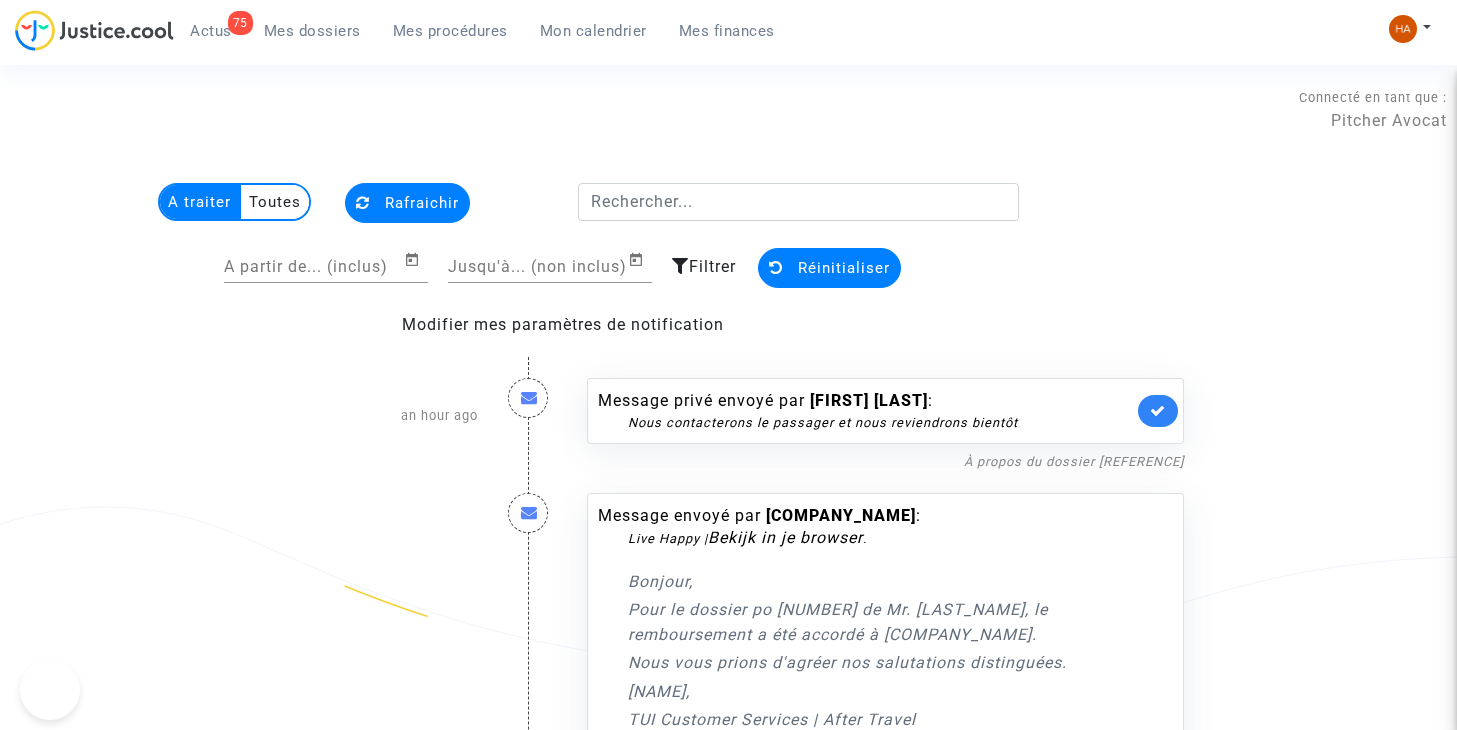 scroll, scrollTop: 1301, scrollLeft: 0, axis: vertical 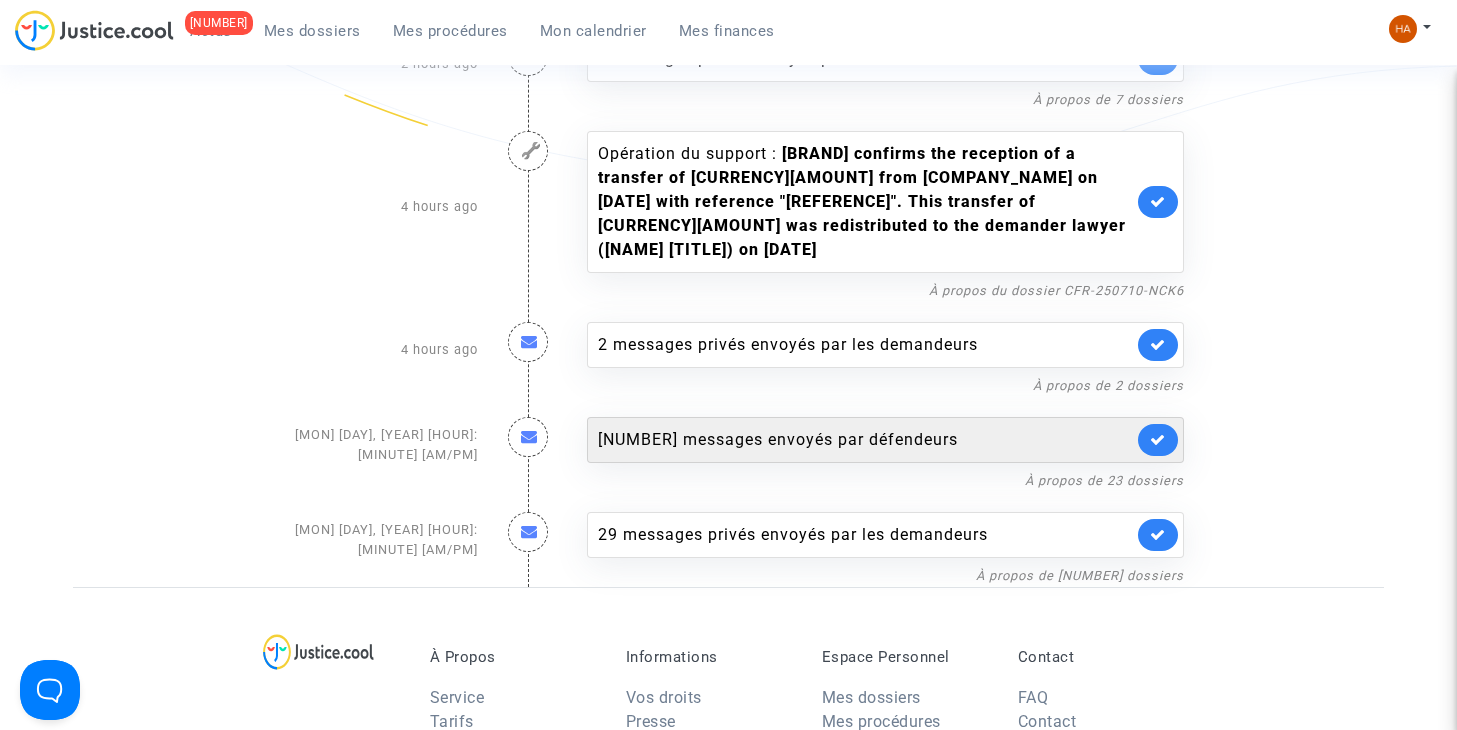 click on "24 messages envoyés par   défendeurs" 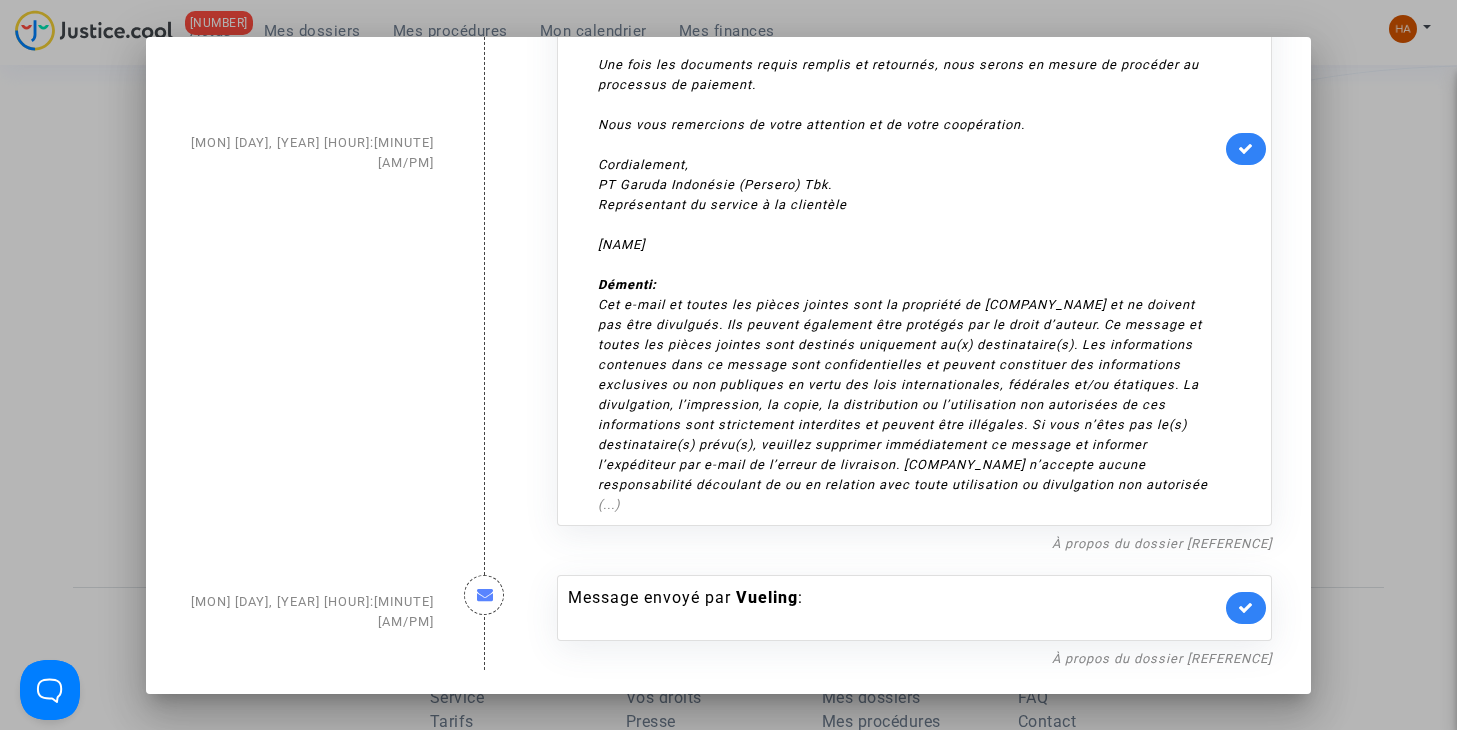 scroll, scrollTop: 13757, scrollLeft: 0, axis: vertical 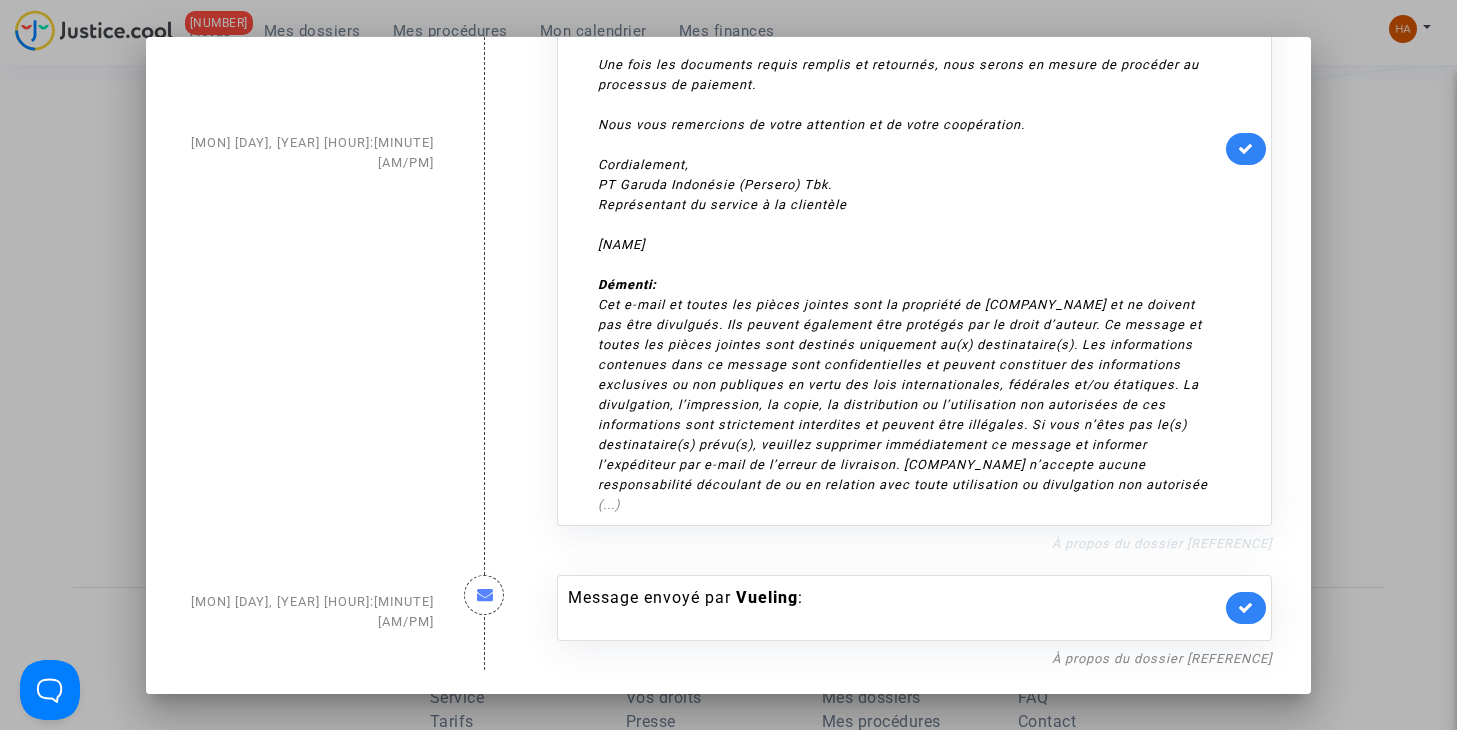 click on "À propos du dossier CFR-250520-VPGR" at bounding box center (1162, 543) 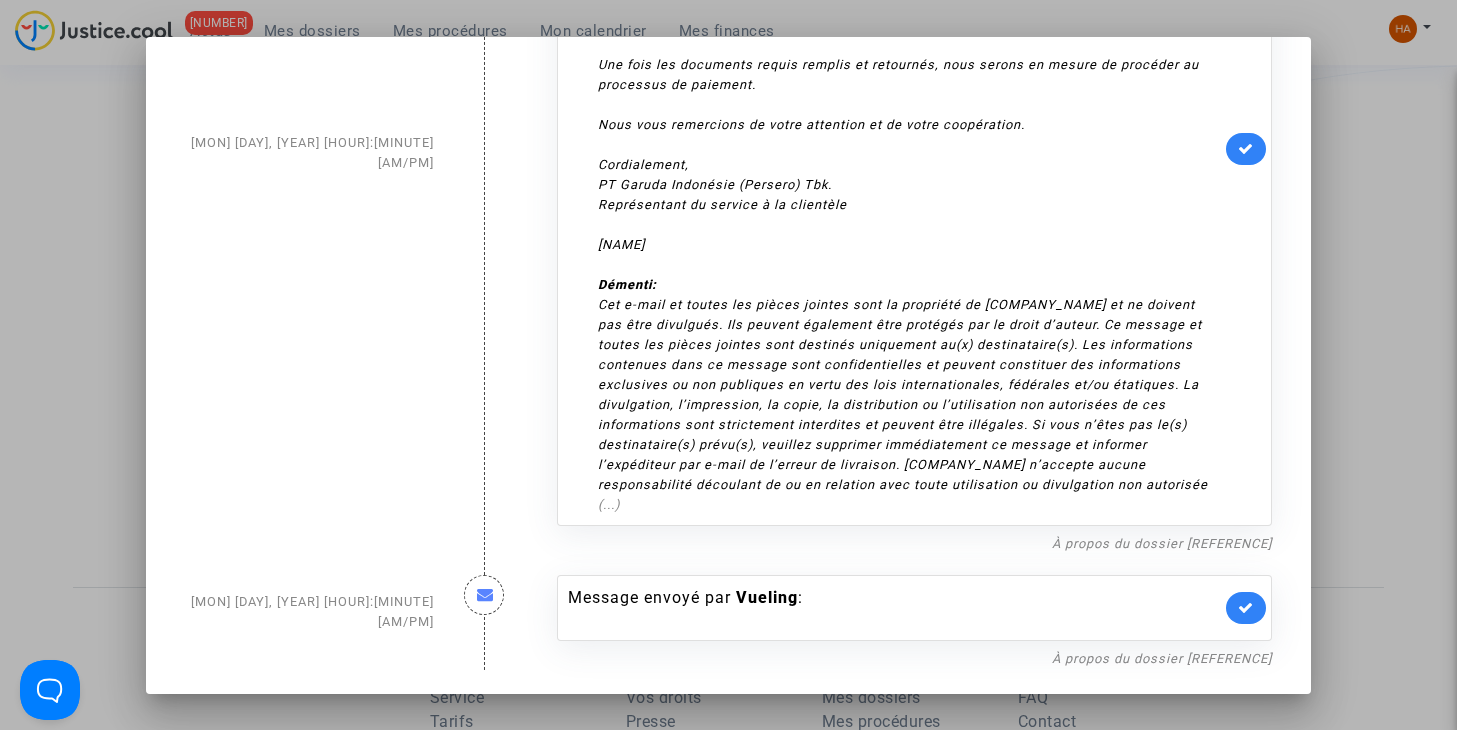 scroll, scrollTop: 13257, scrollLeft: 0, axis: vertical 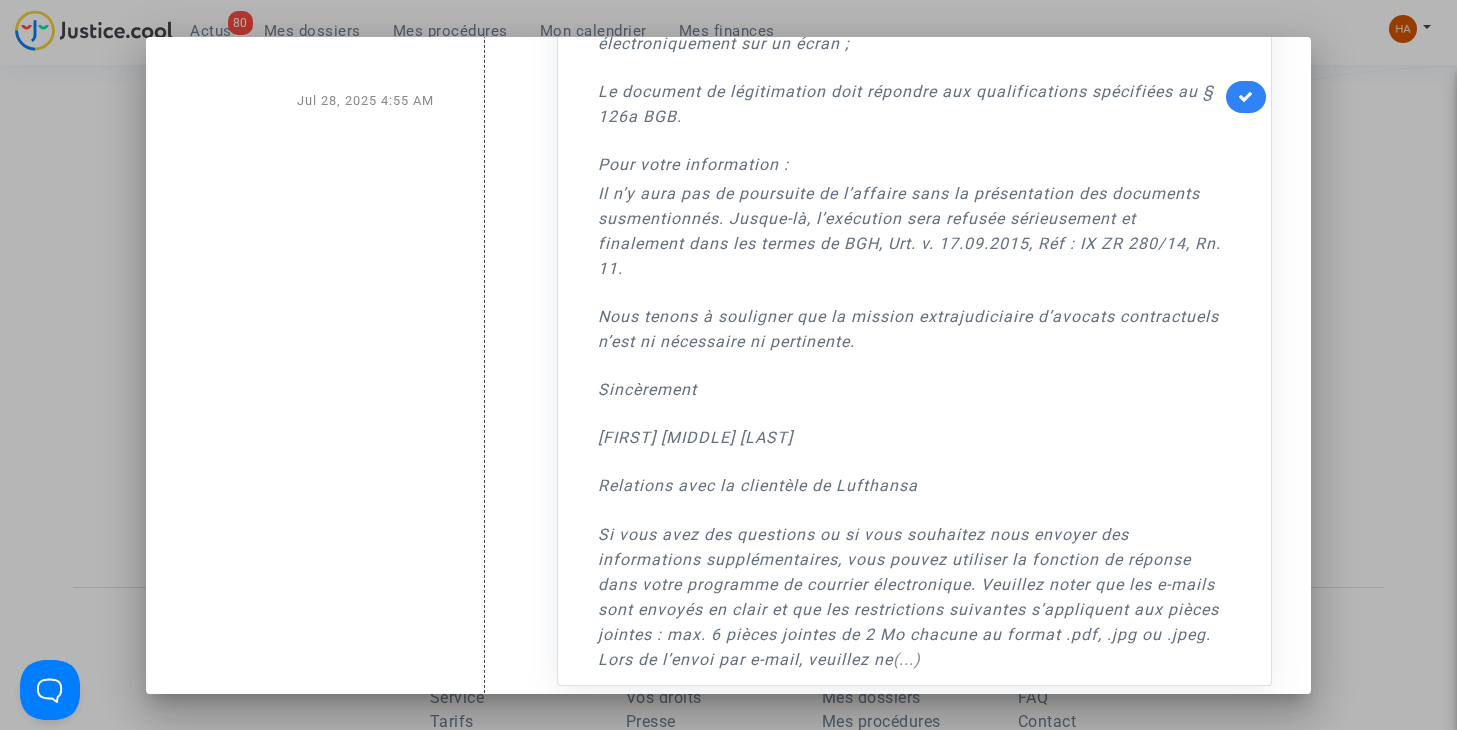 click at bounding box center (728, 365) 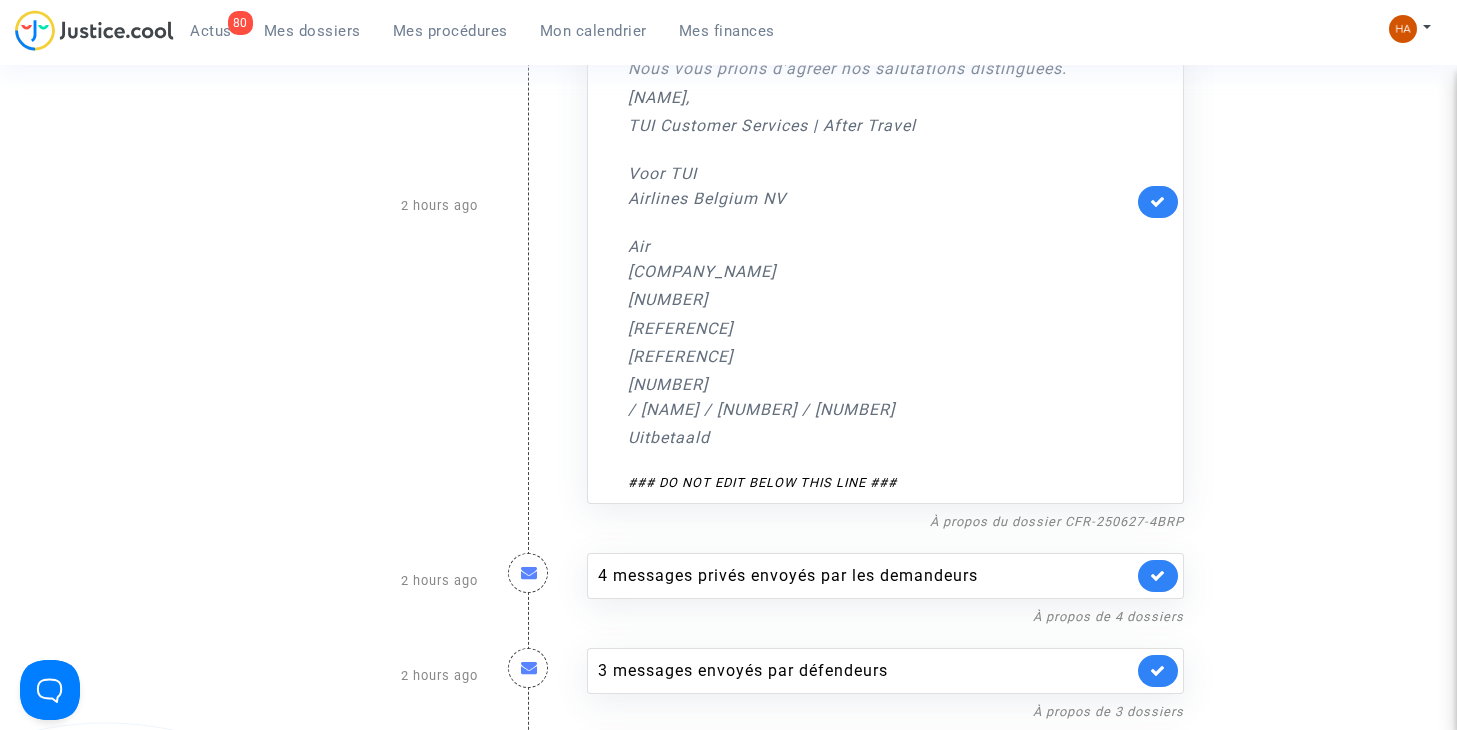 scroll, scrollTop: 0, scrollLeft: 0, axis: both 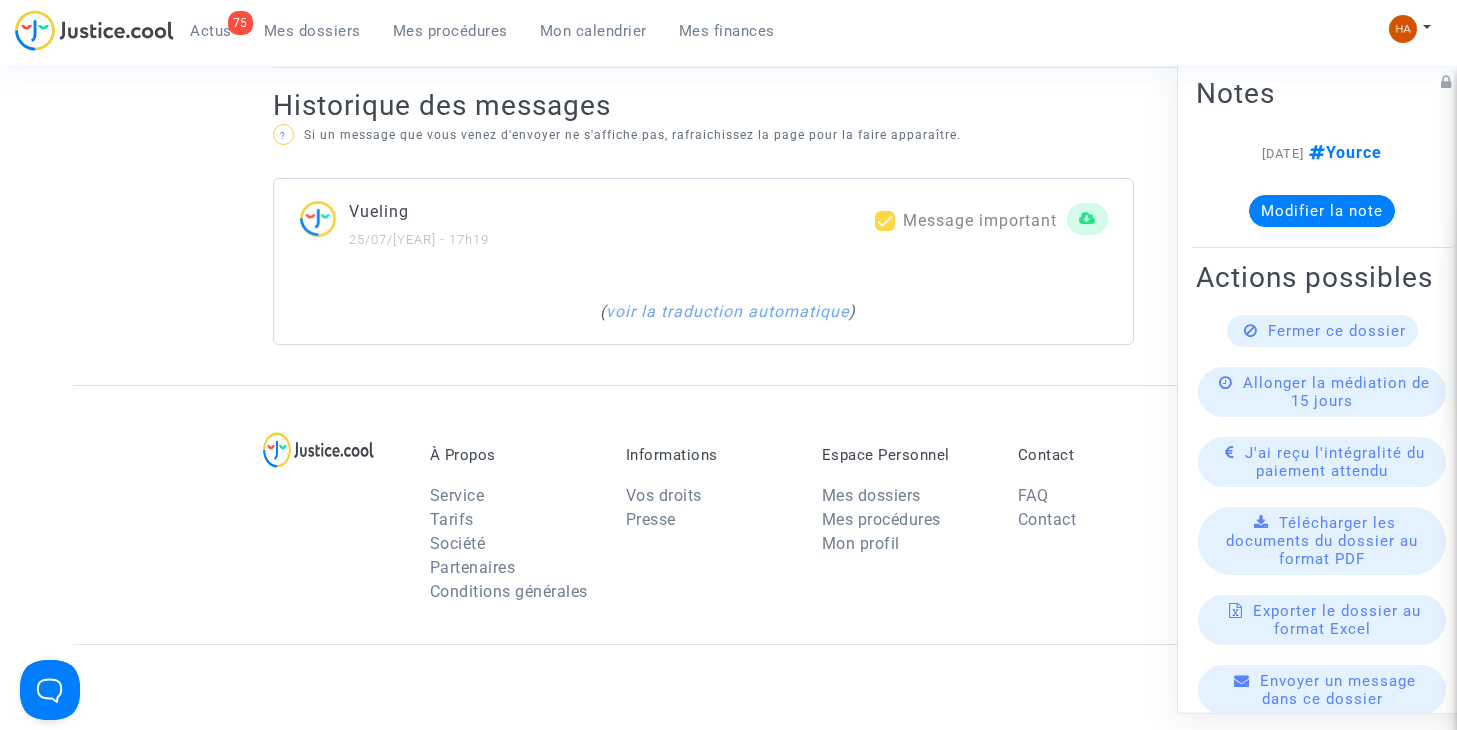 click on "Mes dossiers" at bounding box center (312, 31) 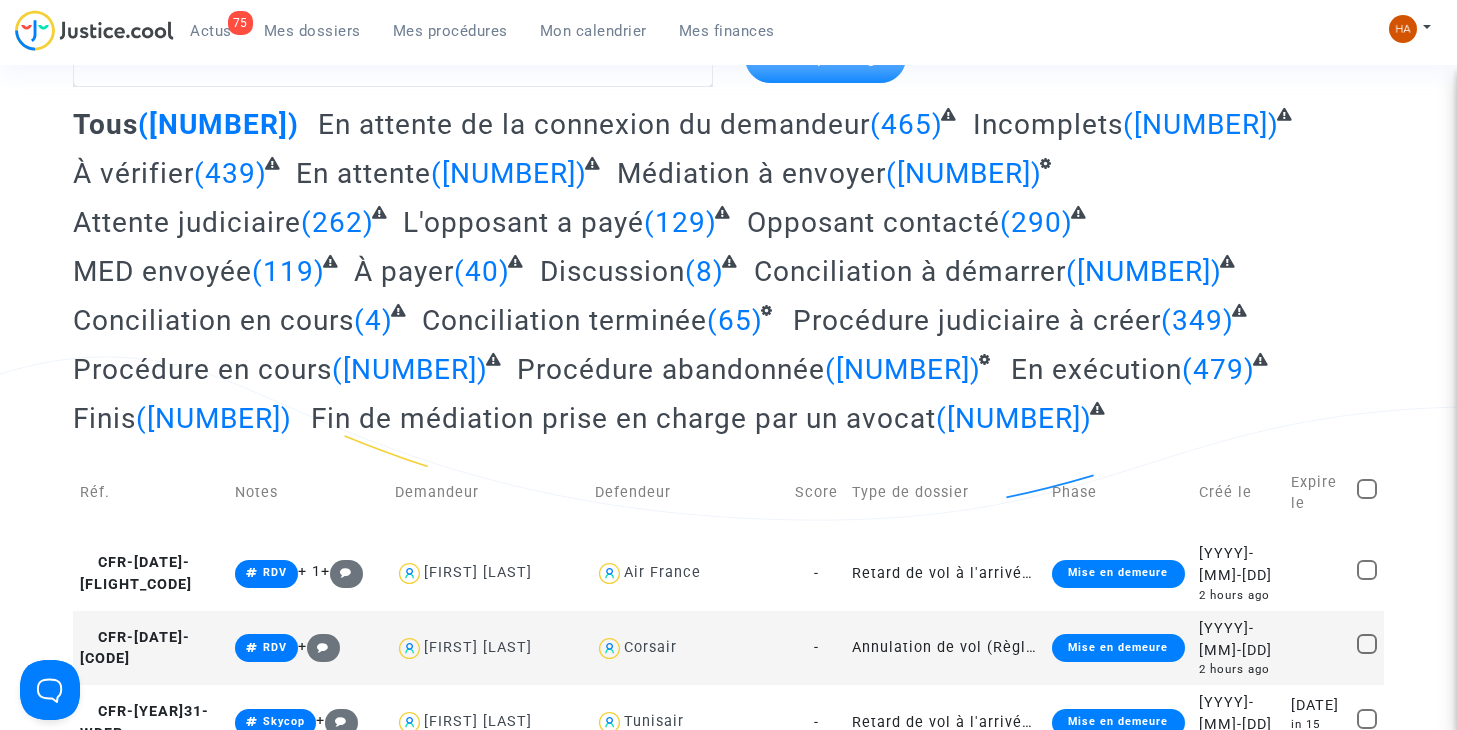 scroll, scrollTop: 0, scrollLeft: 0, axis: both 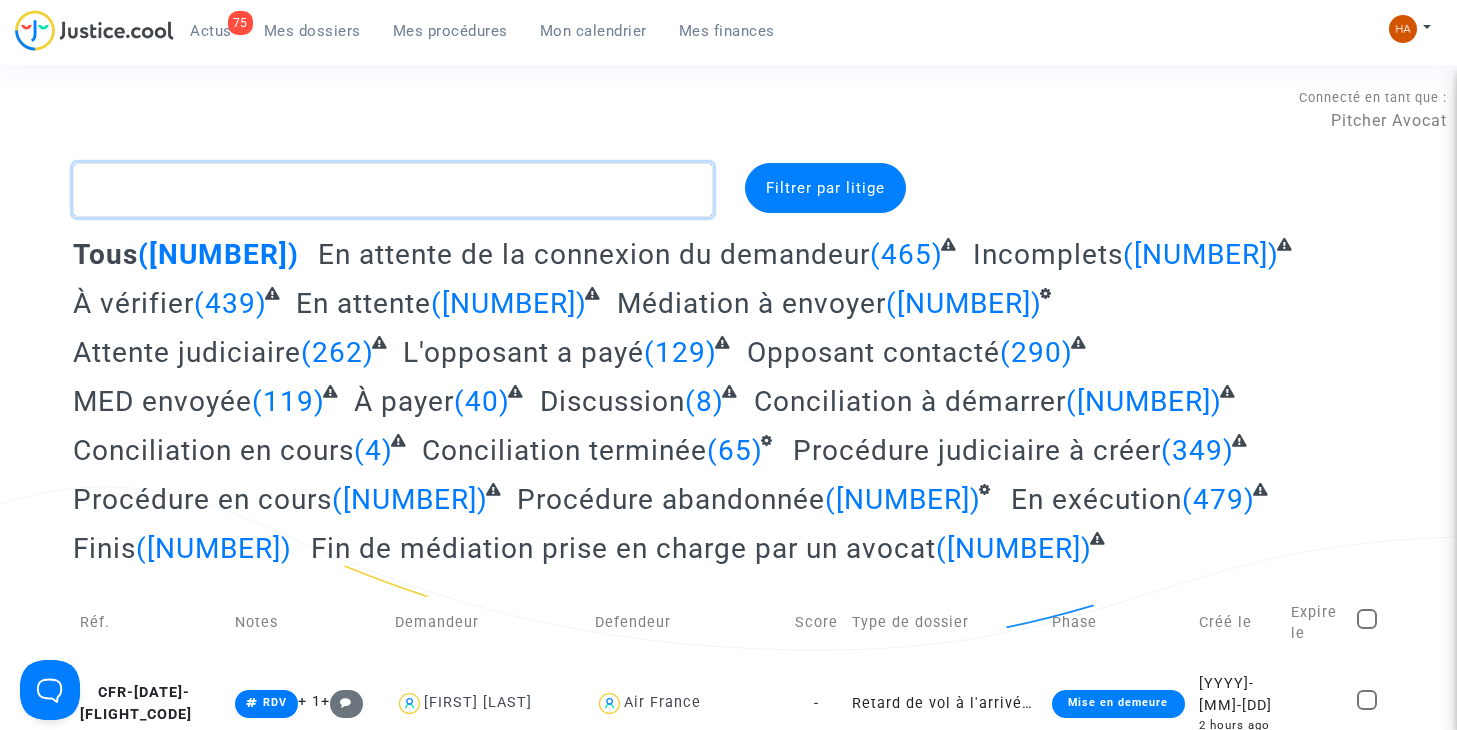 click 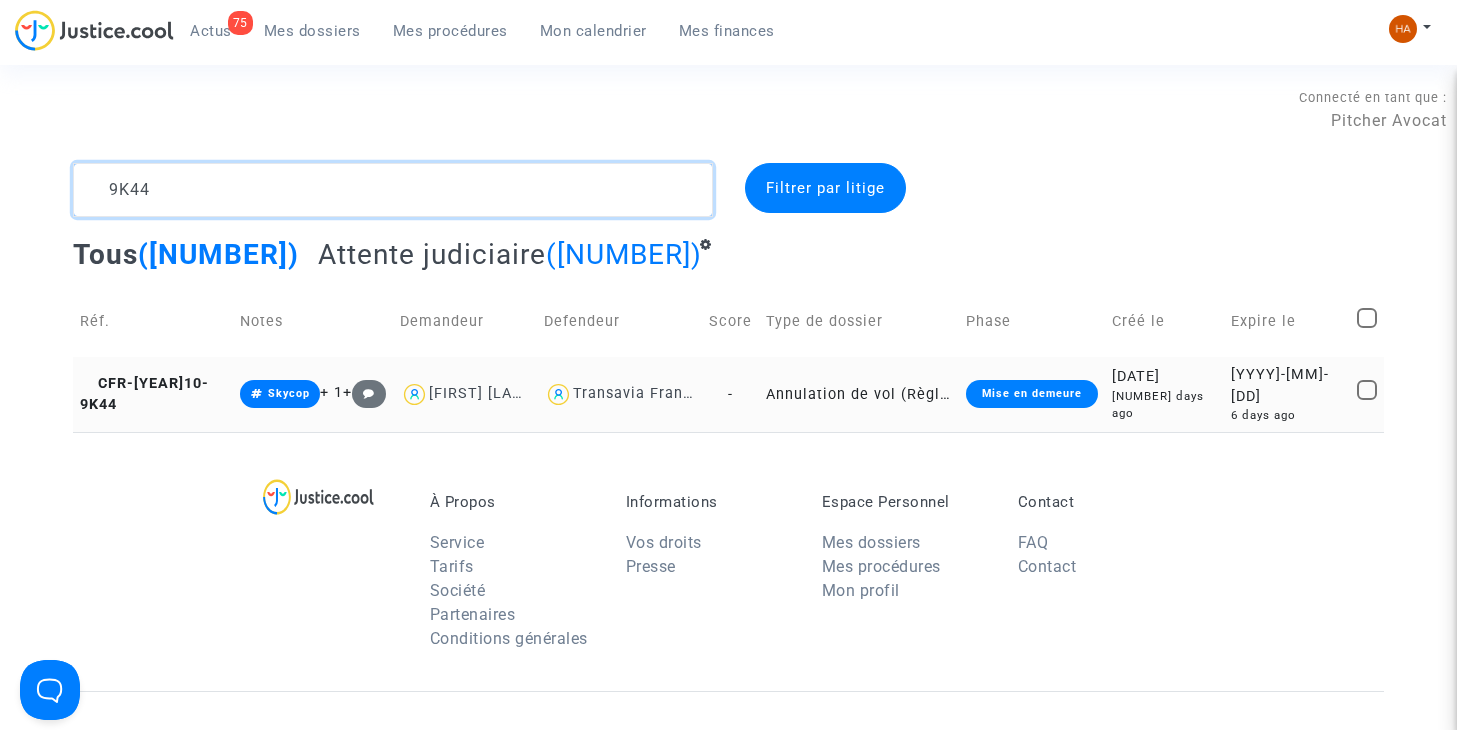 type on "9K44" 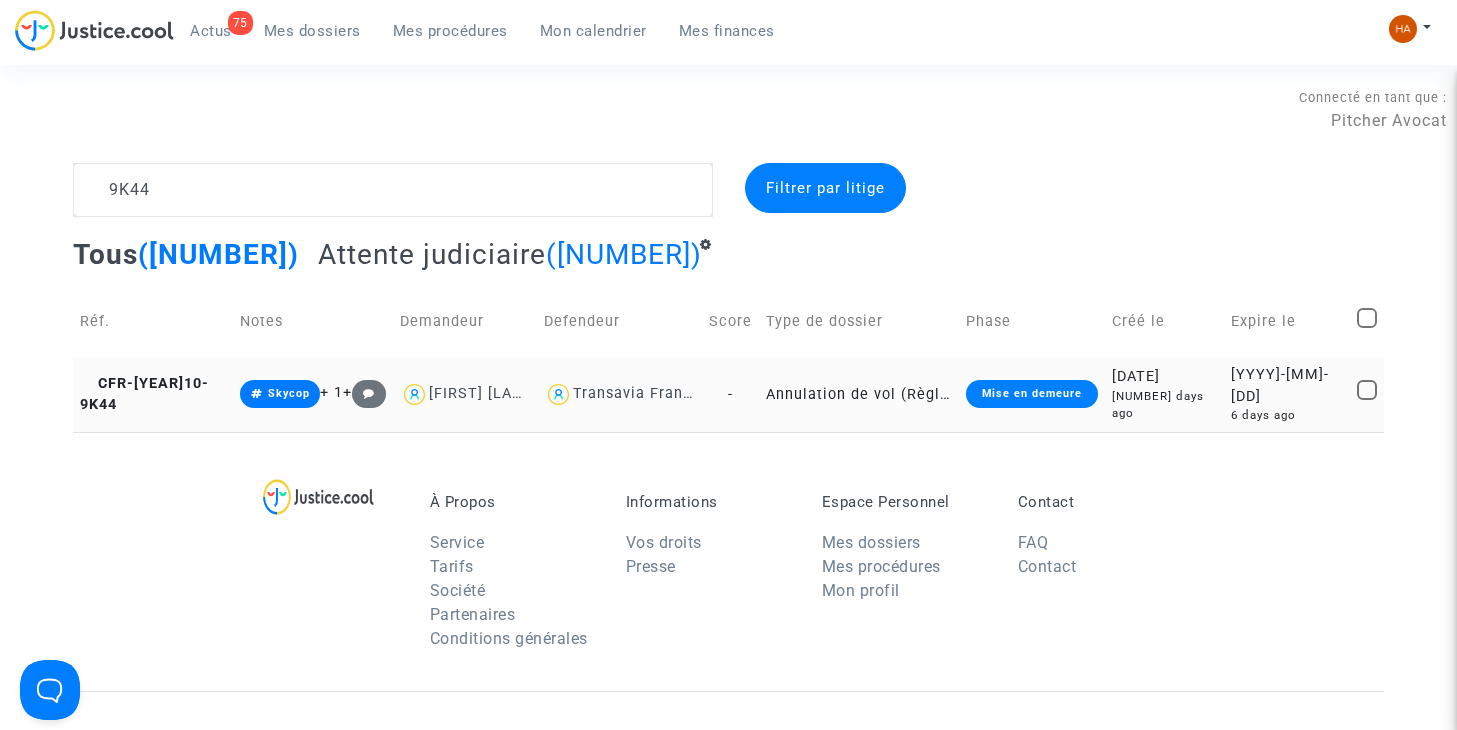 click on "-" 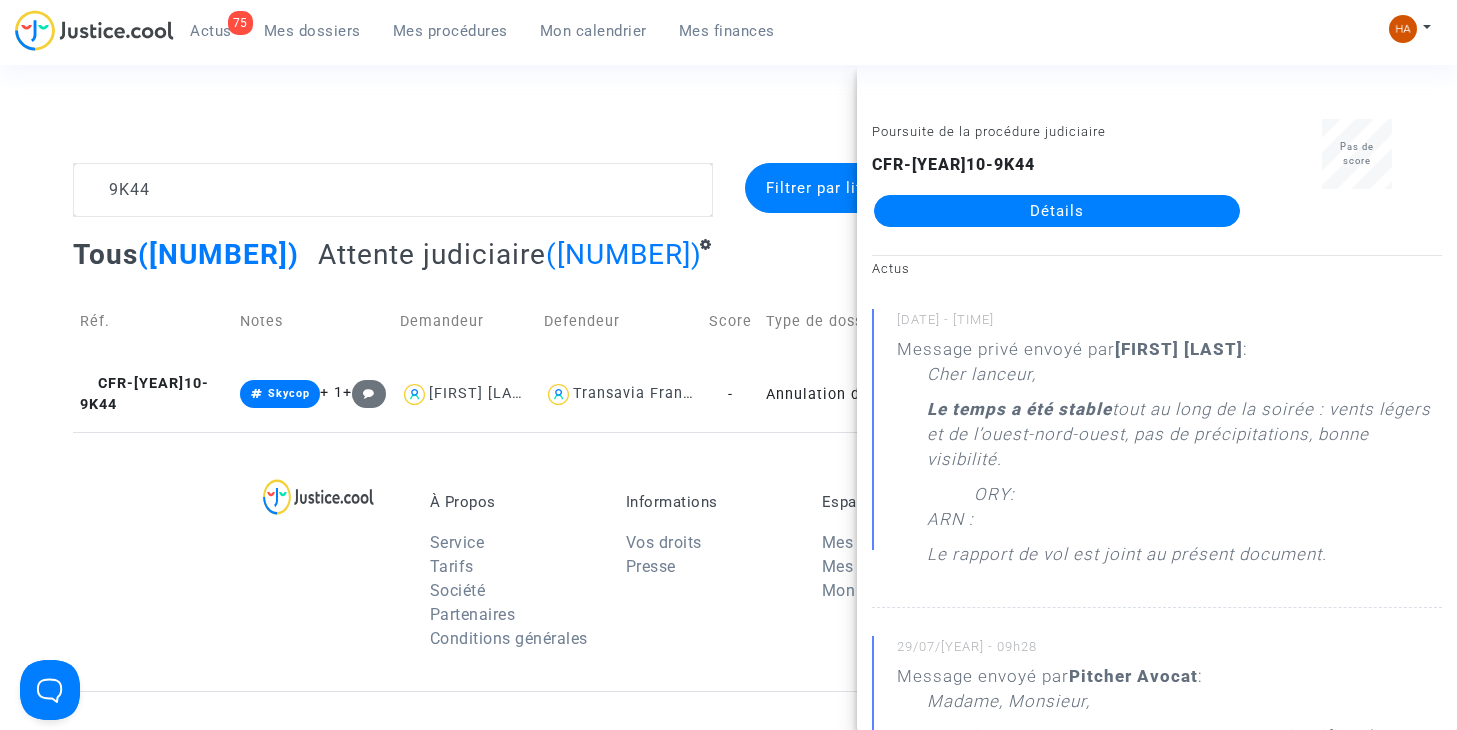 click on "Poursuite de la procédure judiciaire CFR-[DATE]-[FLIGHT_CODE] Détails" 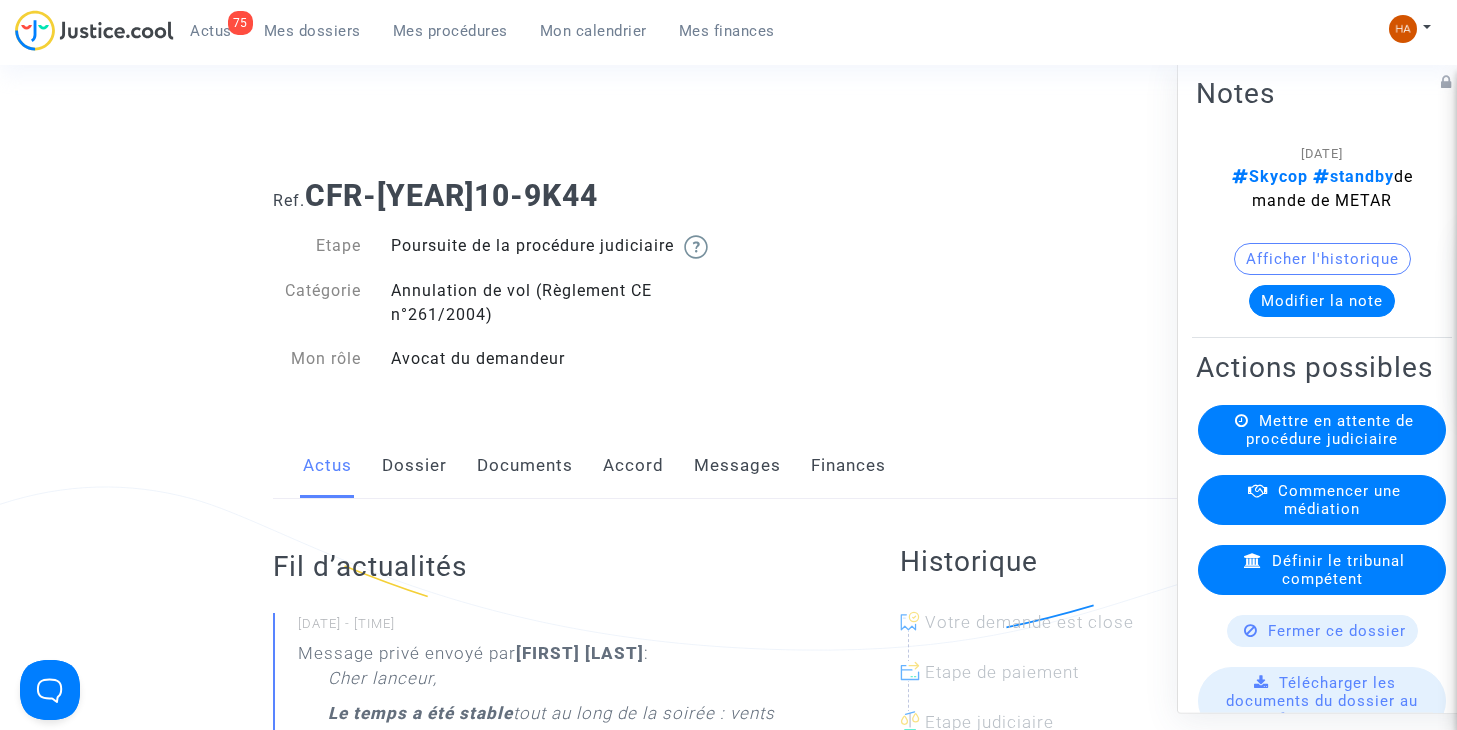 click on "Dossier" 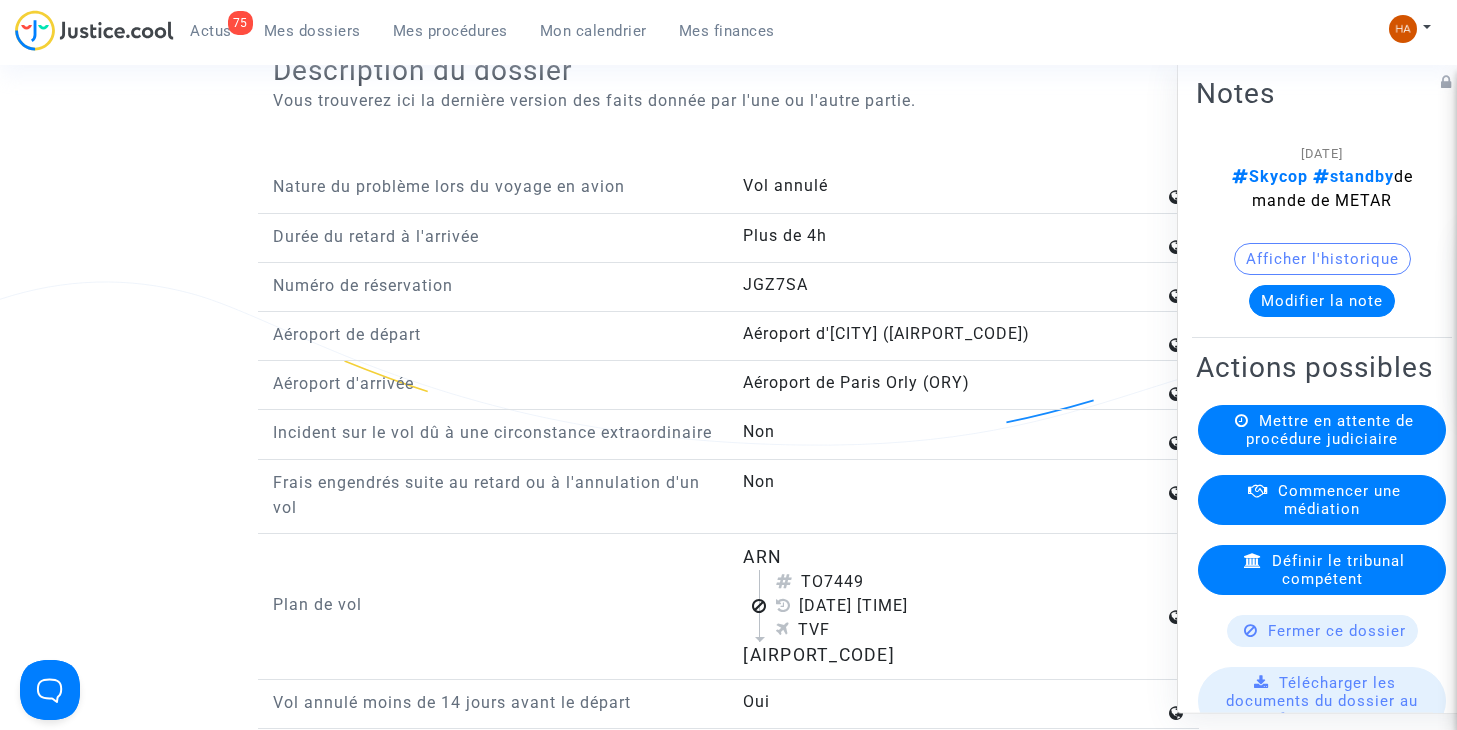 scroll, scrollTop: 2700, scrollLeft: 0, axis: vertical 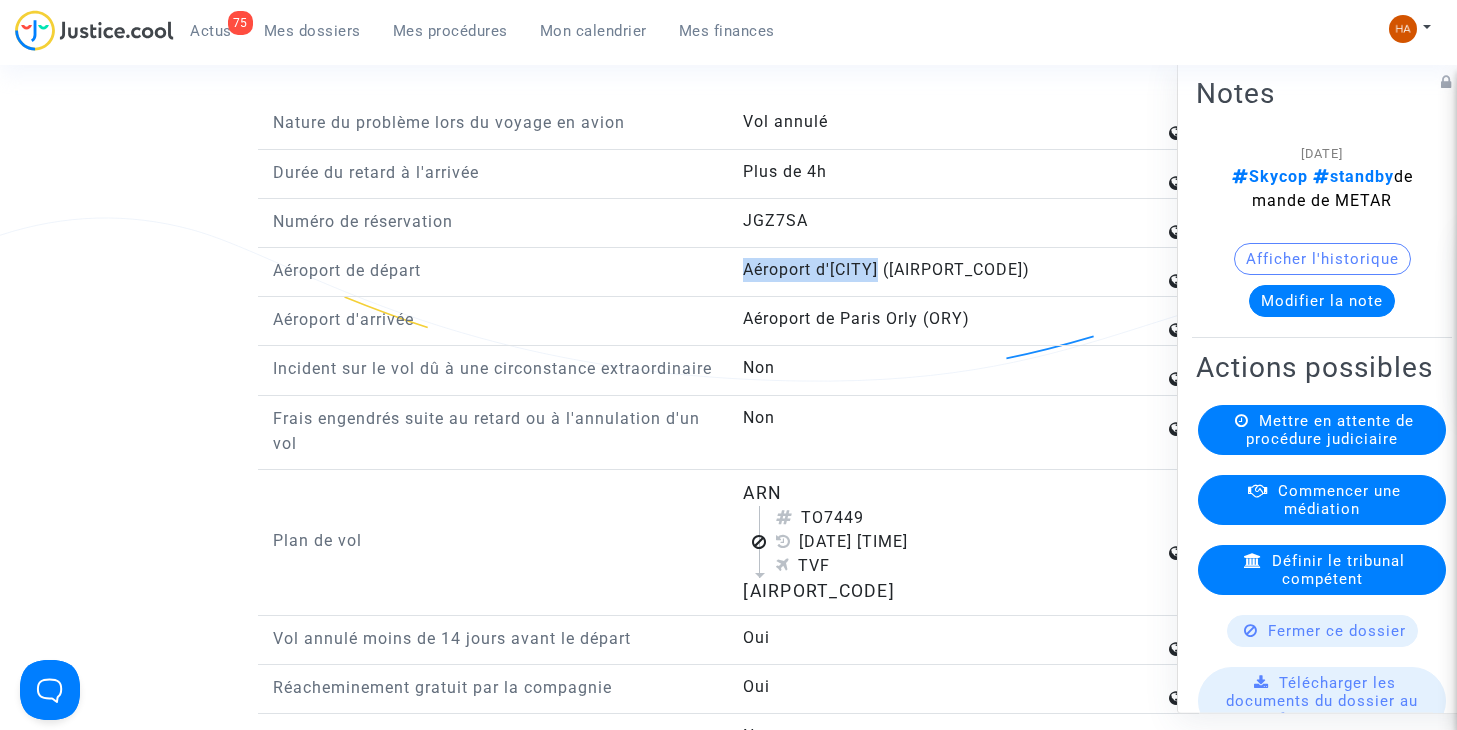 drag, startPoint x: 888, startPoint y: 293, endPoint x: 742, endPoint y: 299, distance: 146.12323 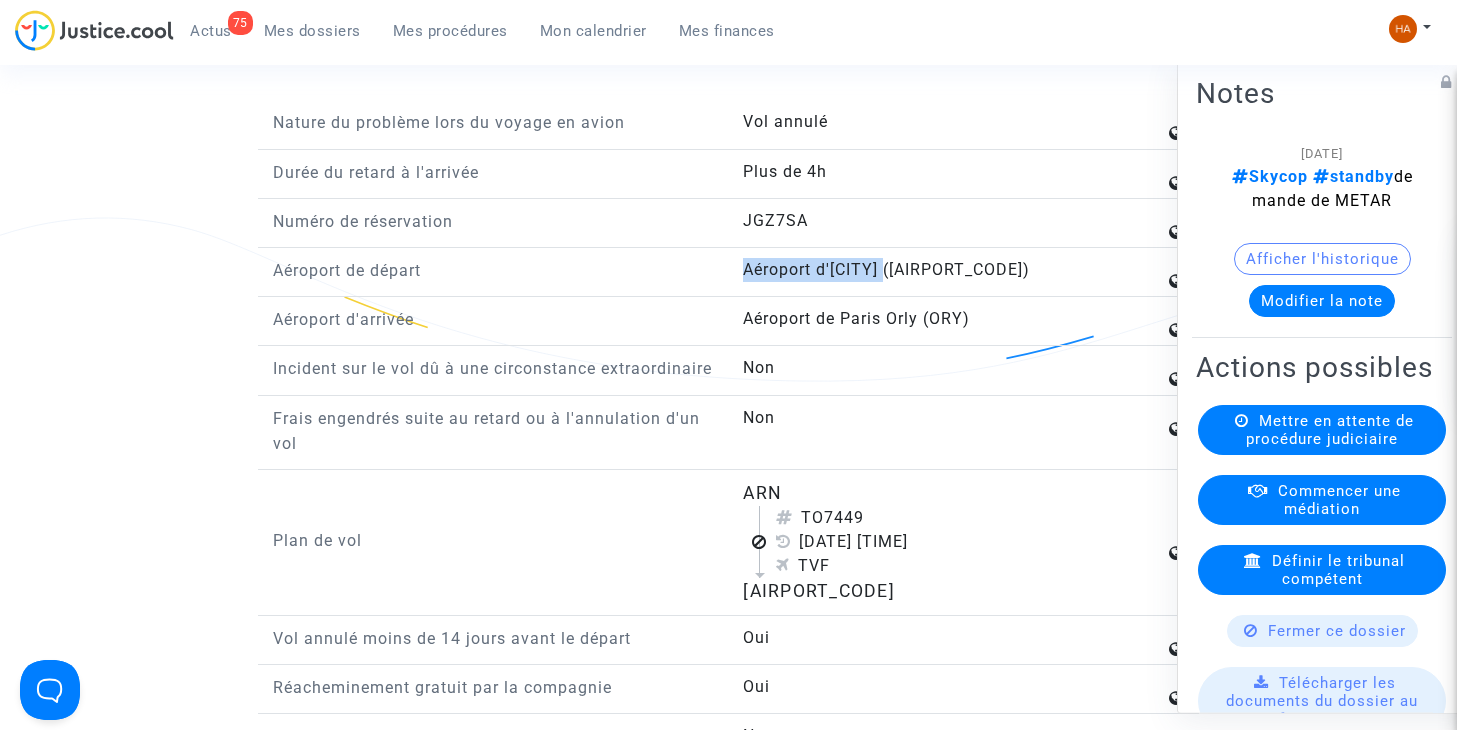 drag, startPoint x: 894, startPoint y: 300, endPoint x: 746, endPoint y: 301, distance: 148.00337 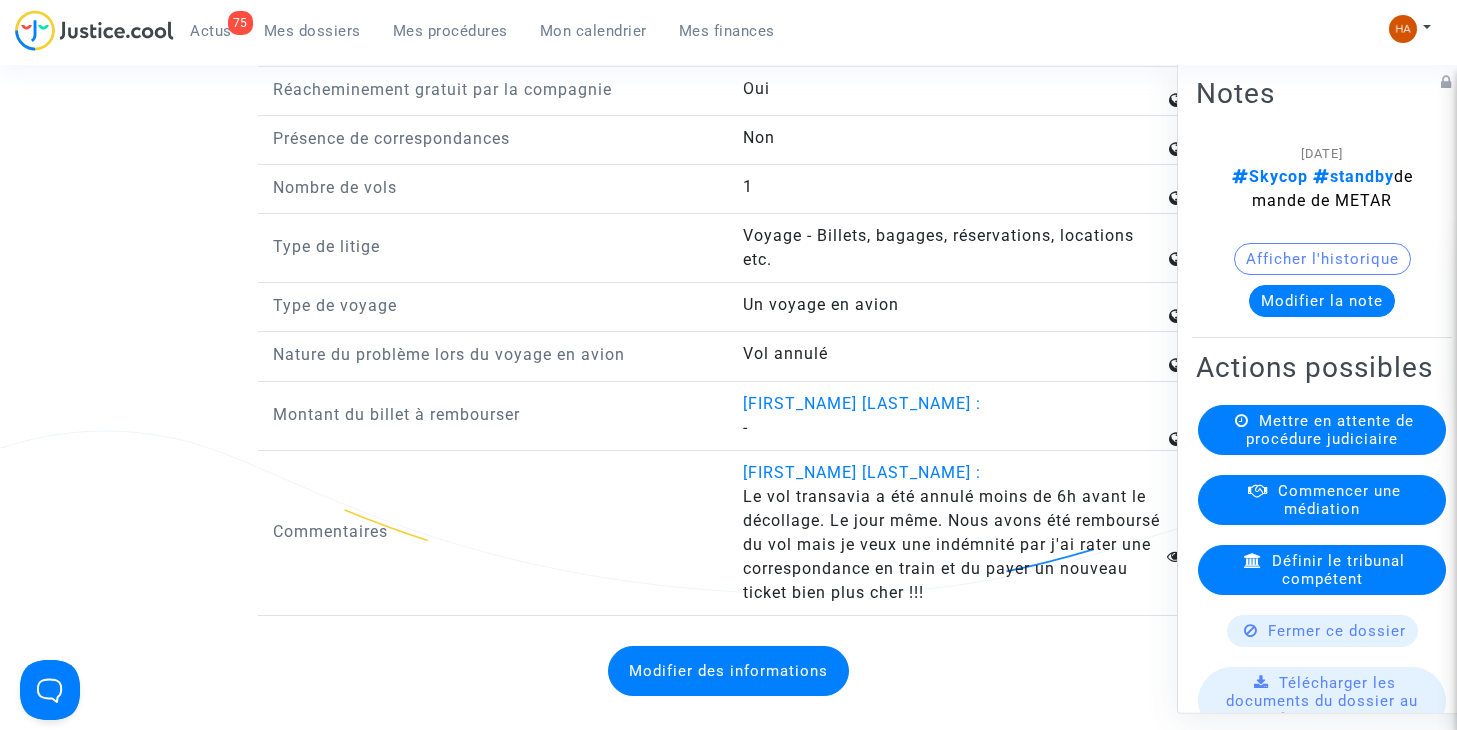 scroll, scrollTop: 3300, scrollLeft: 0, axis: vertical 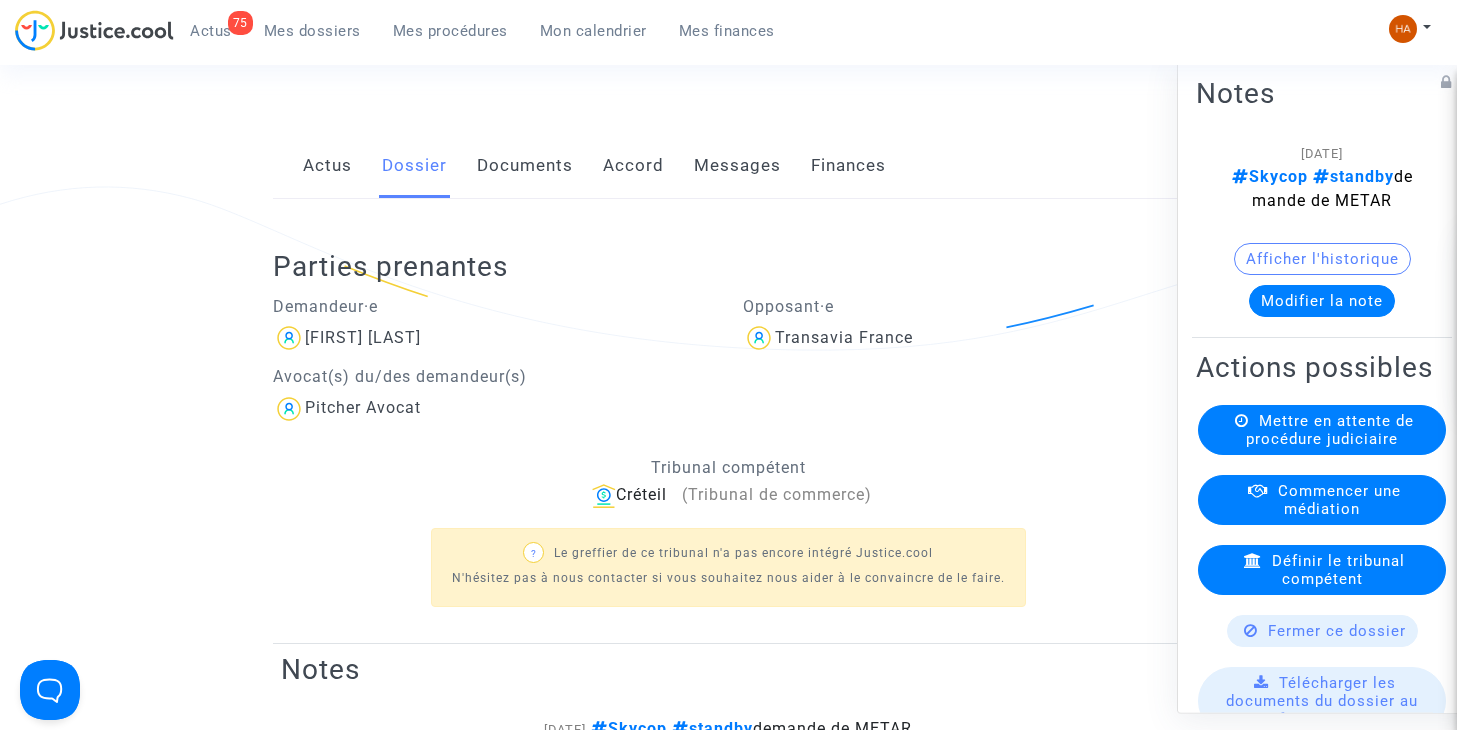 click on "Documents" 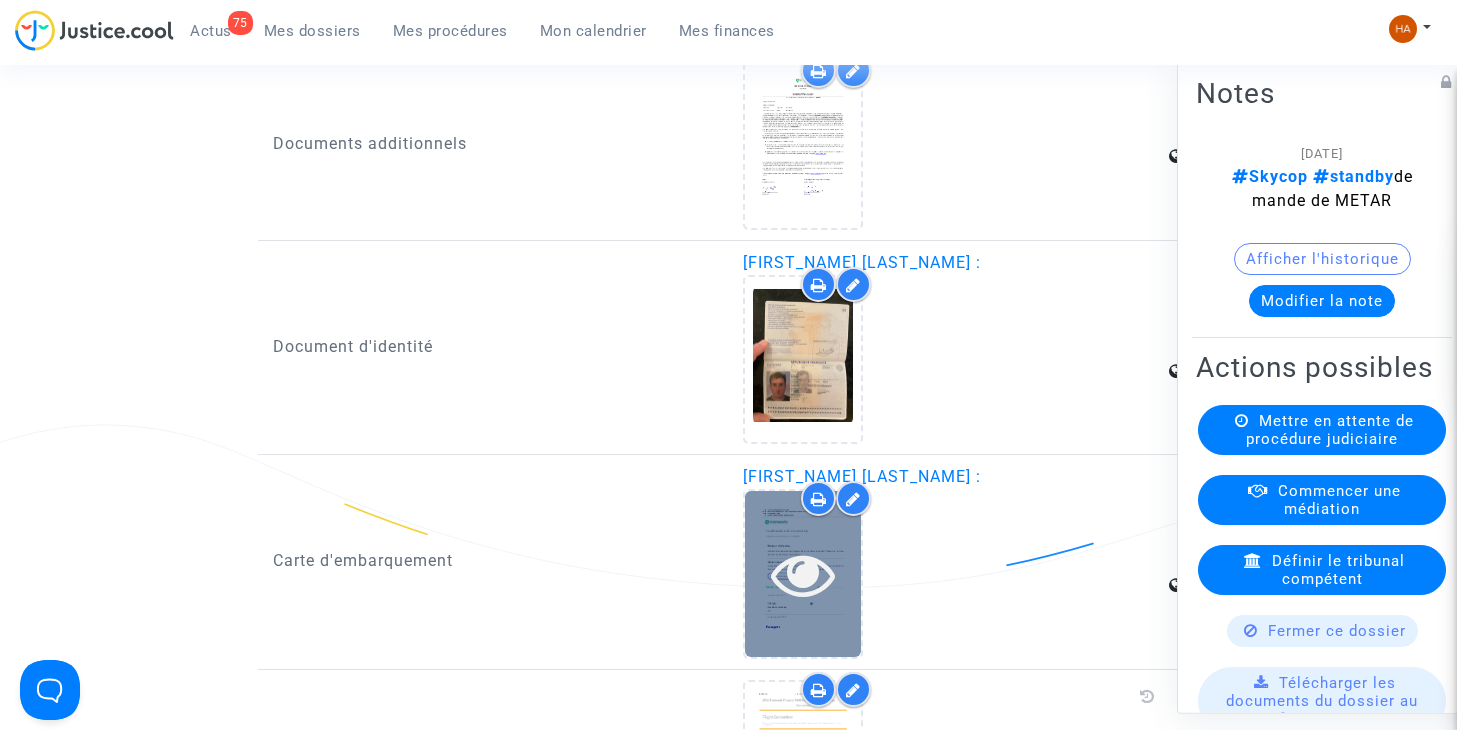 scroll, scrollTop: 3300, scrollLeft: 0, axis: vertical 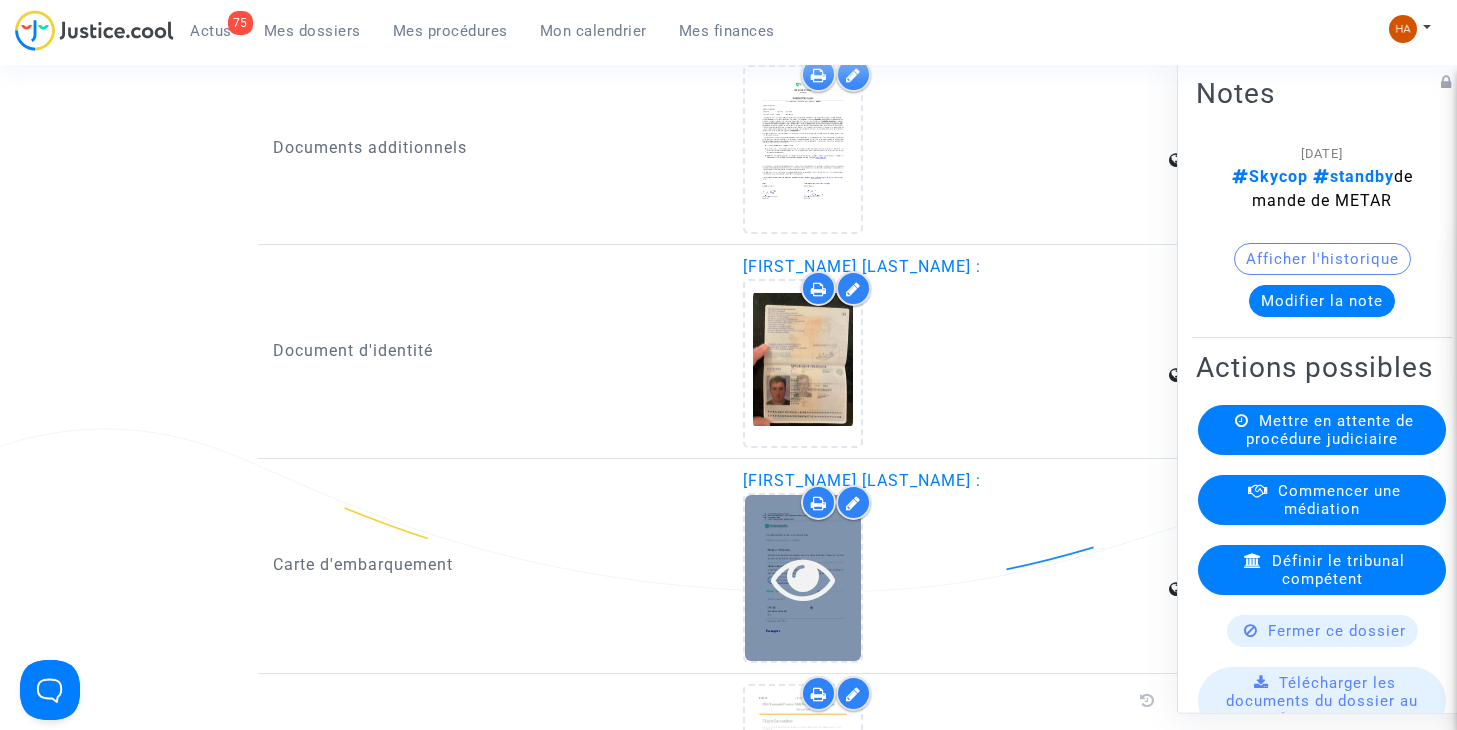 click at bounding box center [803, 578] 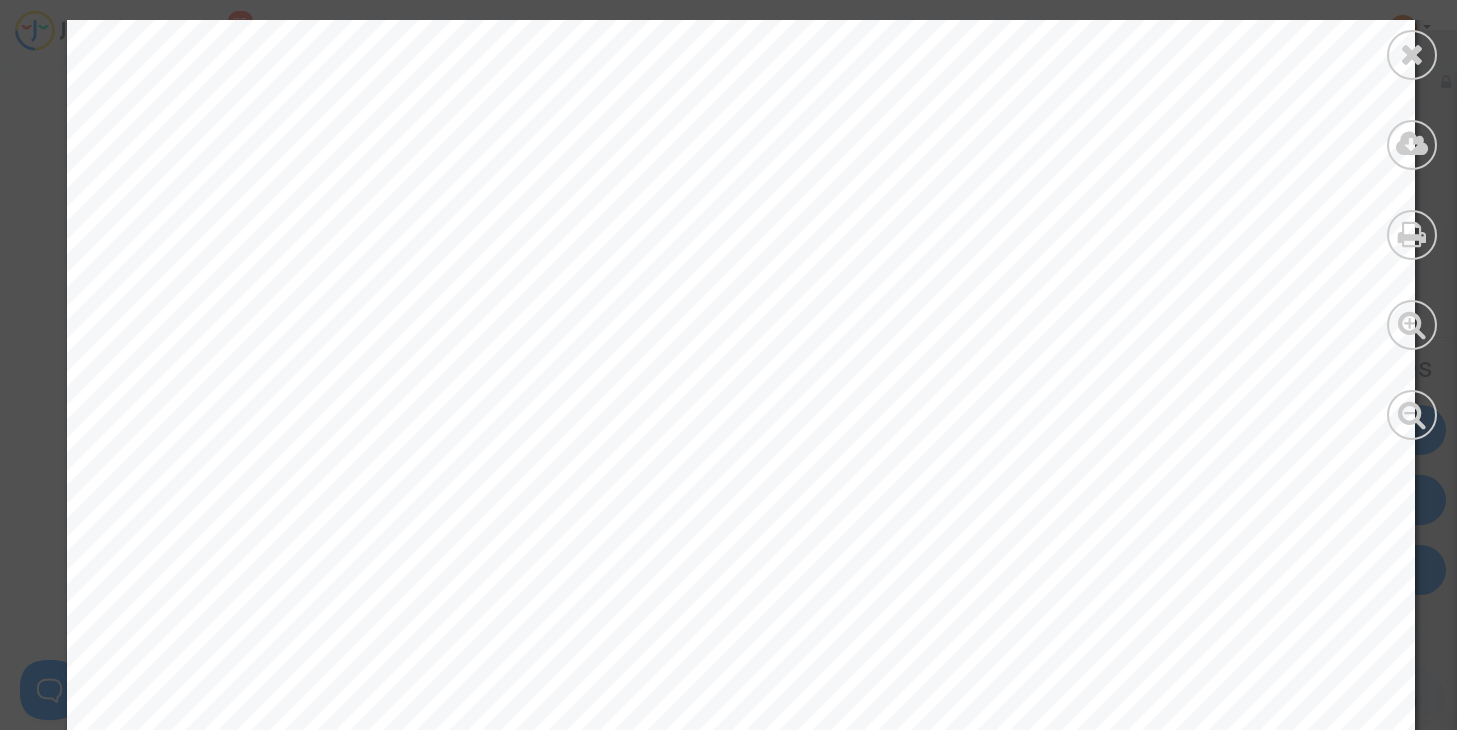 scroll, scrollTop: 4000, scrollLeft: 0, axis: vertical 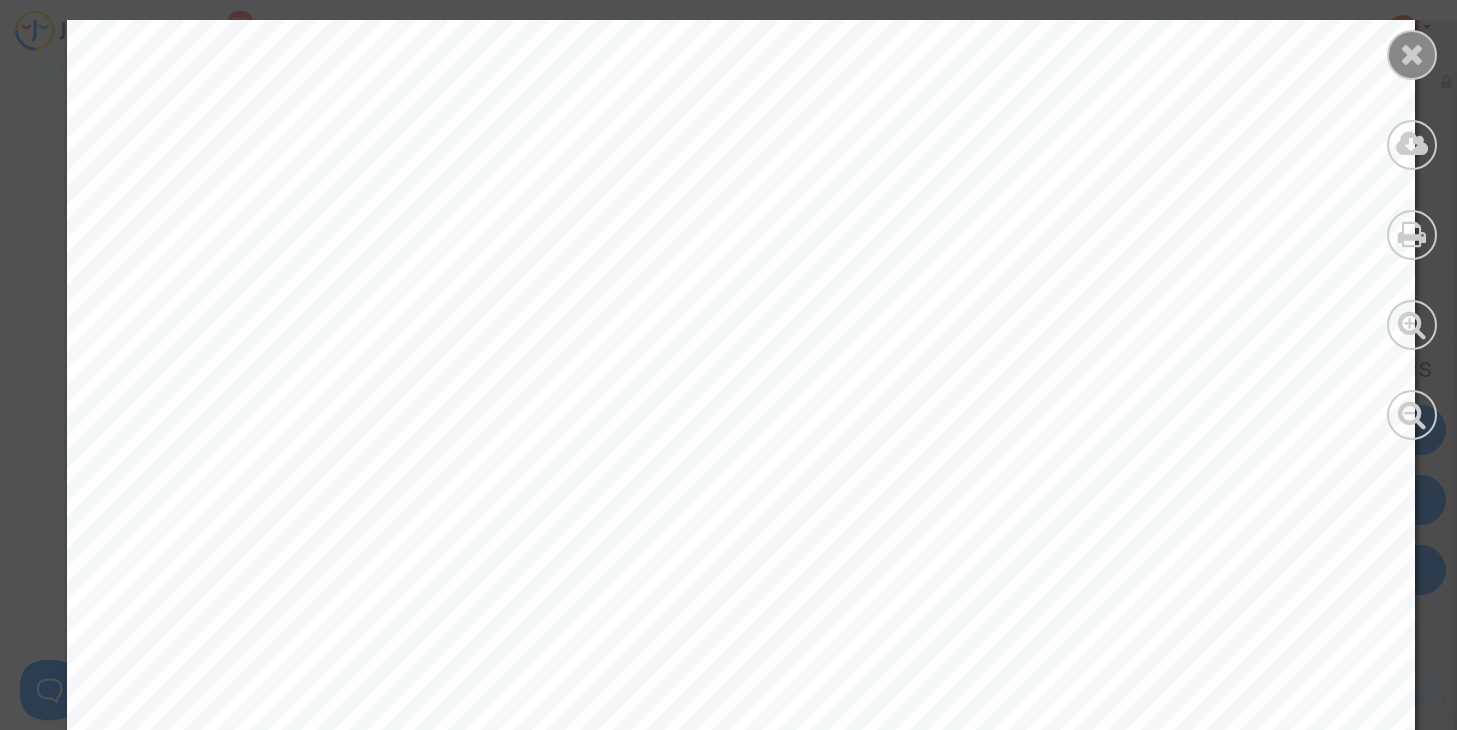 click at bounding box center [1412, 54] 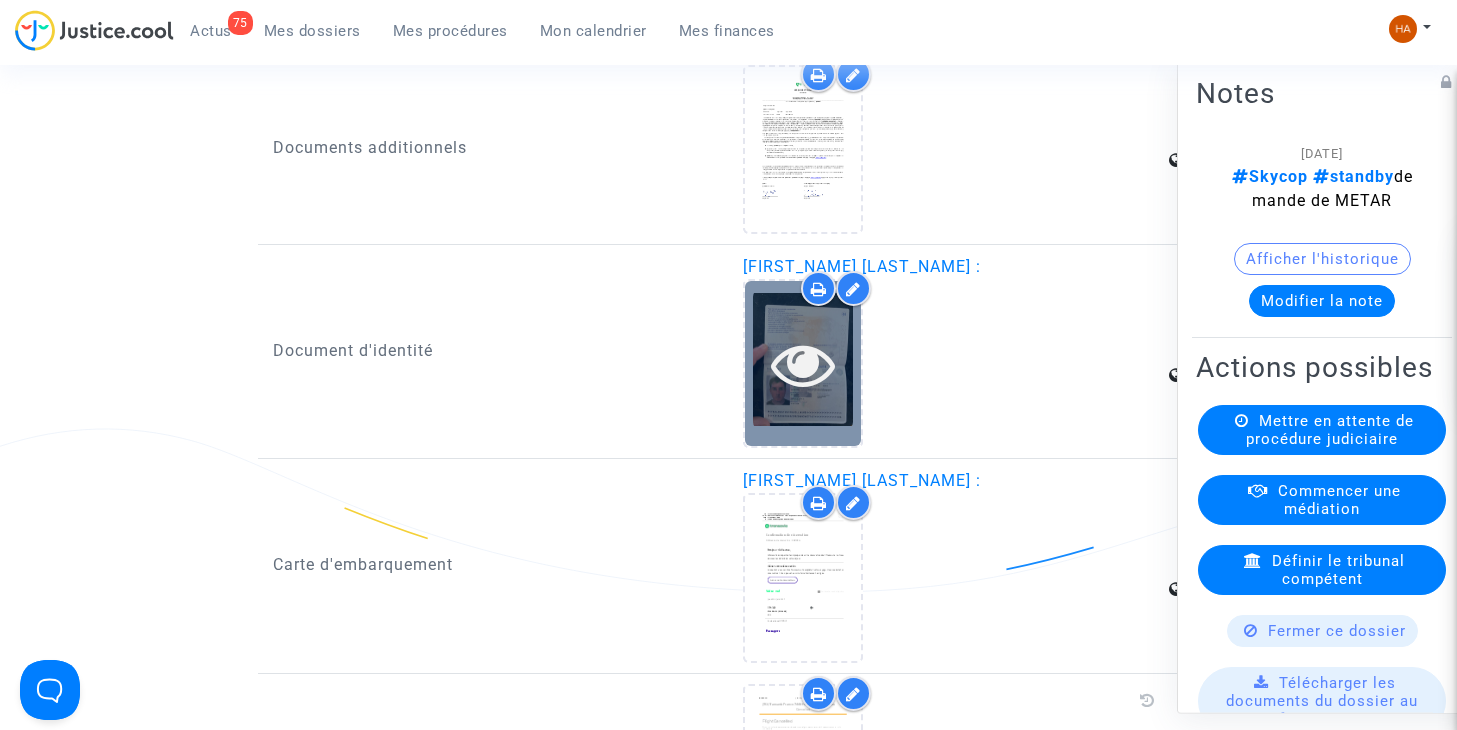 click at bounding box center (803, 364) 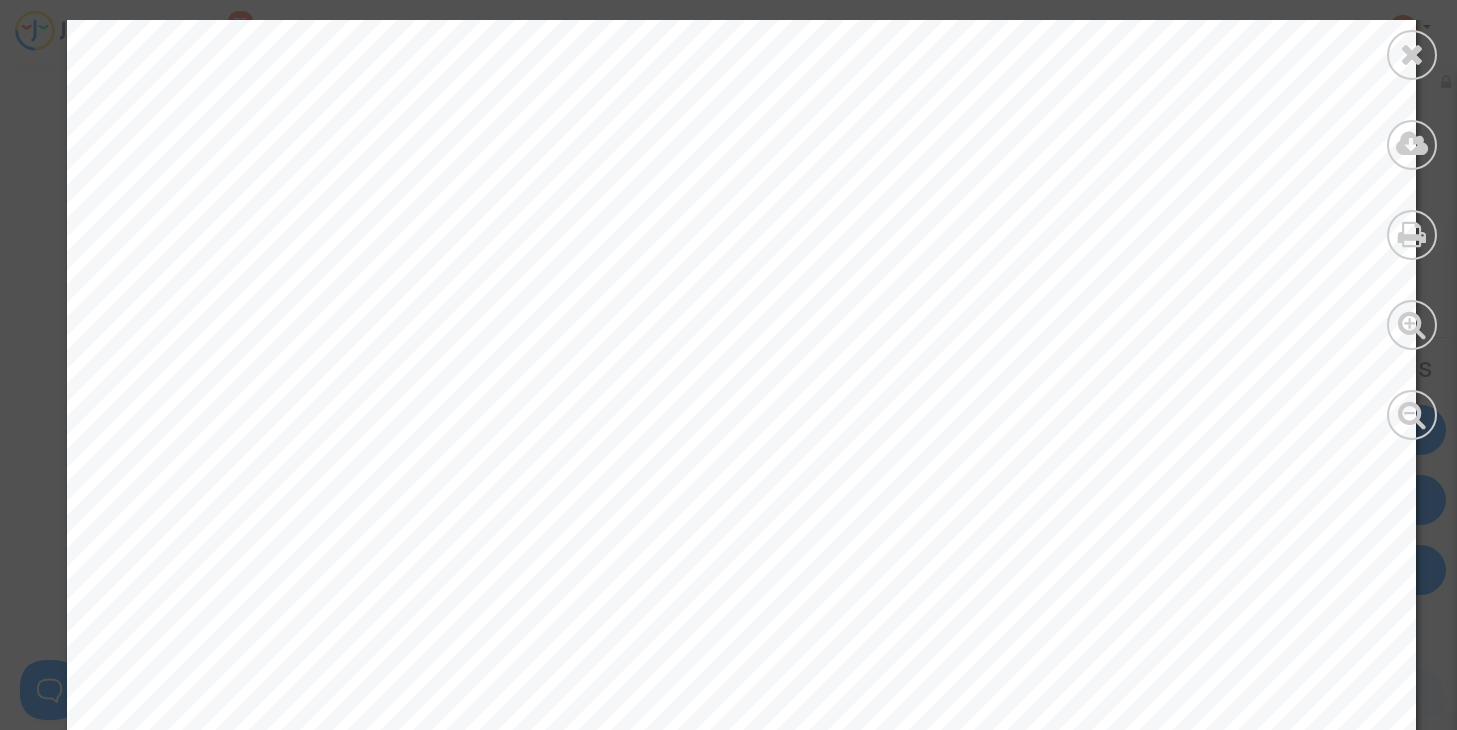 scroll, scrollTop: 826, scrollLeft: 0, axis: vertical 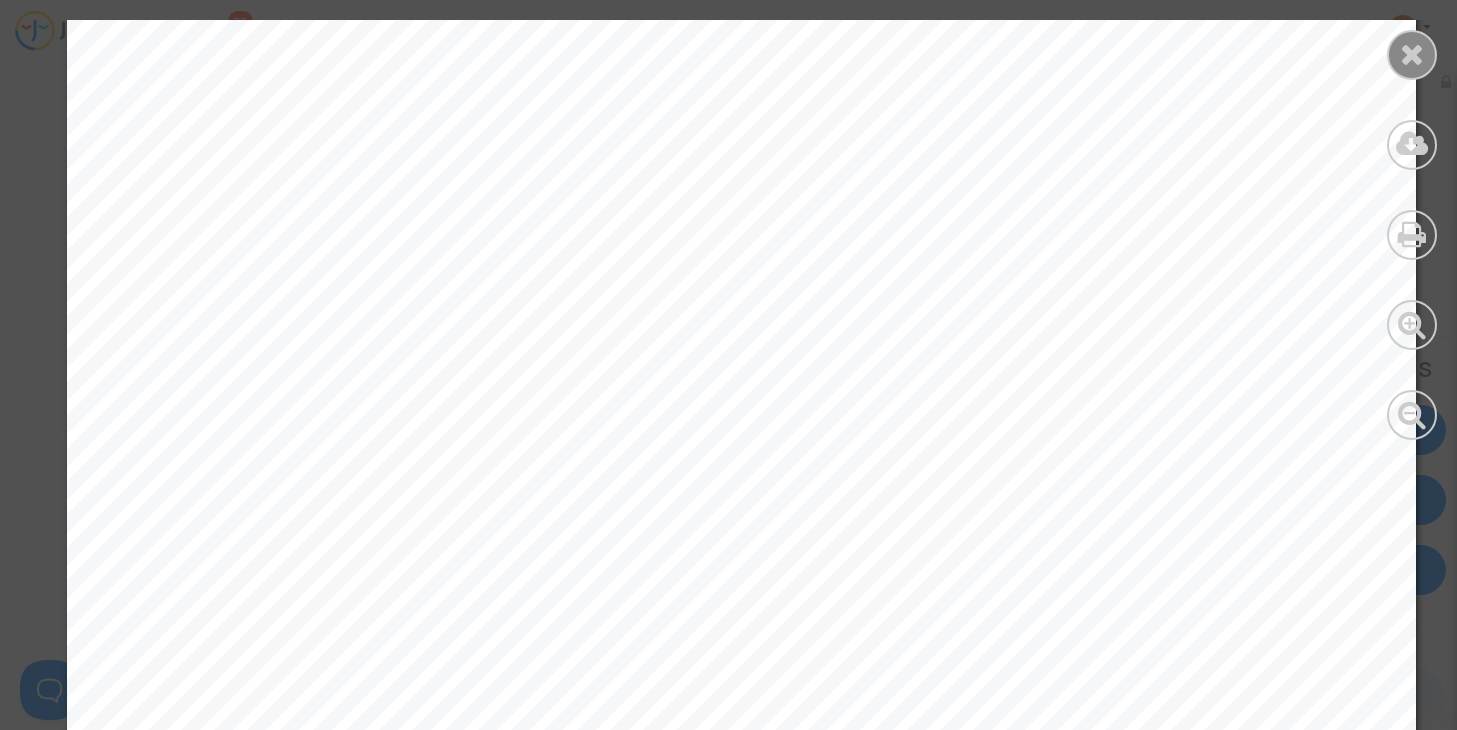 click at bounding box center (1412, 54) 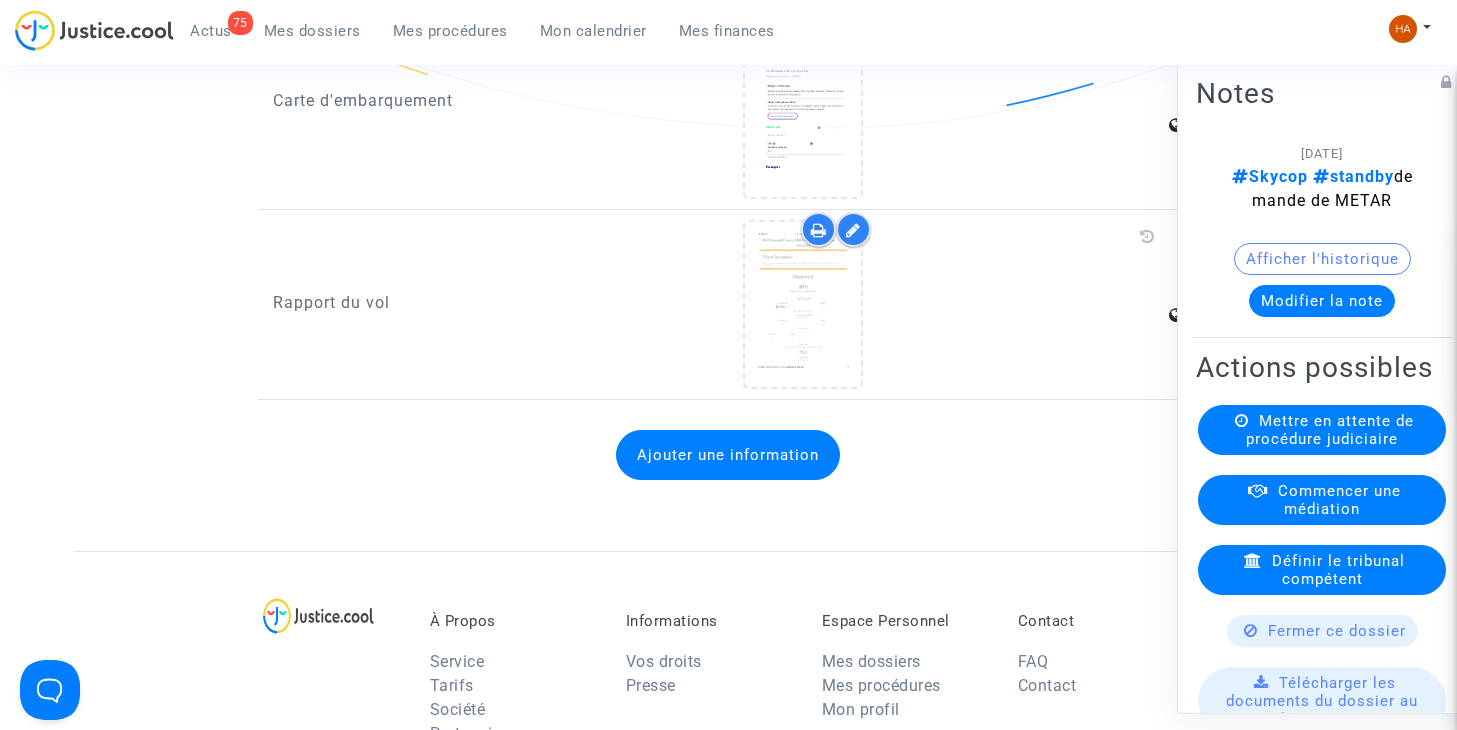 scroll, scrollTop: 3770, scrollLeft: 0, axis: vertical 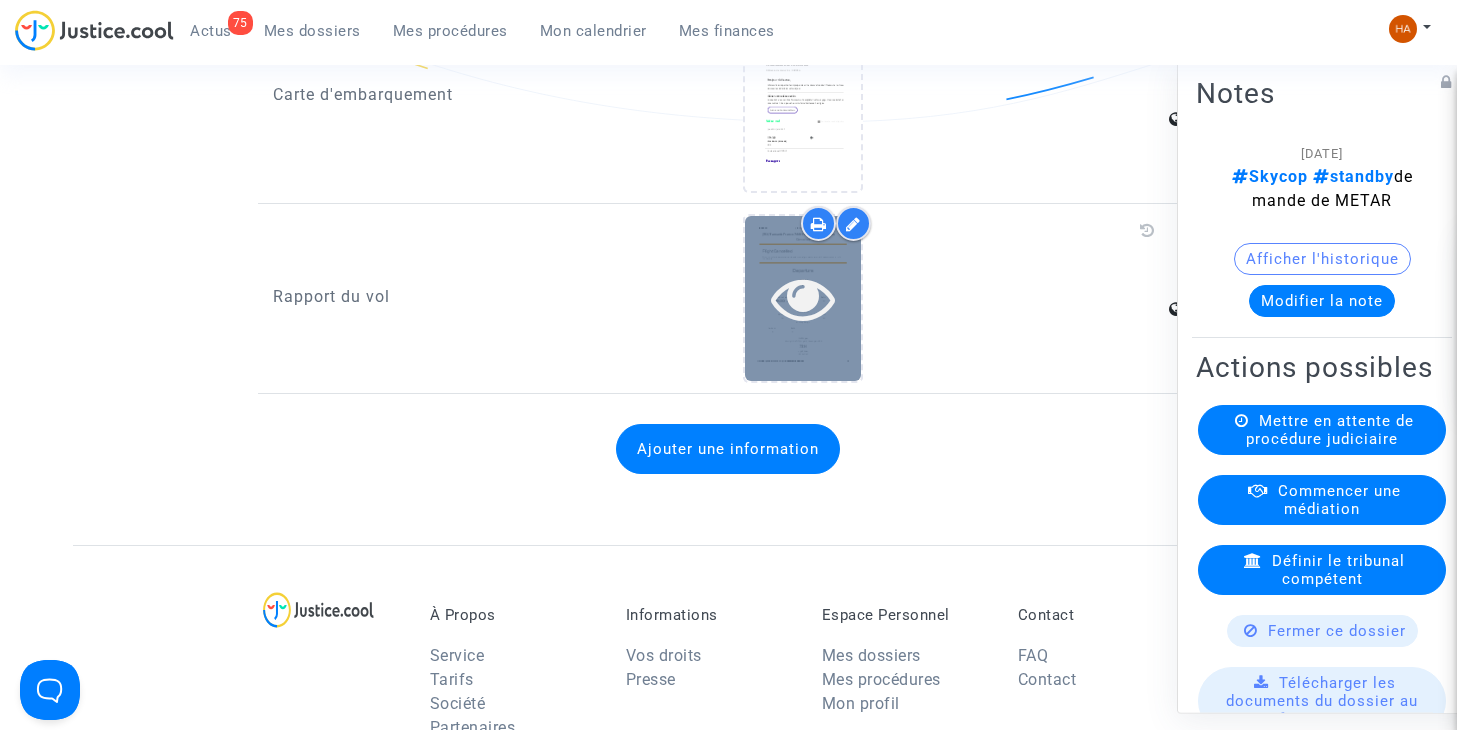drag, startPoint x: 788, startPoint y: 354, endPoint x: 775, endPoint y: 293, distance: 62.369865 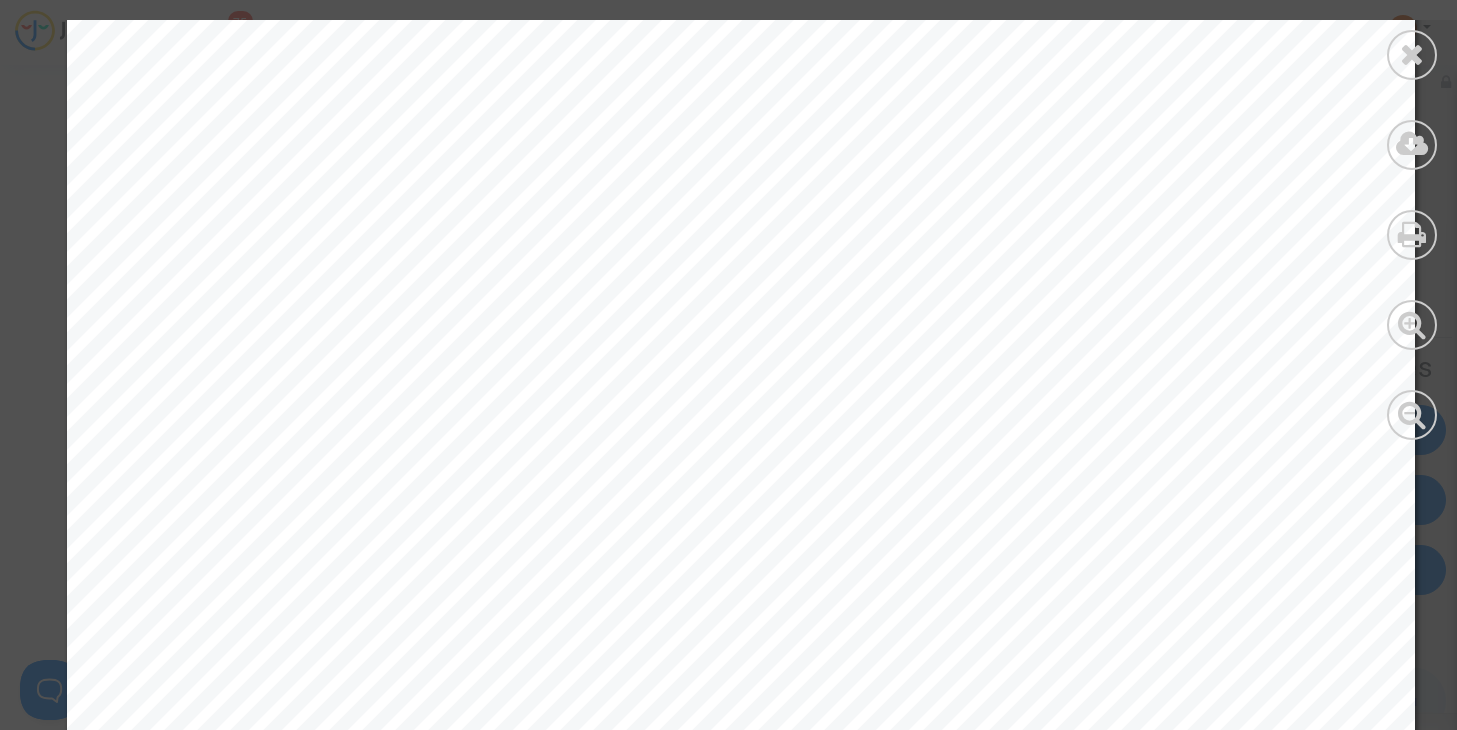 scroll, scrollTop: 382, scrollLeft: 0, axis: vertical 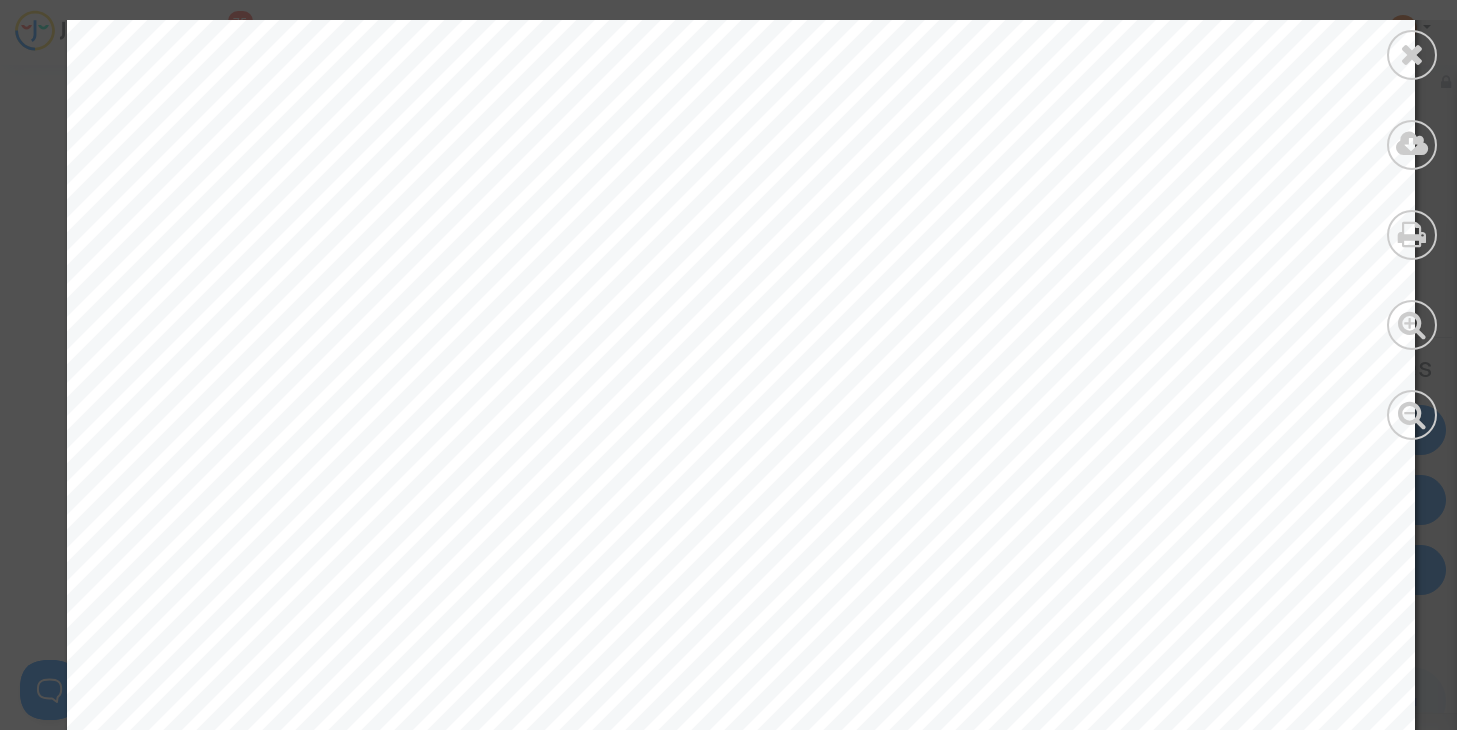 click at bounding box center [1412, 230] 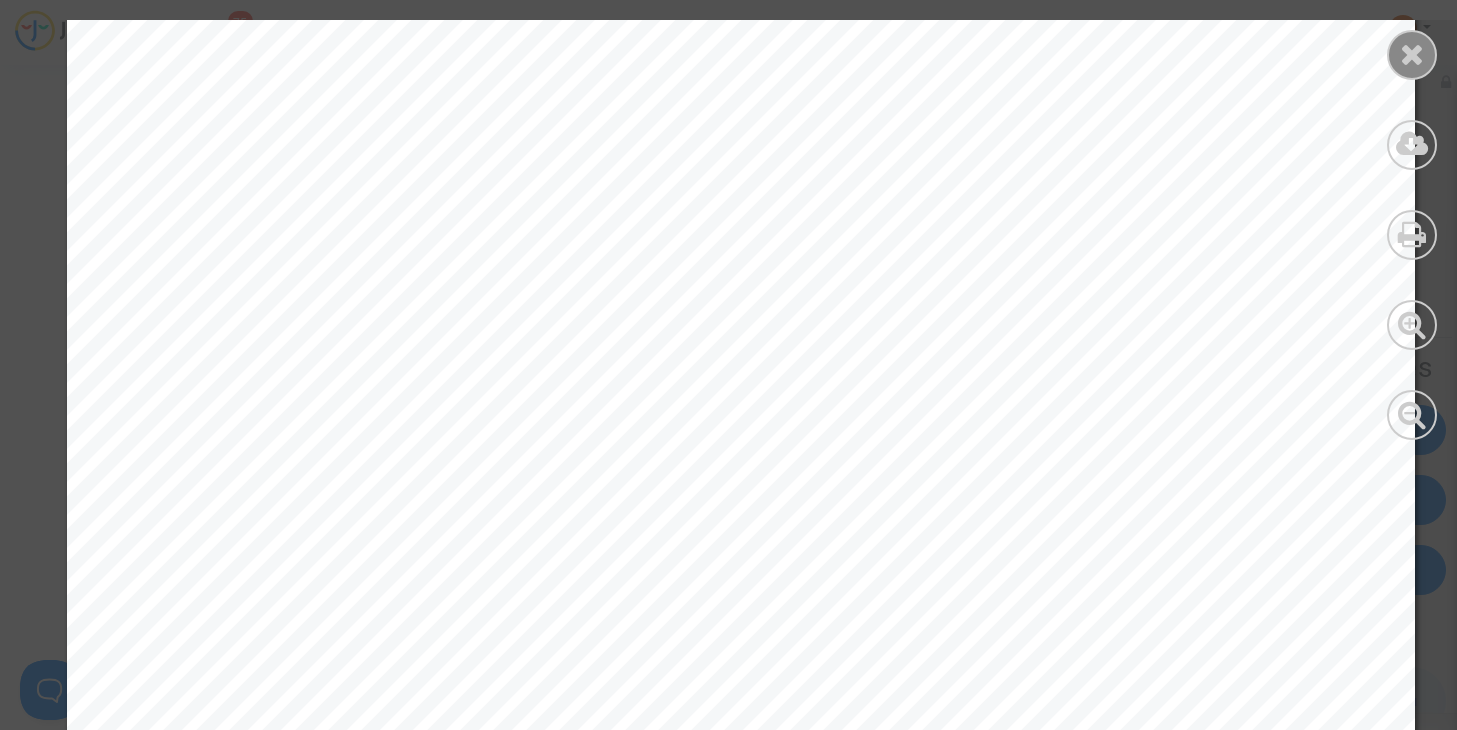 click at bounding box center (1412, 55) 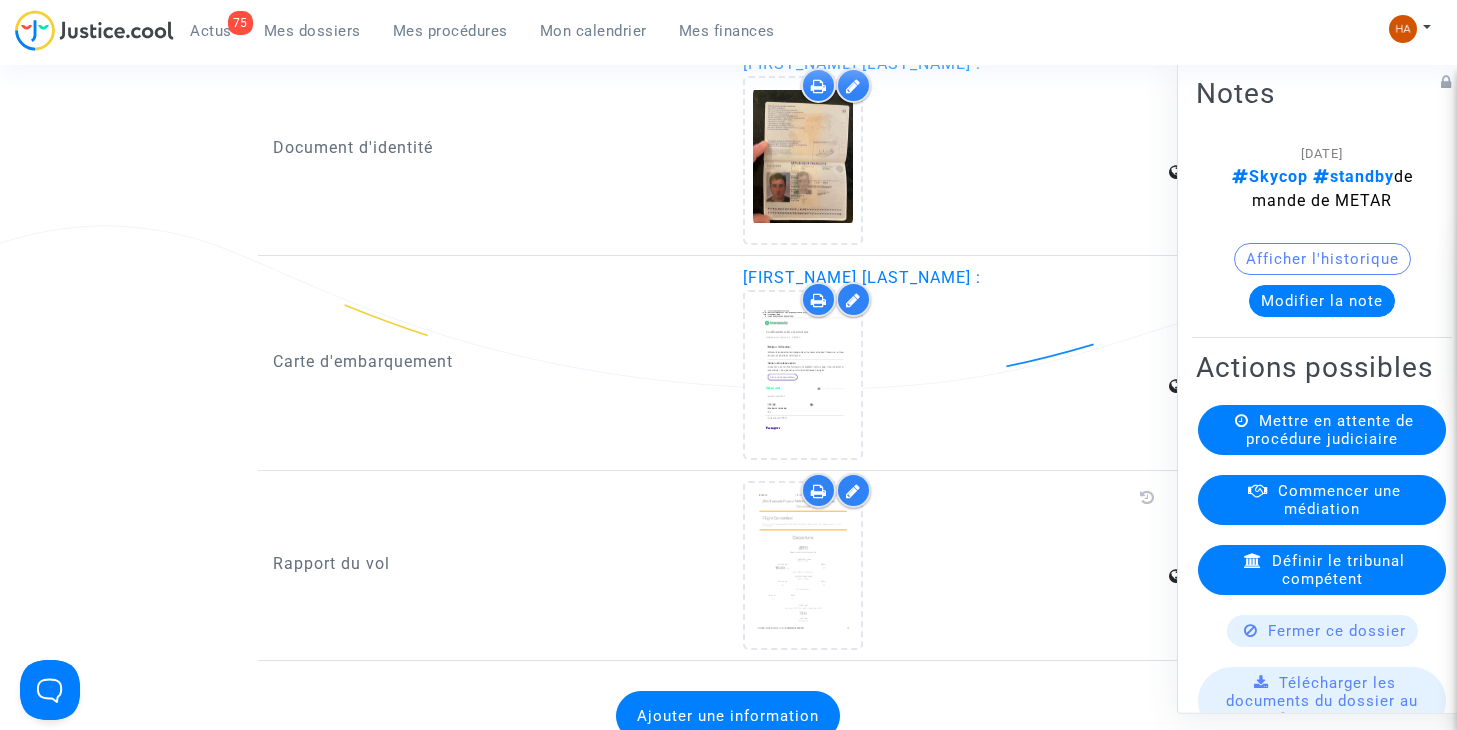 scroll, scrollTop: 3505, scrollLeft: 0, axis: vertical 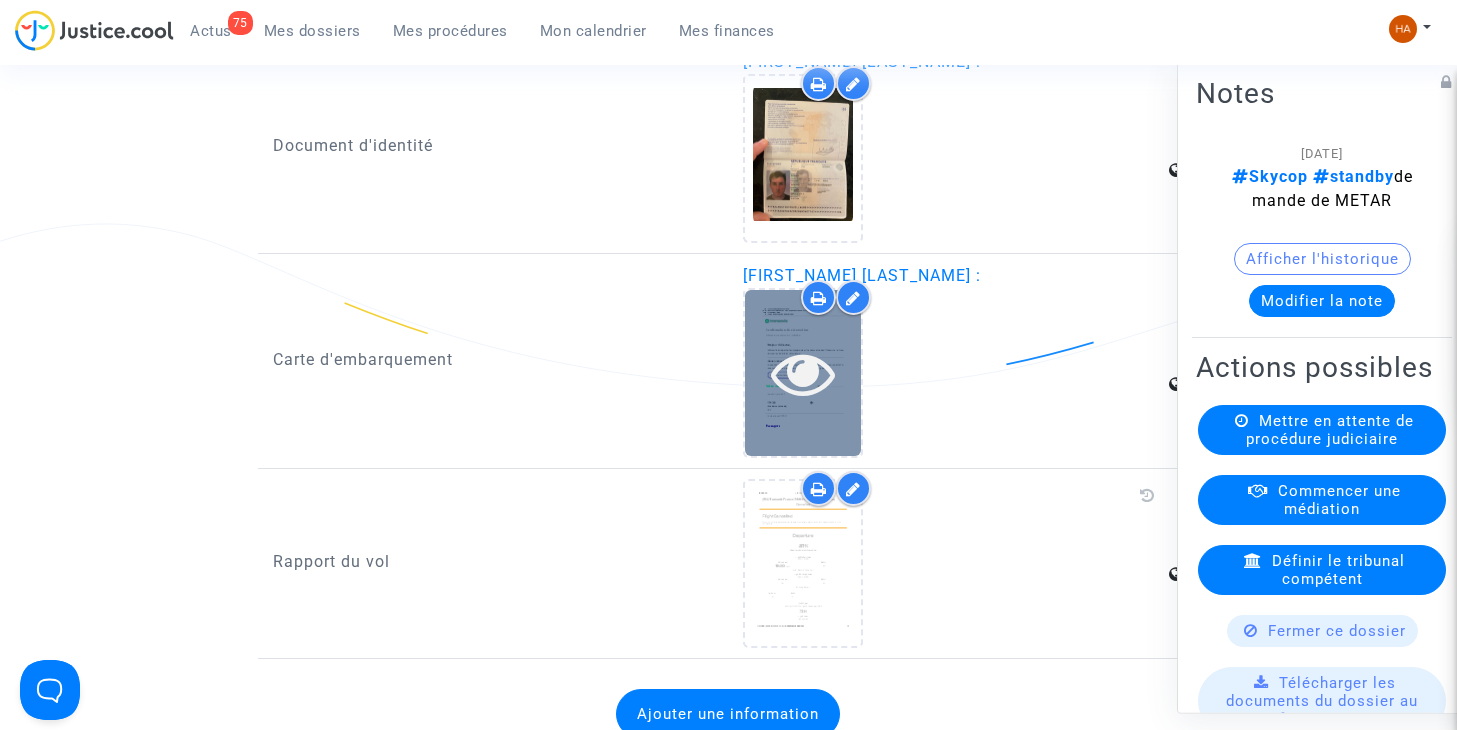 click at bounding box center [803, 373] 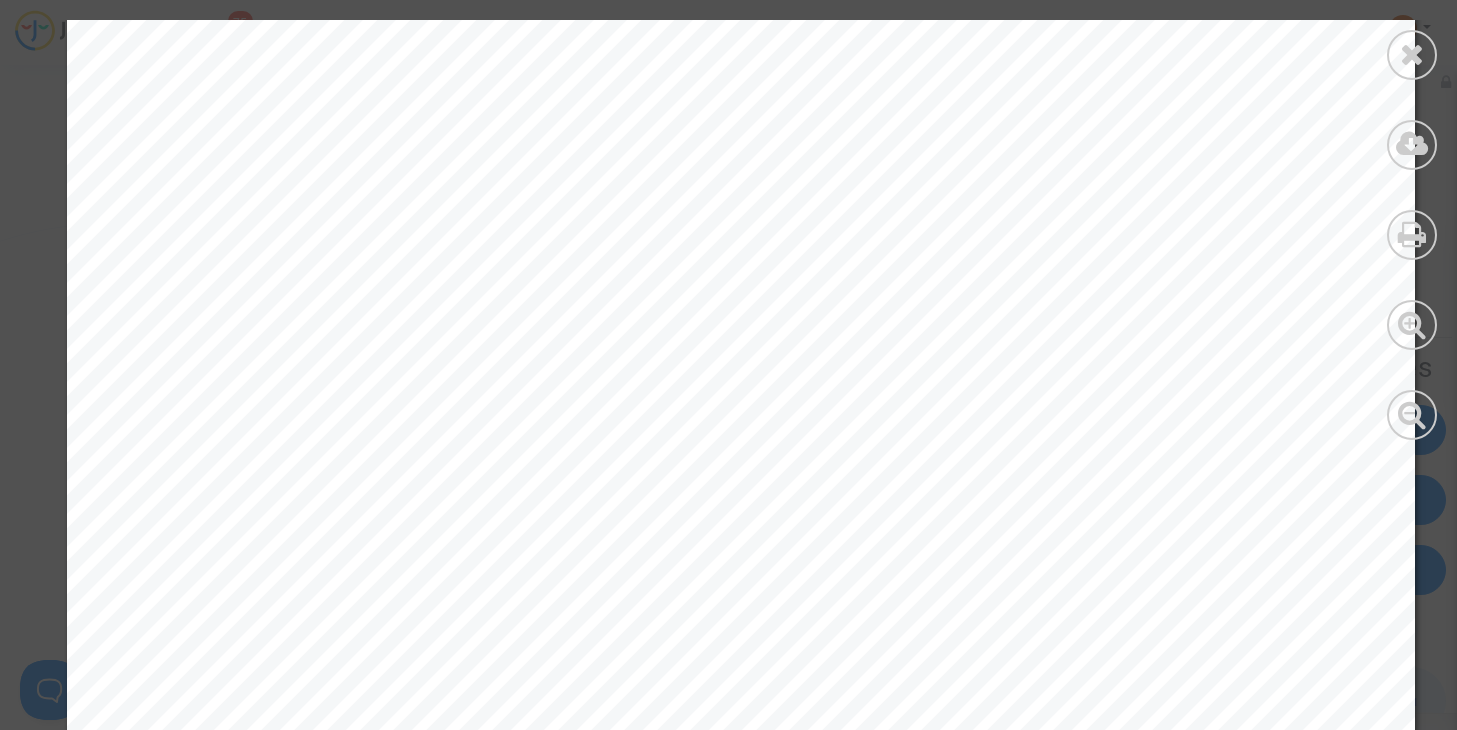 scroll, scrollTop: 1158, scrollLeft: 0, axis: vertical 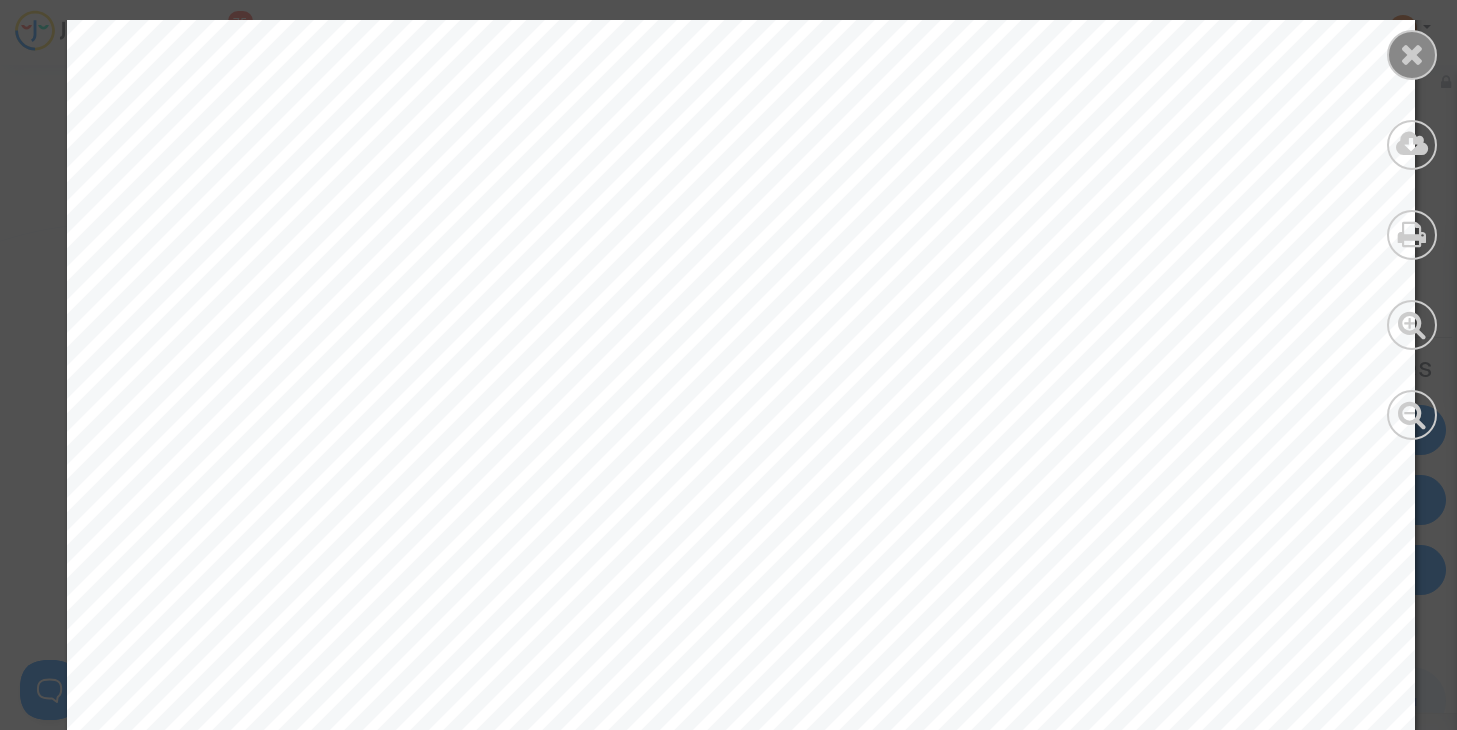 click at bounding box center (1412, 54) 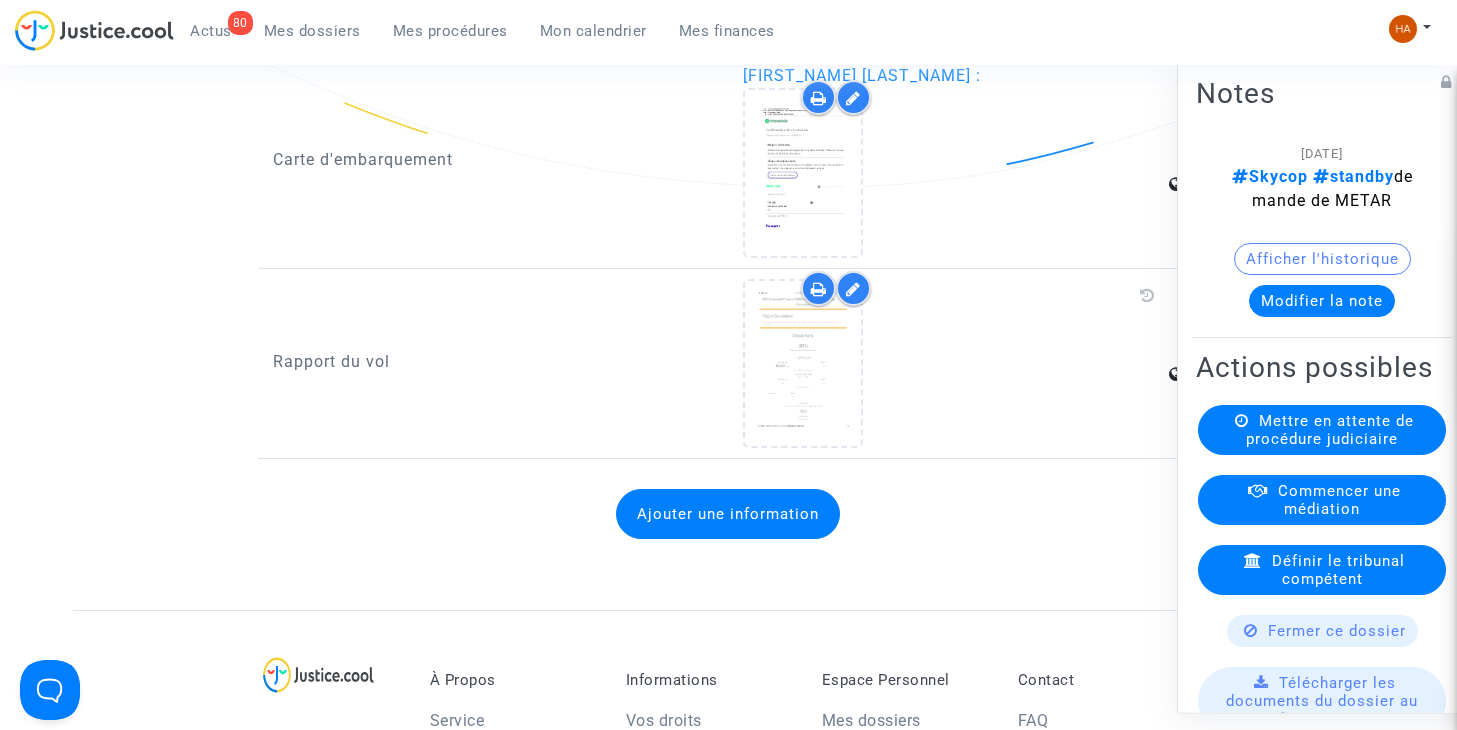 scroll, scrollTop: 3605, scrollLeft: 0, axis: vertical 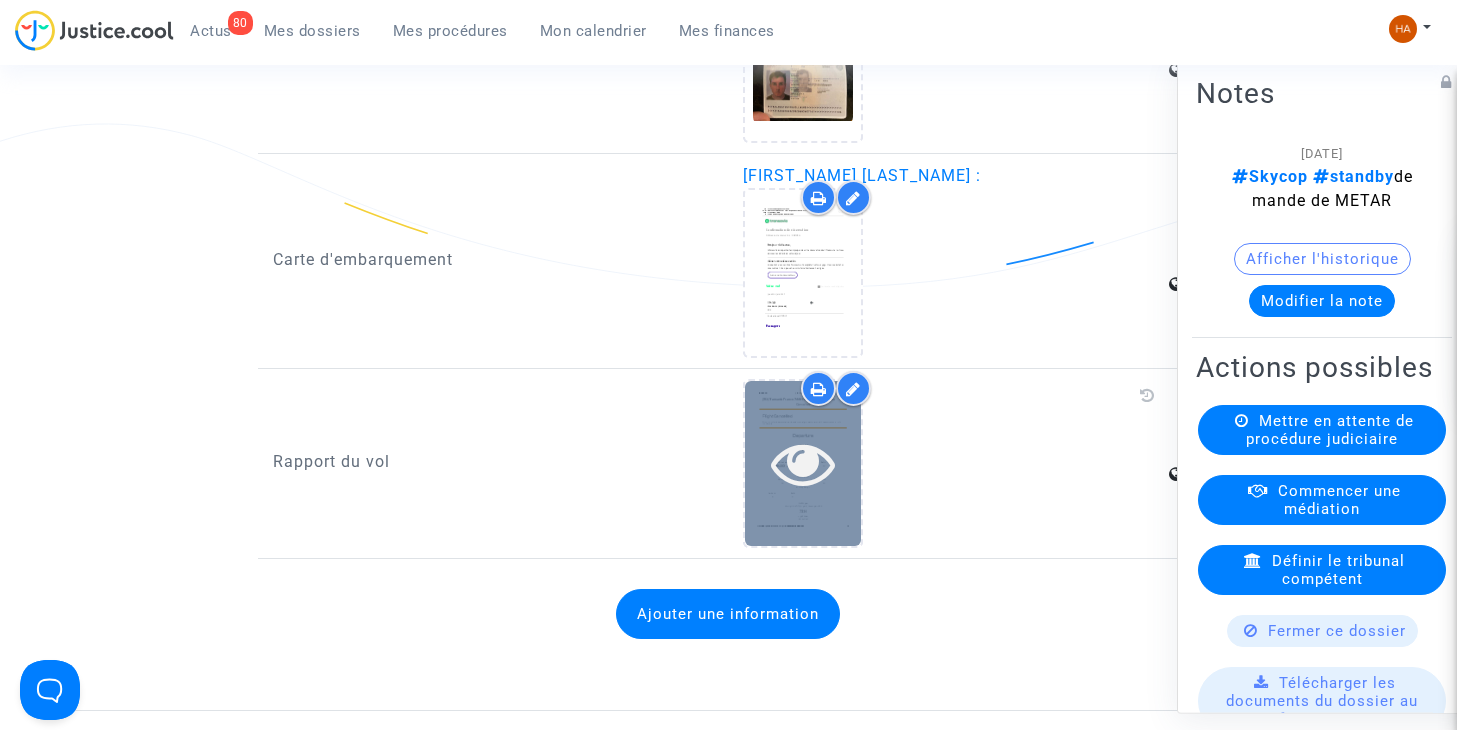 click at bounding box center (803, 463) 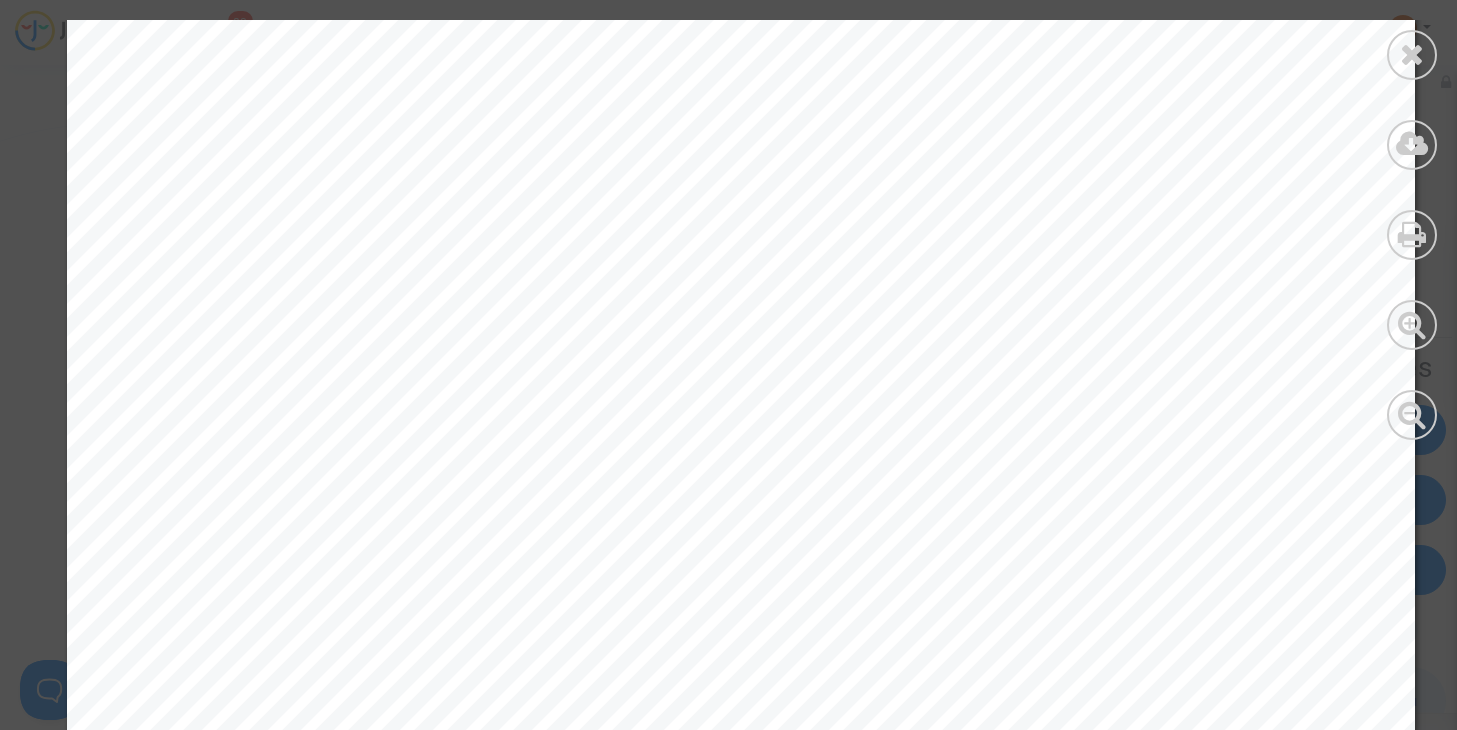 scroll, scrollTop: 2300, scrollLeft: 0, axis: vertical 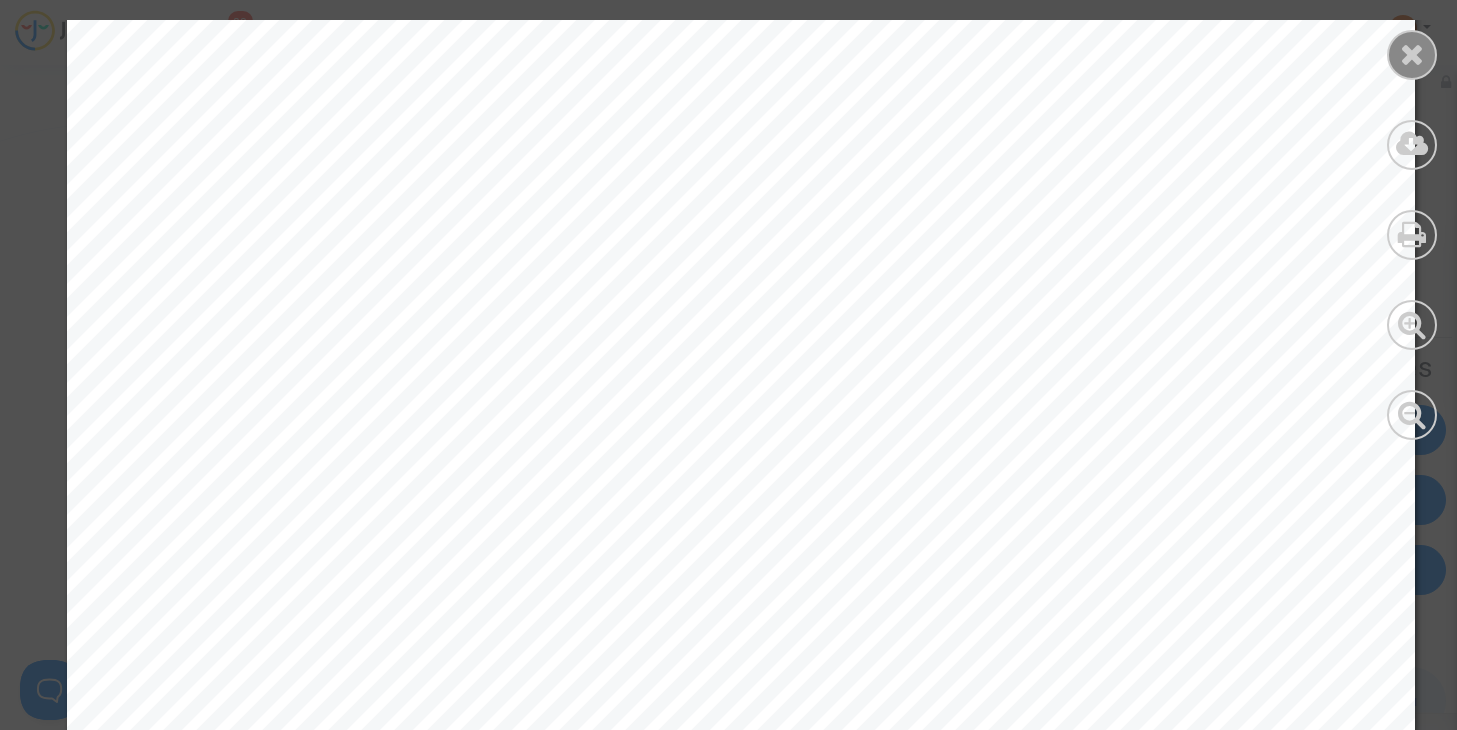 click at bounding box center (1412, 54) 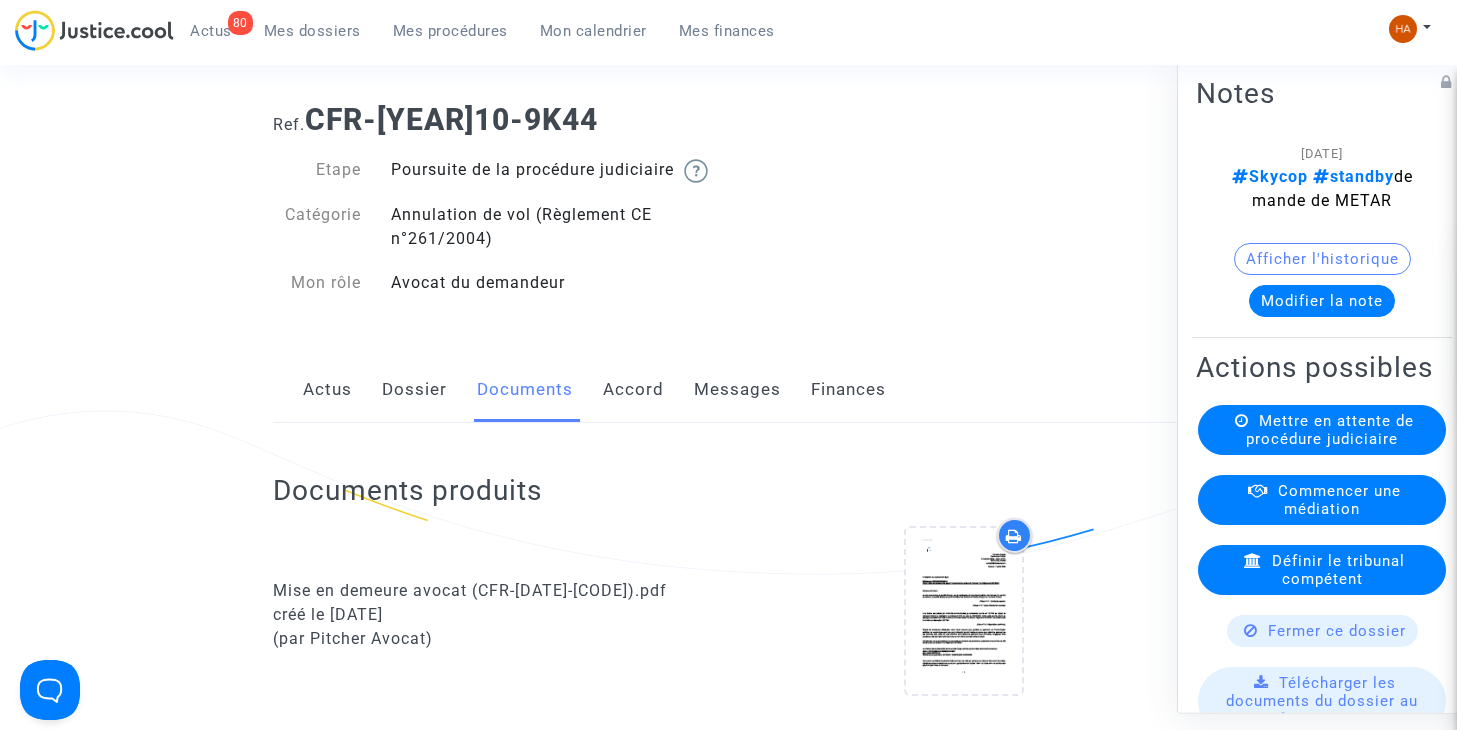 scroll, scrollTop: 5, scrollLeft: 0, axis: vertical 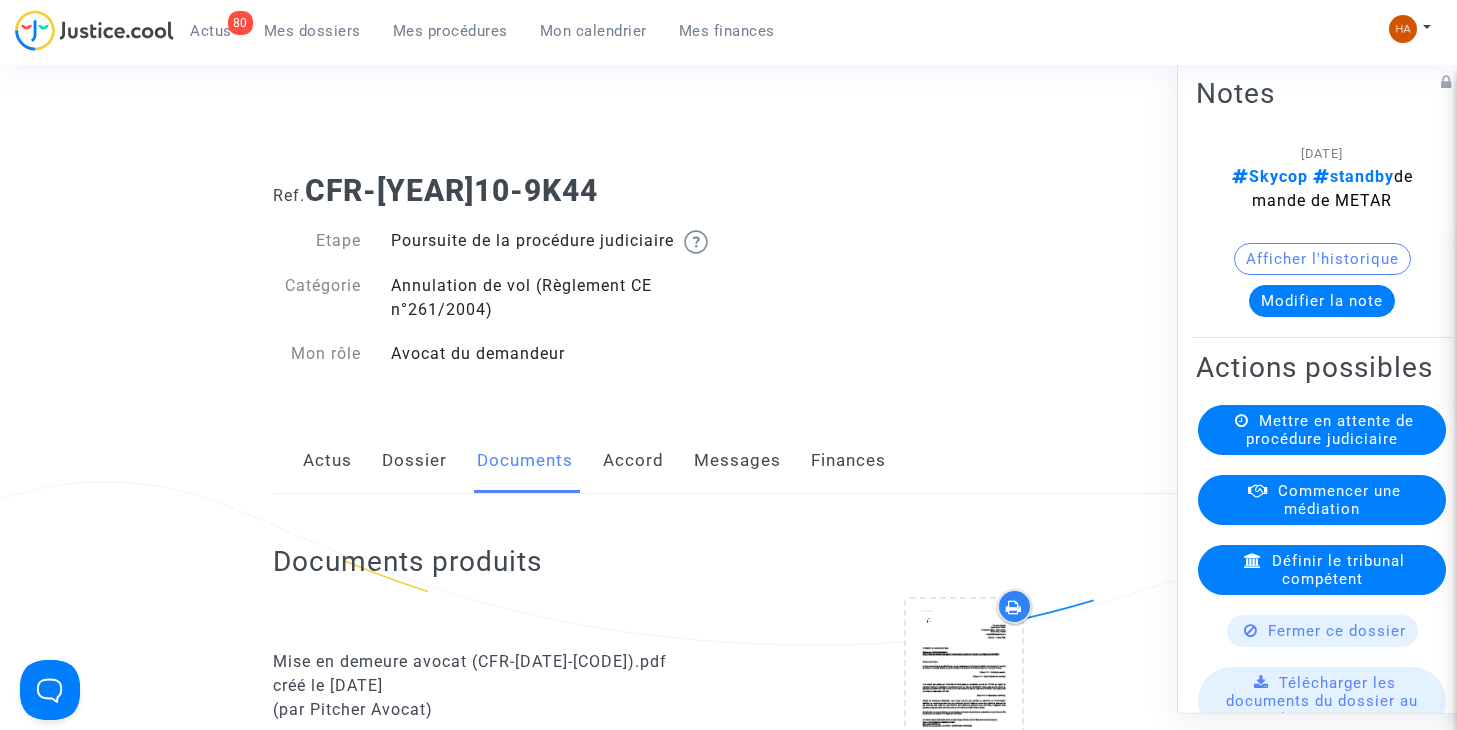 click on "Messages" 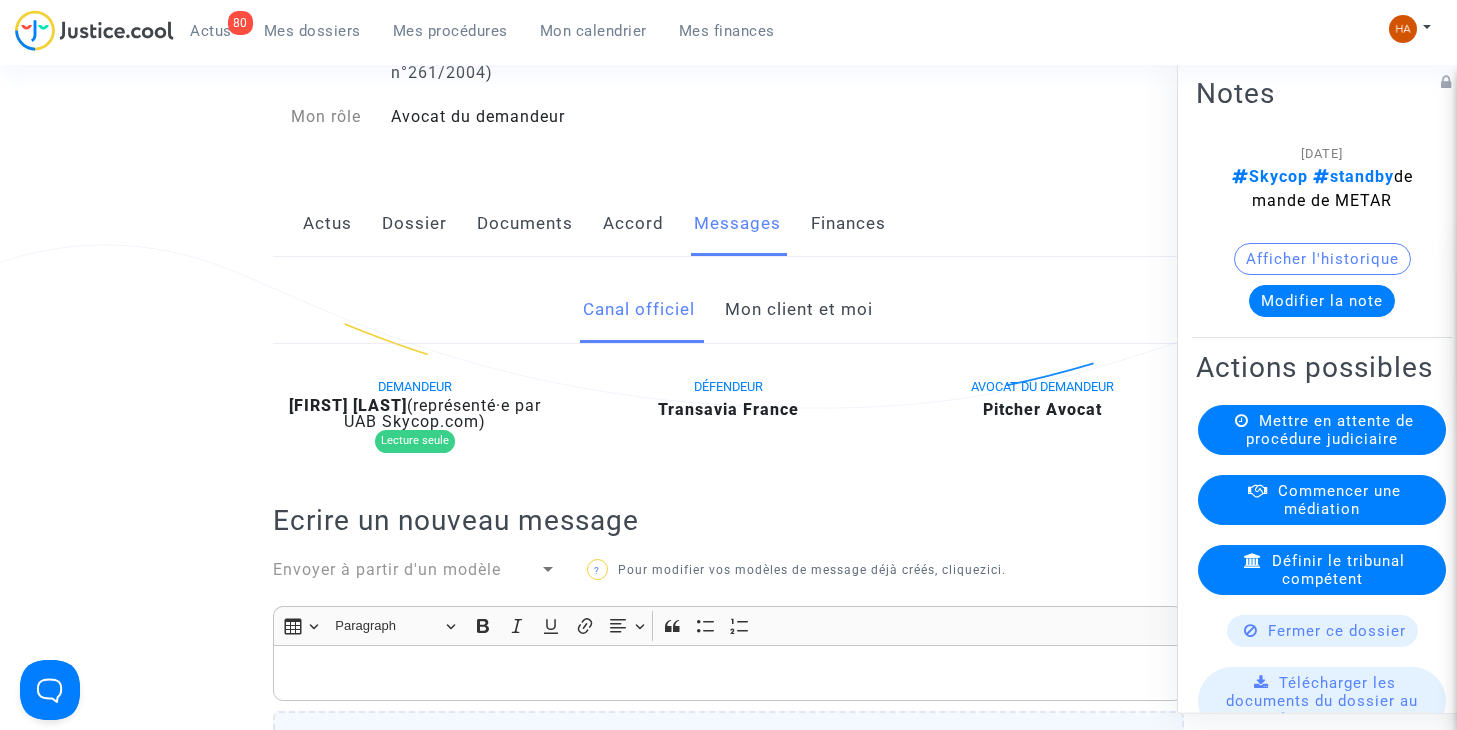 scroll, scrollTop: 205, scrollLeft: 0, axis: vertical 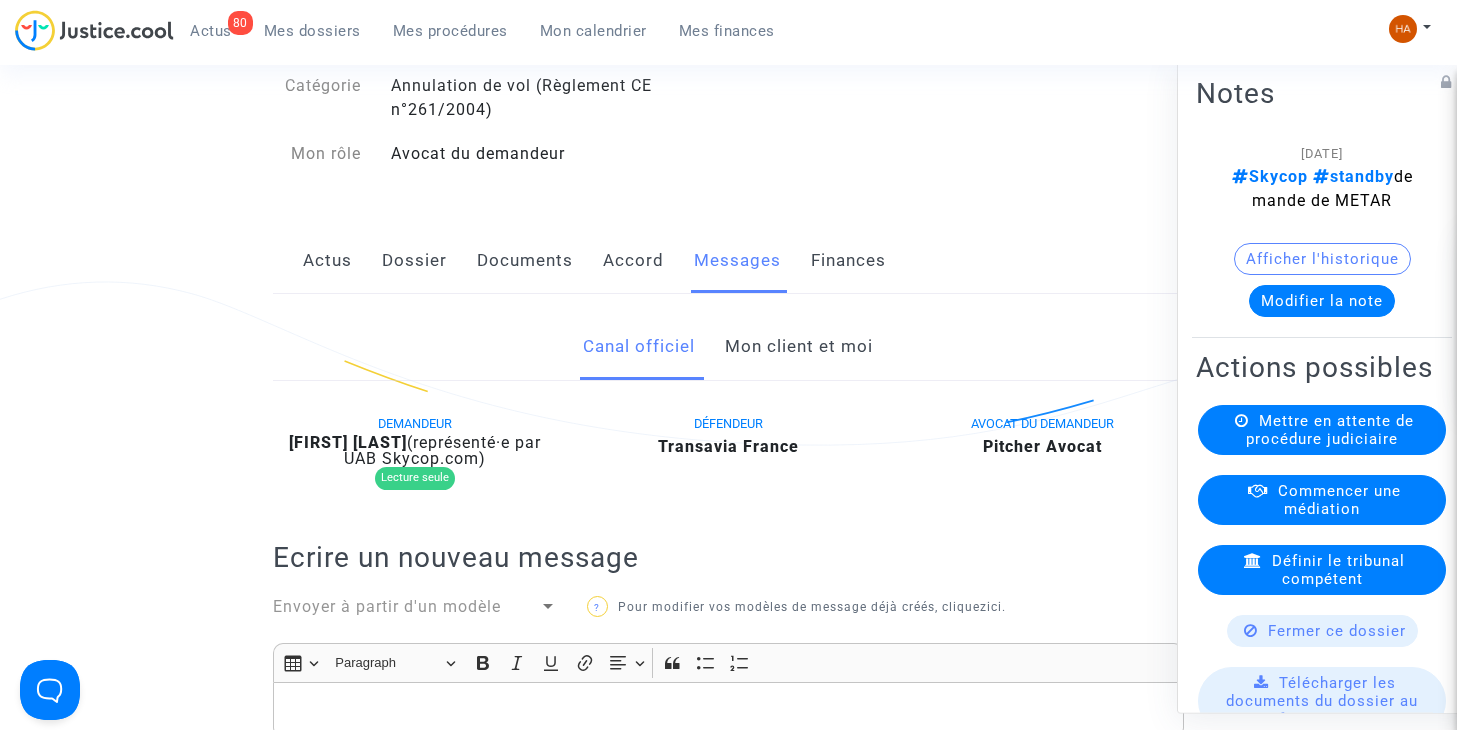 click on "Mon client et moi" 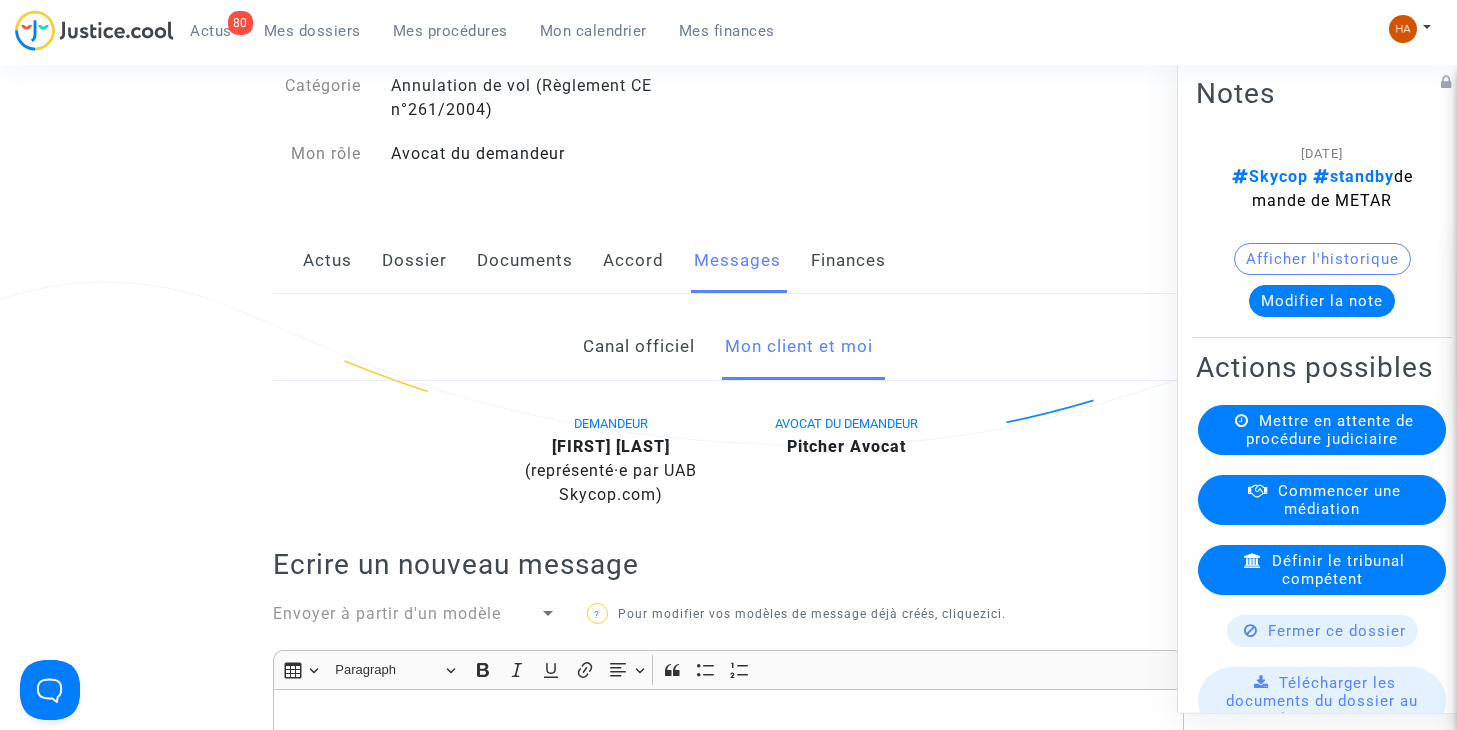 click on "Dossier" 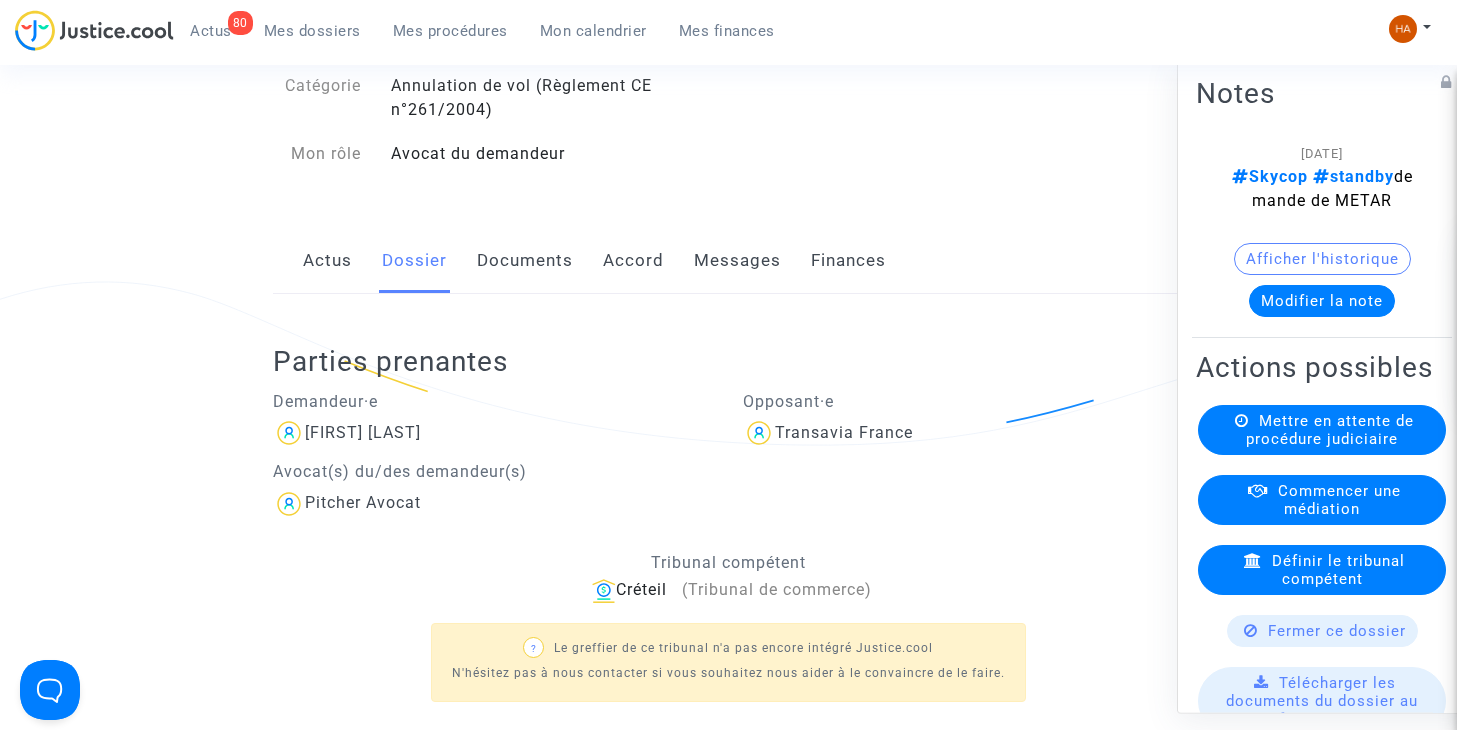 click on "Messages" 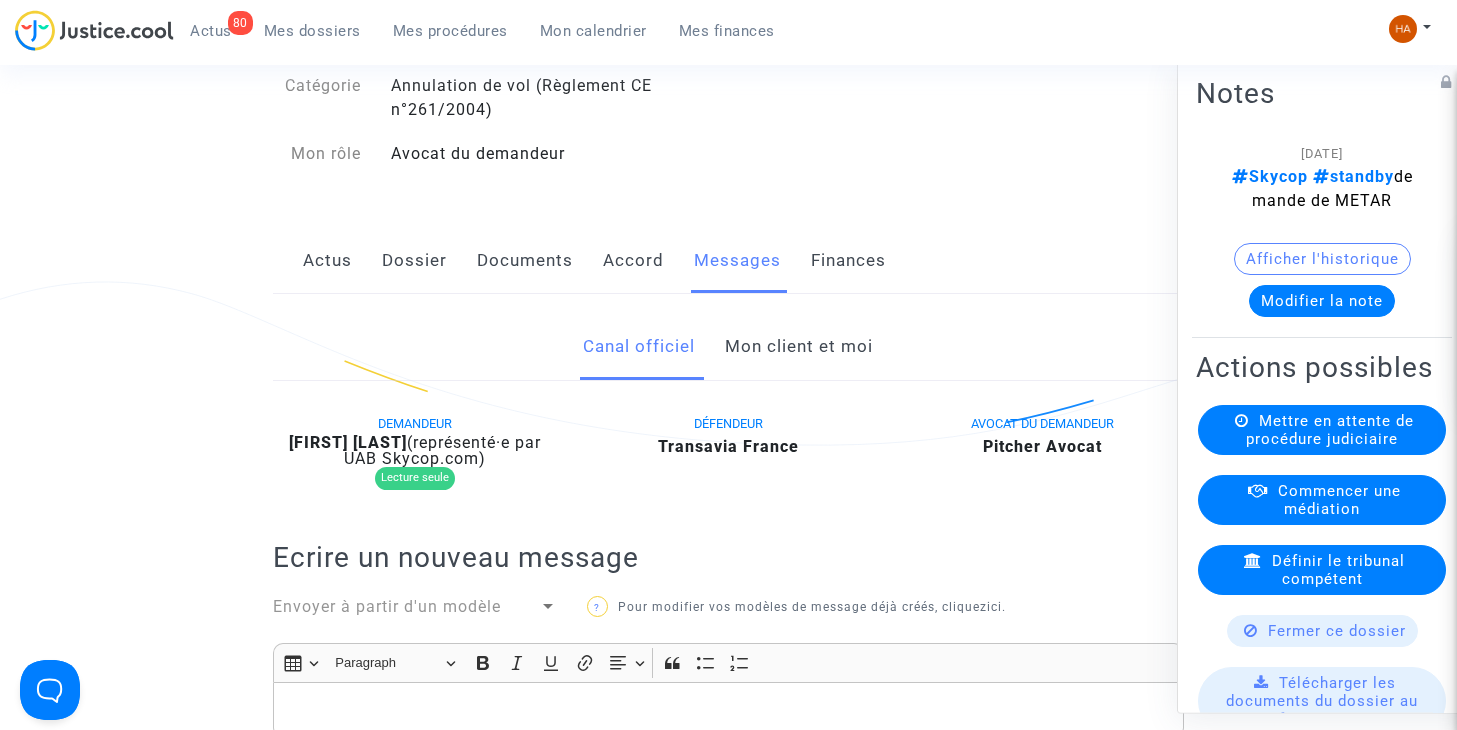 click on "Mon client et moi" 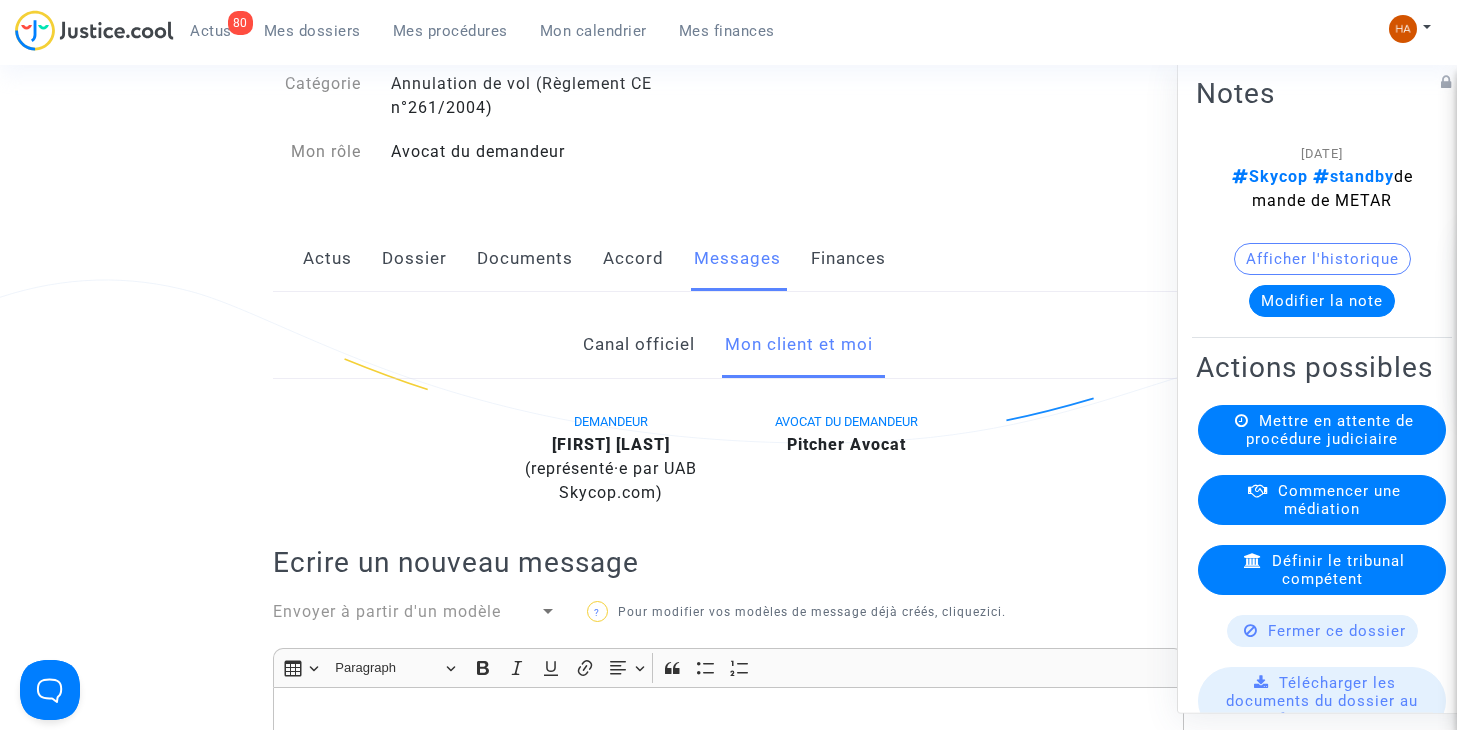 scroll, scrollTop: 205, scrollLeft: 0, axis: vertical 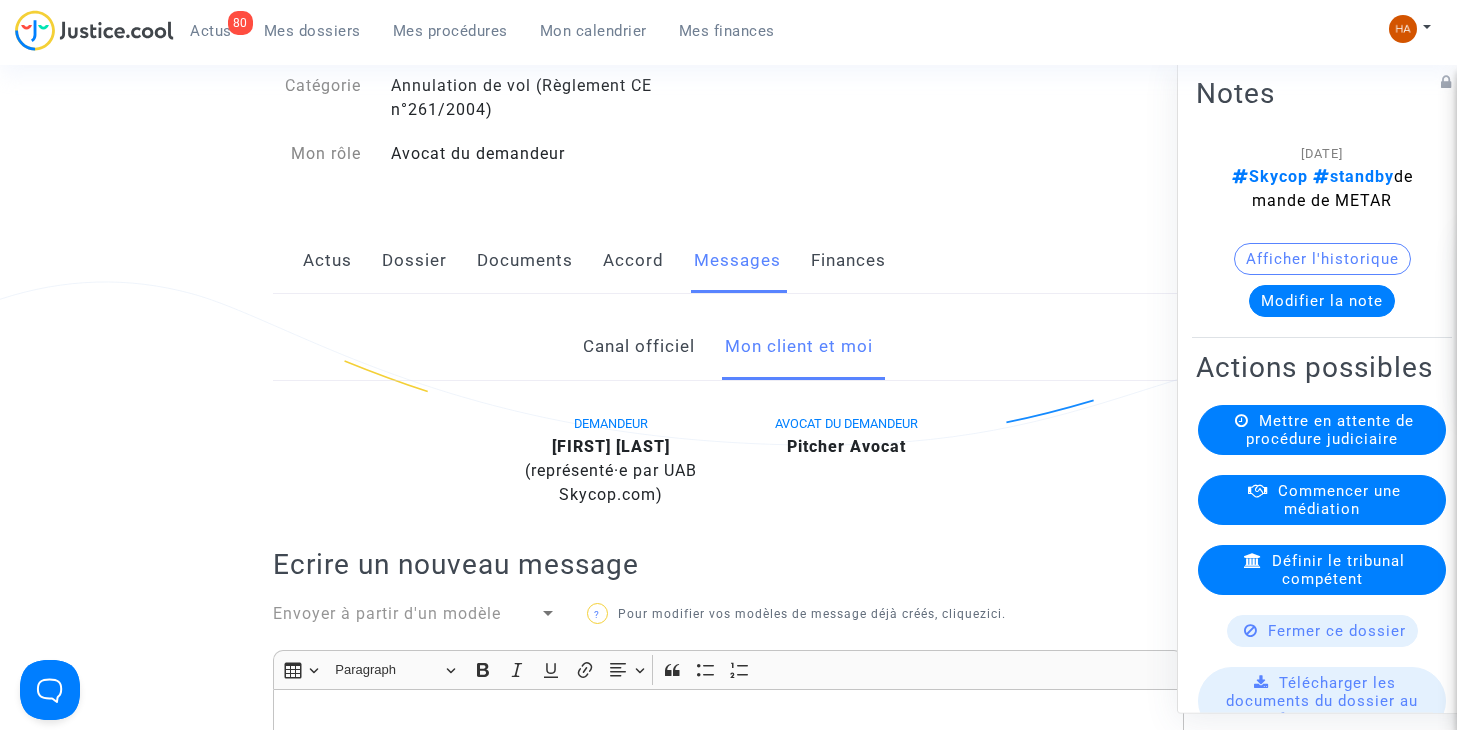 click on "Dossier" 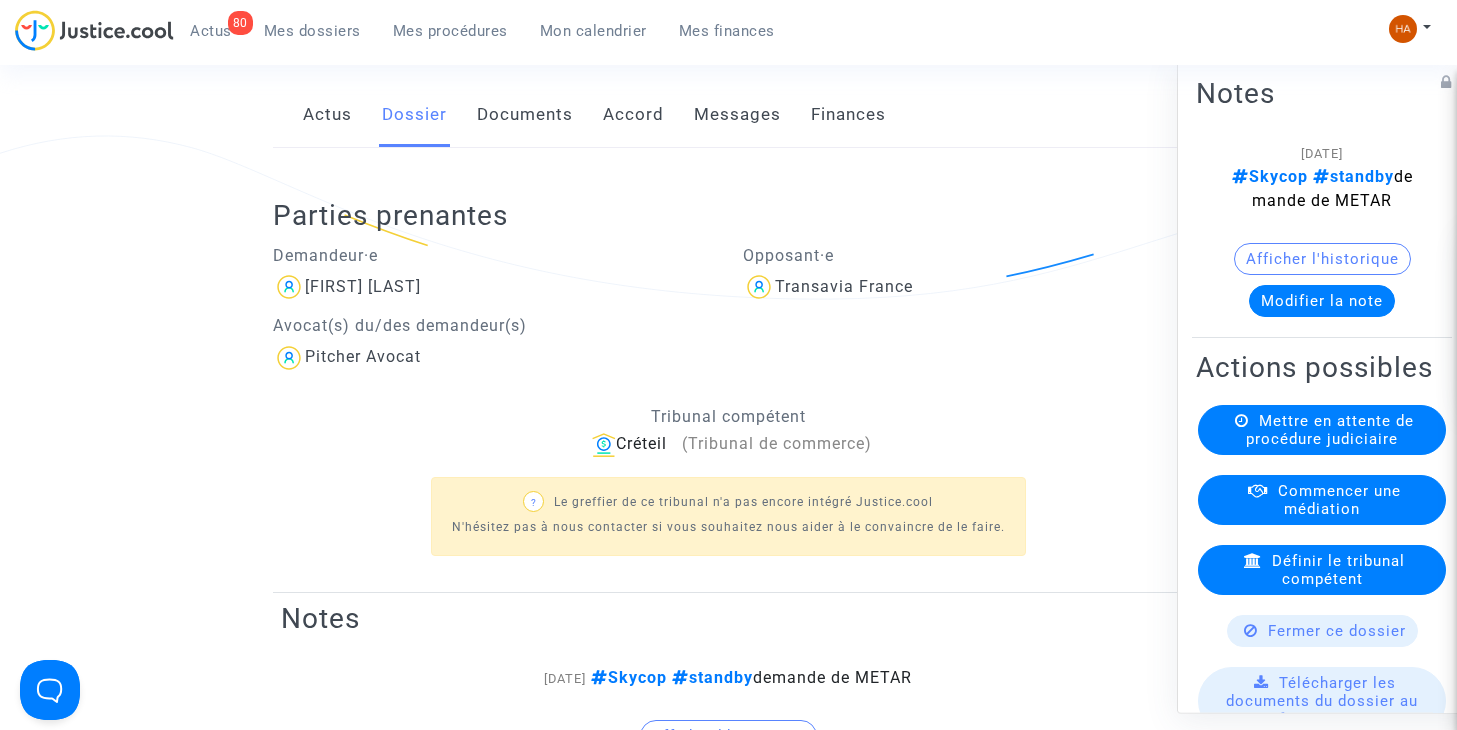 scroll, scrollTop: 305, scrollLeft: 0, axis: vertical 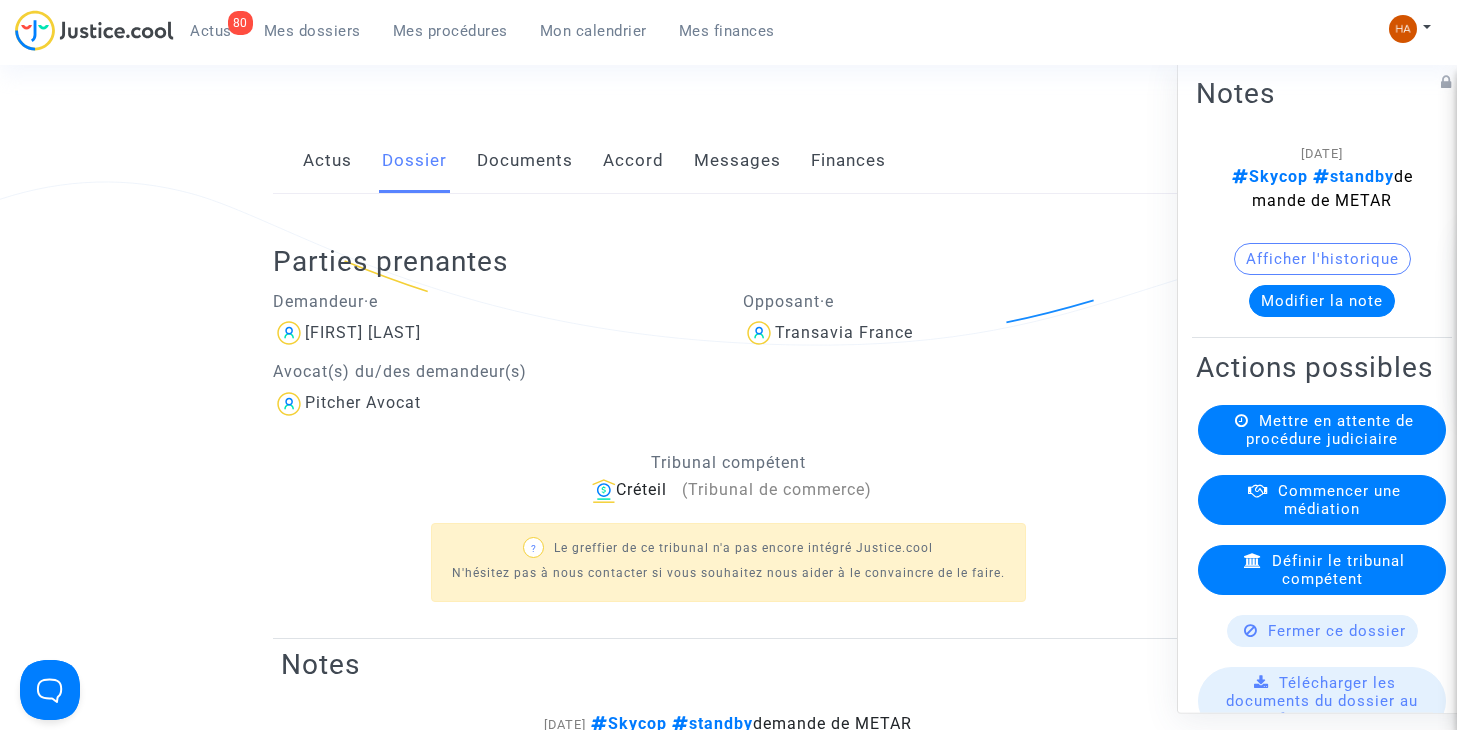 click on "Documents" 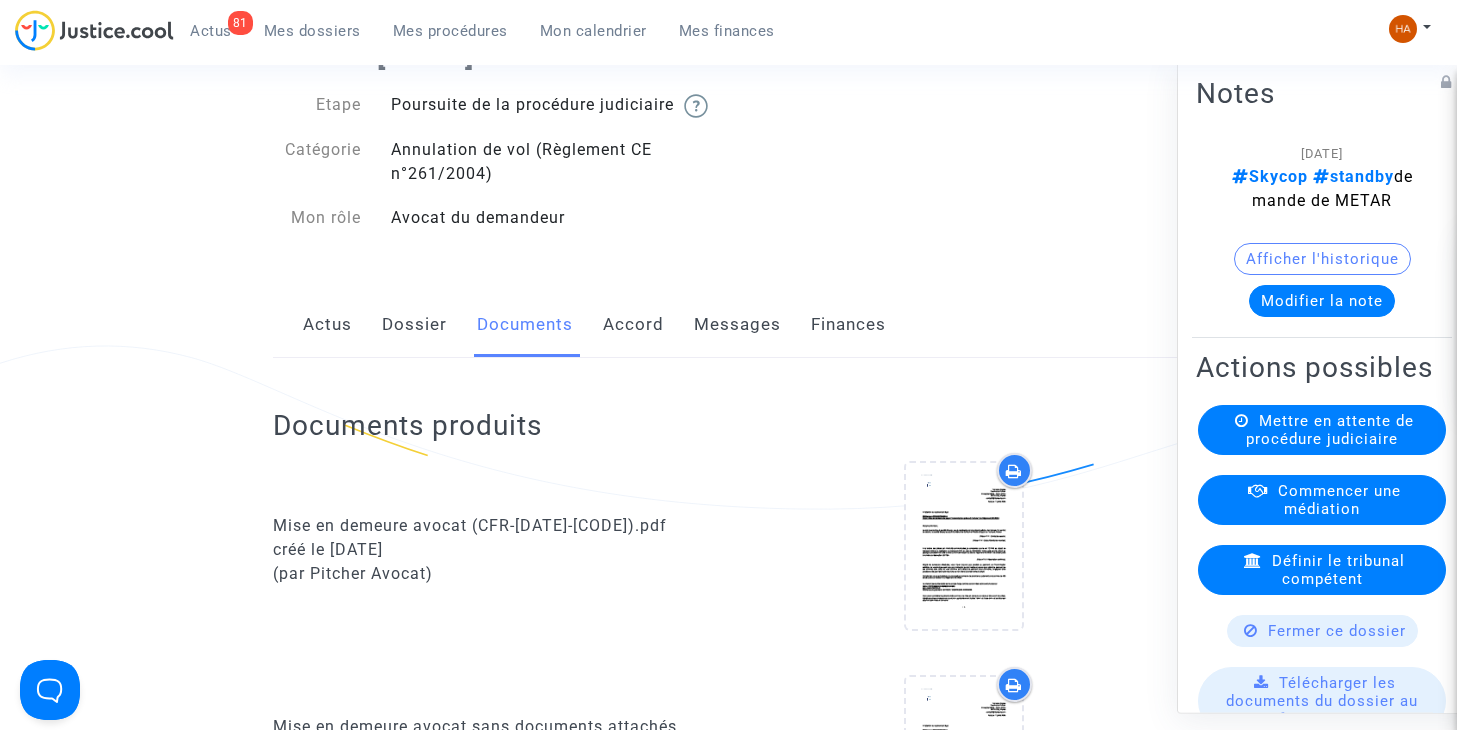 scroll, scrollTop: 0, scrollLeft: 0, axis: both 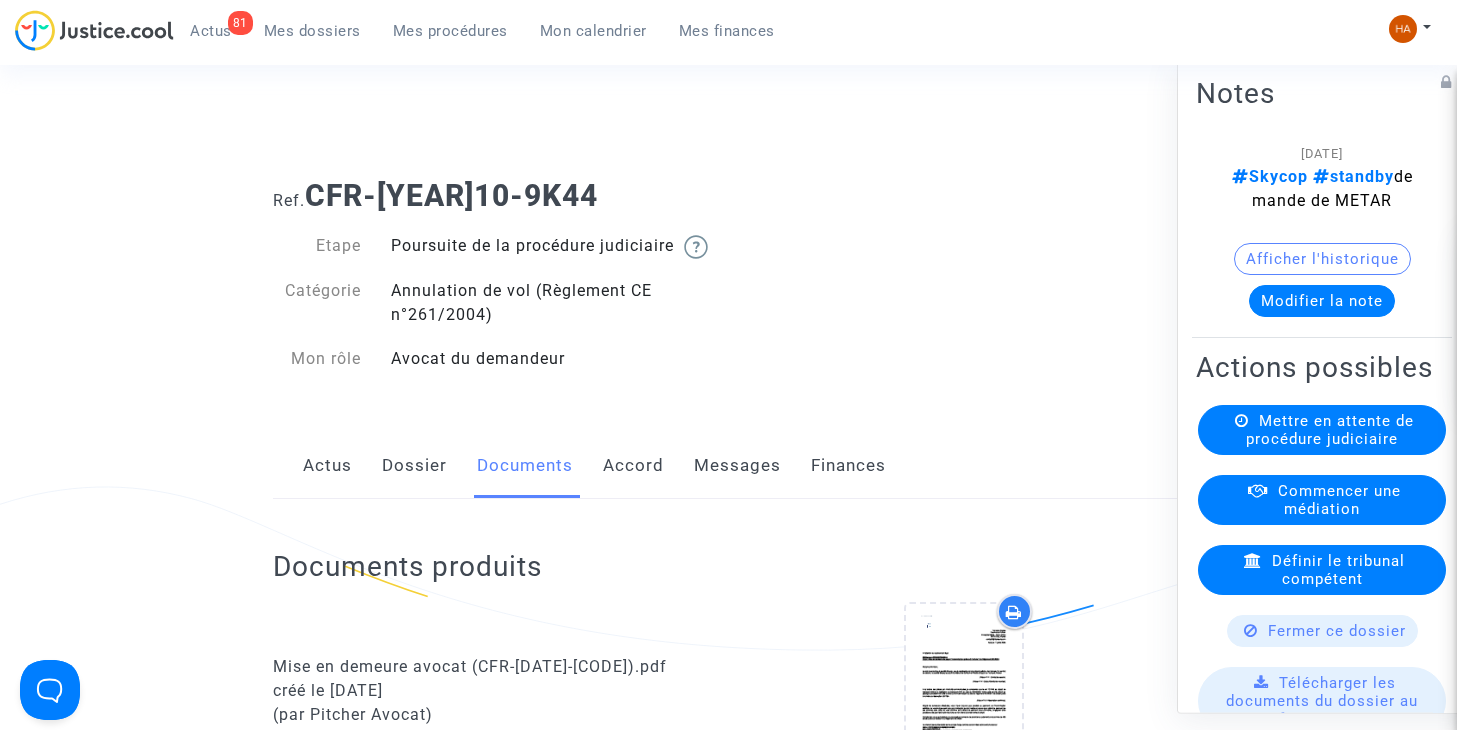 click on "Accord" 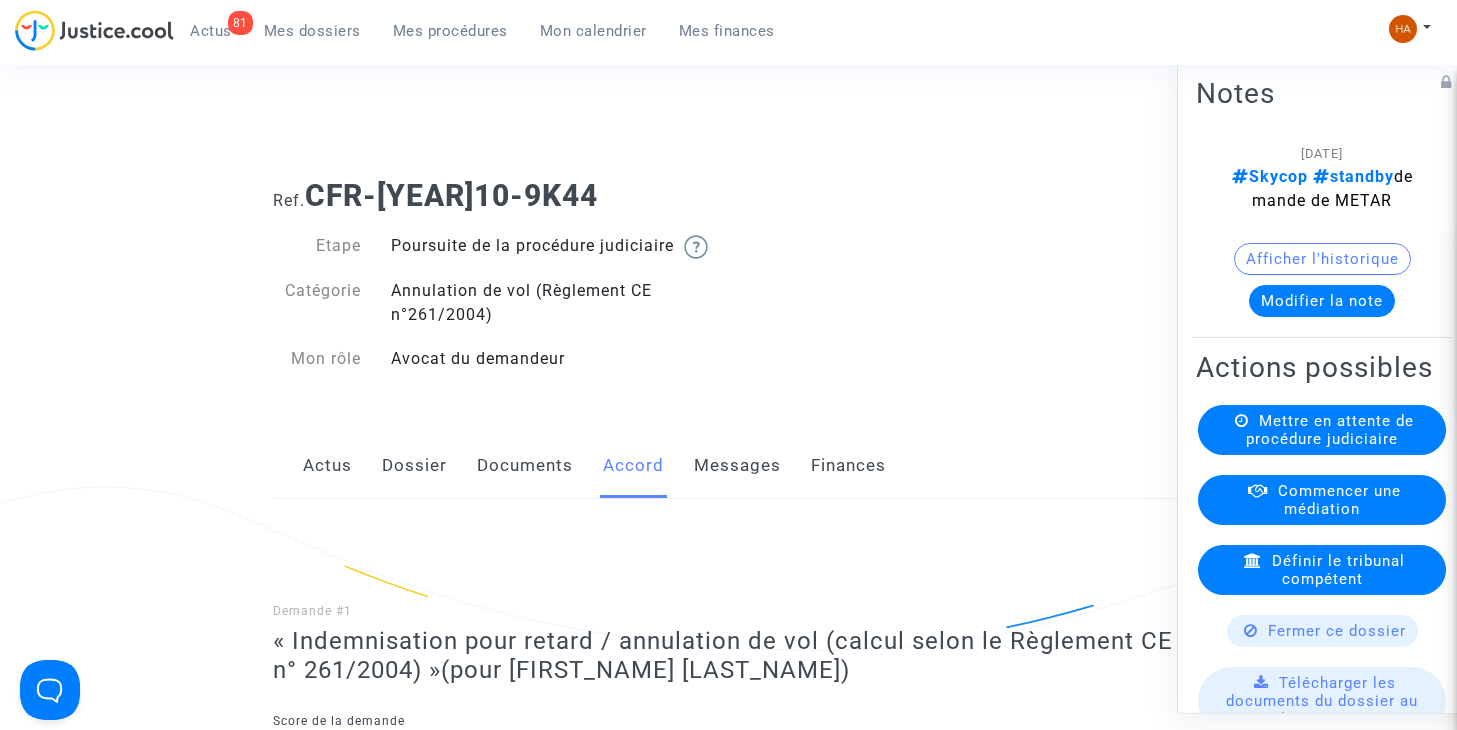 click on "Messages" 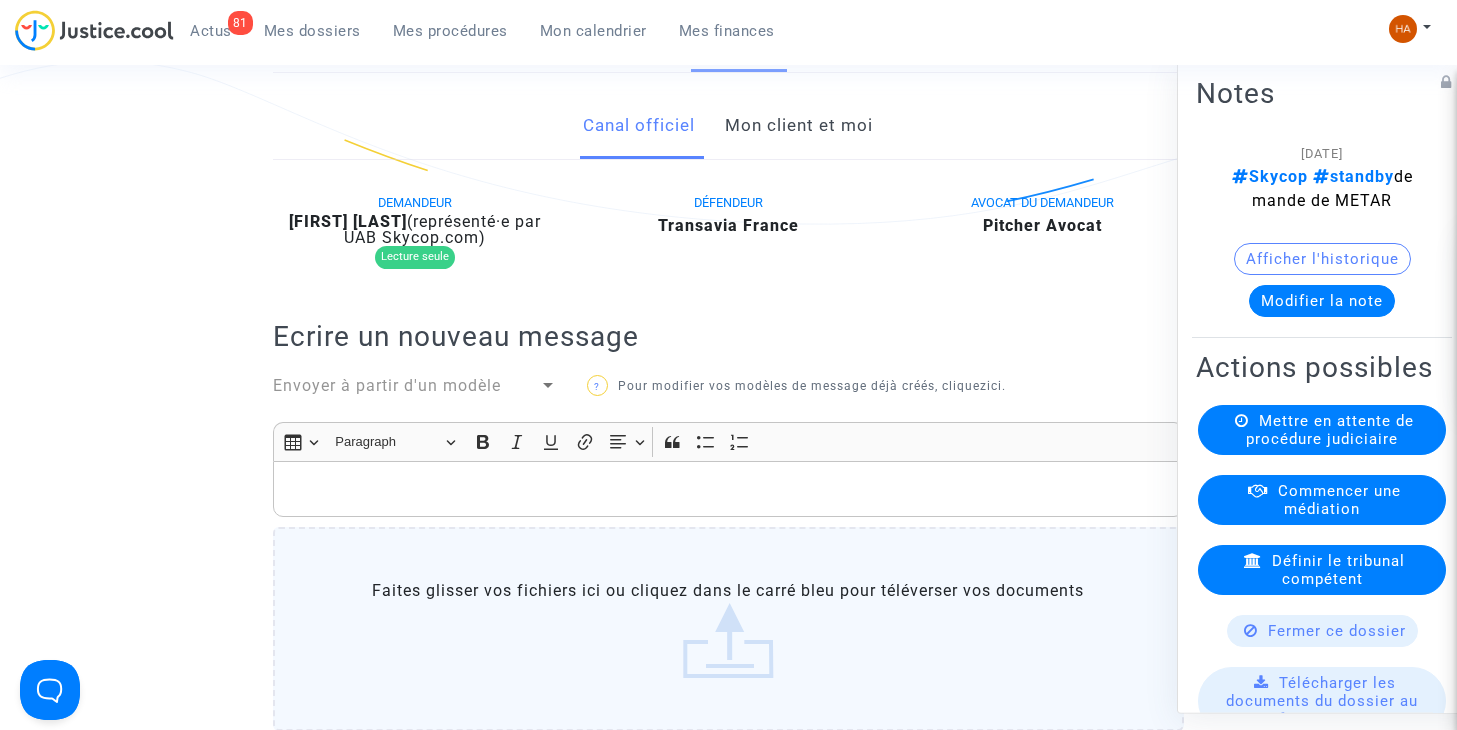 scroll, scrollTop: 400, scrollLeft: 0, axis: vertical 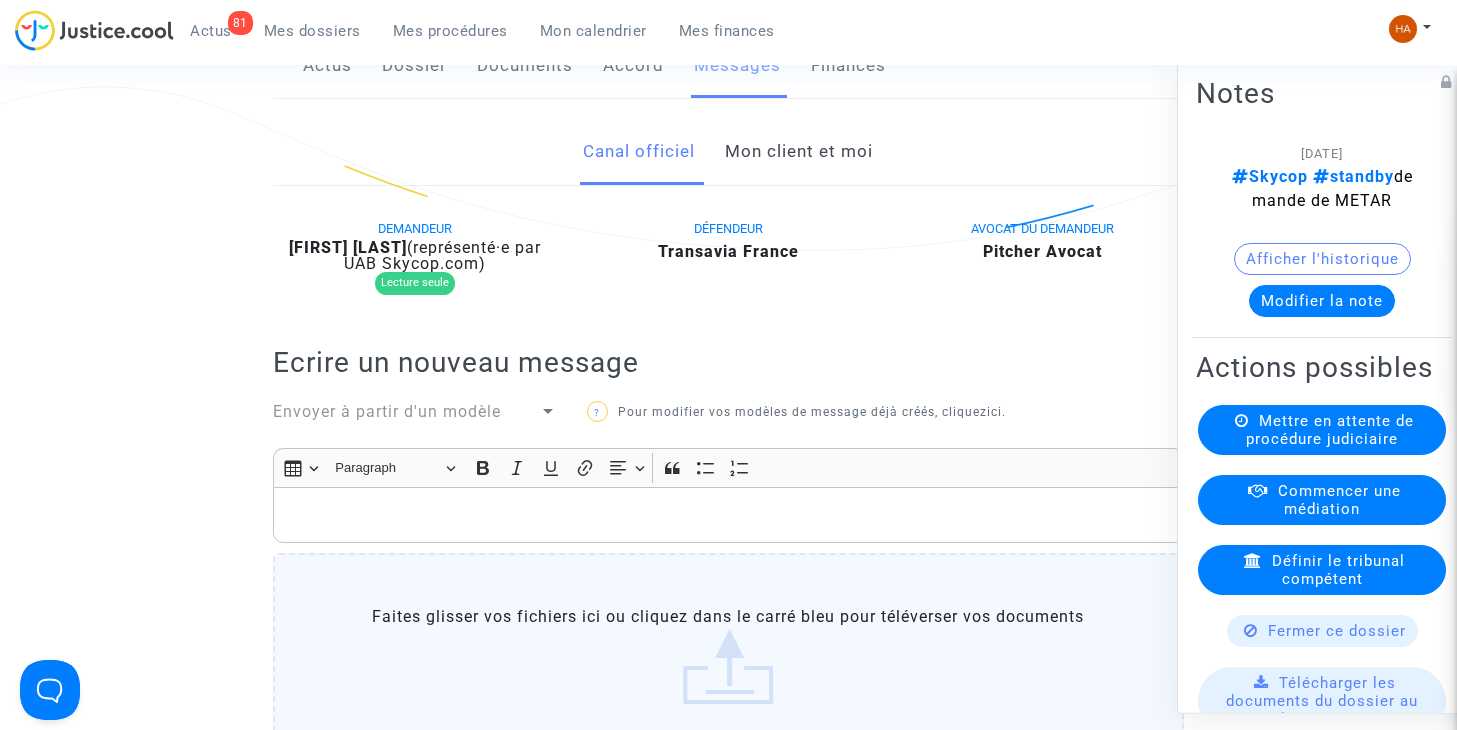 click on "Mon client et moi" 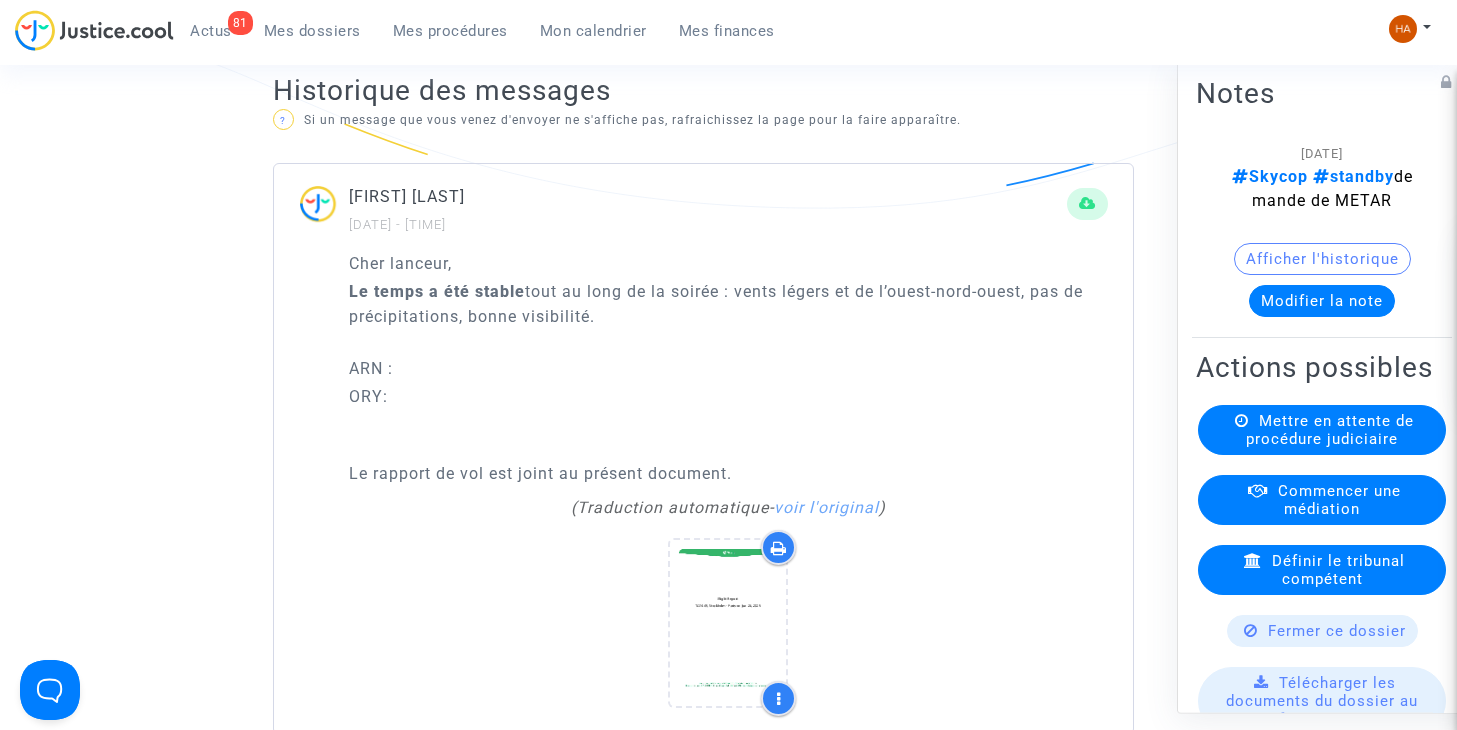 scroll, scrollTop: 1300, scrollLeft: 0, axis: vertical 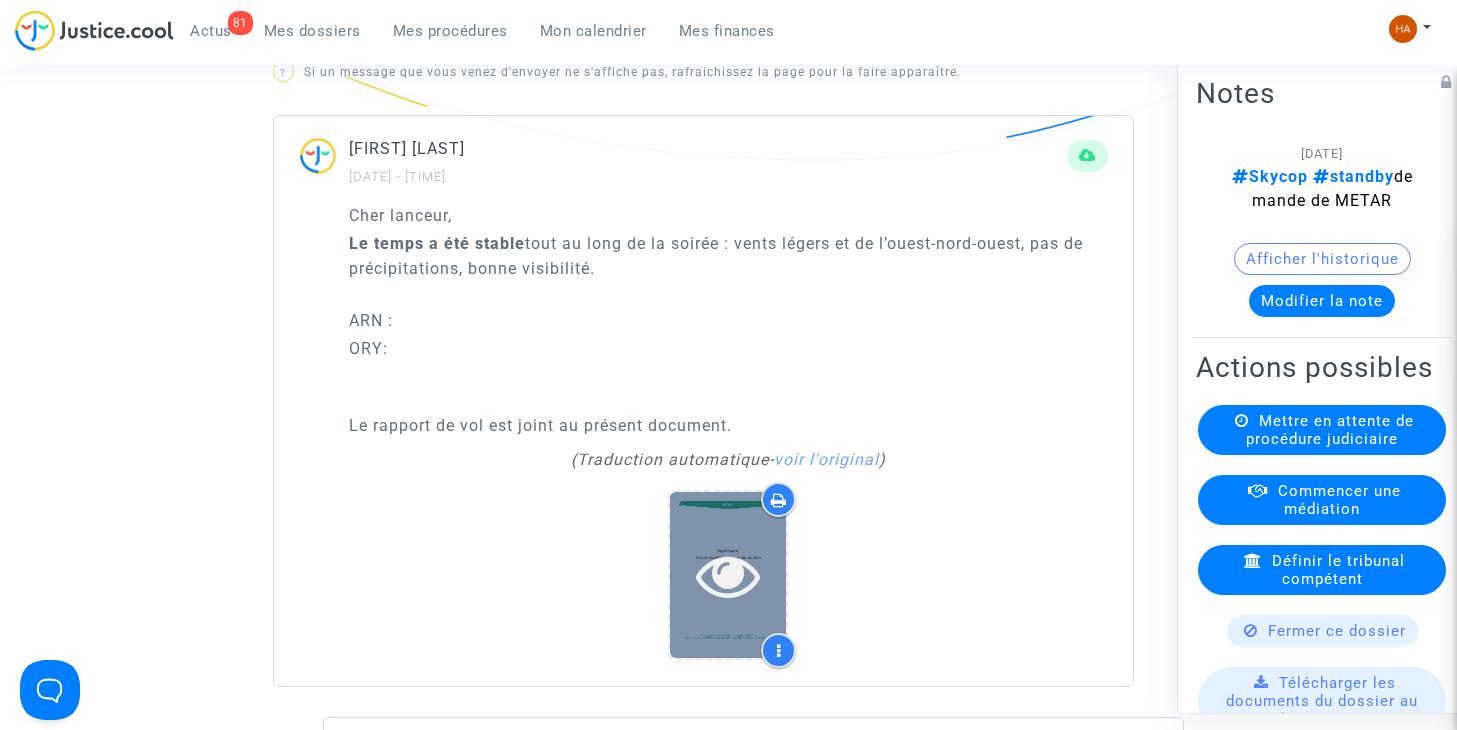 click at bounding box center (728, 575) 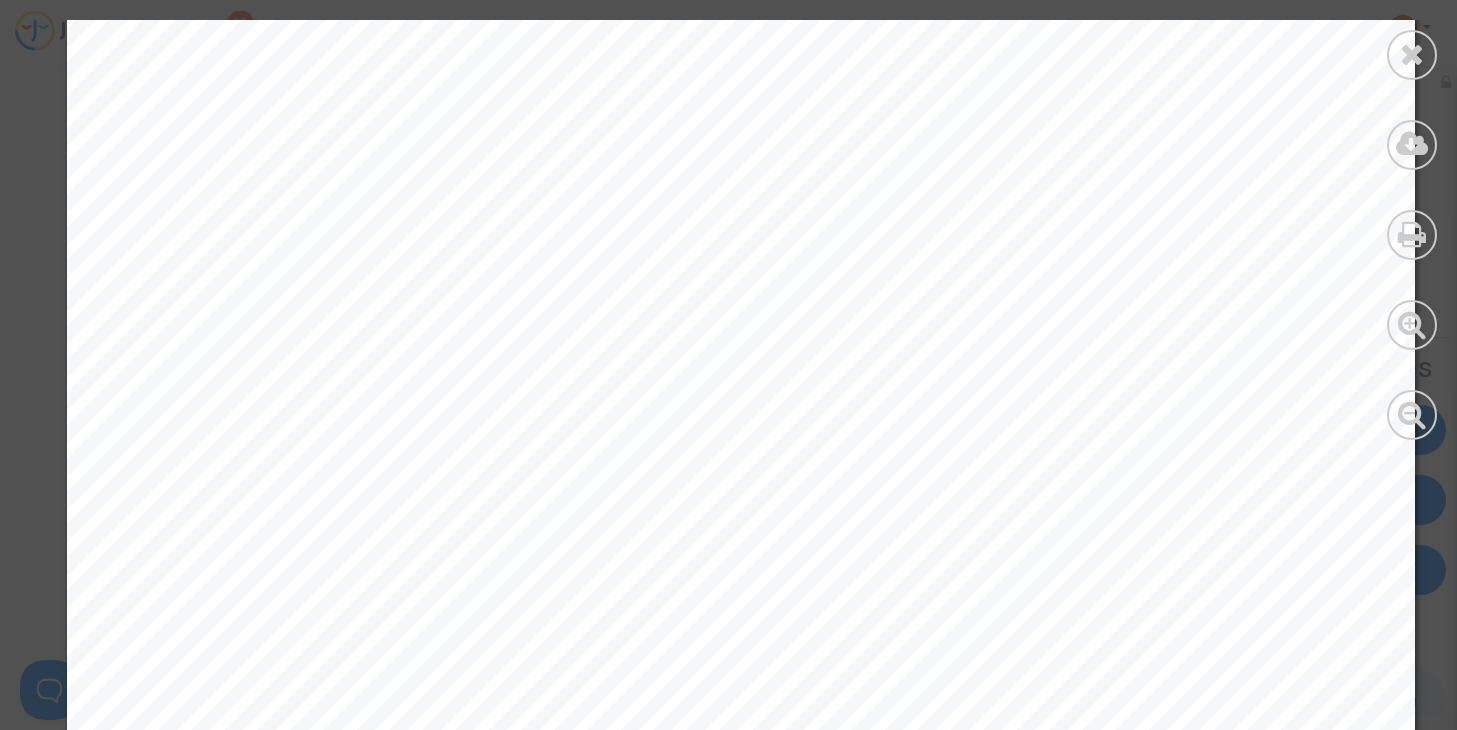 scroll, scrollTop: 15700, scrollLeft: 0, axis: vertical 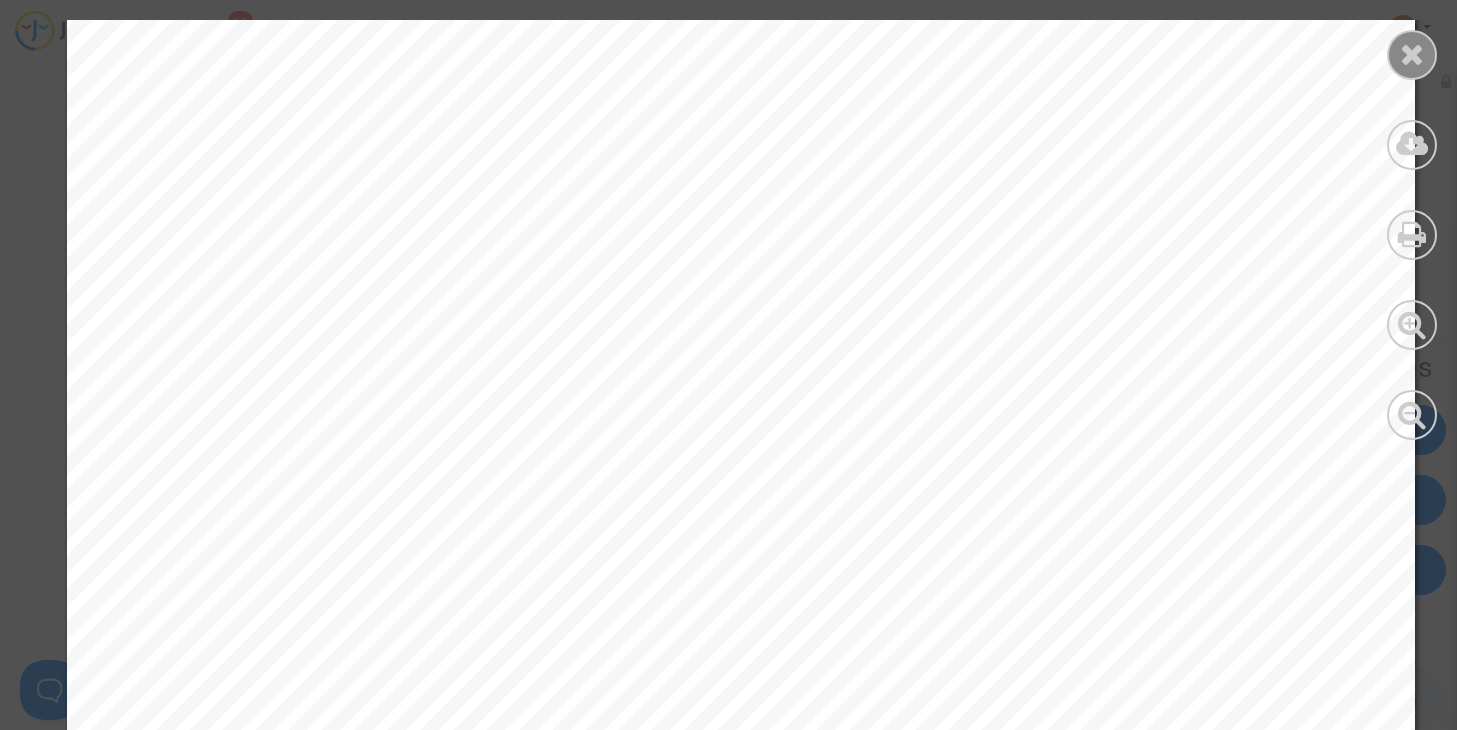 click at bounding box center [1412, 54] 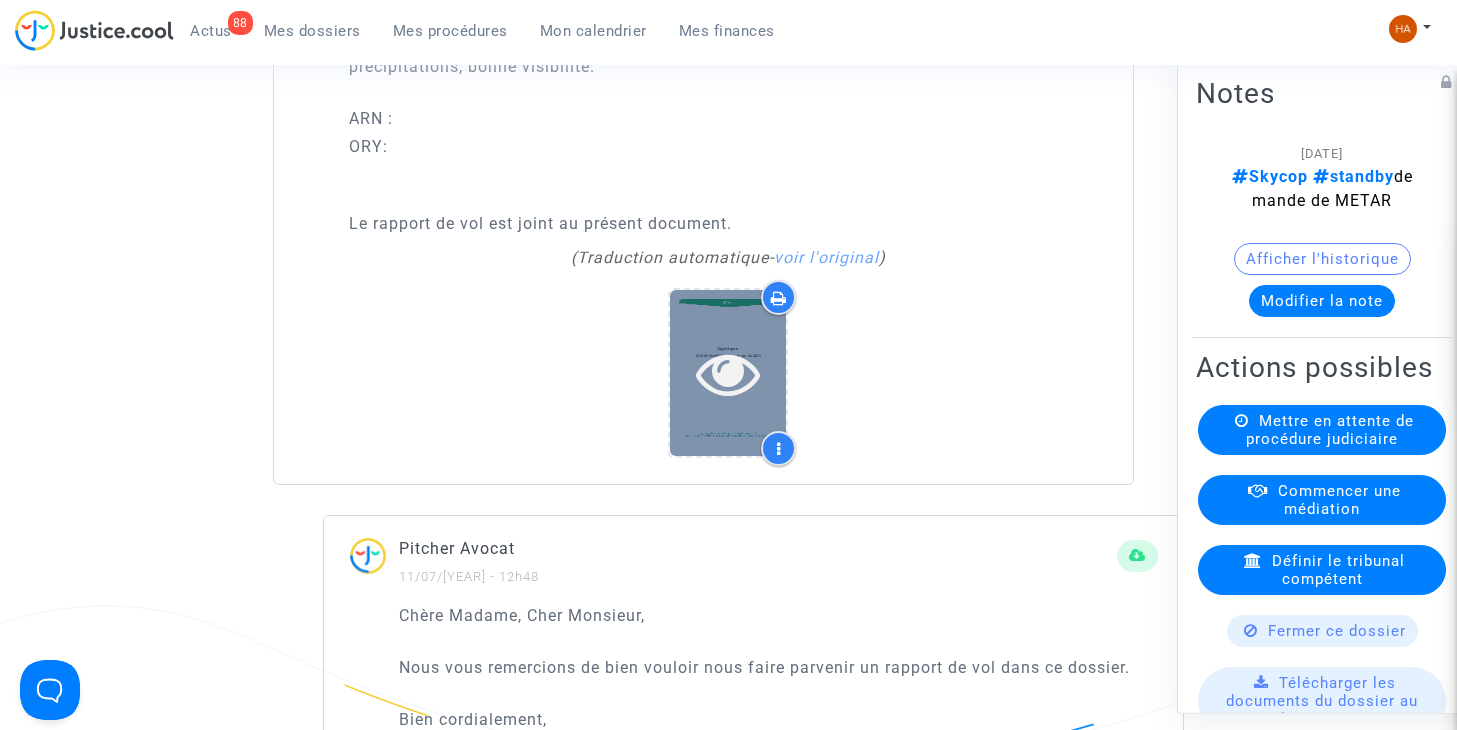 scroll, scrollTop: 1500, scrollLeft: 0, axis: vertical 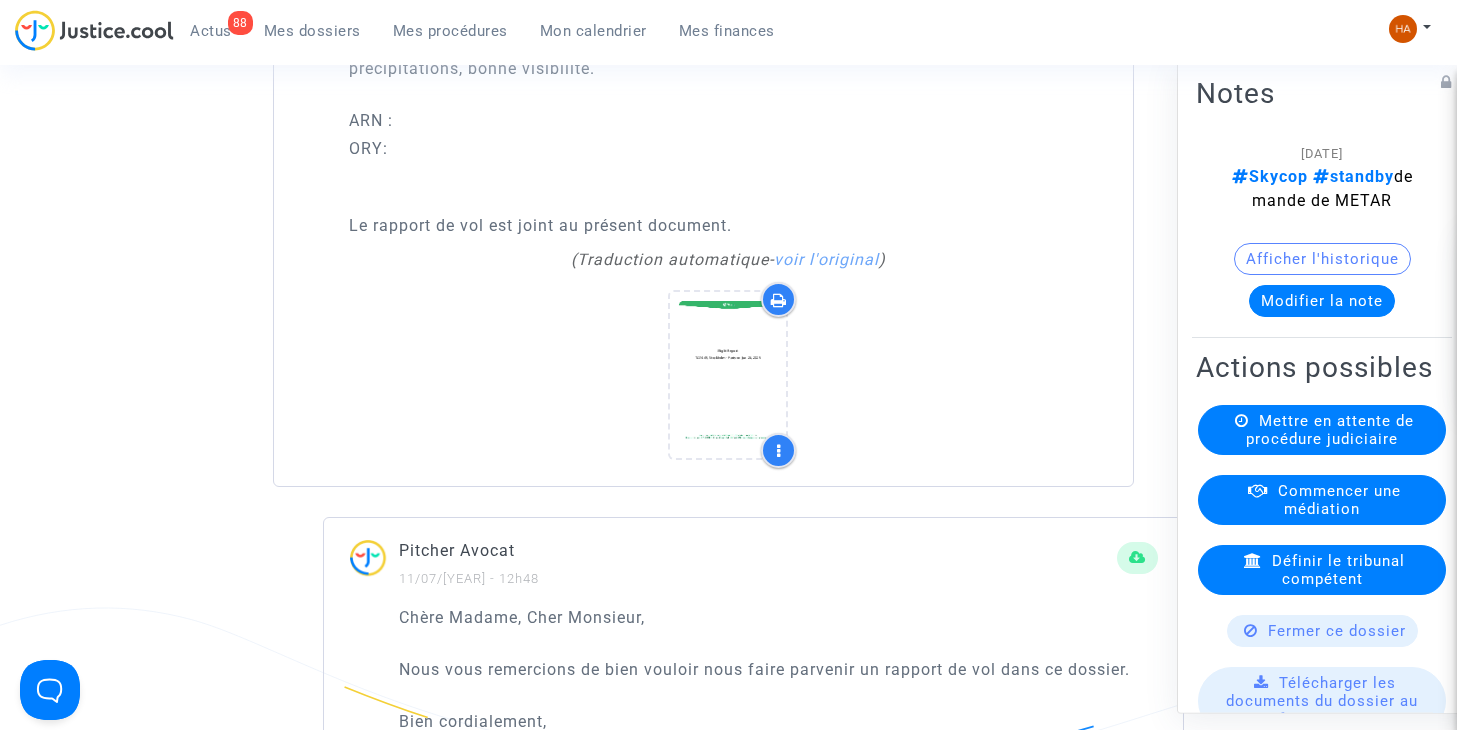 click at bounding box center (779, 300) 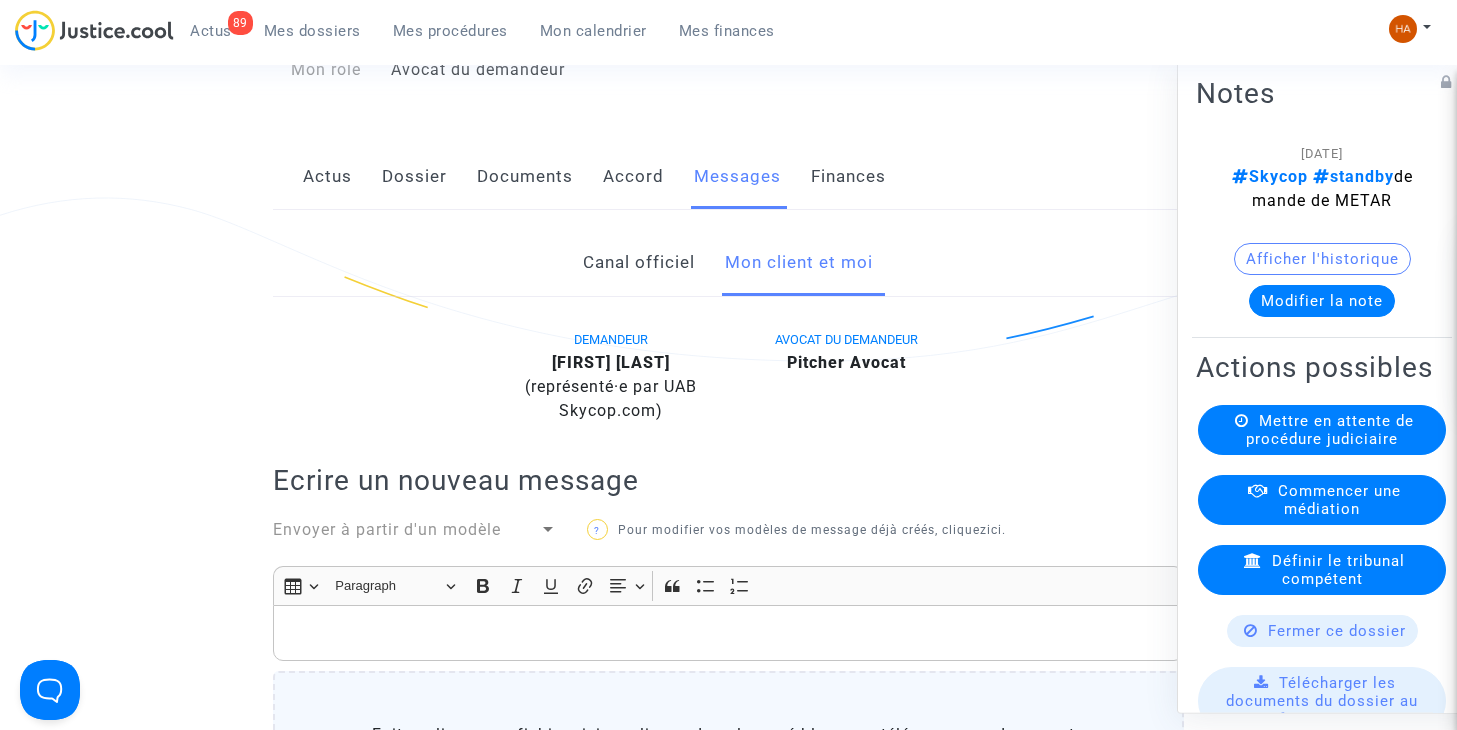 scroll, scrollTop: 200, scrollLeft: 0, axis: vertical 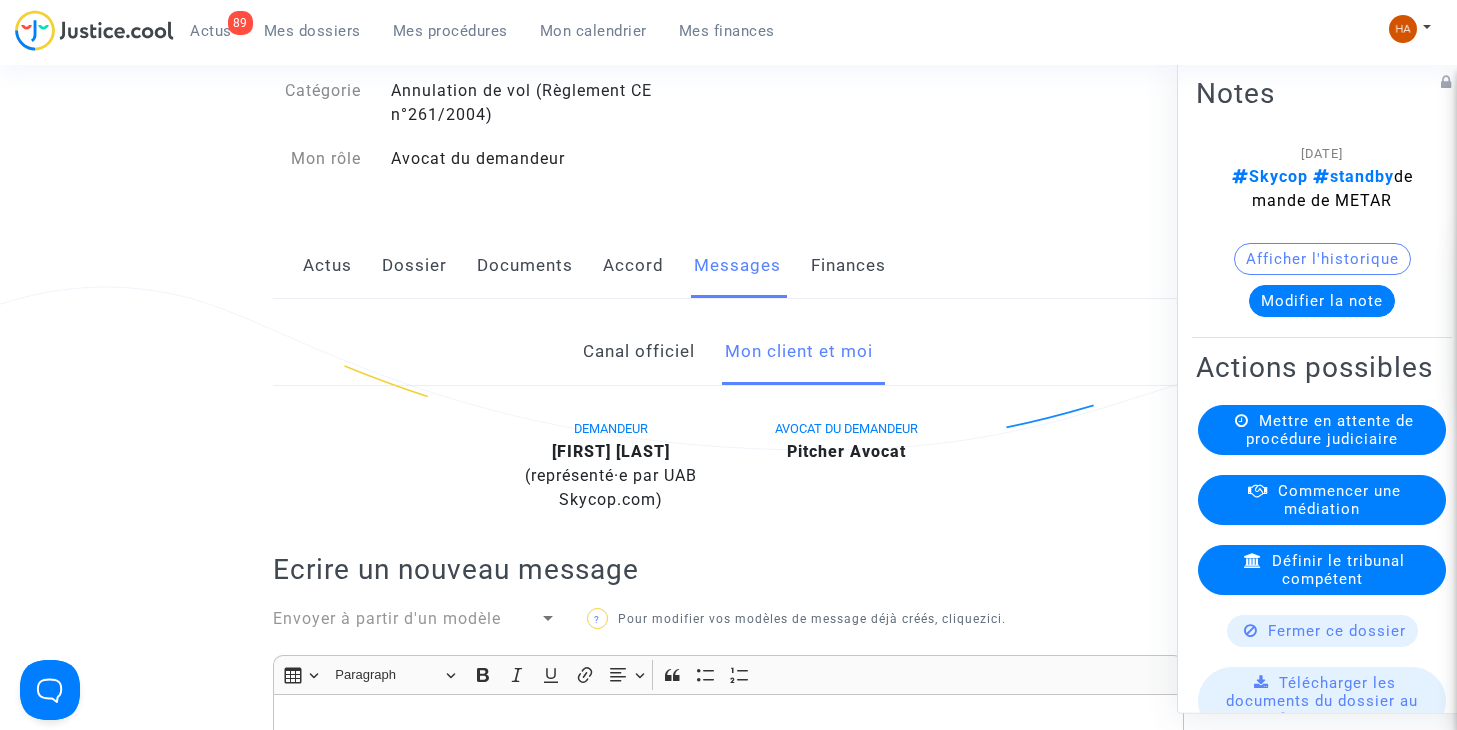 click on "Dossier" 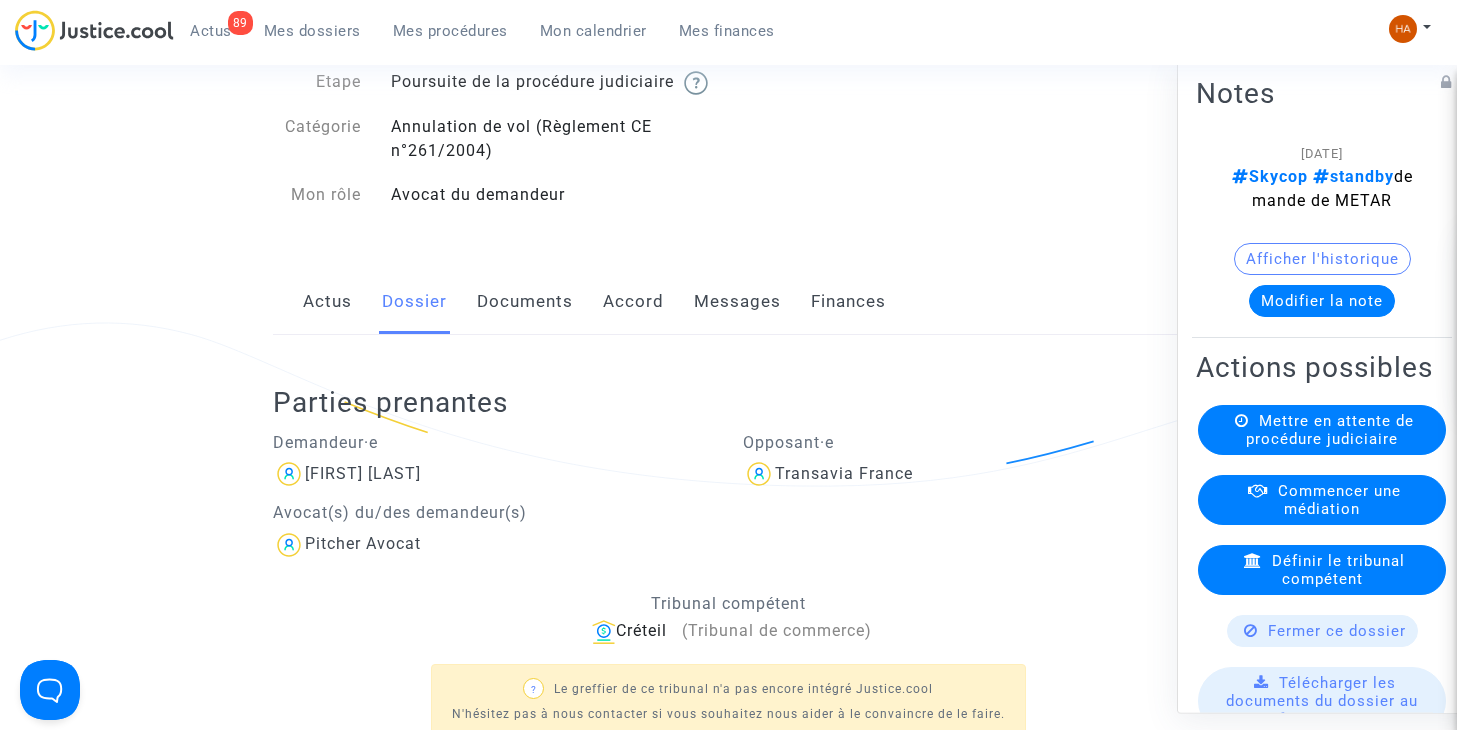 scroll, scrollTop: 0, scrollLeft: 0, axis: both 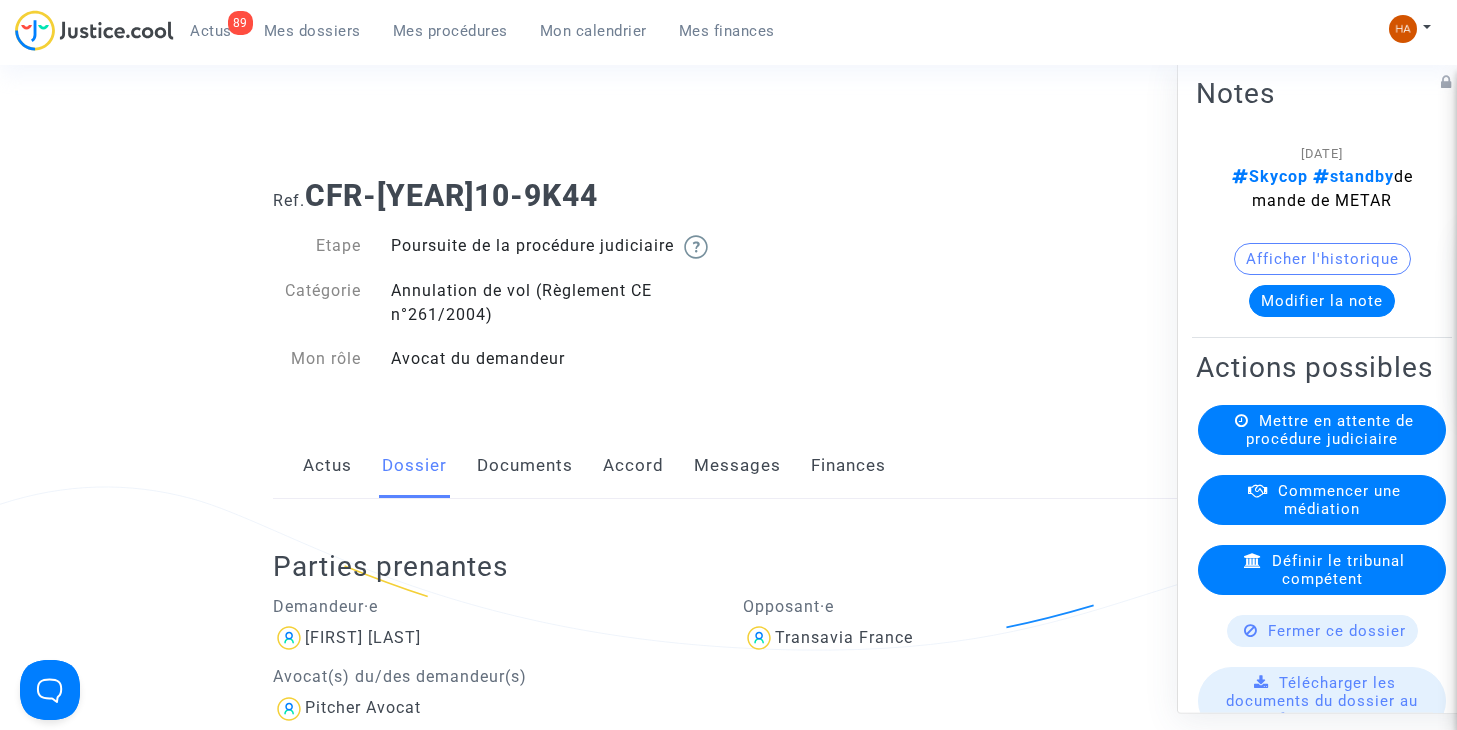 click on "Documents" 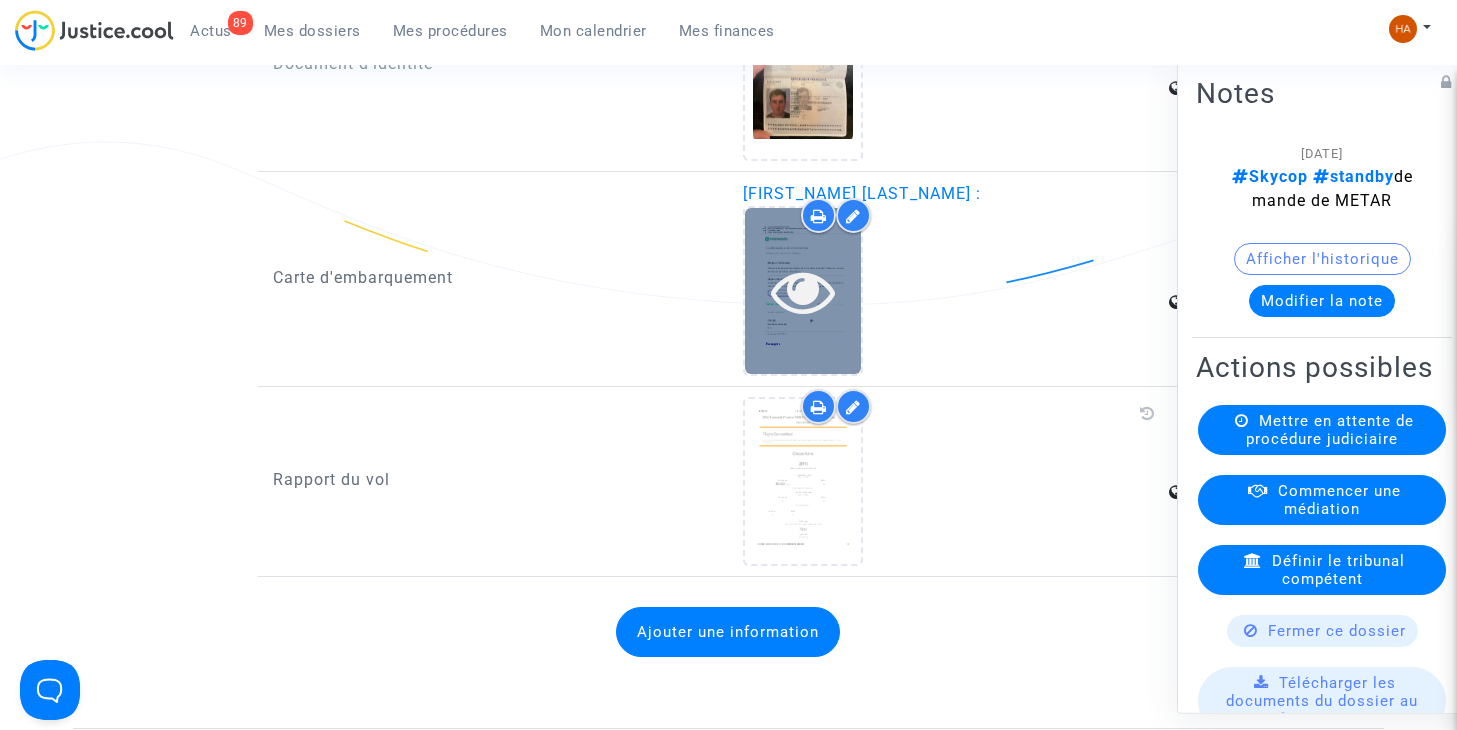 scroll, scrollTop: 3600, scrollLeft: 0, axis: vertical 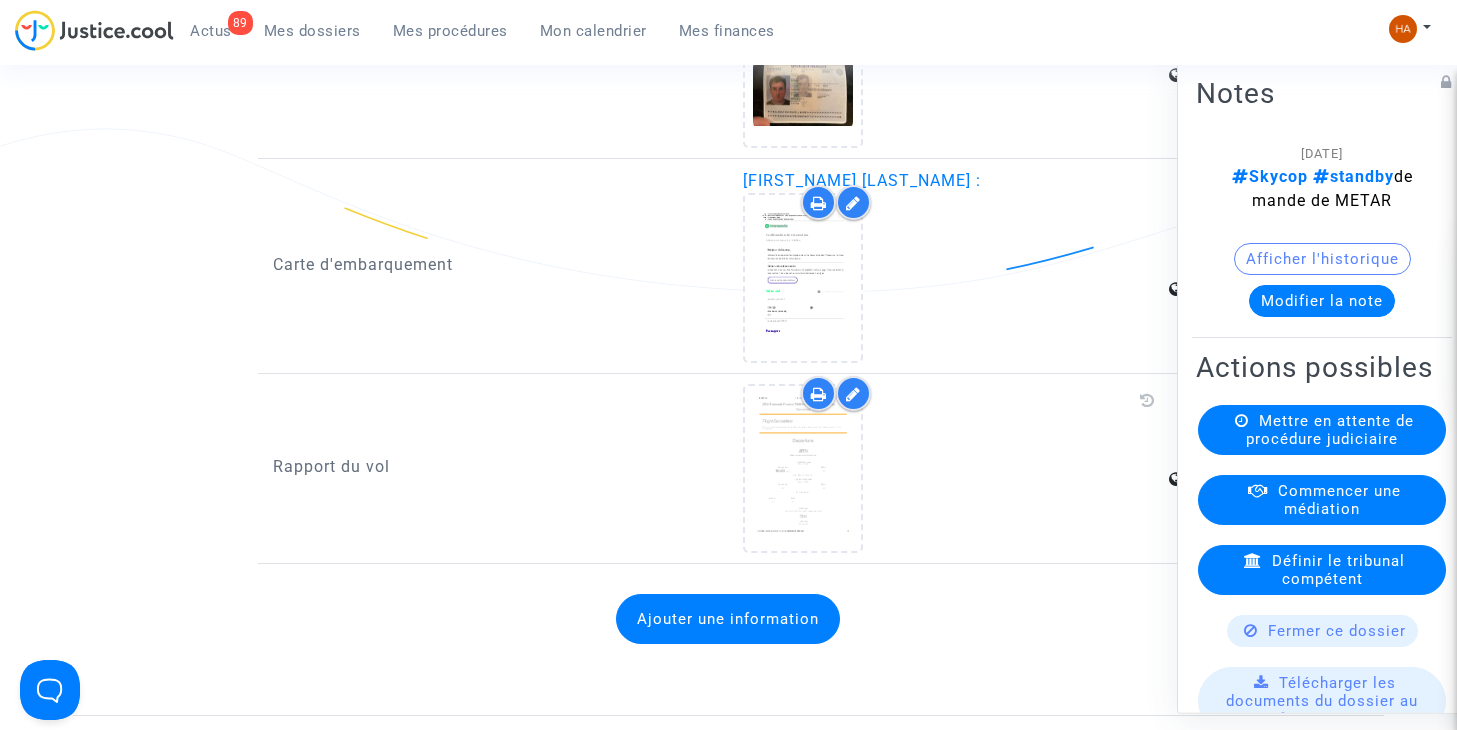 click at bounding box center [853, 394] 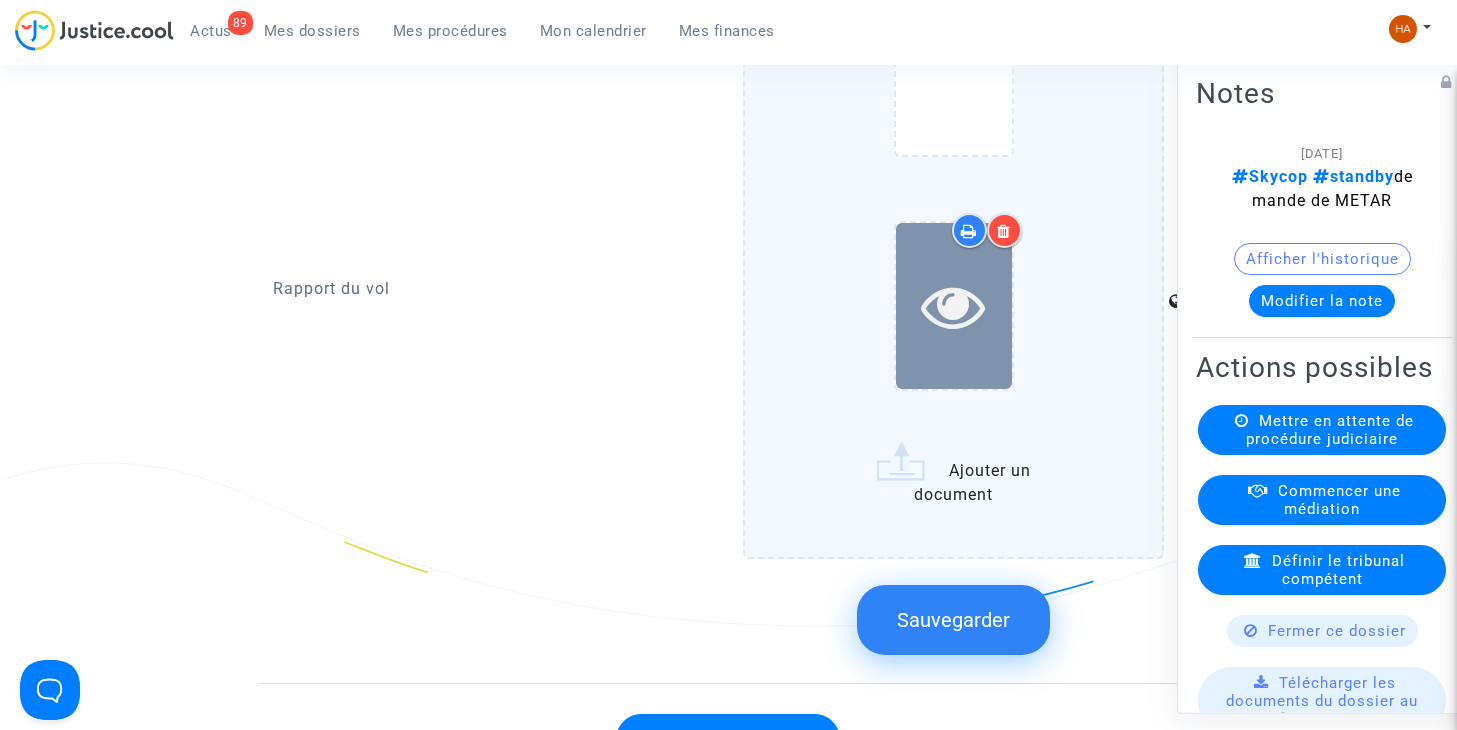 scroll, scrollTop: 4100, scrollLeft: 0, axis: vertical 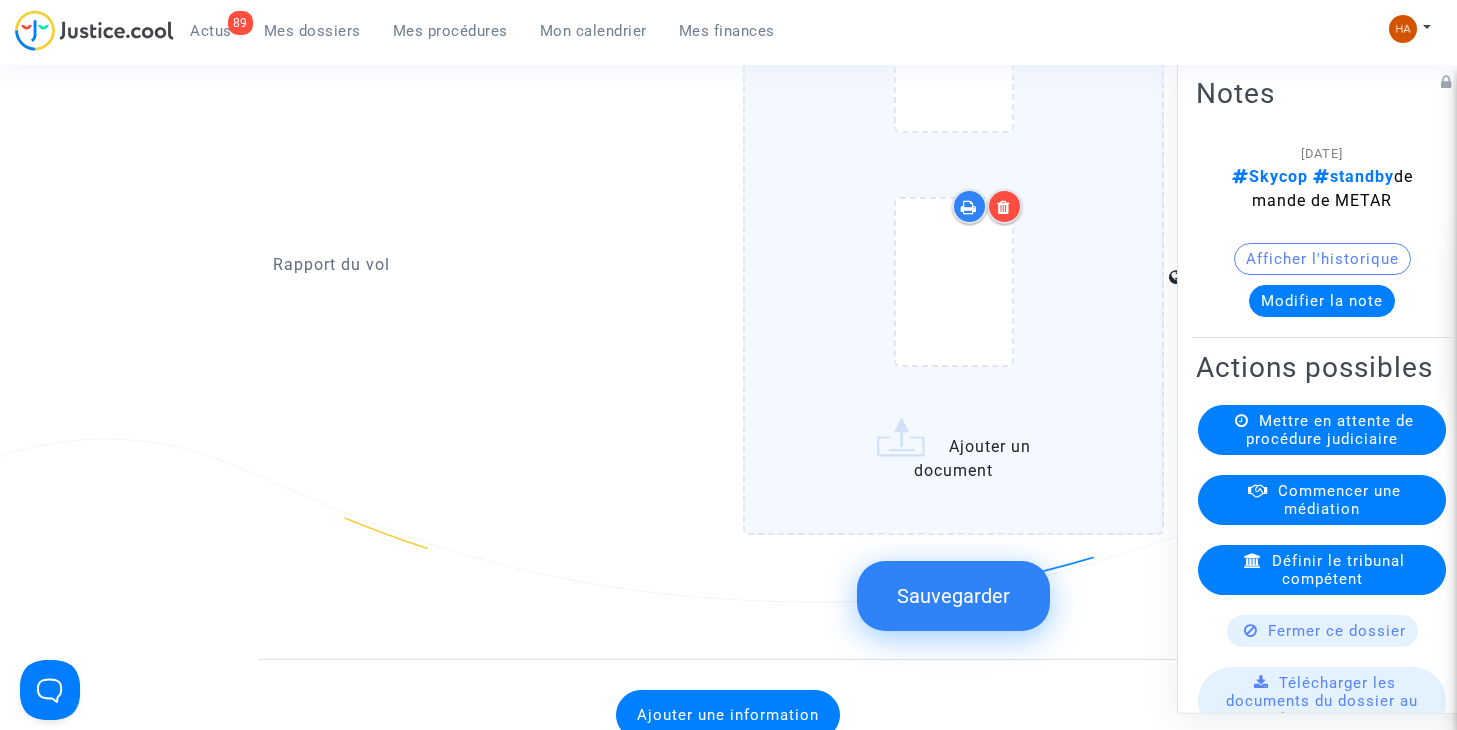 click on "Sauvegarder" 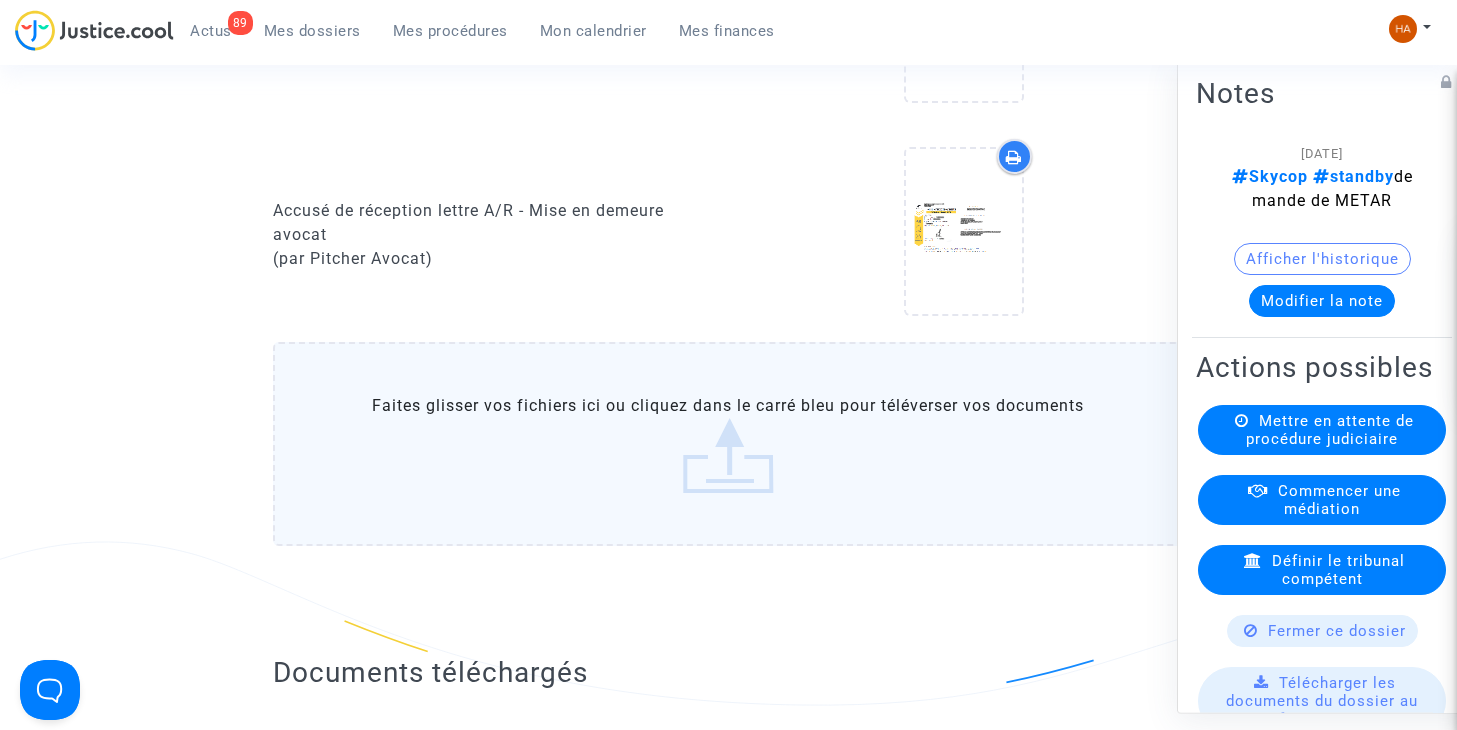 scroll, scrollTop: 2352, scrollLeft: 0, axis: vertical 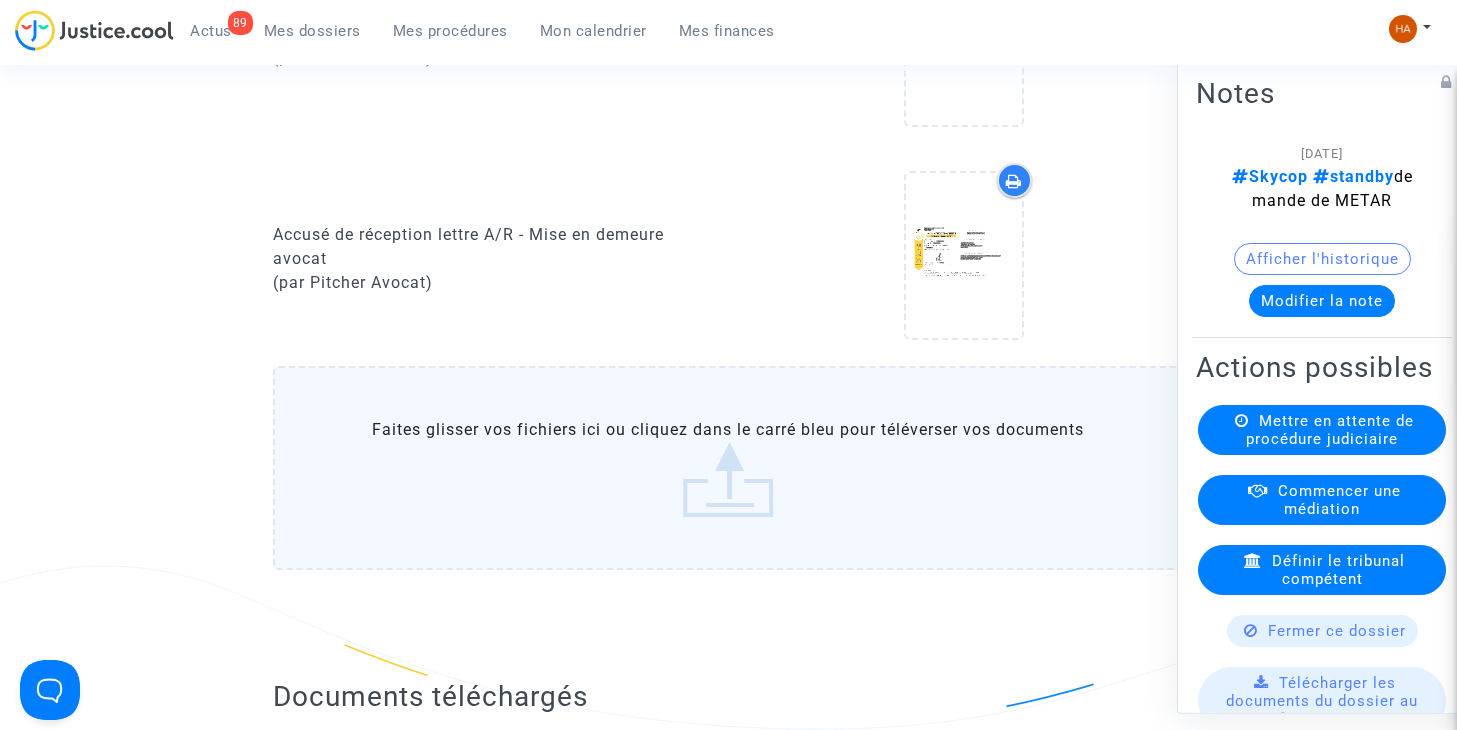 click on "Faites glisser vos fichiers ici ou cliquez dans le carré bleu pour téléverser vos documents" 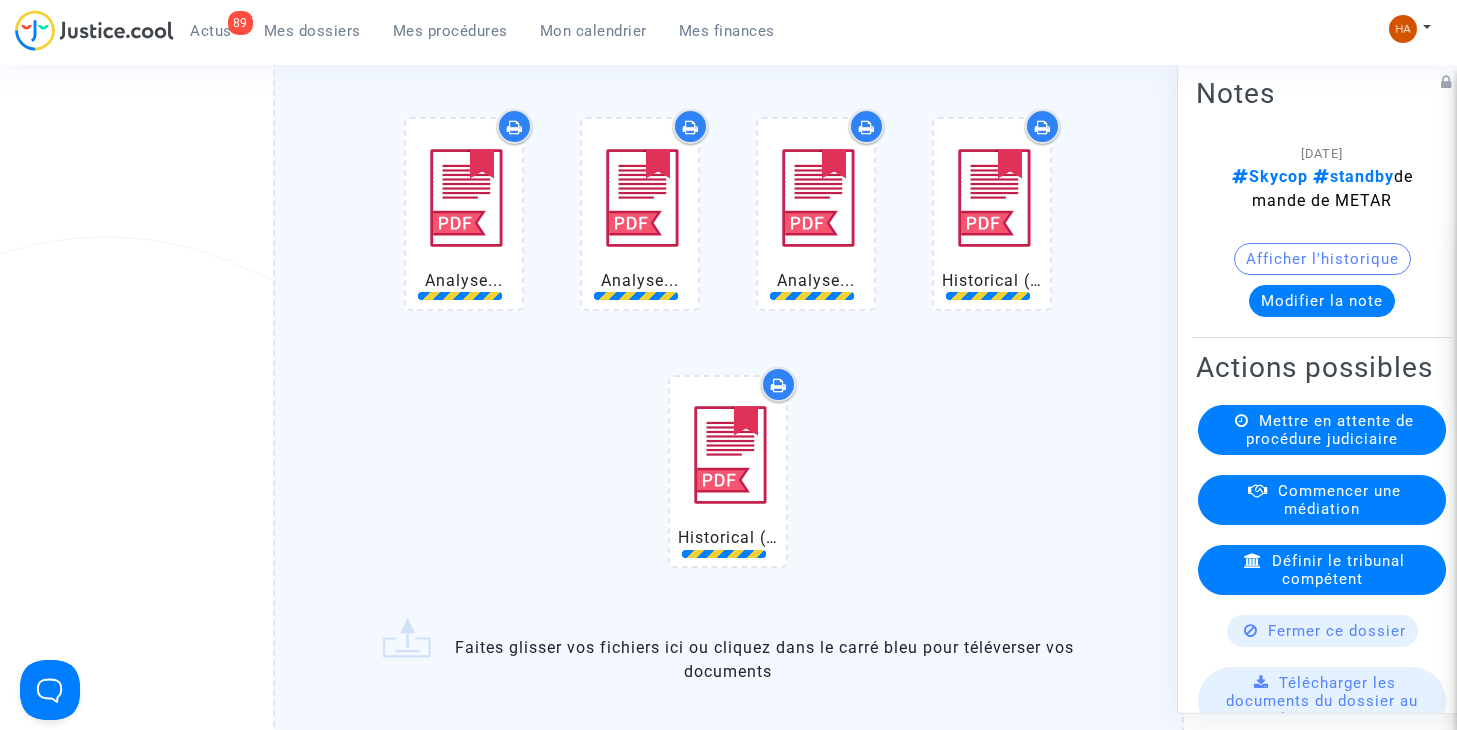 scroll, scrollTop: 2752, scrollLeft: 0, axis: vertical 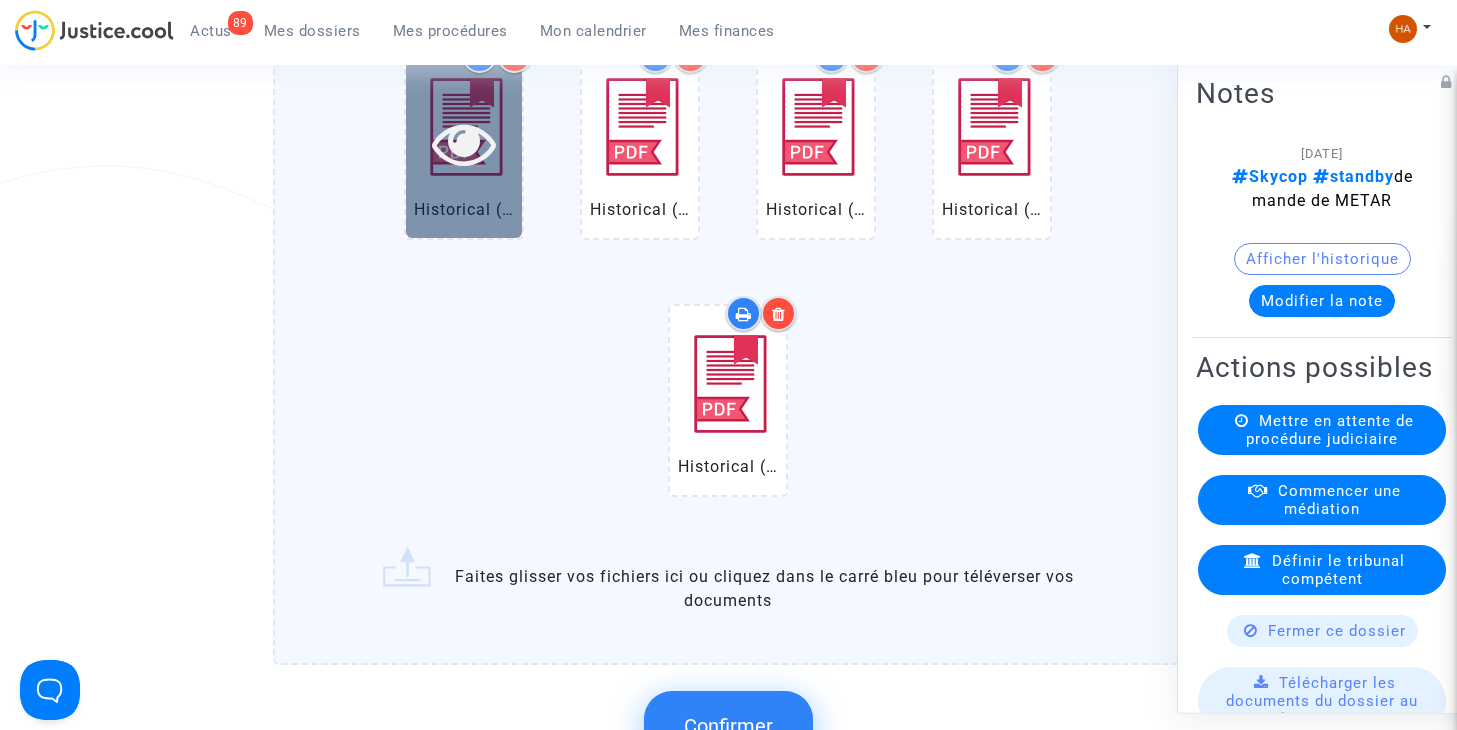 click at bounding box center (464, 142) 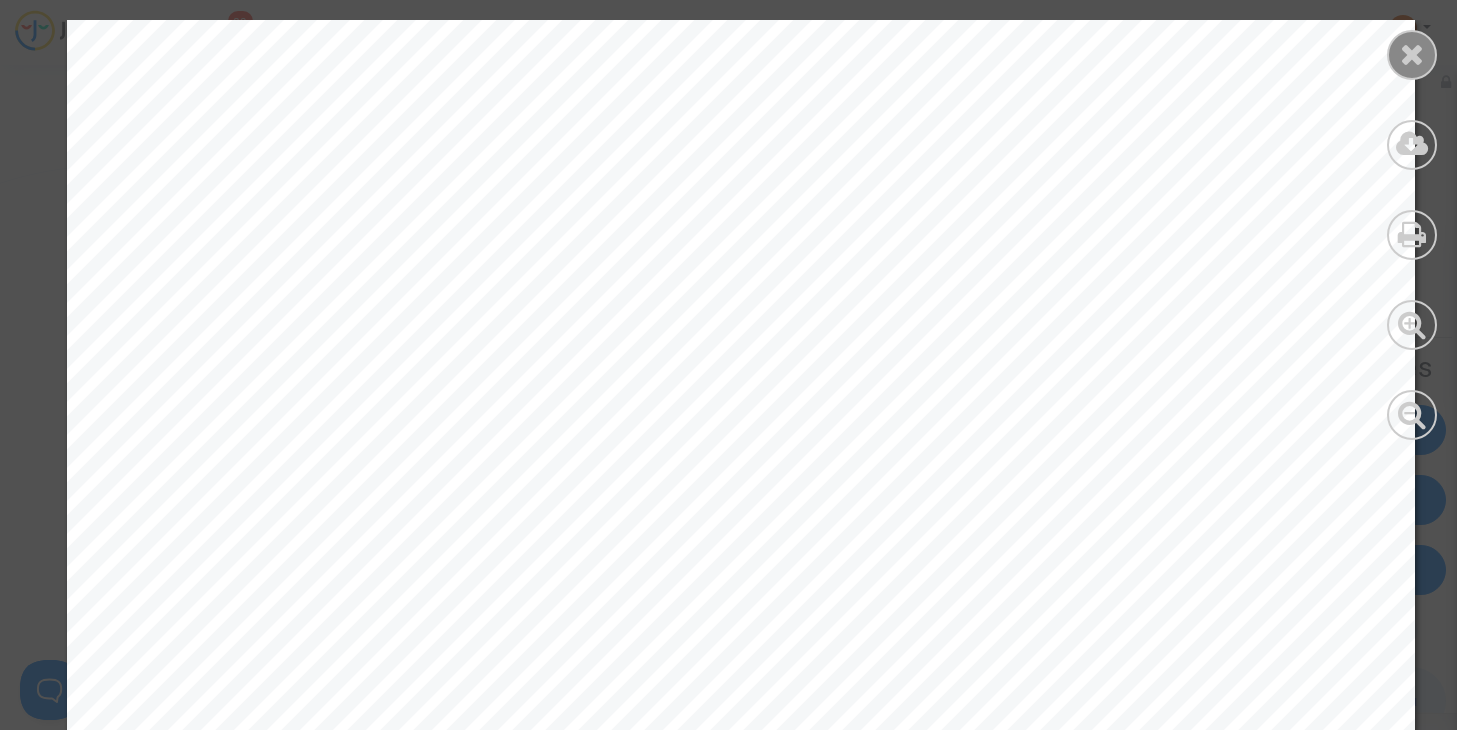click at bounding box center (1412, 54) 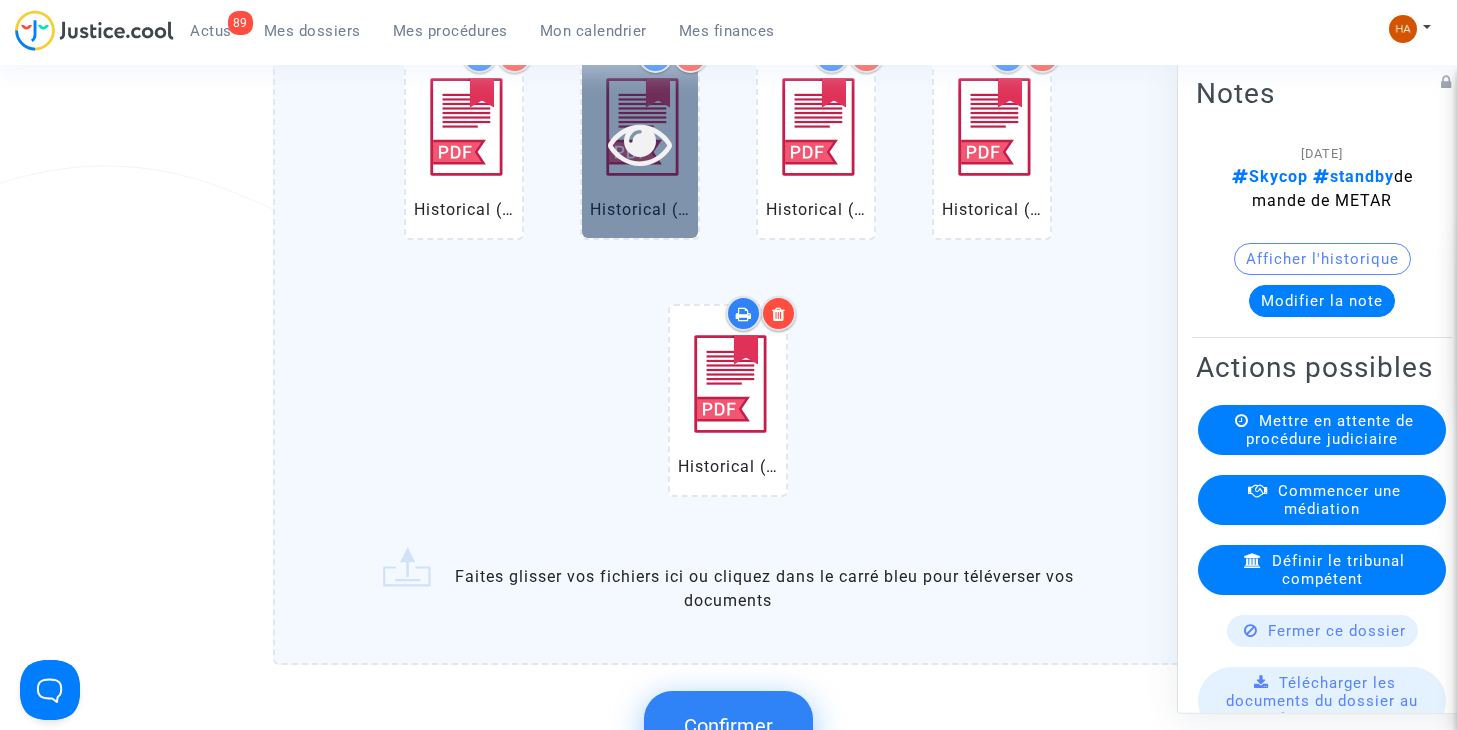click at bounding box center (640, 142) 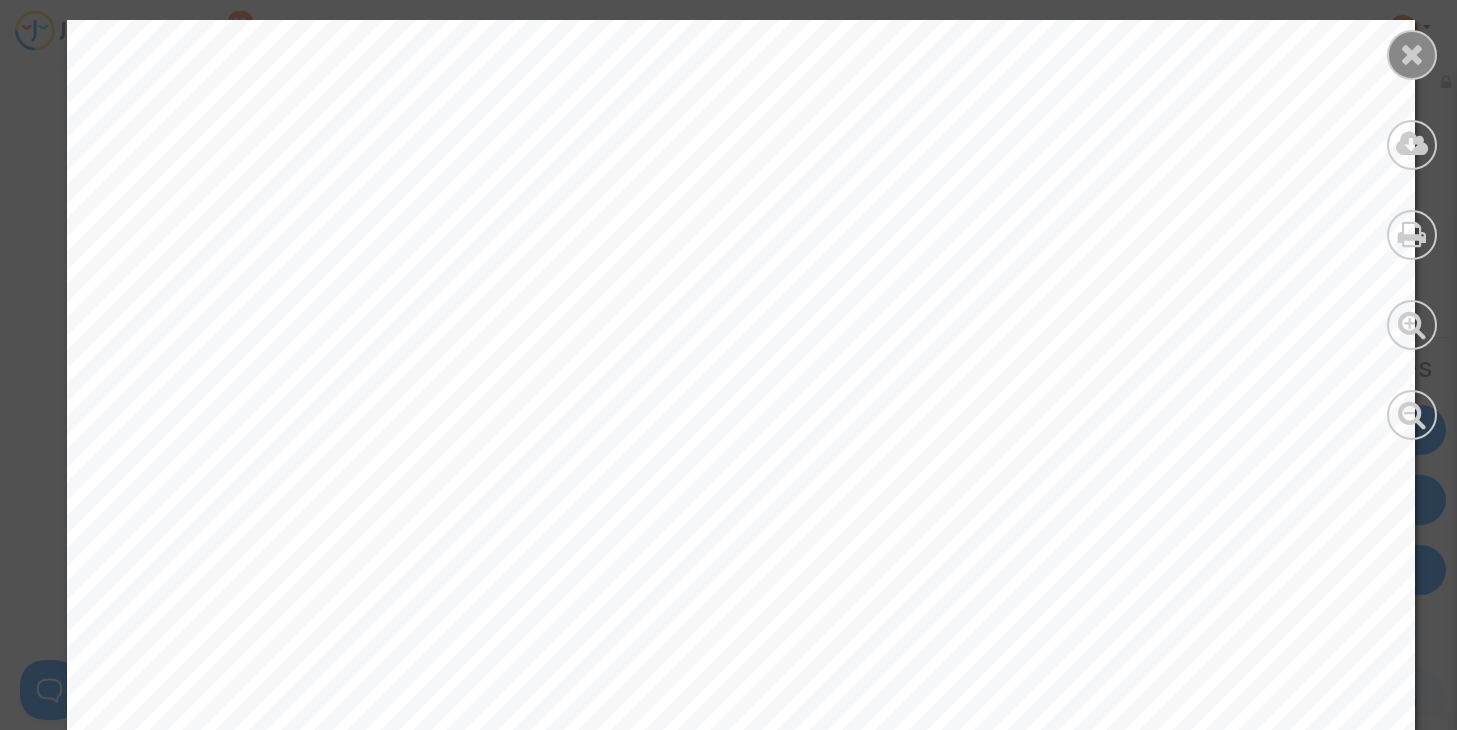 click at bounding box center [1412, 54] 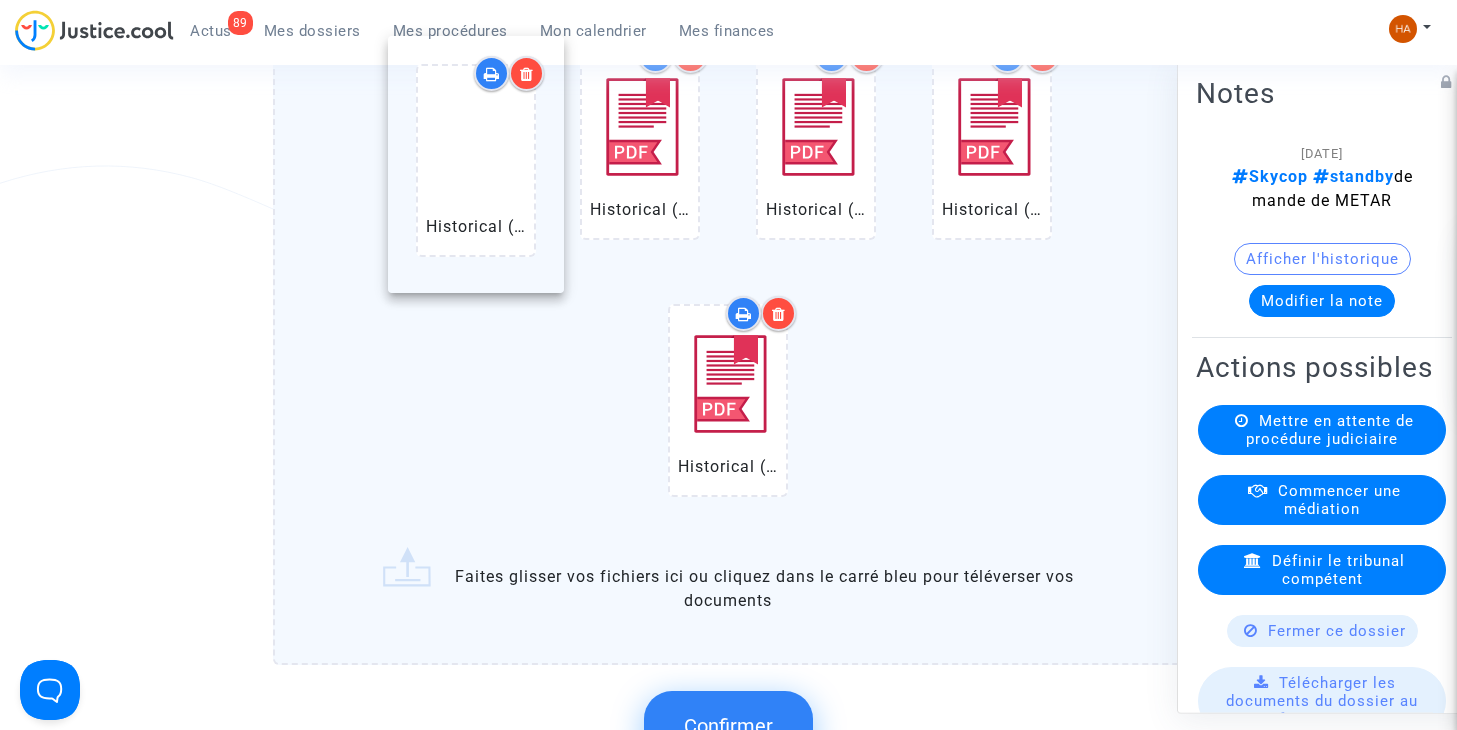 drag, startPoint x: 606, startPoint y: 217, endPoint x: 442, endPoint y: 211, distance: 164.10973 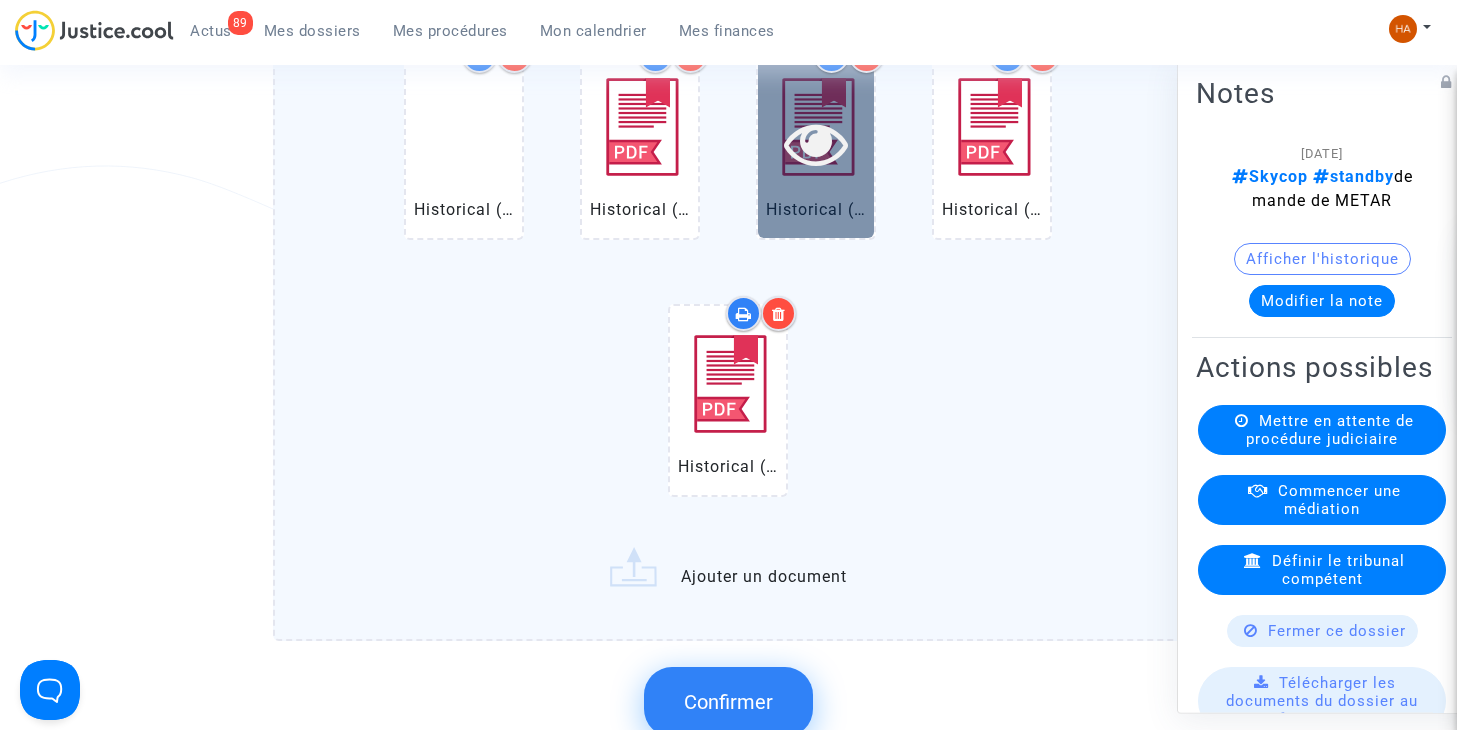 click at bounding box center (816, 142) 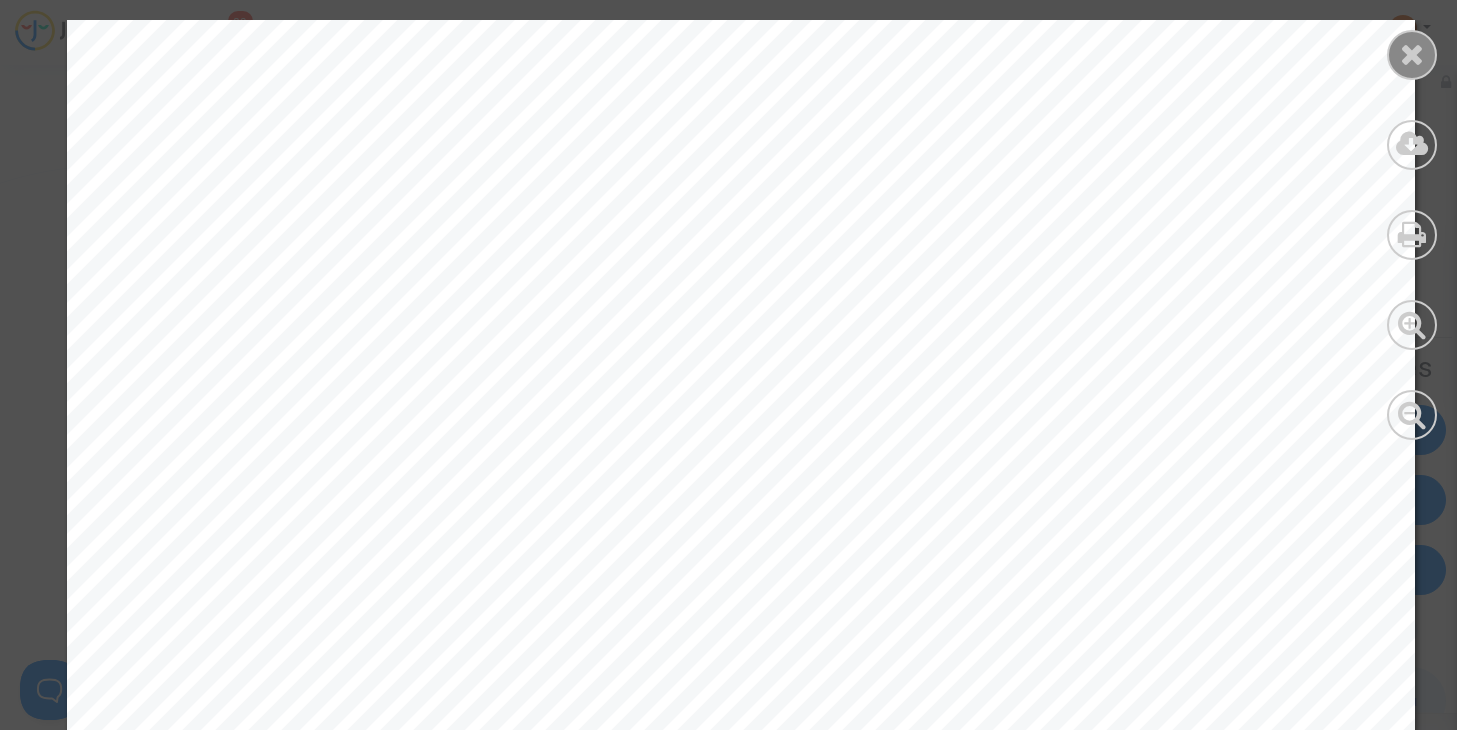 click at bounding box center [1412, 55] 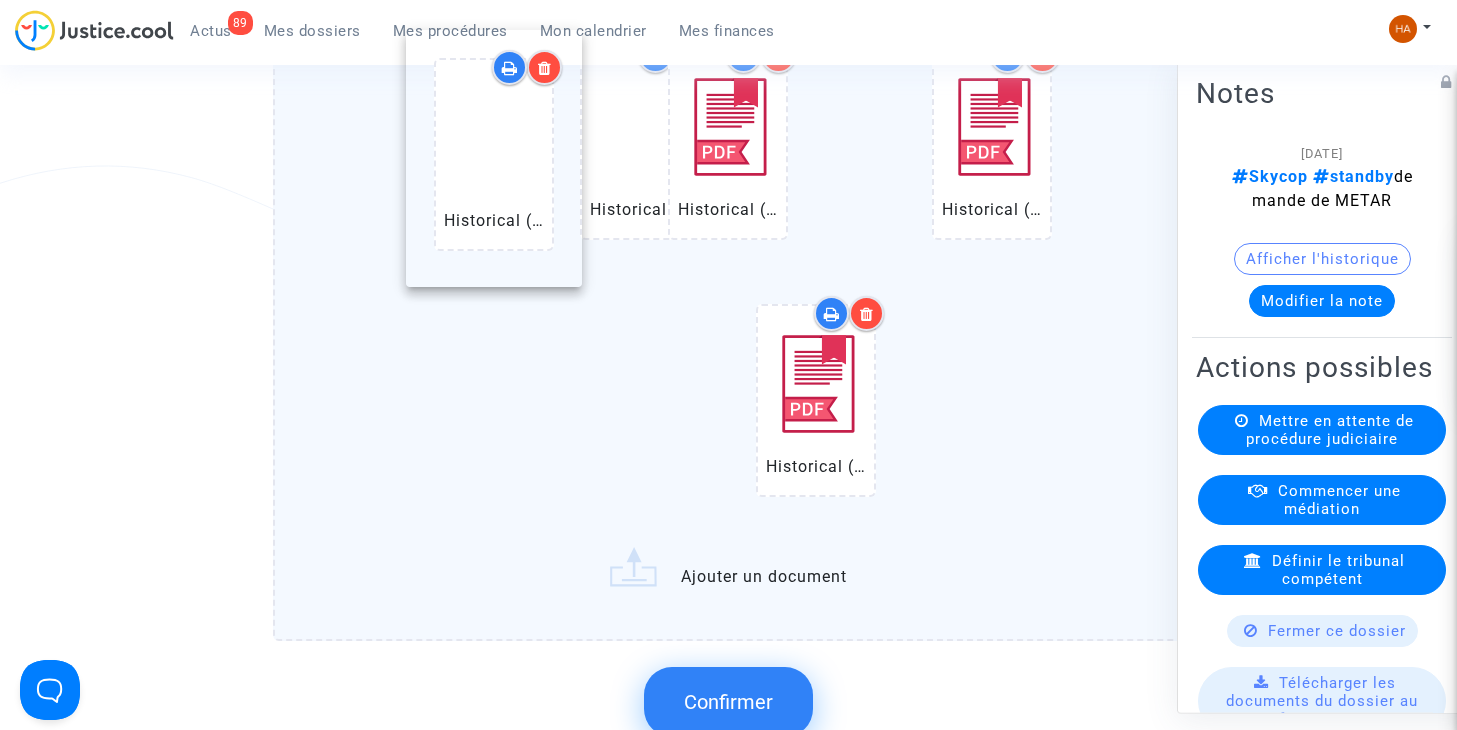 drag, startPoint x: 804, startPoint y: 214, endPoint x: 482, endPoint y: 202, distance: 322.2235 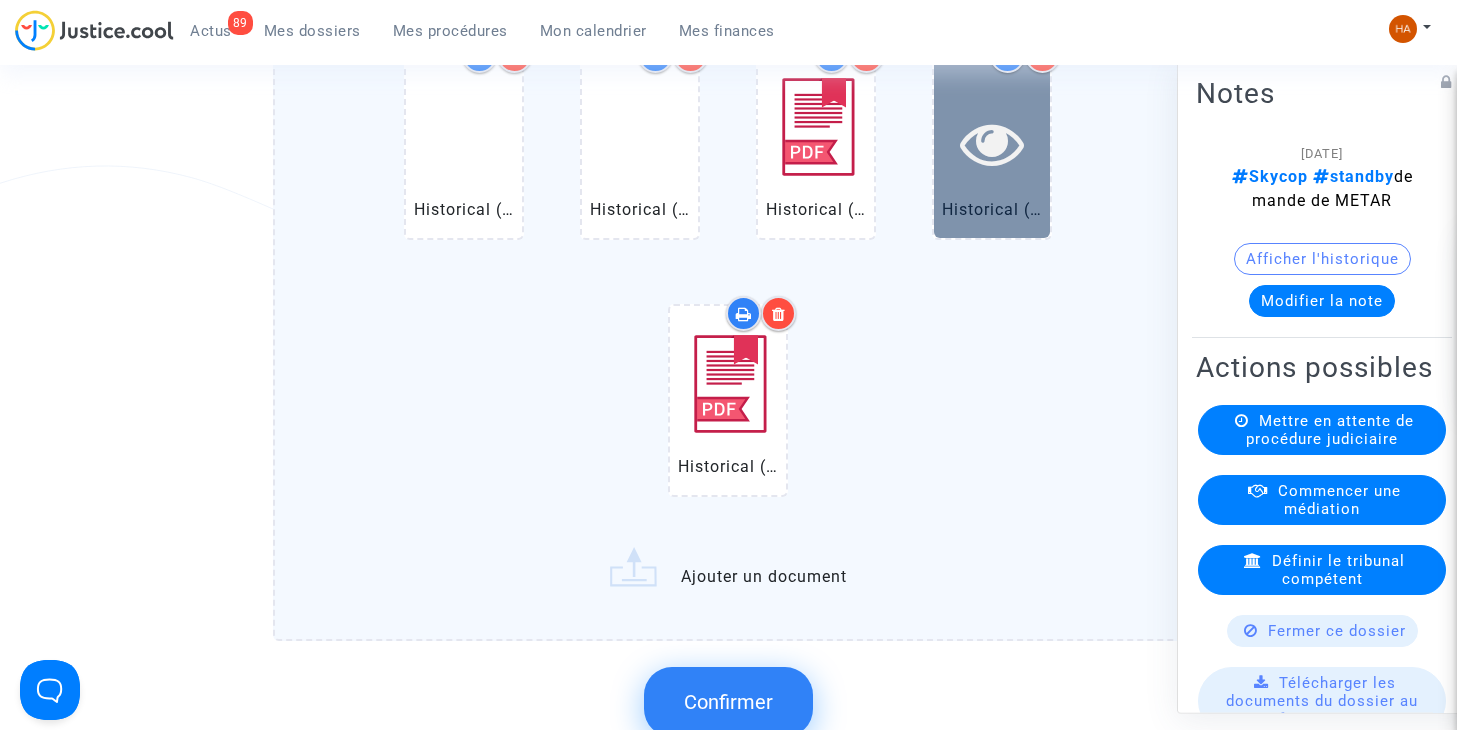click at bounding box center [992, 142] 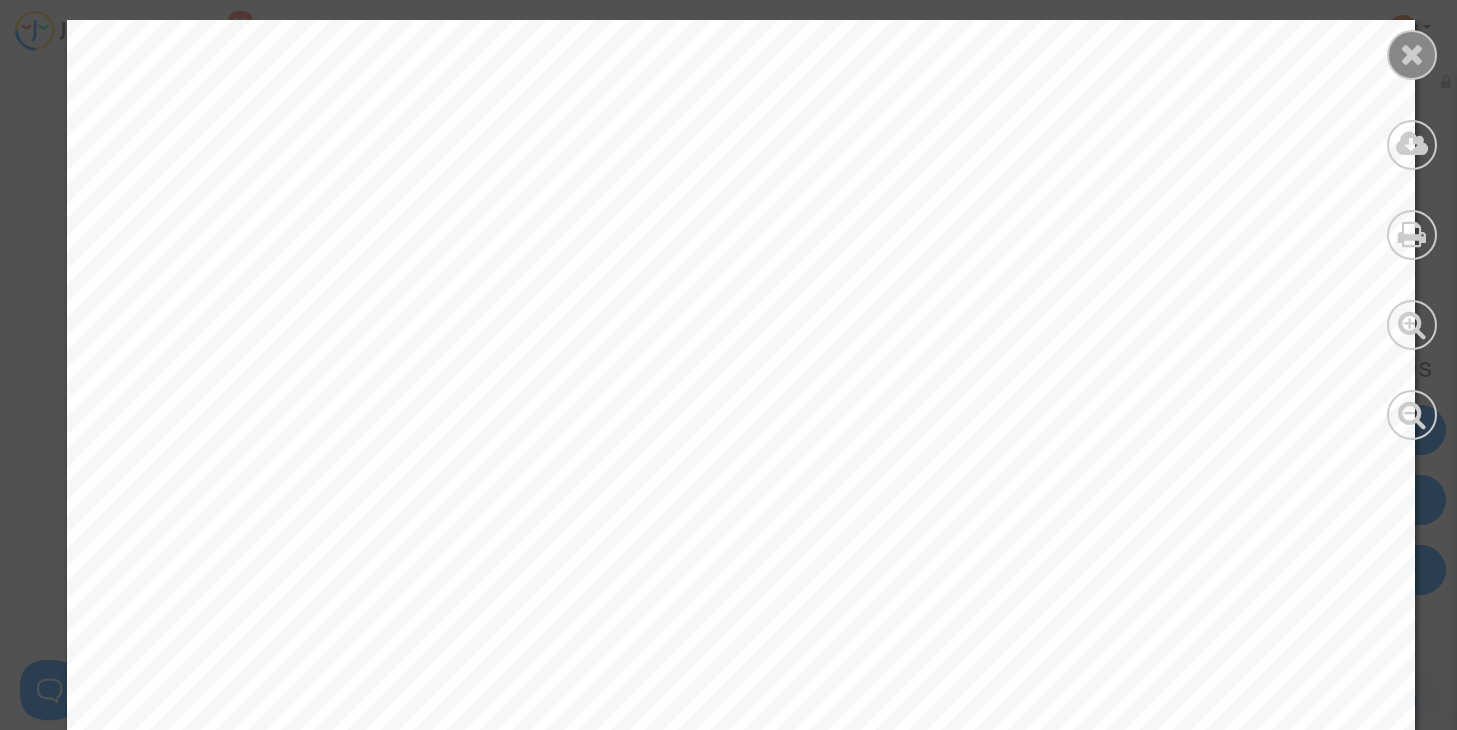 click at bounding box center [1412, 54] 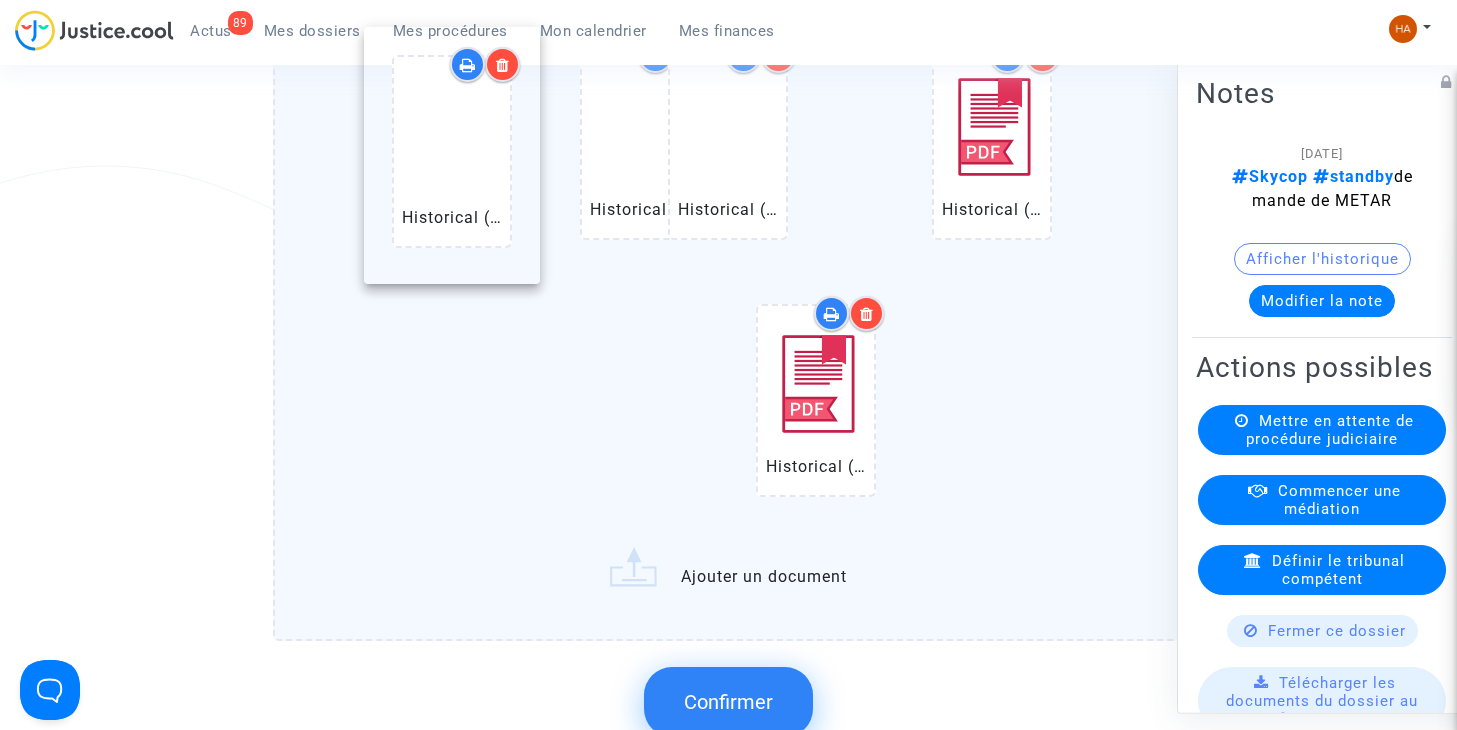 drag, startPoint x: 974, startPoint y: 231, endPoint x: 435, endPoint y: 216, distance: 539.2087 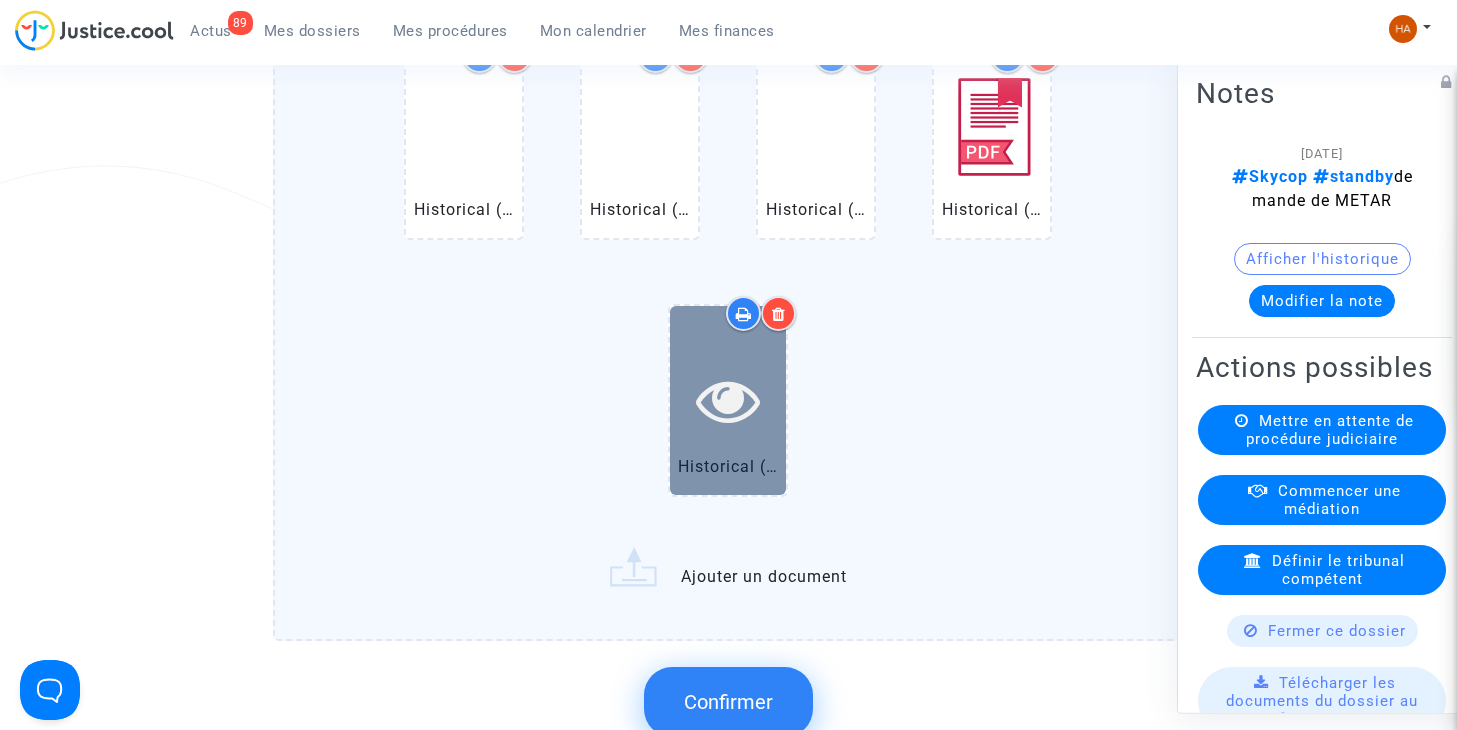 click at bounding box center [728, 400] 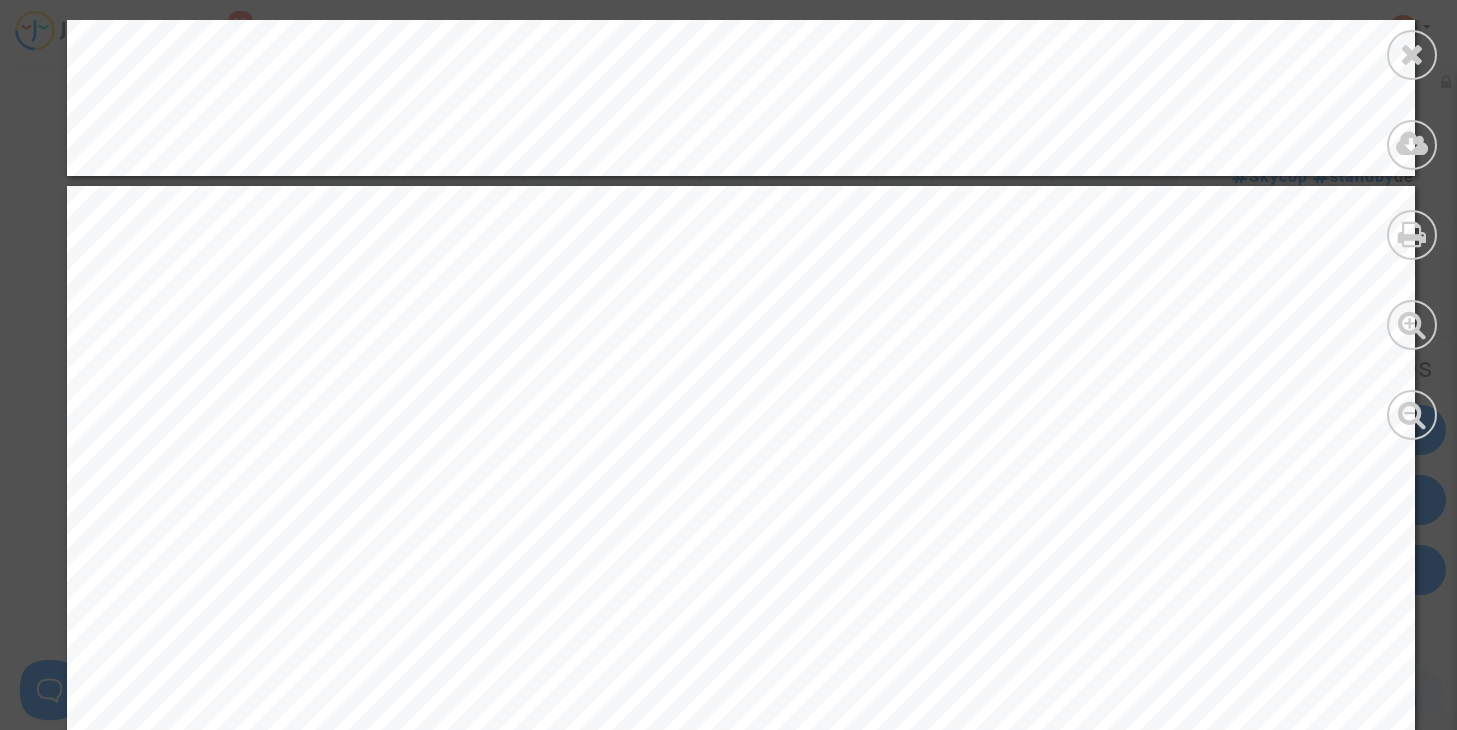 scroll, scrollTop: 1800, scrollLeft: 0, axis: vertical 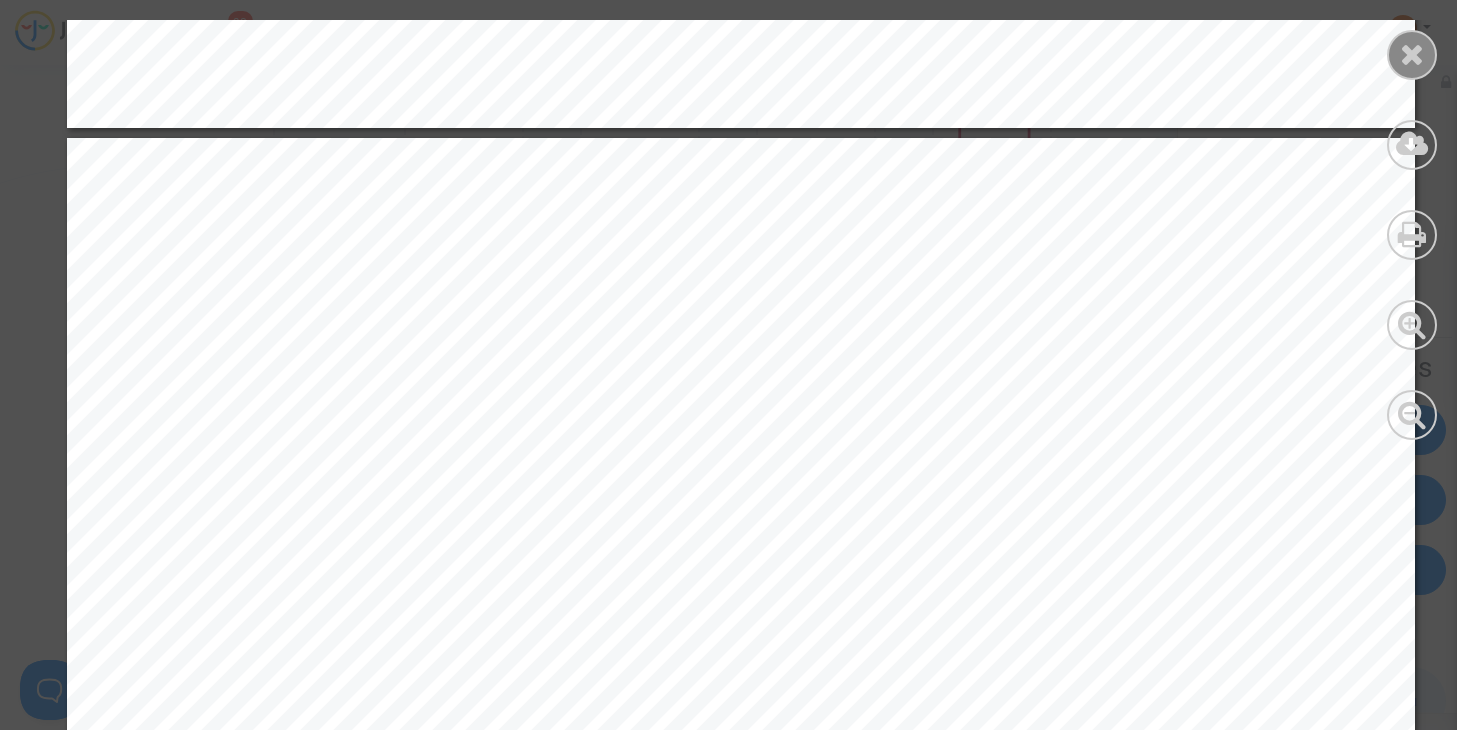 click at bounding box center [1412, 54] 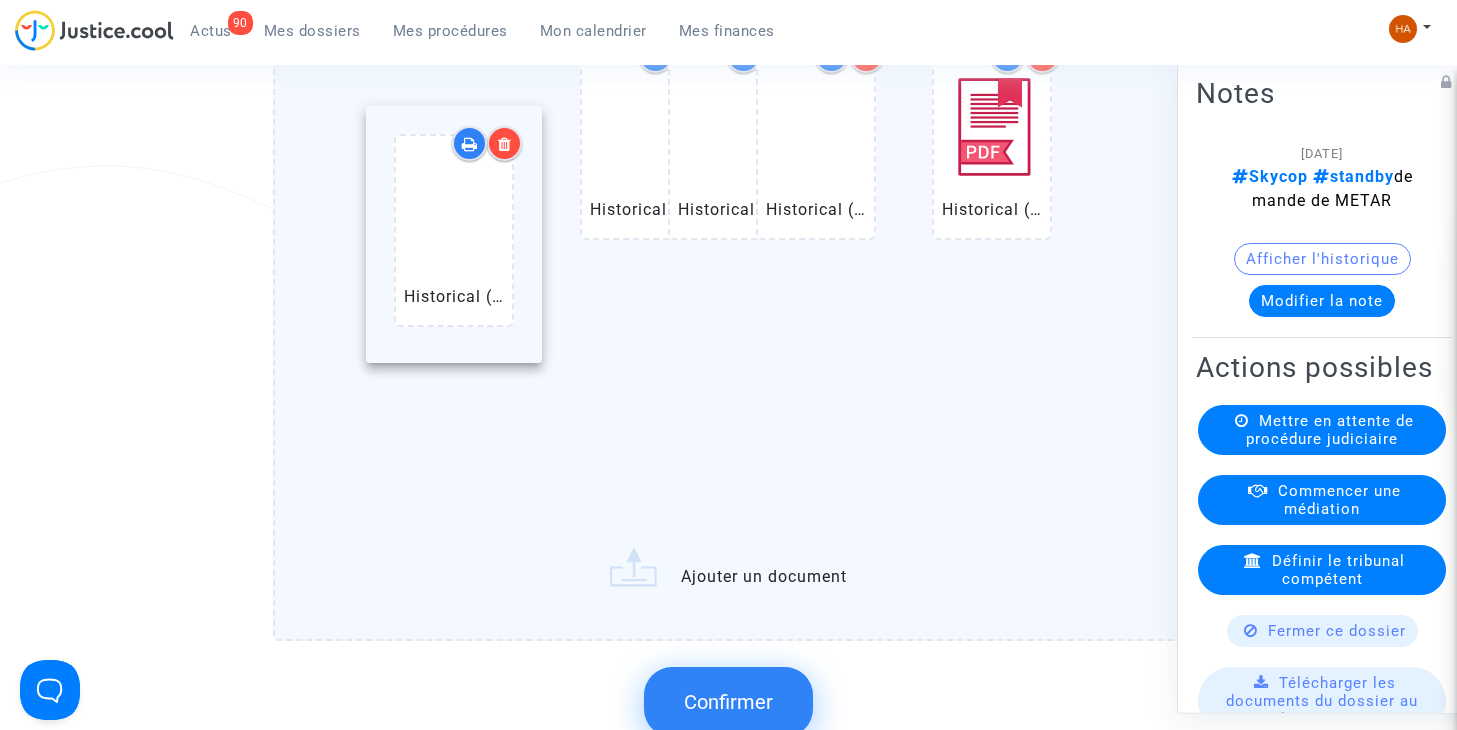drag, startPoint x: 730, startPoint y: 443, endPoint x: 456, endPoint y: 245, distance: 338.05325 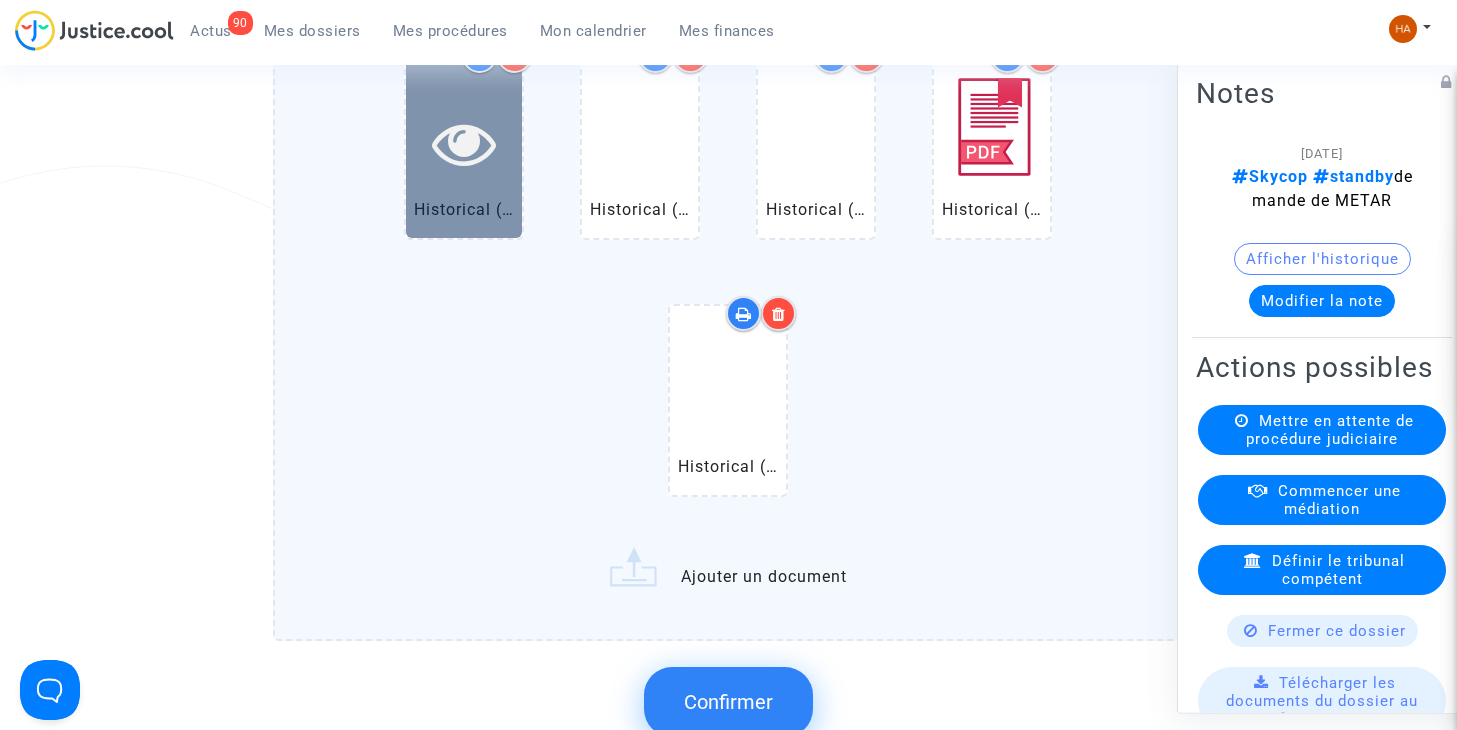 click at bounding box center [464, 143] 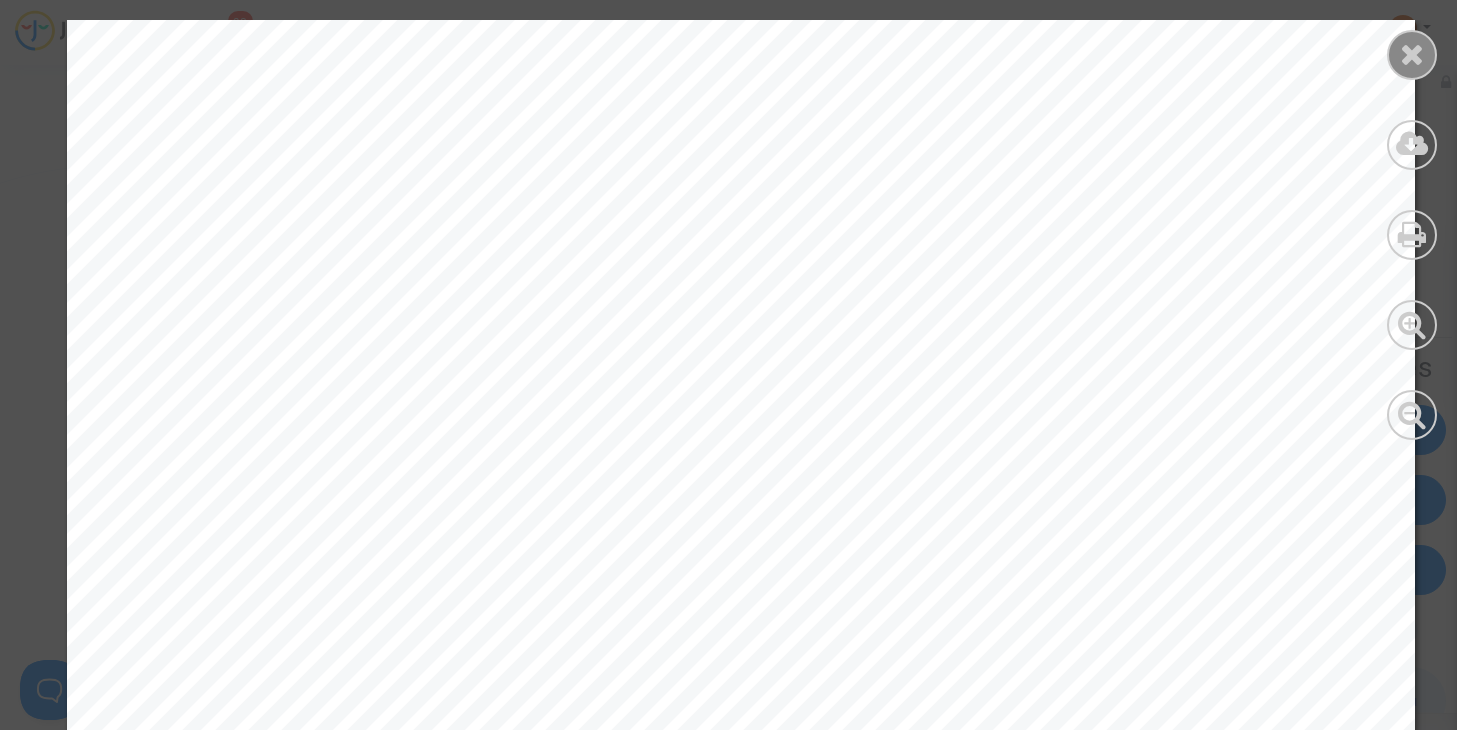 click at bounding box center [1412, 54] 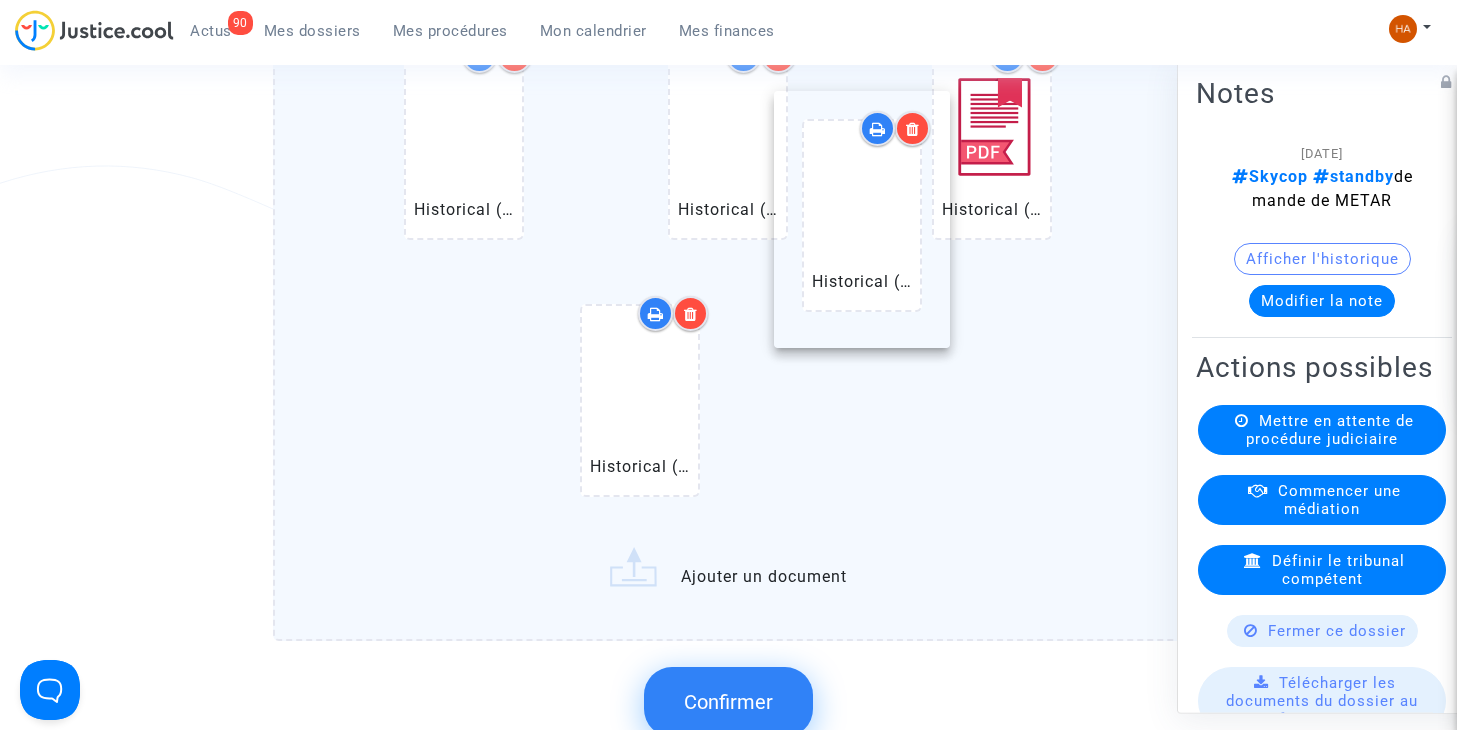 drag, startPoint x: 453, startPoint y: 157, endPoint x: 851, endPoint y: 203, distance: 400.64948 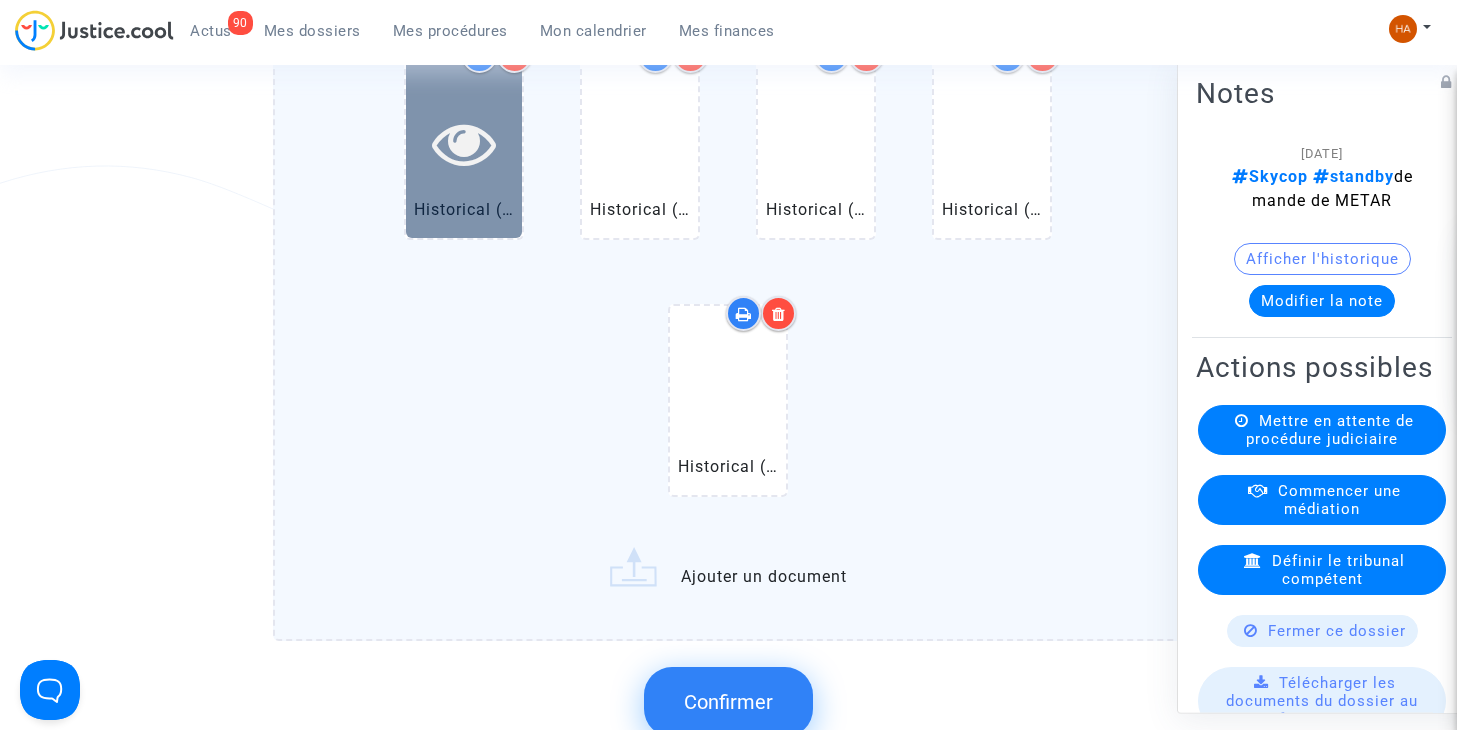 click at bounding box center [464, 142] 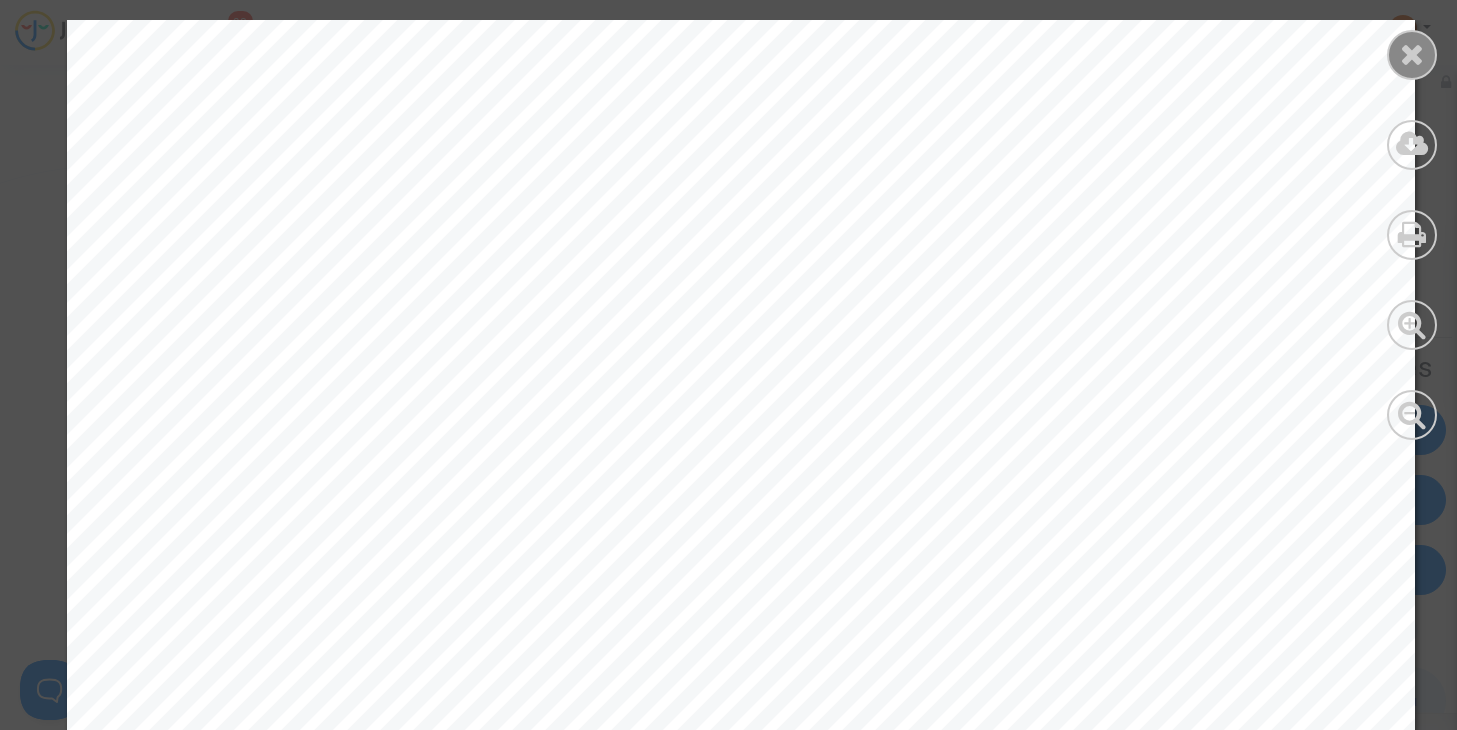 click at bounding box center [1412, 55] 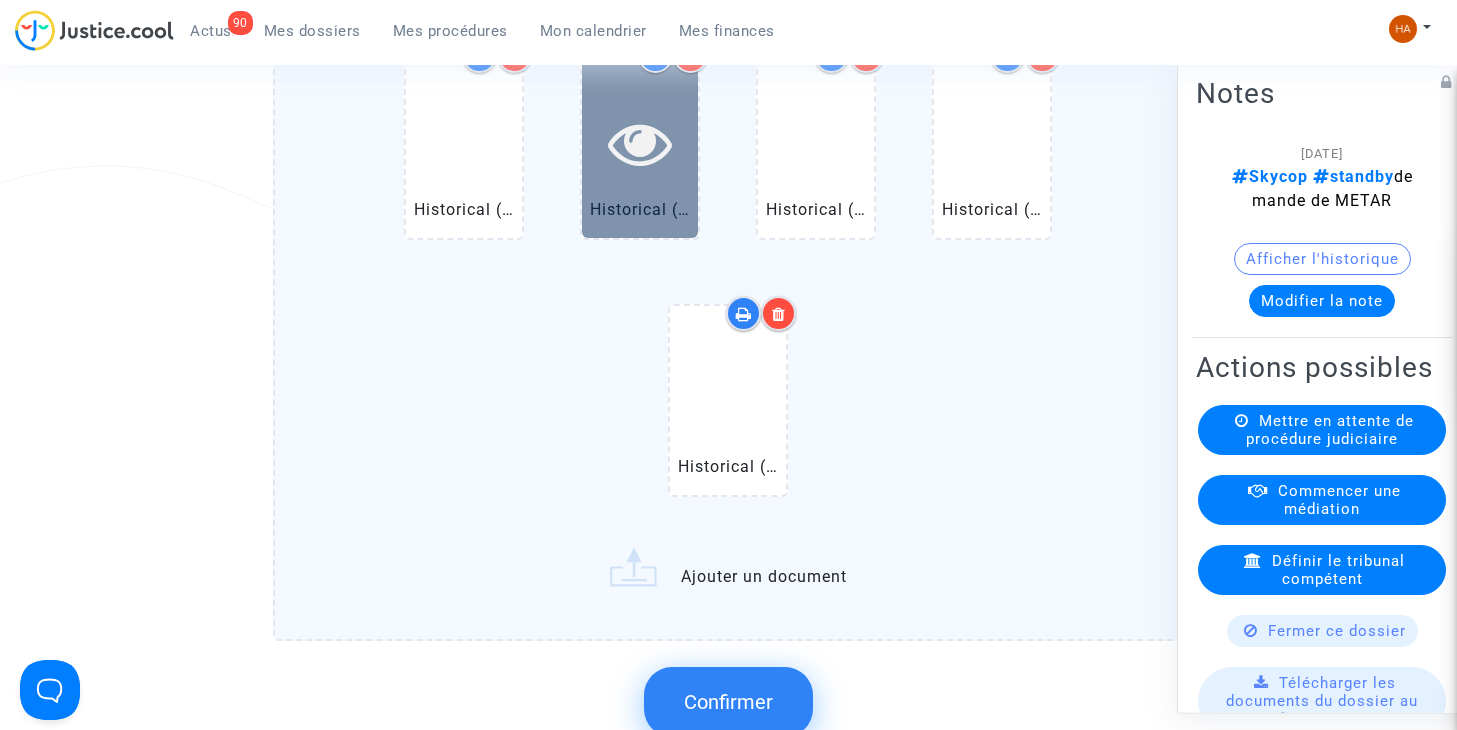 click at bounding box center (640, 142) 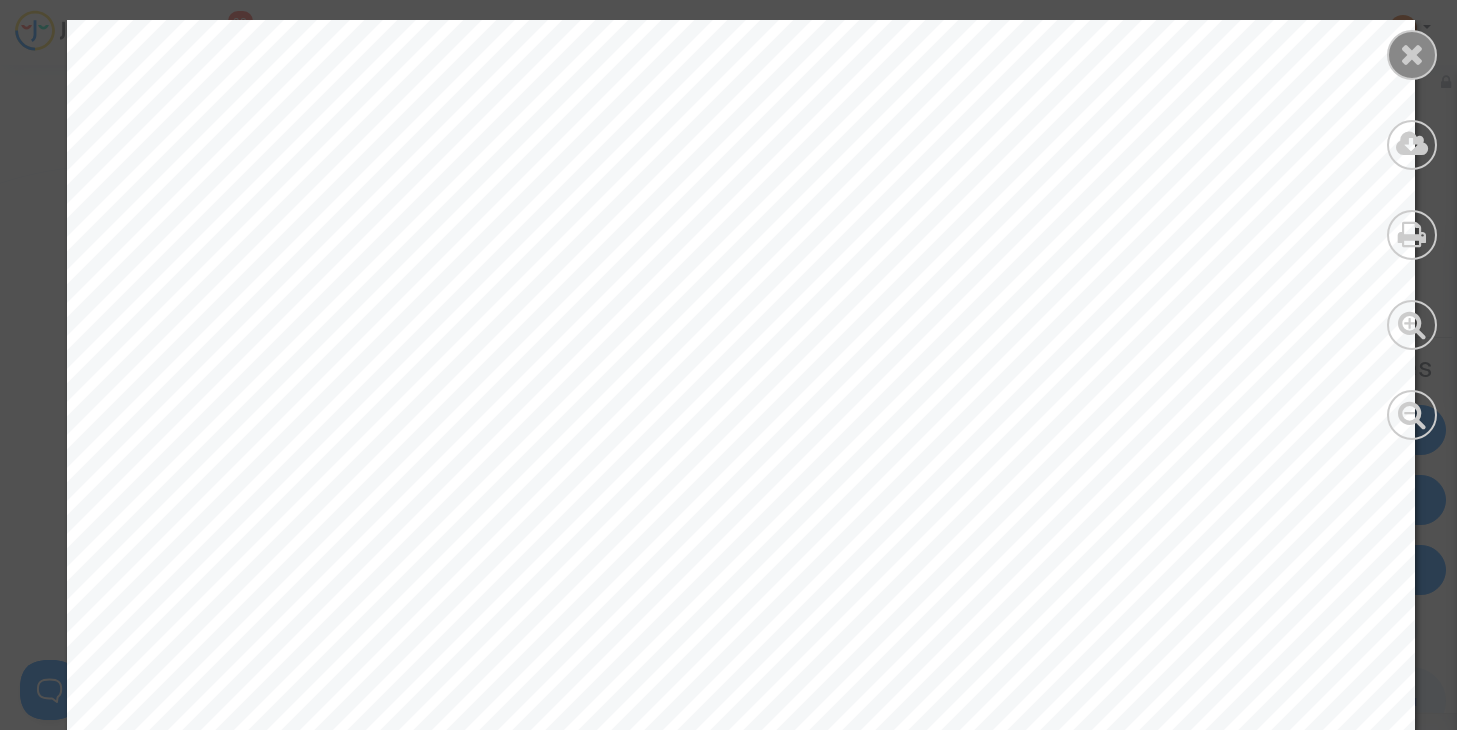 click at bounding box center (1412, 55) 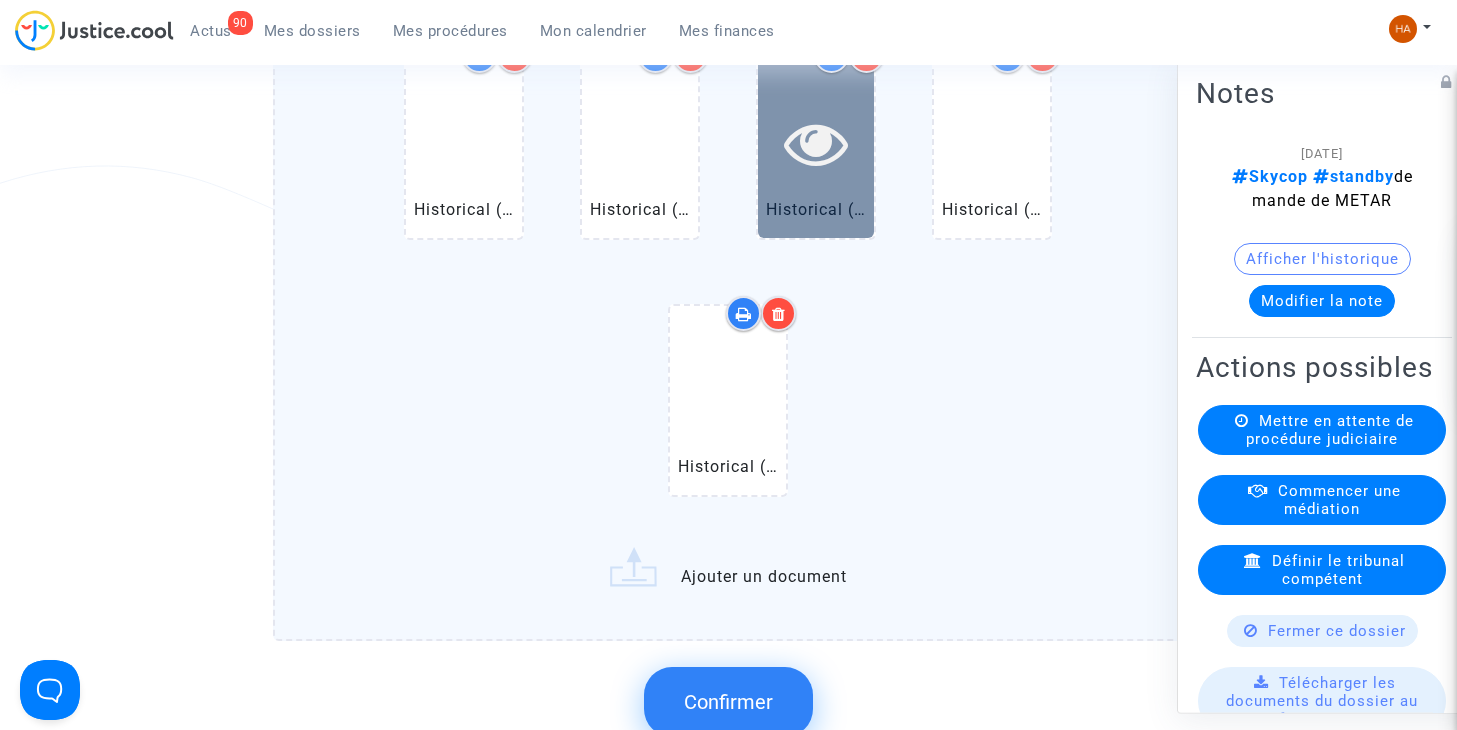 click at bounding box center (816, 143) 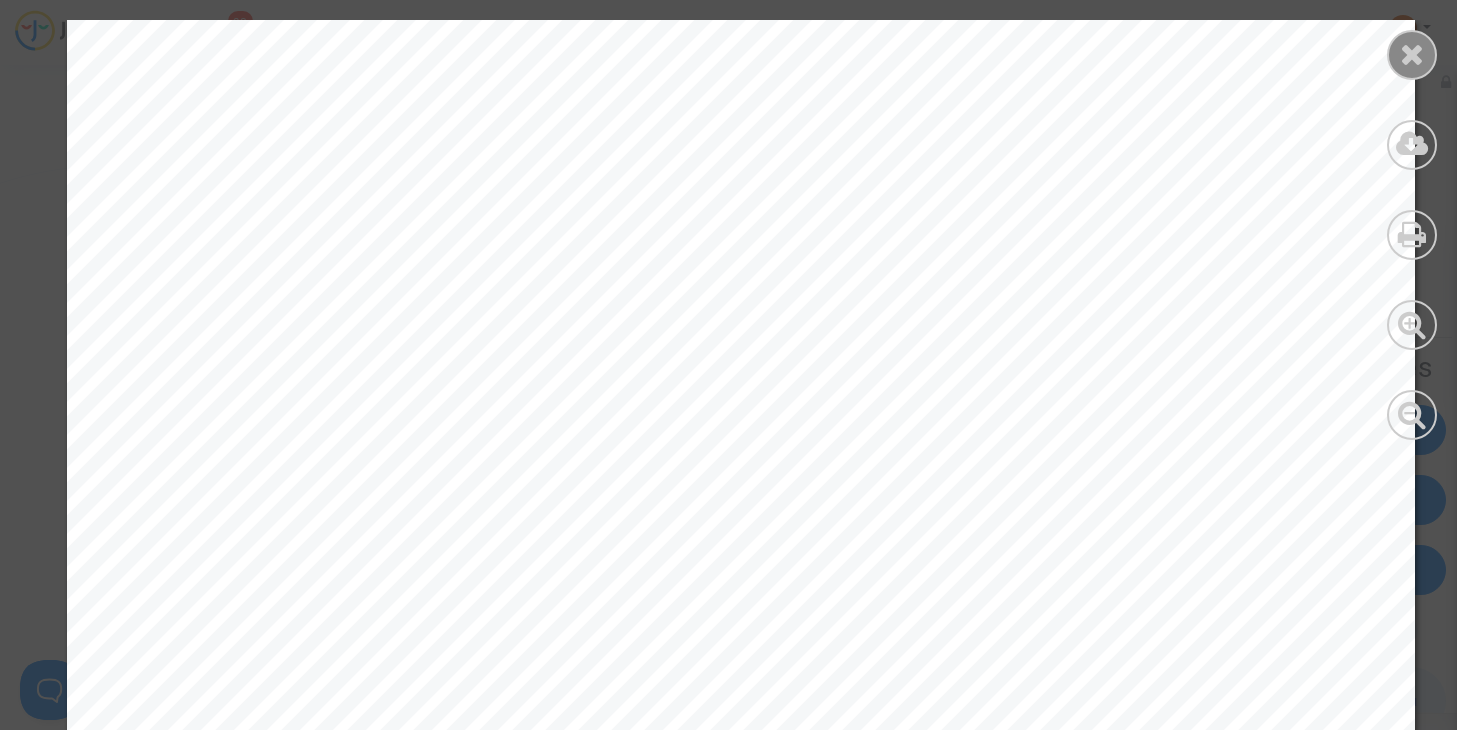 click at bounding box center (1412, 54) 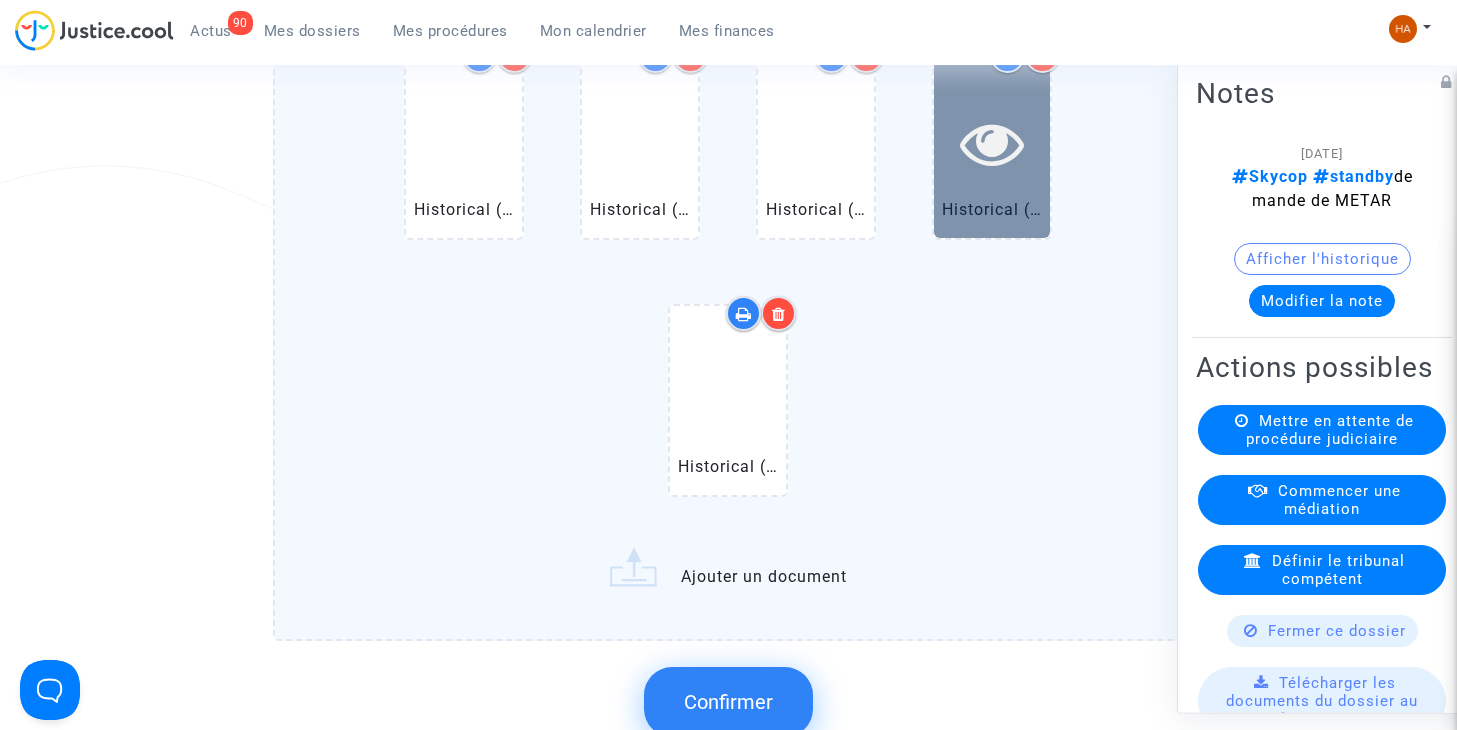 click at bounding box center (992, 142) 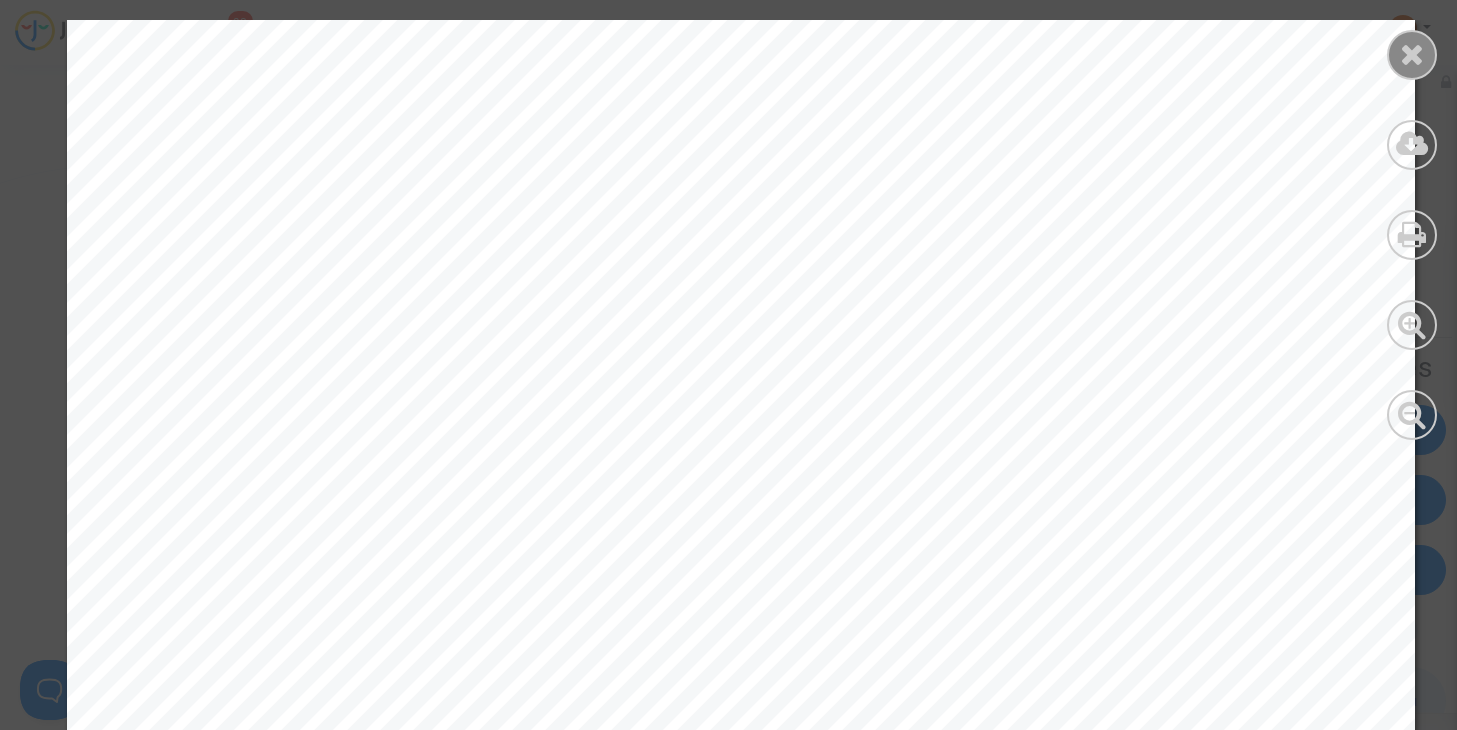 click at bounding box center [1412, 54] 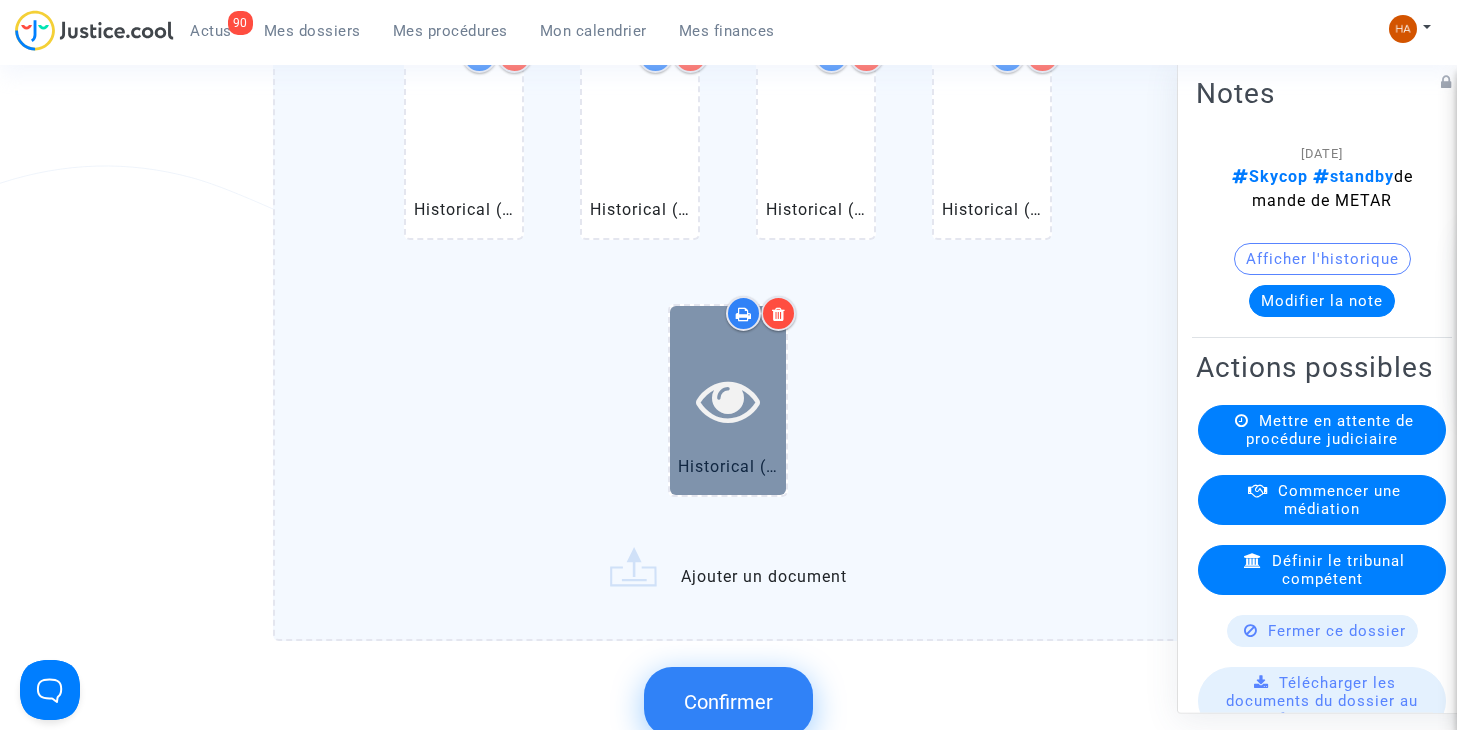 click at bounding box center (728, 400) 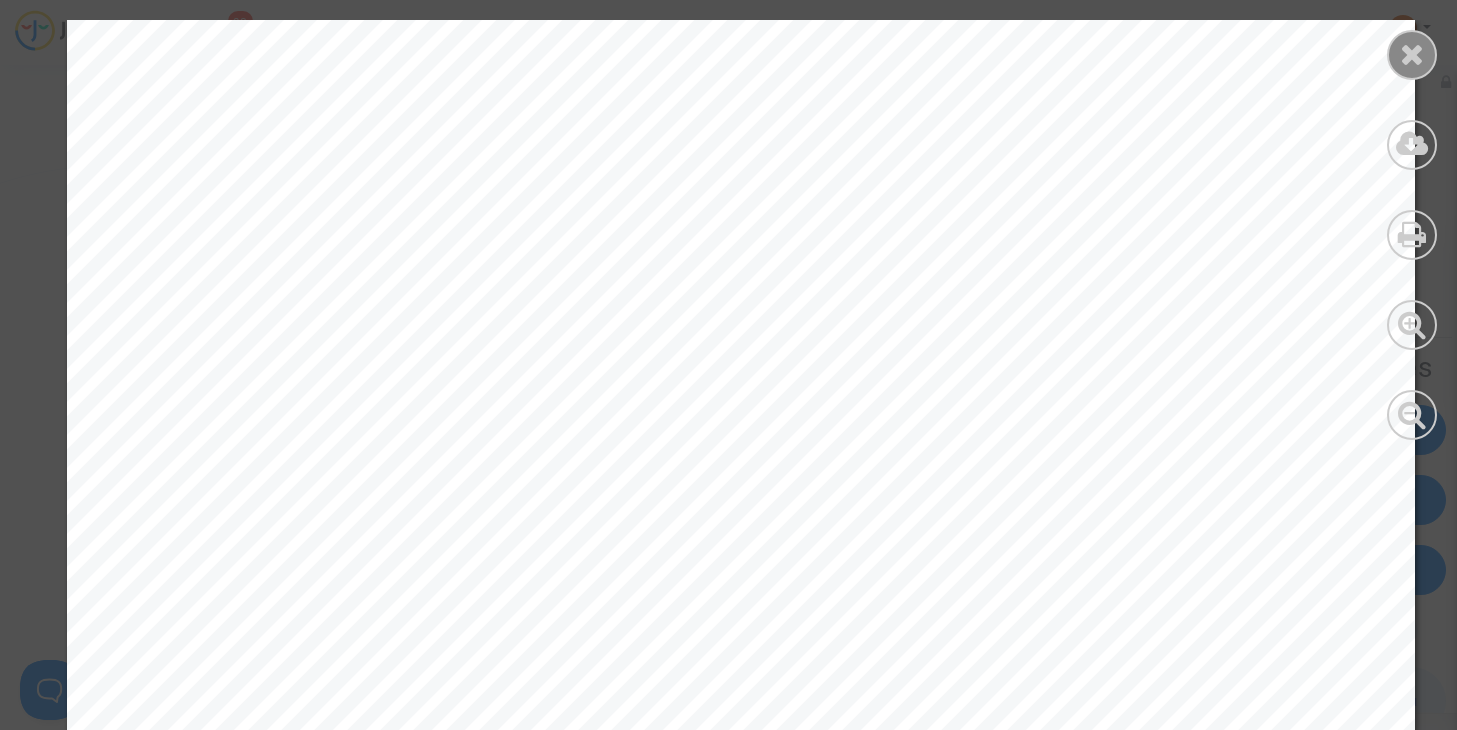 click at bounding box center (1412, 55) 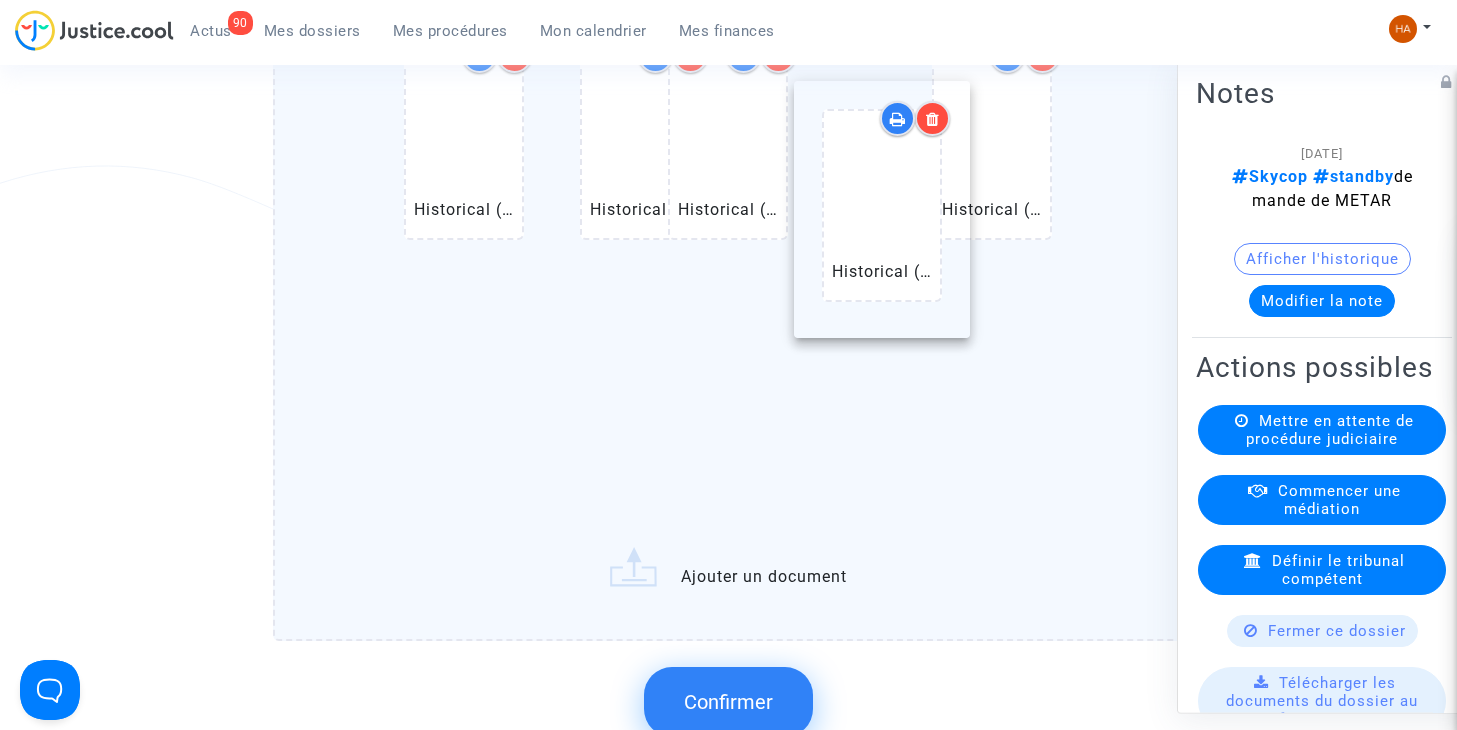drag, startPoint x: 734, startPoint y: 417, endPoint x: 882, endPoint y: 179, distance: 280.26416 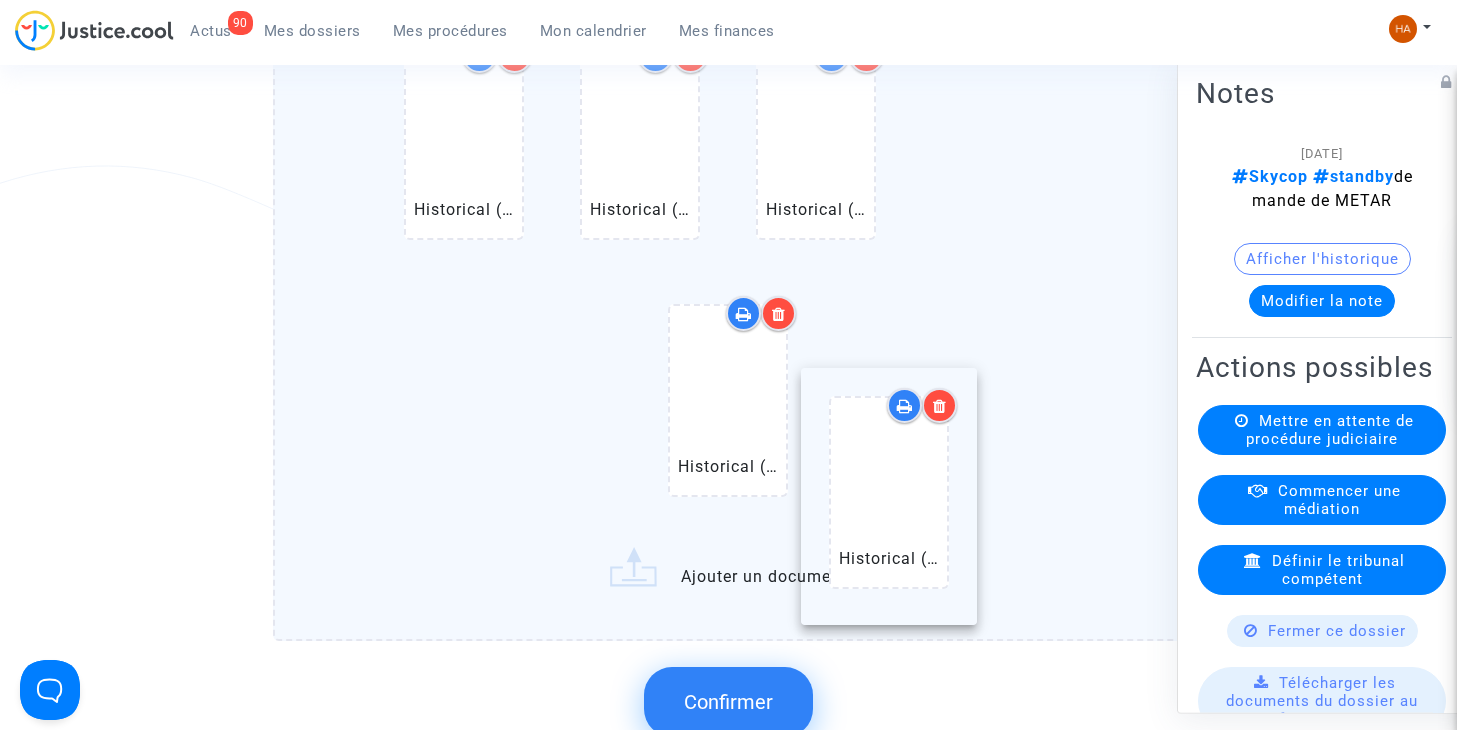 drag, startPoint x: 845, startPoint y: 210, endPoint x: 912, endPoint y: 531, distance: 327.91766 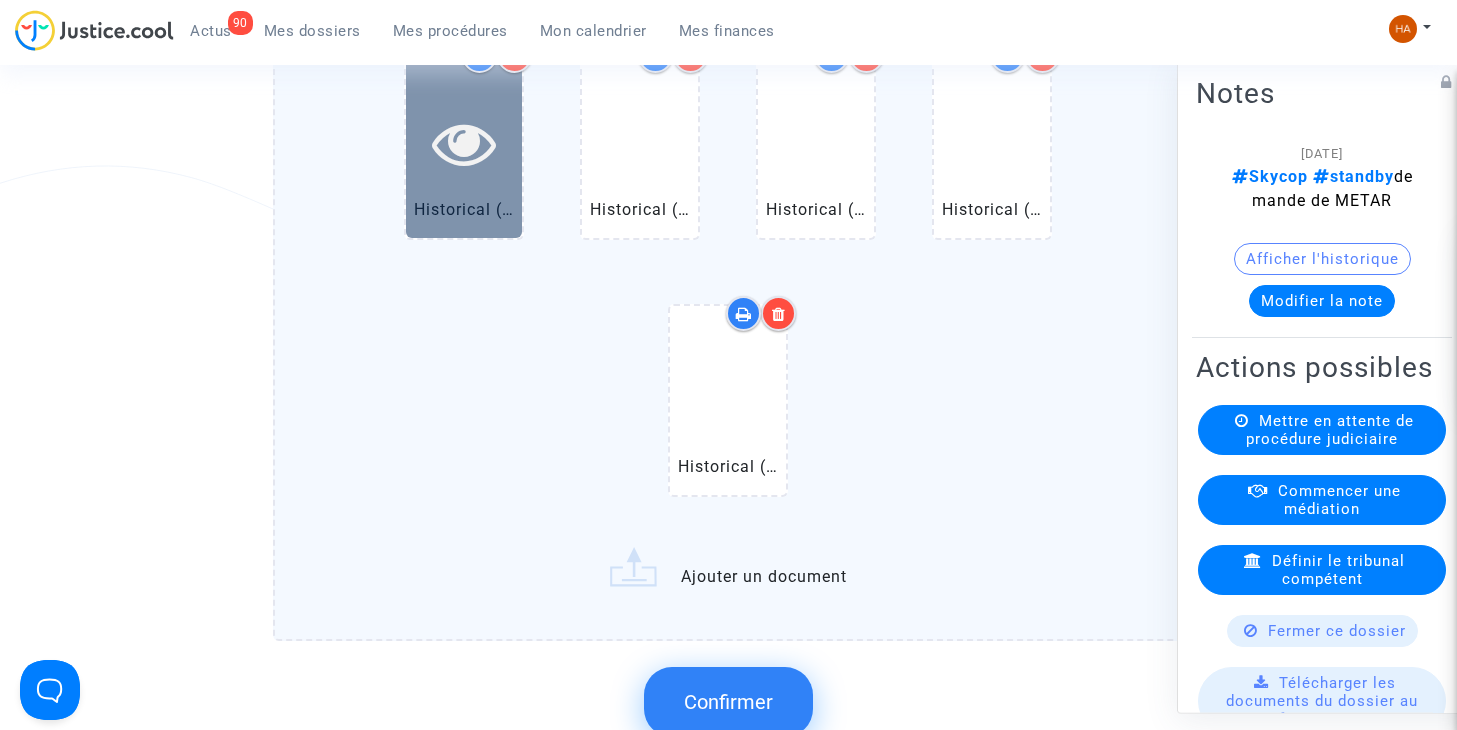 click at bounding box center (464, 142) 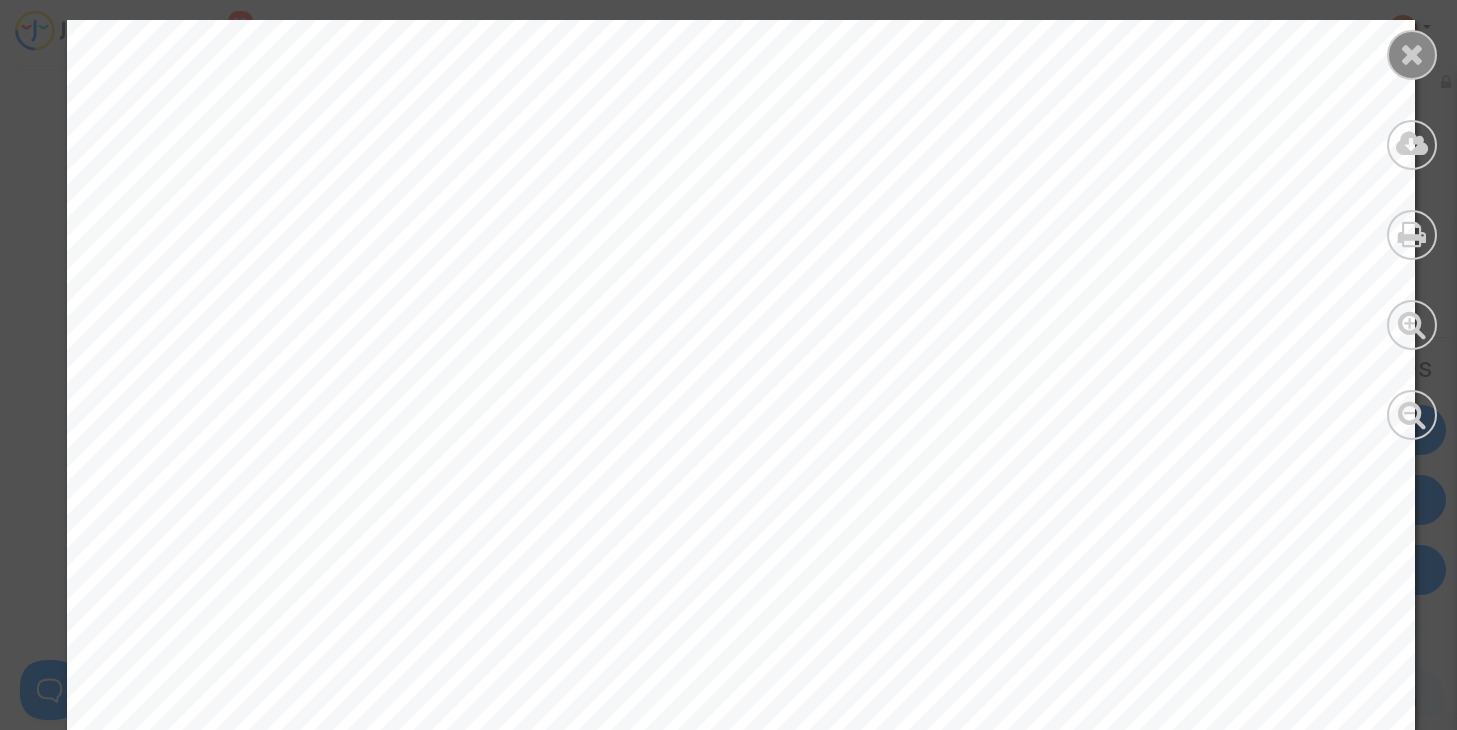 click at bounding box center [1412, 54] 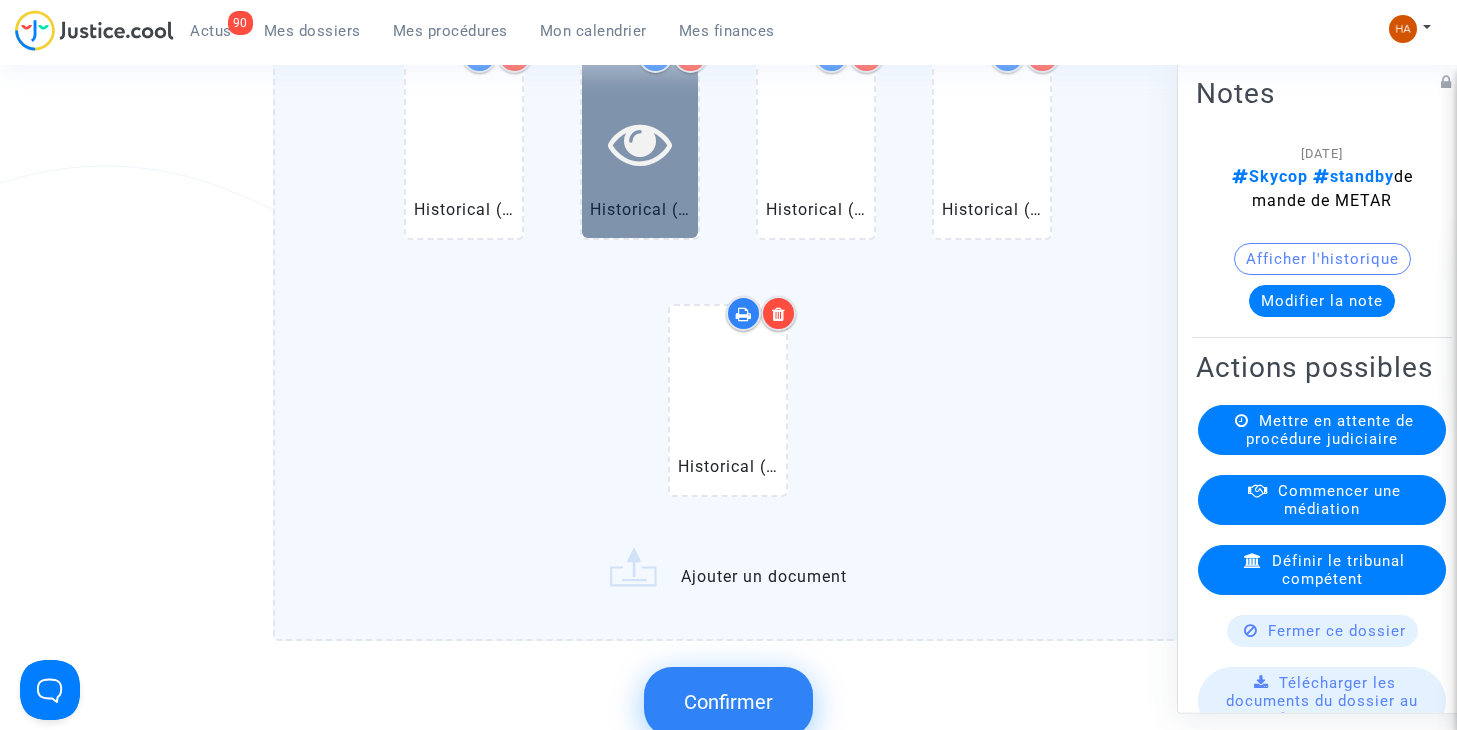 click at bounding box center [640, 143] 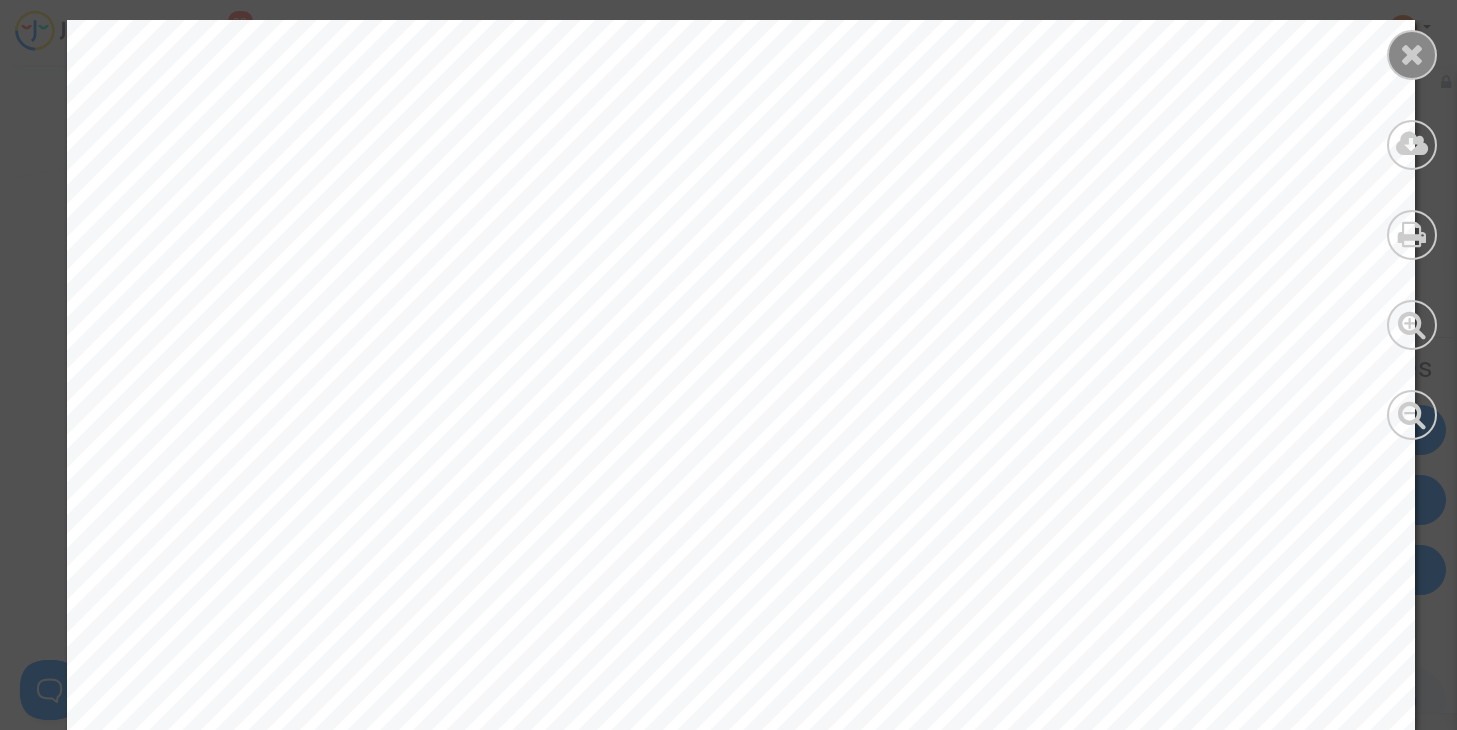 click at bounding box center [1412, 54] 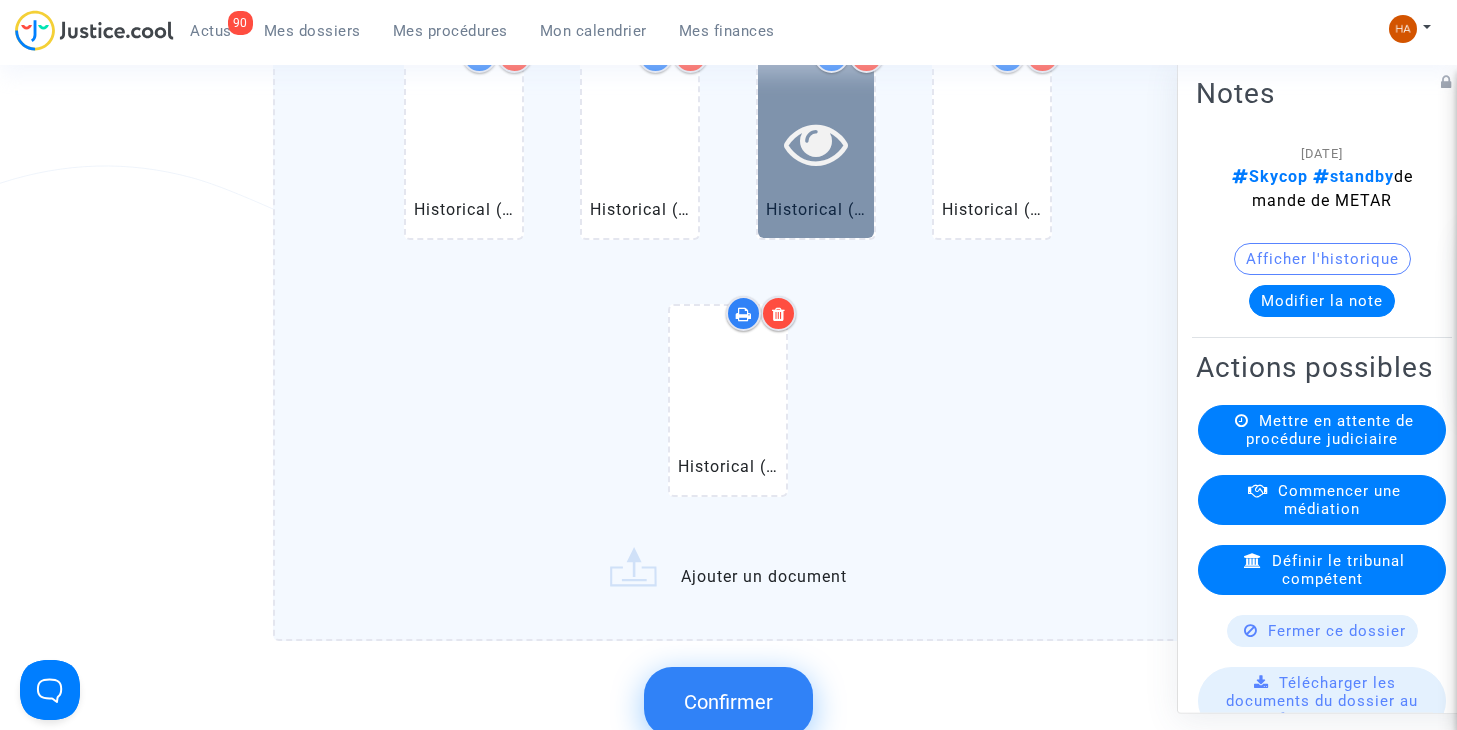 click at bounding box center [816, 142] 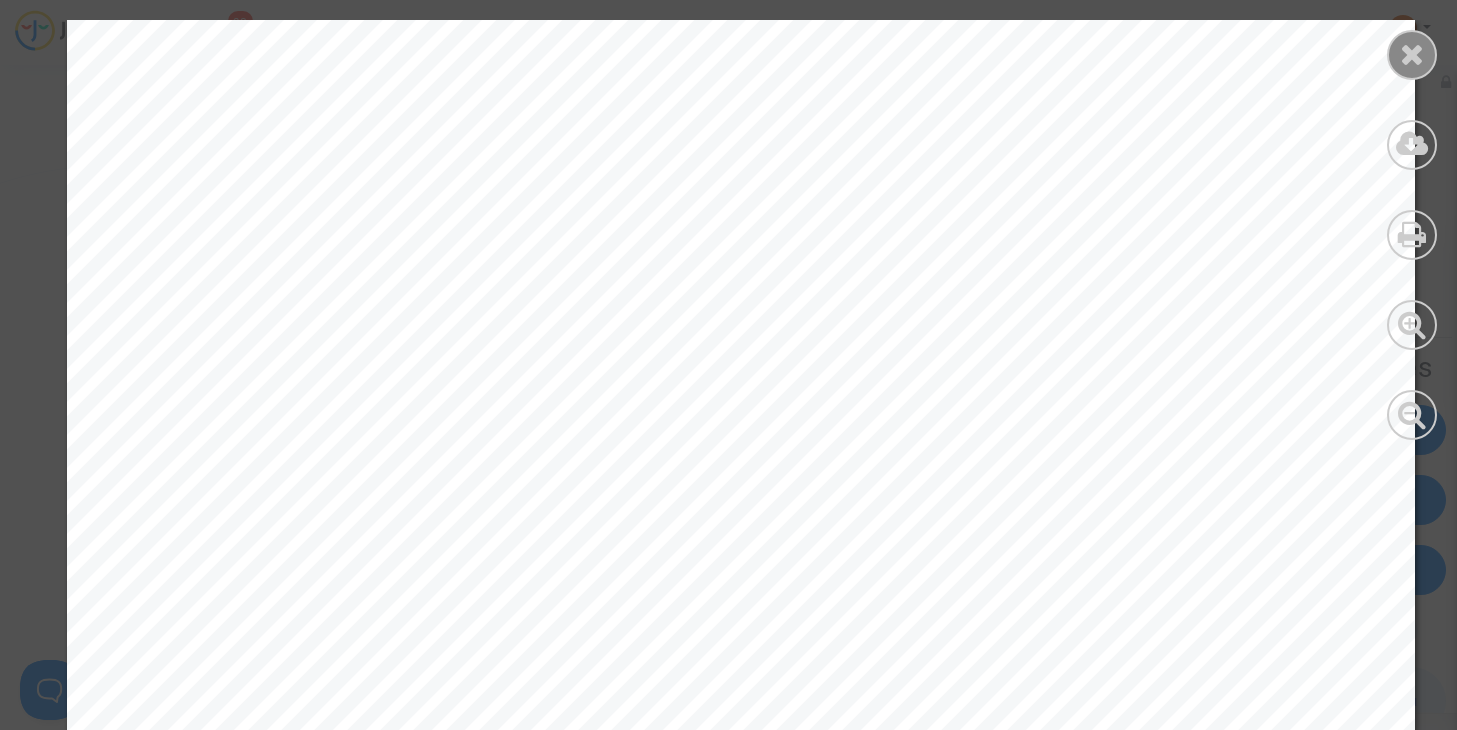 click at bounding box center (1412, 55) 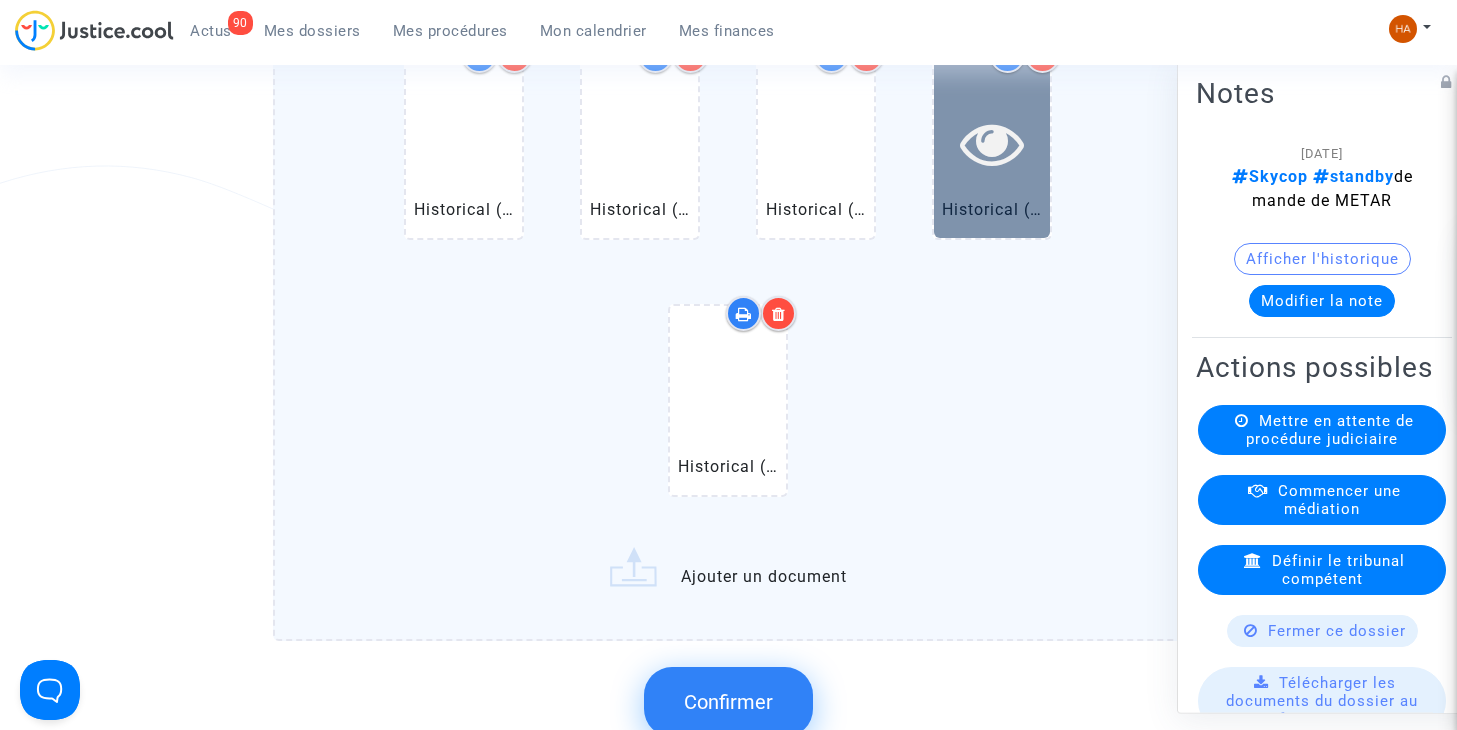 click at bounding box center [992, 143] 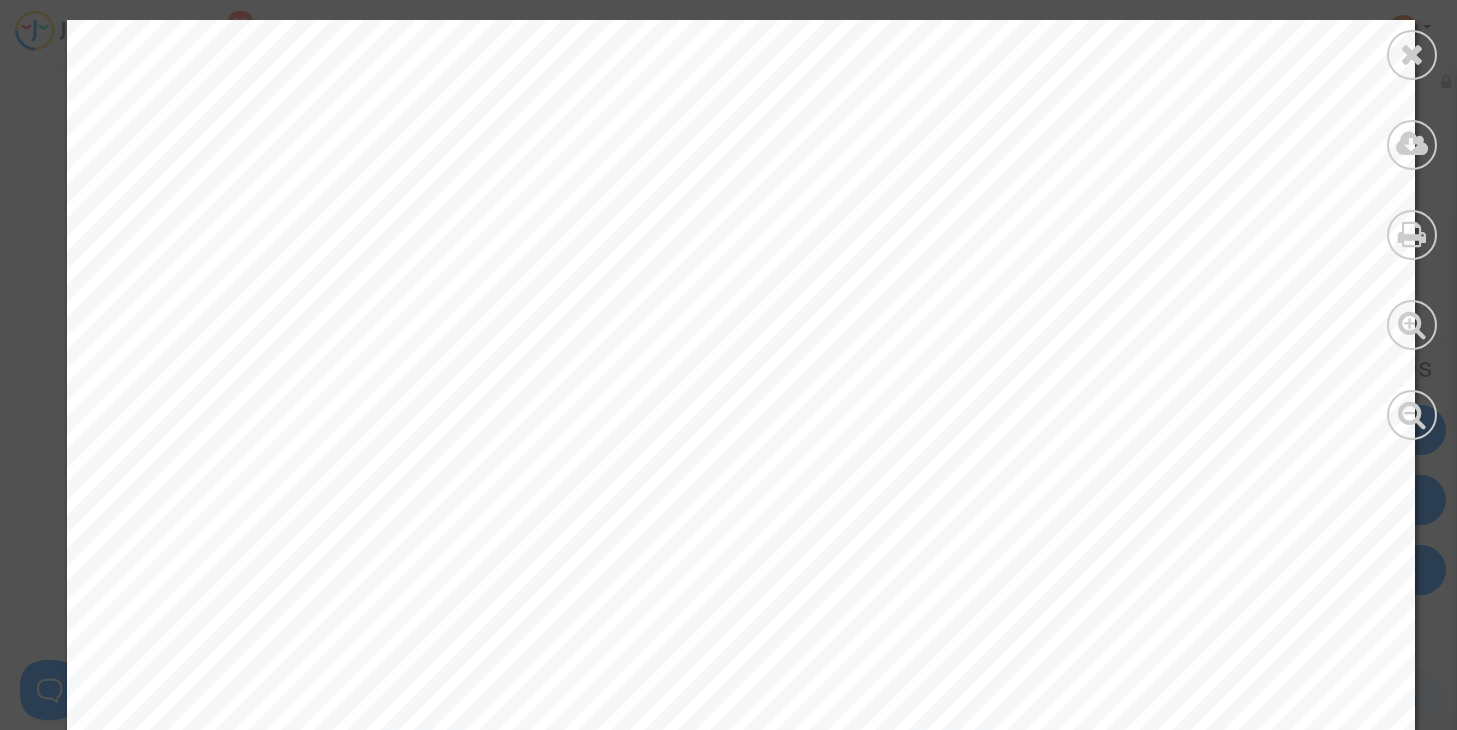 click at bounding box center [1412, 55] 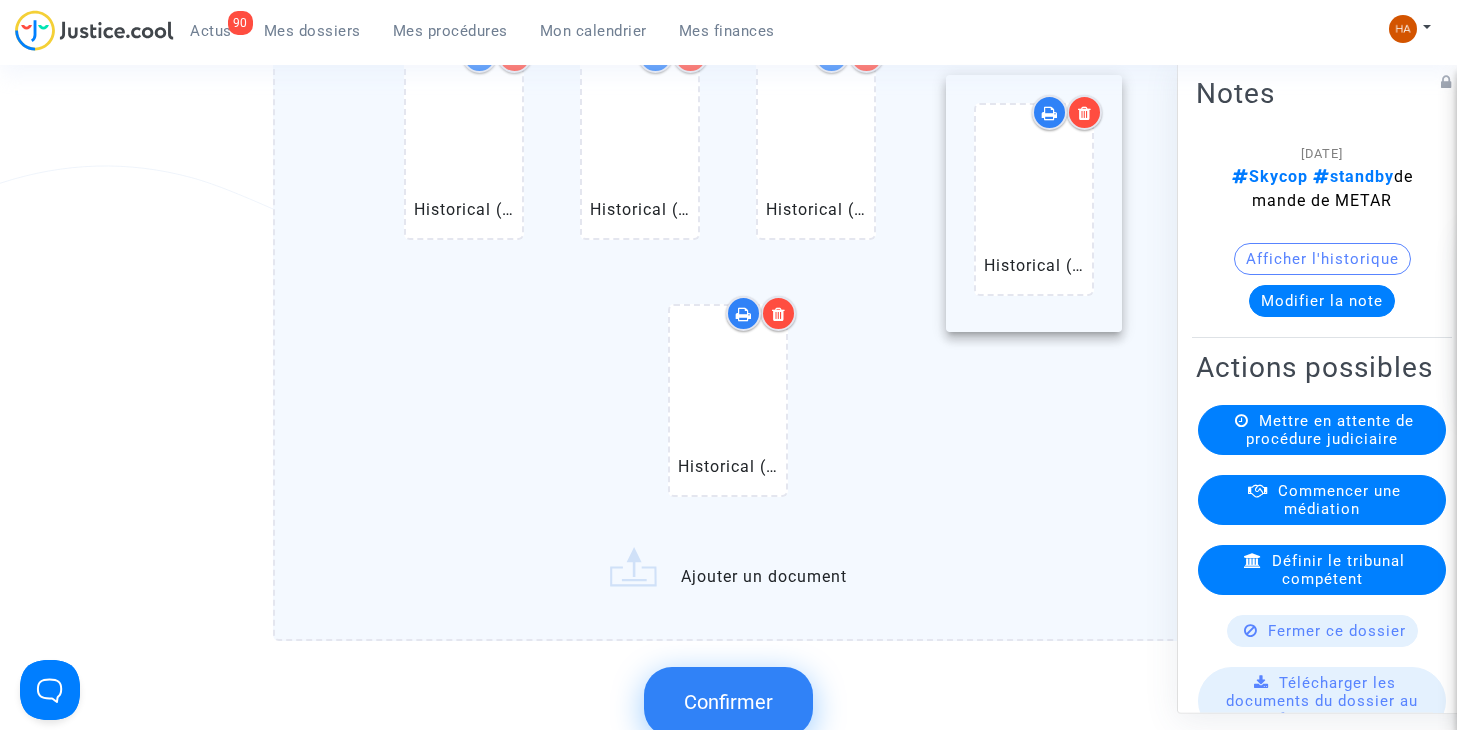 drag, startPoint x: 840, startPoint y: 197, endPoint x: 1053, endPoint y: 217, distance: 213.9369 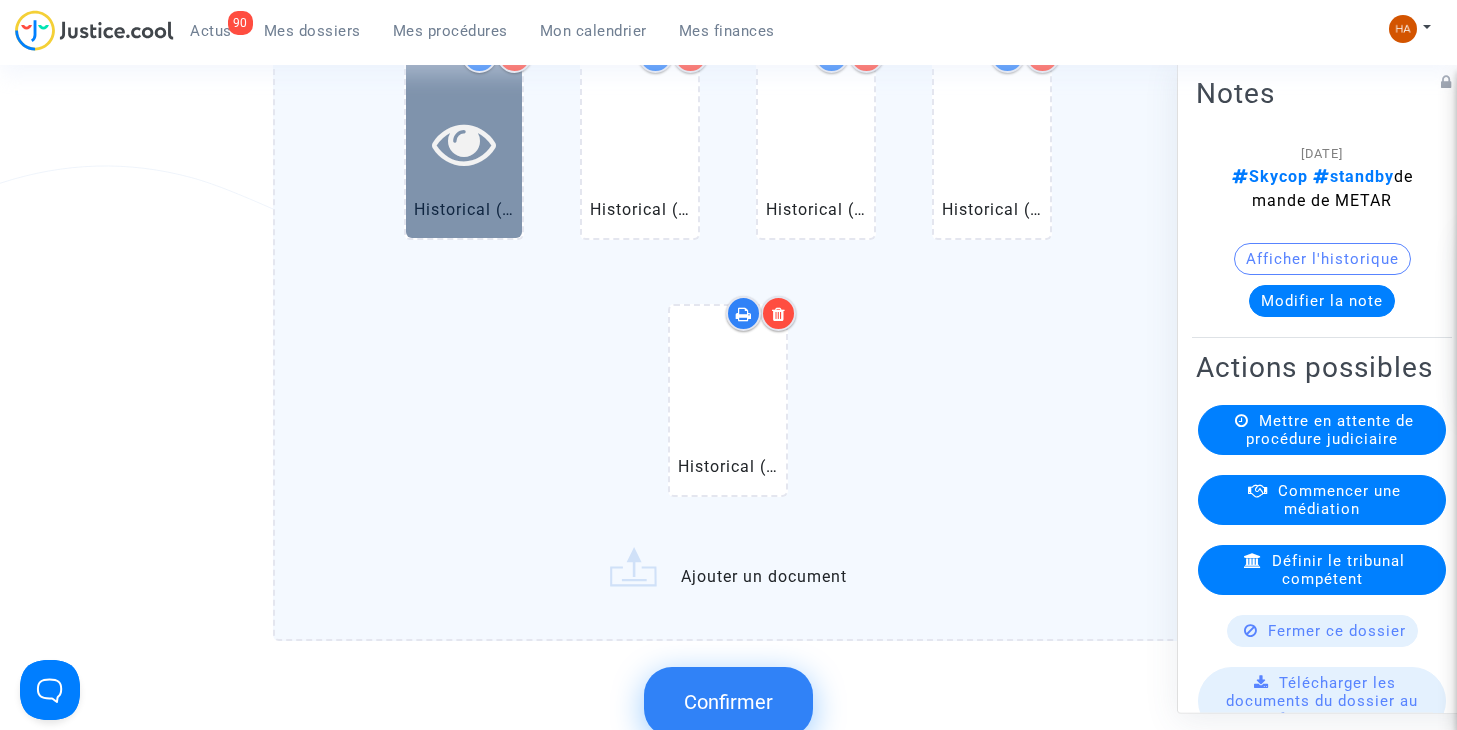 click at bounding box center [464, 142] 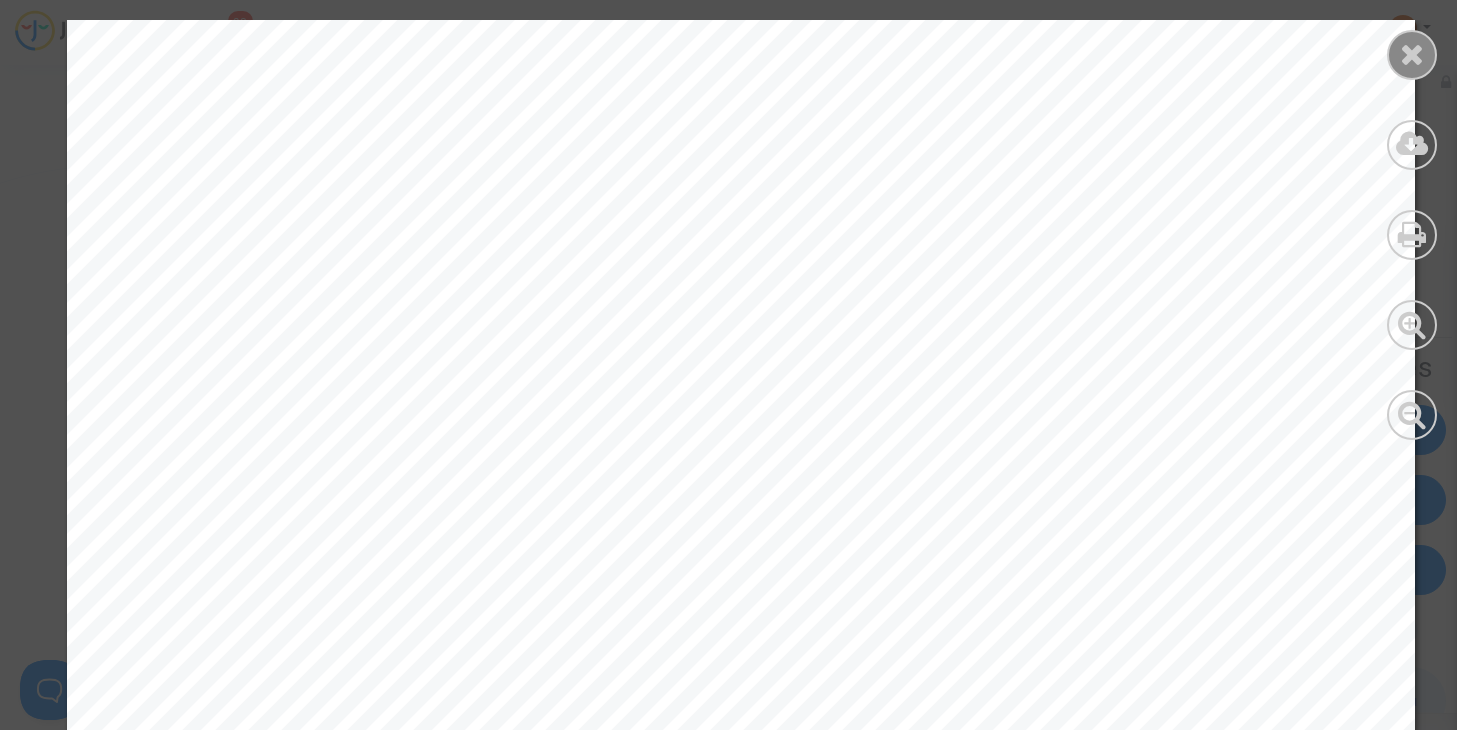 click at bounding box center (1412, 54) 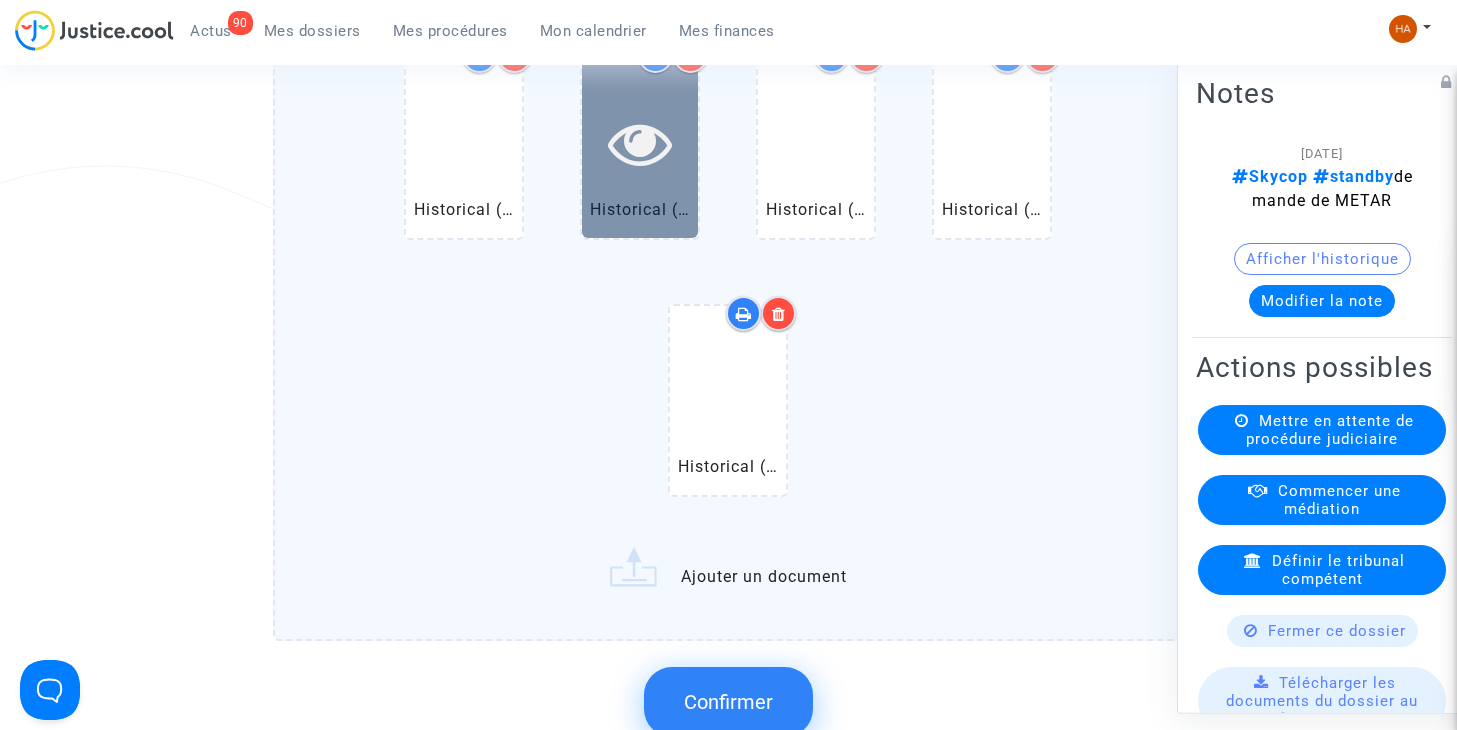 click at bounding box center [640, 142] 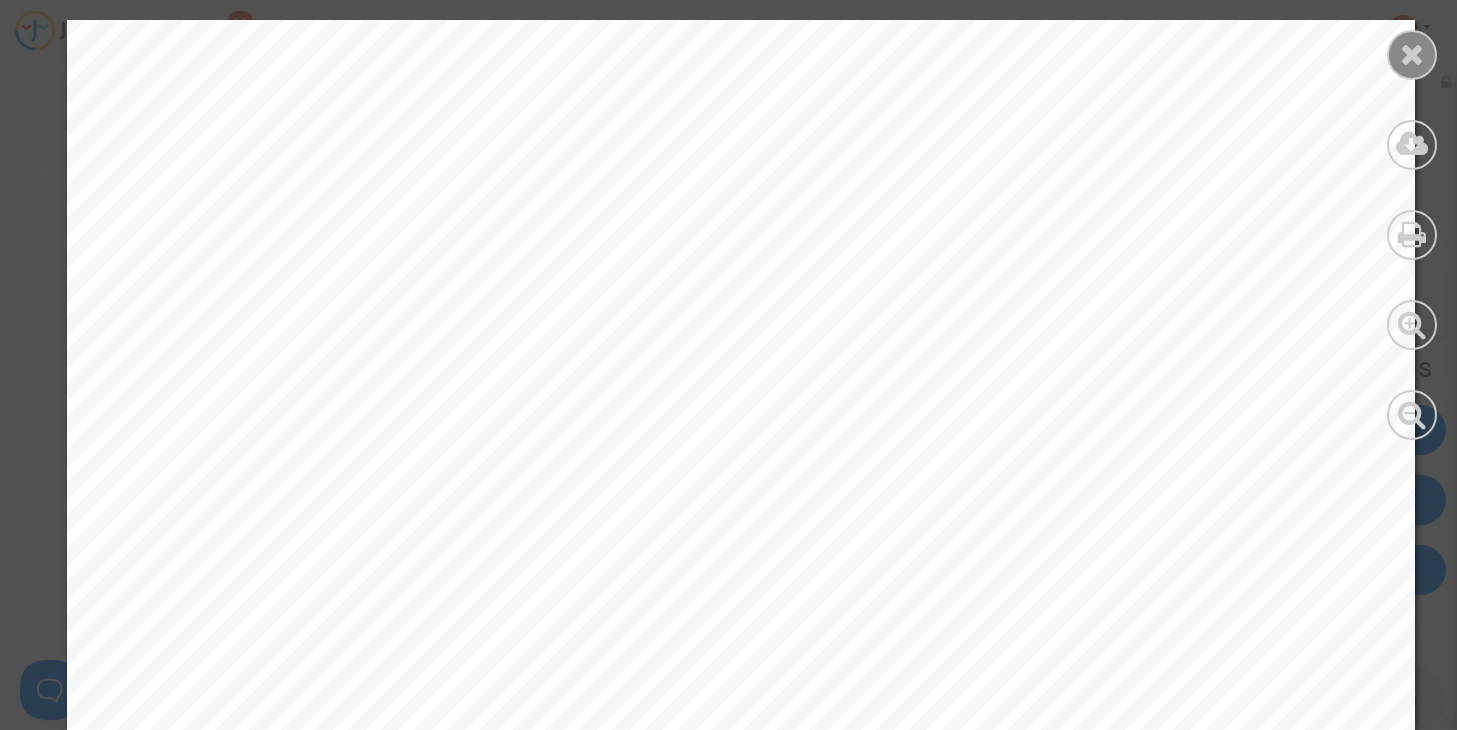 click at bounding box center [1412, 54] 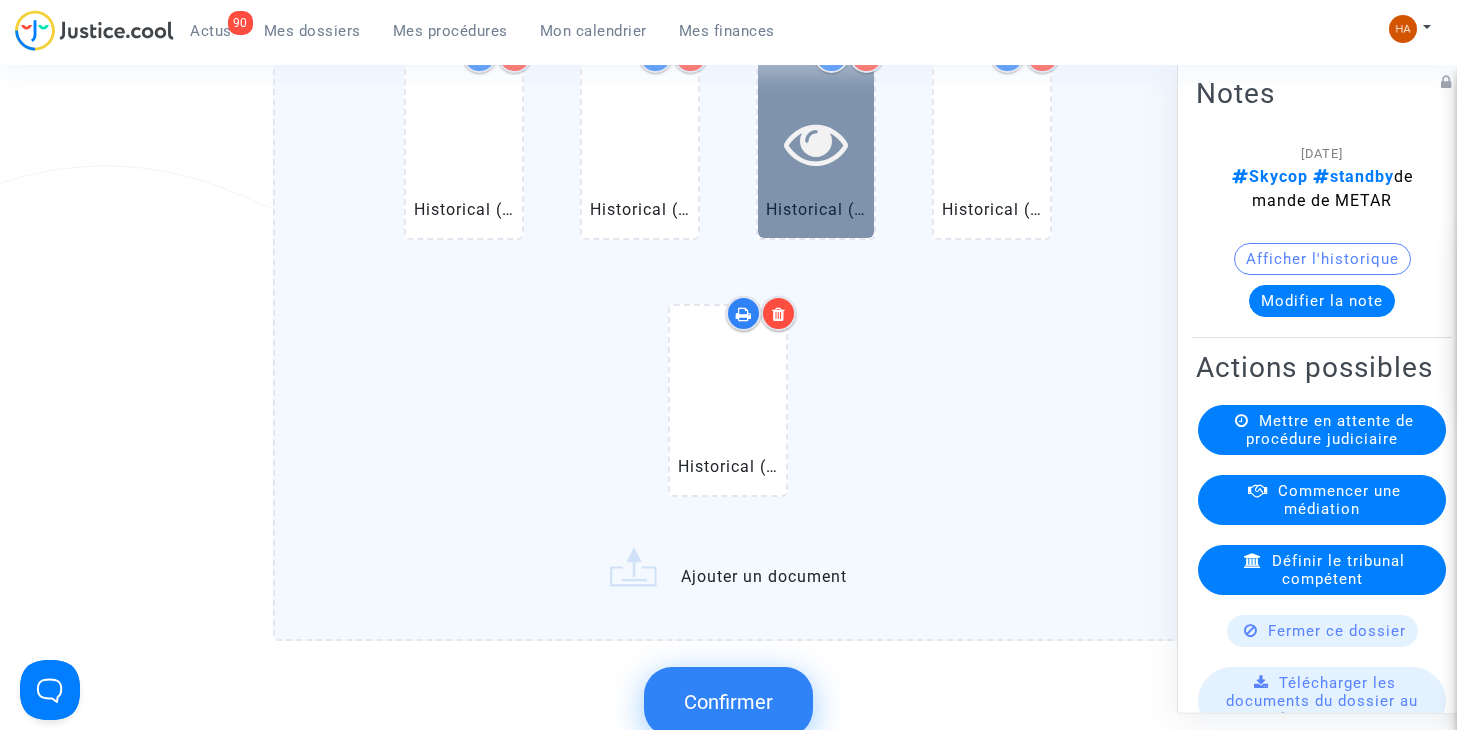 click at bounding box center [816, 143] 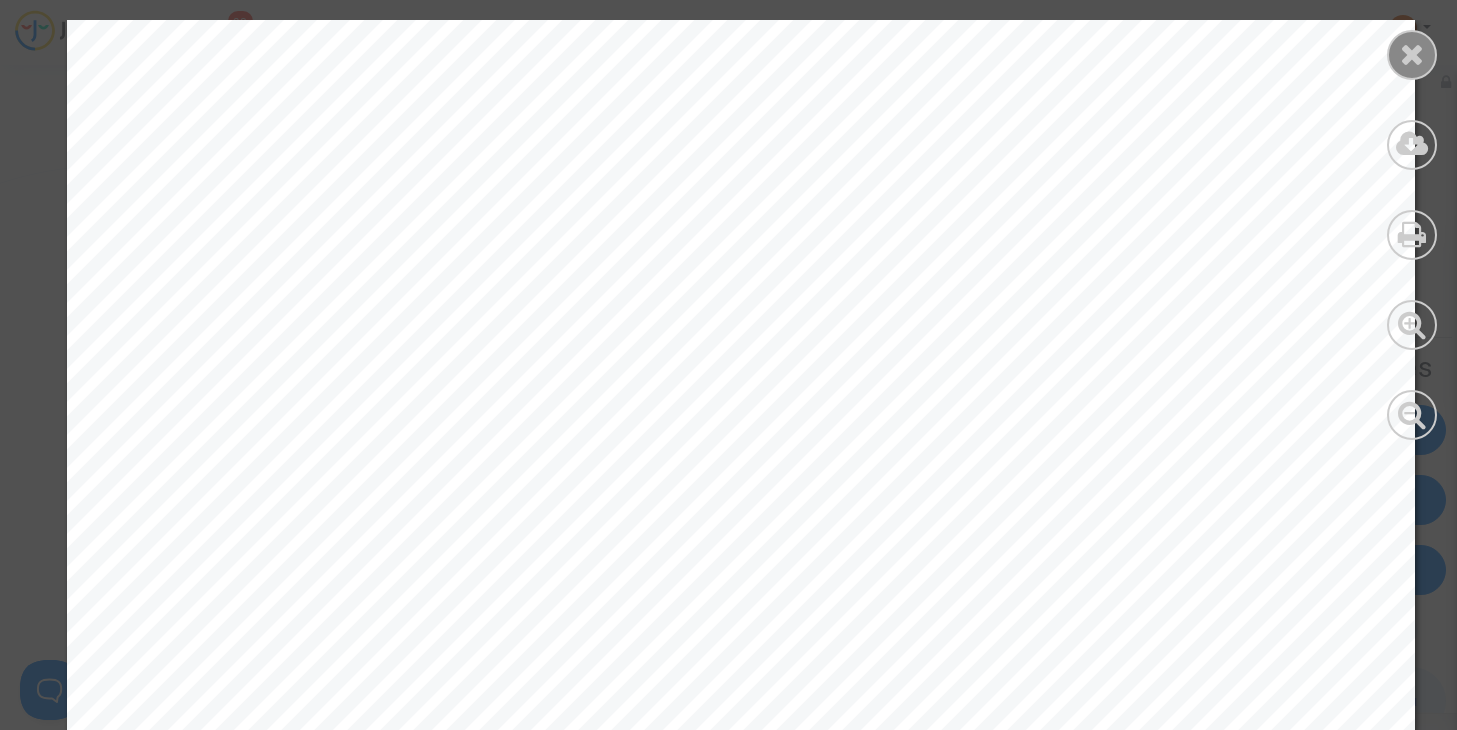 click at bounding box center (1412, 54) 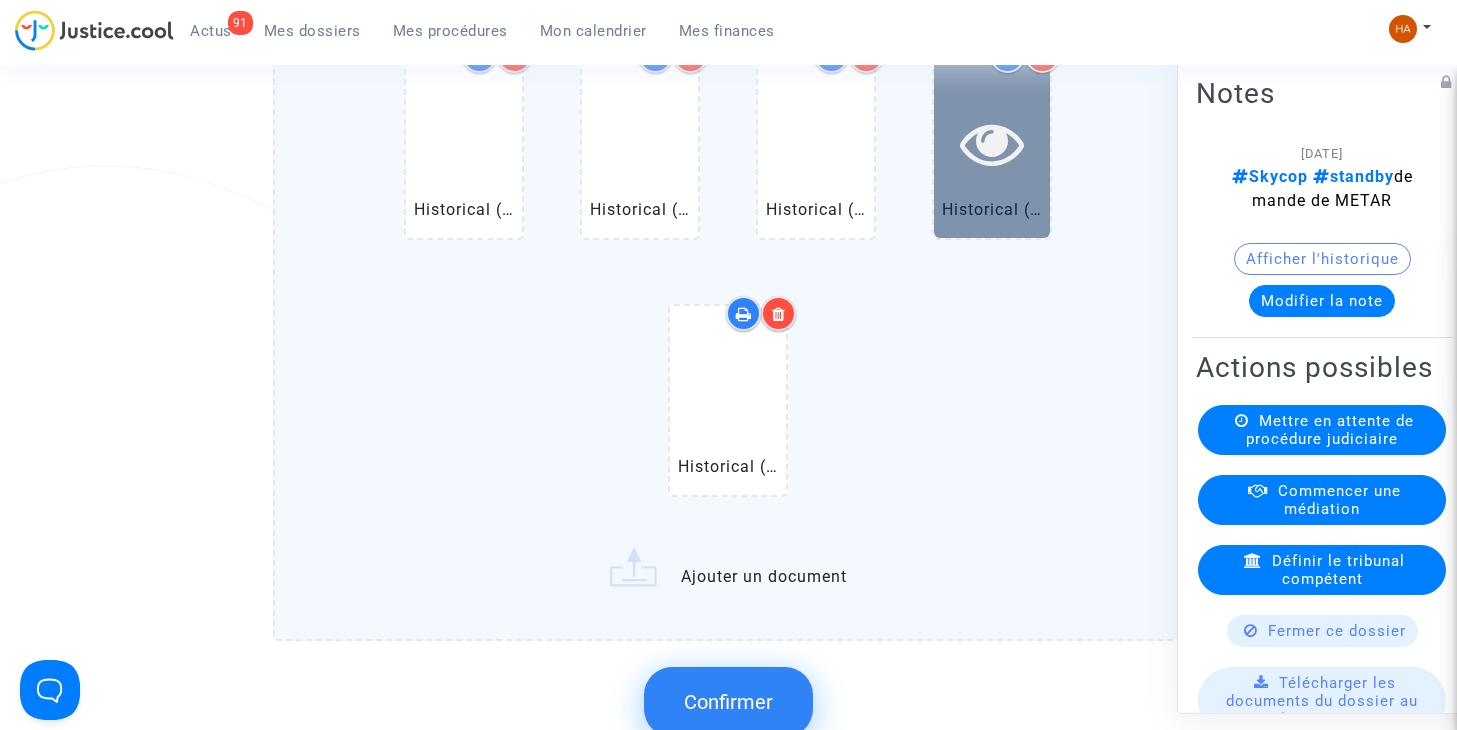 click at bounding box center [992, 143] 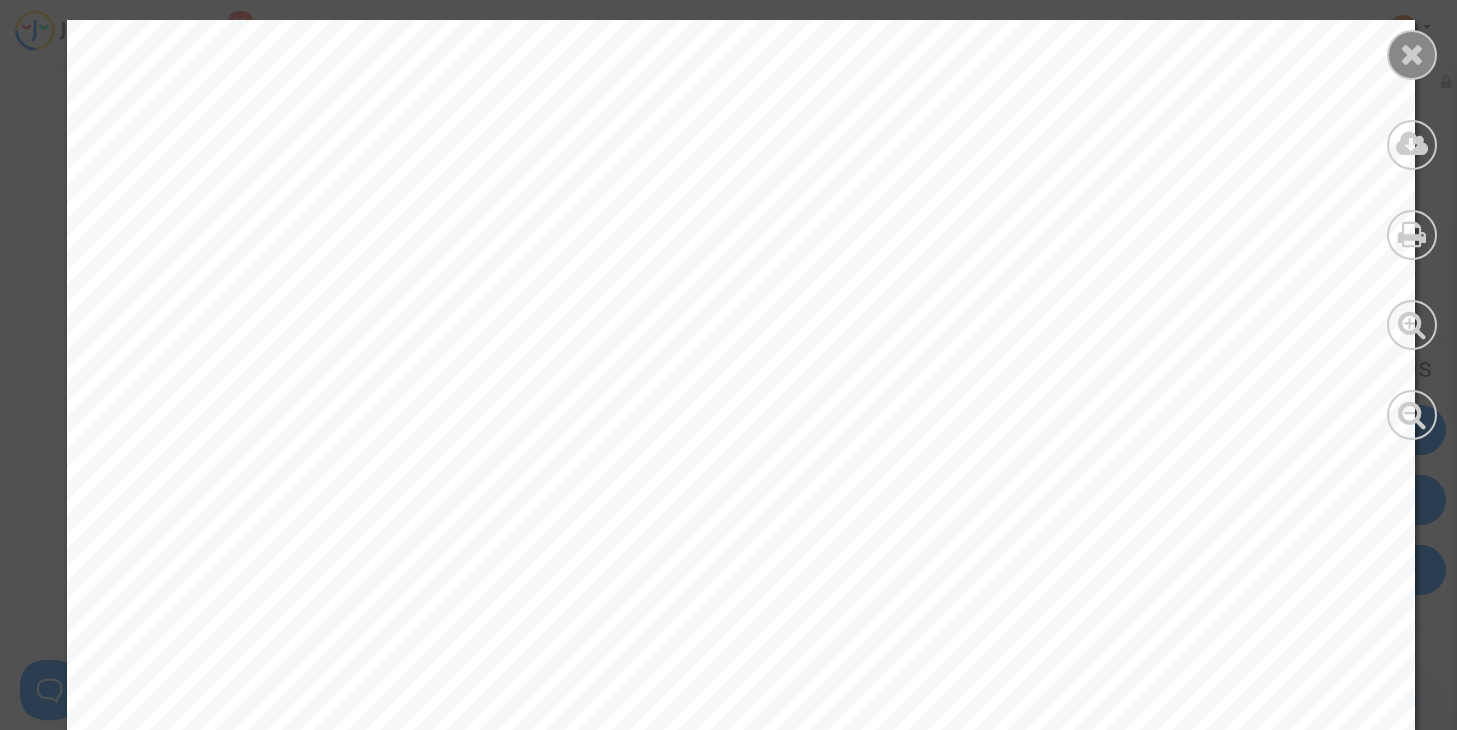 click at bounding box center [1412, 55] 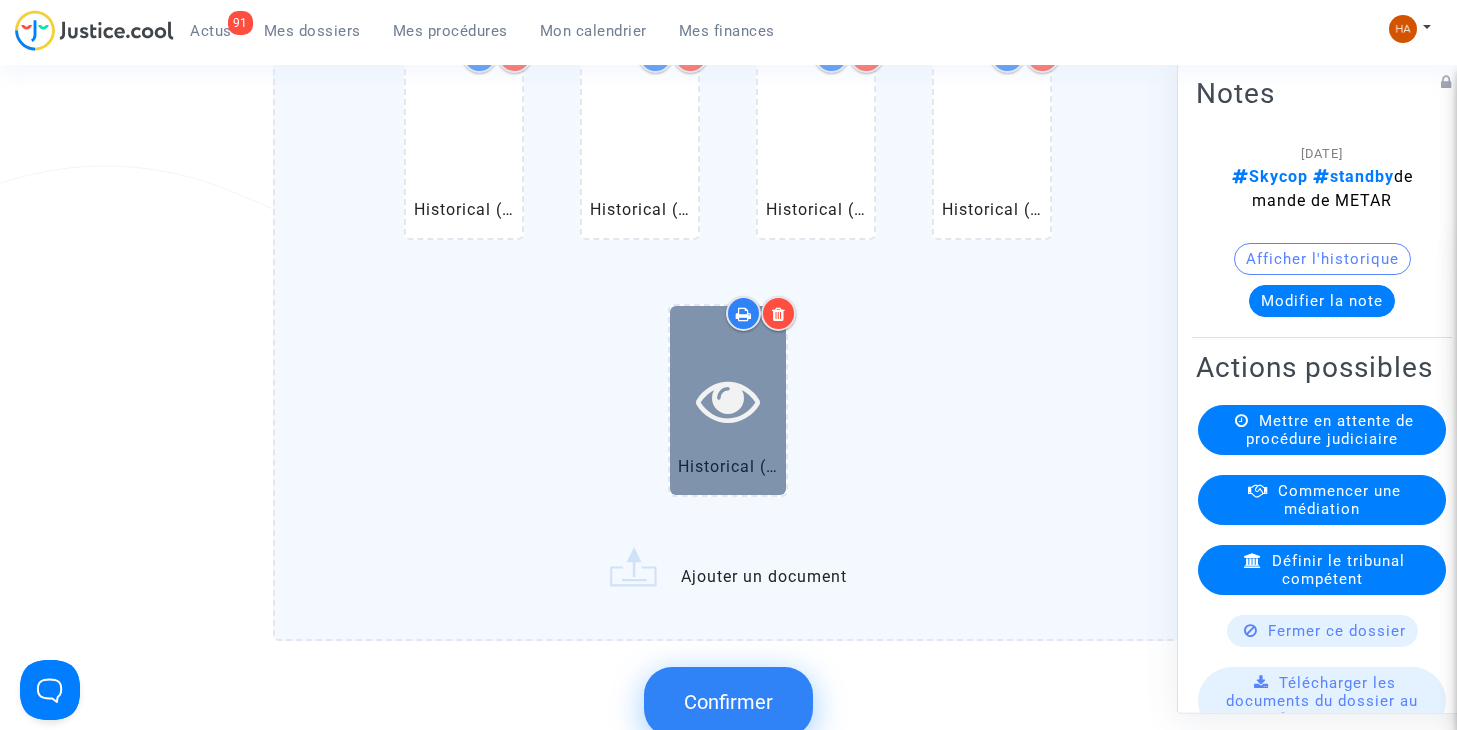 click at bounding box center (728, 400) 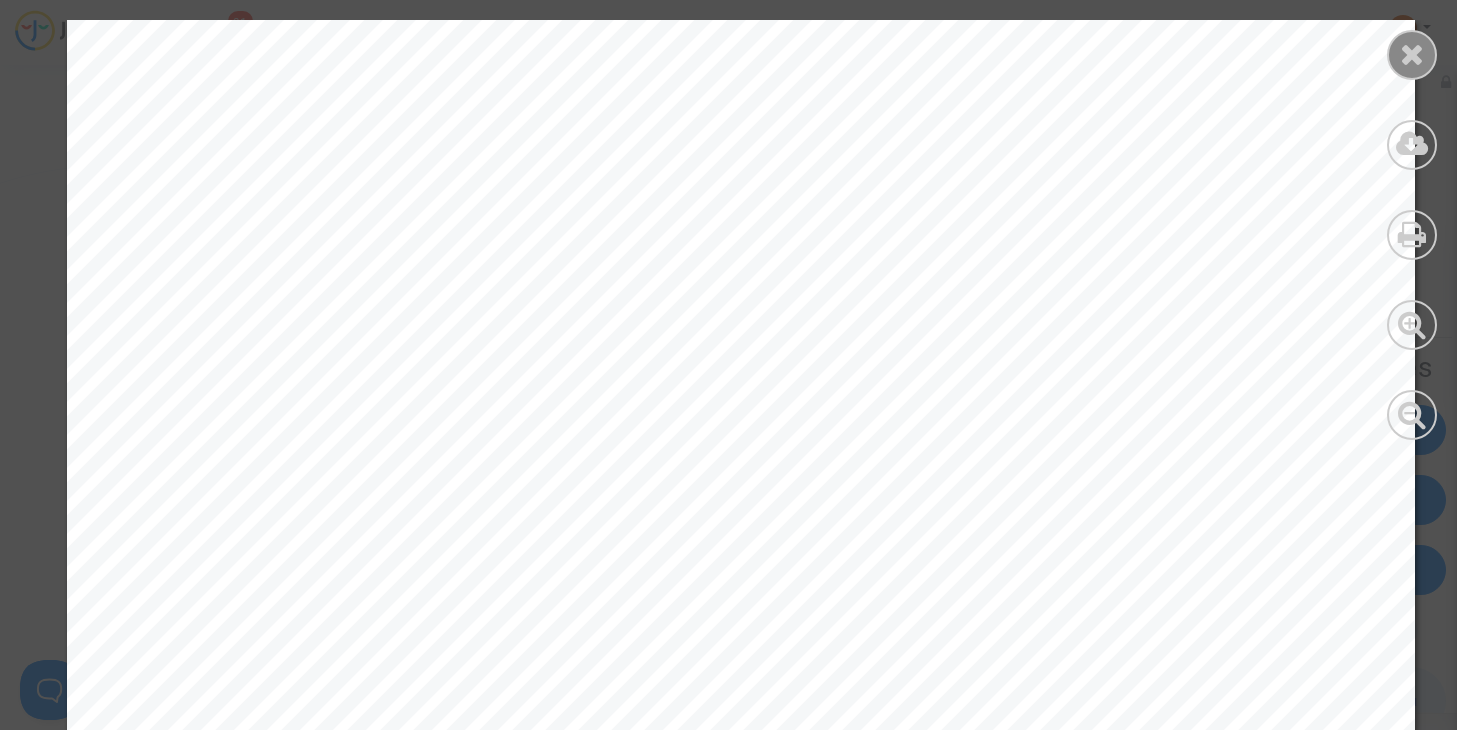 click at bounding box center [1412, 54] 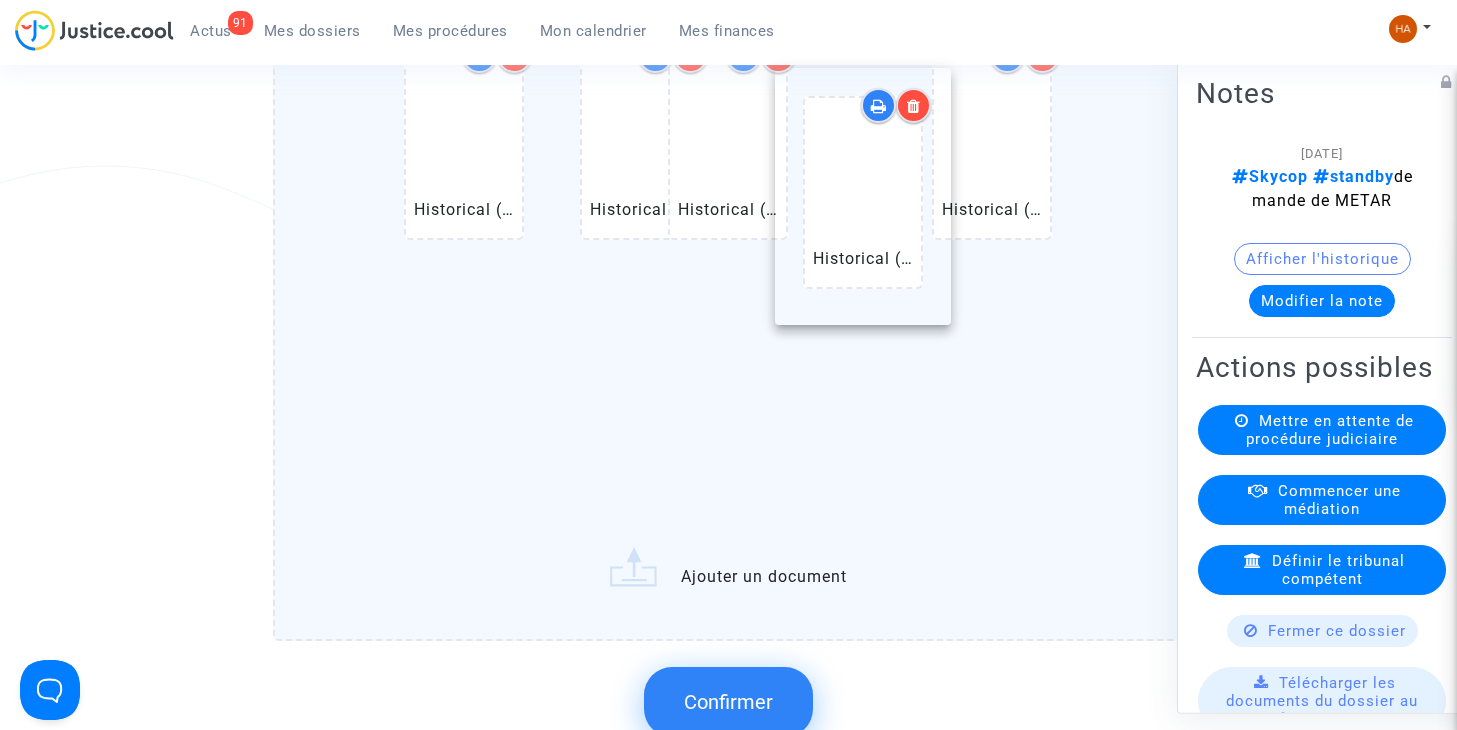 drag, startPoint x: 760, startPoint y: 367, endPoint x: 902, endPoint y: 124, distance: 281.44803 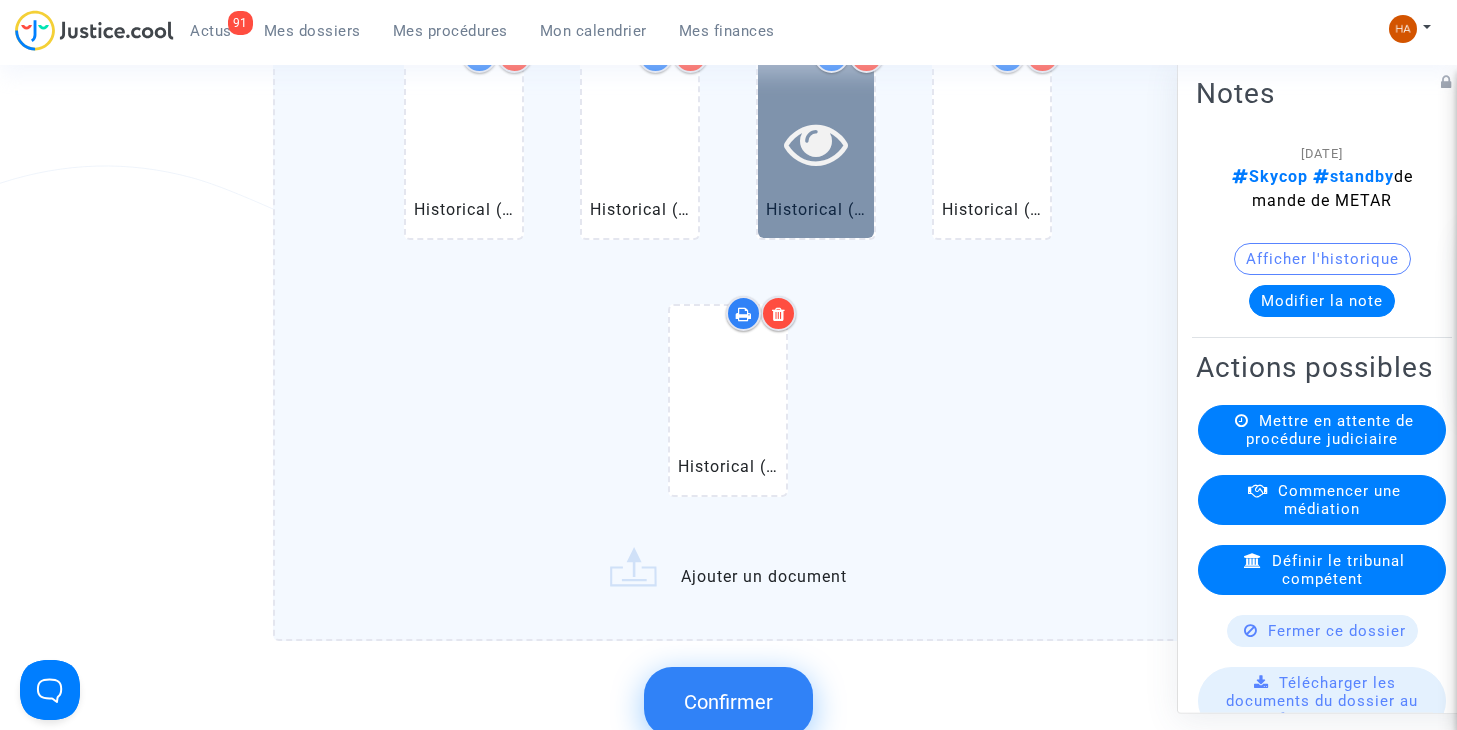 click at bounding box center (816, 143) 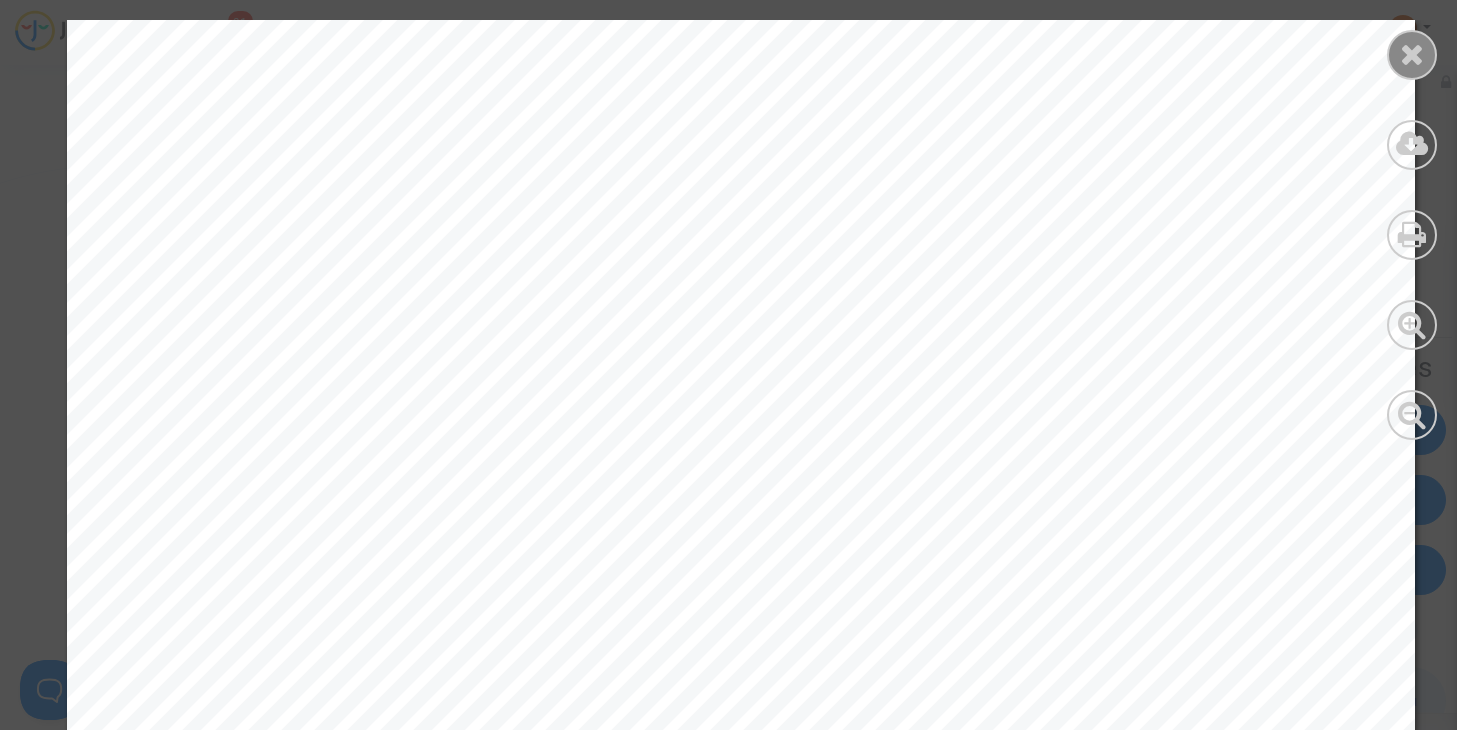 click at bounding box center (1412, 54) 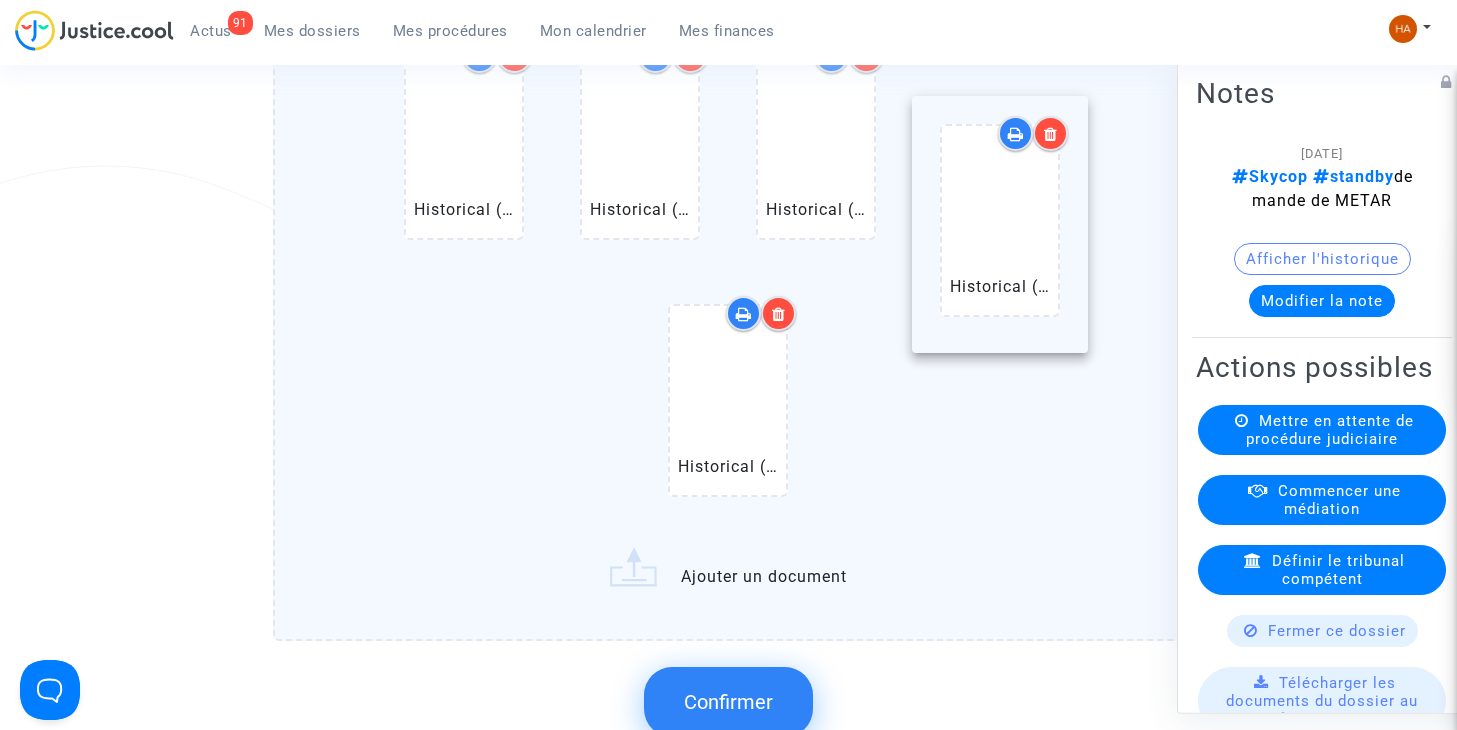 drag, startPoint x: 844, startPoint y: 178, endPoint x: 1029, endPoint y: 225, distance: 190.87692 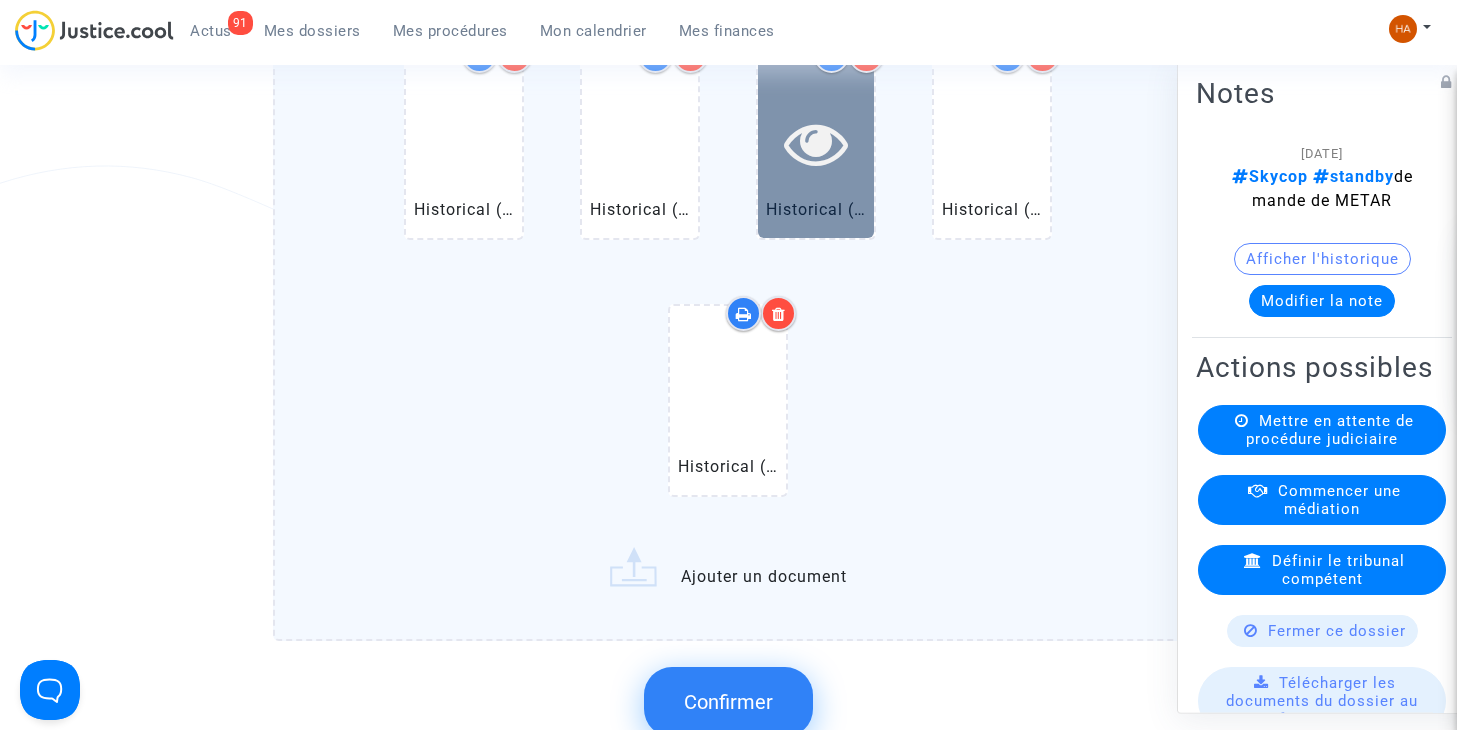 click at bounding box center [816, 142] 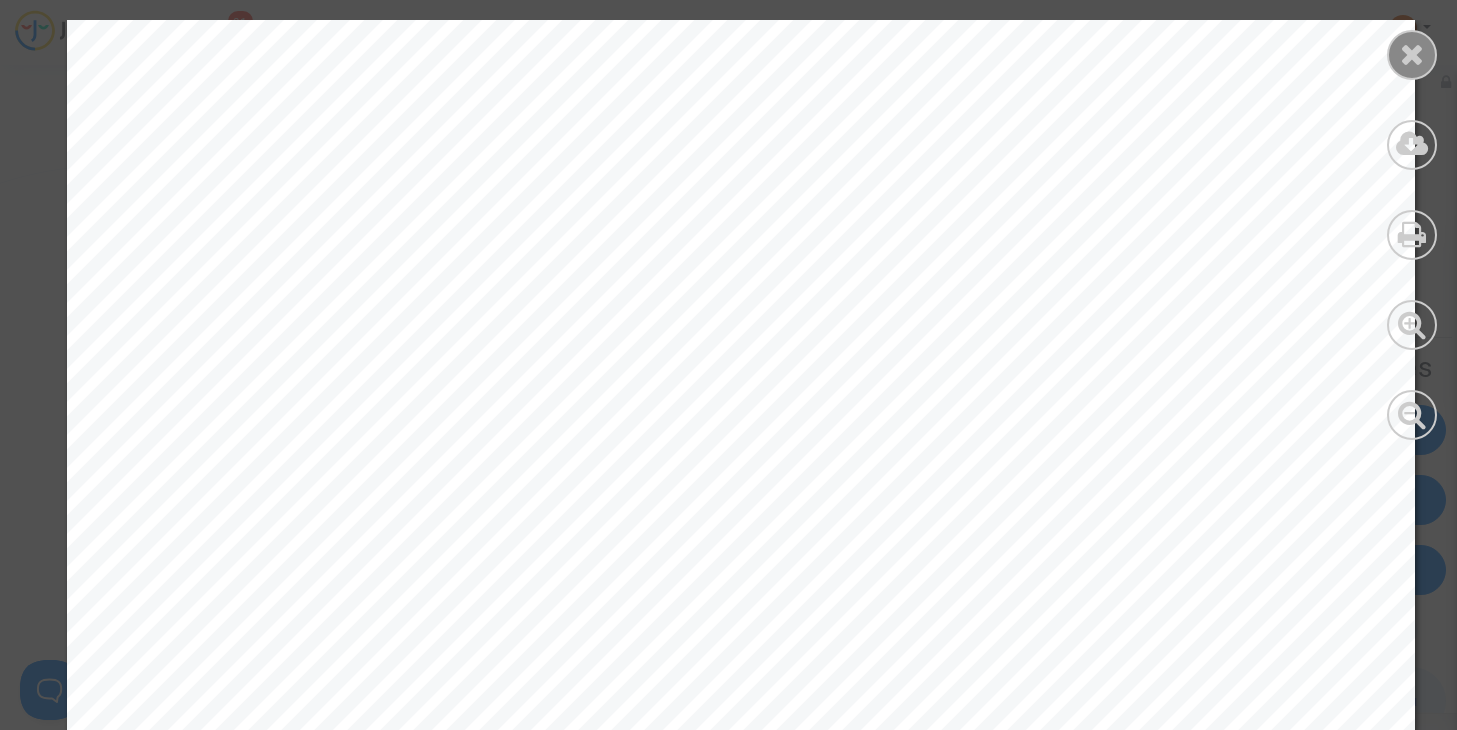 click at bounding box center [1412, 54] 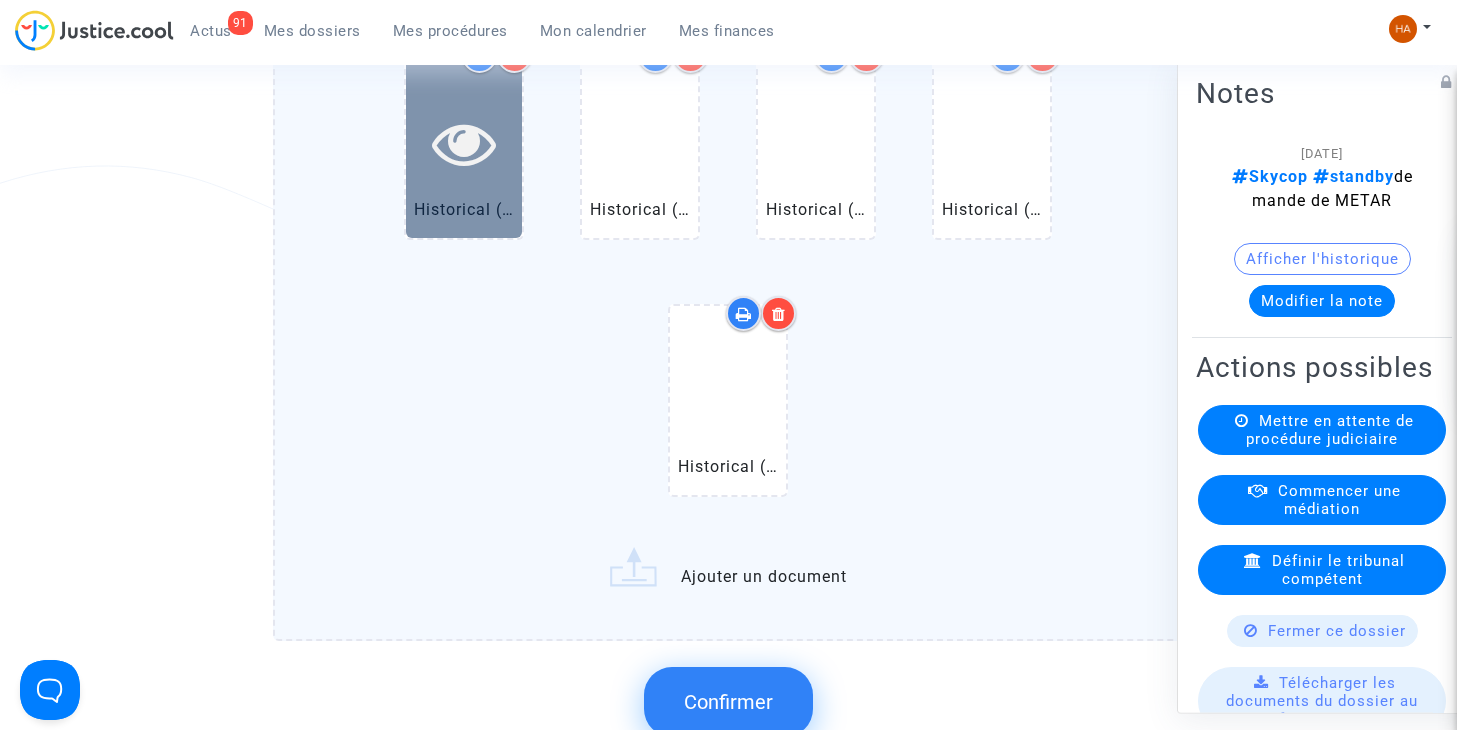 click at bounding box center (464, 143) 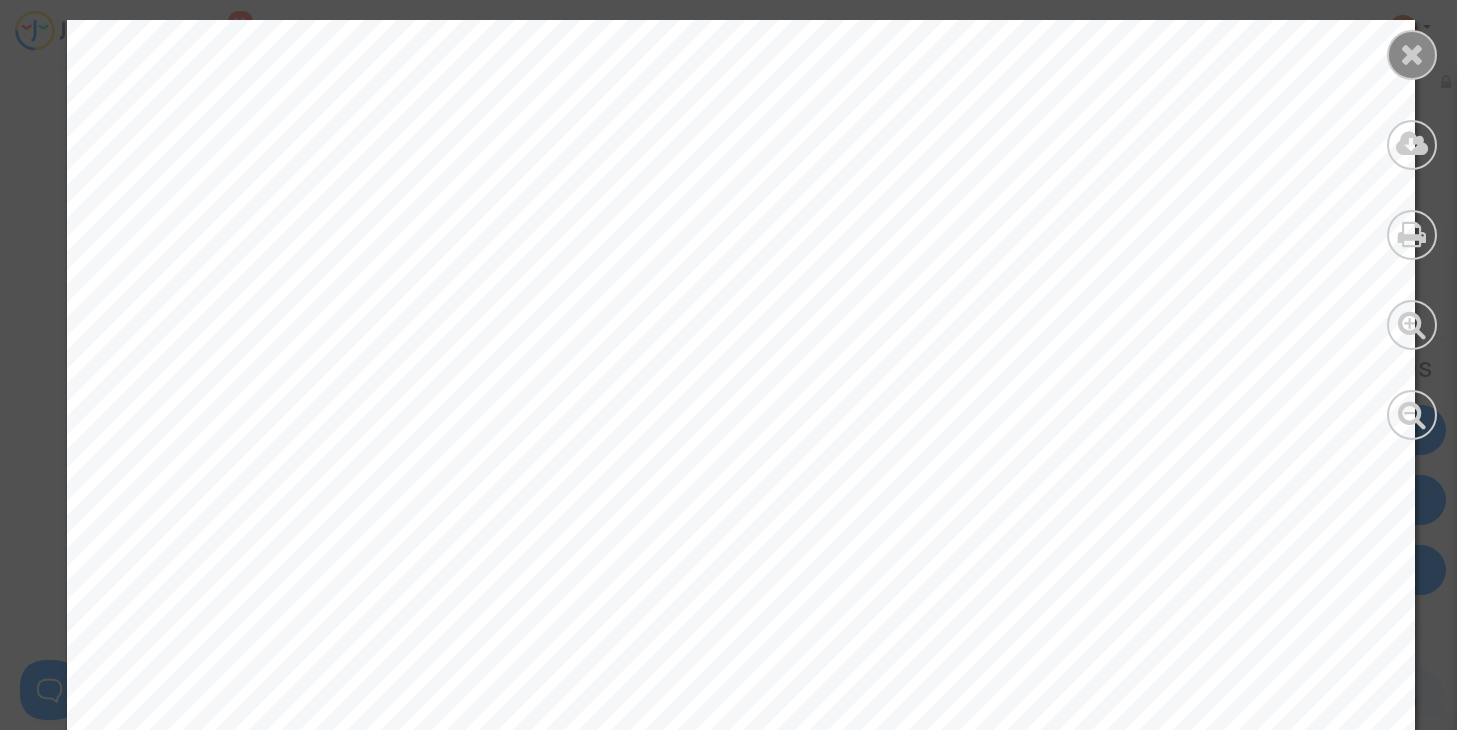 click at bounding box center [1412, 54] 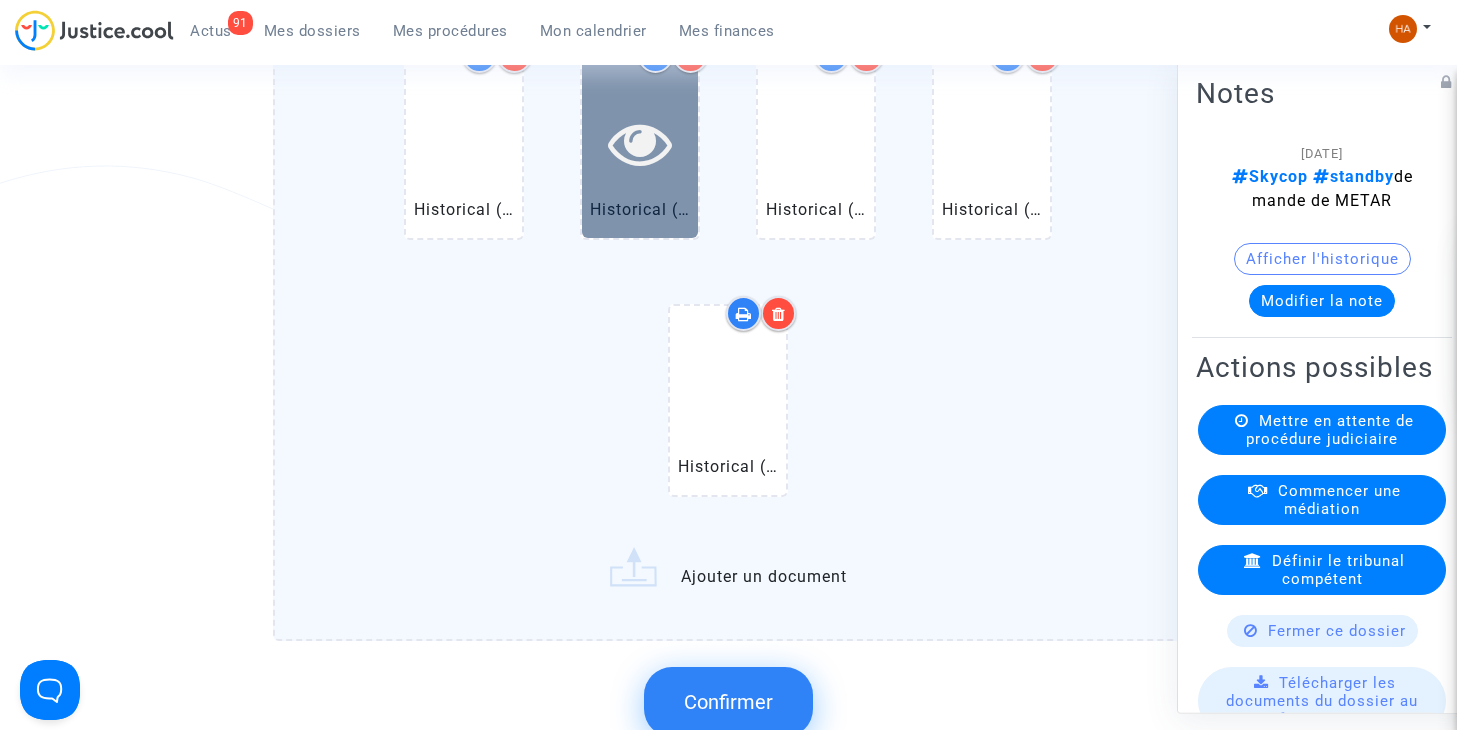 click at bounding box center (640, 143) 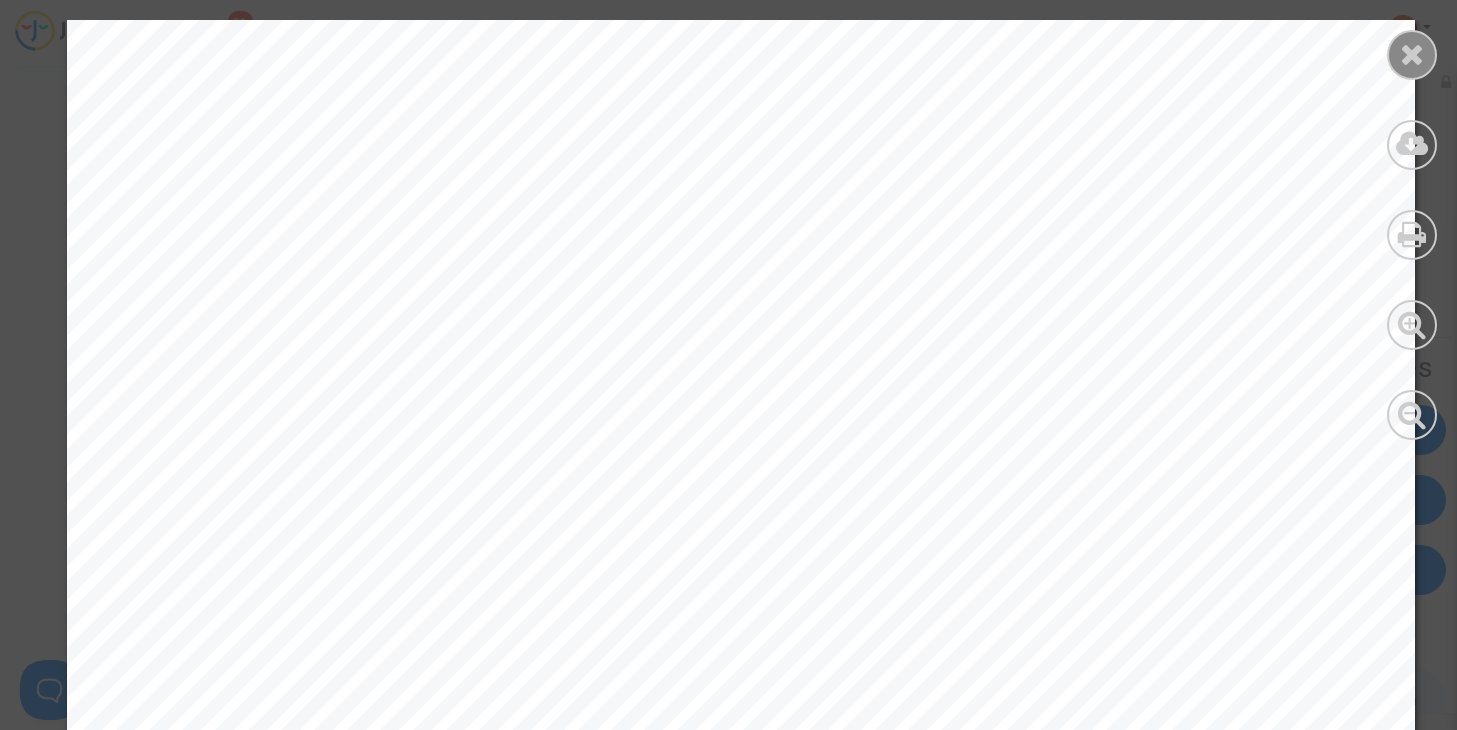 click at bounding box center [1412, 54] 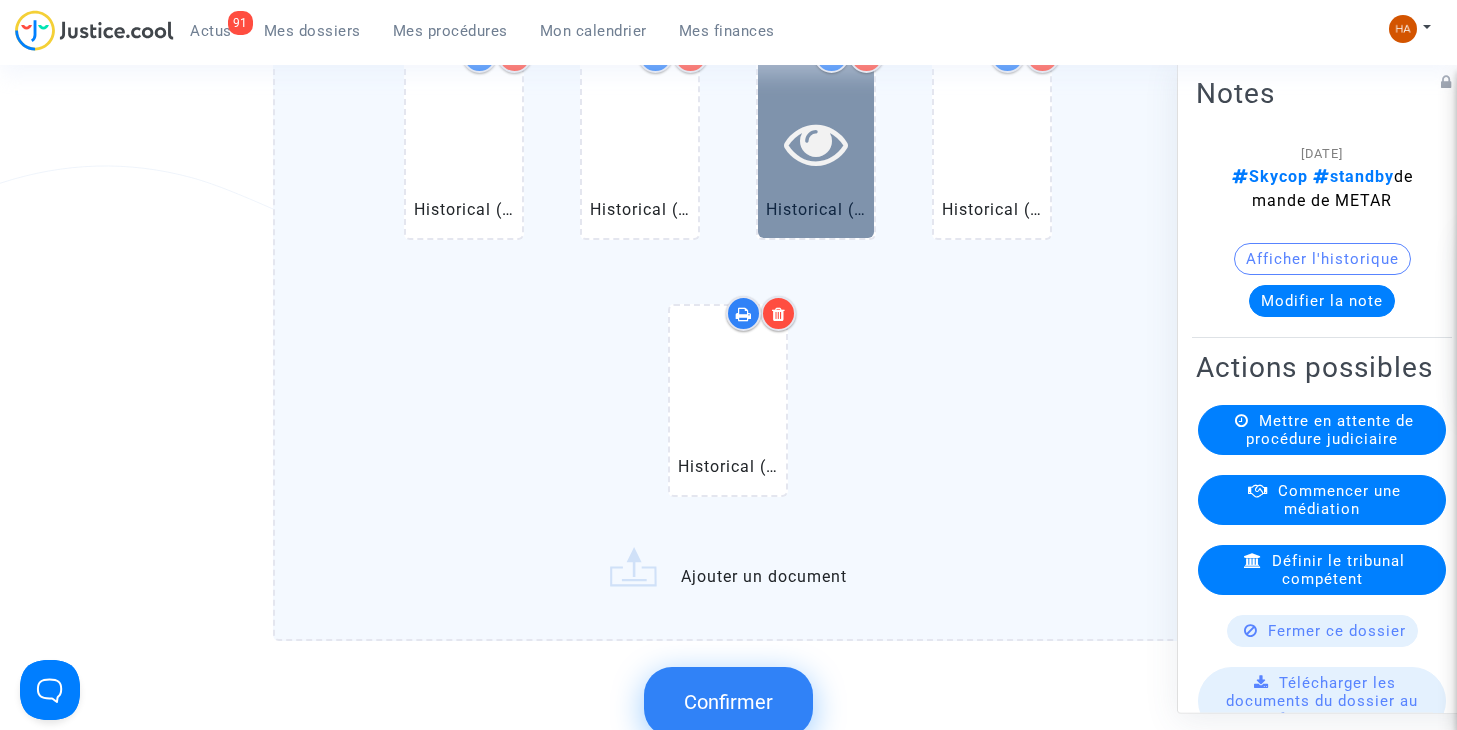 click at bounding box center (816, 142) 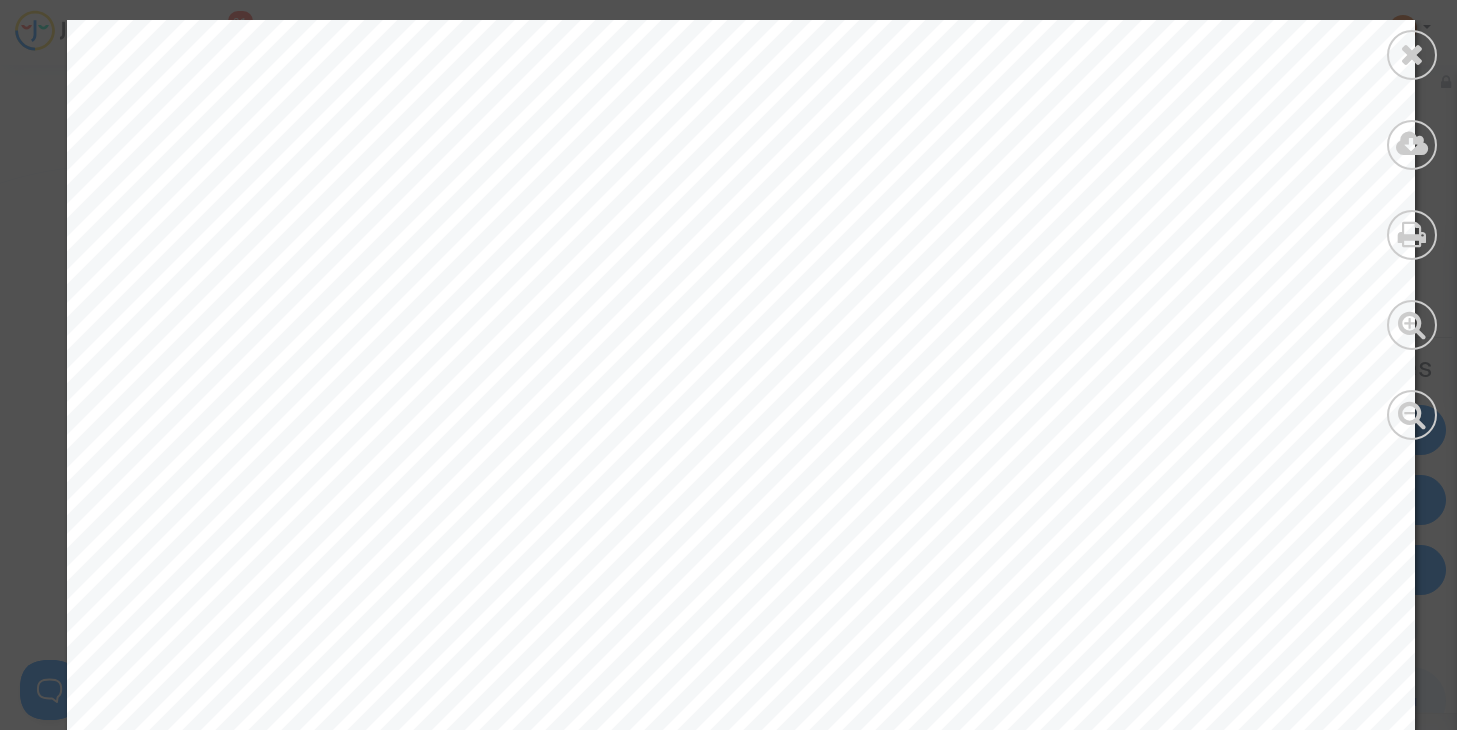 click at bounding box center (1412, 54) 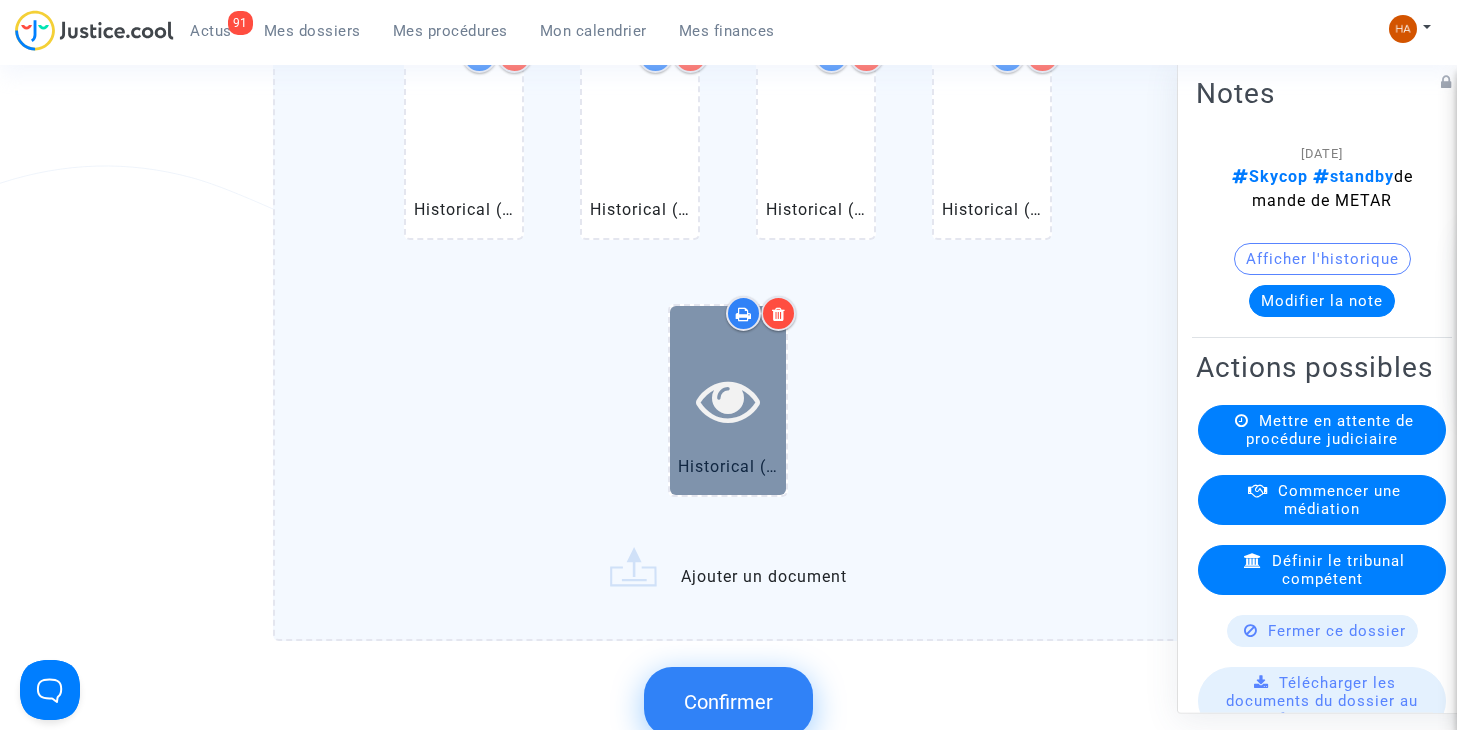 click at bounding box center (728, 400) 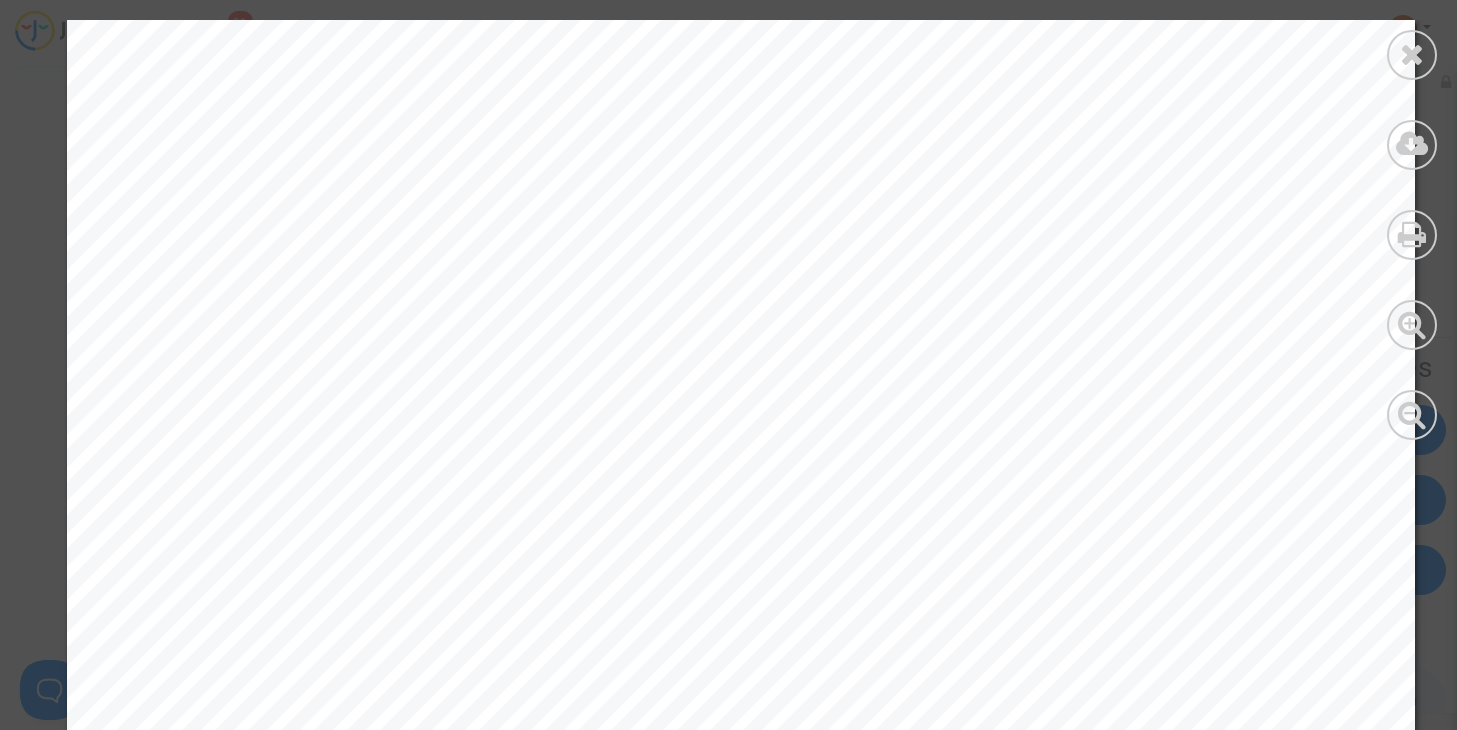 click at bounding box center [1412, 230] 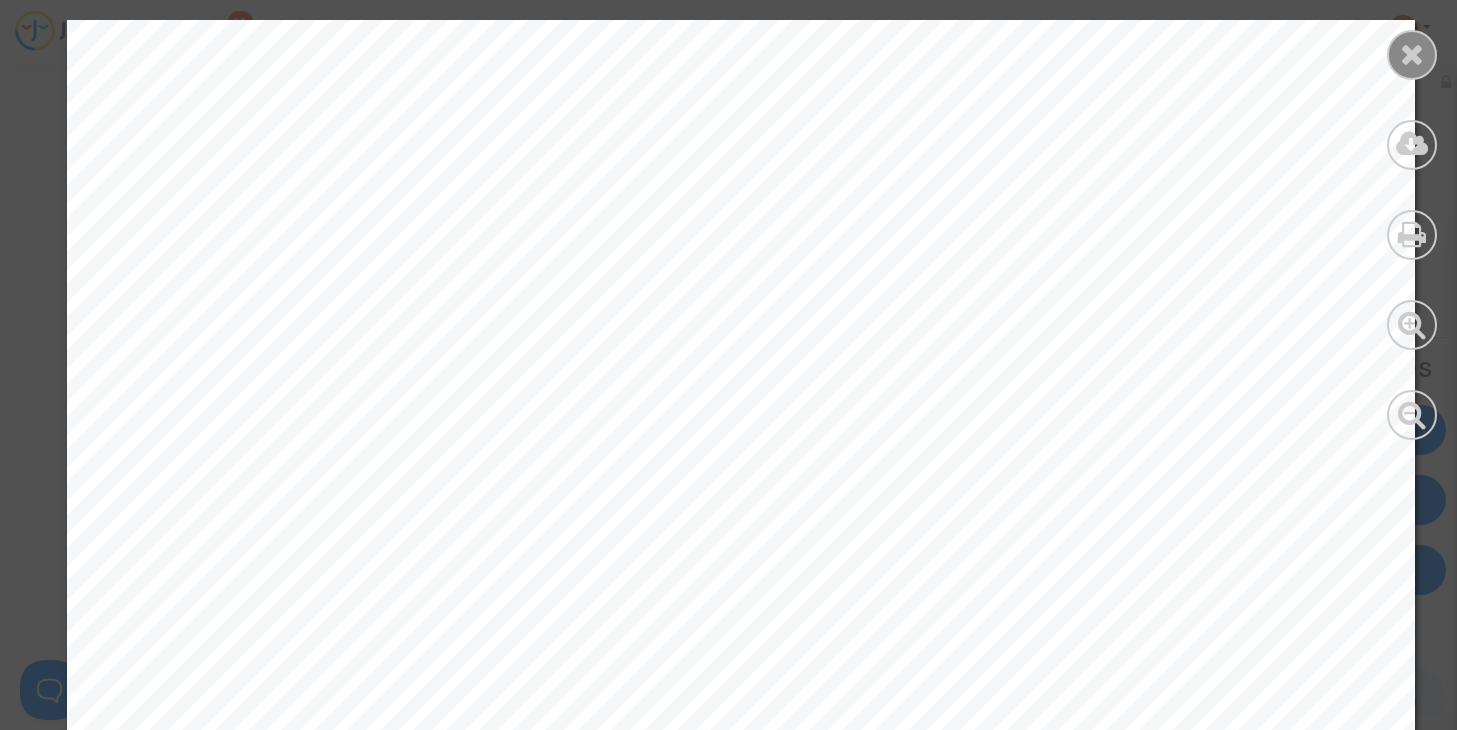 click at bounding box center (1412, 54) 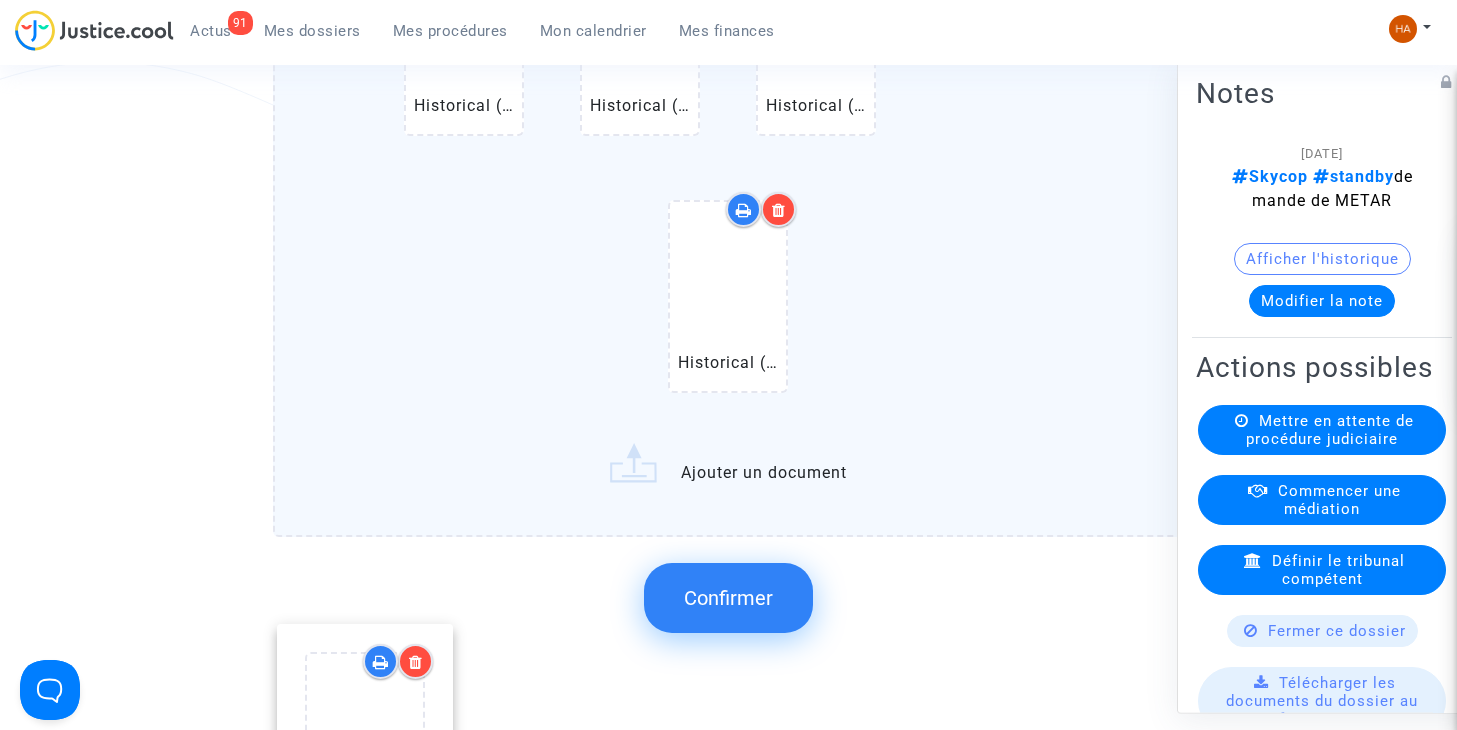 scroll, scrollTop: 2884, scrollLeft: 0, axis: vertical 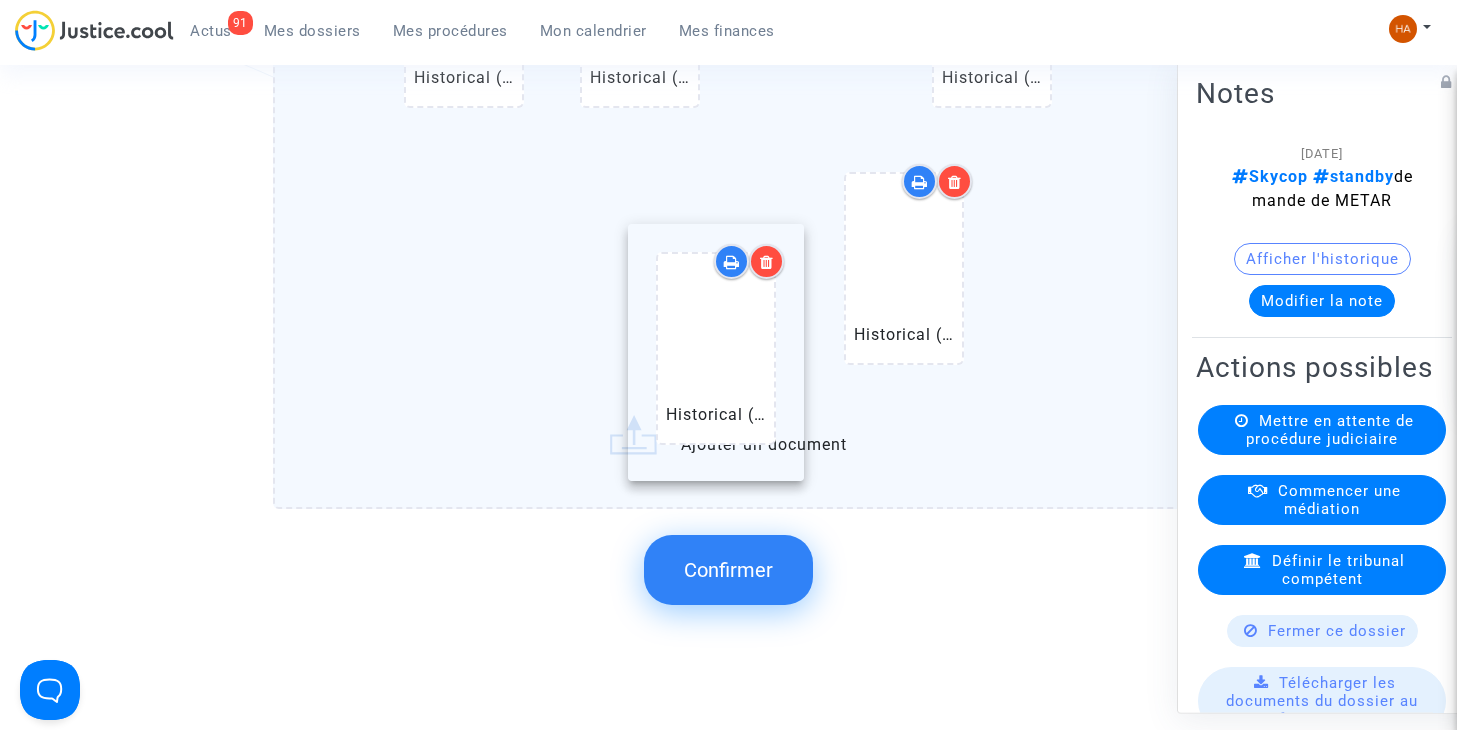 drag, startPoint x: 868, startPoint y: 179, endPoint x: 787, endPoint y: 354, distance: 192.83672 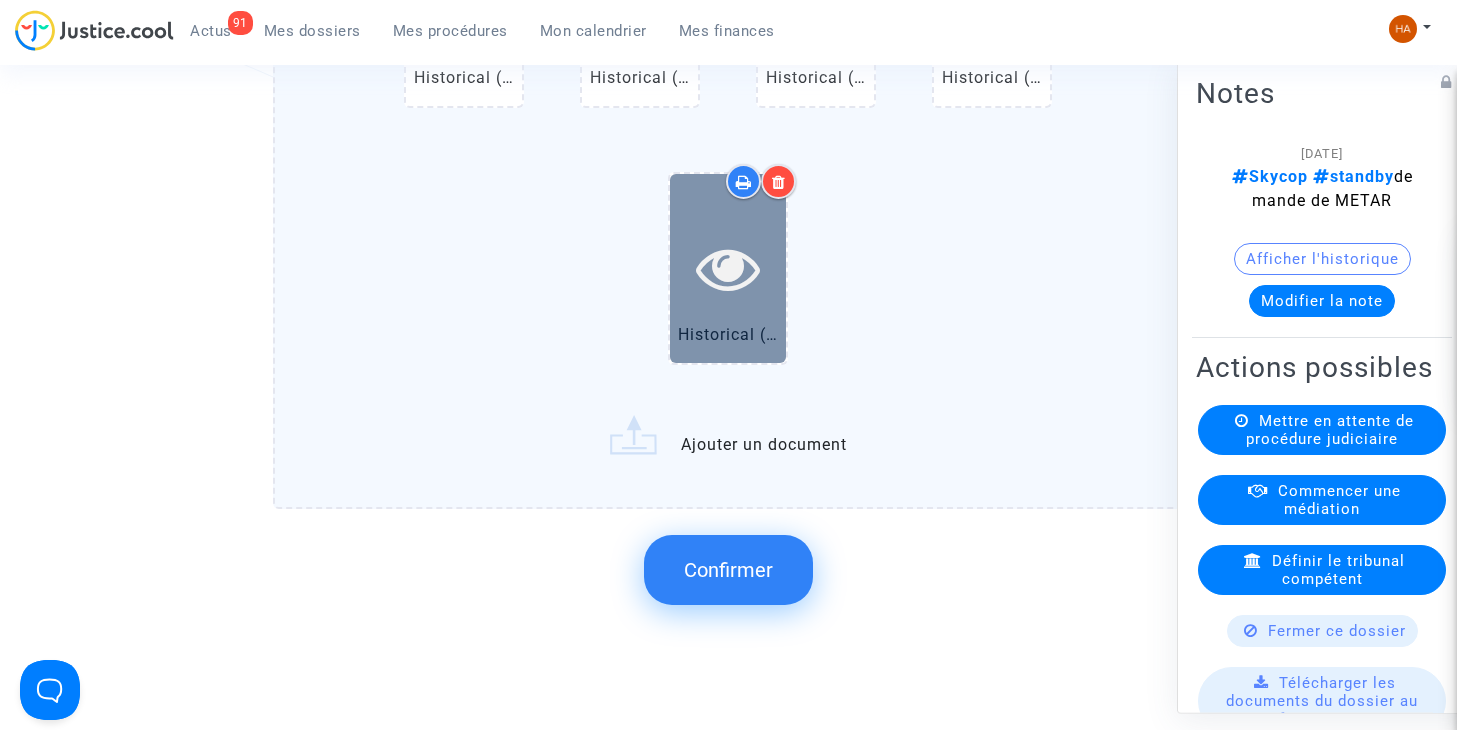 click at bounding box center (728, 268) 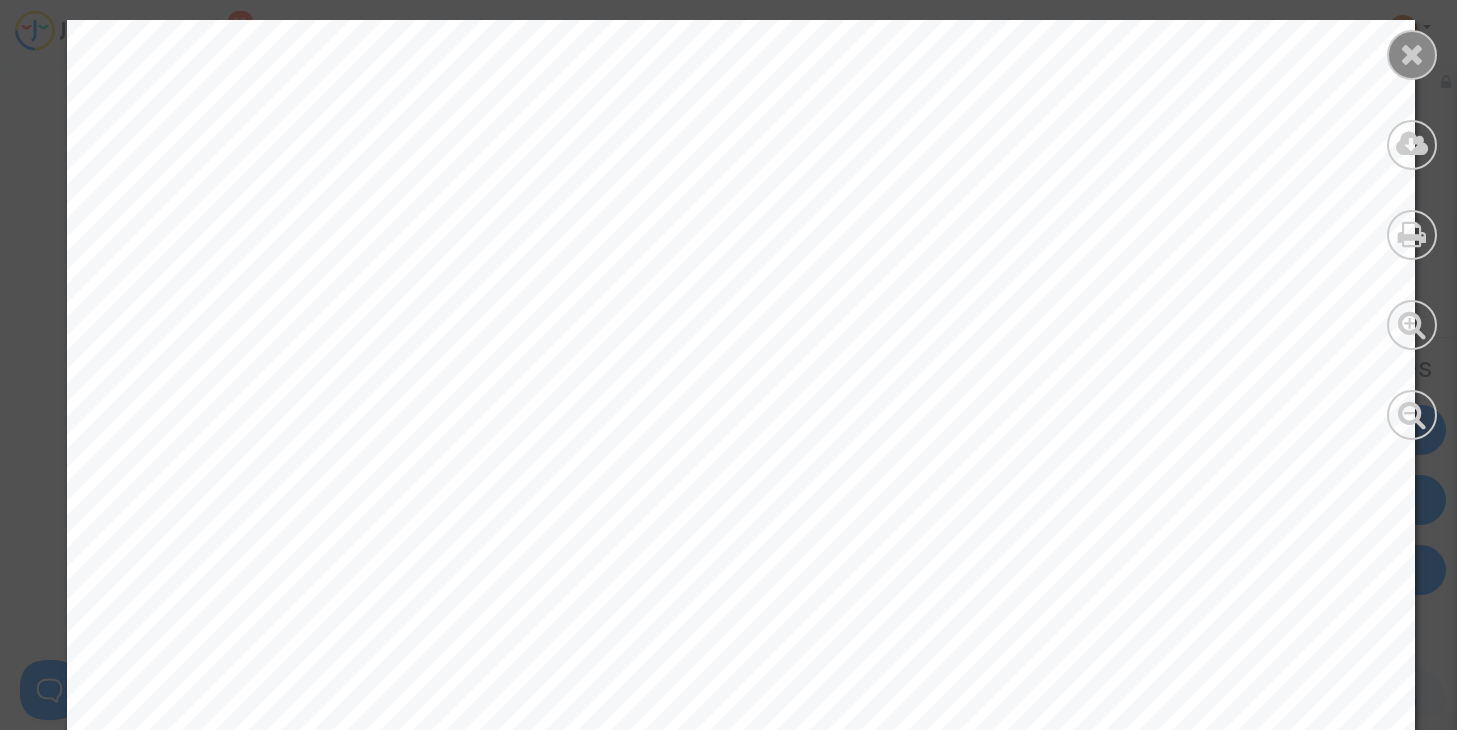 click at bounding box center (1412, 54) 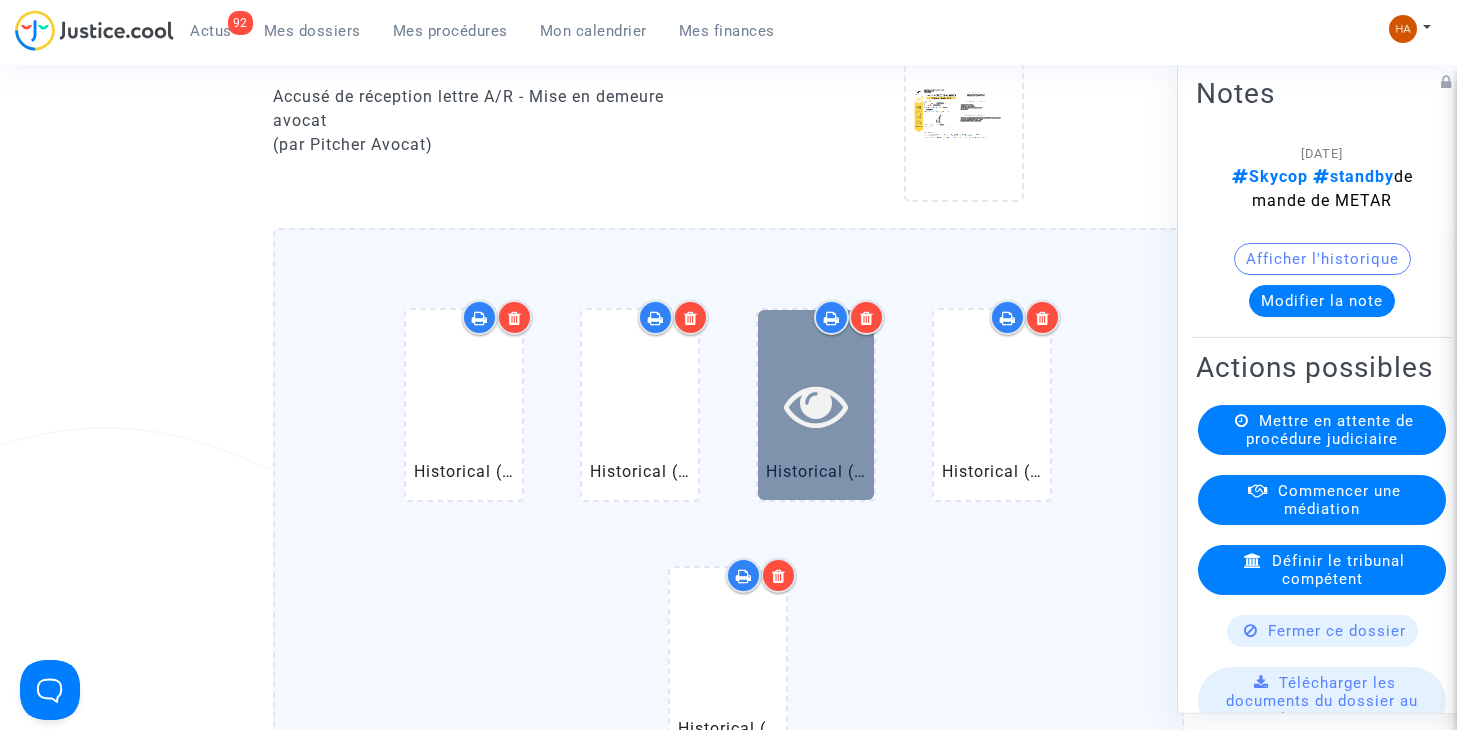 scroll, scrollTop: 2484, scrollLeft: 0, axis: vertical 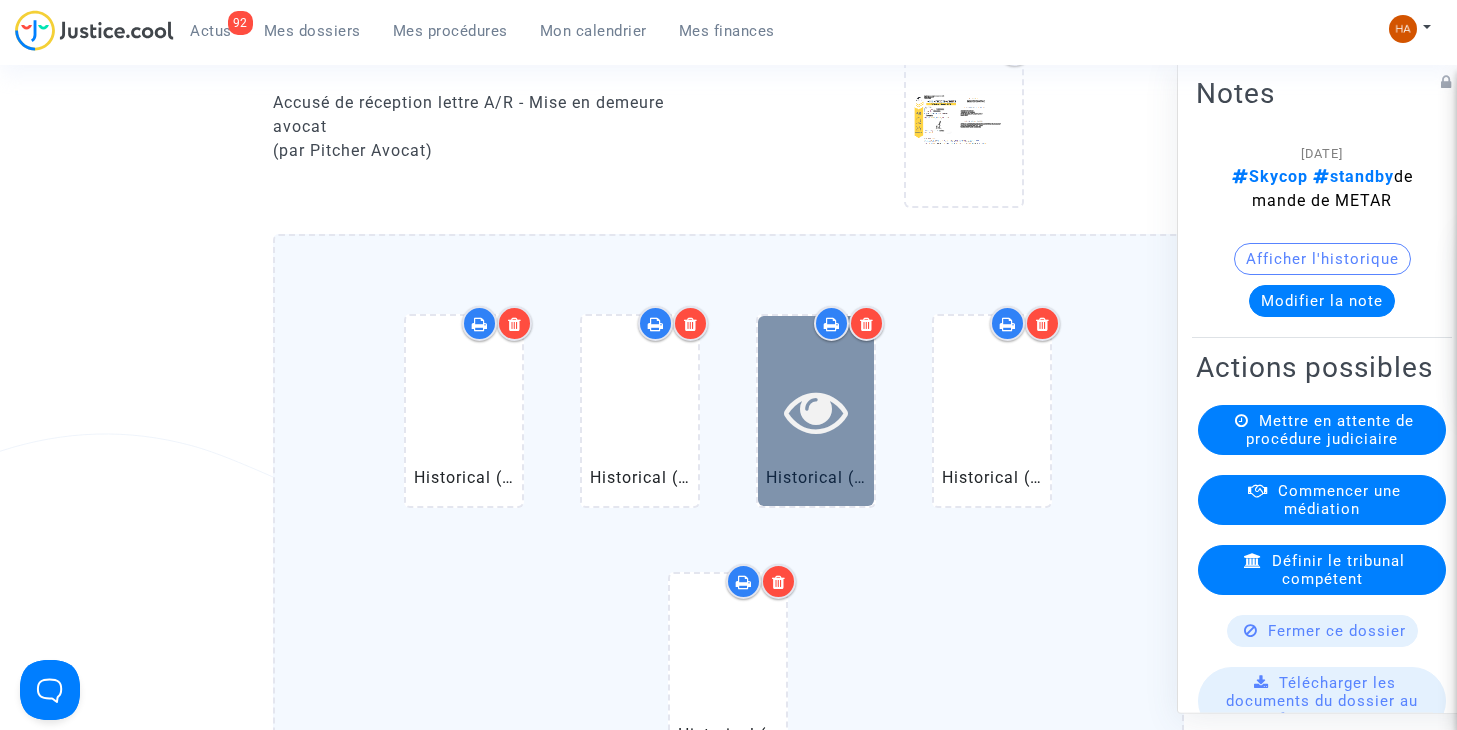 click at bounding box center (816, 411) 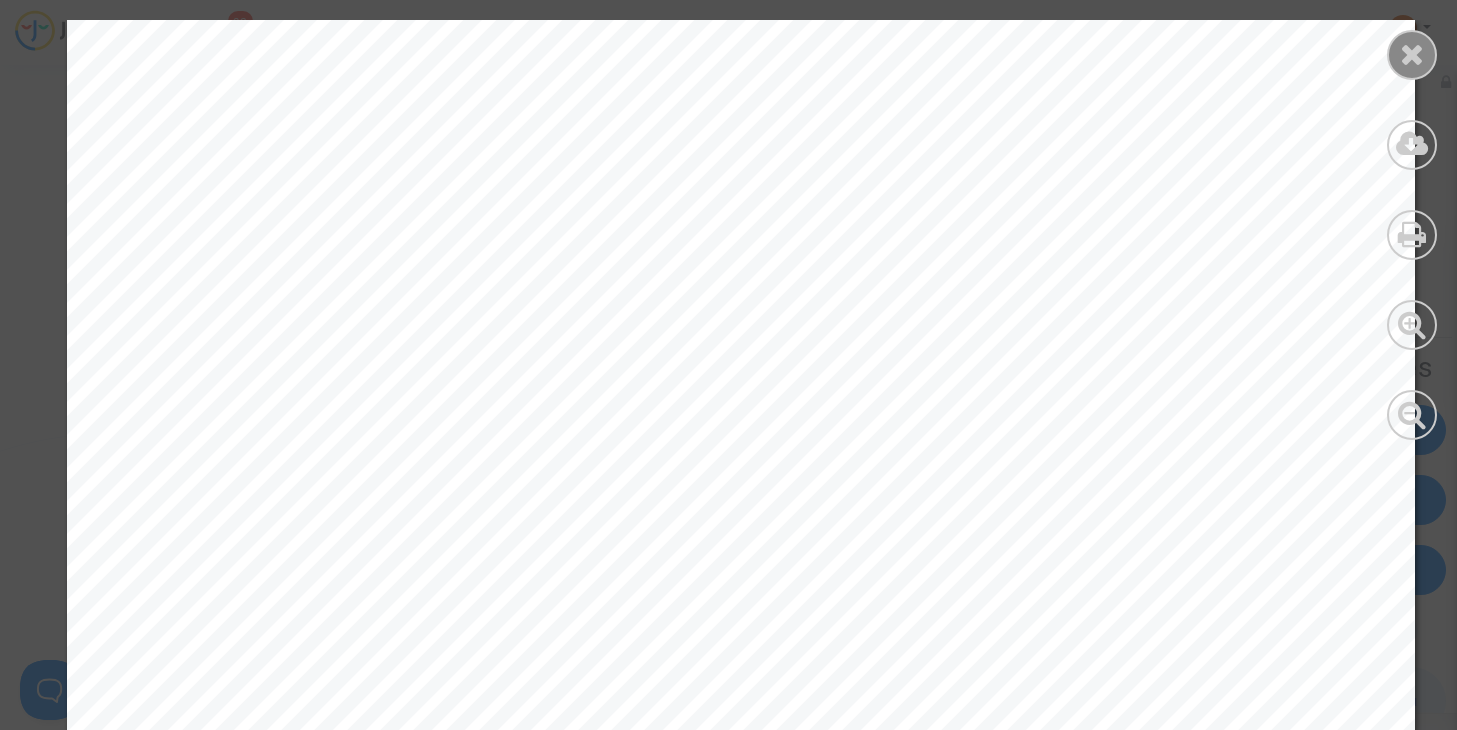 click at bounding box center [1412, 54] 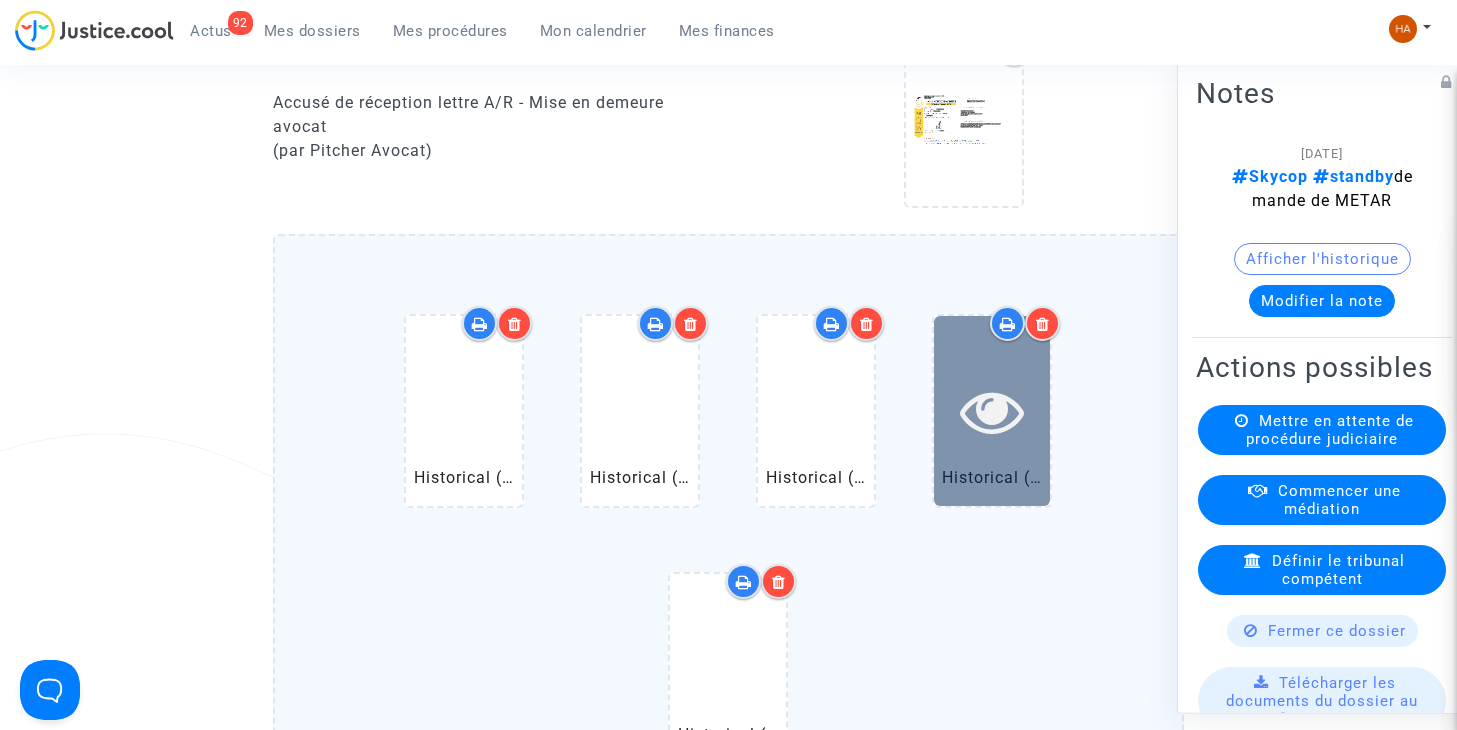 click at bounding box center [992, 411] 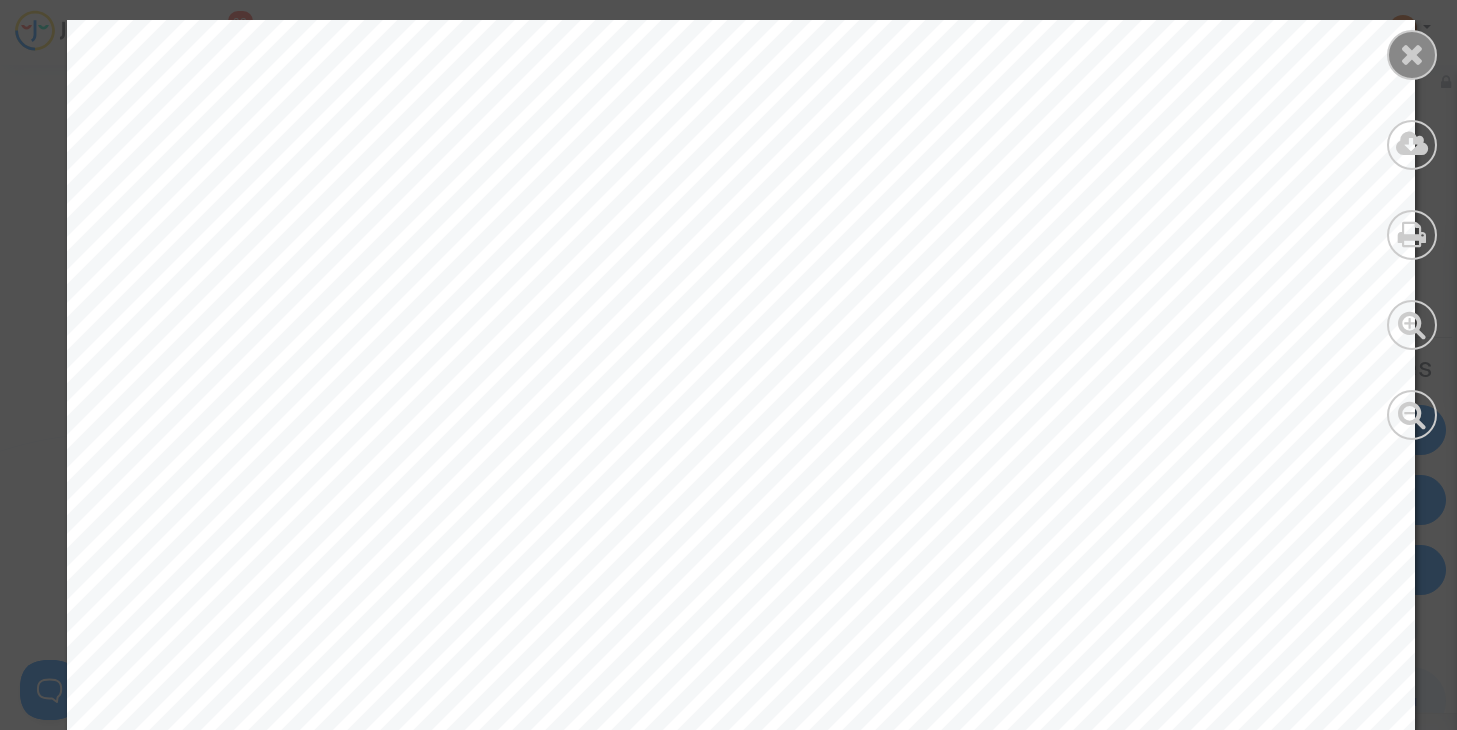 click at bounding box center (1412, 55) 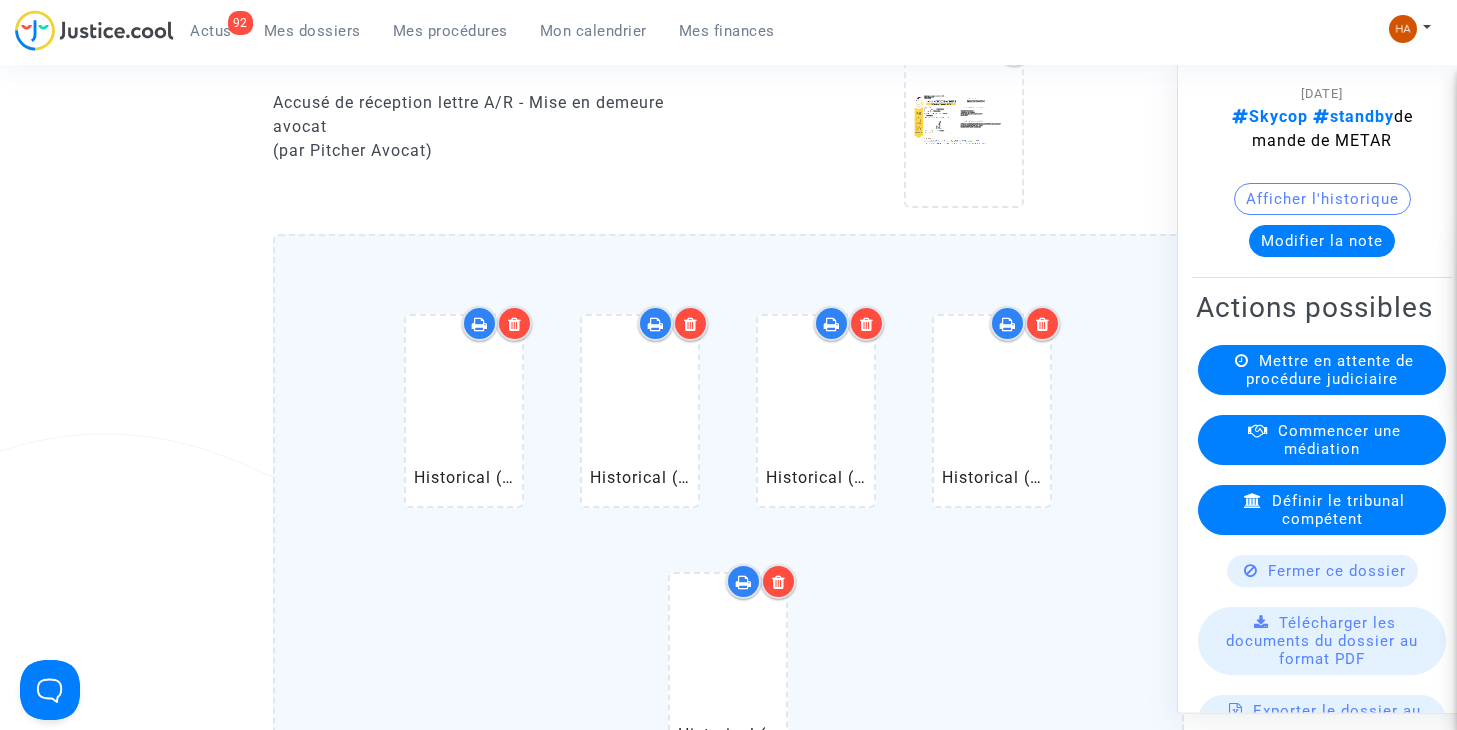 scroll, scrollTop: 200, scrollLeft: 0, axis: vertical 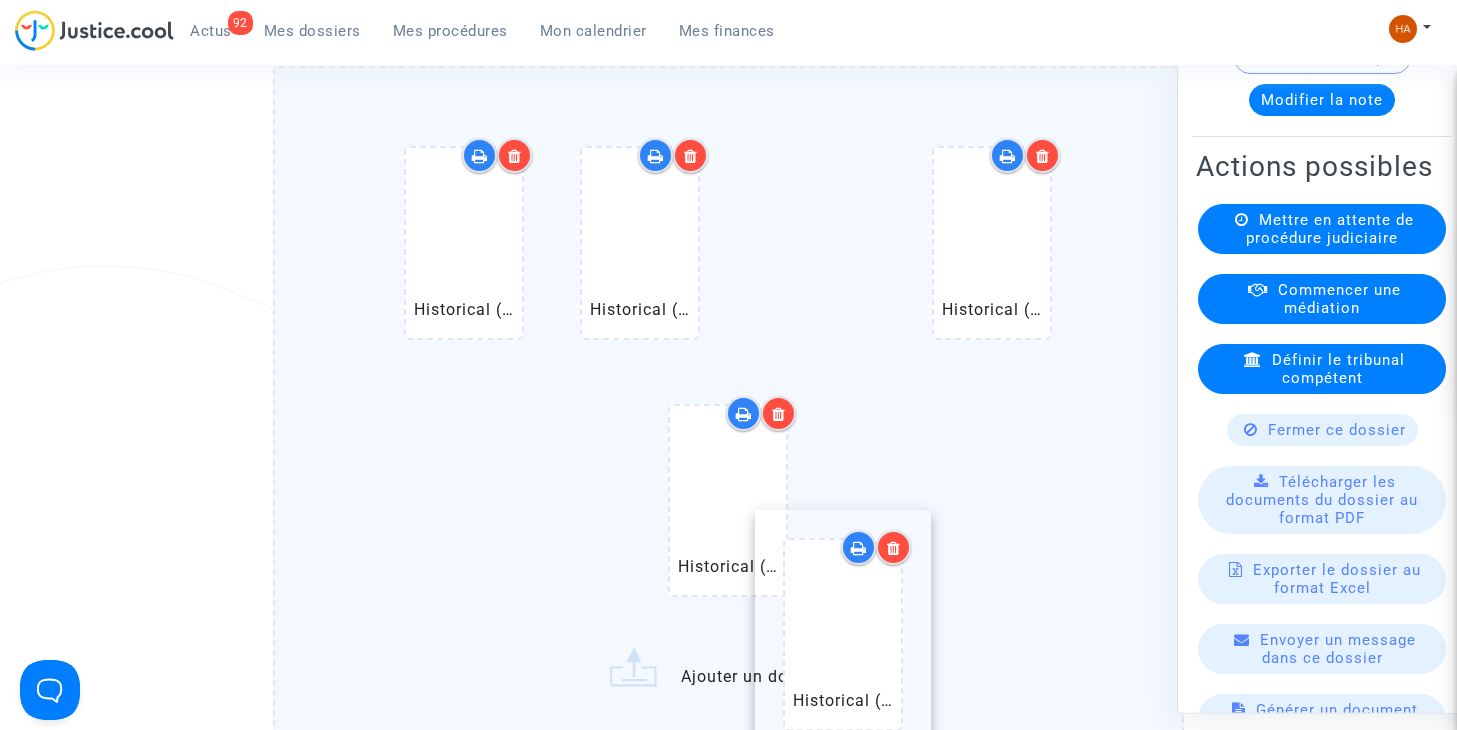 drag, startPoint x: 986, startPoint y: 441, endPoint x: 837, endPoint y: 641, distance: 249.40128 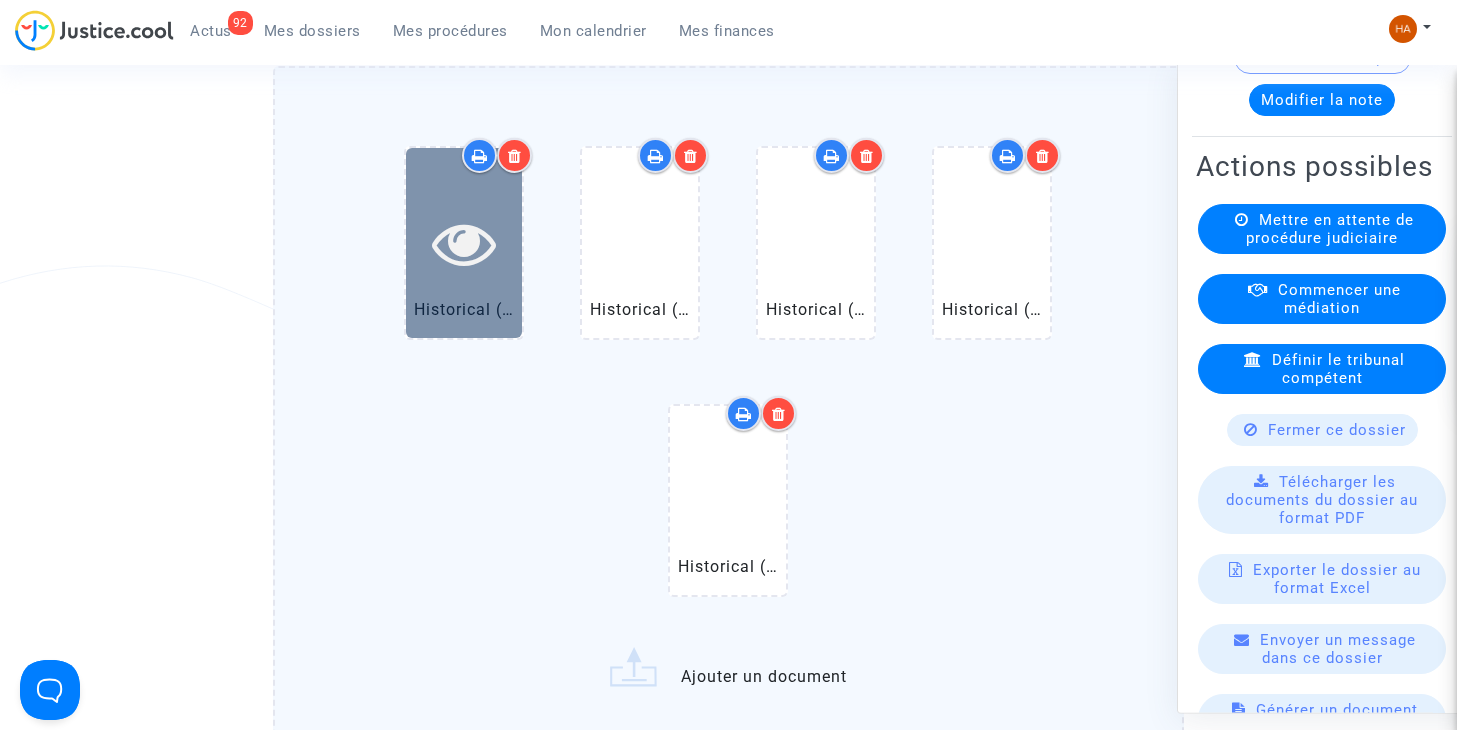 click at bounding box center [464, 243] 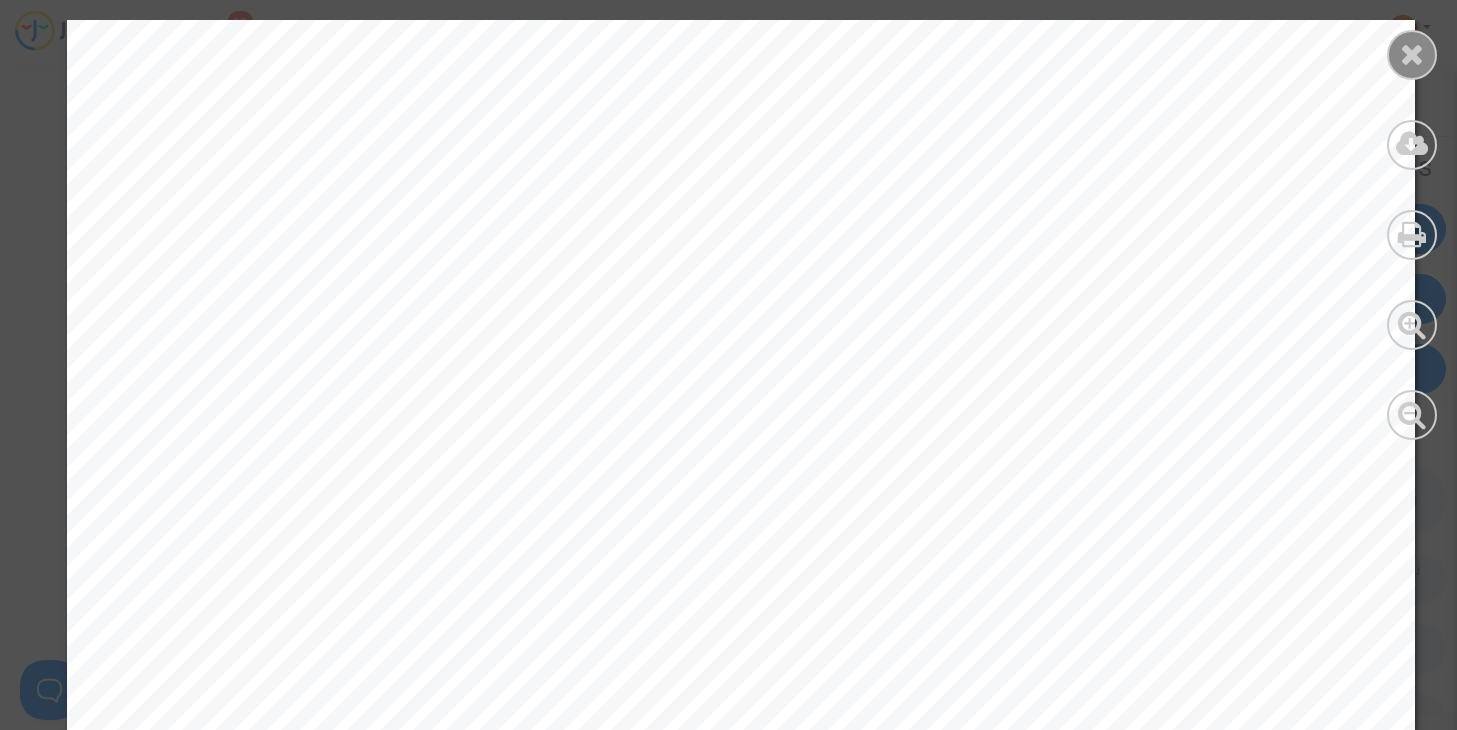 click at bounding box center (1412, 54) 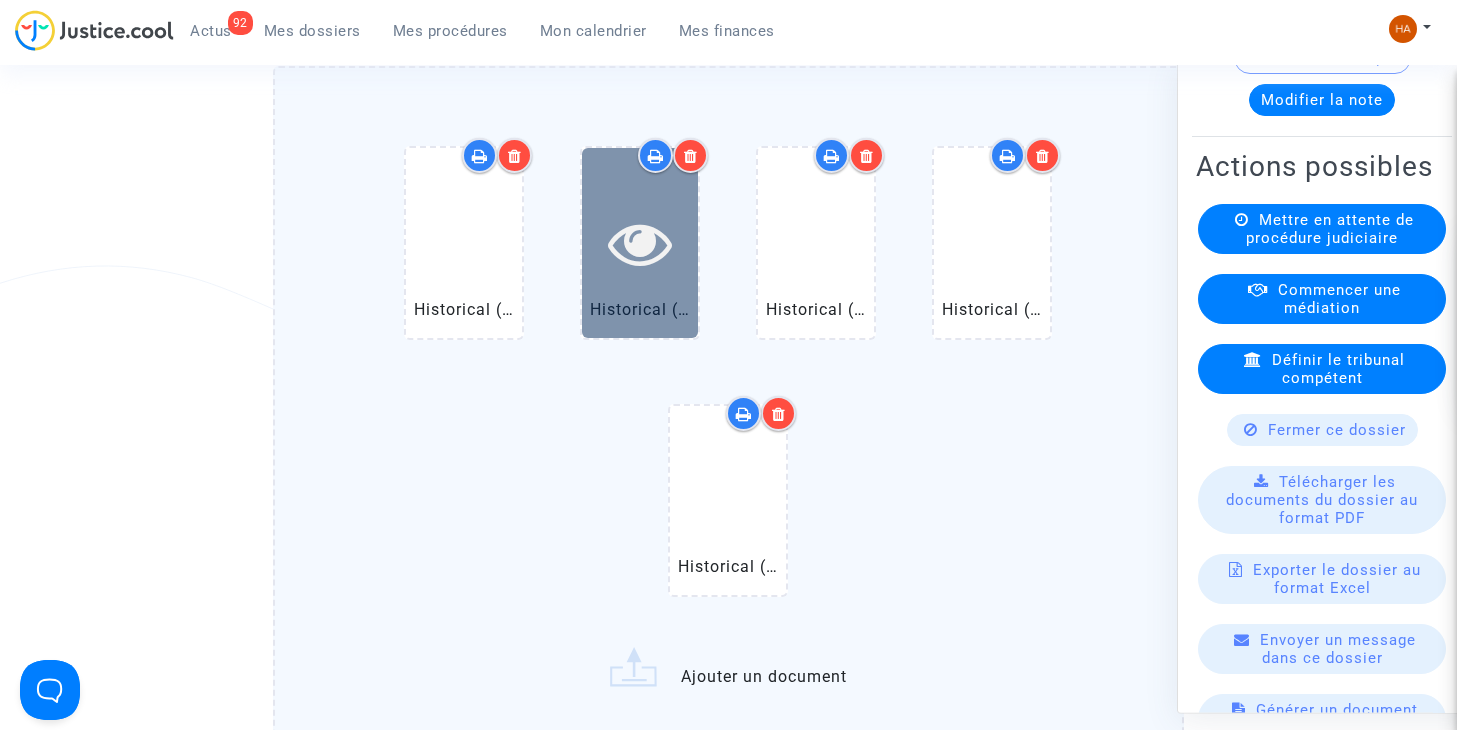 click at bounding box center [640, 243] 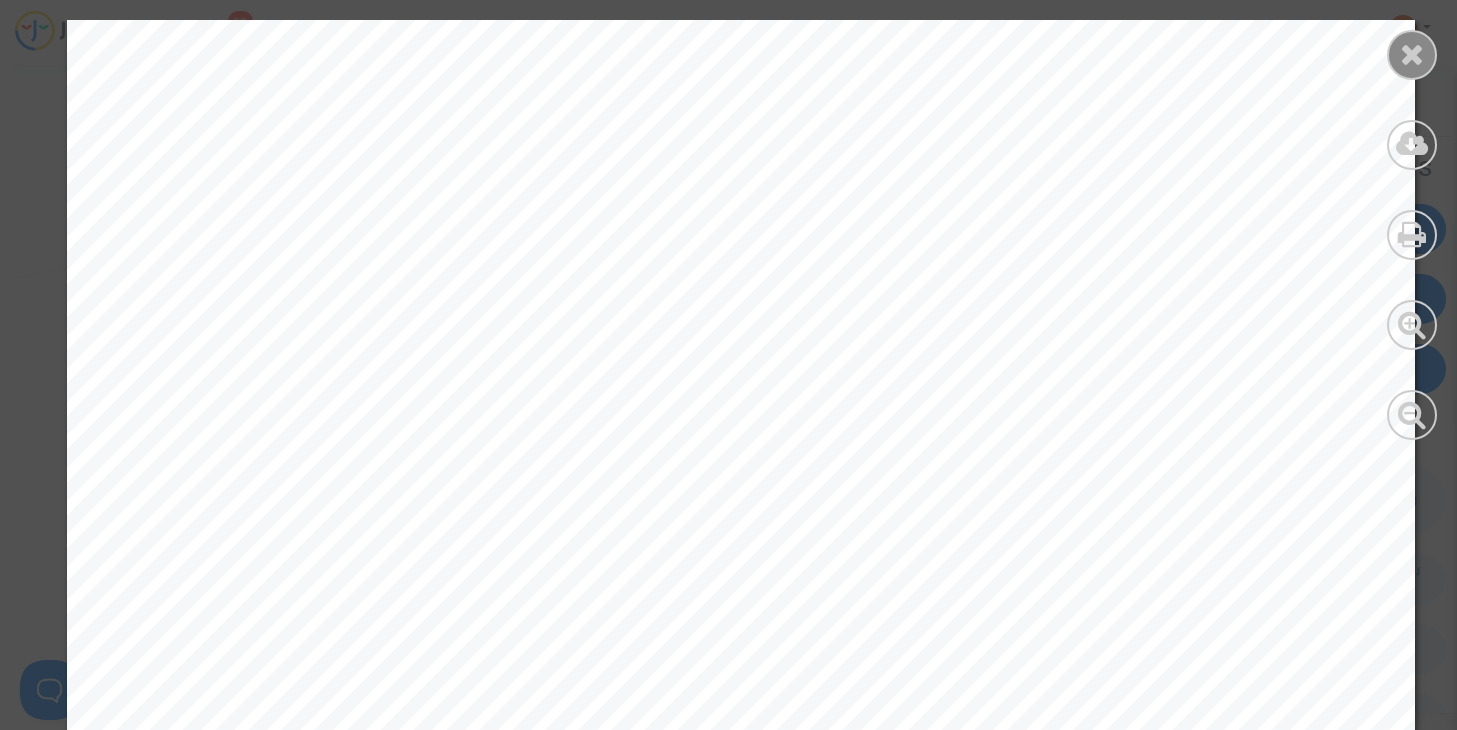 click at bounding box center (1412, 54) 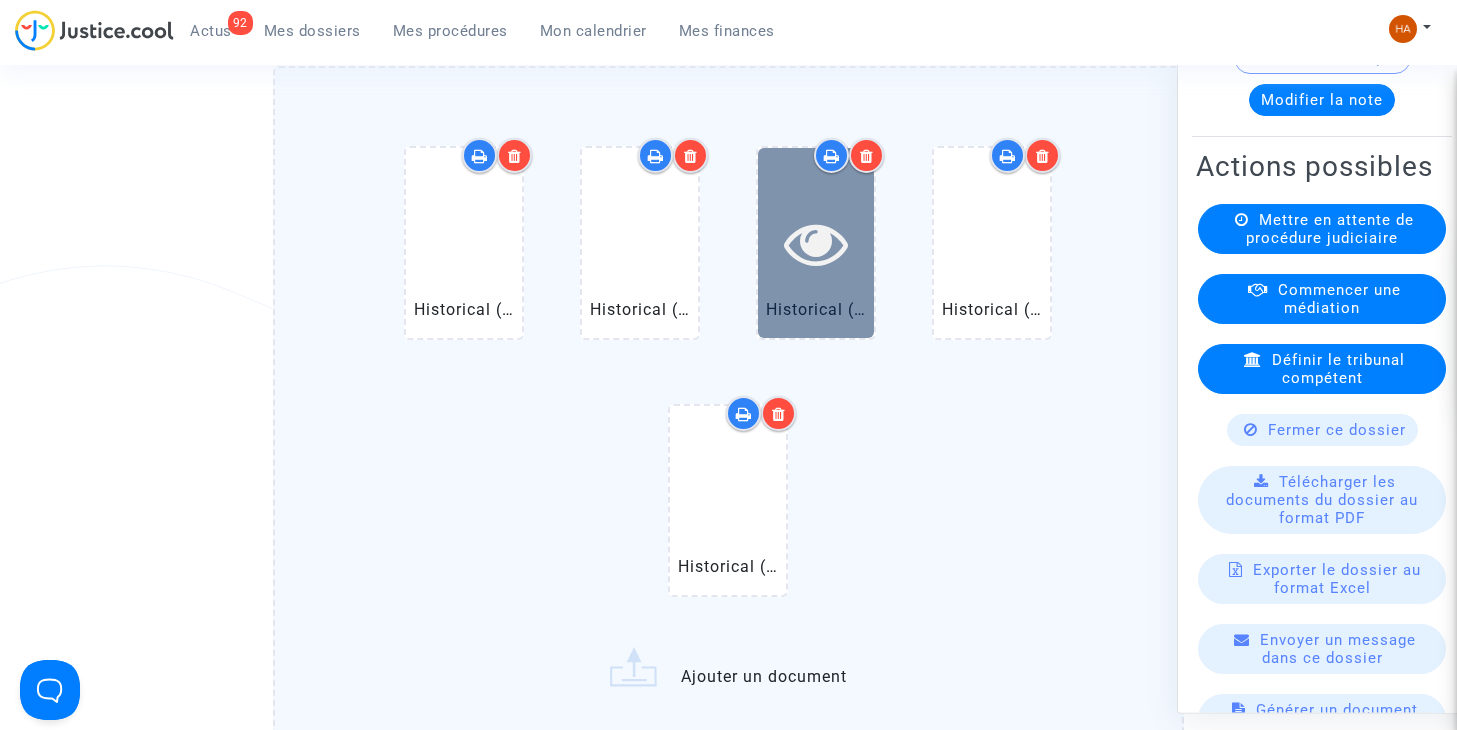 click at bounding box center [816, 242] 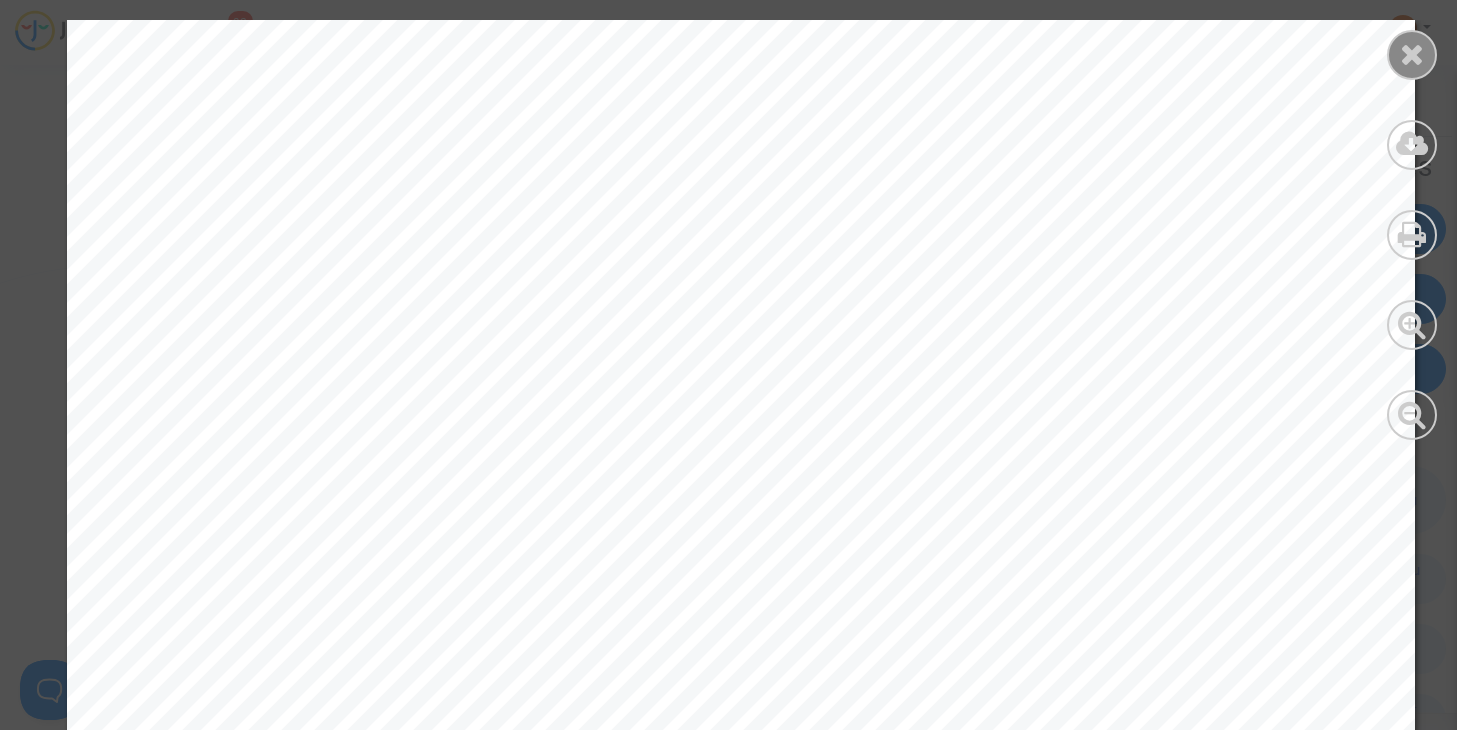 click at bounding box center (1412, 54) 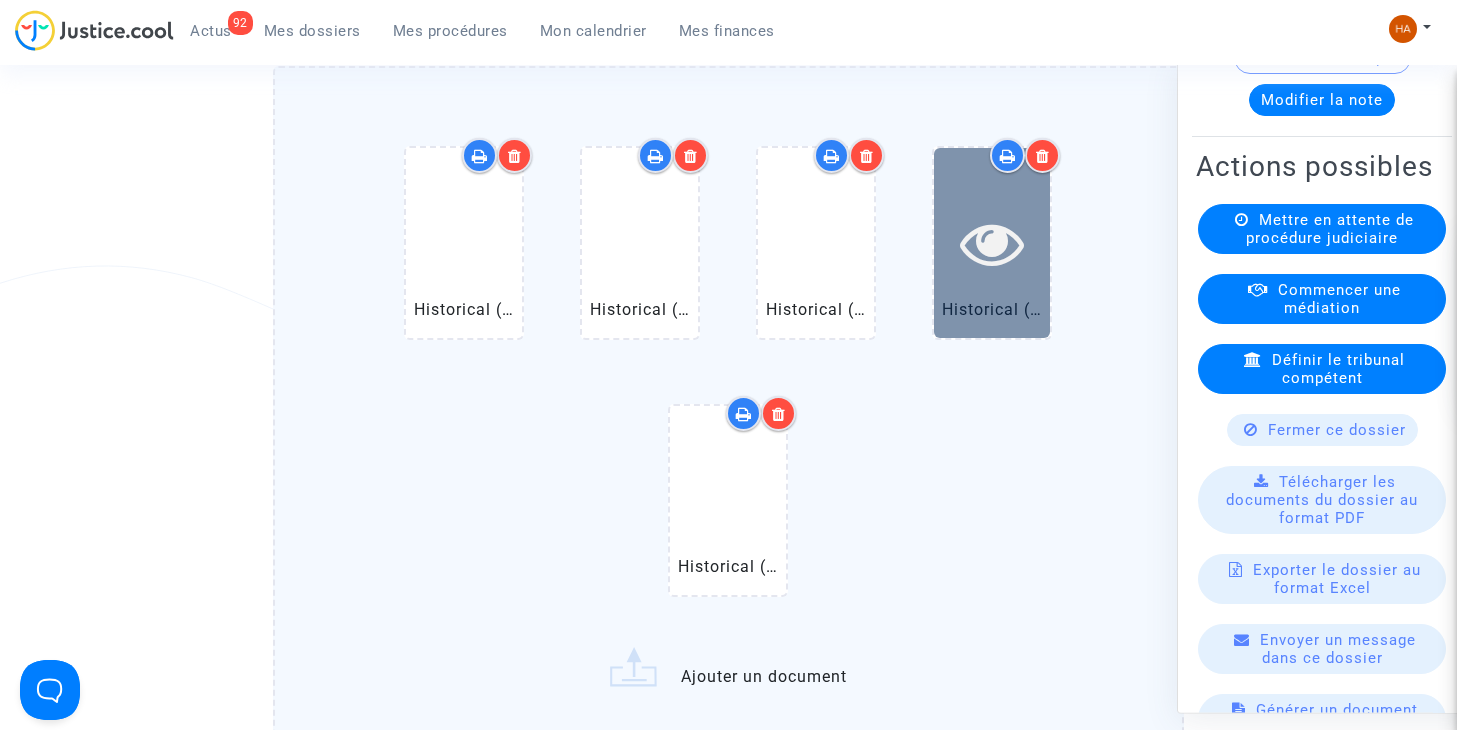 click at bounding box center (992, 242) 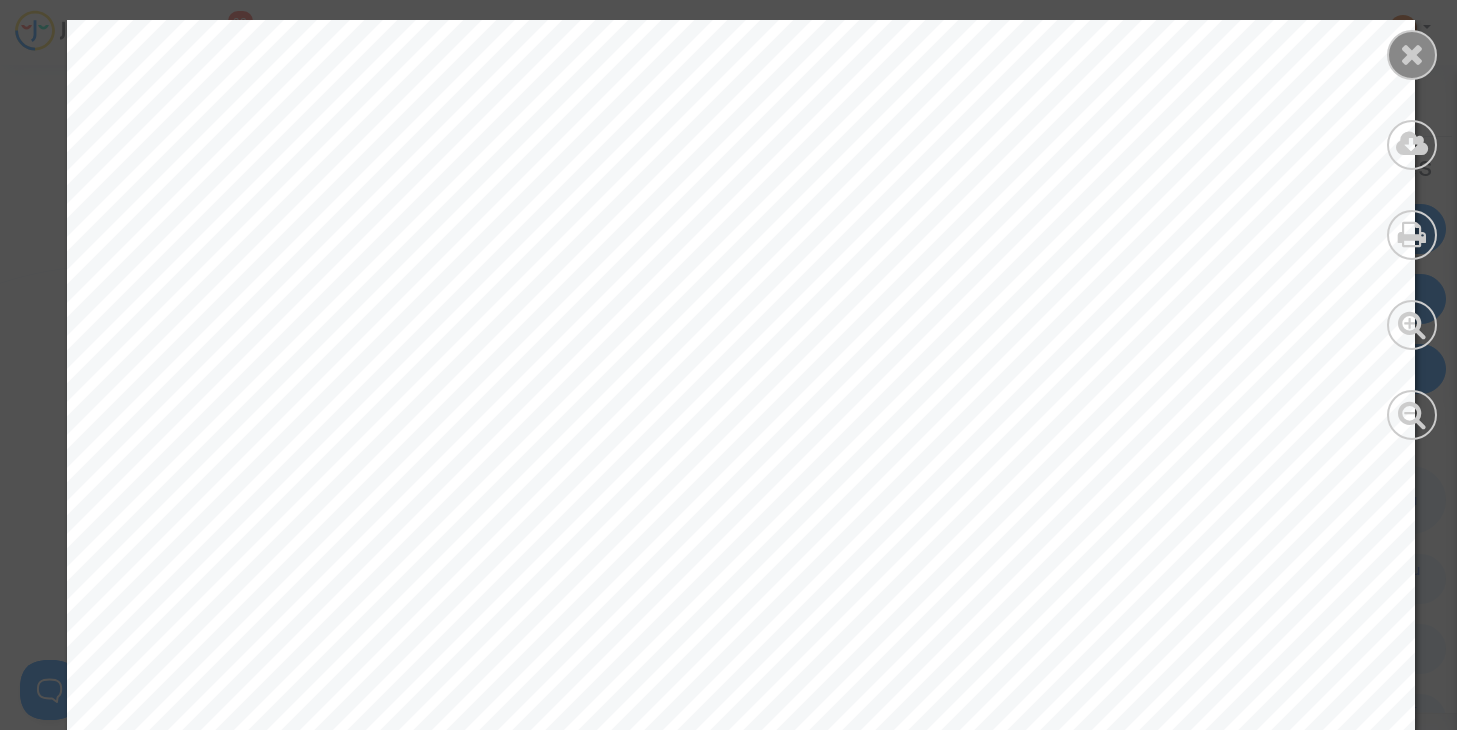 click at bounding box center (1412, 54) 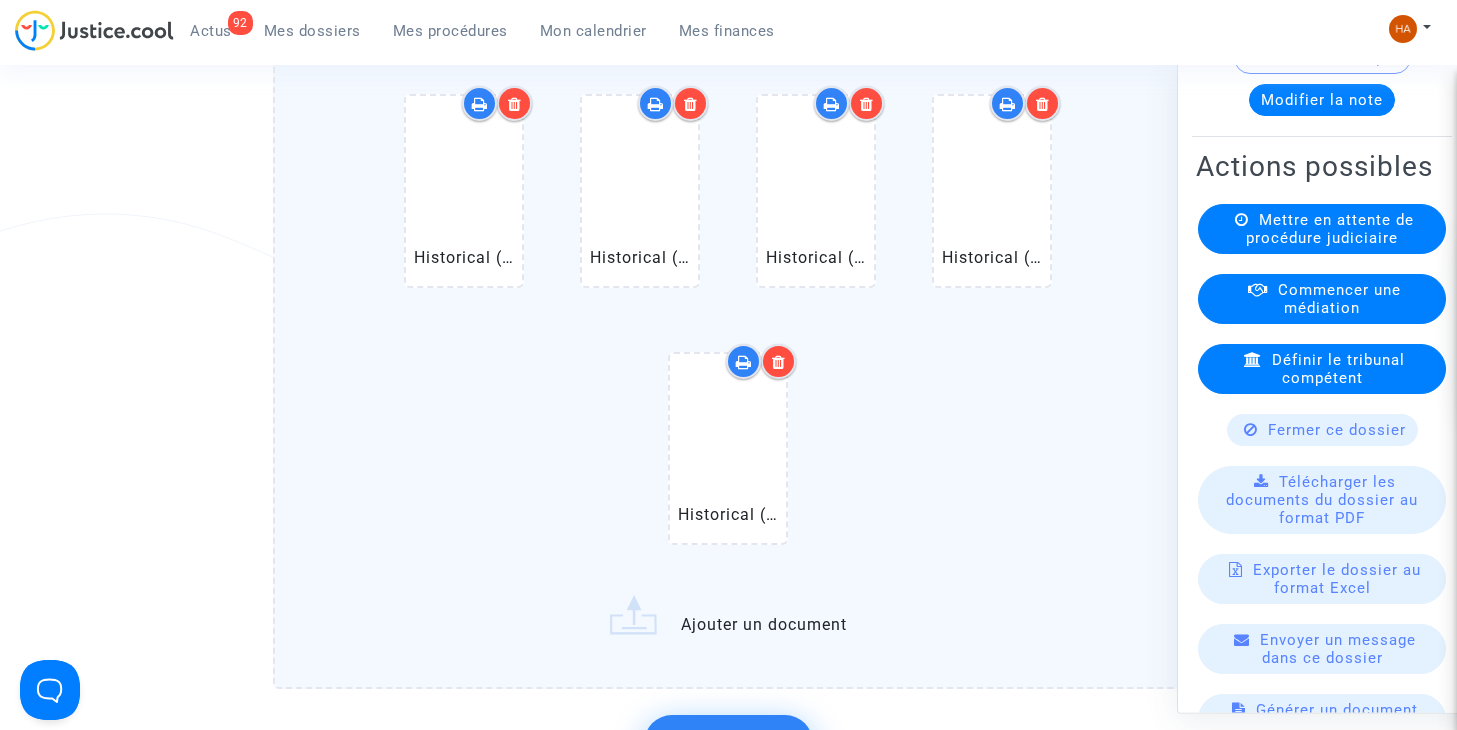 scroll, scrollTop: 2852, scrollLeft: 0, axis: vertical 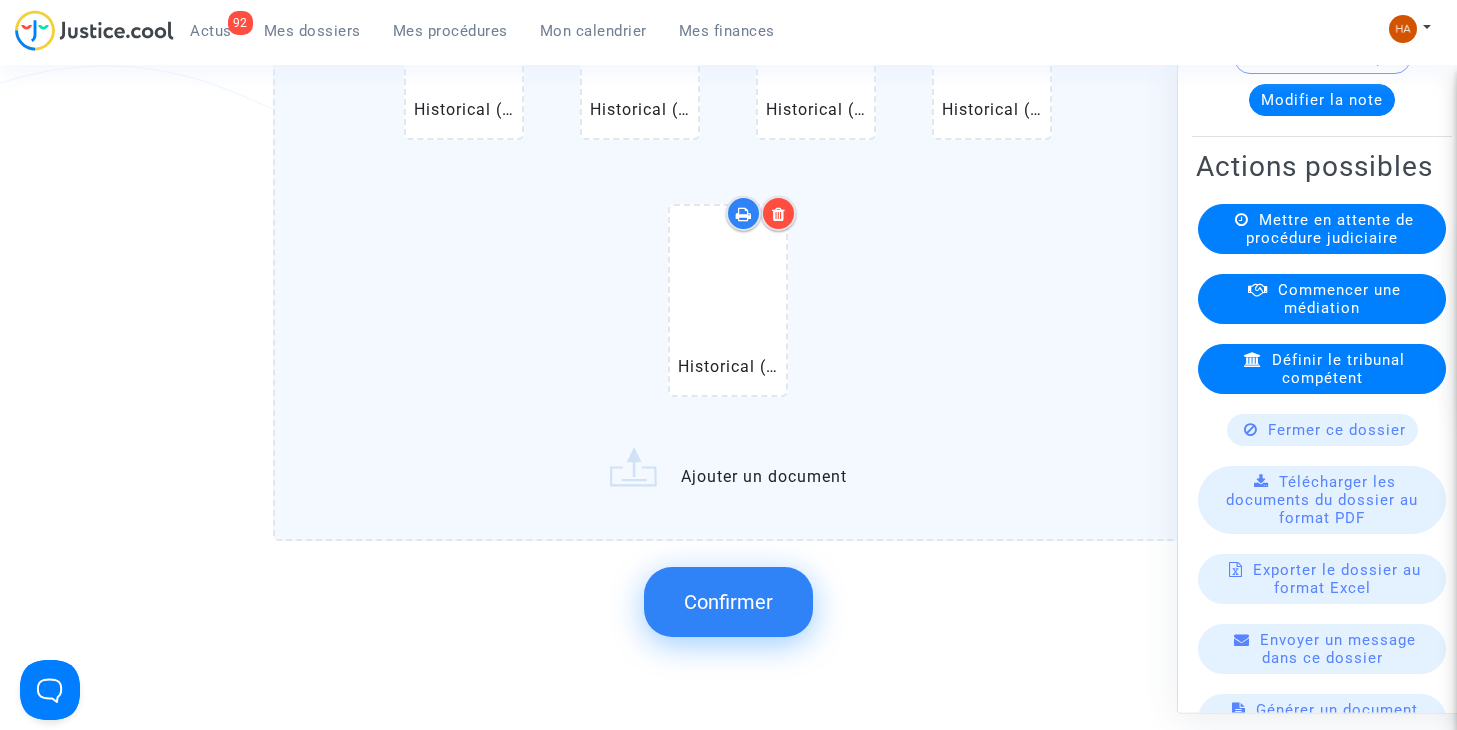 click on "Confirmer" 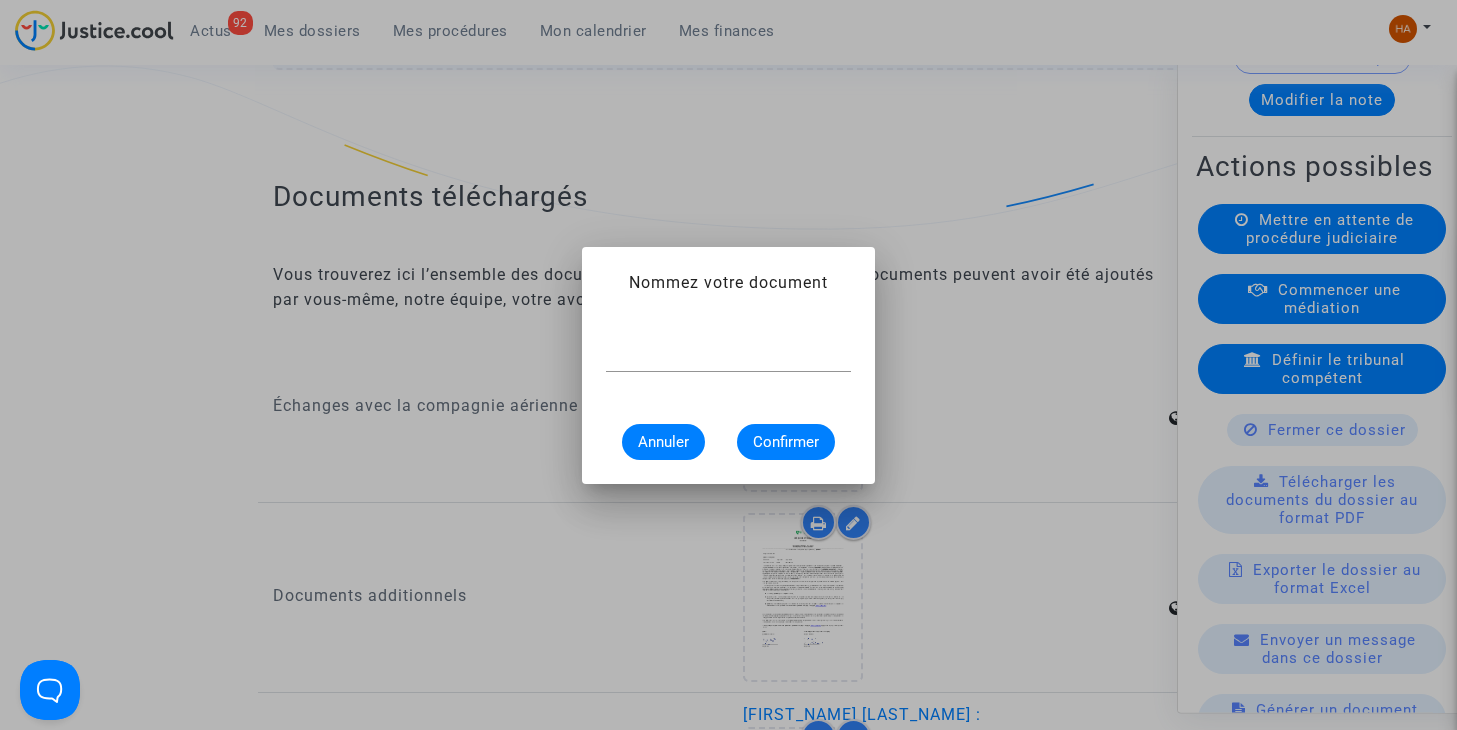 scroll, scrollTop: 0, scrollLeft: 0, axis: both 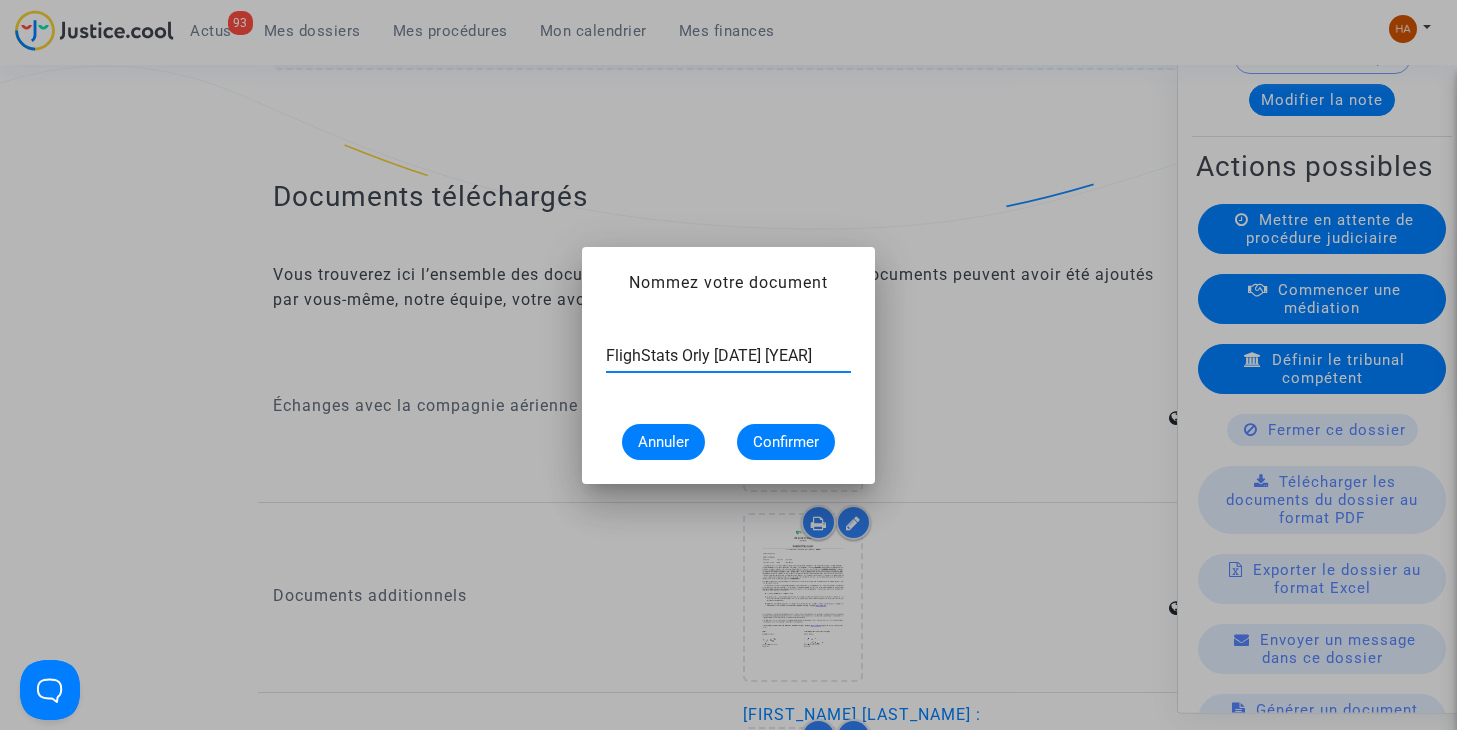 type on "FlighStats Orly 26 juin 2025" 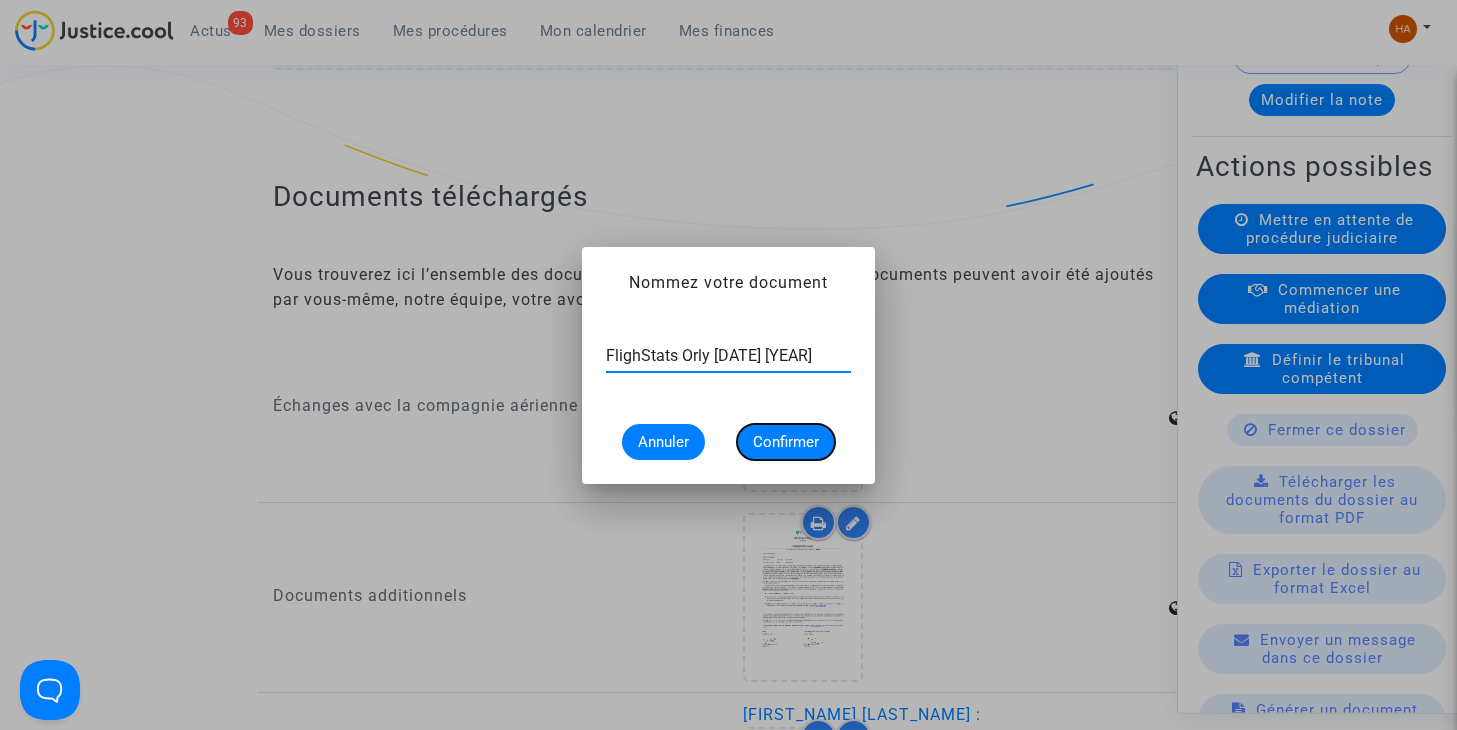 click on "Confirmer" at bounding box center (786, 442) 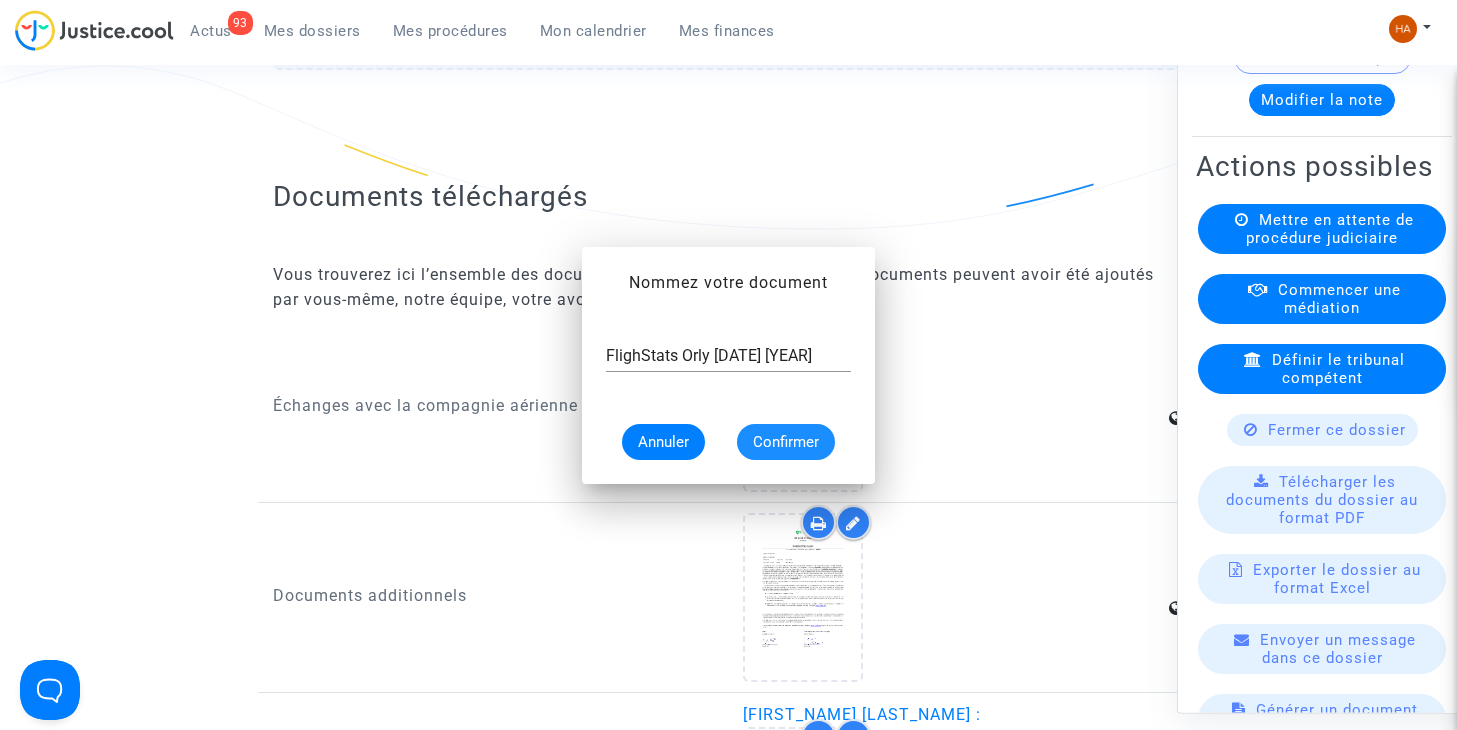 scroll, scrollTop: 2852, scrollLeft: 0, axis: vertical 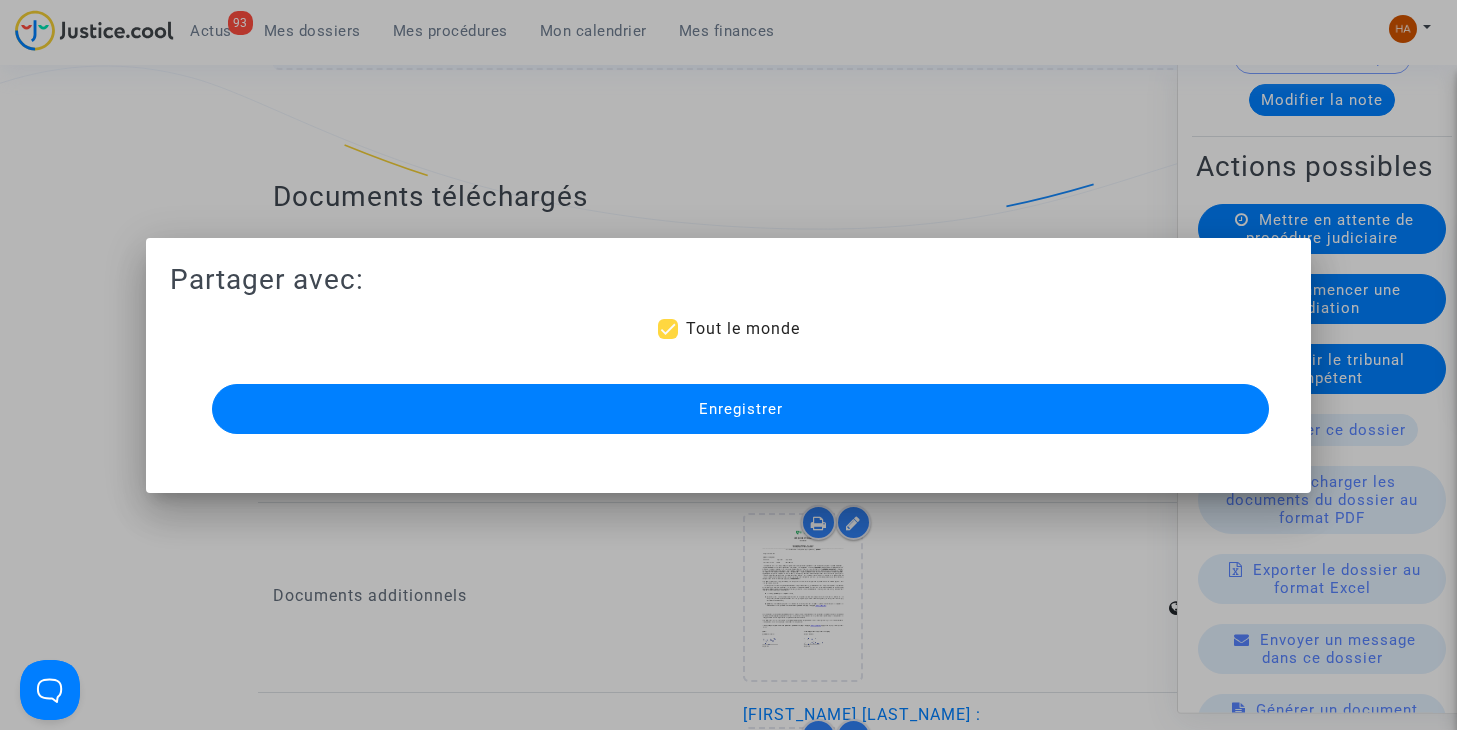 click on "Enregistrer" at bounding box center [741, 409] 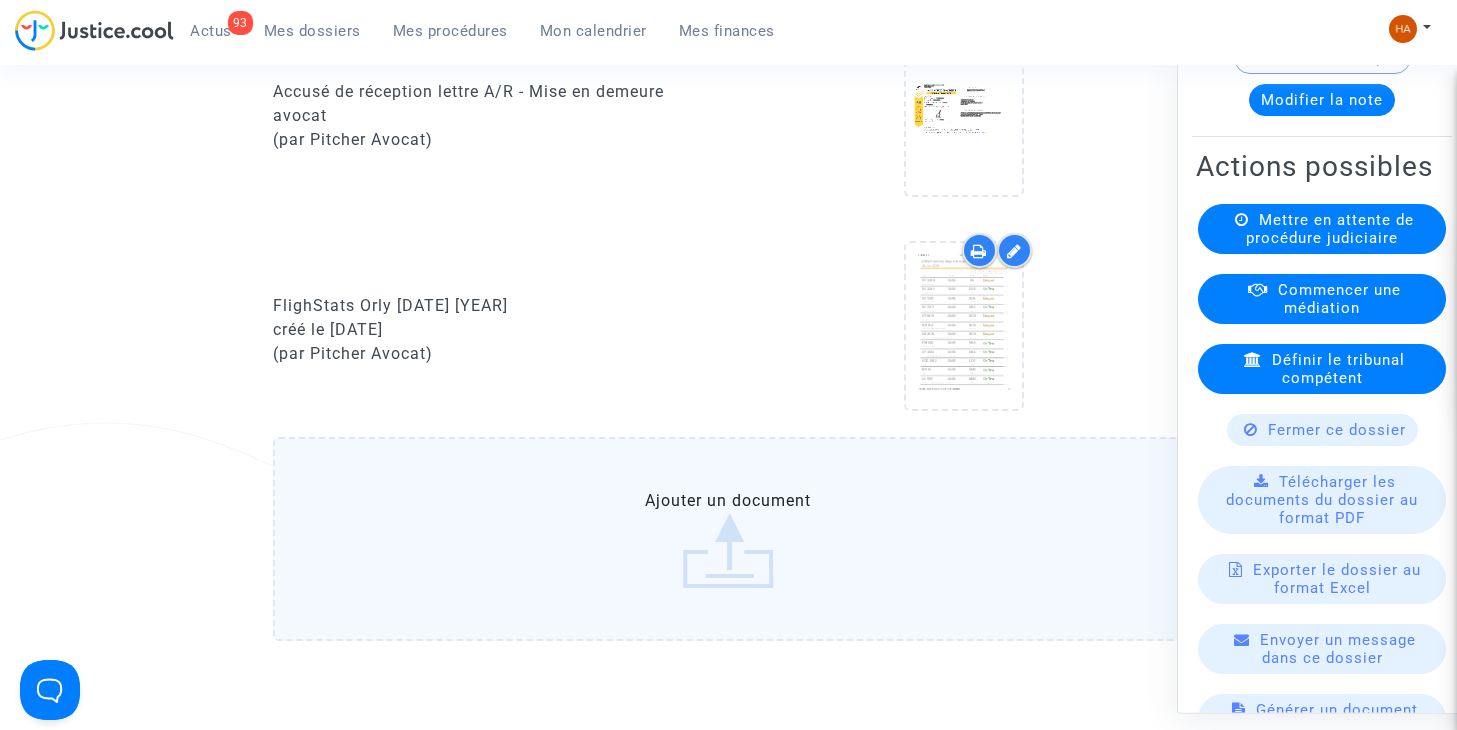 scroll, scrollTop: 2491, scrollLeft: 0, axis: vertical 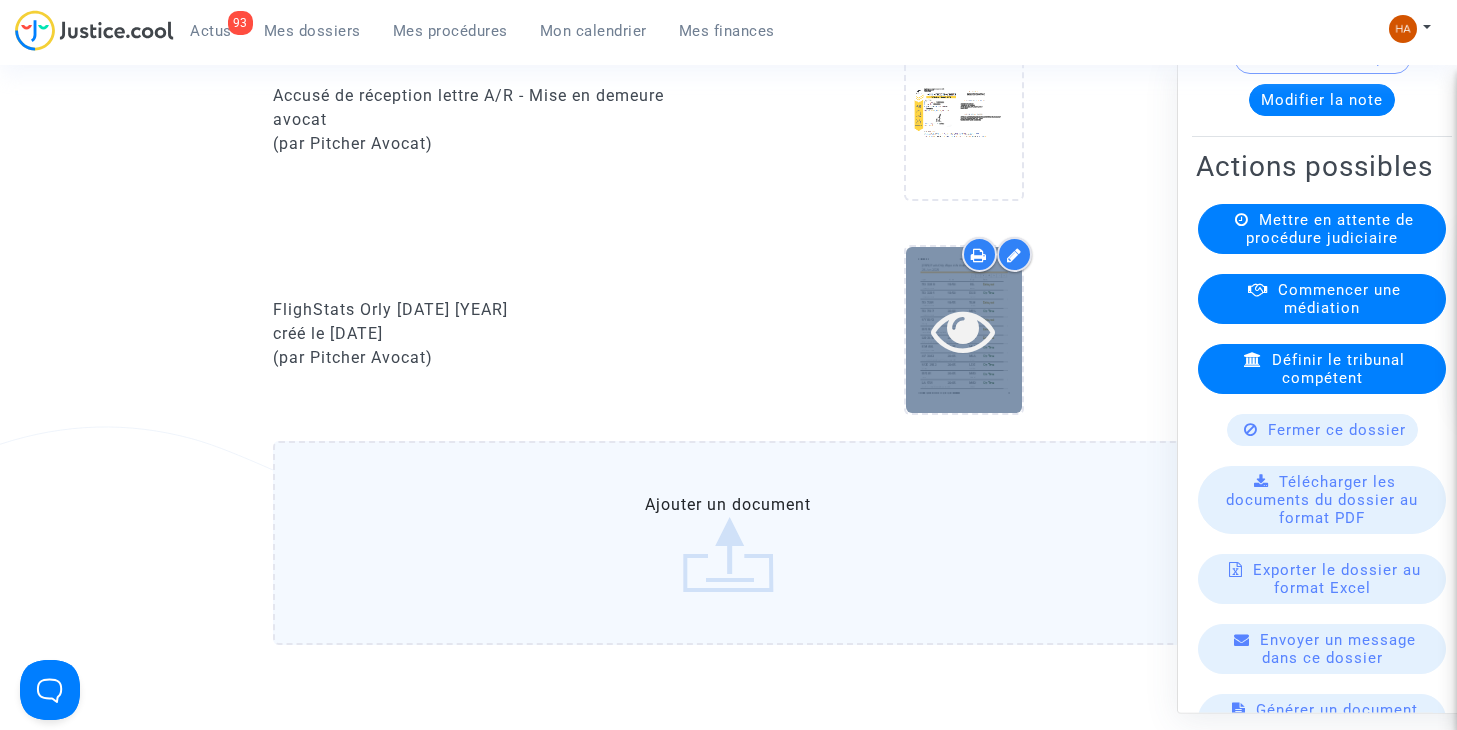 click at bounding box center (963, 330) 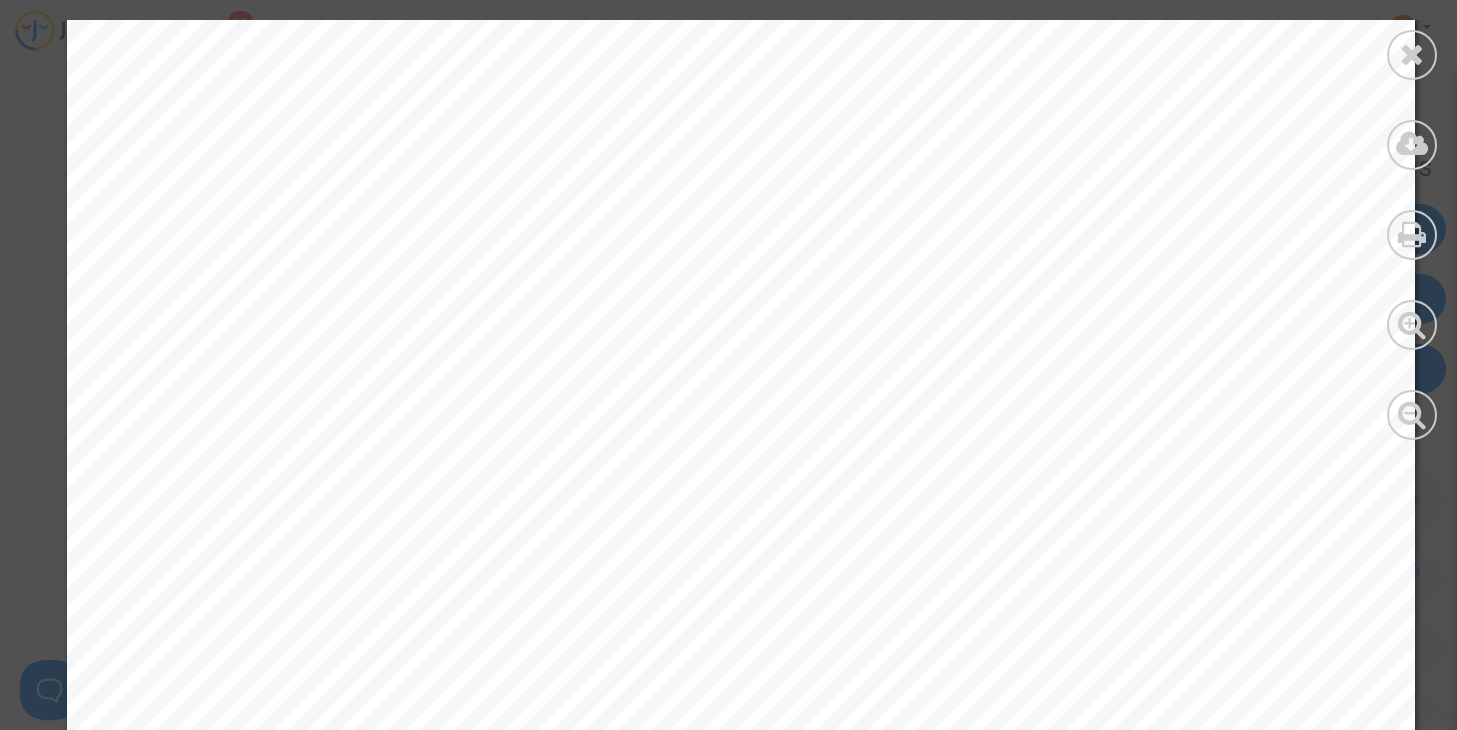 scroll, scrollTop: 18485, scrollLeft: 0, axis: vertical 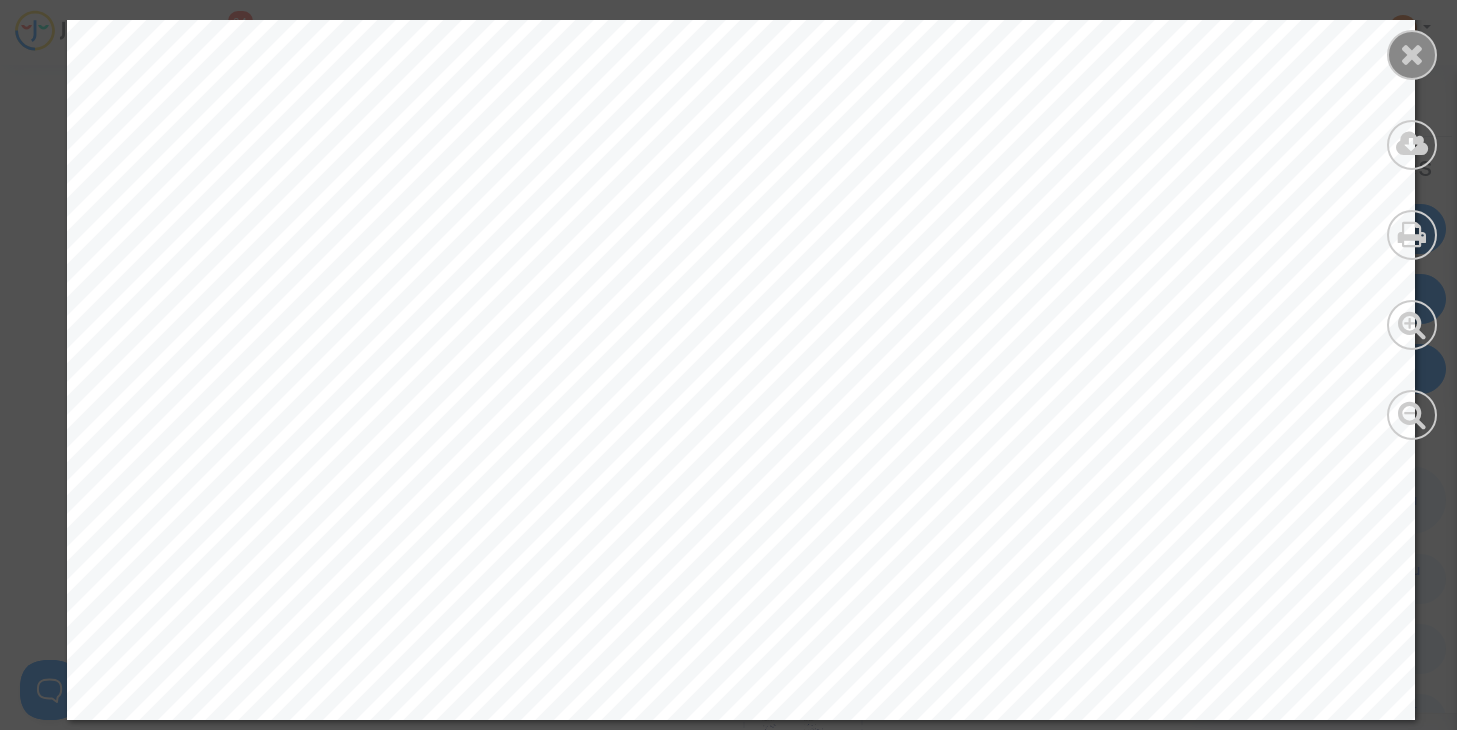 click at bounding box center [1412, 54] 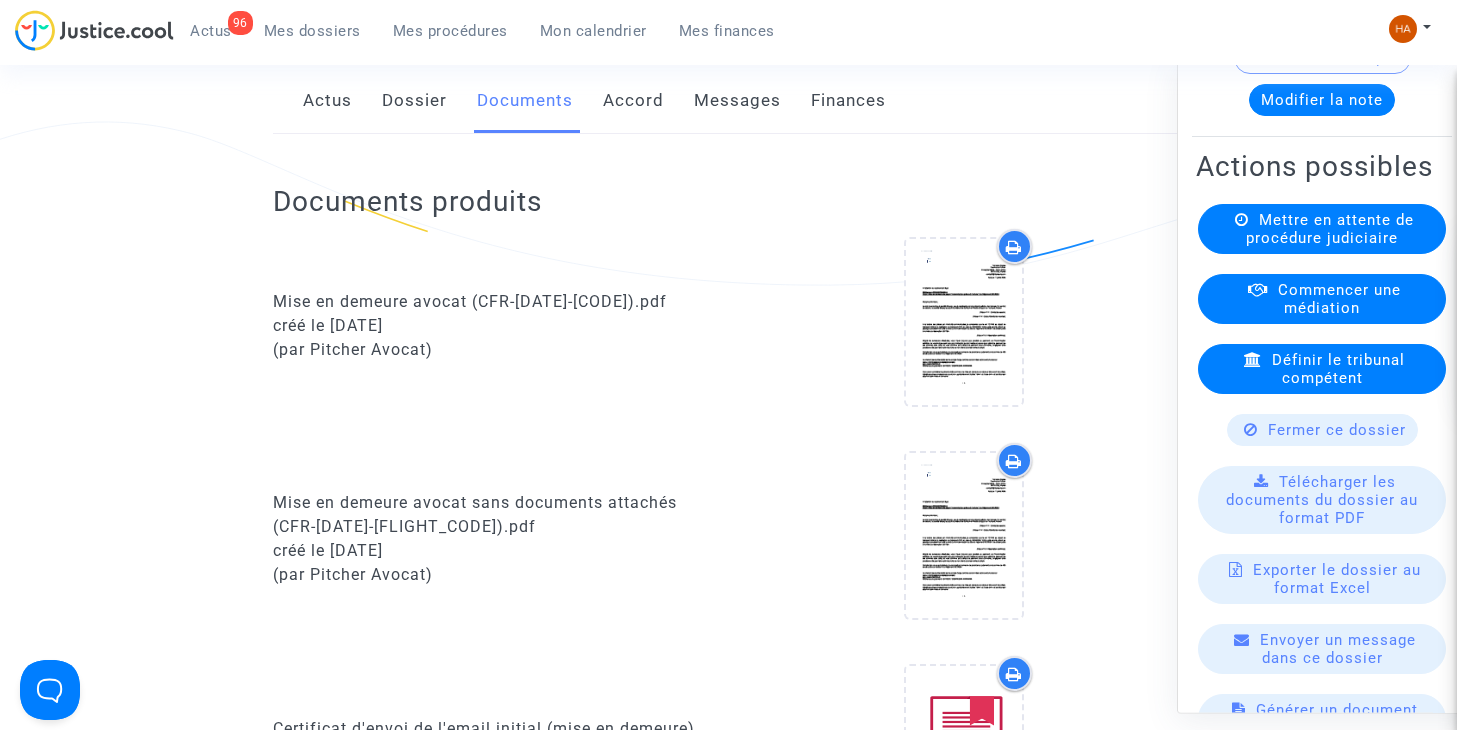 scroll, scrollTop: 350, scrollLeft: 0, axis: vertical 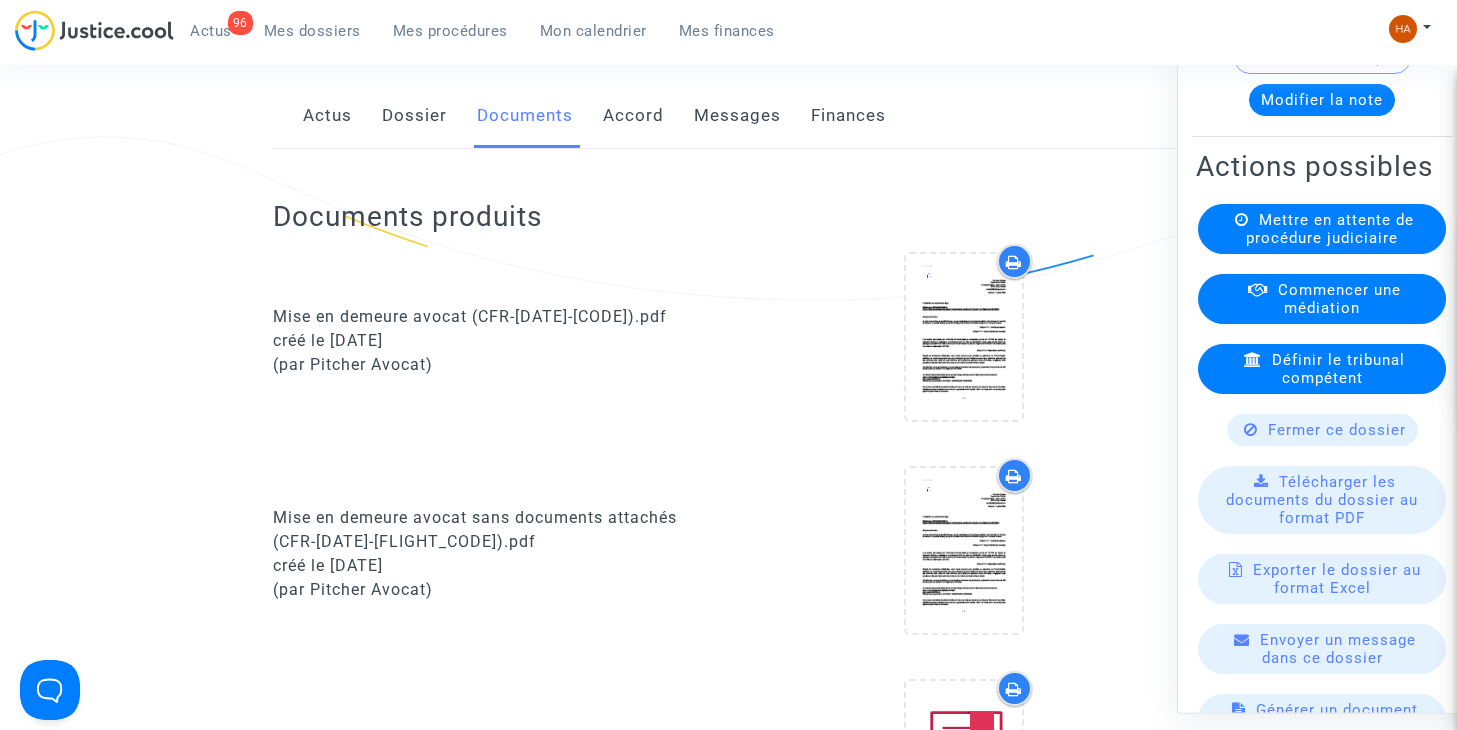 click on "Accord" 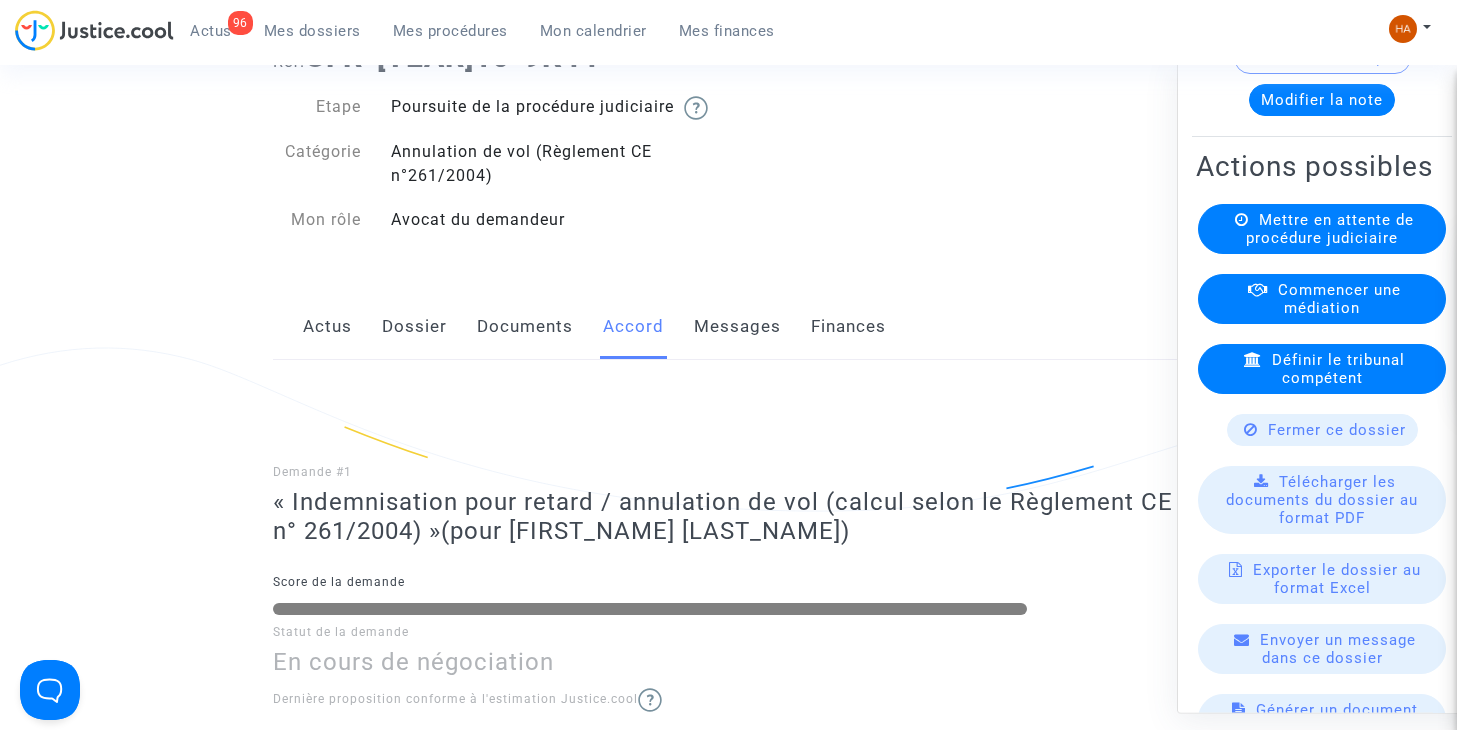 scroll, scrollTop: 137, scrollLeft: 0, axis: vertical 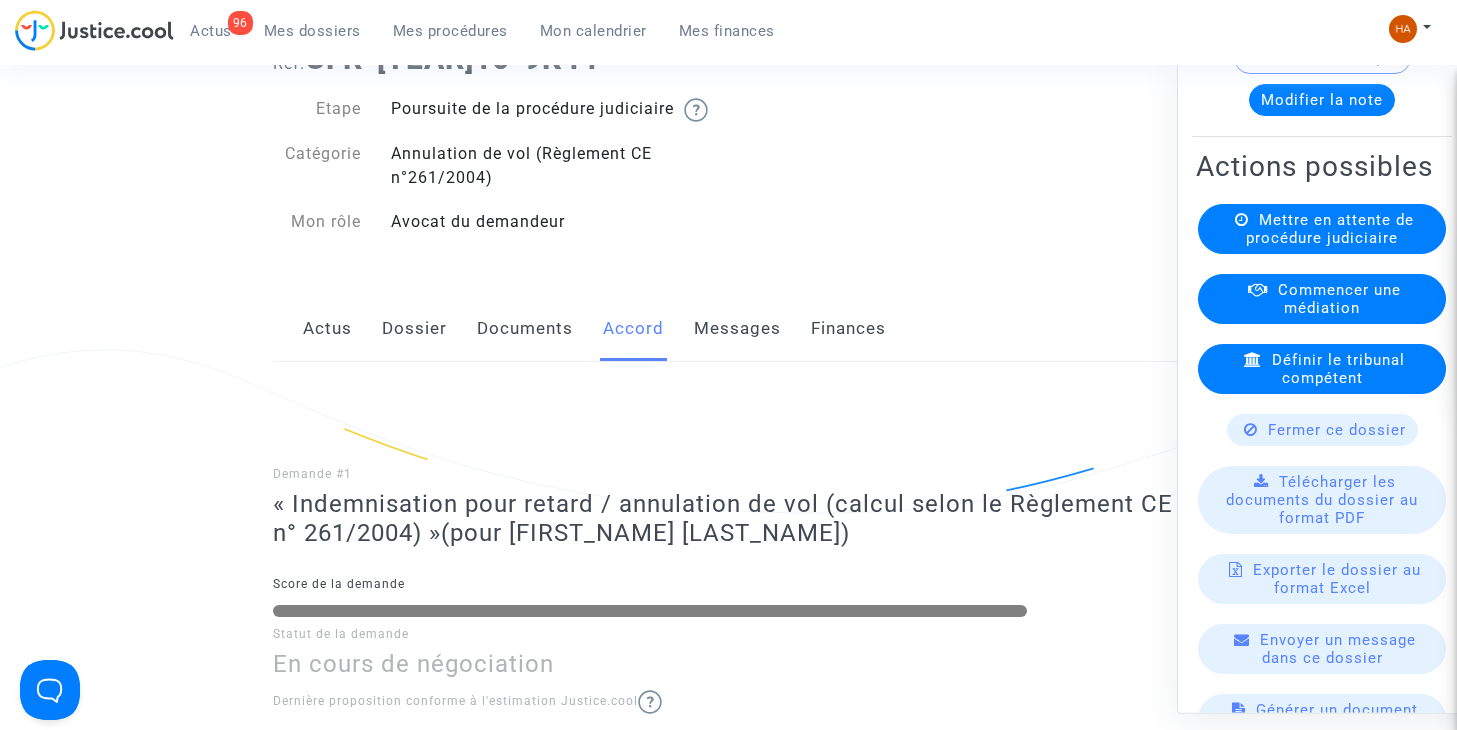 click on "Messages" 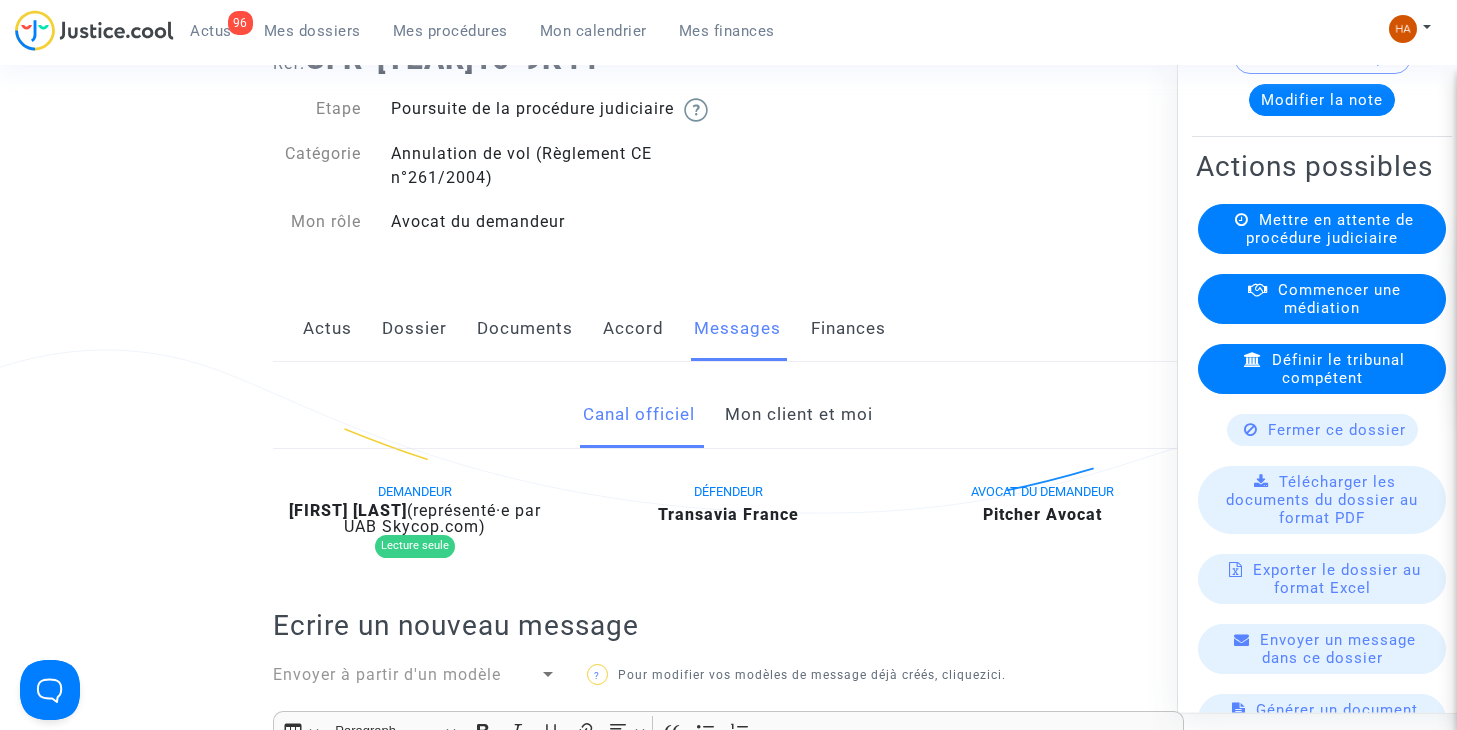 click on "Mon client et moi" 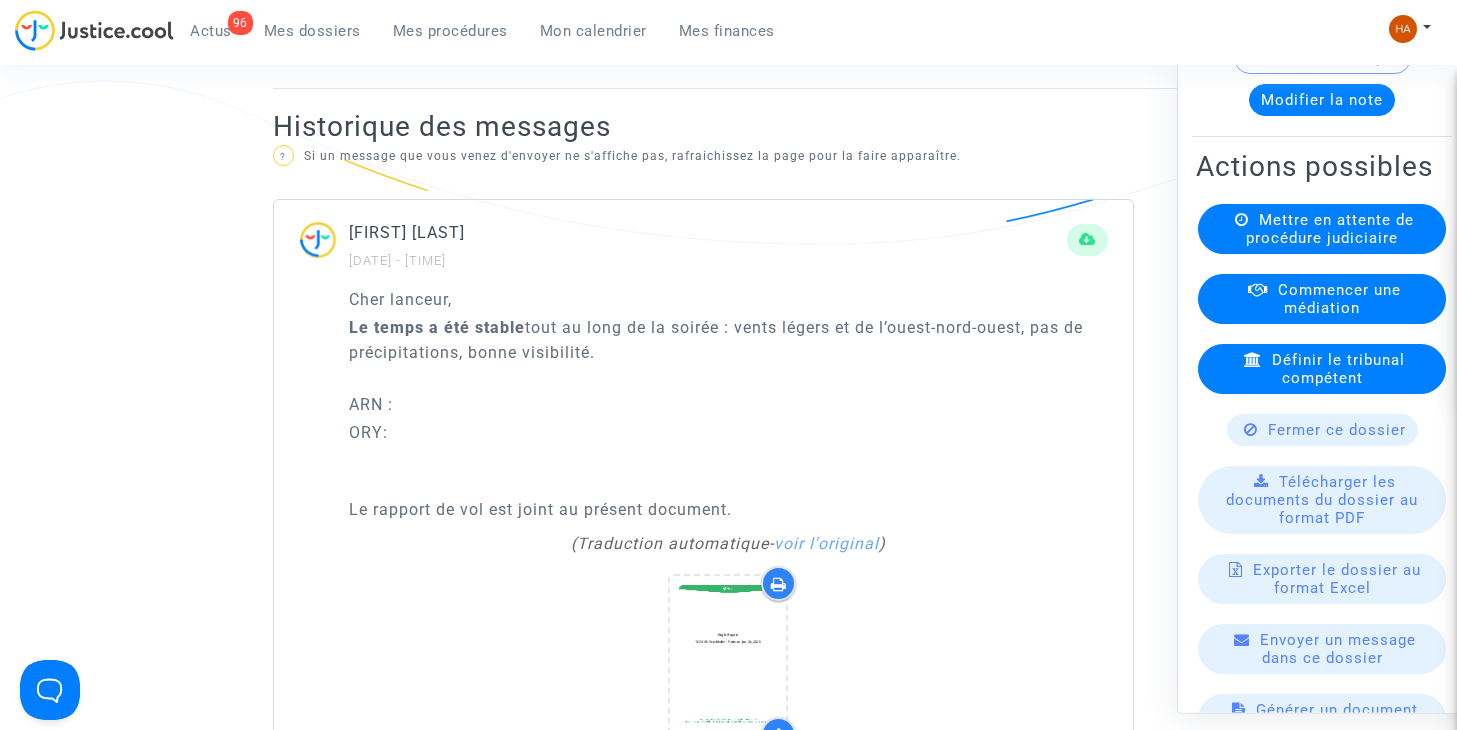scroll, scrollTop: 1237, scrollLeft: 0, axis: vertical 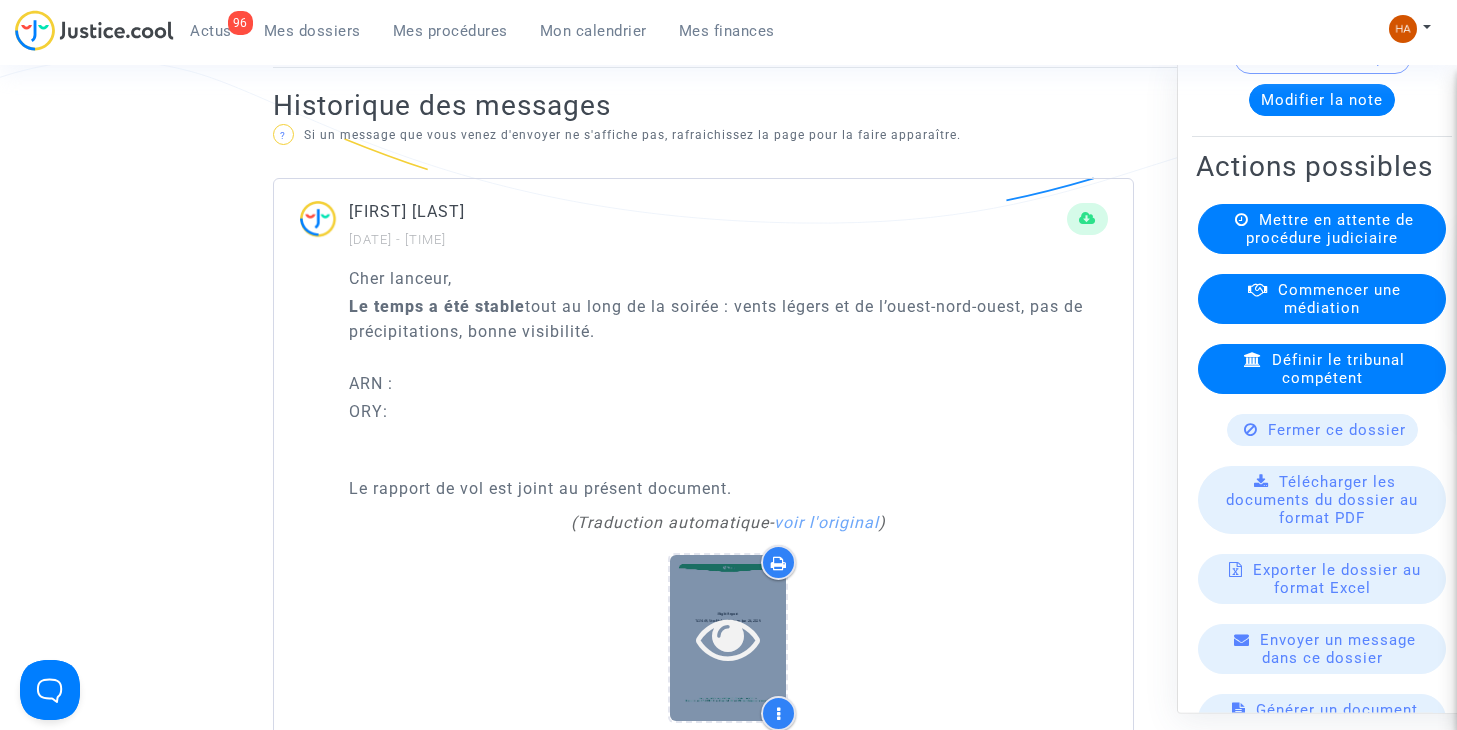 click at bounding box center [728, 638] 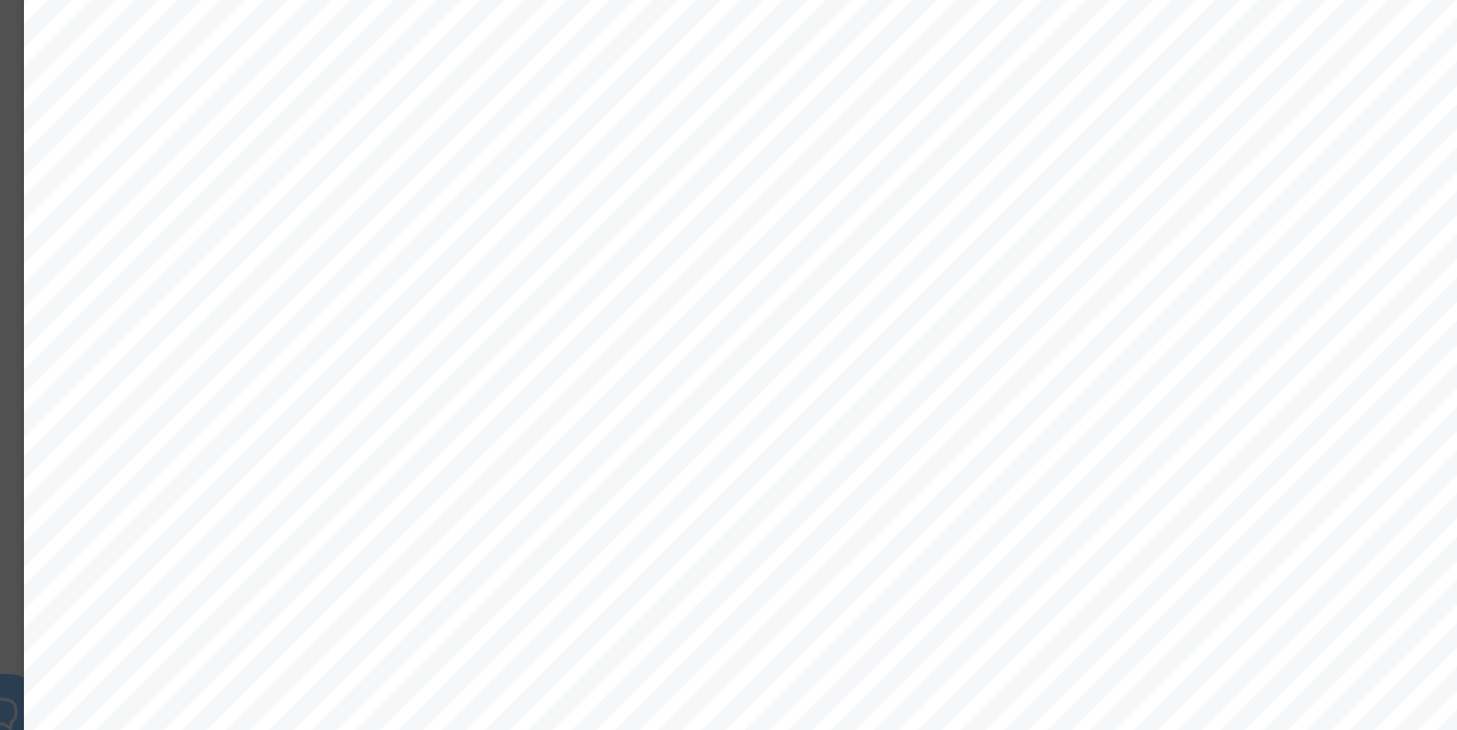 scroll, scrollTop: 11530, scrollLeft: 0, axis: vertical 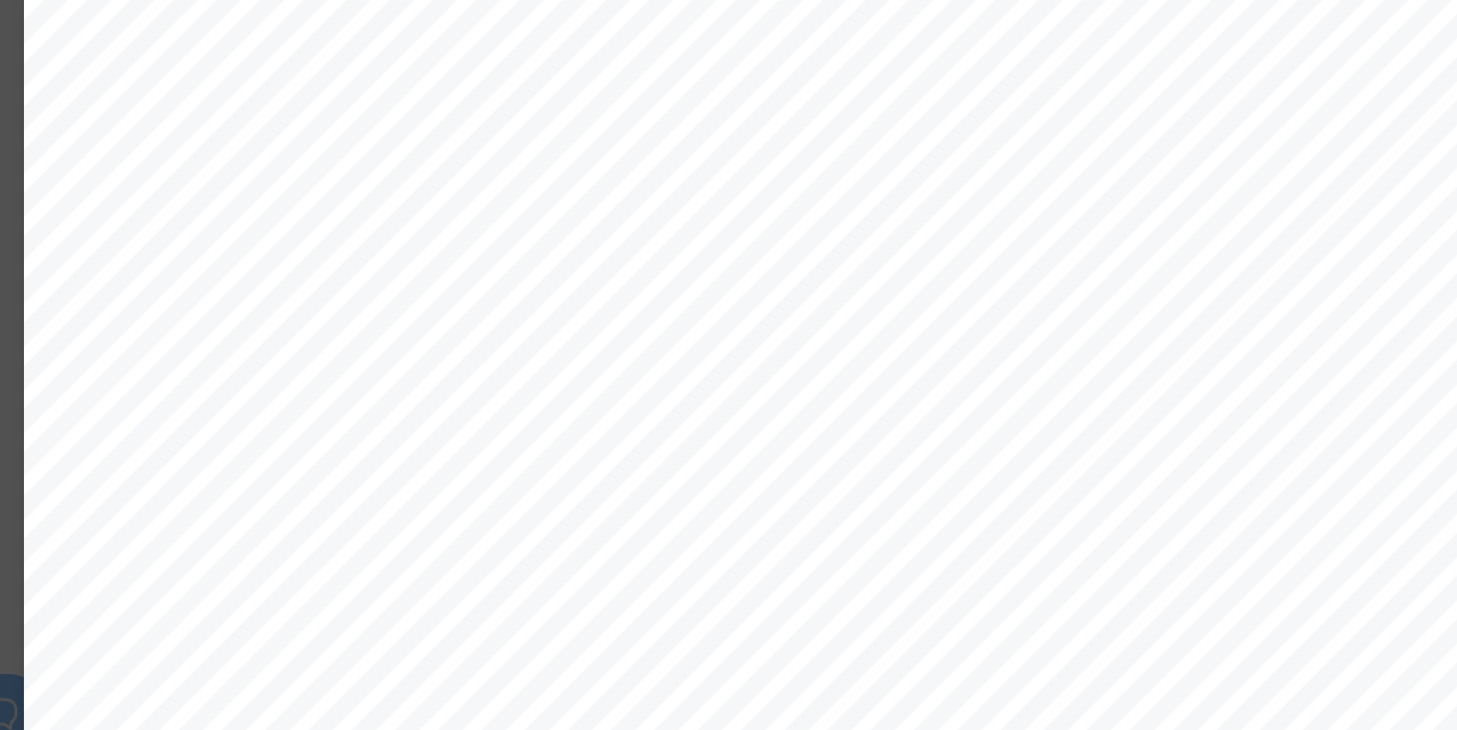click on "Page 8 / 11 Destination Airport - Overview Disruption at the Destination Airport ORY on Jun 26, 2025 Note: light green highlights the hour of operation of the claimed flight; disruption is calculated as percentage of delays over 180 minutes or cancellations to total number of flights. Weather at the Destination Airport ORY on Jun 26, 2025 Note: light green highlights the hour of operation of the claimed flight; disruption is calculated as percentage of delays over 180 minutes or cancellations to total number of flights." at bounding box center (741, 488) 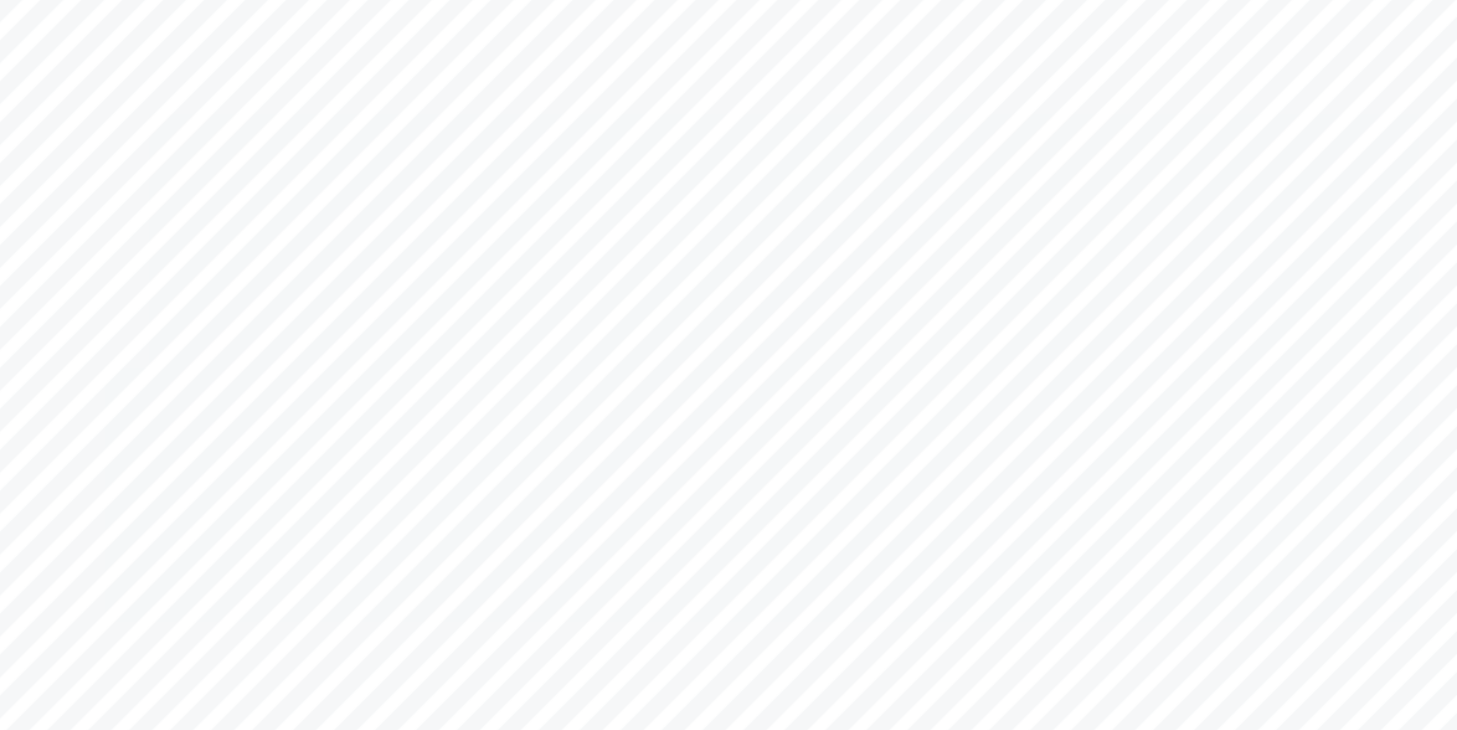 scroll, scrollTop: 12522, scrollLeft: 0, axis: vertical 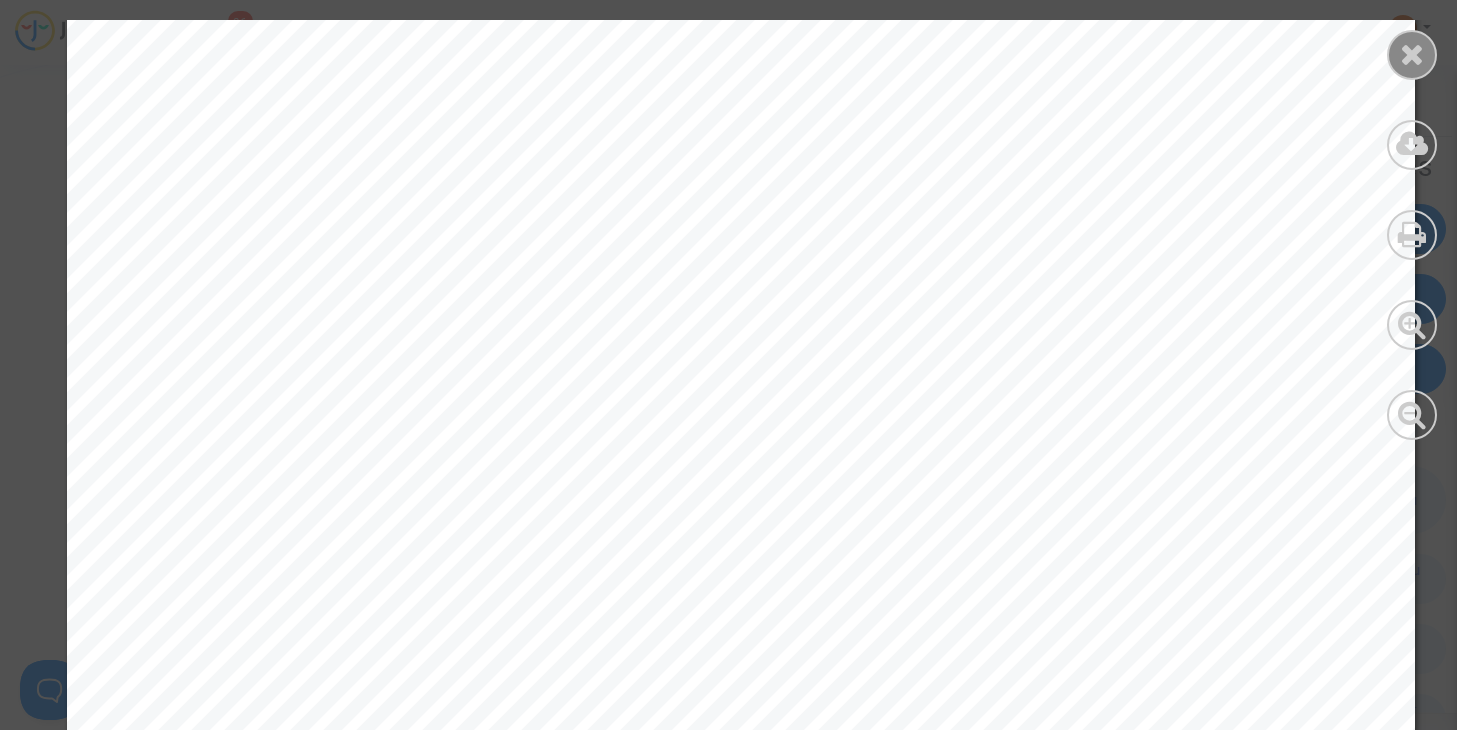 click at bounding box center (1412, 55) 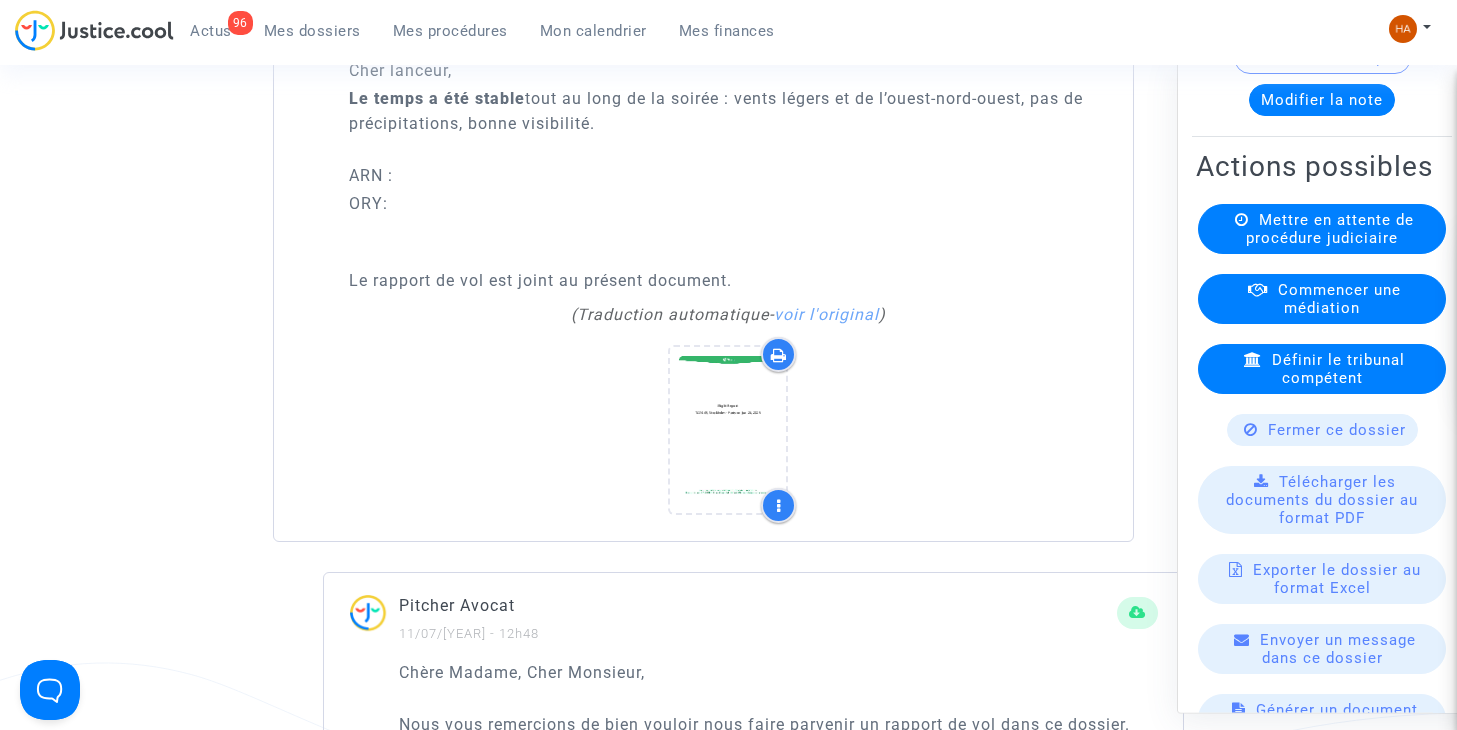 scroll, scrollTop: 1455, scrollLeft: 0, axis: vertical 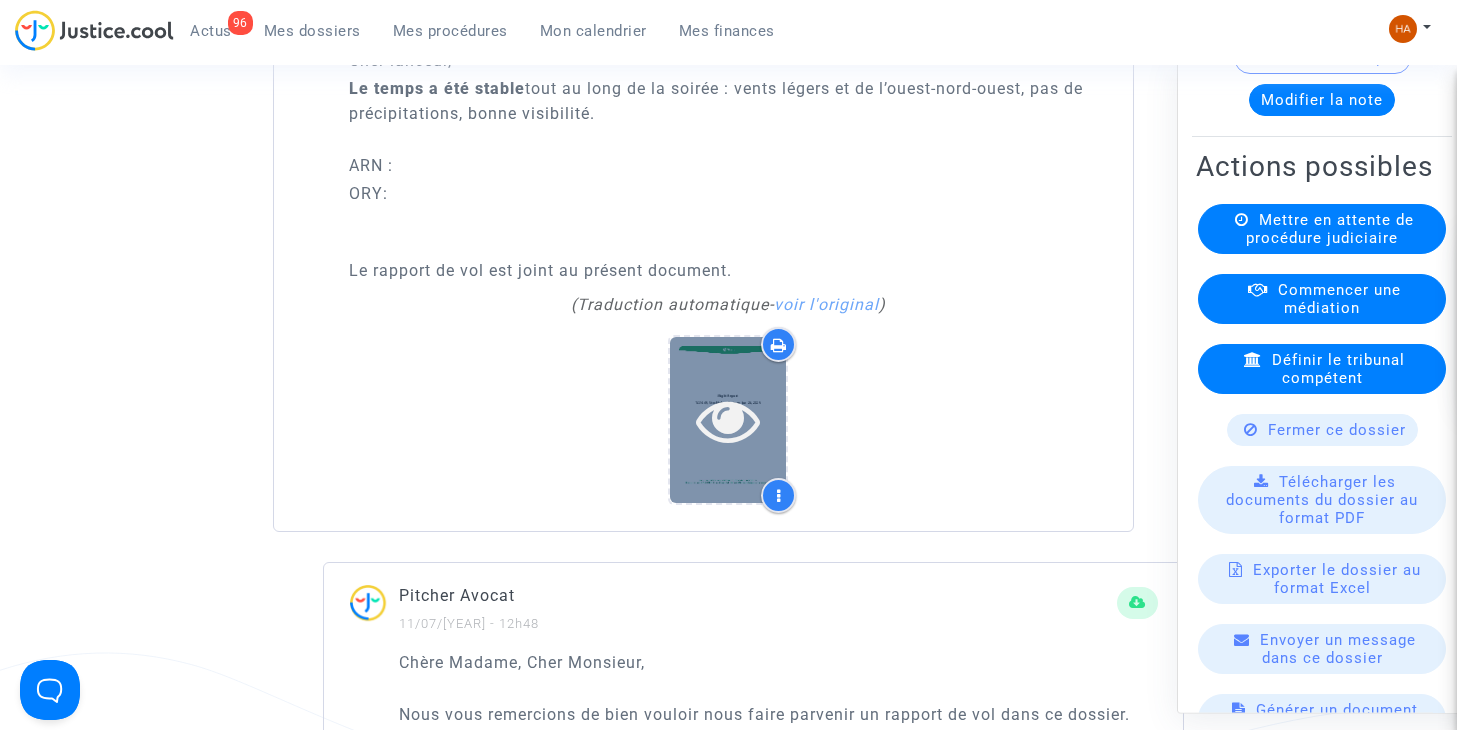 click at bounding box center [728, 419] 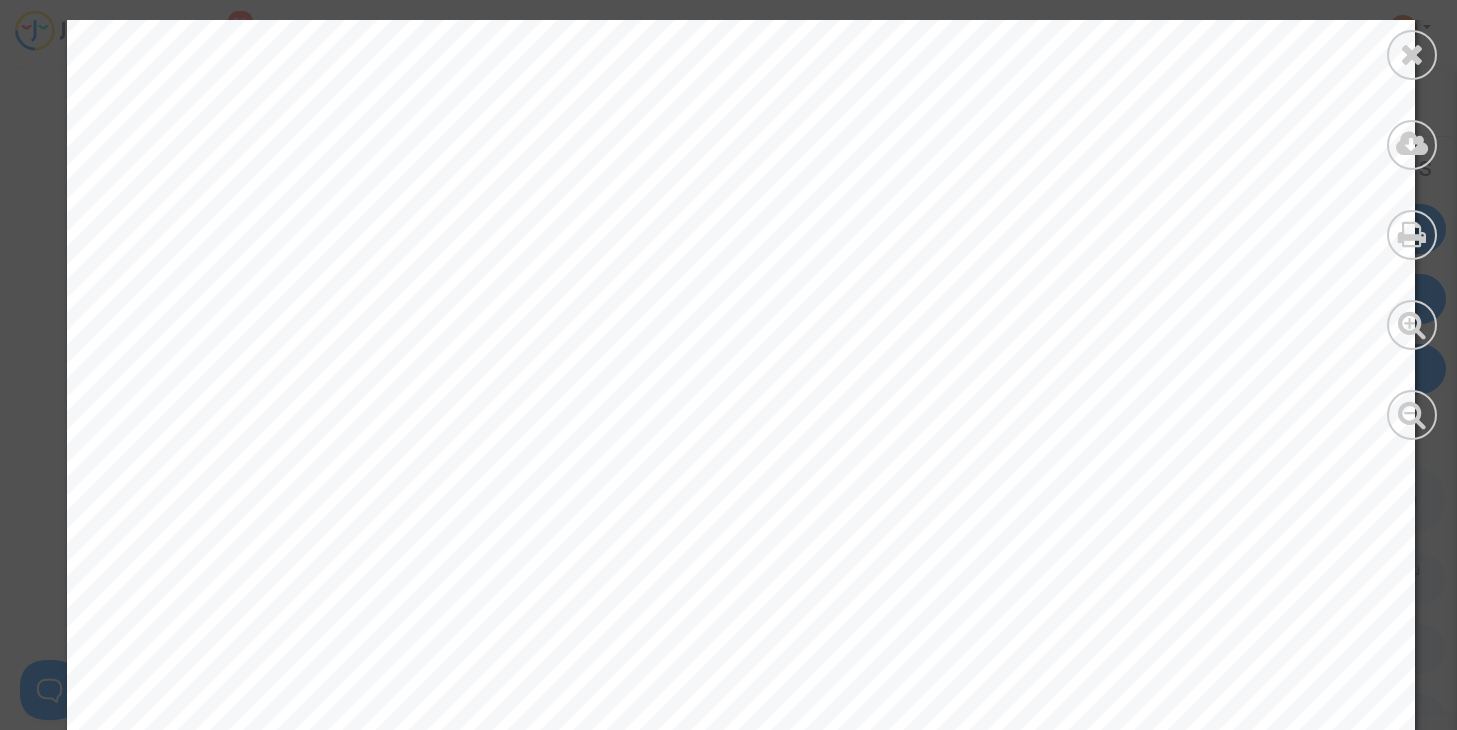 scroll, scrollTop: 15581, scrollLeft: 0, axis: vertical 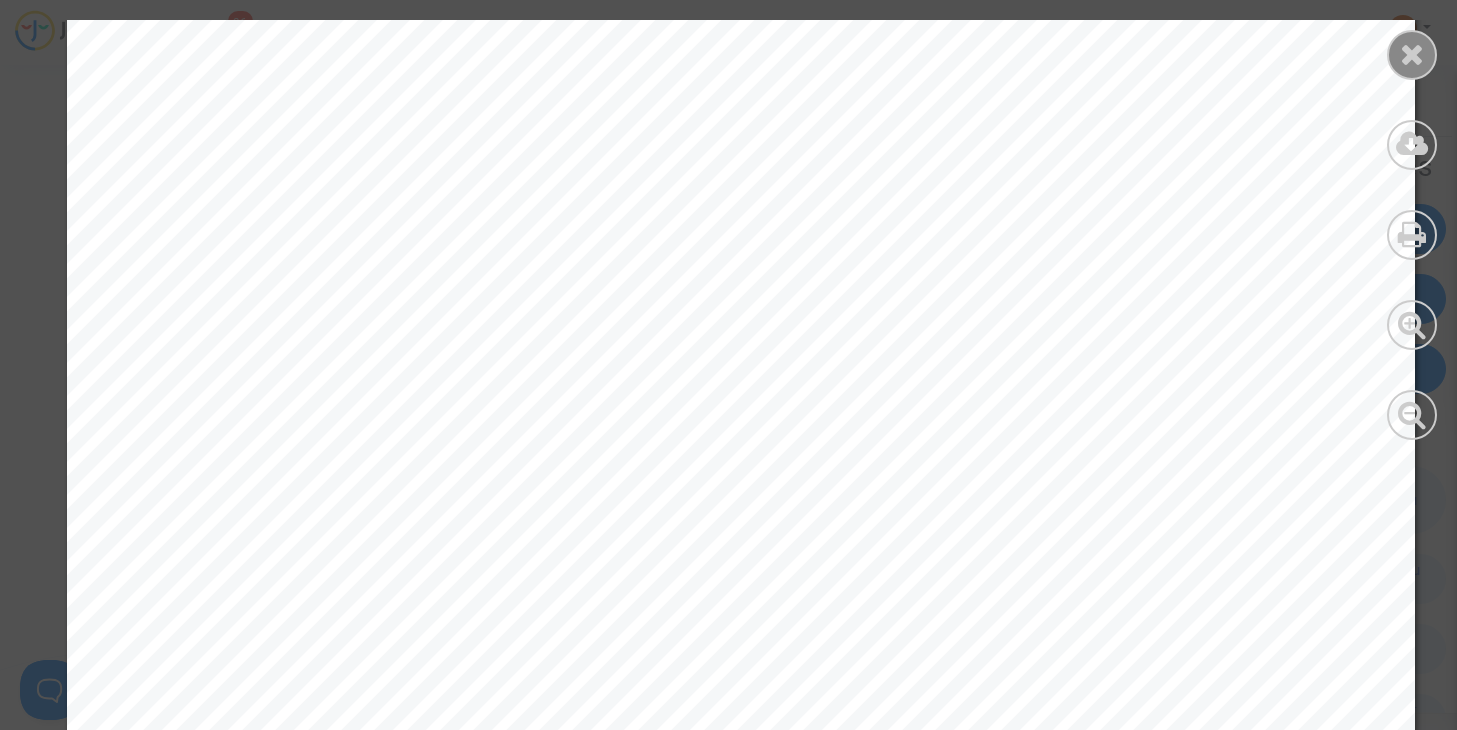 click at bounding box center [1412, 54] 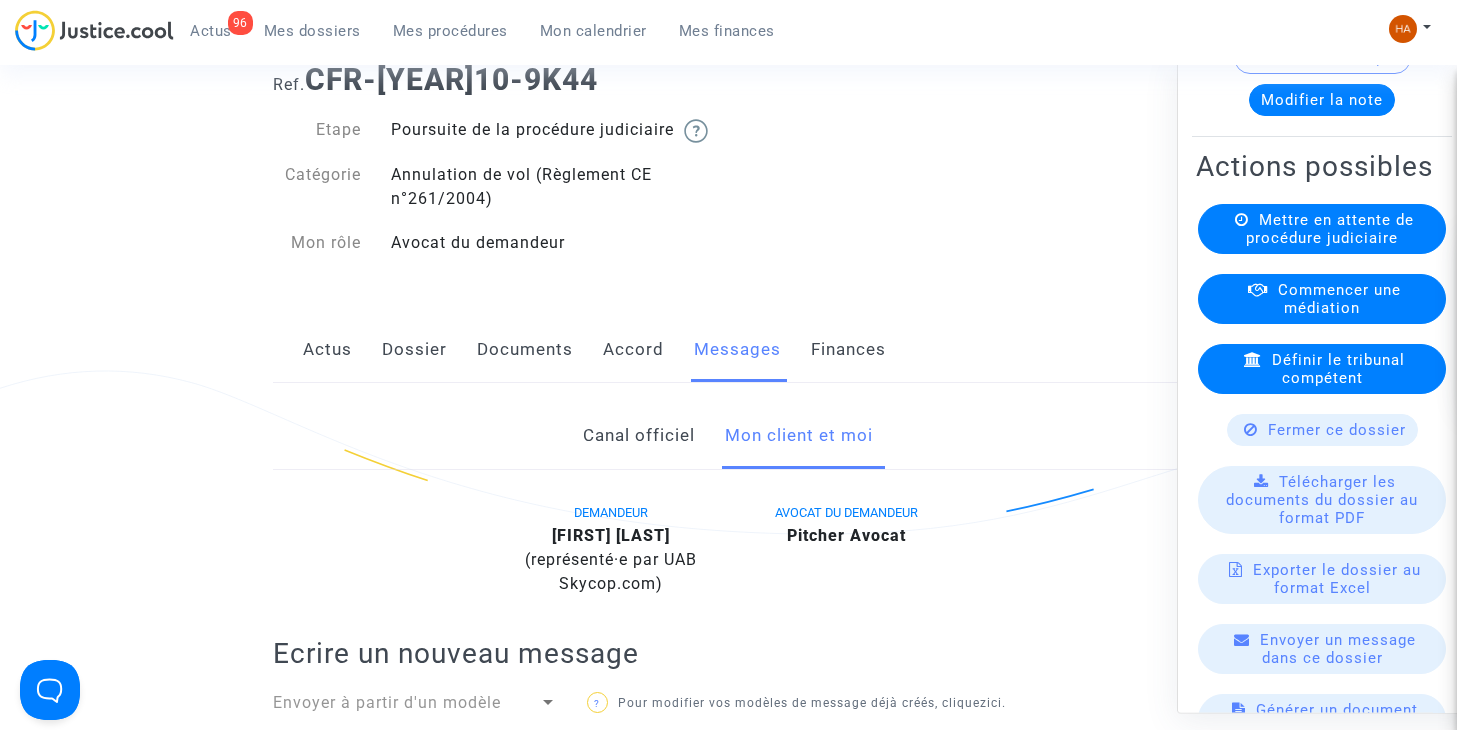 scroll, scrollTop: 0, scrollLeft: 0, axis: both 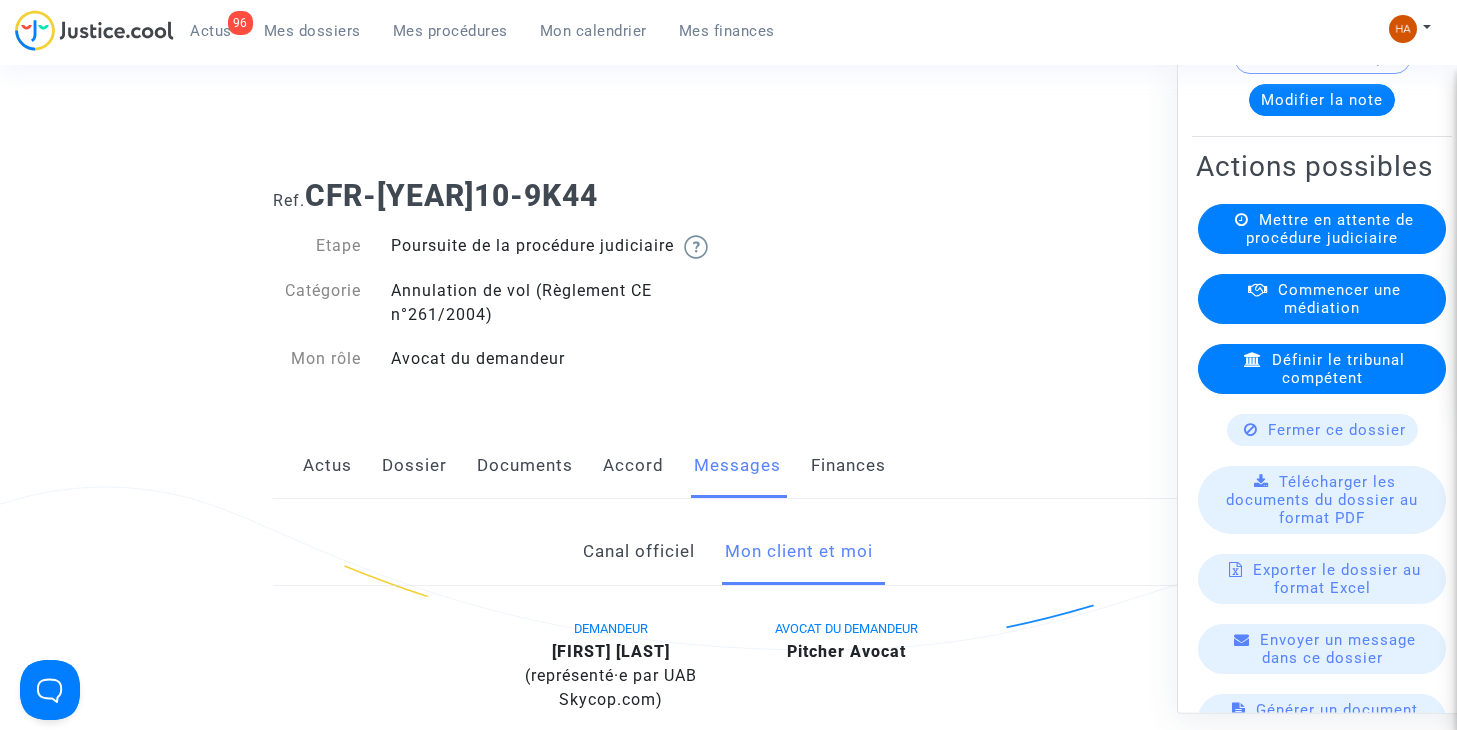 click on "Documents" 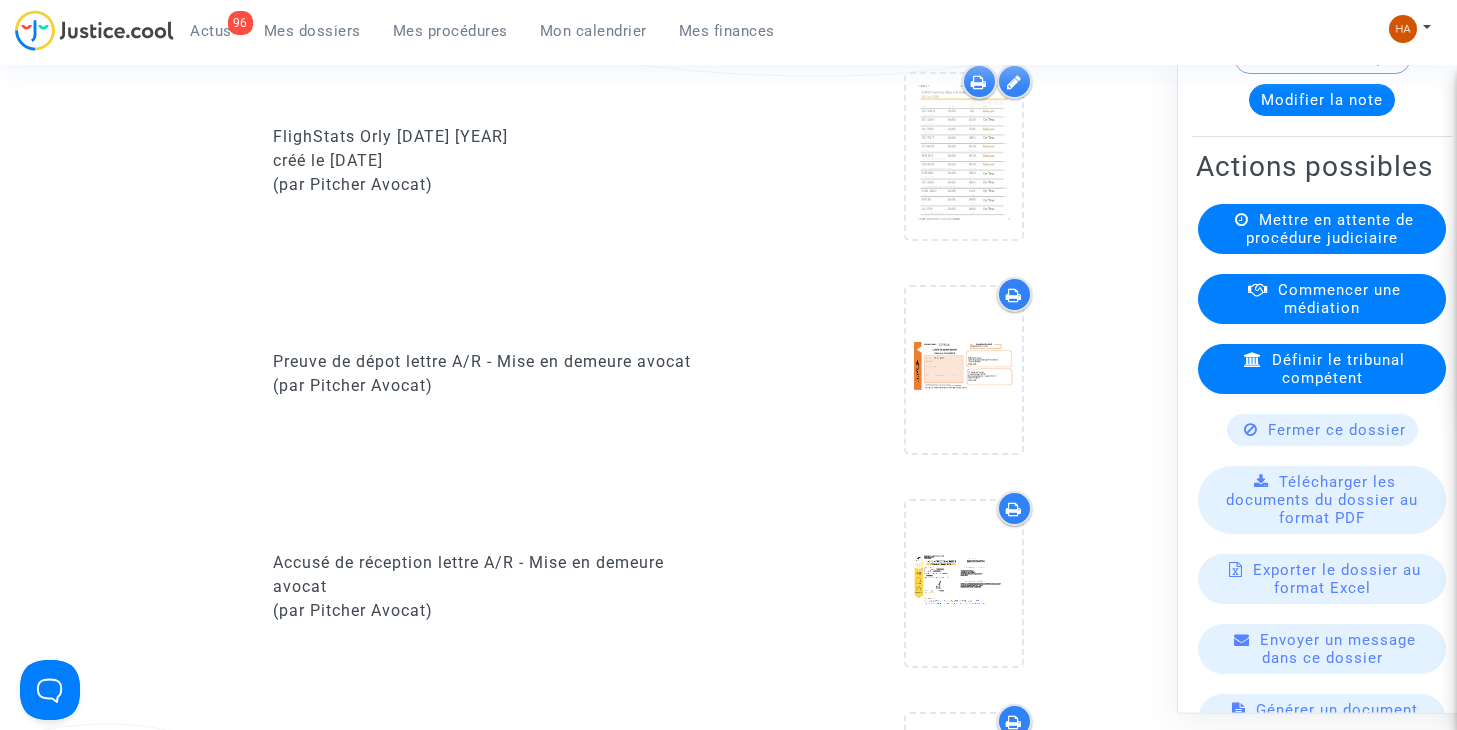 scroll, scrollTop: 1376, scrollLeft: 0, axis: vertical 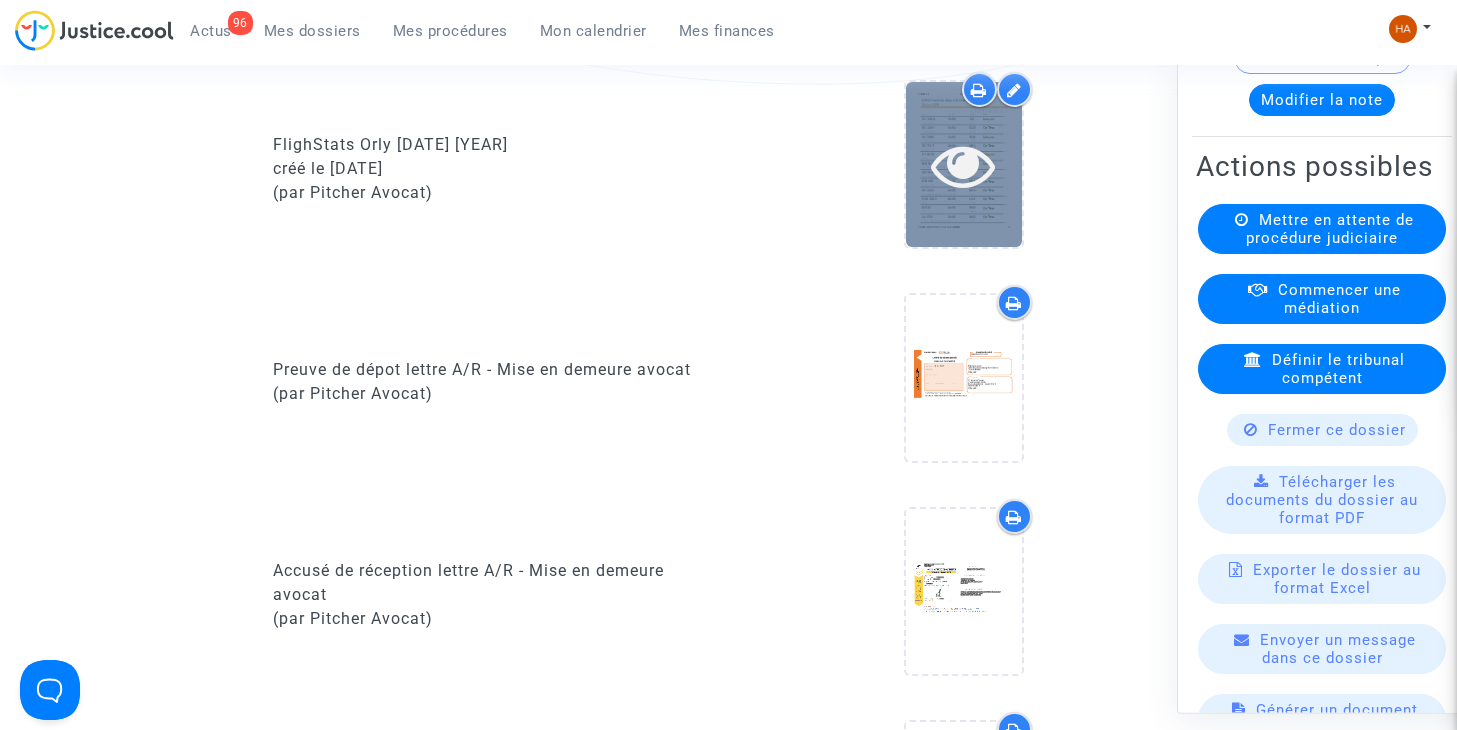 click at bounding box center (963, 165) 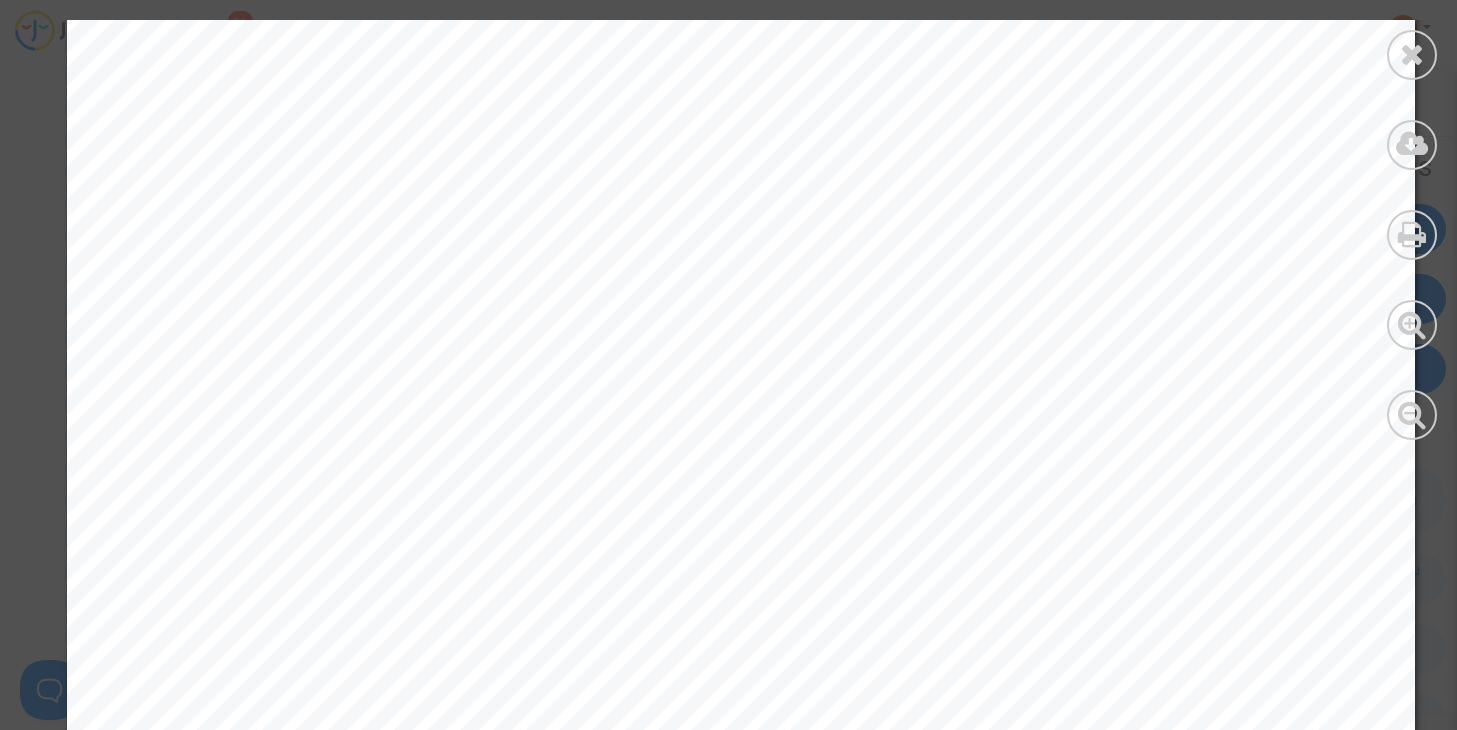 scroll, scrollTop: 4129, scrollLeft: 0, axis: vertical 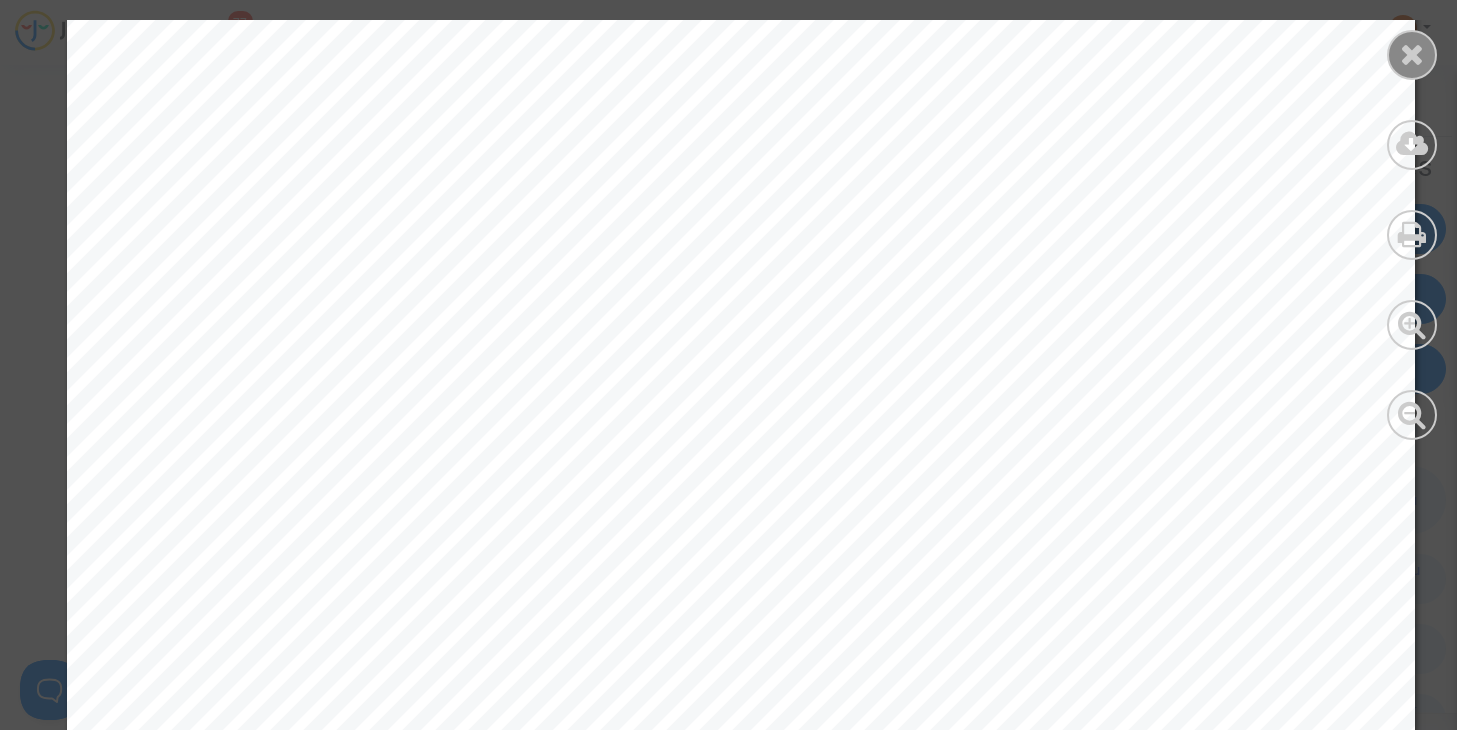 click at bounding box center [1412, 55] 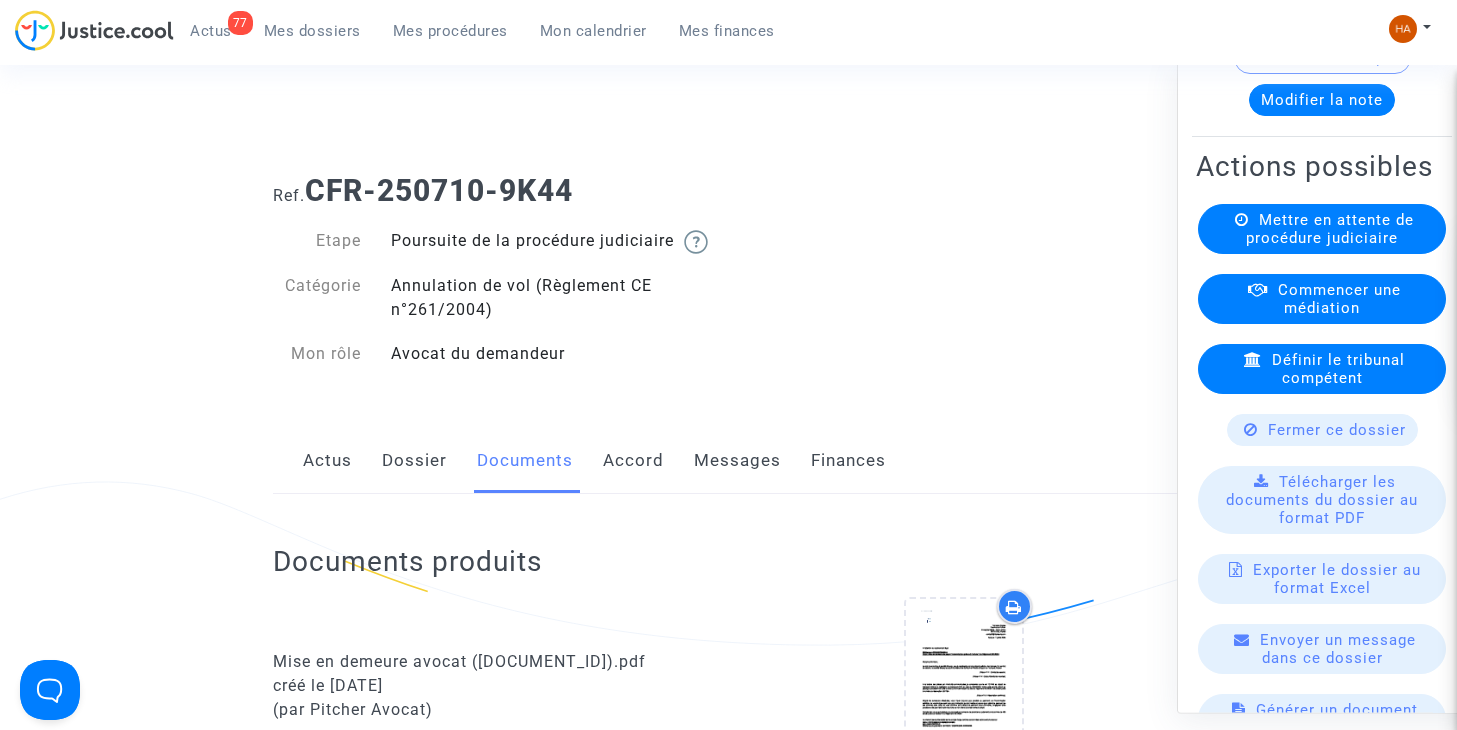 scroll, scrollTop: 0, scrollLeft: 0, axis: both 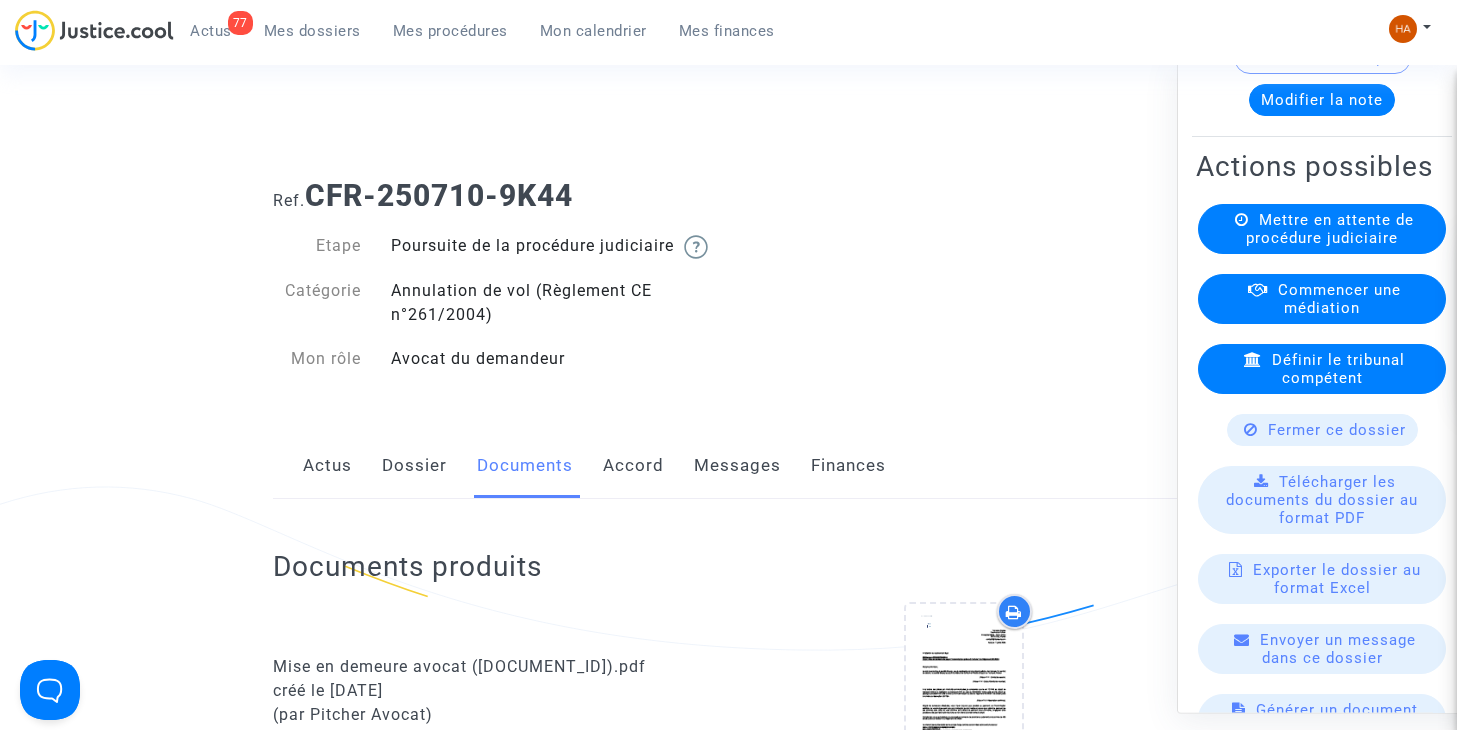 click on "Dossier" 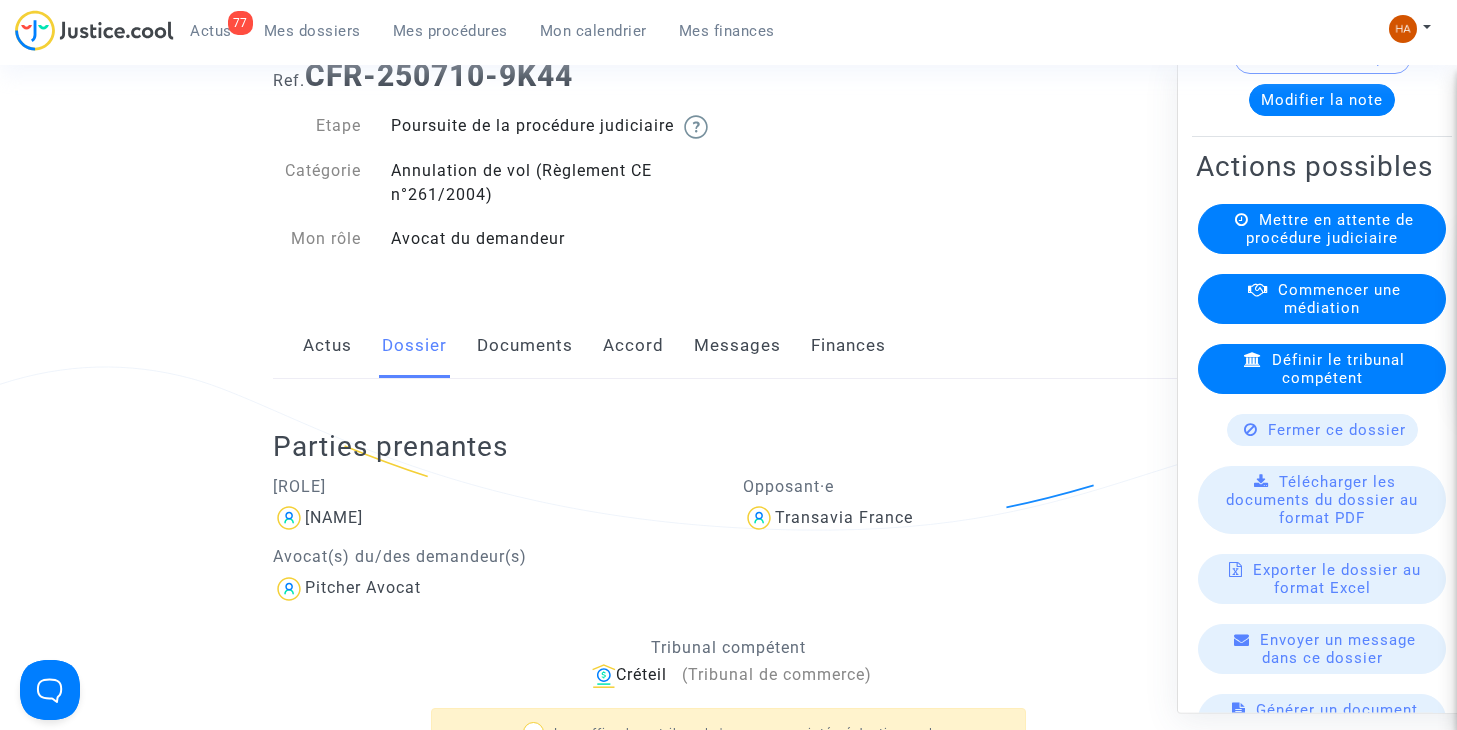 scroll, scrollTop: 0, scrollLeft: 0, axis: both 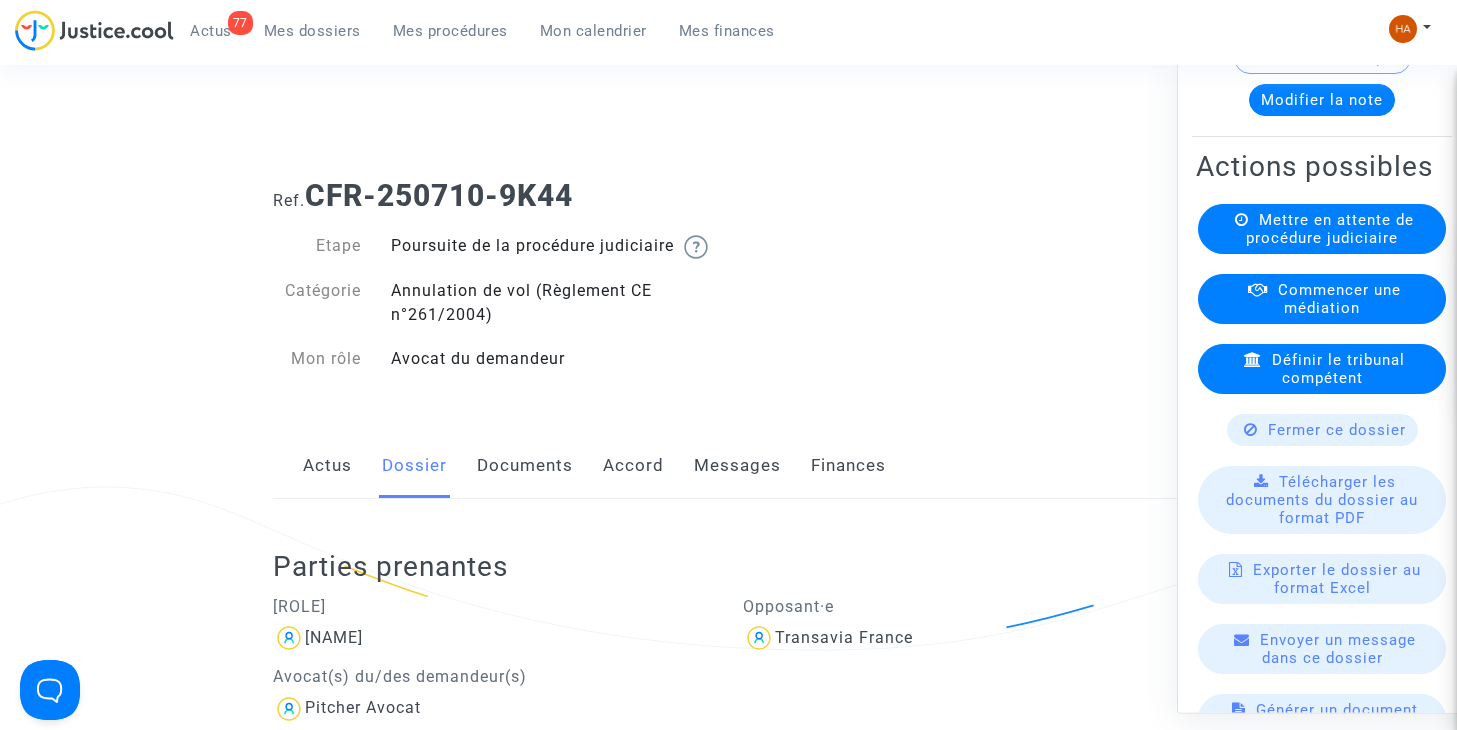 click on "Documents" 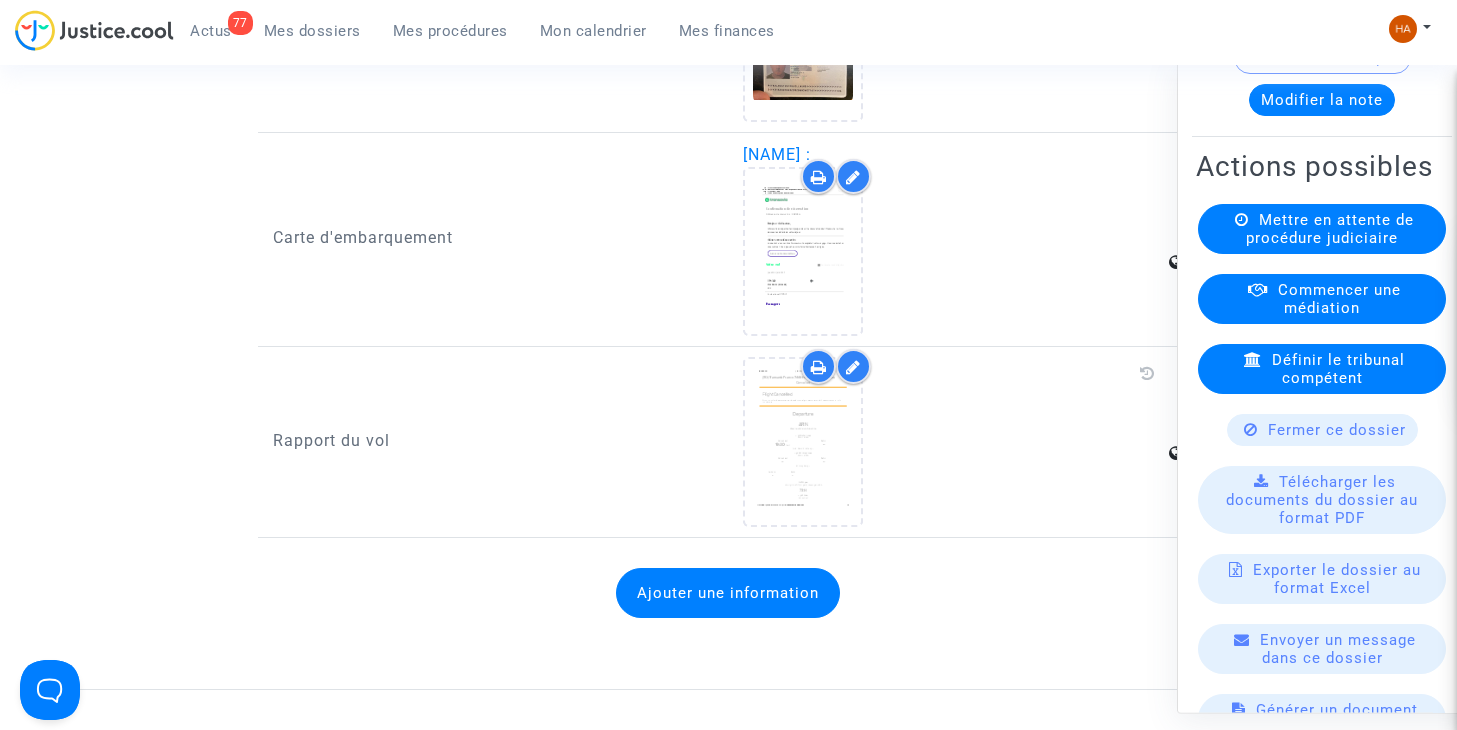 scroll, scrollTop: 3900, scrollLeft: 0, axis: vertical 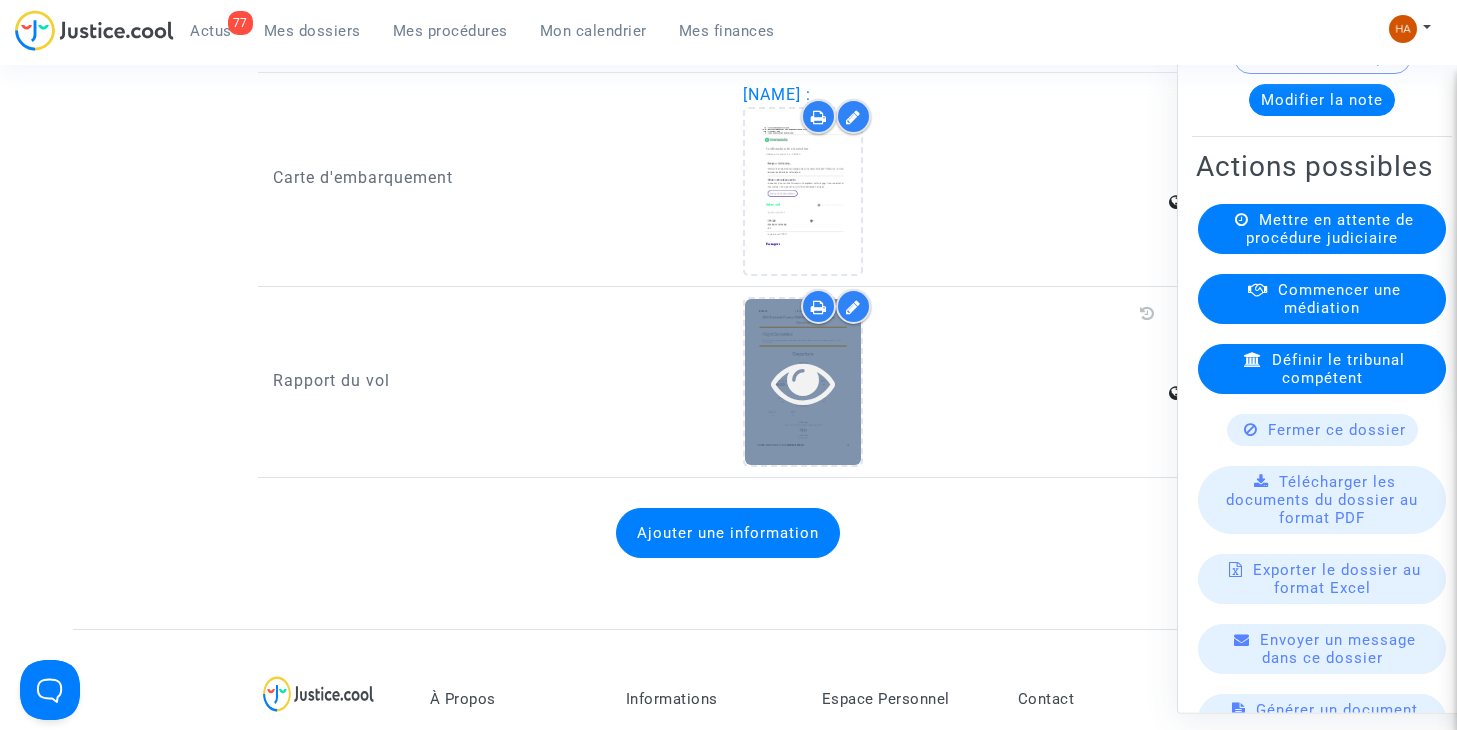 click at bounding box center [803, 381] 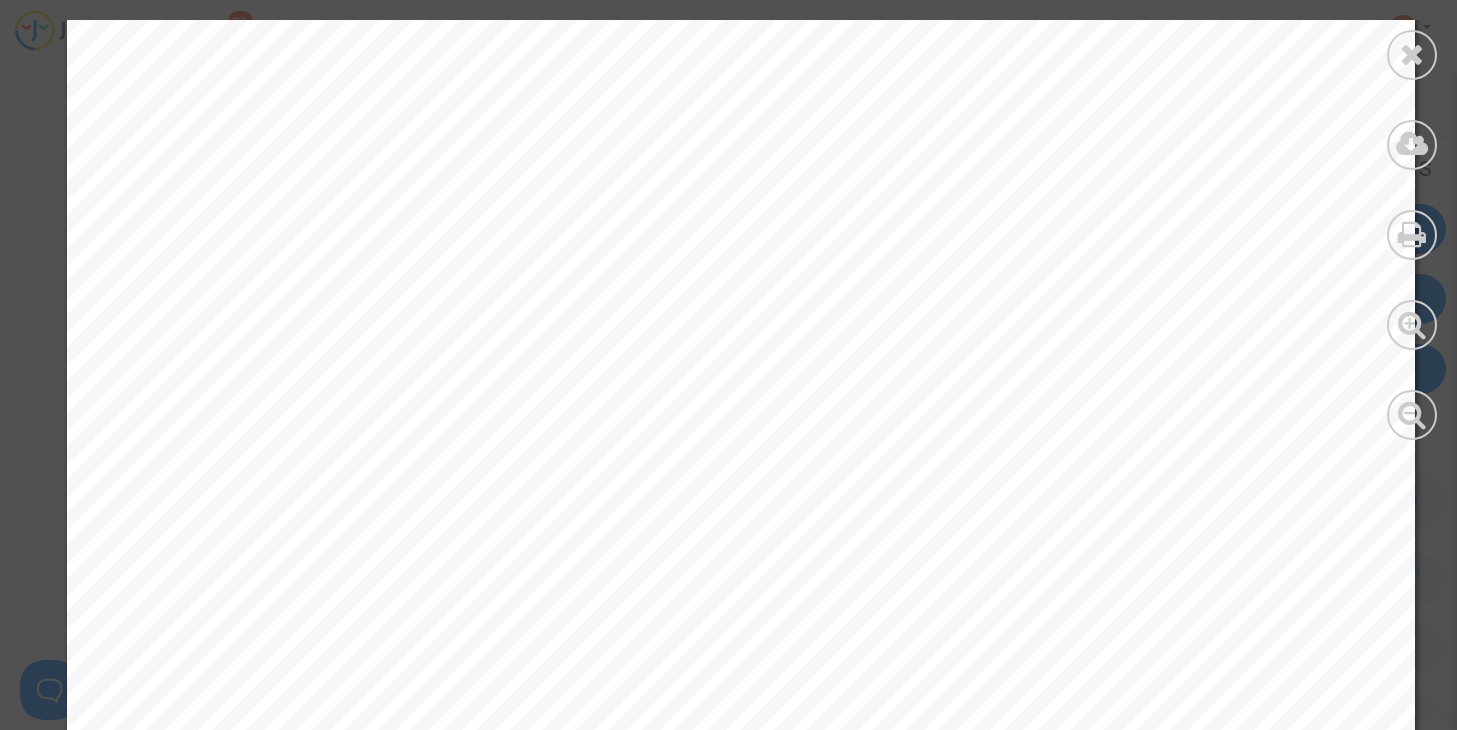 scroll, scrollTop: 2087, scrollLeft: 0, axis: vertical 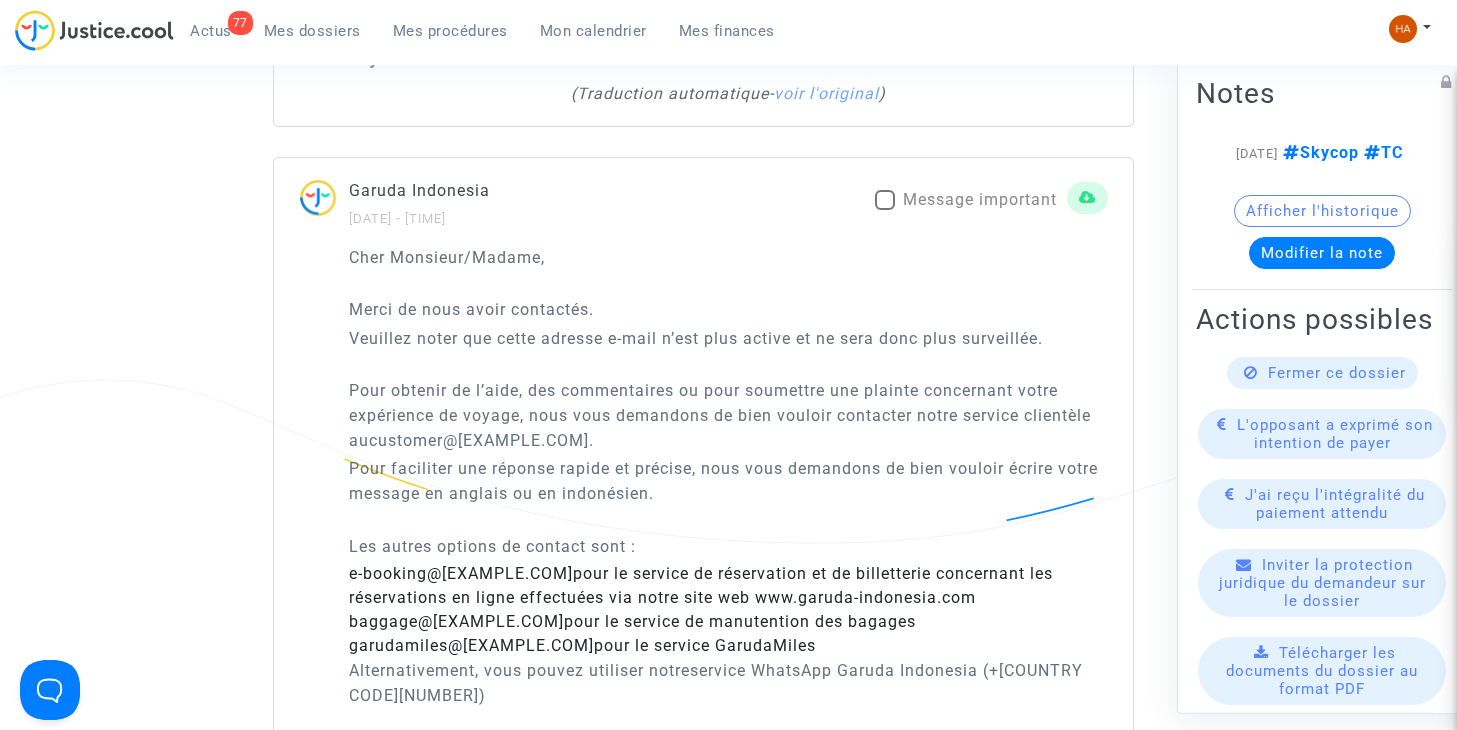 click at bounding box center (885, 200) 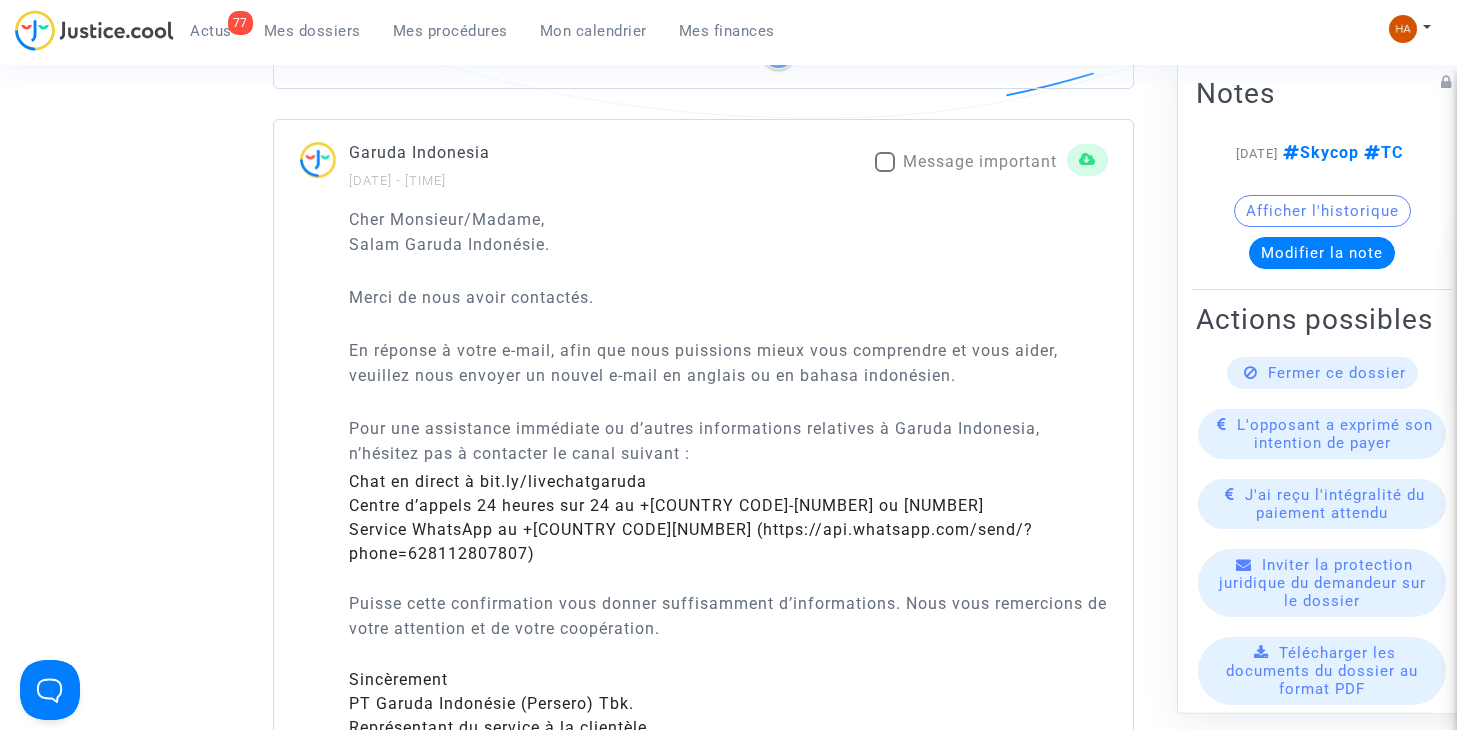 scroll, scrollTop: 2959, scrollLeft: 0, axis: vertical 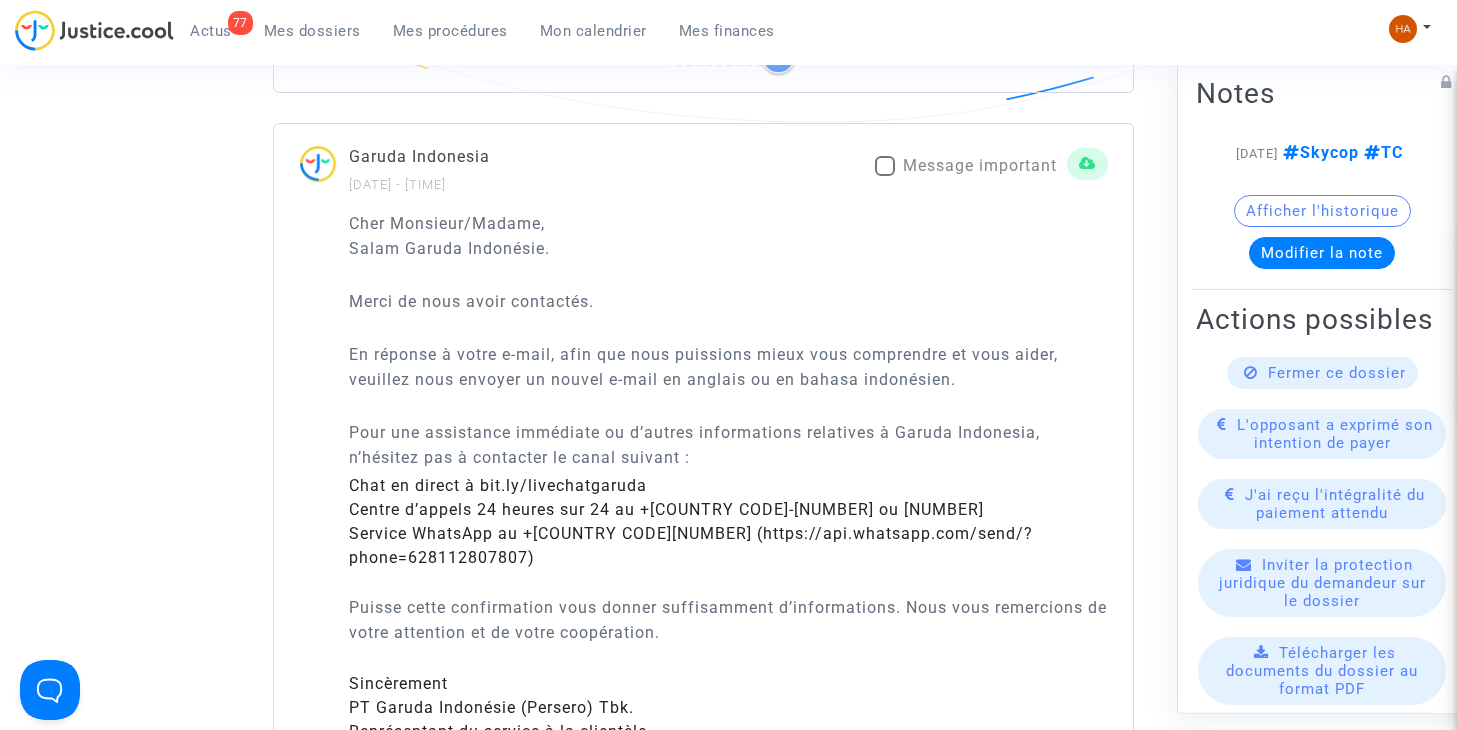 click at bounding box center [885, 166] 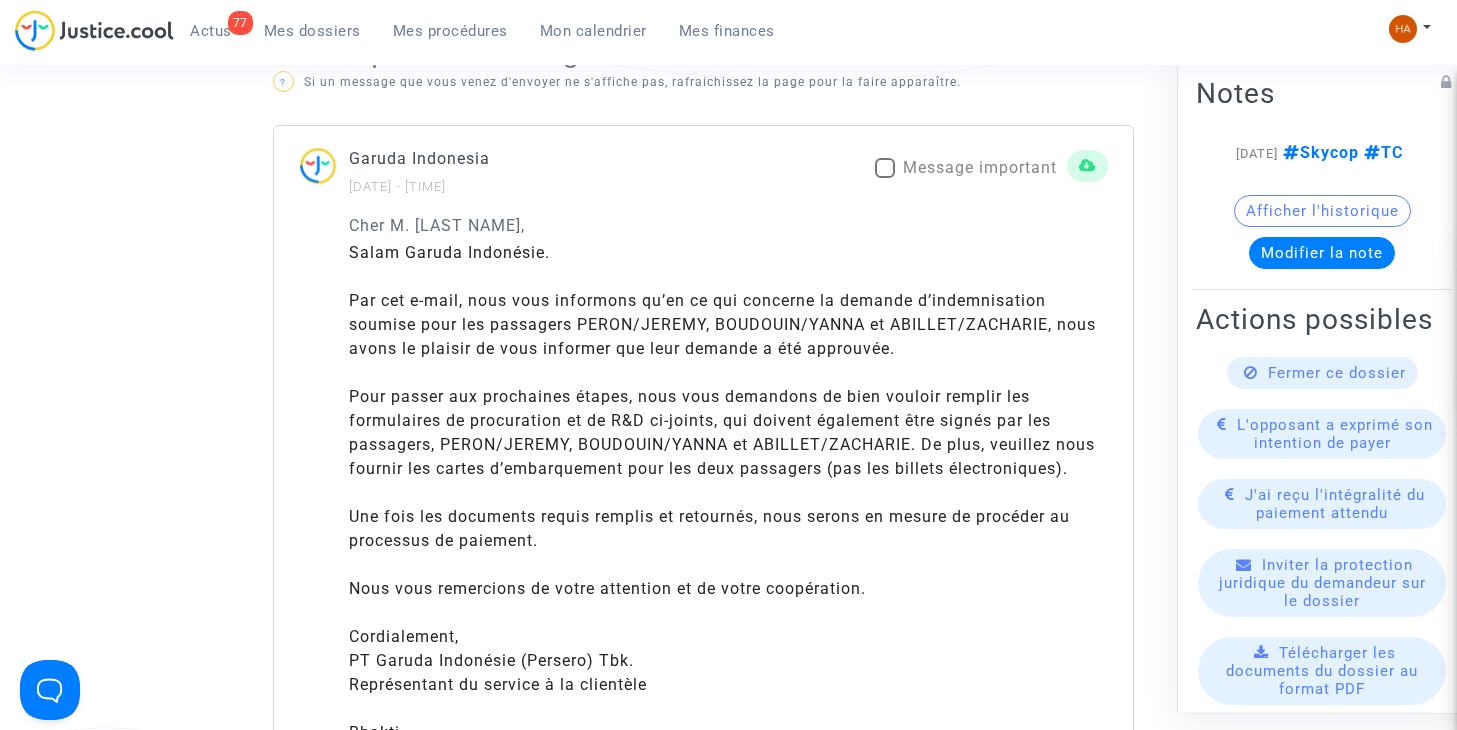scroll, scrollTop: 1359, scrollLeft: 0, axis: vertical 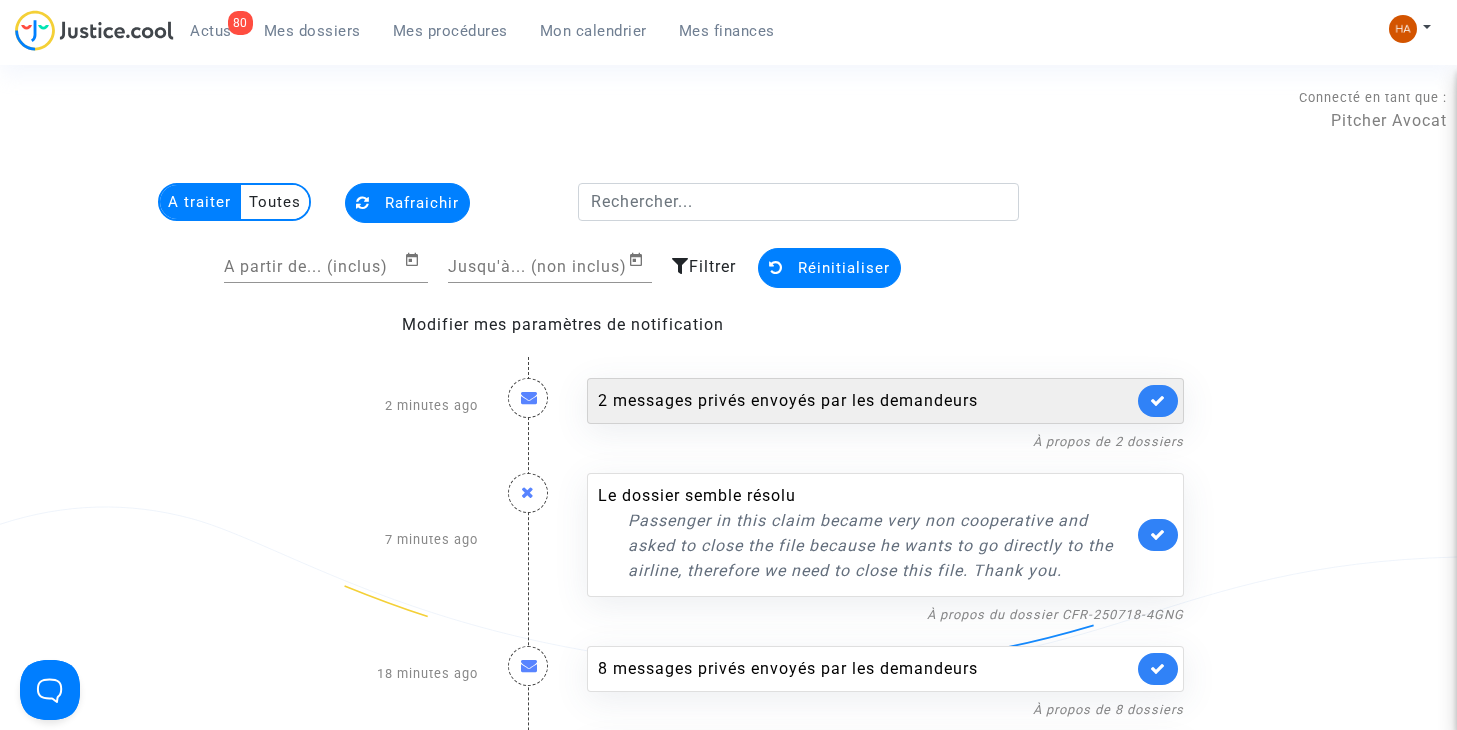 click on "2 messages privés envoyés par   les demandeurs" 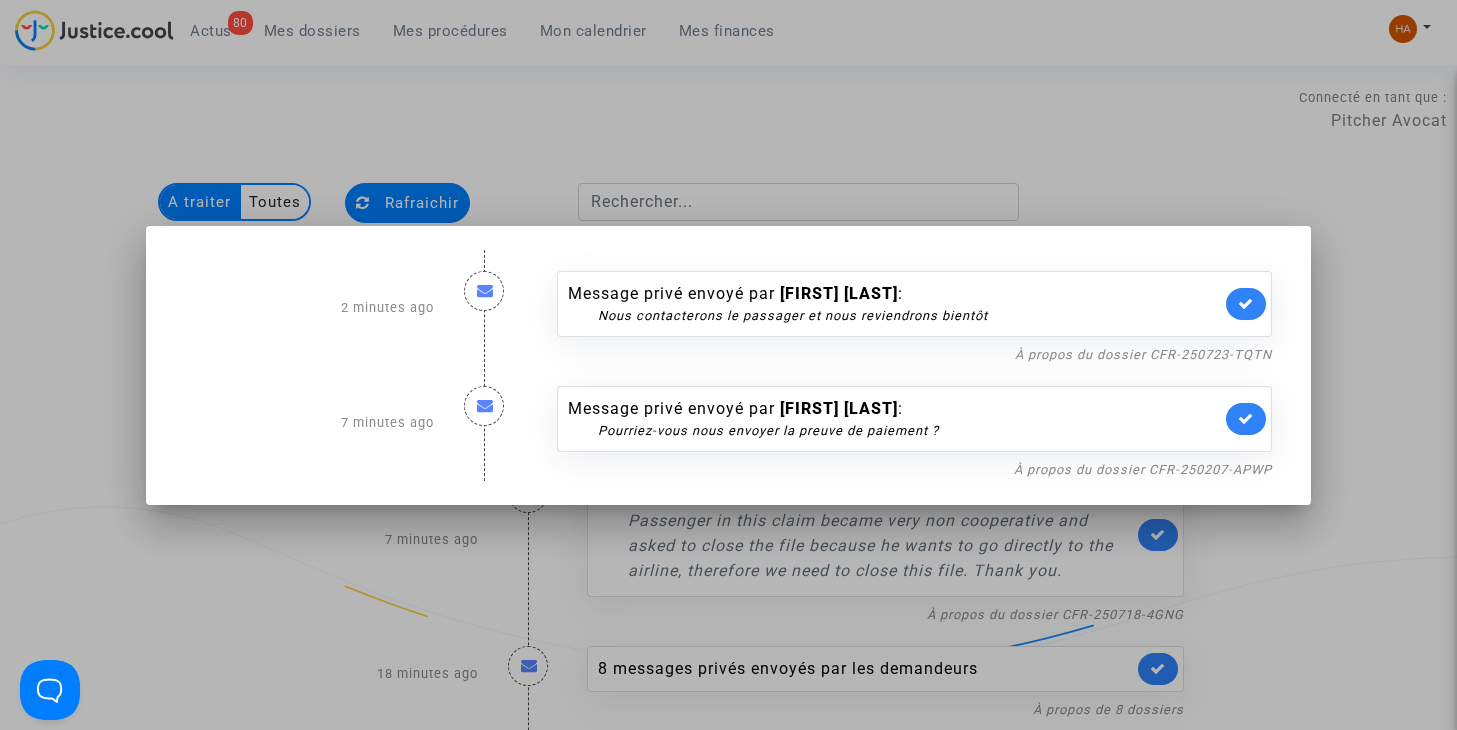 click at bounding box center [728, 365] 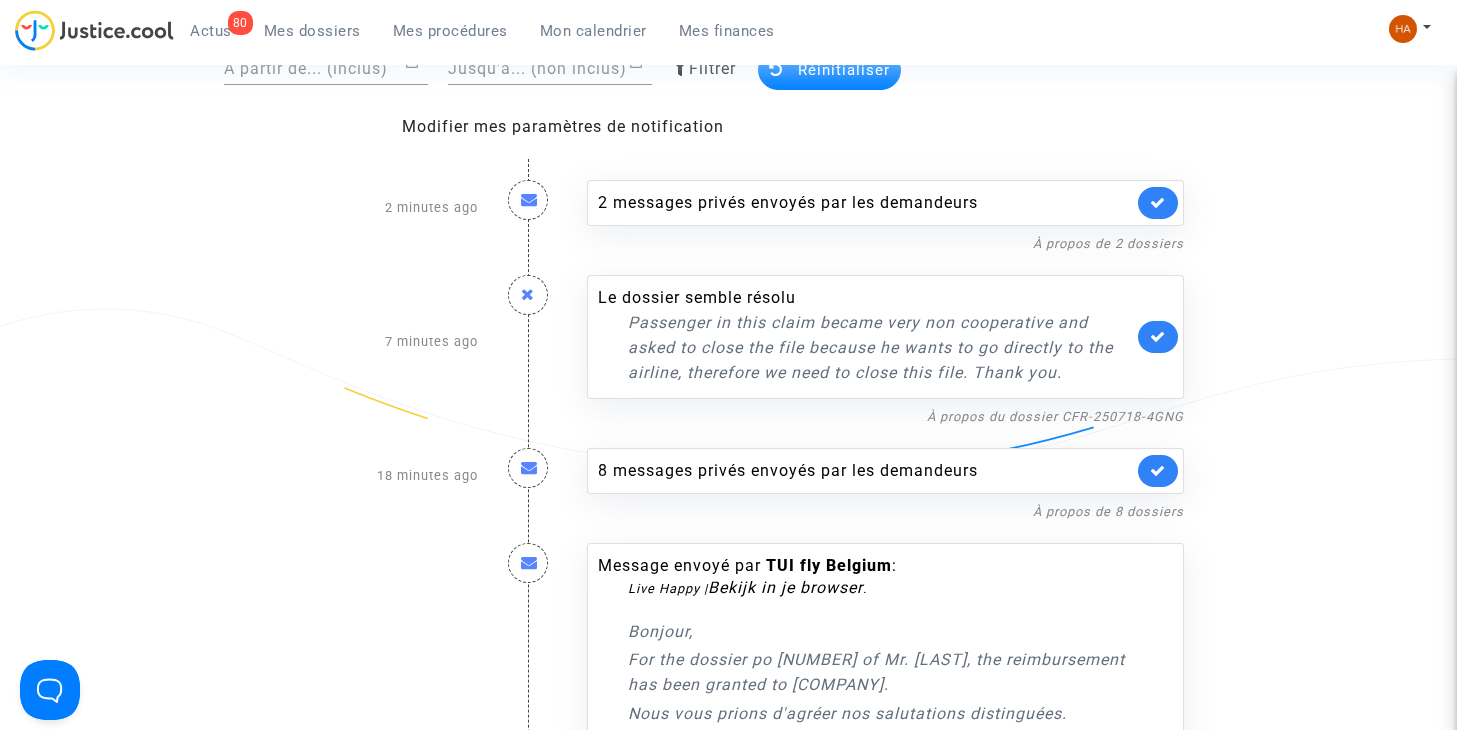 scroll, scrollTop: 200, scrollLeft: 0, axis: vertical 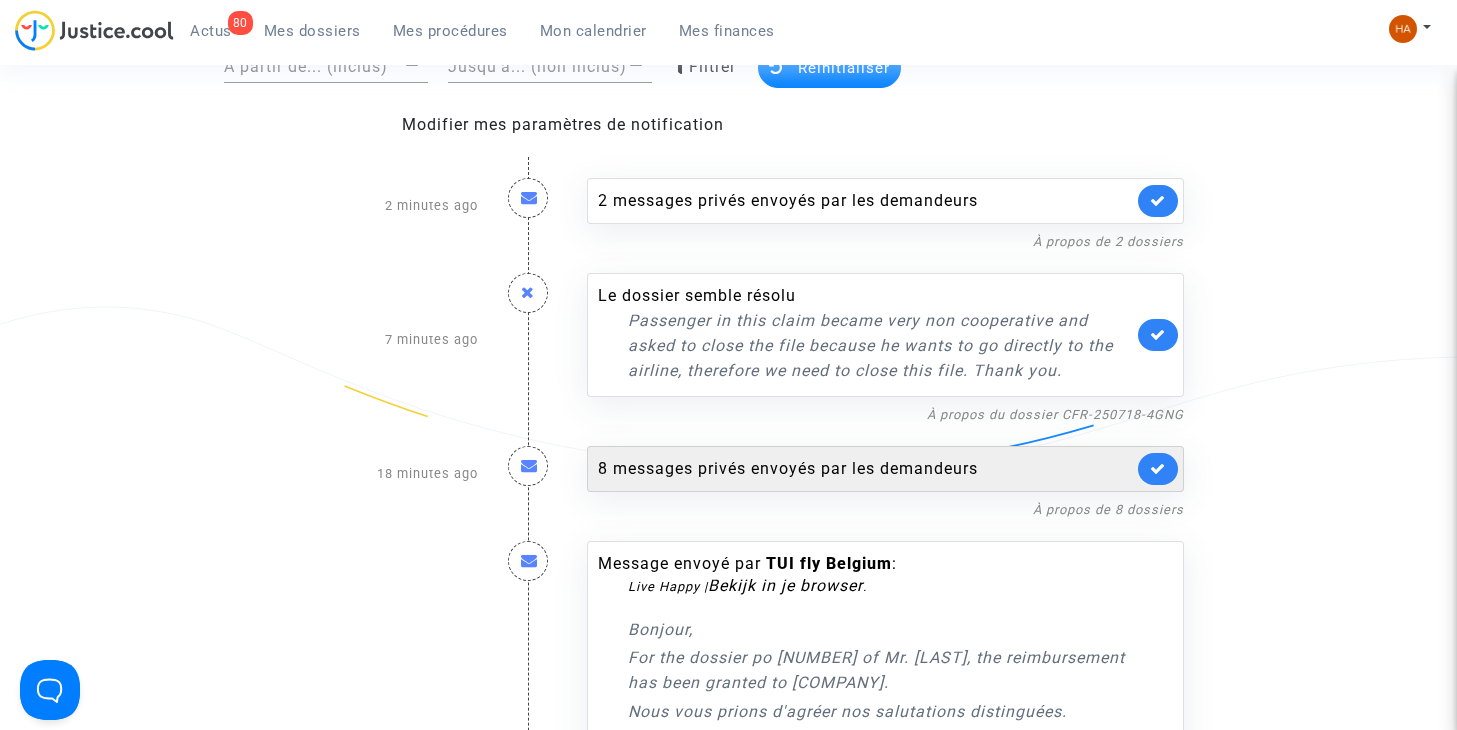 click on "8 messages privés envoyés par   les demandeurs" 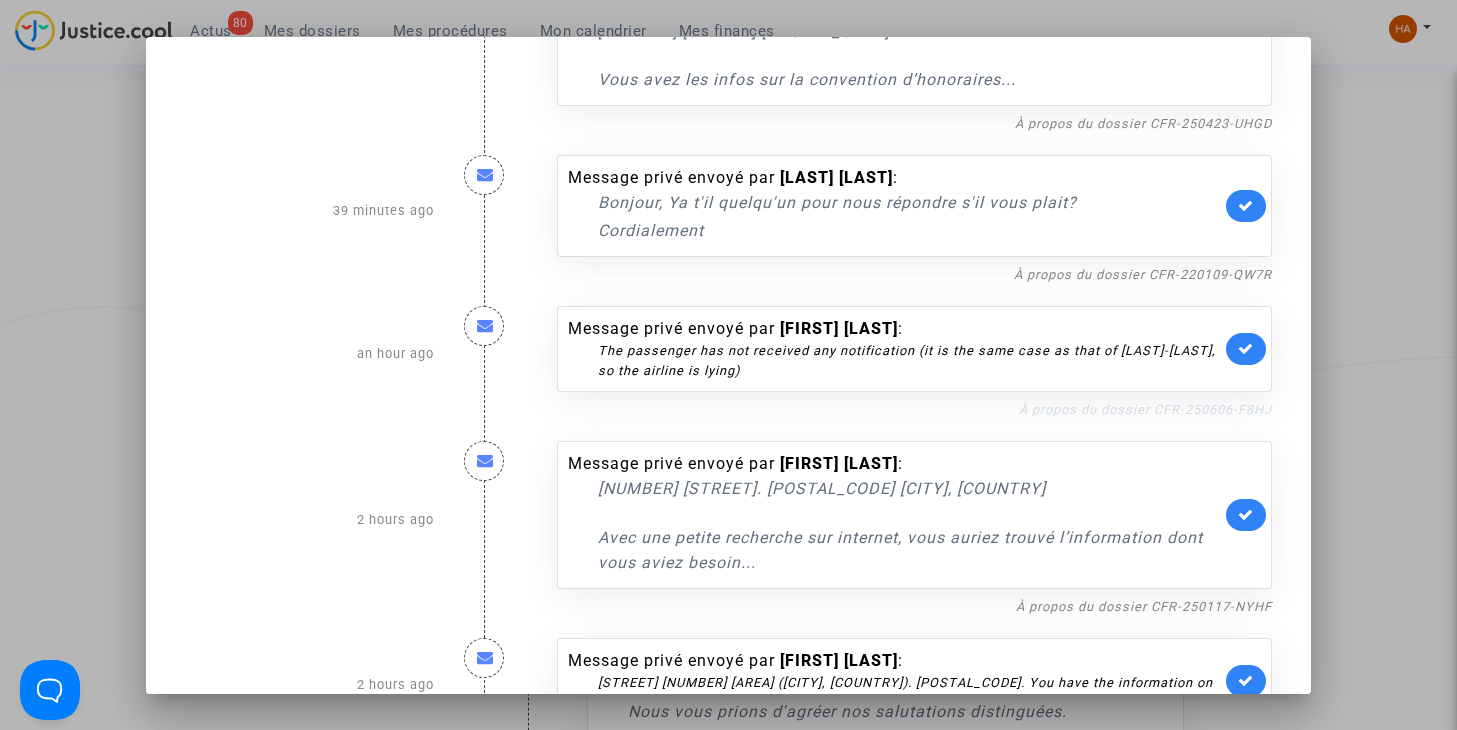 scroll, scrollTop: 554, scrollLeft: 0, axis: vertical 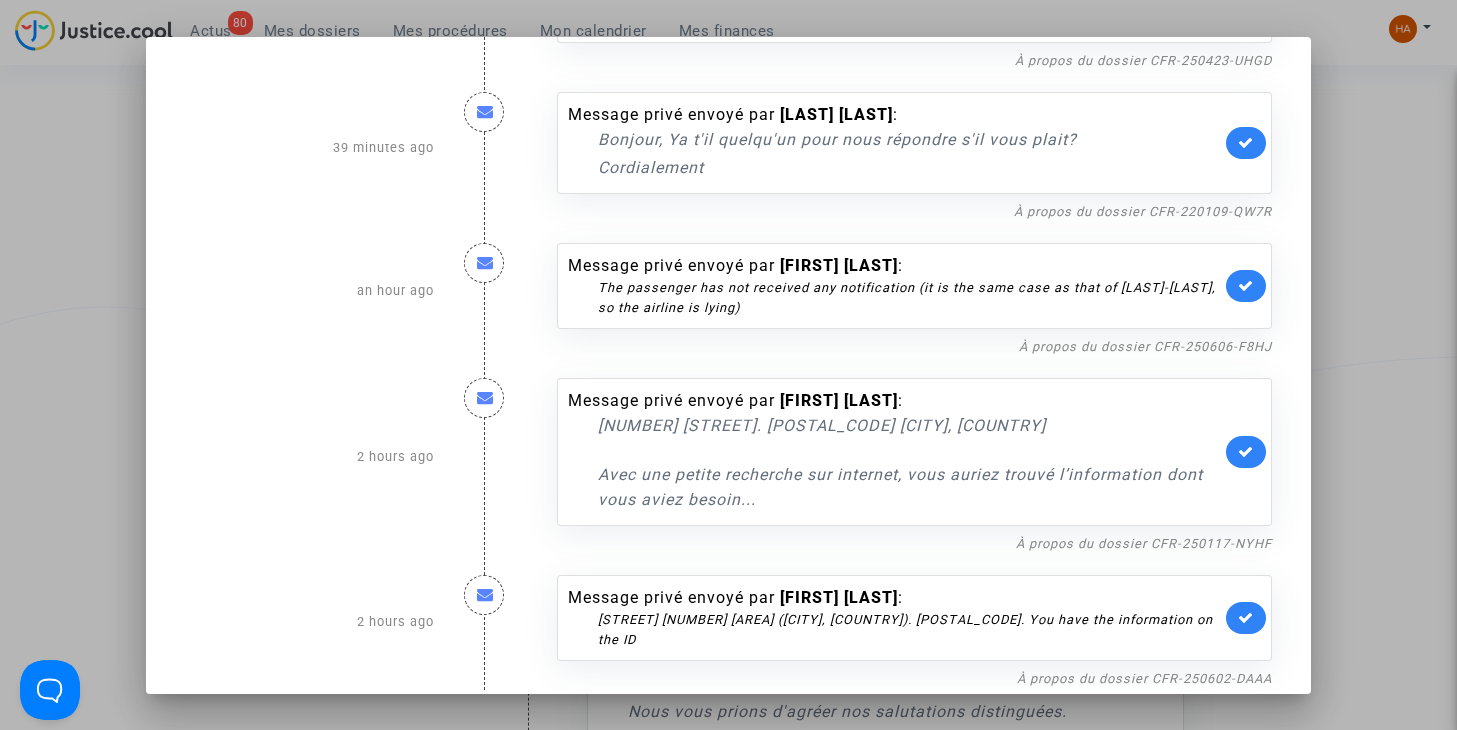 click at bounding box center [728, 365] 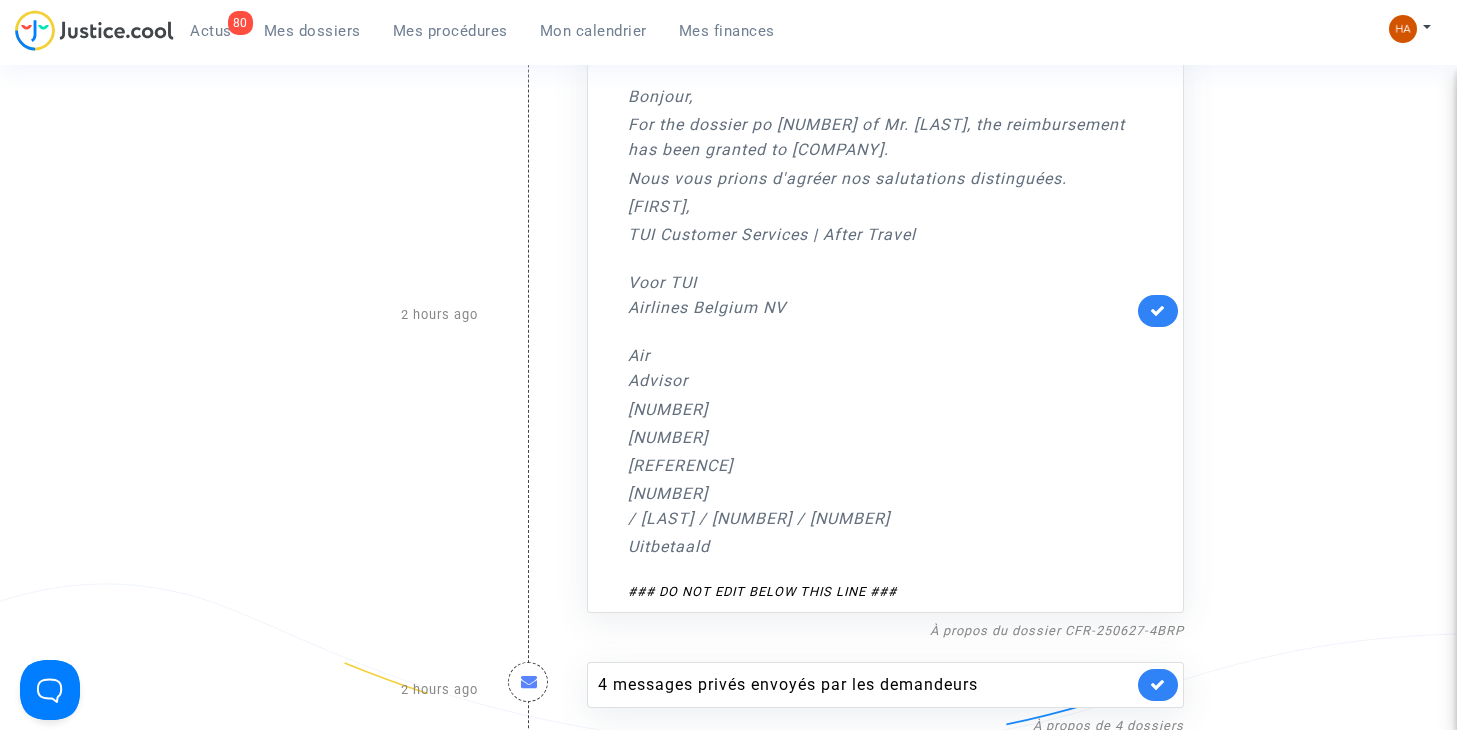 scroll, scrollTop: 800, scrollLeft: 0, axis: vertical 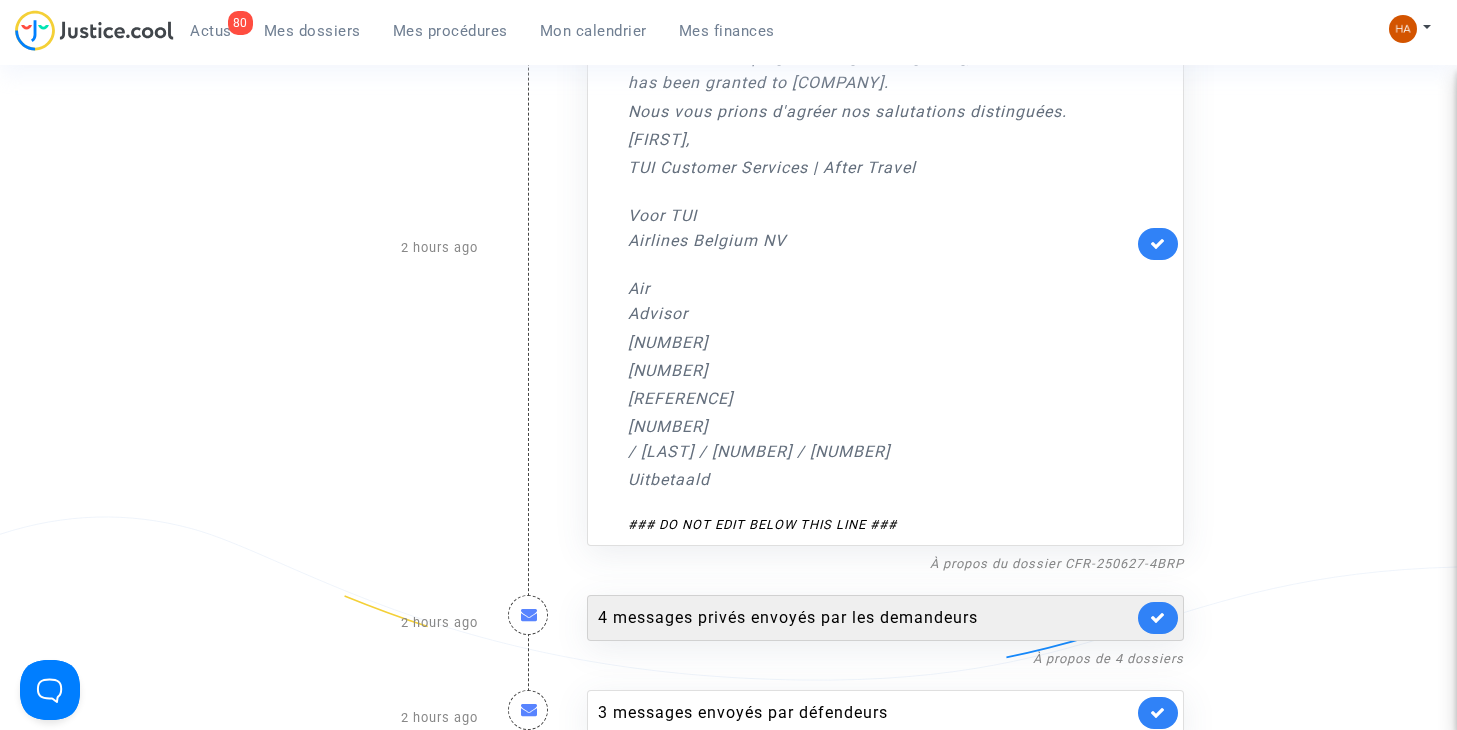 click on "4 messages privés envoyés par   les demandeurs" 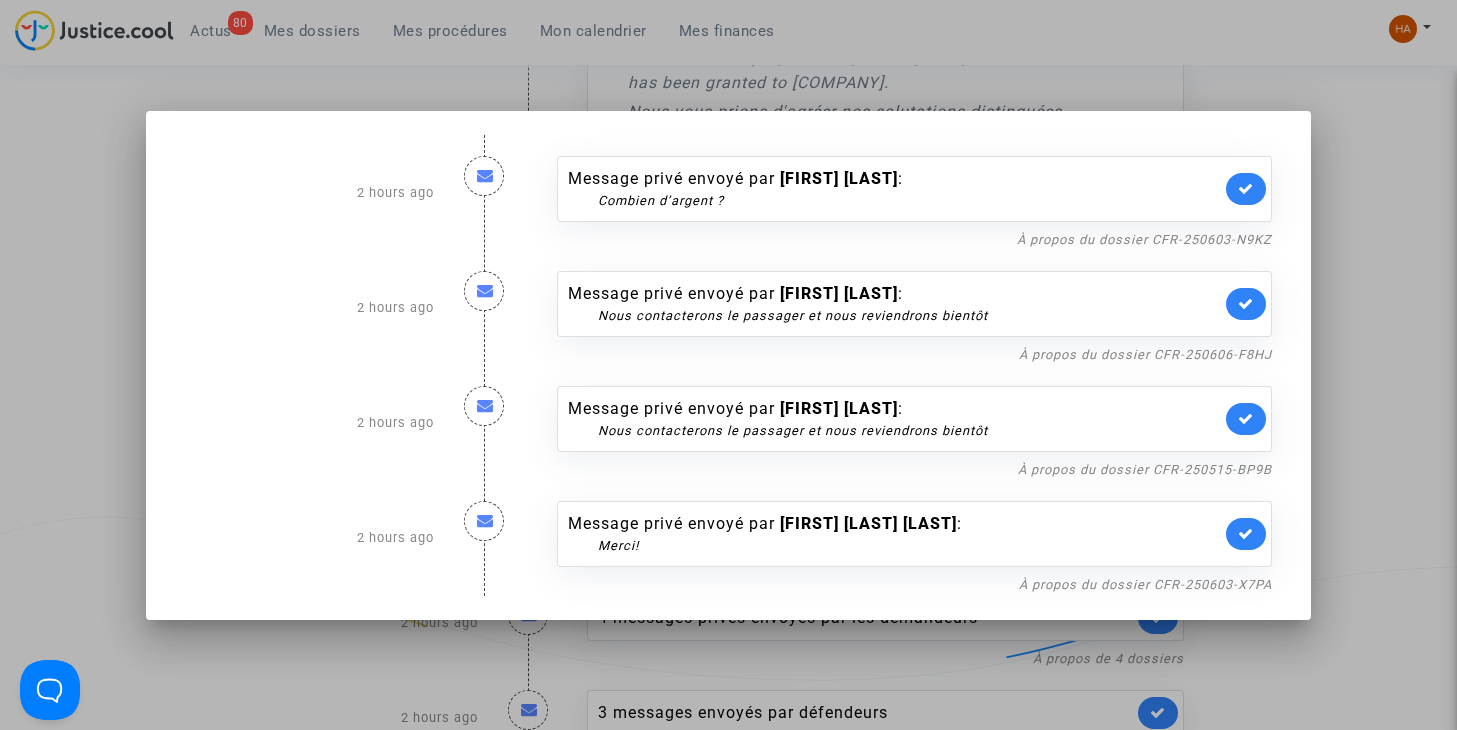 click at bounding box center (728, 365) 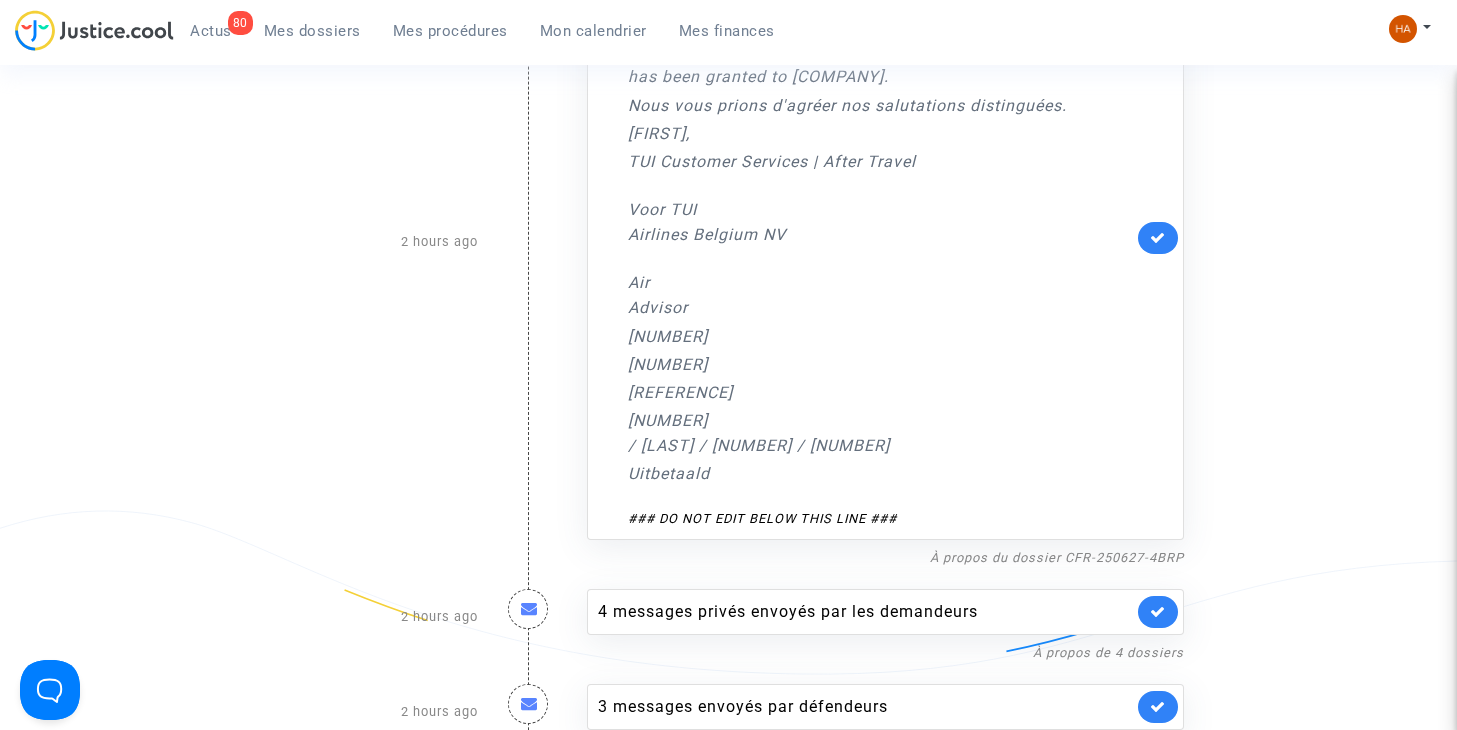 scroll, scrollTop: 700, scrollLeft: 0, axis: vertical 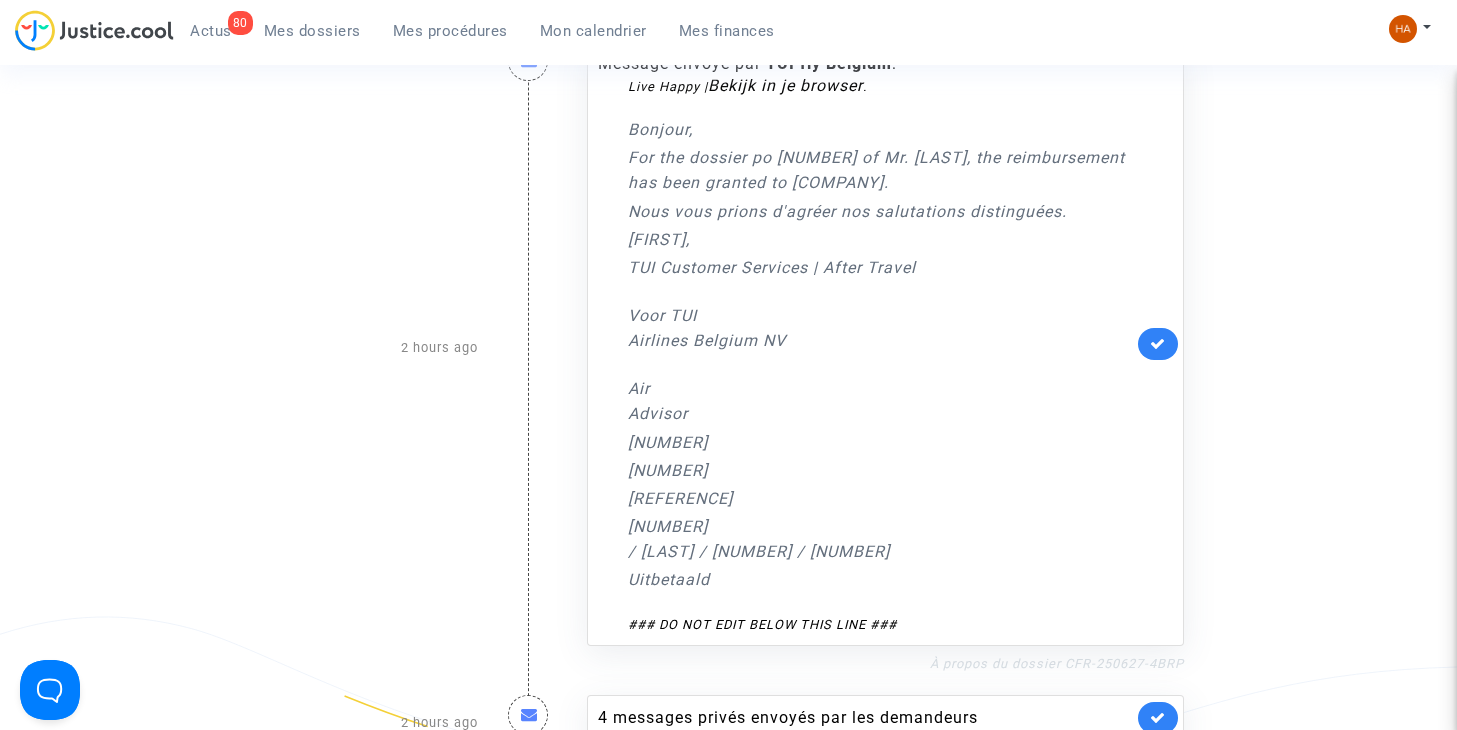 click on "À propos du dossier CFR-250627-4BRP" 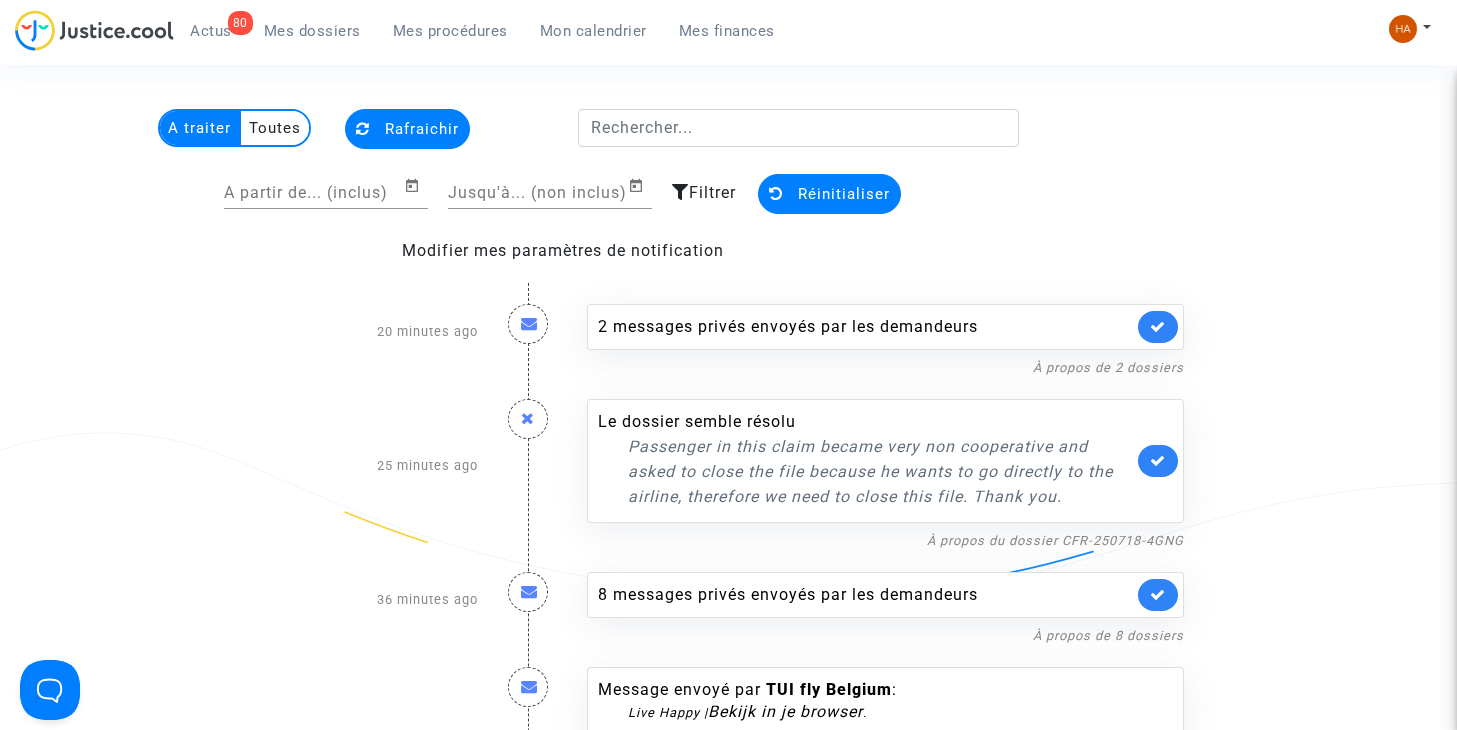 scroll, scrollTop: 0, scrollLeft: 0, axis: both 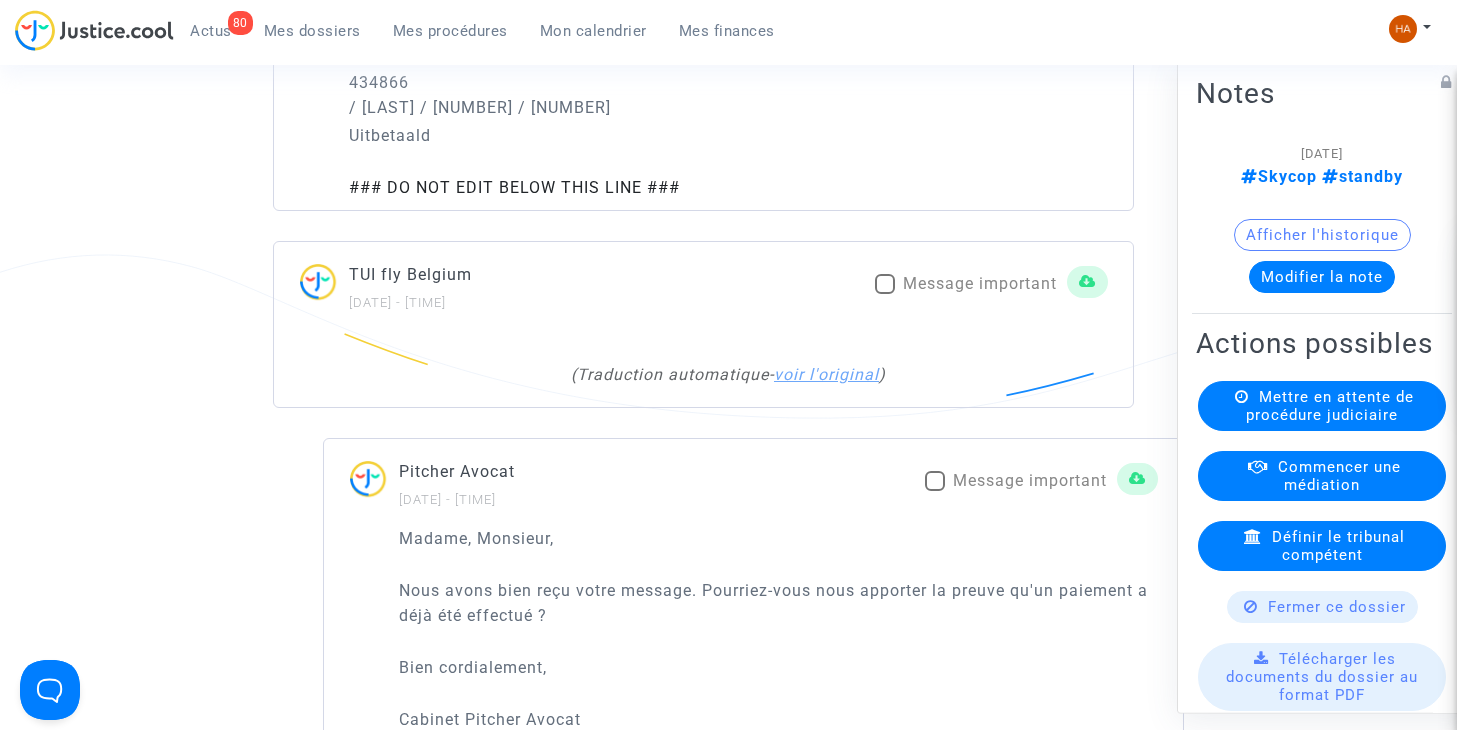 click on "voir l'original" 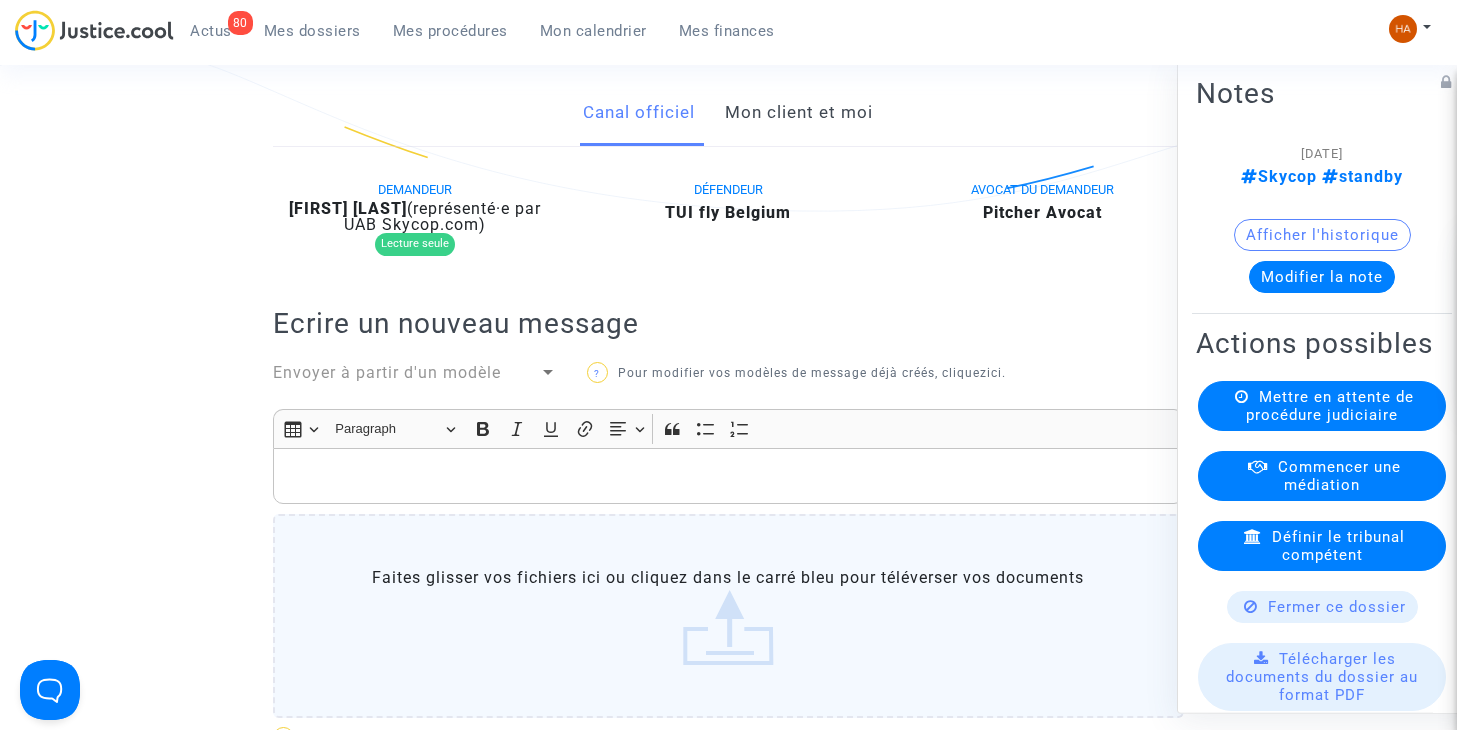 scroll, scrollTop: 353, scrollLeft: 0, axis: vertical 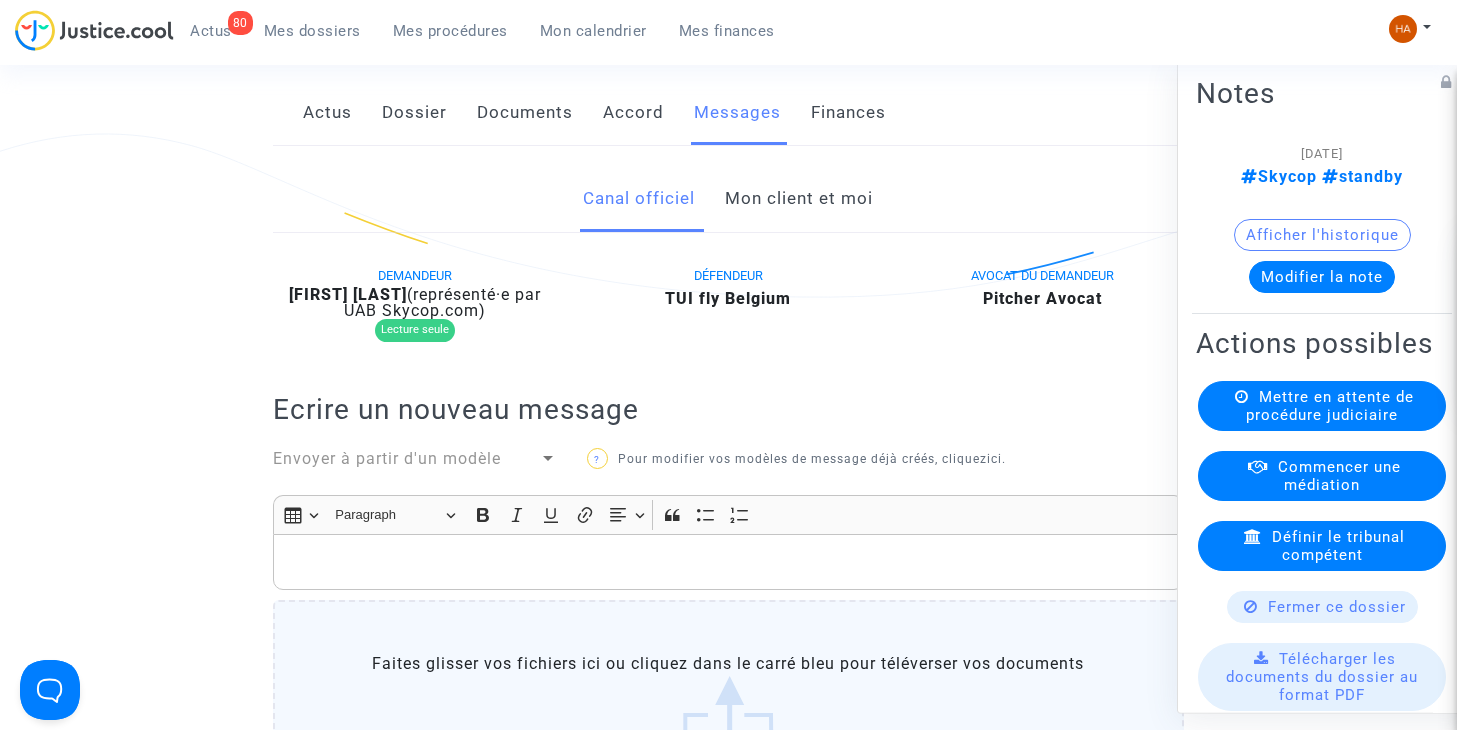 click on "Mon client et moi" 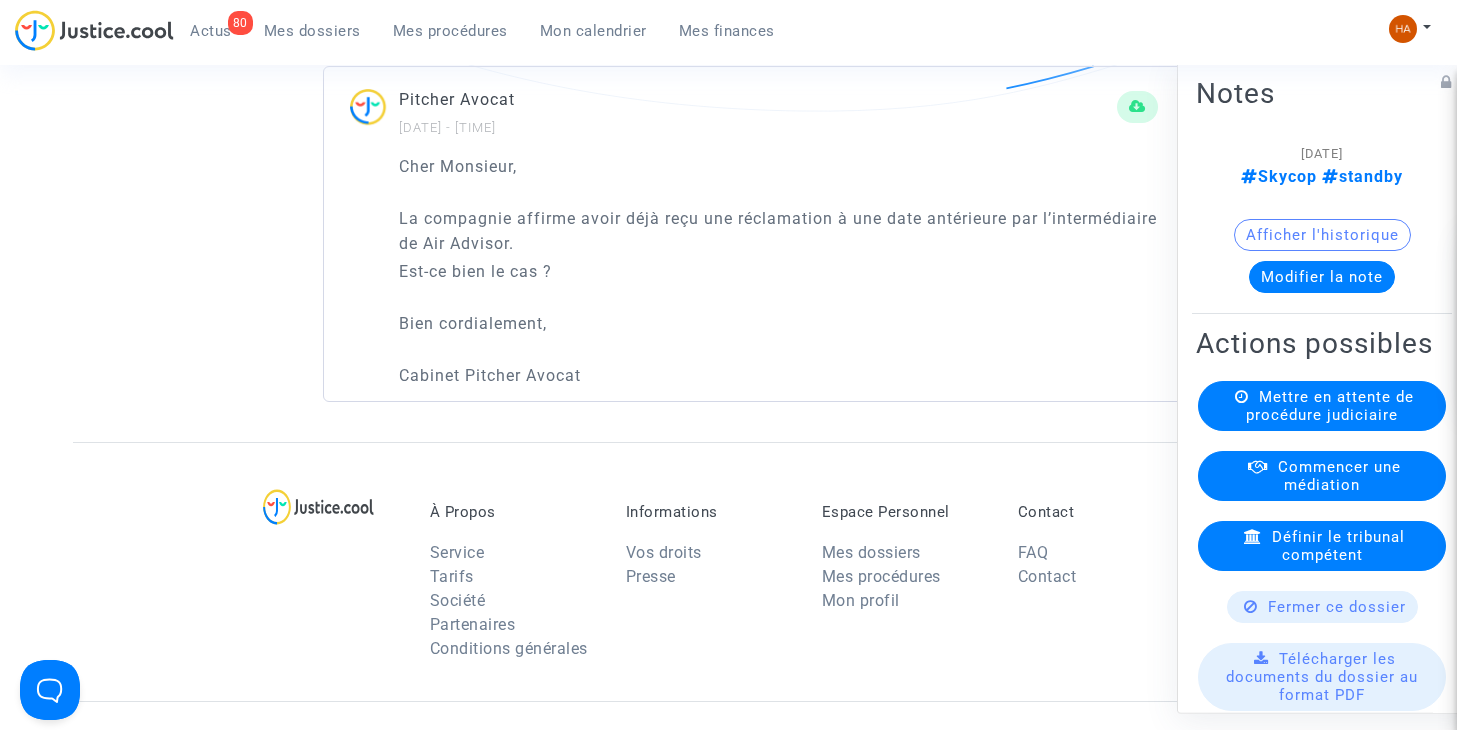 scroll, scrollTop: 1353, scrollLeft: 0, axis: vertical 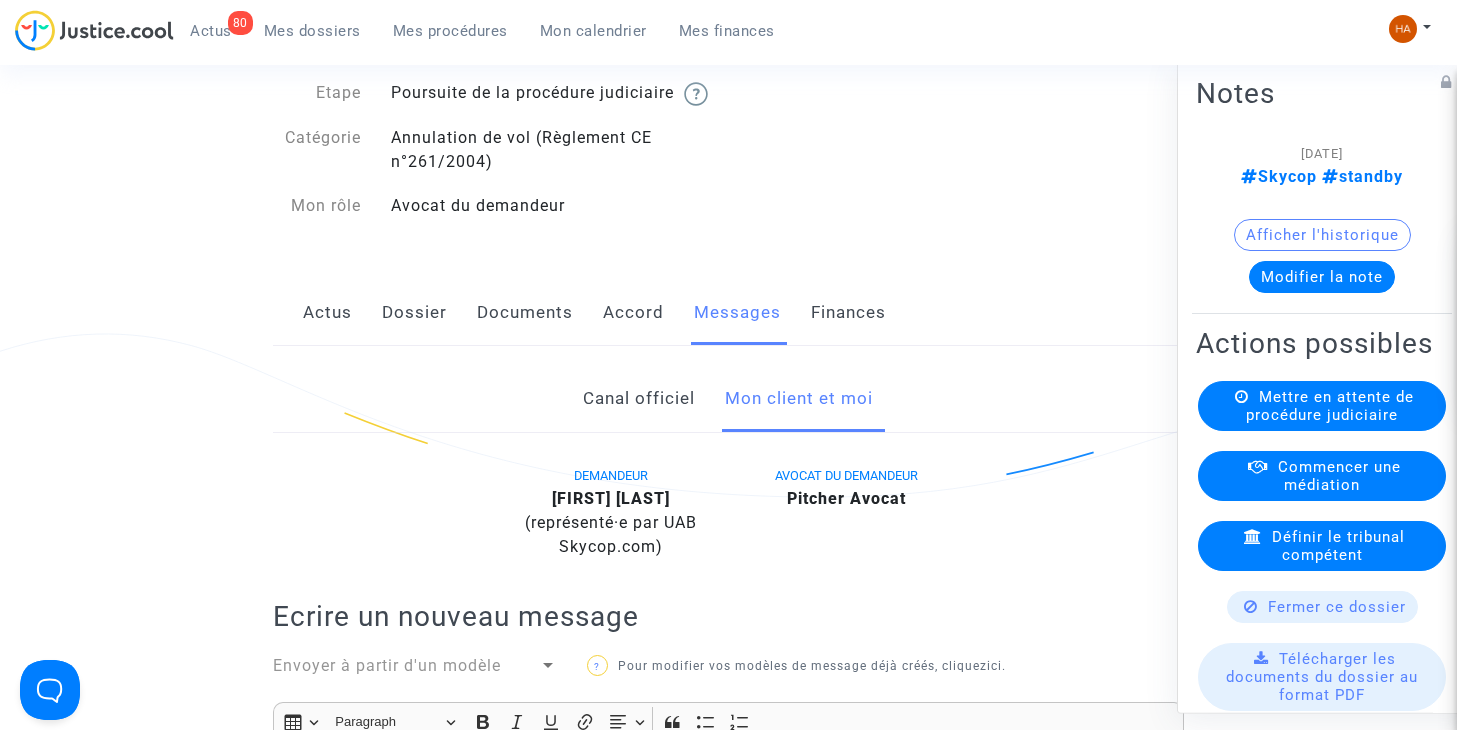 click on "Canal officiel" 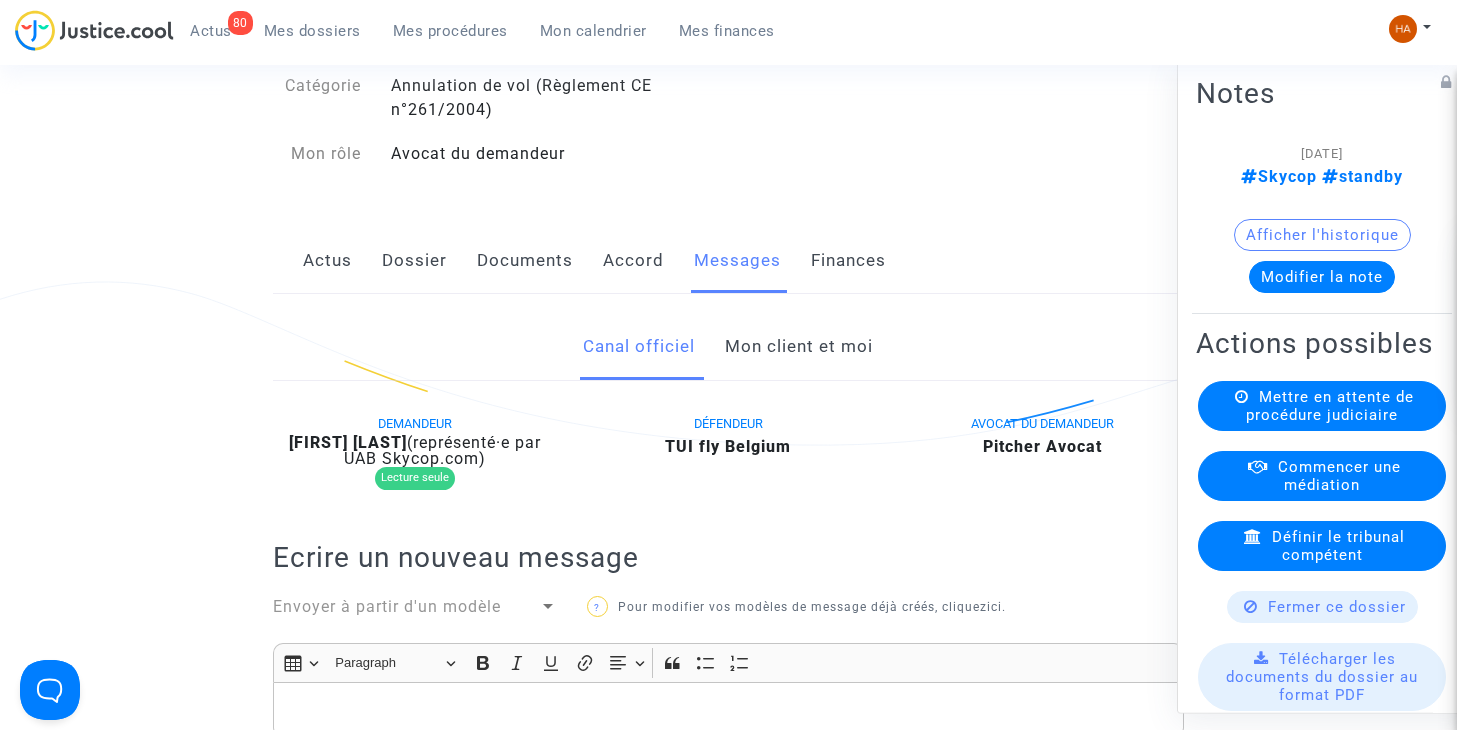 scroll, scrollTop: 0, scrollLeft: 0, axis: both 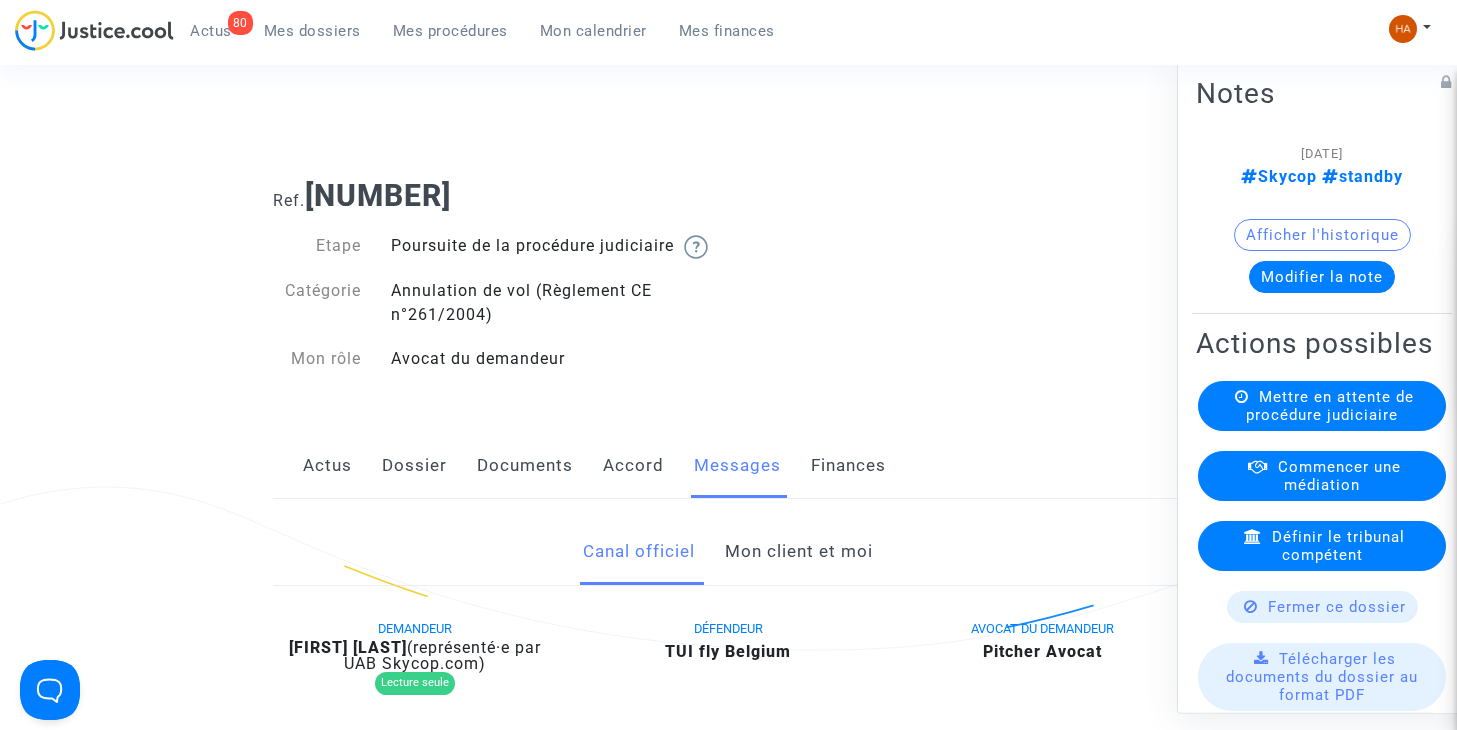 drag, startPoint x: 614, startPoint y: 197, endPoint x: 317, endPoint y: 195, distance: 297.00674 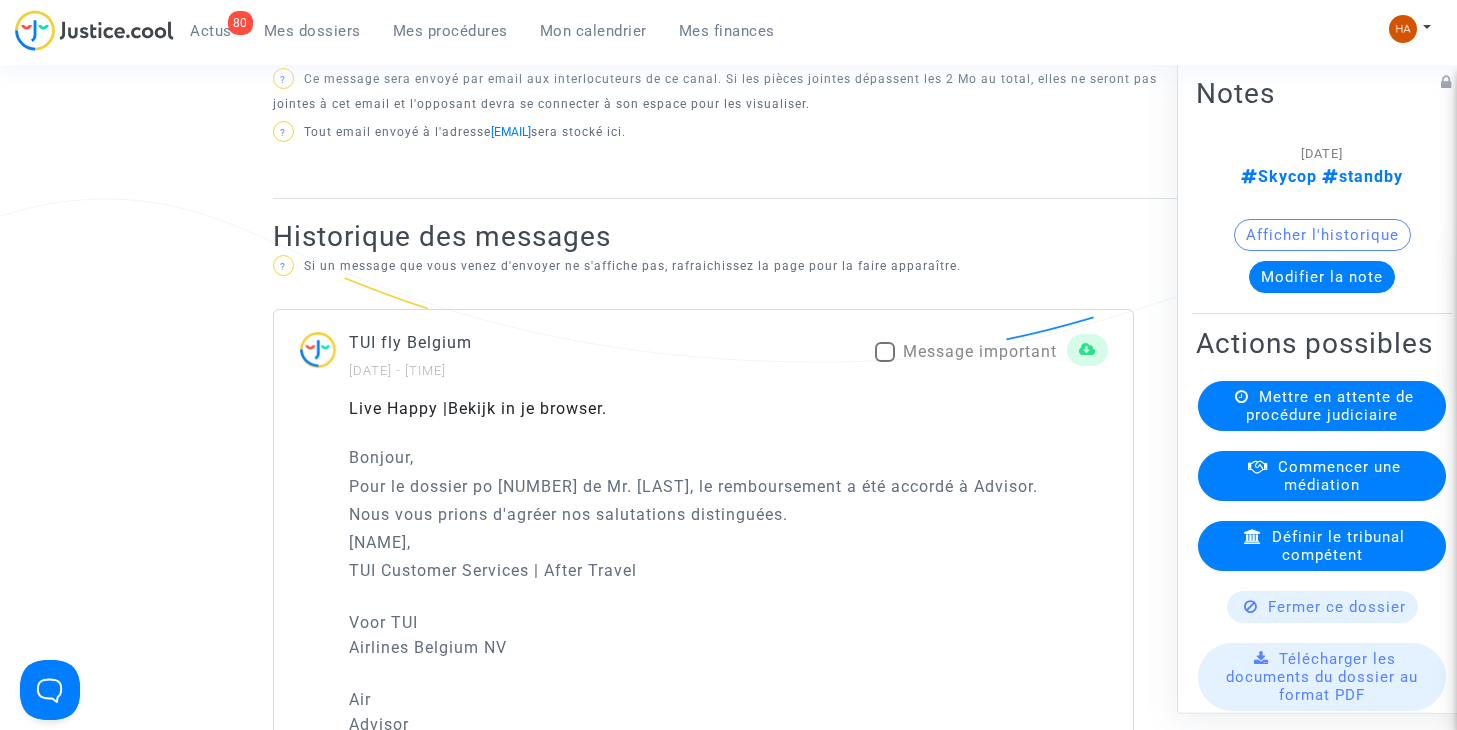 scroll, scrollTop: 1100, scrollLeft: 0, axis: vertical 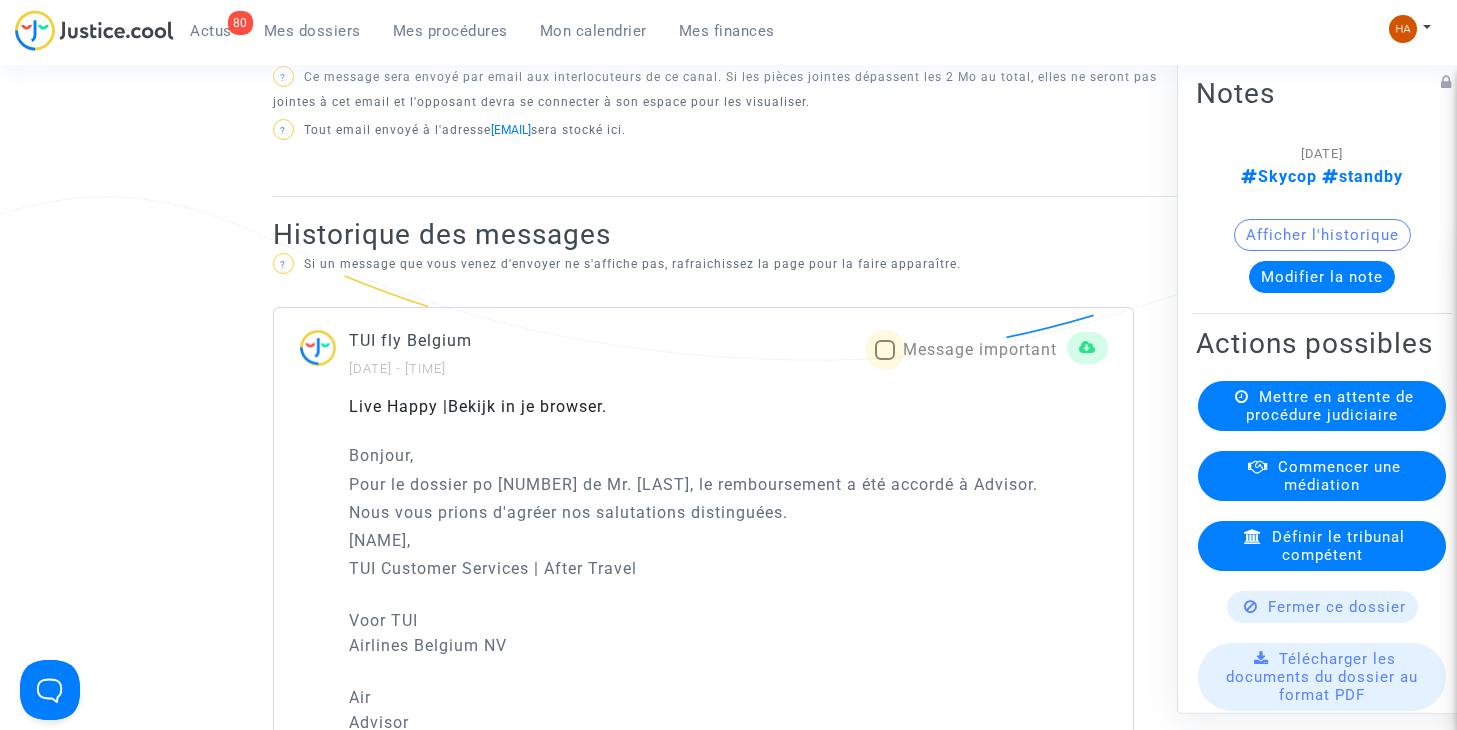 click at bounding box center (885, 350) 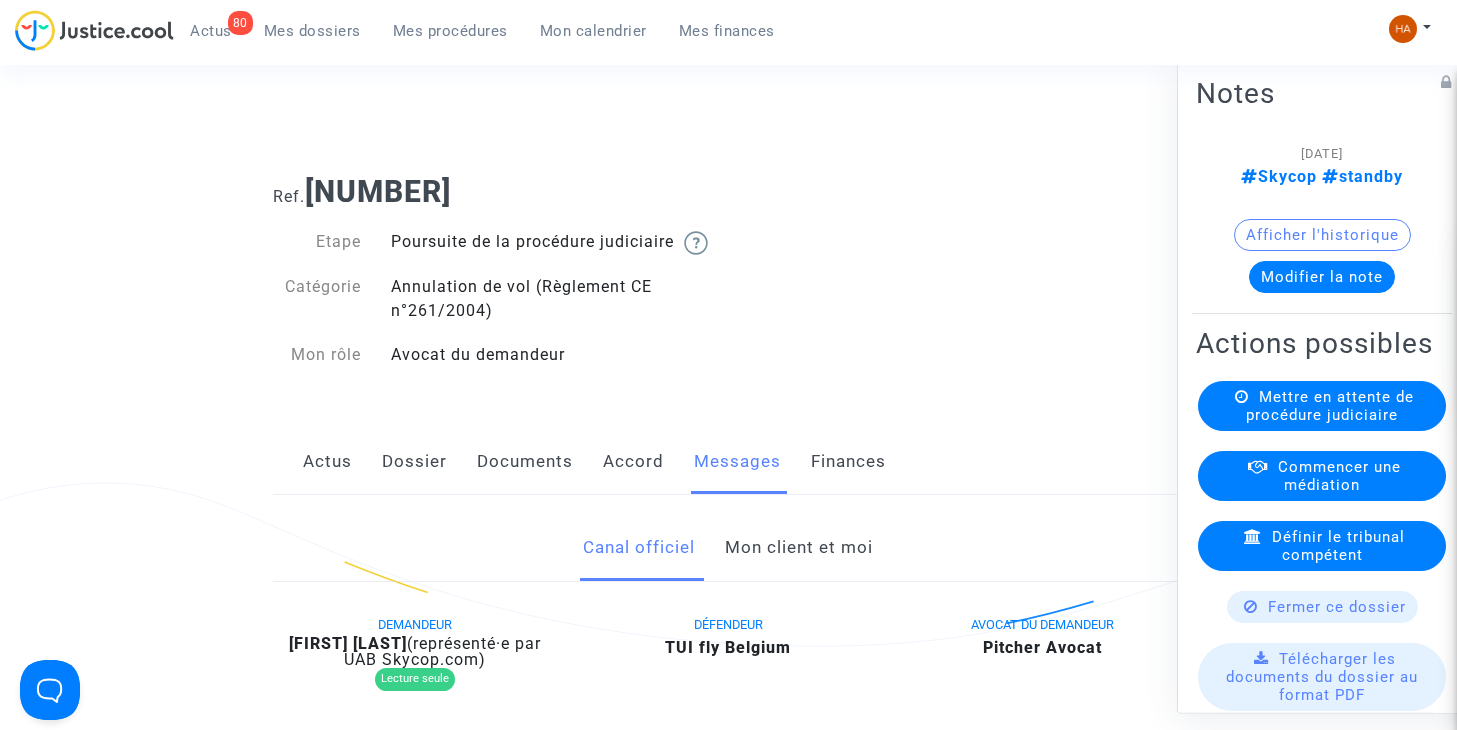 scroll, scrollTop: 0, scrollLeft: 0, axis: both 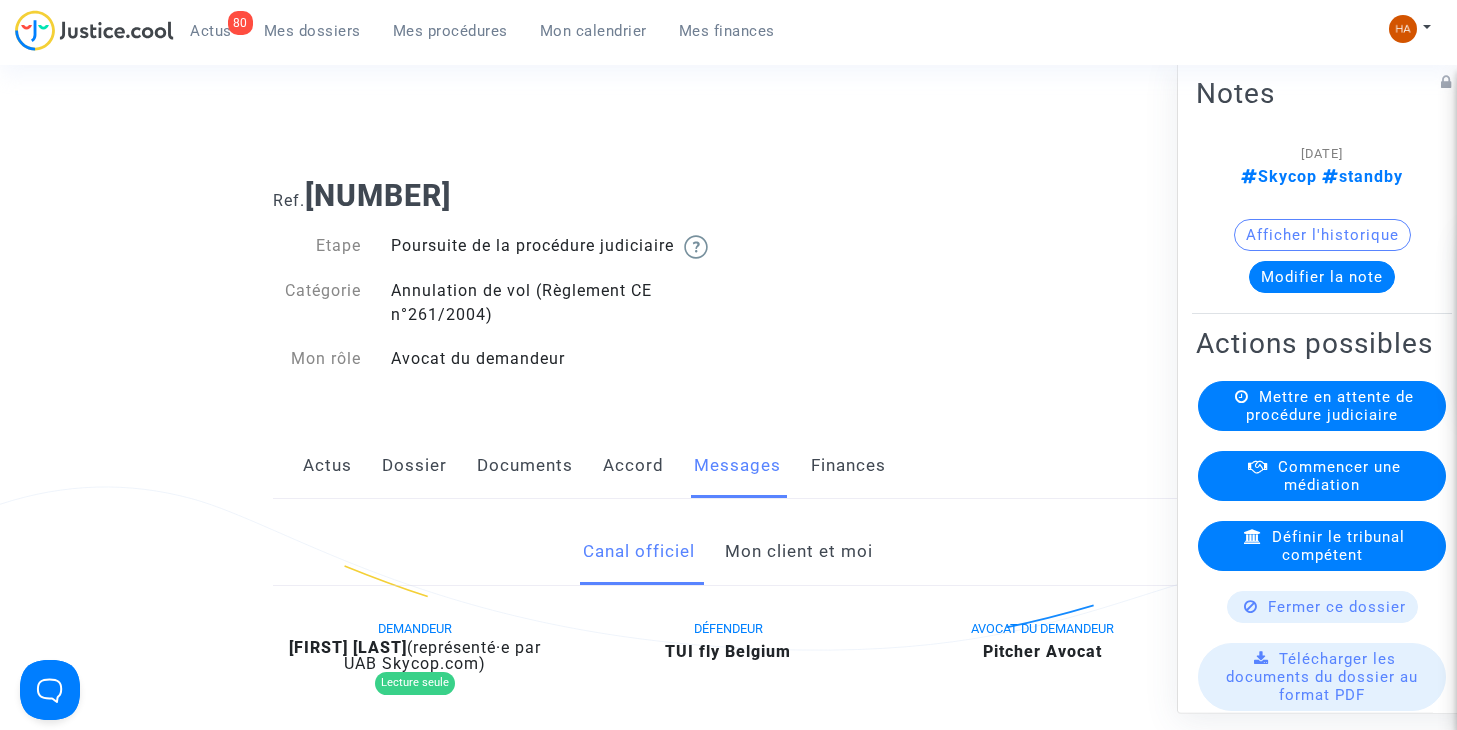 click on "Mon client et moi" 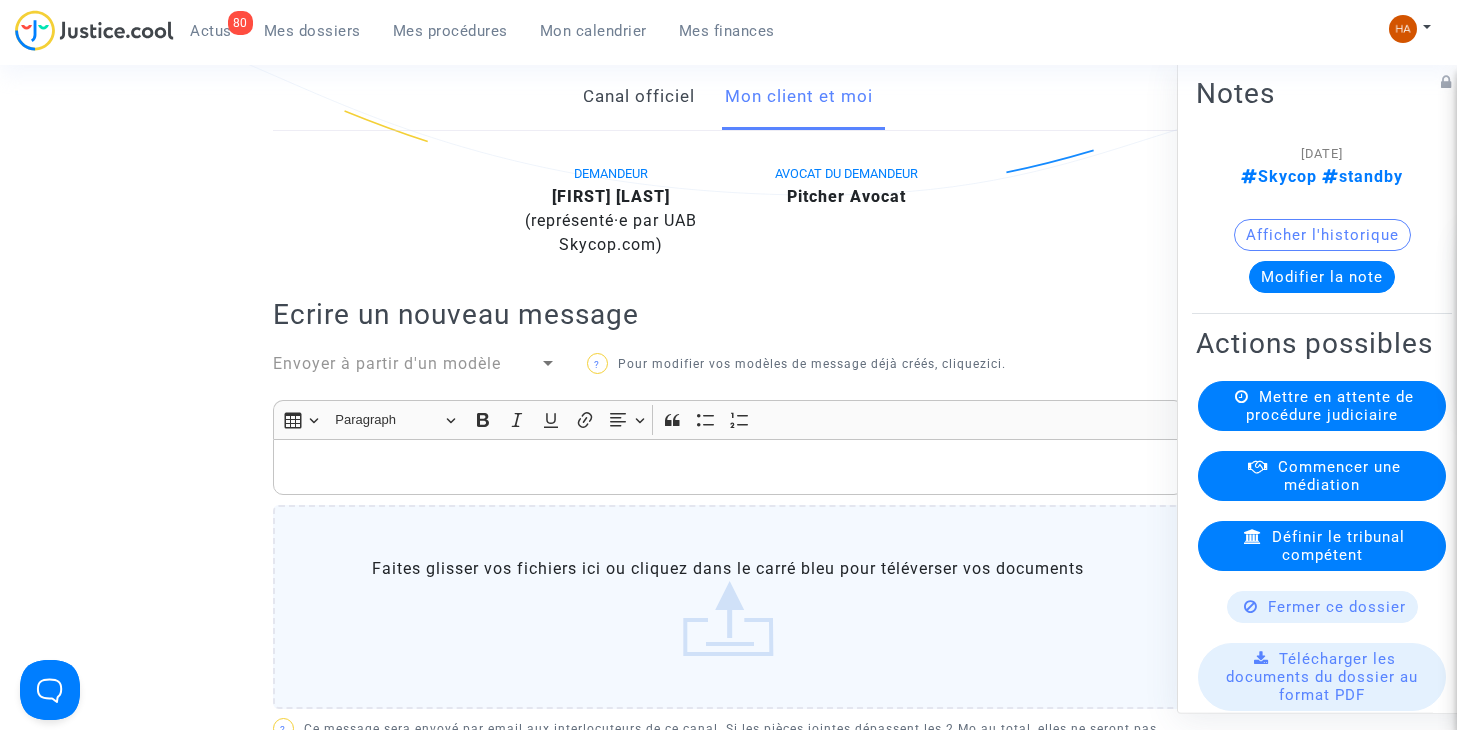 scroll, scrollTop: 400, scrollLeft: 0, axis: vertical 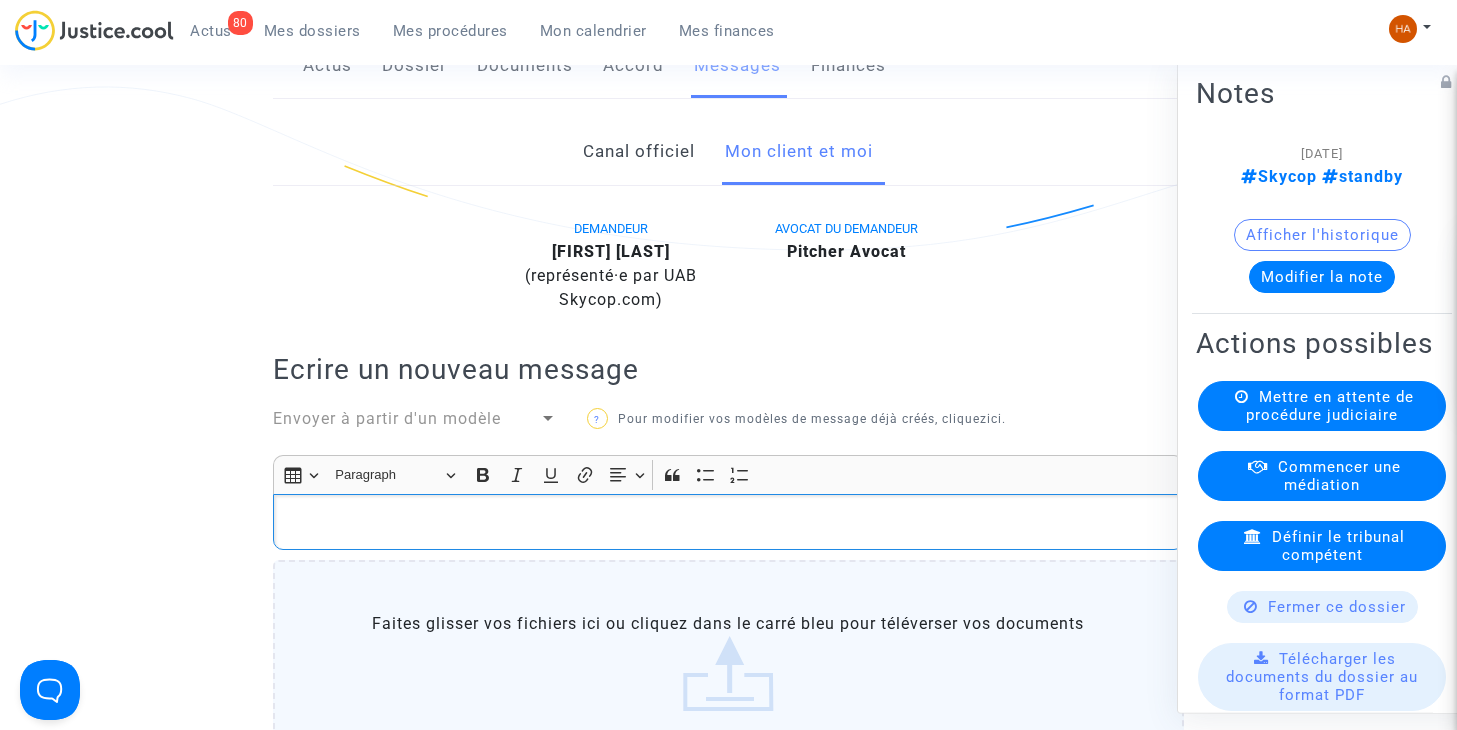 click 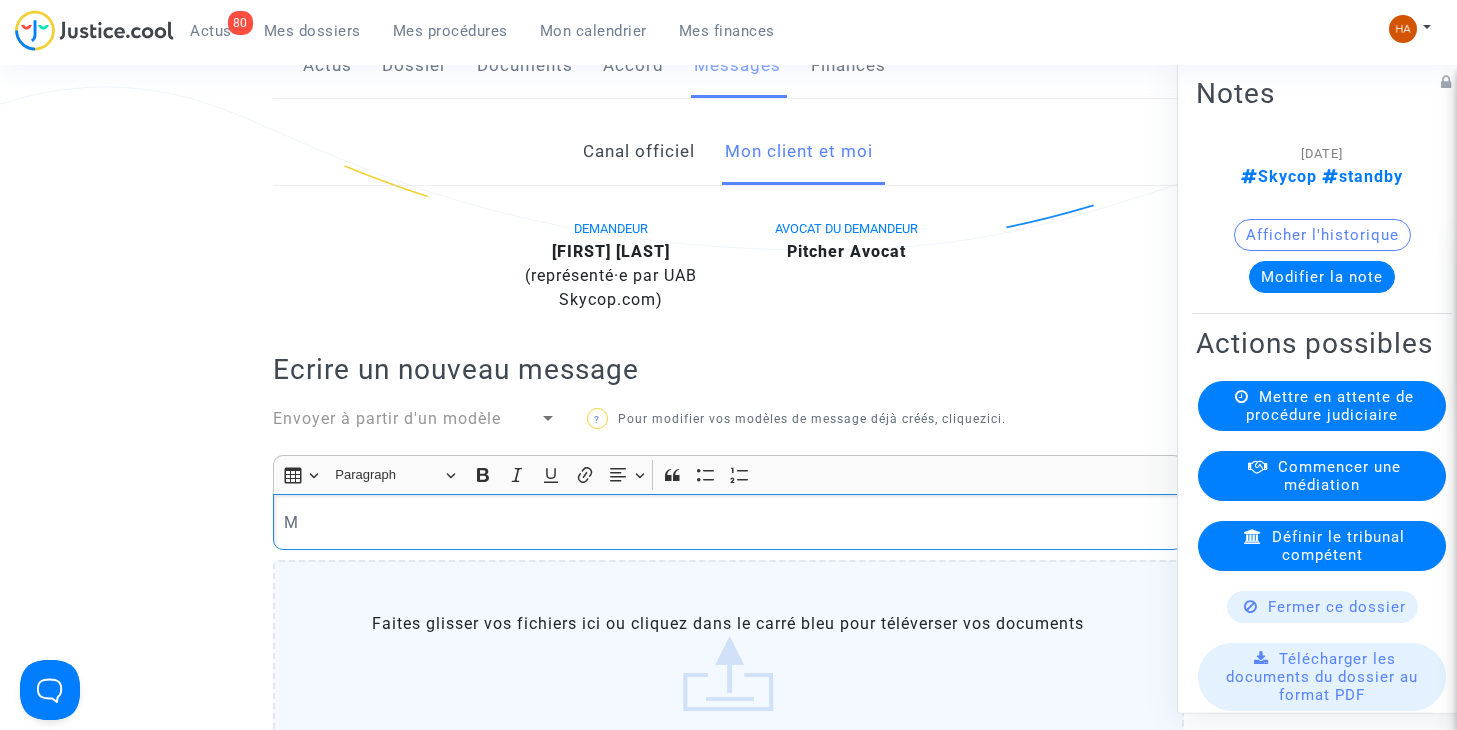 type 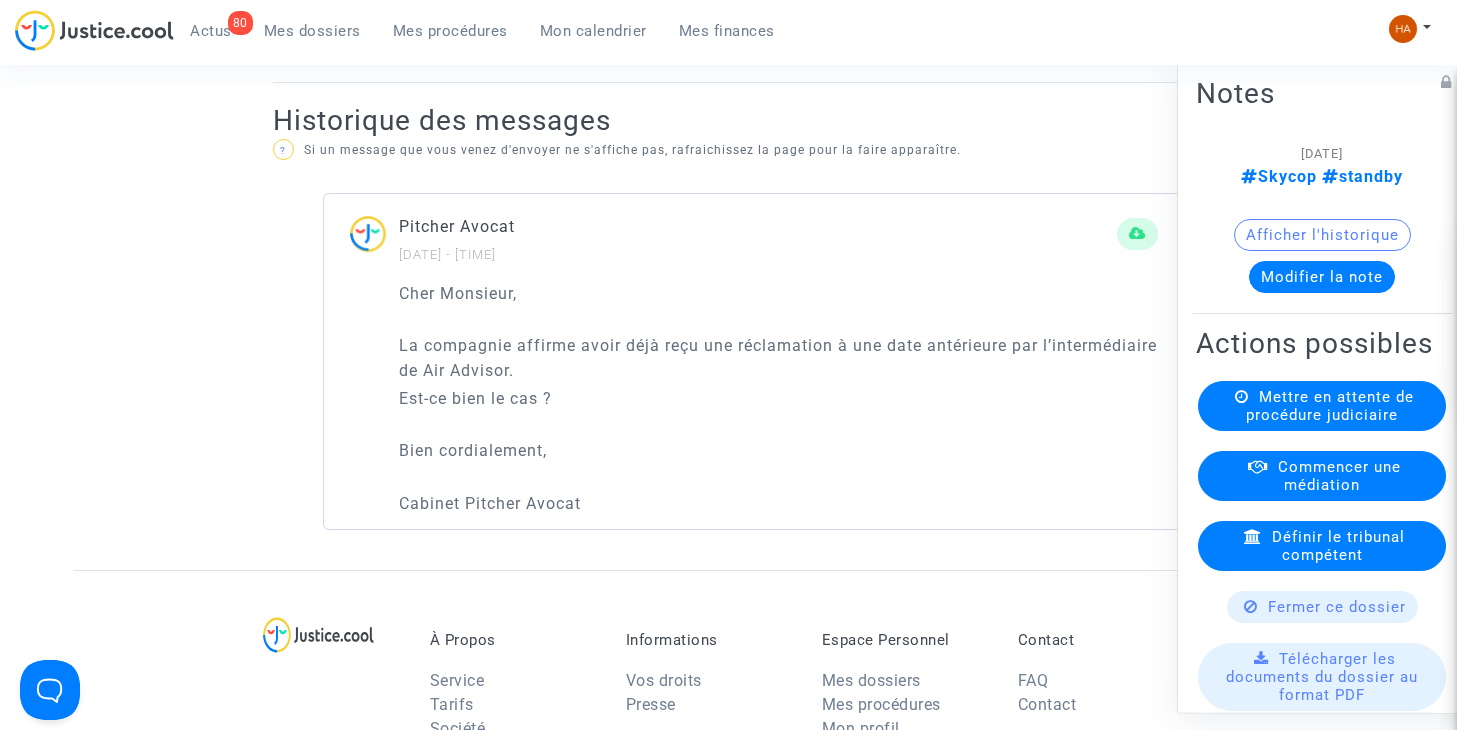 scroll, scrollTop: 1450, scrollLeft: 0, axis: vertical 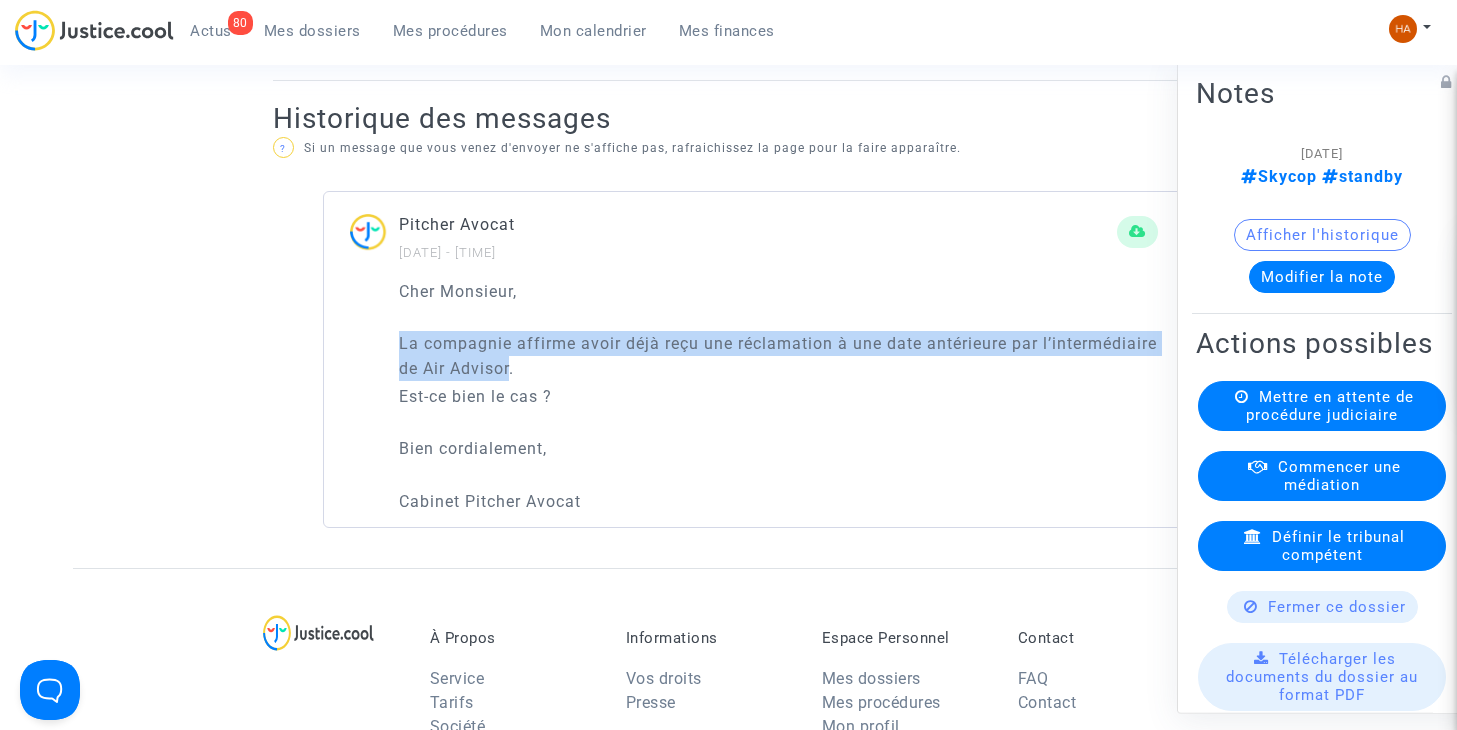 drag, startPoint x: 401, startPoint y: 366, endPoint x: 634, endPoint y: 381, distance: 233.48233 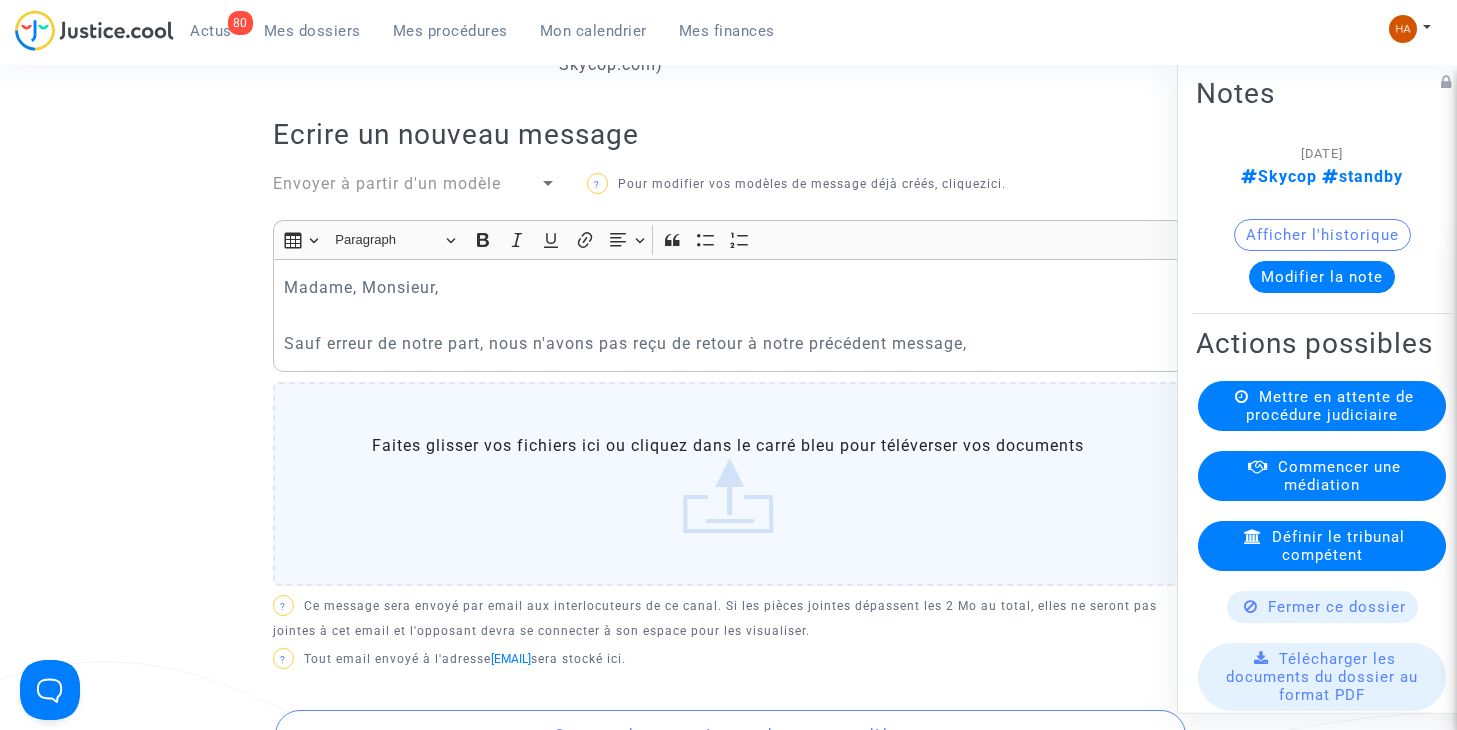 scroll, scrollTop: 631, scrollLeft: 0, axis: vertical 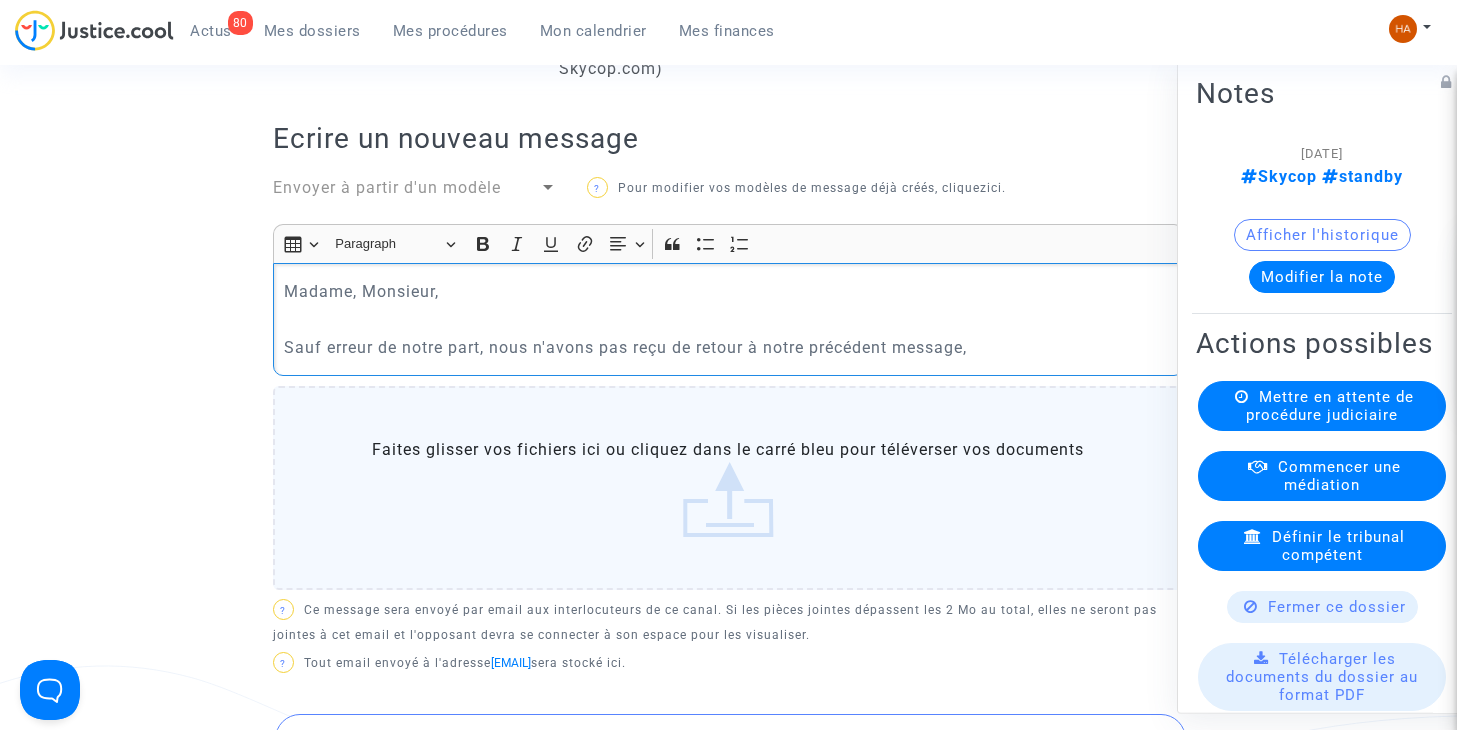 click on "Sauf erreur de notre part, nous n'avons pas reçu de retour à notre précédent message," 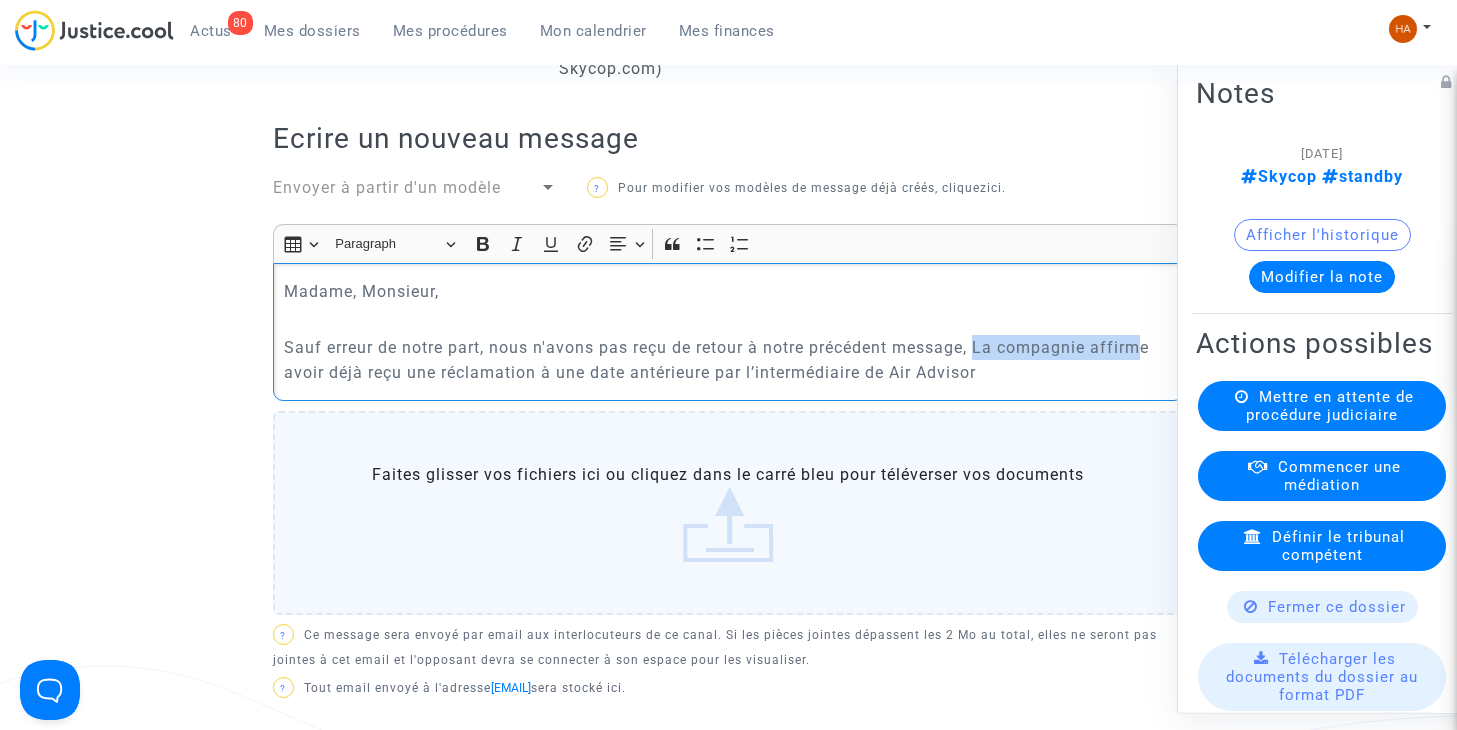 drag, startPoint x: 980, startPoint y: 370, endPoint x: 1151, endPoint y: 364, distance: 171.10522 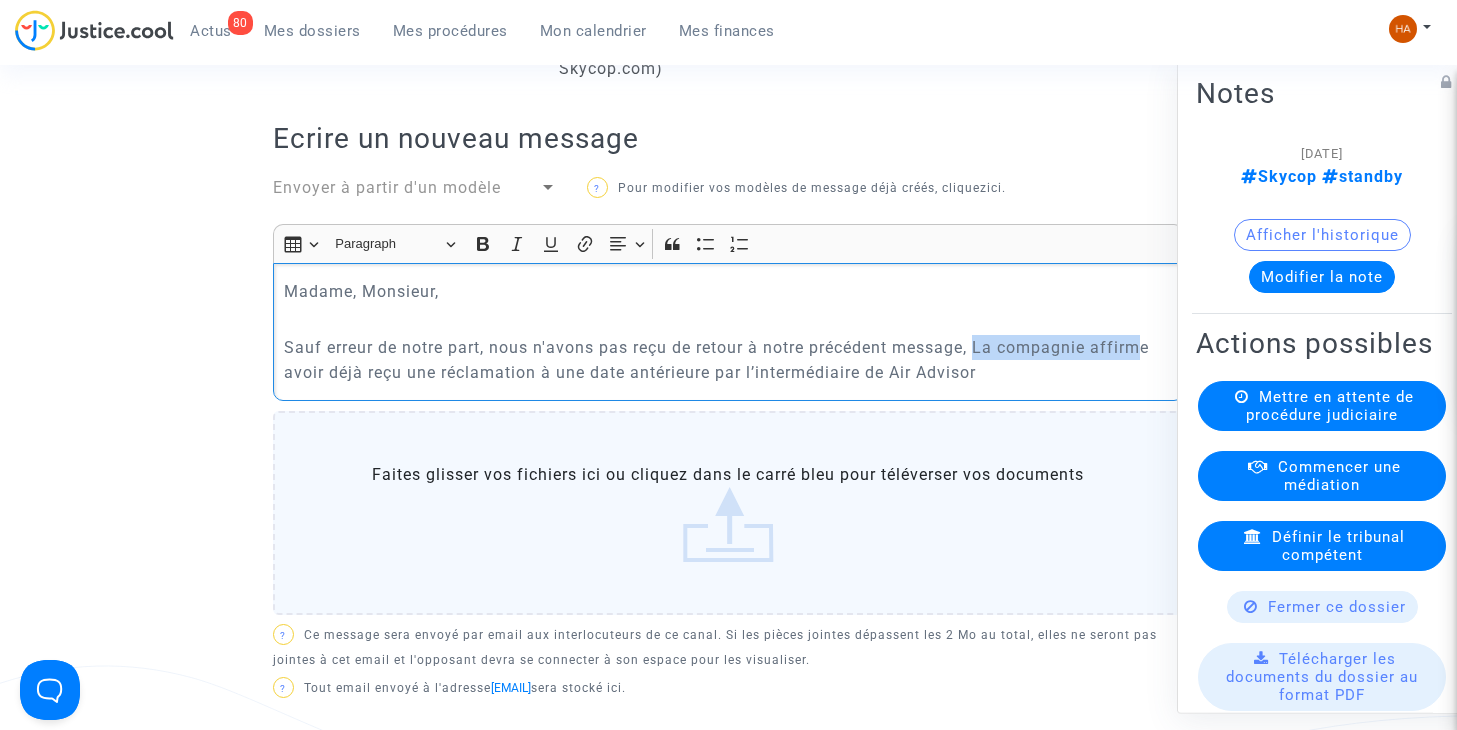 click on "Sauf erreur de notre part, nous n'avons pas reçu de retour à notre précédent message, La compagnie affirme avoir déjà reçu une réclamation à une date antérieure par l’intermédiaire de Air Advisor" 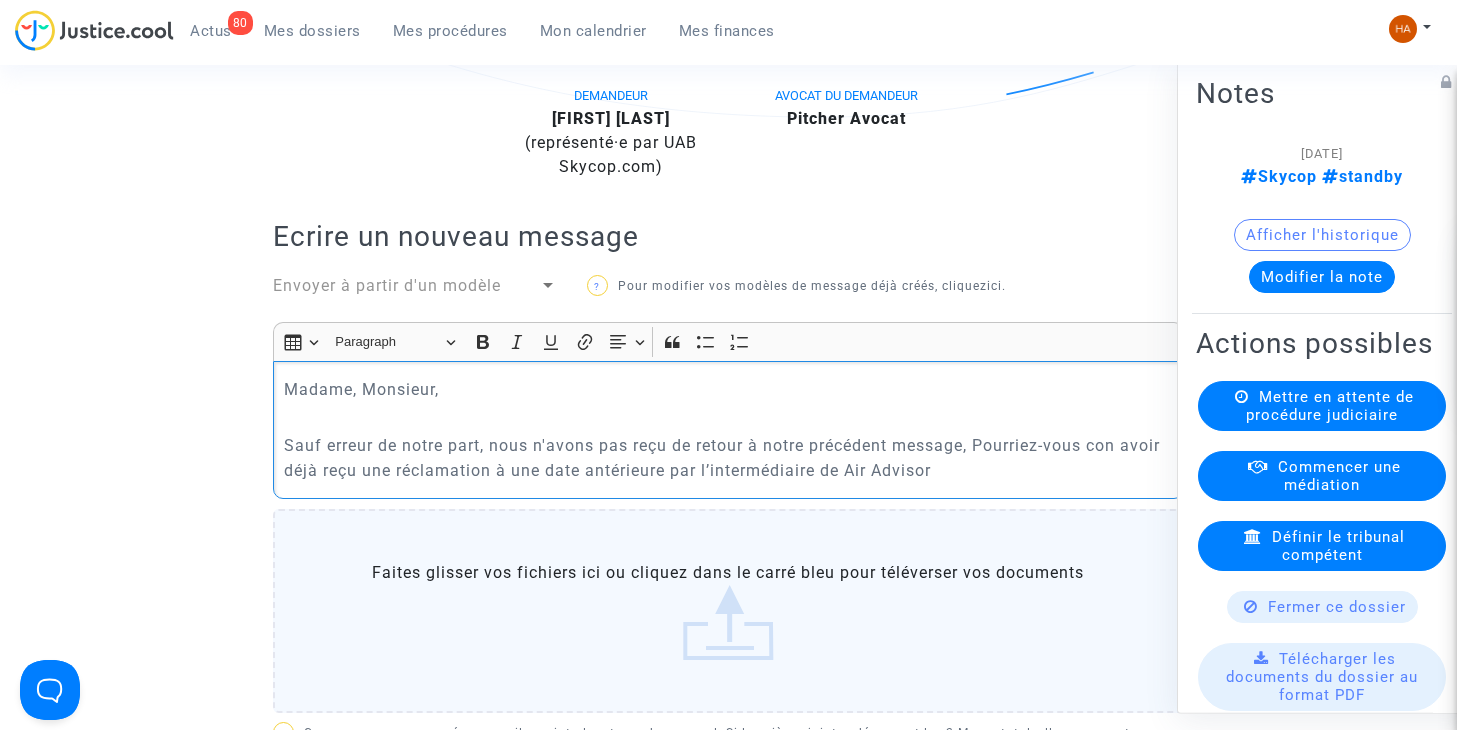 scroll, scrollTop: 531, scrollLeft: 0, axis: vertical 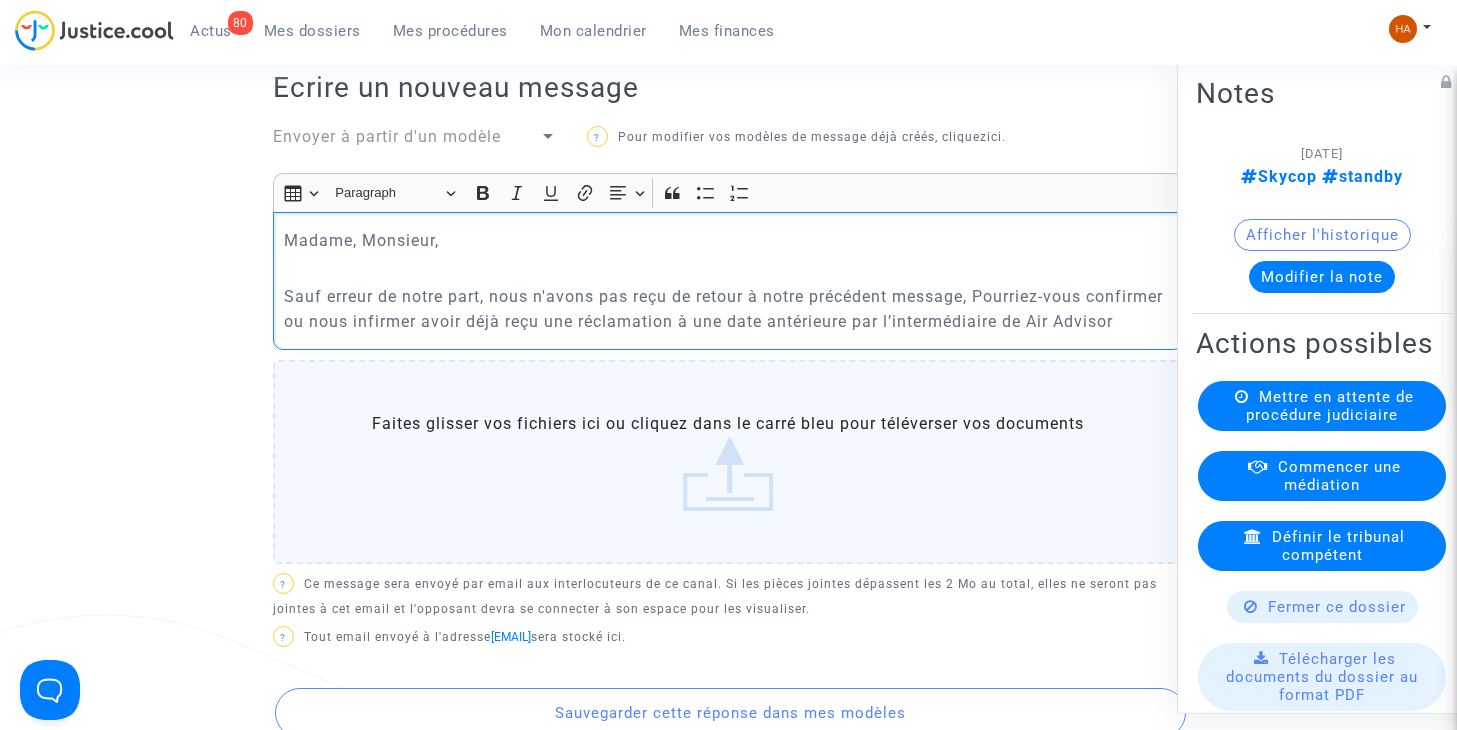 click on "Sauf erreur de notre part, nous n'avons pas reçu de retour à notre précédent message, Pourriez-vous confirmer ou nous infirmer avoir déjà reçu une réclamation à une date antérieure par l’intermédiaire de Air Advisor" 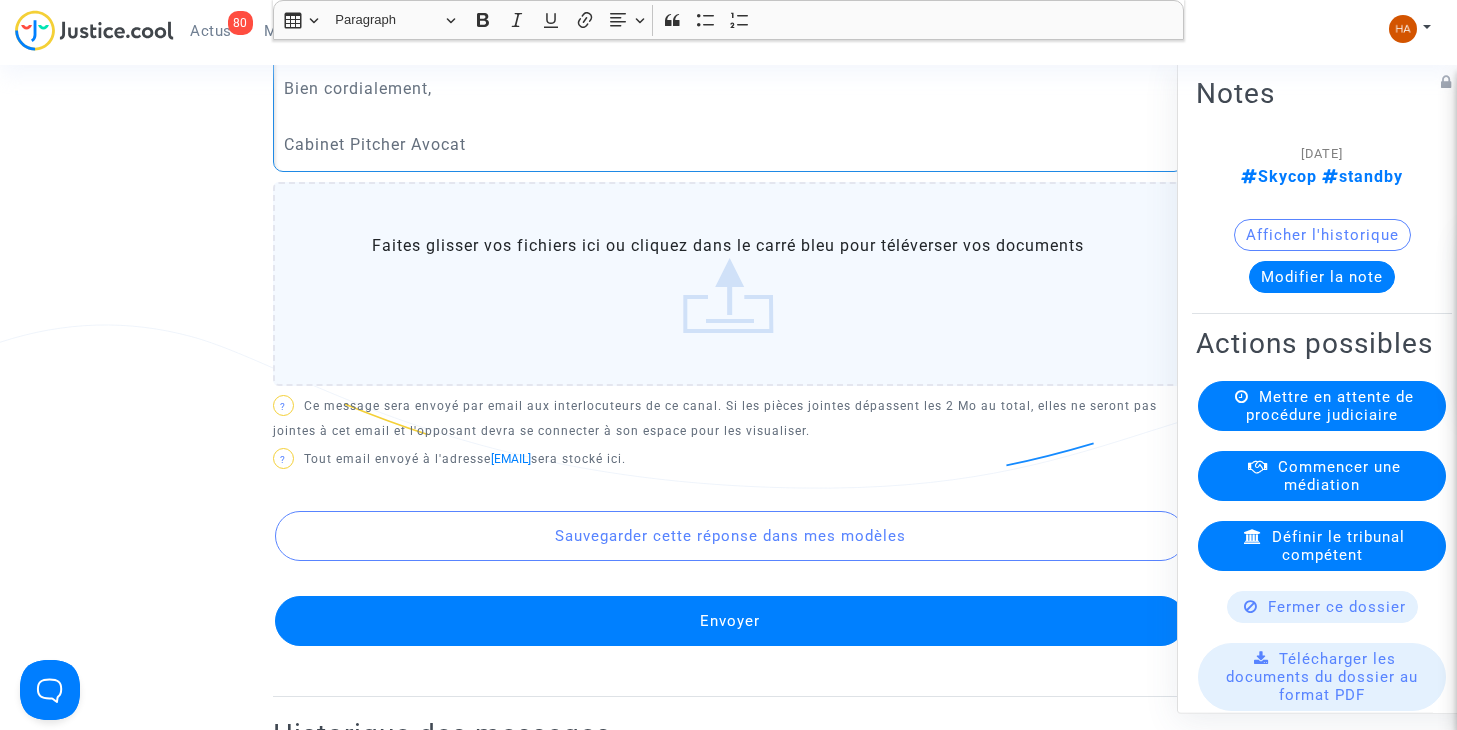 scroll, scrollTop: 973, scrollLeft: 0, axis: vertical 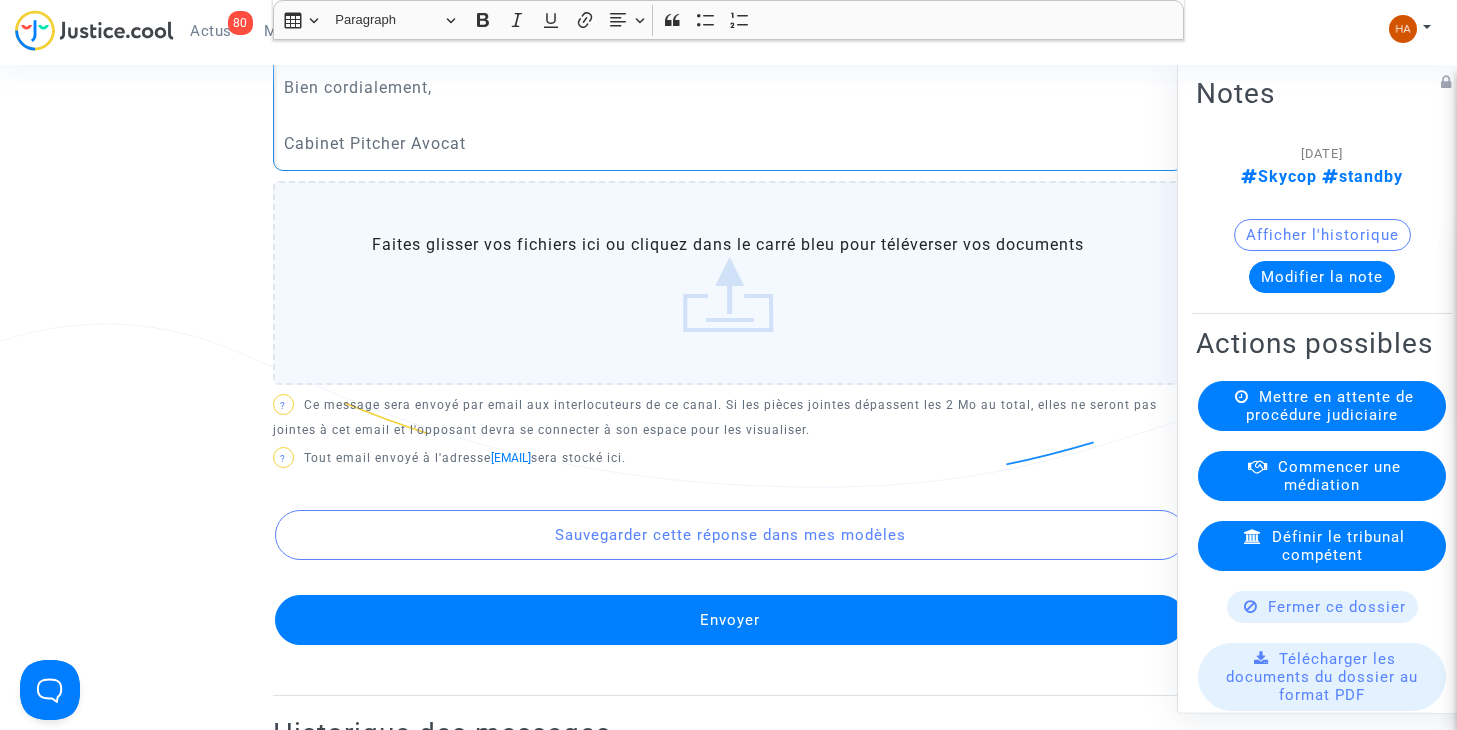 click on "Envoyer" 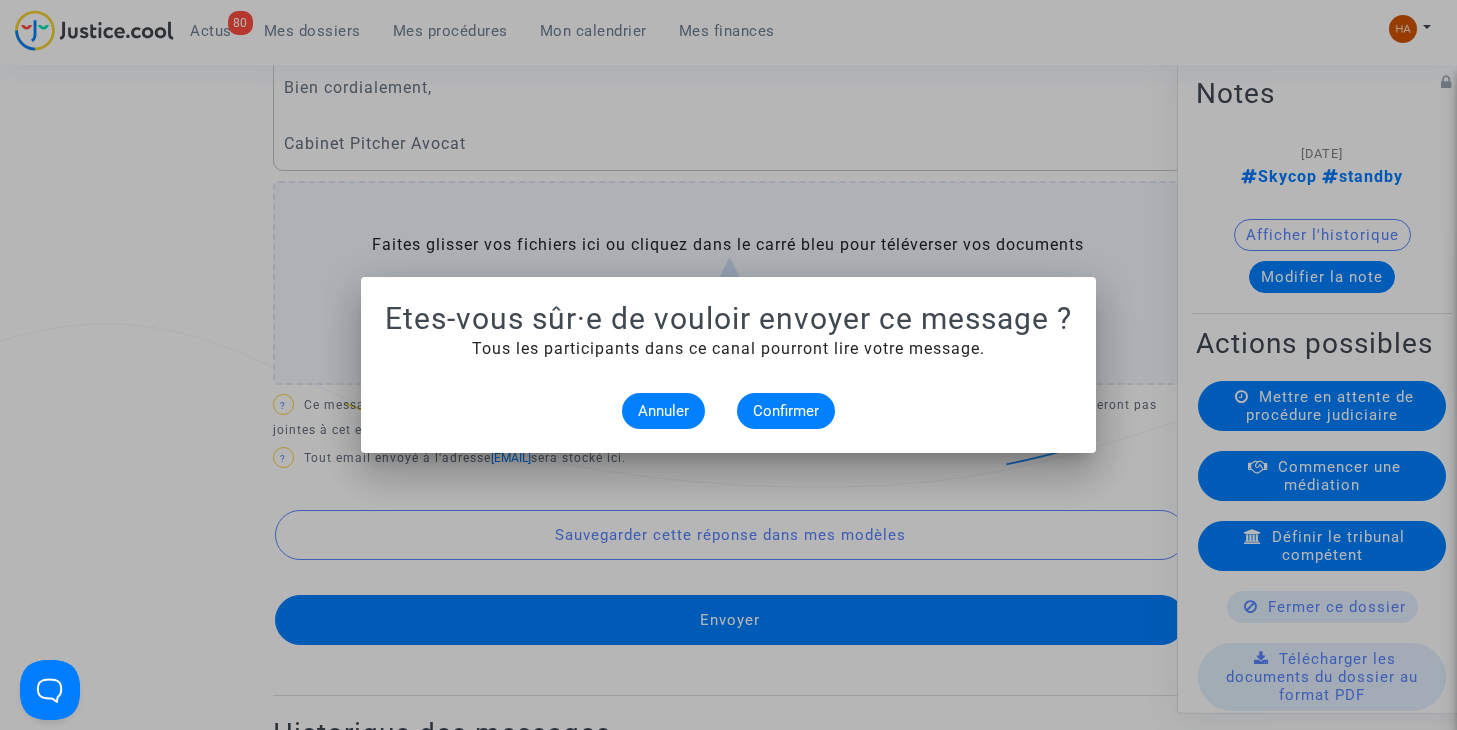 scroll, scrollTop: 0, scrollLeft: 0, axis: both 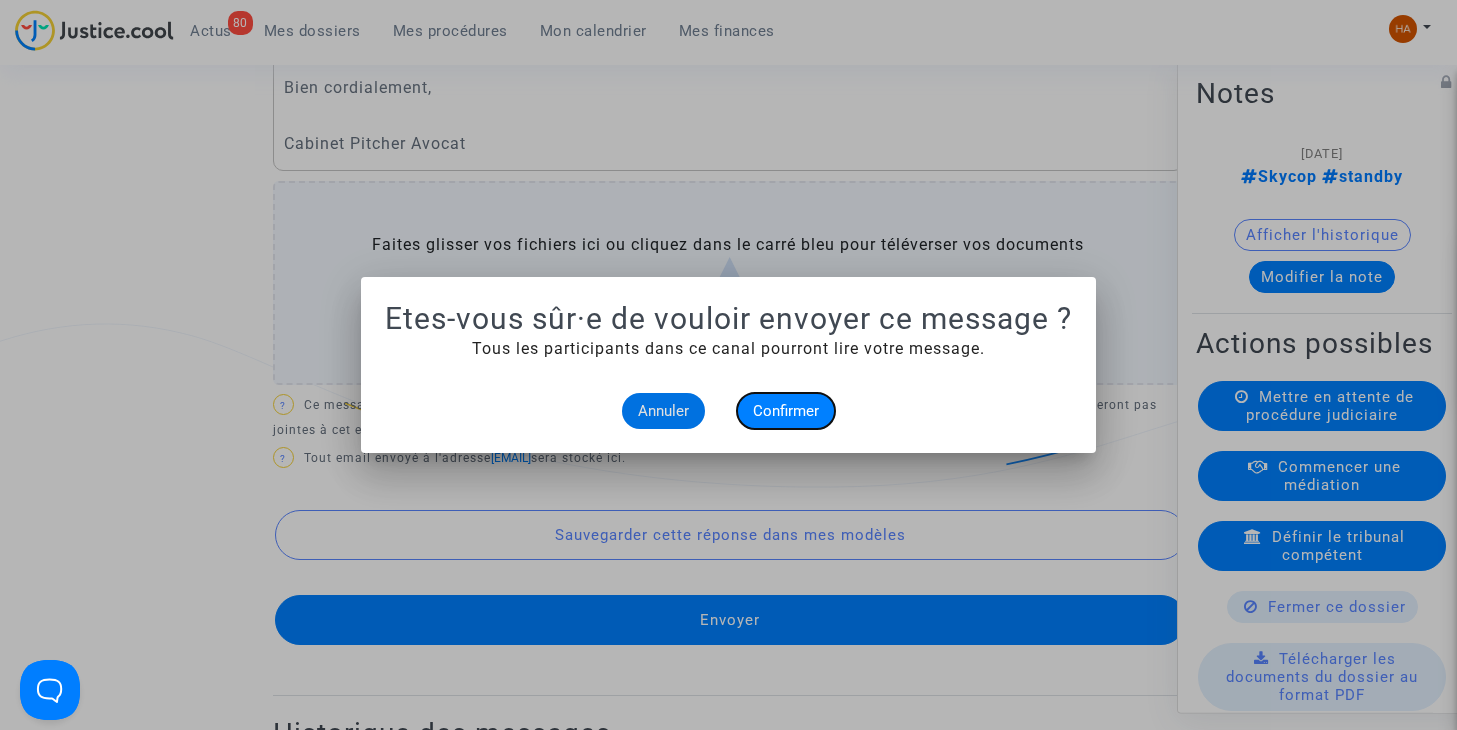 click on "Confirmer" at bounding box center [786, 411] 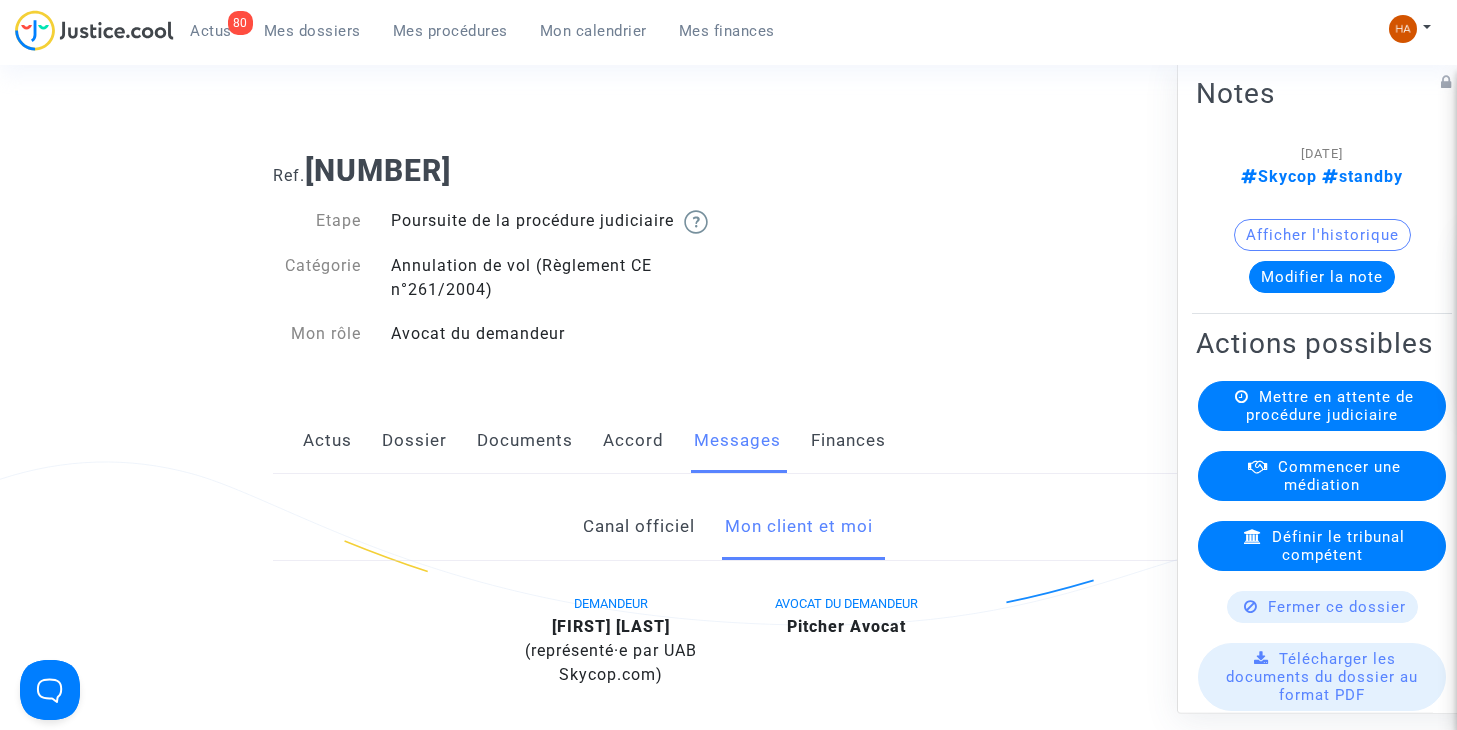 scroll, scrollTop: 0, scrollLeft: 0, axis: both 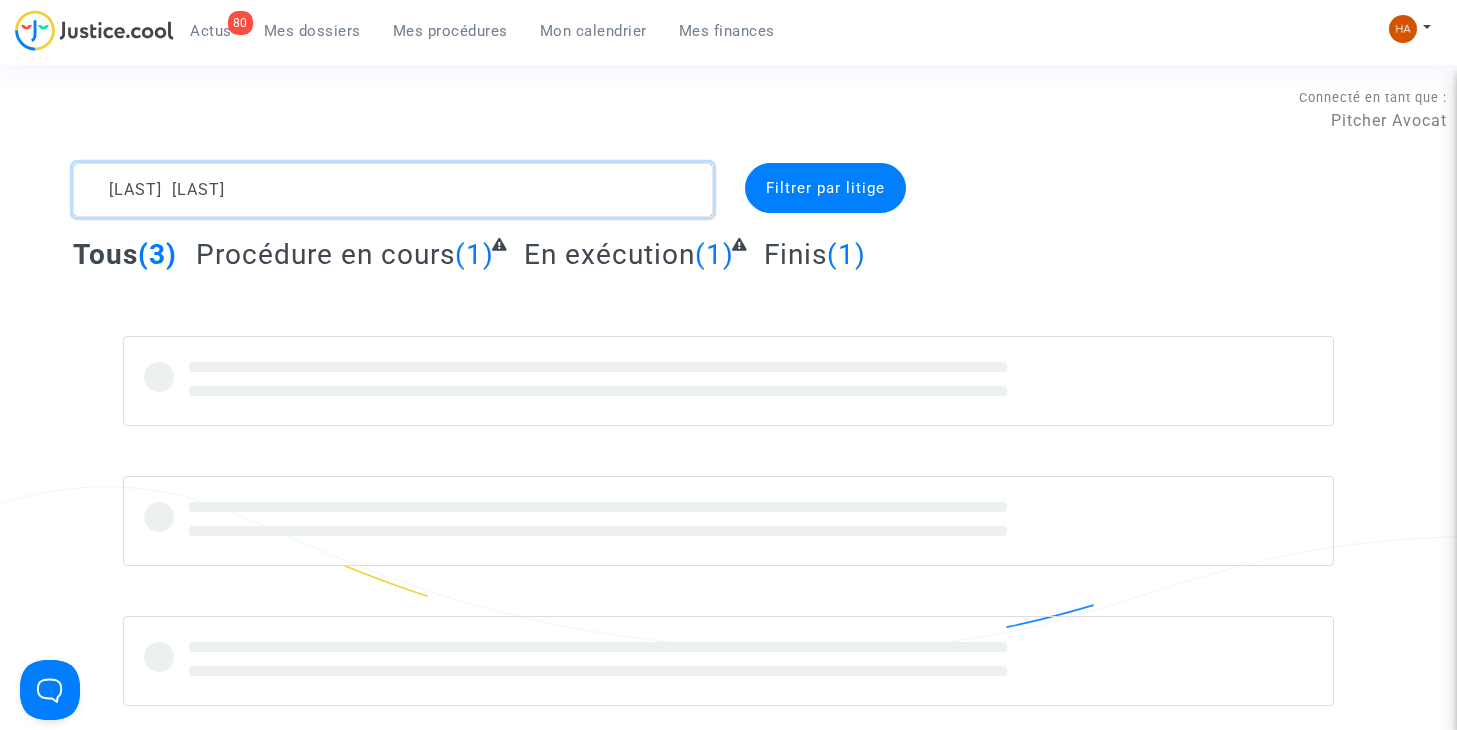 drag, startPoint x: 177, startPoint y: 190, endPoint x: 70, endPoint y: 191, distance: 107.00467 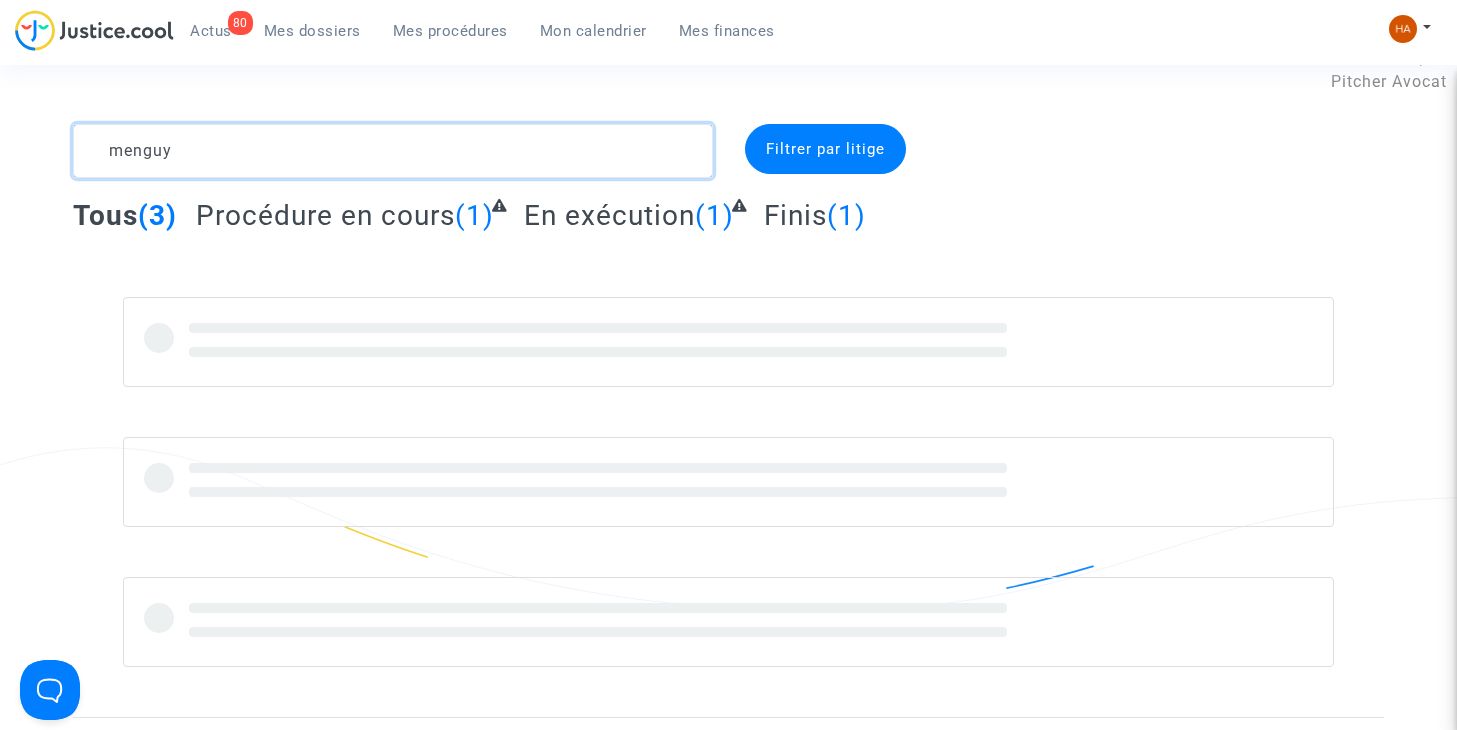 scroll, scrollTop: 0, scrollLeft: 0, axis: both 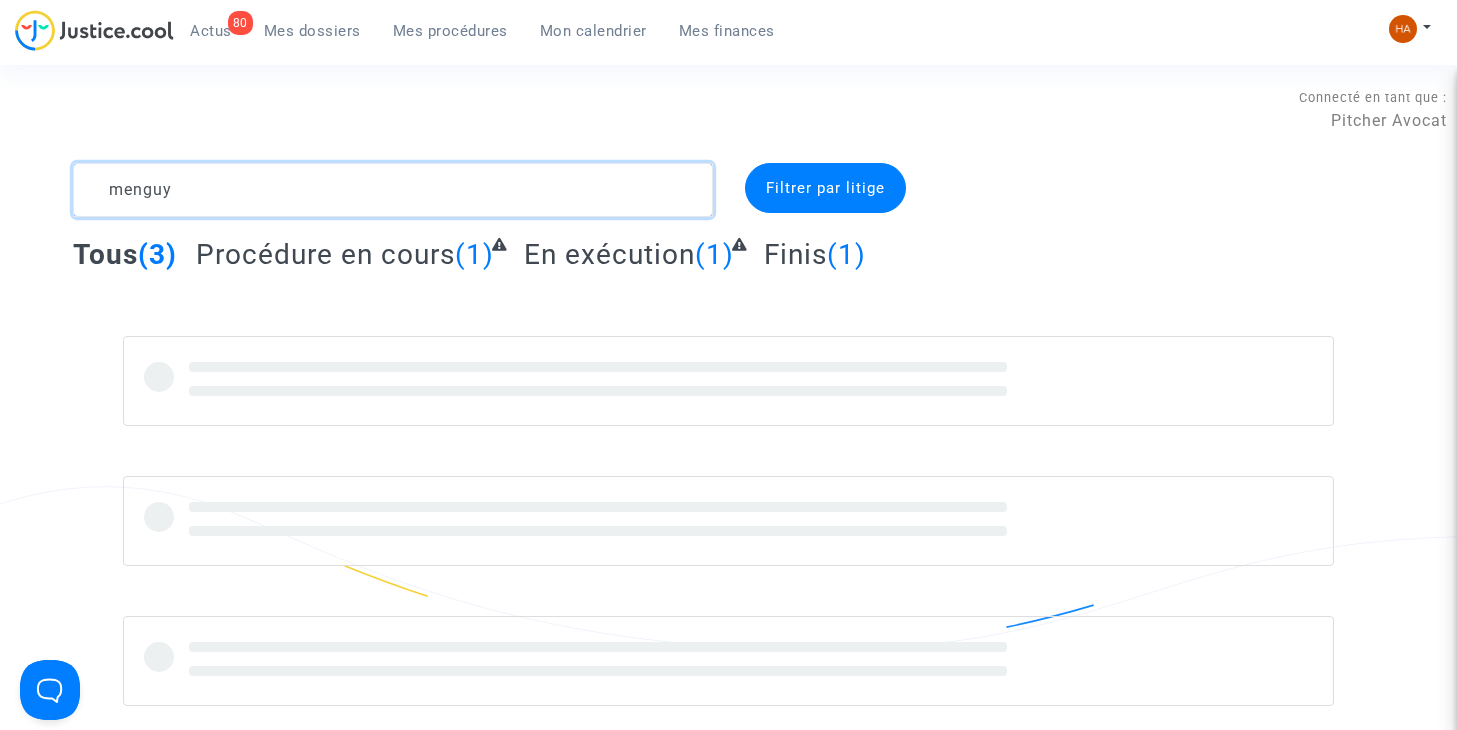 type on "menguy" 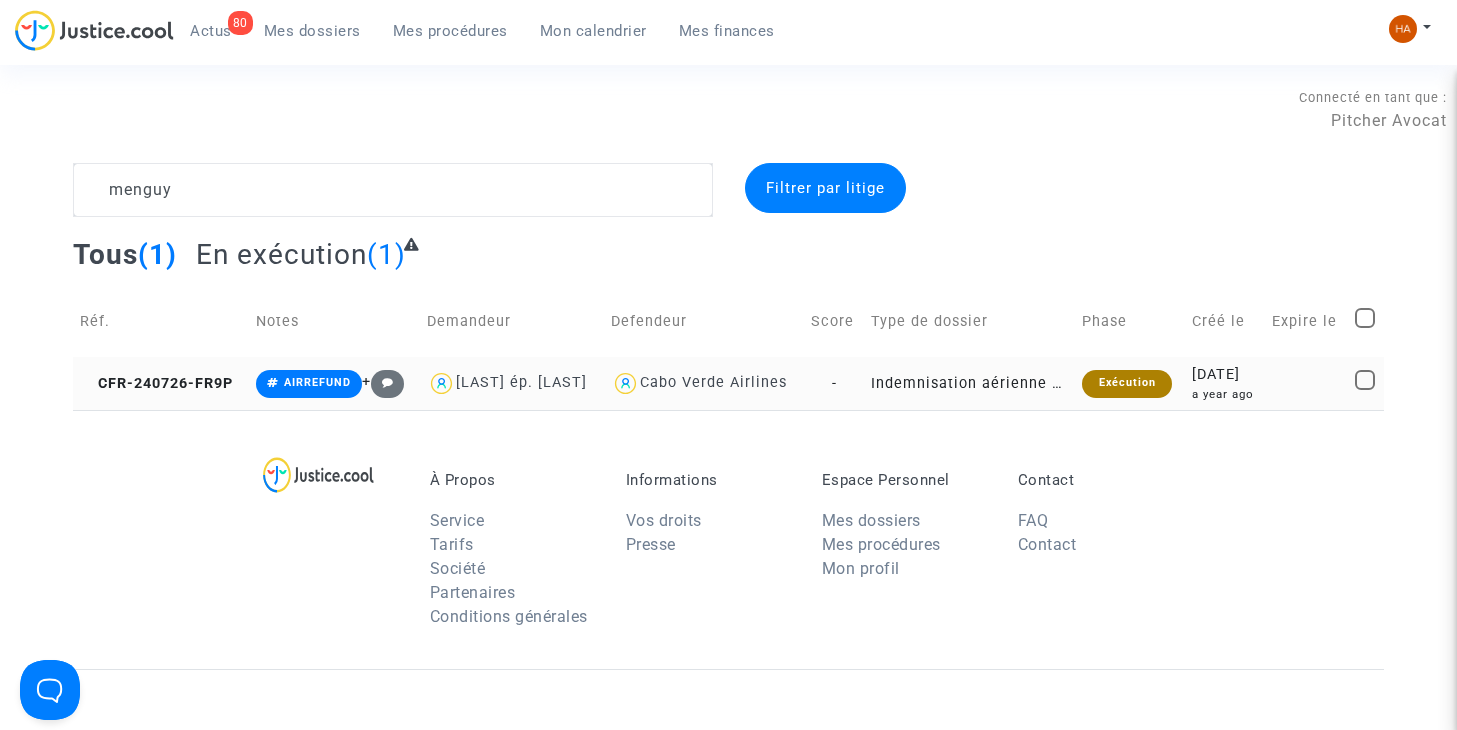 click on "-" 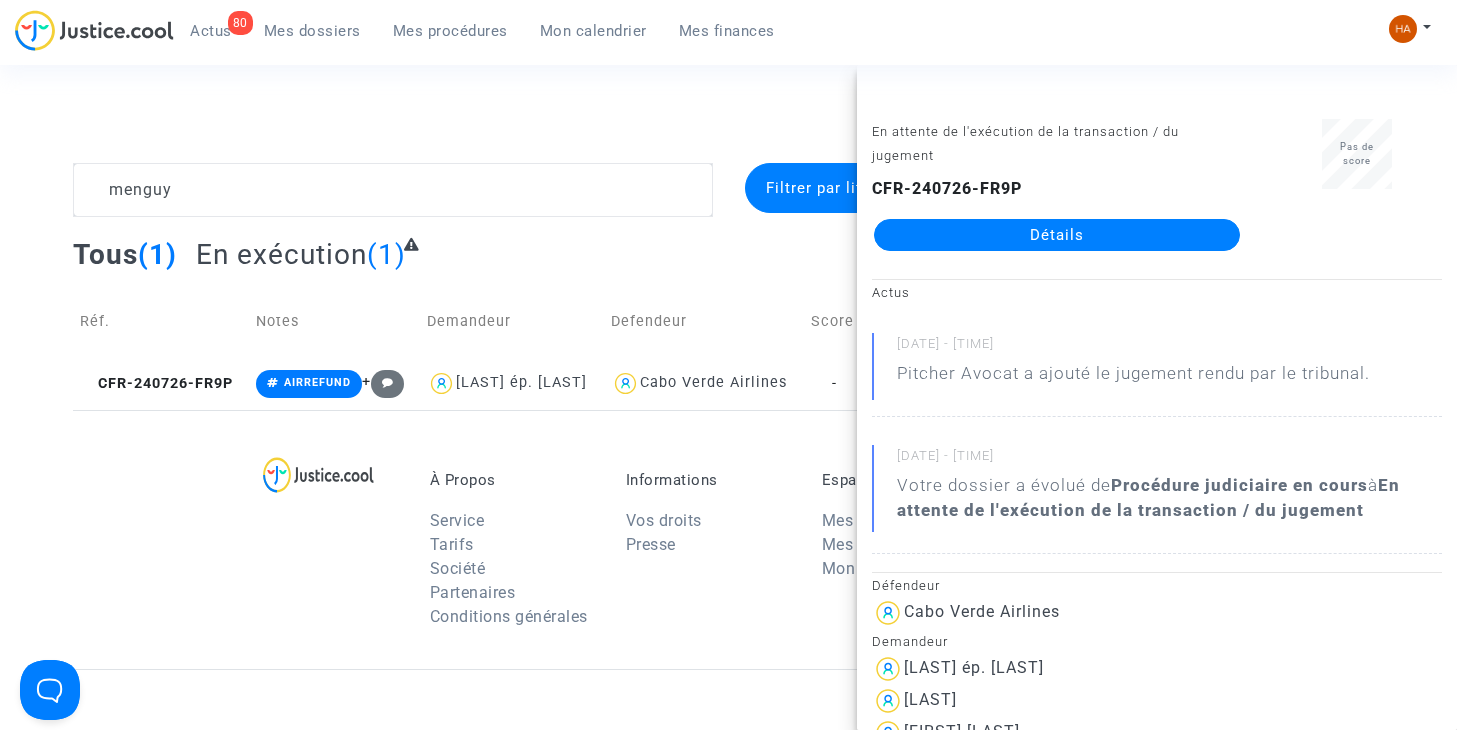 click on "Détails" 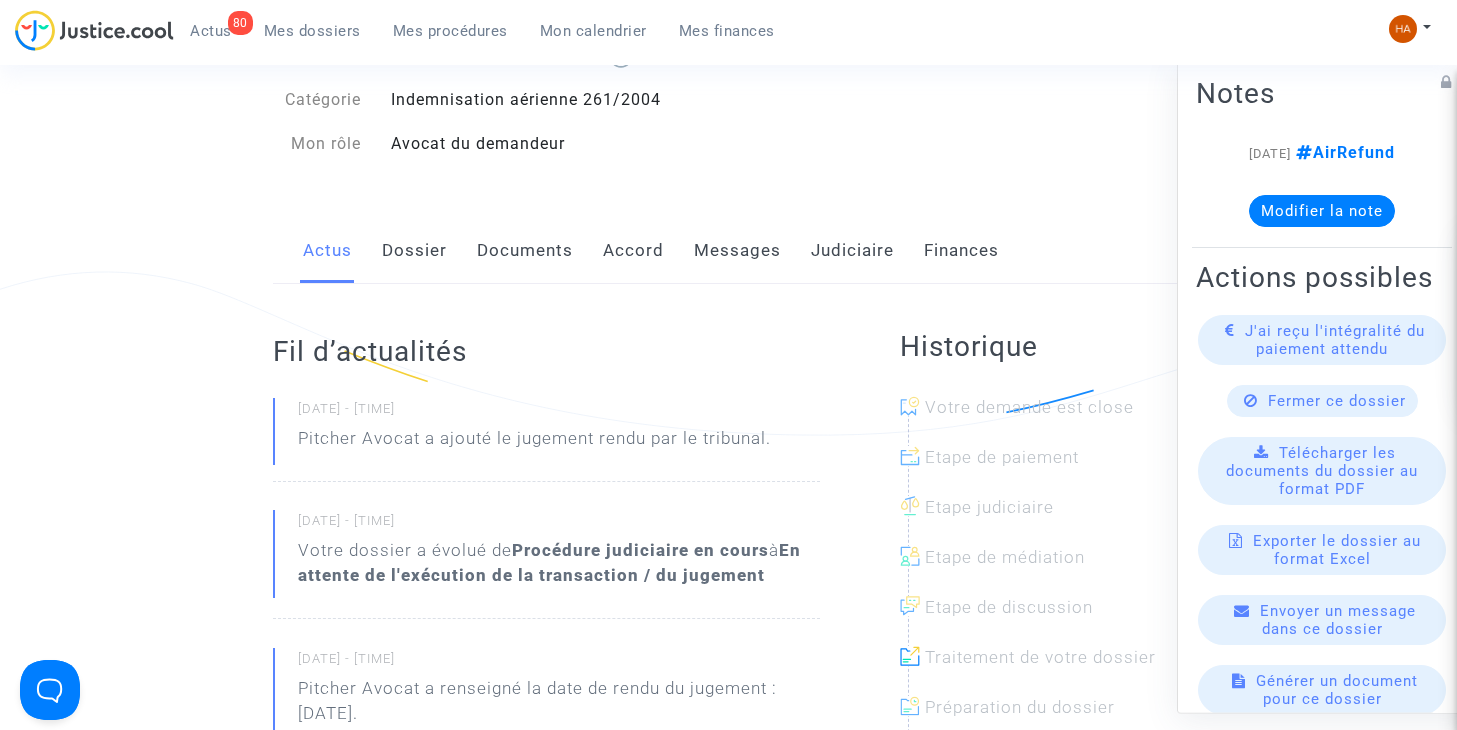 scroll, scrollTop: 200, scrollLeft: 0, axis: vertical 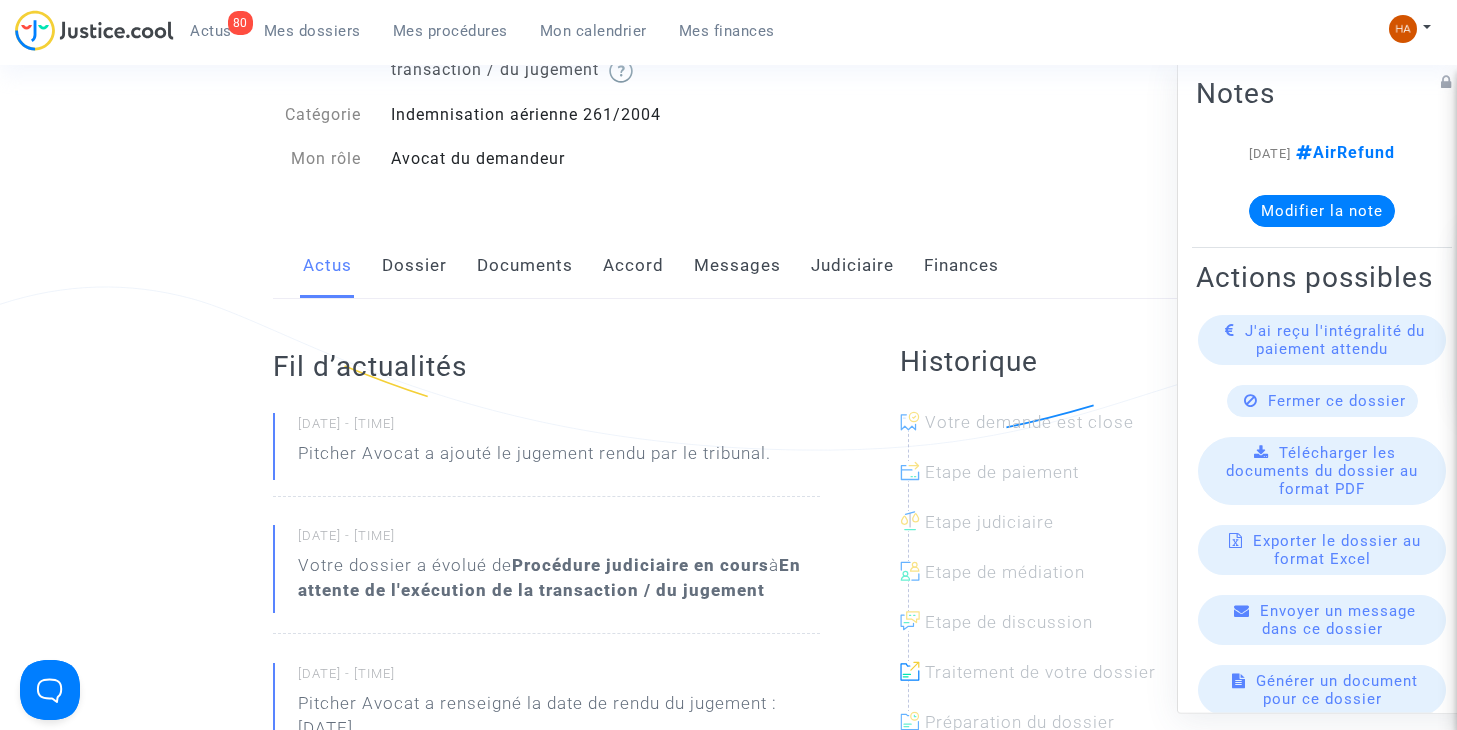 click on "Judiciaire" 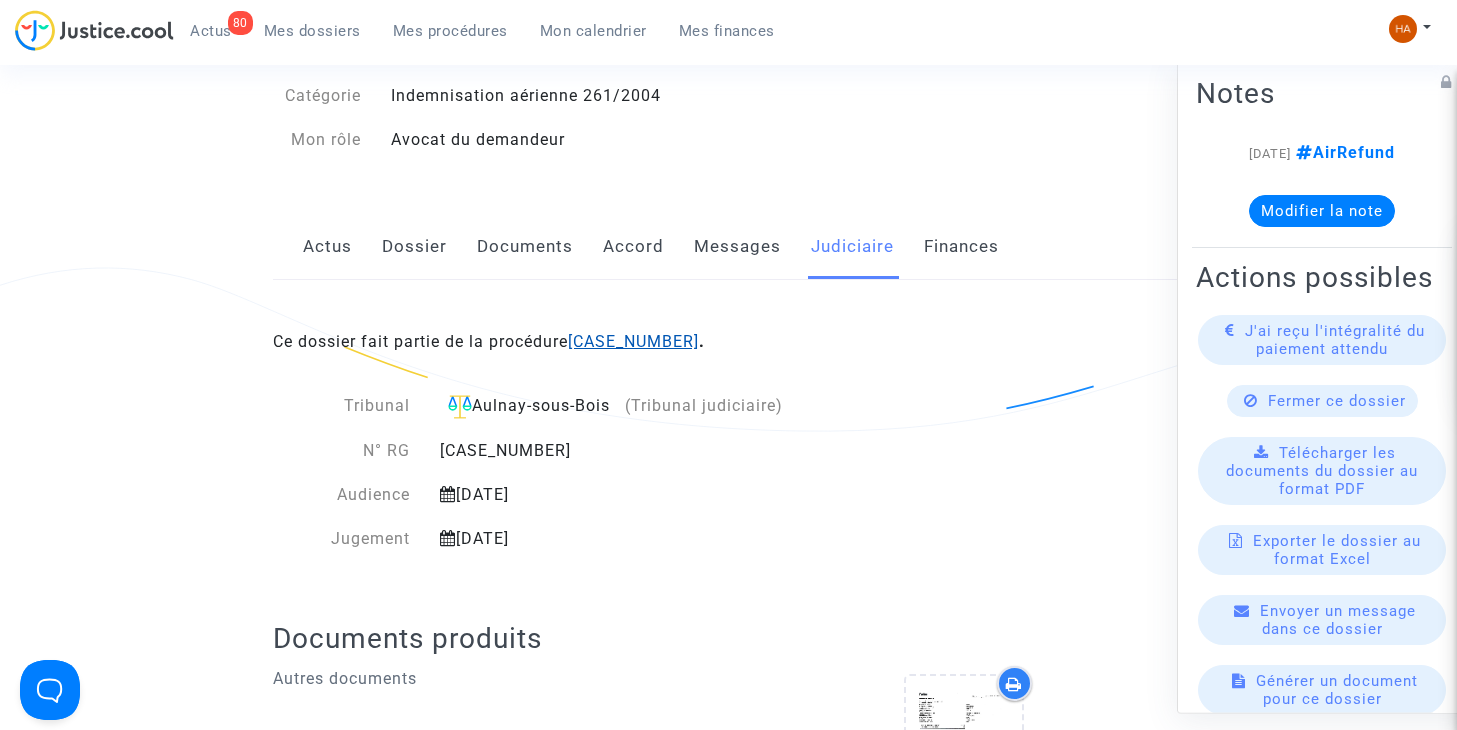 scroll, scrollTop: 200, scrollLeft: 0, axis: vertical 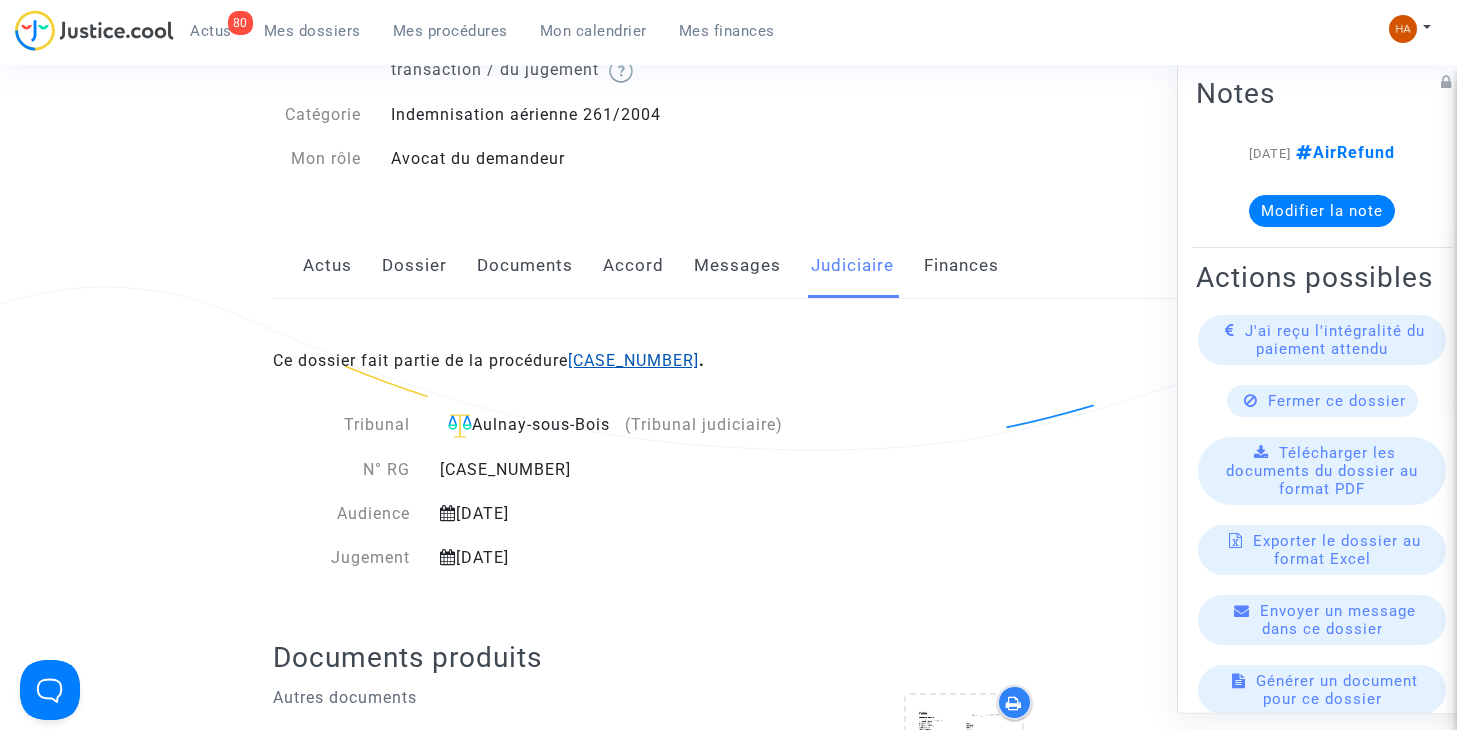 click on "[CASE_NUMBER]" 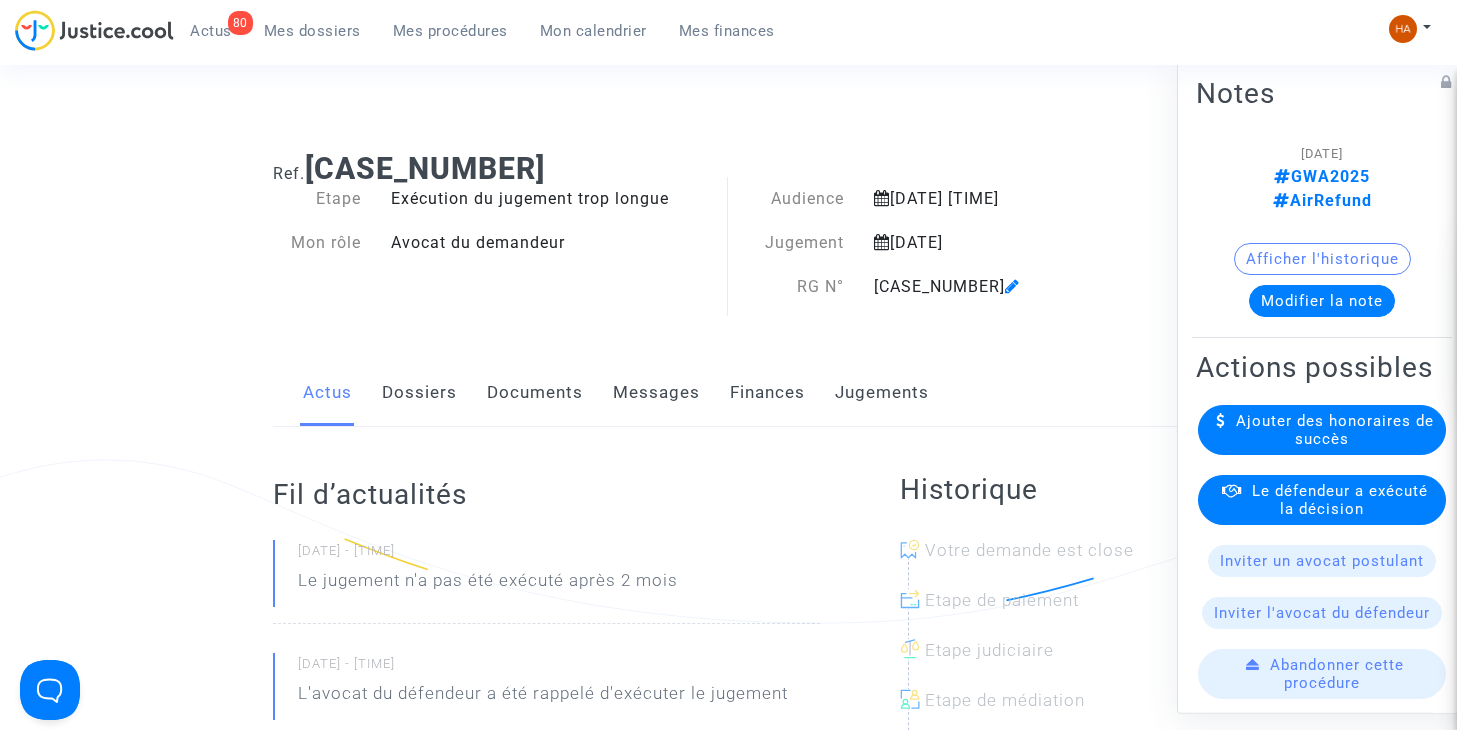 scroll, scrollTop: 0, scrollLeft: 0, axis: both 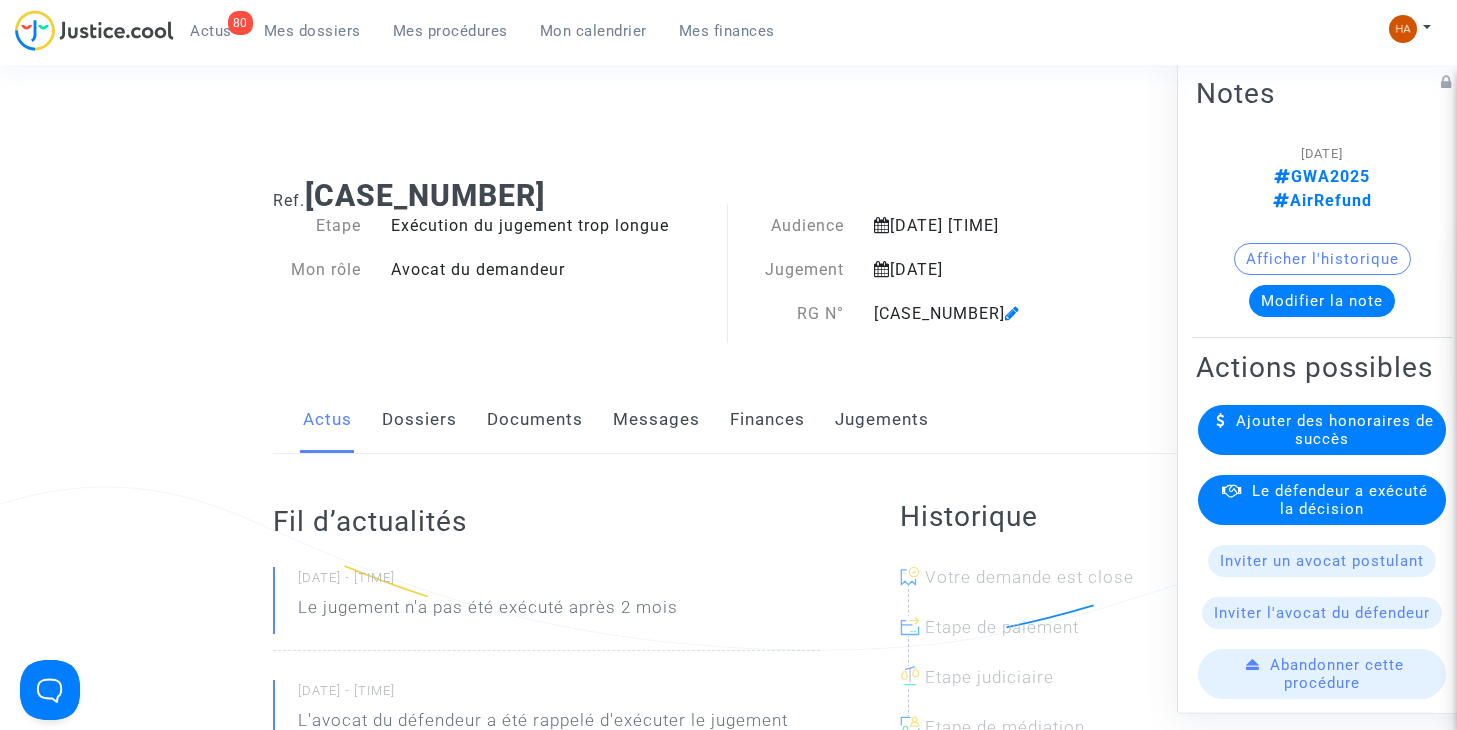 click on "[DAY] [MONTH] [YEAR]" 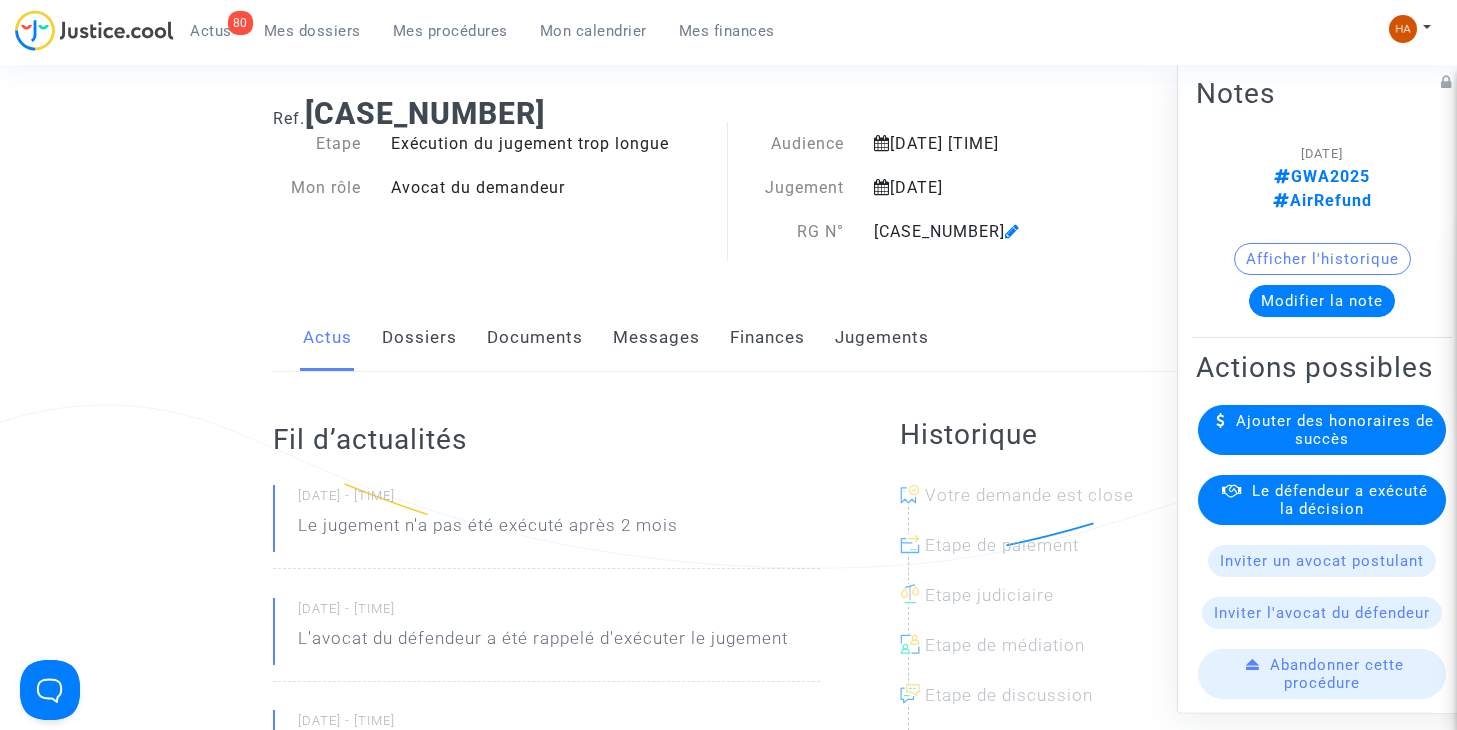 scroll, scrollTop: 0, scrollLeft: 0, axis: both 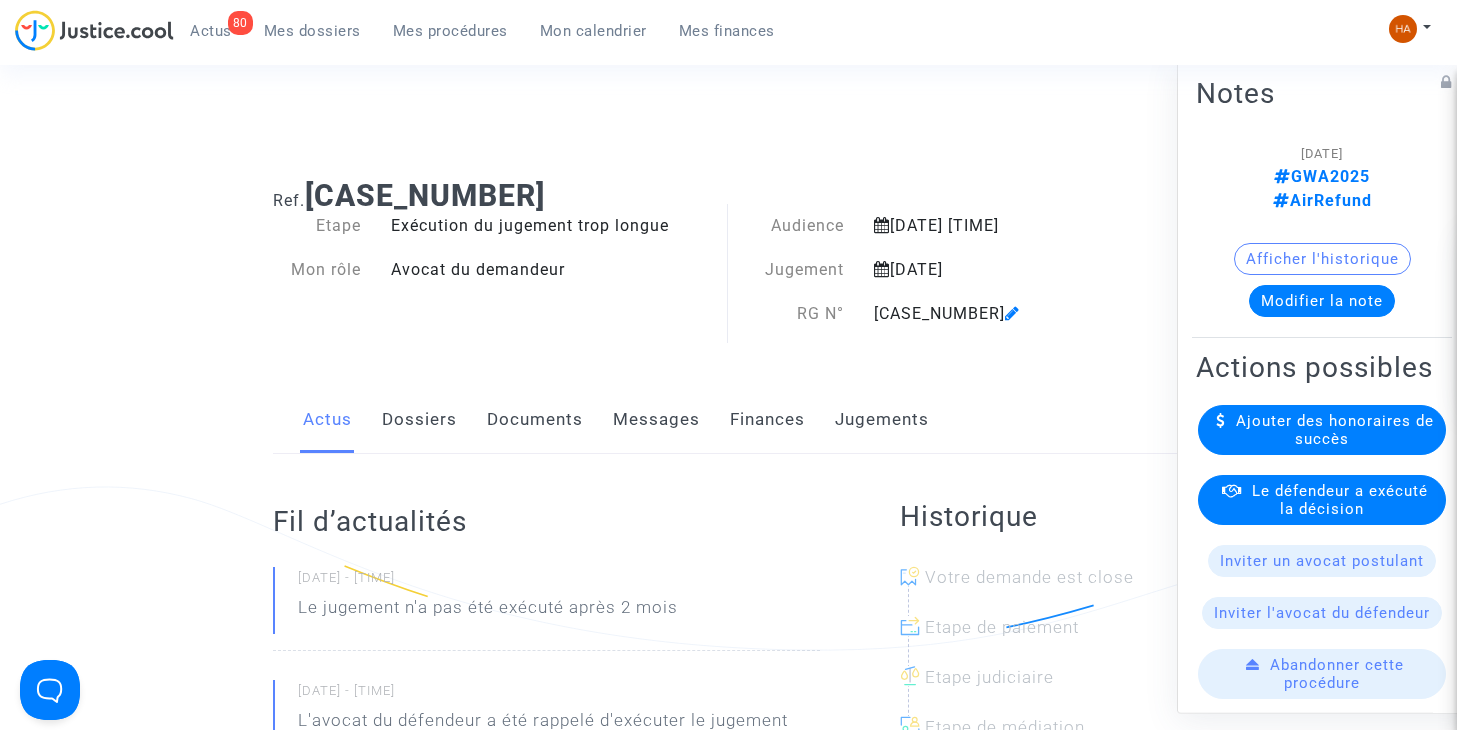 drag, startPoint x: 1000, startPoint y: 270, endPoint x: 958, endPoint y: 270, distance: 42 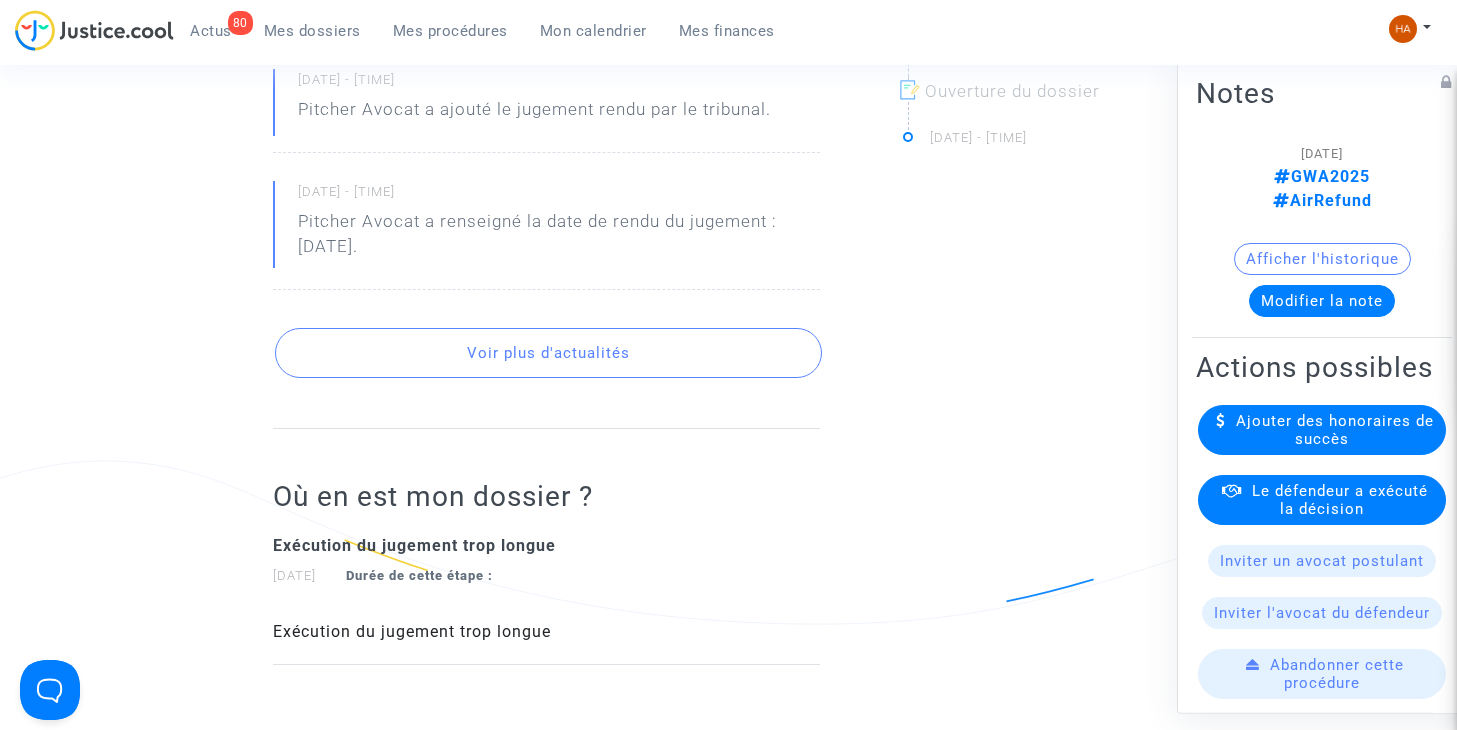 scroll, scrollTop: 818, scrollLeft: 0, axis: vertical 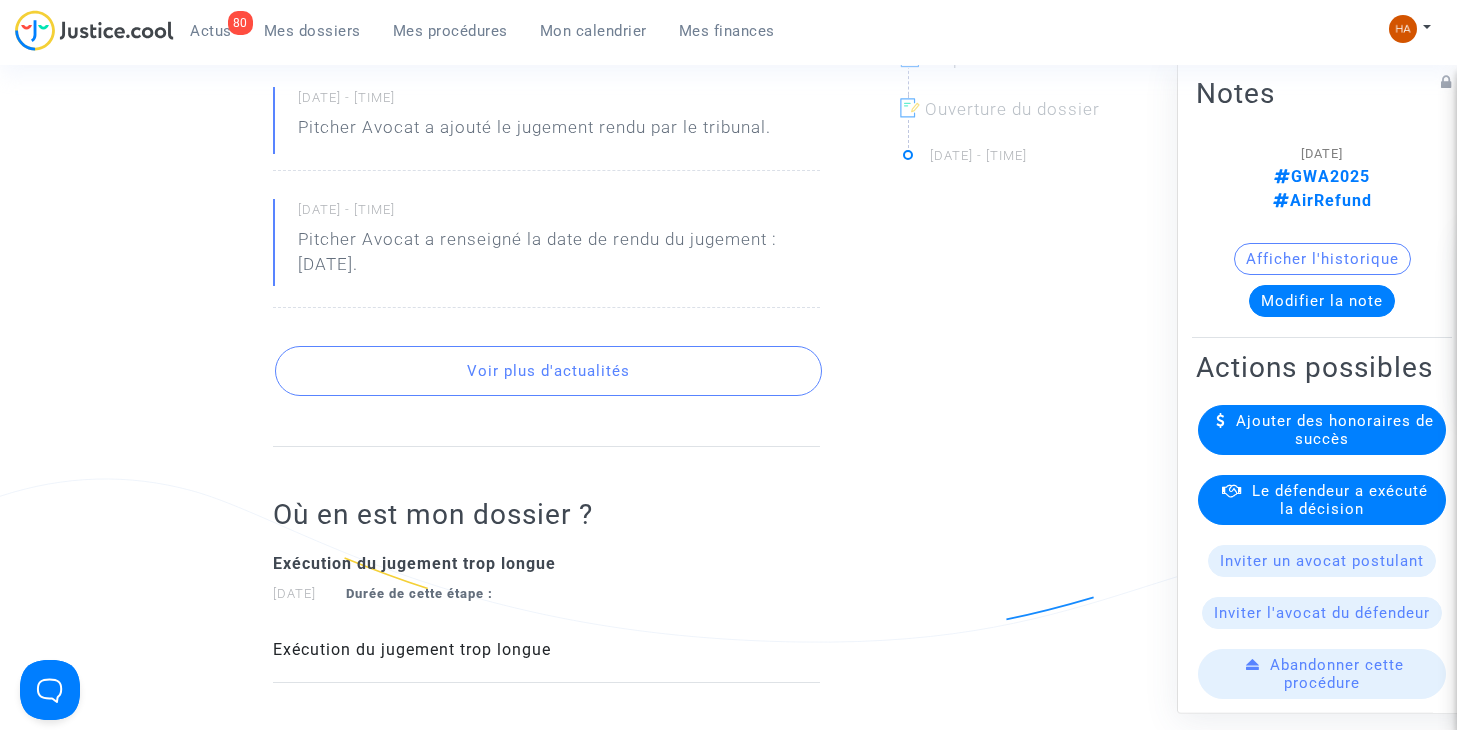 click on "Voir plus d'actualités" 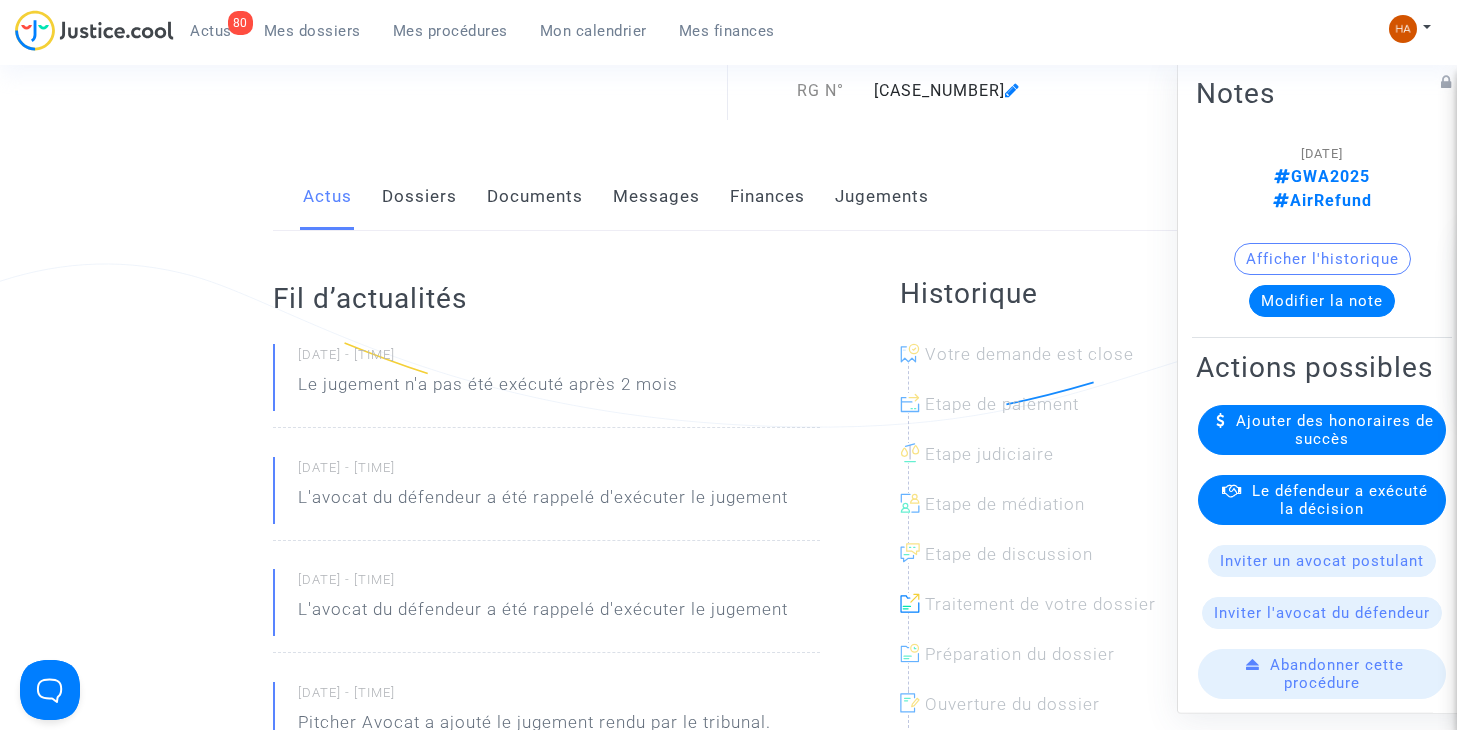 scroll, scrollTop: 222, scrollLeft: 0, axis: vertical 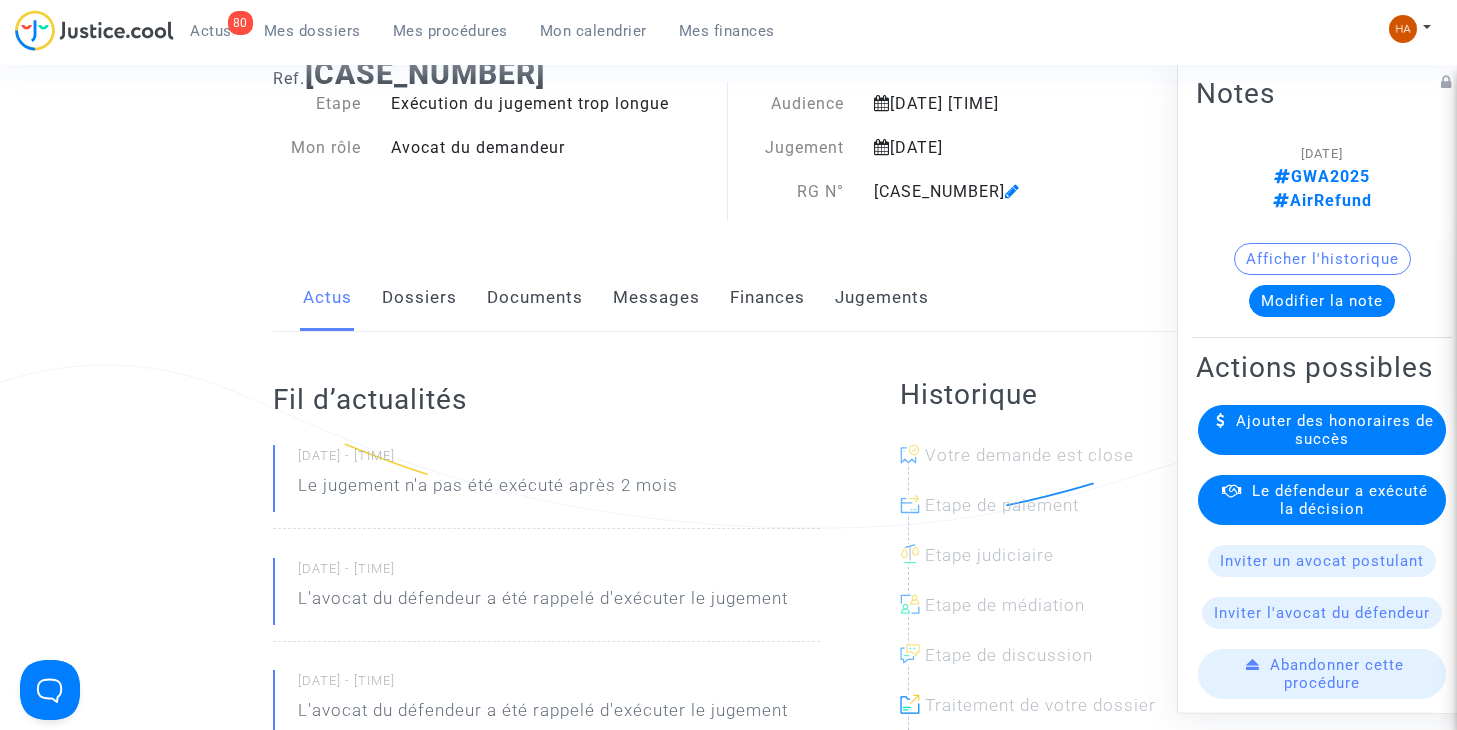 click on "Messages" 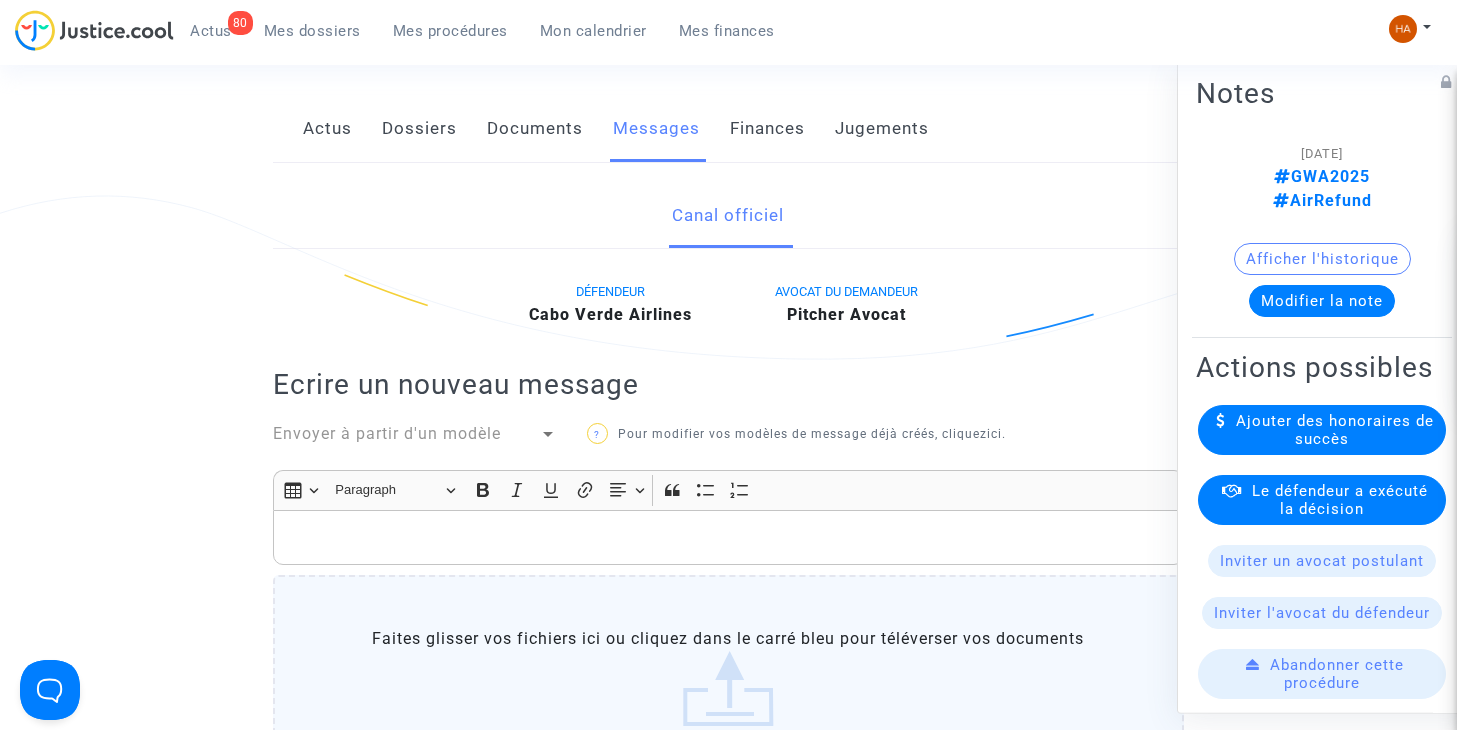 scroll, scrollTop: 290, scrollLeft: 0, axis: vertical 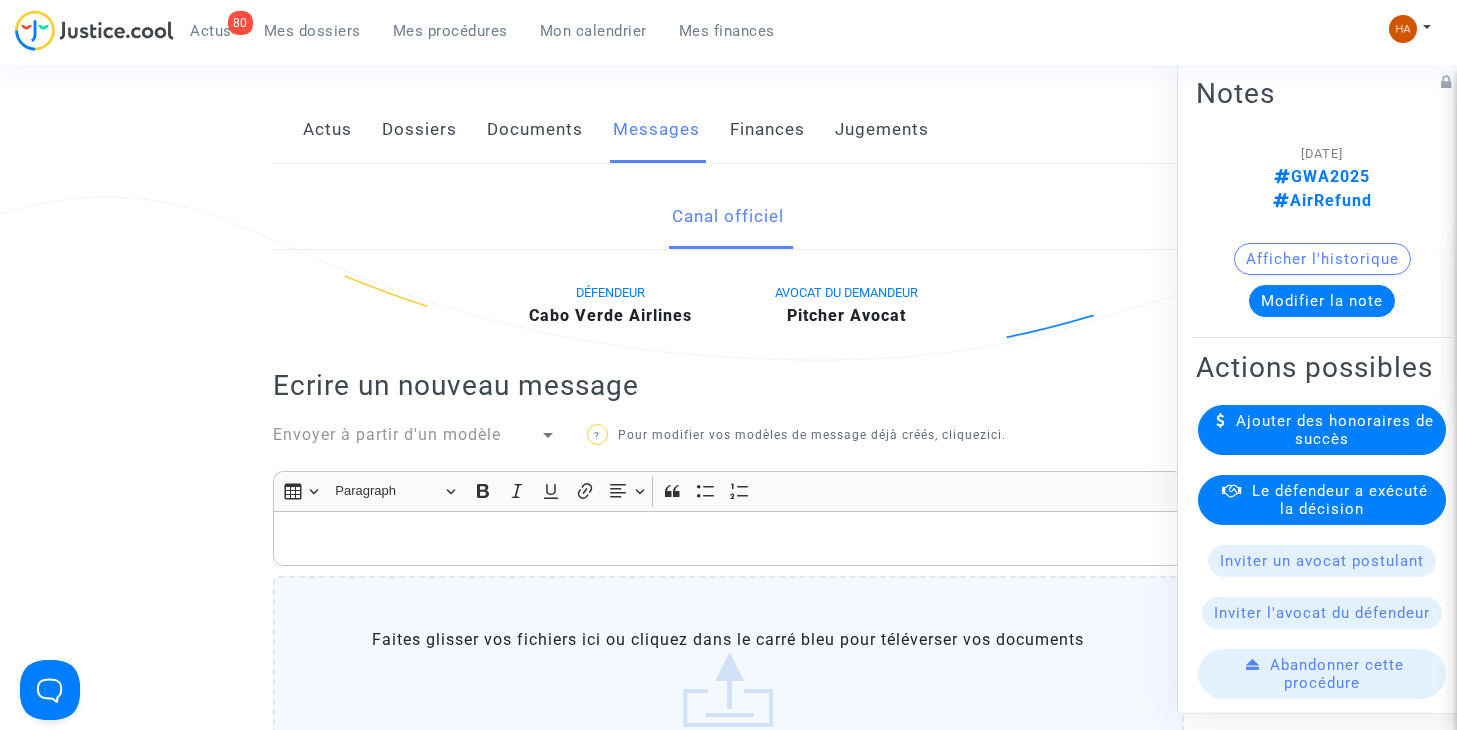 click on "Finances" 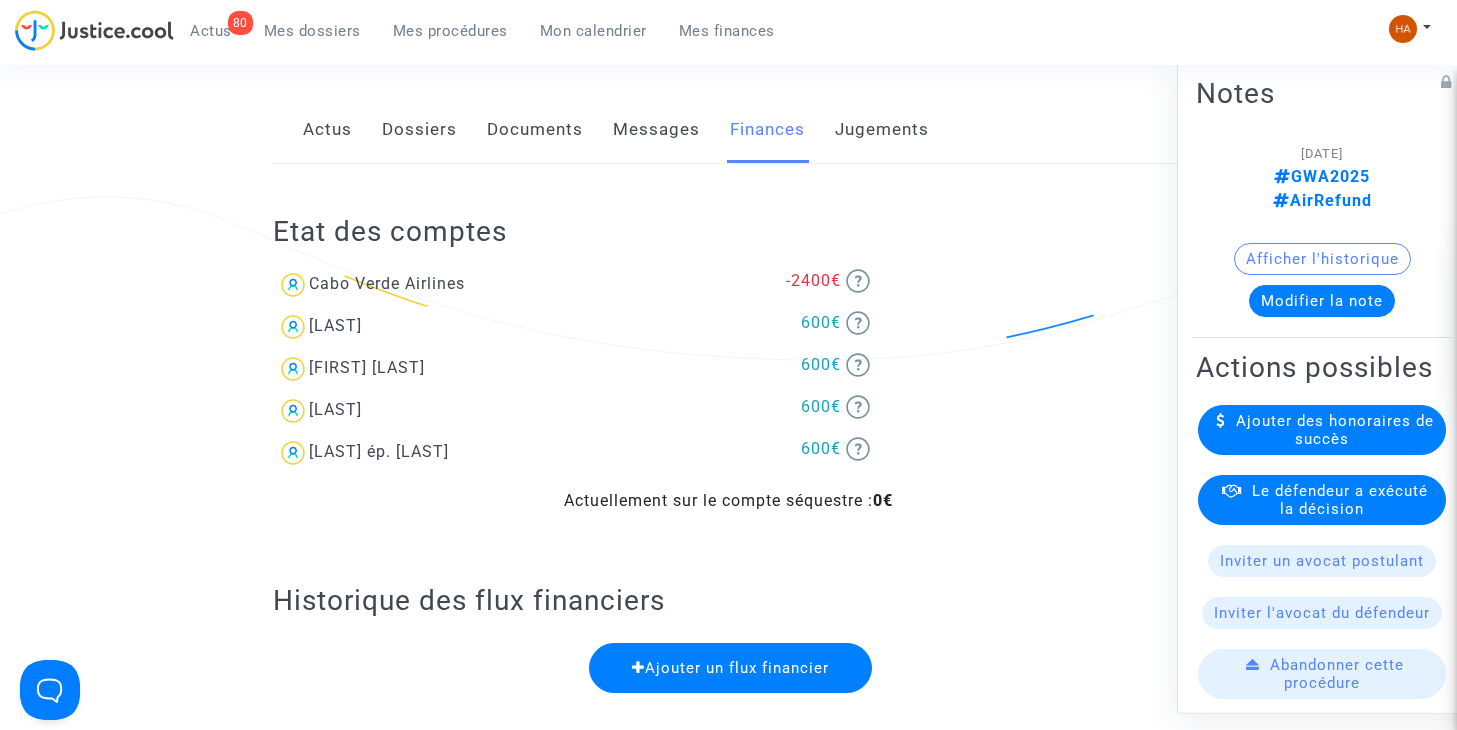 click on "Jugements" 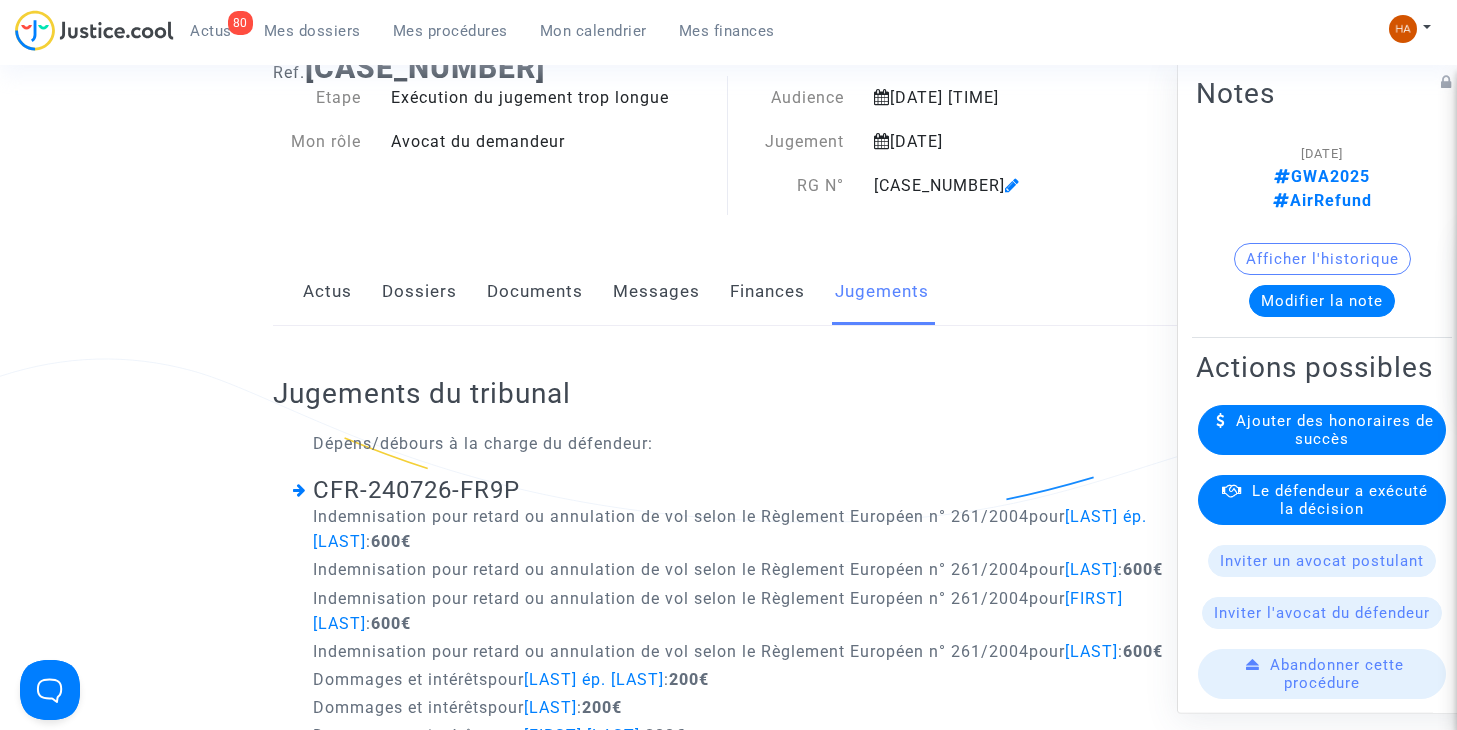 scroll, scrollTop: 117, scrollLeft: 0, axis: vertical 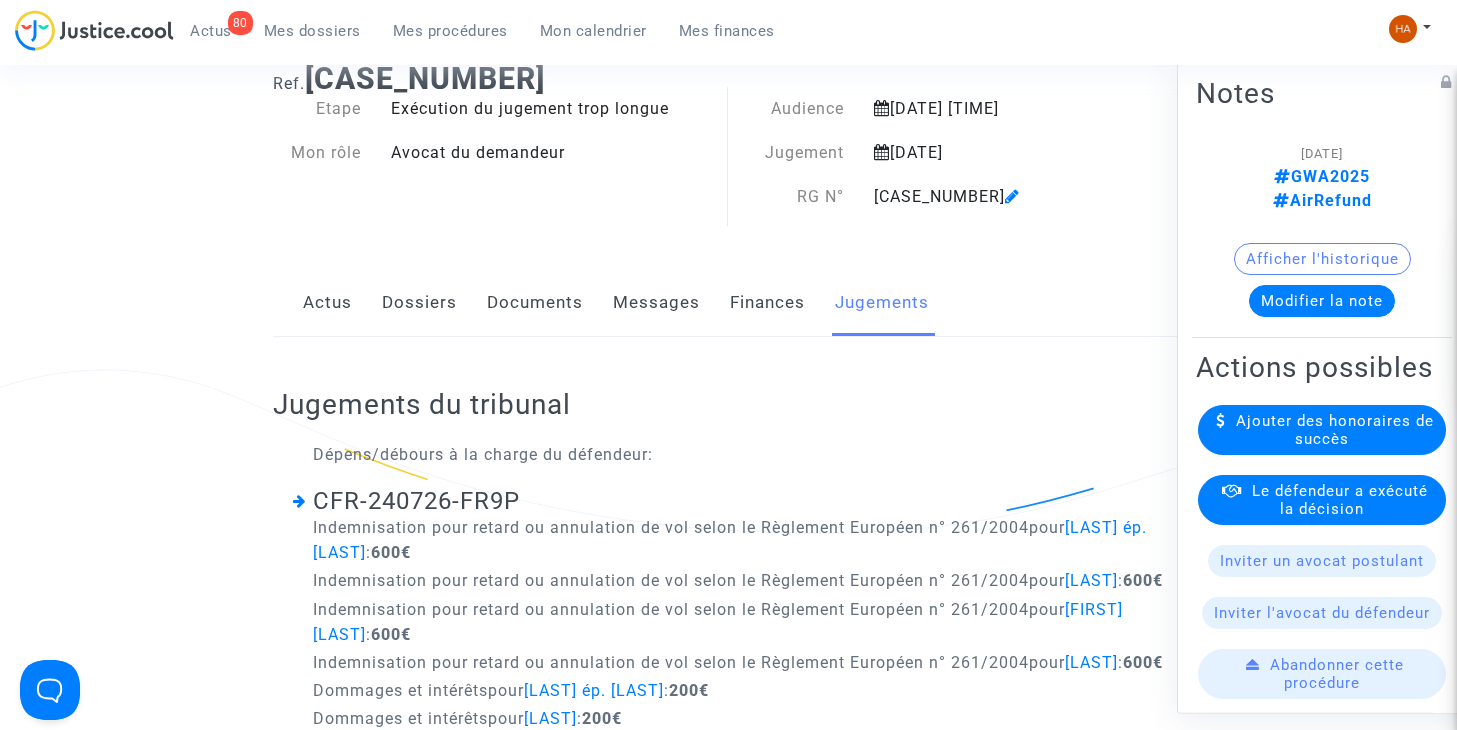 click on "Messages" 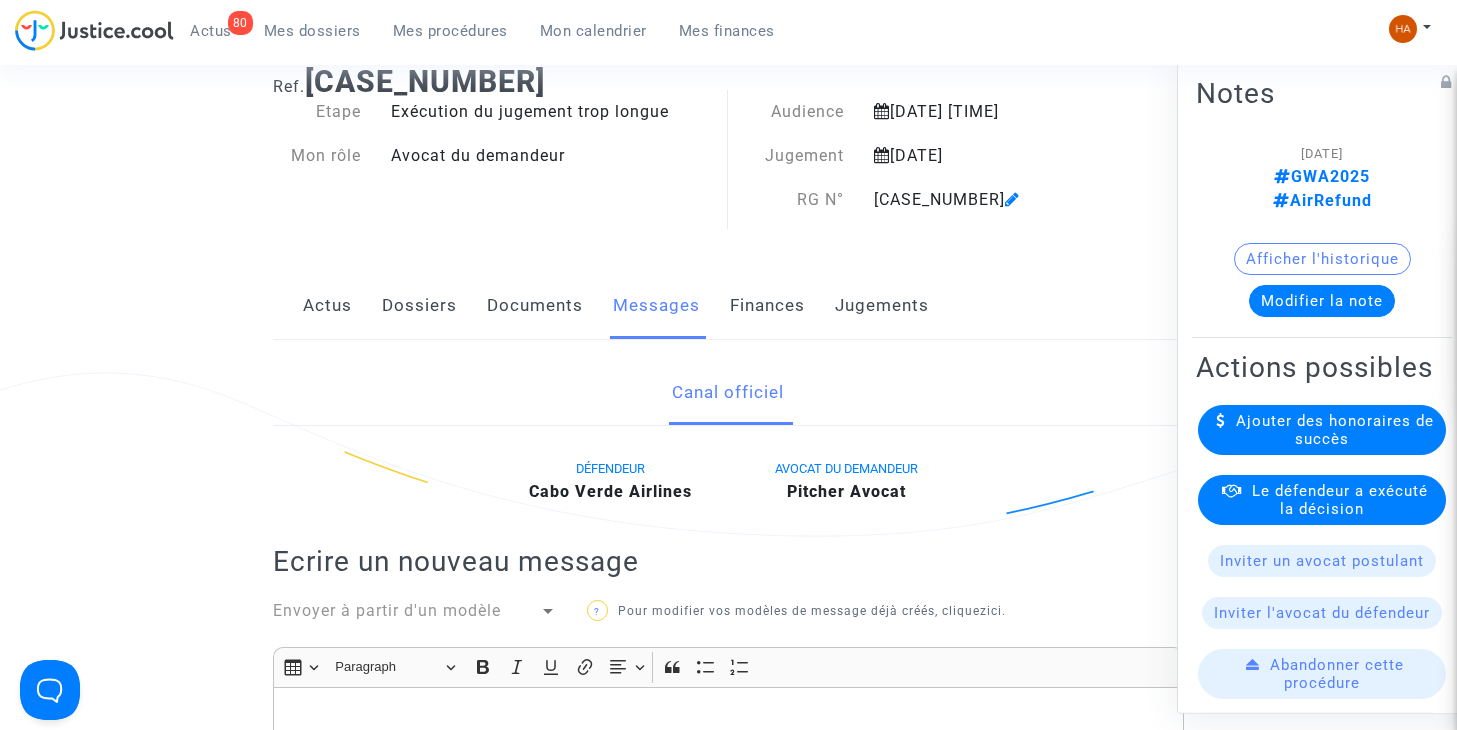 scroll, scrollTop: 113, scrollLeft: 0, axis: vertical 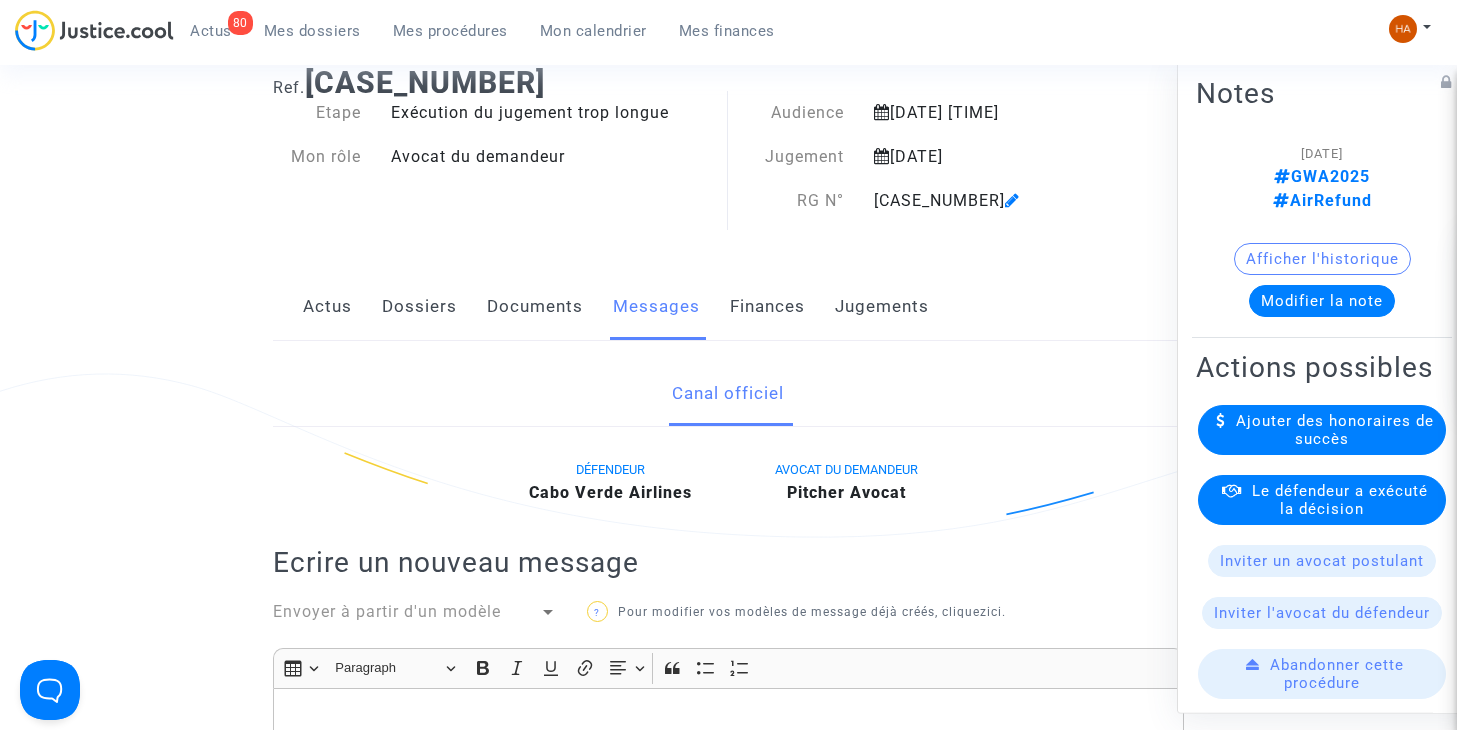 click on "Documents" 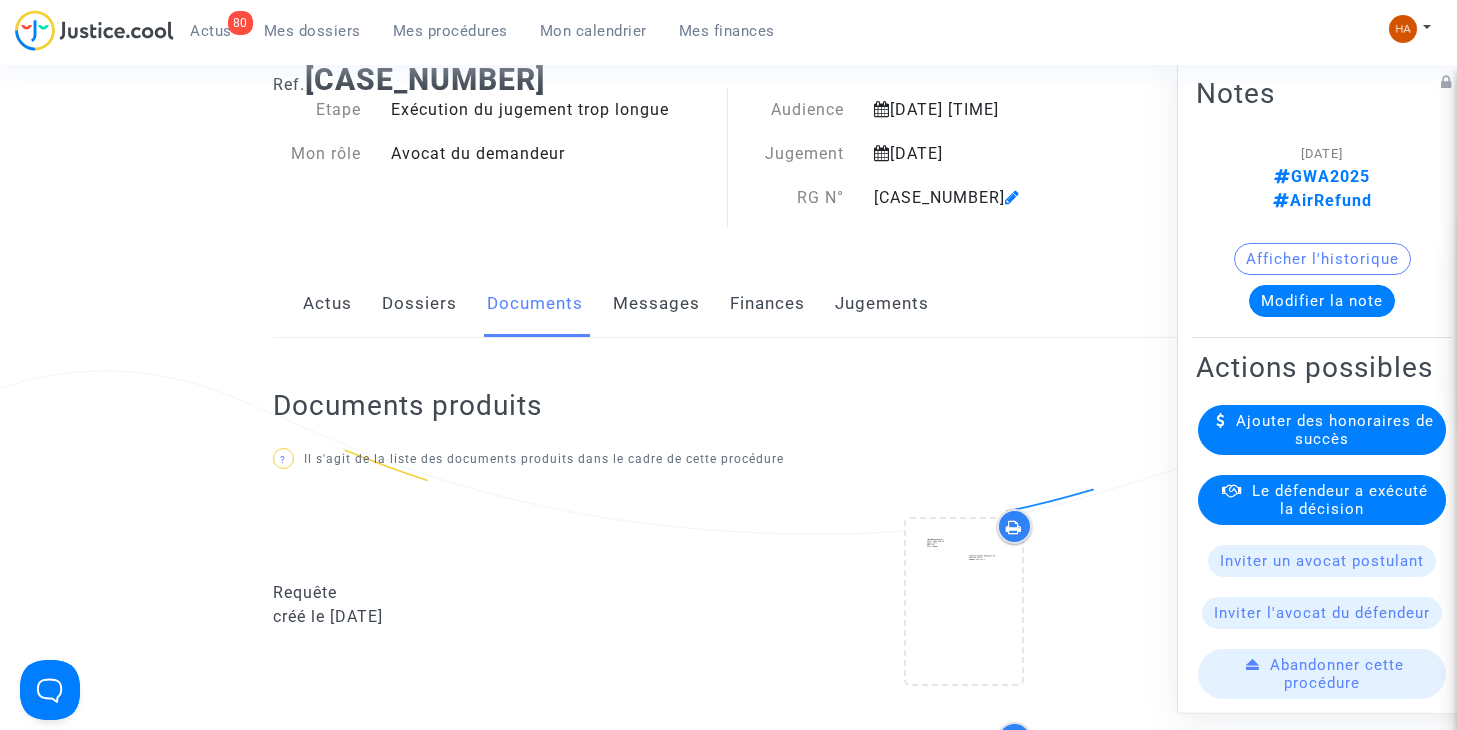 scroll, scrollTop: 115, scrollLeft: 0, axis: vertical 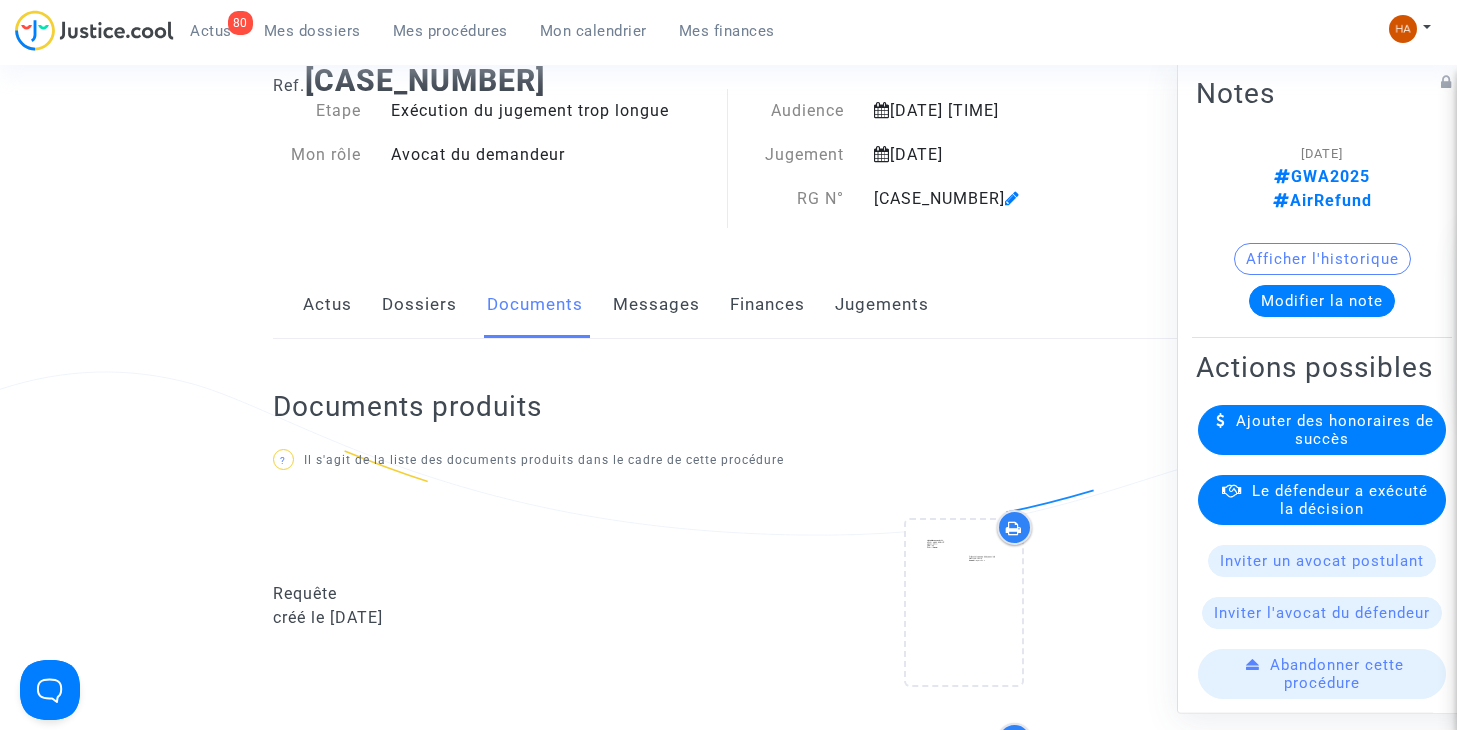 click on "Dossiers" 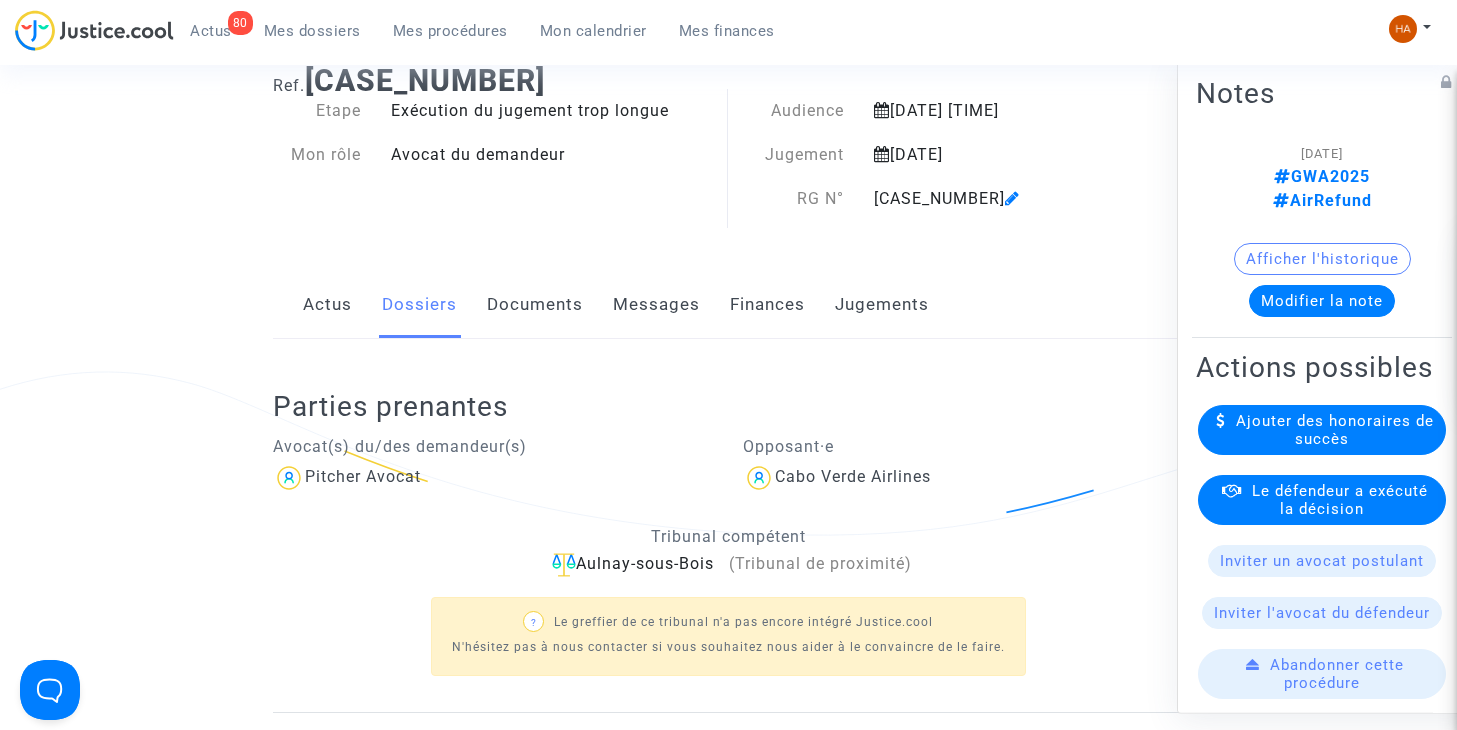 click on "Messages" 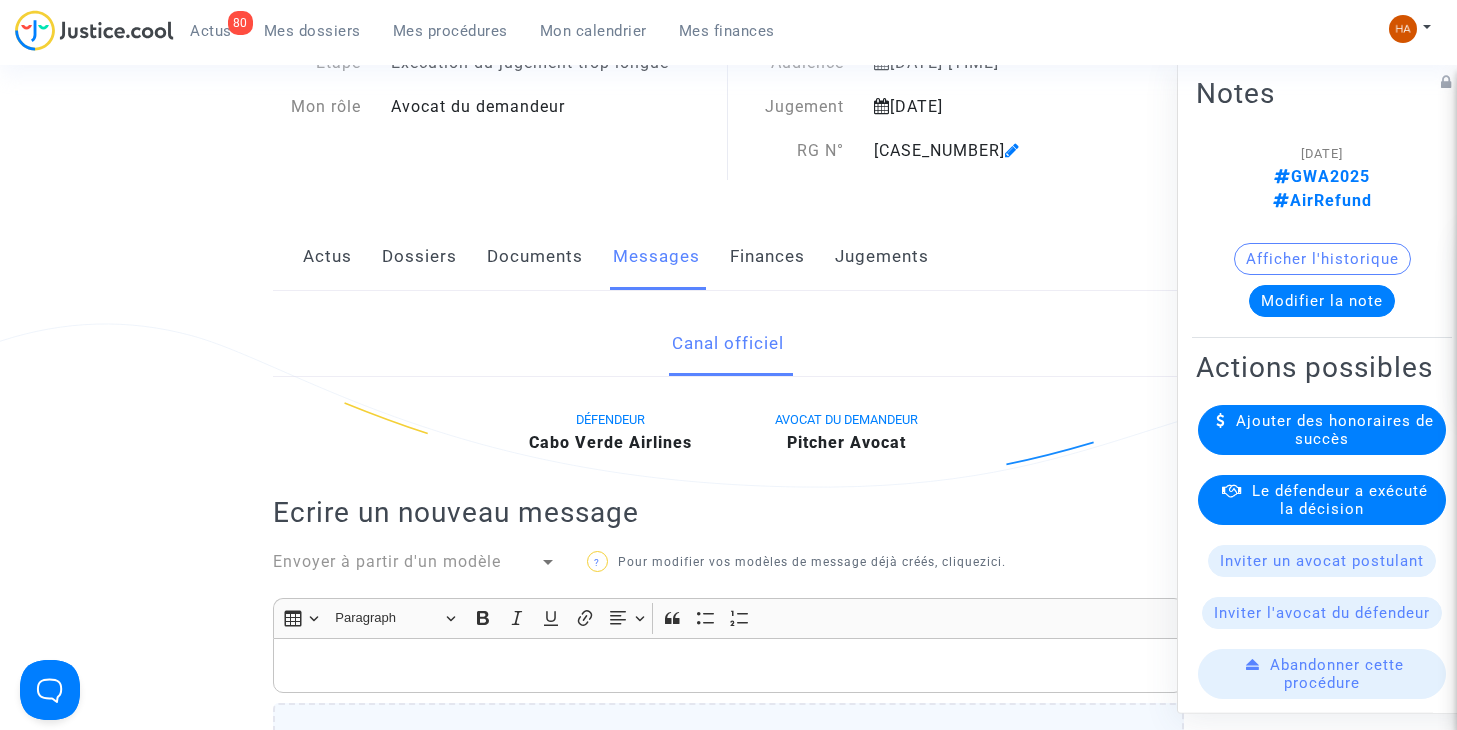 scroll, scrollTop: 162, scrollLeft: 0, axis: vertical 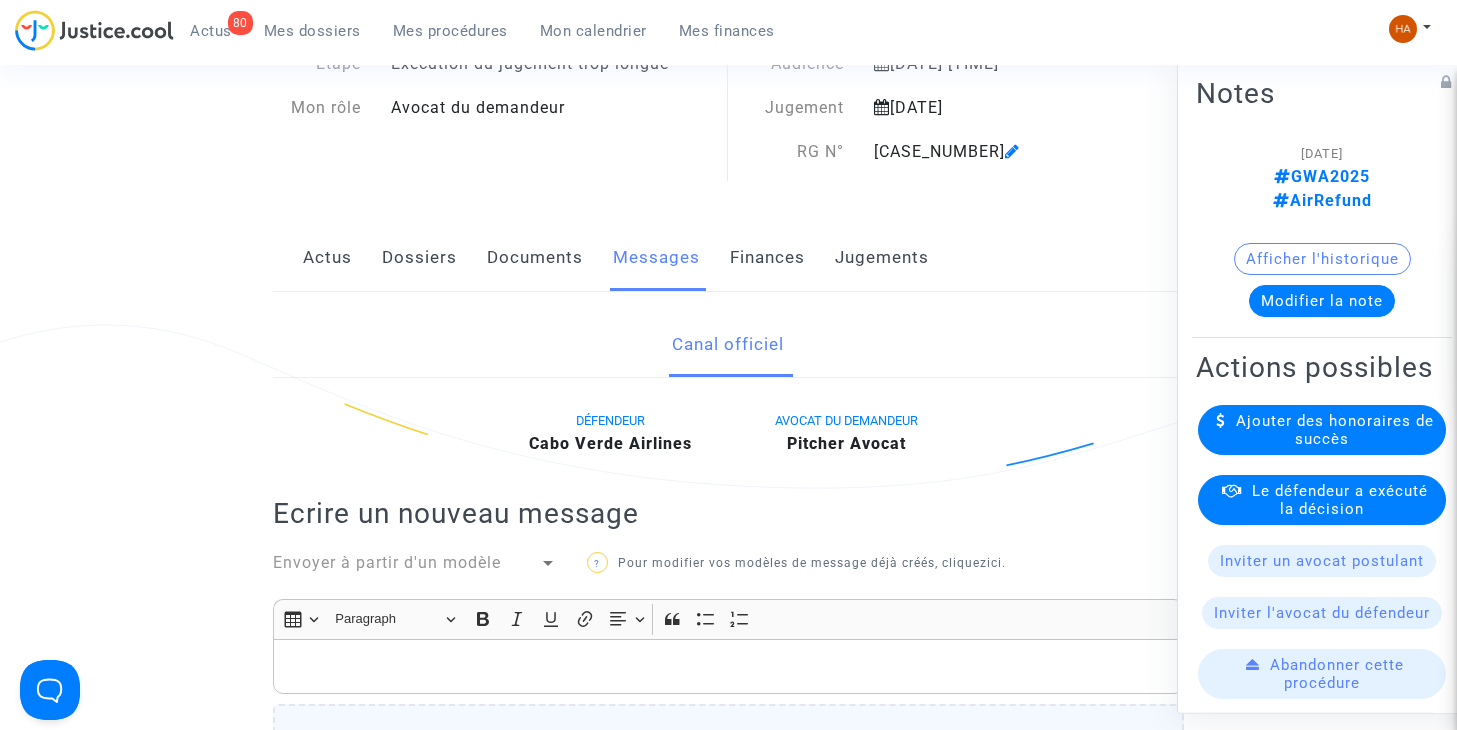 drag, startPoint x: 521, startPoint y: 264, endPoint x: 493, endPoint y: 257, distance: 28.86174 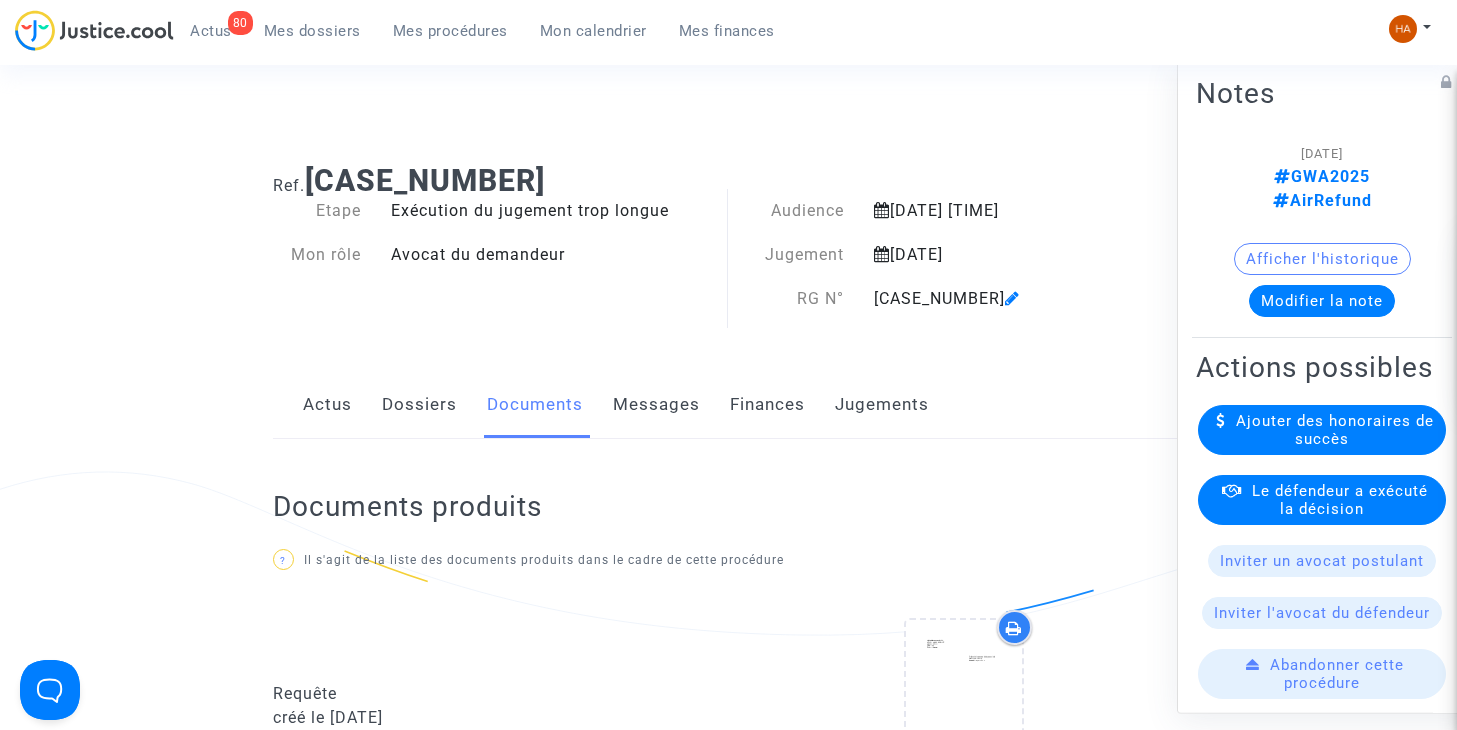 scroll, scrollTop: 0, scrollLeft: 0, axis: both 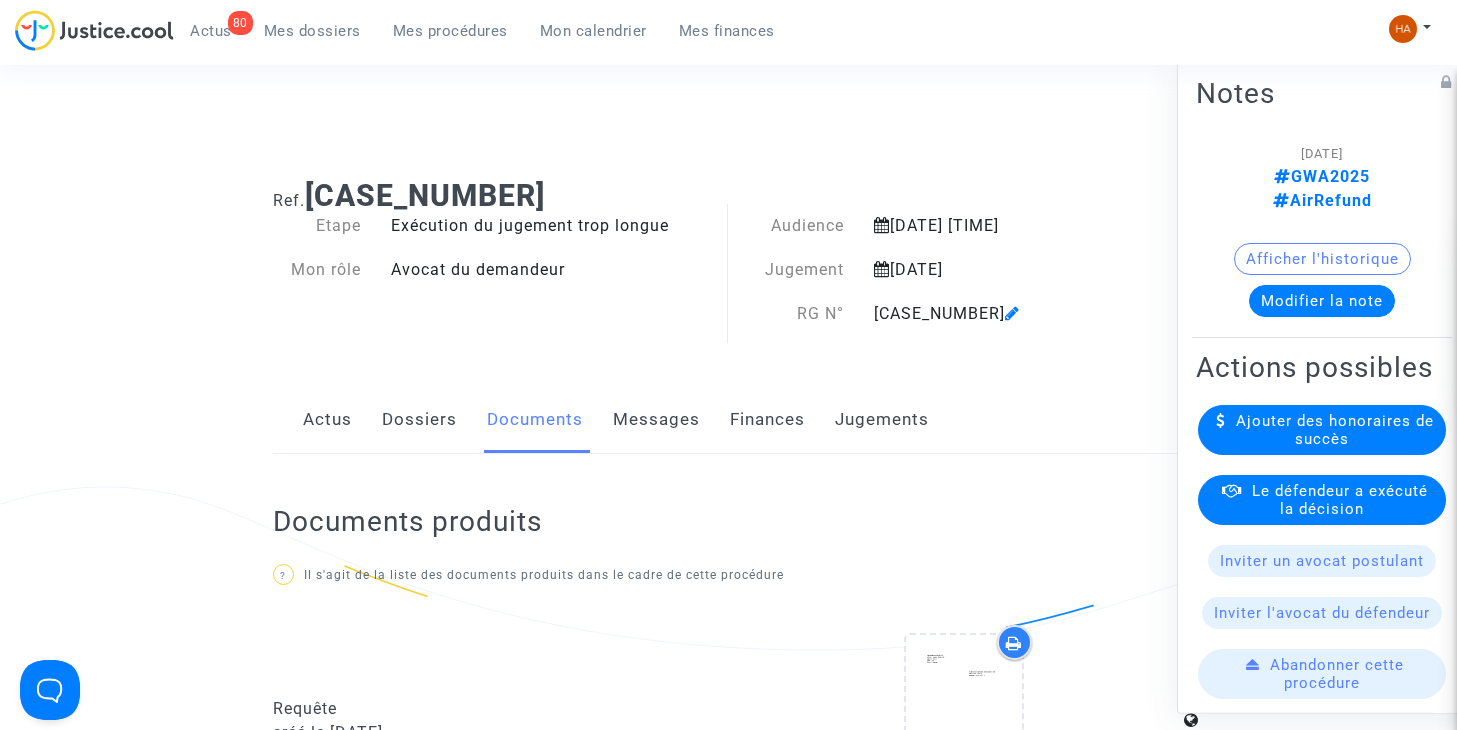 click on "Messages" 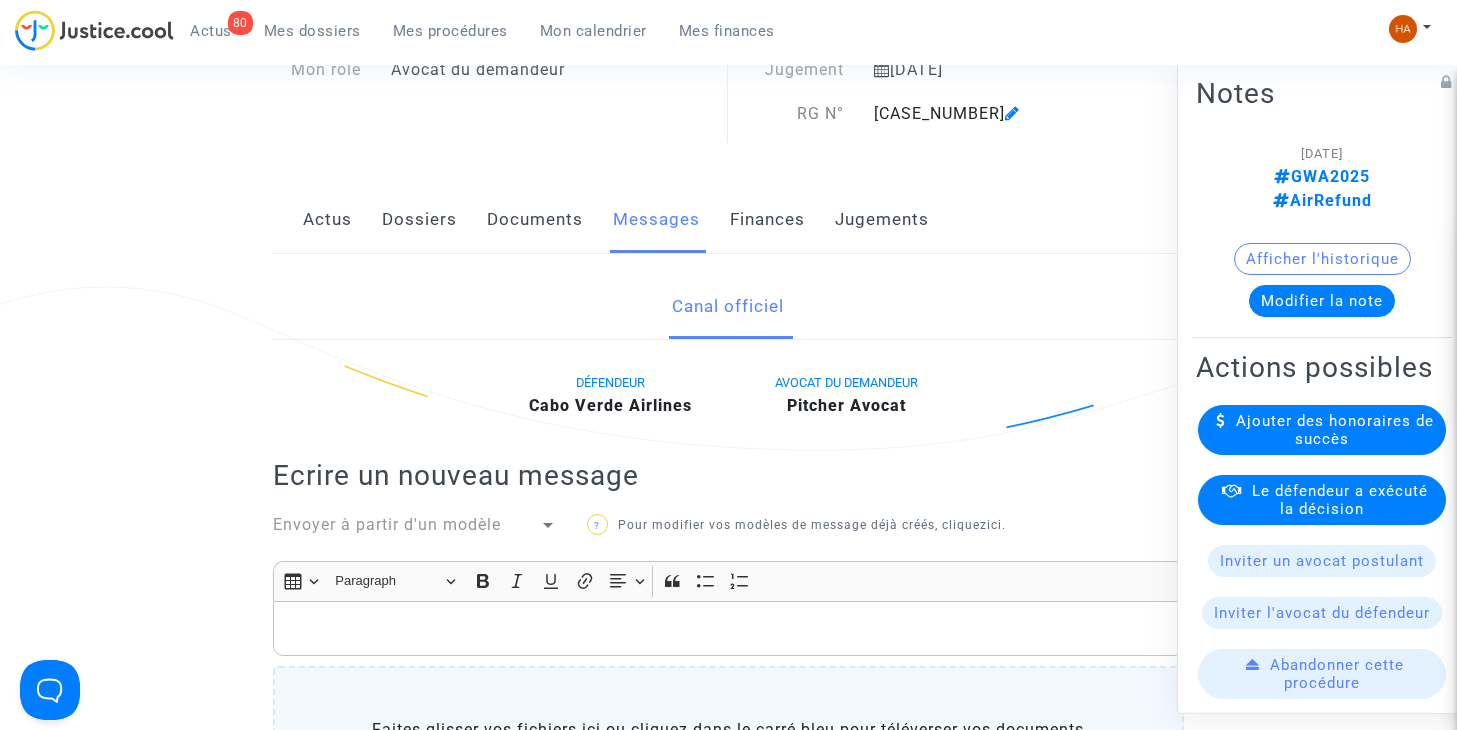 scroll, scrollTop: 0, scrollLeft: 0, axis: both 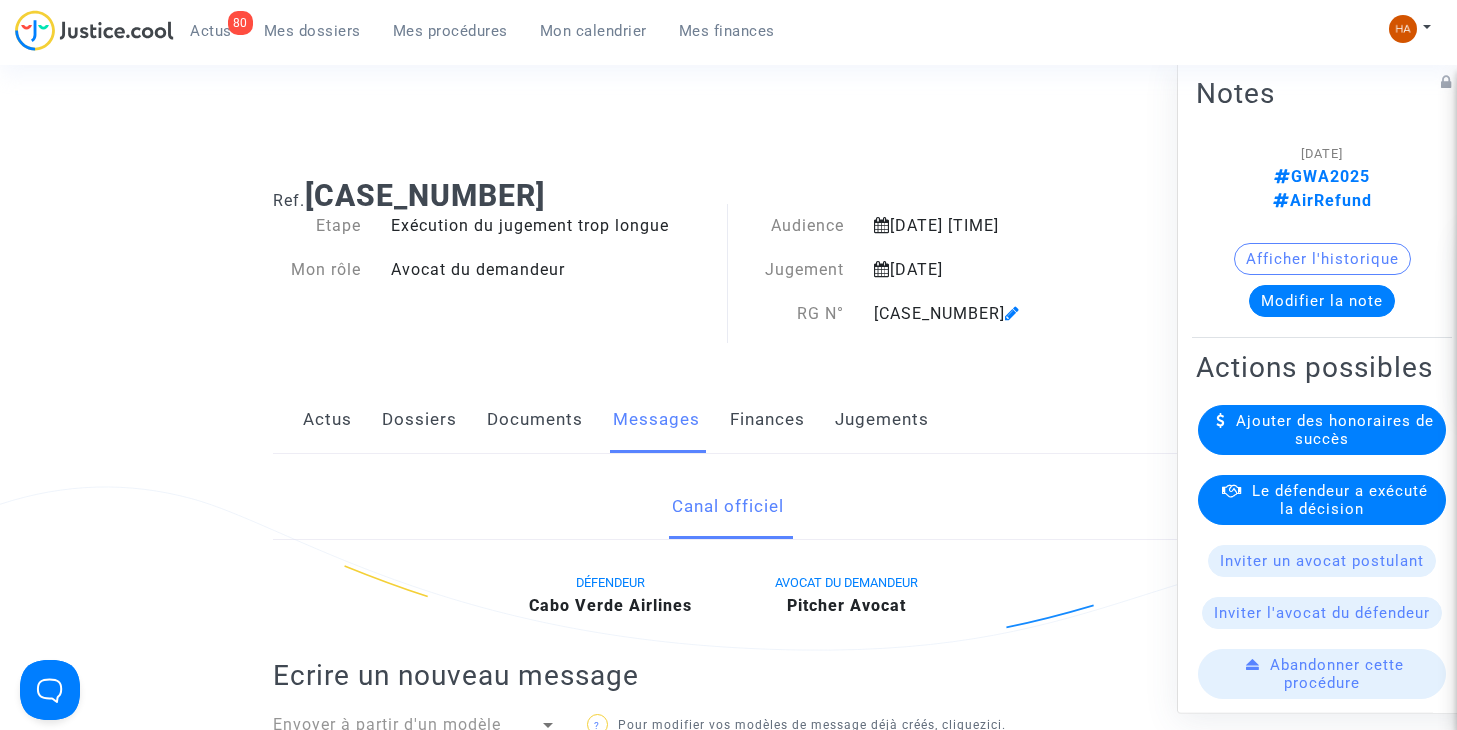click on "Dossiers" 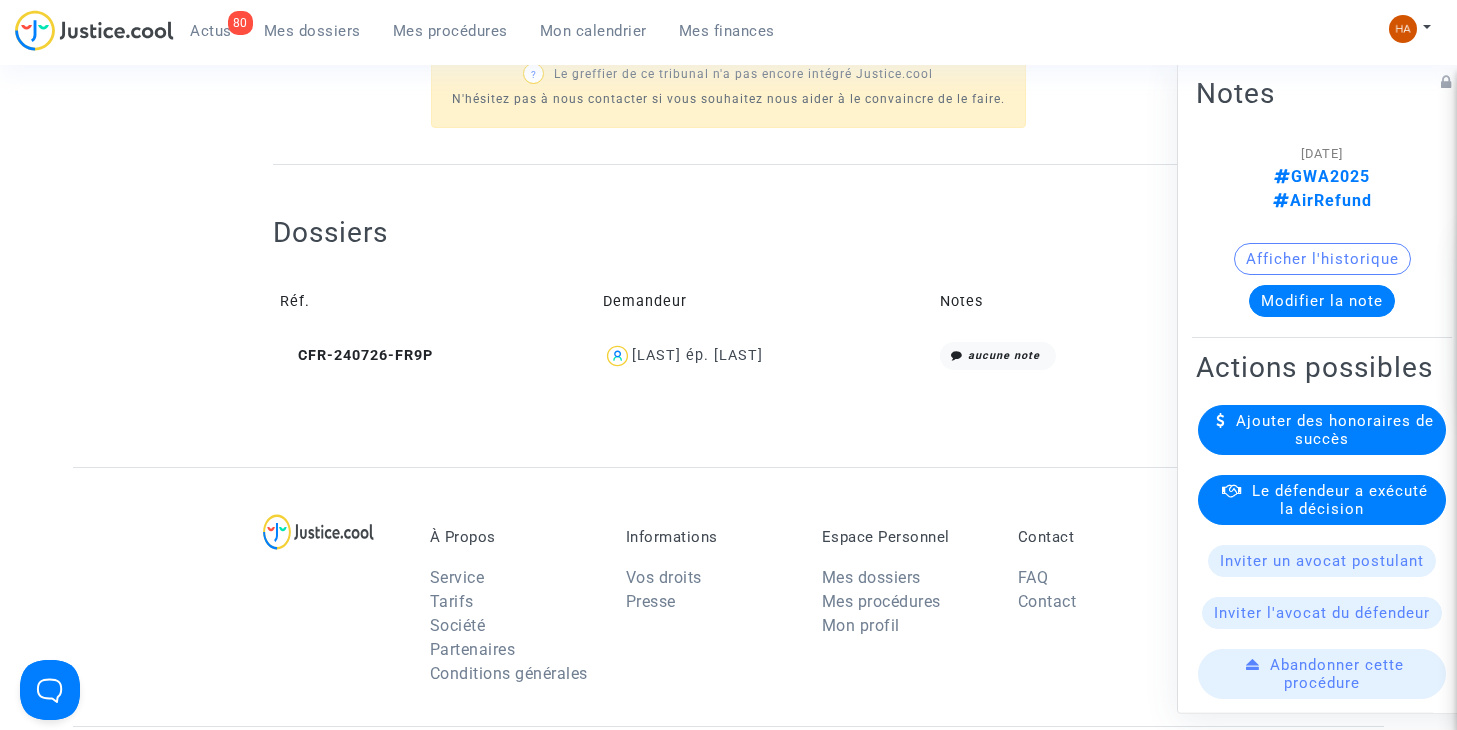 scroll, scrollTop: 659, scrollLeft: 0, axis: vertical 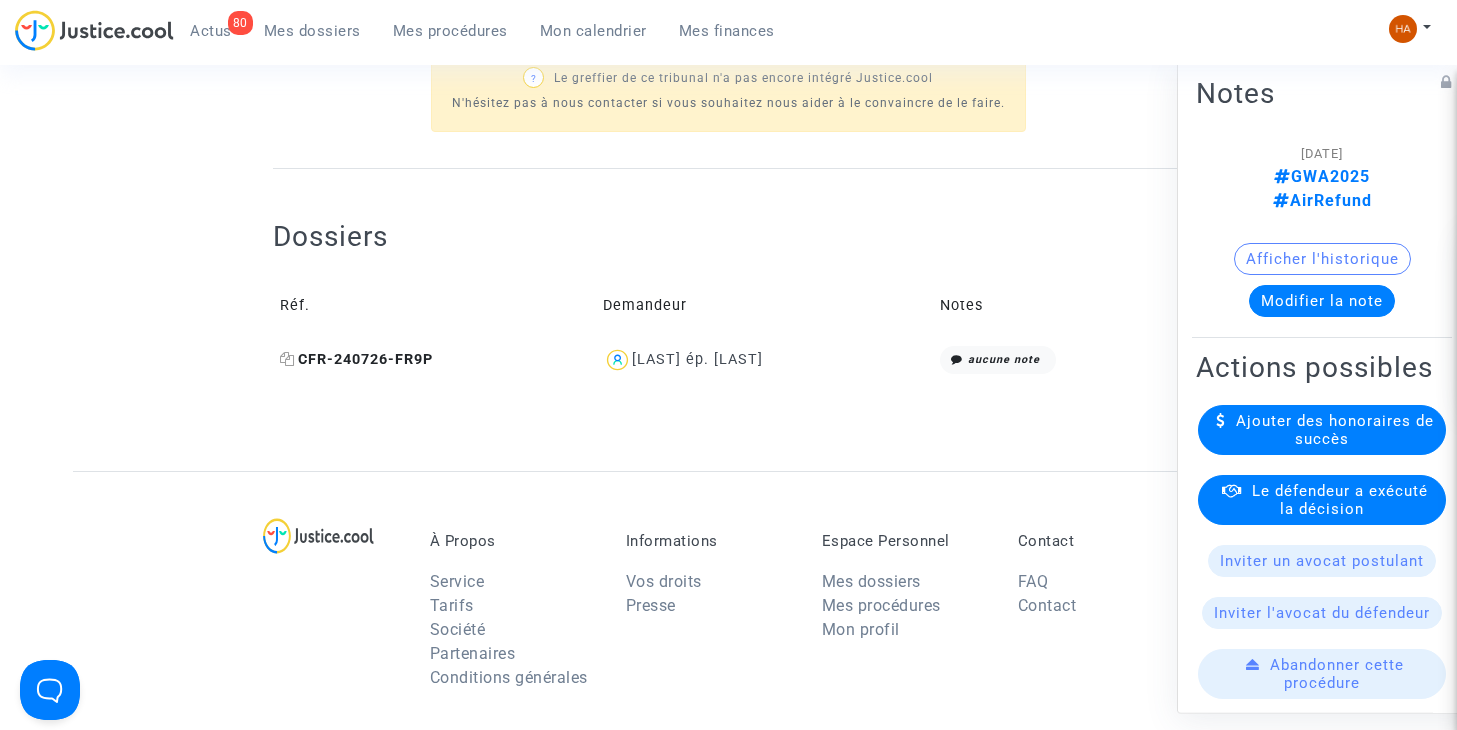 click on "CFR-240726-FR9P" 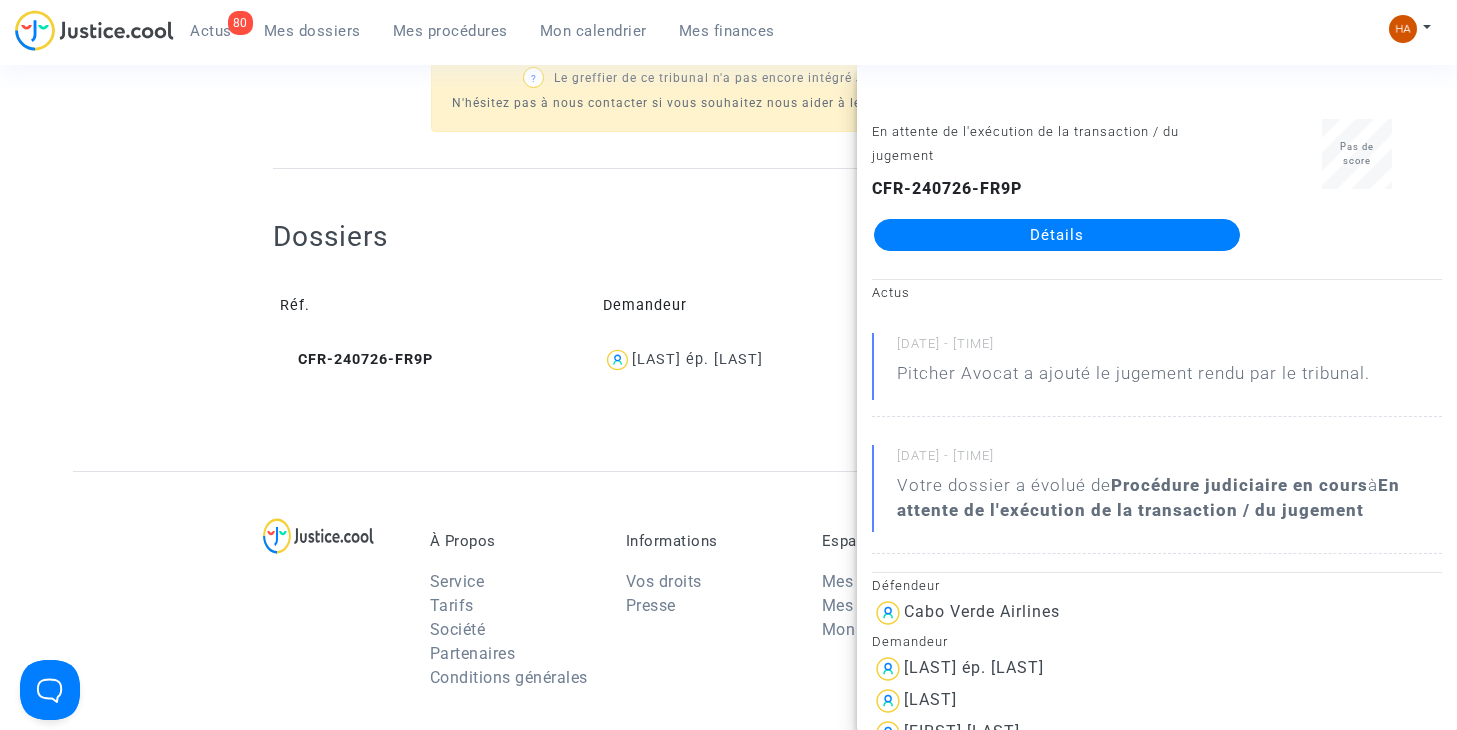 click 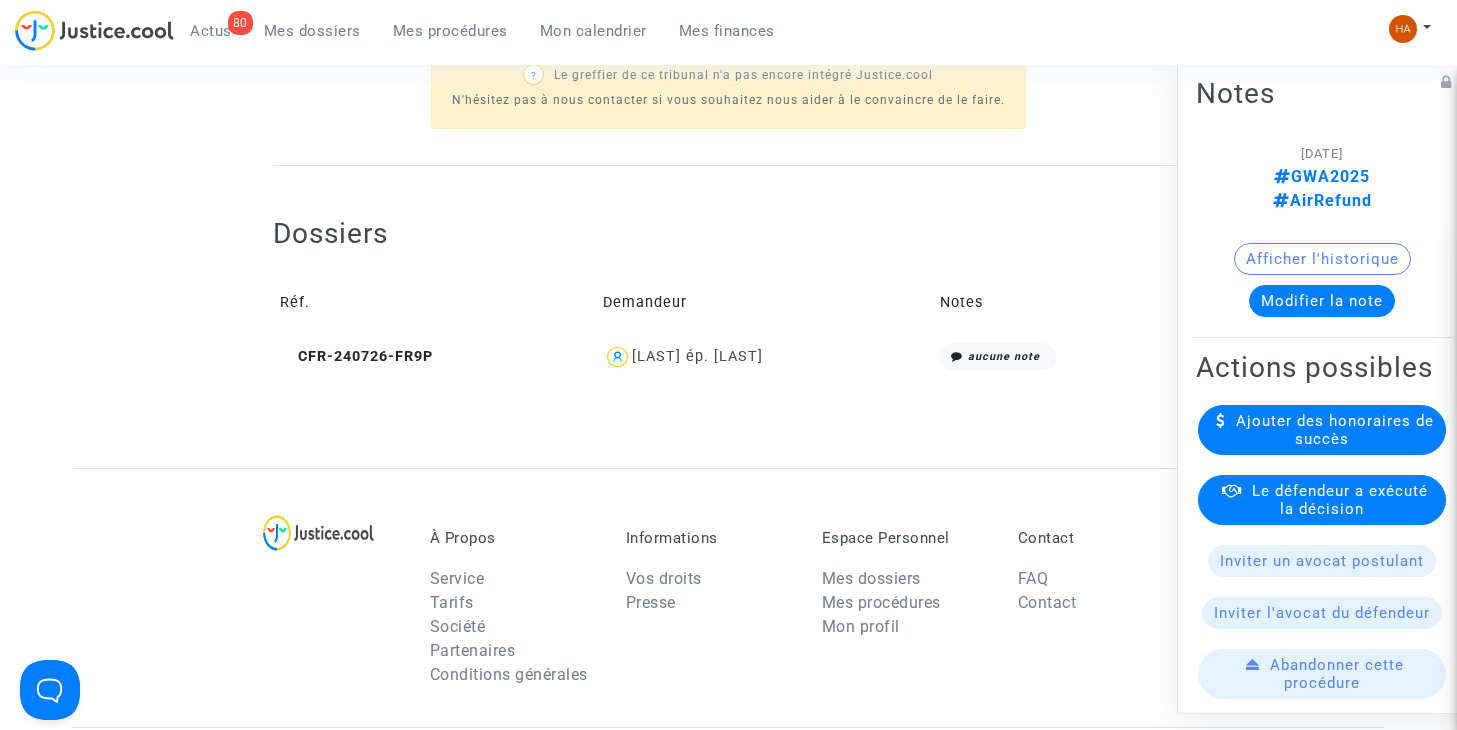 scroll, scrollTop: 659, scrollLeft: 0, axis: vertical 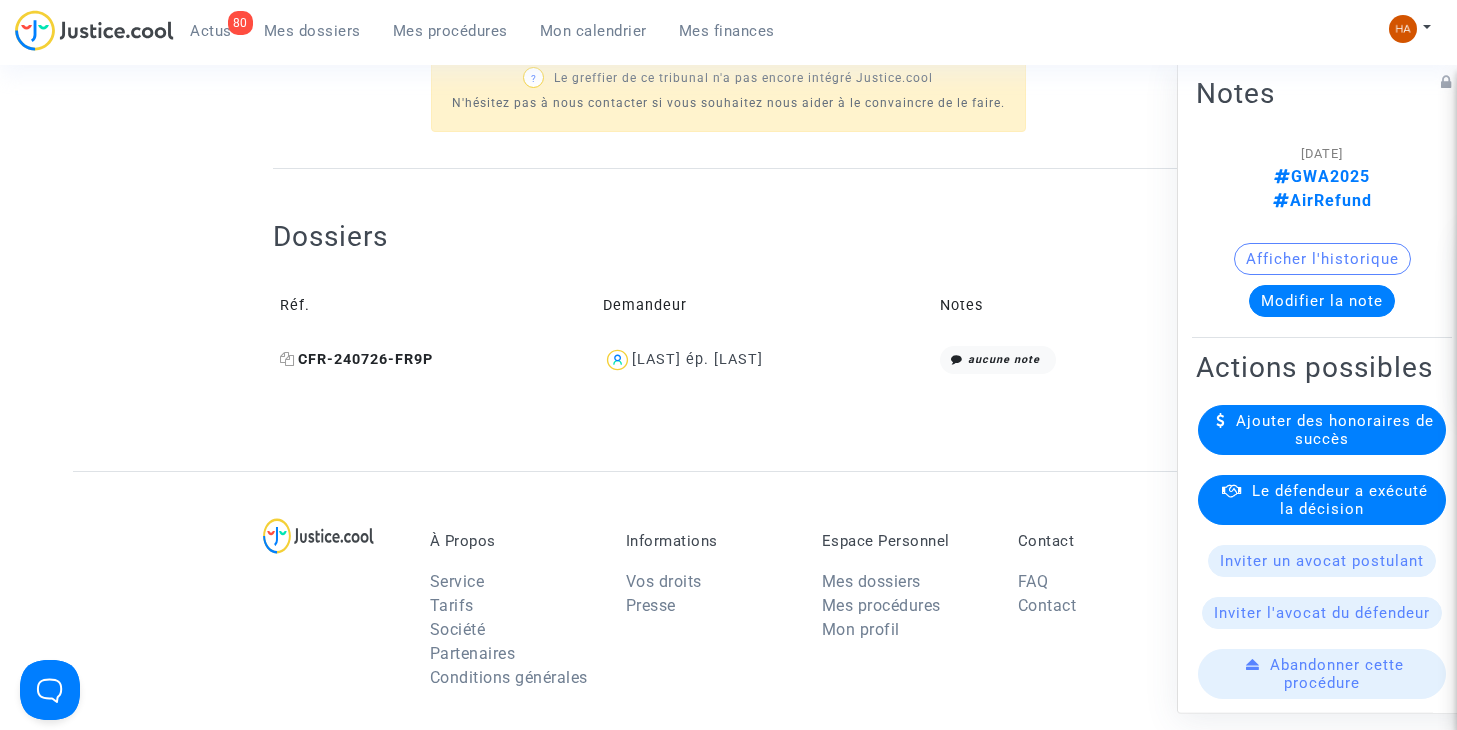 click 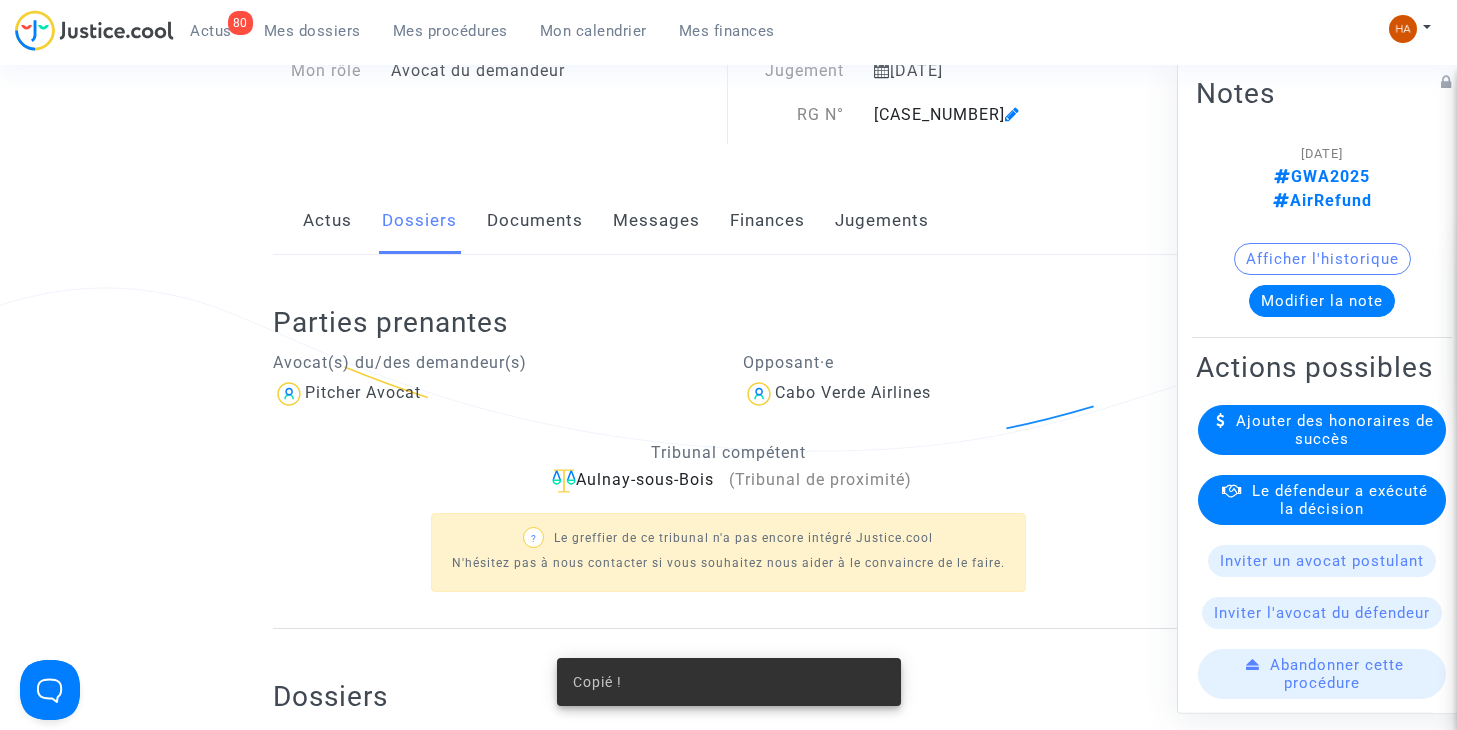 scroll, scrollTop: 0, scrollLeft: 0, axis: both 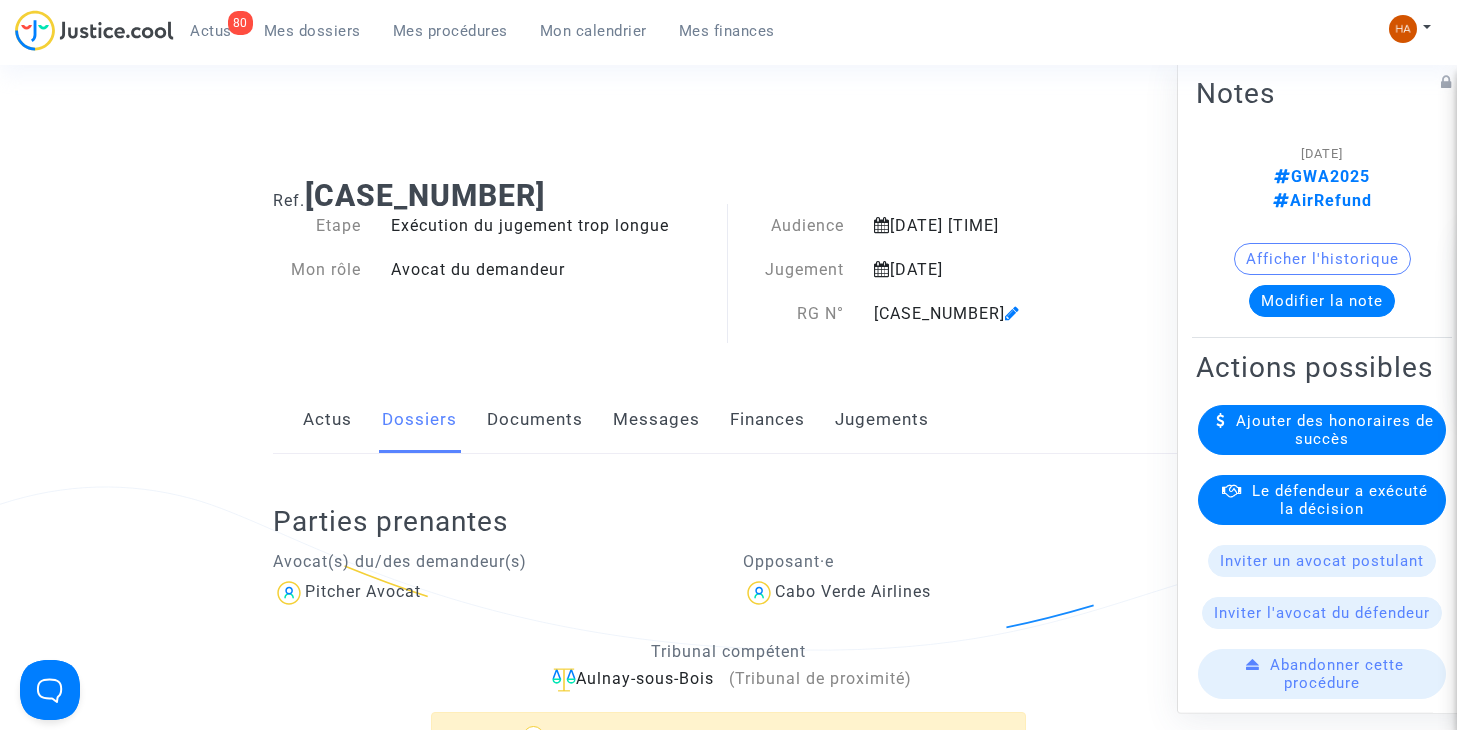 click on "Mes dossiers" at bounding box center (312, 31) 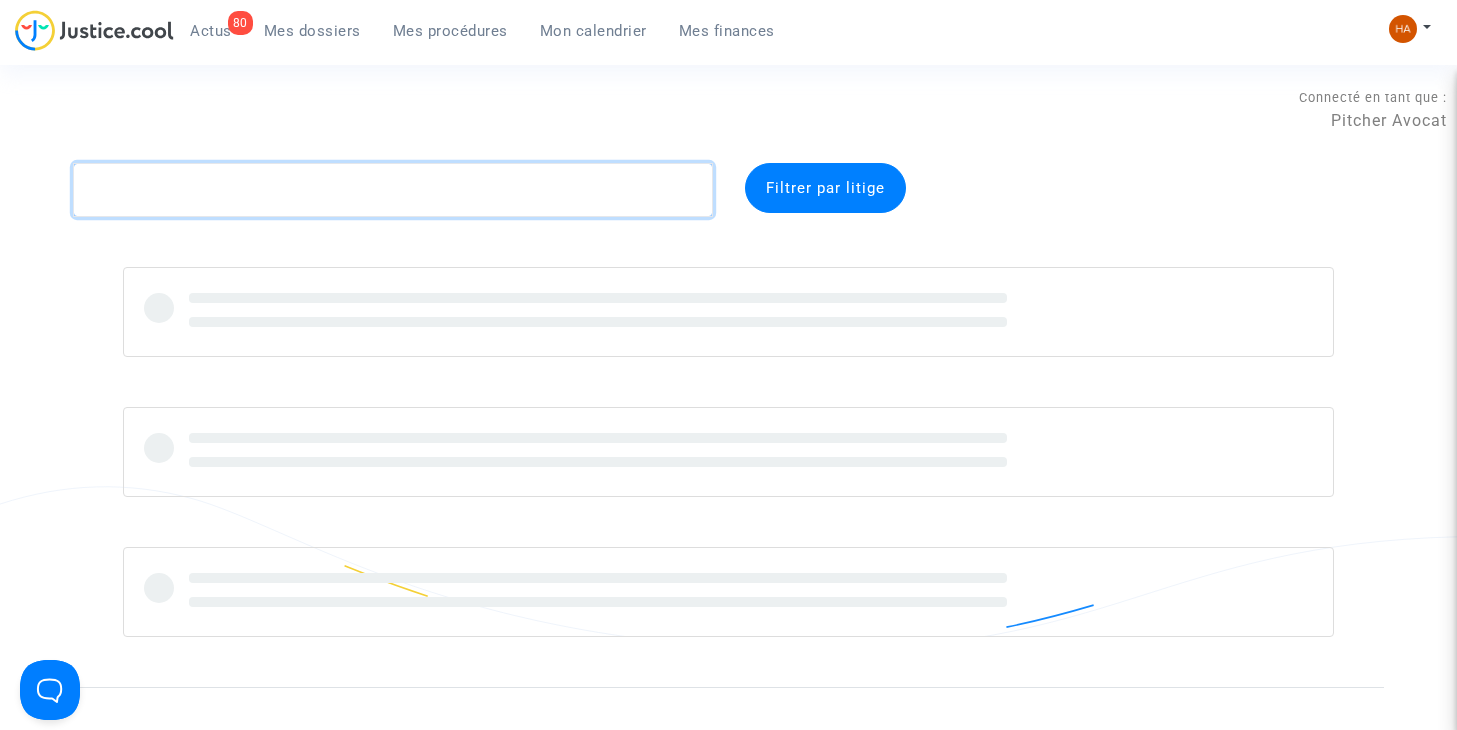 click 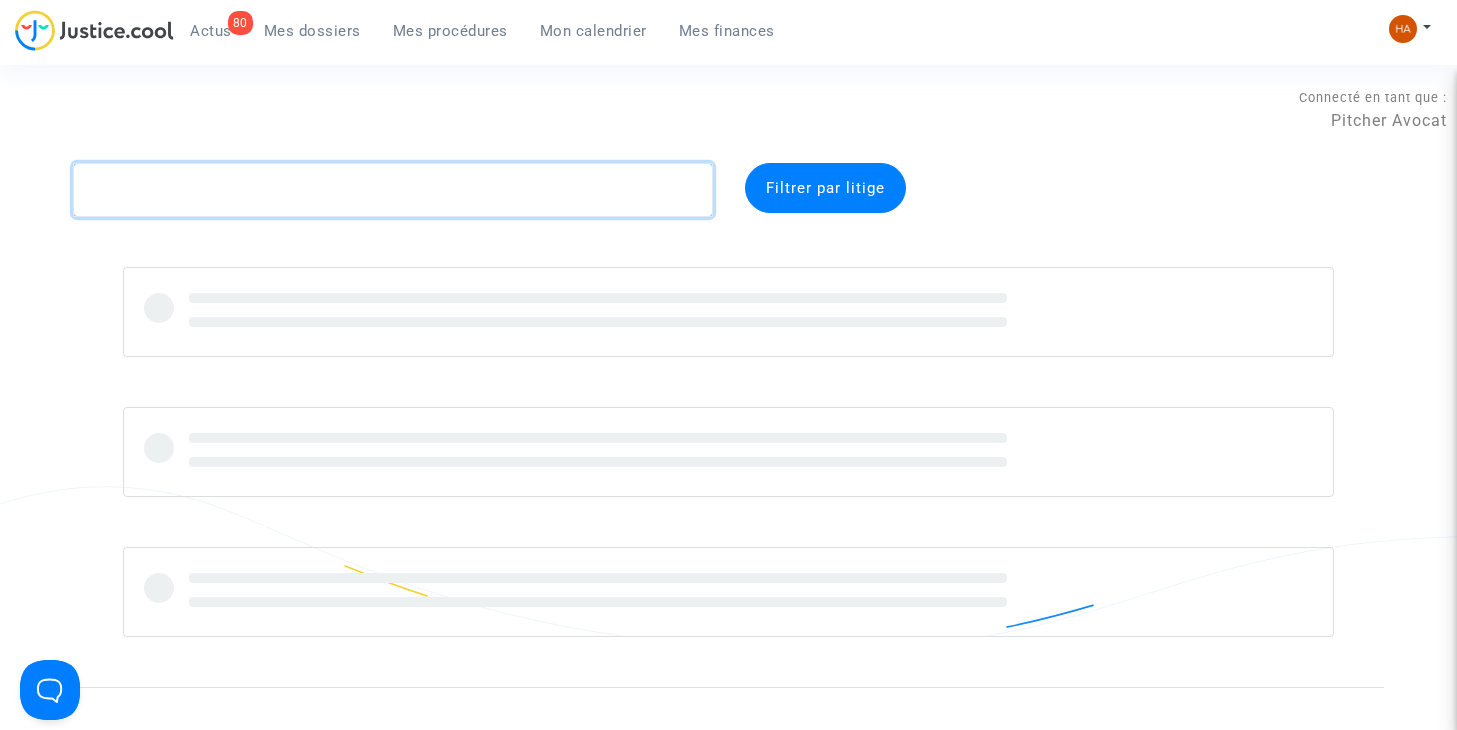 paste on "CFR-240726-FR9P" 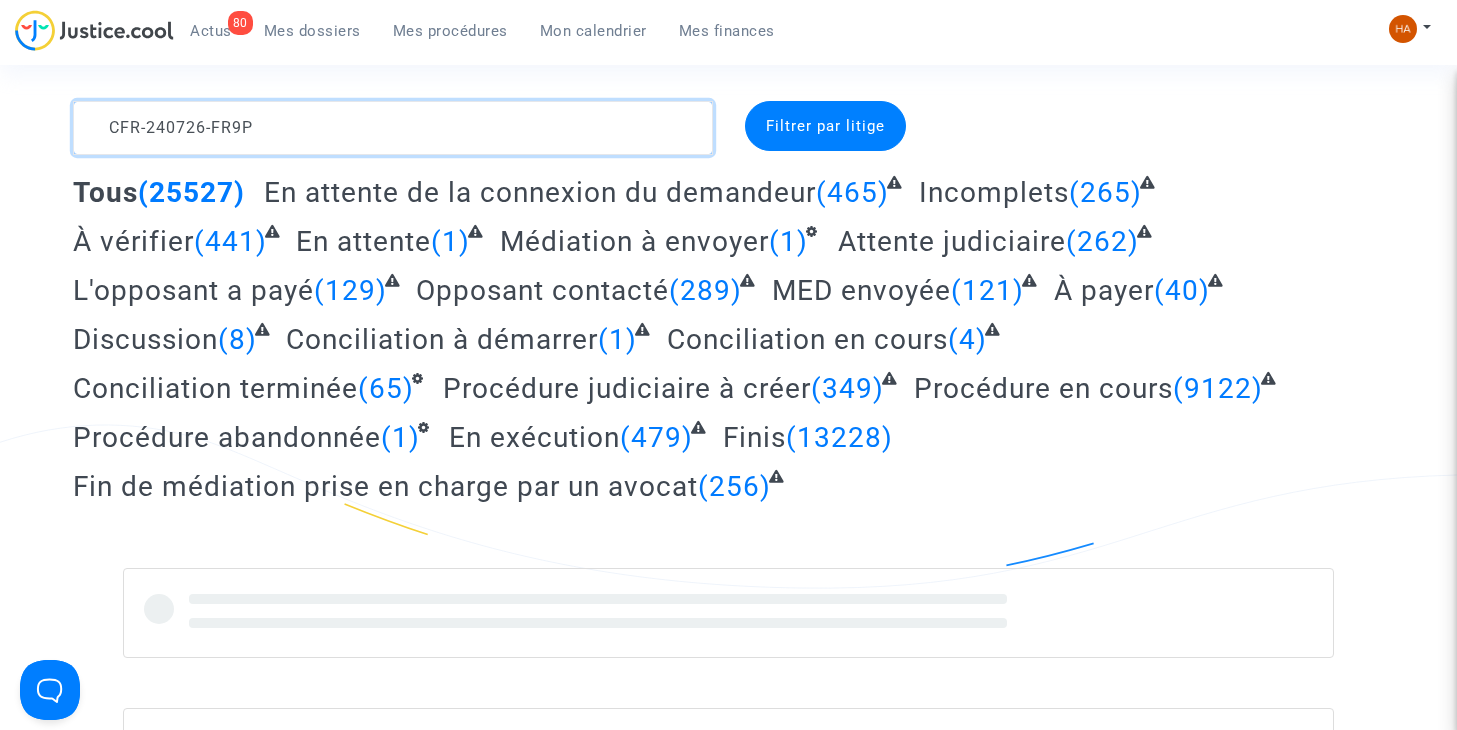 scroll, scrollTop: 0, scrollLeft: 0, axis: both 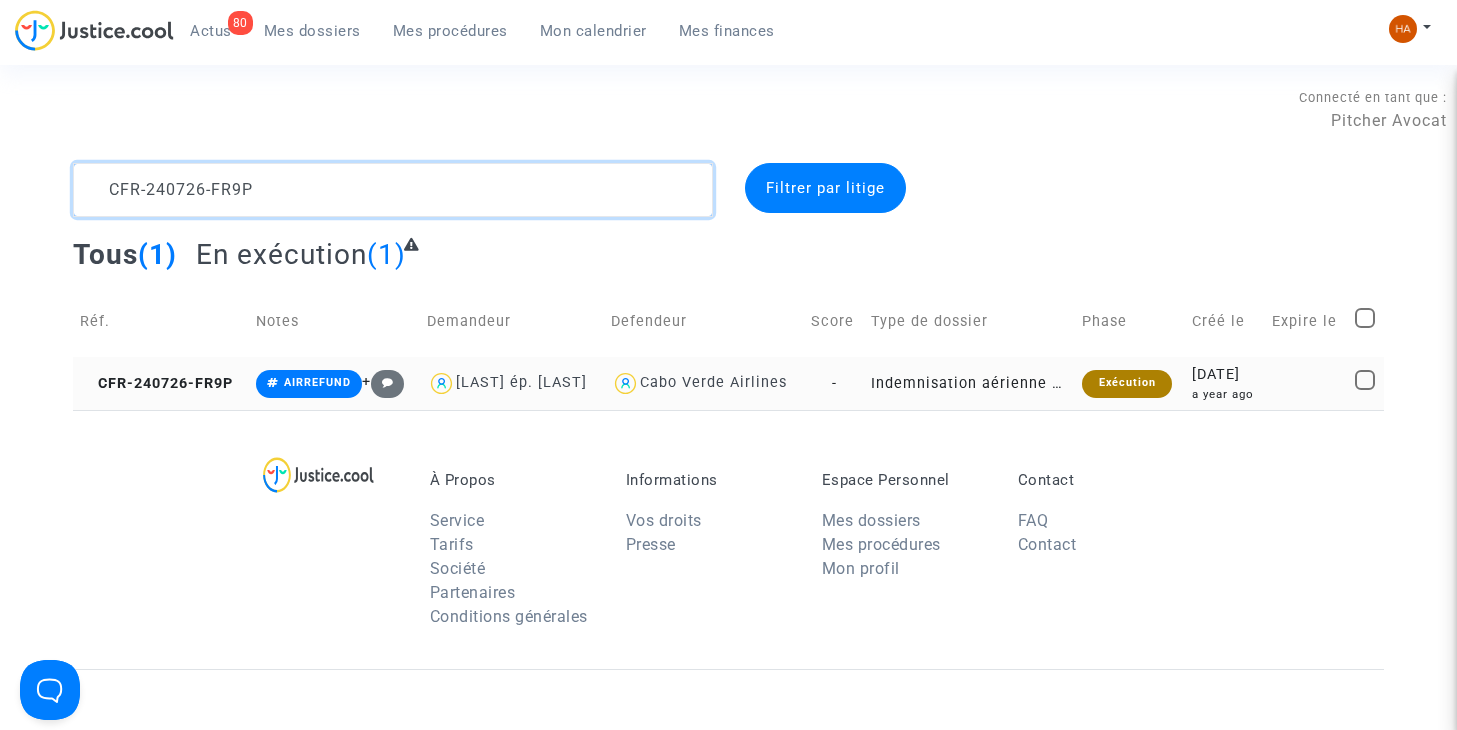 type on "CFR-240726-FR9P" 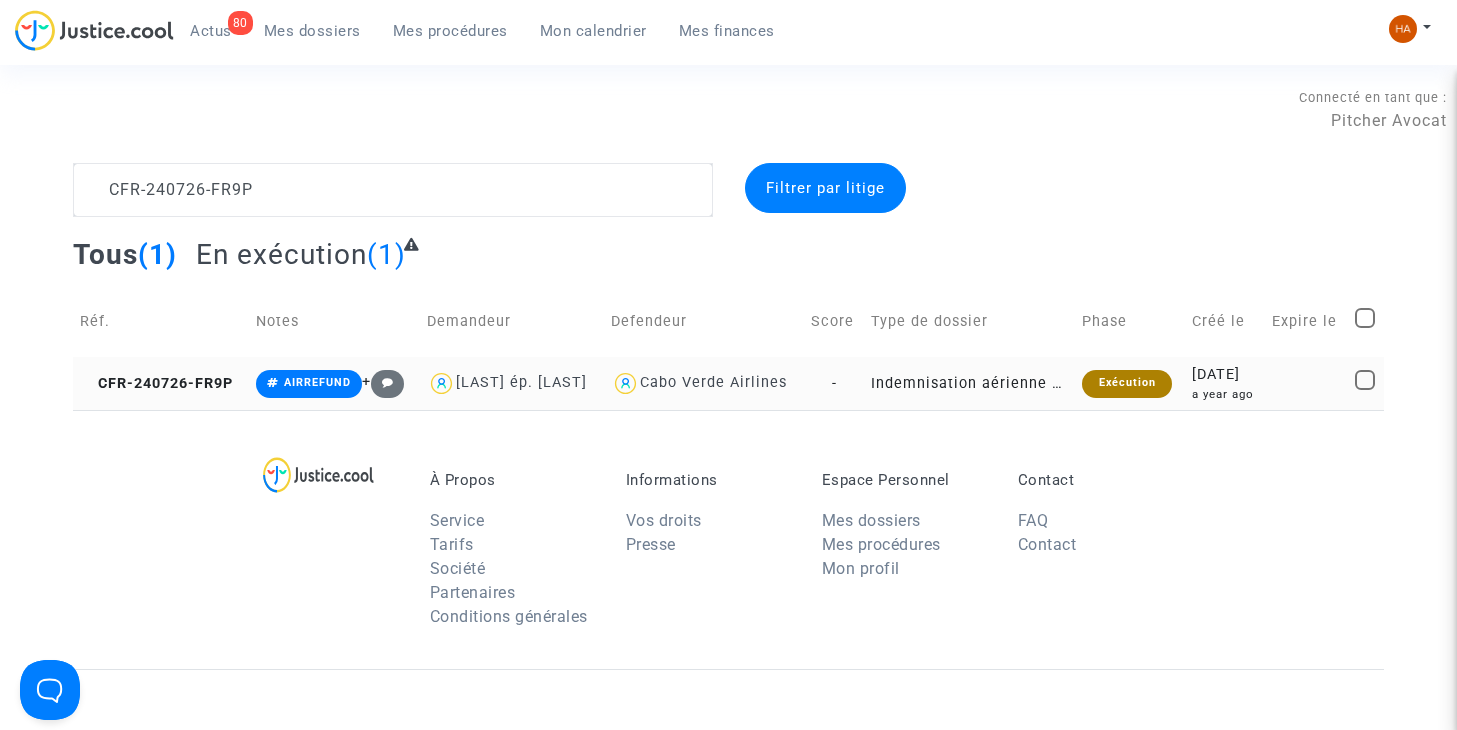 click on "Indemnisation aérienne 261/2004" 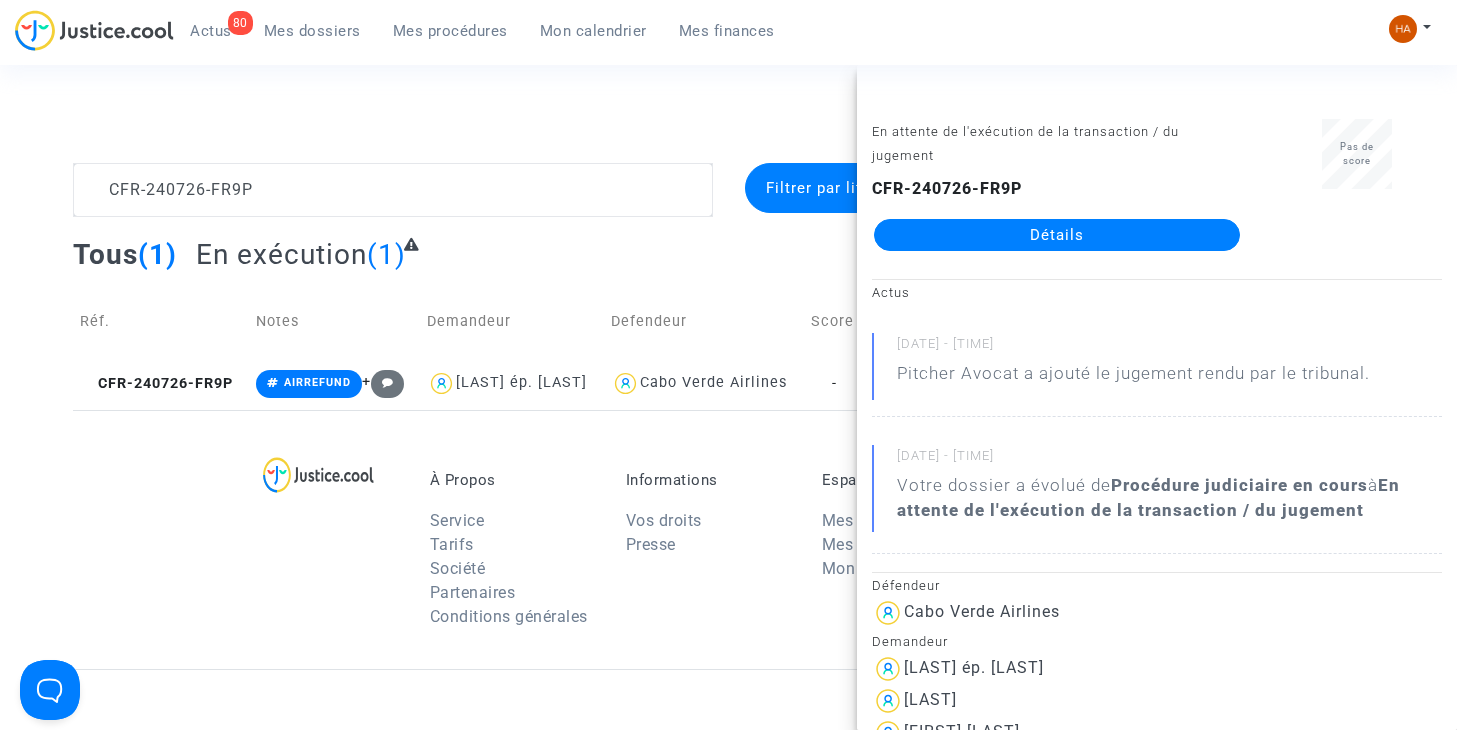 click on "Détails" 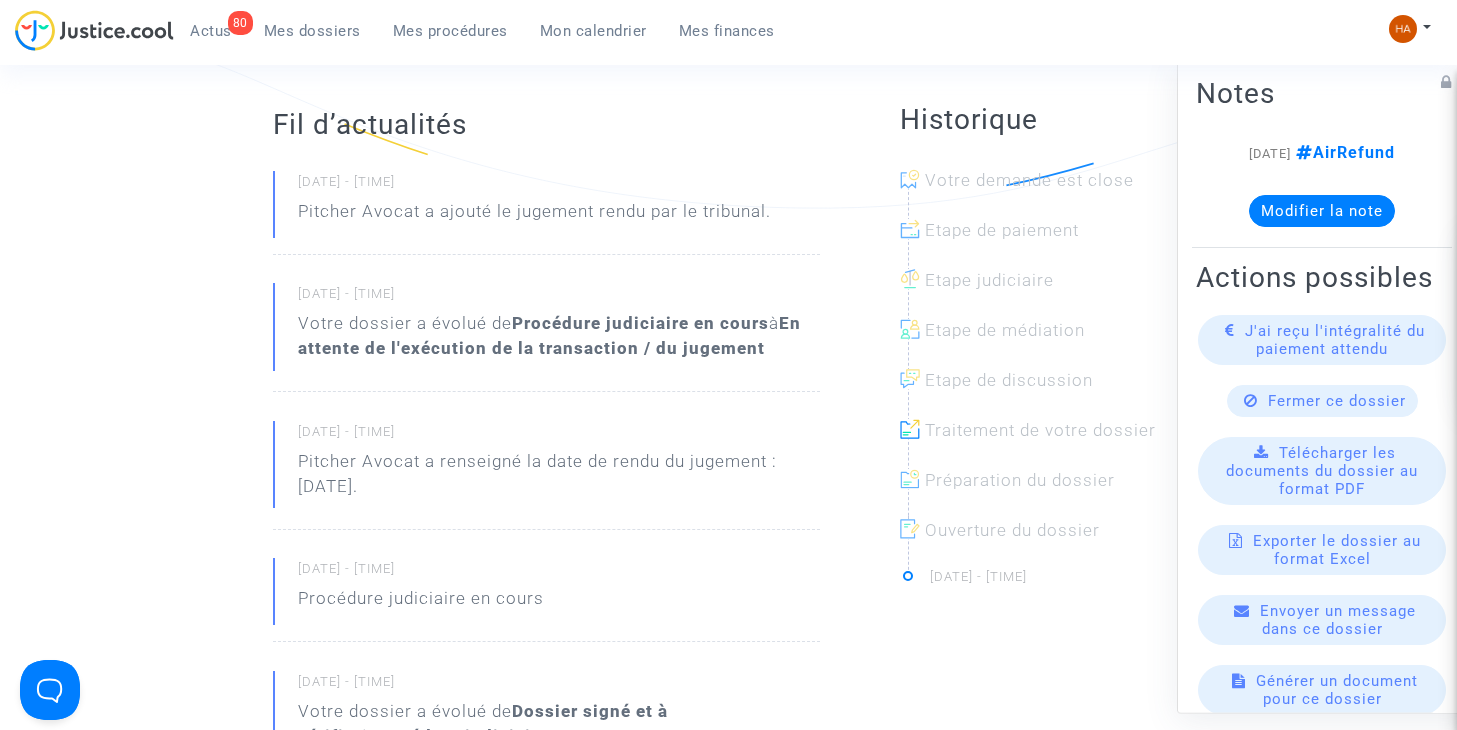 scroll, scrollTop: 0, scrollLeft: 0, axis: both 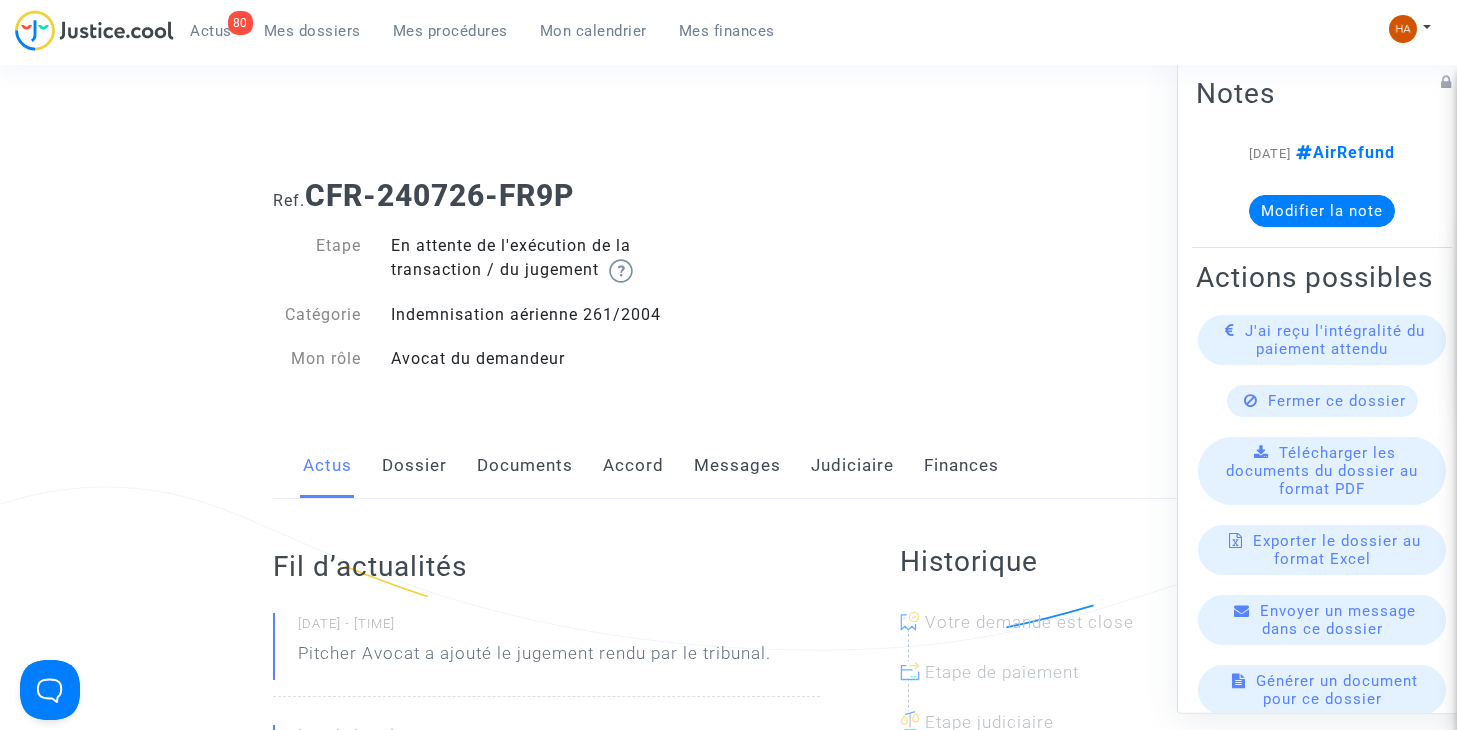 click on "Messages" 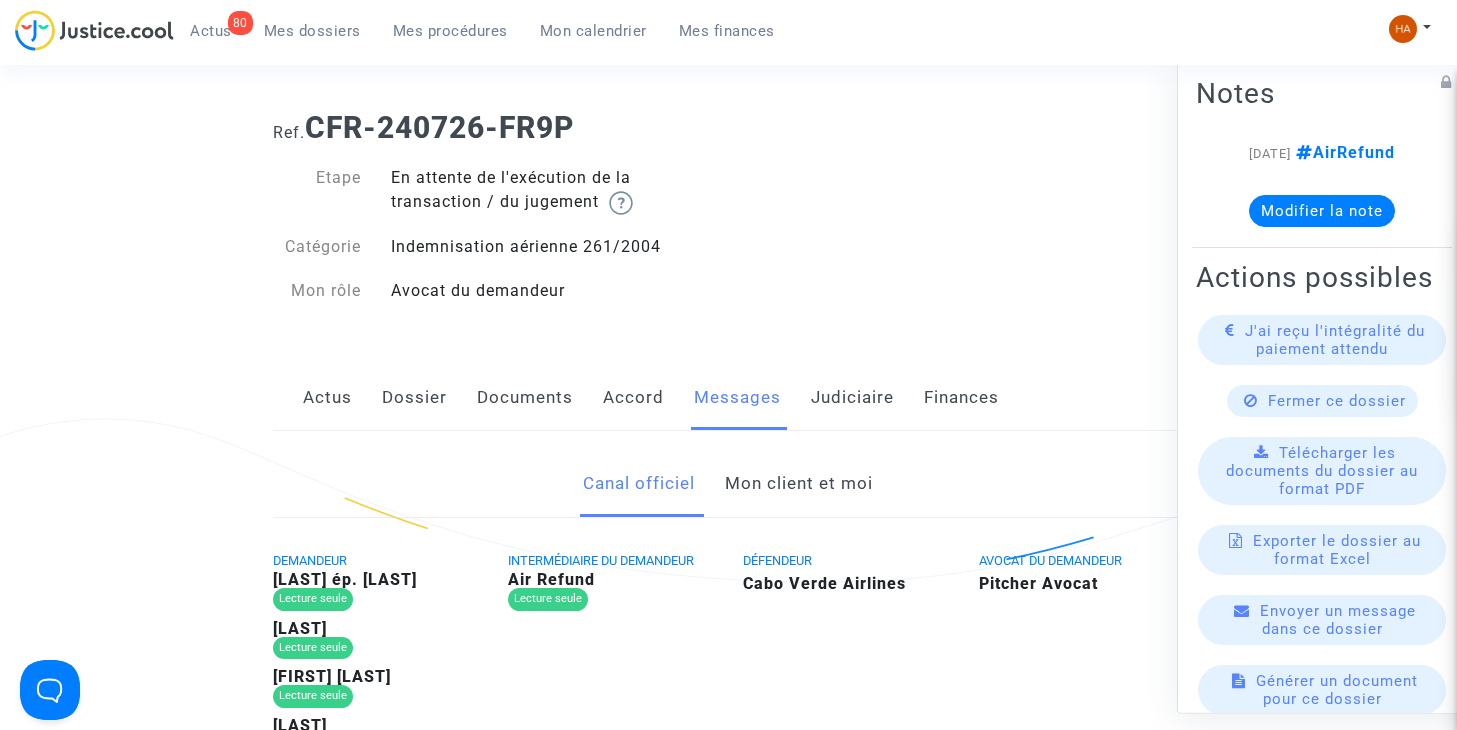 scroll, scrollTop: 0, scrollLeft: 0, axis: both 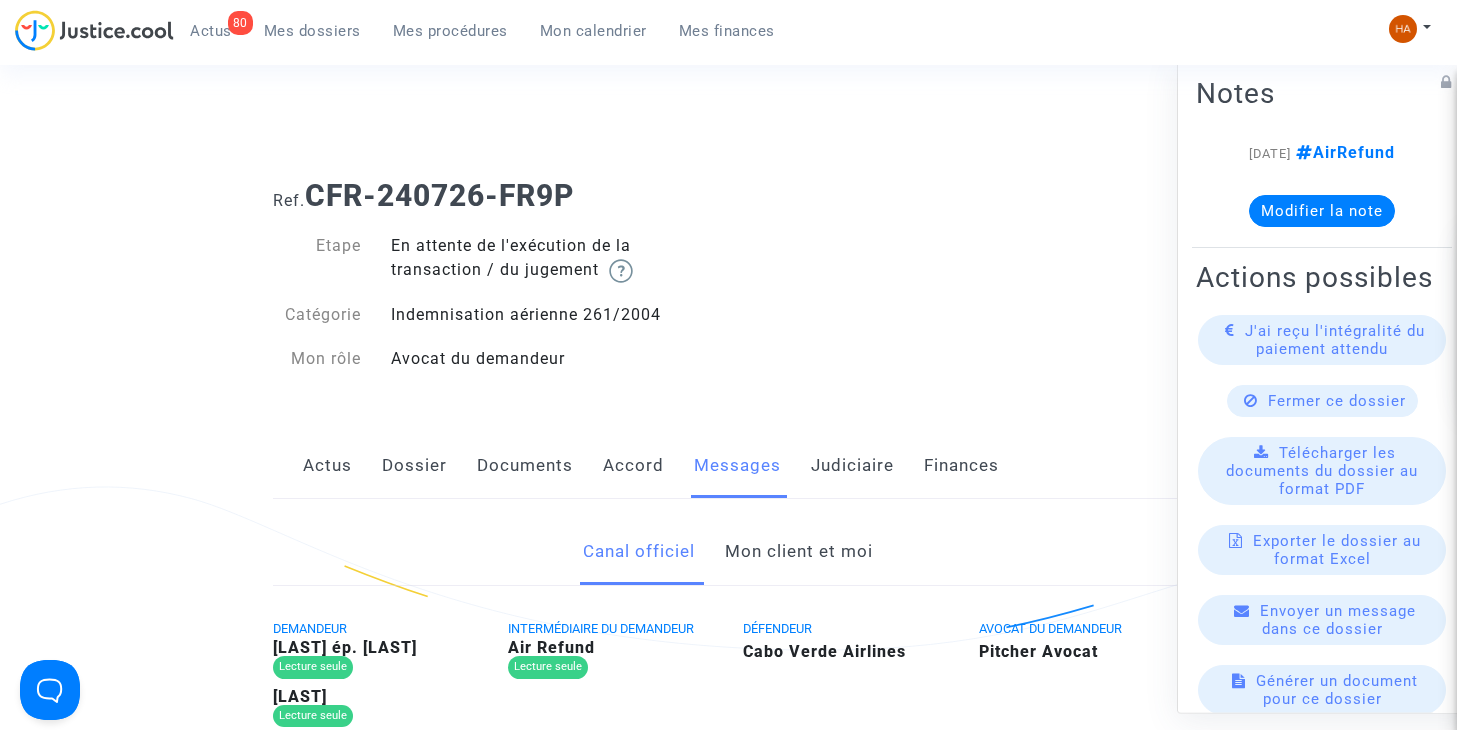 click on "Documents" 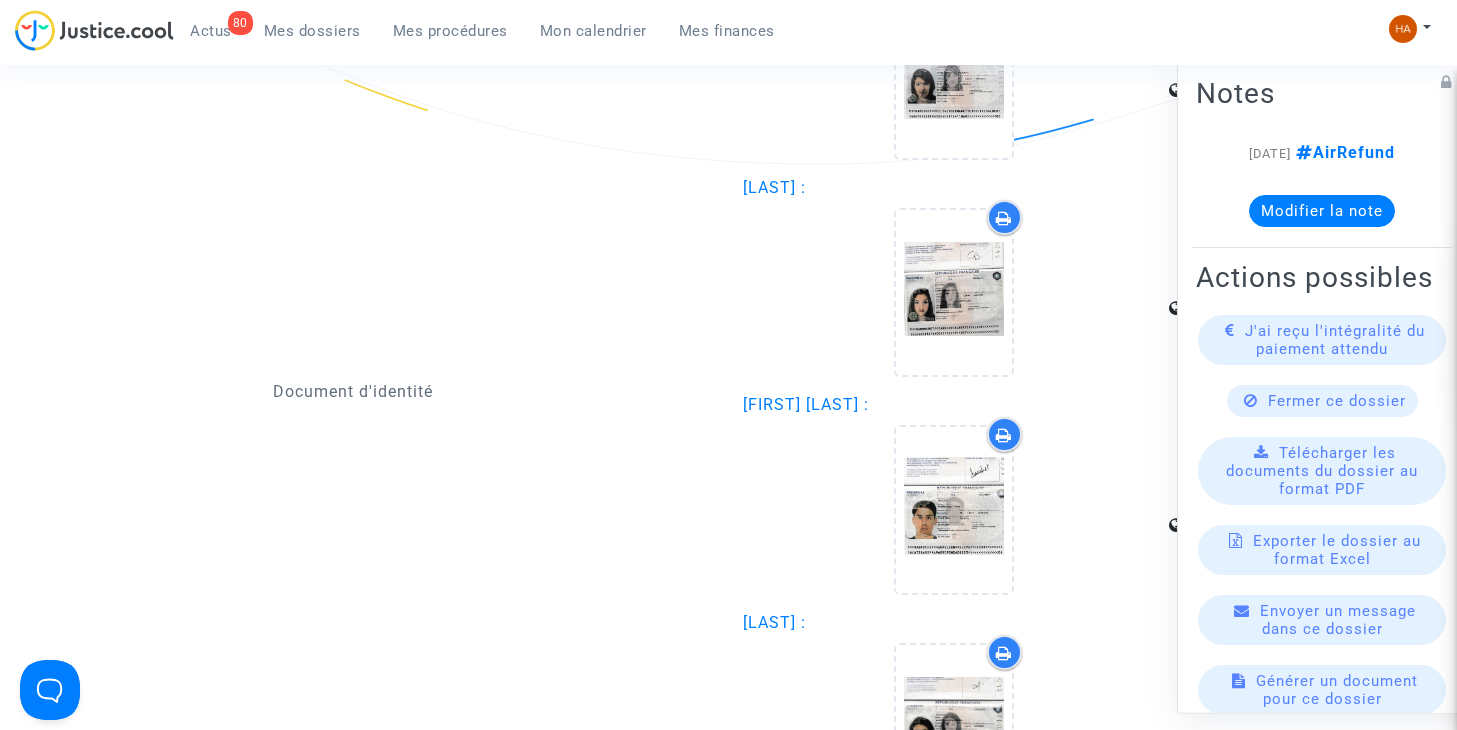 scroll, scrollTop: 1298, scrollLeft: 0, axis: vertical 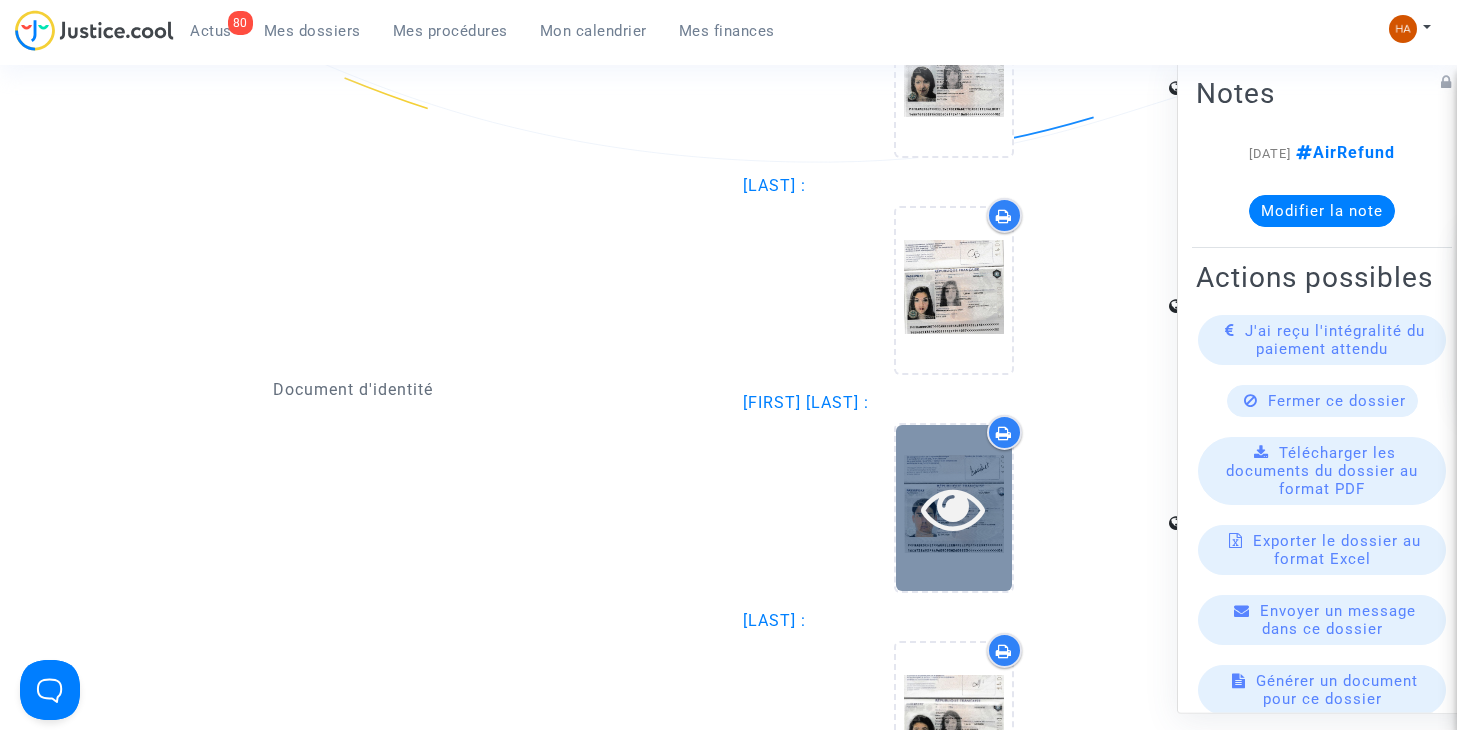 click at bounding box center (953, 508) 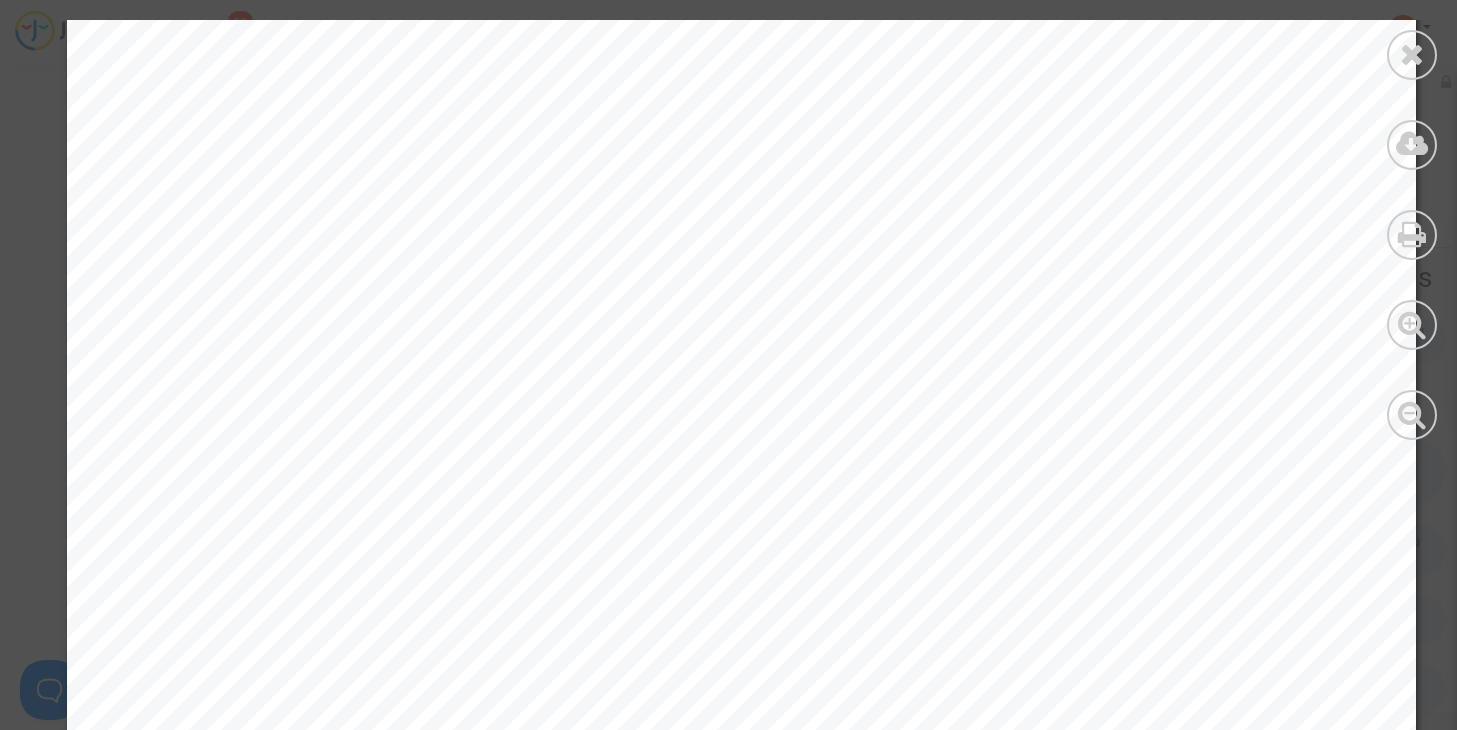 scroll, scrollTop: 205, scrollLeft: 0, axis: vertical 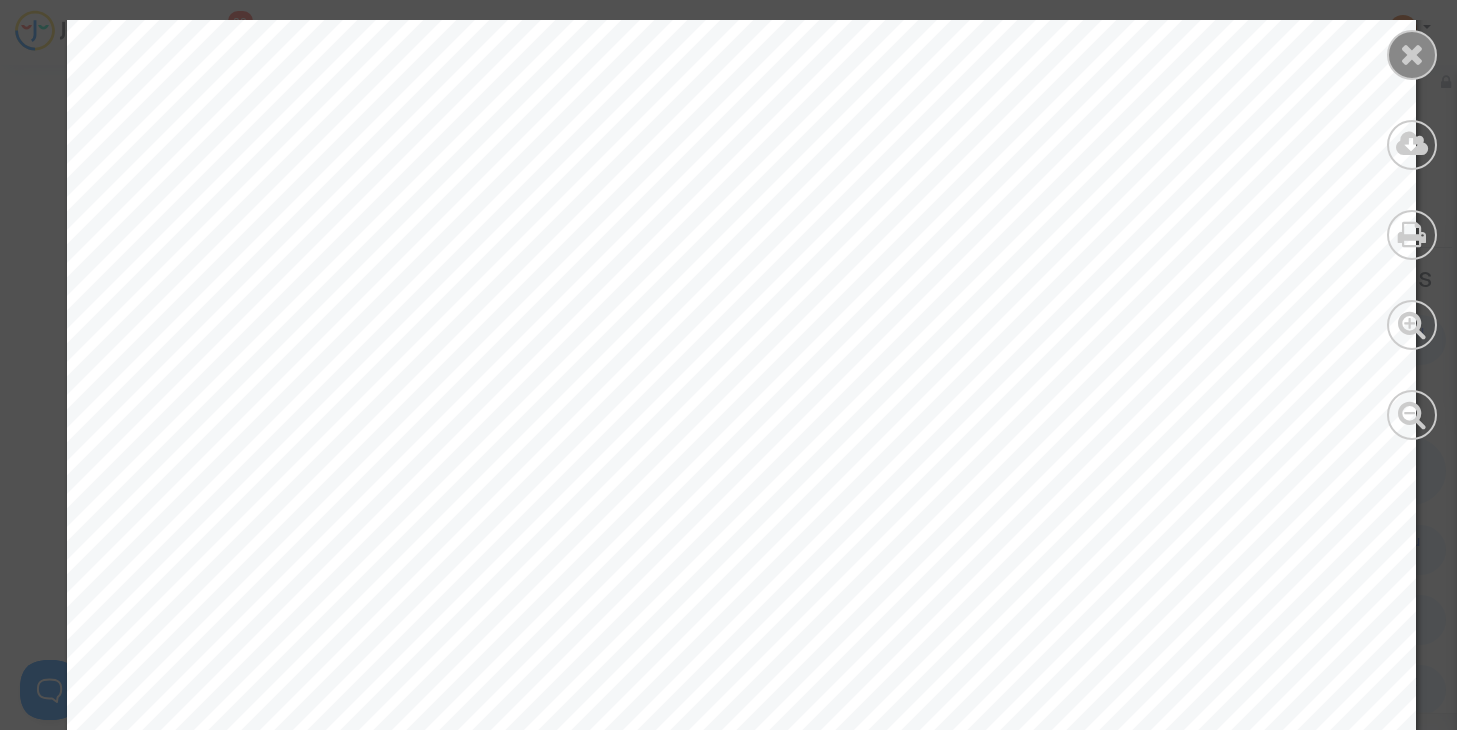 click at bounding box center (1412, 54) 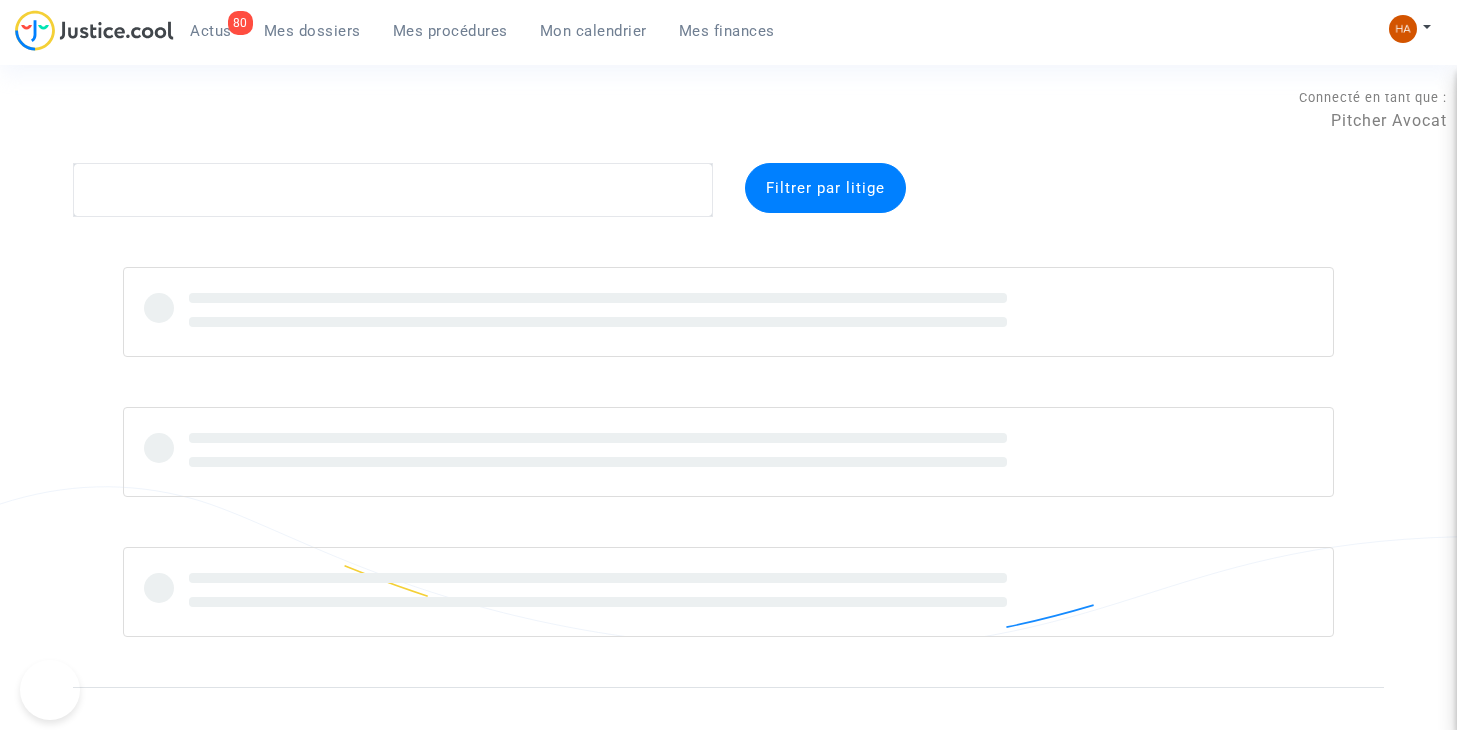 scroll, scrollTop: 0, scrollLeft: 0, axis: both 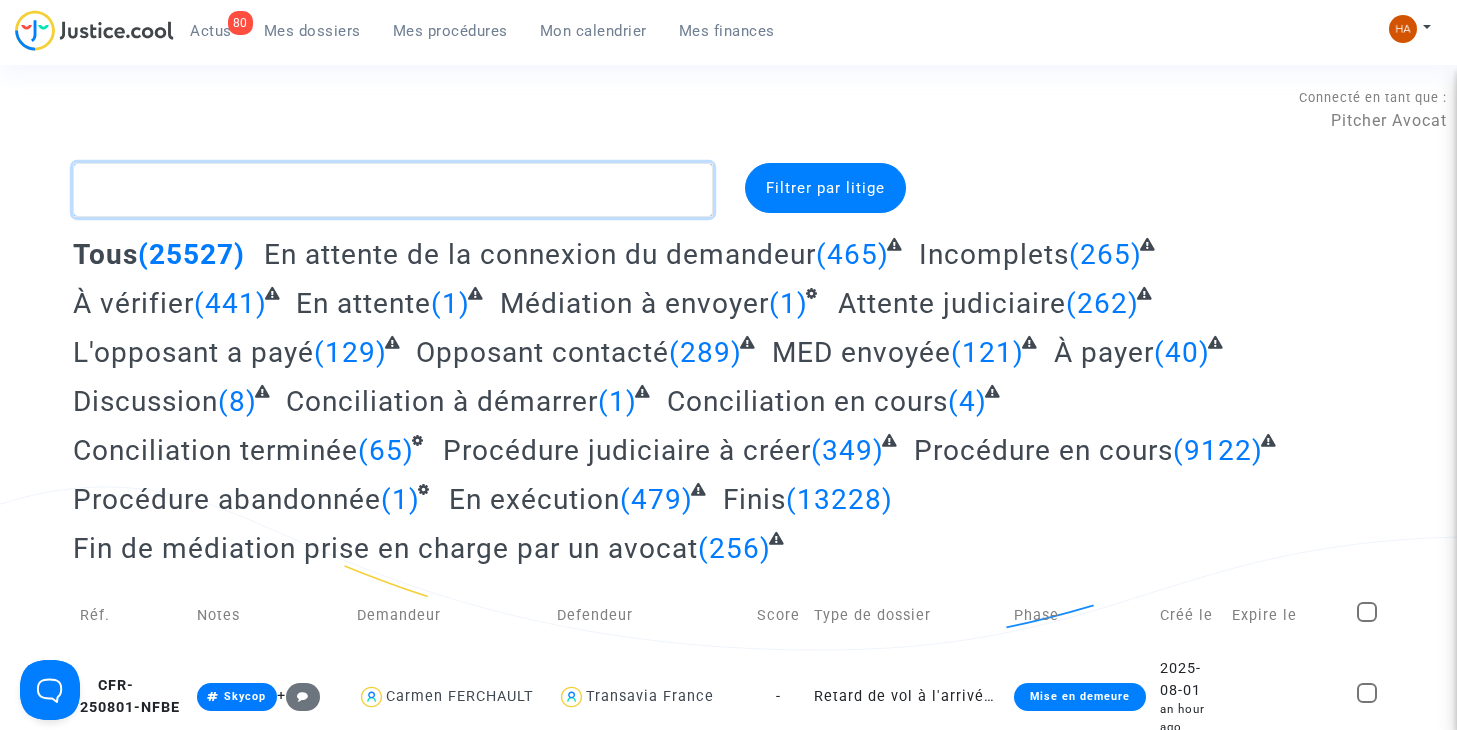 click 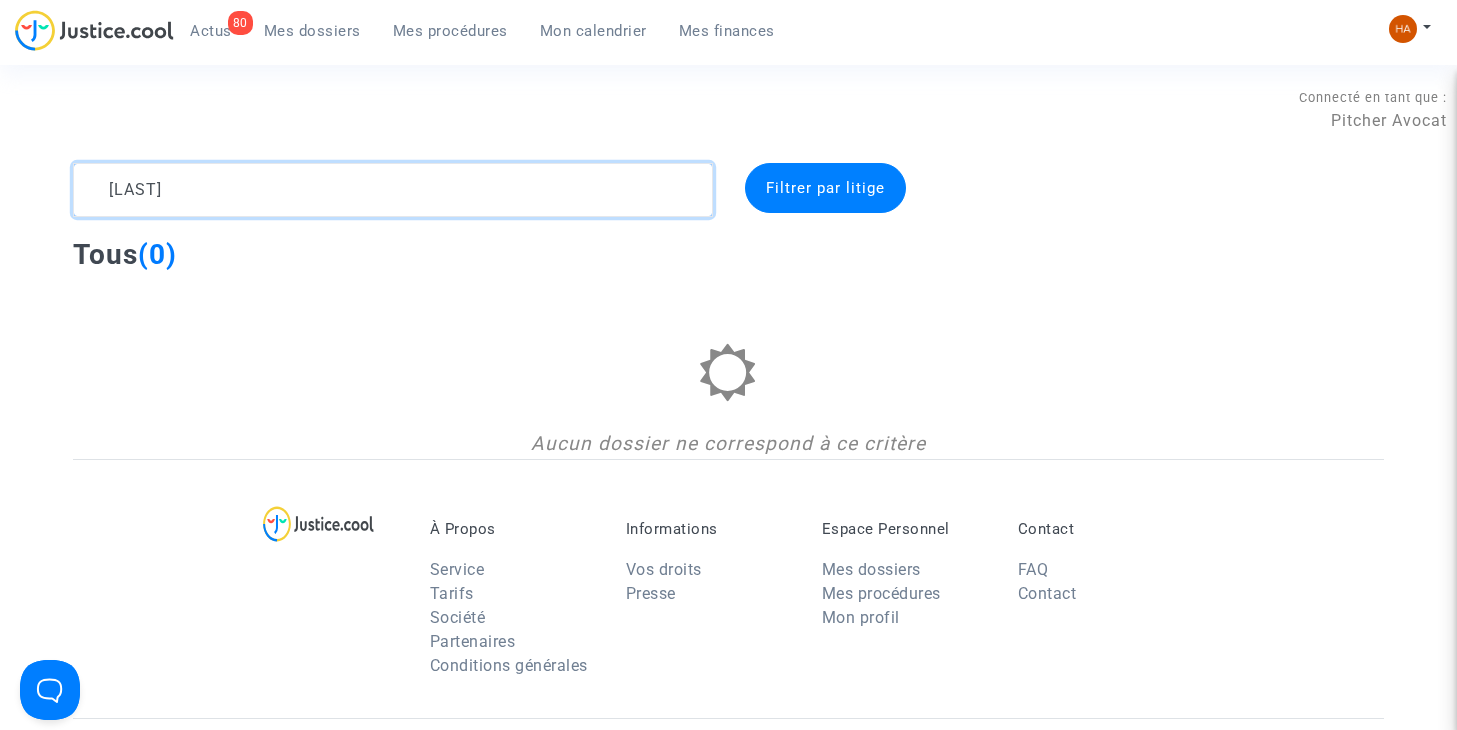 type on "[LAST]" 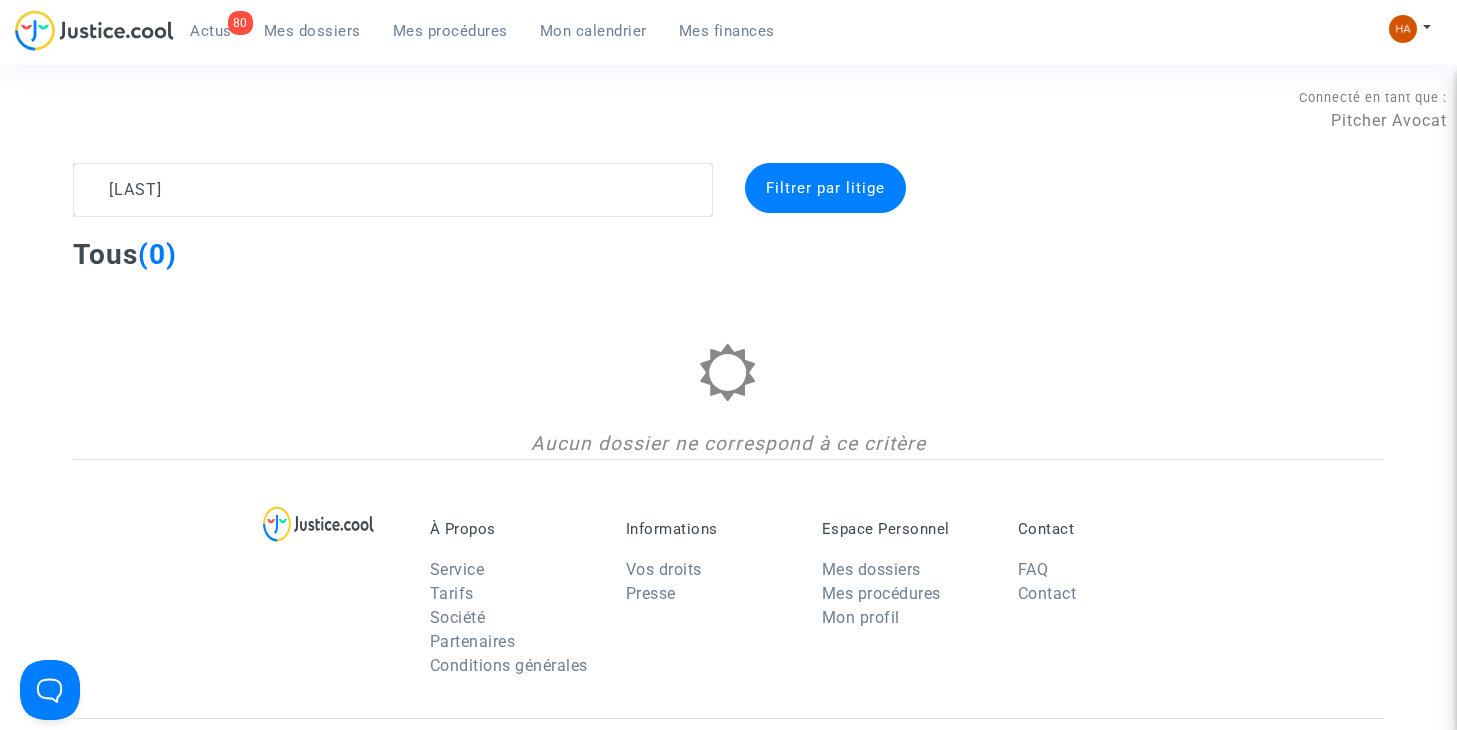 click on "Mes dossiers" at bounding box center (312, 31) 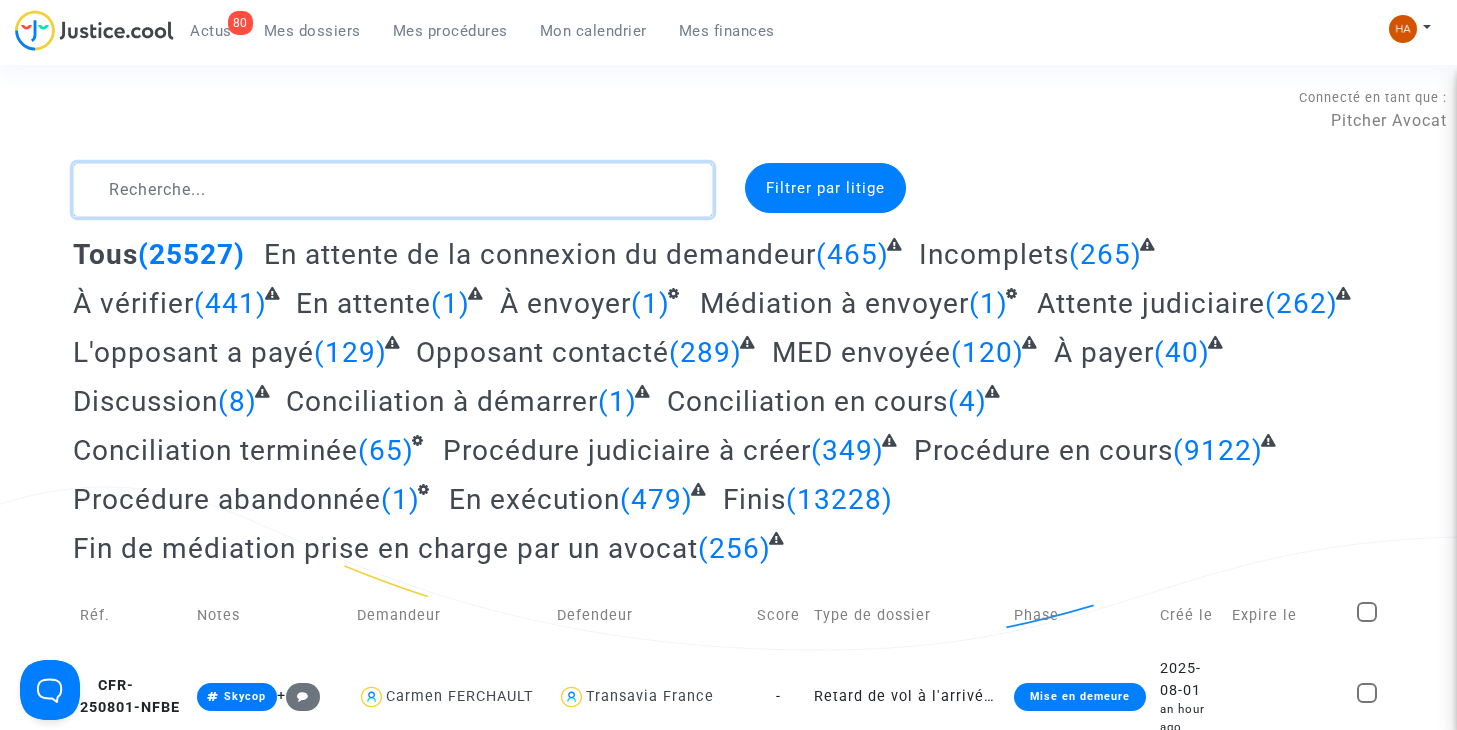 click 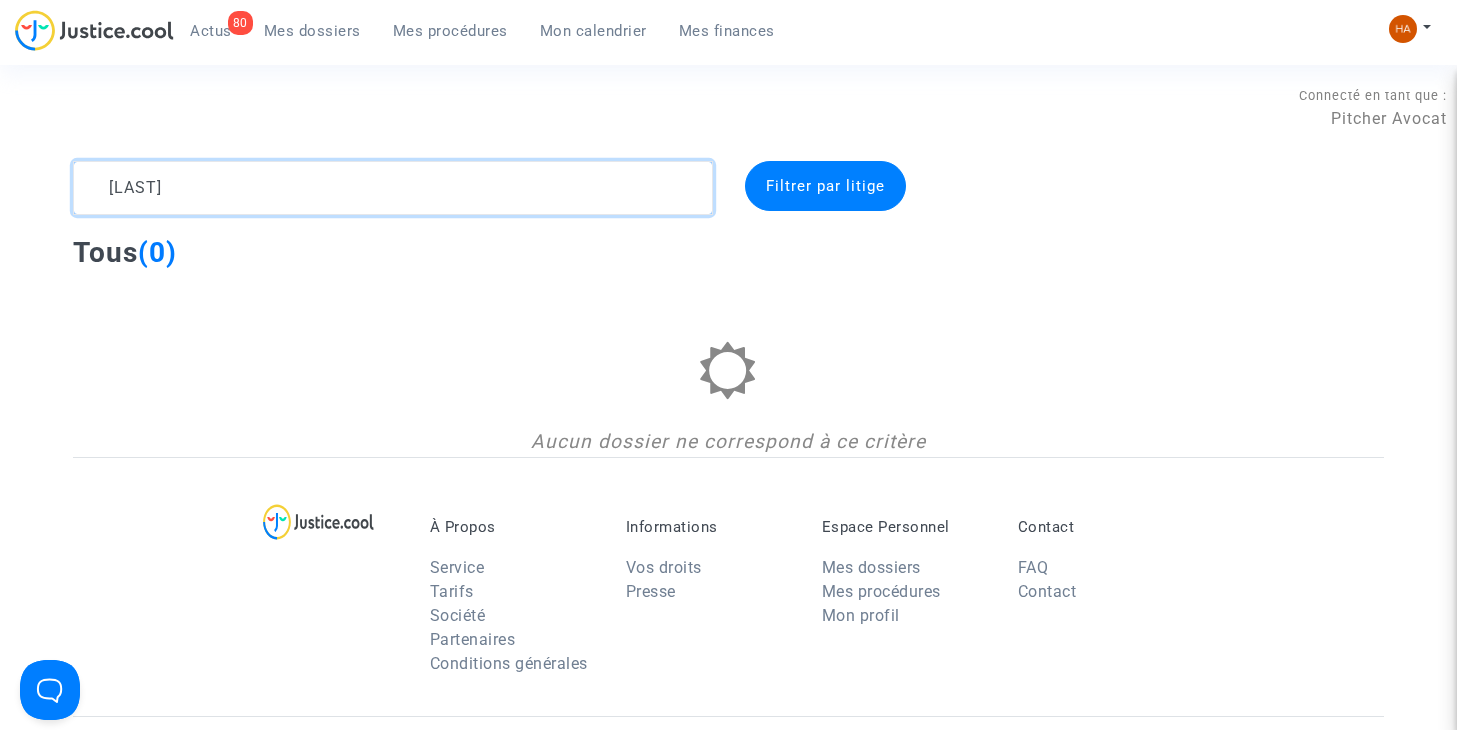 scroll, scrollTop: 0, scrollLeft: 0, axis: both 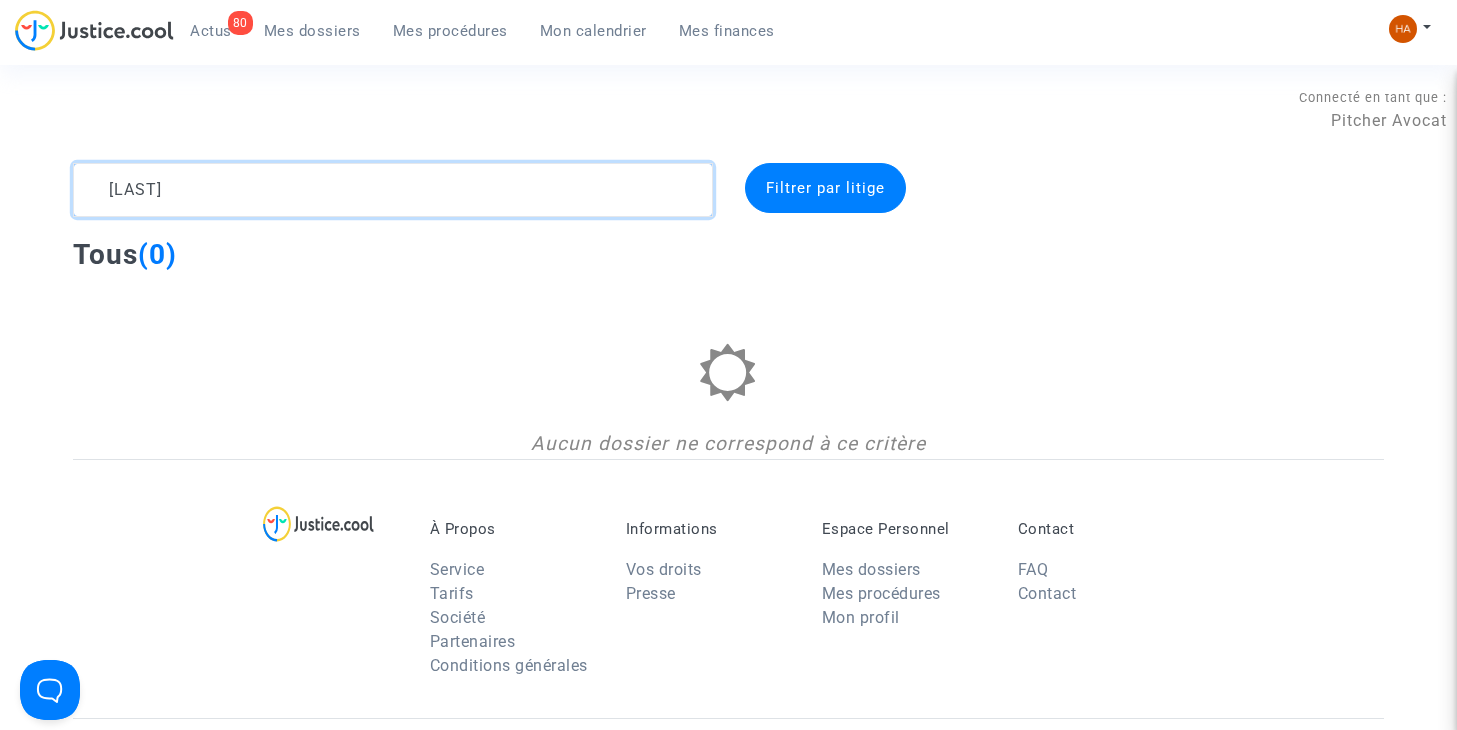 drag, startPoint x: 267, startPoint y: 183, endPoint x: 48, endPoint y: 195, distance: 219.32852 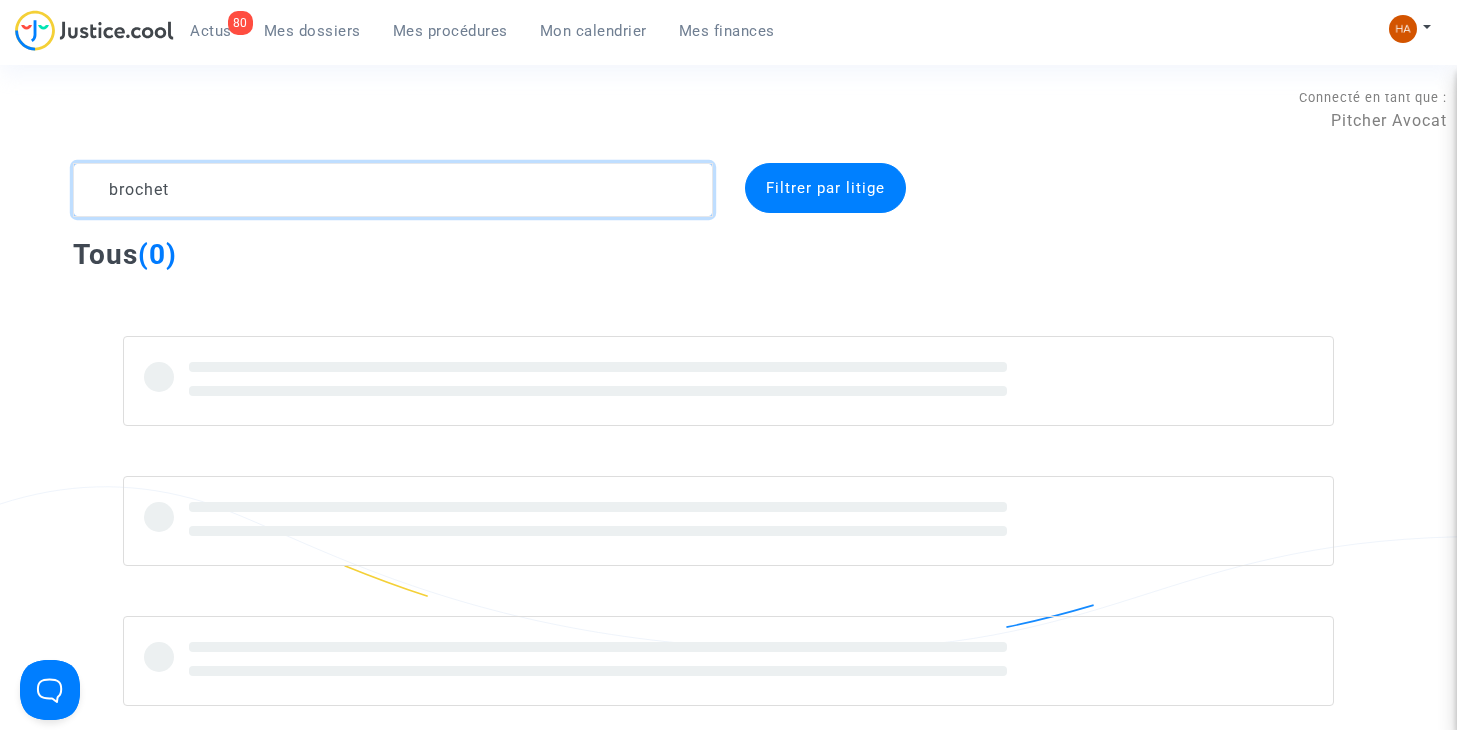 type on "brochet" 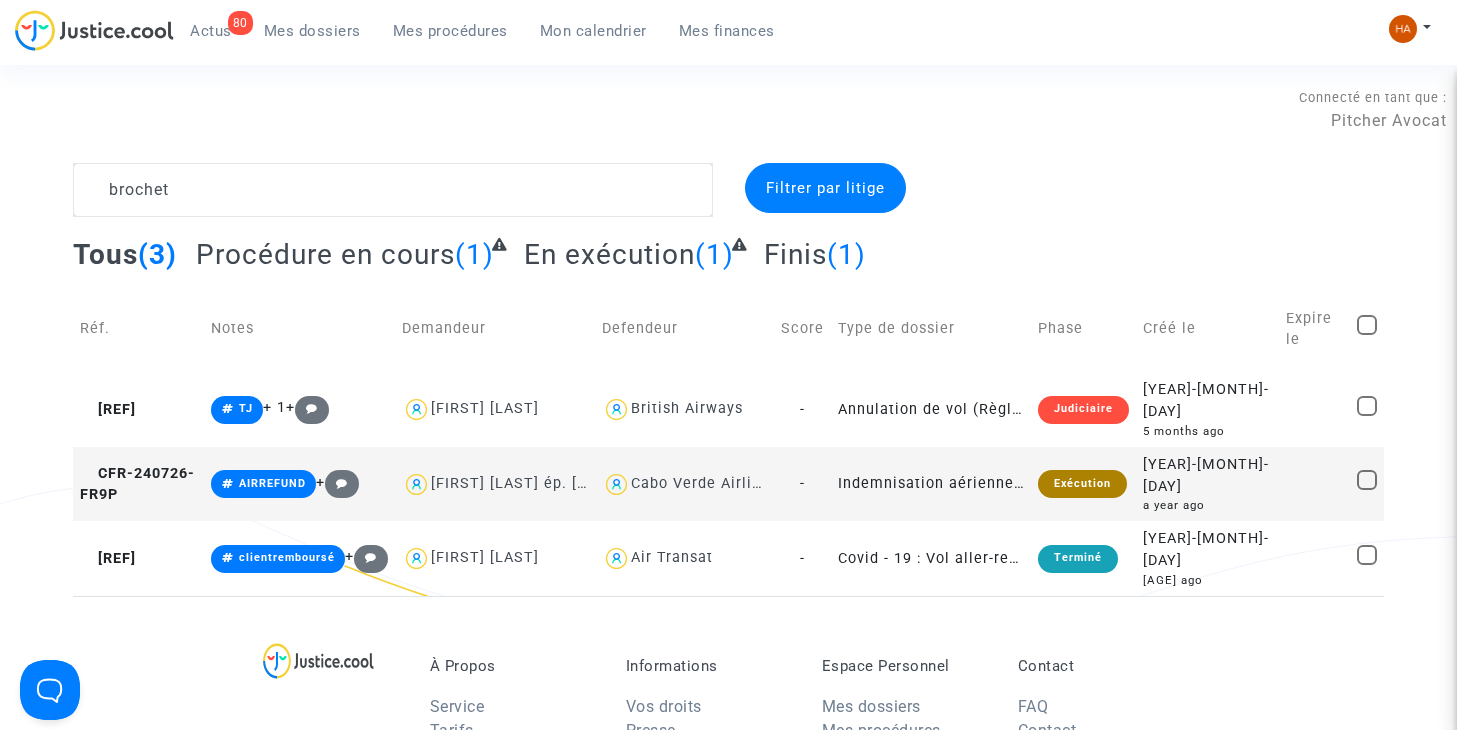 click on "-" 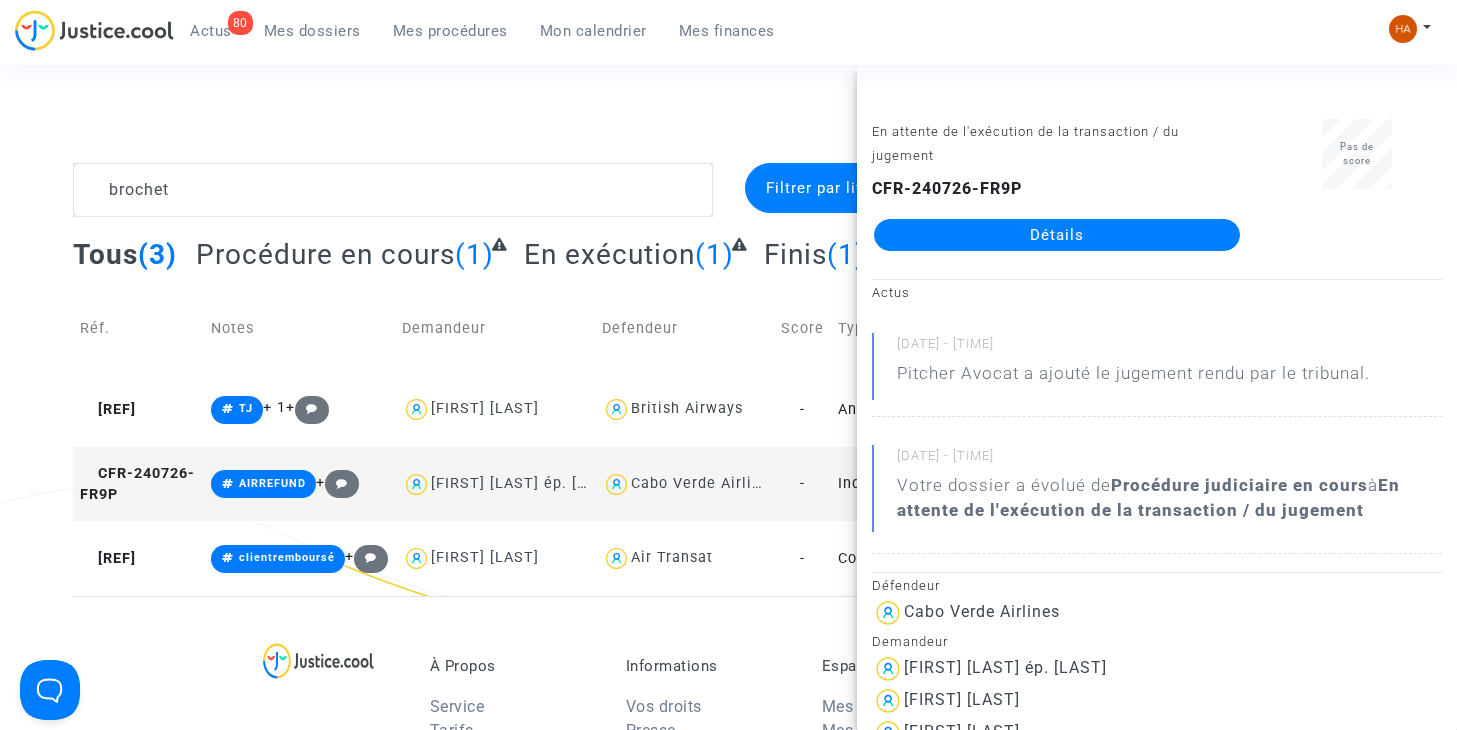 click on "Détails" 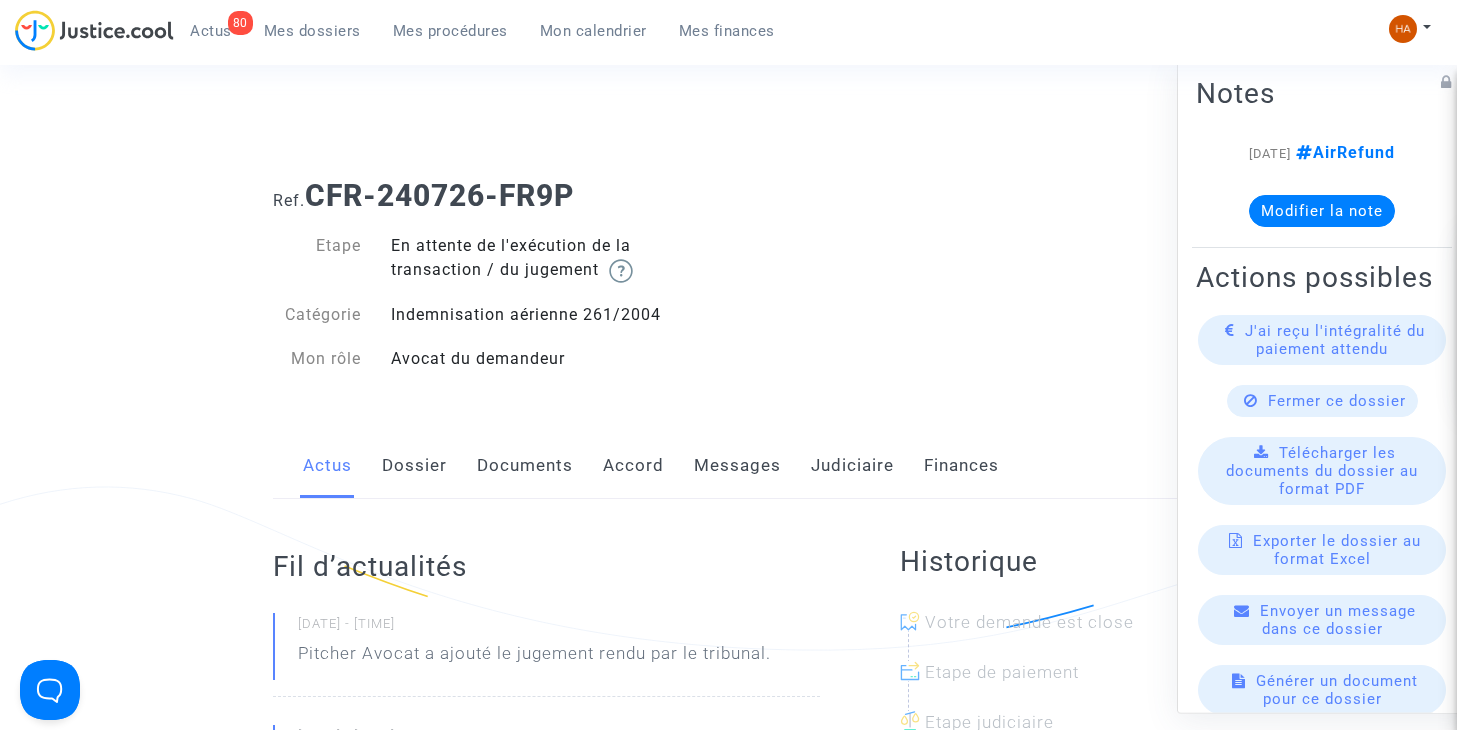 drag, startPoint x: 561, startPoint y: 194, endPoint x: 318, endPoint y: 206, distance: 243.29611 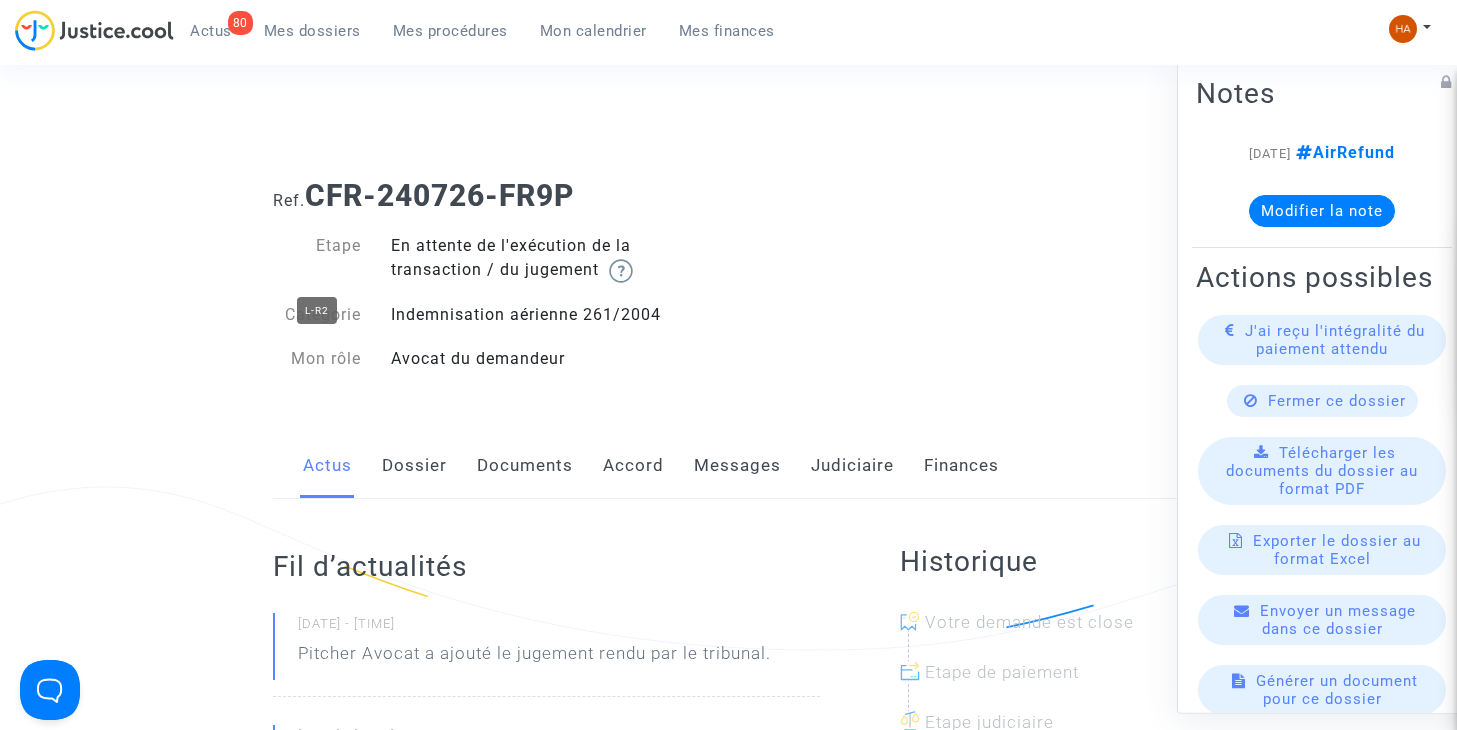 copy on "CFR-240726-FR9P" 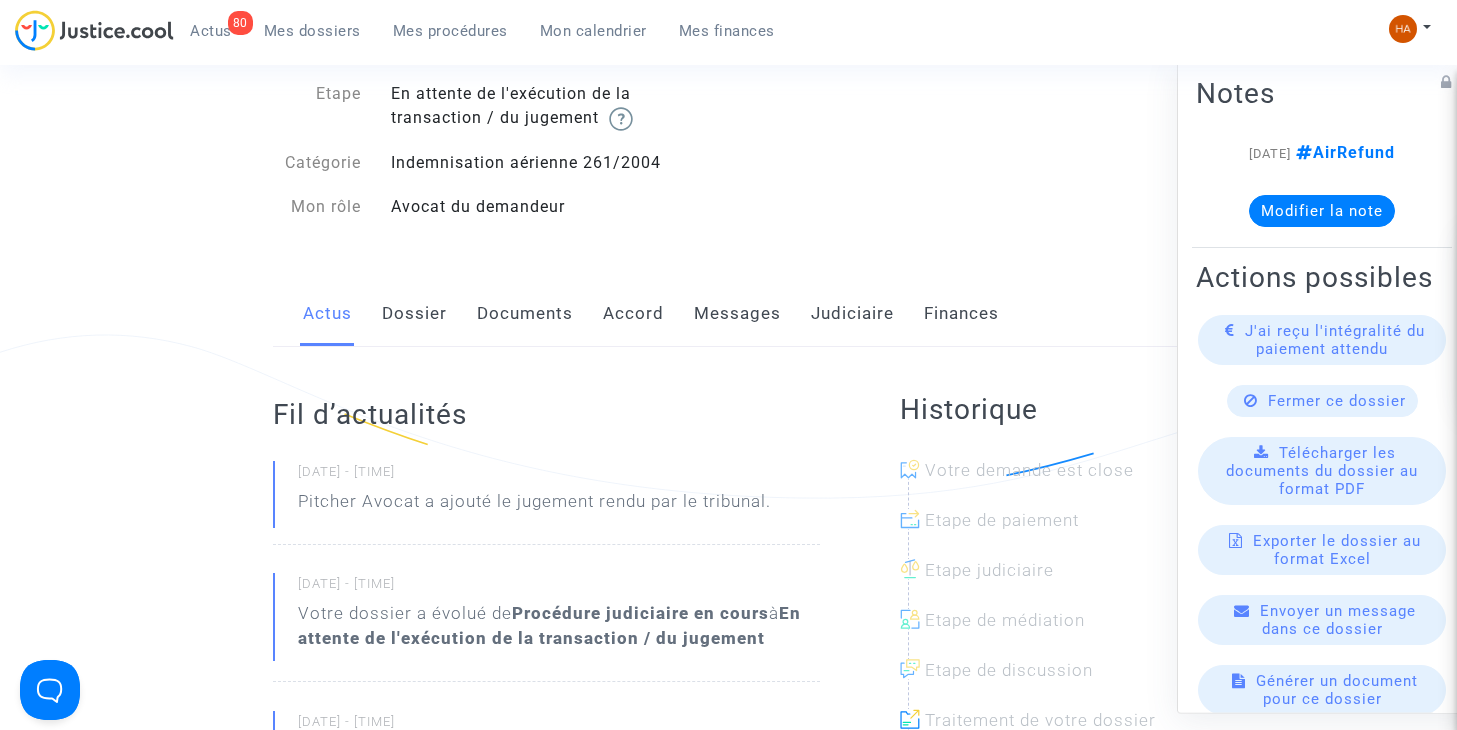 scroll, scrollTop: 151, scrollLeft: 0, axis: vertical 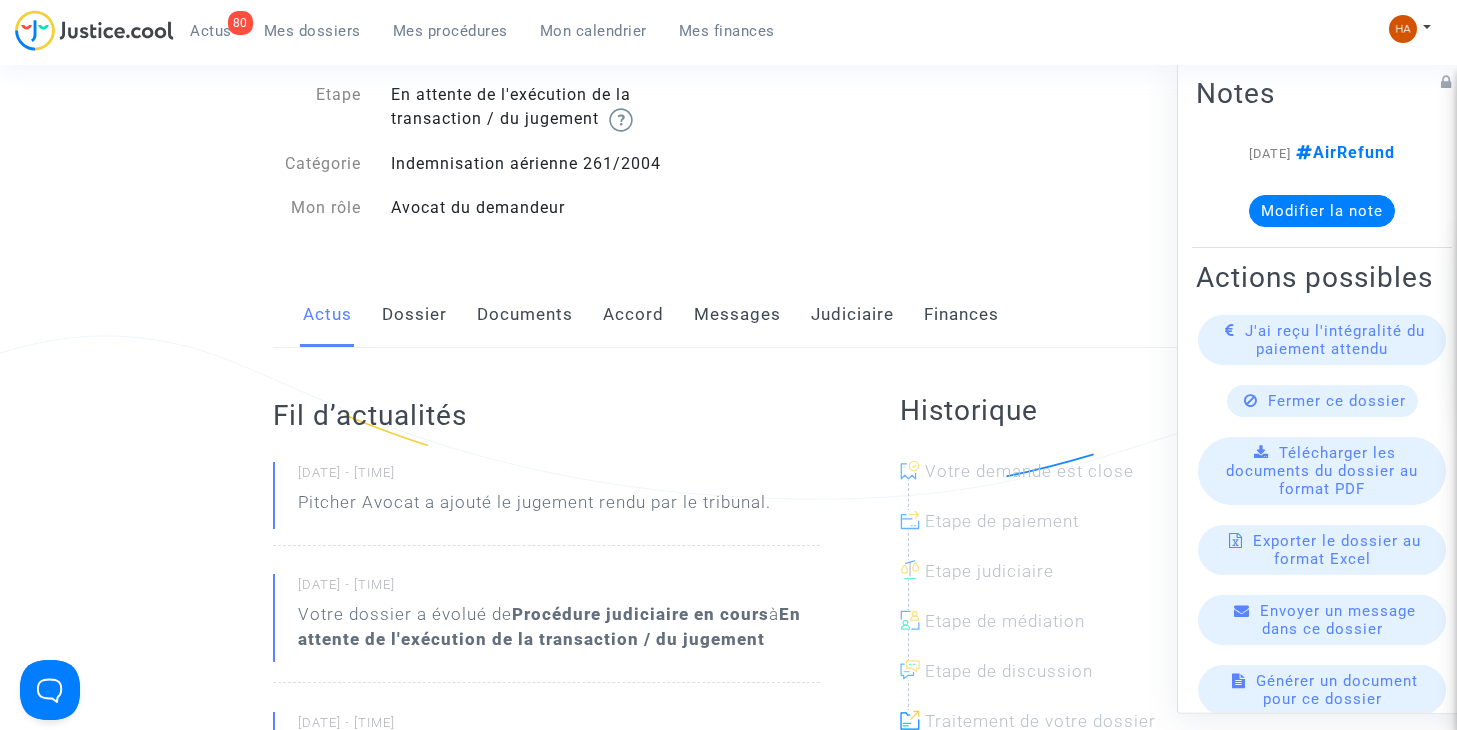 click on "Judiciaire" 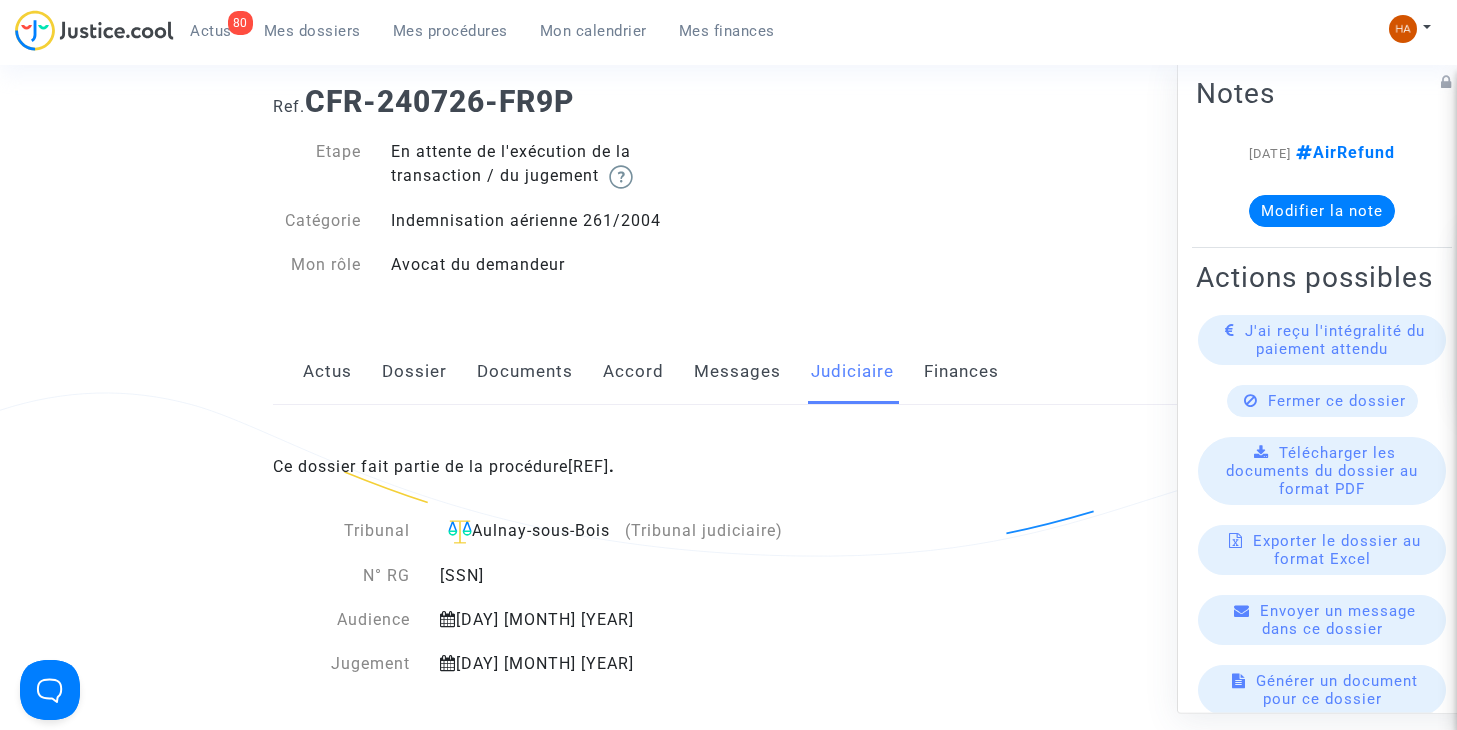 scroll, scrollTop: 0, scrollLeft: 0, axis: both 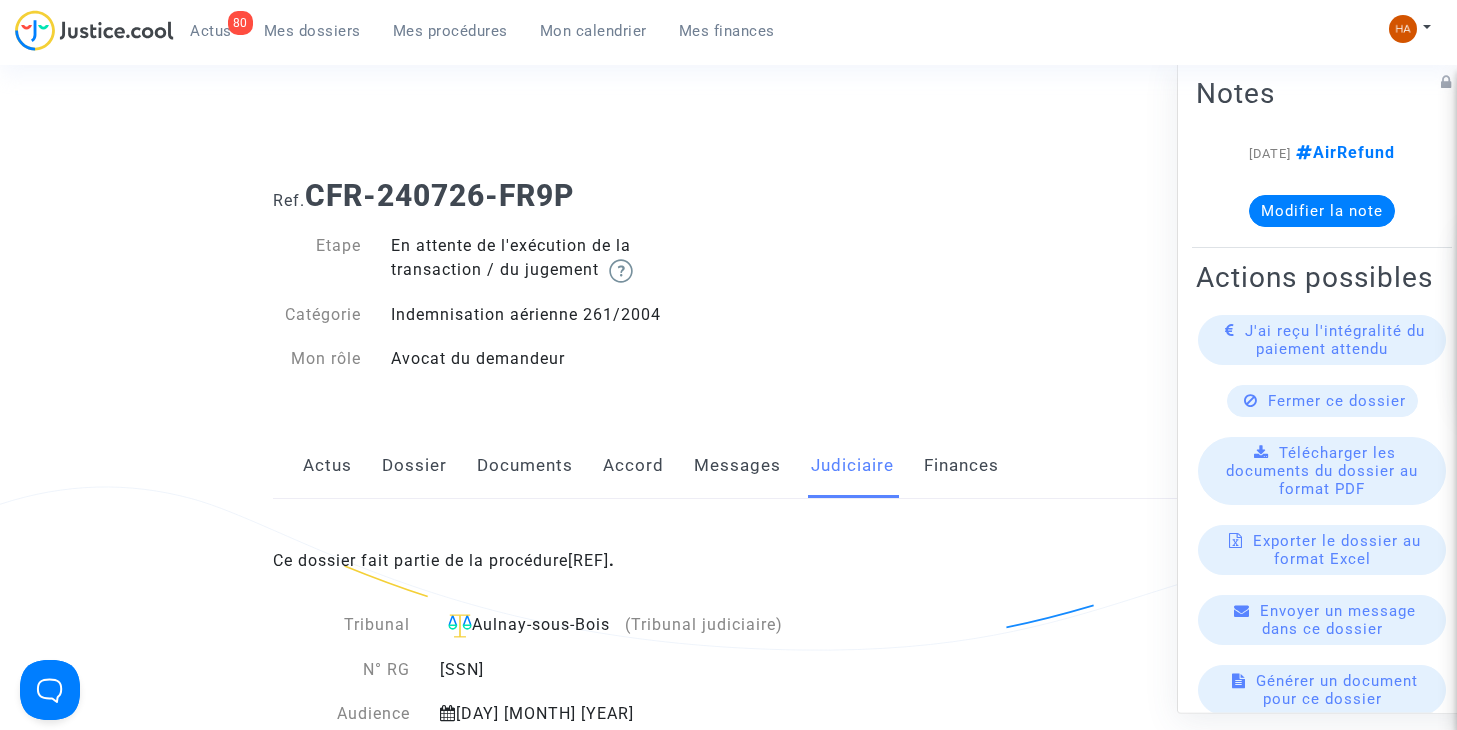 click on "Documents" 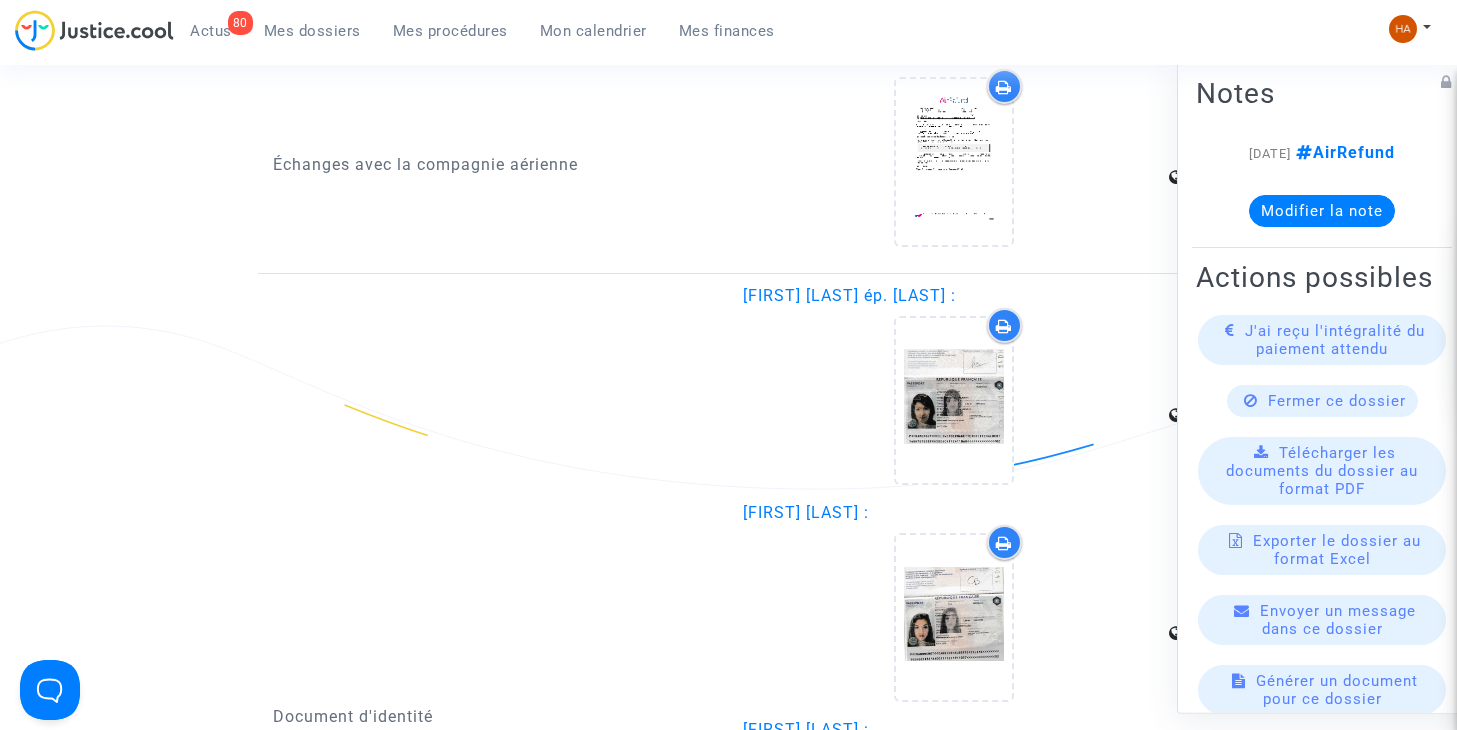 scroll, scrollTop: 972, scrollLeft: 0, axis: vertical 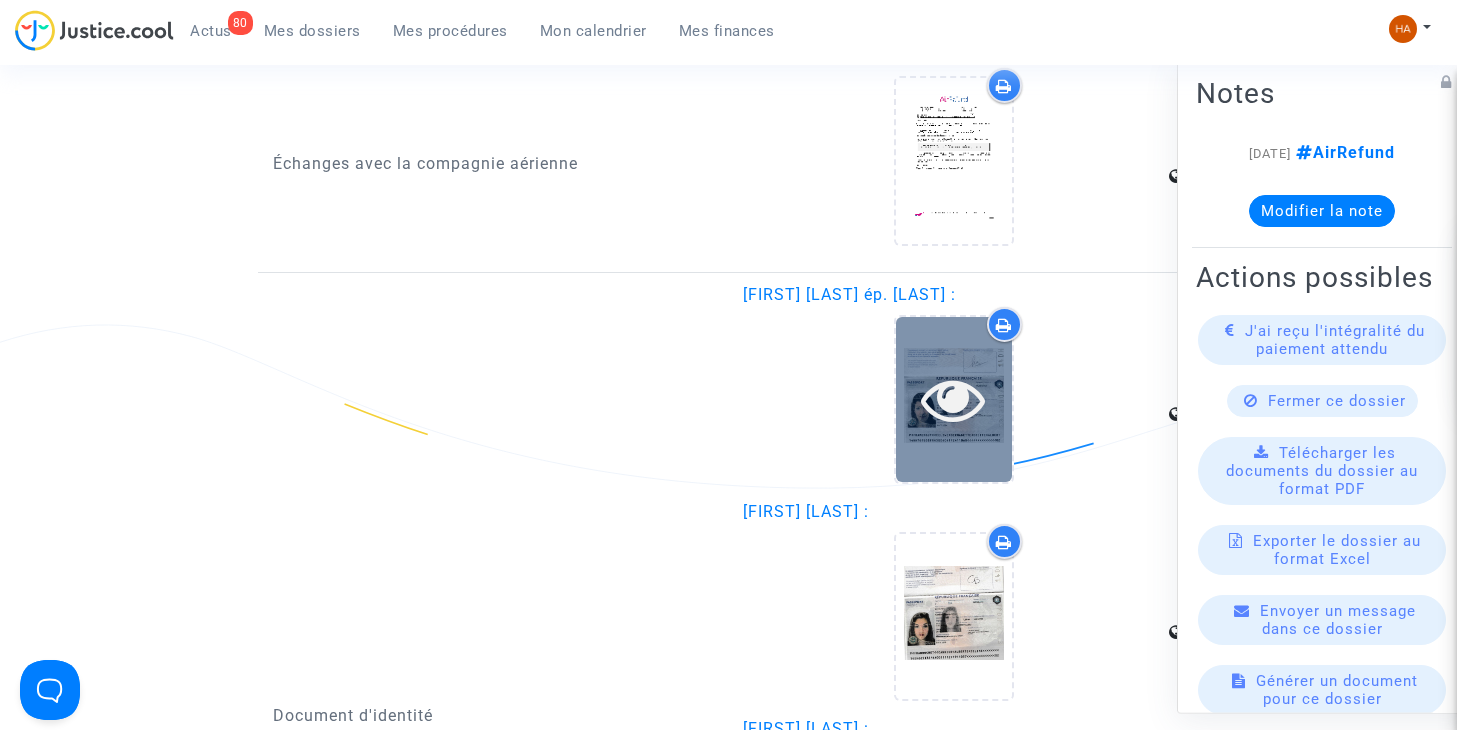click at bounding box center (953, 399) 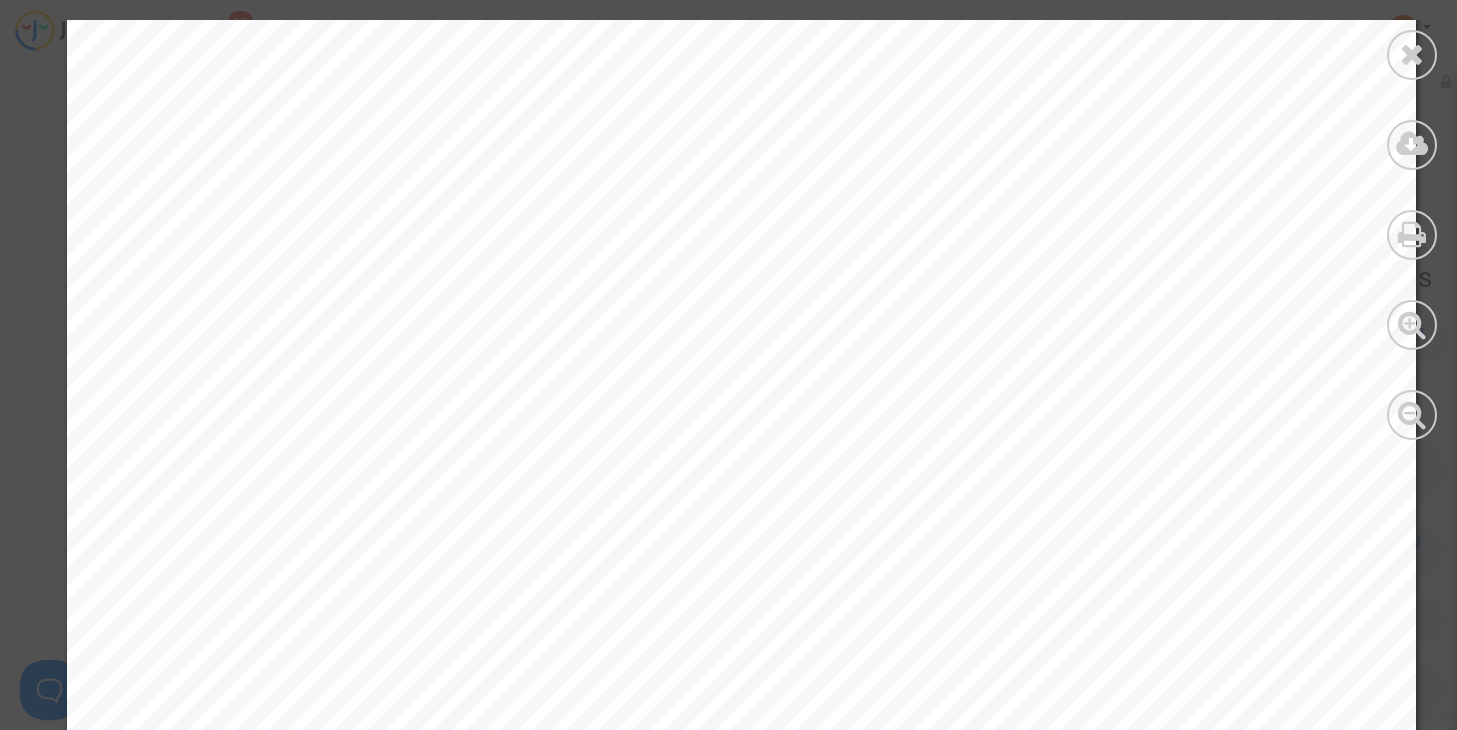 scroll, scrollTop: 283, scrollLeft: 0, axis: vertical 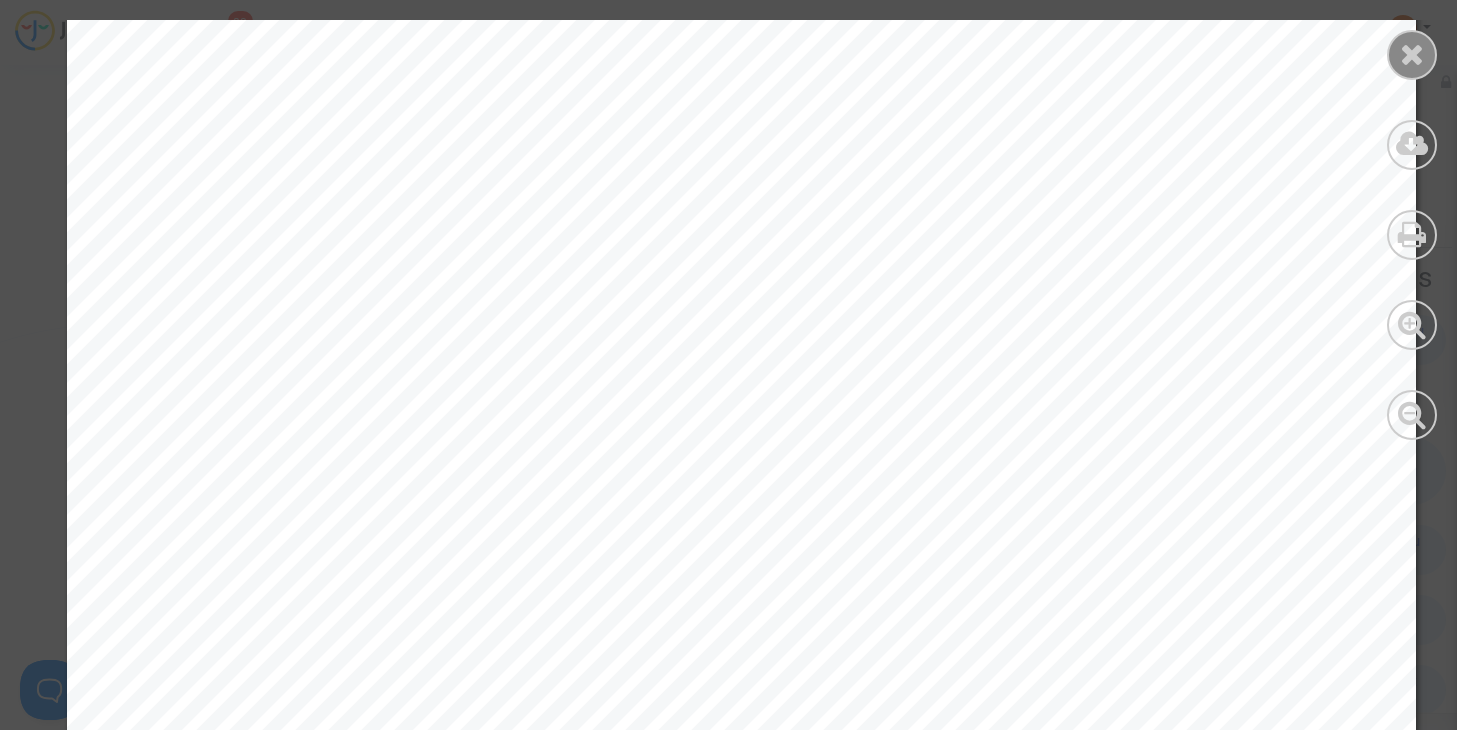 click at bounding box center [1412, 54] 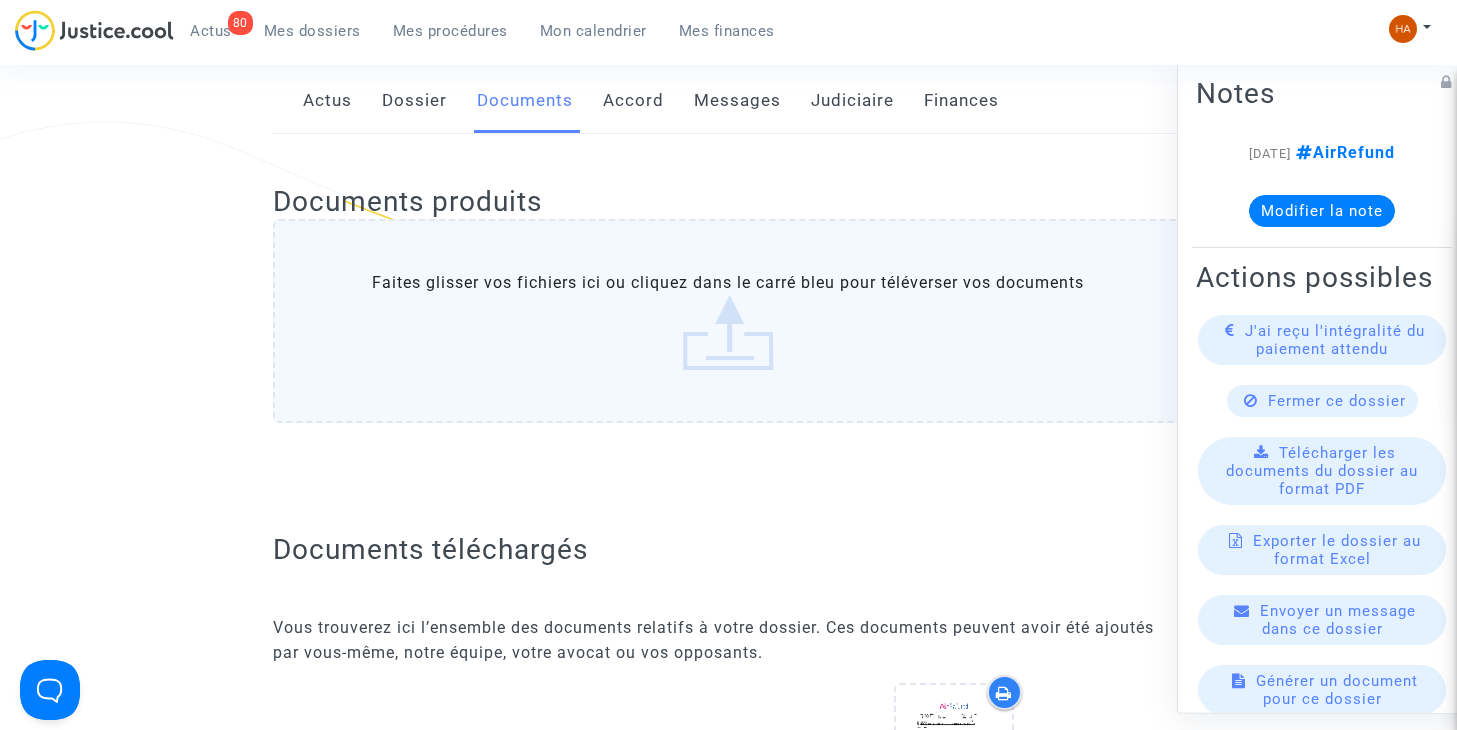 scroll, scrollTop: 0, scrollLeft: 0, axis: both 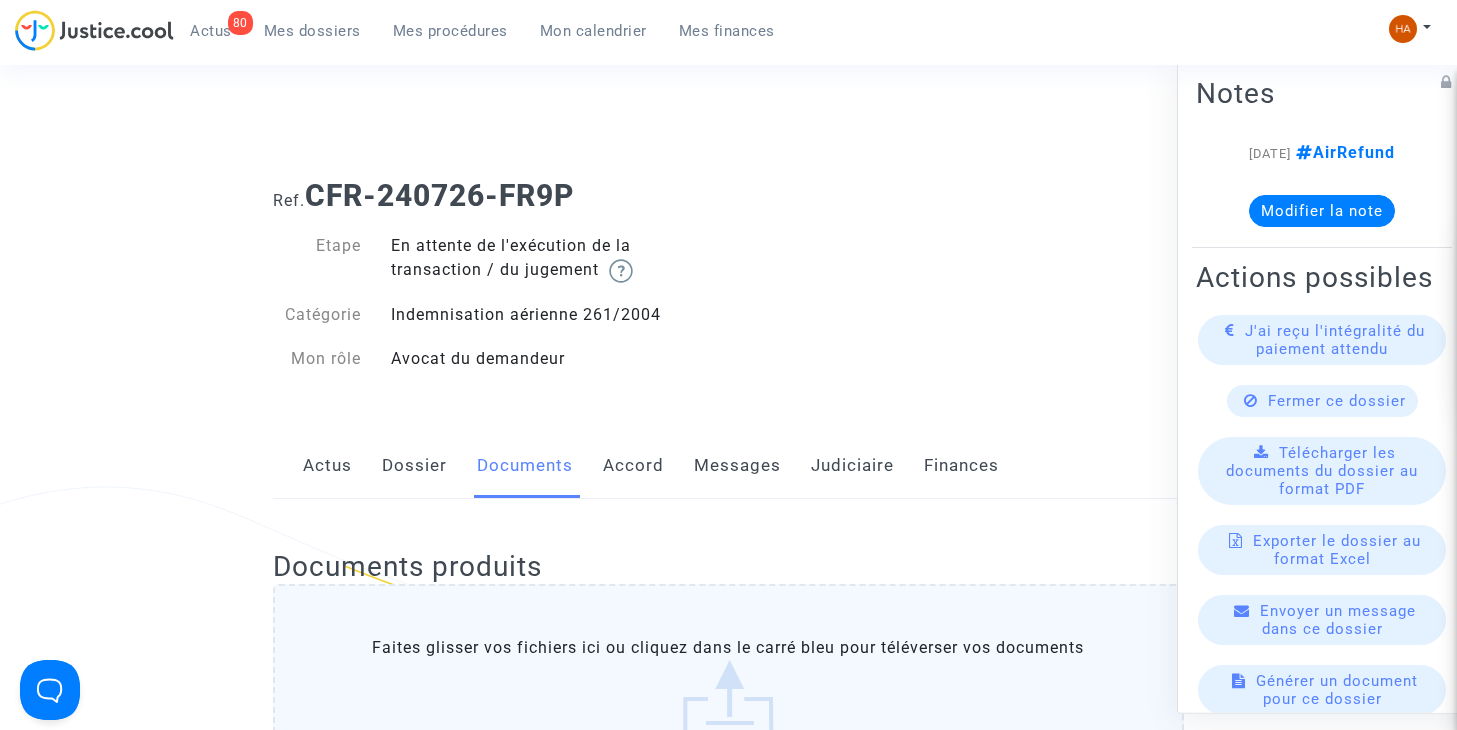 click on "Judiciaire" 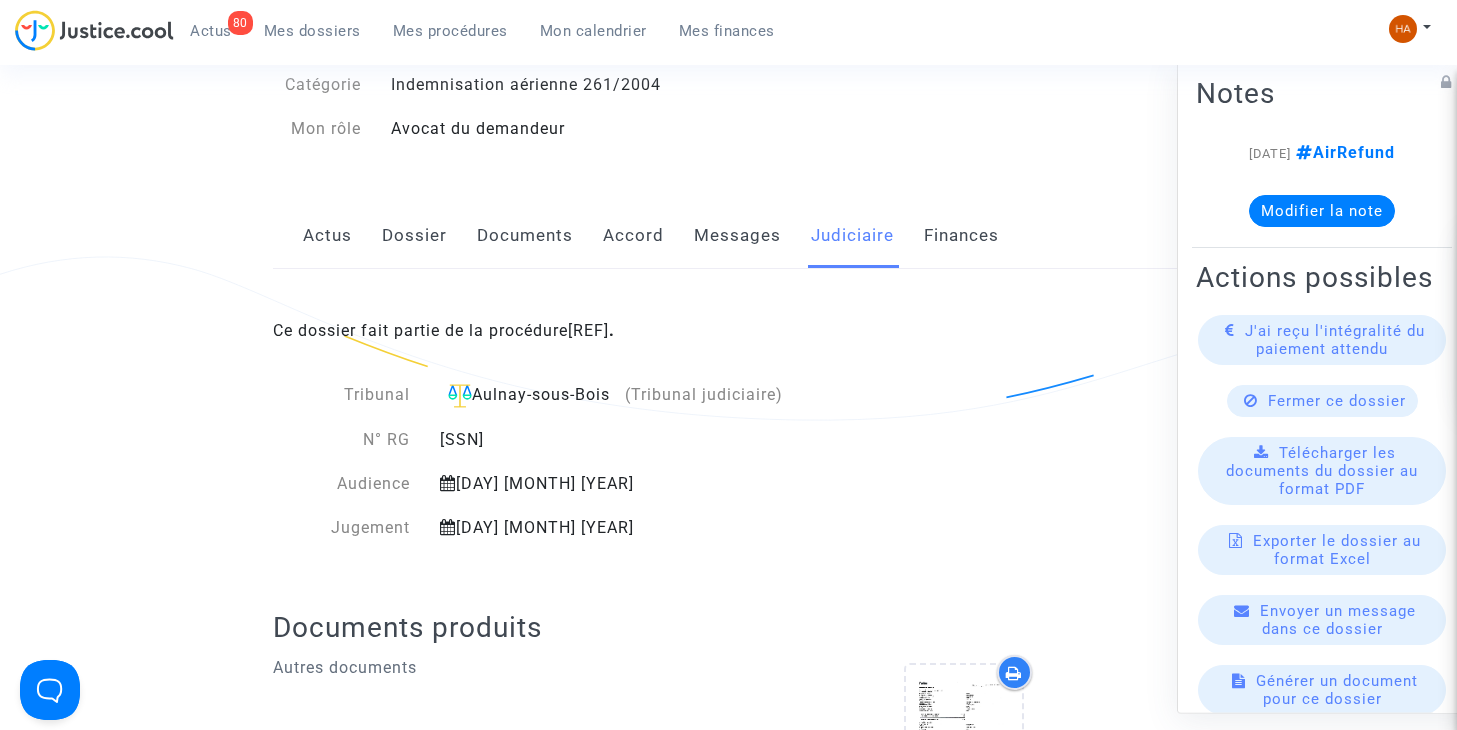 scroll, scrollTop: 243, scrollLeft: 0, axis: vertical 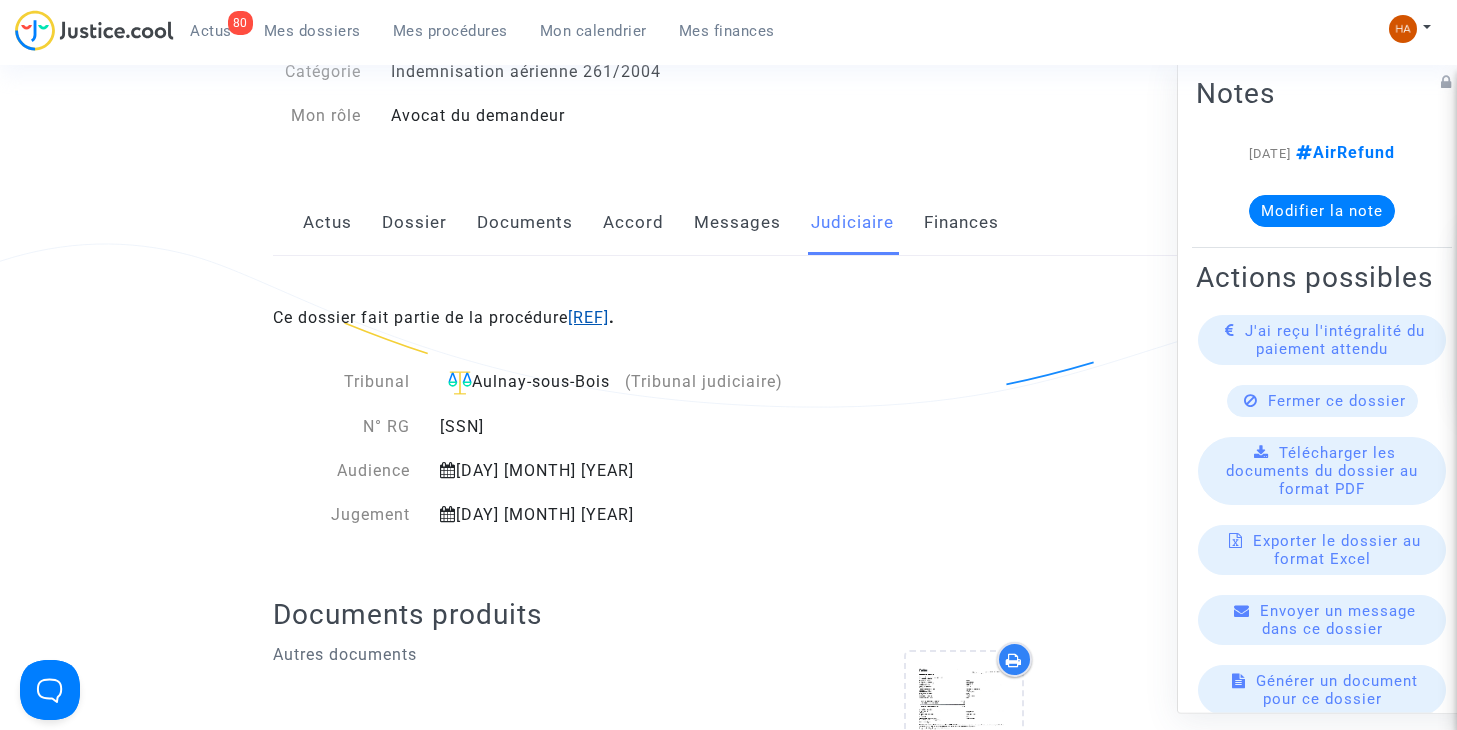 click on "[REF]" 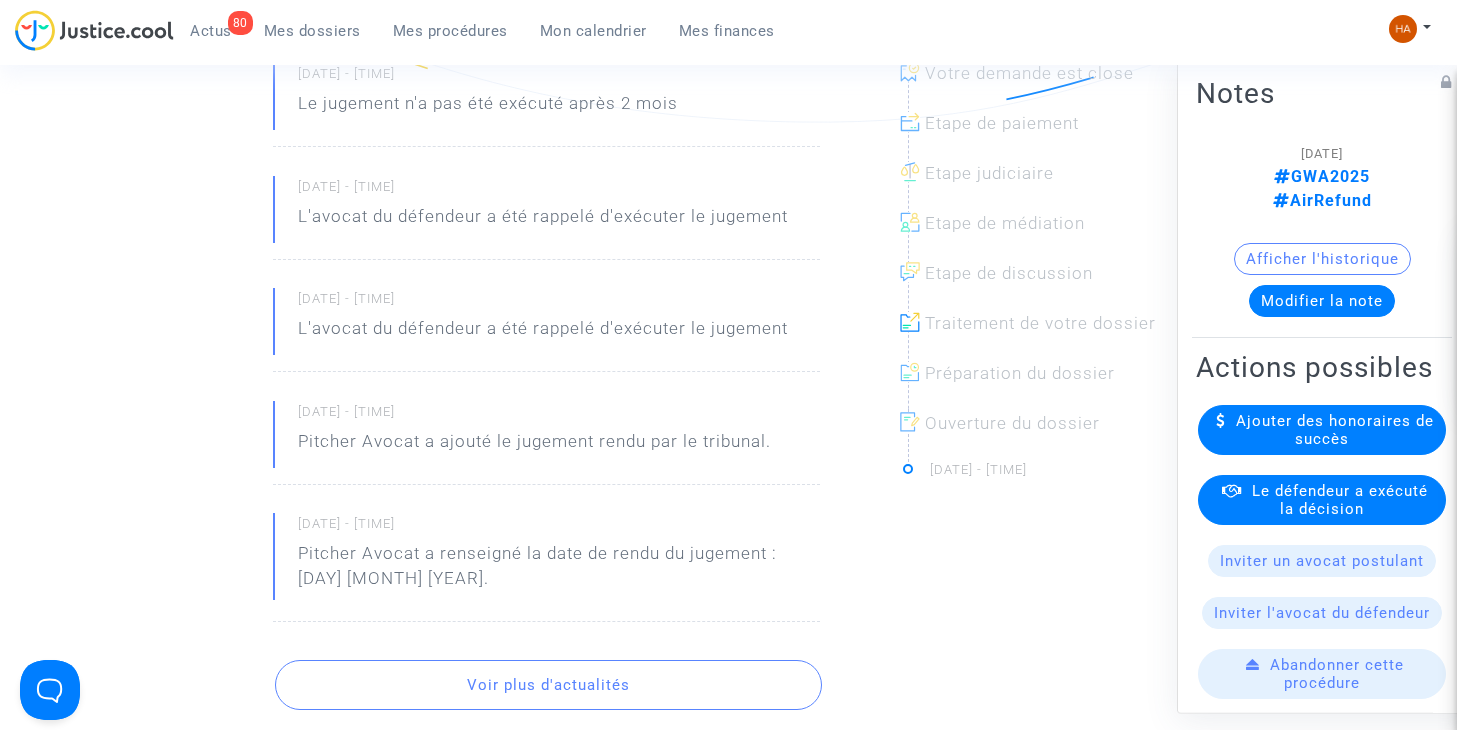 scroll, scrollTop: 600, scrollLeft: 0, axis: vertical 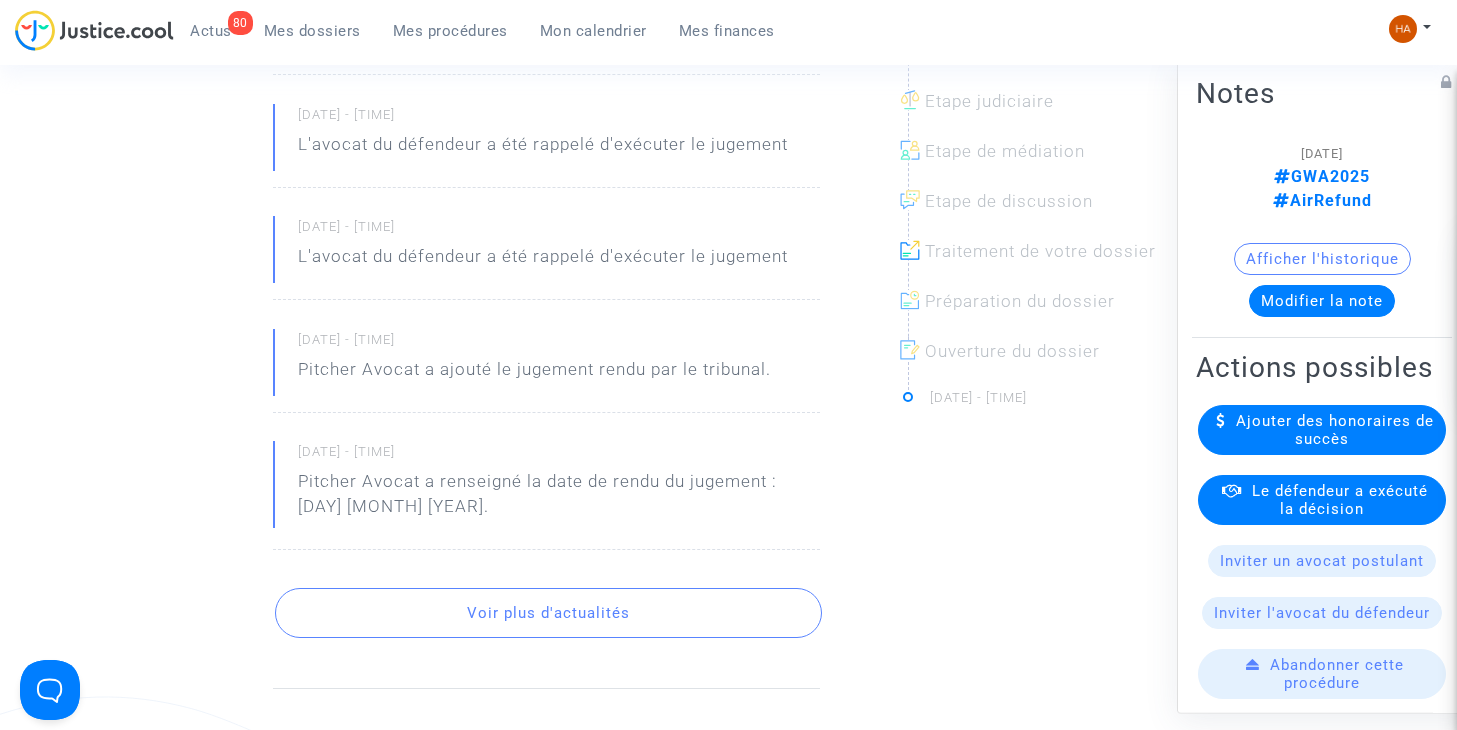 click on "Voir plus d'actualités" 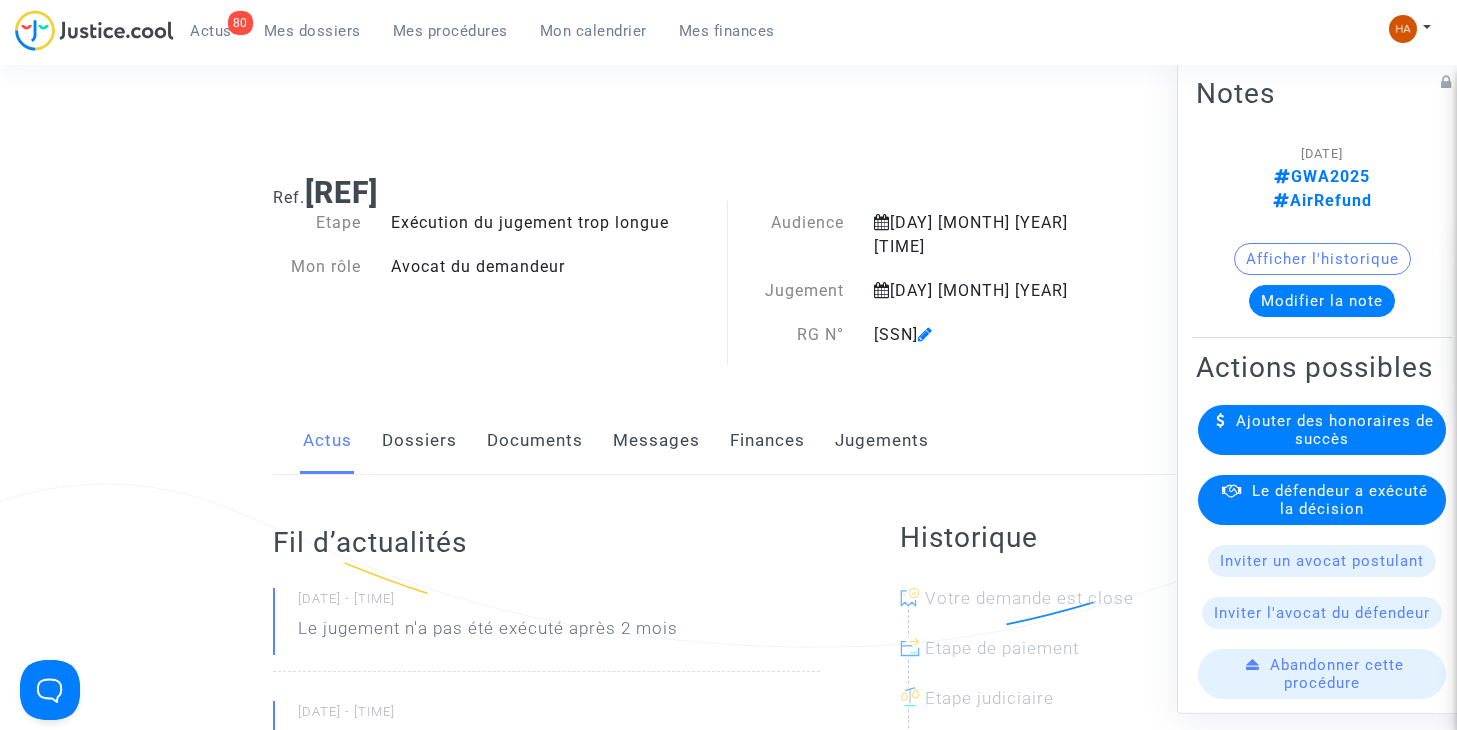 scroll, scrollTop: 0, scrollLeft: 0, axis: both 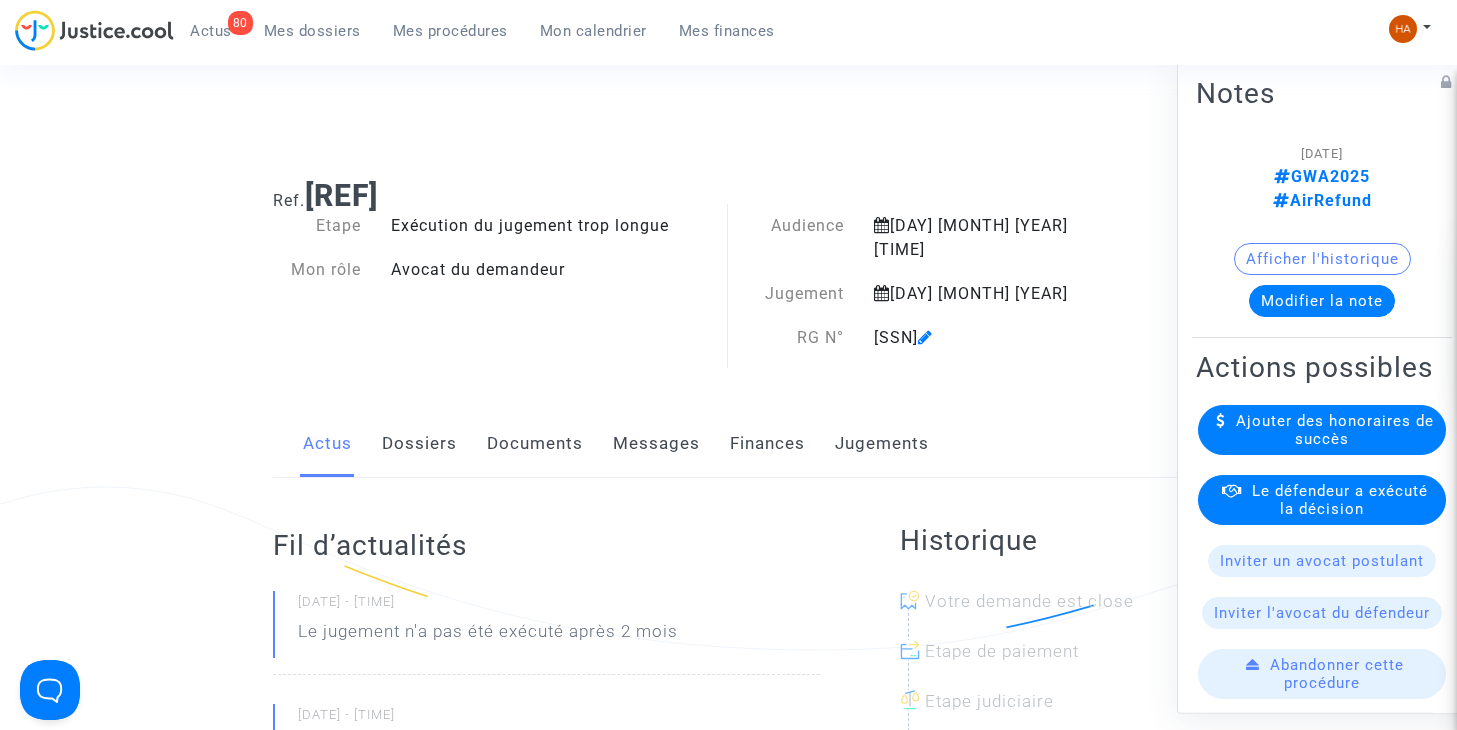 click on "Documents" 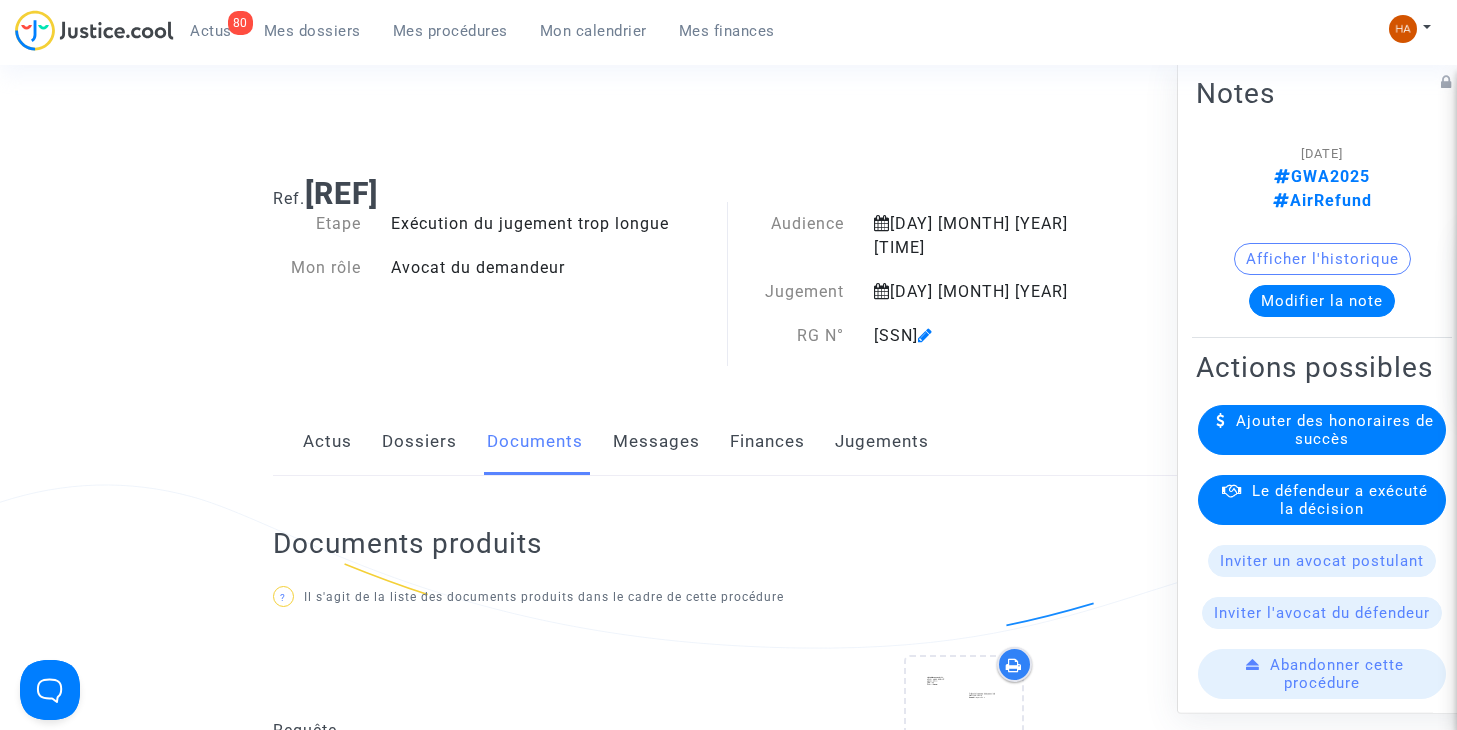 scroll, scrollTop: 0, scrollLeft: 0, axis: both 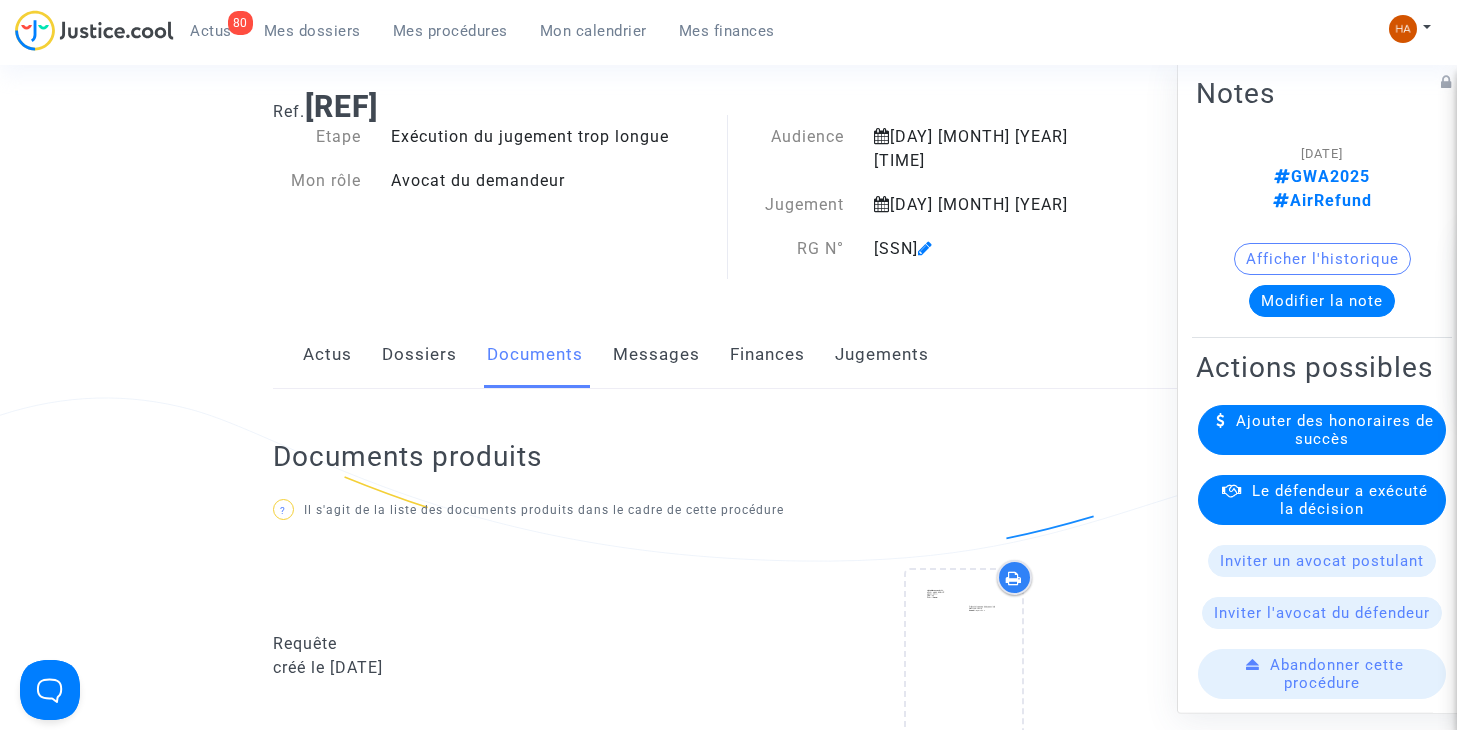 click on "Dossiers" 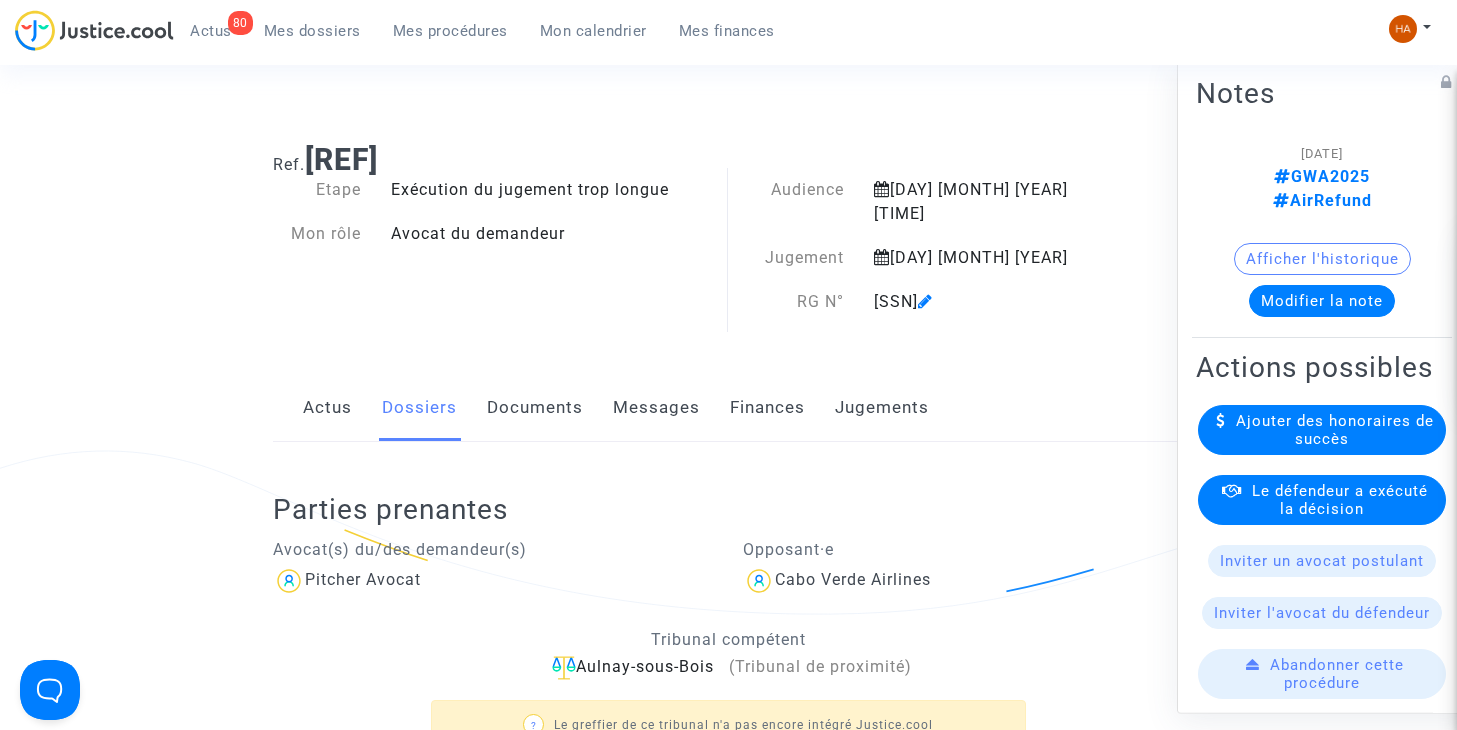 scroll, scrollTop: 0, scrollLeft: 0, axis: both 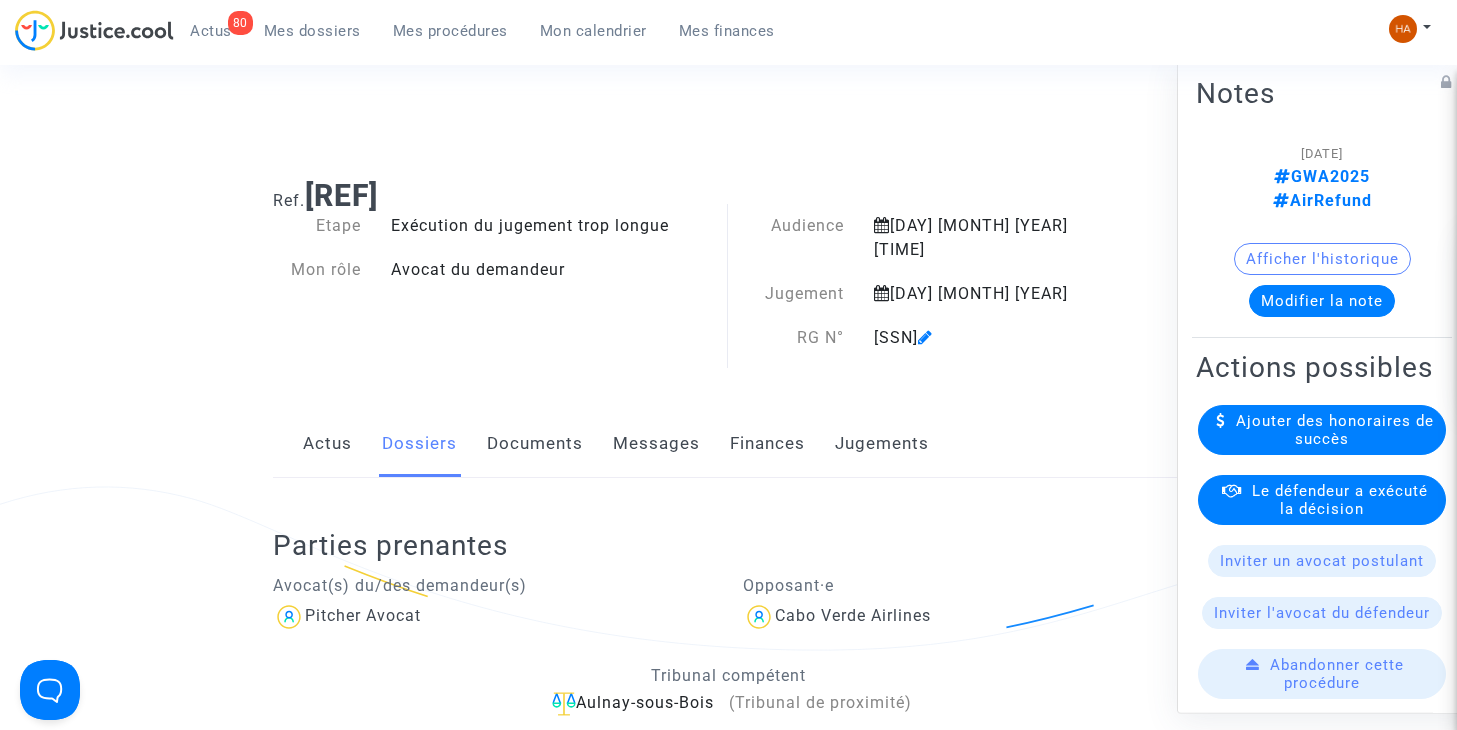click on "Actus" 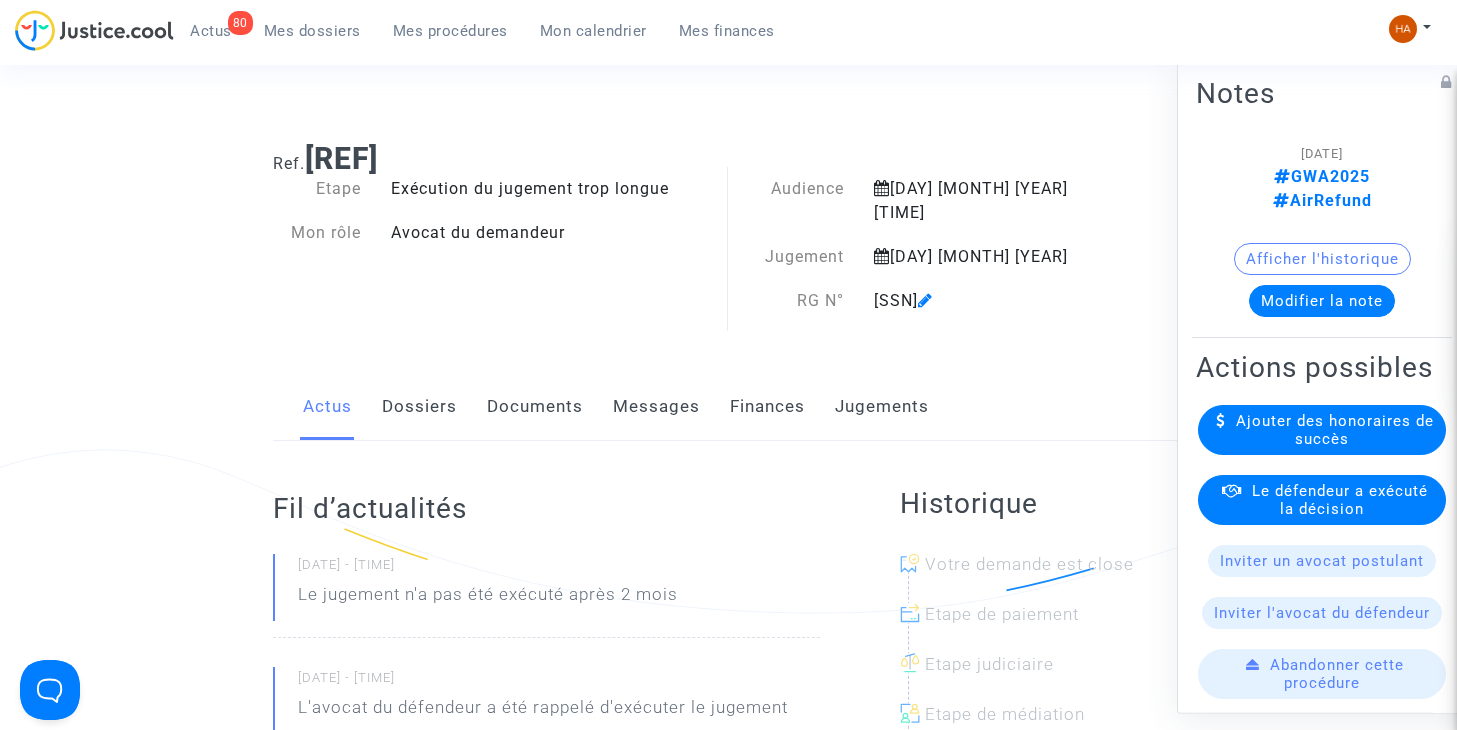 scroll, scrollTop: 0, scrollLeft: 0, axis: both 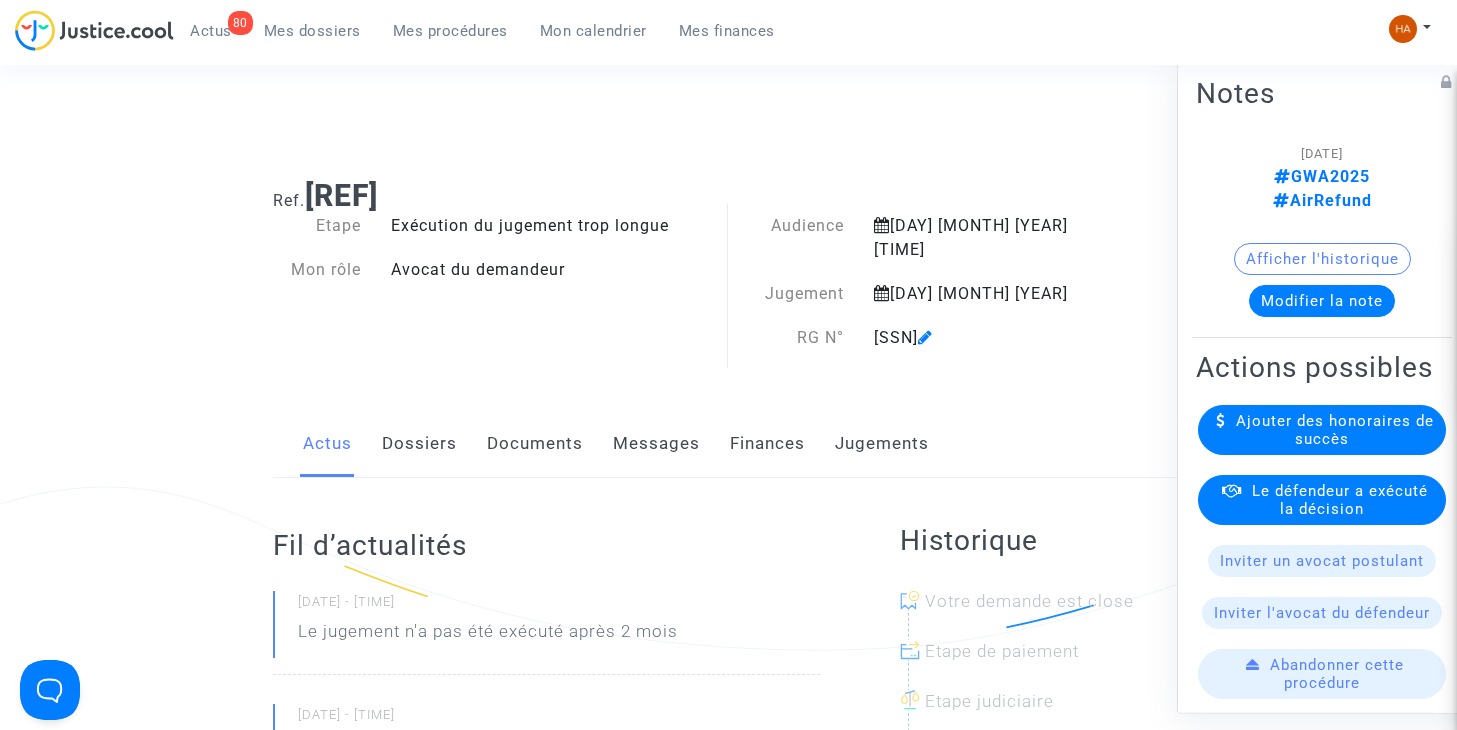 click on "Dossiers" 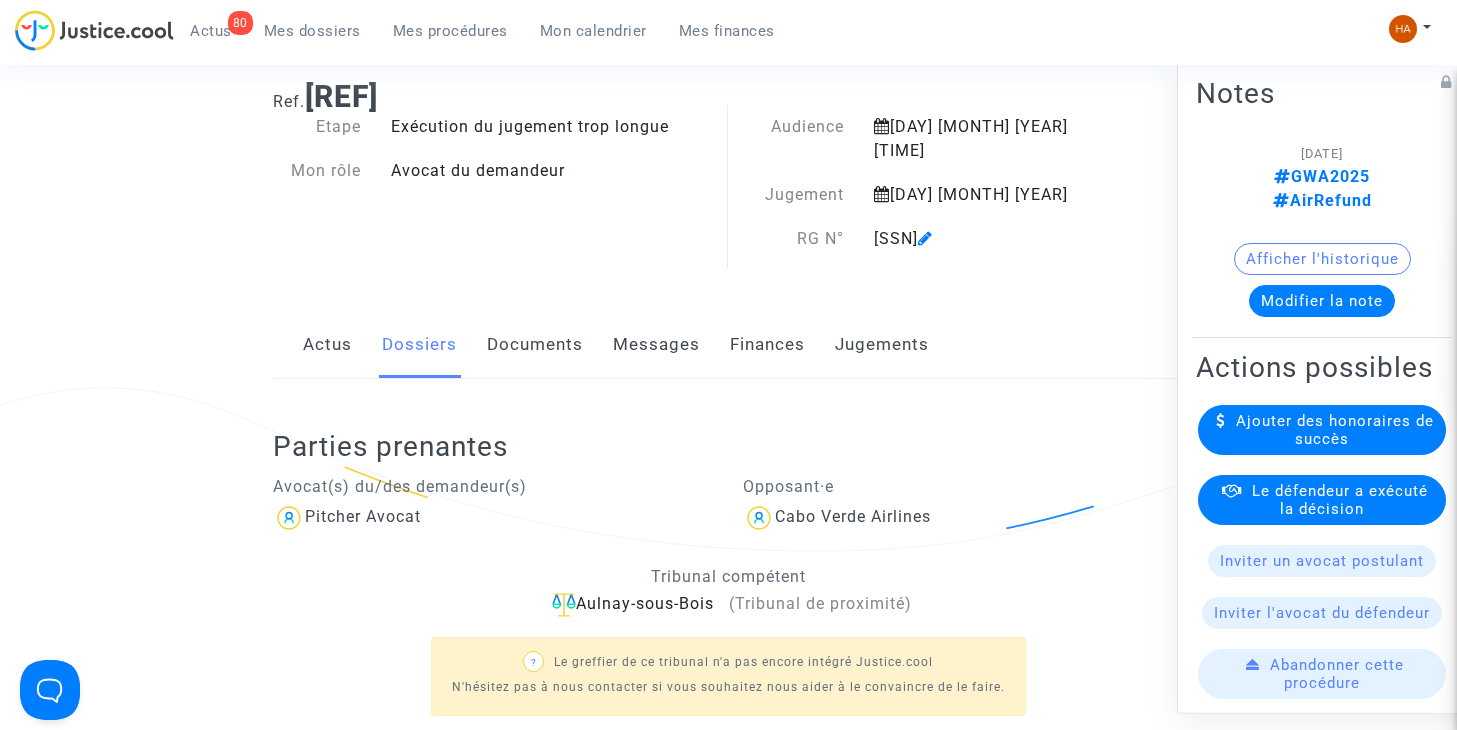scroll, scrollTop: 100, scrollLeft: 0, axis: vertical 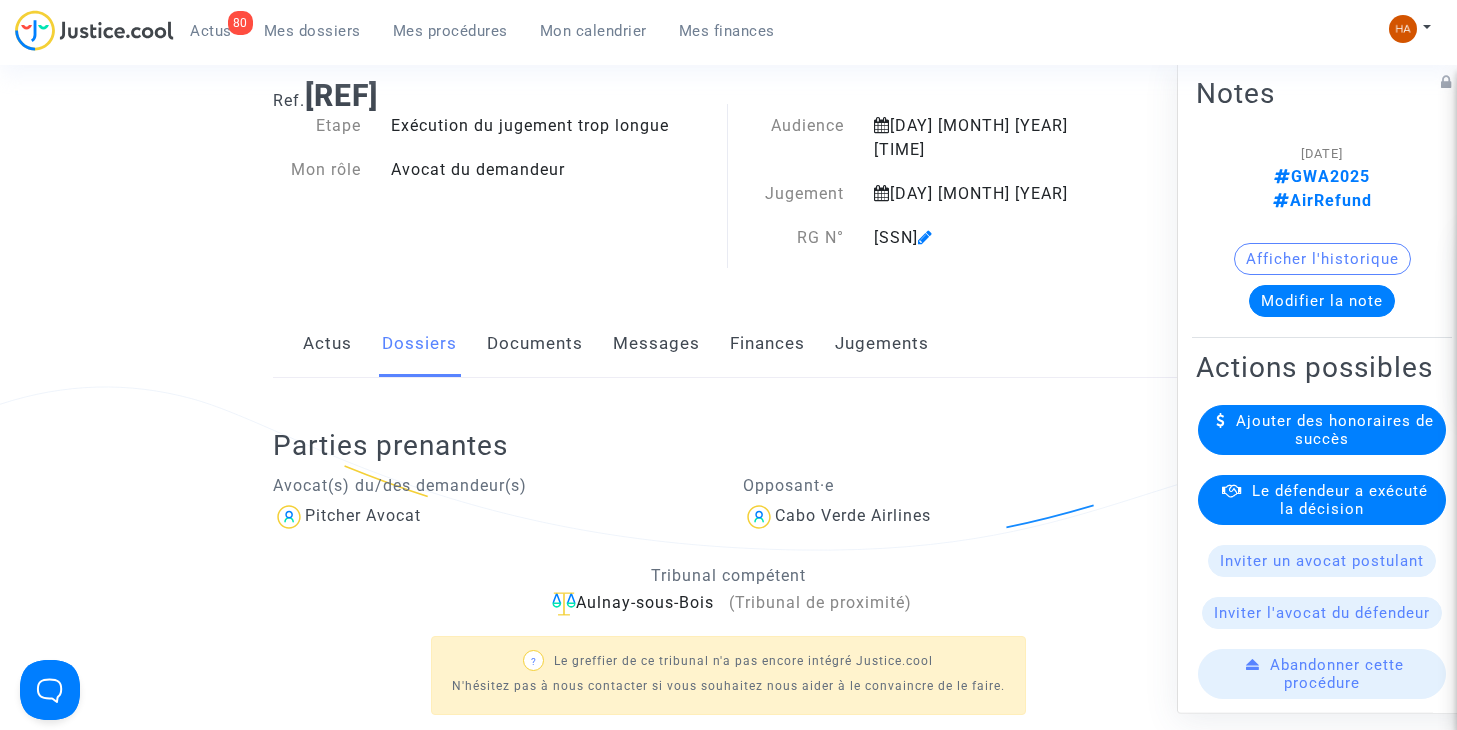 click on "Jugements" 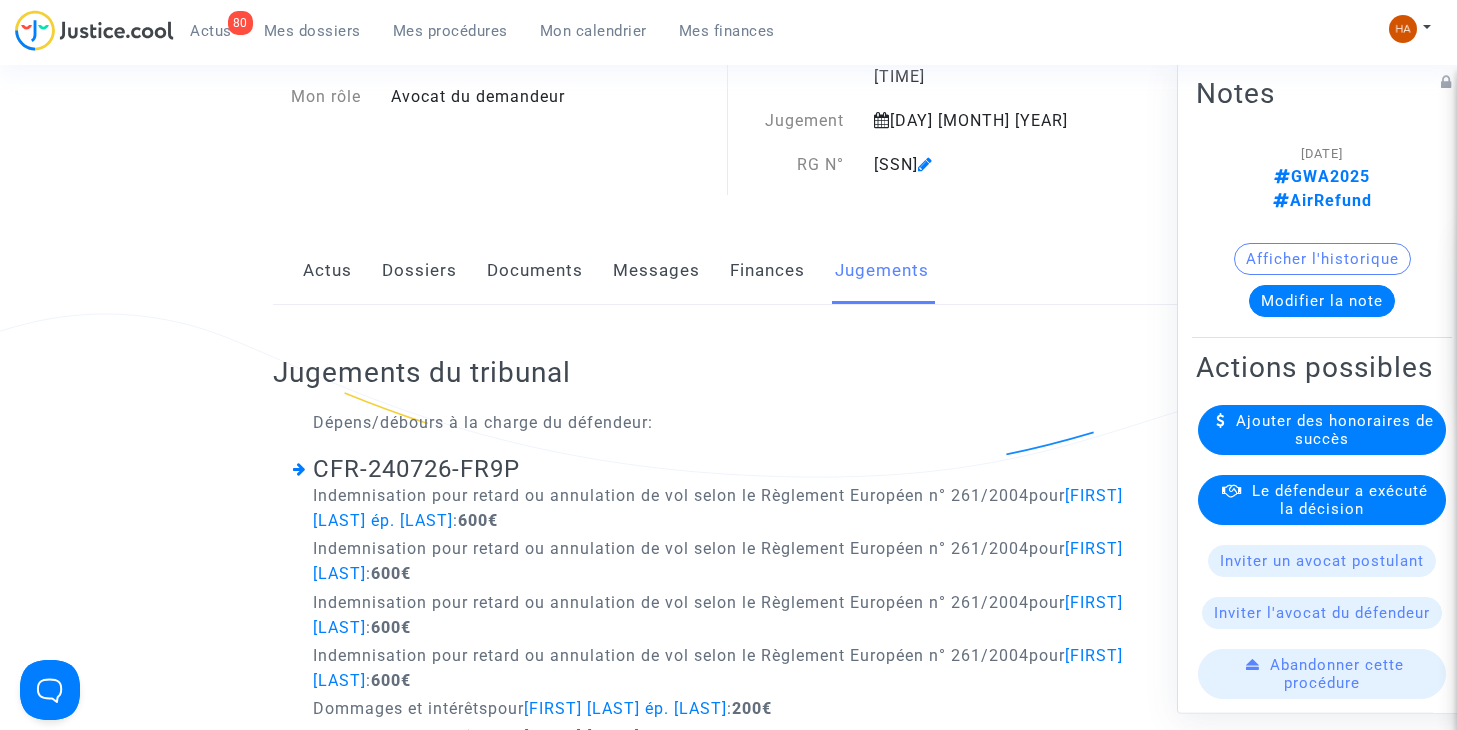 scroll, scrollTop: 172, scrollLeft: 0, axis: vertical 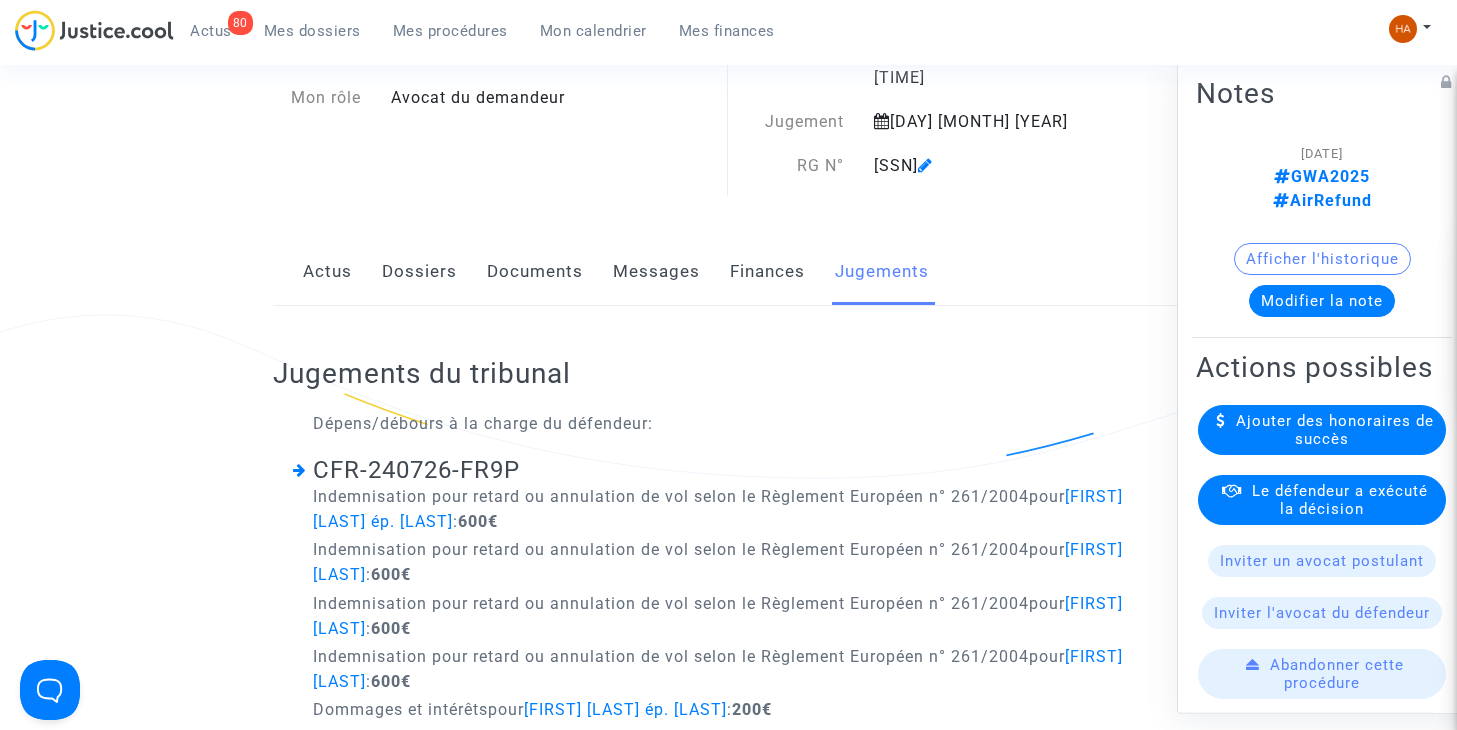 click on "Finances" 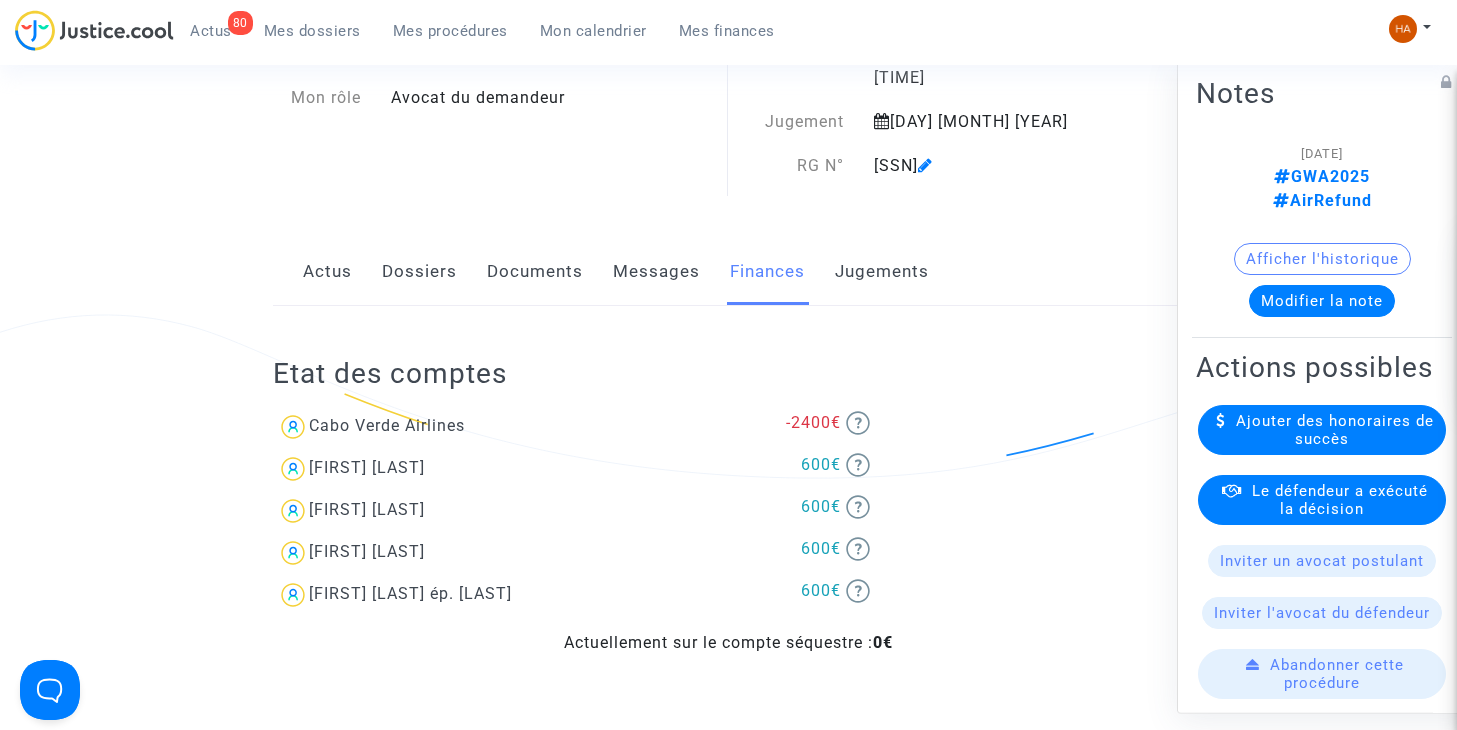 drag, startPoint x: 653, startPoint y: 256, endPoint x: 630, endPoint y: 246, distance: 25.079872 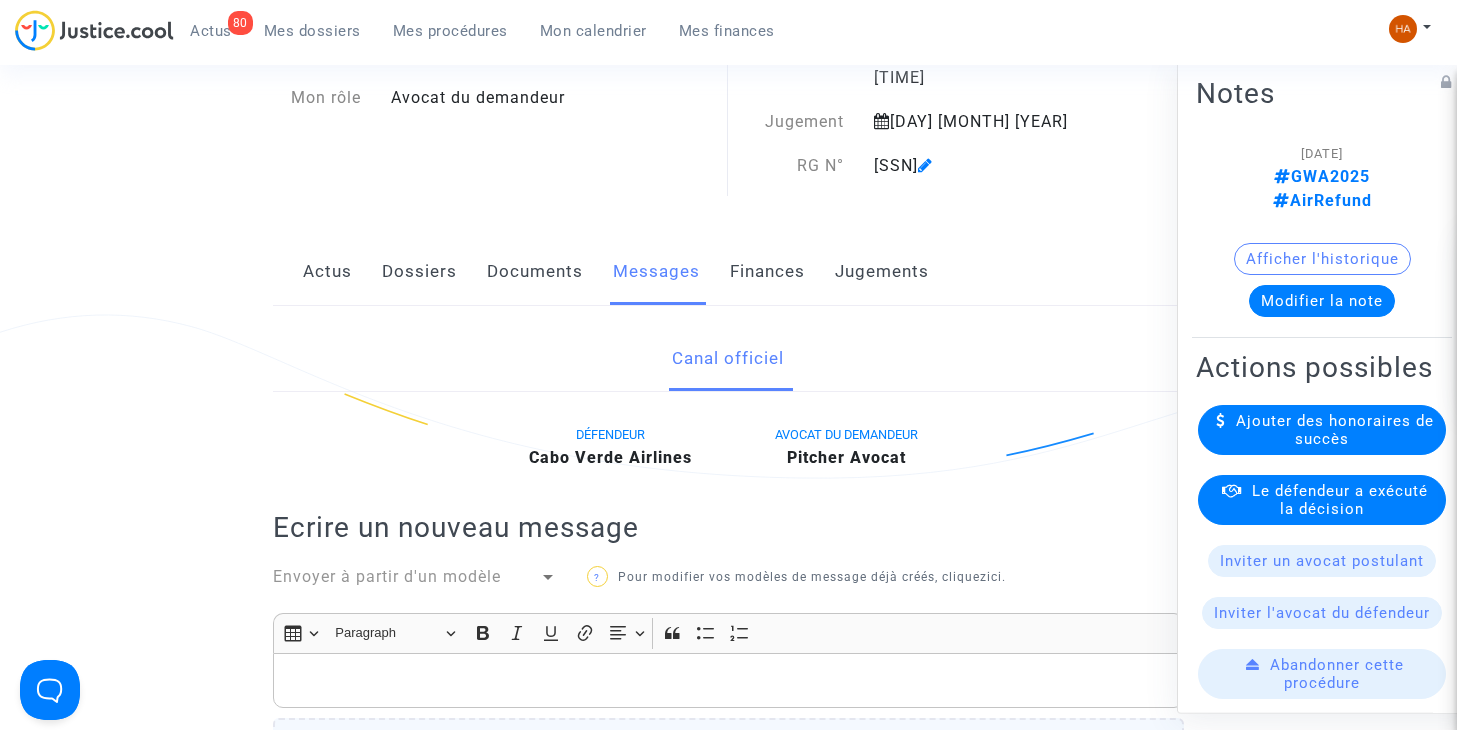 click on "Finances" 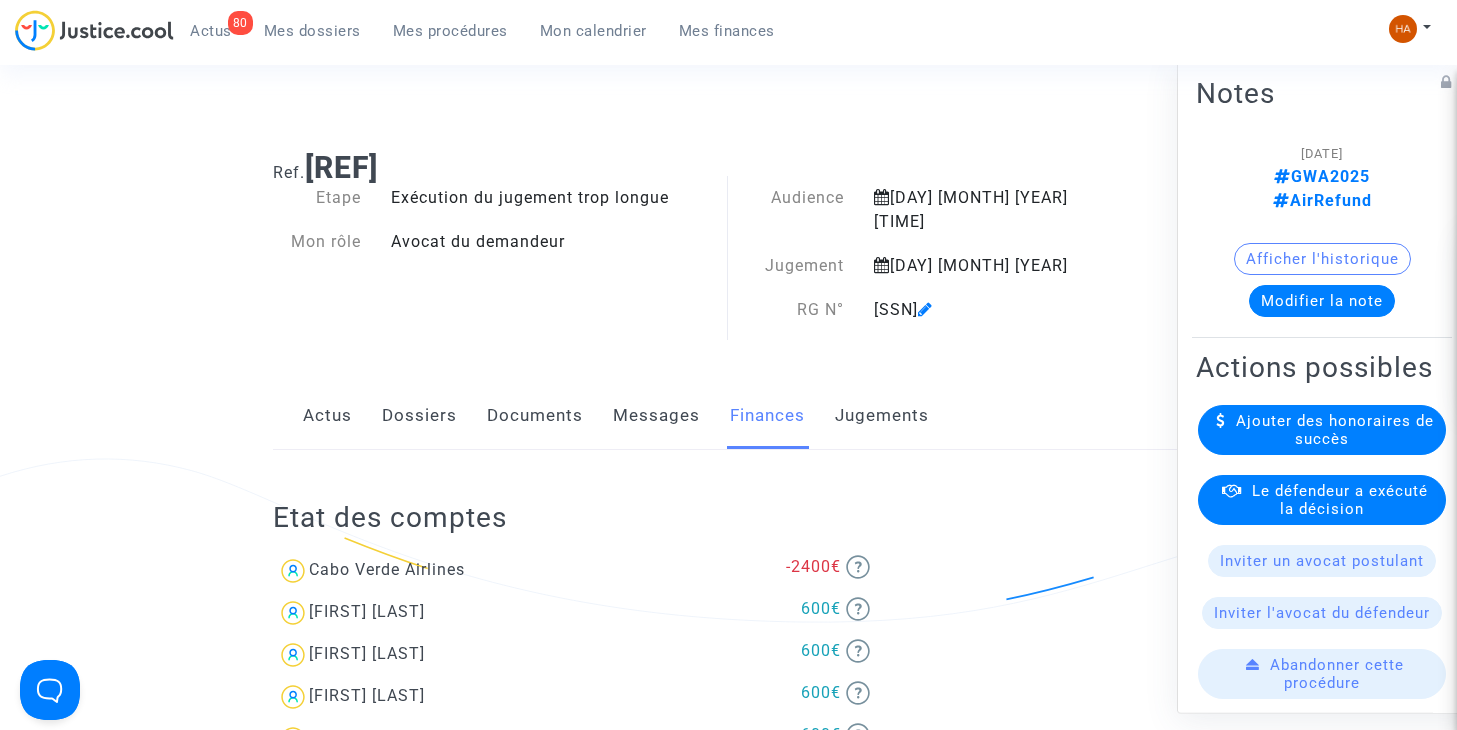 scroll, scrollTop: 0, scrollLeft: 0, axis: both 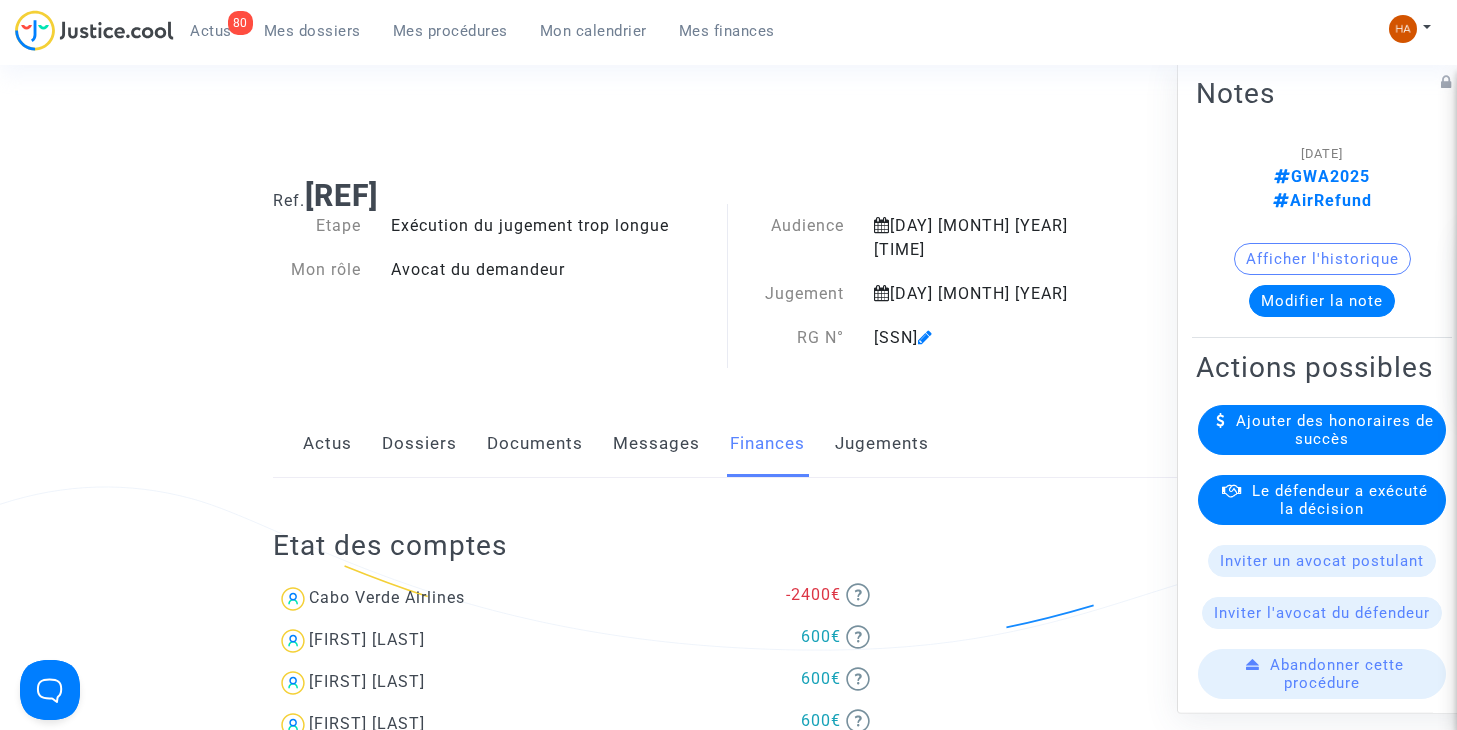 click on "Jugements" 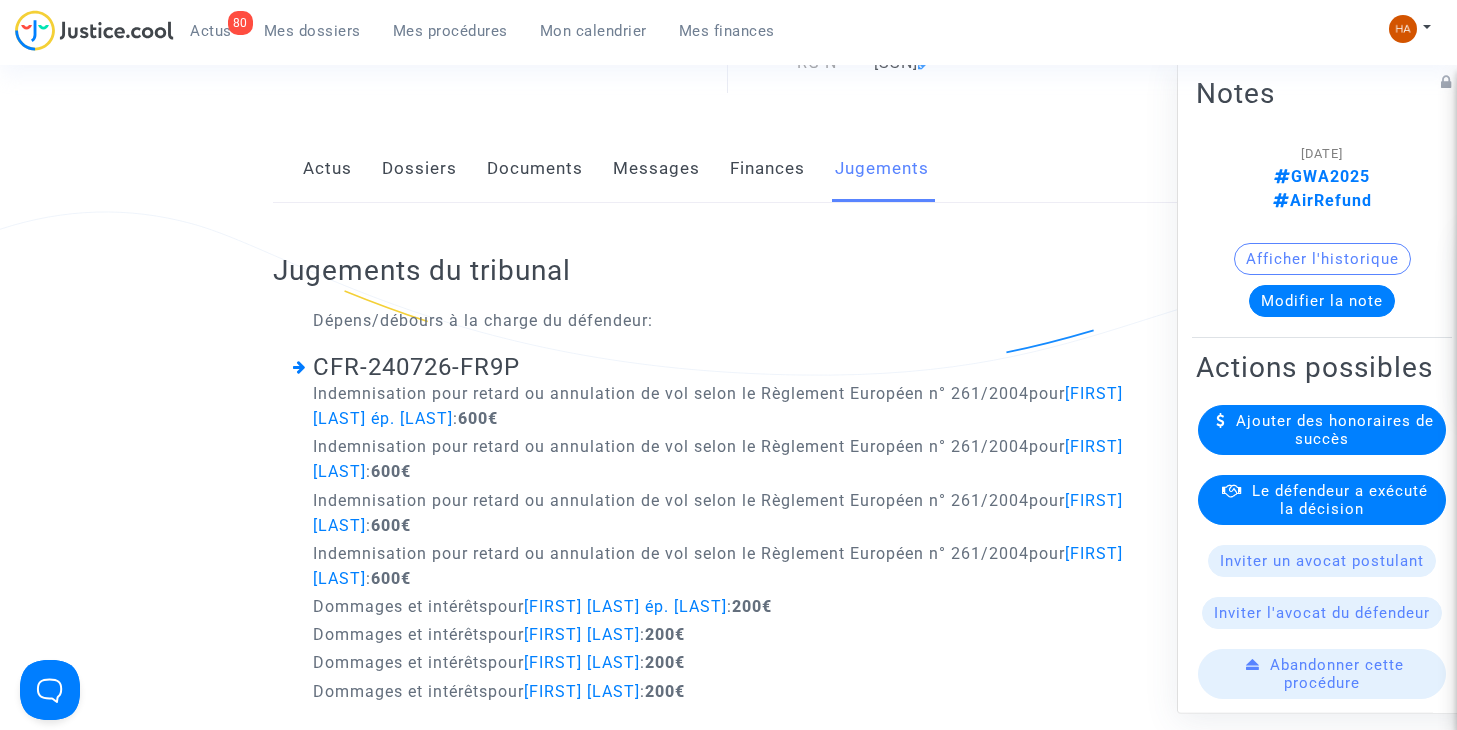 scroll, scrollTop: 274, scrollLeft: 0, axis: vertical 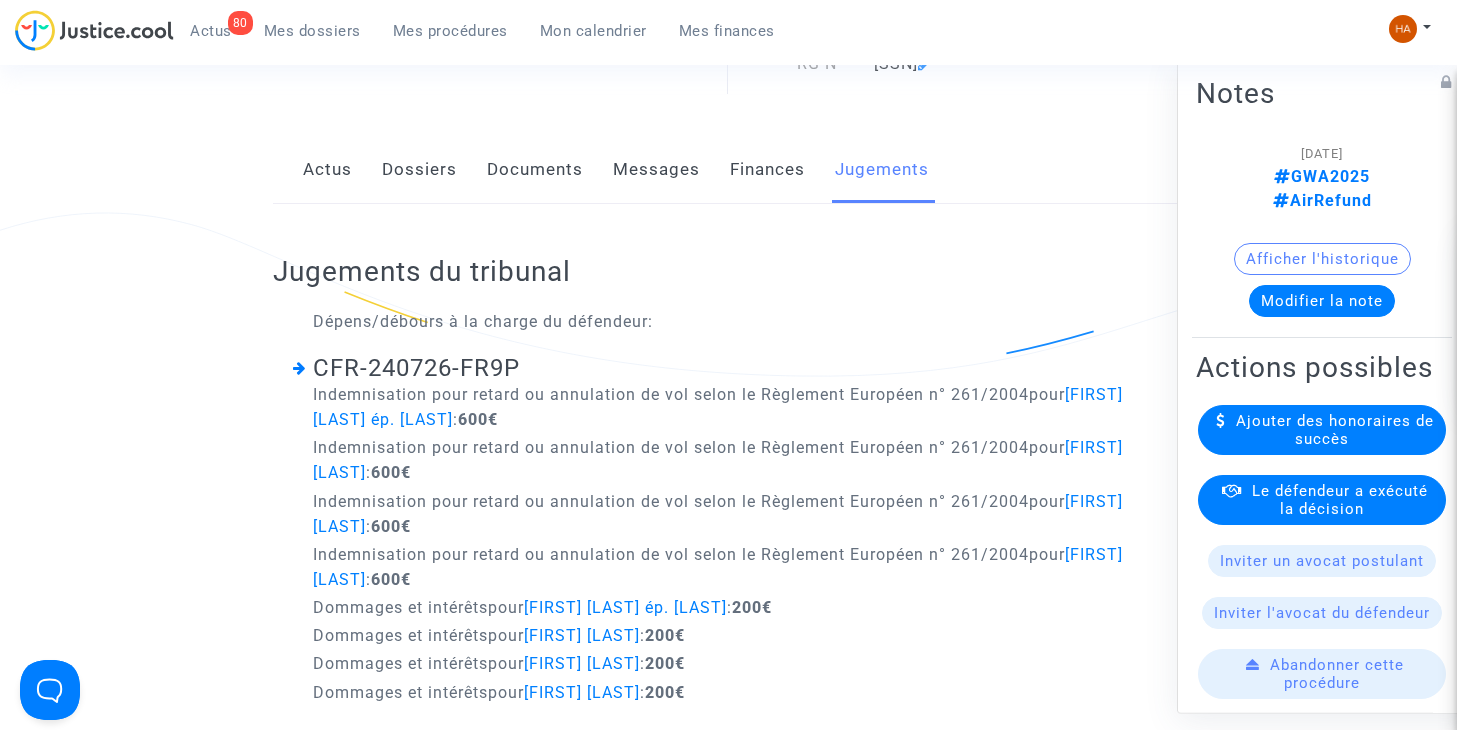 click on "Finances" 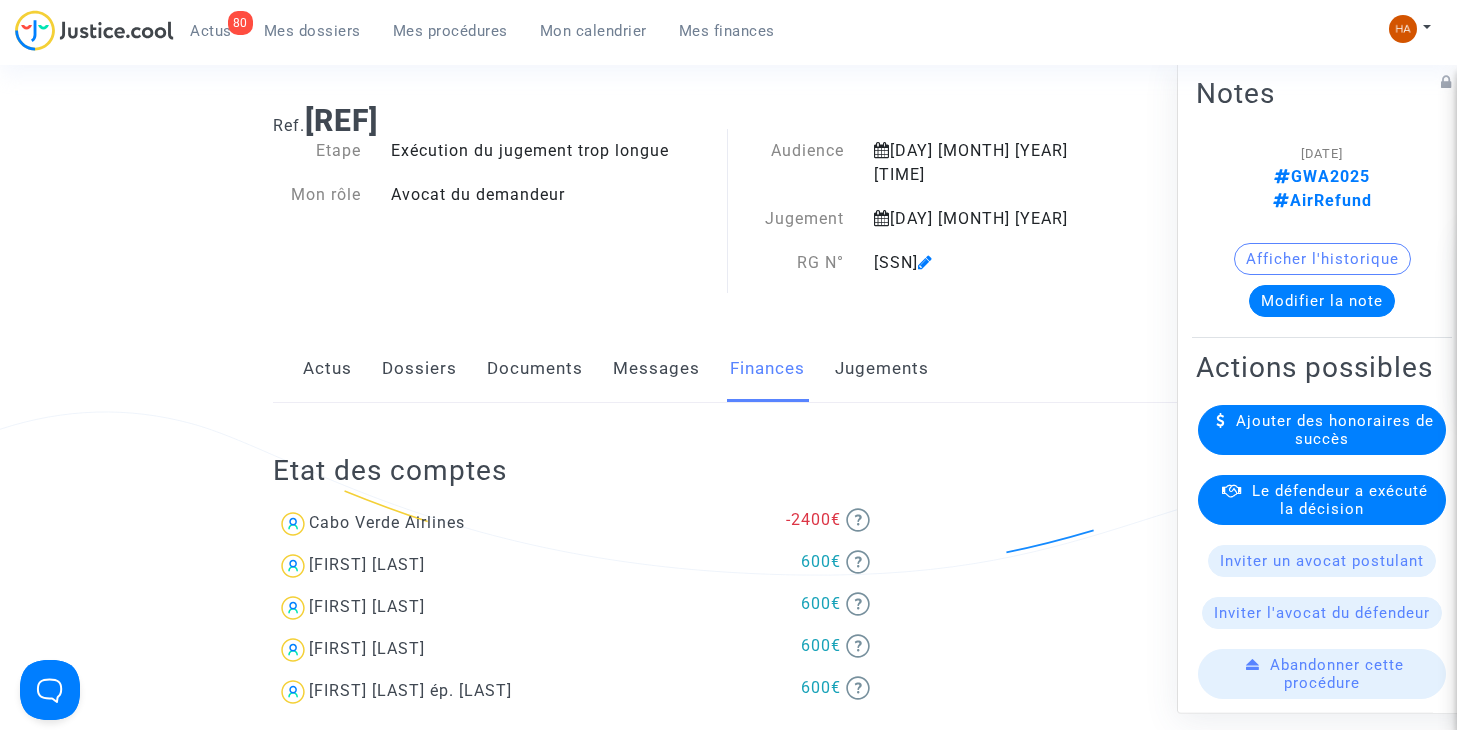 scroll, scrollTop: 74, scrollLeft: 0, axis: vertical 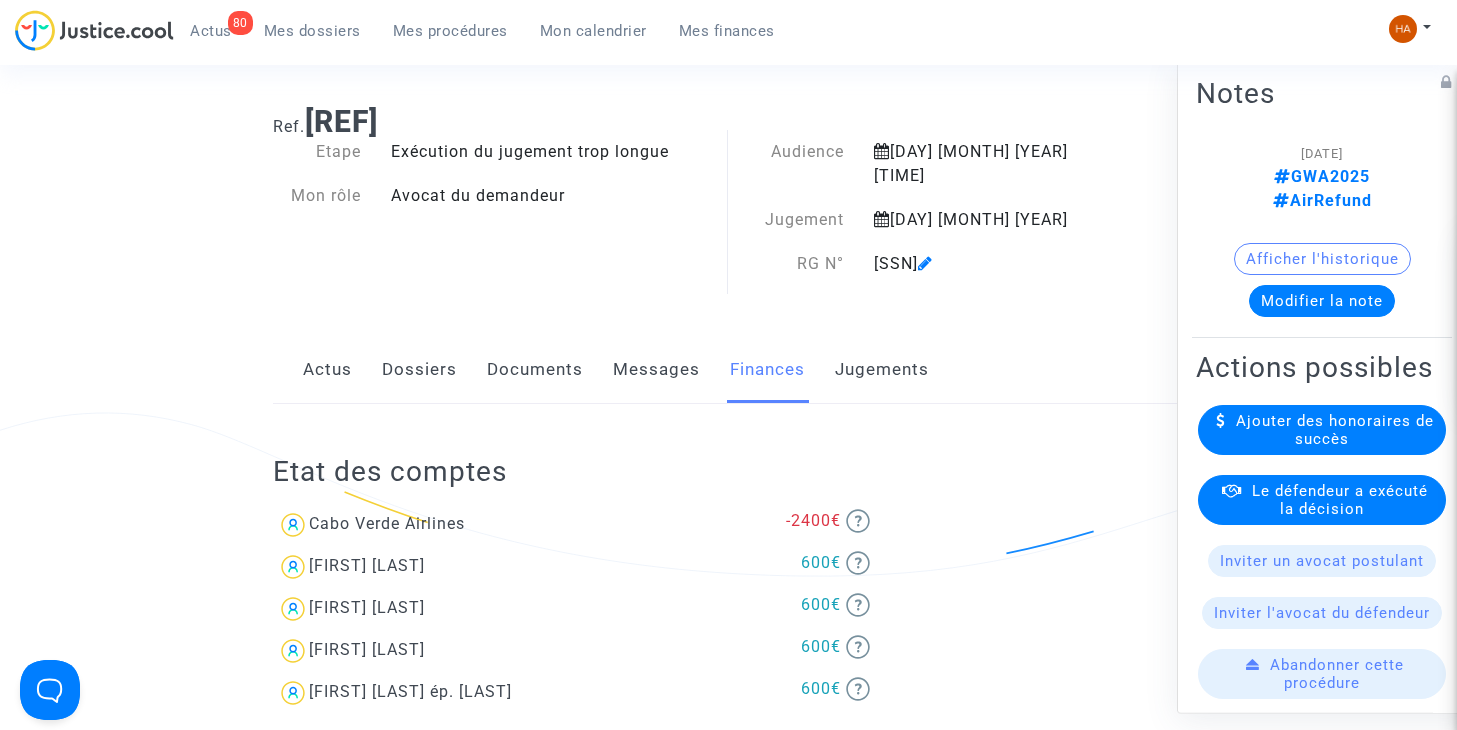 click on "Messages" 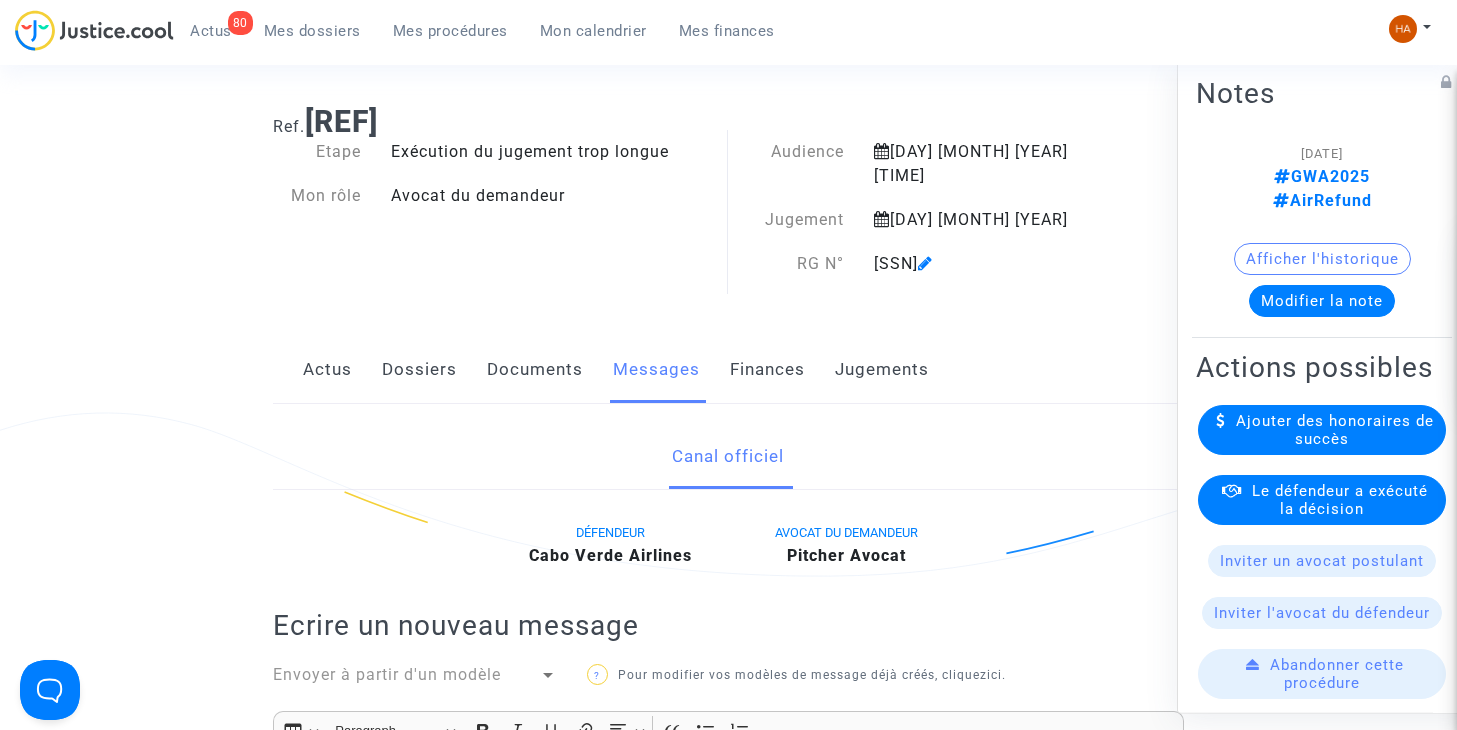 click on "Documents" 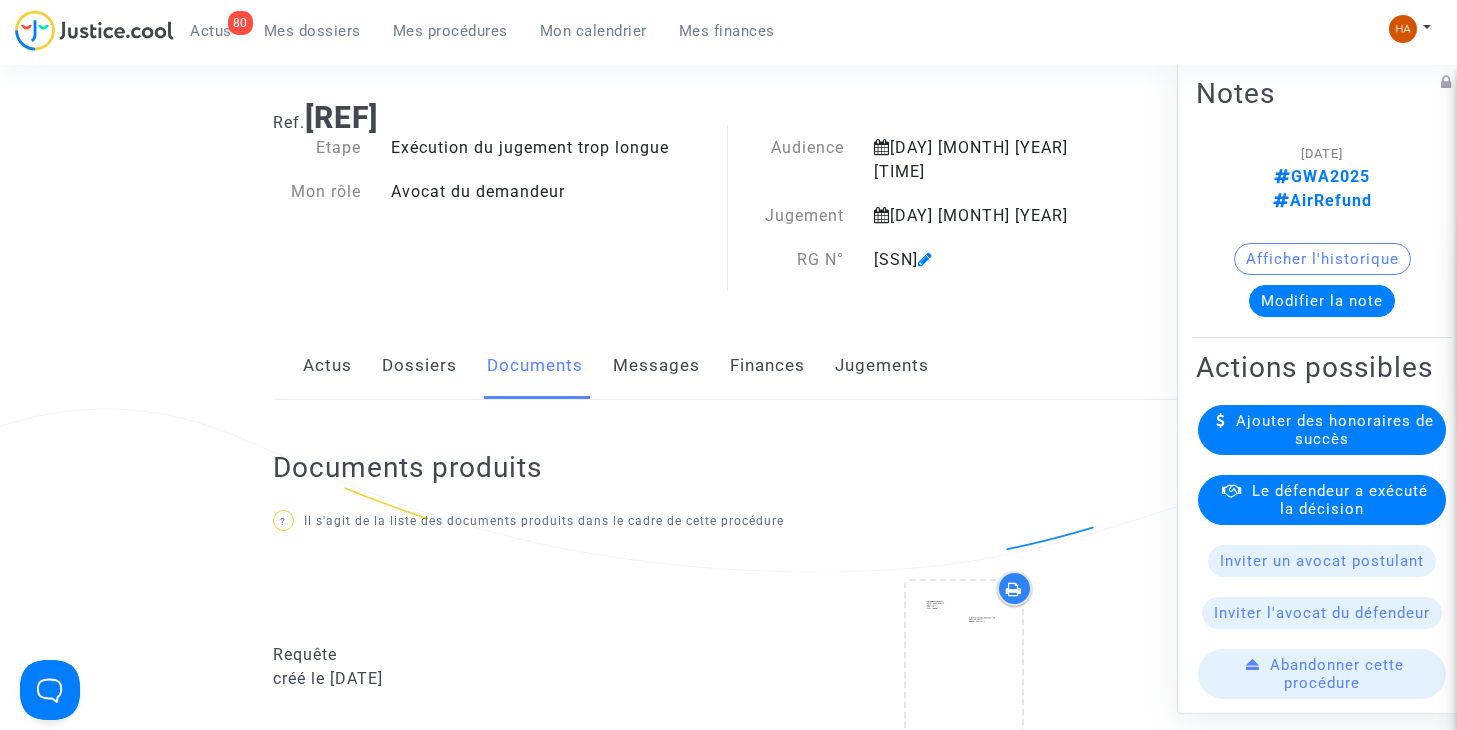 scroll, scrollTop: 0, scrollLeft: 0, axis: both 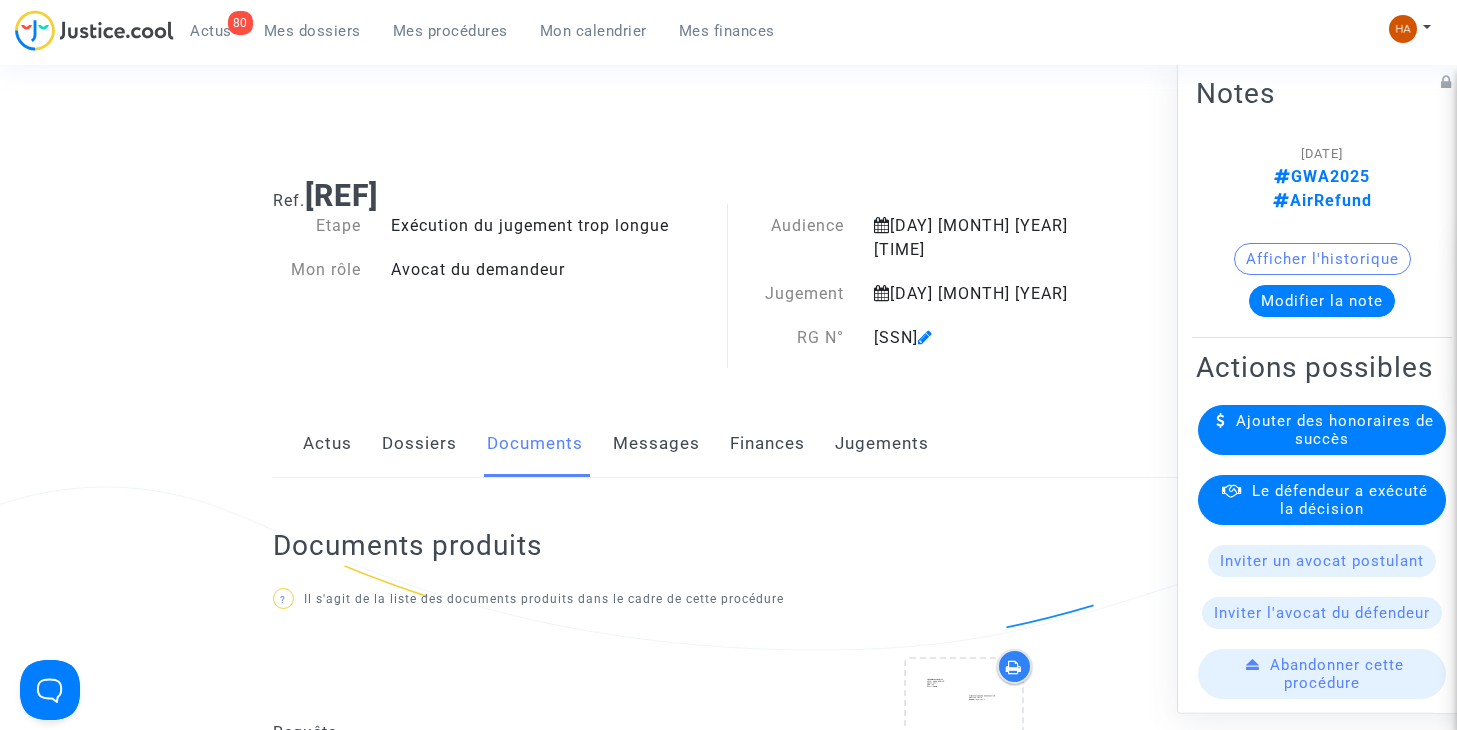 click on "Dossiers" 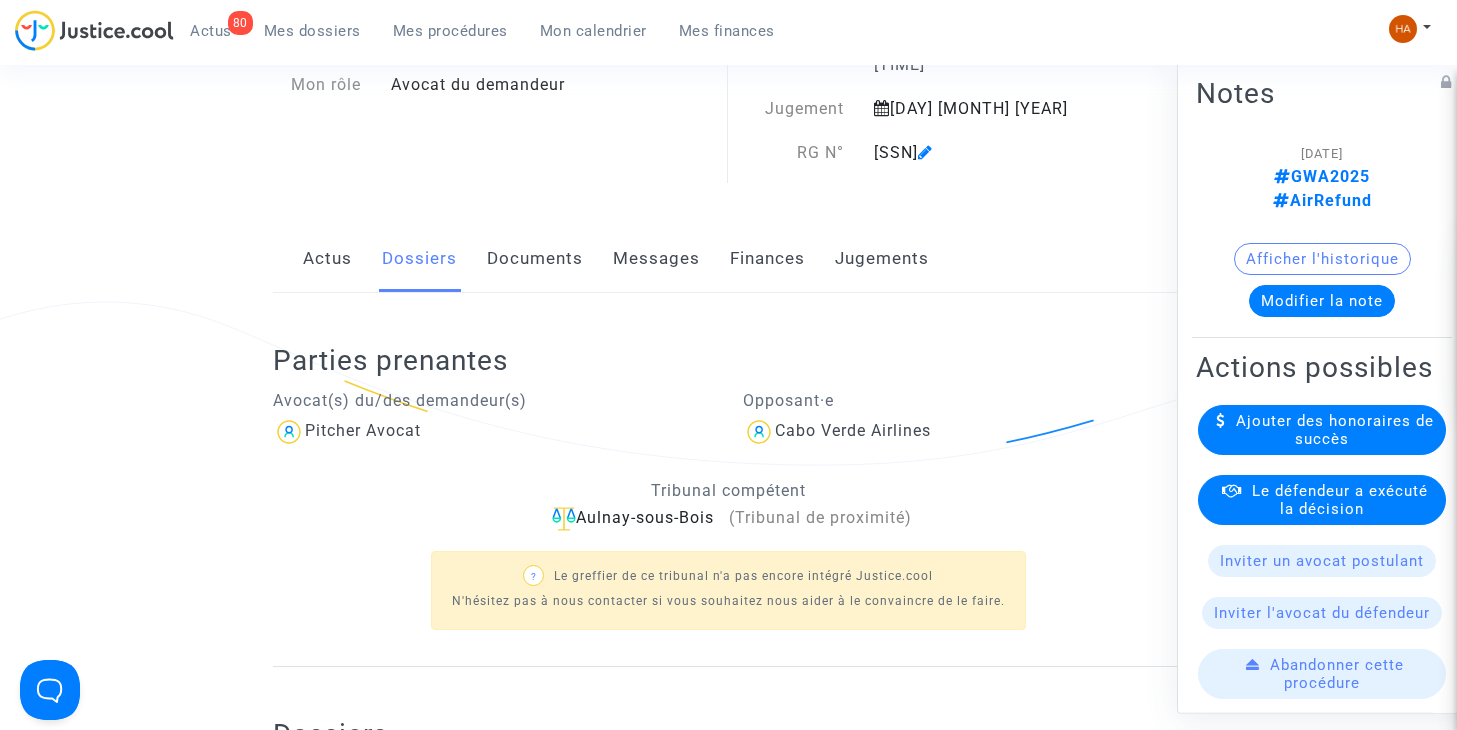scroll, scrollTop: 184, scrollLeft: 0, axis: vertical 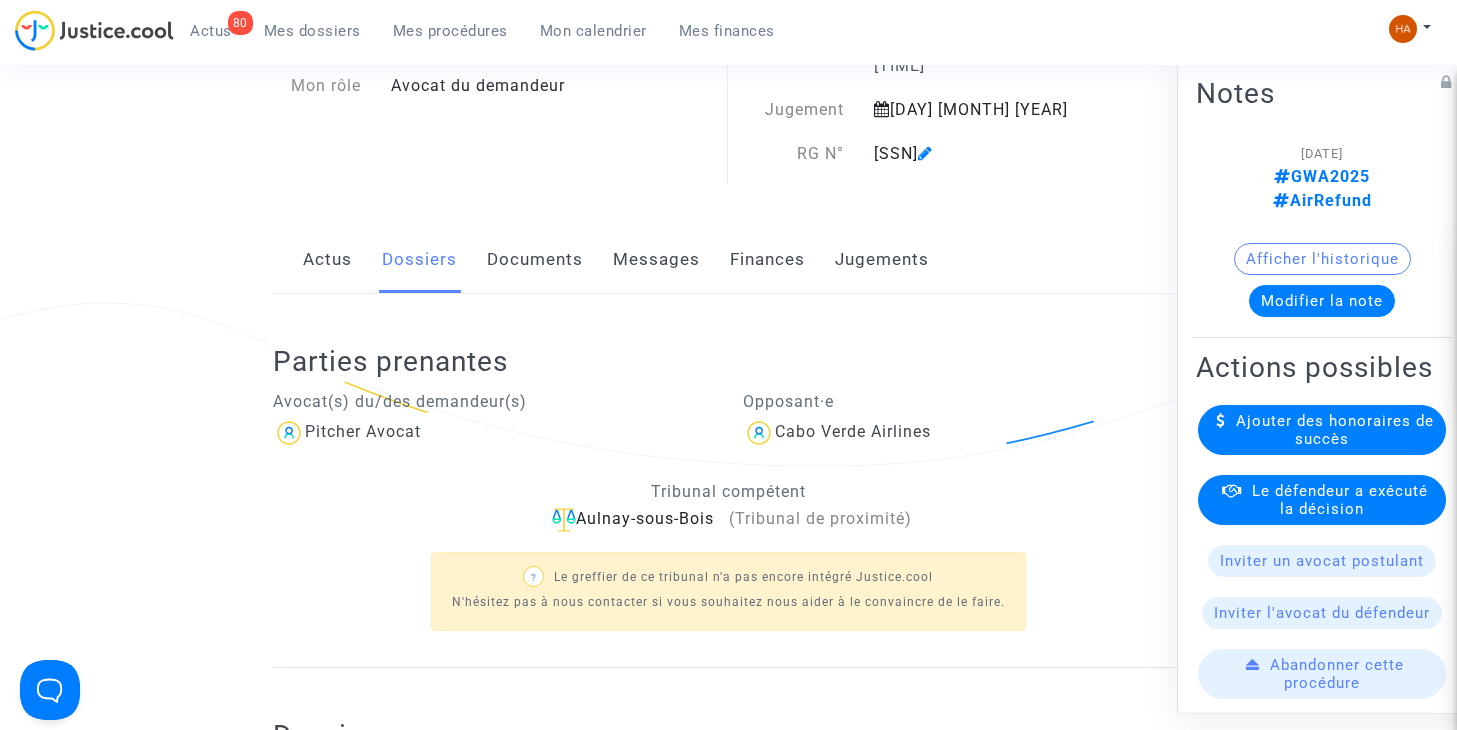 click on "Actus" 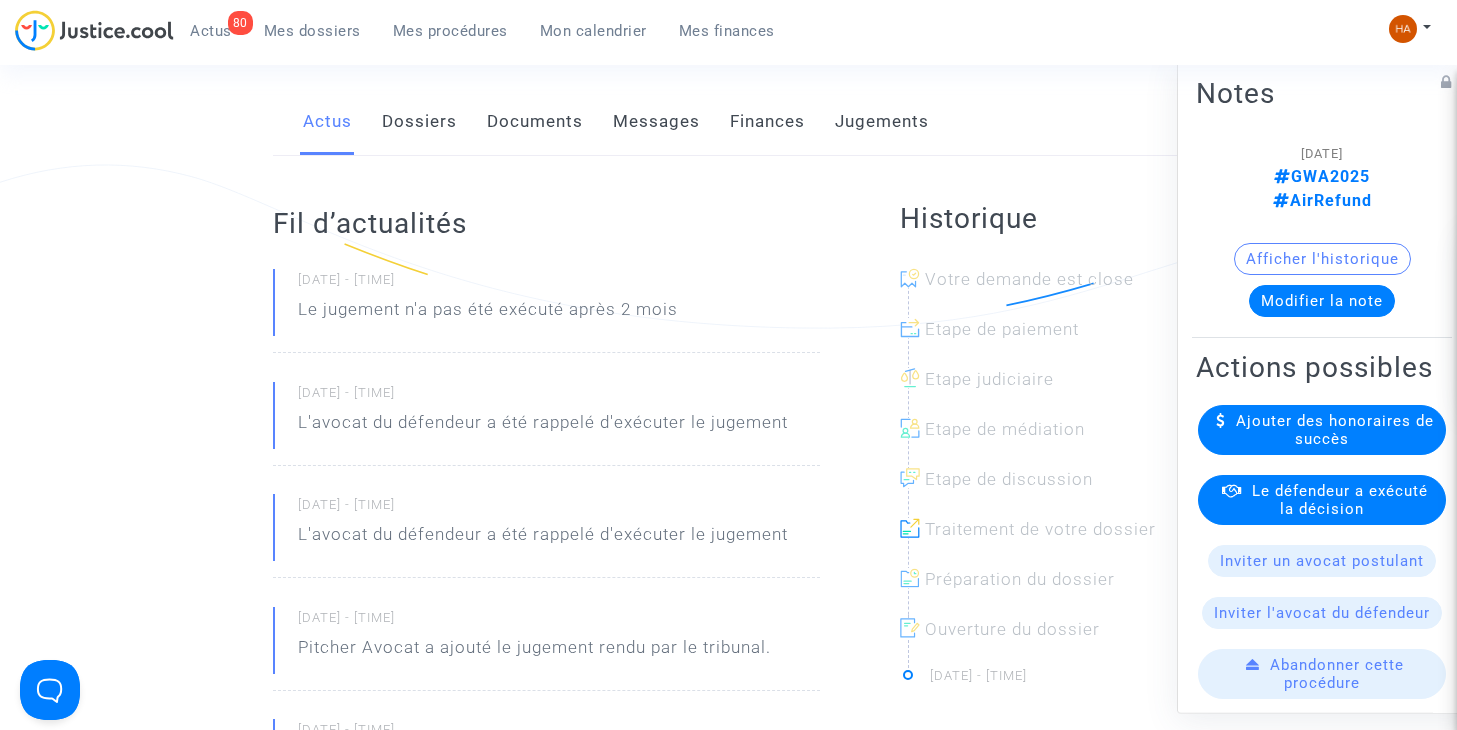 scroll, scrollTop: 317, scrollLeft: 0, axis: vertical 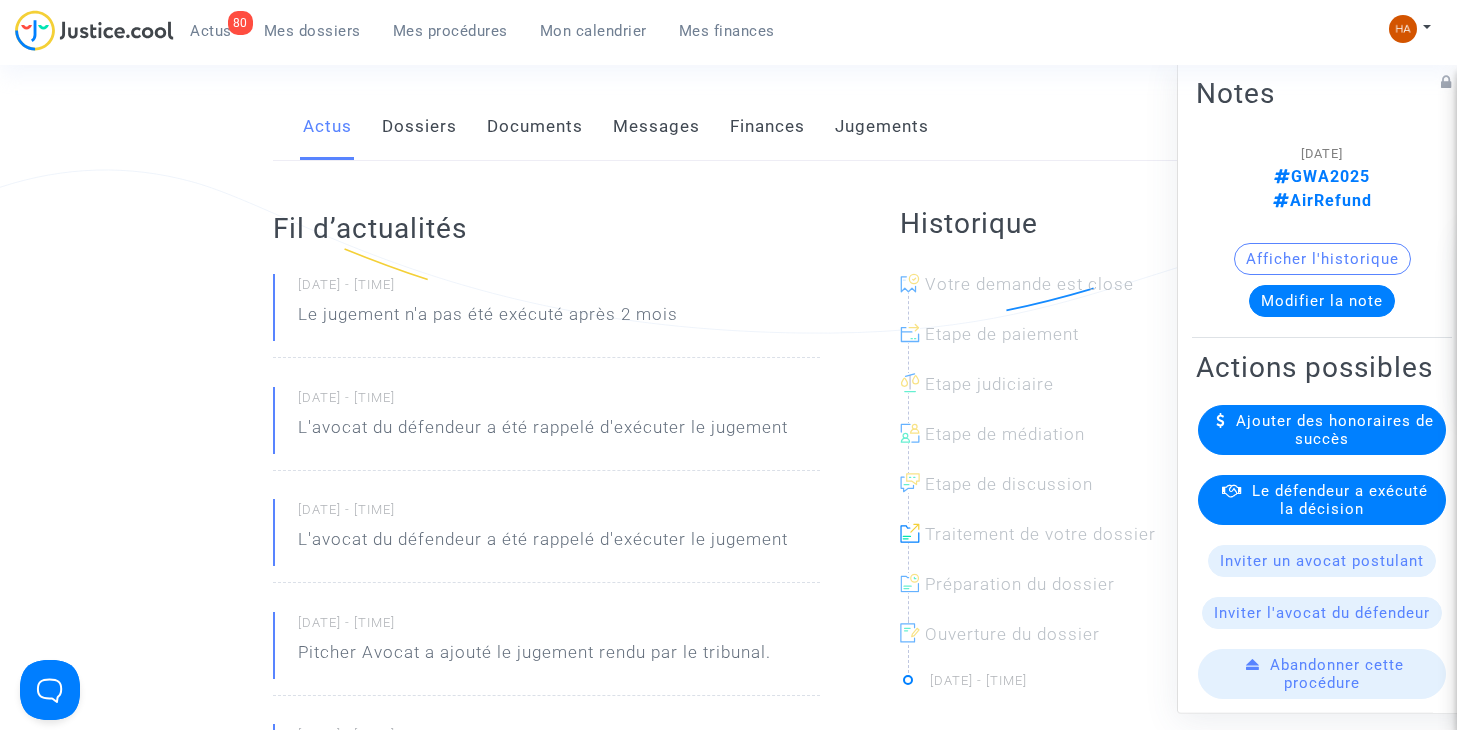 click on "Dossiers" 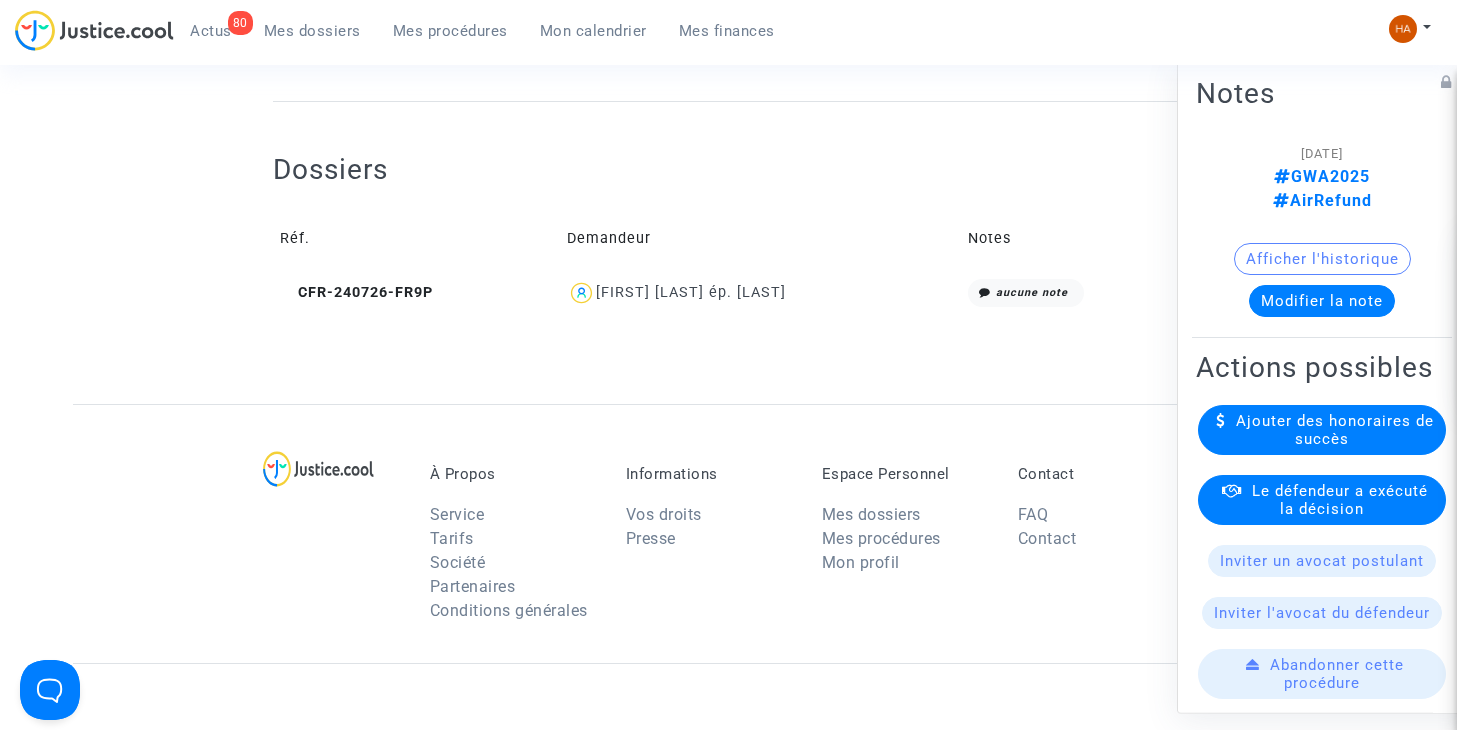 scroll, scrollTop: 751, scrollLeft: 0, axis: vertical 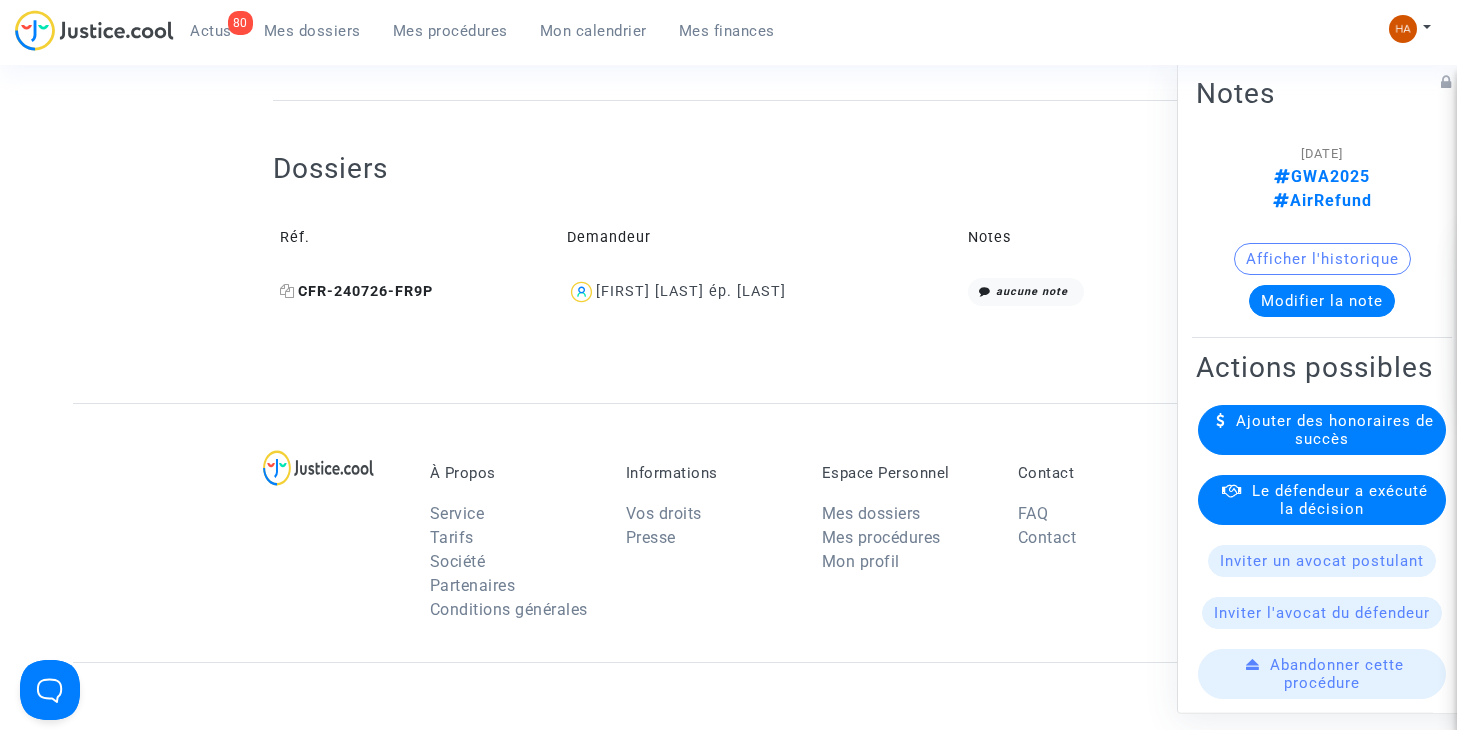 click 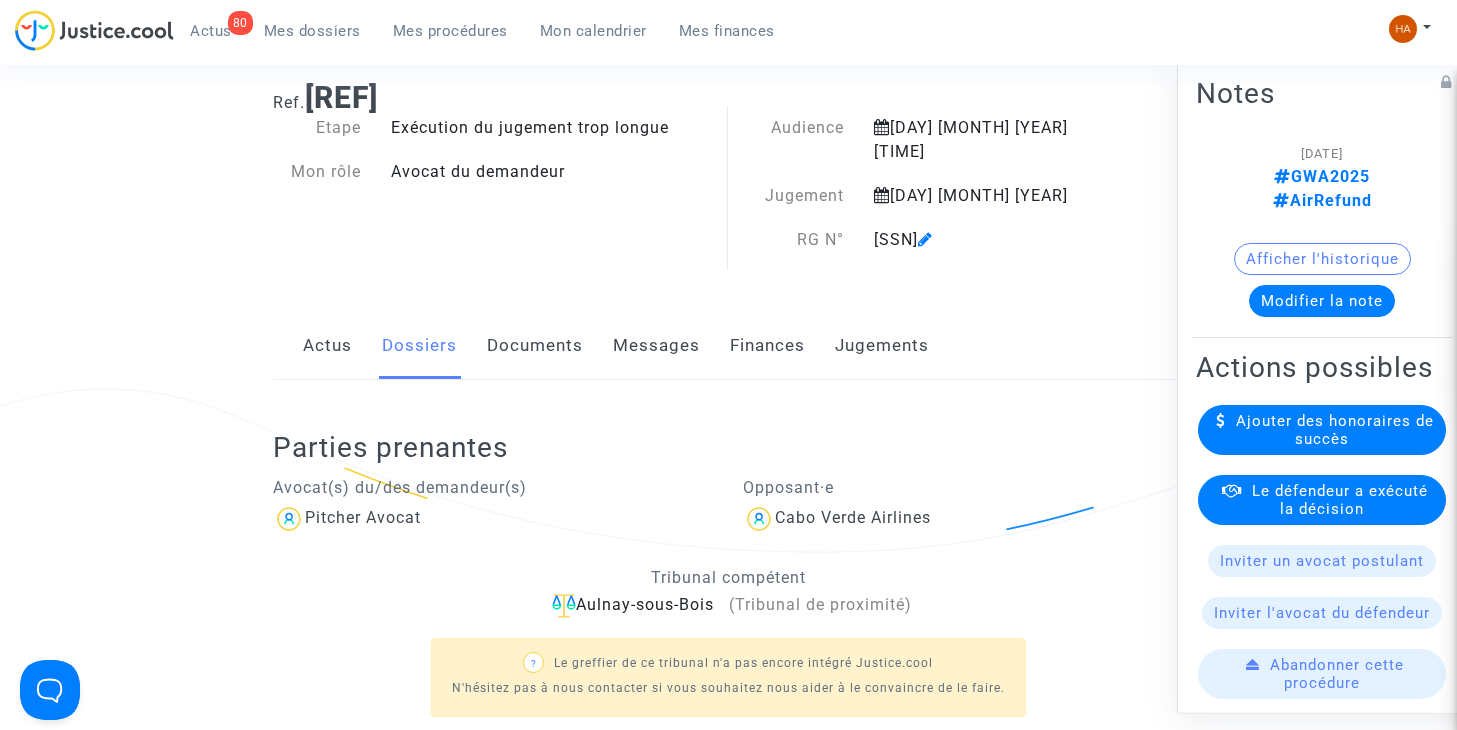 scroll, scrollTop: 51, scrollLeft: 0, axis: vertical 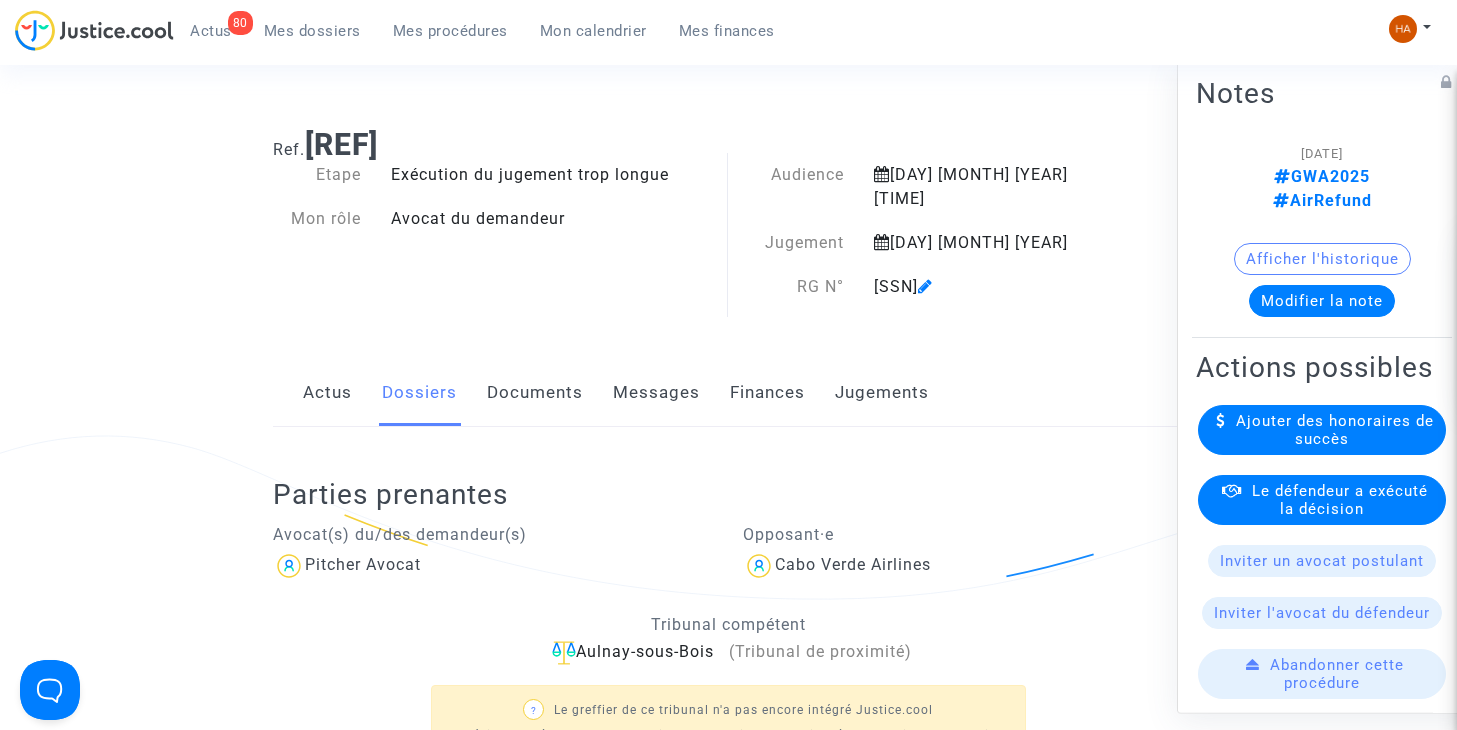 click on "Jugements" 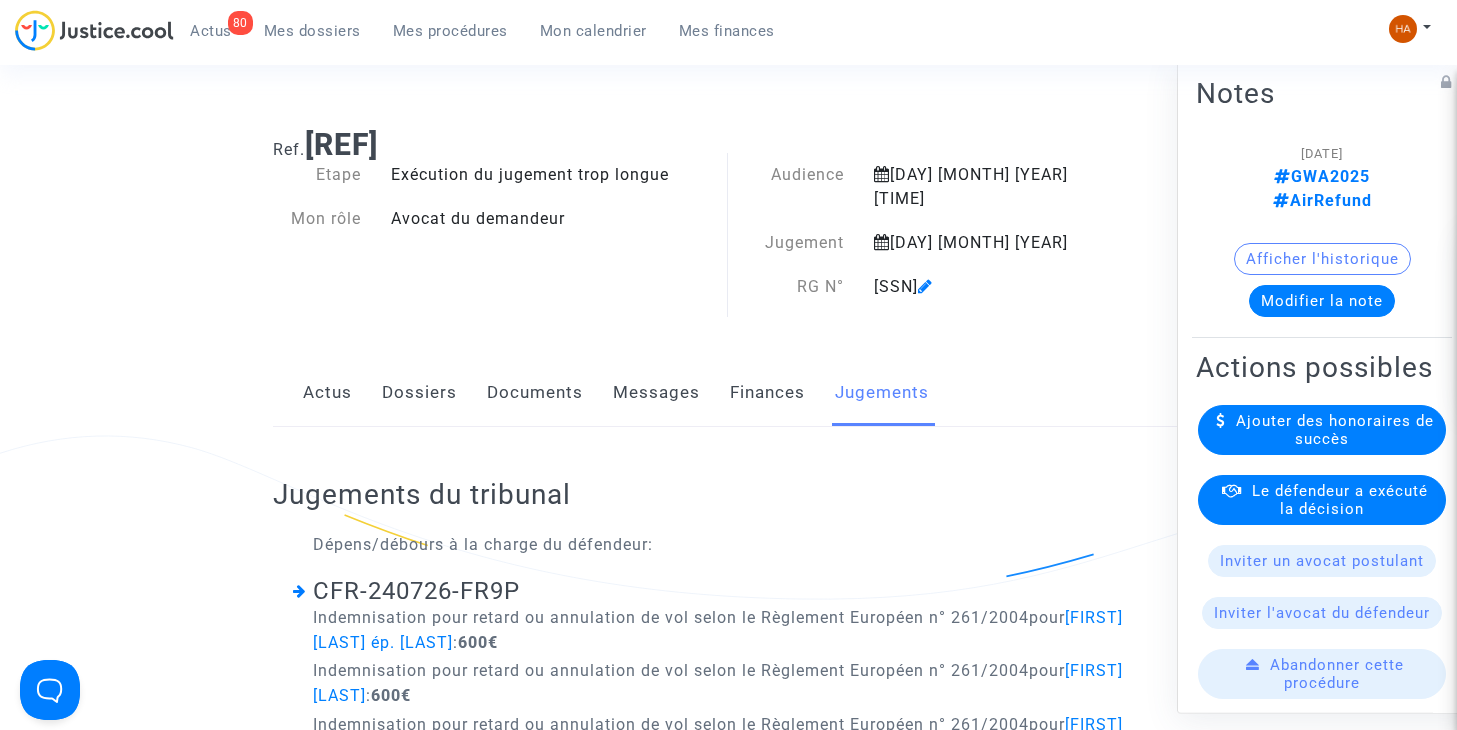 click on "Documents" 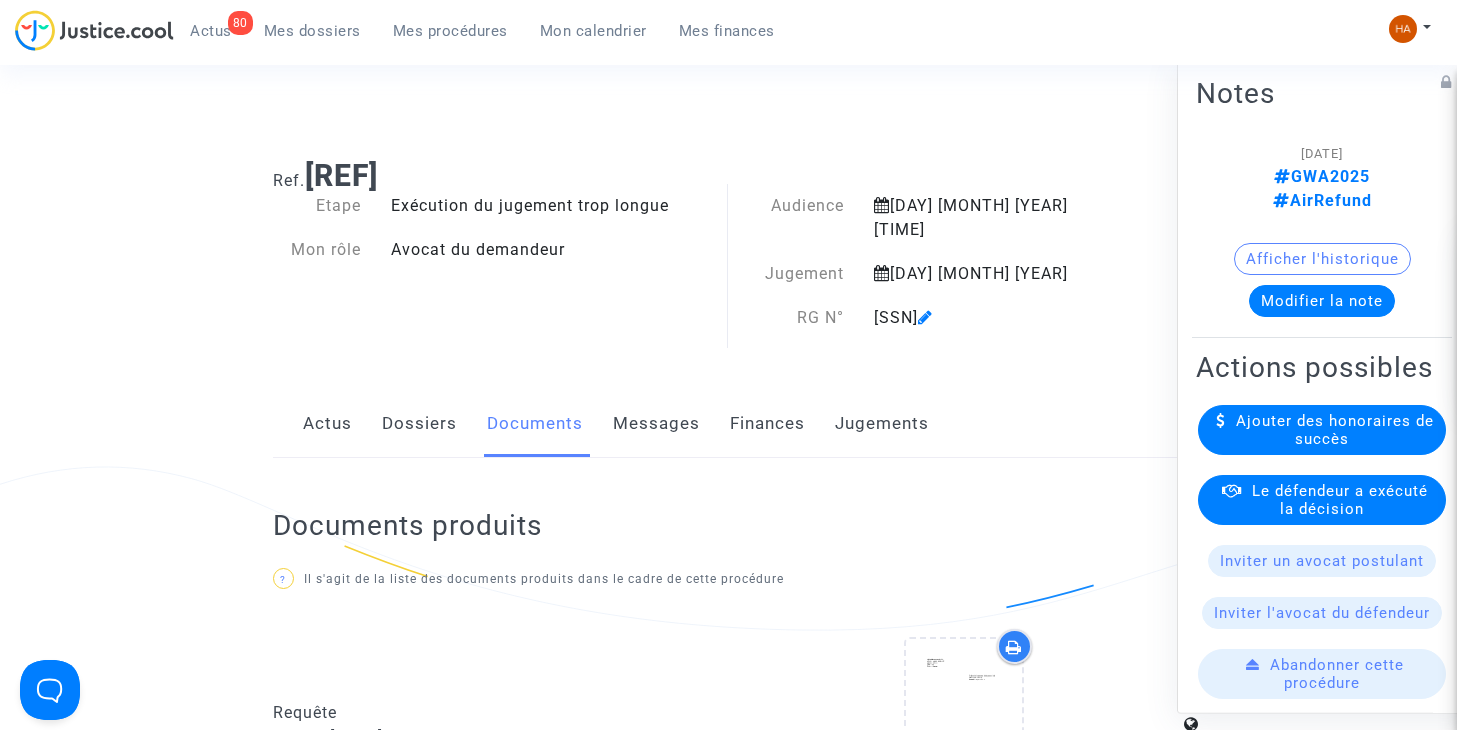 scroll, scrollTop: 0, scrollLeft: 0, axis: both 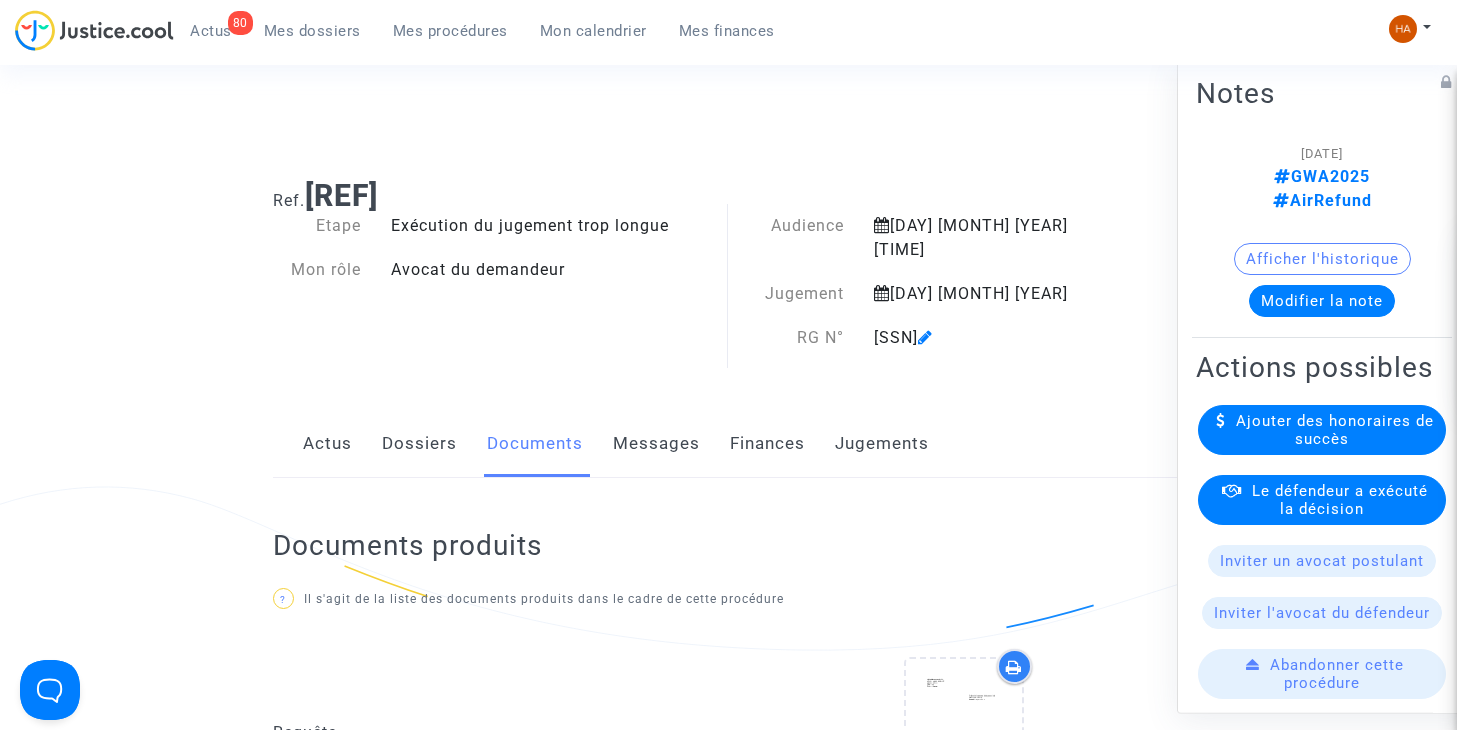 click on "Finances" 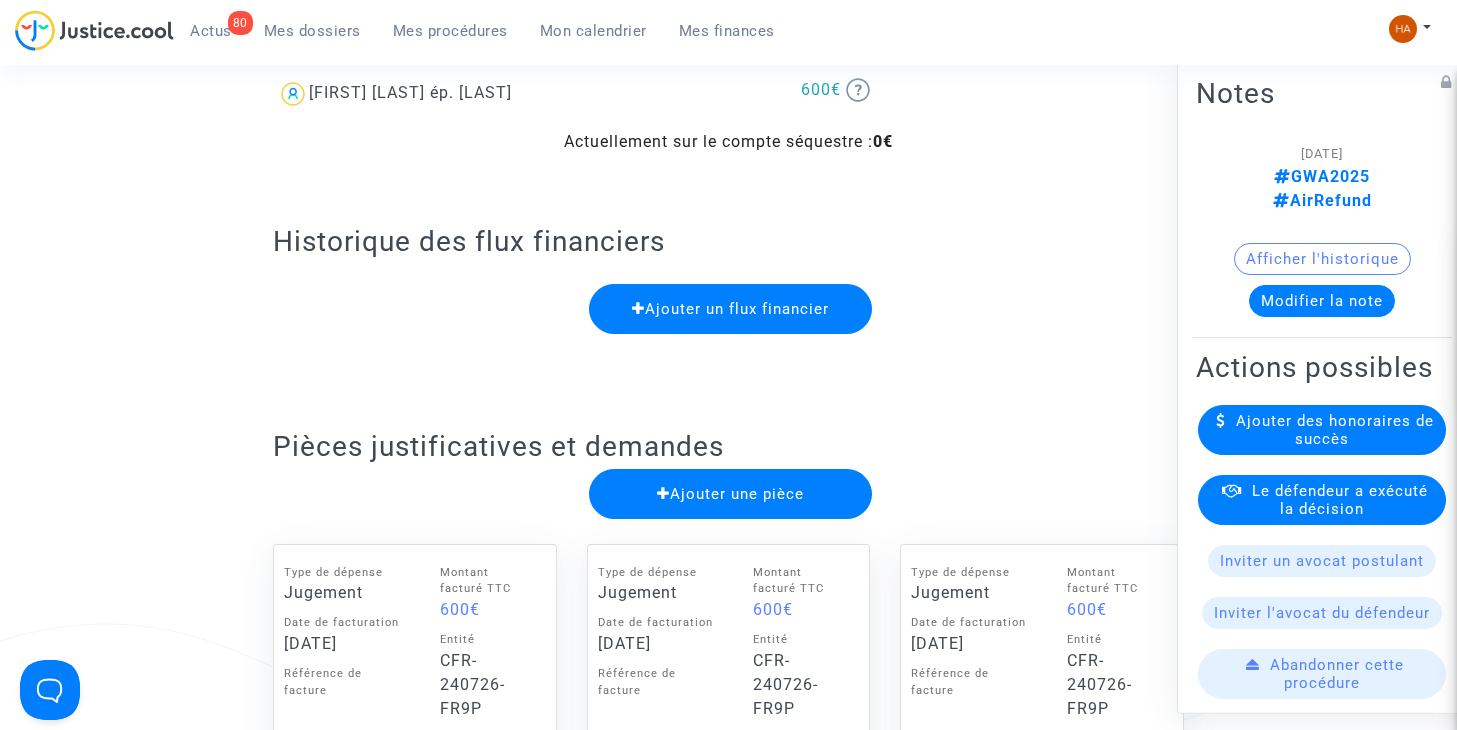 scroll, scrollTop: 700, scrollLeft: 0, axis: vertical 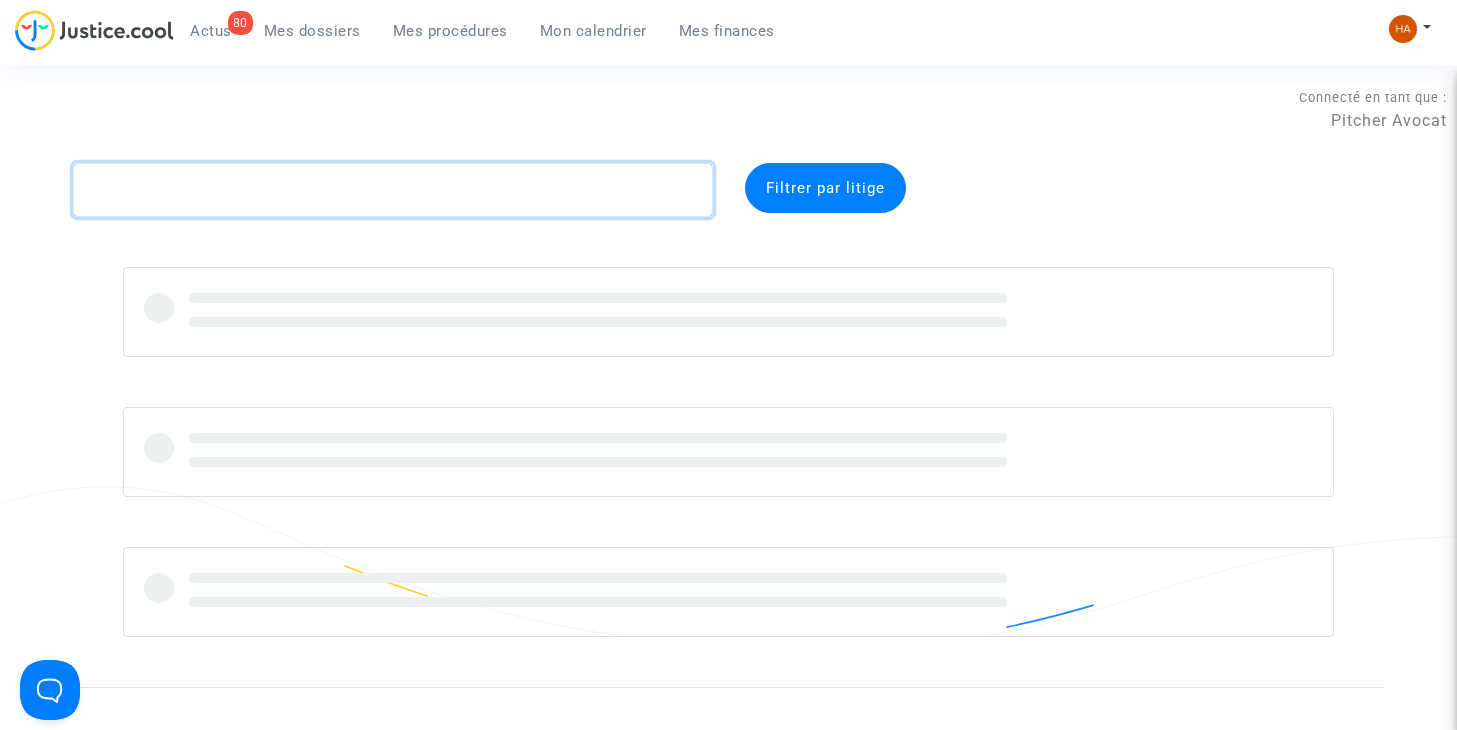 click 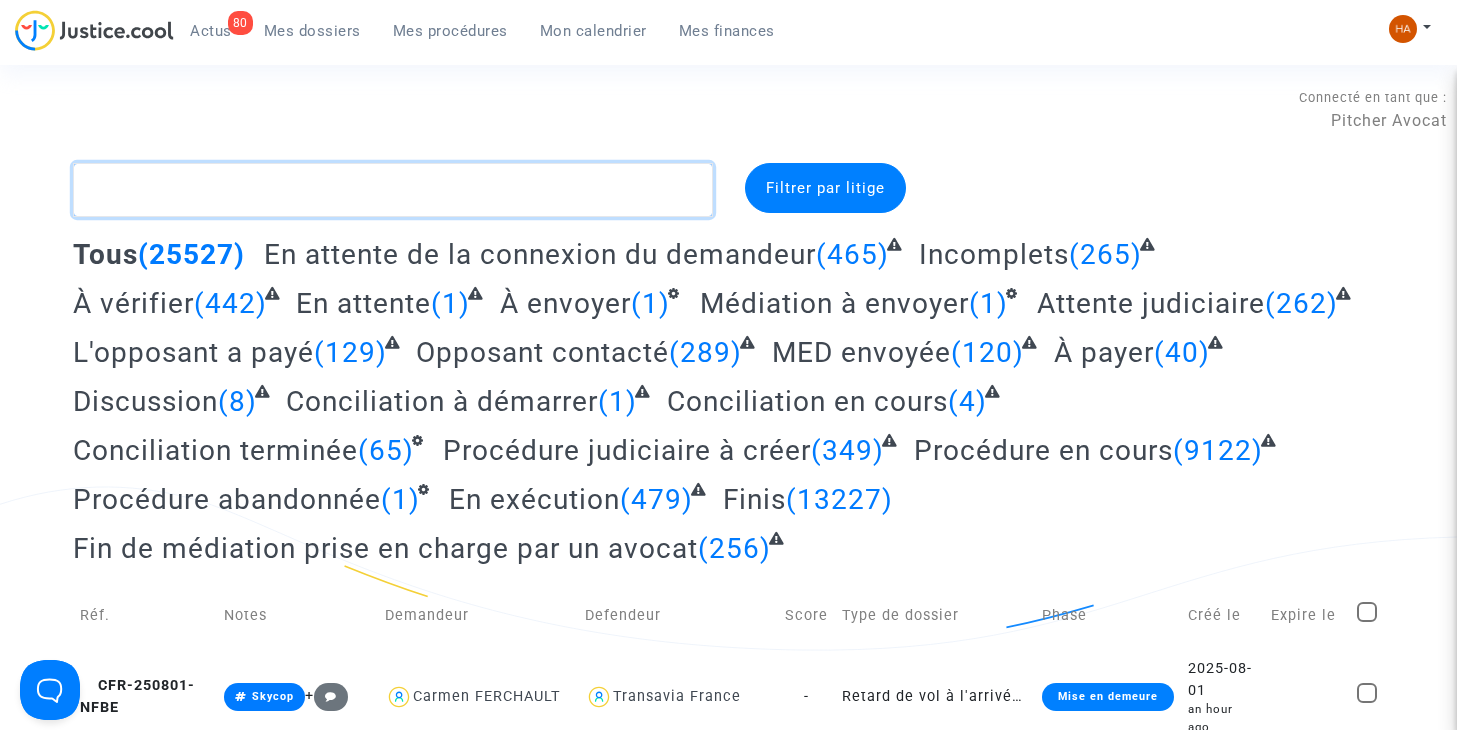 paste on "CFR-240726-FR9P" 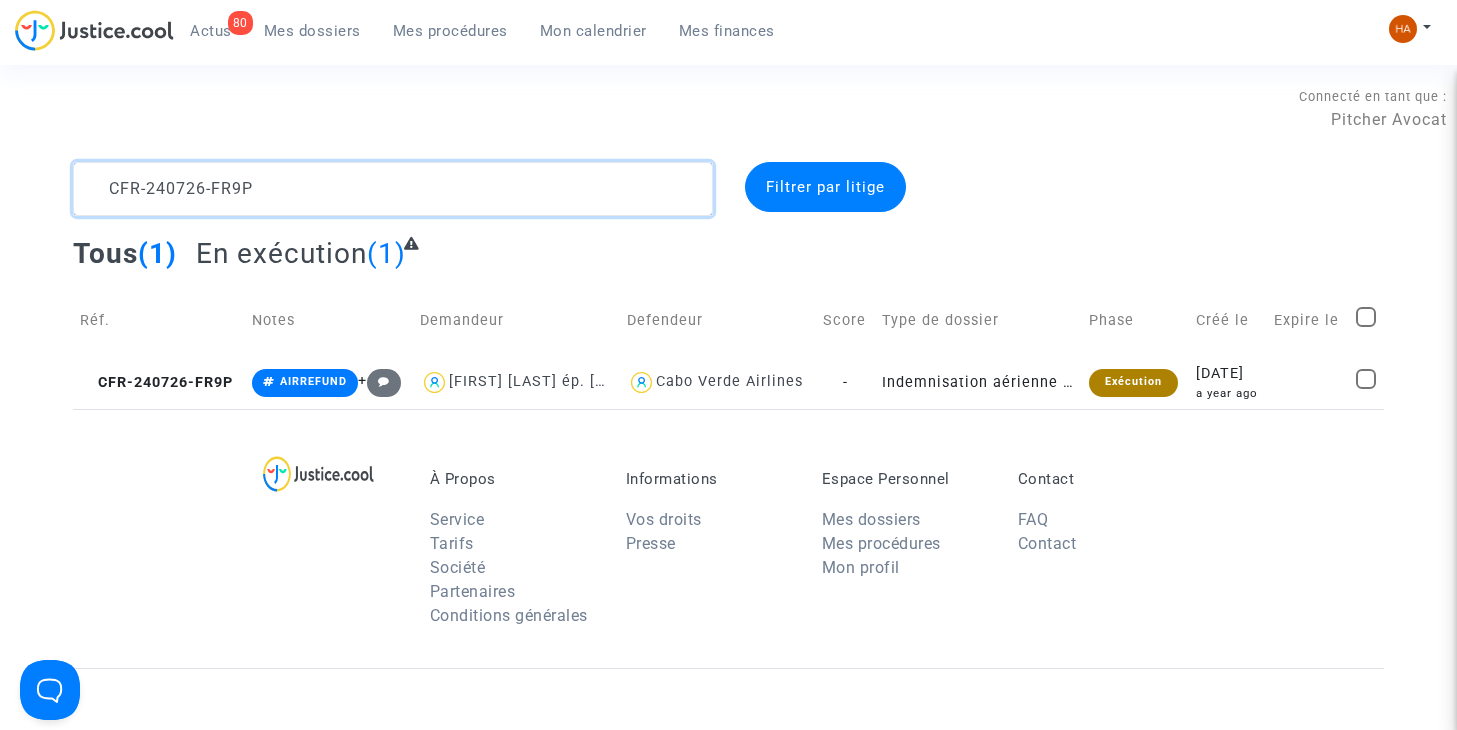 scroll, scrollTop: 0, scrollLeft: 0, axis: both 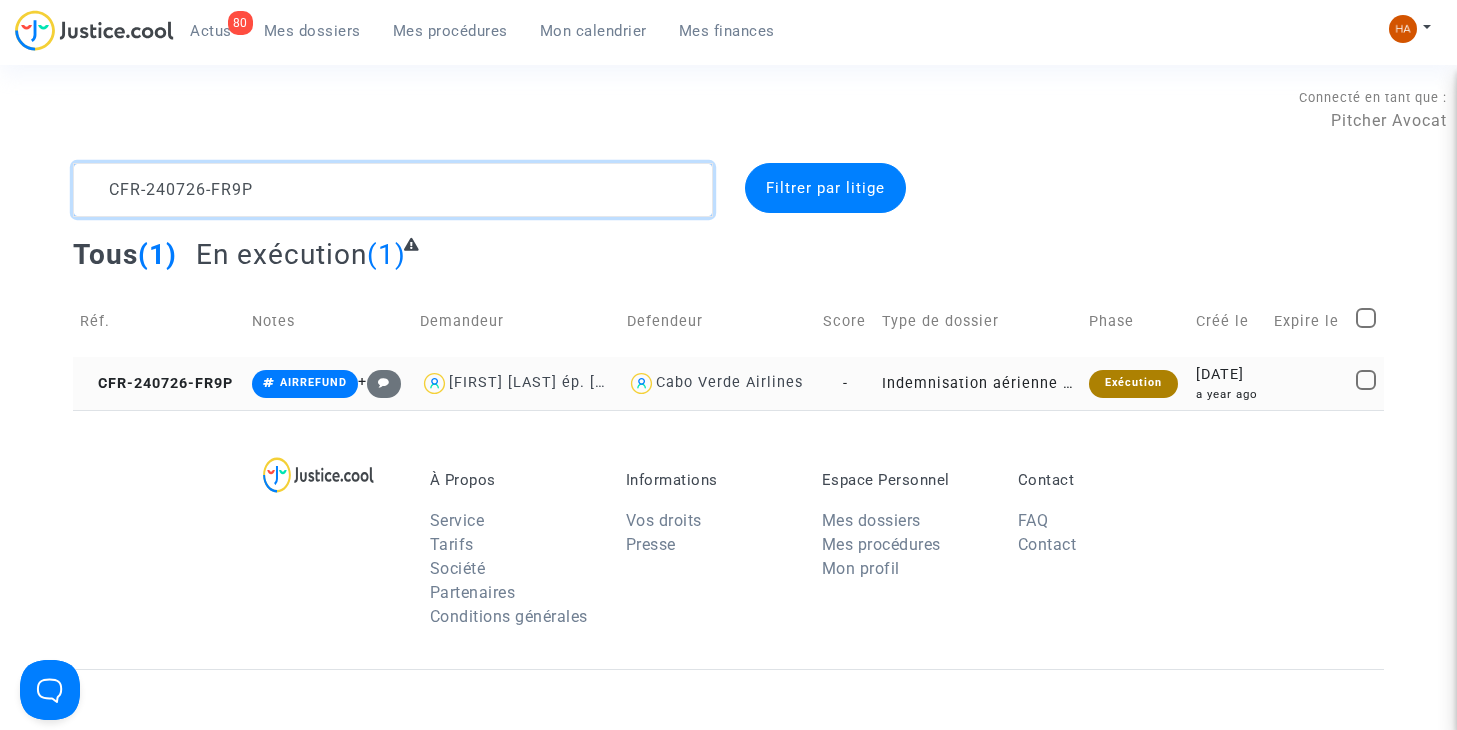 type on "CFR-240726-FR9P" 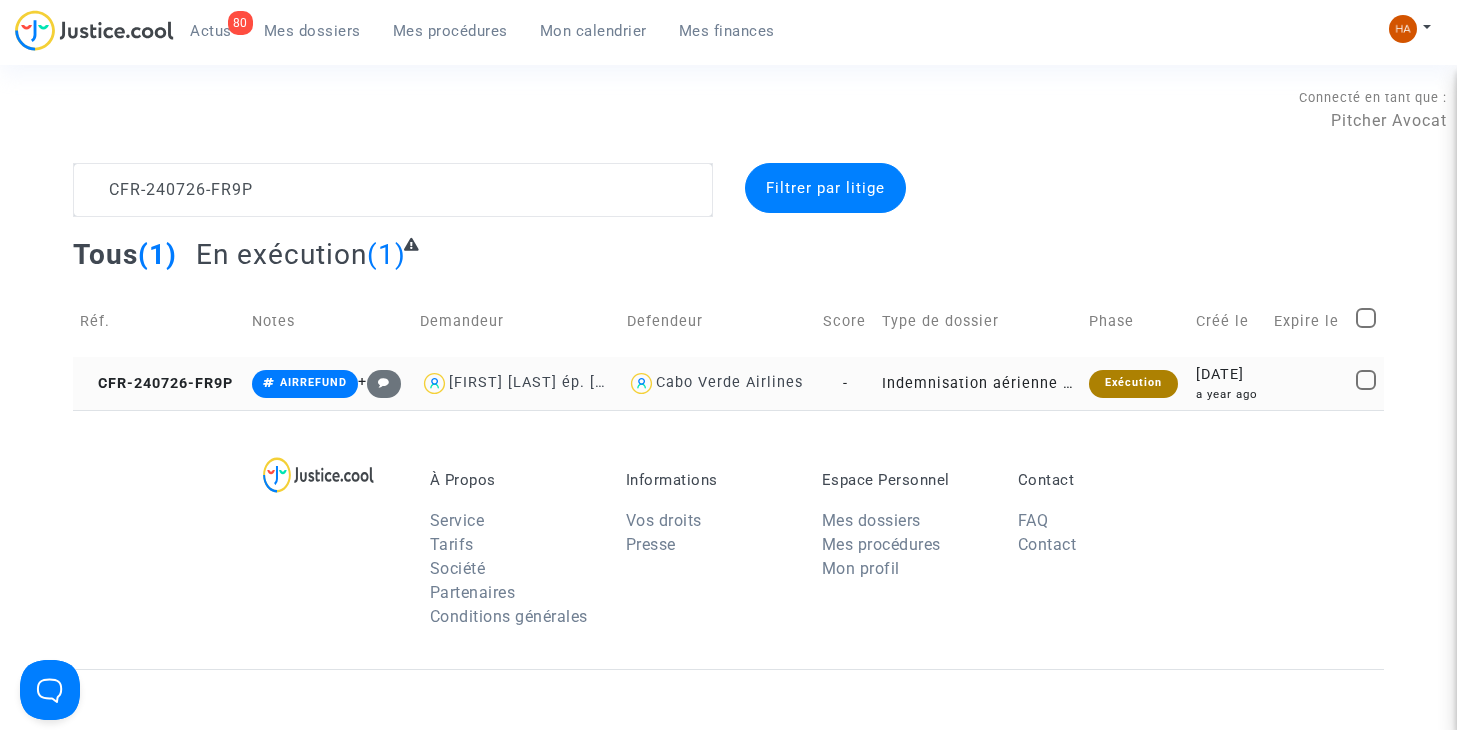 click on "Indemnisation aérienne 261/2004" 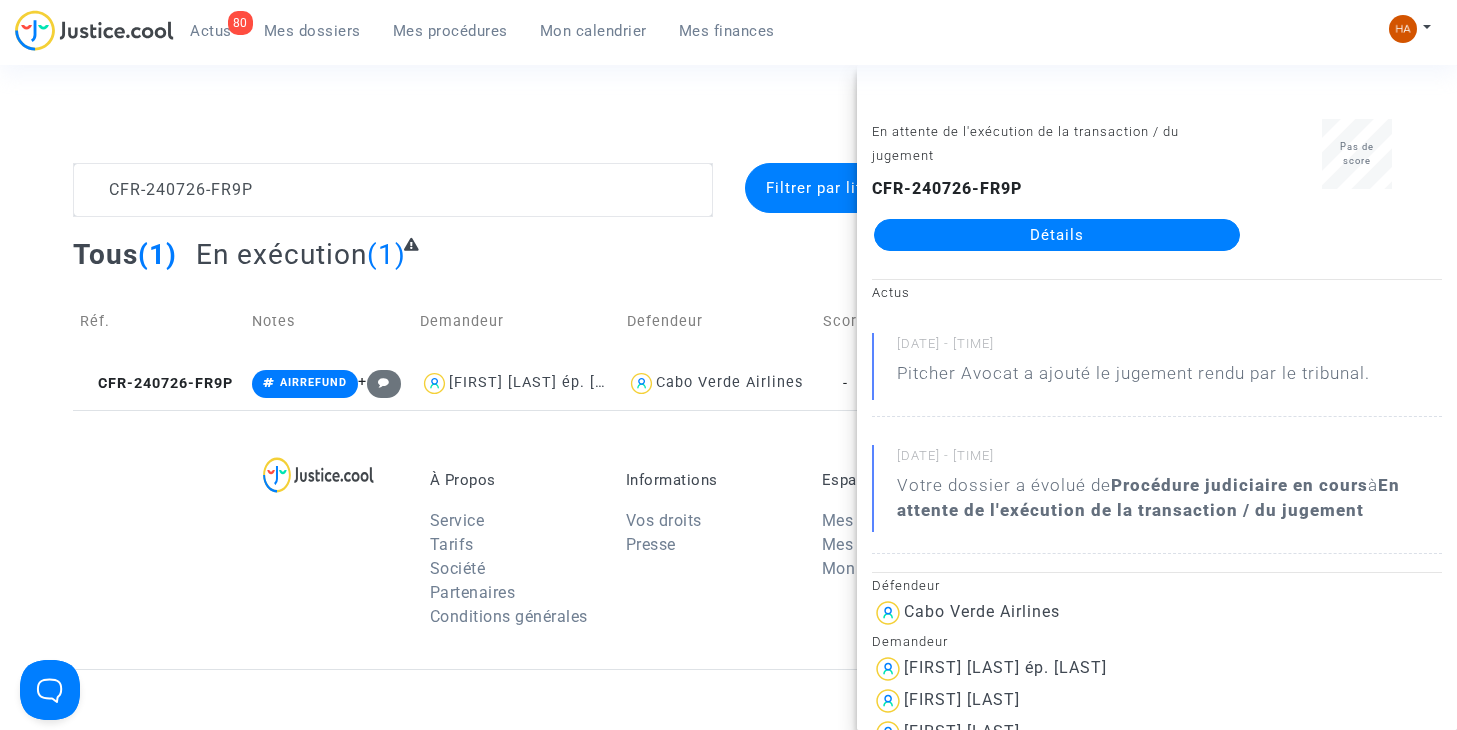 click on "Détails" 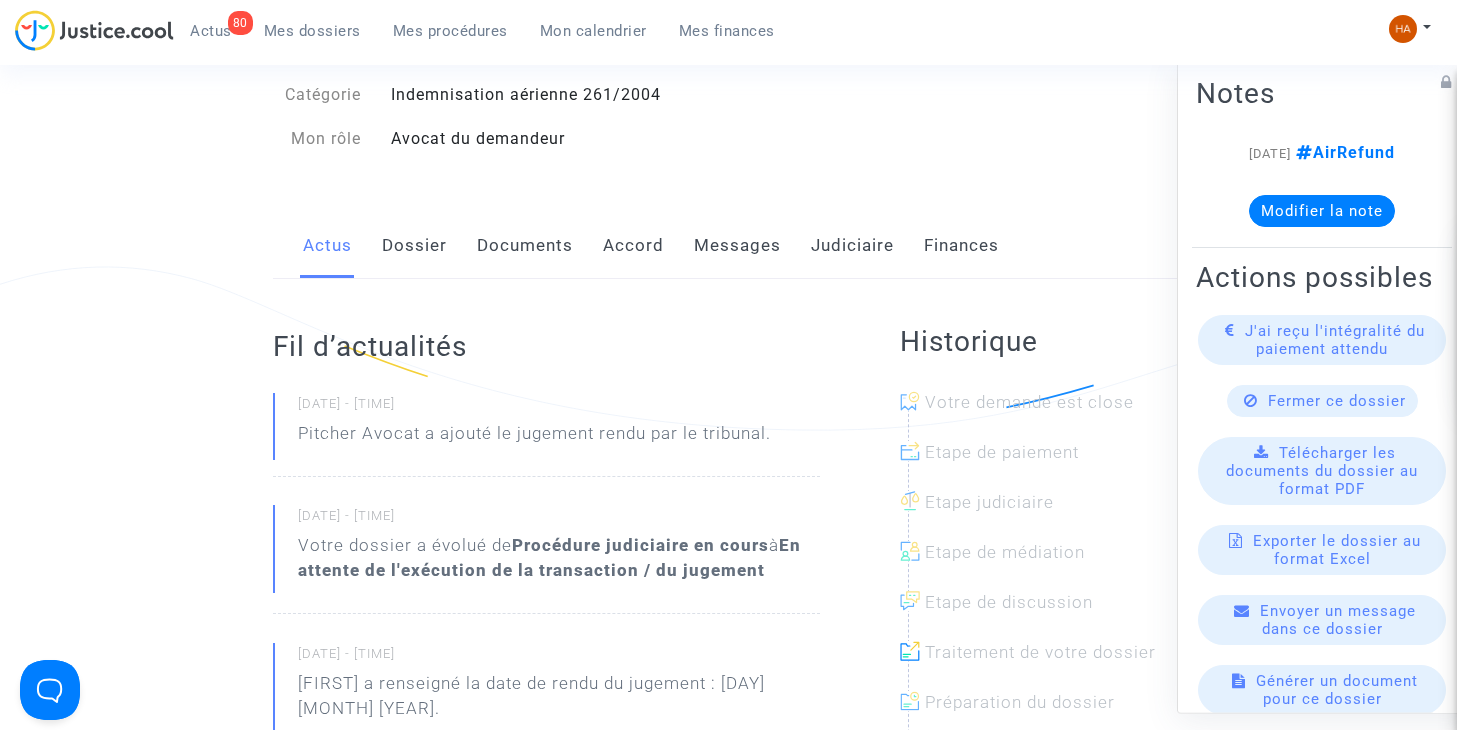 scroll, scrollTop: 200, scrollLeft: 0, axis: vertical 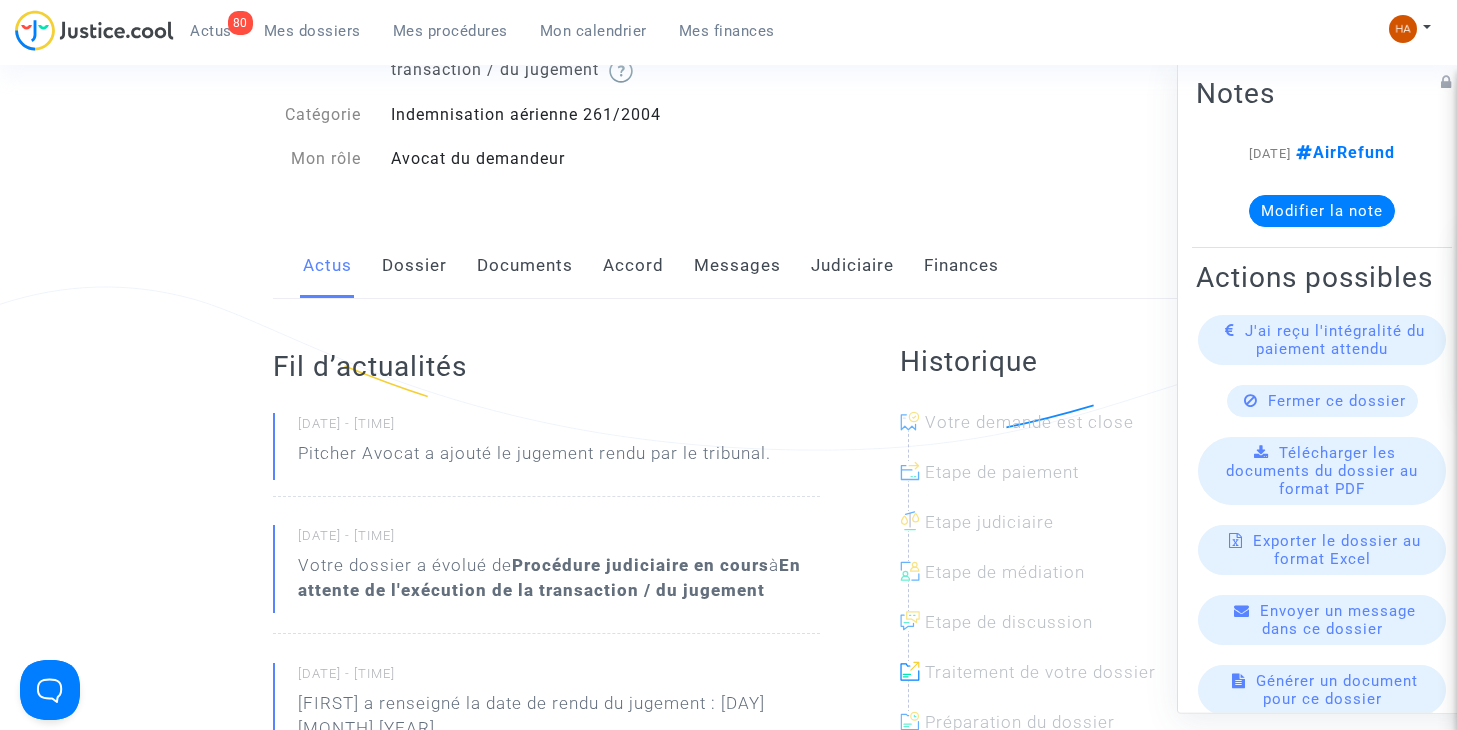 click on "Dossier" 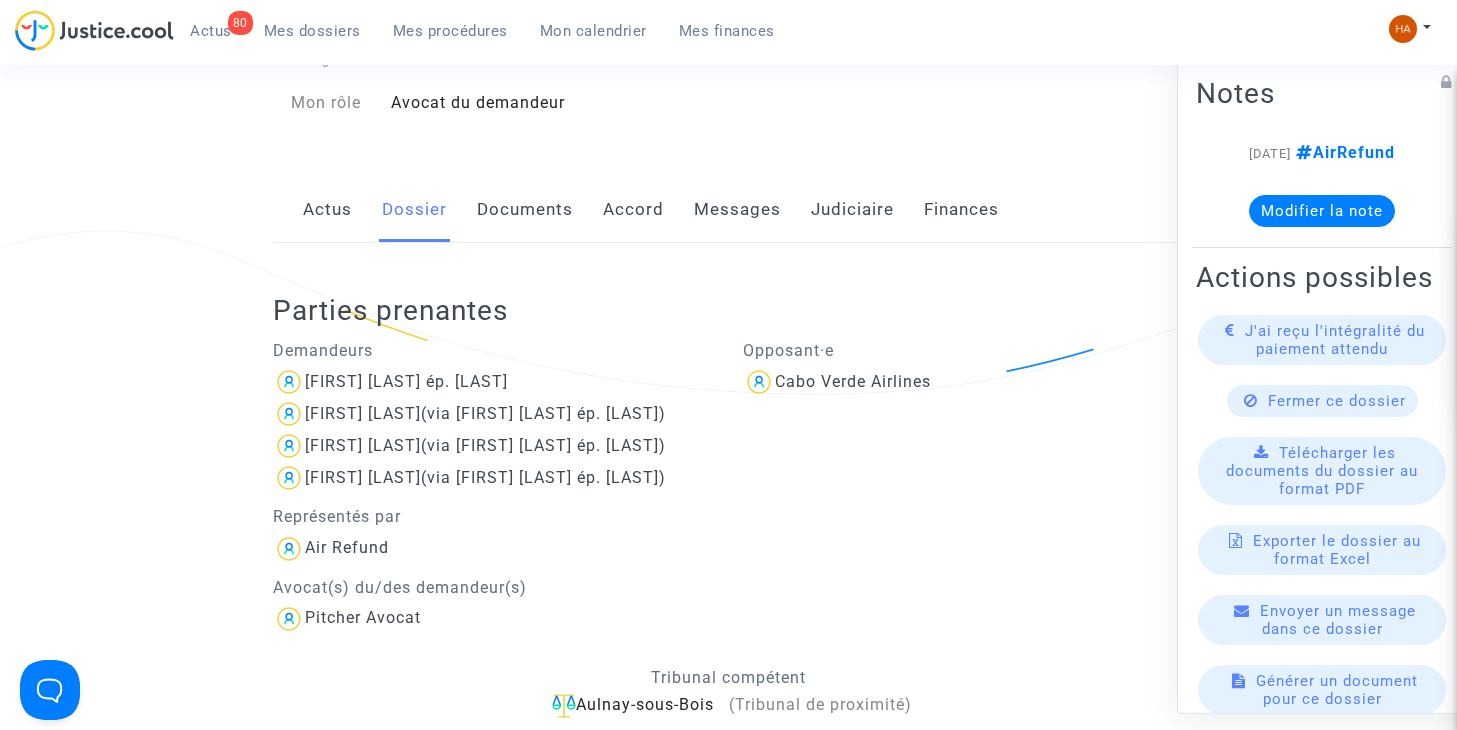 scroll, scrollTop: 100, scrollLeft: 0, axis: vertical 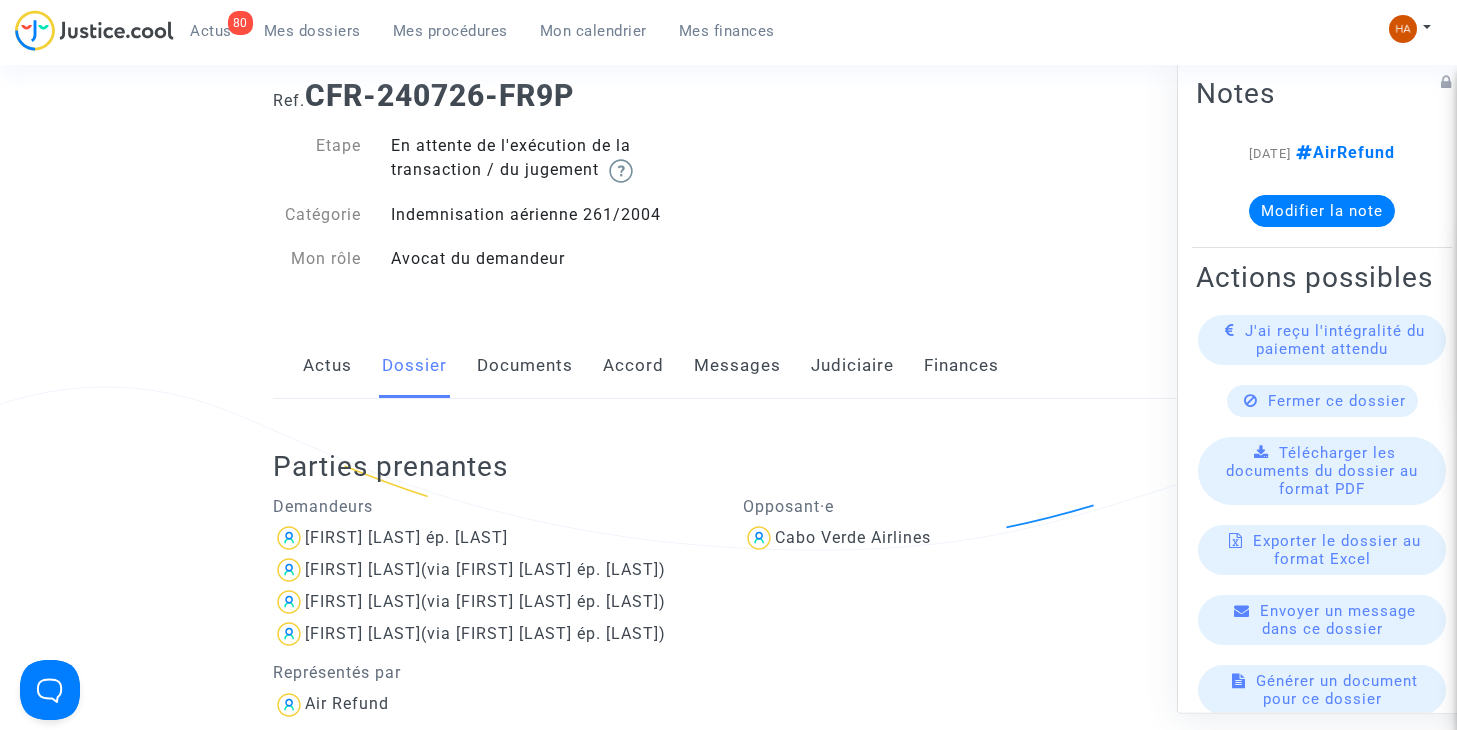 click on "Documents" 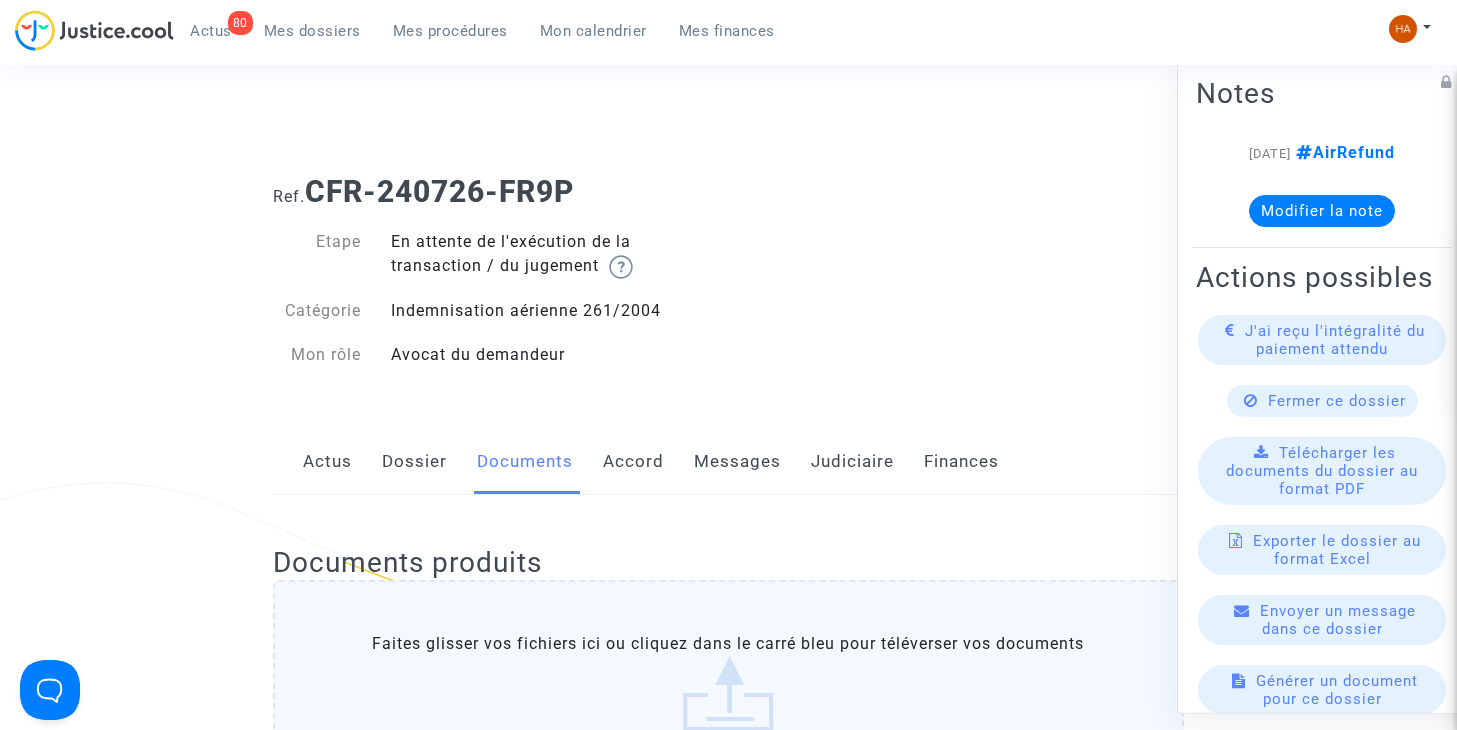 scroll, scrollTop: 0, scrollLeft: 0, axis: both 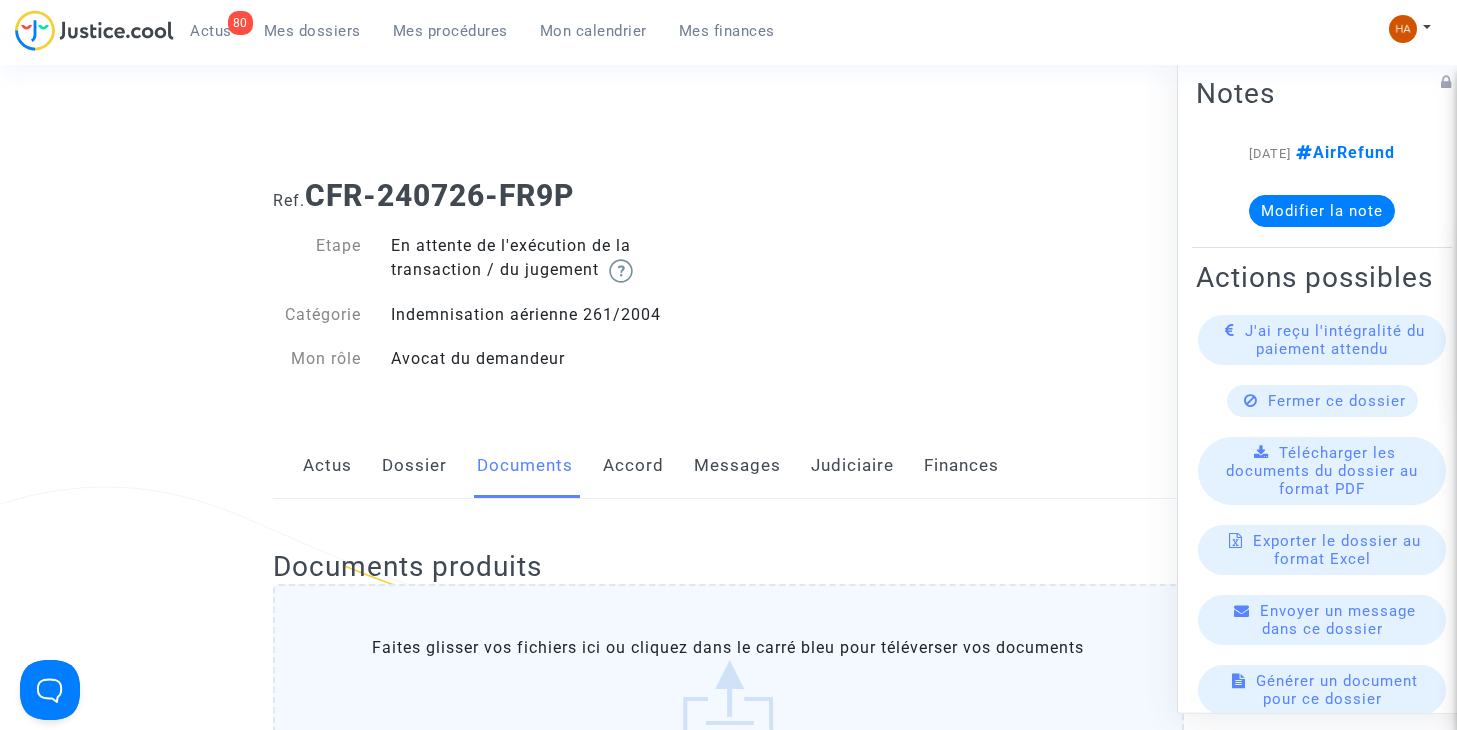 click on "Accord" 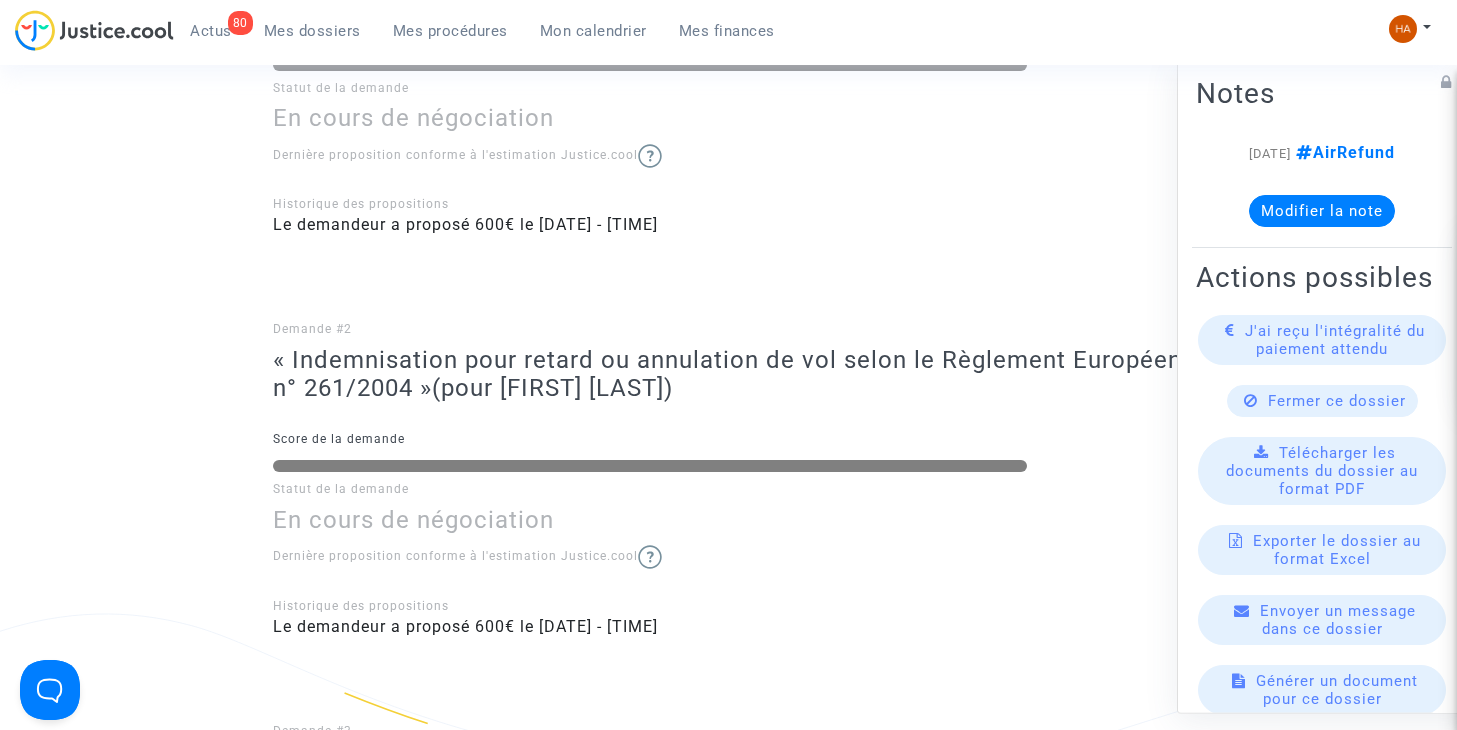scroll, scrollTop: 700, scrollLeft: 0, axis: vertical 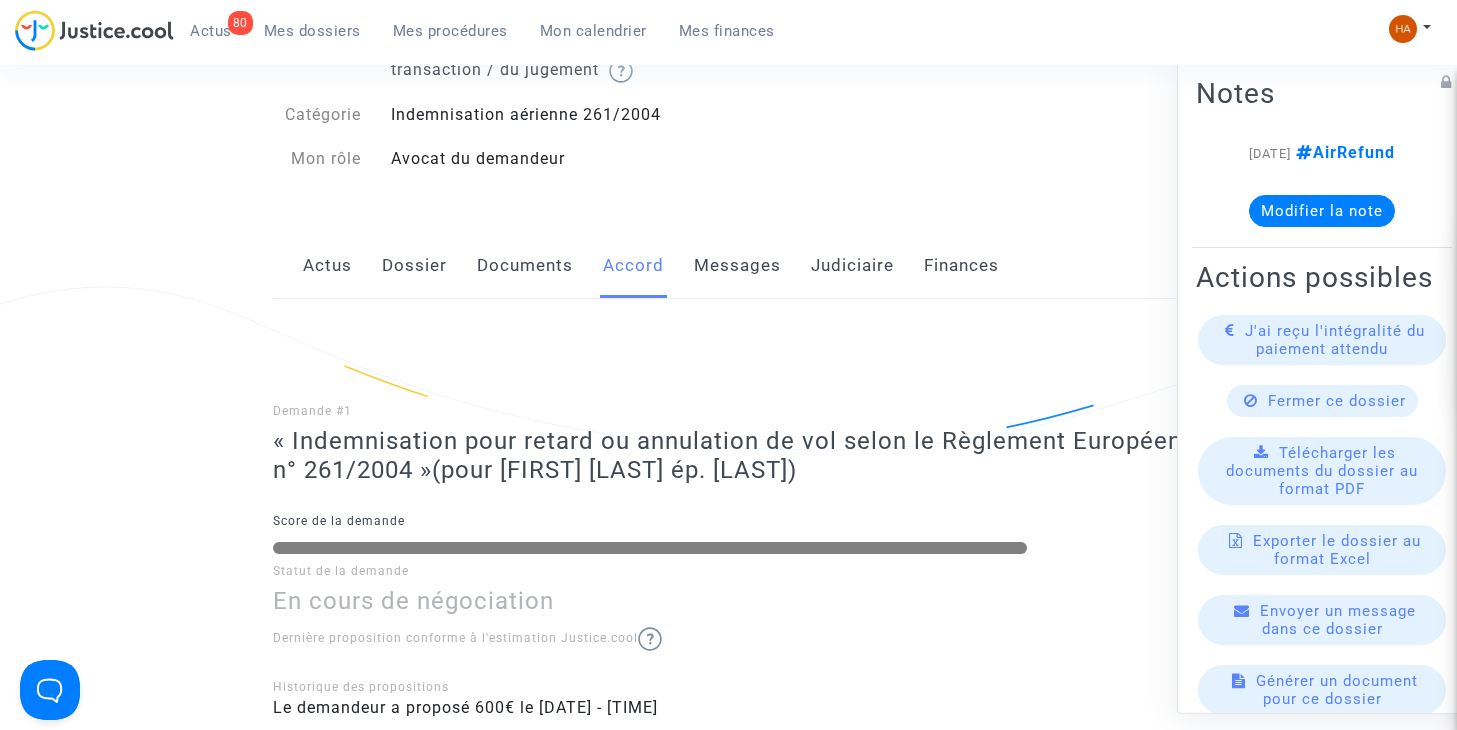click on "Judiciaire" 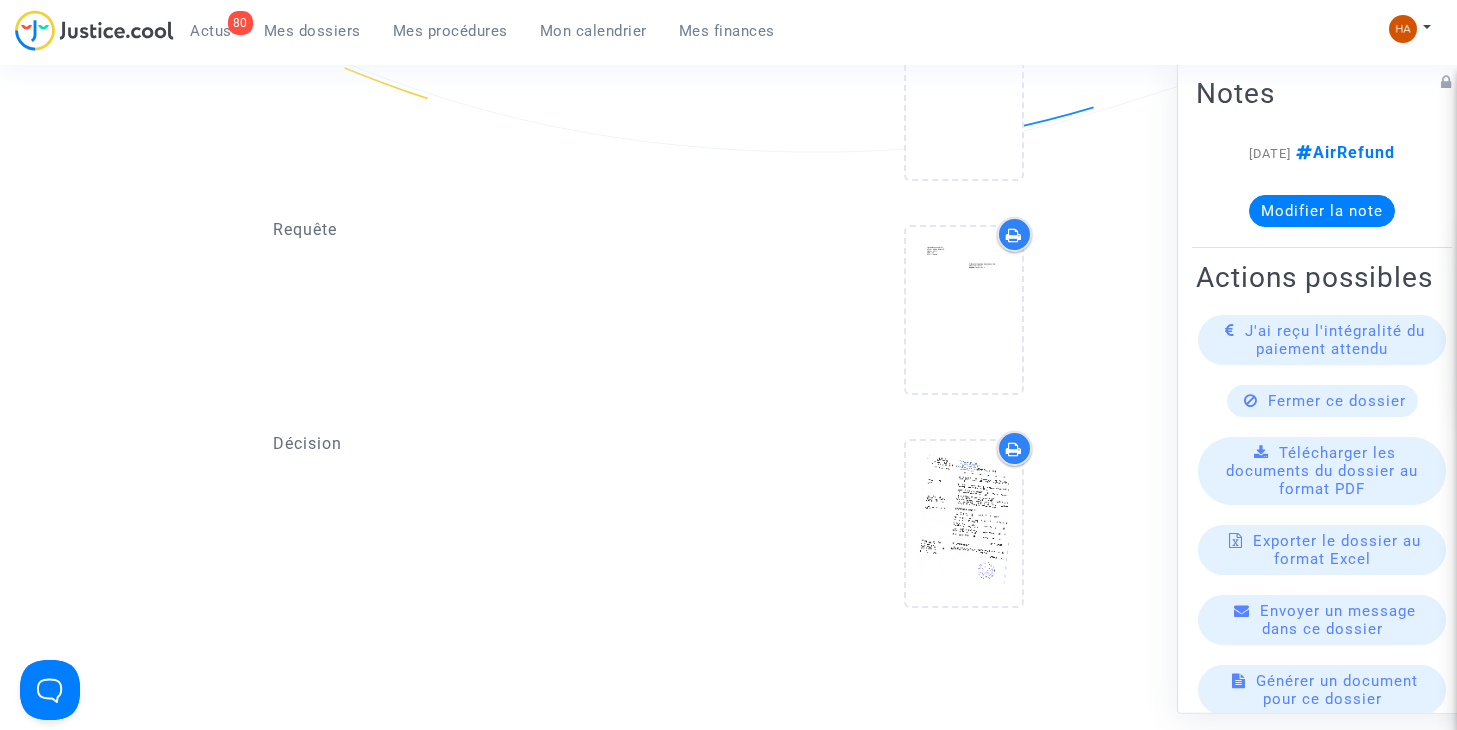 scroll, scrollTop: 1300, scrollLeft: 0, axis: vertical 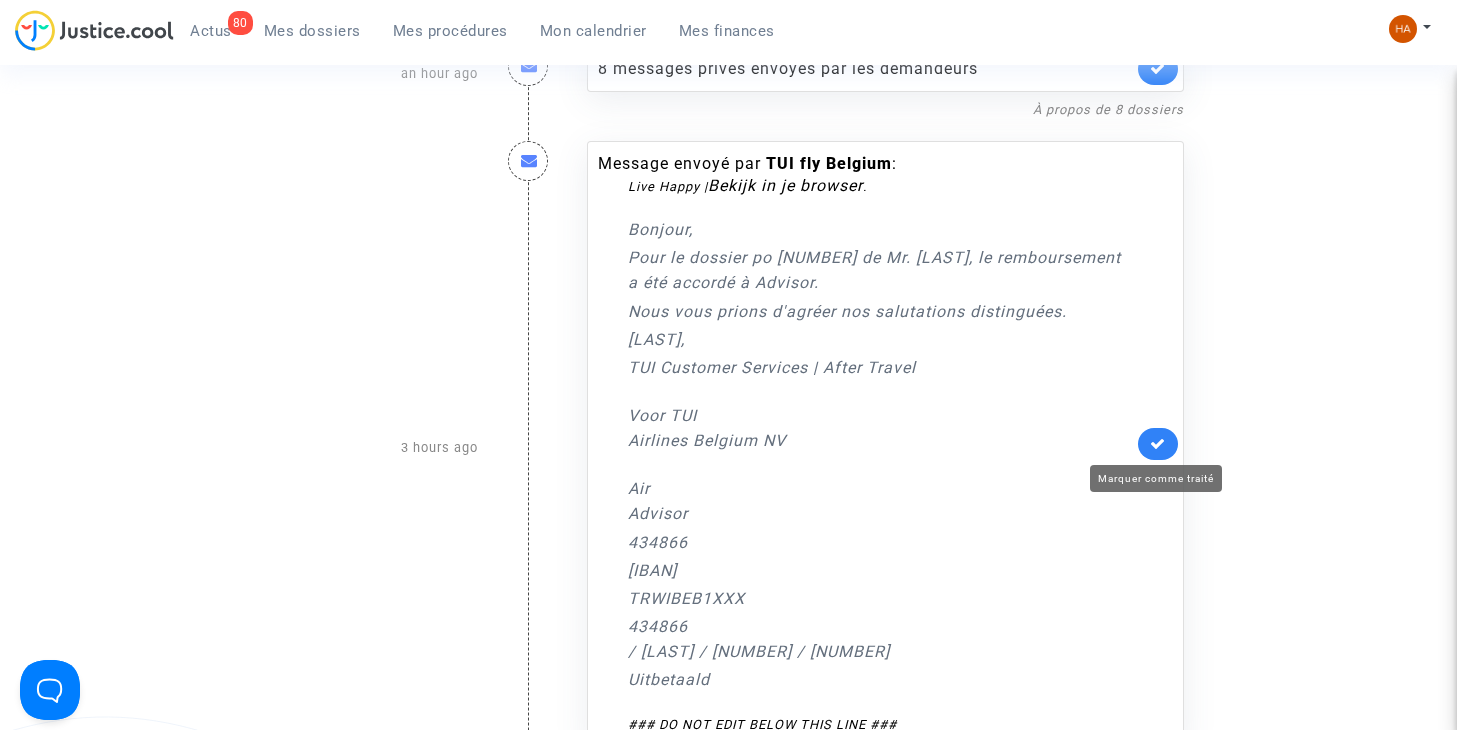 click 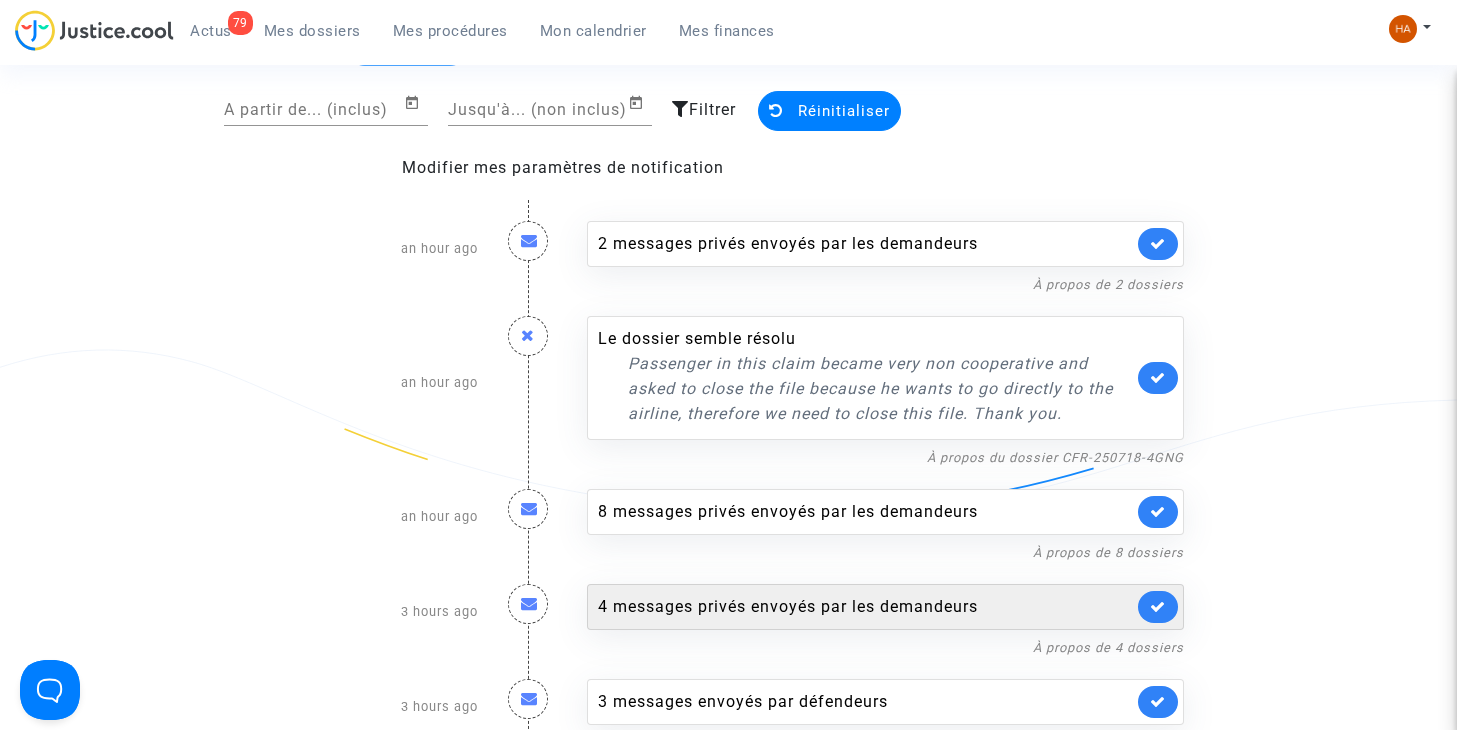 scroll, scrollTop: 100, scrollLeft: 0, axis: vertical 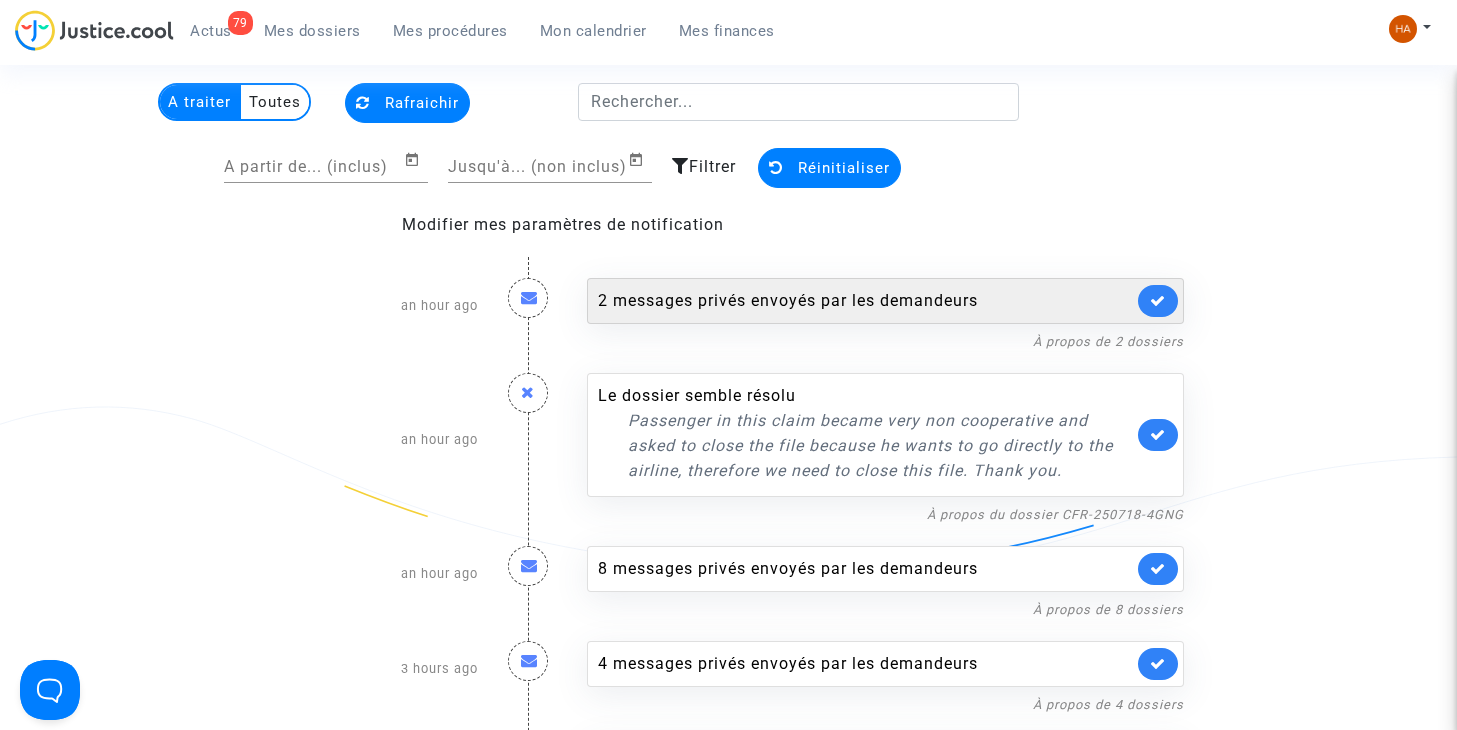 click on "2 messages privés envoyés par   les demandeurs" 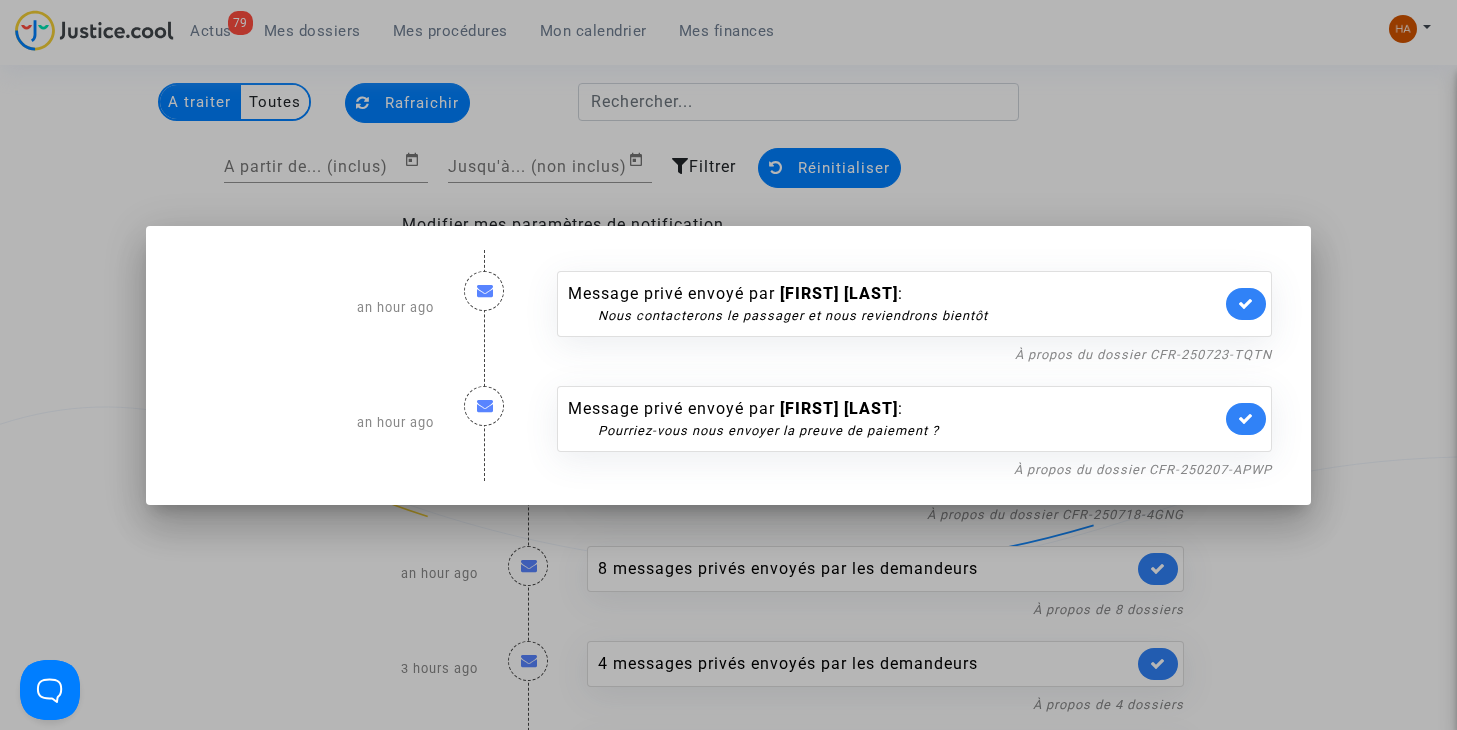 click at bounding box center (728, 365) 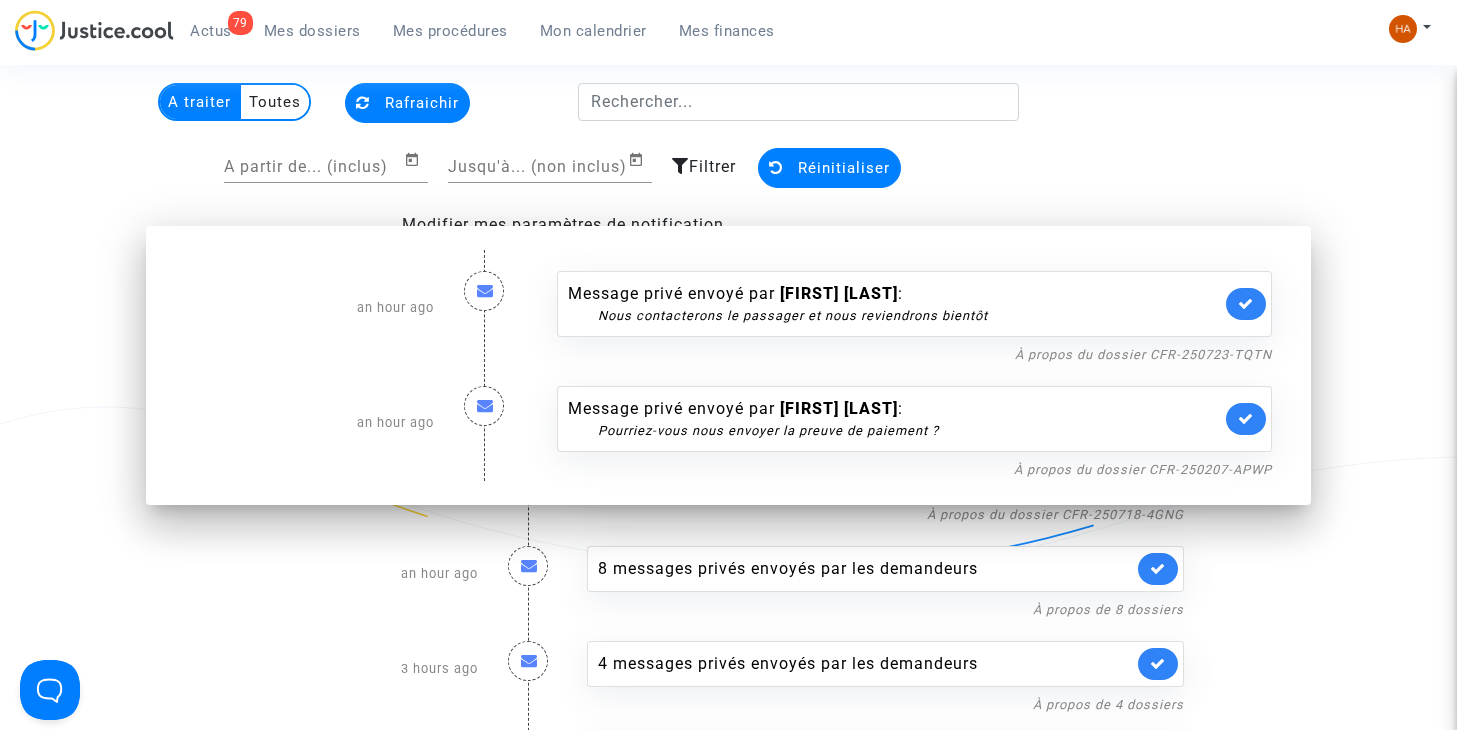 scroll, scrollTop: 100, scrollLeft: 0, axis: vertical 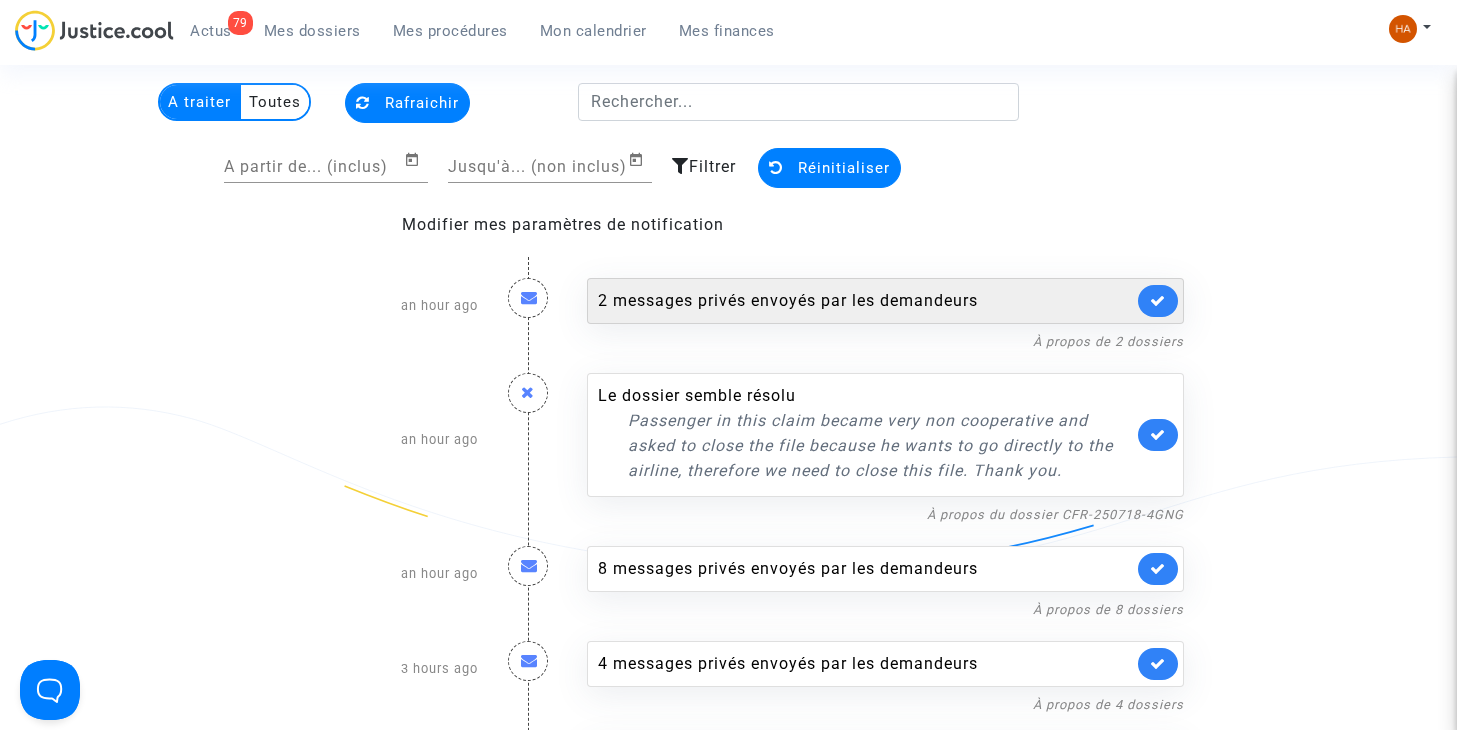 click on "2 messages privés envoyés par   les demandeurs" 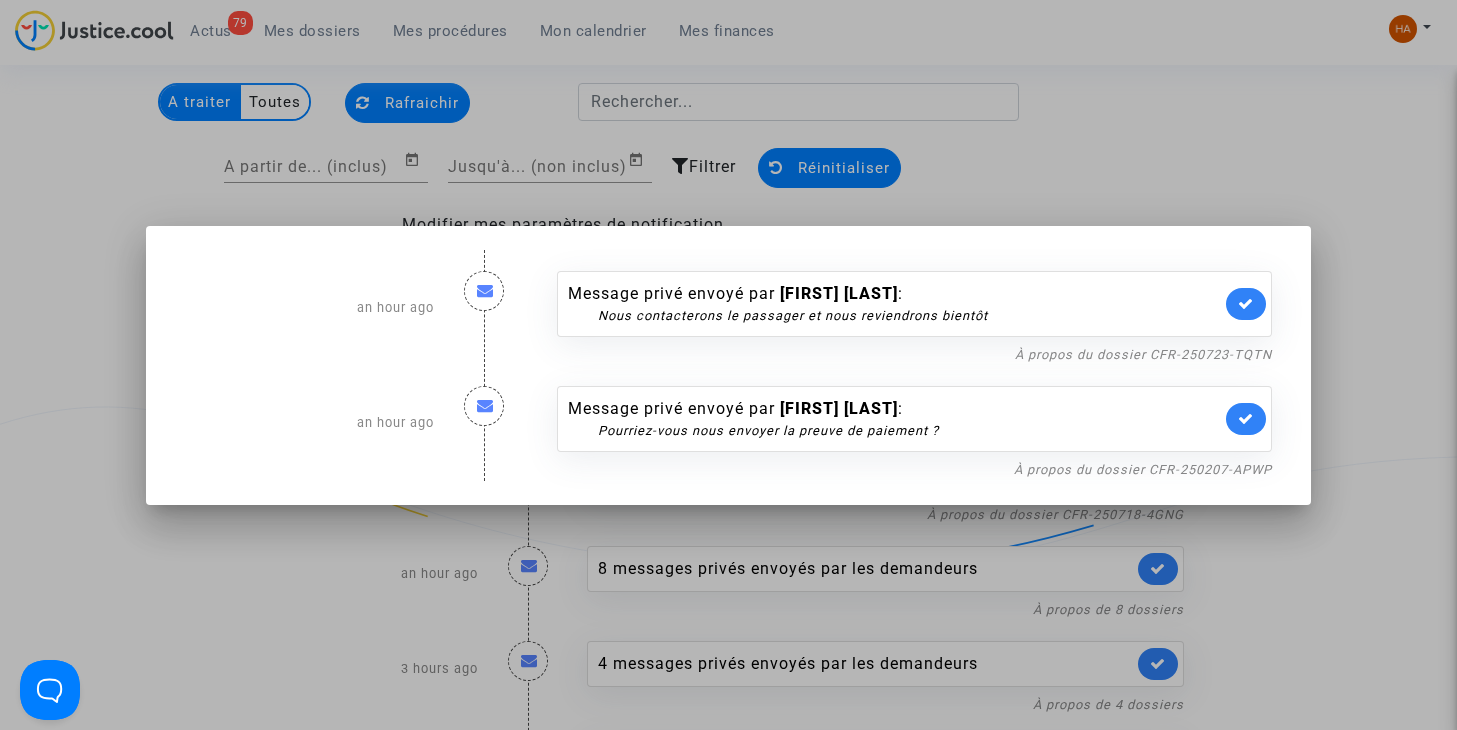 click at bounding box center [728, 365] 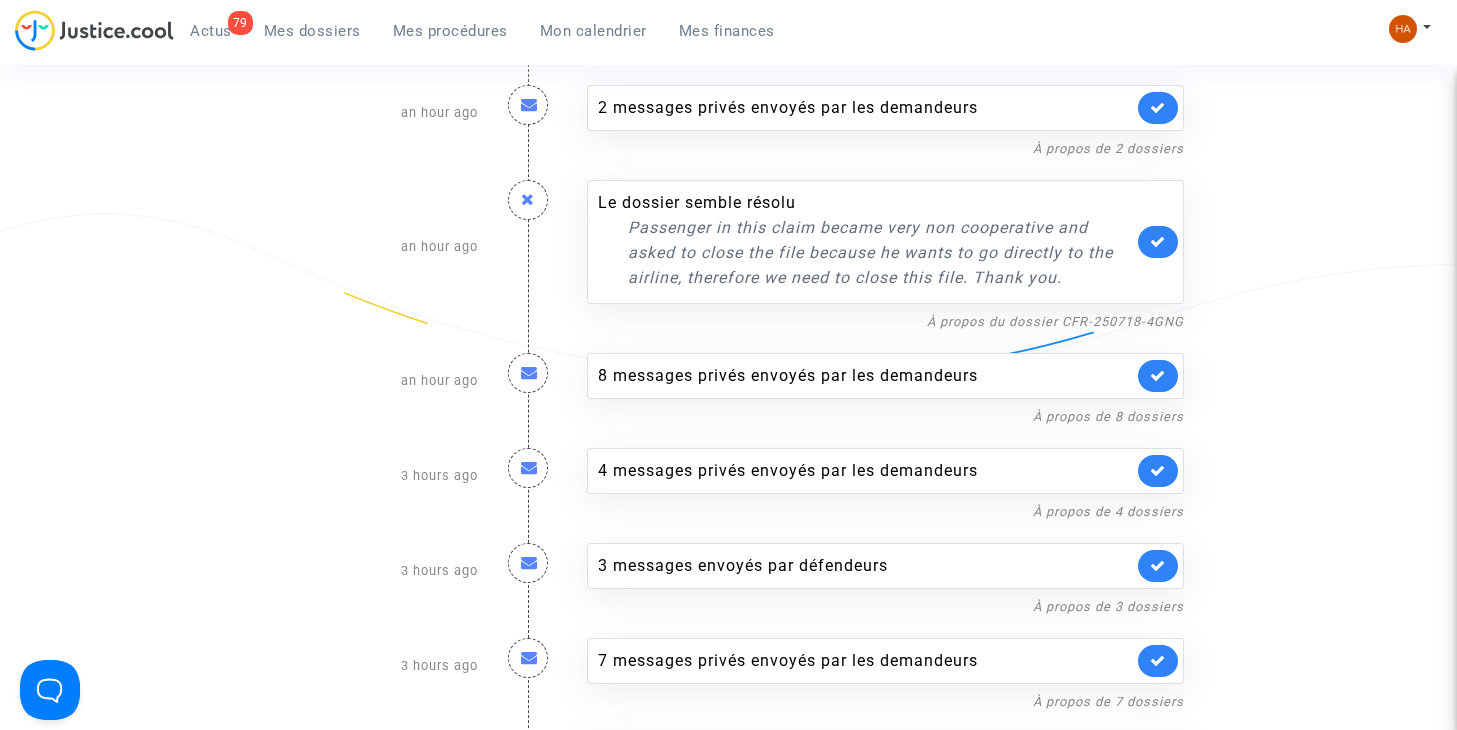 scroll, scrollTop: 400, scrollLeft: 0, axis: vertical 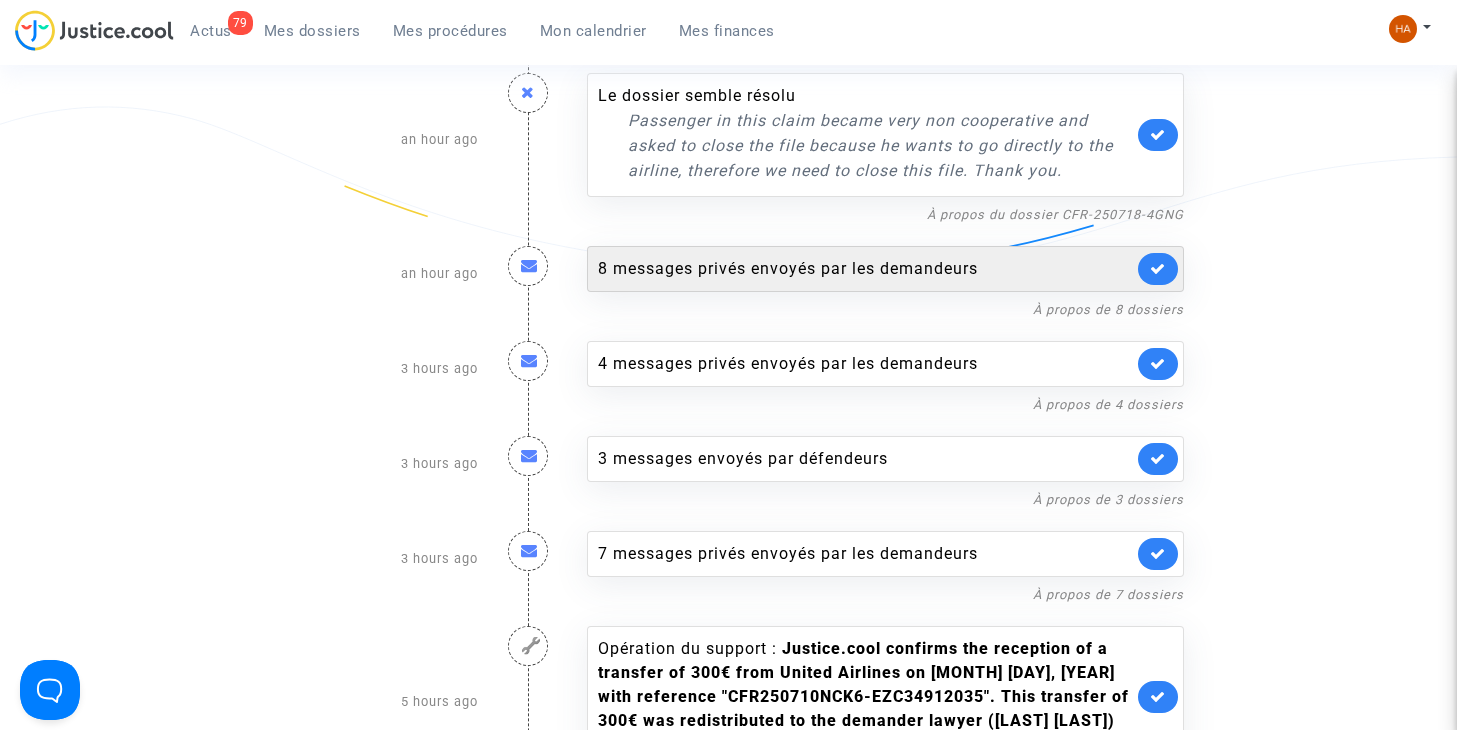 click on "8 messages privés envoyés par   les demandeurs" 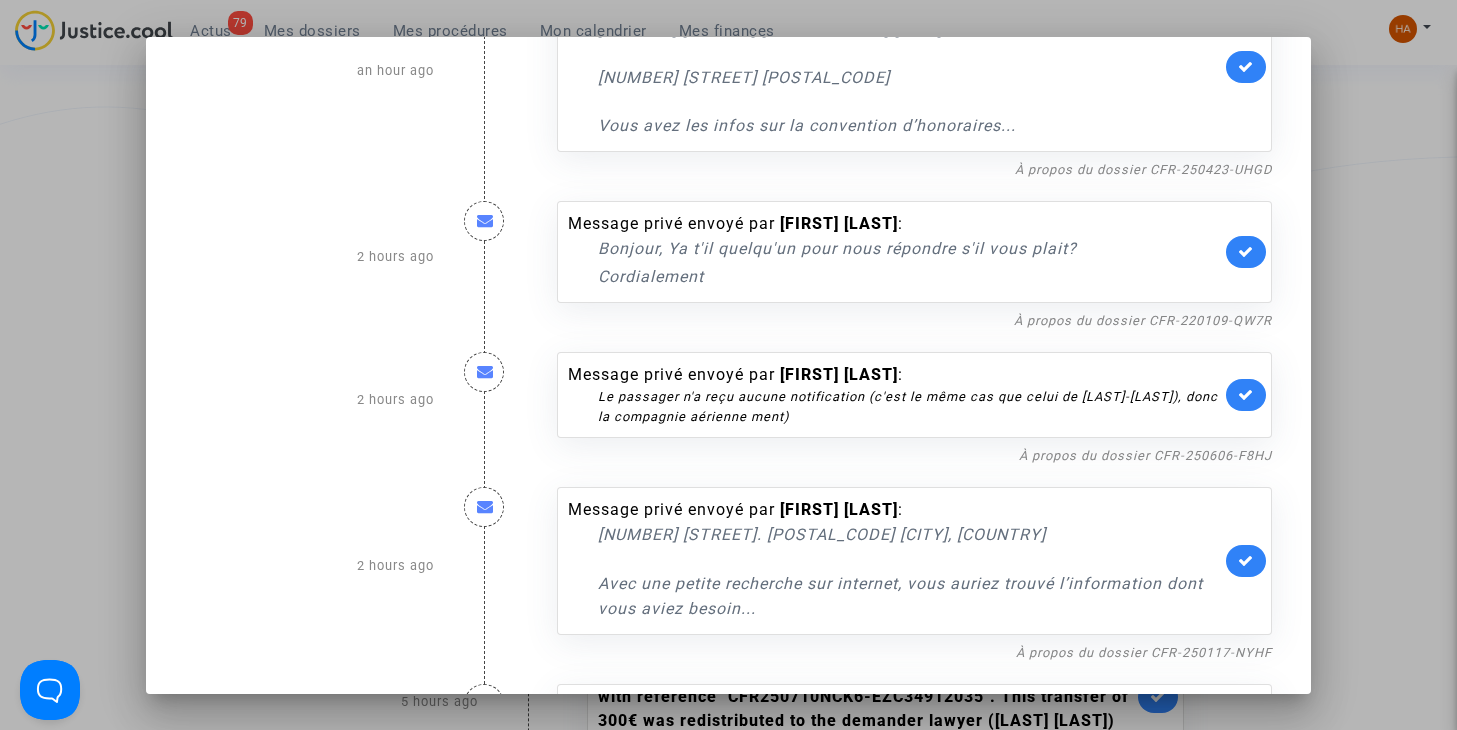 scroll, scrollTop: 554, scrollLeft: 0, axis: vertical 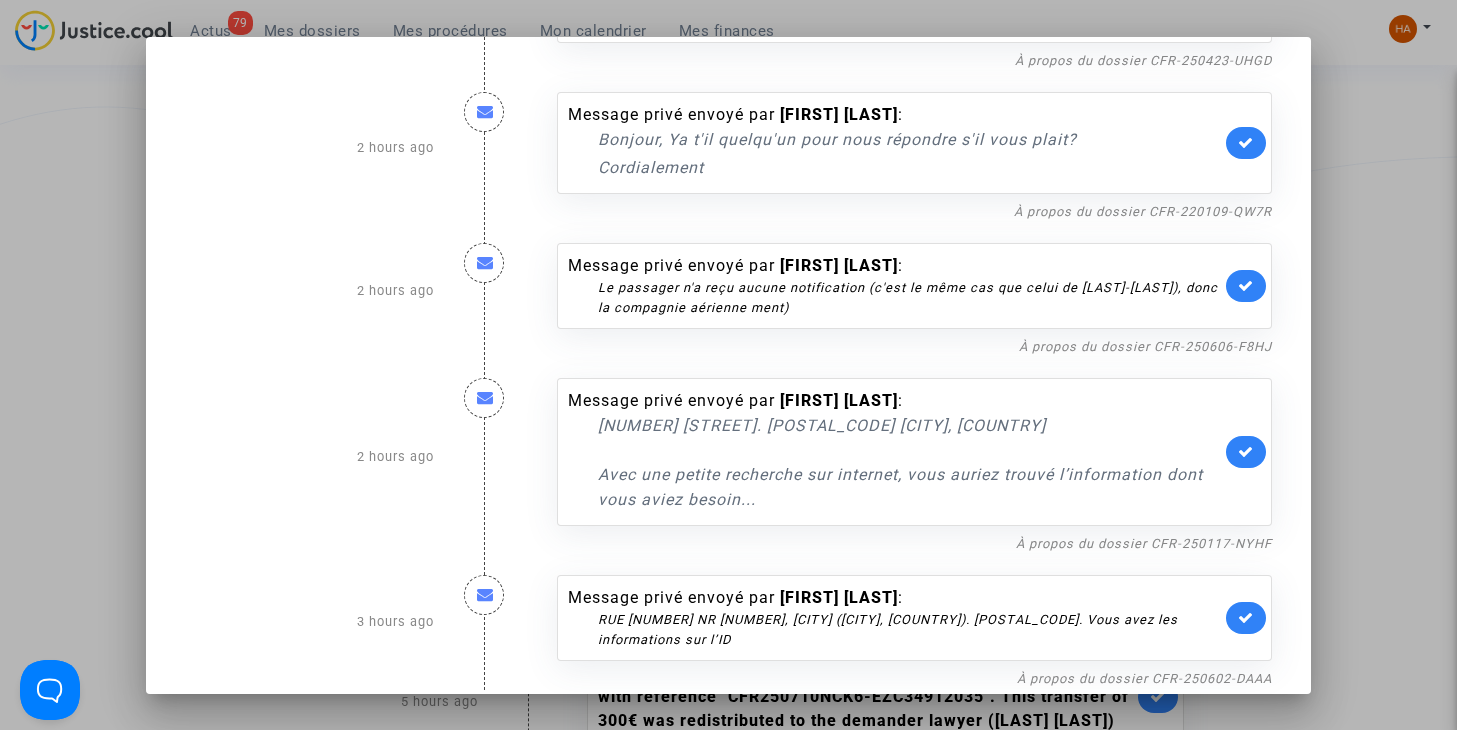 click at bounding box center (728, 365) 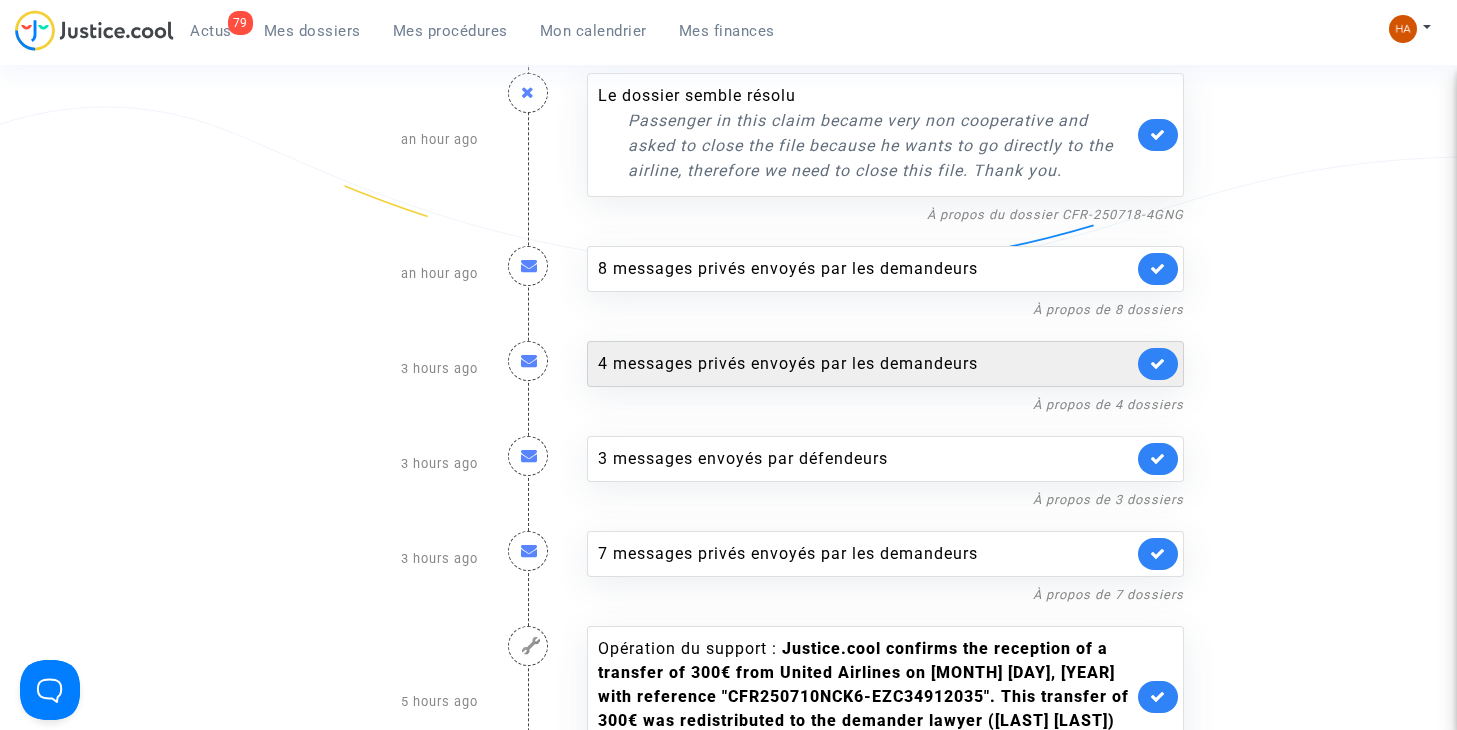 click on "4 messages privés envoyés par   les demandeurs" 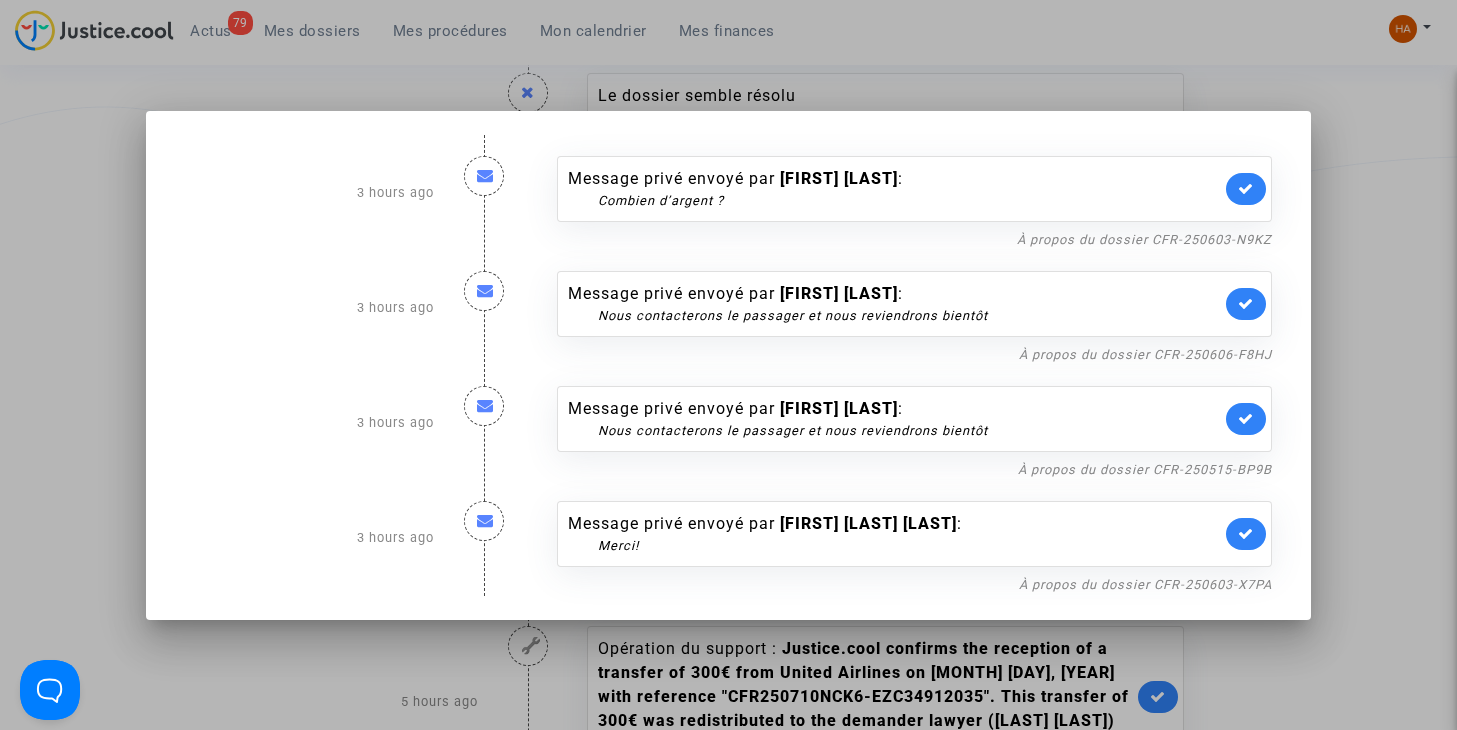 click at bounding box center (728, 365) 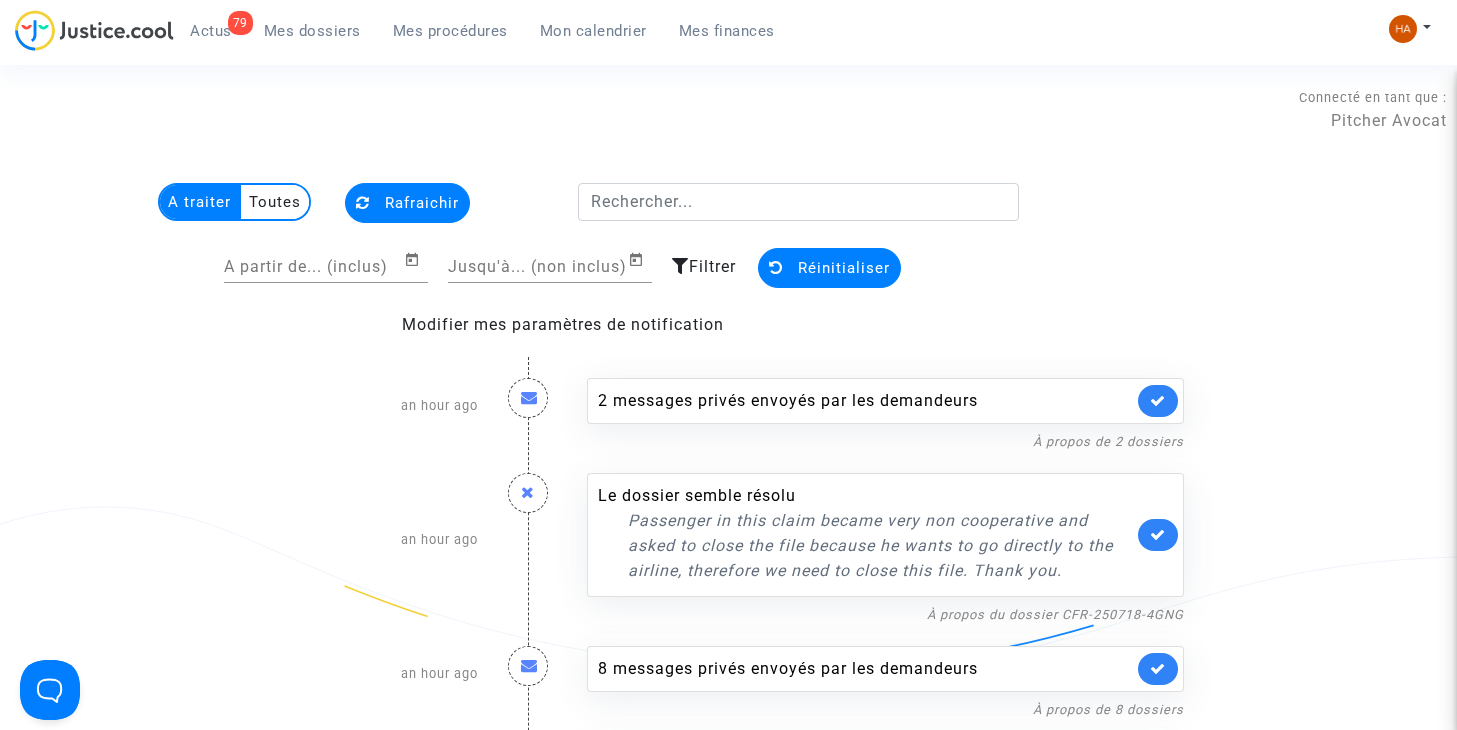 scroll, scrollTop: 400, scrollLeft: 0, axis: vertical 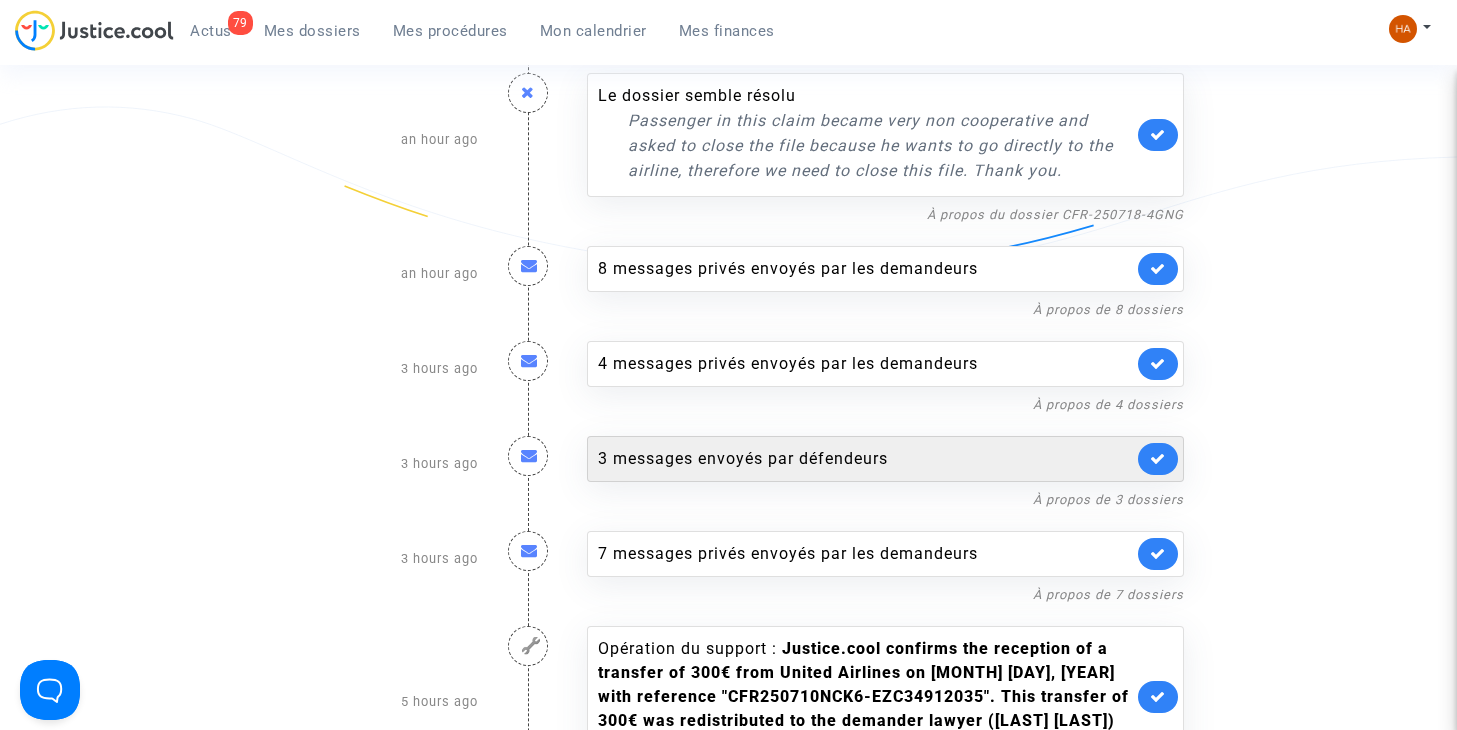 click on "3 messages envoyés par   défendeurs" 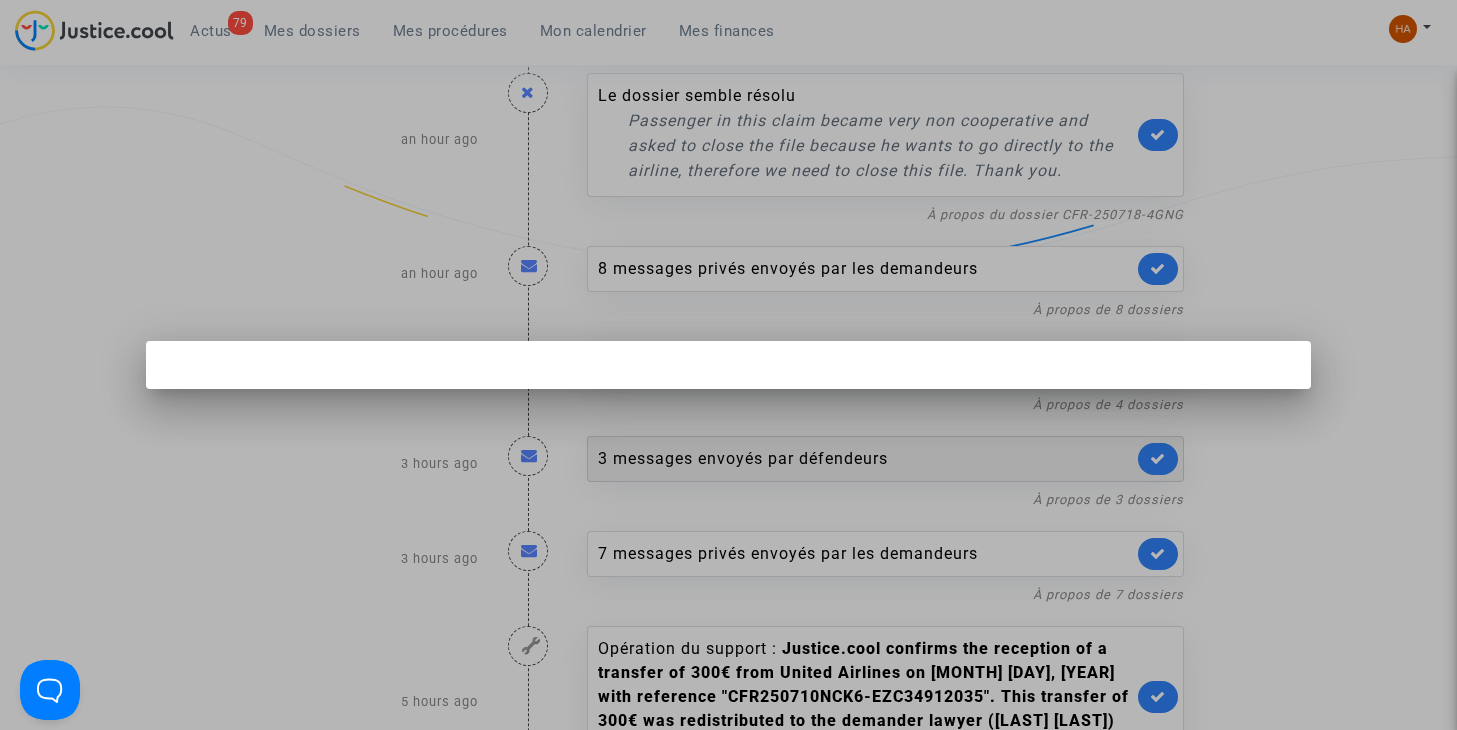 scroll, scrollTop: 0, scrollLeft: 0, axis: both 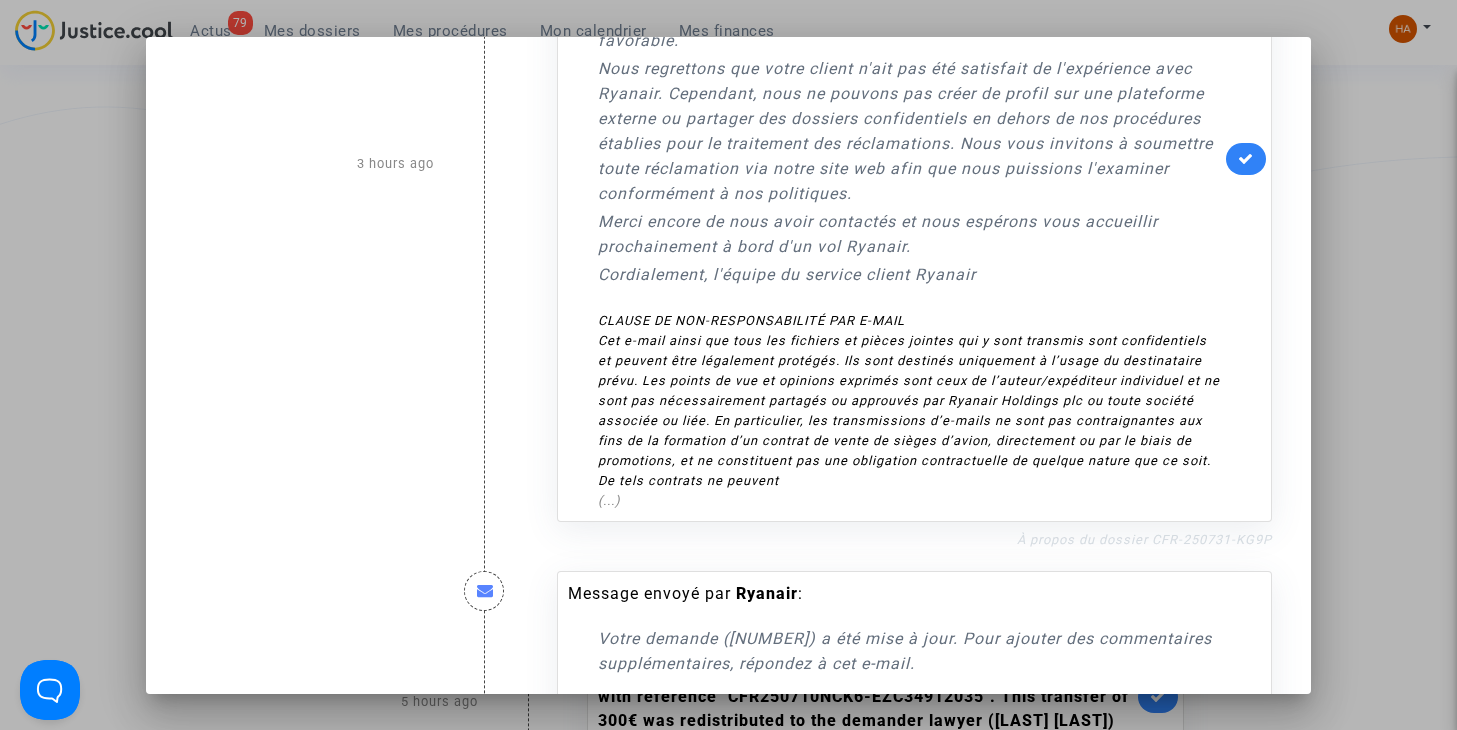 click on "À propos du dossier CFR-250731-KG9P" at bounding box center (1144, 539) 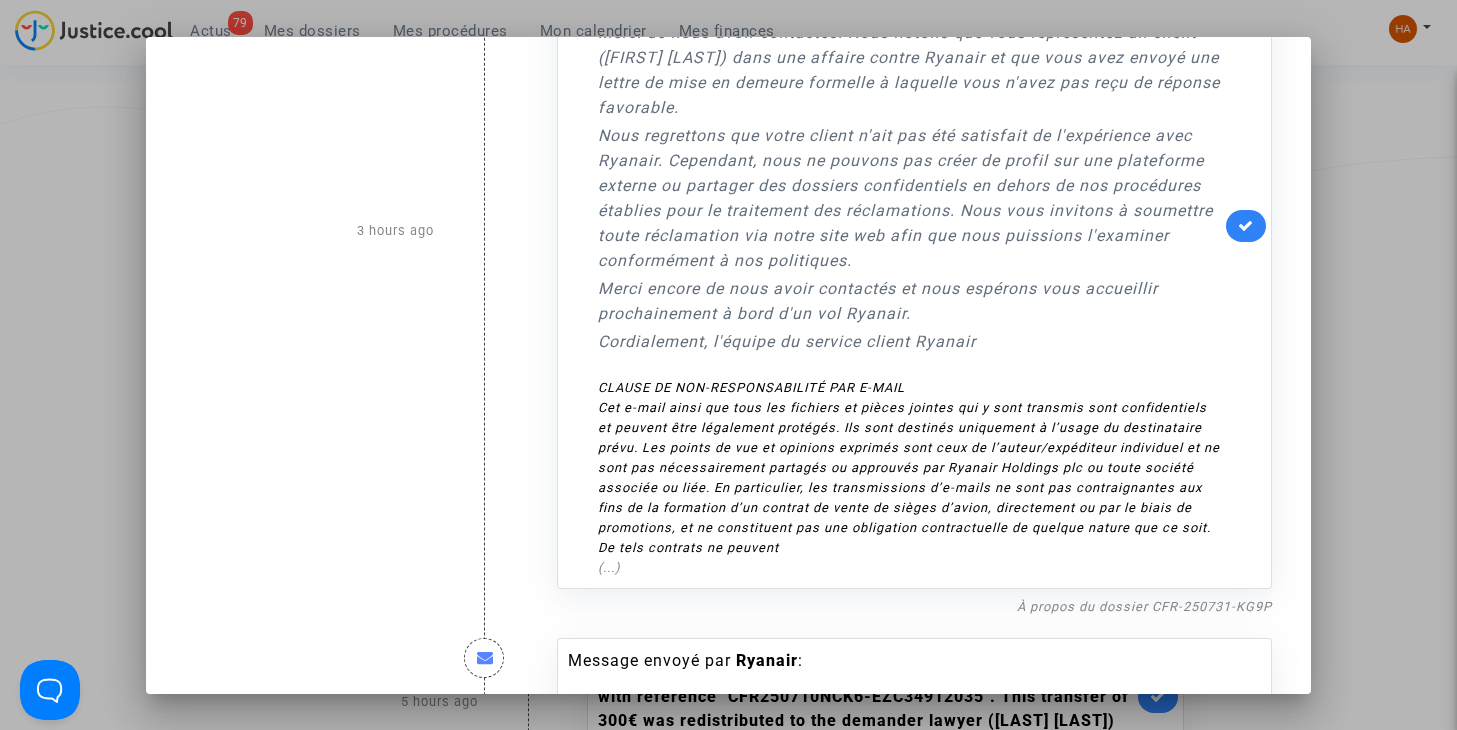 scroll, scrollTop: 100, scrollLeft: 0, axis: vertical 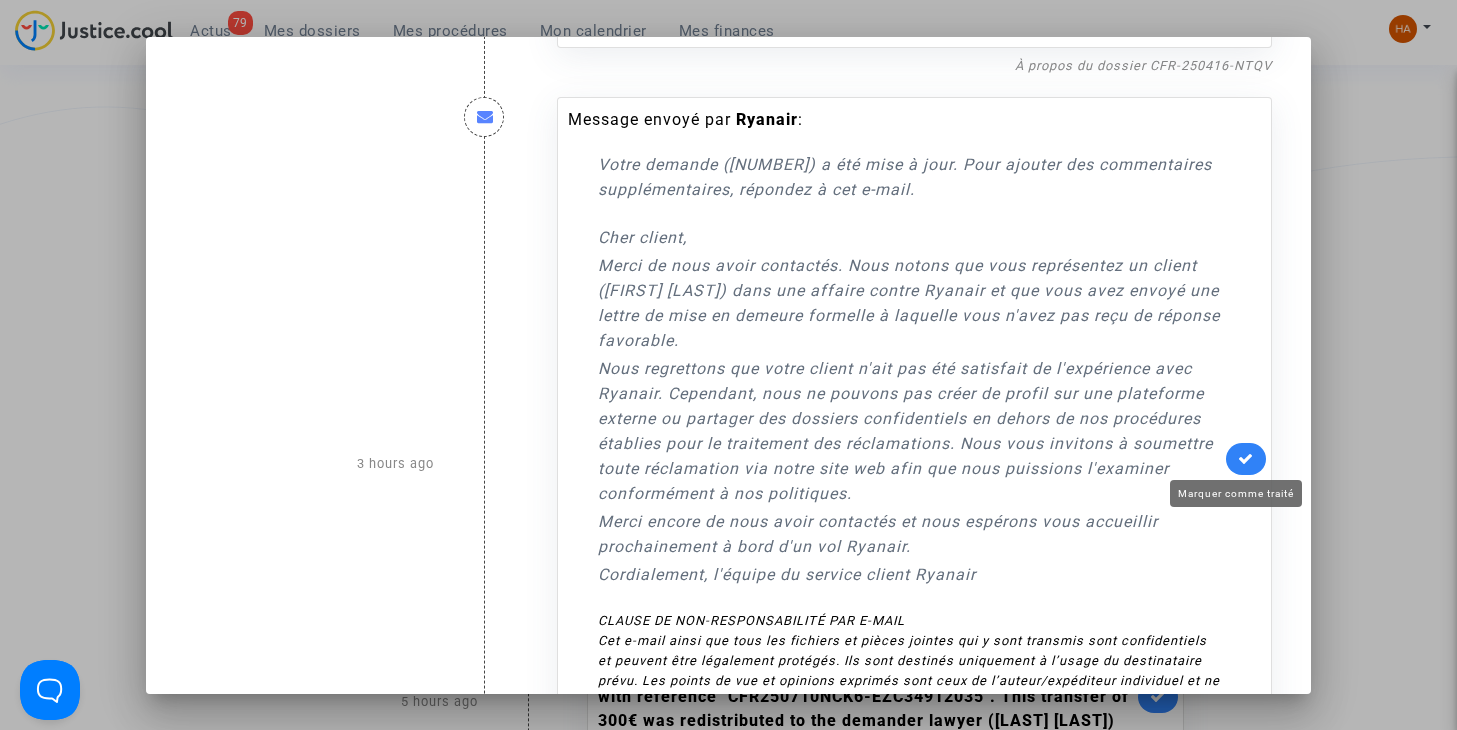click at bounding box center (1246, 458) 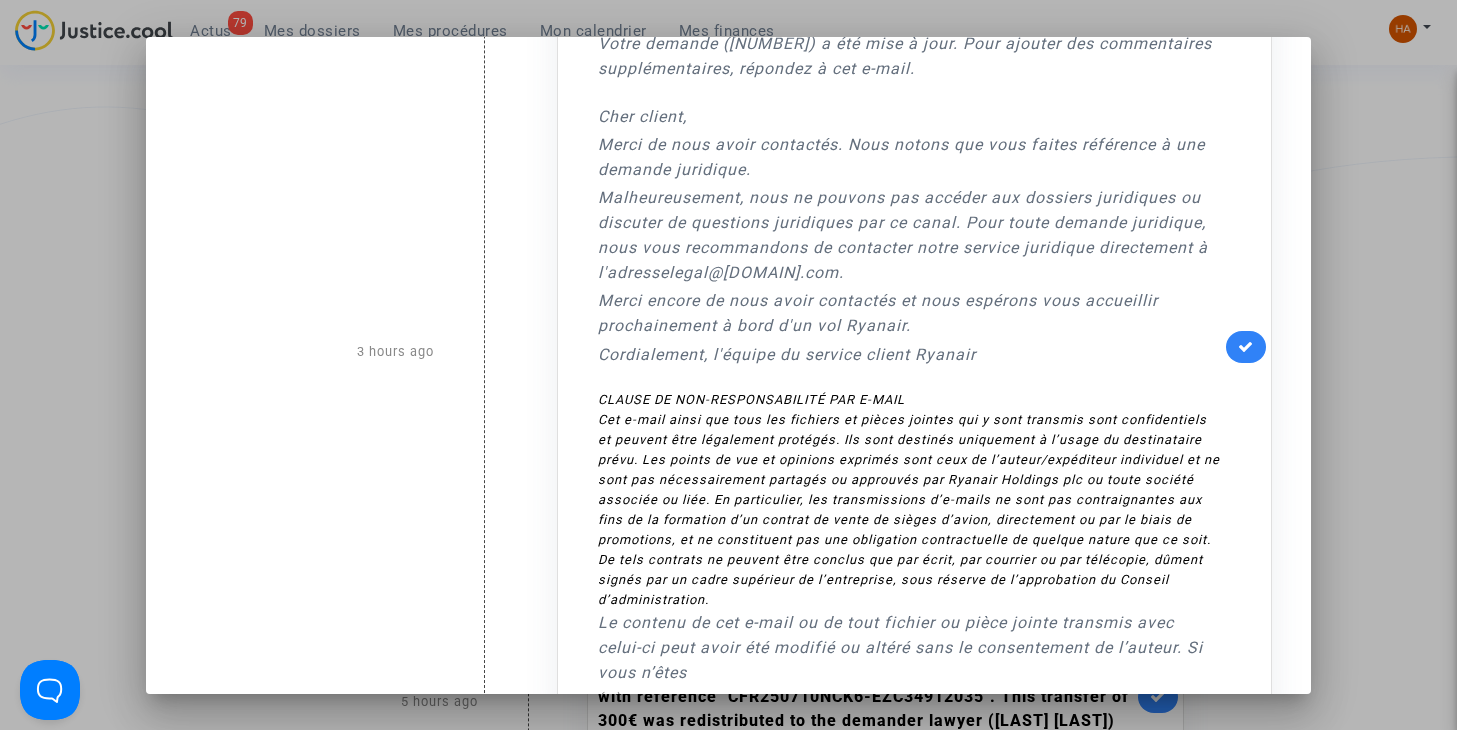 scroll, scrollTop: 1073, scrollLeft: 0, axis: vertical 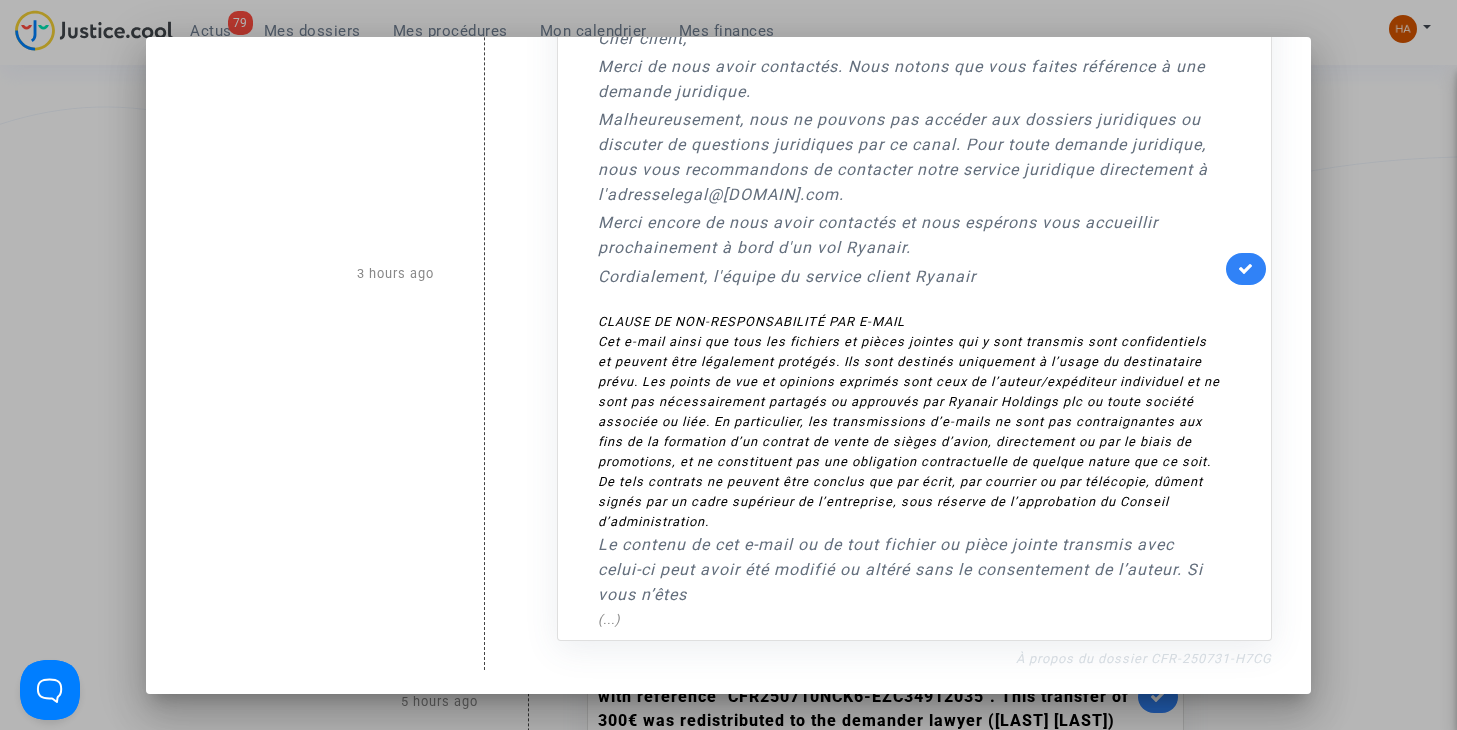 click on "À propos du dossier CFR-250731-H7CG" at bounding box center (1144, 658) 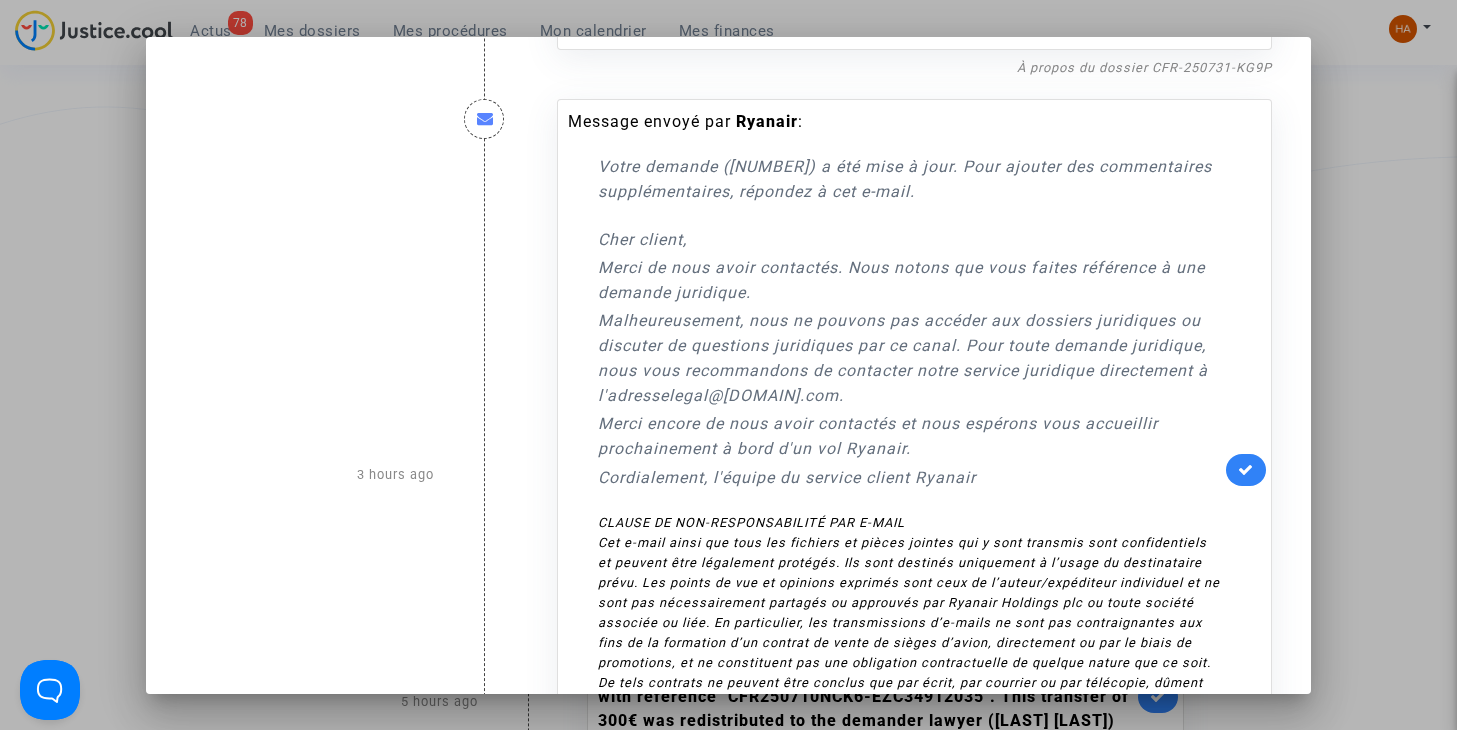 scroll, scrollTop: 873, scrollLeft: 0, axis: vertical 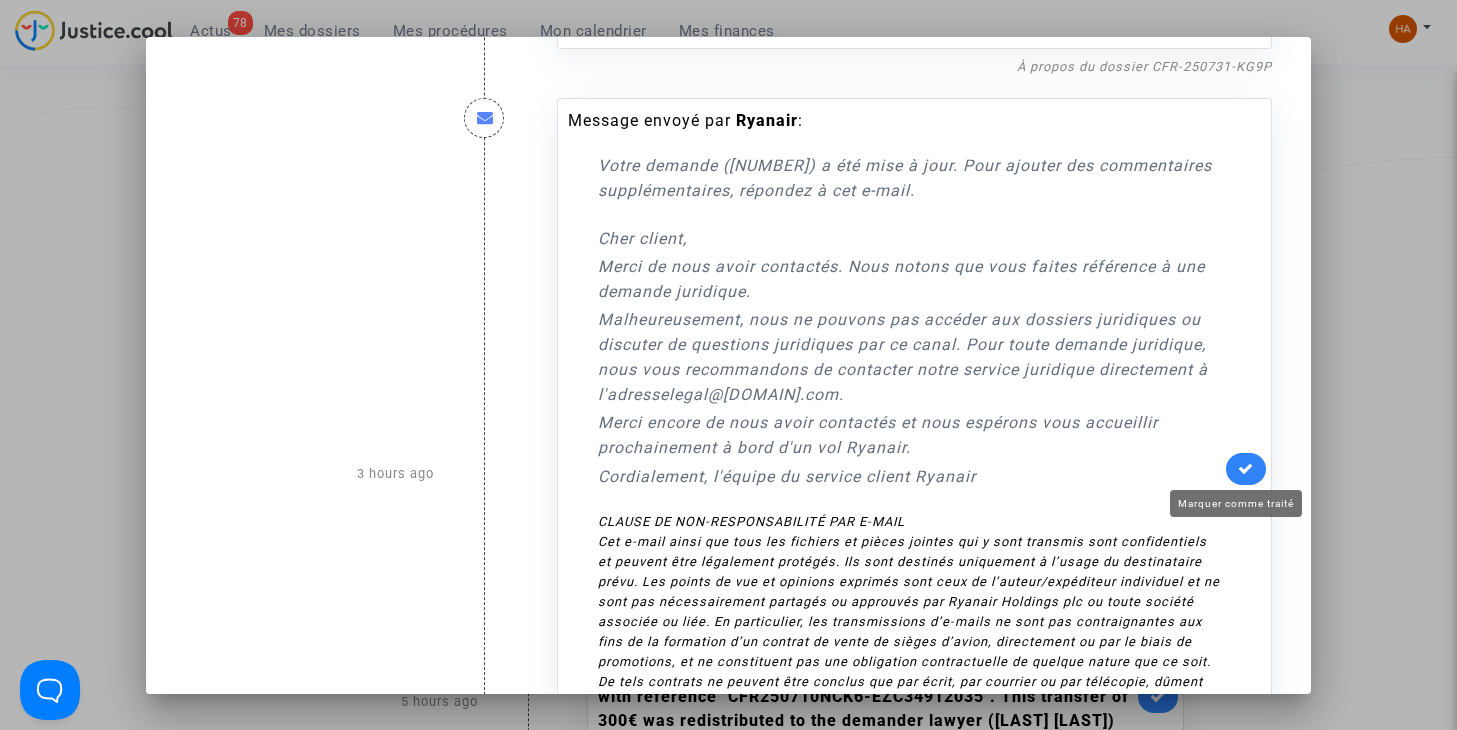 click at bounding box center [1246, 468] 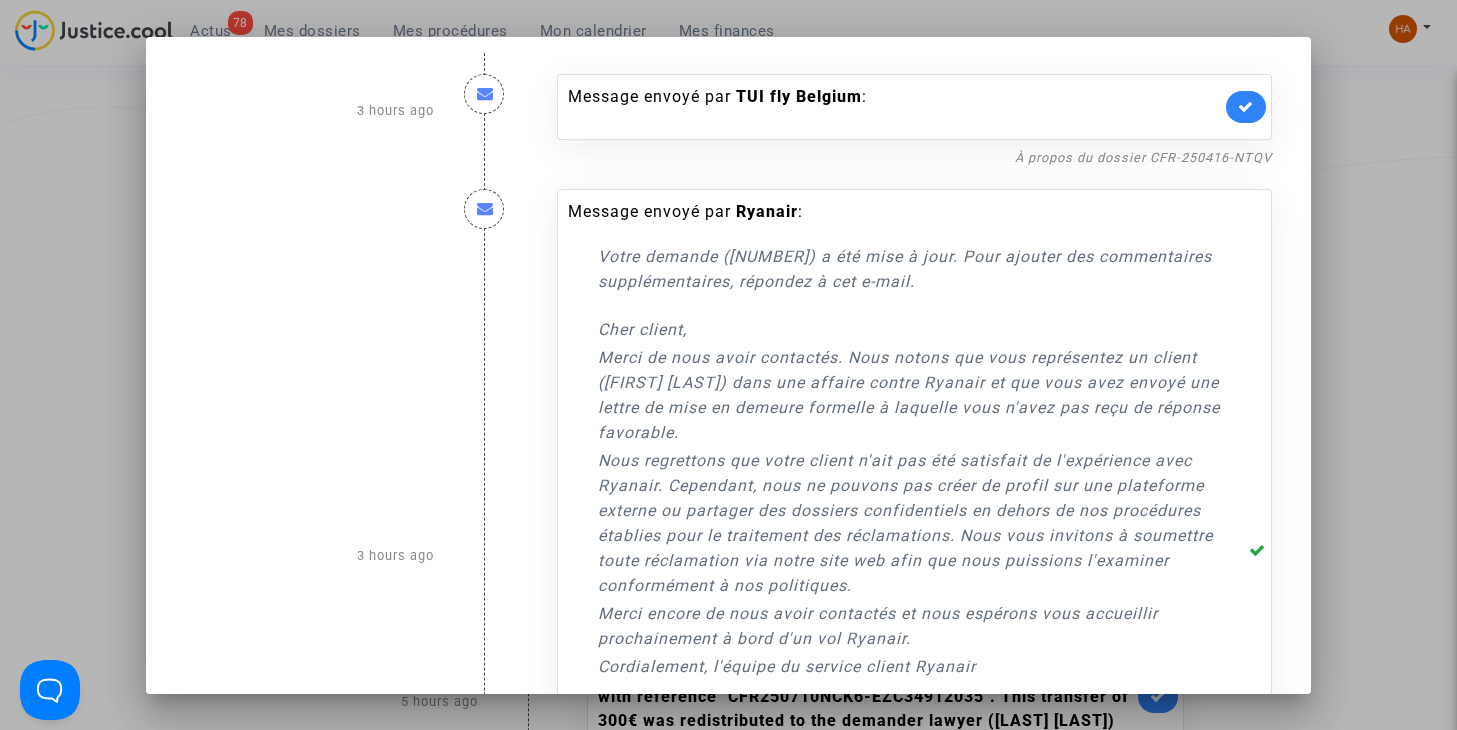 scroll, scrollTop: 0, scrollLeft: 0, axis: both 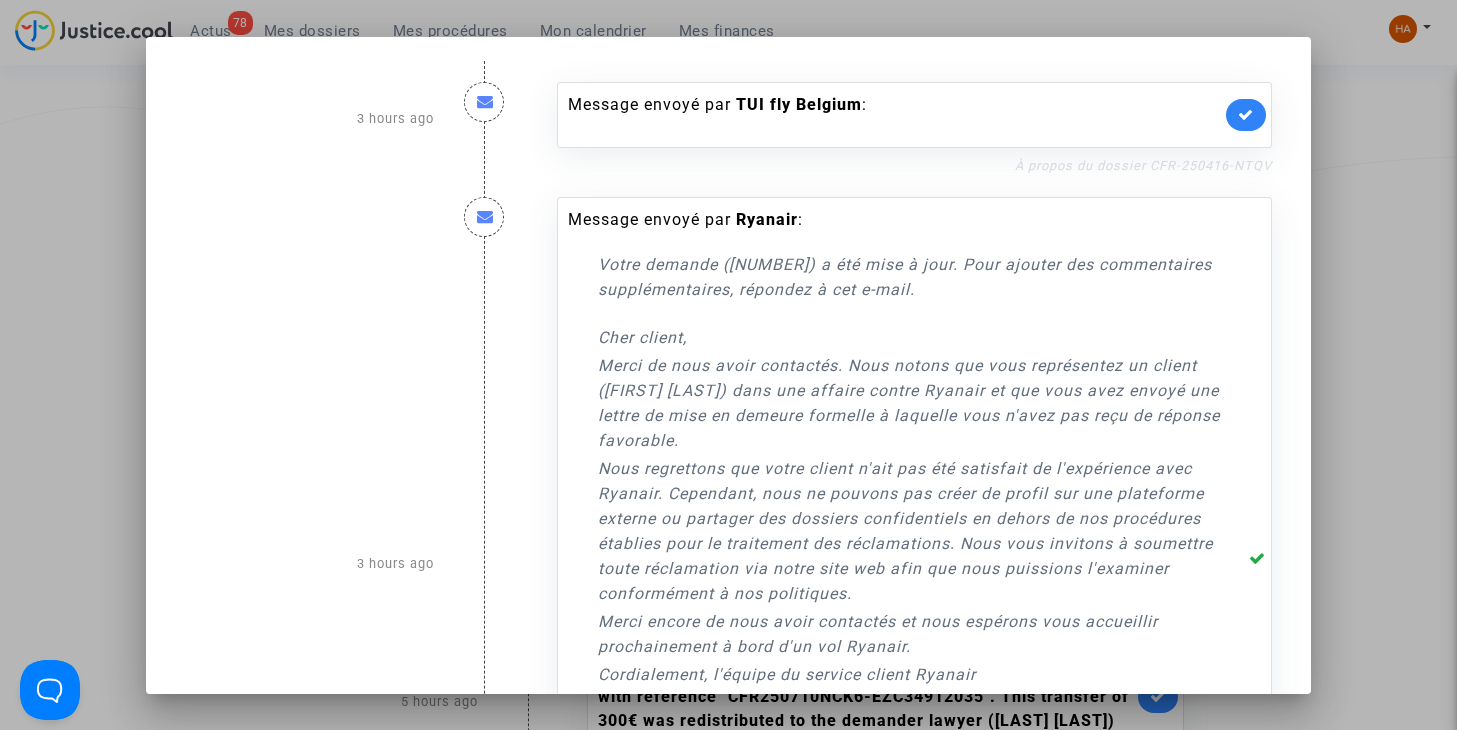 click on "À propos du dossier CFR-250416-NTQV" at bounding box center (1143, 165) 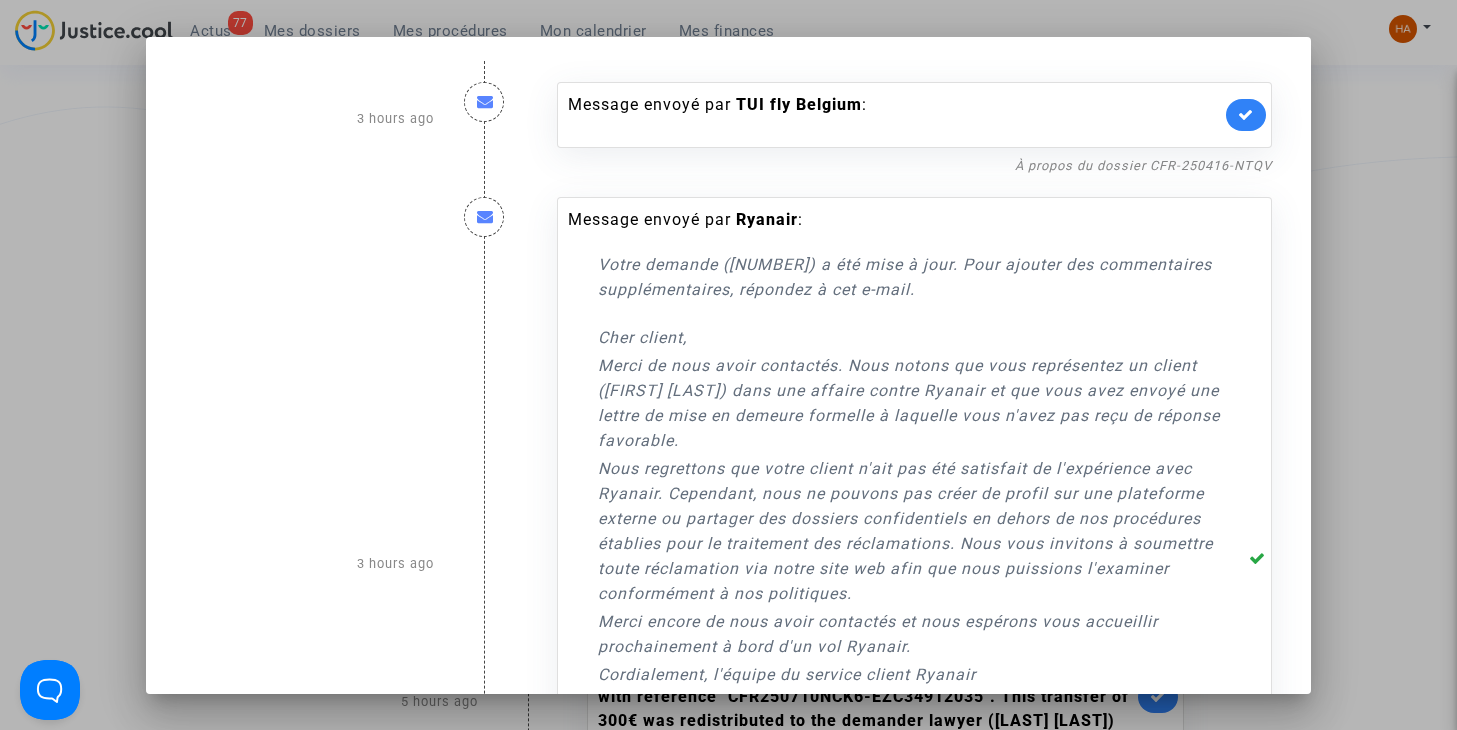 click at bounding box center (1246, 115) 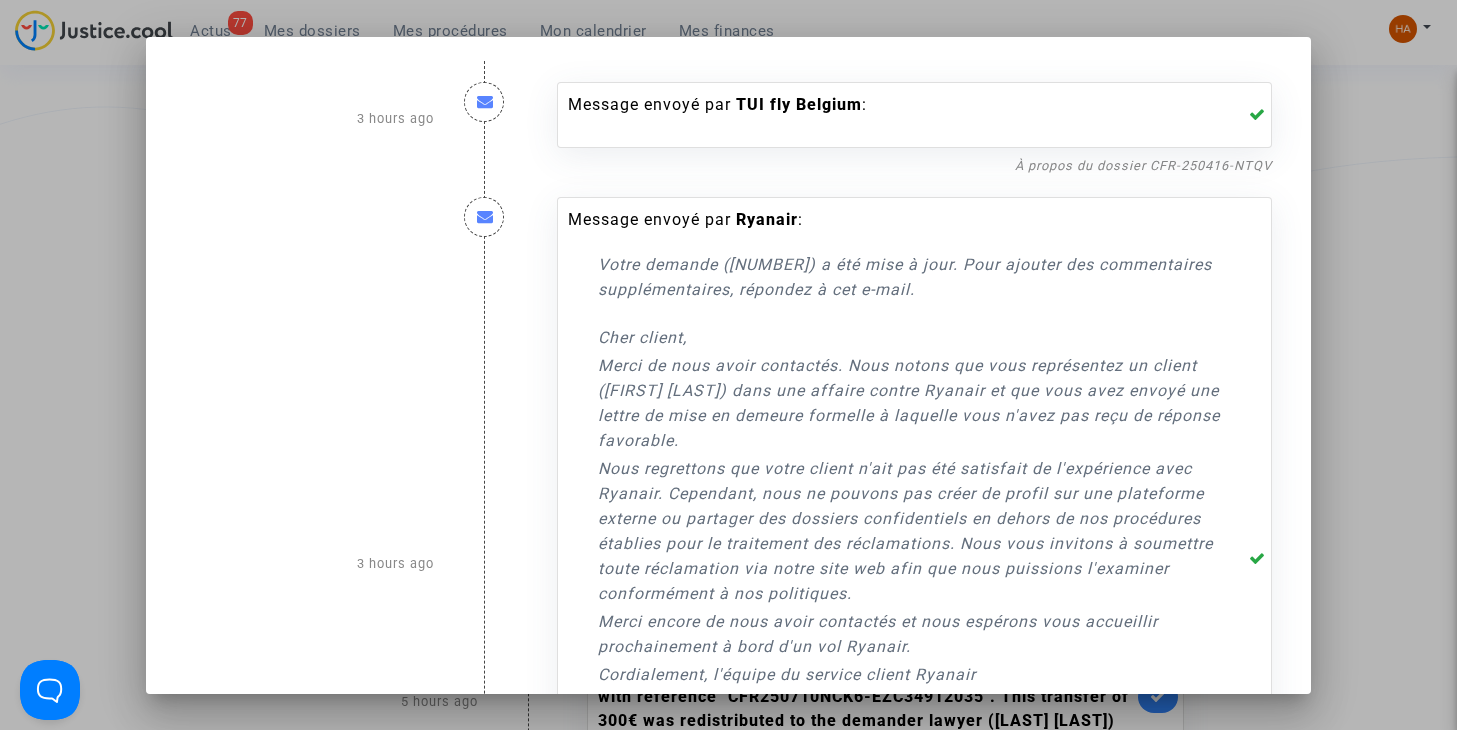 click at bounding box center [728, 365] 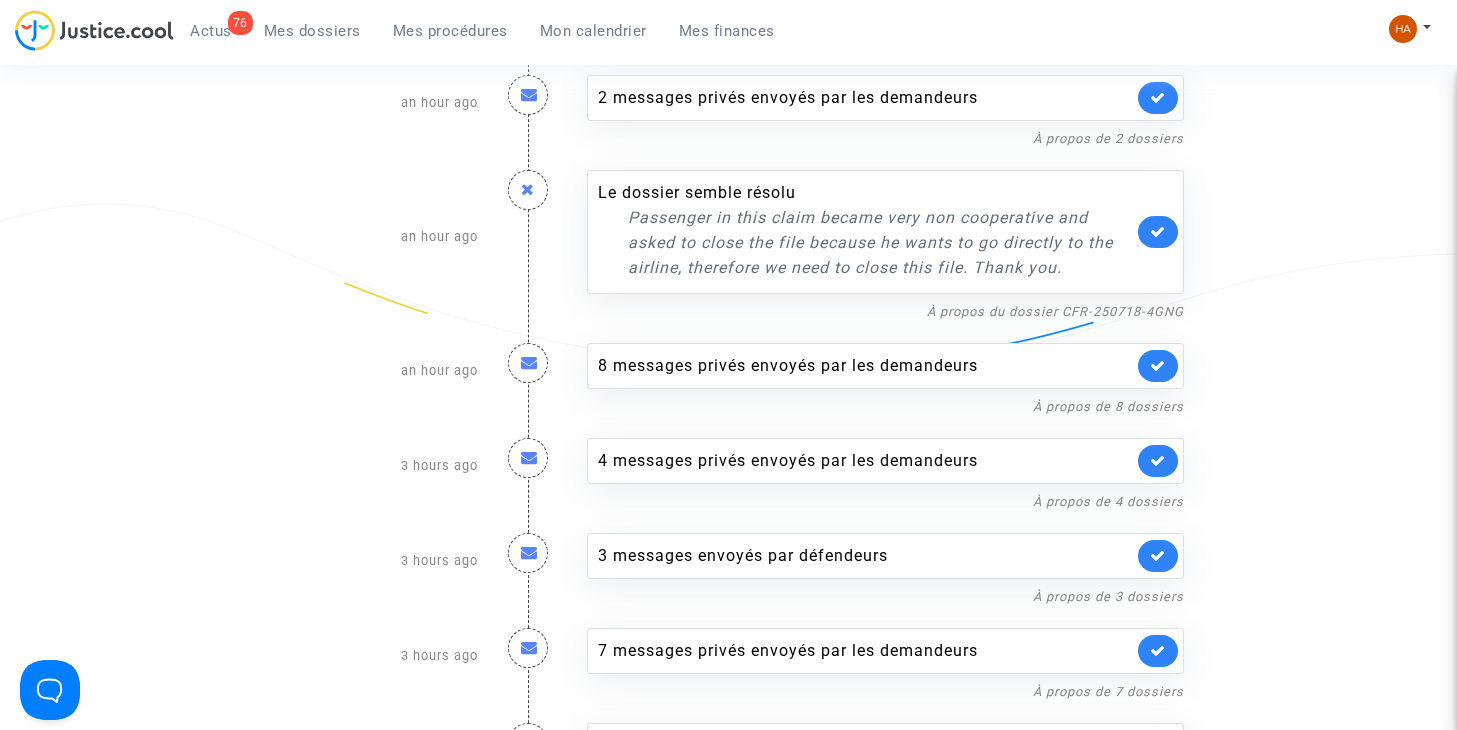 scroll, scrollTop: 300, scrollLeft: 0, axis: vertical 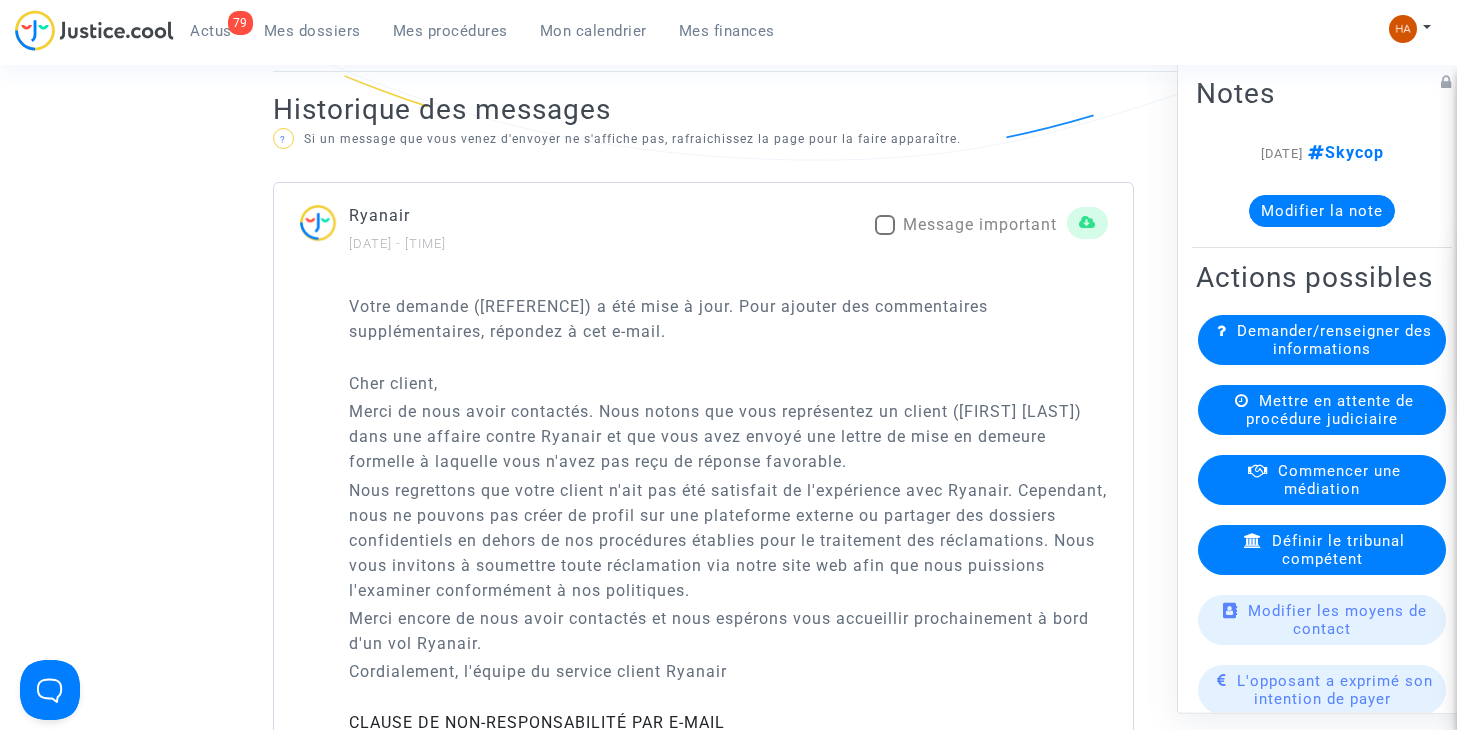 click at bounding box center (885, 225) 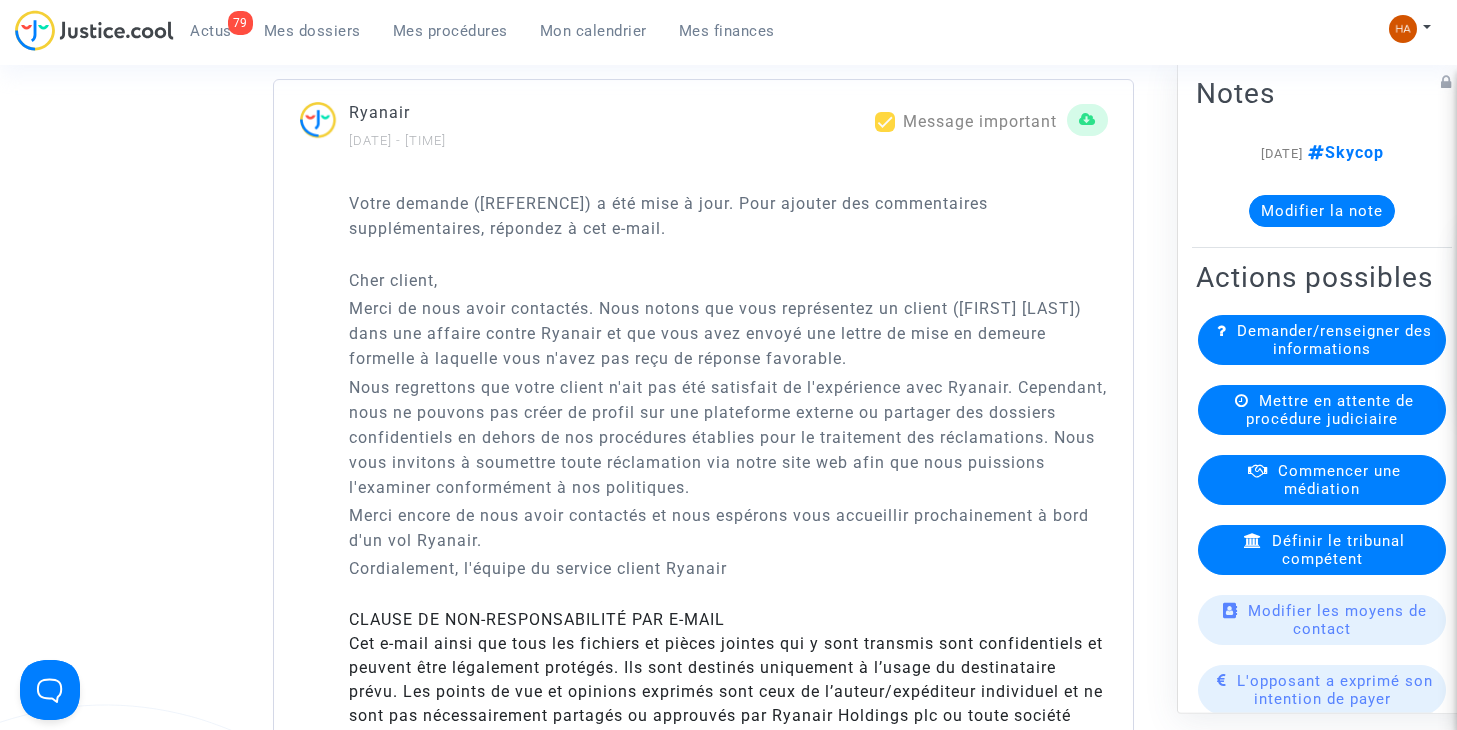 scroll, scrollTop: 1400, scrollLeft: 0, axis: vertical 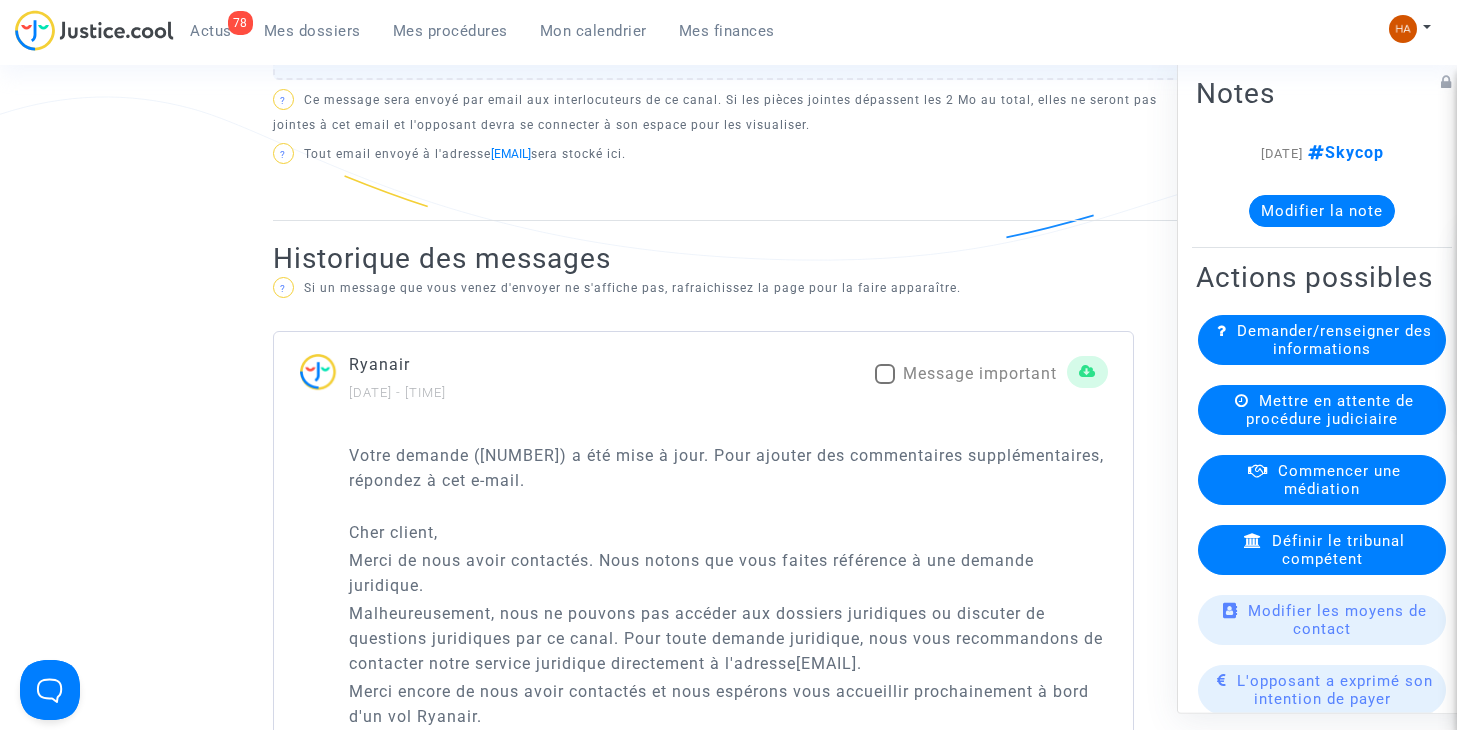 click at bounding box center [885, 374] 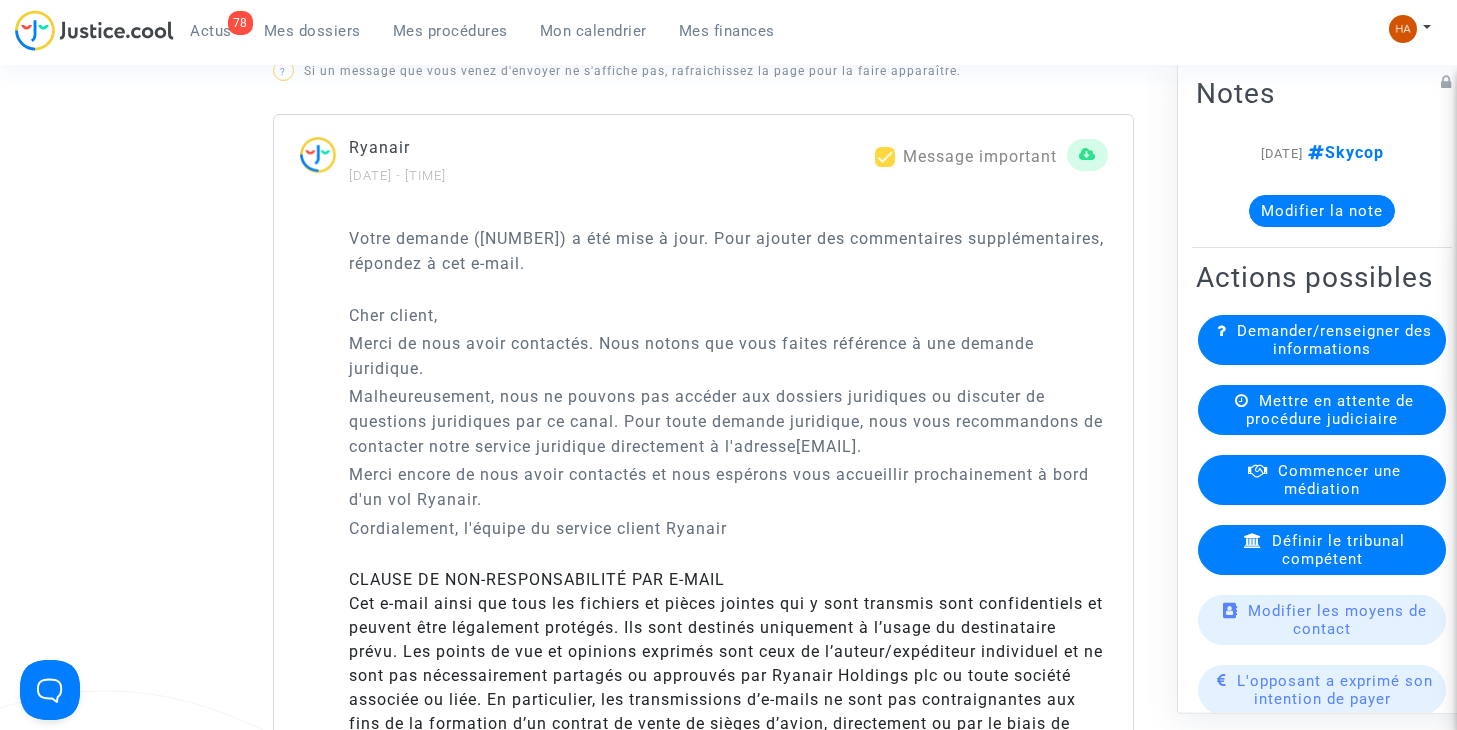 scroll, scrollTop: 1400, scrollLeft: 0, axis: vertical 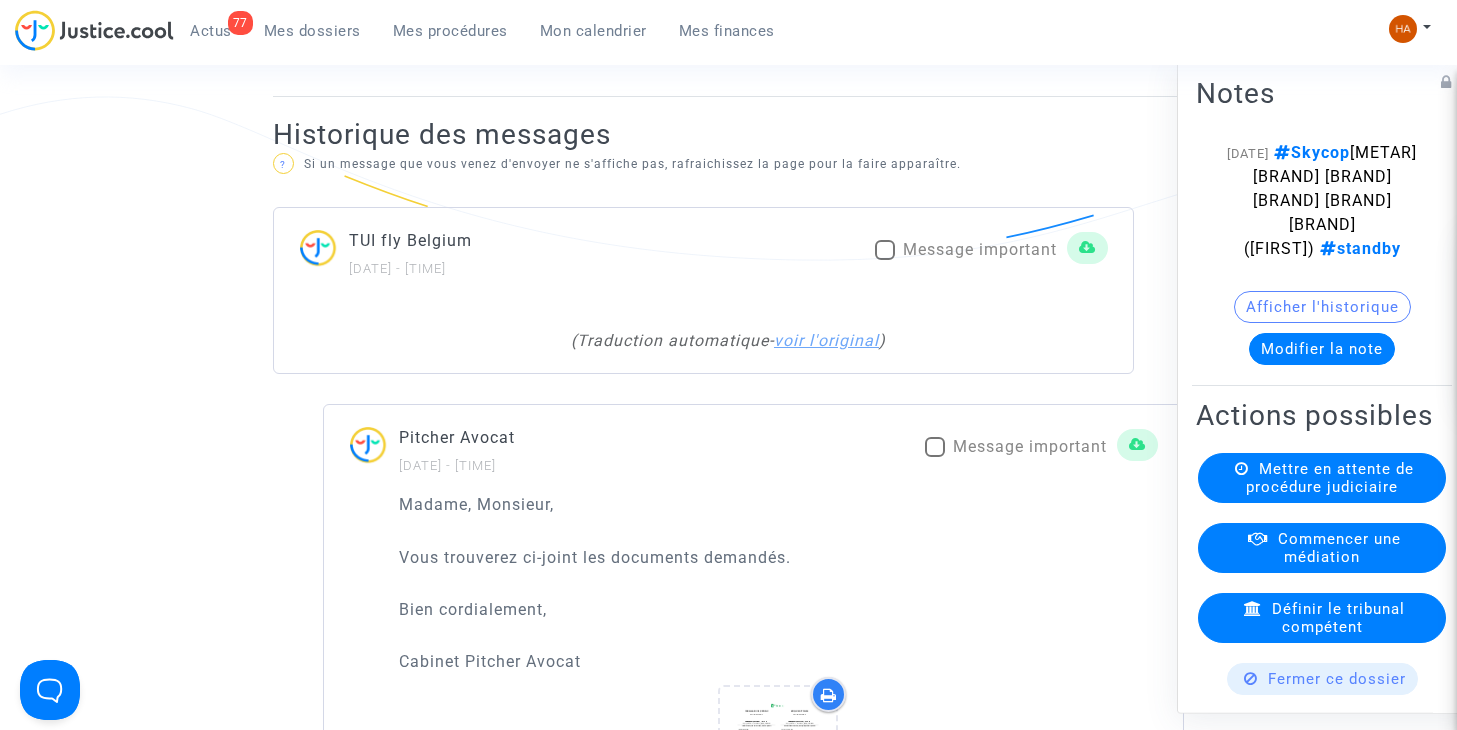 click on "voir l'original" 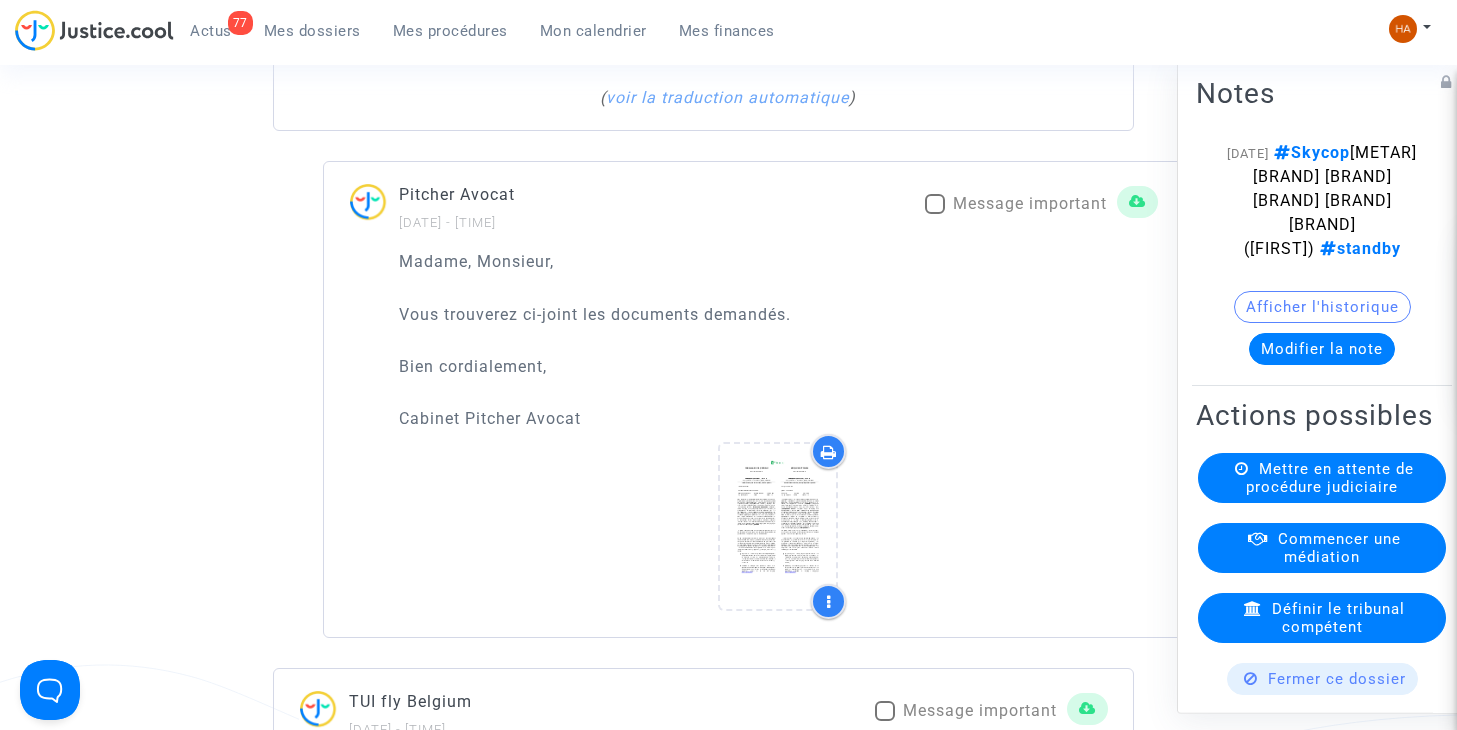 scroll, scrollTop: 1200, scrollLeft: 0, axis: vertical 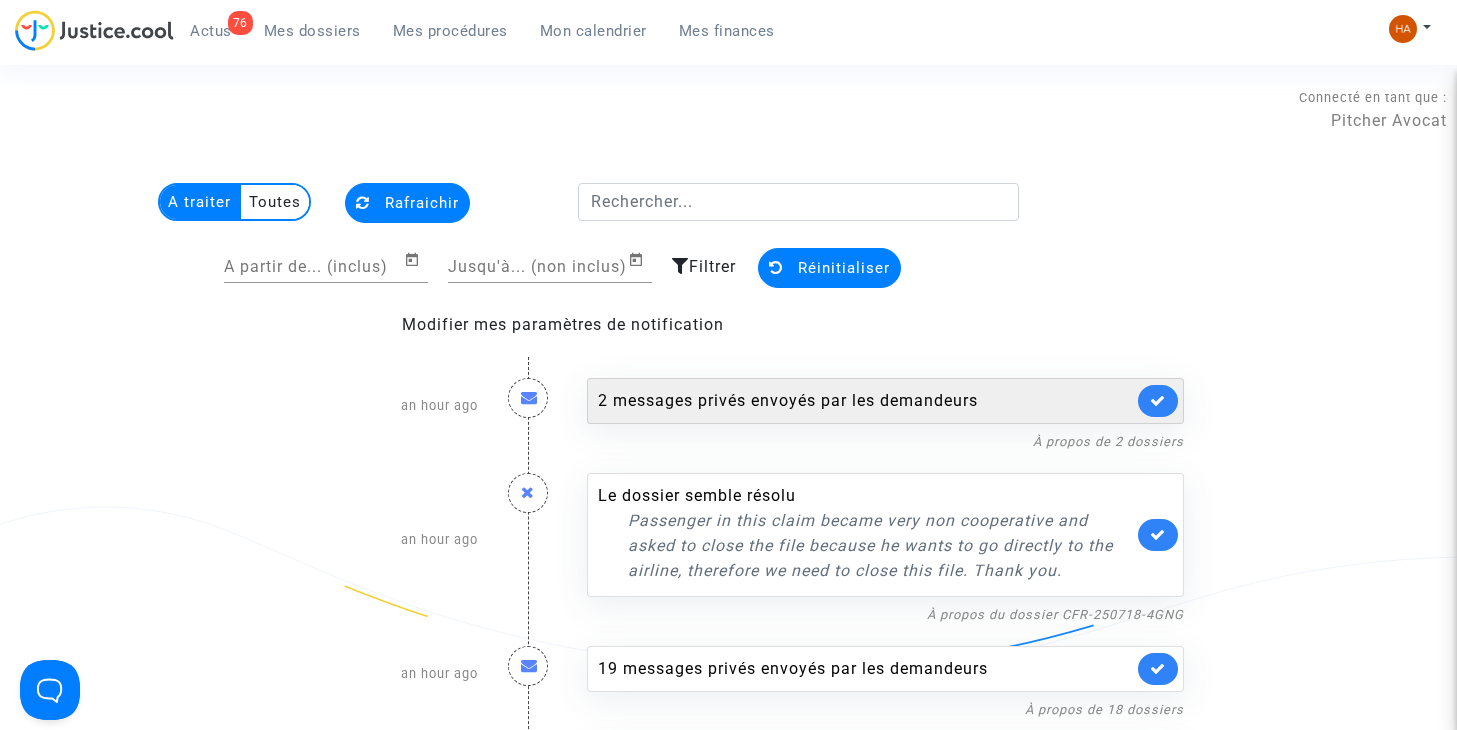 click on "2 messages privés envoyés par   les demandeurs" 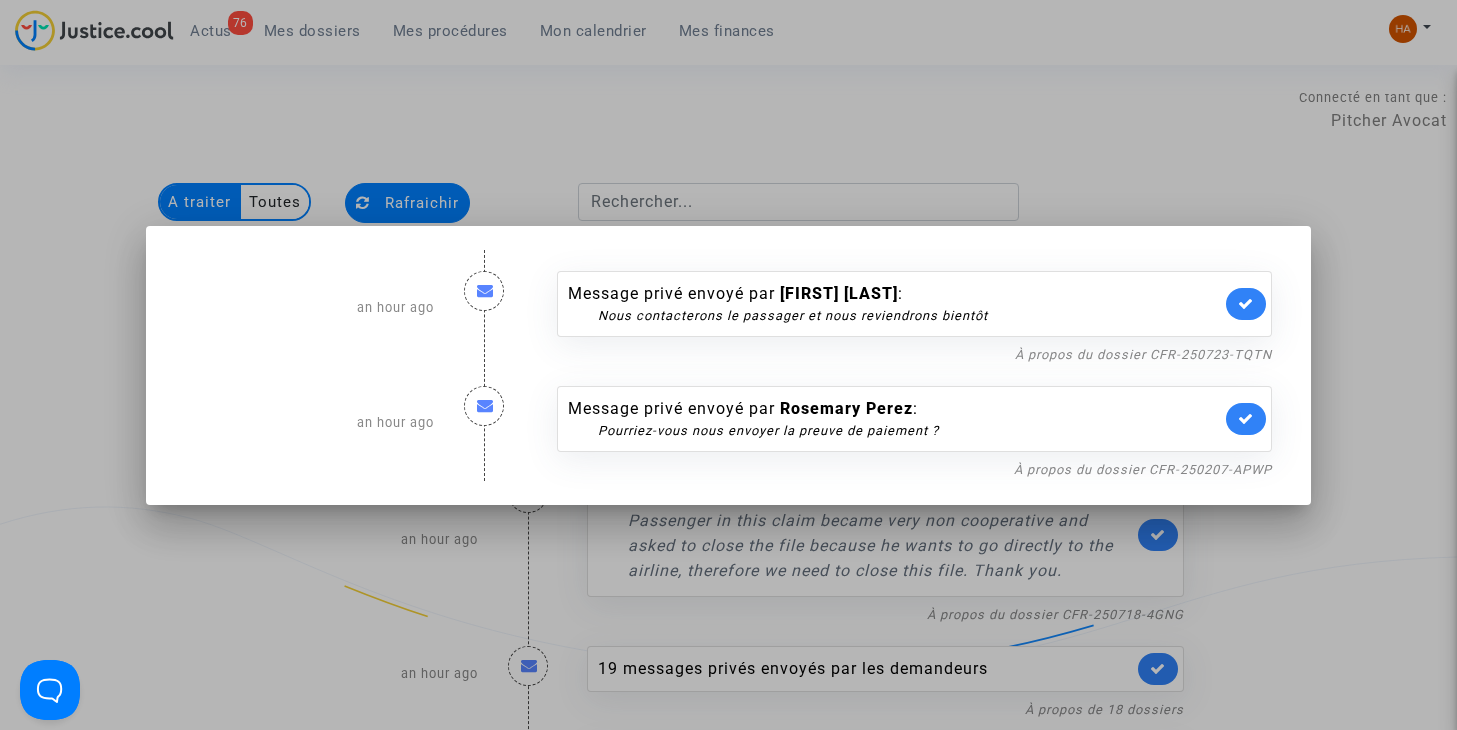 click at bounding box center [728, 365] 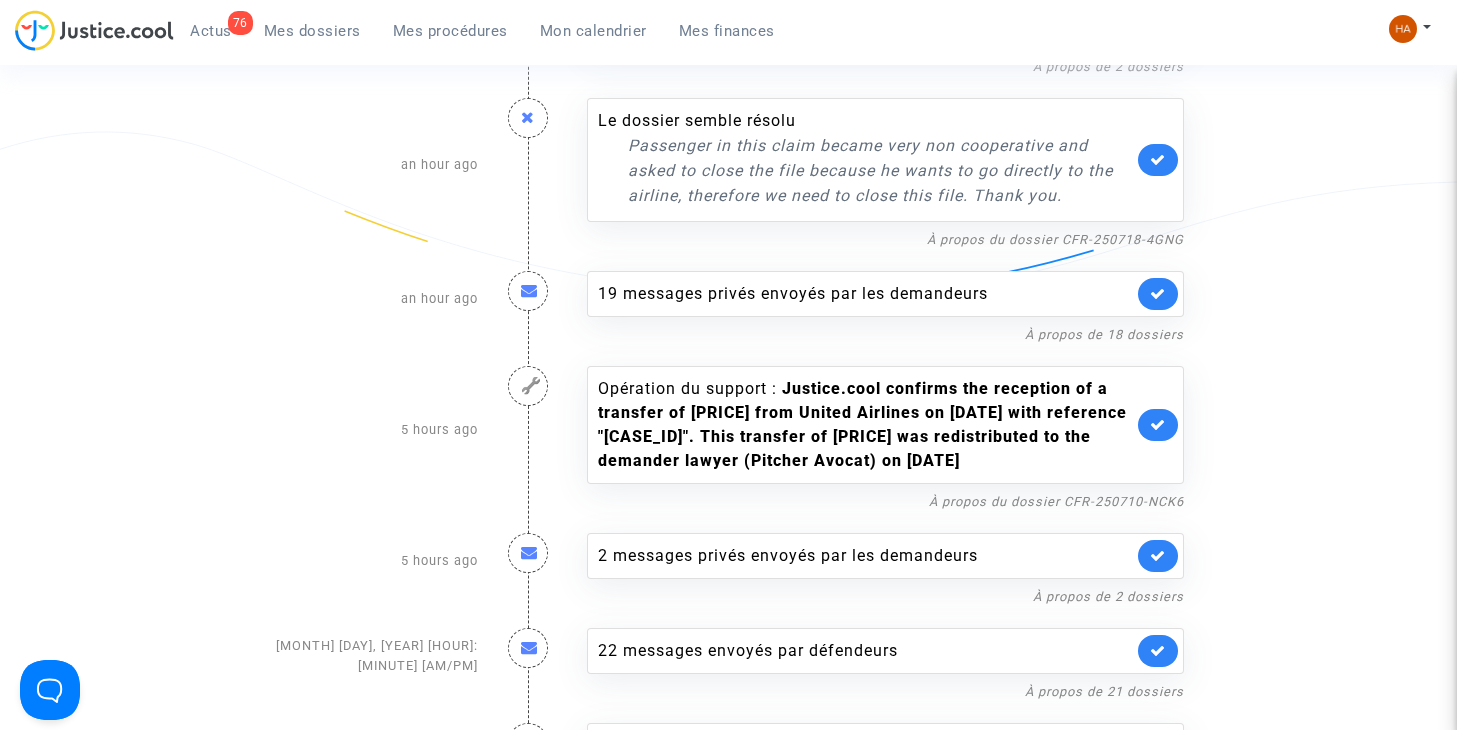 scroll, scrollTop: 400, scrollLeft: 0, axis: vertical 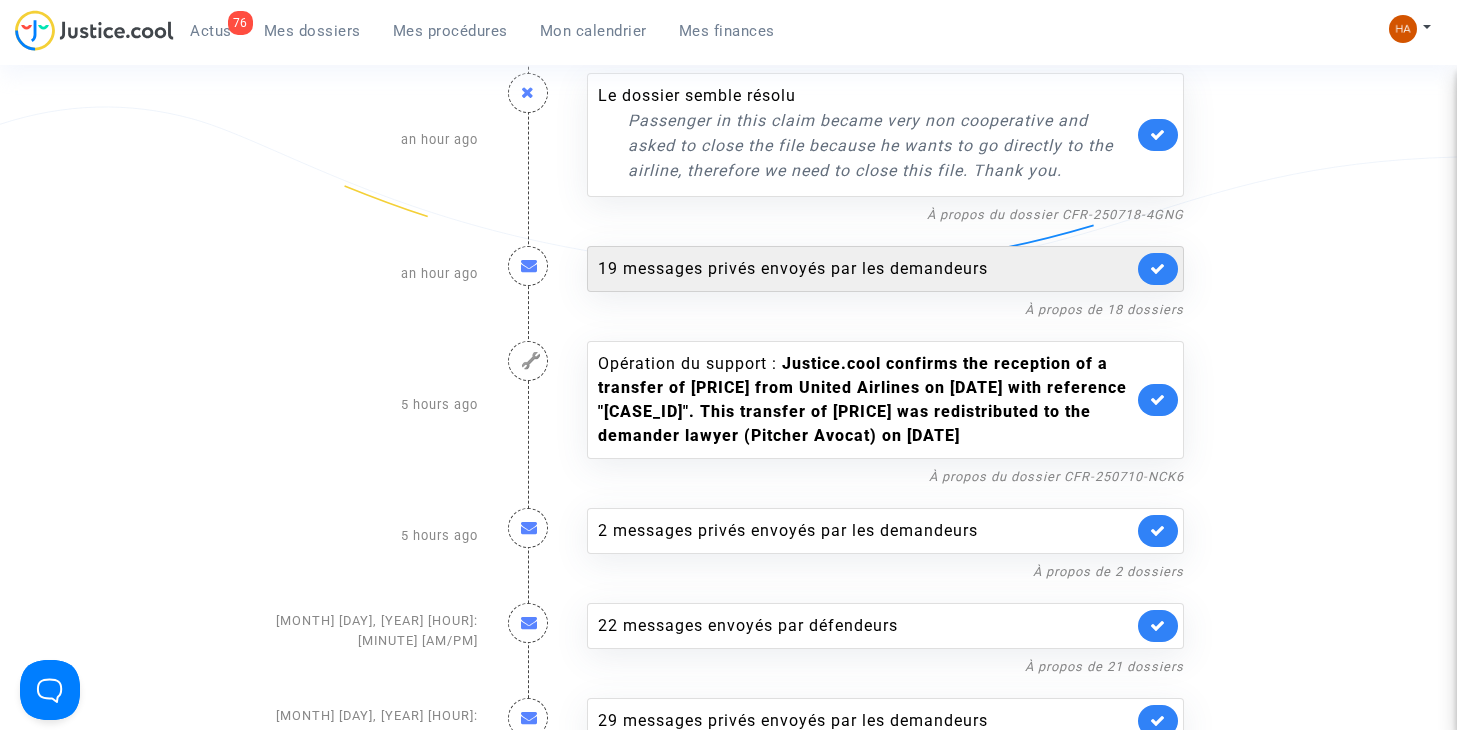 click on "[NUMBER] messages privés envoyés par   les demandeurs" 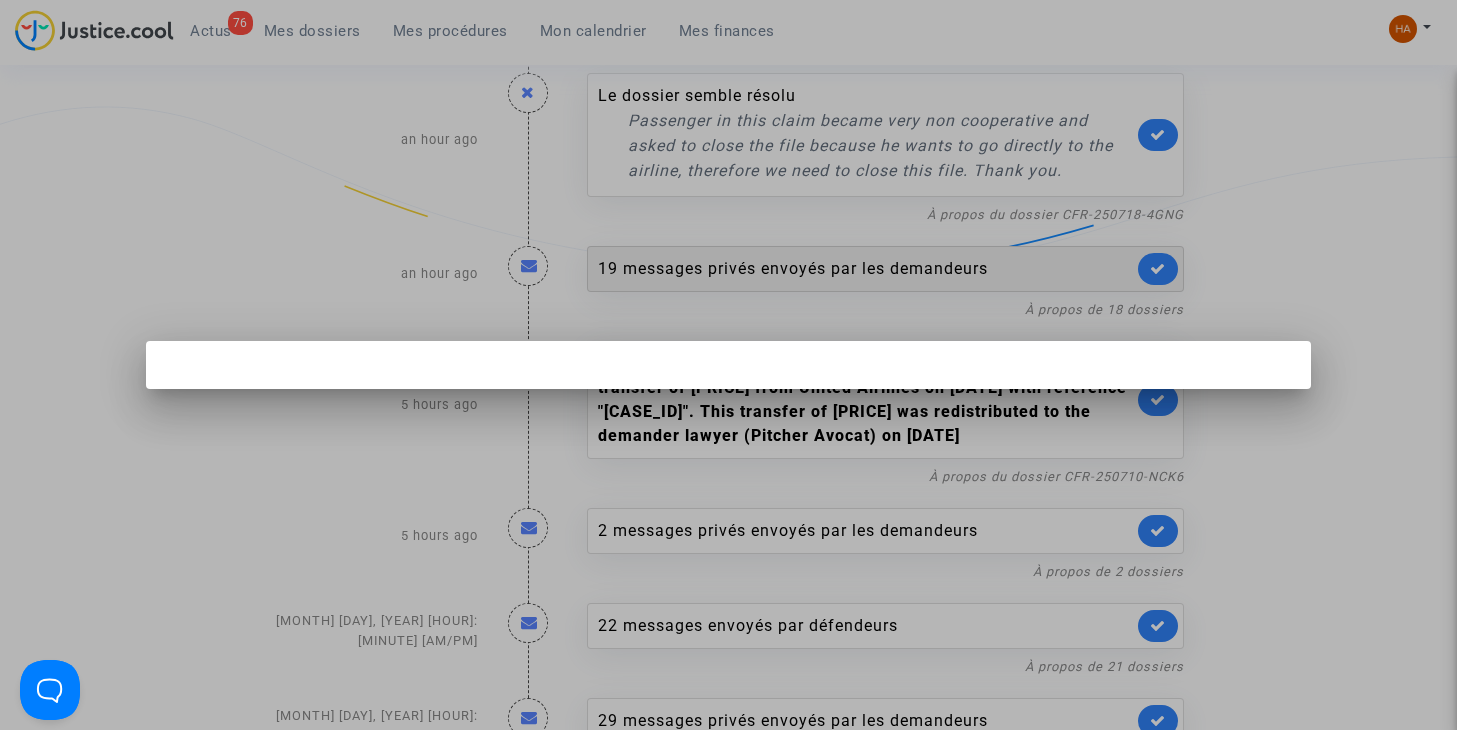 scroll, scrollTop: 0, scrollLeft: 0, axis: both 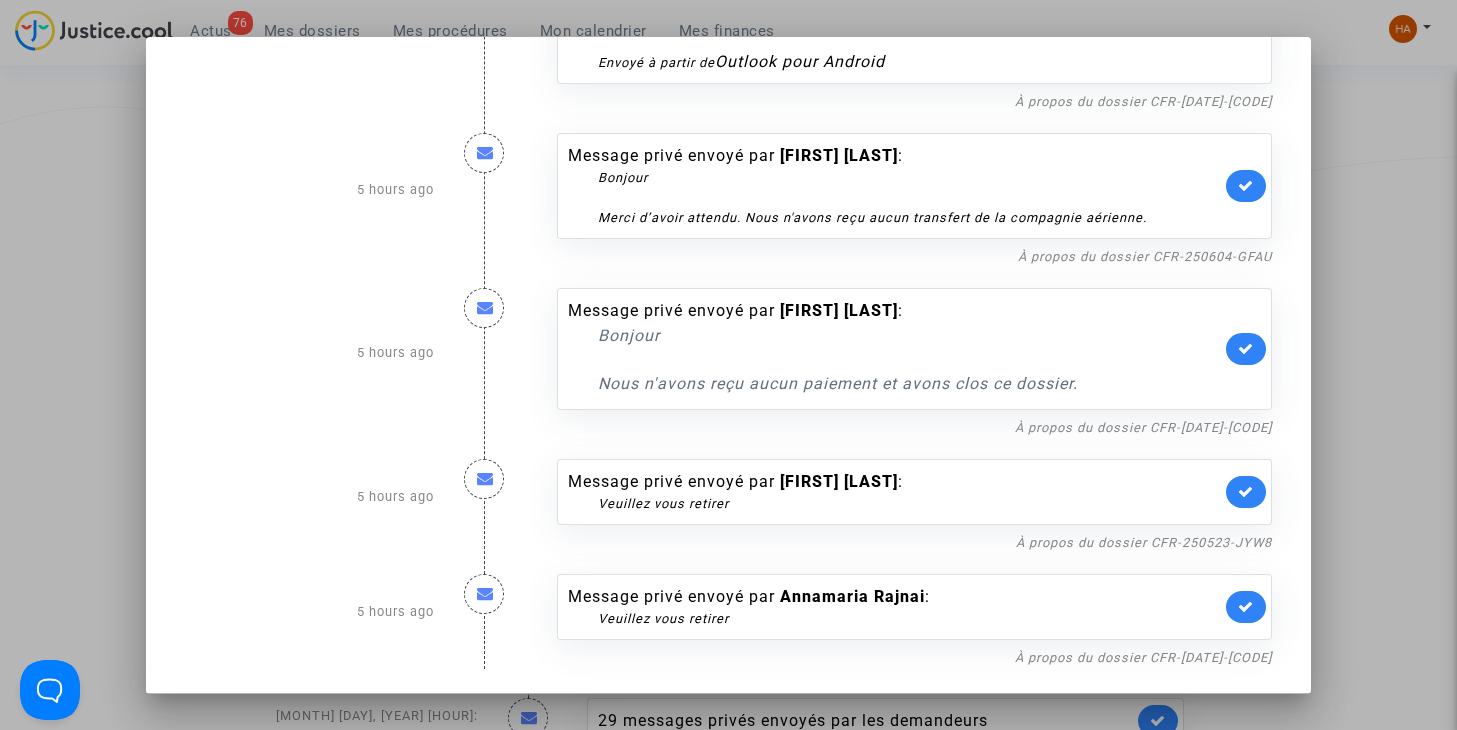 click at bounding box center [728, 365] 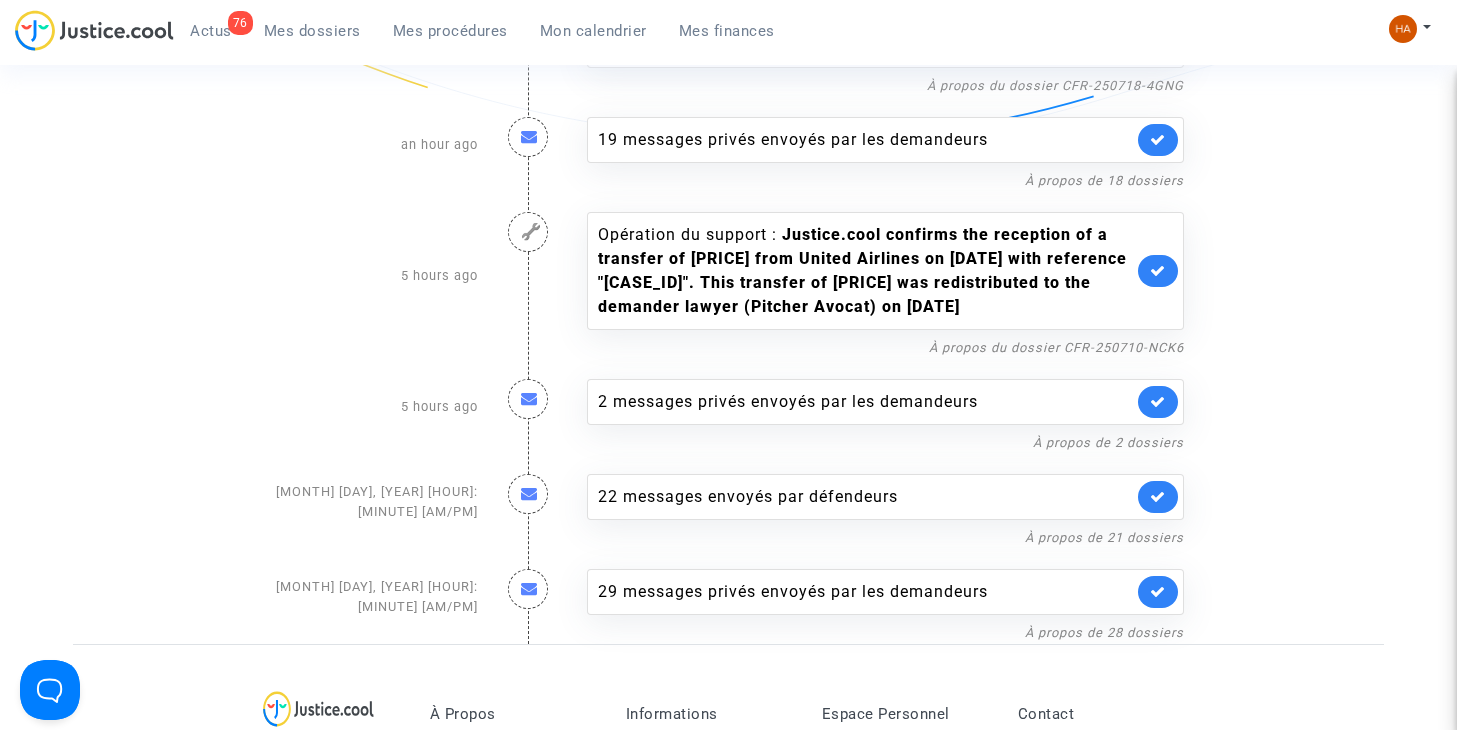 scroll, scrollTop: 600, scrollLeft: 0, axis: vertical 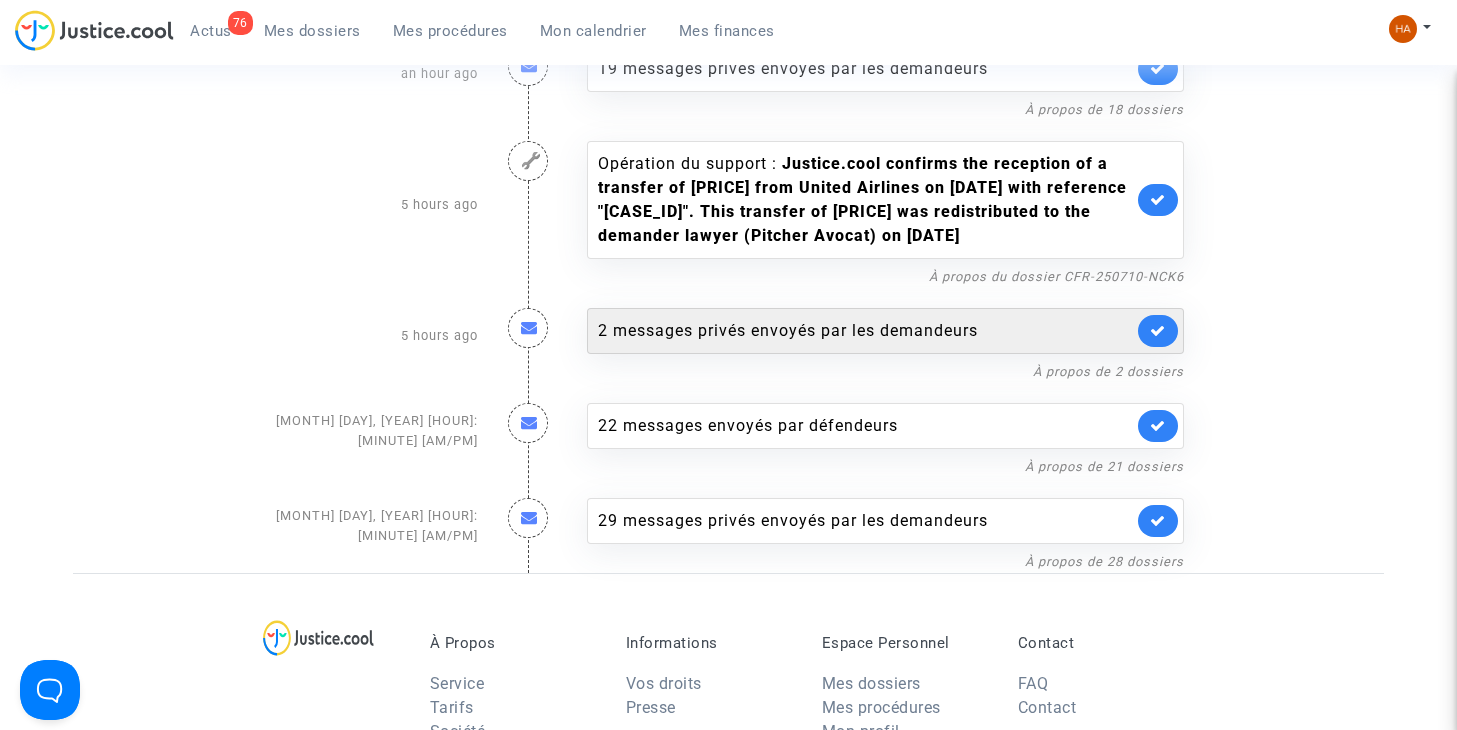 click on "2 messages privés envoyés par   les demandeurs" 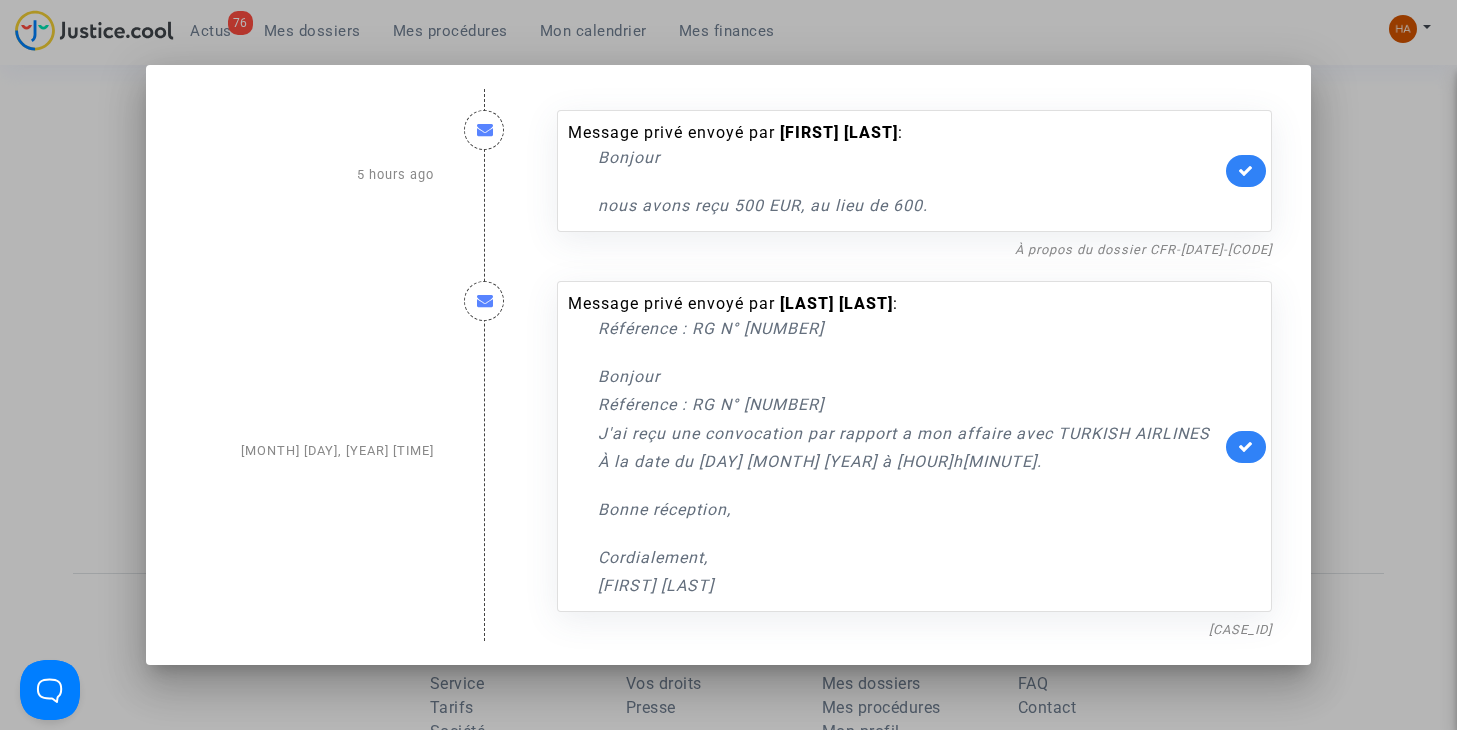 click at bounding box center (728, 365) 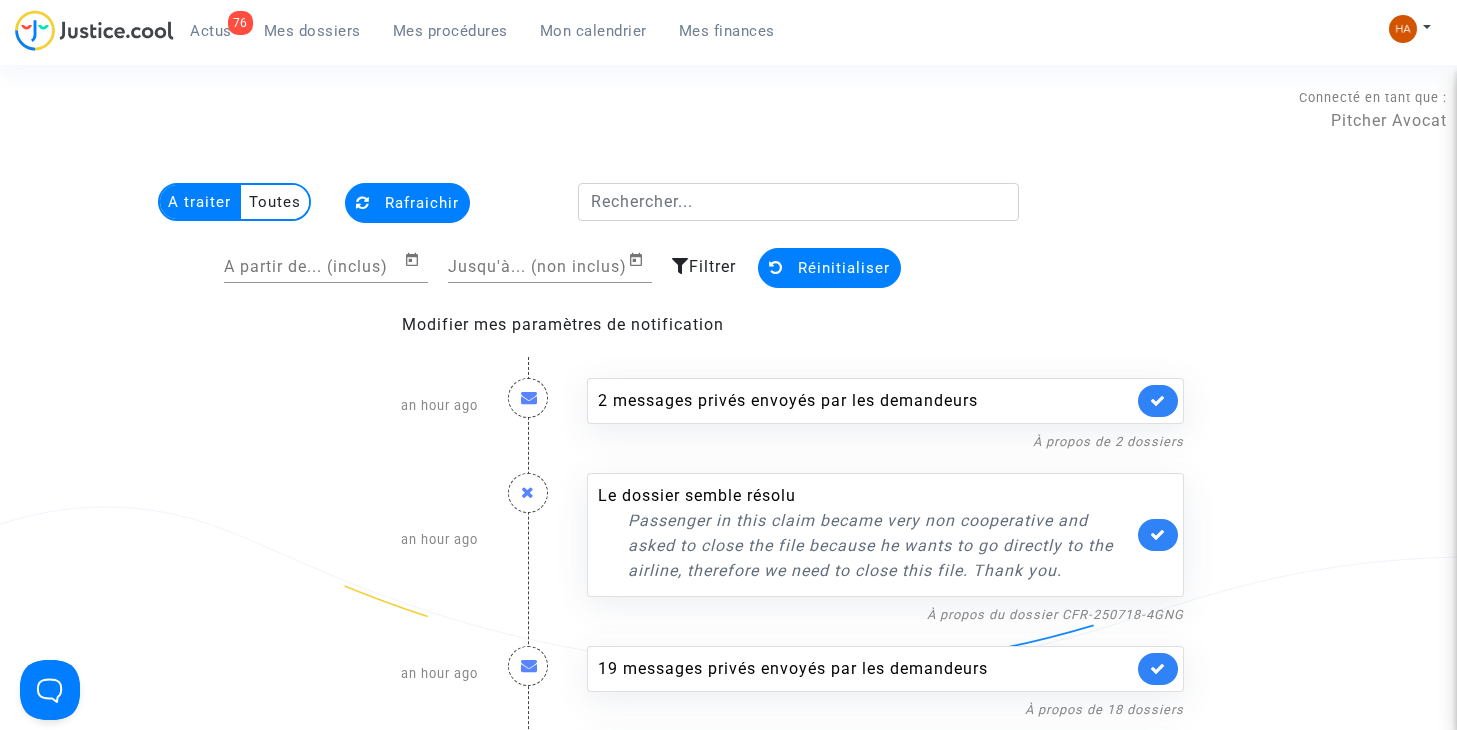 scroll, scrollTop: 600, scrollLeft: 0, axis: vertical 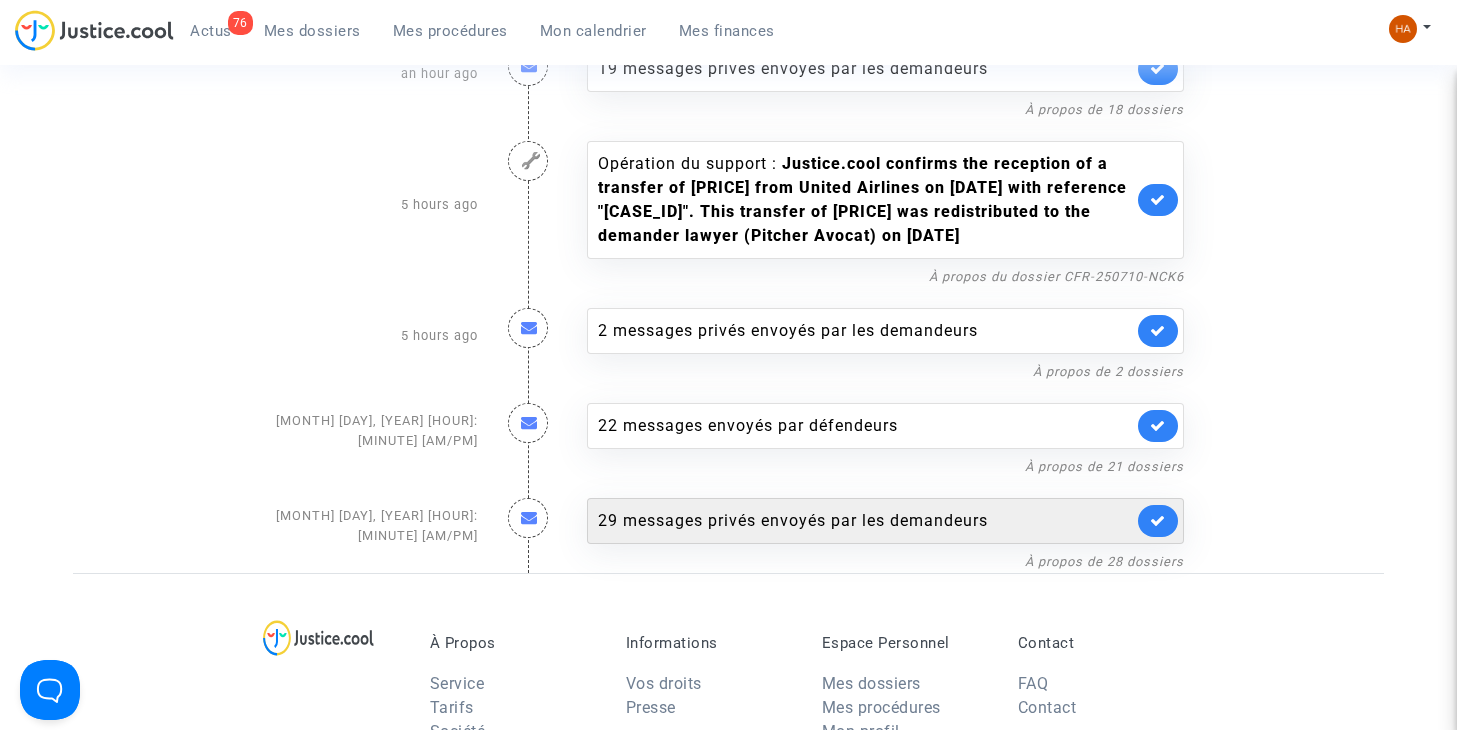 click on "[NUMBER] messages privés envoyés par   les demandeurs" 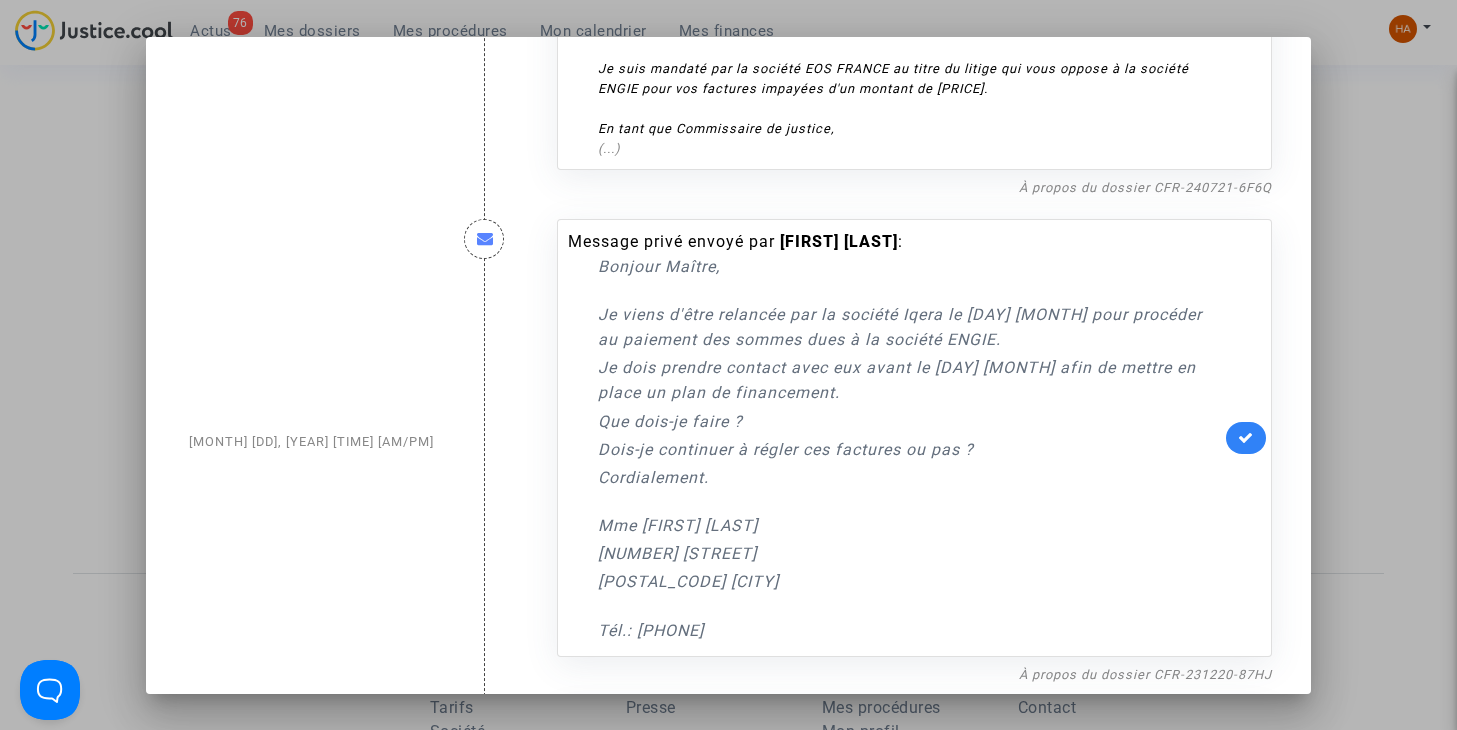 scroll, scrollTop: 8373, scrollLeft: 0, axis: vertical 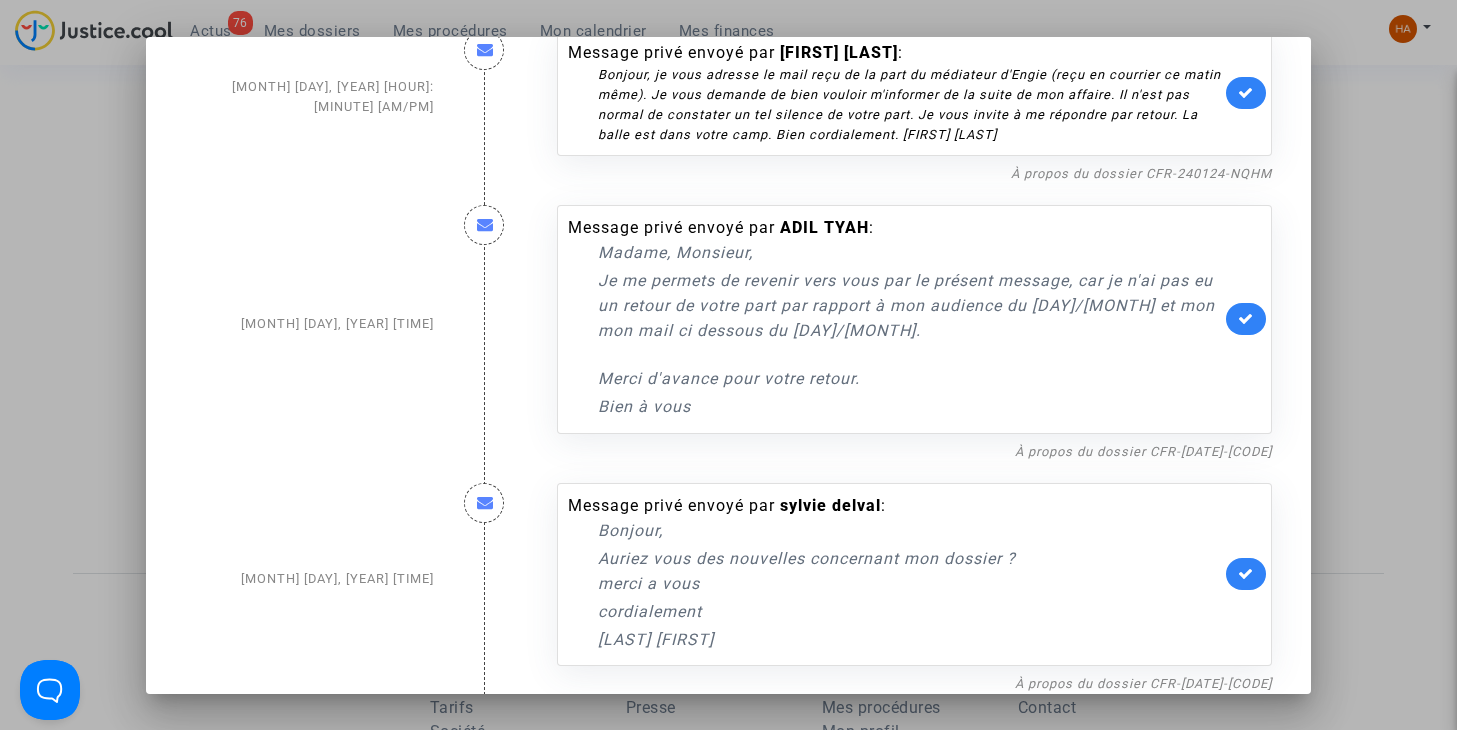 click at bounding box center [728, 365] 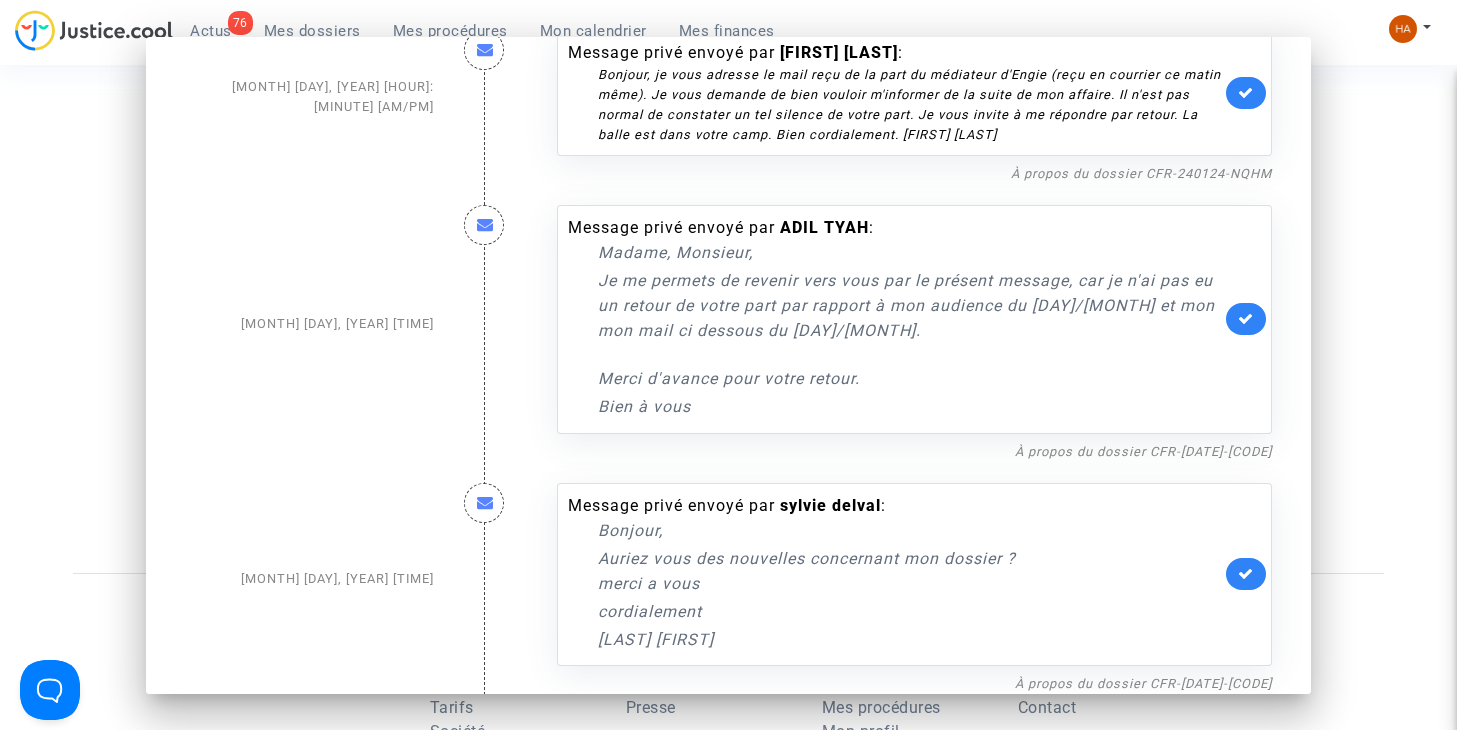scroll, scrollTop: 600, scrollLeft: 0, axis: vertical 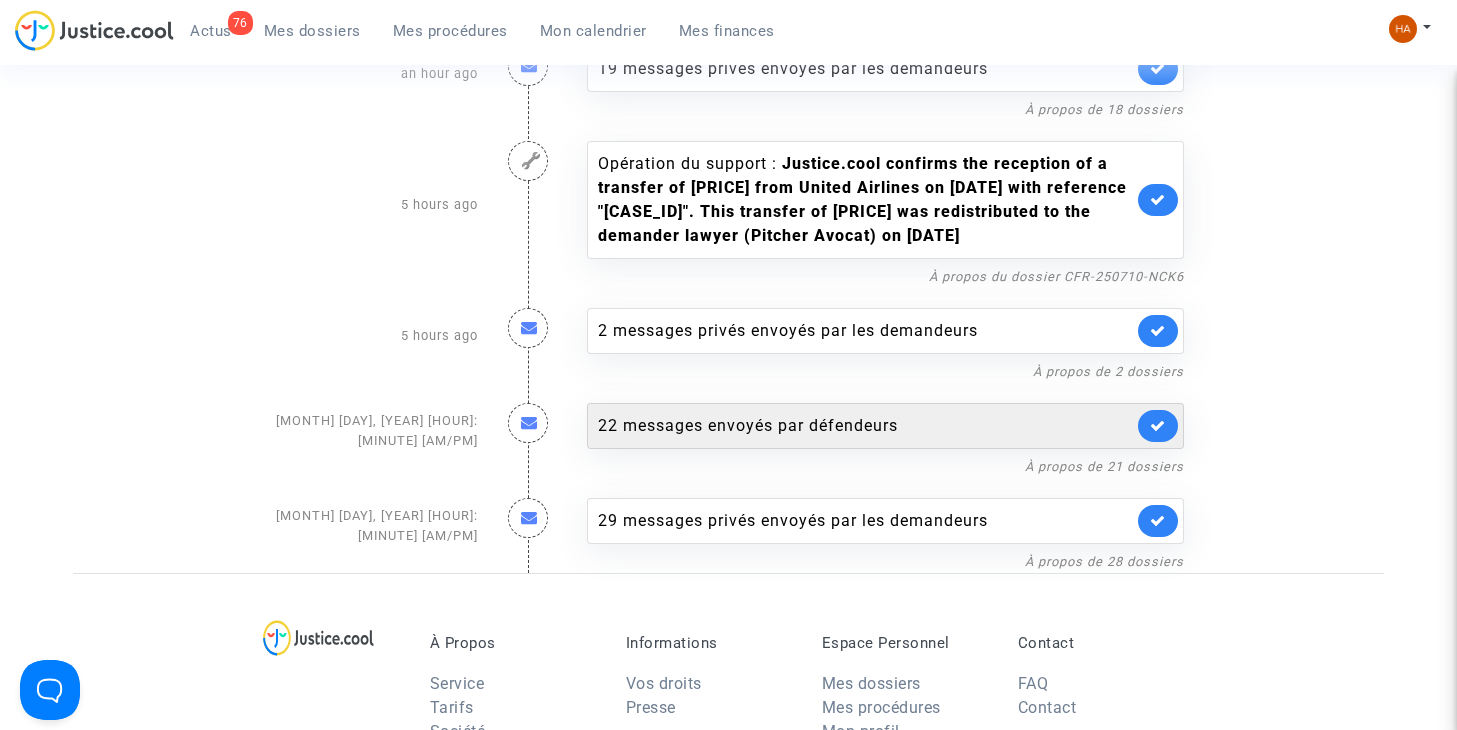 click on "22 messages envoyés par   défendeurs" 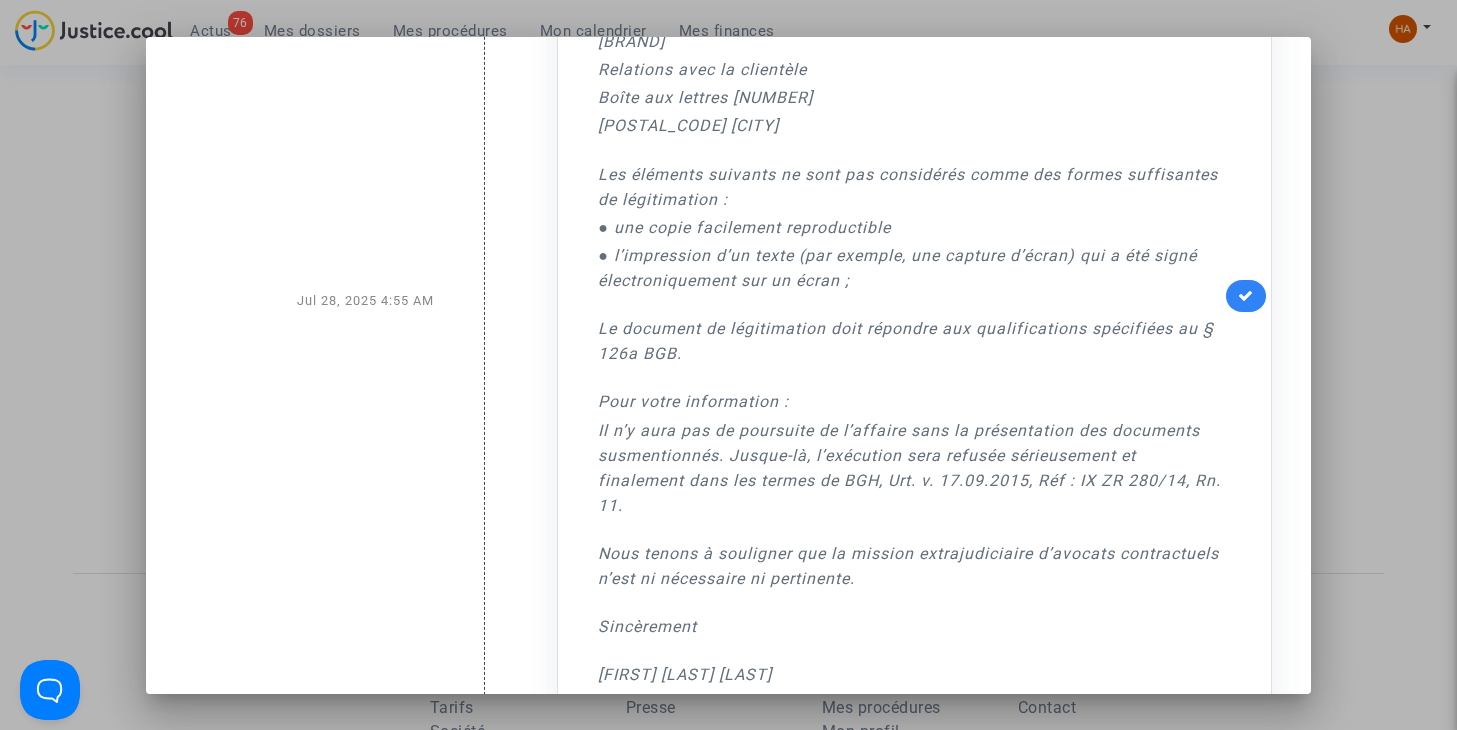 scroll, scrollTop: 12357, scrollLeft: 0, axis: vertical 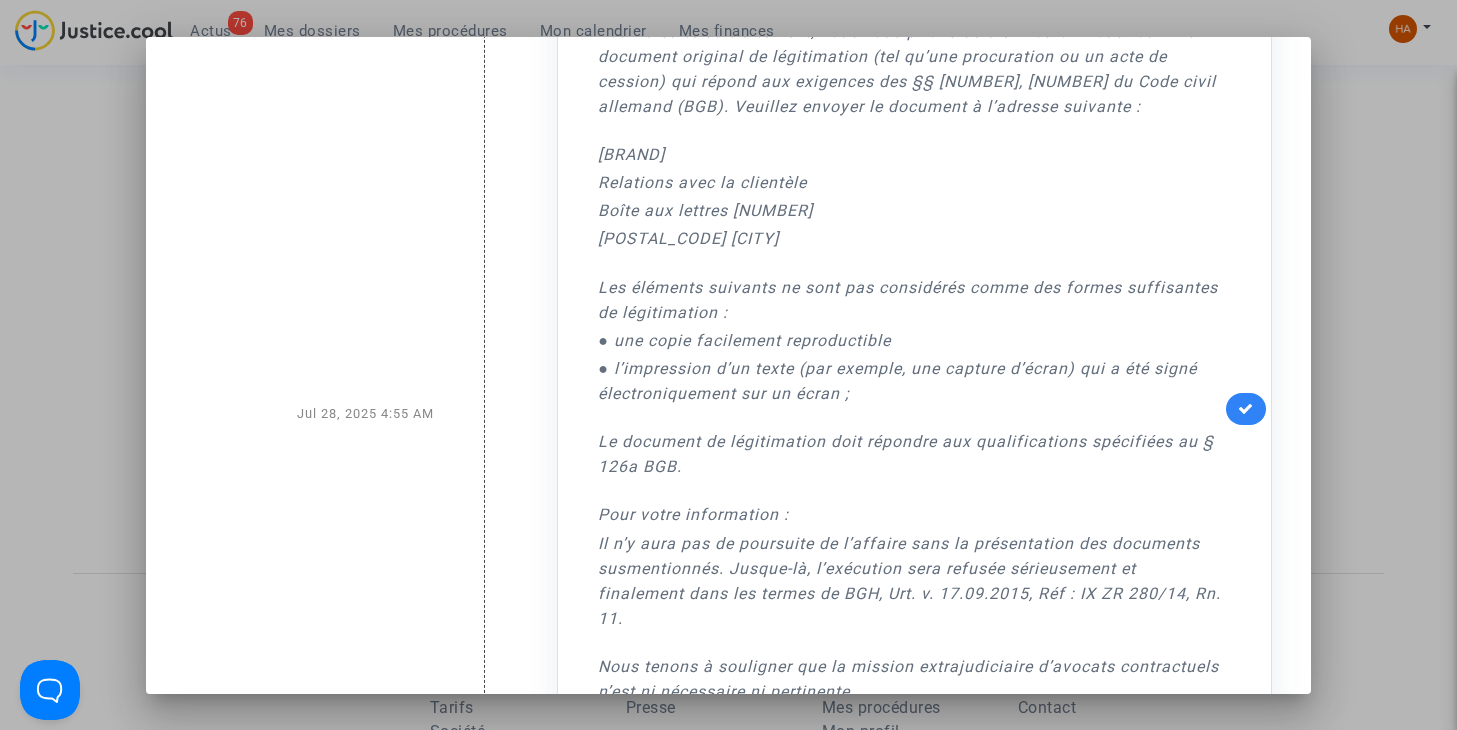 click at bounding box center (728, 365) 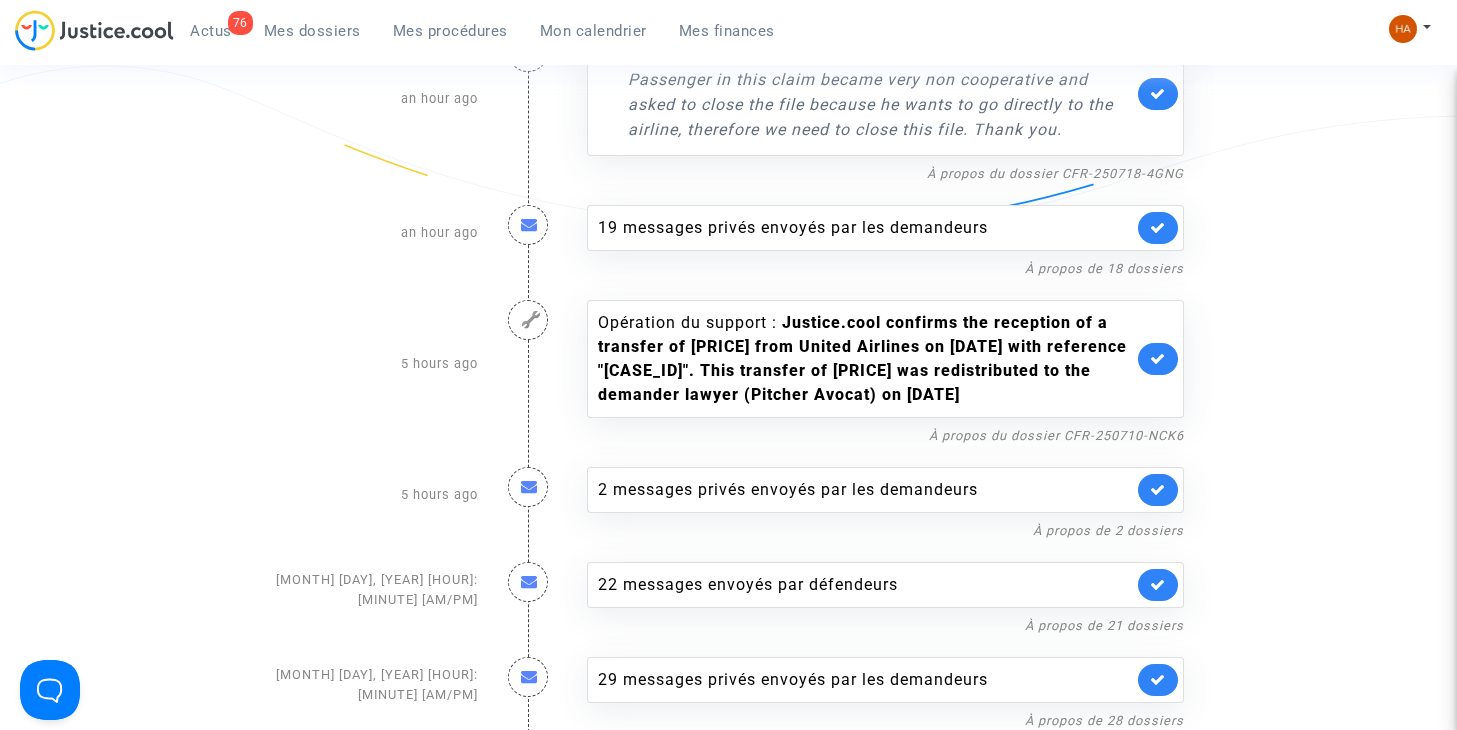 scroll, scrollTop: 0, scrollLeft: 0, axis: both 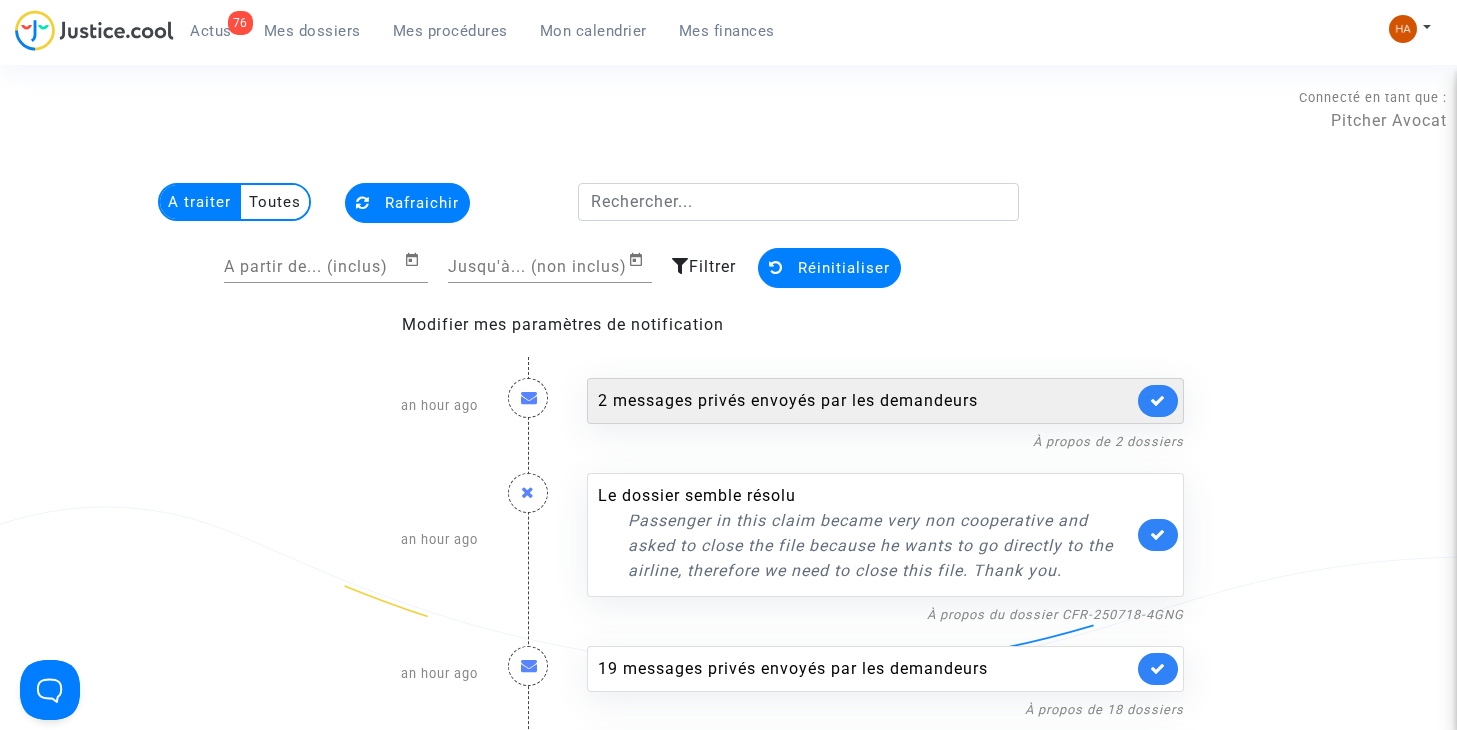 click on "2 messages privés envoyés par   les demandeurs" 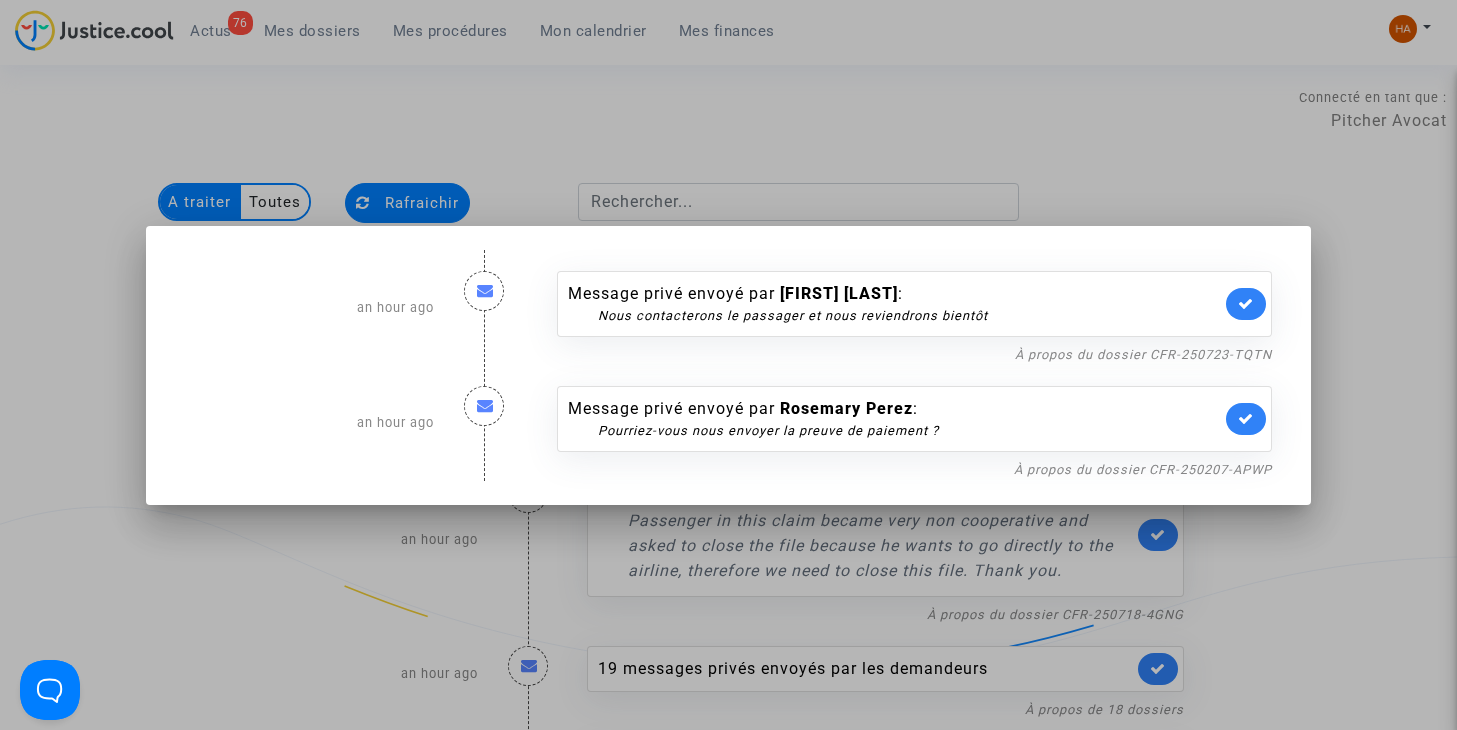 click at bounding box center (728, 365) 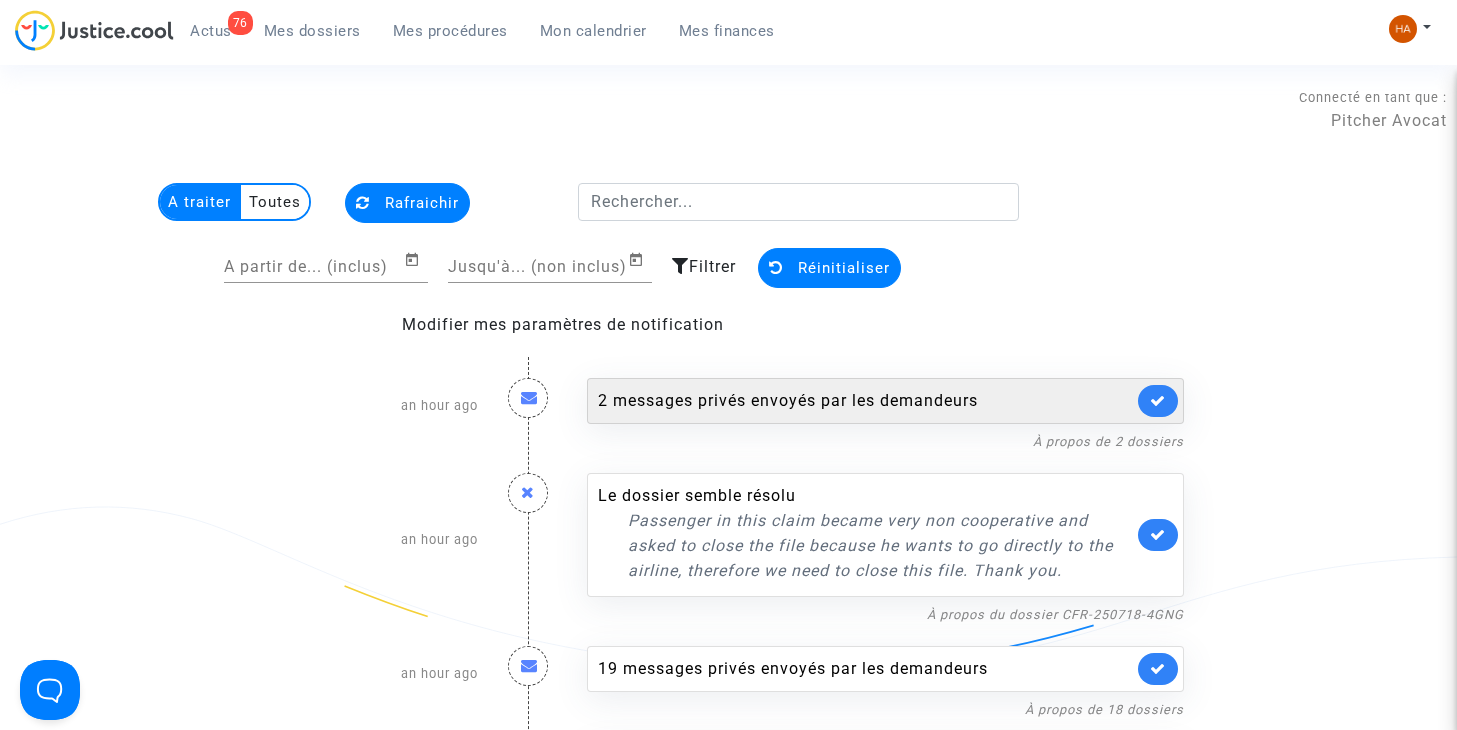 click on "2 messages privés envoyés par   les demandeurs" 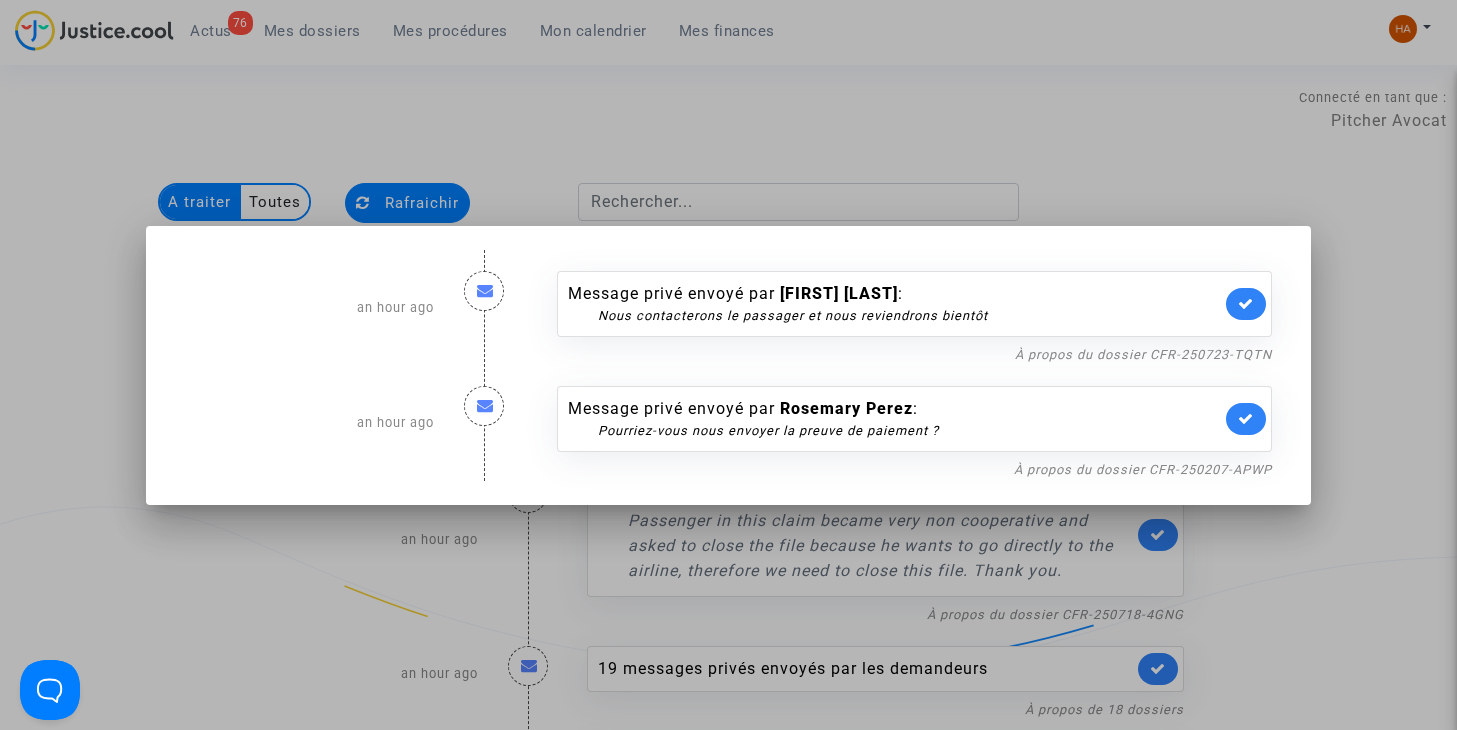 click at bounding box center [728, 365] 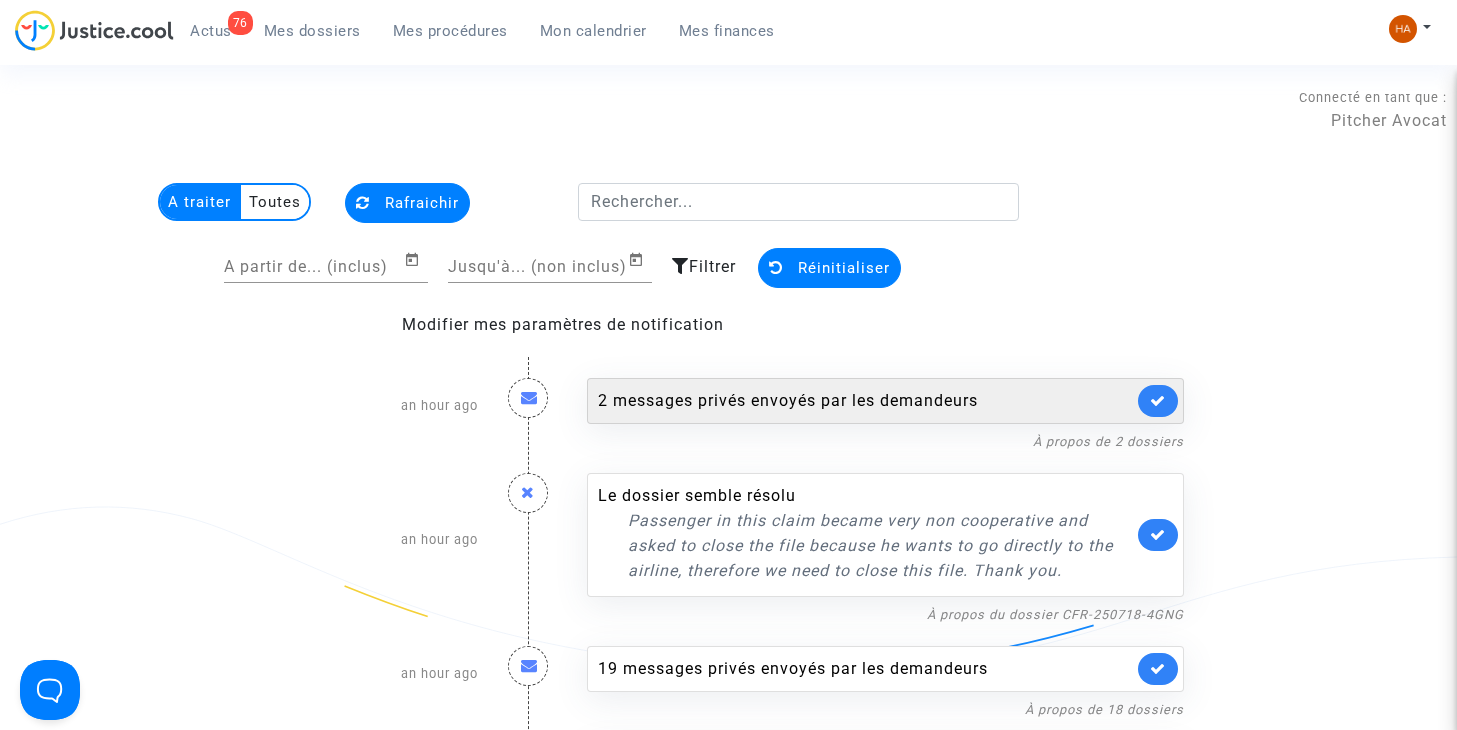 click on "2 messages privés envoyés par   les demandeurs" 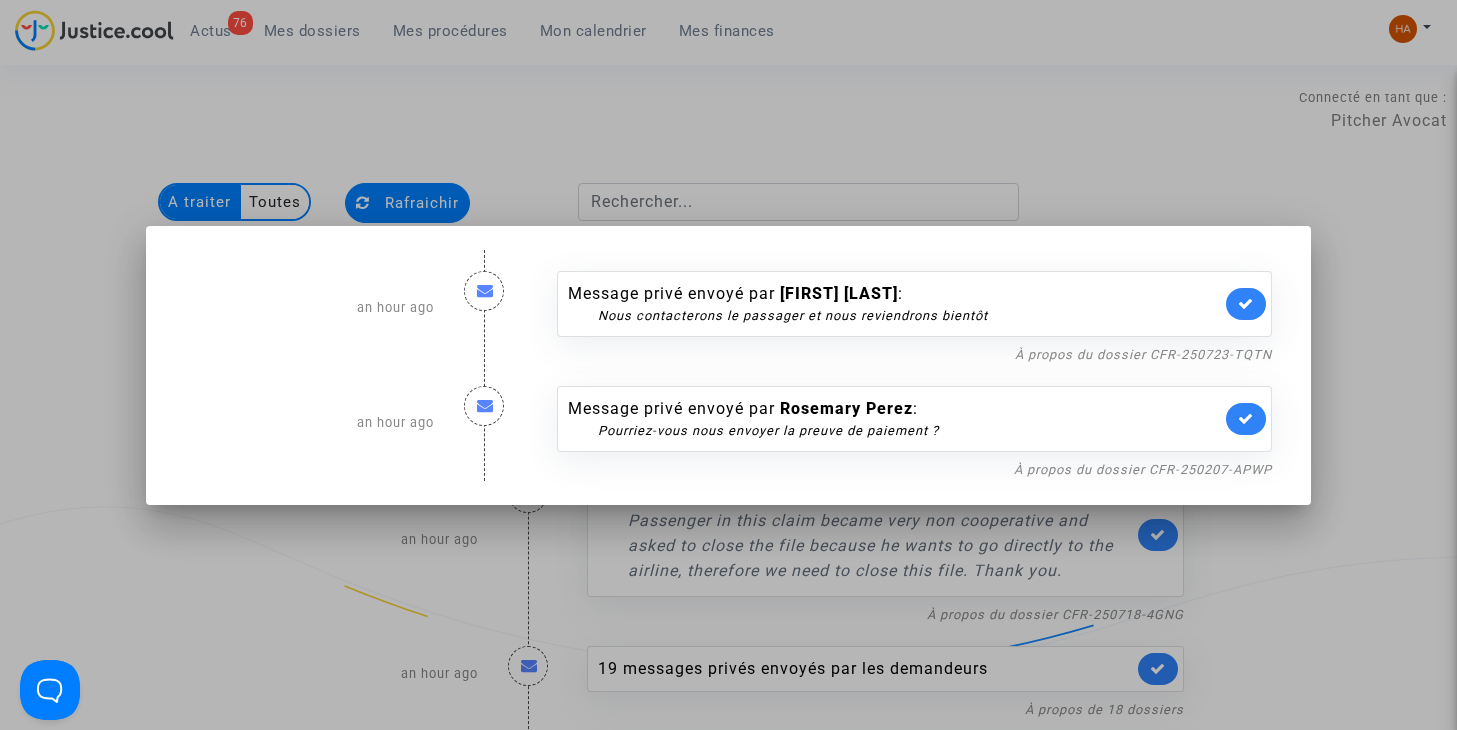 click at bounding box center (728, 365) 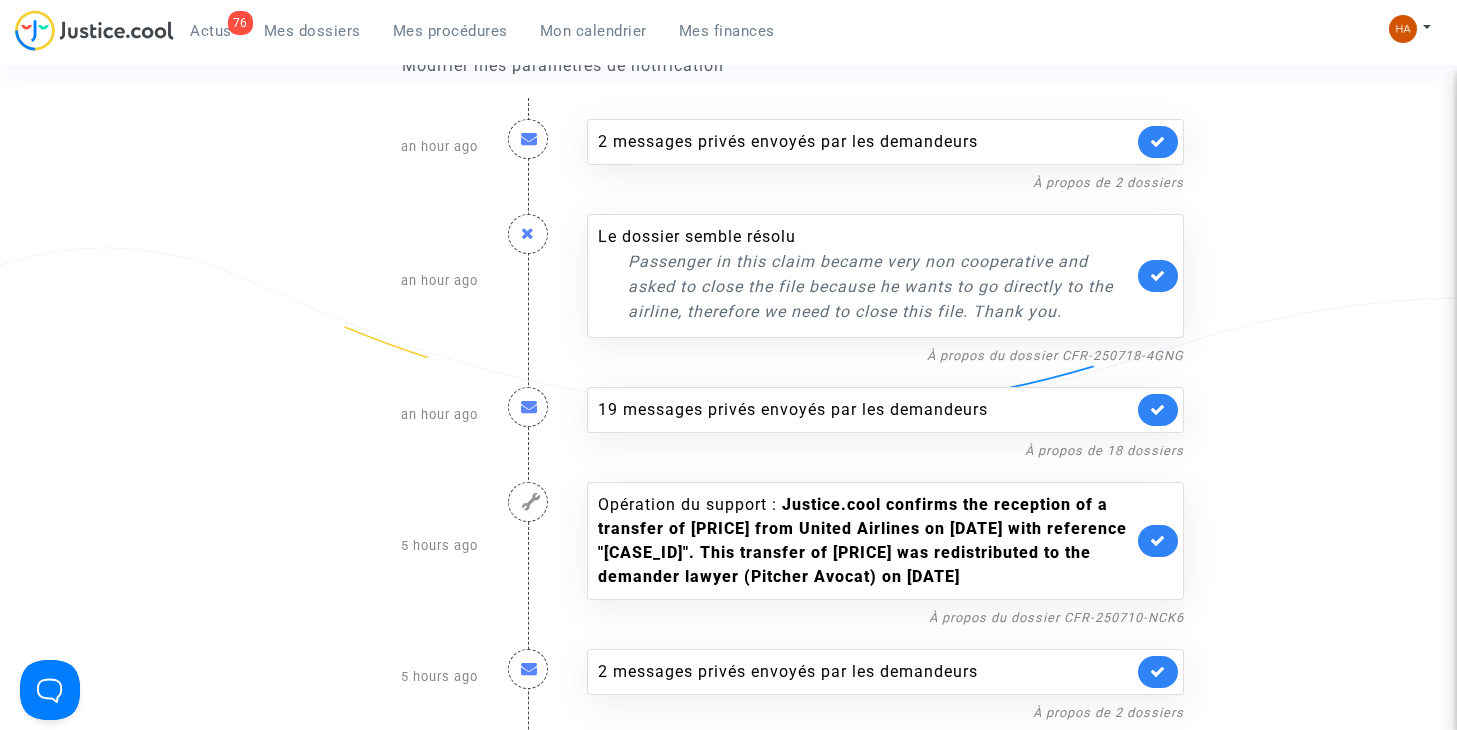 scroll, scrollTop: 300, scrollLeft: 0, axis: vertical 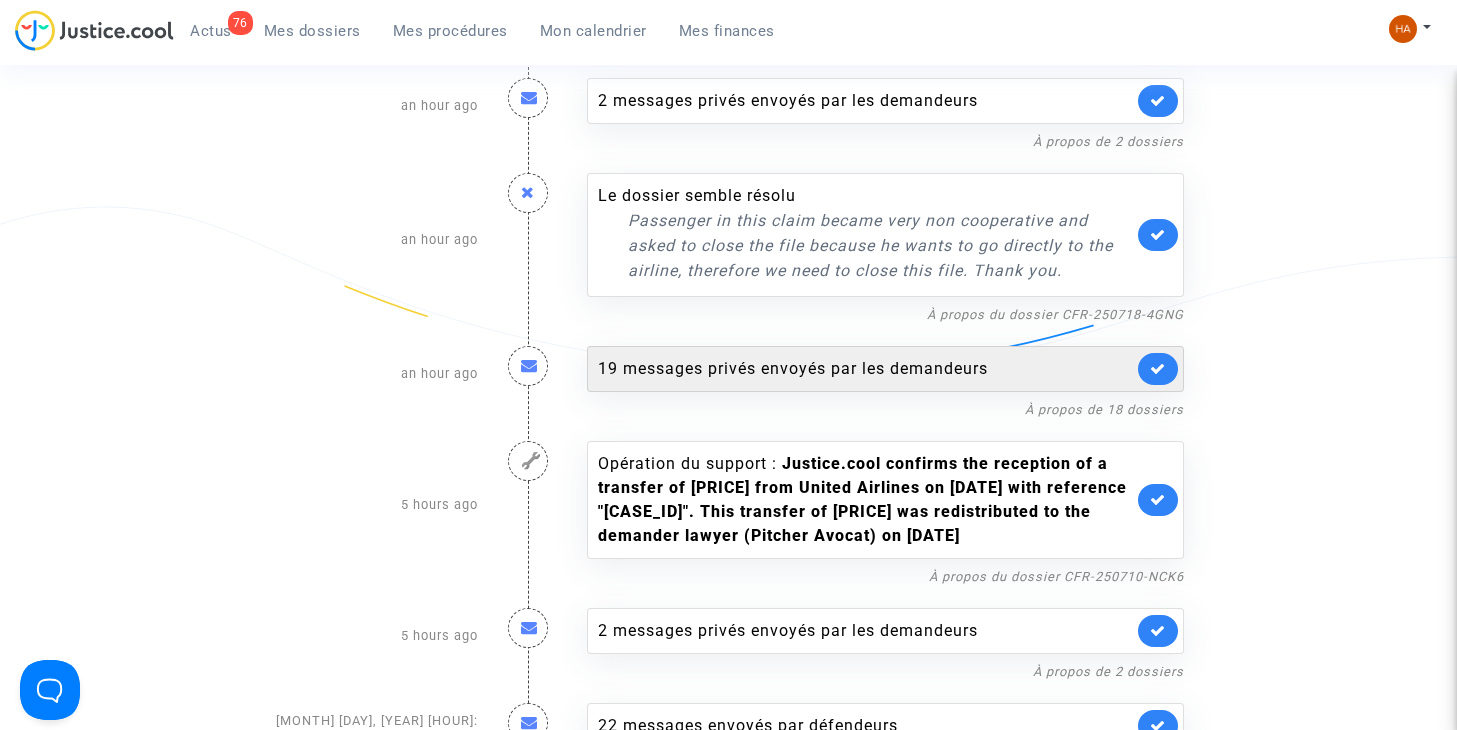 click on "[NUMBER] messages privés envoyés par   les demandeurs" 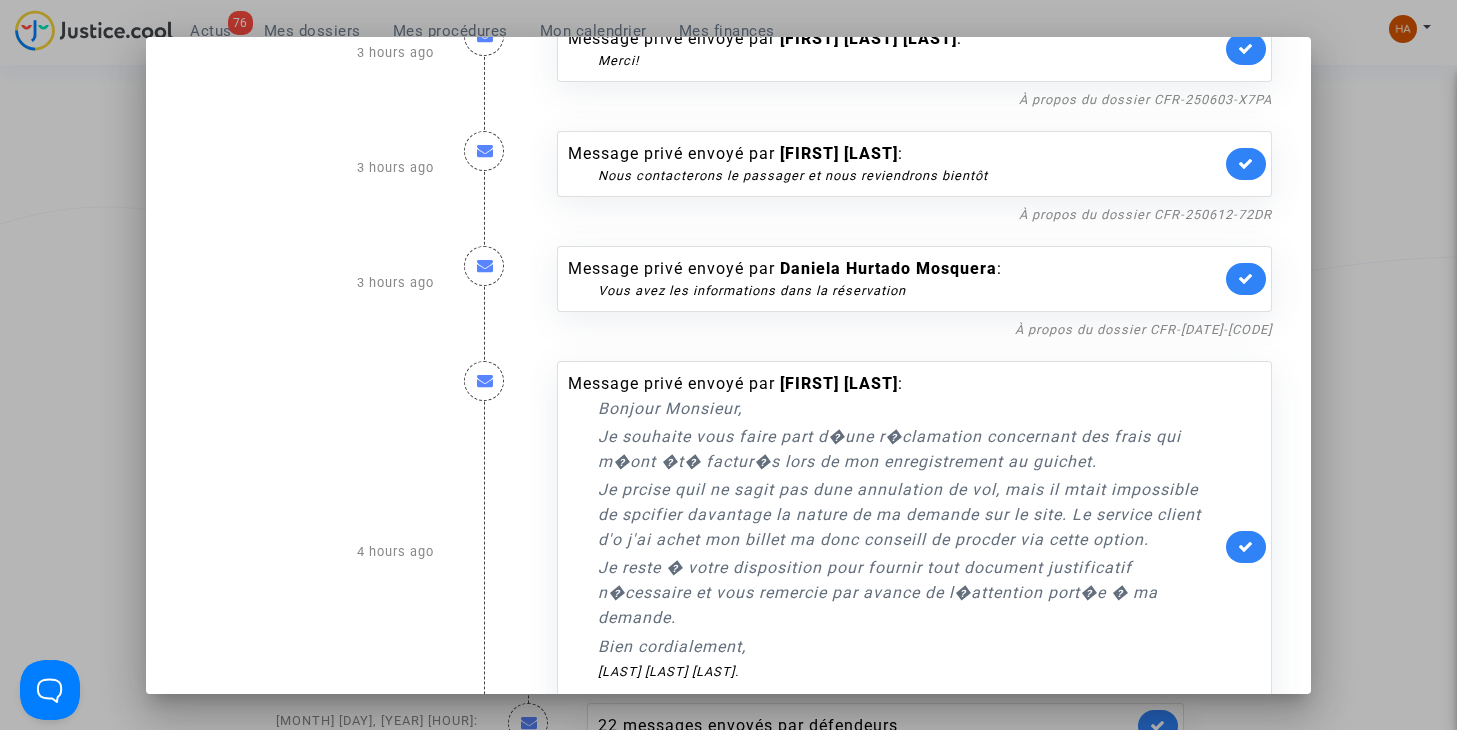 scroll, scrollTop: 2247, scrollLeft: 0, axis: vertical 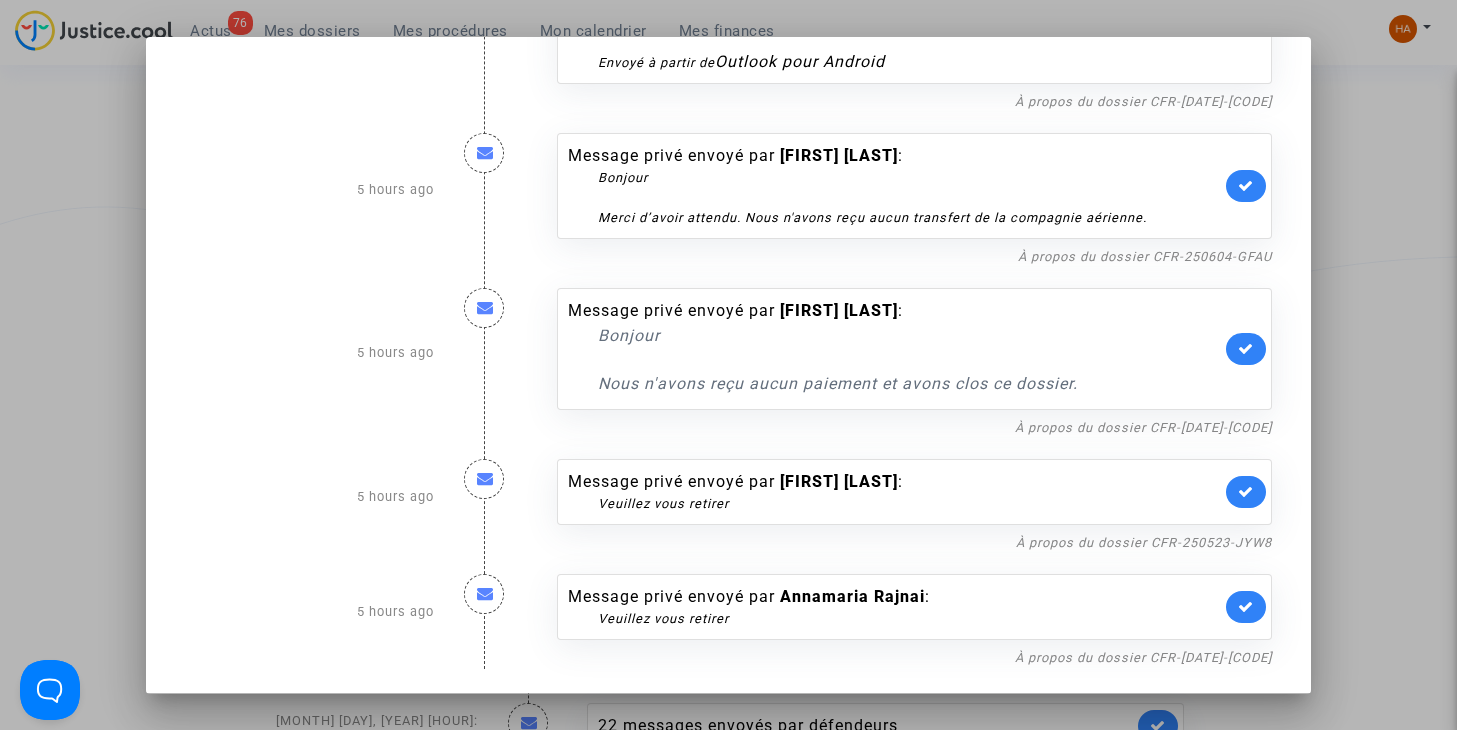 click at bounding box center [728, 365] 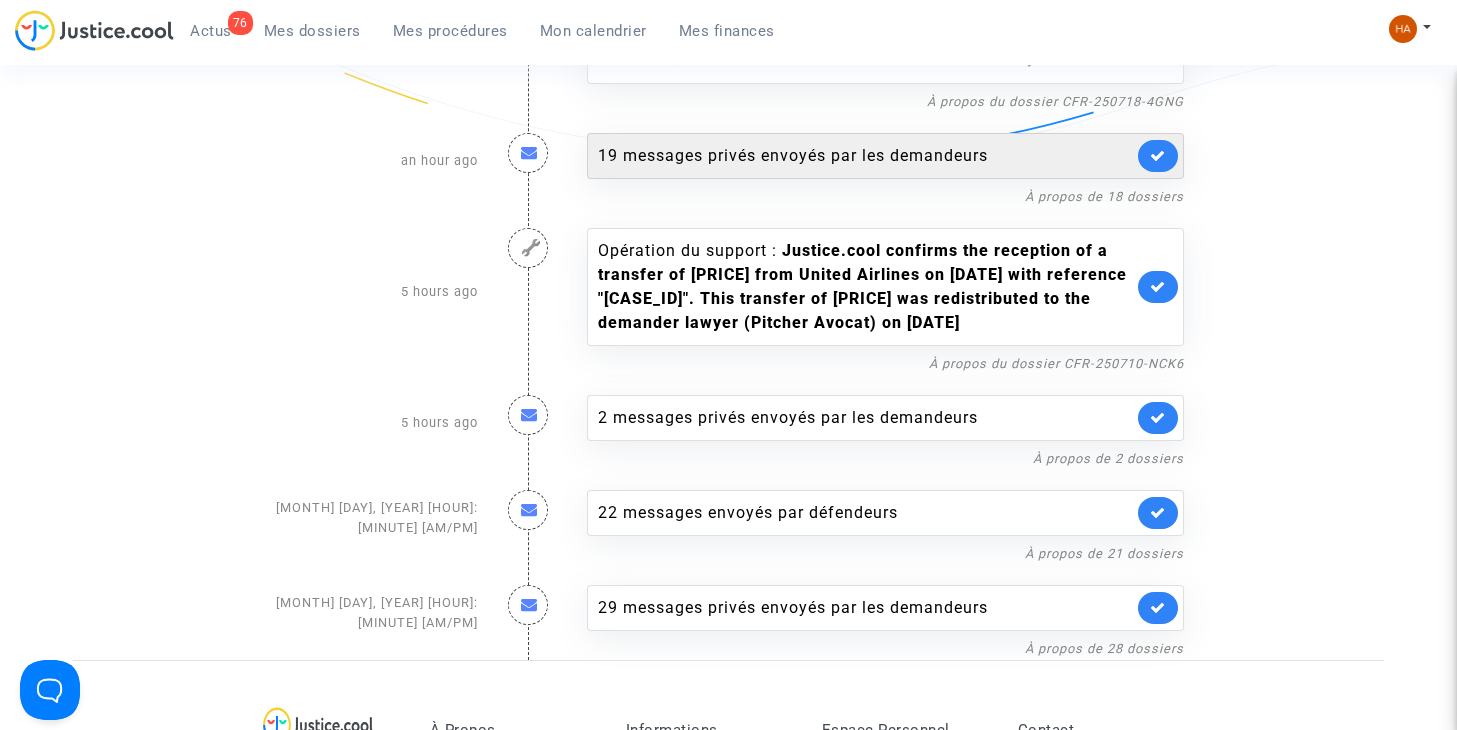 scroll, scrollTop: 600, scrollLeft: 0, axis: vertical 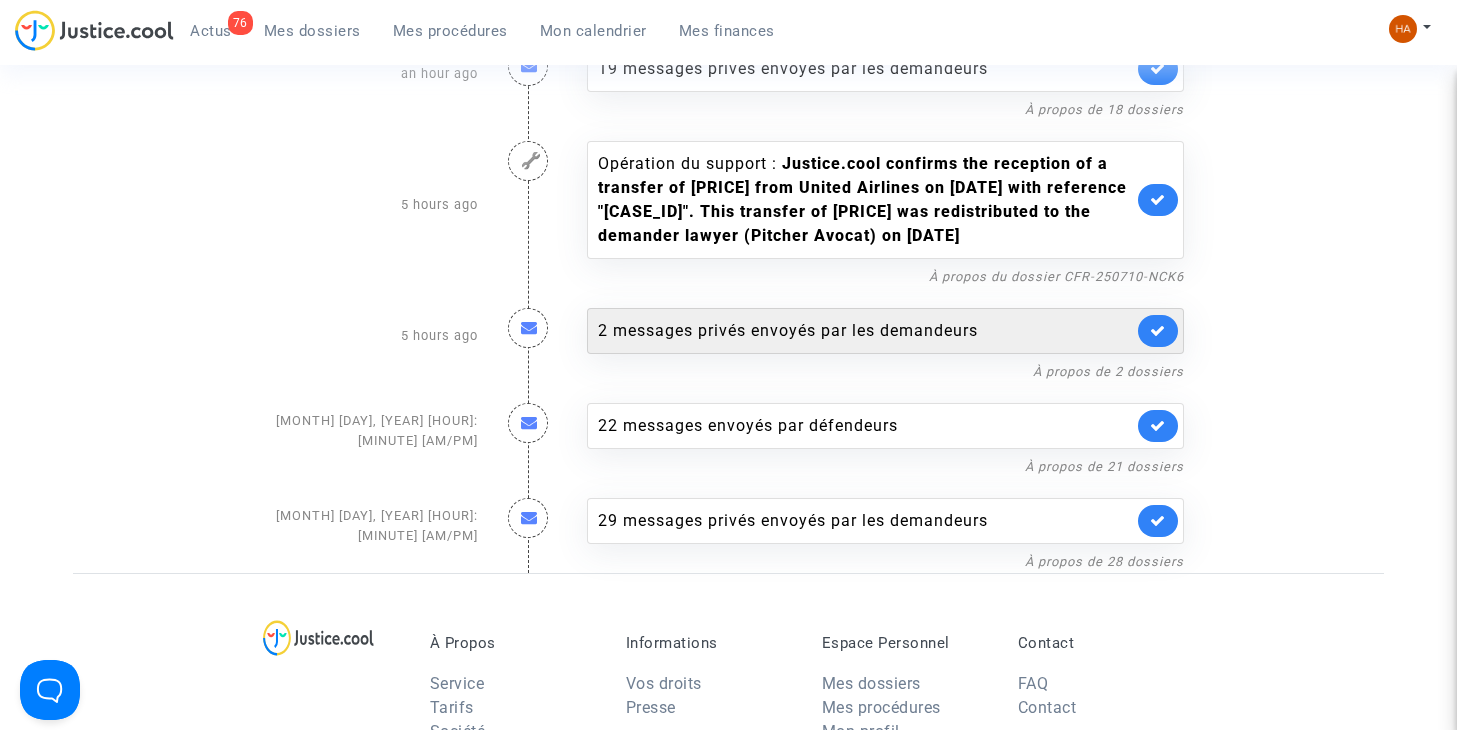 click on "2 messages privés envoyés par   les demandeurs" 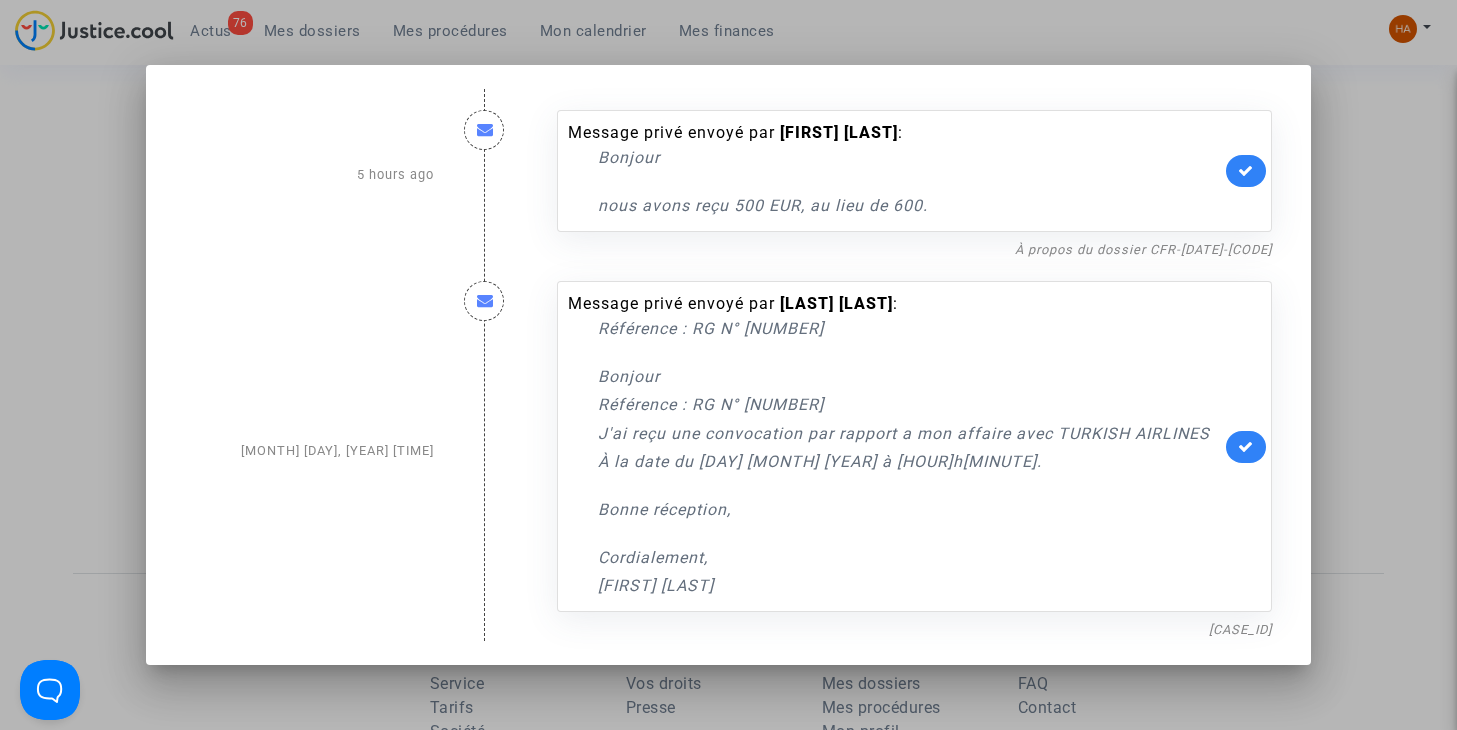 click at bounding box center [728, 365] 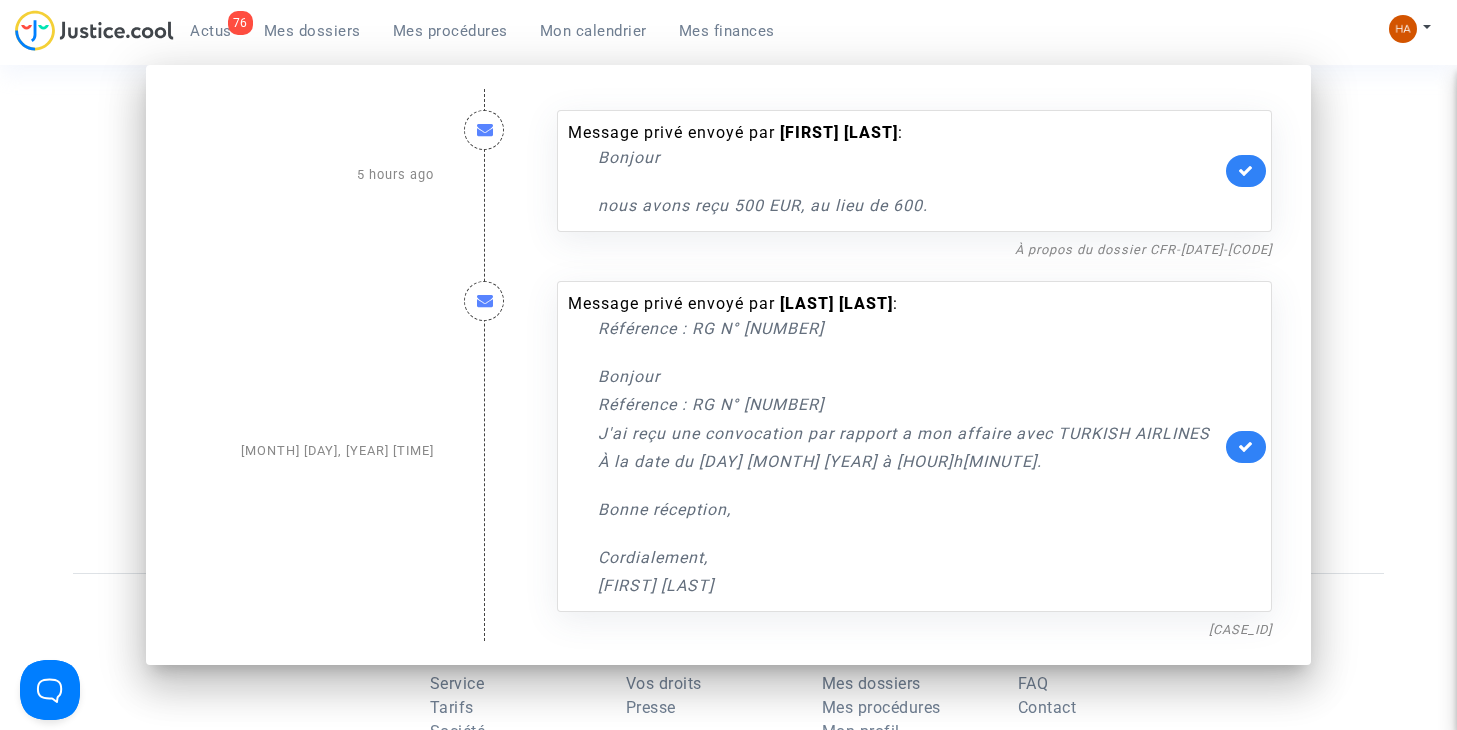 scroll, scrollTop: 600, scrollLeft: 0, axis: vertical 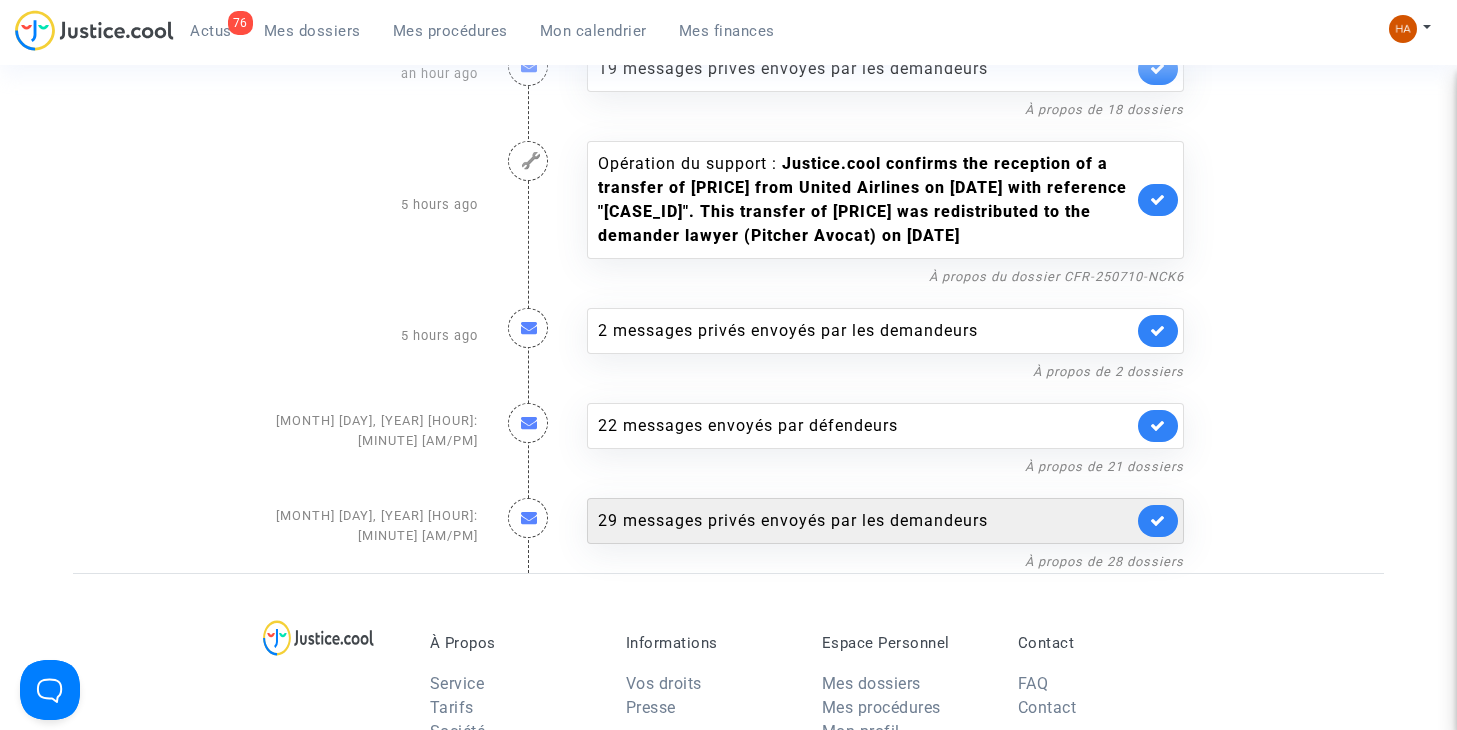 click on "29 messages privés envoyés par   les demandeurs" 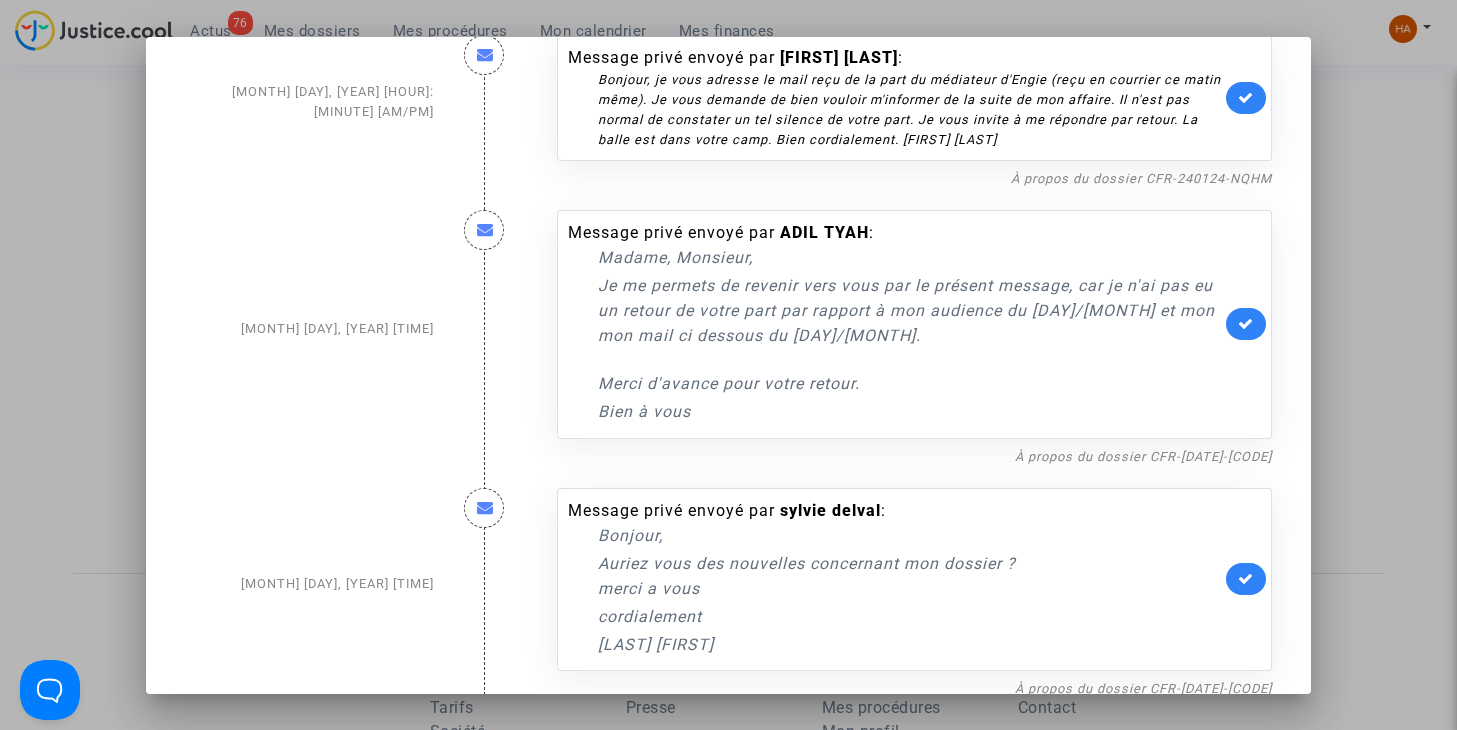 scroll, scrollTop: 8373, scrollLeft: 0, axis: vertical 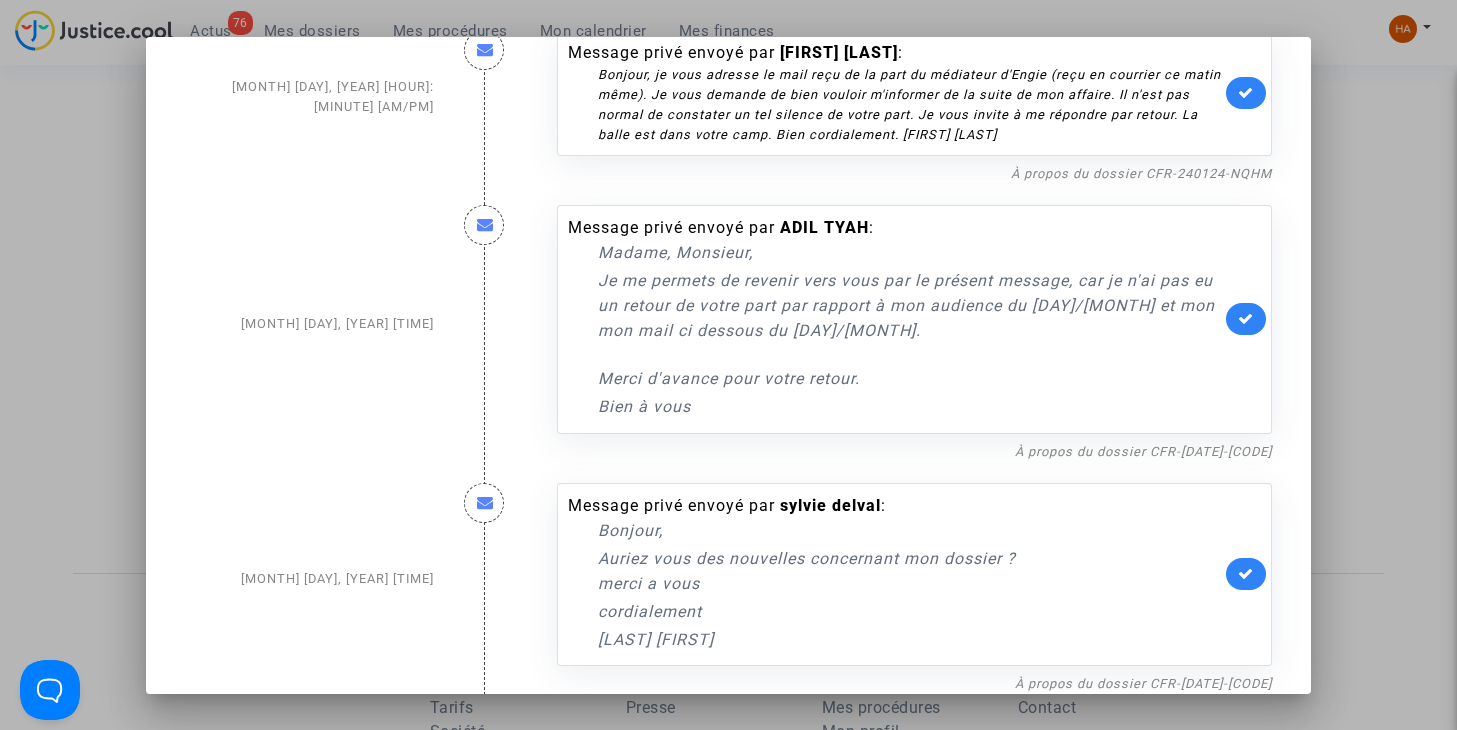 click at bounding box center (728, 365) 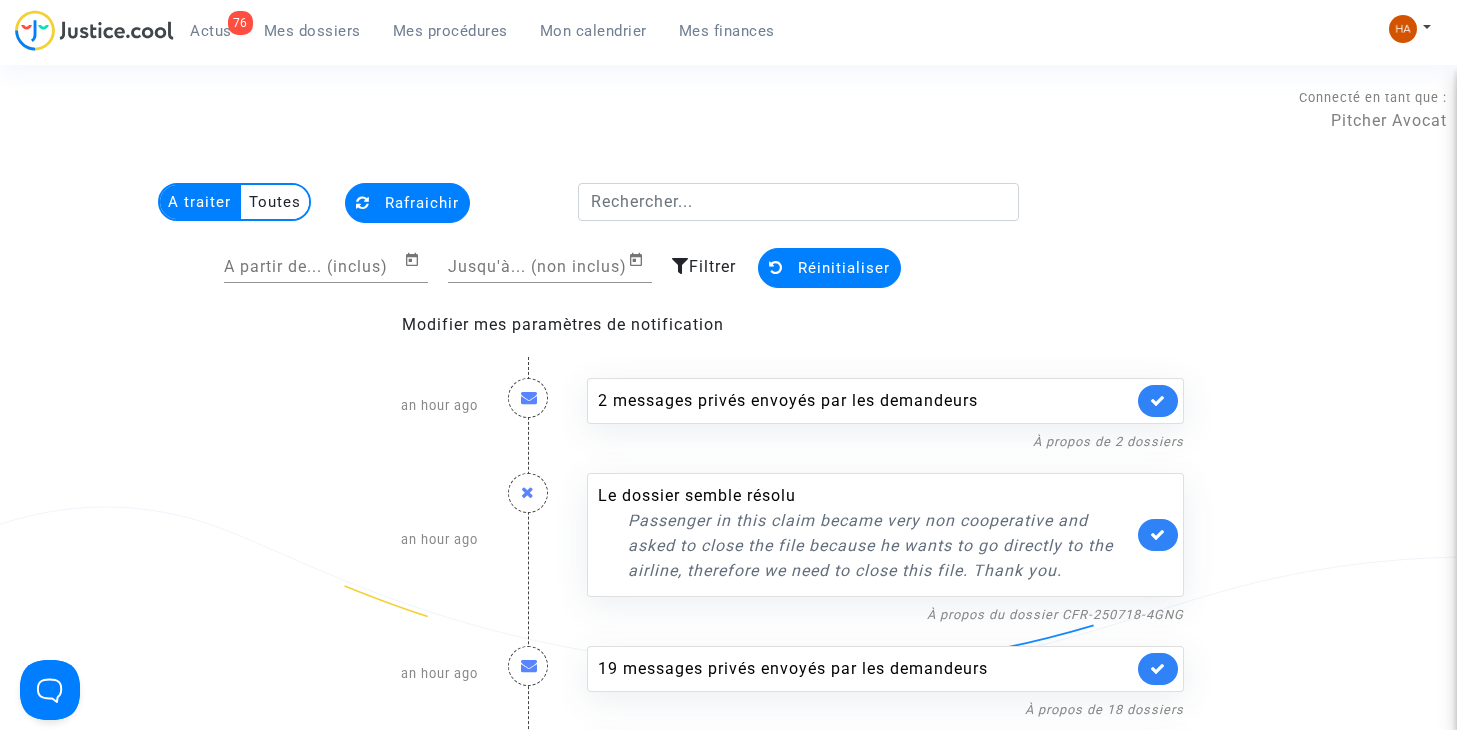 scroll, scrollTop: 600, scrollLeft: 0, axis: vertical 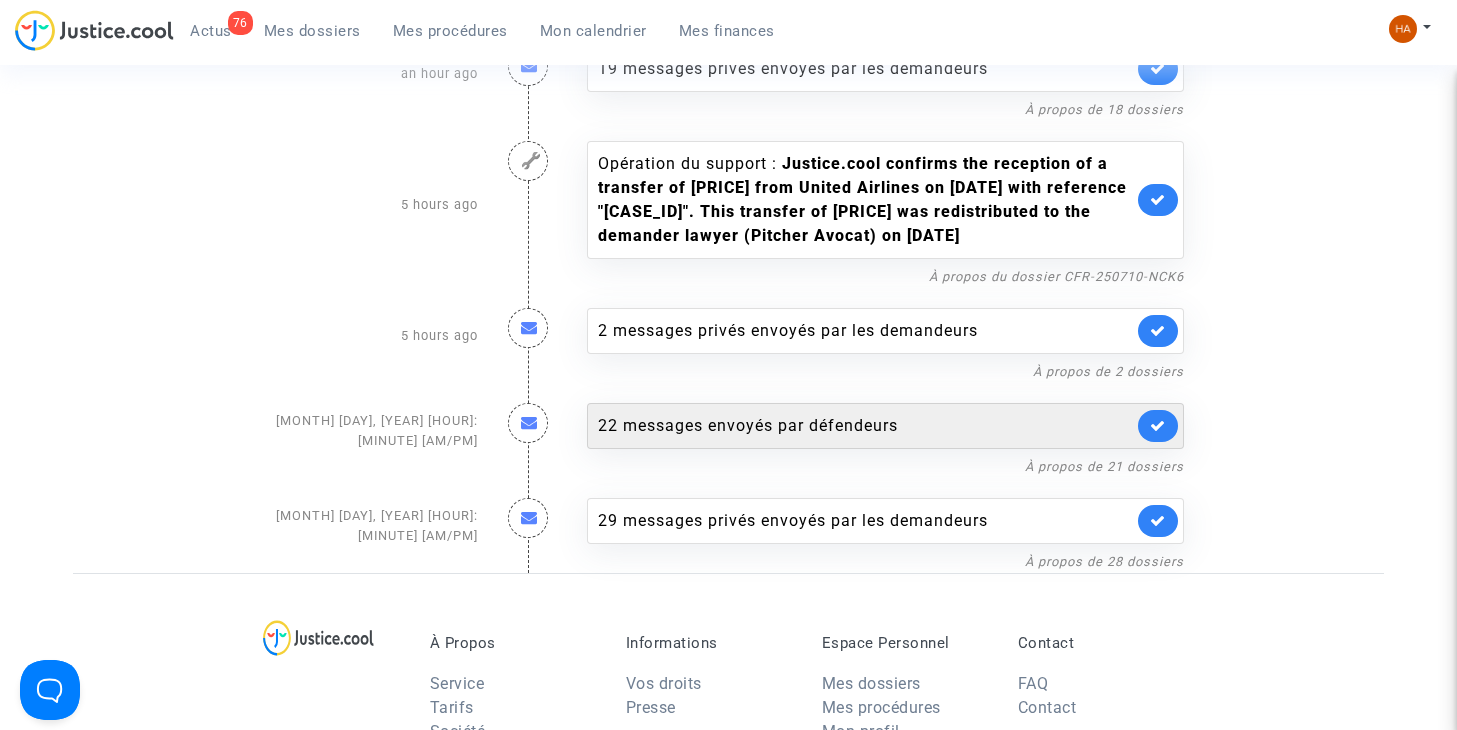click on "22 messages envoyés par   défendeurs" 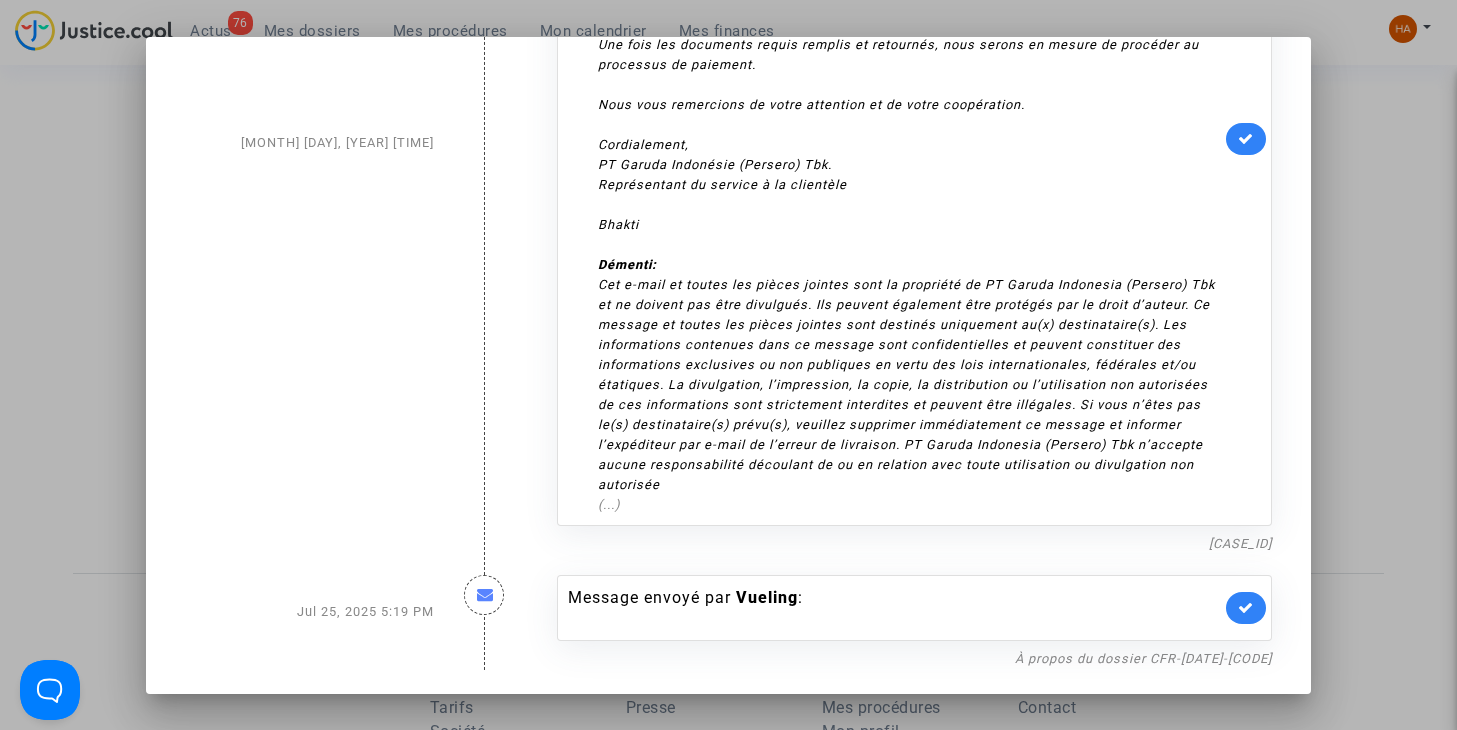 scroll, scrollTop: 13757, scrollLeft: 0, axis: vertical 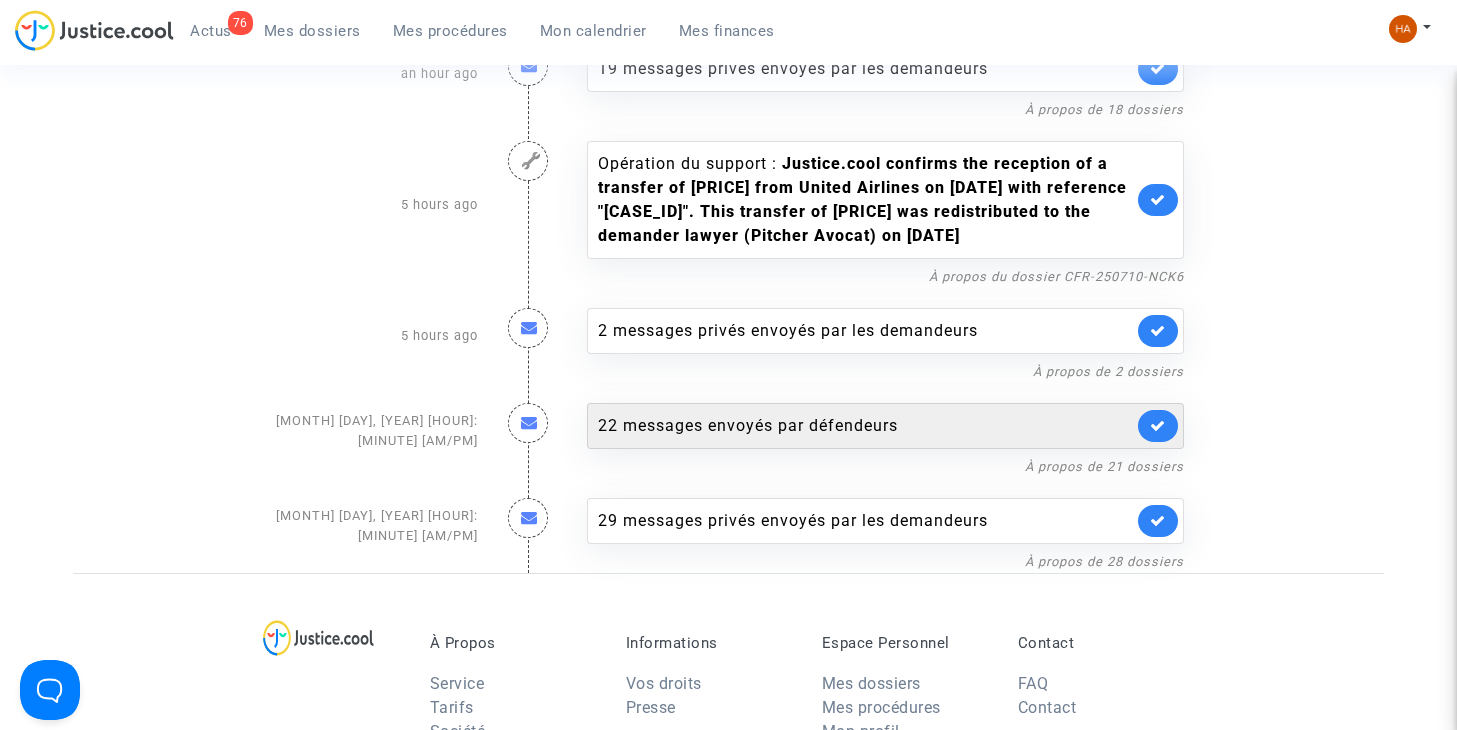 click on "22 messages envoyés par   défendeurs" 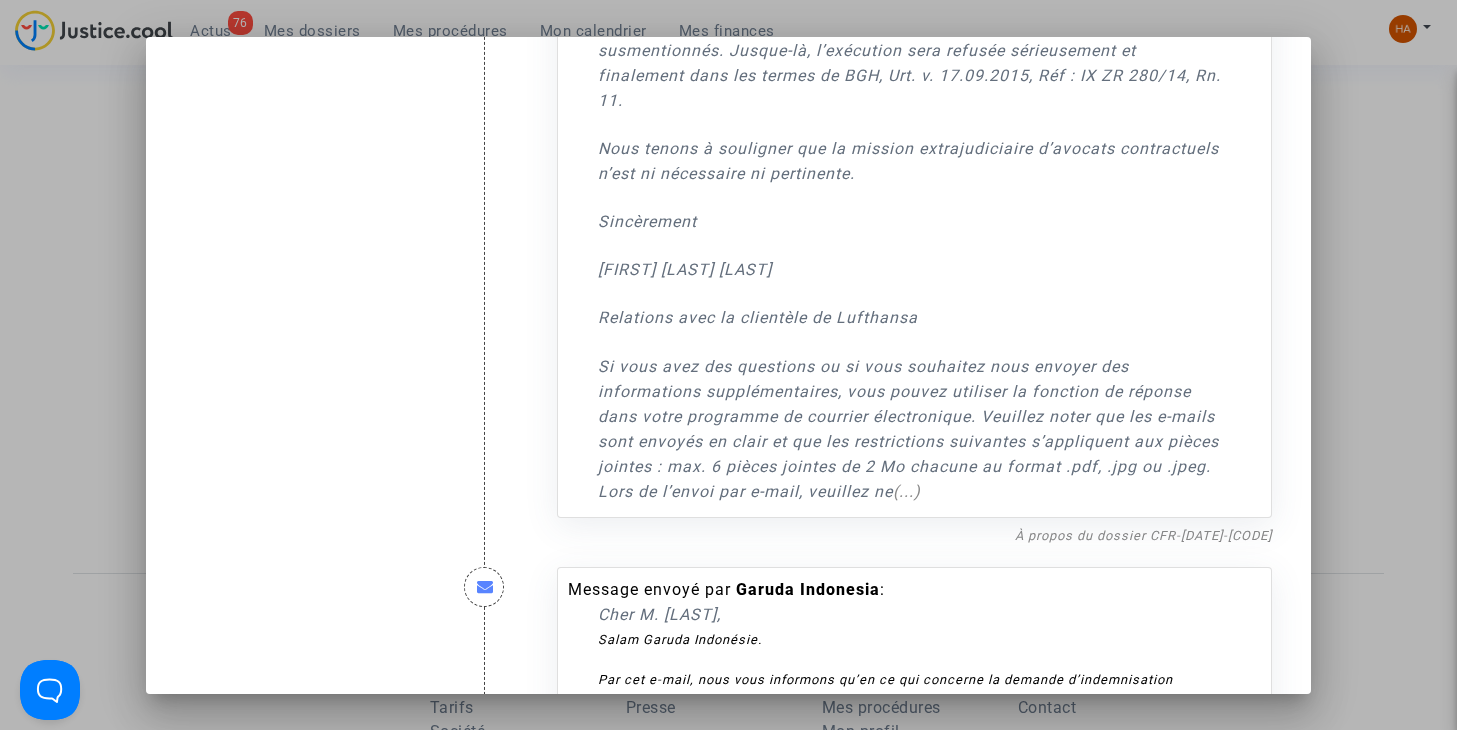 scroll, scrollTop: 13757, scrollLeft: 0, axis: vertical 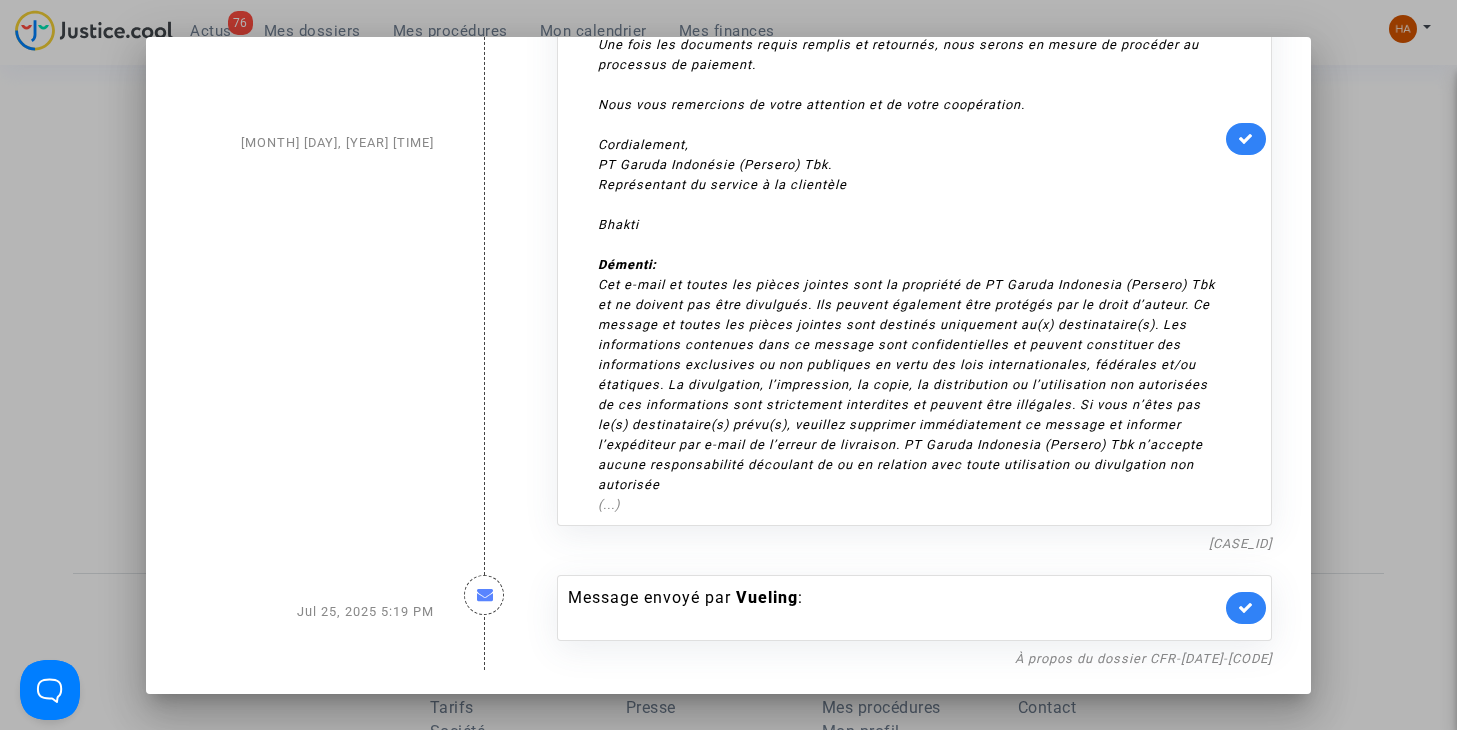 click at bounding box center [728, 365] 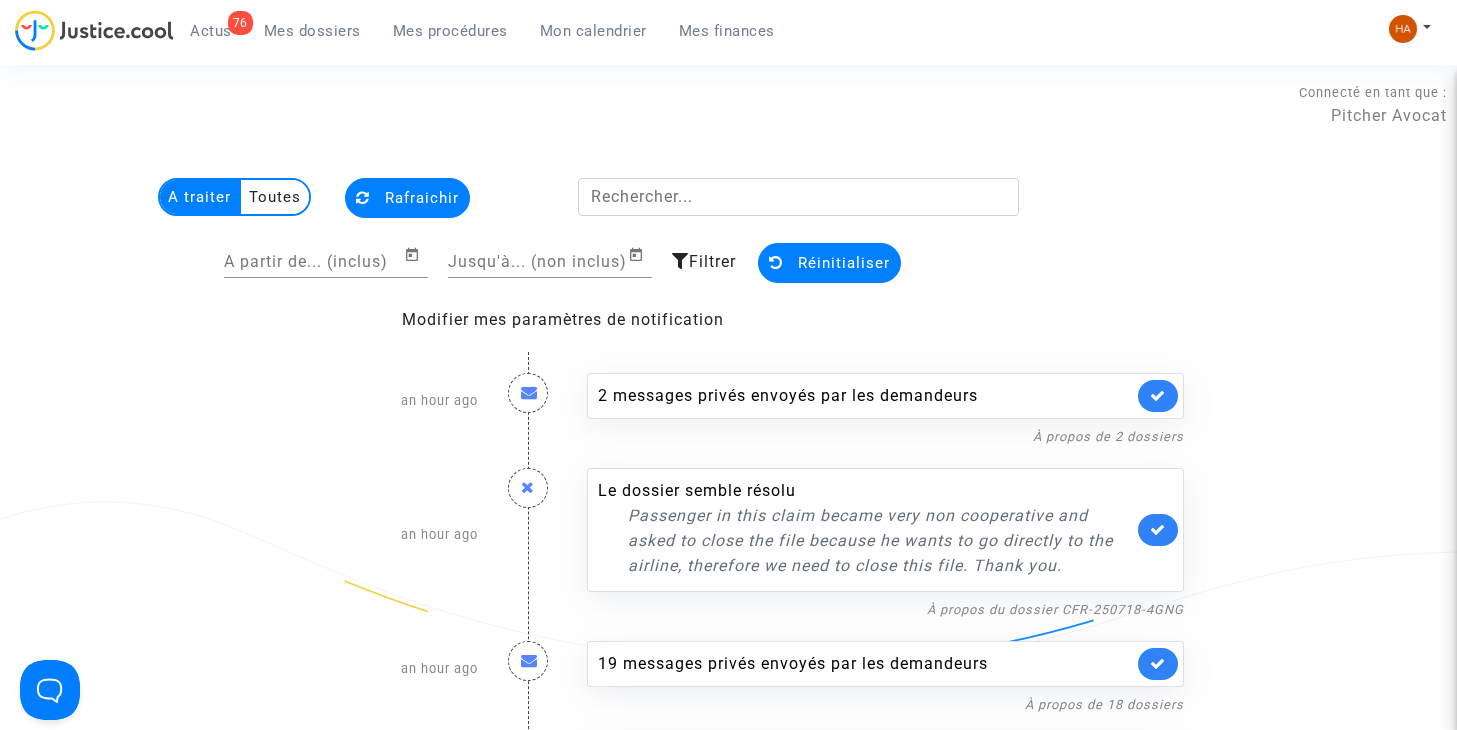 scroll, scrollTop: 0, scrollLeft: 0, axis: both 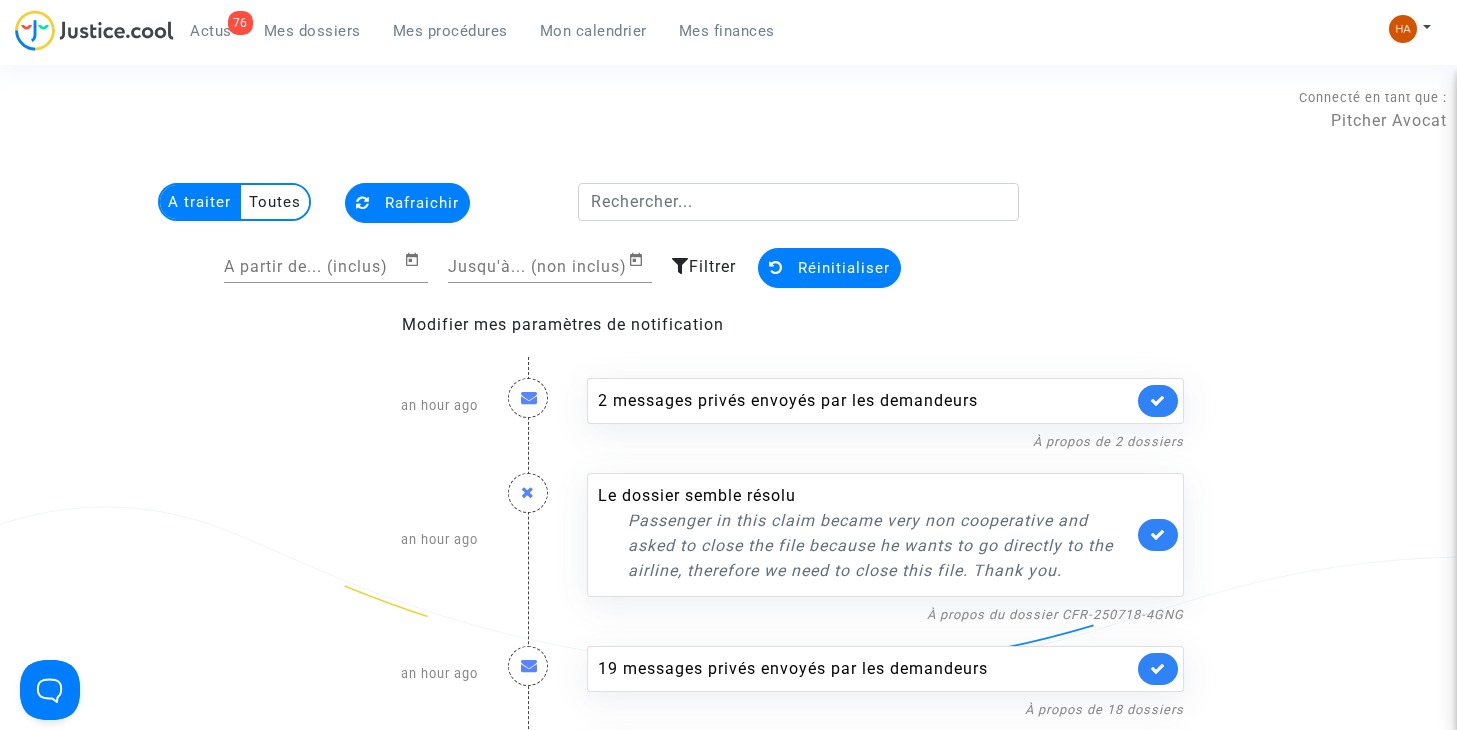 click on "Mes procédures" at bounding box center (450, 31) 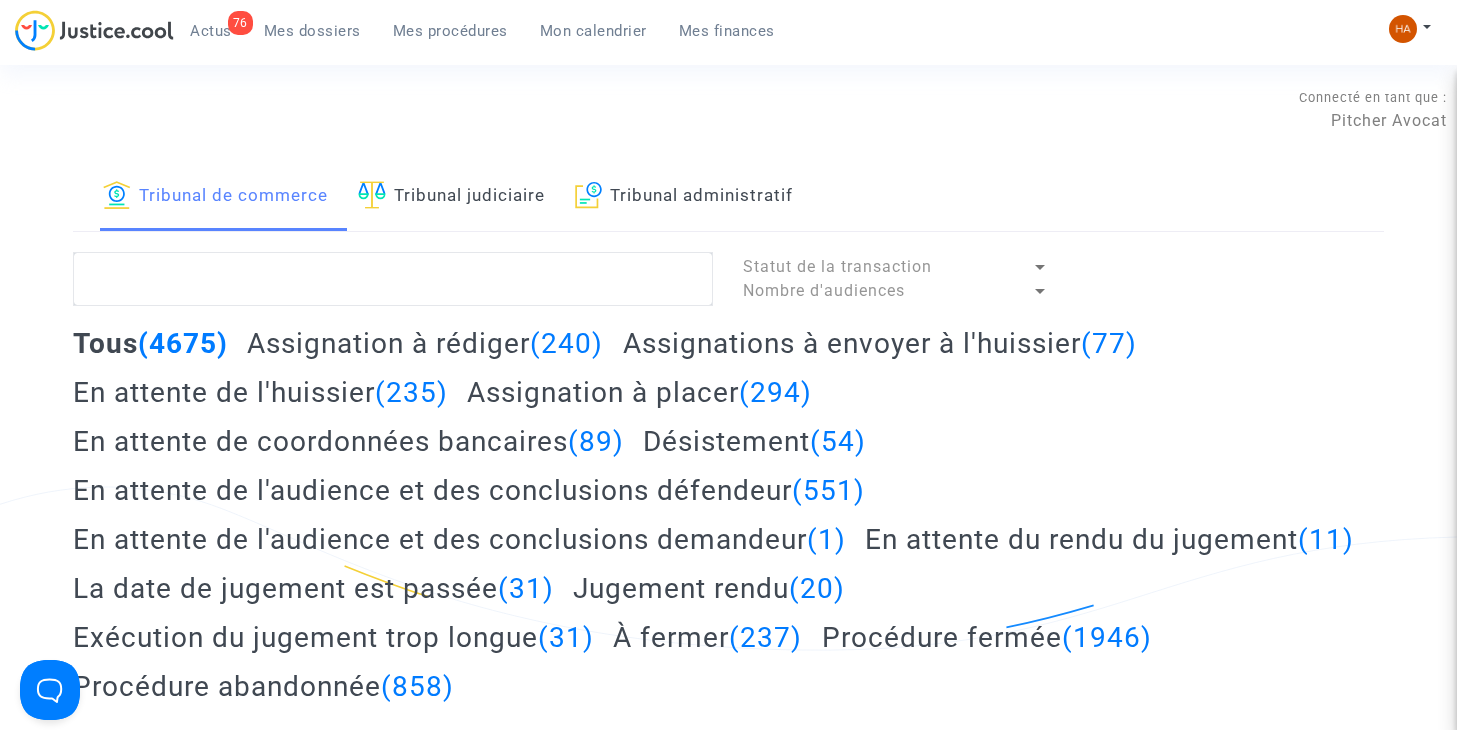 click on "Assignations à envoyer à l'huissier  (77)" 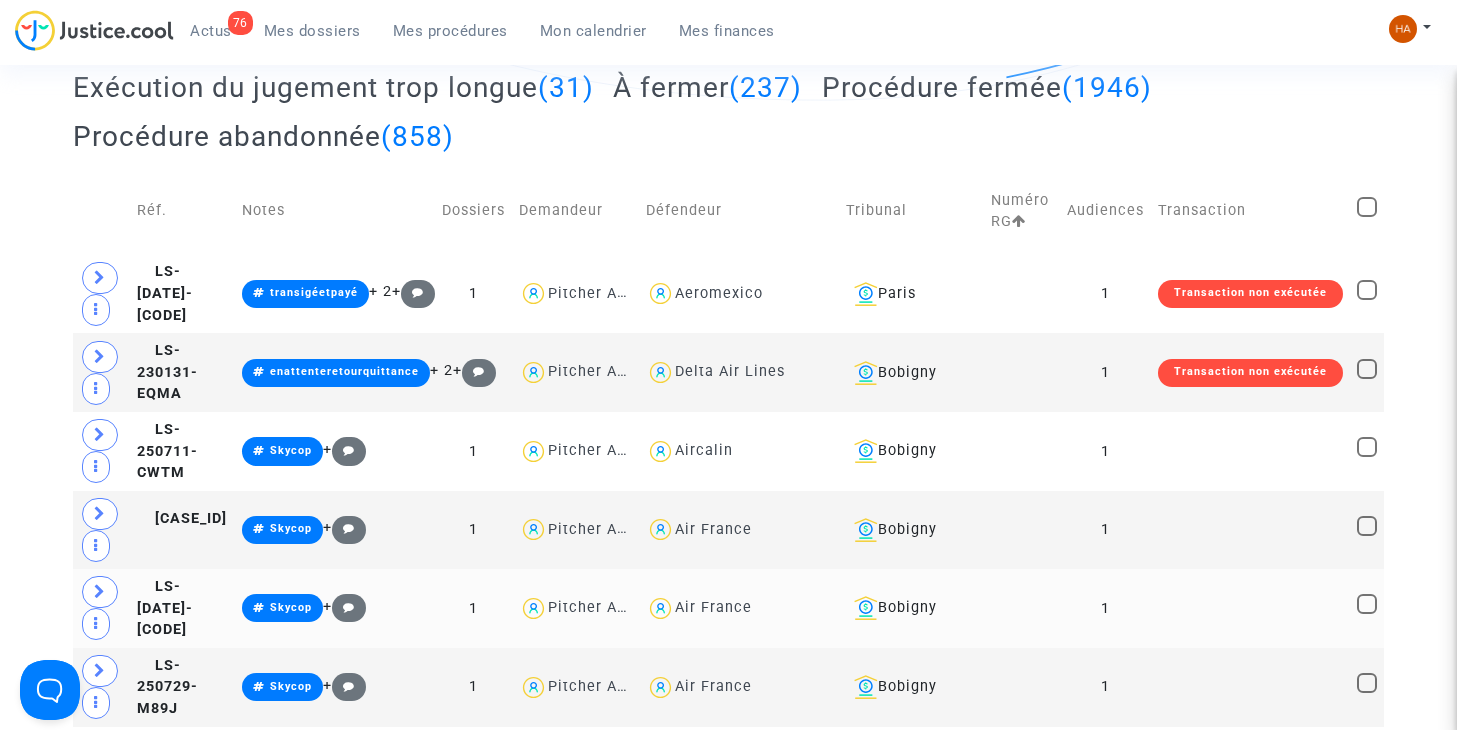 scroll, scrollTop: 700, scrollLeft: 0, axis: vertical 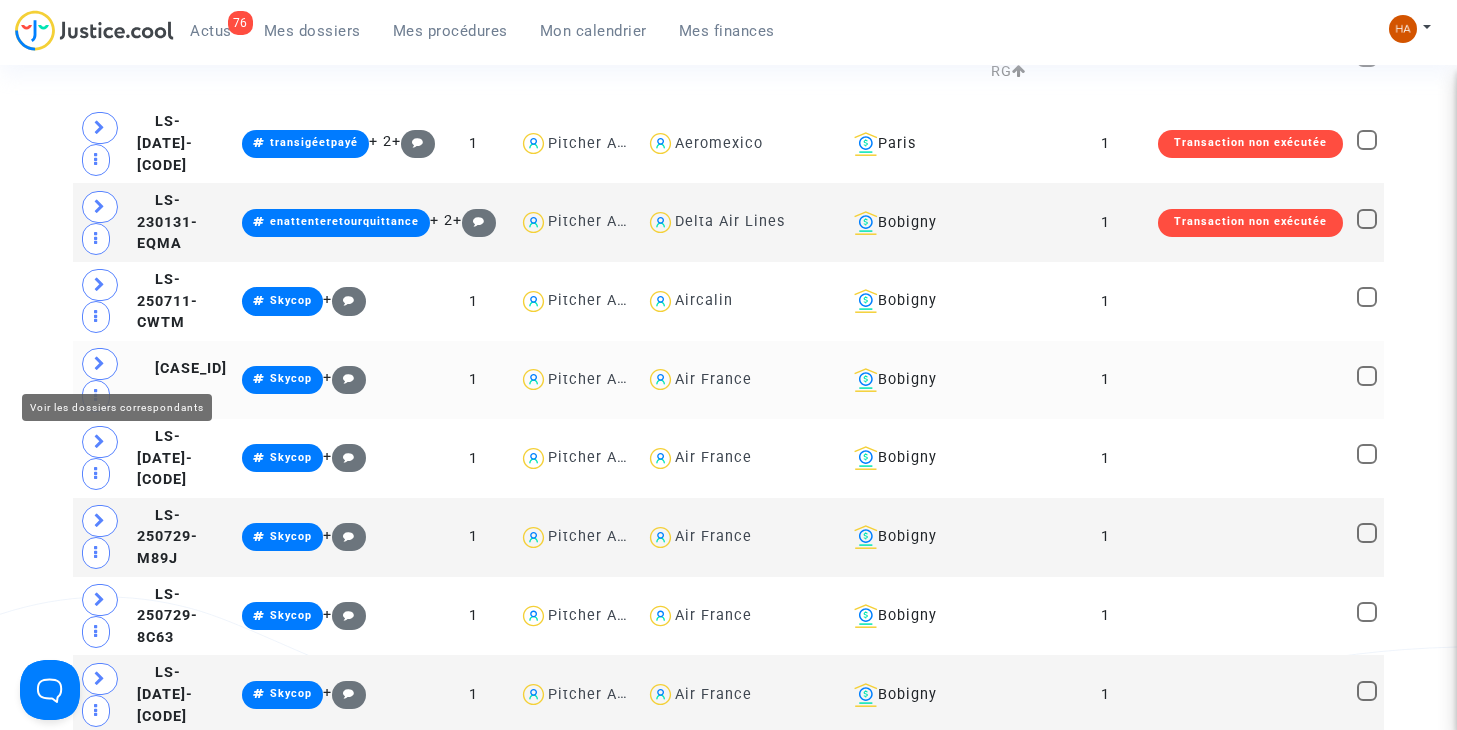 click 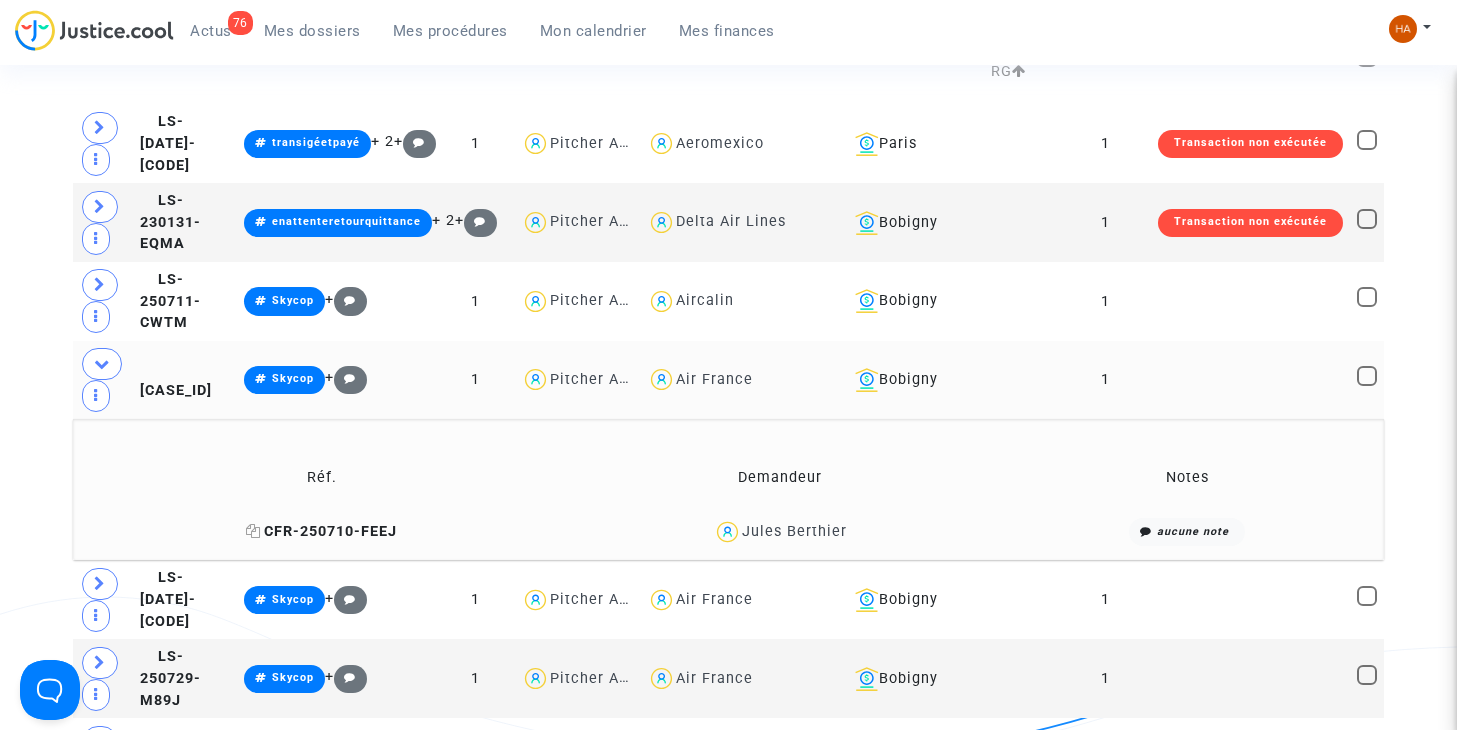 click 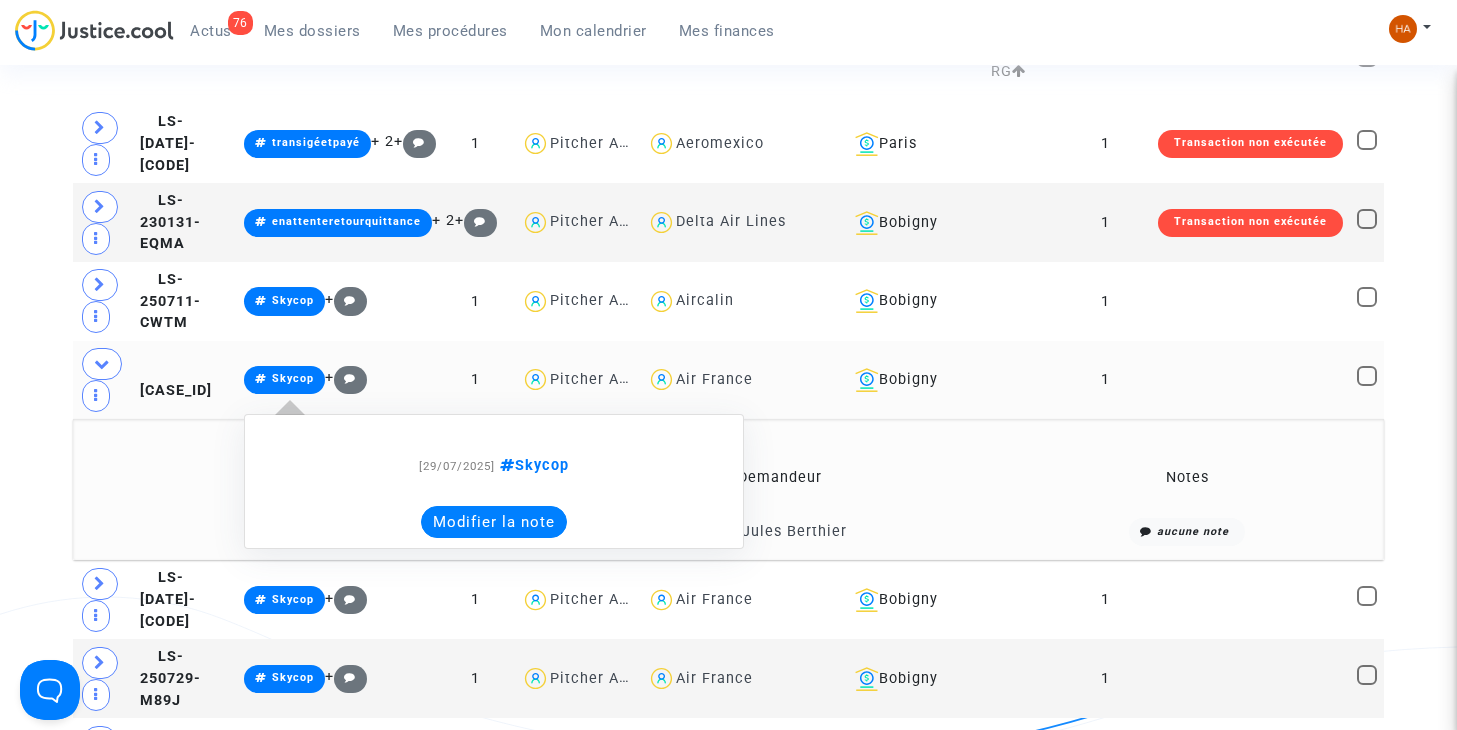 click on "Modifier la note" 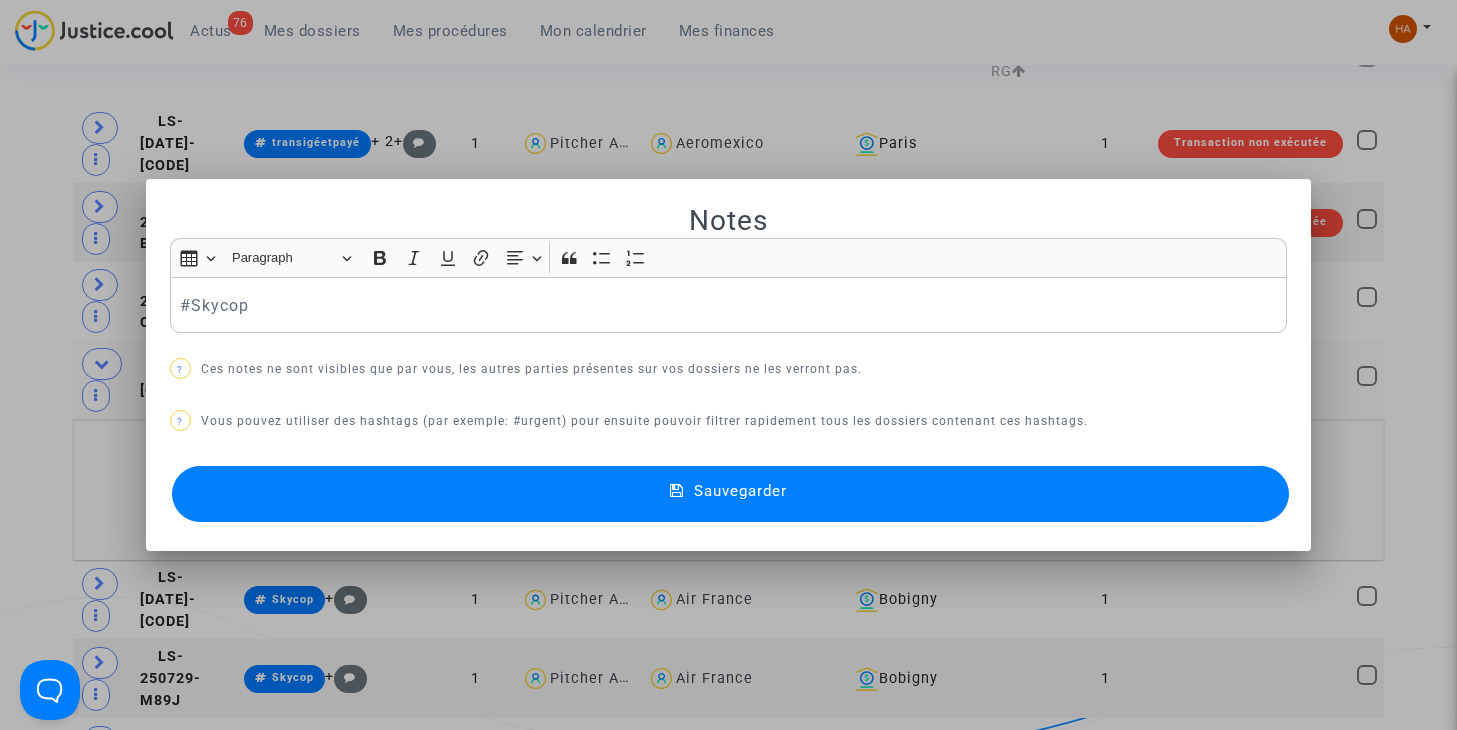 click on "#Skycop" at bounding box center [729, 305] 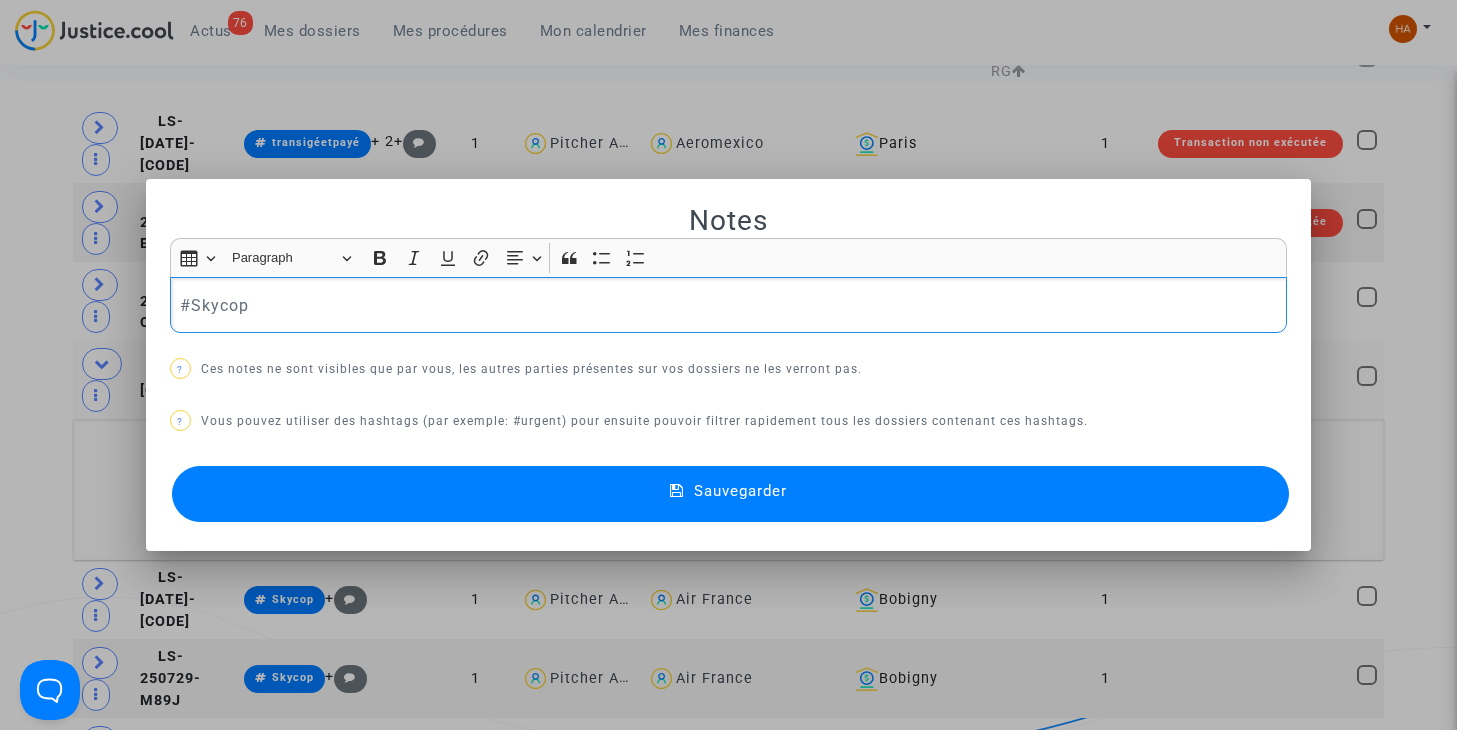 type 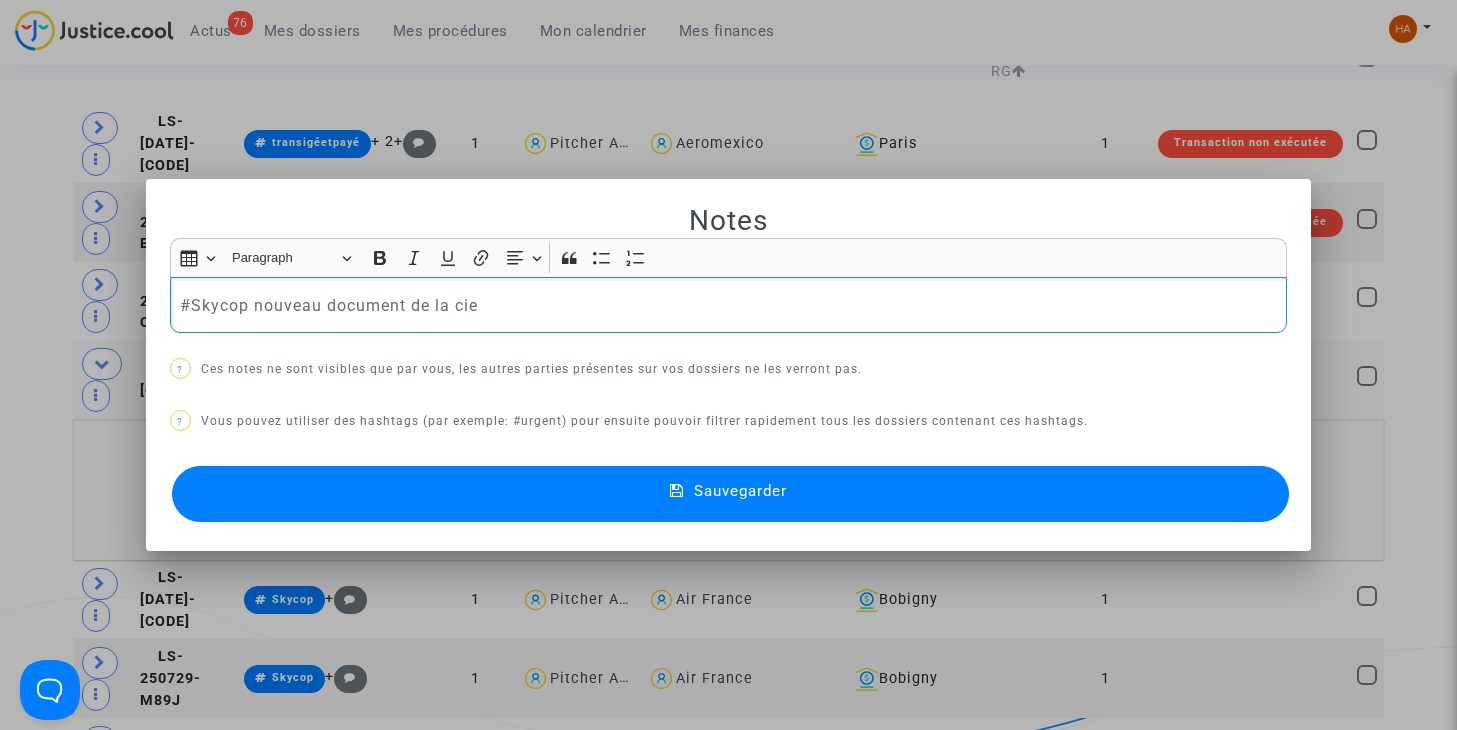 click on "Sauvegarder" at bounding box center (731, 494) 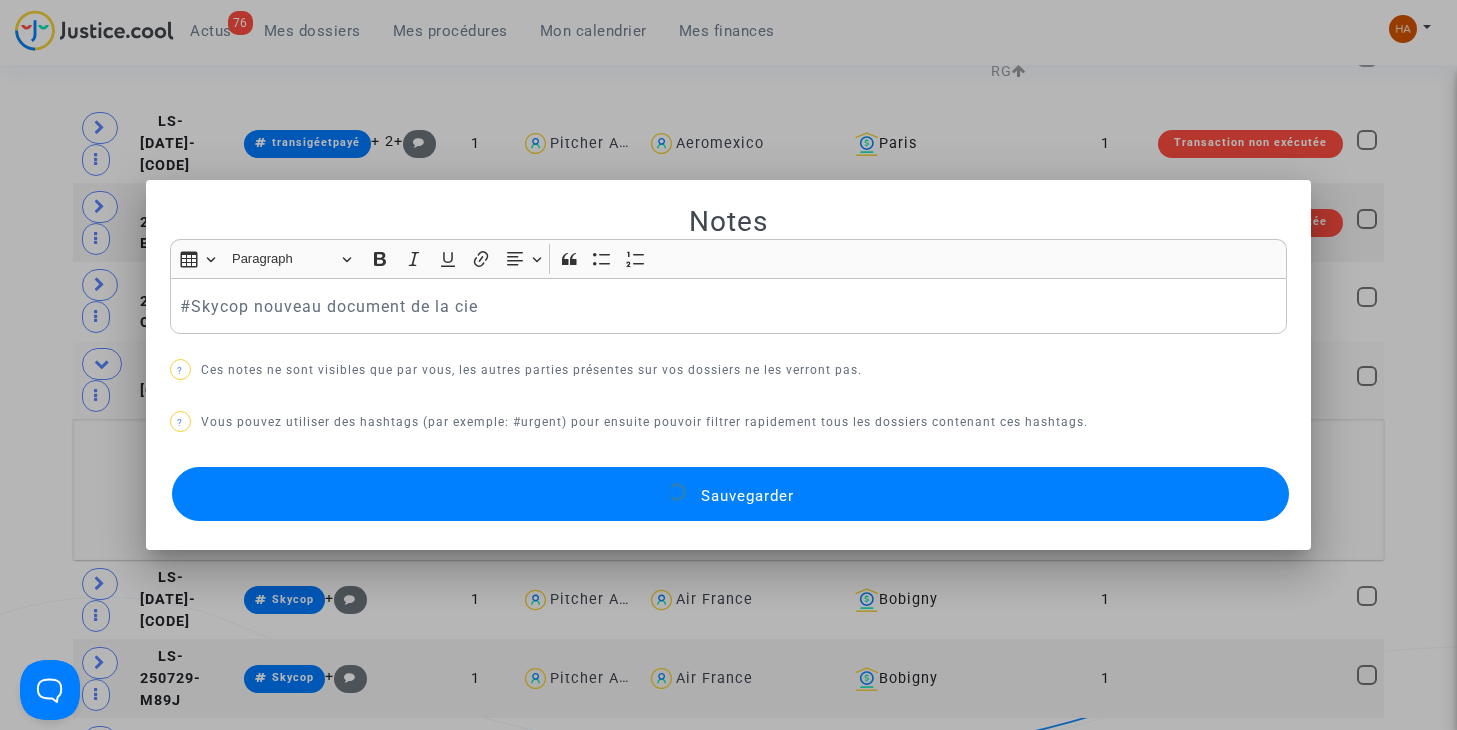 scroll, scrollTop: 700, scrollLeft: 0, axis: vertical 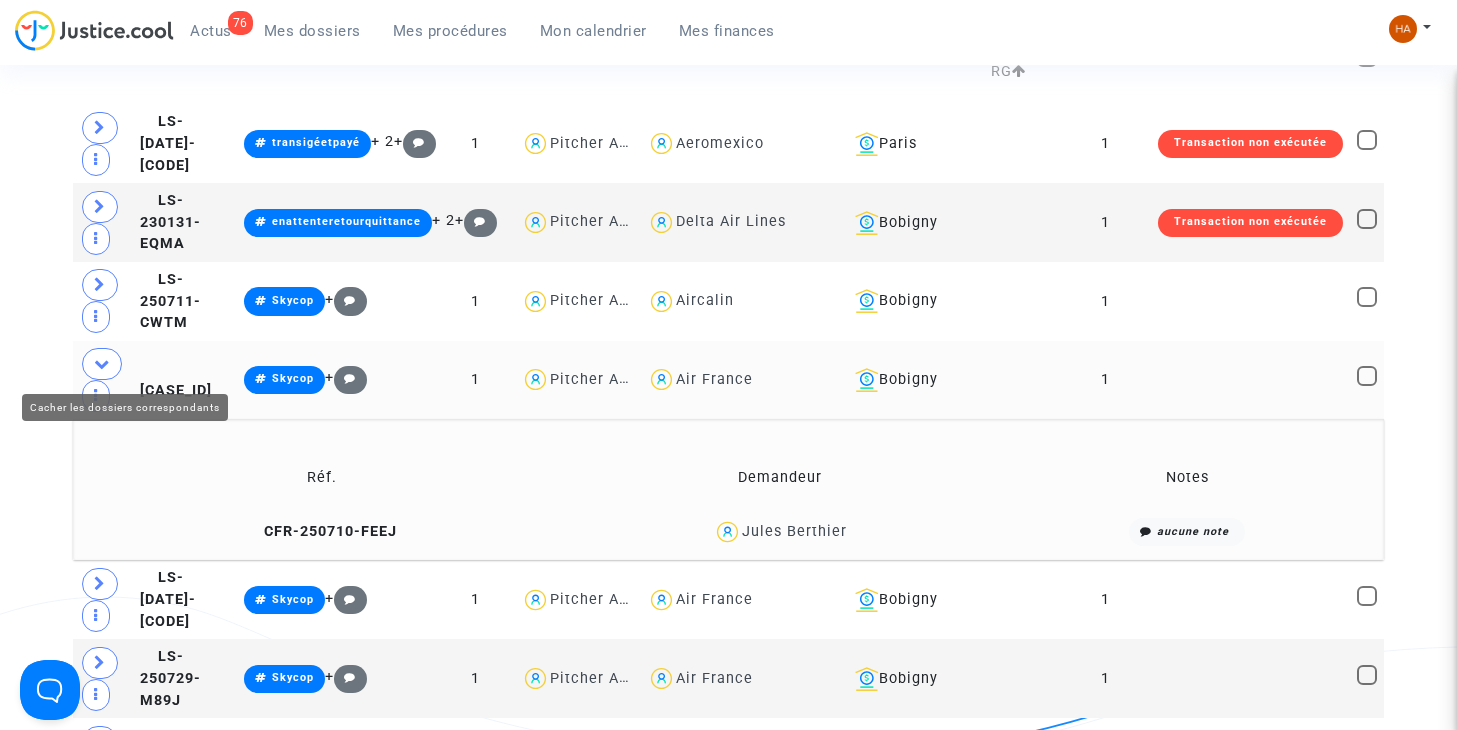 click 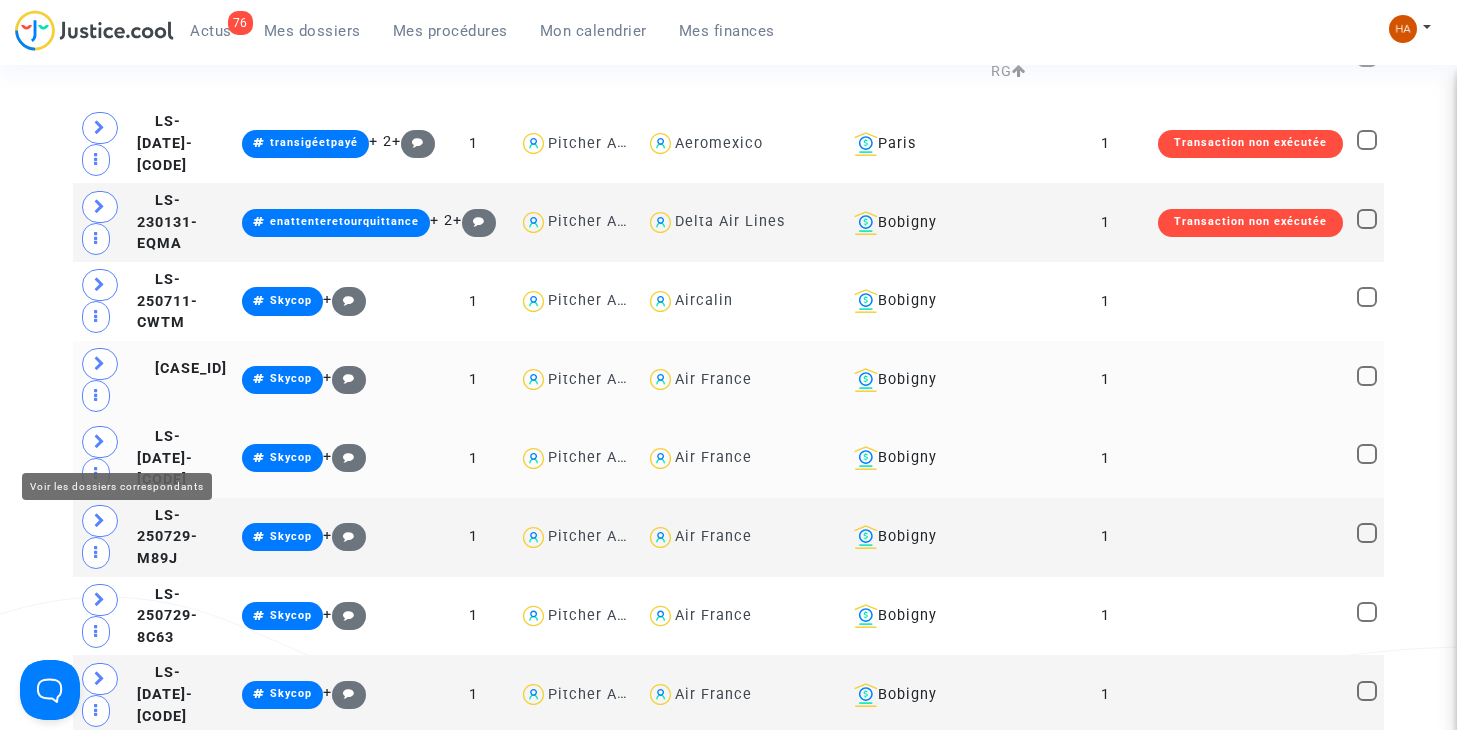click 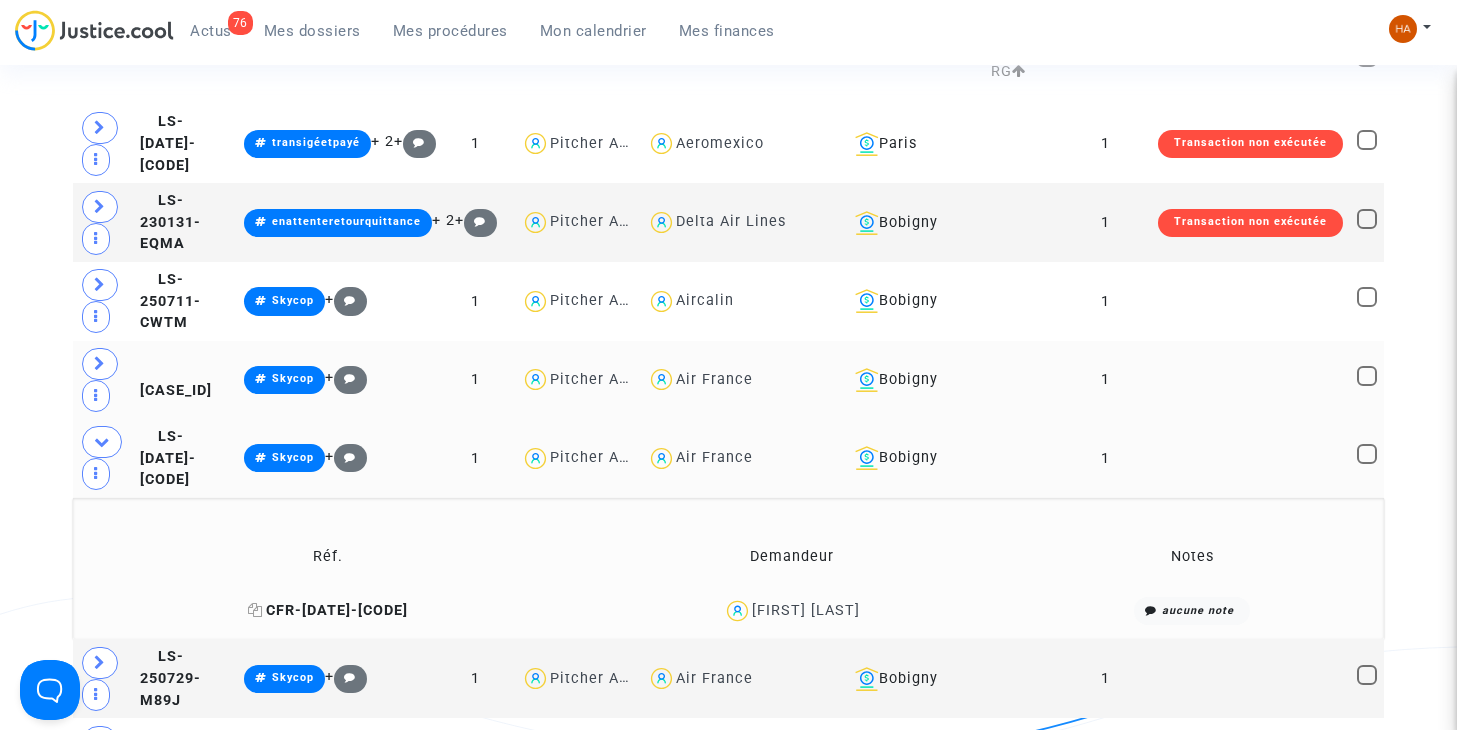 click 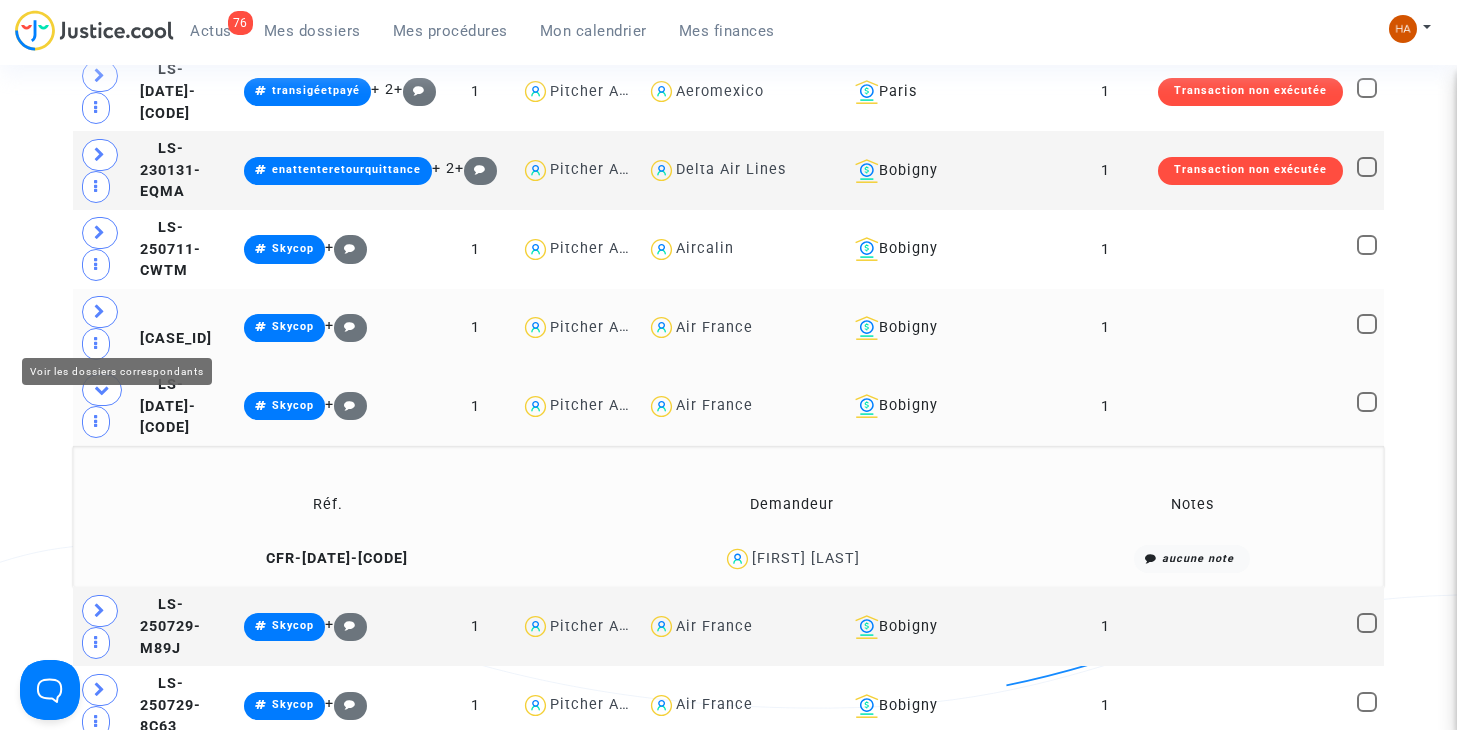 scroll, scrollTop: 900, scrollLeft: 0, axis: vertical 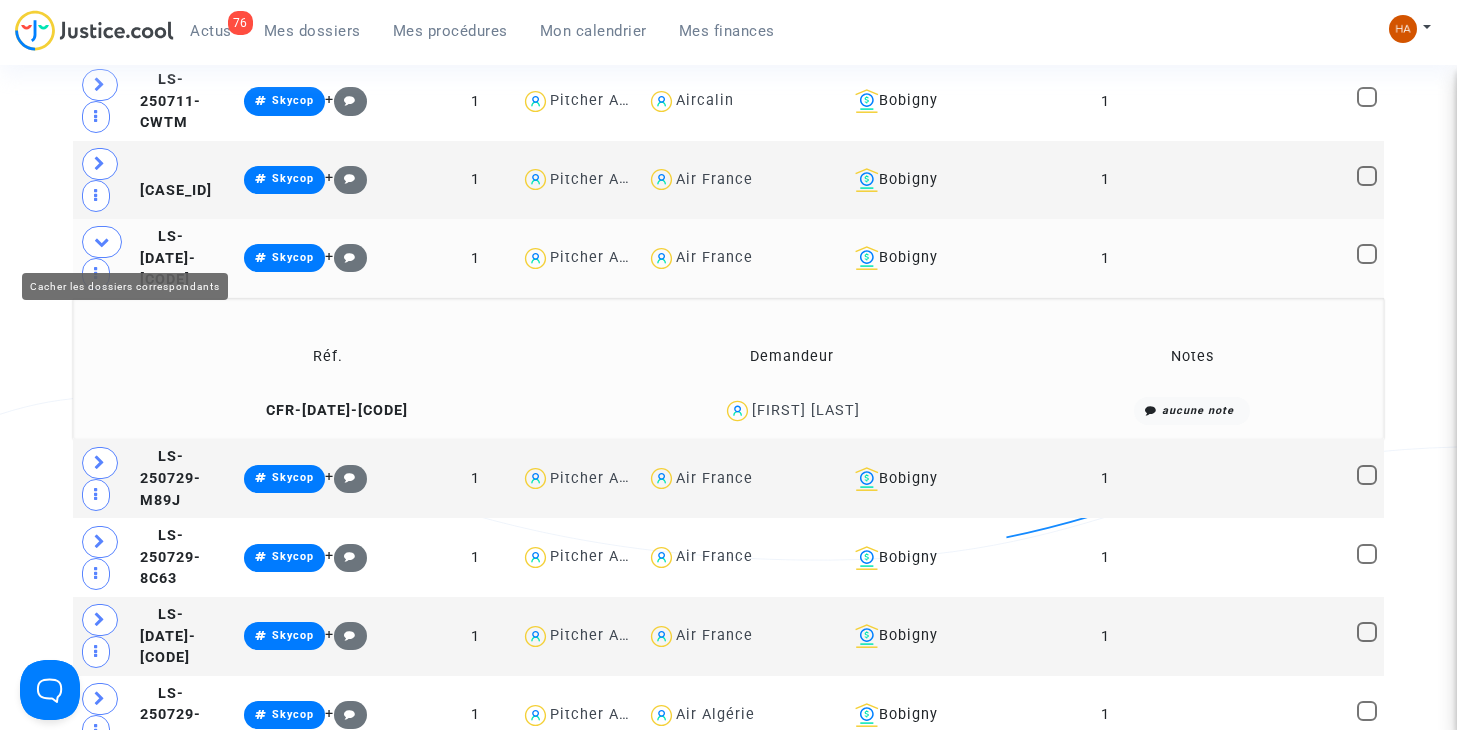 click 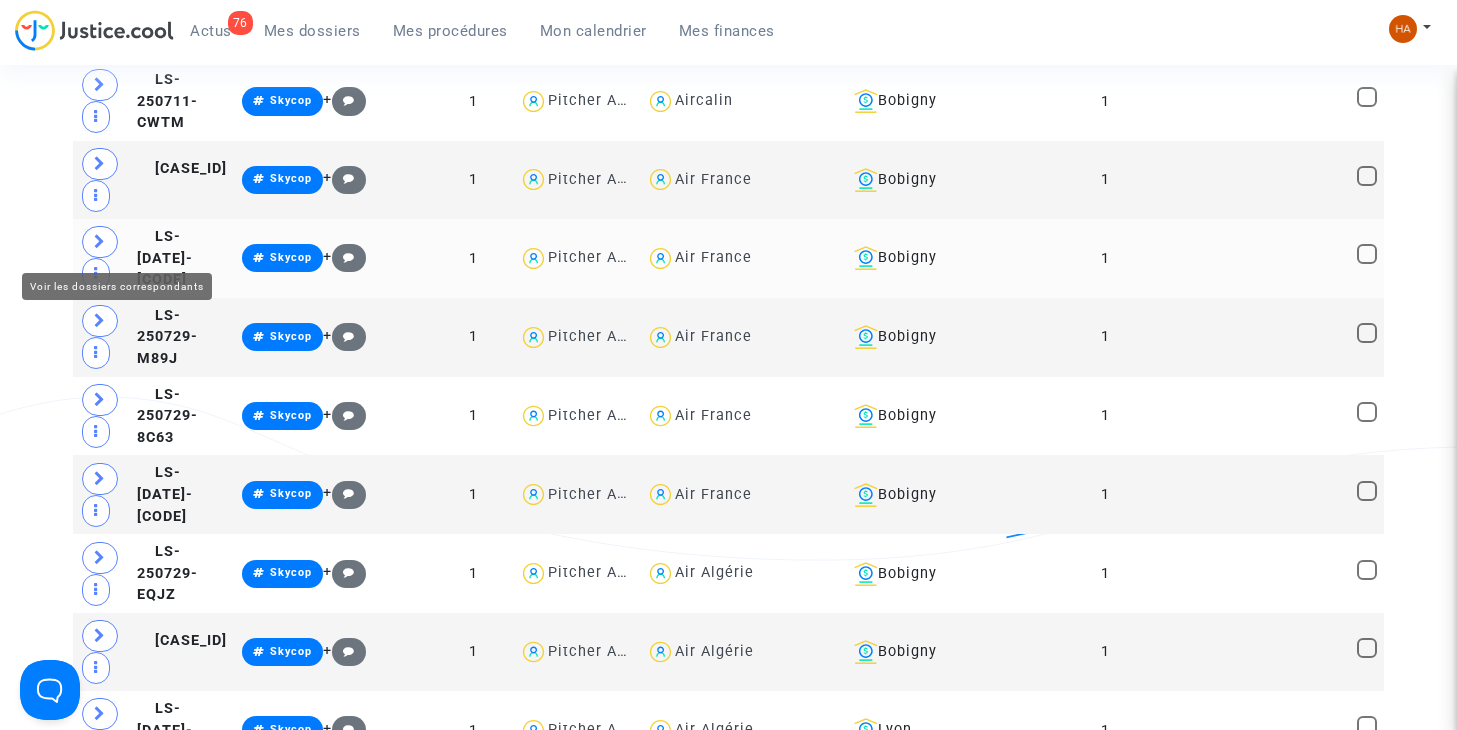 click 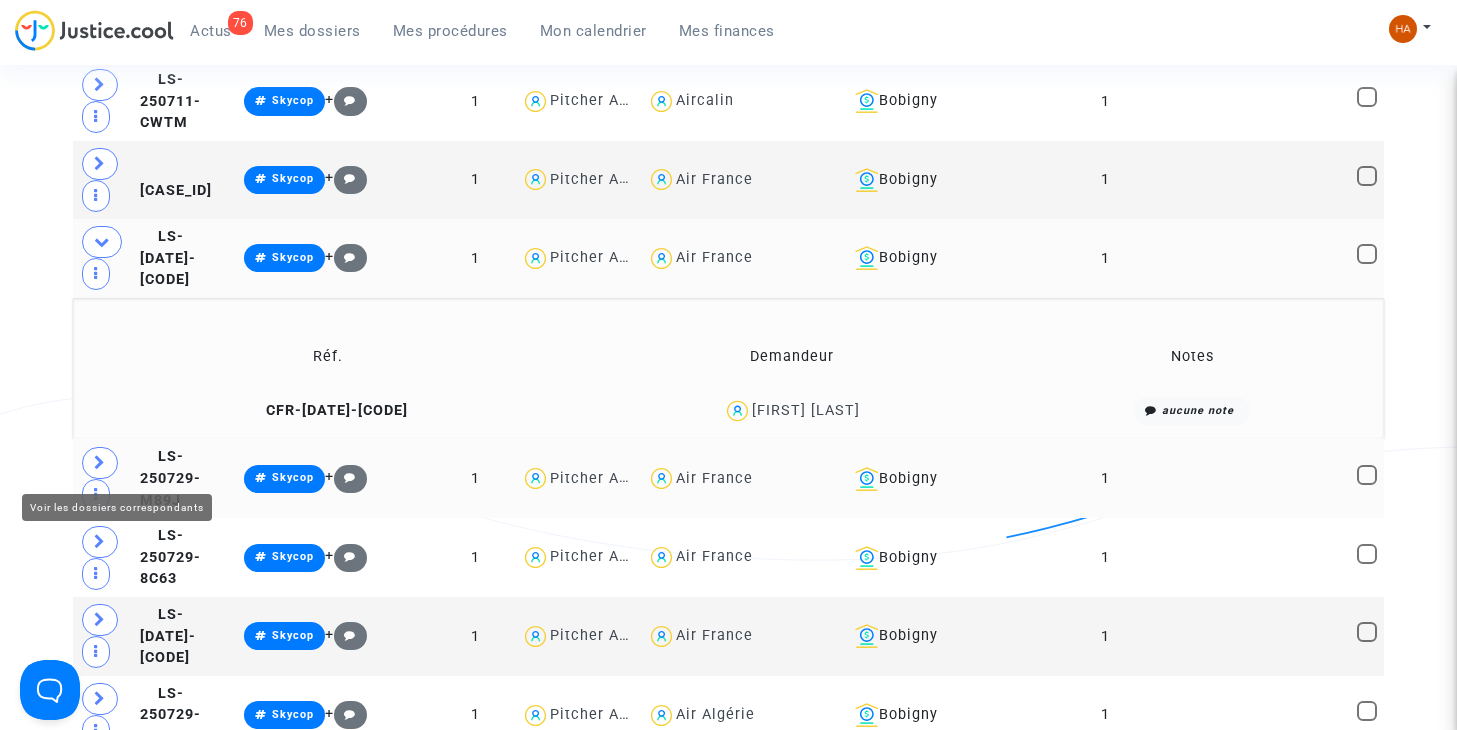 click 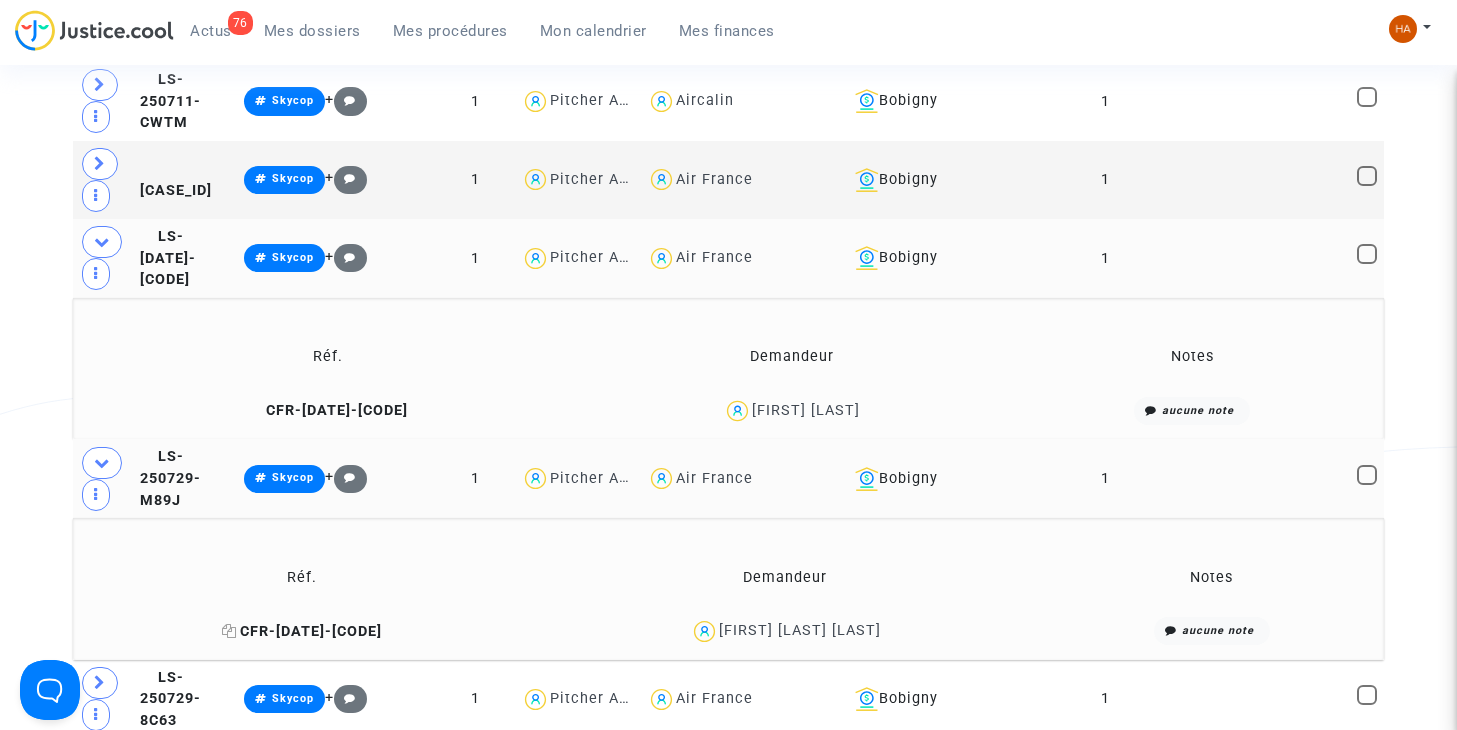 click 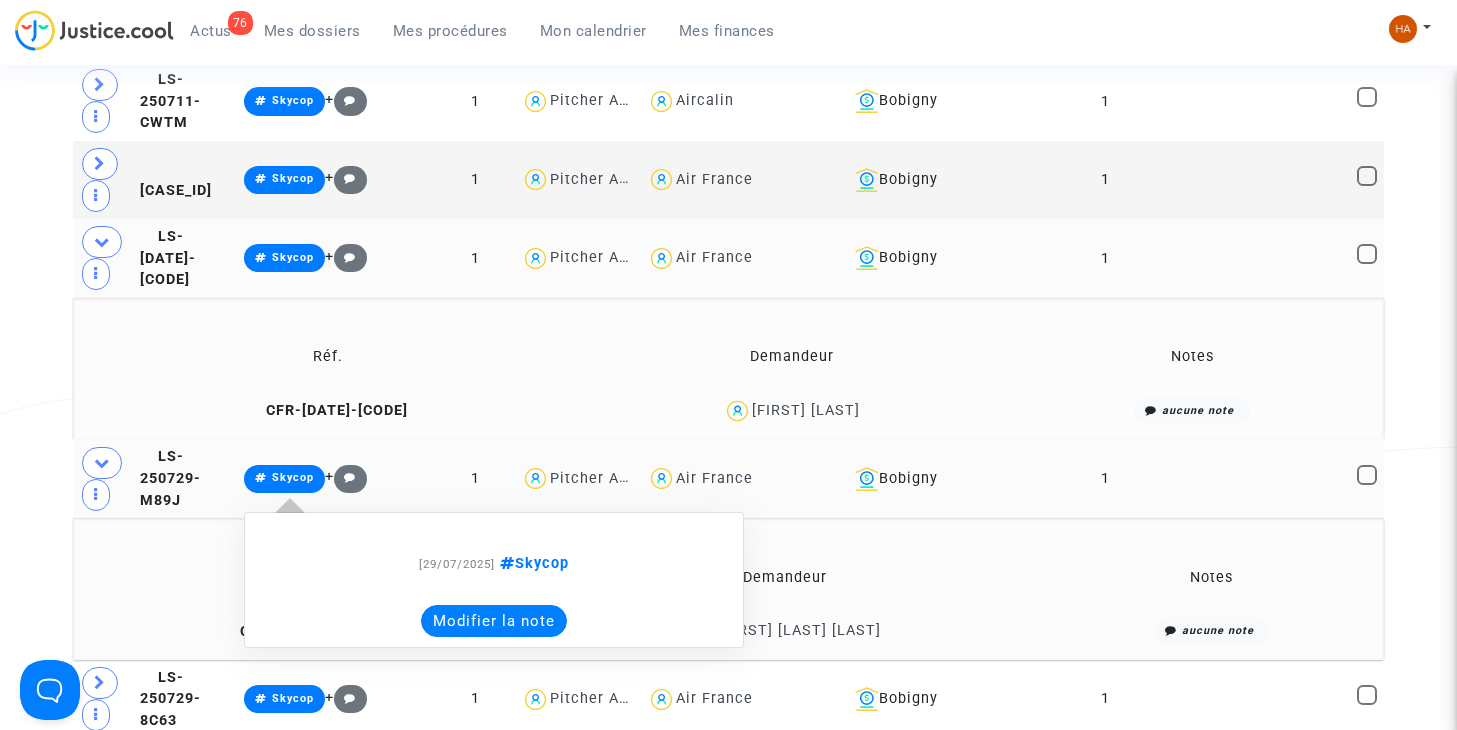 click on "Modifier la note" 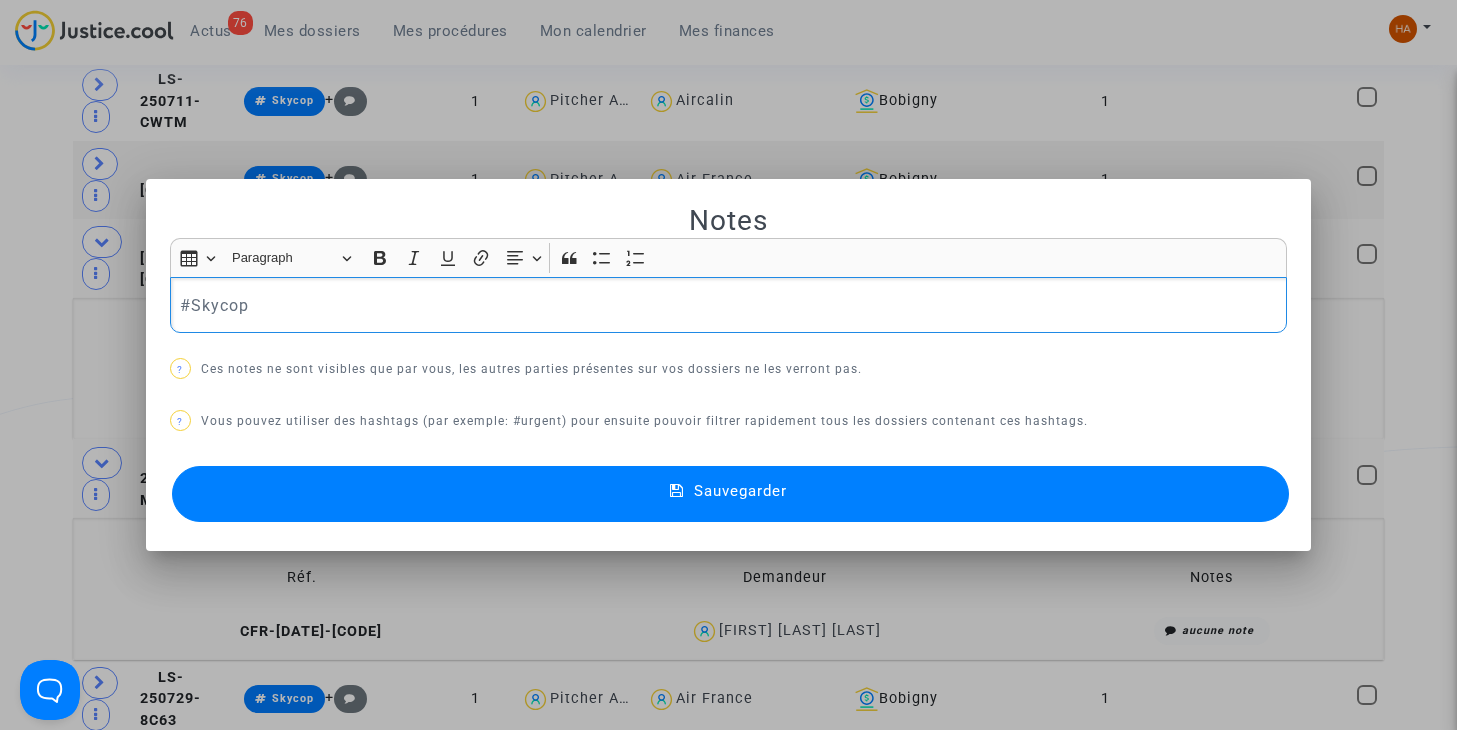 scroll, scrollTop: 0, scrollLeft: 0, axis: both 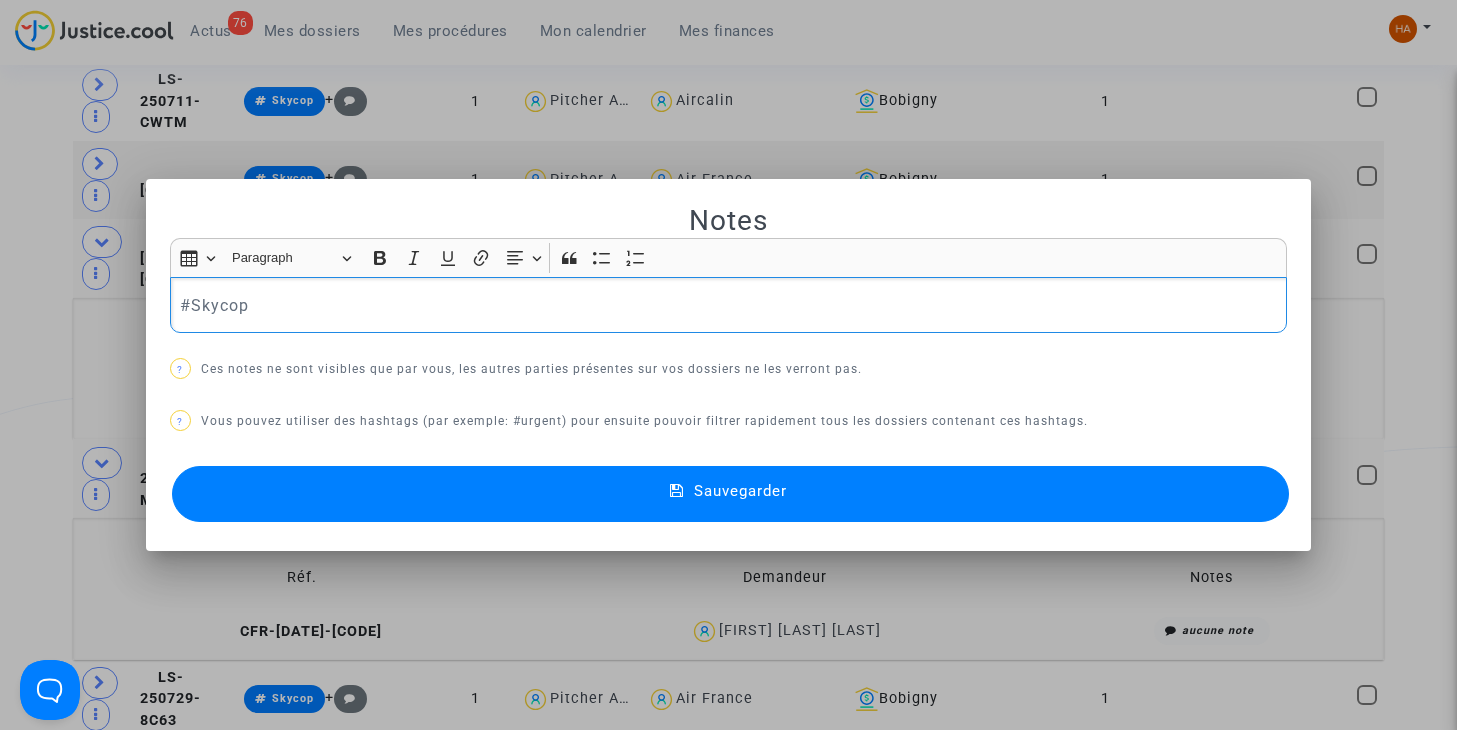 click on "#Skycop" at bounding box center [728, 305] 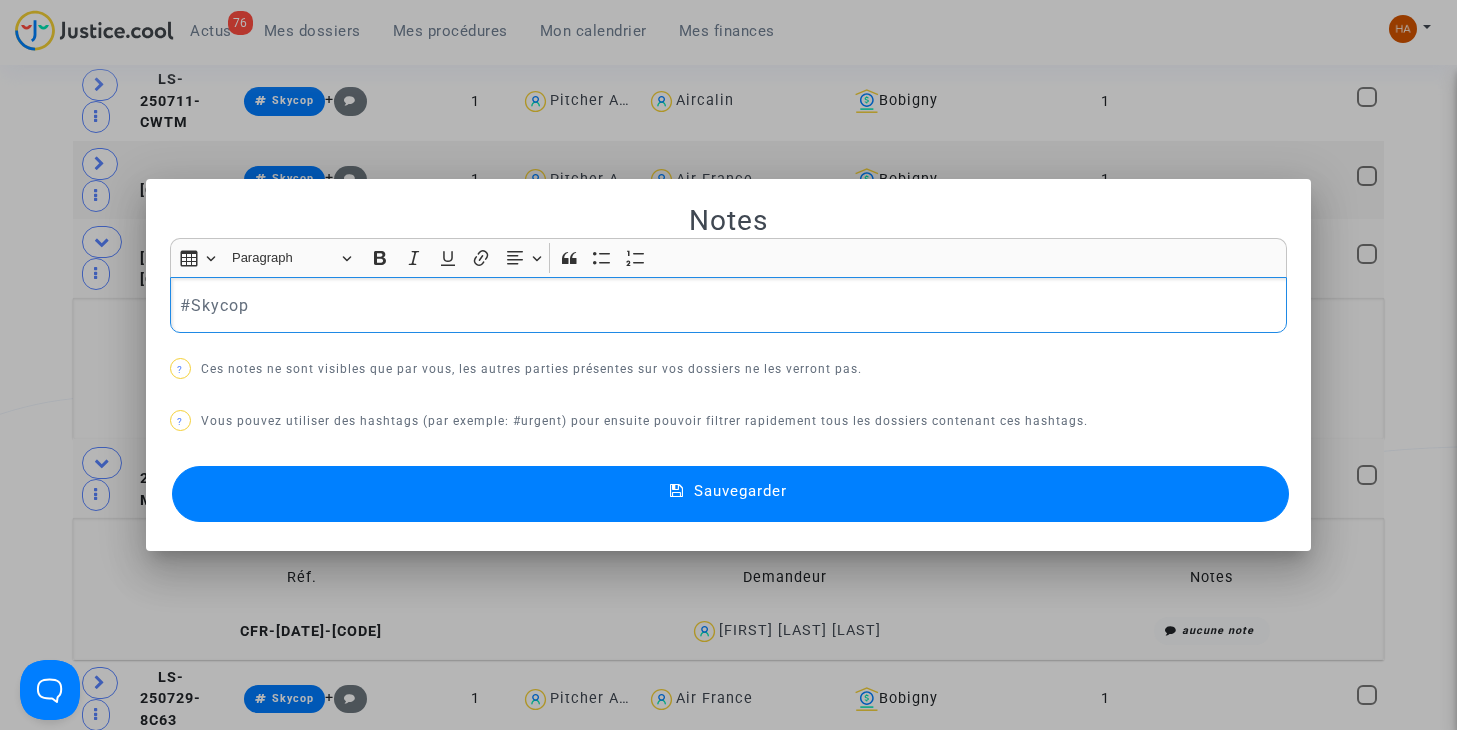type 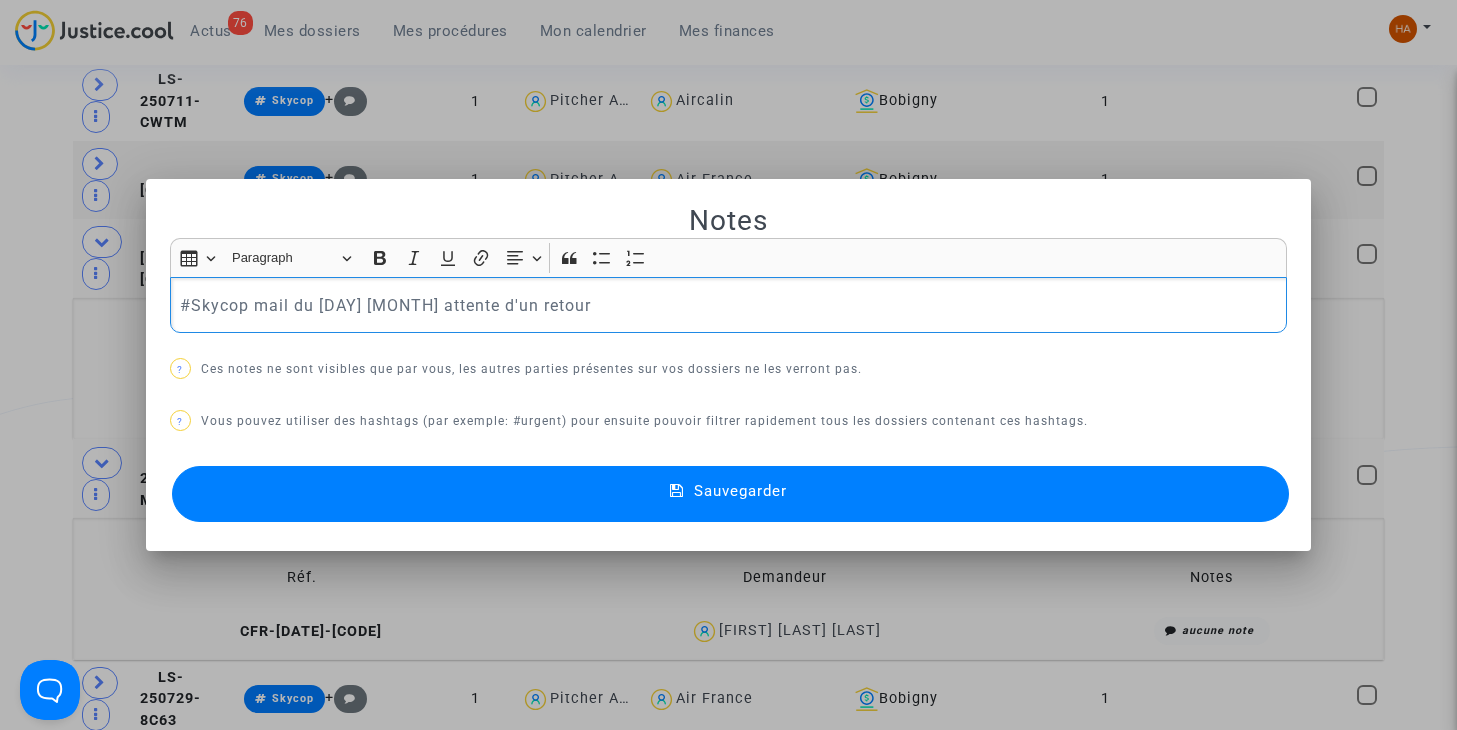 click on "Sauvegarder" at bounding box center (731, 494) 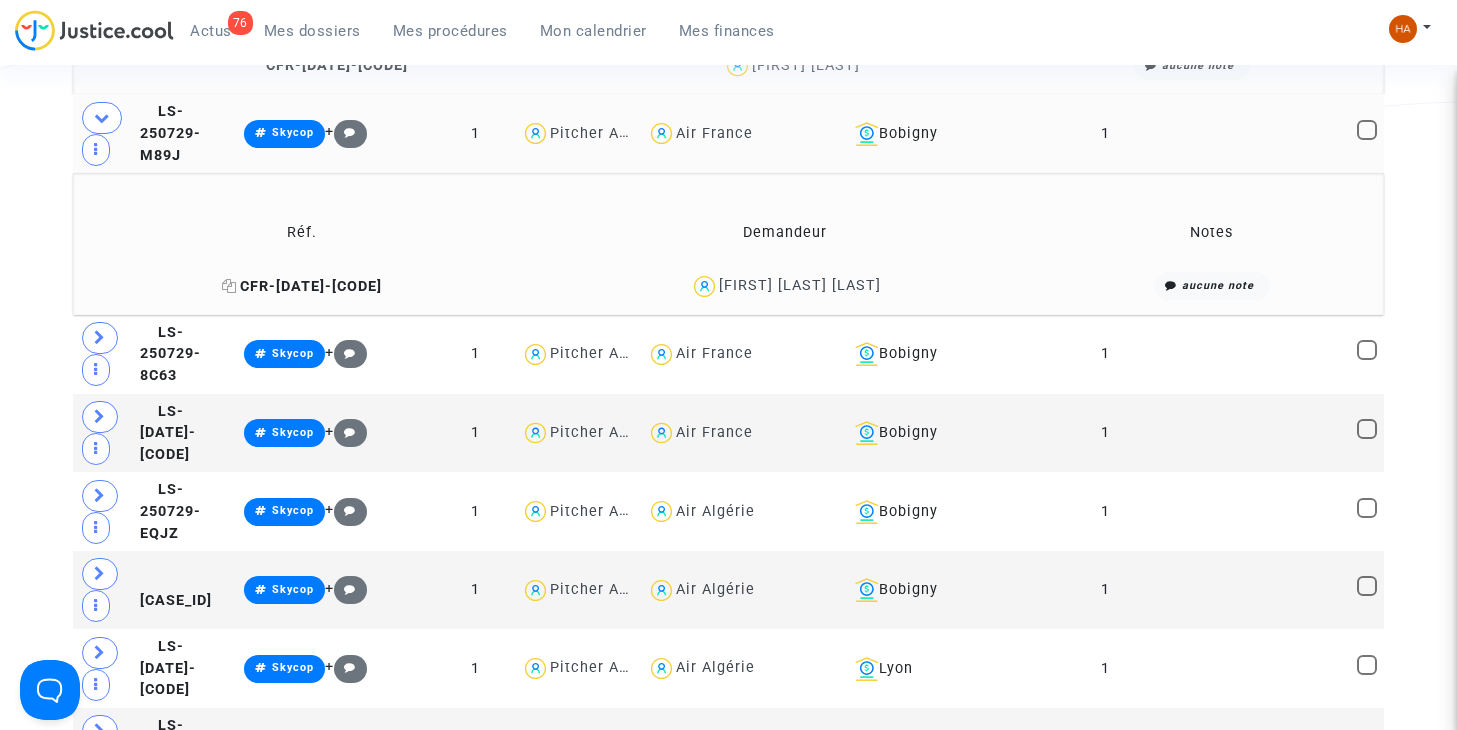 scroll, scrollTop: 1248, scrollLeft: 0, axis: vertical 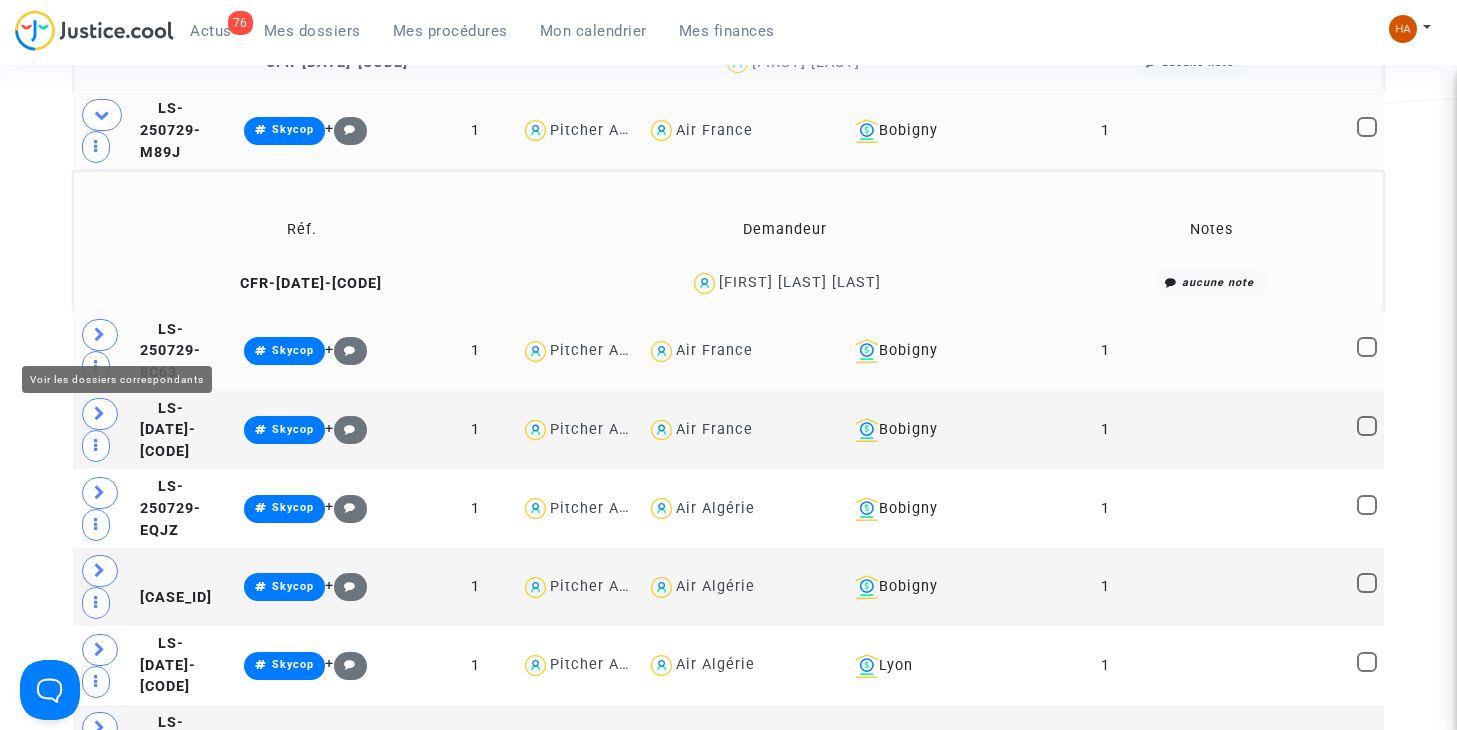 click 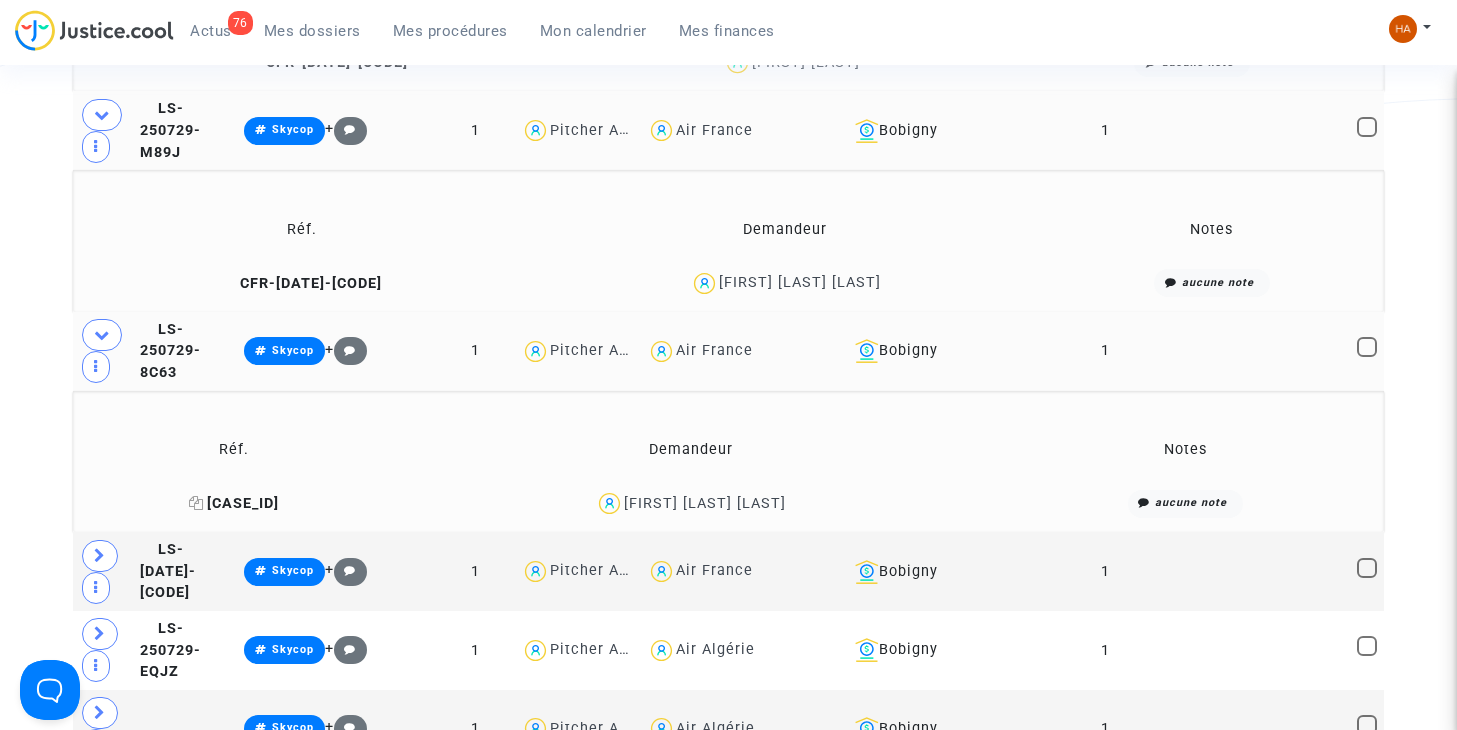 click 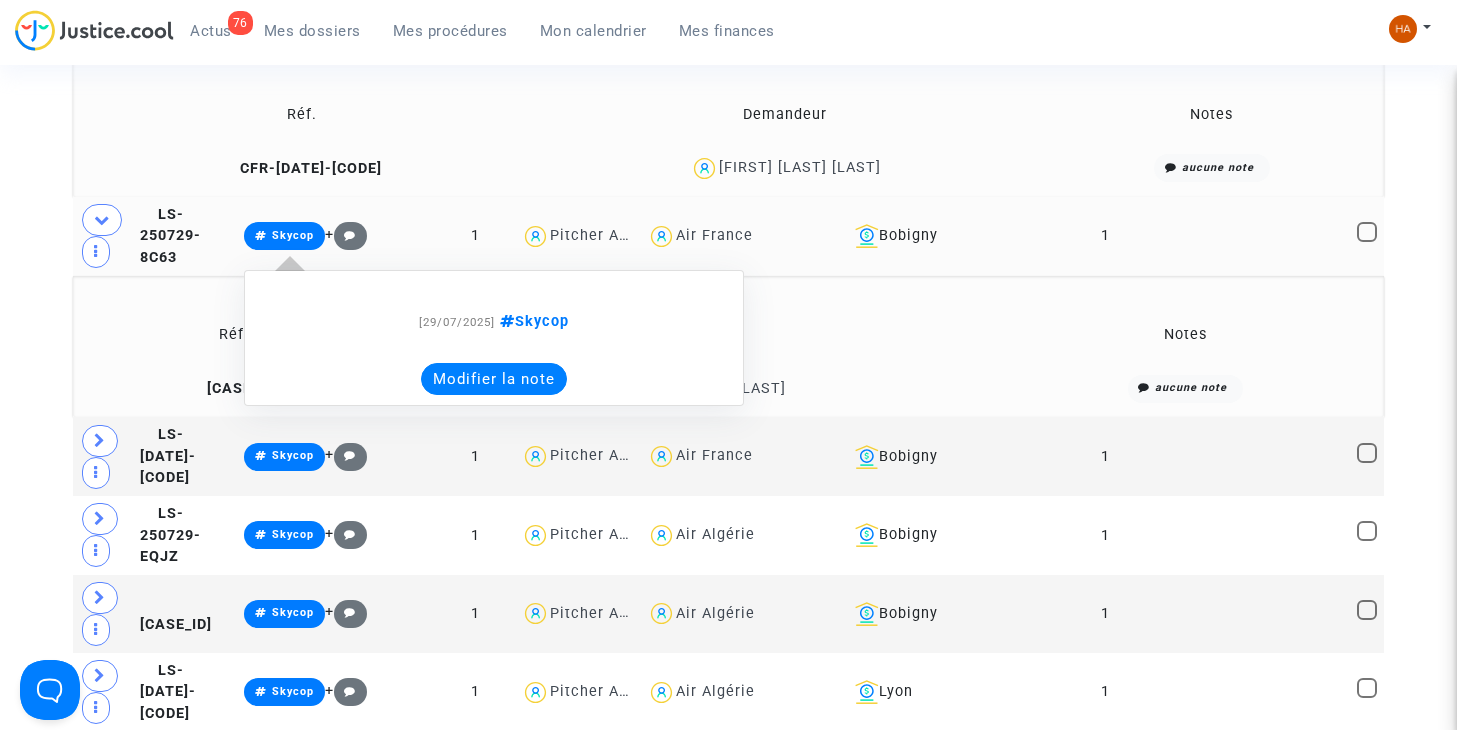 scroll, scrollTop: 1448, scrollLeft: 0, axis: vertical 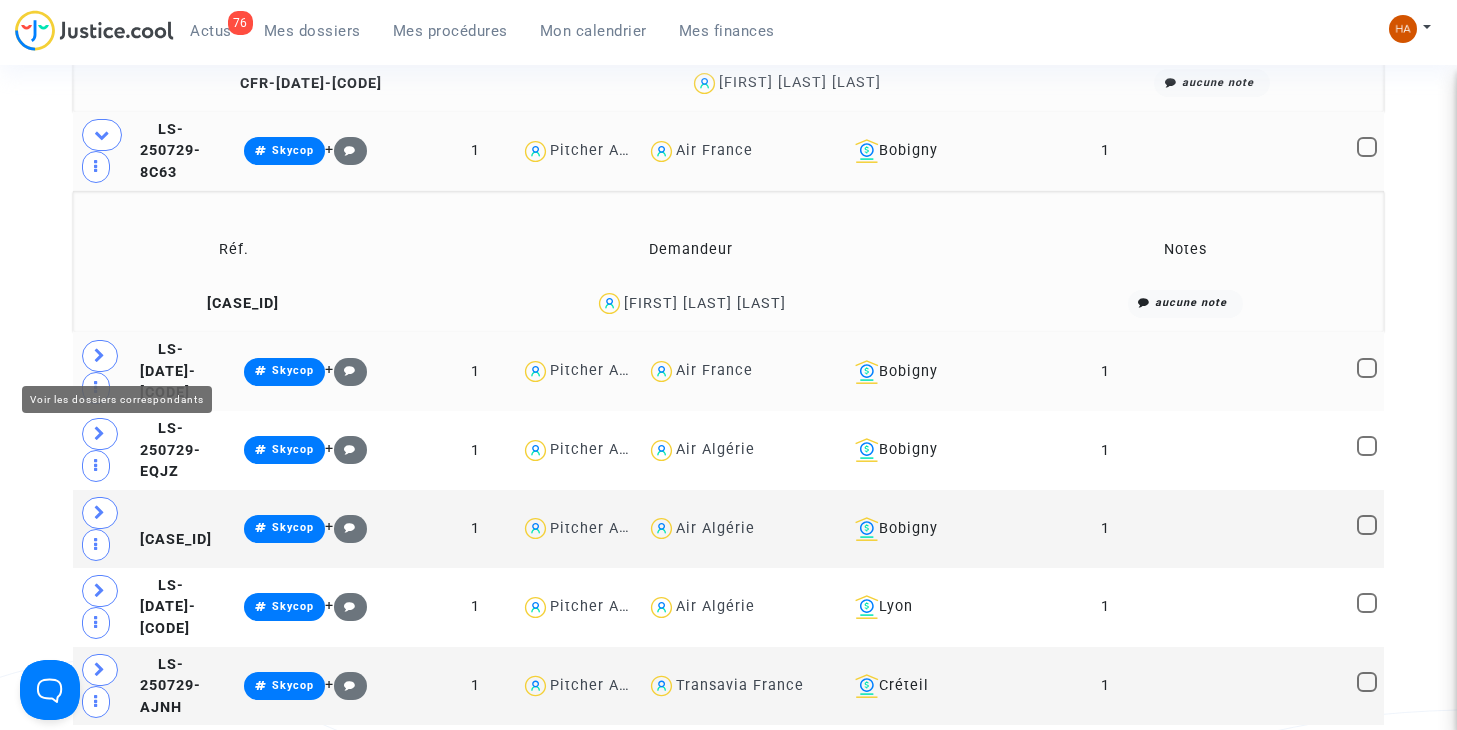 click 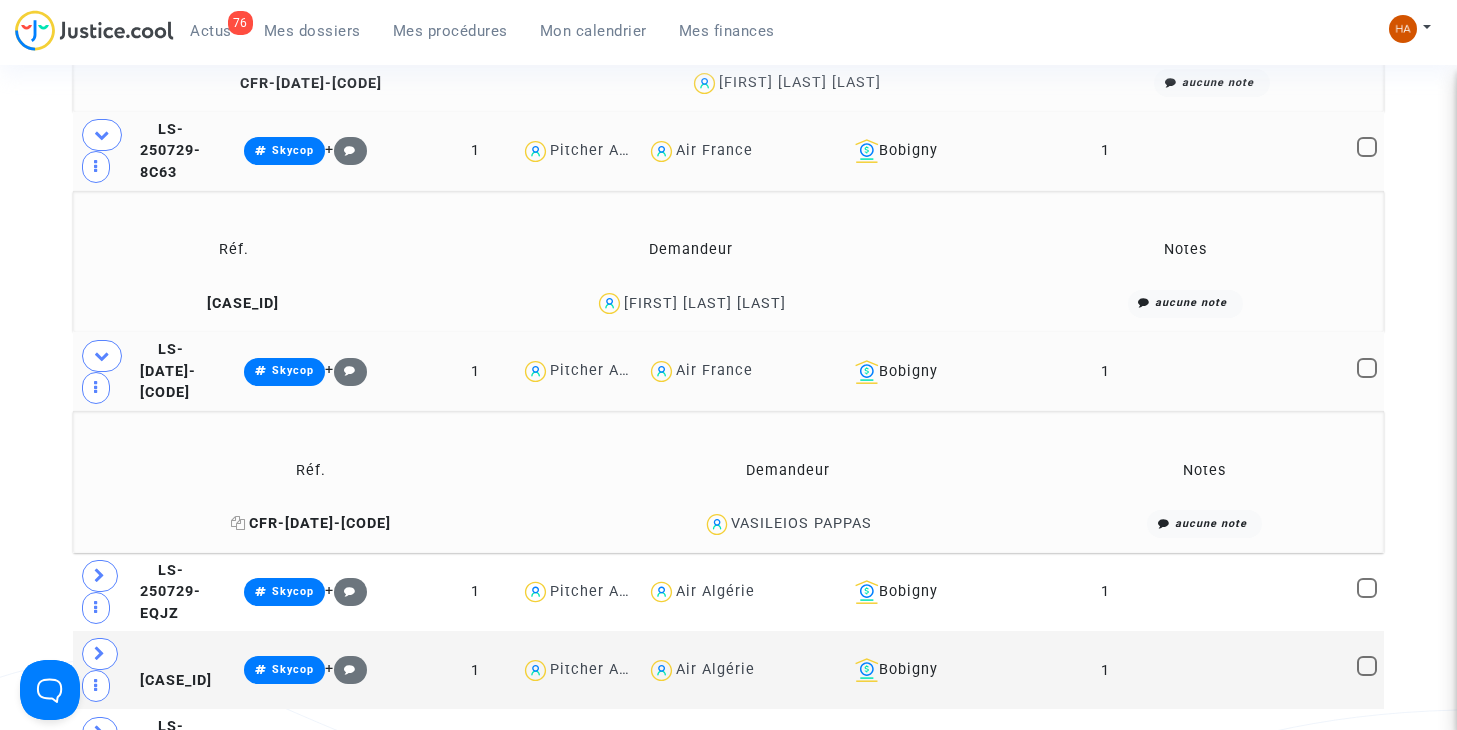 click 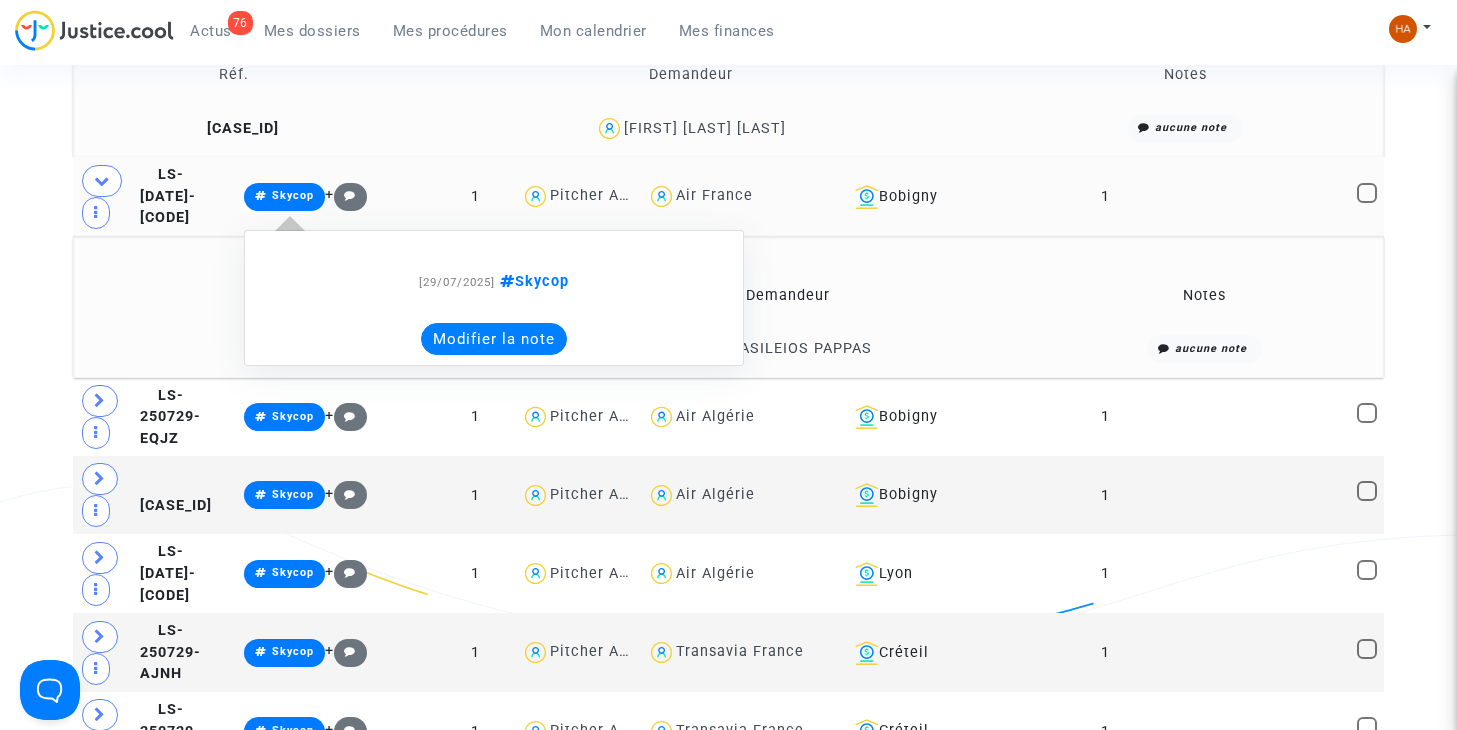 scroll, scrollTop: 1648, scrollLeft: 0, axis: vertical 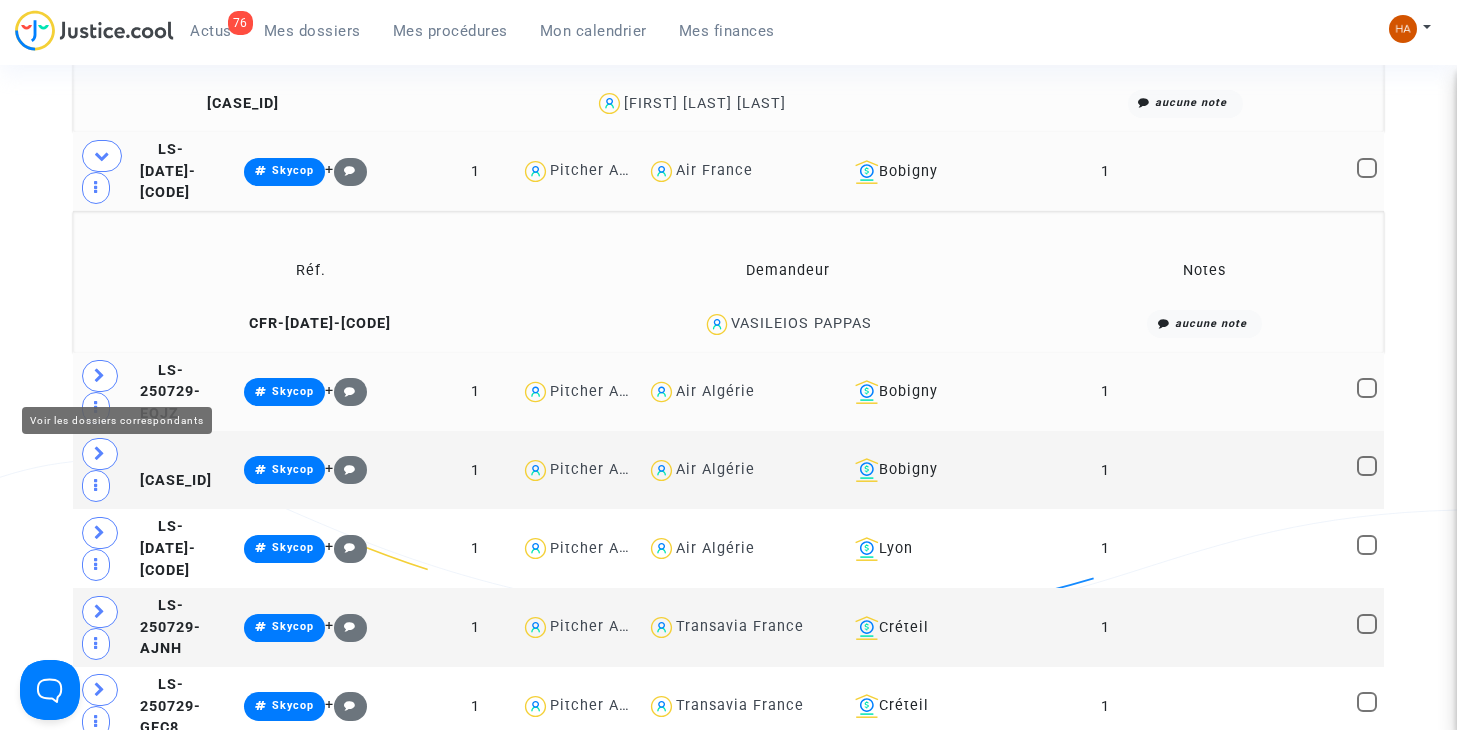 click 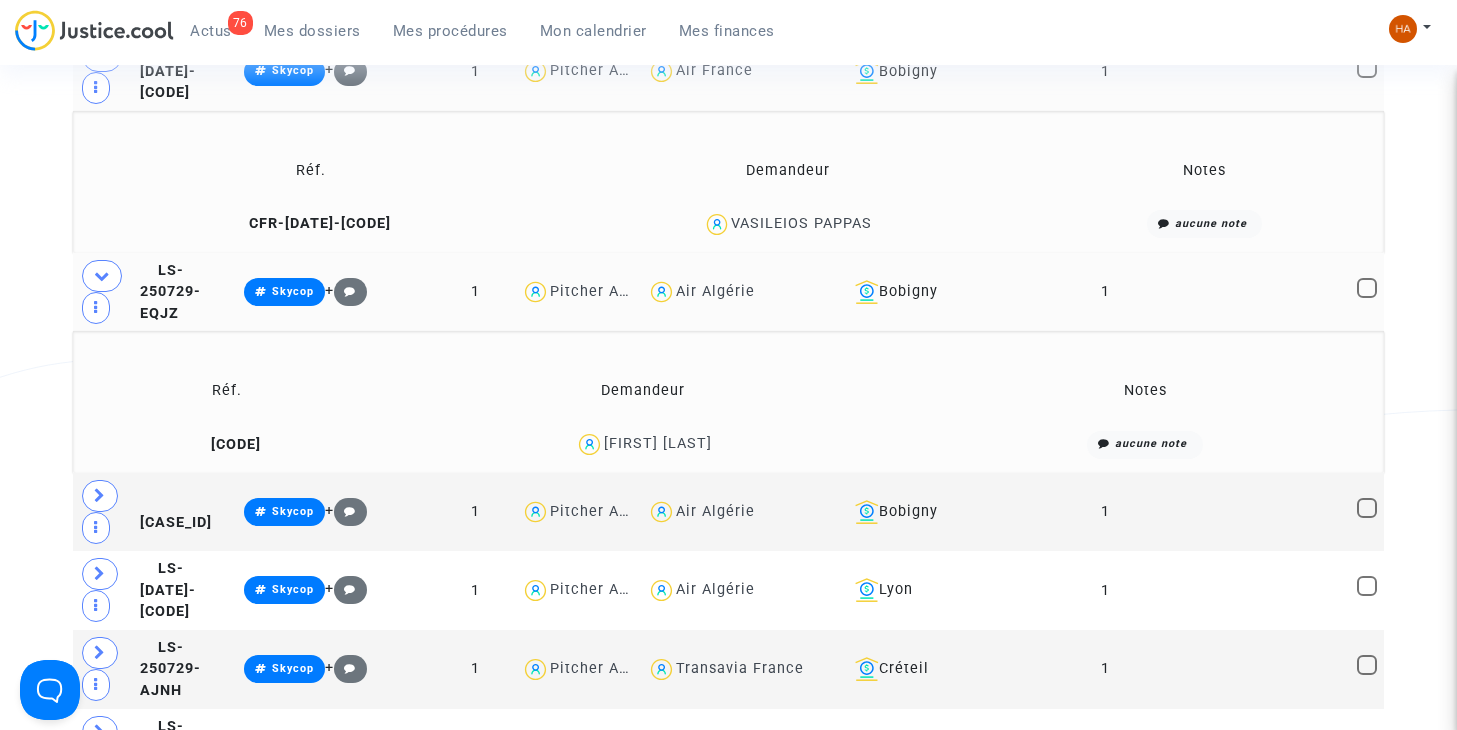 scroll, scrollTop: 1848, scrollLeft: 0, axis: vertical 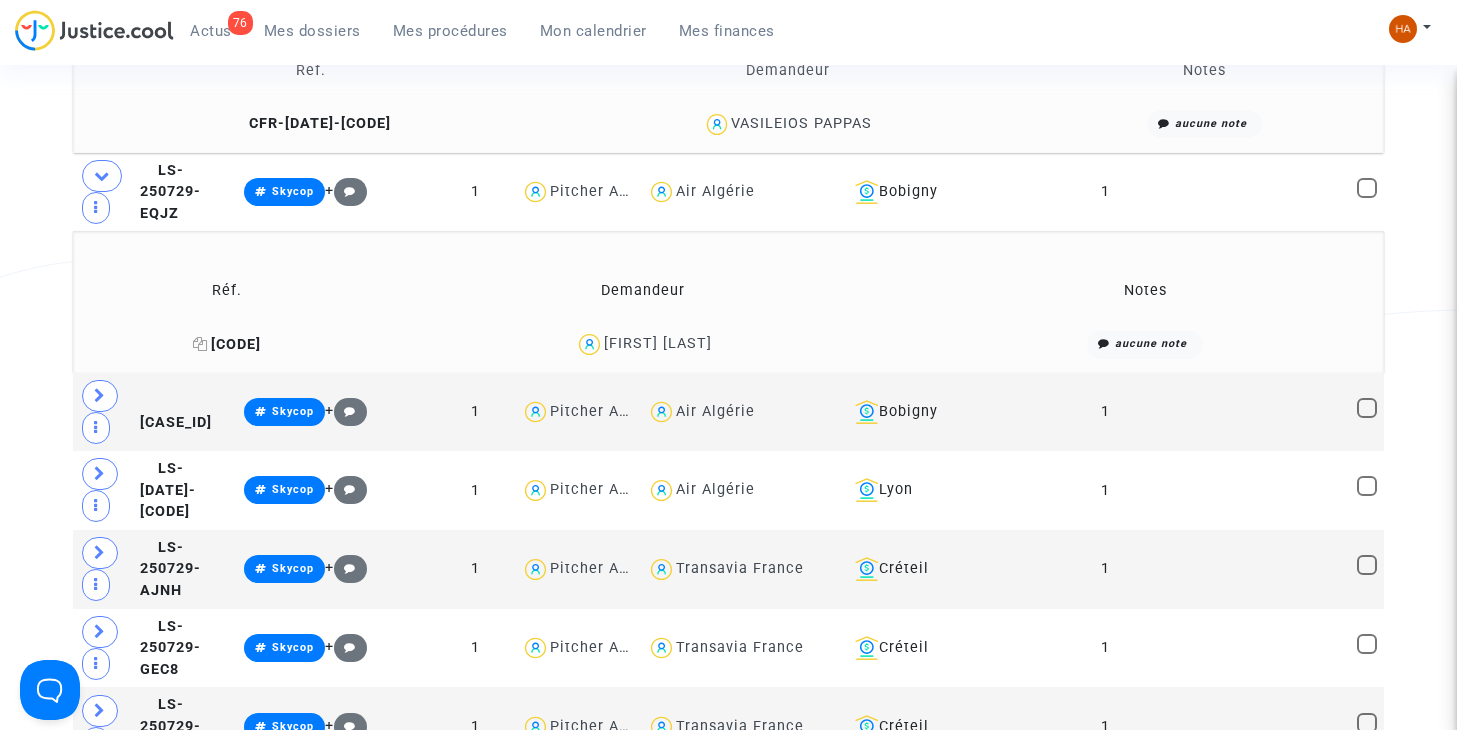 click 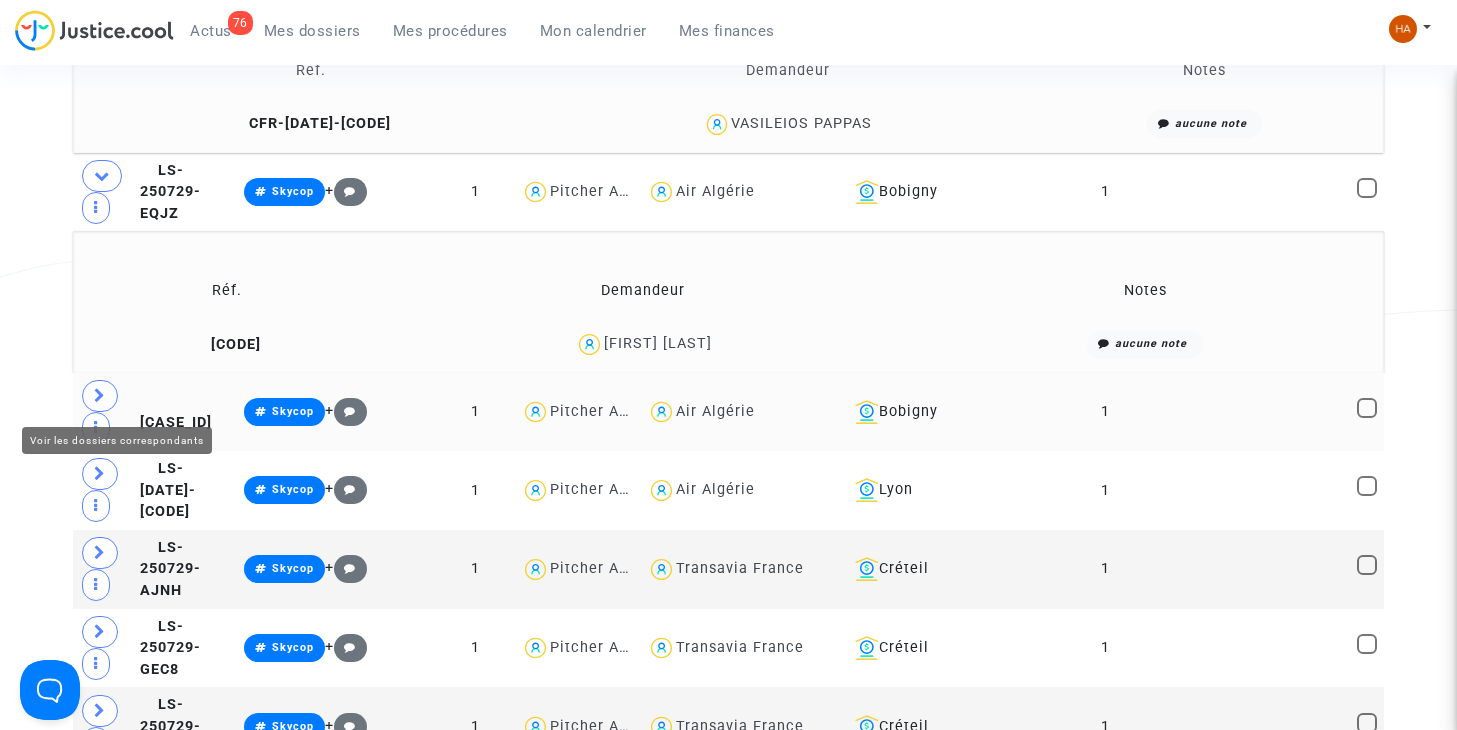 click 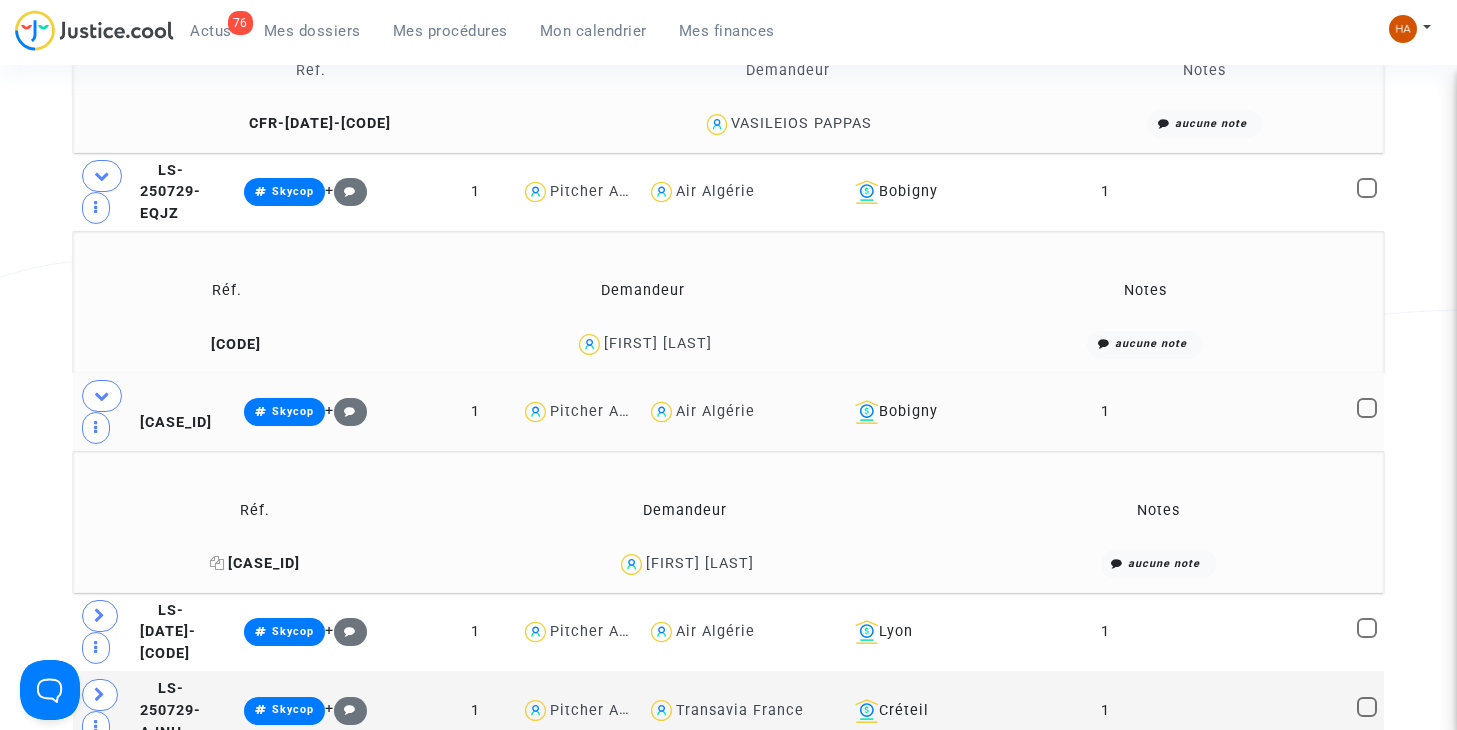 click 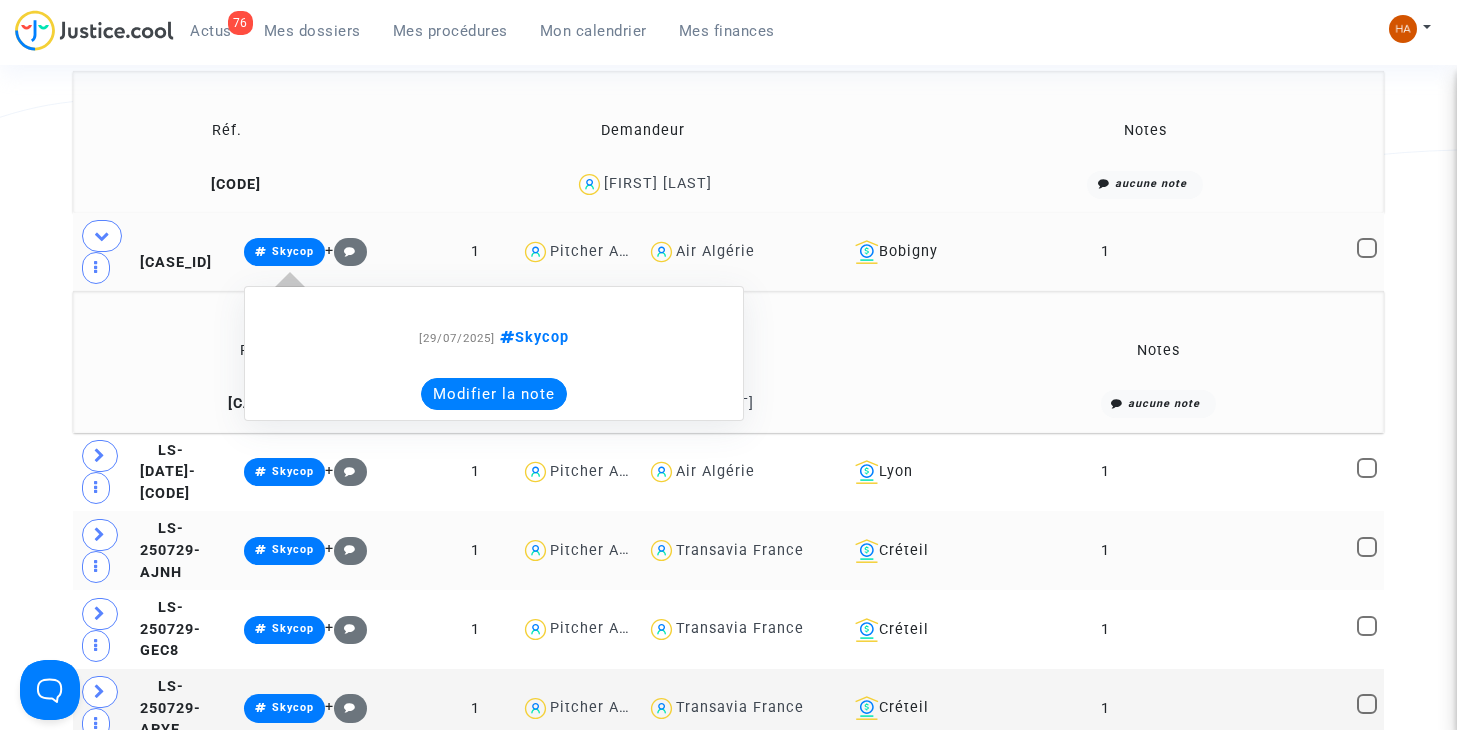 scroll, scrollTop: 2048, scrollLeft: 0, axis: vertical 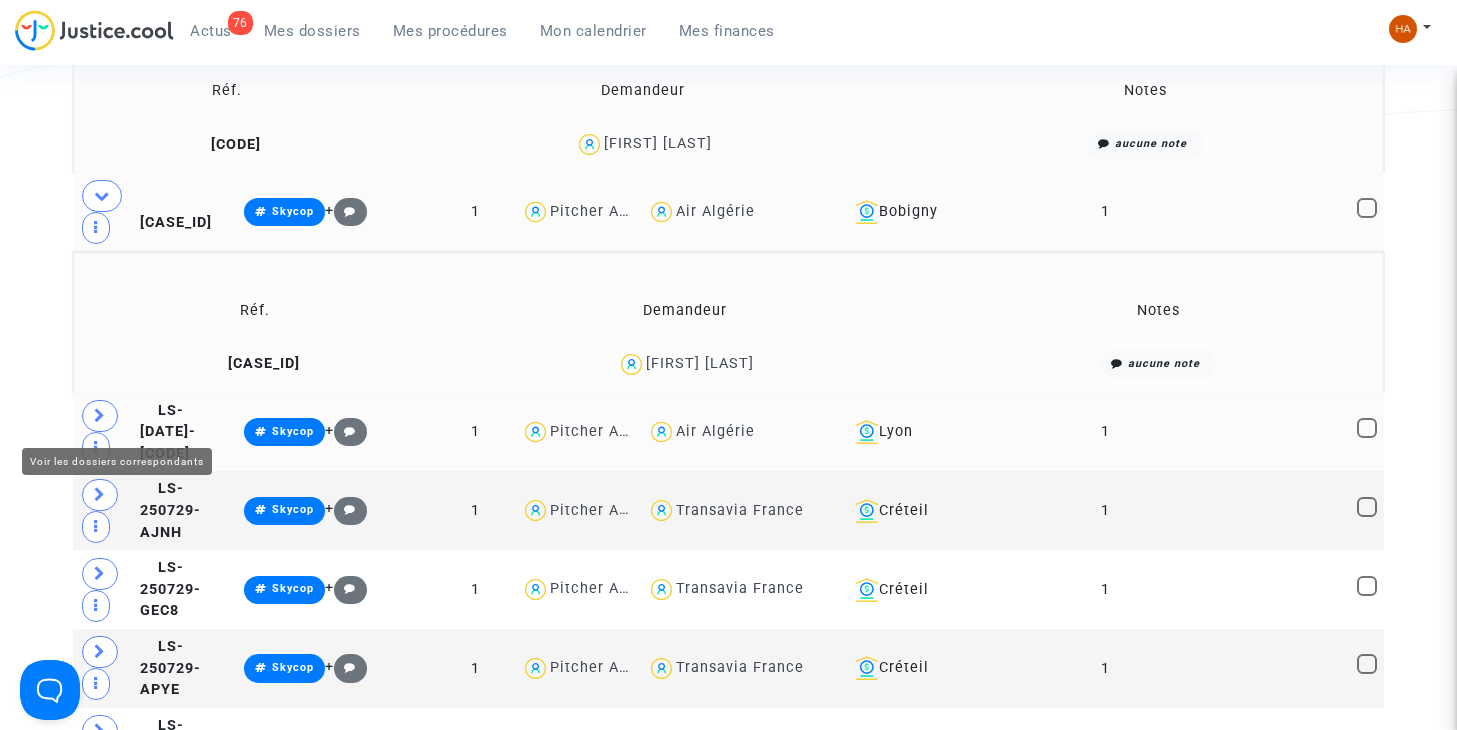 click 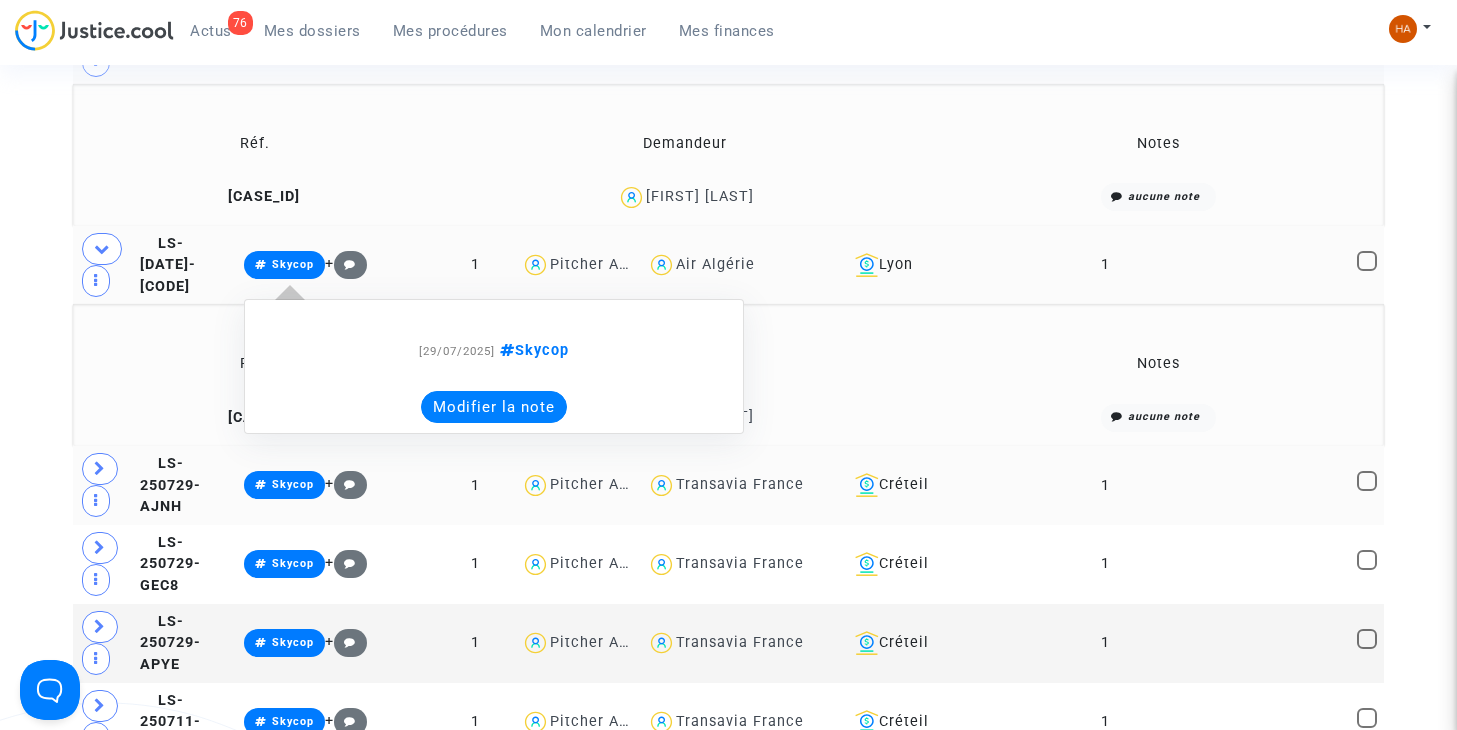 scroll, scrollTop: 2248, scrollLeft: 0, axis: vertical 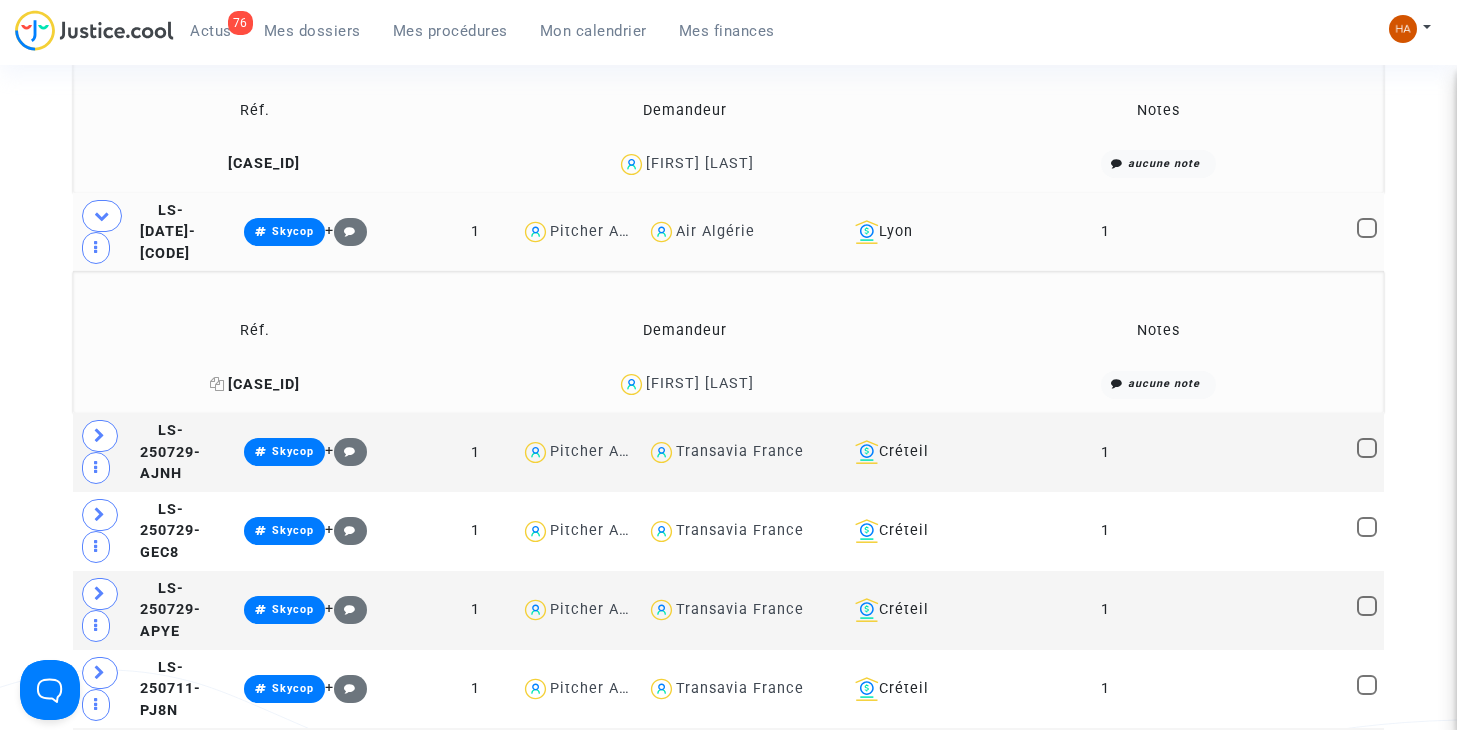 click 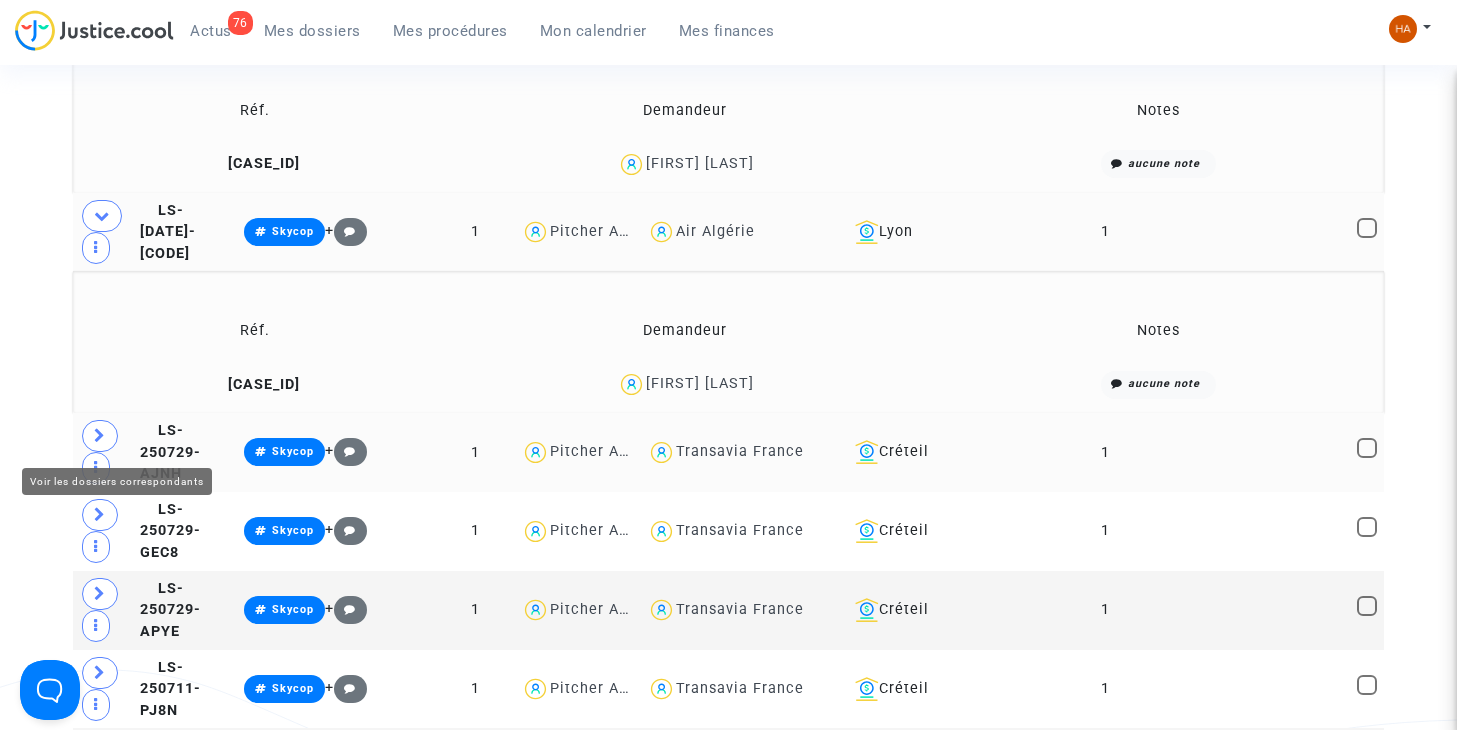 click 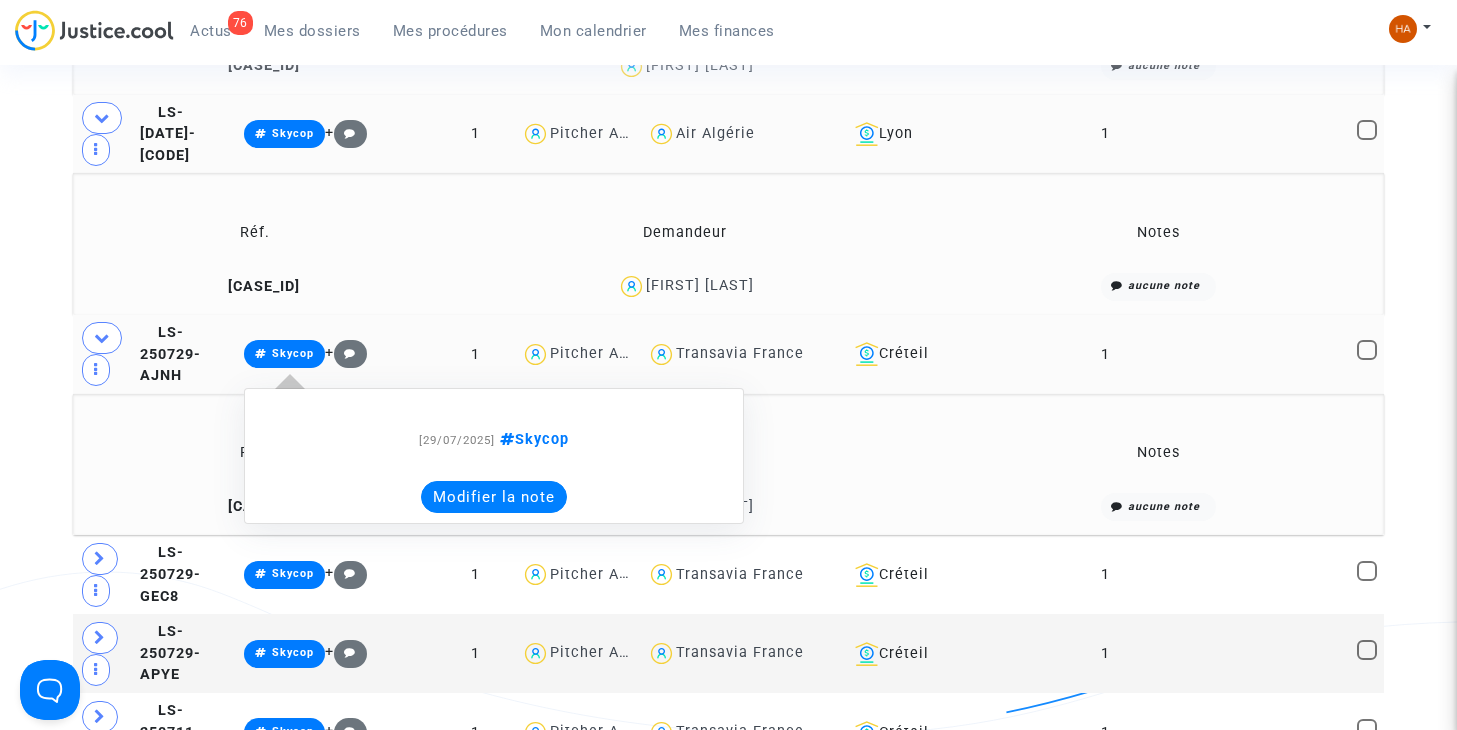 scroll, scrollTop: 2348, scrollLeft: 0, axis: vertical 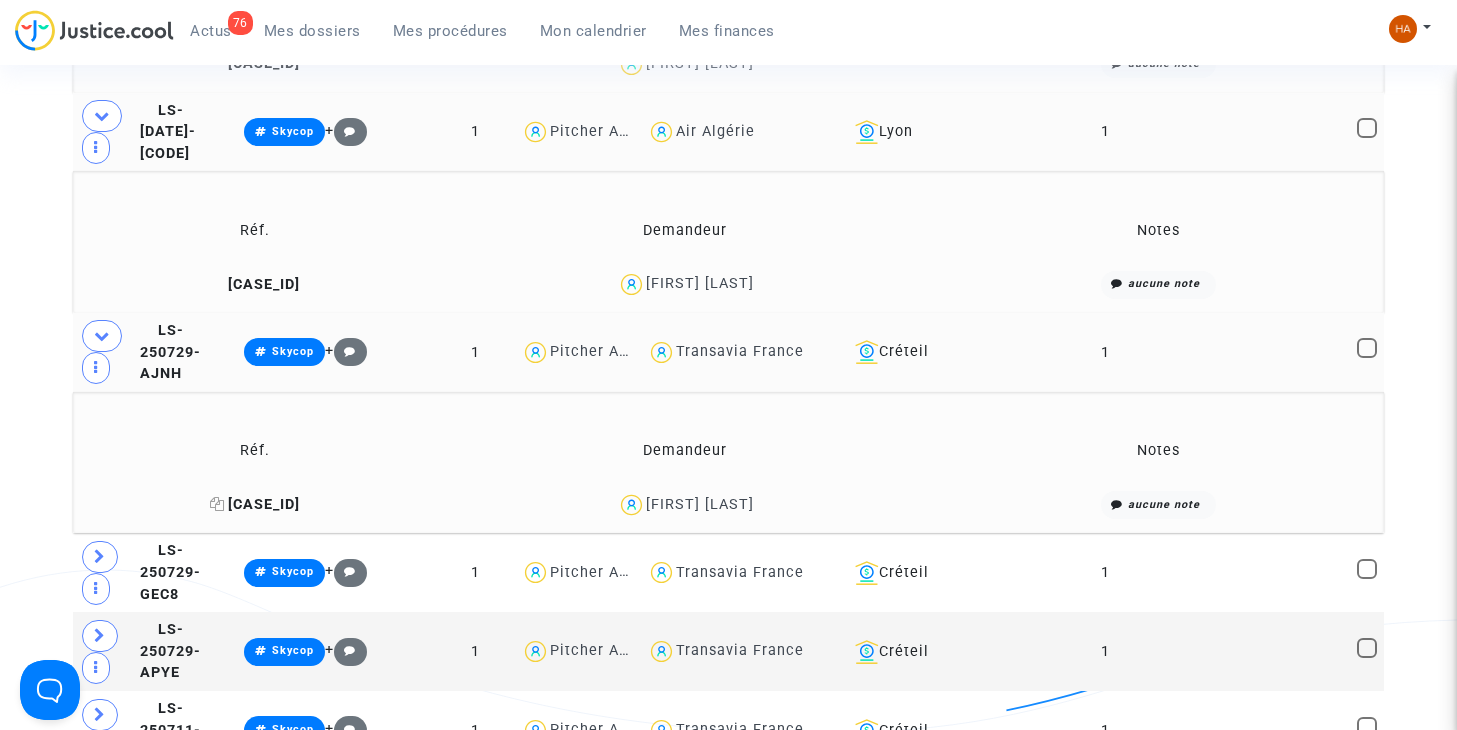 click 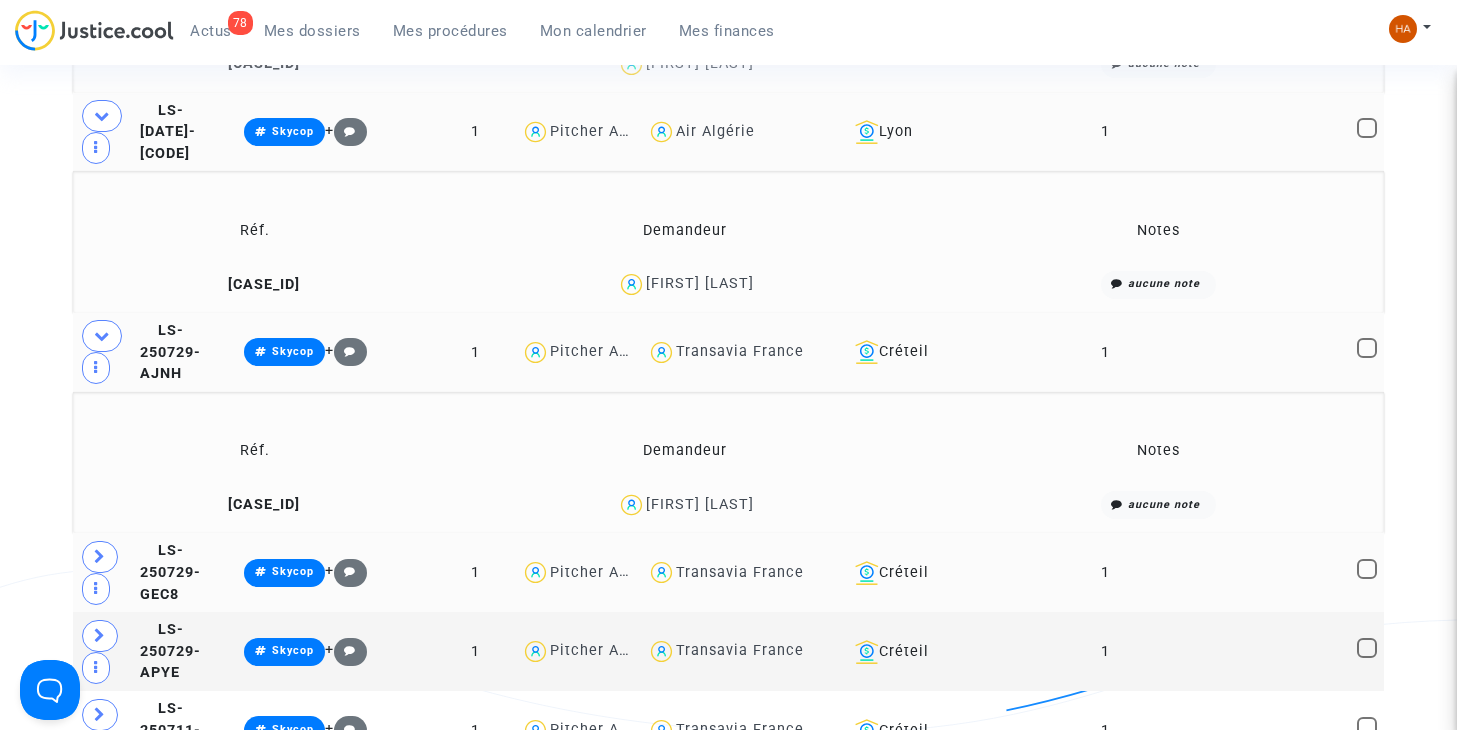 scroll, scrollTop: 2448, scrollLeft: 0, axis: vertical 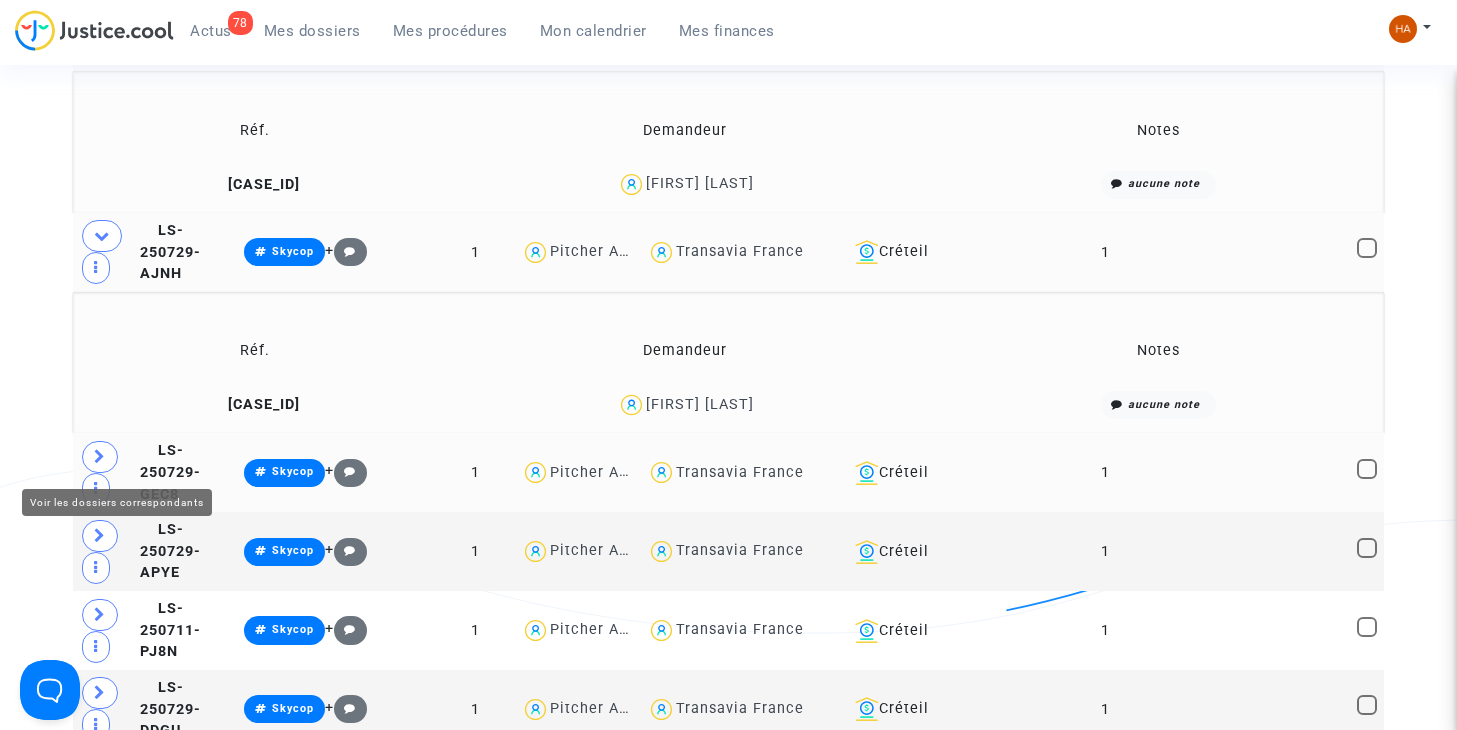 click 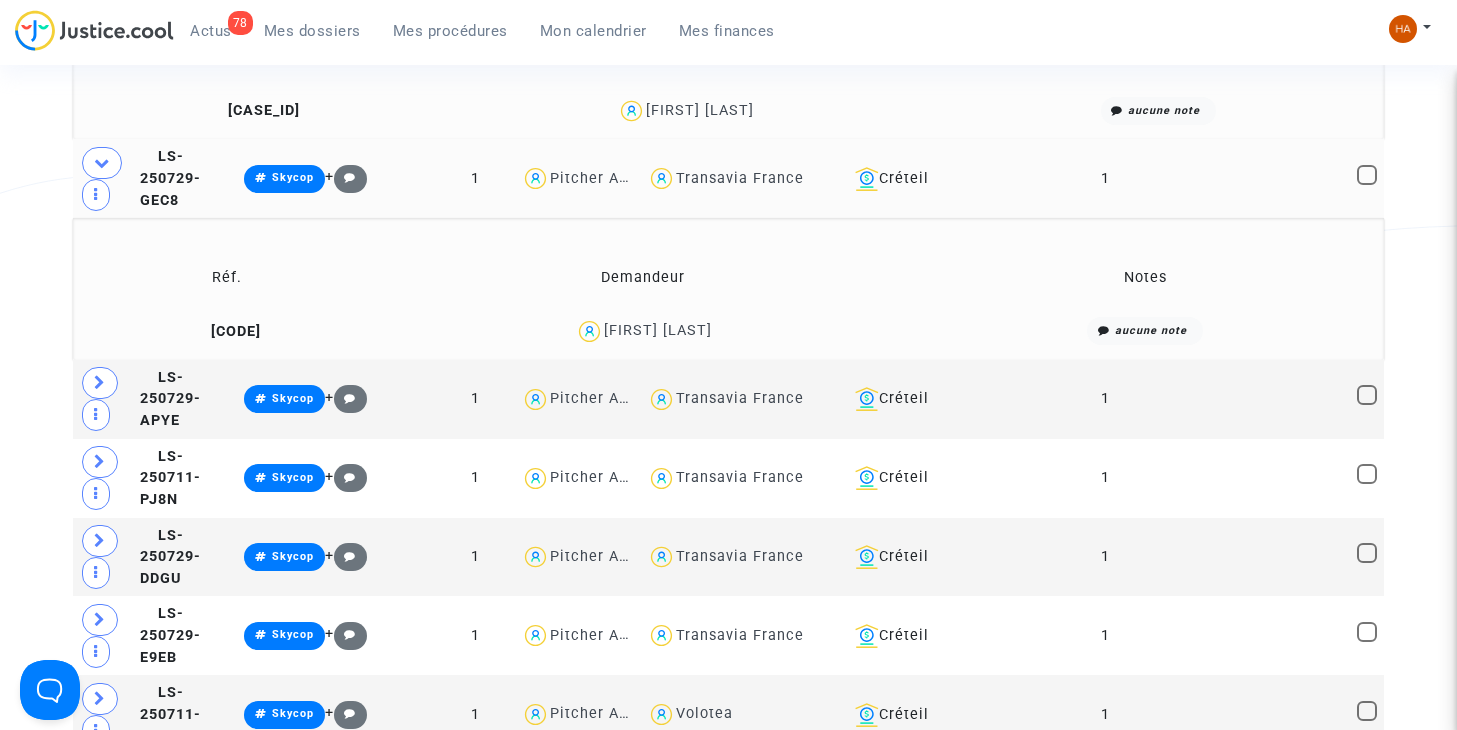 scroll, scrollTop: 2748, scrollLeft: 0, axis: vertical 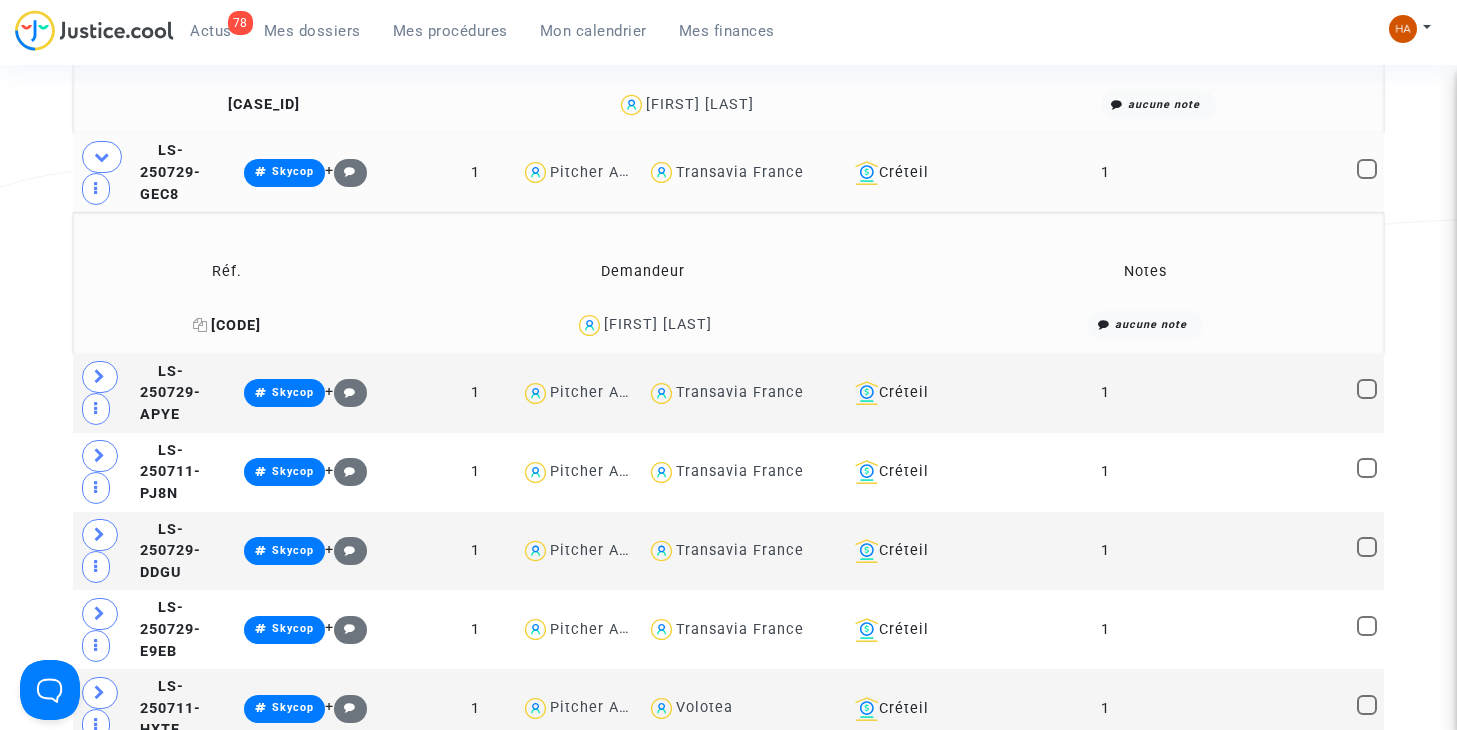 click 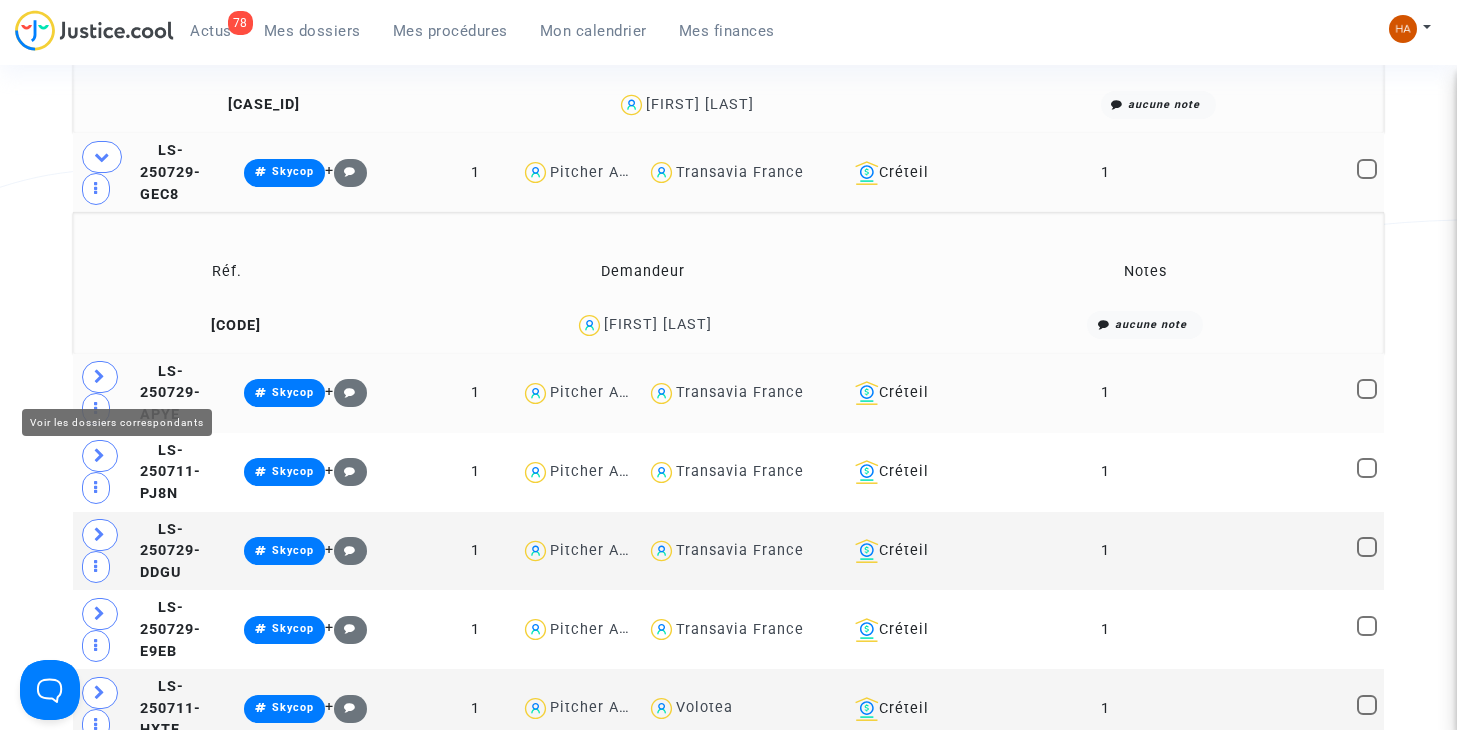 click 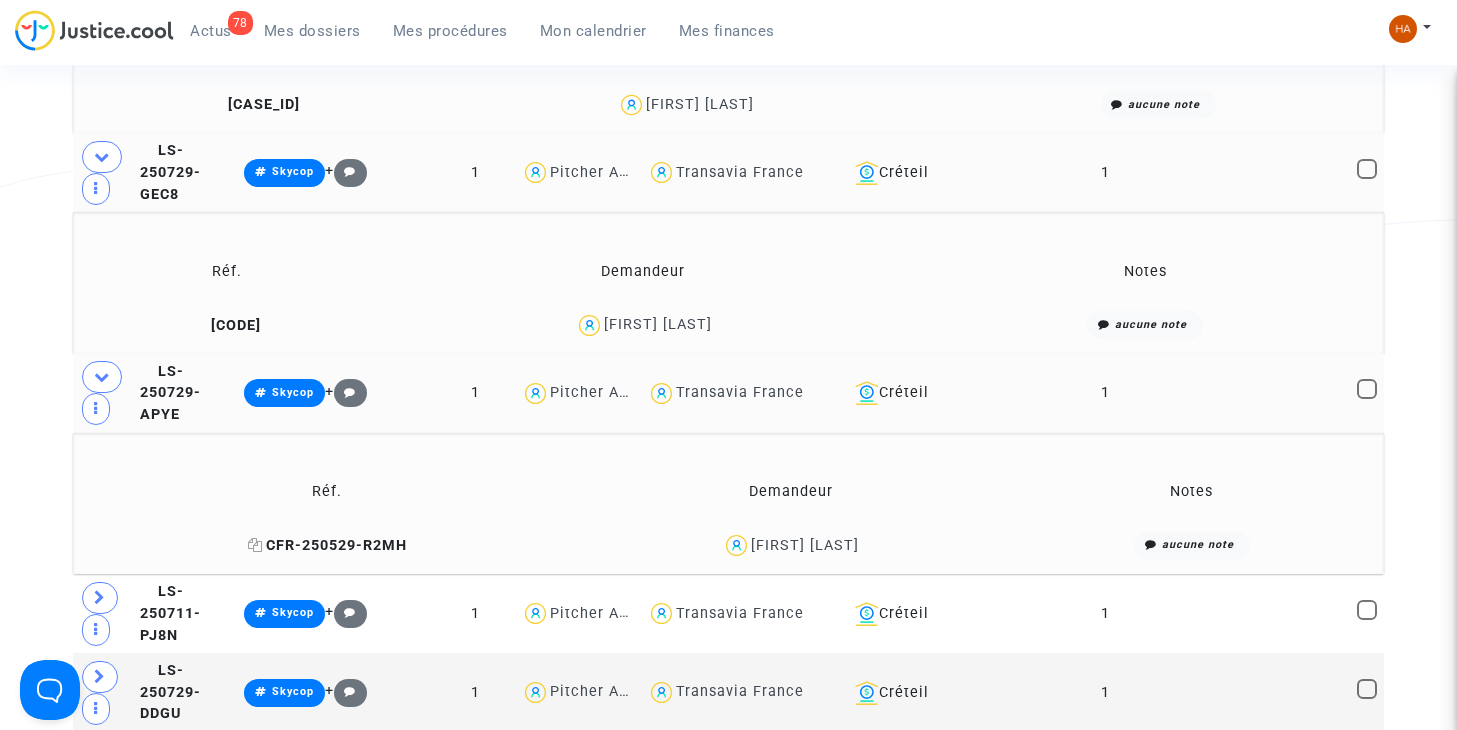 click 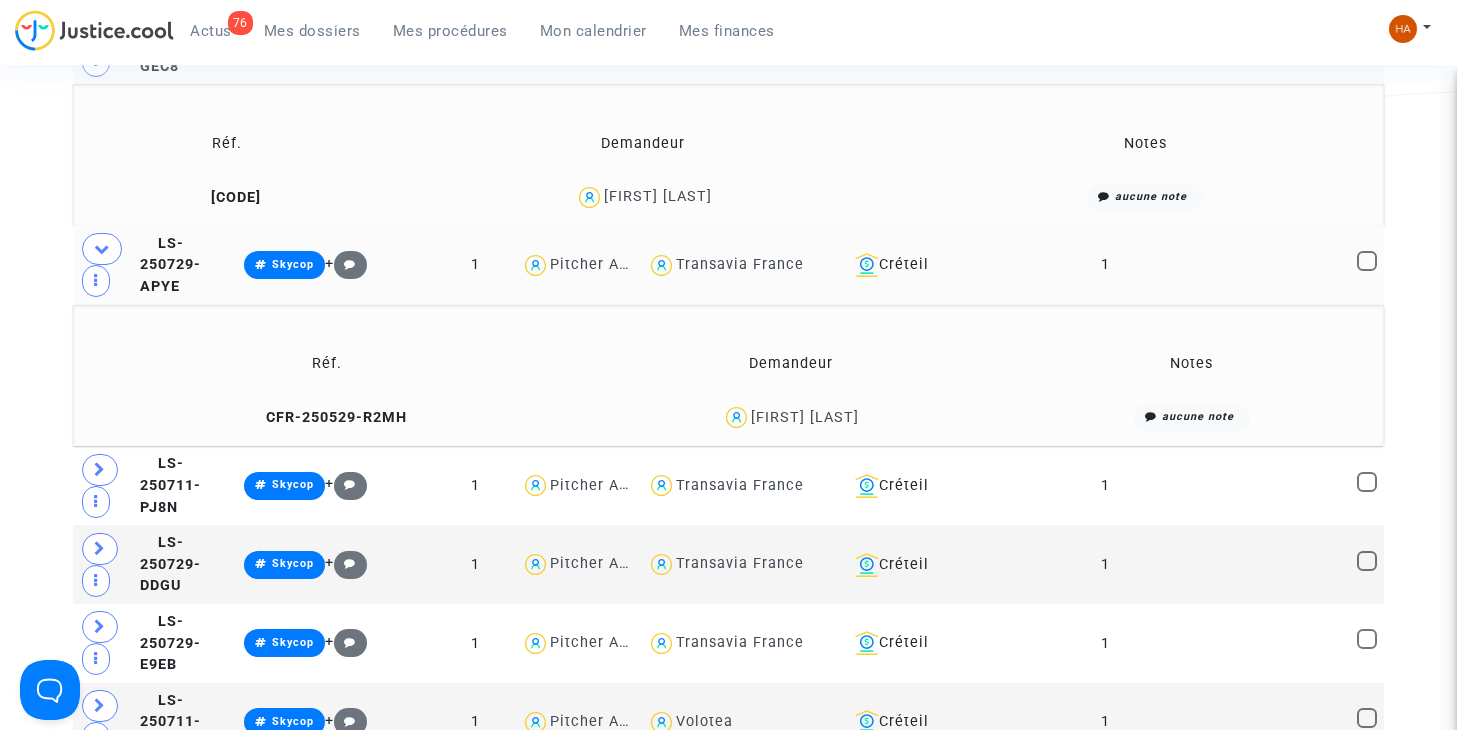 scroll, scrollTop: 2948, scrollLeft: 0, axis: vertical 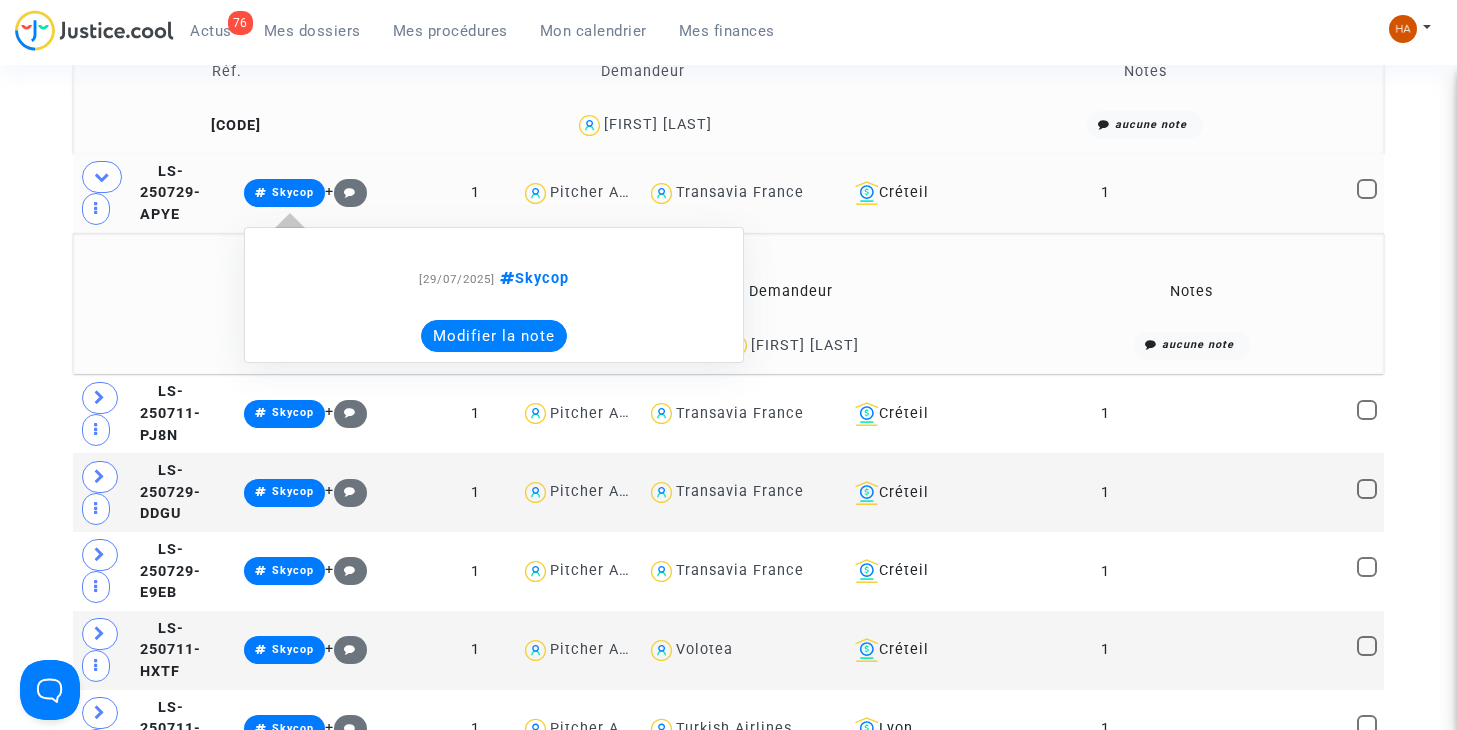 click on "Modifier la note" 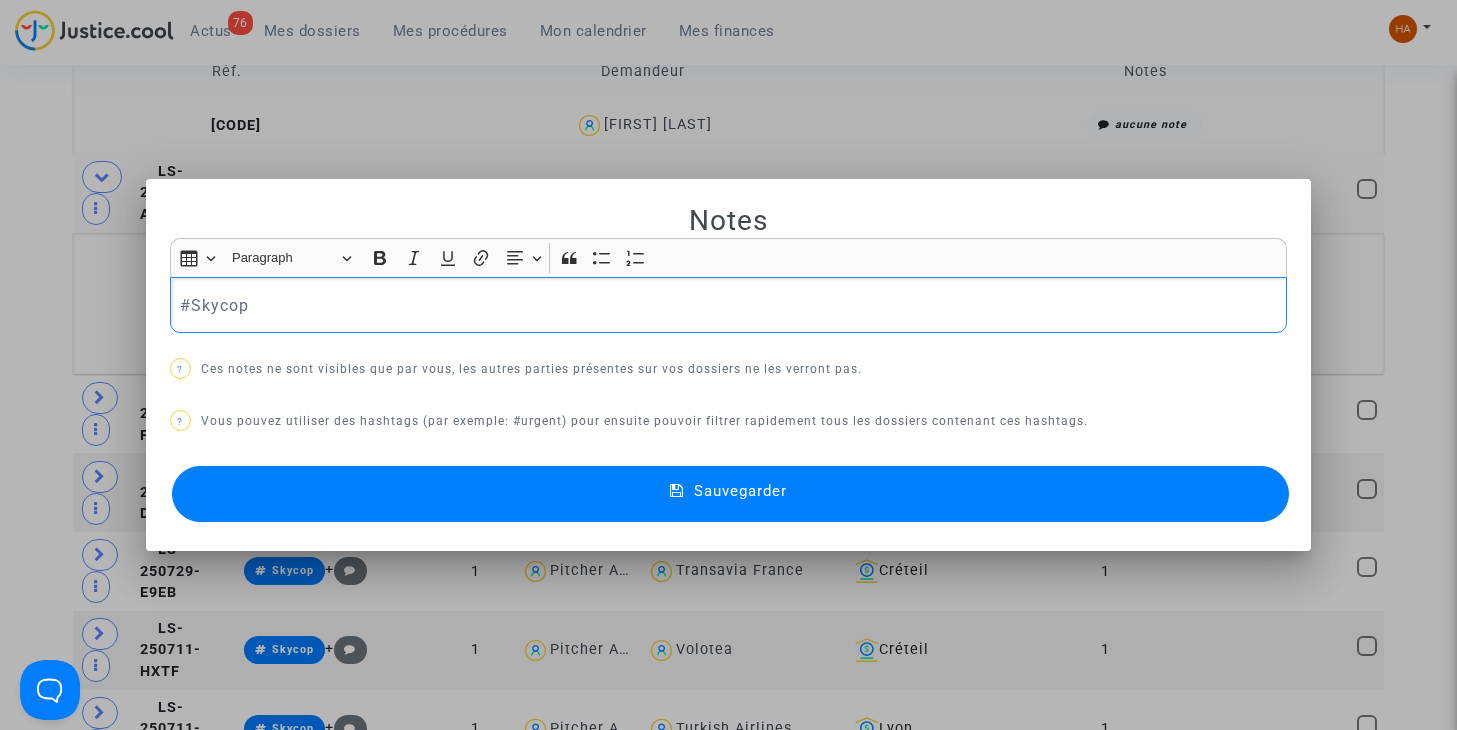 scroll, scrollTop: 0, scrollLeft: 0, axis: both 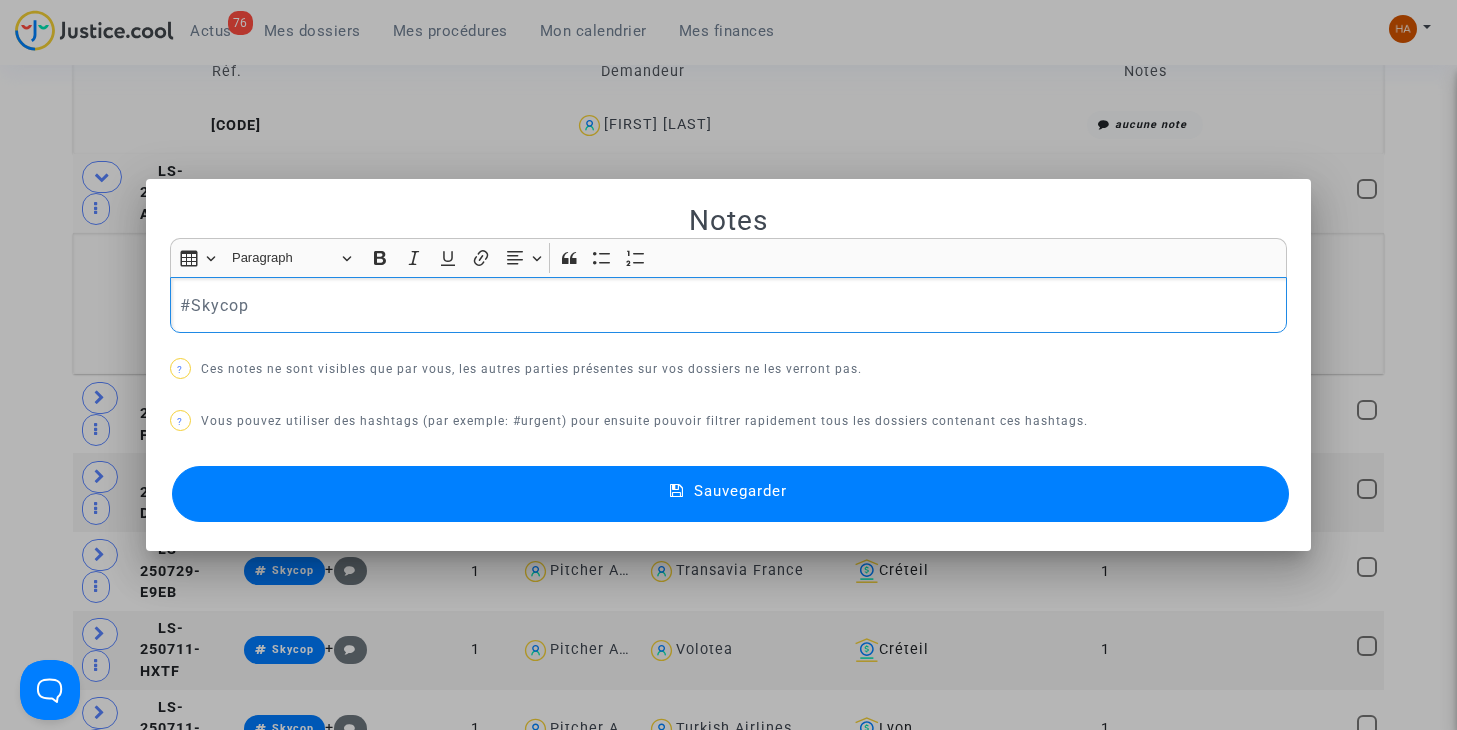 click on "#Skycop" at bounding box center (728, 305) 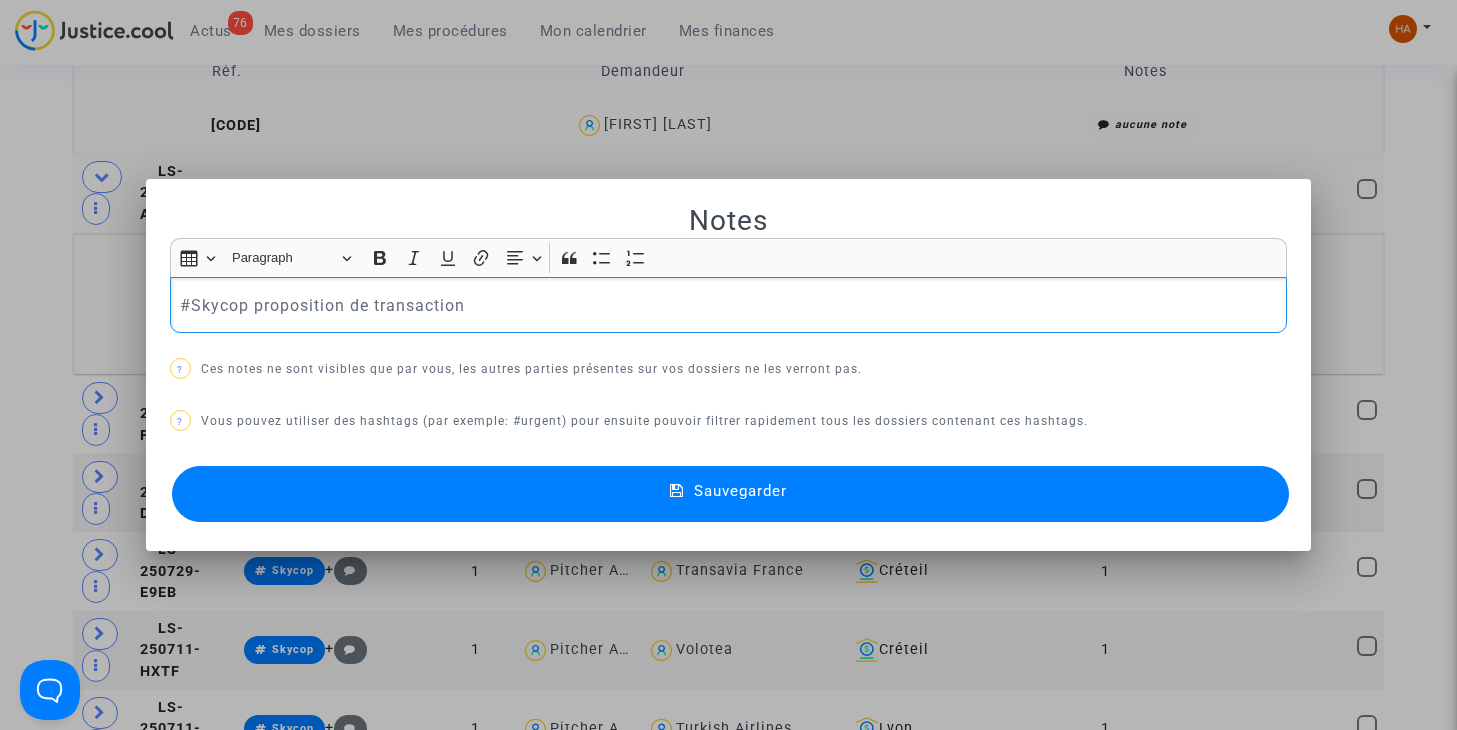 click on "Sauvegarder" at bounding box center (731, 494) 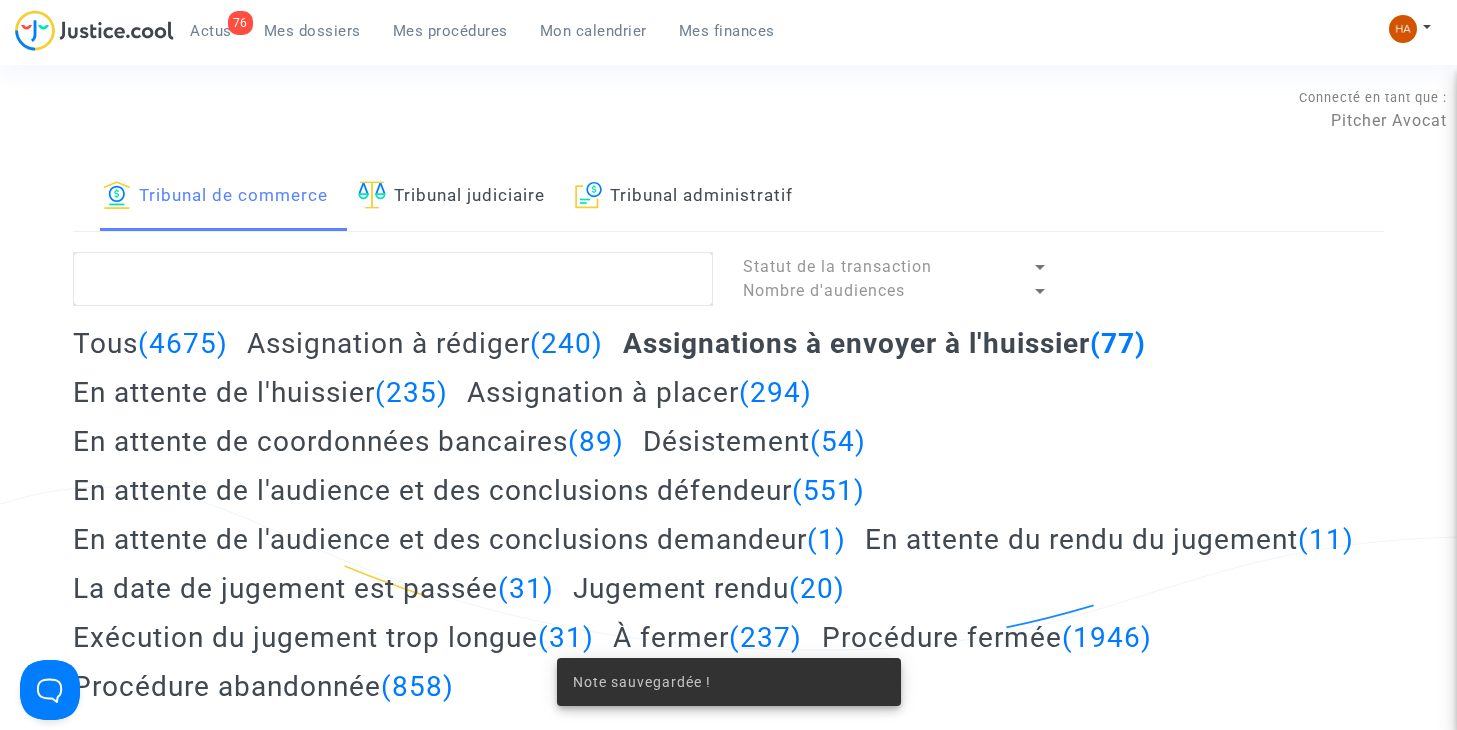 scroll, scrollTop: 2948, scrollLeft: 0, axis: vertical 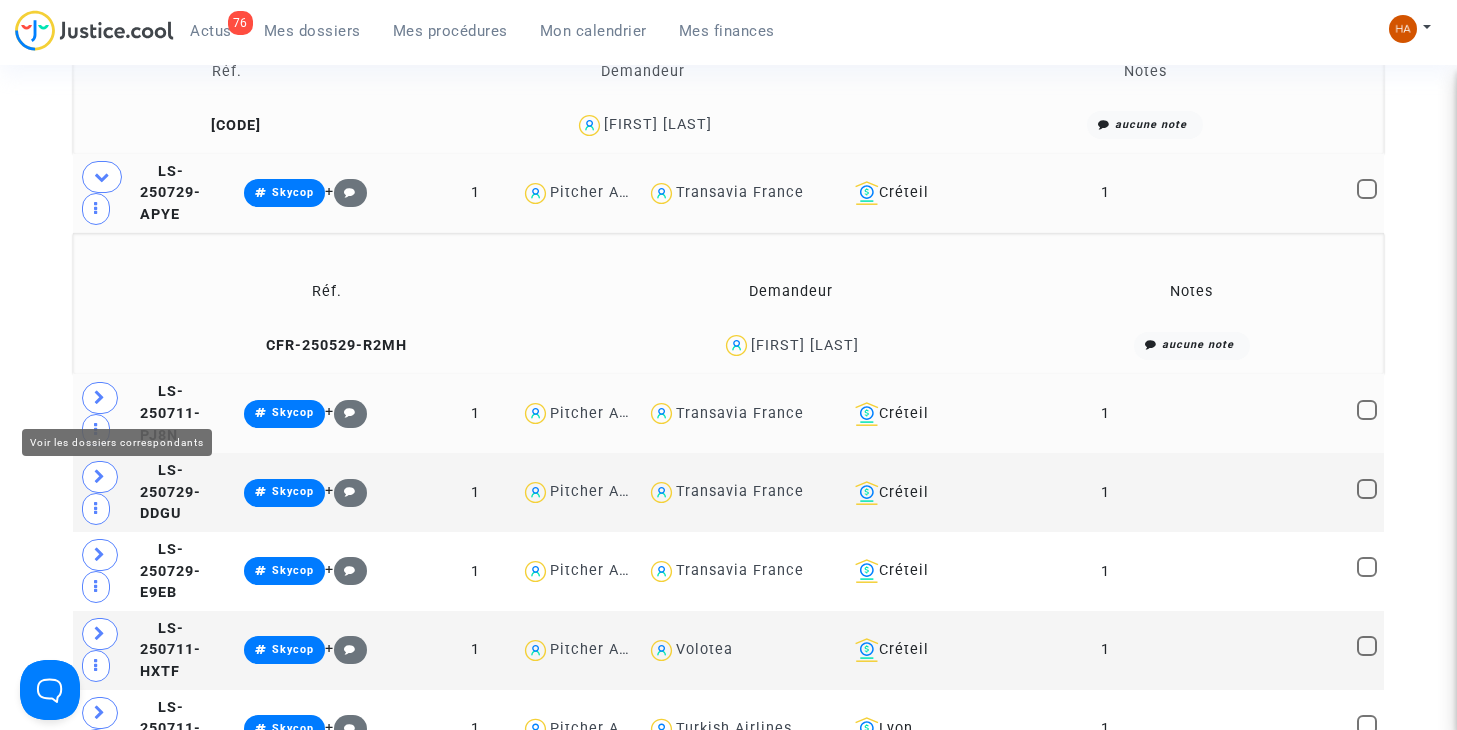click 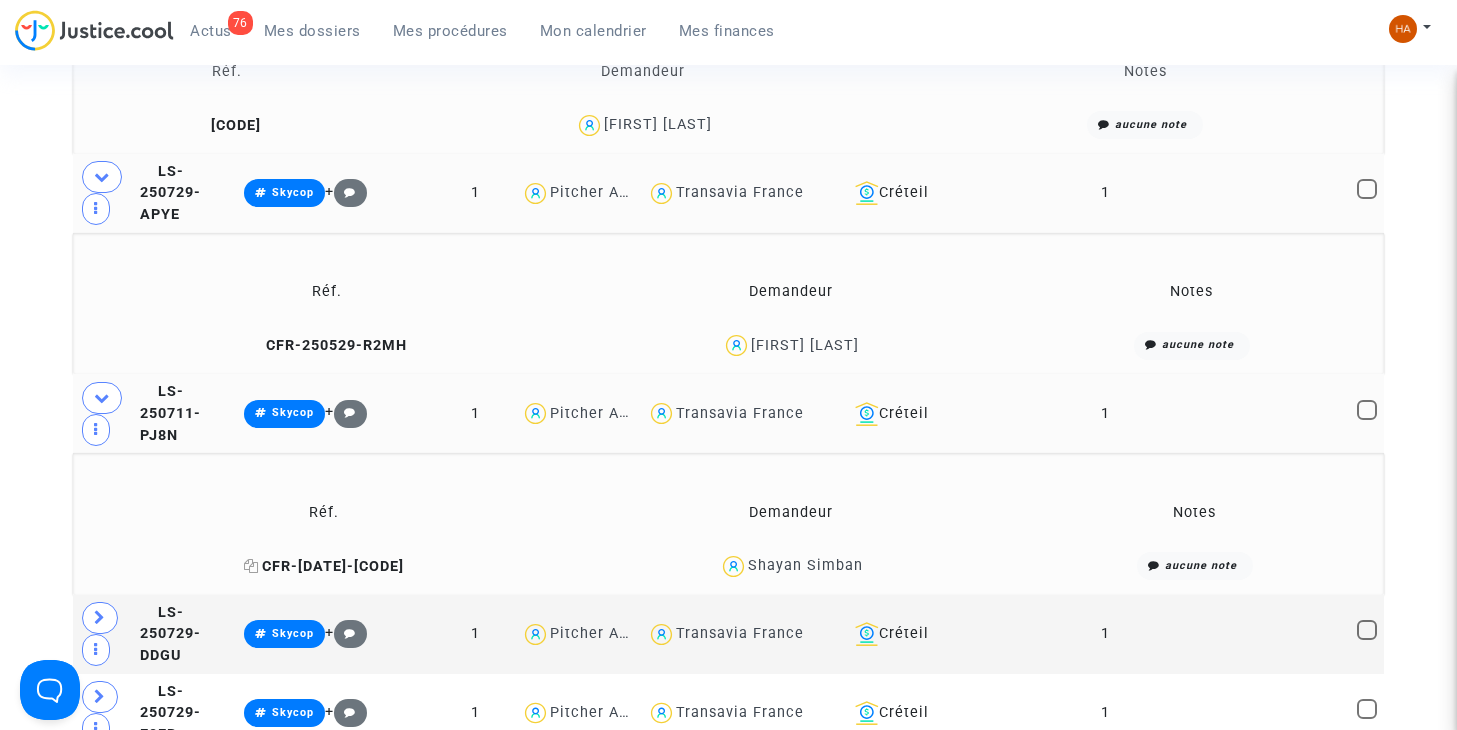 click 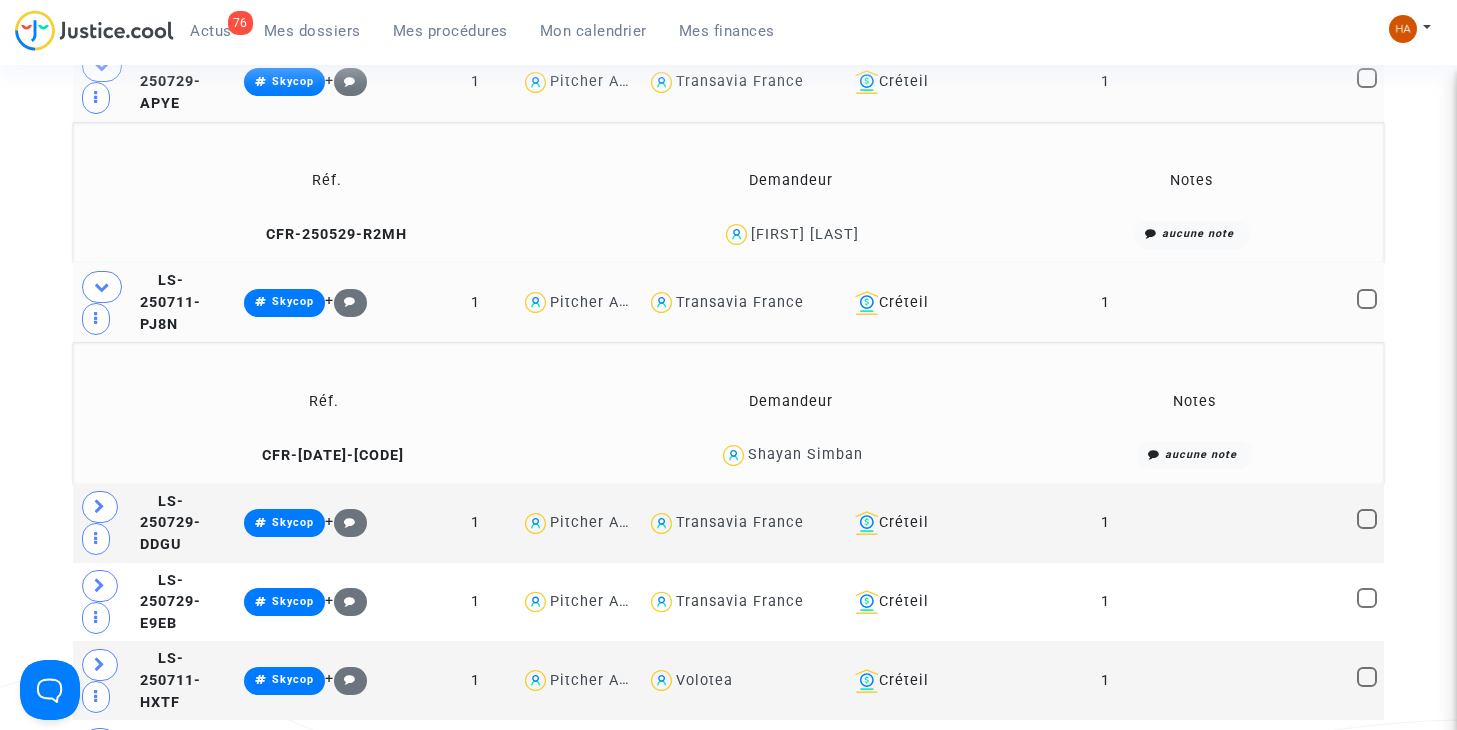 scroll, scrollTop: 3148, scrollLeft: 0, axis: vertical 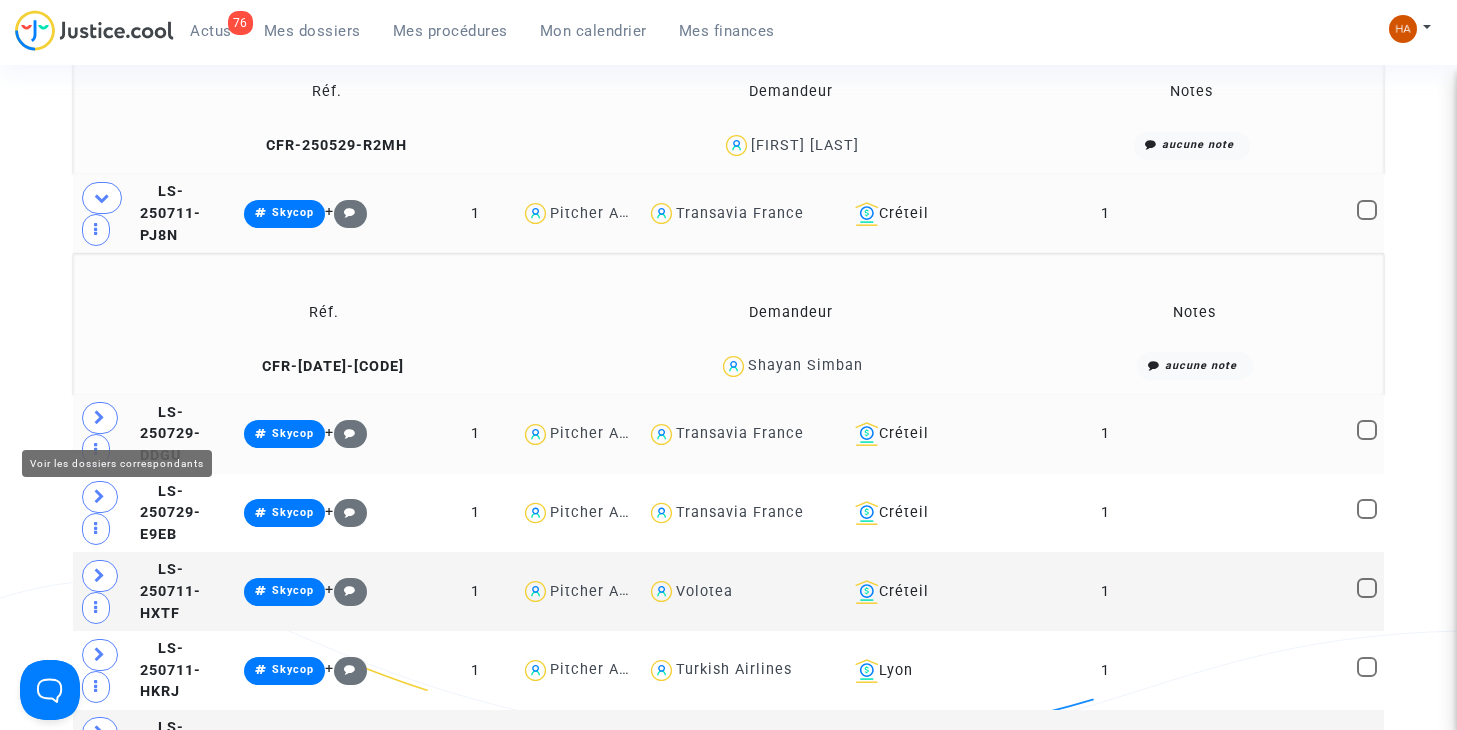 click 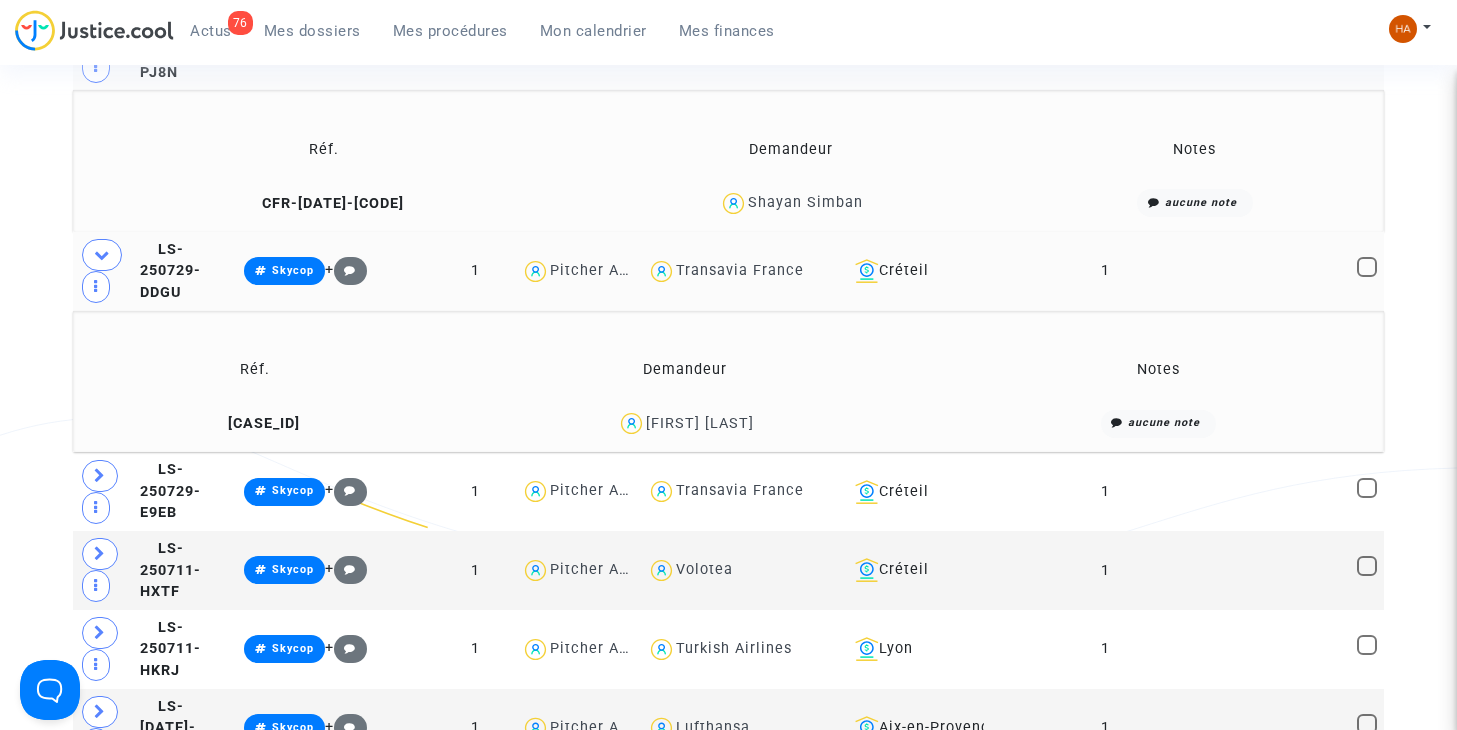 scroll, scrollTop: 3348, scrollLeft: 0, axis: vertical 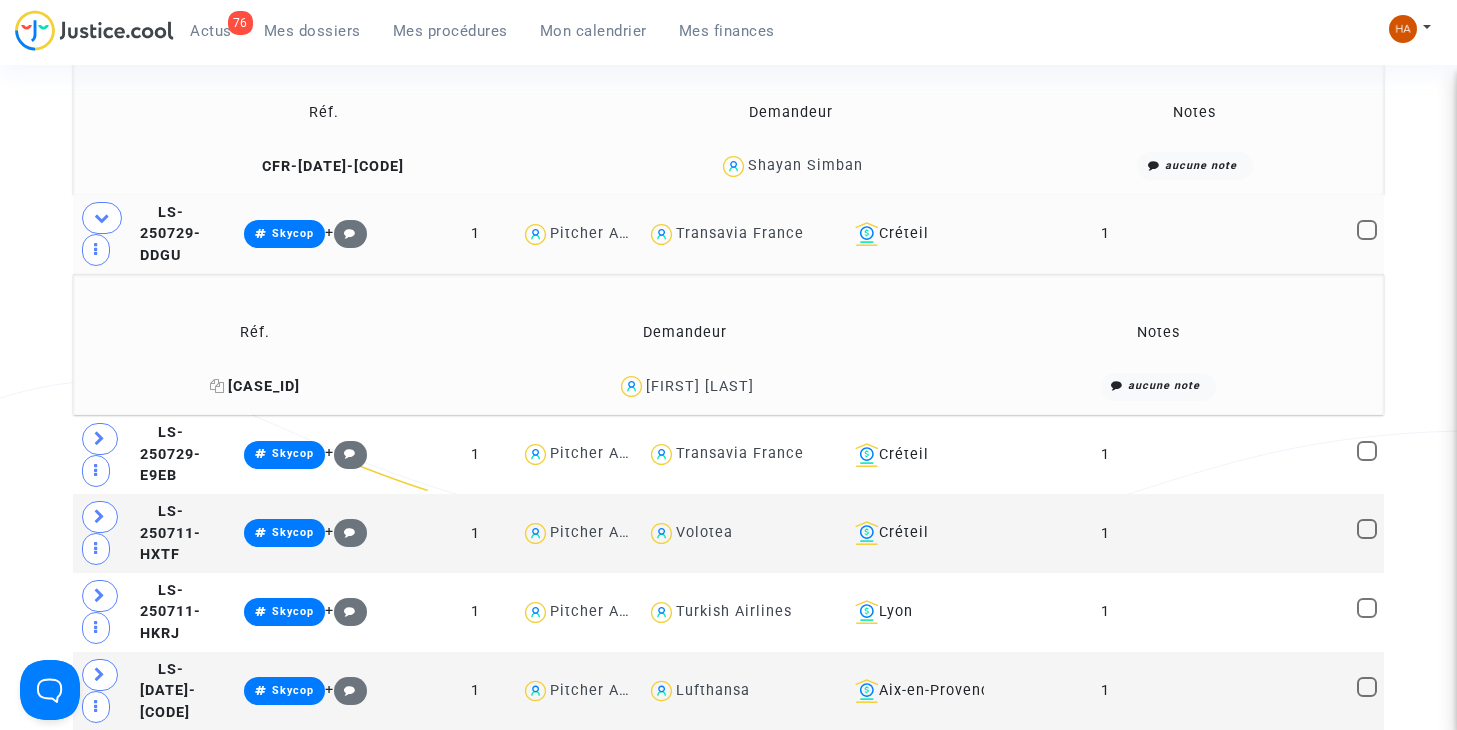 click 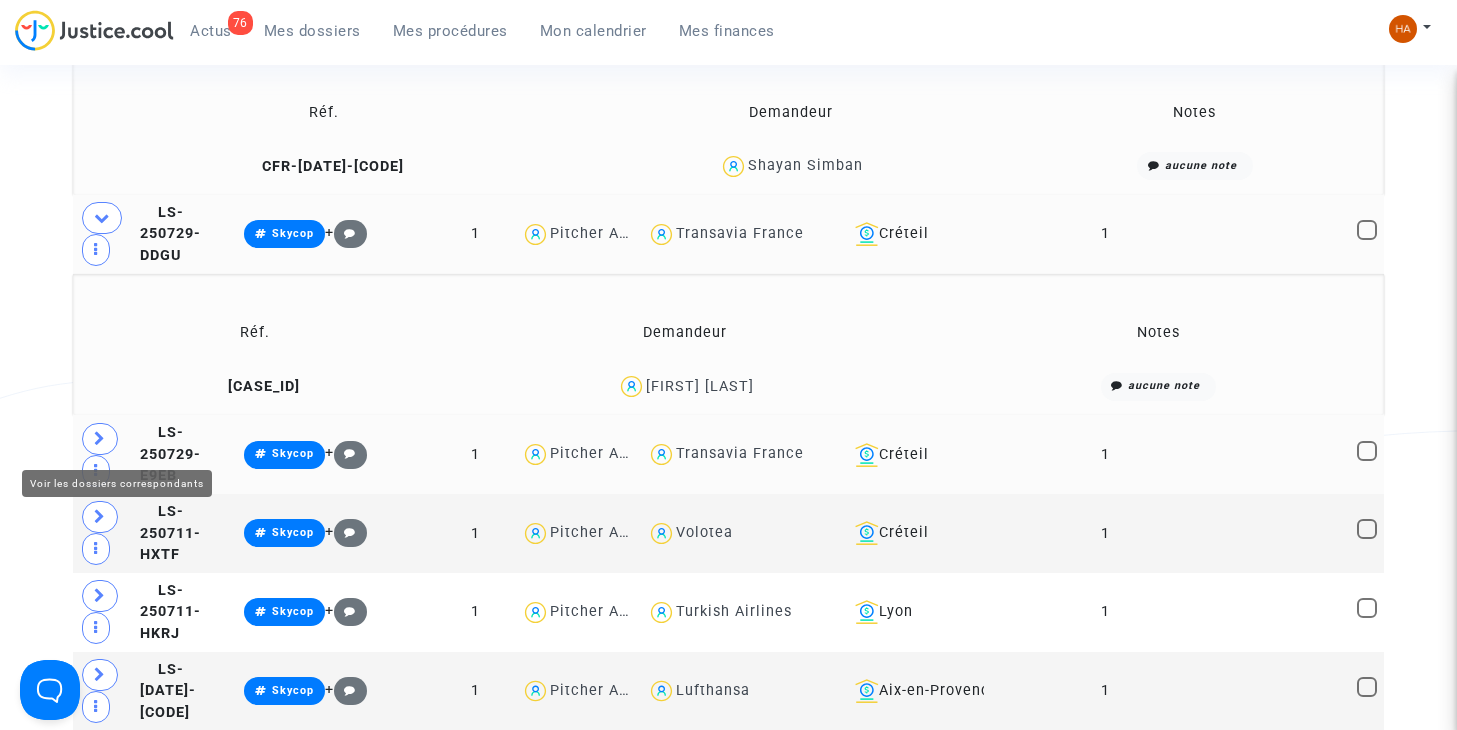 click 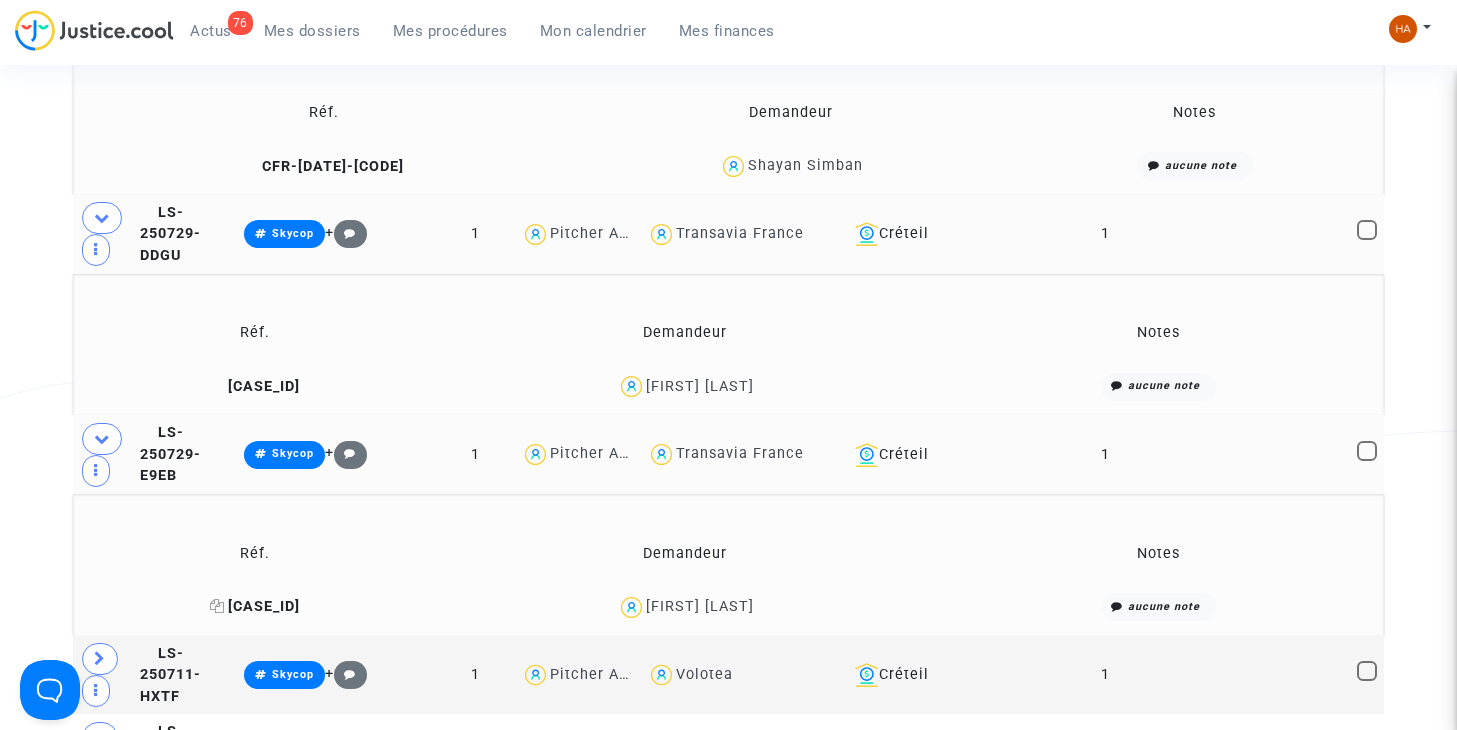 click 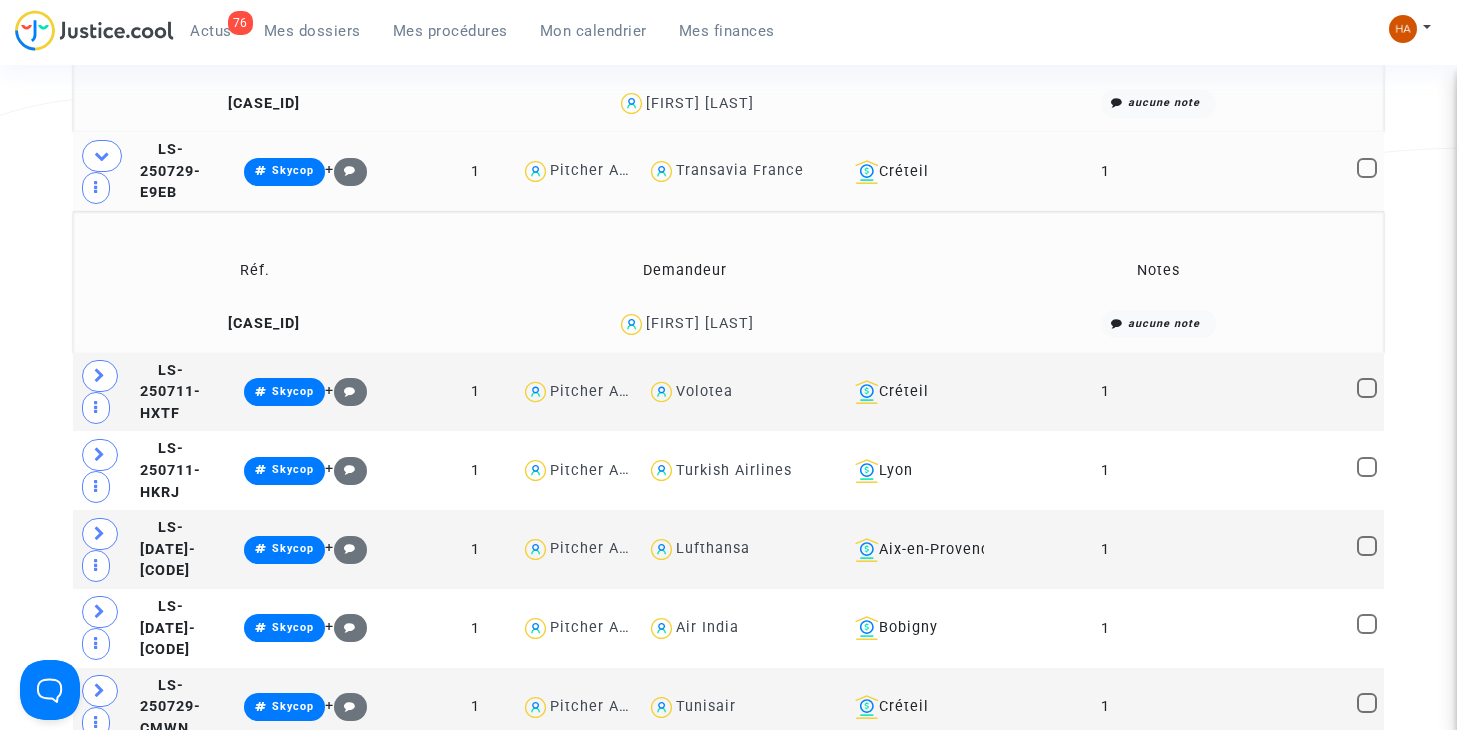scroll, scrollTop: 3648, scrollLeft: 0, axis: vertical 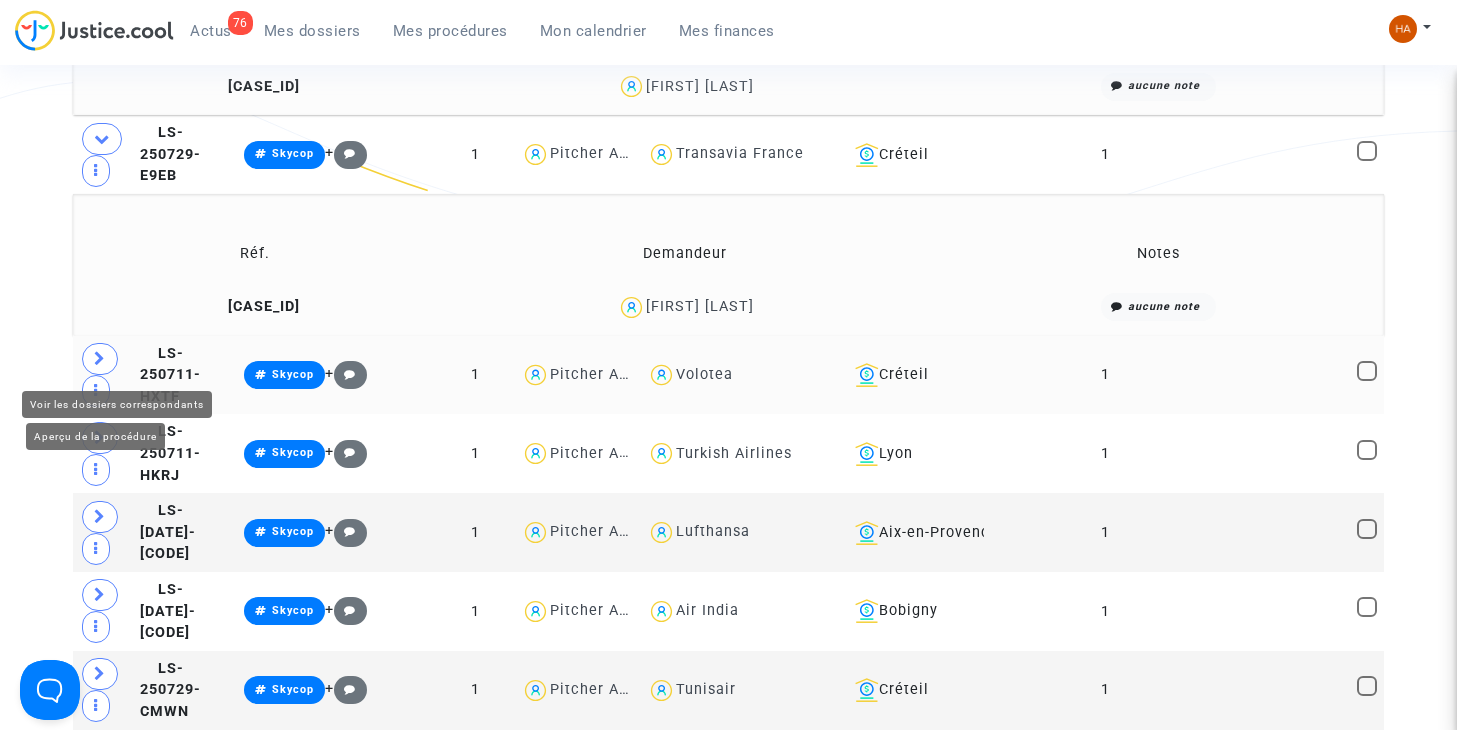 click 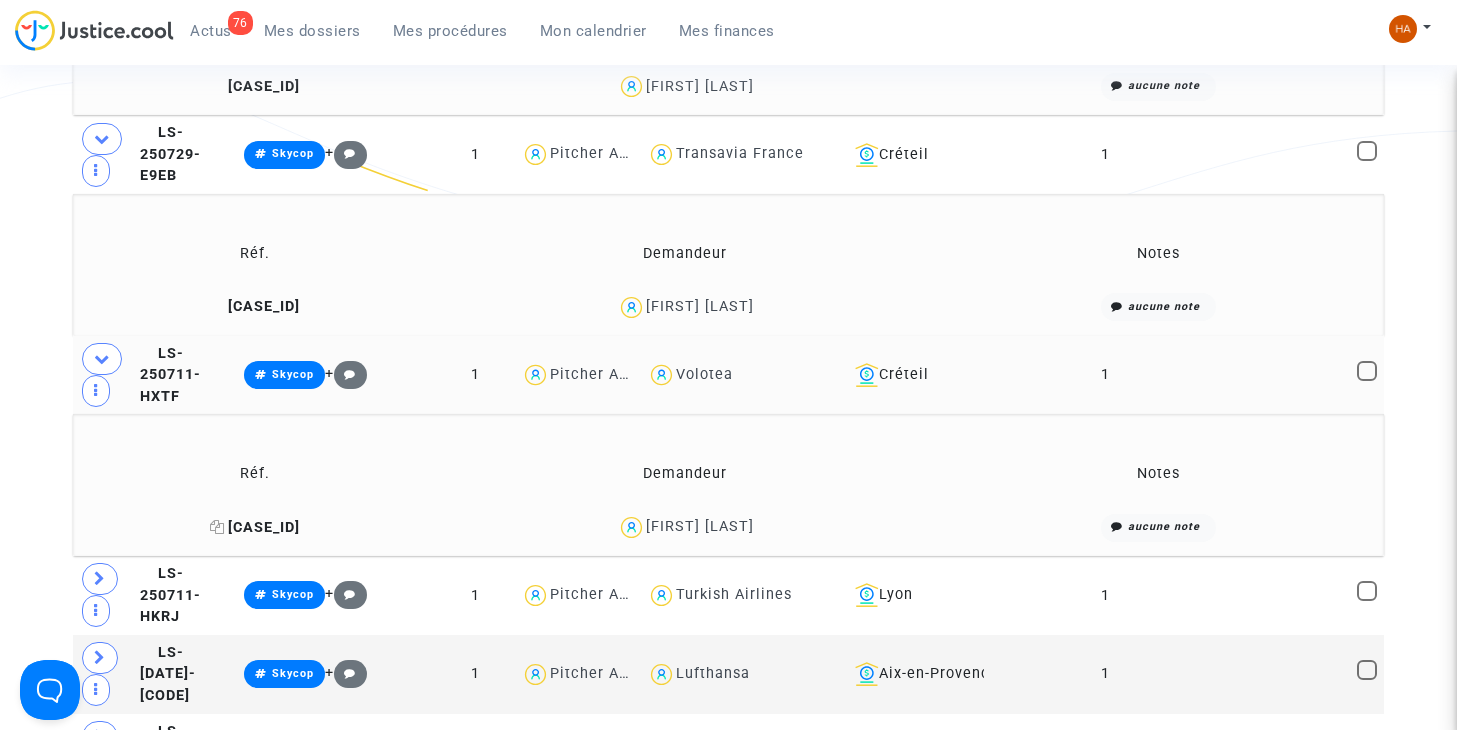 click 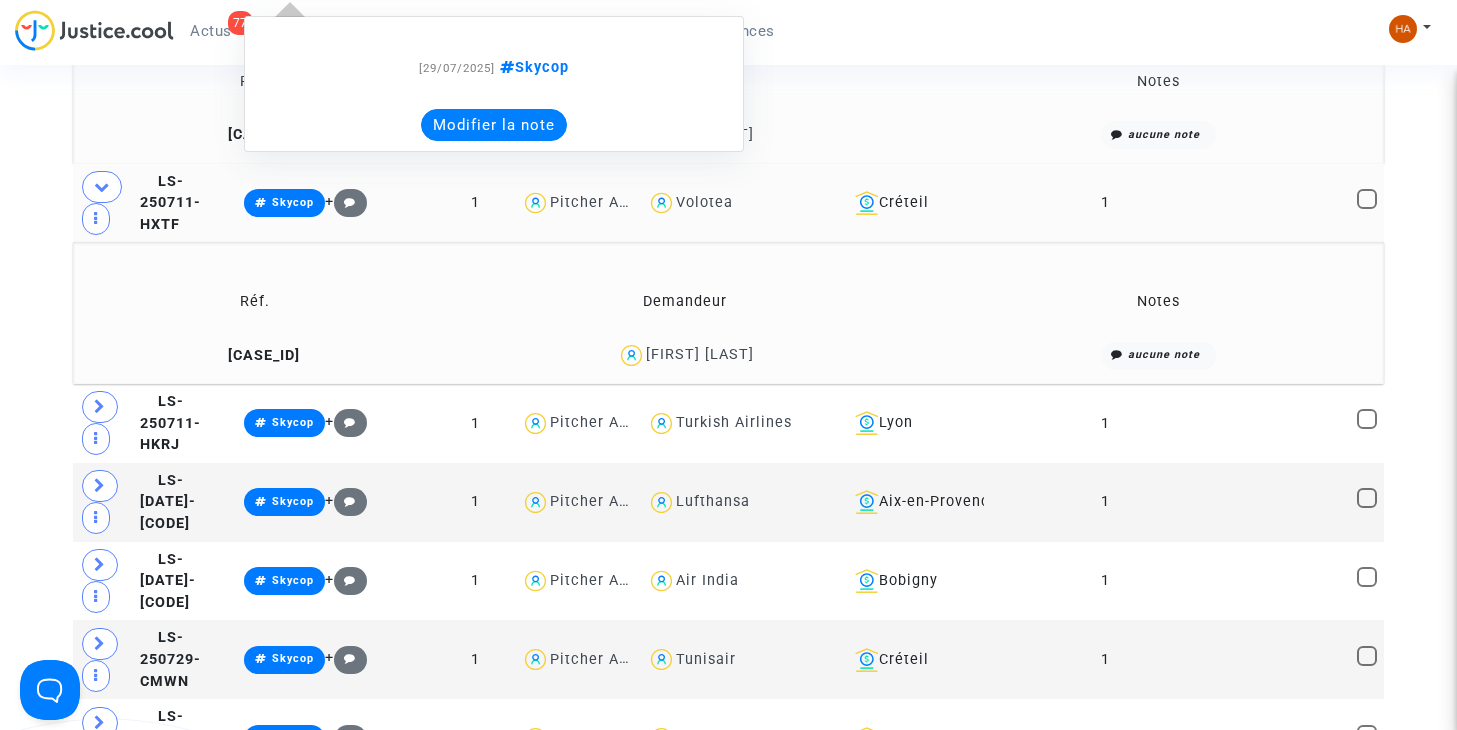 scroll, scrollTop: 3821, scrollLeft: 0, axis: vertical 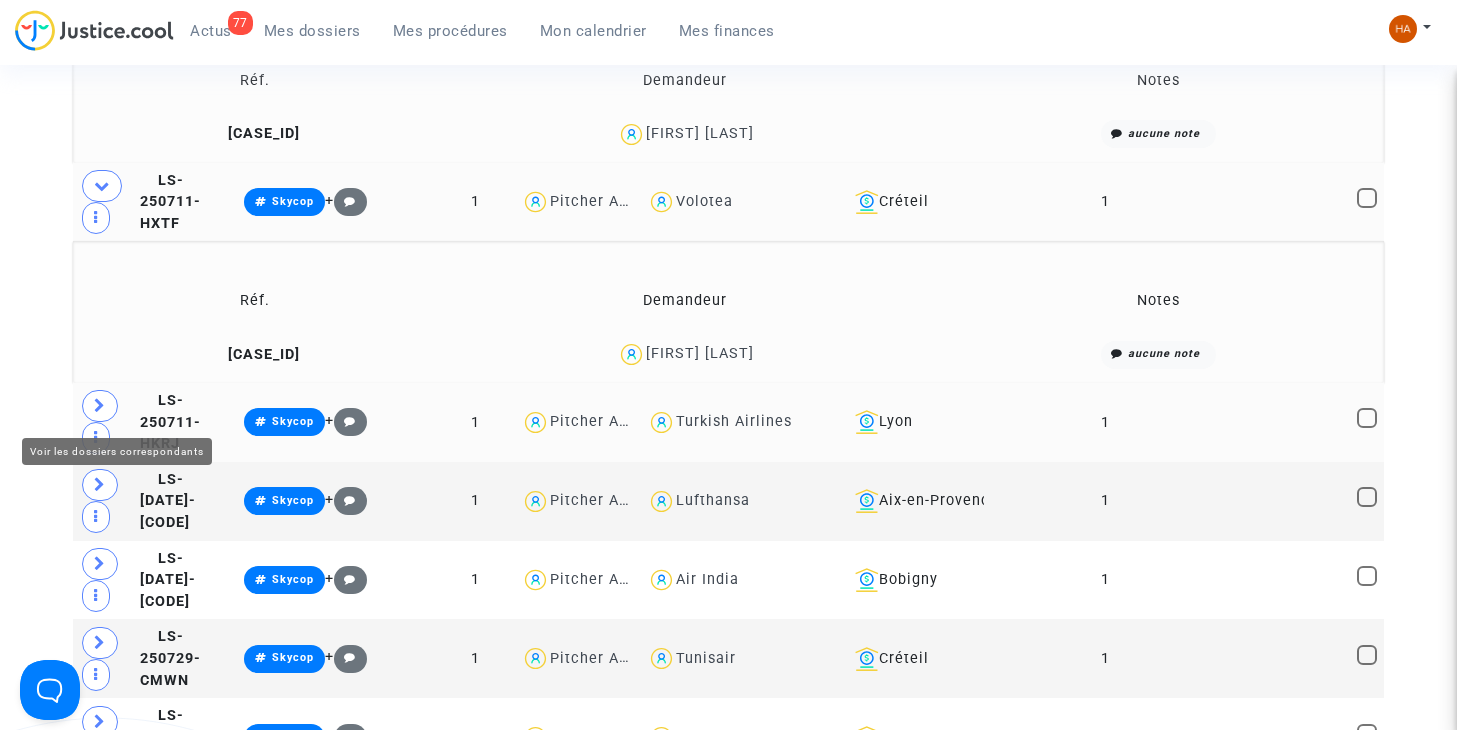 click 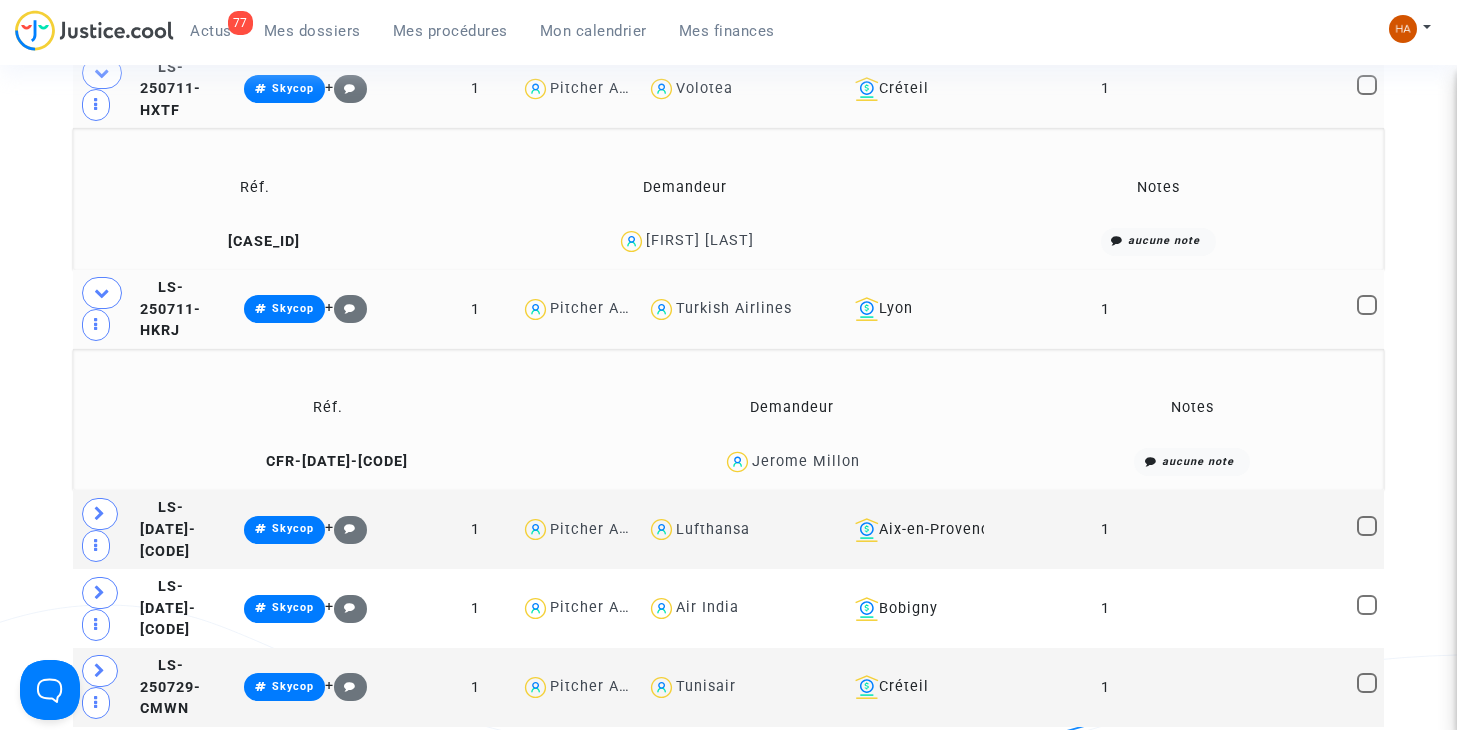 scroll, scrollTop: 3935, scrollLeft: 0, axis: vertical 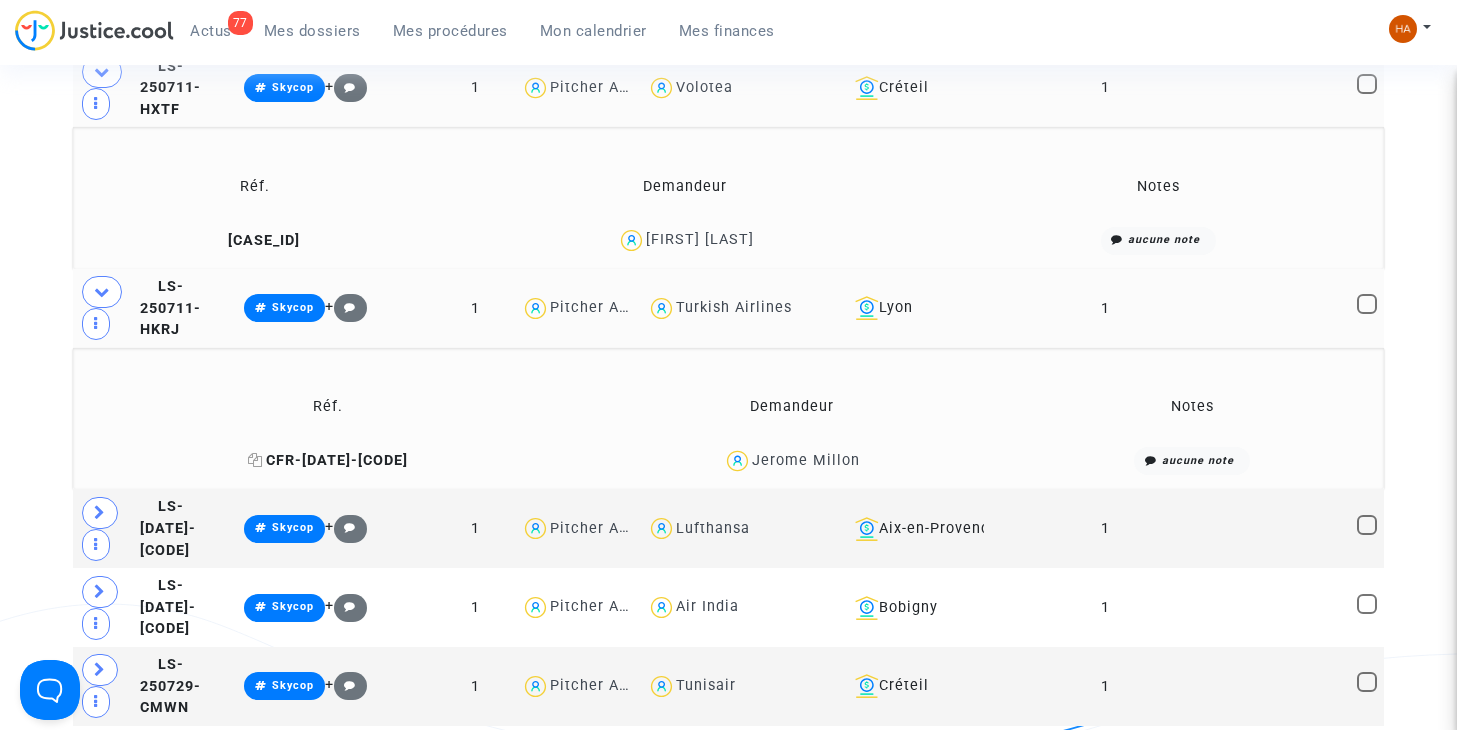 click 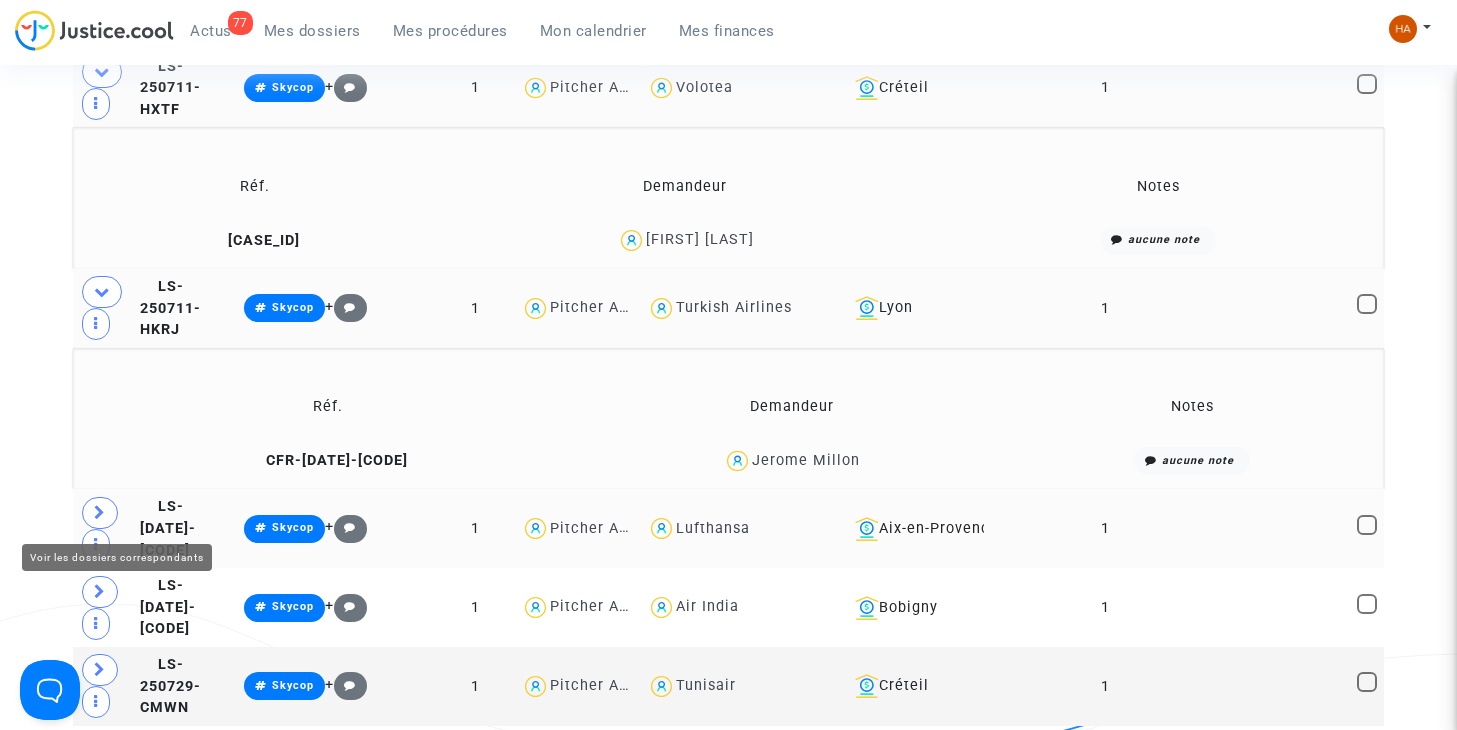 click 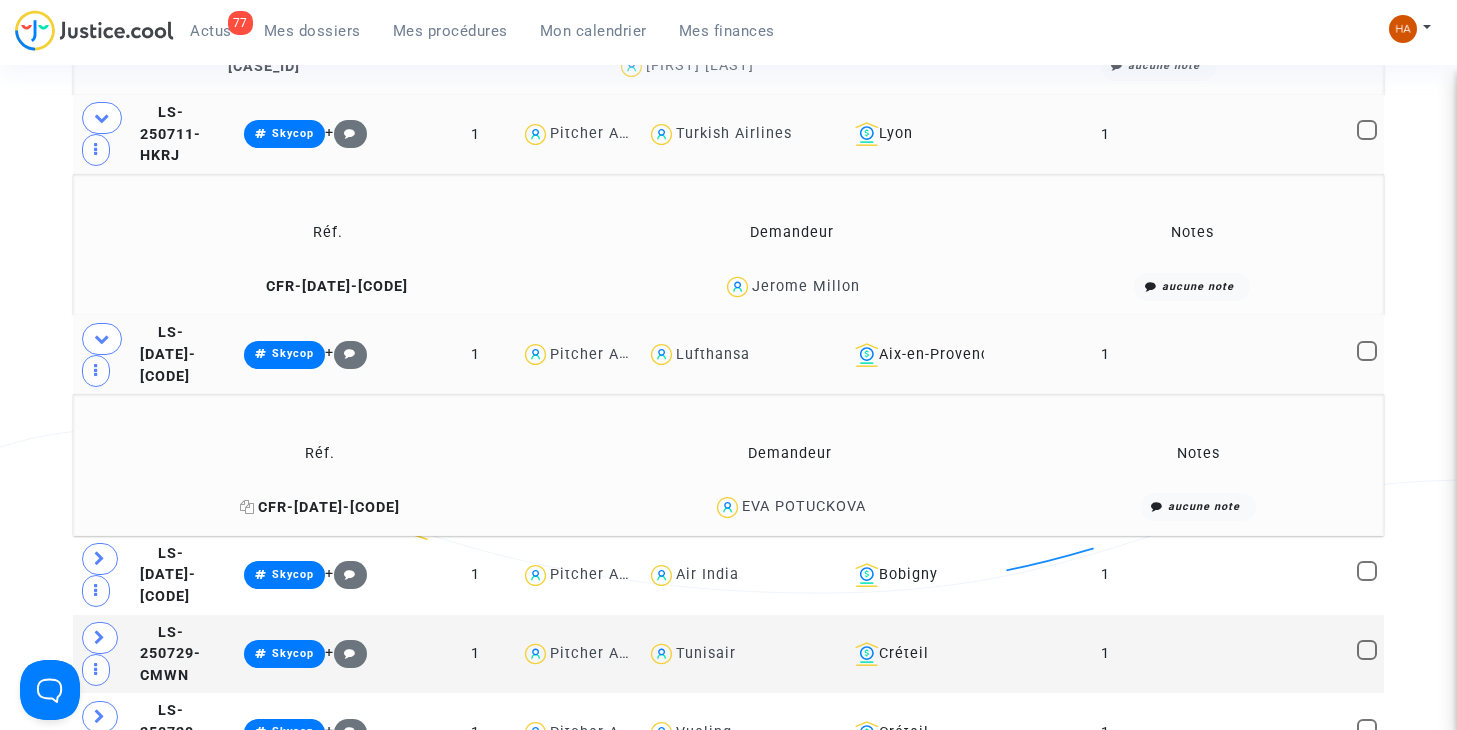 scroll, scrollTop: 4135, scrollLeft: 0, axis: vertical 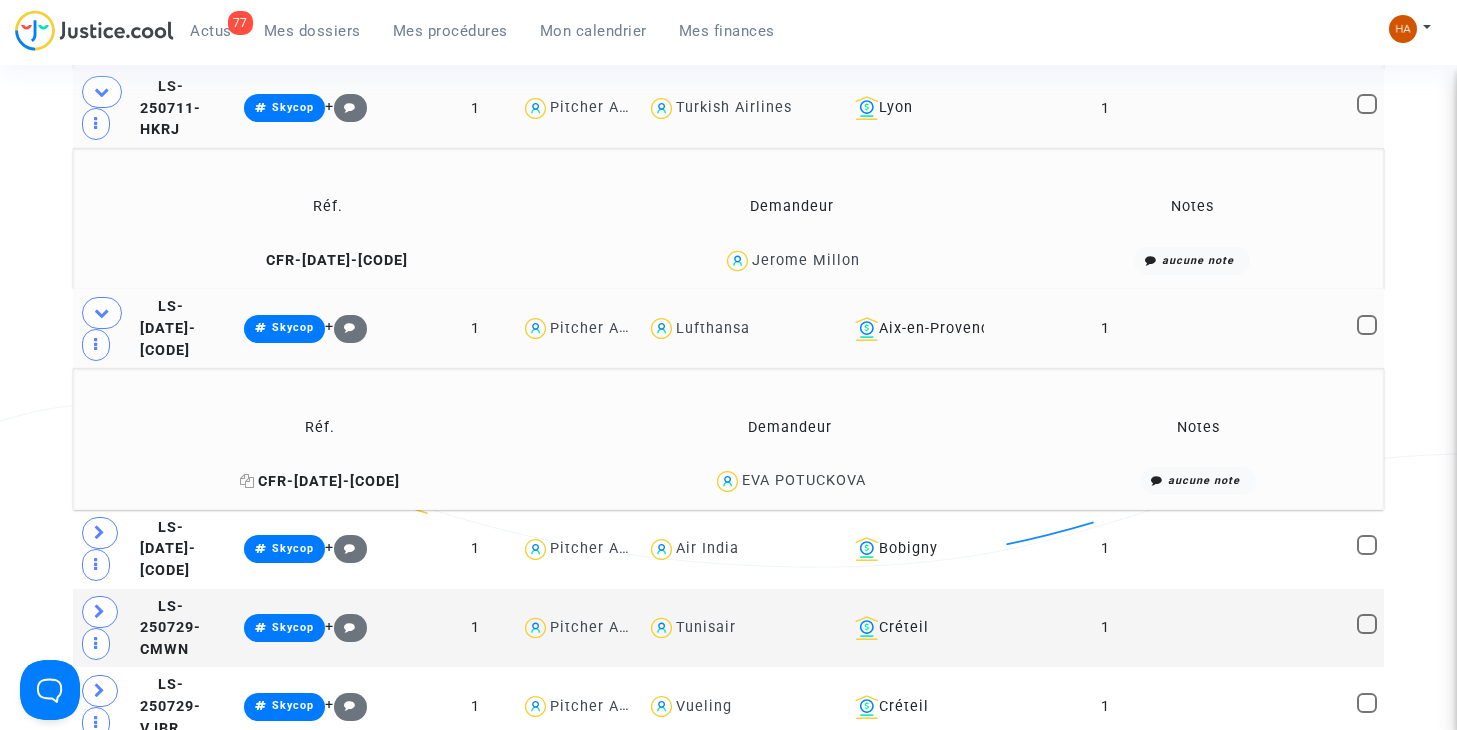 click 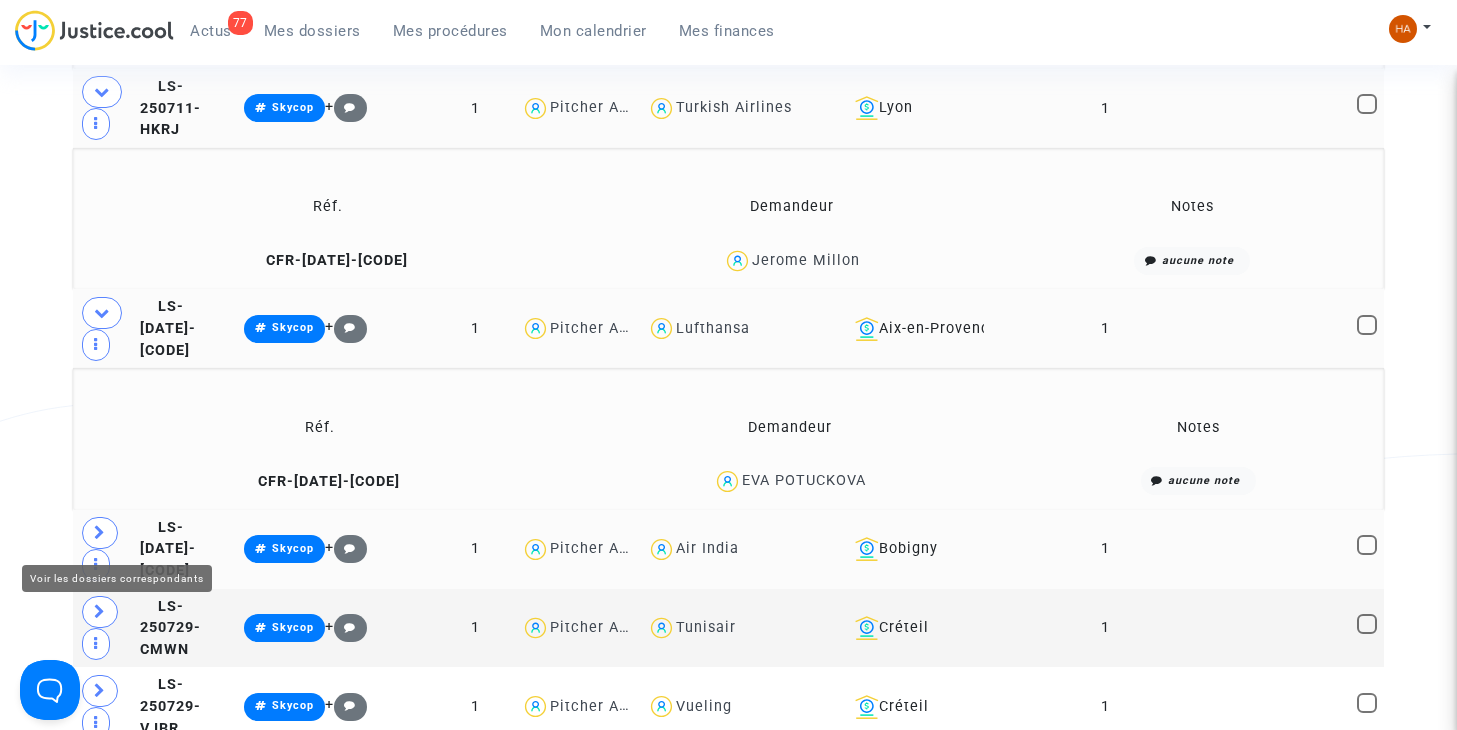 click 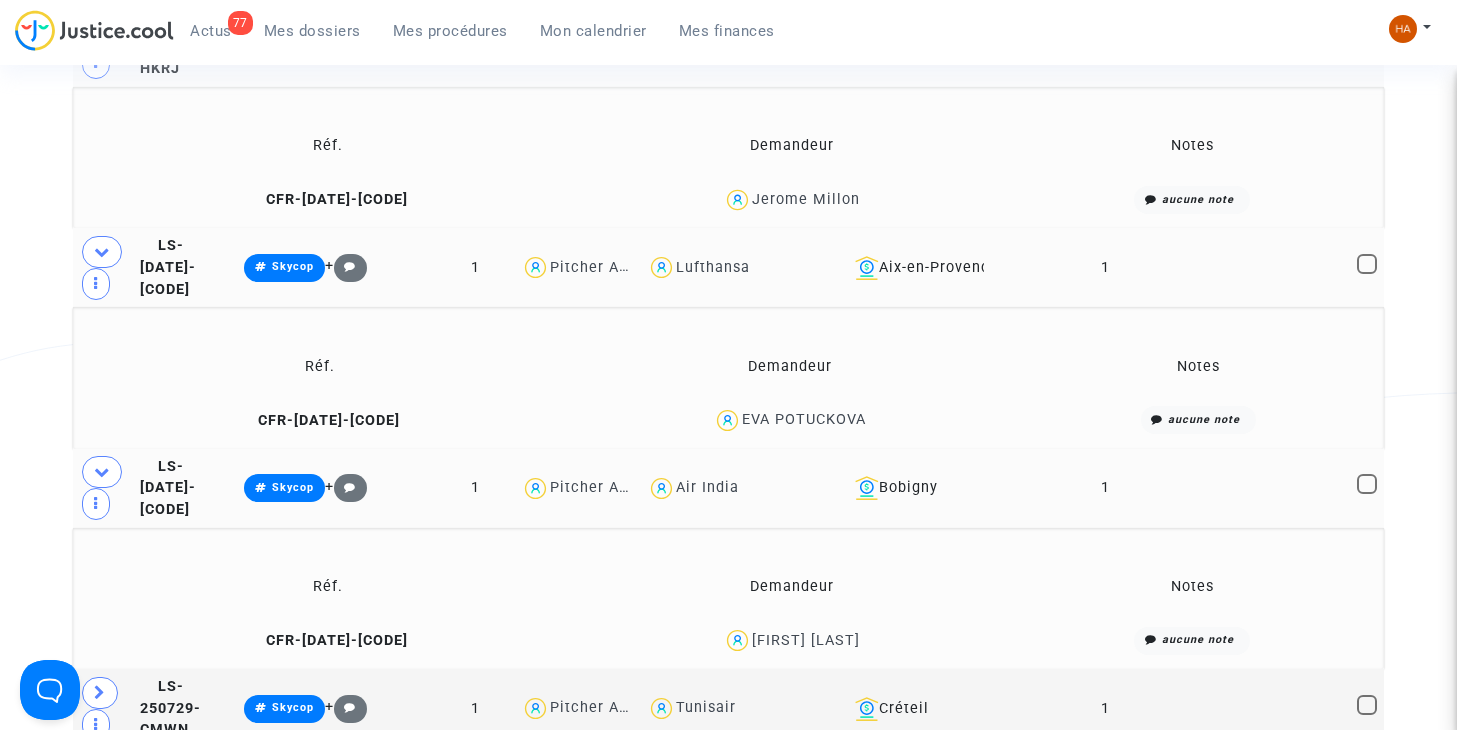 scroll, scrollTop: 4335, scrollLeft: 0, axis: vertical 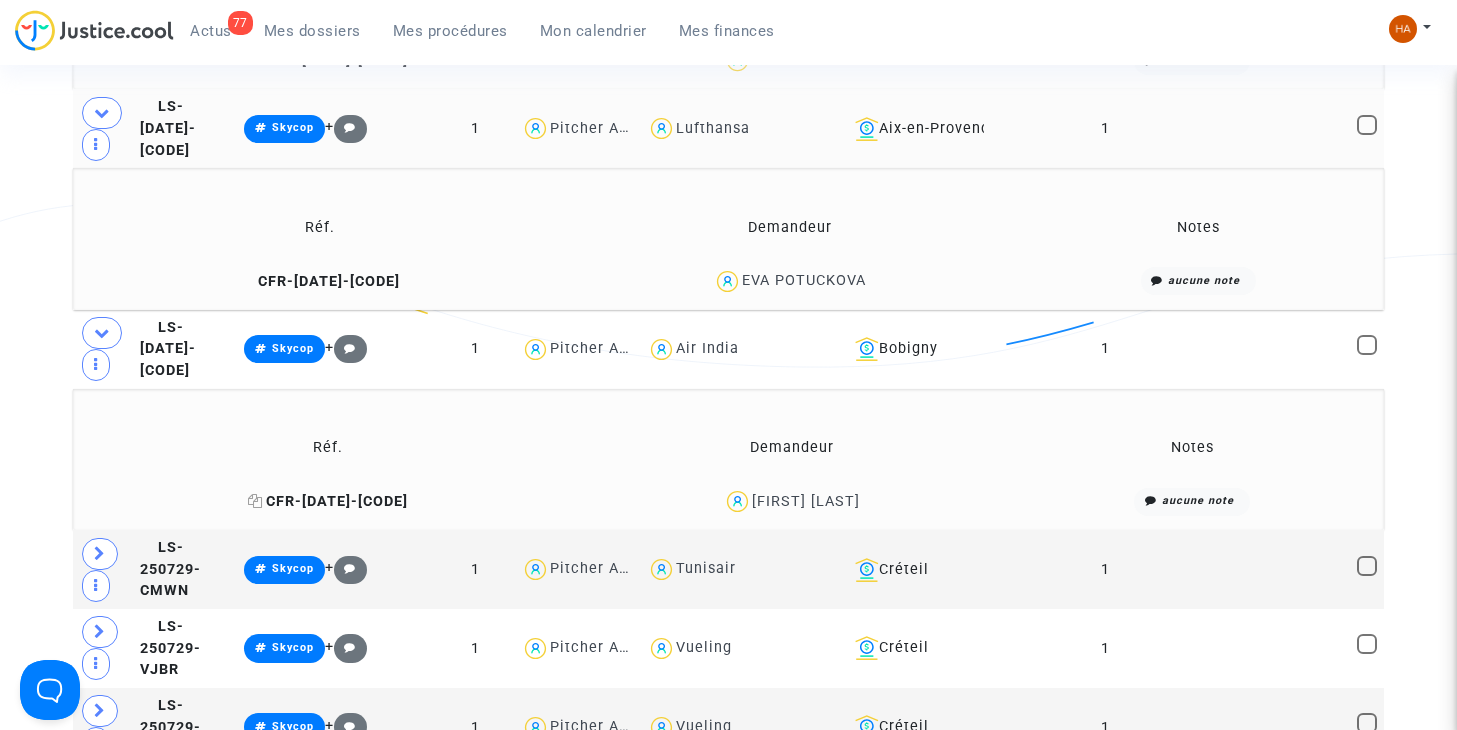 click 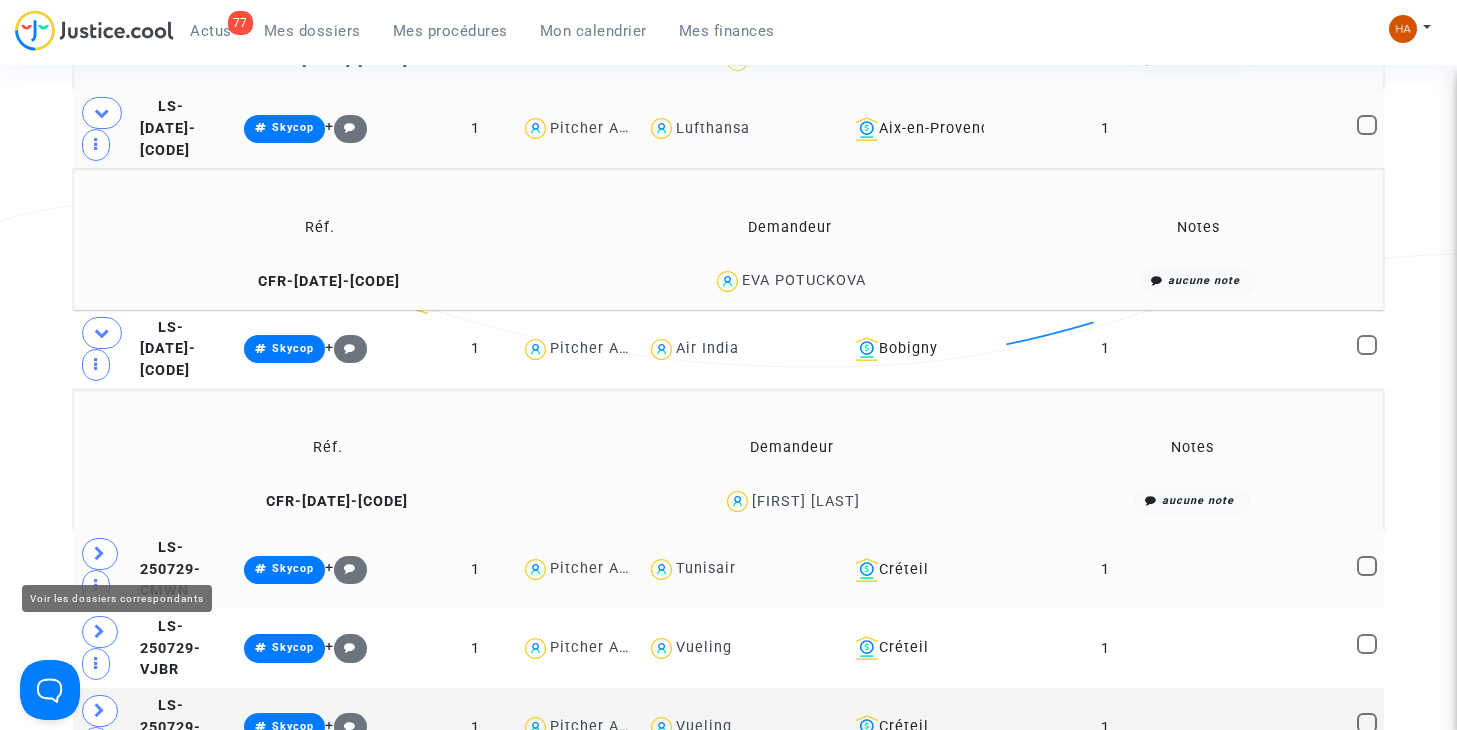 click 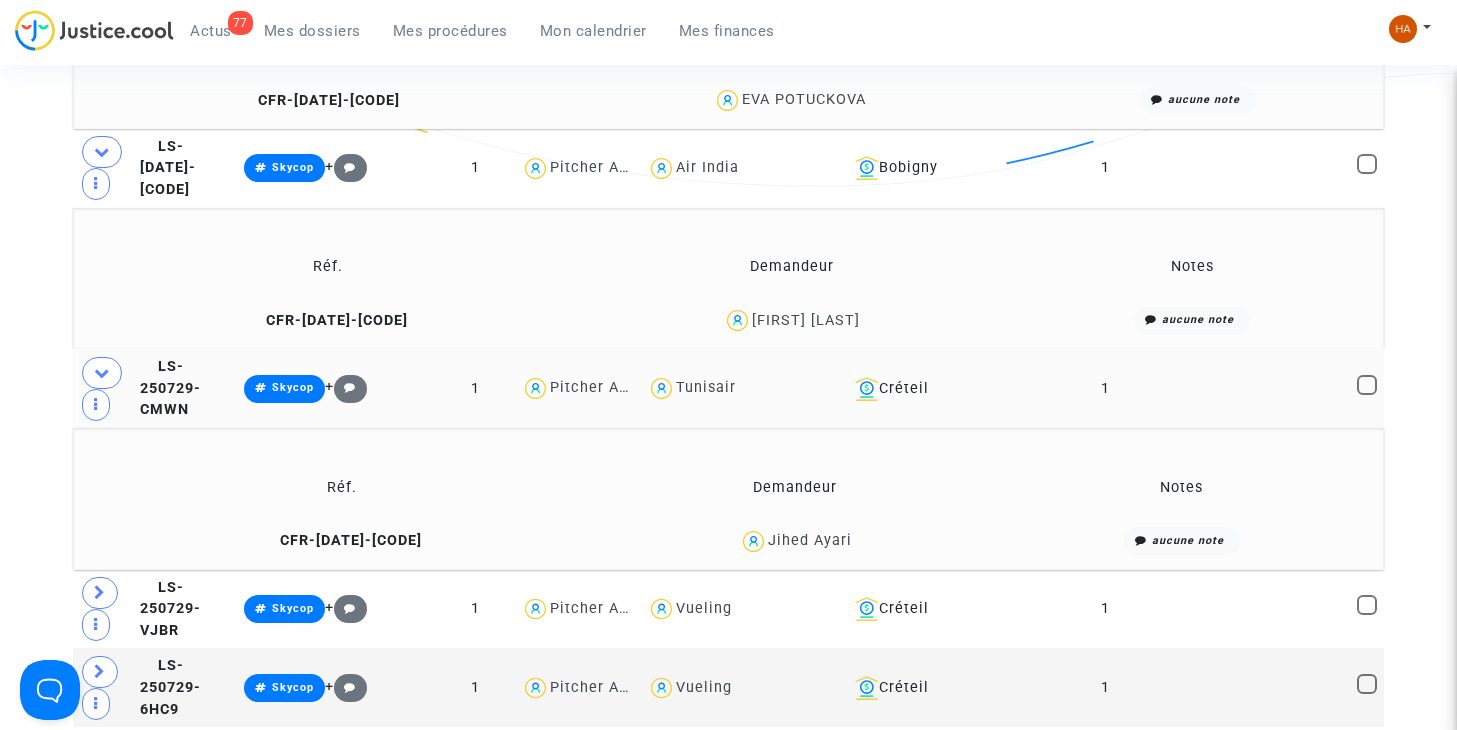 scroll, scrollTop: 4535, scrollLeft: 0, axis: vertical 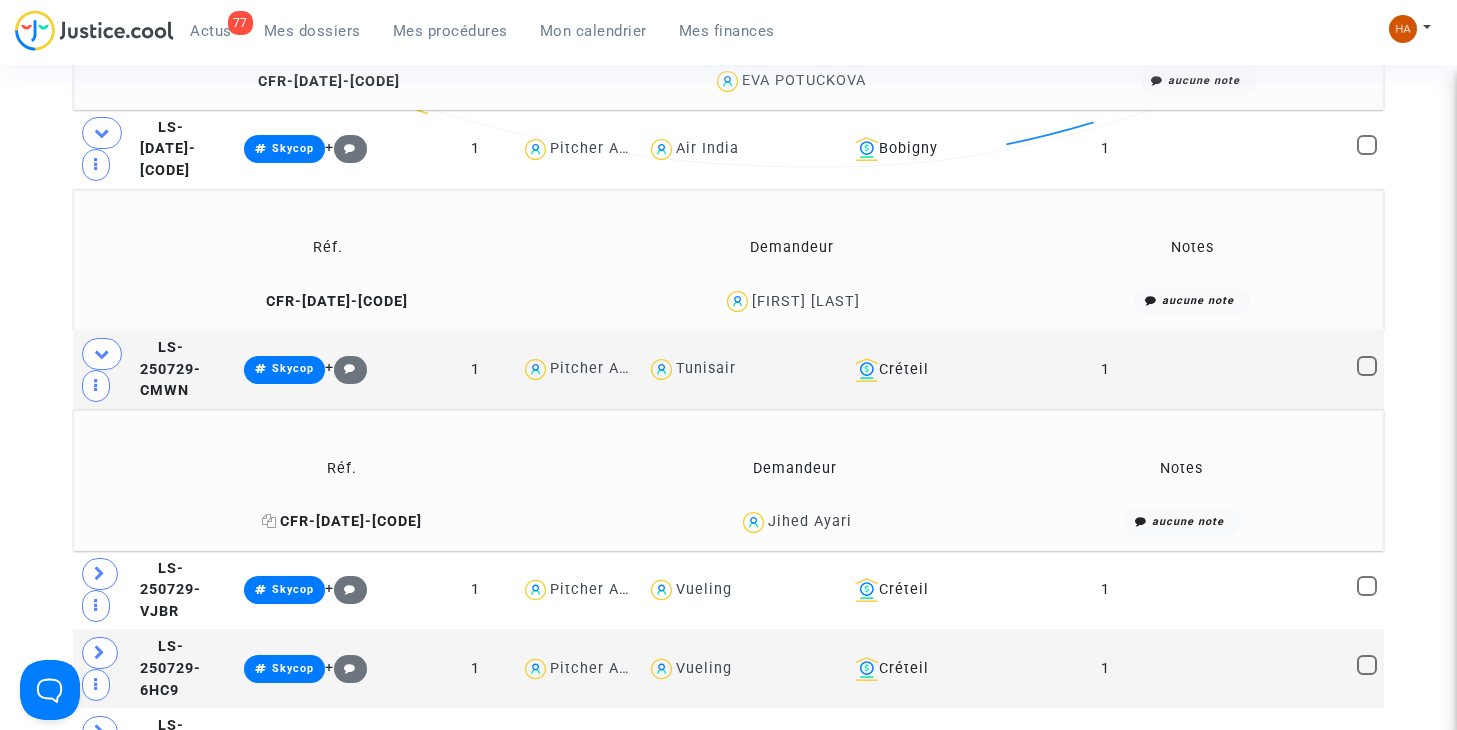 click 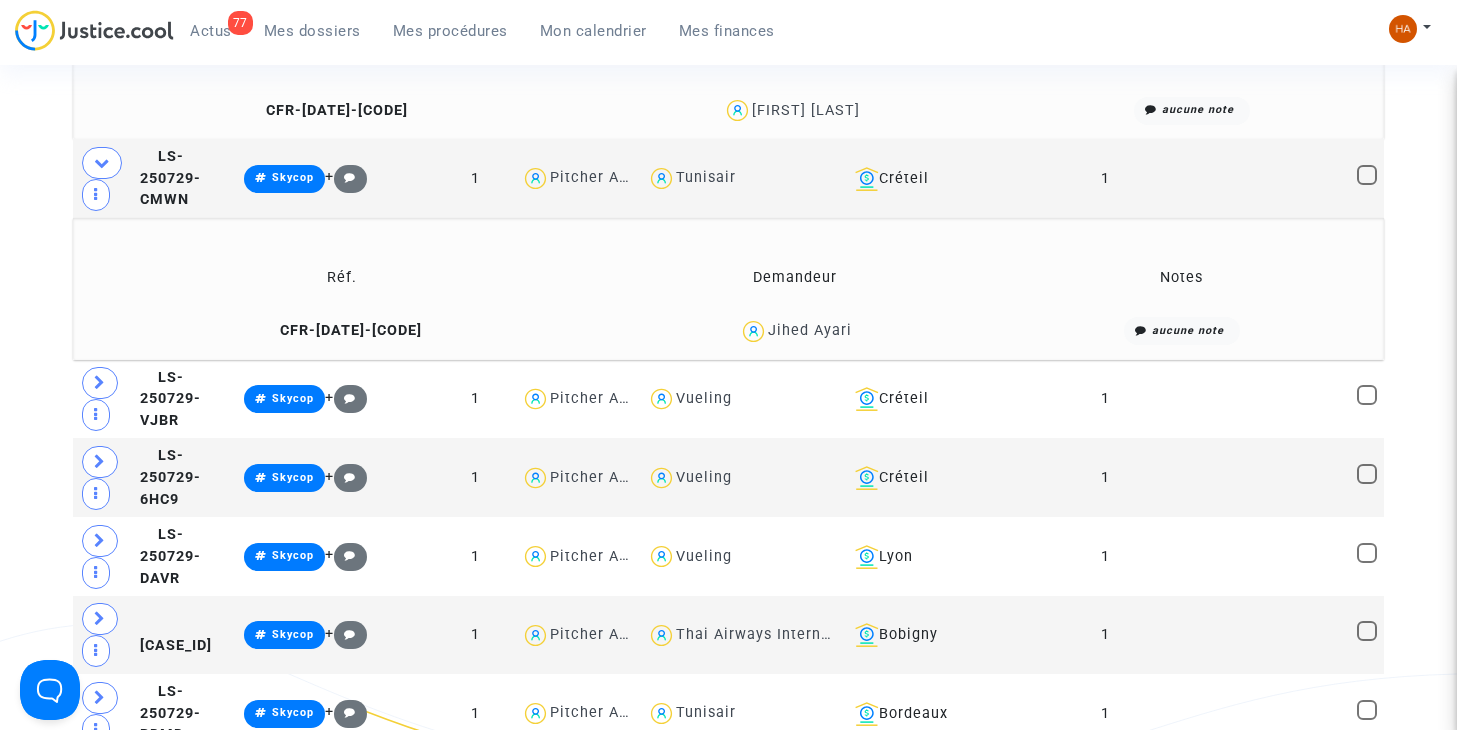 scroll, scrollTop: 4735, scrollLeft: 0, axis: vertical 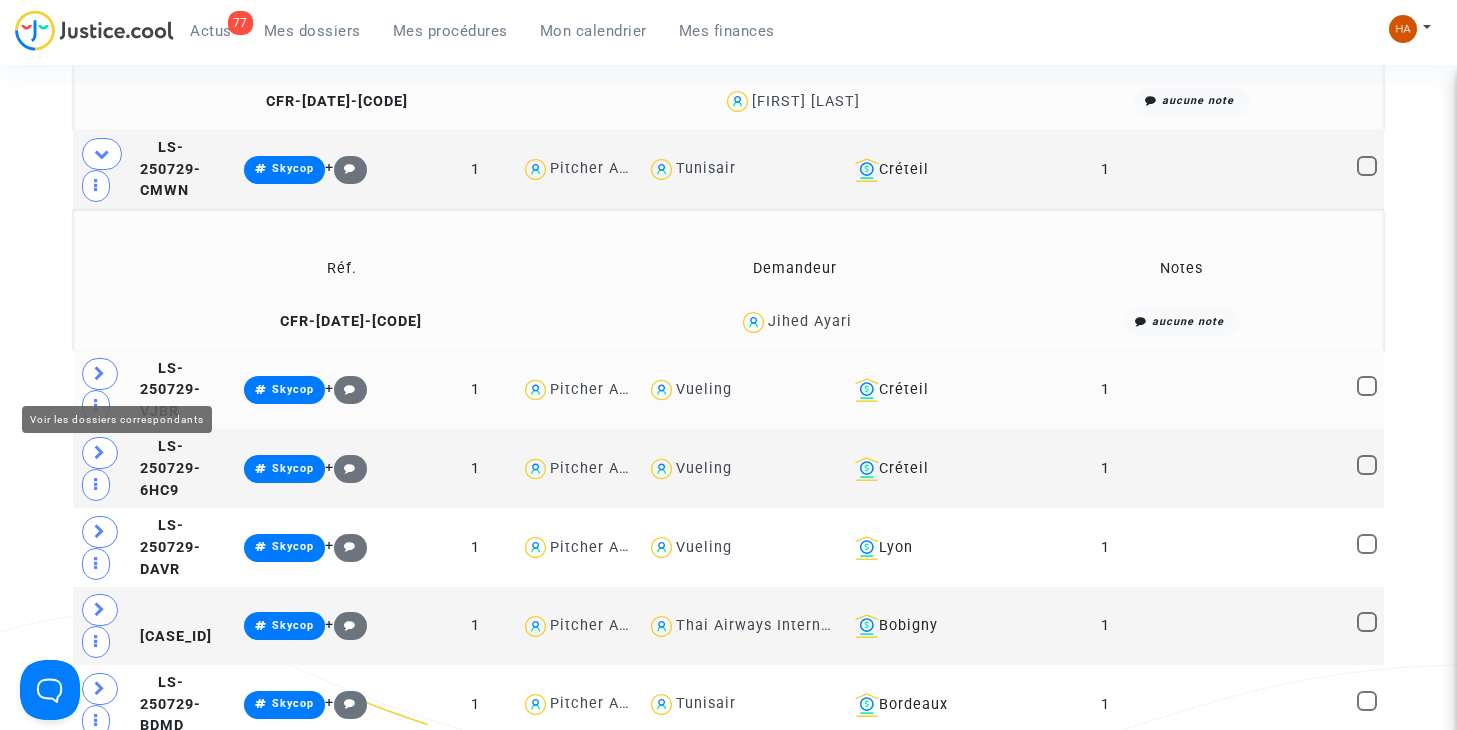 click 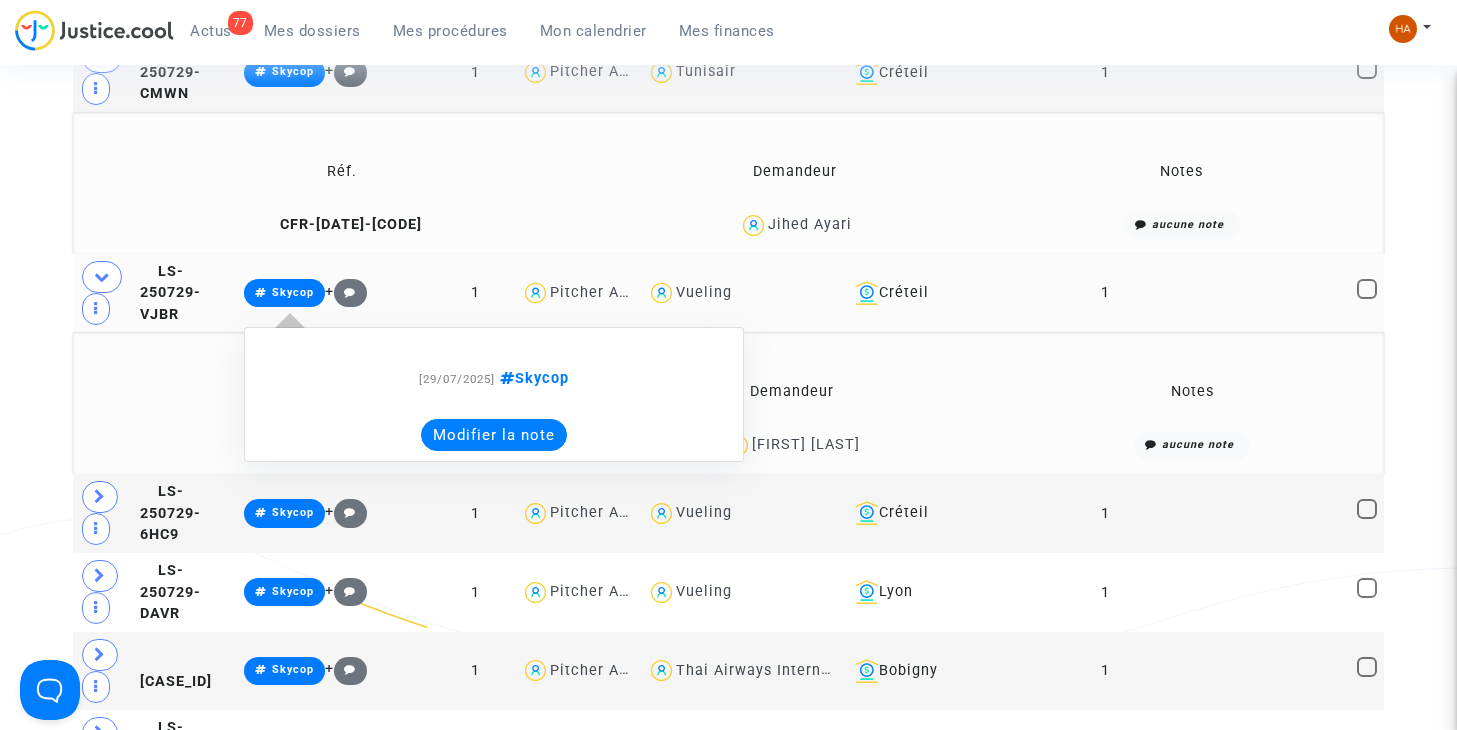 scroll, scrollTop: 4835, scrollLeft: 0, axis: vertical 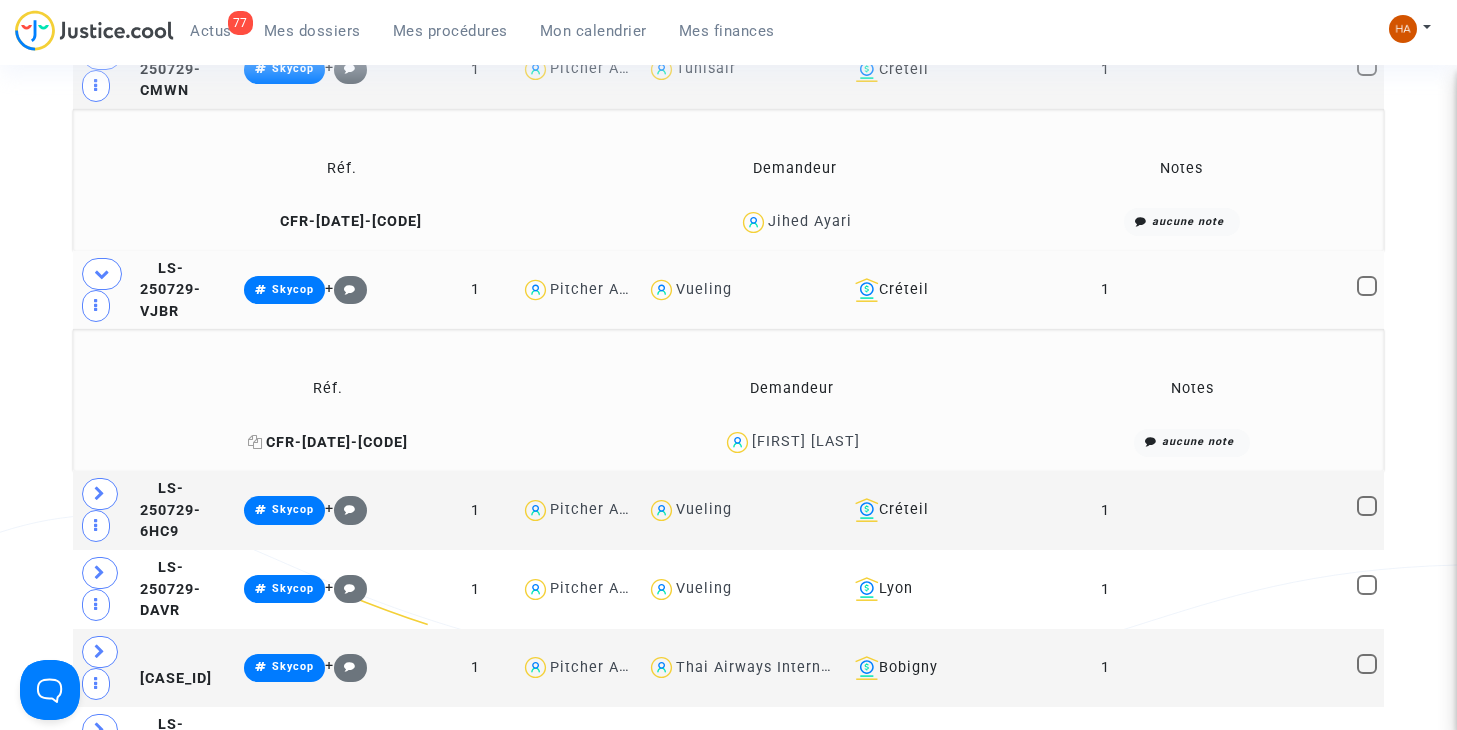 click 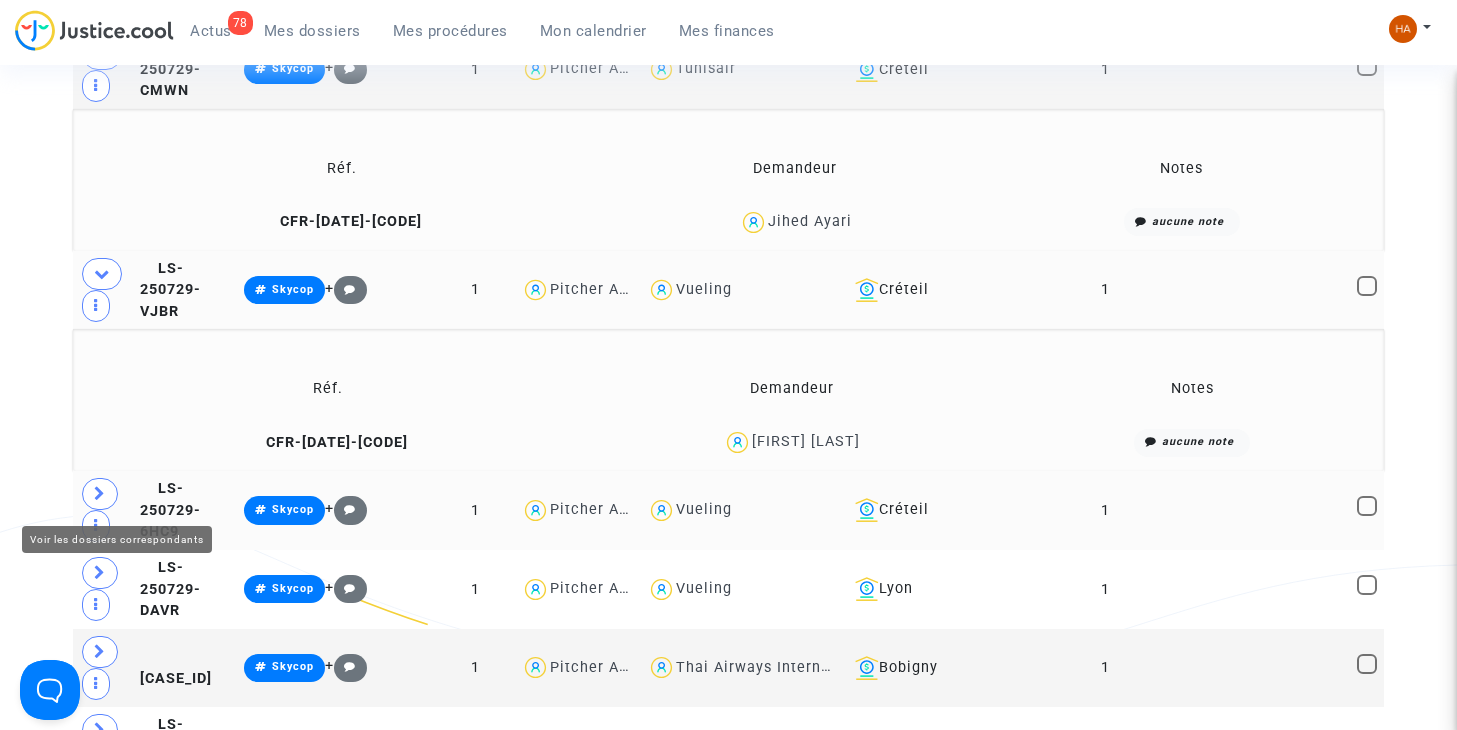 click 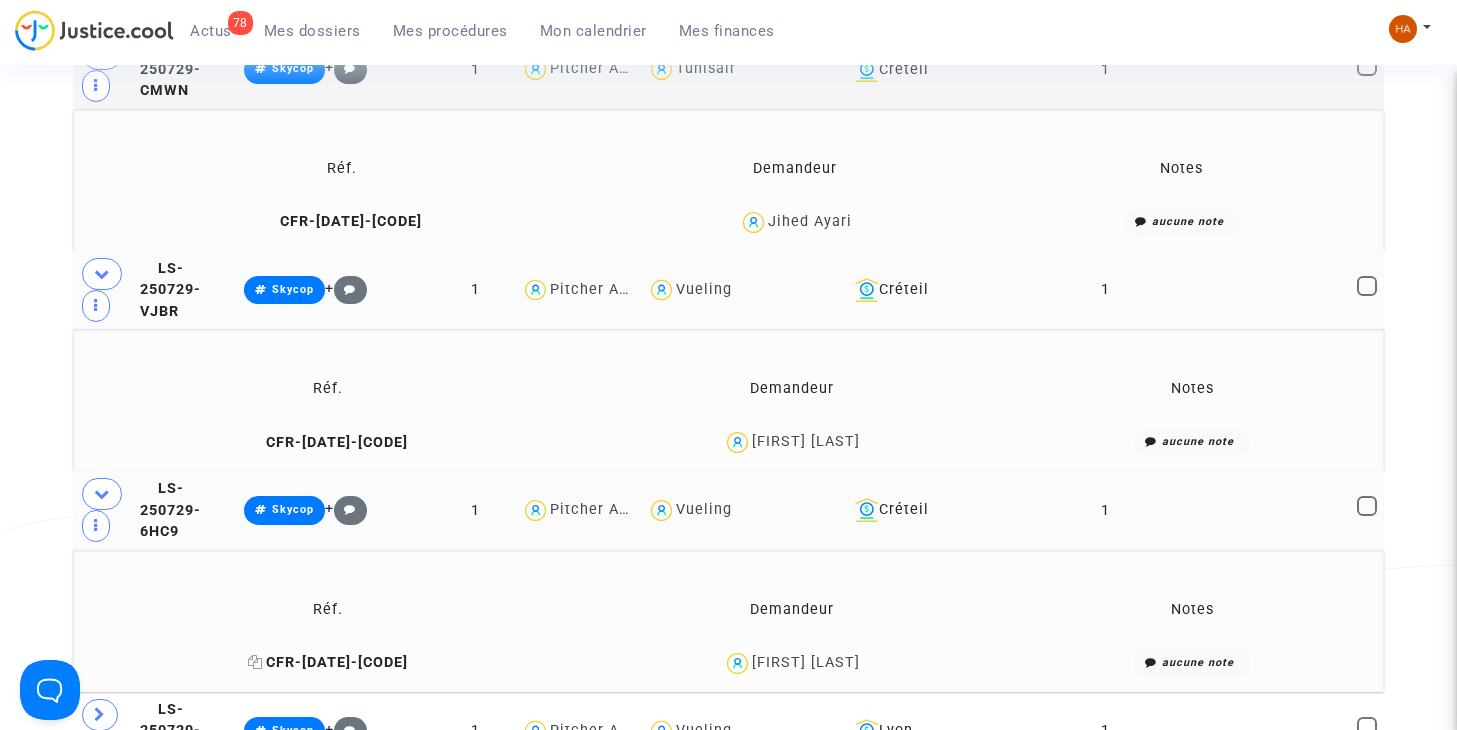 click 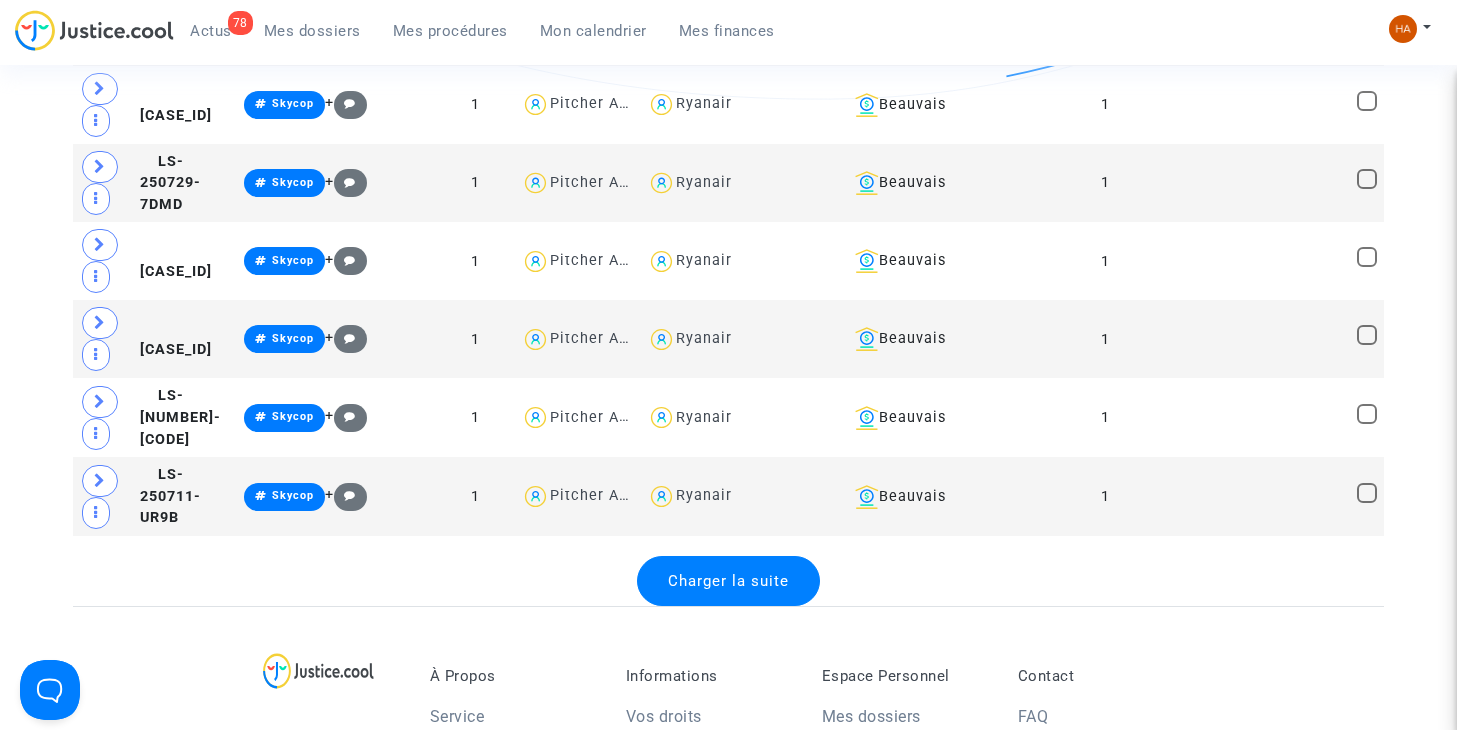 click on "Charger la suite" 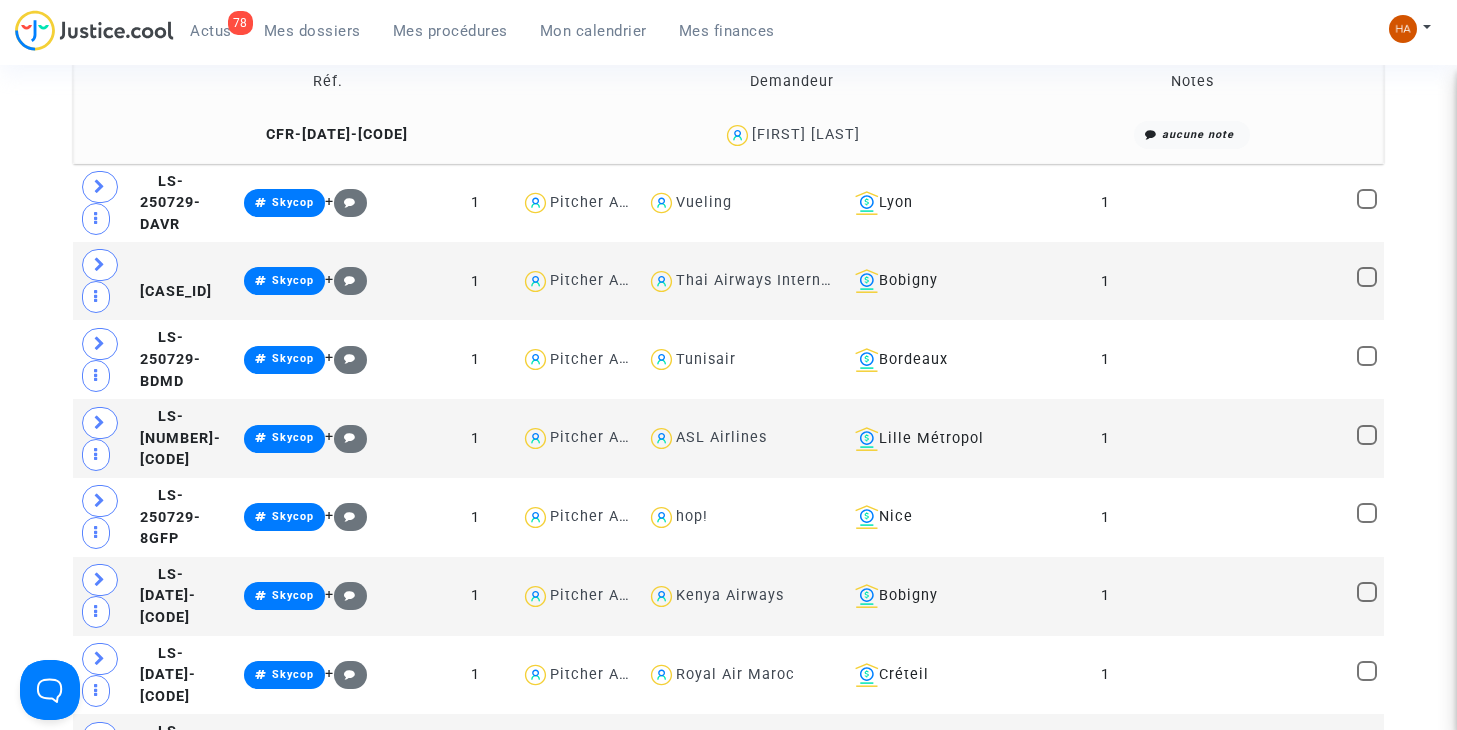 scroll, scrollTop: 5418, scrollLeft: 0, axis: vertical 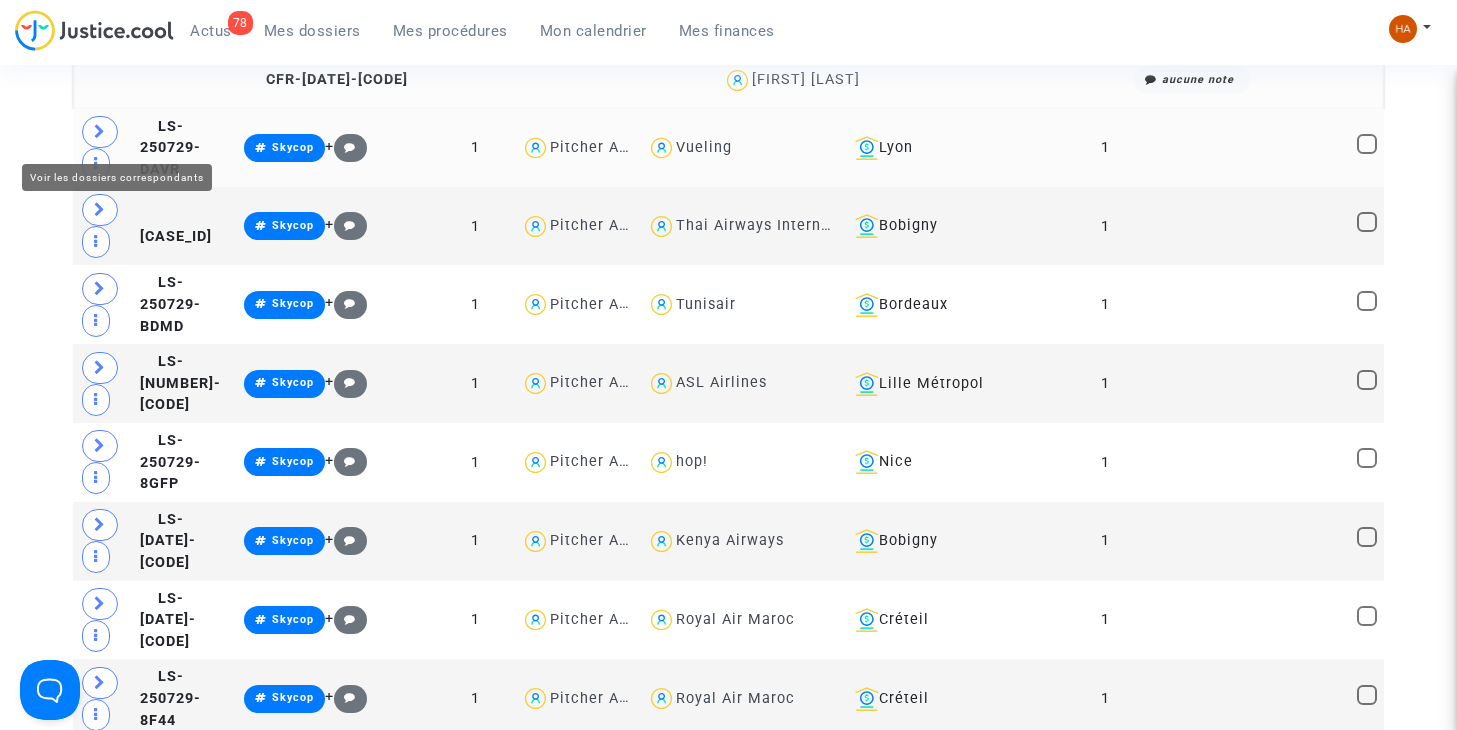 click 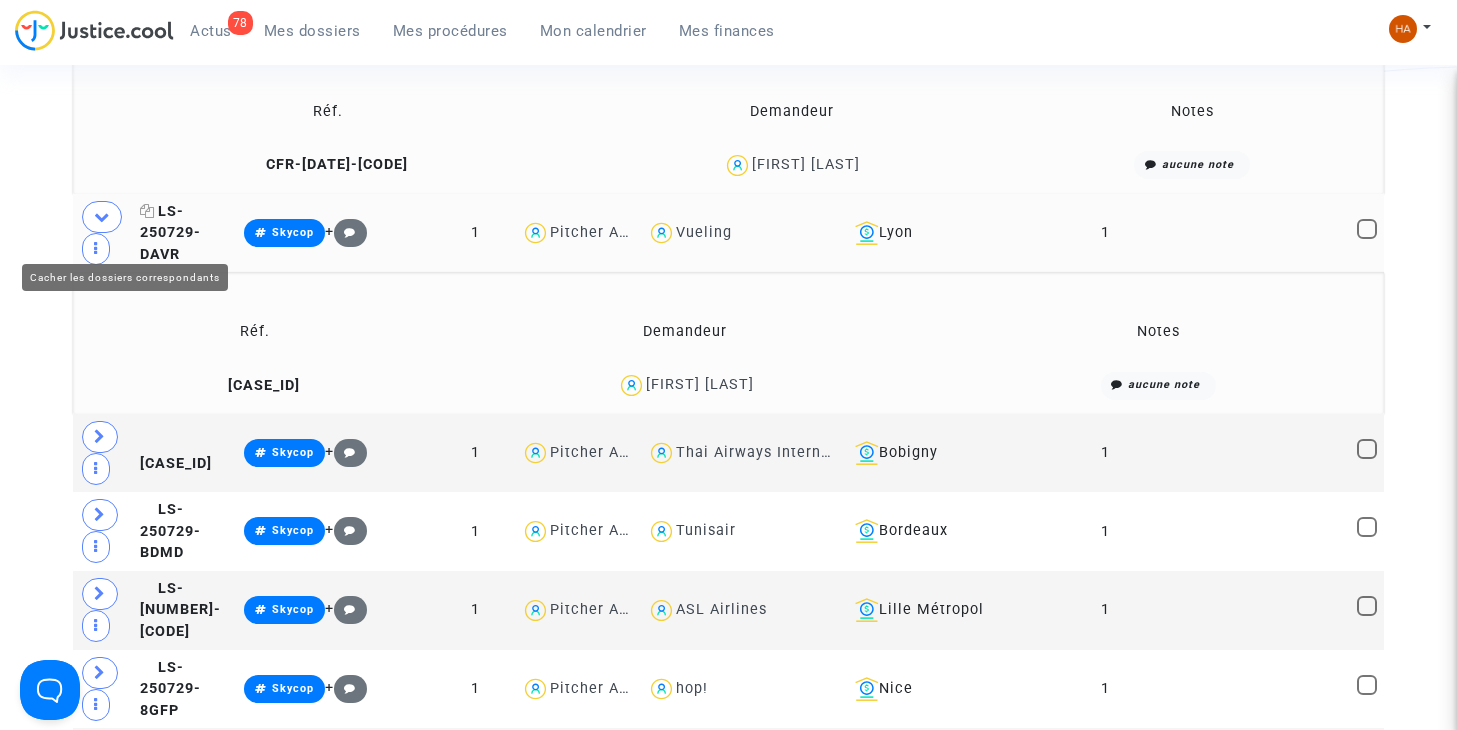 scroll, scrollTop: 5318, scrollLeft: 0, axis: vertical 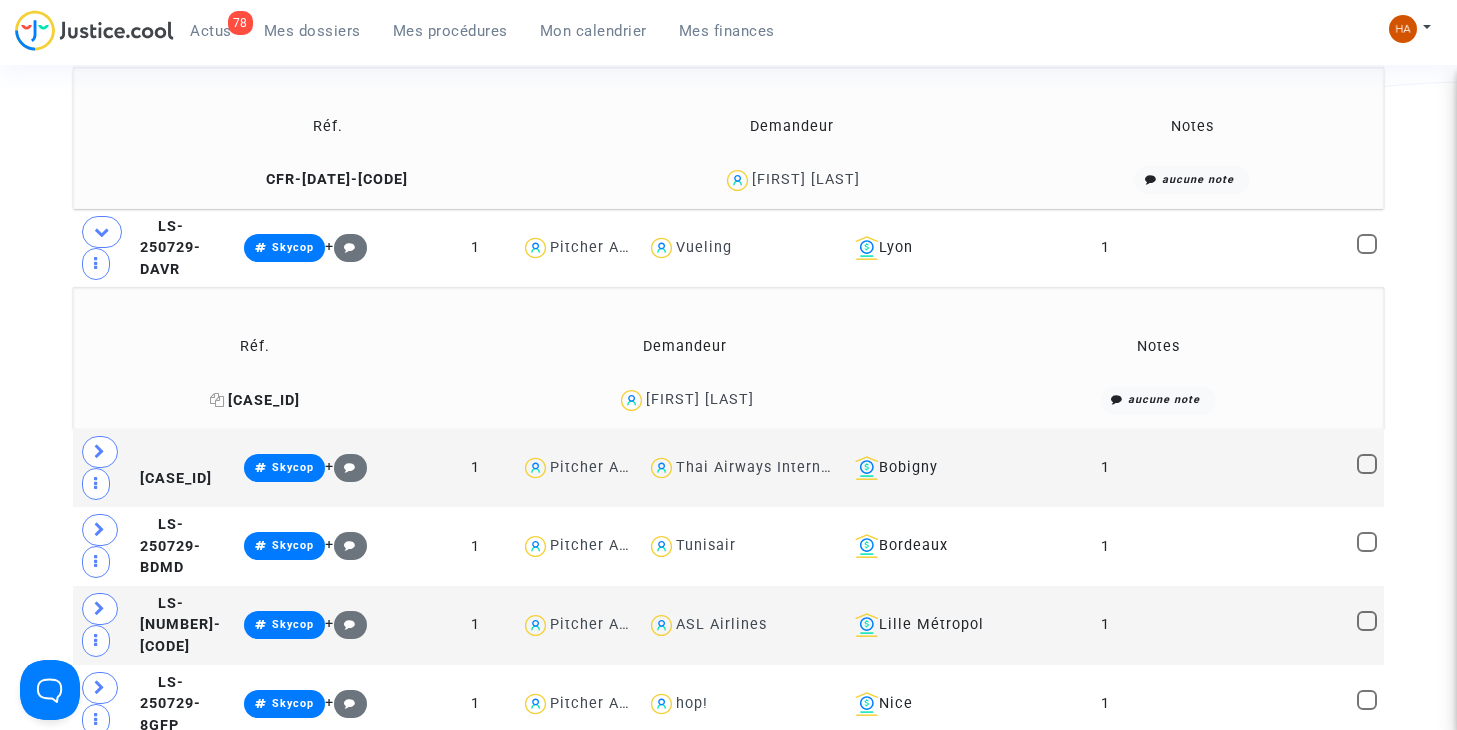 click 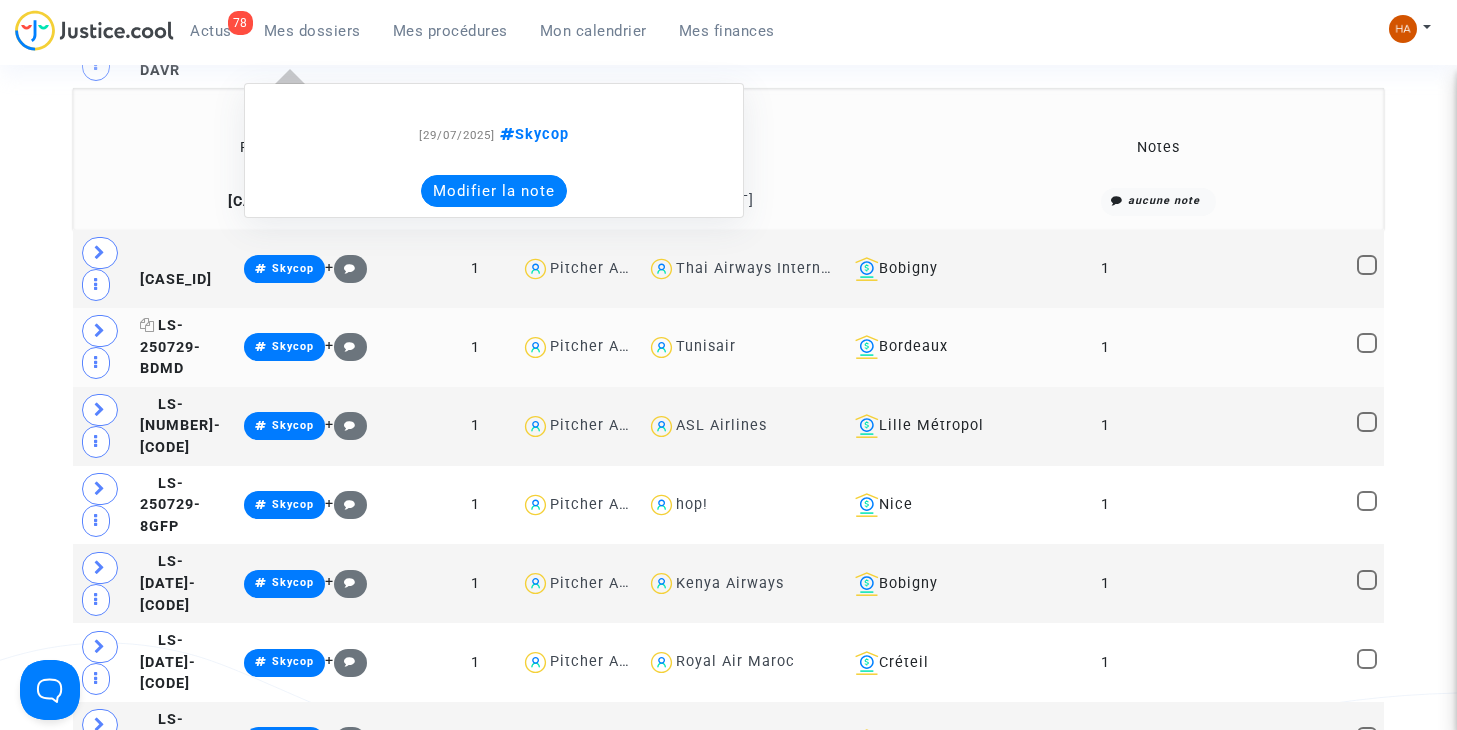 scroll, scrollTop: 5518, scrollLeft: 0, axis: vertical 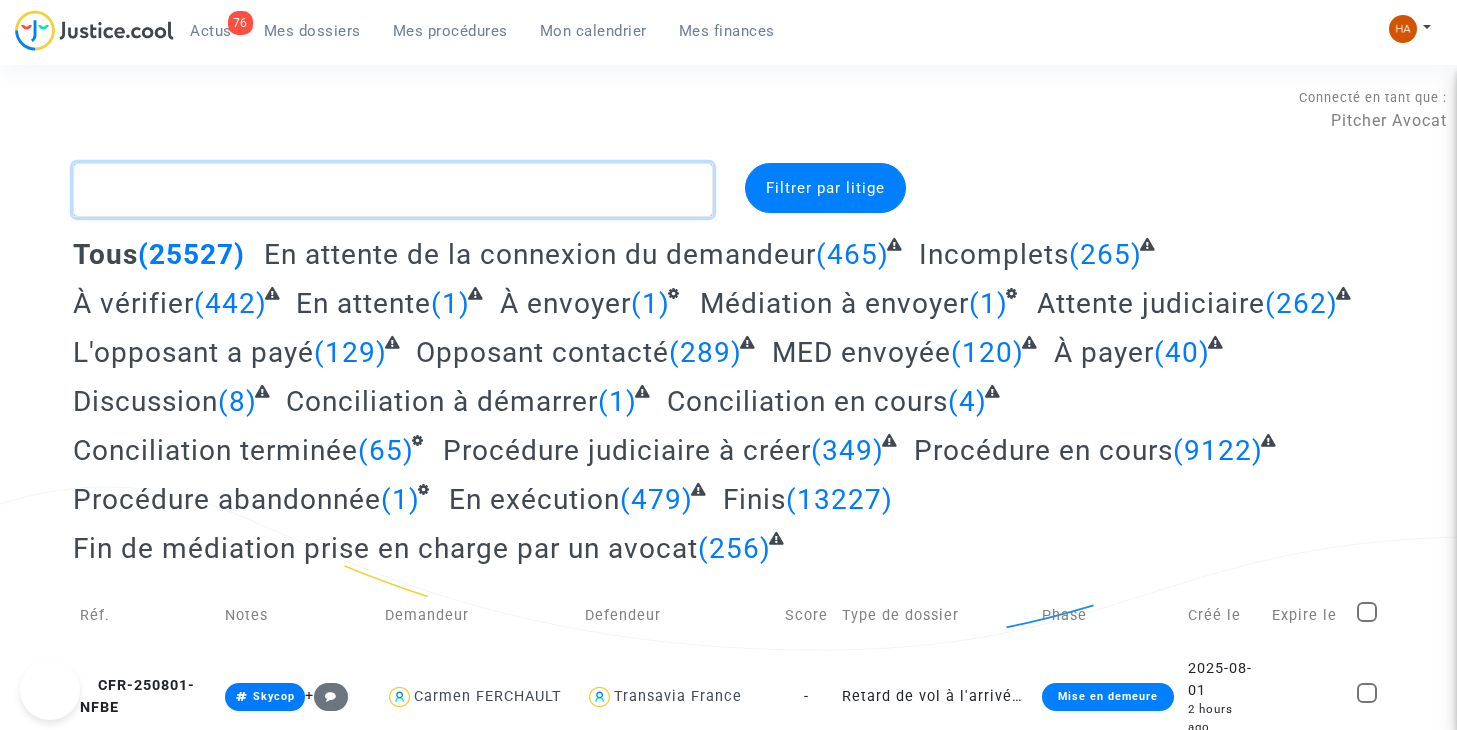 click 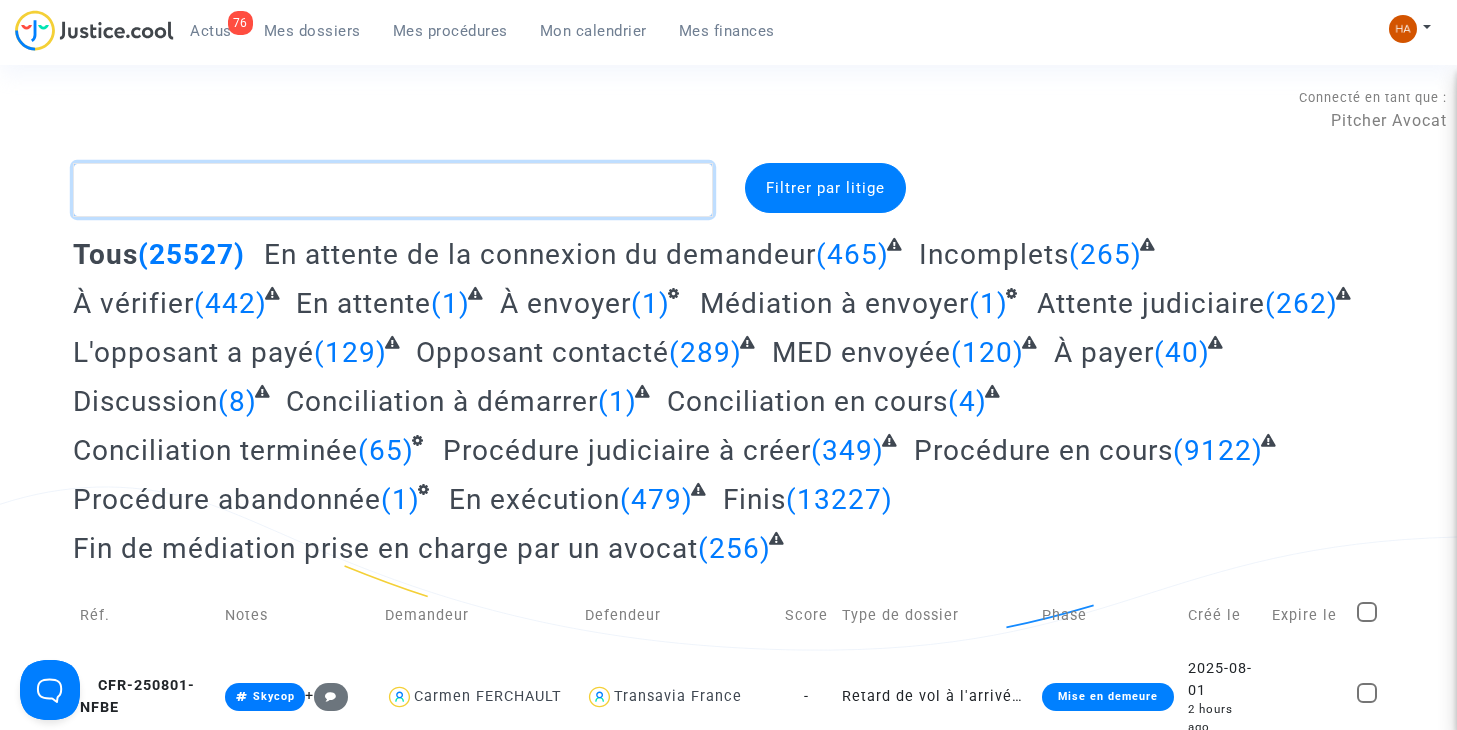 scroll, scrollTop: 0, scrollLeft: 0, axis: both 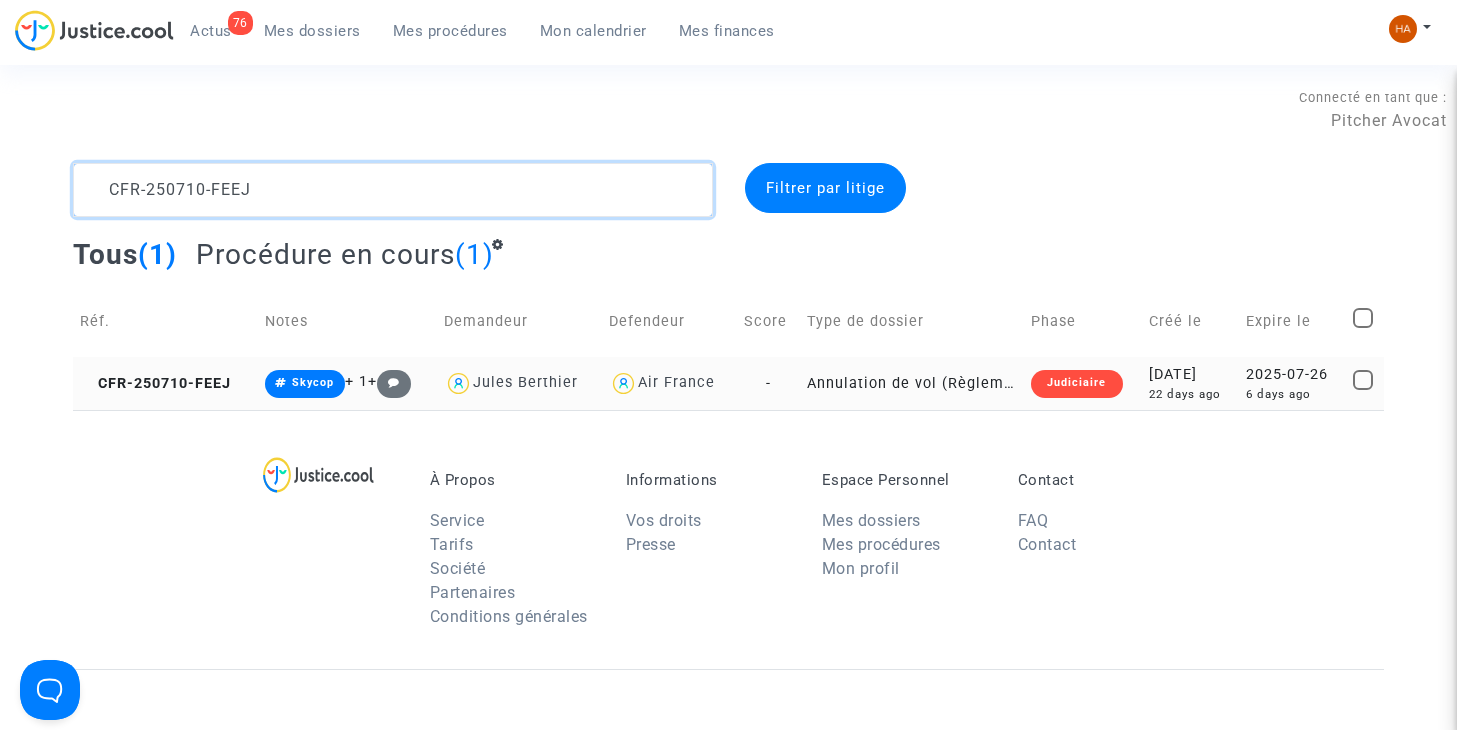 type on "CFR-250710-FEEJ" 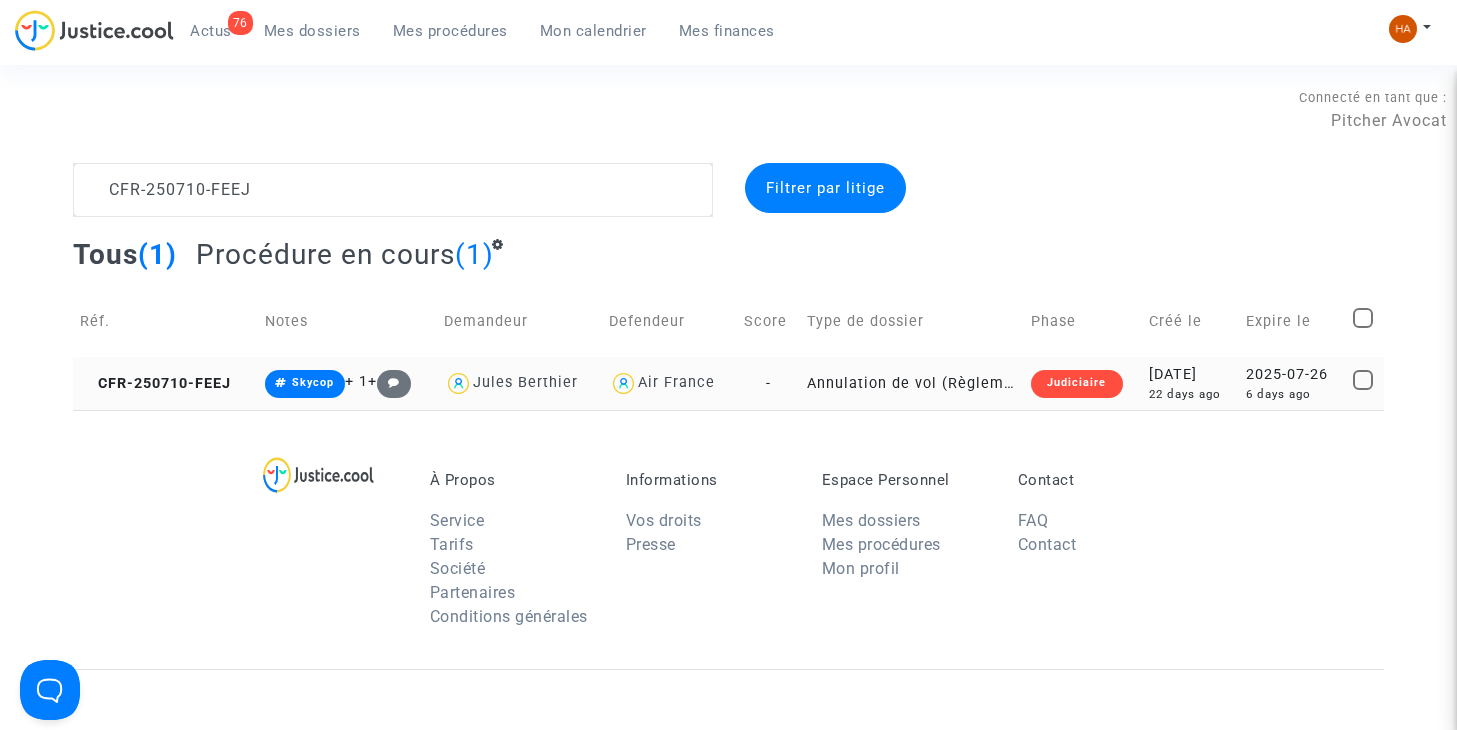 click on "Annulation de vol (Règlement CE n°261/2004)" 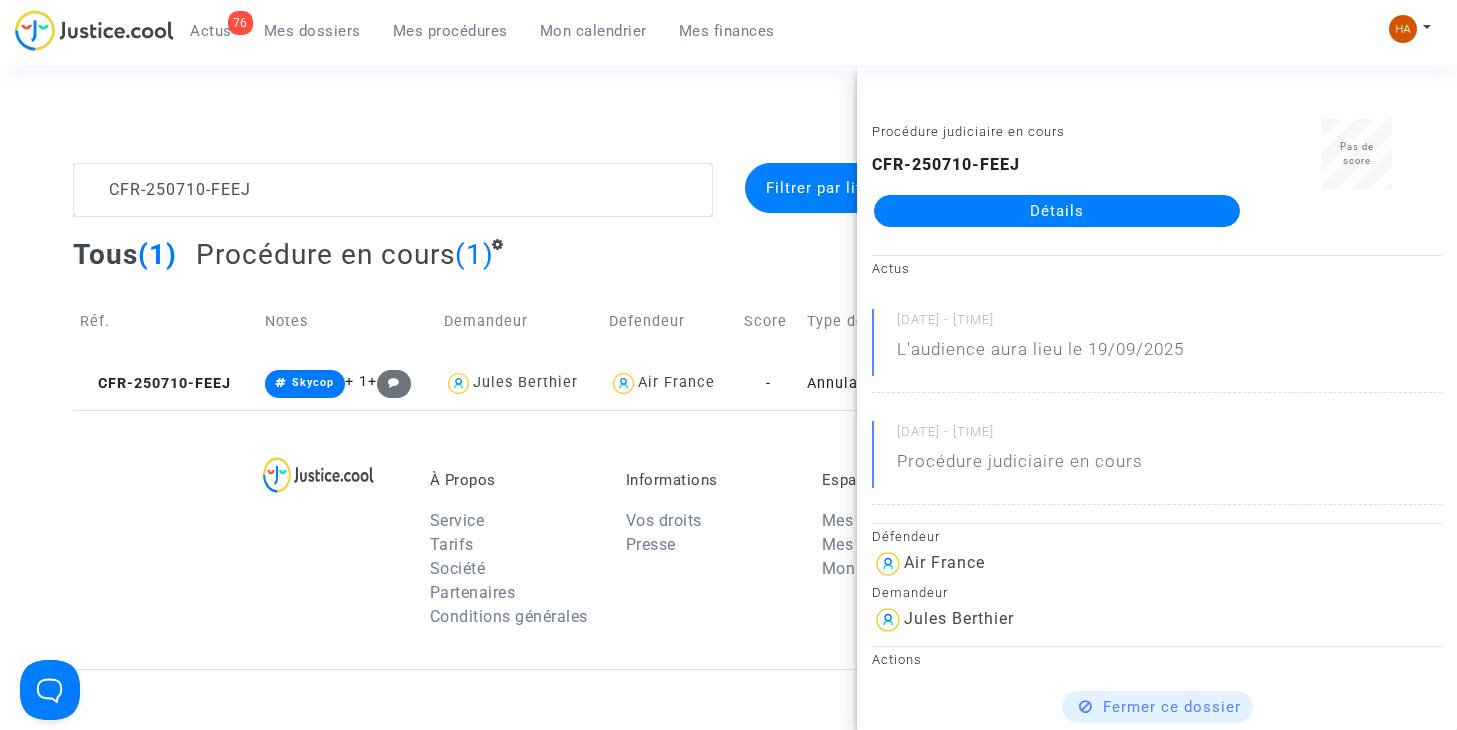 click on "Détails" 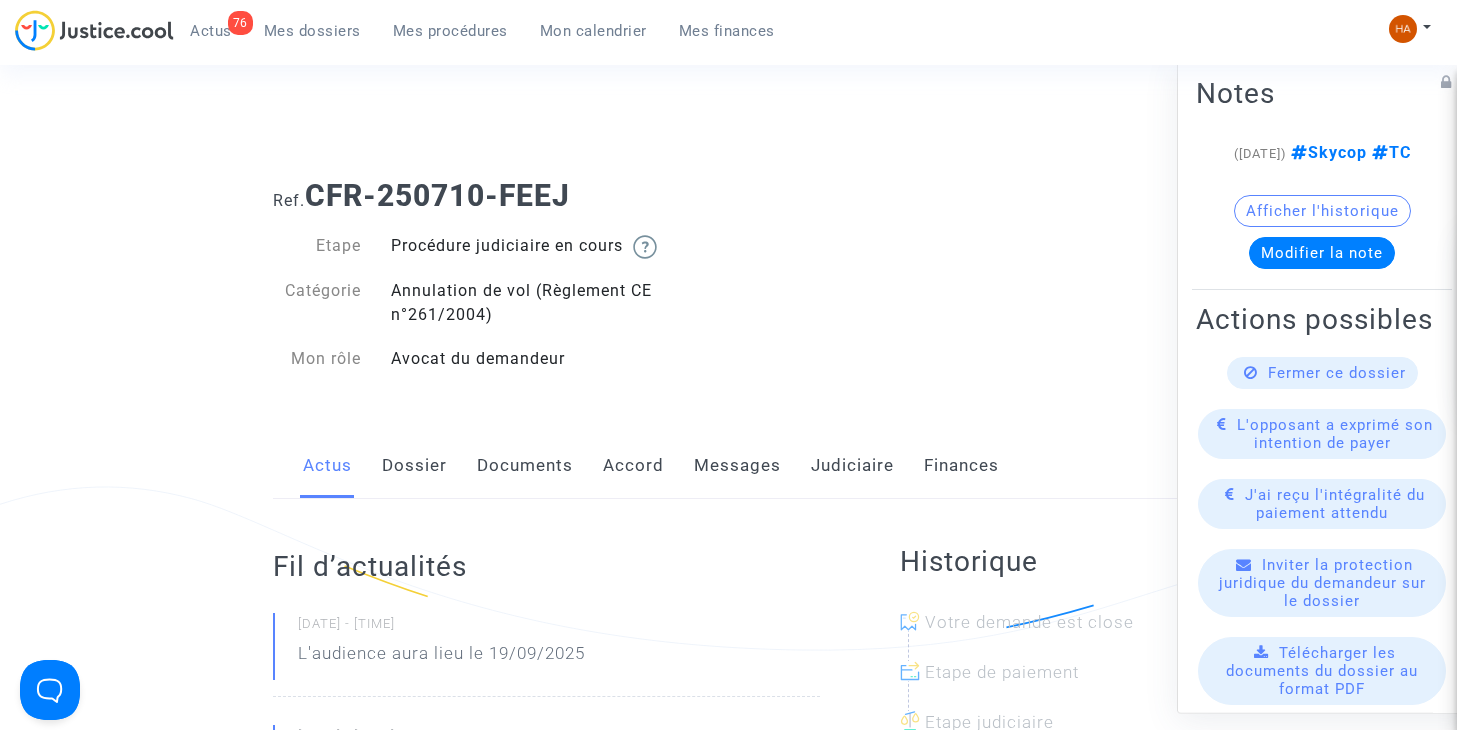 click on "Messages" 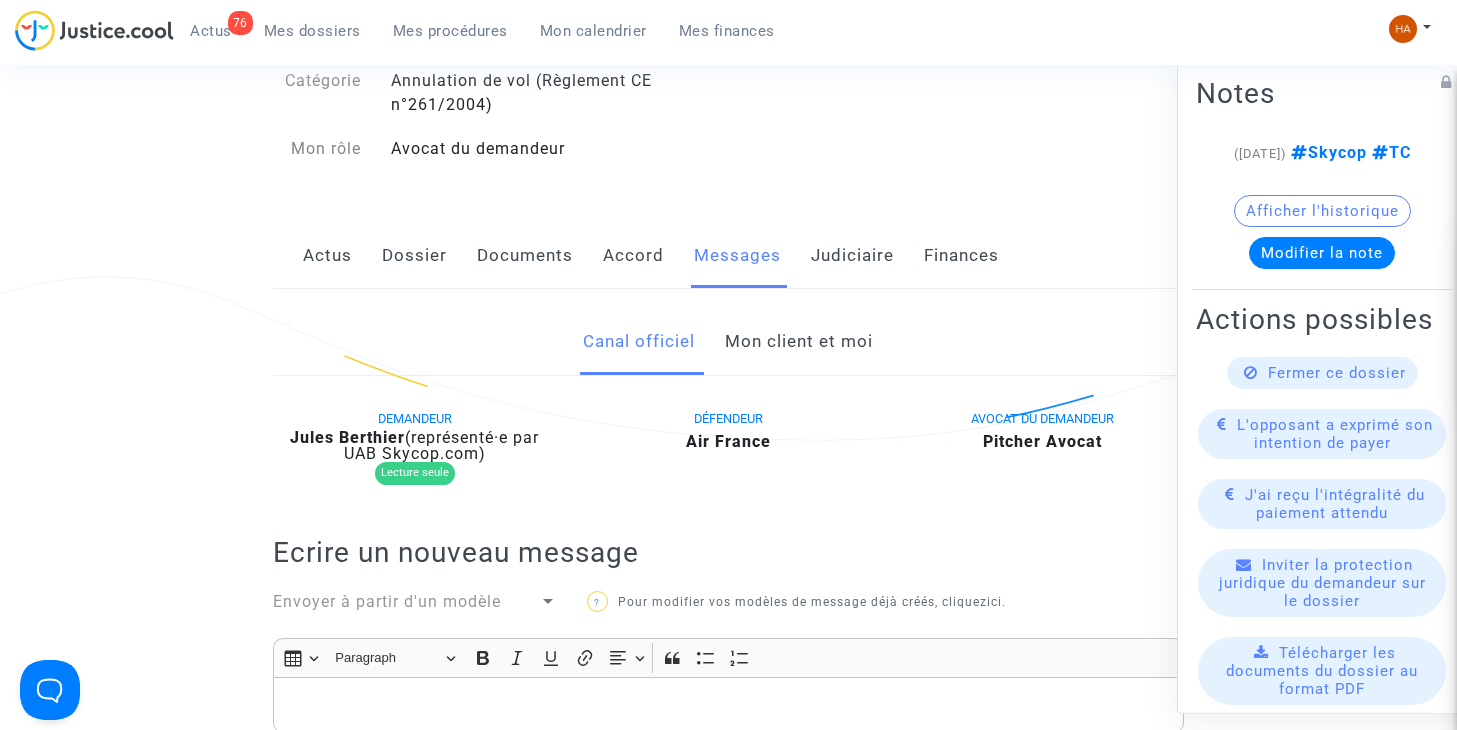 scroll, scrollTop: 200, scrollLeft: 0, axis: vertical 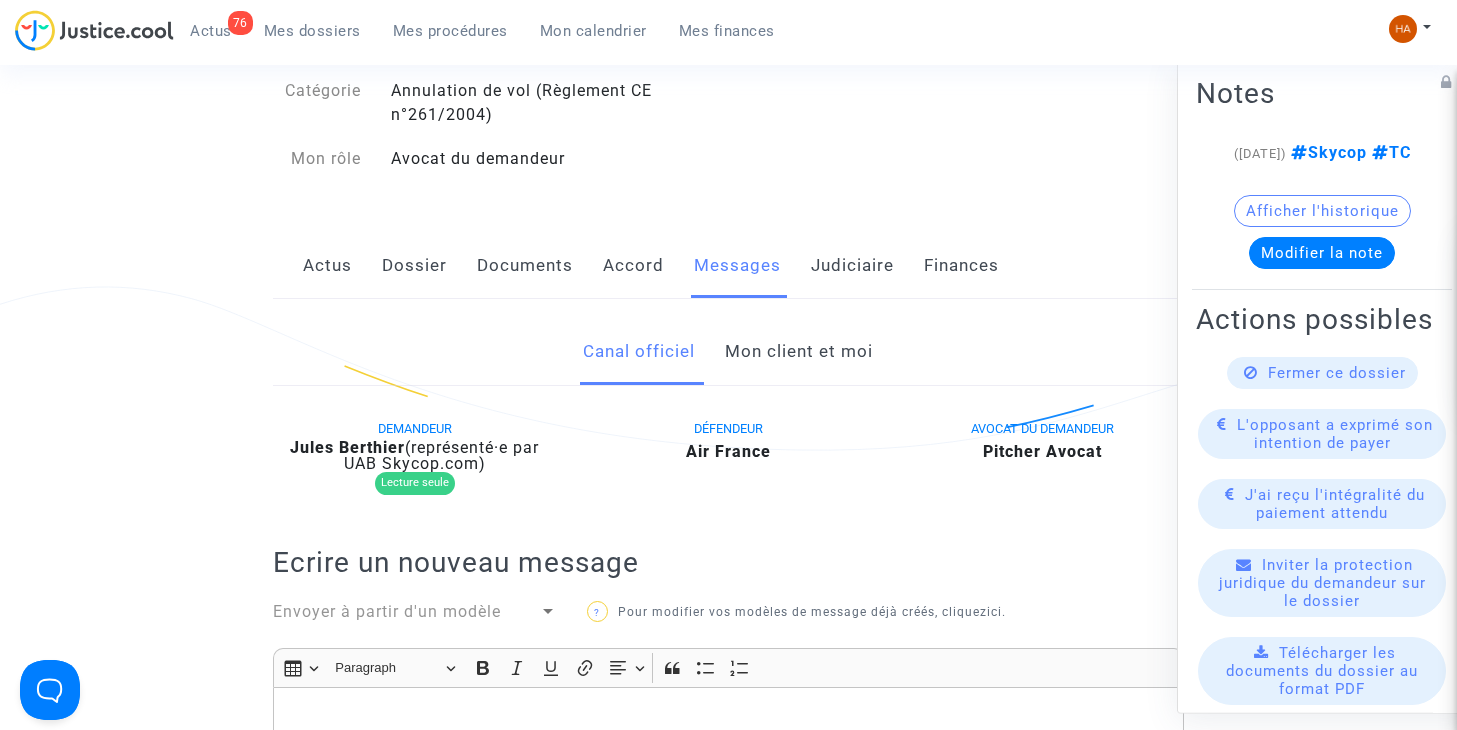 click on "Mon client et moi" 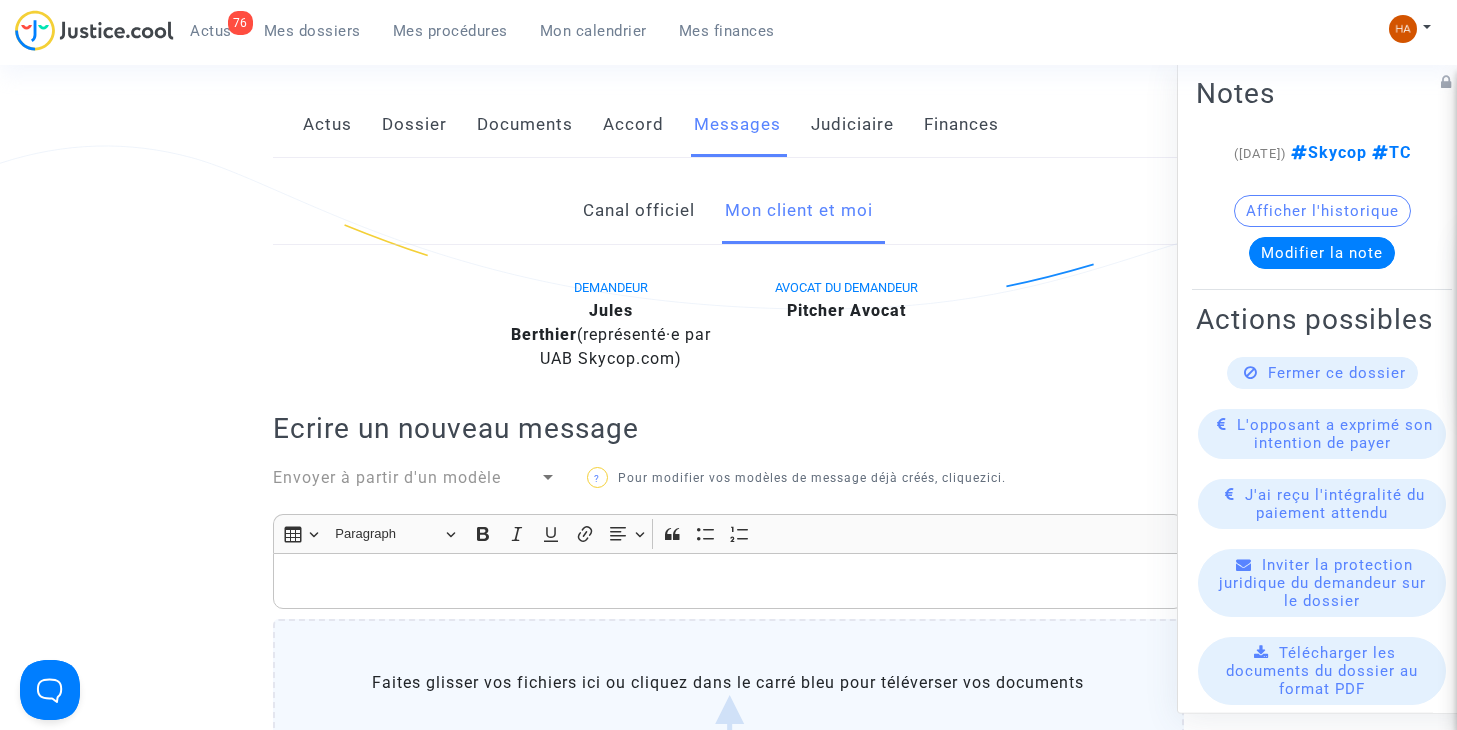 scroll, scrollTop: 0, scrollLeft: 0, axis: both 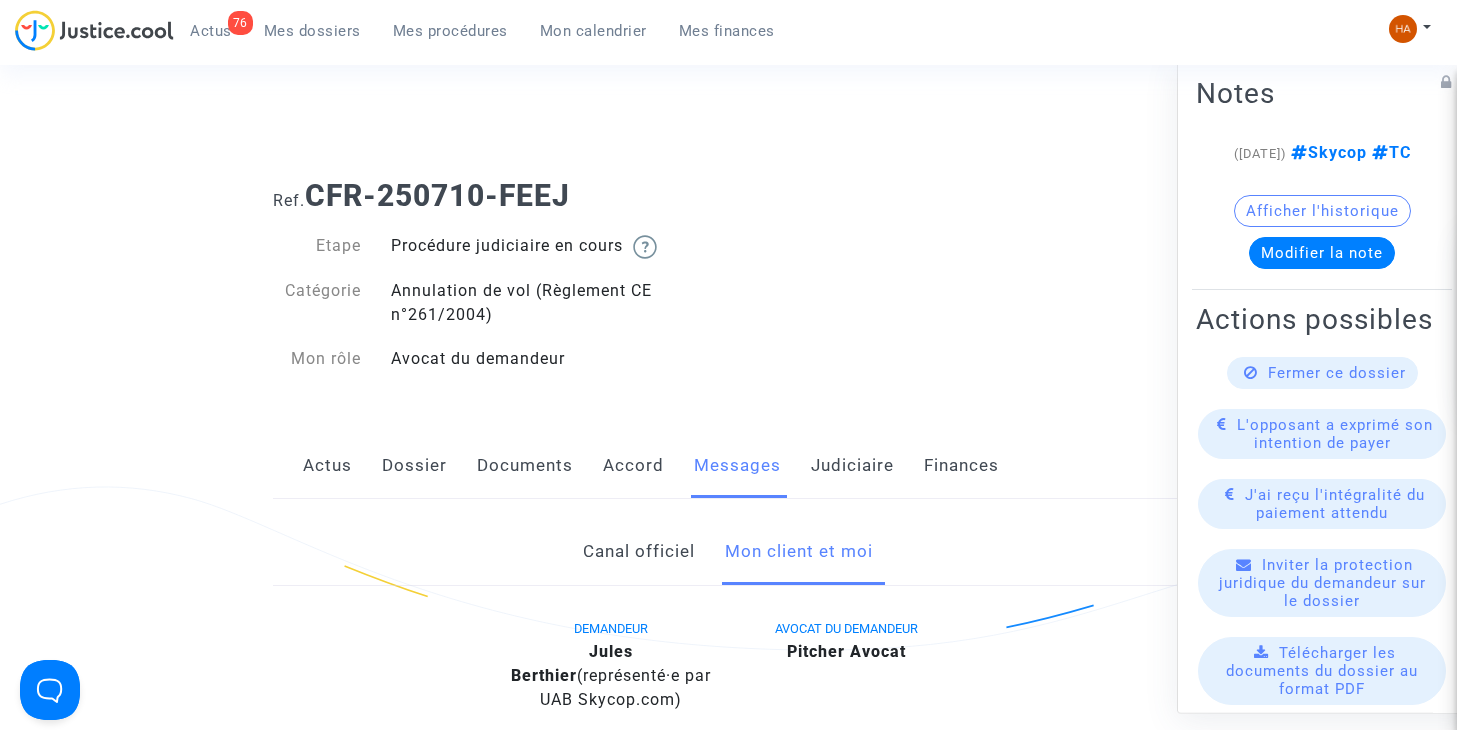 click on "Documents" 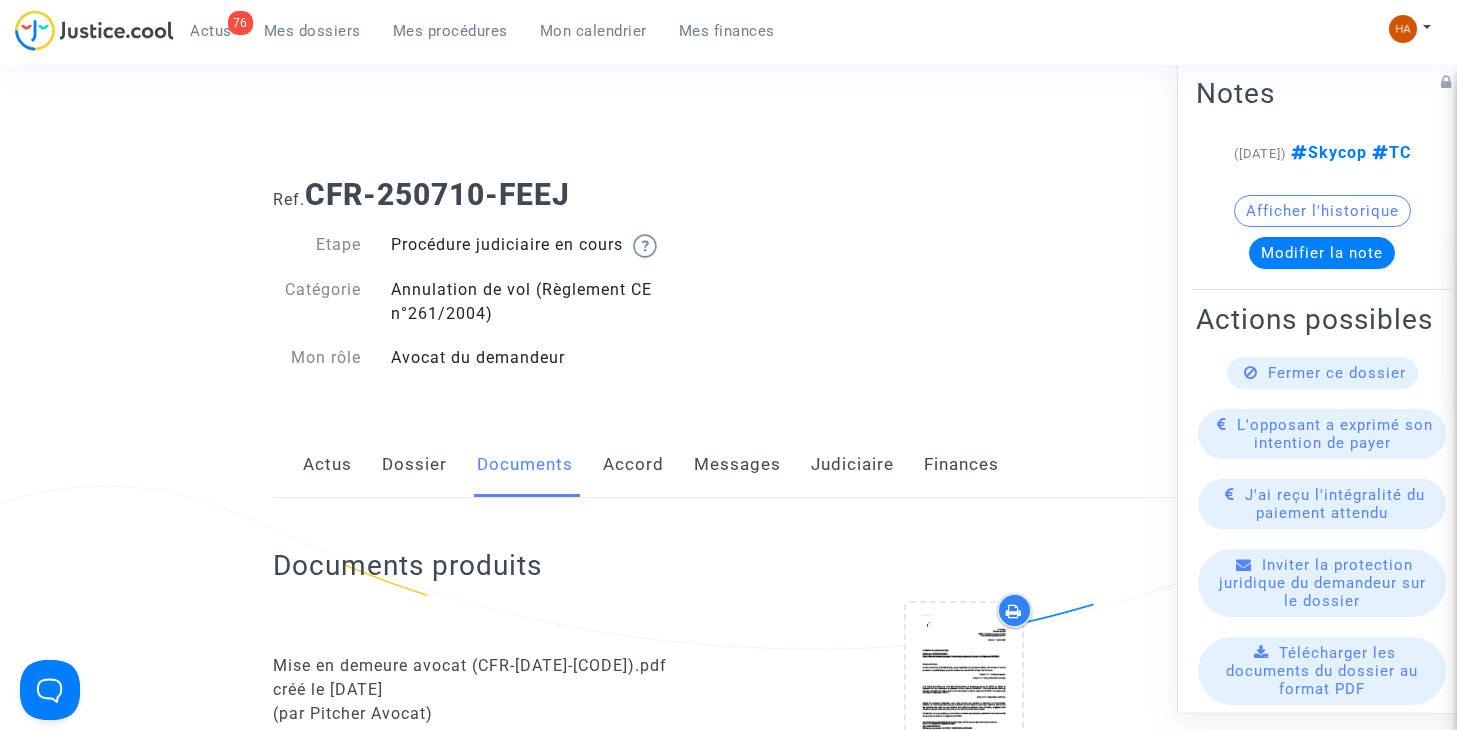 scroll, scrollTop: 0, scrollLeft: 0, axis: both 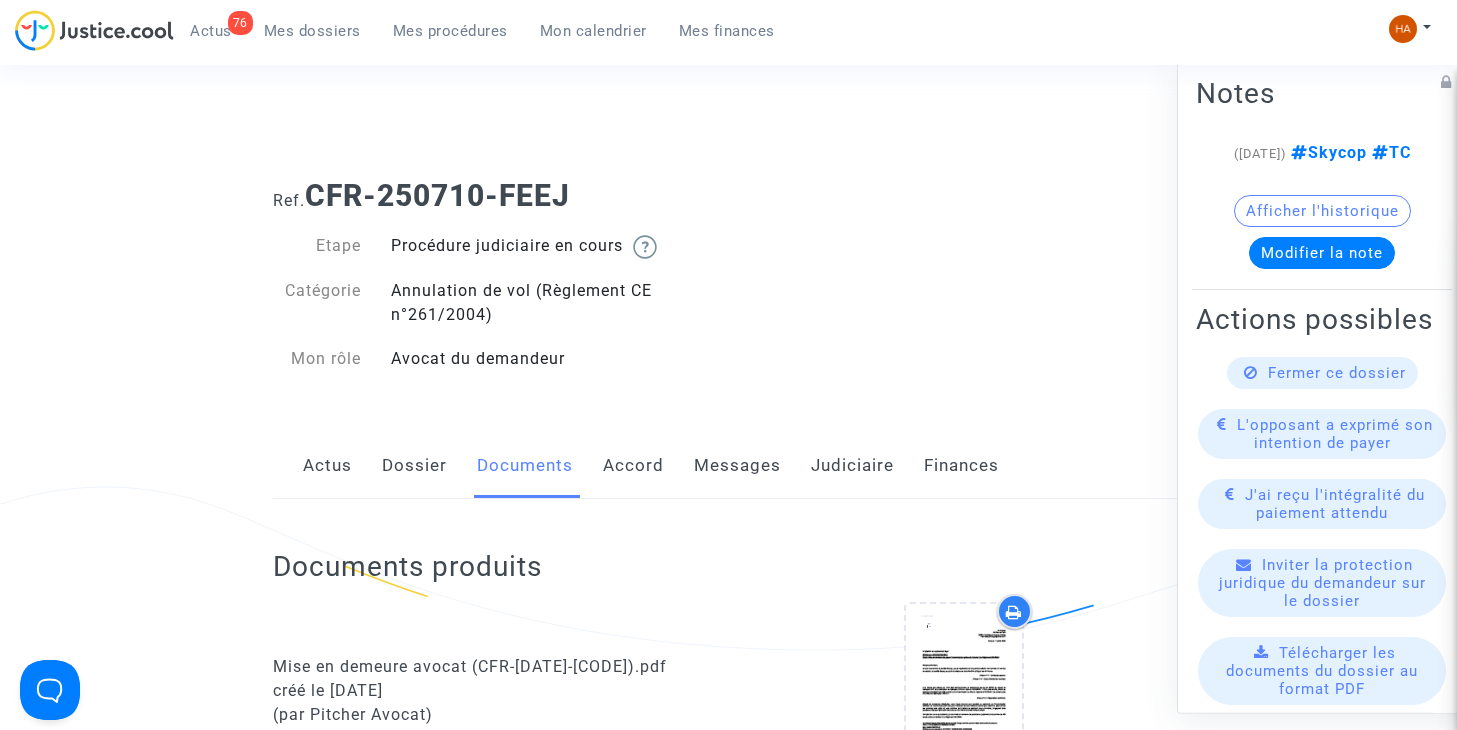 click on "Dossier" 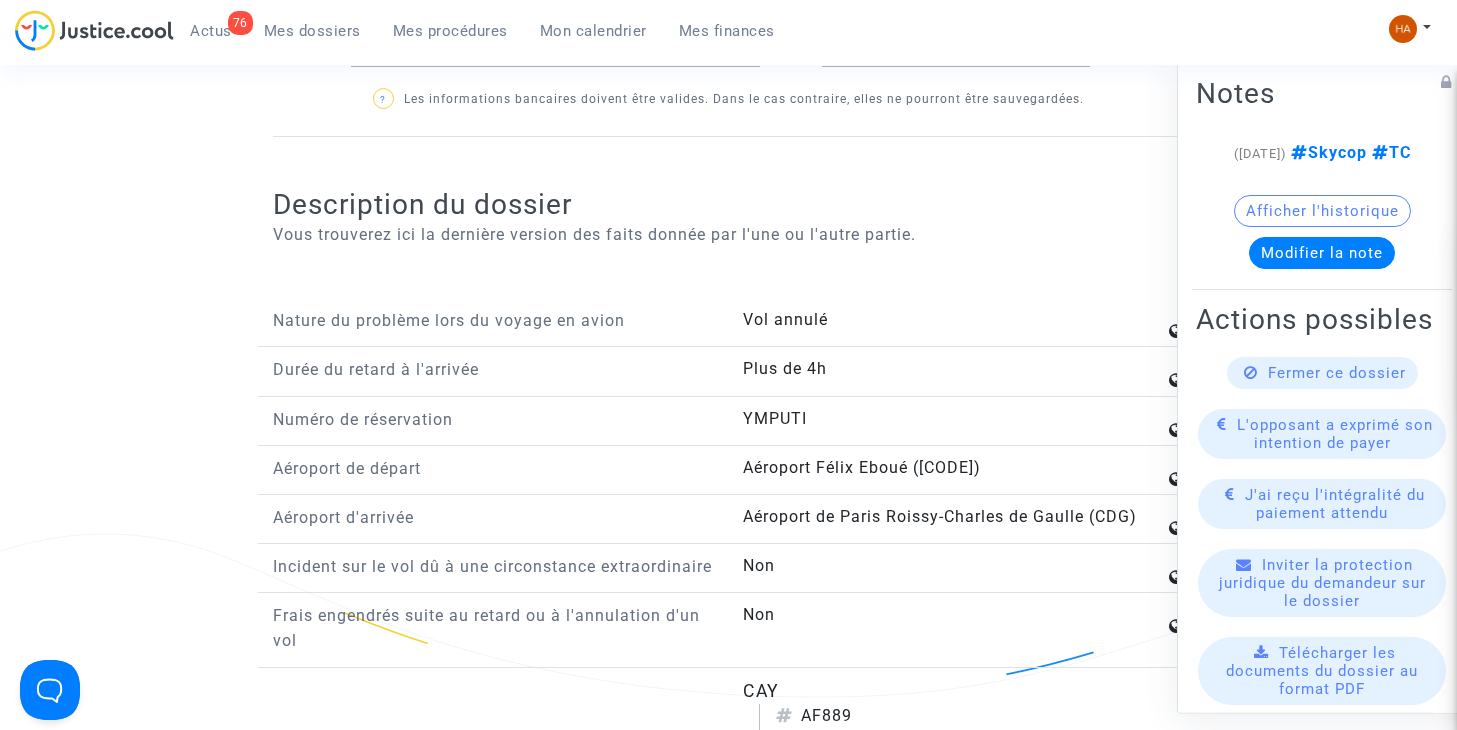 scroll, scrollTop: 2330, scrollLeft: 0, axis: vertical 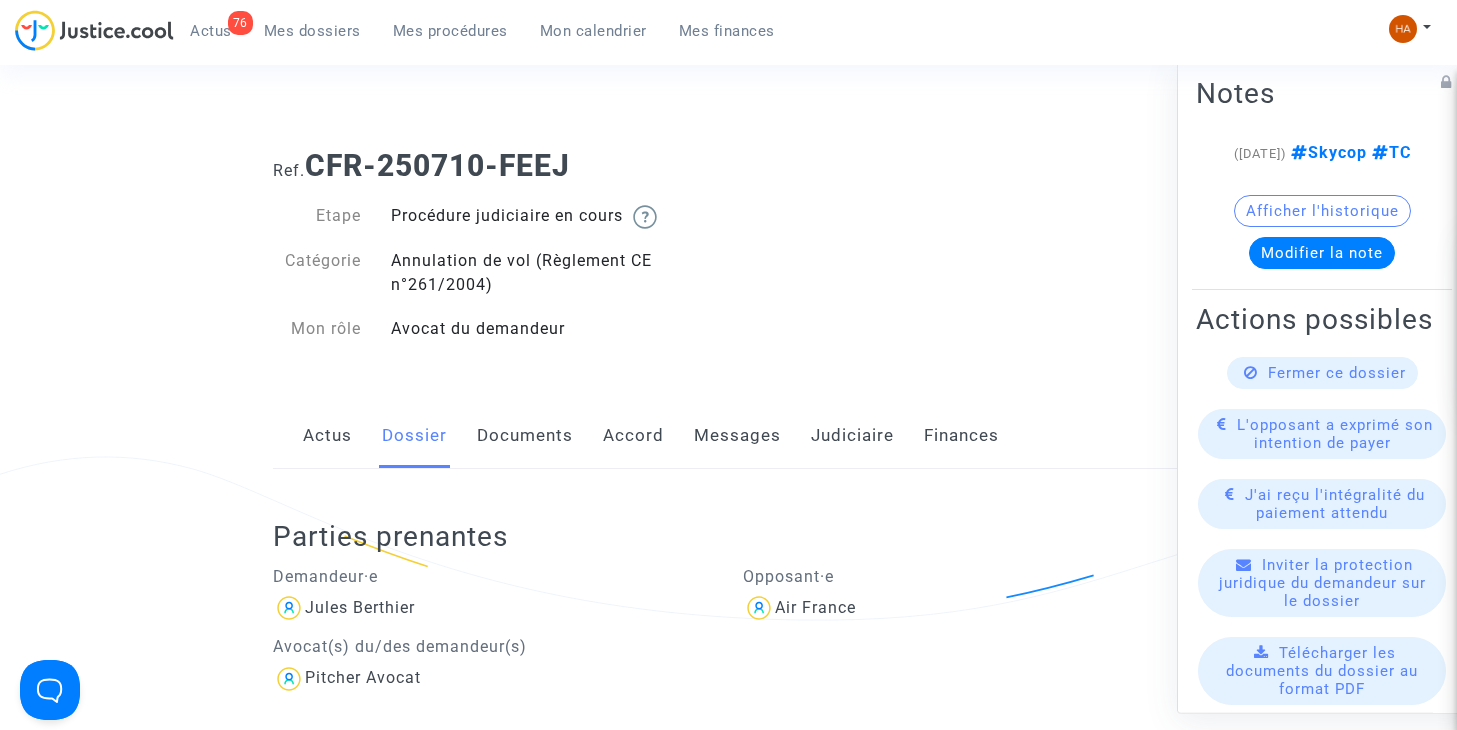 click on "Documents" 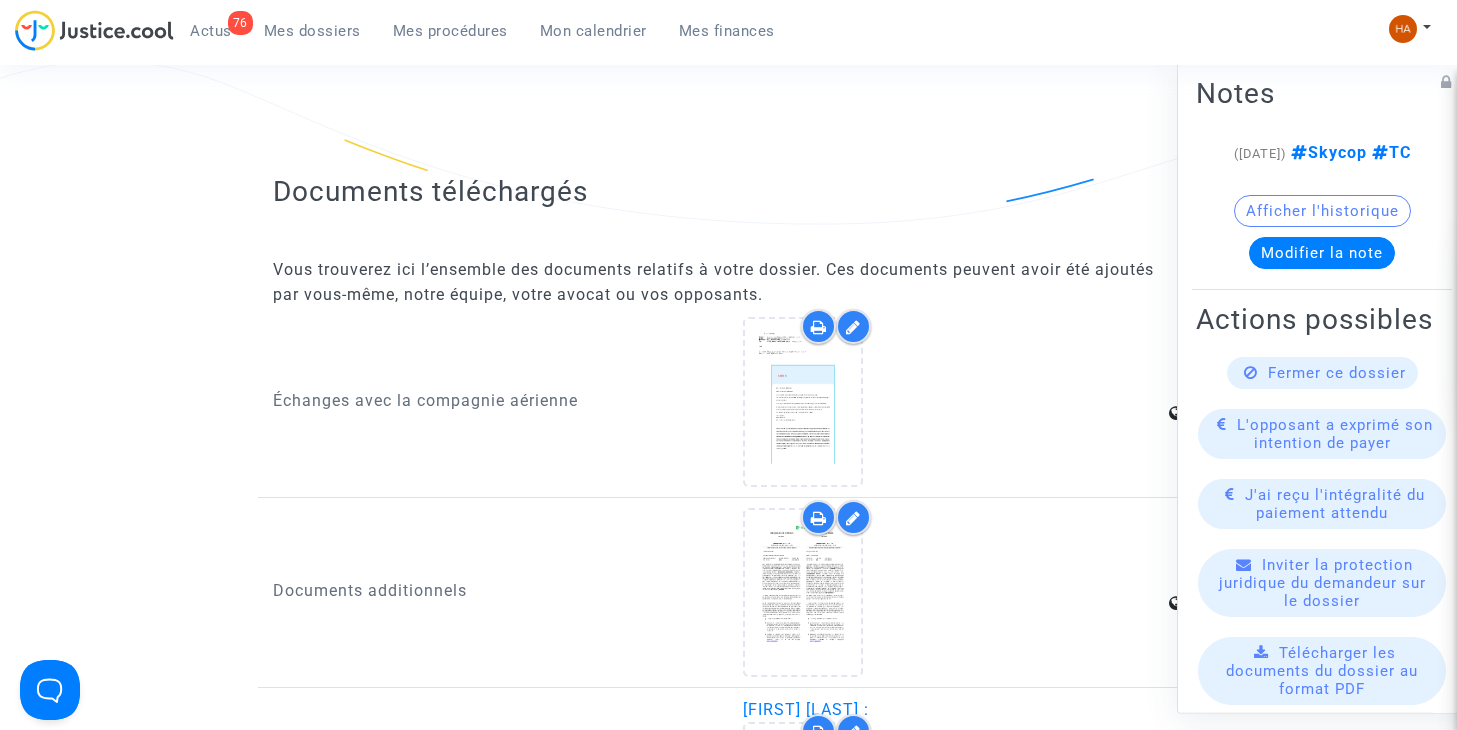 scroll, scrollTop: 2900, scrollLeft: 0, axis: vertical 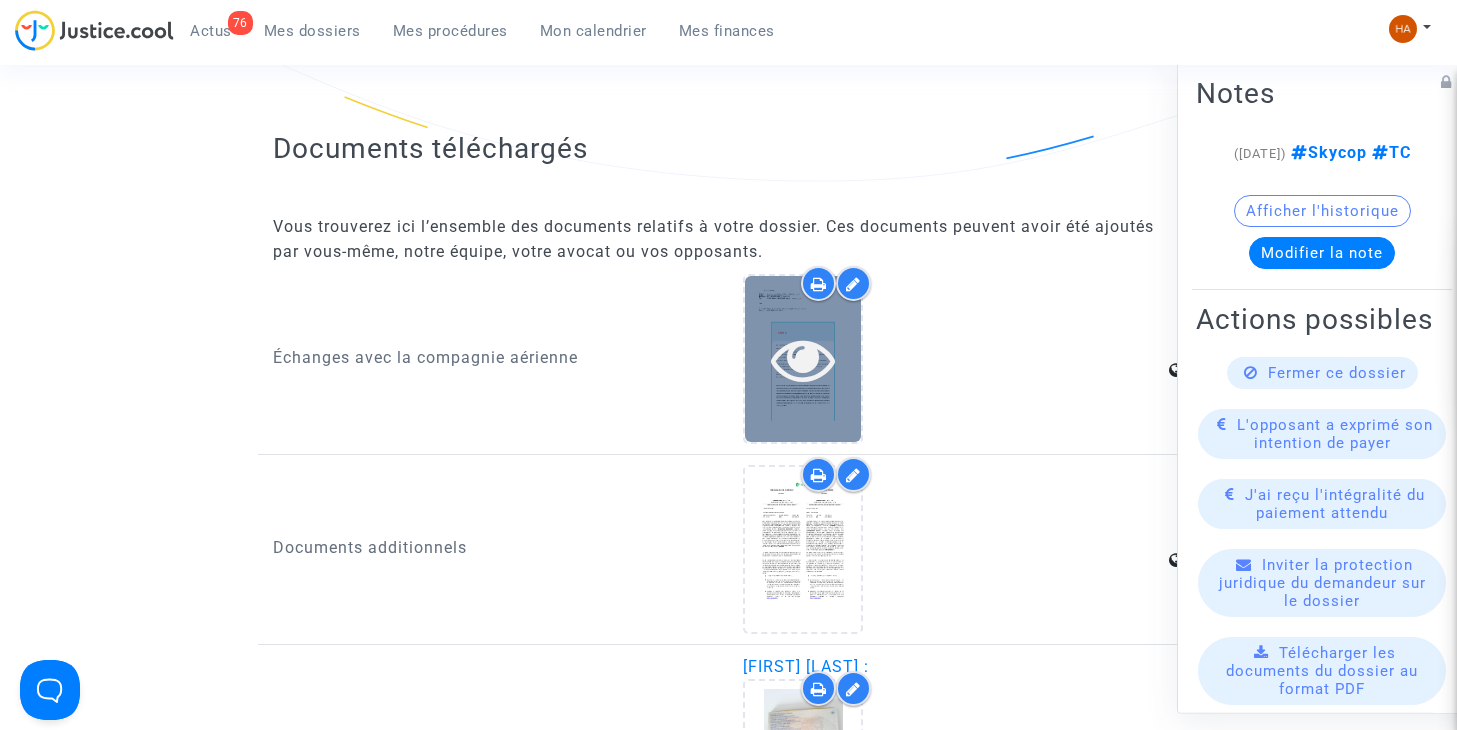 click at bounding box center [803, 358] 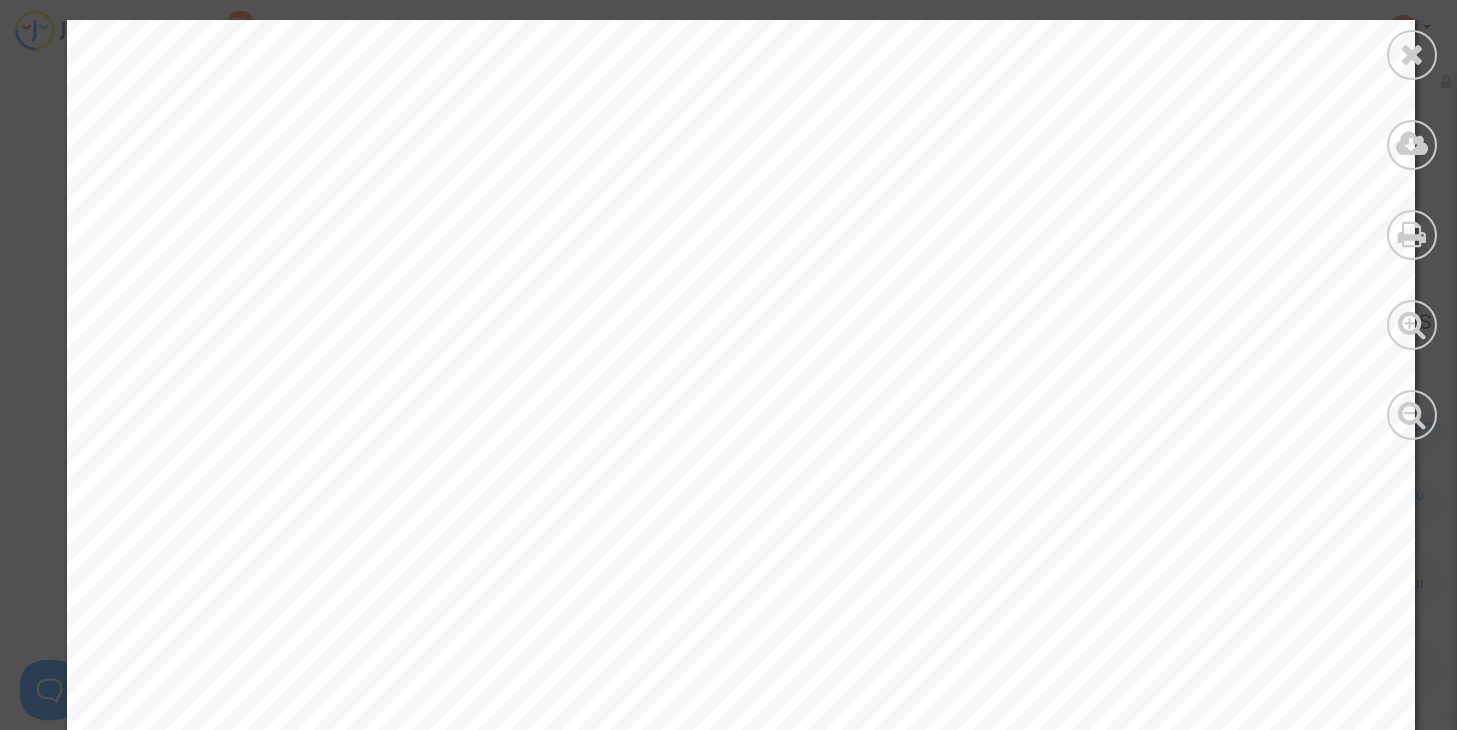 scroll, scrollTop: 800, scrollLeft: 0, axis: vertical 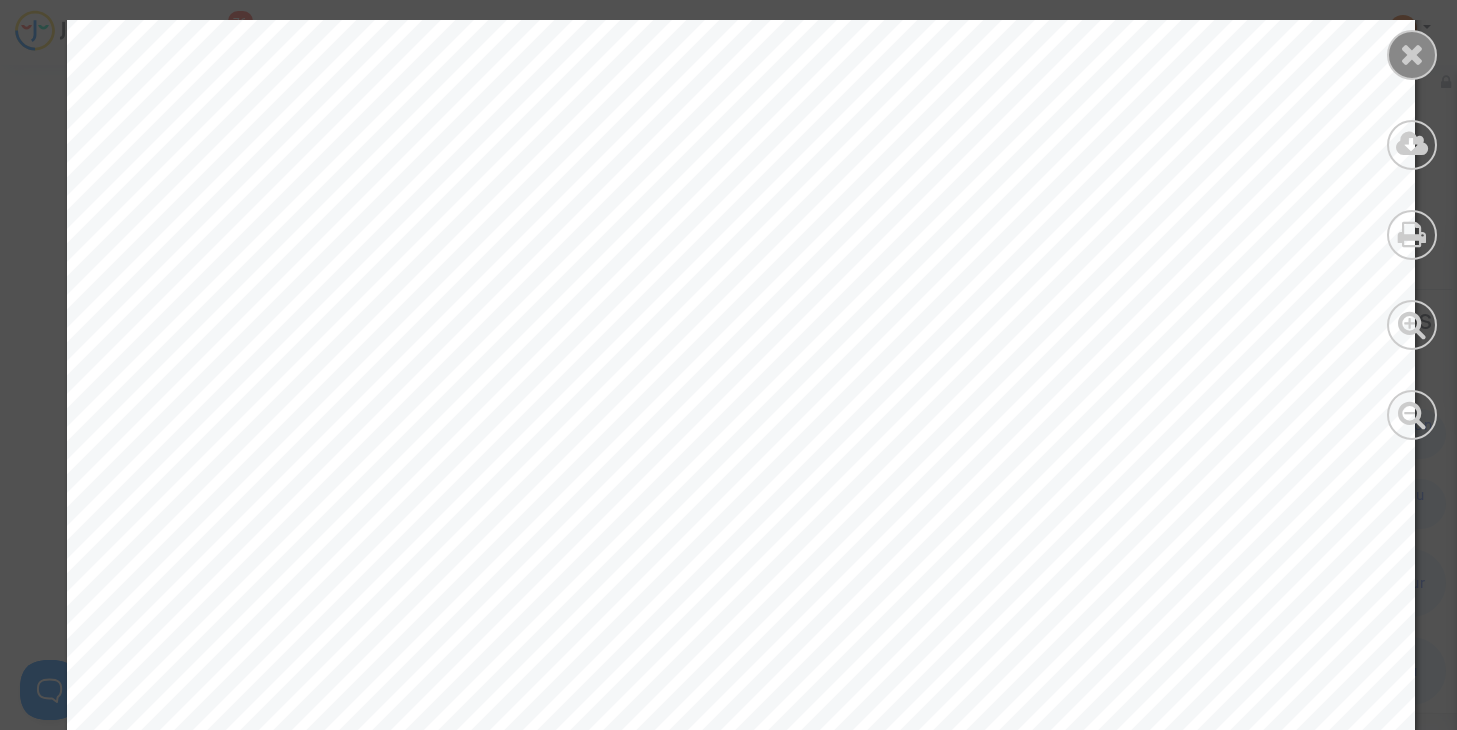 click at bounding box center (1412, 54) 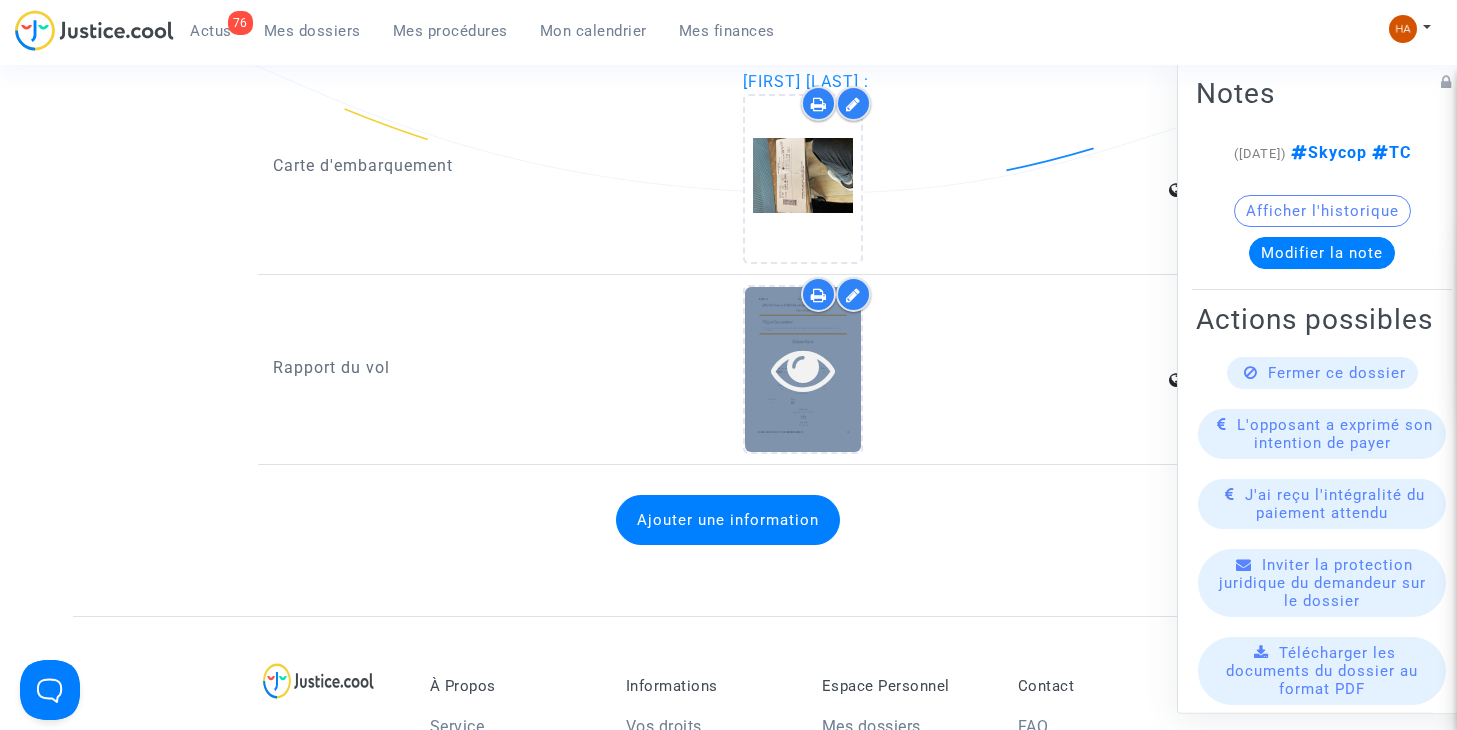 scroll, scrollTop: 3700, scrollLeft: 0, axis: vertical 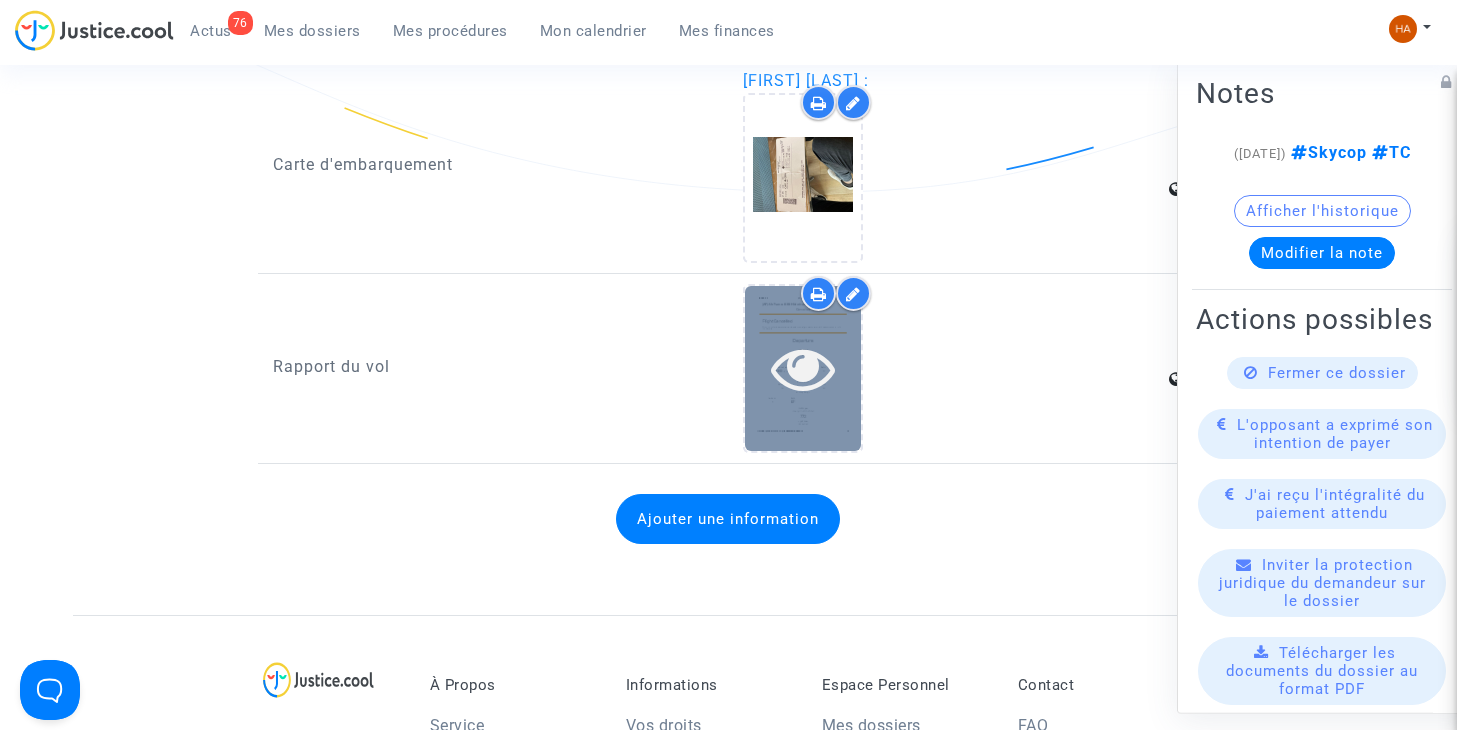 click at bounding box center (803, 368) 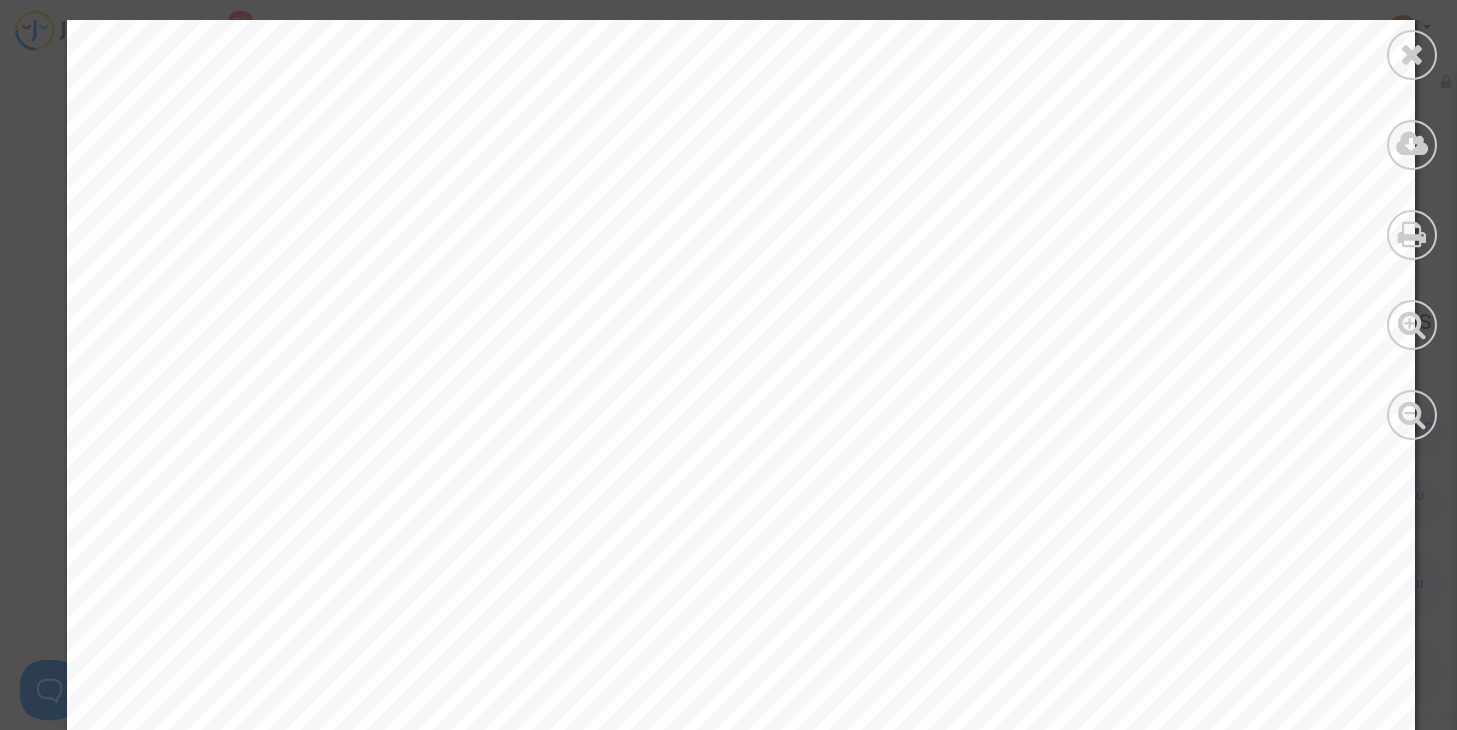 scroll, scrollTop: 3000, scrollLeft: 0, axis: vertical 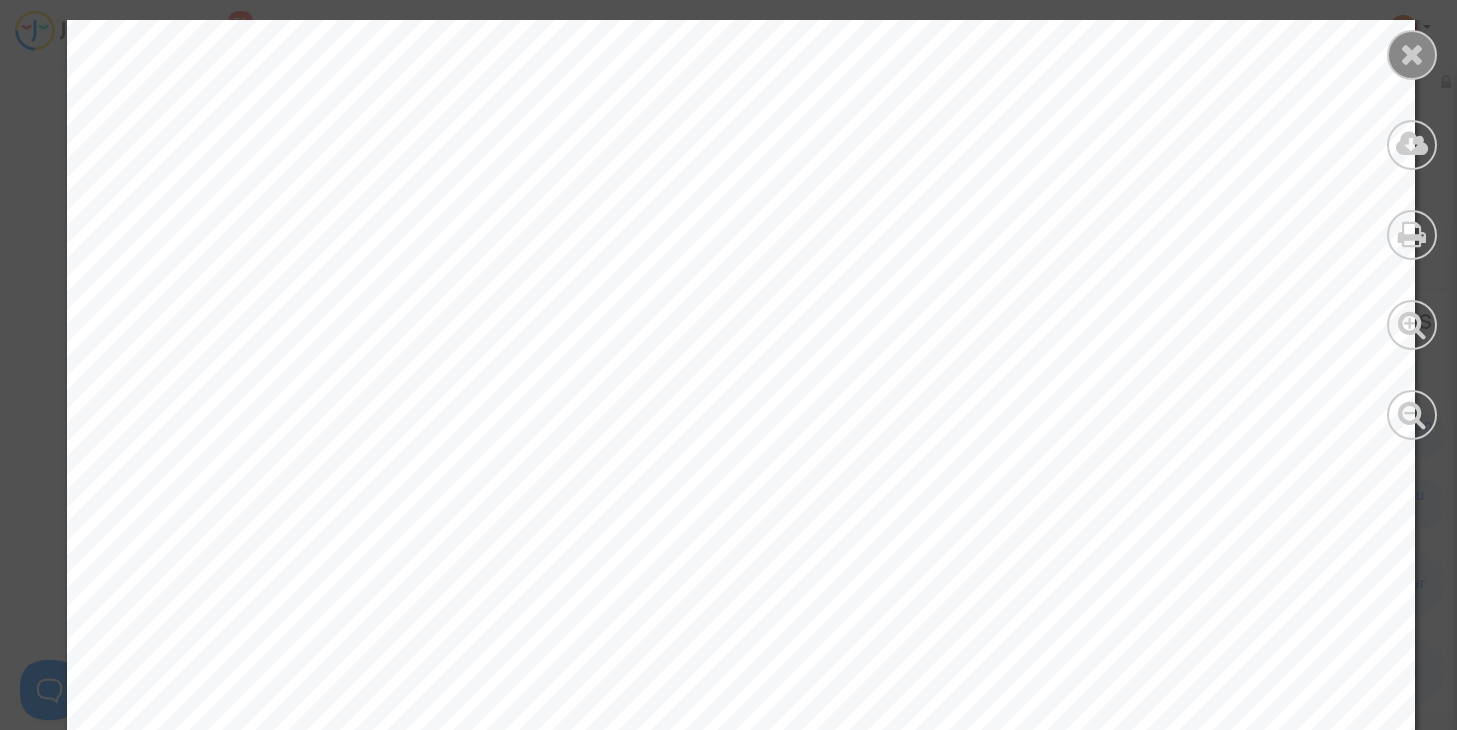 click at bounding box center (1412, 55) 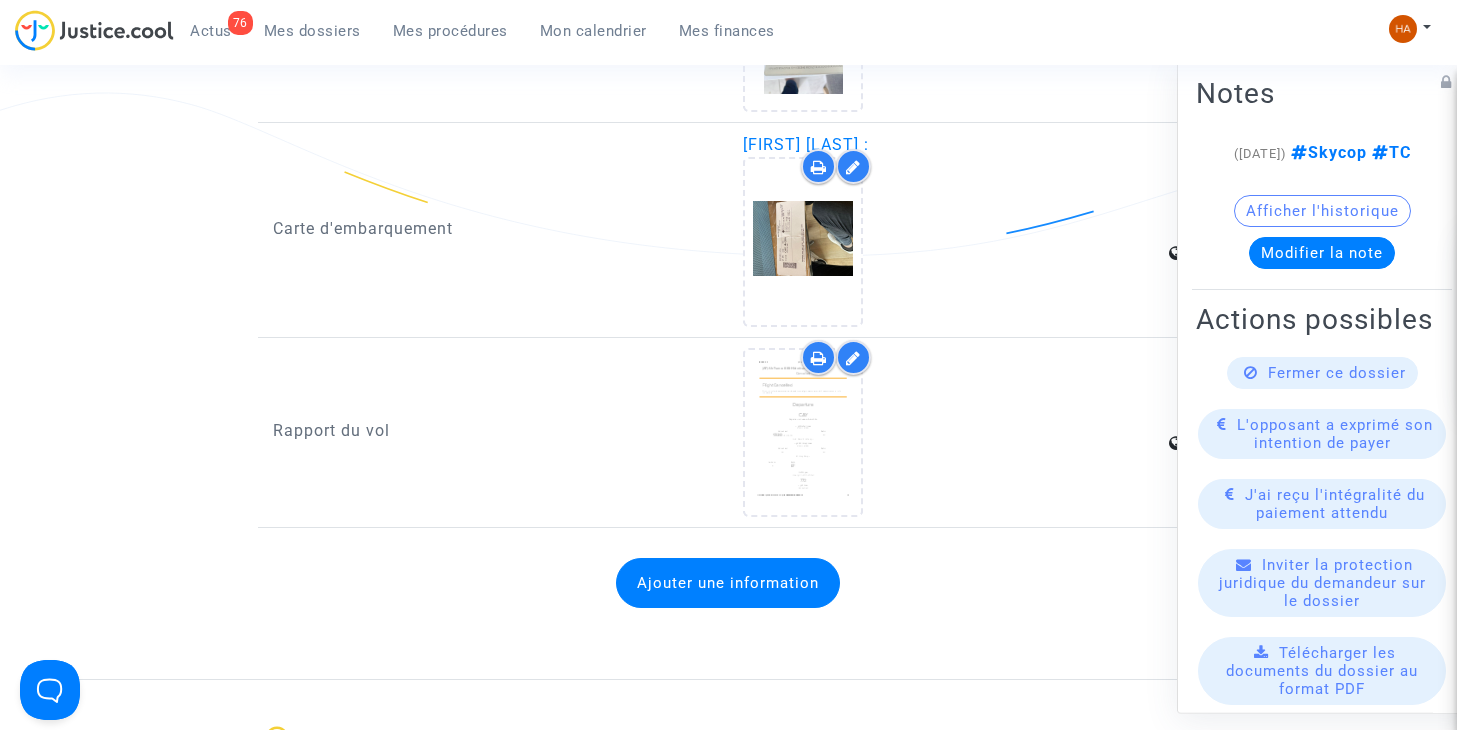 scroll, scrollTop: 3663, scrollLeft: 0, axis: vertical 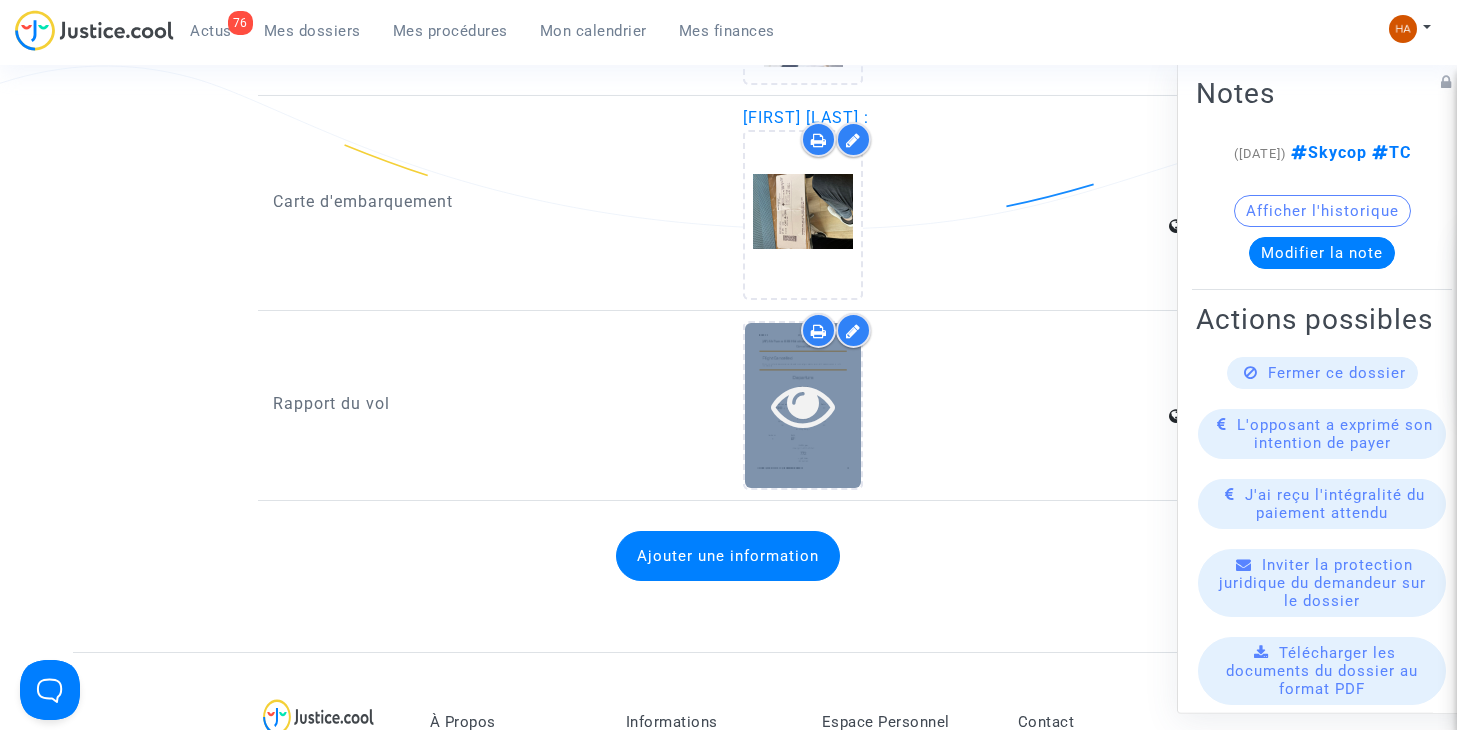 click at bounding box center [803, 405] 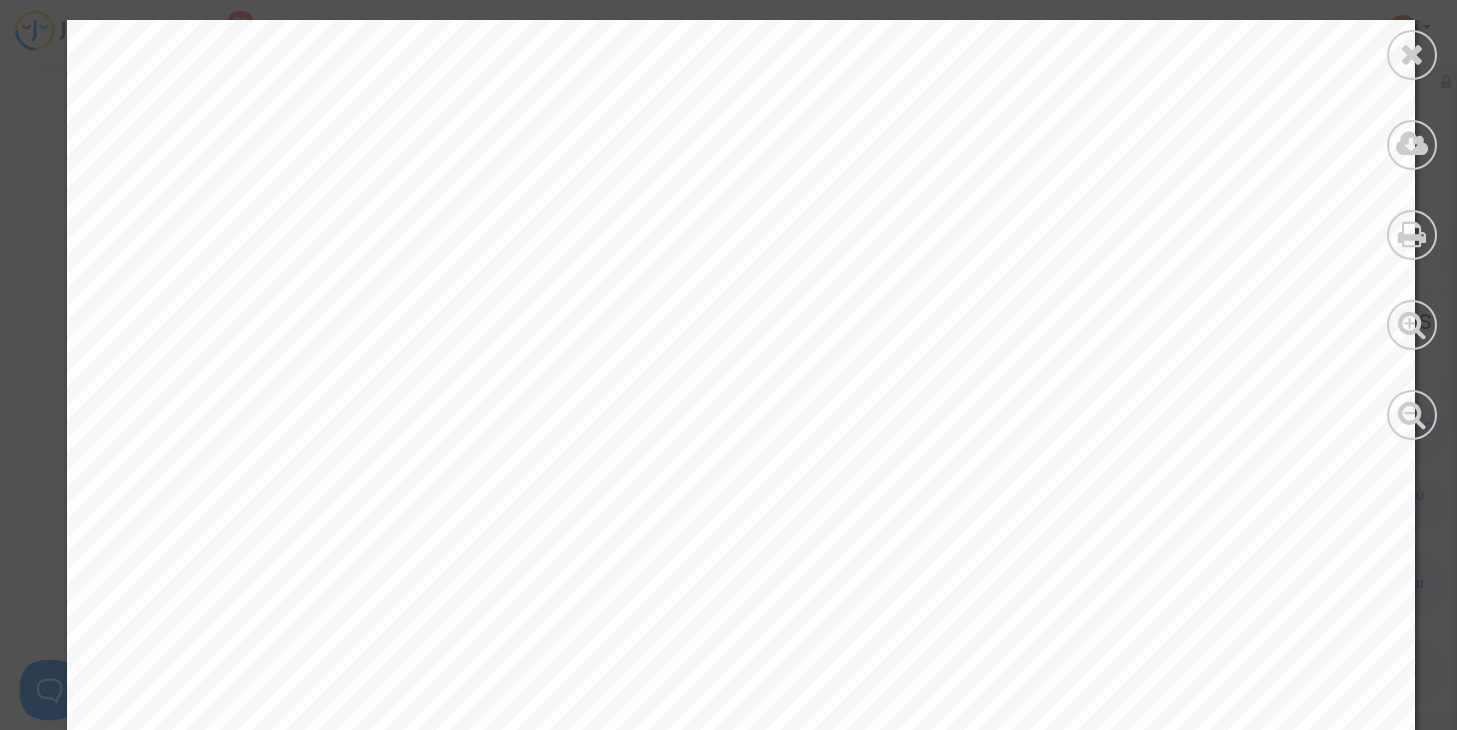 scroll, scrollTop: 1662, scrollLeft: 0, axis: vertical 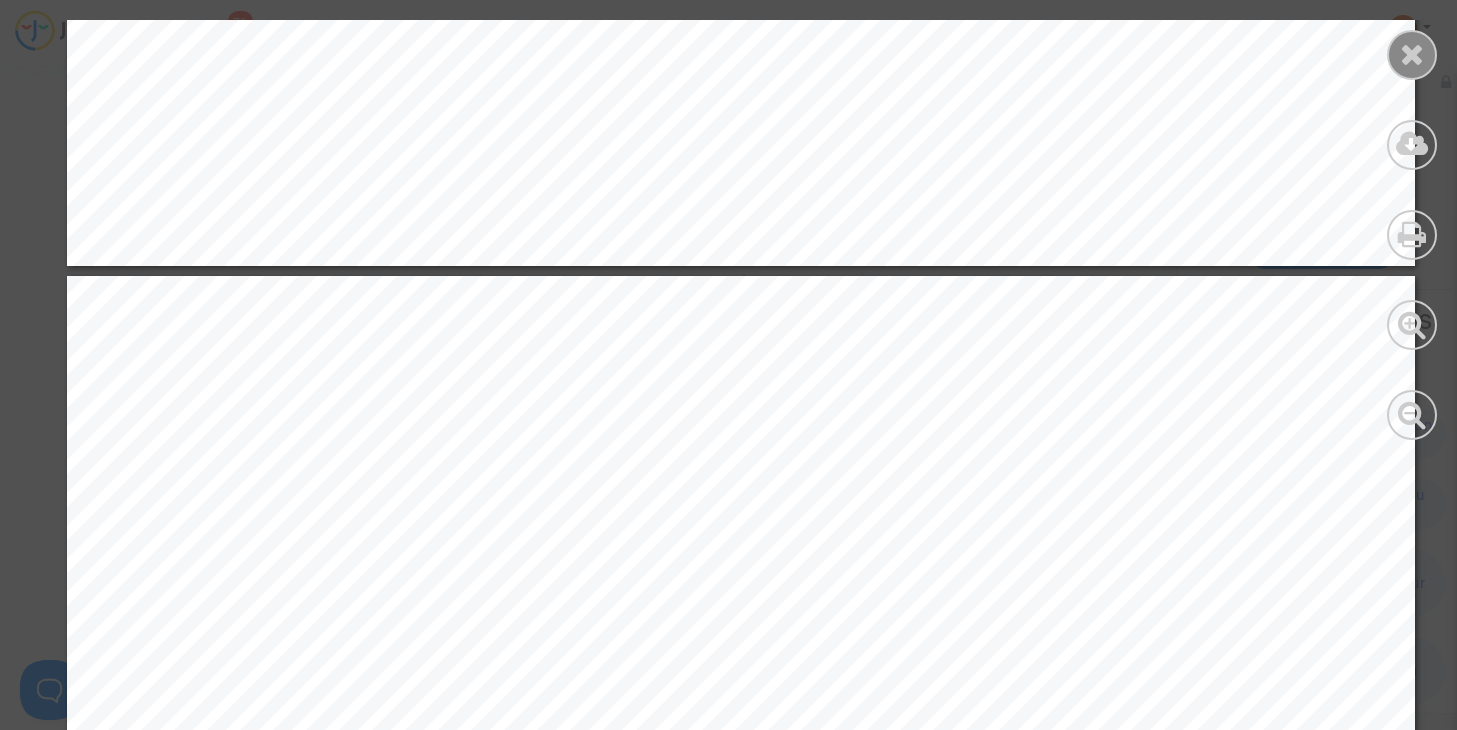 click at bounding box center [1412, 55] 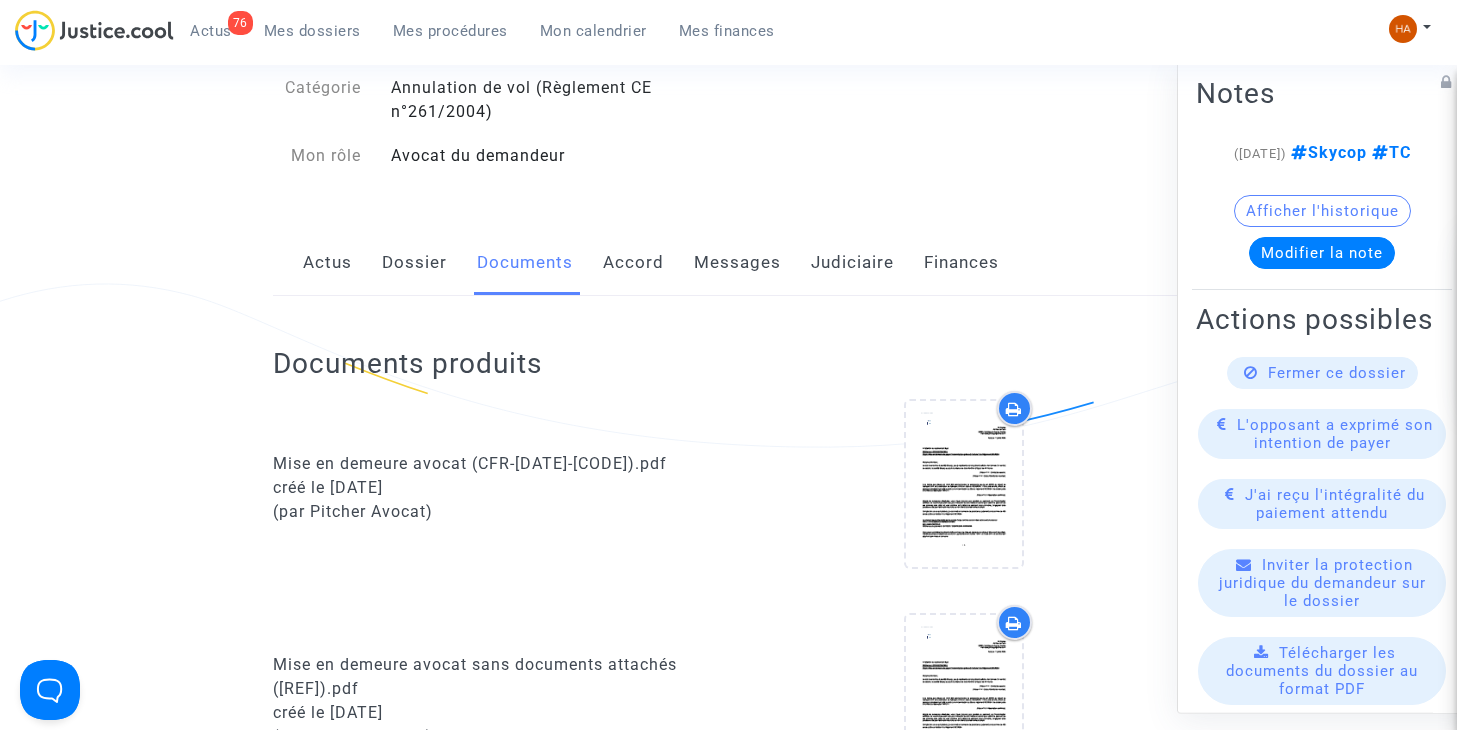 scroll, scrollTop: 0, scrollLeft: 0, axis: both 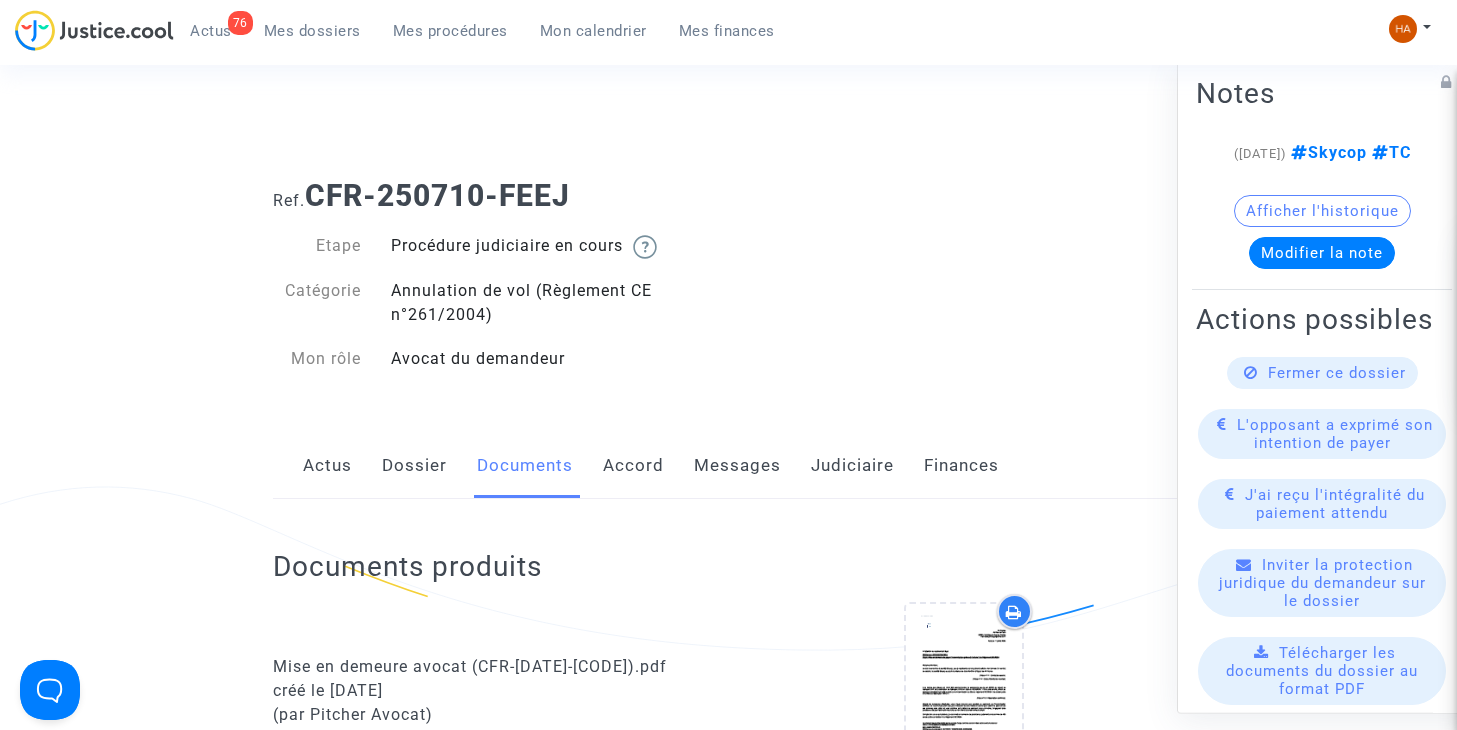click on "Dossier" 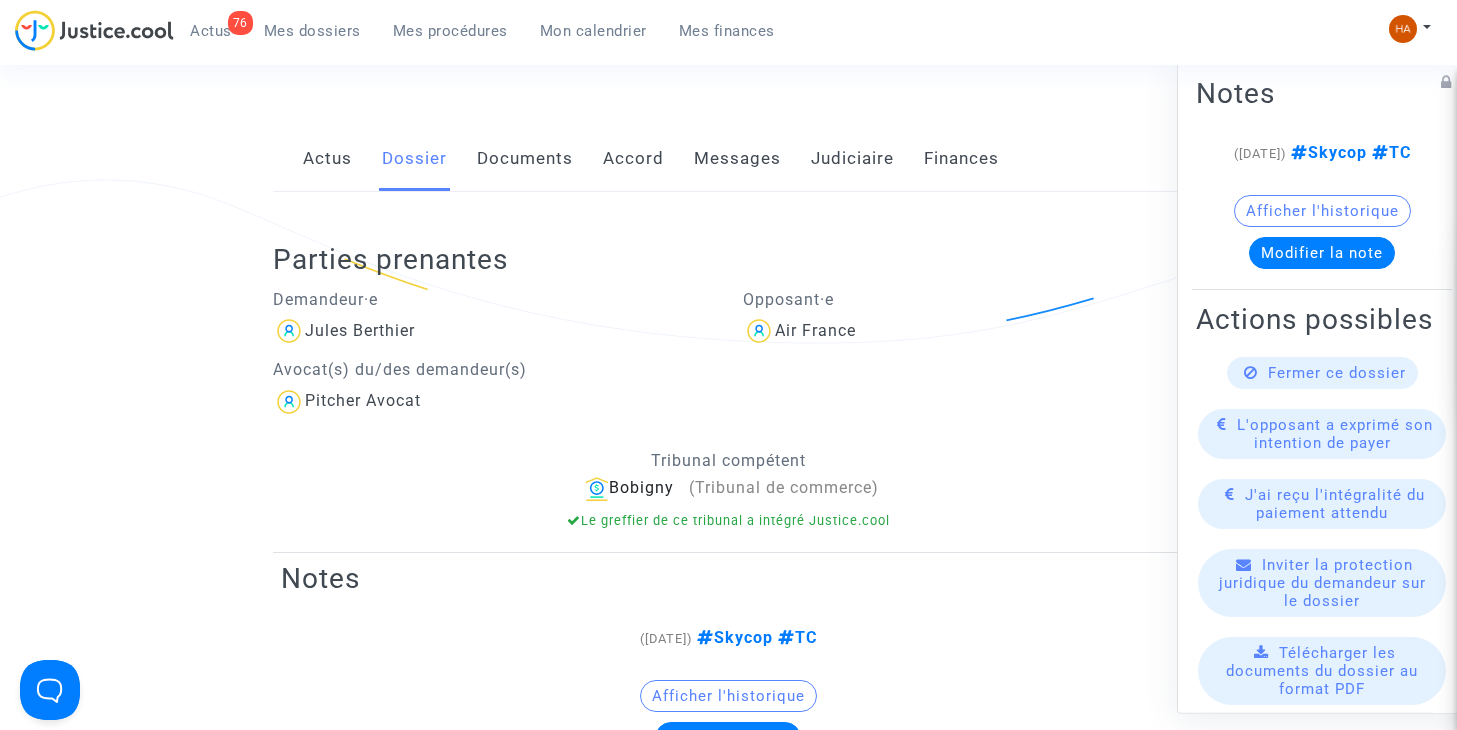 scroll, scrollTop: 304, scrollLeft: 0, axis: vertical 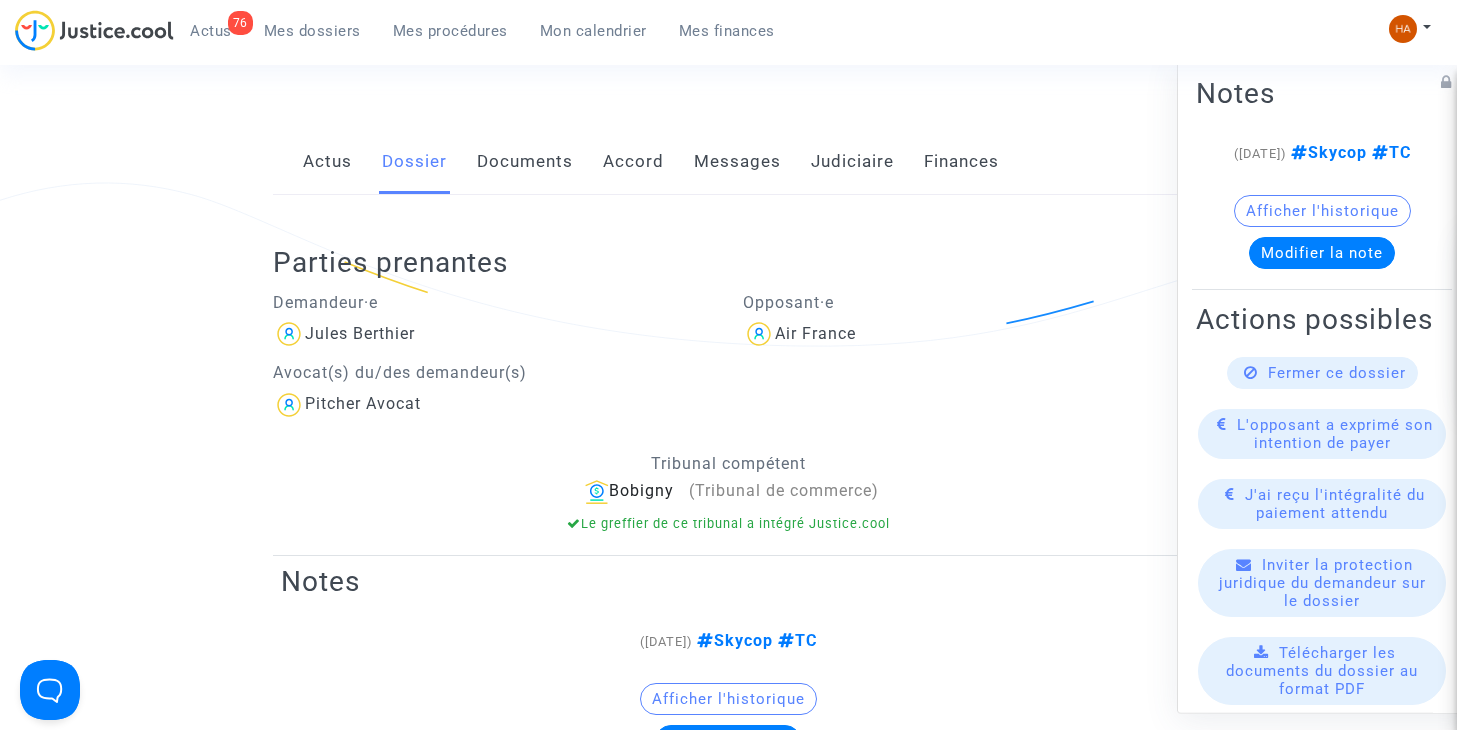 click on "Documents" 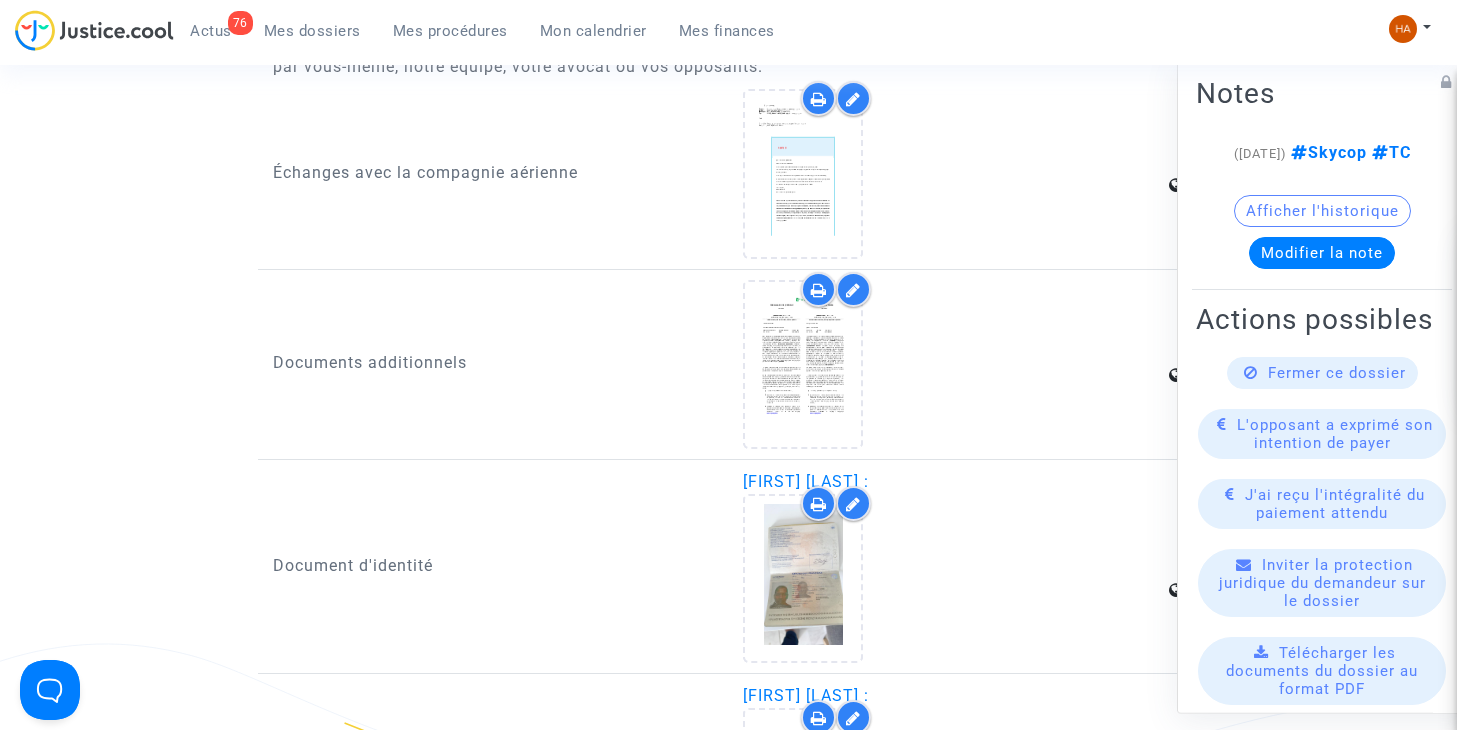 scroll, scrollTop: 3119, scrollLeft: 0, axis: vertical 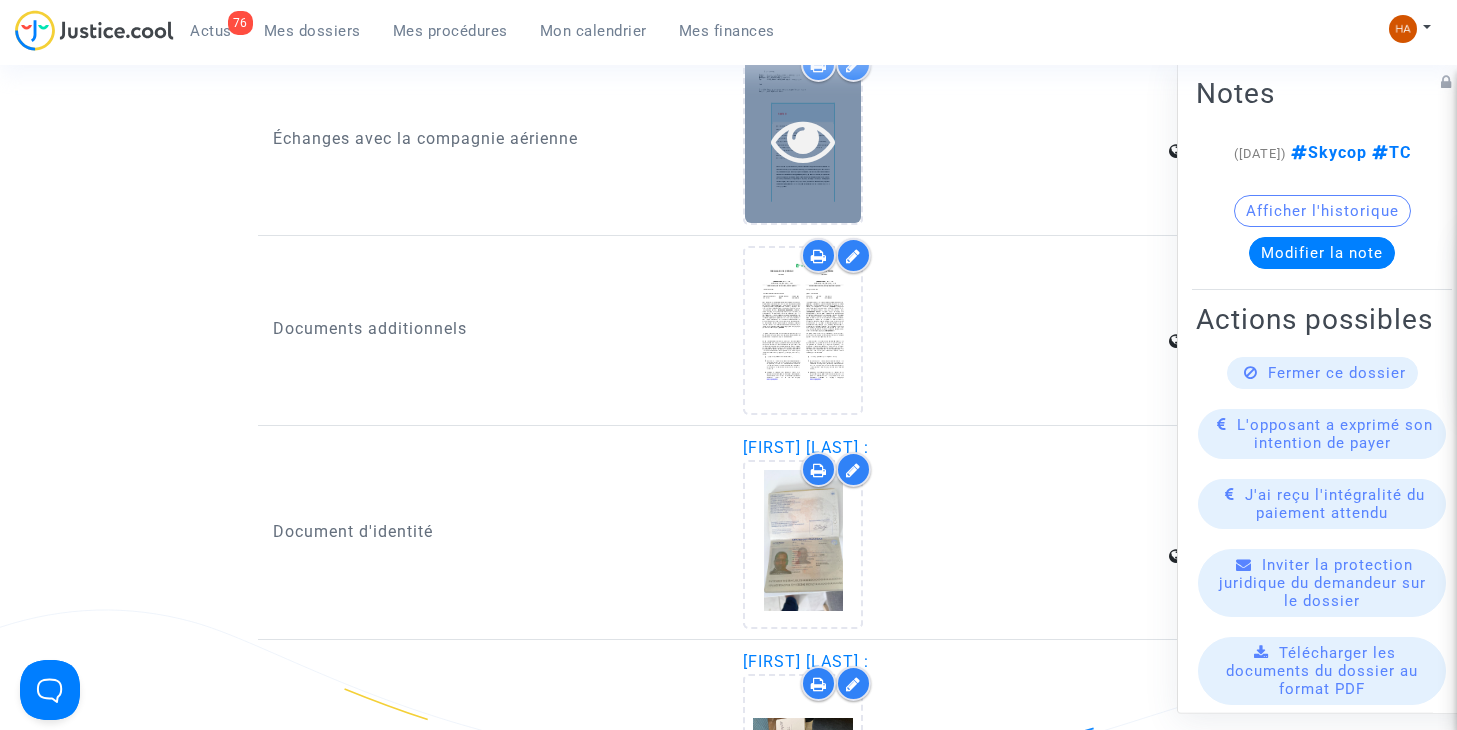 click at bounding box center (803, 140) 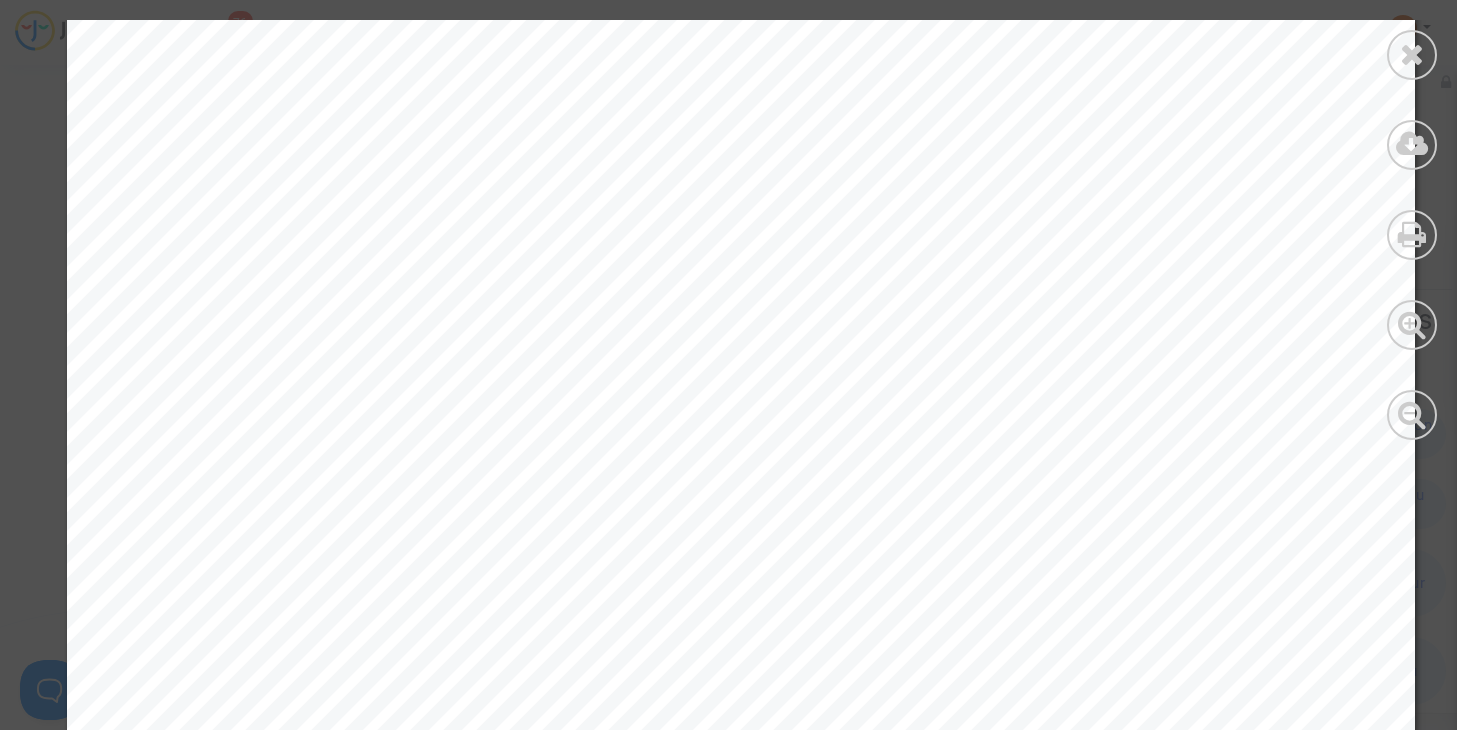 scroll, scrollTop: 361, scrollLeft: 0, axis: vertical 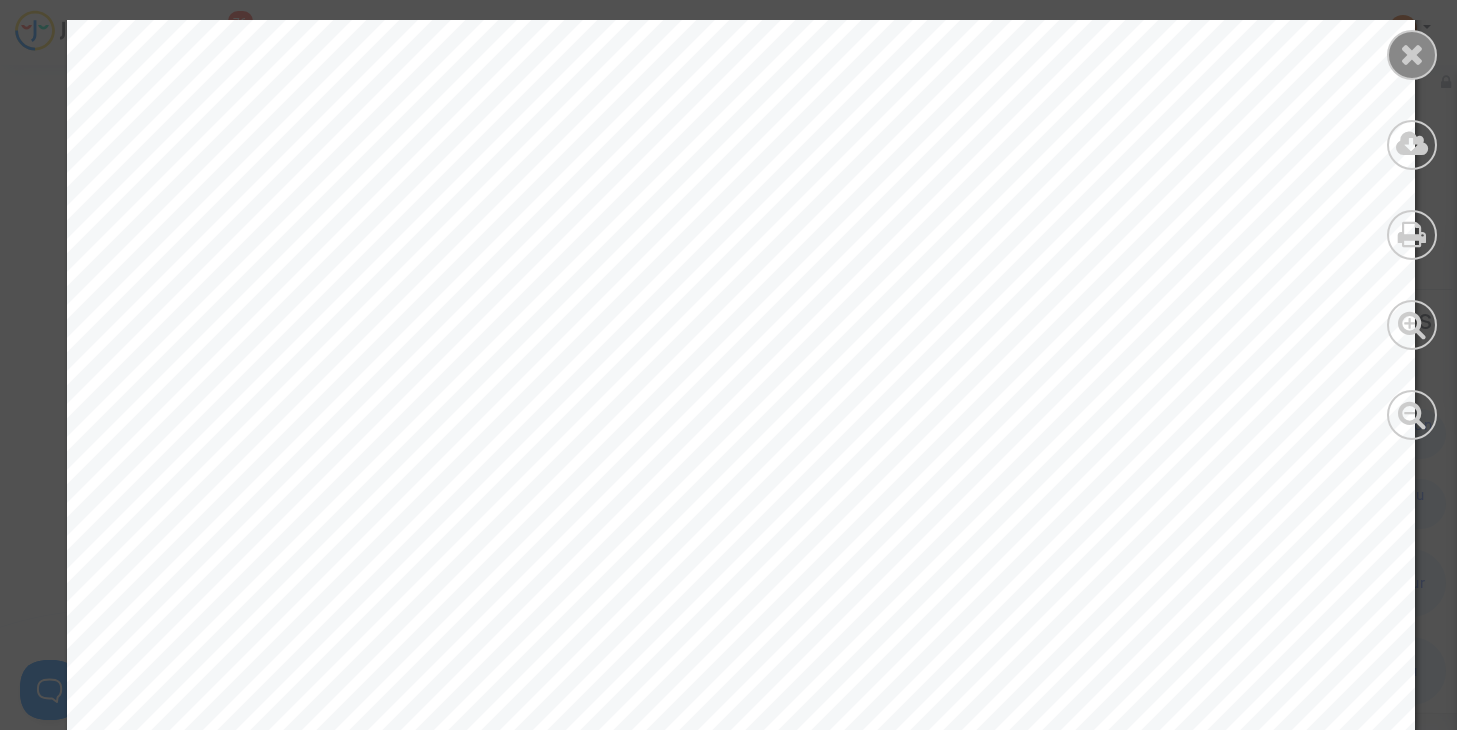 click at bounding box center (1412, 54) 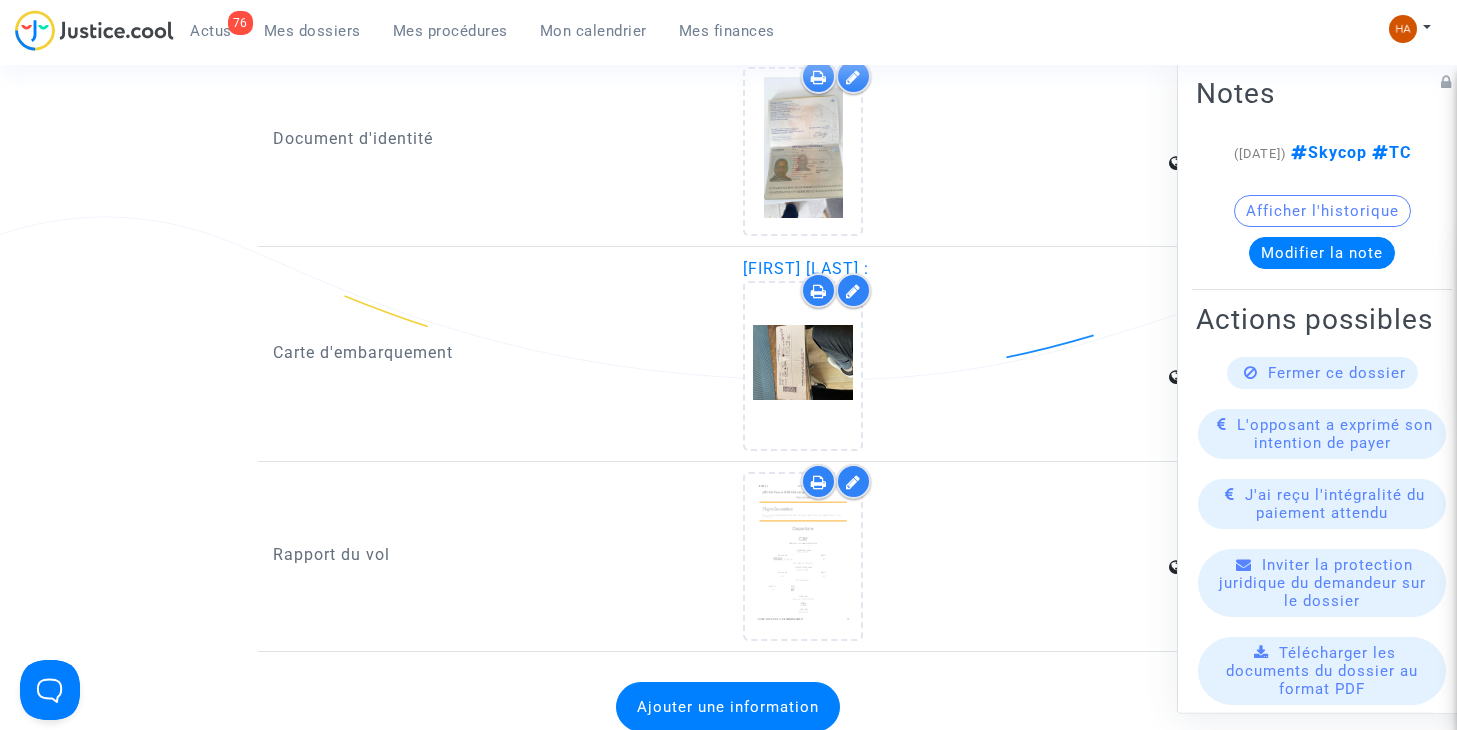 scroll, scrollTop: 3513, scrollLeft: 0, axis: vertical 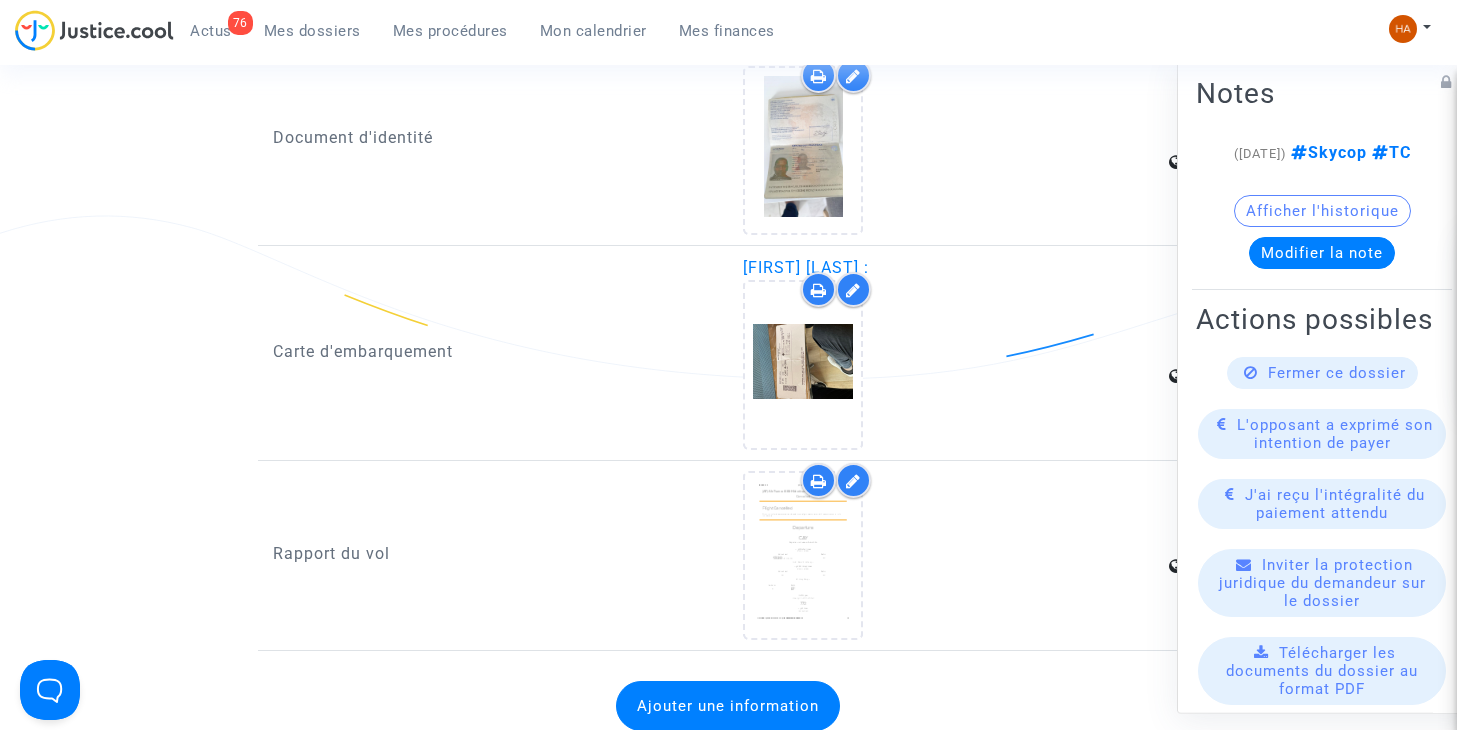 click on "Modifier la note" 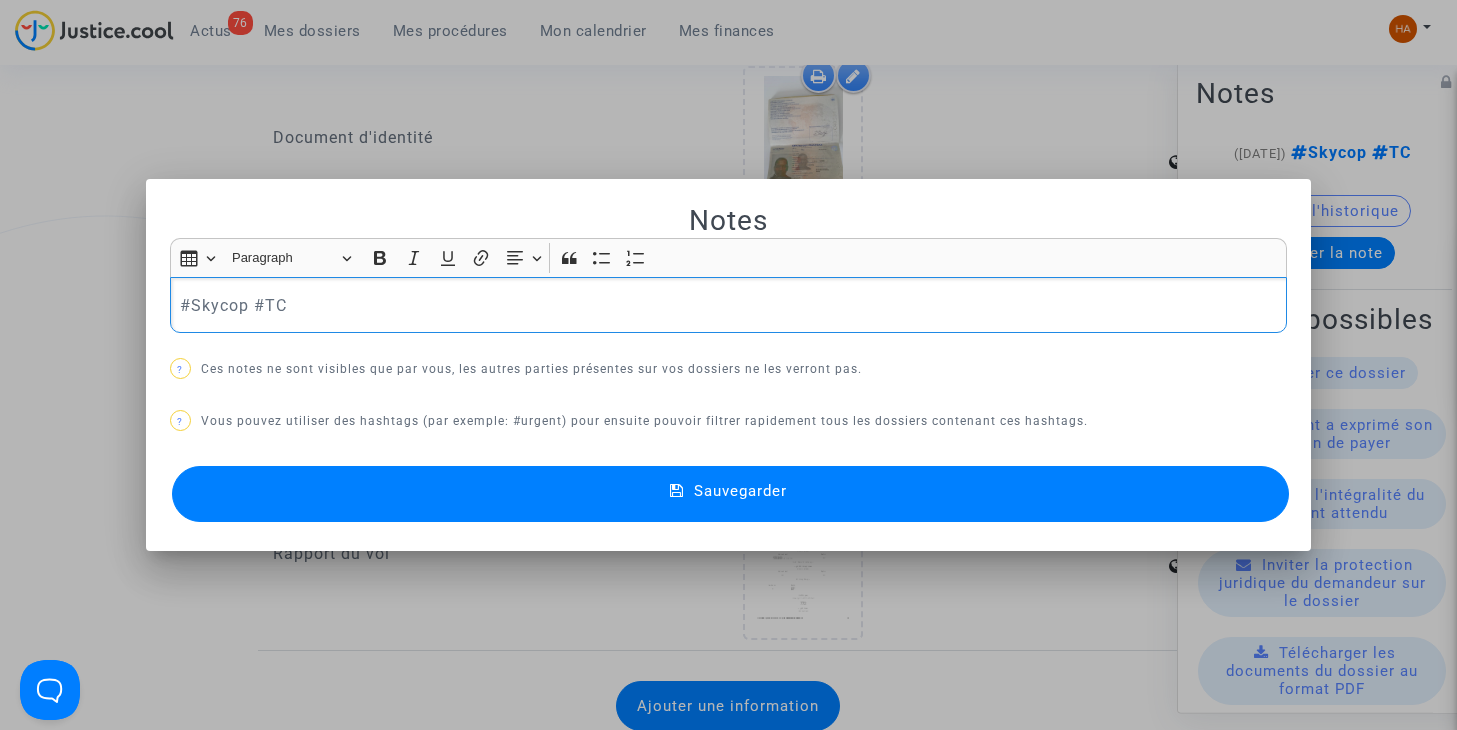 scroll, scrollTop: 0, scrollLeft: 0, axis: both 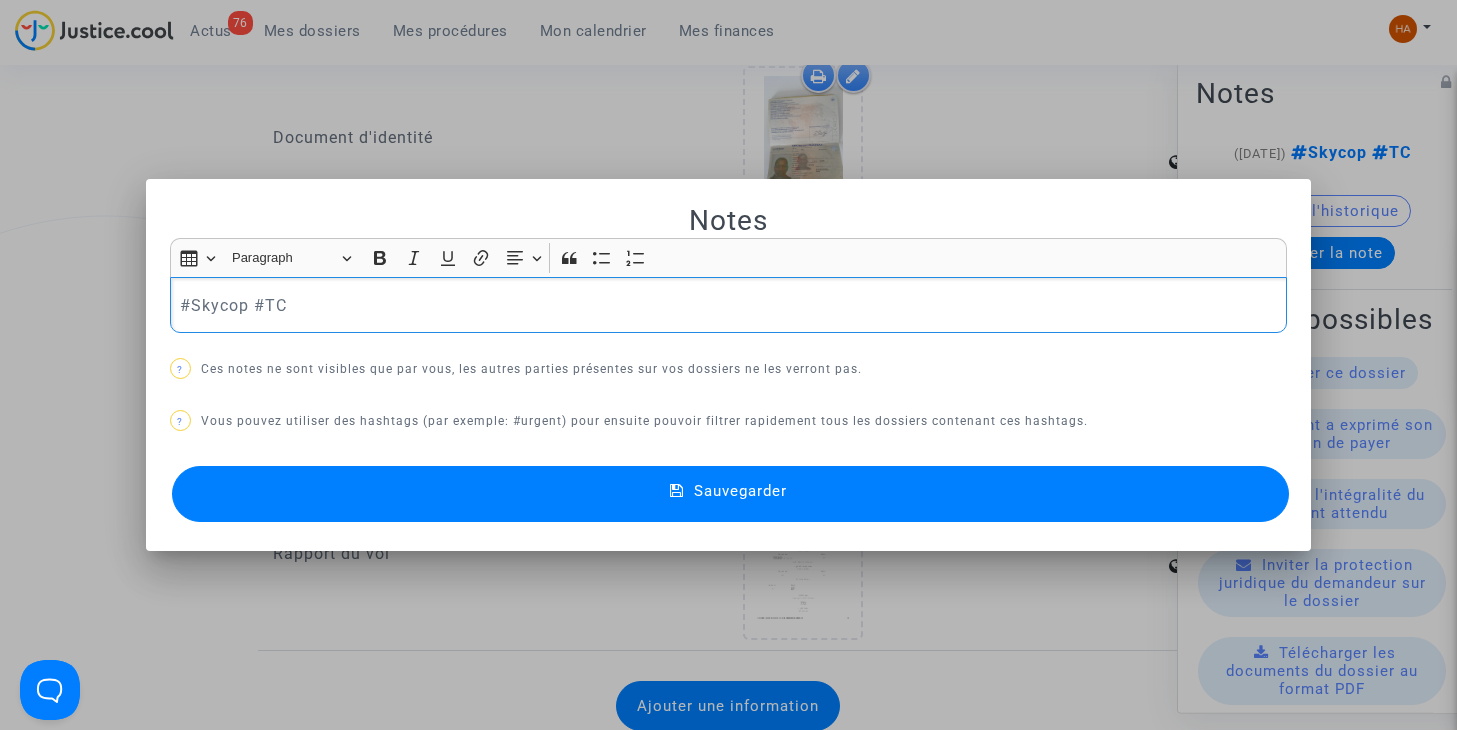 click on "#Skycop #TC" at bounding box center (728, 305) 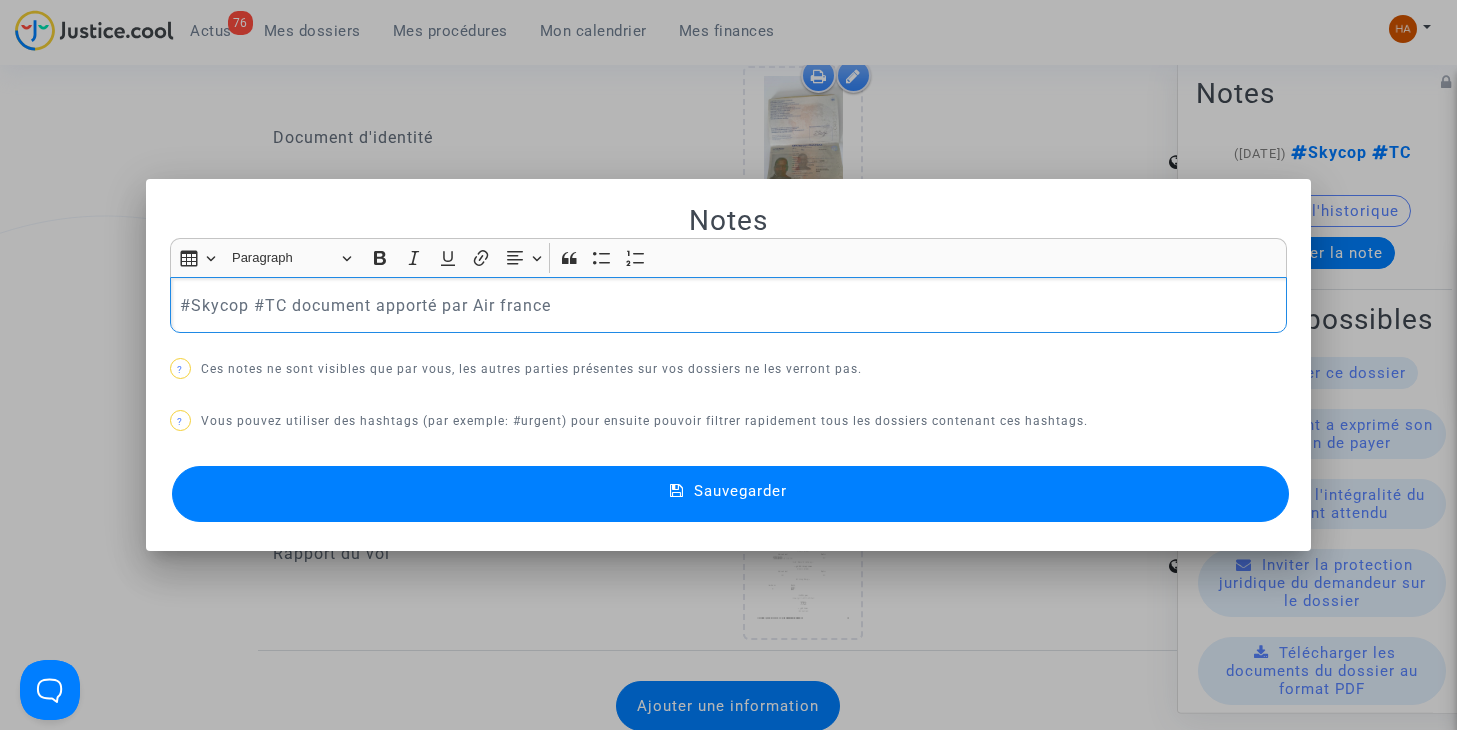 click on "#Skycop #TC document apporté par Air france" at bounding box center [728, 305] 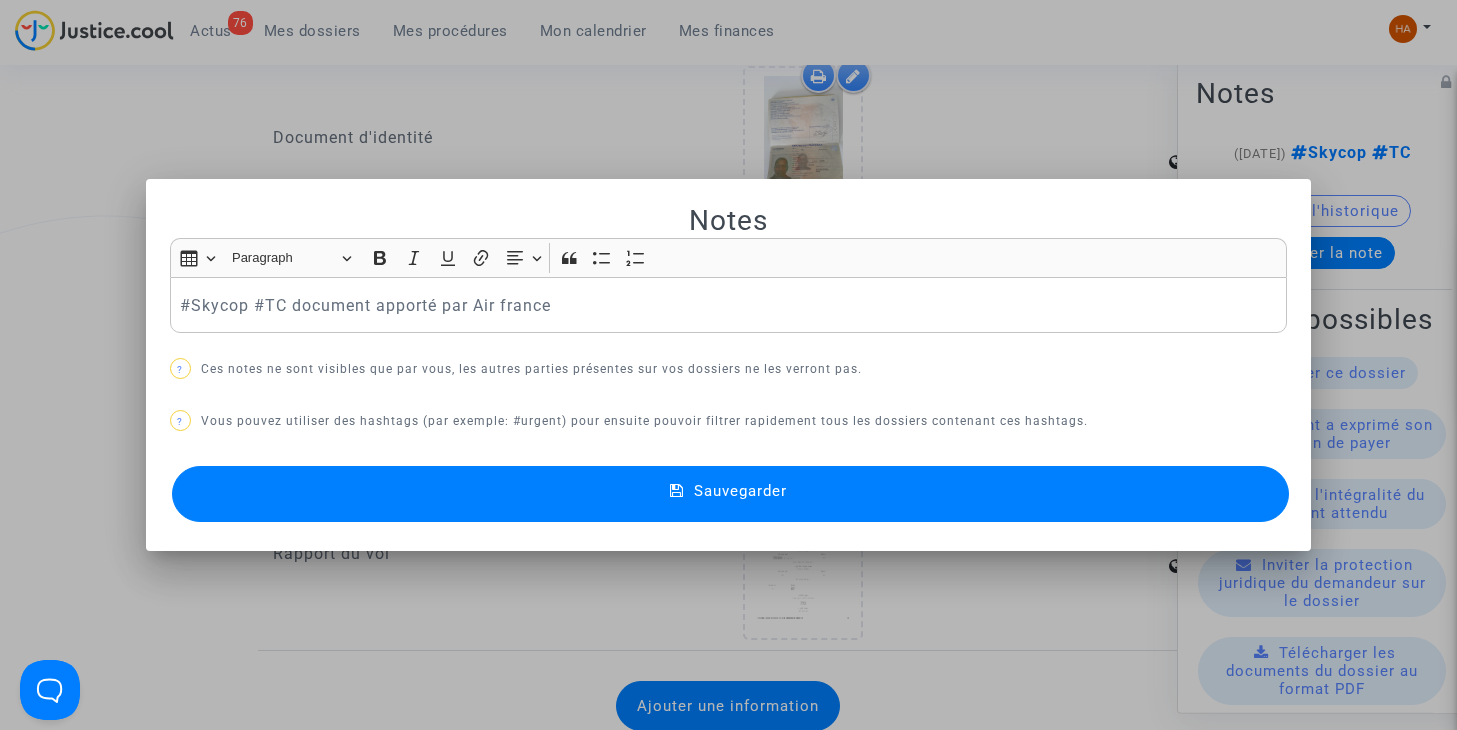 click on "#Skycop #TC document apporté par Air france" at bounding box center [728, 305] 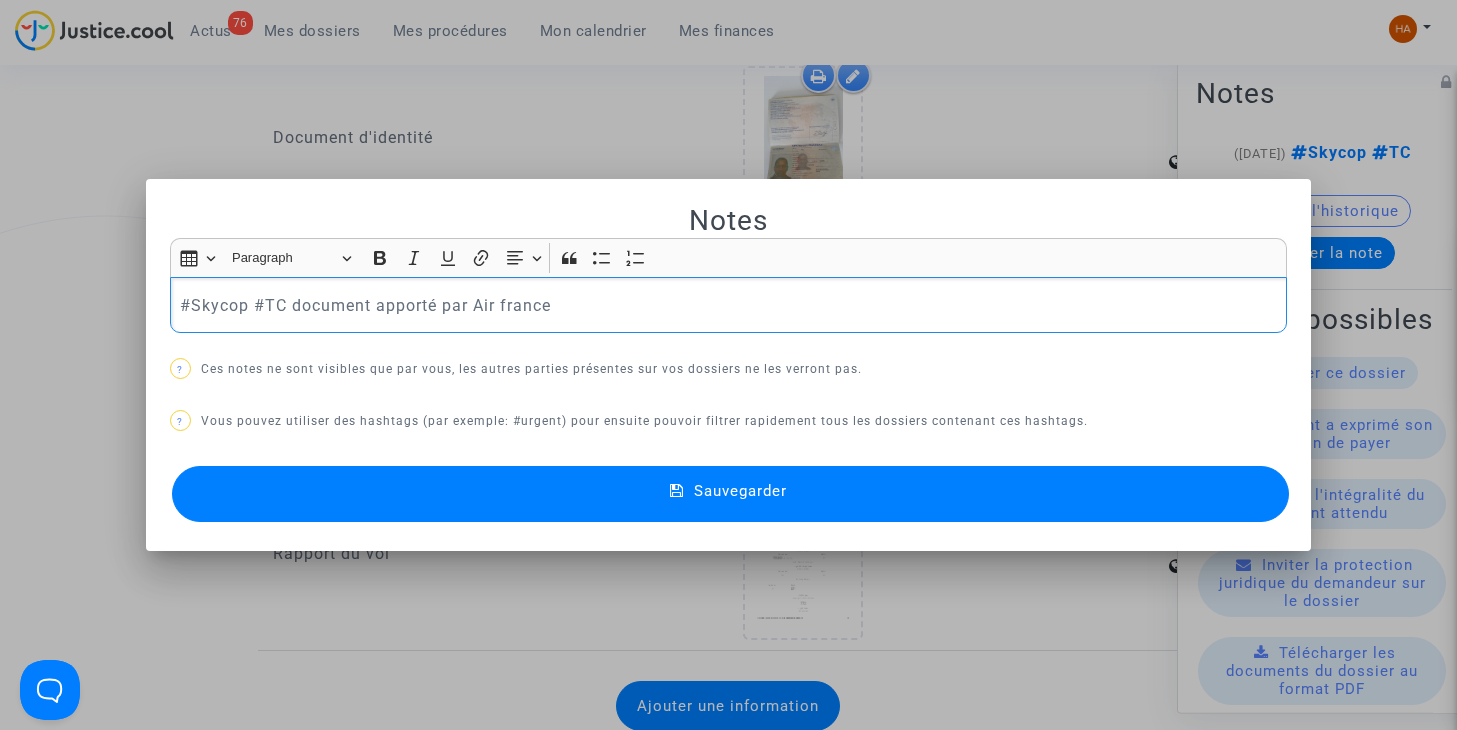 click on "#Skycop #TC document apporté par Air france" at bounding box center (728, 305) 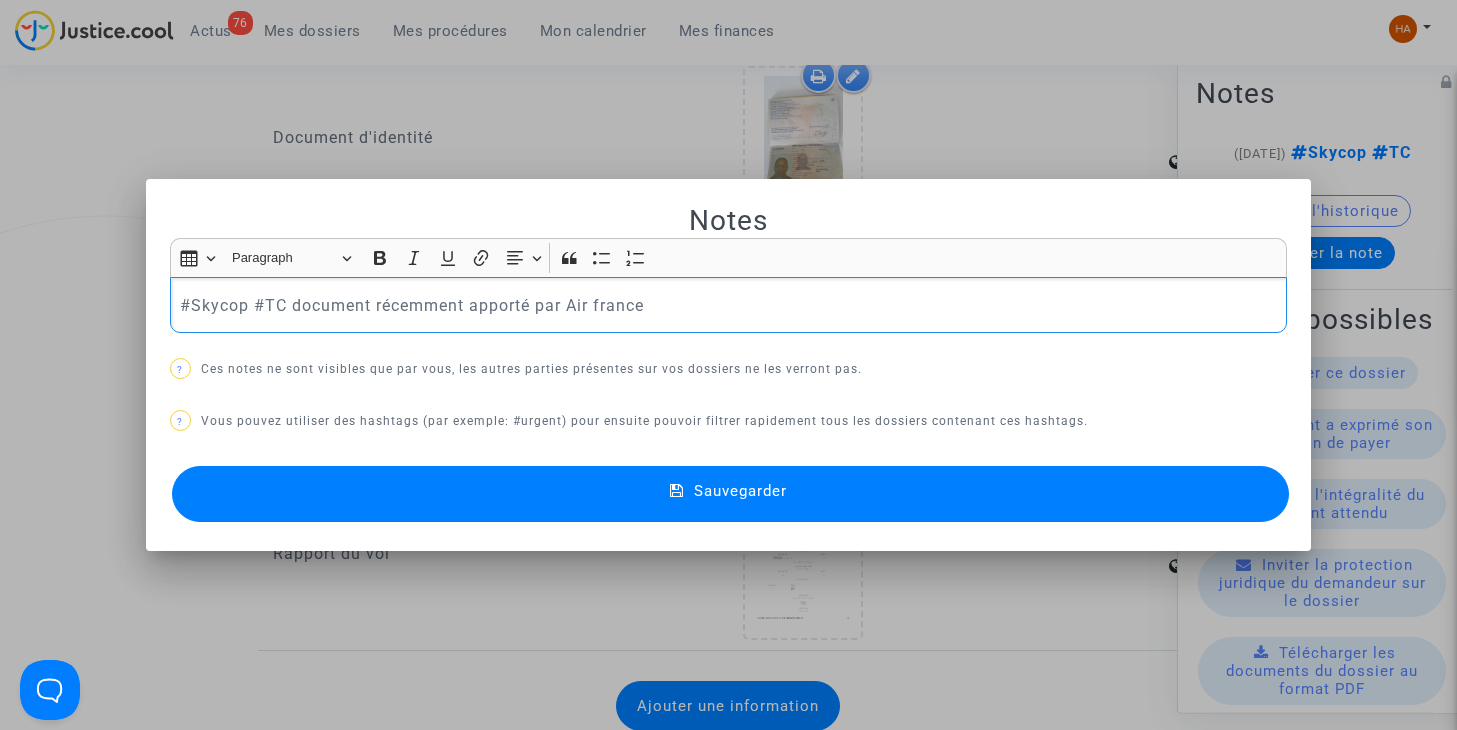 click on "#Skycop #TC document récemment apporté par Air france" at bounding box center [728, 305] 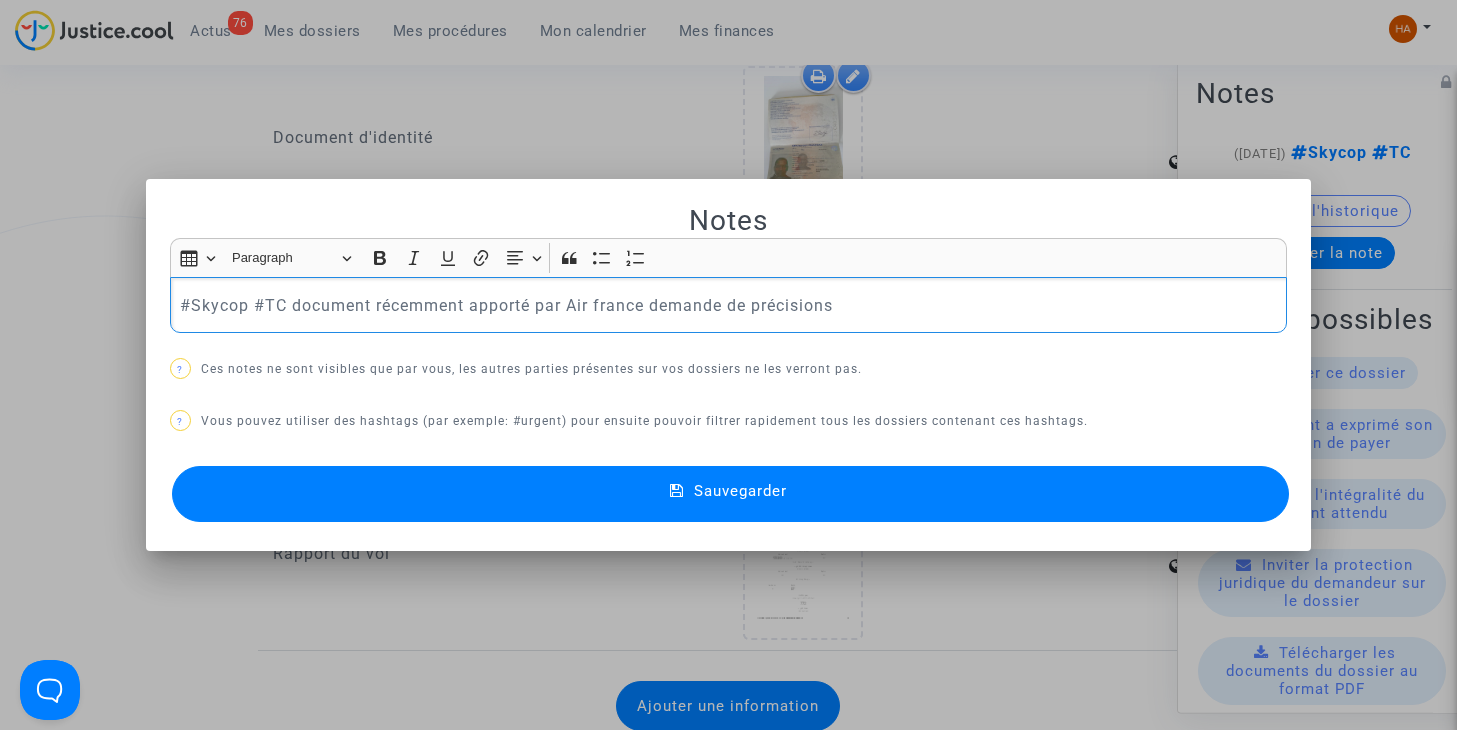 click on "Sauvegarder" at bounding box center [740, 491] 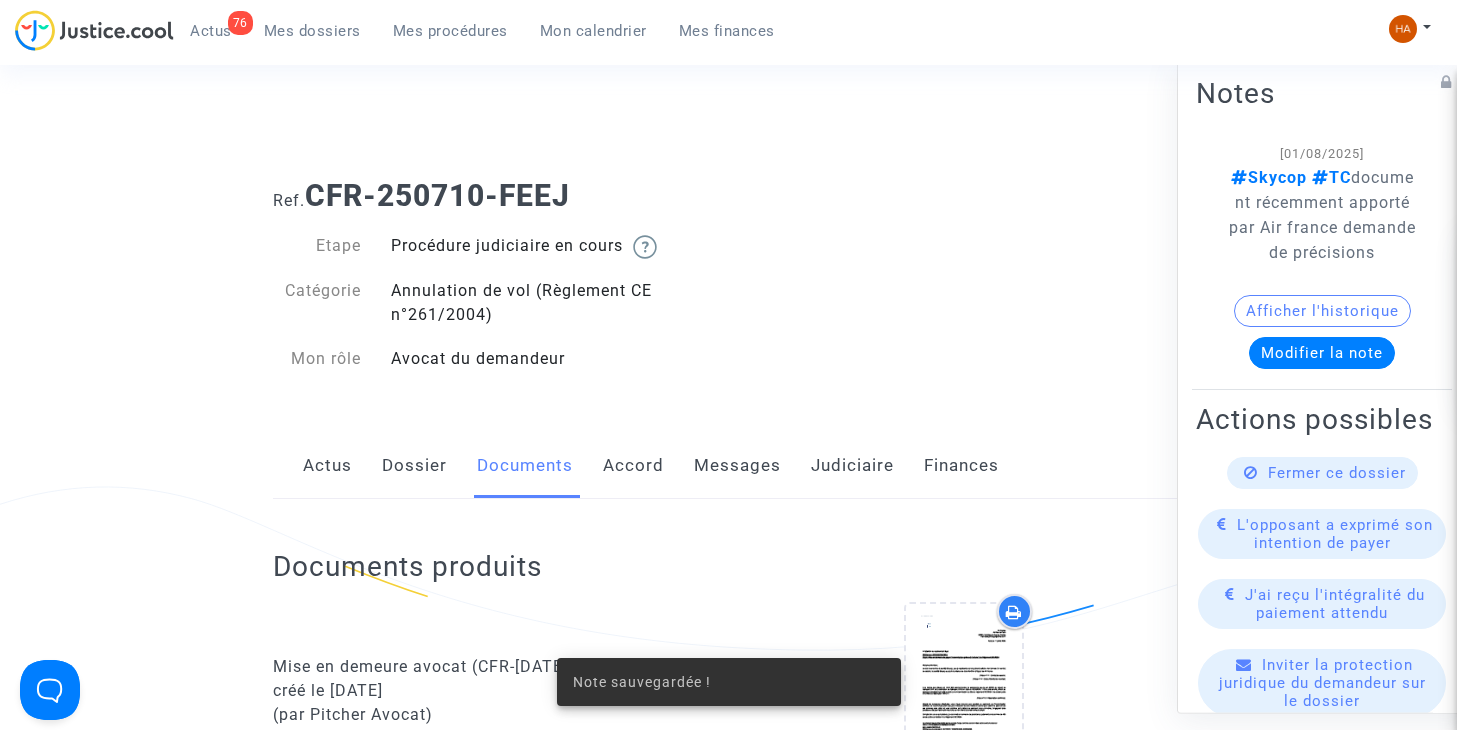 scroll, scrollTop: 3513, scrollLeft: 0, axis: vertical 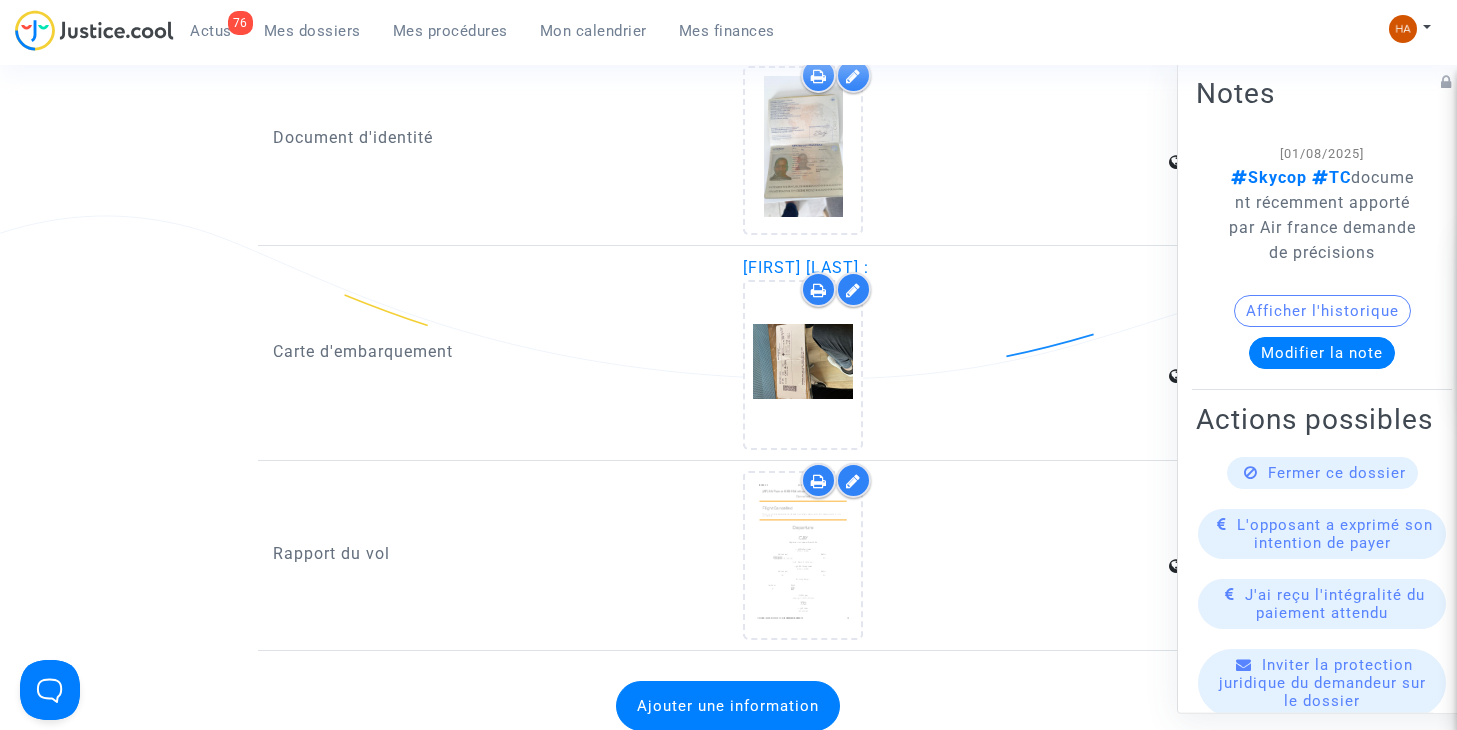 click on "Mes dossiers" at bounding box center (312, 31) 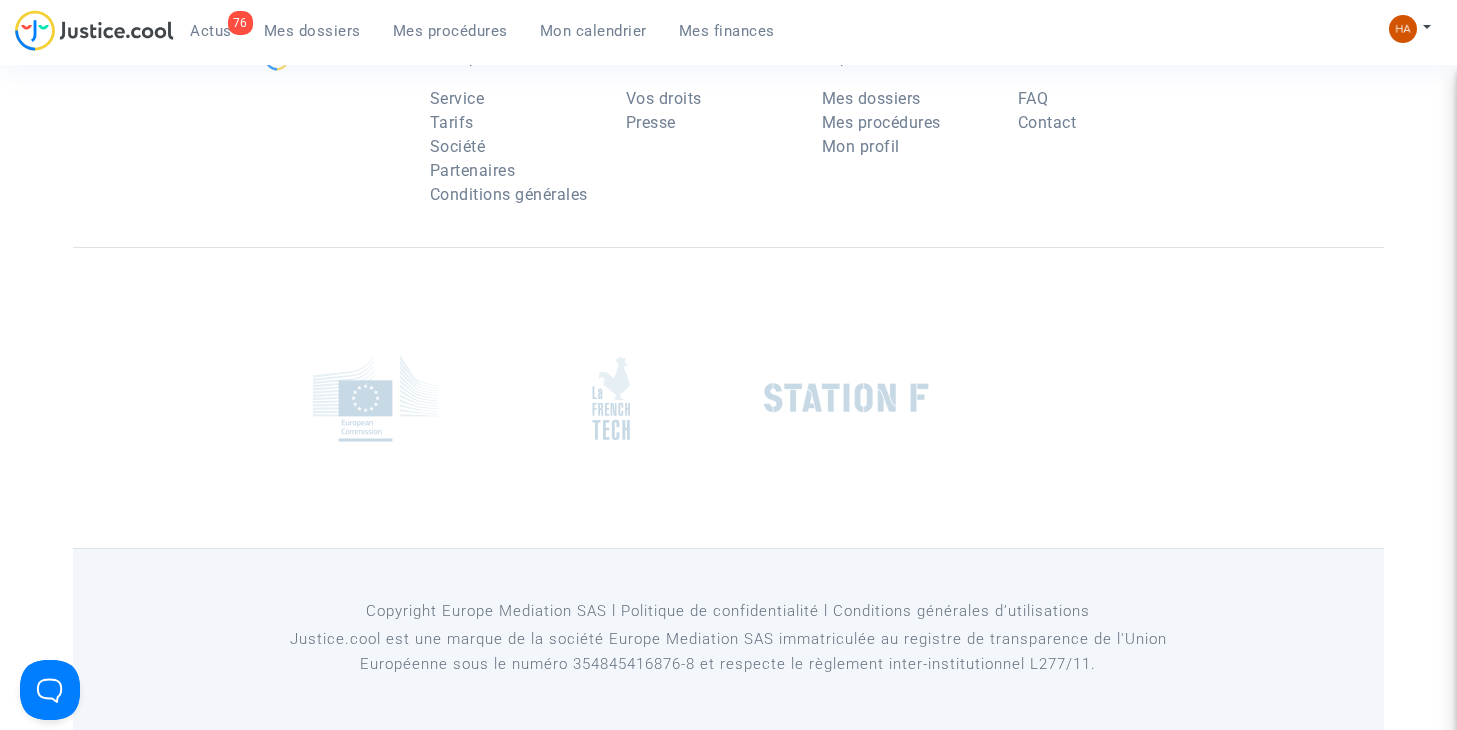 scroll, scrollTop: 0, scrollLeft: 0, axis: both 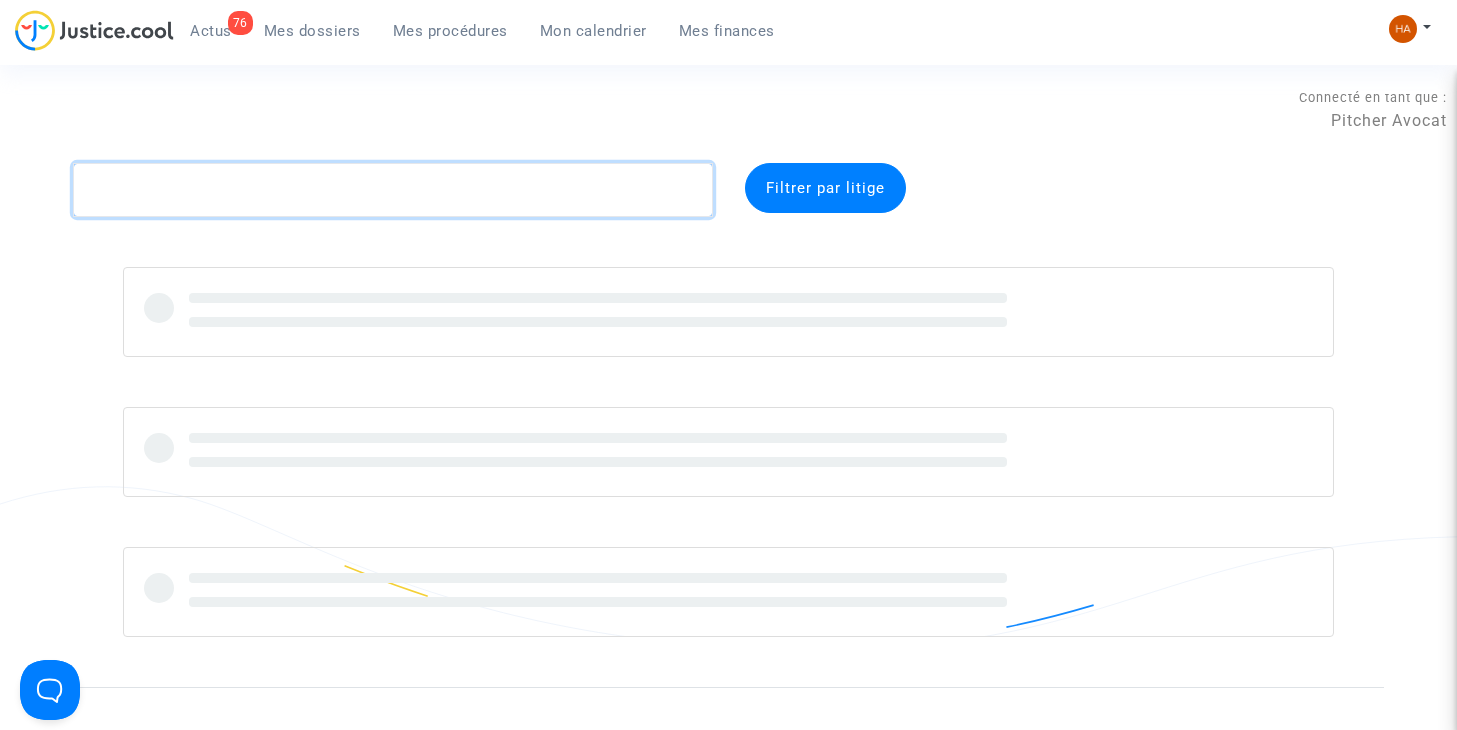 click 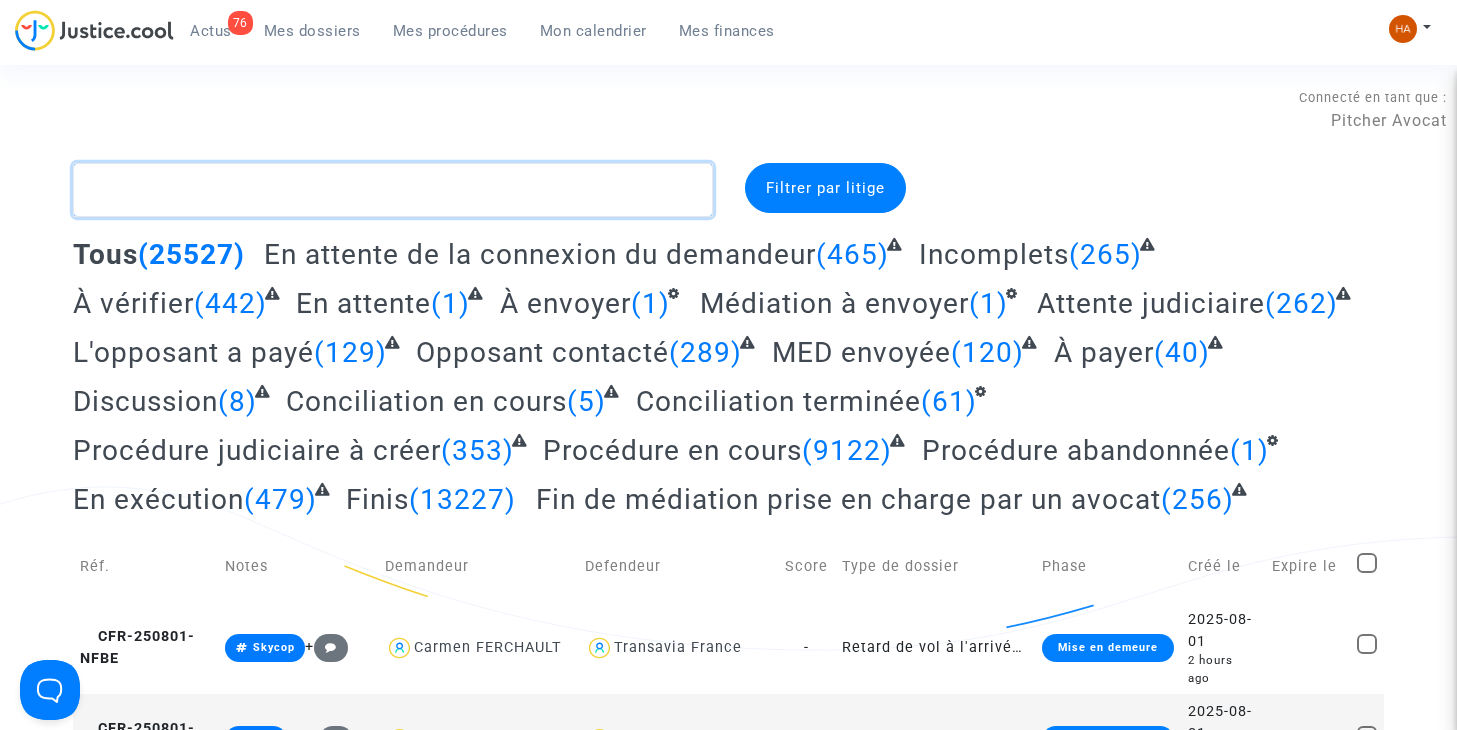 paste on "[CODE]" 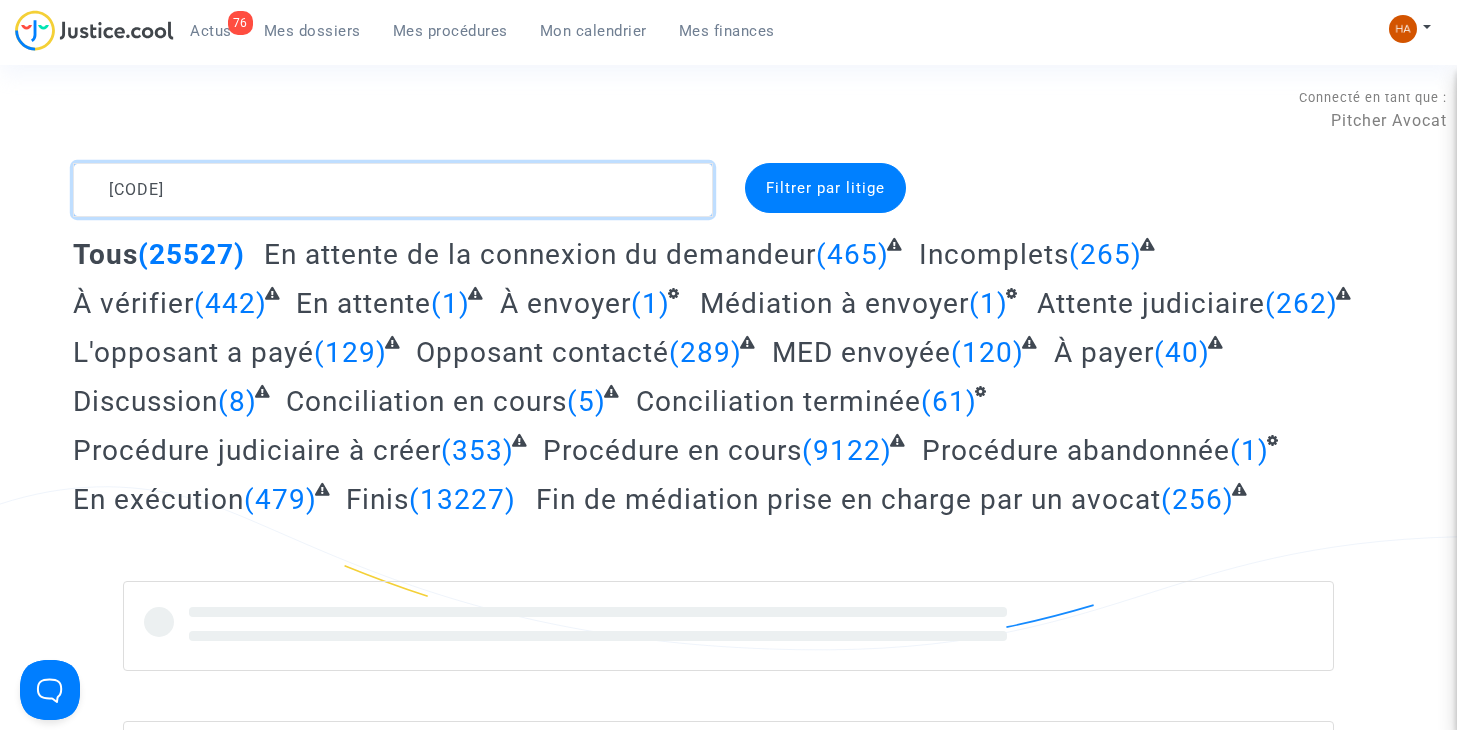 type on "[CODE]" 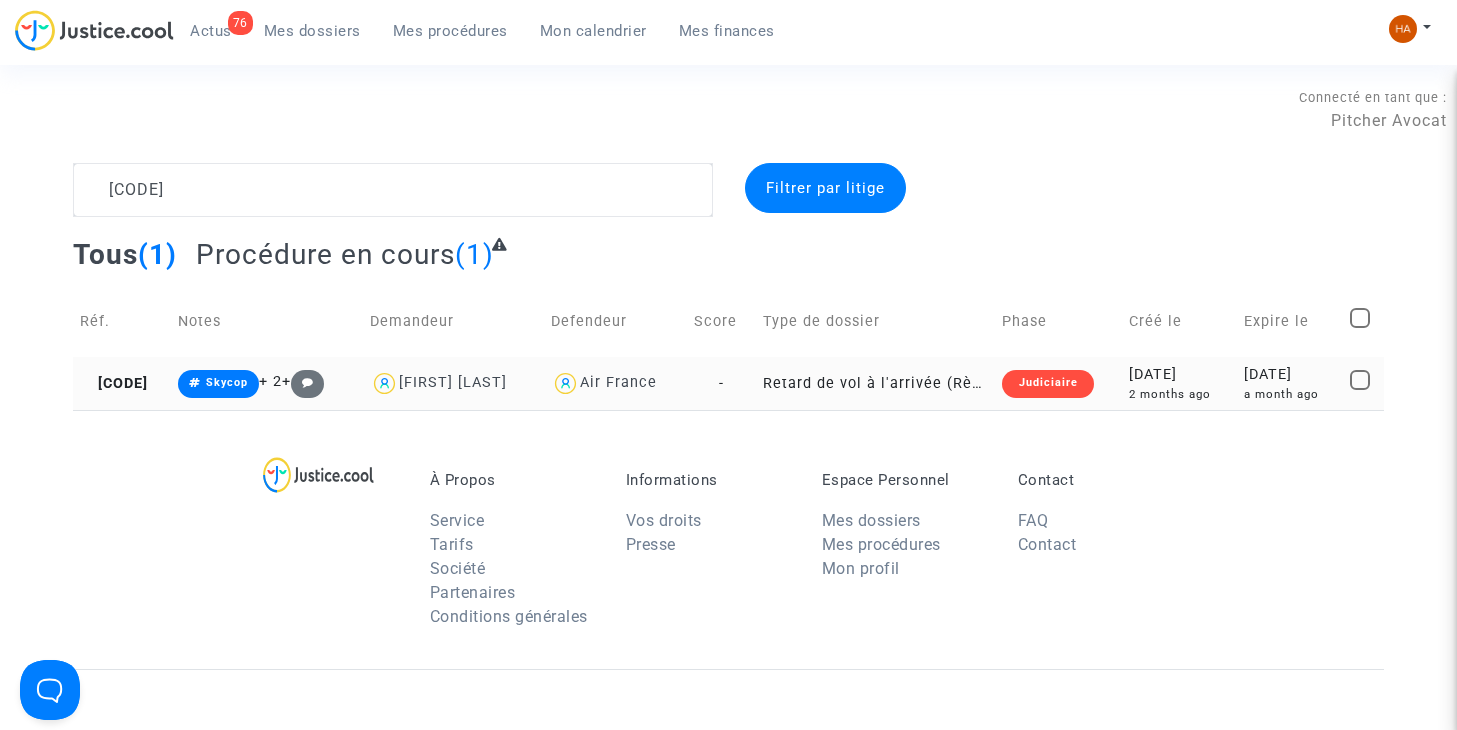 click on "Retard de vol à l'arrivée (Règlement CE n°261/2004)" 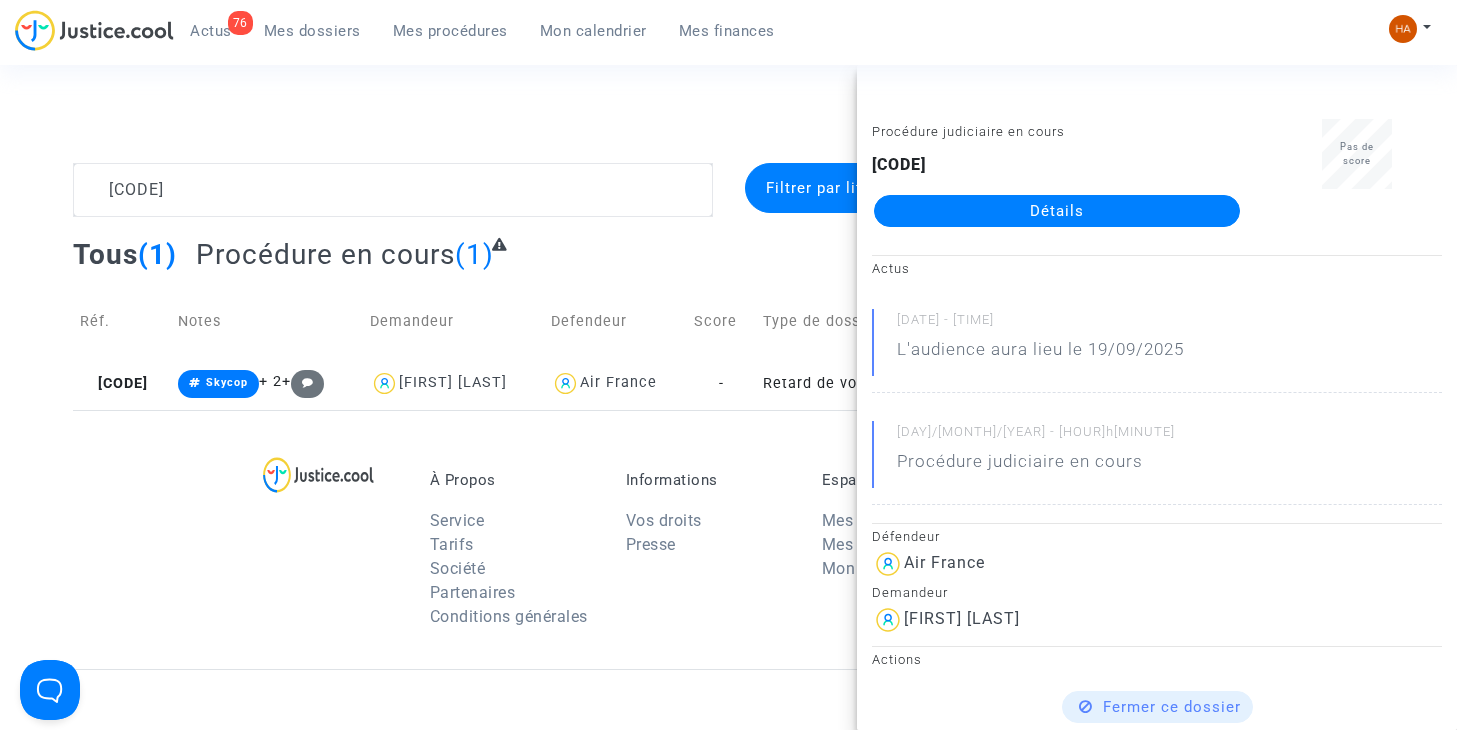 click on "Détails" 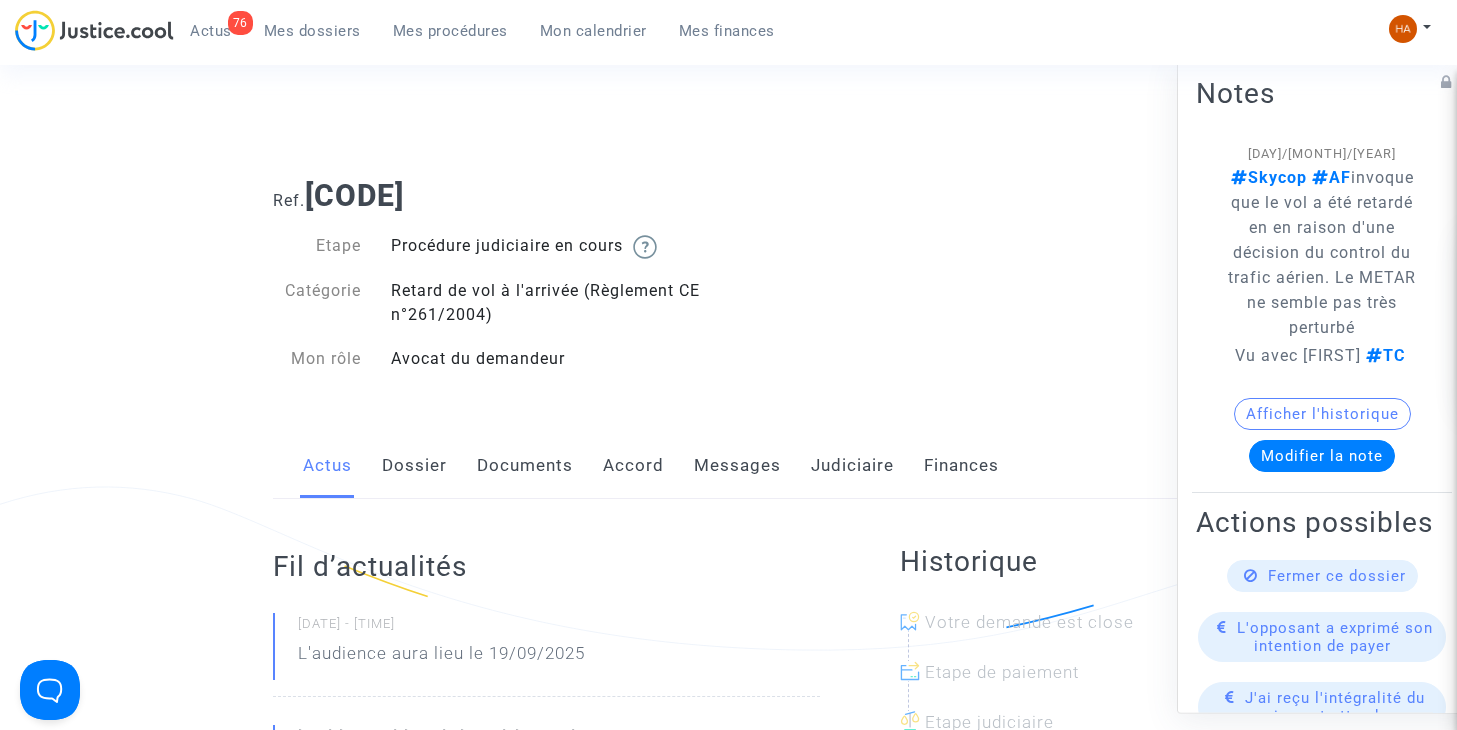 click on "Documents" 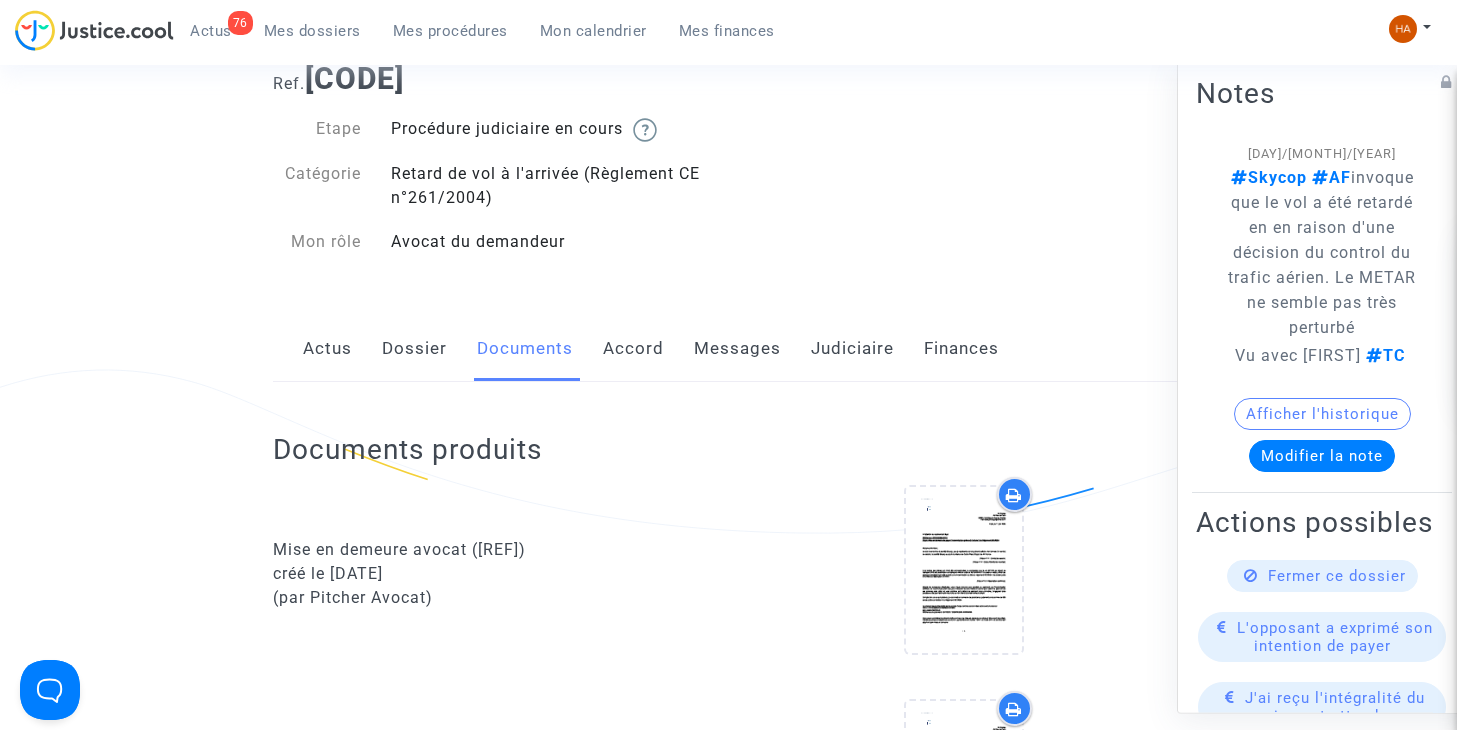 scroll, scrollTop: 0, scrollLeft: 0, axis: both 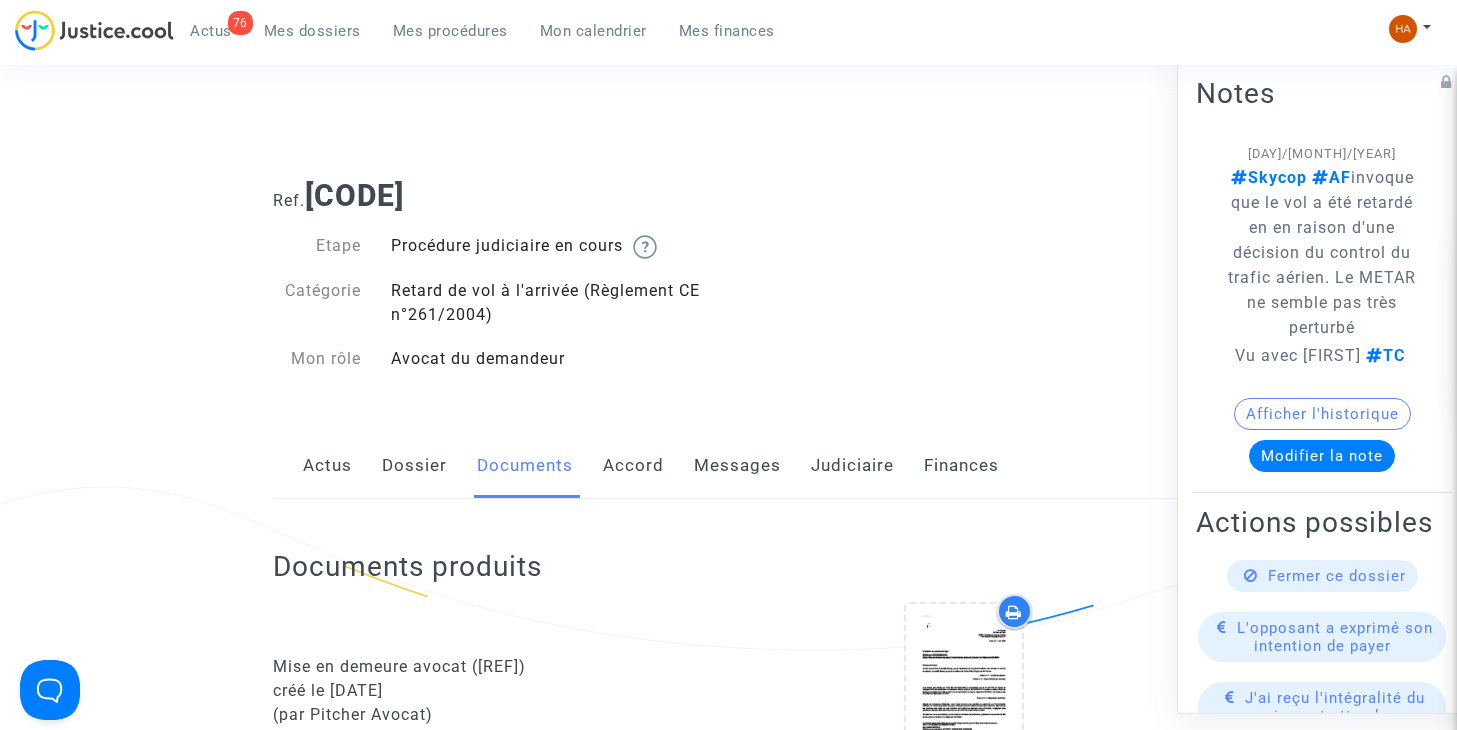 click on "Messages" 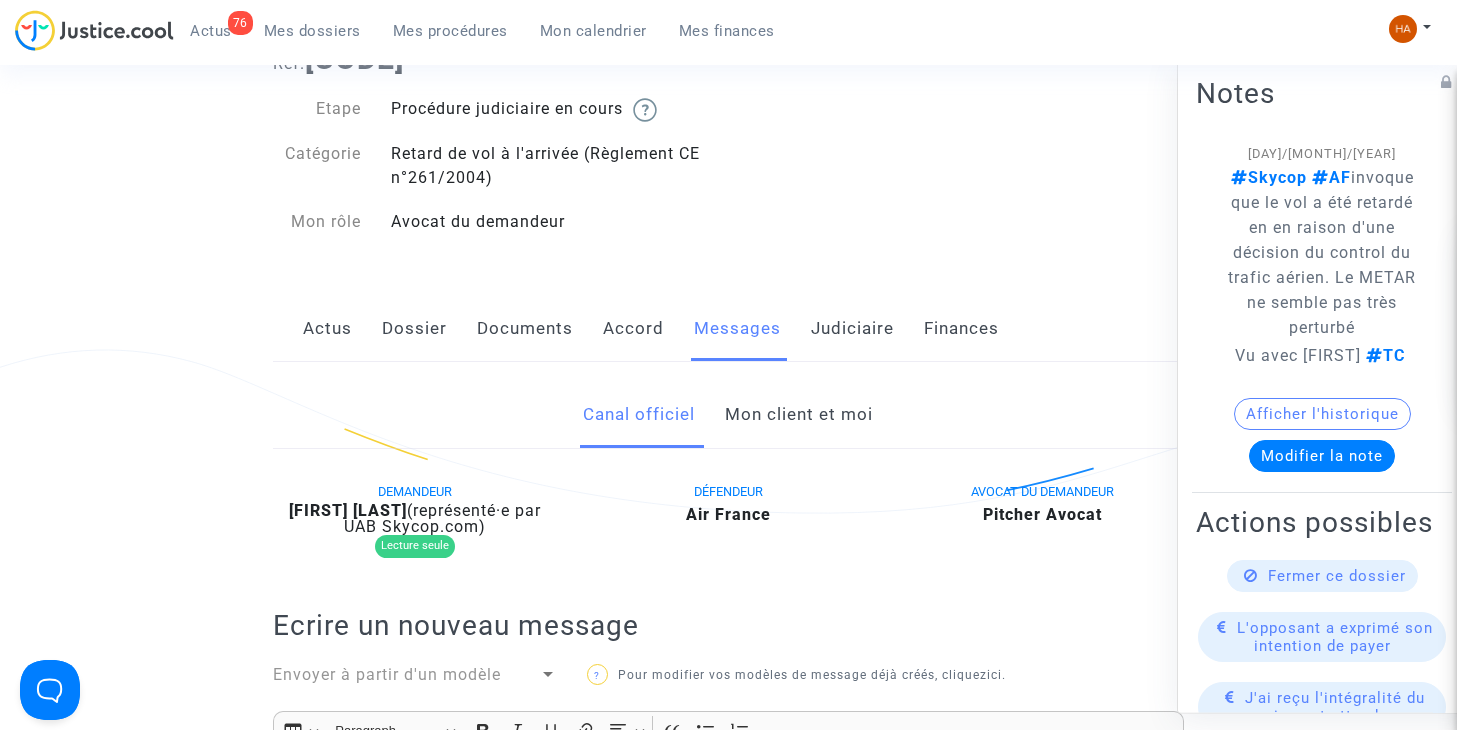 scroll, scrollTop: 100, scrollLeft: 0, axis: vertical 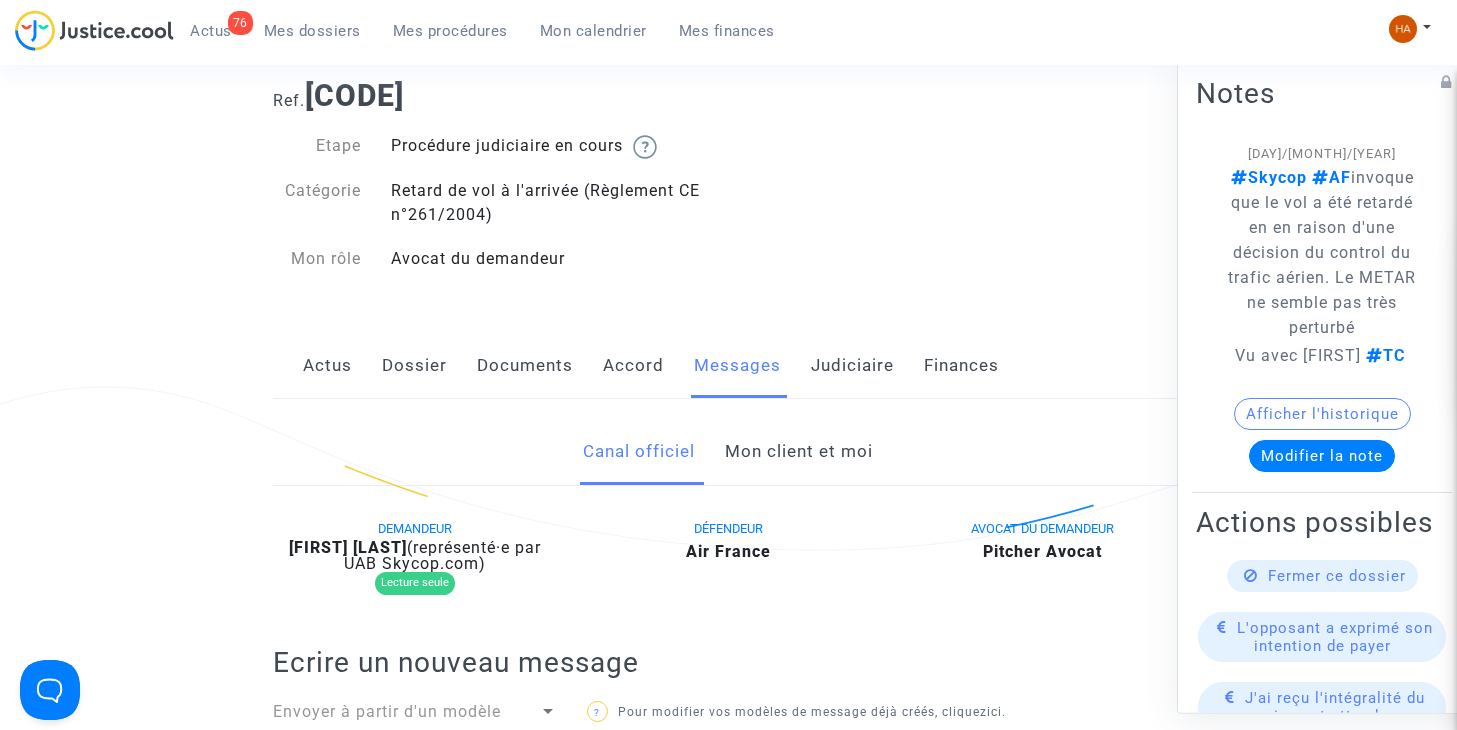 click on "Mon client et moi" 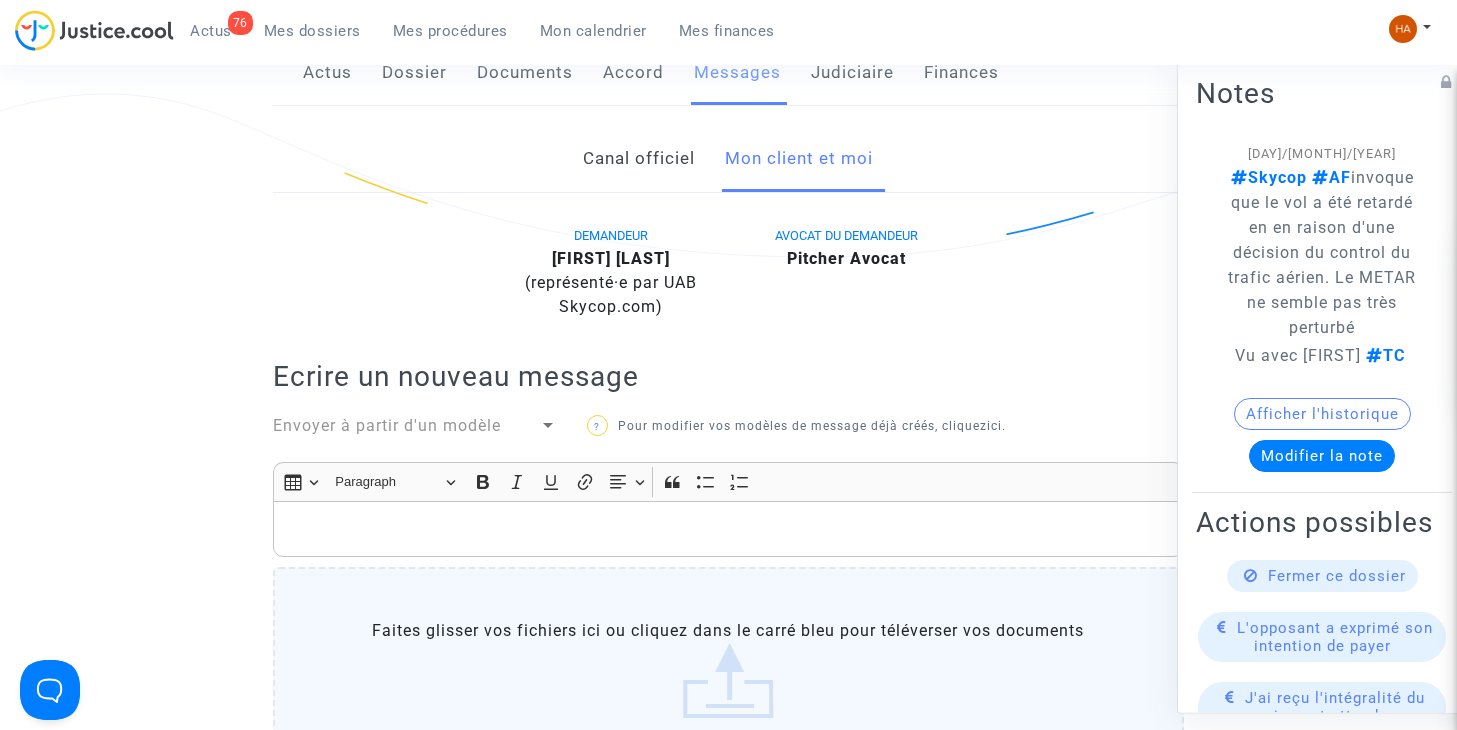 scroll, scrollTop: 100, scrollLeft: 0, axis: vertical 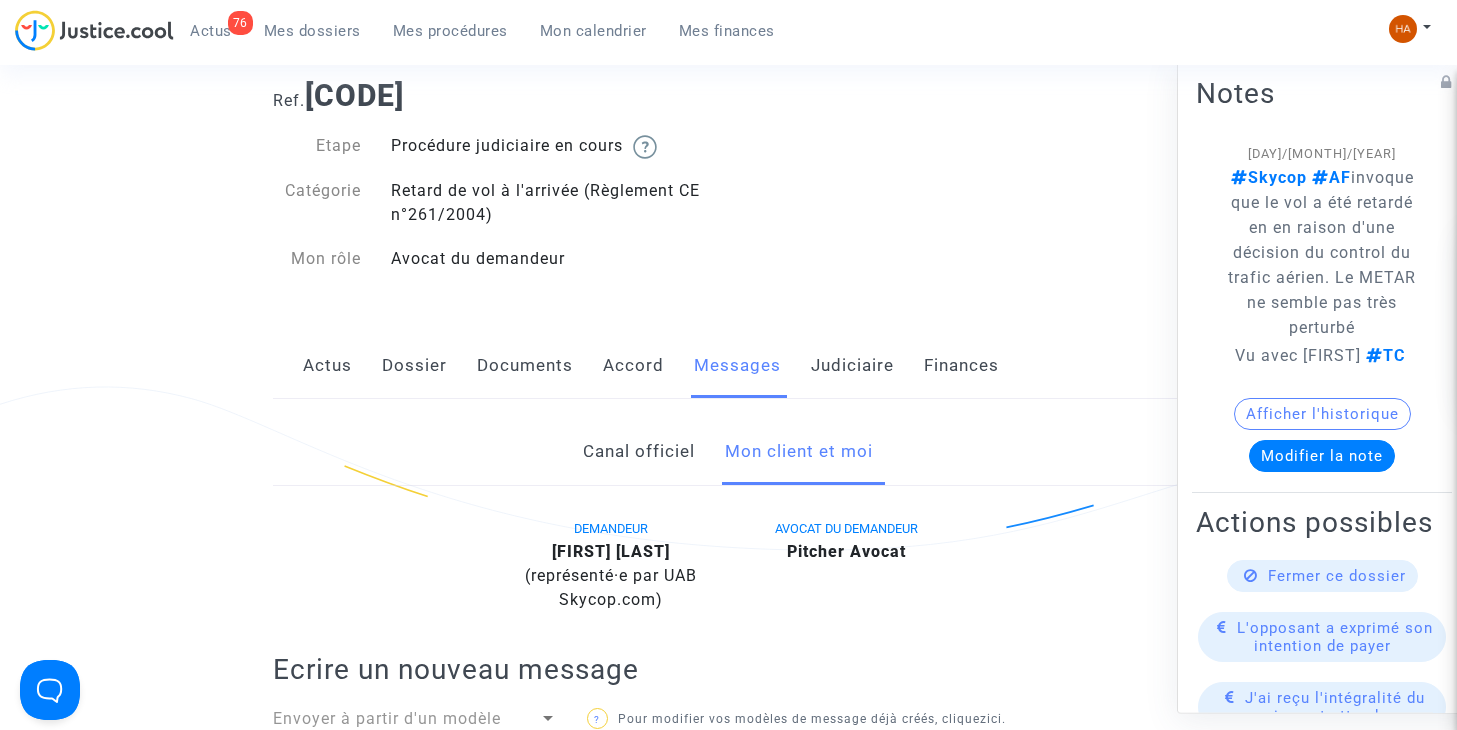 click on "Documents" 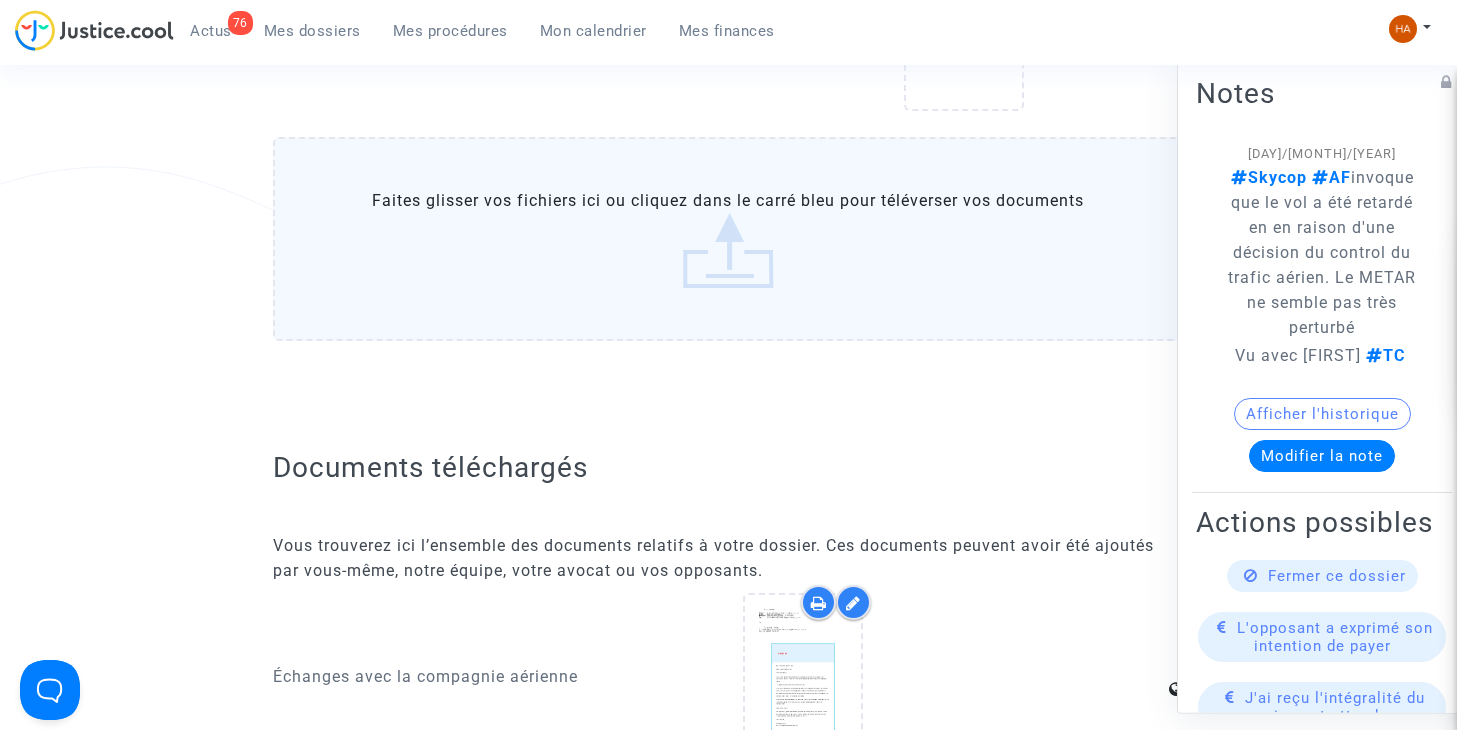 scroll, scrollTop: 1900, scrollLeft: 0, axis: vertical 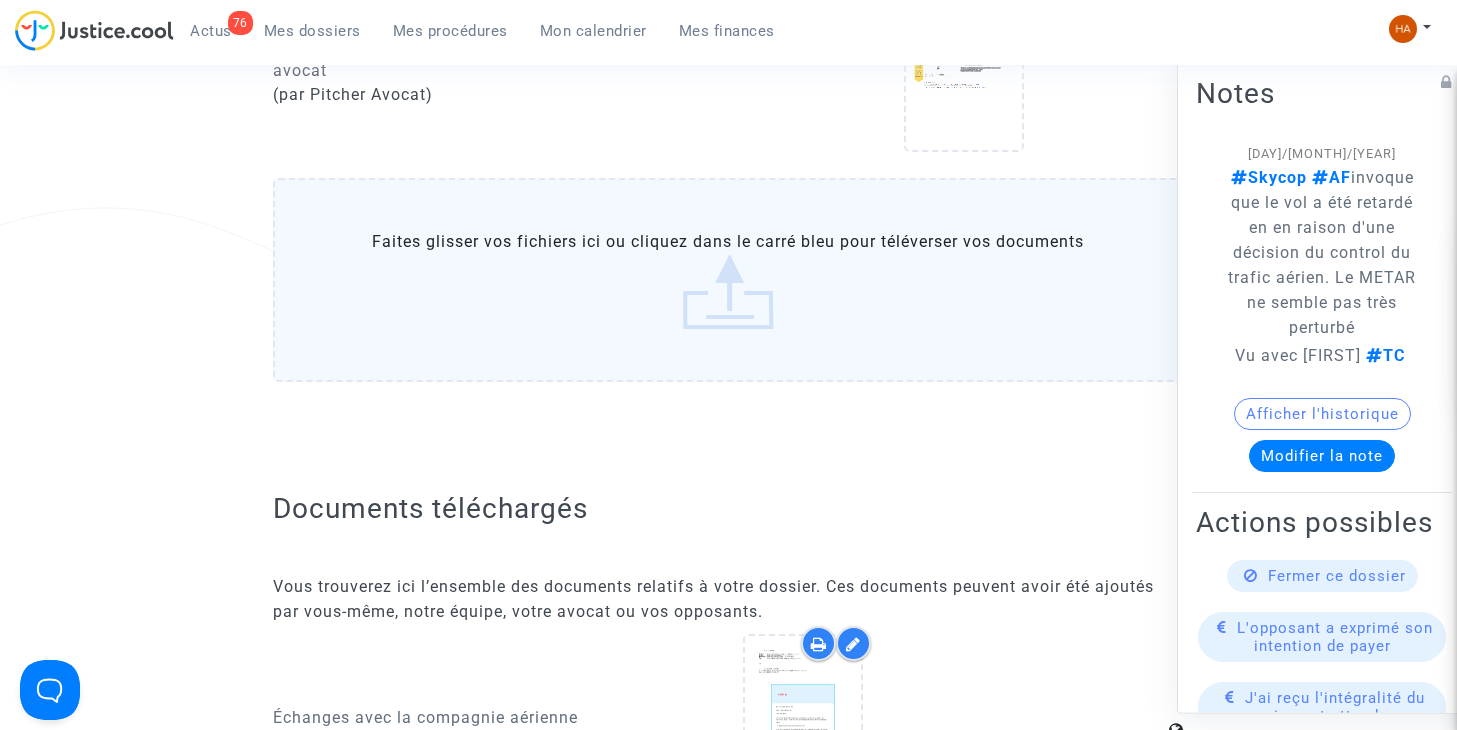 click on "Modifier la note" 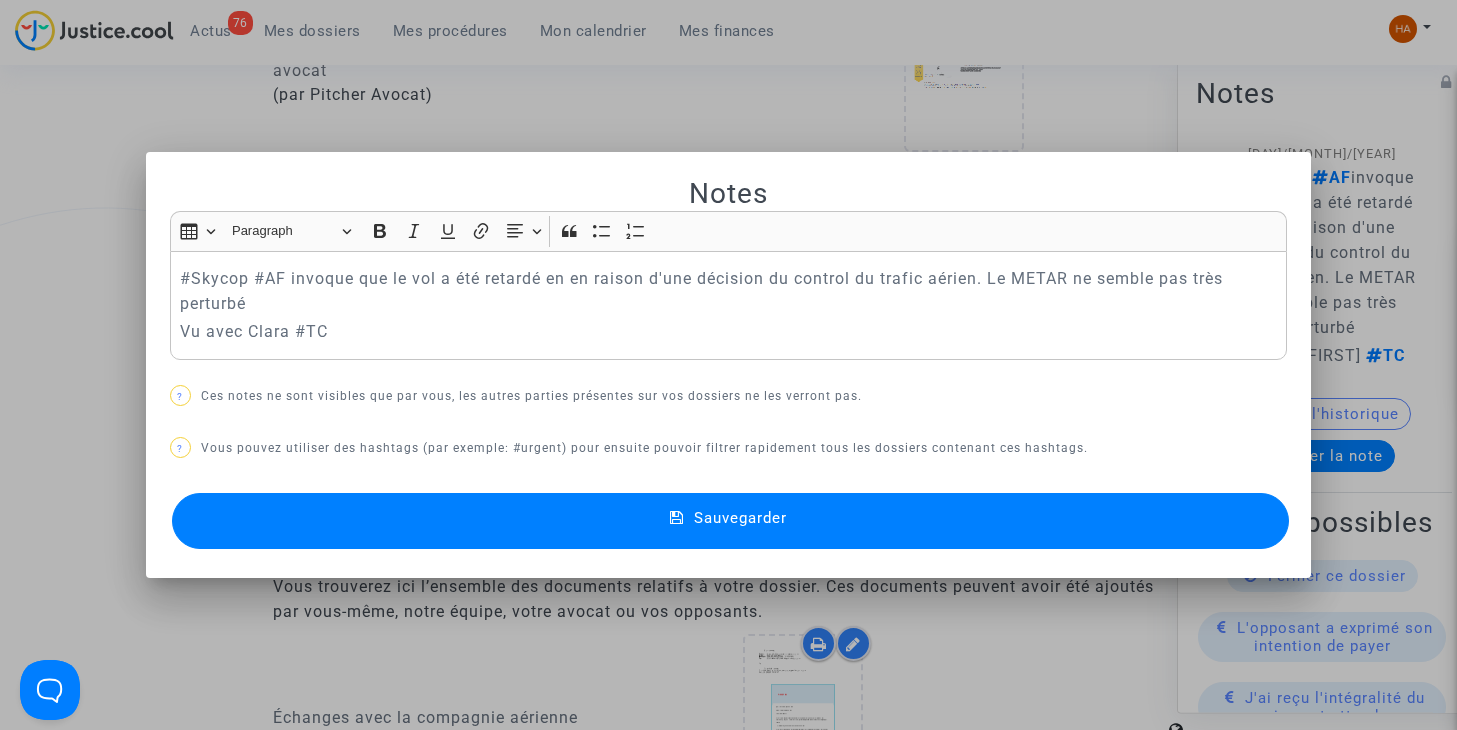 scroll, scrollTop: 0, scrollLeft: 0, axis: both 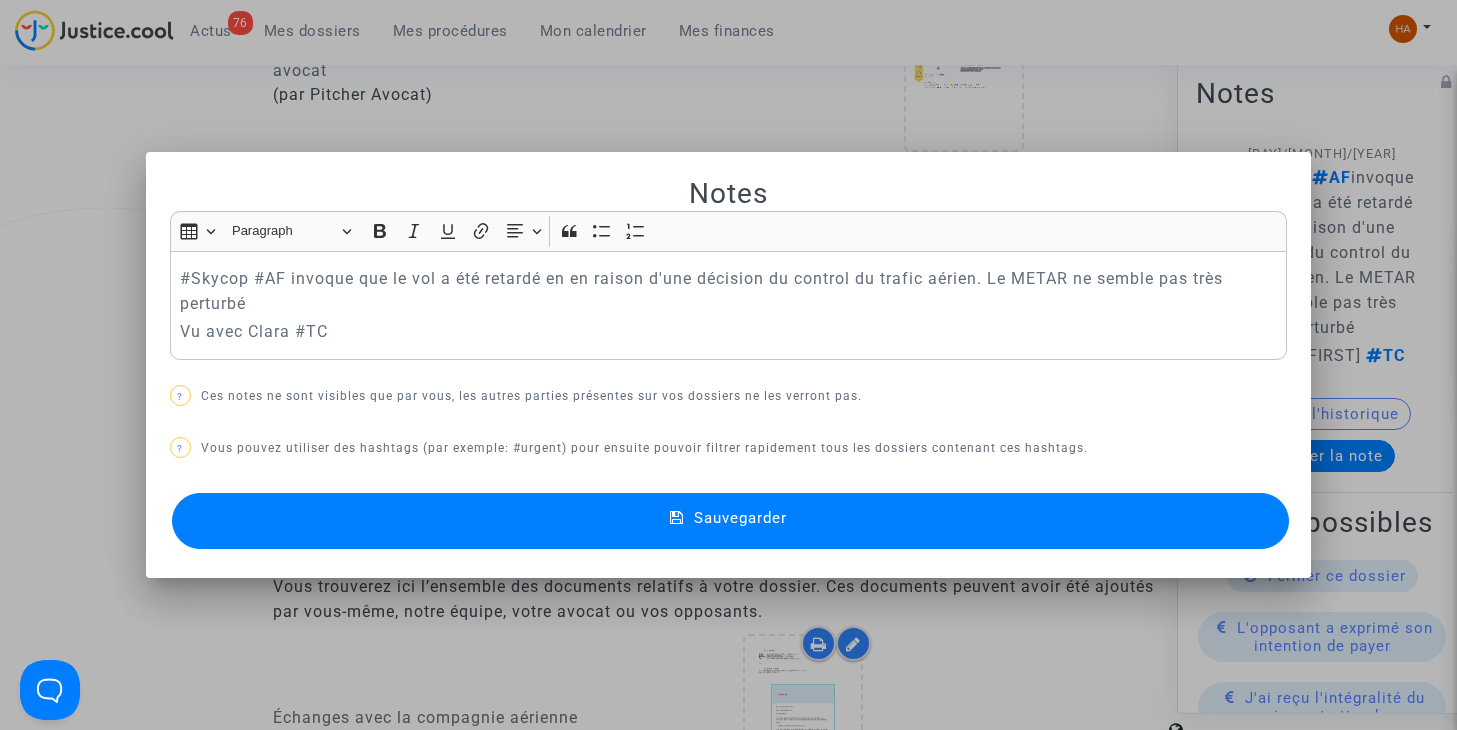 click at bounding box center [728, 365] 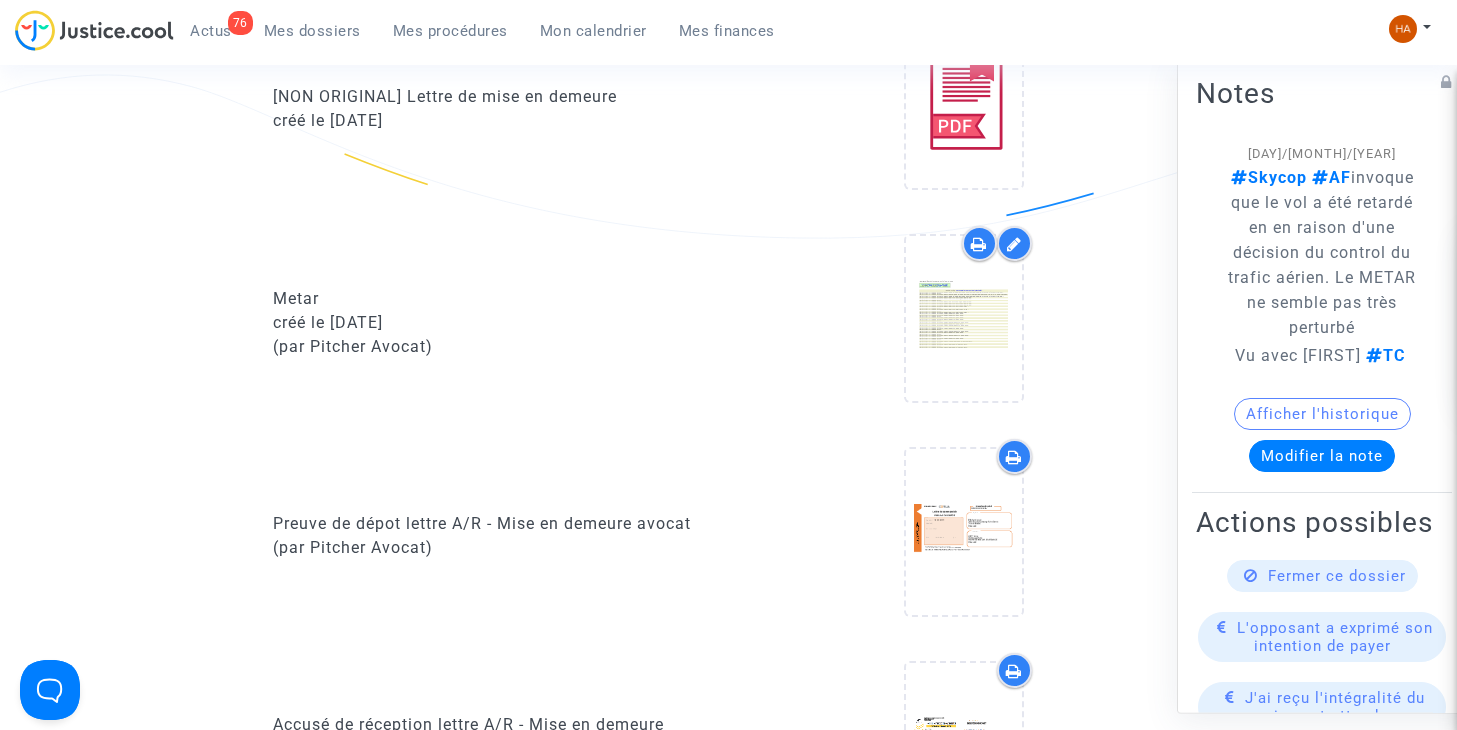 scroll, scrollTop: 1200, scrollLeft: 0, axis: vertical 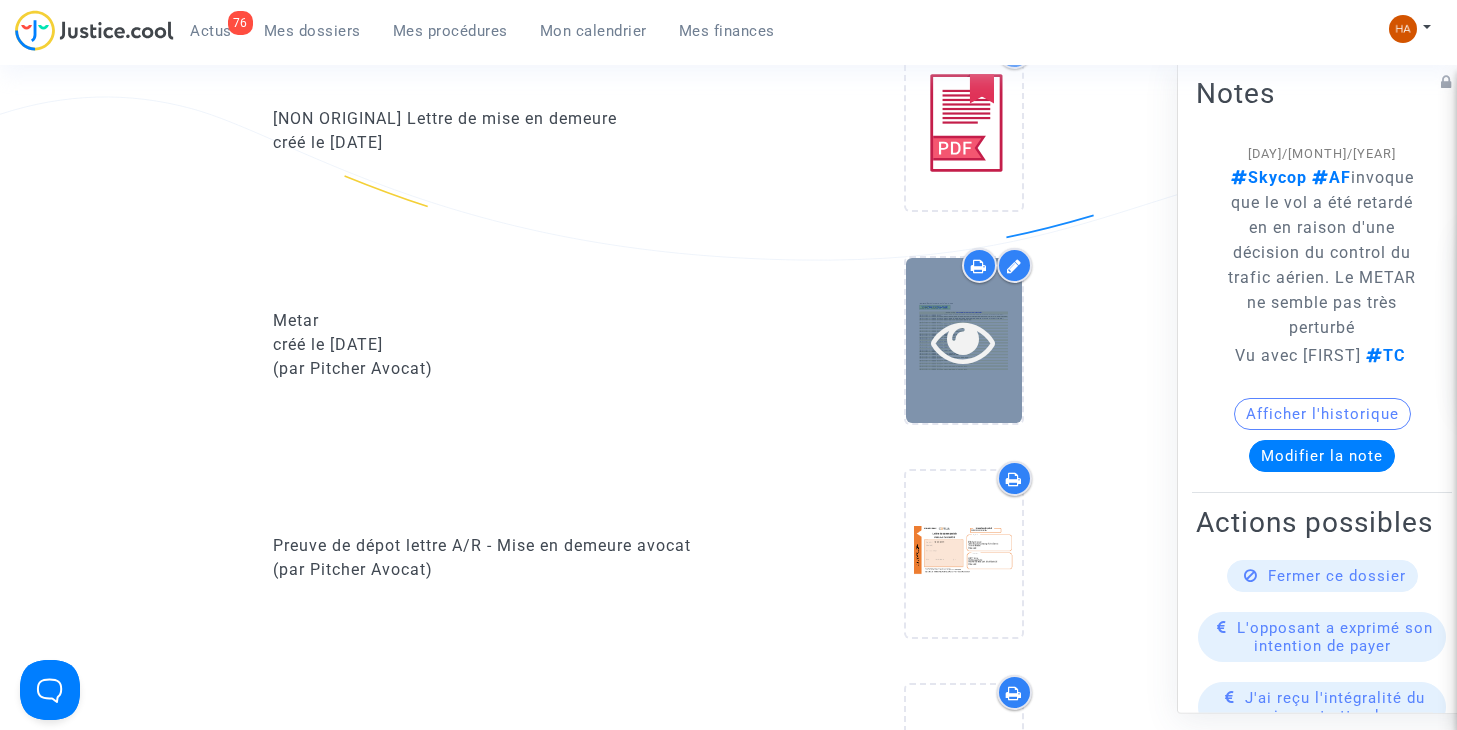 click at bounding box center [964, 340] 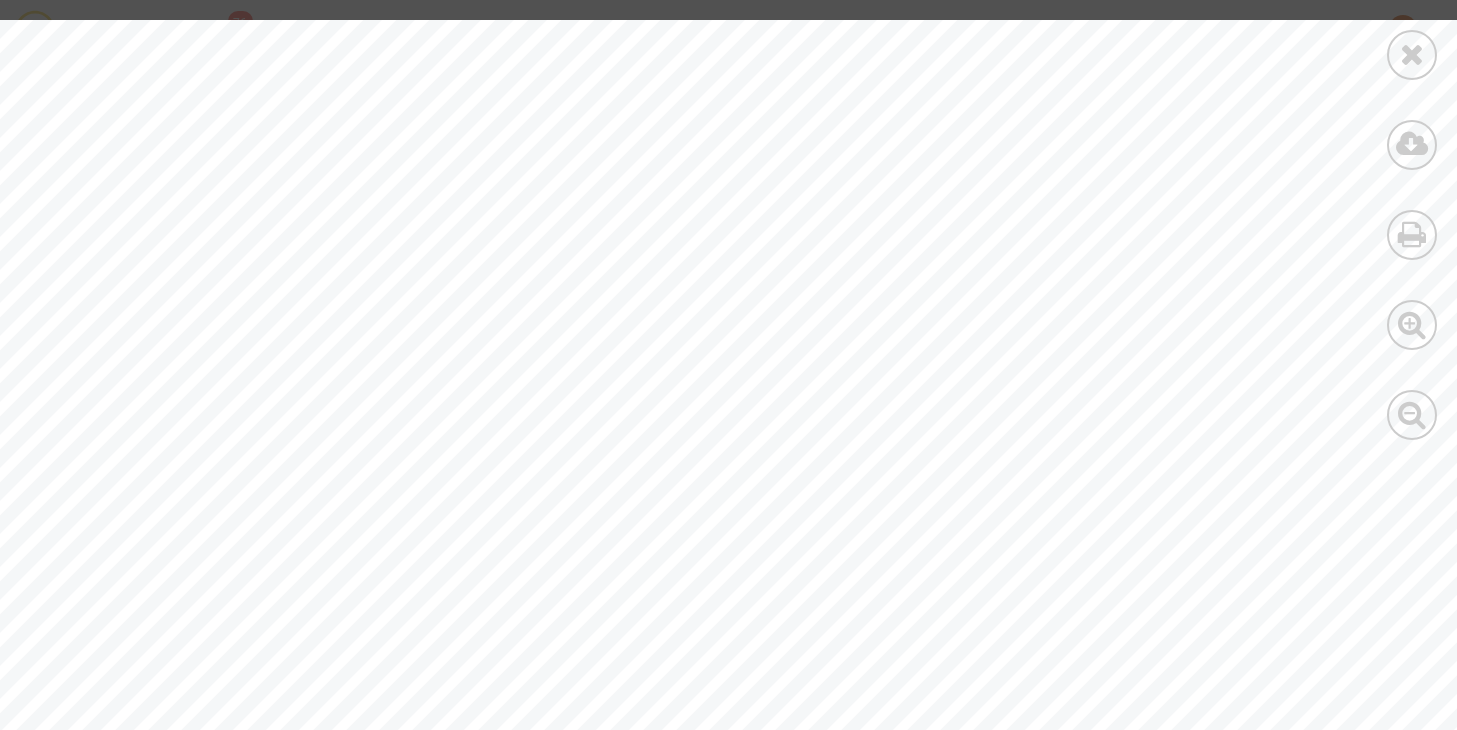 scroll, scrollTop: 900, scrollLeft: 0, axis: vertical 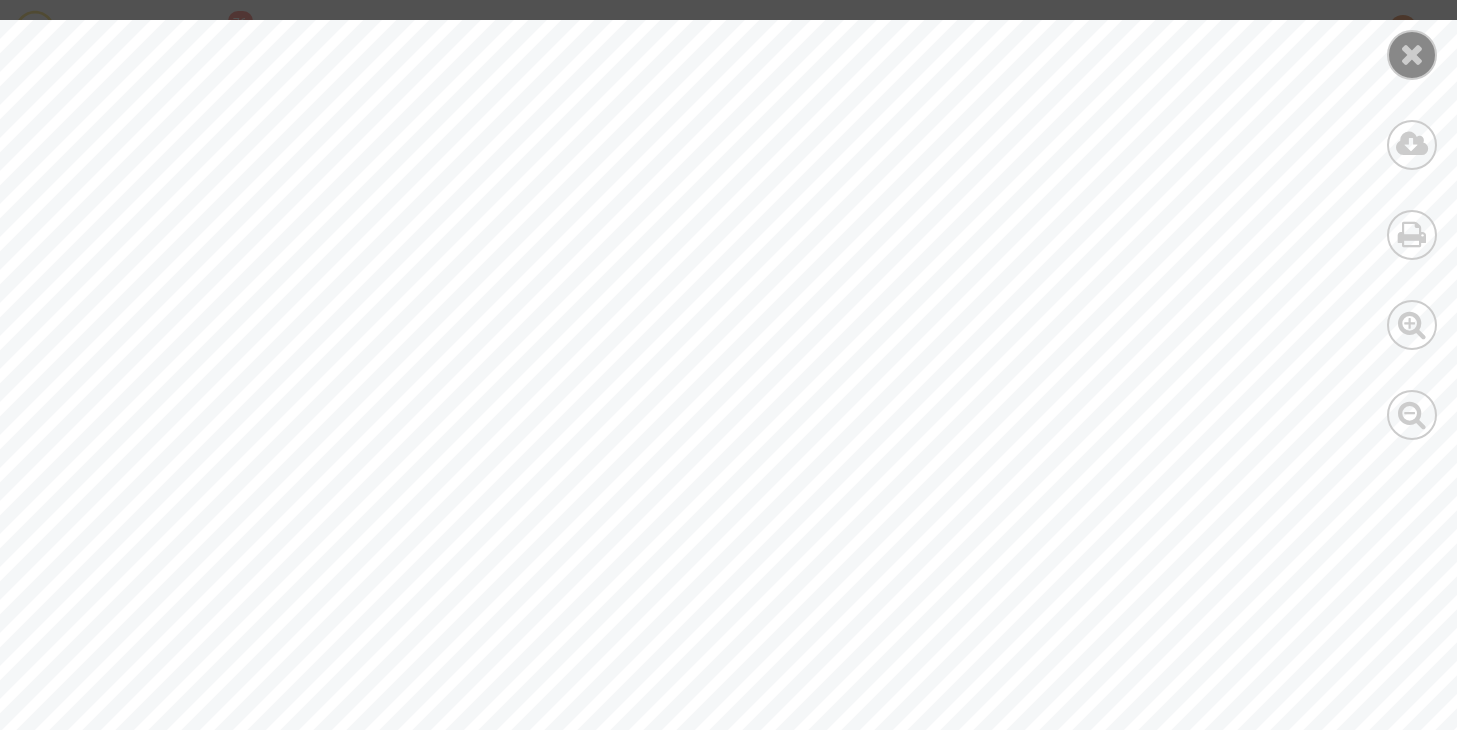 click at bounding box center [1412, 55] 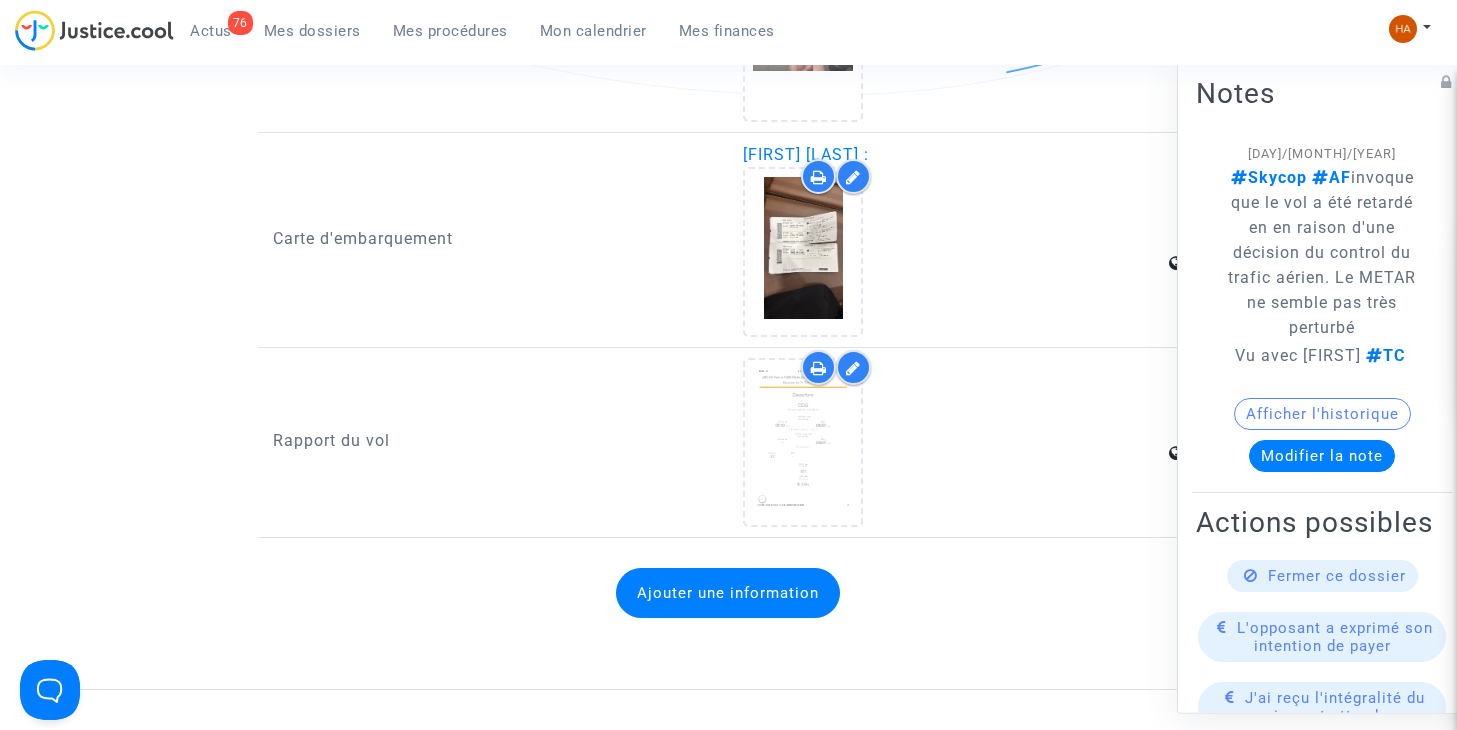 scroll, scrollTop: 3000, scrollLeft: 0, axis: vertical 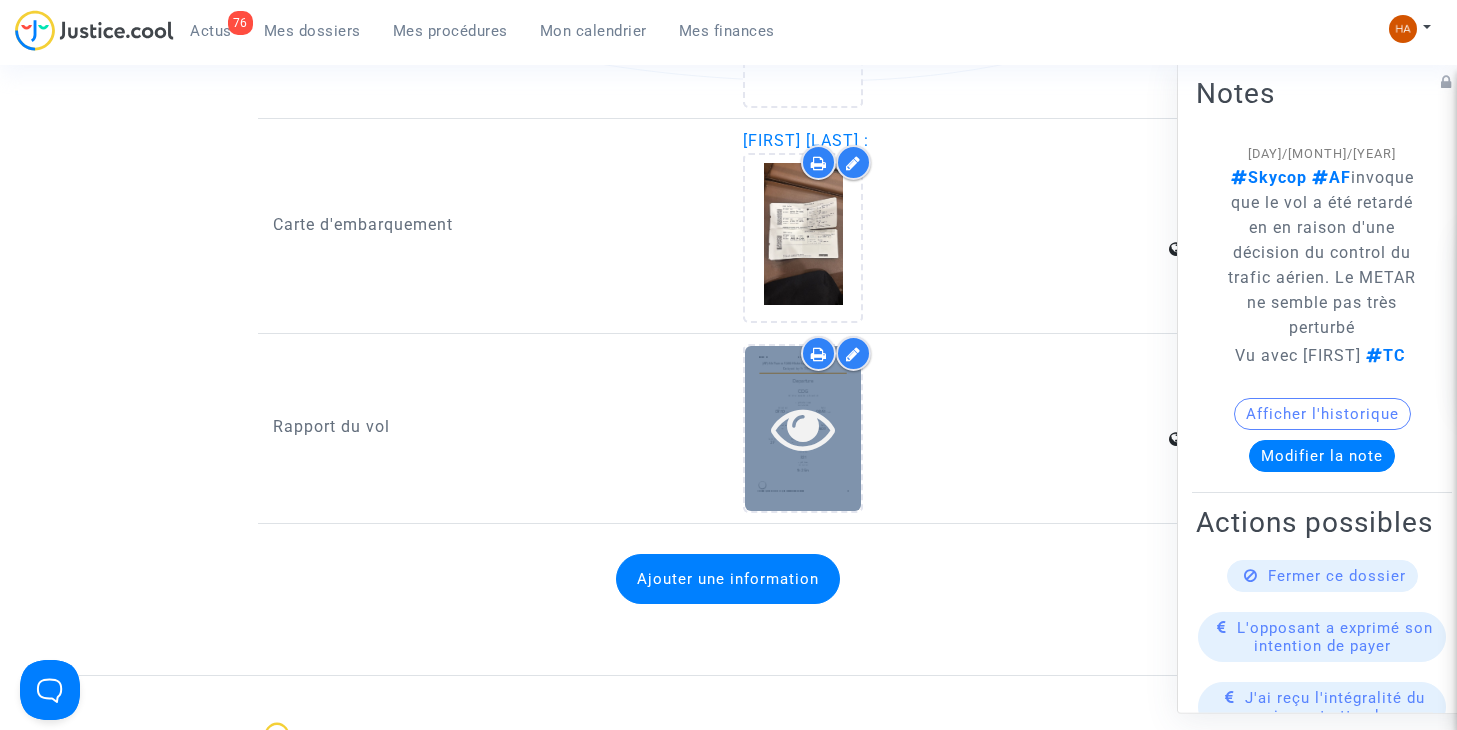 click at bounding box center [803, 428] 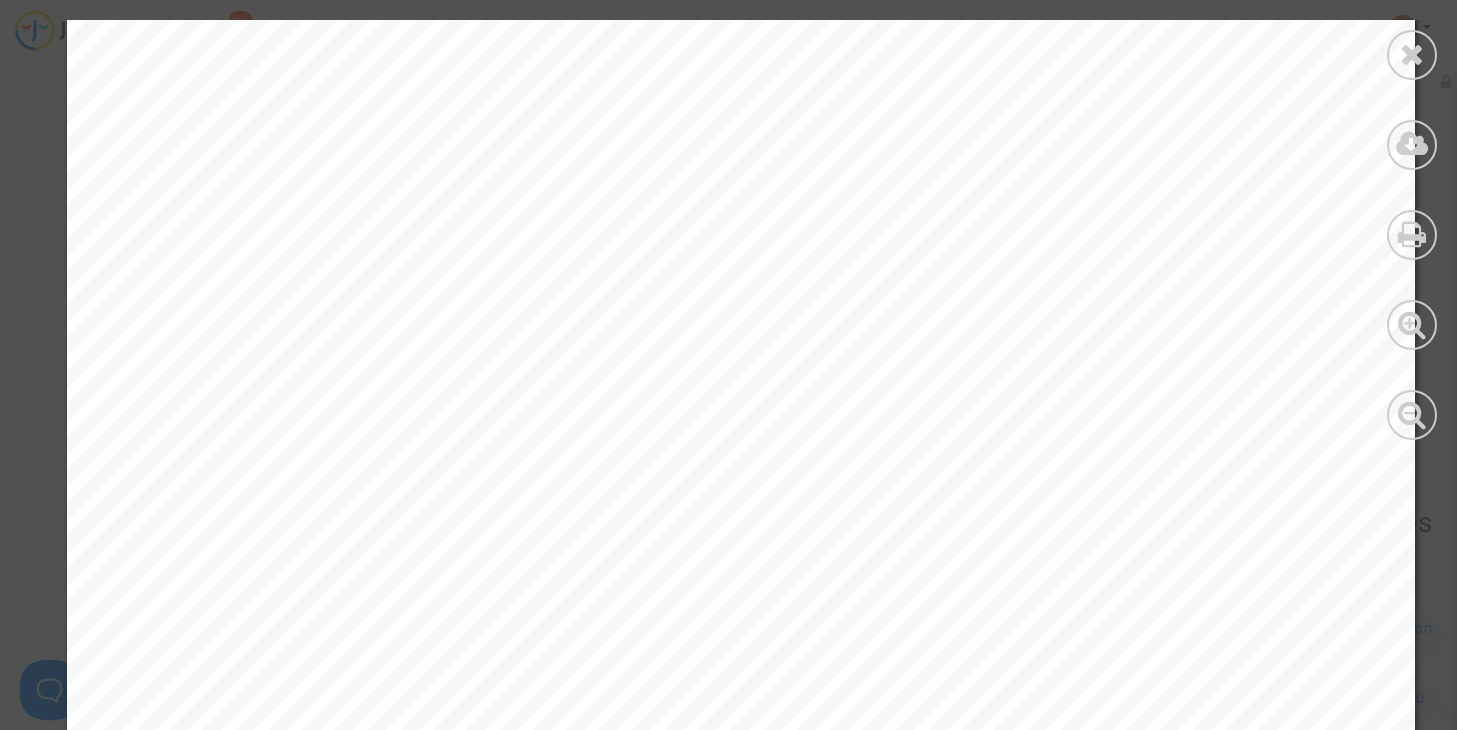 scroll, scrollTop: 2000, scrollLeft: 0, axis: vertical 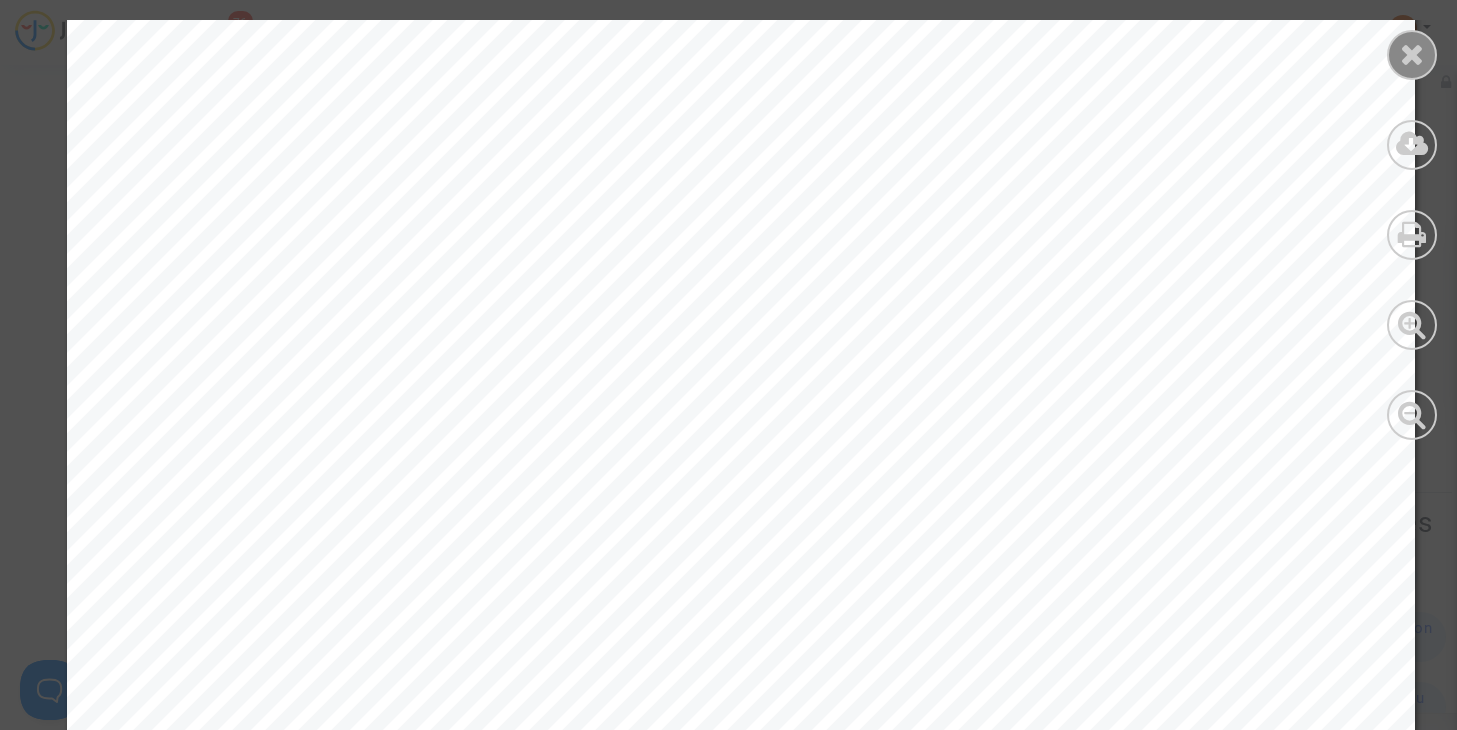 click at bounding box center (1412, 54) 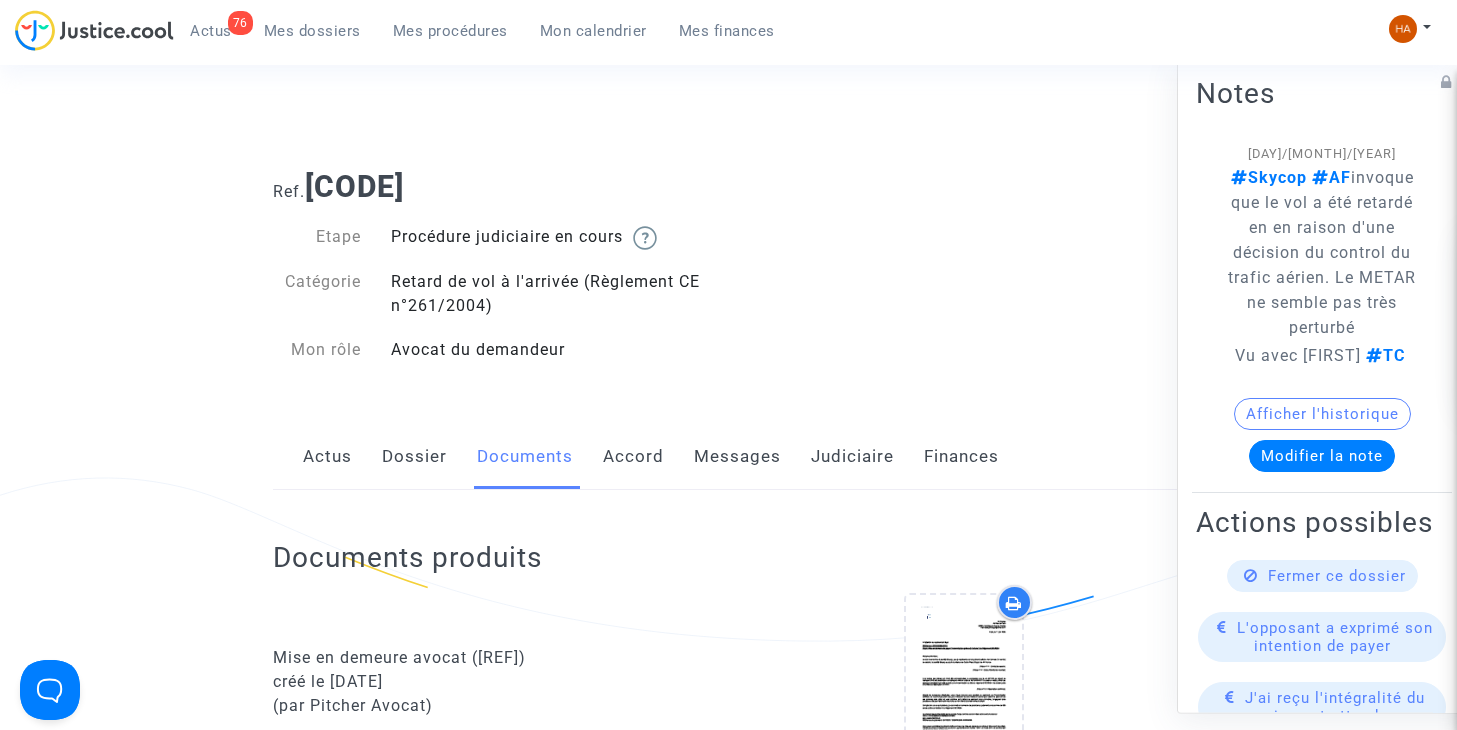 scroll, scrollTop: 0, scrollLeft: 0, axis: both 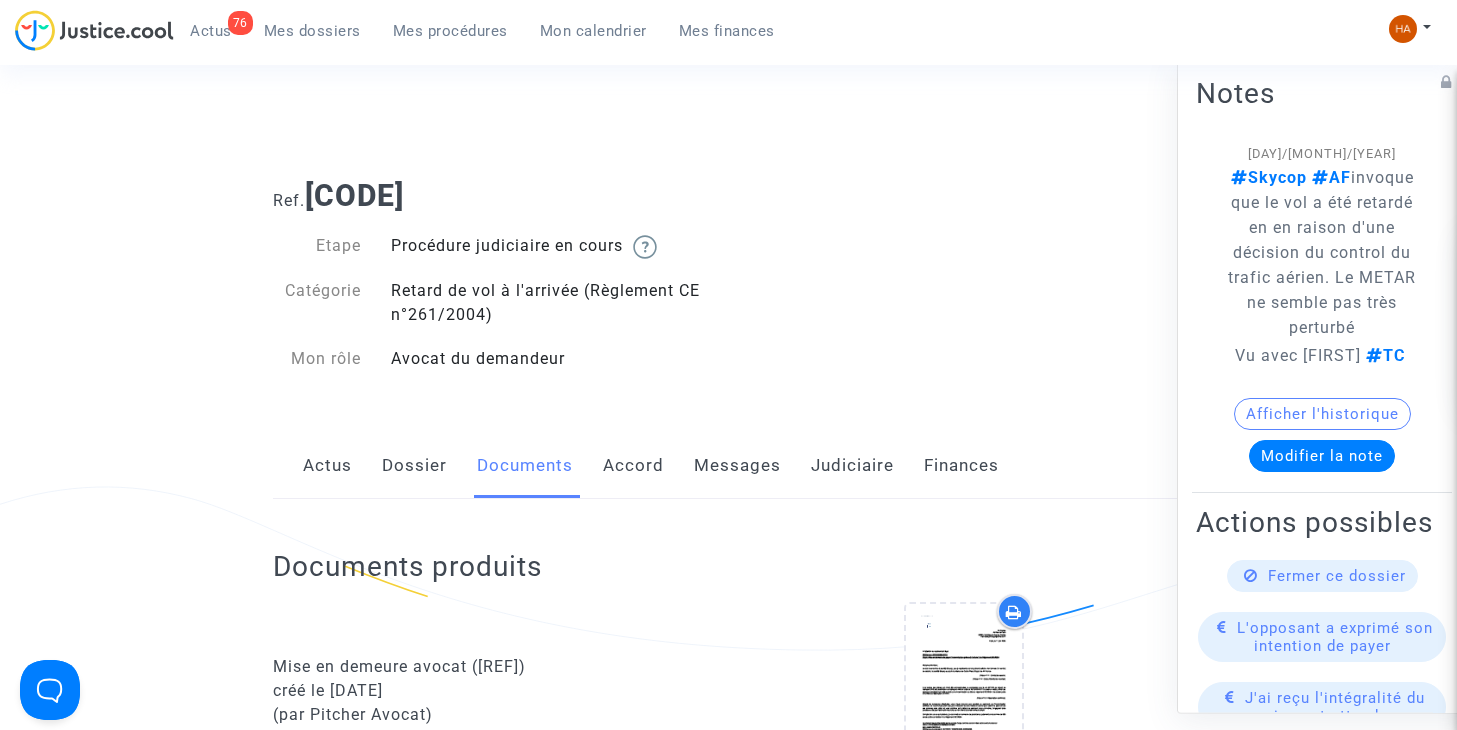 click on "Messages" 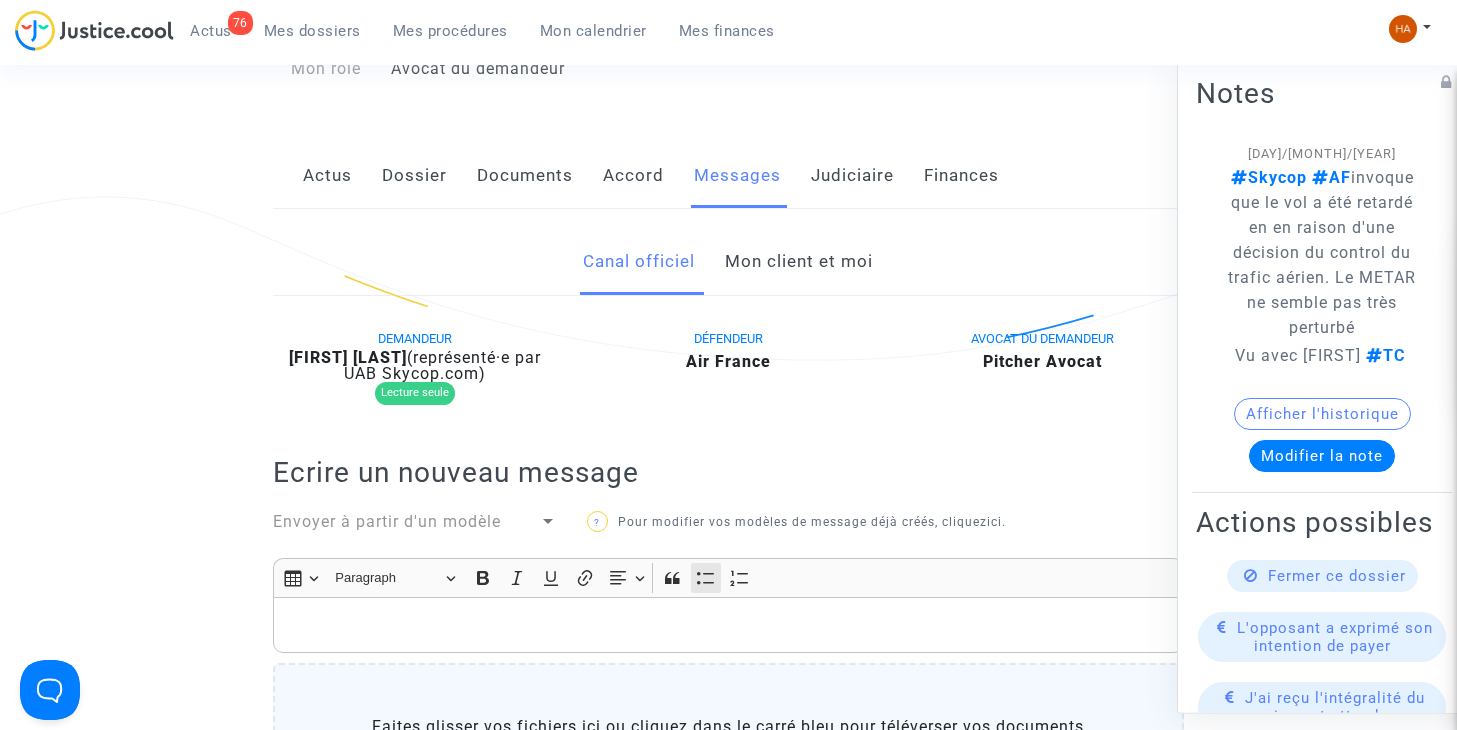 scroll, scrollTop: 0, scrollLeft: 0, axis: both 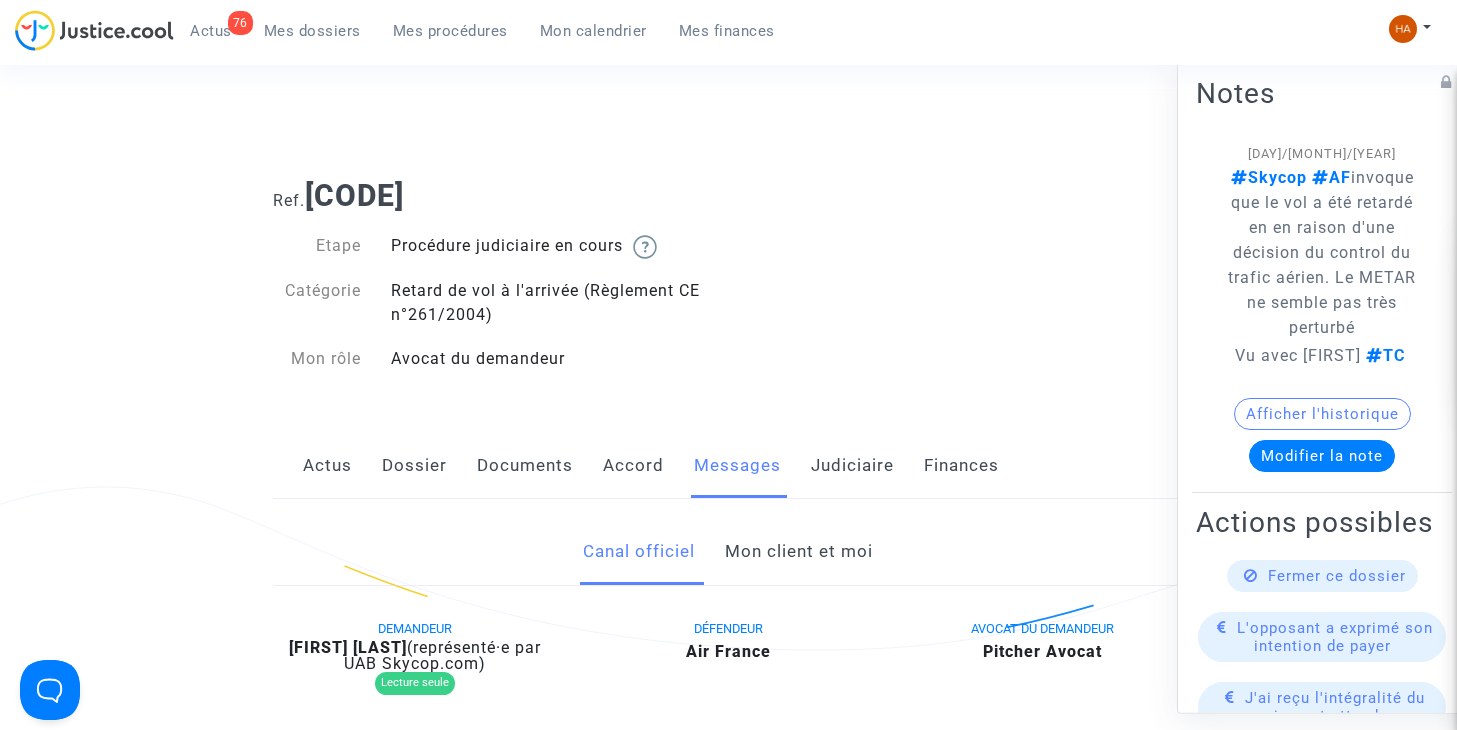 click on "Documents" 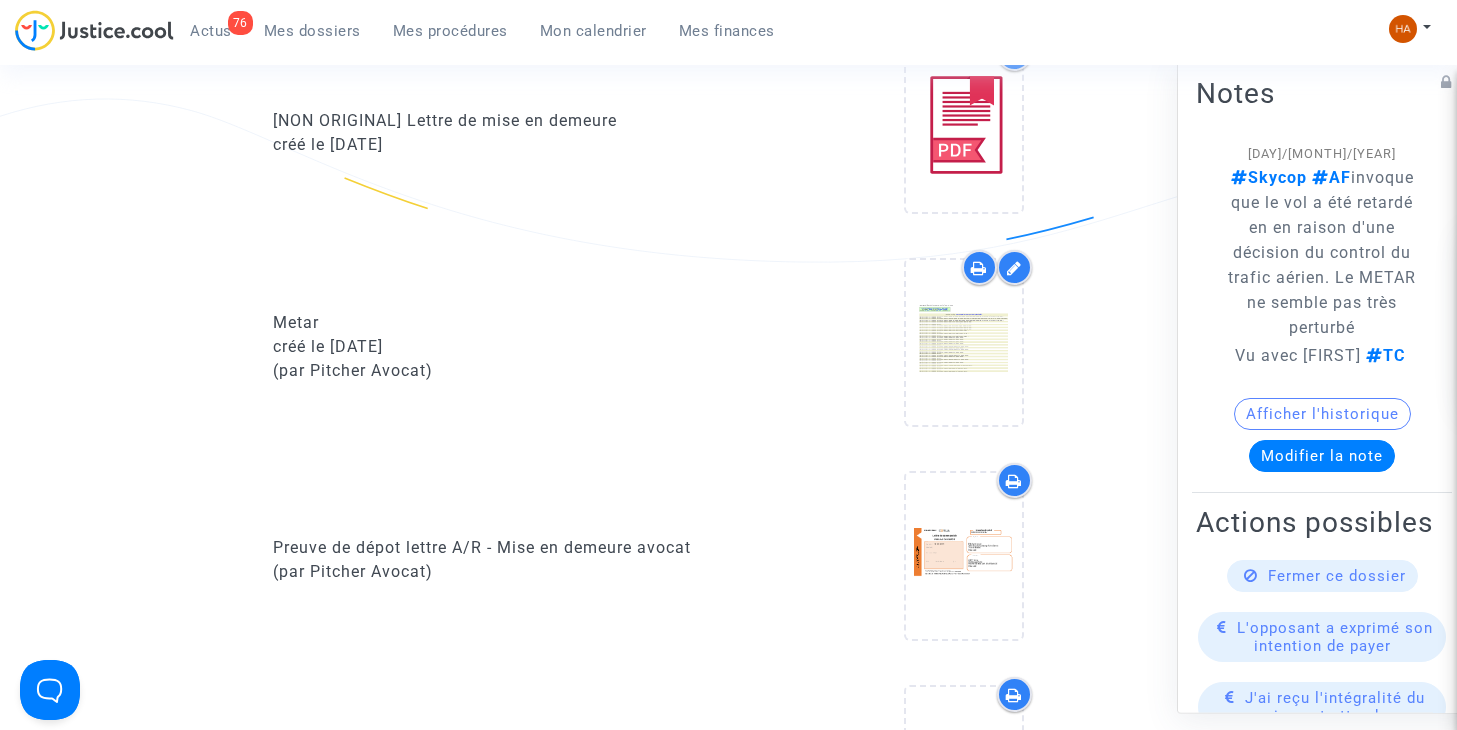 scroll, scrollTop: 1200, scrollLeft: 0, axis: vertical 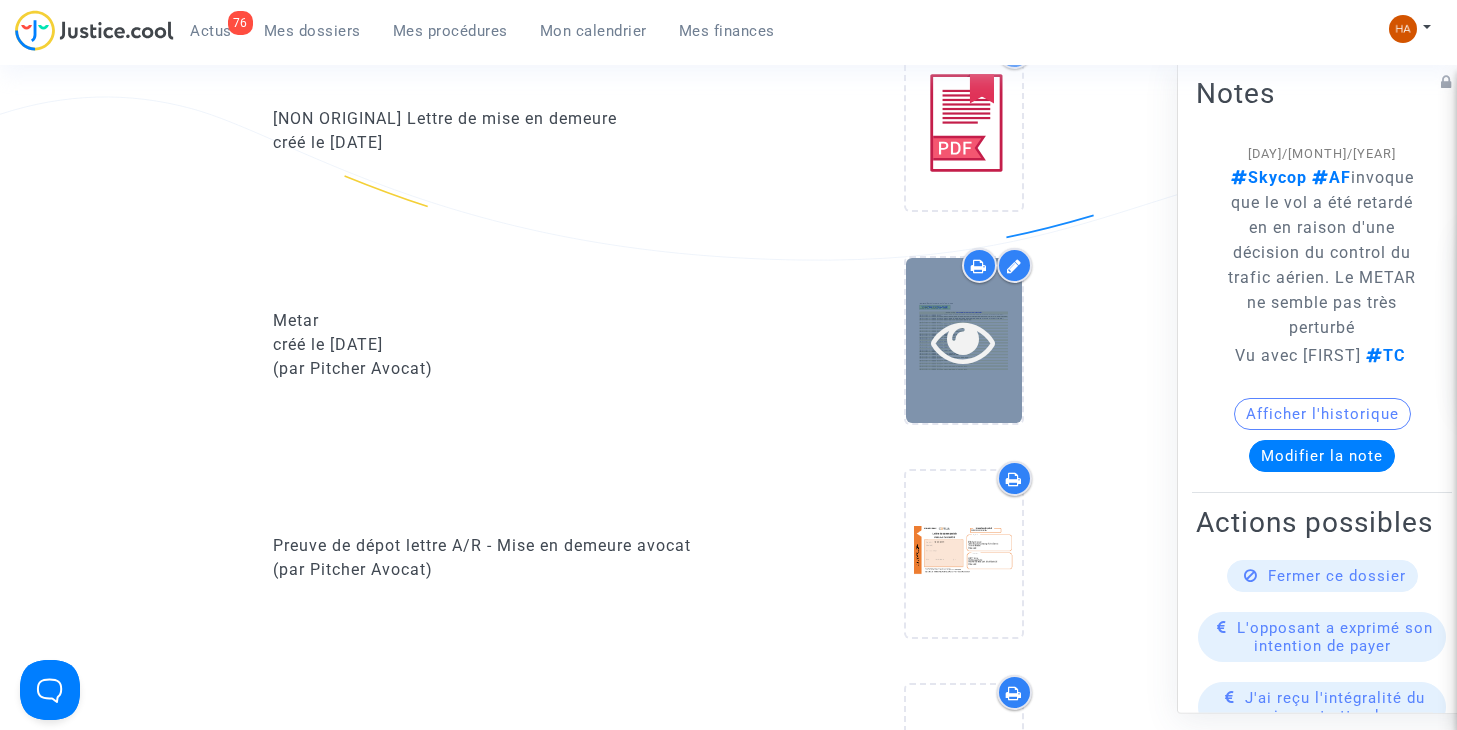 click at bounding box center (964, 340) 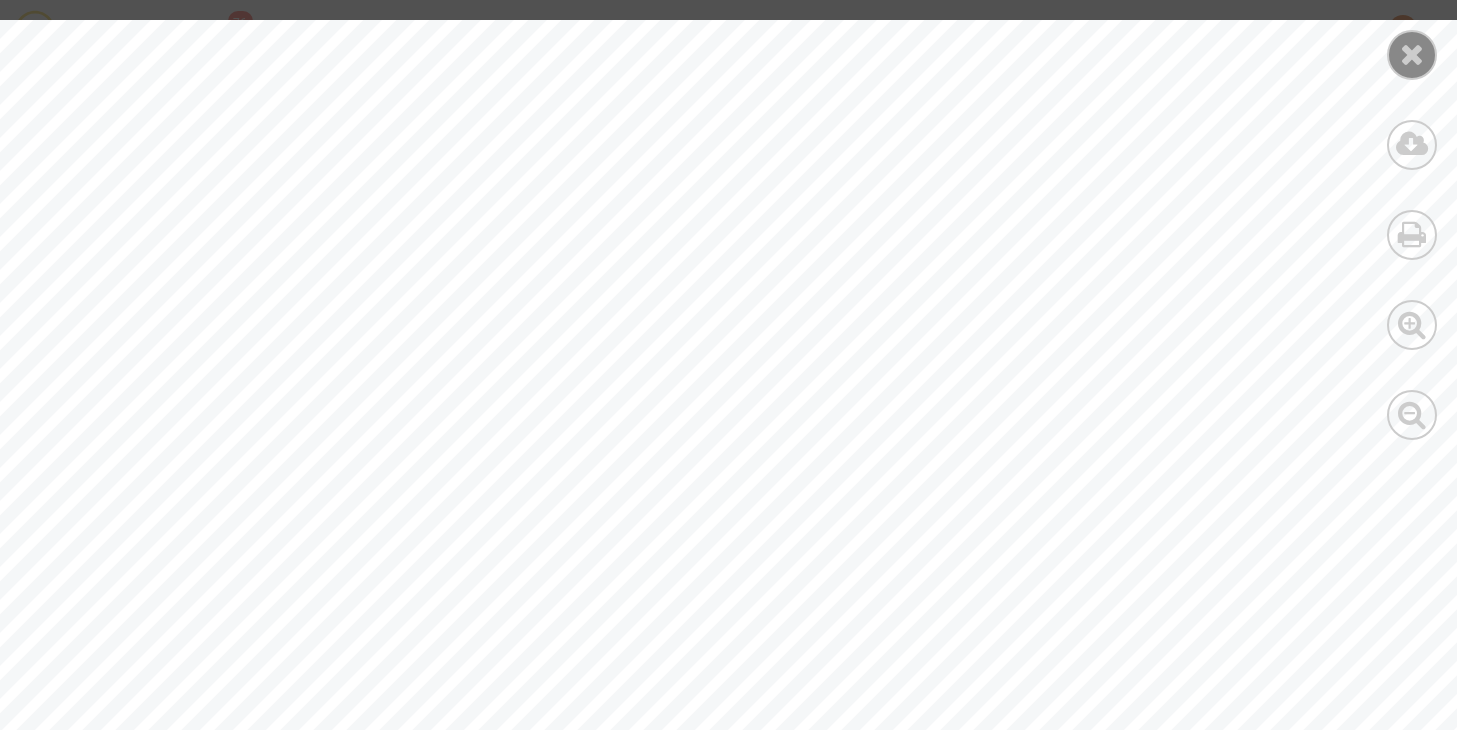 click at bounding box center (1412, 55) 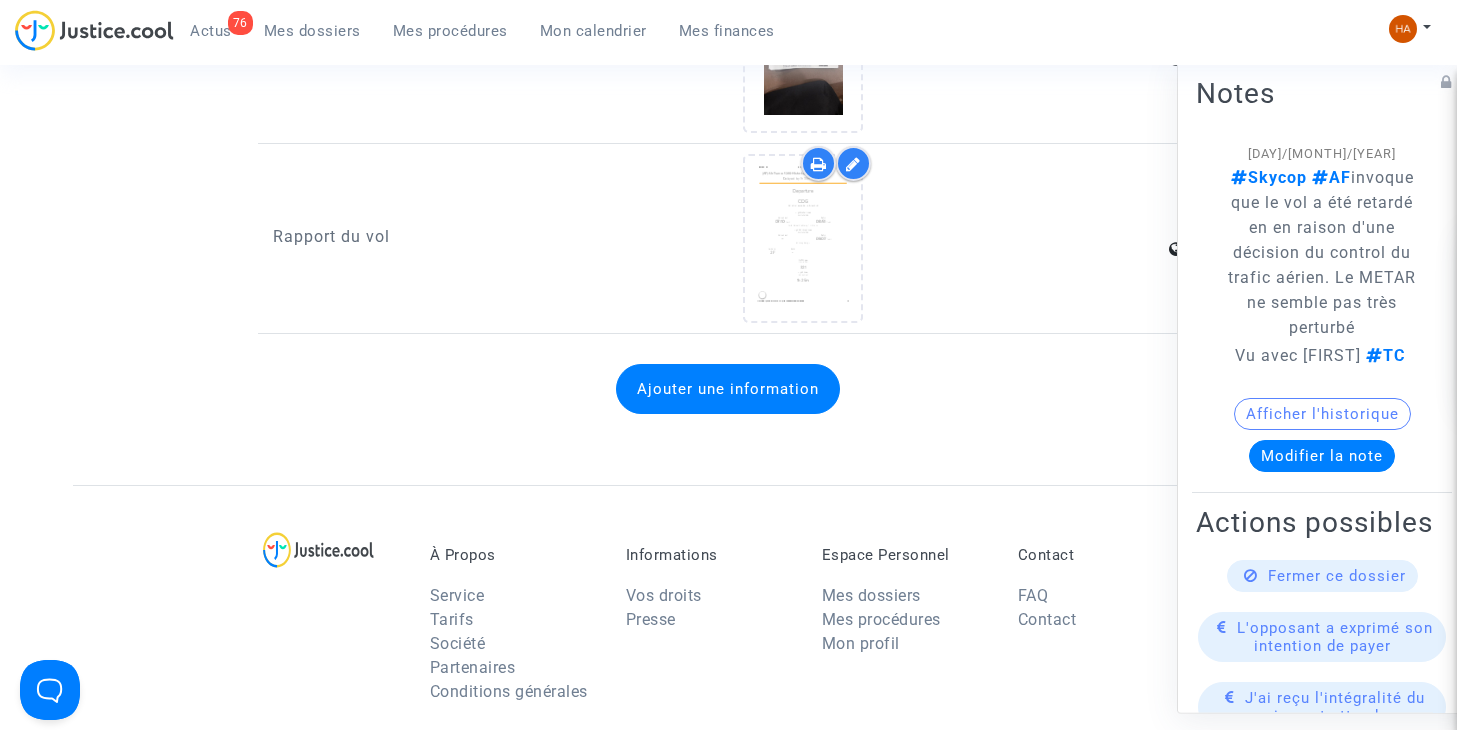 scroll, scrollTop: 3187, scrollLeft: 0, axis: vertical 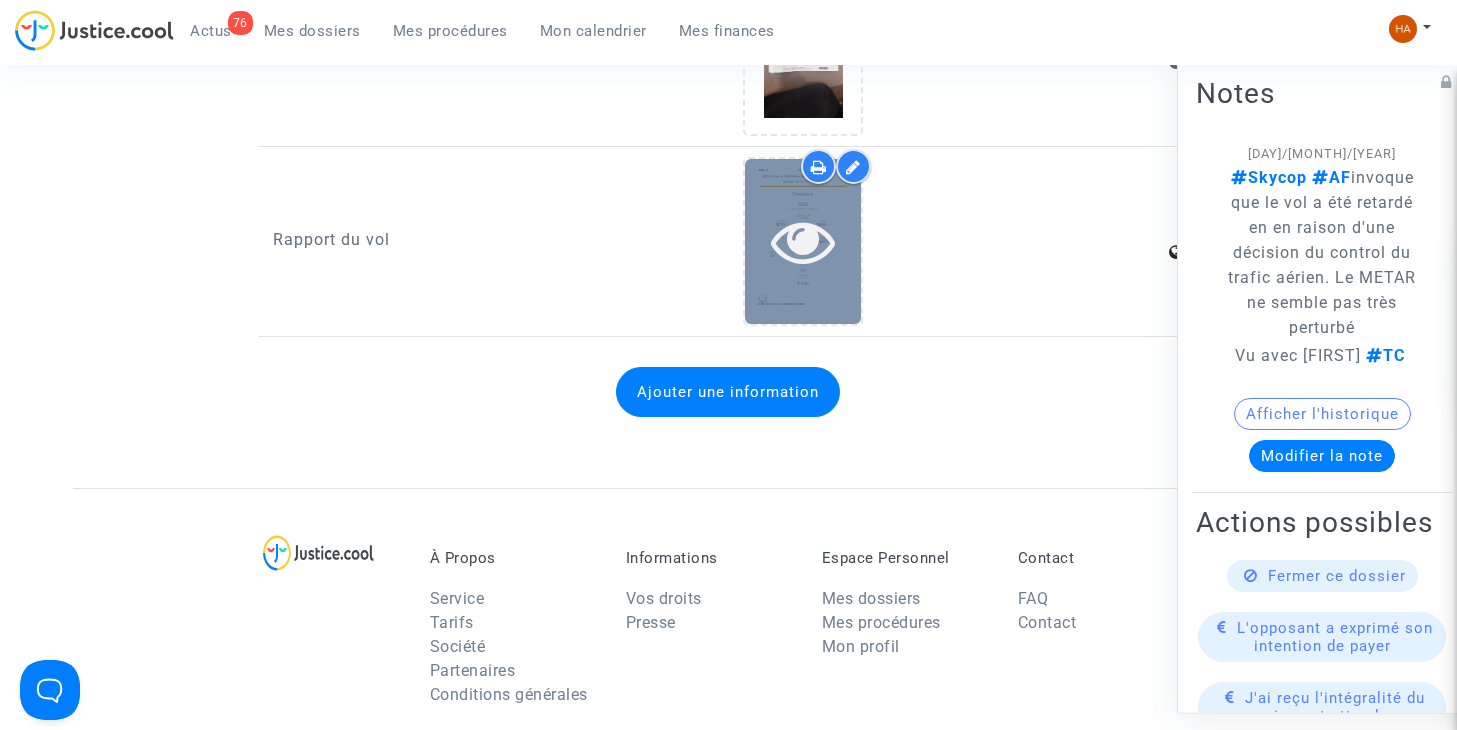 click at bounding box center (803, 241) 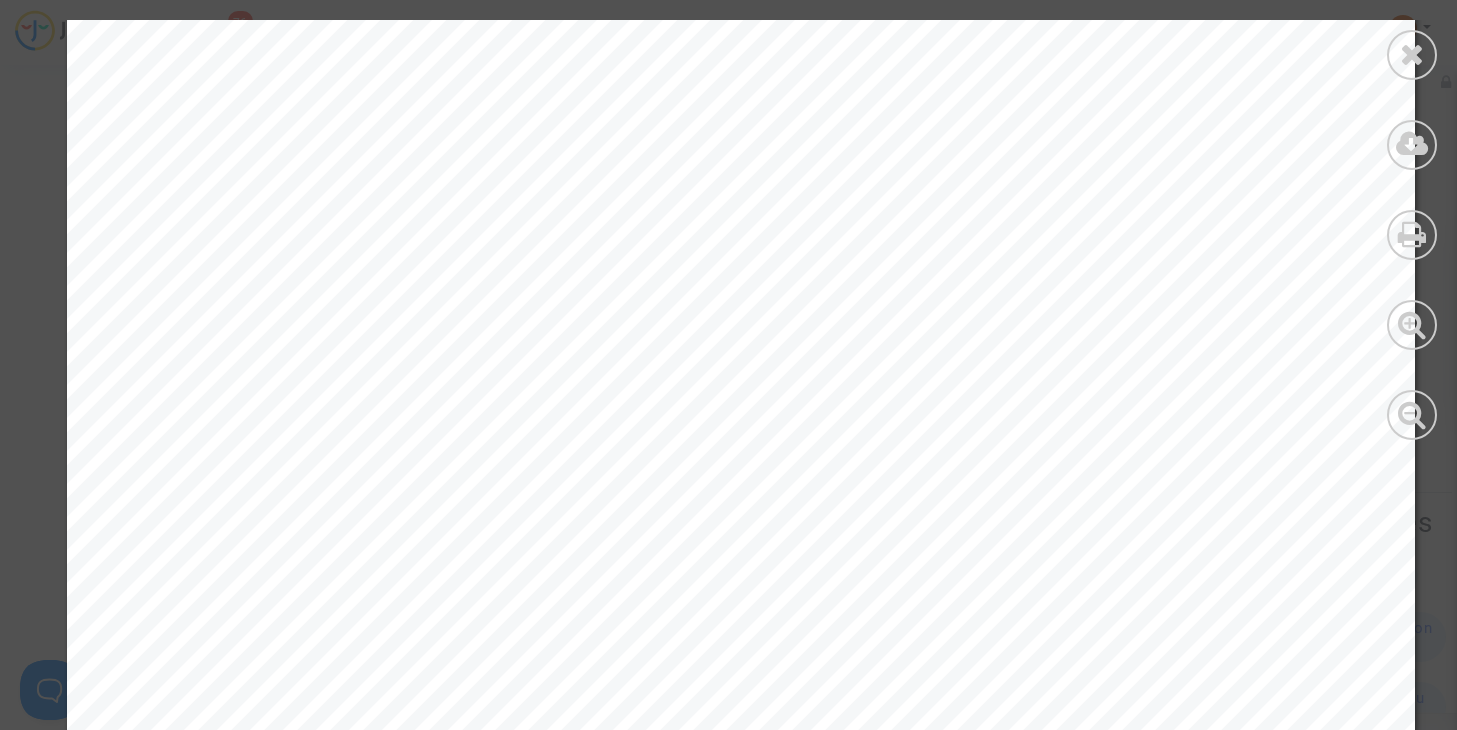 scroll, scrollTop: 2300, scrollLeft: 0, axis: vertical 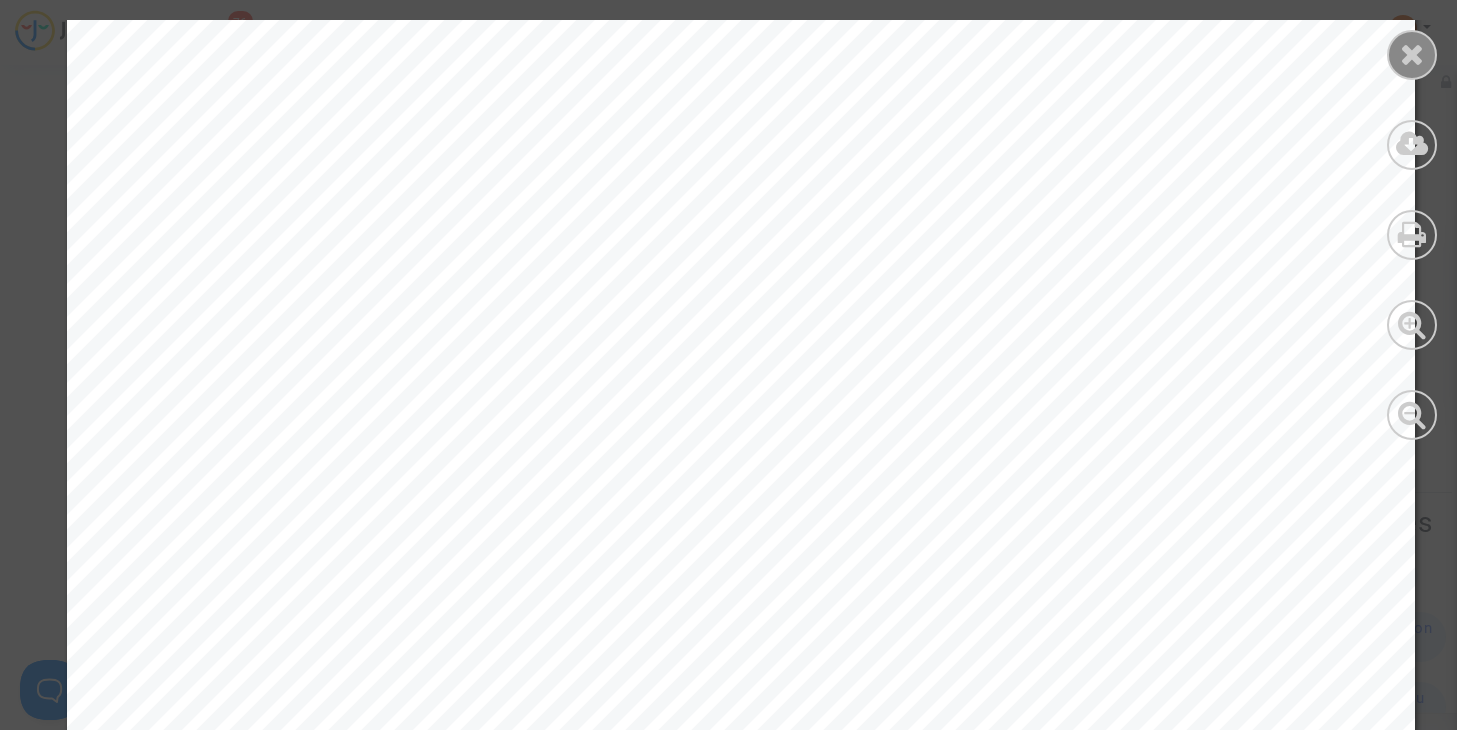 click at bounding box center [1412, 55] 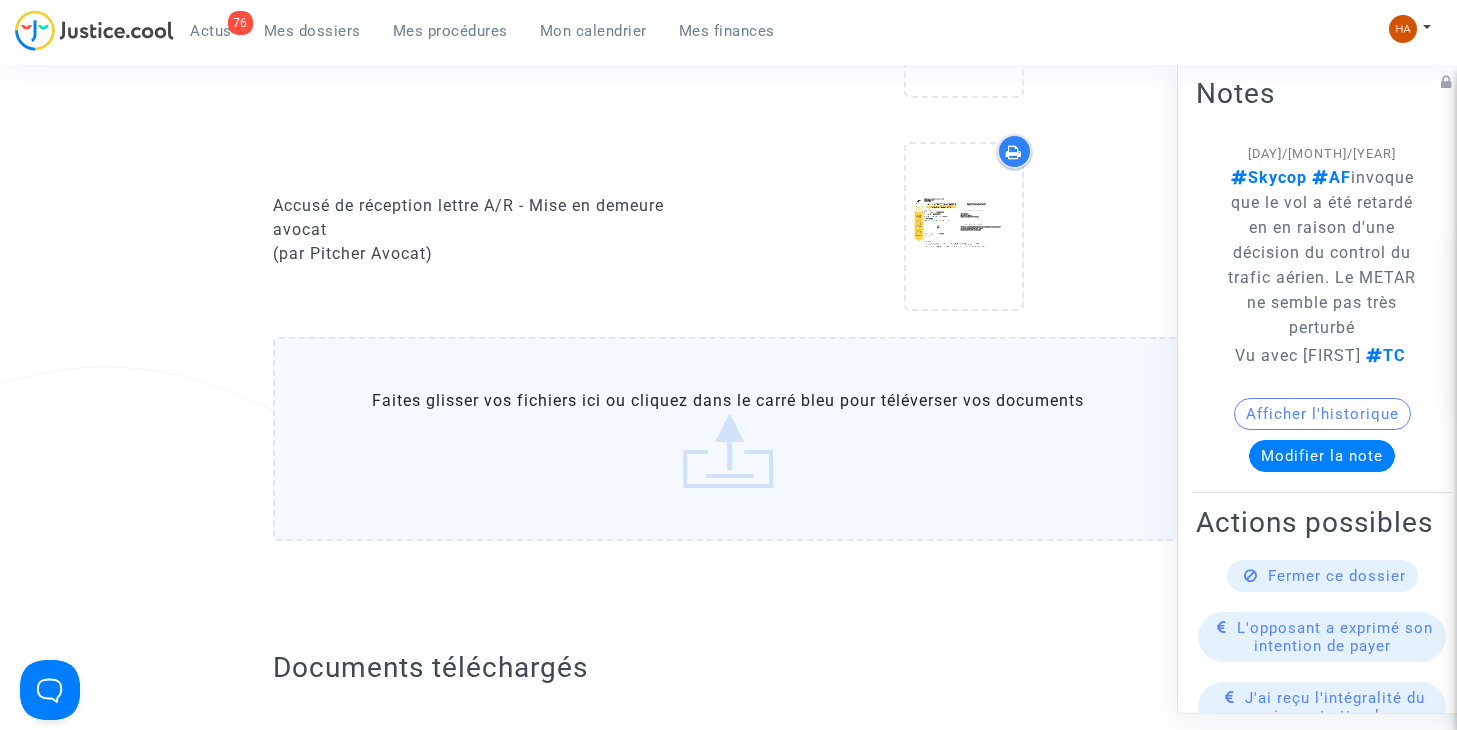click on "Faites glisser vos fichiers ici ou cliquez dans le carré bleu pour téléverser vos documents" 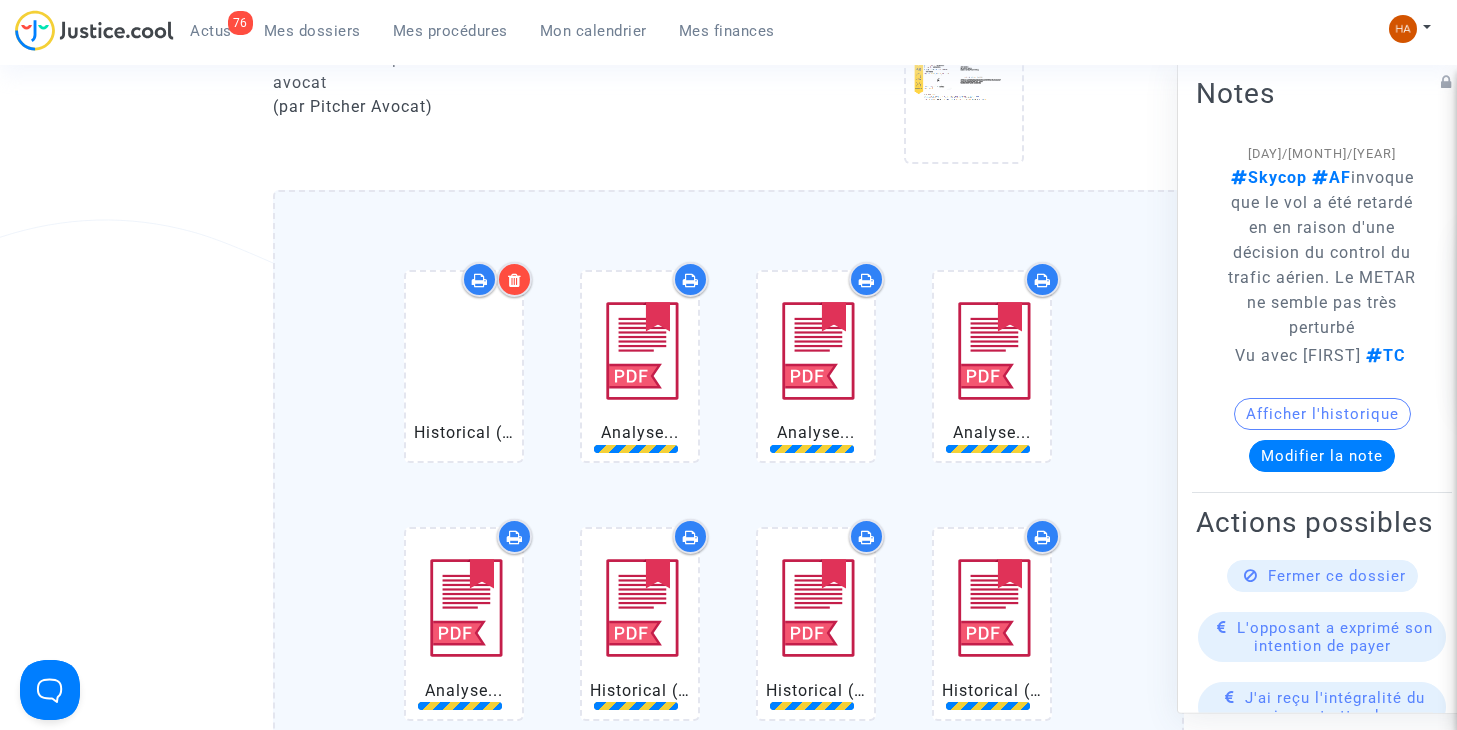 scroll, scrollTop: 2087, scrollLeft: 0, axis: vertical 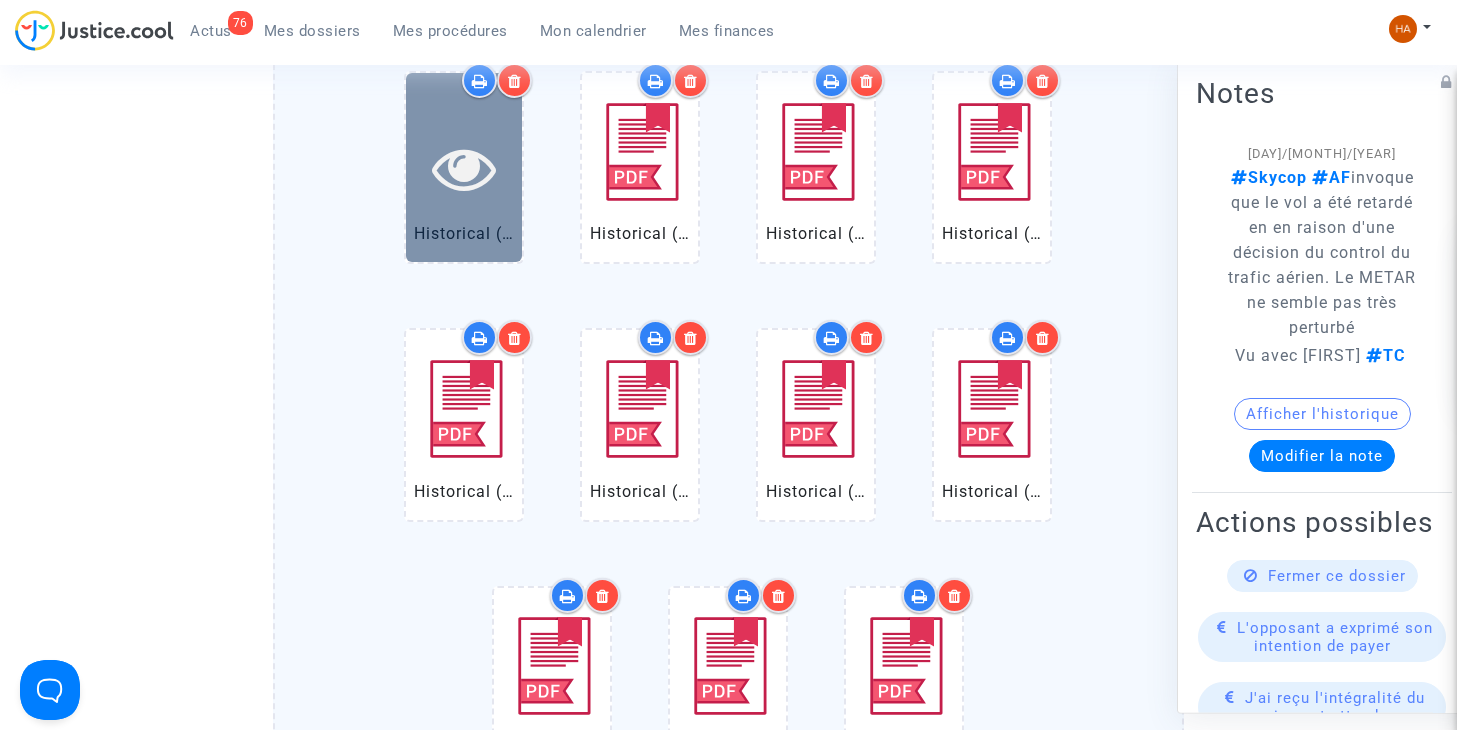 click at bounding box center [464, 167] 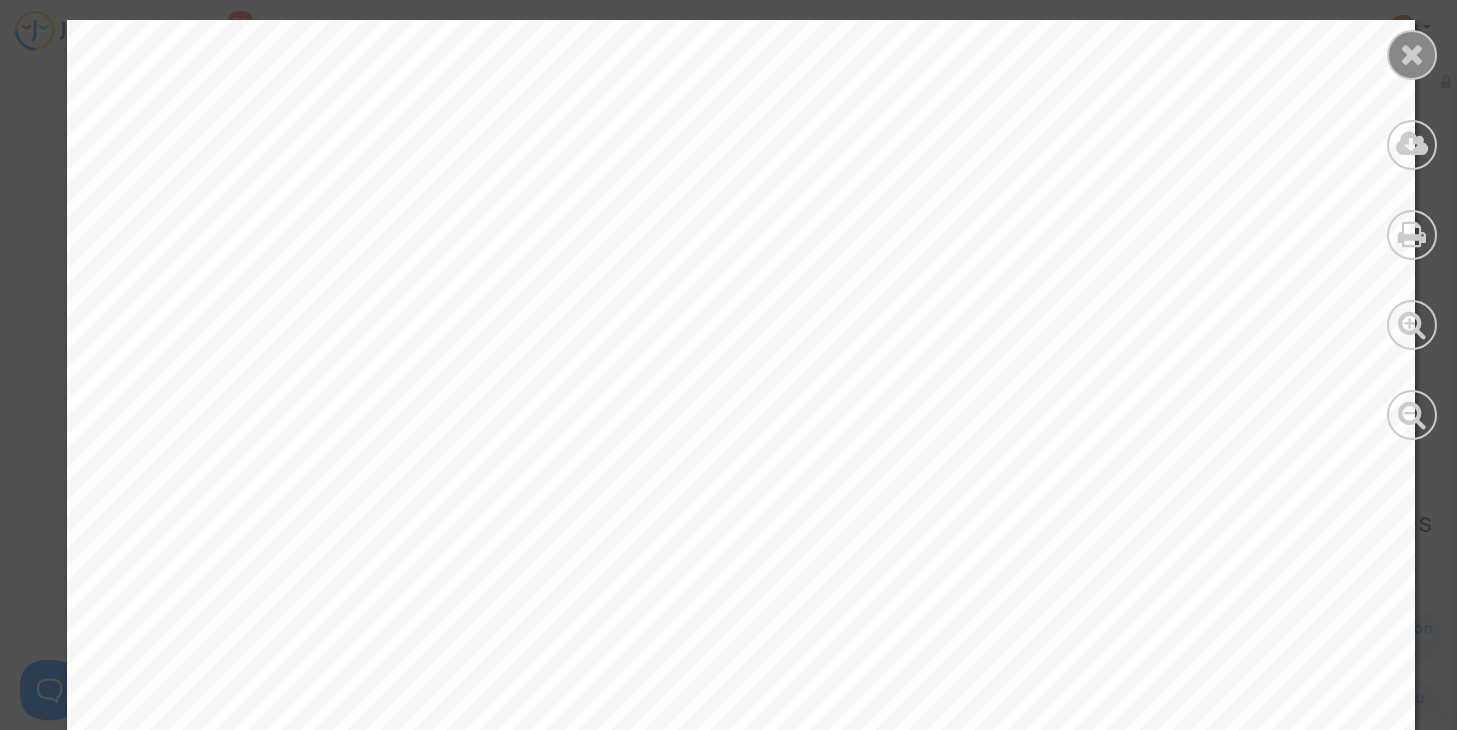click at bounding box center (1412, 54) 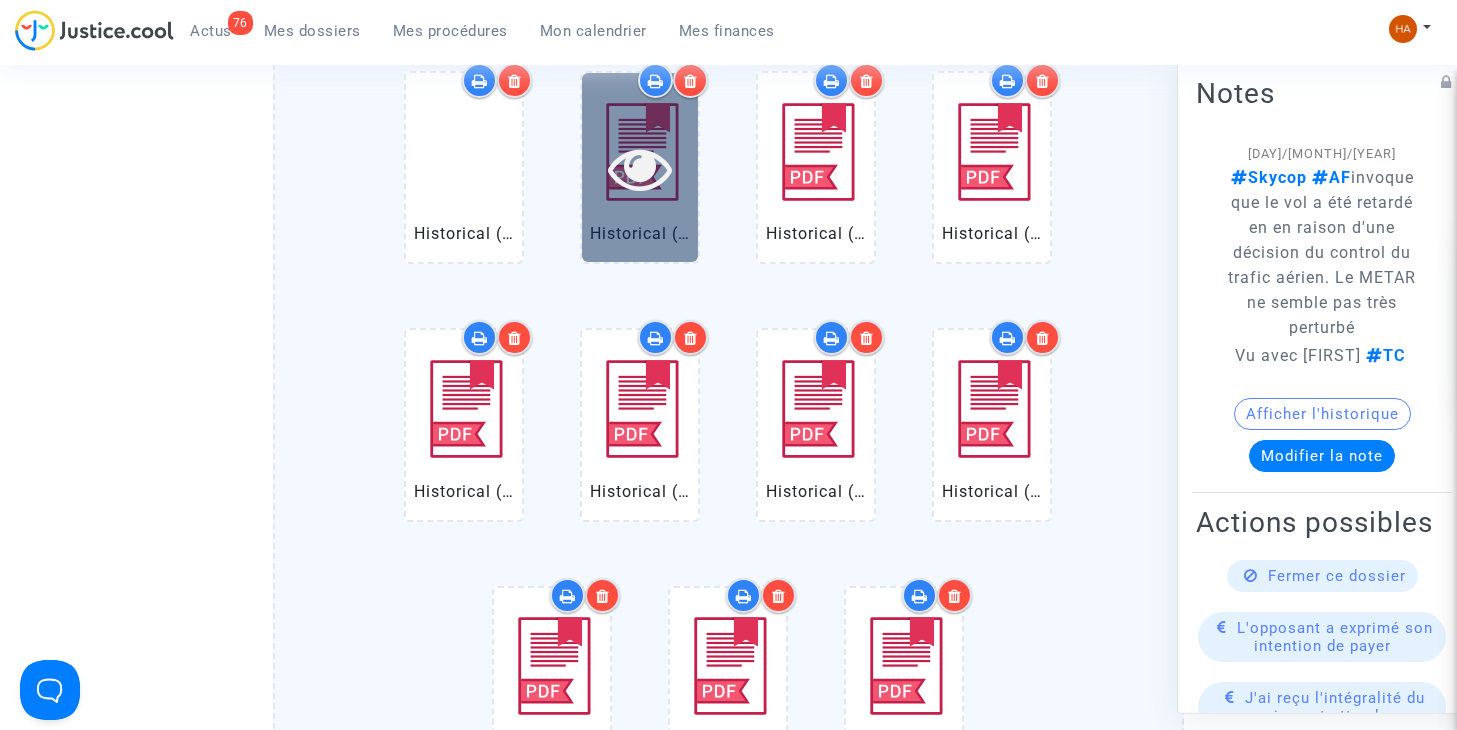 click at bounding box center (640, 167) 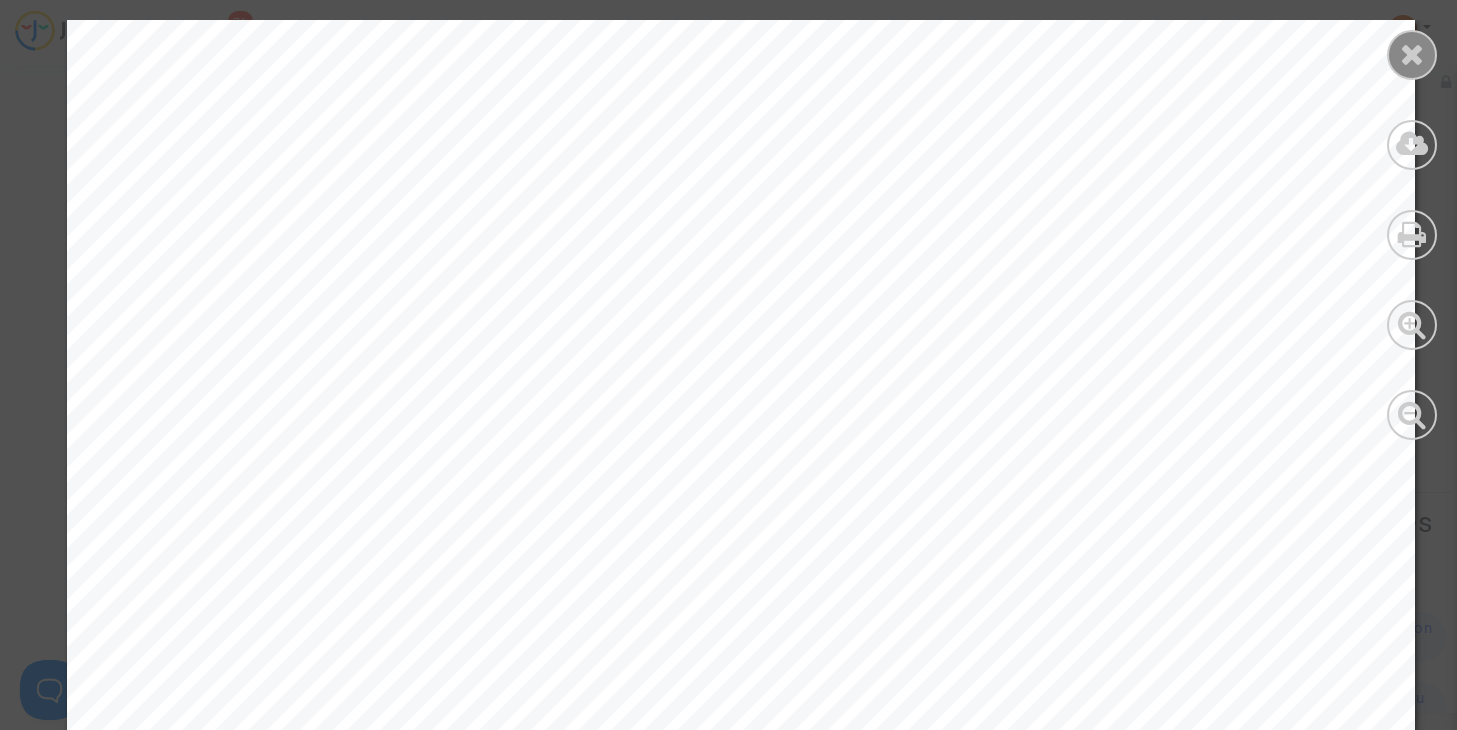click at bounding box center (1412, 54) 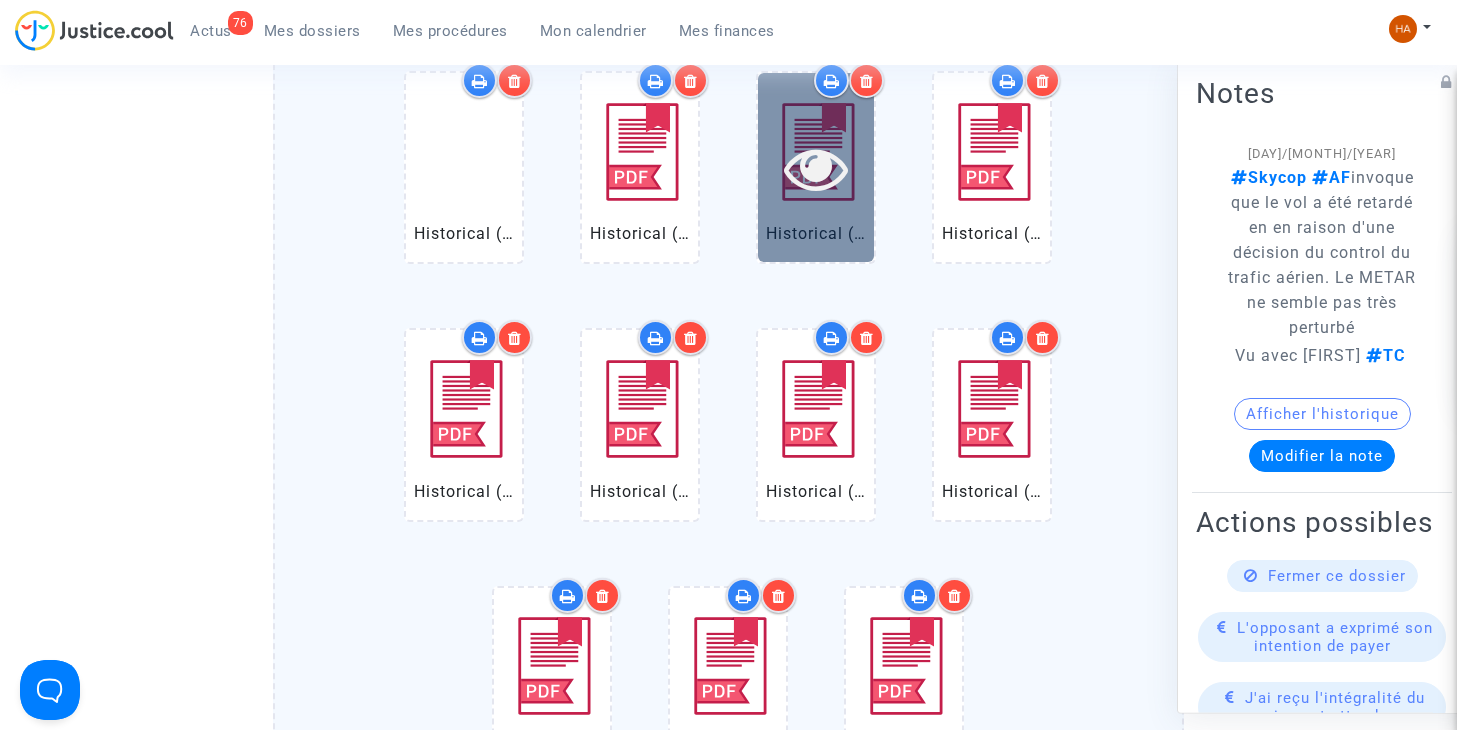 click at bounding box center [816, 168] 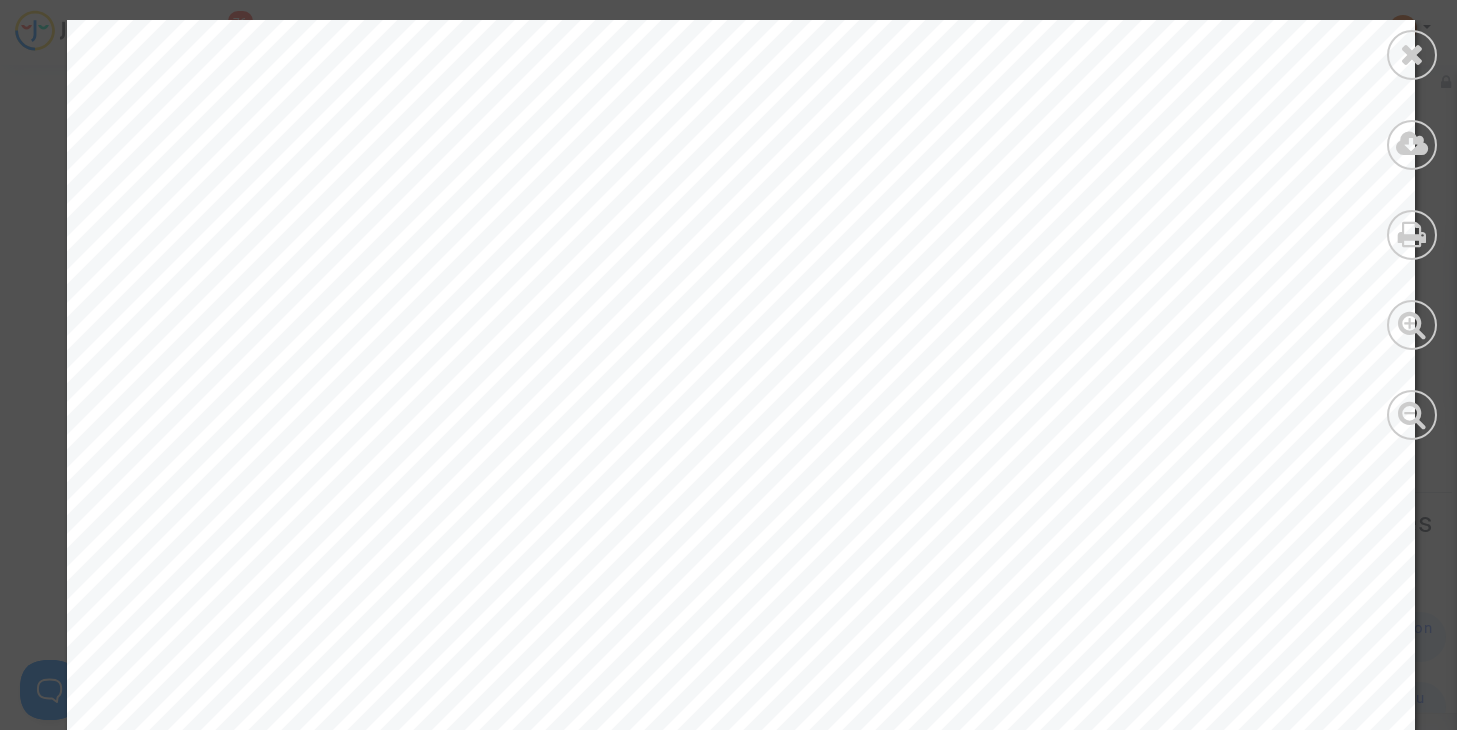 drag, startPoint x: 1427, startPoint y: 49, endPoint x: 1411, endPoint y: 51, distance: 16.124516 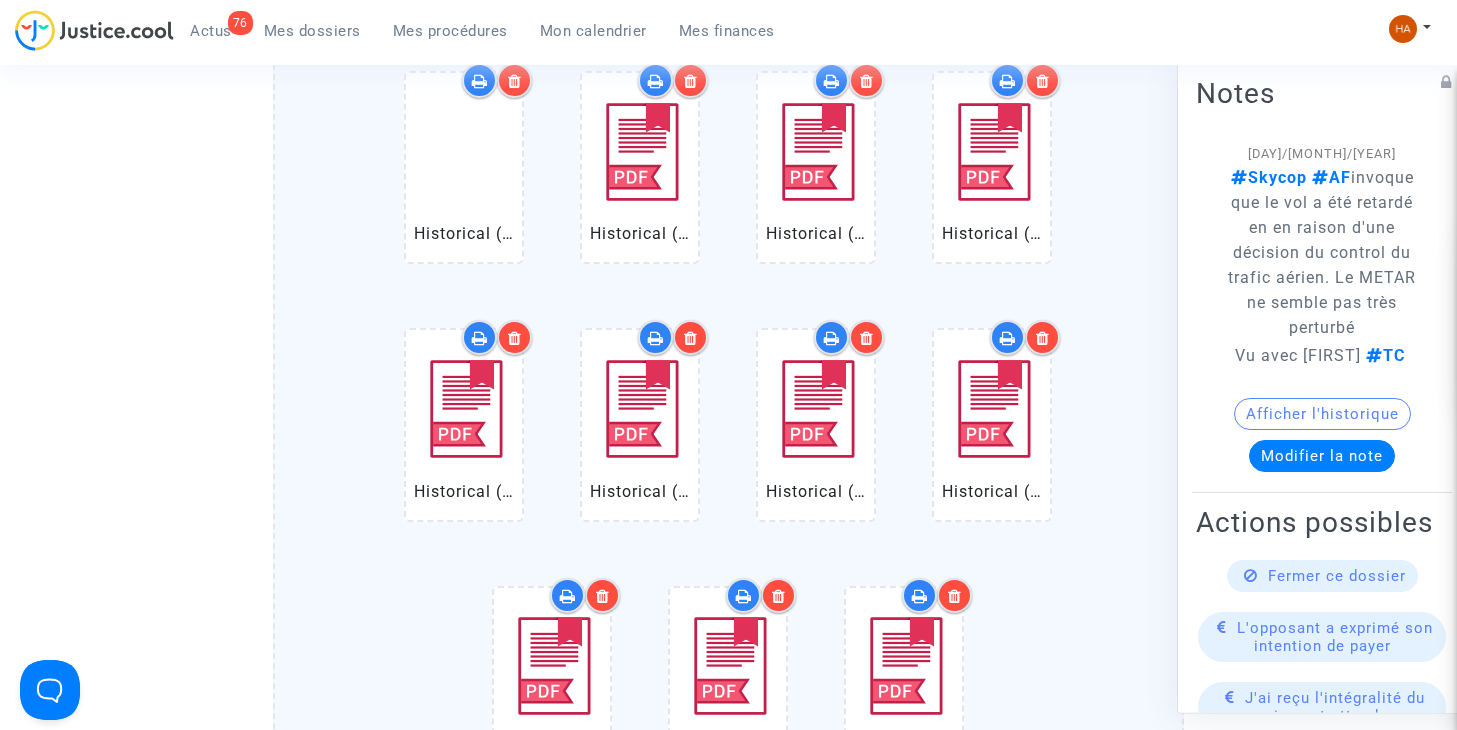click at bounding box center [514, 80] 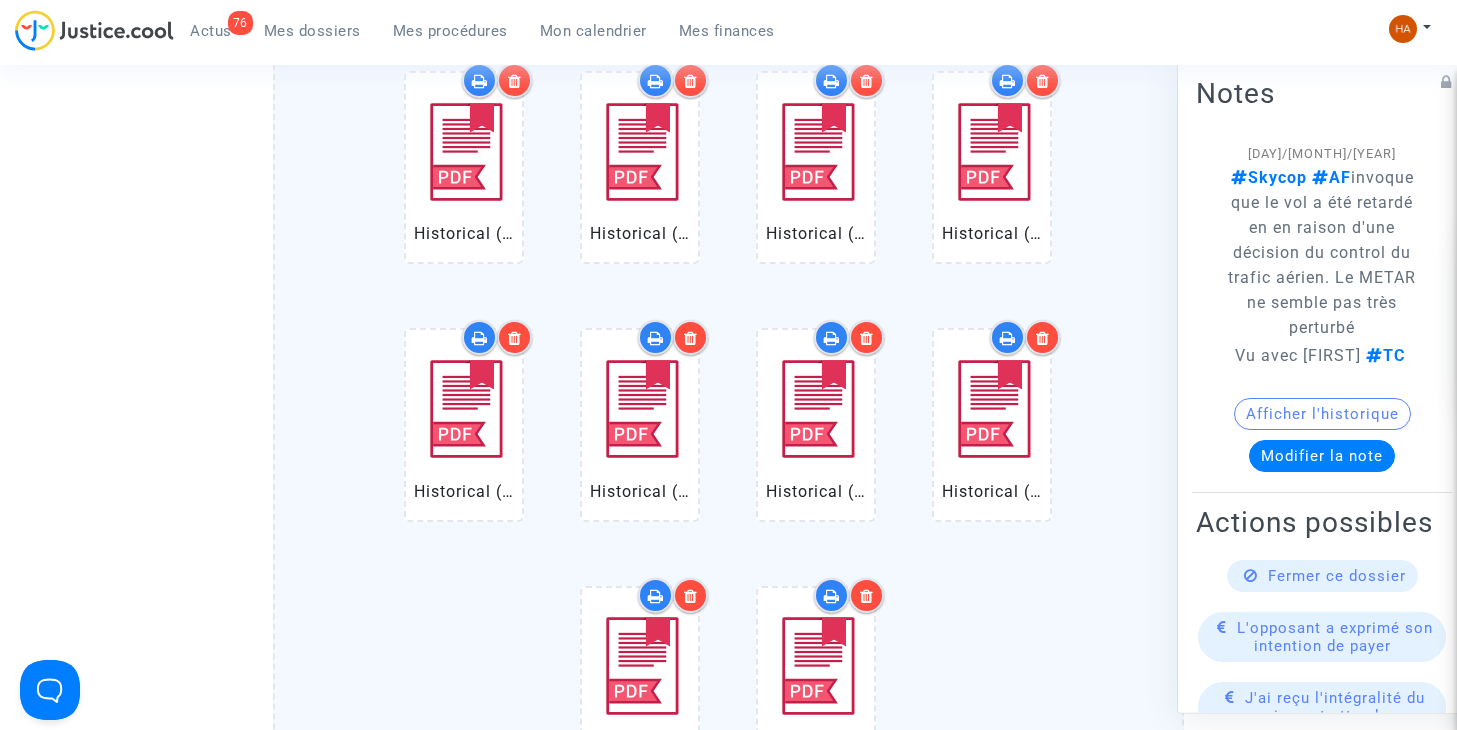 click at bounding box center [690, 80] 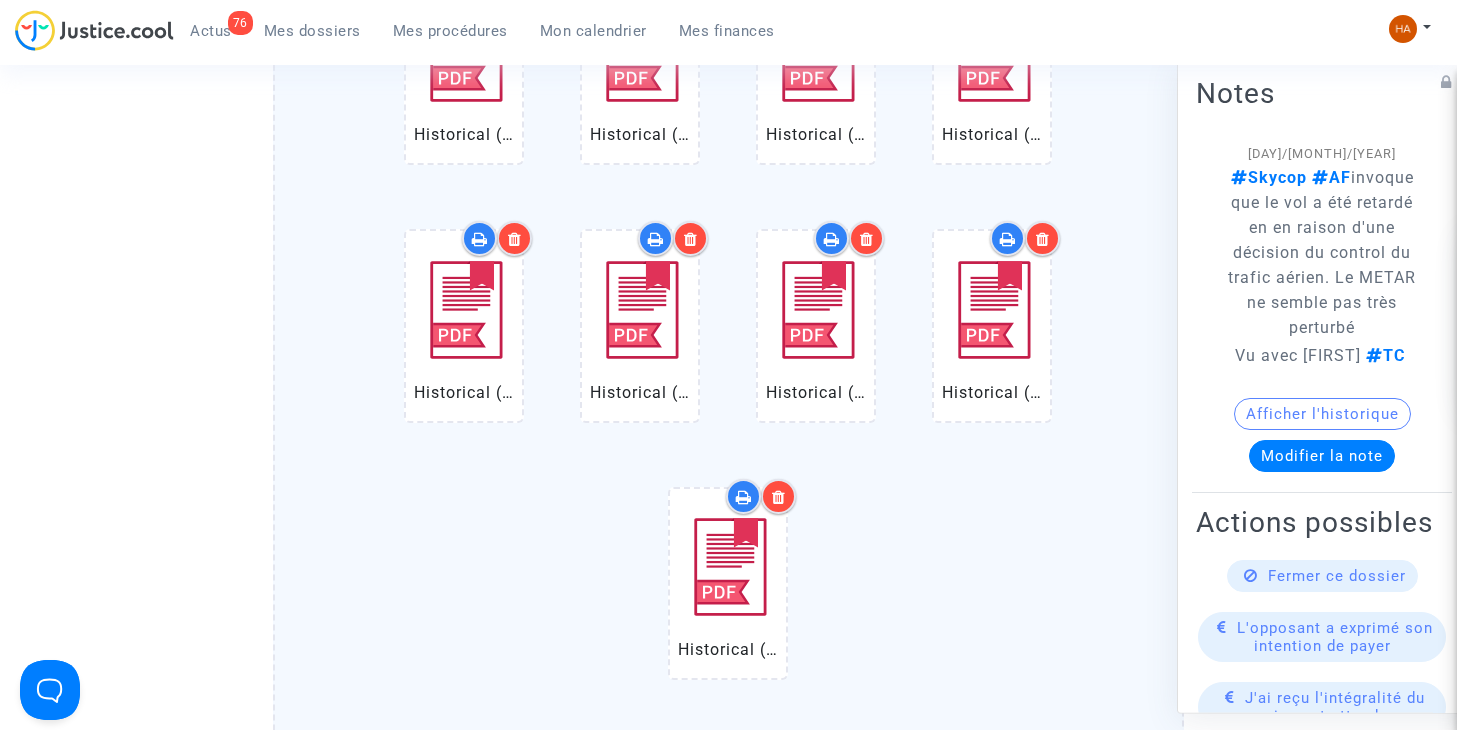 scroll, scrollTop: 1687, scrollLeft: 0, axis: vertical 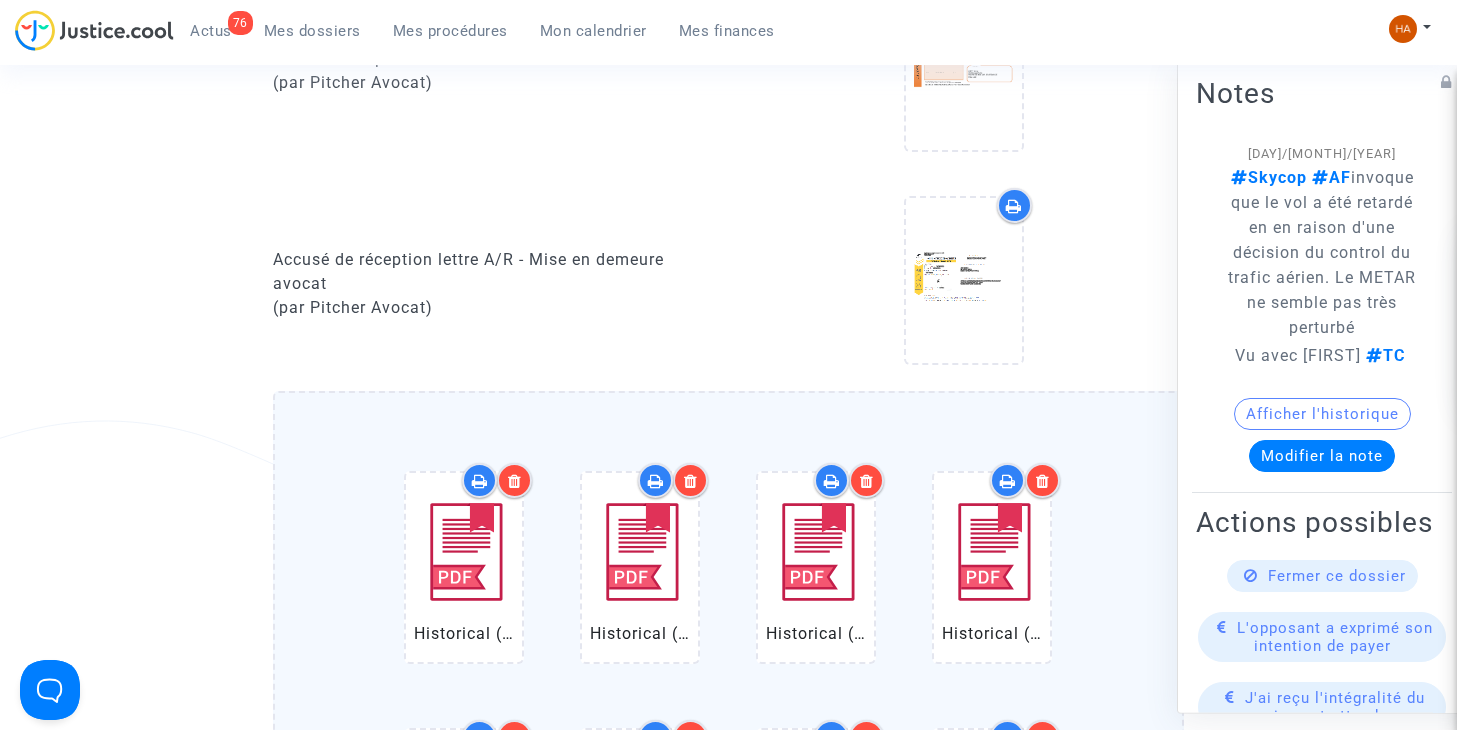 click at bounding box center (514, 480) 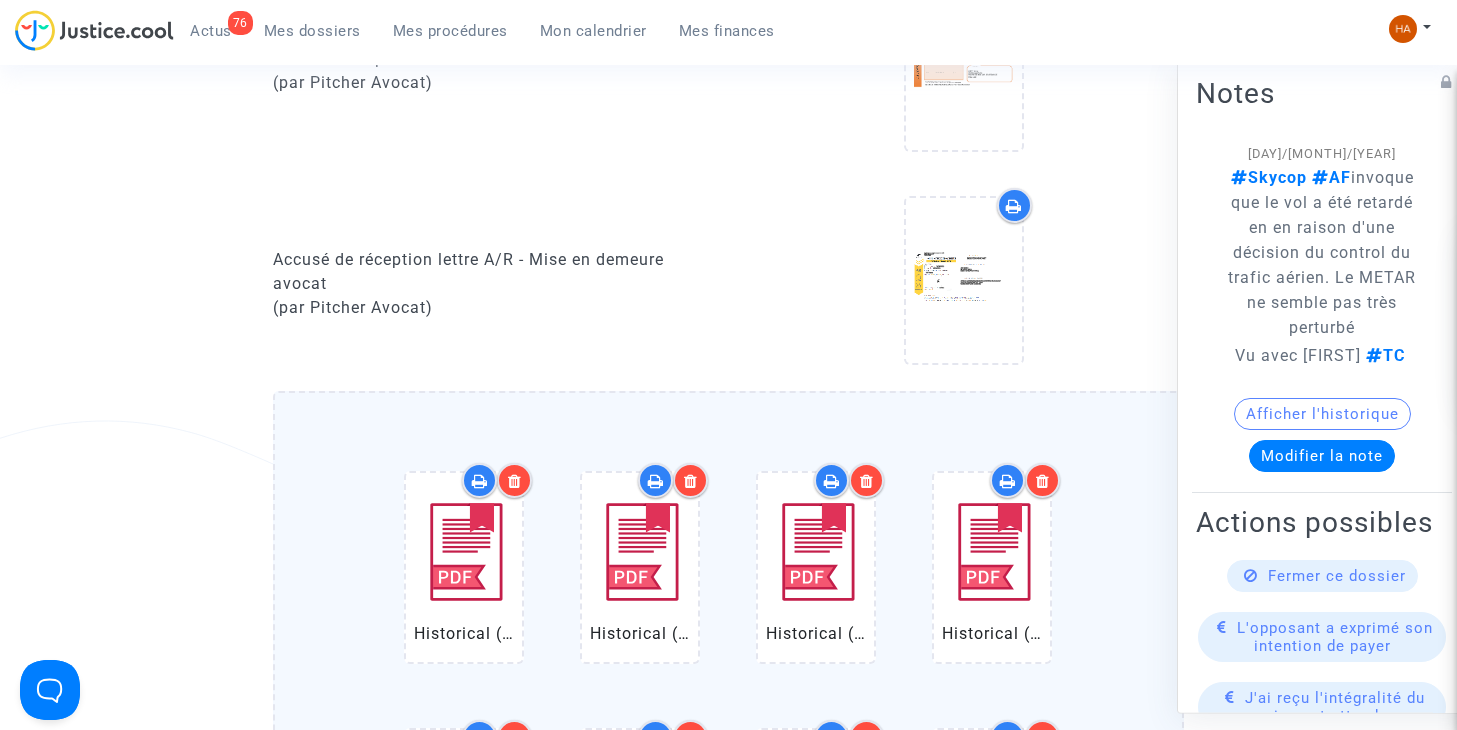 click at bounding box center [515, 481] 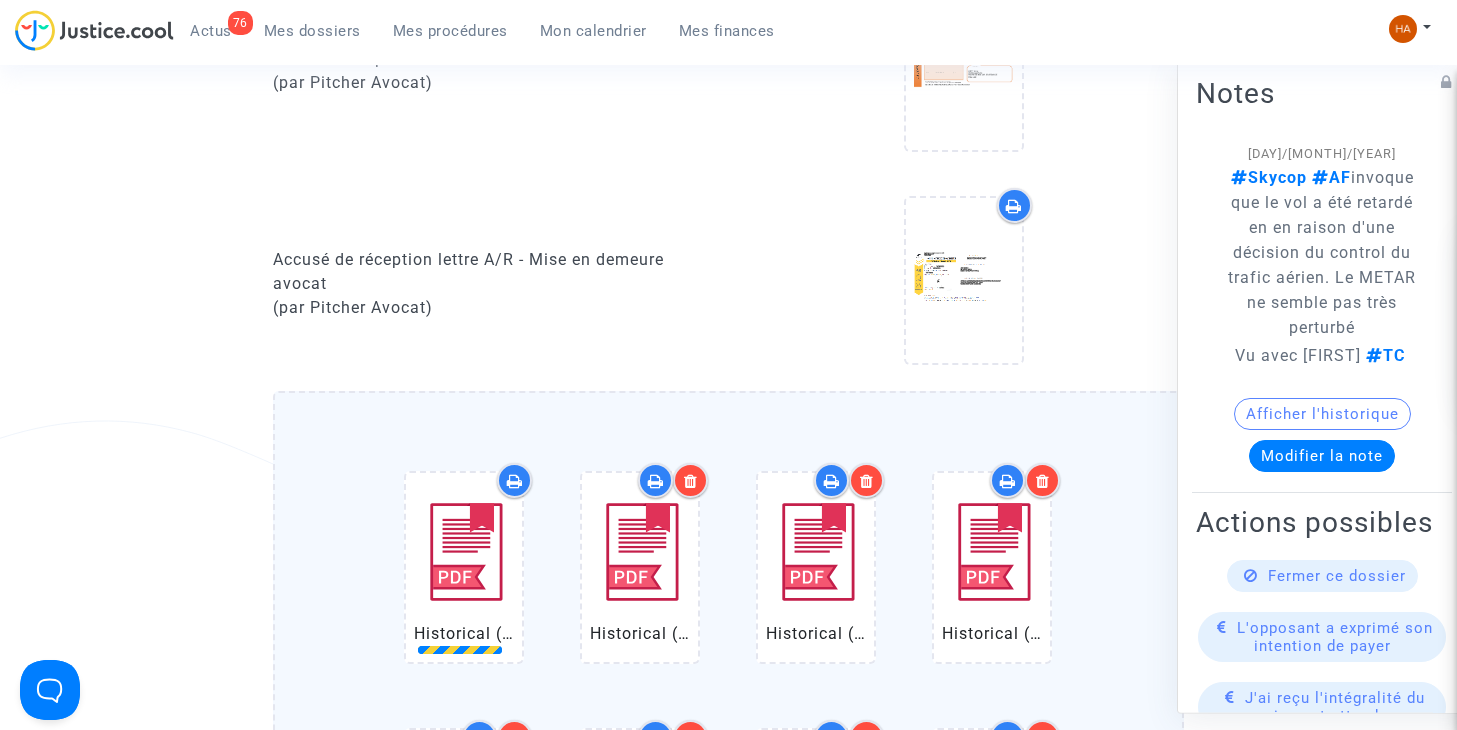 click at bounding box center (515, 481) 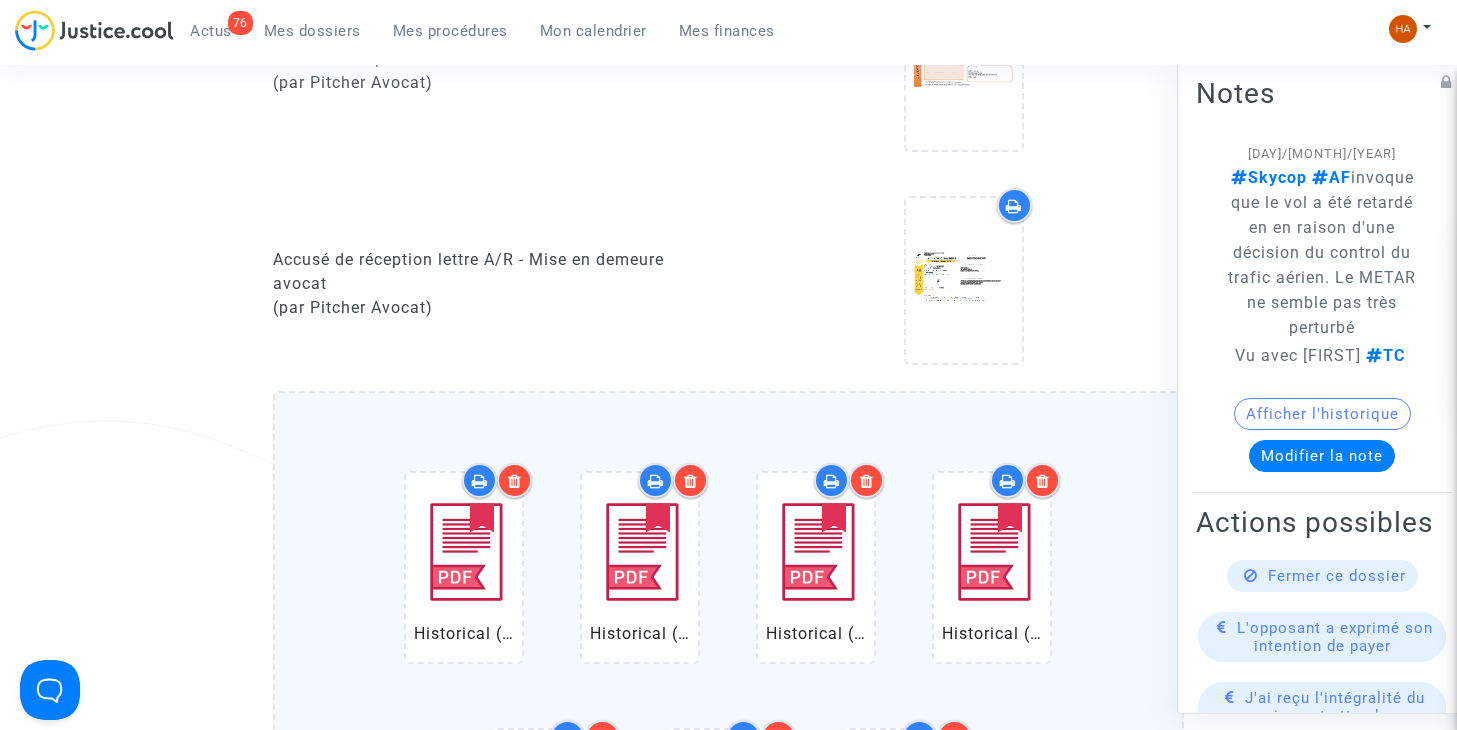 click at bounding box center (515, 481) 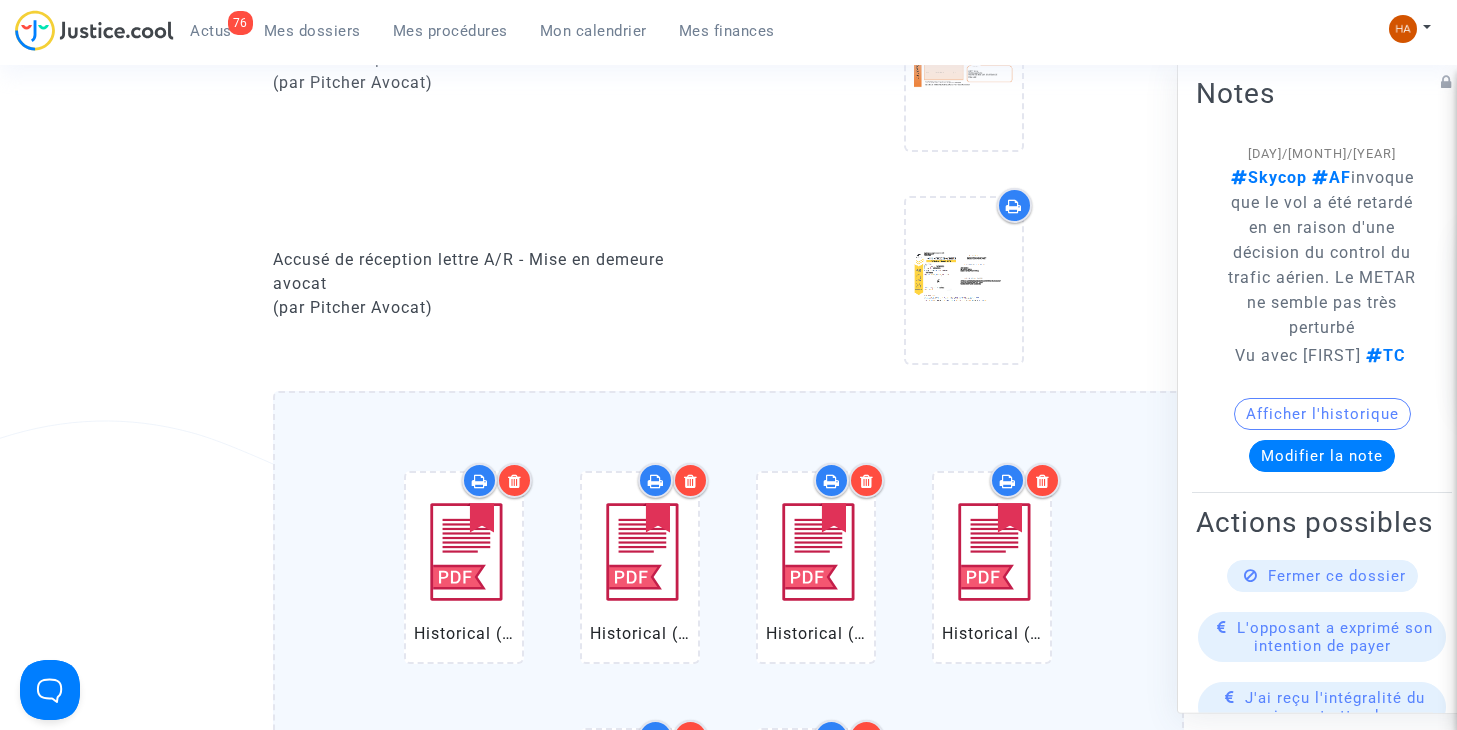 click at bounding box center [515, 481] 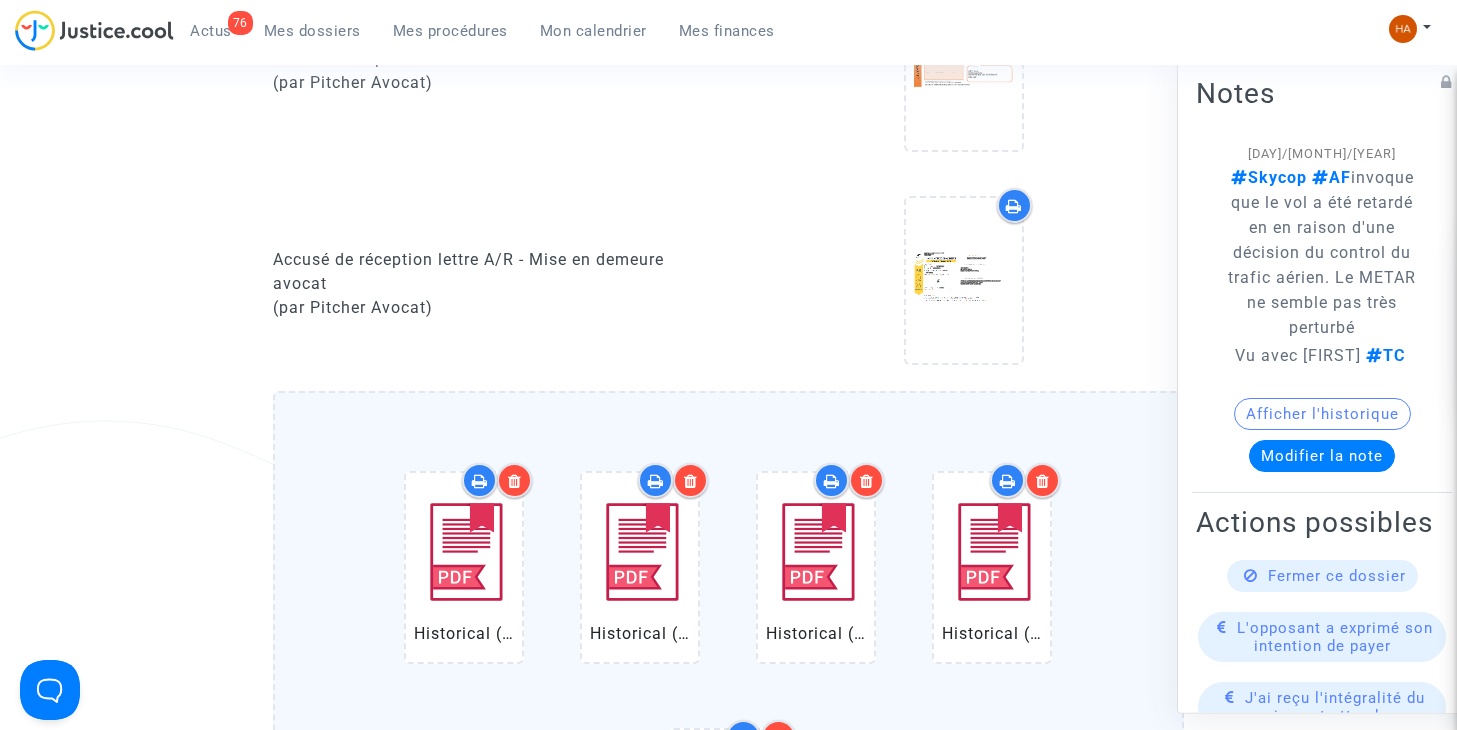 click at bounding box center [515, 481] 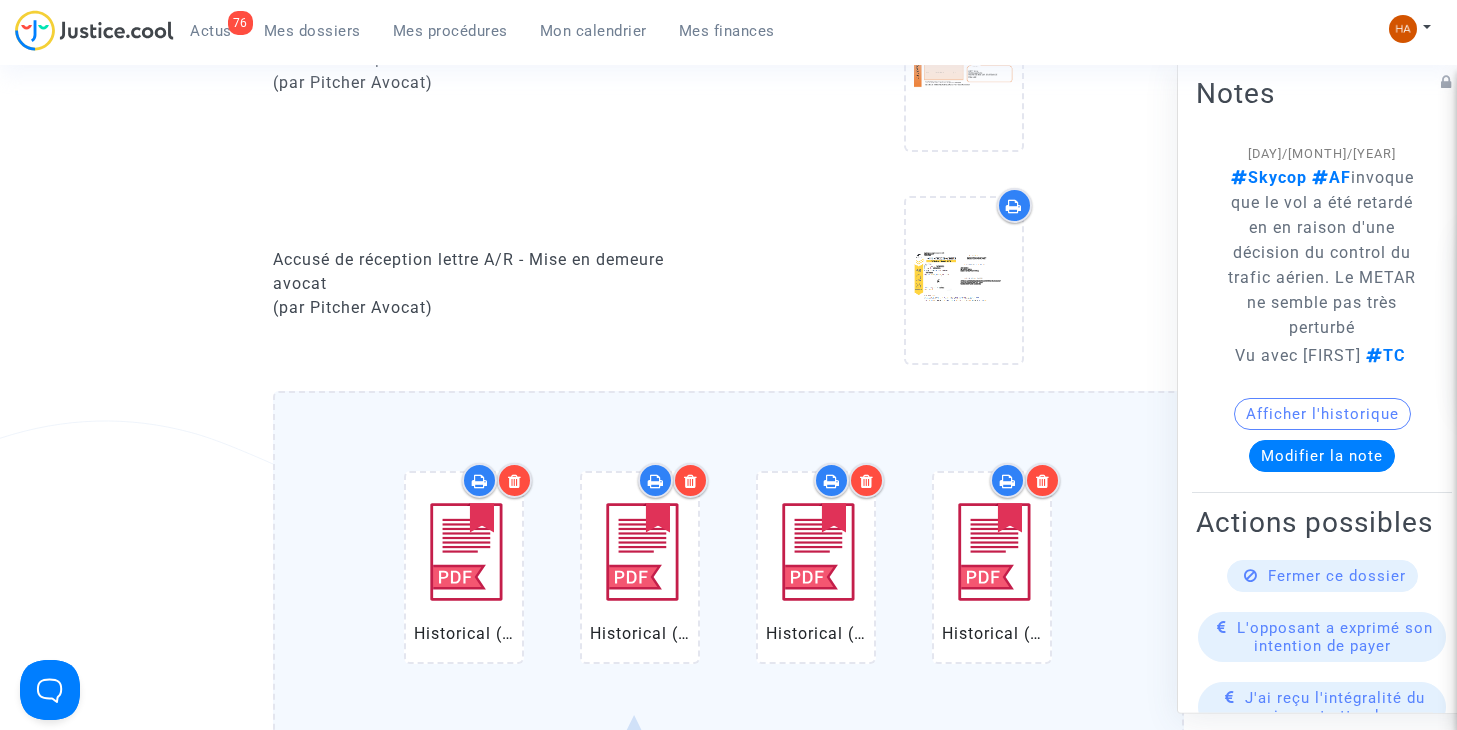 click at bounding box center (515, 481) 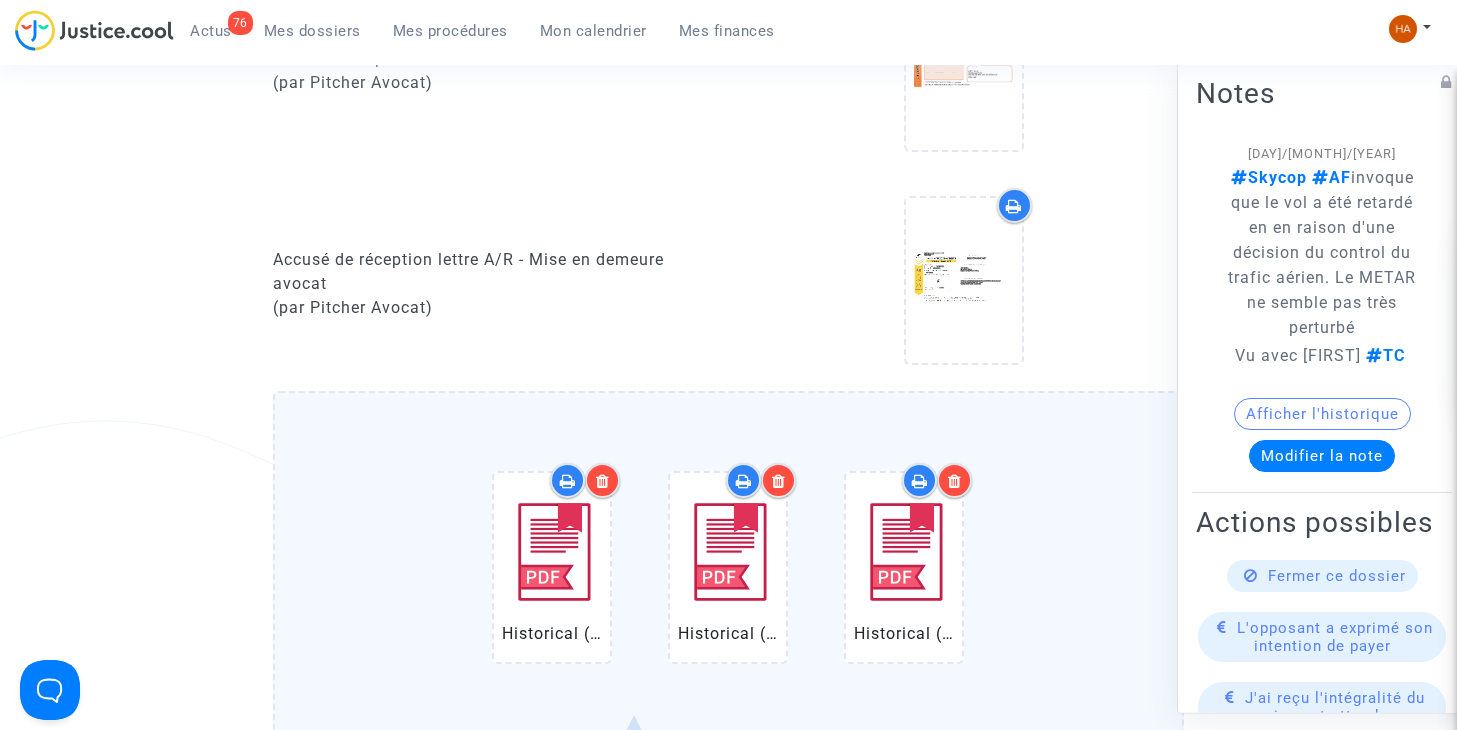 click at bounding box center [552, 567] 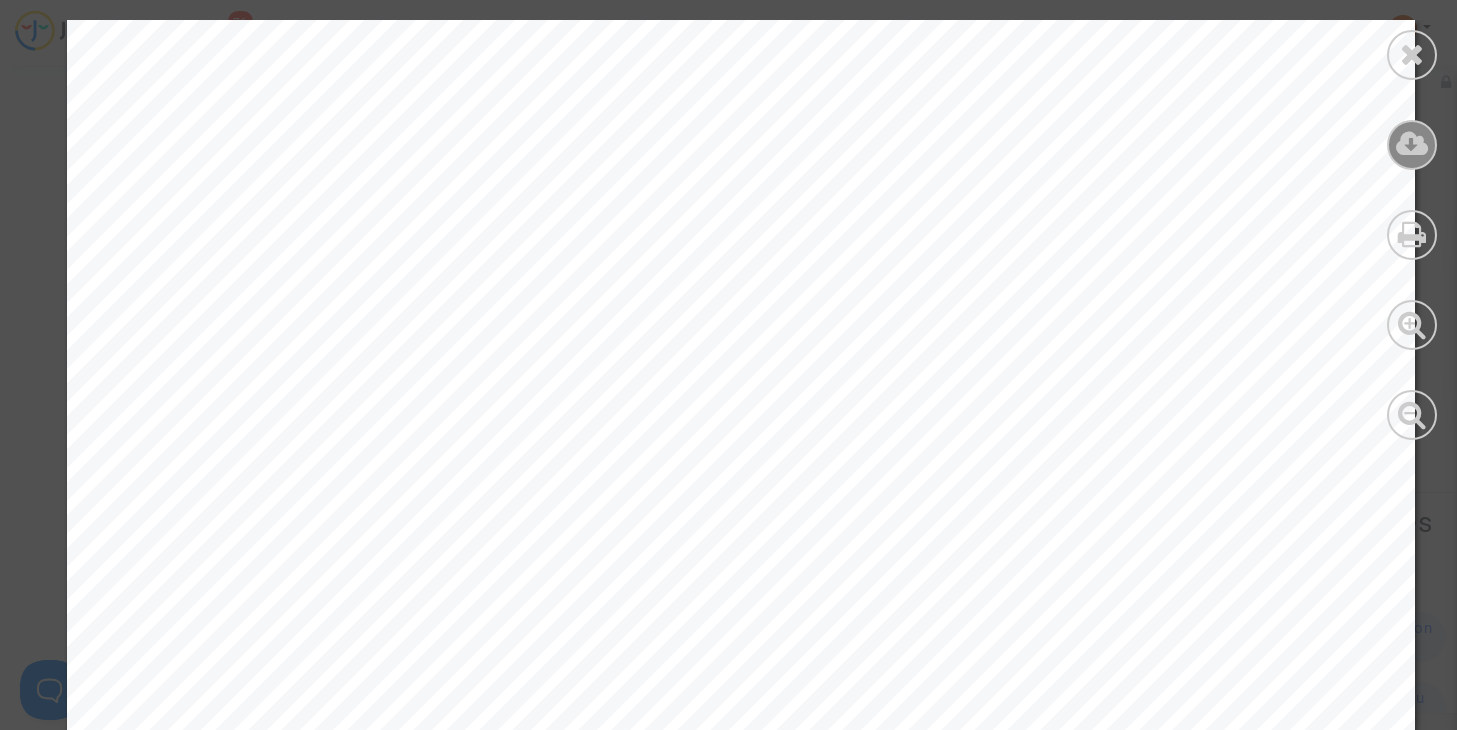 scroll, scrollTop: 1587, scrollLeft: 0, axis: vertical 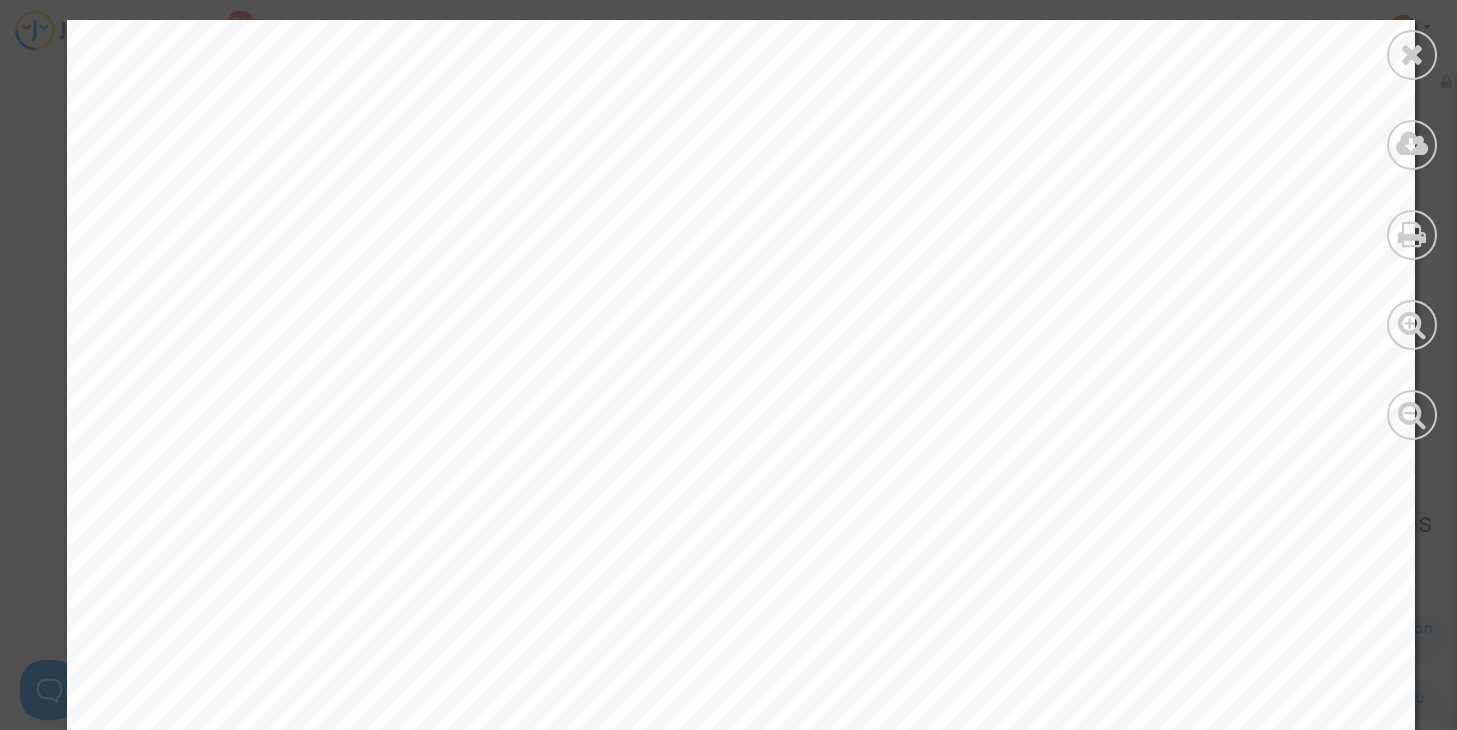 click at bounding box center (1412, 54) 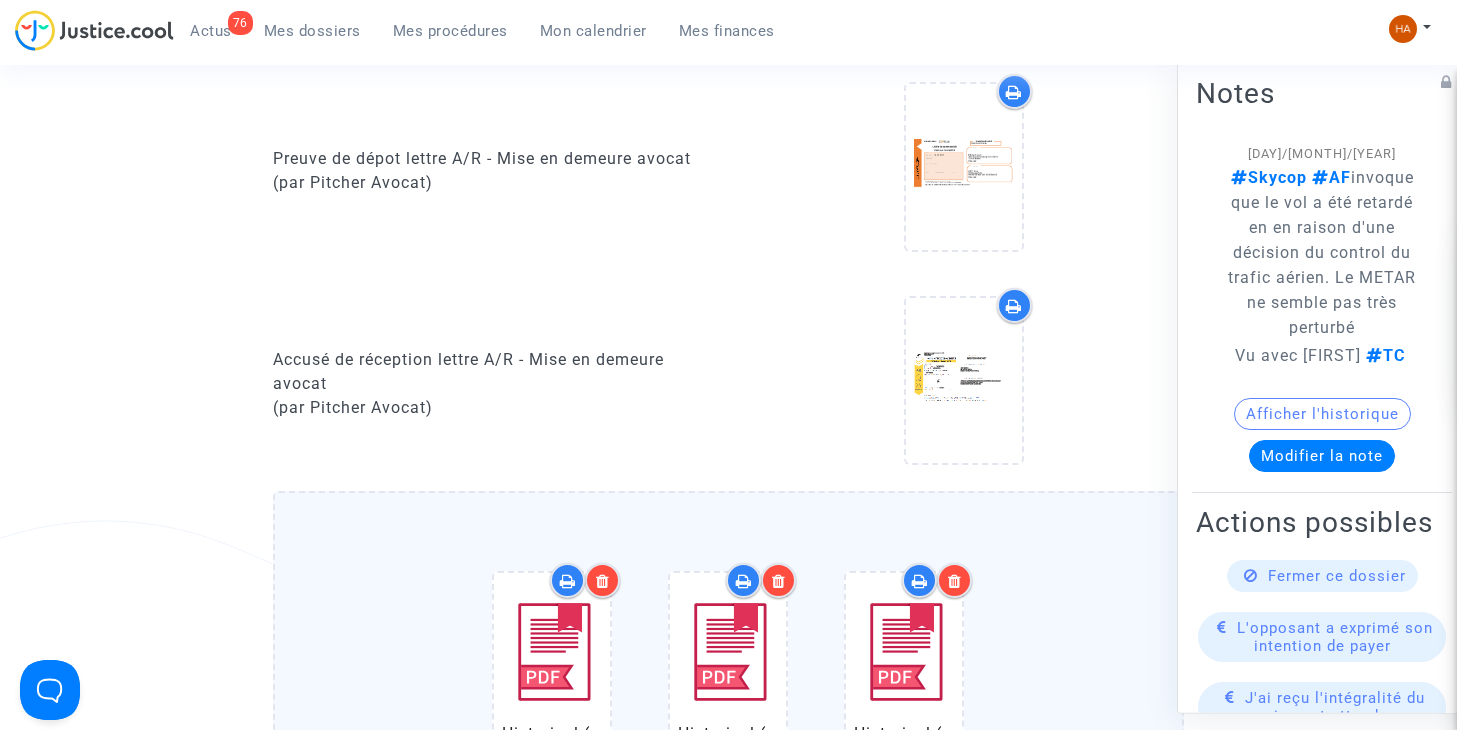 click at bounding box center (602, 580) 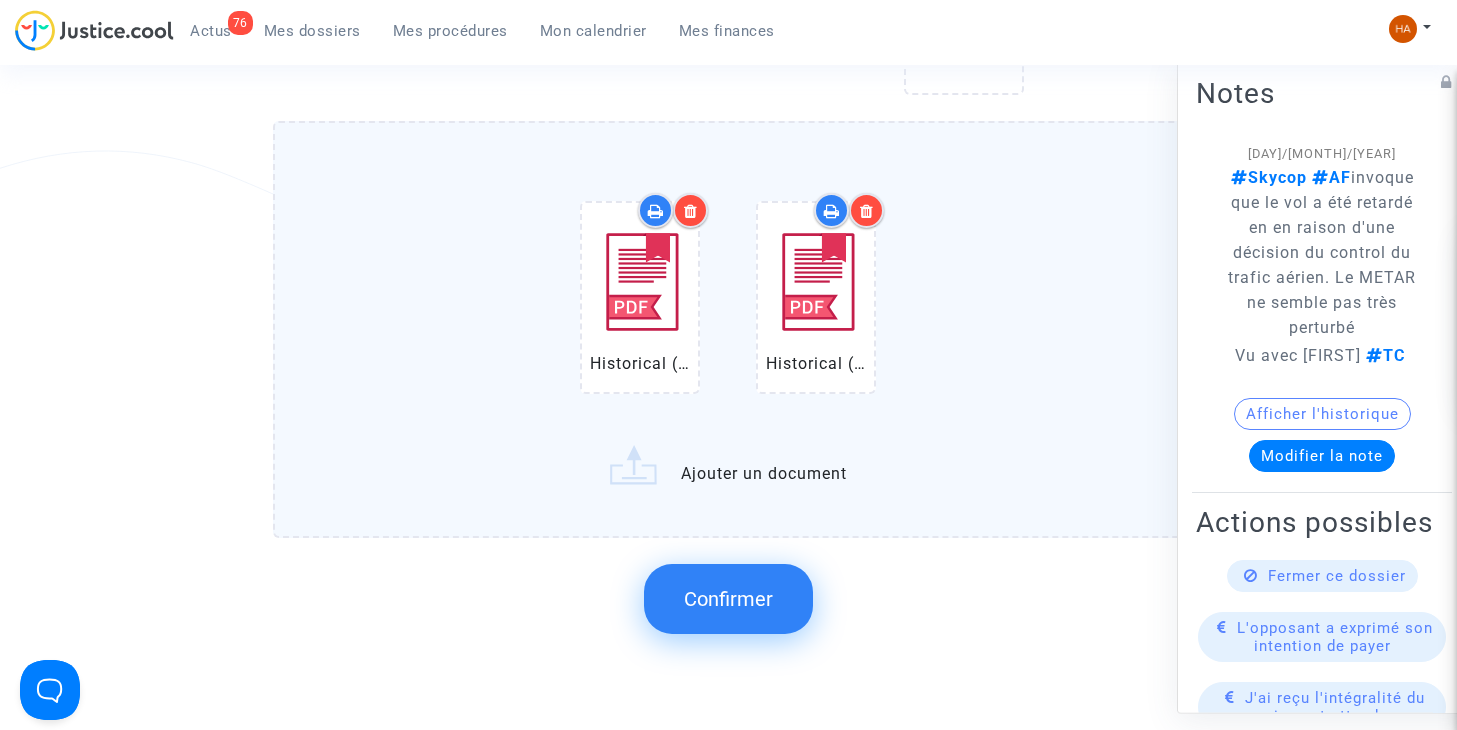 scroll, scrollTop: 1987, scrollLeft: 0, axis: vertical 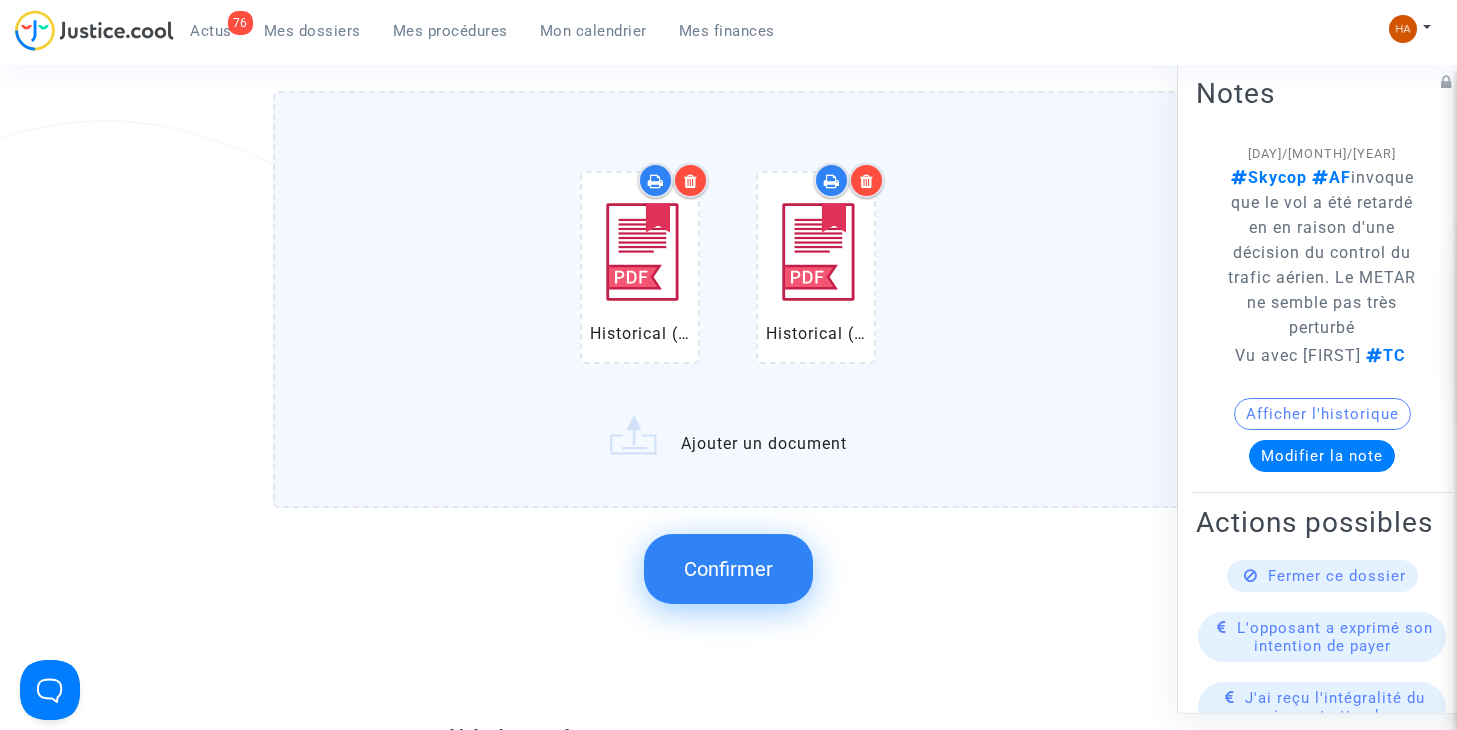 click at bounding box center (690, 180) 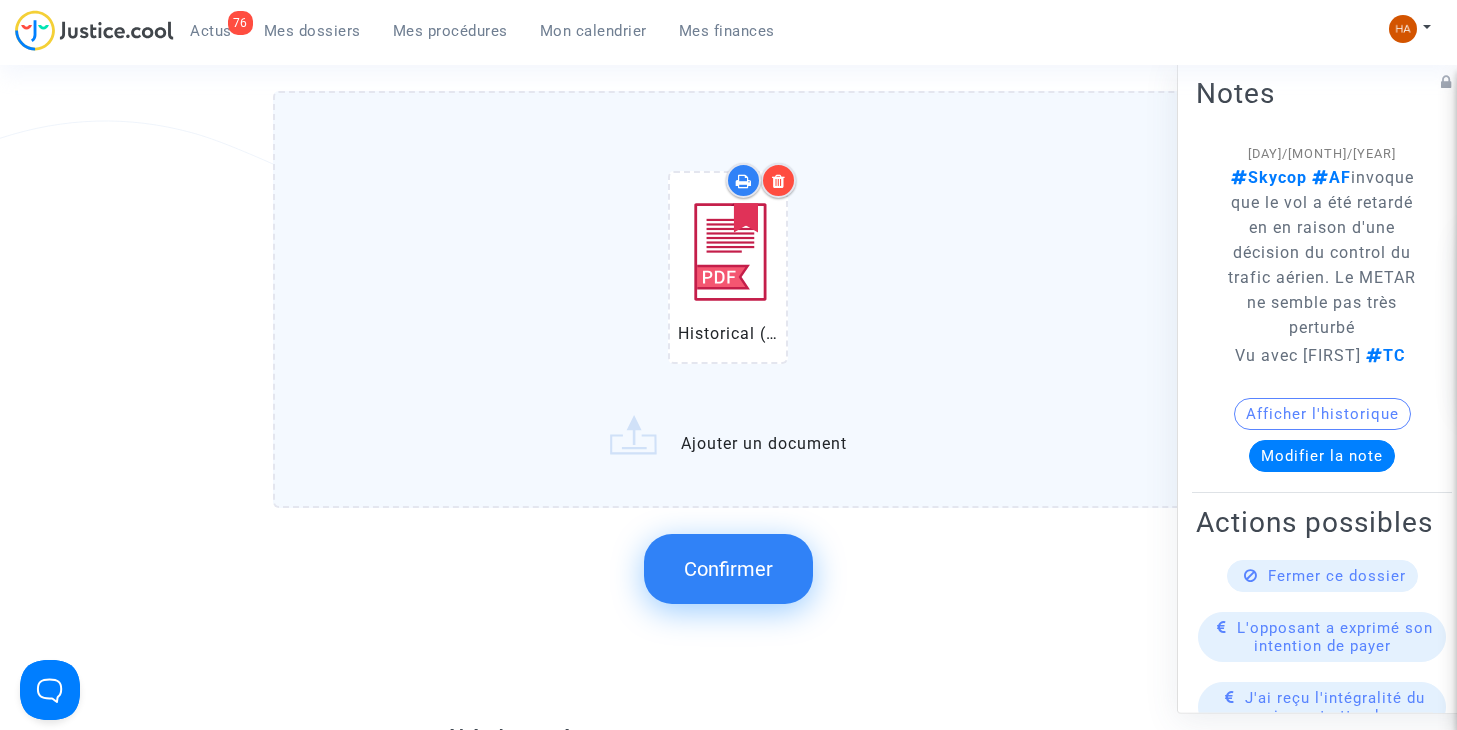 click at bounding box center [778, 180] 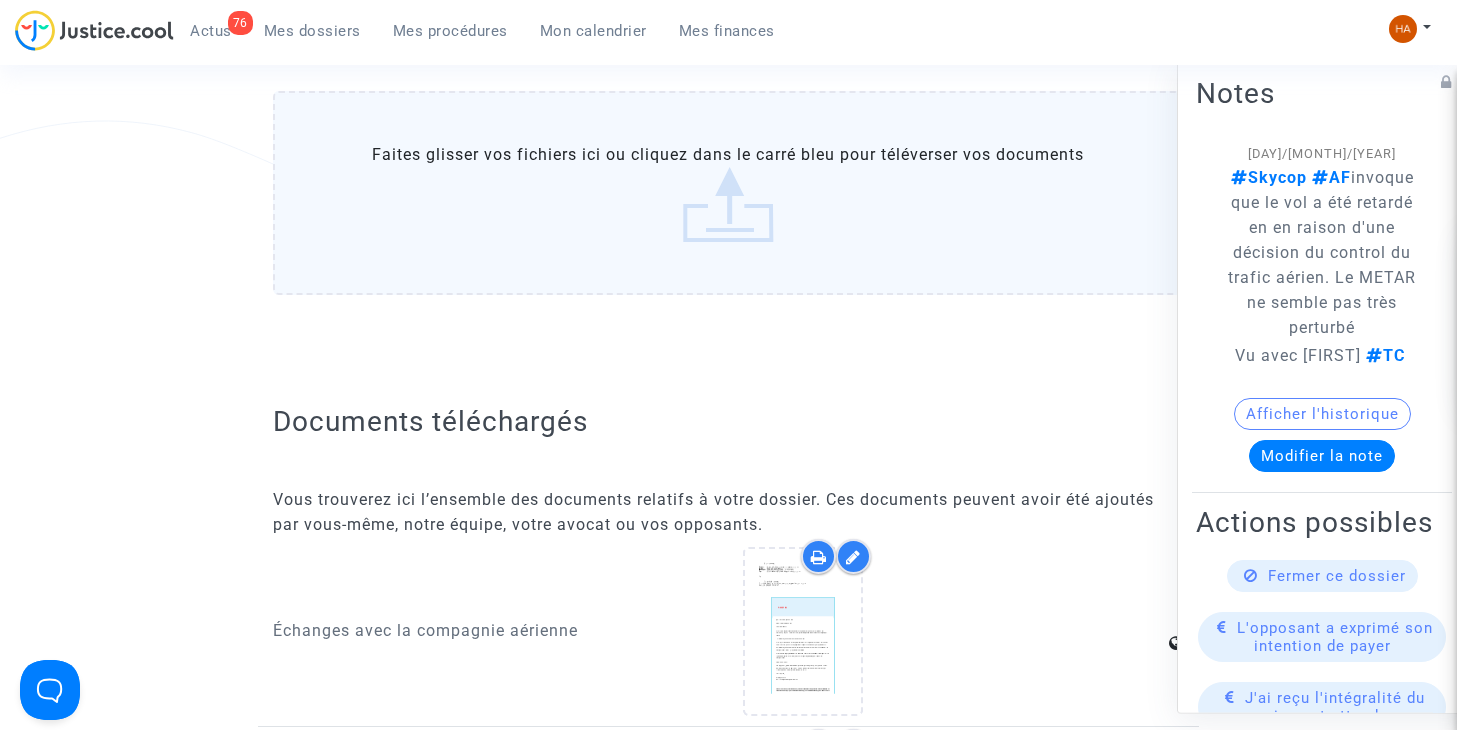 click on "Faites glisser vos fichiers ici ou cliquez dans le carré bleu pour téléverser vos documents" 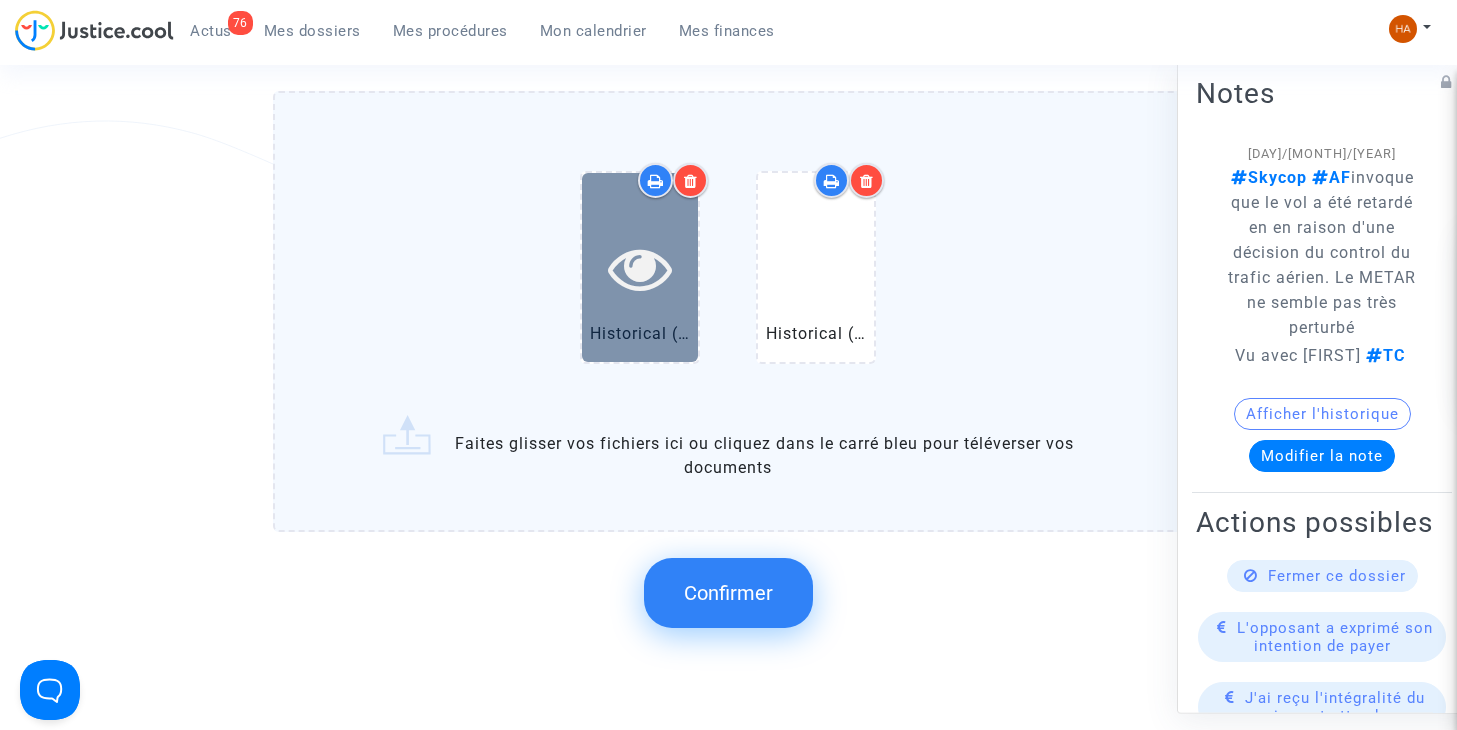 click at bounding box center (640, 268) 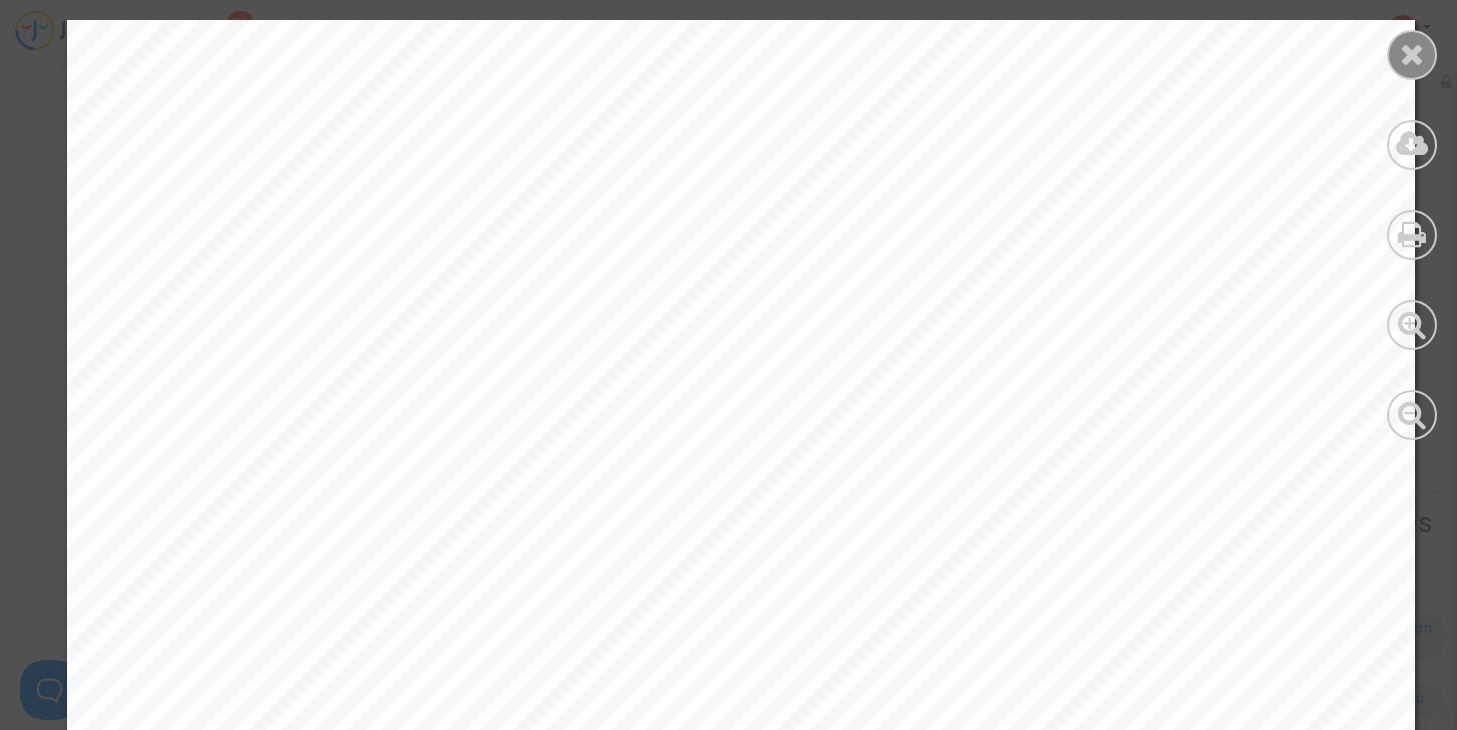 click at bounding box center [1412, 54] 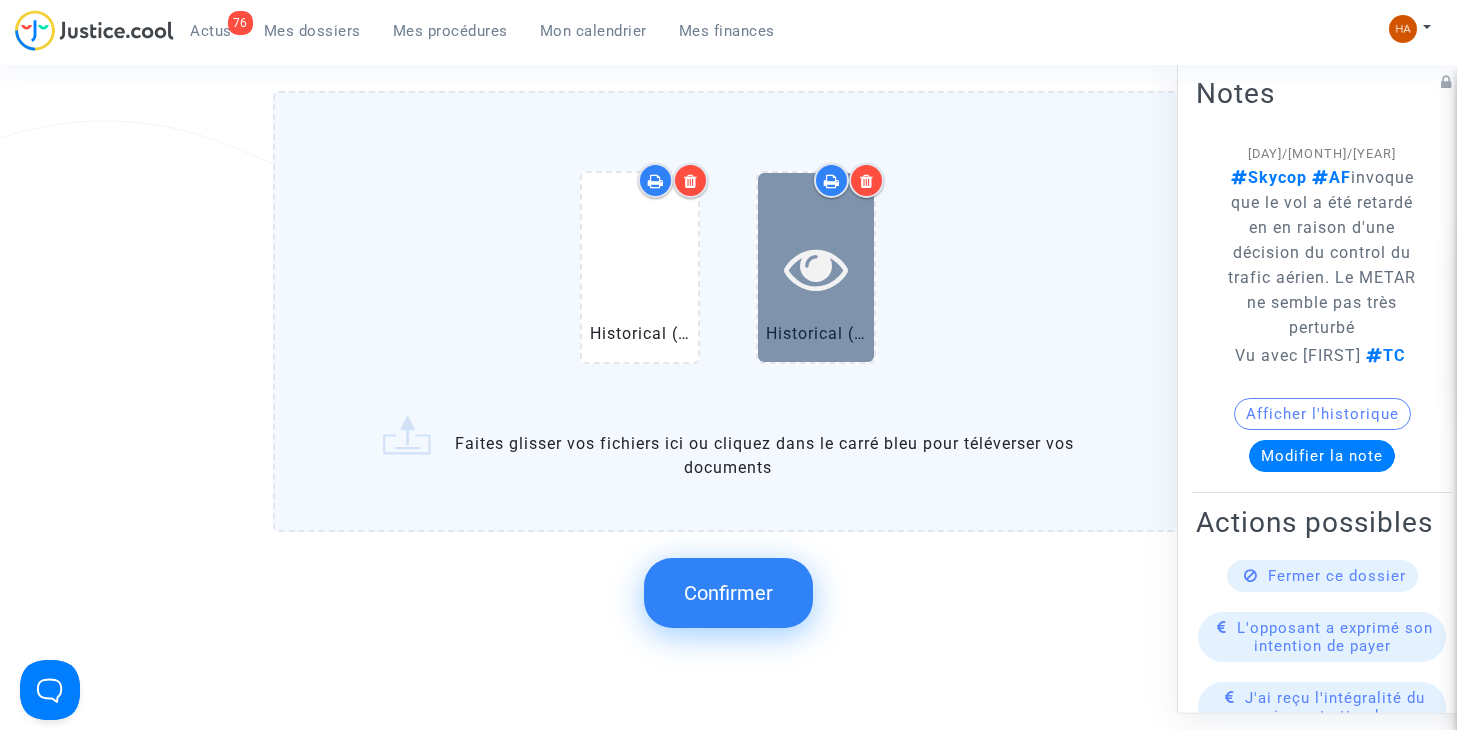 click at bounding box center (816, 268) 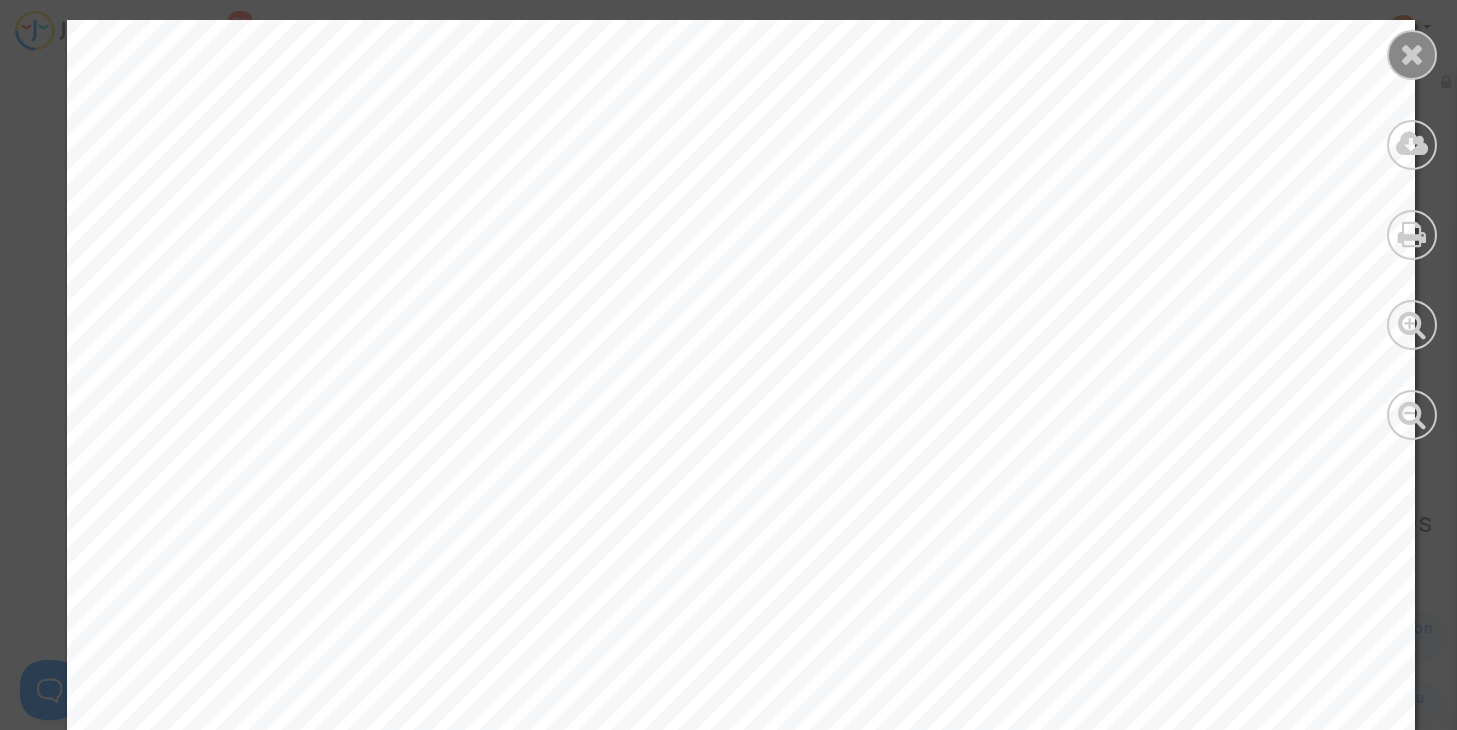 click at bounding box center (1412, 54) 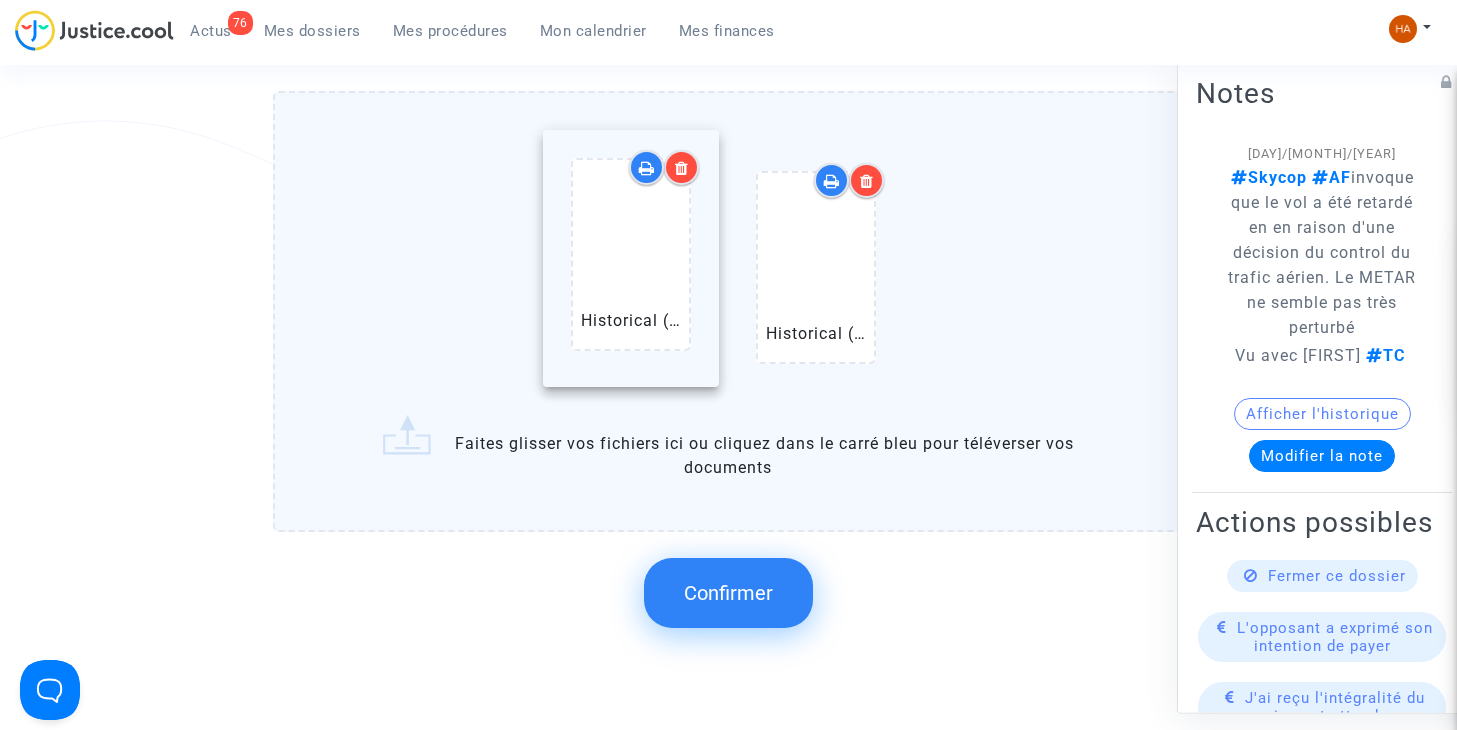 drag, startPoint x: 795, startPoint y: 323, endPoint x: 617, endPoint y: 305, distance: 178.90779 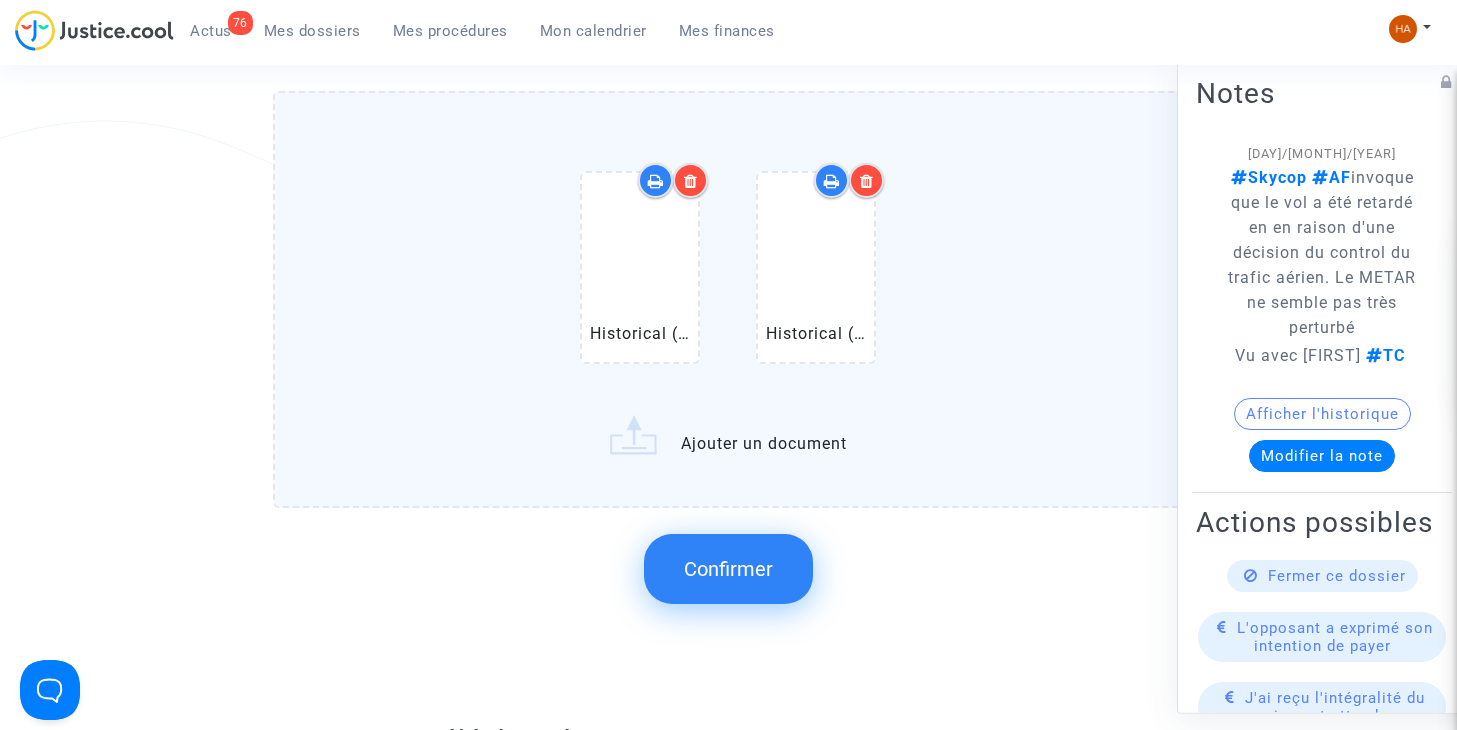 click on "Historical ([AIRPORT_CODE]) Amsterdam Schiphol Airport Arrivals.pdf Historical ([AIRPORT_CODE]) Amsterdam Schiphol Airport Arrivals 2.pdf Ajouter un document" 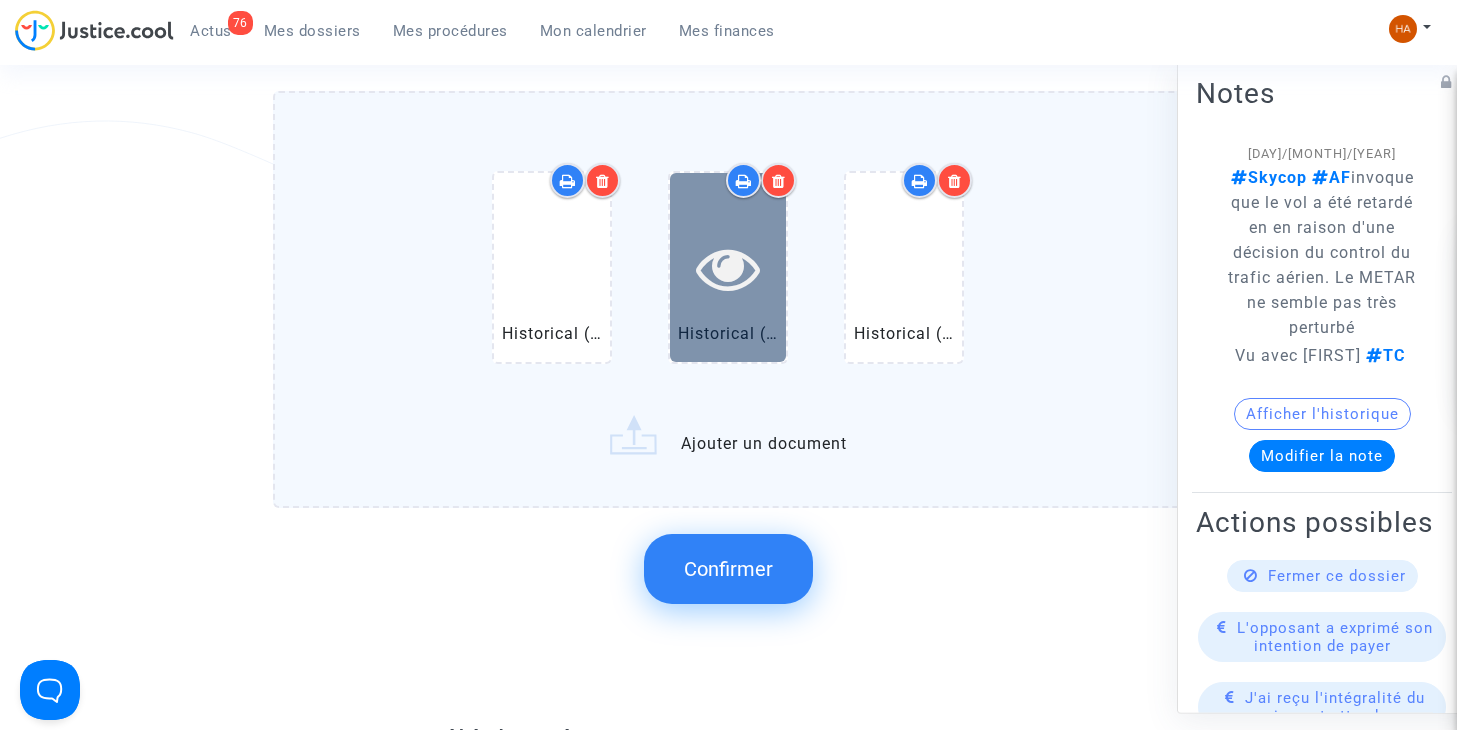 click at bounding box center [728, 268] 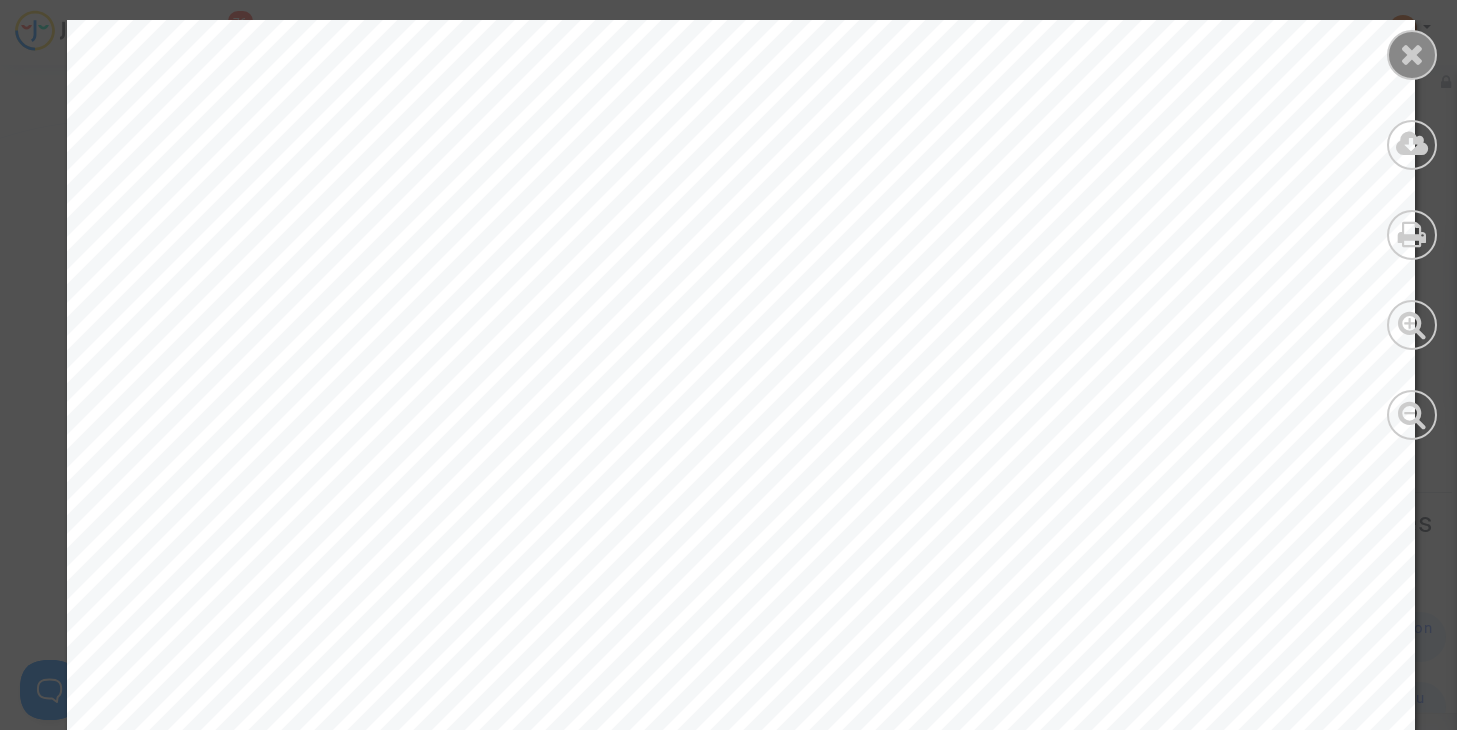 click at bounding box center [1412, 54] 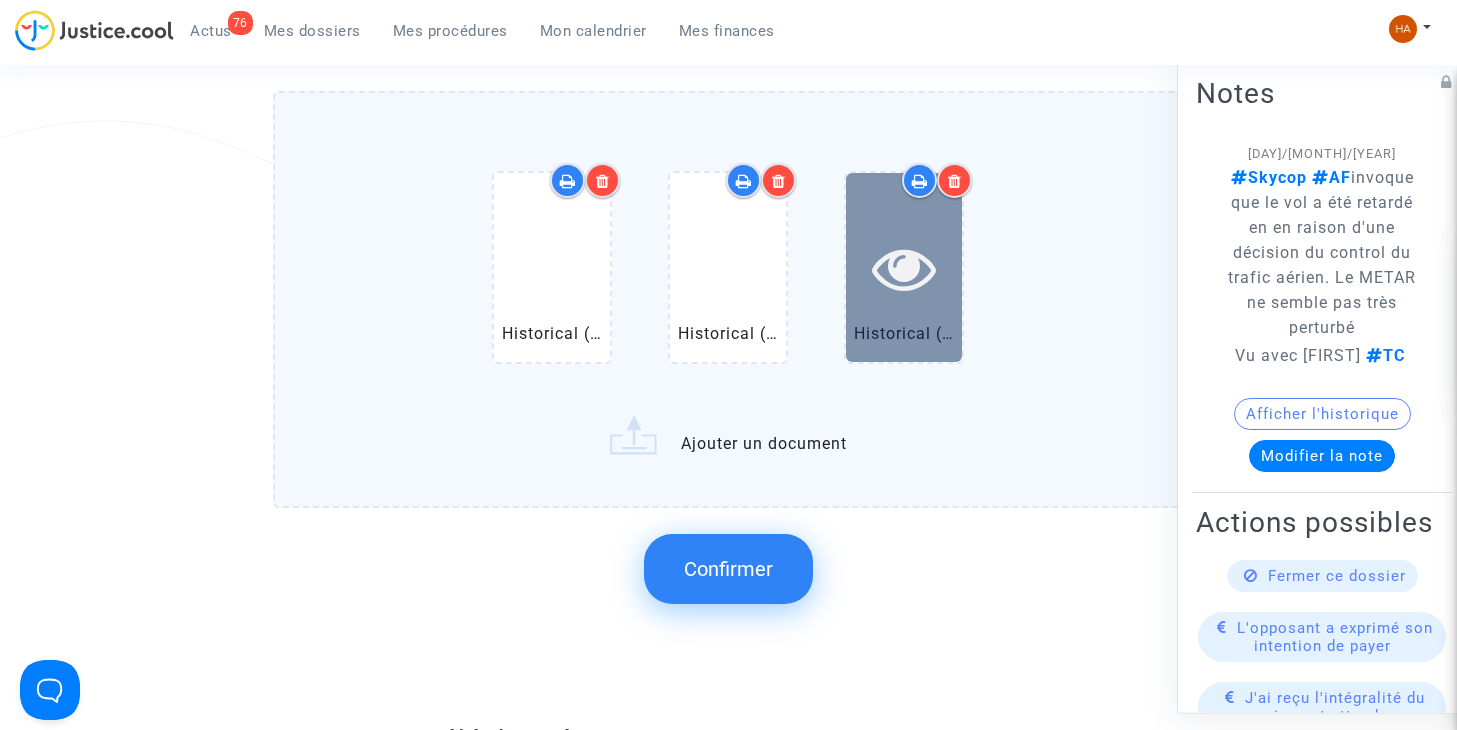 click at bounding box center (904, 268) 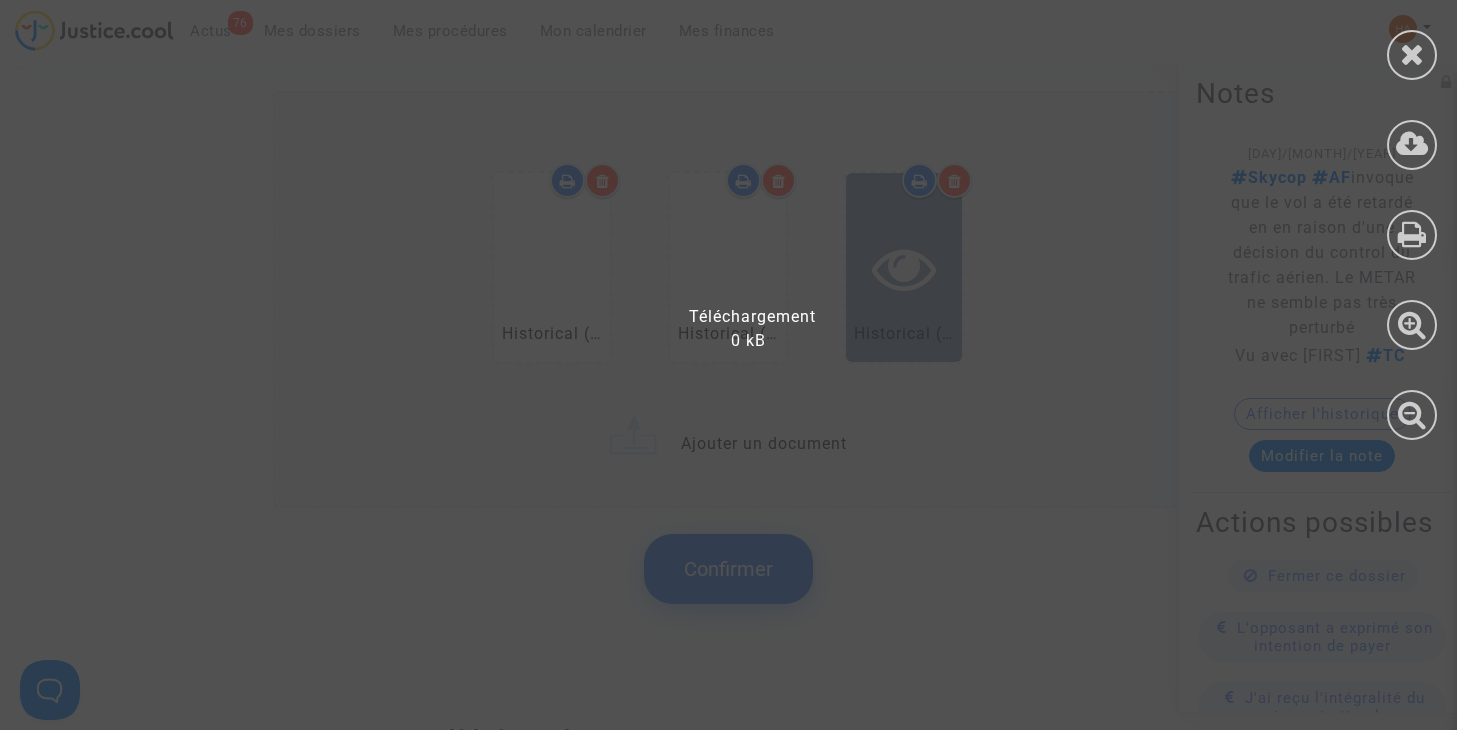 click at bounding box center (741, 375) 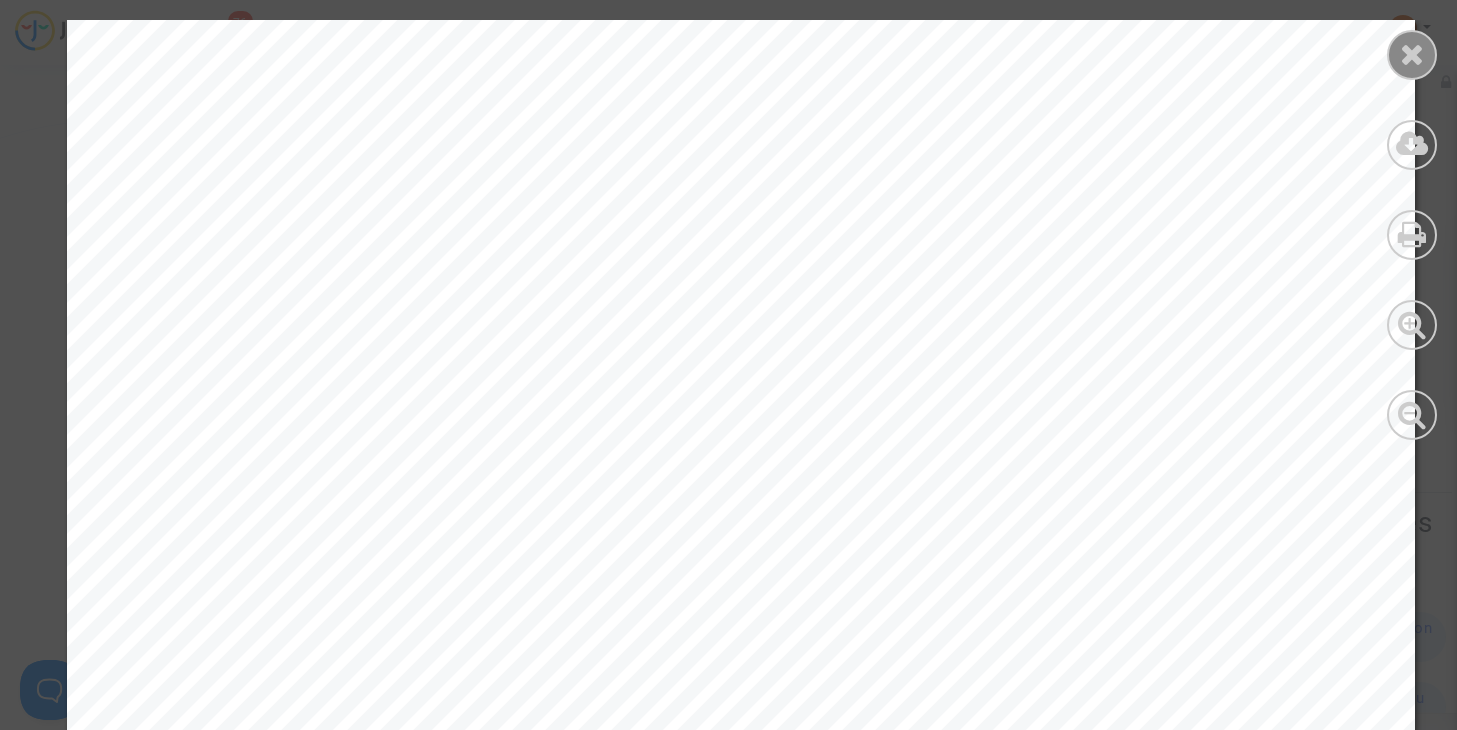 click at bounding box center (1412, 54) 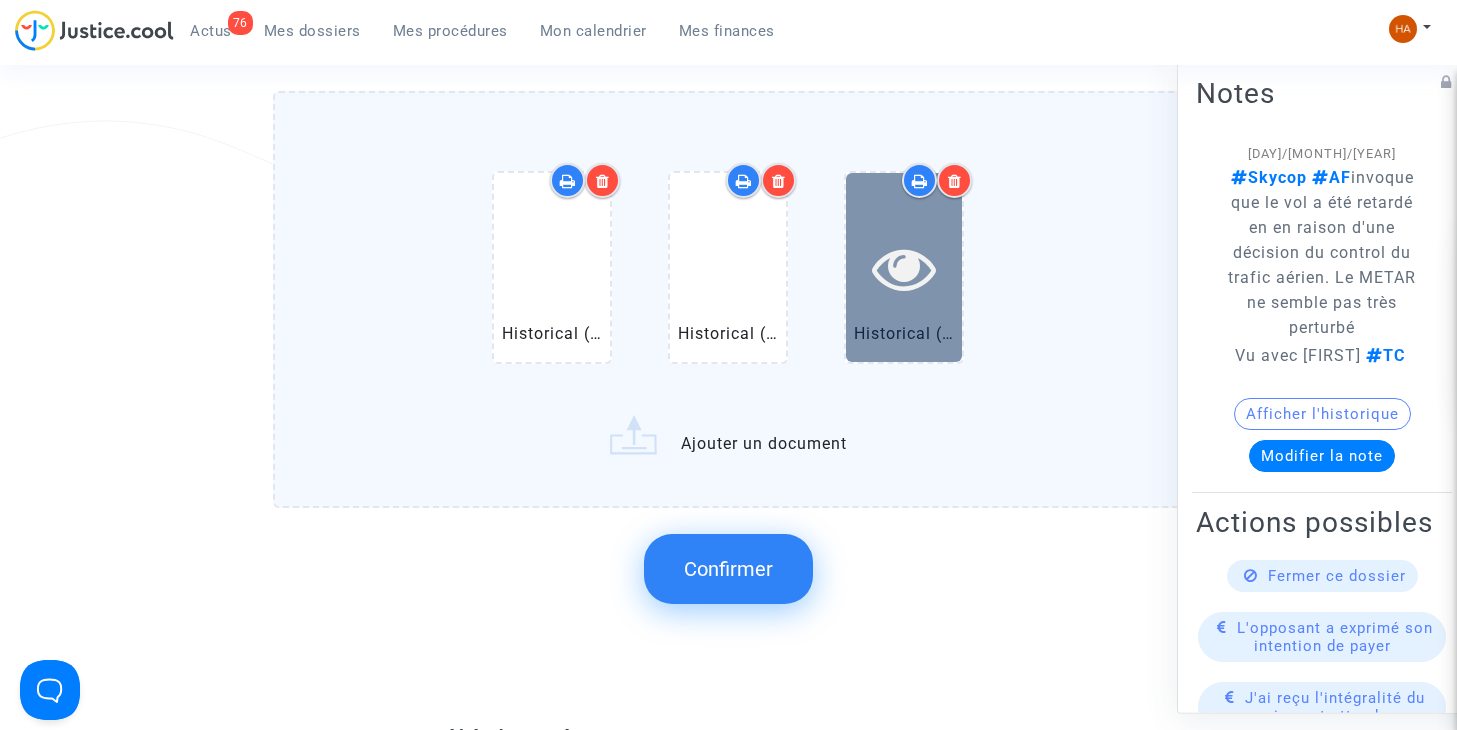 click at bounding box center (904, 268) 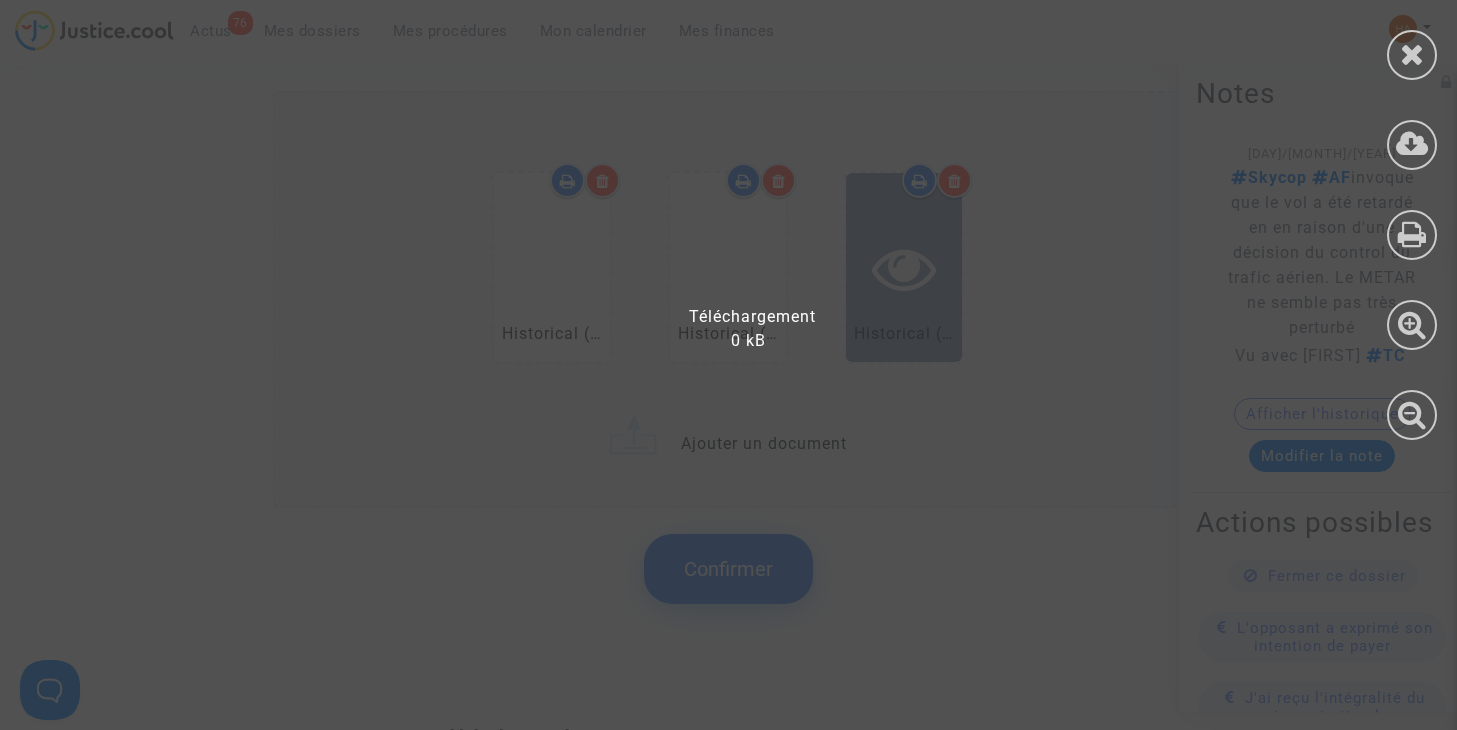click at bounding box center [741, 375] 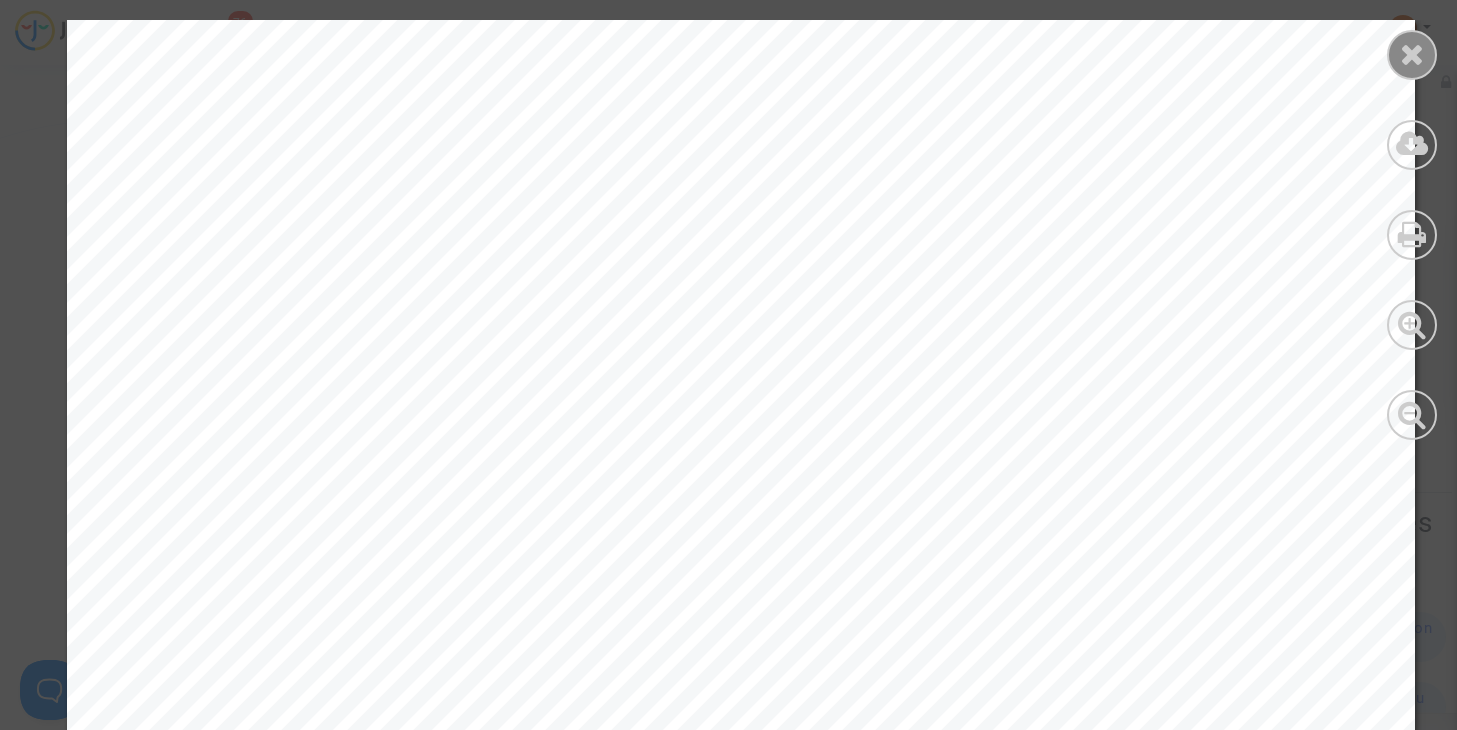 click at bounding box center [1412, 54] 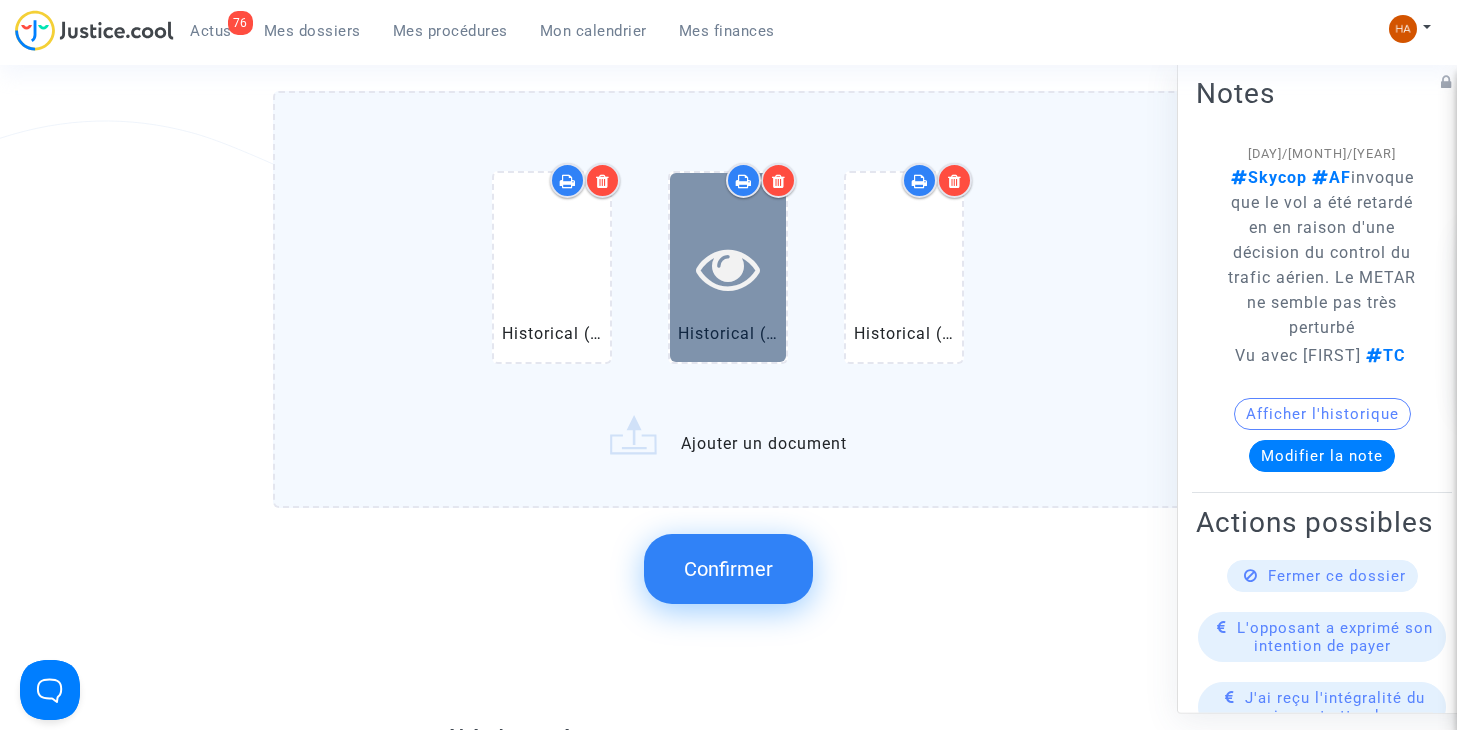 click at bounding box center [728, 267] 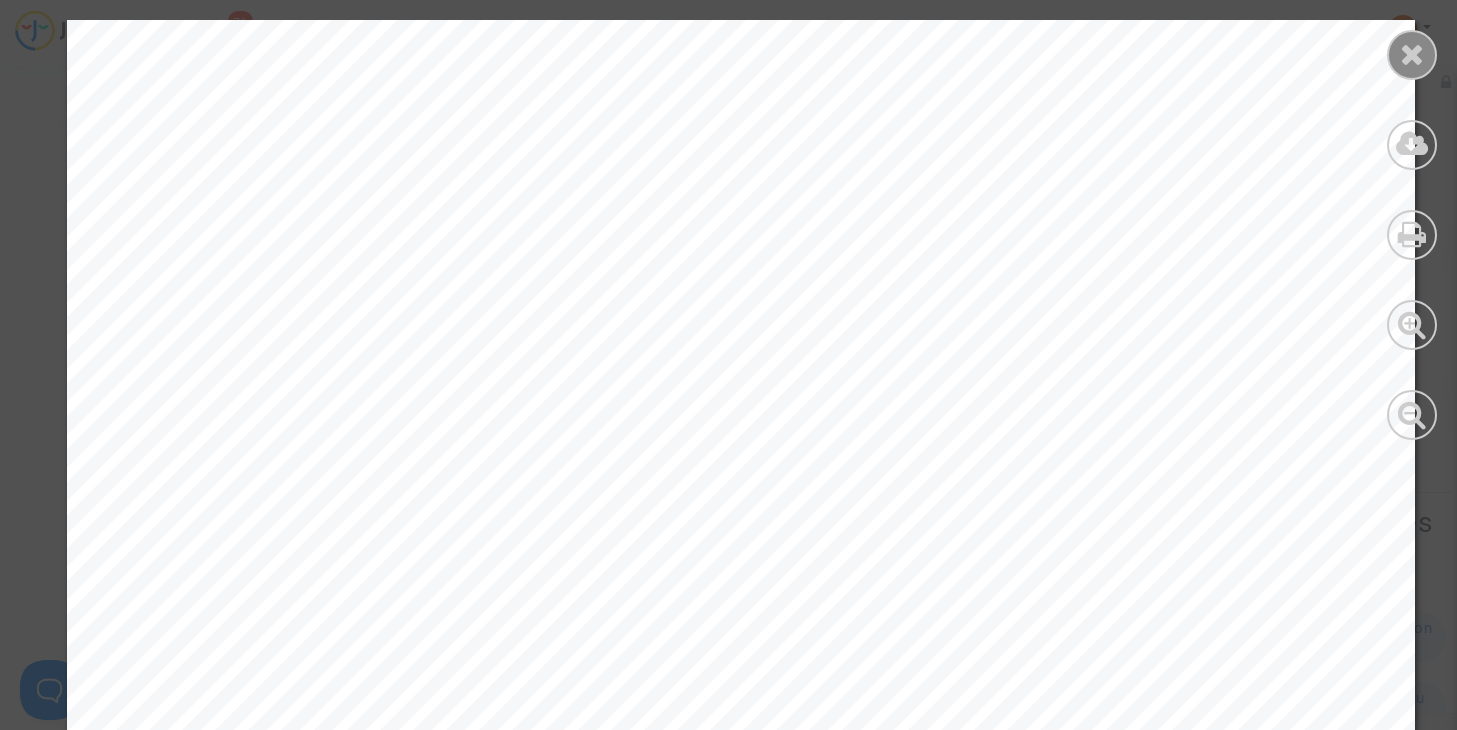 click at bounding box center (1412, 54) 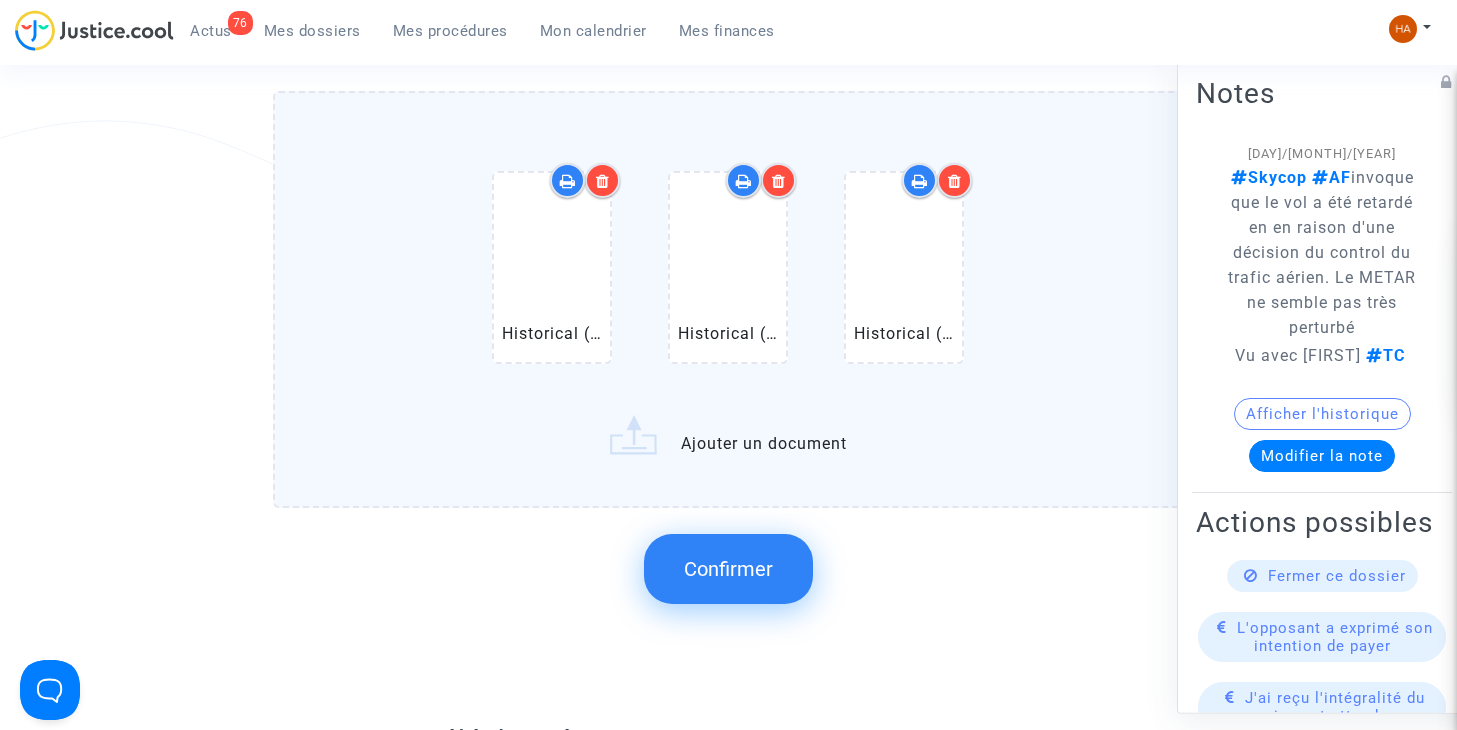 click on "Historical (AMS) Amsterdam Schiphol Airport Arrivals.pdf   Historical (AMS) Amsterdam Schiphol Airport Arrivals 2.pdf   Historical (AMS) Amsterdam Schiphol Airport Arrivals 3.pdf   Ajouter un document" 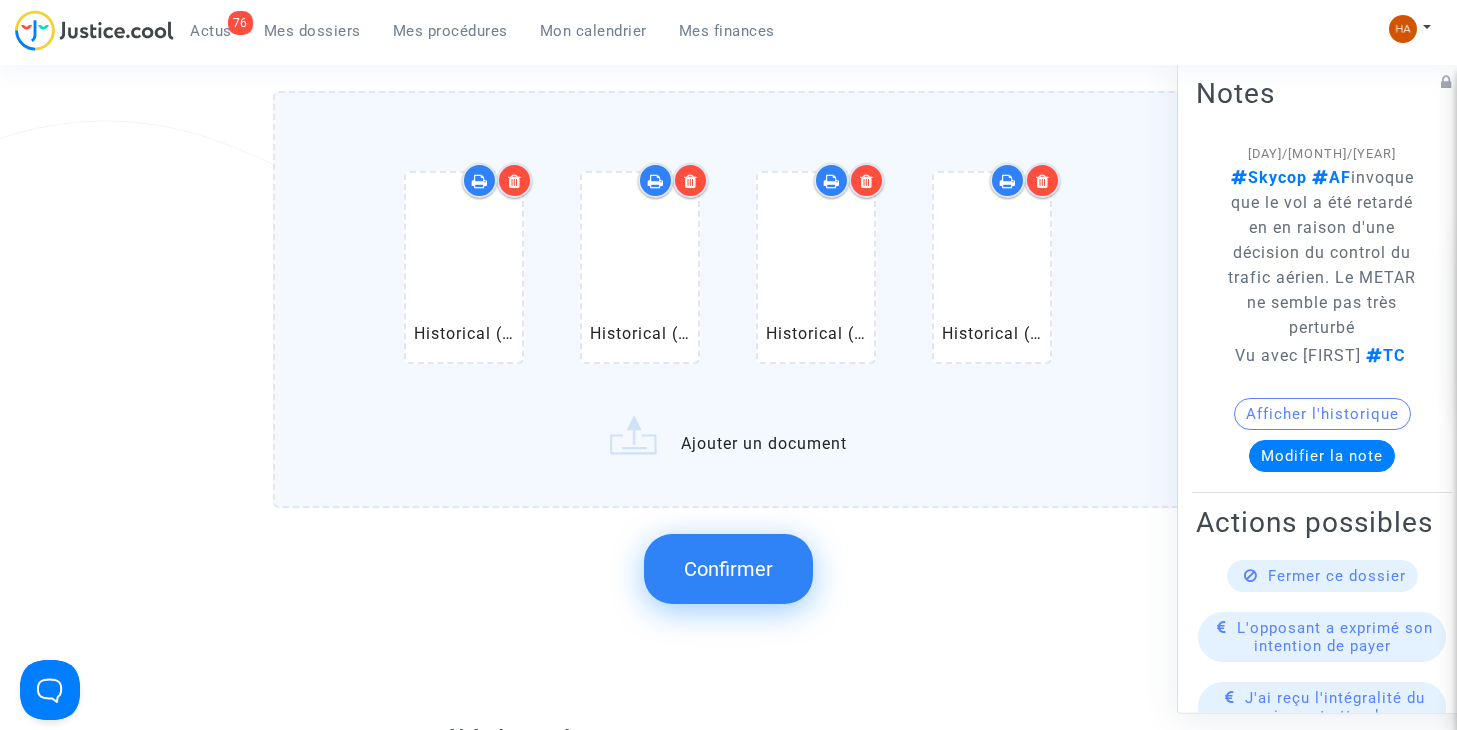 click on "Historical (AMS) [CITY] Airport Arrivals.pdf   Historical (AMS) [CITY] Airport Arrivals 2.pdf   Historical (AMS) [CITY] Airport Arrivals 3.pdf   Historical (AMS) [CITY] Airport Arrivals 4.pdf   Ajouter un document" 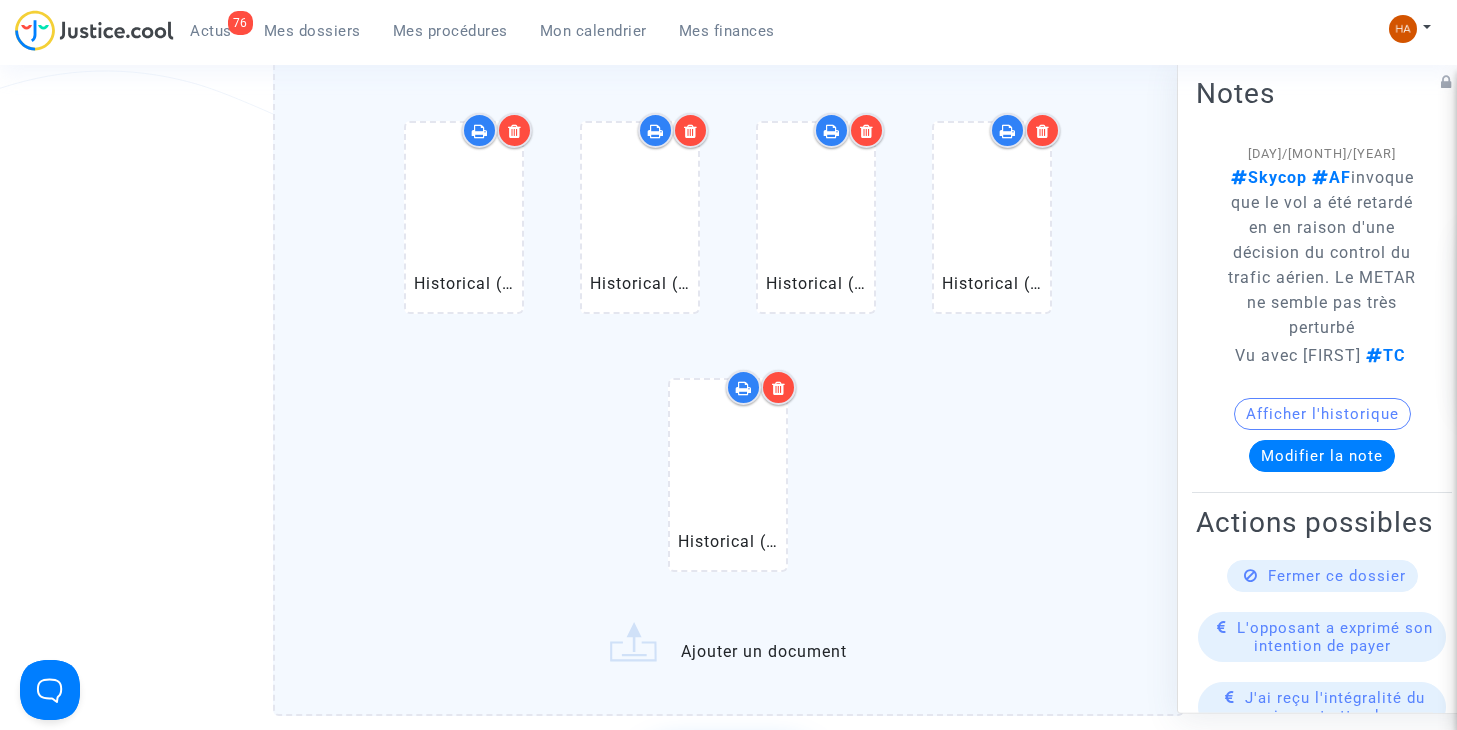 scroll, scrollTop: 2187, scrollLeft: 0, axis: vertical 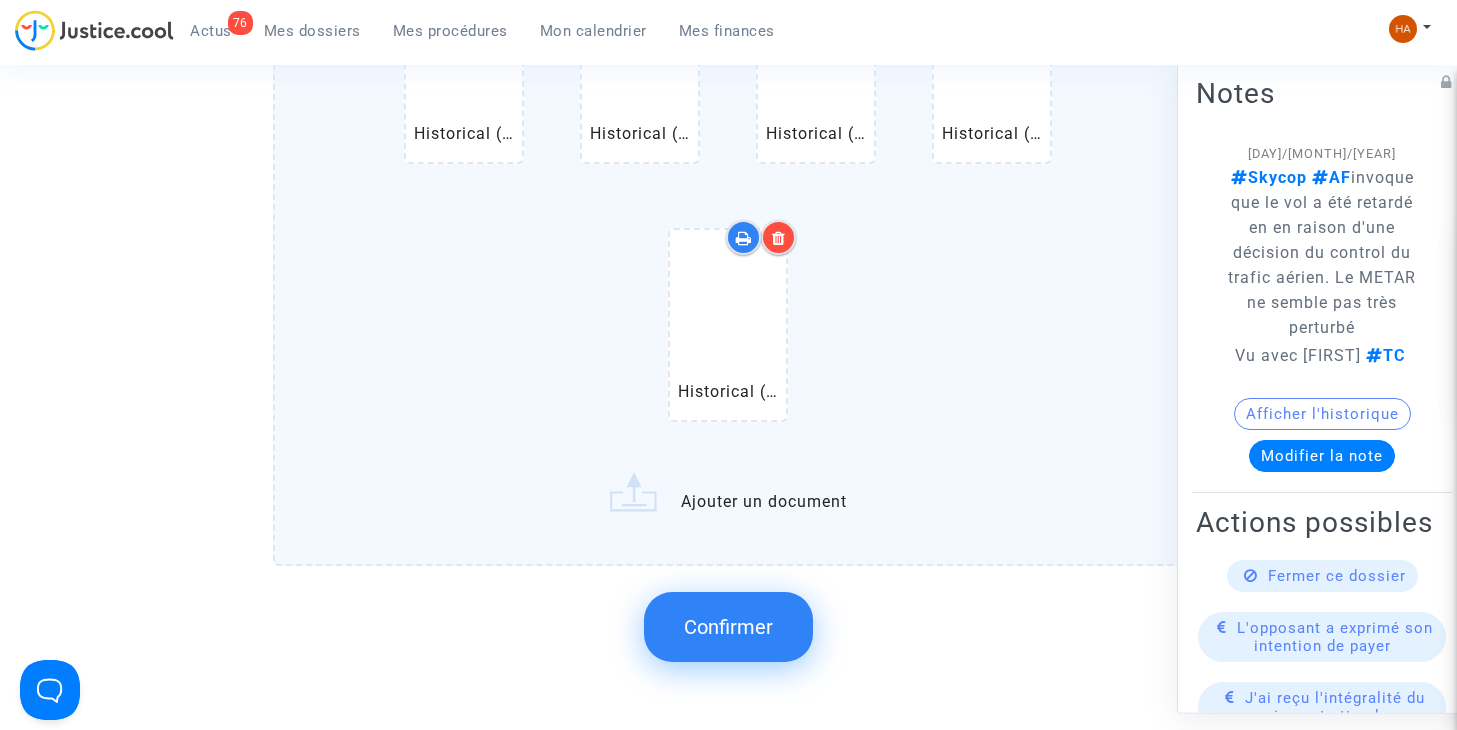 click on "Historical (AMS) Amsterdam Schiphol Airport Arrivals.pdf   Historical (AMS) Amsterdam Schiphol Airport Arrivals 2.pdf   Historical (AMS) Amsterdam Schiphol Airport Arrivals 3.pdf   Historical (AMS) Amsterdam Schiphol Airport Arrivals 4.pdf   Historical (AMS) Amsterdam Schiphol Airport Arrivals 5.pdf   Ajouter un document" 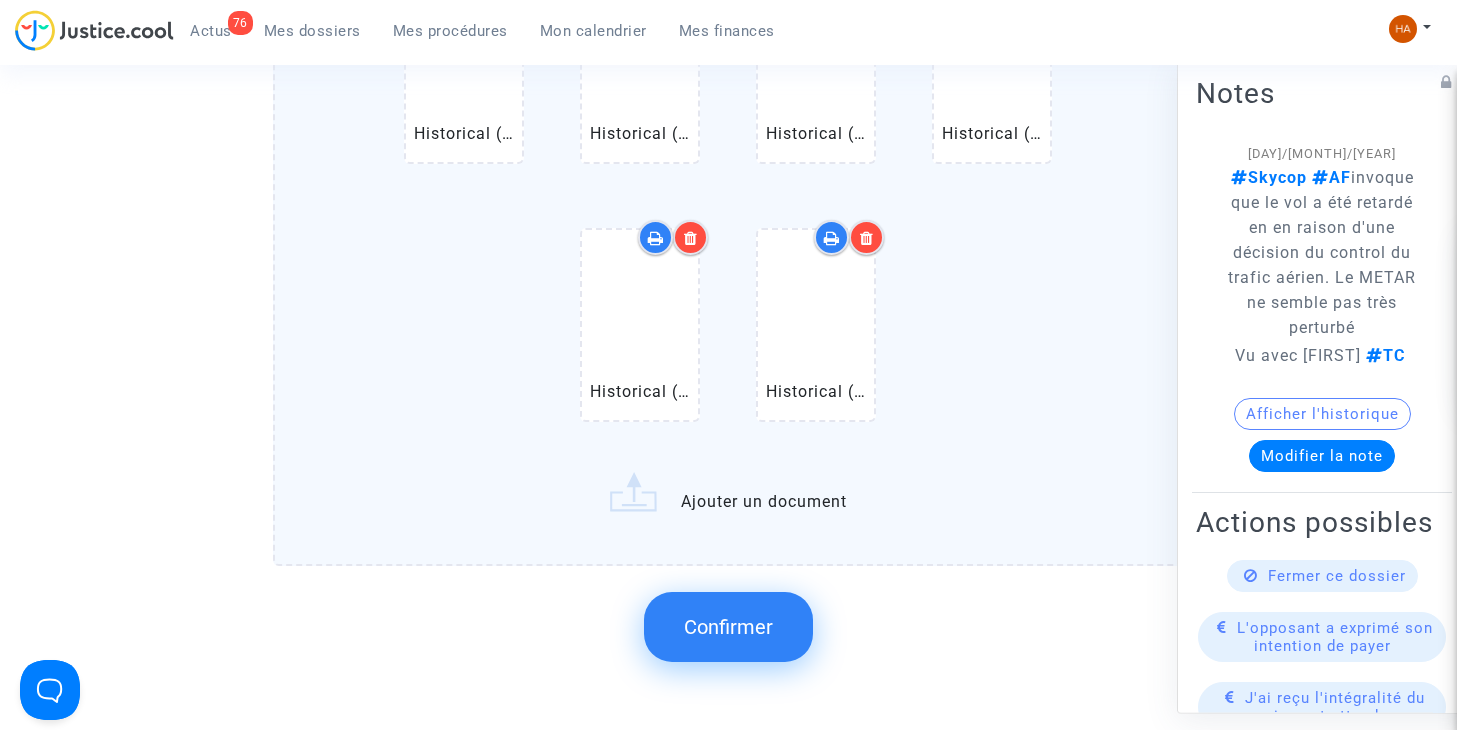 click on "Historical (AMS) Amsterdam Schiphol Airport Arrivals.pdf   Historical (AMS) Amsterdam Schiphol Airport Arrivals 2.pdf   Historical (AMS) Amsterdam Schiphol Airport Arrivals 3.pdf   Historical (AMS) Amsterdam Schiphol Airport Arrivals 4.pdf   Historical (AMS) Amsterdam Schiphol Airport Arrivals 5.pdf   Historical (AMS) Amsterdam Schiphol Airport Arrivals 6.pdf   Ajouter un document" 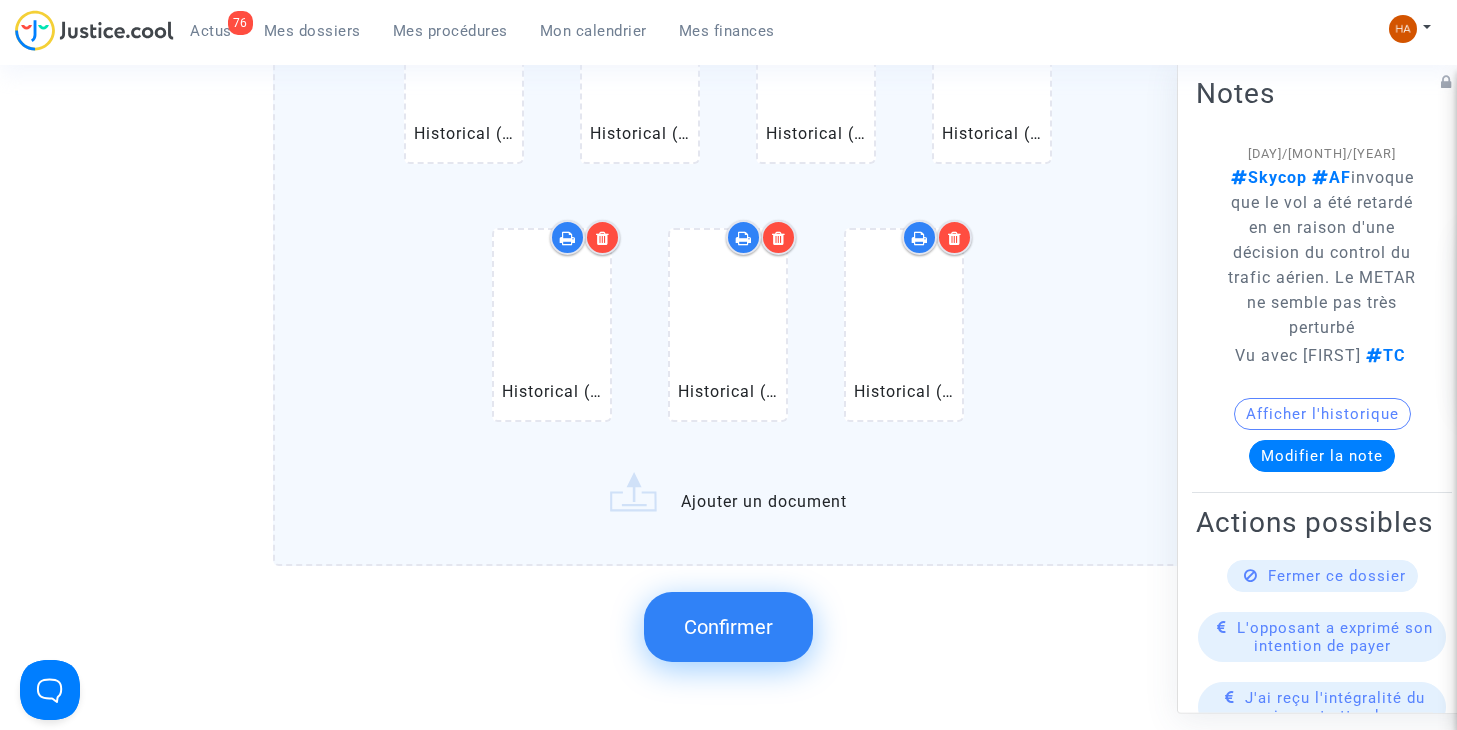 click on "Historical (AMS) Amsterdam Schiphol Airport Arrivals.pdf   Historical (AMS) Amsterdam Schiphol Airport Arrivals 2.pdf   Historical (AMS) Amsterdam Schiphol Airport Arrivals 3.pdf   Historical (AMS) Amsterdam Schiphol Airport Arrivals 4.pdf   Historical (AMS) Amsterdam Schiphol Airport Arrivals 5.pdf   Historical (AMS) Amsterdam Schiphol Airport Arrivals 6.pdf   Historical (AMS) Amsterdam Schiphol Airport Arrivals 7.pdf   Ajouter un document" 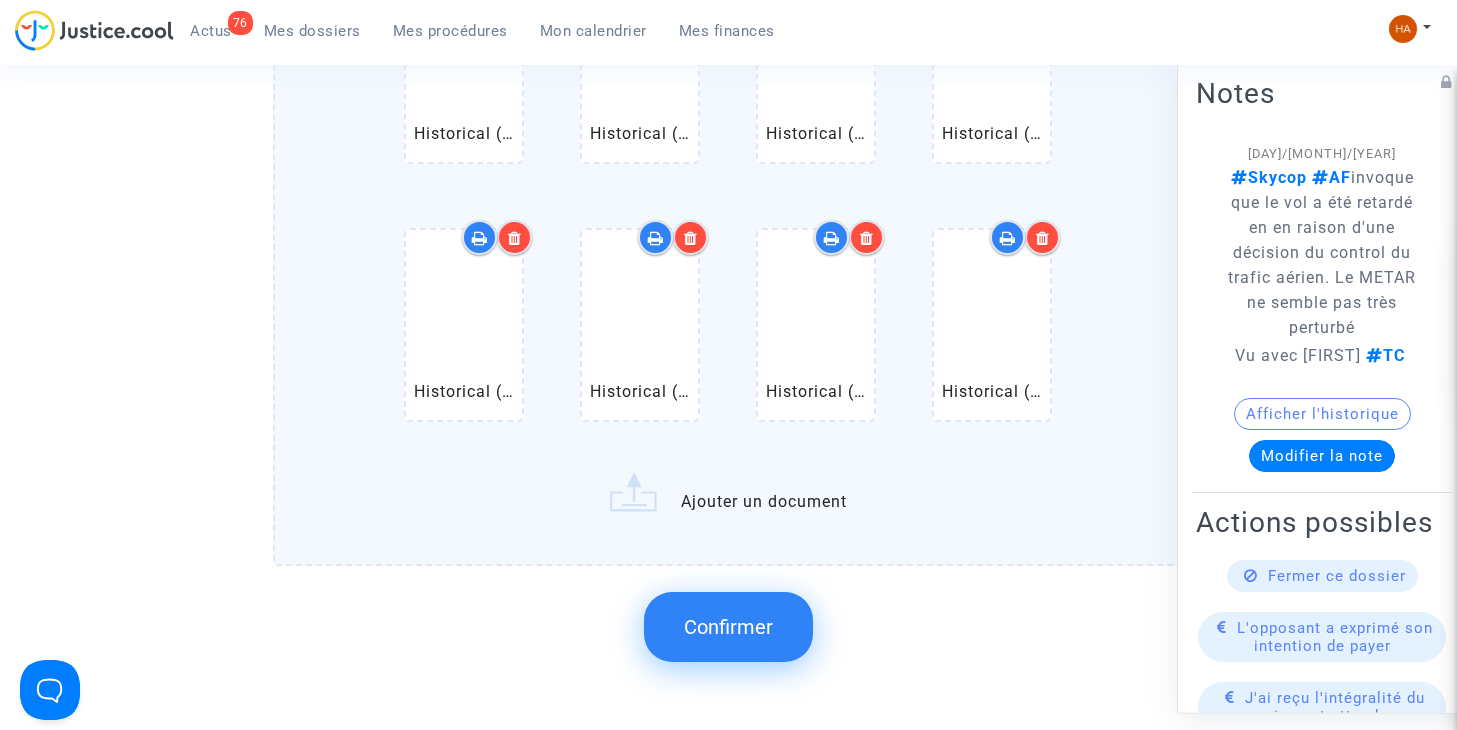 click on "Historical ([AIRPORT_CODE]) Amsterdam Schiphol Airport Arrivals.pdf Historical ([AIRPORT_CODE]) Amsterdam Schiphol Airport Arrivals 2.pdf Historical ([AIRPORT_CODE]) Amsterdam Schiphol Airport Arrivals 3.pdf Historical ([AIRPORT_CODE]) Amsterdam Schiphol Airport Arrivals 4.pdf Historical ([AIRPORT_CODE]) Amsterdam Schiphol Airport Arrivals 5.pdf Historical ([AIRPORT_CODE]) Amsterdam Schiphol Airport Arrivals 6.pdf Historical ([AIRPORT_CODE]) Amsterdam Schiphol Airport Arrivals 7.pdf Historical ([AIRPORT_CODE]) Amsterdam Schiphol Airport Arrivals 8.pdf Ajouter un document" 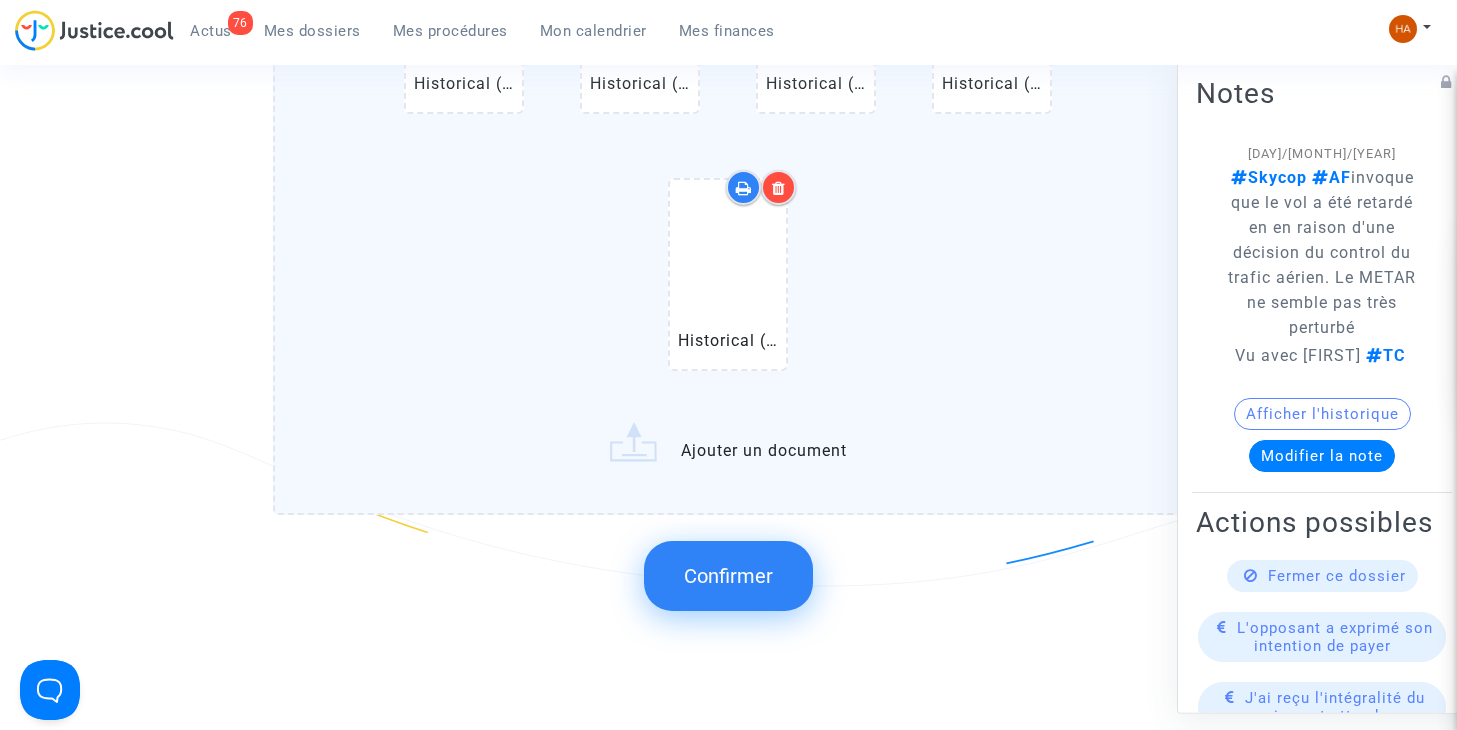 scroll, scrollTop: 2487, scrollLeft: 0, axis: vertical 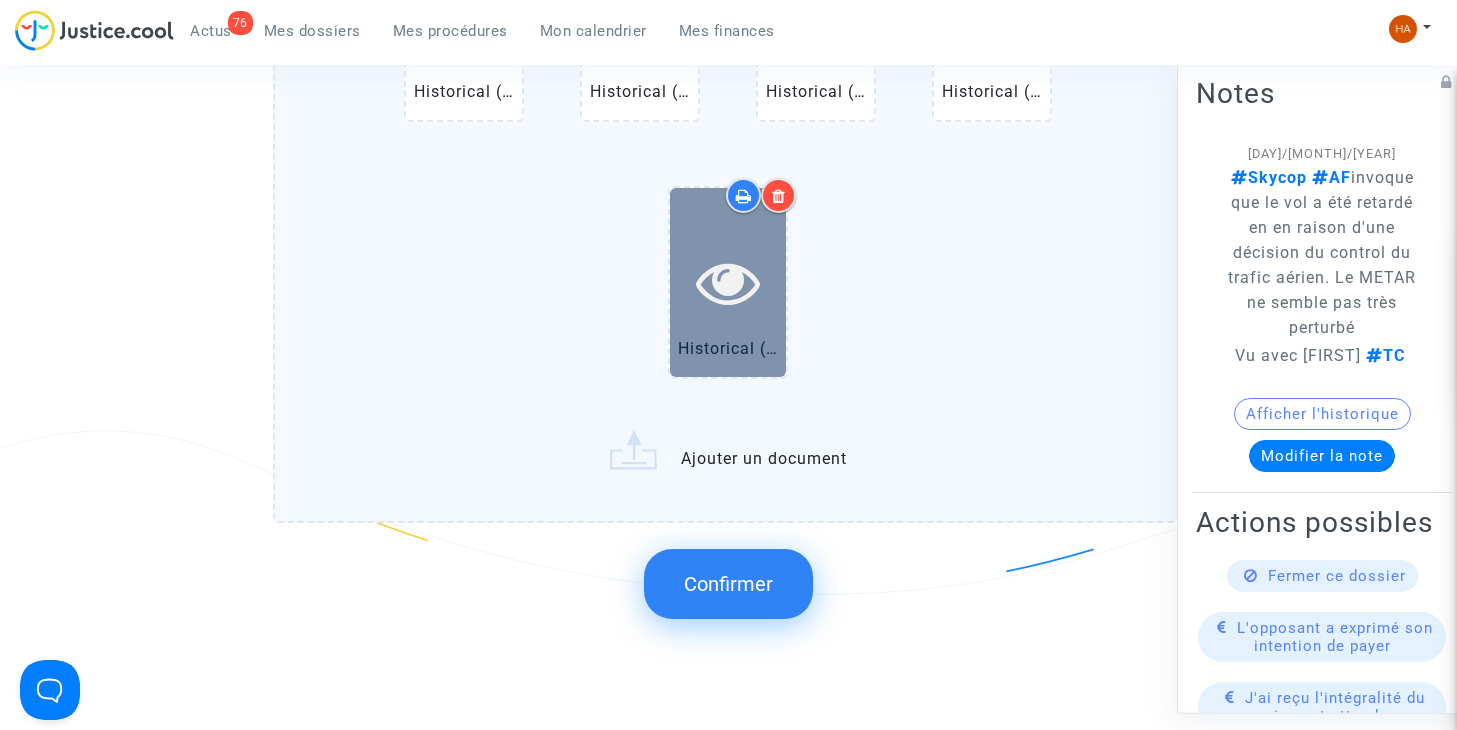 click at bounding box center (728, 282) 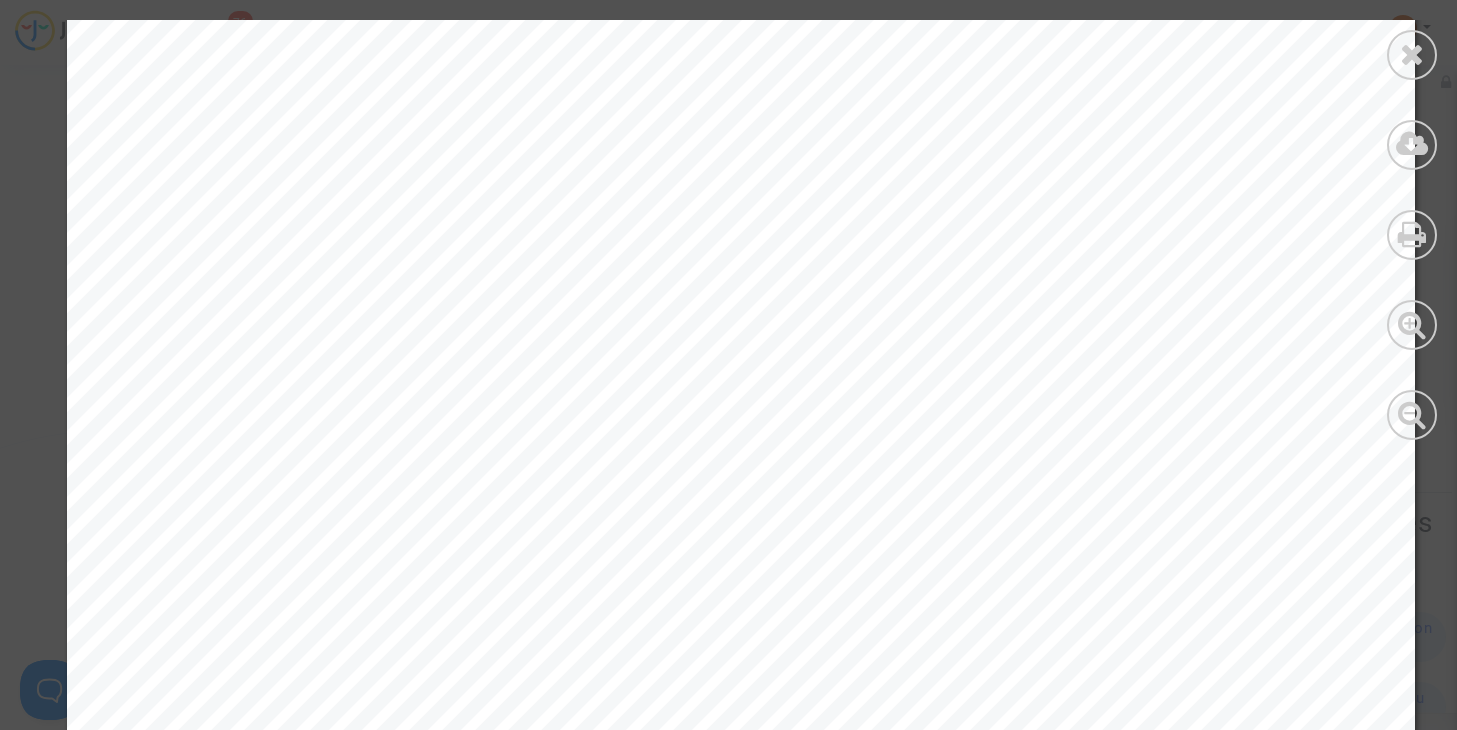 scroll, scrollTop: 1000, scrollLeft: 0, axis: vertical 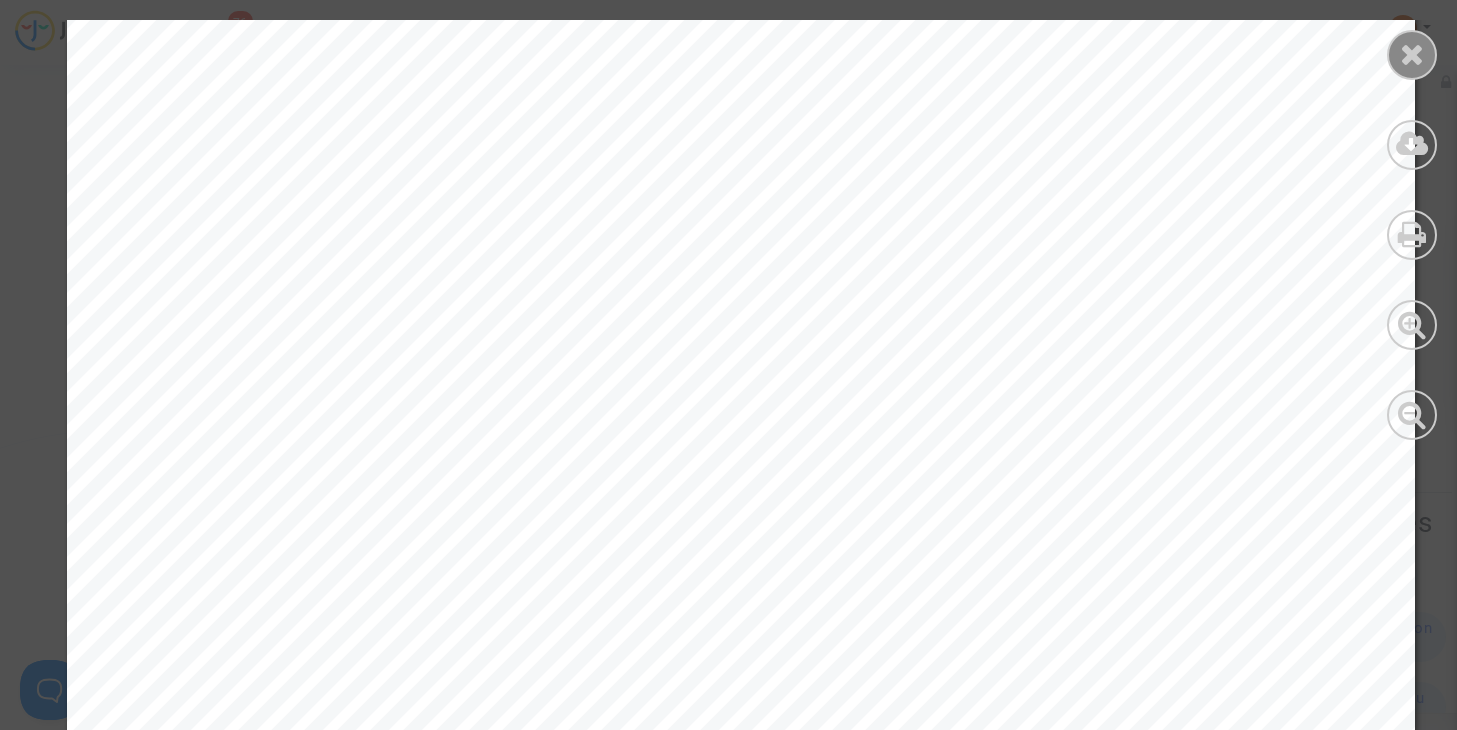 click at bounding box center [1412, 230] 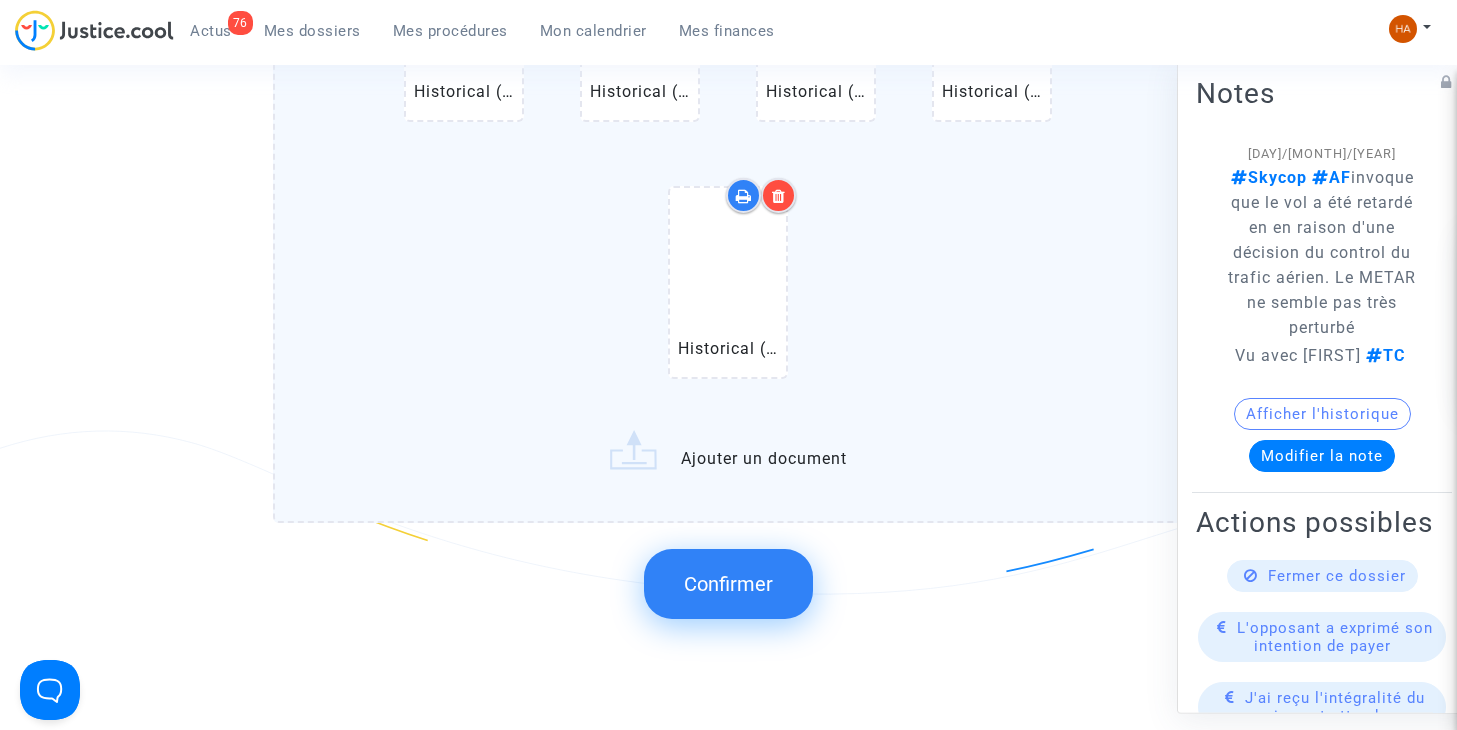 click at bounding box center [778, 195] 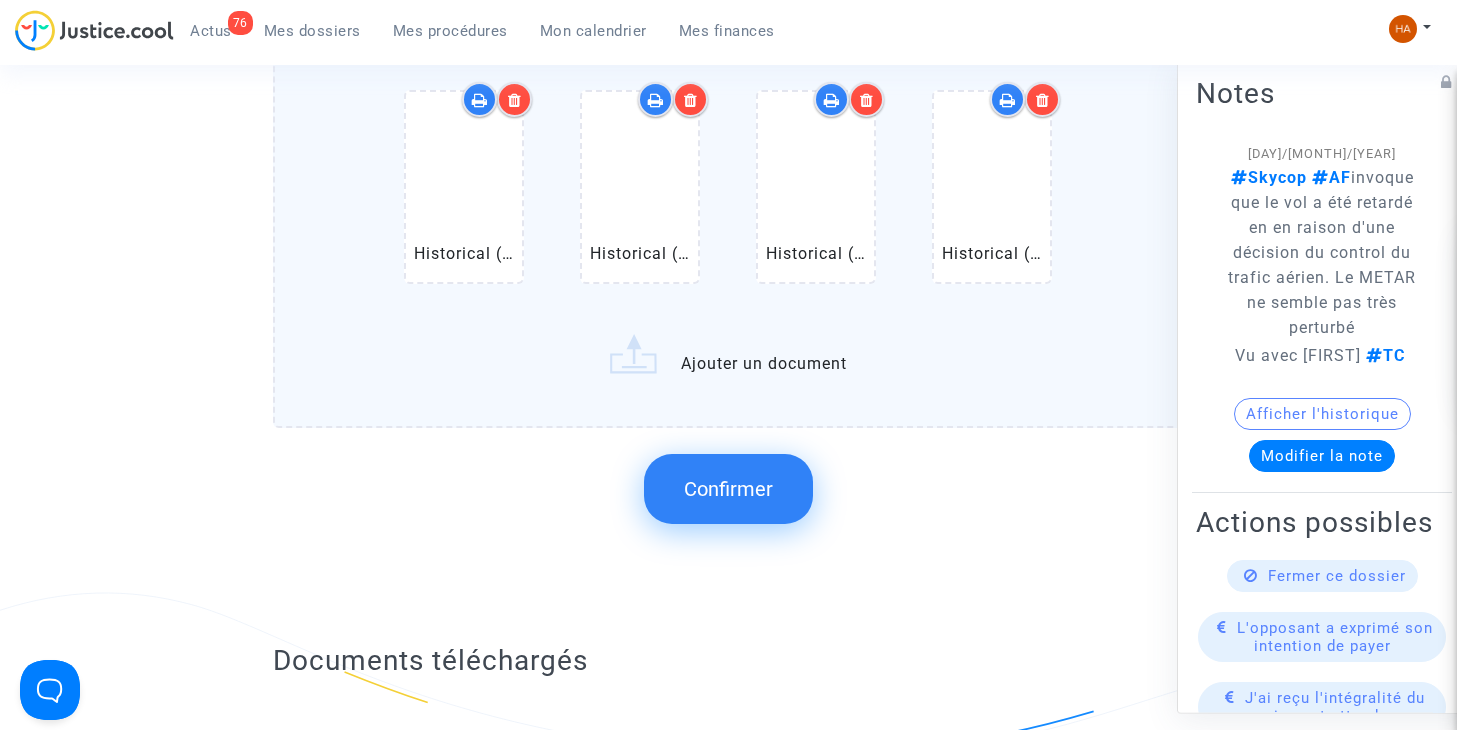 scroll, scrollTop: 2287, scrollLeft: 0, axis: vertical 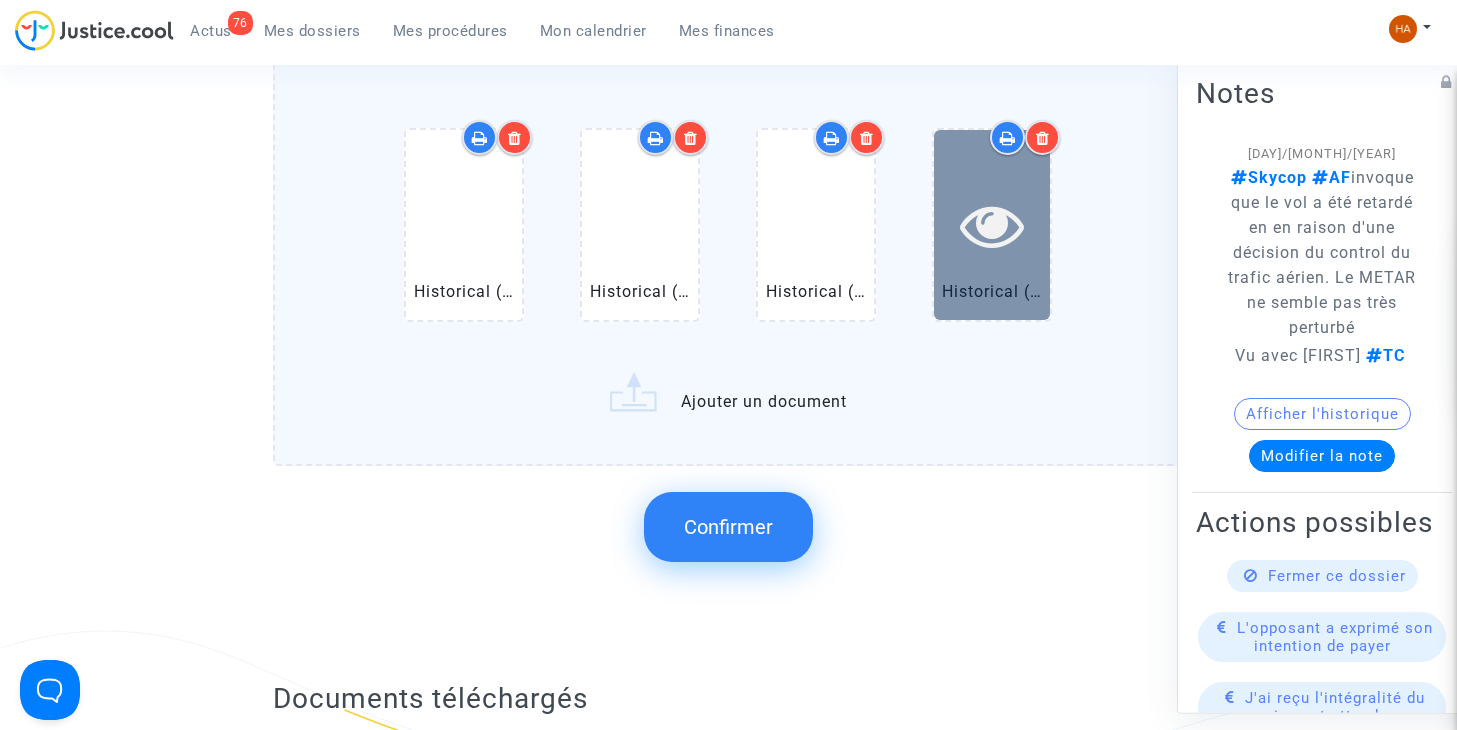 click at bounding box center [992, 224] 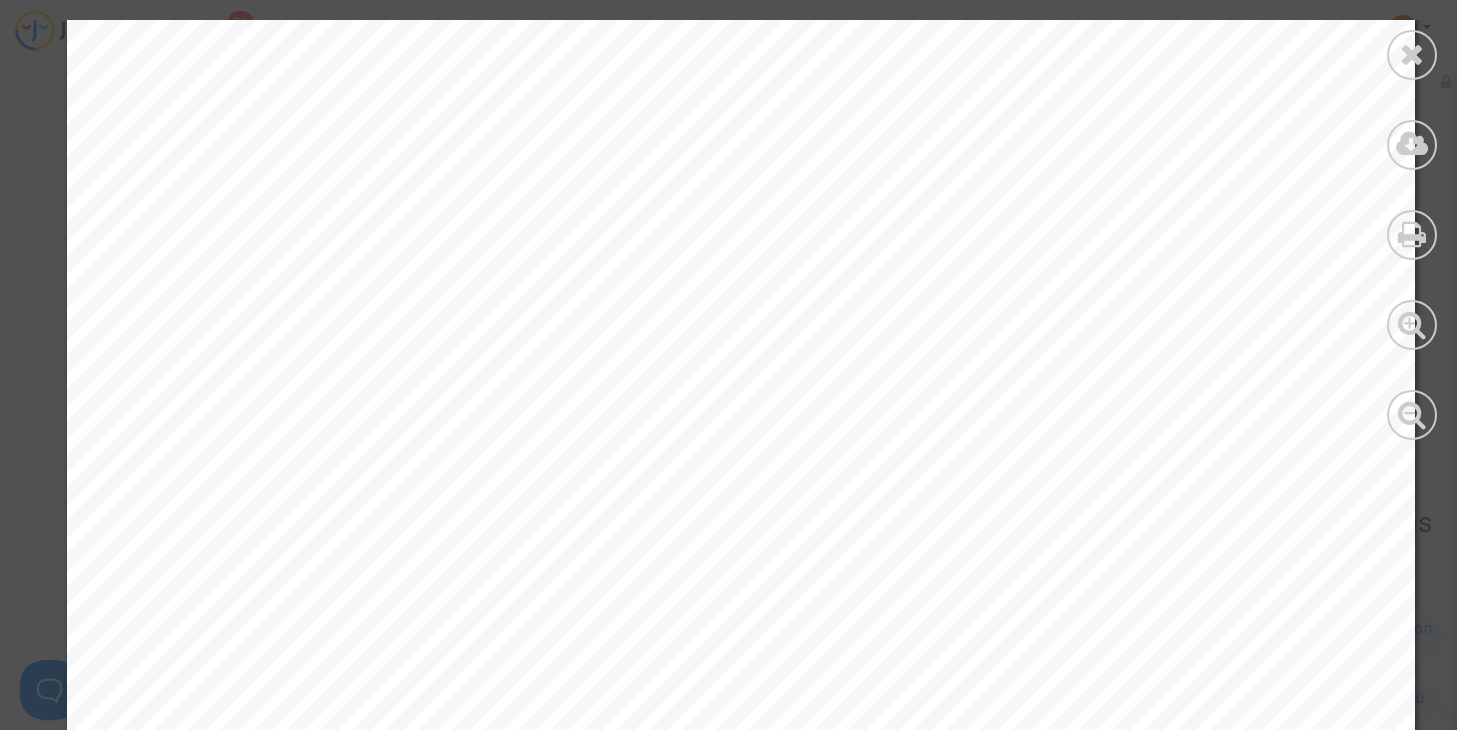 scroll, scrollTop: 0, scrollLeft: 0, axis: both 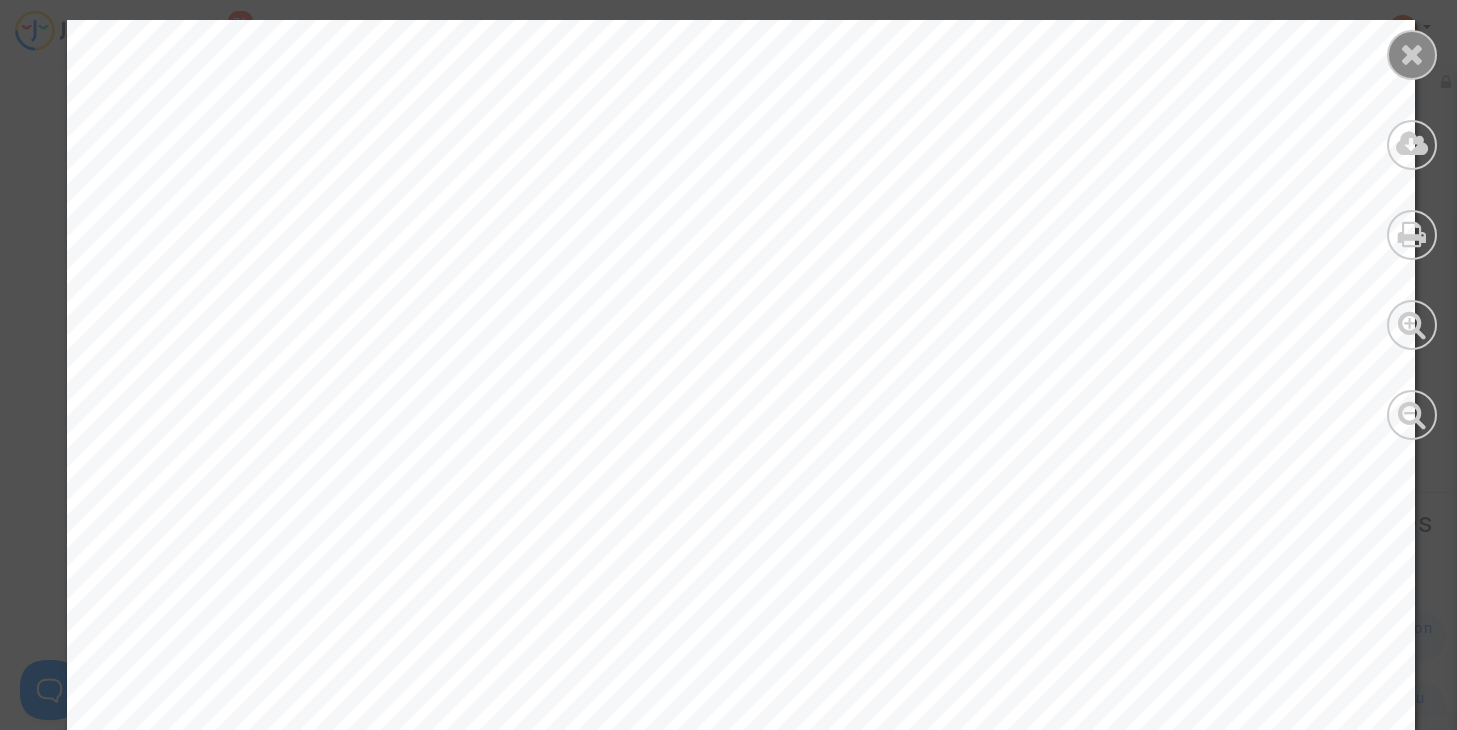 click at bounding box center (1412, 54) 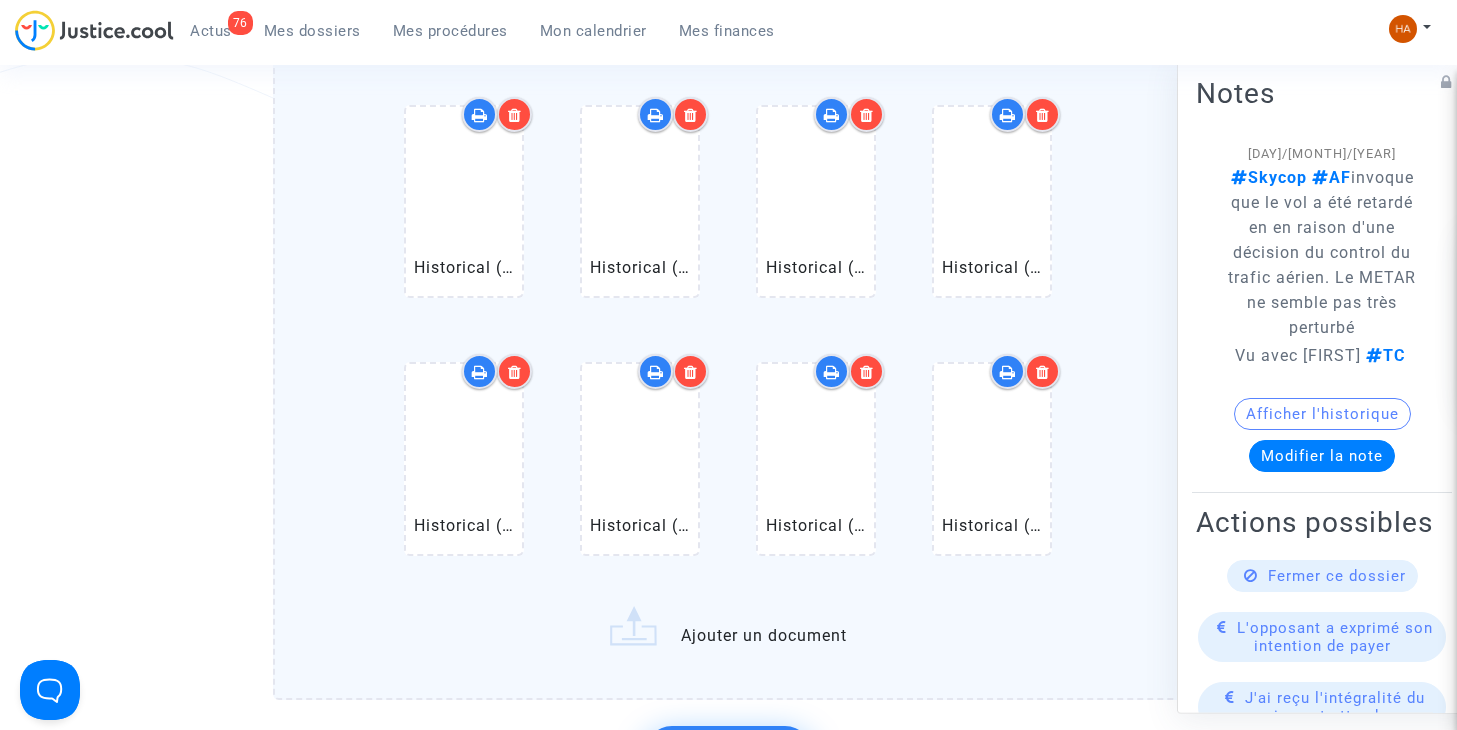 scroll, scrollTop: 2087, scrollLeft: 0, axis: vertical 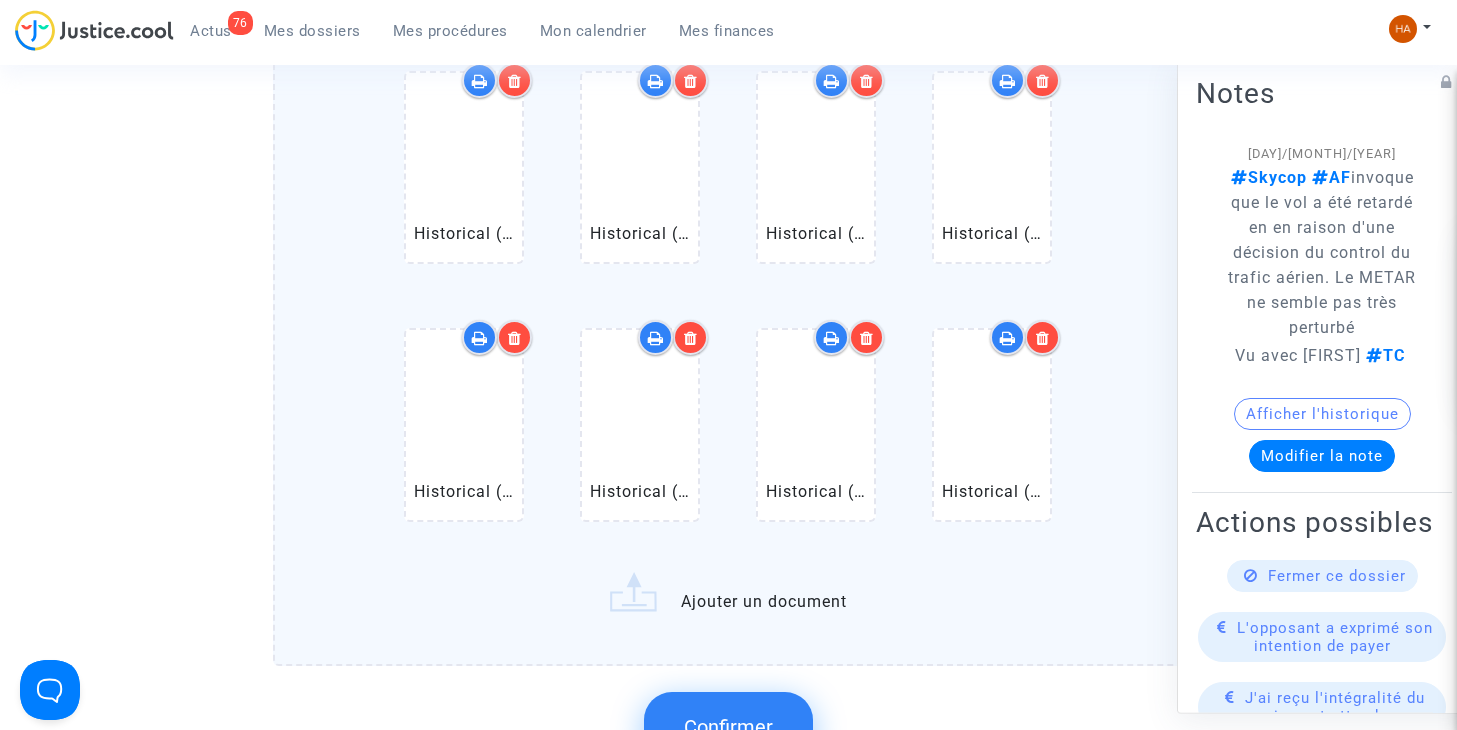 click on "Historical ([AIRPORT_CODE]) Amsterdam Schiphol Airport Arrivals.pdf Historical ([AIRPORT_CODE]) Amsterdam Schiphol Airport Arrivals 2.pdf Historical ([AIRPORT_CODE]) Amsterdam Schiphol Airport Arrivals 3.pdf Historical ([AIRPORT_CODE]) Amsterdam Schiphol Airport Arrivals 4.pdf Historical ([AIRPORT_CODE]) Amsterdam Schiphol Airport Arrivals 5.pdf Historical ([AIRPORT_CODE]) Amsterdam Schiphol Airport Arrivals 6.pdf Historical ([AIRPORT_CODE]) Amsterdam Schiphol Airport Arrivals 7.pdf Historical ([AIRPORT_CODE]) Amsterdam Schiphol Airport Arrivals 8.pdf Ajouter un document" 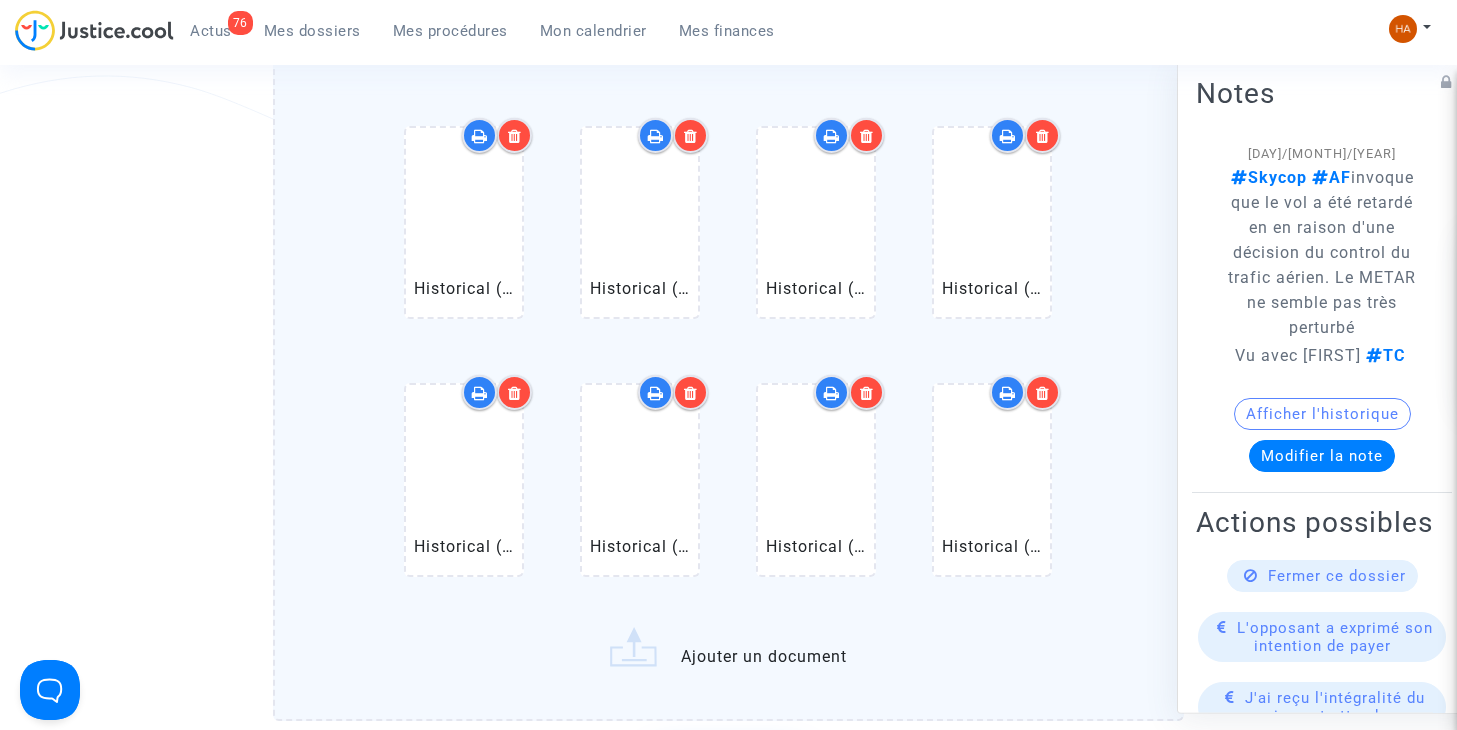 scroll, scrollTop: 2187, scrollLeft: 0, axis: vertical 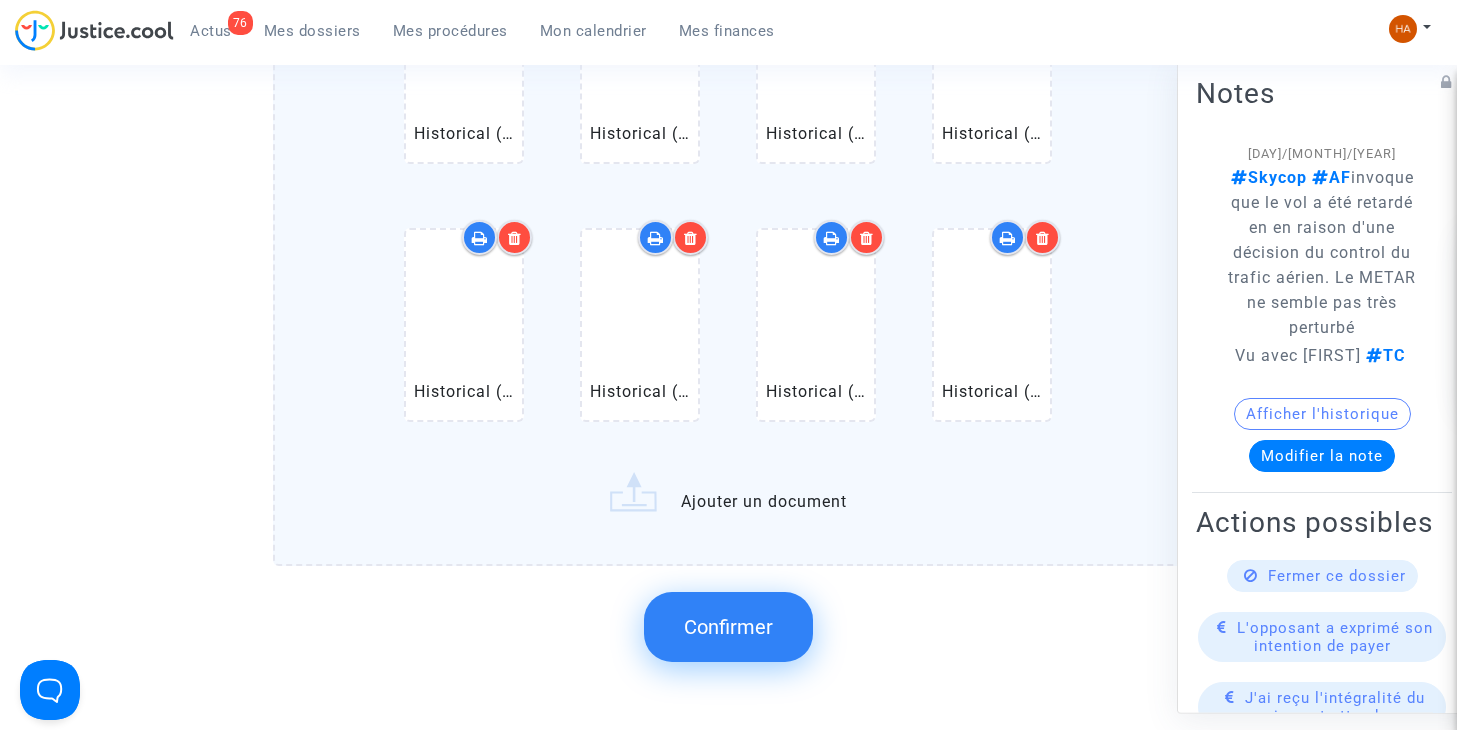 click at bounding box center [1008, 238] 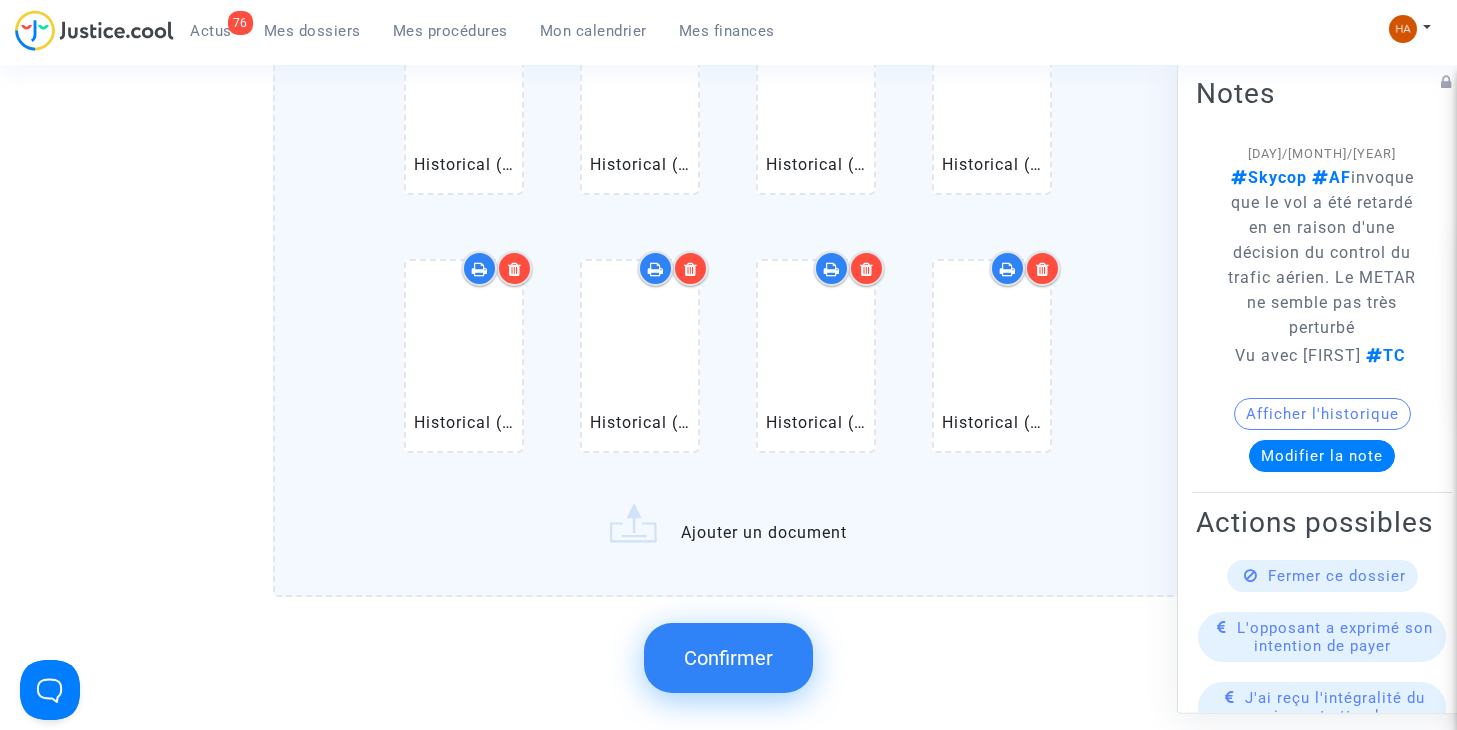 scroll, scrollTop: 2187, scrollLeft: 0, axis: vertical 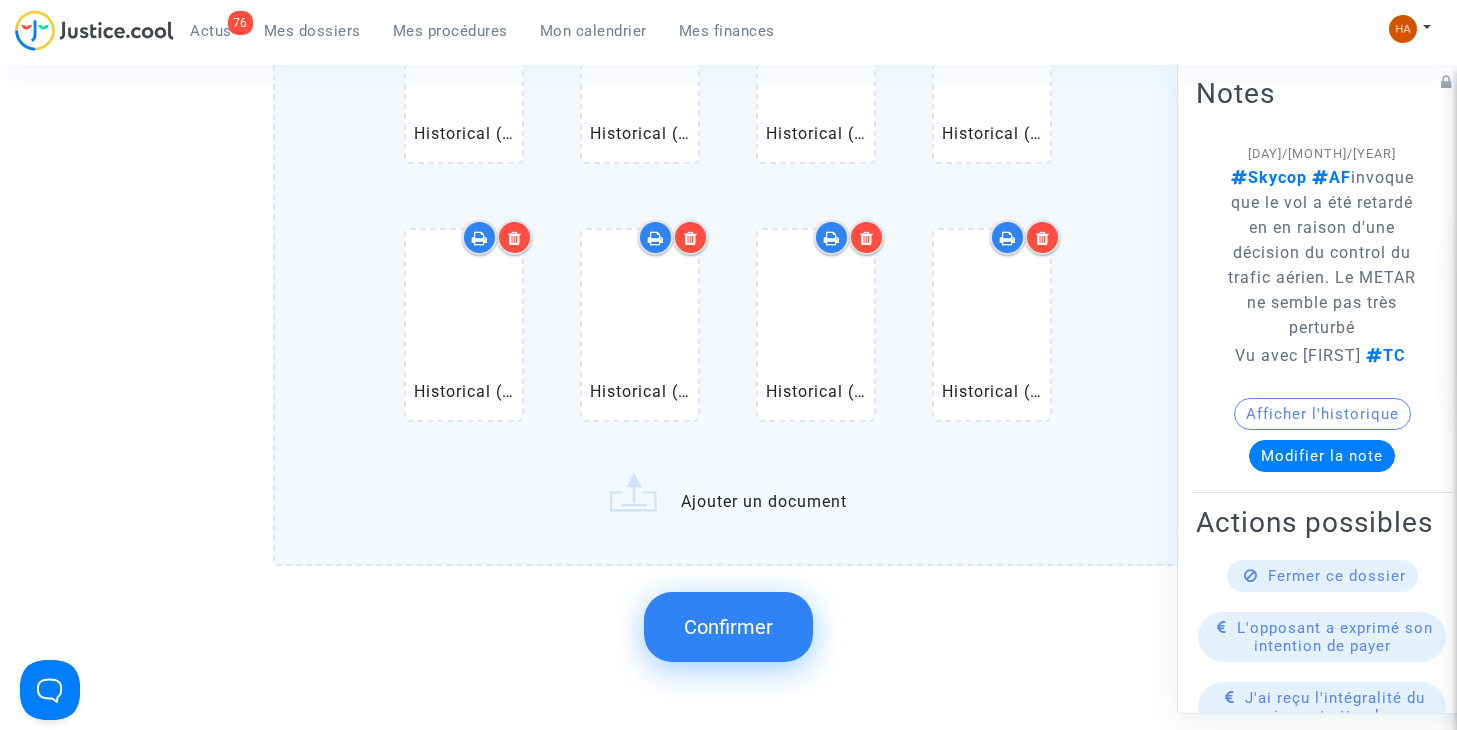 click on "Historical ([AIRPORT_CODE]) Amsterdam Schiphol Airport Arrivals.pdf Historical ([AIRPORT_CODE]) Amsterdam Schiphol Airport Arrivals 2.pdf Historical ([AIRPORT_CODE]) Amsterdam Schiphol Airport Arrivals 3.pdf Historical ([AIRPORT_CODE]) Amsterdam Schiphol Airport Arrivals 4.pdf Historical ([AIRPORT_CODE]) Amsterdam Schiphol Airport Arrivals 5.pdf Historical ([AIRPORT_CODE]) Amsterdam Schiphol Airport Arrivals 6.pdf Historical ([AIRPORT_CODE]) Amsterdam Schiphol Airport Arrivals 7.pdf Historical ([AIRPORT_CODE]) Amsterdam Schiphol Airport Arrivals 8.pdf Ajouter un document" 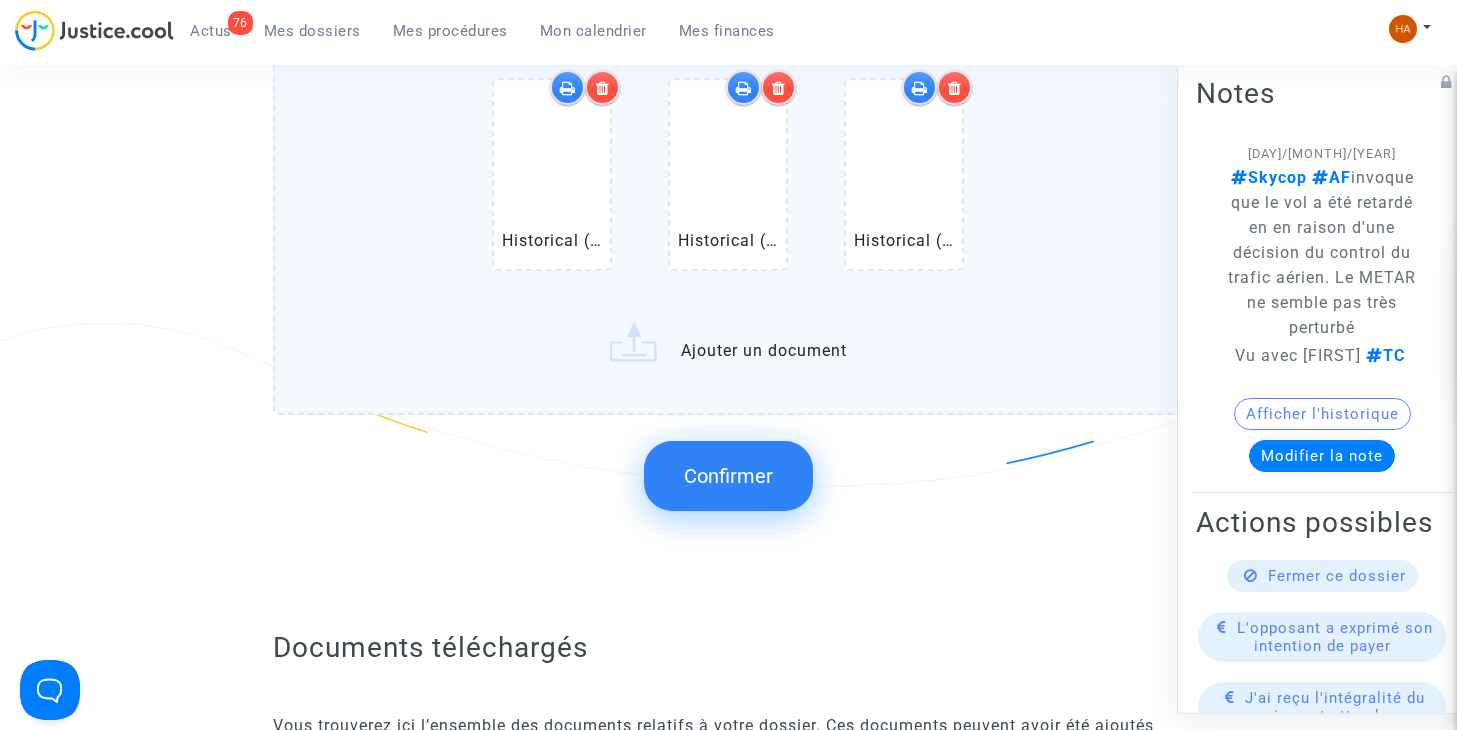 scroll, scrollTop: 2596, scrollLeft: 0, axis: vertical 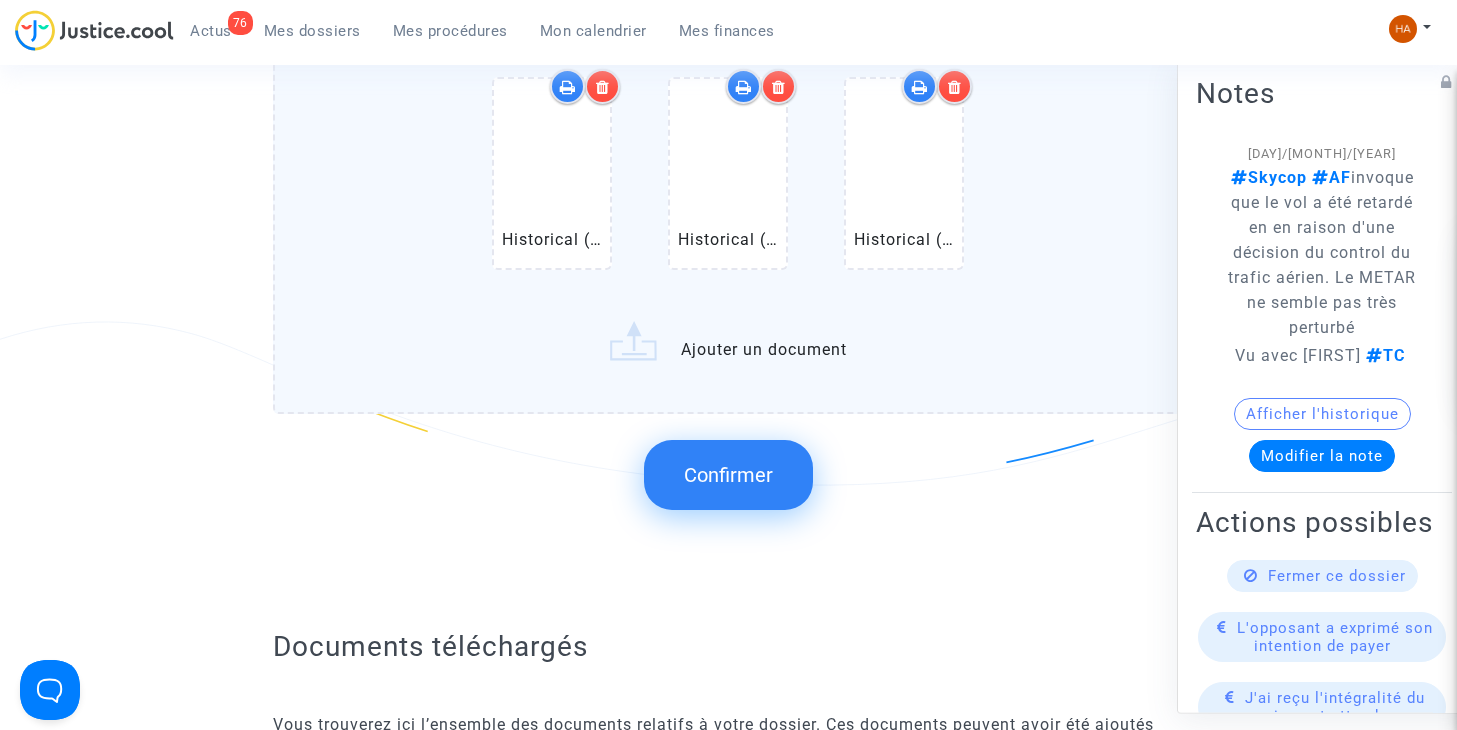 click on "Confirmer" 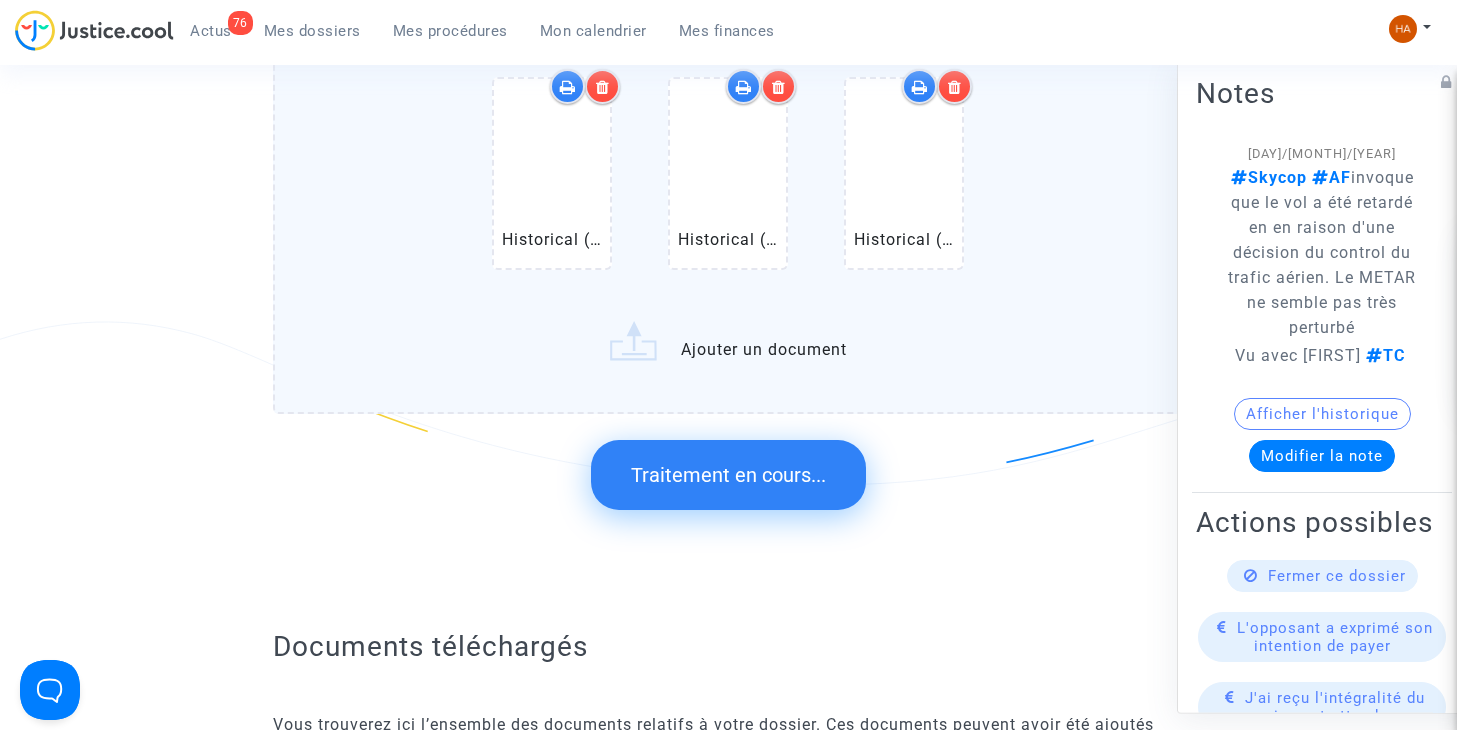 scroll, scrollTop: 0, scrollLeft: 0, axis: both 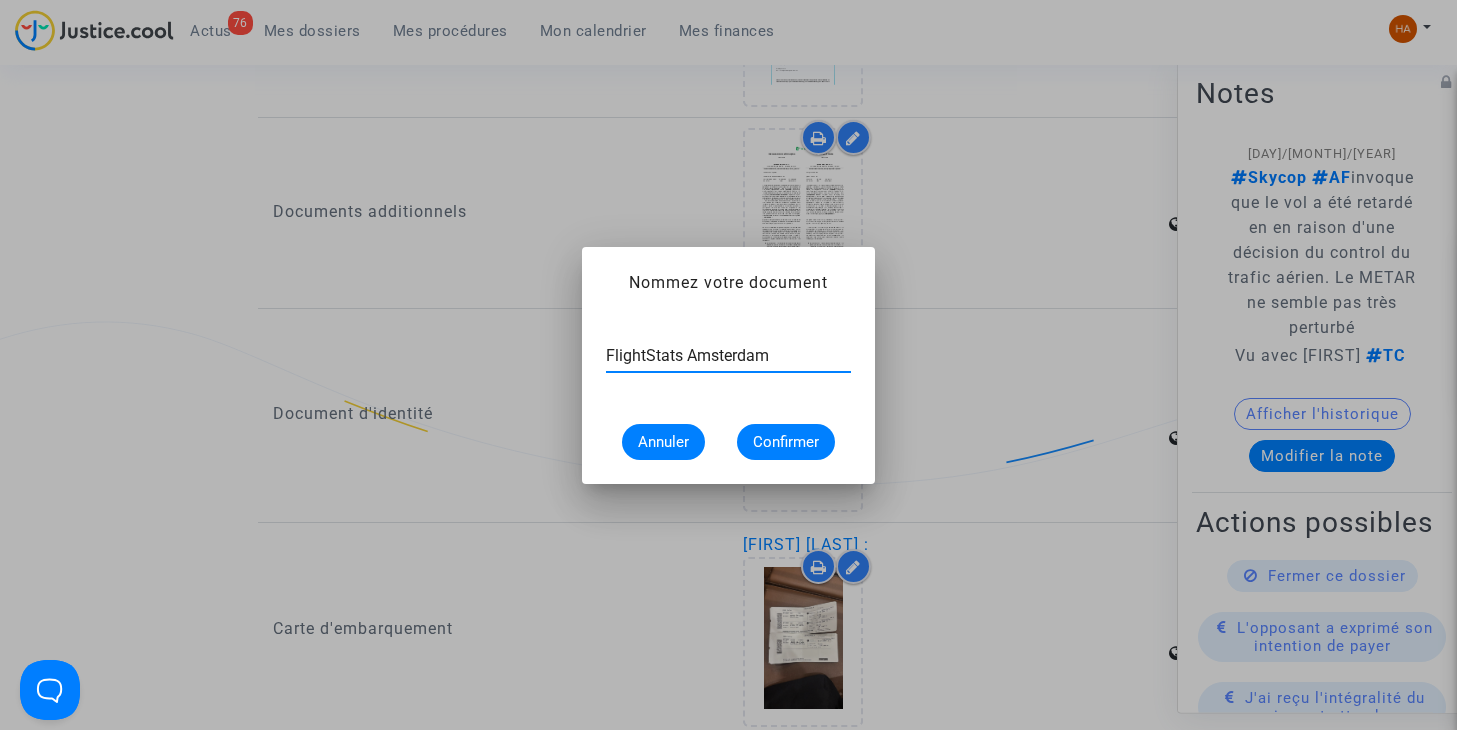 type on "FlightStats Amsterdam" 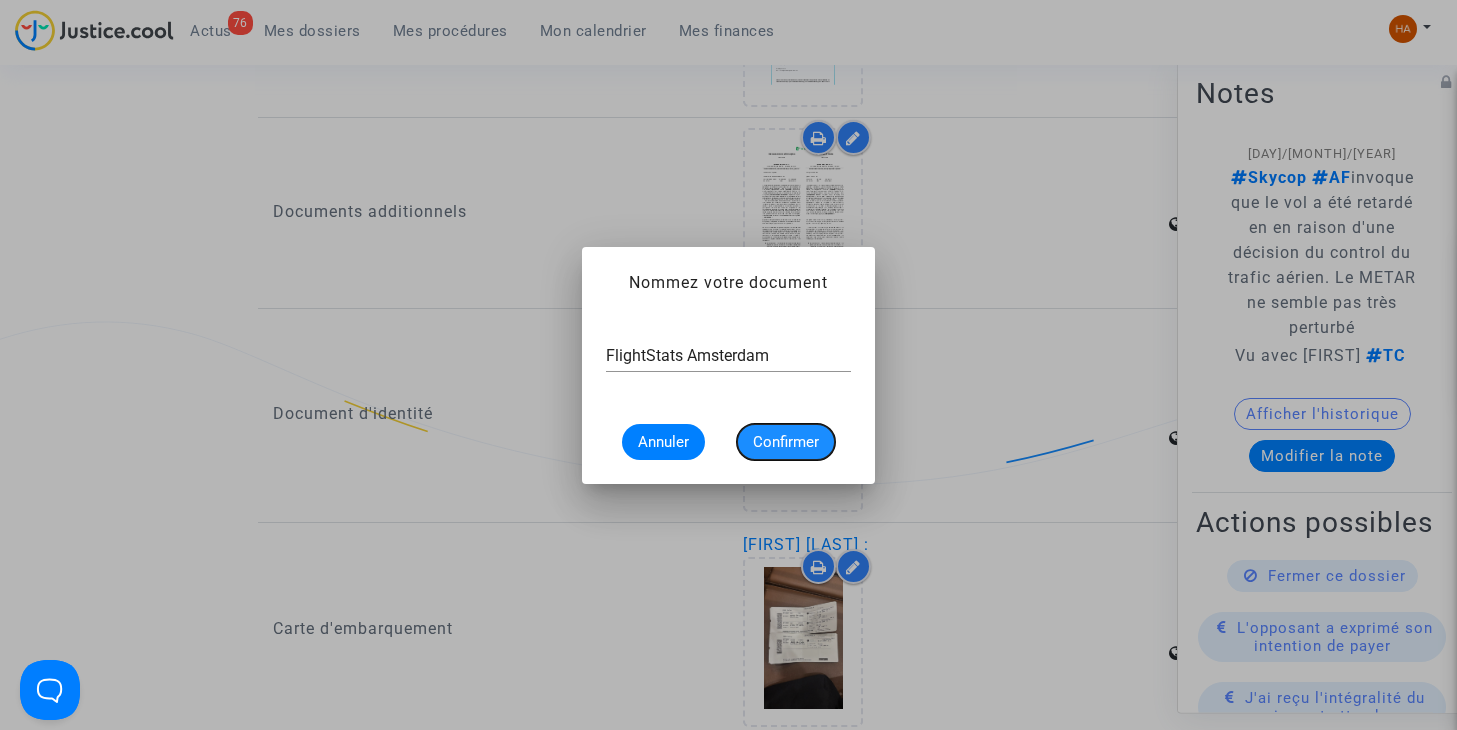 click on "Confirmer" at bounding box center [786, 442] 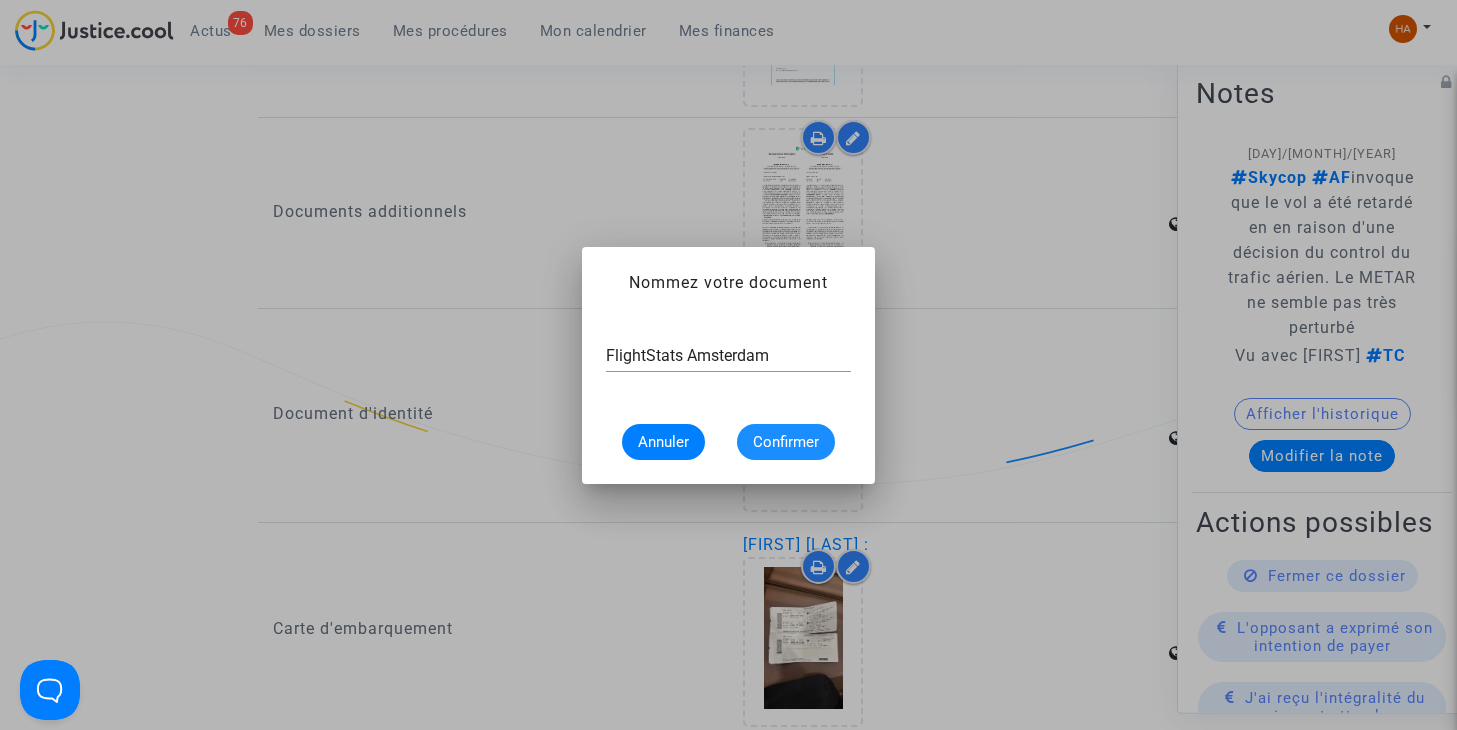 scroll, scrollTop: 2596, scrollLeft: 0, axis: vertical 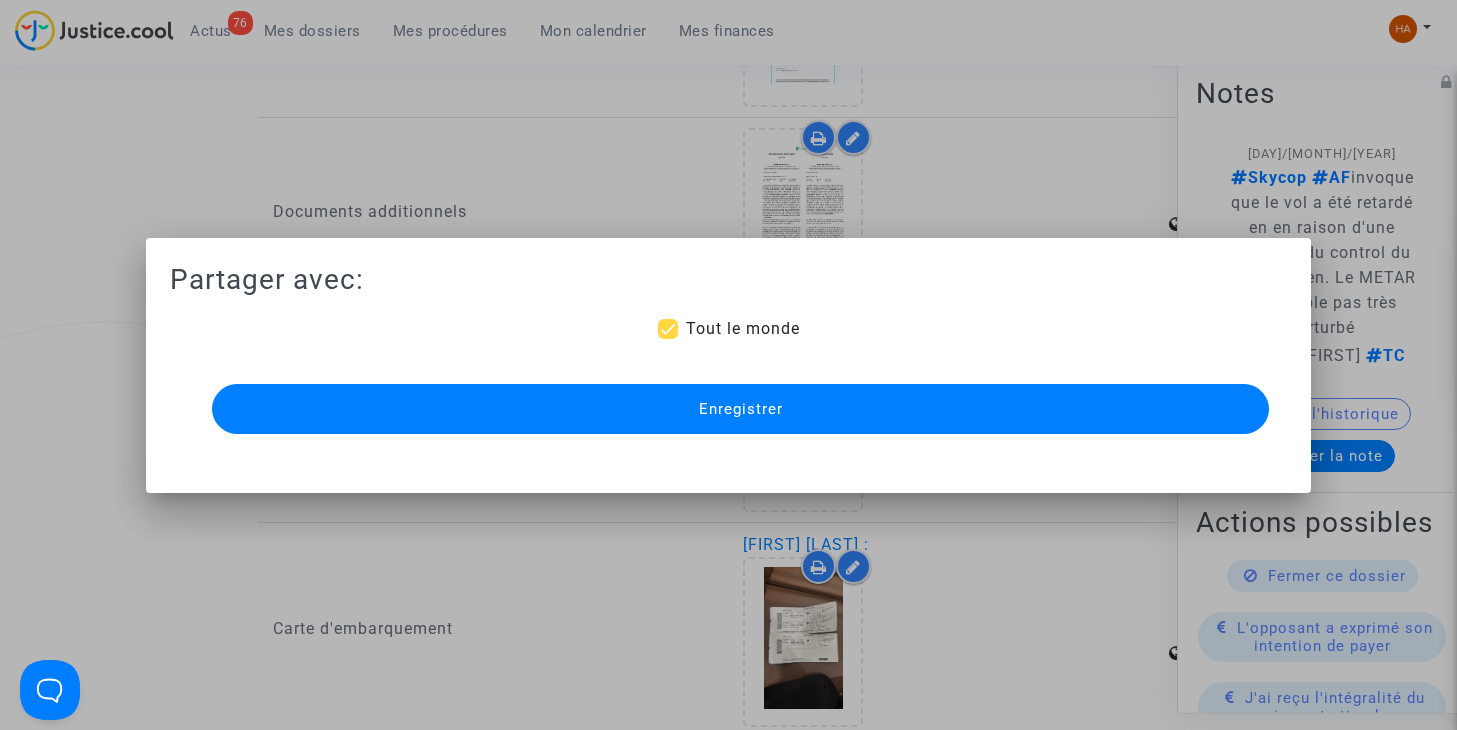 click on "Enregistrer" at bounding box center (741, 409) 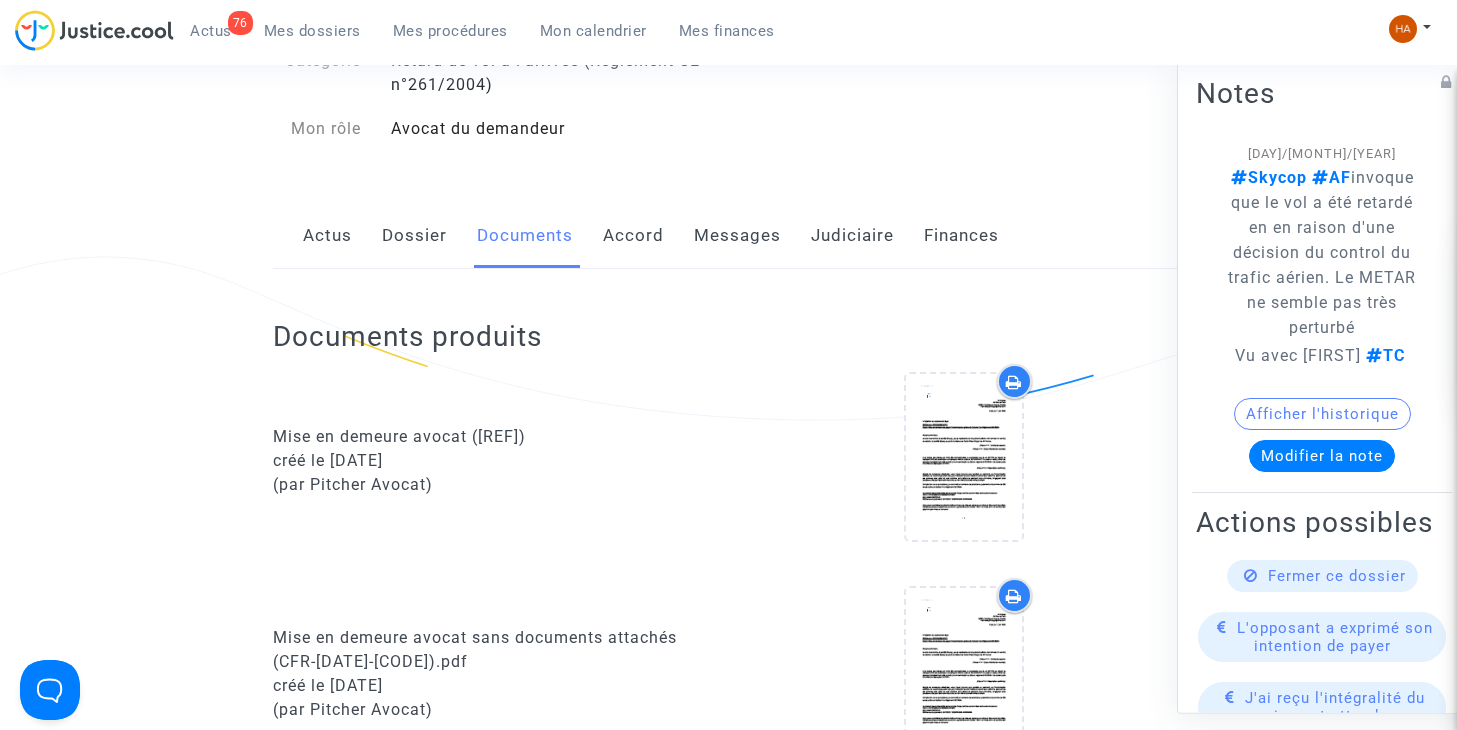 scroll, scrollTop: 0, scrollLeft: 0, axis: both 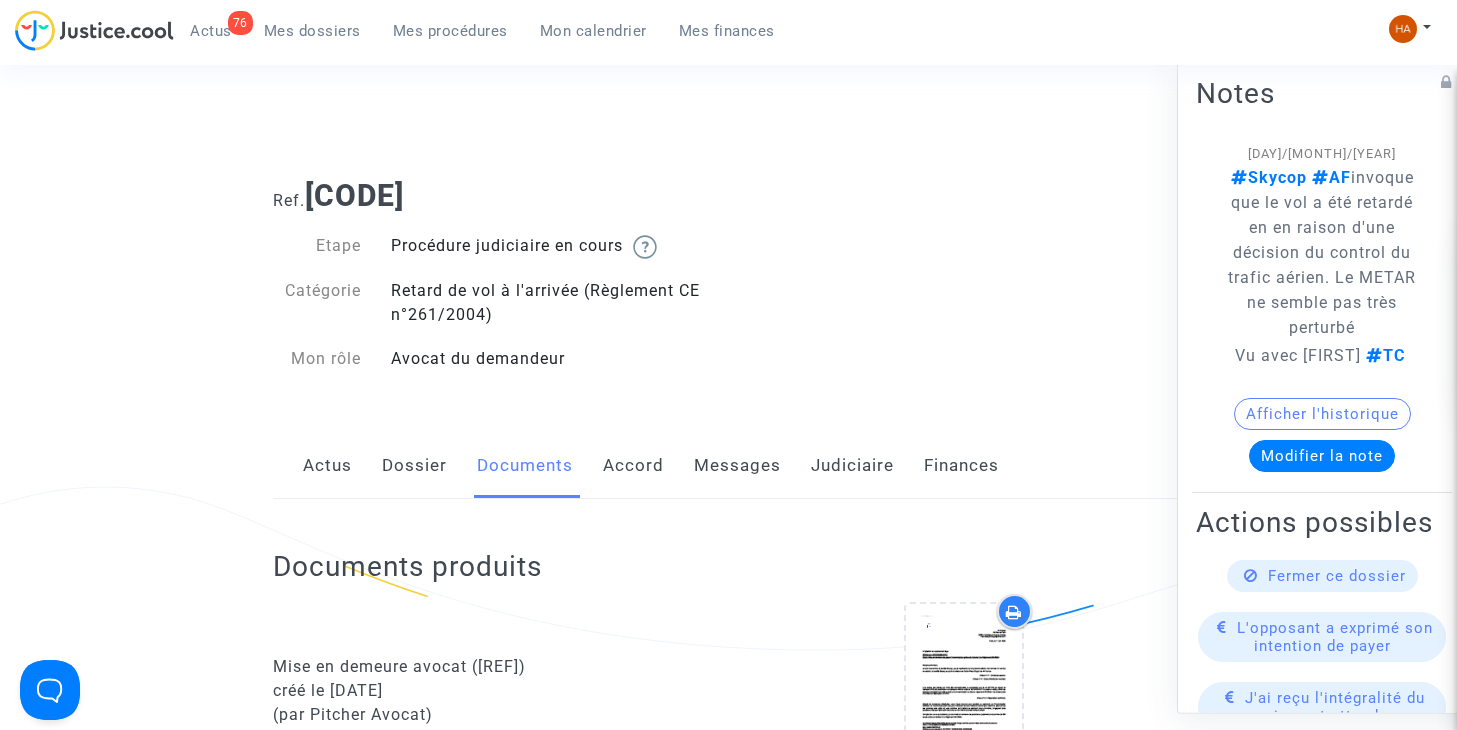 click on "Messages" 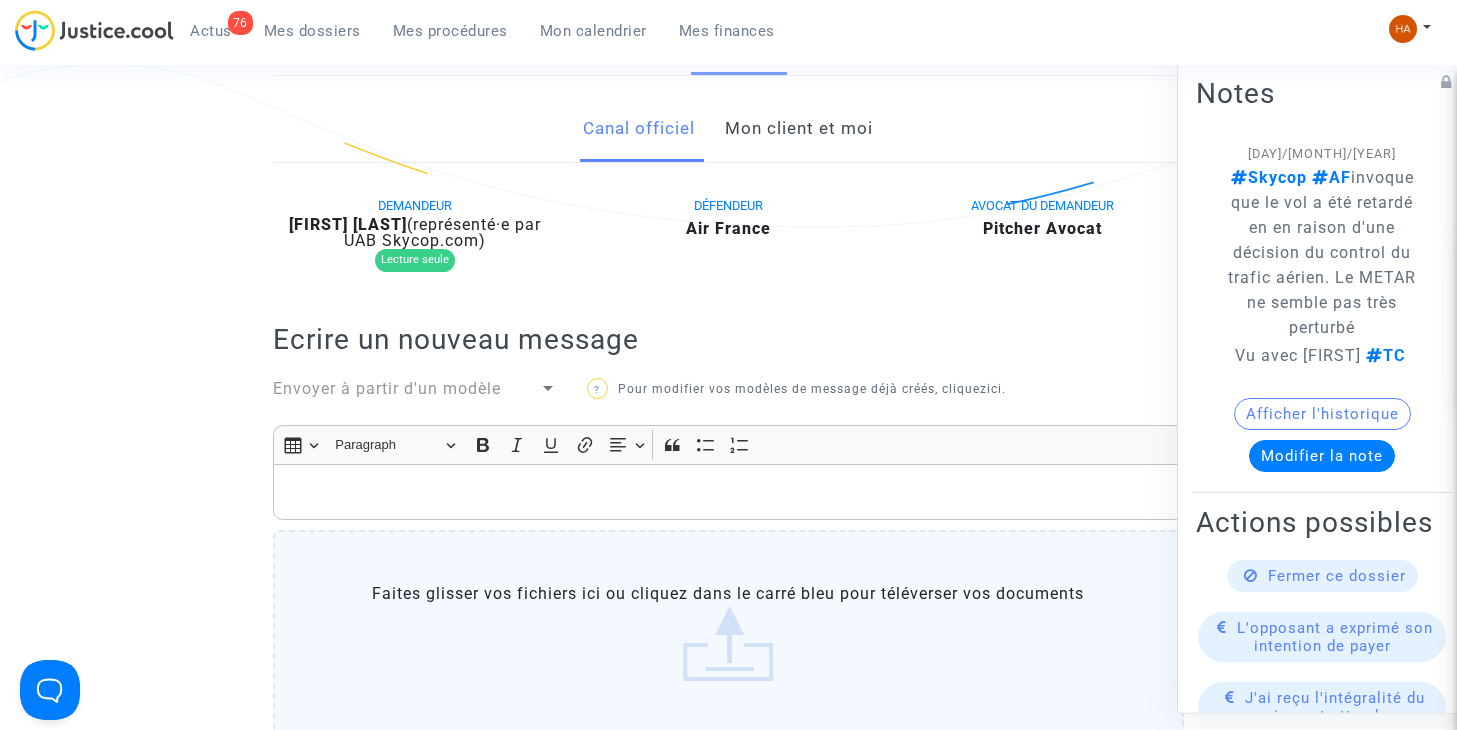 scroll, scrollTop: 400, scrollLeft: 0, axis: vertical 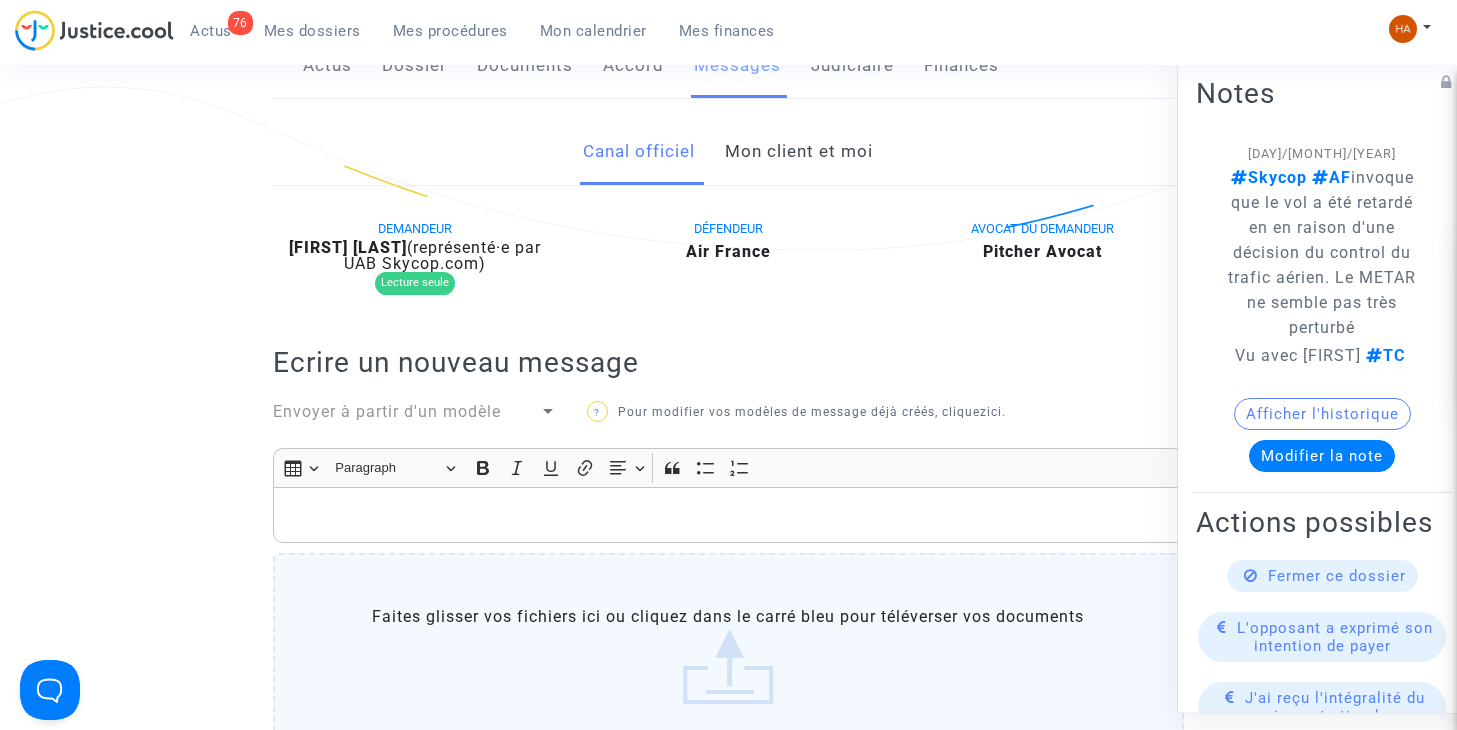 click on "Mon client et moi" 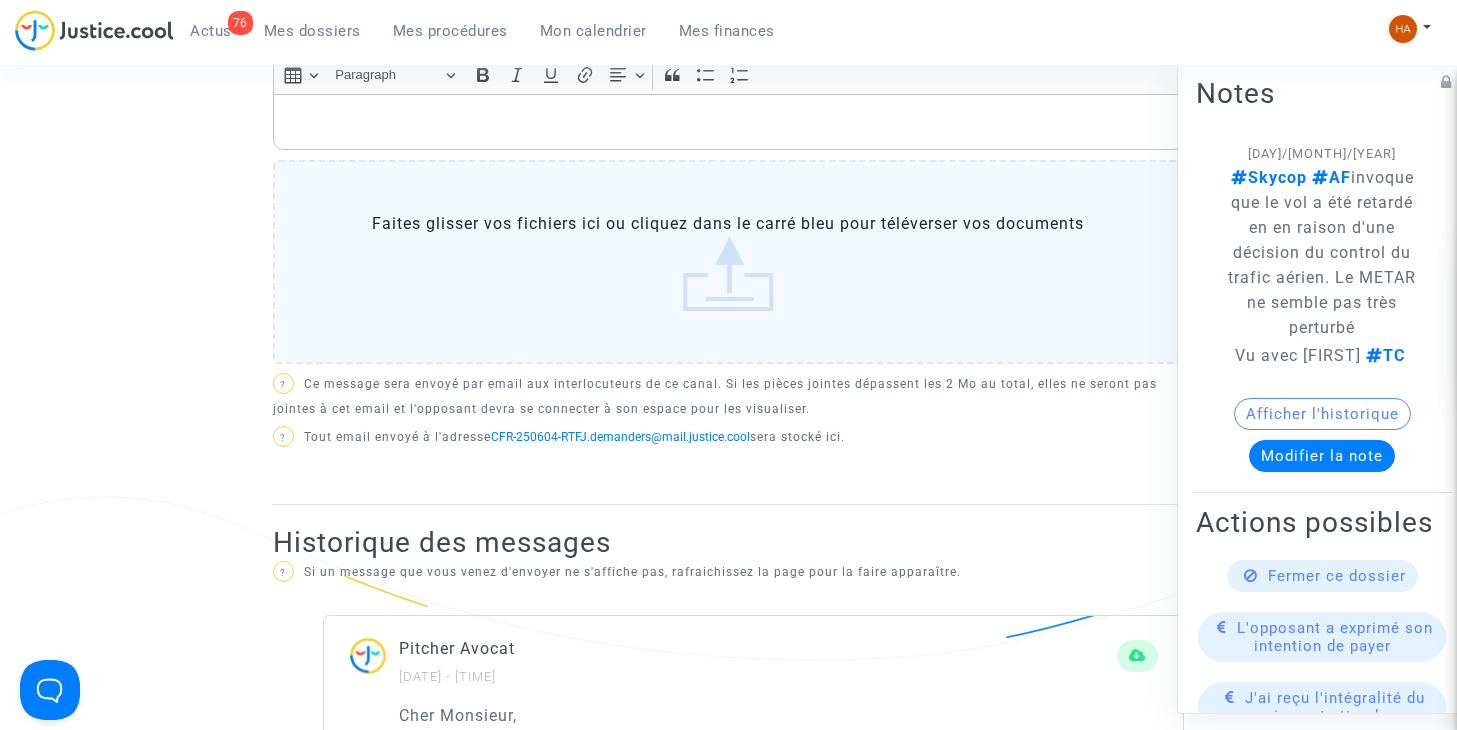 click on "Mes dossiers" at bounding box center (312, 31) 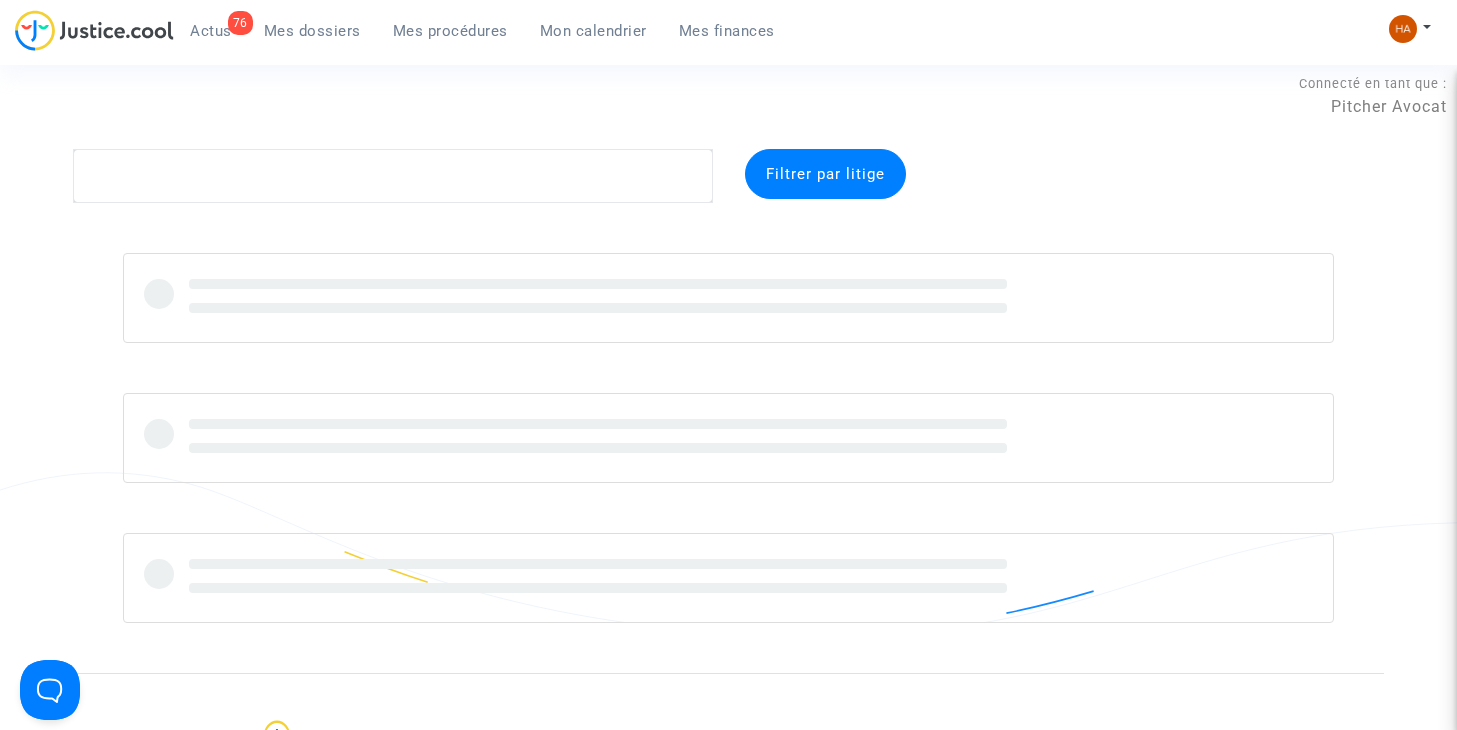 scroll, scrollTop: 0, scrollLeft: 0, axis: both 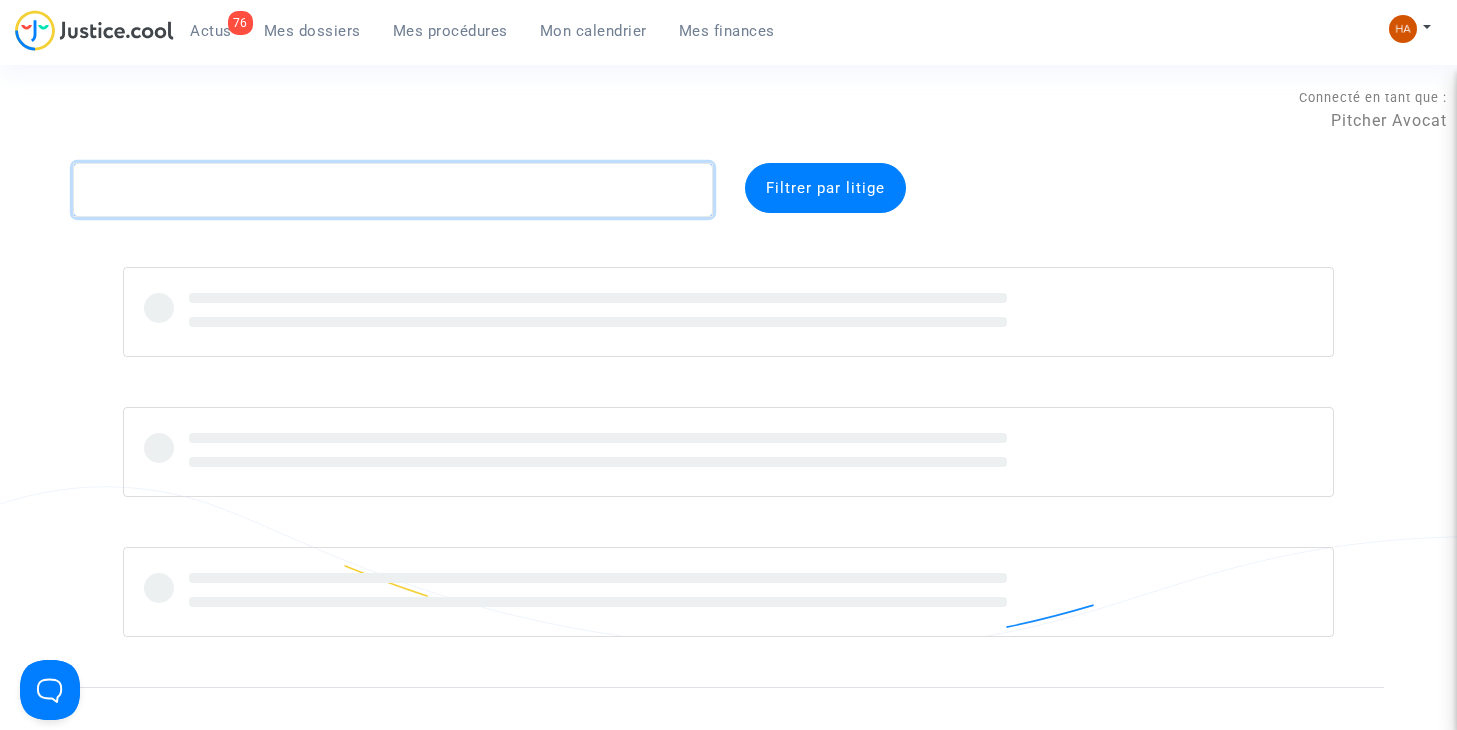 click 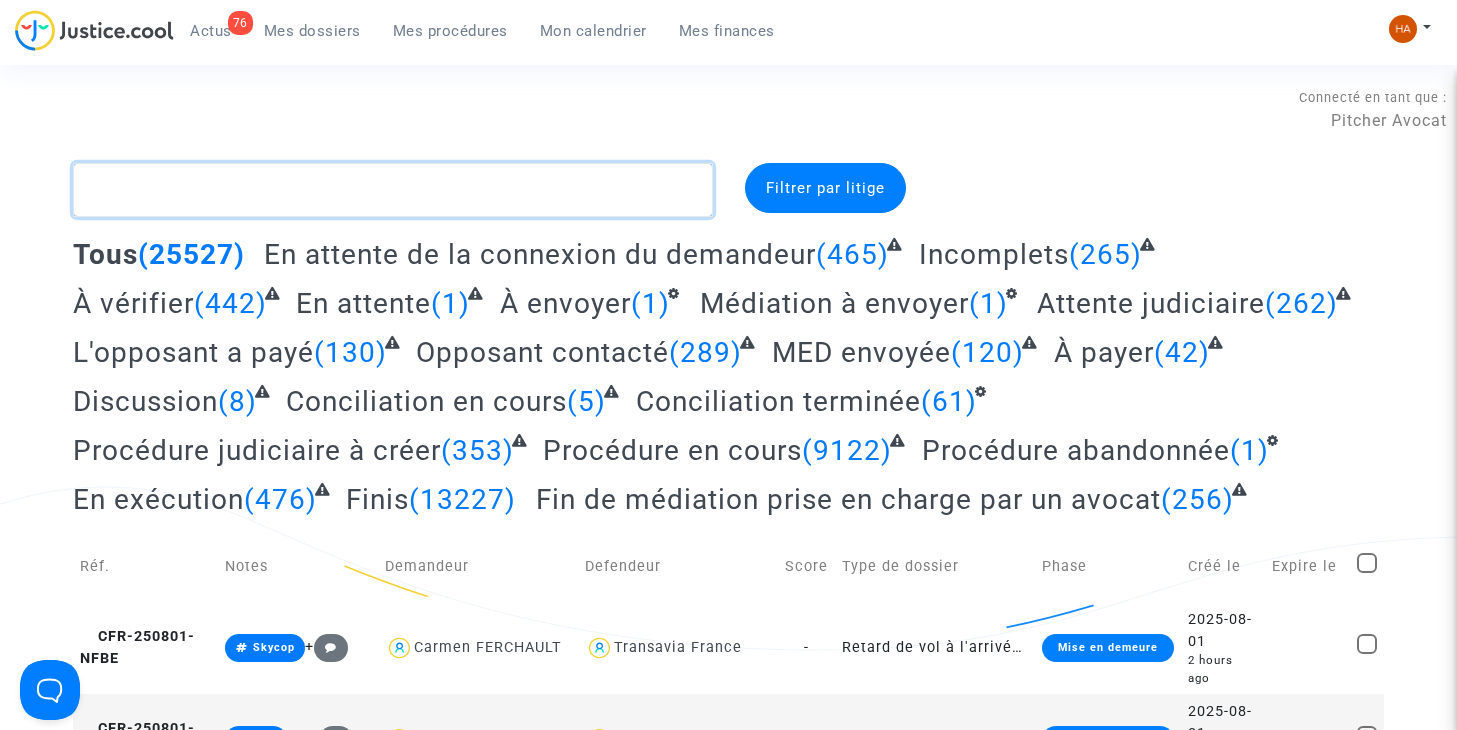 paste on "[REF]" 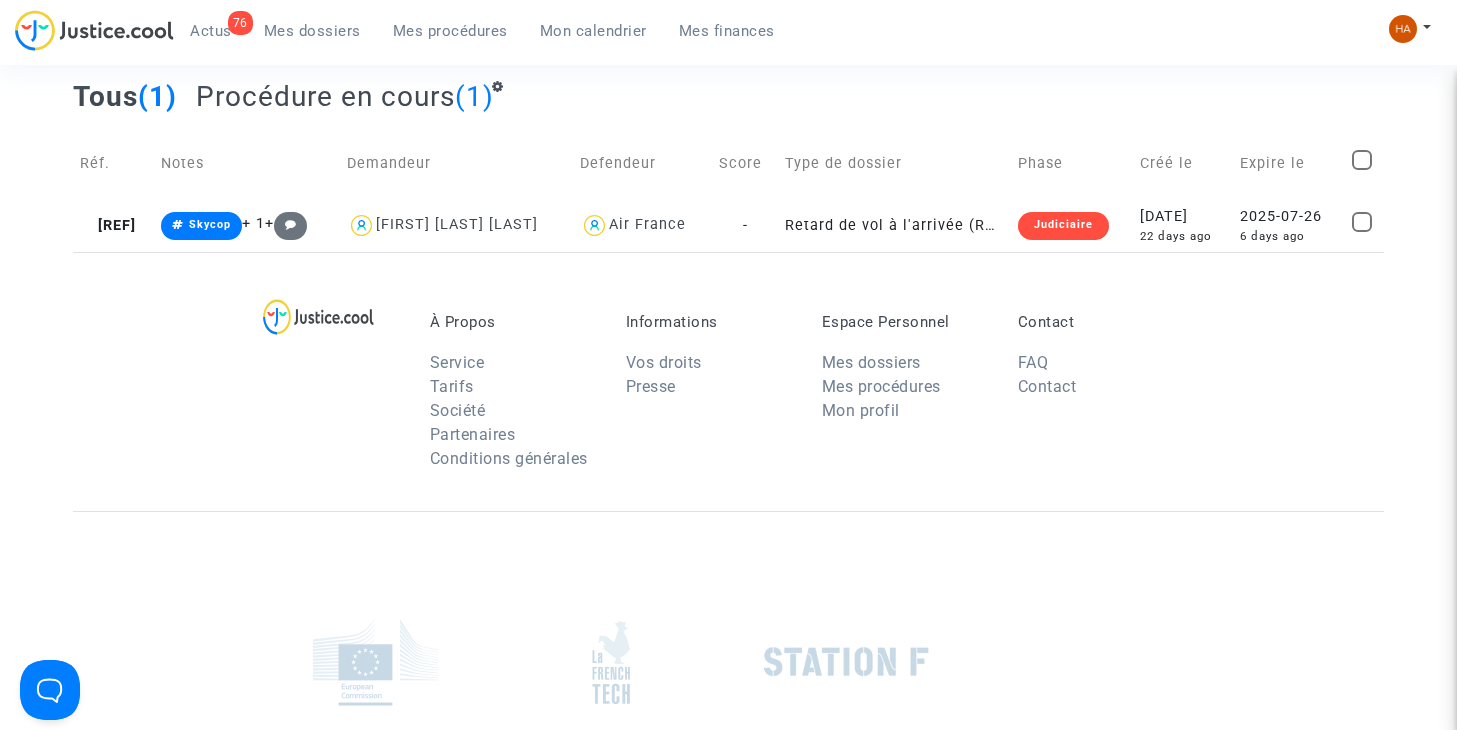 scroll, scrollTop: 0, scrollLeft: 0, axis: both 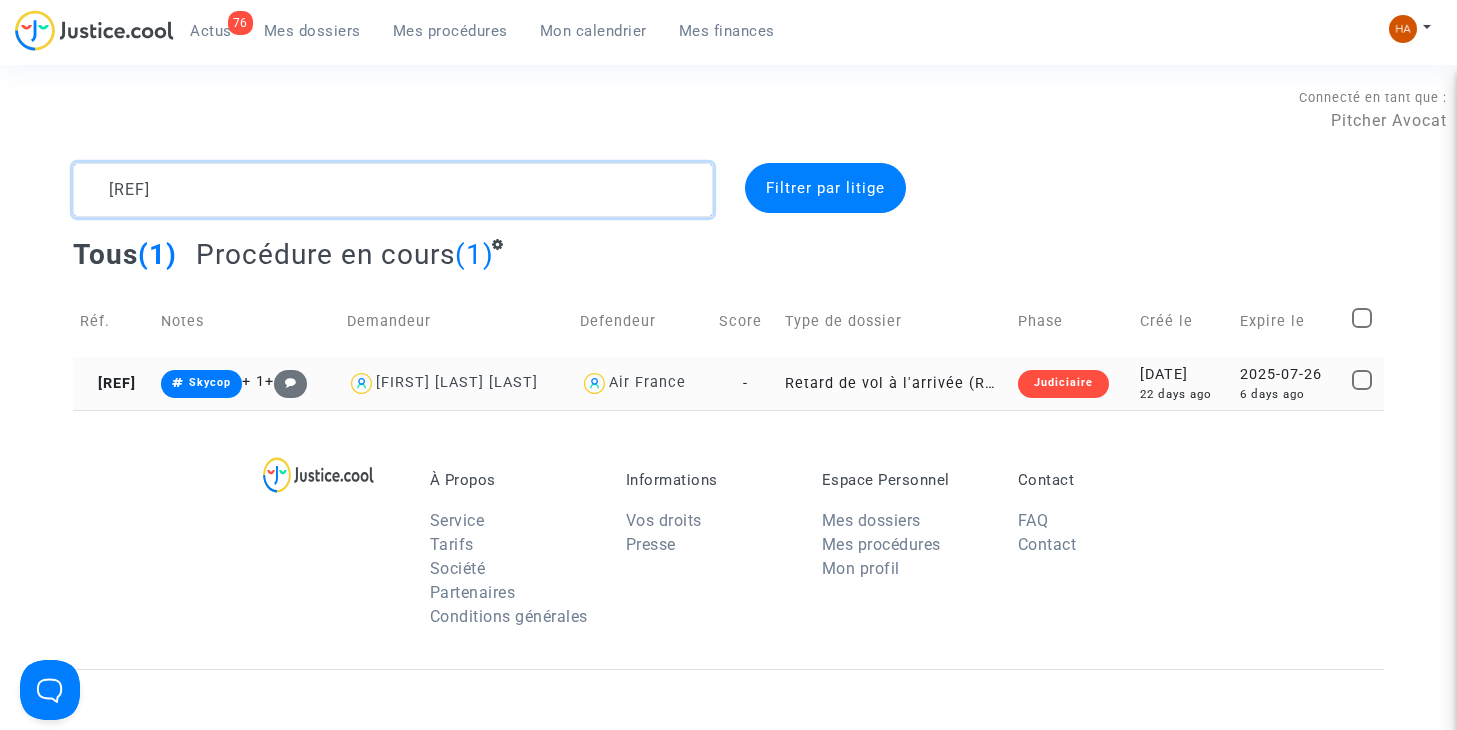type on "[REF]" 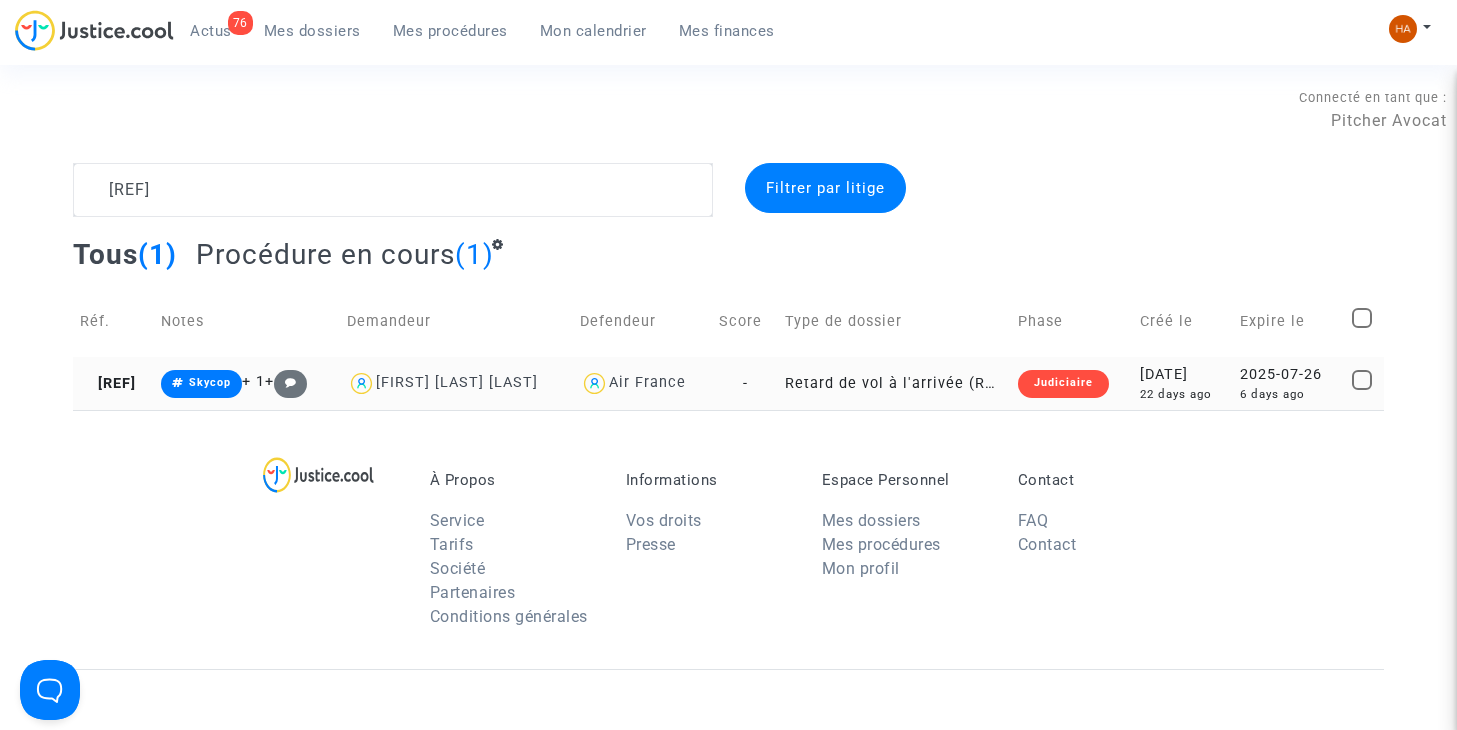 click on "Retard de vol à l'arrivée (Règlement CE n°261/2004)" 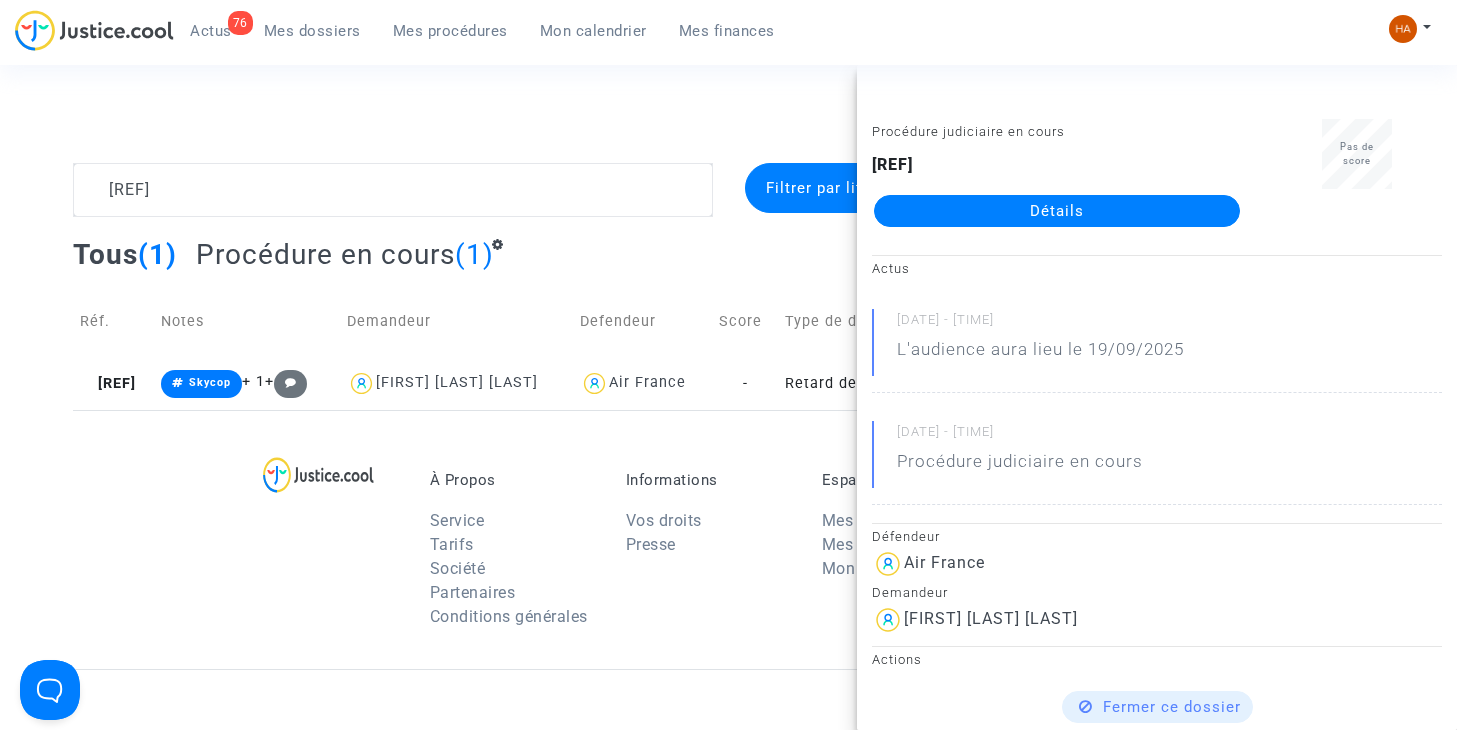 click on "Détails" 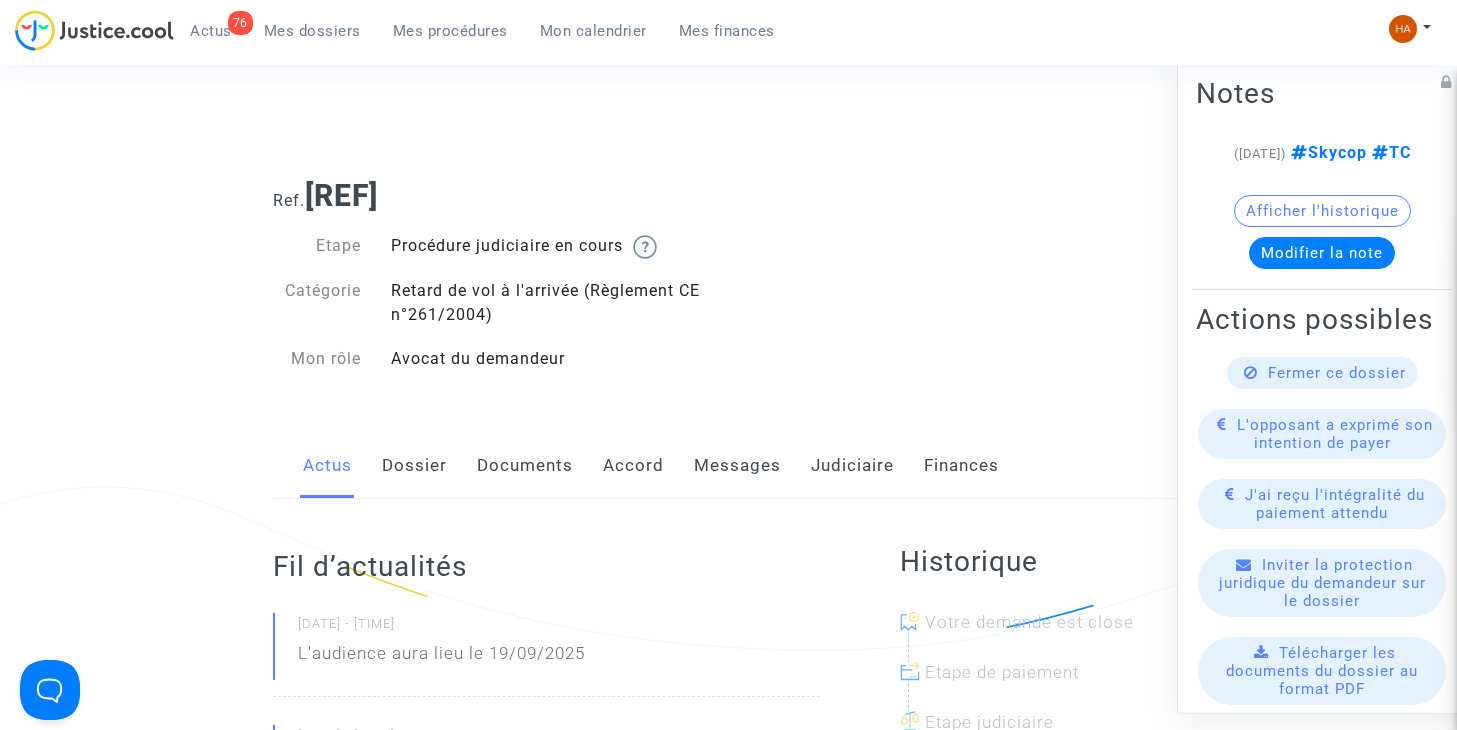 click on "Messages" 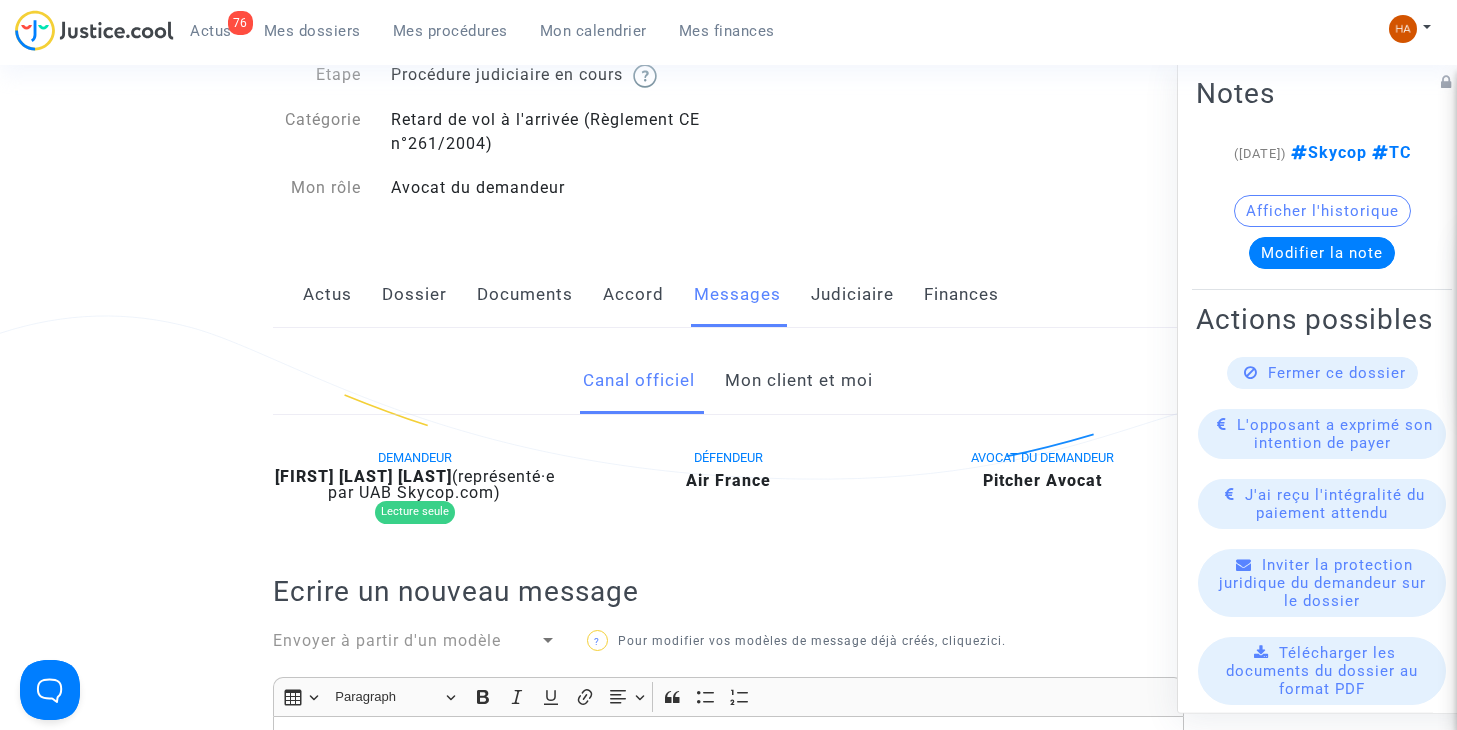 scroll, scrollTop: 170, scrollLeft: 0, axis: vertical 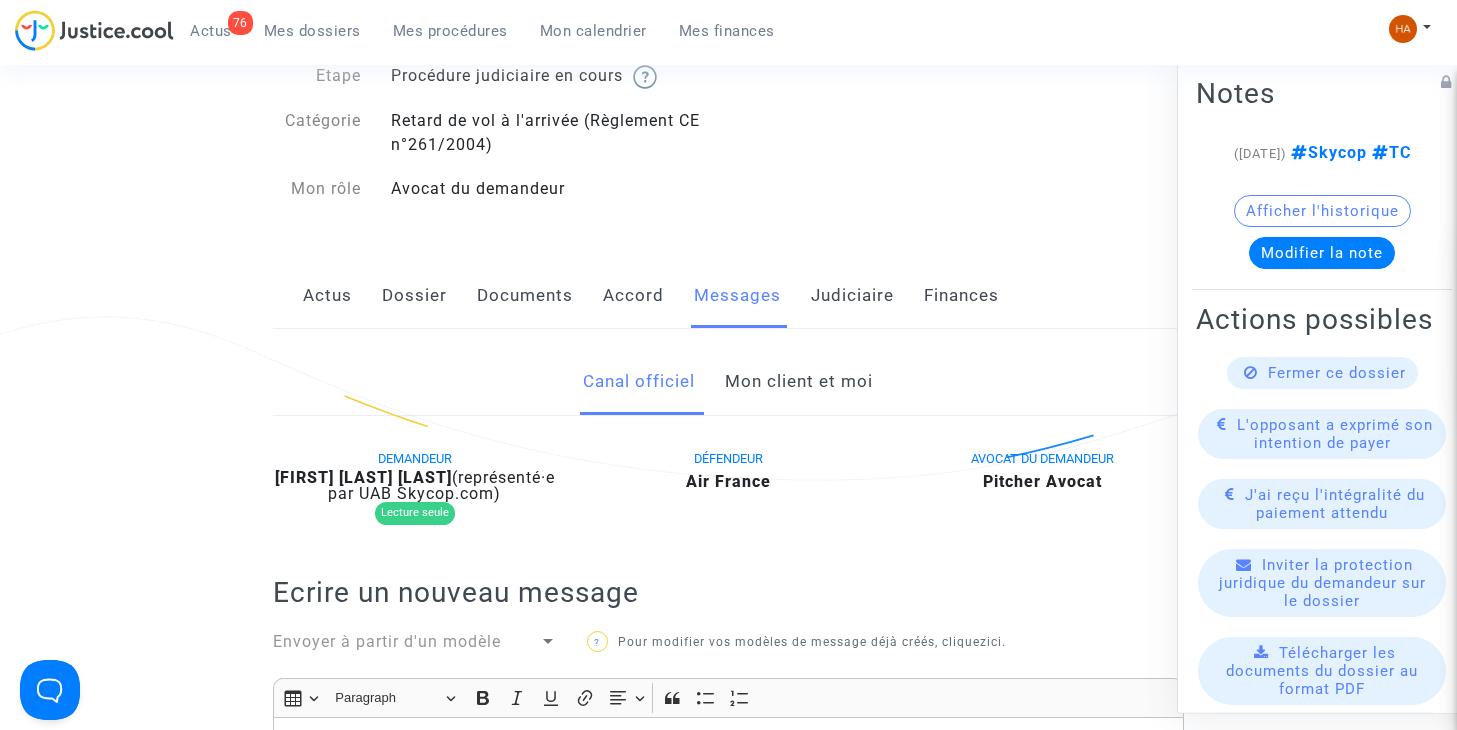 click on "Mon client et moi" 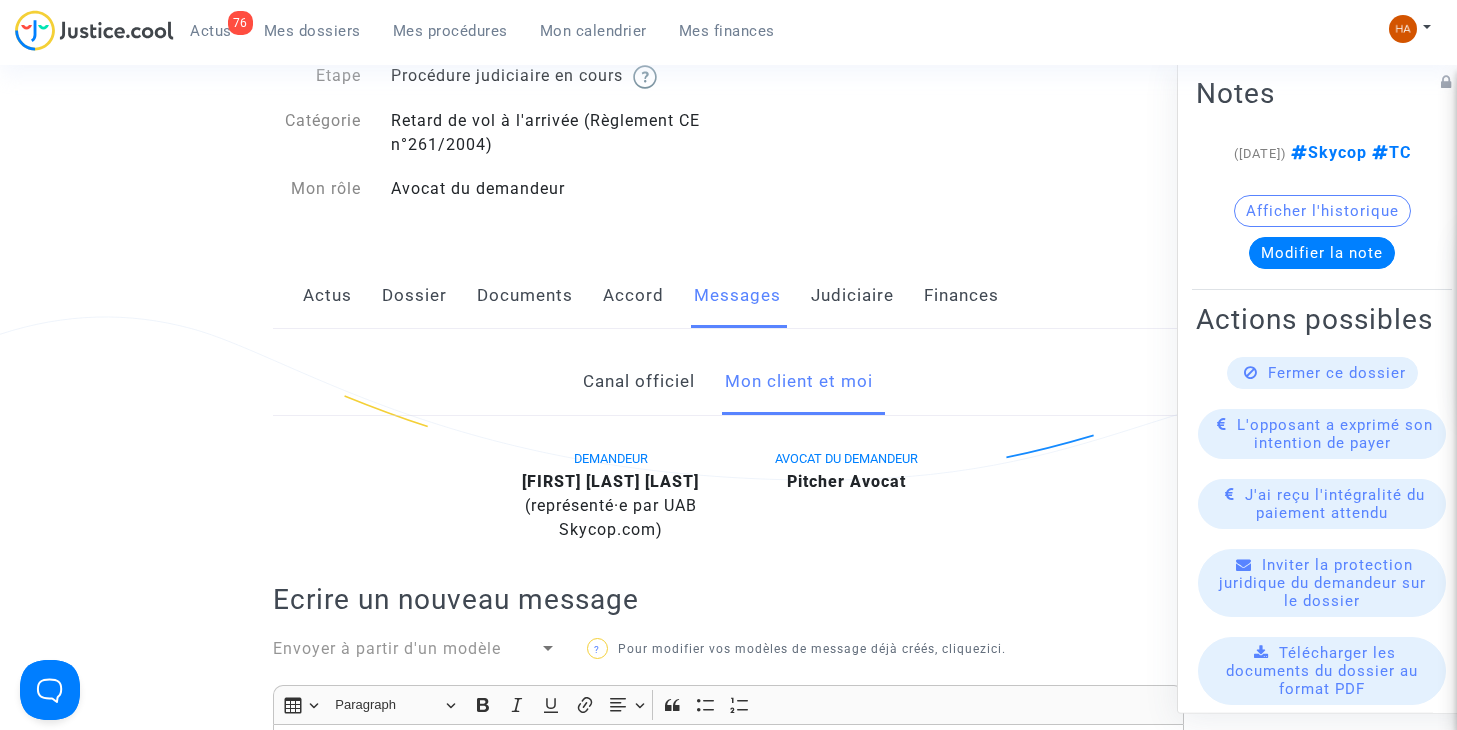 click on "Mes dossiers" at bounding box center [312, 31] 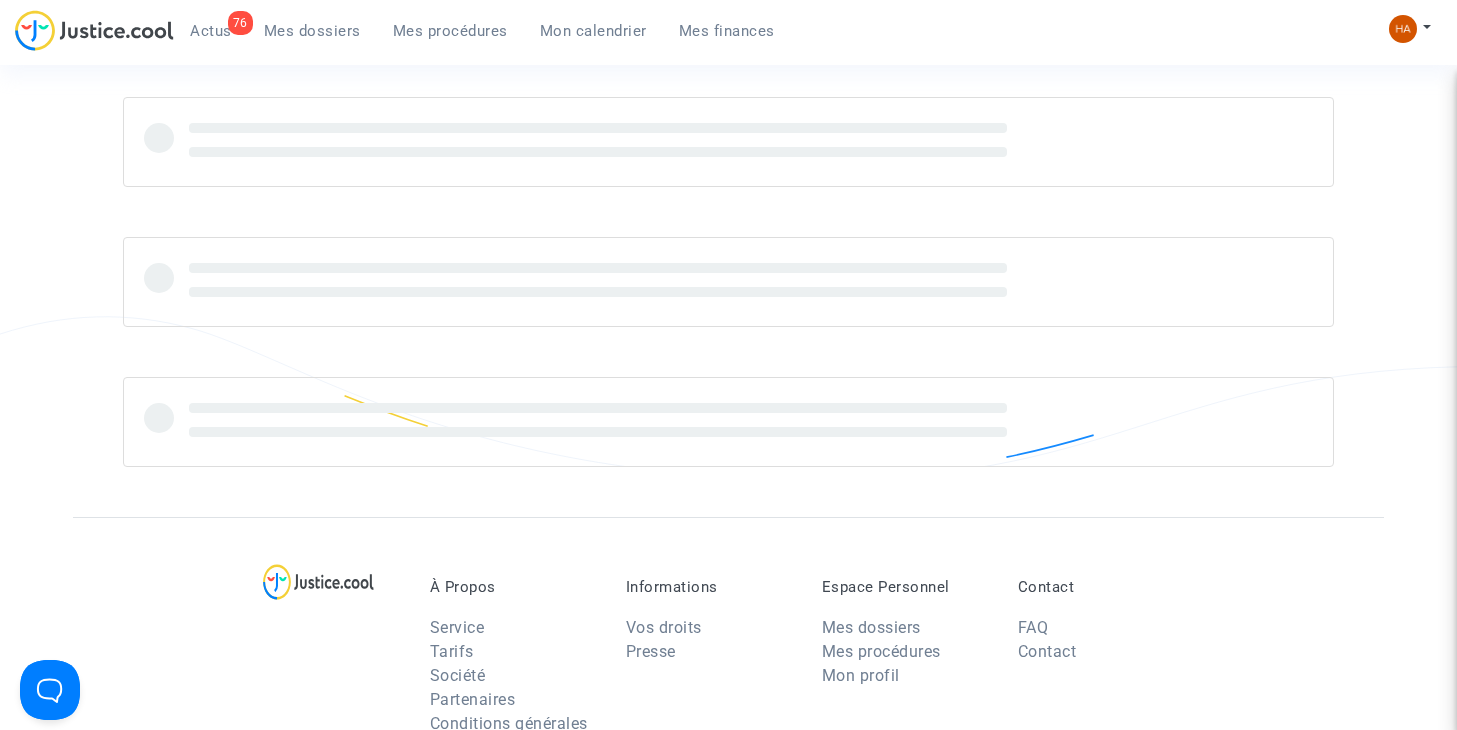 scroll, scrollTop: 0, scrollLeft: 0, axis: both 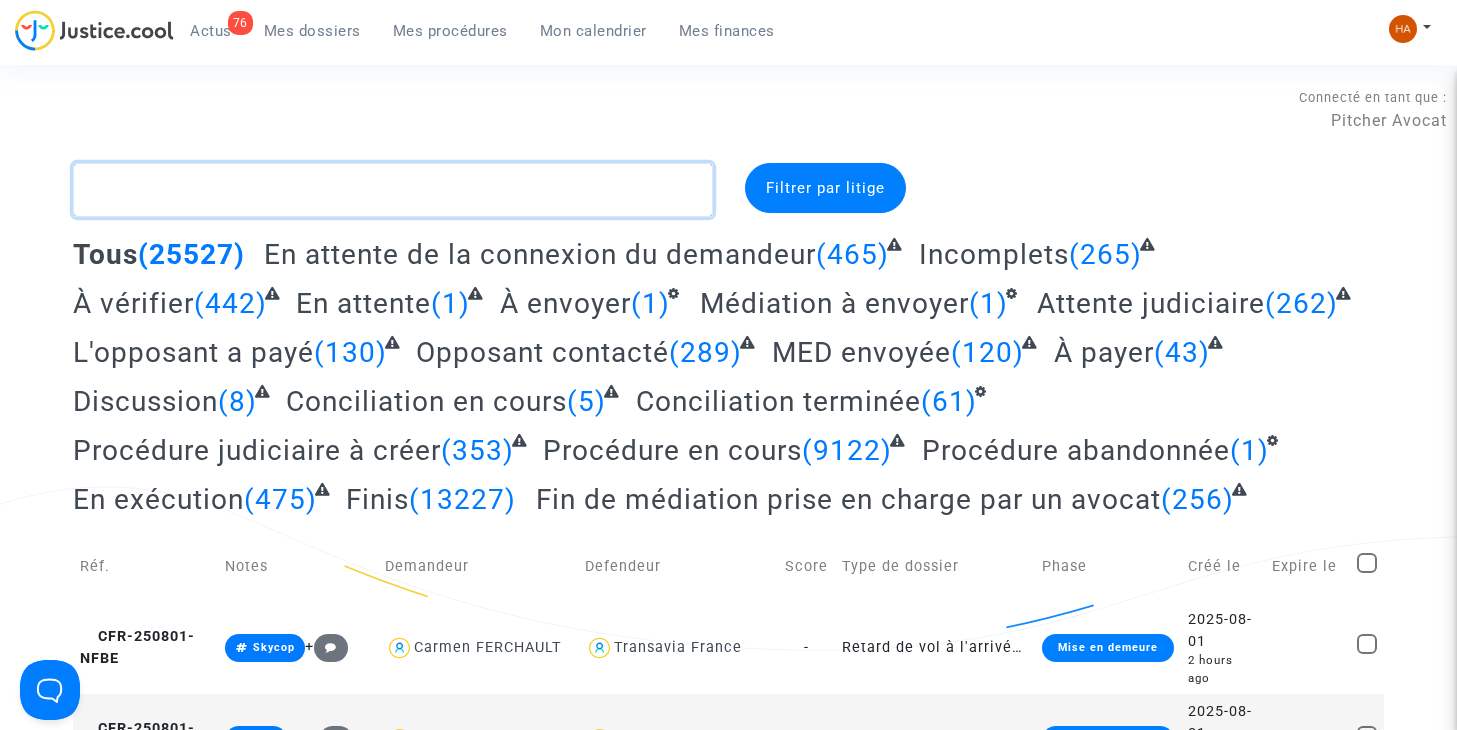click 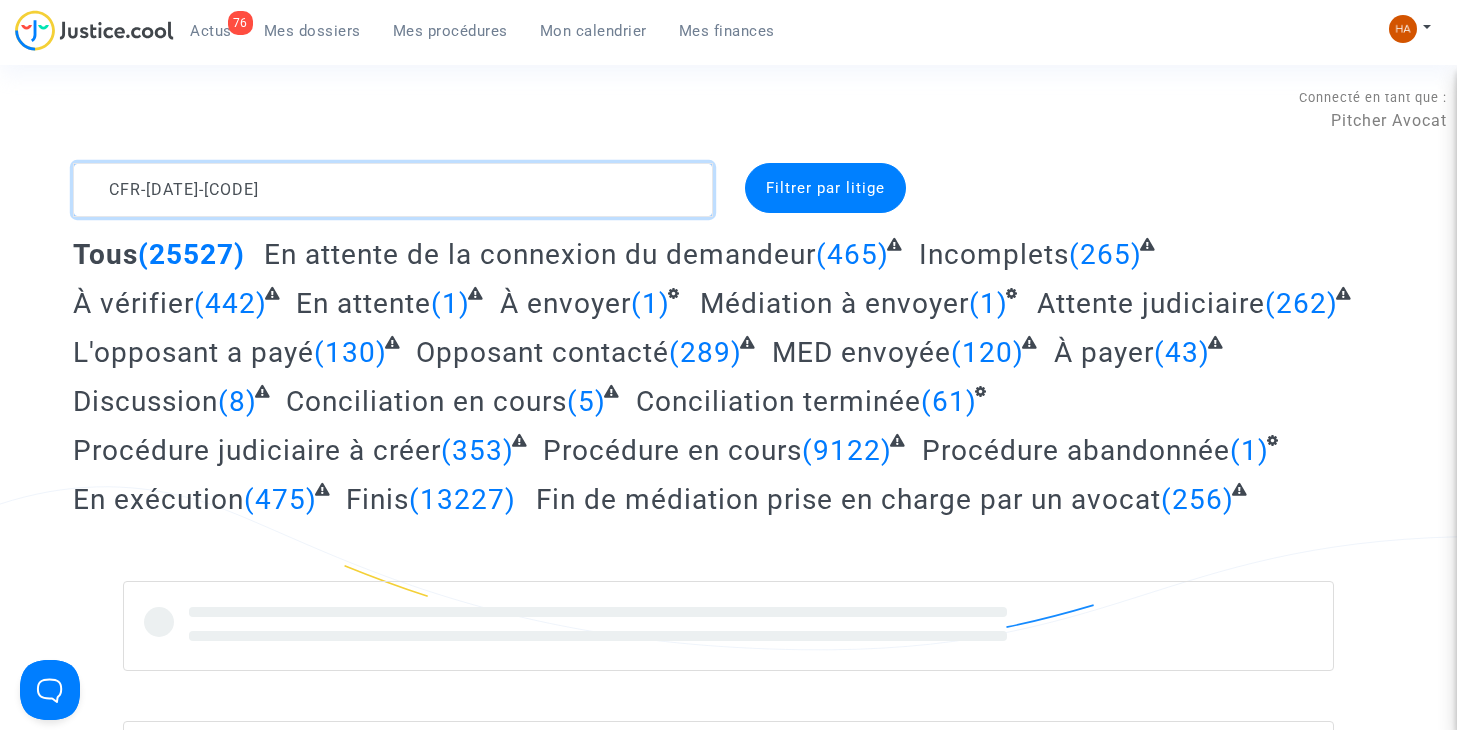 type on "CFR-[DATE]-[CODE]" 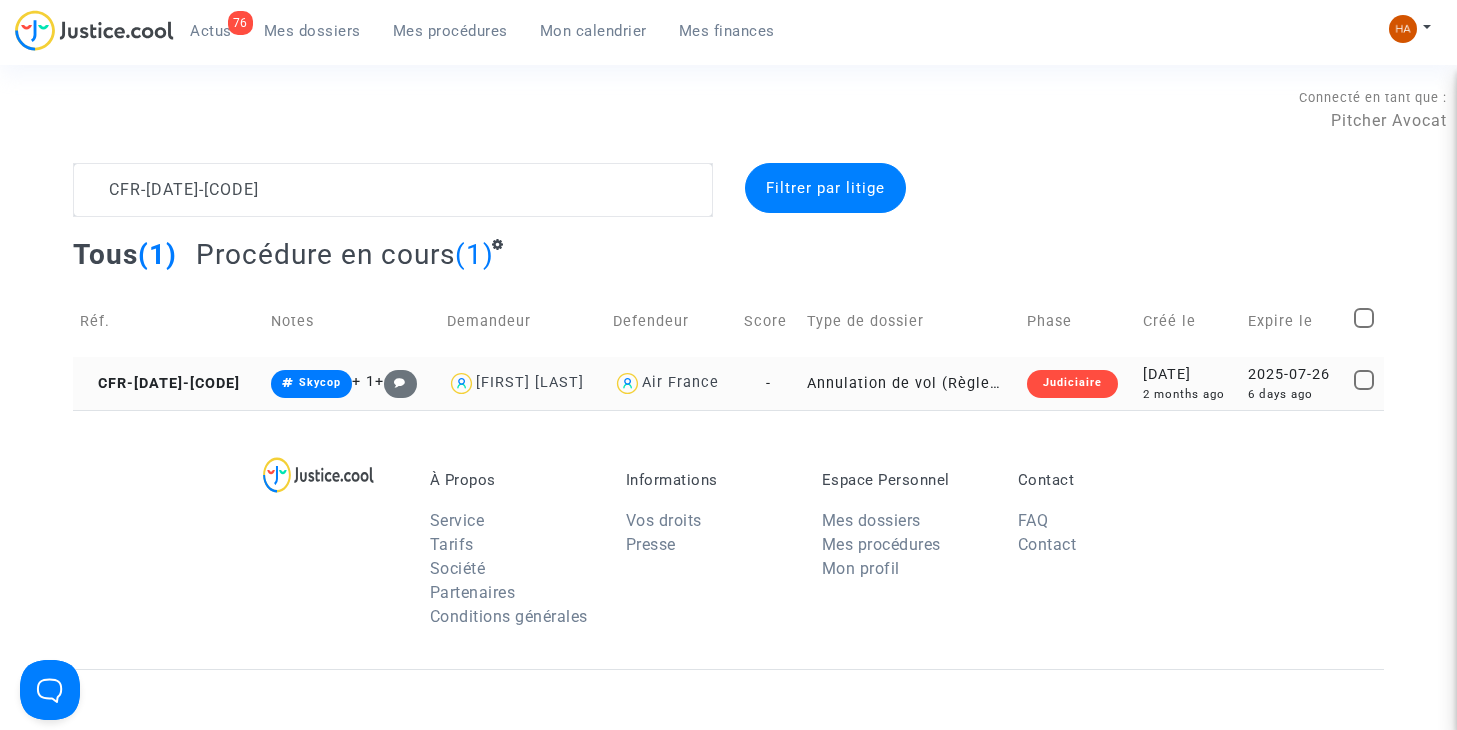click on "Annulation de vol (Règlement CE n°261/2004)" 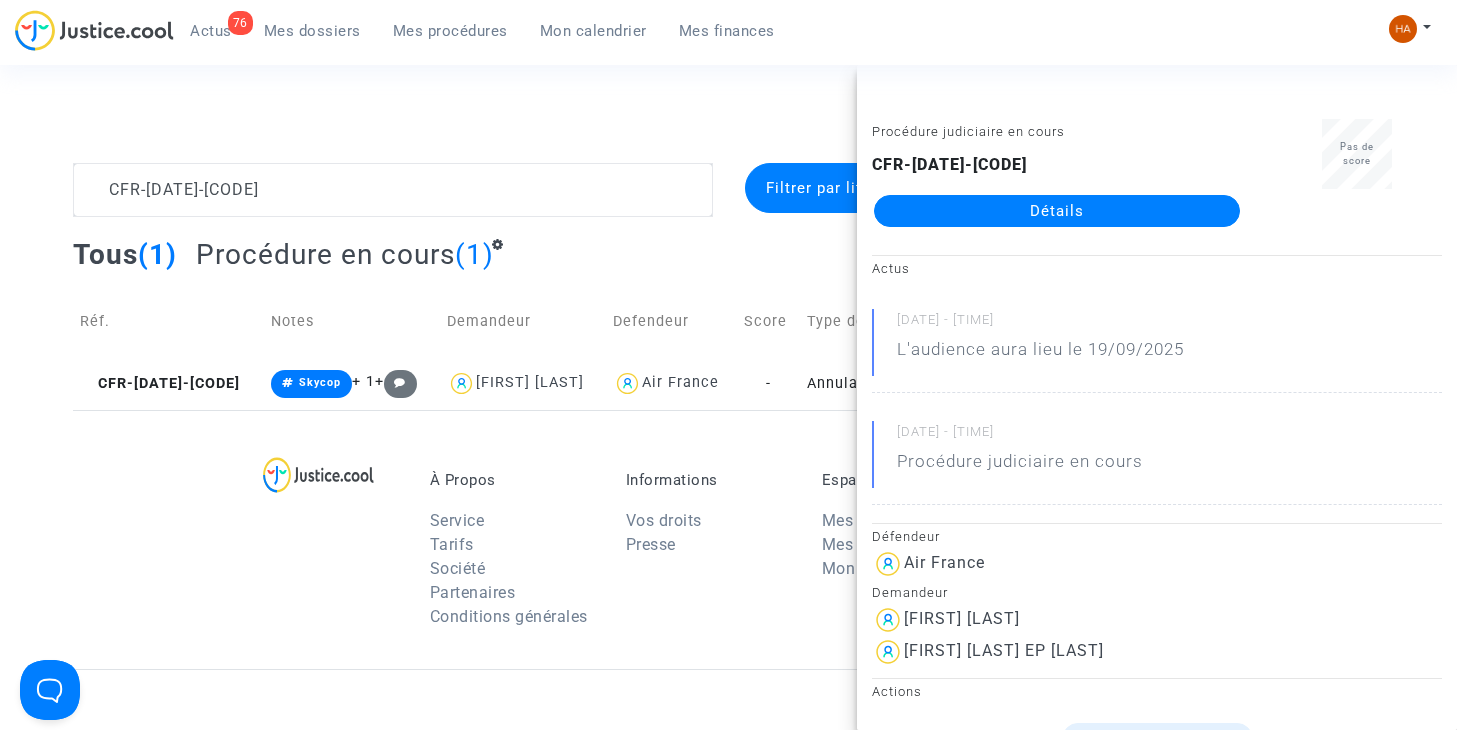 click on "Détails" 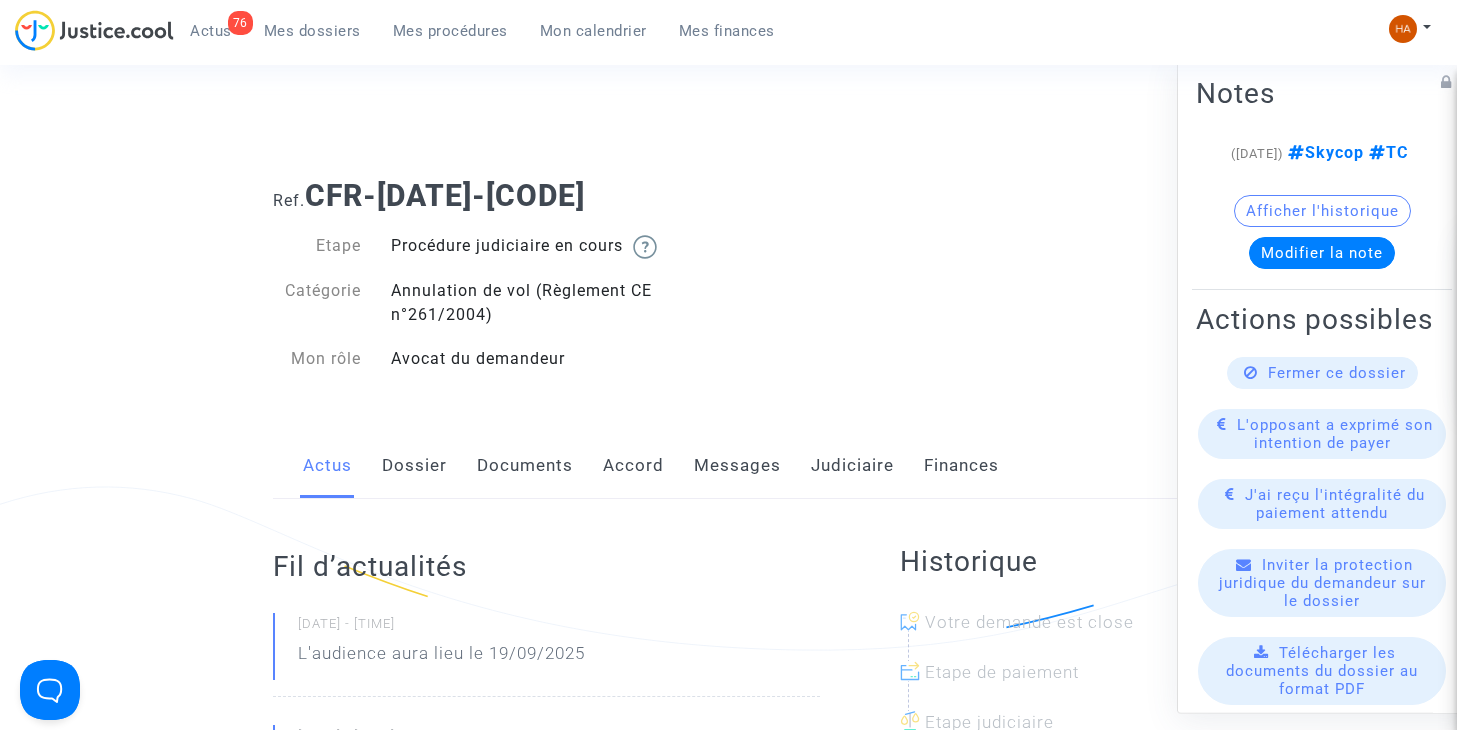 click on "Dossier" 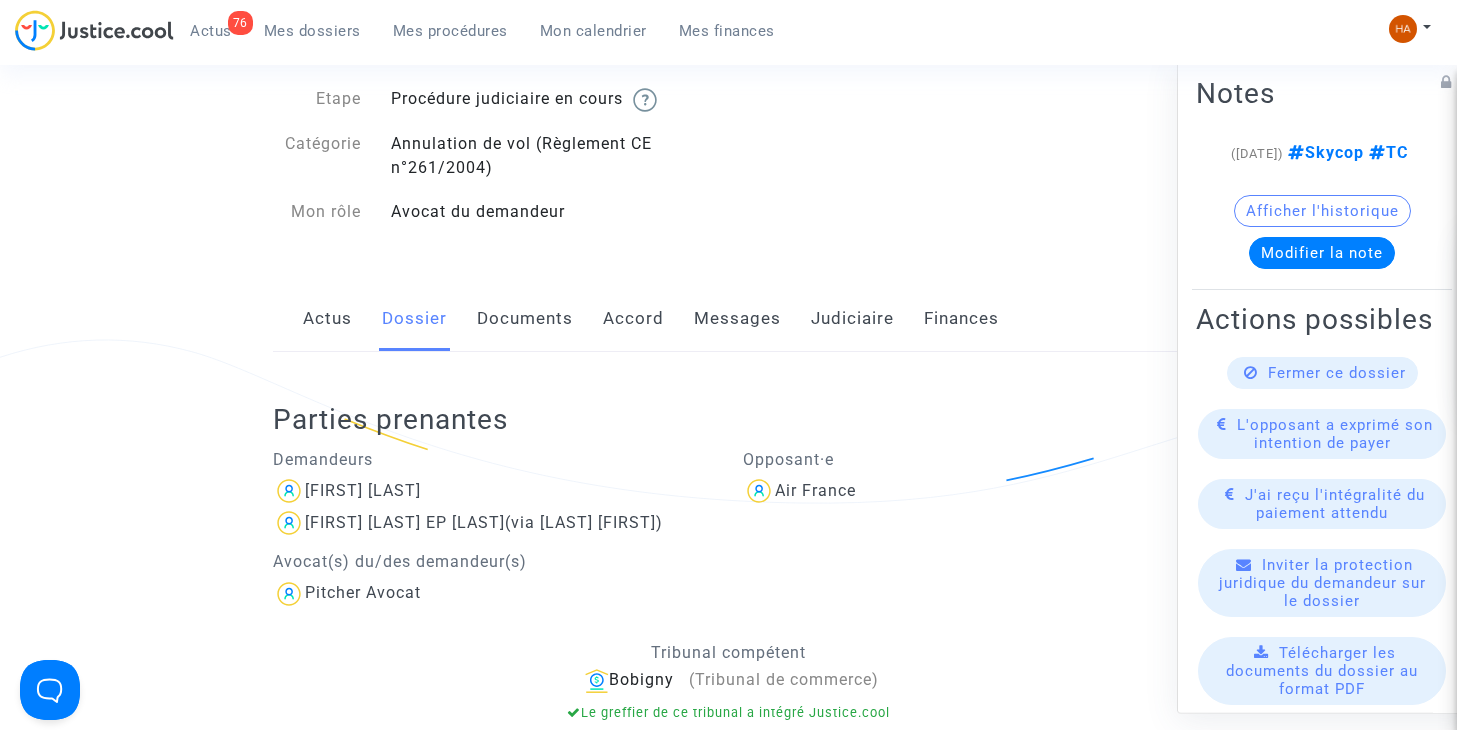 scroll, scrollTop: 200, scrollLeft: 0, axis: vertical 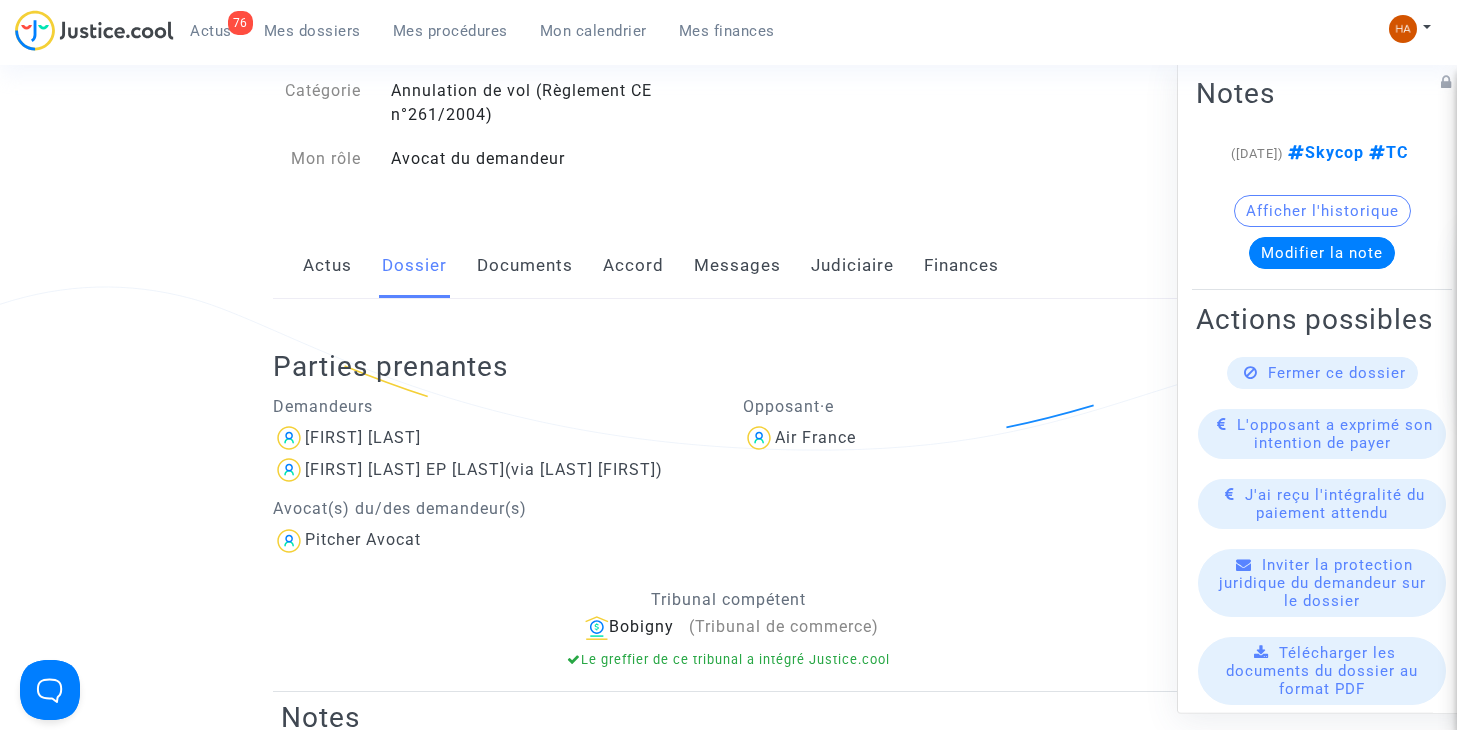 drag, startPoint x: 596, startPoint y: 437, endPoint x: 469, endPoint y: 451, distance: 127.769325 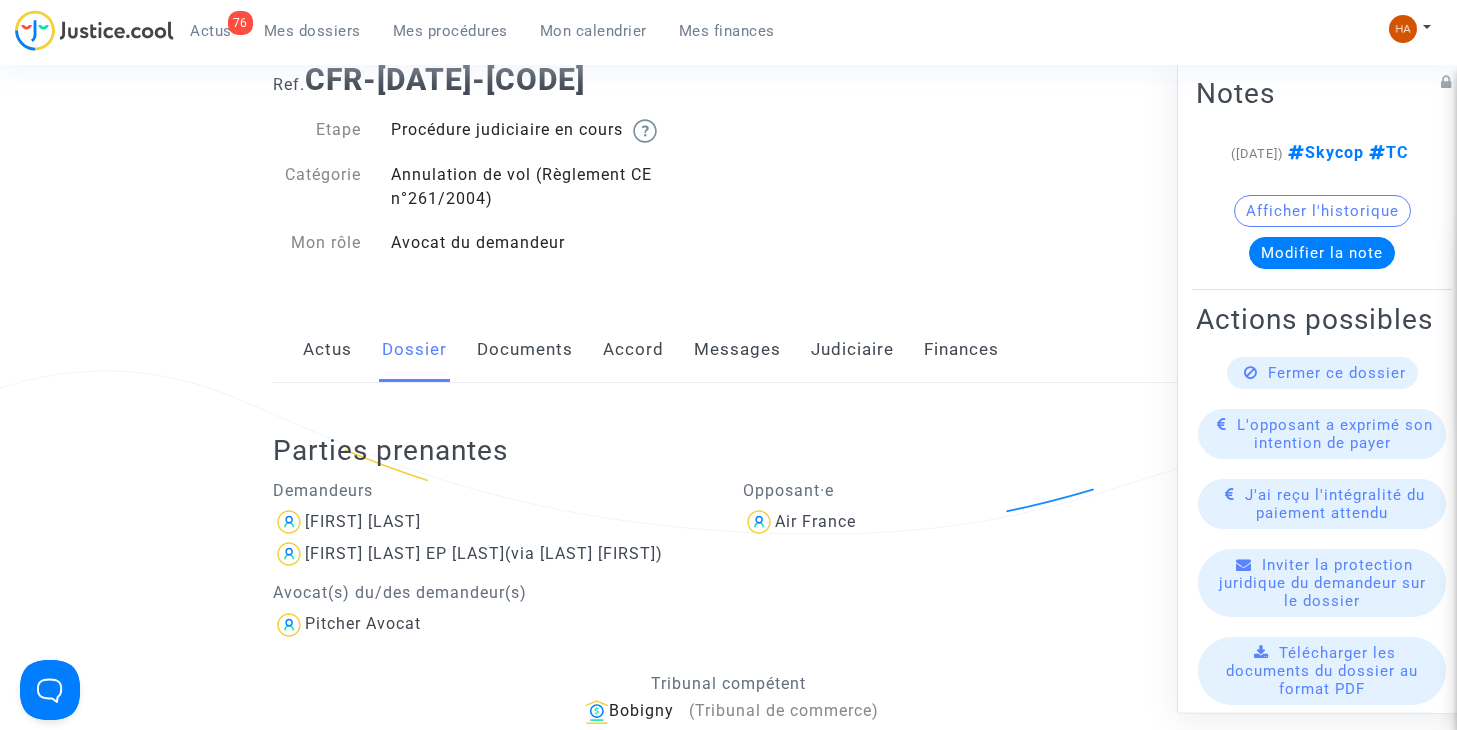 scroll, scrollTop: 0, scrollLeft: 0, axis: both 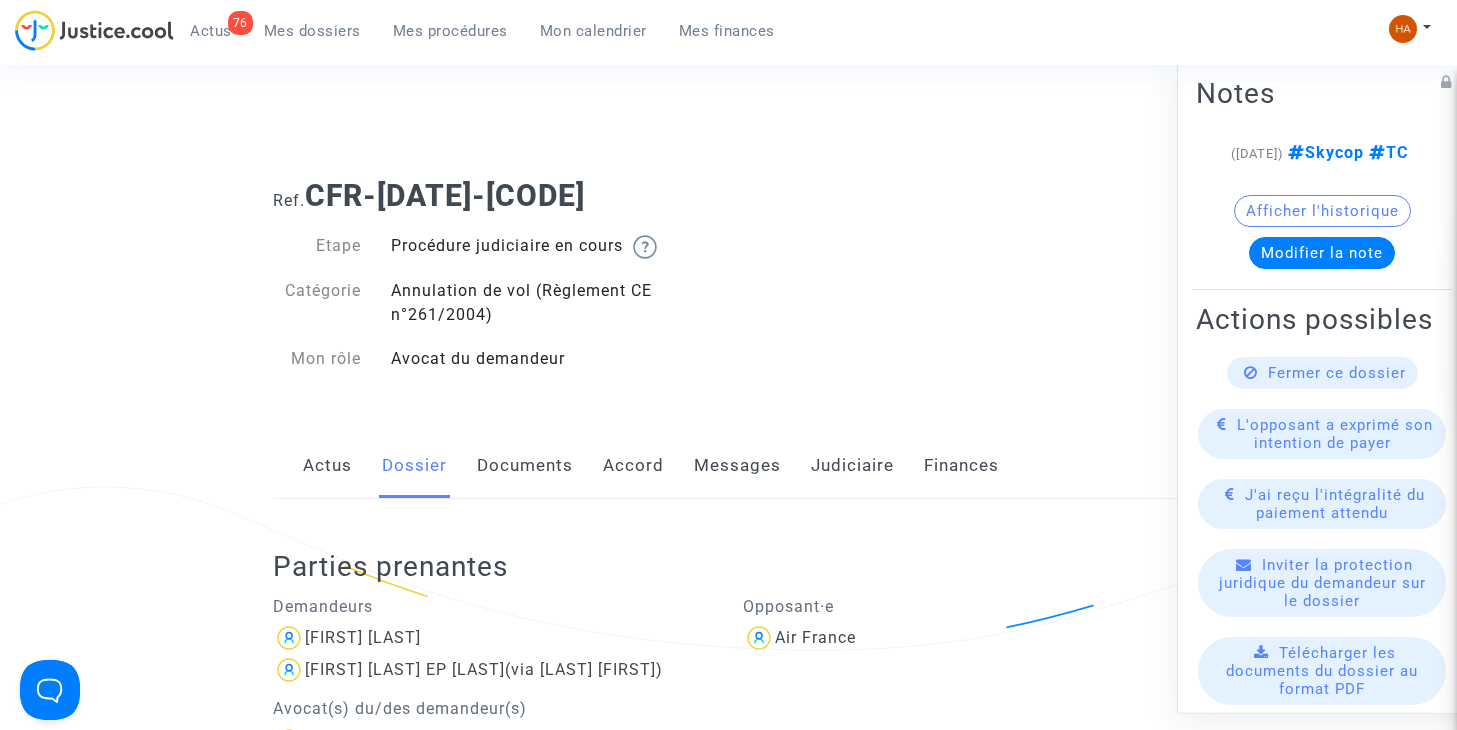 click on "Mes dossiers" at bounding box center (312, 31) 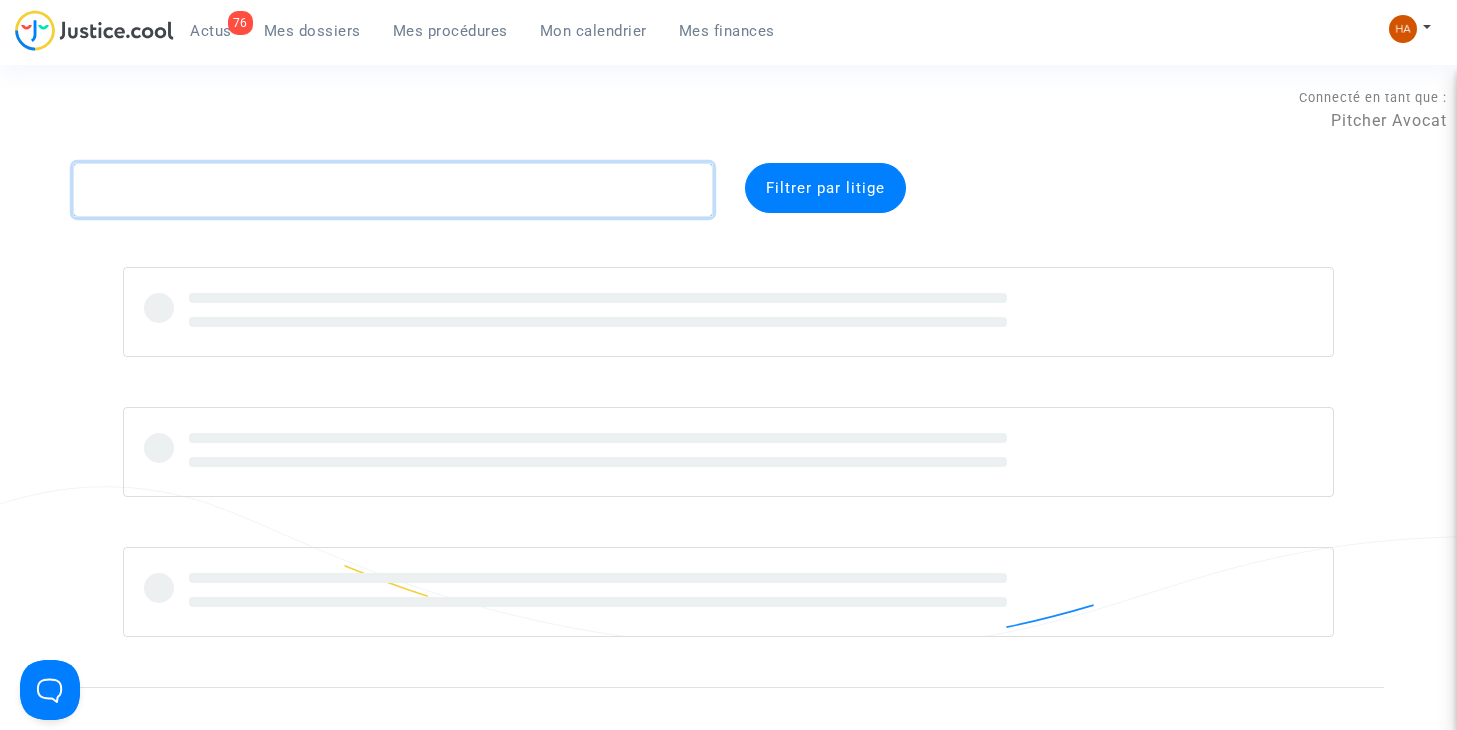 click 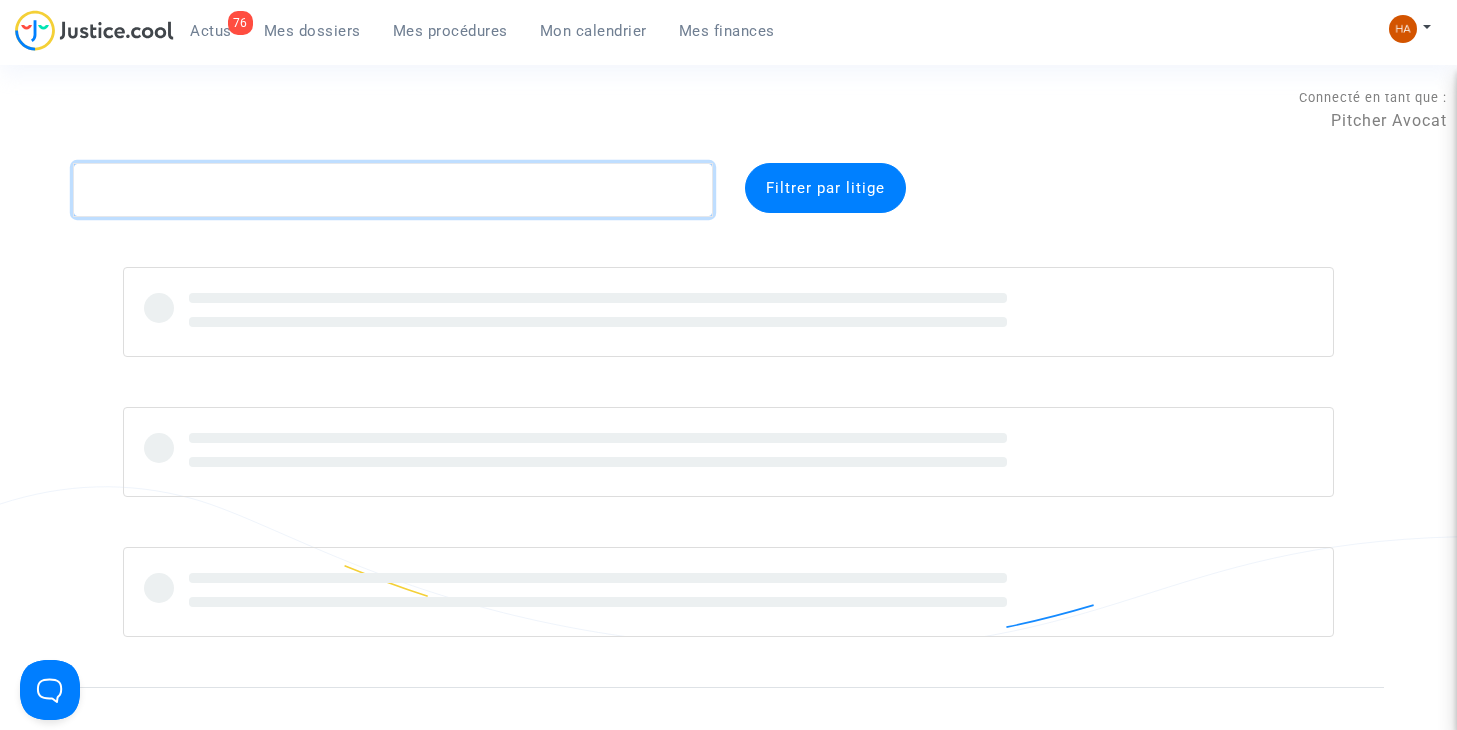 paste on "CFR-[DATE]-[CODE]" 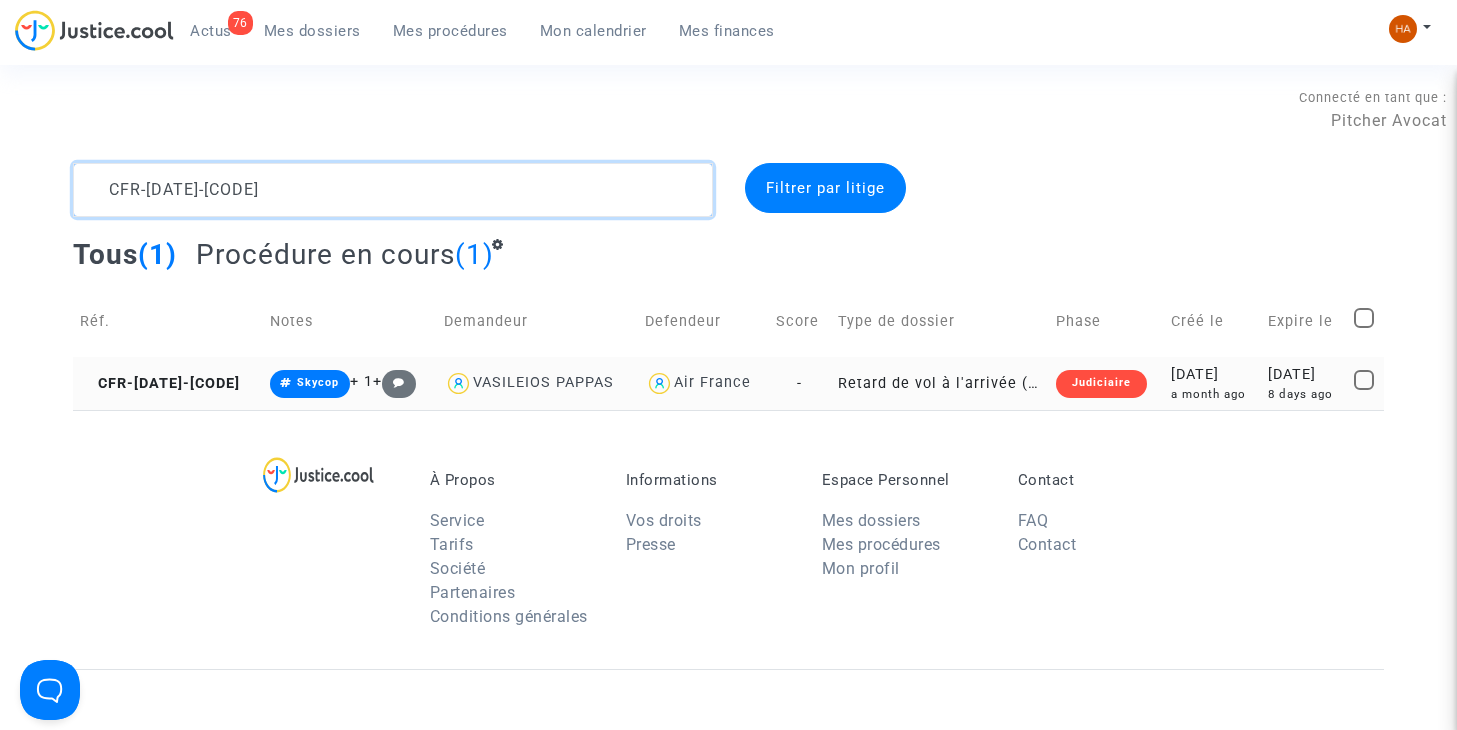 type on "CFR-[DATE]-[CODE]" 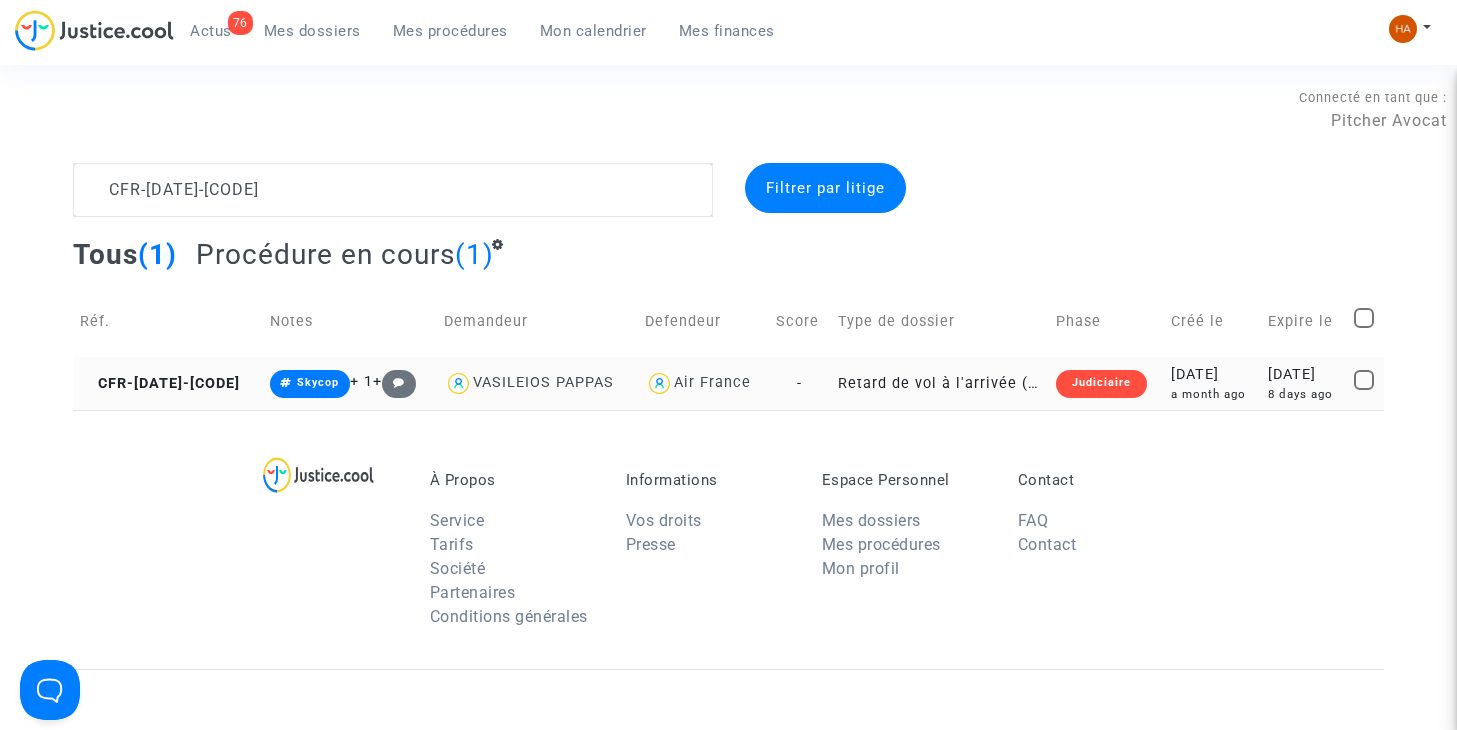 click on "Retard de vol à l'arrivée (Règlement CE n°261/2004)" 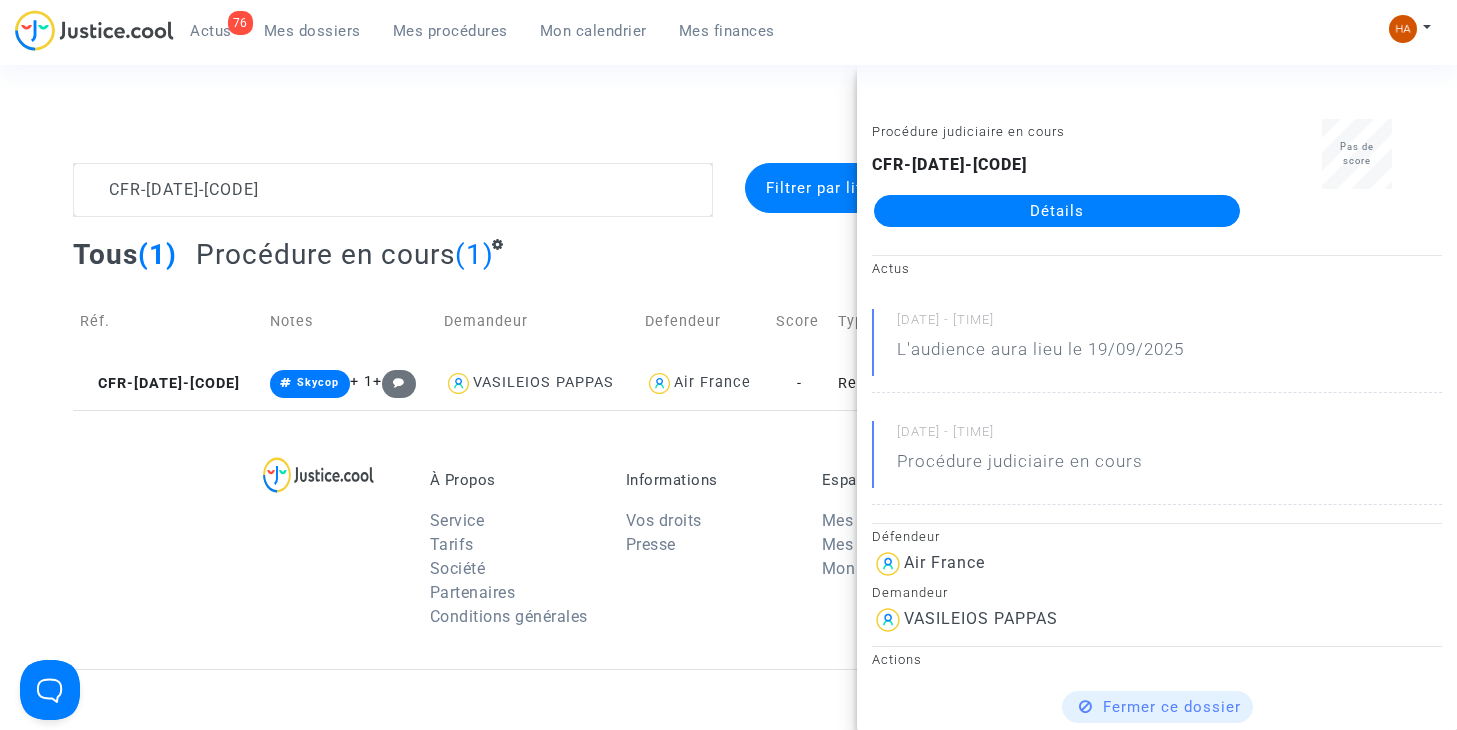 click on "Détails" 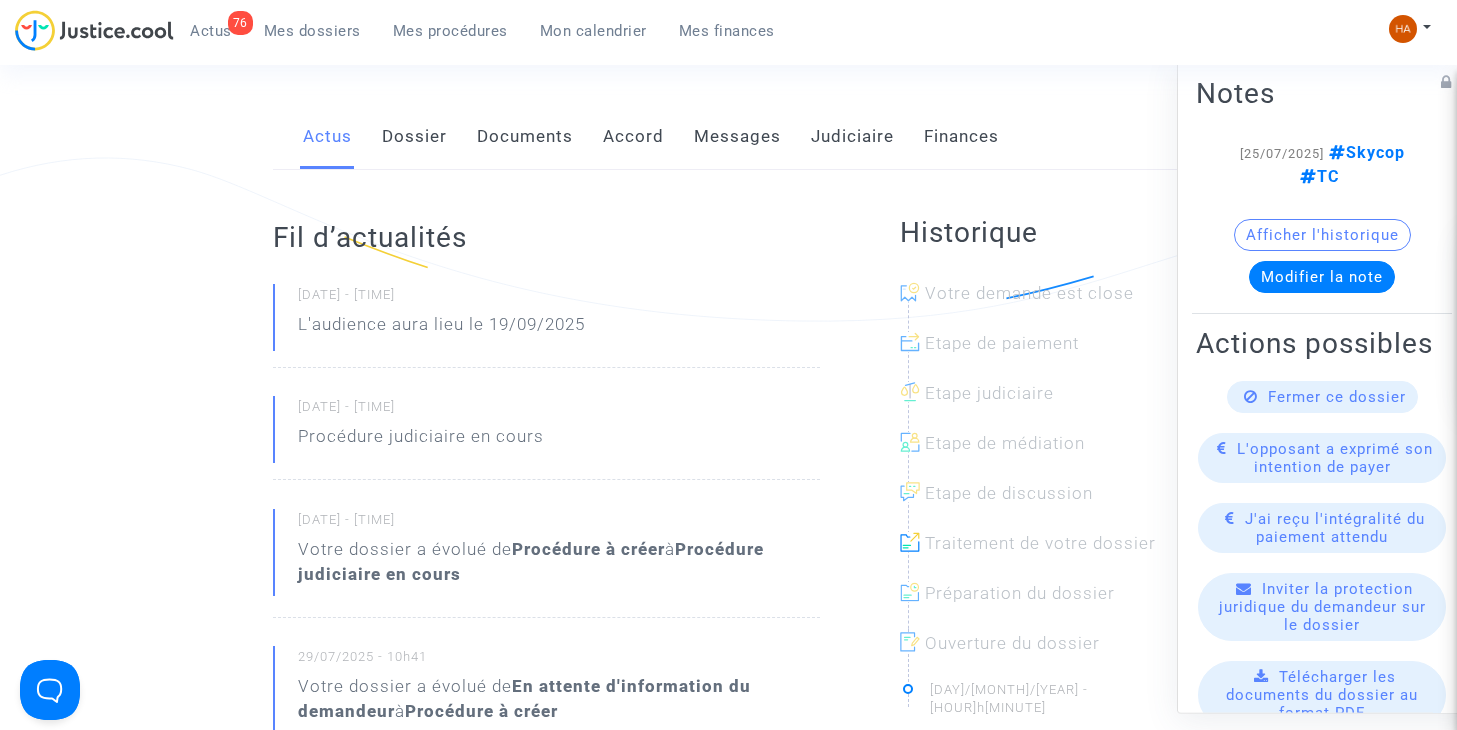 scroll, scrollTop: 300, scrollLeft: 0, axis: vertical 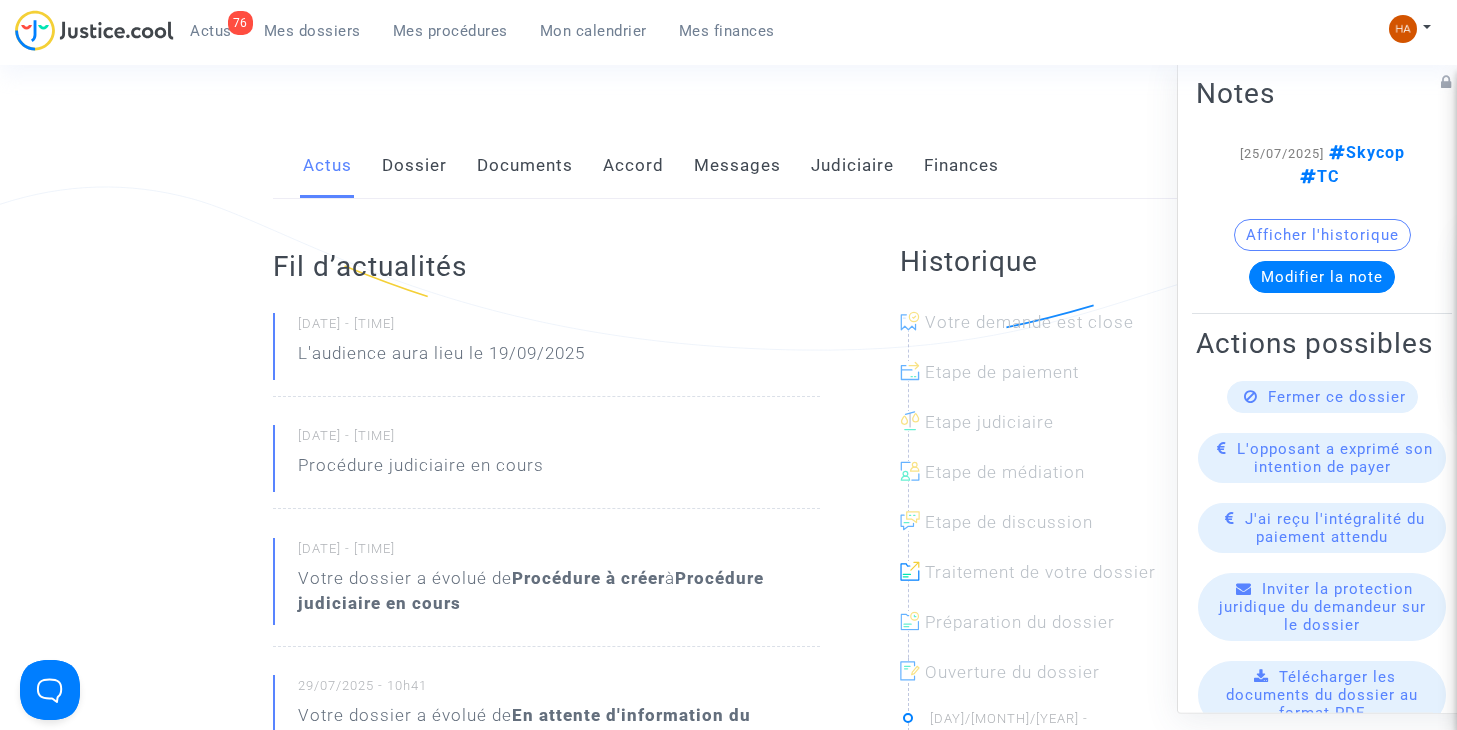 click on "Messages" 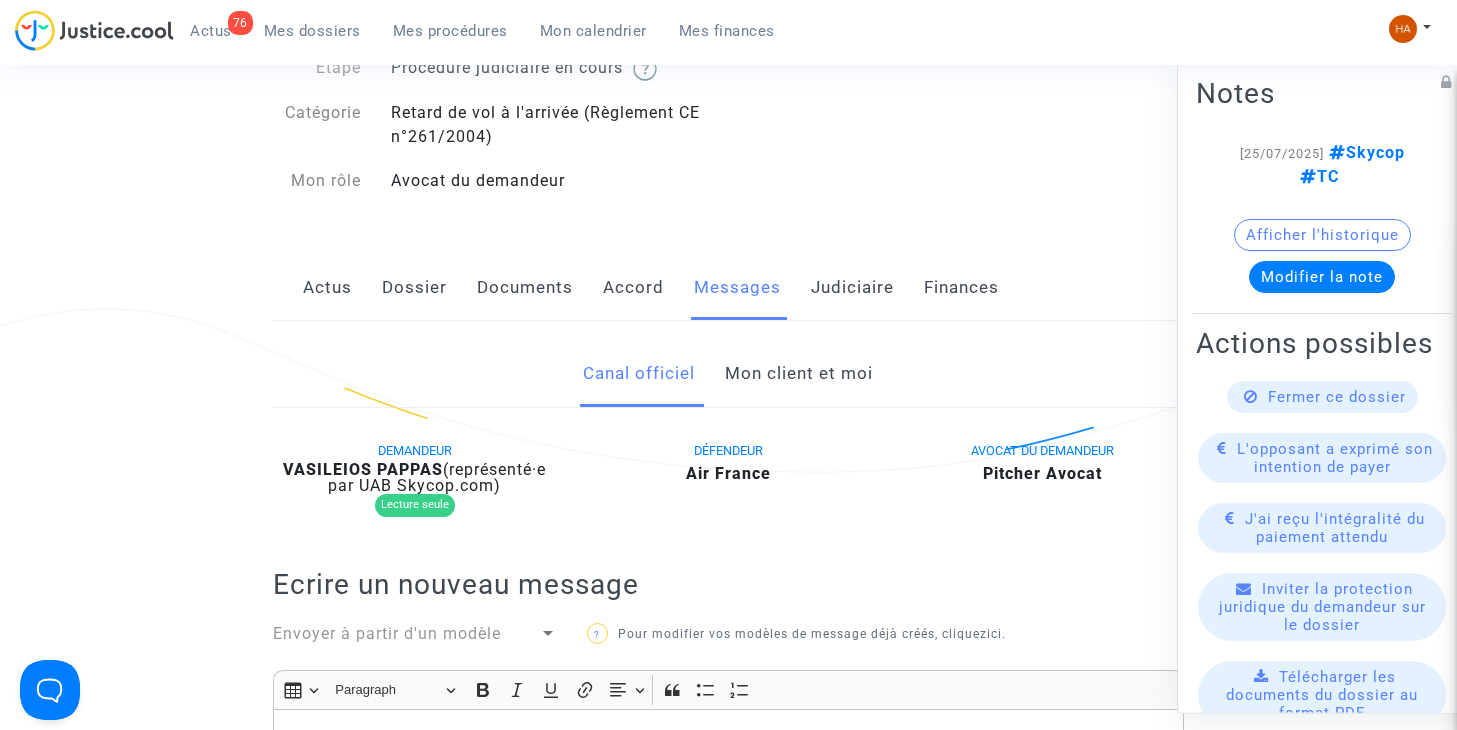 scroll, scrollTop: 100, scrollLeft: 0, axis: vertical 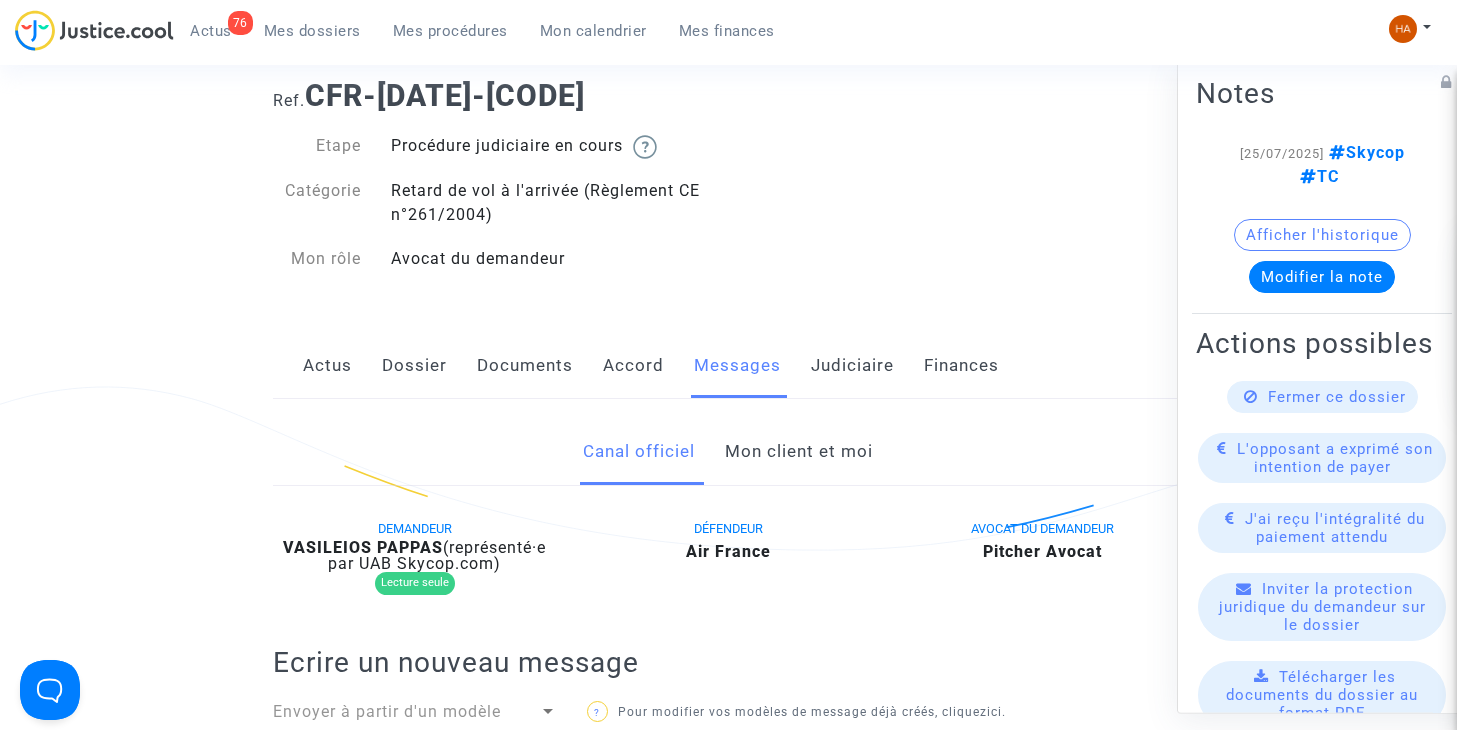click on "Mon client et moi" 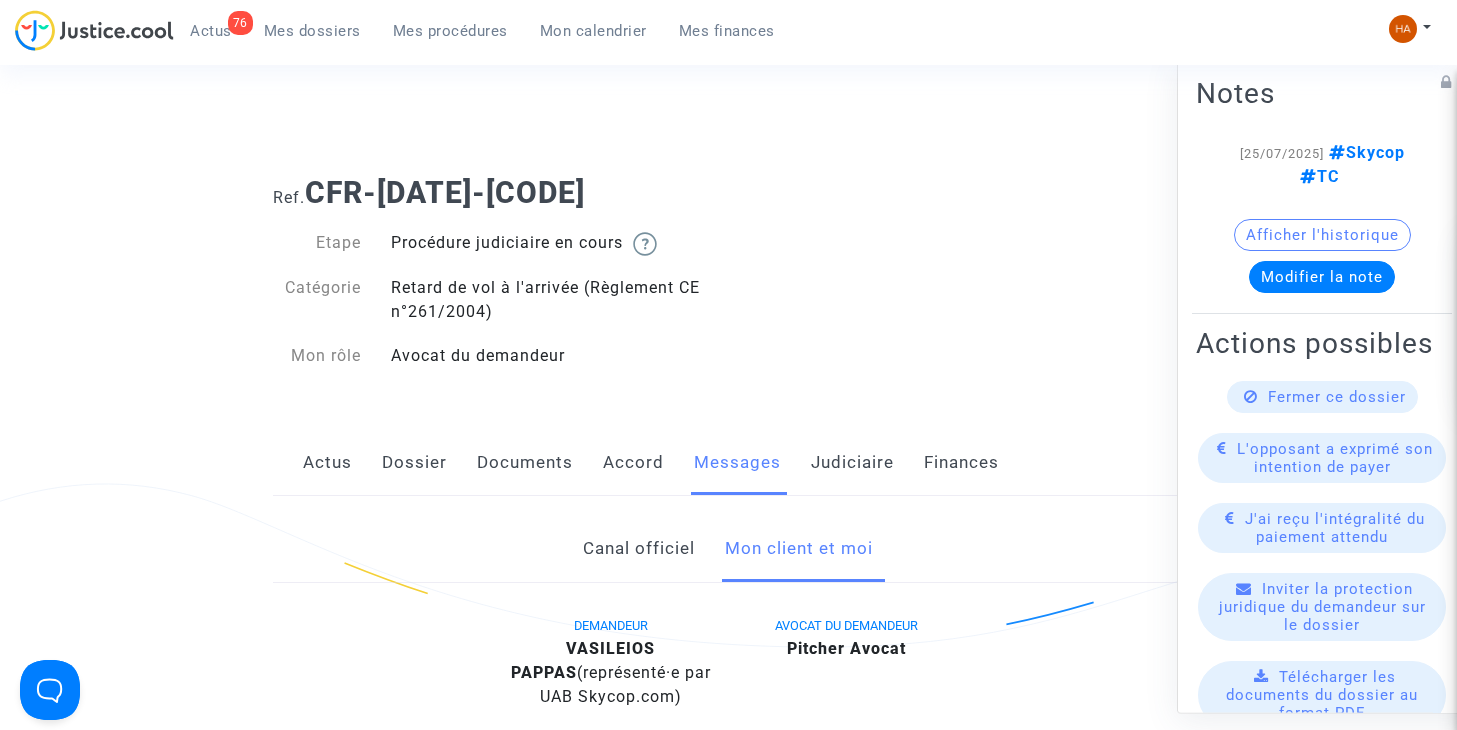 scroll, scrollTop: 0, scrollLeft: 0, axis: both 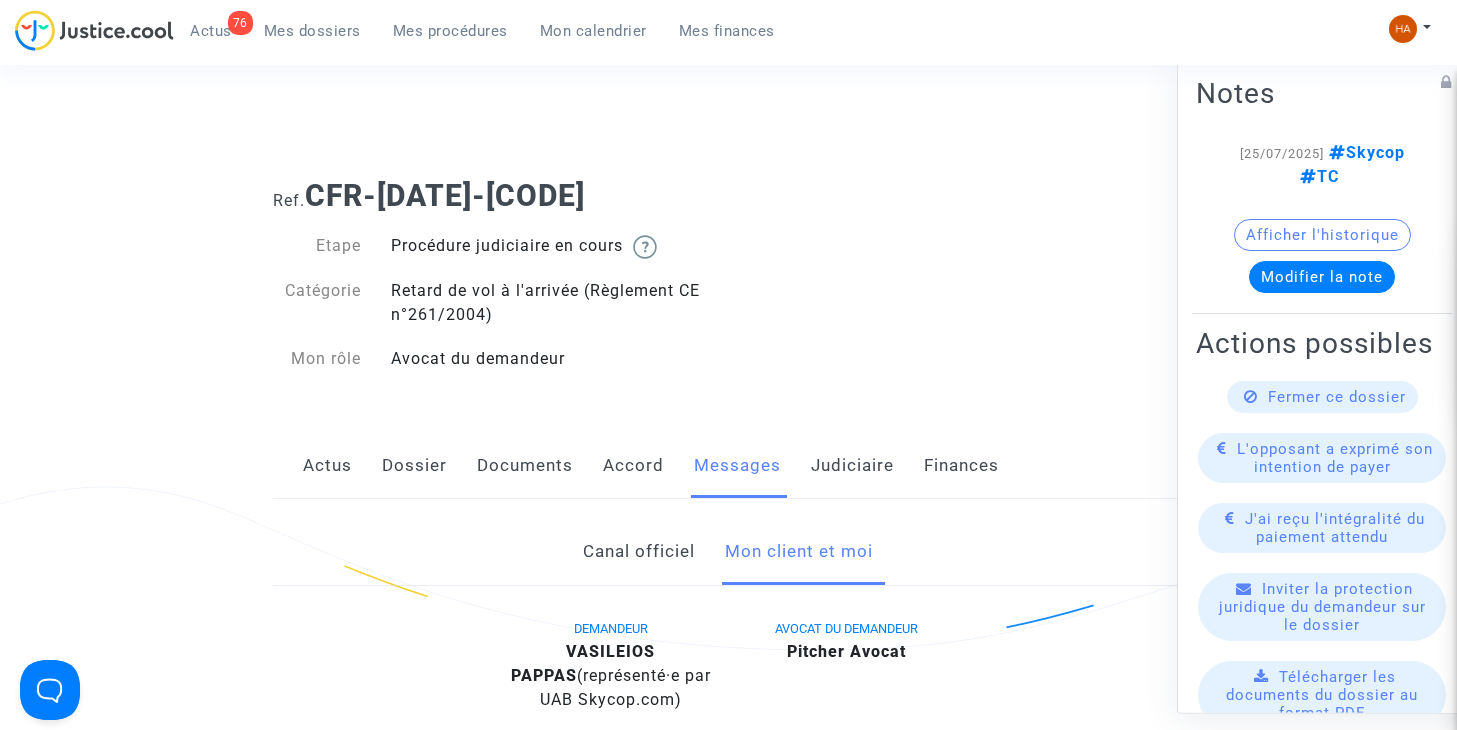 drag, startPoint x: 702, startPoint y: 653, endPoint x: 629, endPoint y: 648, distance: 73.171036 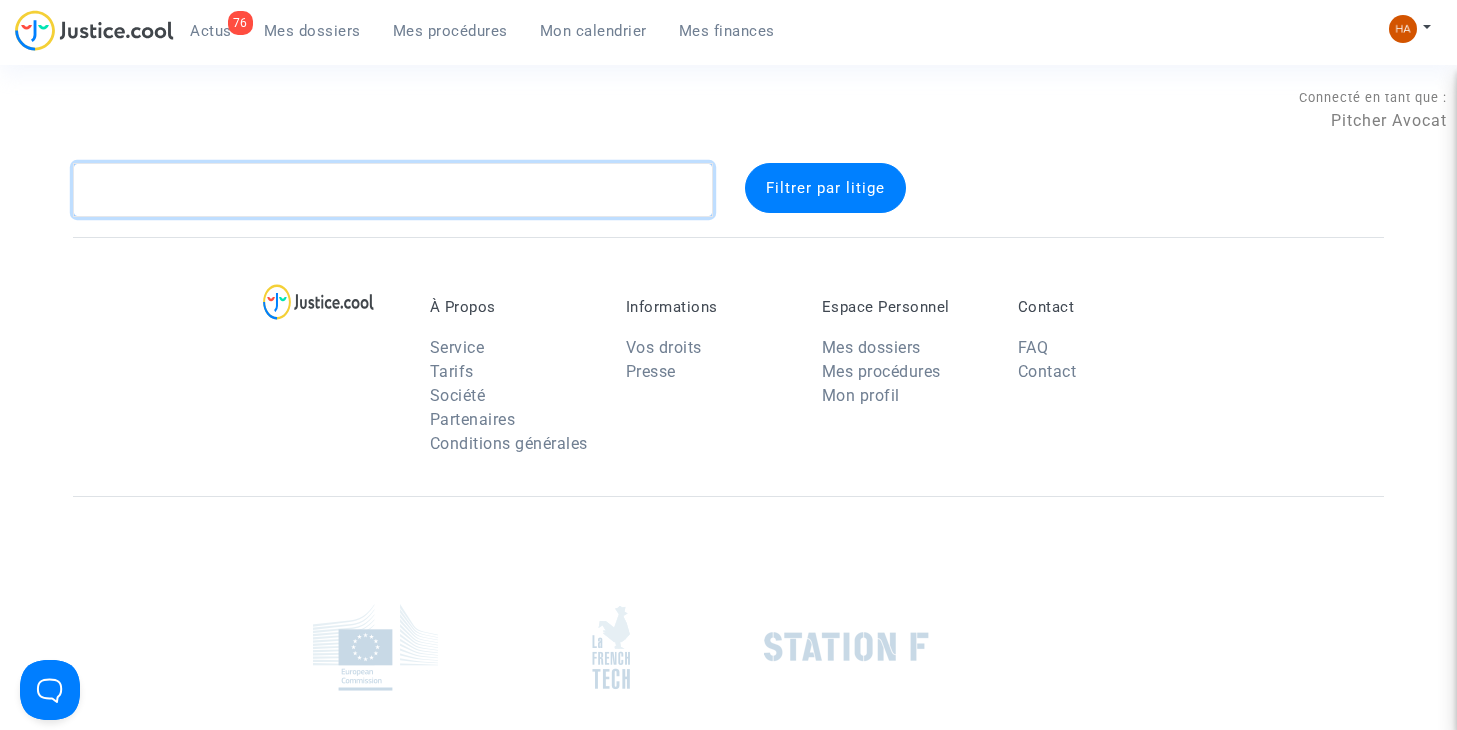 click 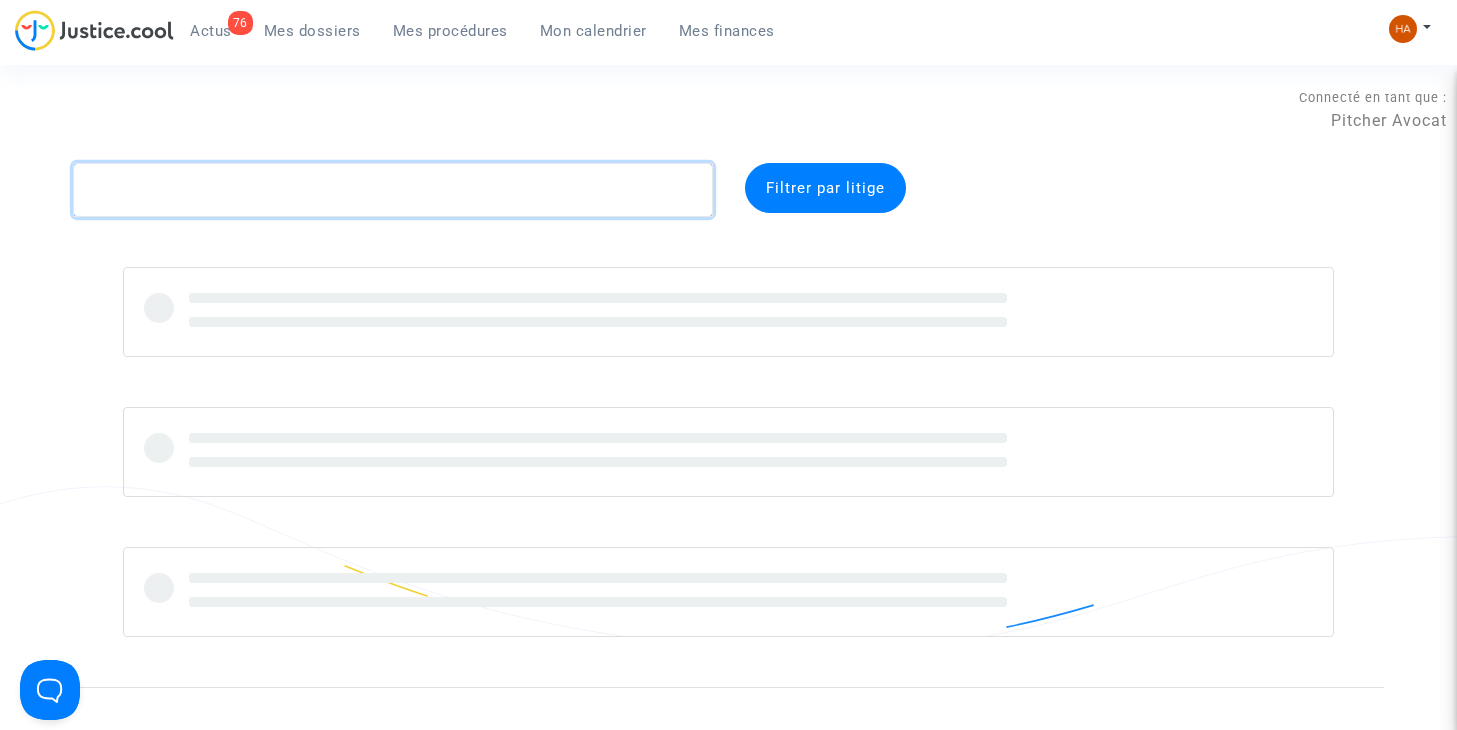 paste on "[CODE]" 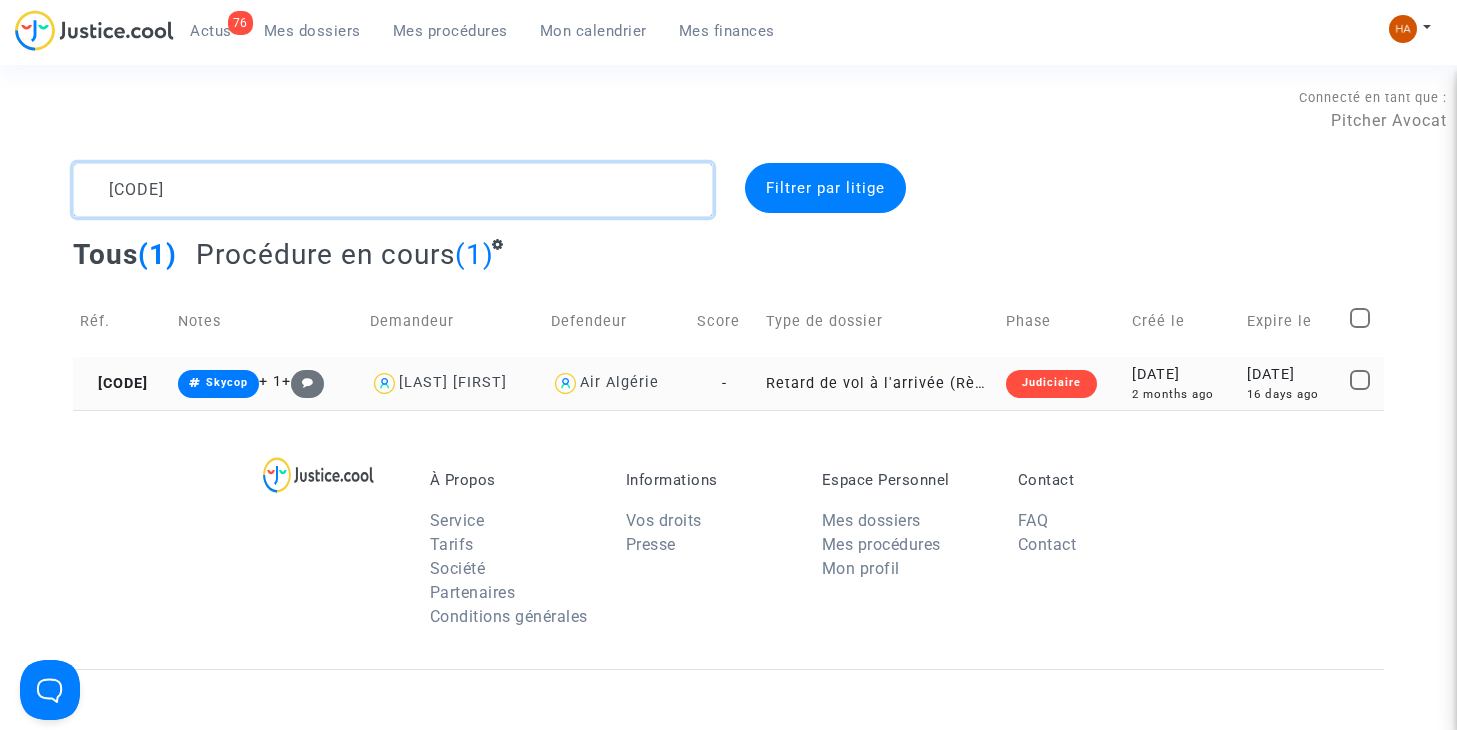 type on "[CODE]" 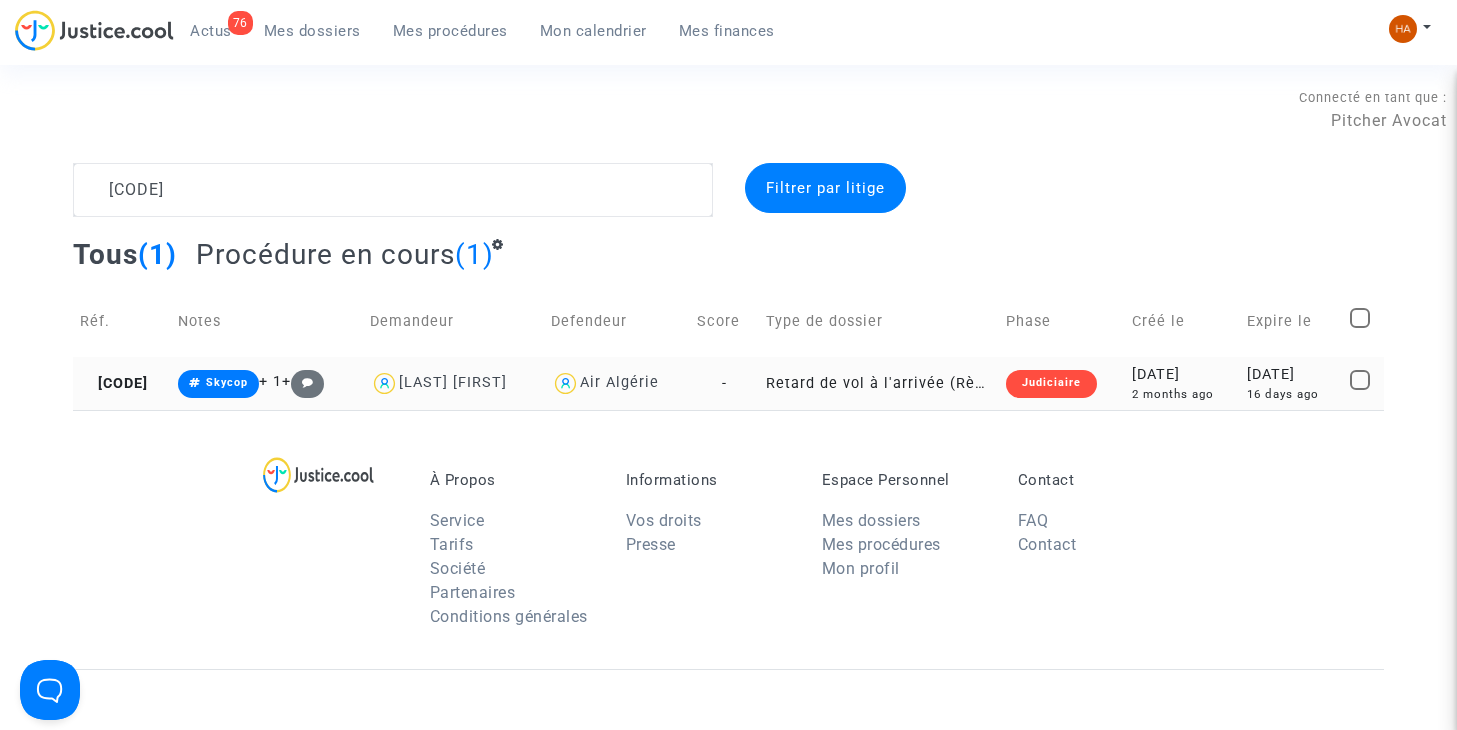click on "-" 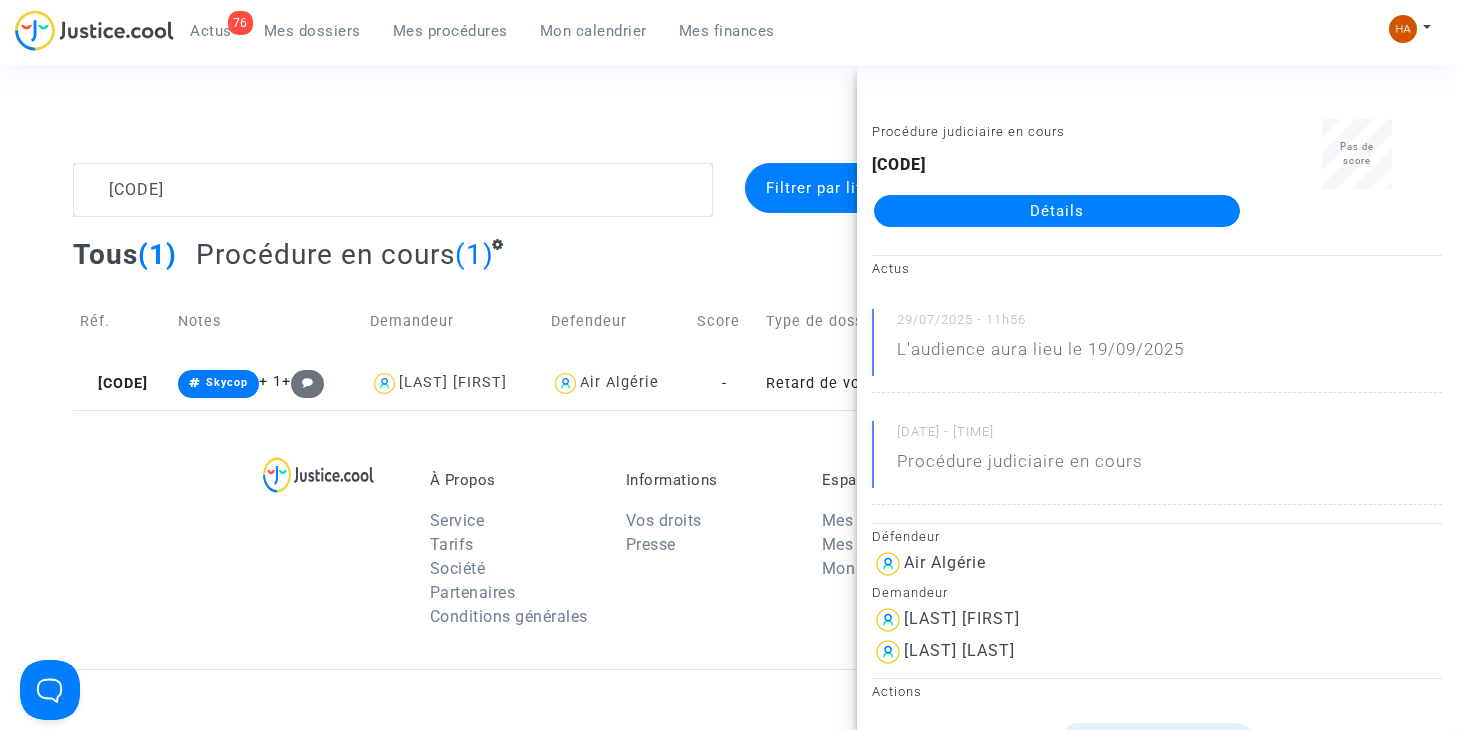 click on "Détails" 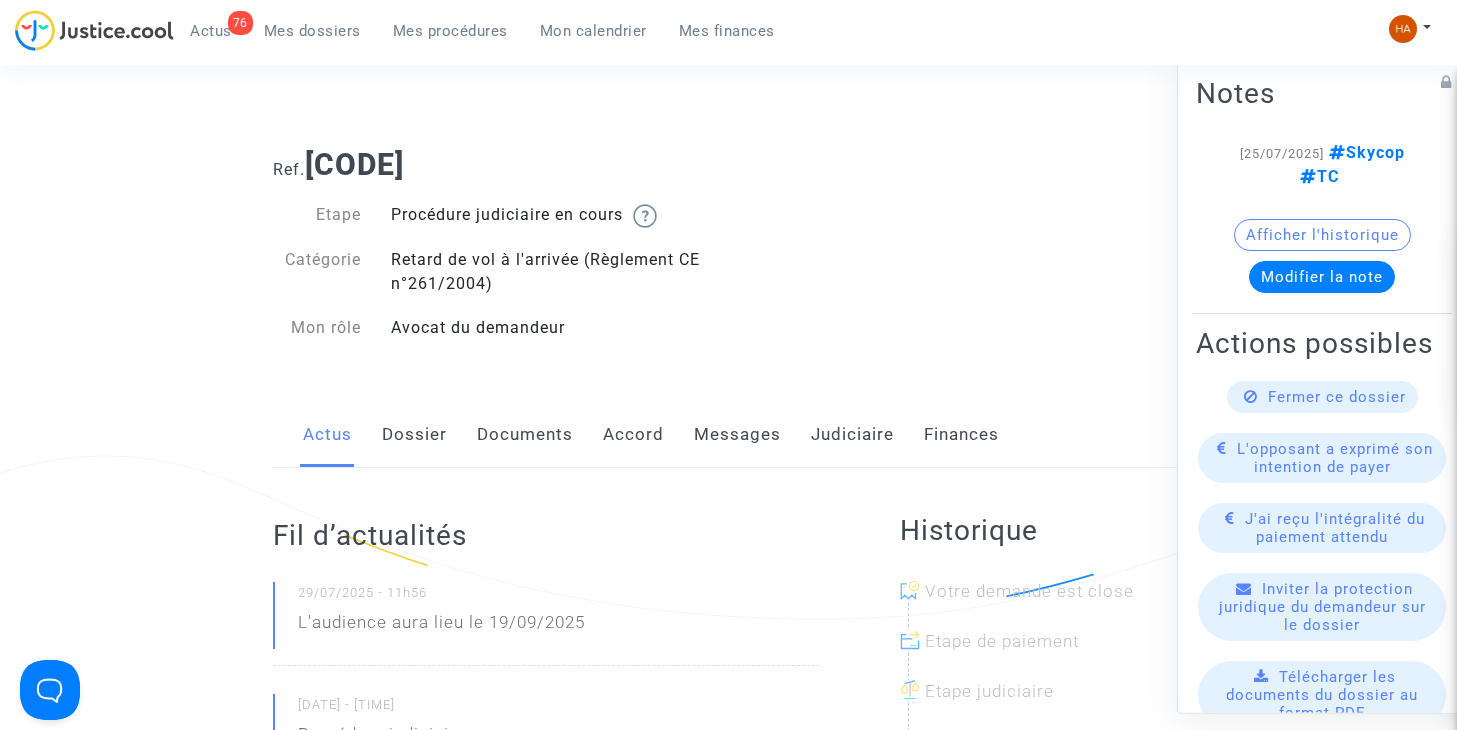 scroll, scrollTop: 100, scrollLeft: 0, axis: vertical 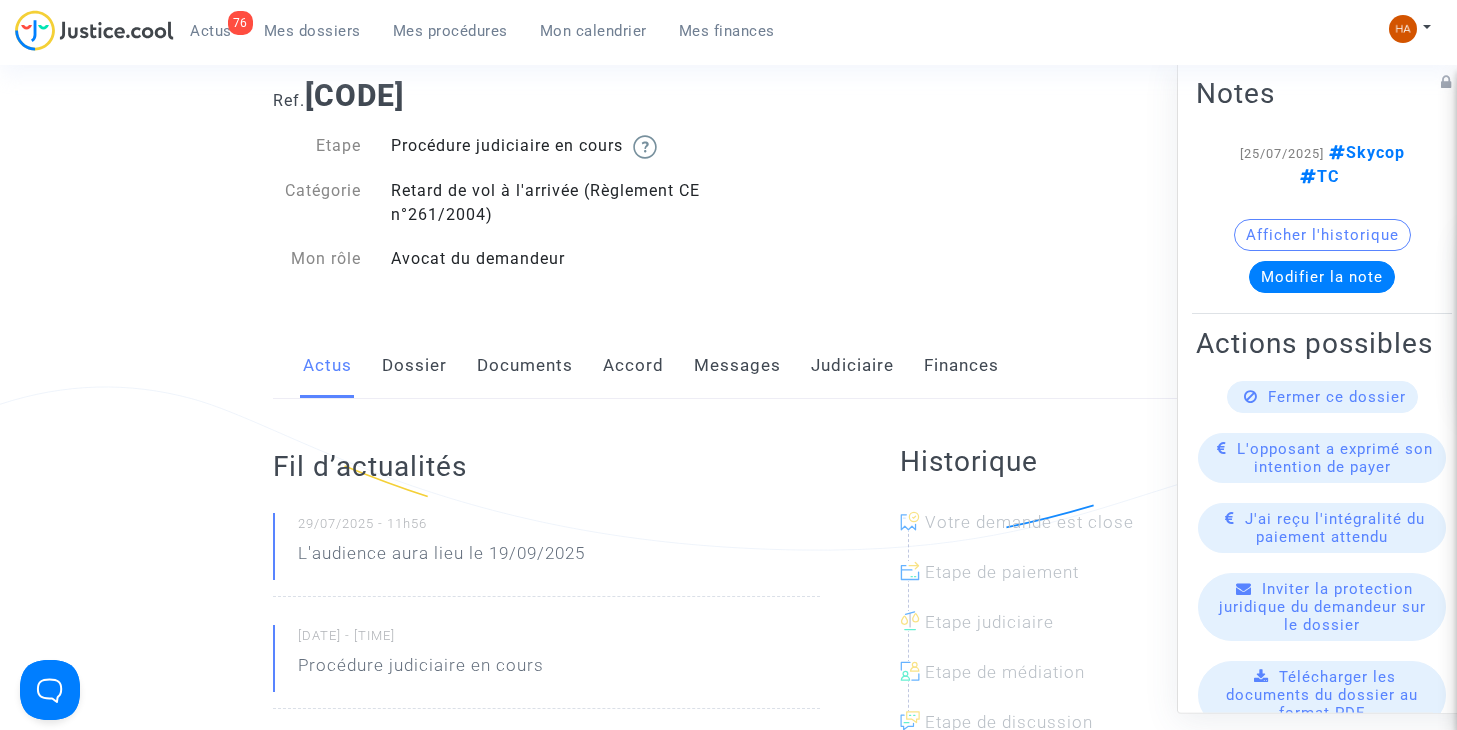 click on "Messages" 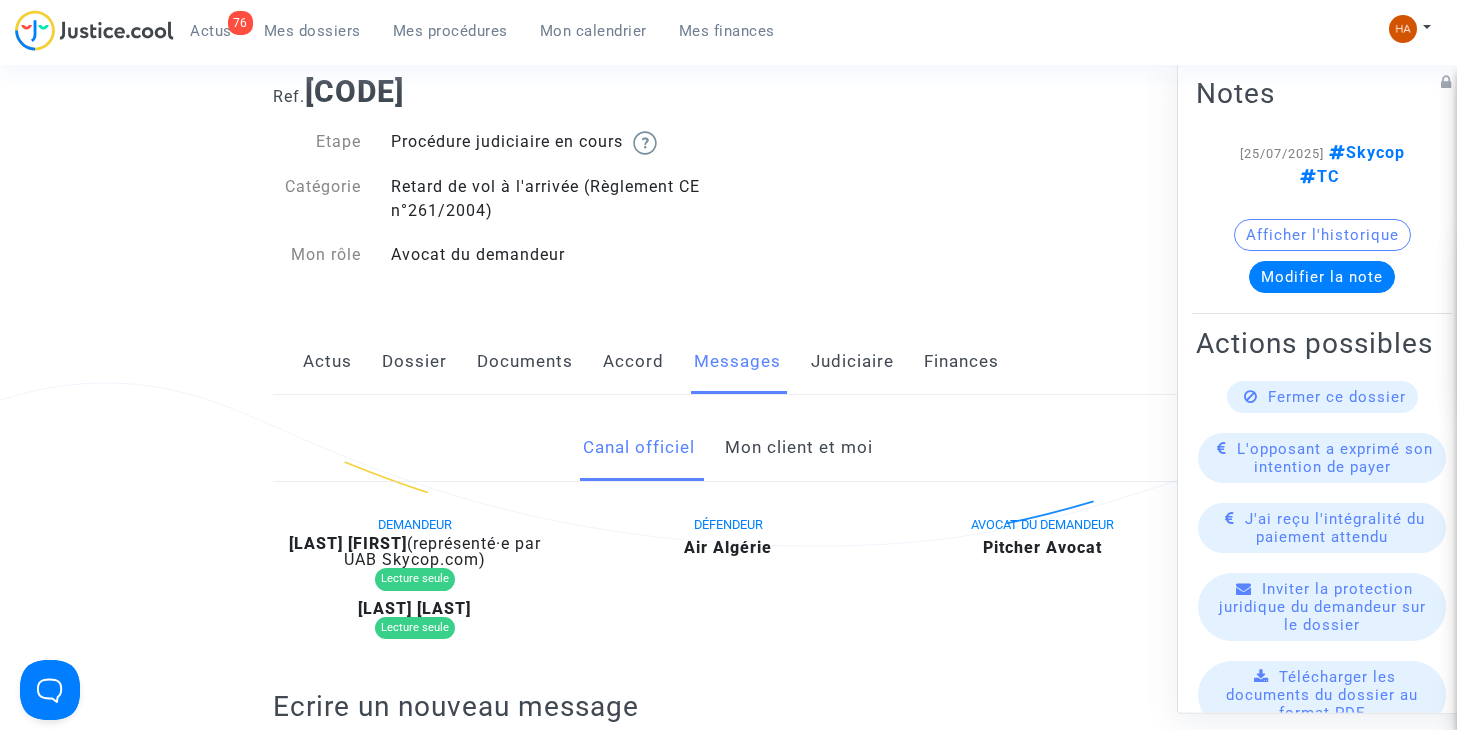 scroll, scrollTop: 100, scrollLeft: 0, axis: vertical 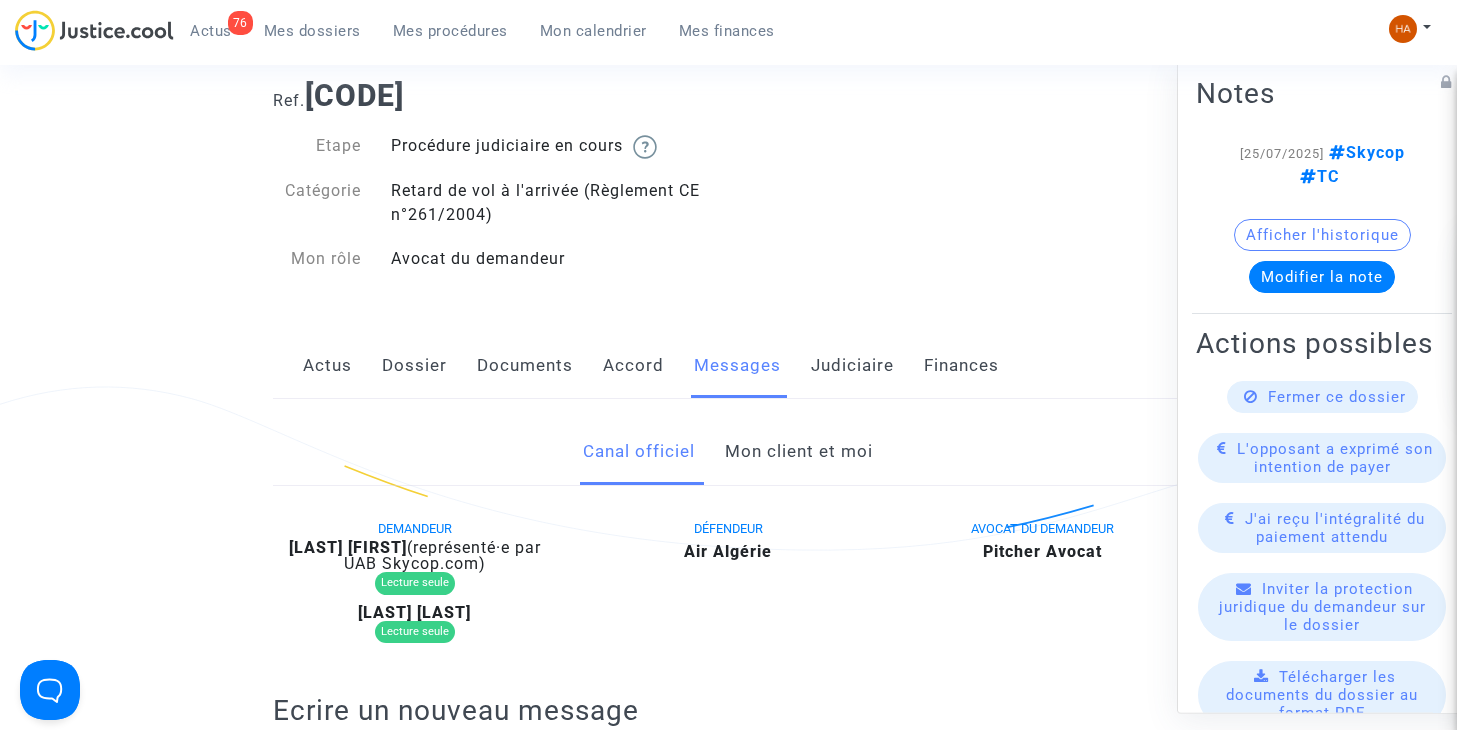click on "Mon client et moi" 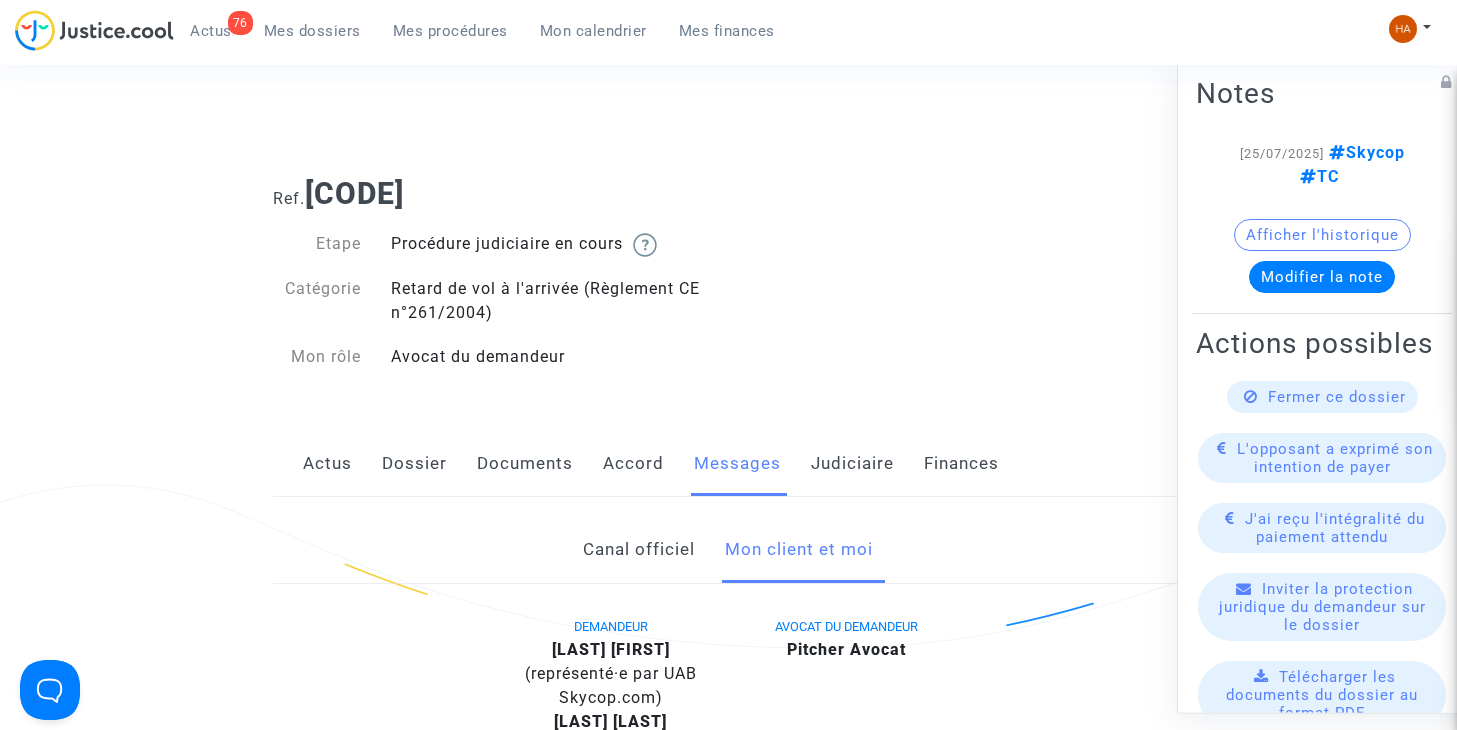 scroll, scrollTop: 0, scrollLeft: 0, axis: both 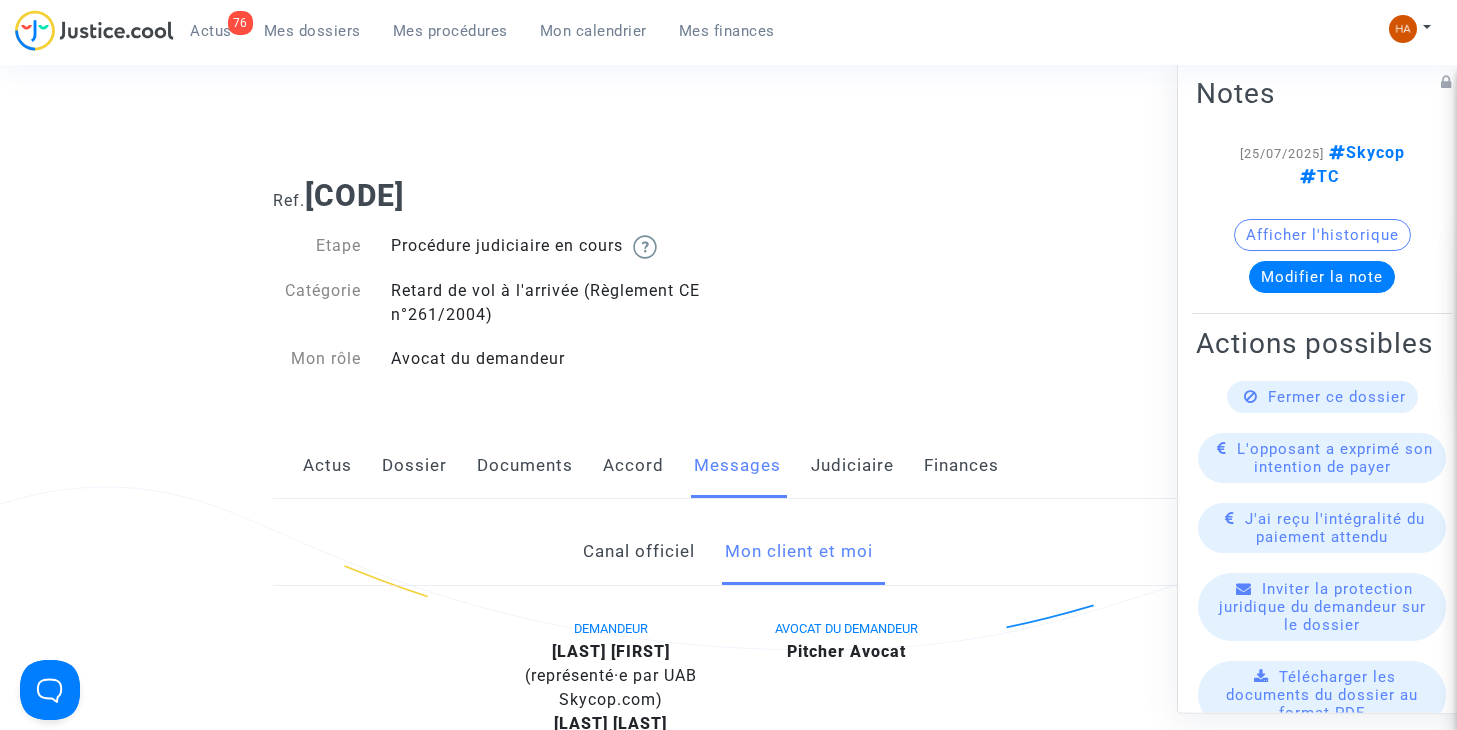 drag, startPoint x: 569, startPoint y: 193, endPoint x: 406, endPoint y: 203, distance: 163.30646 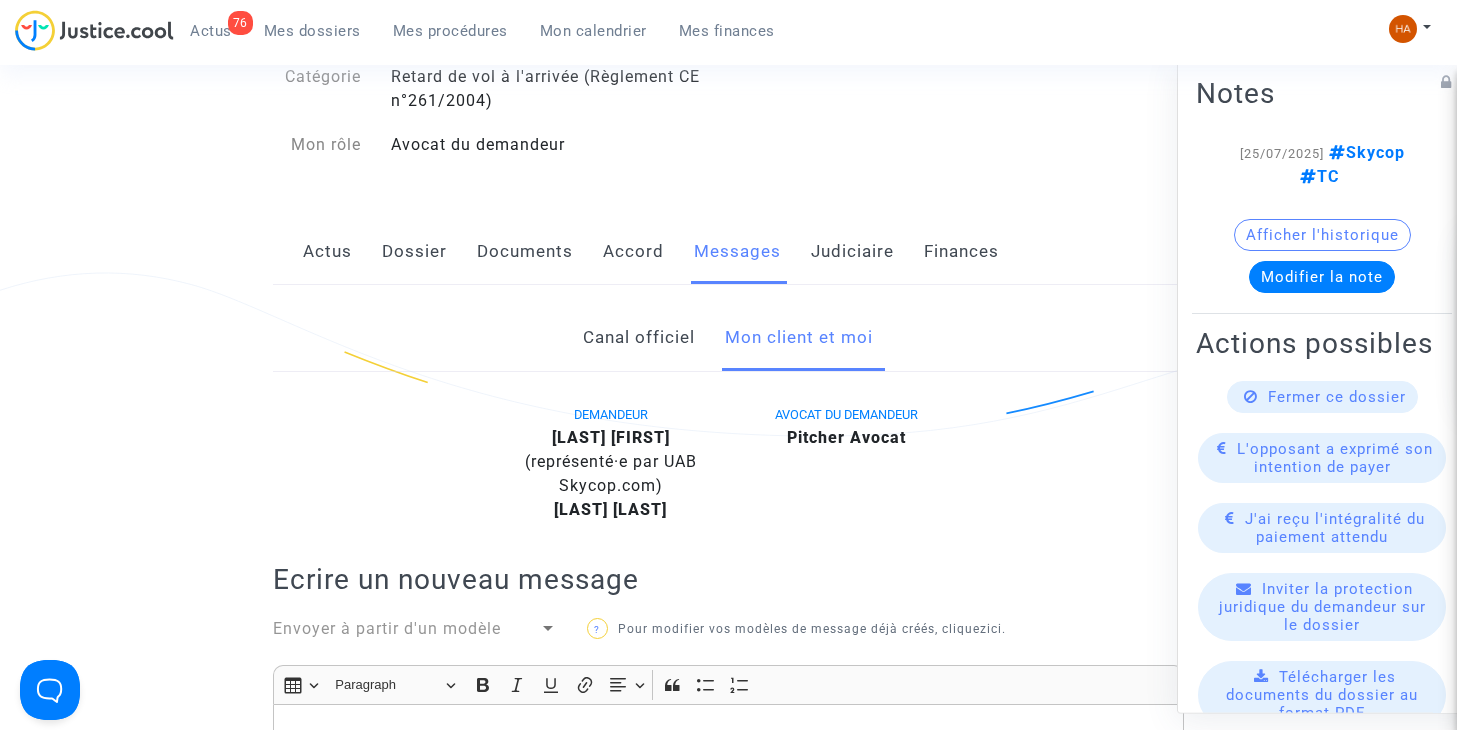 scroll, scrollTop: 100, scrollLeft: 0, axis: vertical 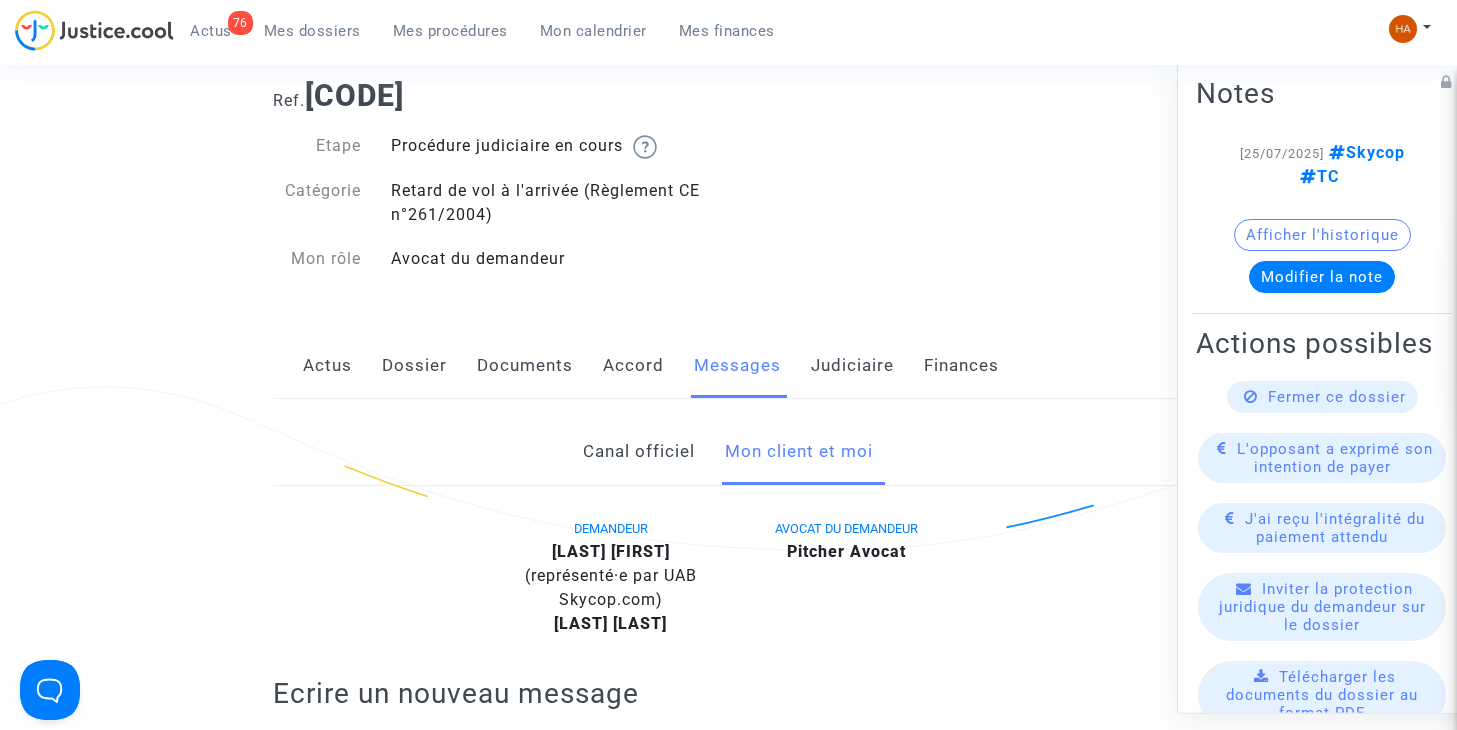 click on "Canal officiel" 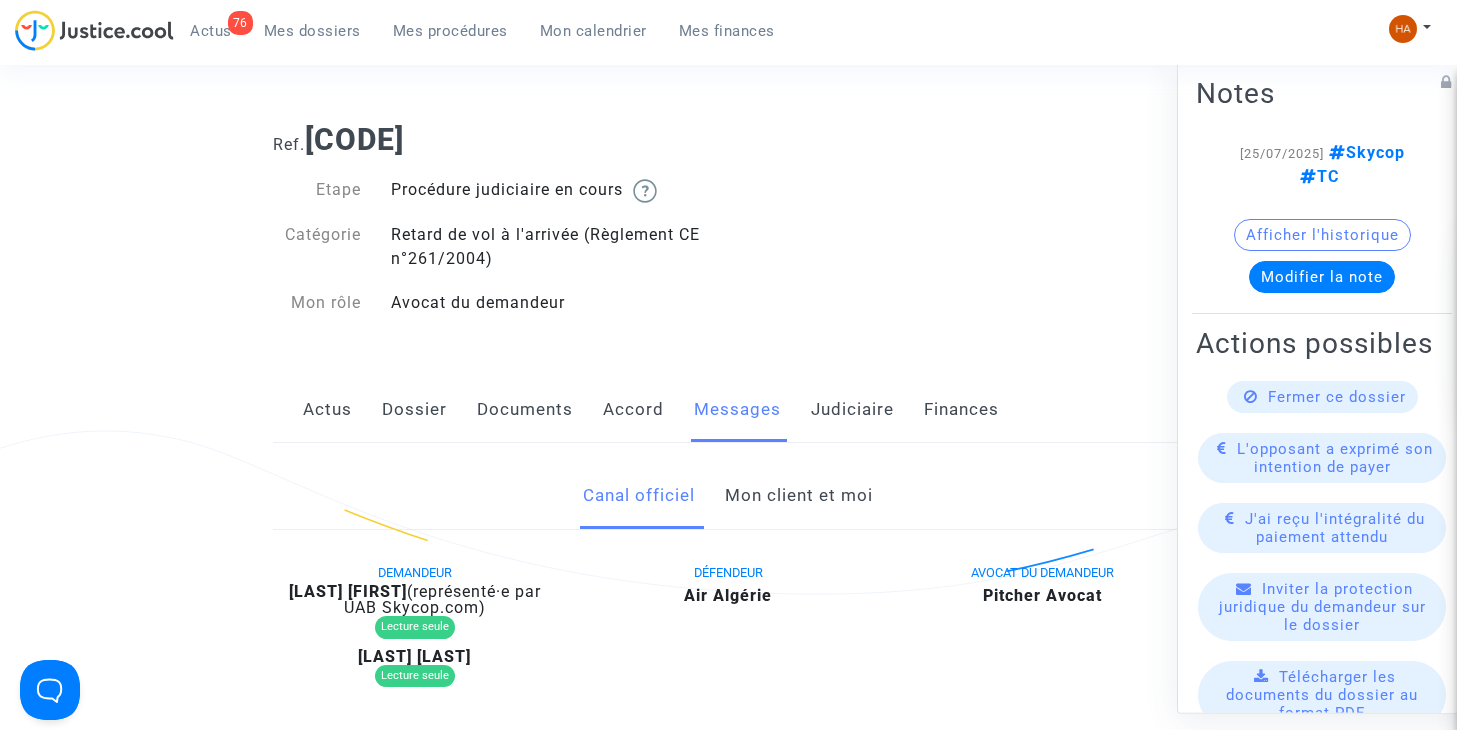scroll, scrollTop: 0, scrollLeft: 0, axis: both 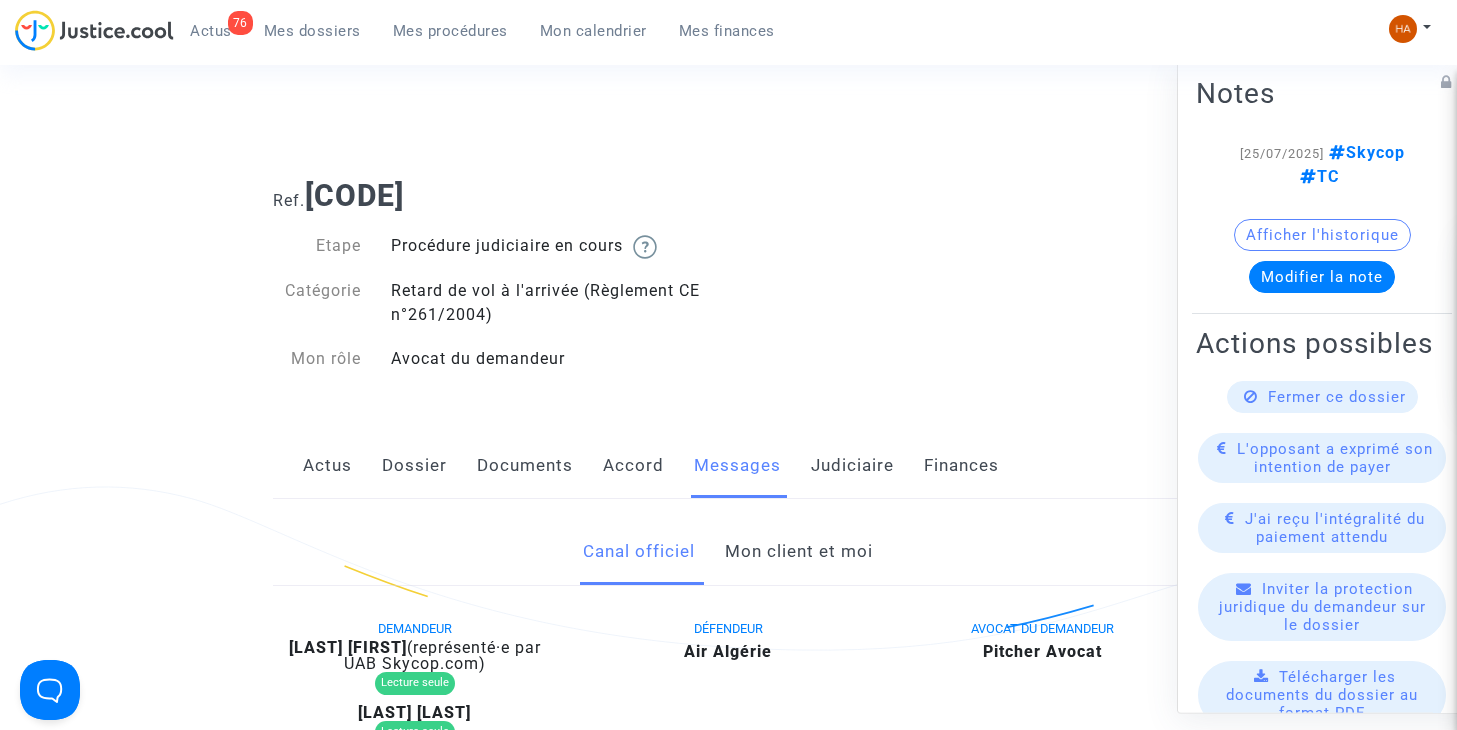click on "Mon client et moi" 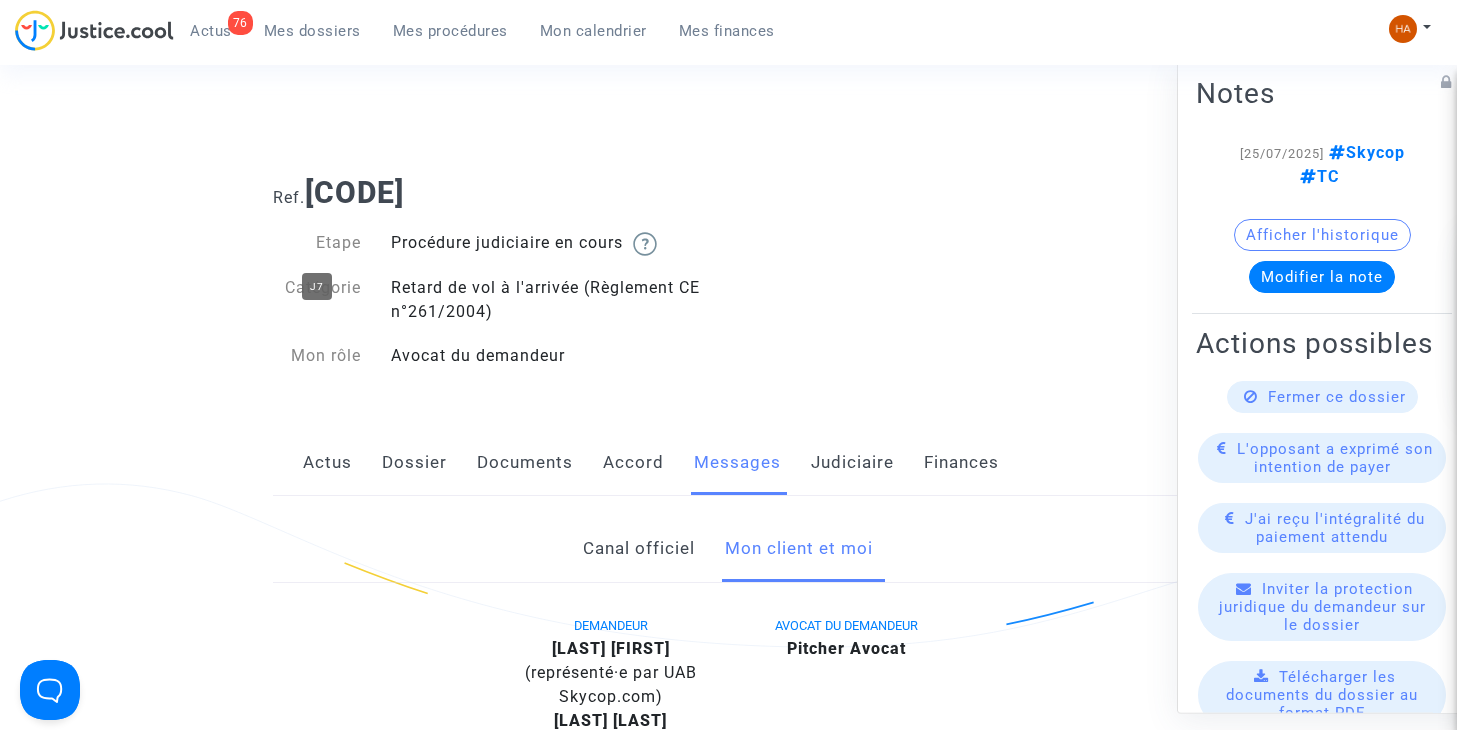 scroll, scrollTop: 0, scrollLeft: 0, axis: both 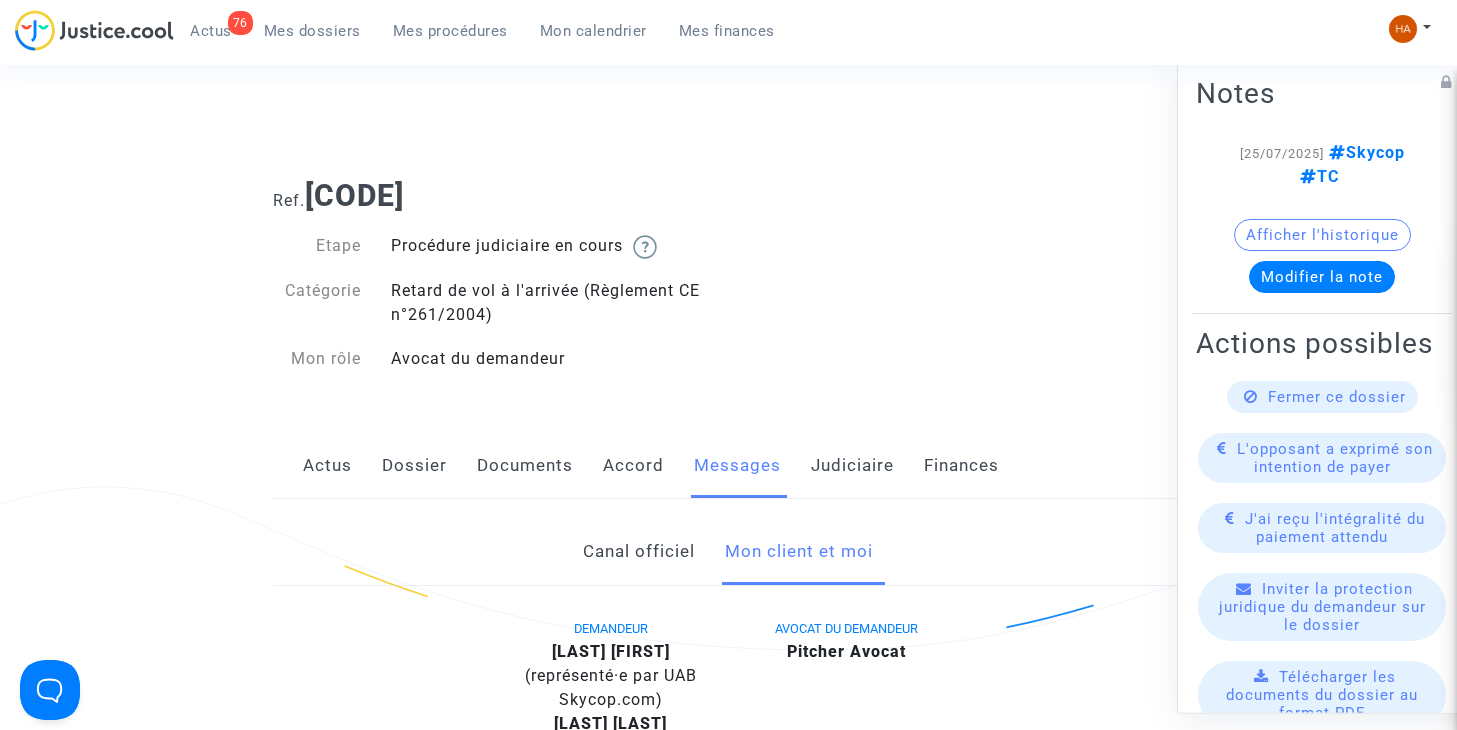 click on "Mes dossiers" at bounding box center (312, 31) 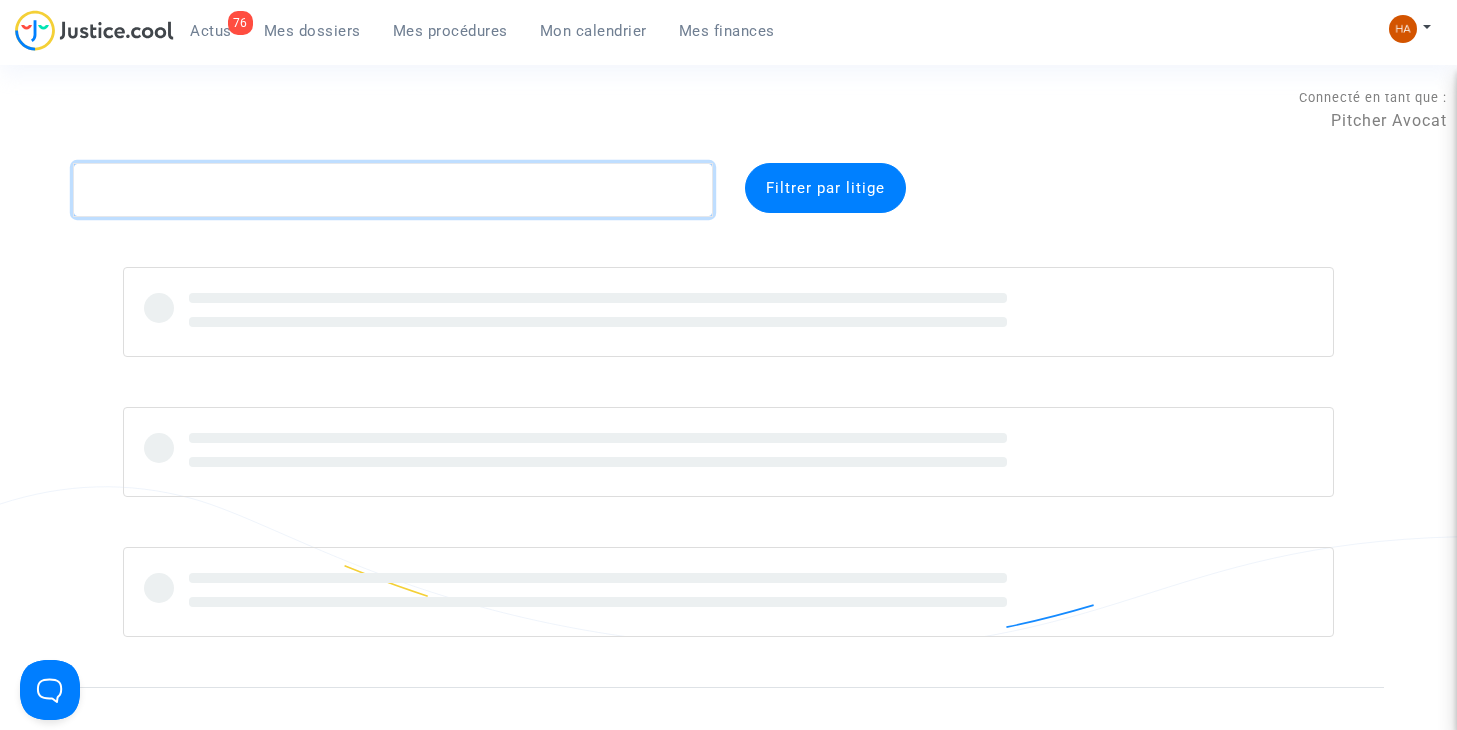click 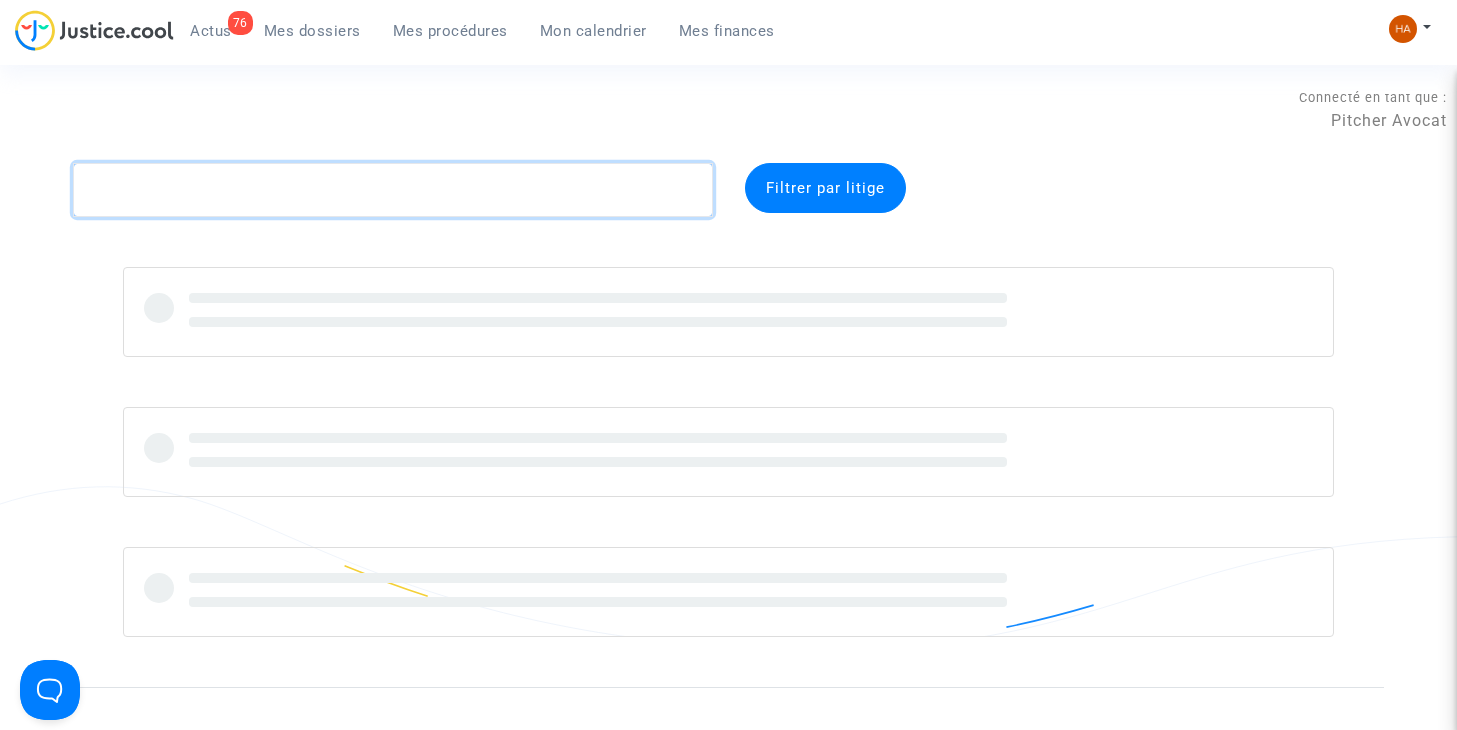 paste on "[CODE]" 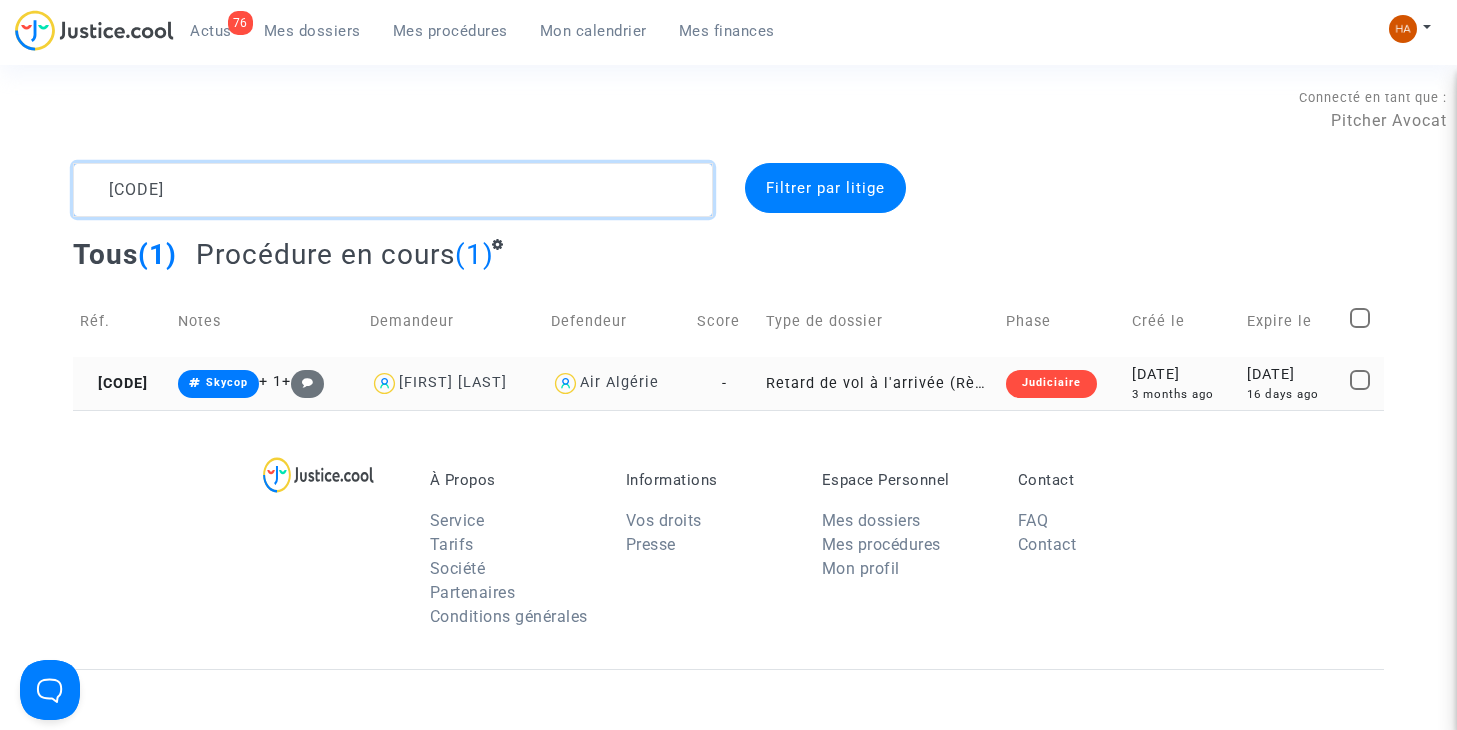type on "[CODE]" 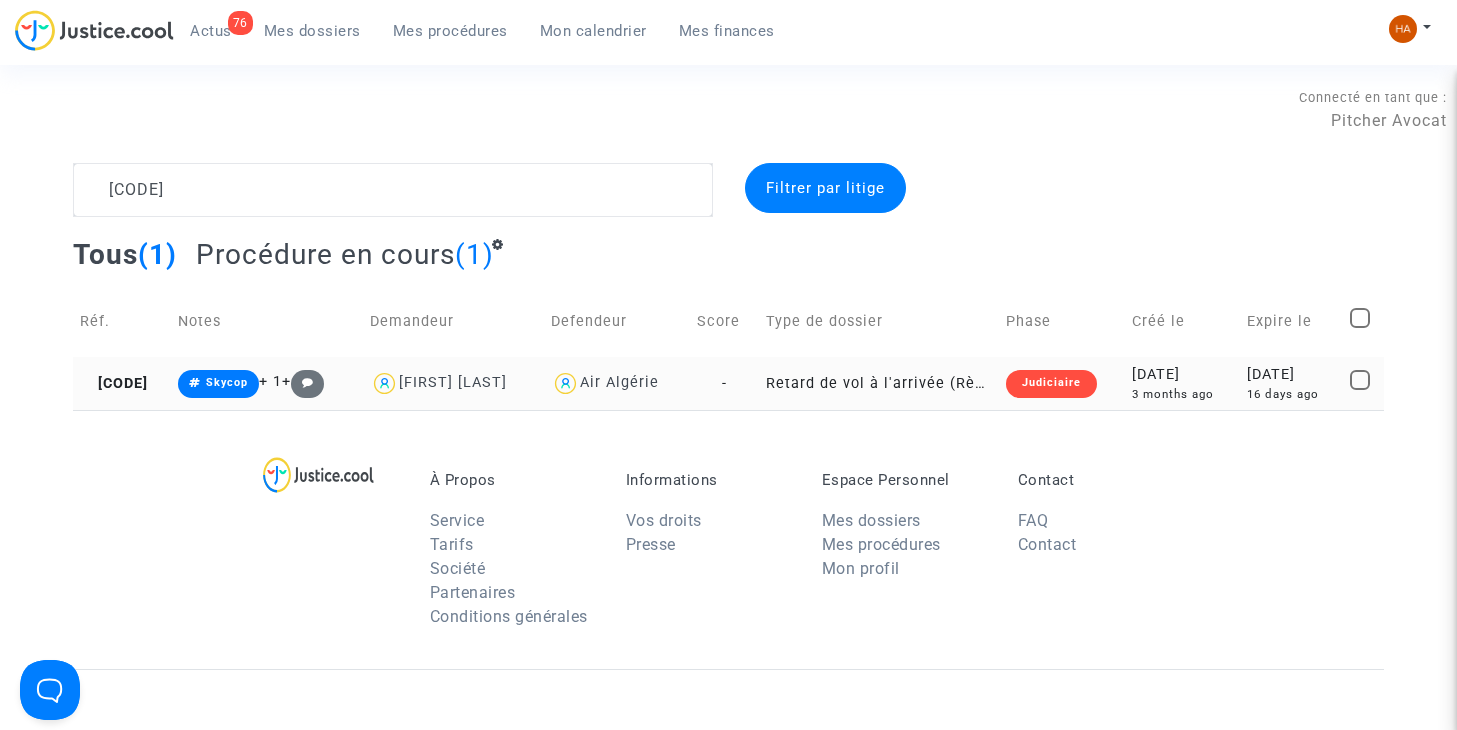 click on "-" 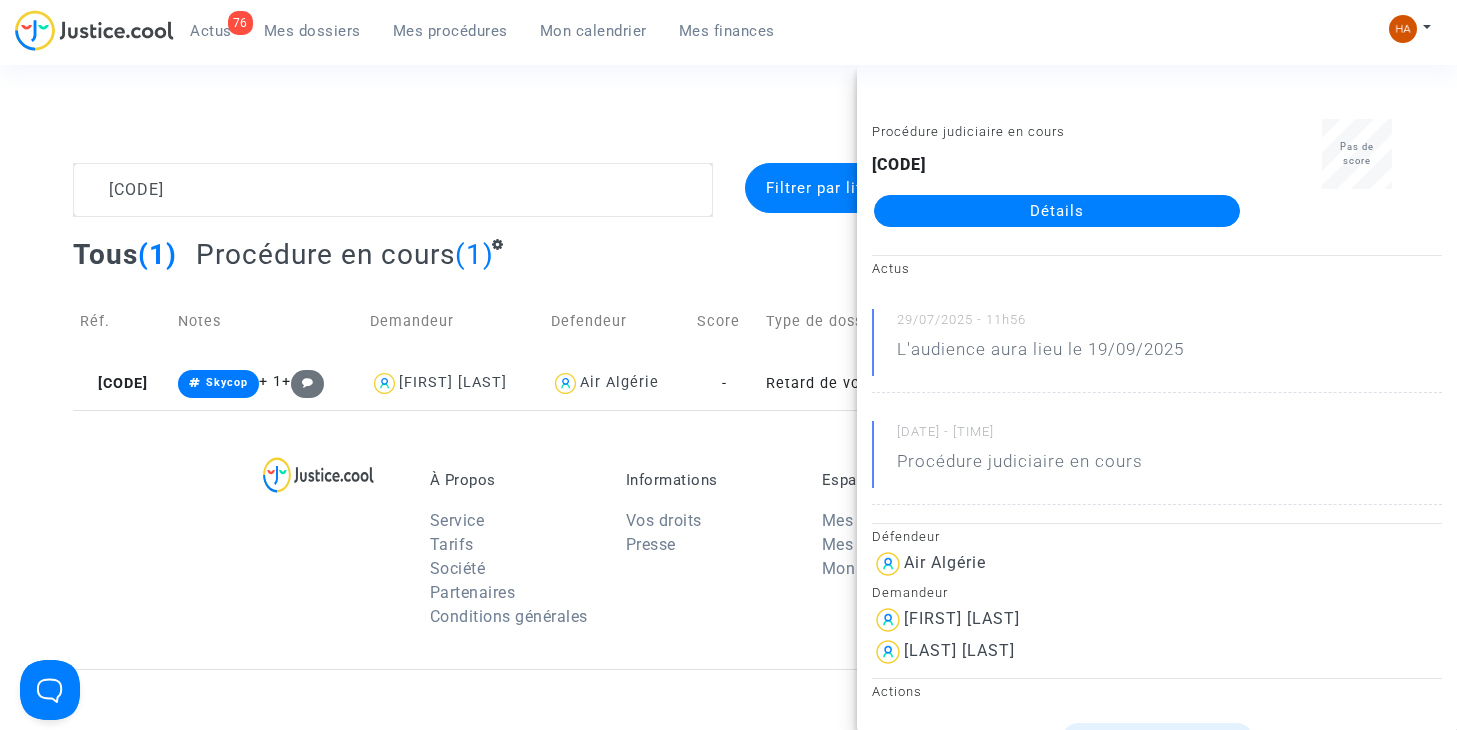 click on "Détails" 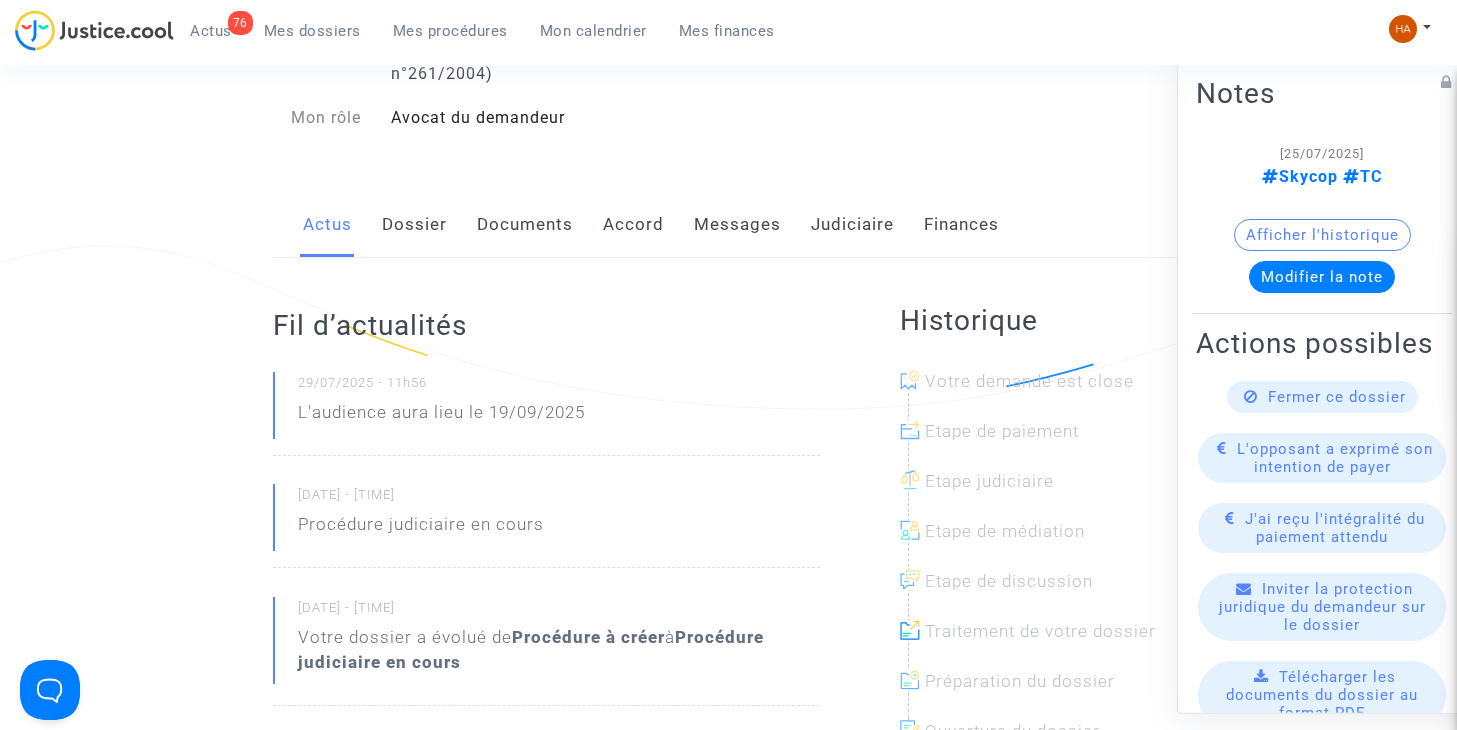scroll, scrollTop: 300, scrollLeft: 0, axis: vertical 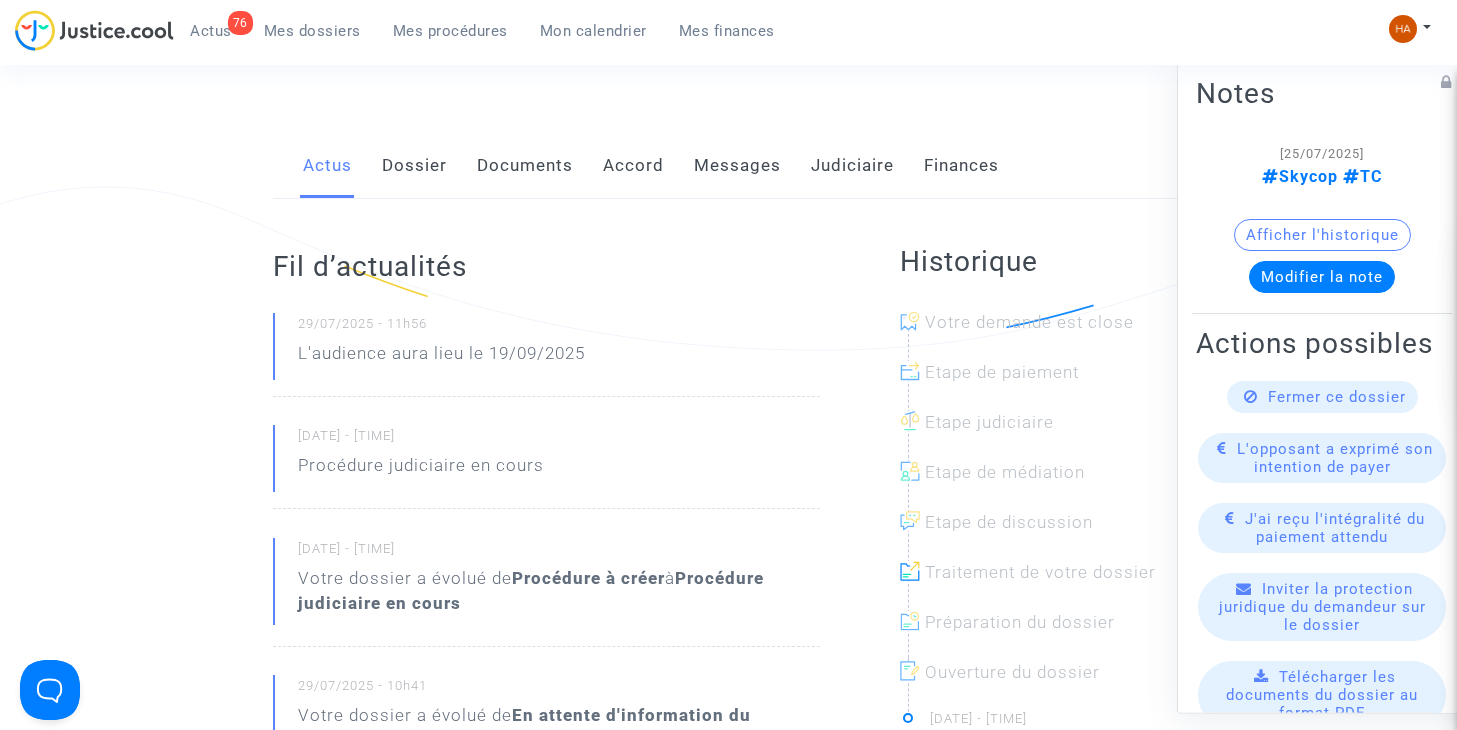 click on "Messages" 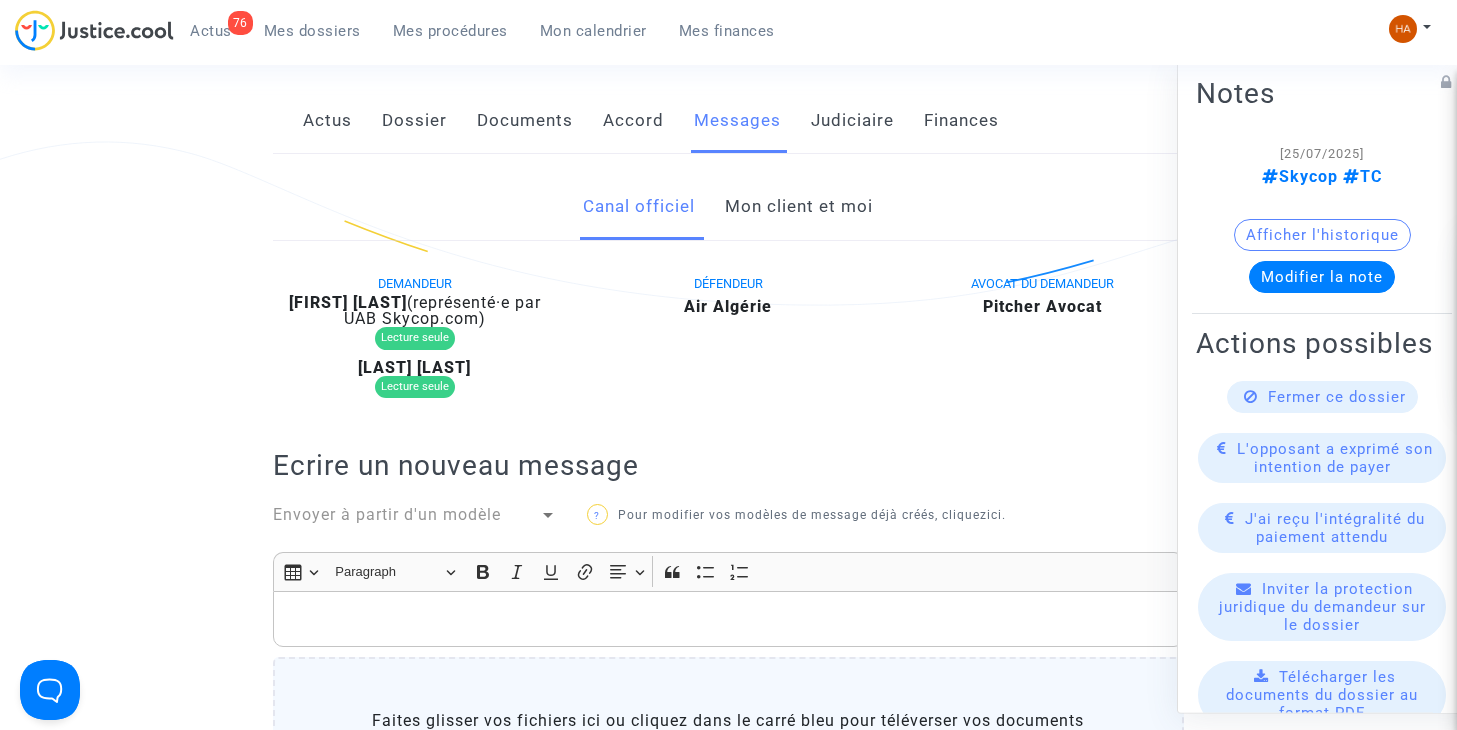scroll, scrollTop: 300, scrollLeft: 0, axis: vertical 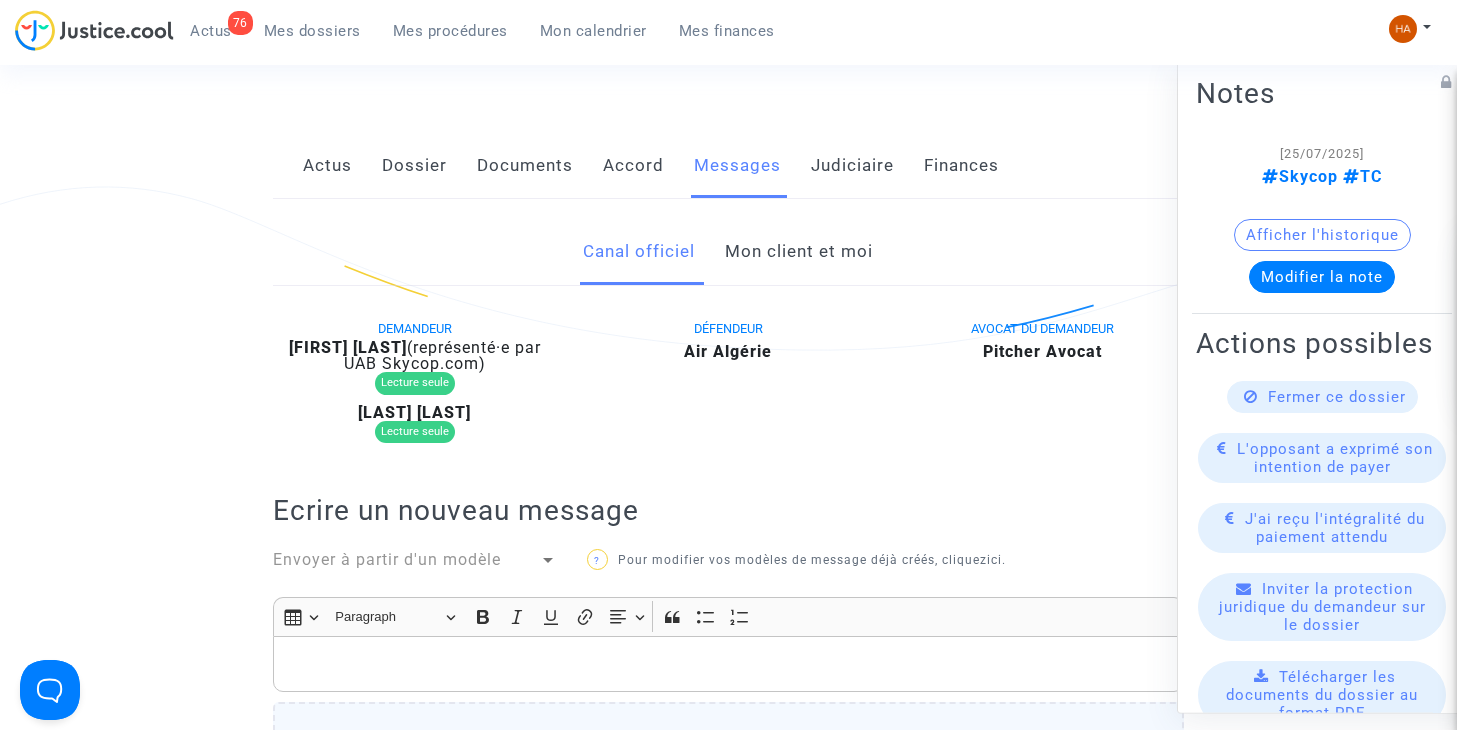 click on "Mon client et moi" 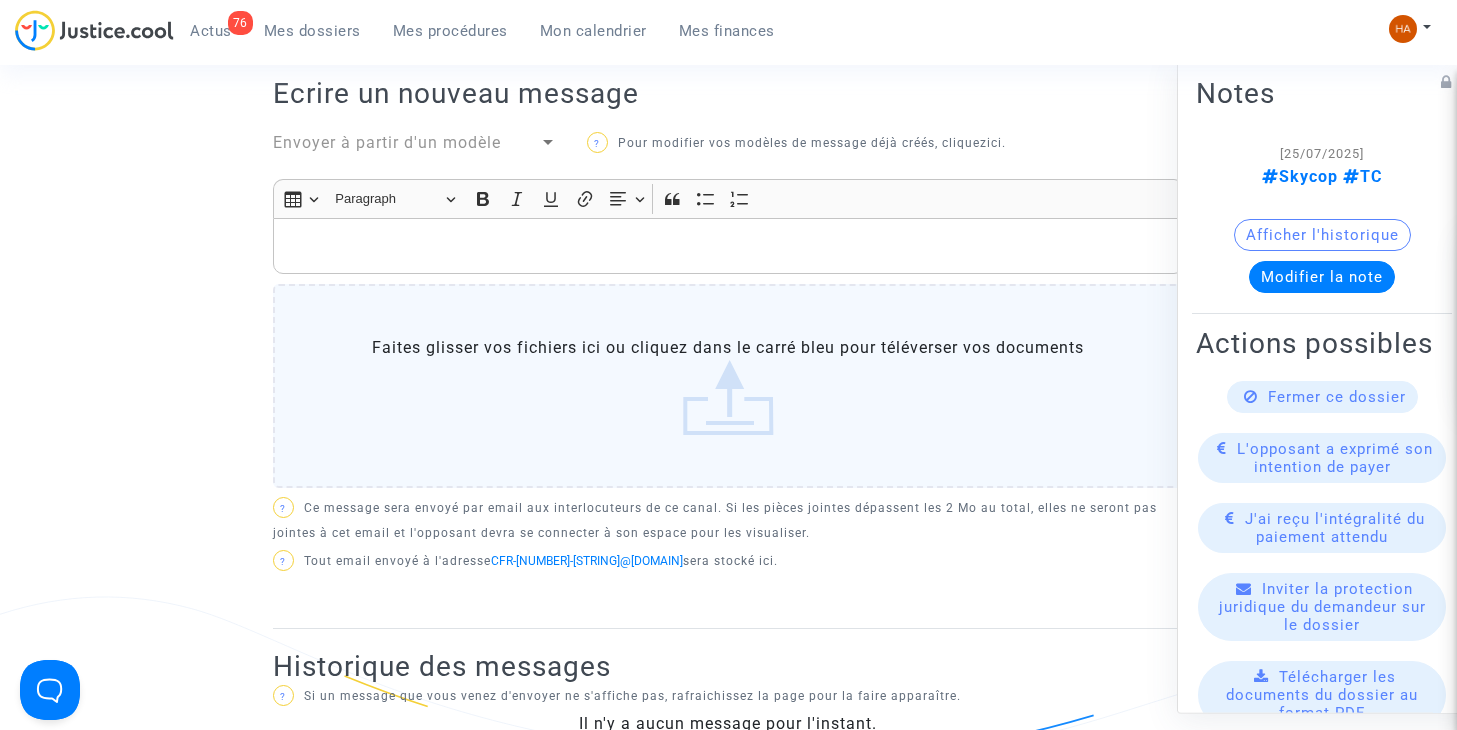 scroll, scrollTop: 300, scrollLeft: 0, axis: vertical 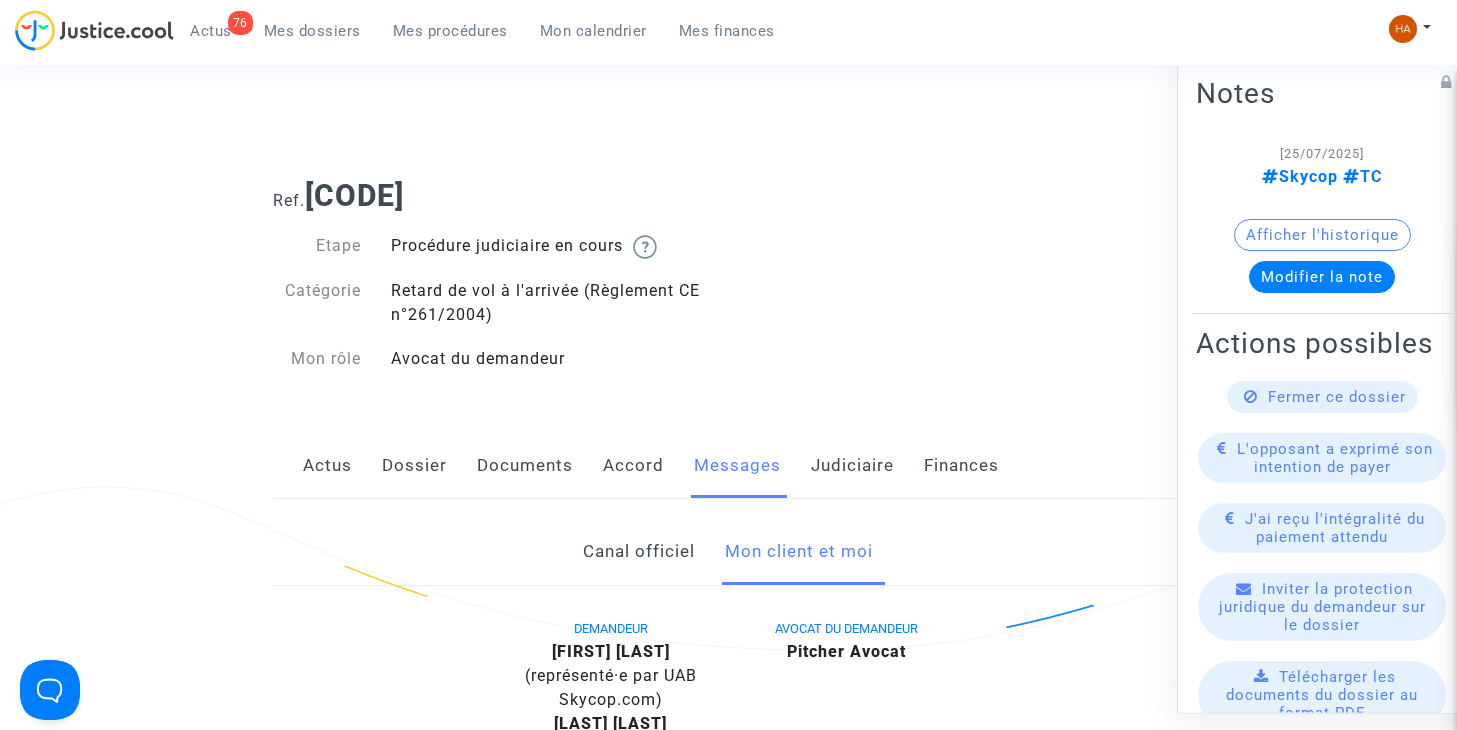 drag, startPoint x: 695, startPoint y: 652, endPoint x: 588, endPoint y: 647, distance: 107.11676 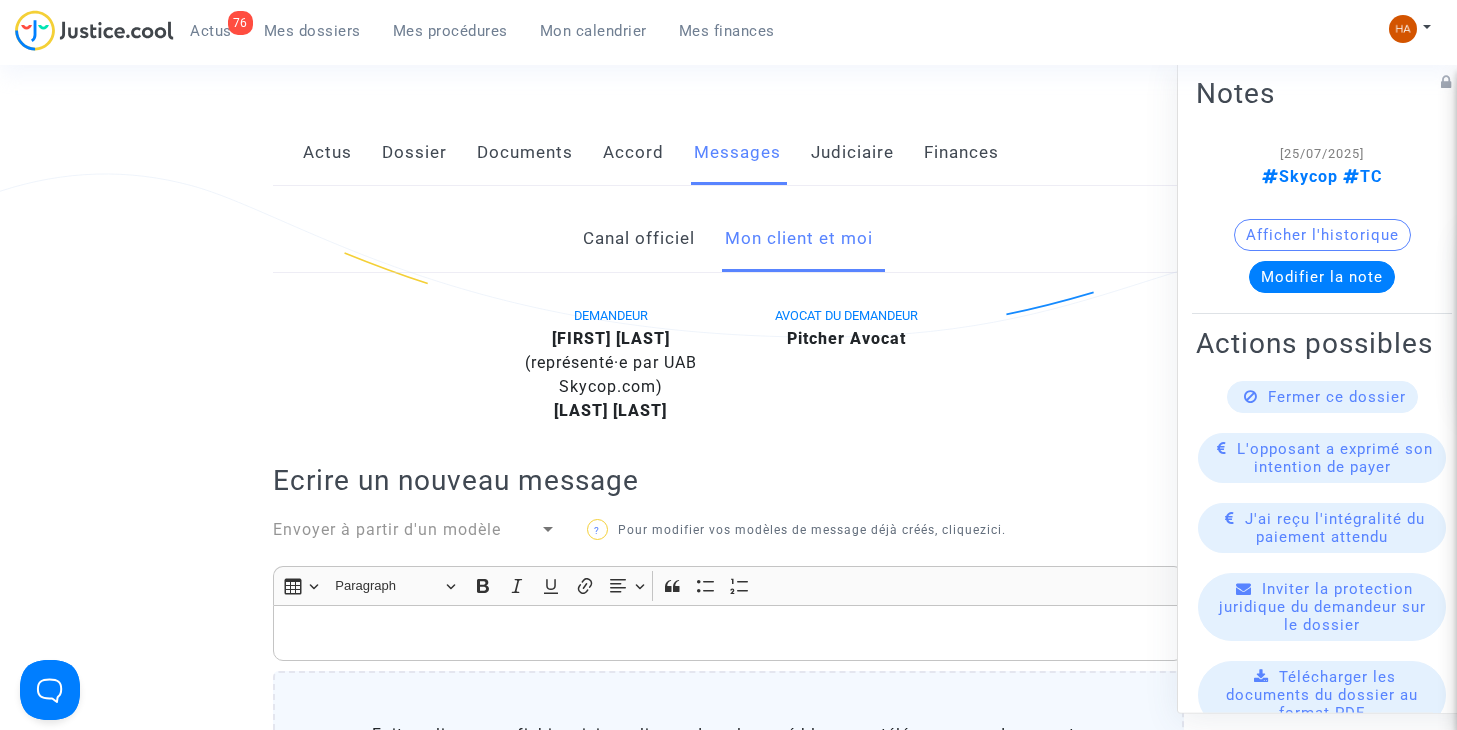 scroll, scrollTop: 300, scrollLeft: 0, axis: vertical 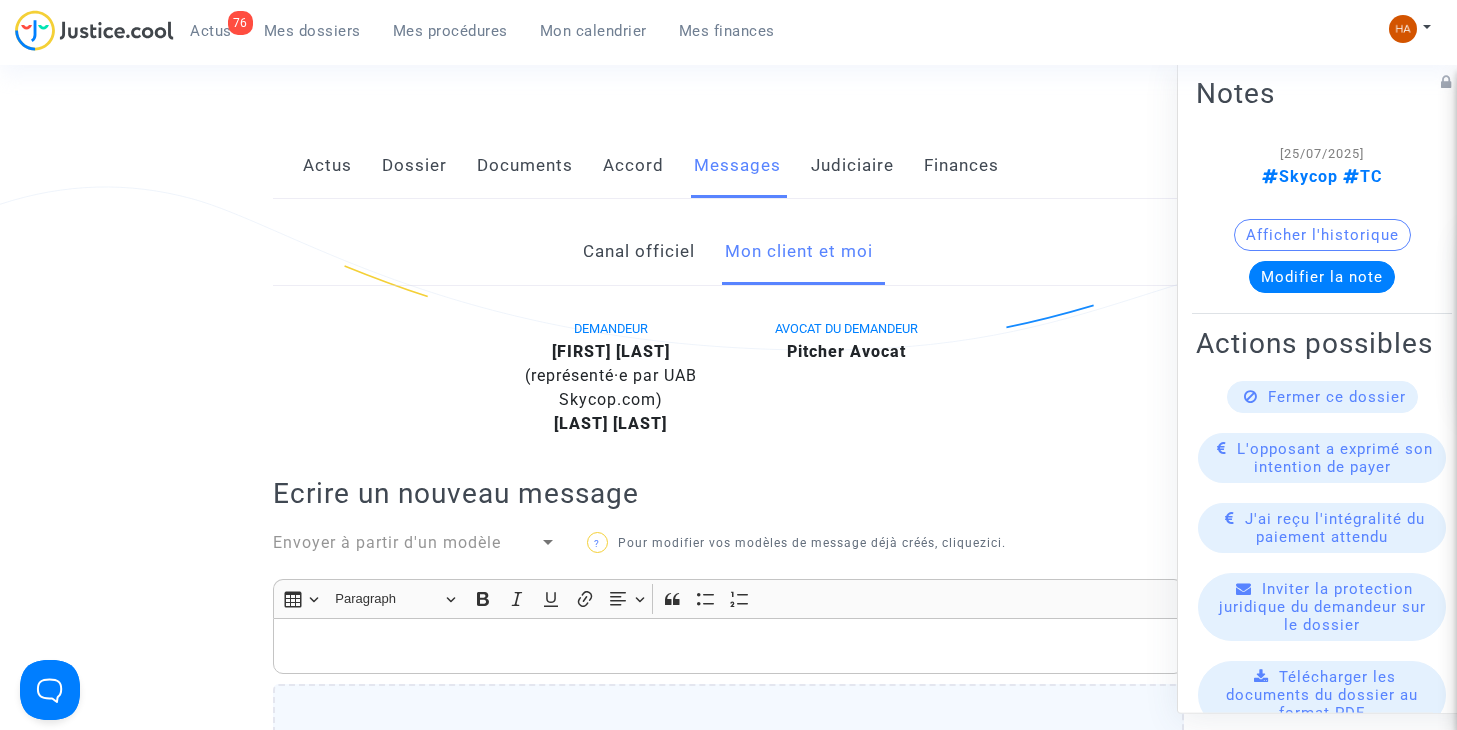 click on "Canal officiel" 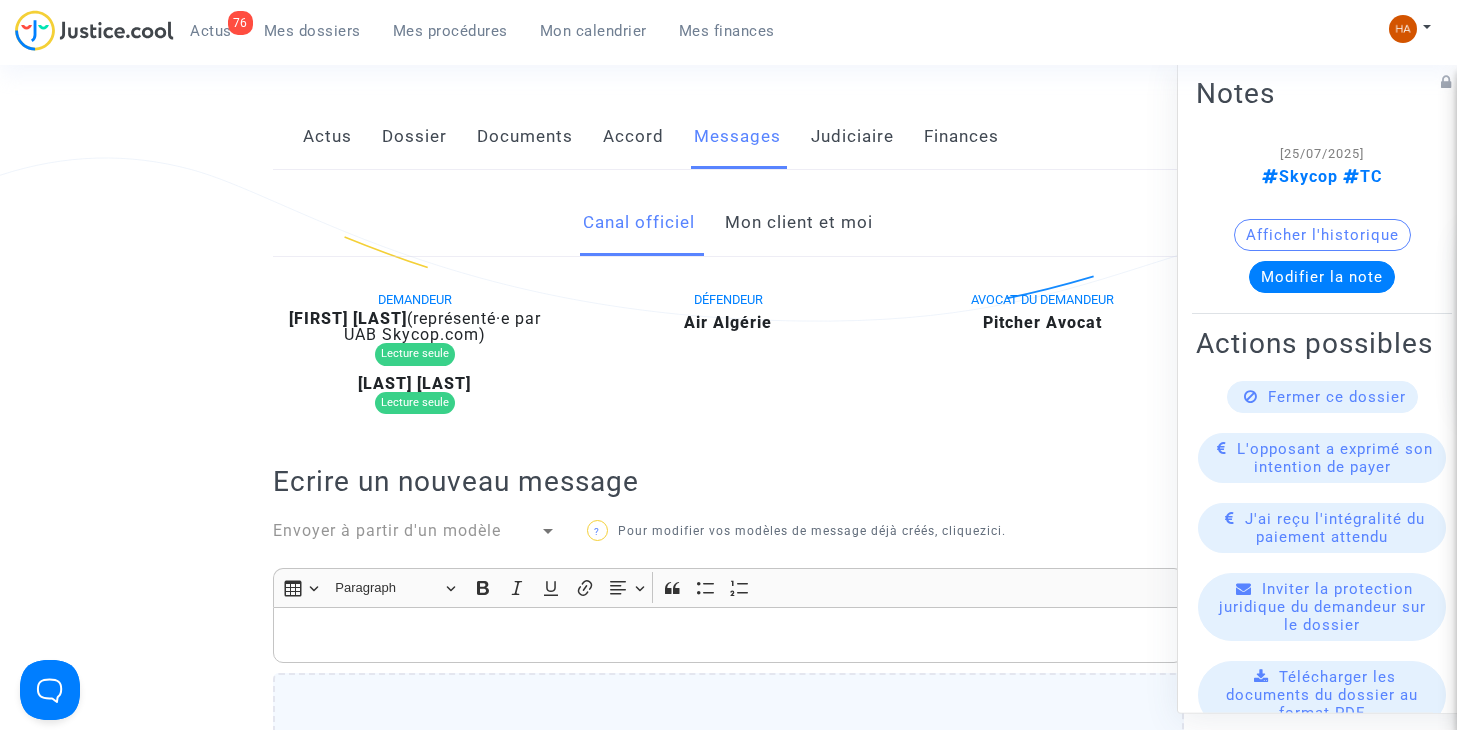 scroll, scrollTop: 300, scrollLeft: 0, axis: vertical 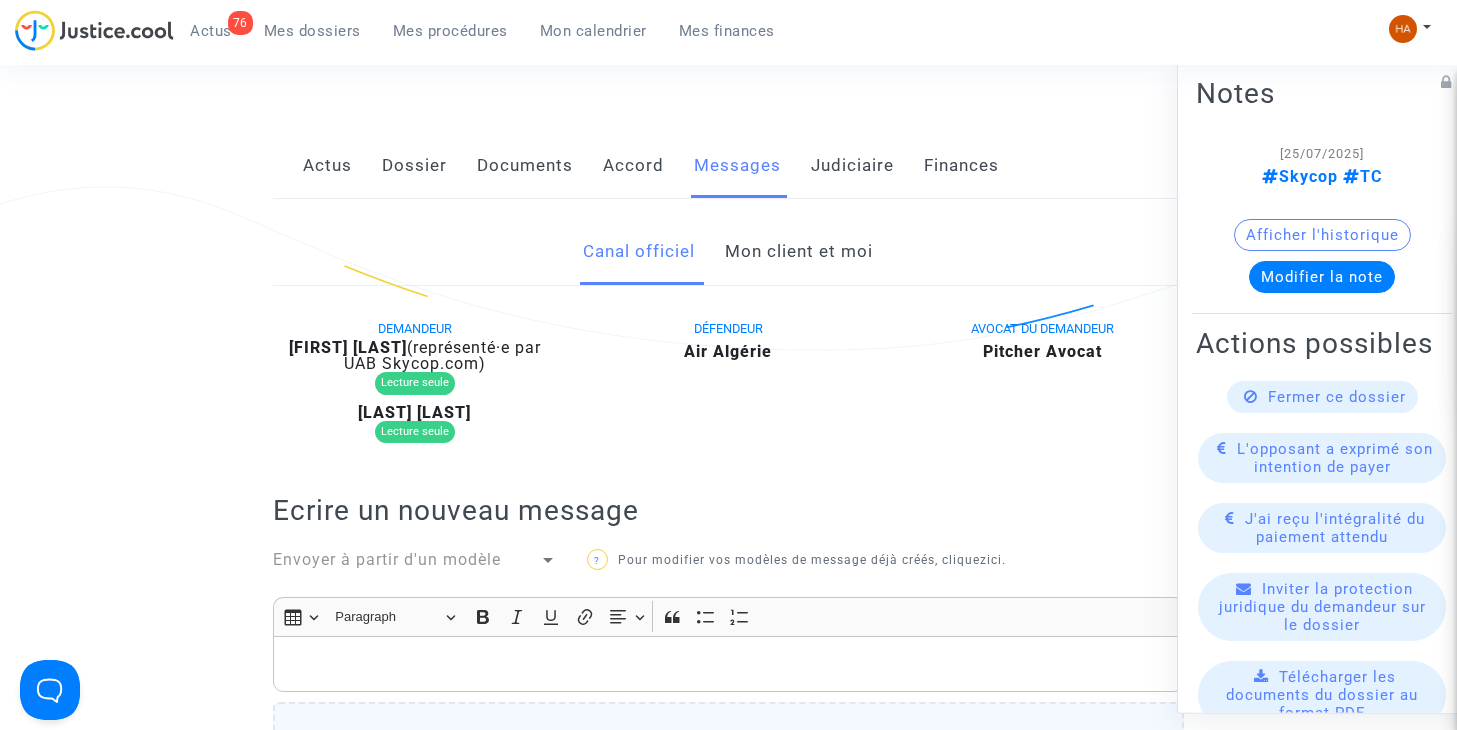 click on "Mon client et moi" 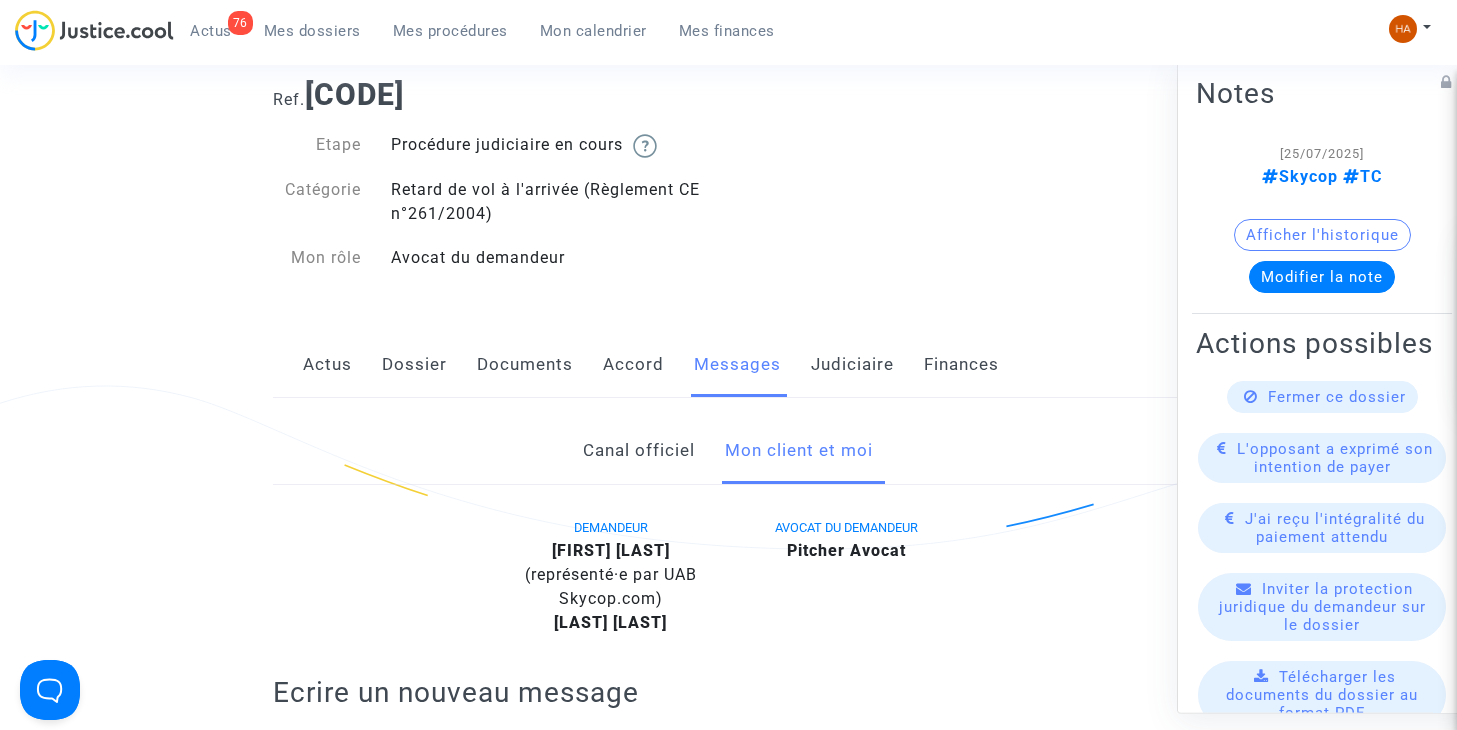 scroll, scrollTop: 100, scrollLeft: 0, axis: vertical 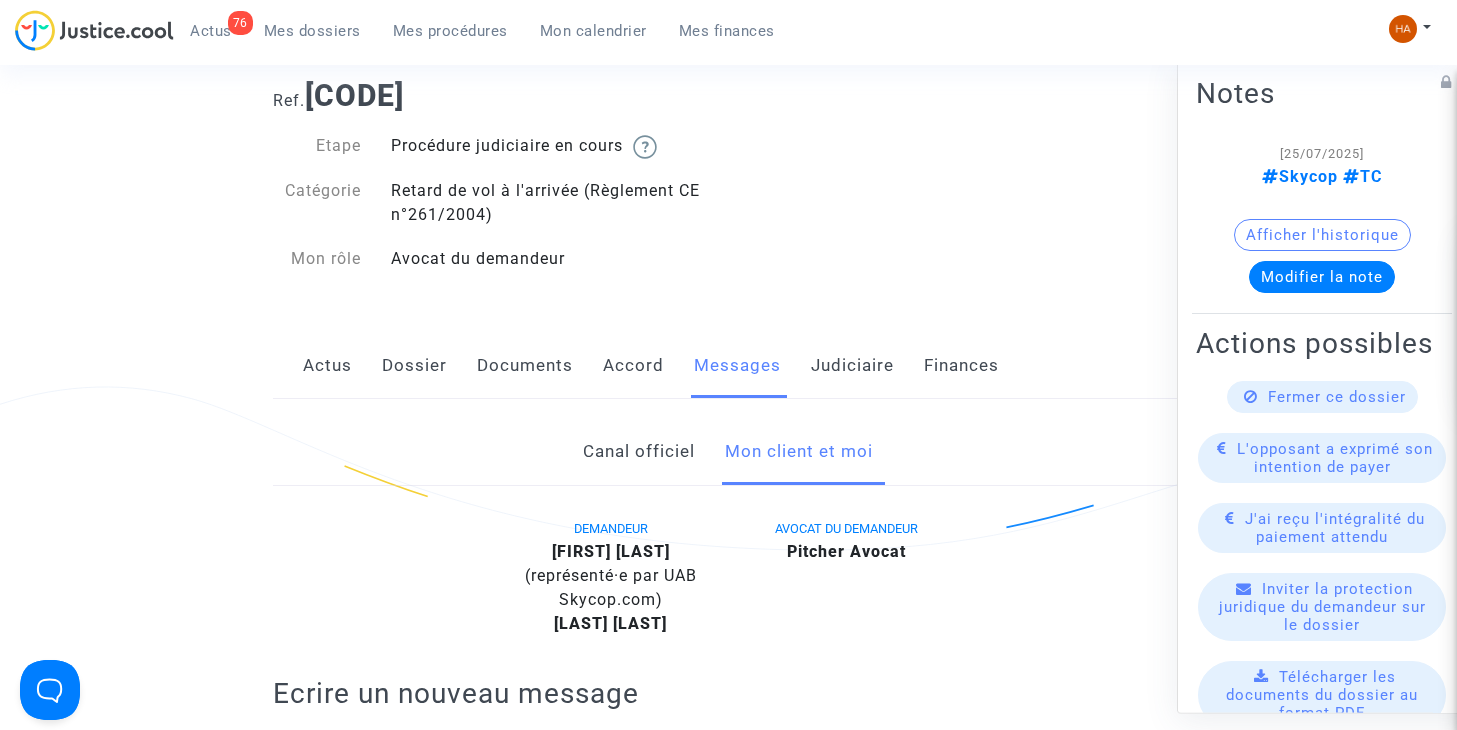 click on "Canal officiel" 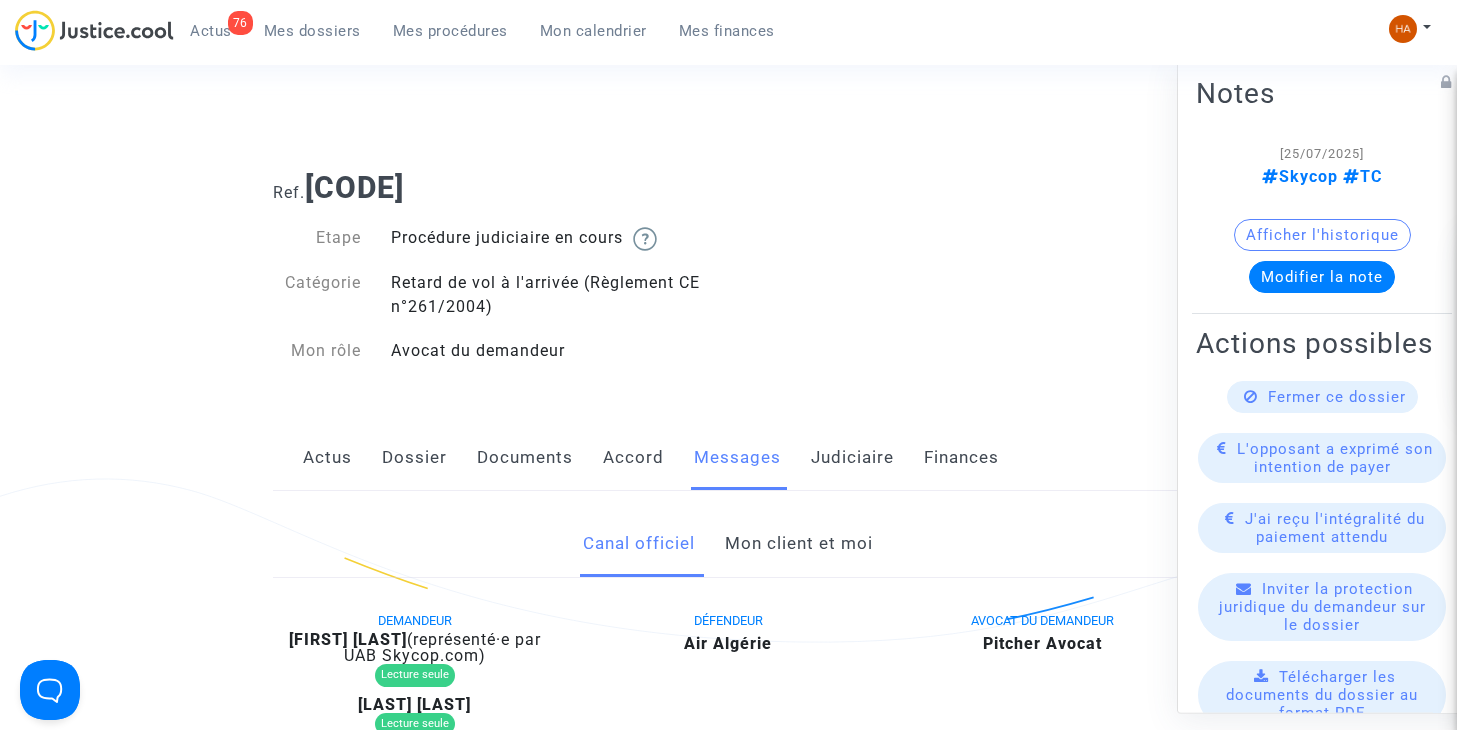 scroll, scrollTop: 0, scrollLeft: 0, axis: both 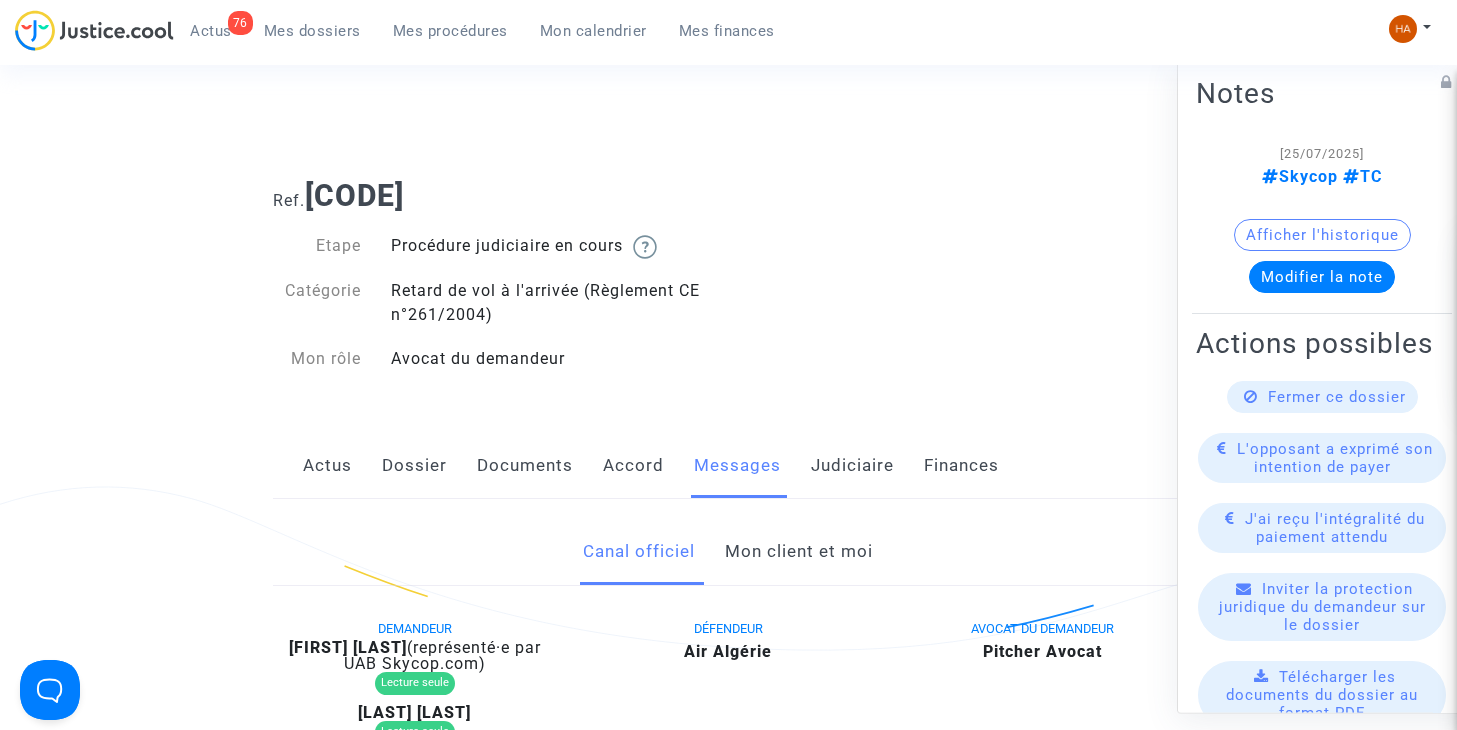 drag, startPoint x: 587, startPoint y: 183, endPoint x: 505, endPoint y: 201, distance: 83.95237 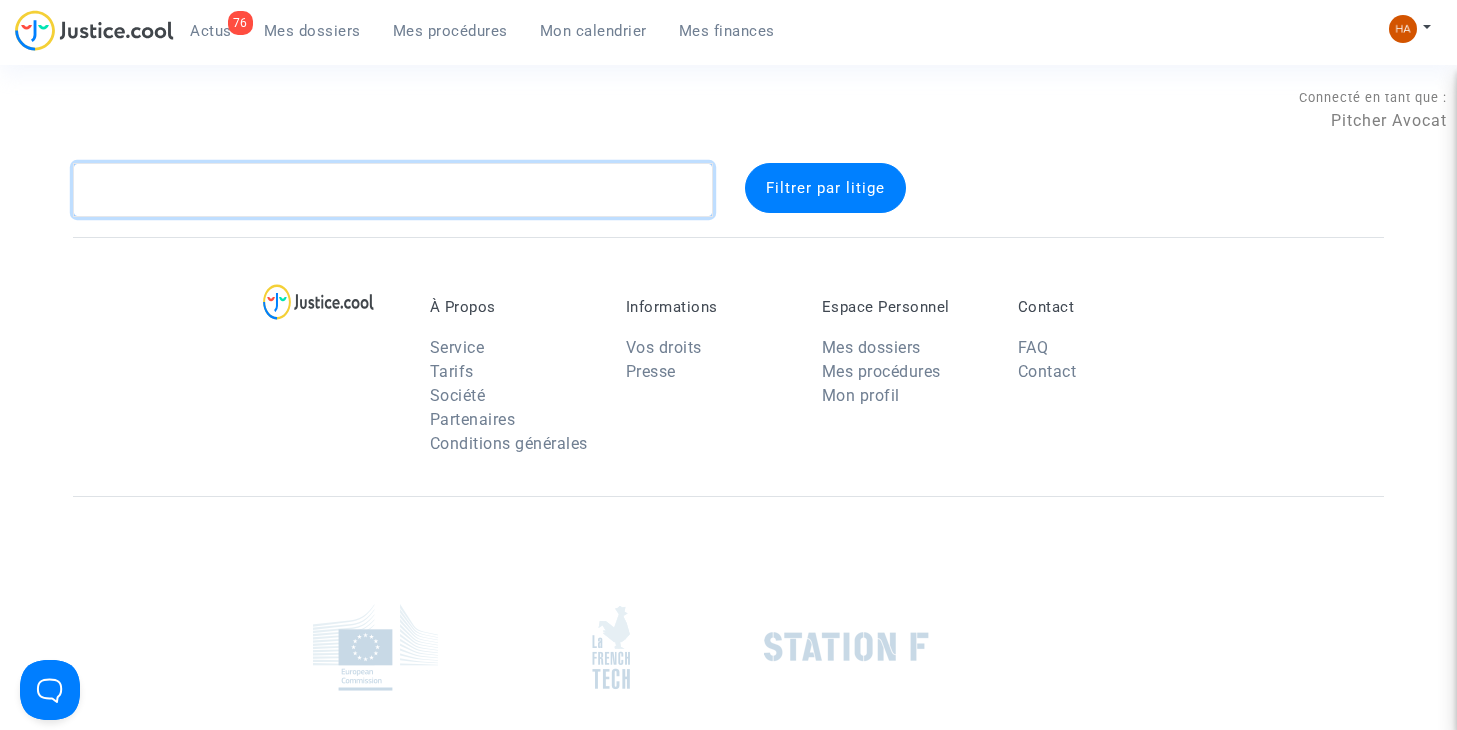 click 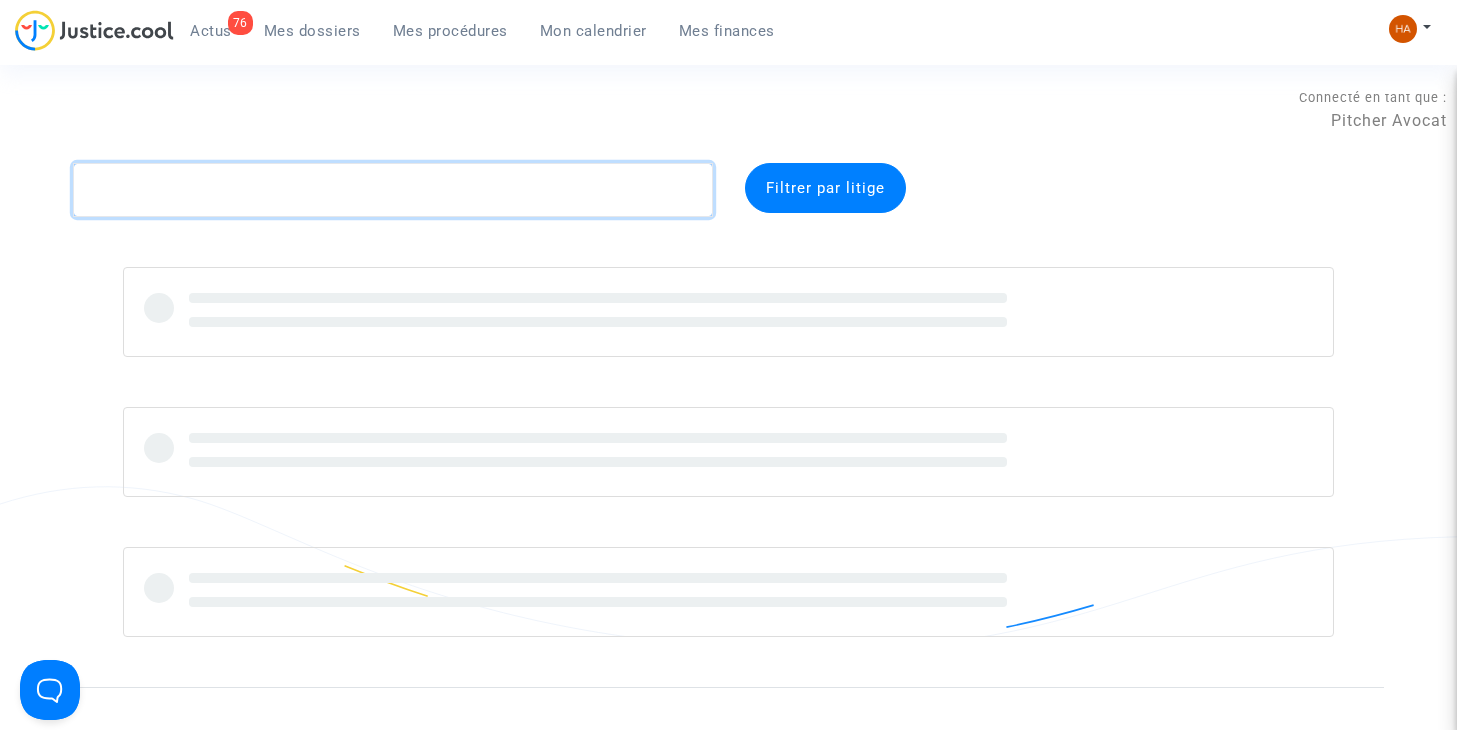 paste on "[CODE]" 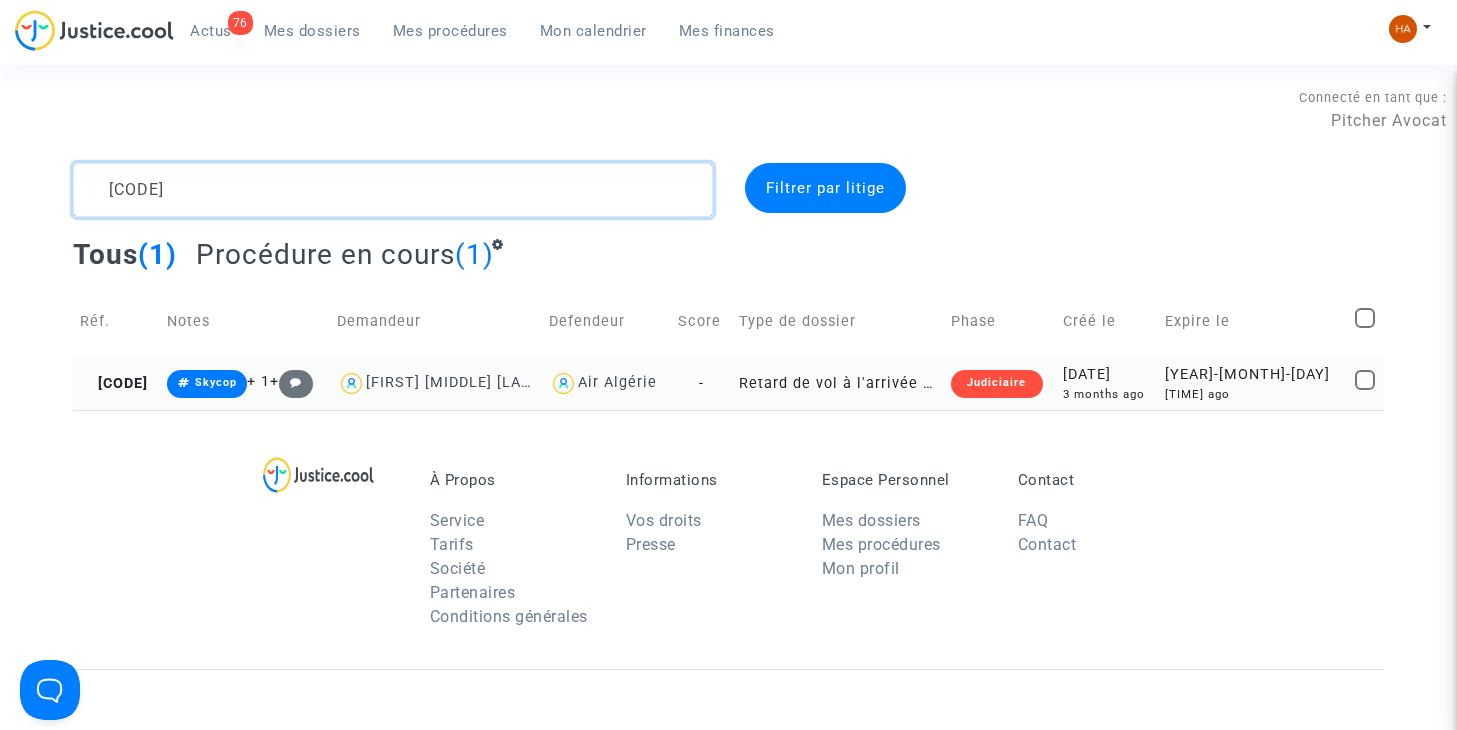 type on "[CODE]" 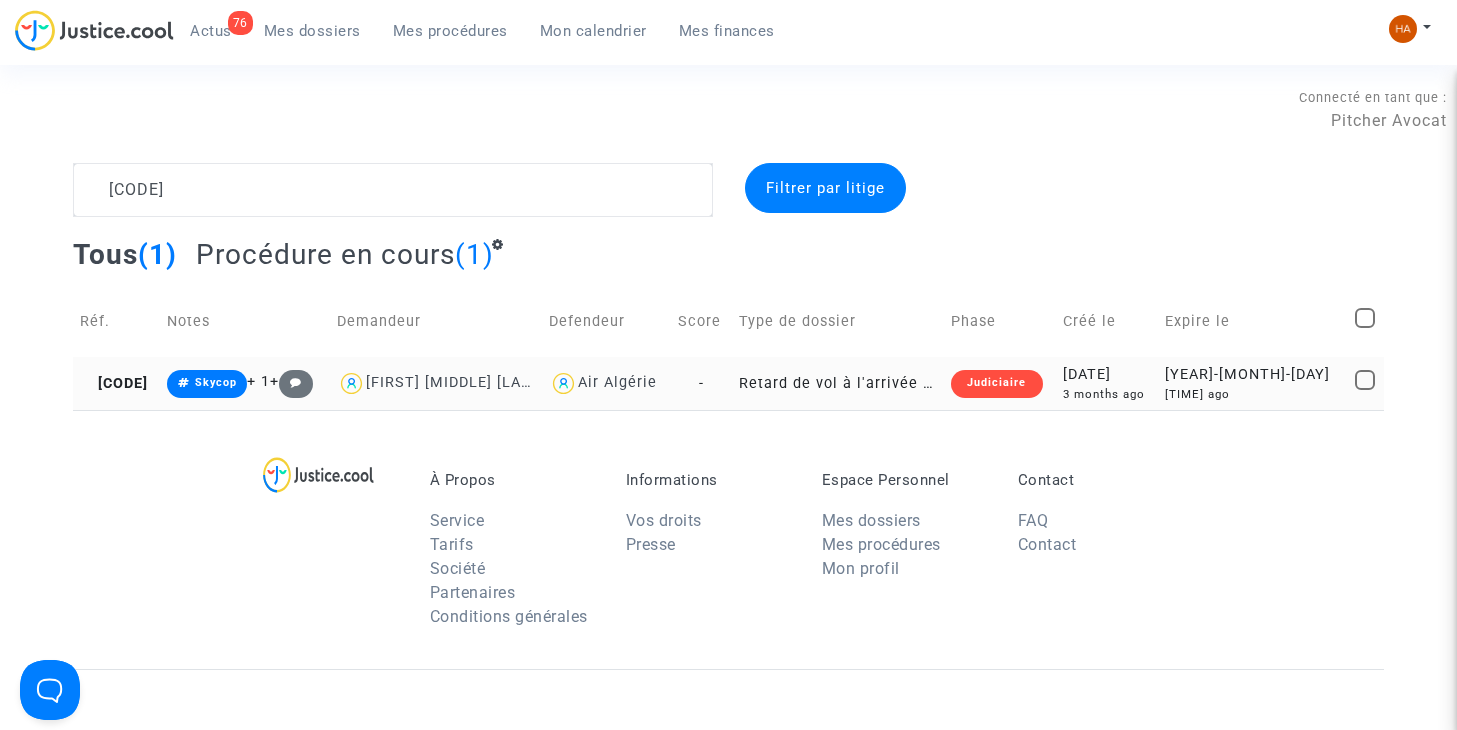 click on "Retard de vol à l'arrivée (Règlement CE n°261/2004)" 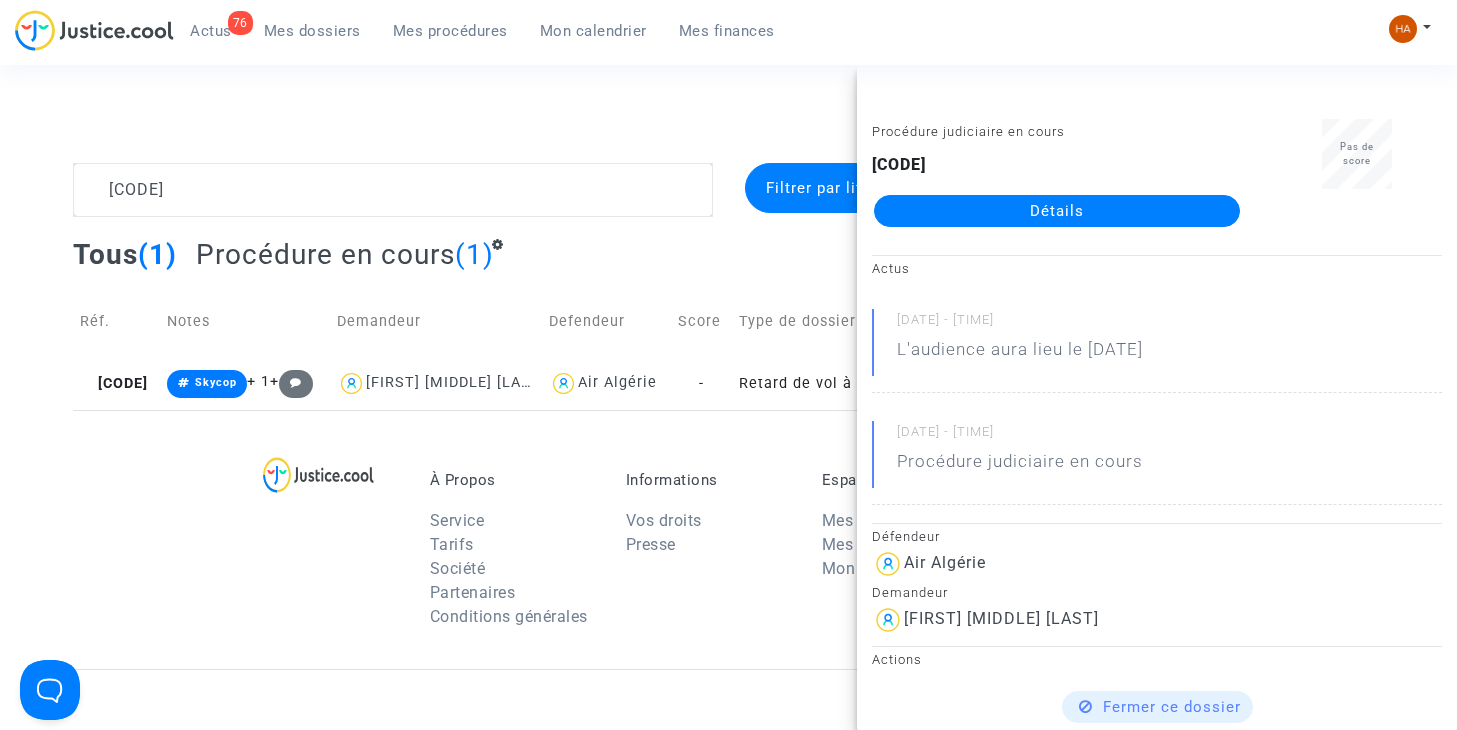click on "Détails" 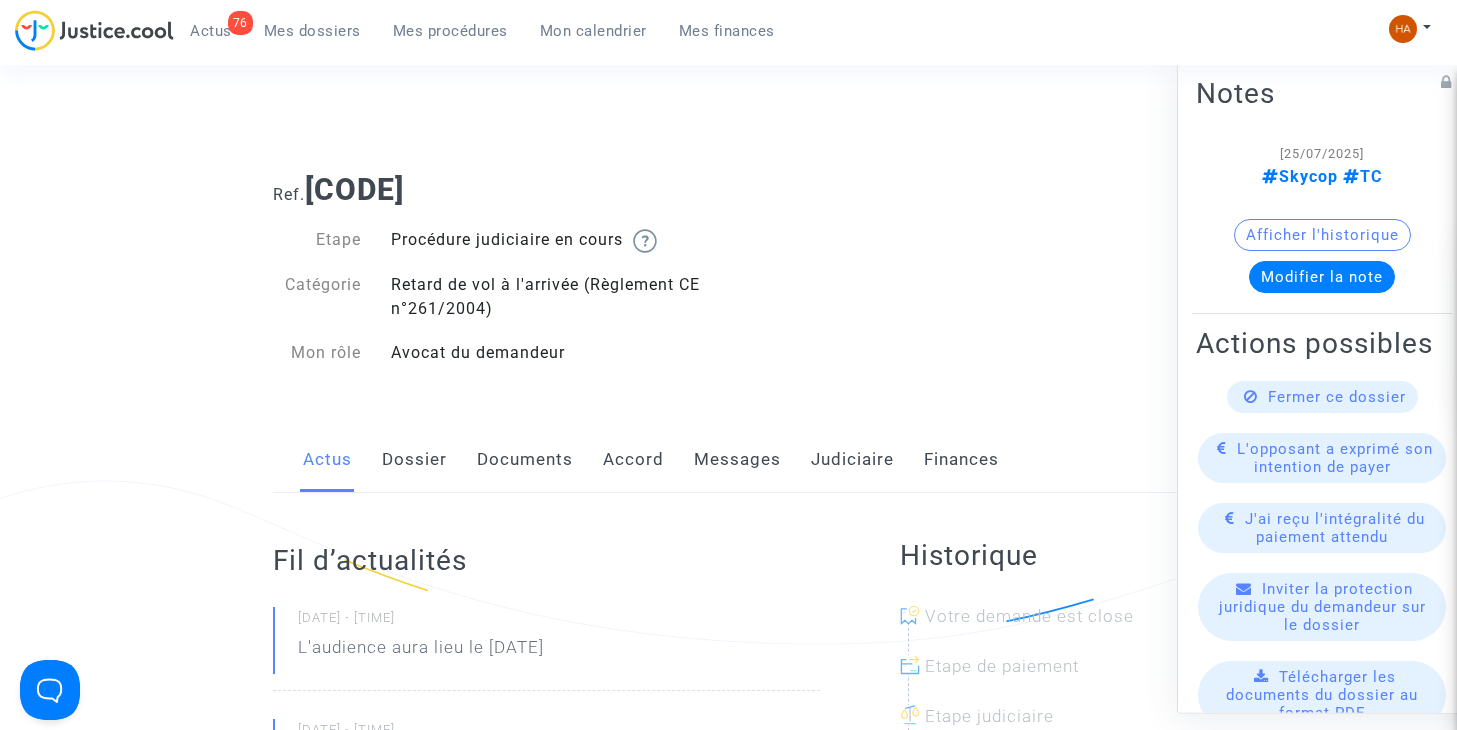 scroll, scrollTop: 0, scrollLeft: 0, axis: both 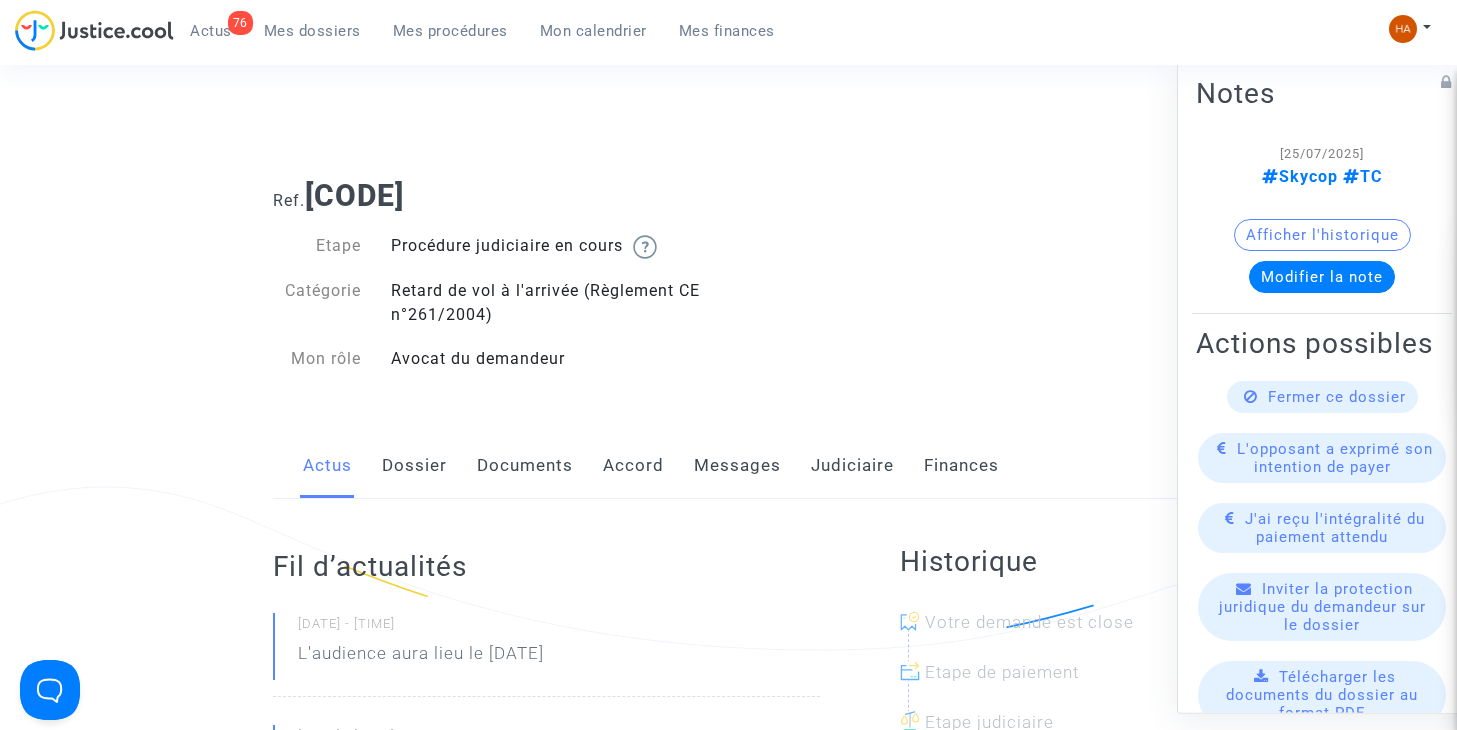 click on "Messages" 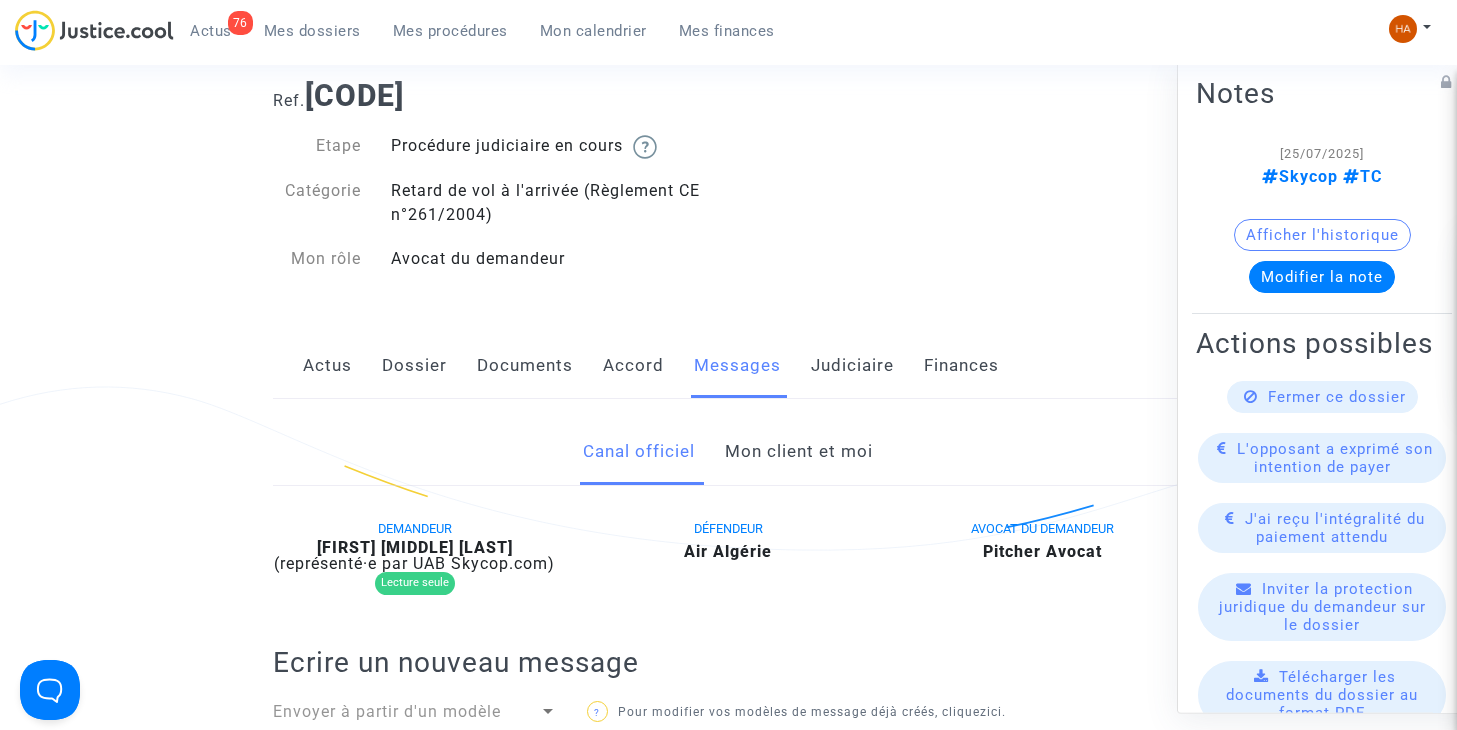 scroll, scrollTop: 9, scrollLeft: 0, axis: vertical 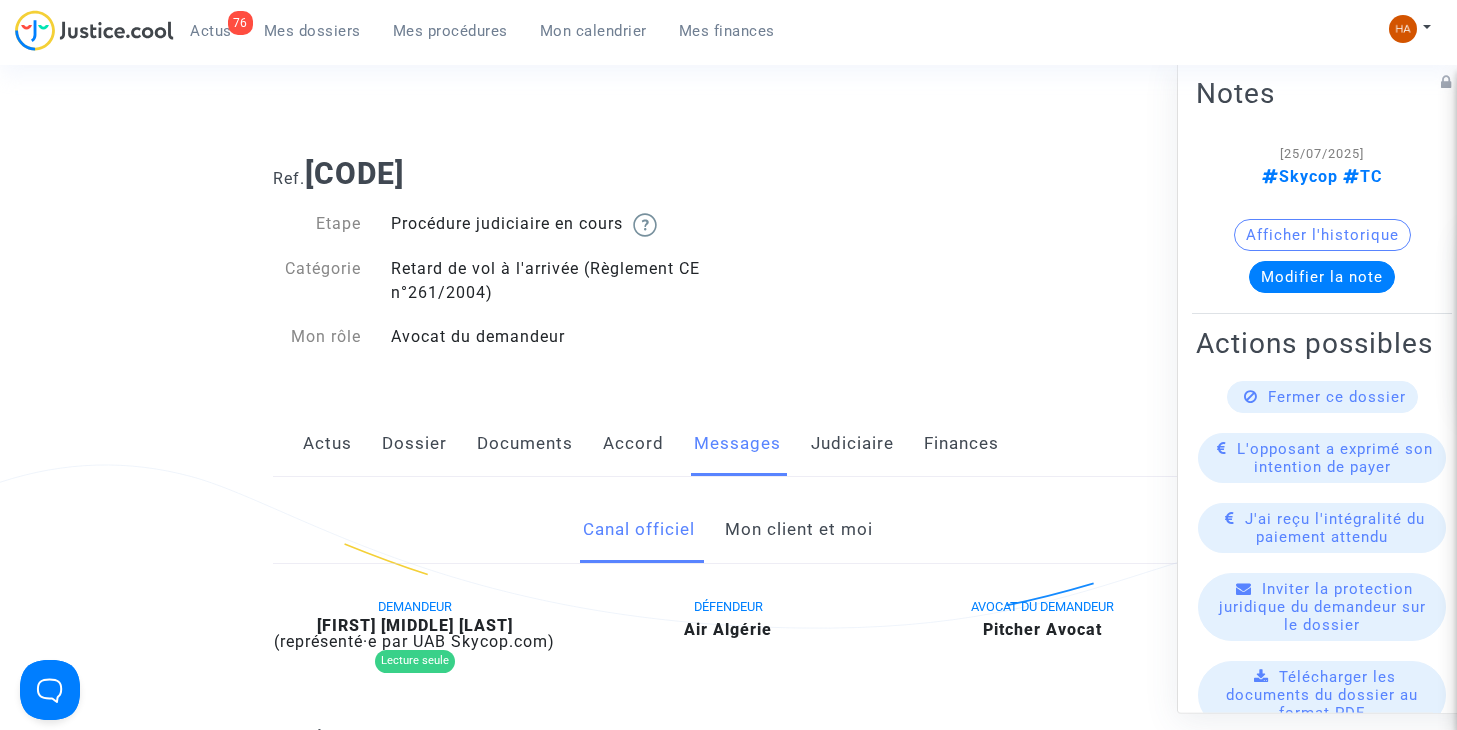 click on "Type de carte" 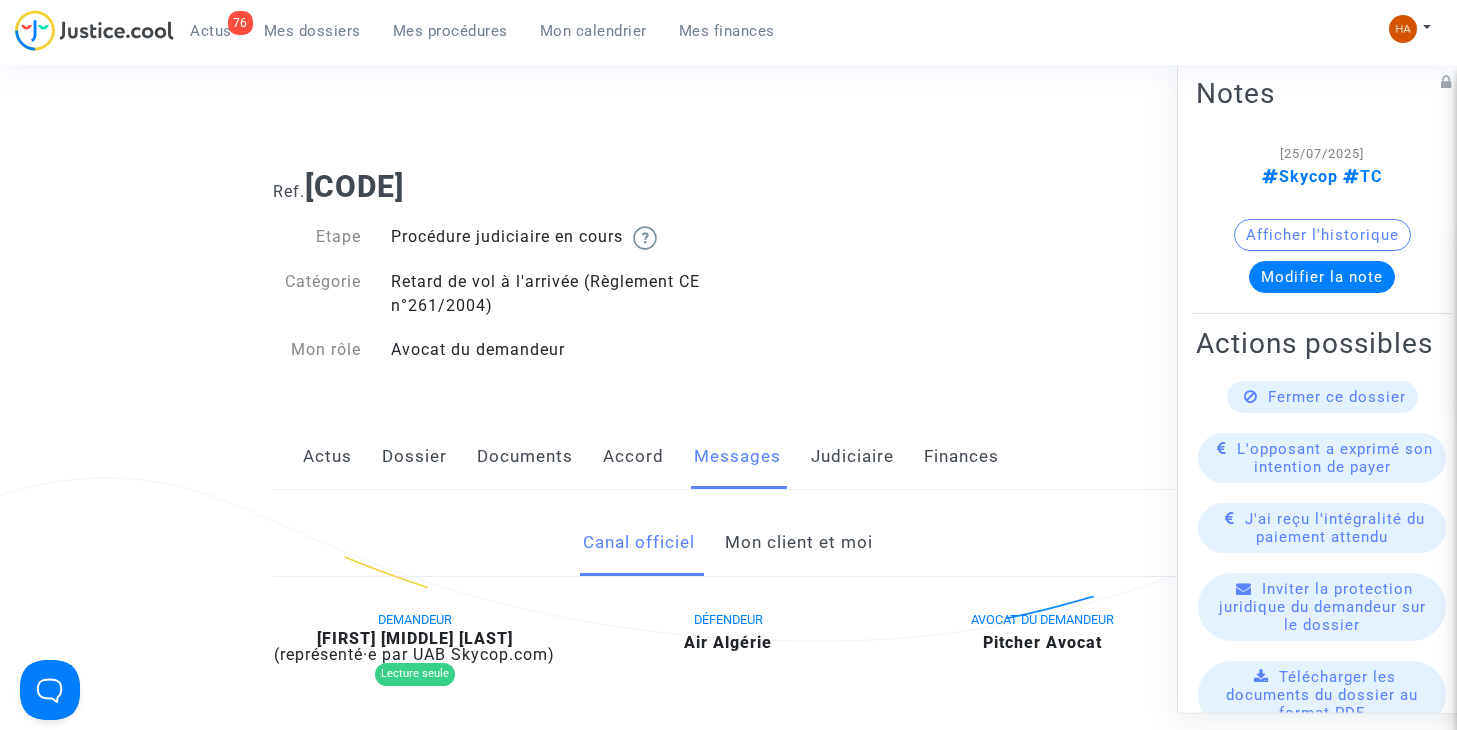 scroll, scrollTop: 0, scrollLeft: 0, axis: both 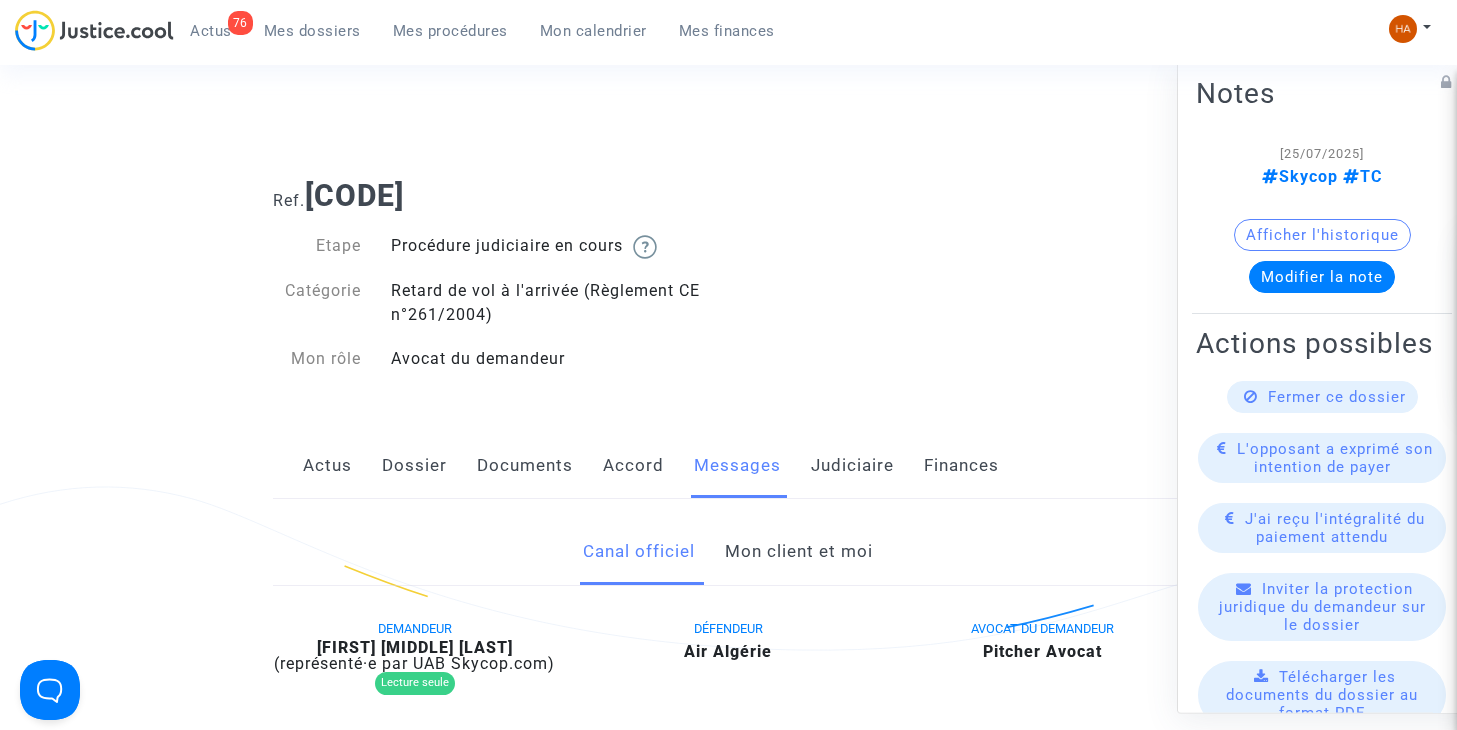 click on "Mon client et moi" 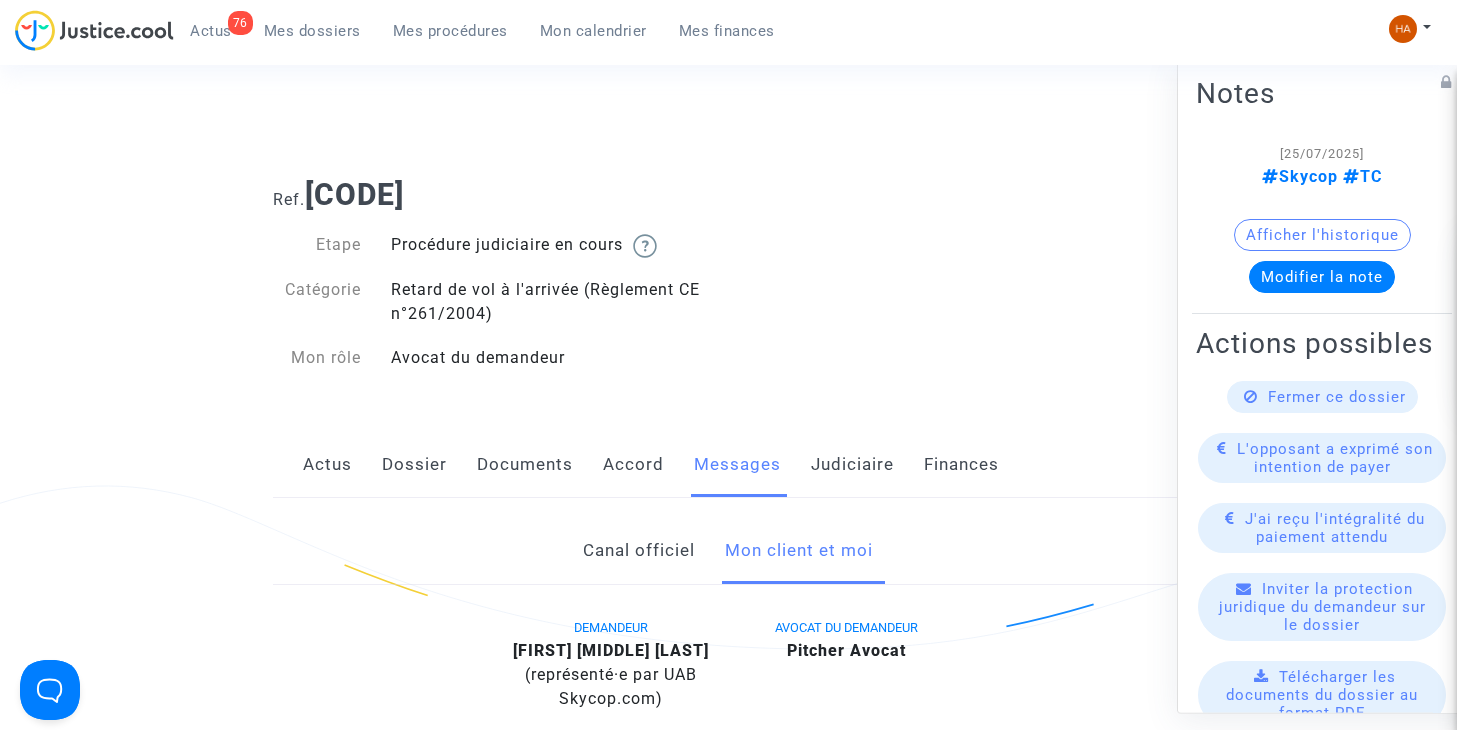 scroll, scrollTop: 0, scrollLeft: 0, axis: both 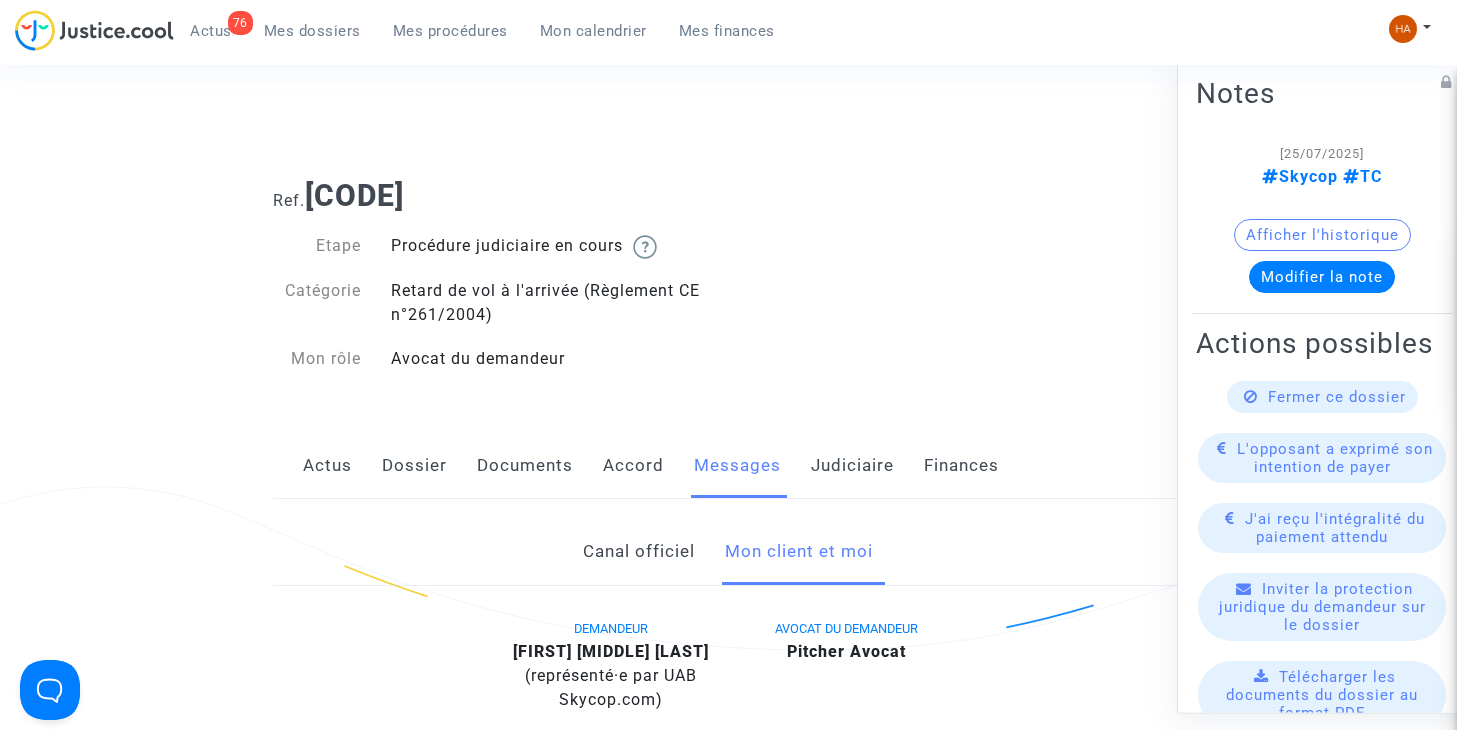 drag, startPoint x: 601, startPoint y: 218, endPoint x: 317, endPoint y: 189, distance: 285.4768 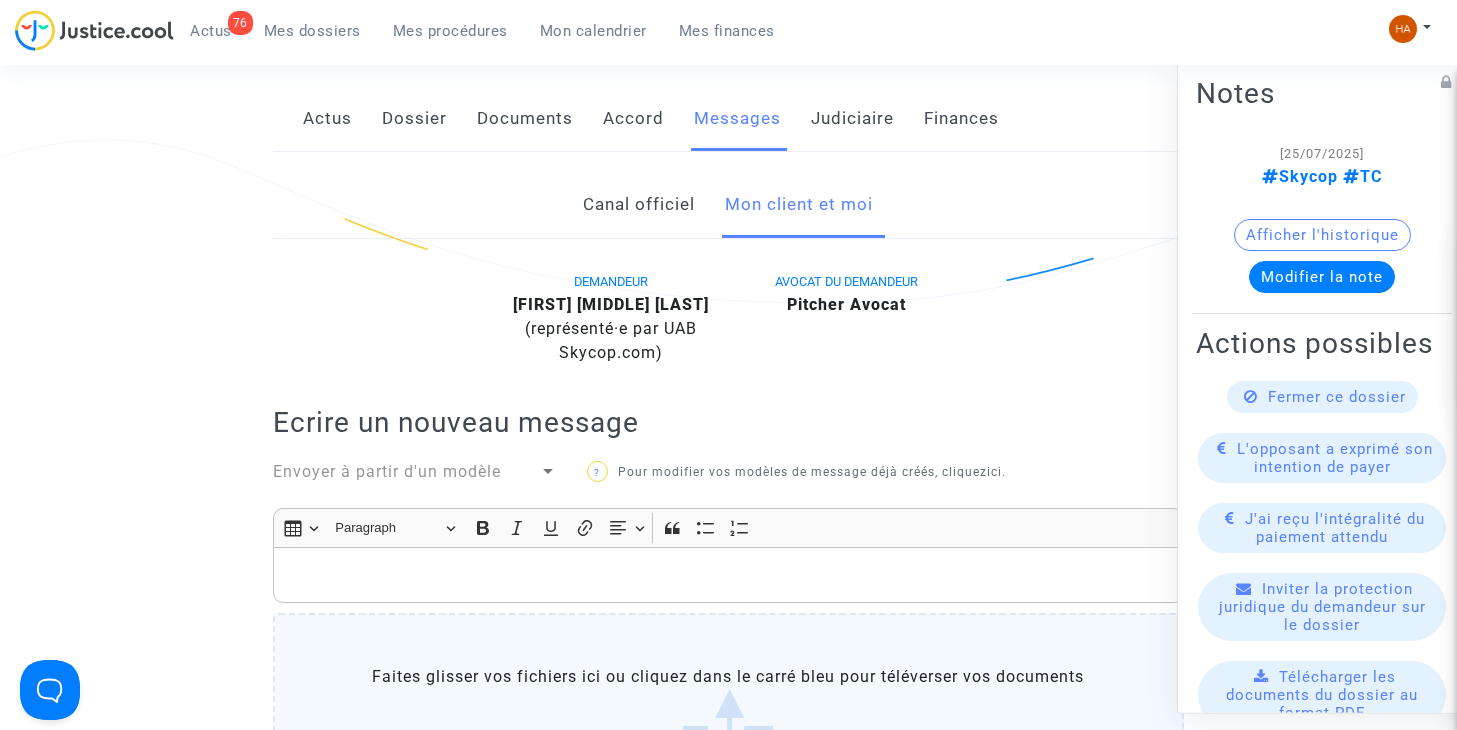 scroll, scrollTop: 300, scrollLeft: 0, axis: vertical 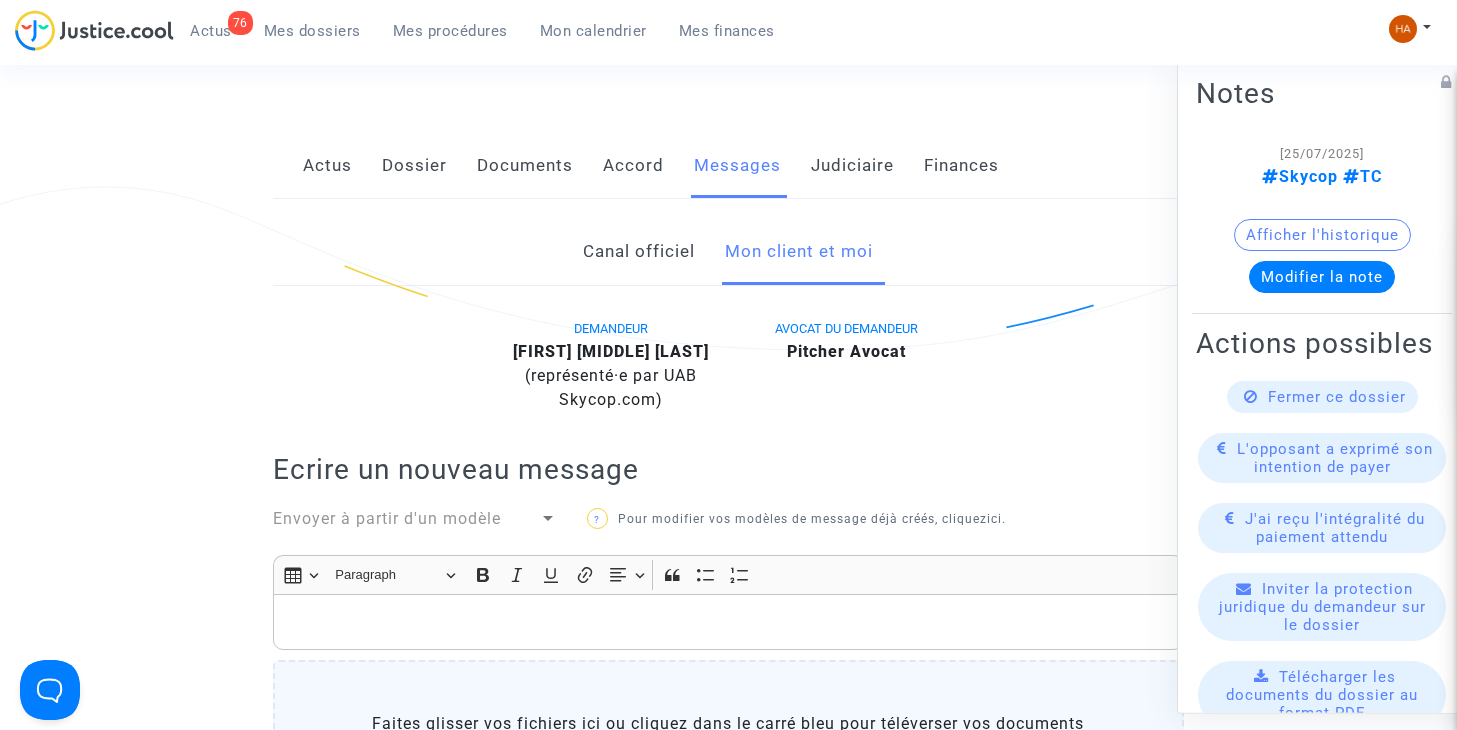 click on "Canal officiel" 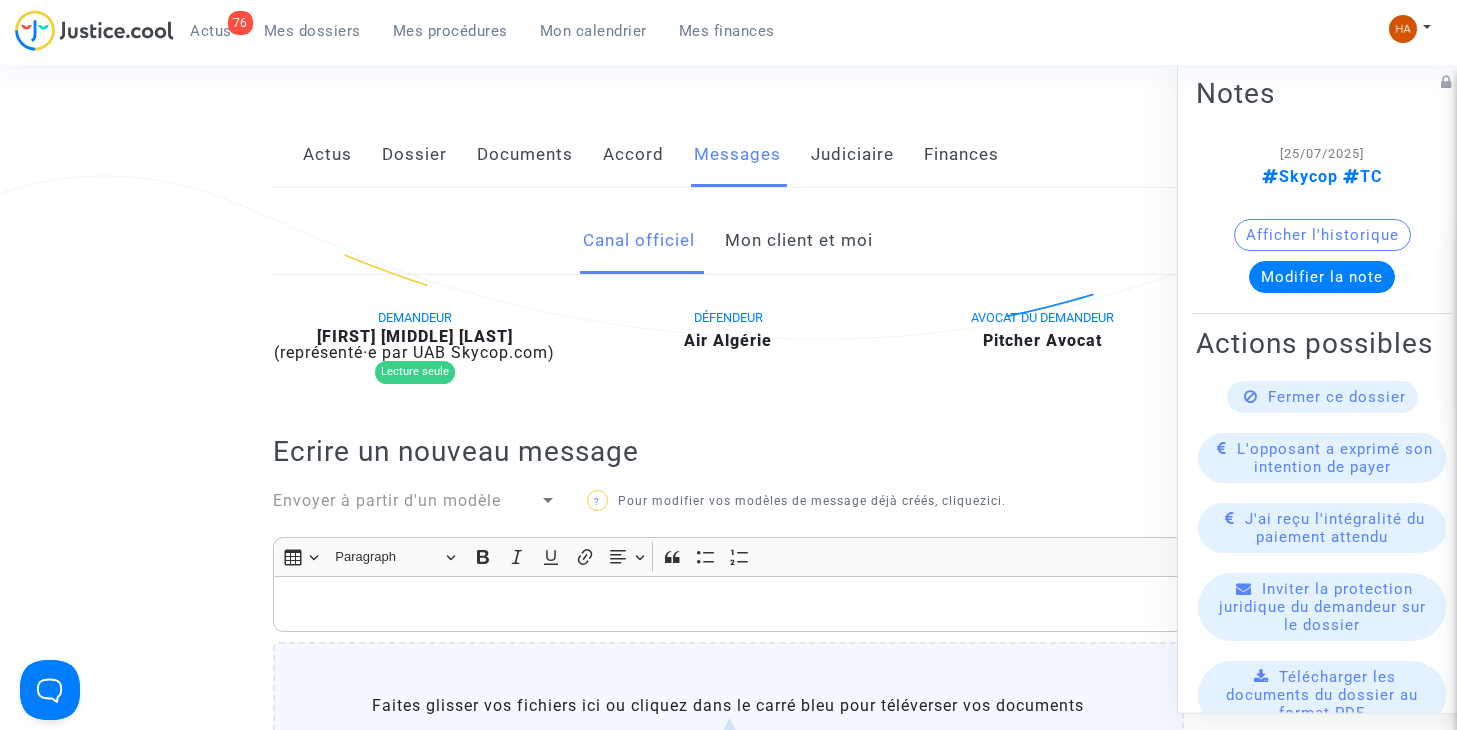 scroll, scrollTop: 300, scrollLeft: 0, axis: vertical 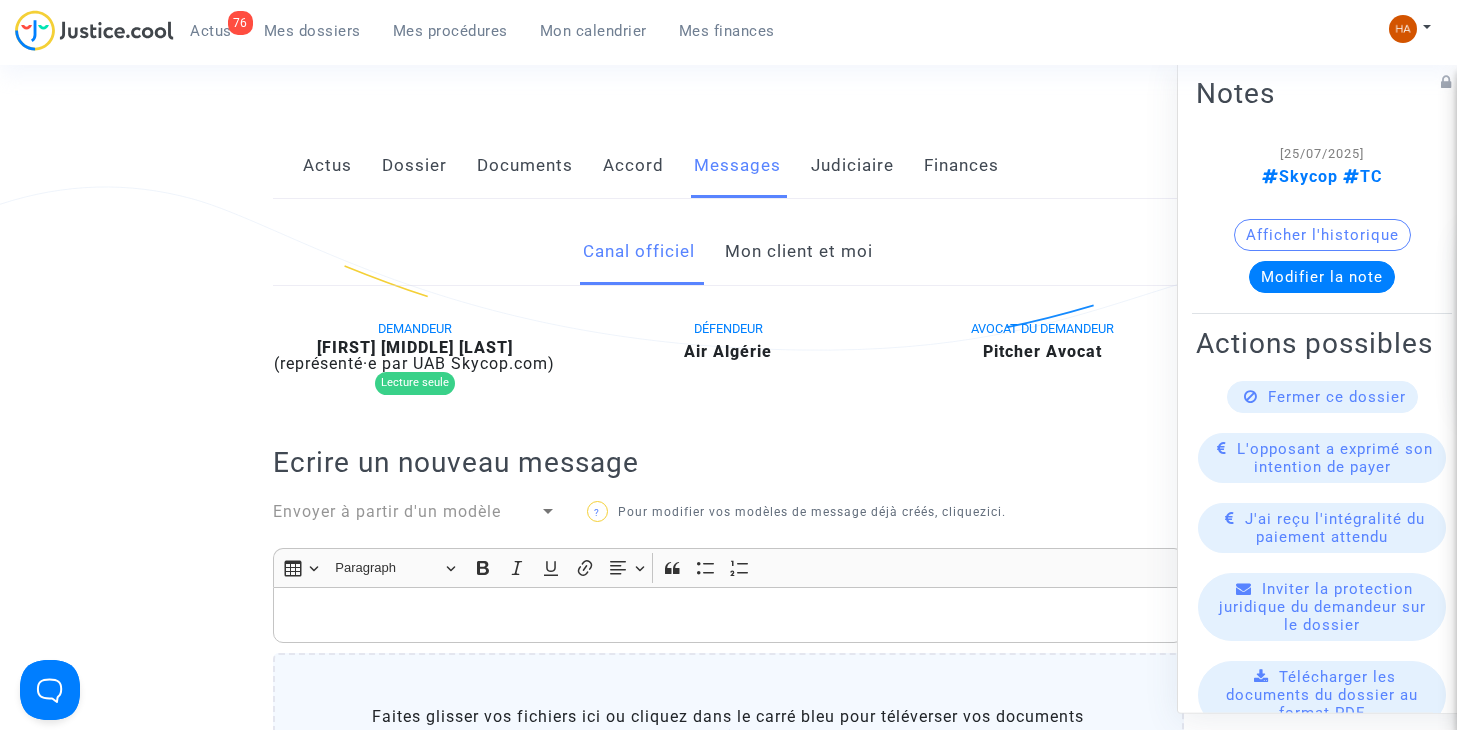 click on "Documents" 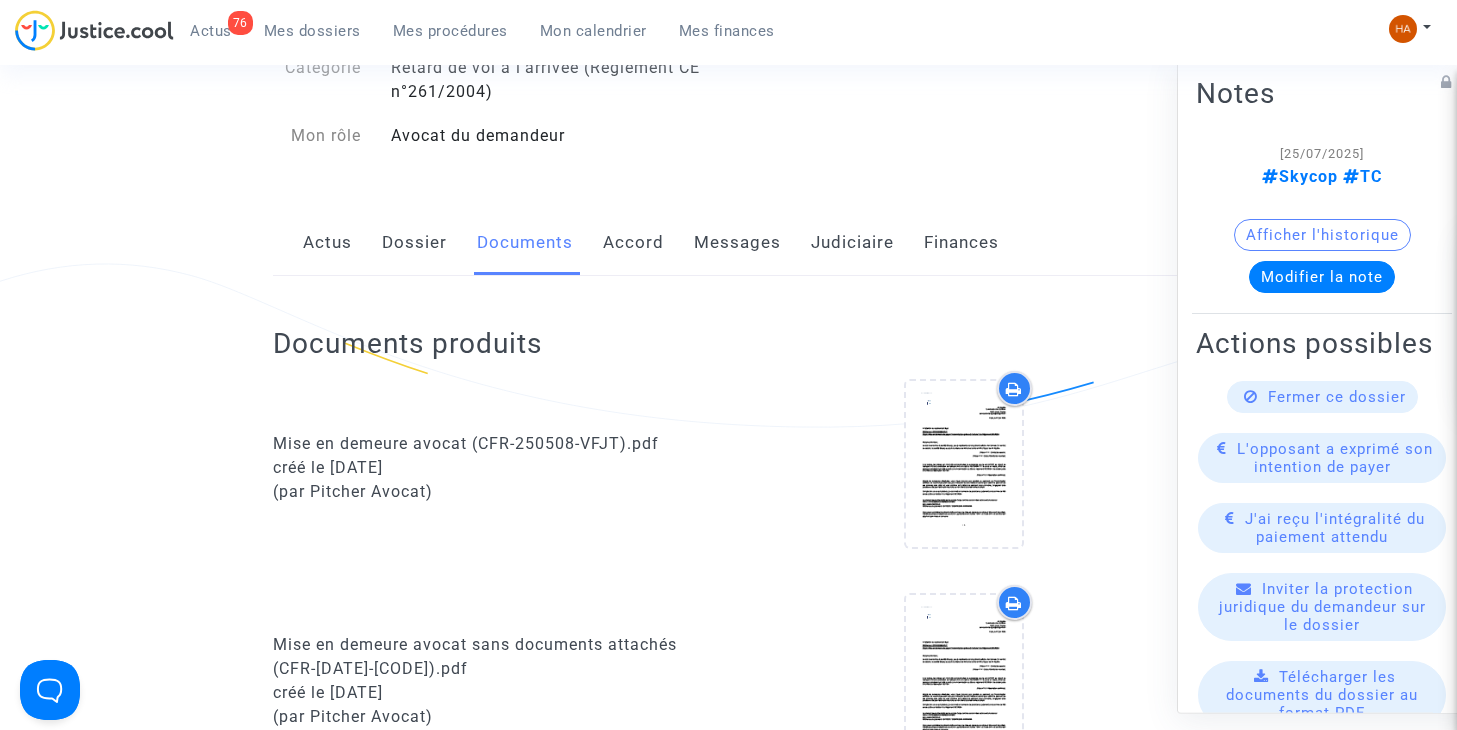 scroll, scrollTop: 200, scrollLeft: 0, axis: vertical 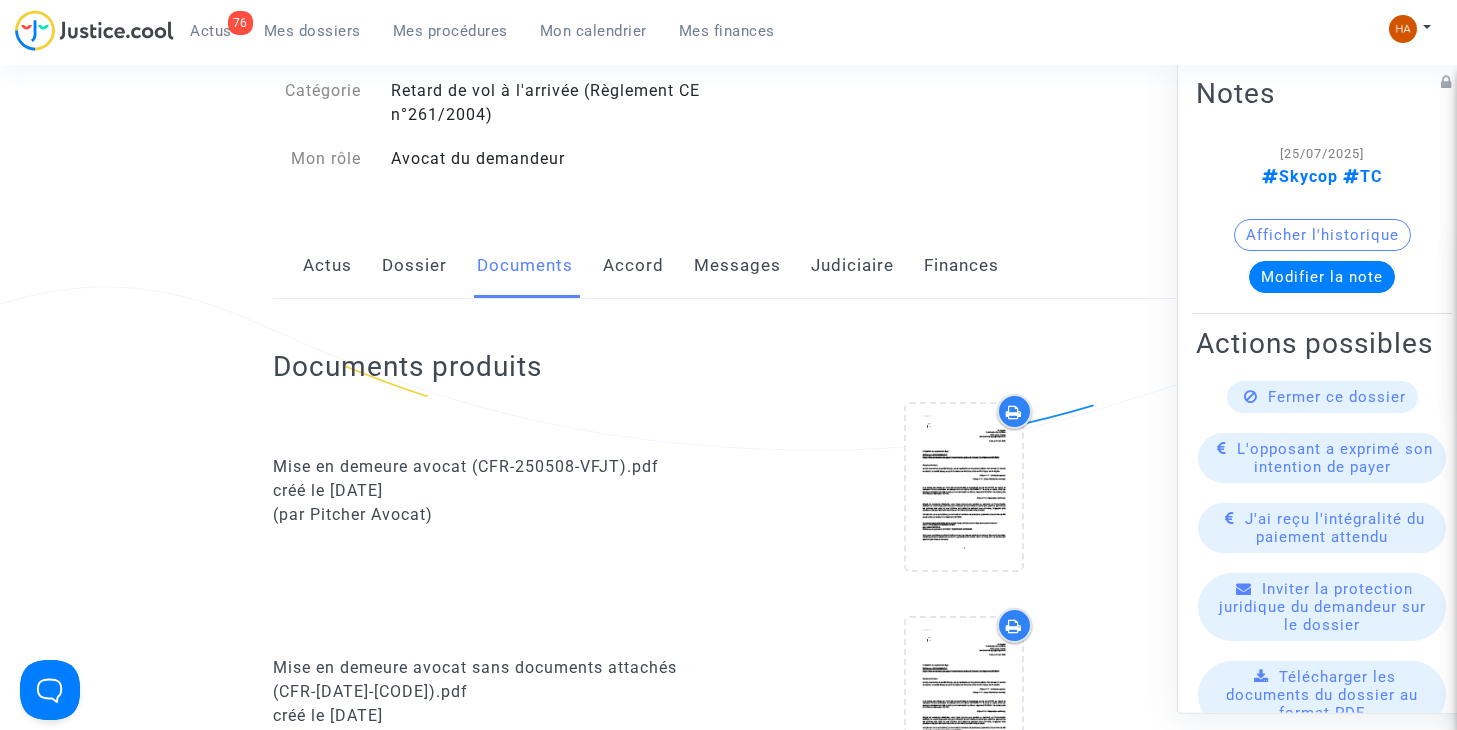 click on "Dossier" 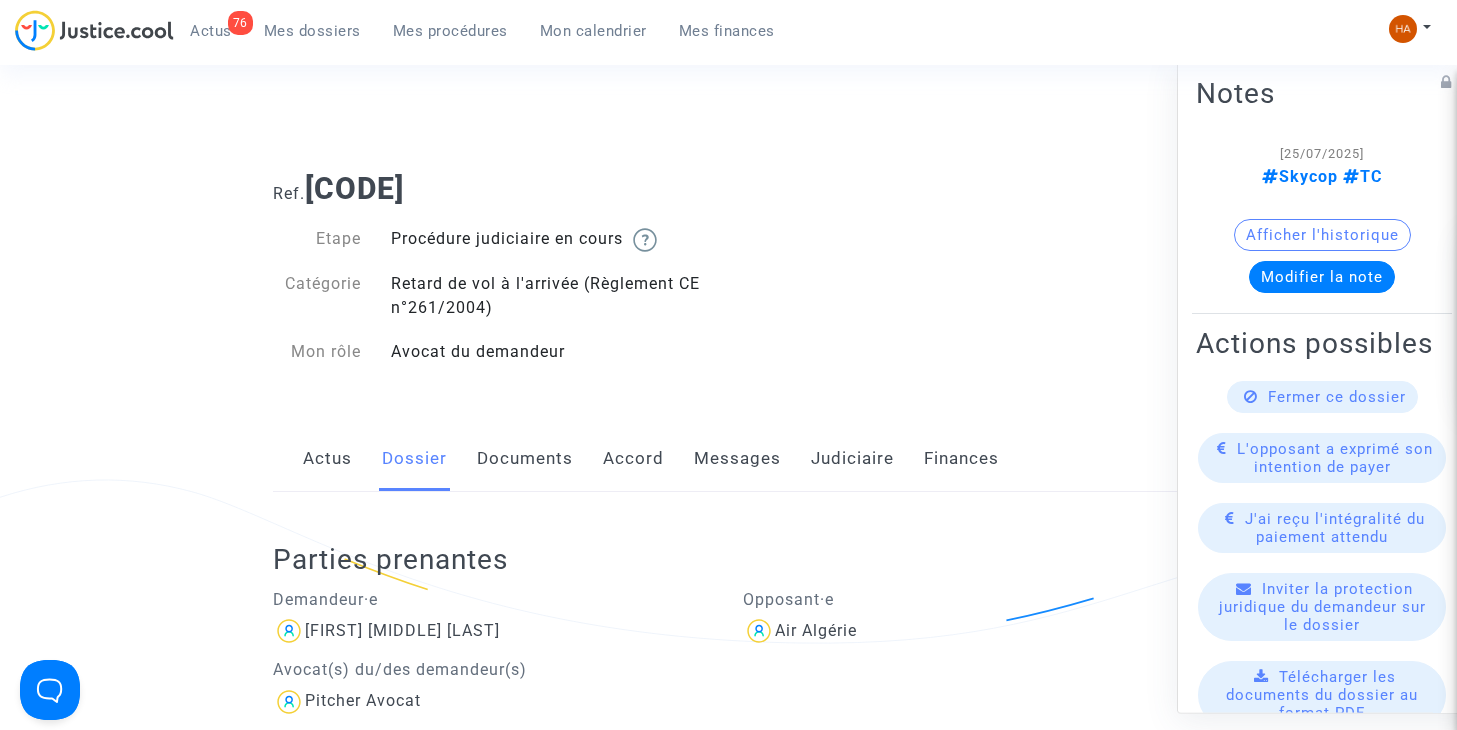 scroll, scrollTop: 0, scrollLeft: 0, axis: both 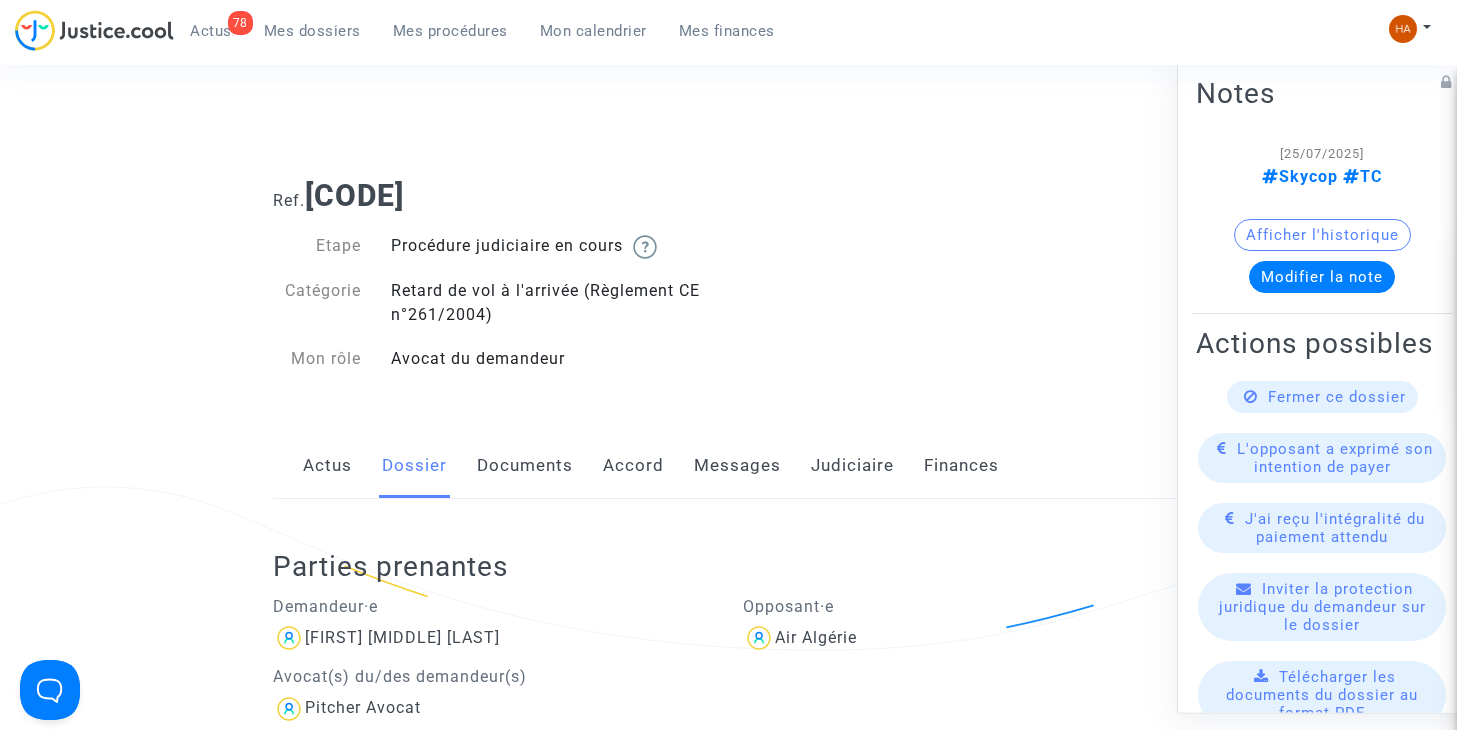 click on "Mes dossiers" at bounding box center [312, 31] 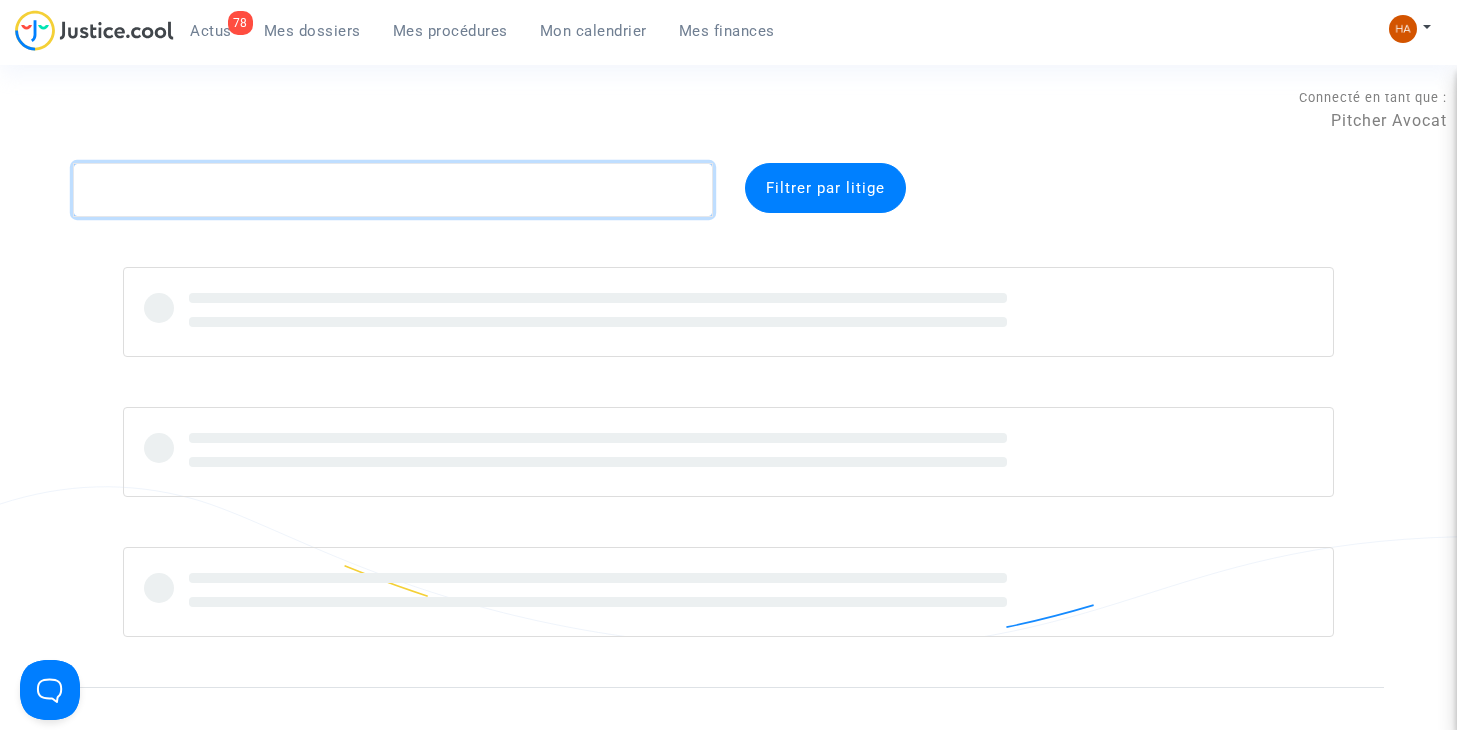 click 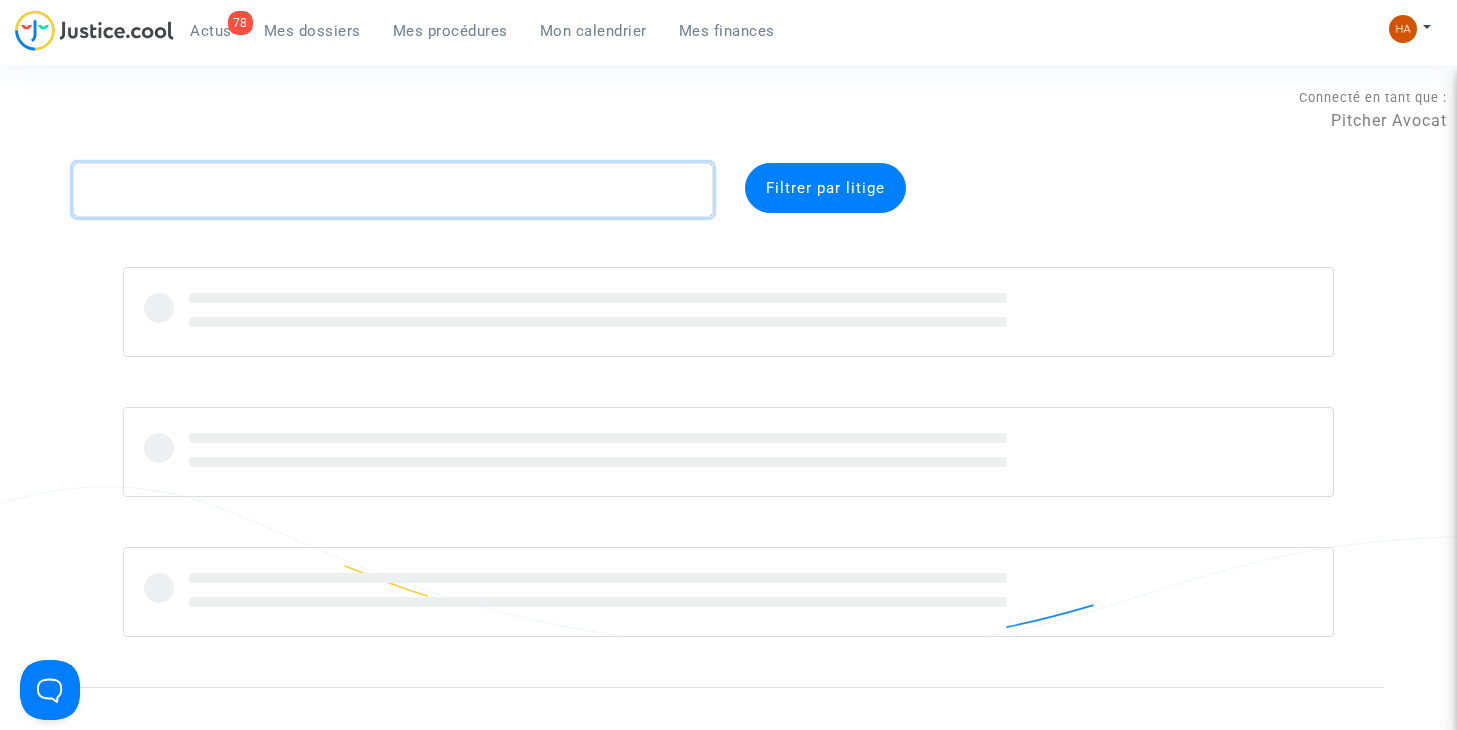 paste on "[REF]" 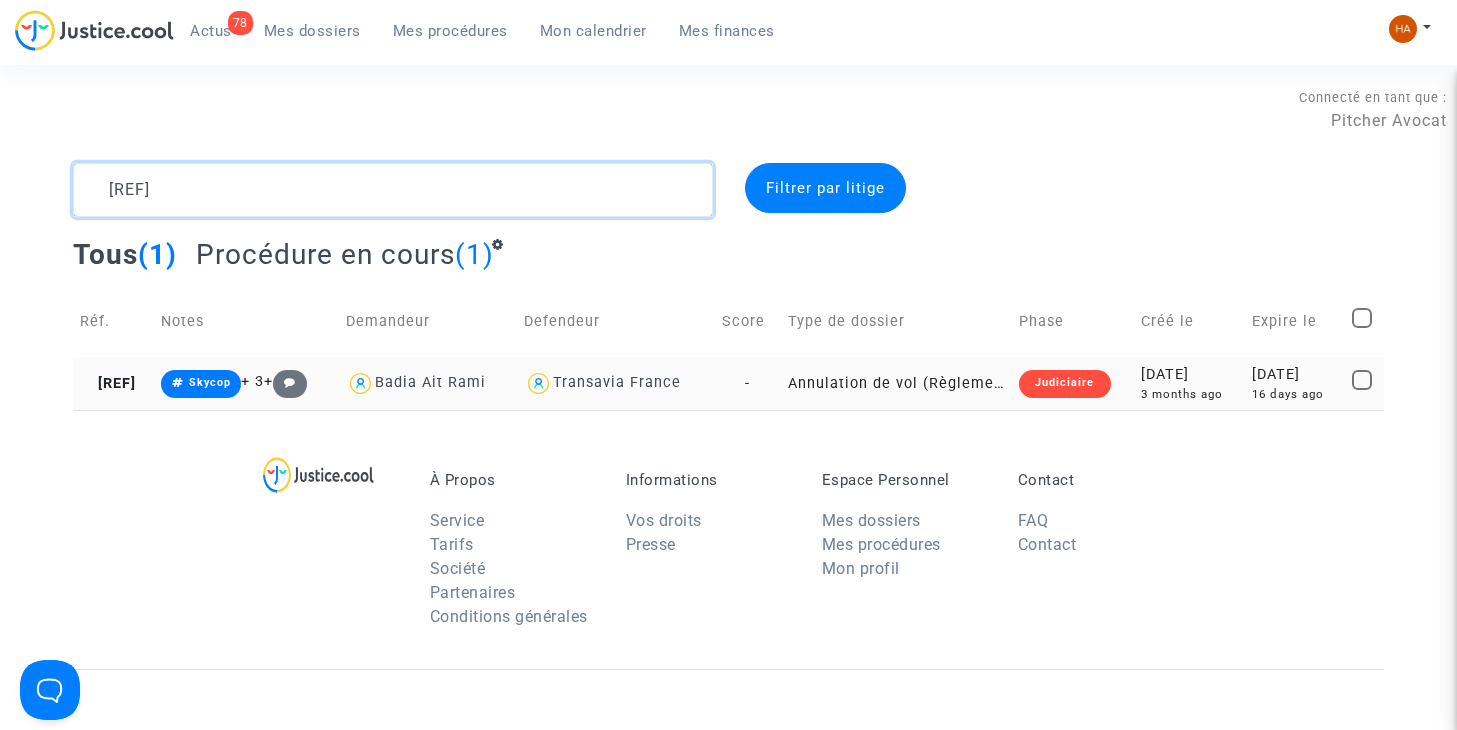 type on "[REF]" 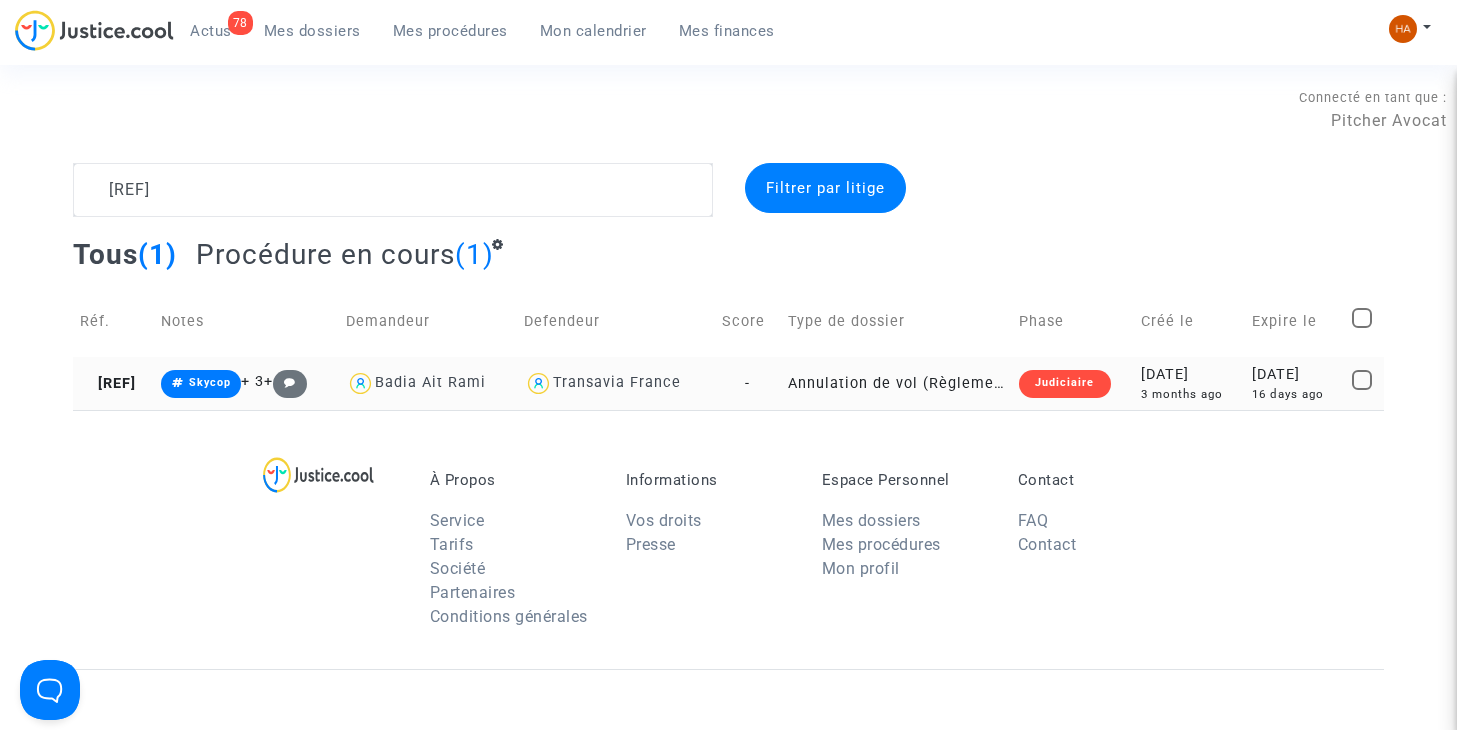 click on "Annulation de vol (Règlement CE n°261/2004)" 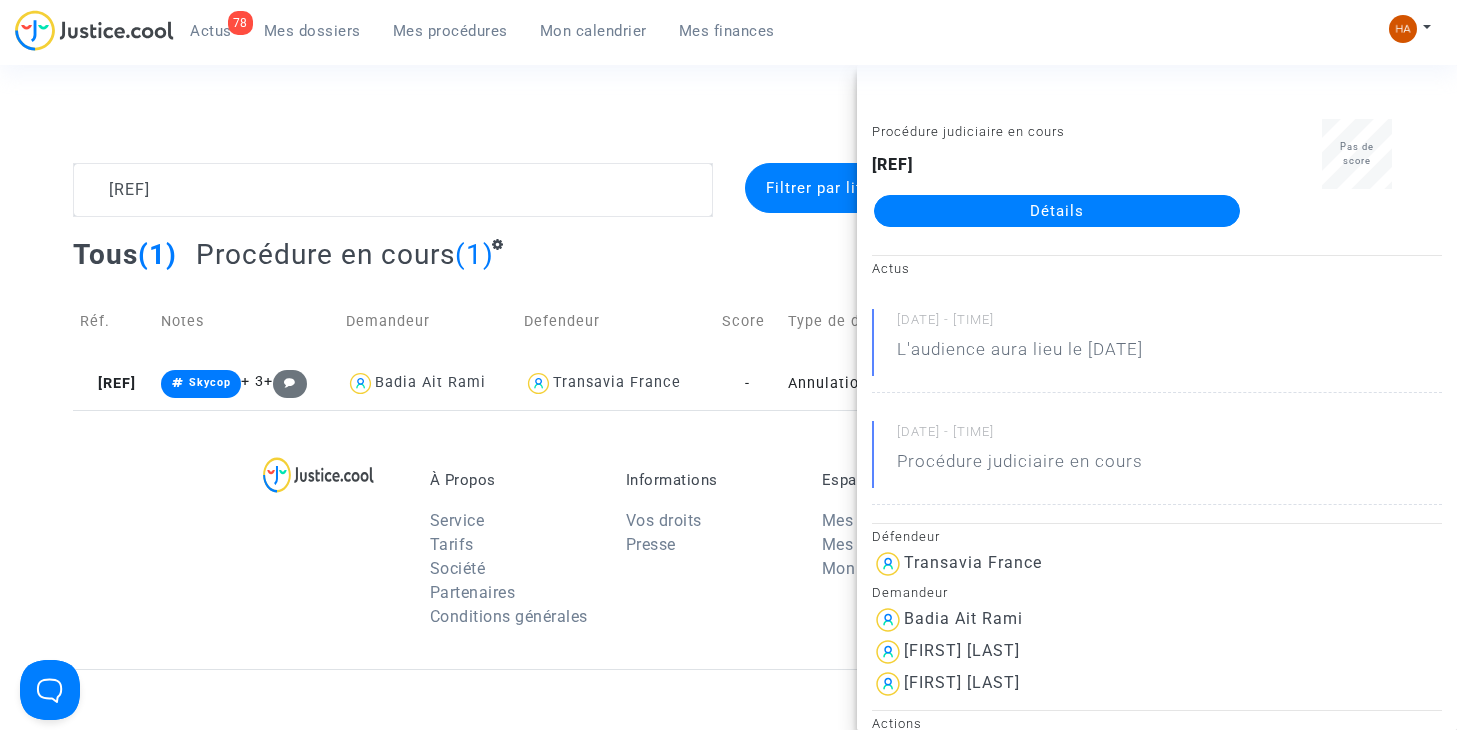 click on "Détails" 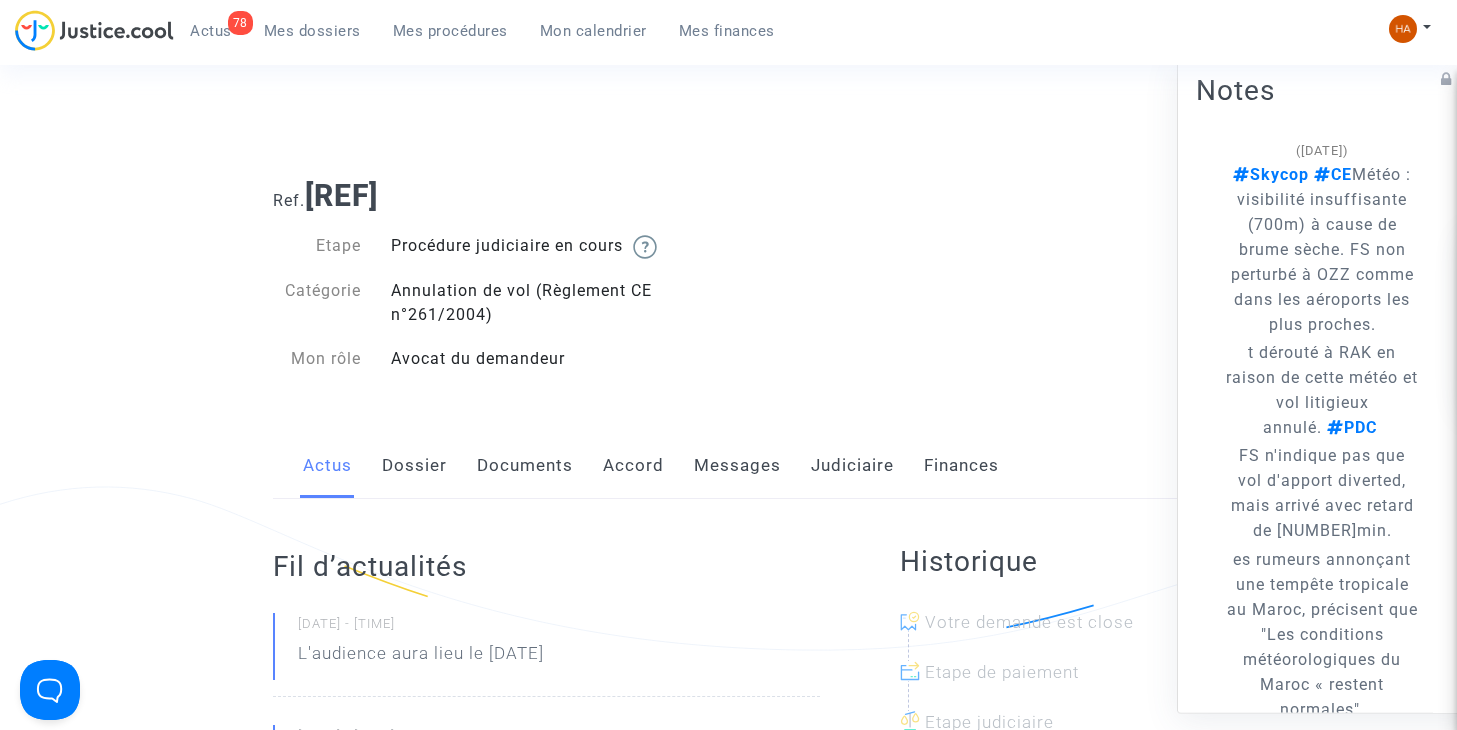 scroll, scrollTop: 0, scrollLeft: 0, axis: both 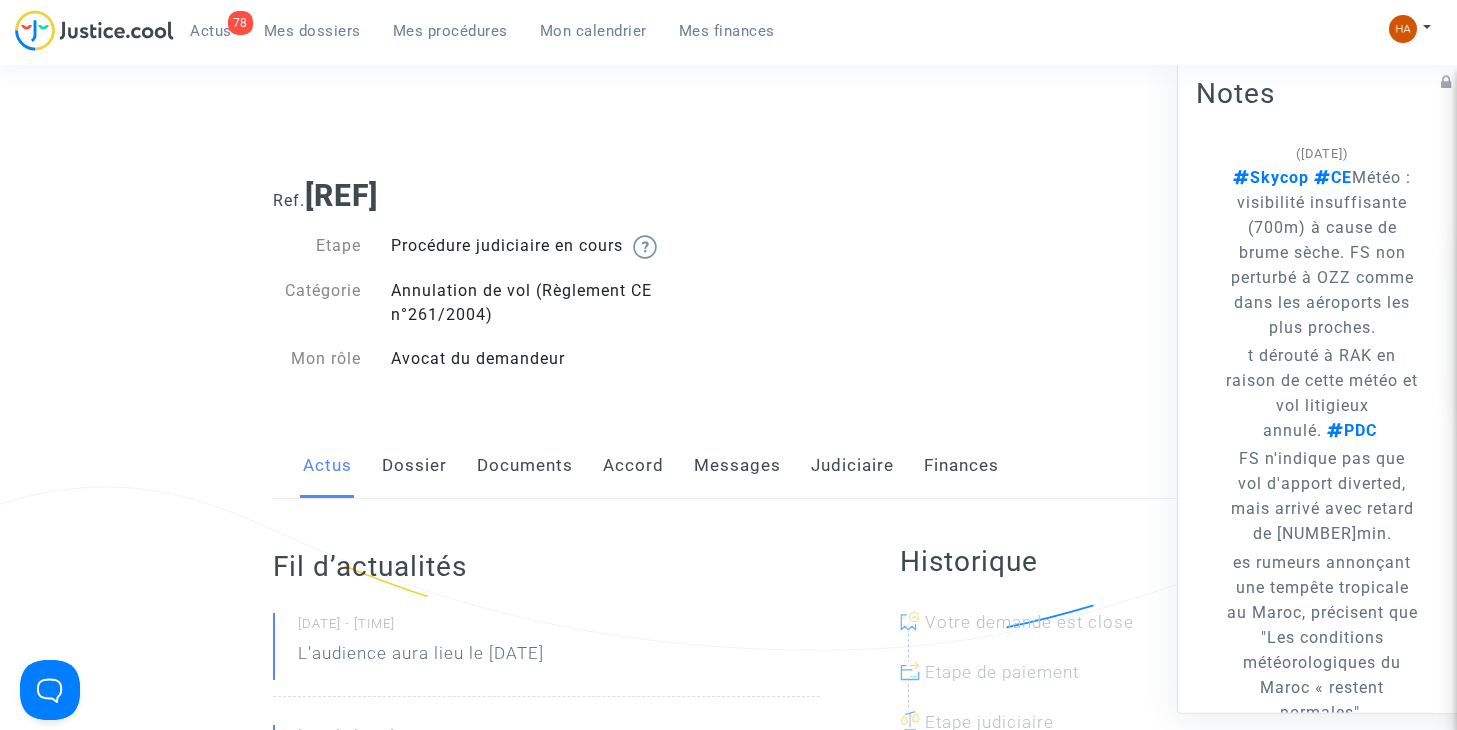 click on "Dossier" 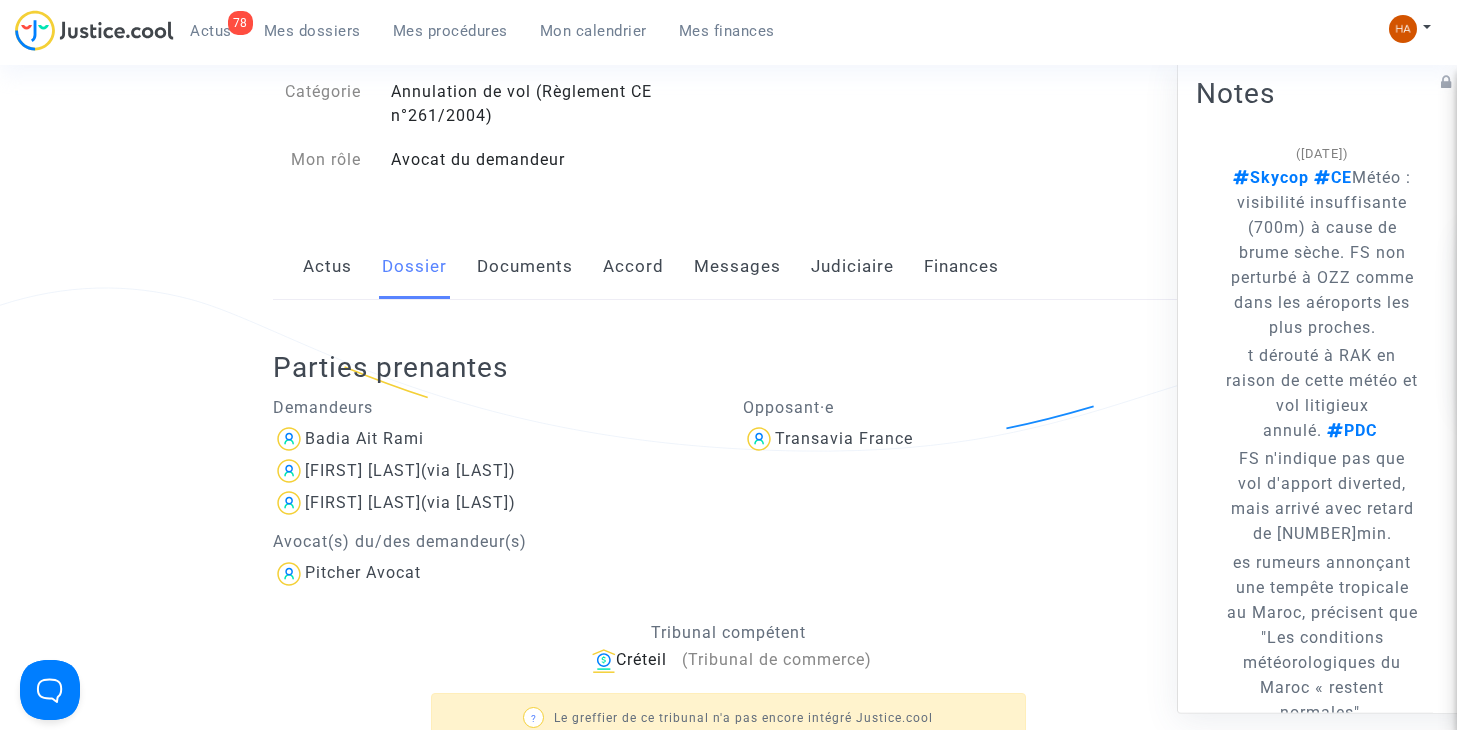 scroll, scrollTop: 200, scrollLeft: 0, axis: vertical 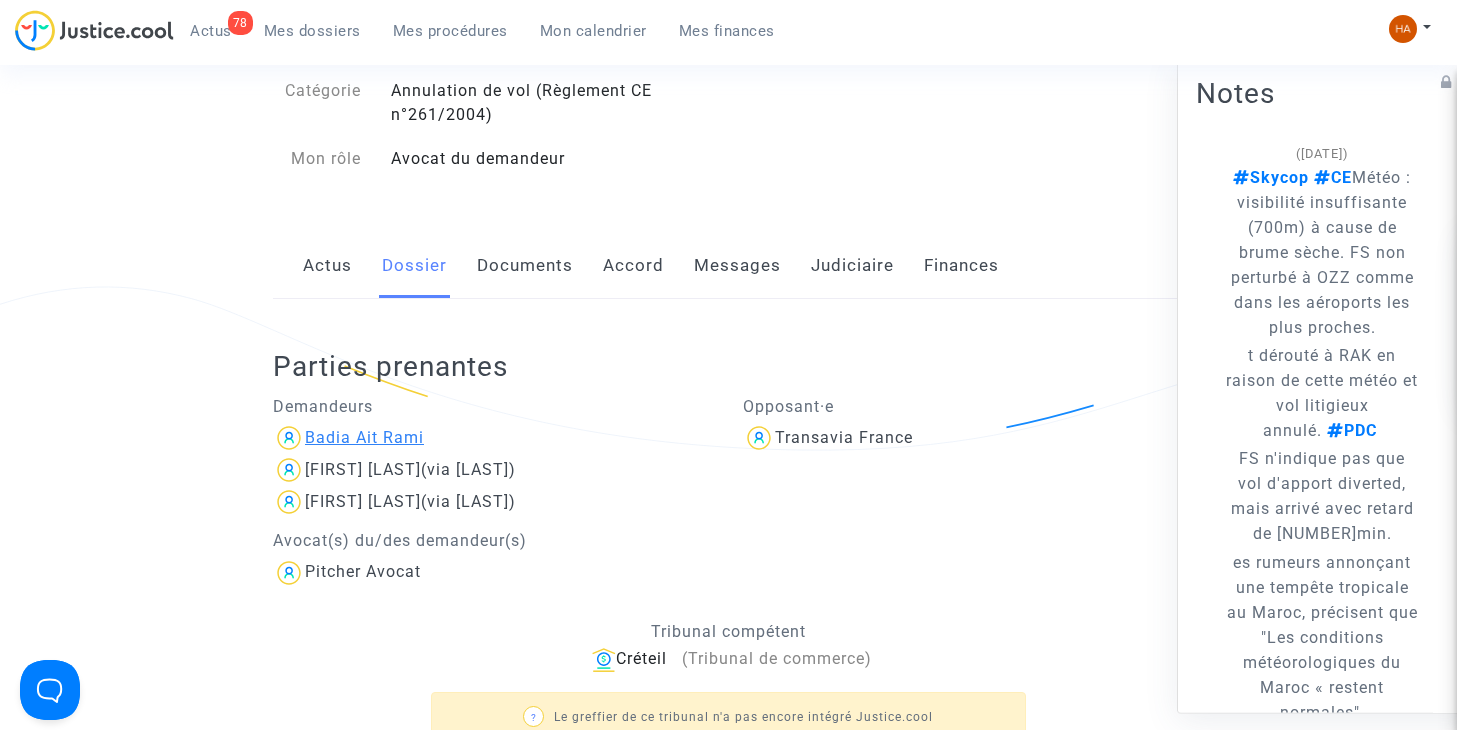 drag, startPoint x: 424, startPoint y: 438, endPoint x: 357, endPoint y: 433, distance: 67.18631 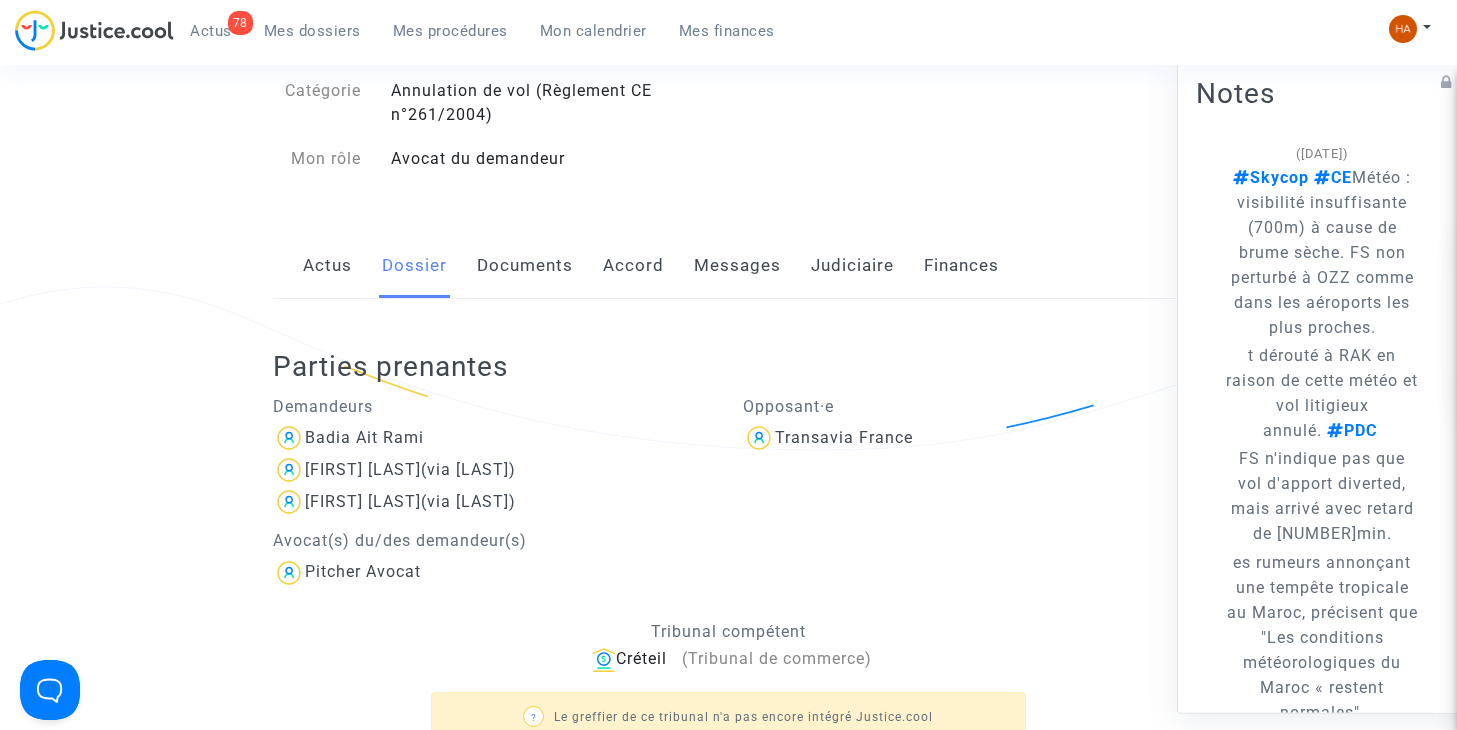 copy on "[LAST]" 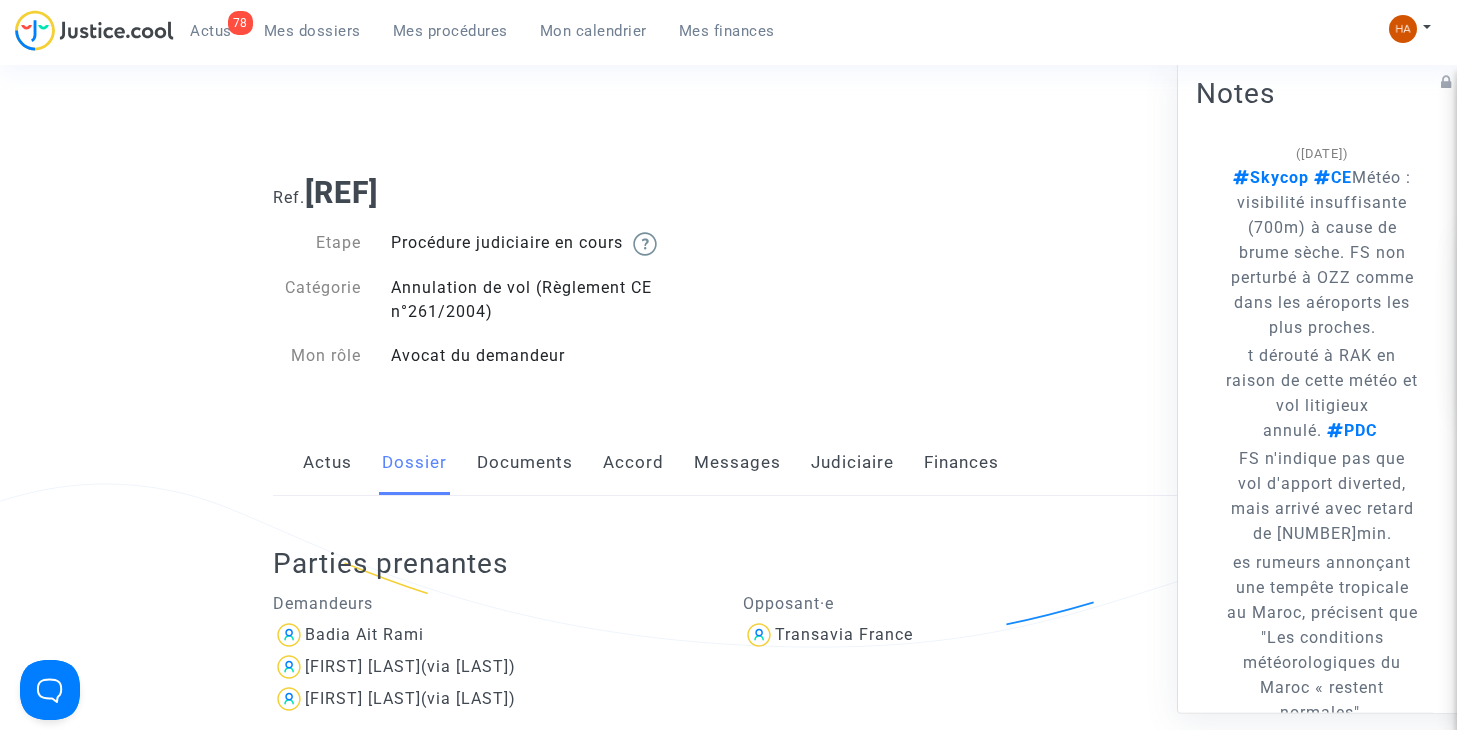 scroll, scrollTop: 0, scrollLeft: 0, axis: both 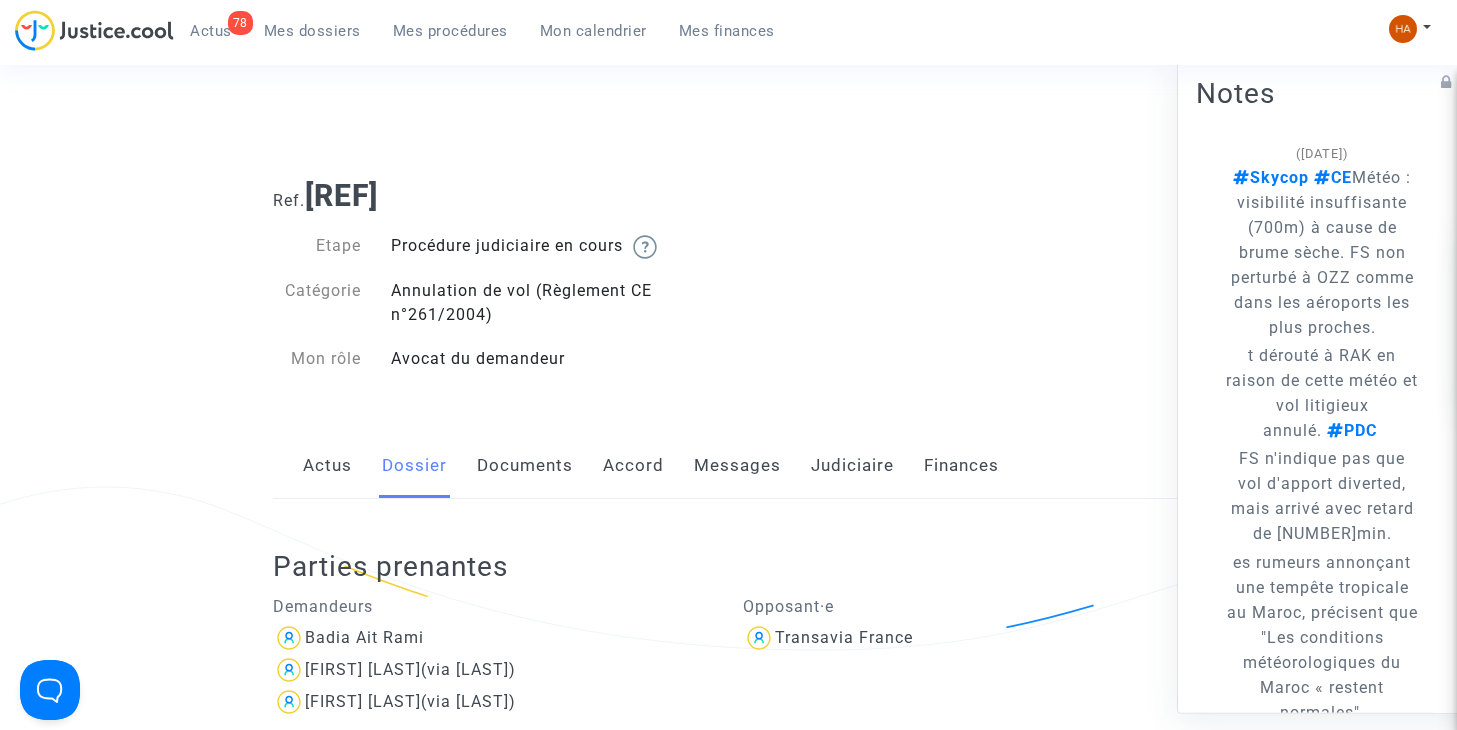 click on "Mes dossiers" at bounding box center [312, 31] 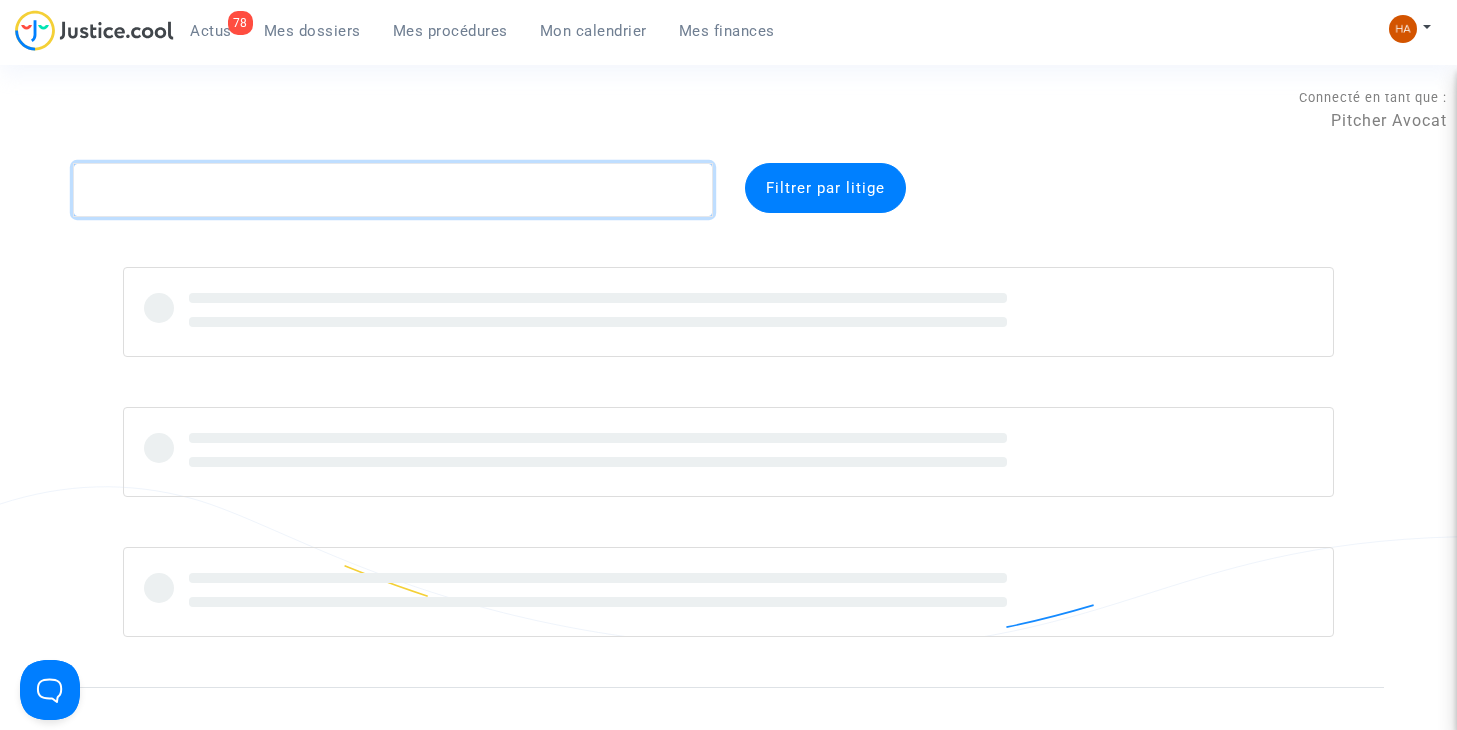click 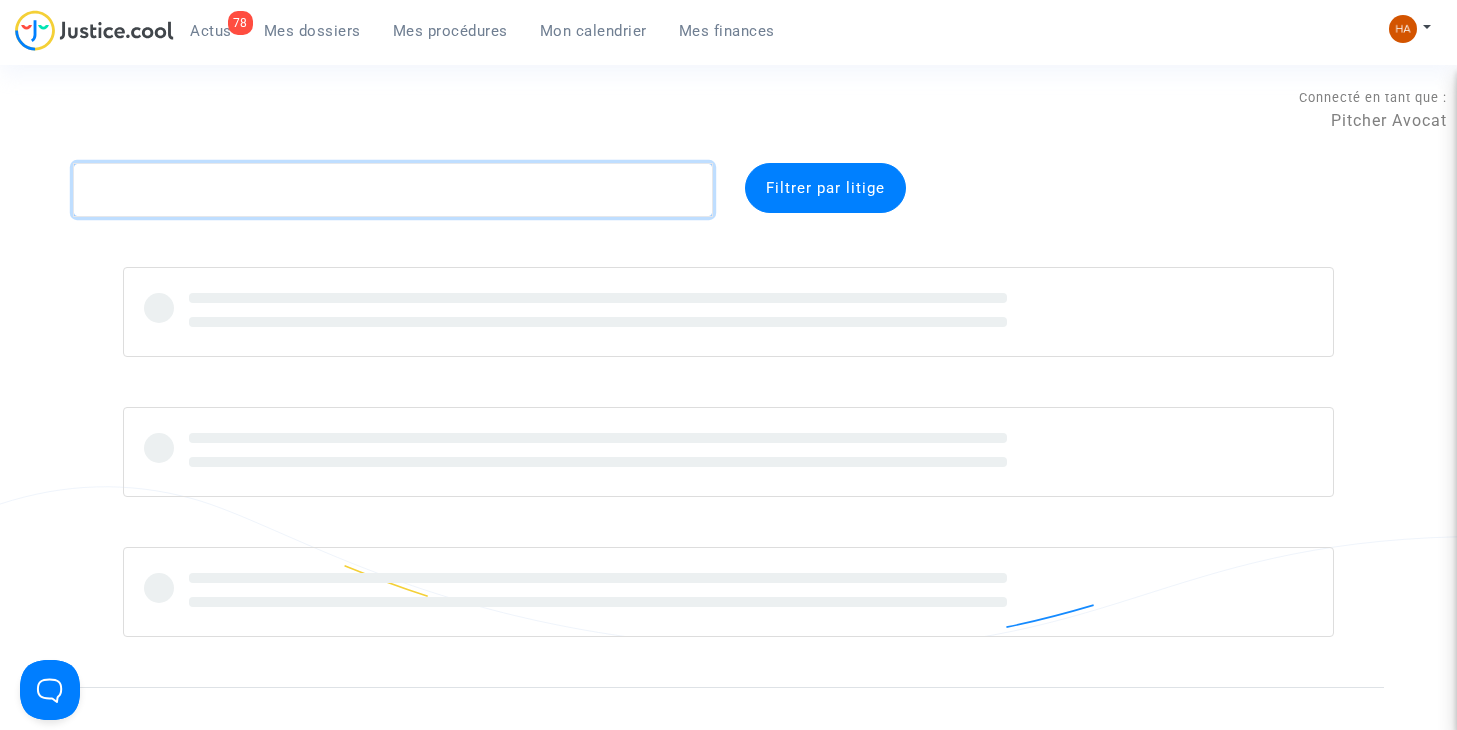 paste on "CFR-[DATE]-[CODE]" 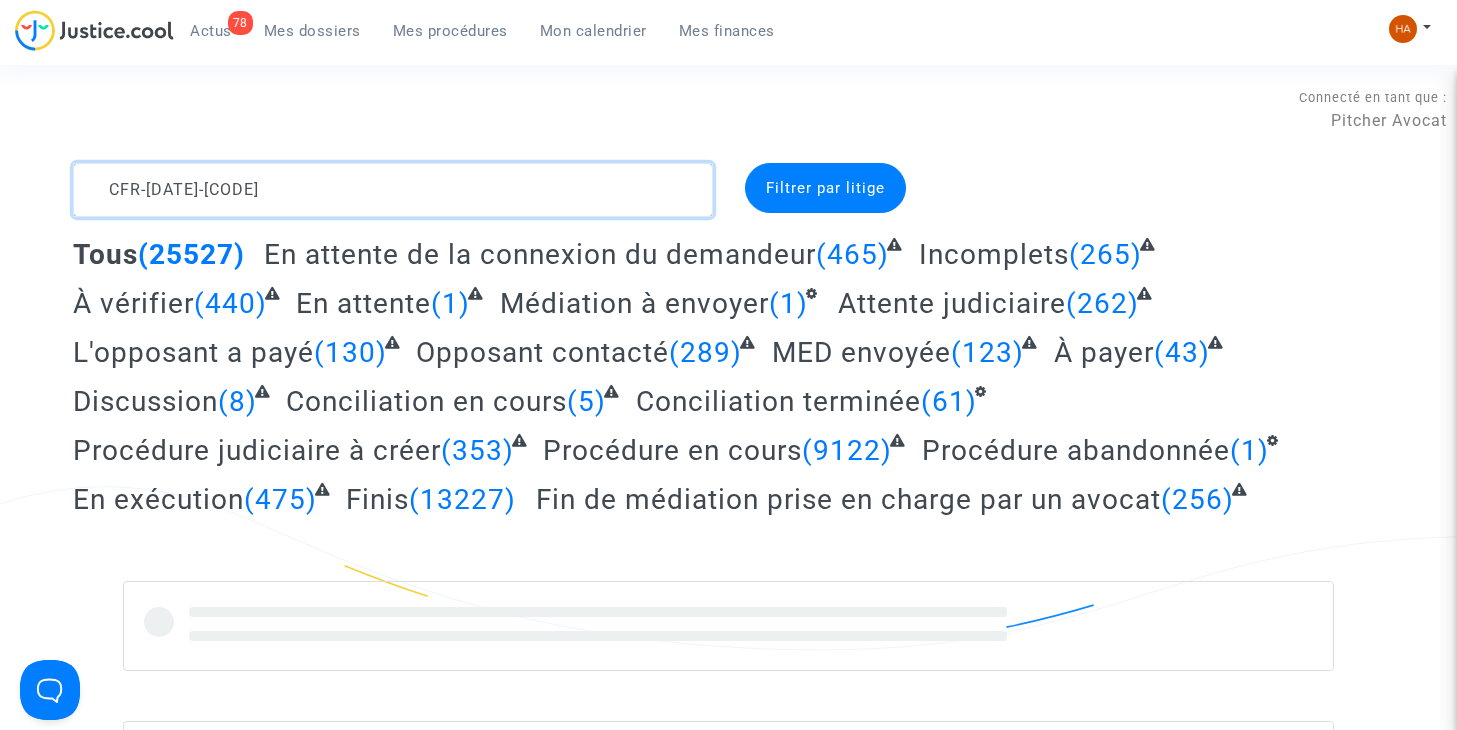 type on "CFR-[DATE]-[CODE]" 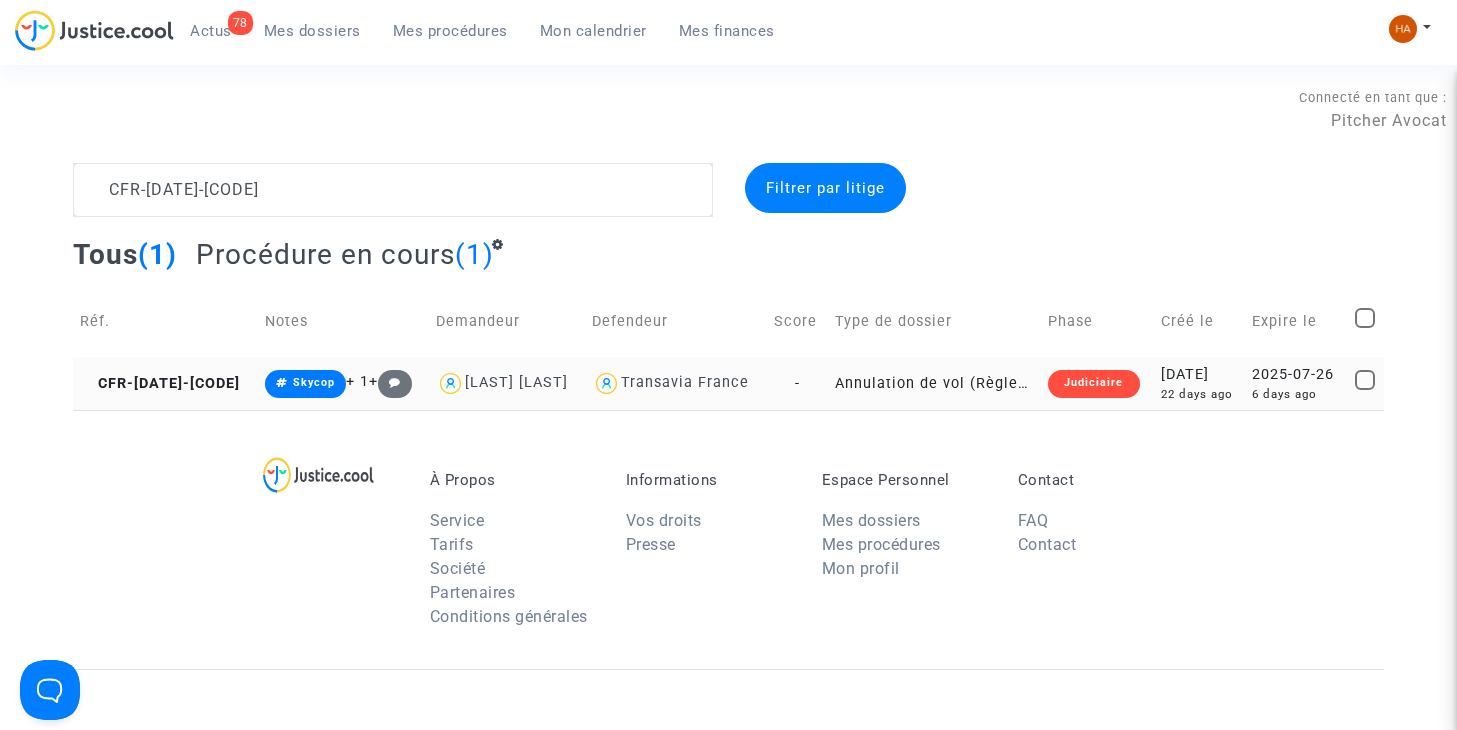 click on "-" 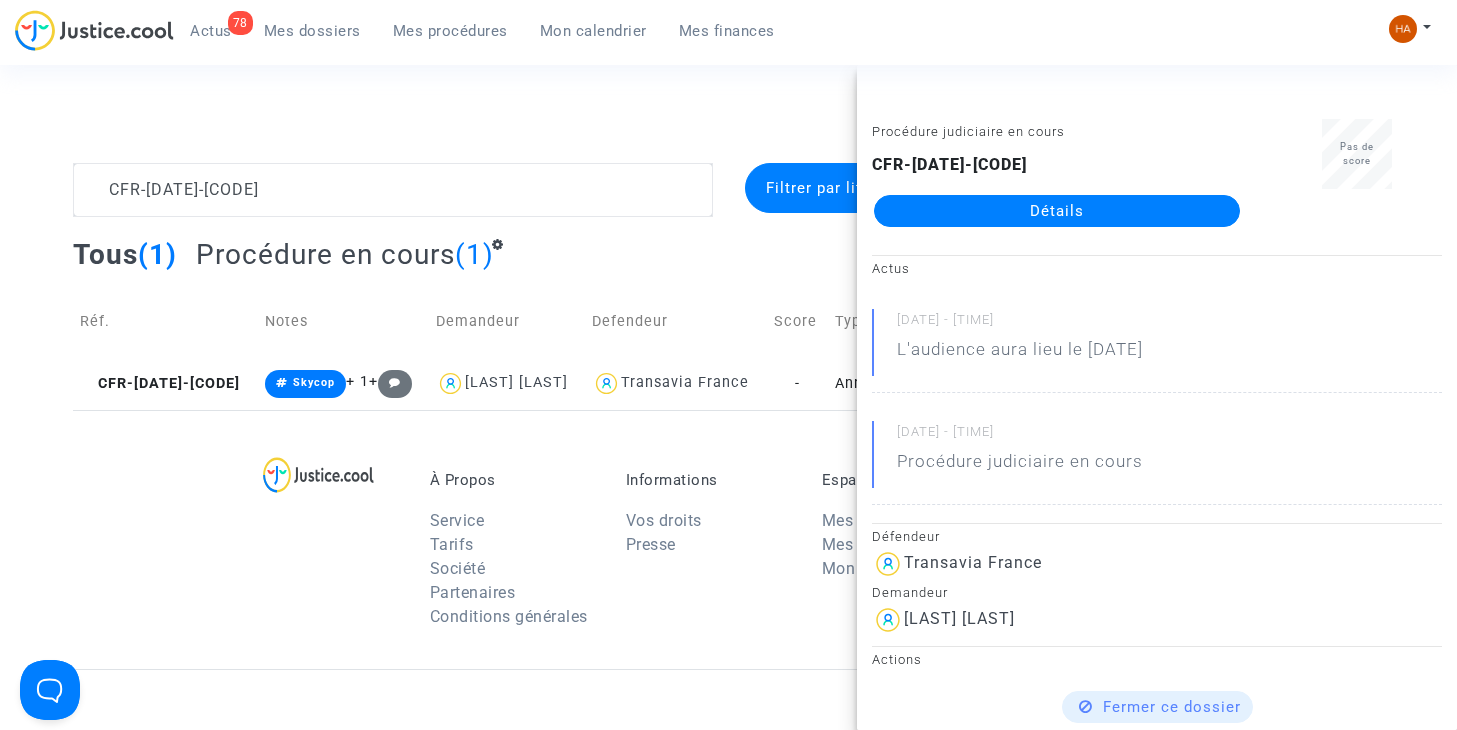 click on "Détails" 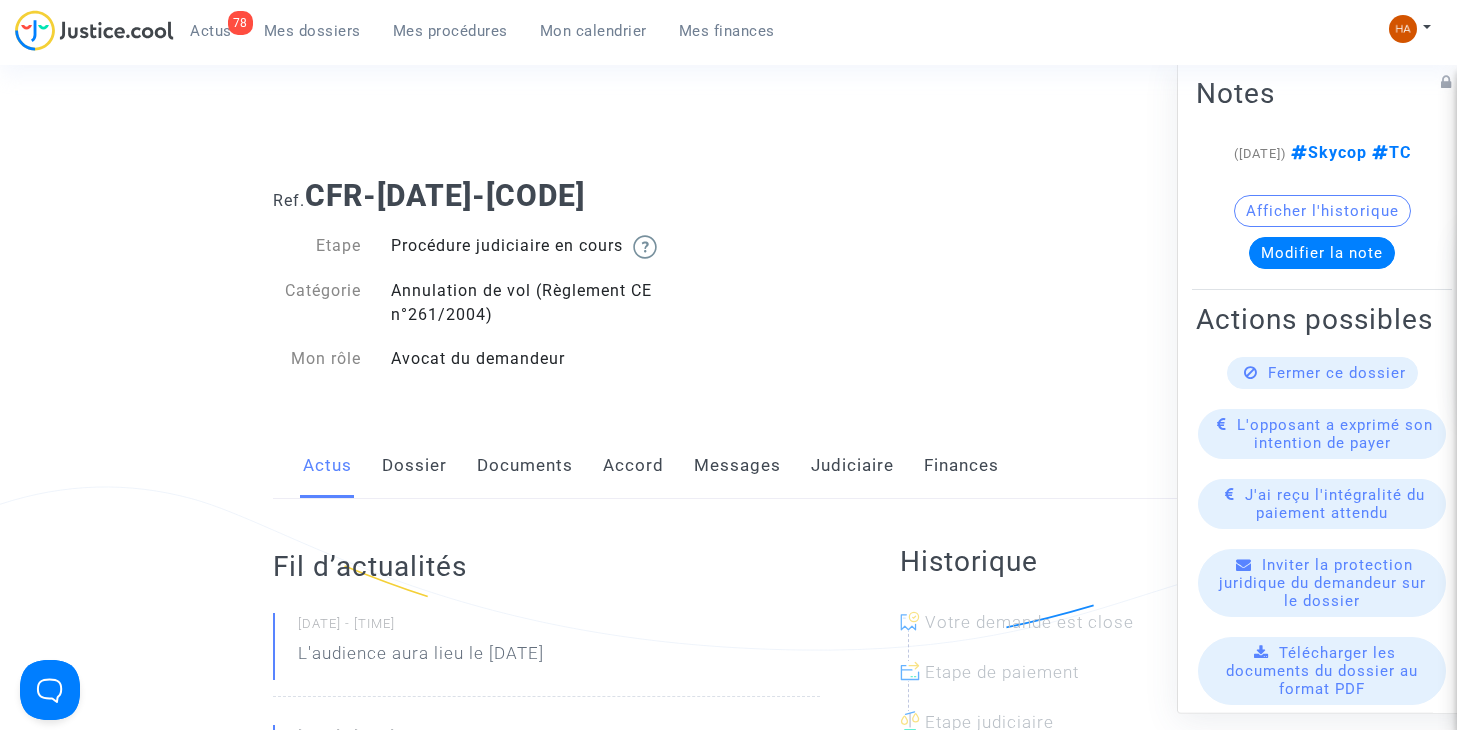 click on "Messages" 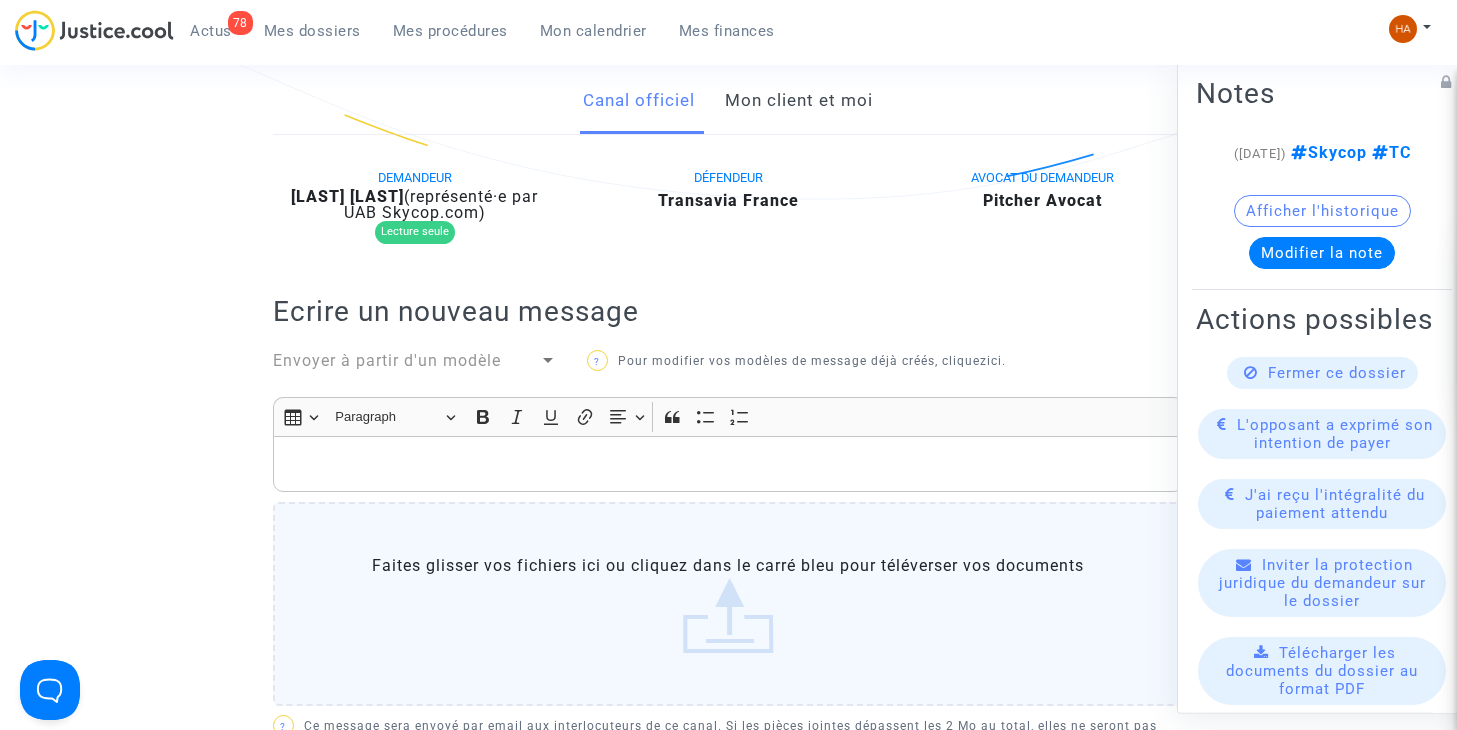 scroll, scrollTop: 400, scrollLeft: 0, axis: vertical 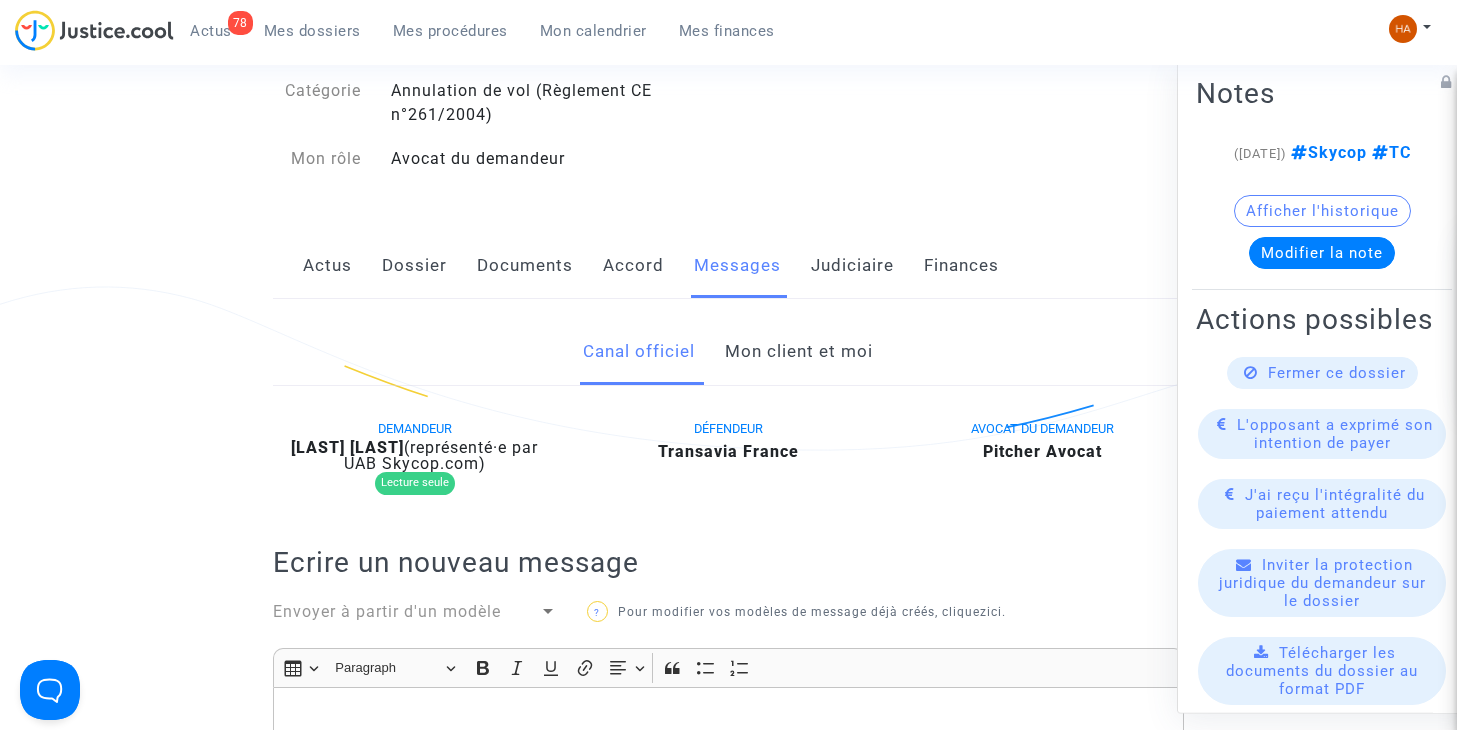 click on "Mon client et moi" 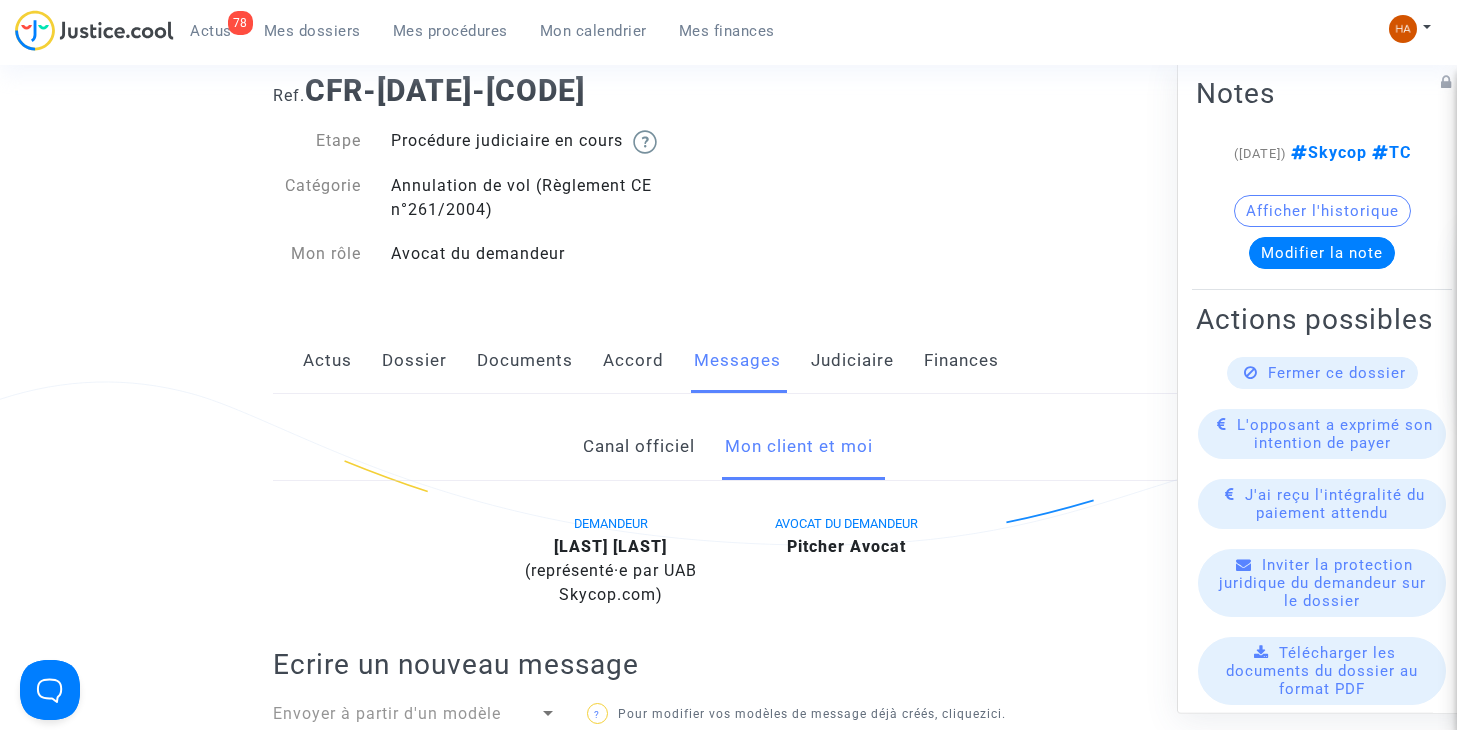 scroll, scrollTop: 64, scrollLeft: 0, axis: vertical 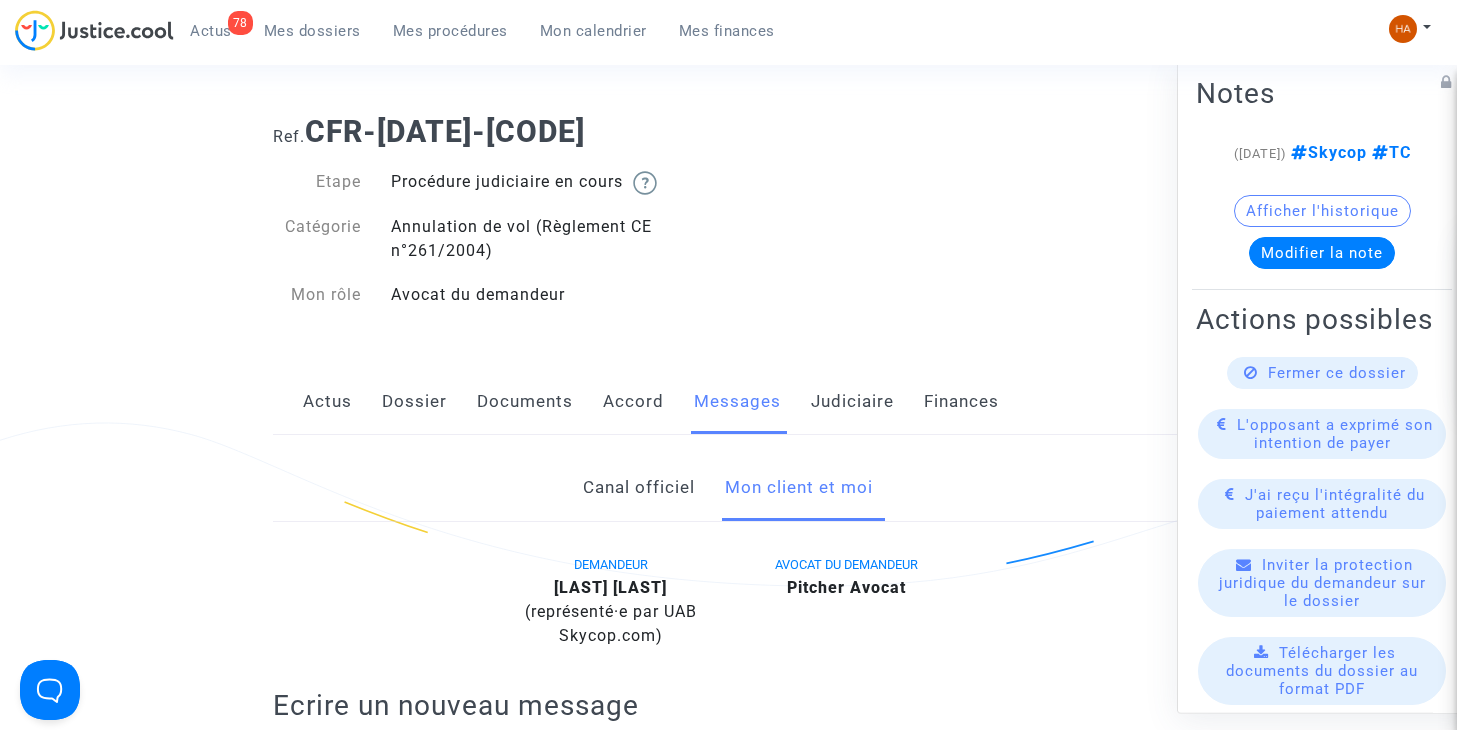 click on "Dossier" 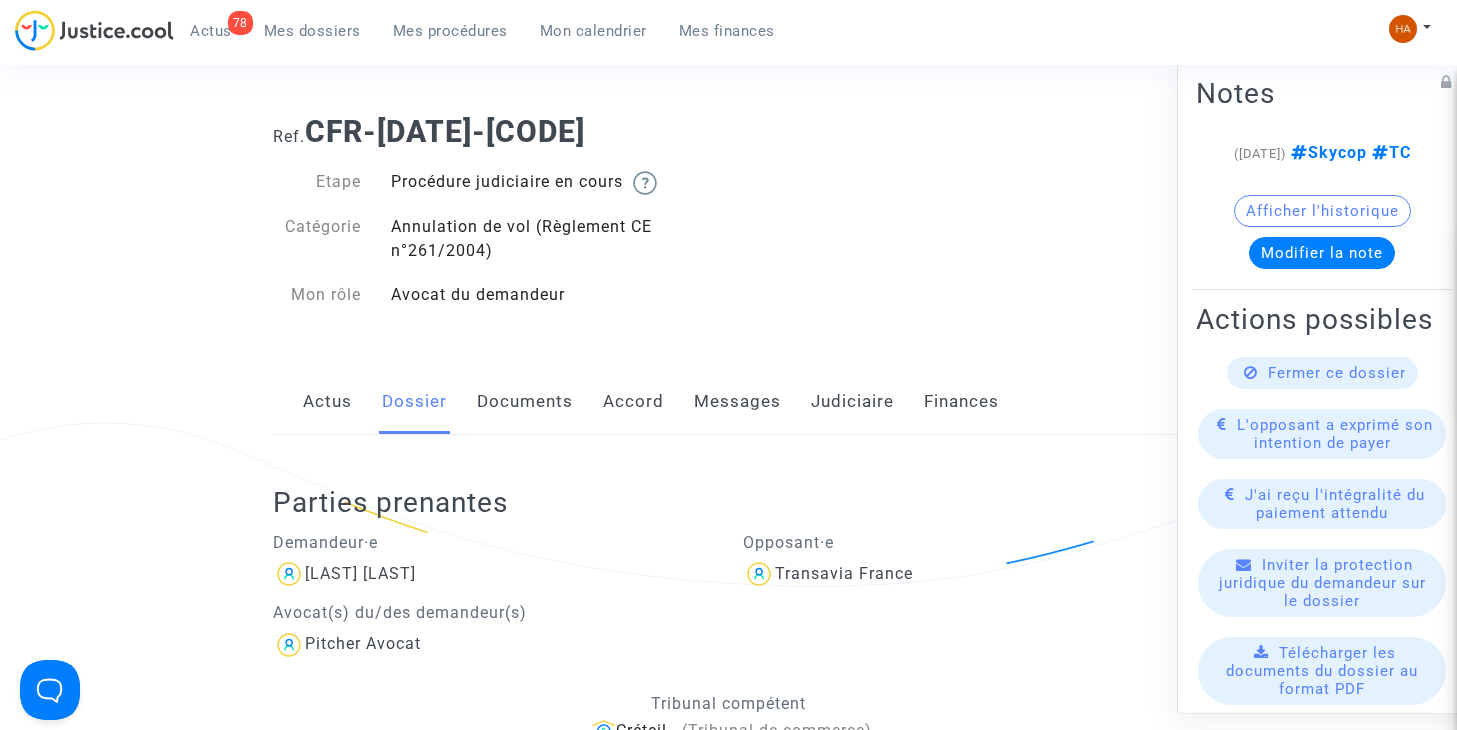 drag, startPoint x: 595, startPoint y: 133, endPoint x: 317, endPoint y: 129, distance: 278.02878 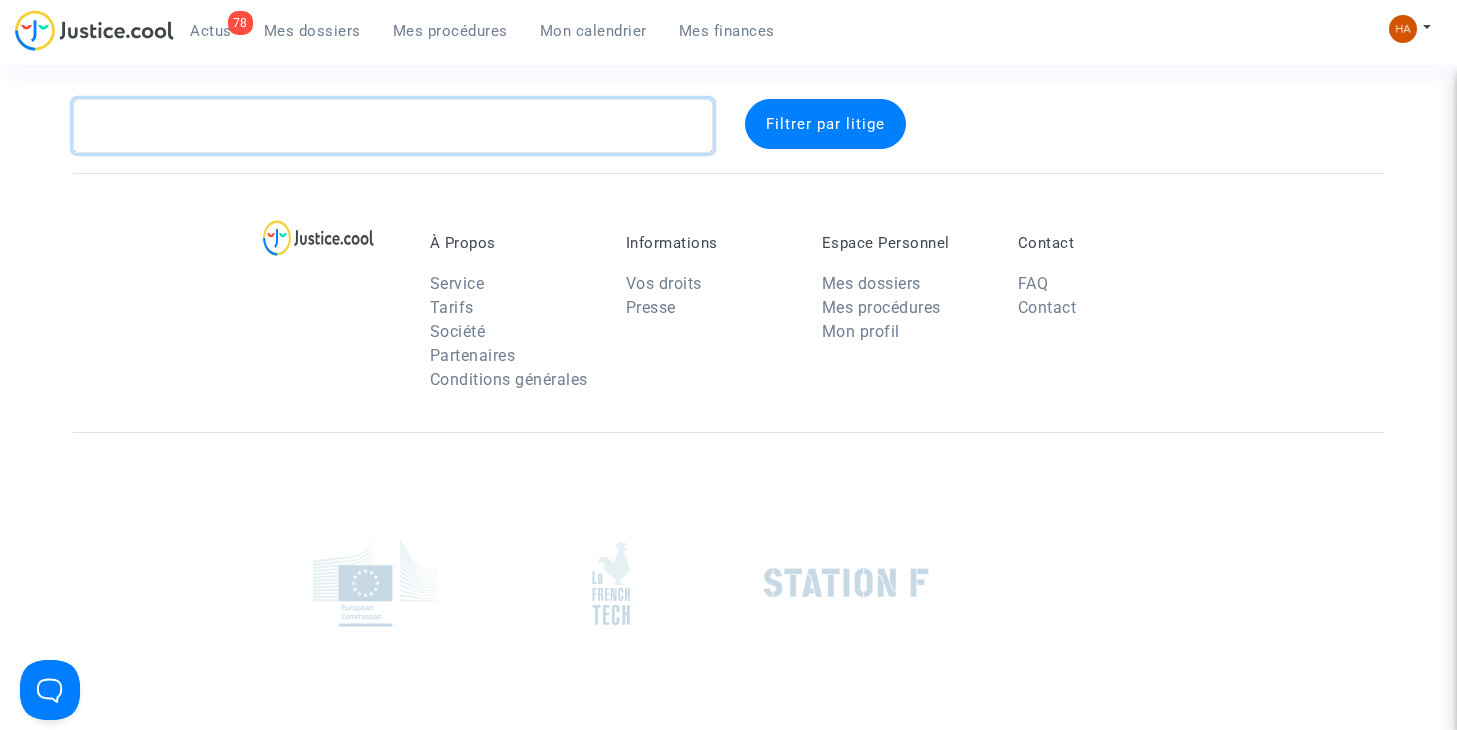 click 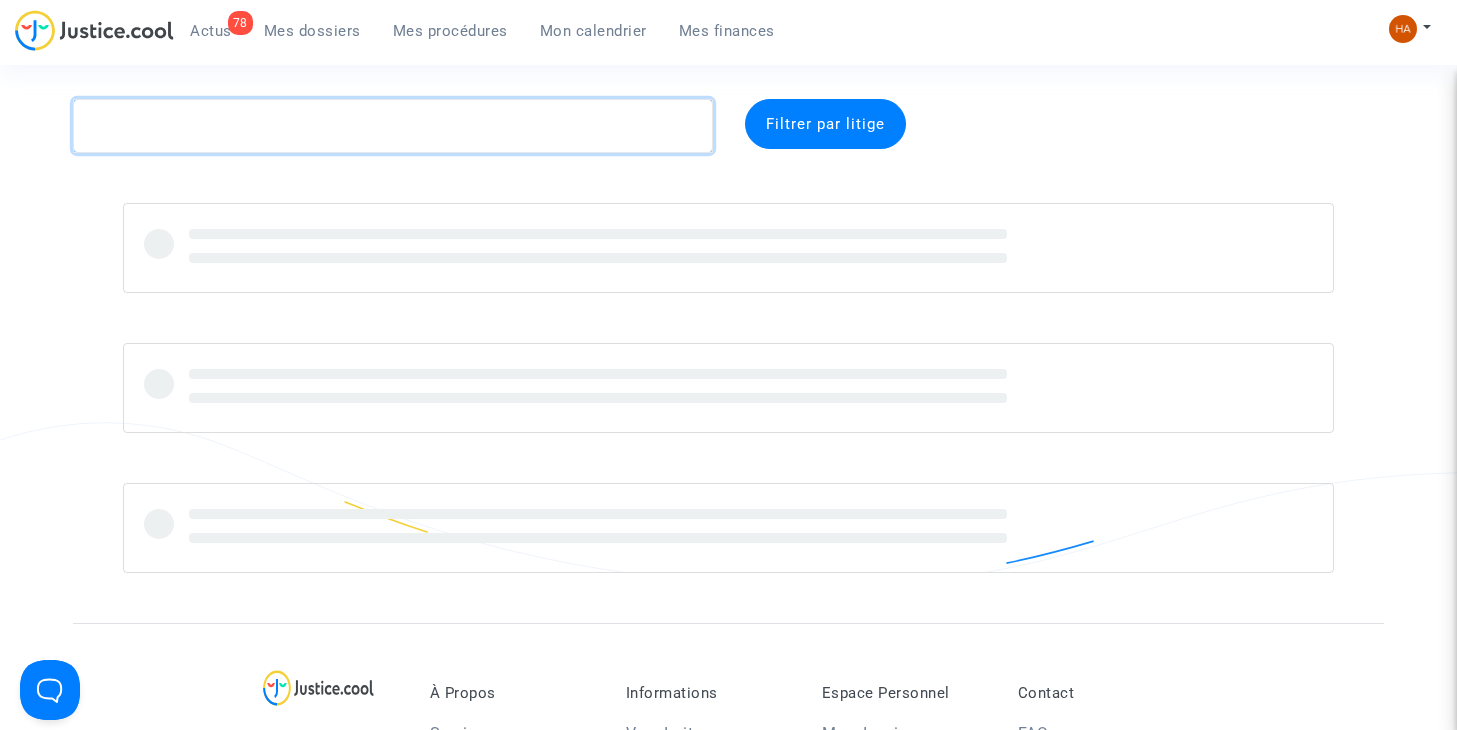 paste on "CFR-250529-R2MH" 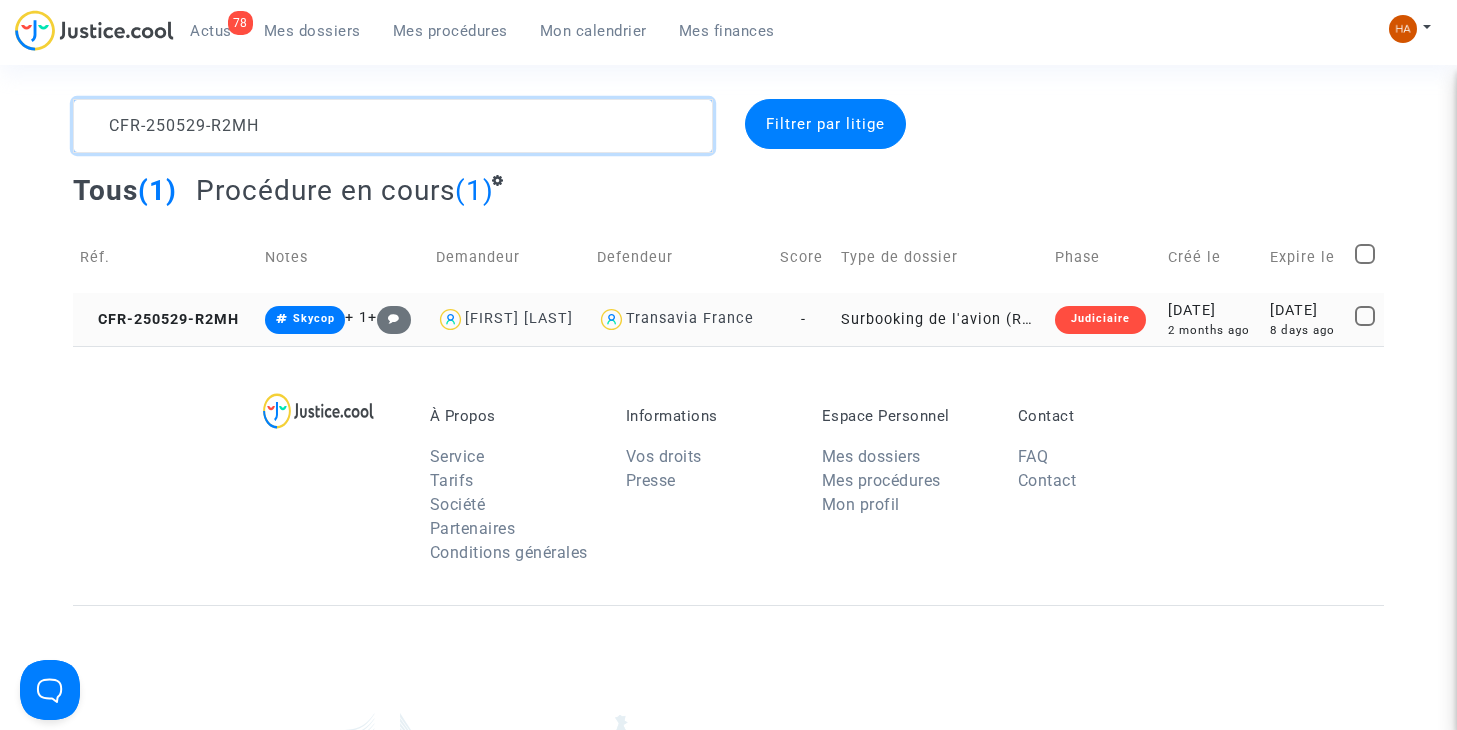 type on "CFR-250529-R2MH" 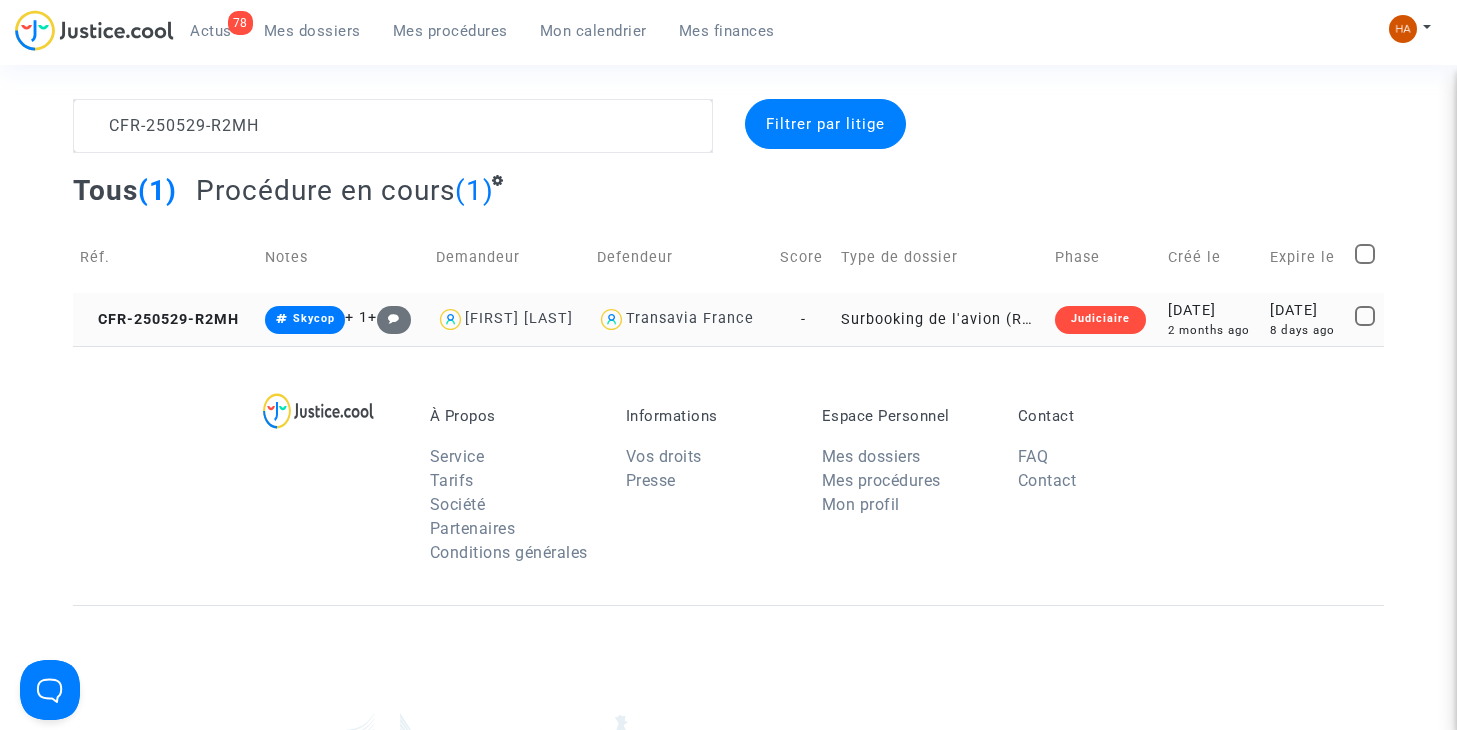 click on "Surbooking de l'avion (Règlement CE n°261/2004)" 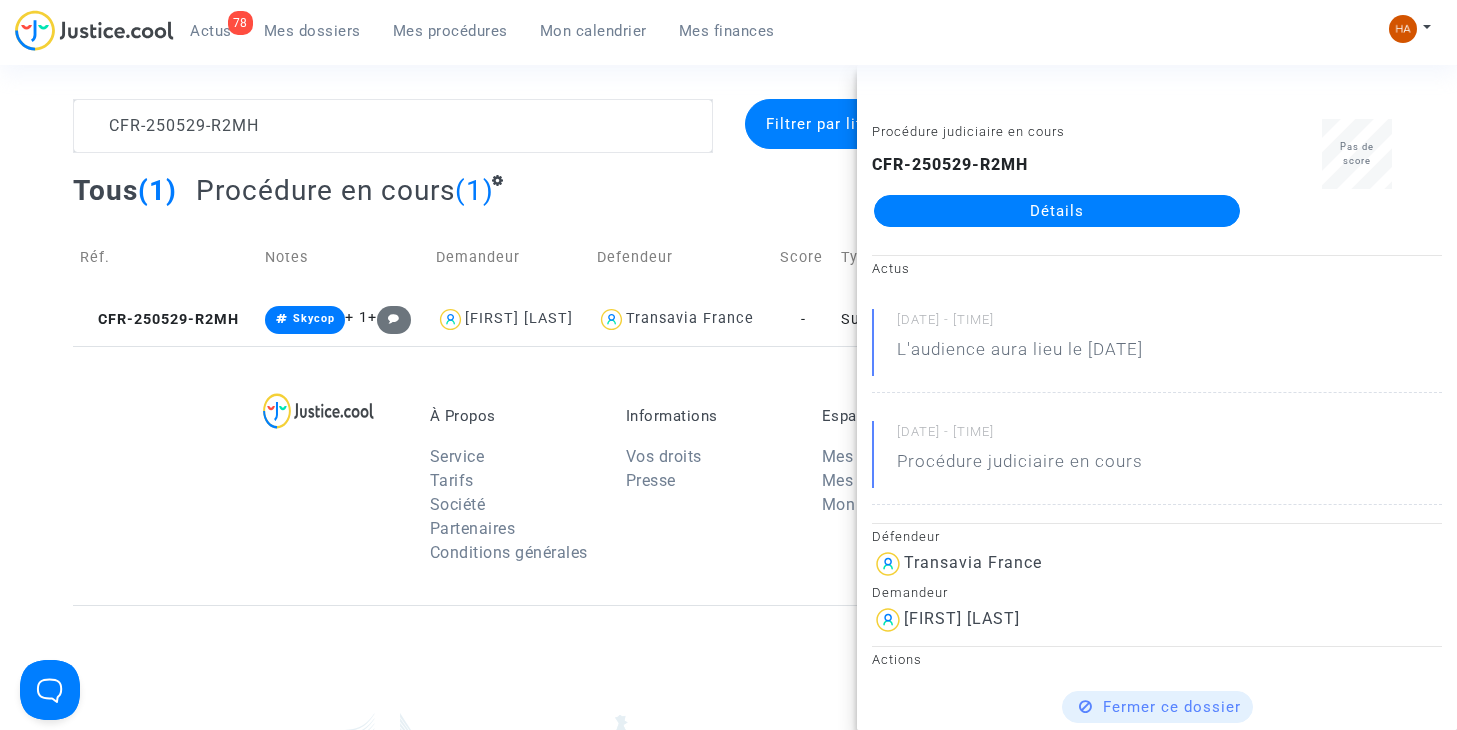 click on "Détails" 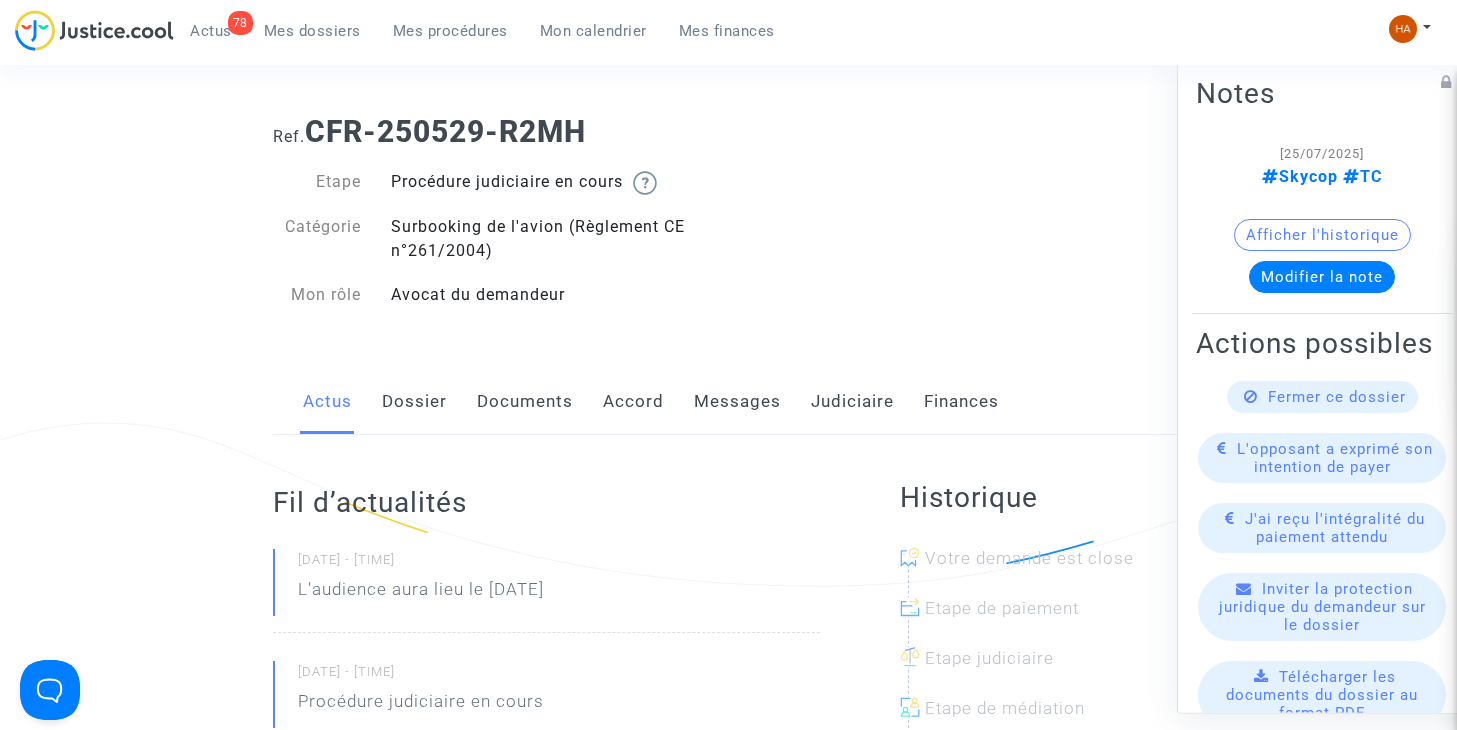 click on "Messages" 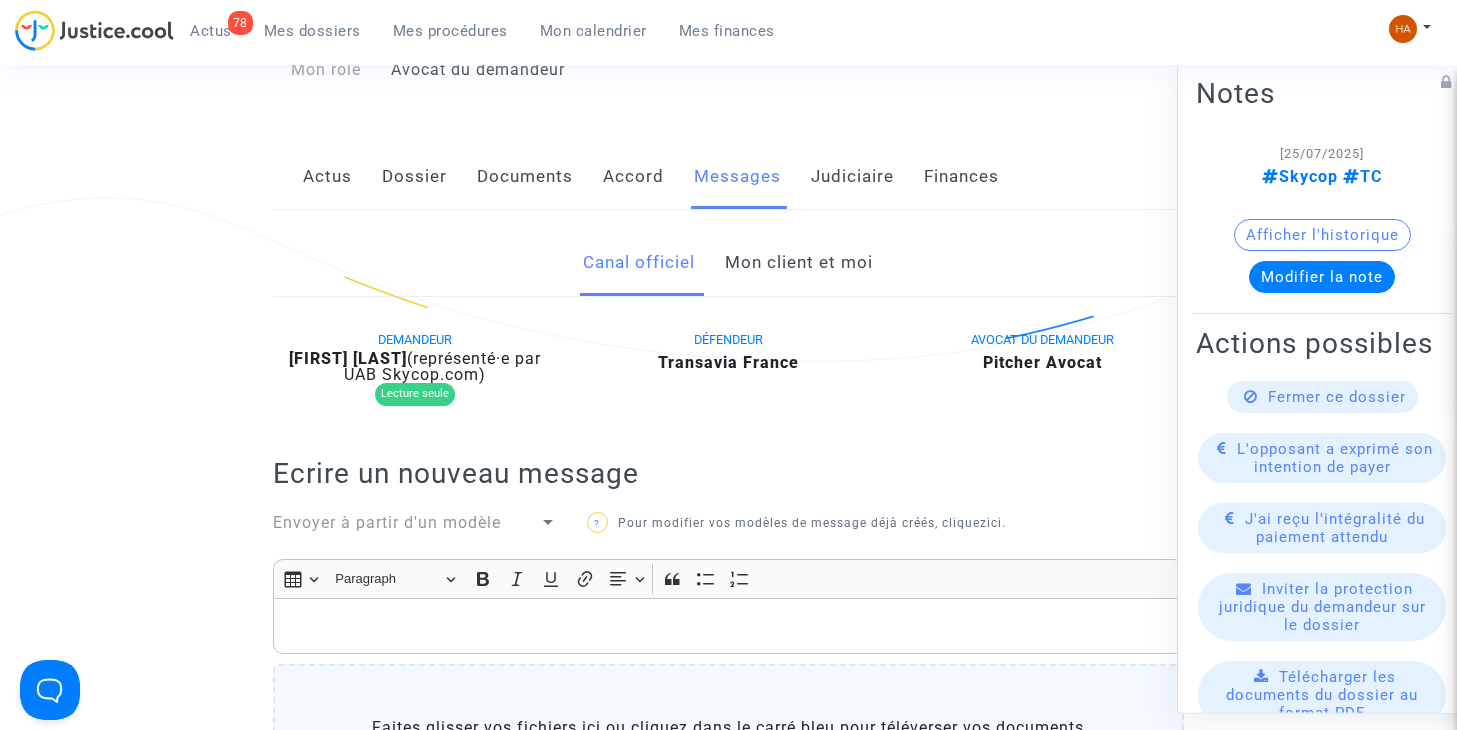 scroll, scrollTop: 264, scrollLeft: 0, axis: vertical 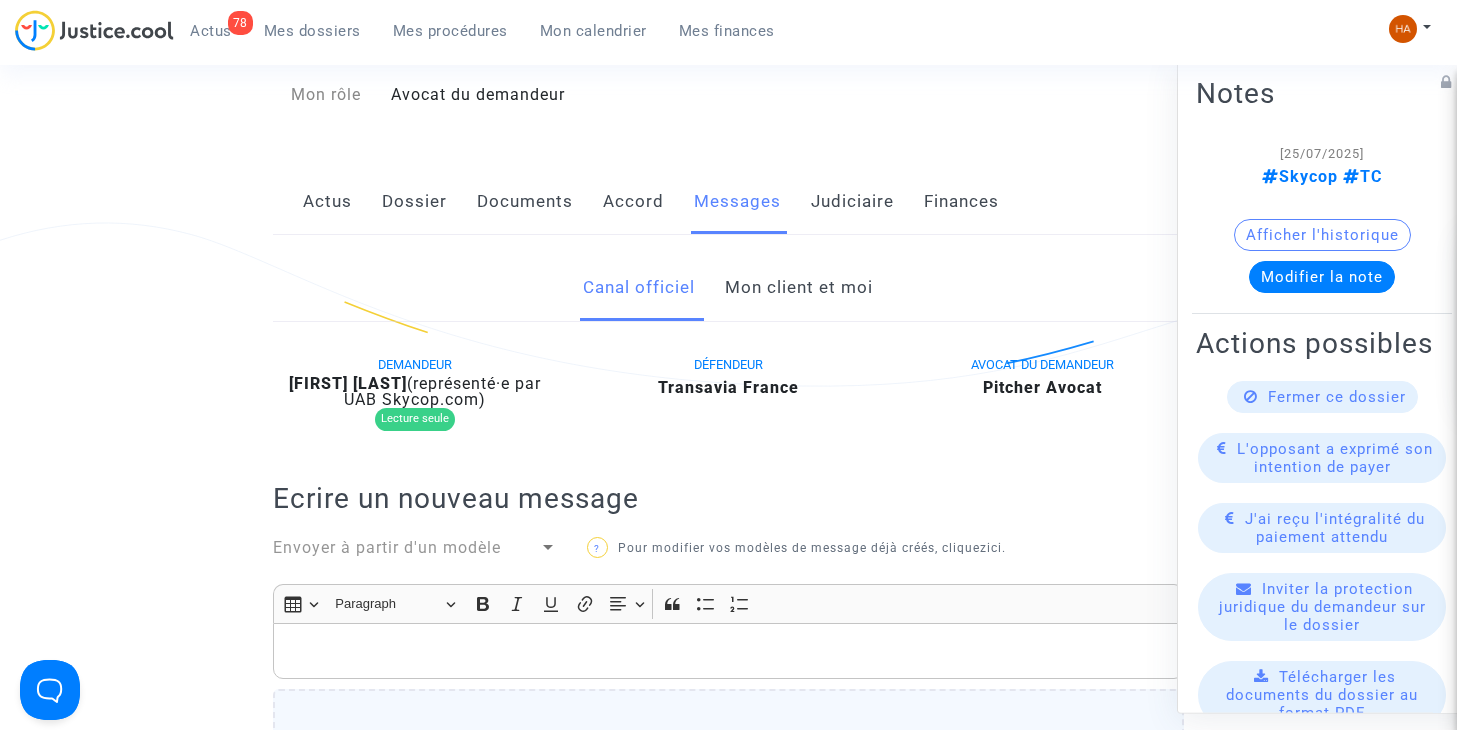 click on "Mon client et moi" 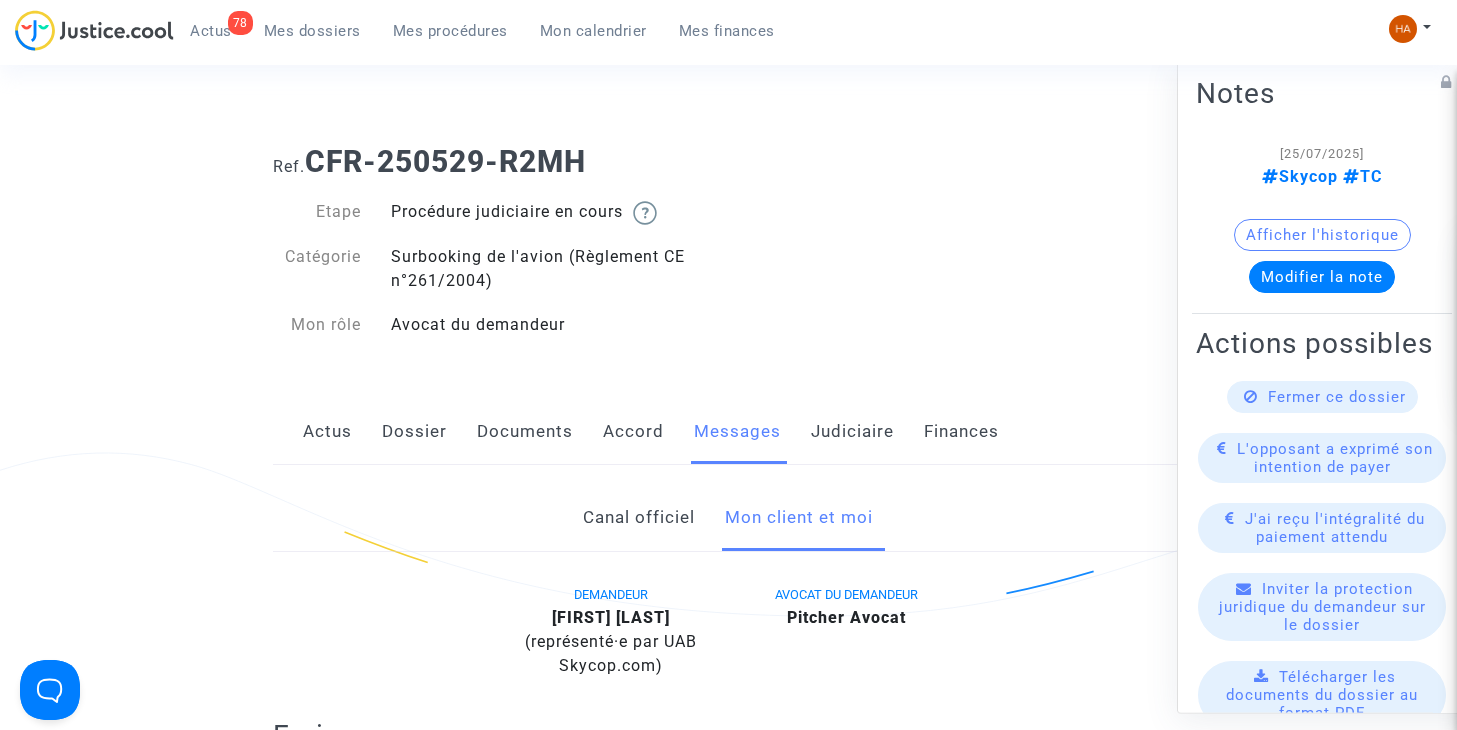 scroll, scrollTop: 0, scrollLeft: 0, axis: both 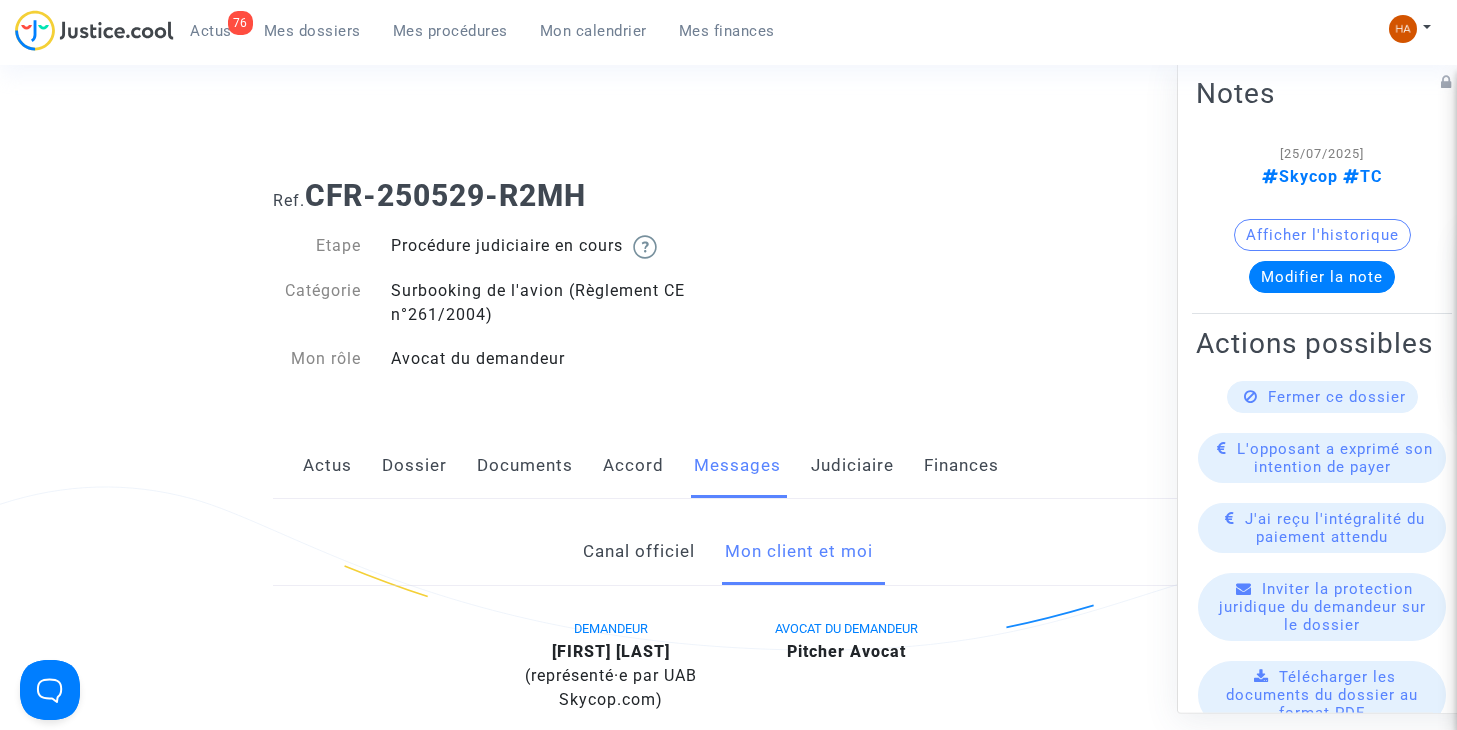 click on "Mes dossiers" at bounding box center (312, 31) 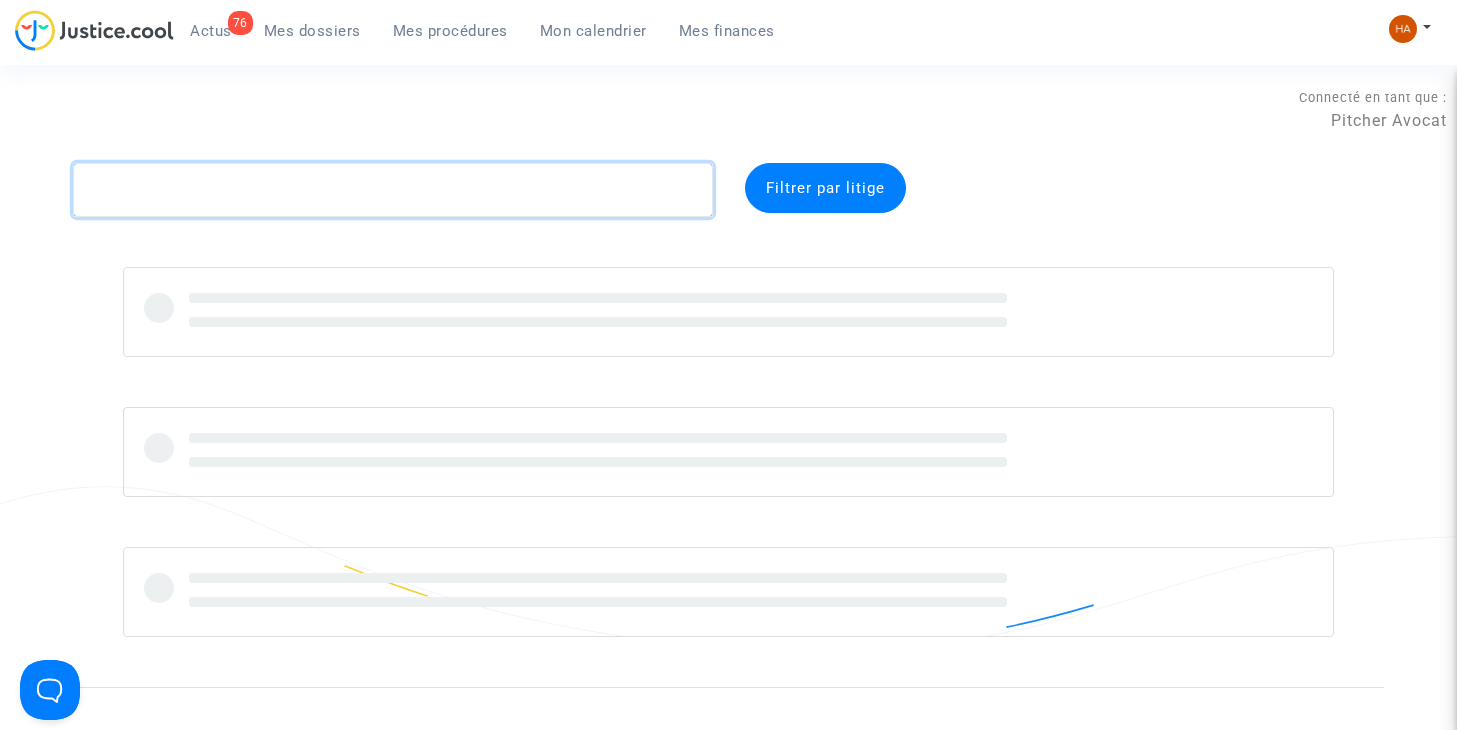 click 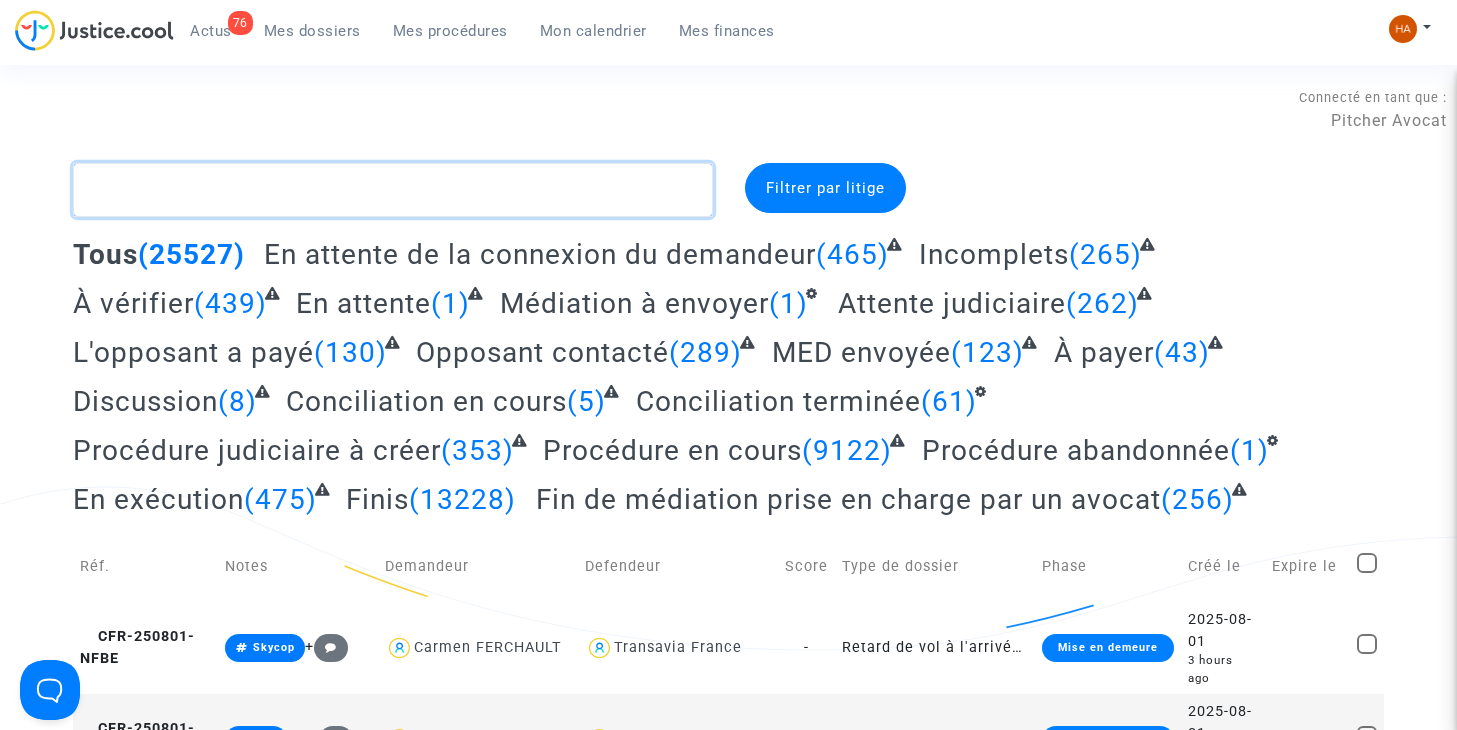 paste on "CFR-[DATE]-[CODE]" 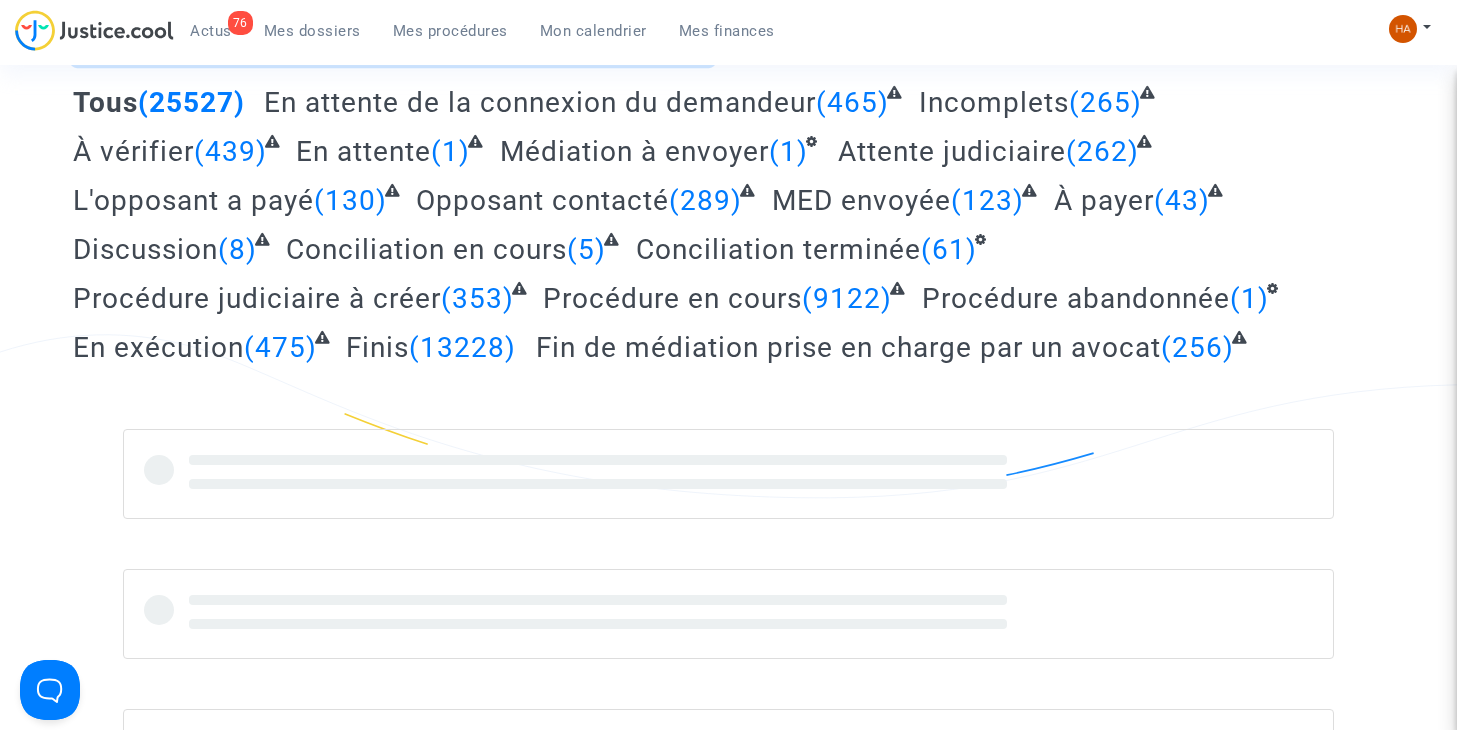 scroll, scrollTop: 0, scrollLeft: 0, axis: both 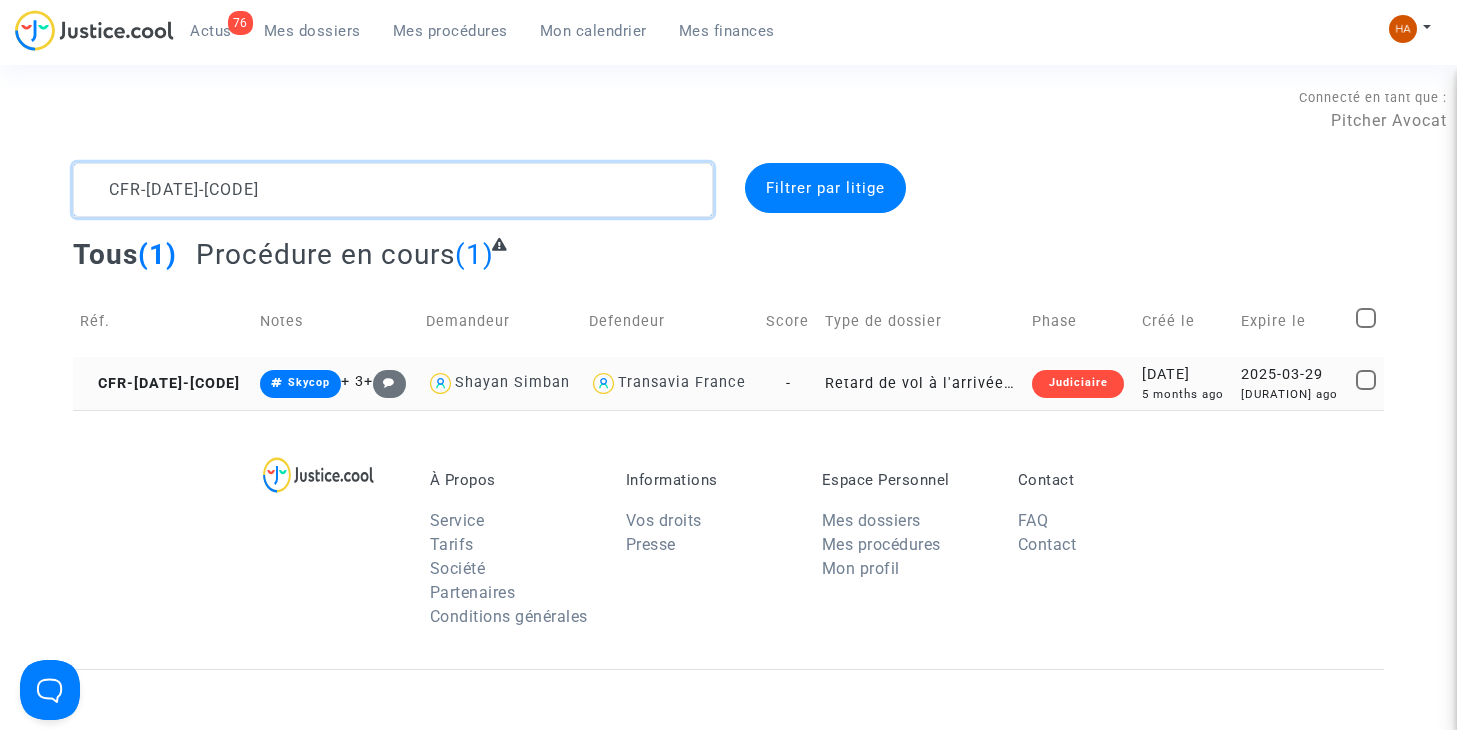 type on "CFR-[DATE]-[CODE]" 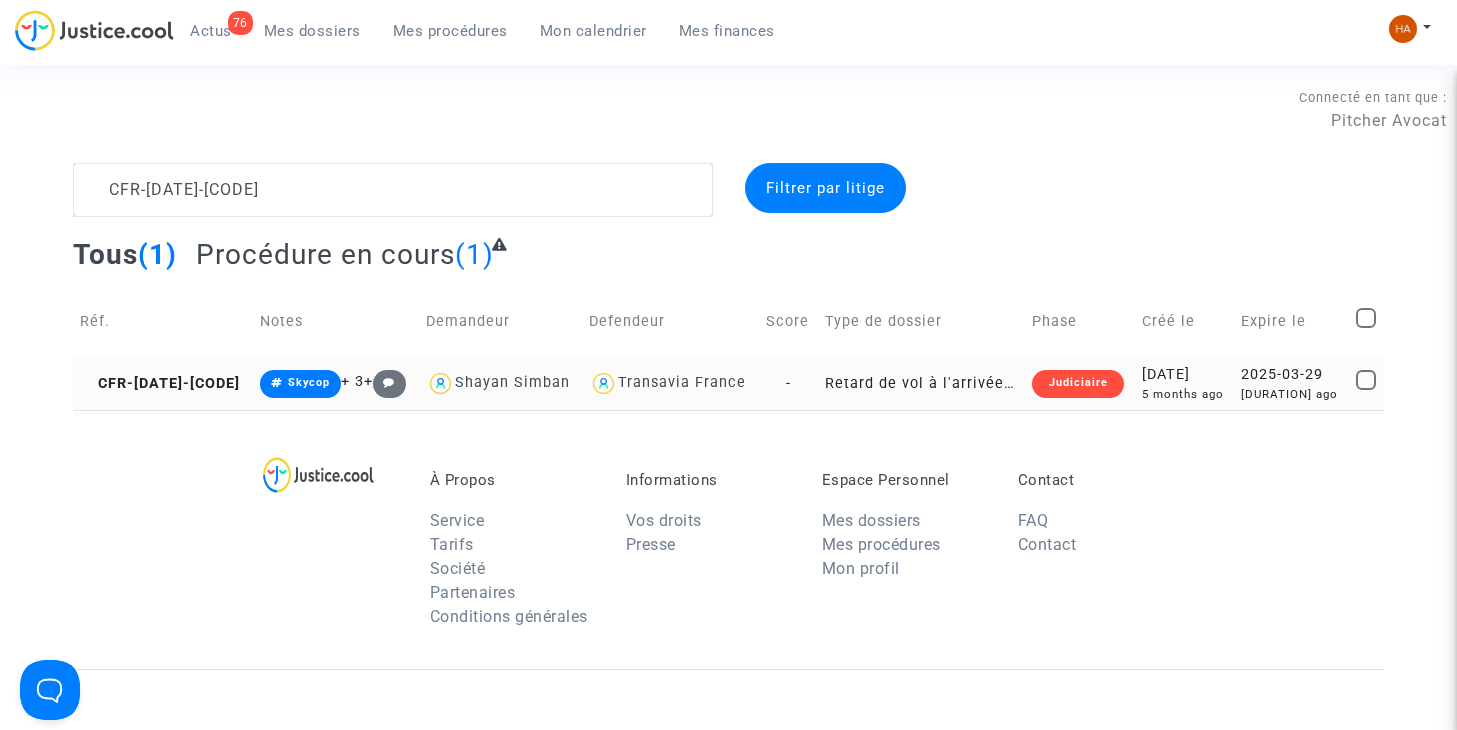 click on "-" 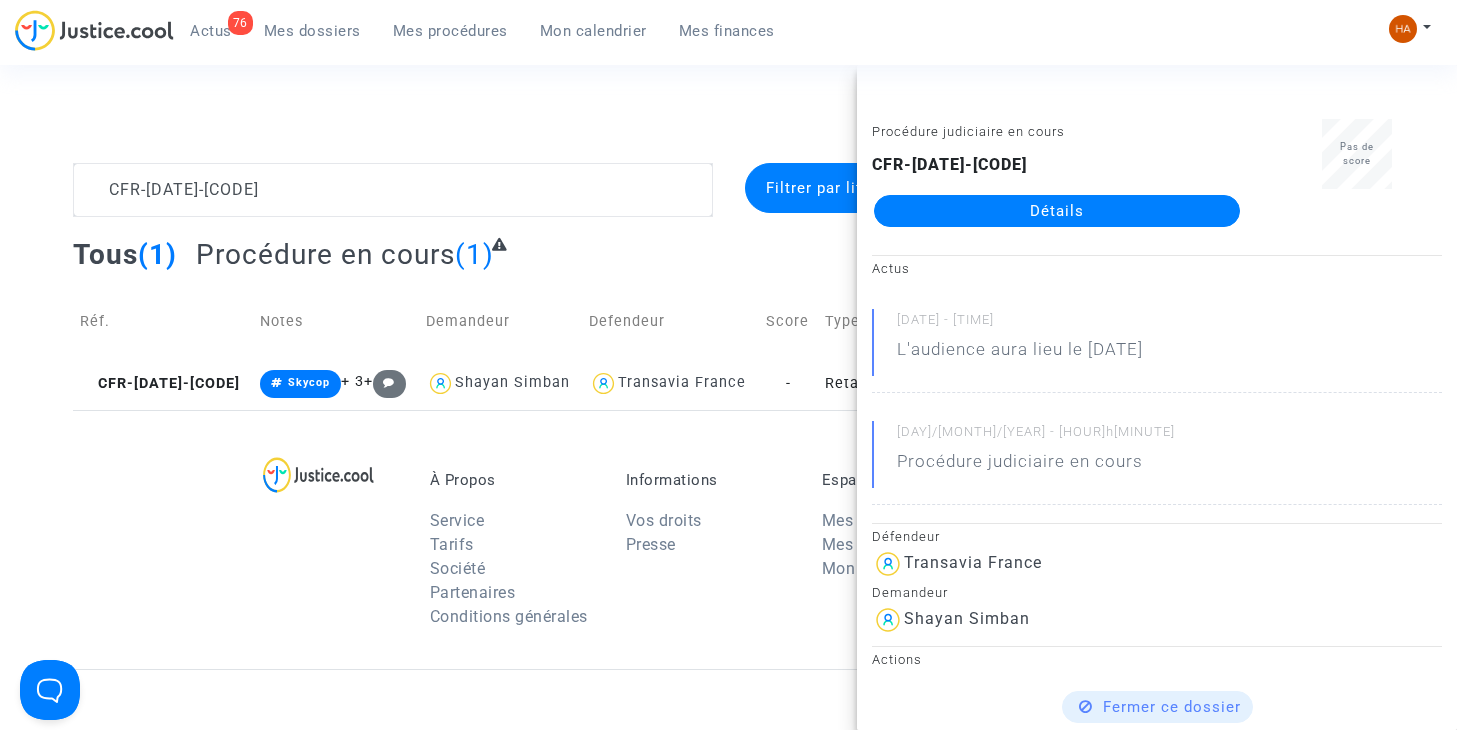 click on "Détails" 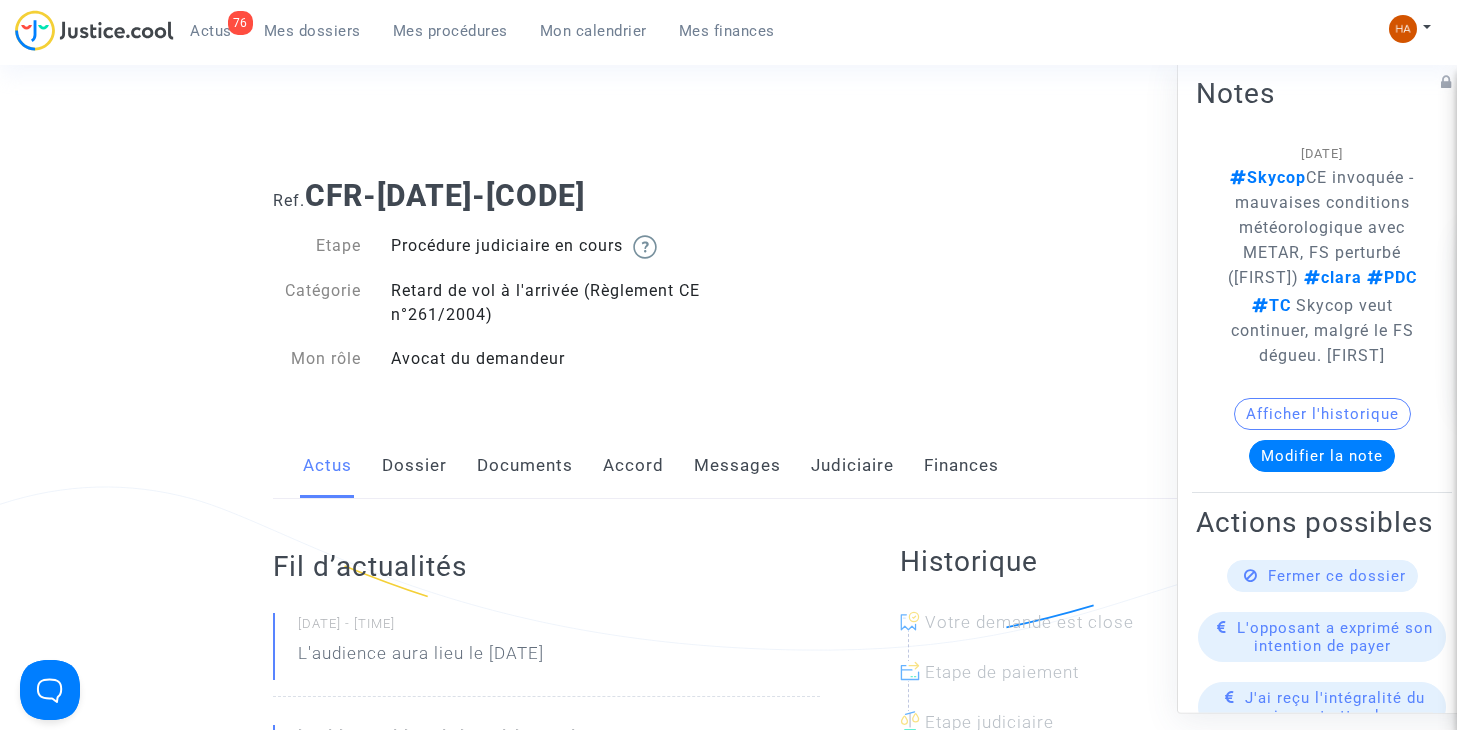 click on "Messages" 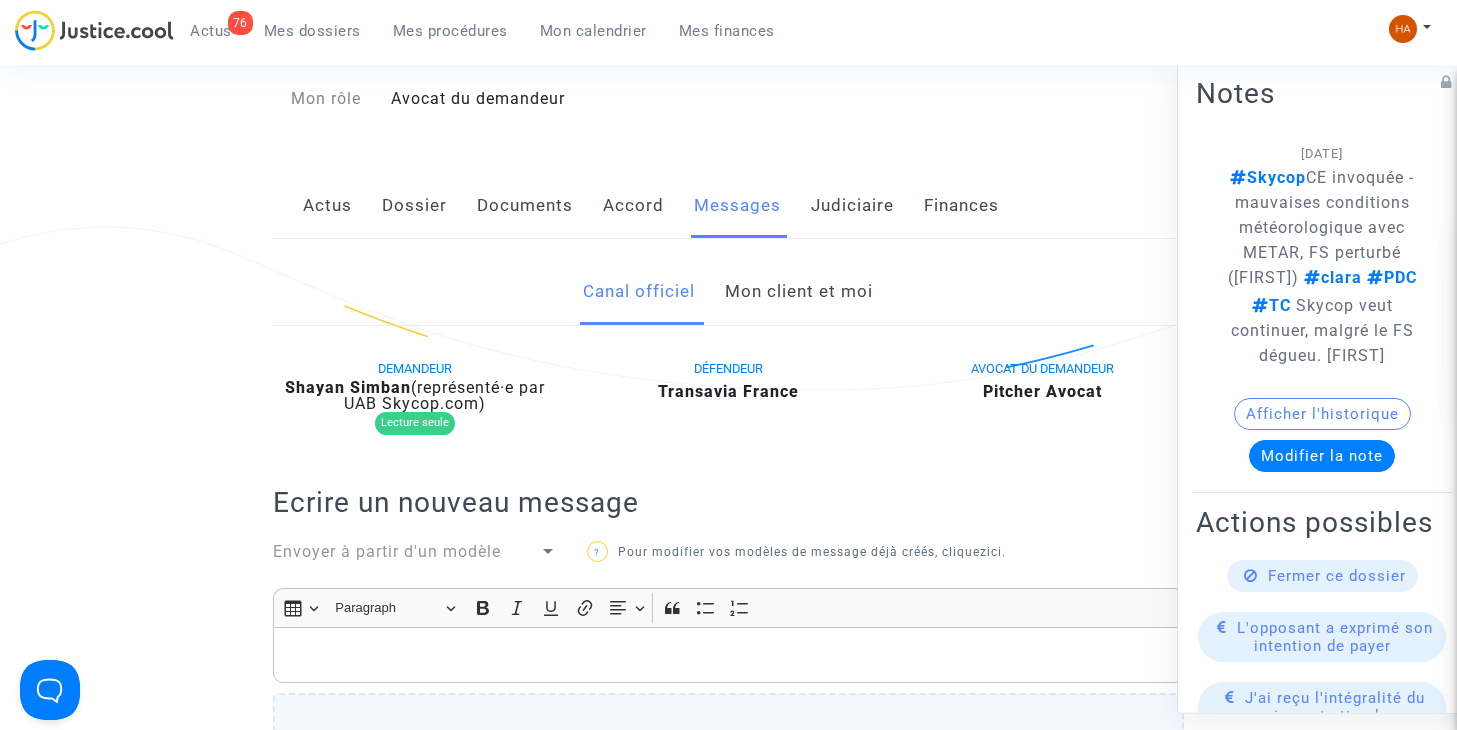 scroll, scrollTop: 400, scrollLeft: 0, axis: vertical 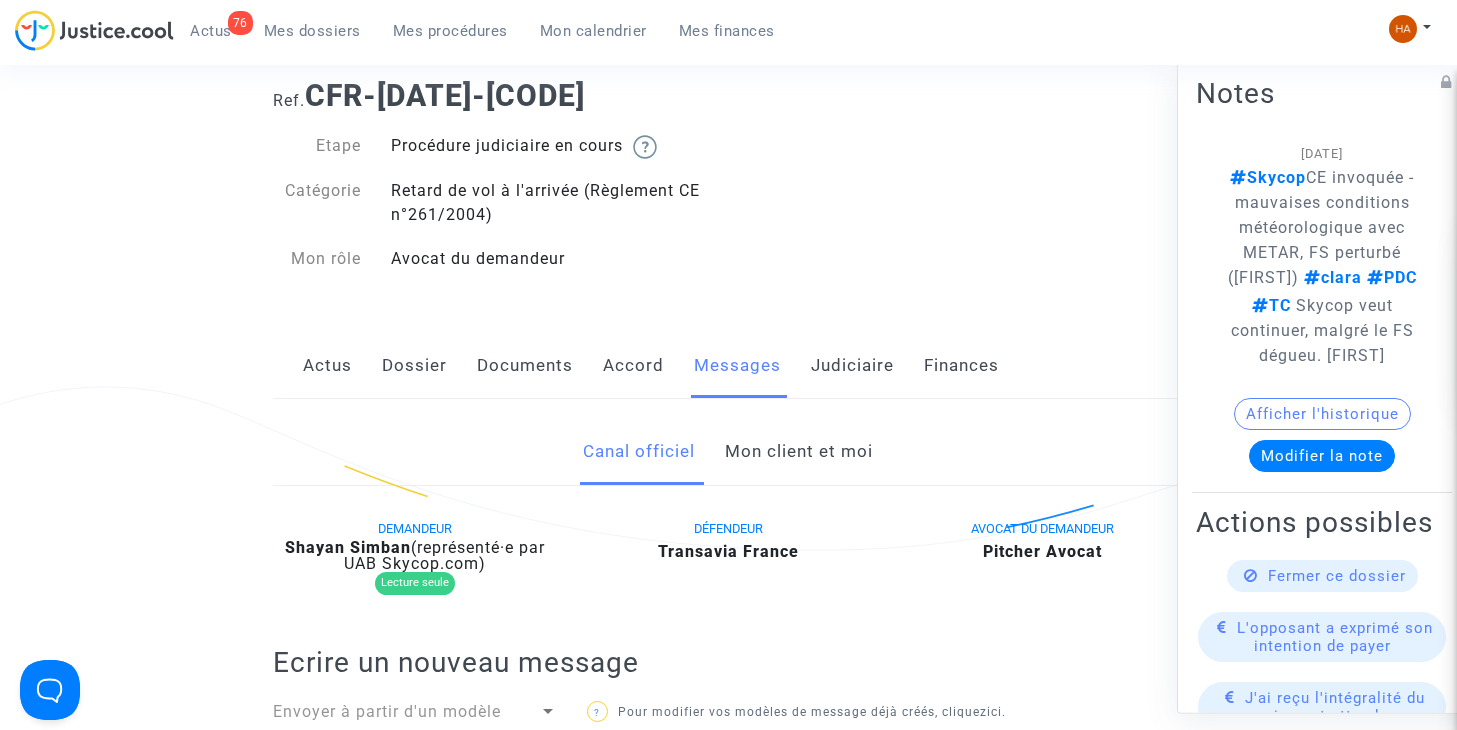 click on "Mon client et moi" 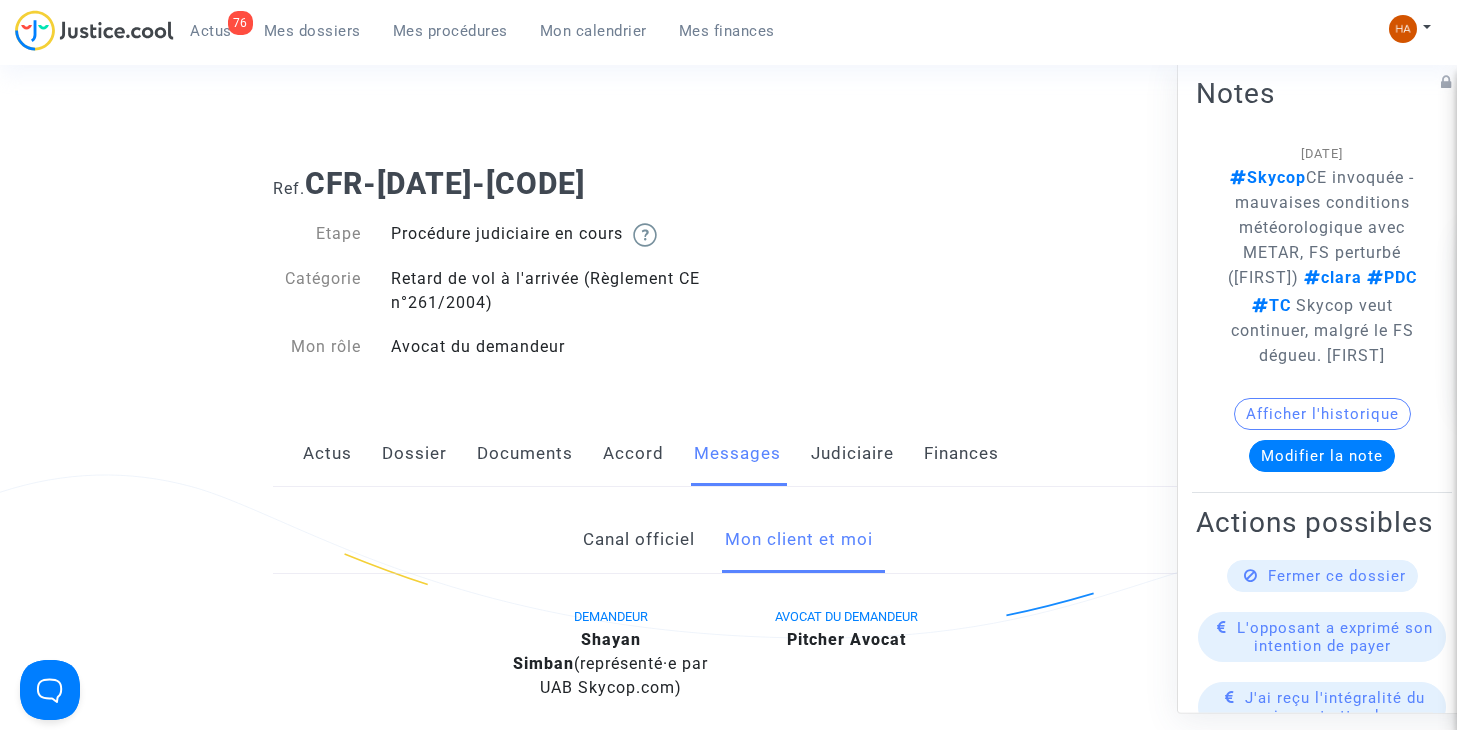 scroll, scrollTop: 0, scrollLeft: 0, axis: both 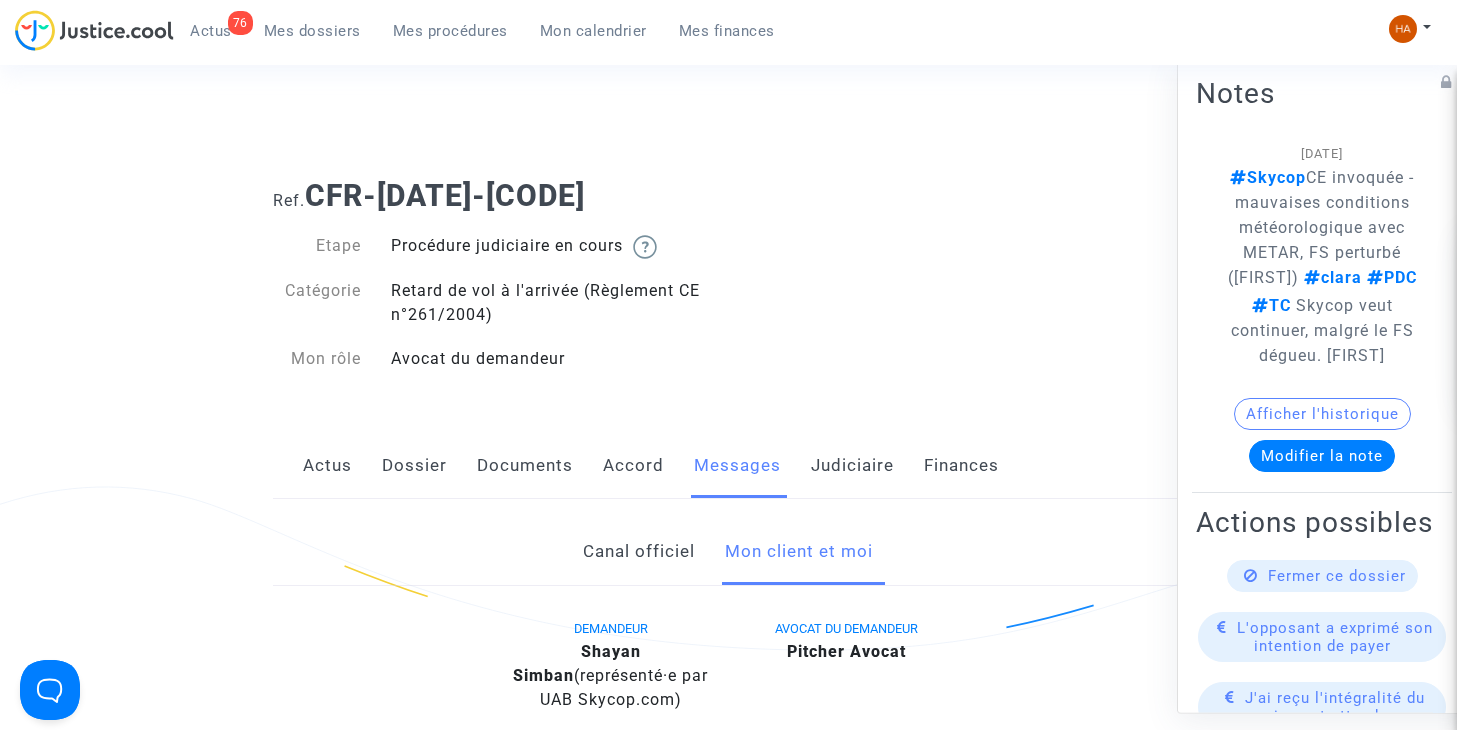 click on "Dossier" 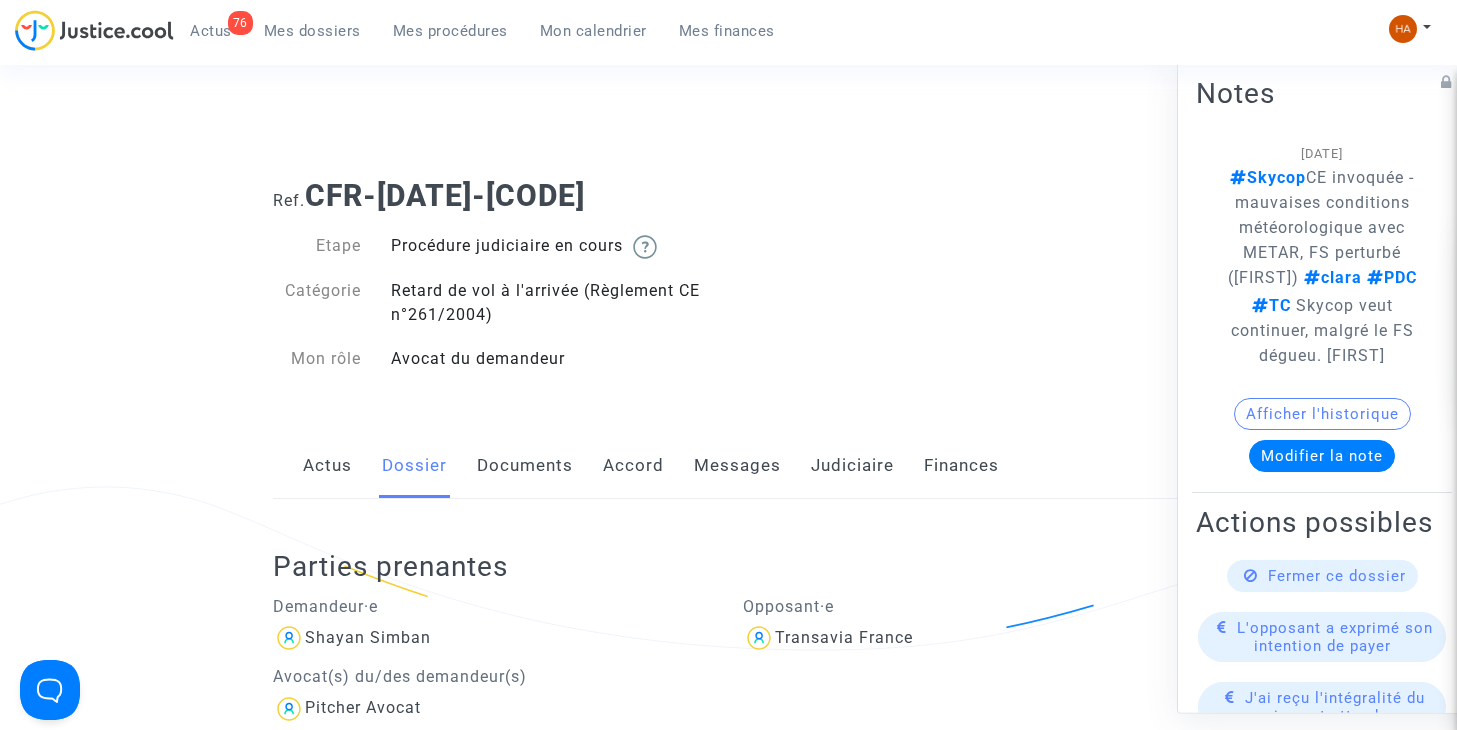 click on "Messages" 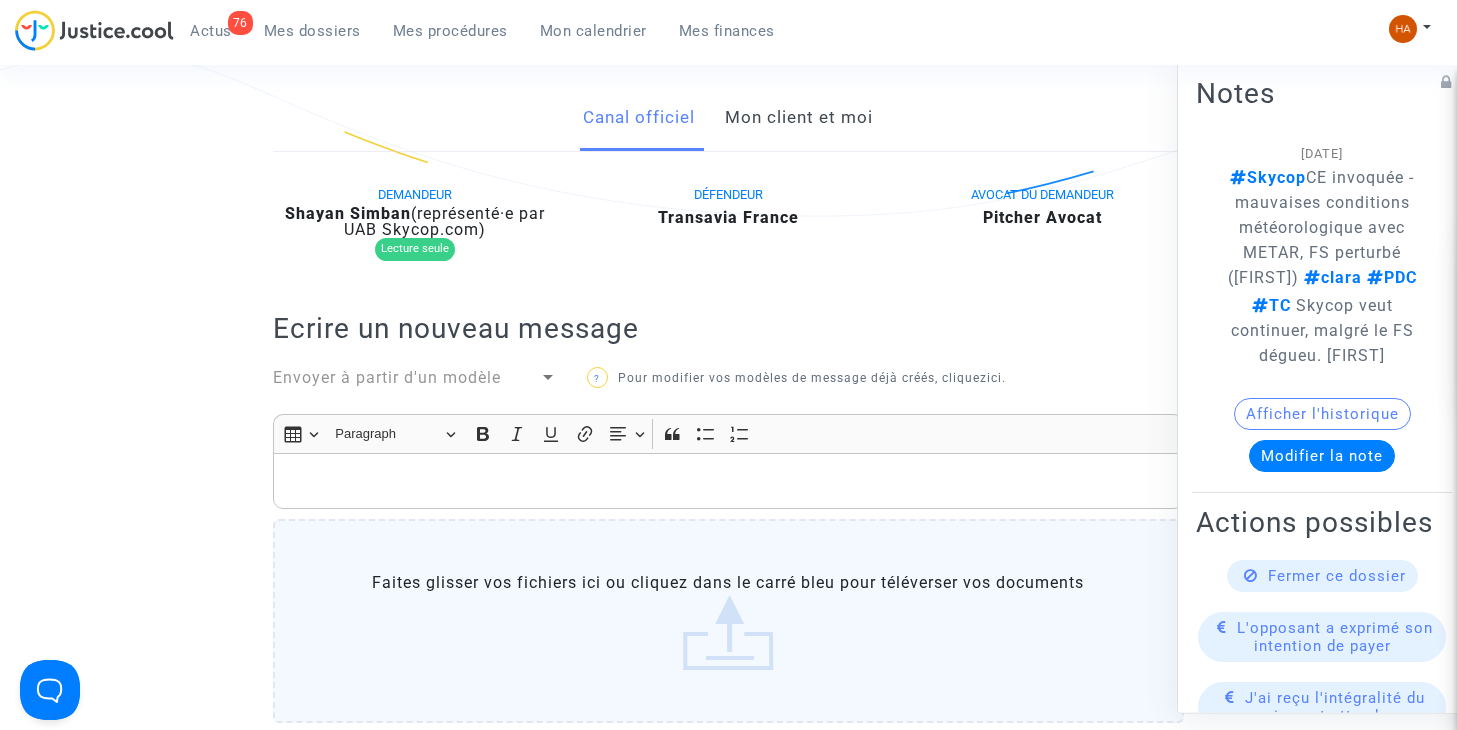 scroll, scrollTop: 400, scrollLeft: 0, axis: vertical 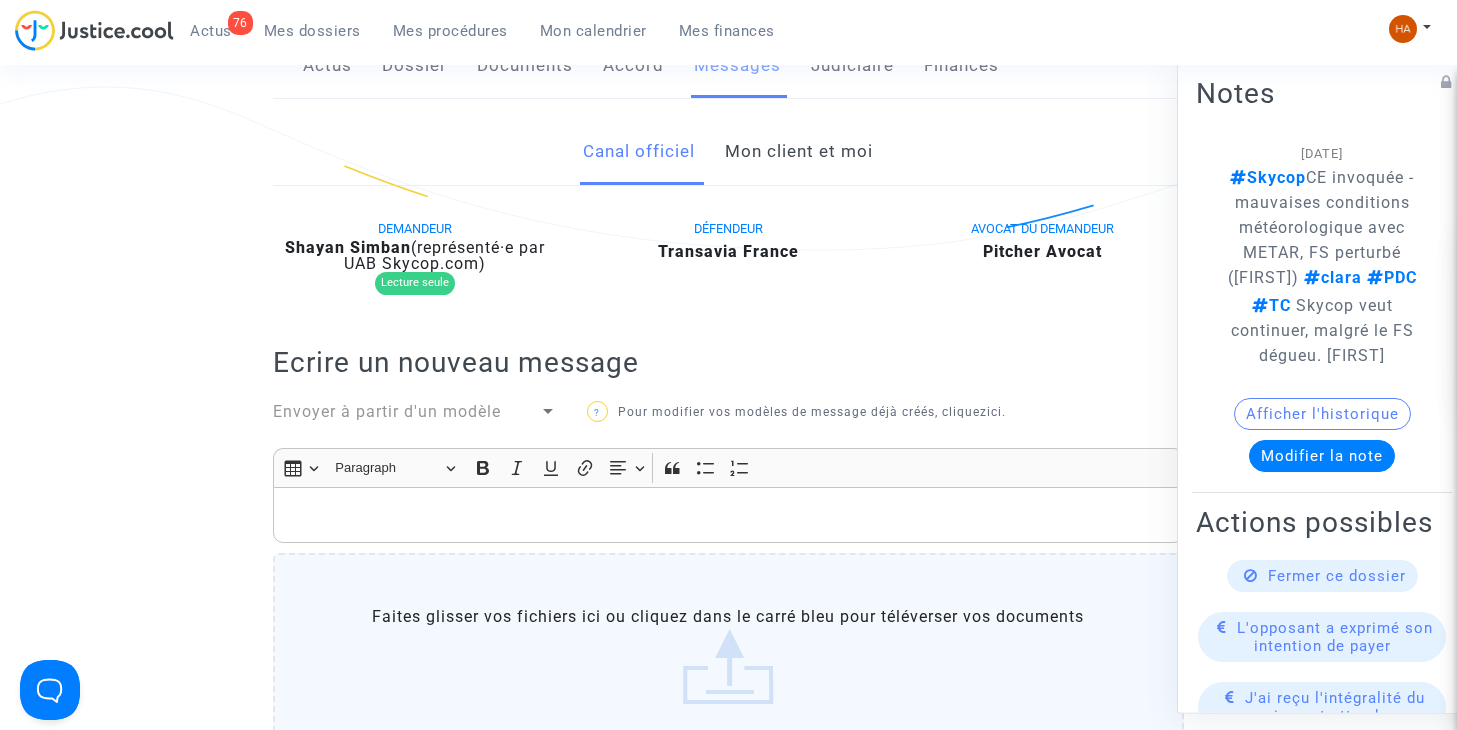 click on "Mon client et moi" 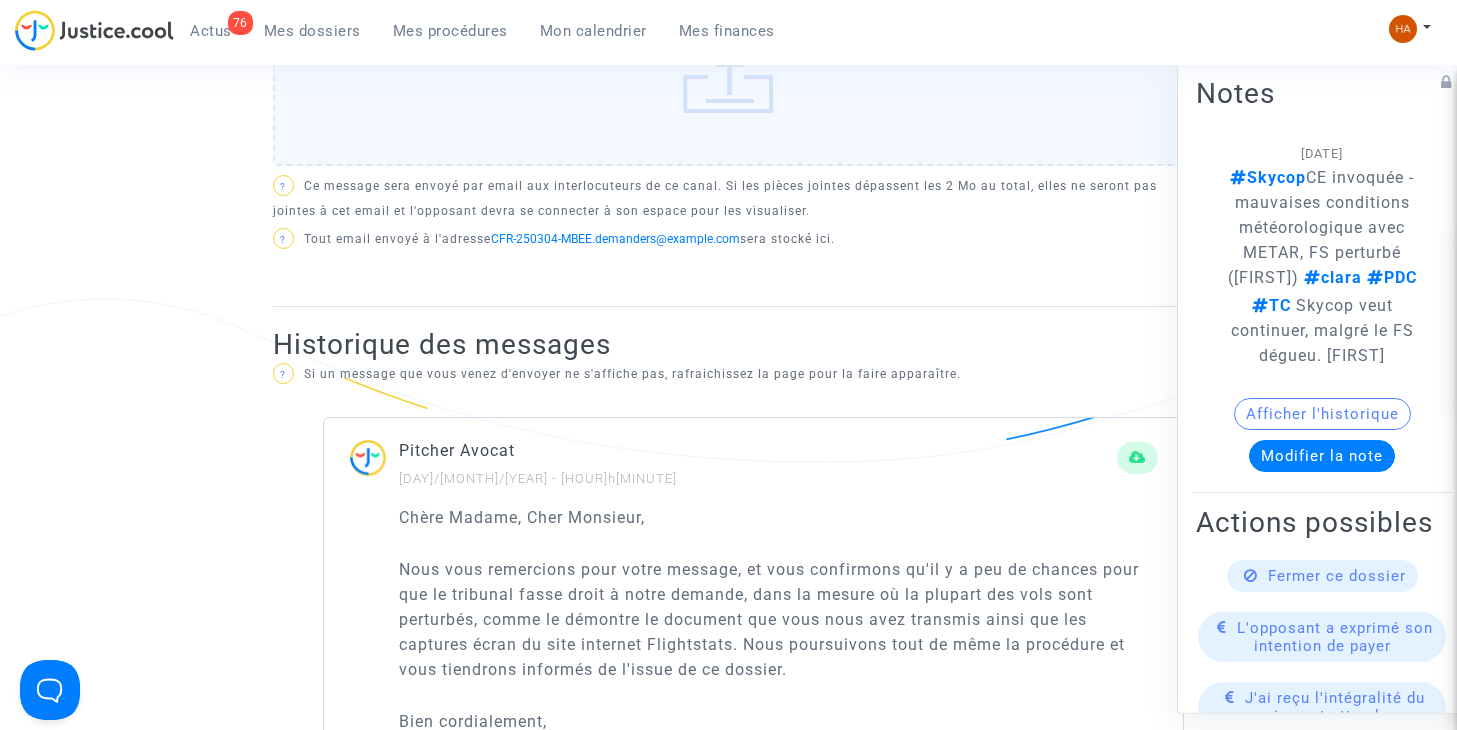 scroll, scrollTop: 1000, scrollLeft: 0, axis: vertical 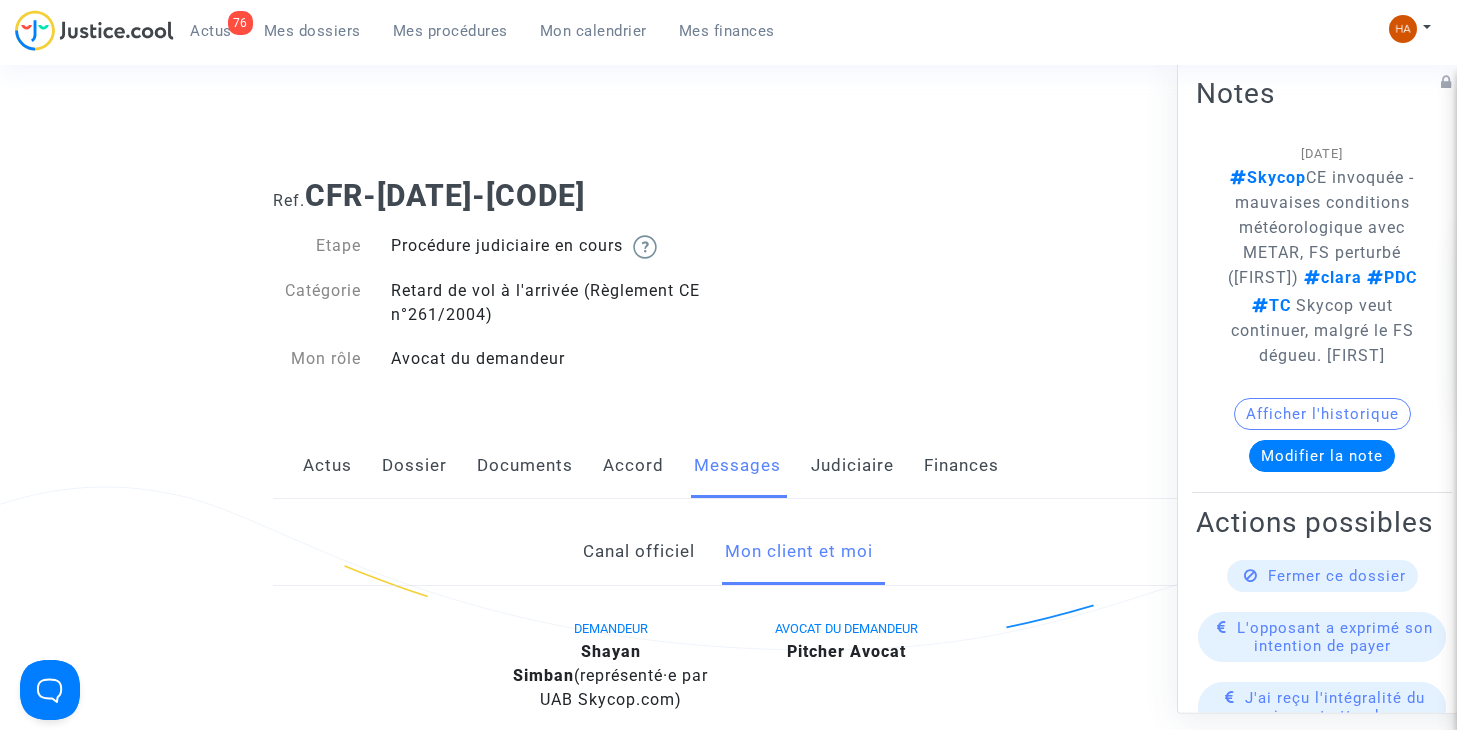 click on "Mes dossiers" at bounding box center (312, 31) 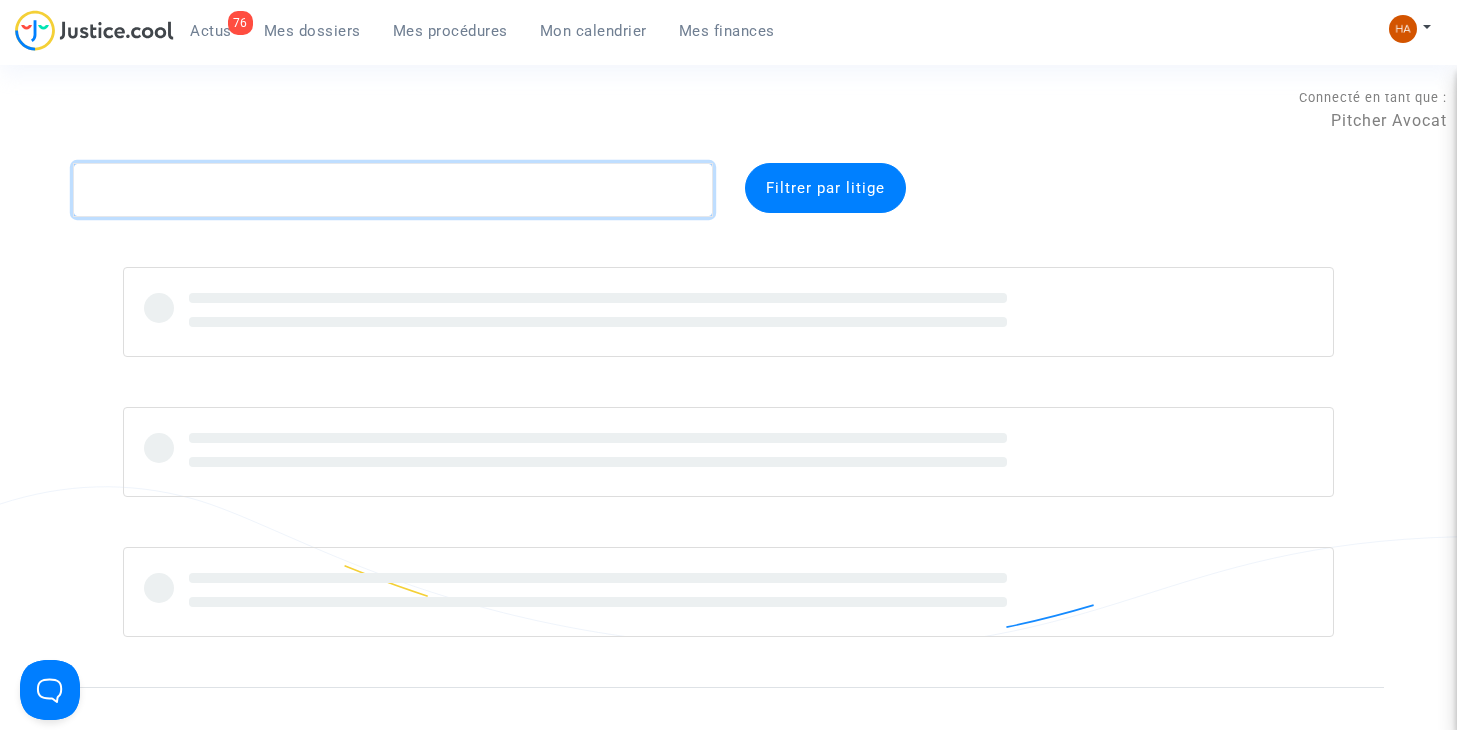 click 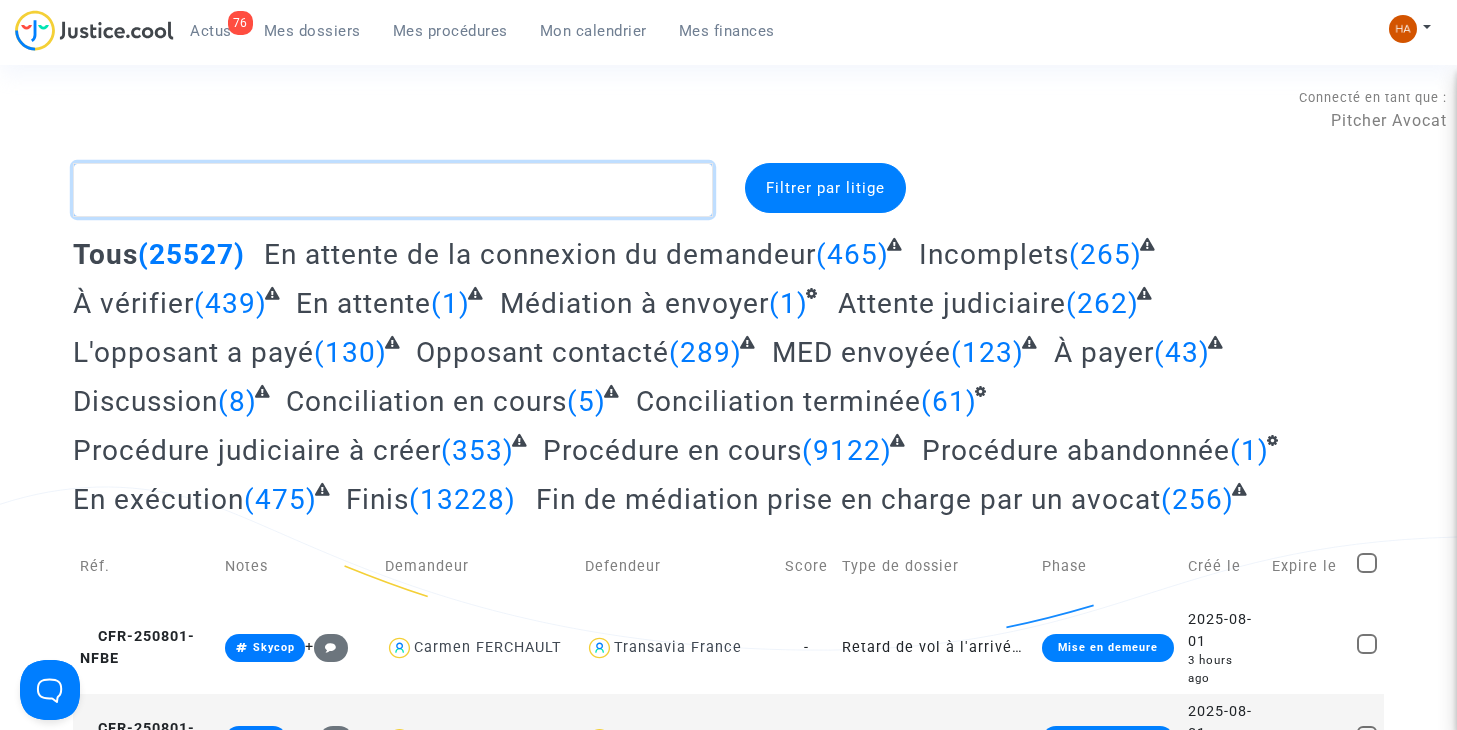 paste on "CFR-250710-9QF8" 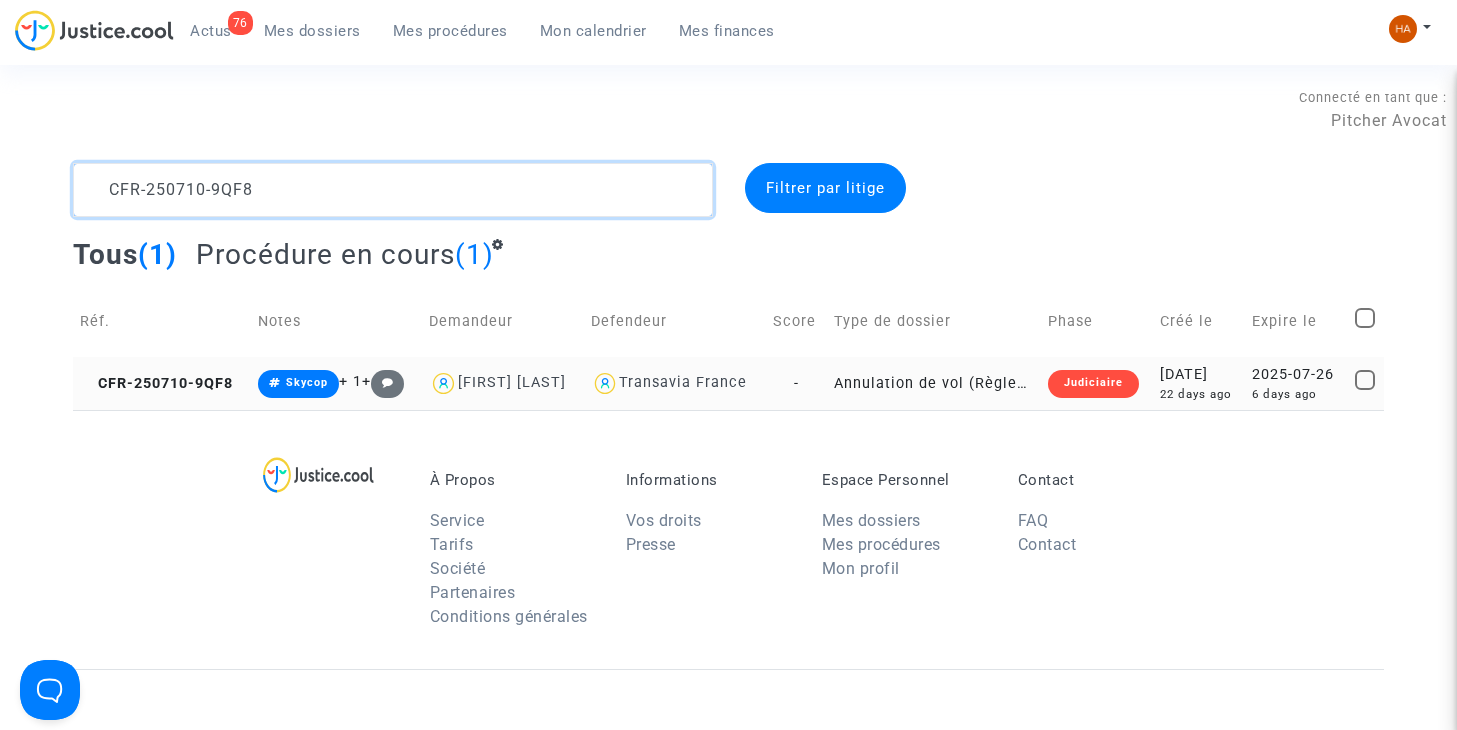 type on "CFR-250710-9QF8" 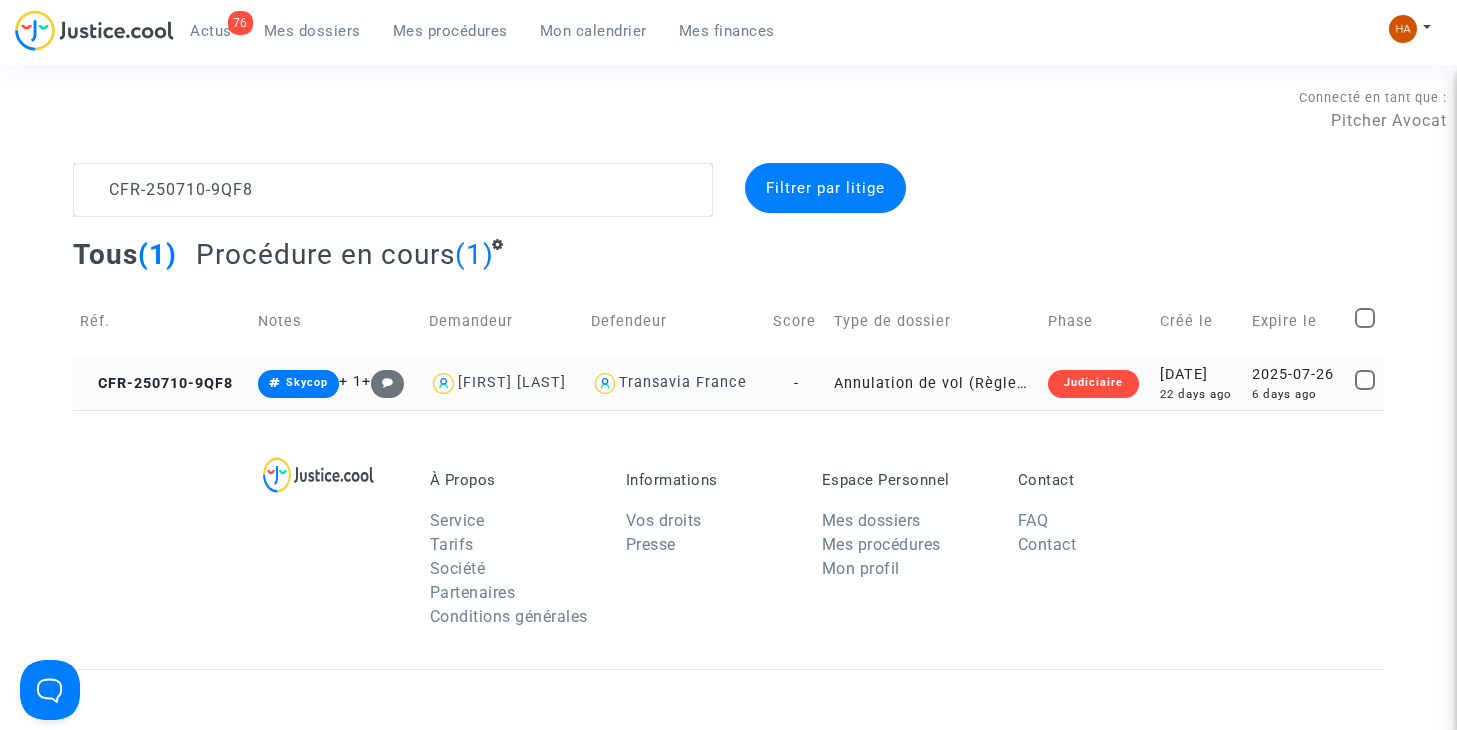 click on "-" 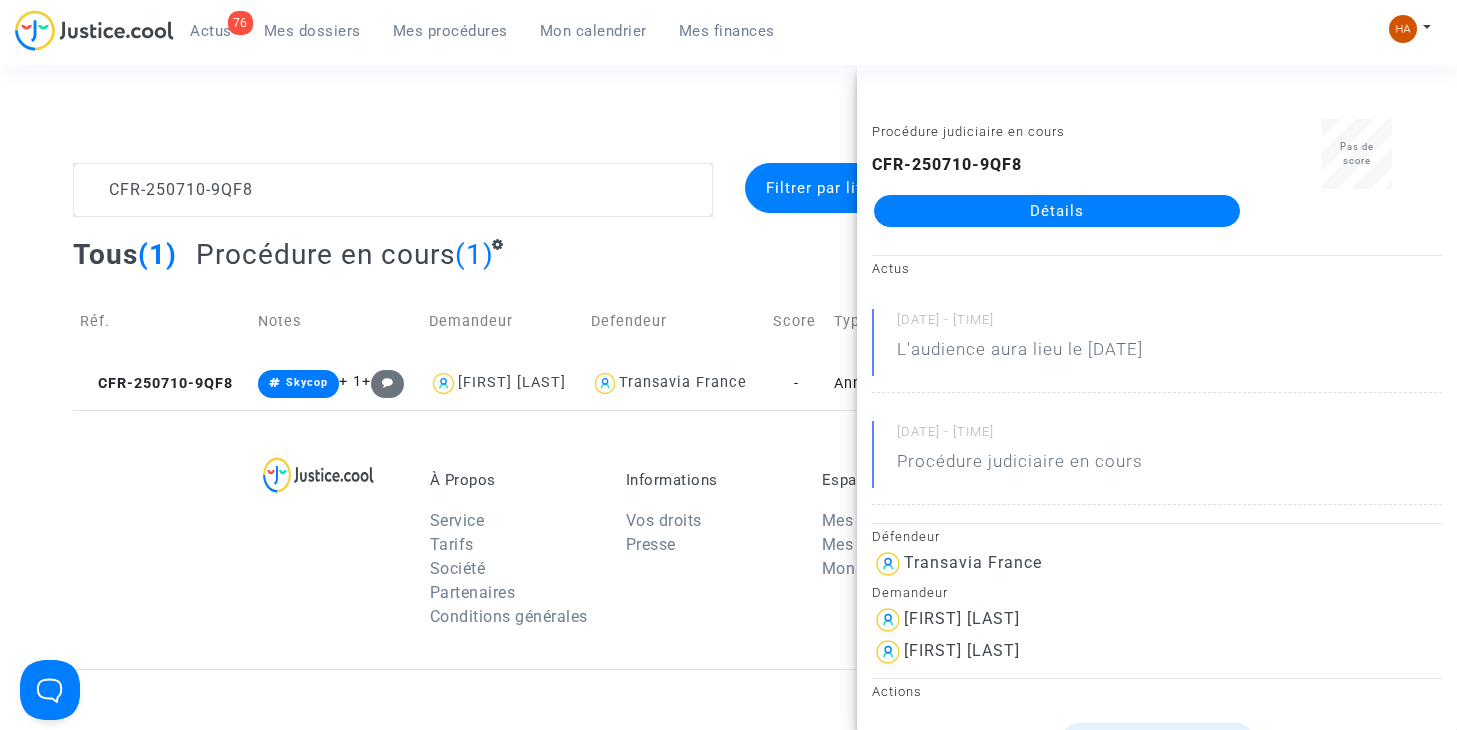 click on "Détails" 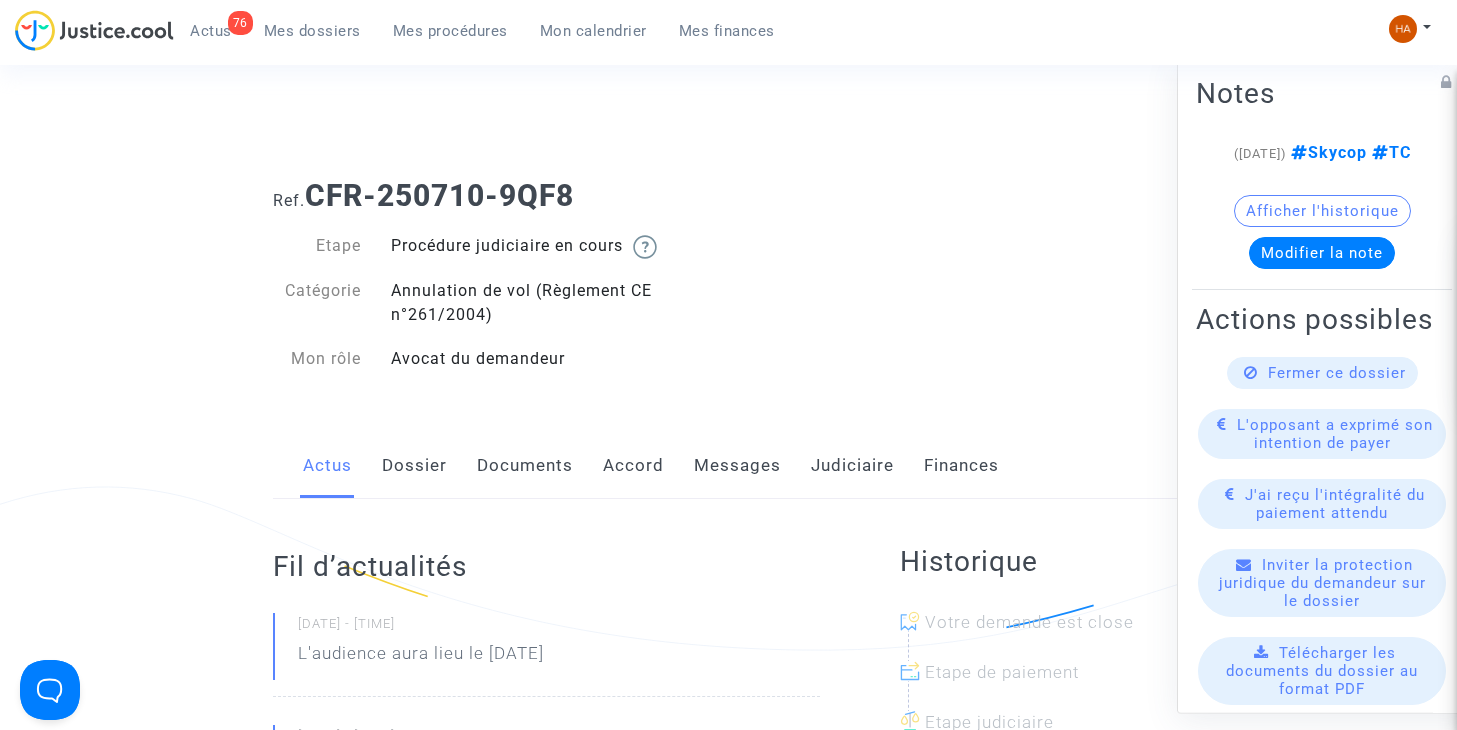 click on "Messages" 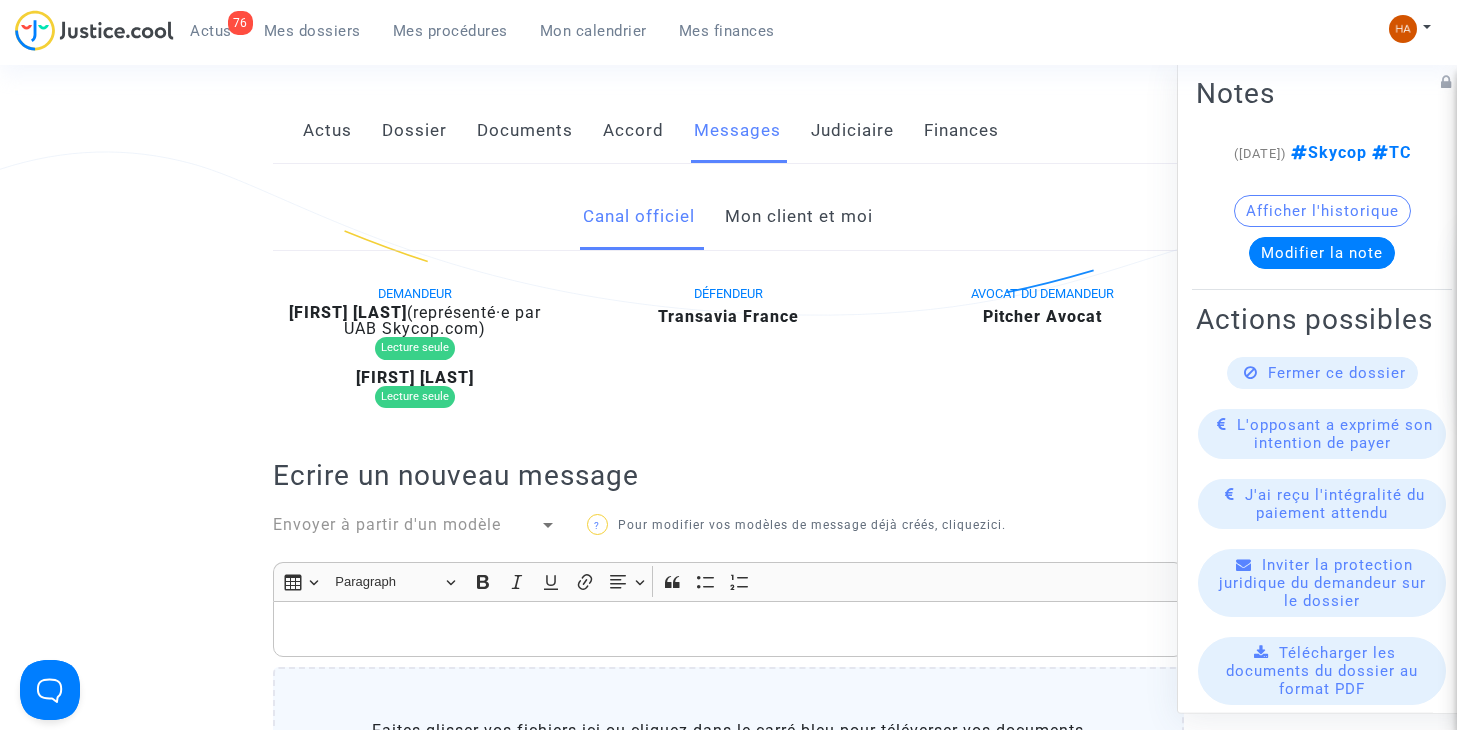scroll, scrollTop: 300, scrollLeft: 0, axis: vertical 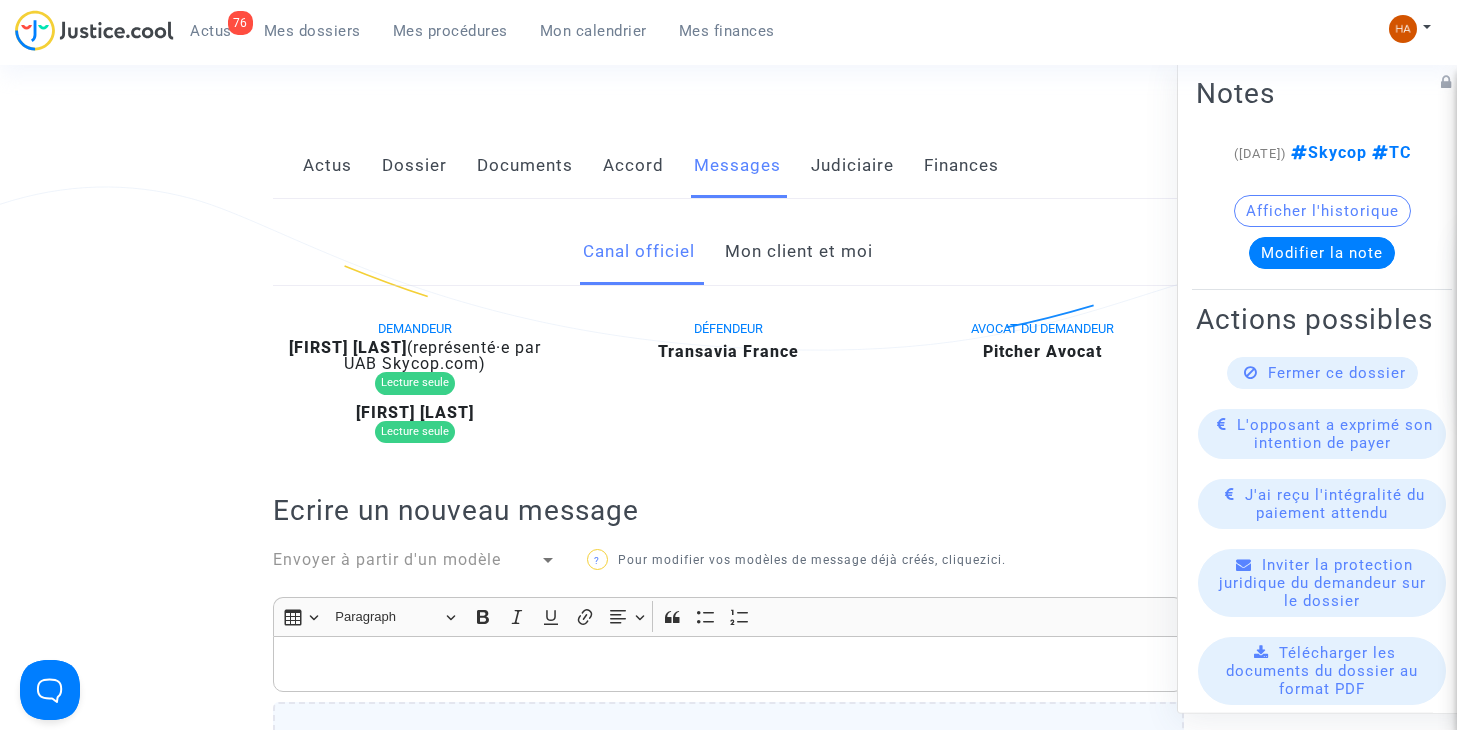 click on "Mon client et moi" 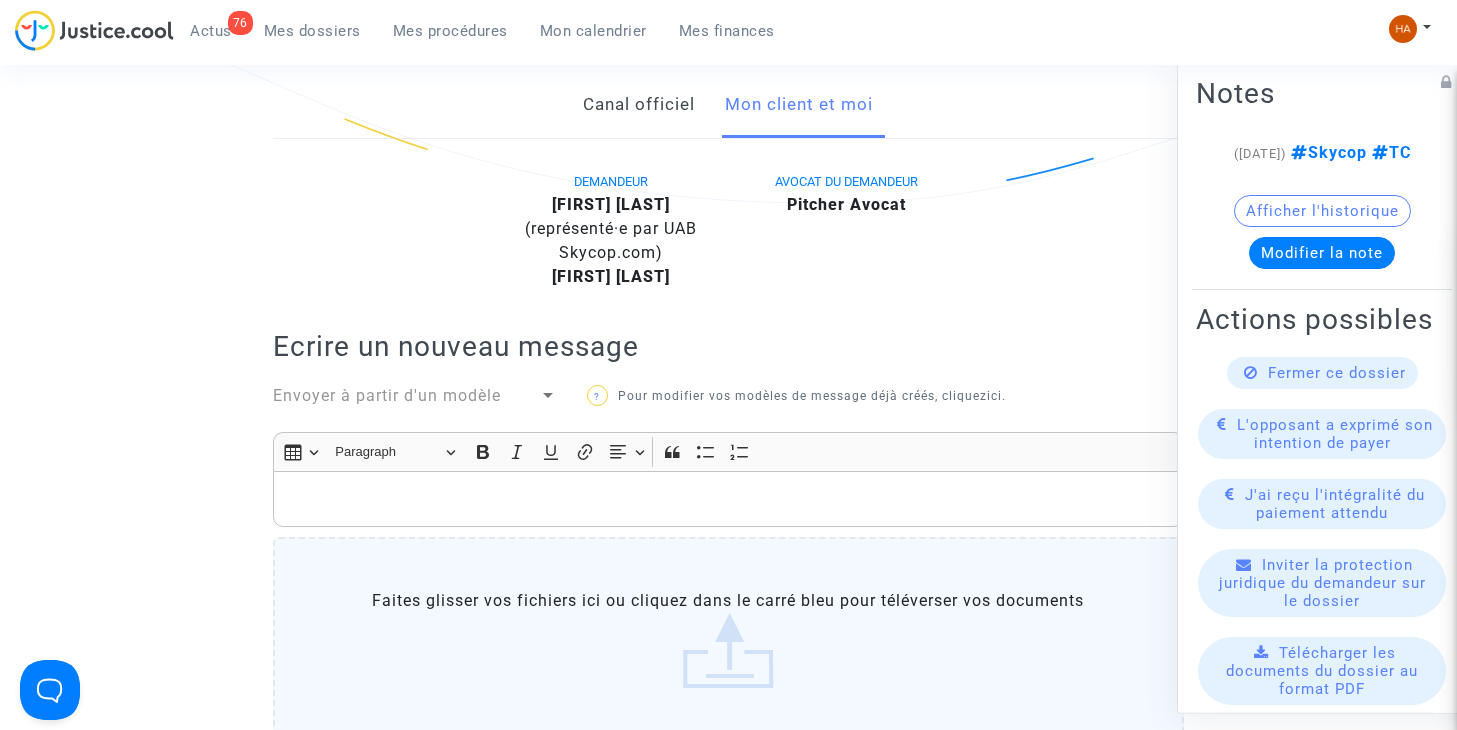 scroll, scrollTop: 300, scrollLeft: 0, axis: vertical 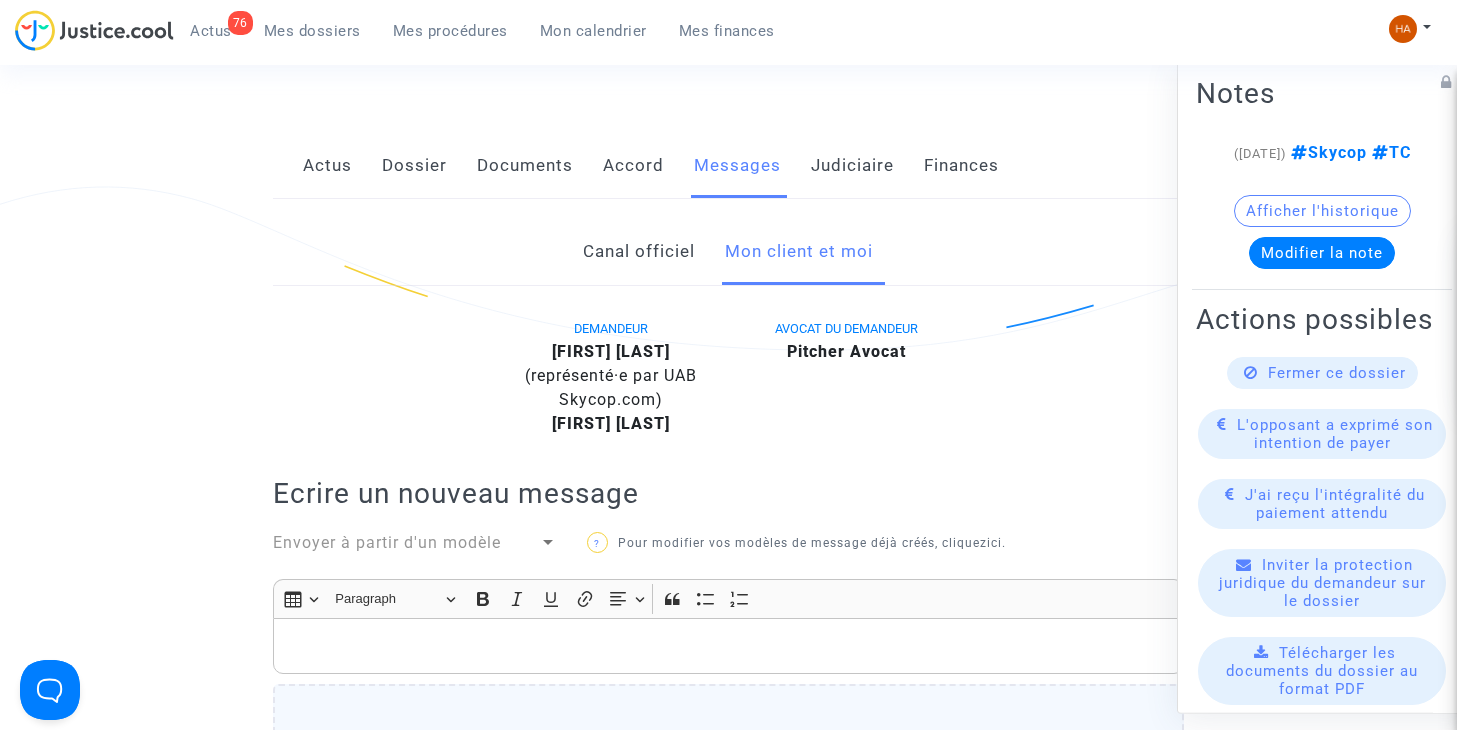 click on "Canal officiel" 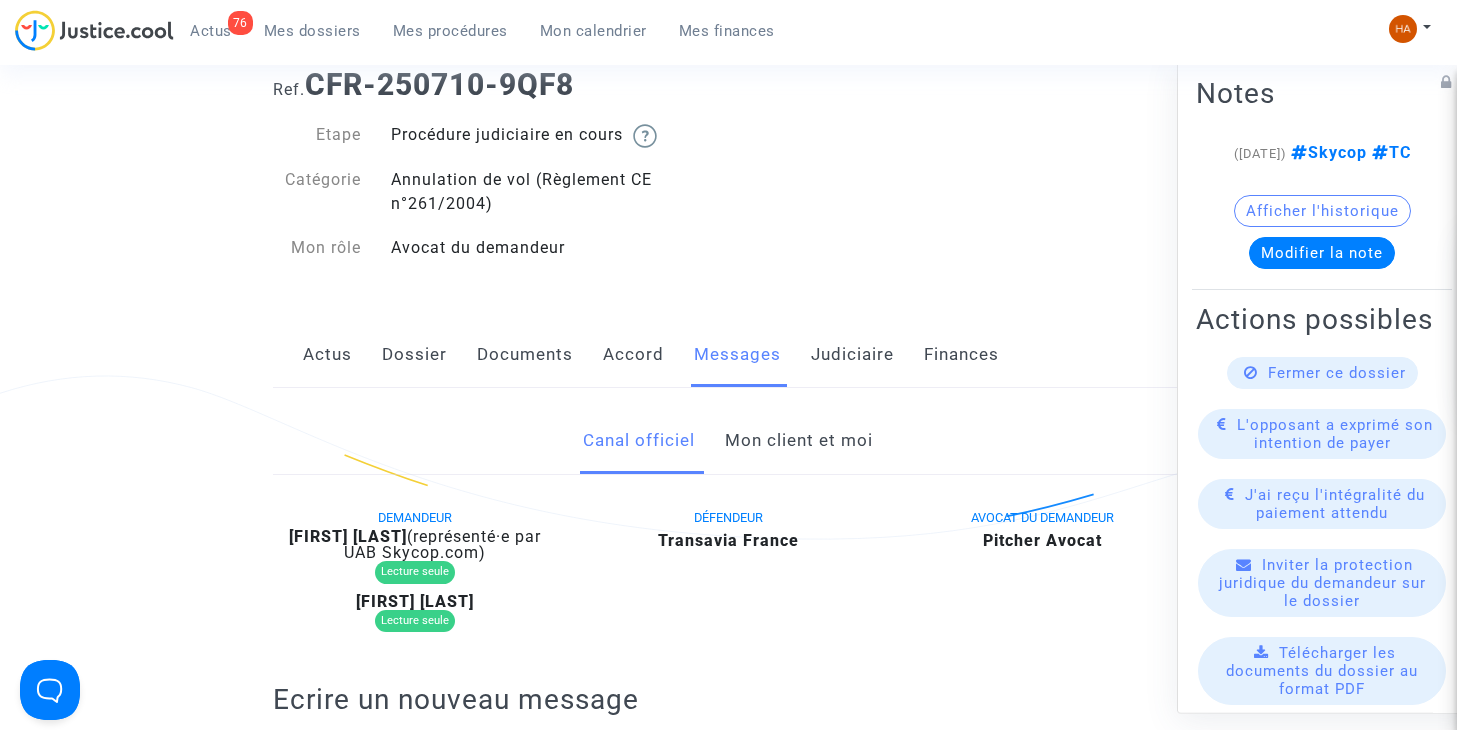 scroll, scrollTop: 0, scrollLeft: 0, axis: both 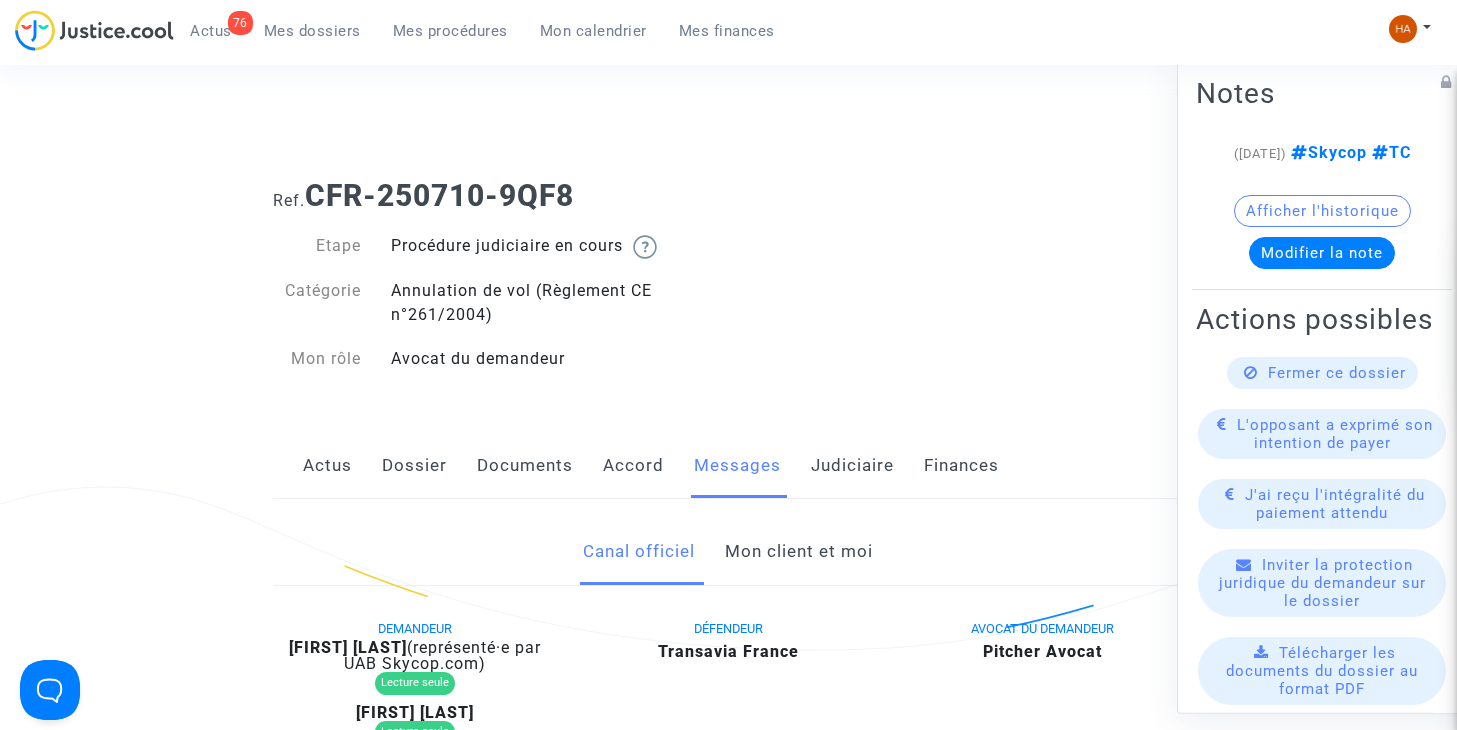 drag, startPoint x: 428, startPoint y: 648, endPoint x: 383, endPoint y: 647, distance: 45.01111 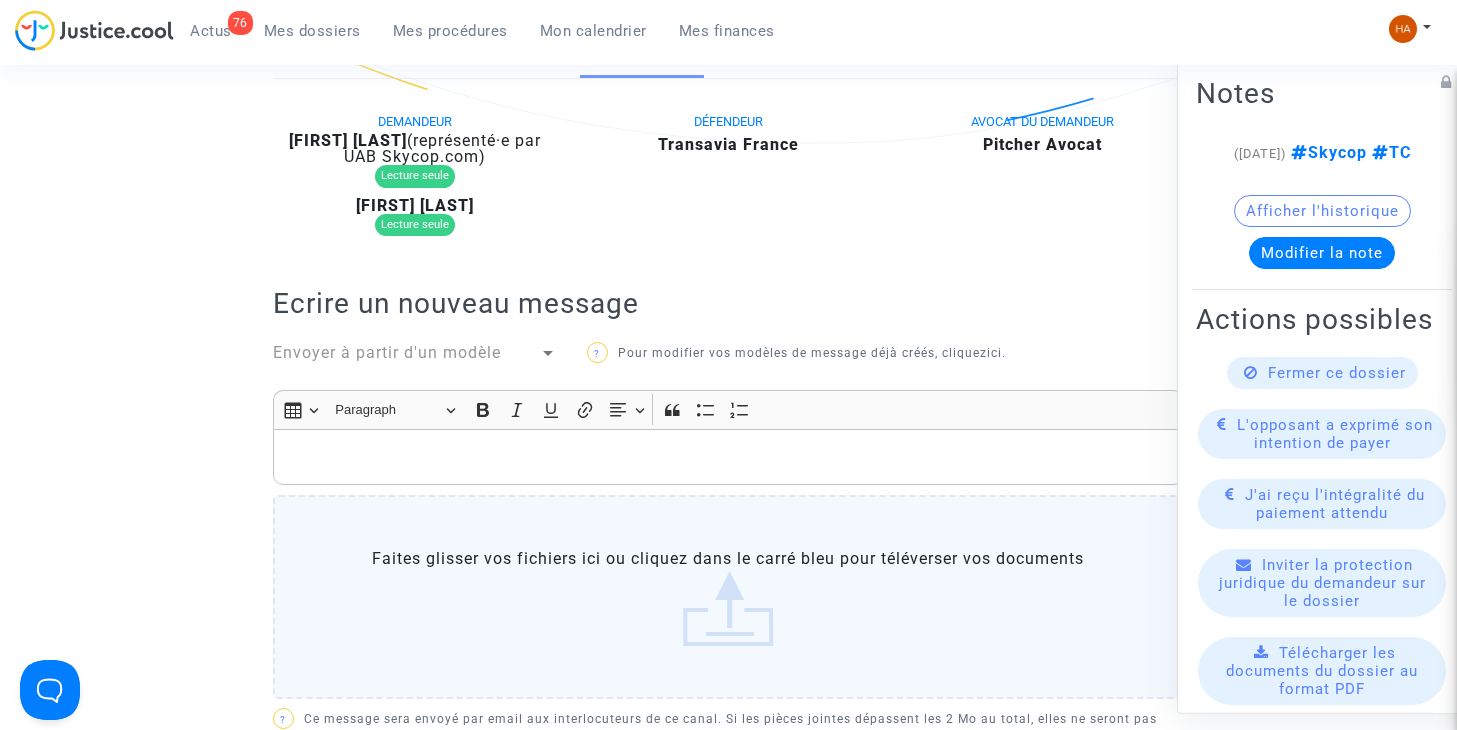 scroll, scrollTop: 422, scrollLeft: 0, axis: vertical 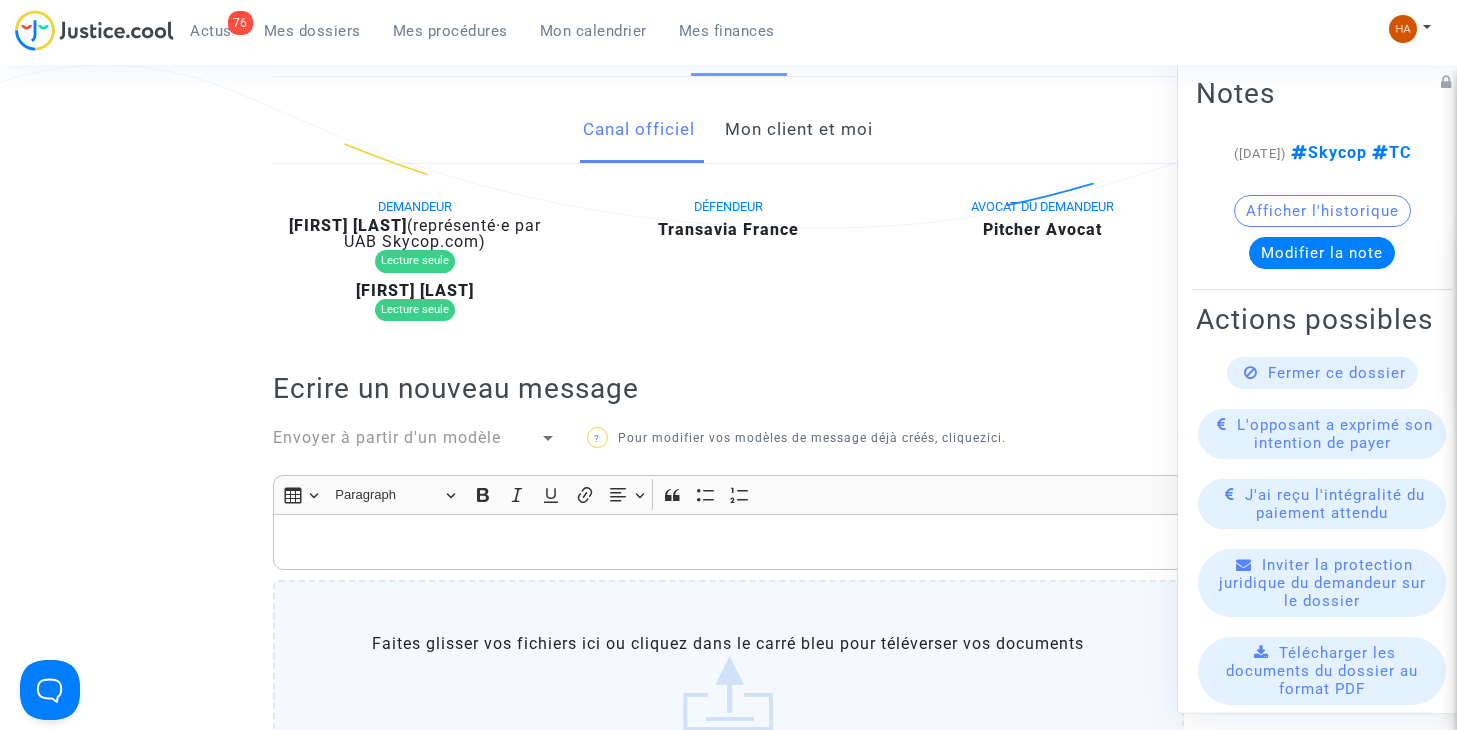 click on "Mon client et moi" 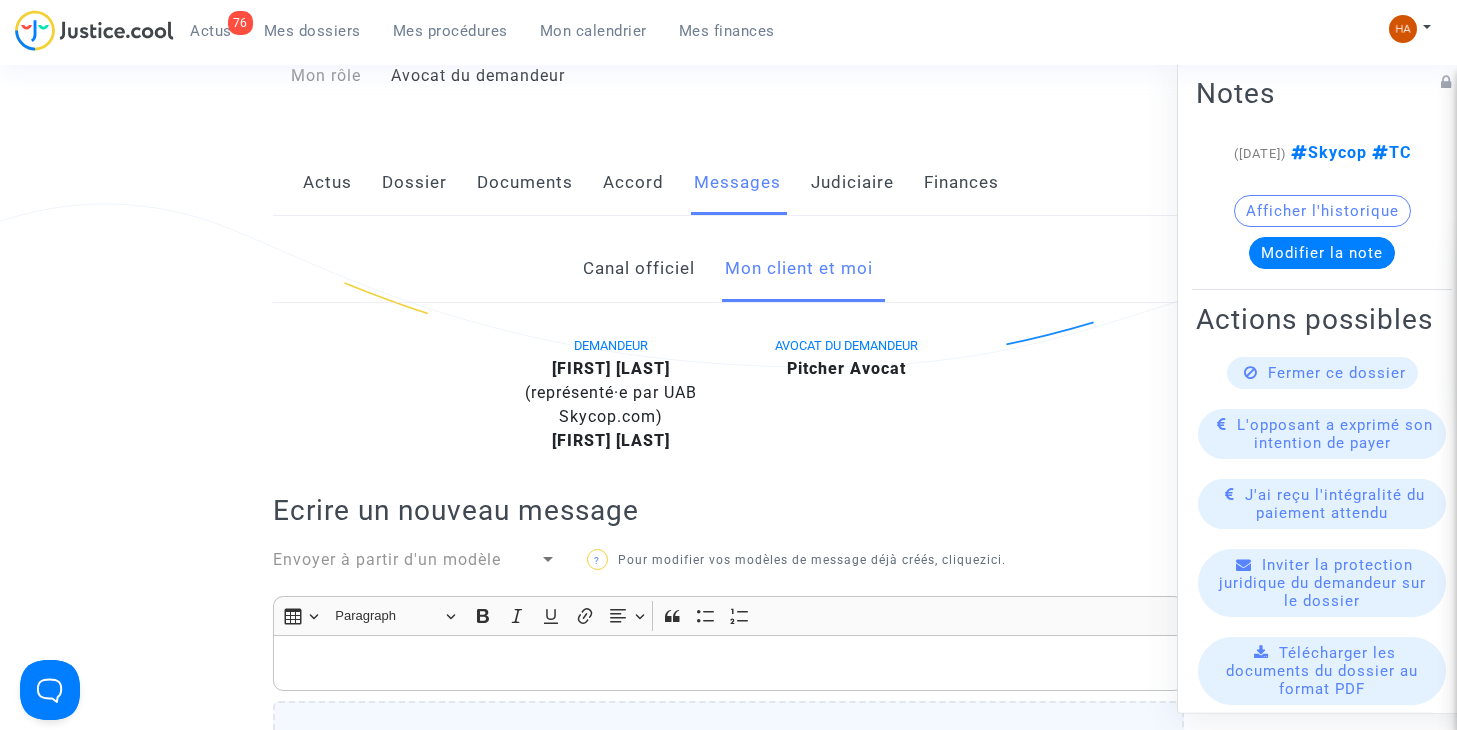 scroll, scrollTop: 0, scrollLeft: 0, axis: both 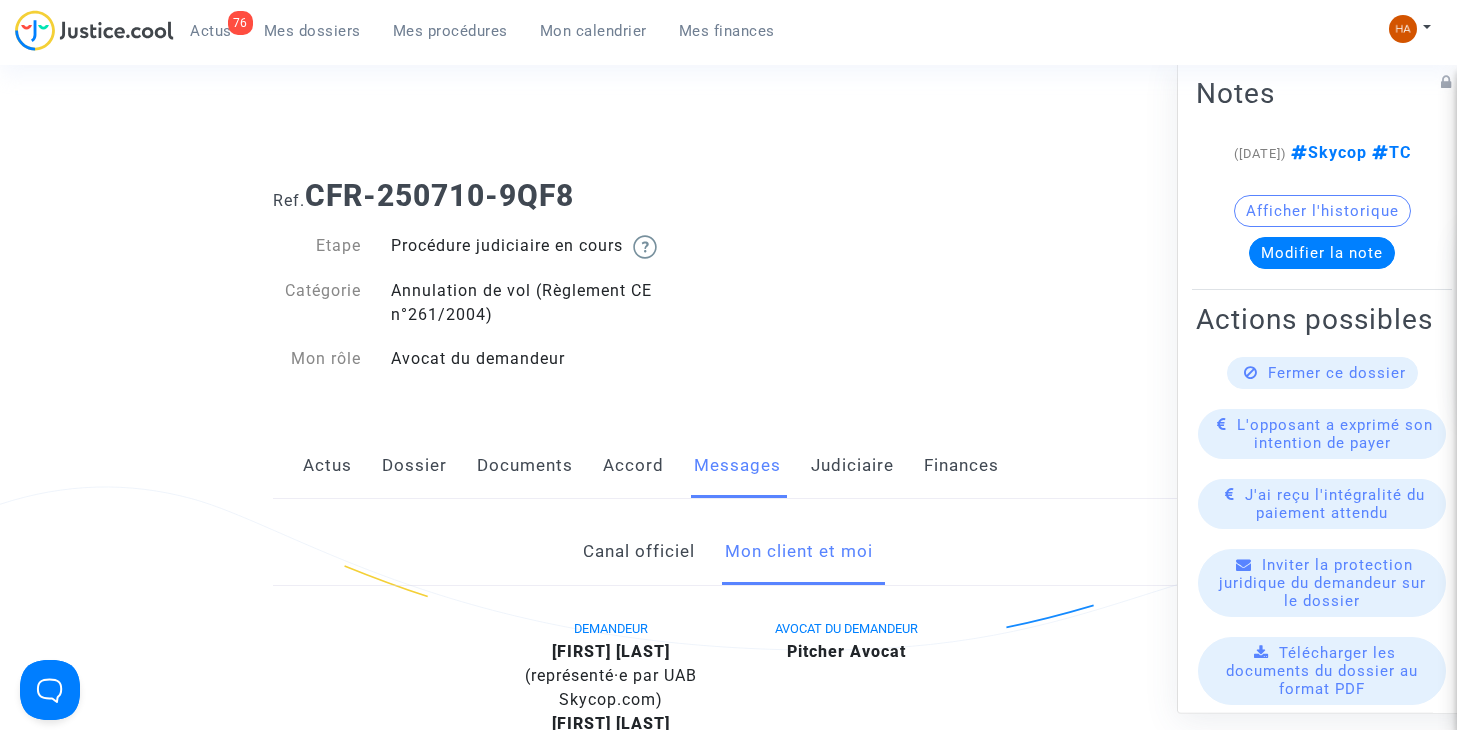 drag, startPoint x: 574, startPoint y: 202, endPoint x: 510, endPoint y: 201, distance: 64.00781 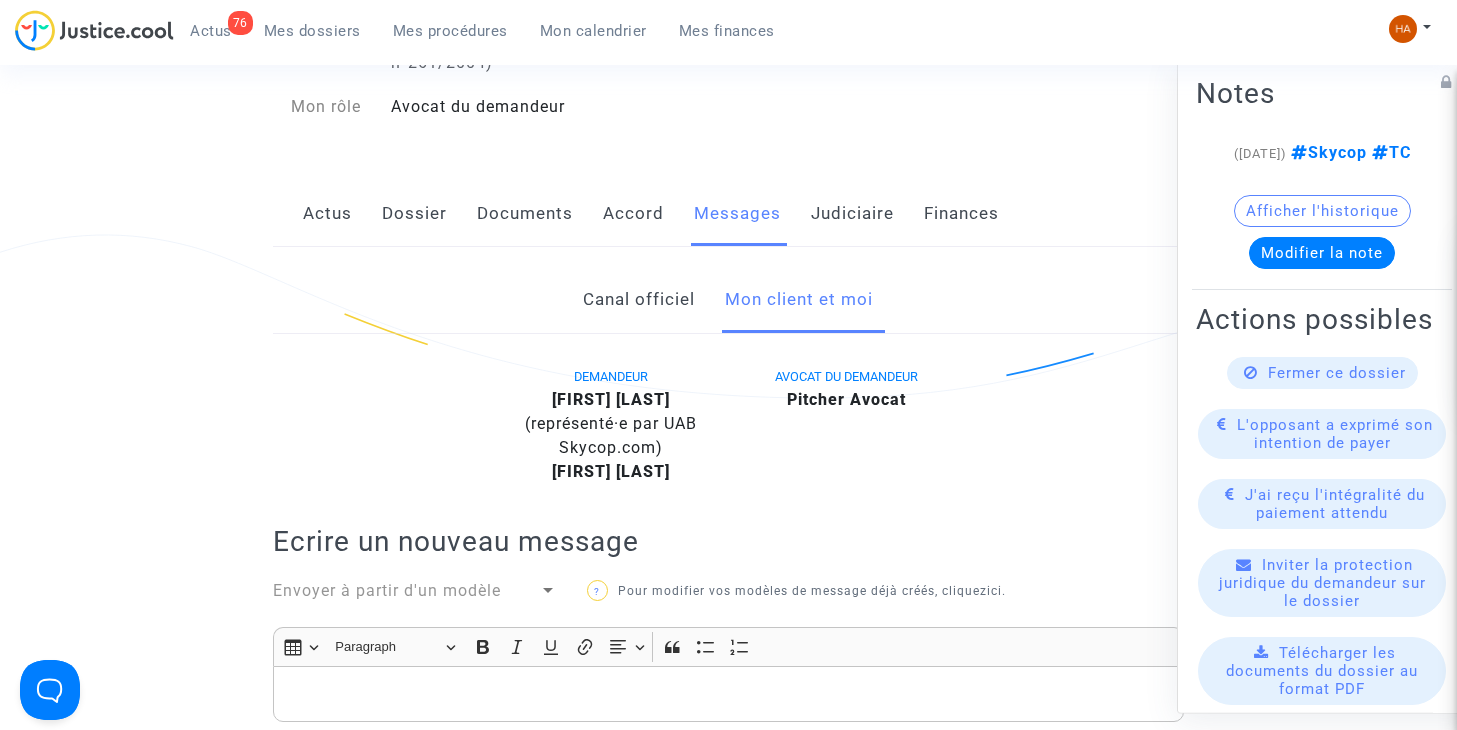 scroll, scrollTop: 234, scrollLeft: 0, axis: vertical 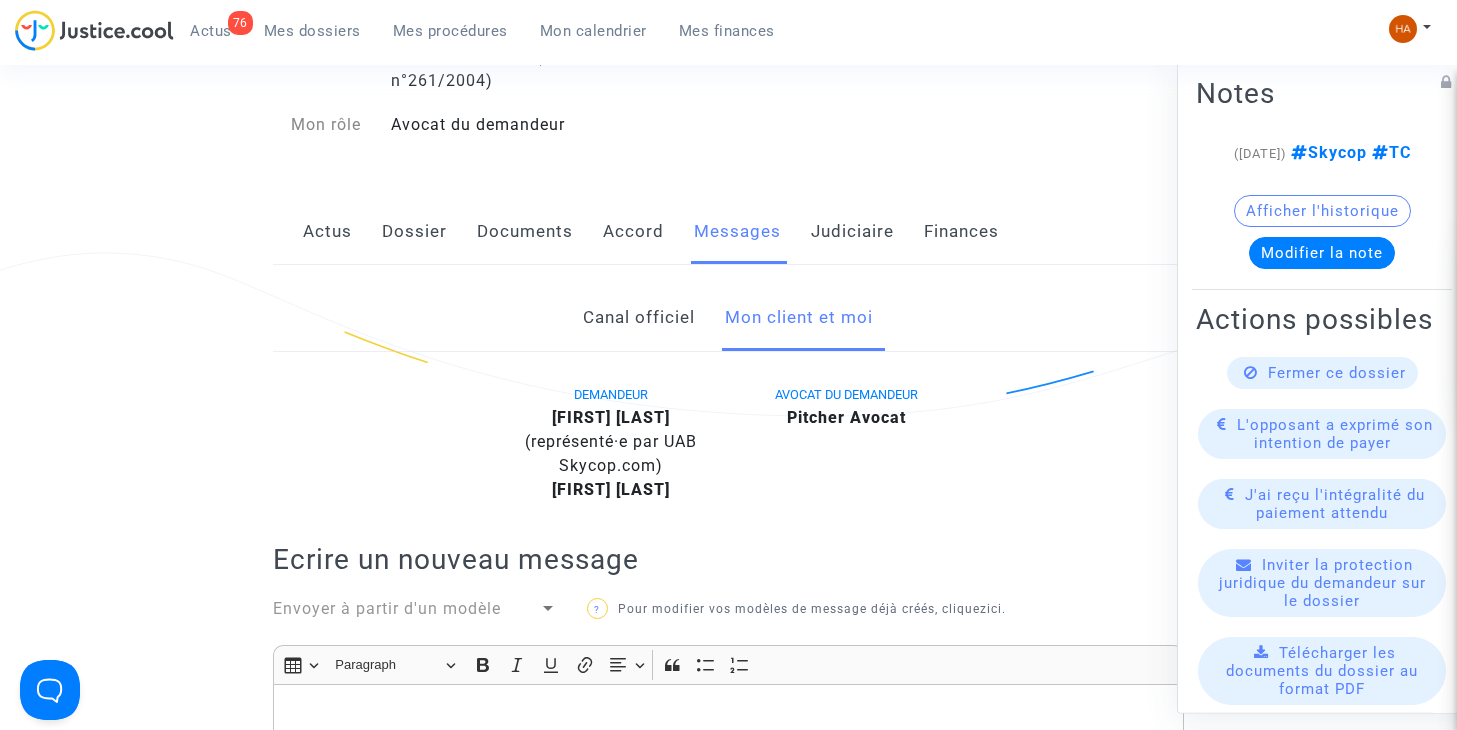 click on "Canal officiel" 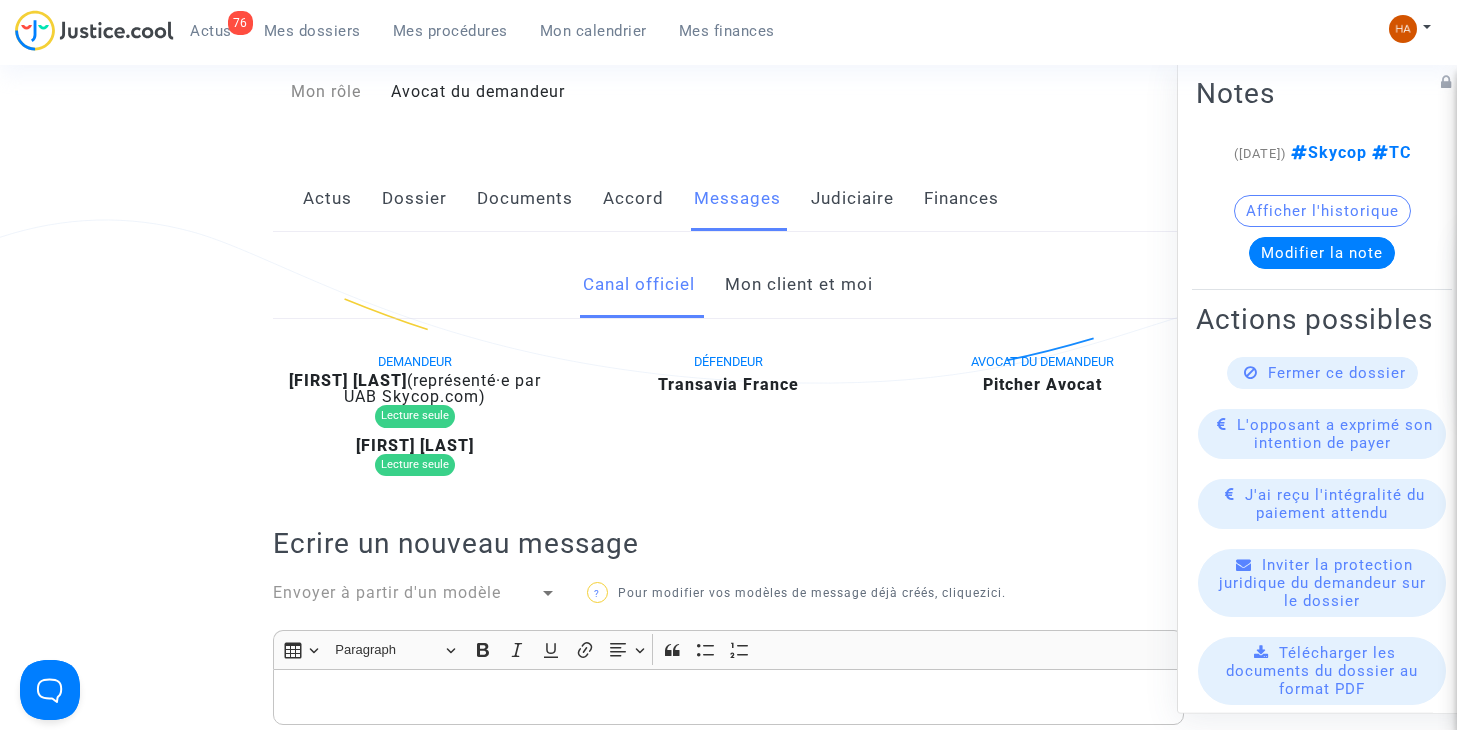scroll, scrollTop: 219, scrollLeft: 0, axis: vertical 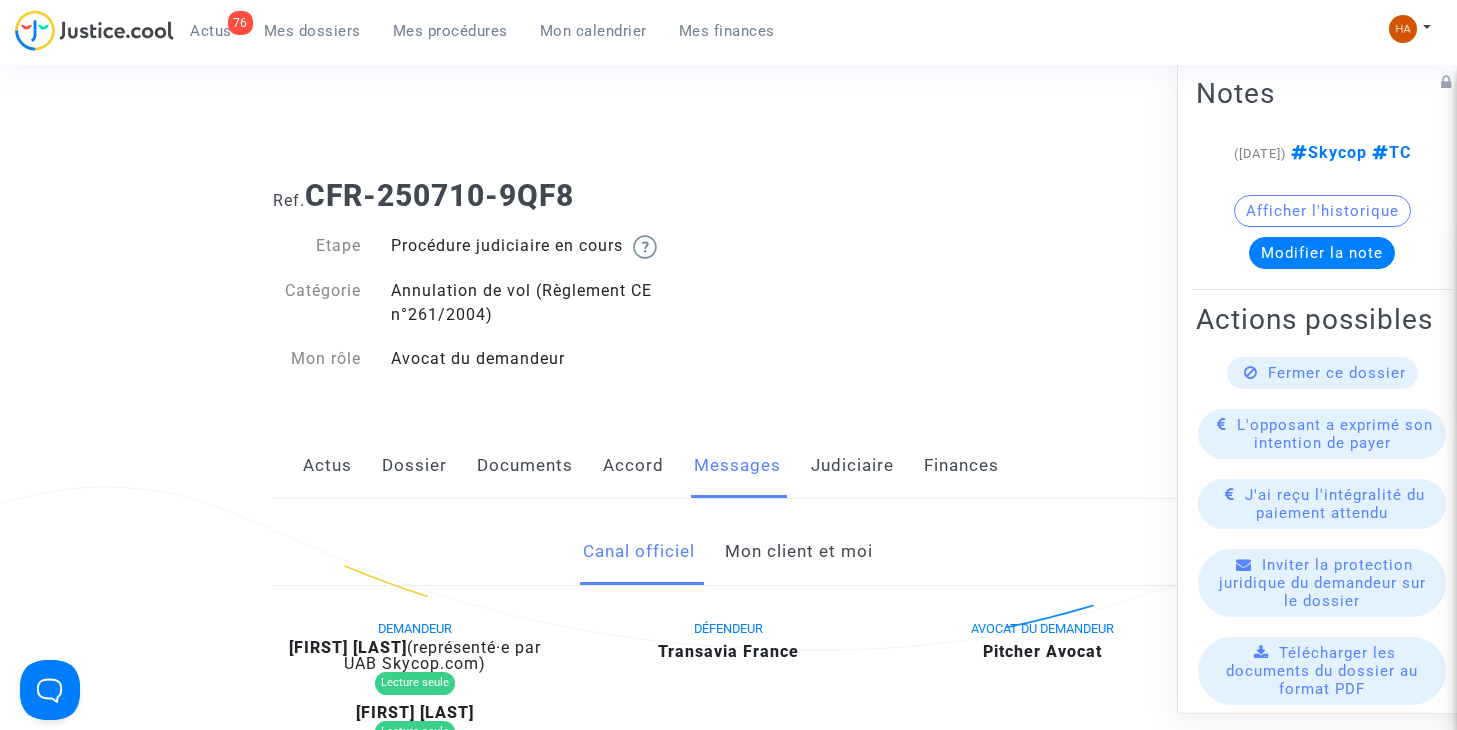 click on "Mes dossiers" at bounding box center (312, 31) 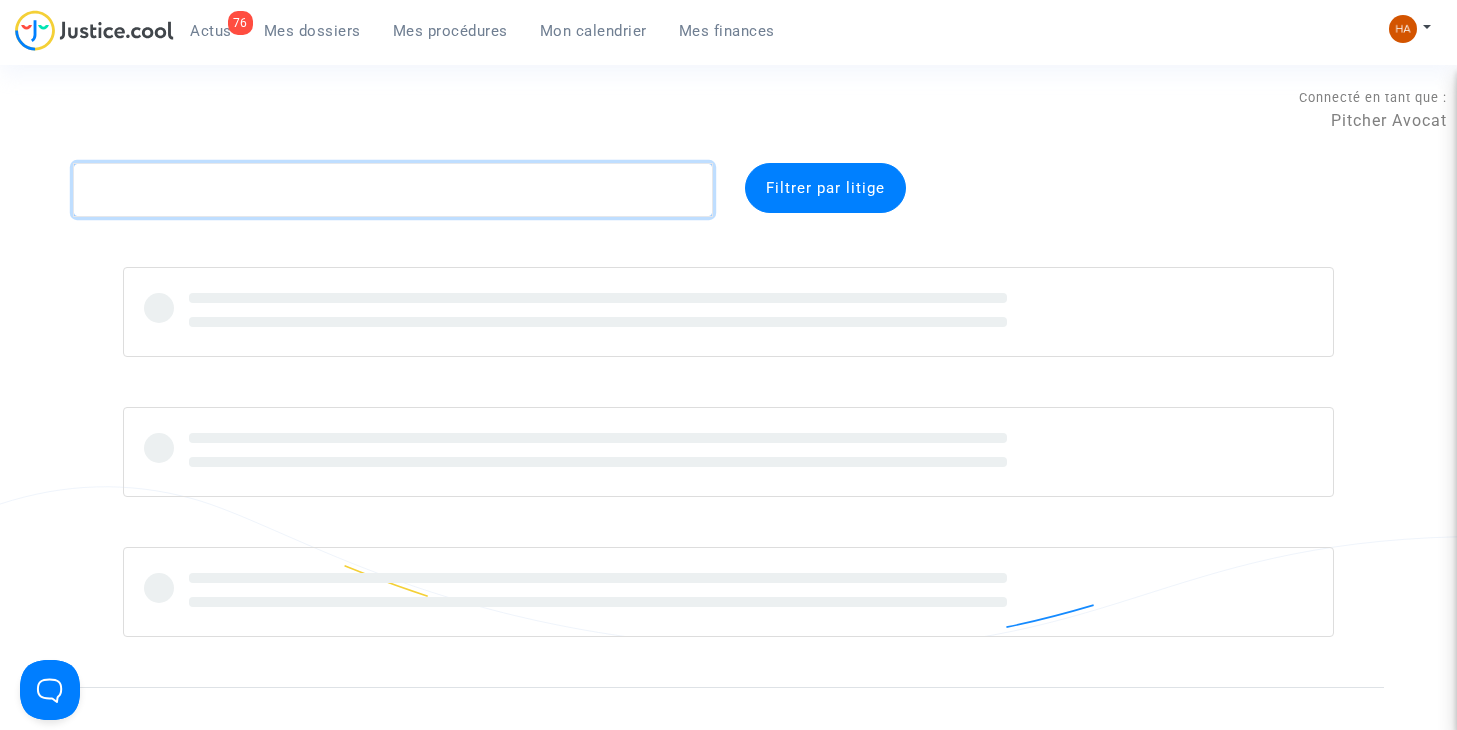 click 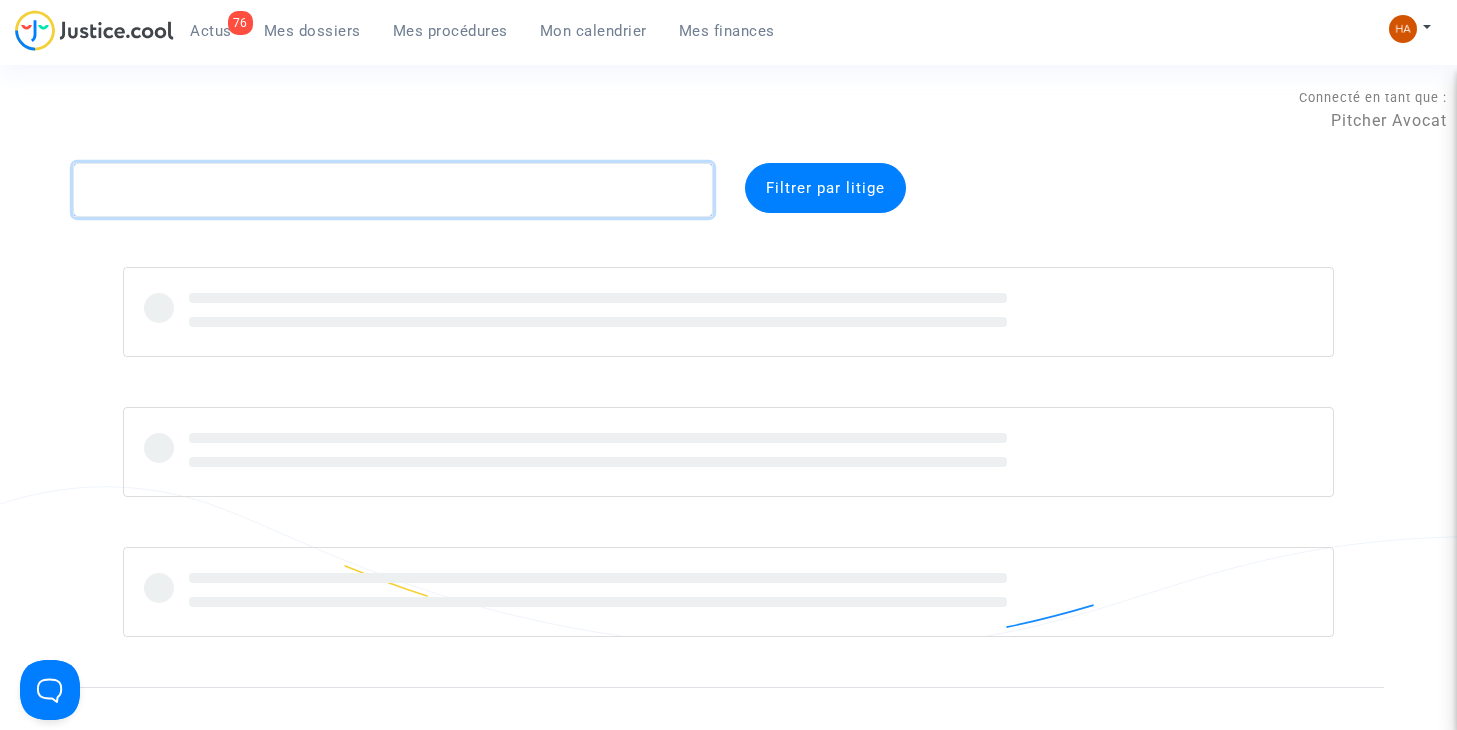 paste on "CFR-250710-BQMB" 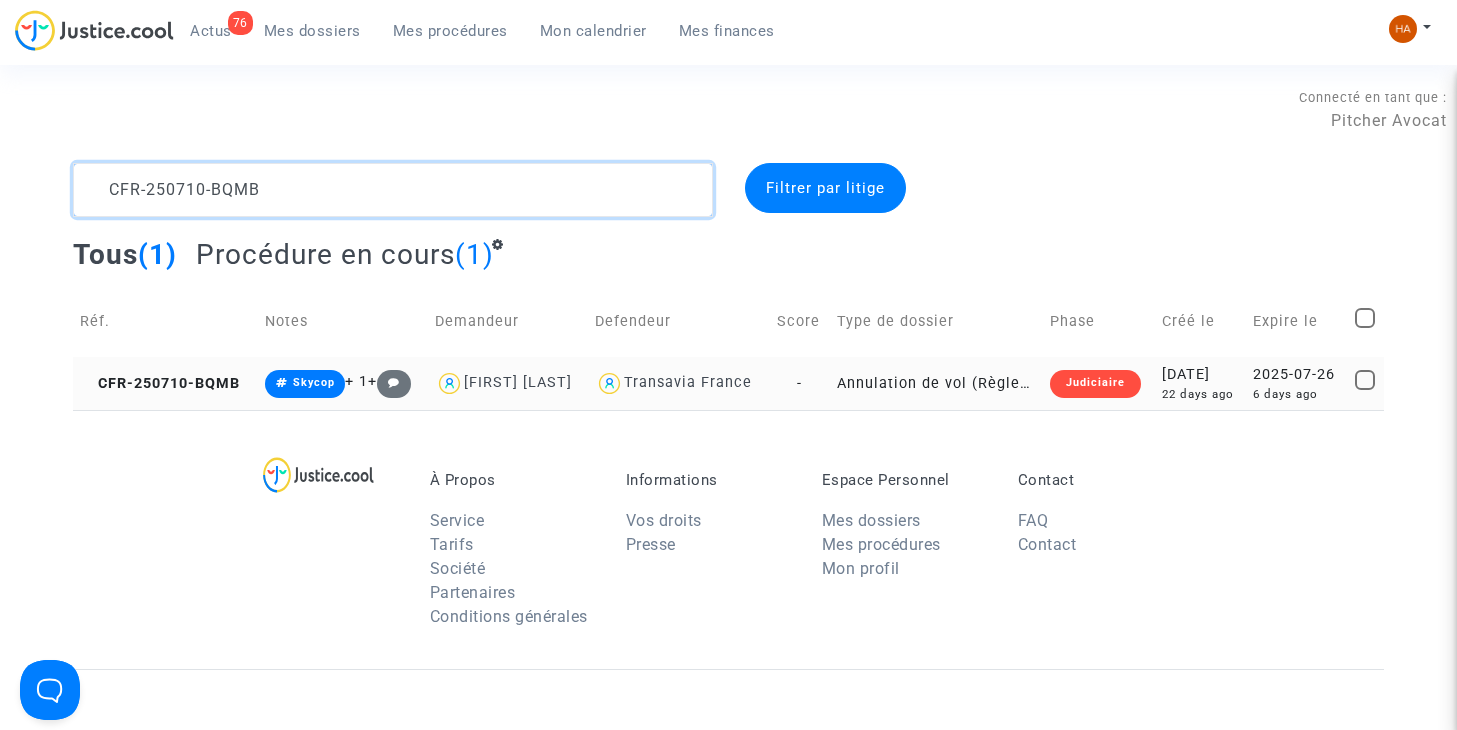 type on "CFR-250710-BQMB" 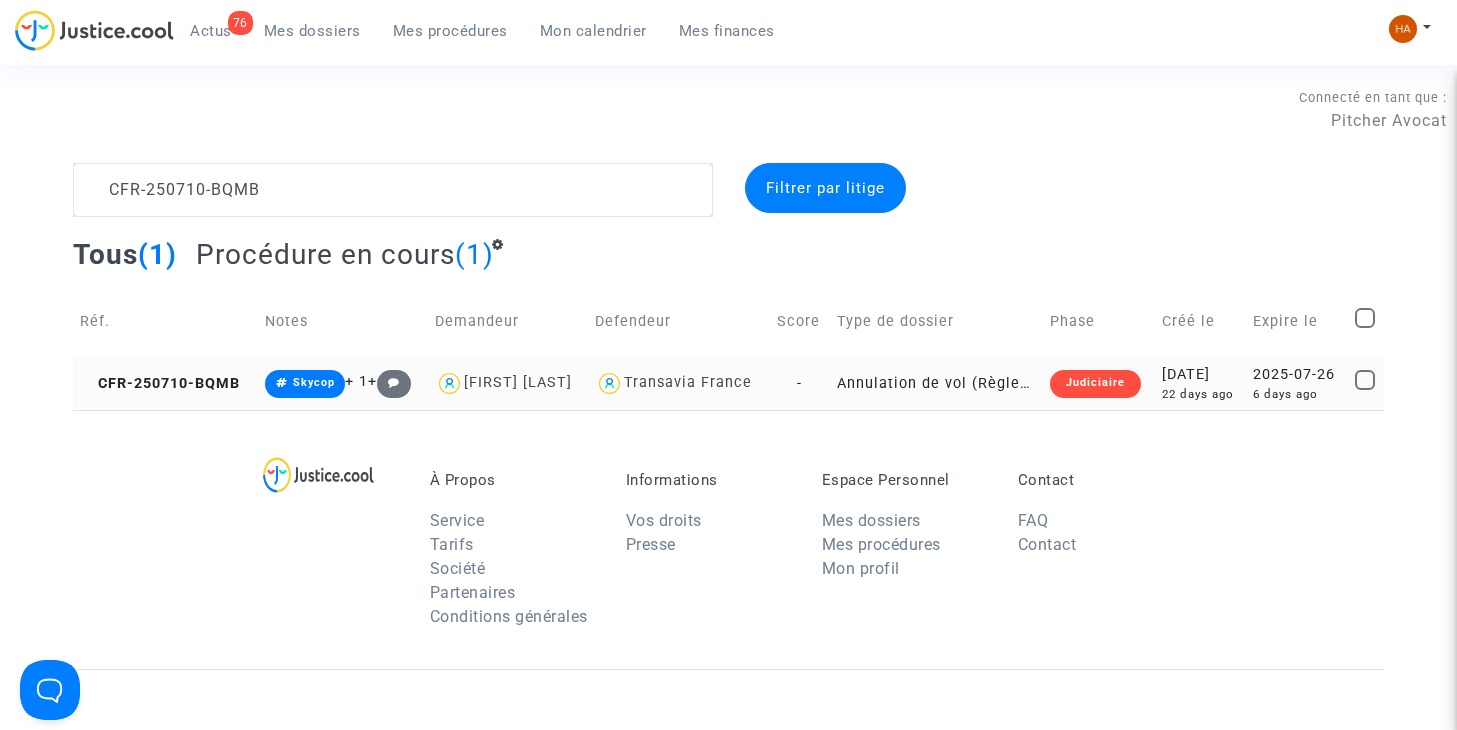 click on "Annulation de vol (Règlement CE n°261/2004)" 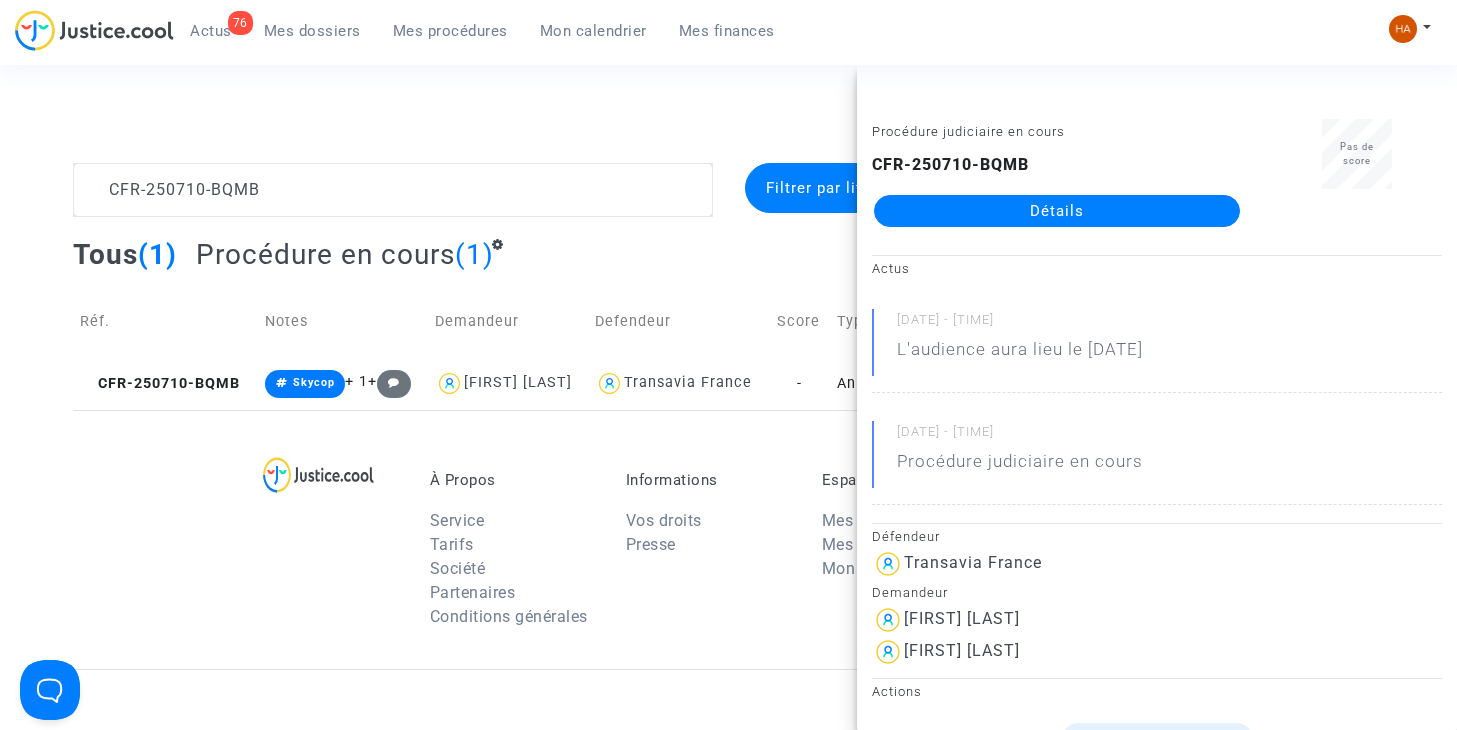 click on "Détails" 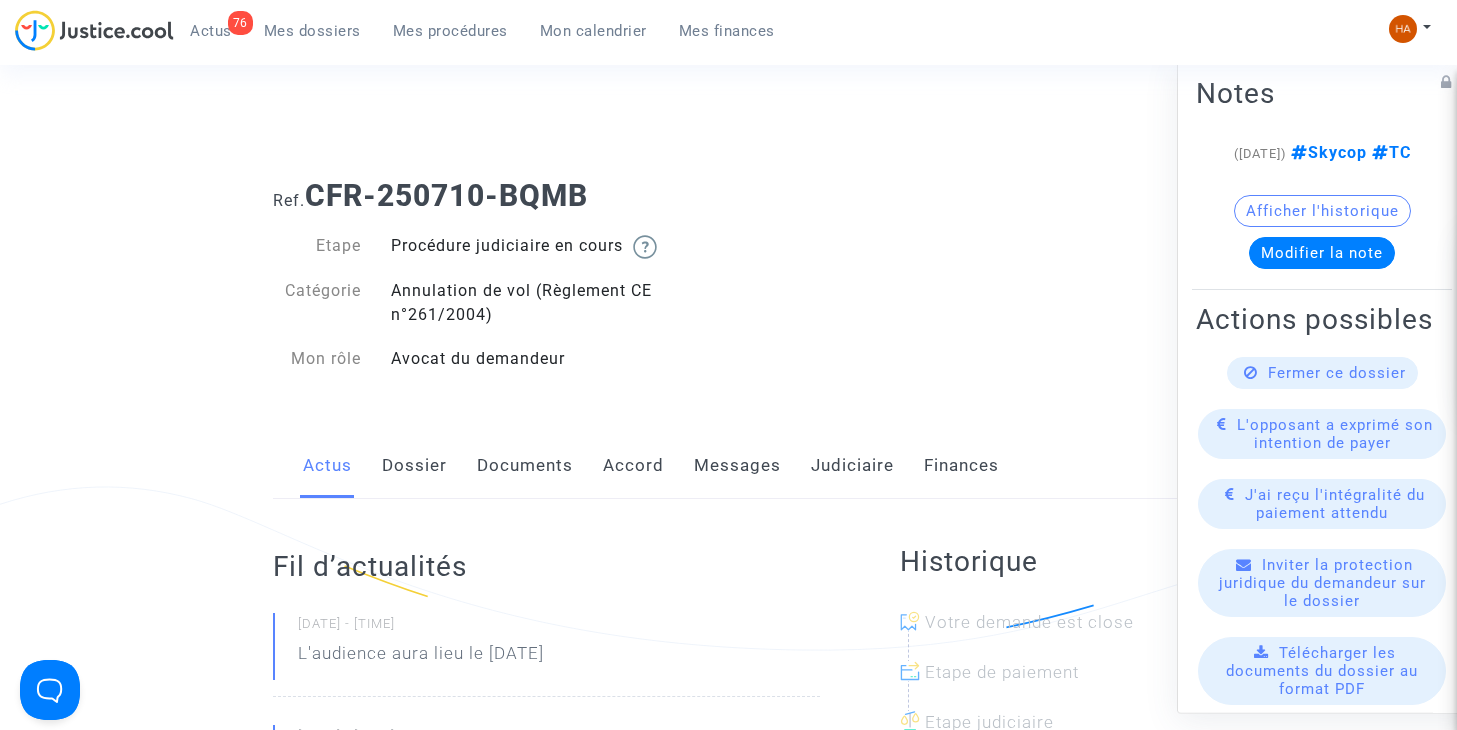 click on "Messages" 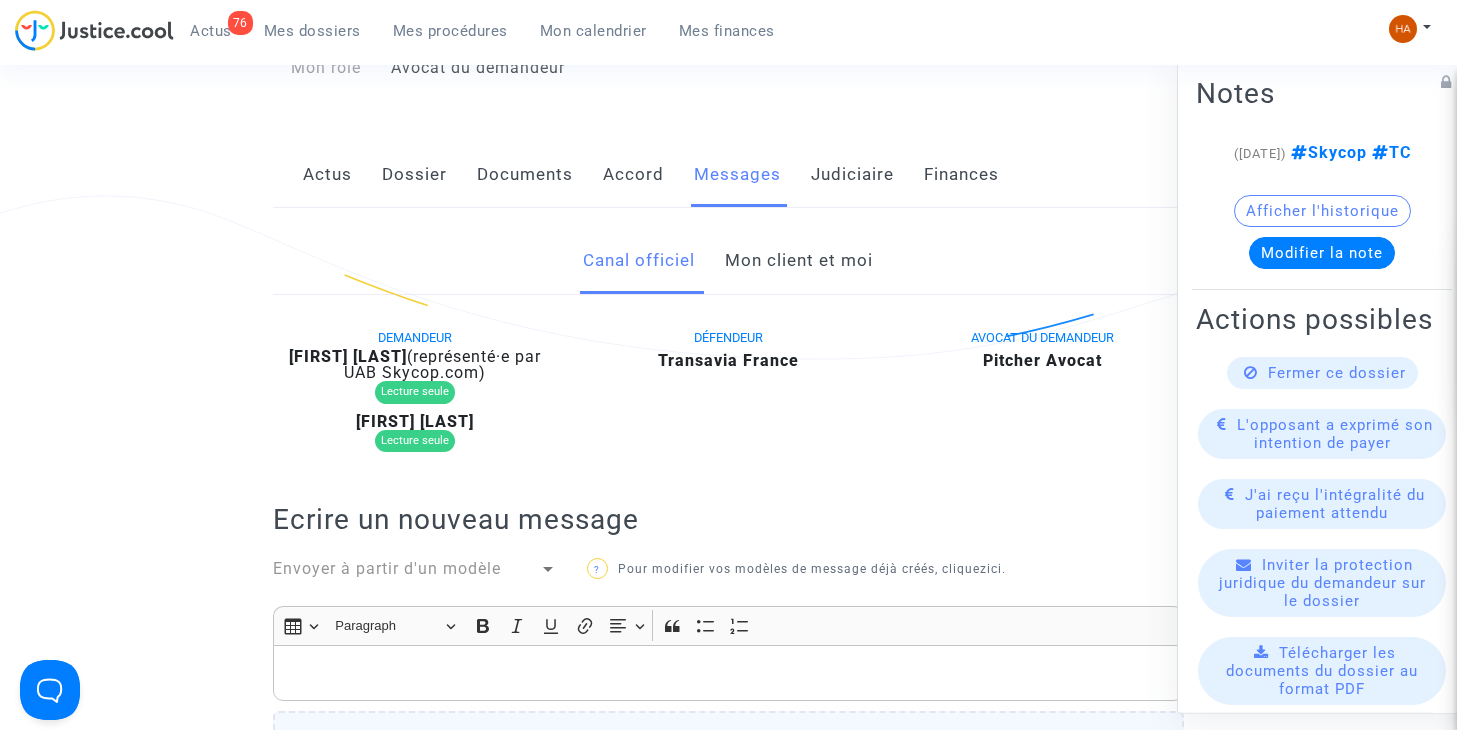 scroll, scrollTop: 289, scrollLeft: 0, axis: vertical 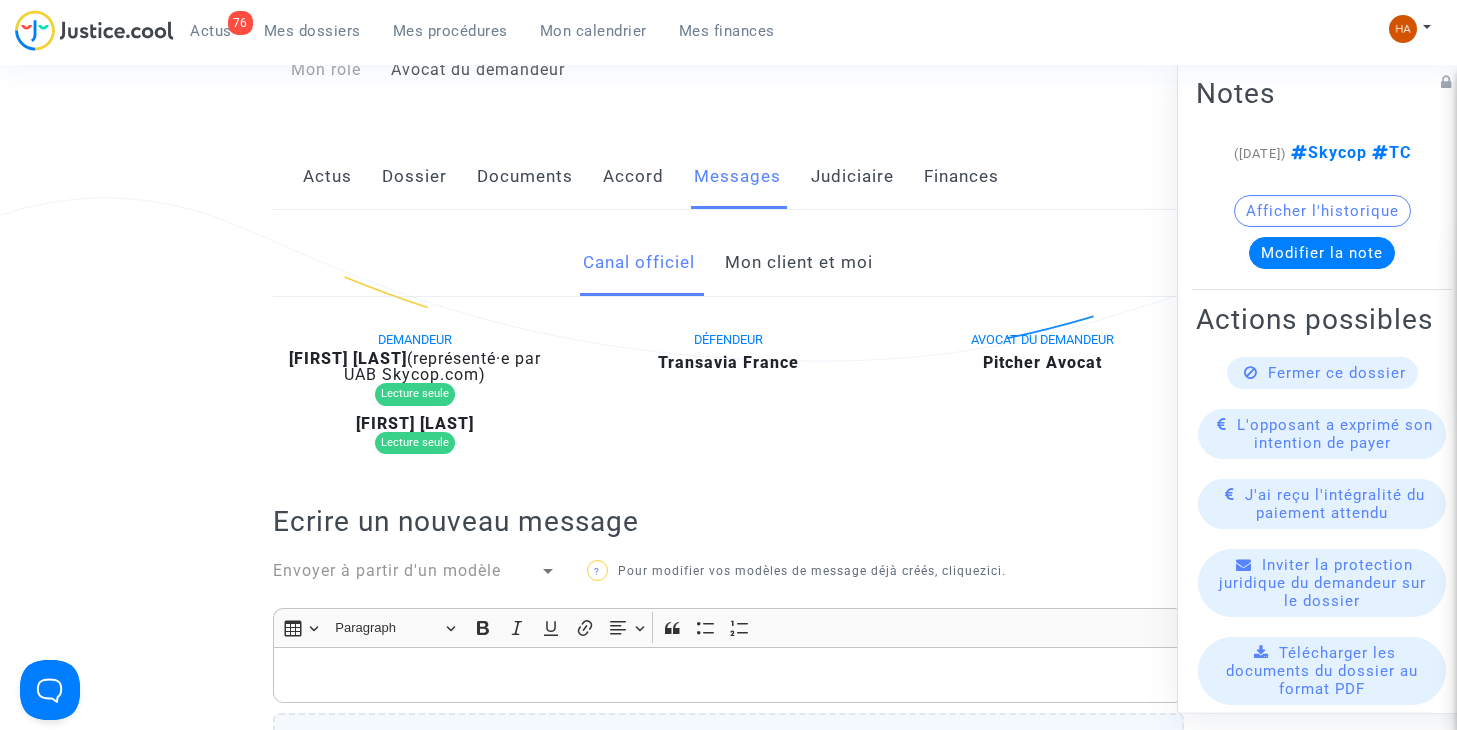 click on "Mon client et moi" 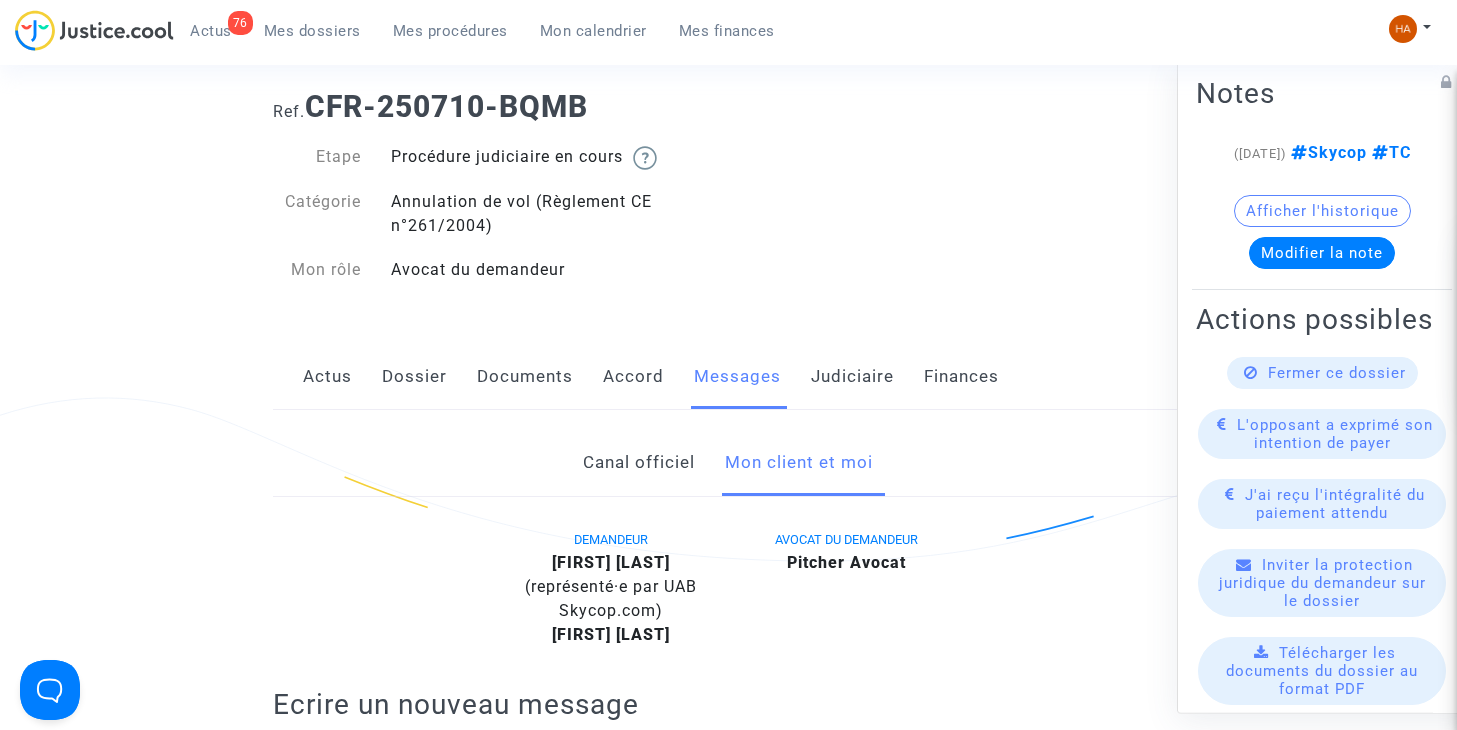 scroll, scrollTop: 0, scrollLeft: 0, axis: both 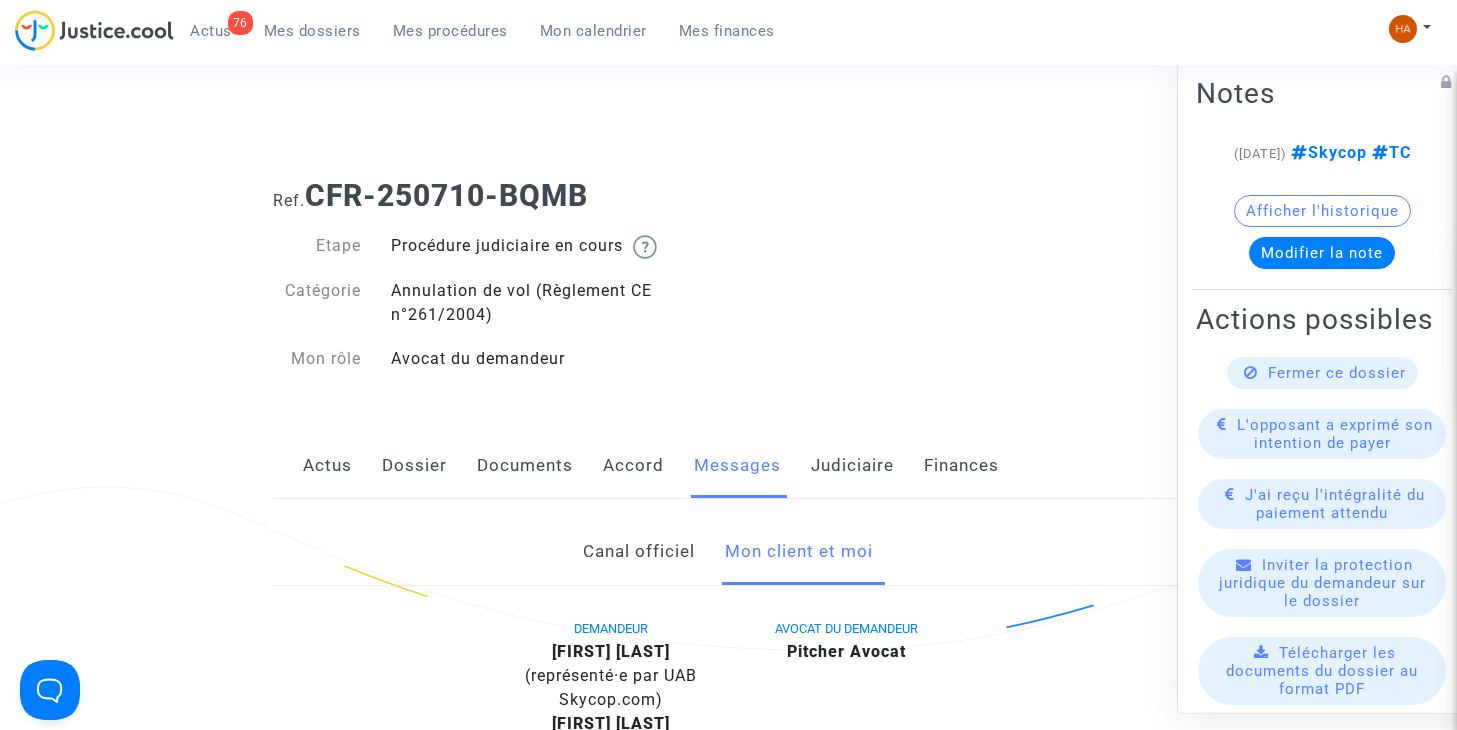 click on "[FIRST] [LAST]  (représenté·e par UAB Skycop.com)" 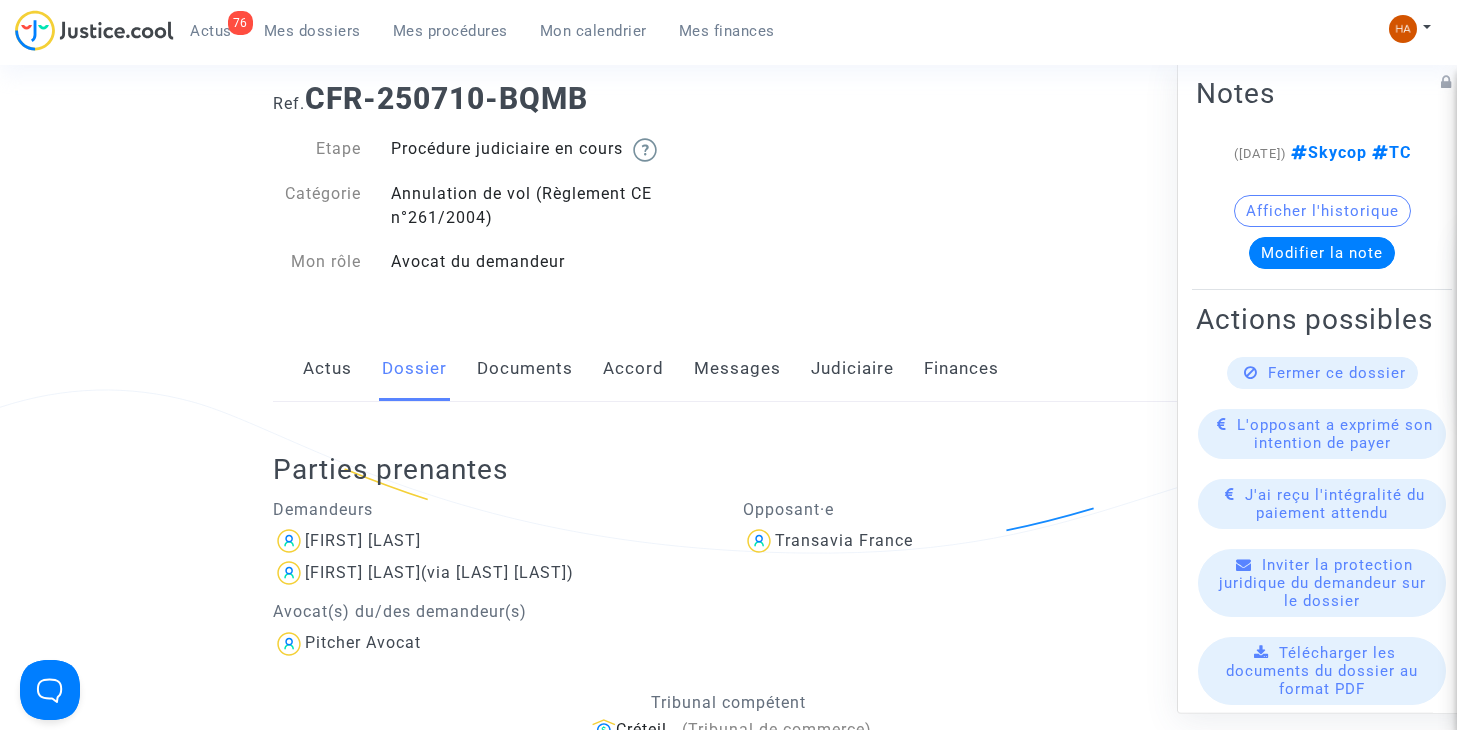 scroll, scrollTop: 100, scrollLeft: 0, axis: vertical 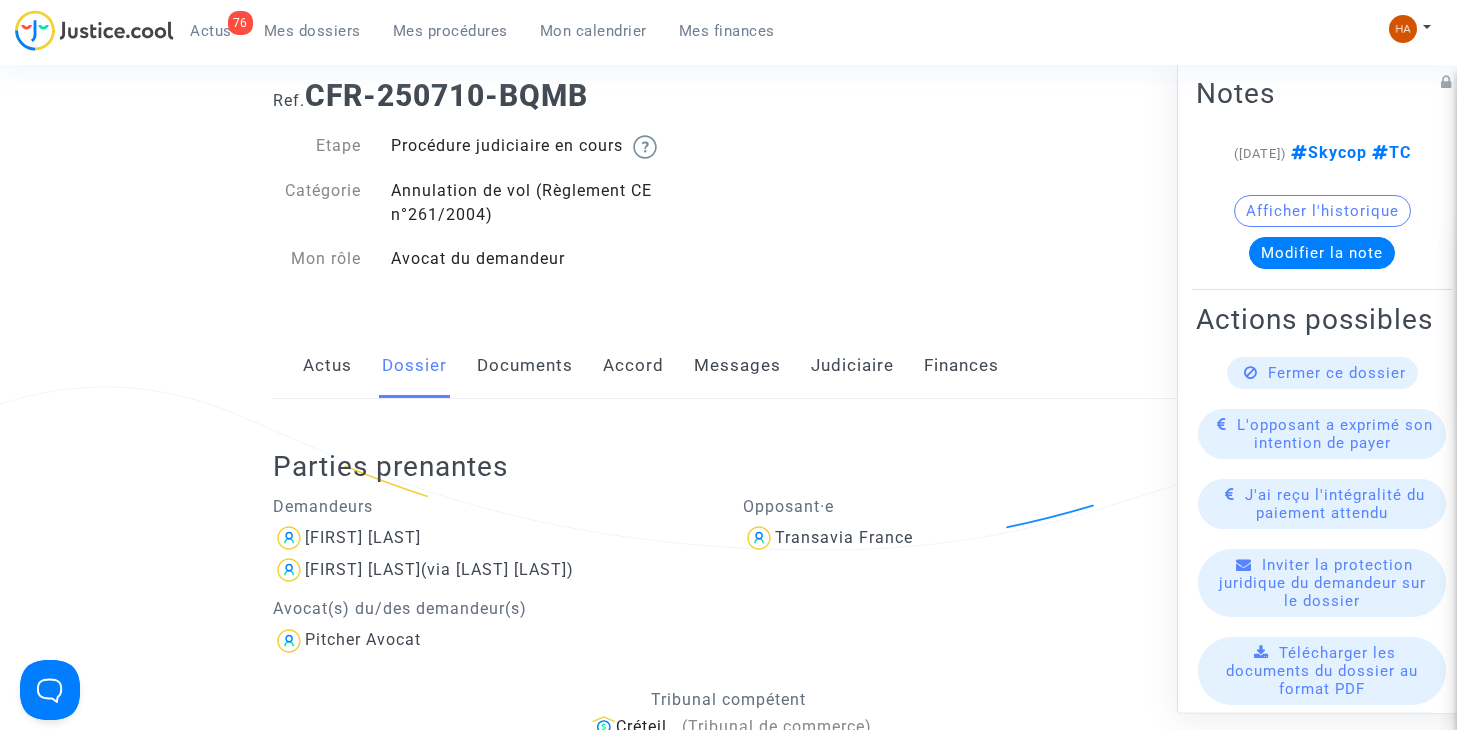 click on "Messages" 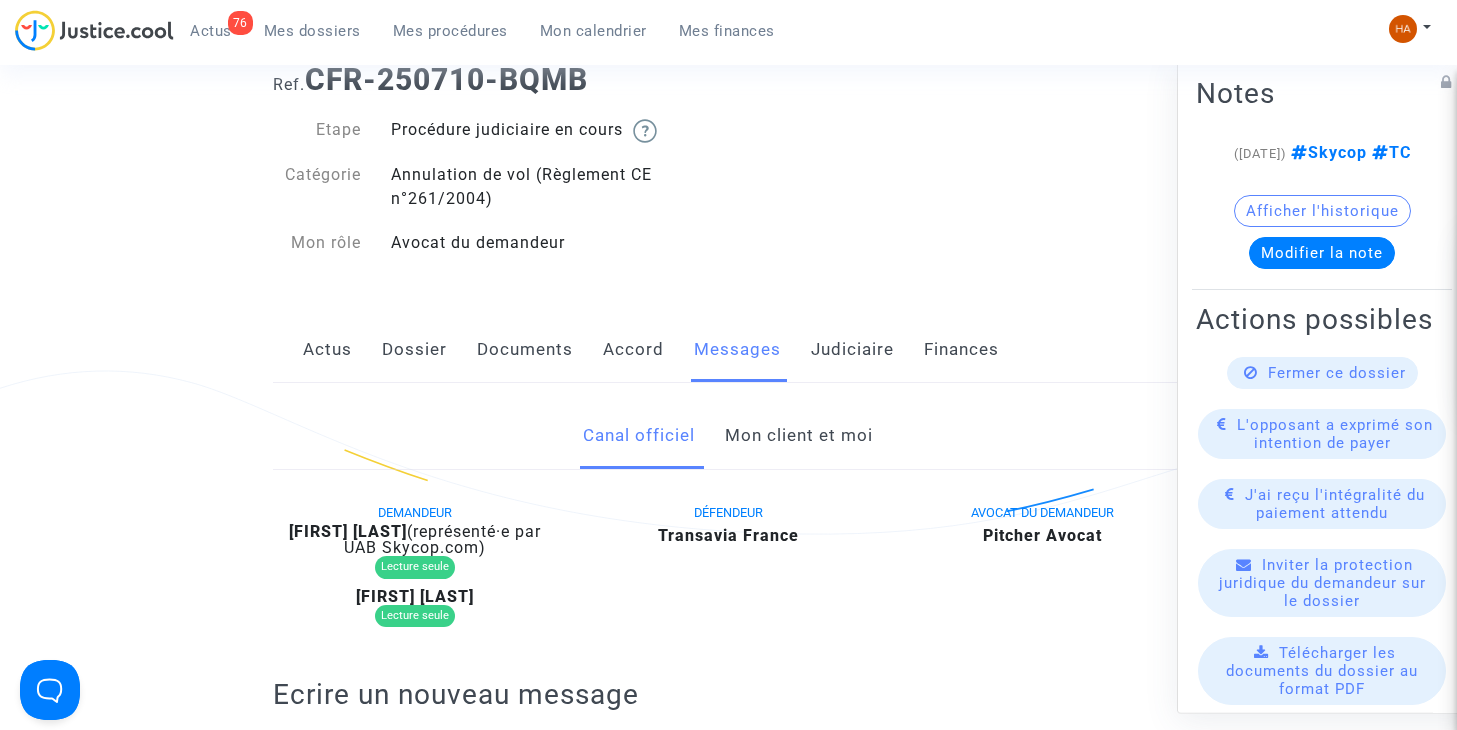 scroll, scrollTop: 100, scrollLeft: 0, axis: vertical 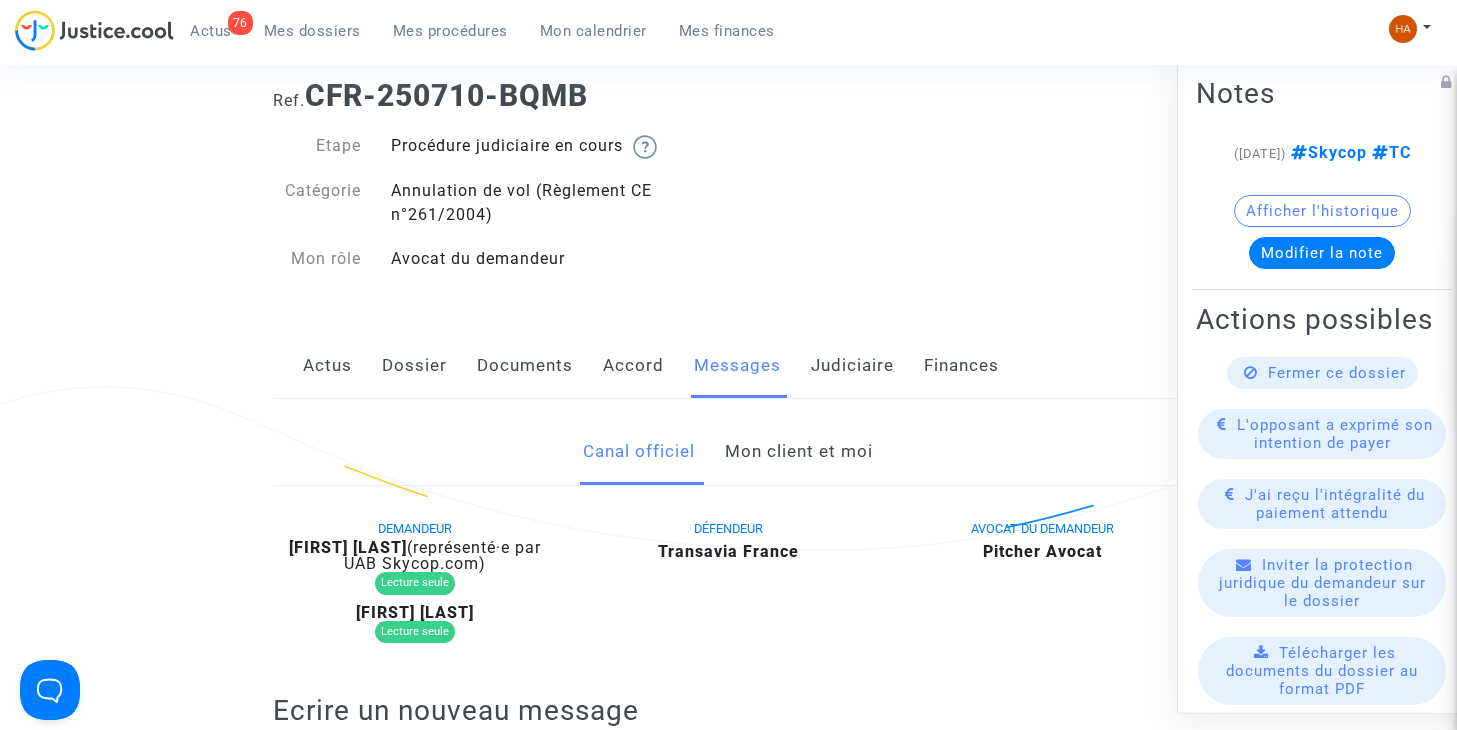 click on "Mon client et moi" 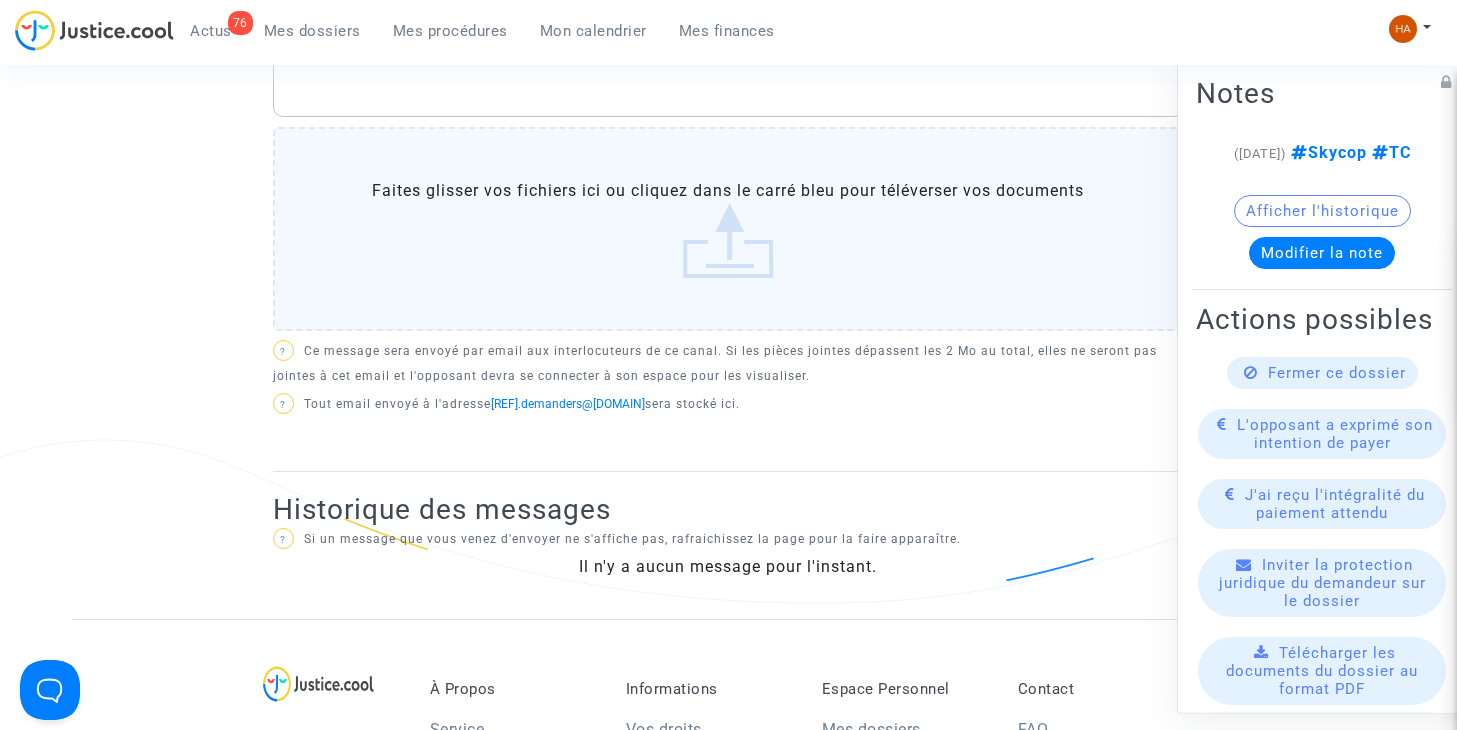 scroll, scrollTop: 900, scrollLeft: 0, axis: vertical 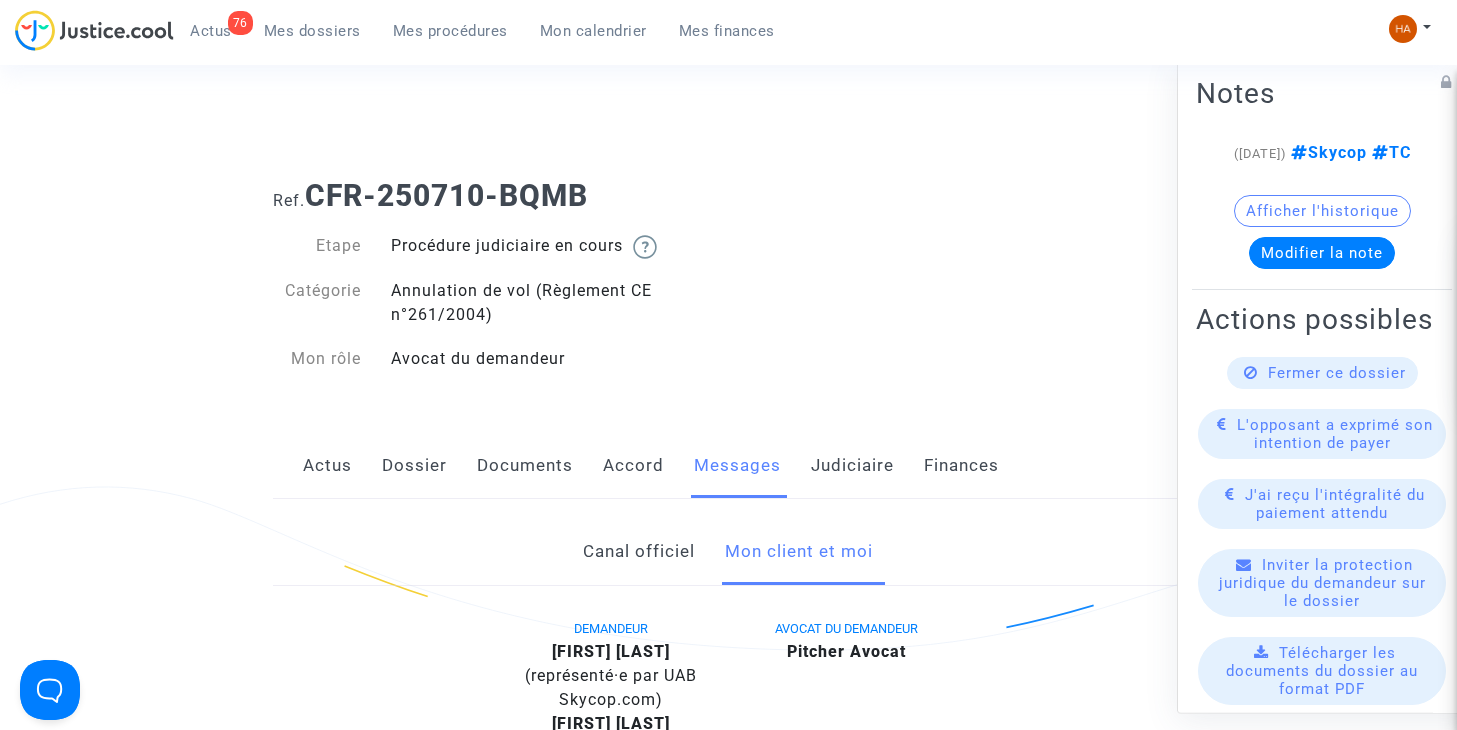 click on "Mes dossiers" at bounding box center [312, 31] 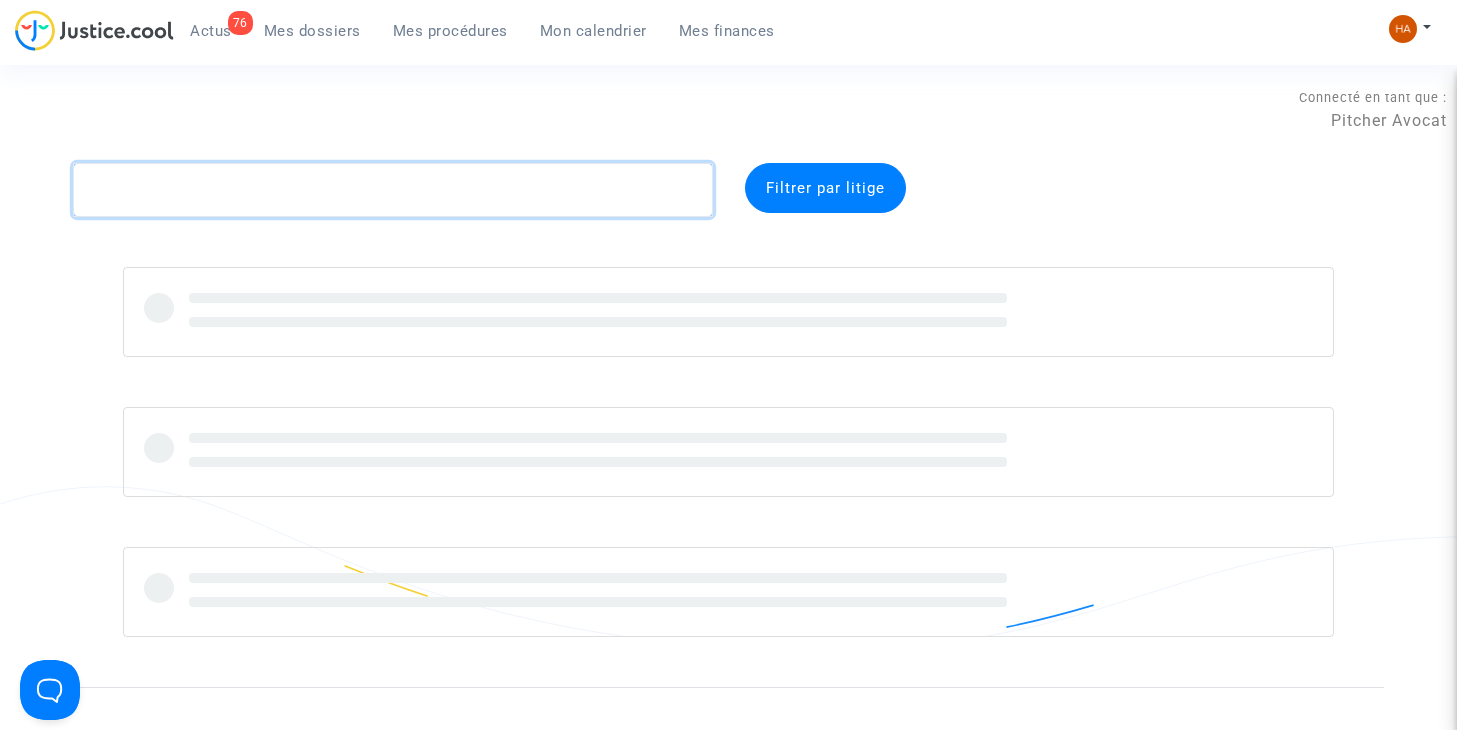 click 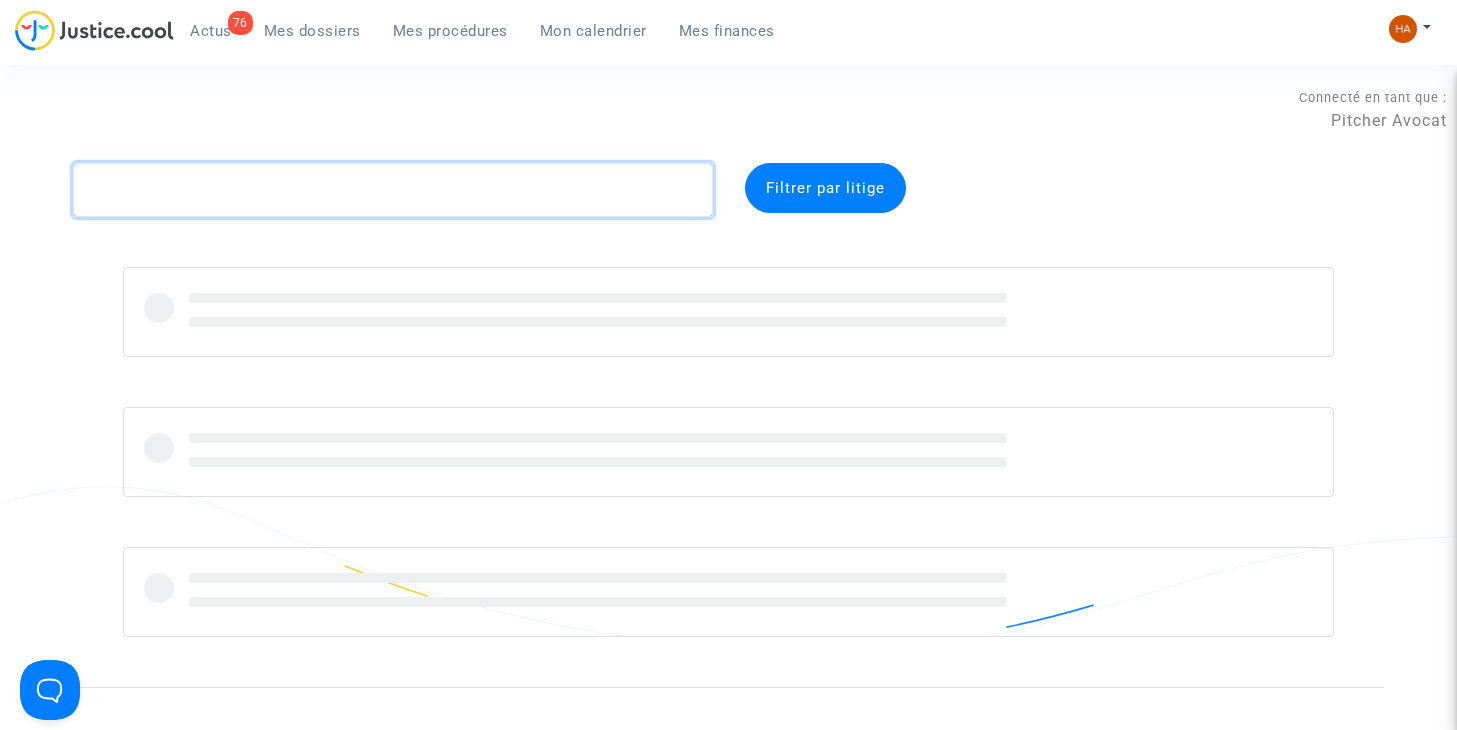 paste on "CFR-250501-HFBB" 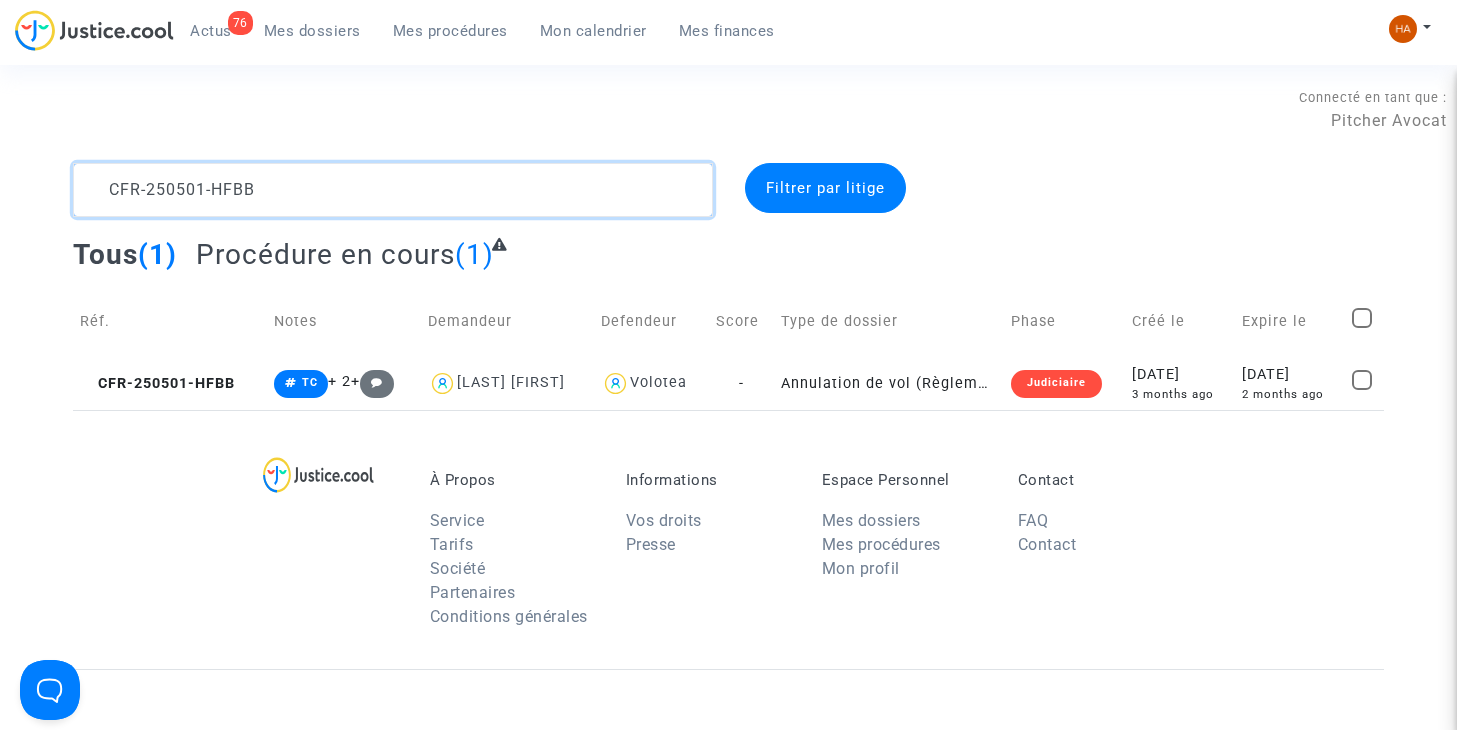 type on "CFR-250501-HFBB" 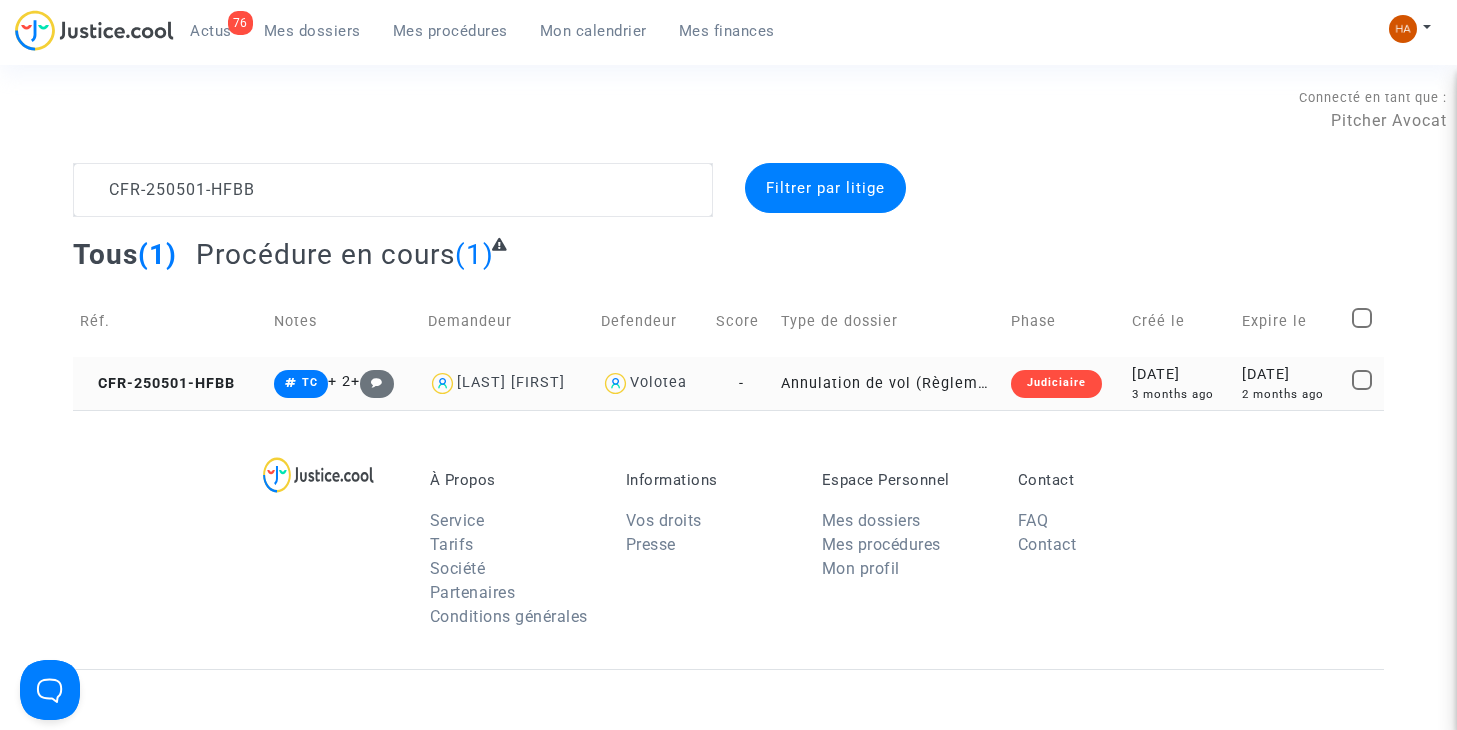click on "-" 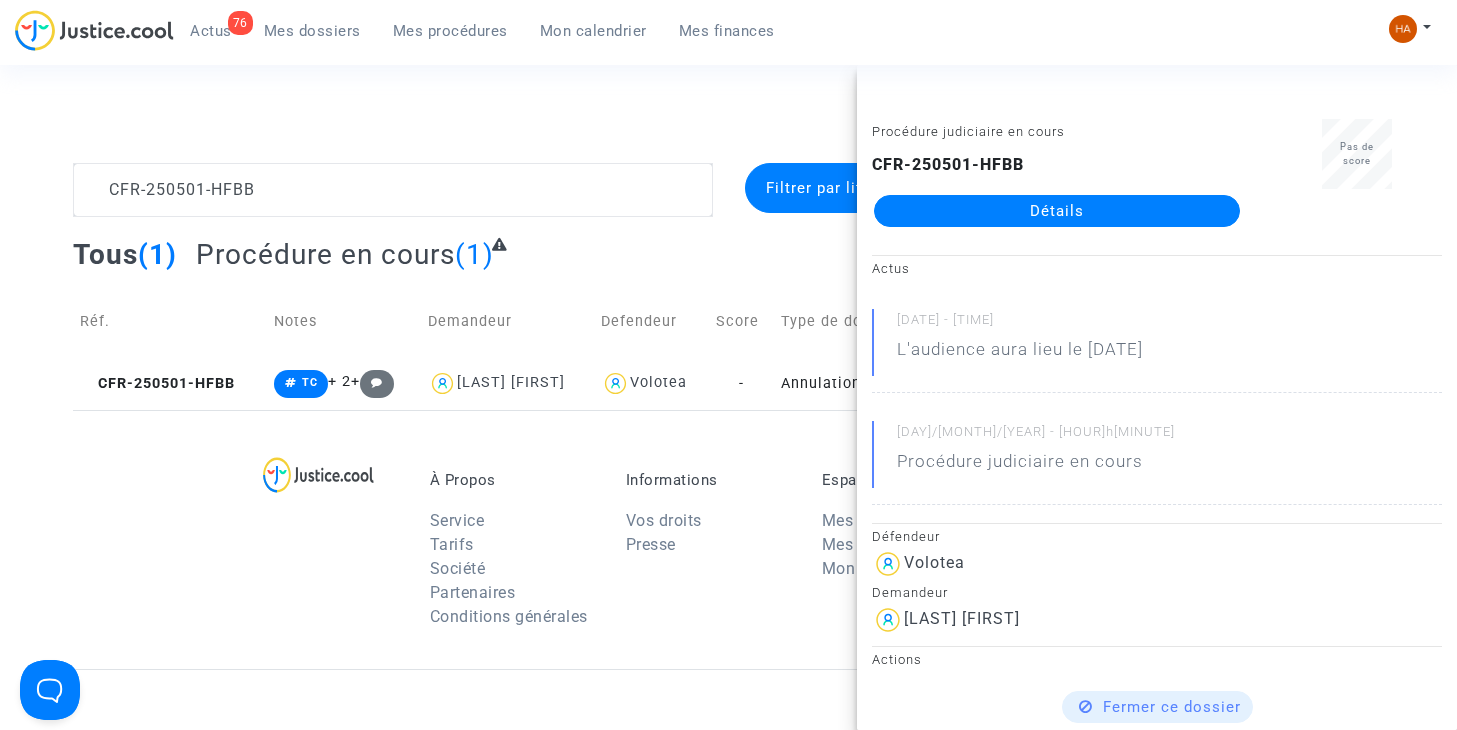 click on "Détails" 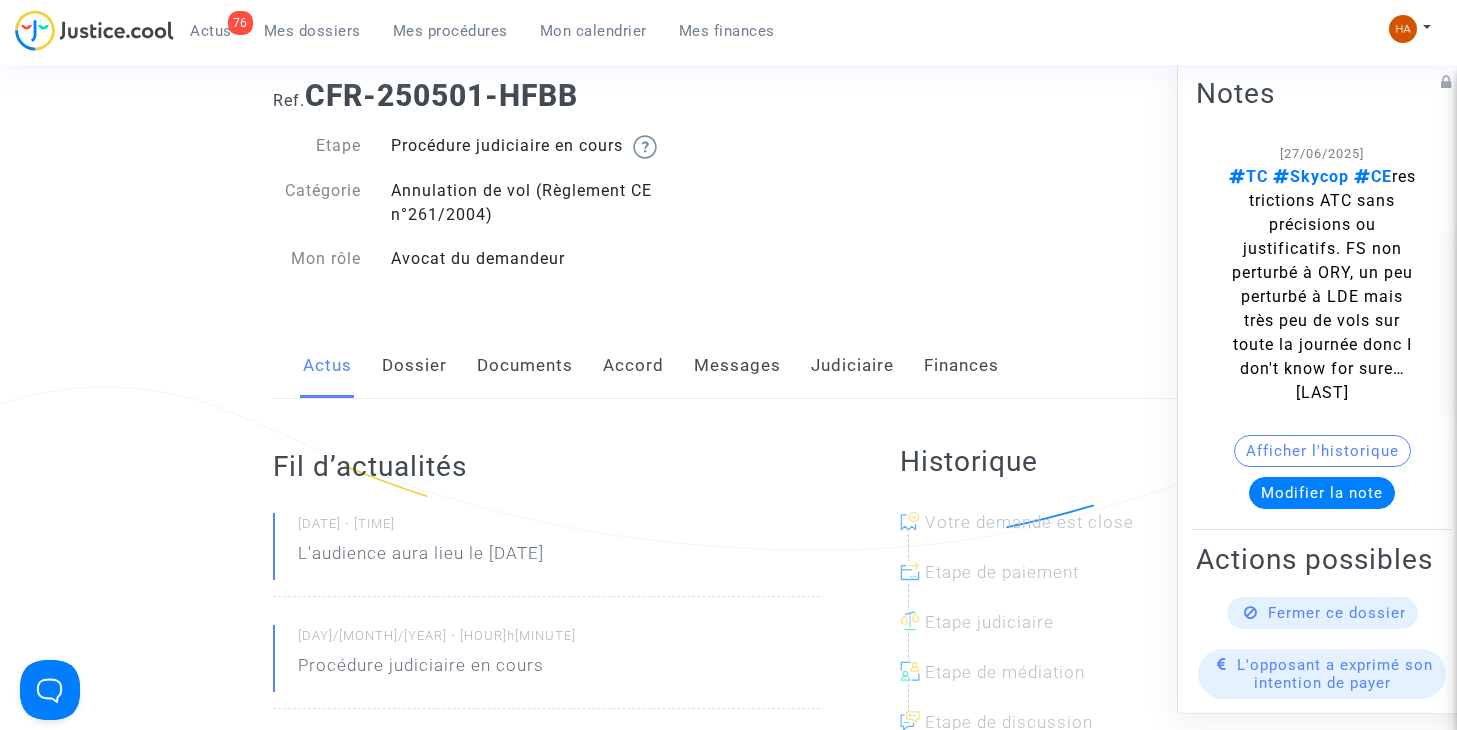 click on "Messages" 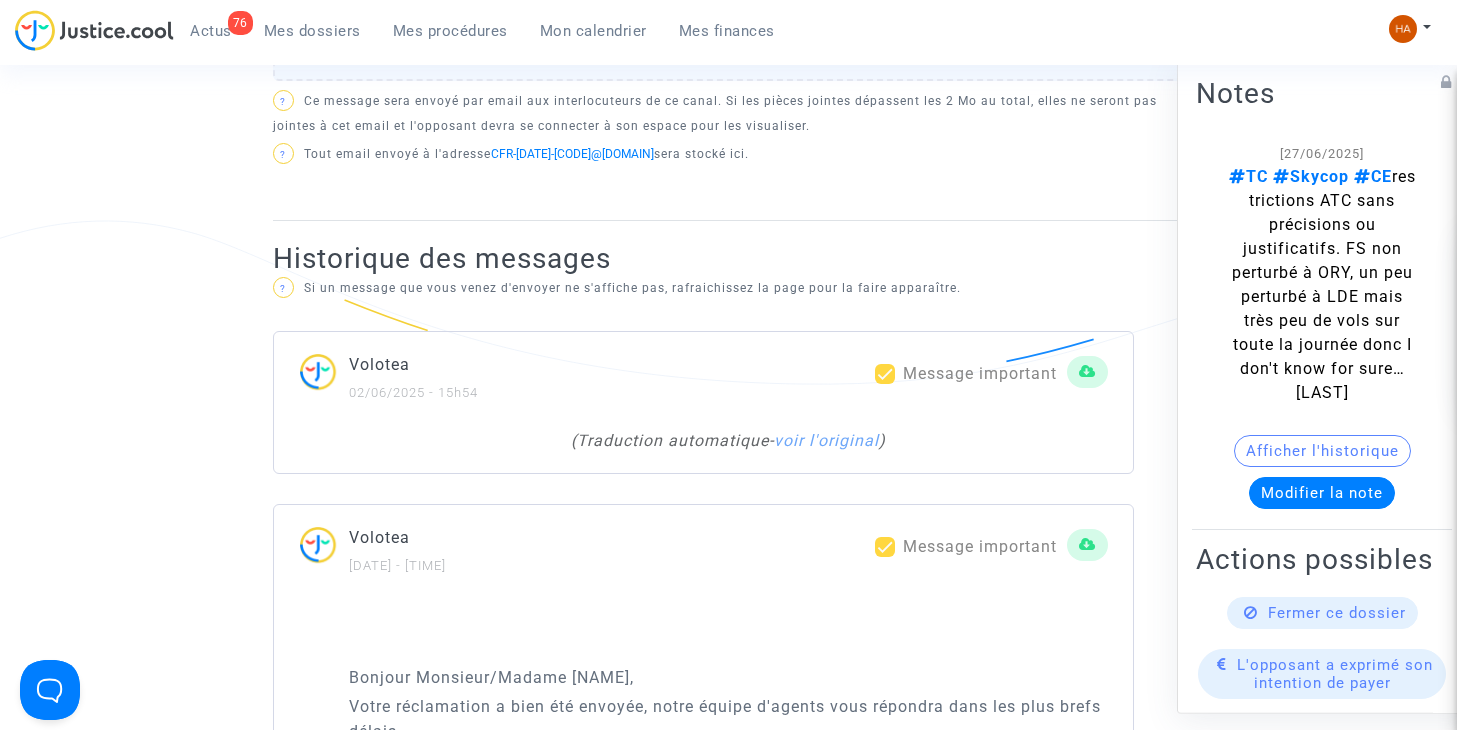 scroll, scrollTop: 1100, scrollLeft: 0, axis: vertical 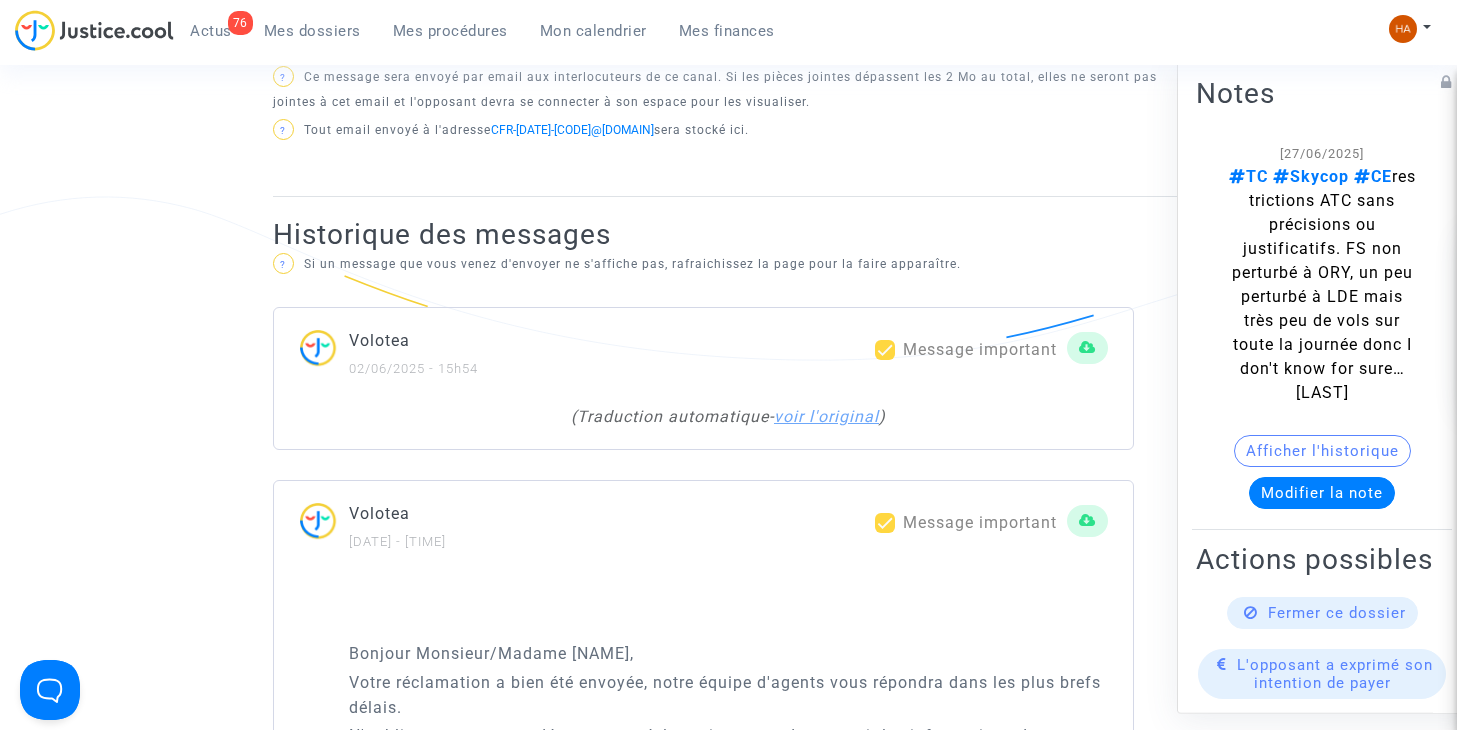 click on "voir l'original" 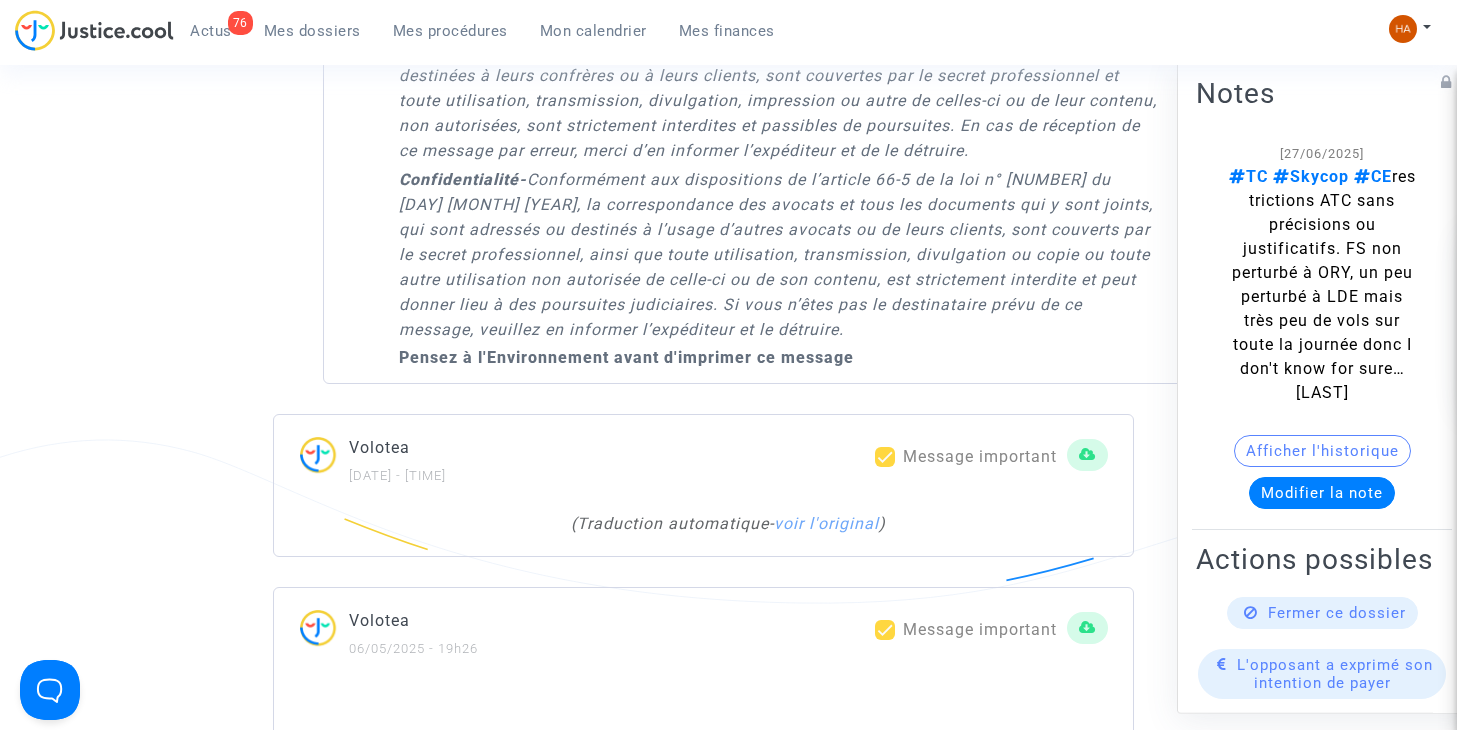 scroll, scrollTop: 8968, scrollLeft: 0, axis: vertical 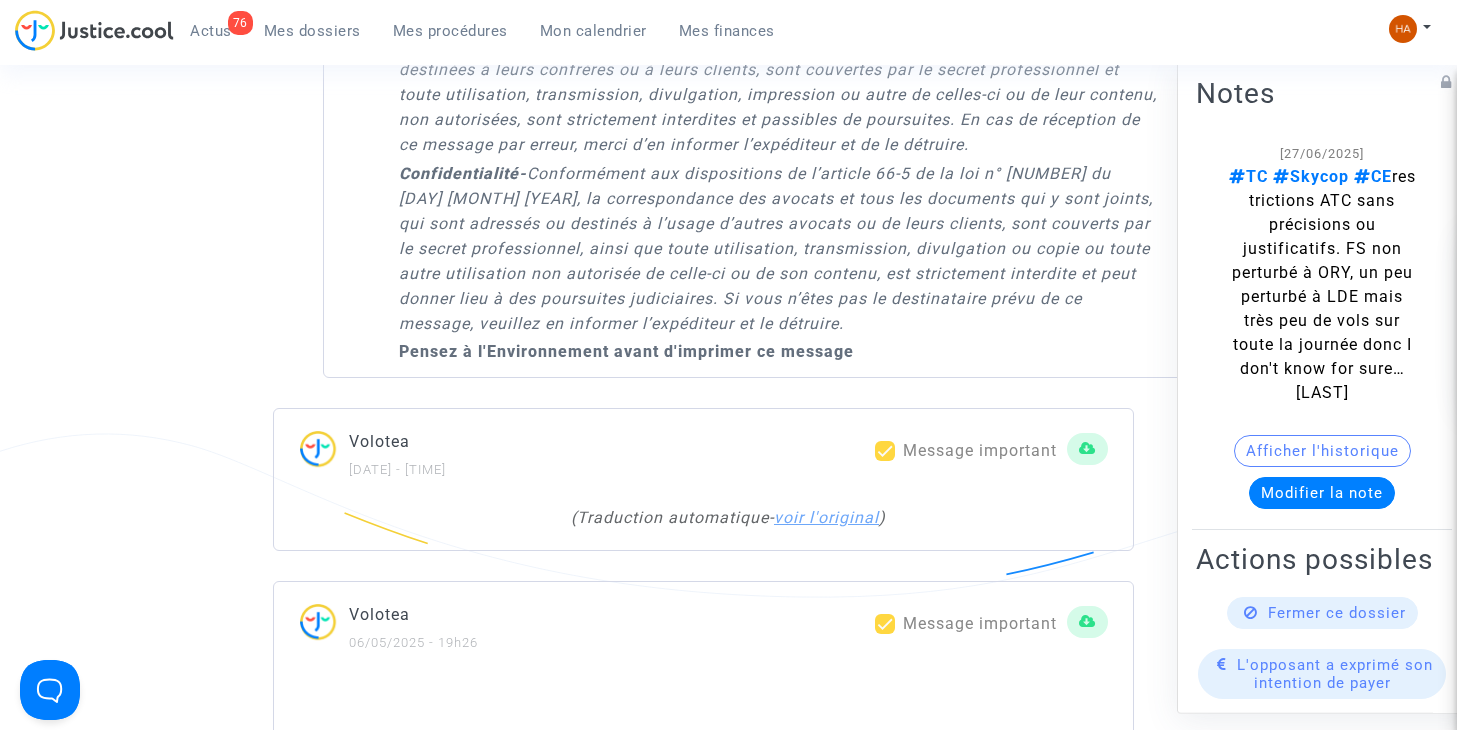 click on "voir l'original" 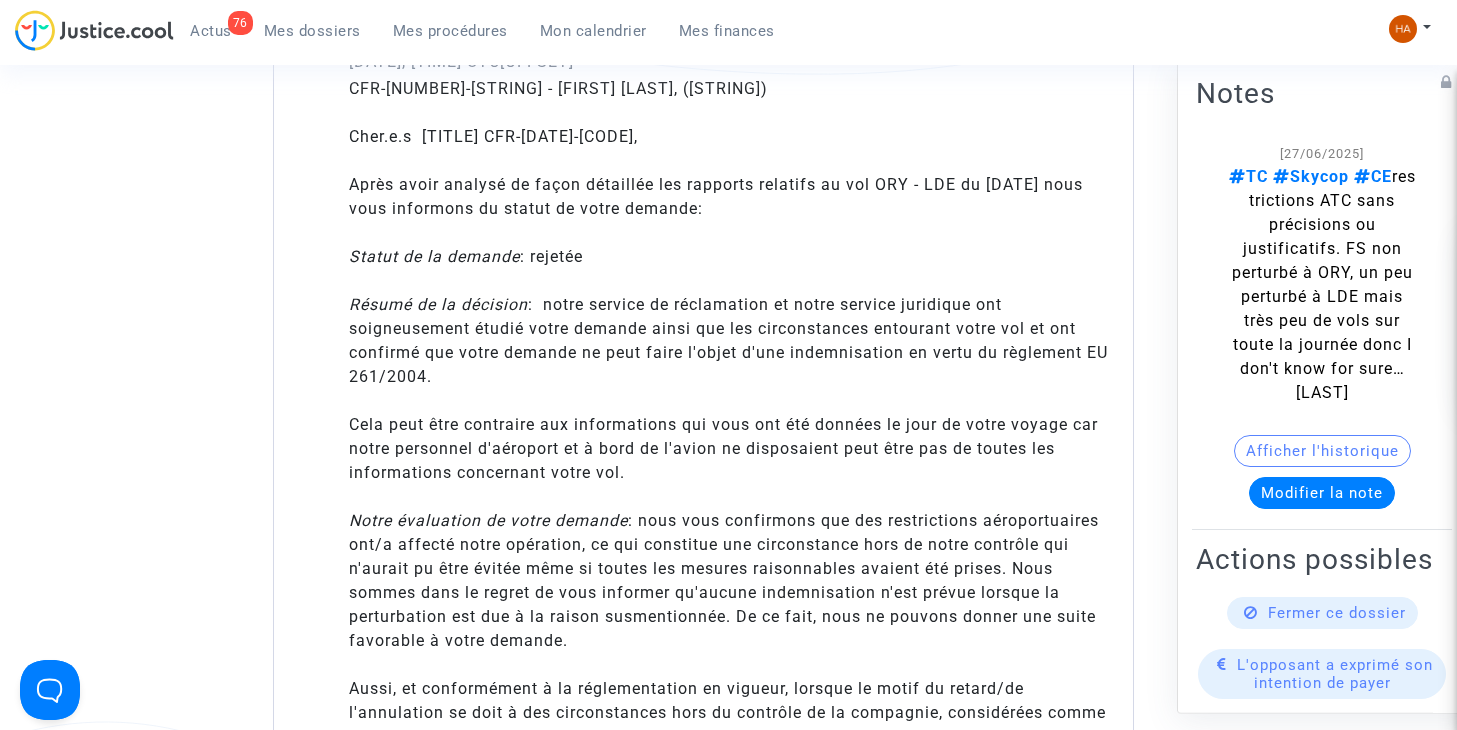 scroll, scrollTop: 9493, scrollLeft: 0, axis: vertical 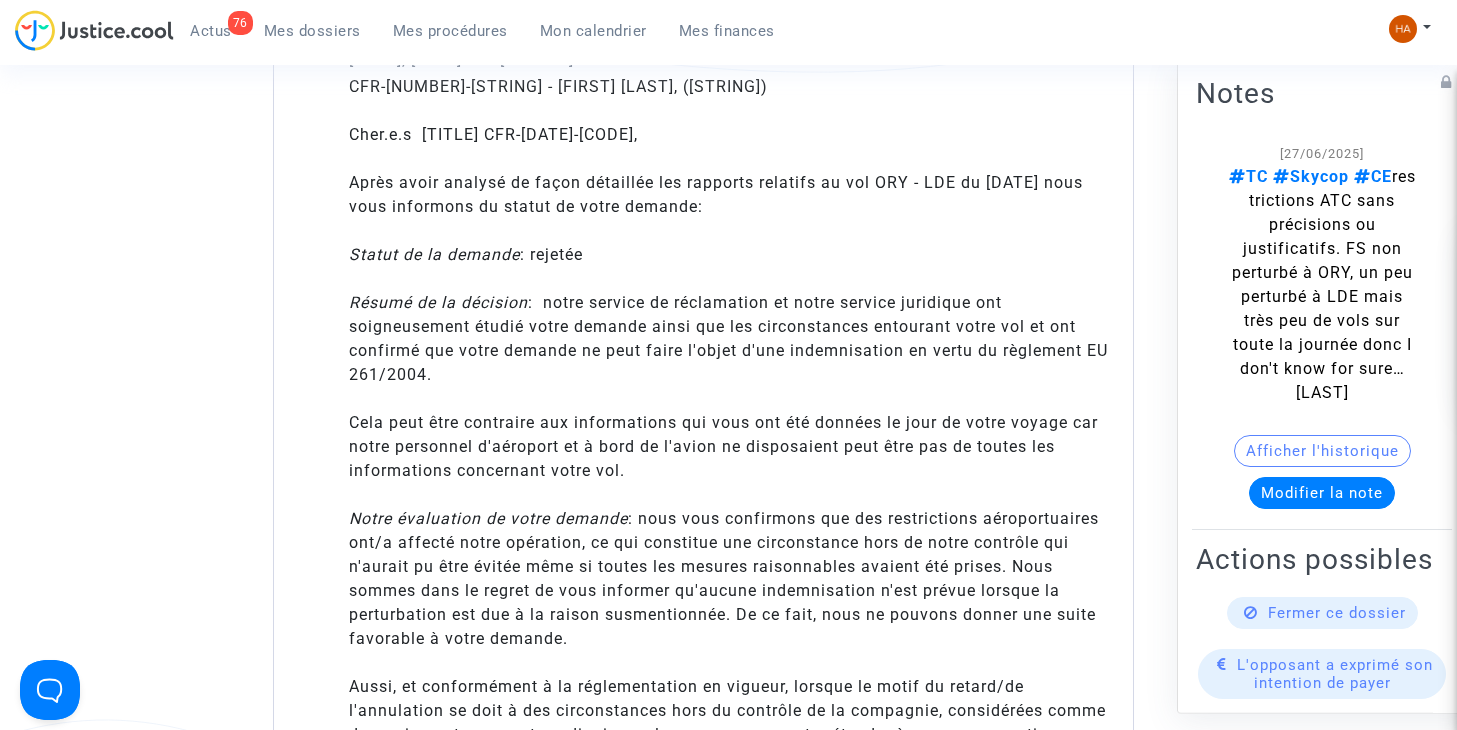 drag, startPoint x: 1287, startPoint y: 490, endPoint x: 989, endPoint y: 542, distance: 302.5029 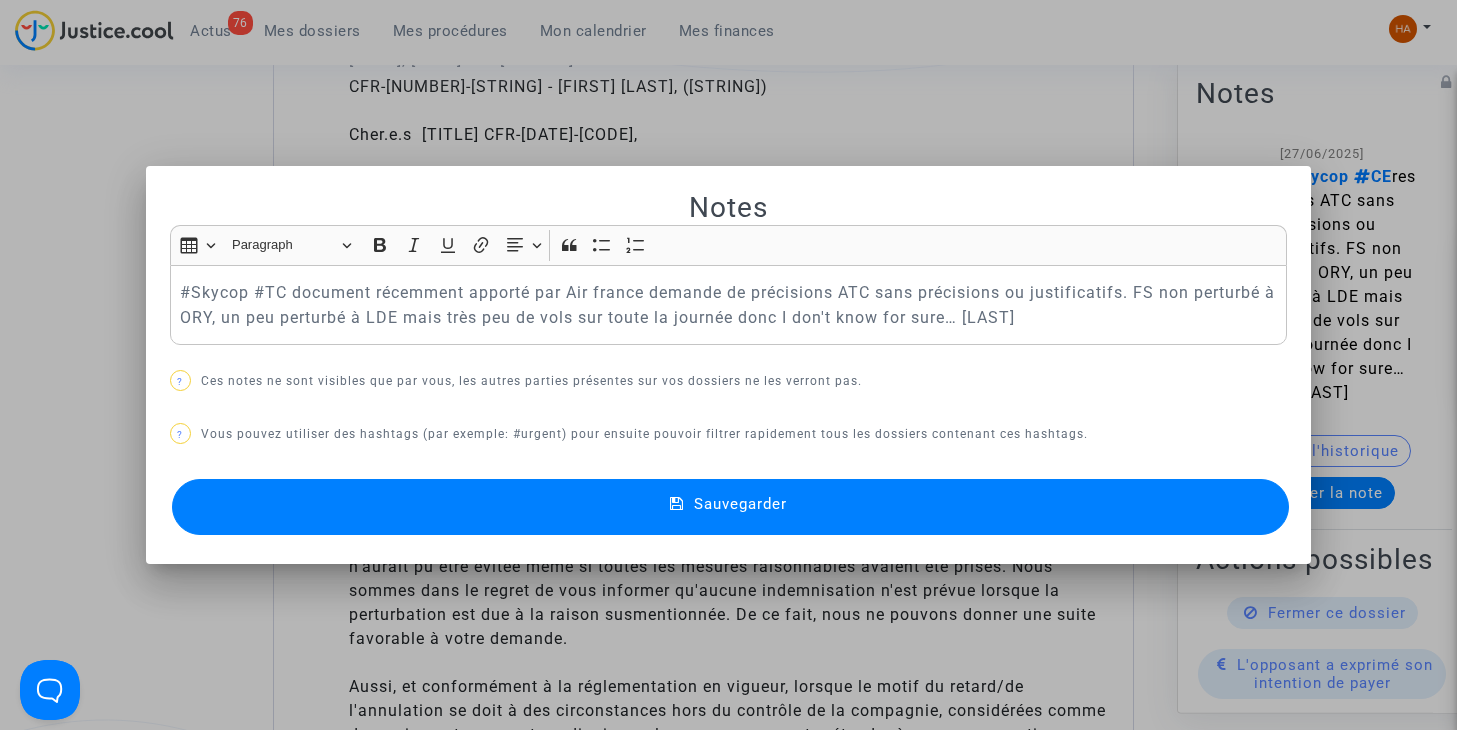 click at bounding box center [728, 365] 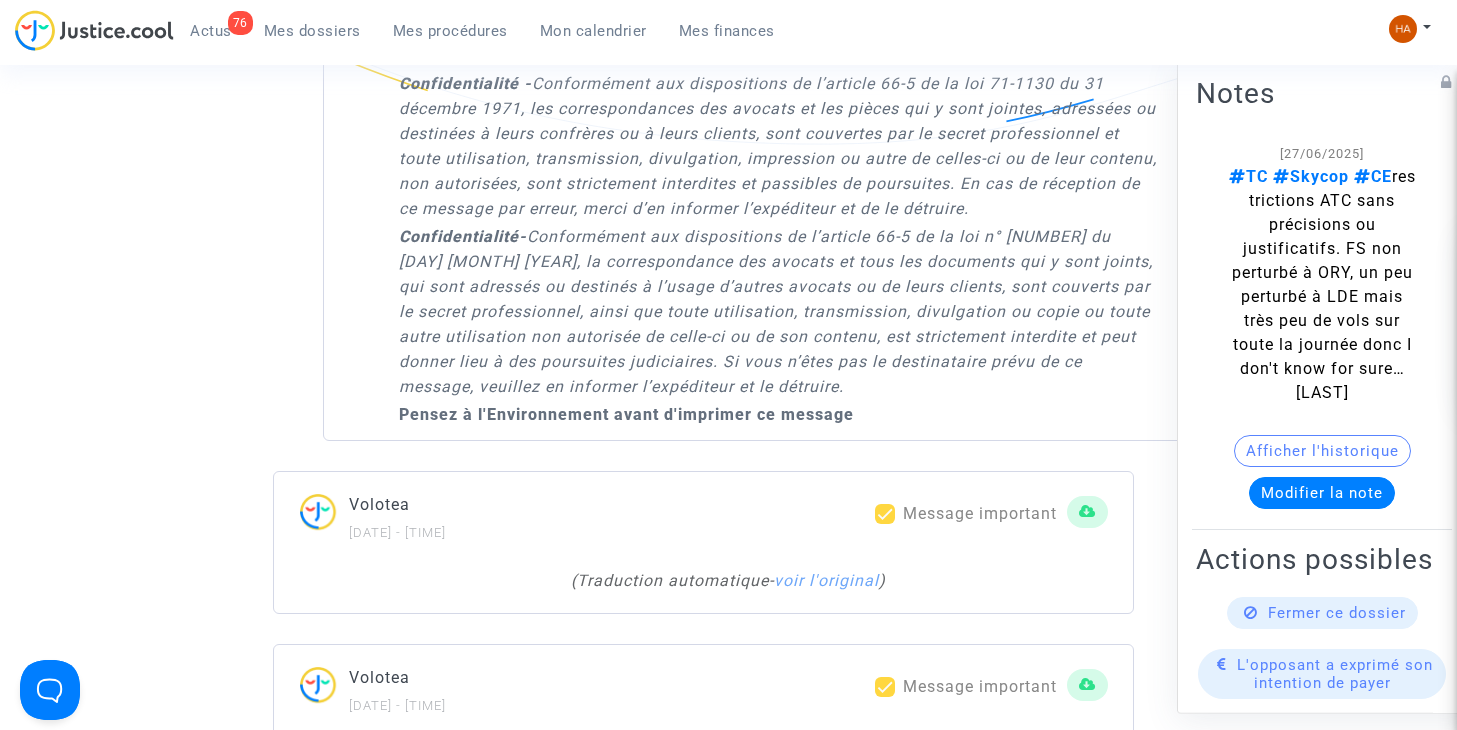 scroll, scrollTop: 6166, scrollLeft: 0, axis: vertical 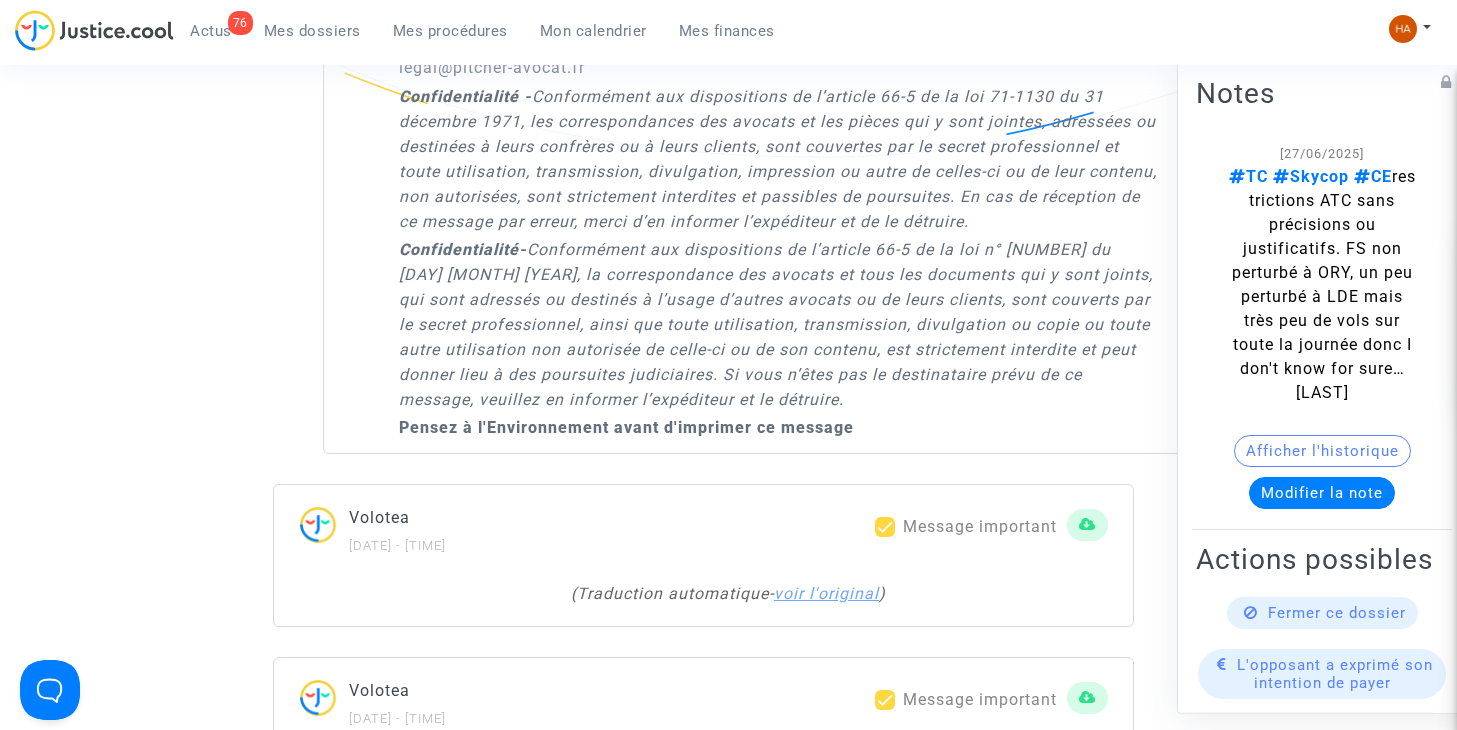 click on "voir l'original" 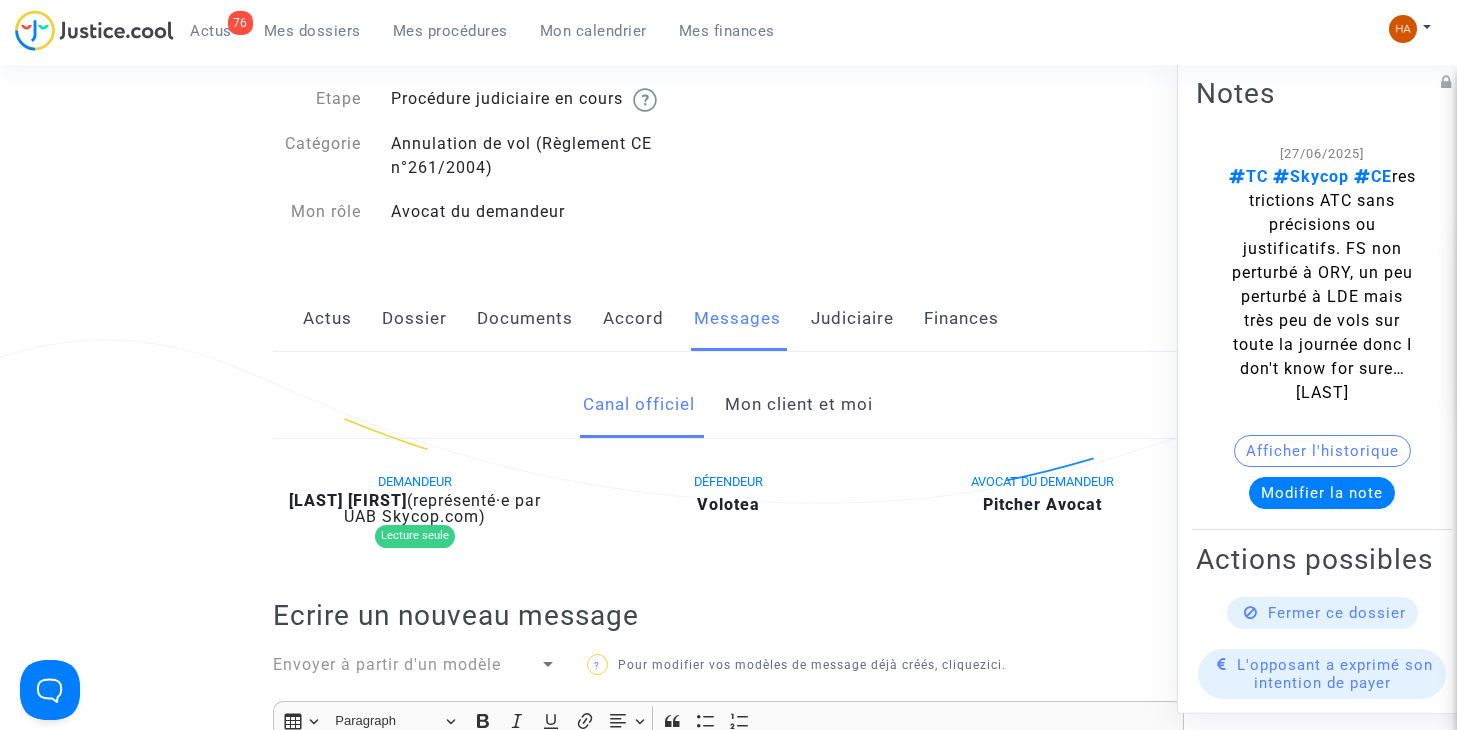 scroll, scrollTop: 0, scrollLeft: 0, axis: both 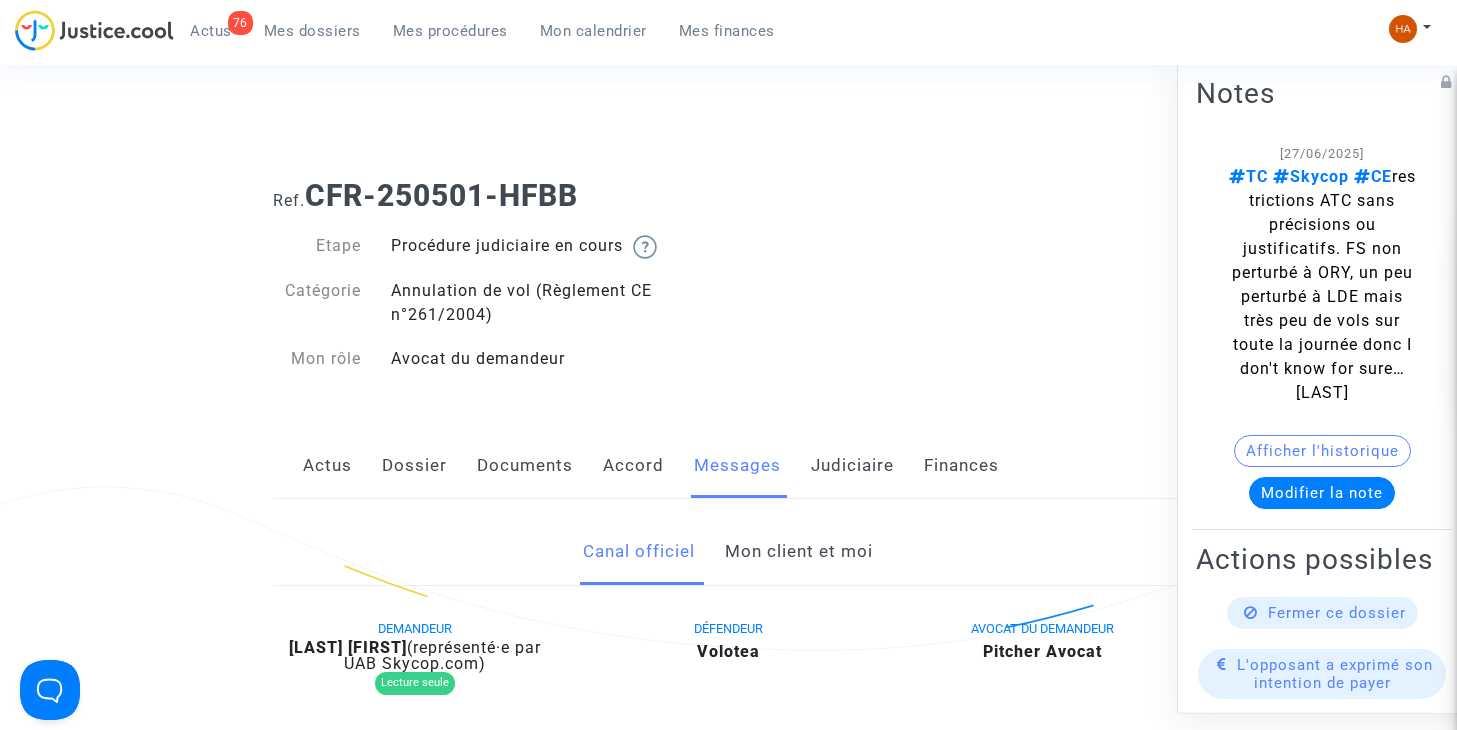 drag, startPoint x: 582, startPoint y: 193, endPoint x: 510, endPoint y: 189, distance: 72.11102 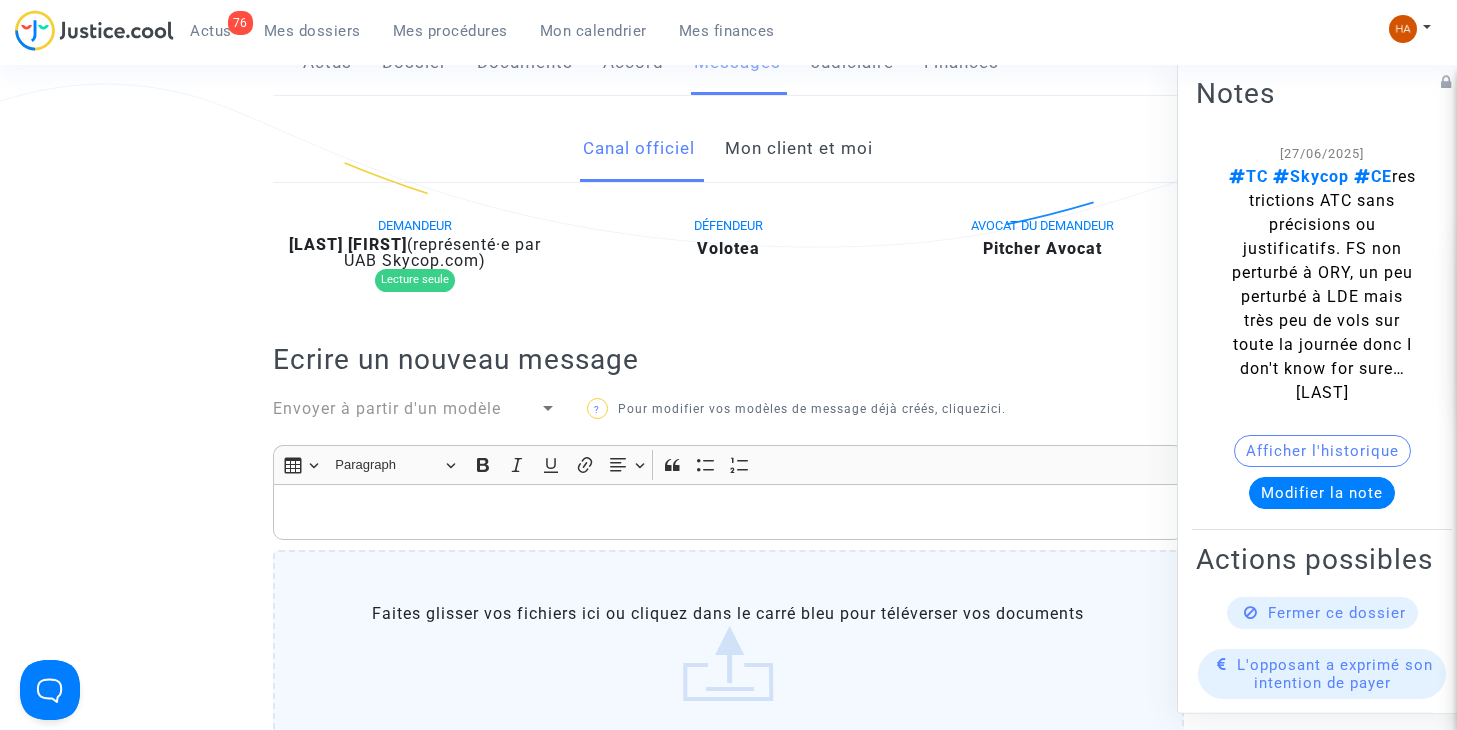 scroll, scrollTop: 400, scrollLeft: 0, axis: vertical 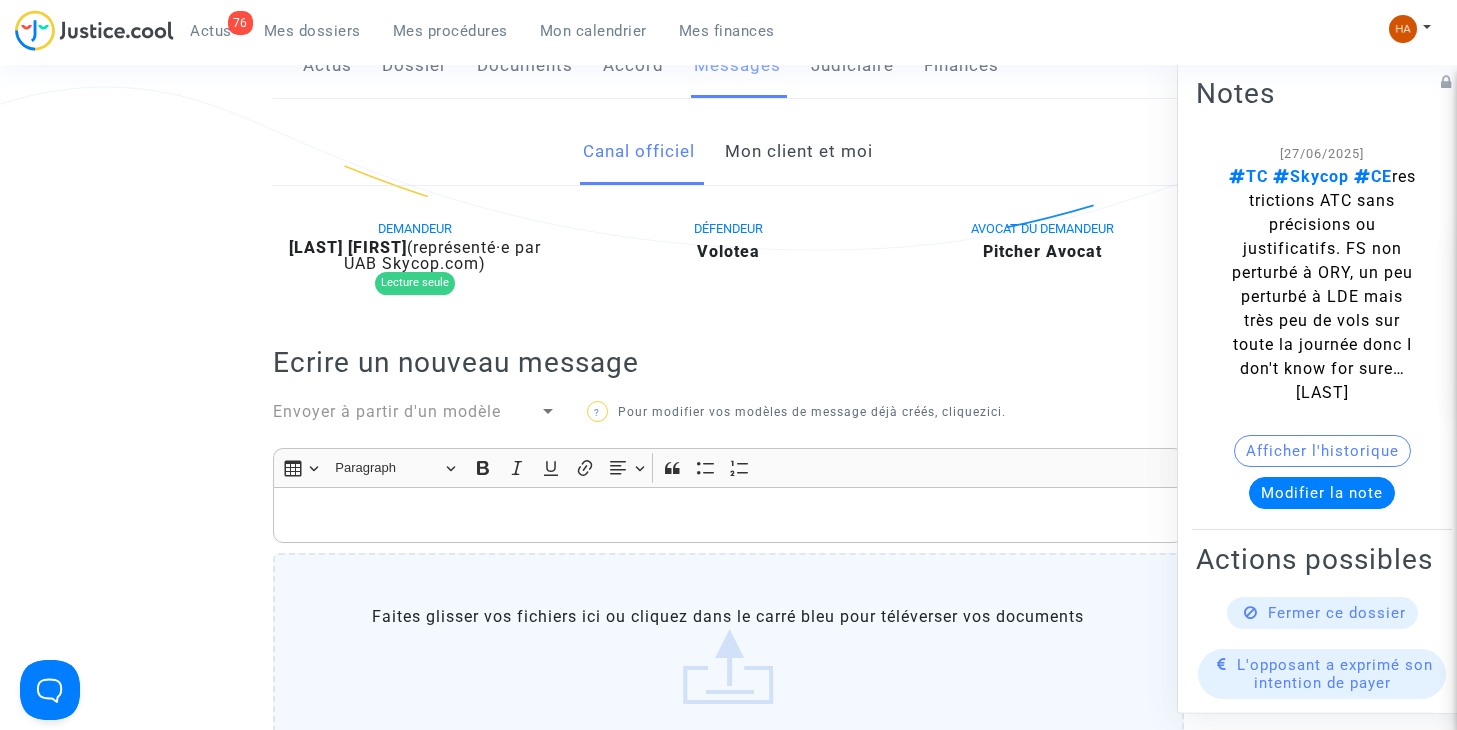 click on "Mon client et moi" 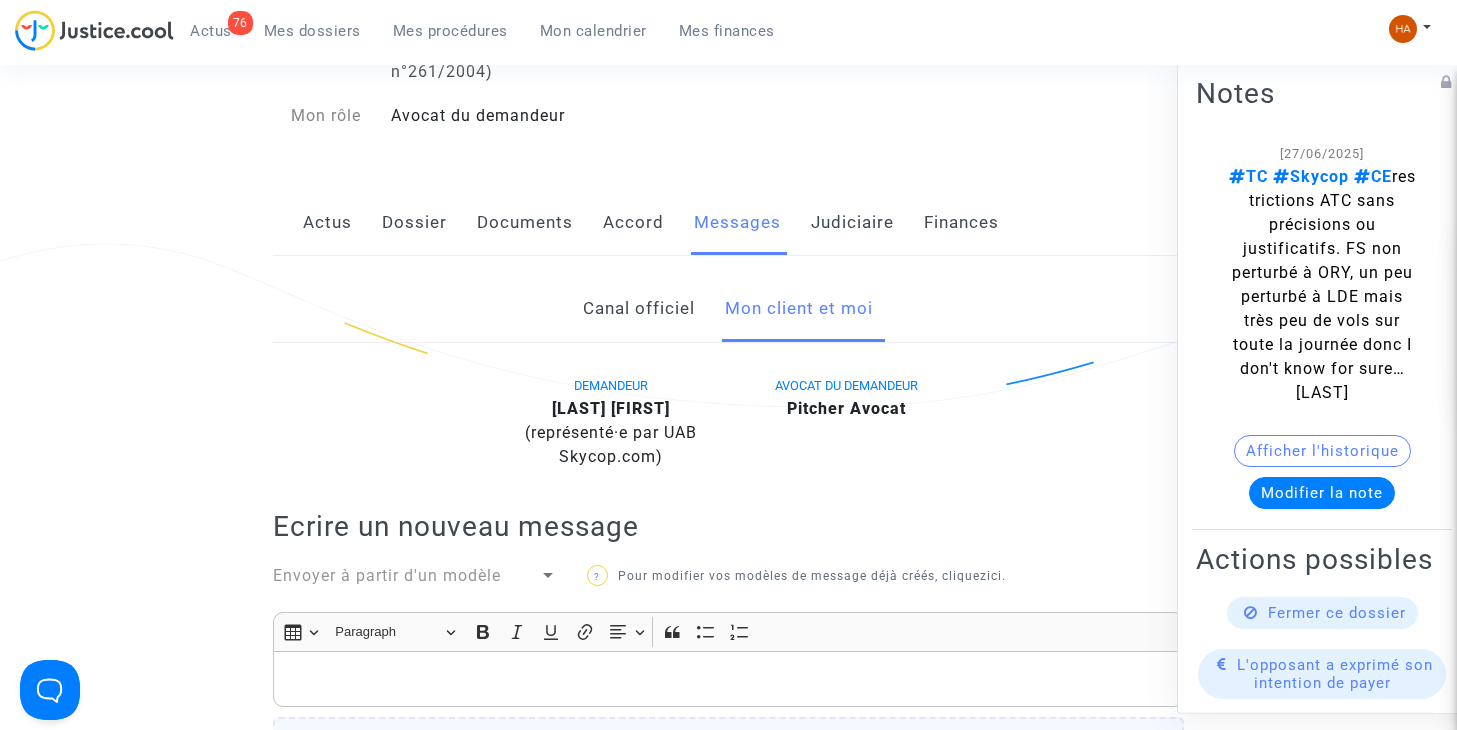 scroll, scrollTop: 200, scrollLeft: 0, axis: vertical 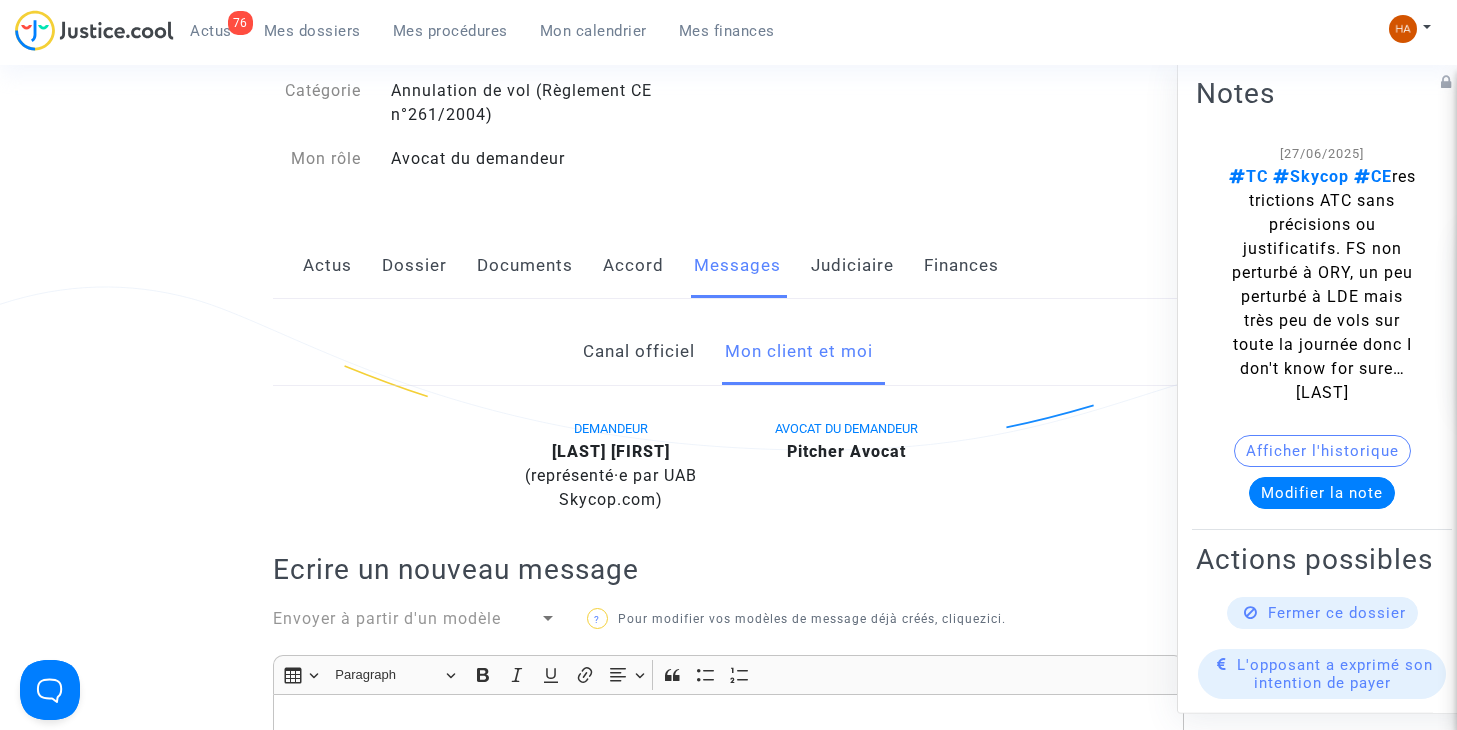 click on "Canal officiel" 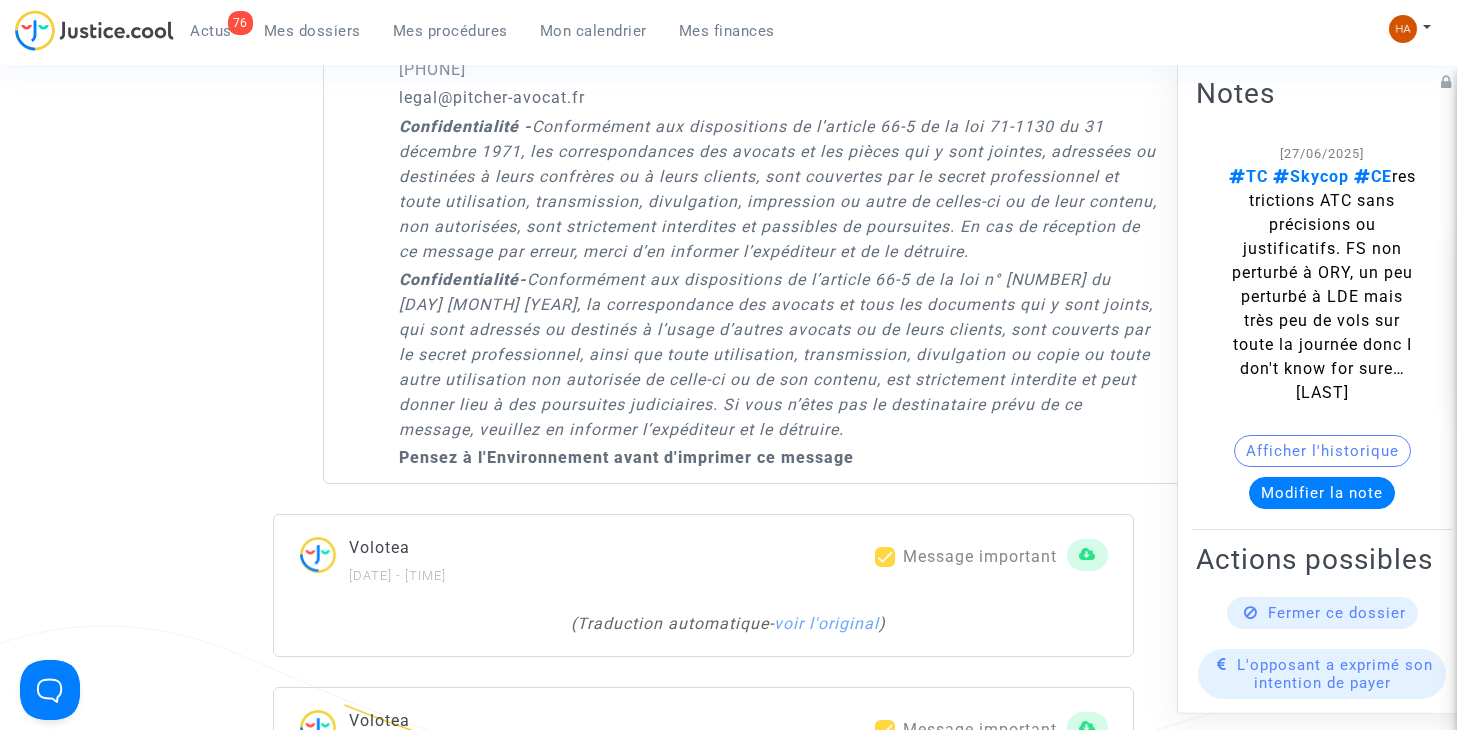 scroll, scrollTop: 6392, scrollLeft: 0, axis: vertical 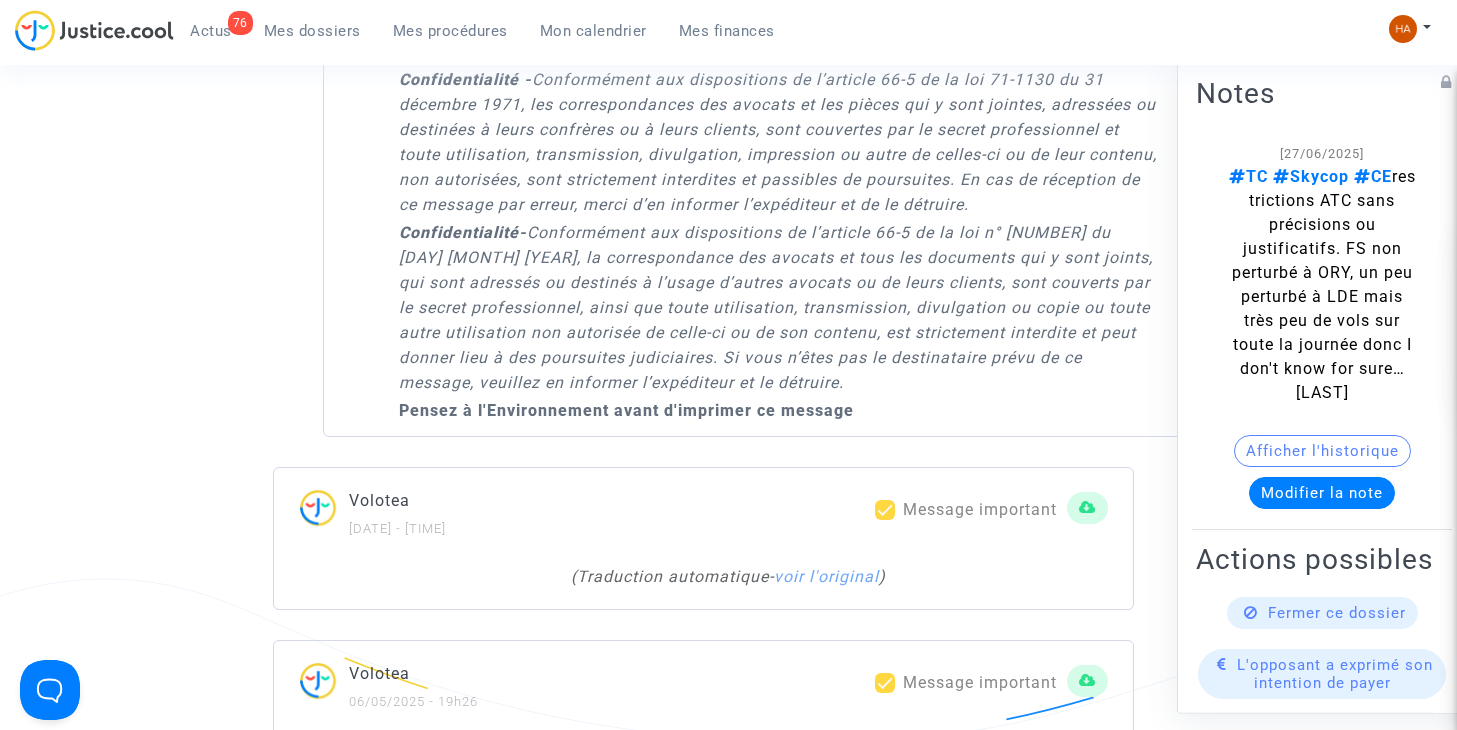 click on "( Traduction automatique - voir l'original )" 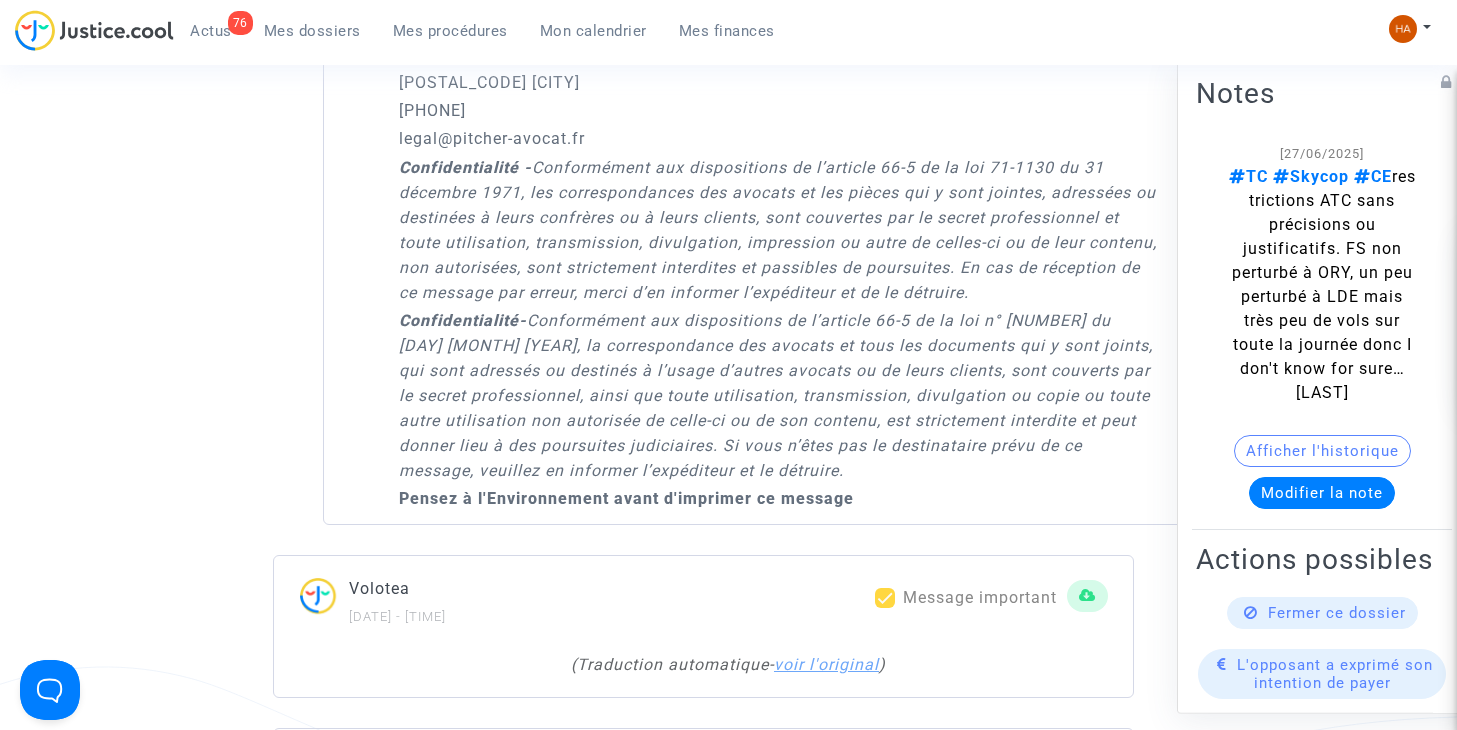 click on "Volotea [DATE] - [TIME] Message important ( Traduction automatique - voir l'original )" 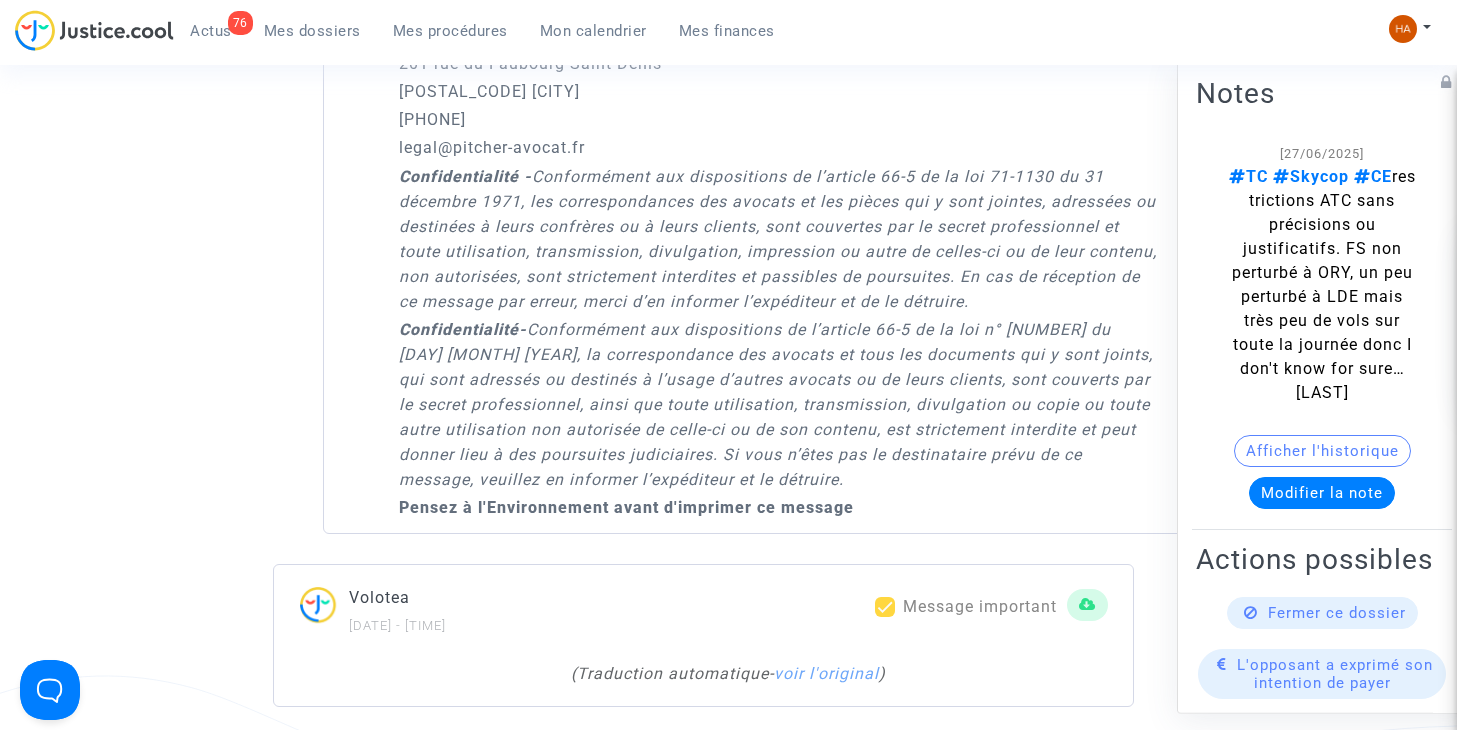 scroll, scrollTop: 6292, scrollLeft: 0, axis: vertical 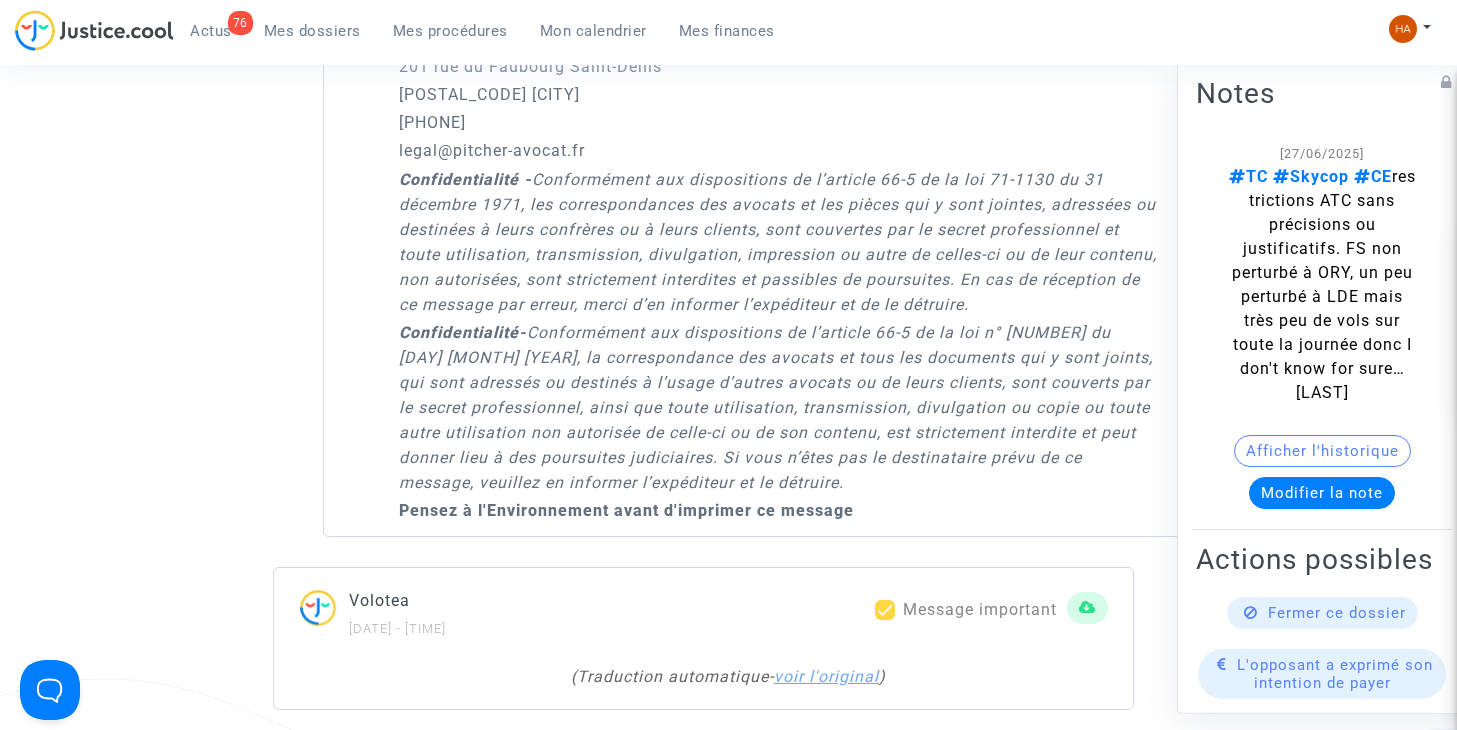 click on "voir l'original" 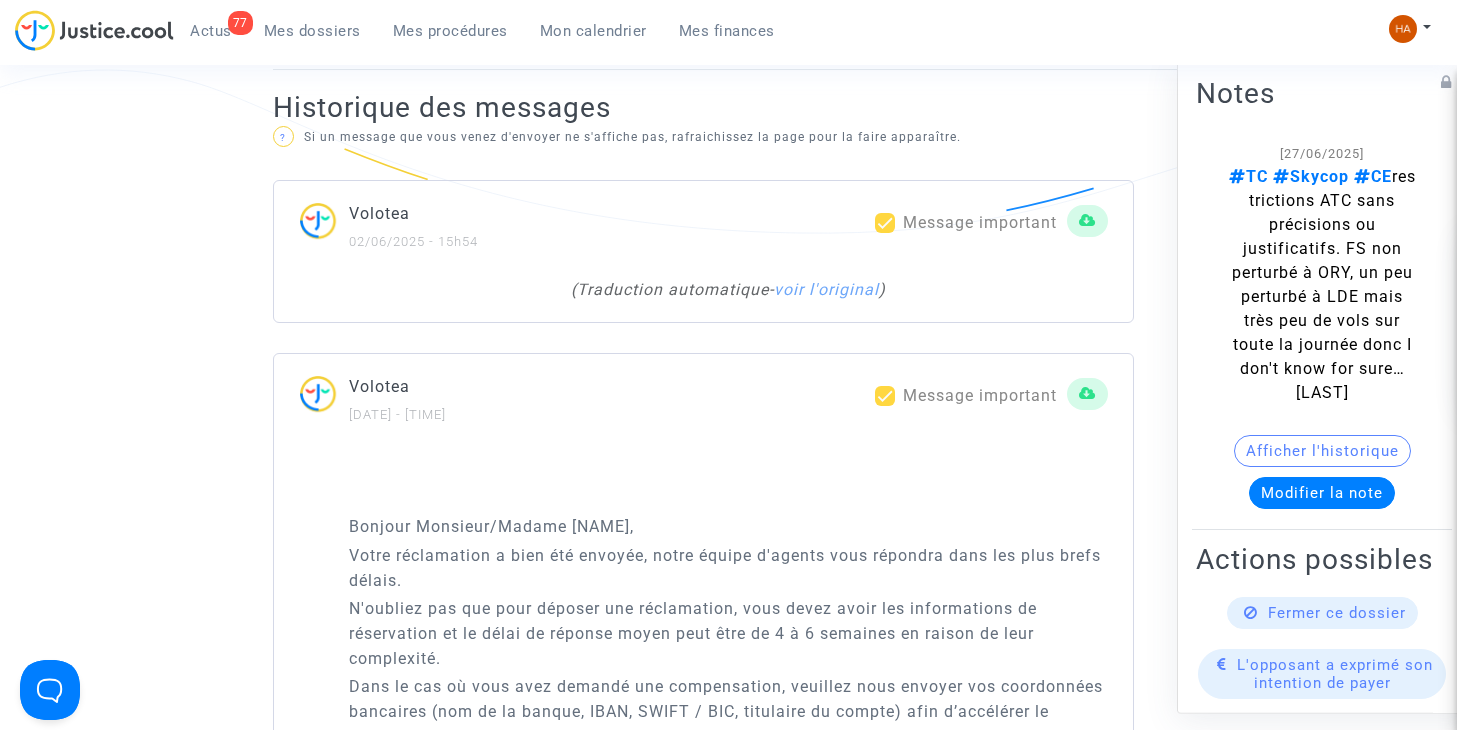 scroll, scrollTop: 1192, scrollLeft: 0, axis: vertical 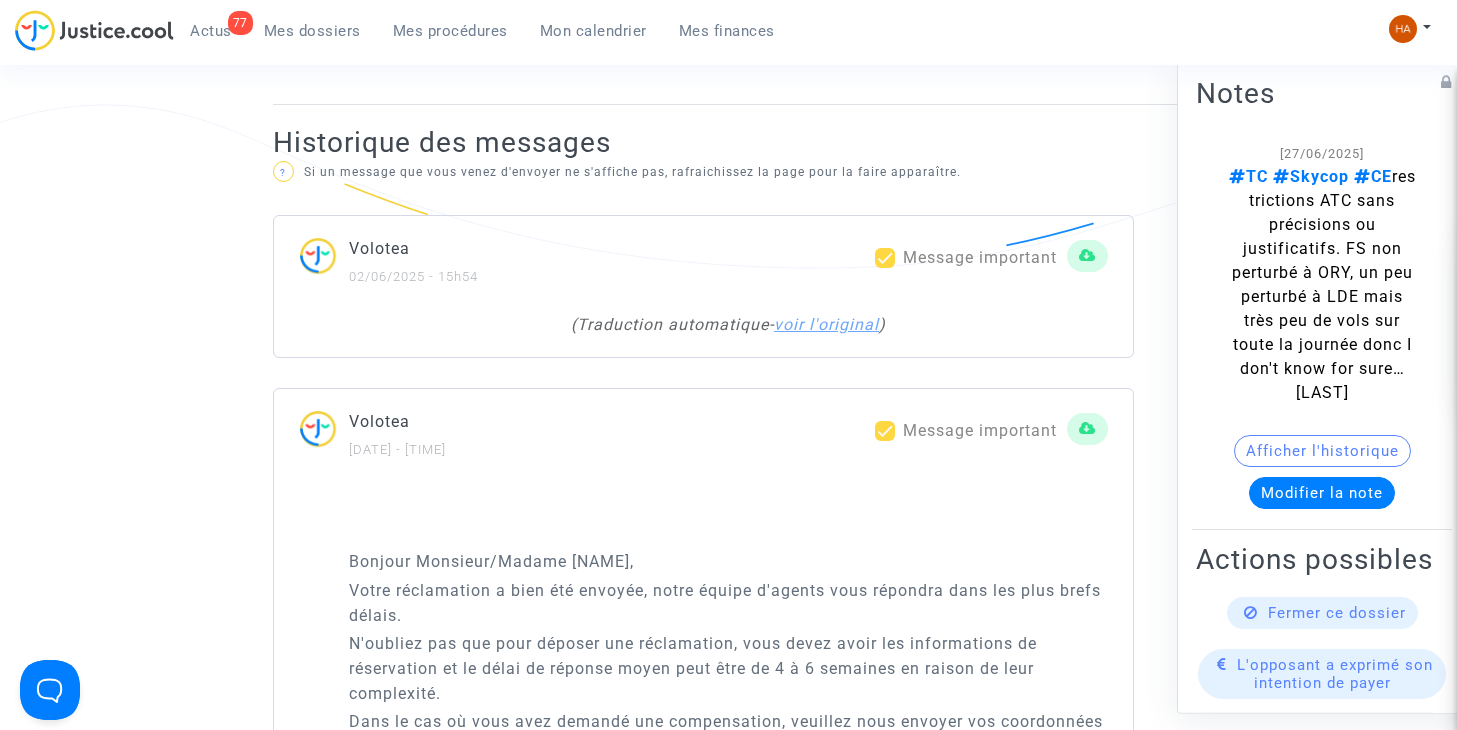 click on "voir l'original" 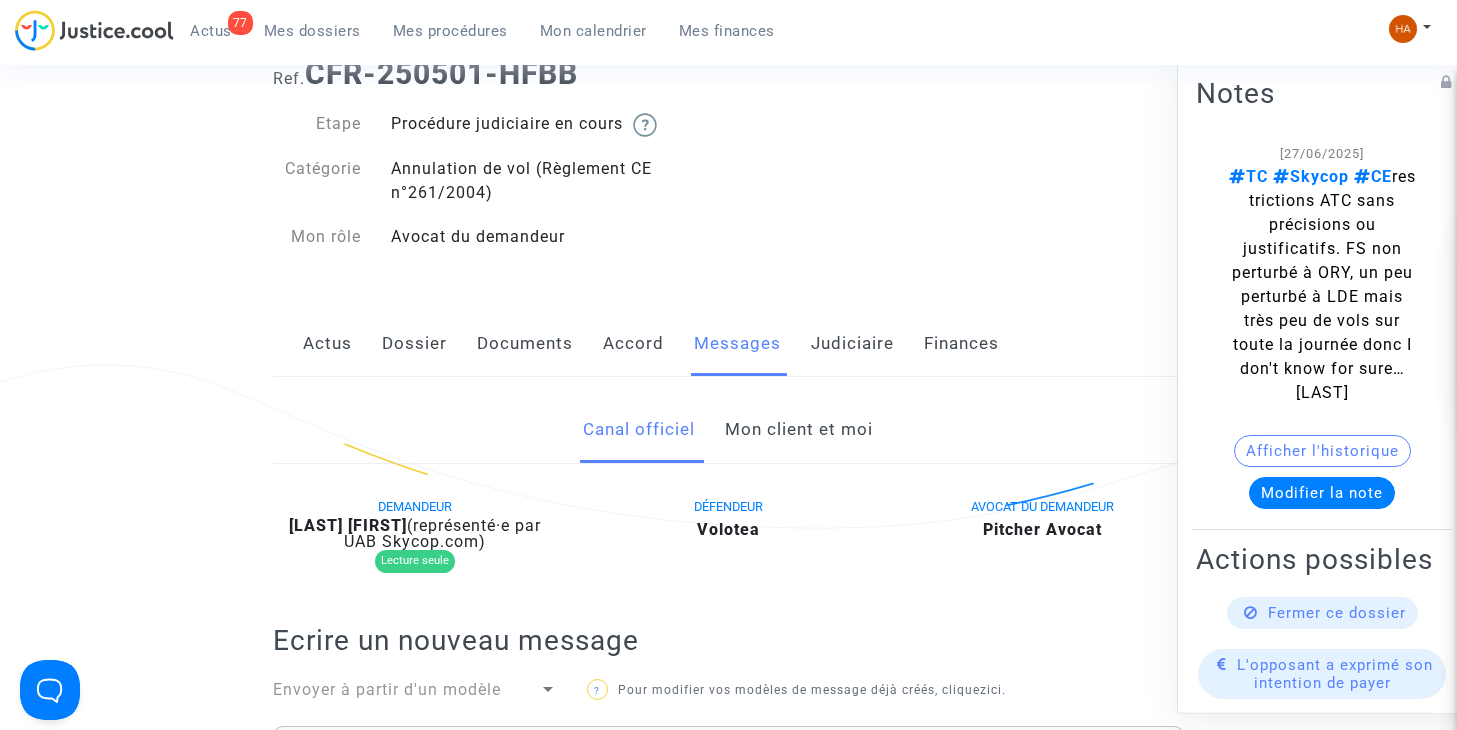 scroll, scrollTop: 0, scrollLeft: 0, axis: both 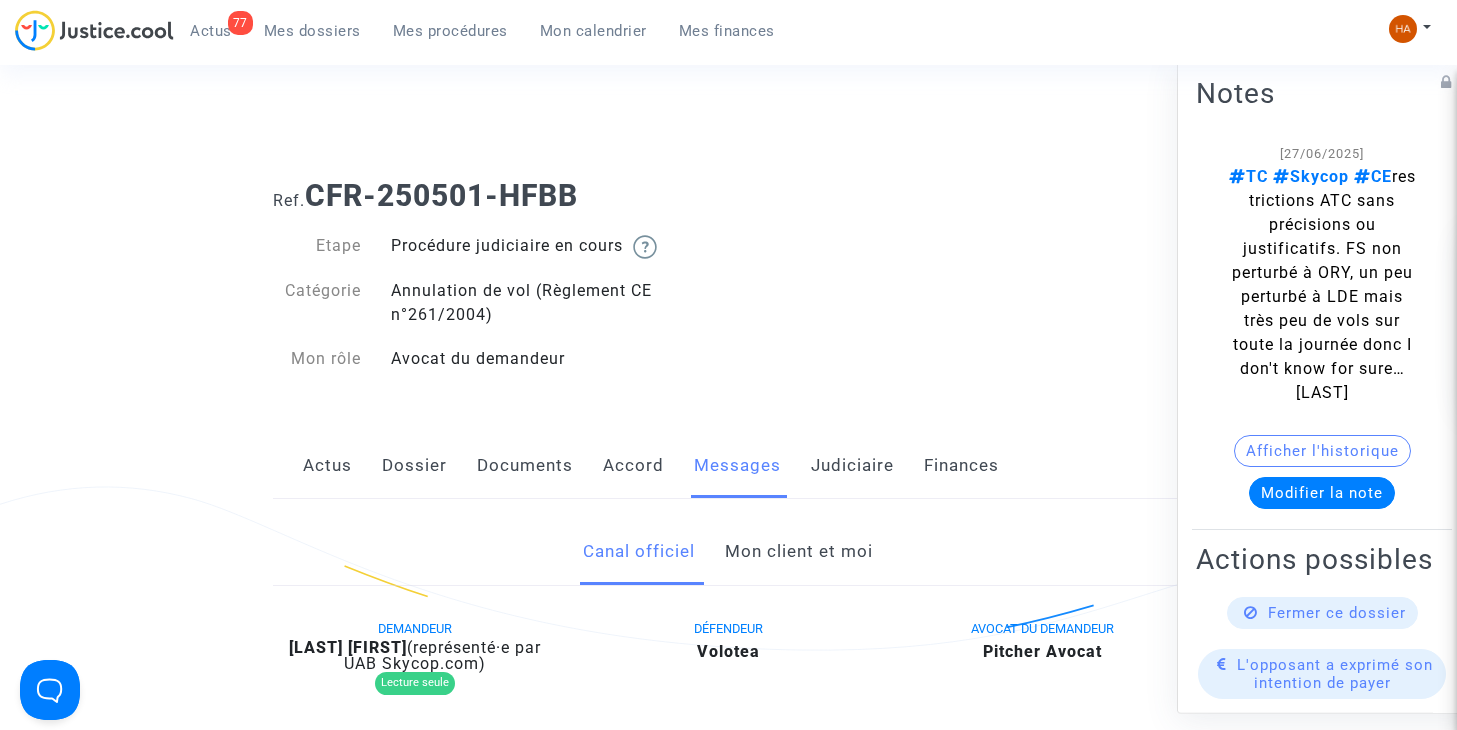 click on "Mon client et moi" 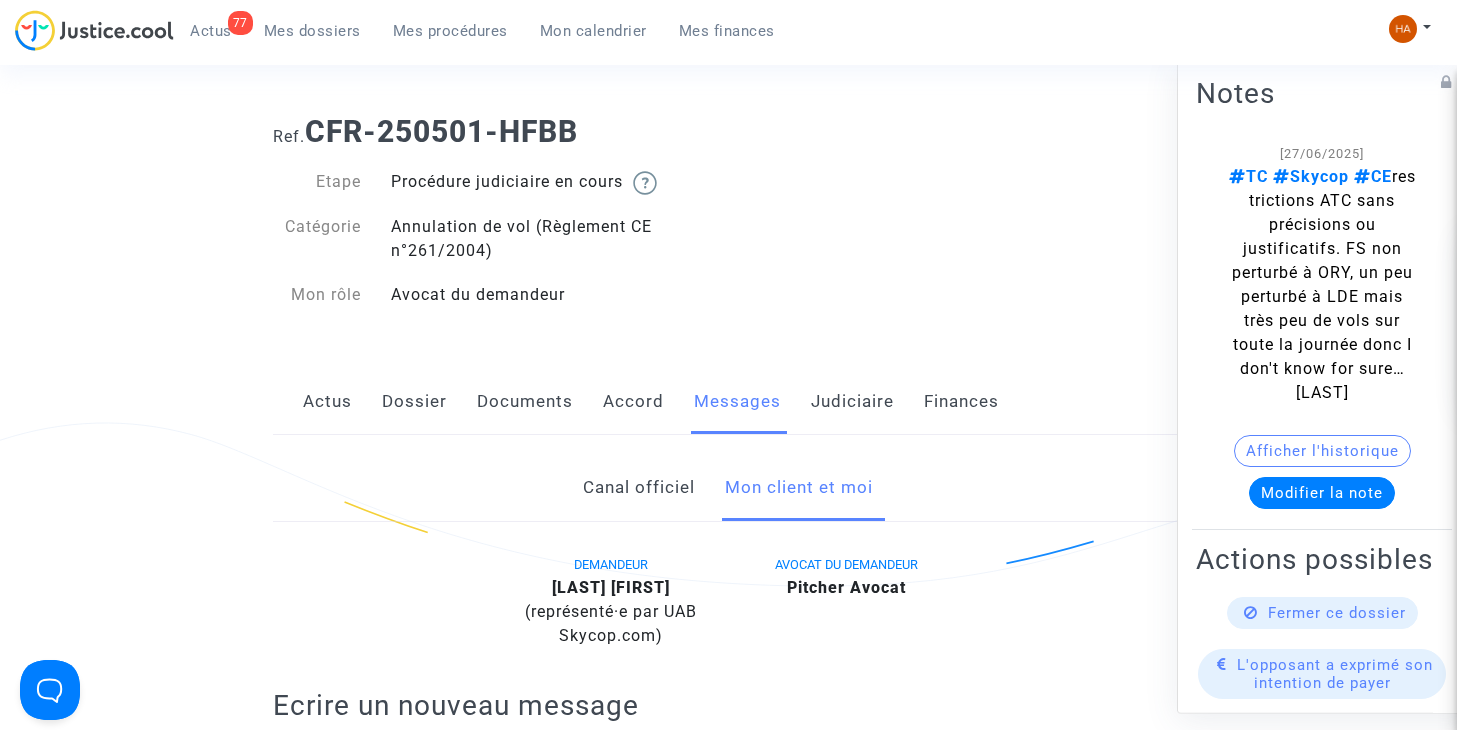 scroll, scrollTop: 0, scrollLeft: 0, axis: both 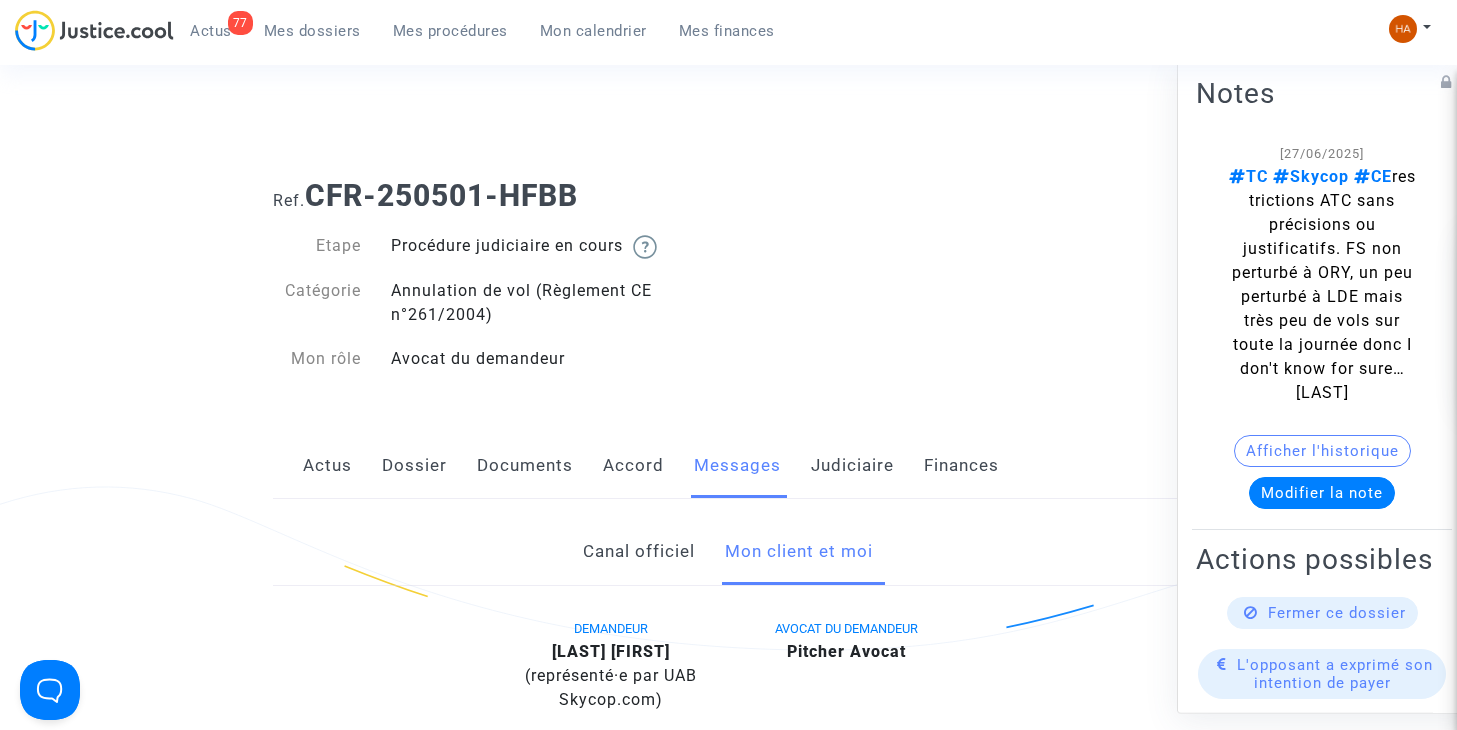 click on "Canal officiel" 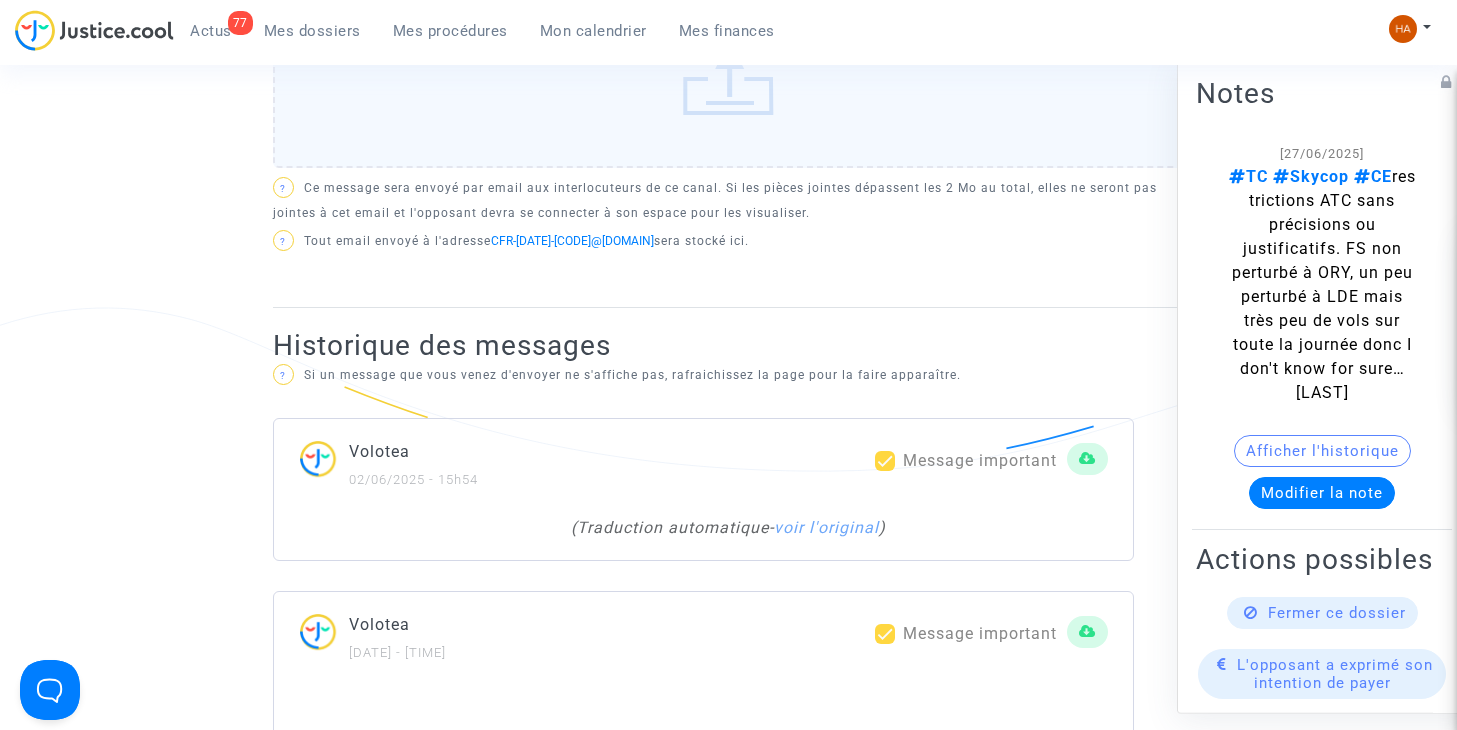 scroll, scrollTop: 990, scrollLeft: 0, axis: vertical 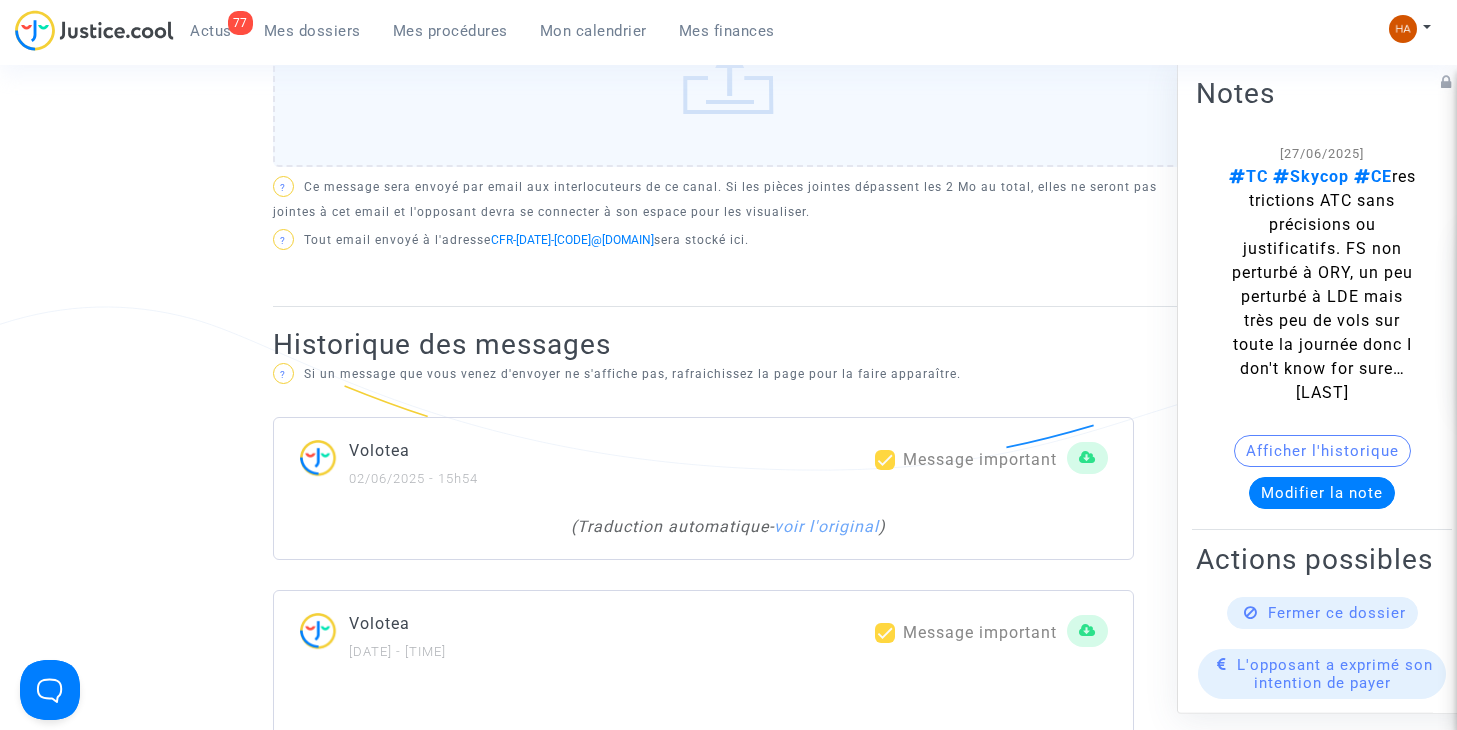 click on "Mes dossiers" at bounding box center [312, 31] 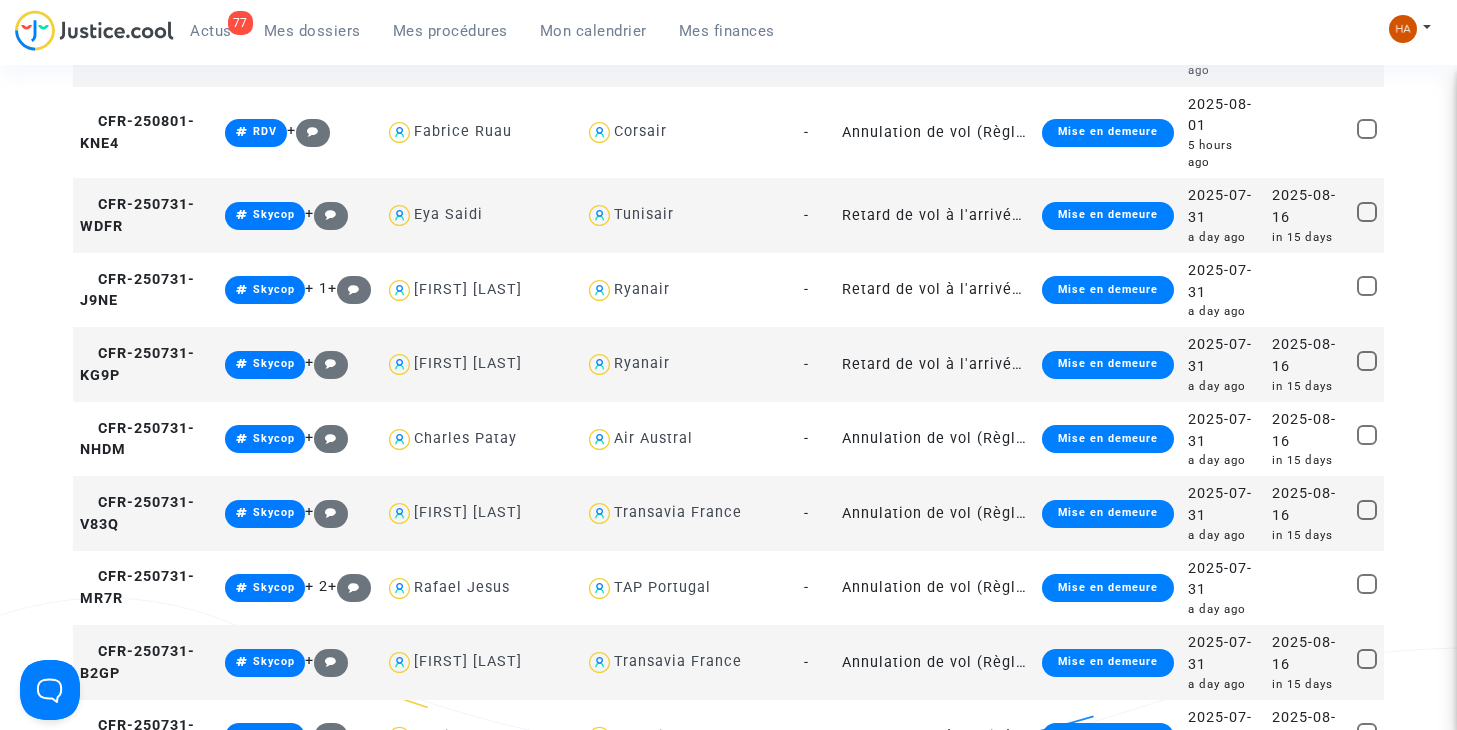 scroll, scrollTop: 0, scrollLeft: 0, axis: both 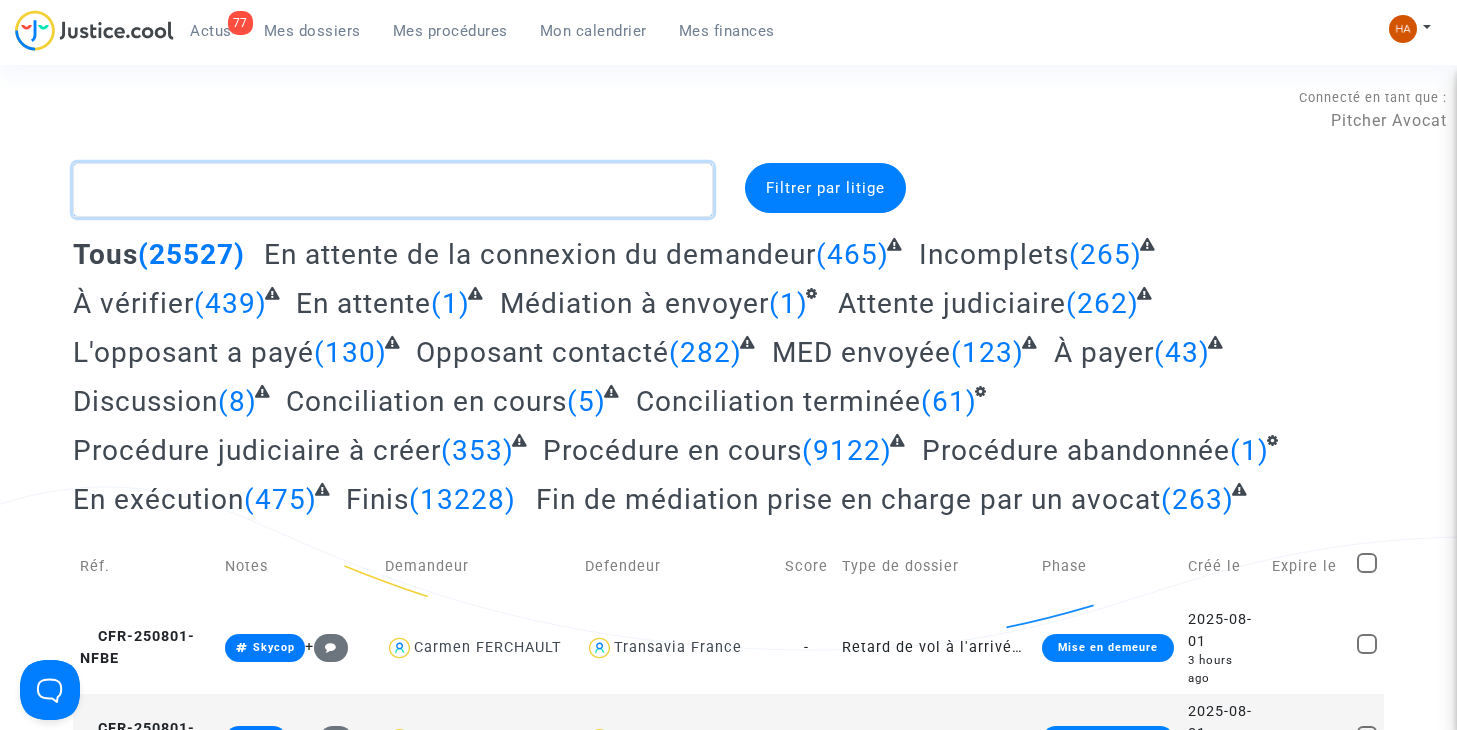 click 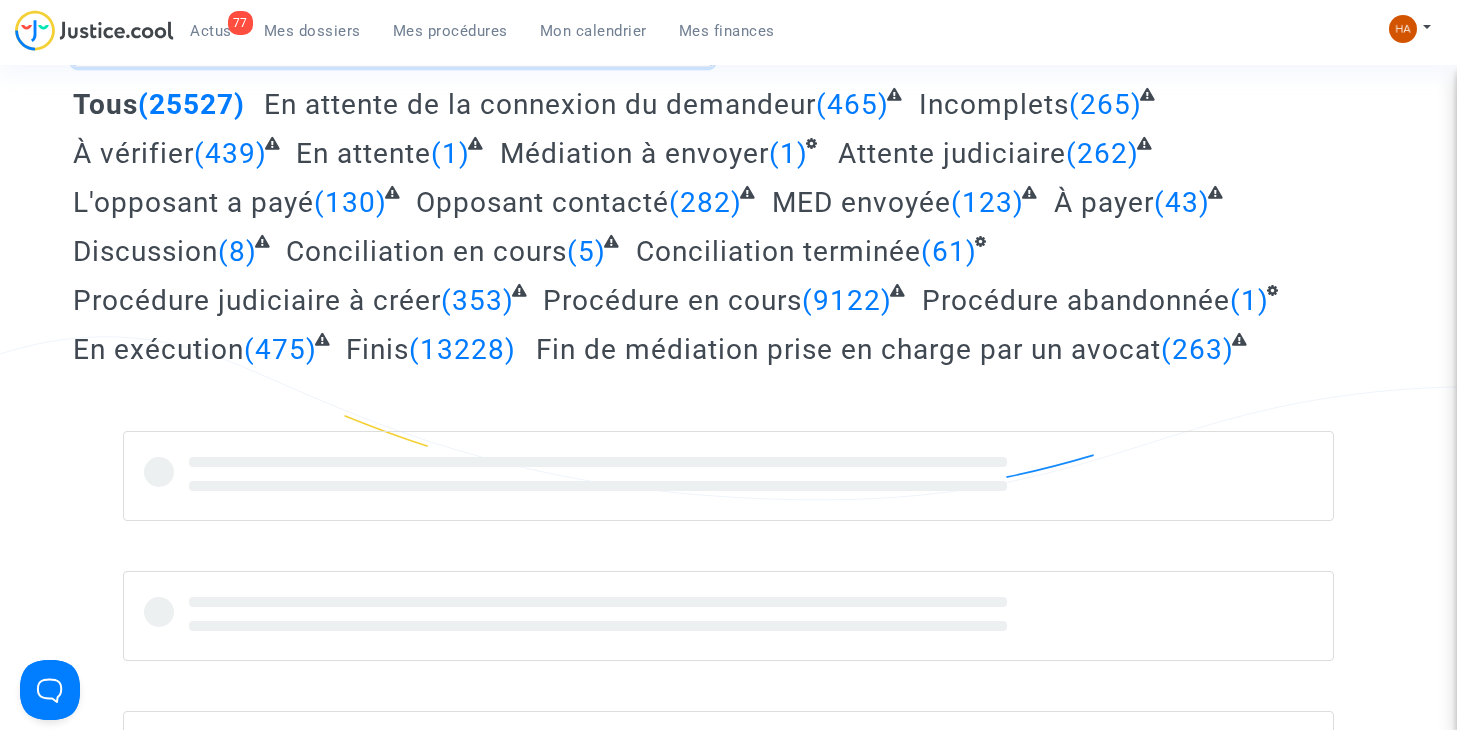scroll, scrollTop: 0, scrollLeft: 0, axis: both 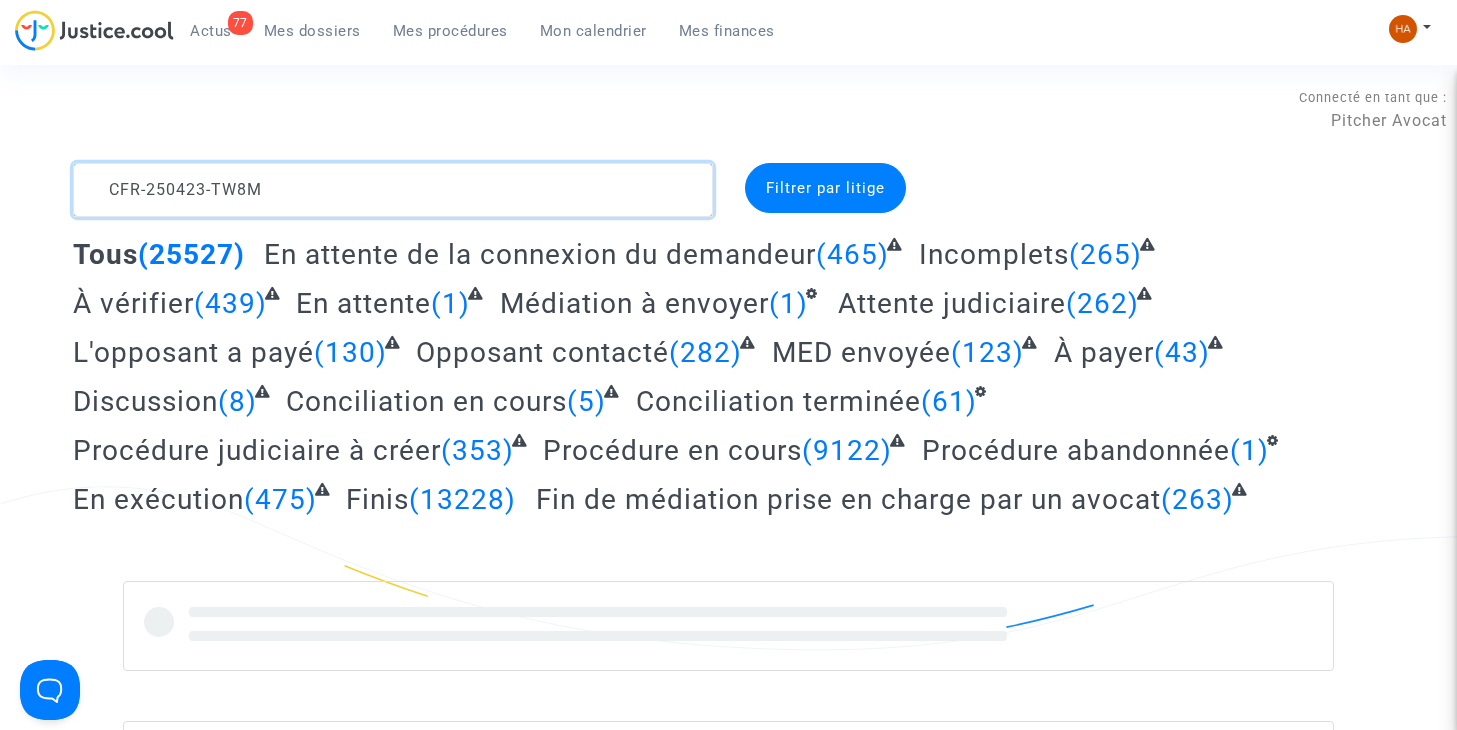 type on "CFR-250423-TW8M" 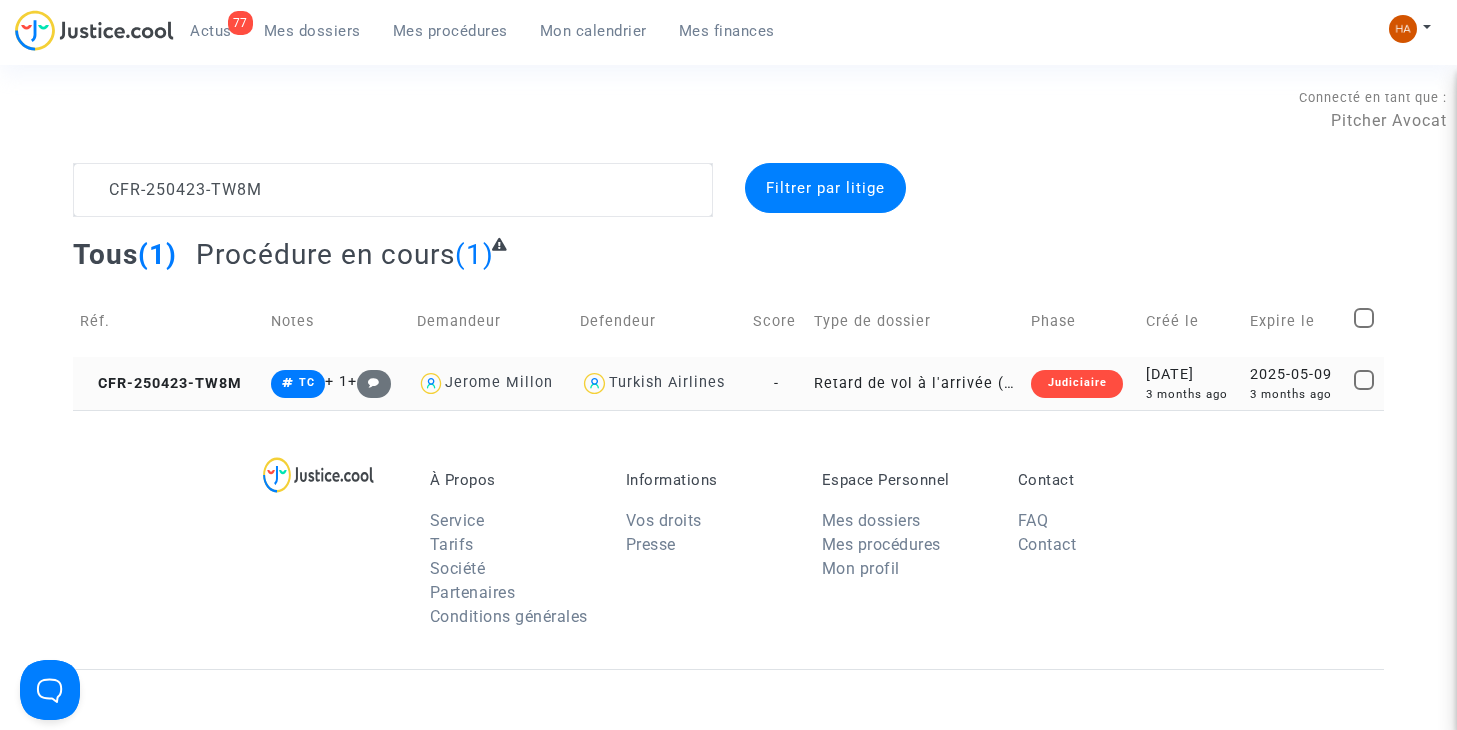 click on "-" 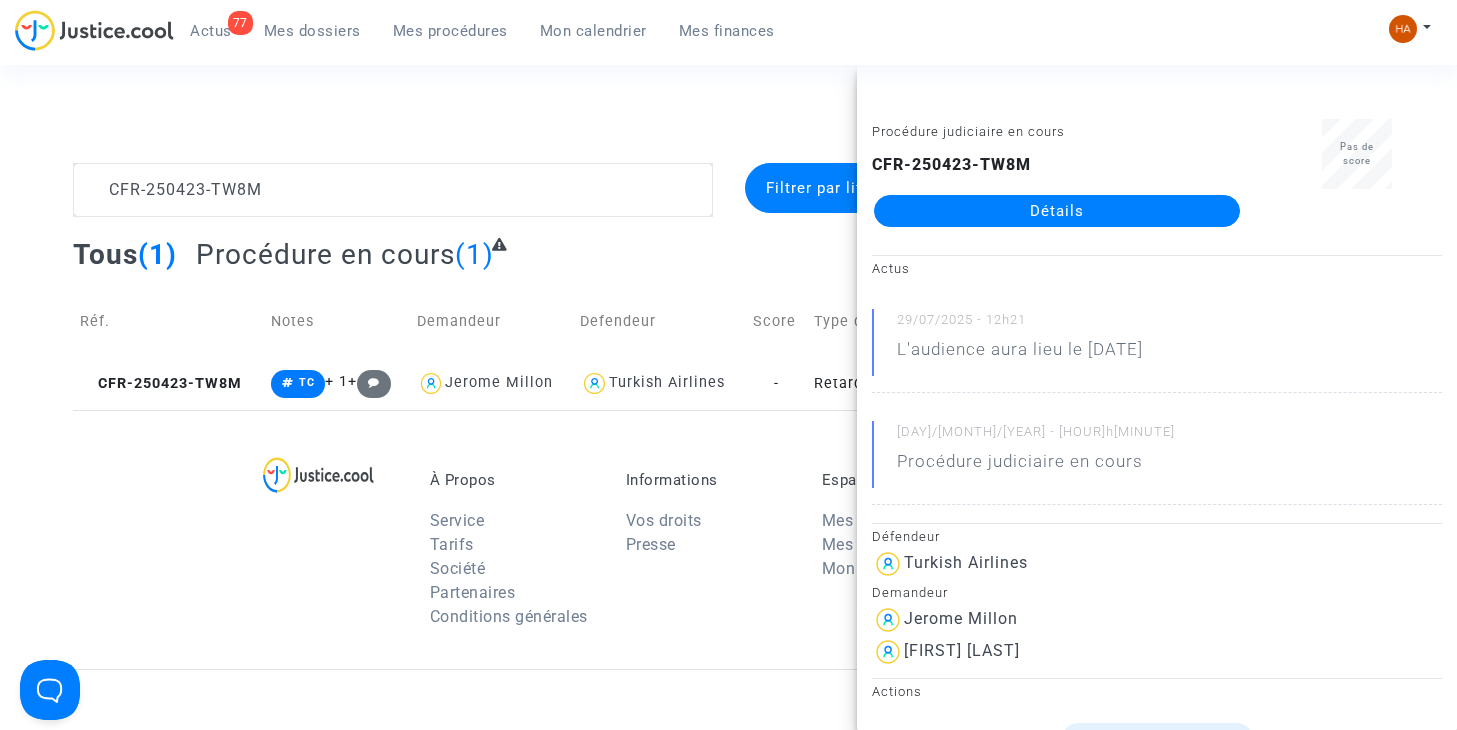 click on "Détails" 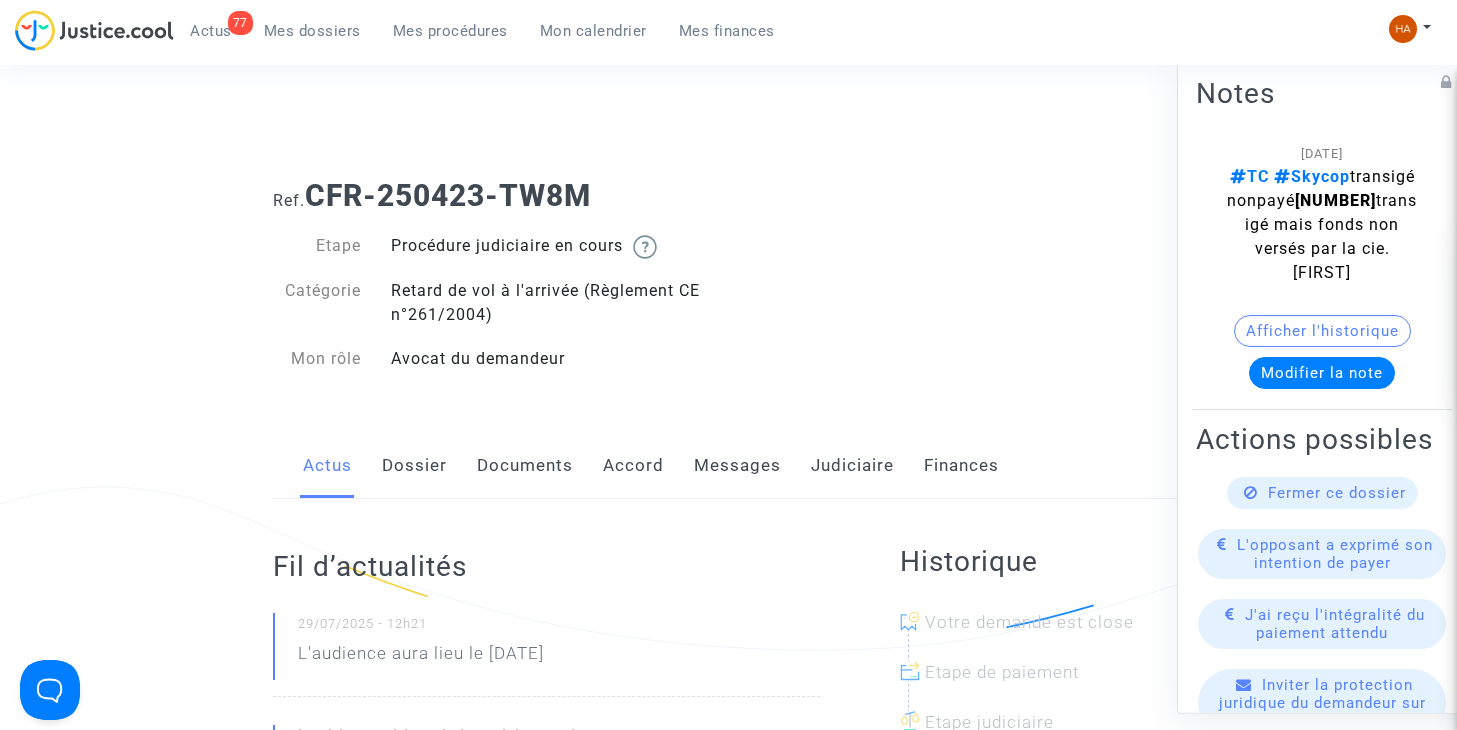 drag, startPoint x: 571, startPoint y: 193, endPoint x: 505, endPoint y: 202, distance: 66.61081 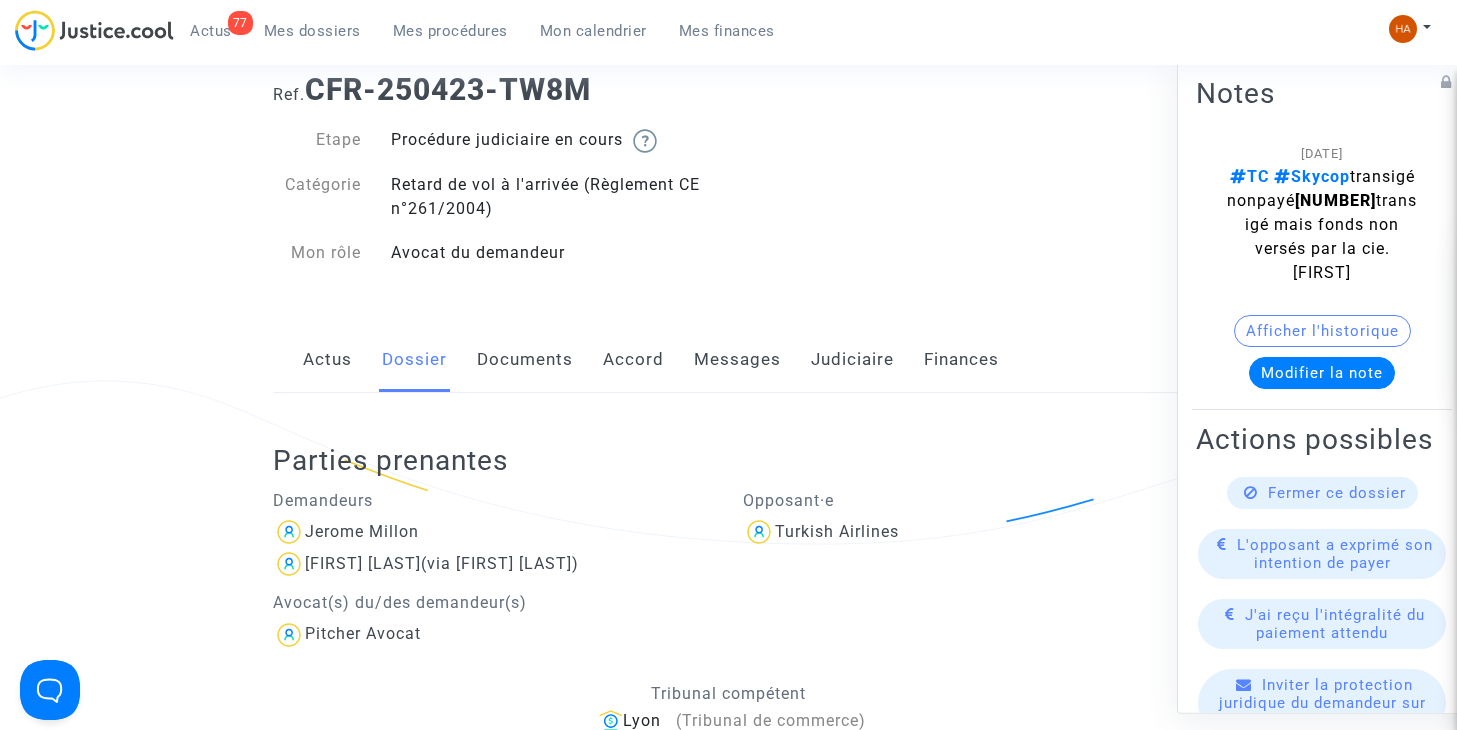 scroll, scrollTop: 108, scrollLeft: 0, axis: vertical 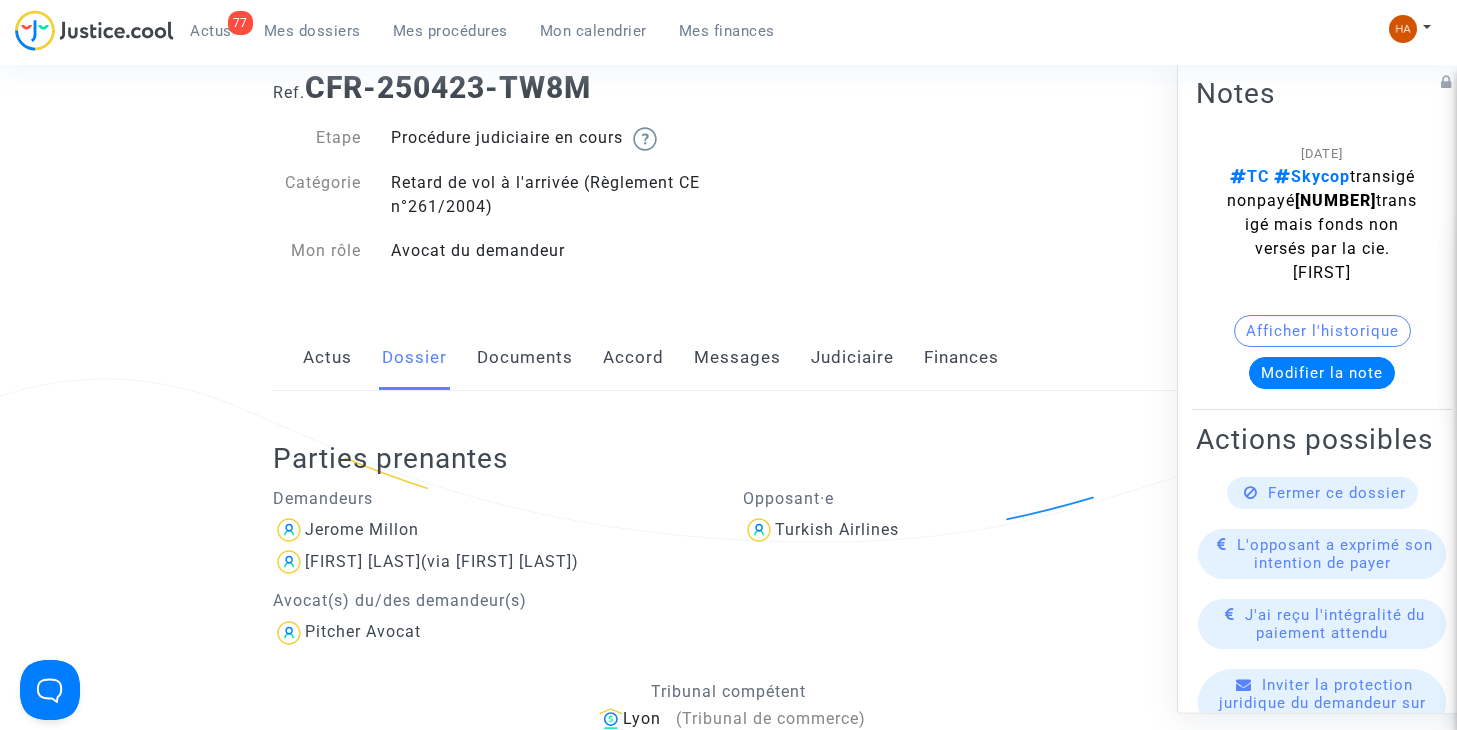 click on "Documents" 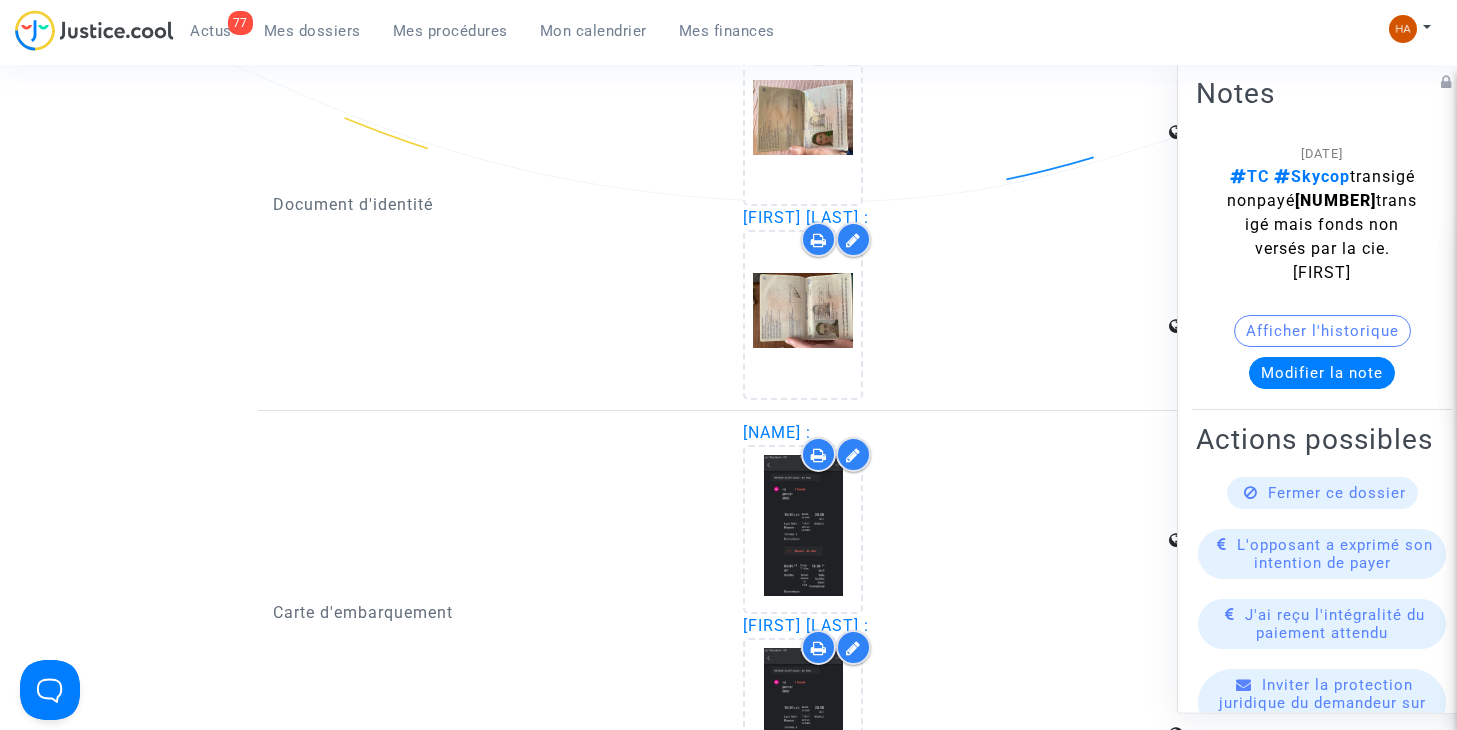 scroll, scrollTop: 2908, scrollLeft: 0, axis: vertical 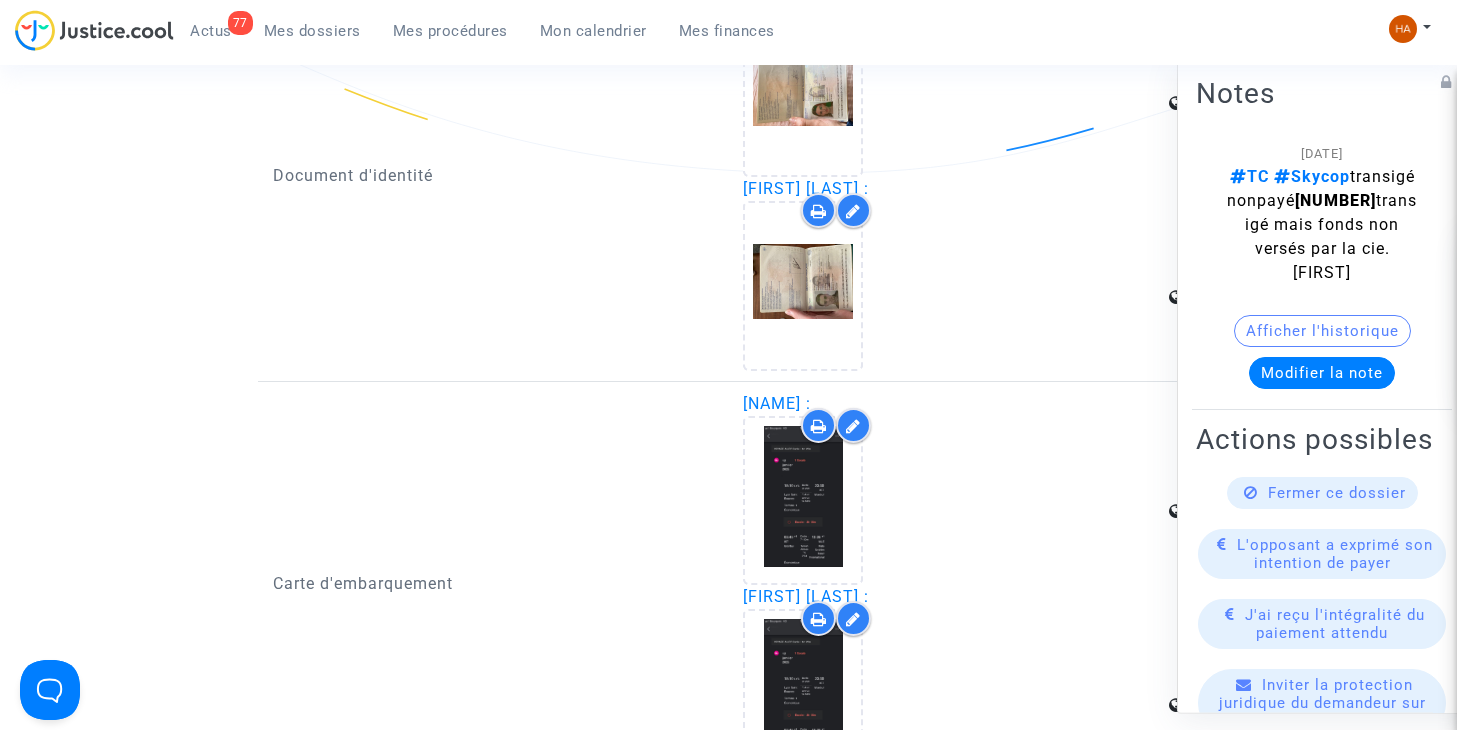 click on "Modifier la note" 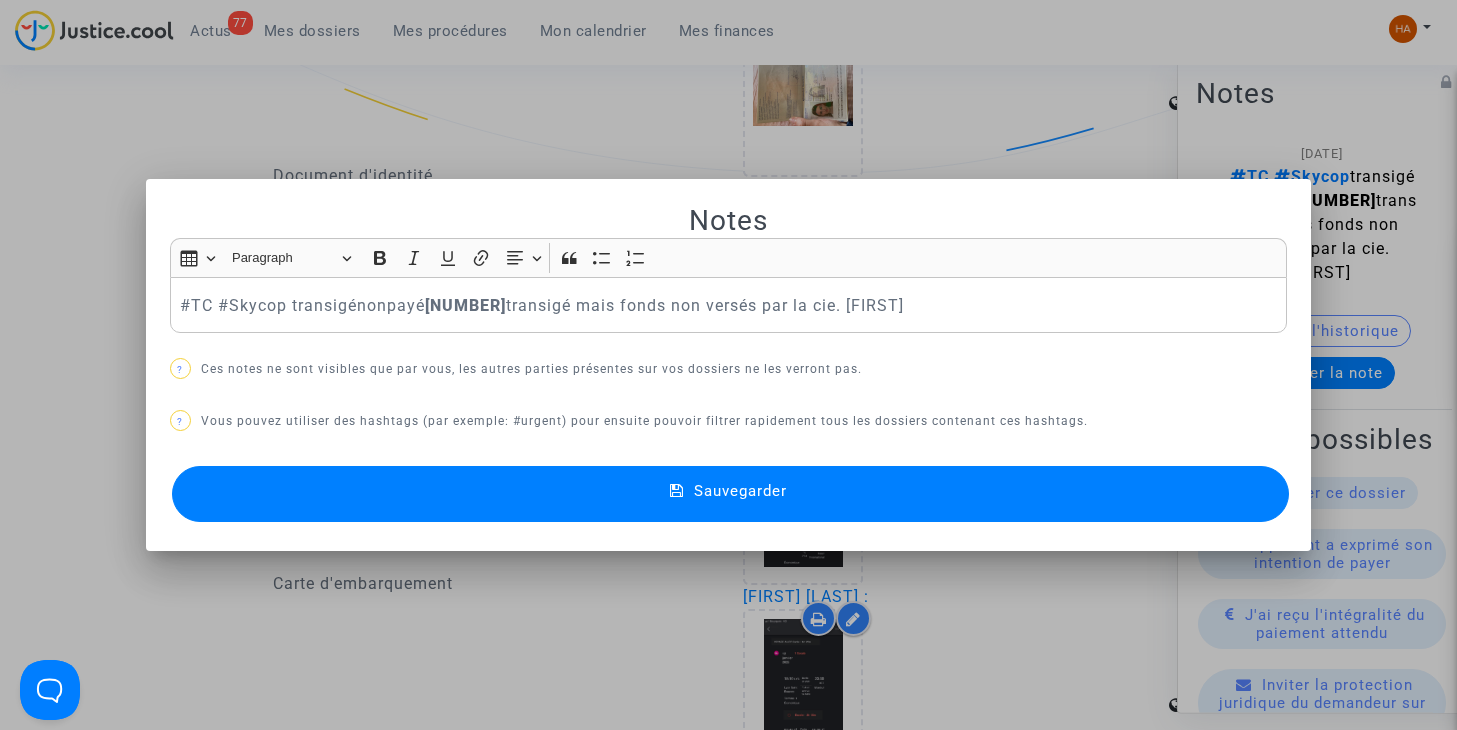 scroll, scrollTop: 0, scrollLeft: 0, axis: both 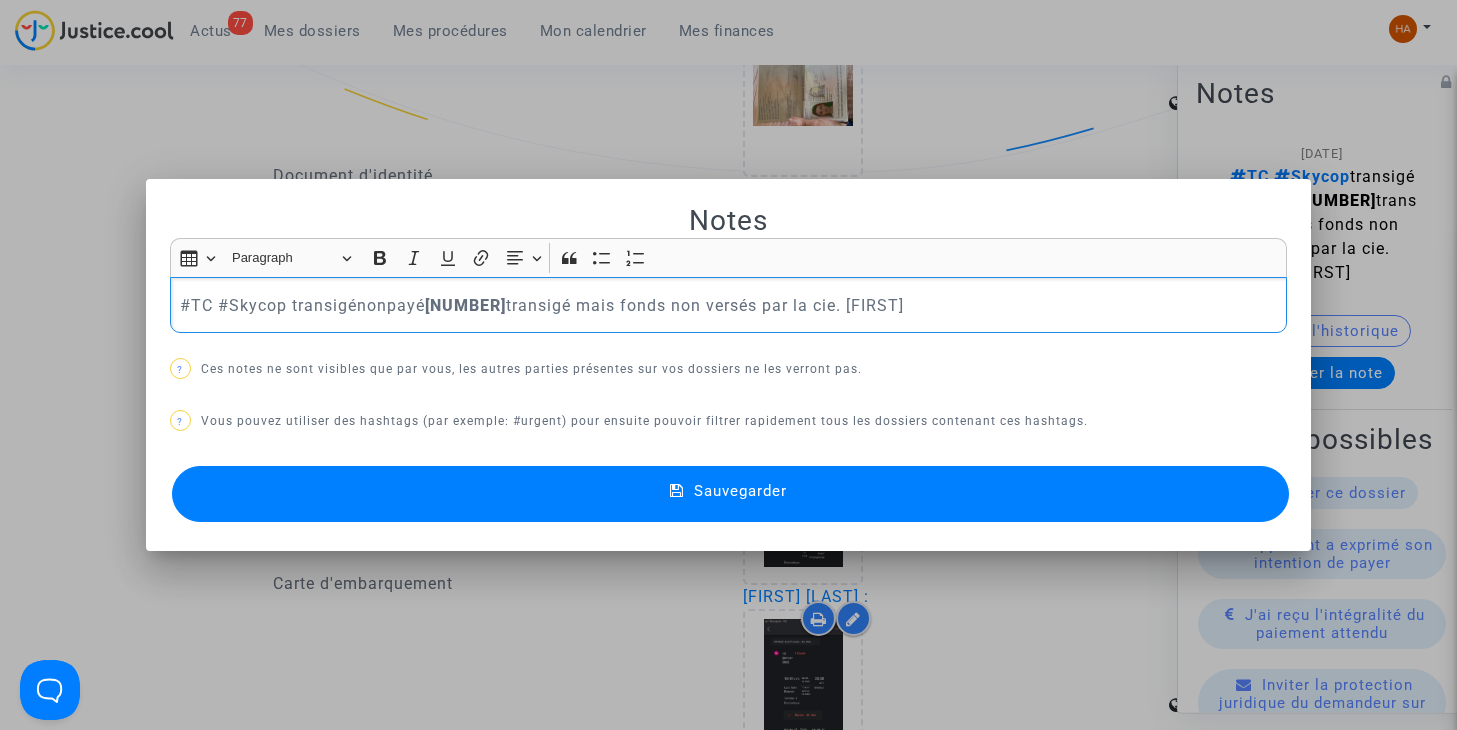 click on "Sauvegarder" at bounding box center (731, 494) 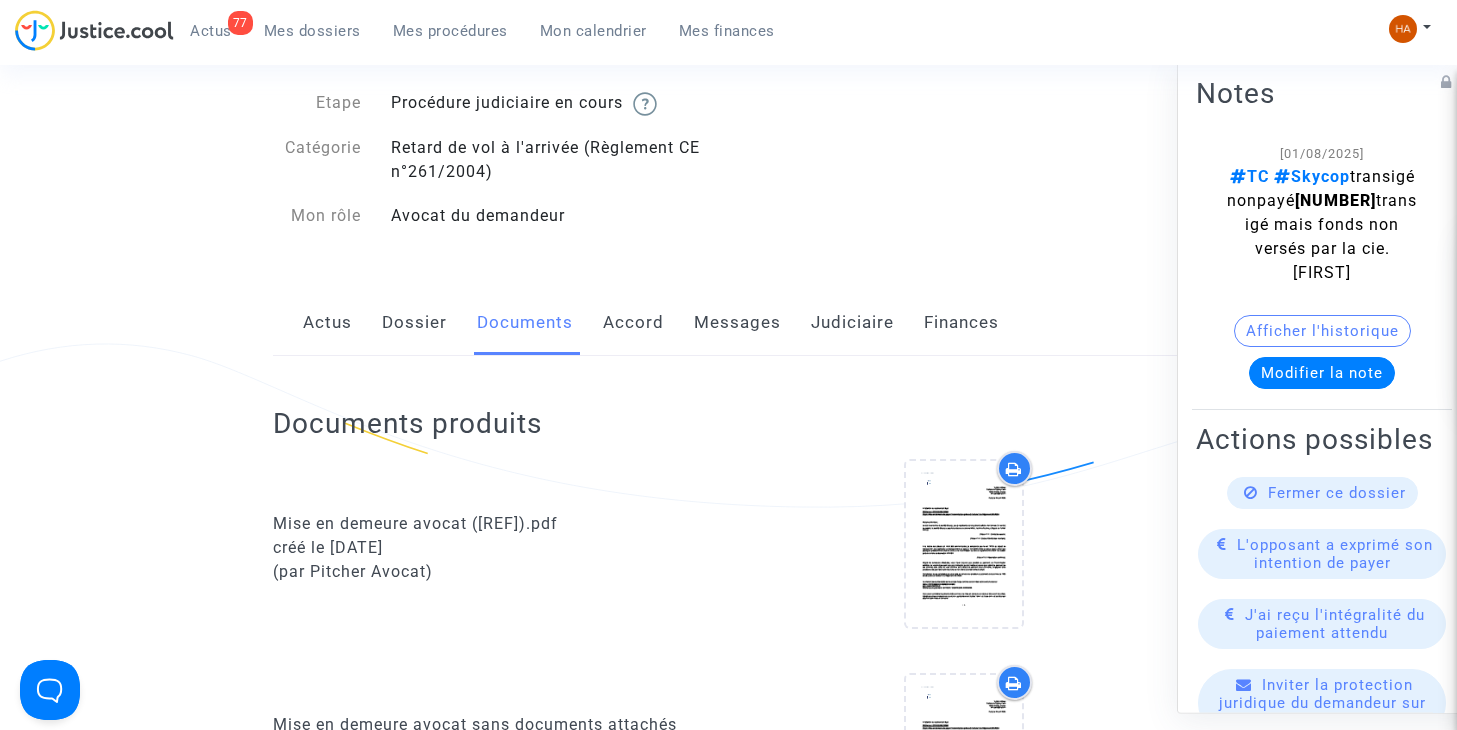 scroll, scrollTop: 0, scrollLeft: 0, axis: both 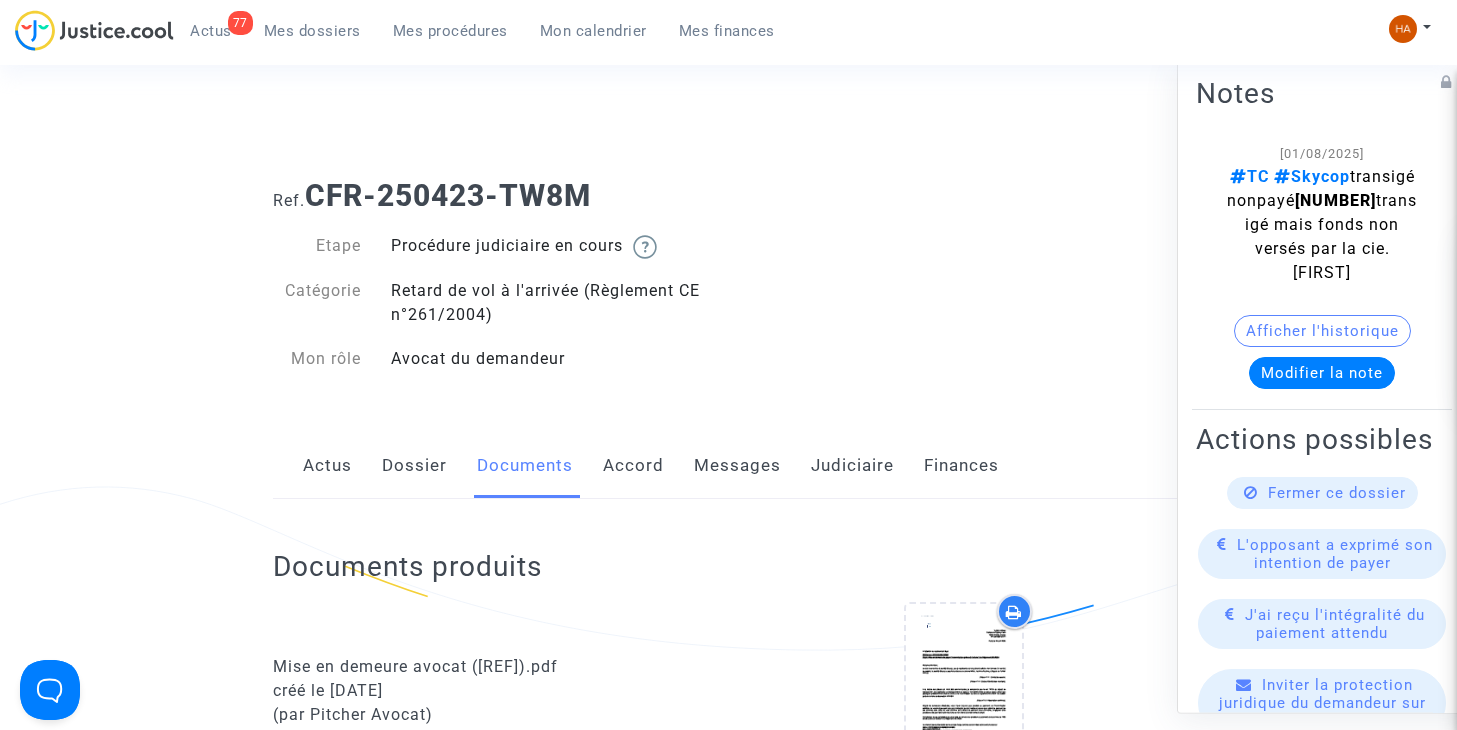 click on "Messages" 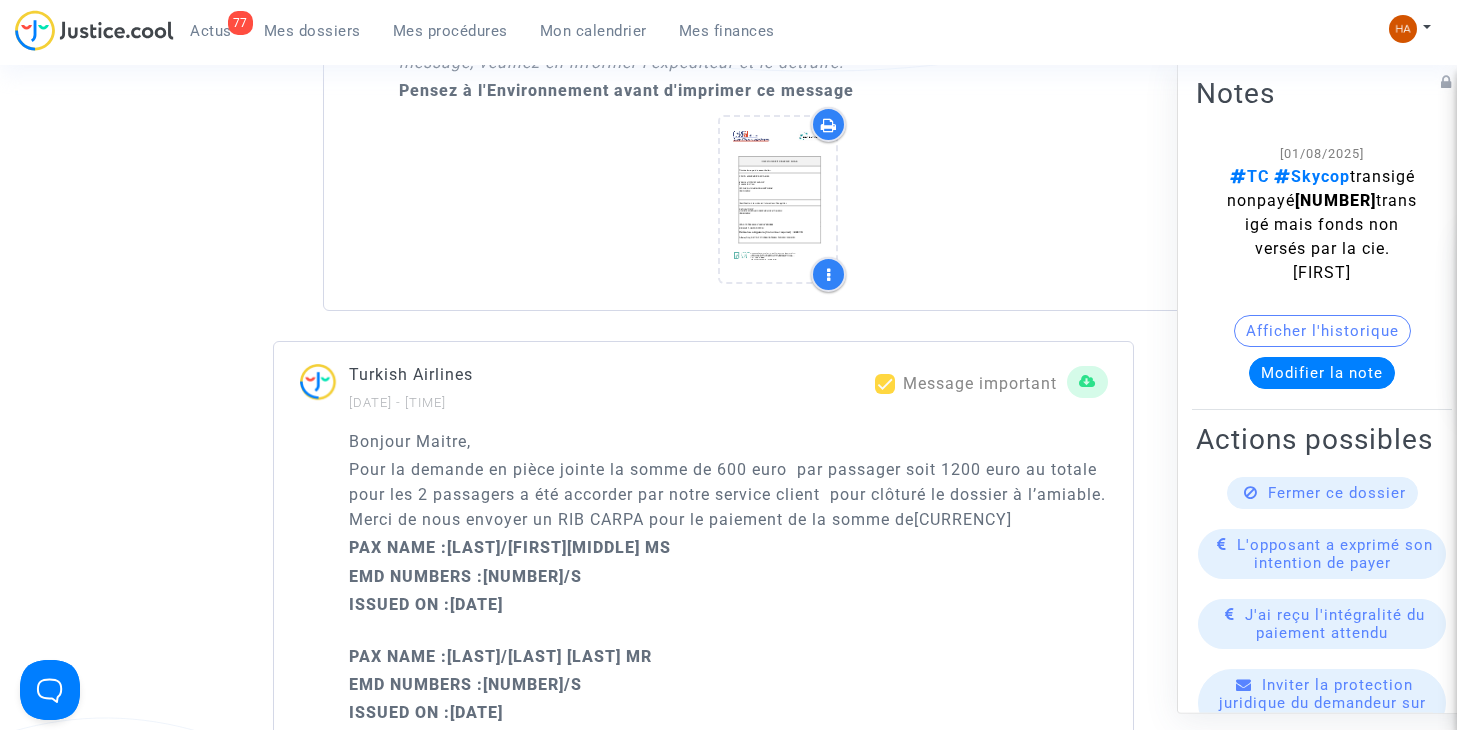 scroll, scrollTop: 2300, scrollLeft: 0, axis: vertical 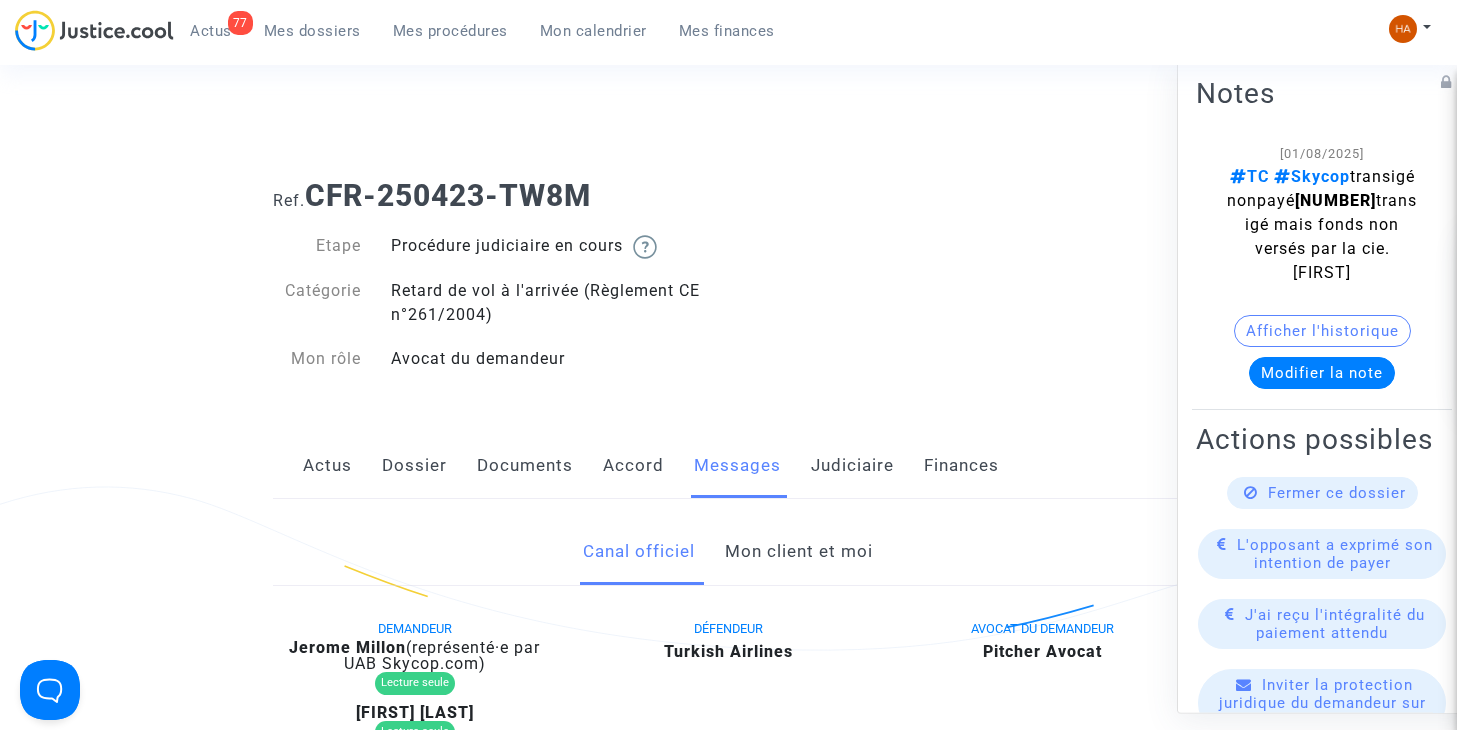 click on "Mes dossiers" at bounding box center [312, 31] 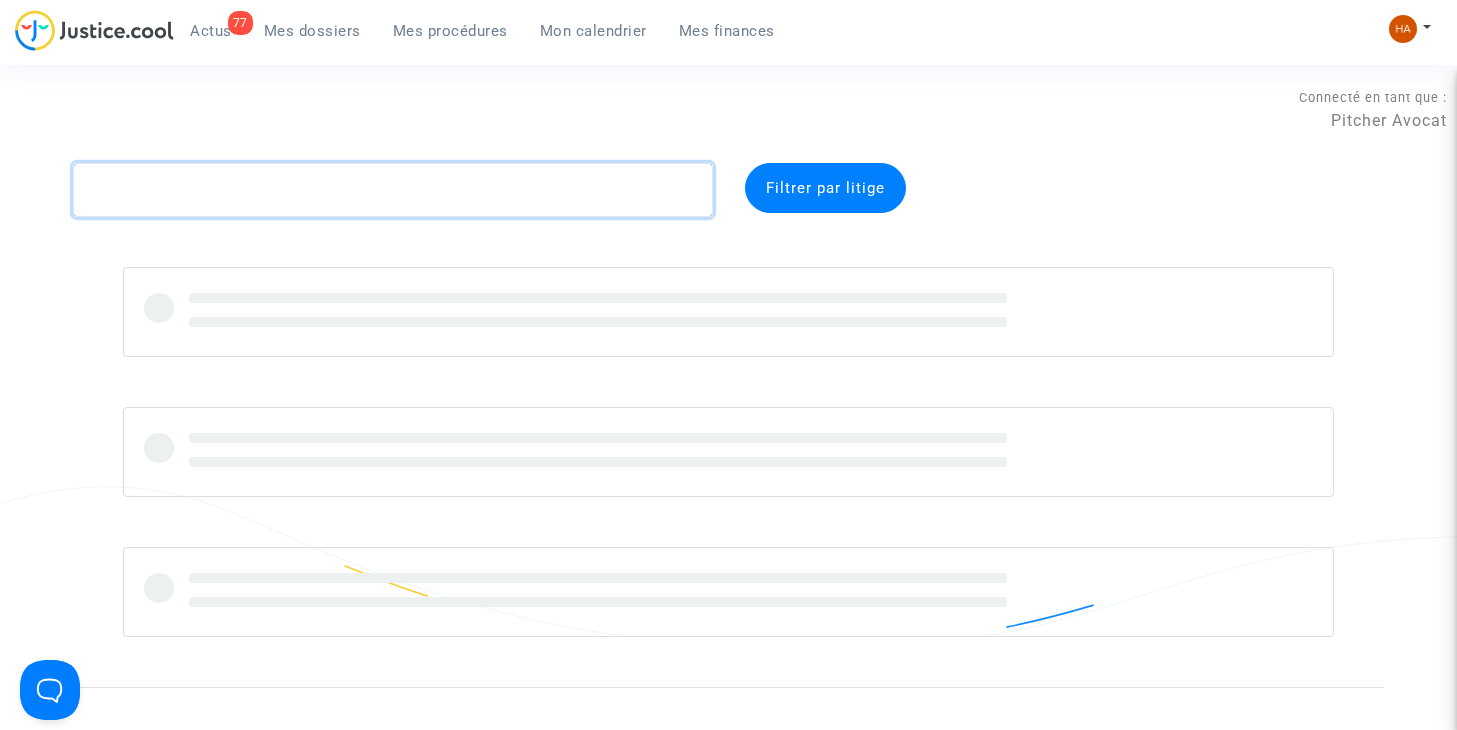 click 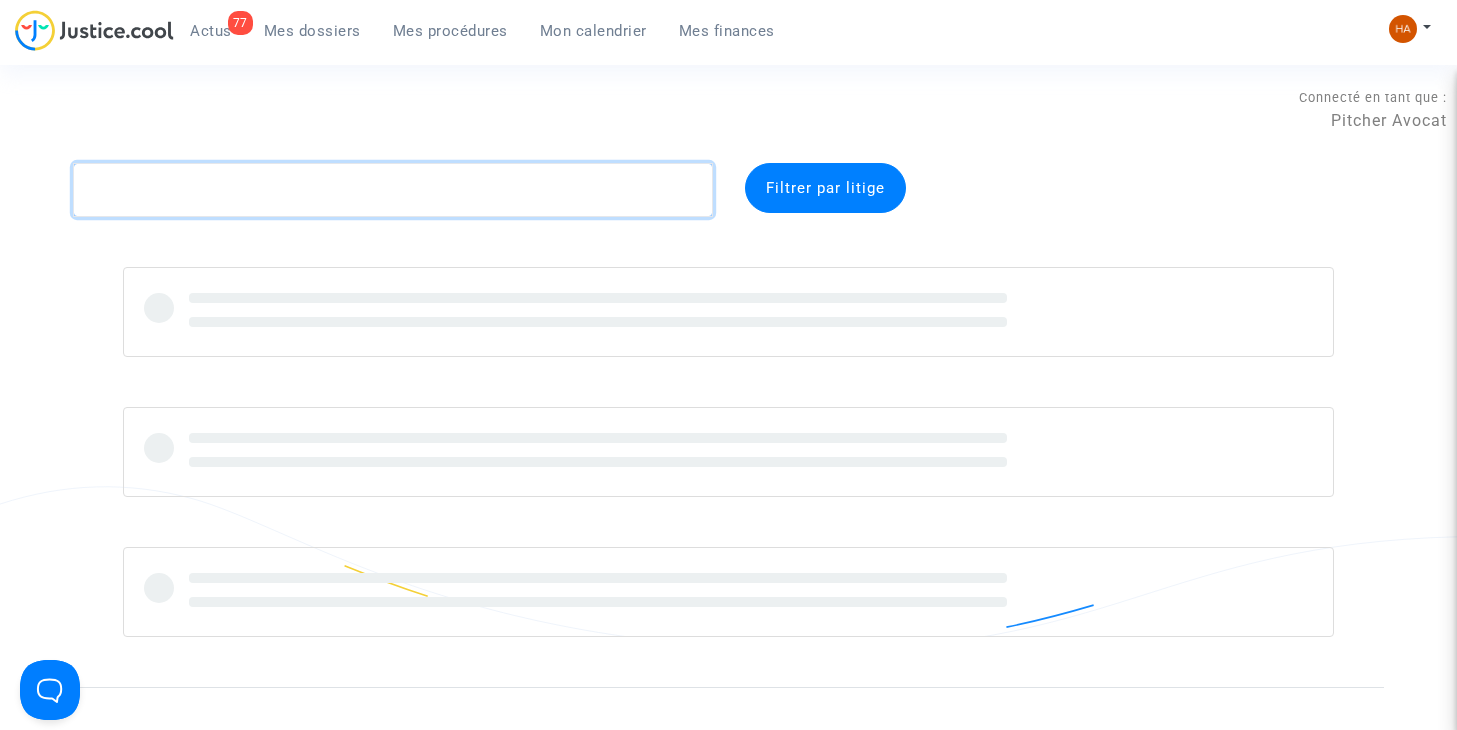 paste on "CFR-[NUMBER]-[STRING]" 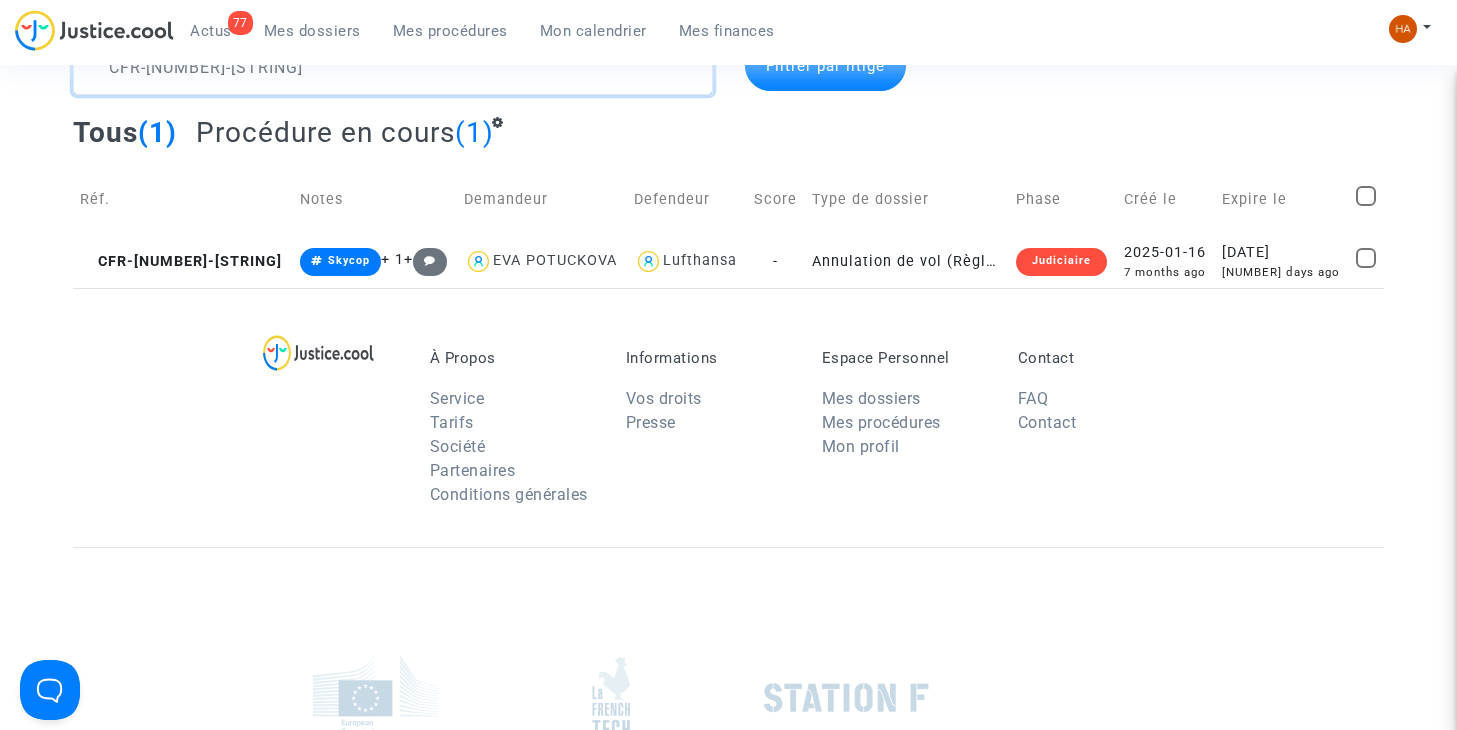 scroll, scrollTop: 100, scrollLeft: 0, axis: vertical 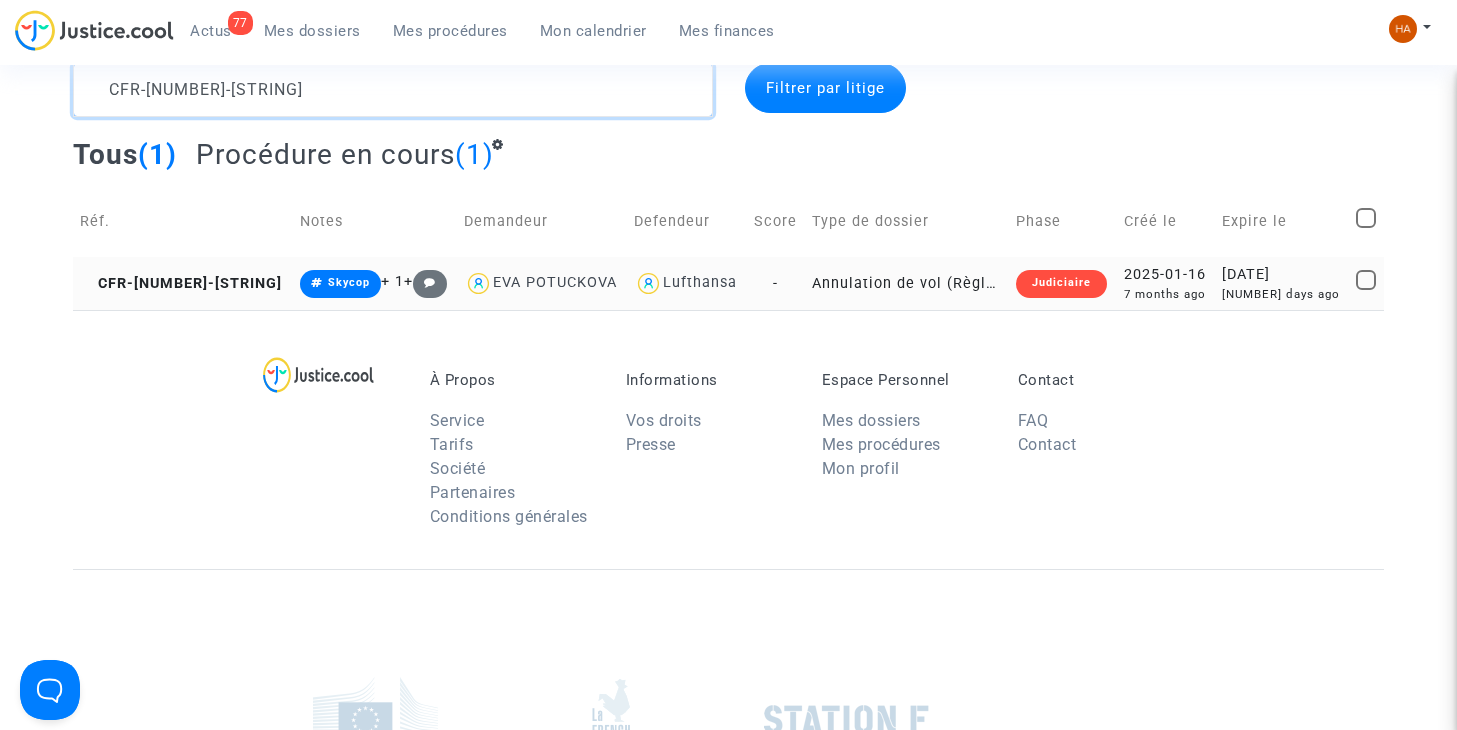 type on "CFR-[NUMBER]-[STRING]" 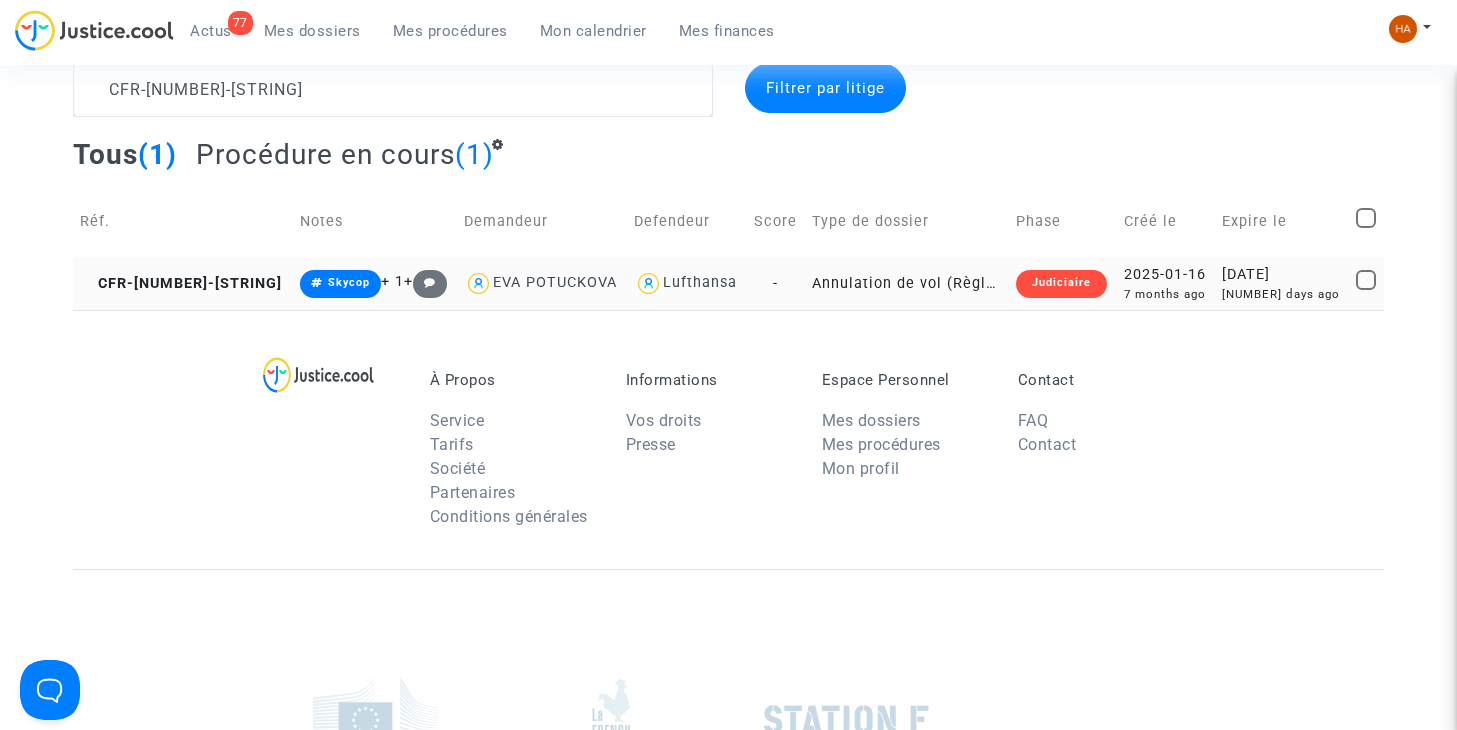 click on "-" 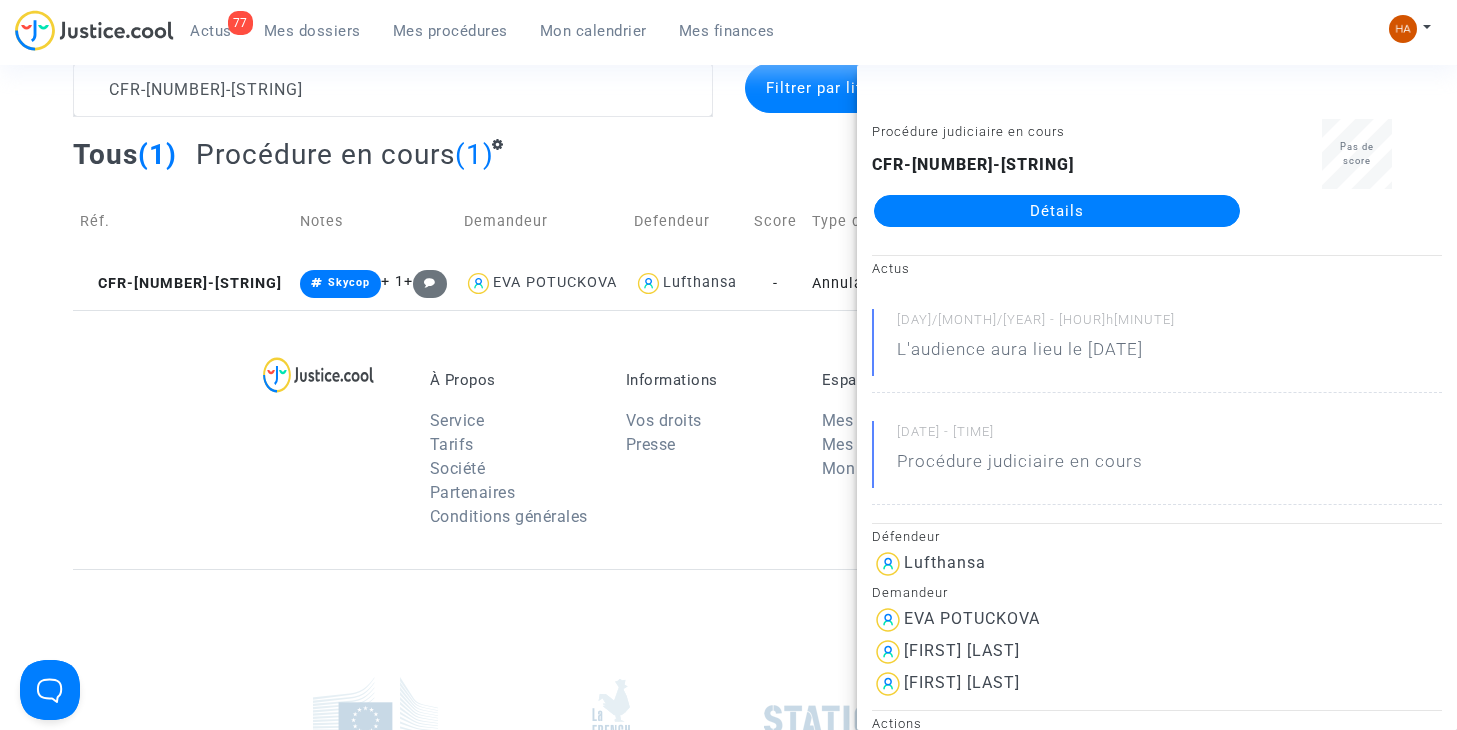 click on "Détails" 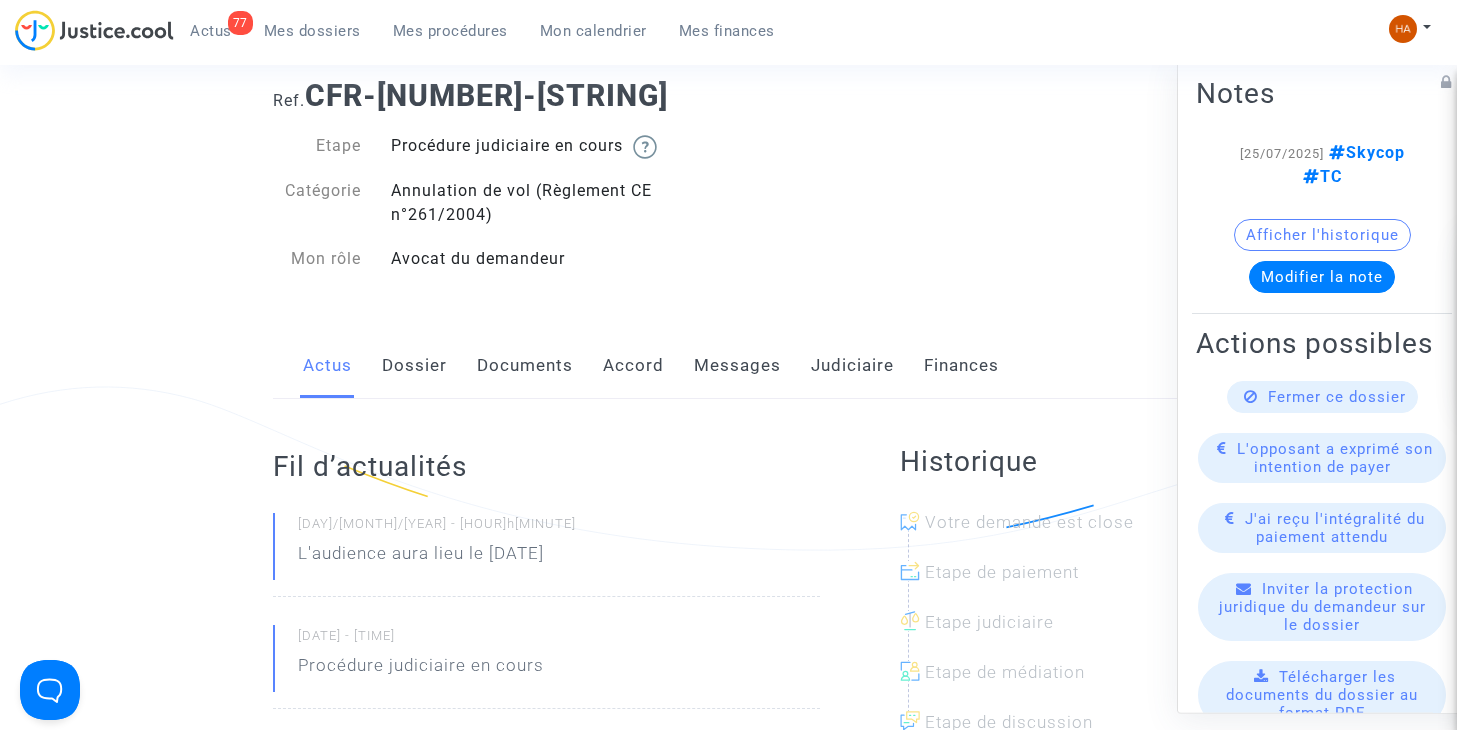 click on "Messages" 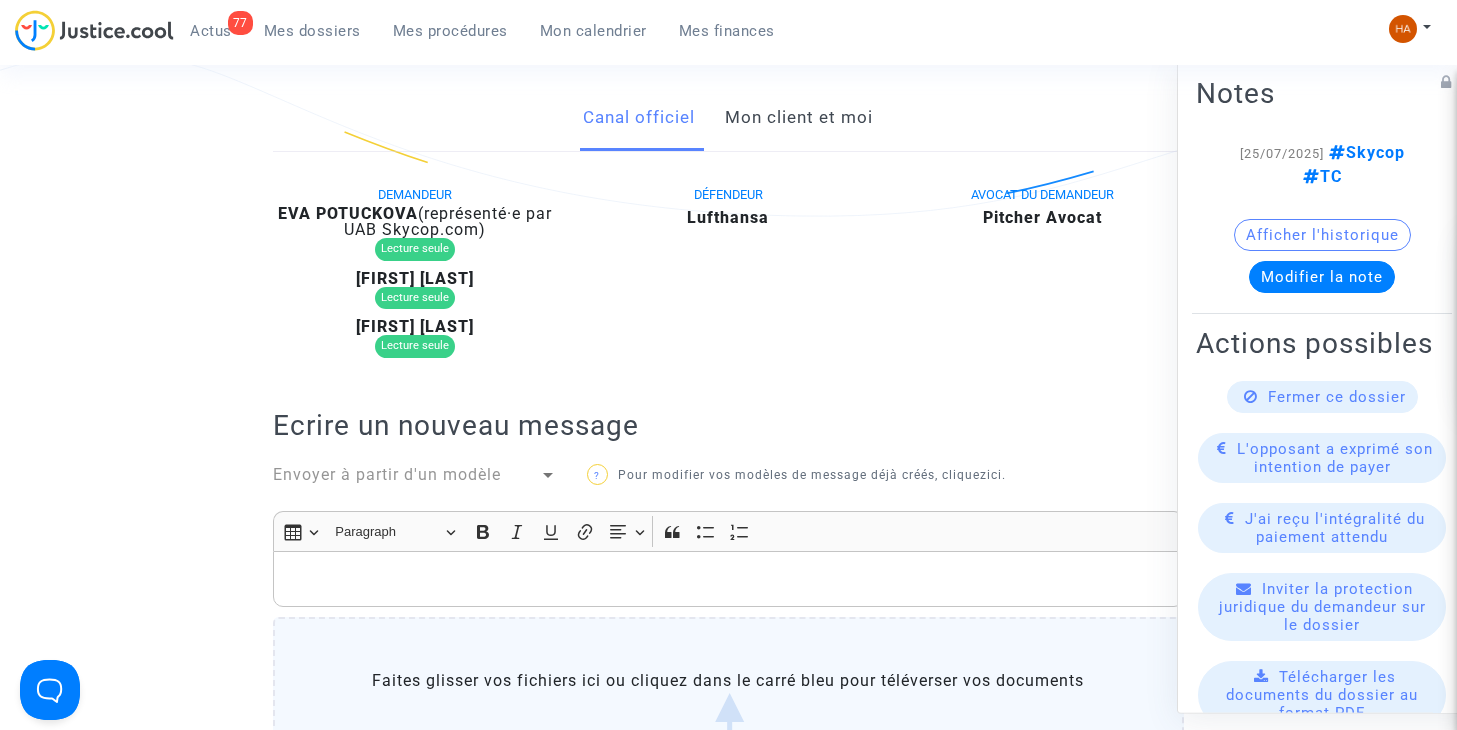 scroll, scrollTop: 400, scrollLeft: 0, axis: vertical 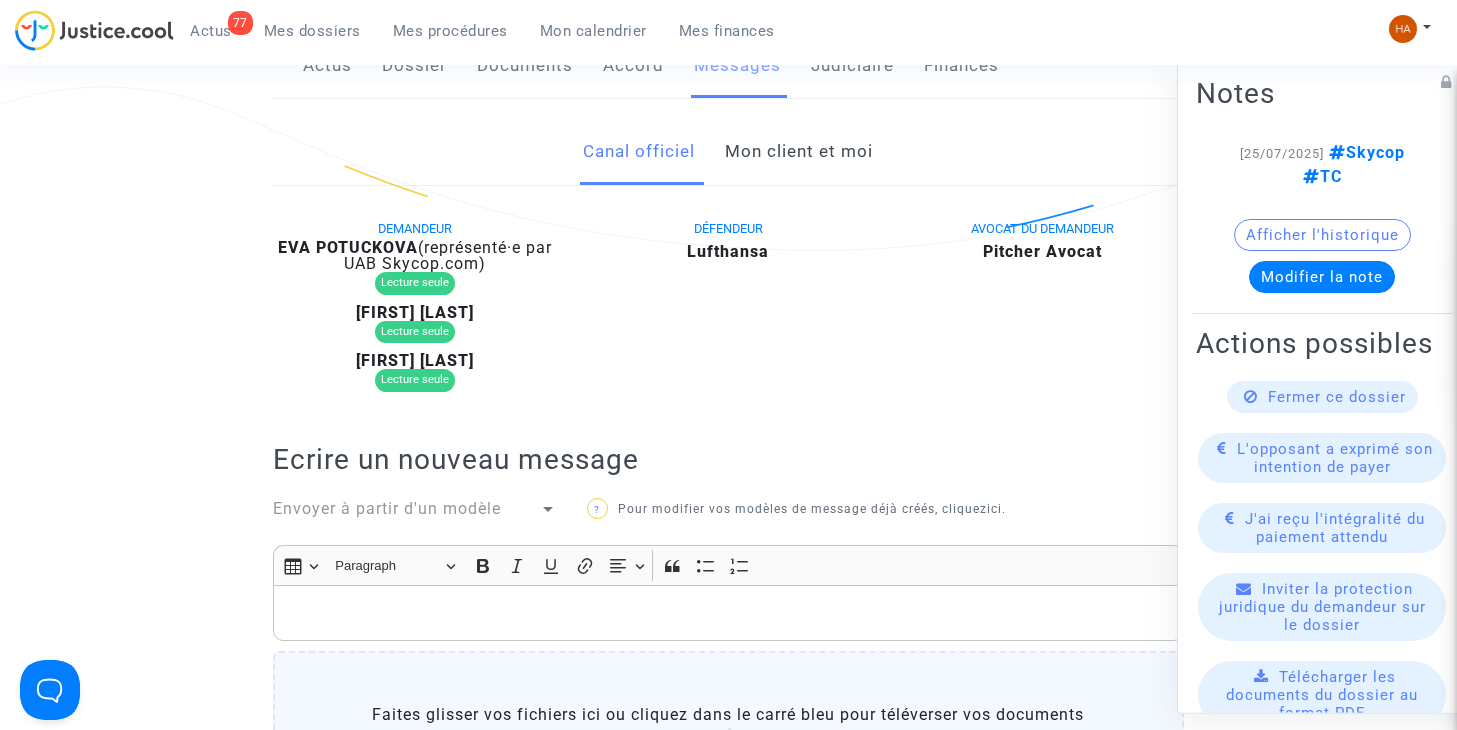 click on "Mon client et moi" 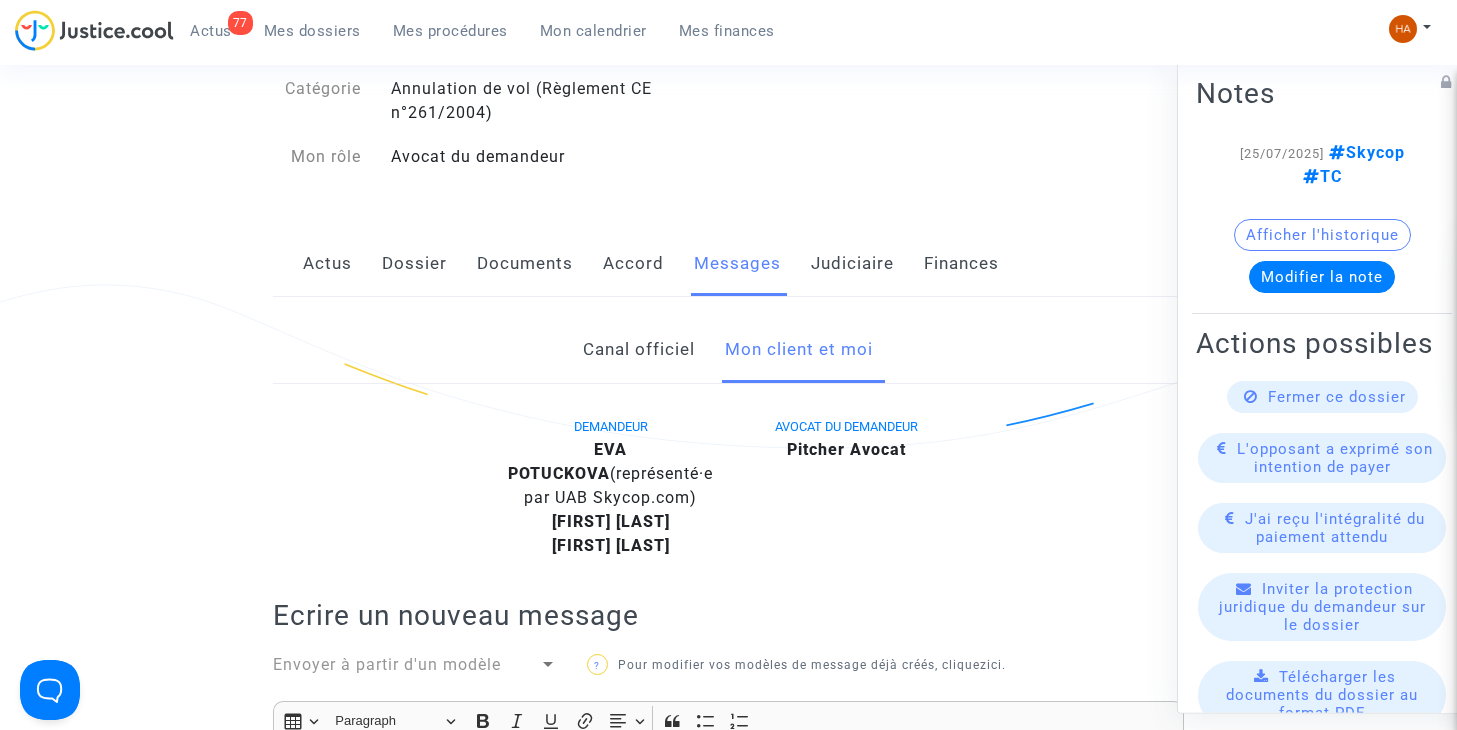 scroll, scrollTop: 200, scrollLeft: 0, axis: vertical 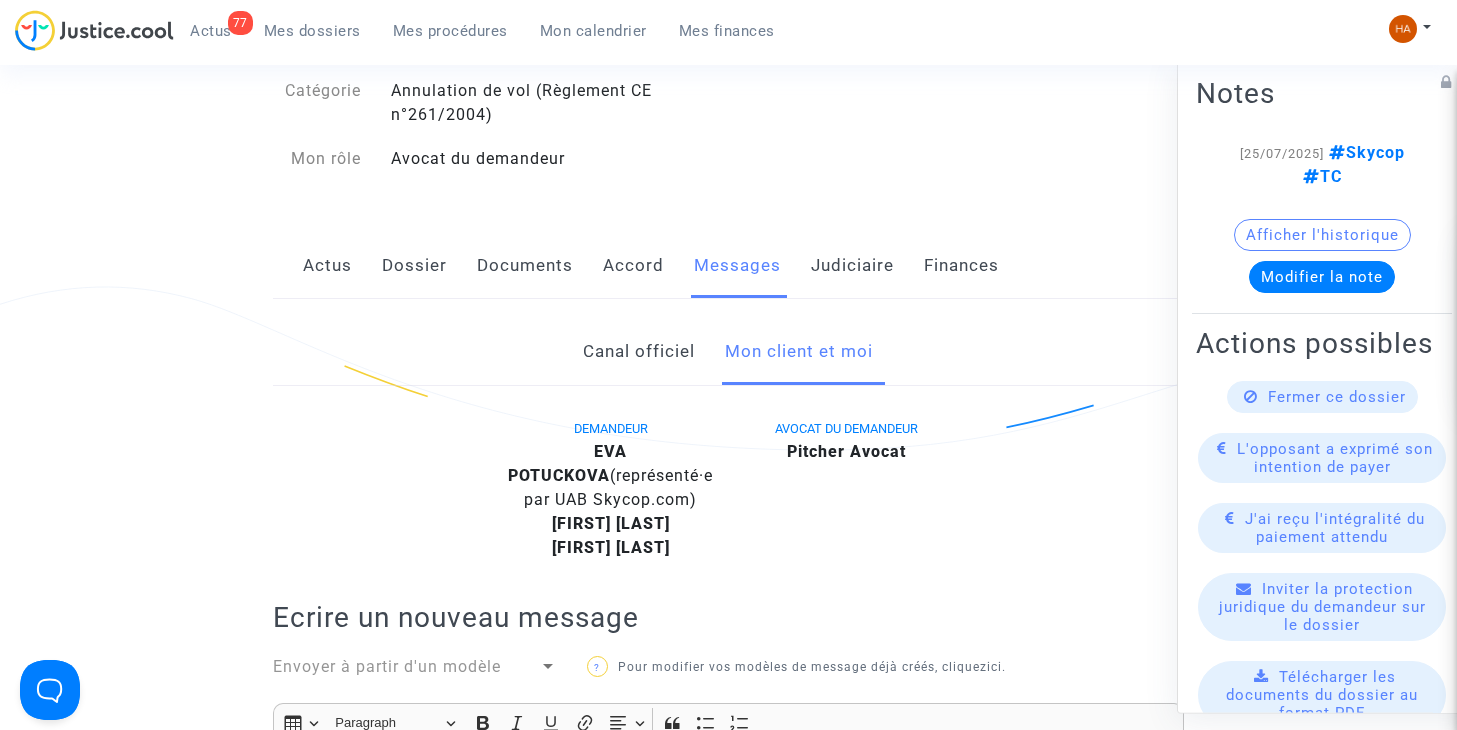 click on "Canal officiel" 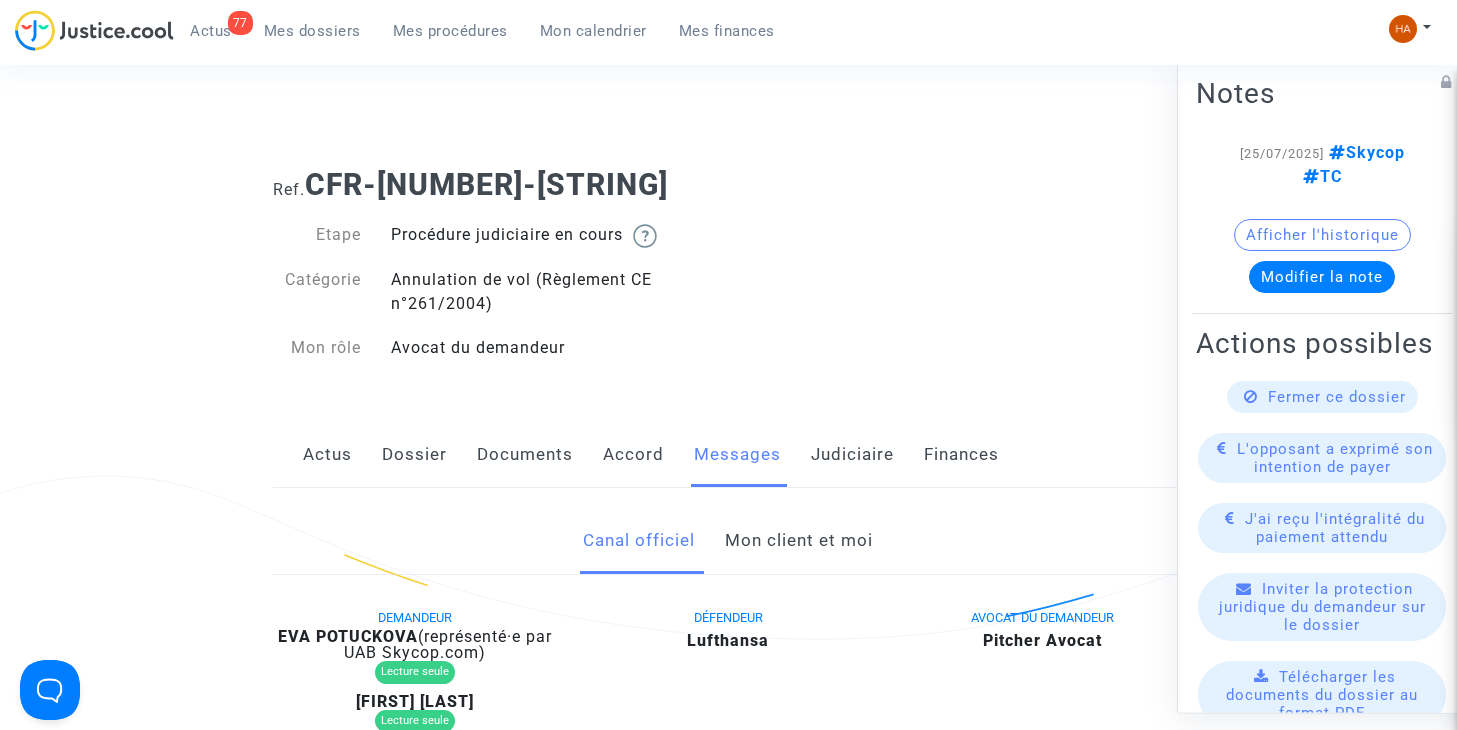 scroll, scrollTop: 0, scrollLeft: 0, axis: both 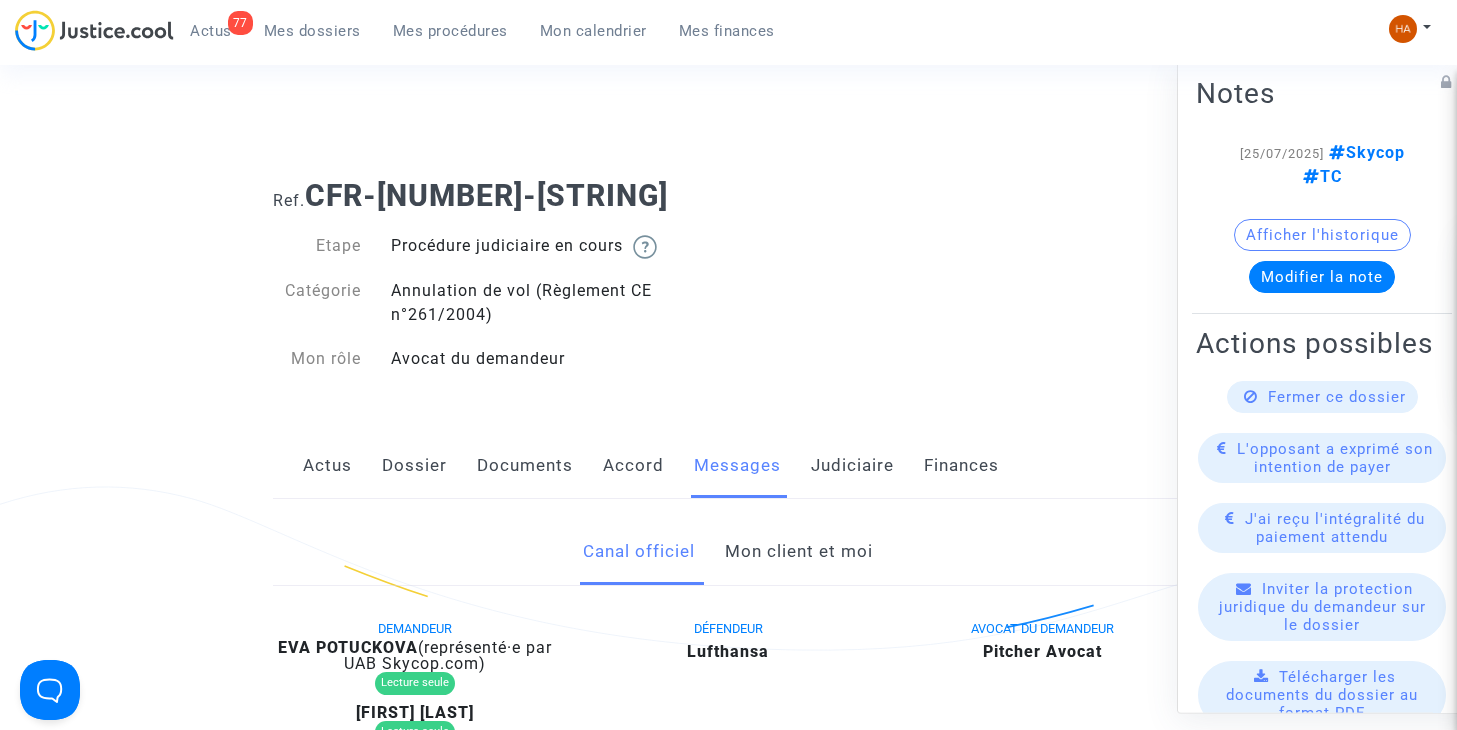 click on "Mon client et moi" 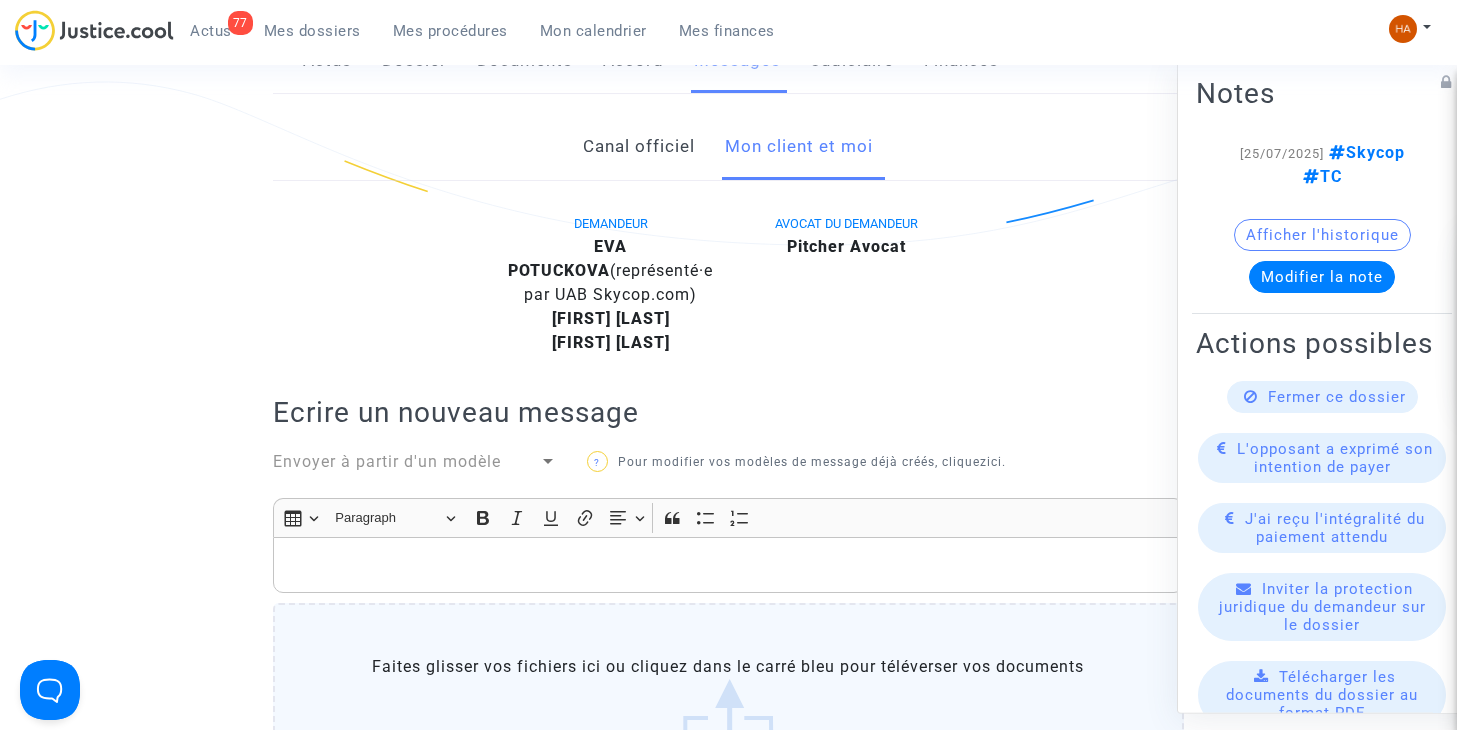 scroll, scrollTop: 300, scrollLeft: 0, axis: vertical 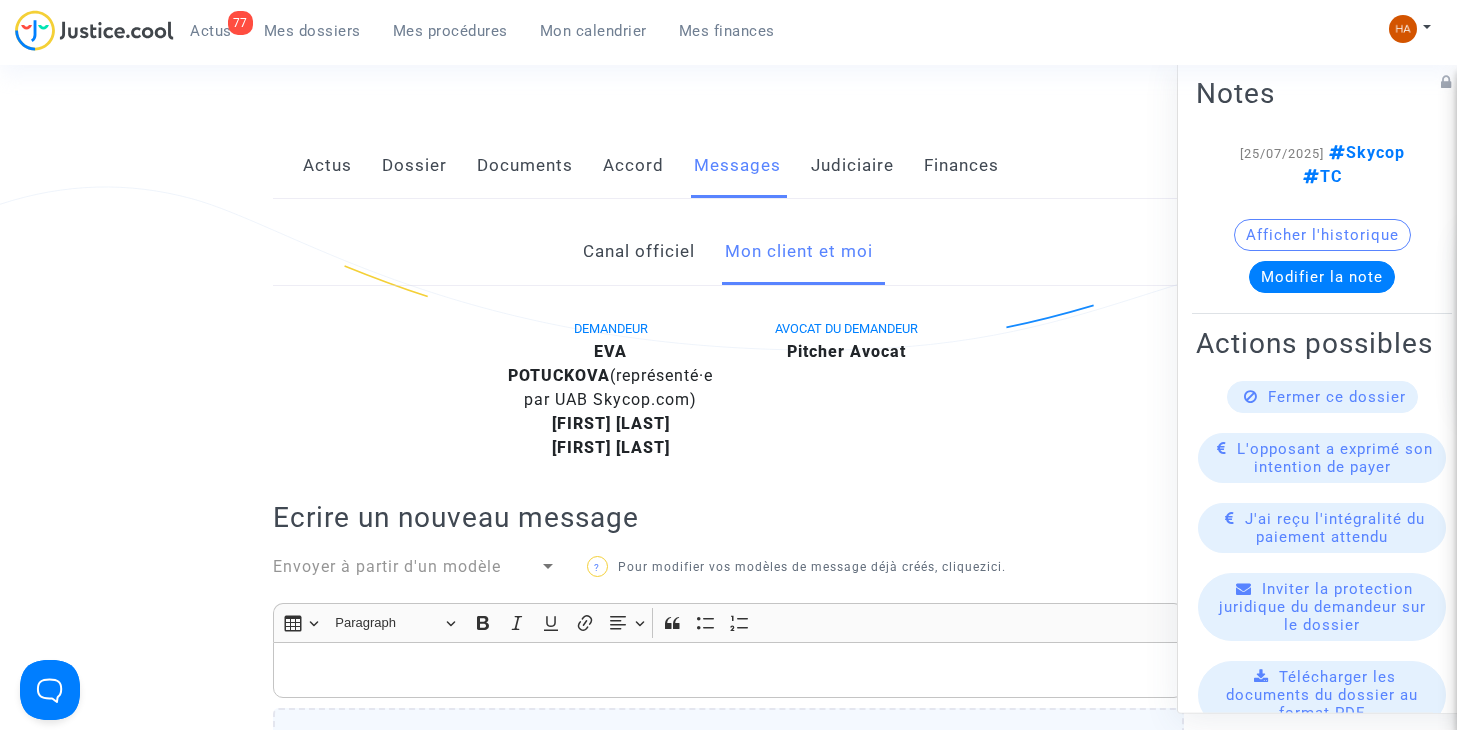 click on "Canal officiel" 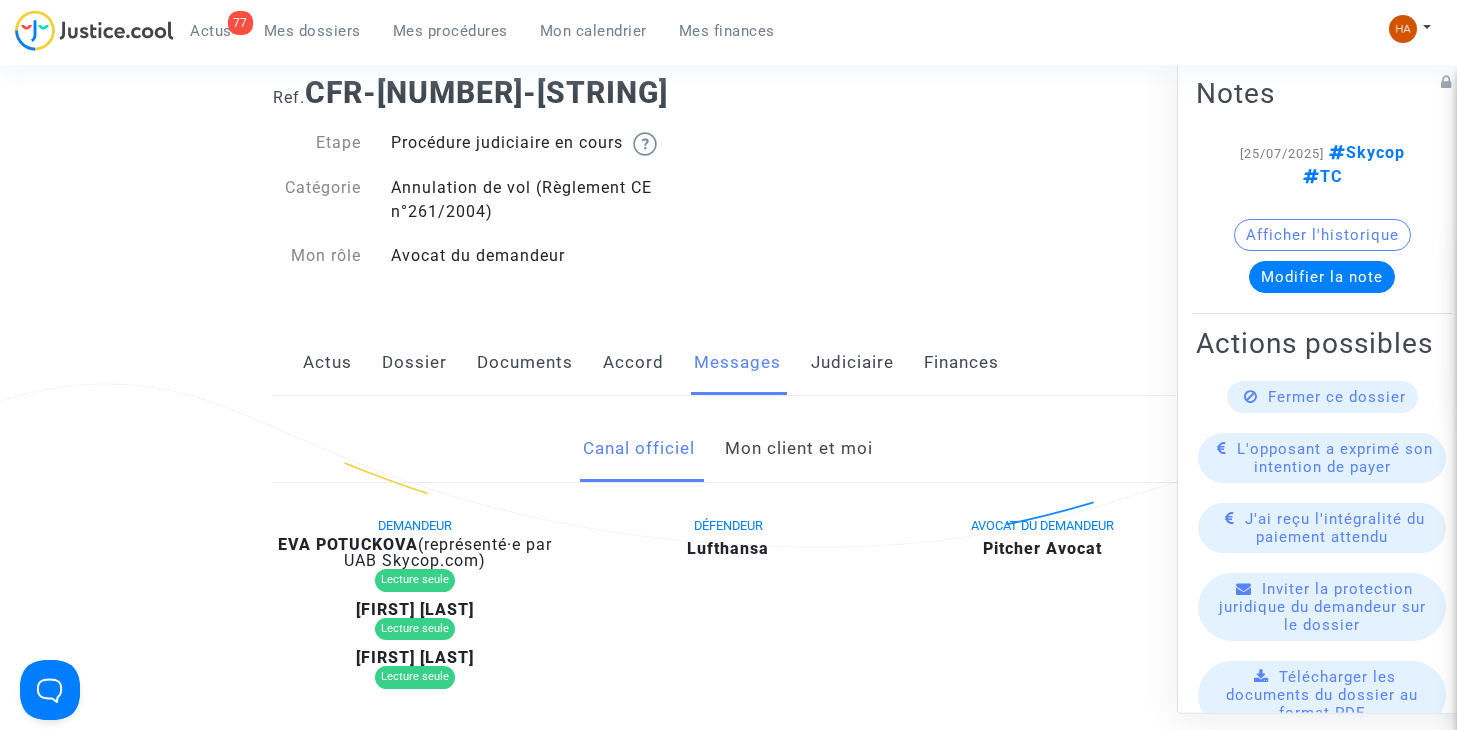 scroll, scrollTop: 100, scrollLeft: 0, axis: vertical 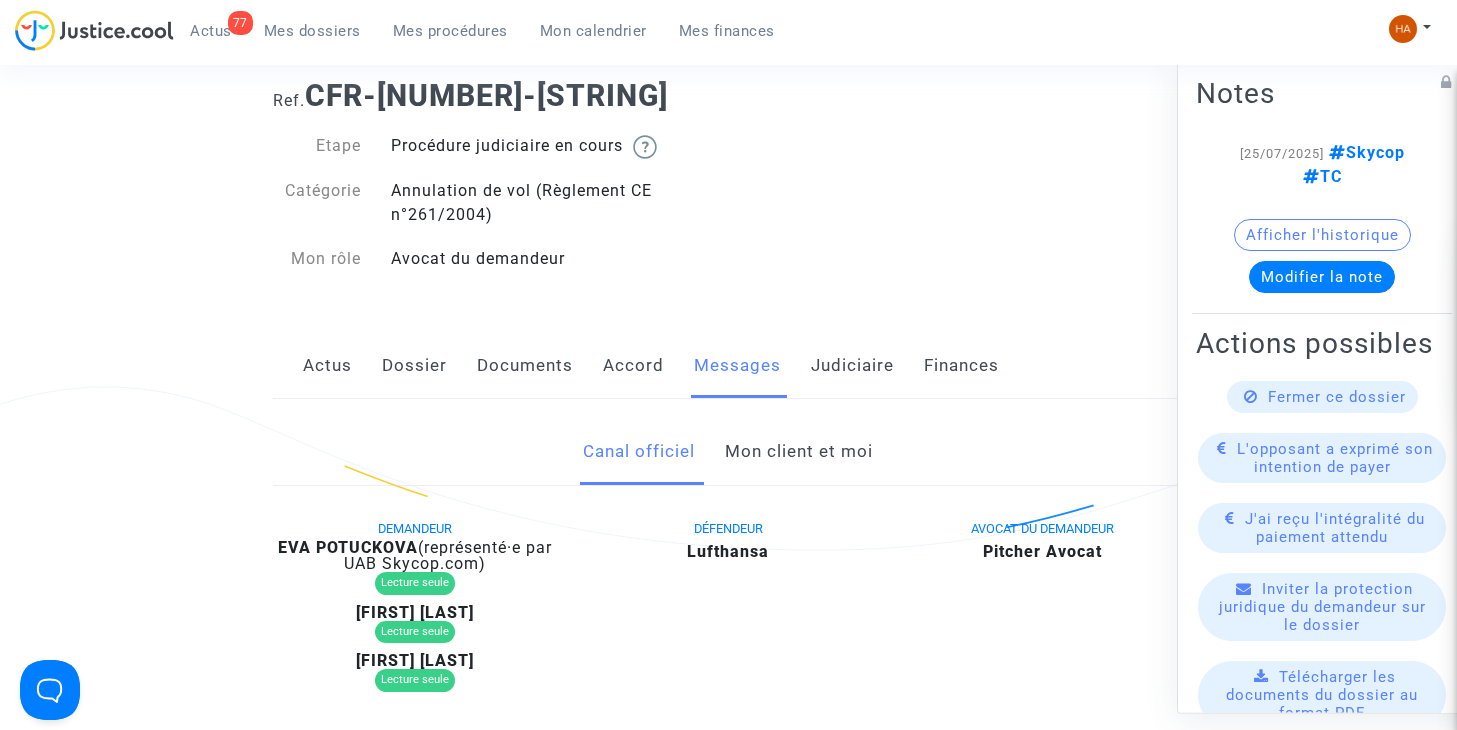 click on "Documents" 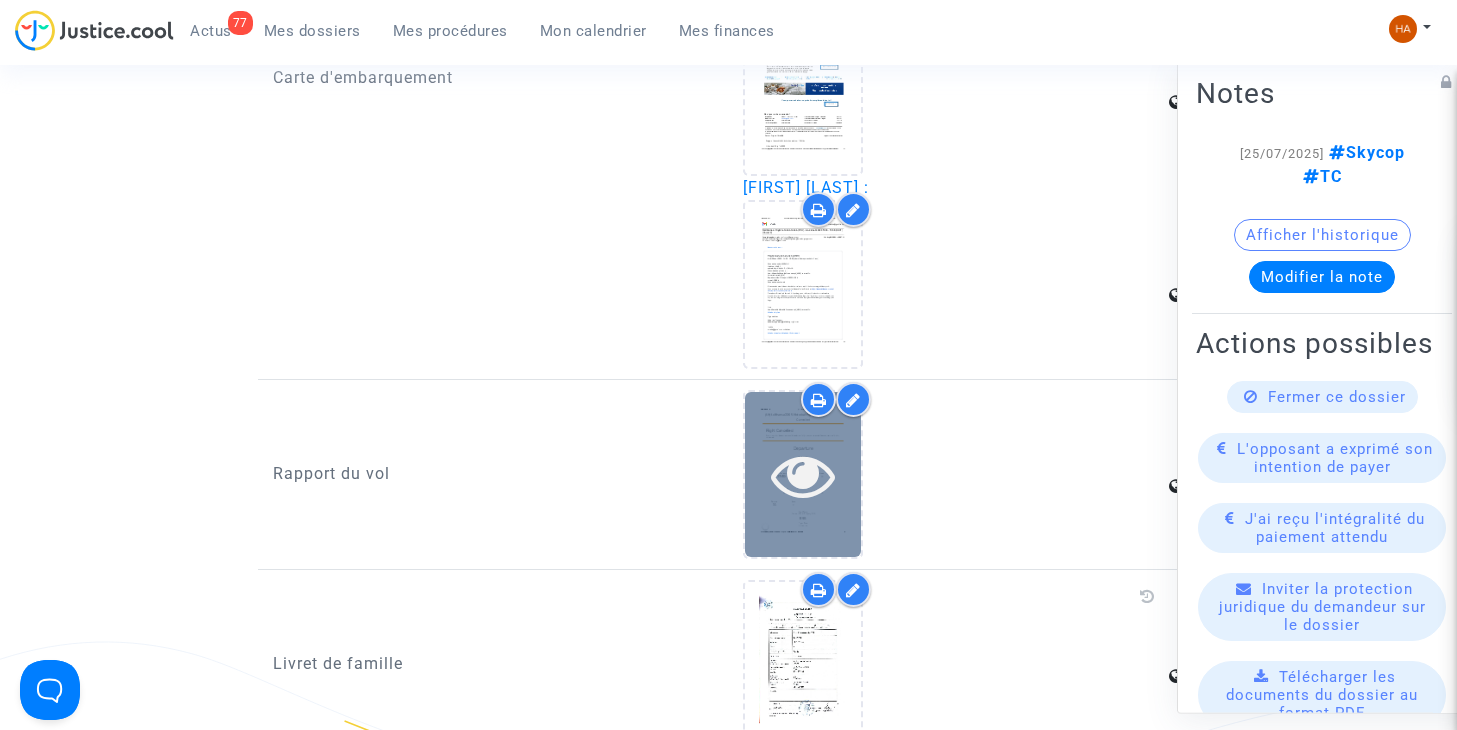 scroll, scrollTop: 2900, scrollLeft: 0, axis: vertical 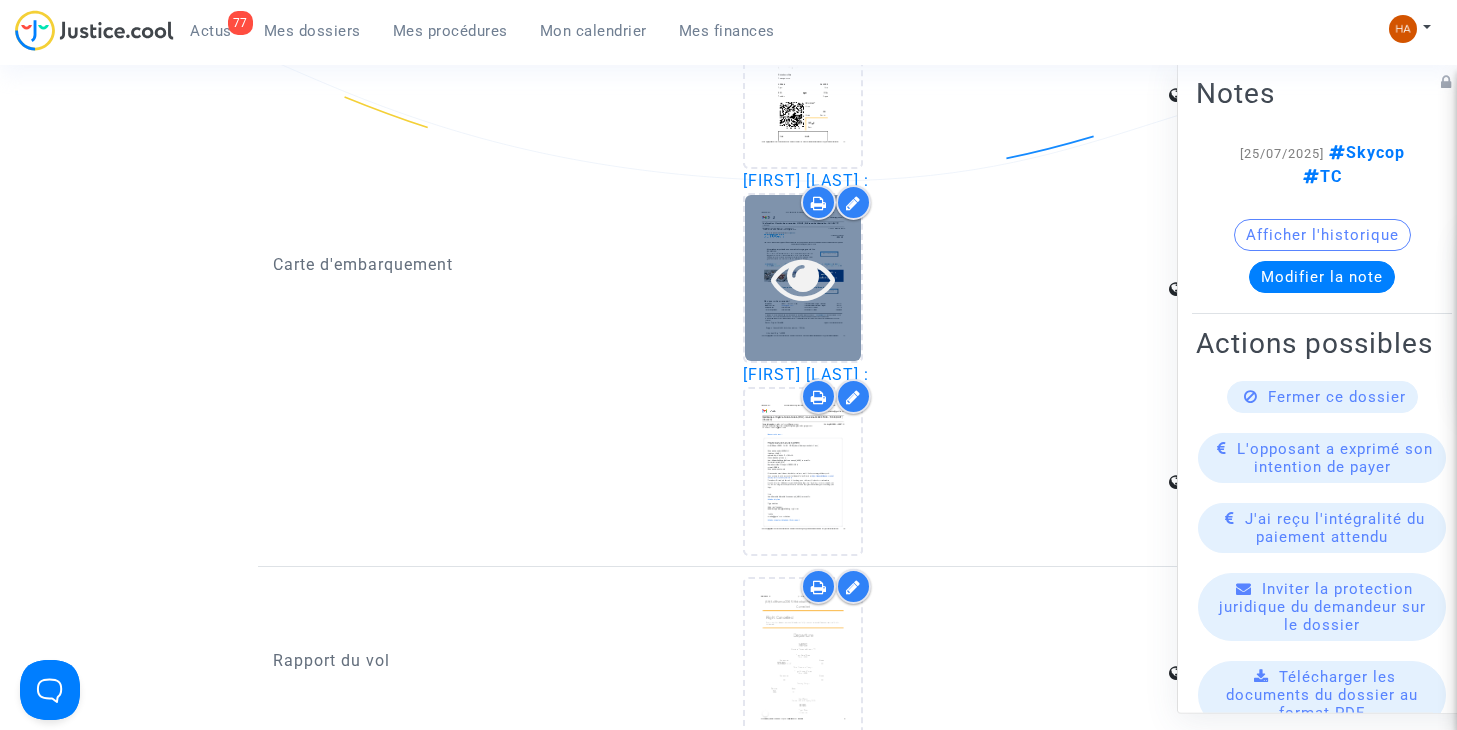 click at bounding box center (803, 277) 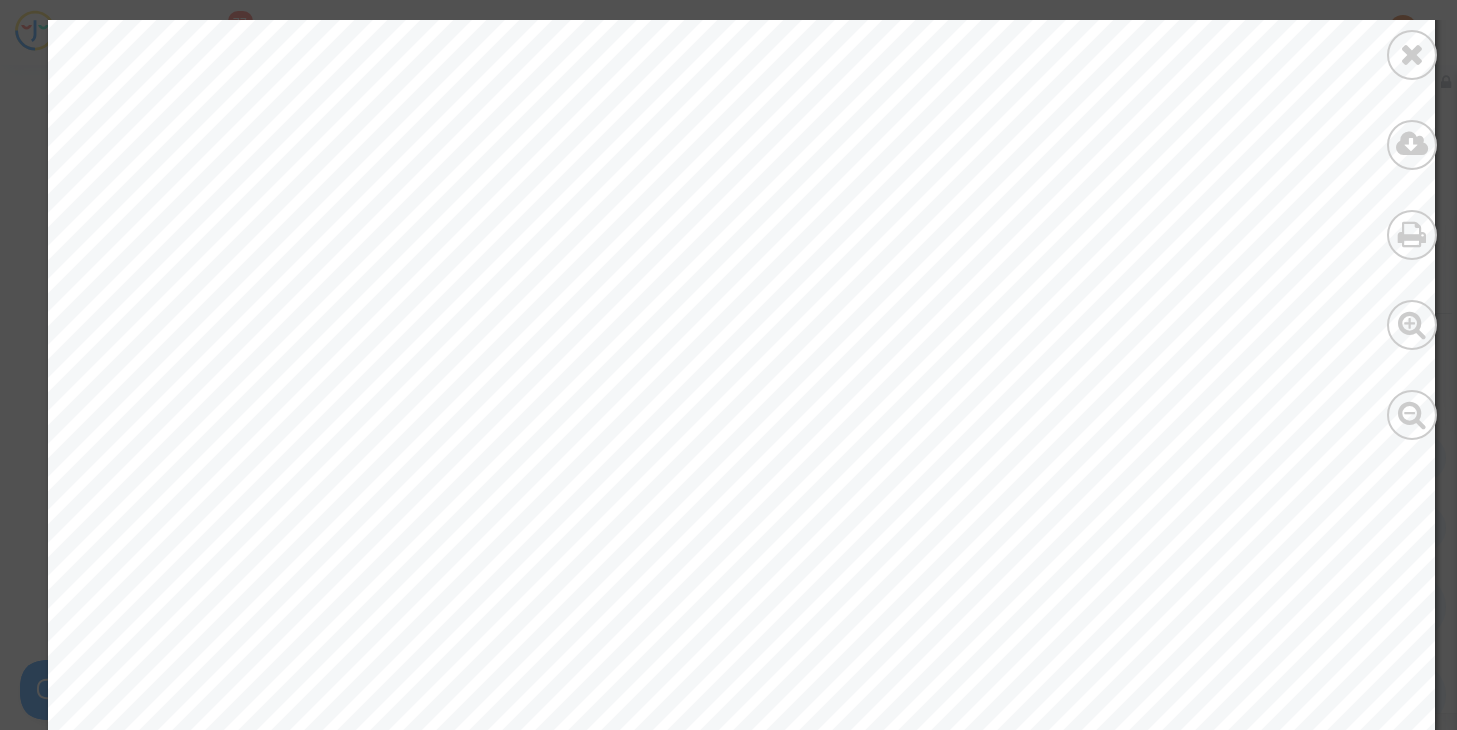 scroll, scrollTop: 2600, scrollLeft: 0, axis: vertical 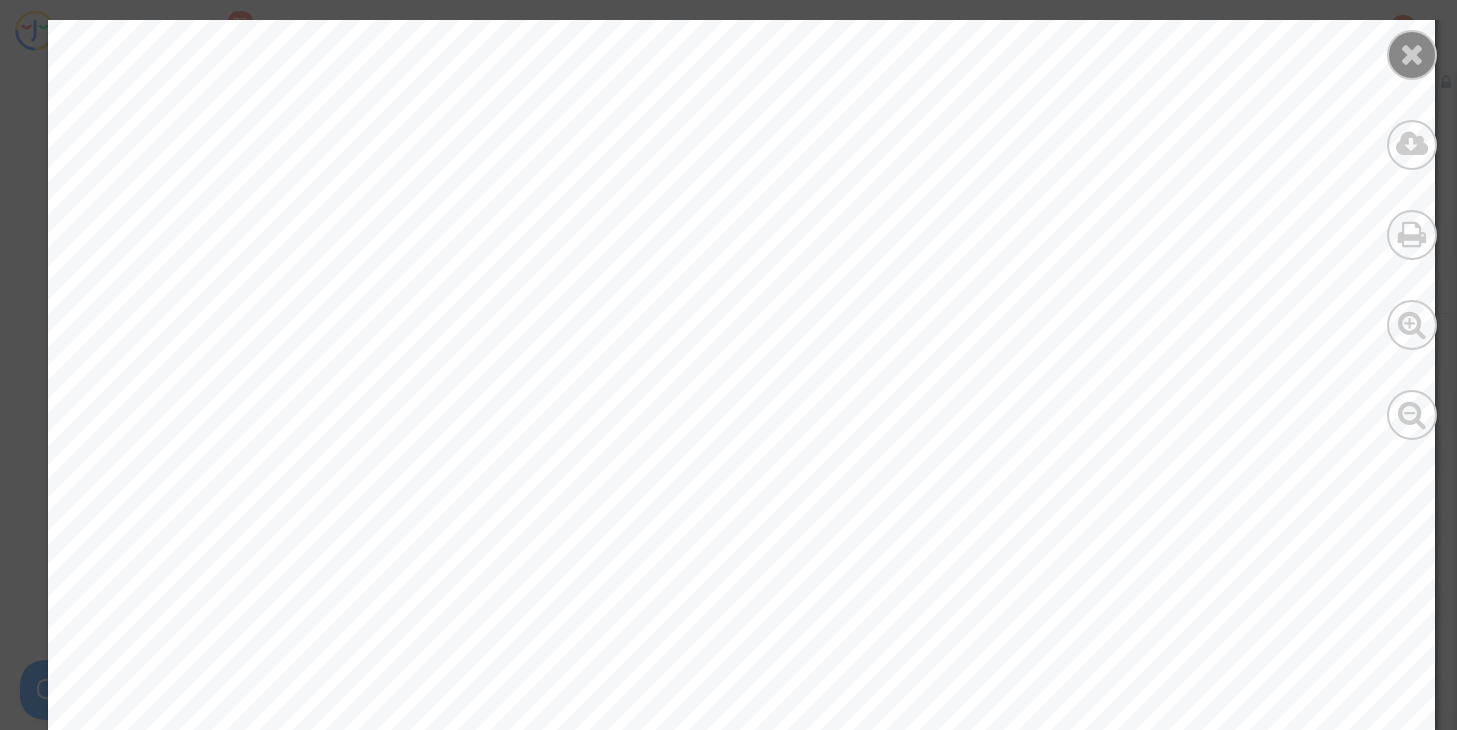 click at bounding box center [1412, 55] 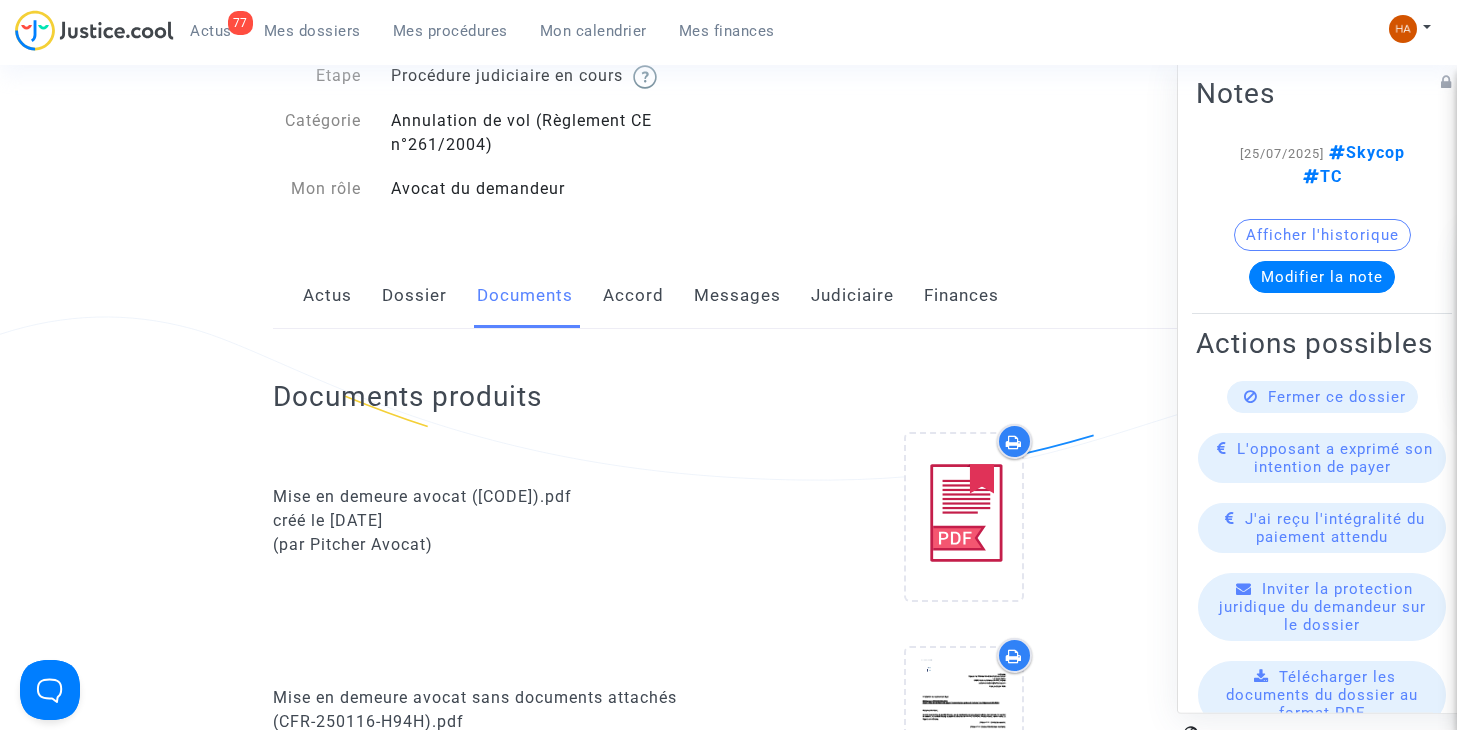 scroll, scrollTop: 0, scrollLeft: 0, axis: both 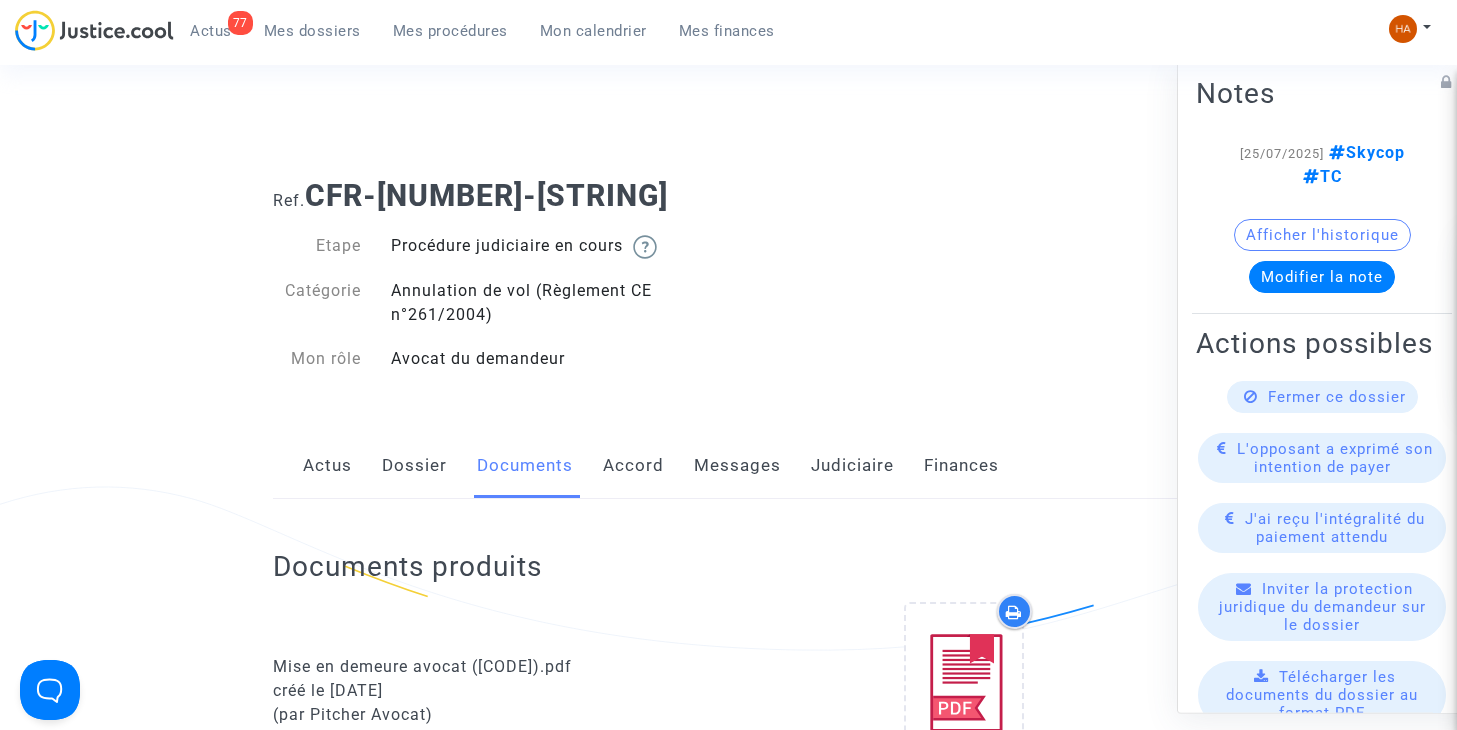 click on "Mes dossiers" at bounding box center [312, 31] 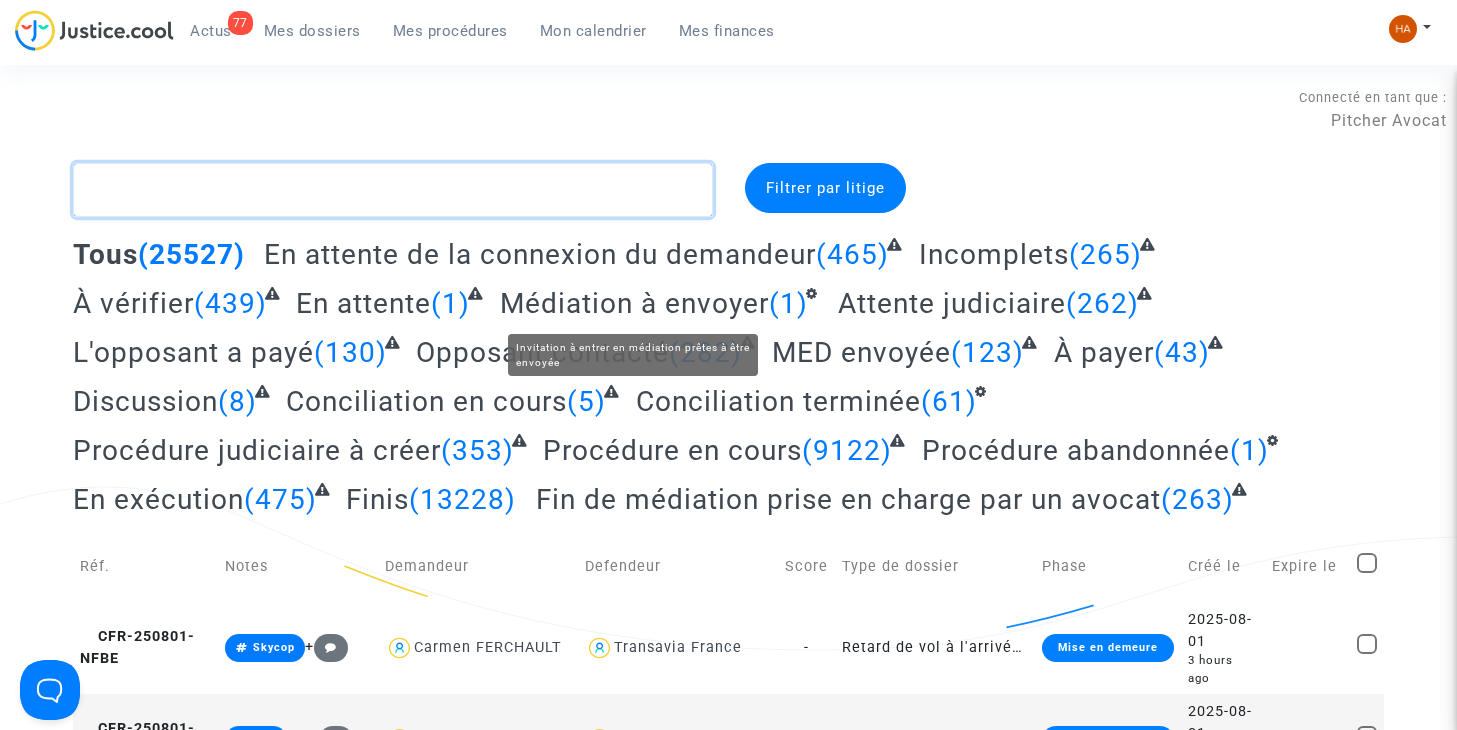 click 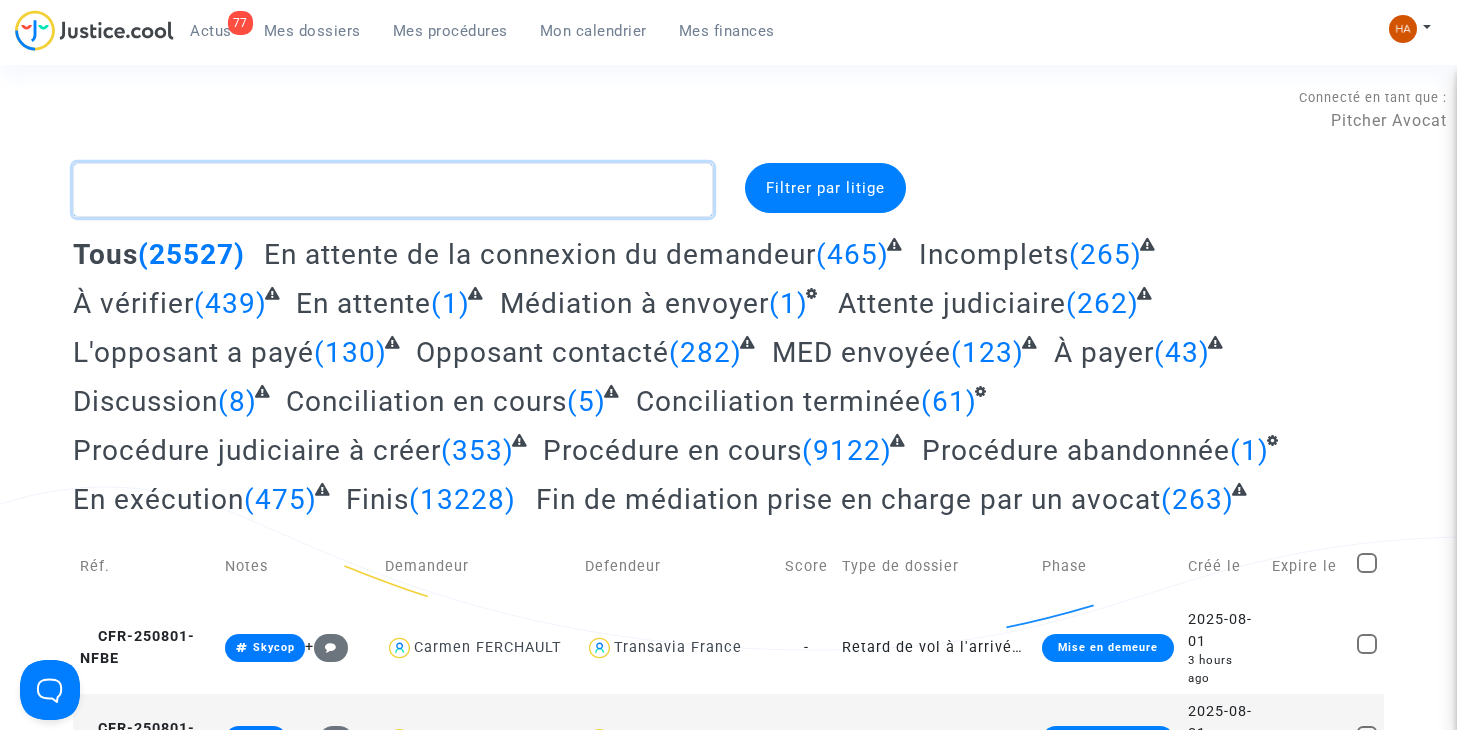 paste on "[REF]" 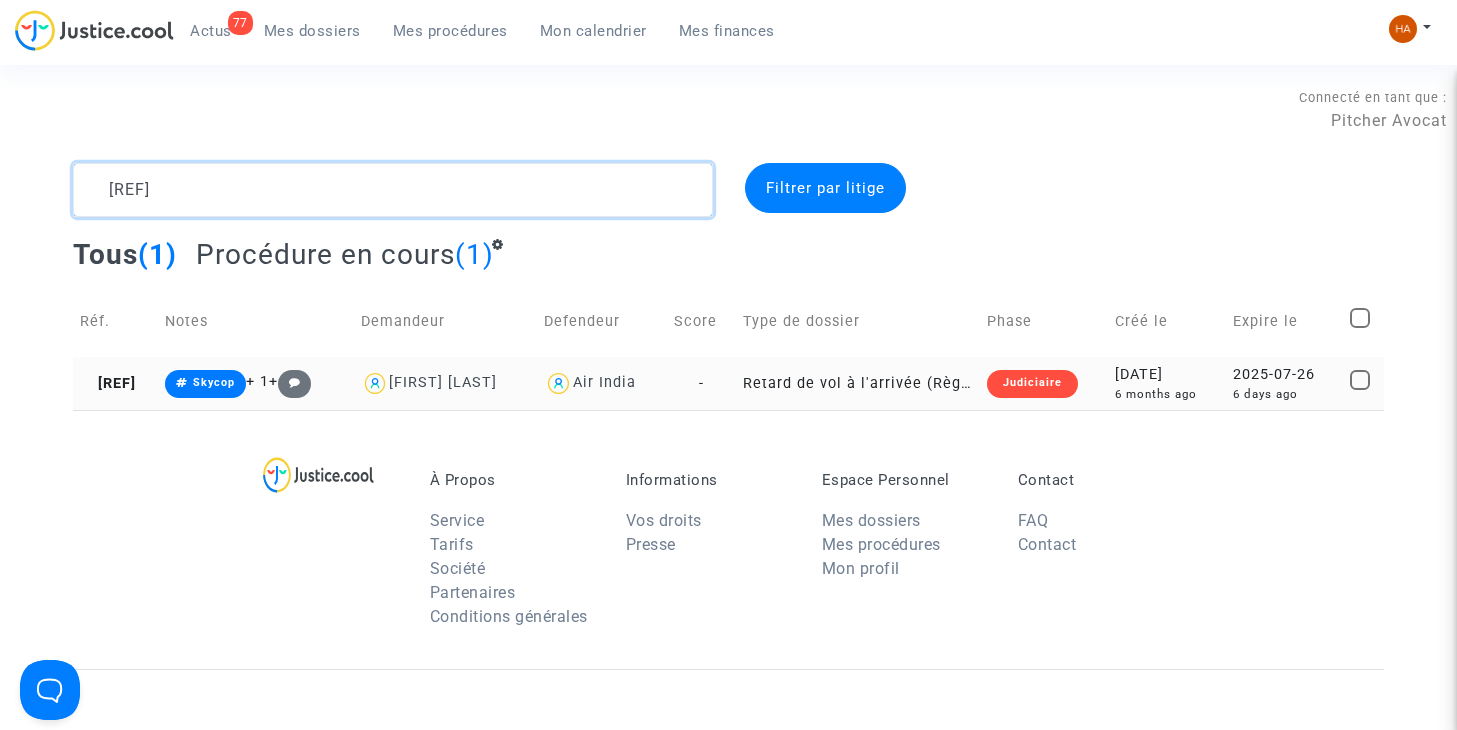 type on "[REF]" 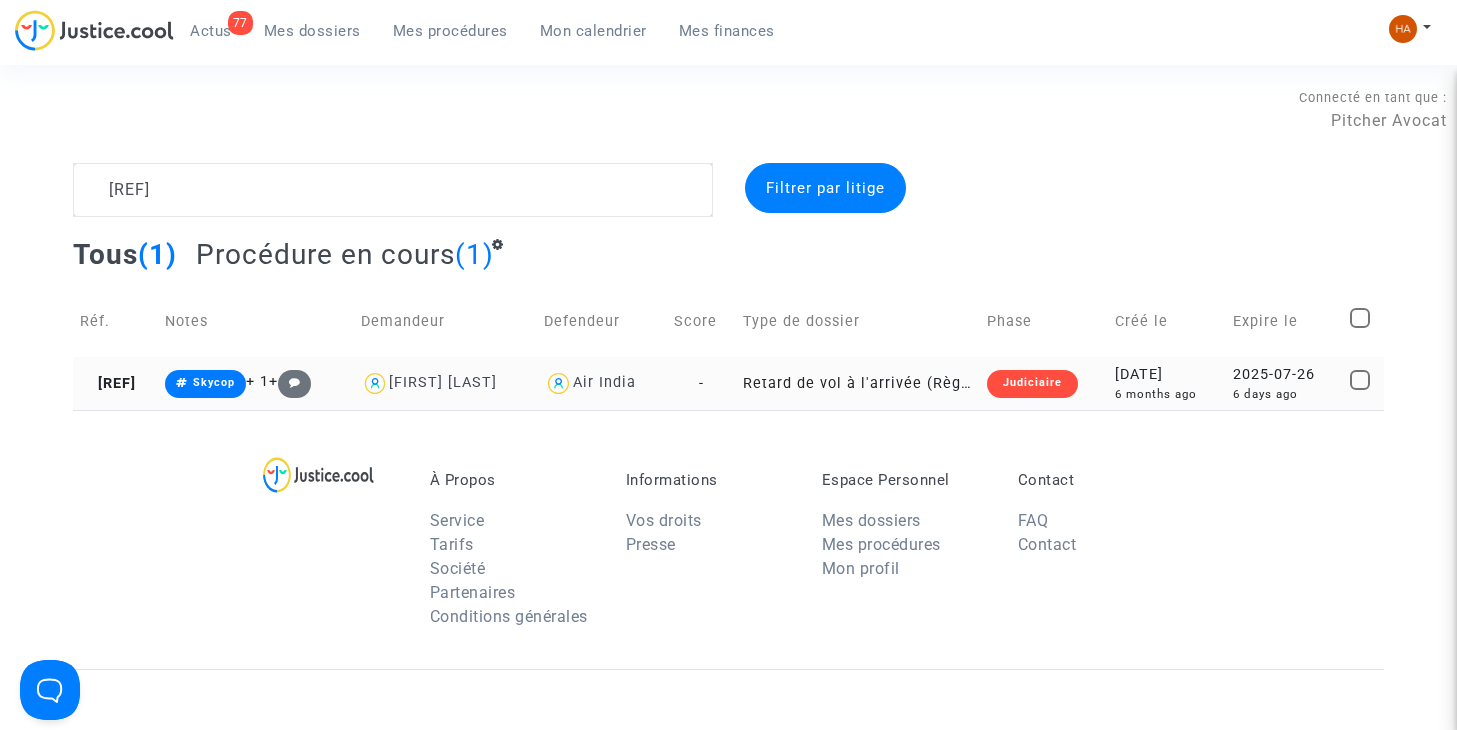 click on "-" 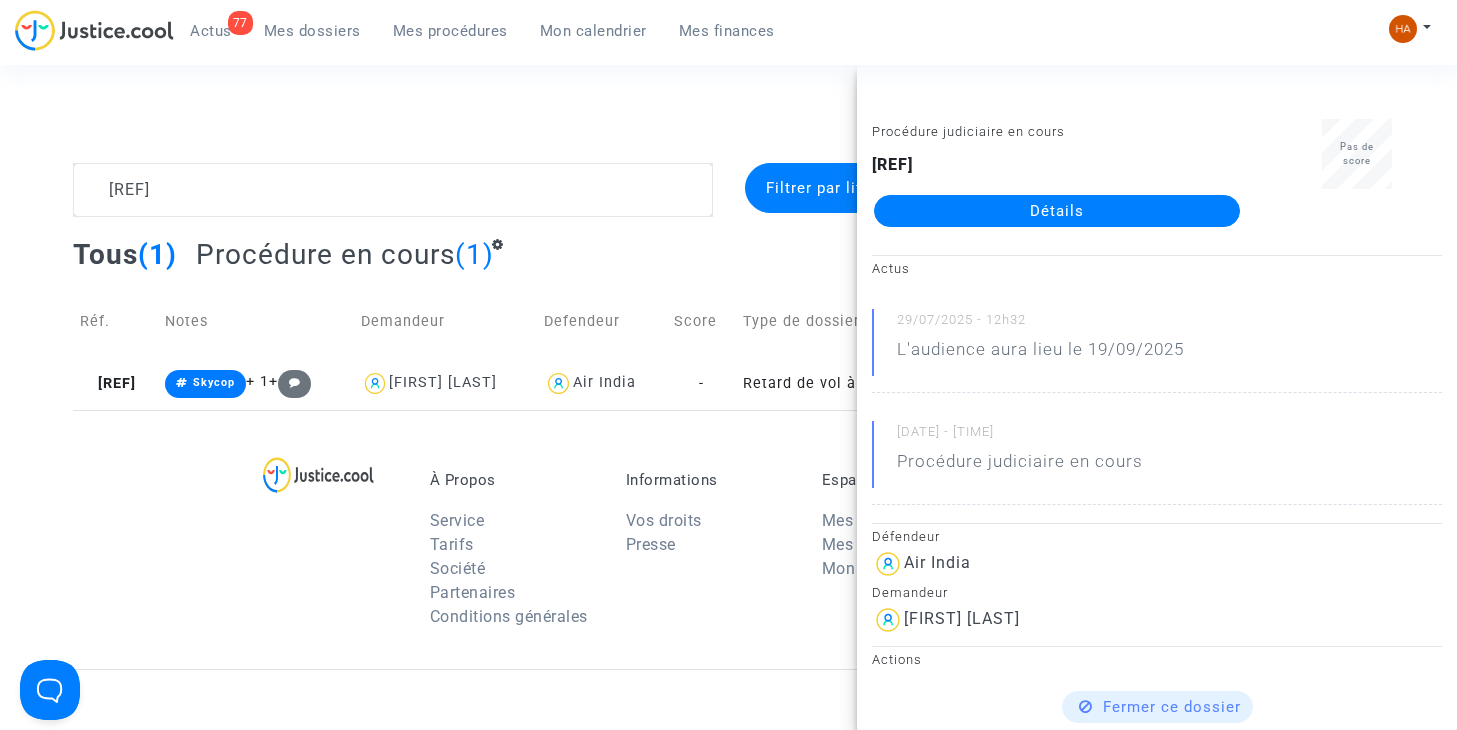click on "Détails" 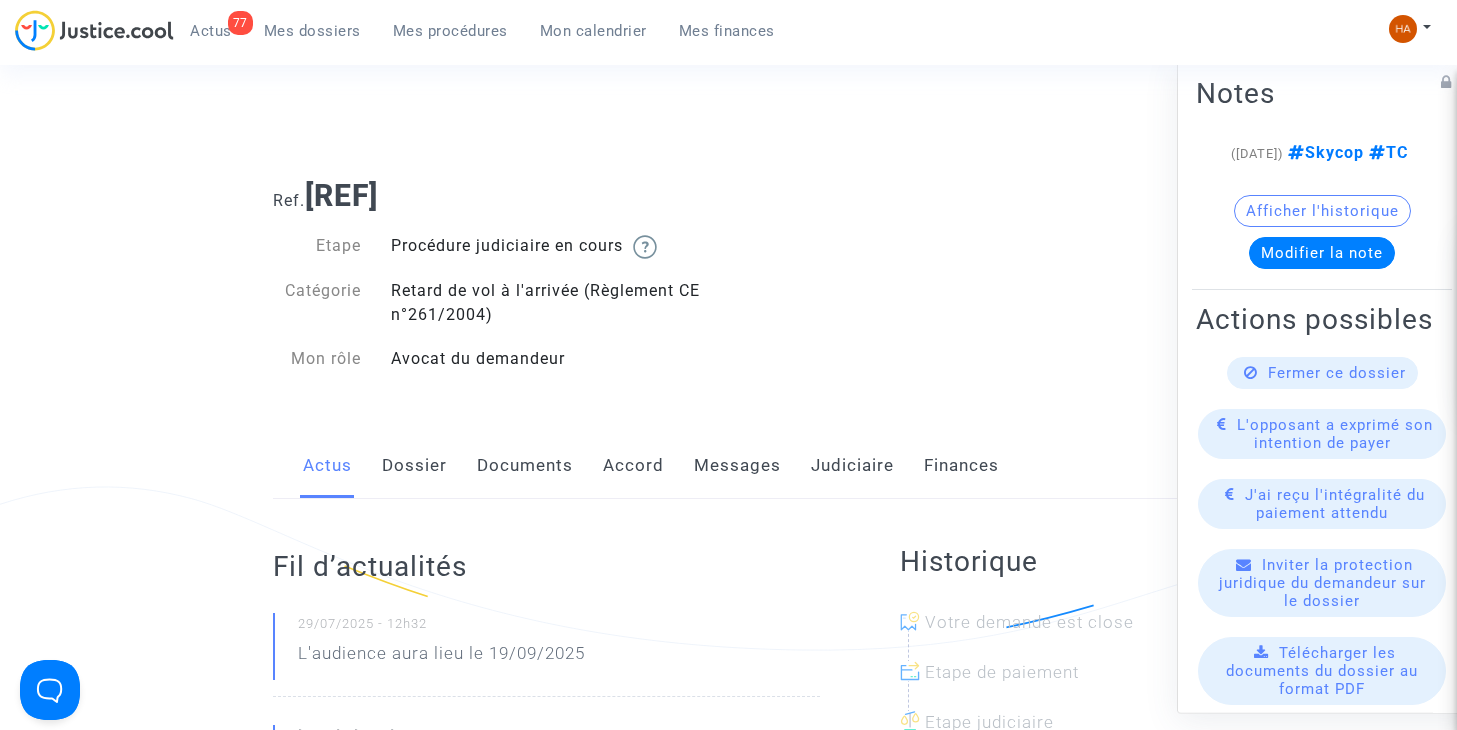drag, startPoint x: 608, startPoint y: 205, endPoint x: 514, endPoint y: 203, distance: 94.02127 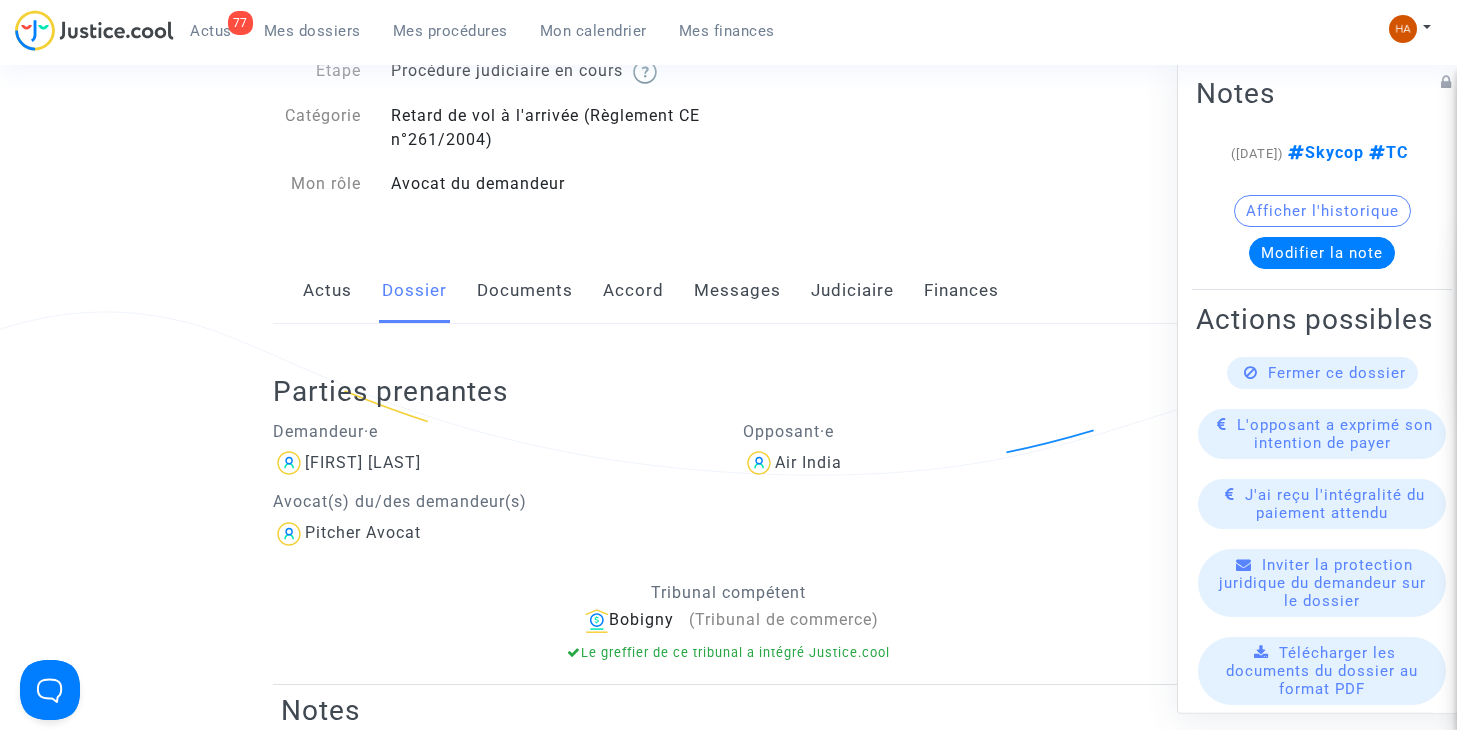 scroll, scrollTop: 0, scrollLeft: 0, axis: both 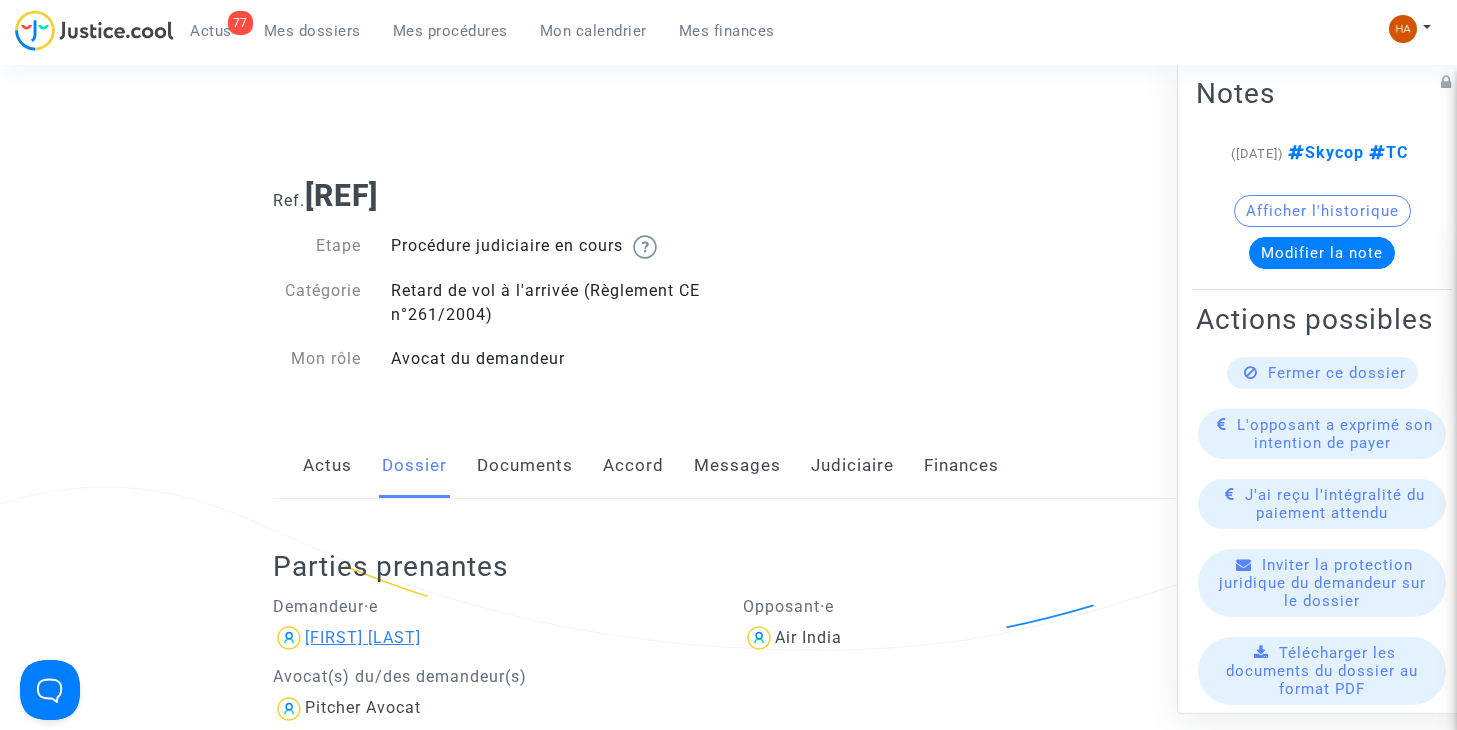 drag, startPoint x: 389, startPoint y: 644, endPoint x: 351, endPoint y: 640, distance: 38.209946 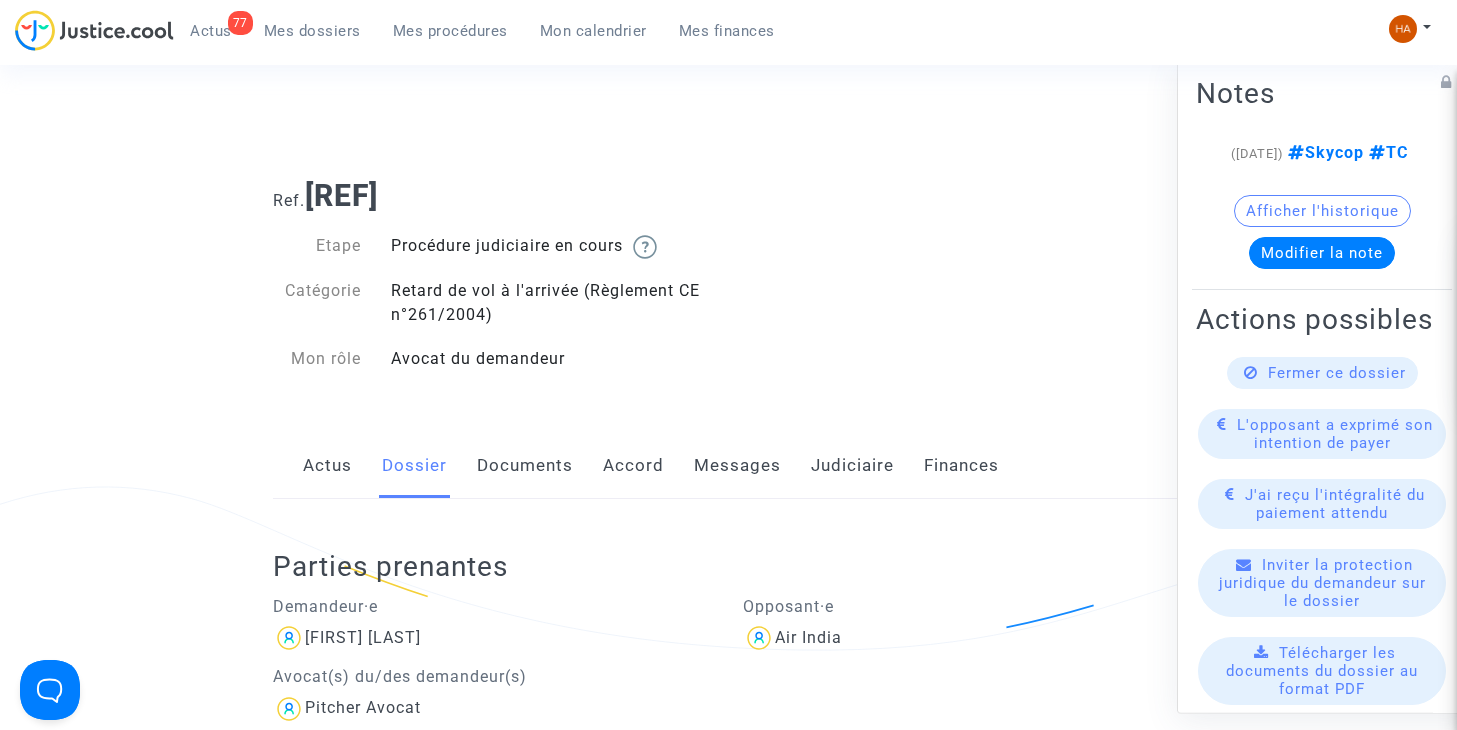 click on "Messages" 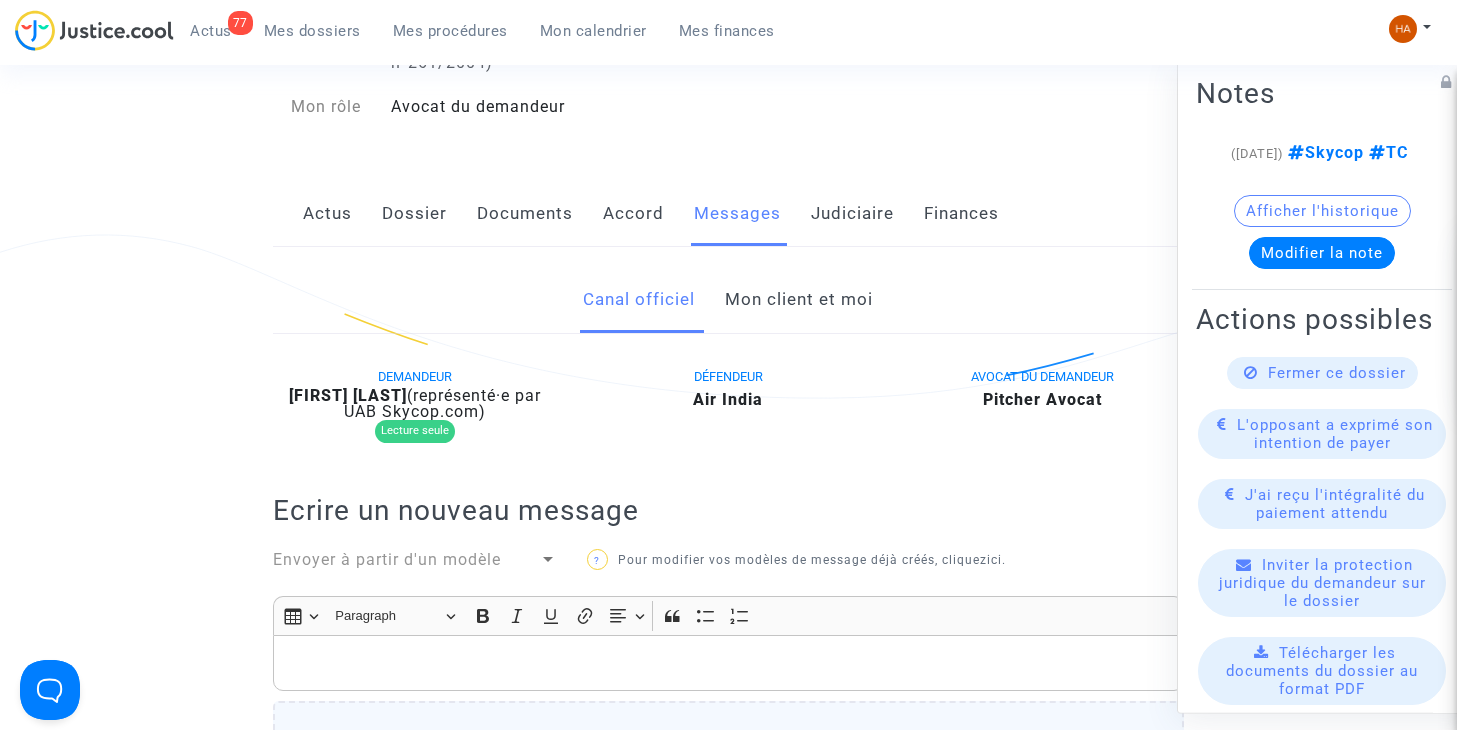 scroll, scrollTop: 253, scrollLeft: 0, axis: vertical 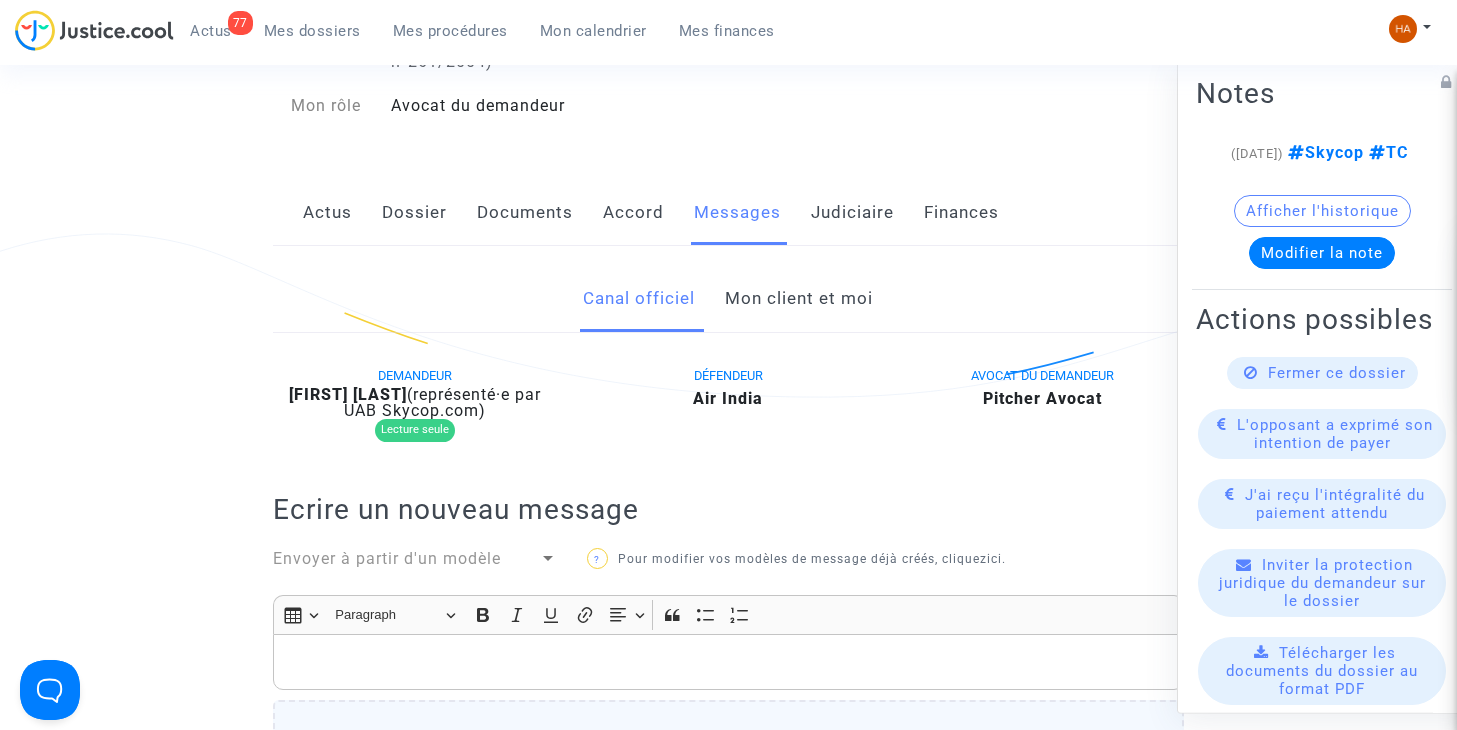 click on "Mon client et moi" 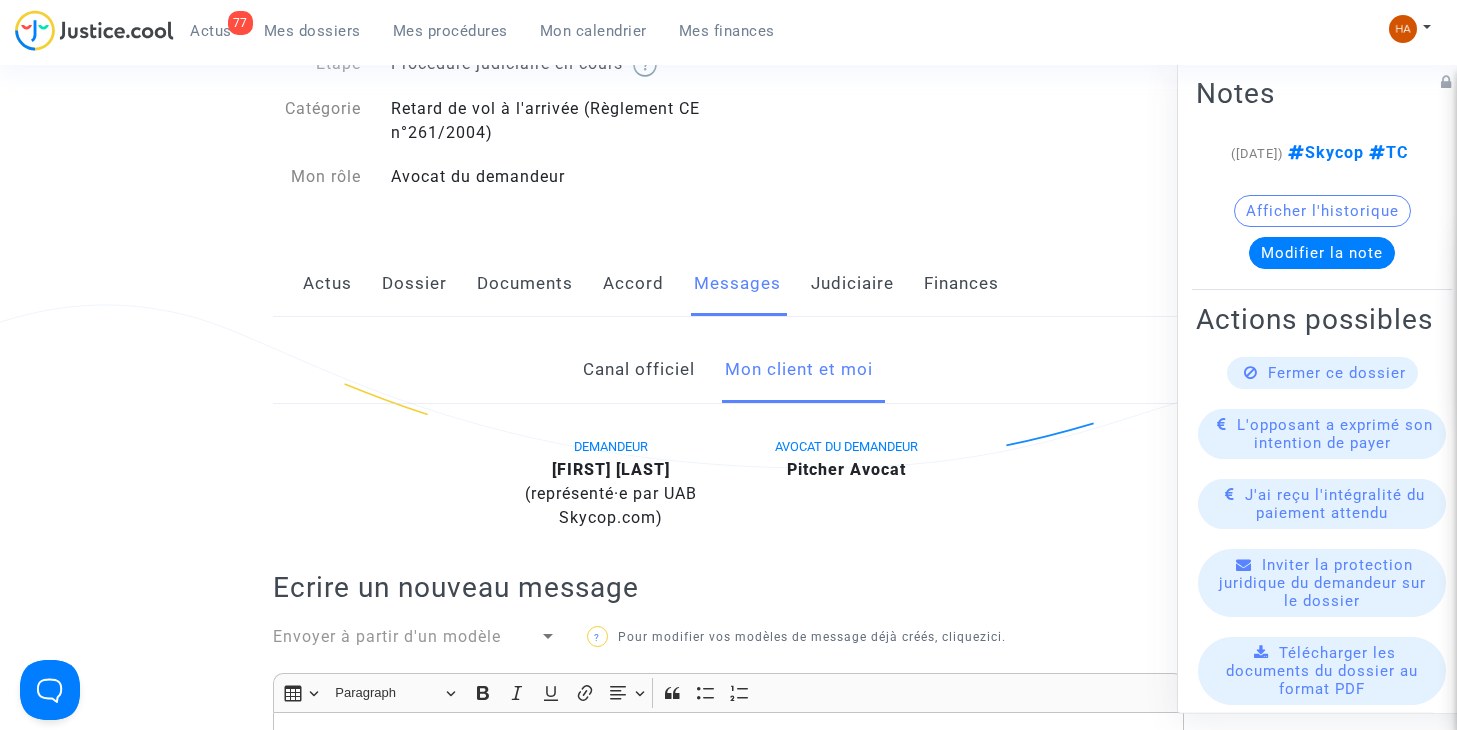 scroll, scrollTop: 0, scrollLeft: 0, axis: both 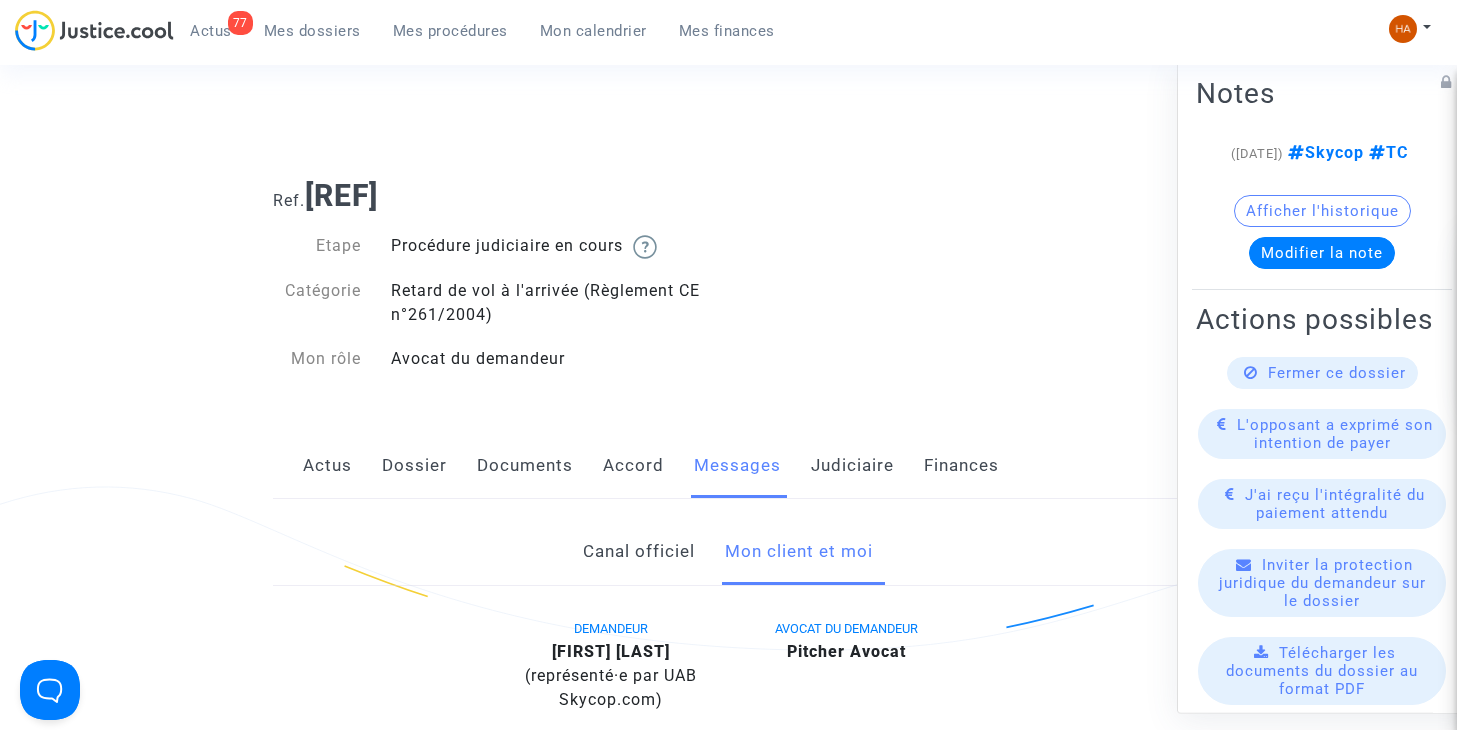 click on "Dossier" 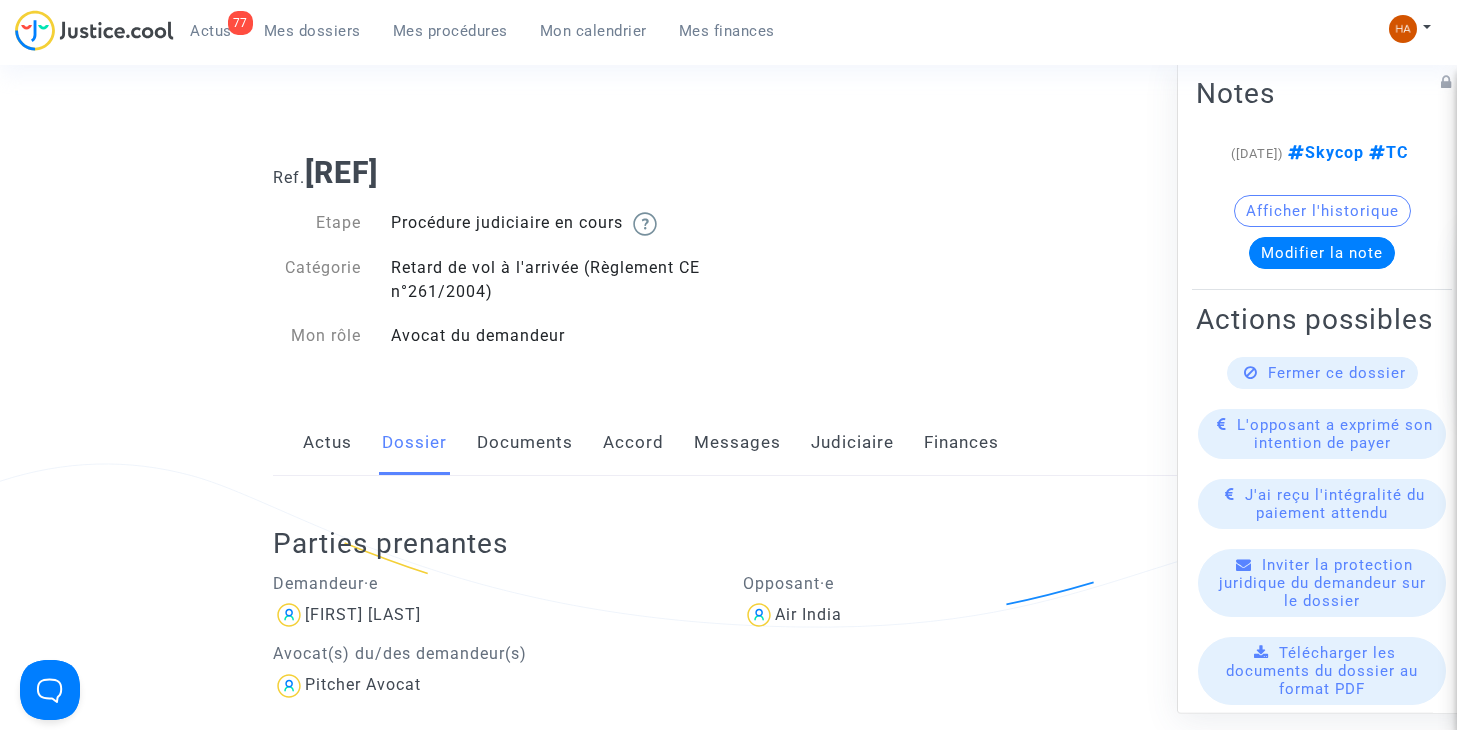 scroll, scrollTop: 0, scrollLeft: 0, axis: both 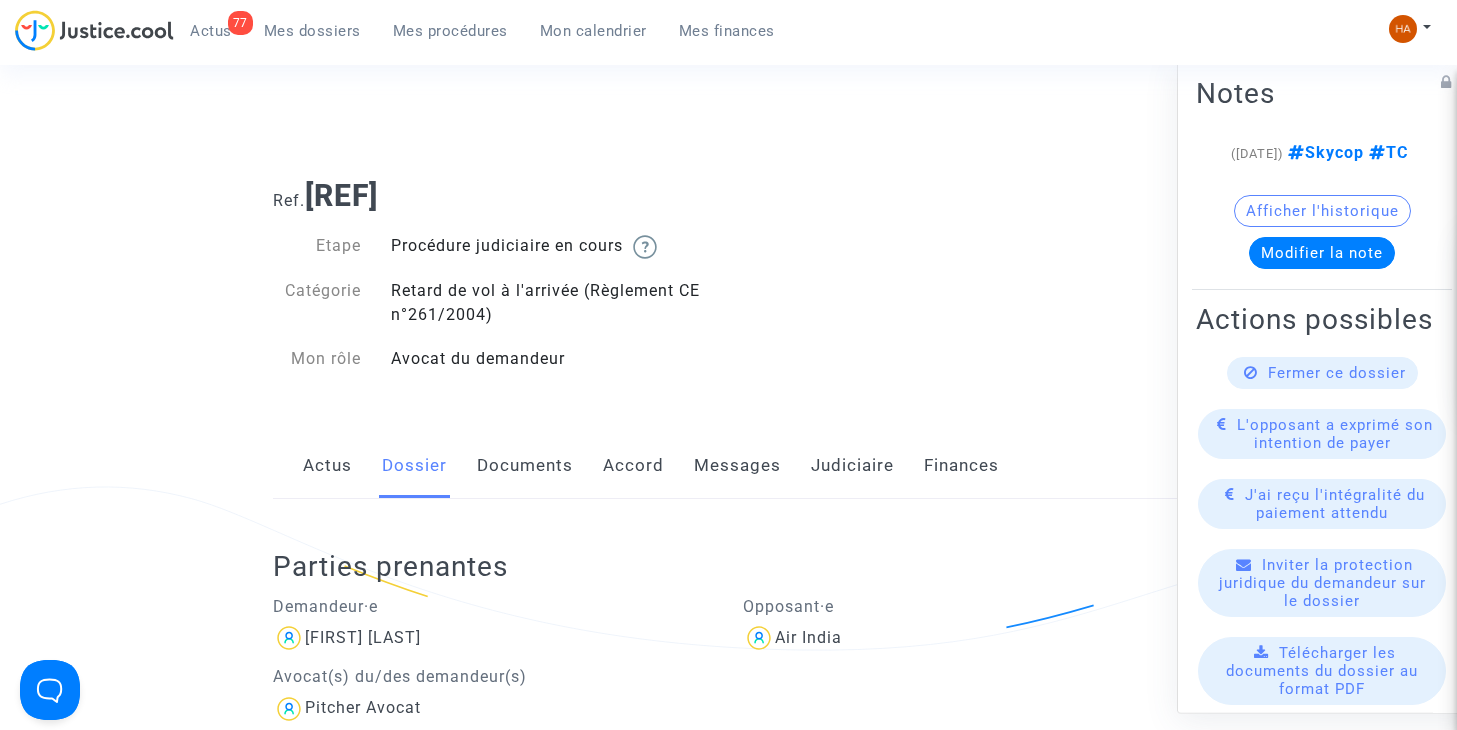 click on "Documents" 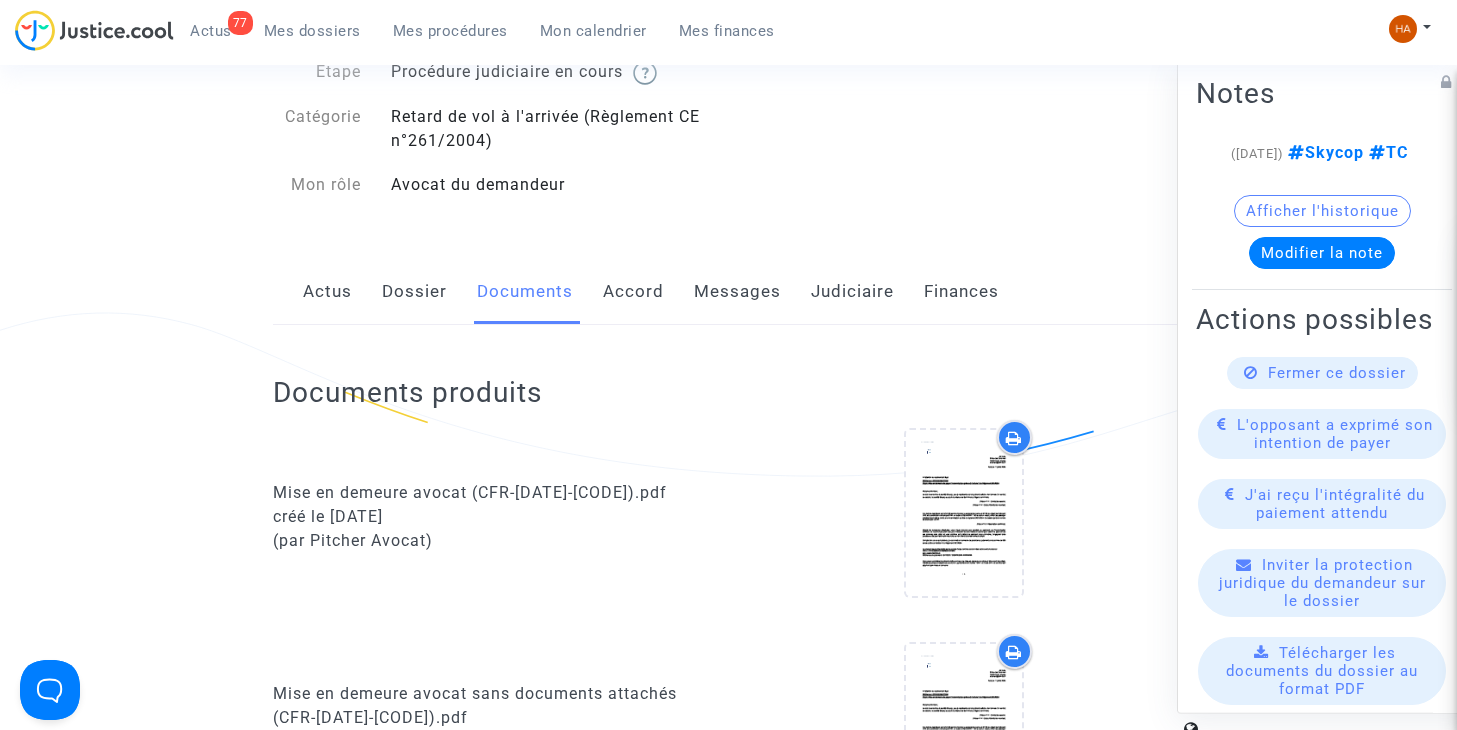 scroll, scrollTop: 141, scrollLeft: 0, axis: vertical 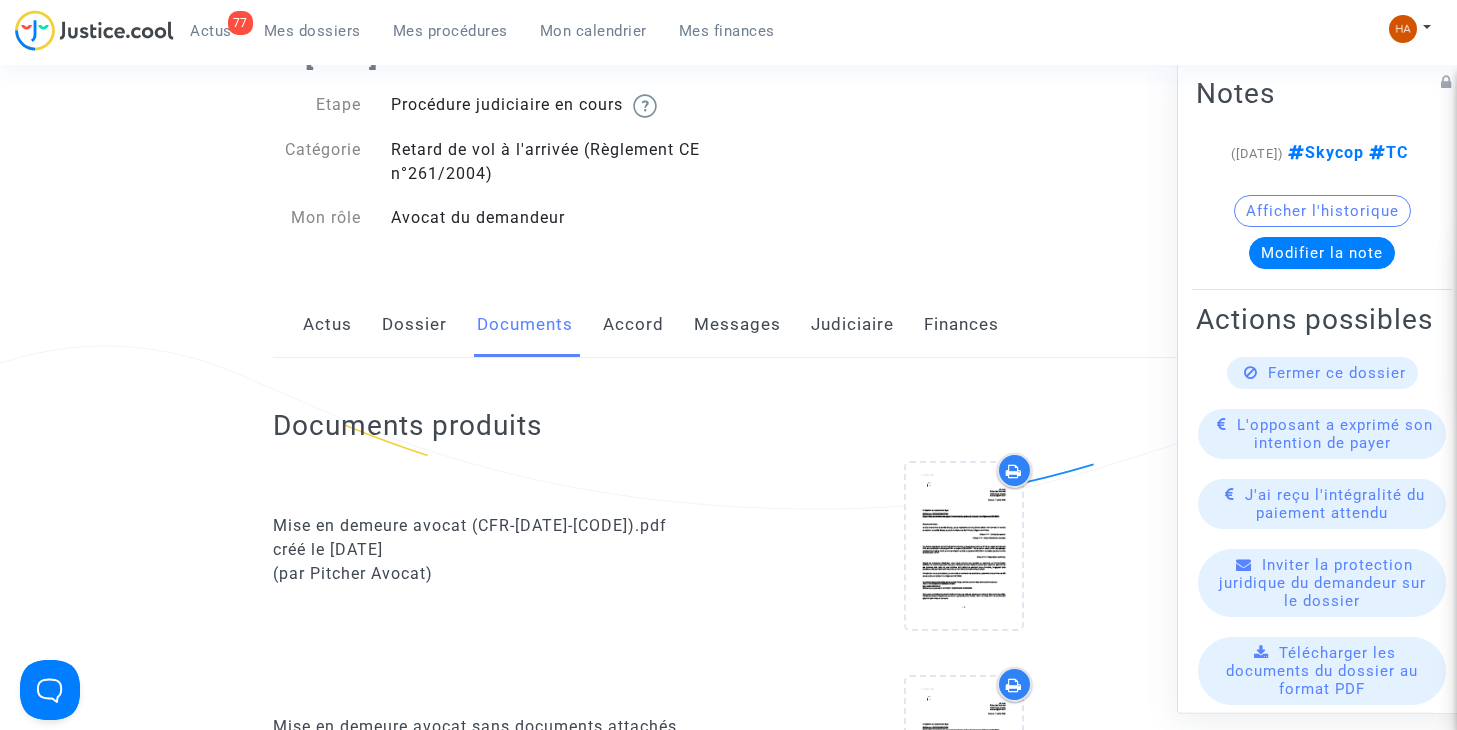 click on "Dossier" 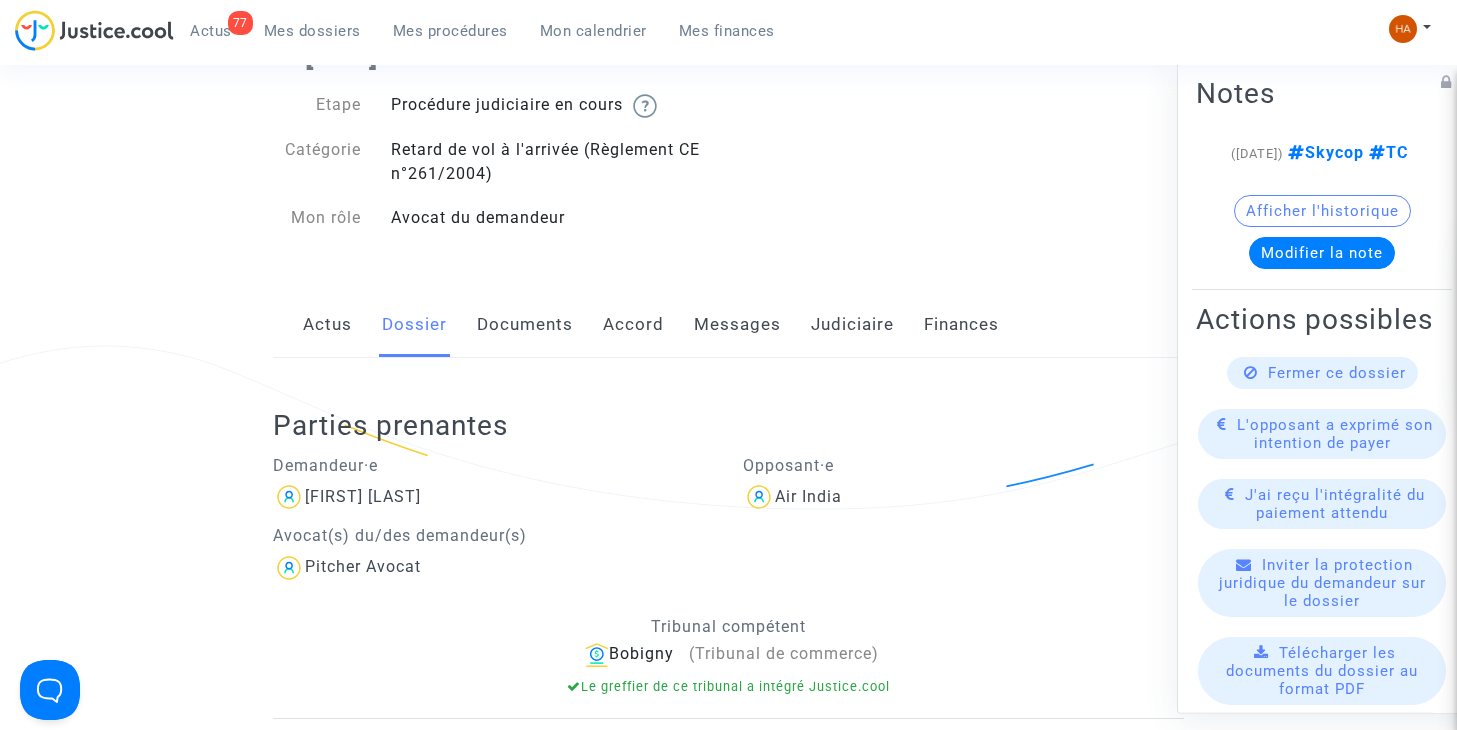 click on "Messages" 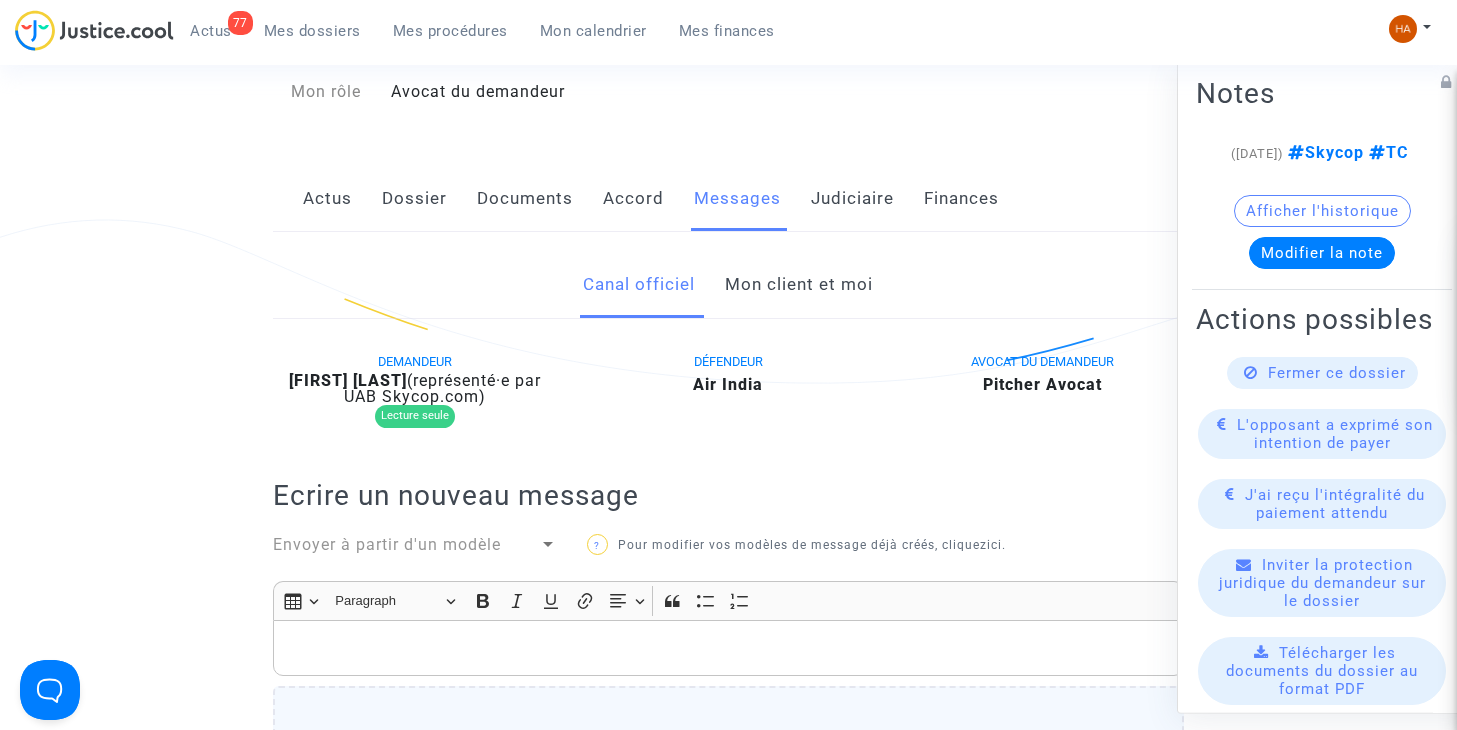 scroll, scrollTop: 41, scrollLeft: 0, axis: vertical 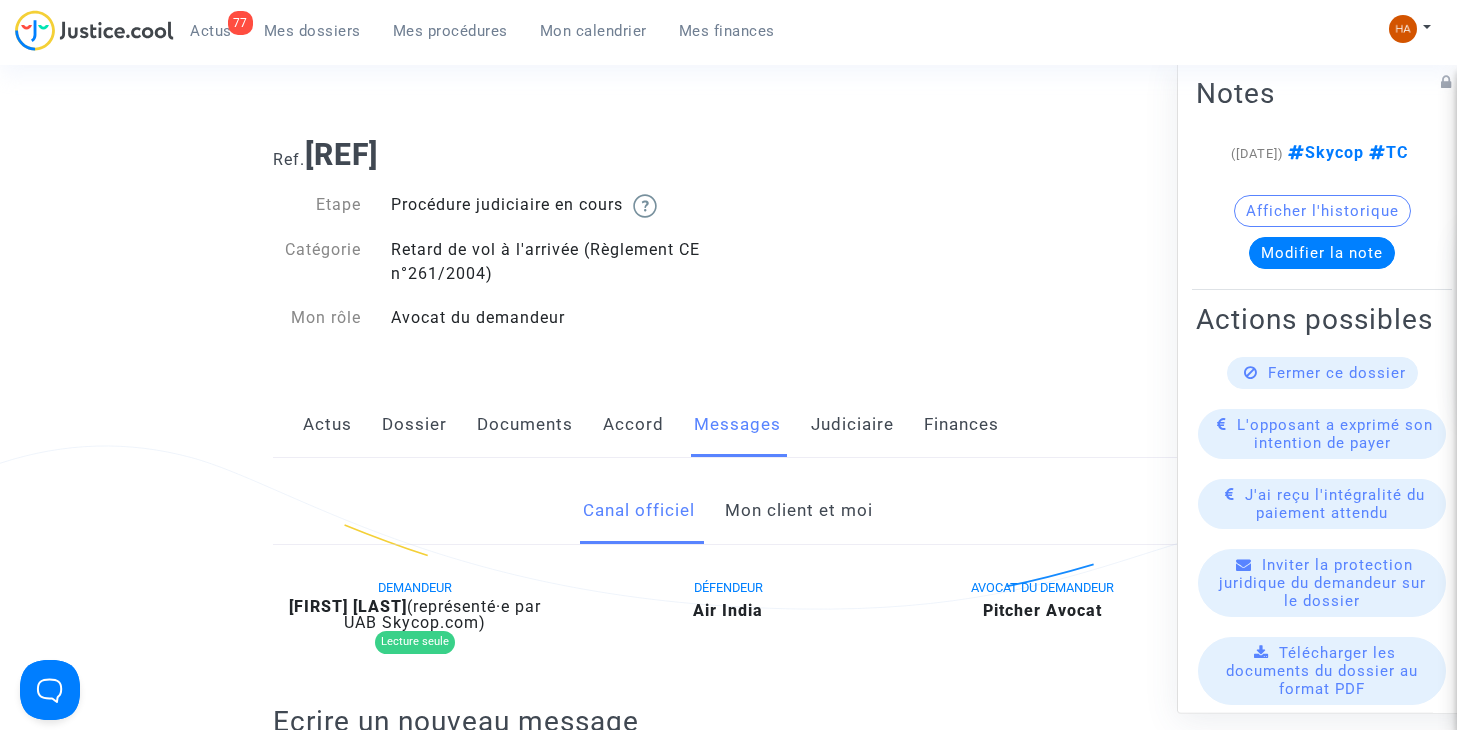 click on "Mon client et moi" 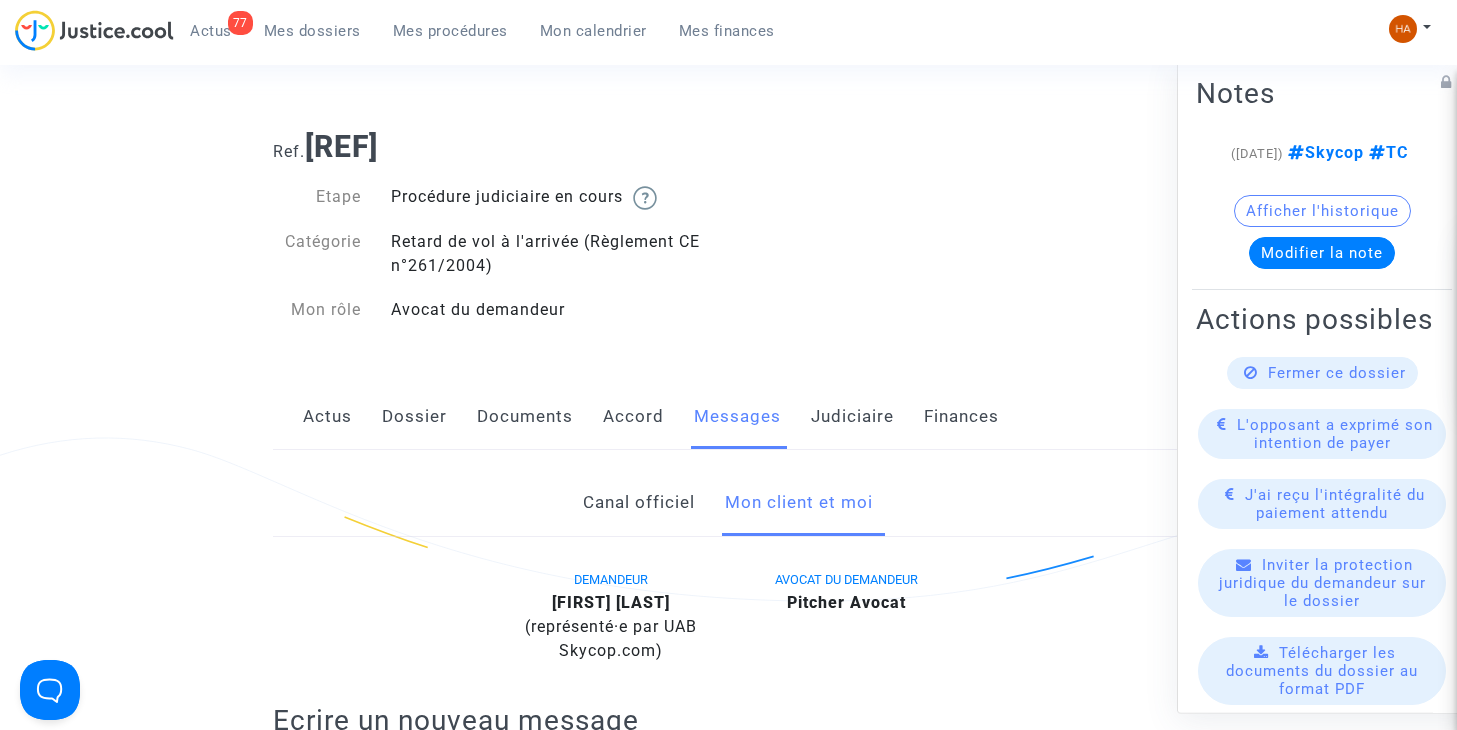 scroll, scrollTop: 0, scrollLeft: 0, axis: both 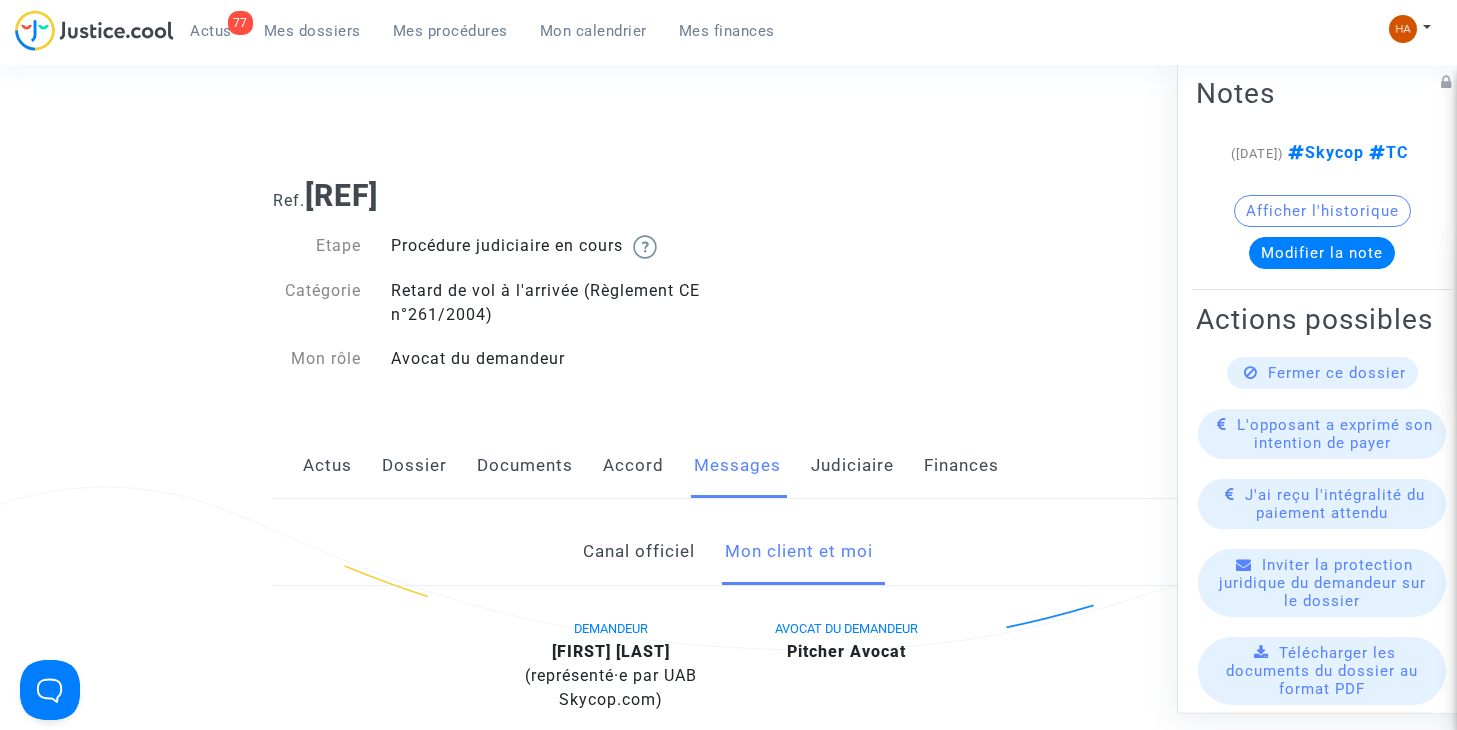 drag, startPoint x: 599, startPoint y: 196, endPoint x: 513, endPoint y: 202, distance: 86.209045 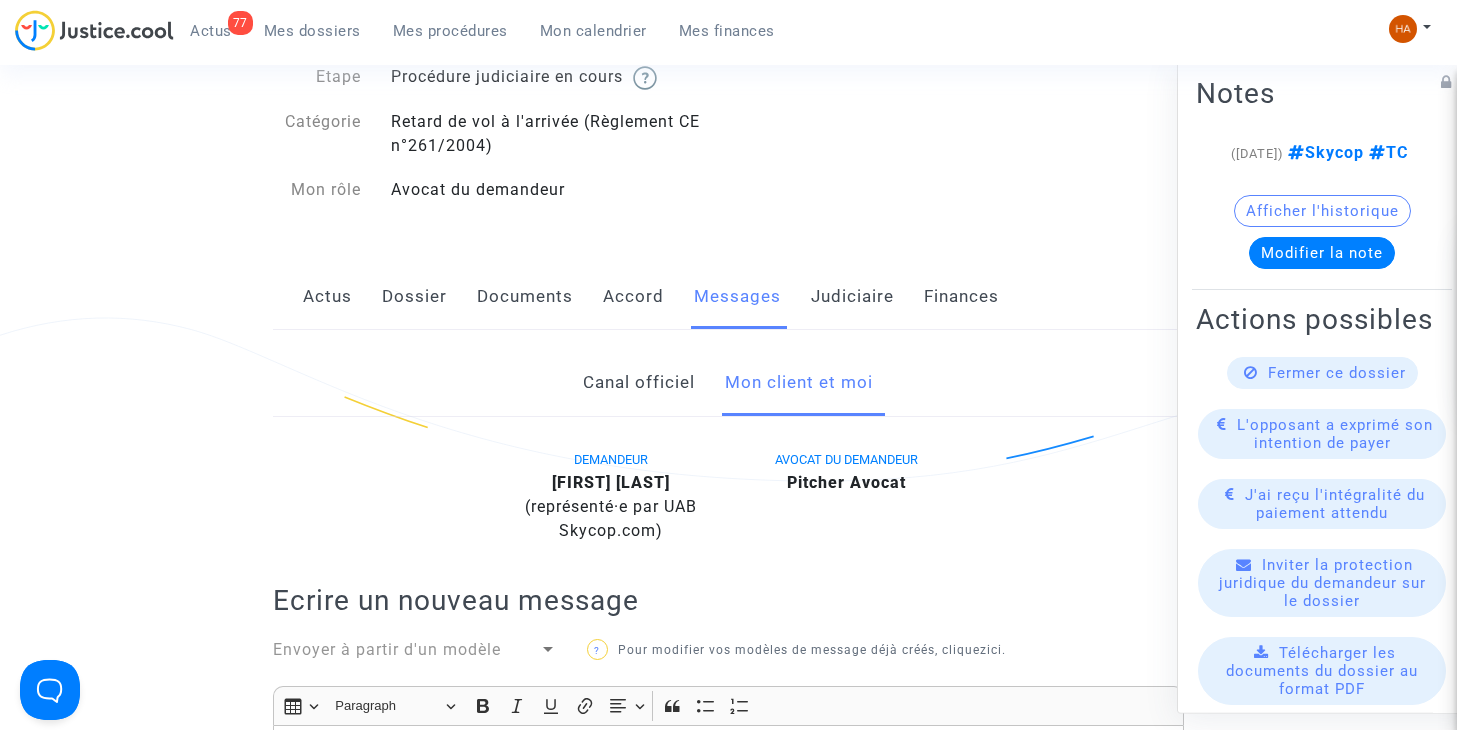 scroll, scrollTop: 100, scrollLeft: 0, axis: vertical 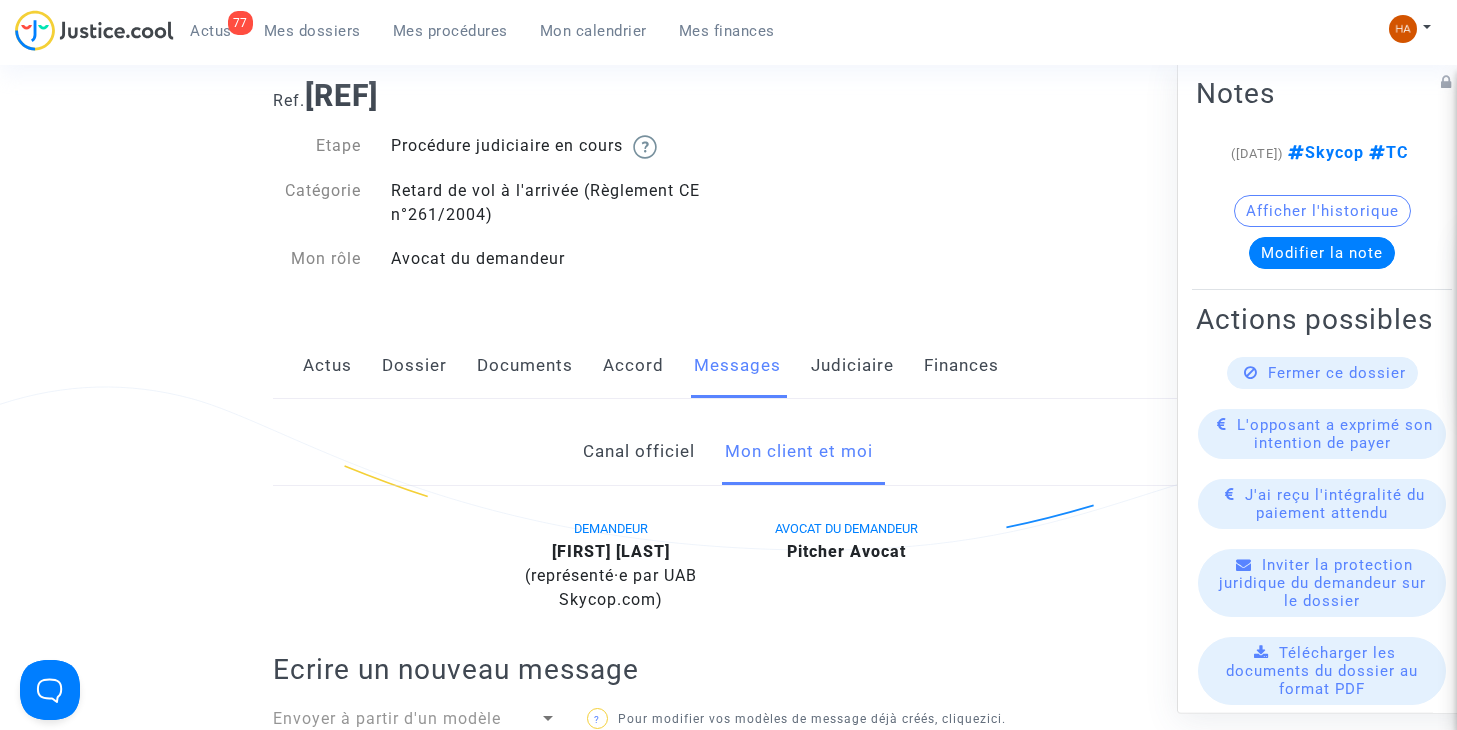 click on "Canal officiel" 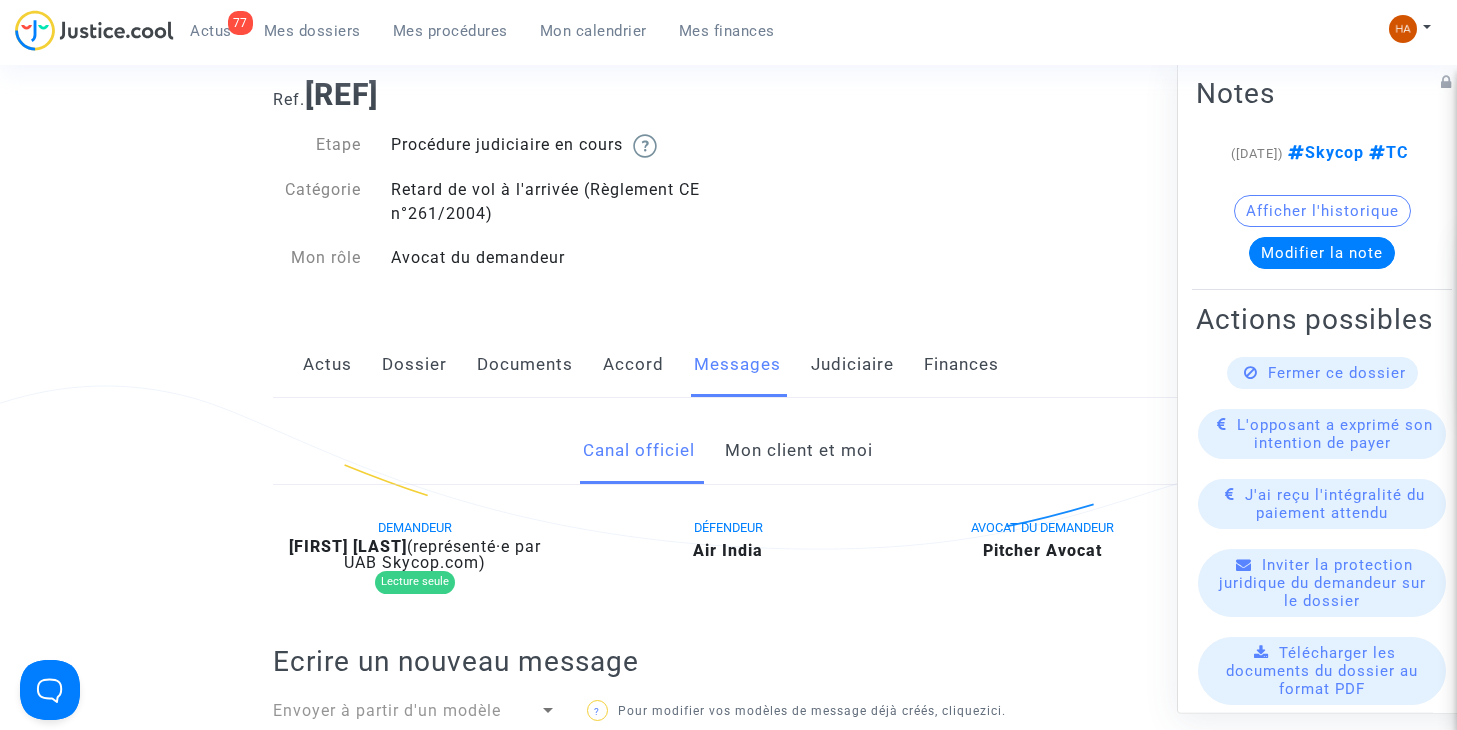 scroll, scrollTop: 100, scrollLeft: 0, axis: vertical 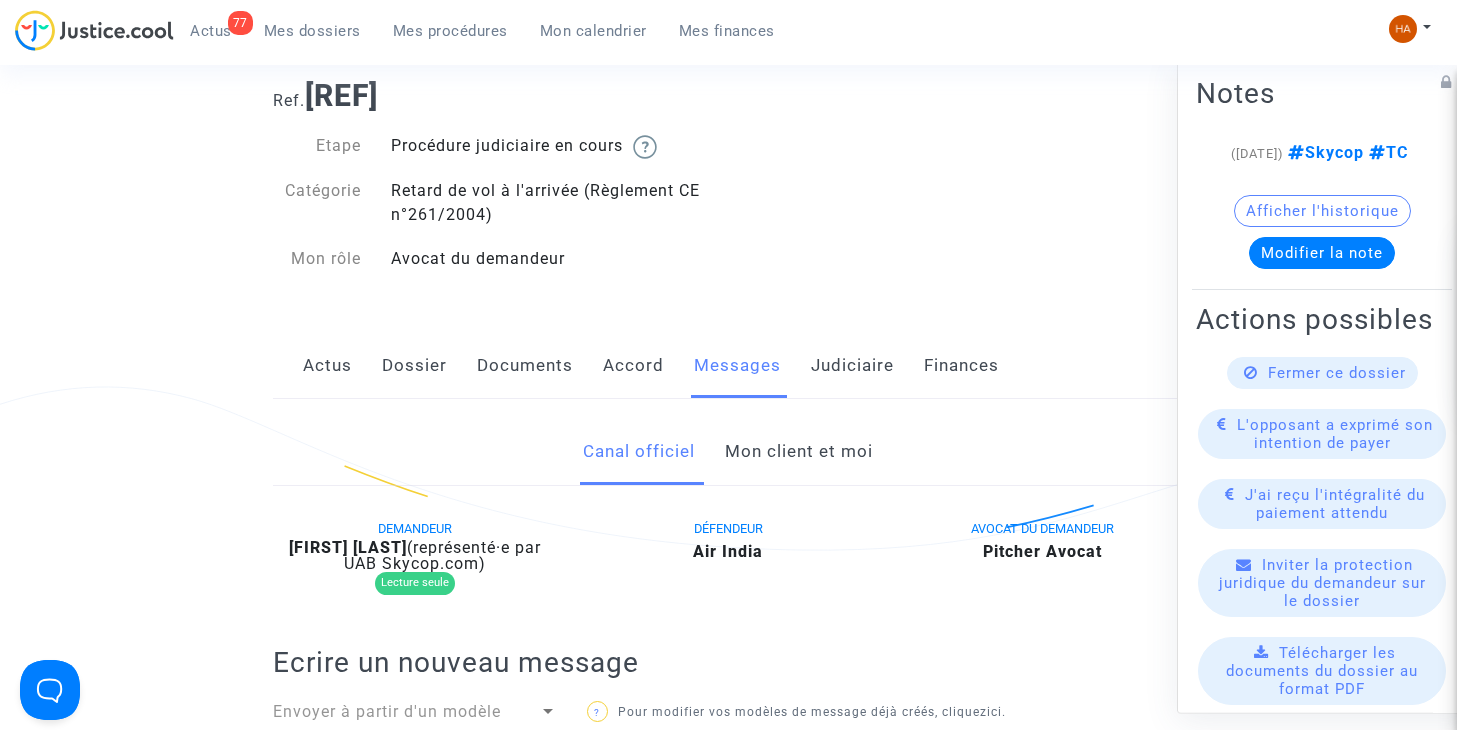click on "Documents" 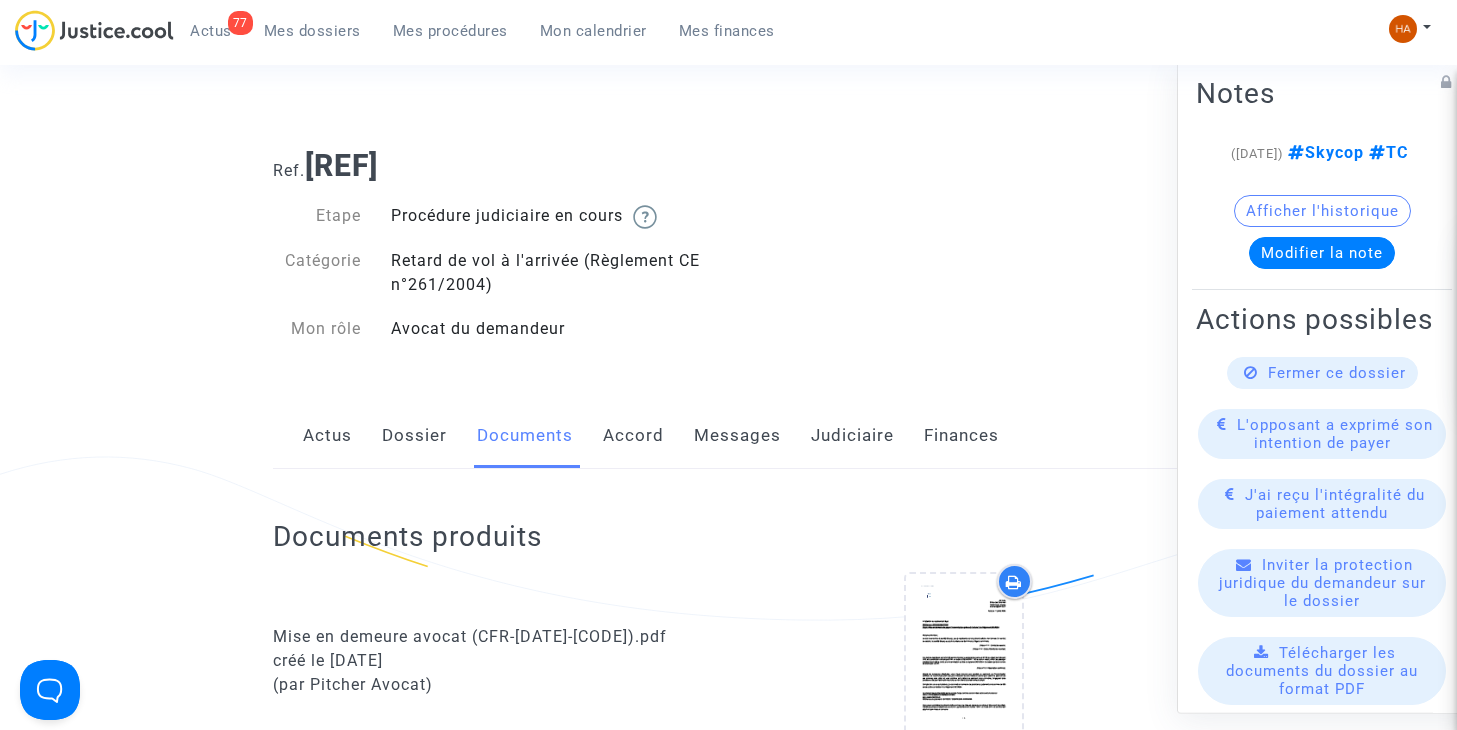 scroll, scrollTop: 0, scrollLeft: 0, axis: both 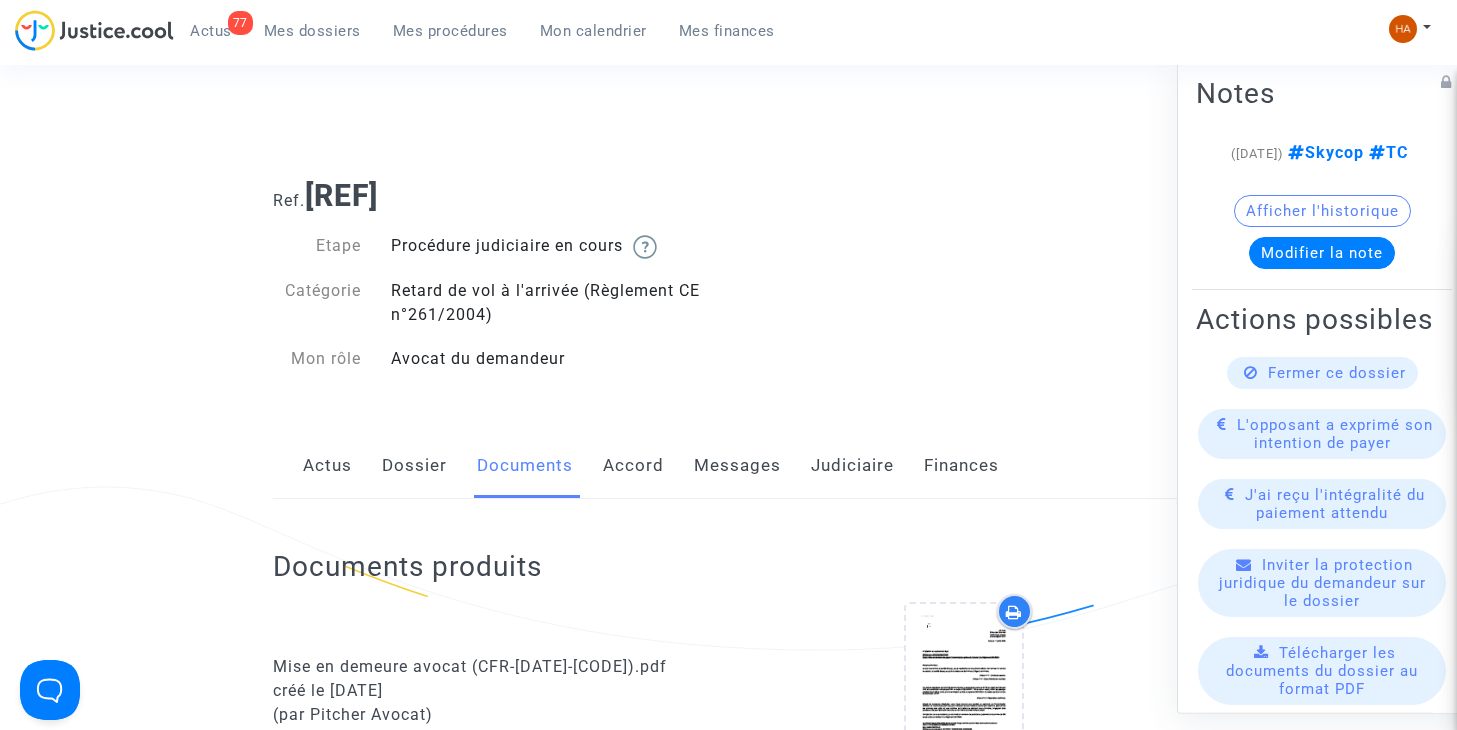 click on "Ref.  CFR-[NUMBER]-[STRING]" 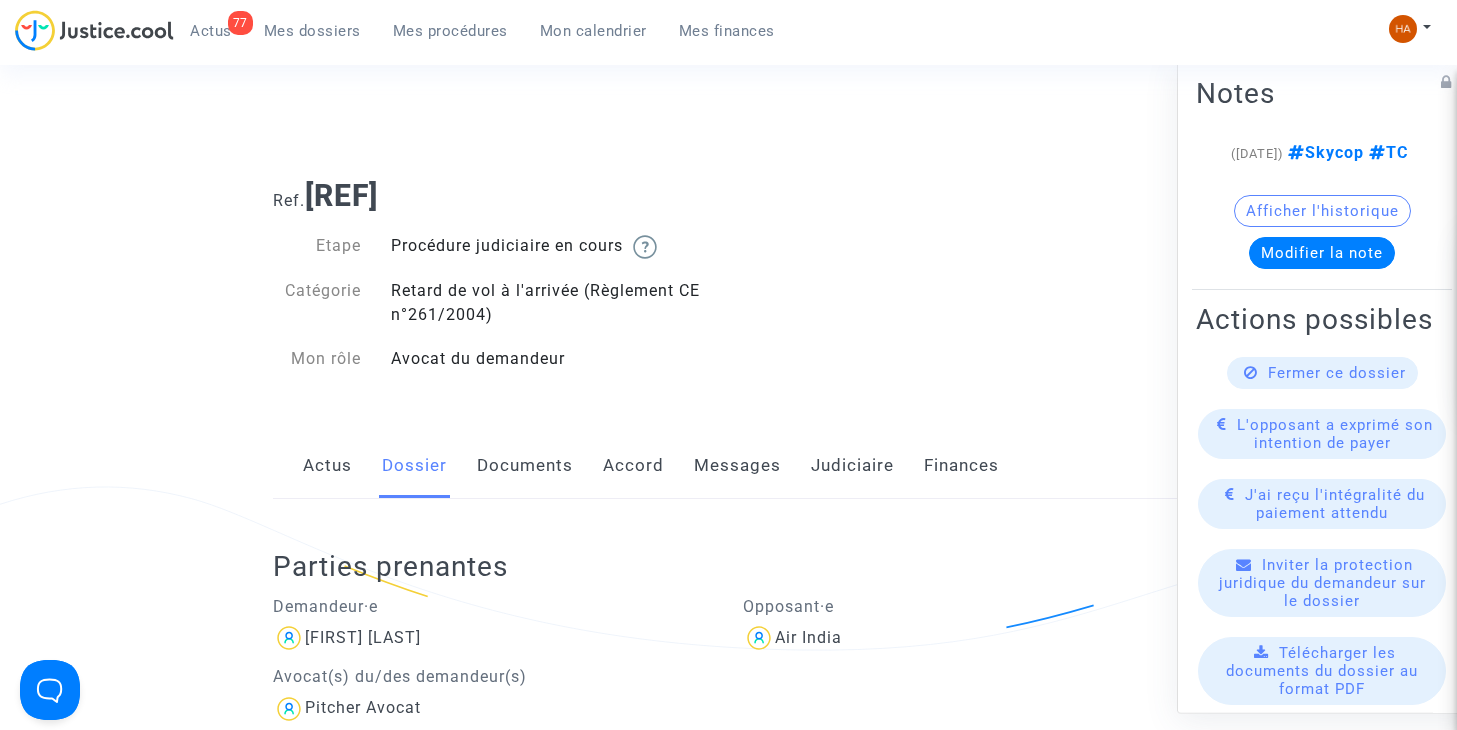 click on "Documents" 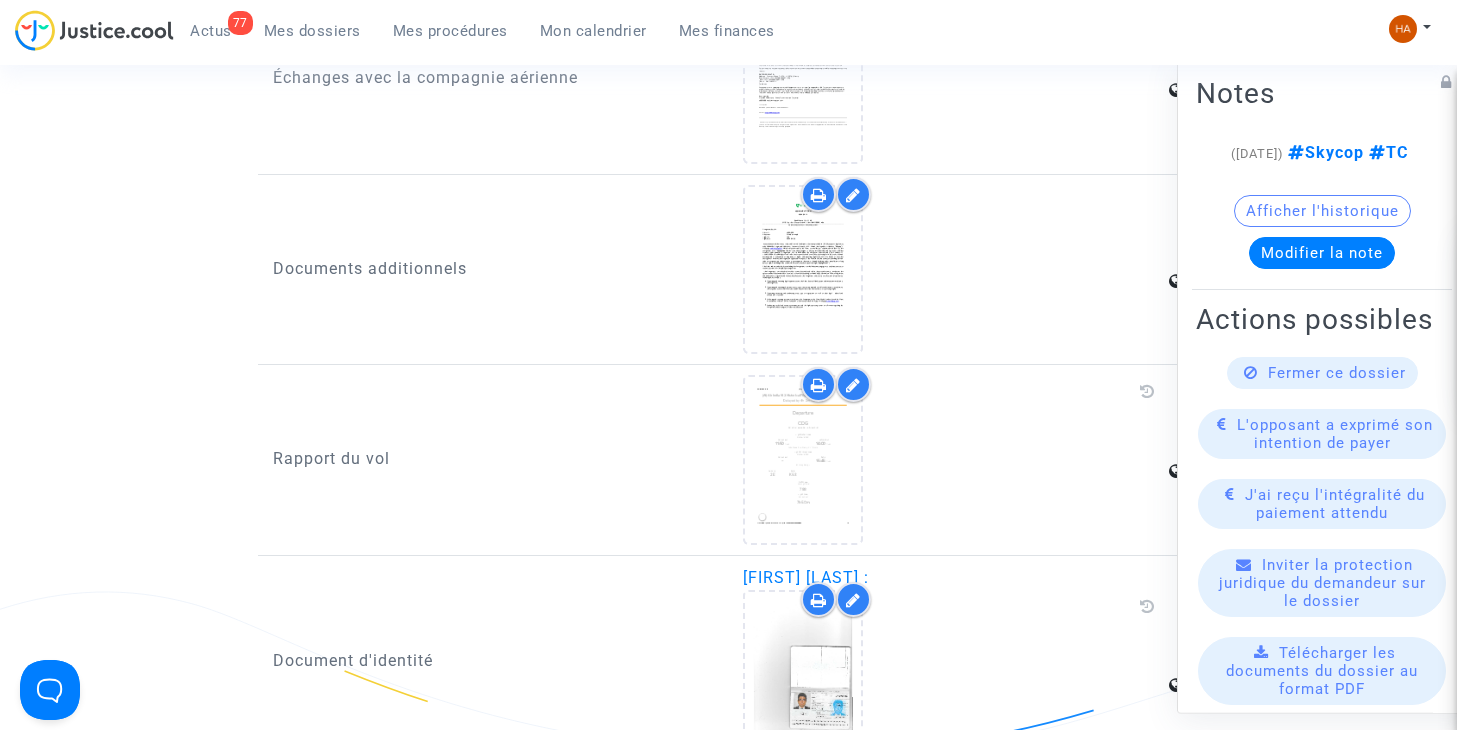 scroll, scrollTop: 2300, scrollLeft: 0, axis: vertical 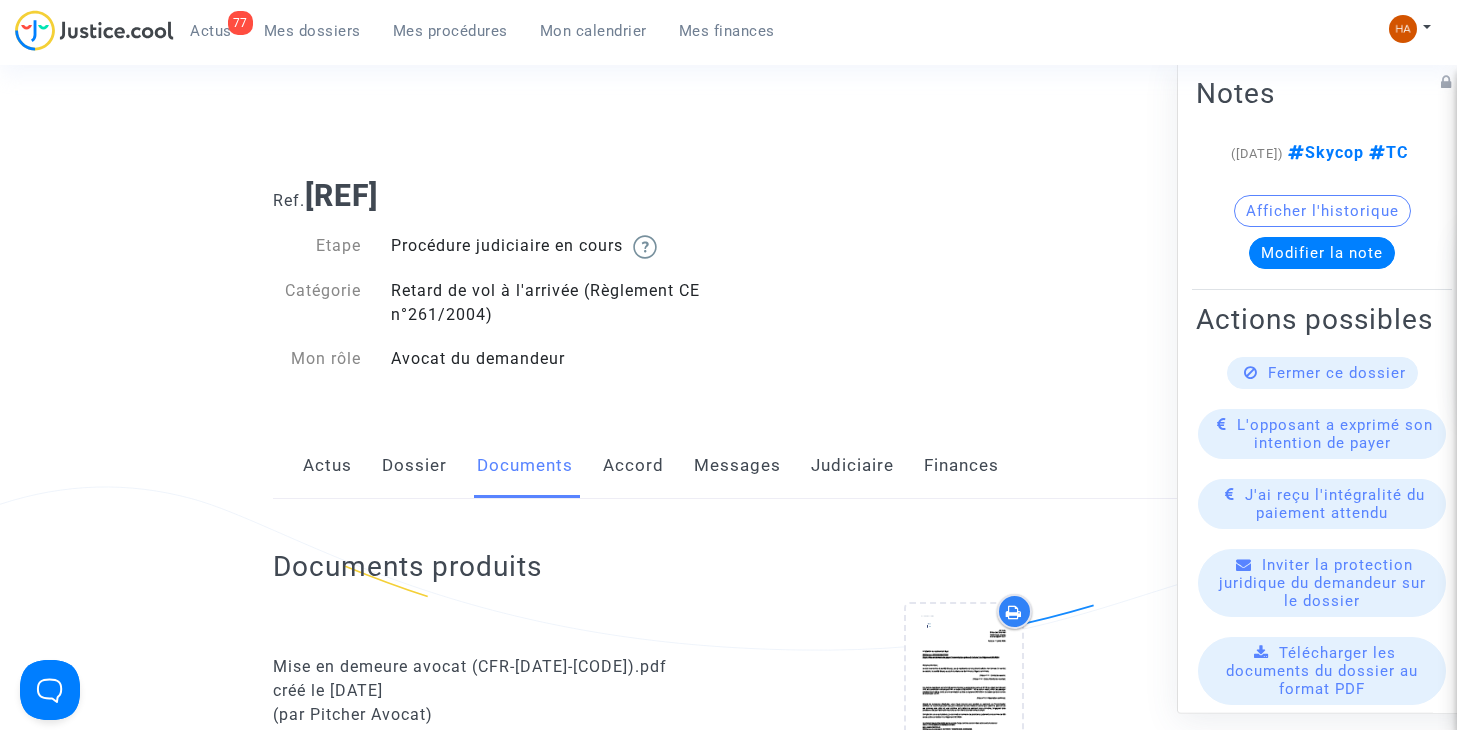 click on "Mes dossiers" at bounding box center (312, 31) 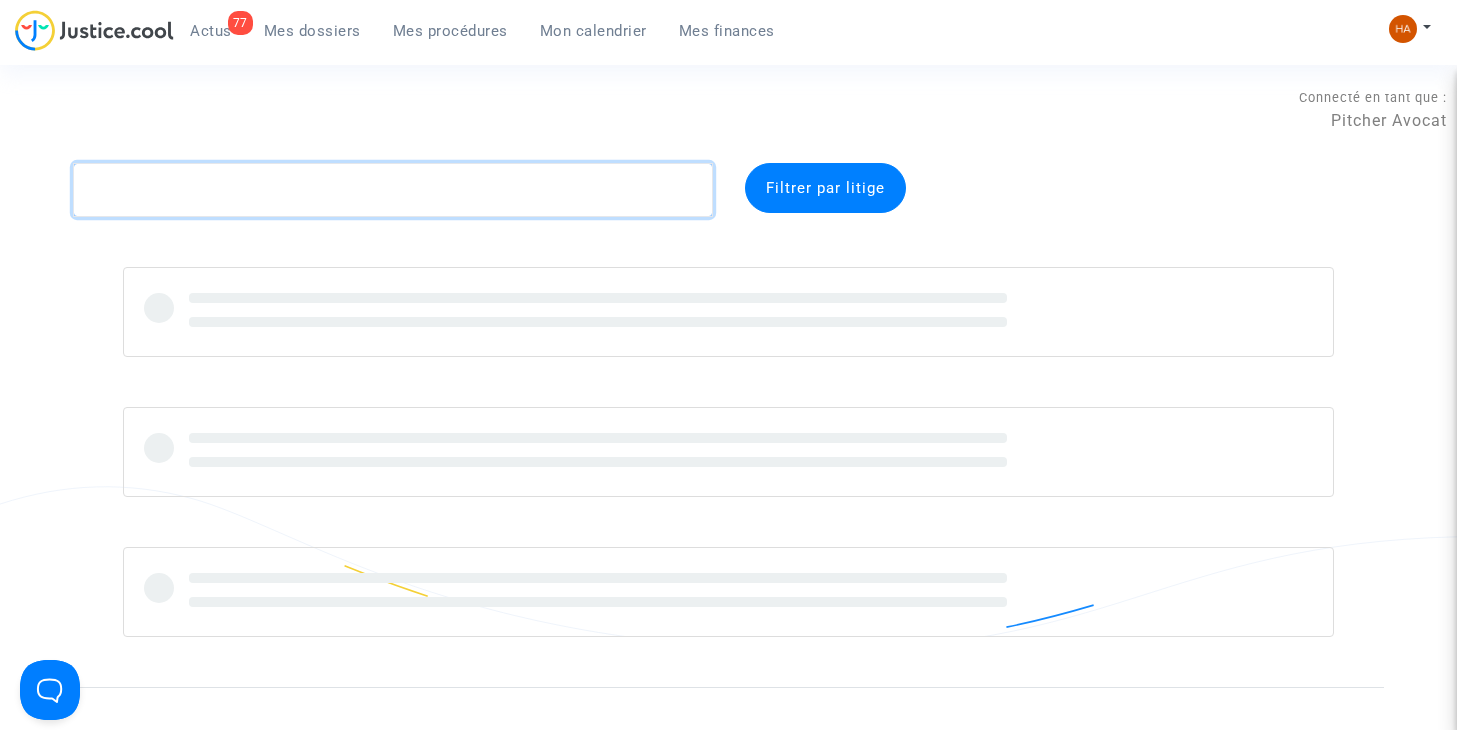 click 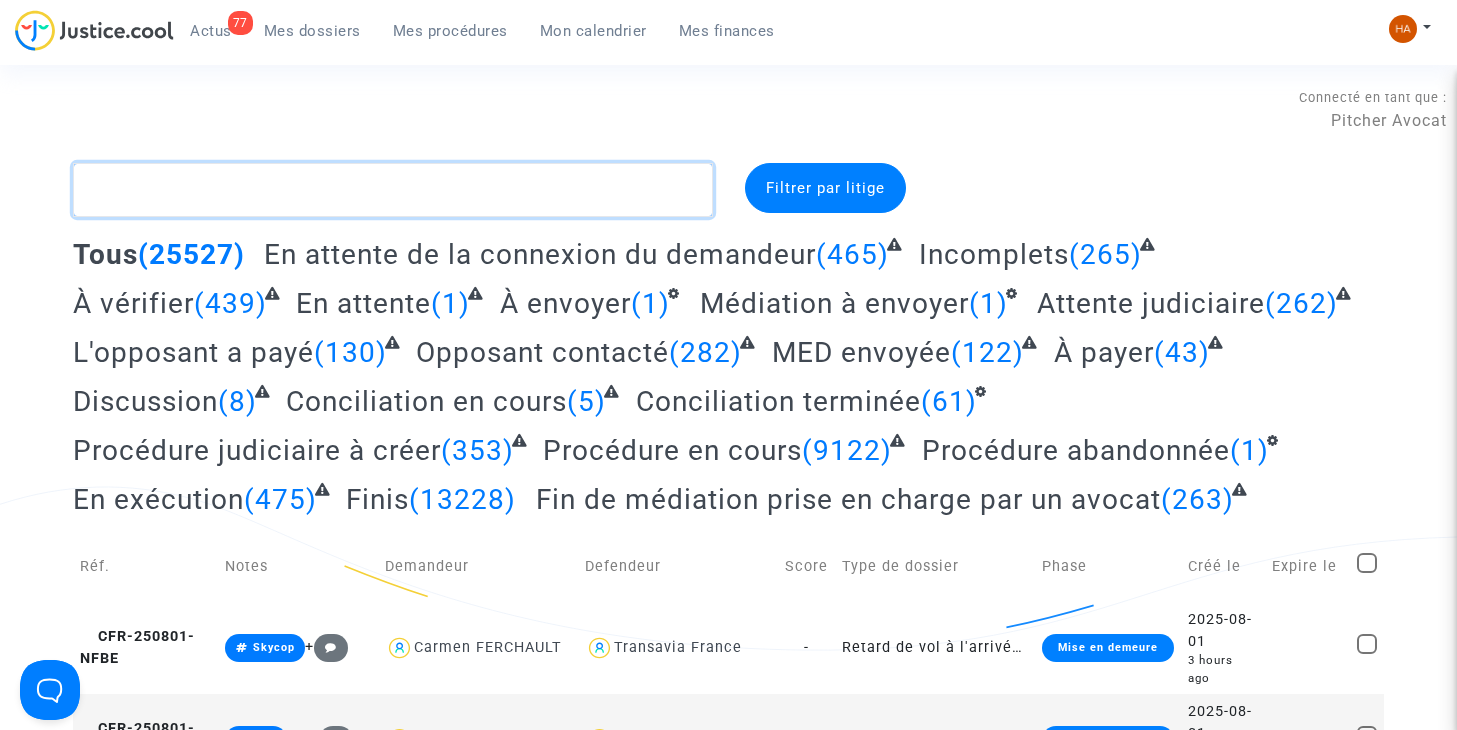 paste on "CFR-250523-6E6V" 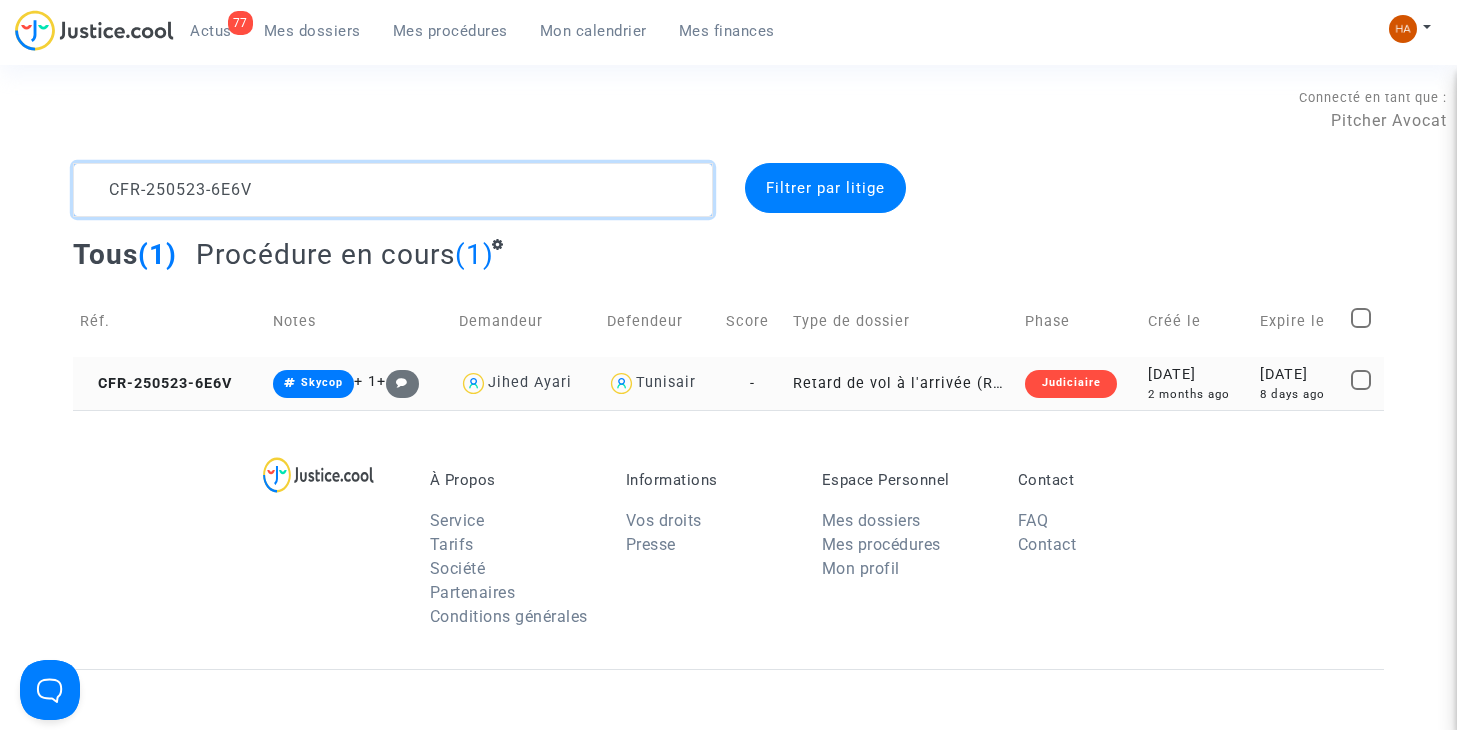 type on "CFR-250523-6E6V" 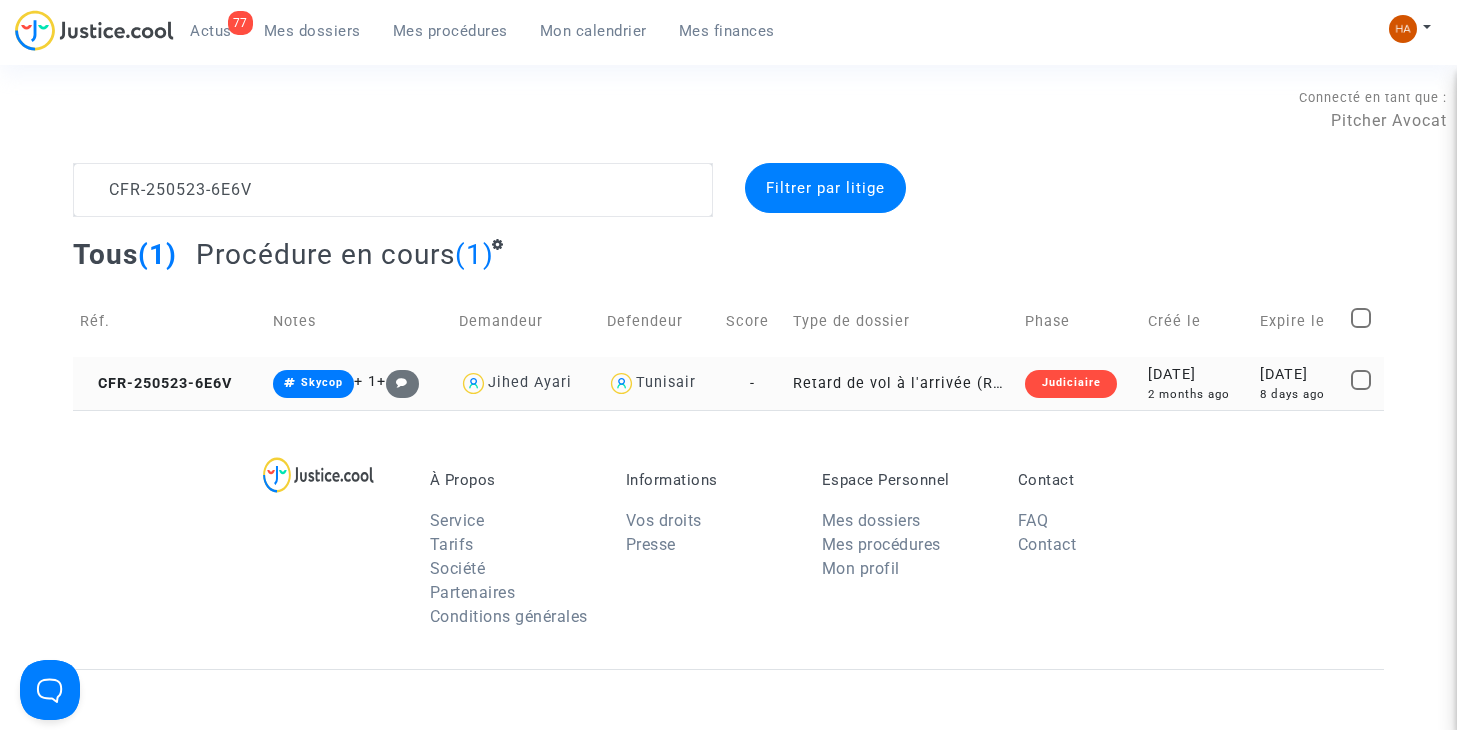 click on "-" 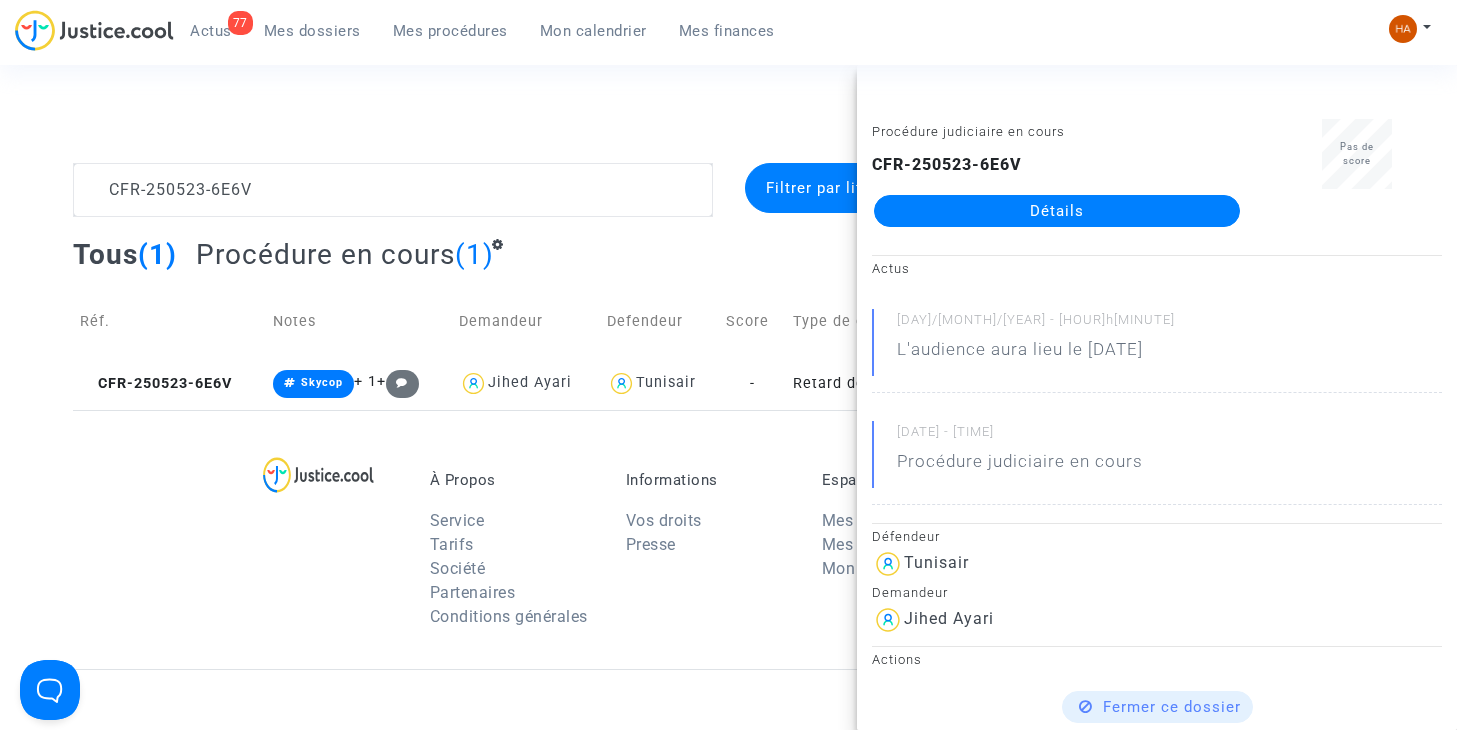 click on "Détails" 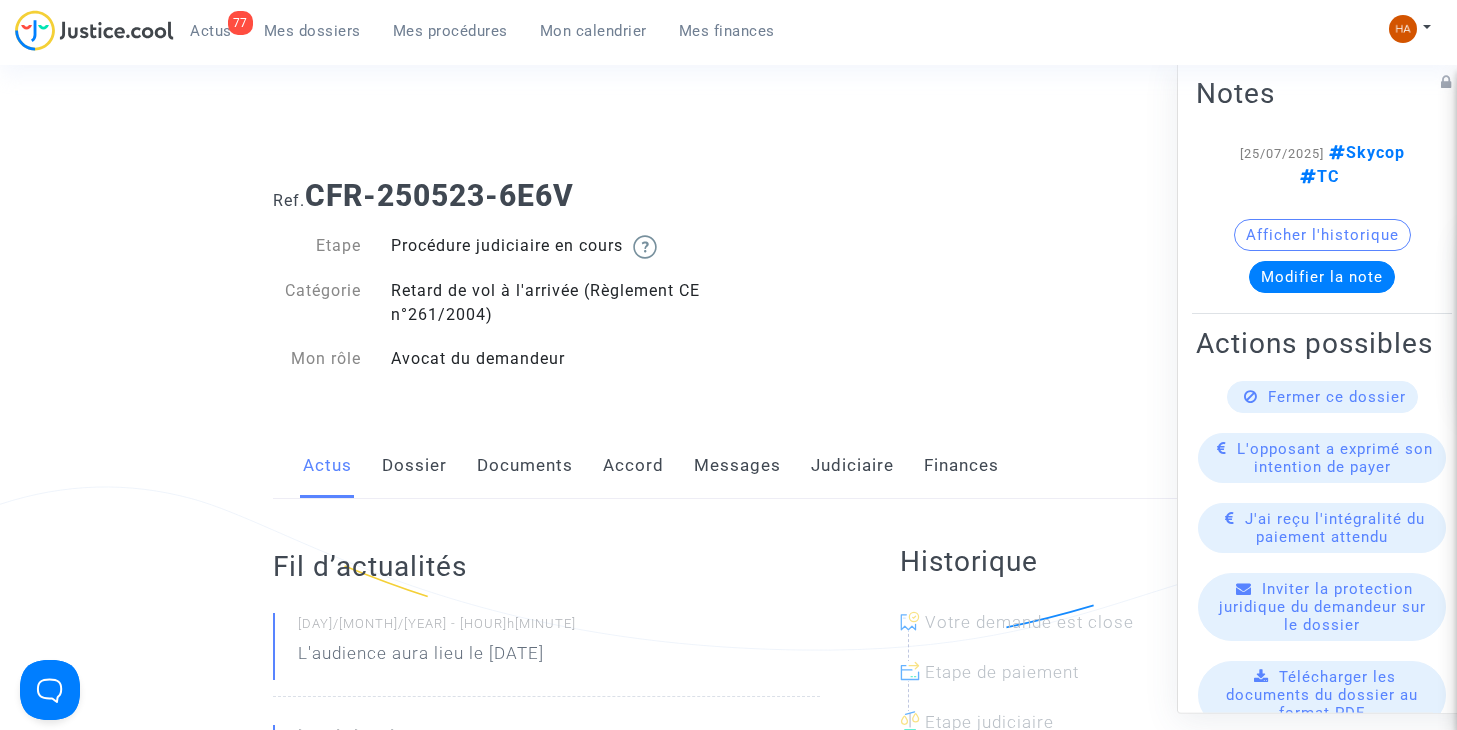 click on "Messages" 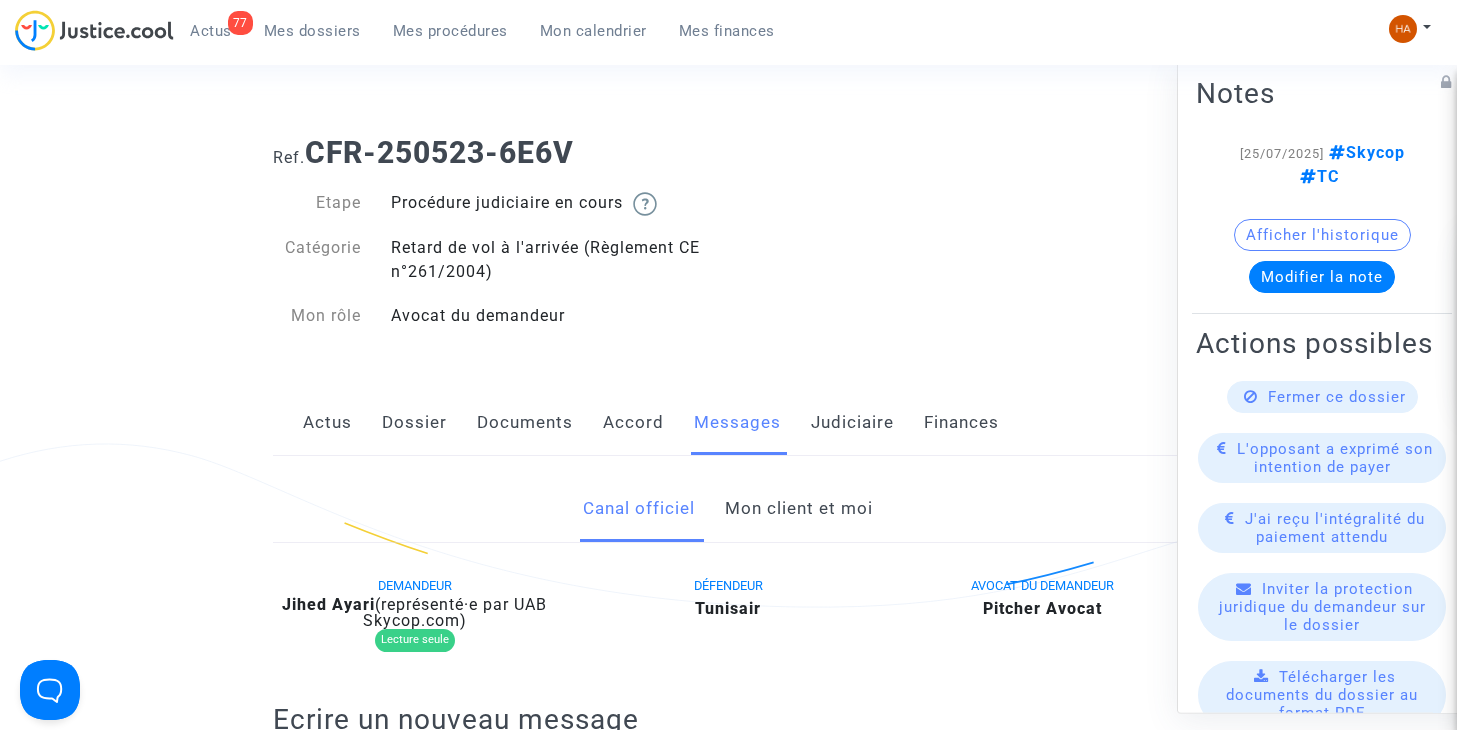 scroll, scrollTop: 0, scrollLeft: 0, axis: both 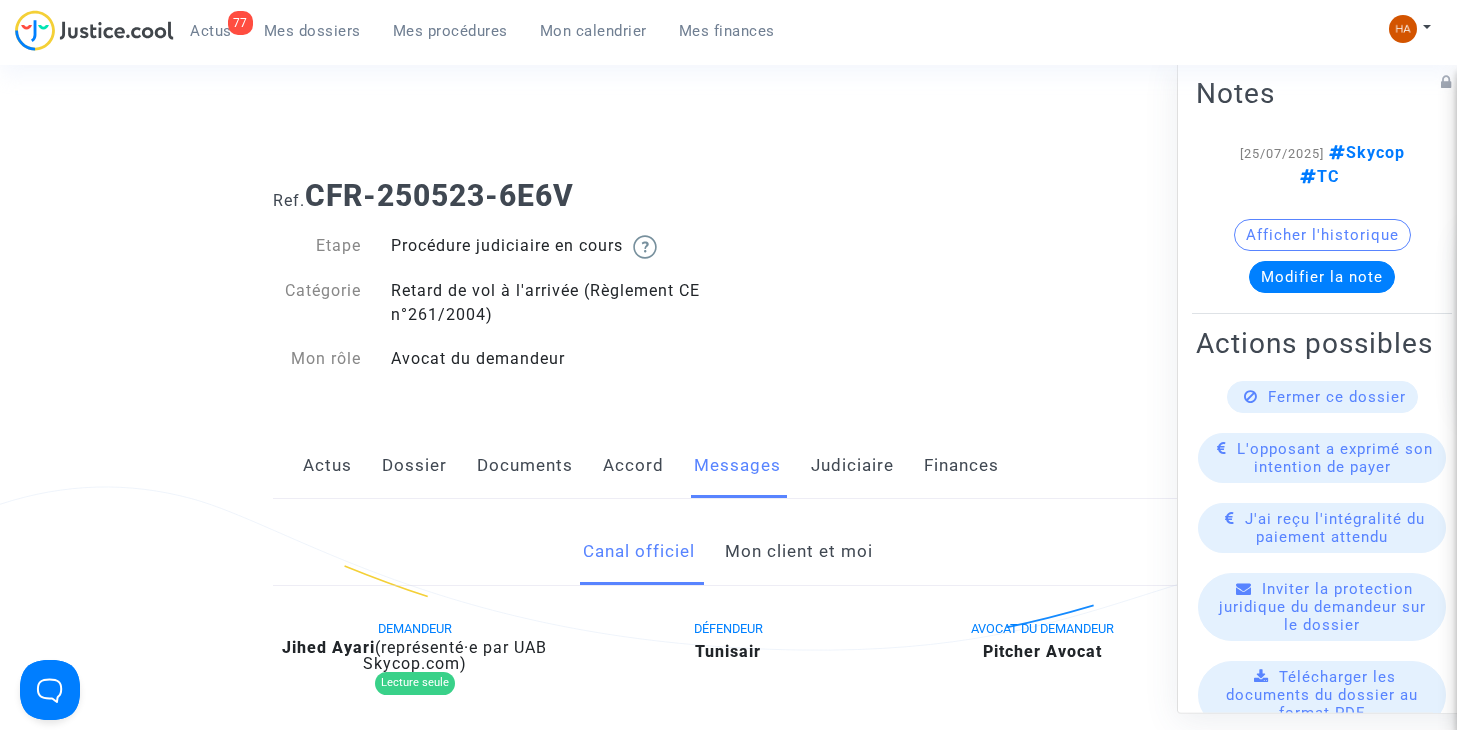 click on "Mon client et moi" 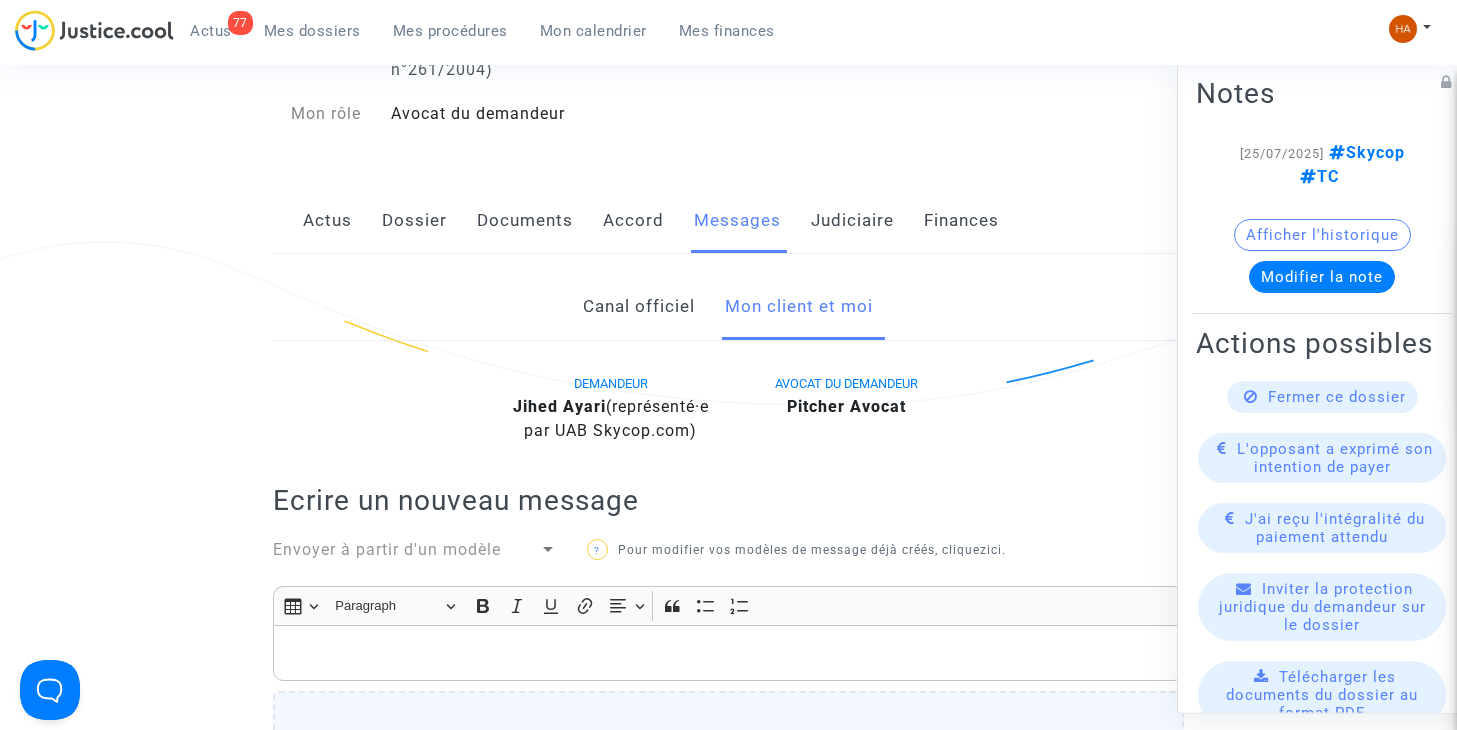 click on "Canal officiel" 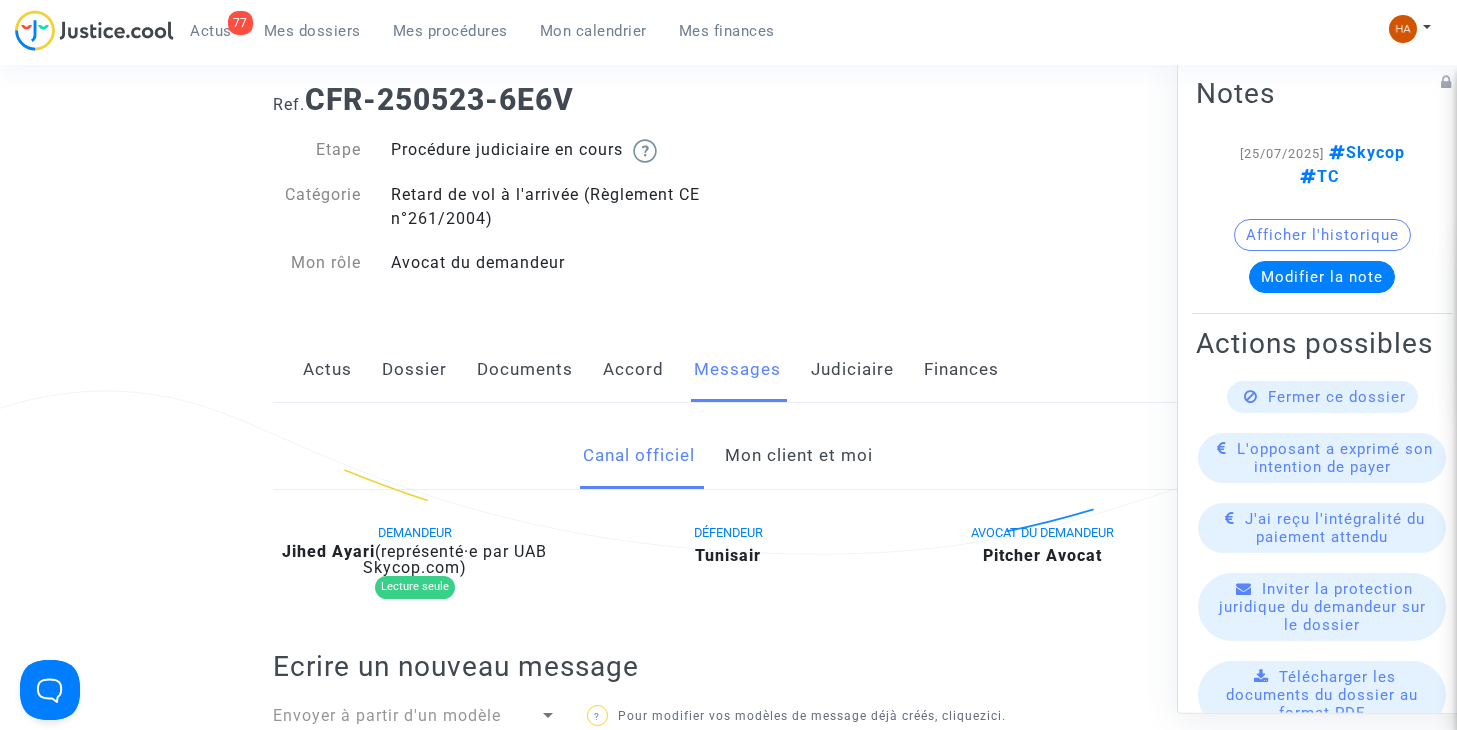 scroll, scrollTop: 93, scrollLeft: 0, axis: vertical 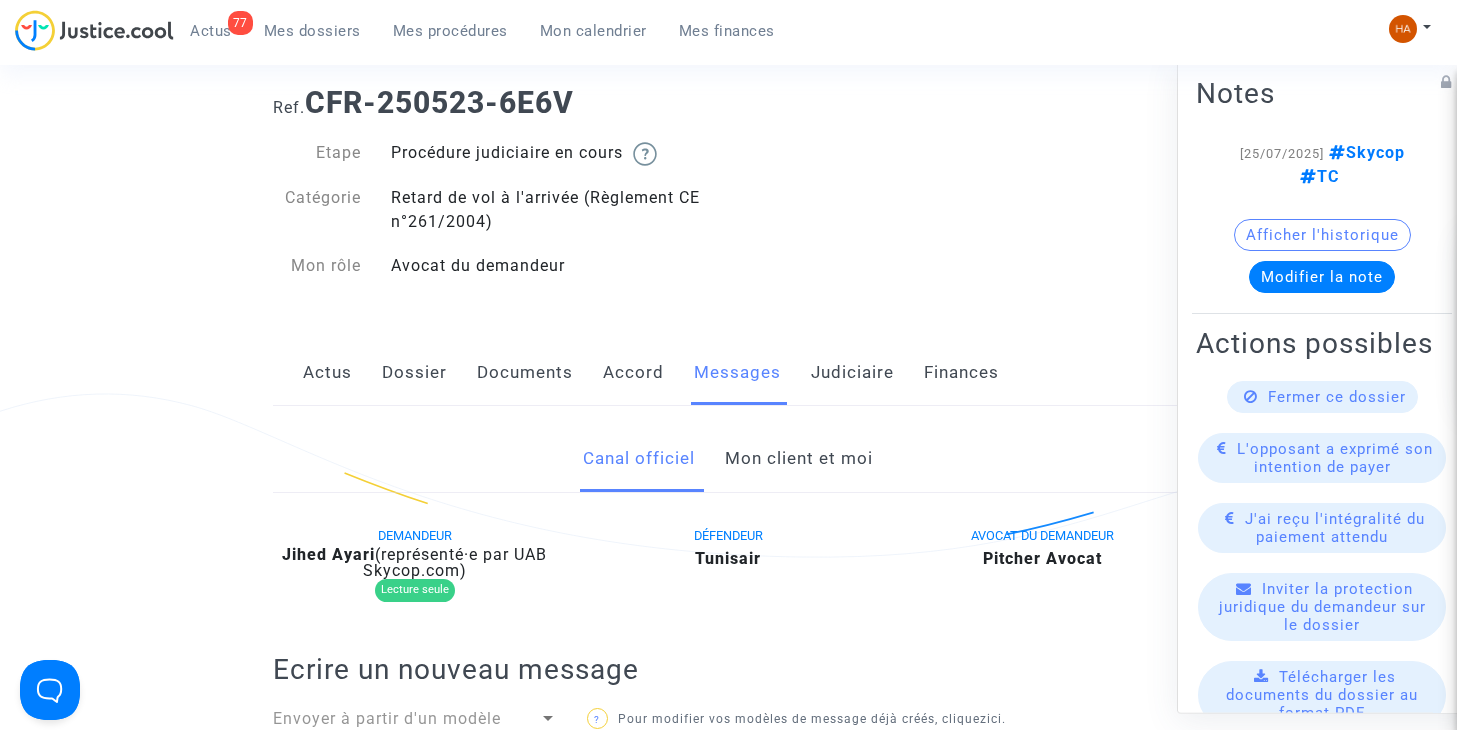 drag, startPoint x: 371, startPoint y: 554, endPoint x: 329, endPoint y: 545, distance: 42.953465 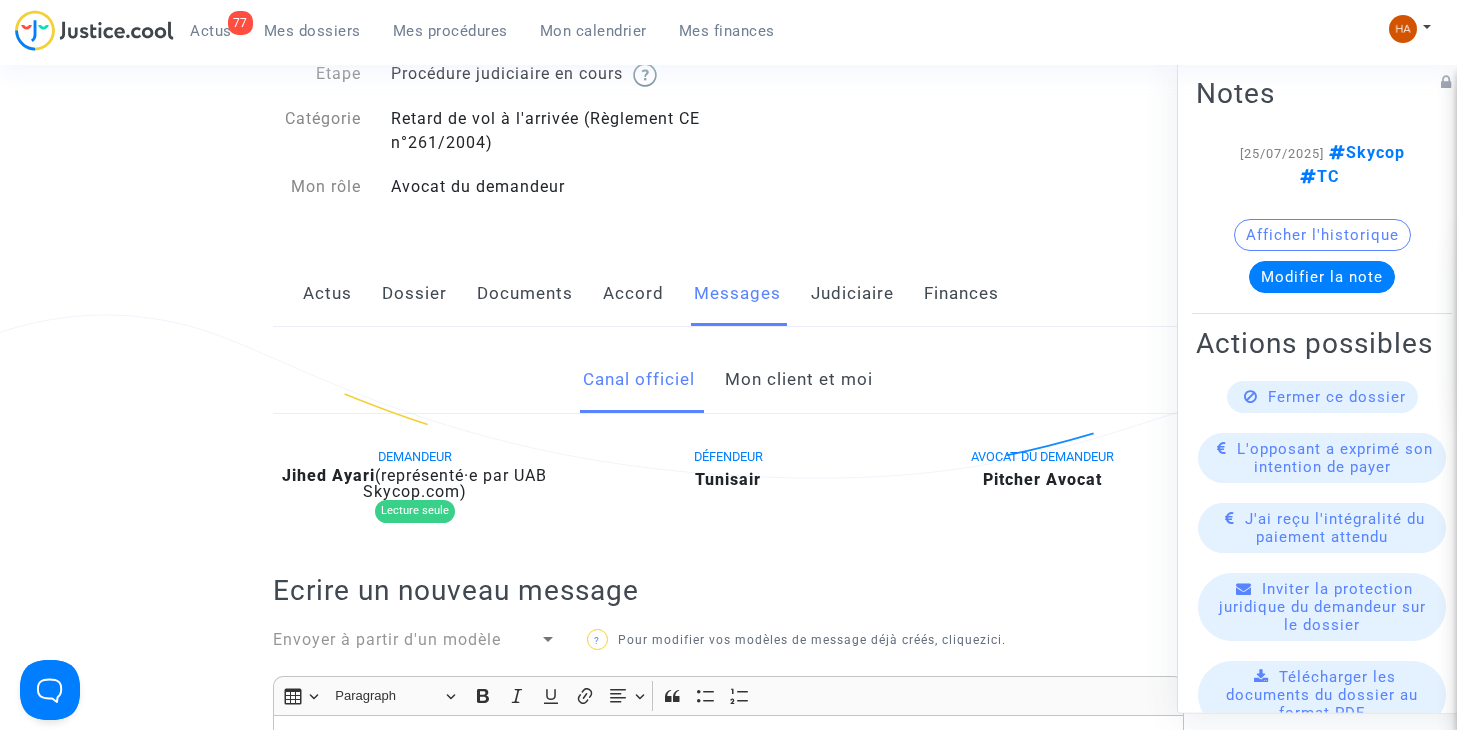 scroll, scrollTop: 200, scrollLeft: 0, axis: vertical 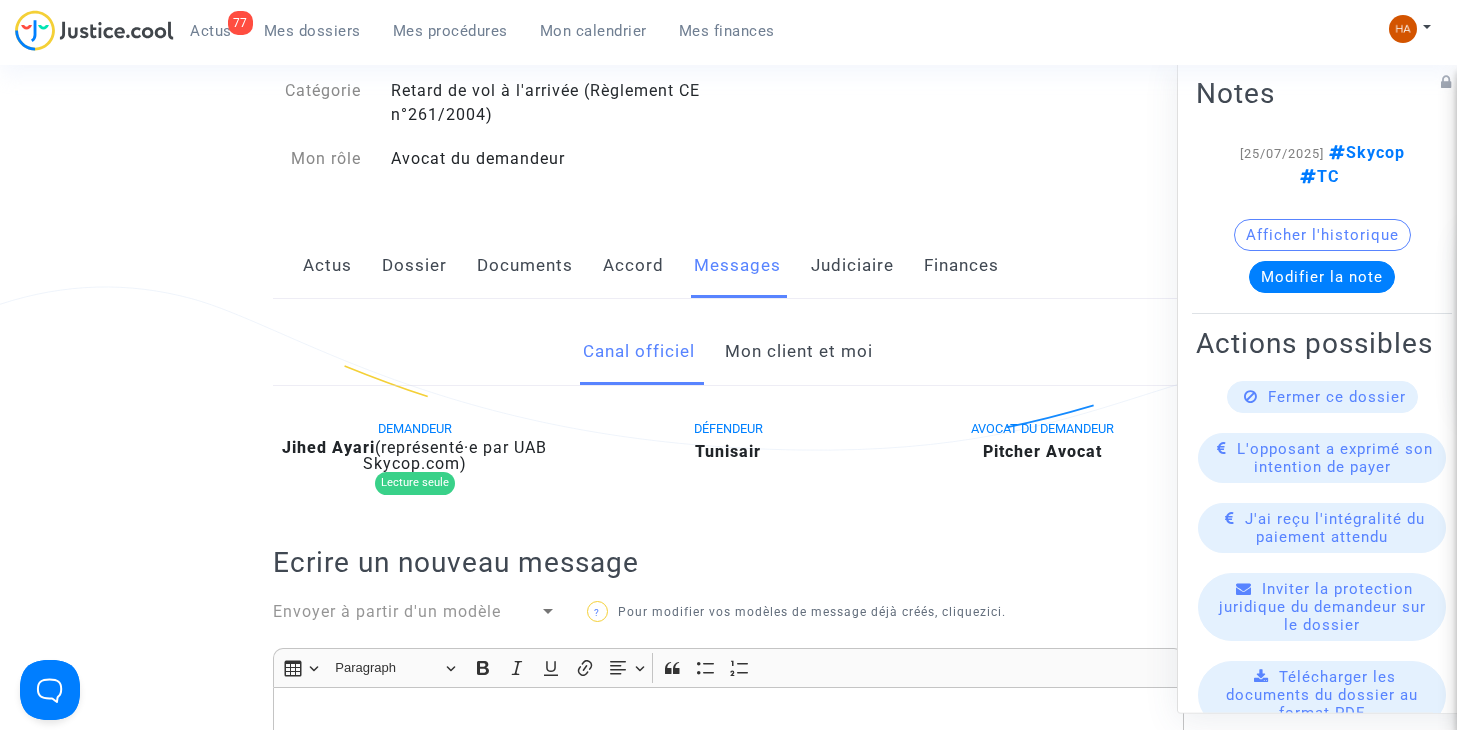 click on "Mon client et moi" 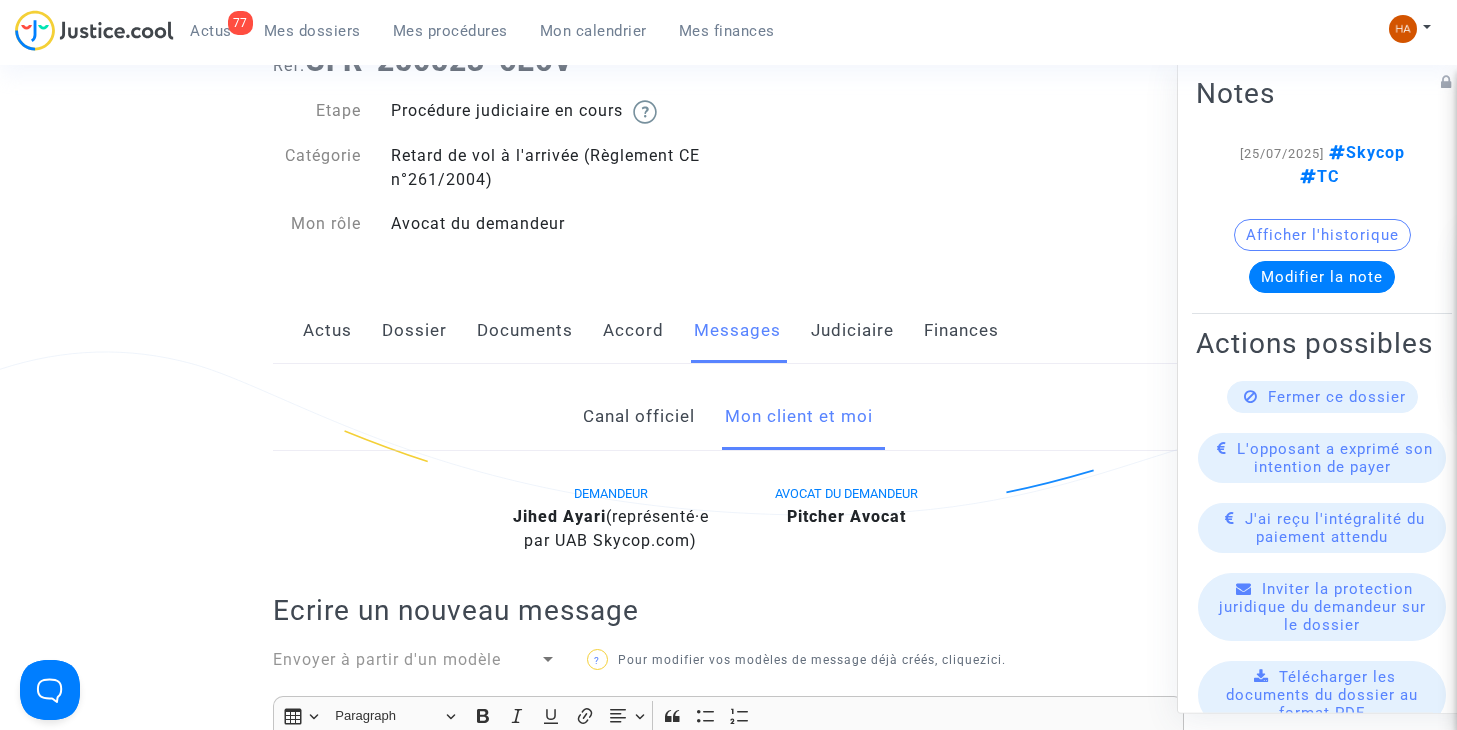 scroll, scrollTop: 100, scrollLeft: 0, axis: vertical 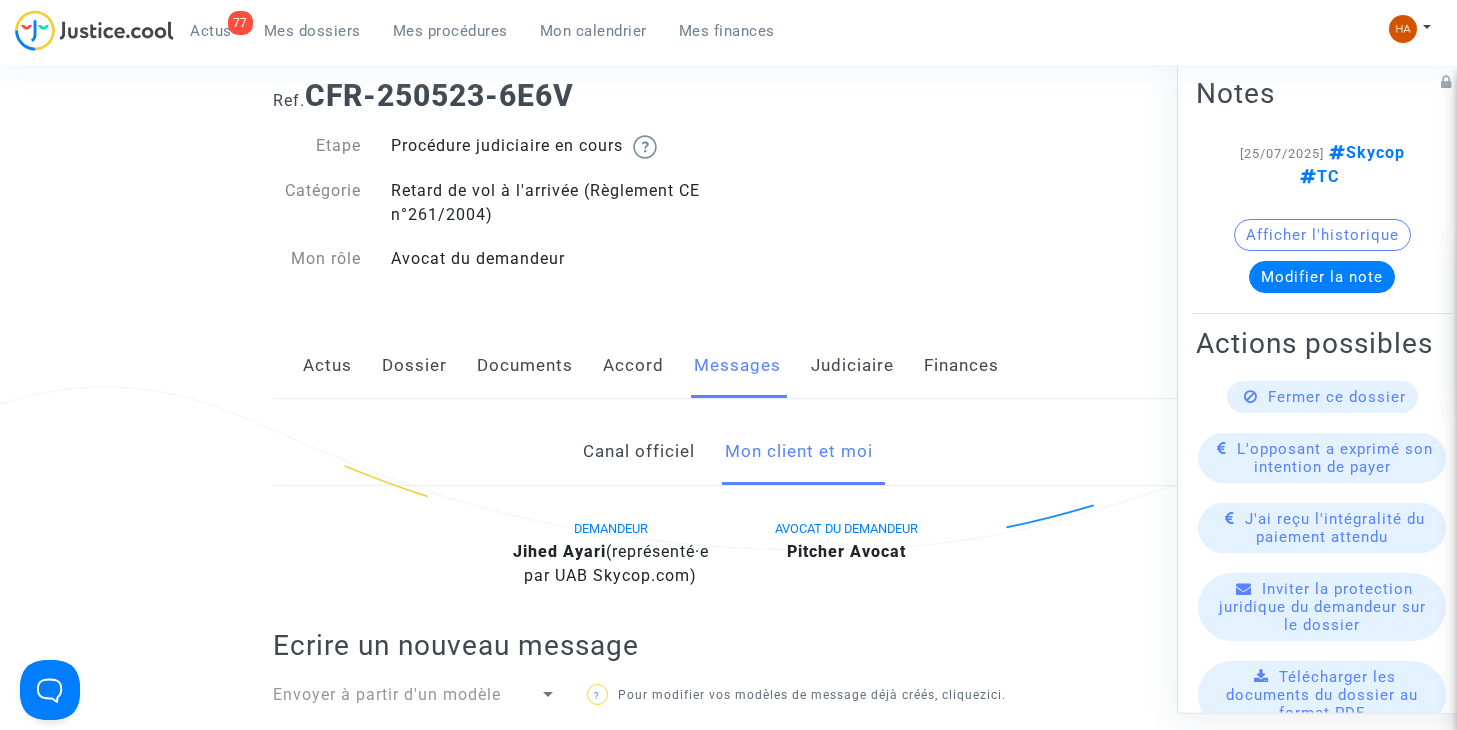 click on "Canal officiel" 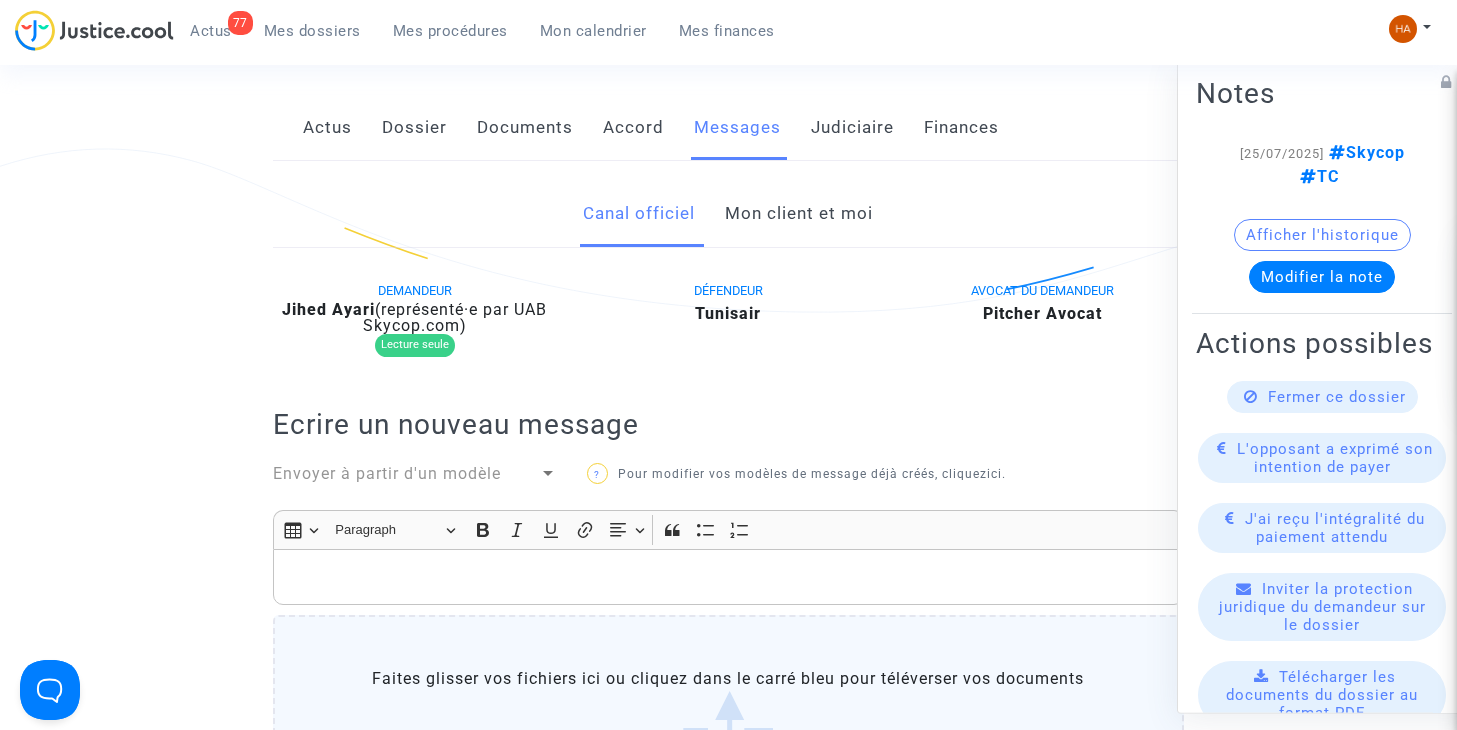 scroll, scrollTop: 100, scrollLeft: 0, axis: vertical 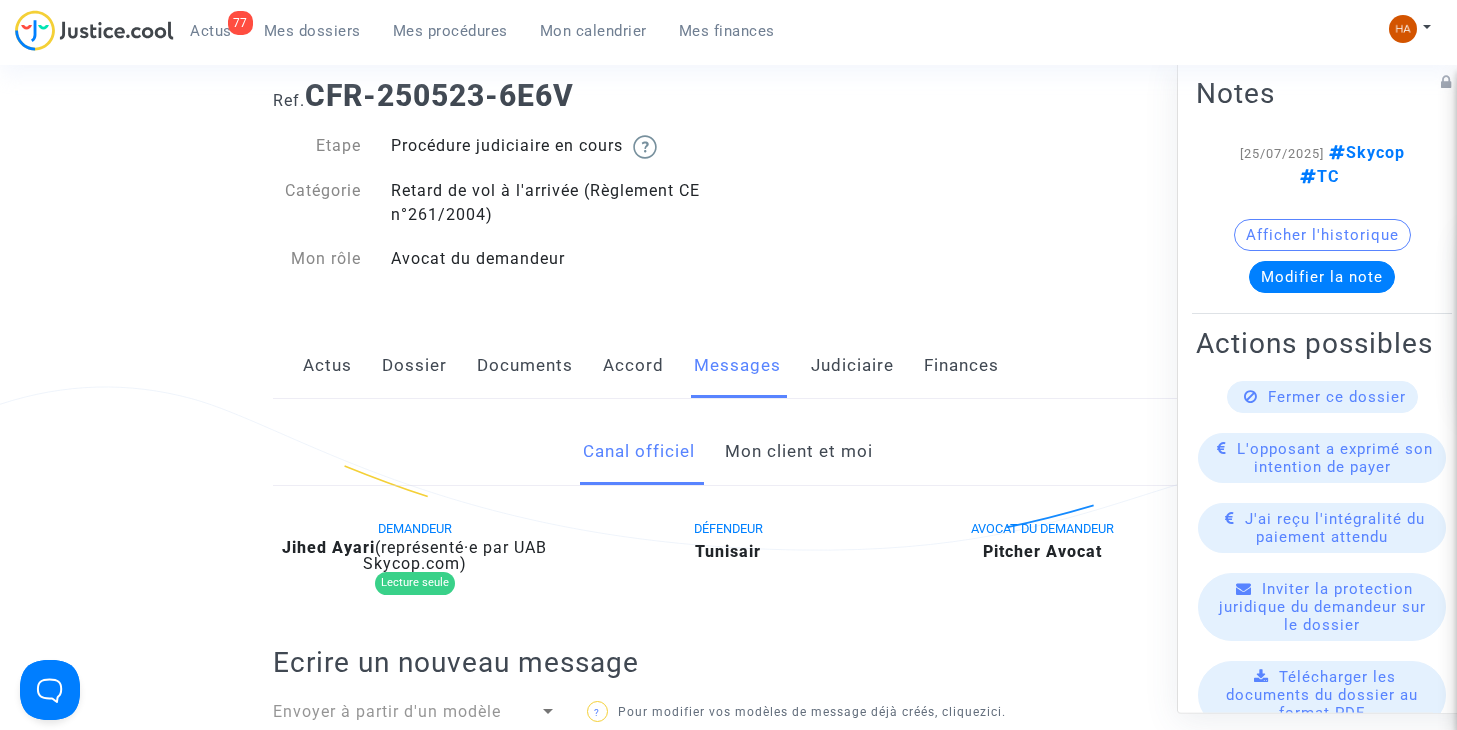 click on "Mon client et moi" 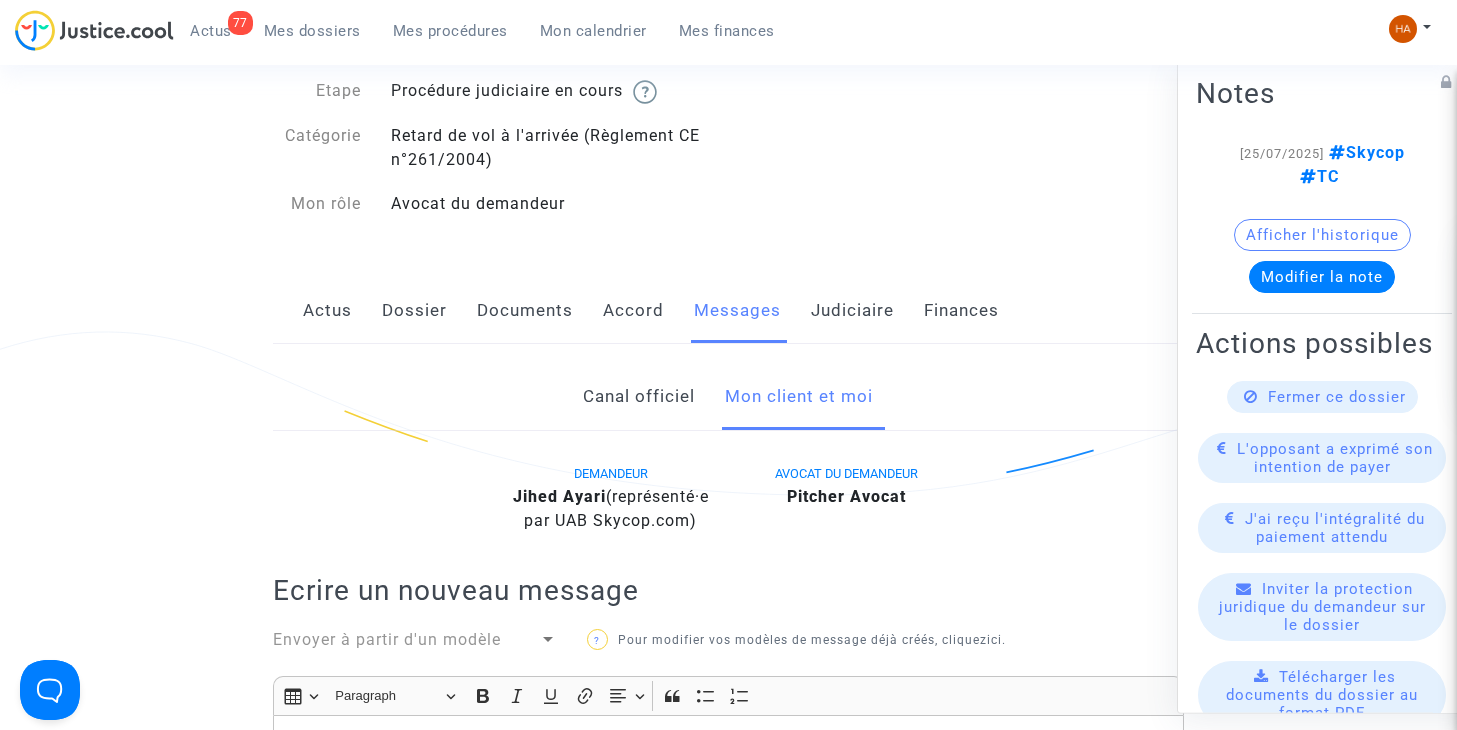 scroll, scrollTop: 100, scrollLeft: 0, axis: vertical 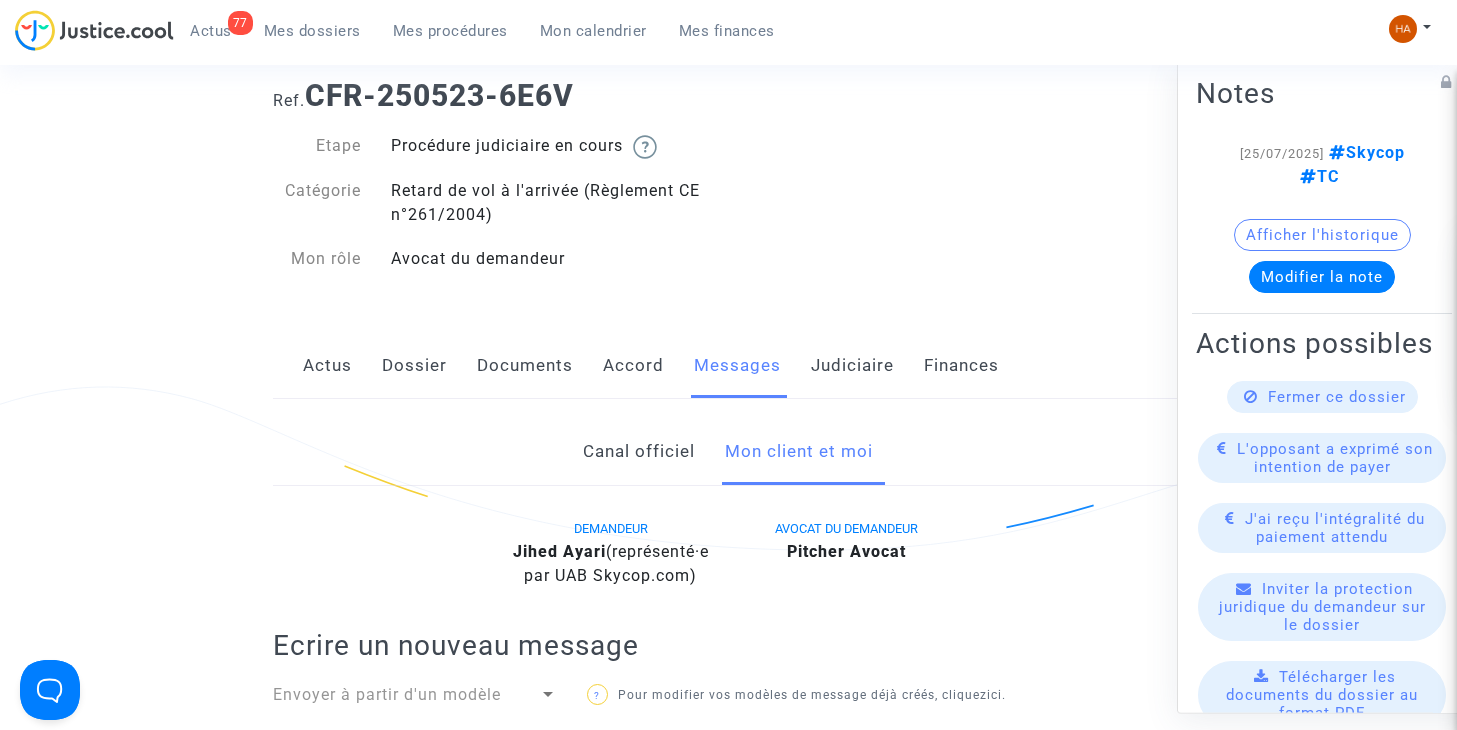 click on "Documents" 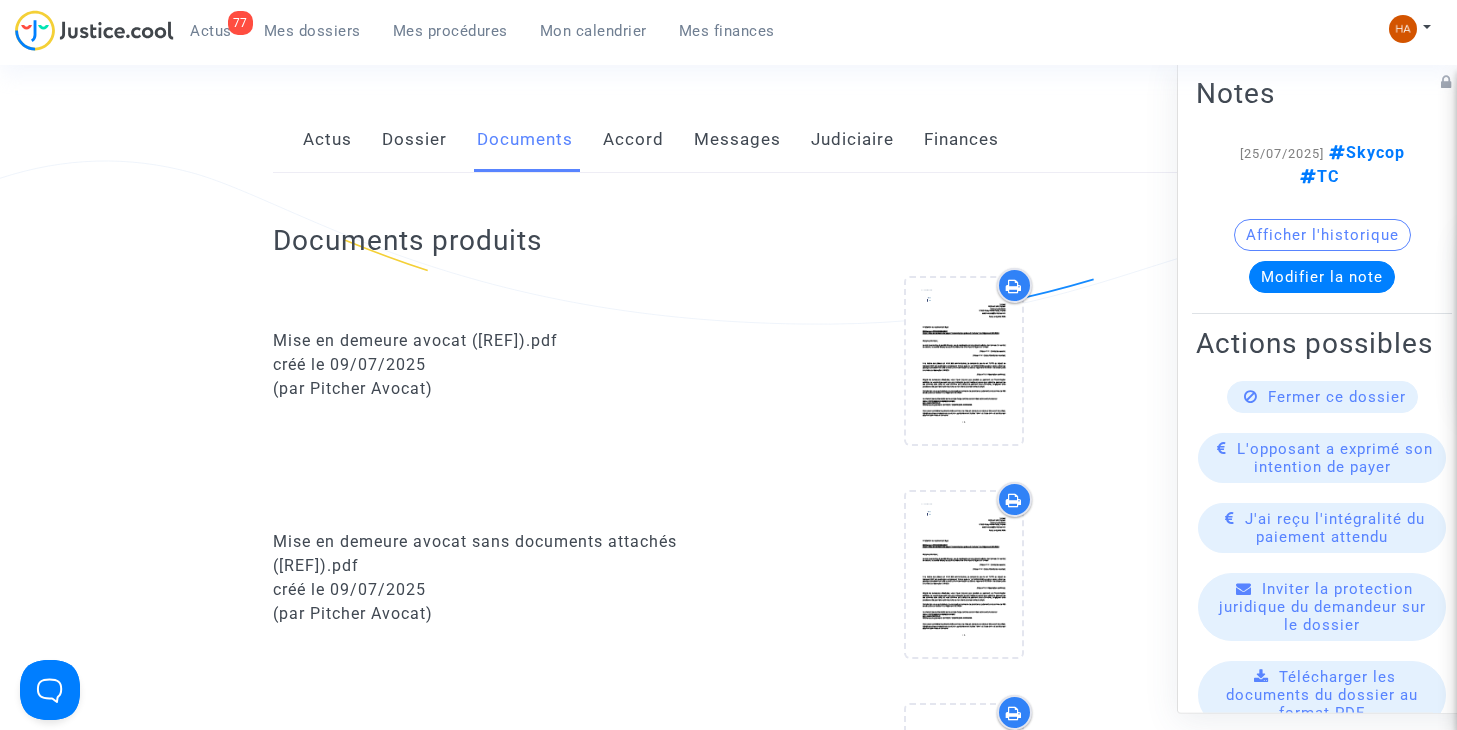 scroll, scrollTop: 0, scrollLeft: 0, axis: both 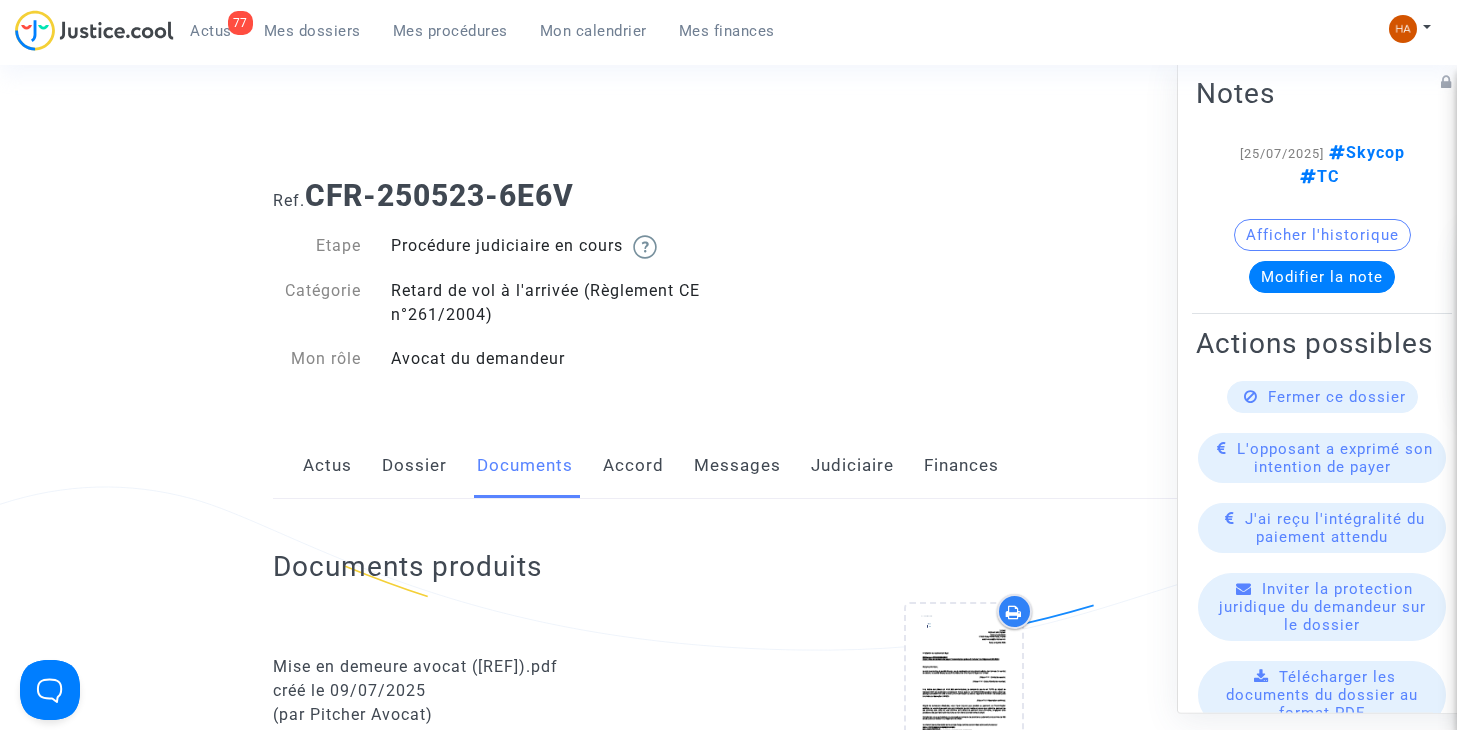 drag, startPoint x: 580, startPoint y: 197, endPoint x: 637, endPoint y: 146, distance: 76.48529 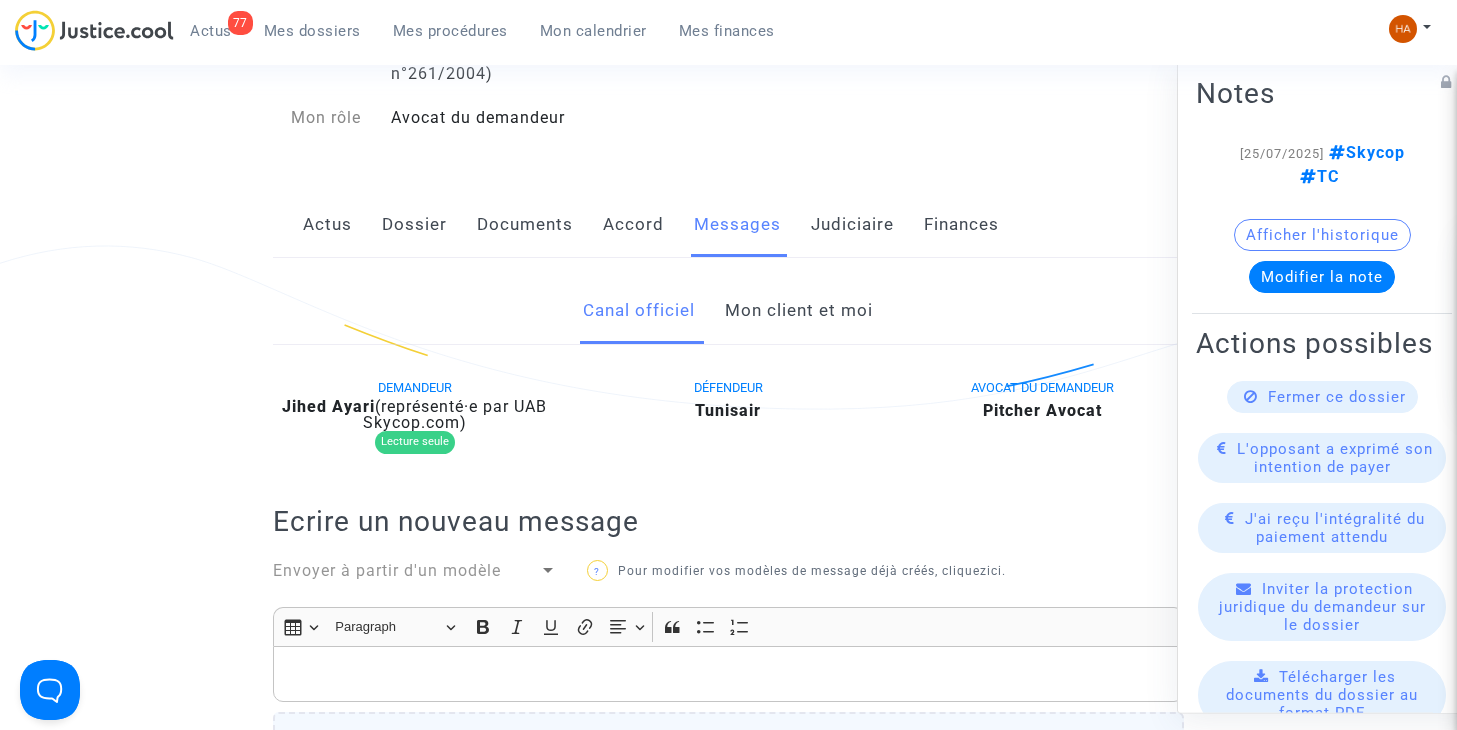 scroll, scrollTop: 100, scrollLeft: 0, axis: vertical 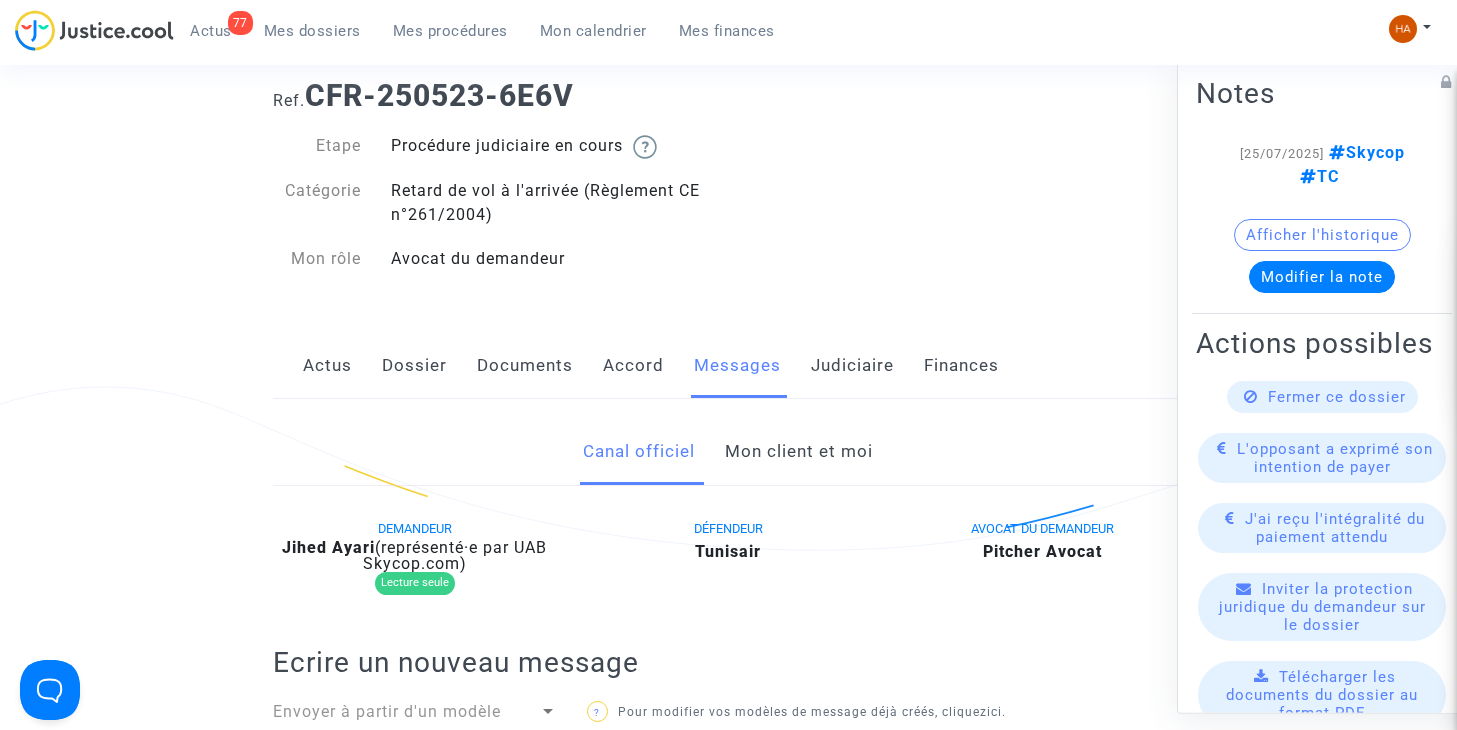 click on "Mon client et moi" 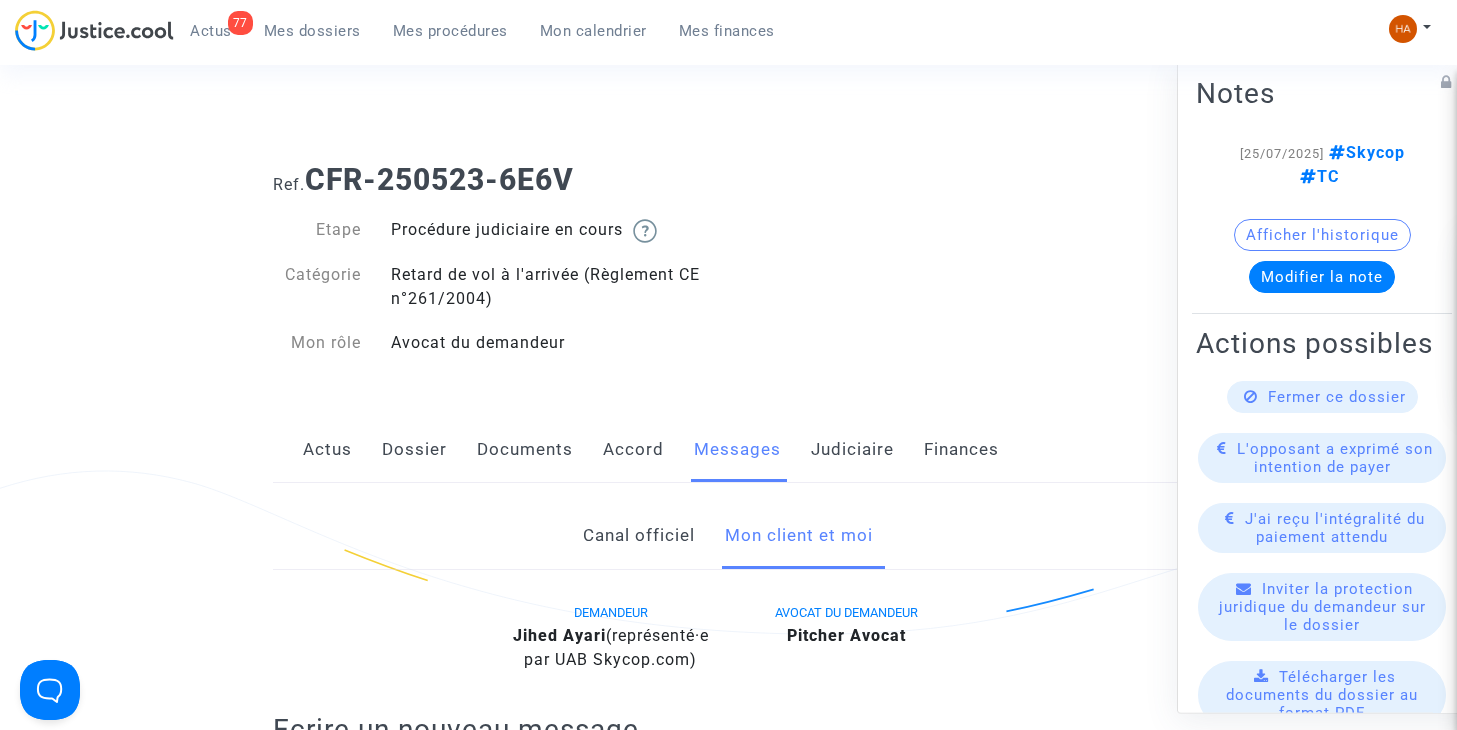 scroll, scrollTop: 0, scrollLeft: 0, axis: both 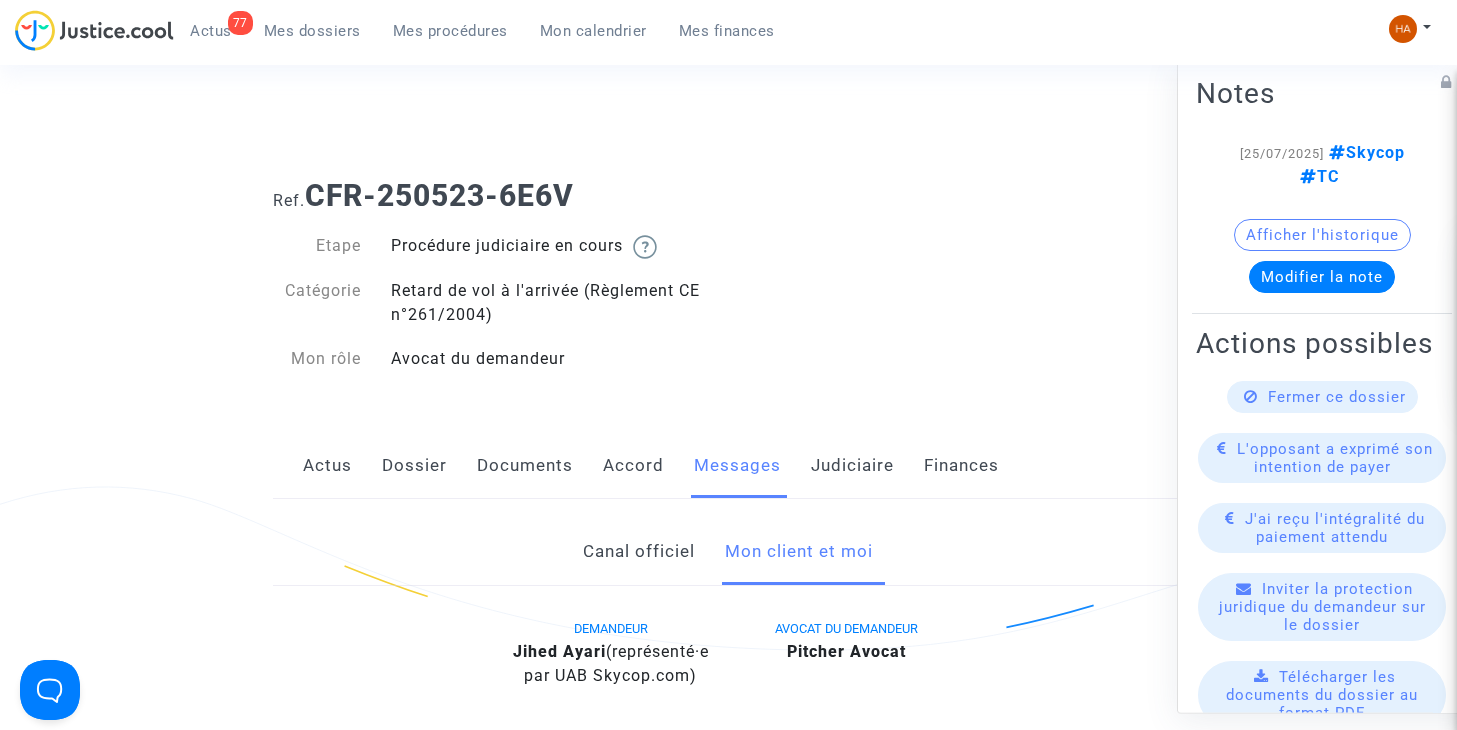 click on "Dossier" 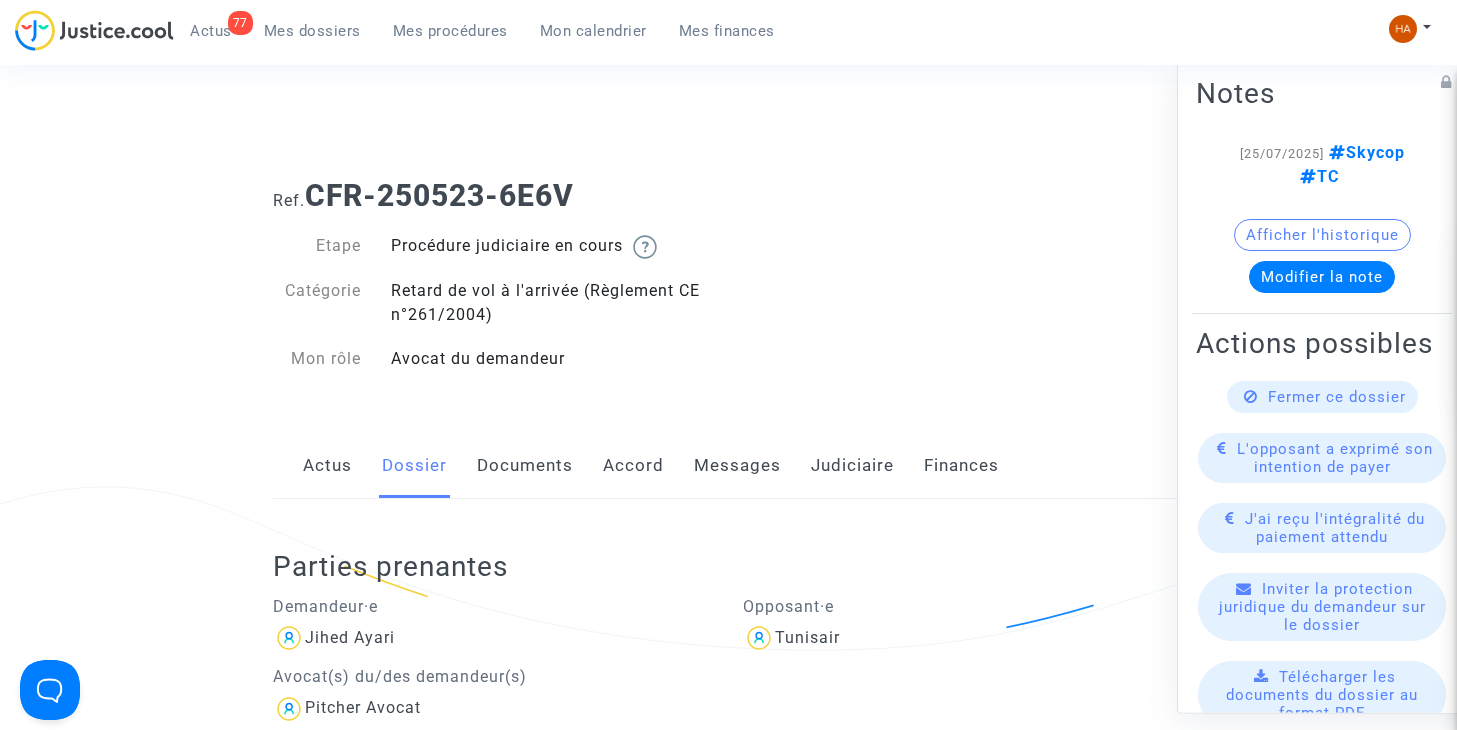 click on "Messages" 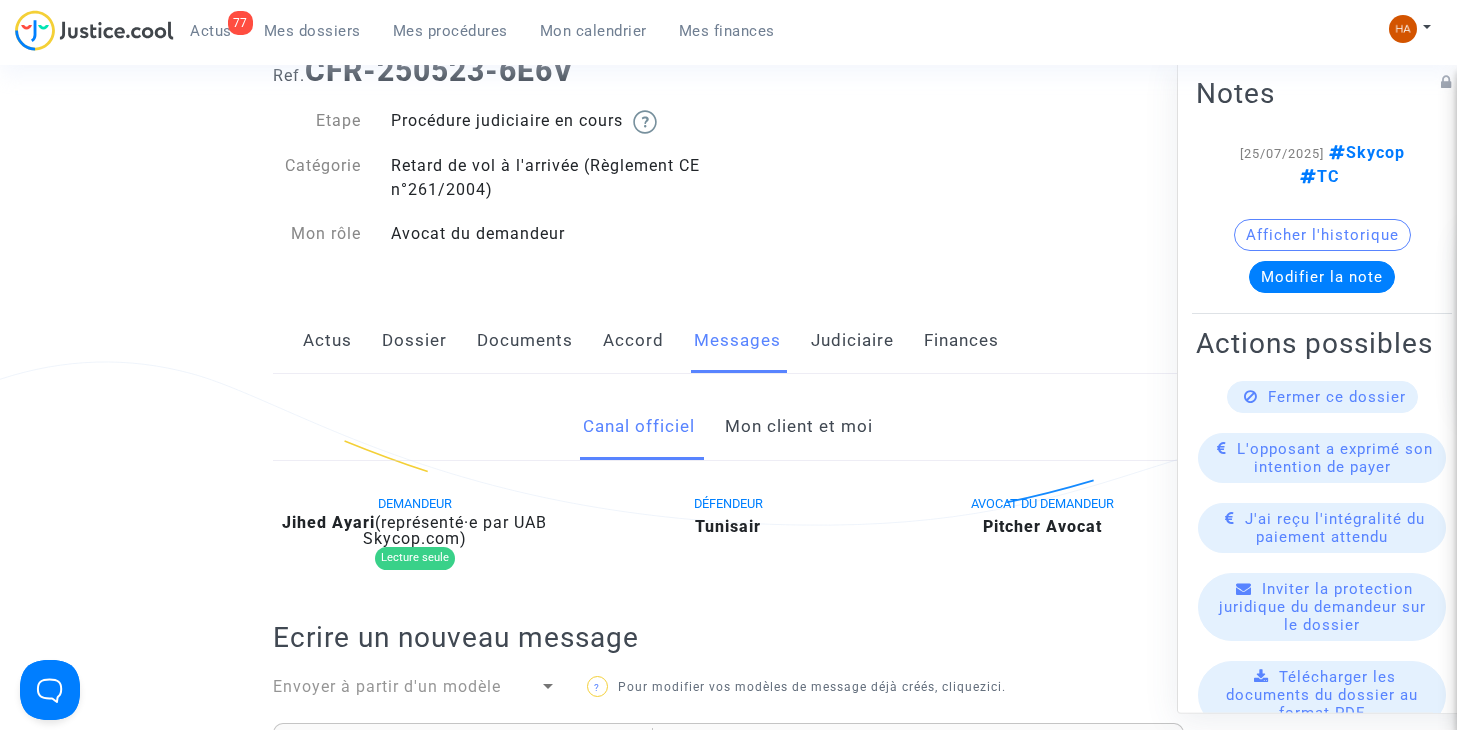 scroll, scrollTop: 100, scrollLeft: 0, axis: vertical 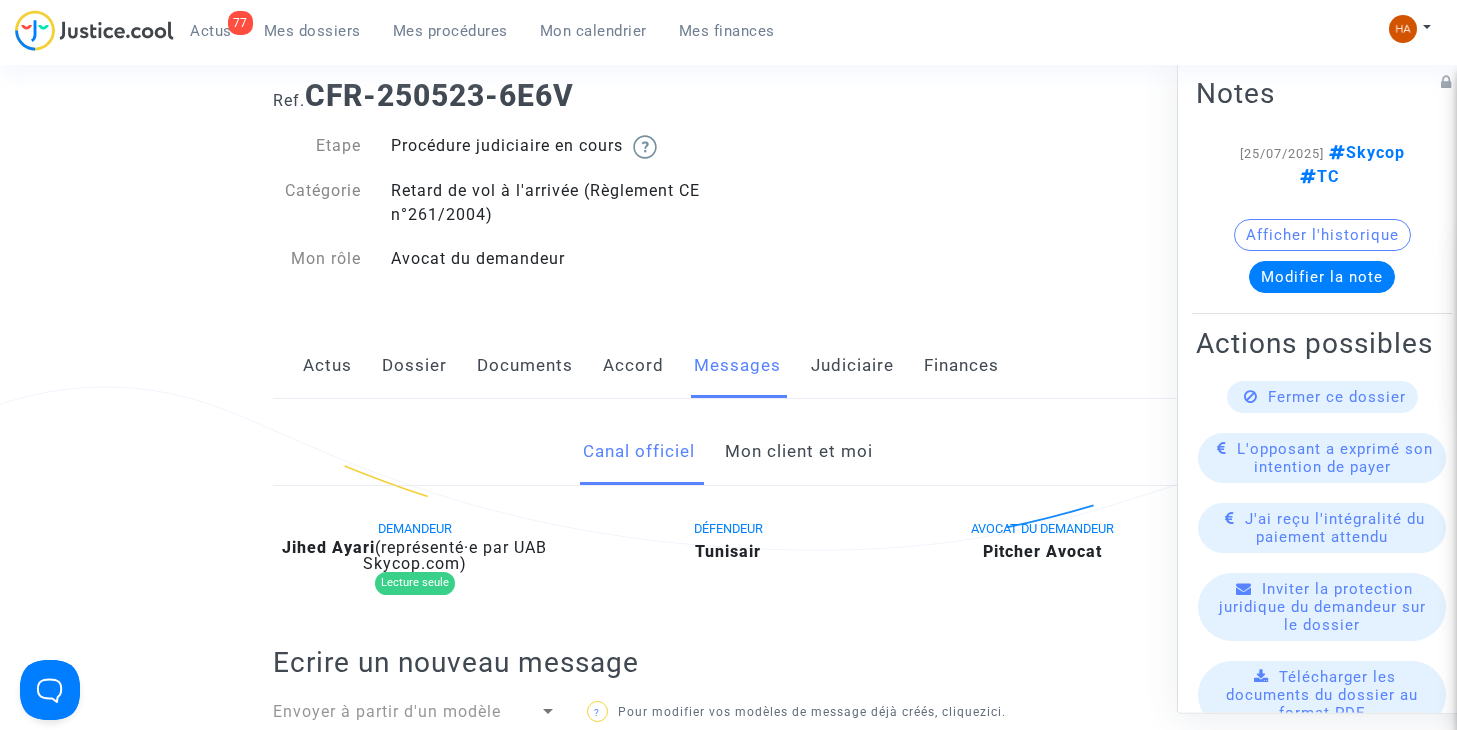 click on "Mon client et moi" 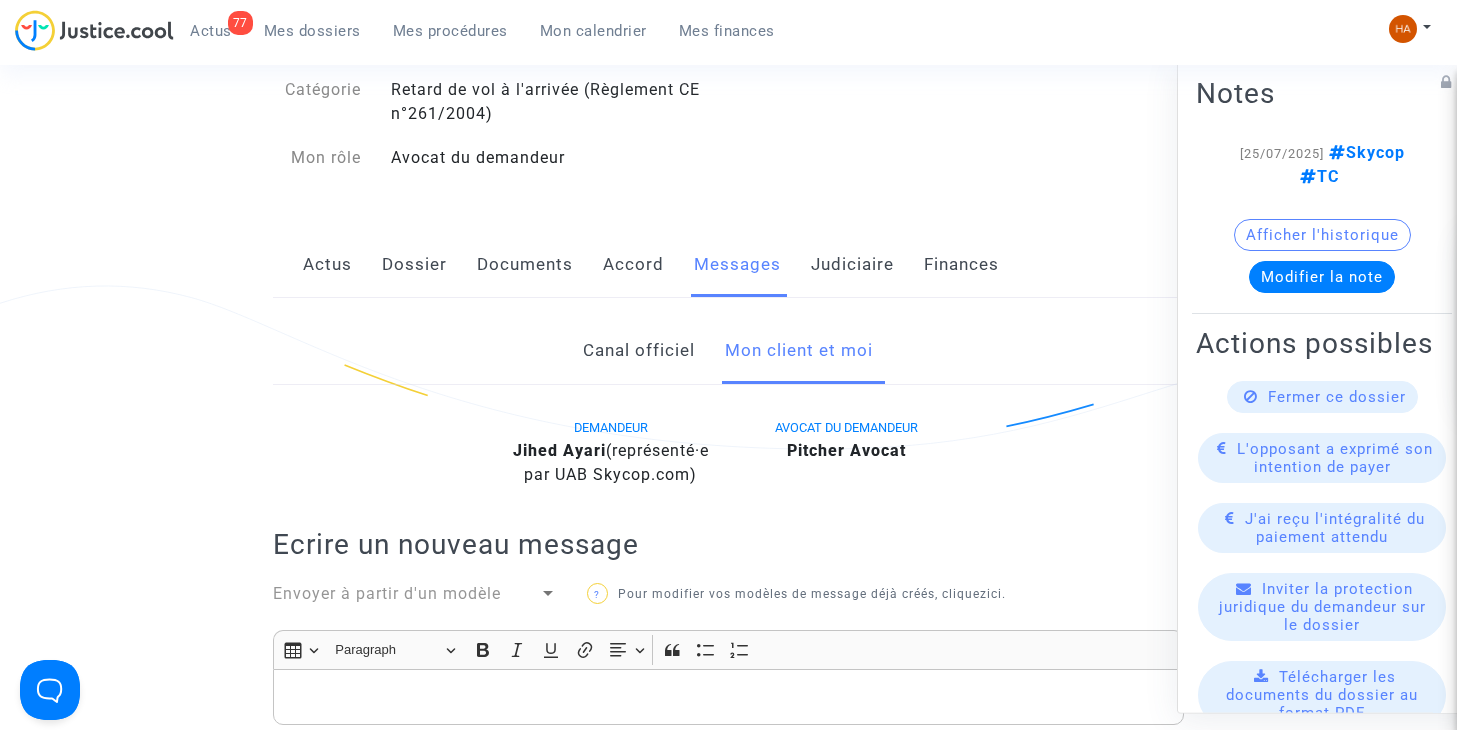 scroll, scrollTop: 200, scrollLeft: 0, axis: vertical 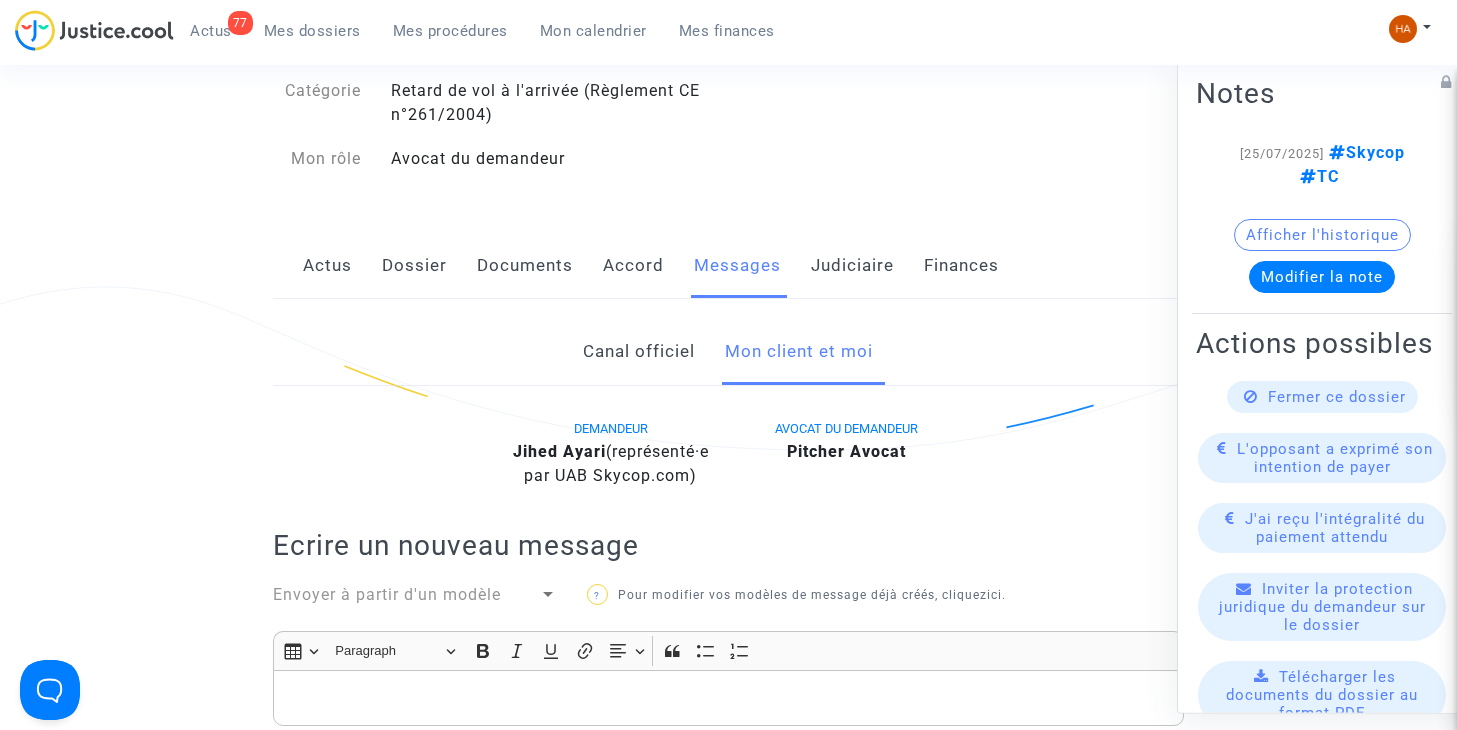 click on "Documents" 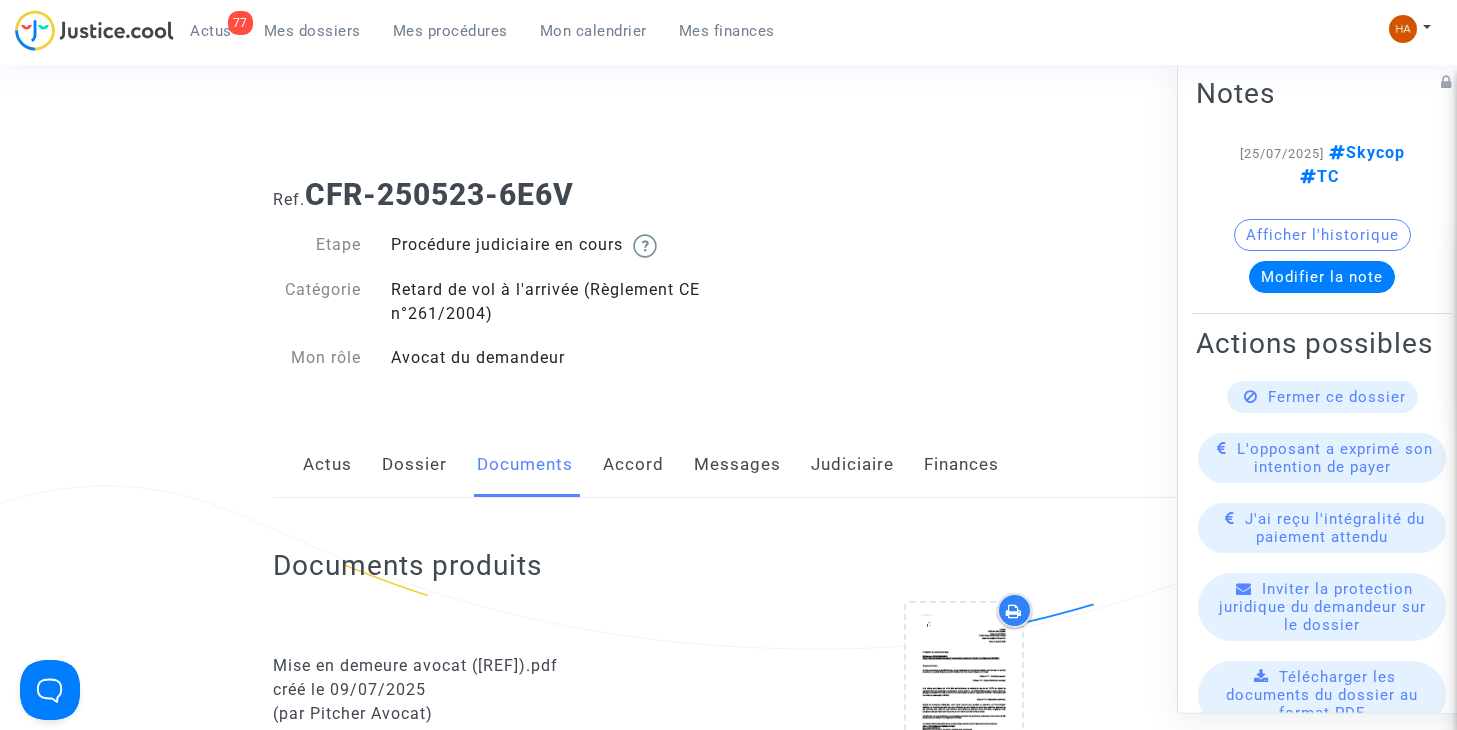 scroll, scrollTop: 0, scrollLeft: 0, axis: both 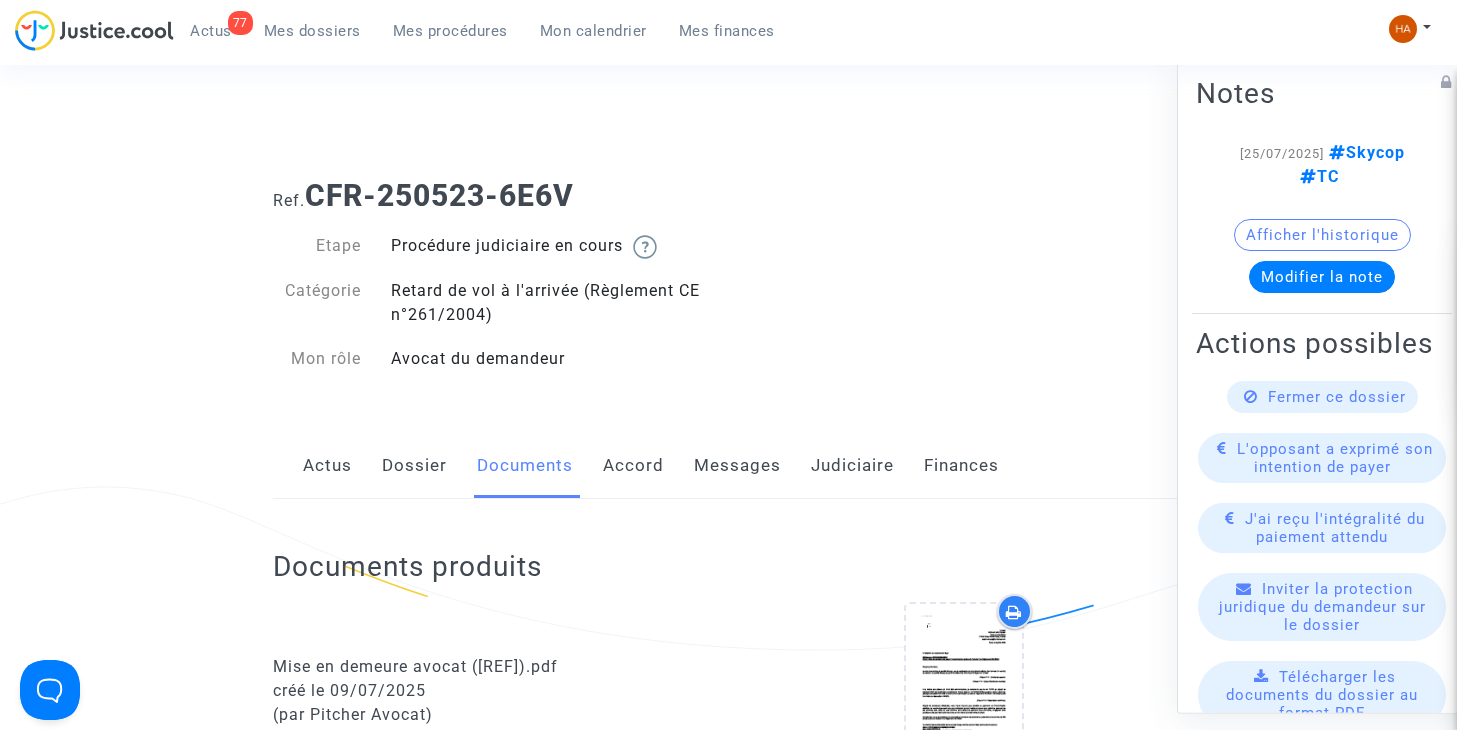 click on "Dossier" 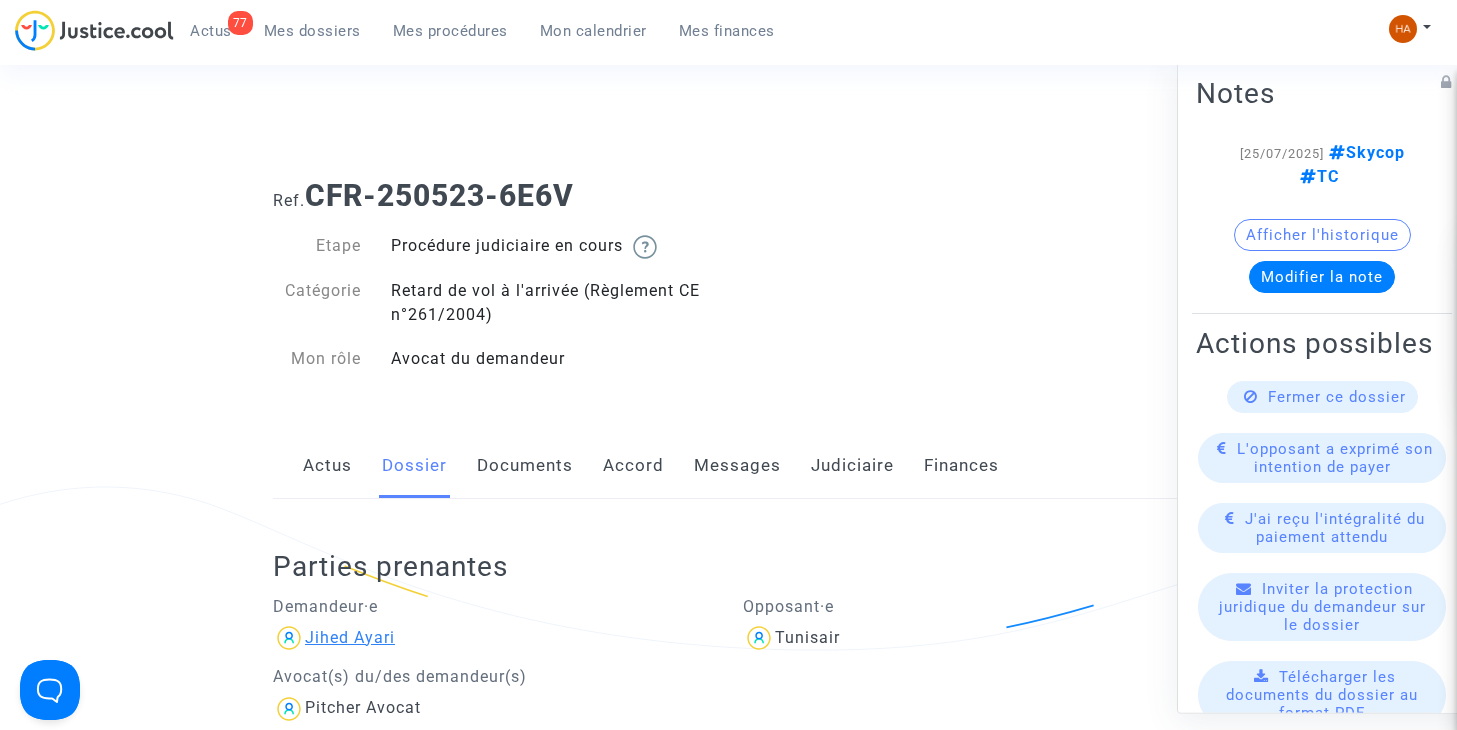 drag, startPoint x: 398, startPoint y: 637, endPoint x: 356, endPoint y: 635, distance: 42.047592 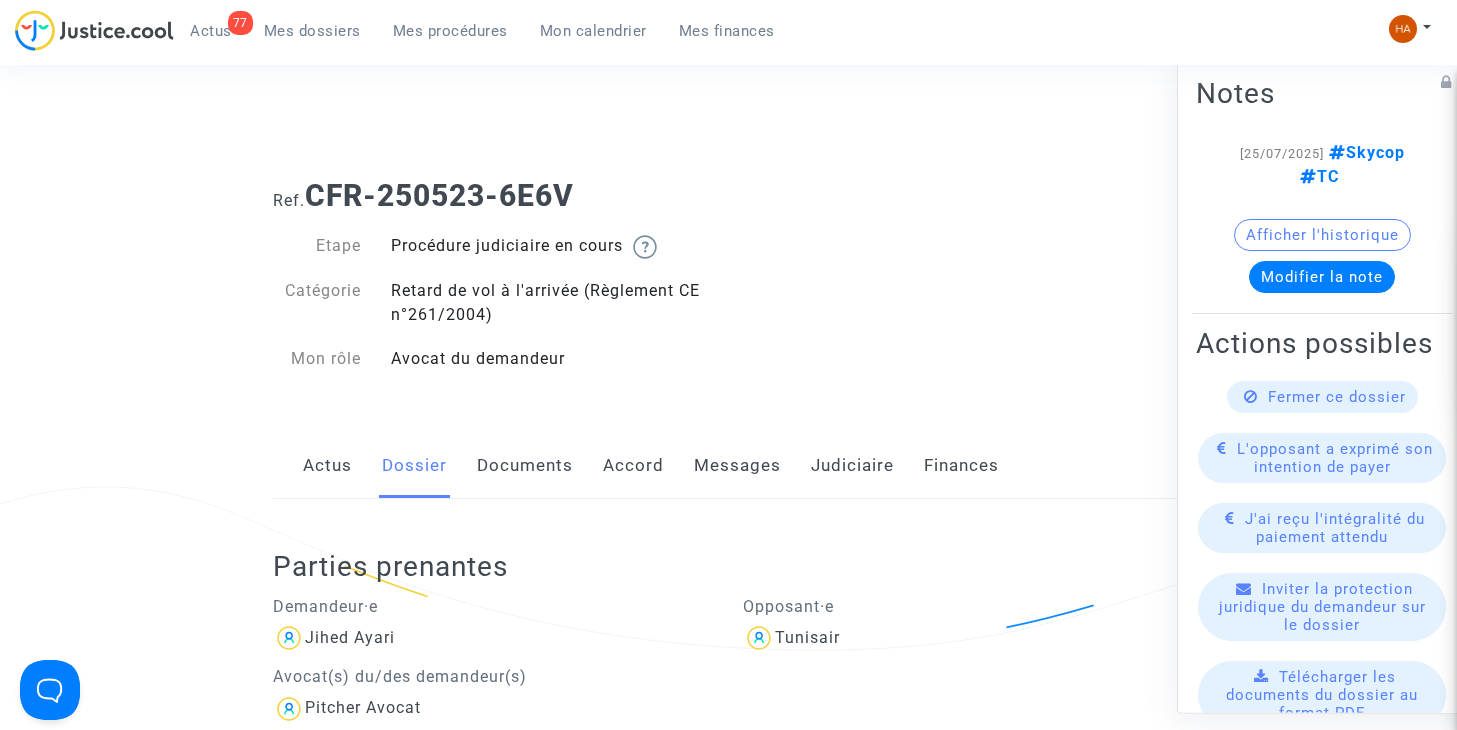 click on "Mes dossiers" at bounding box center (312, 31) 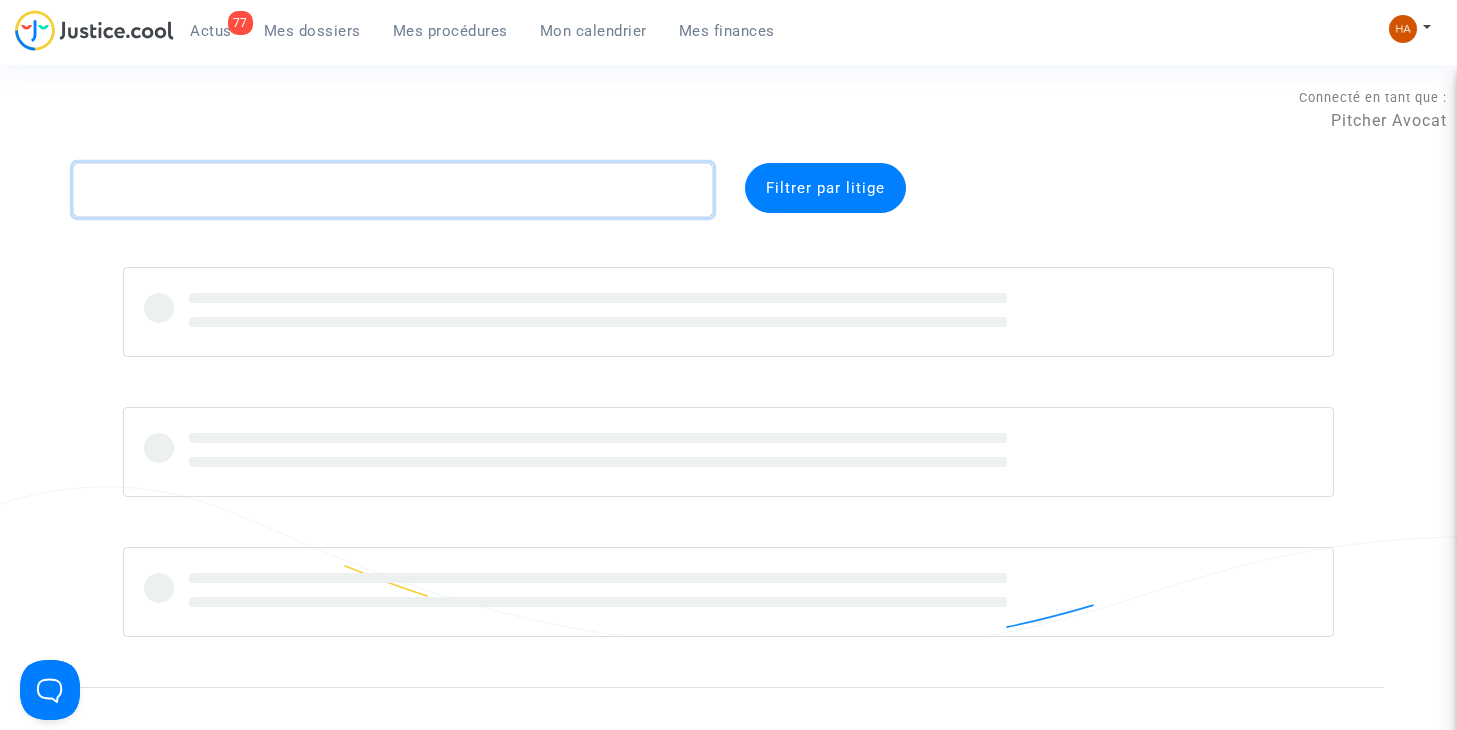 click 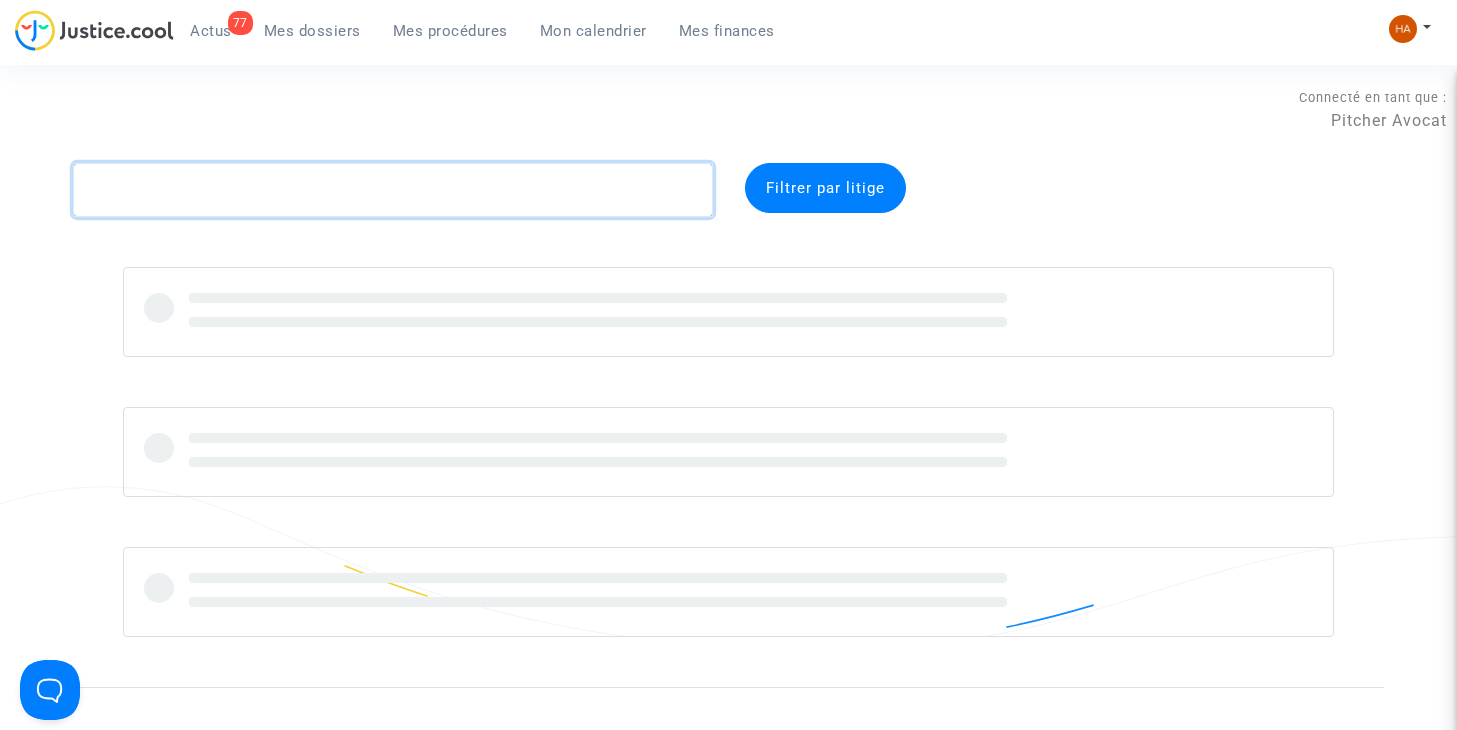 paste on "CFR-250702-U4G9" 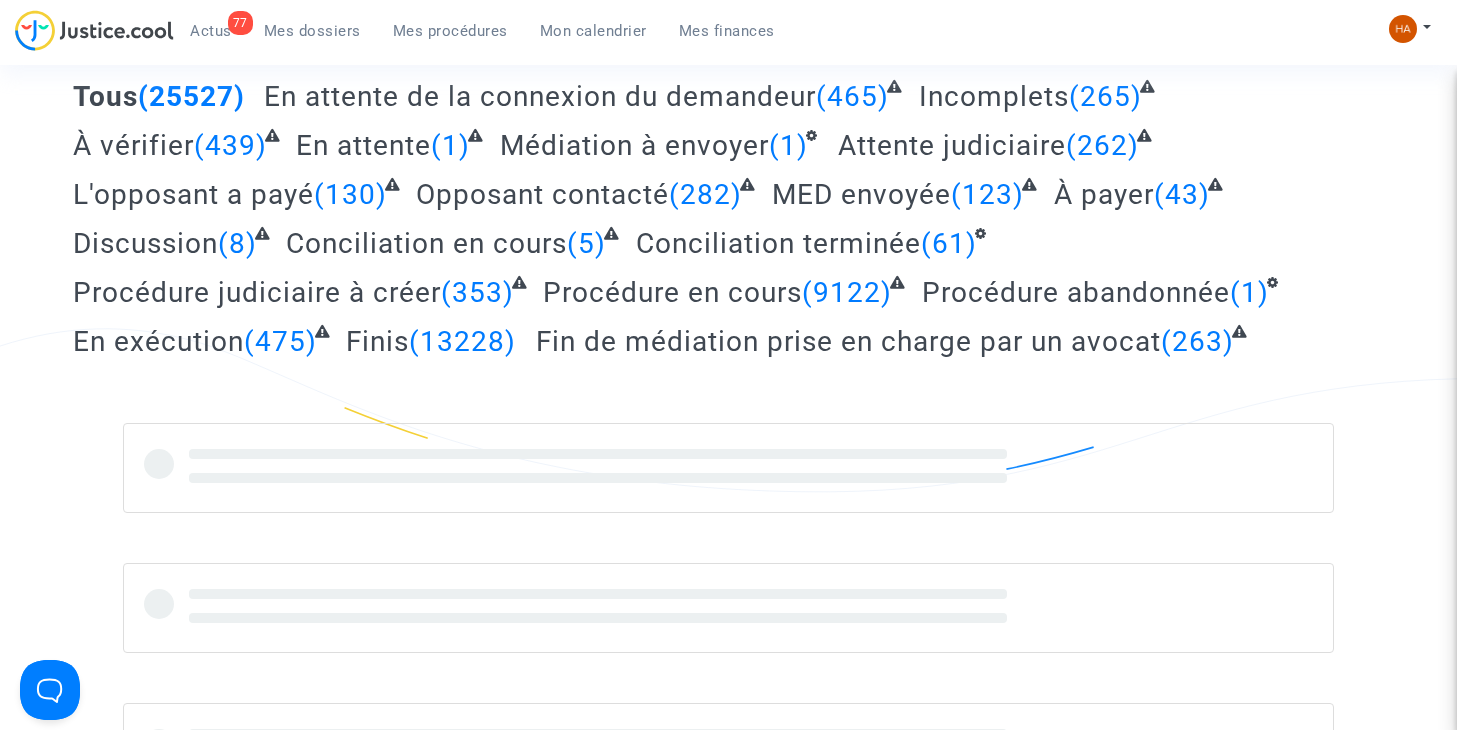 scroll, scrollTop: 200, scrollLeft: 0, axis: vertical 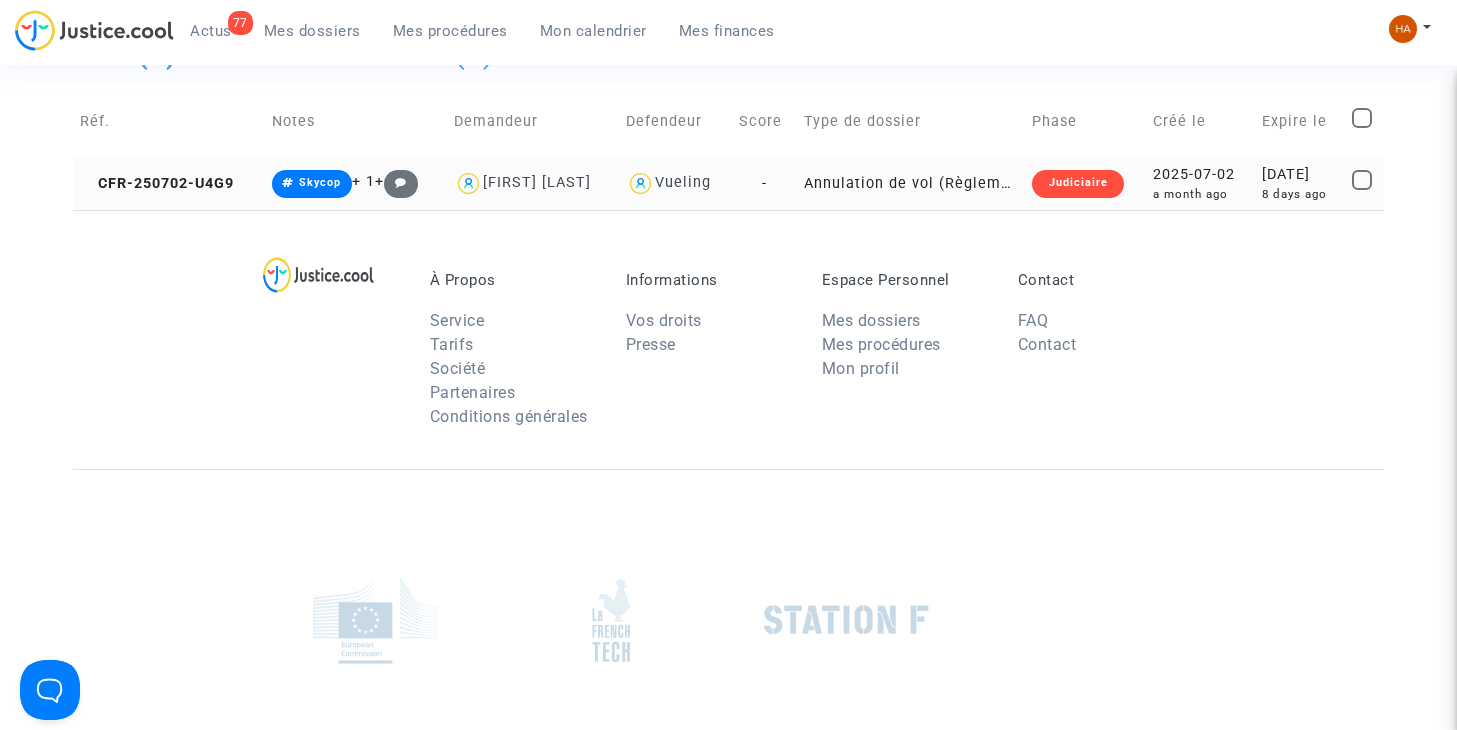 type on "CFR-250702-U4G9" 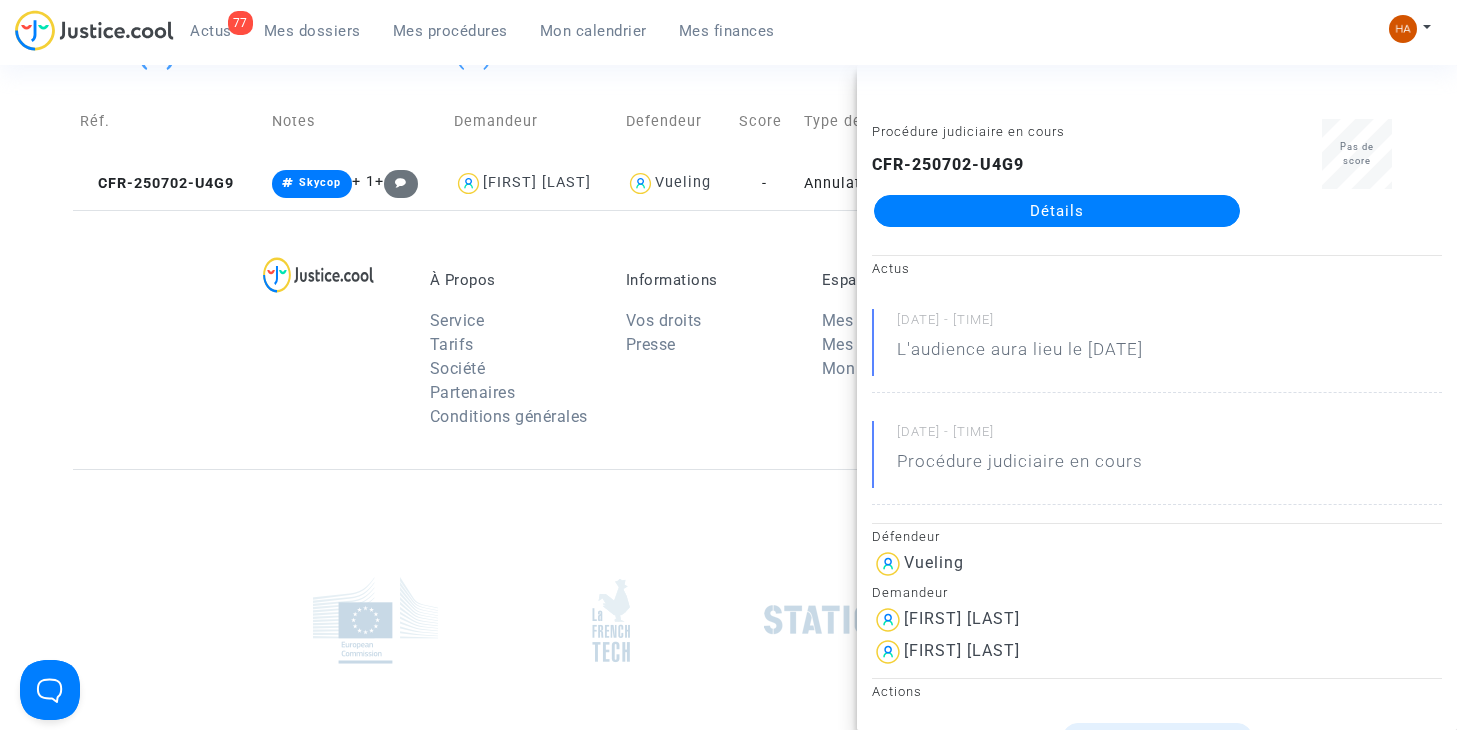 click on "Détails" 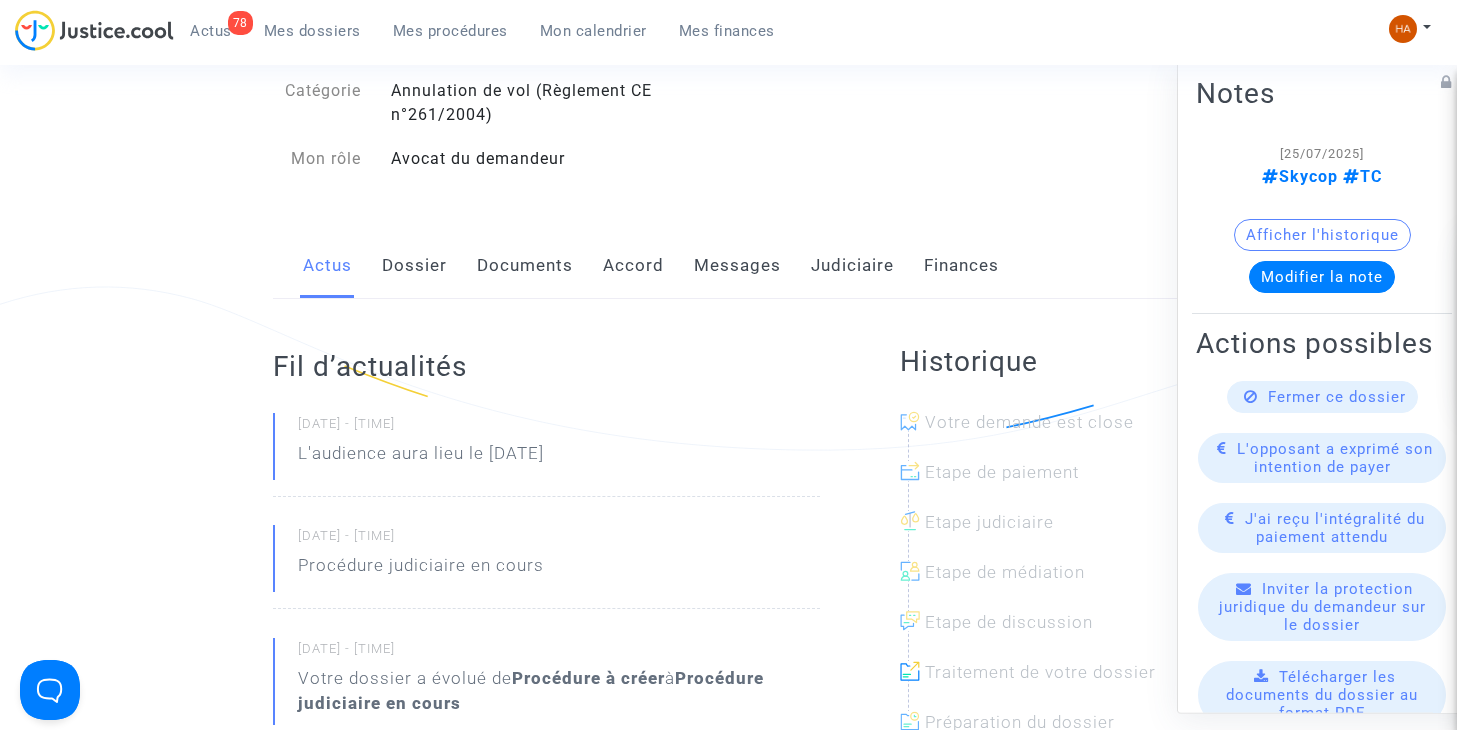 click on "Messages" 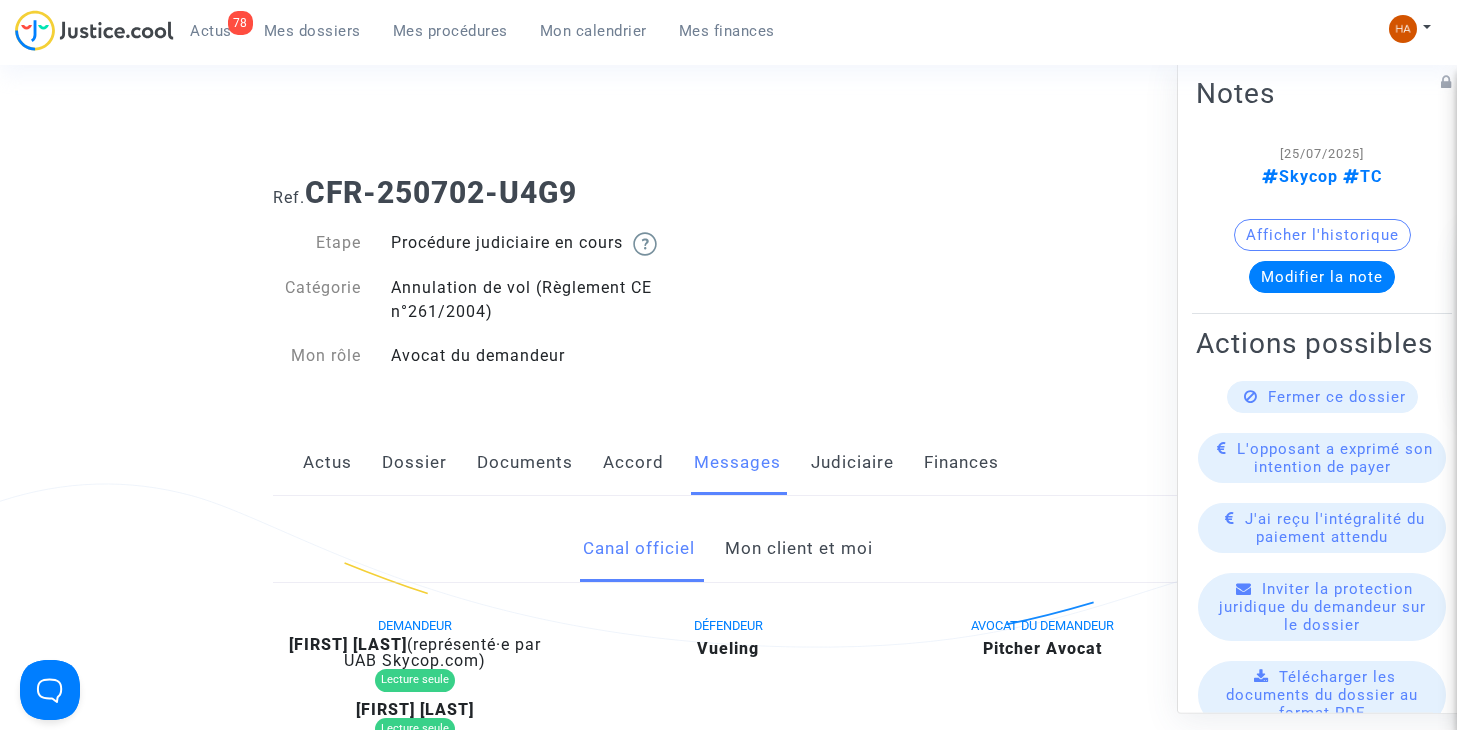 scroll, scrollTop: 0, scrollLeft: 0, axis: both 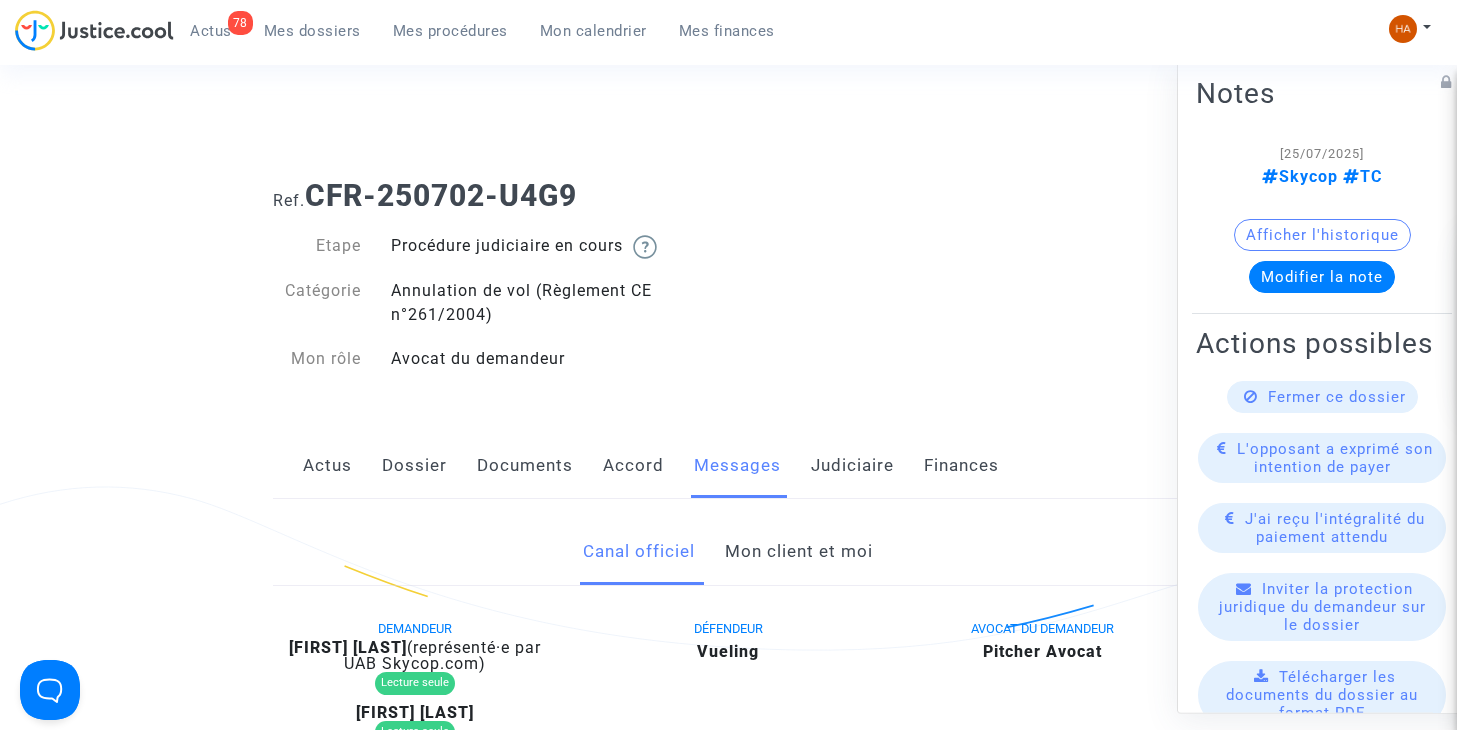 click on "Mon client et moi" 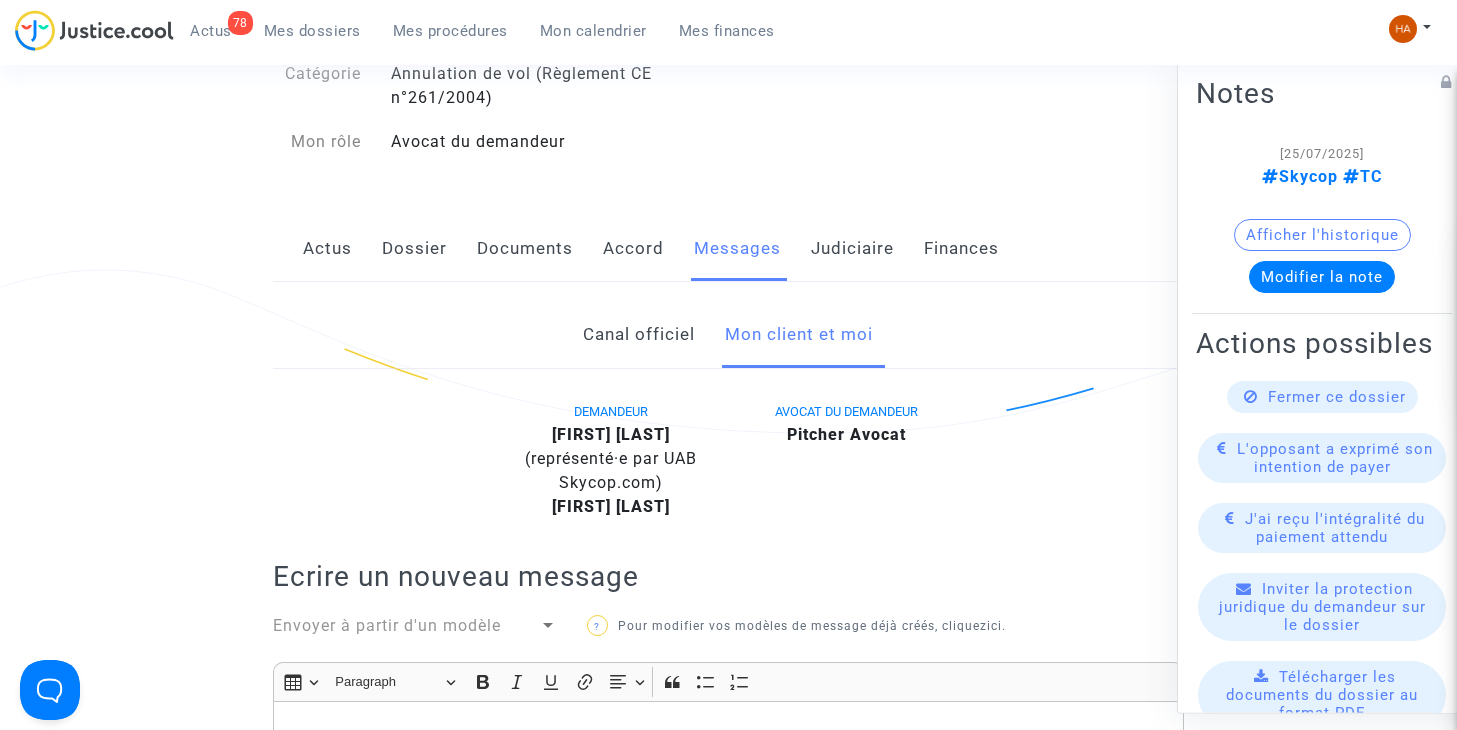 scroll, scrollTop: 100, scrollLeft: 0, axis: vertical 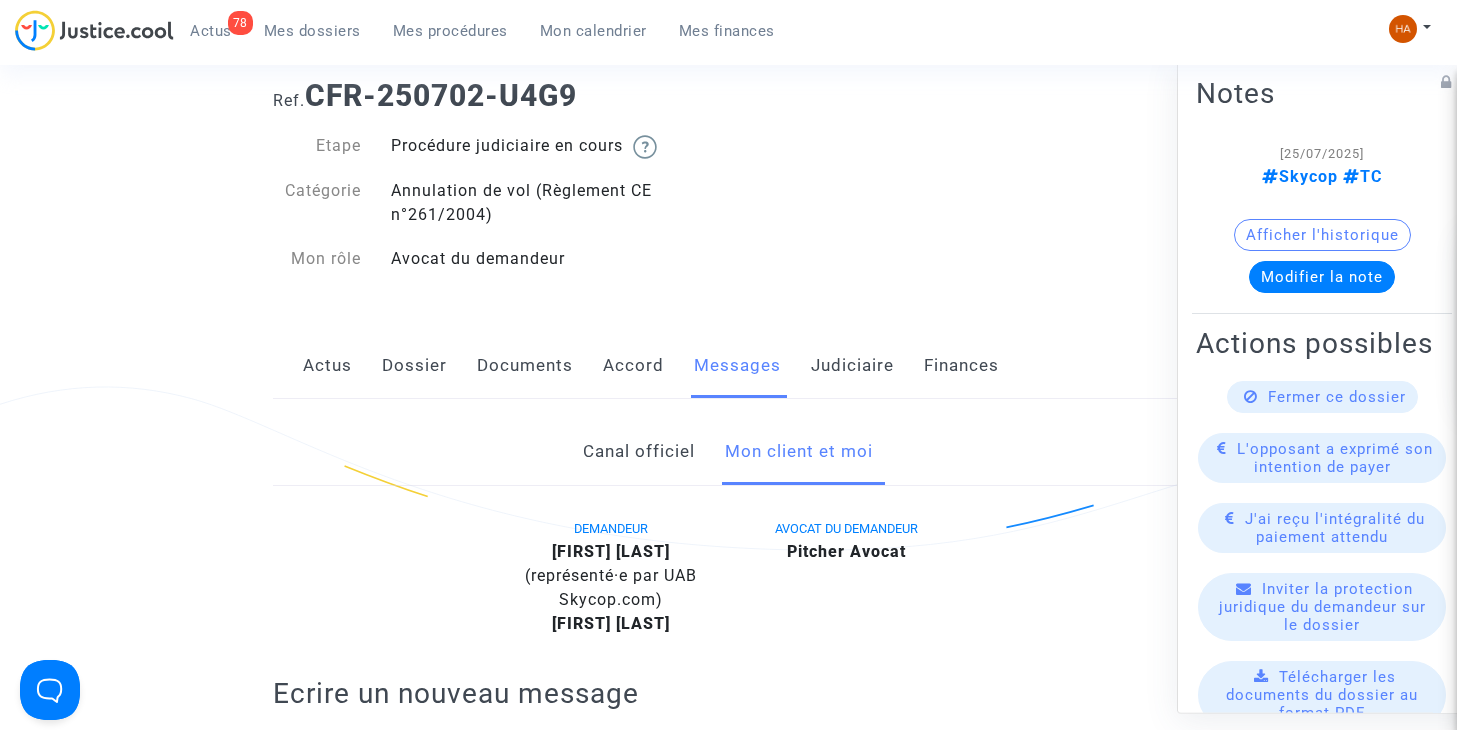 click on "Dossier" 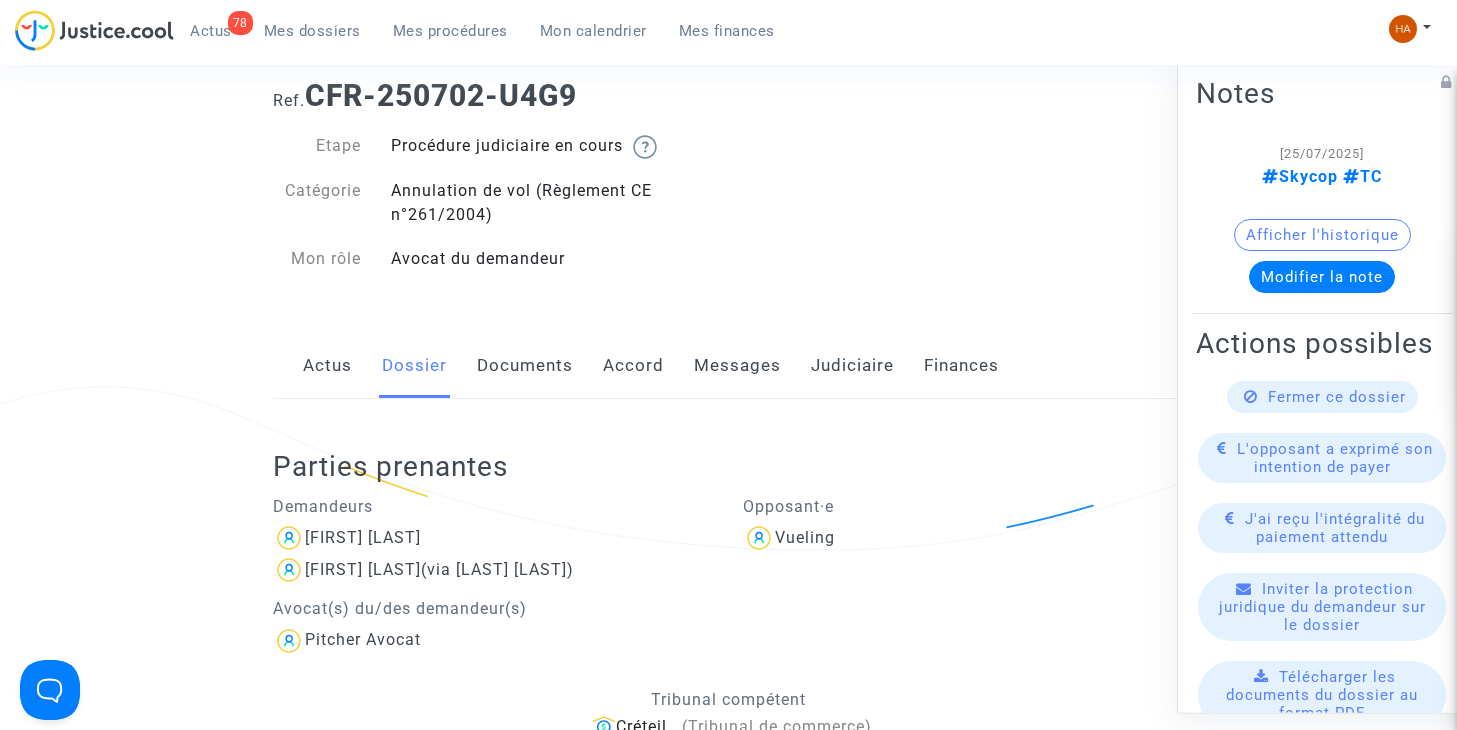 click on "Documents" 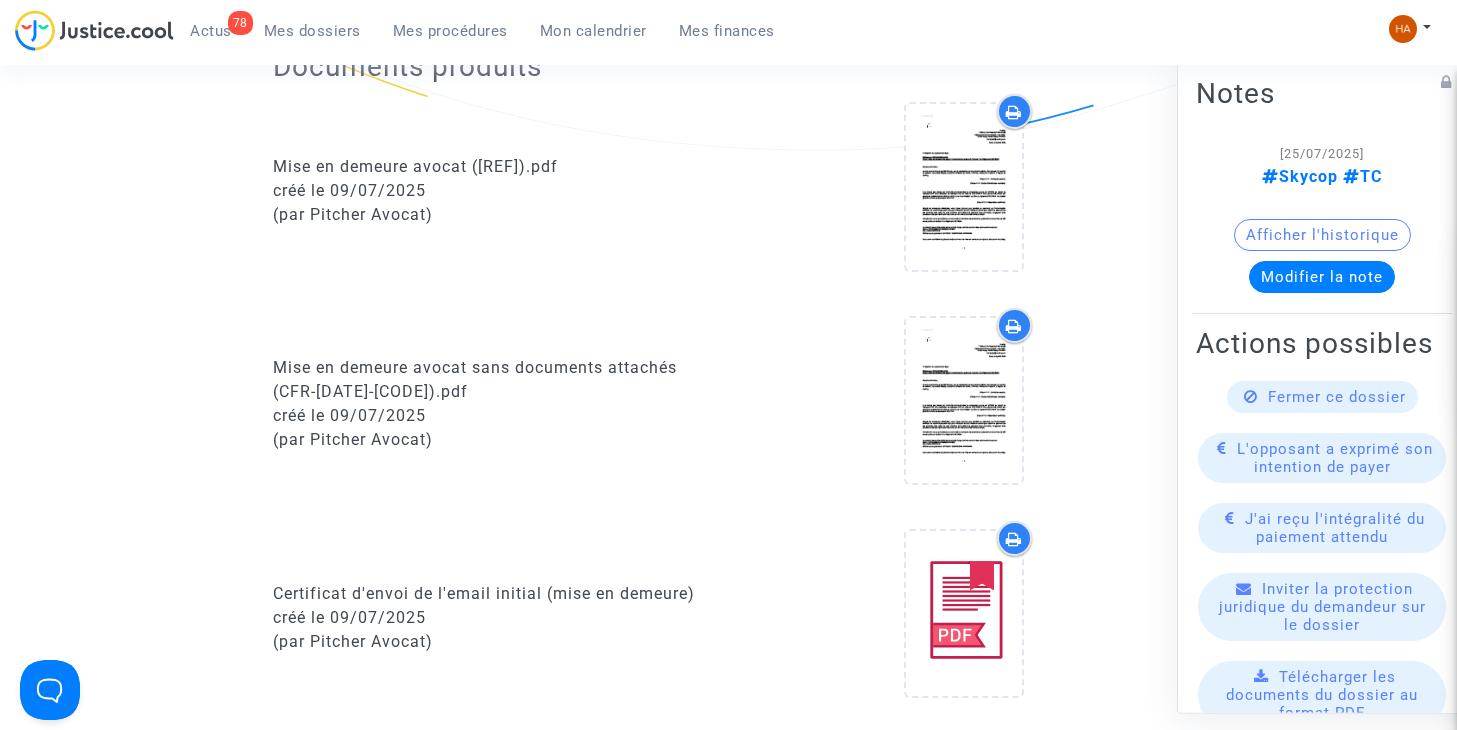 scroll, scrollTop: 0, scrollLeft: 0, axis: both 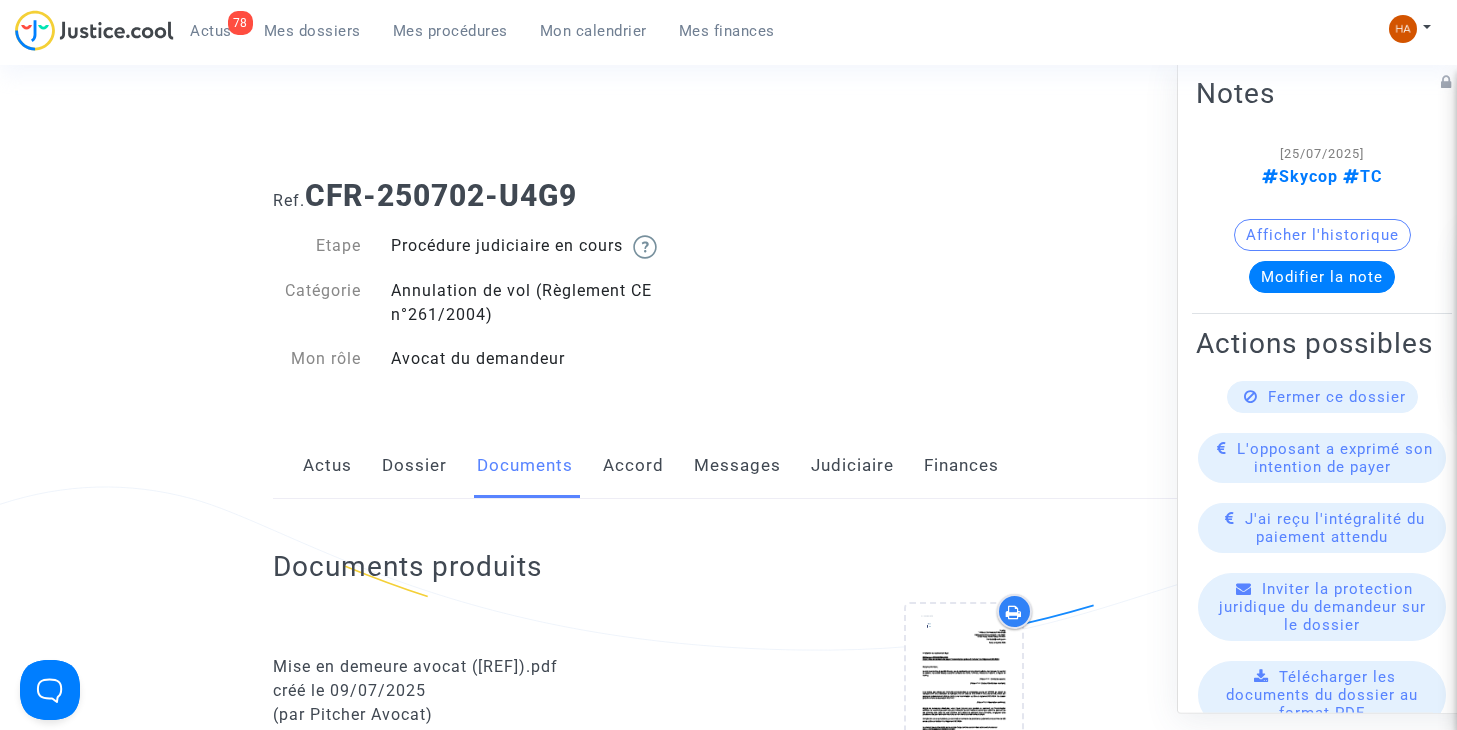 drag, startPoint x: 600, startPoint y: 208, endPoint x: 316, endPoint y: 190, distance: 284.56985 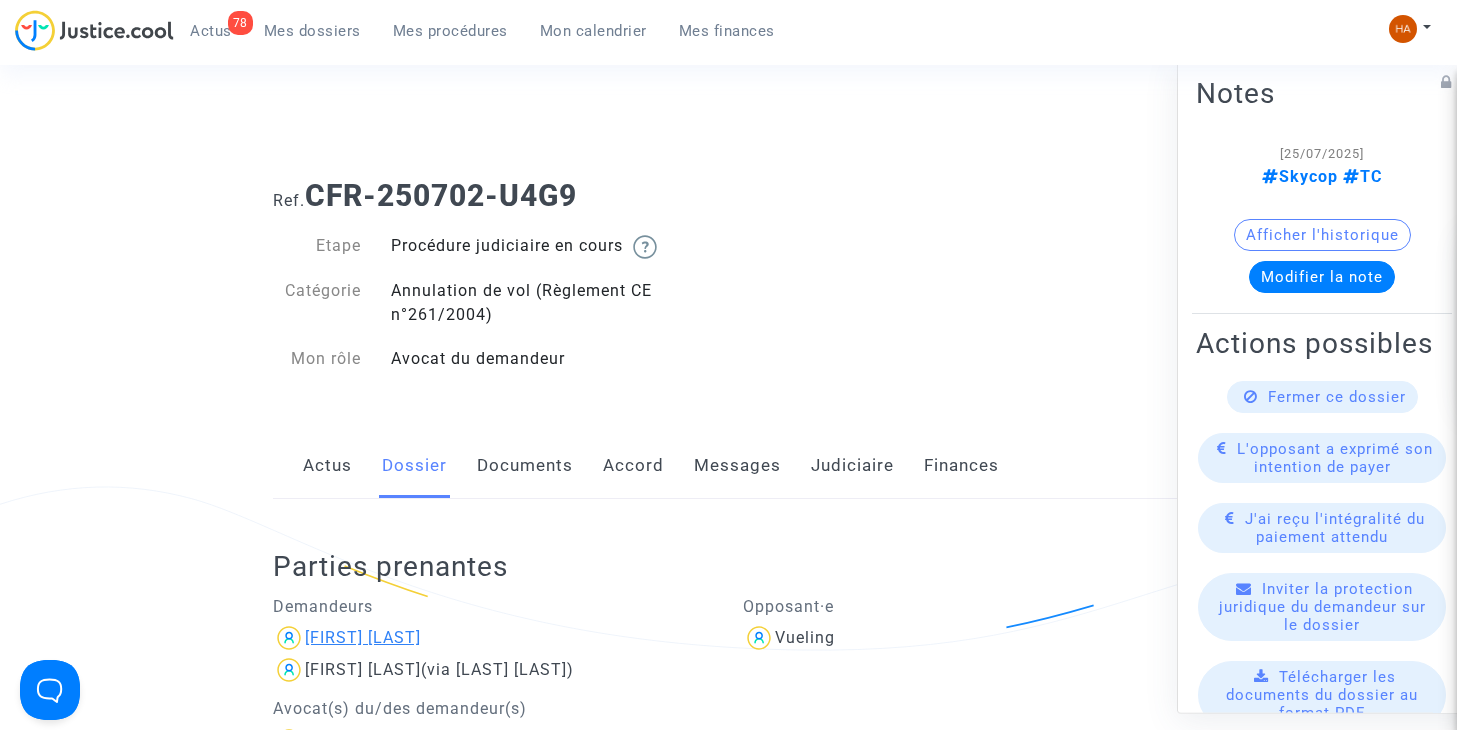 drag, startPoint x: 438, startPoint y: 625, endPoint x: 356, endPoint y: 638, distance: 83.02409 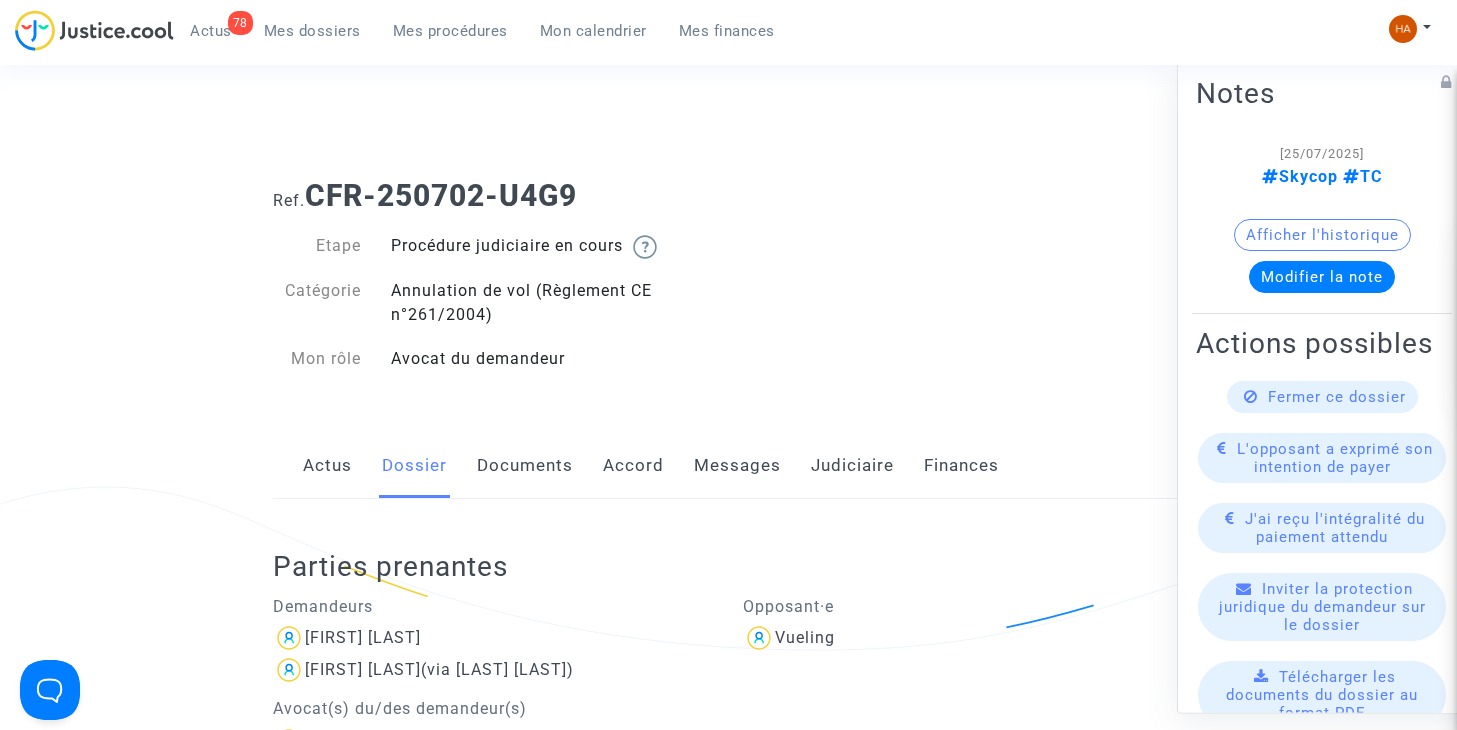 click on "Ref.  [REF]" 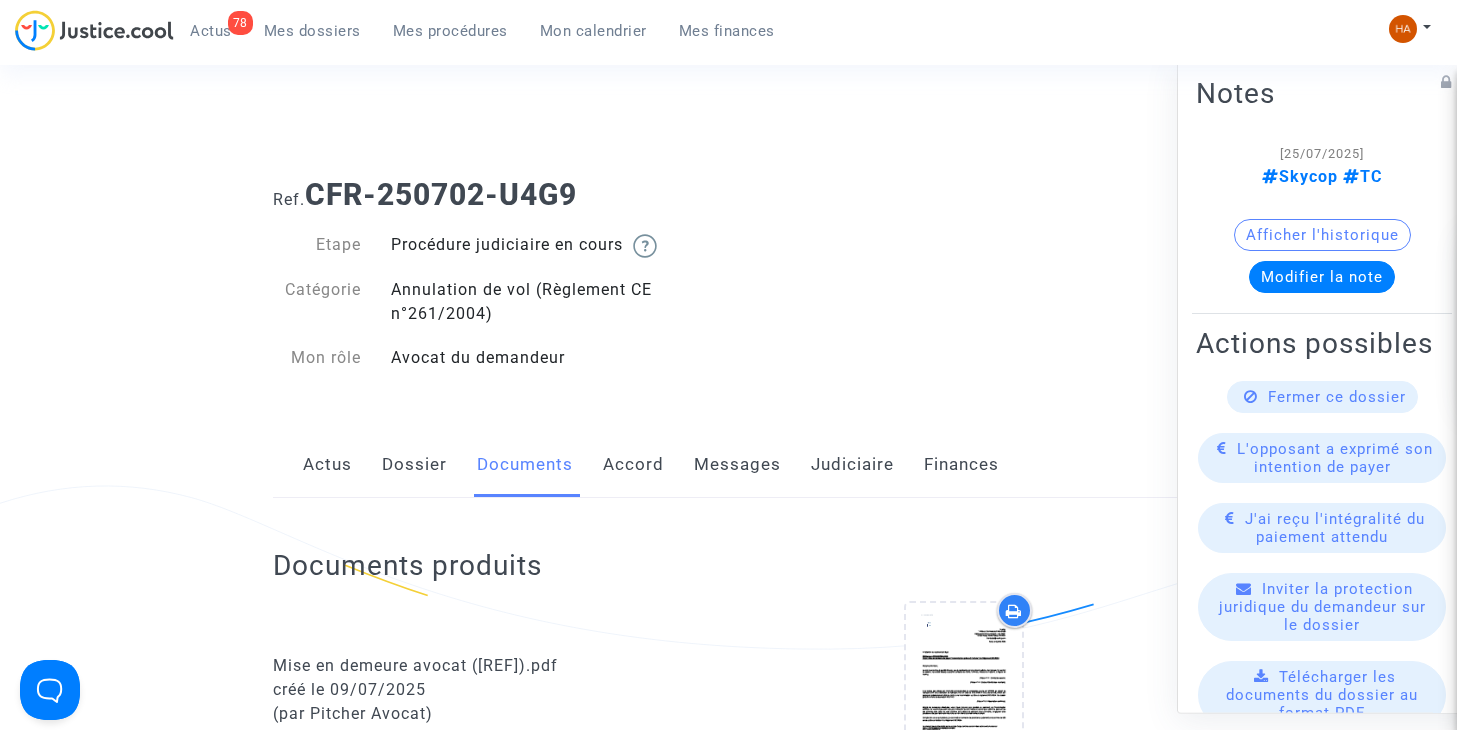 scroll, scrollTop: 0, scrollLeft: 0, axis: both 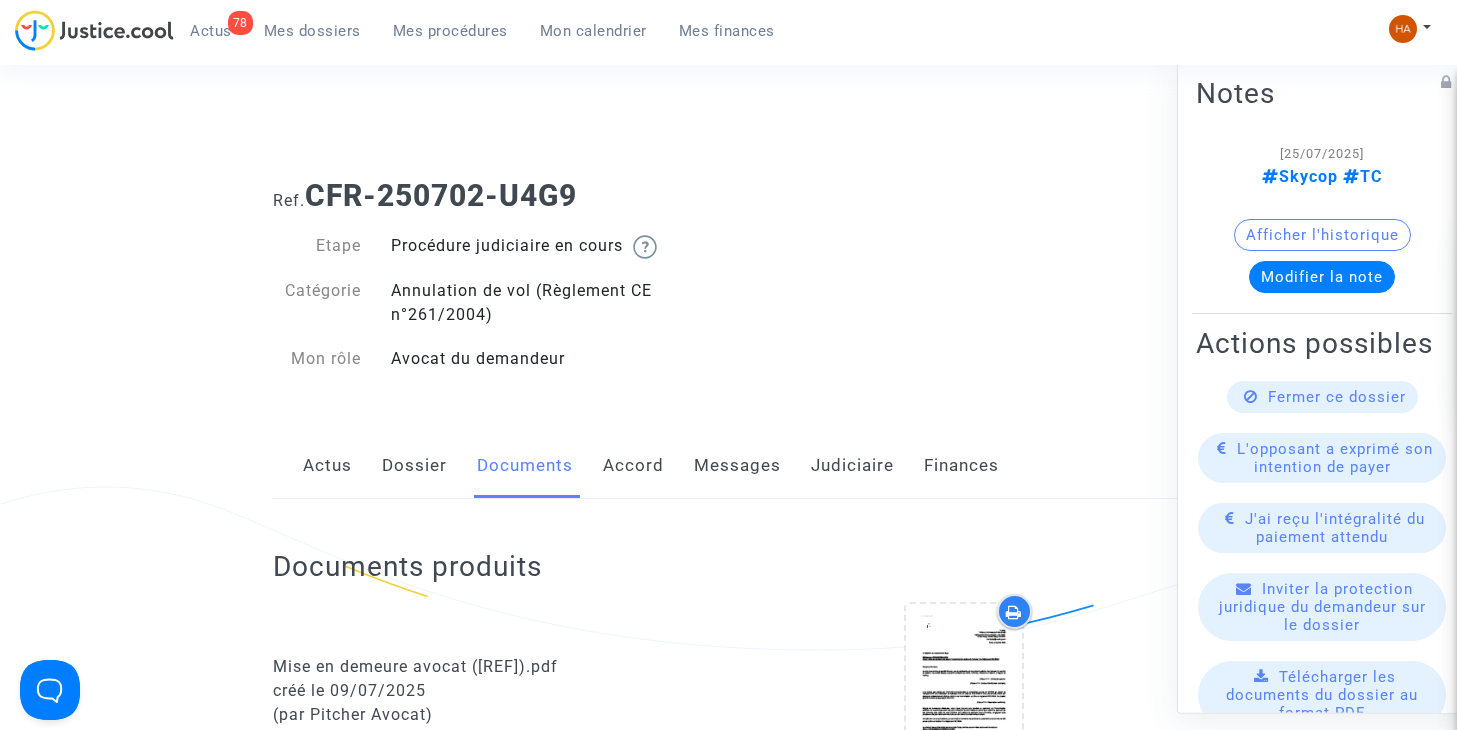 click on "Mes dossiers" at bounding box center (312, 31) 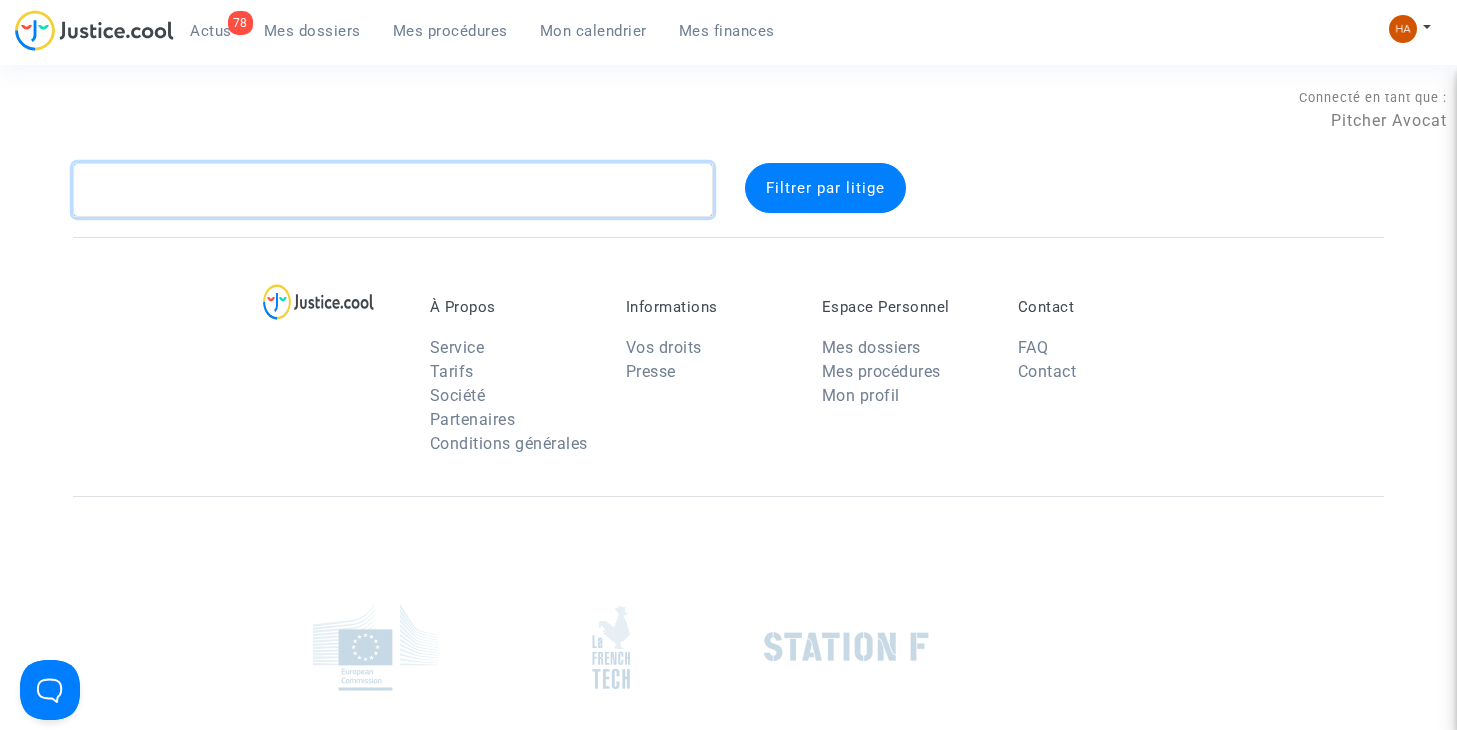 click 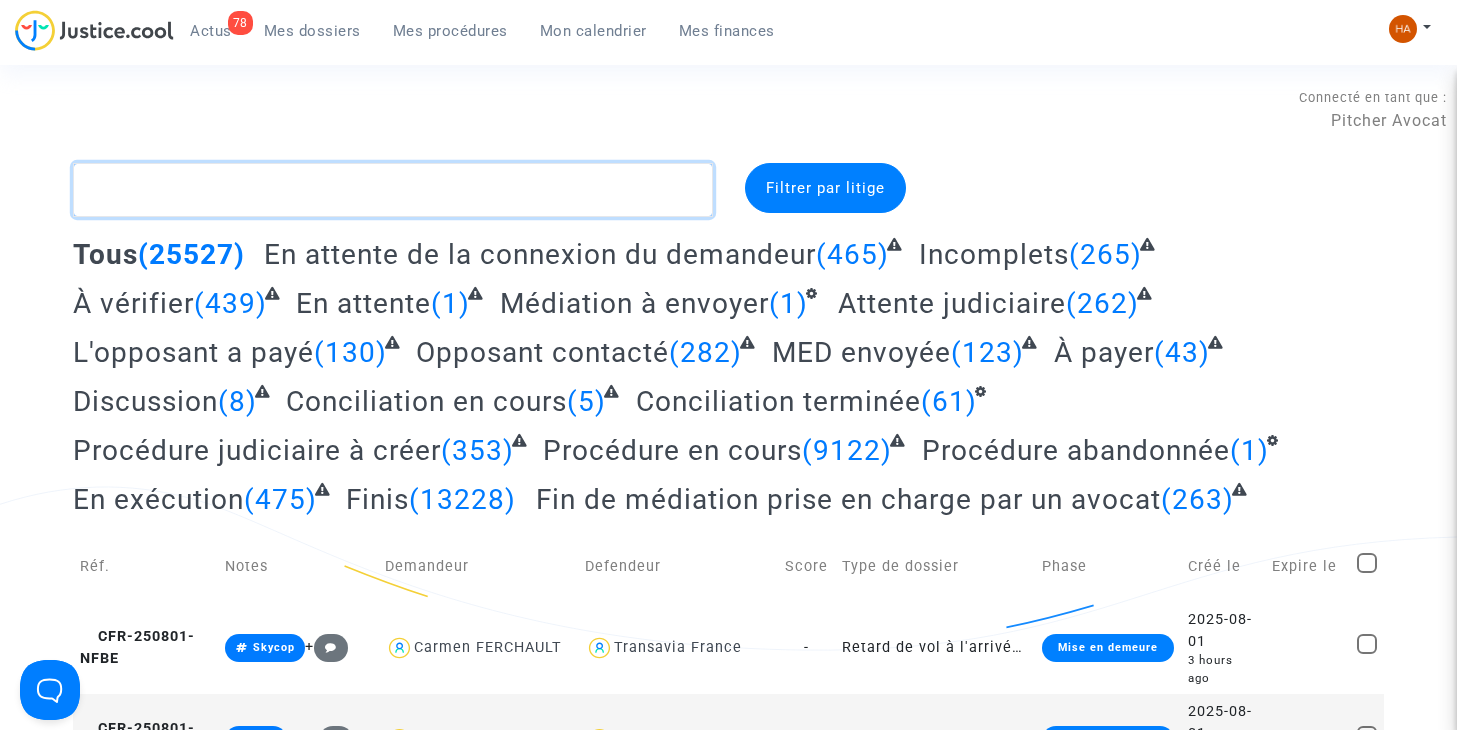 paste on "CFR-250702-8PGV" 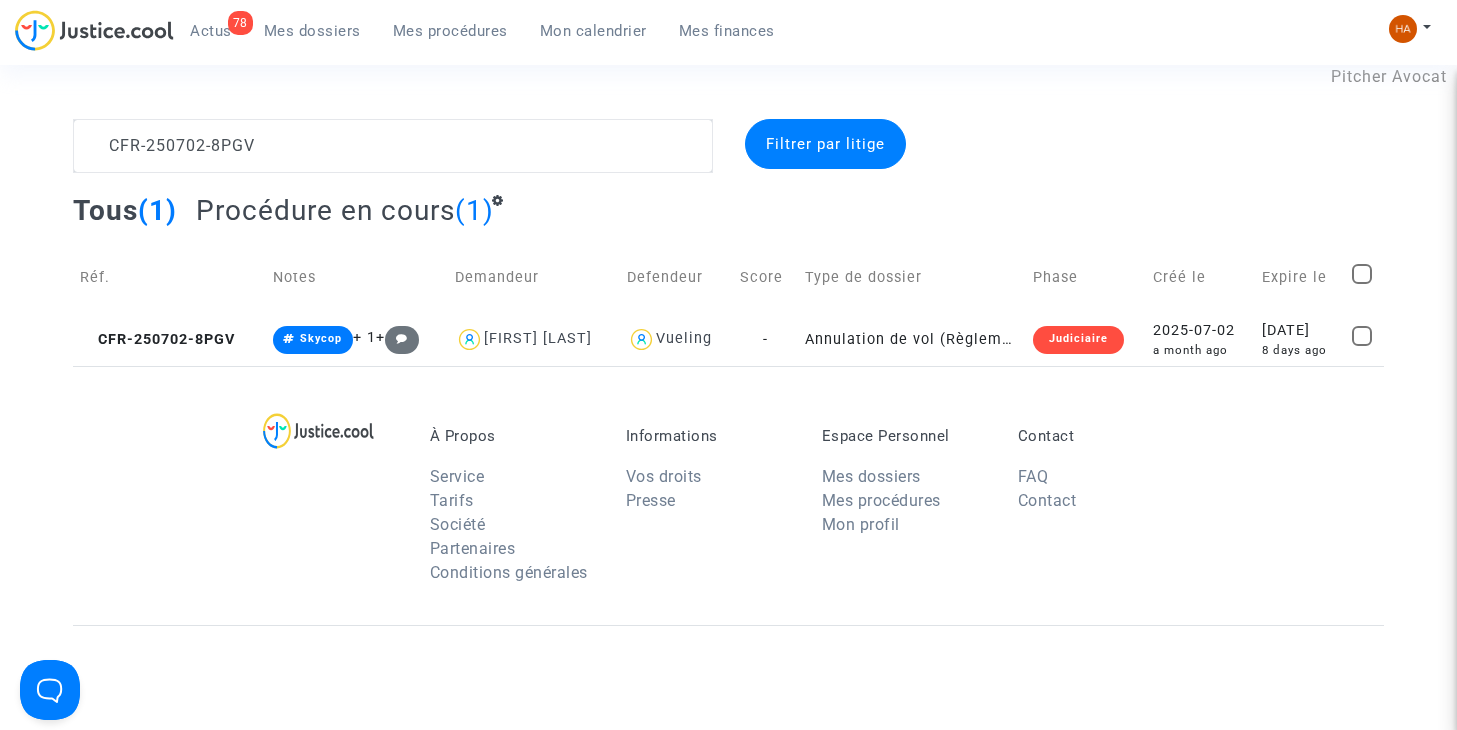 scroll, scrollTop: 100, scrollLeft: 0, axis: vertical 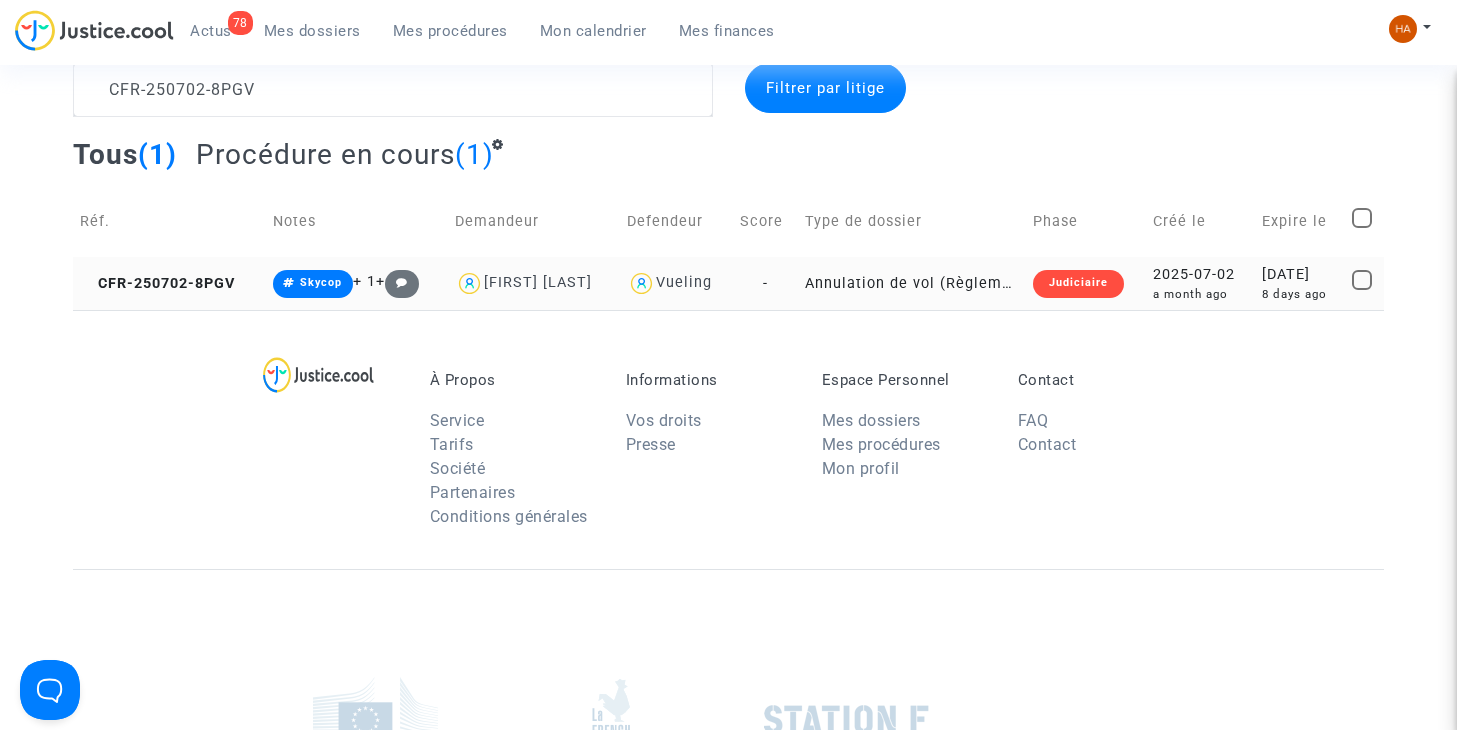 drag, startPoint x: 594, startPoint y: 282, endPoint x: 546, endPoint y: 295, distance: 49.729267 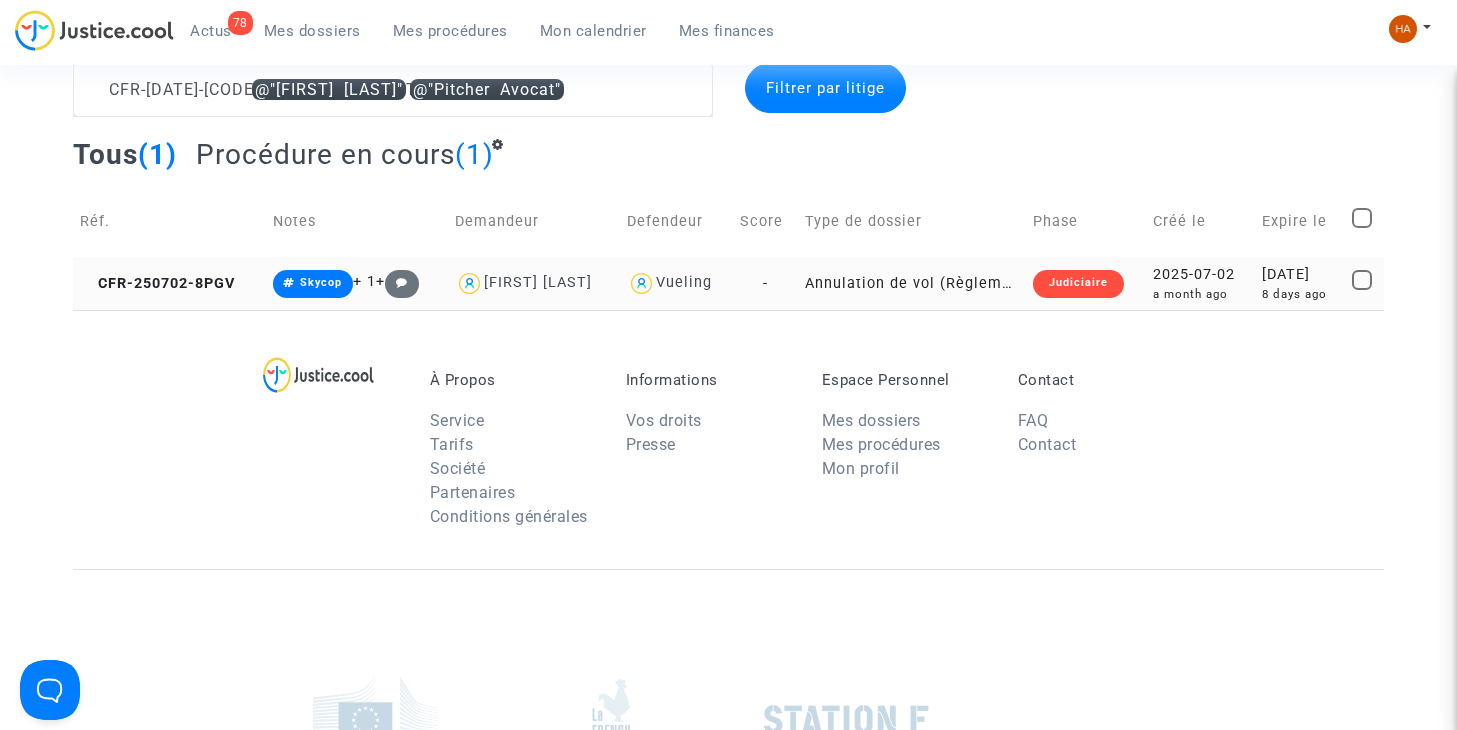 click on "Vueling" 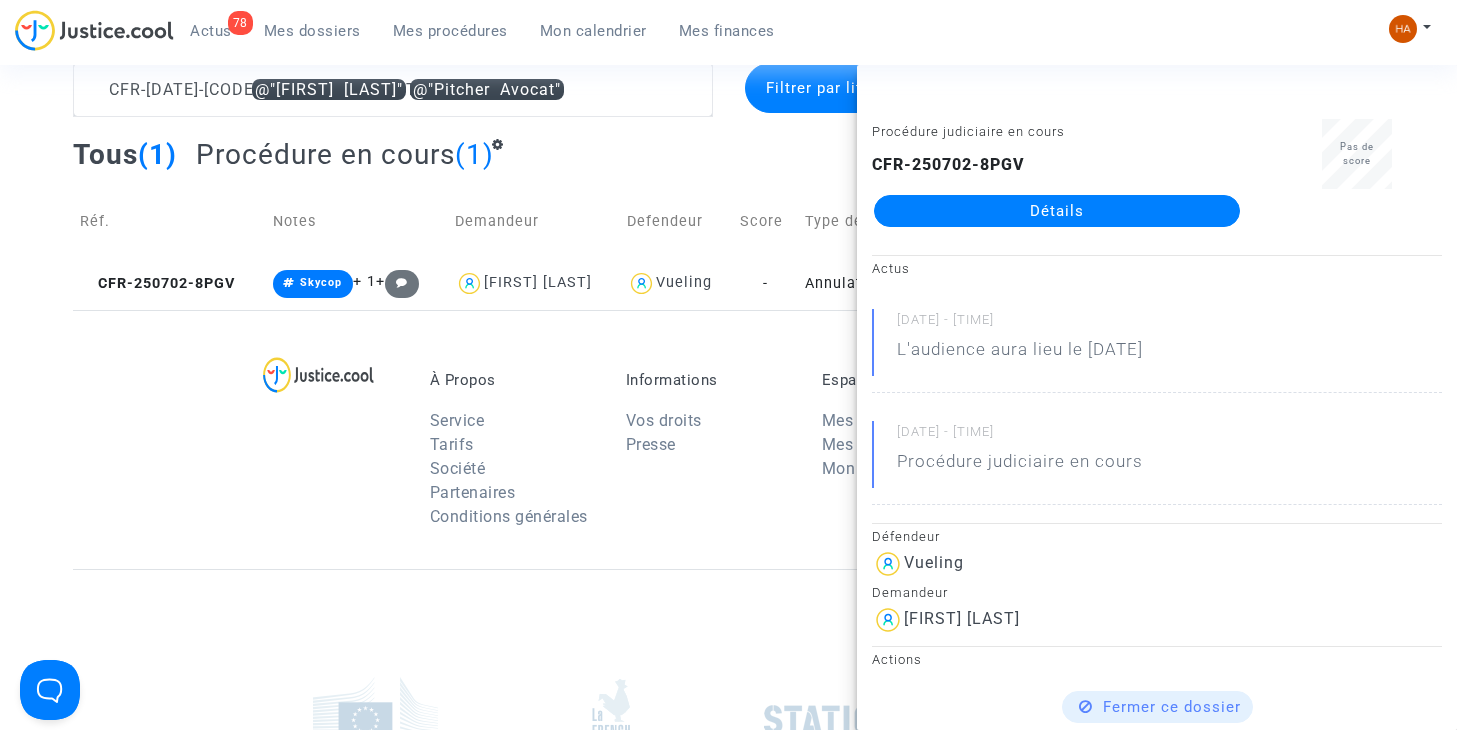 click on "Détails" 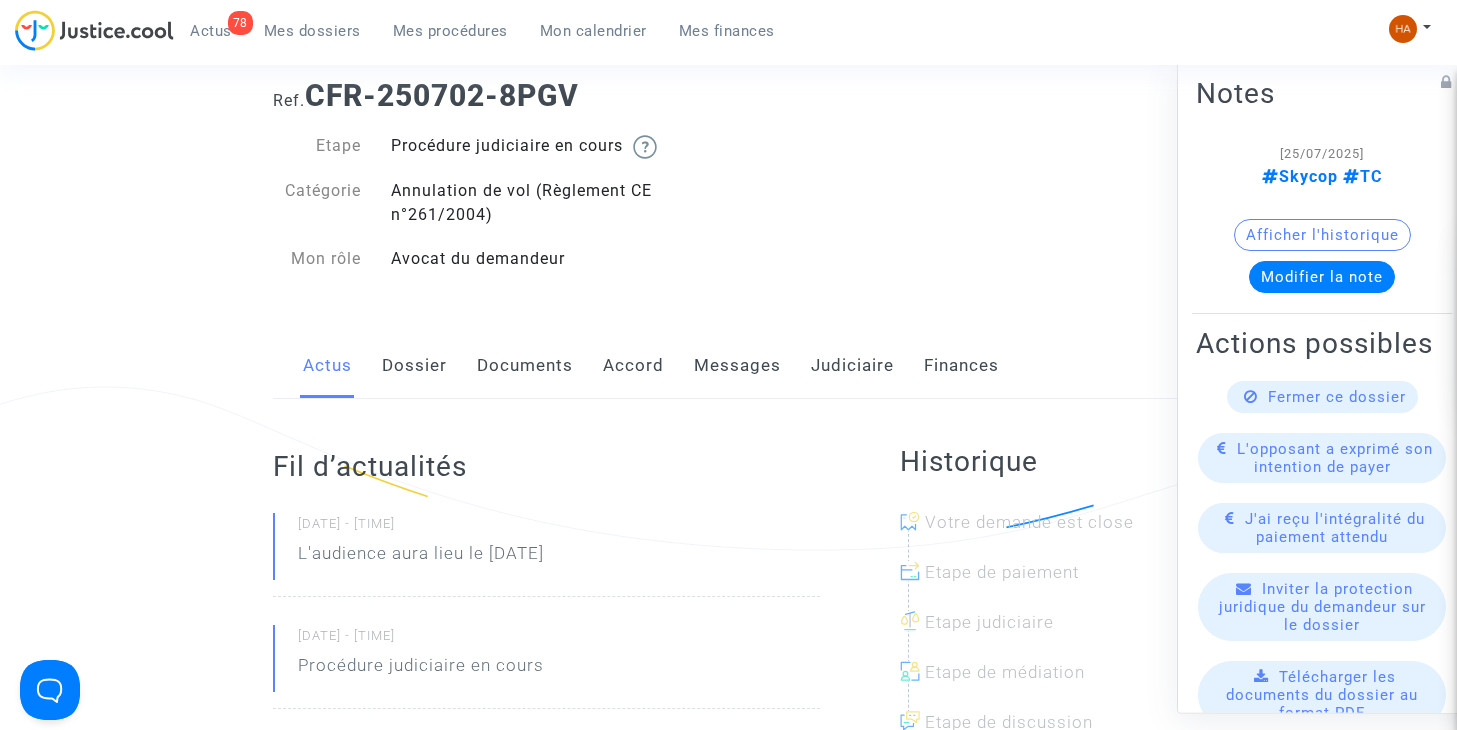 click on "Messages" 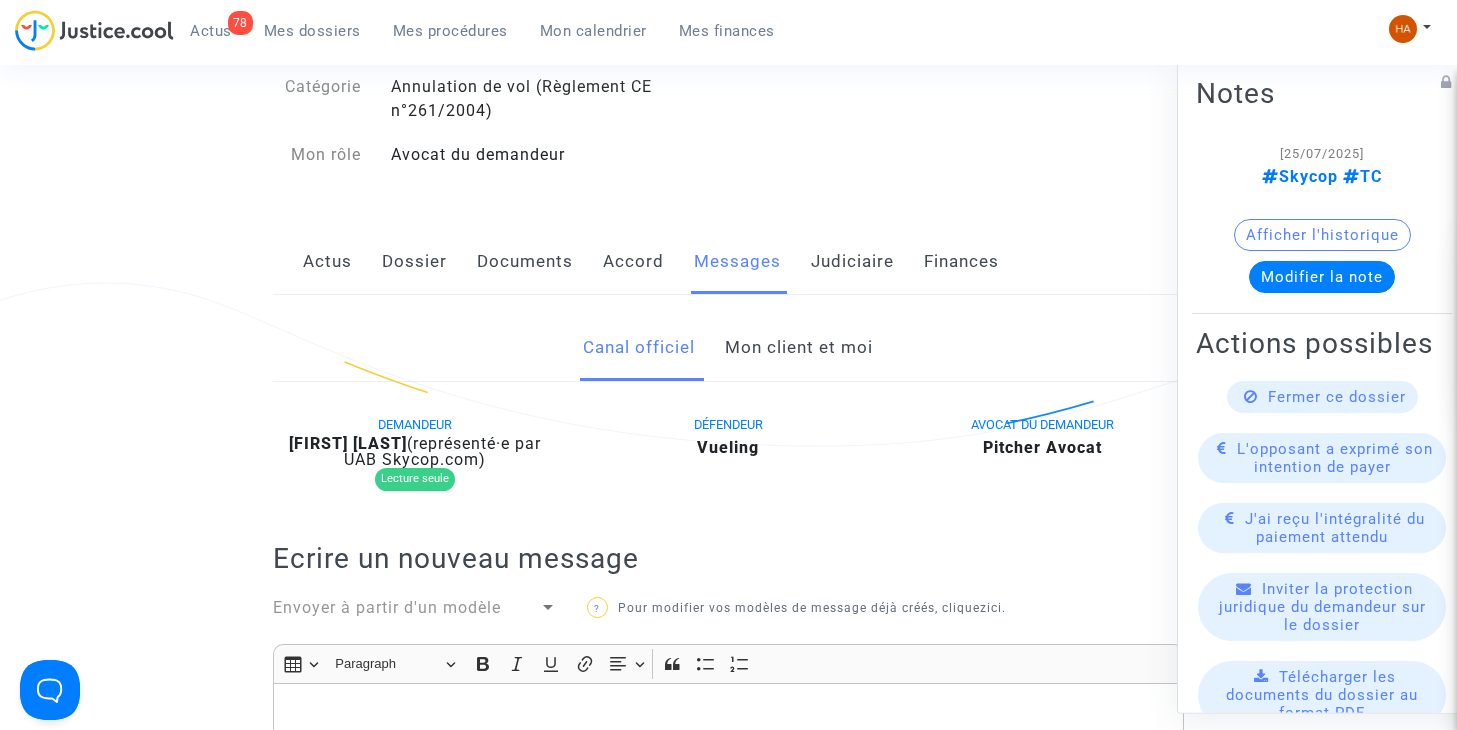 scroll, scrollTop: 200, scrollLeft: 0, axis: vertical 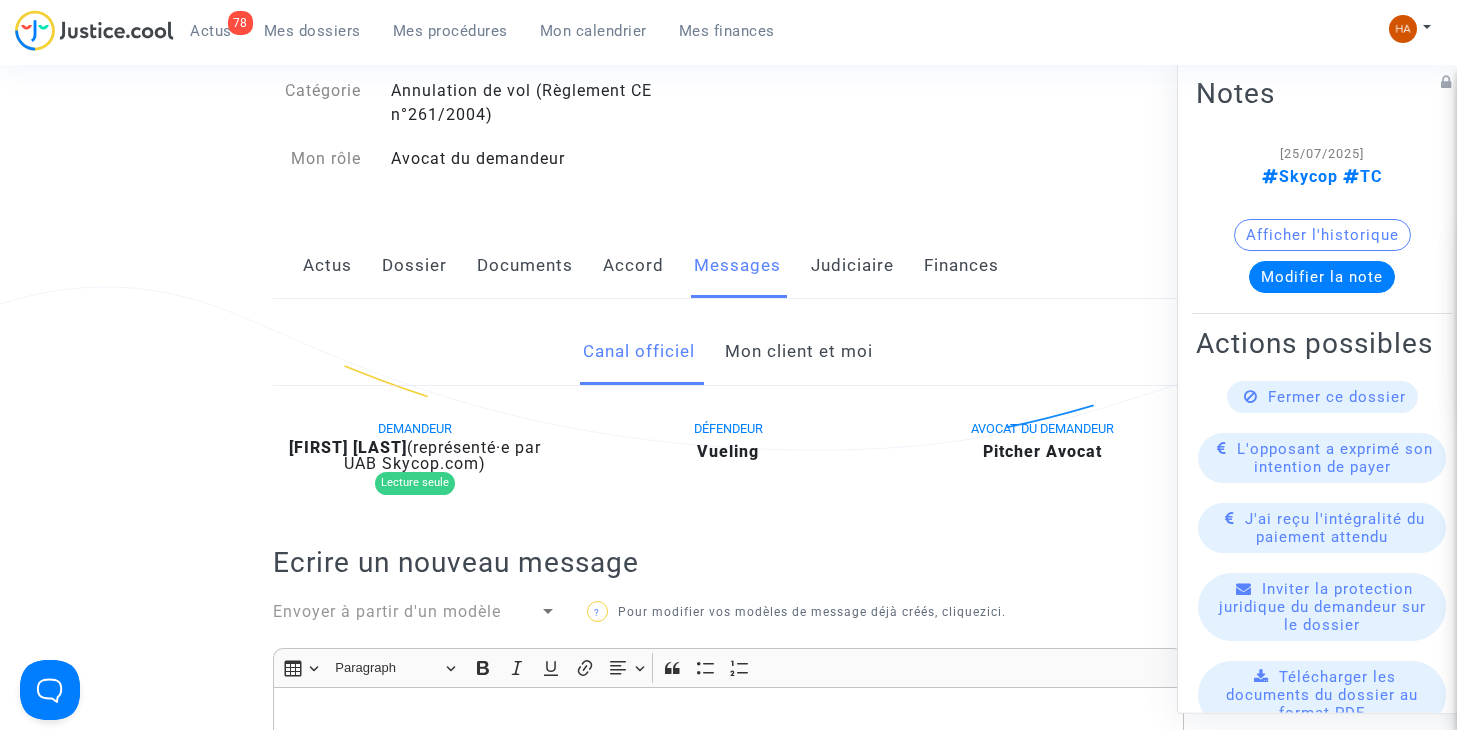 click on "Mon client et moi" 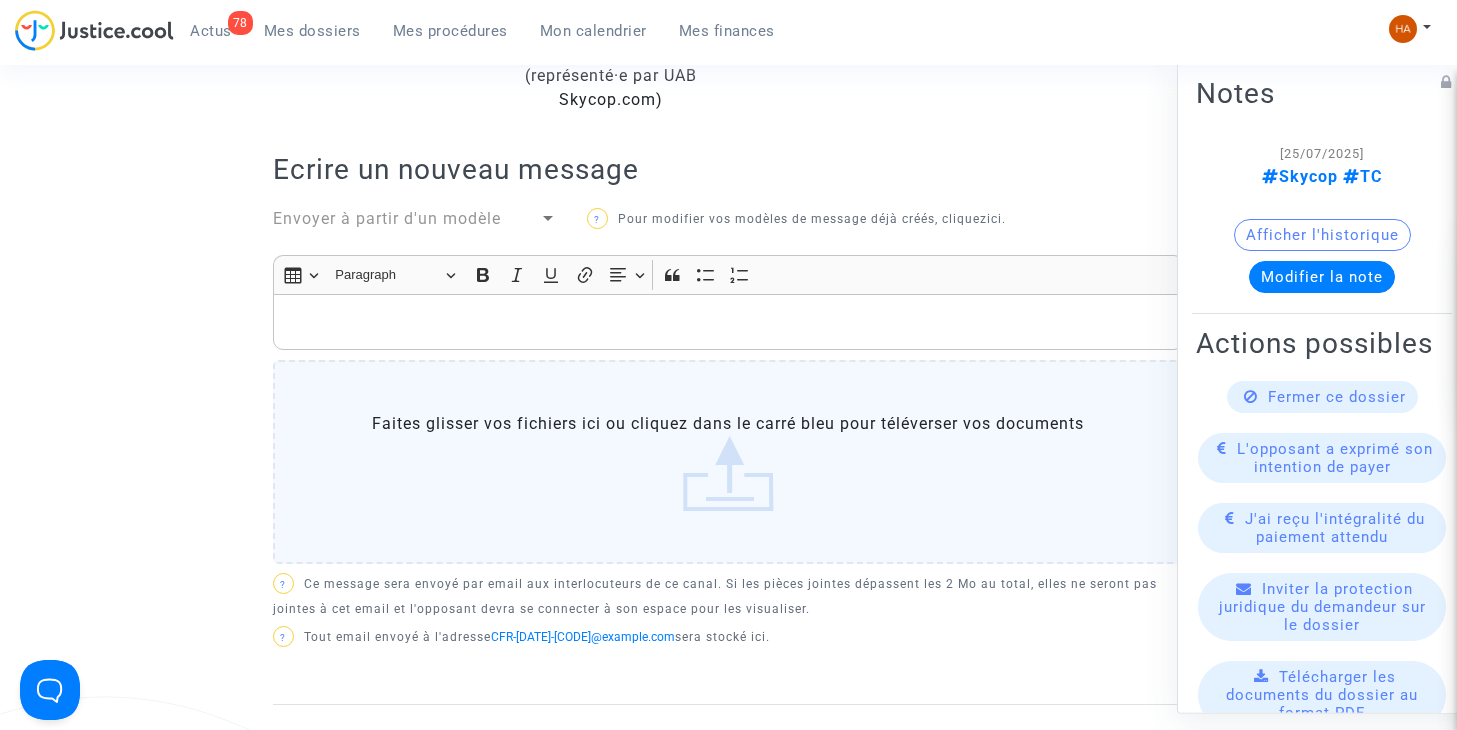 scroll, scrollTop: 100, scrollLeft: 0, axis: vertical 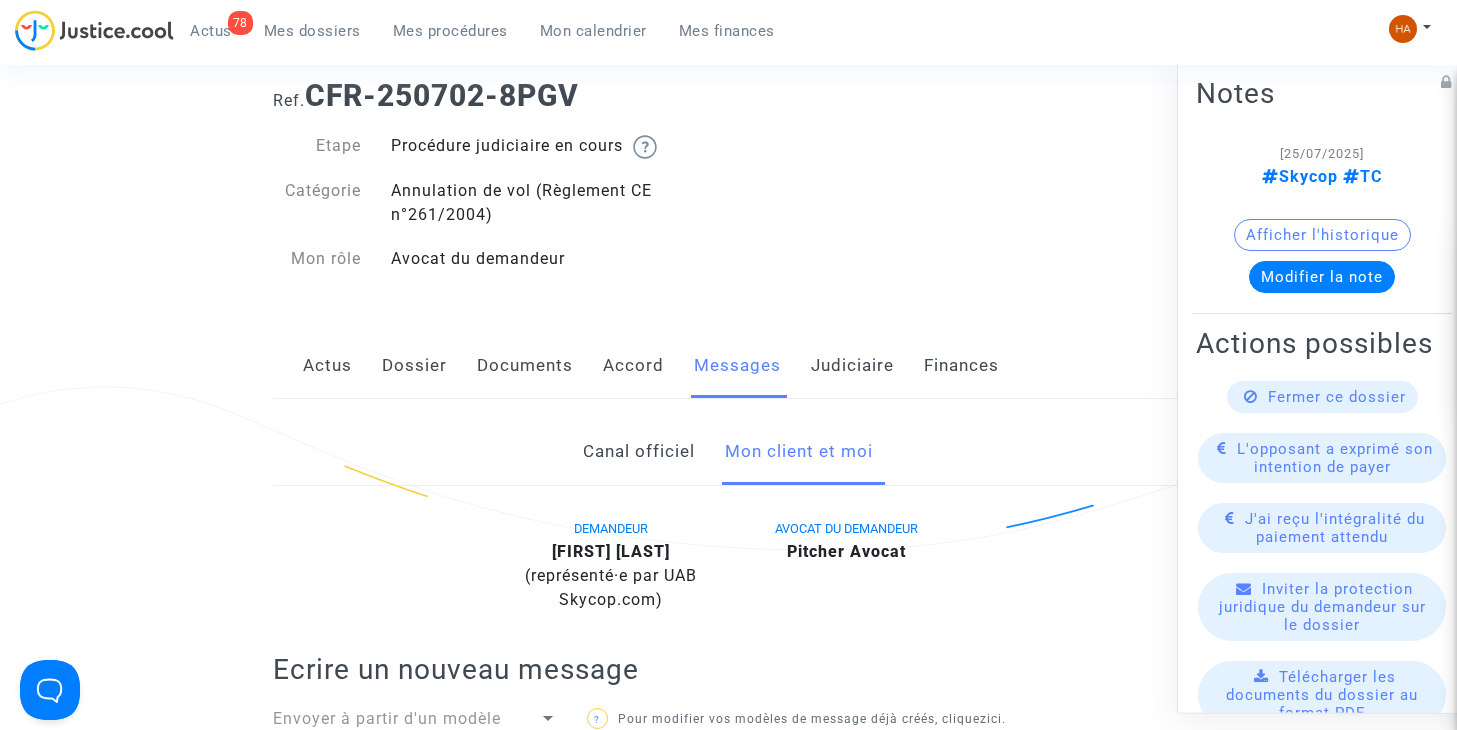 drag, startPoint x: 676, startPoint y: 536, endPoint x: 616, endPoint y: 560, distance: 64.62198 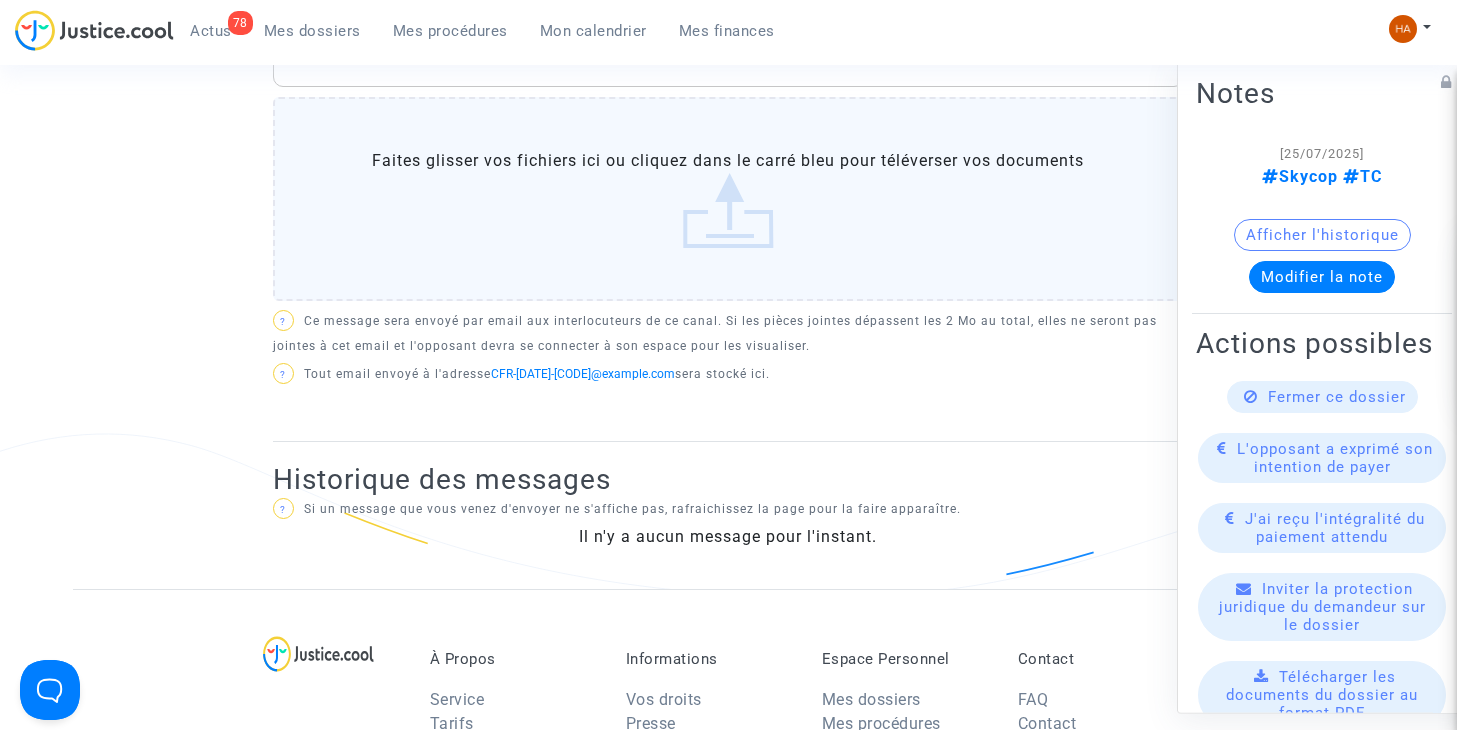 scroll, scrollTop: 800, scrollLeft: 0, axis: vertical 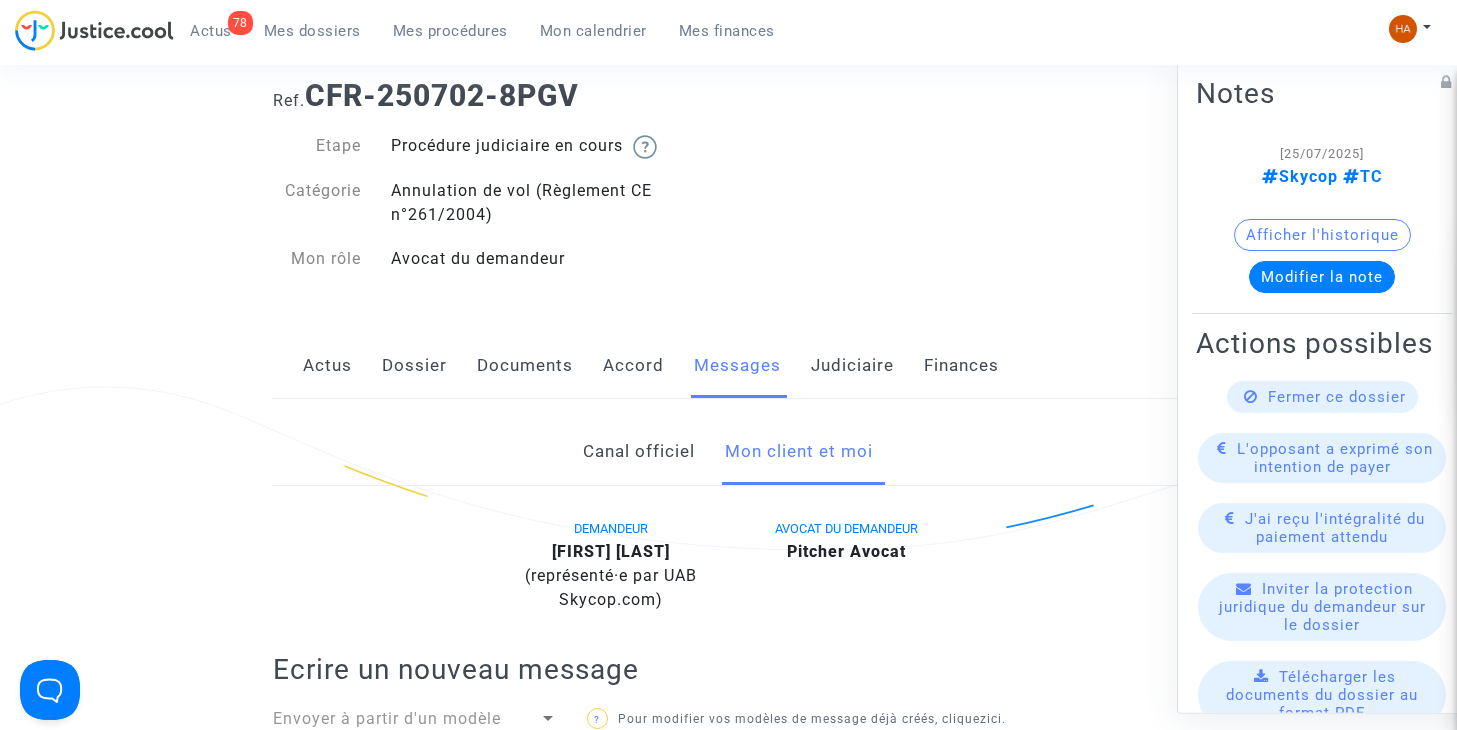 click on "Canal officiel" 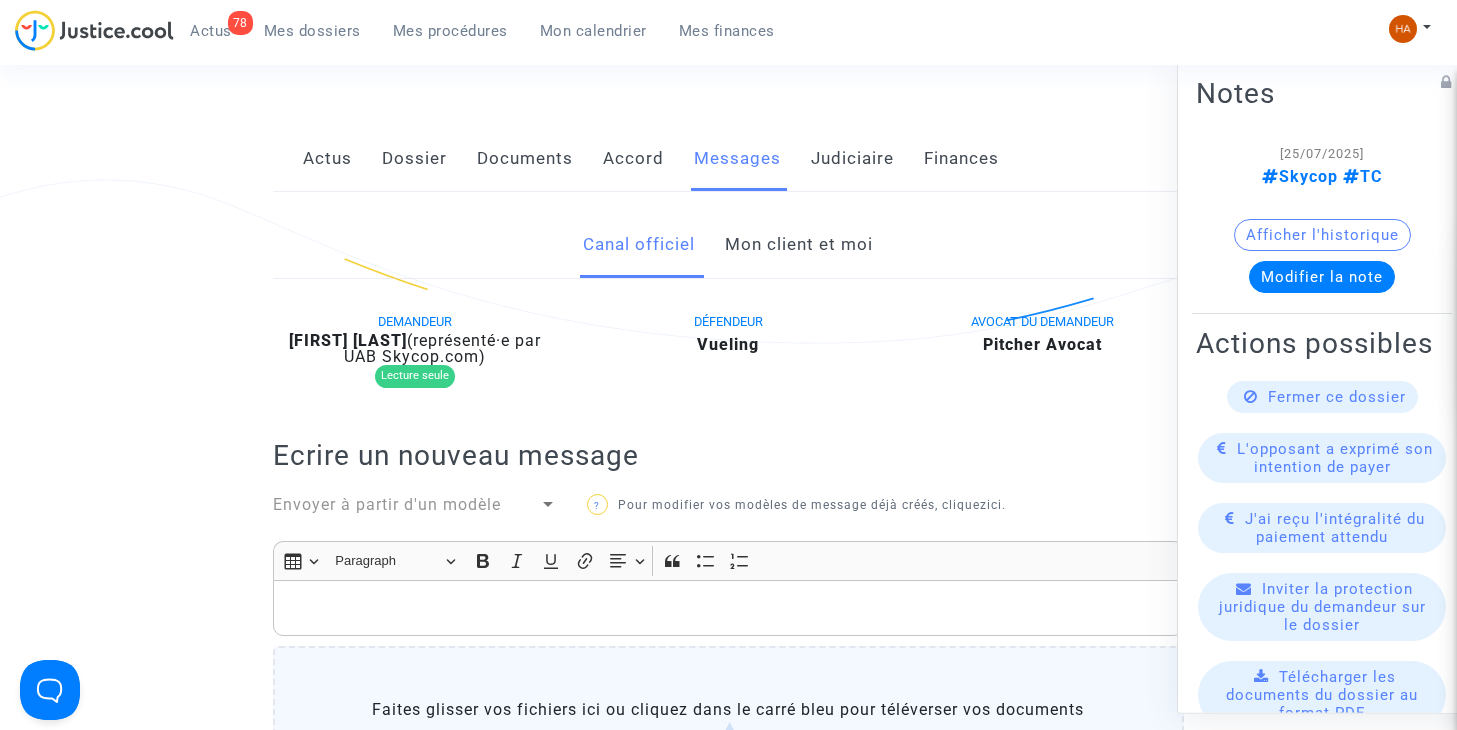 scroll, scrollTop: 300, scrollLeft: 0, axis: vertical 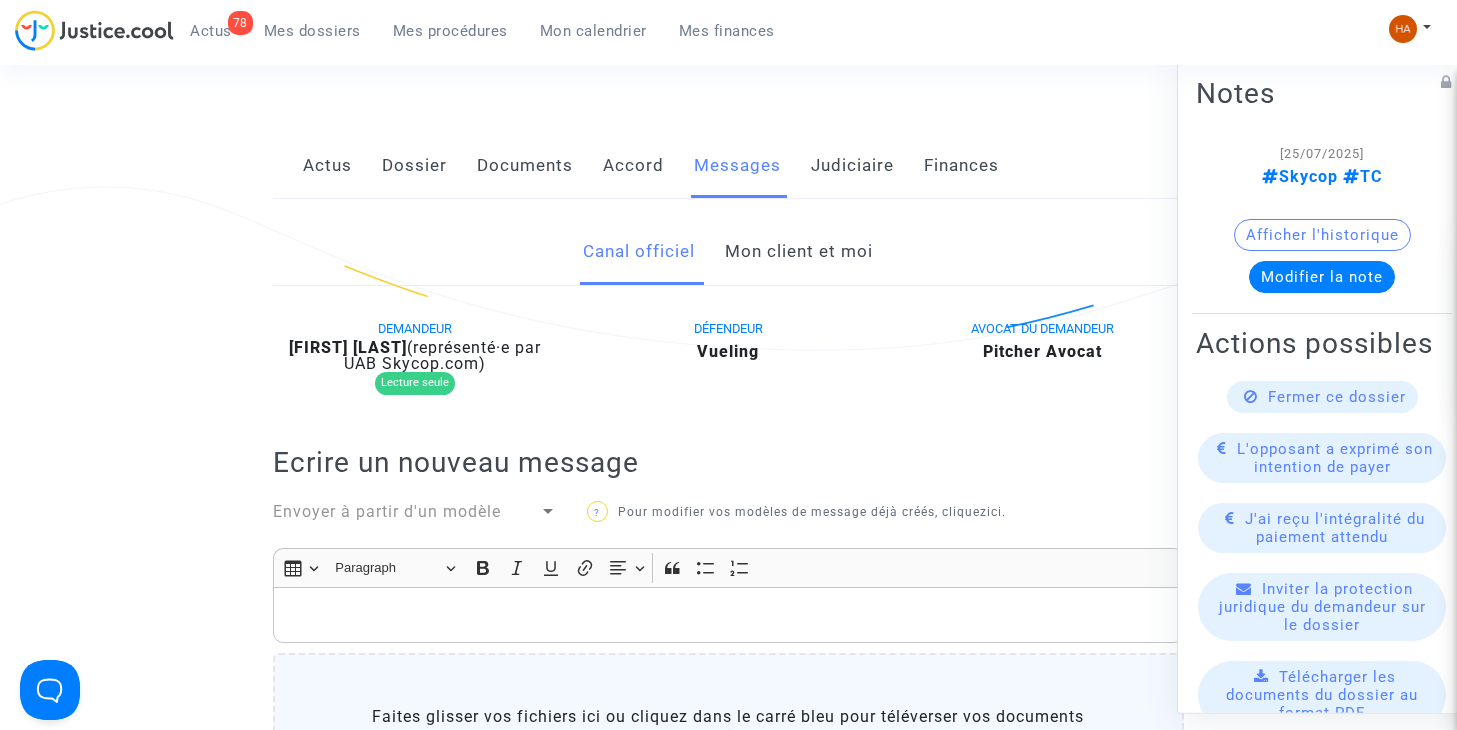 click on "Dossier" 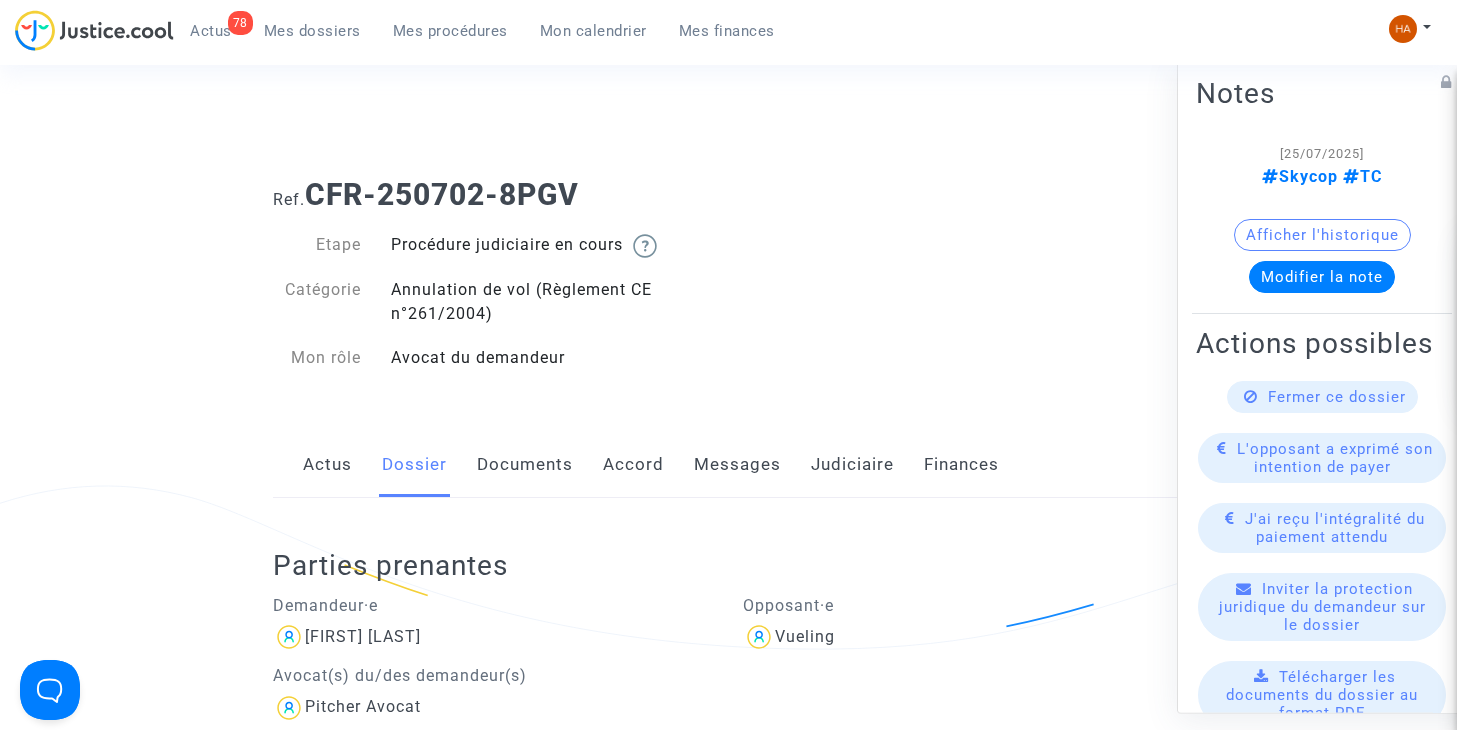 scroll, scrollTop: 0, scrollLeft: 0, axis: both 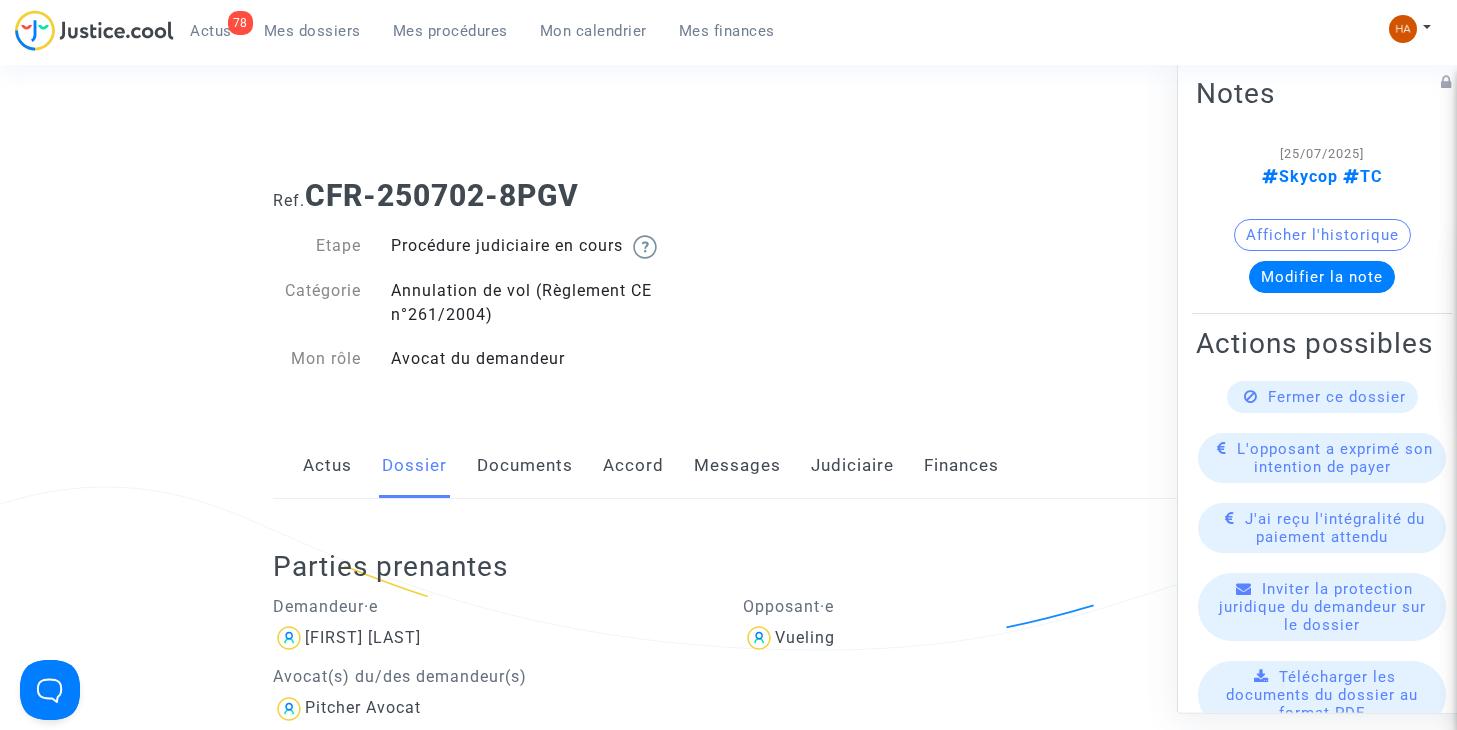 drag, startPoint x: 604, startPoint y: 193, endPoint x: 315, endPoint y: 203, distance: 289.17297 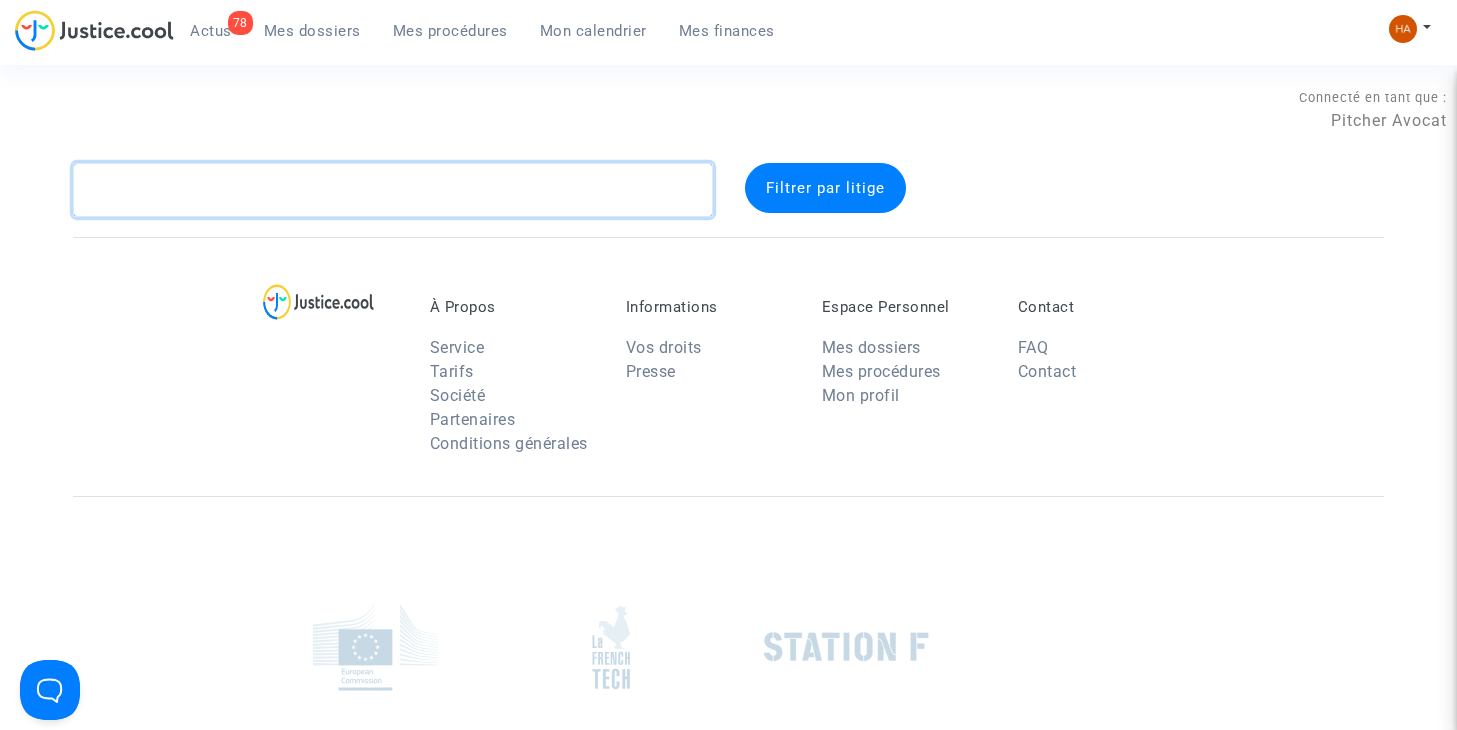 click 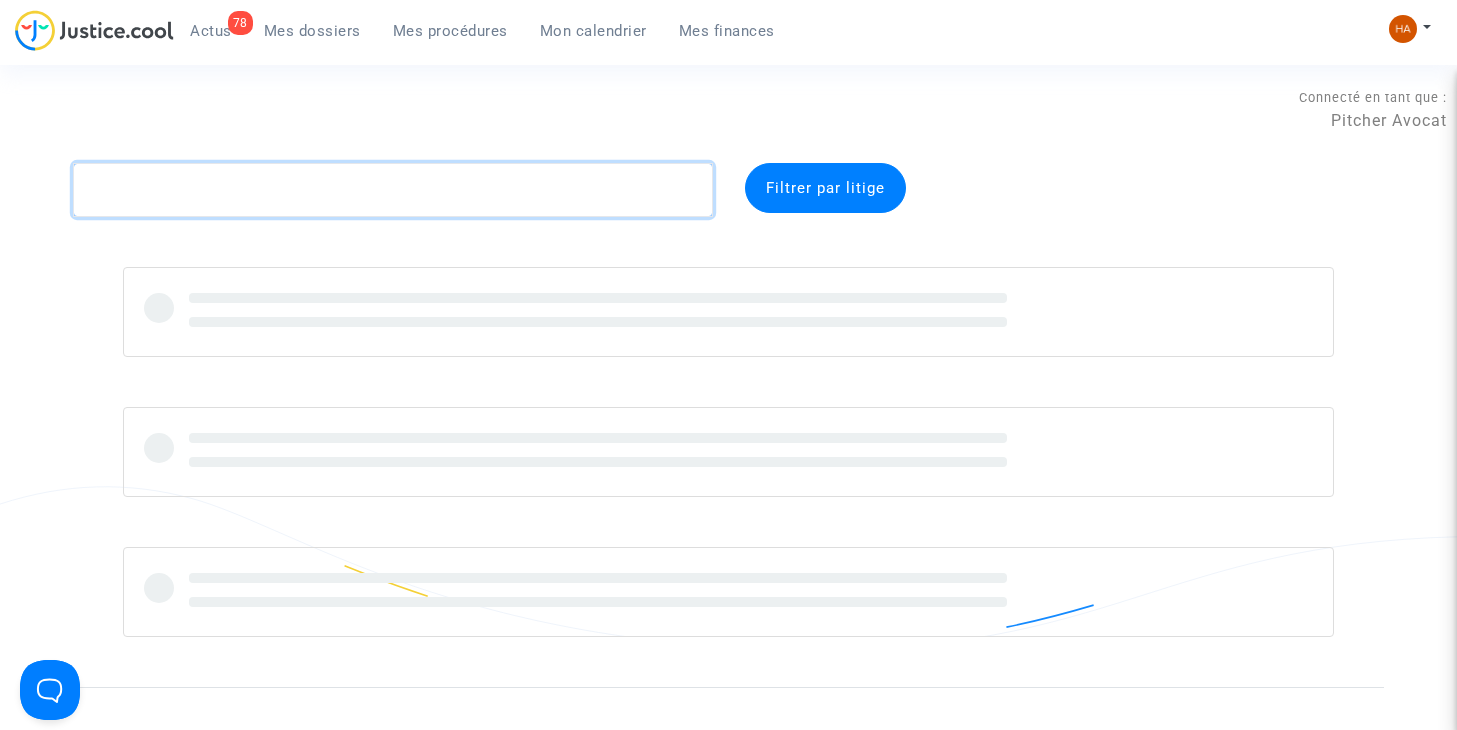 paste on "CFR-[DATE]-[CODE]" 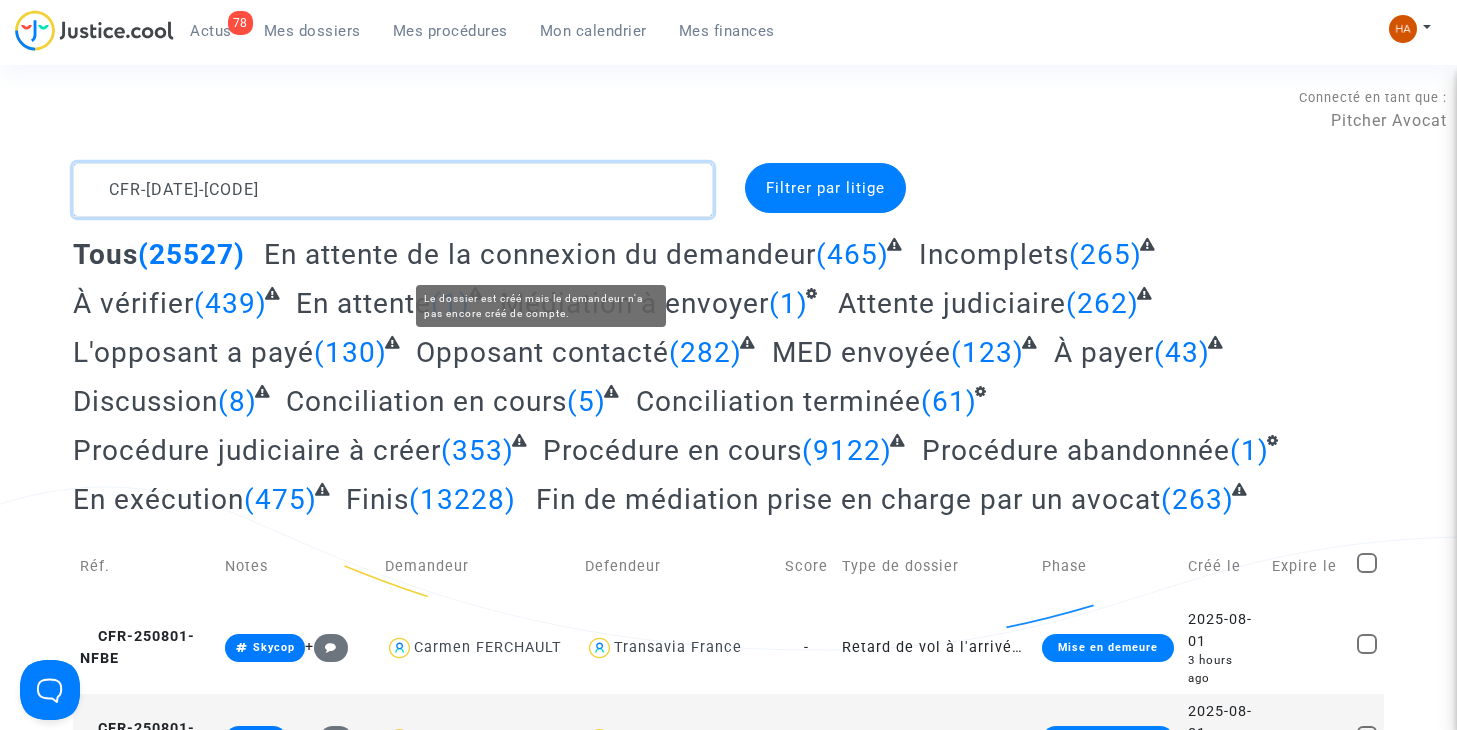 type on "CFR-[DATE]-[CODE]" 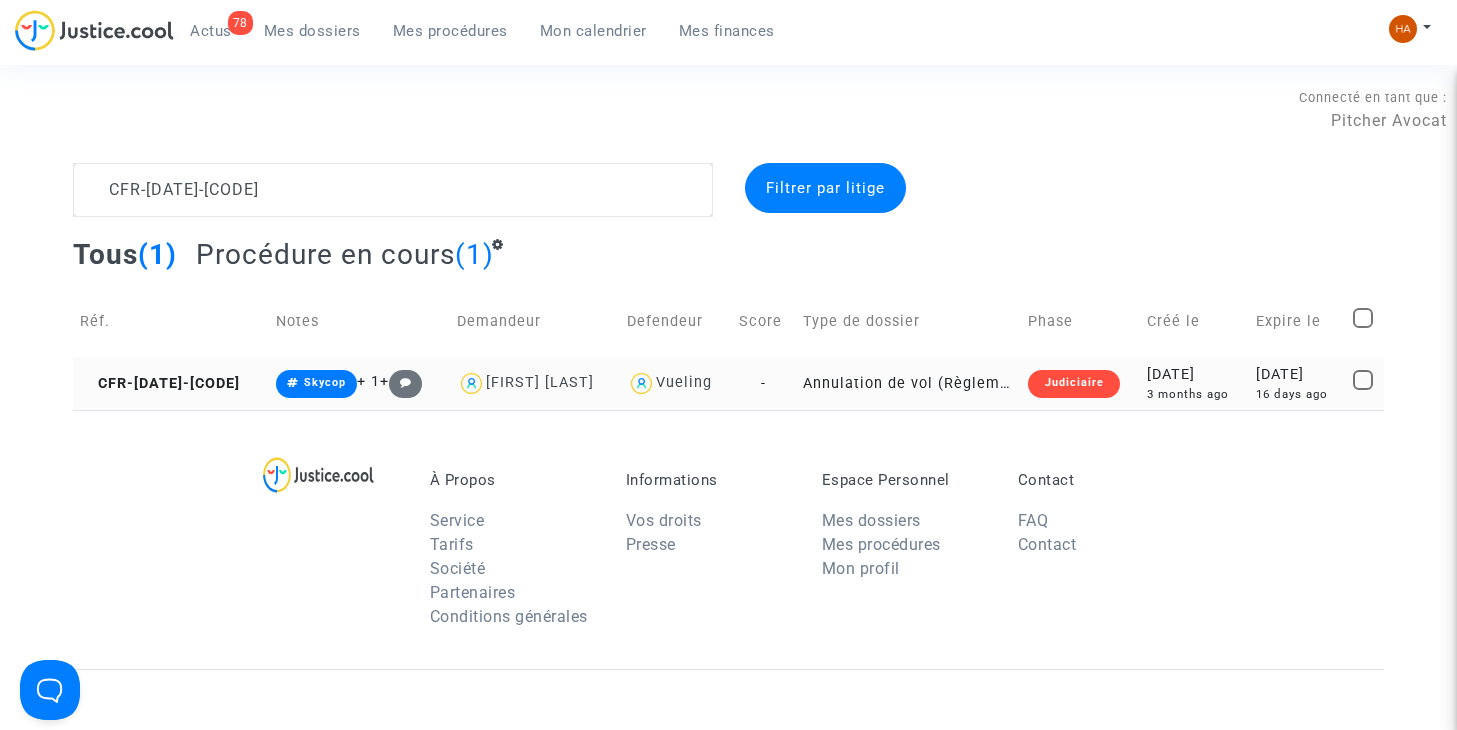 click on "-" 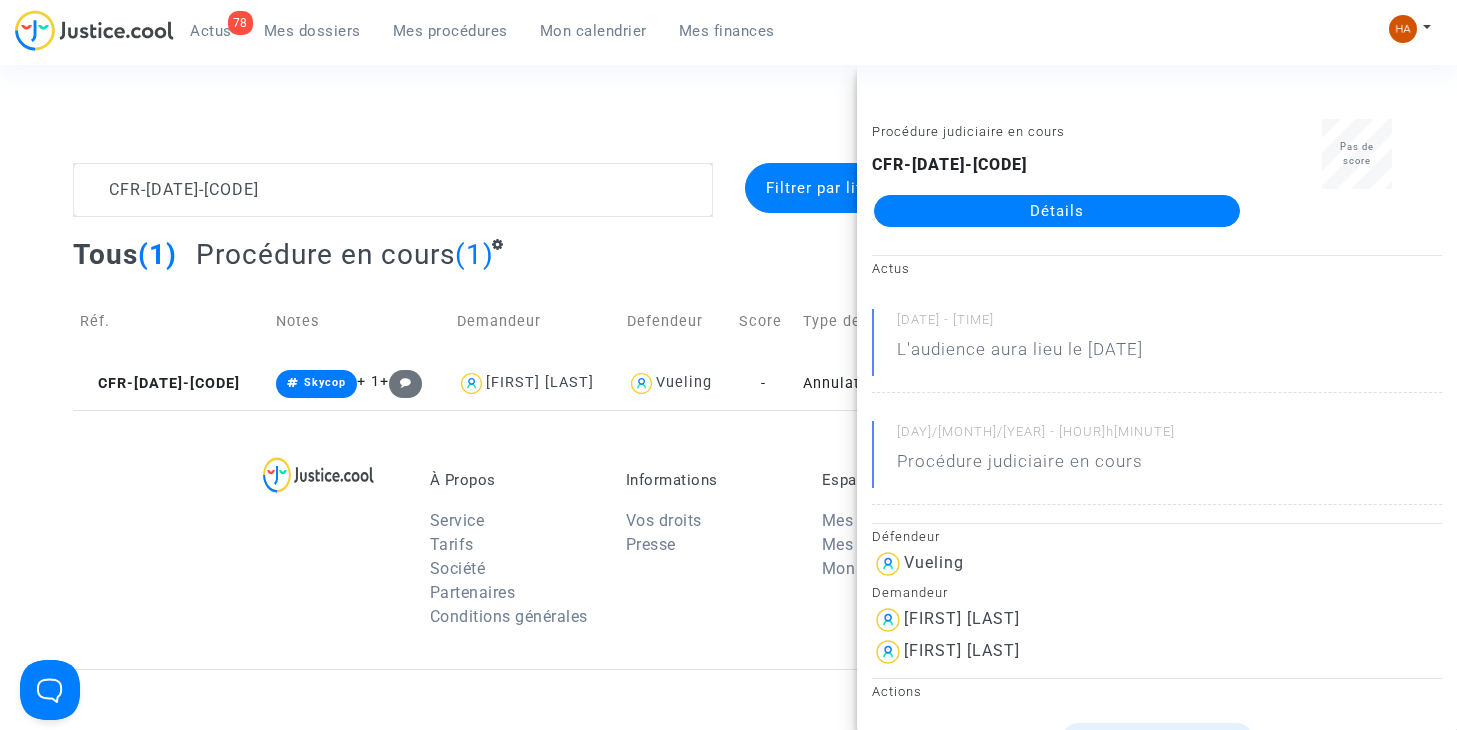 click on "Détails" 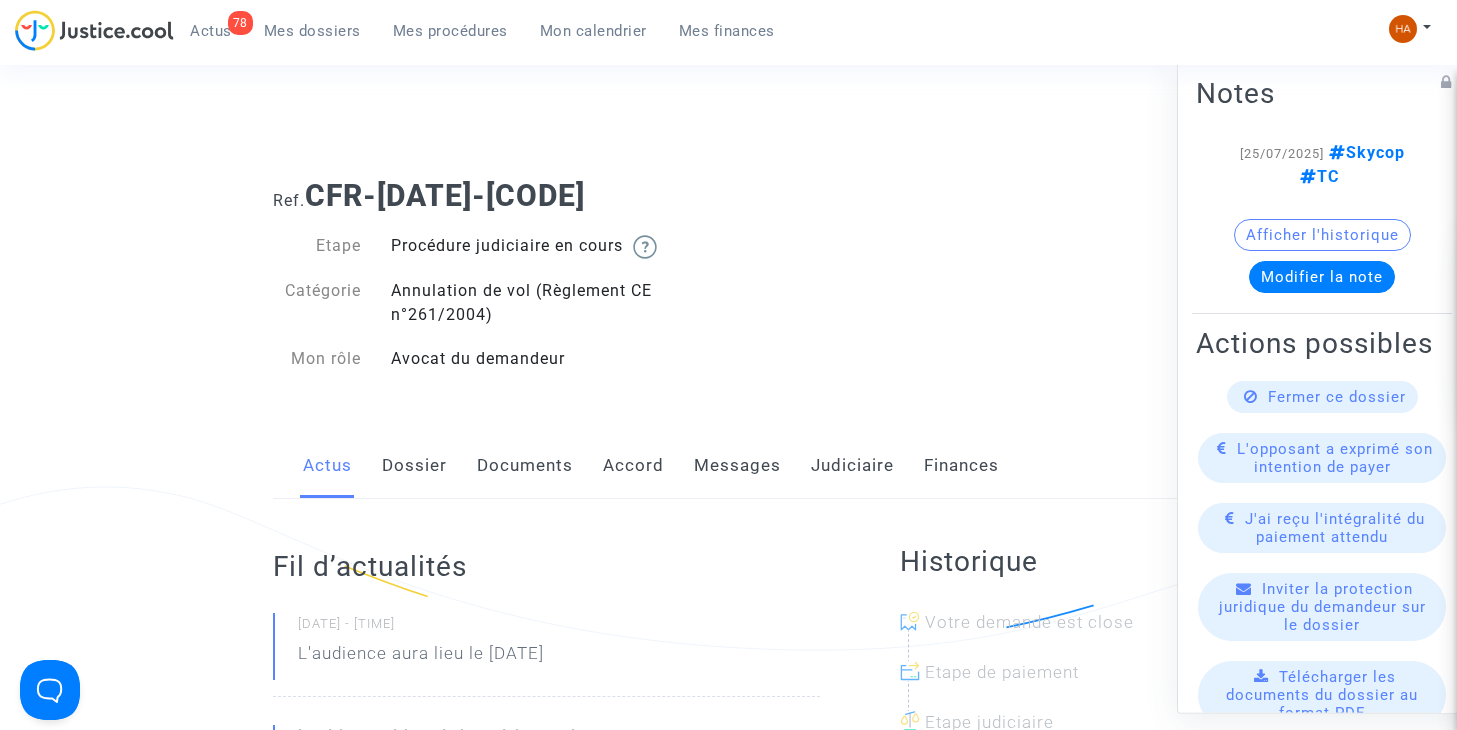 click on "Dossier" 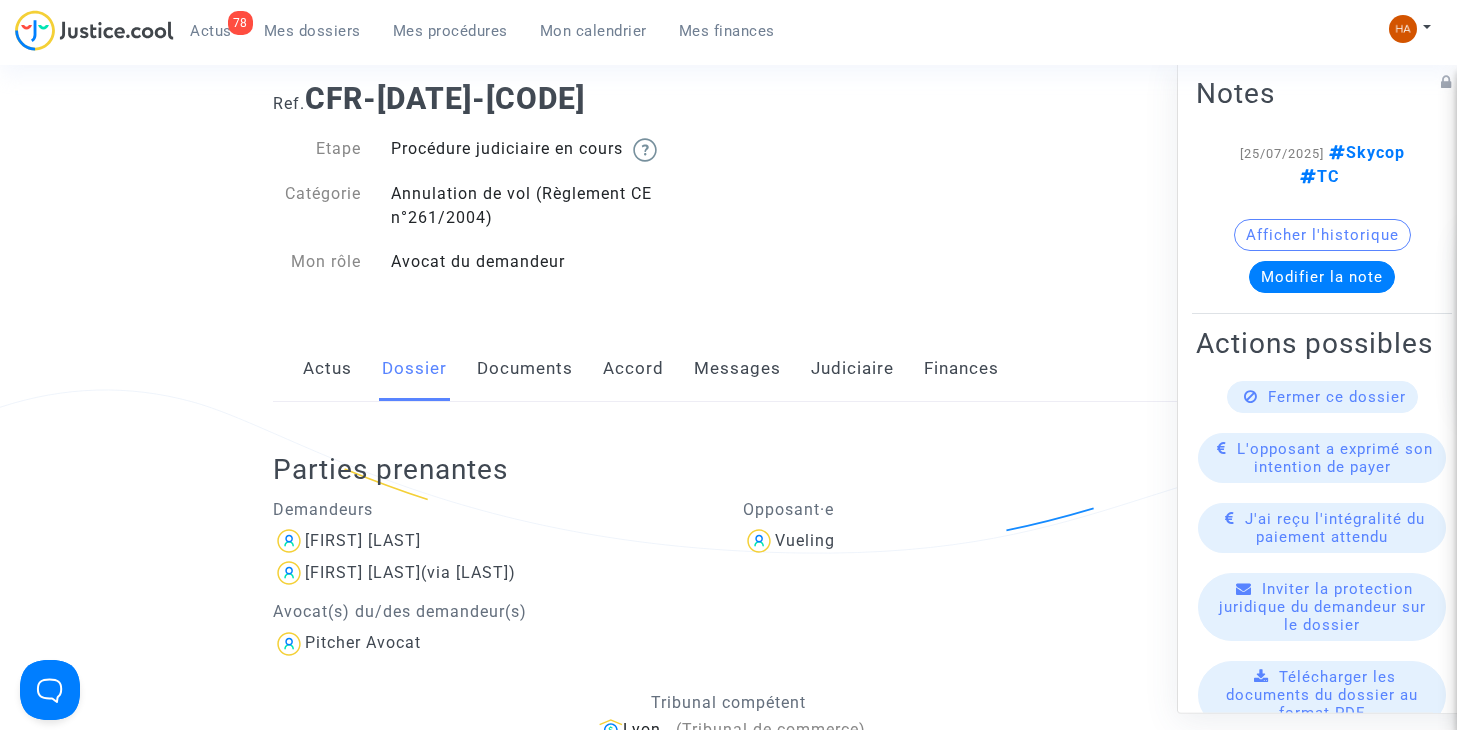 scroll, scrollTop: 100, scrollLeft: 0, axis: vertical 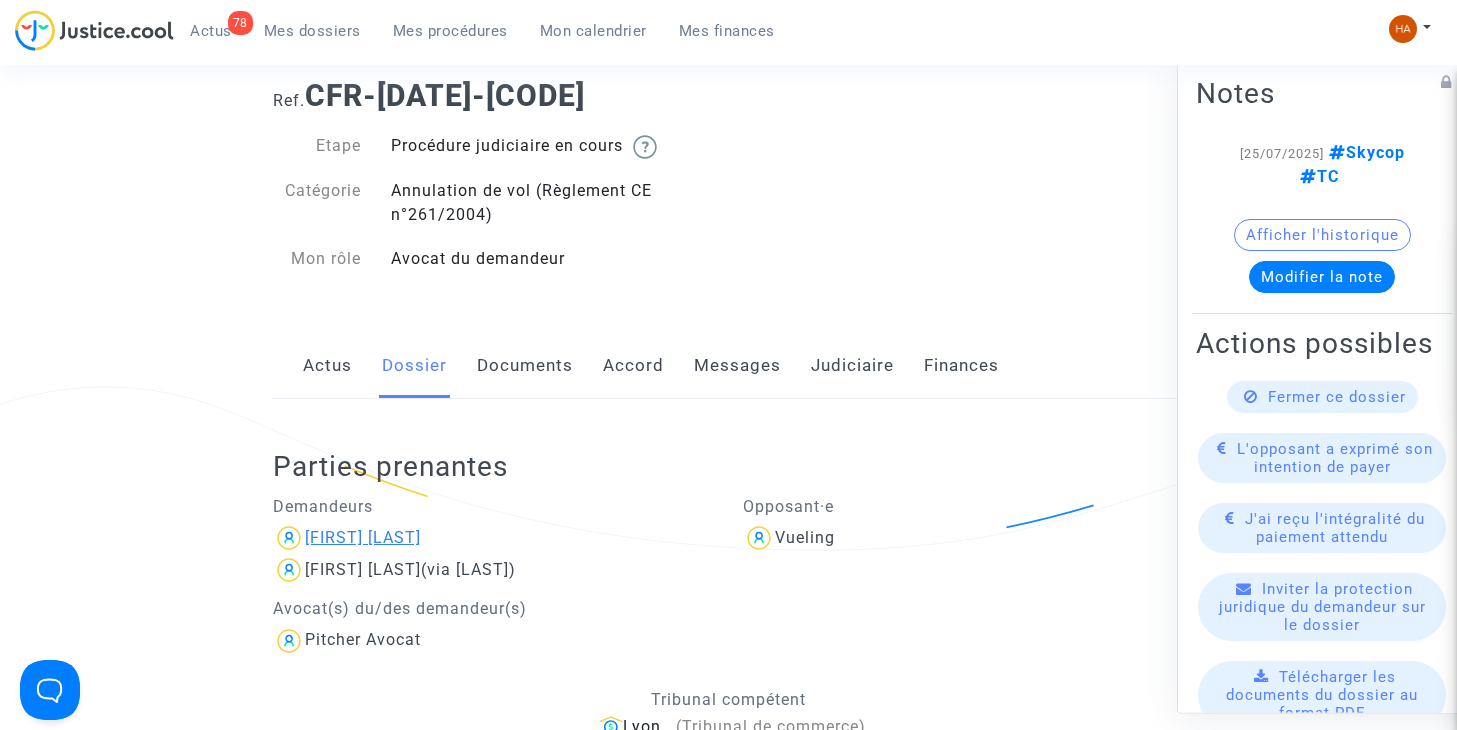 drag, startPoint x: 492, startPoint y: 538, endPoint x: 352, endPoint y: 537, distance: 140.00357 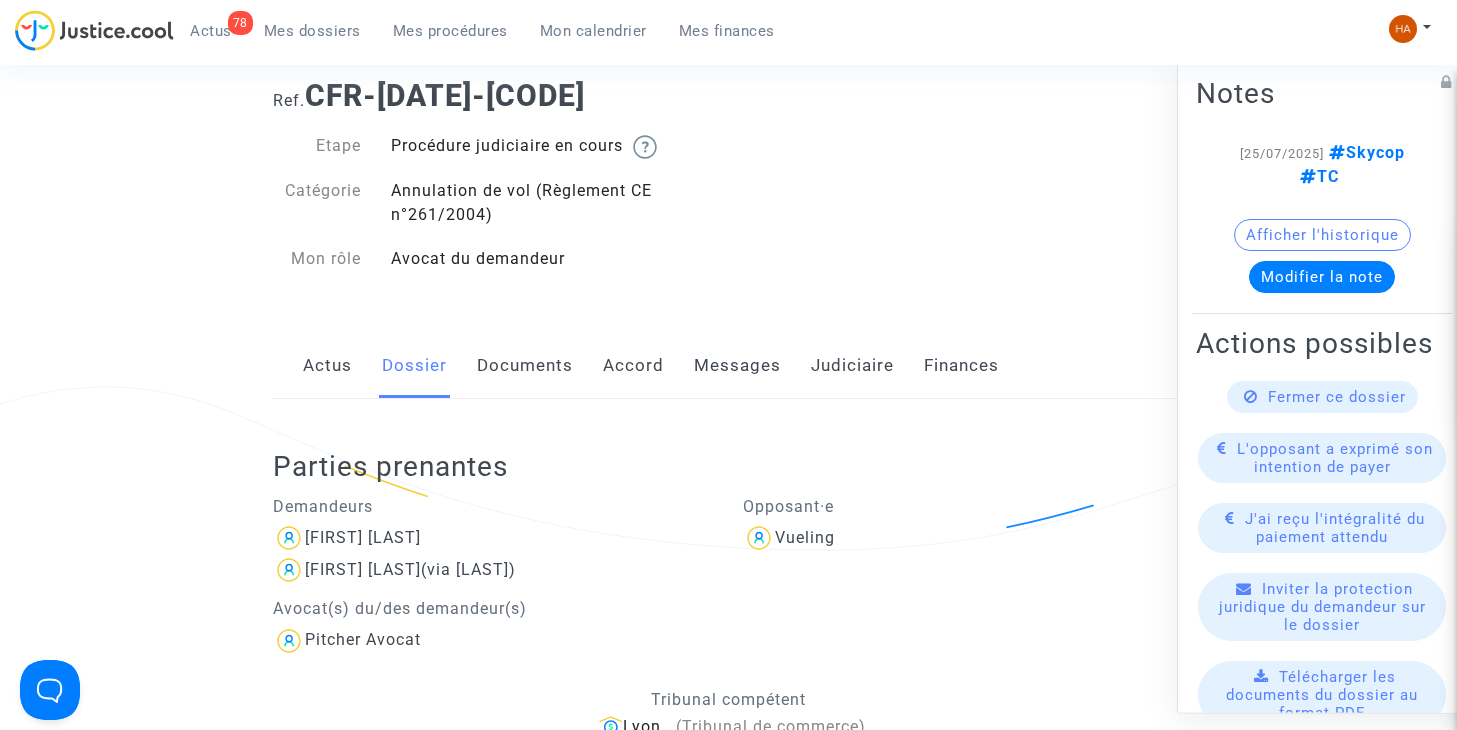 drag, startPoint x: 594, startPoint y: 95, endPoint x: 510, endPoint y: 93, distance: 84.0238 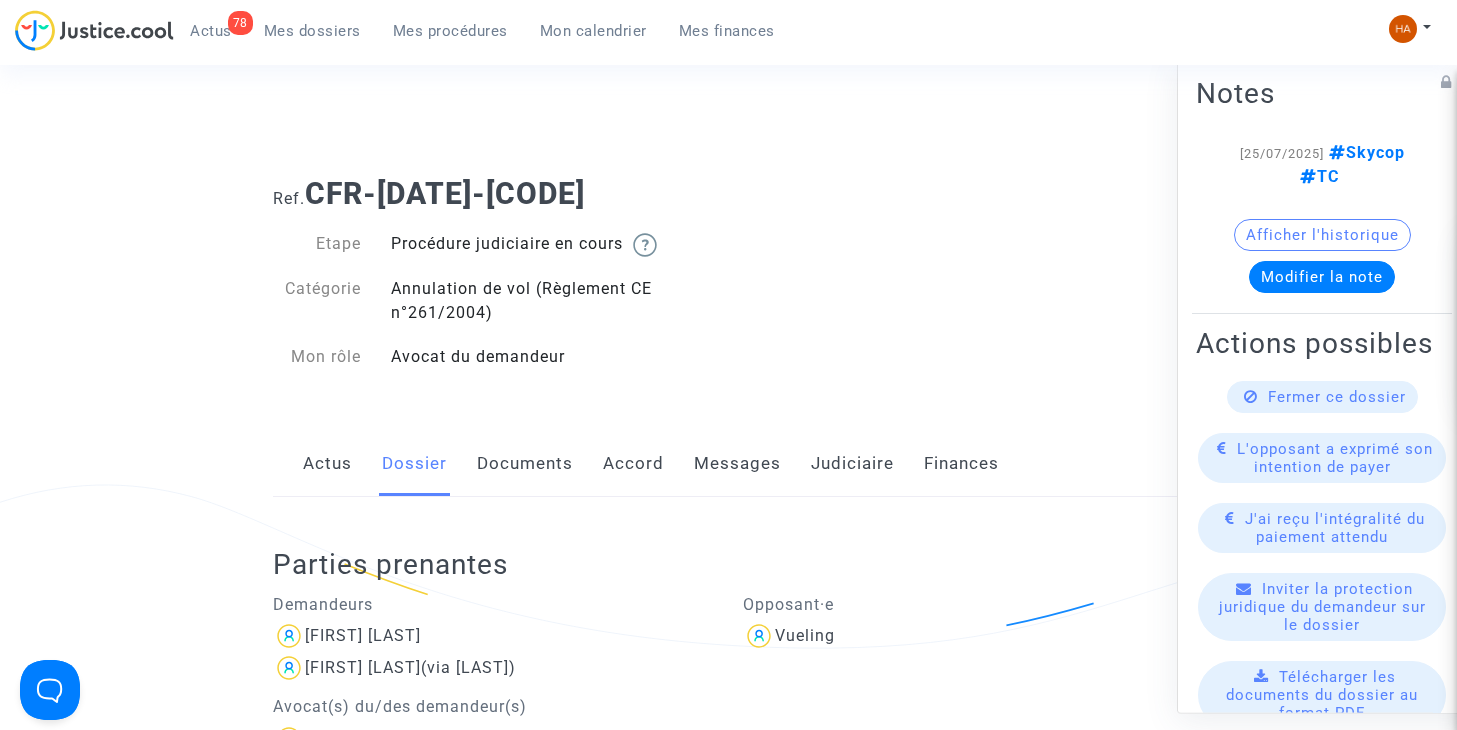 scroll, scrollTop: 0, scrollLeft: 0, axis: both 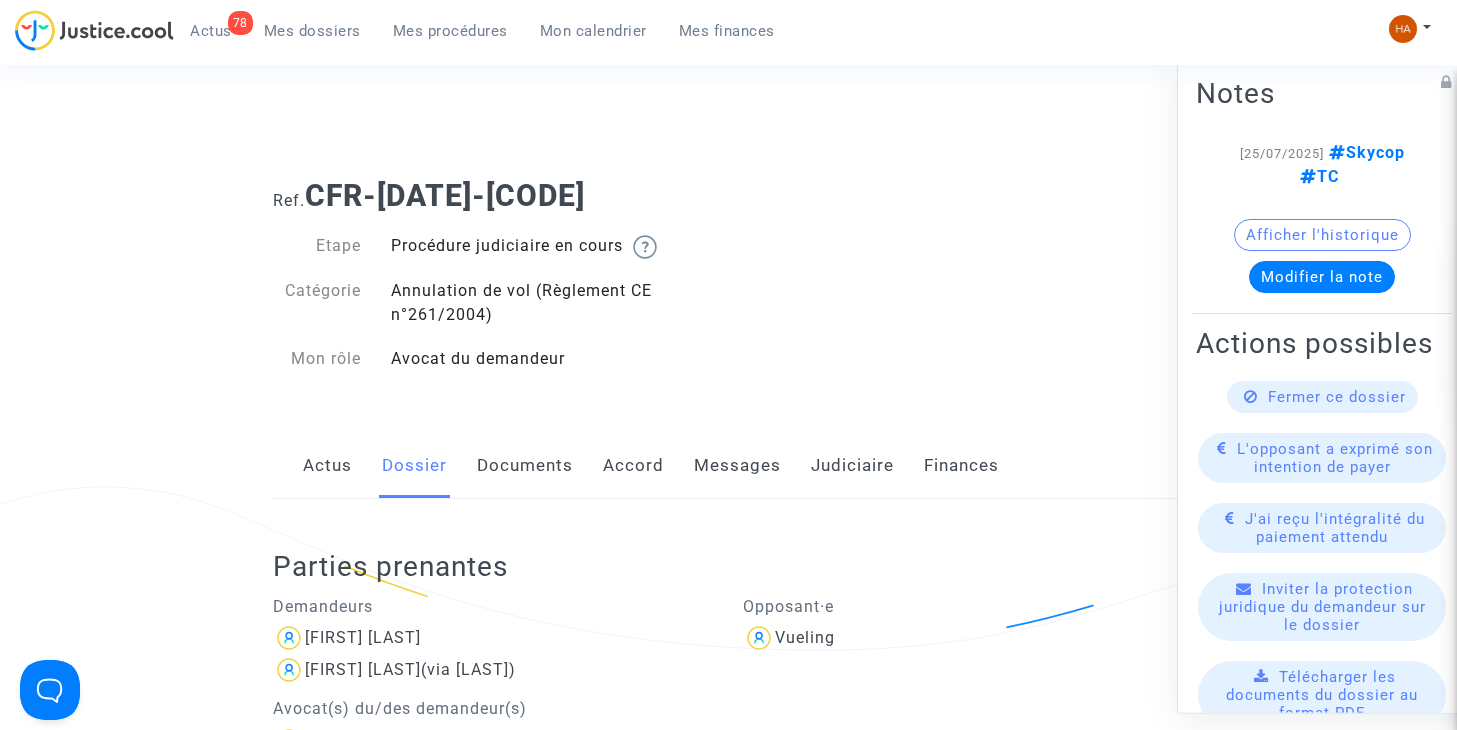 drag, startPoint x: 542, startPoint y: 472, endPoint x: 693, endPoint y: 462, distance: 151.33076 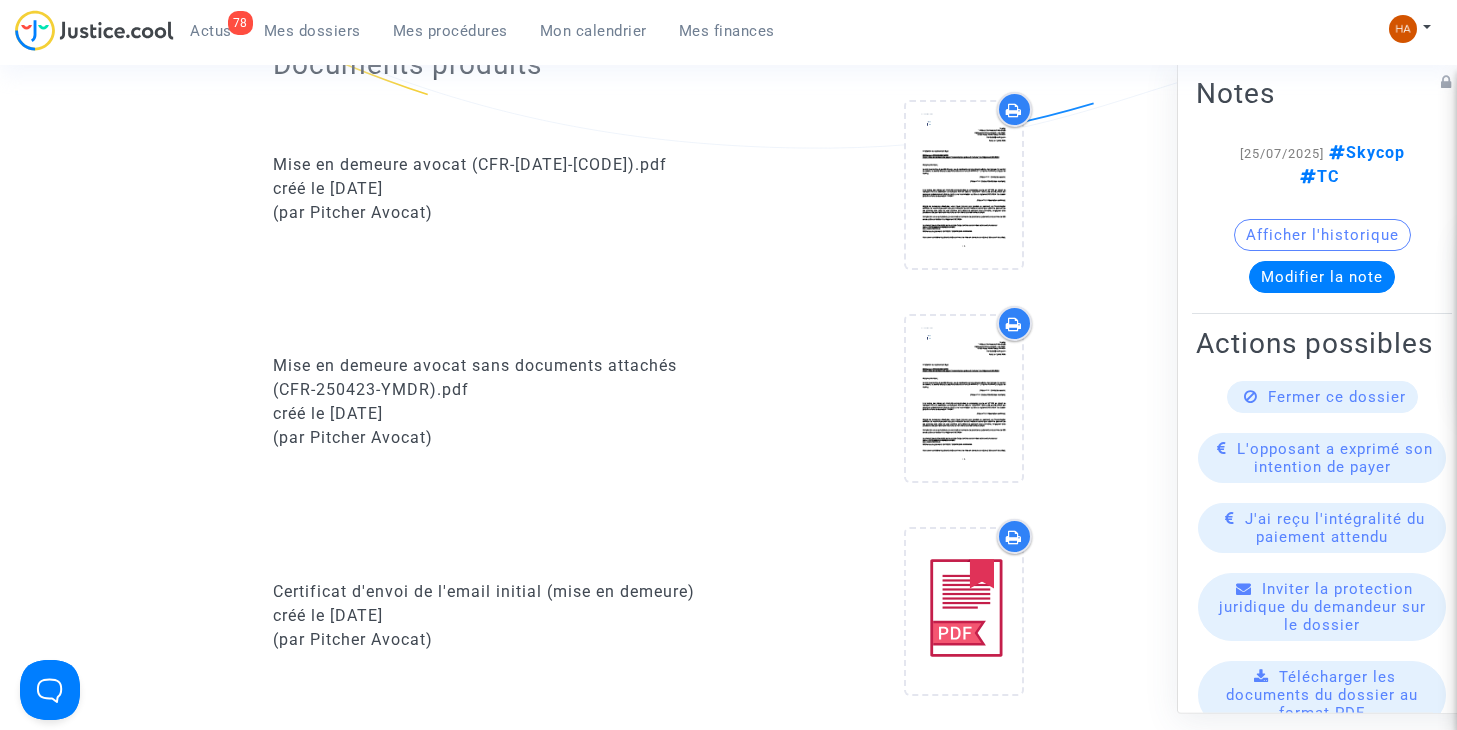scroll, scrollTop: 175, scrollLeft: 0, axis: vertical 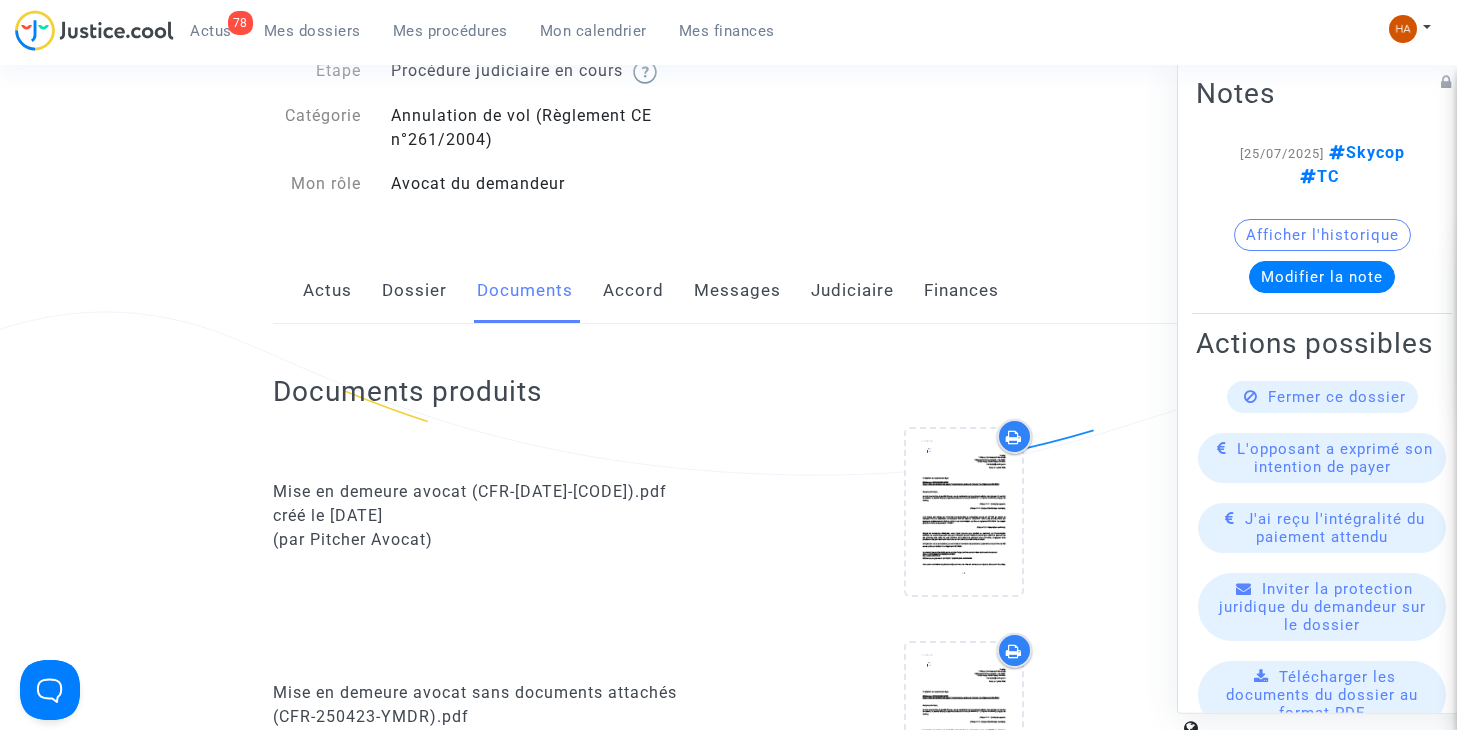 click on "Messages" 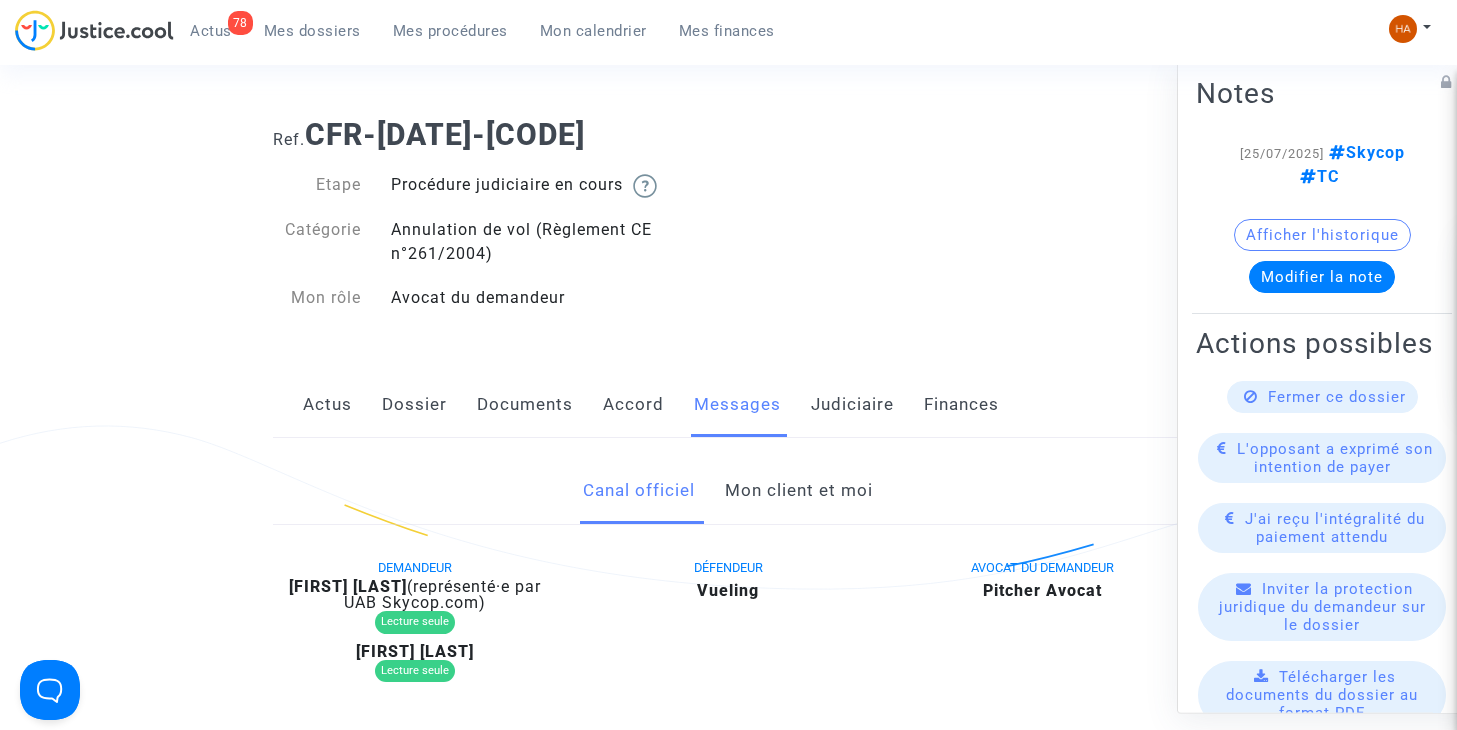 scroll, scrollTop: 0, scrollLeft: 0, axis: both 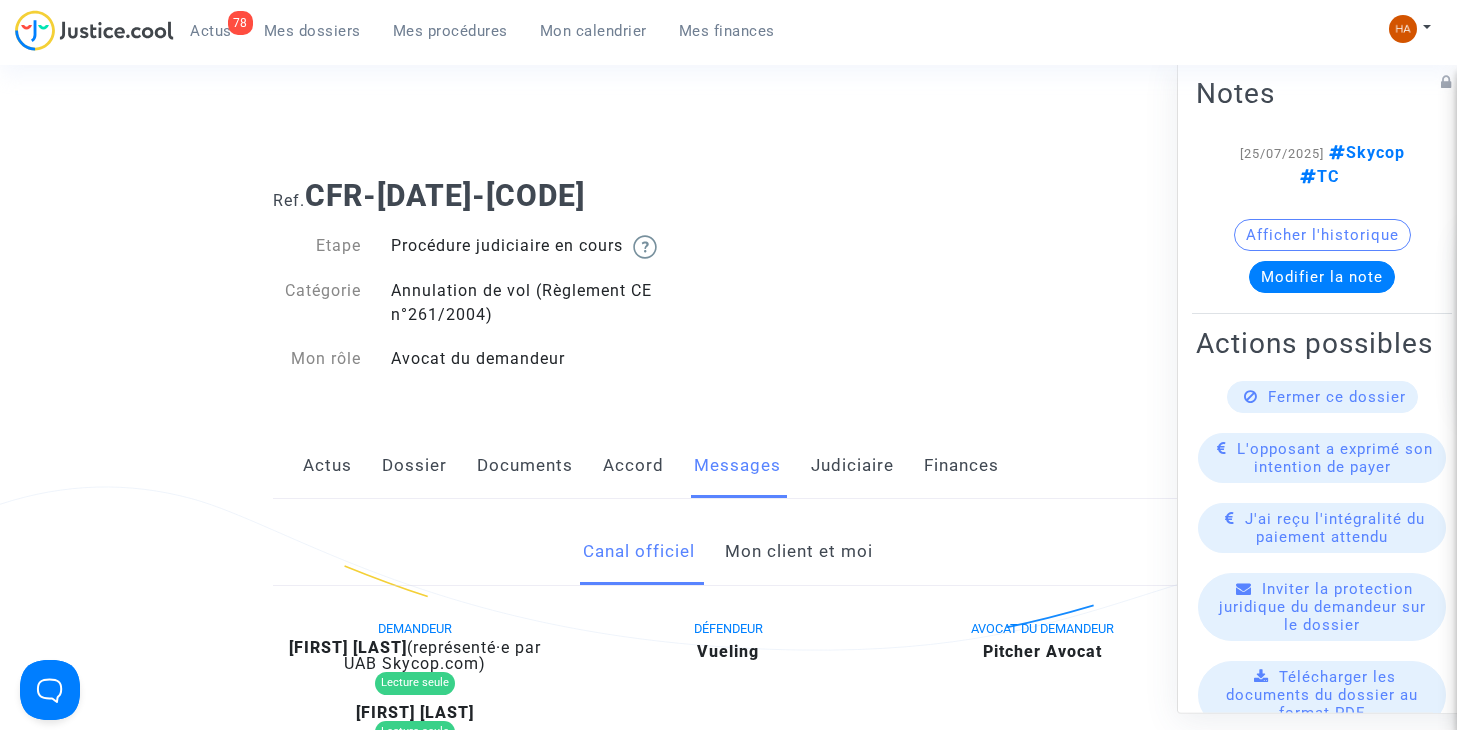 click on "Mon client et moi" 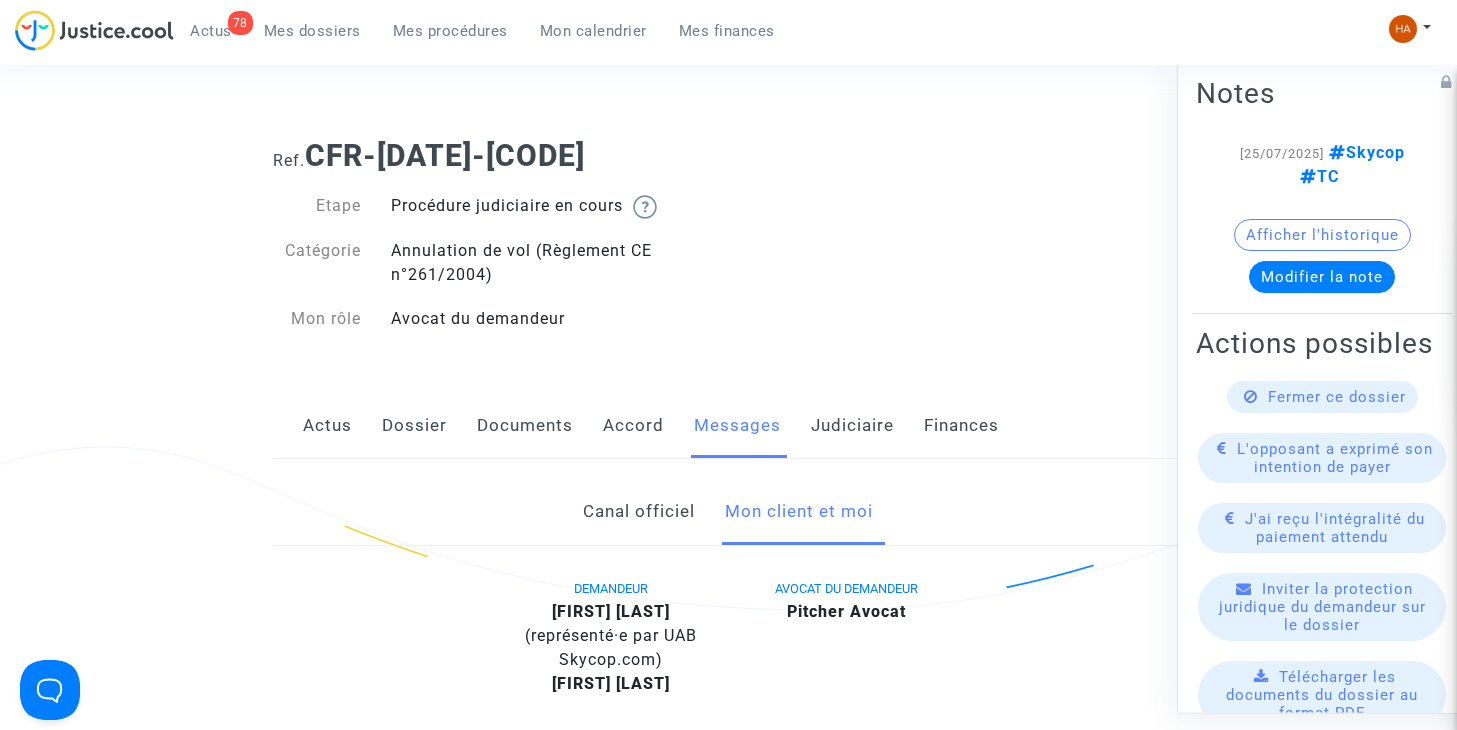 scroll, scrollTop: 0, scrollLeft: 0, axis: both 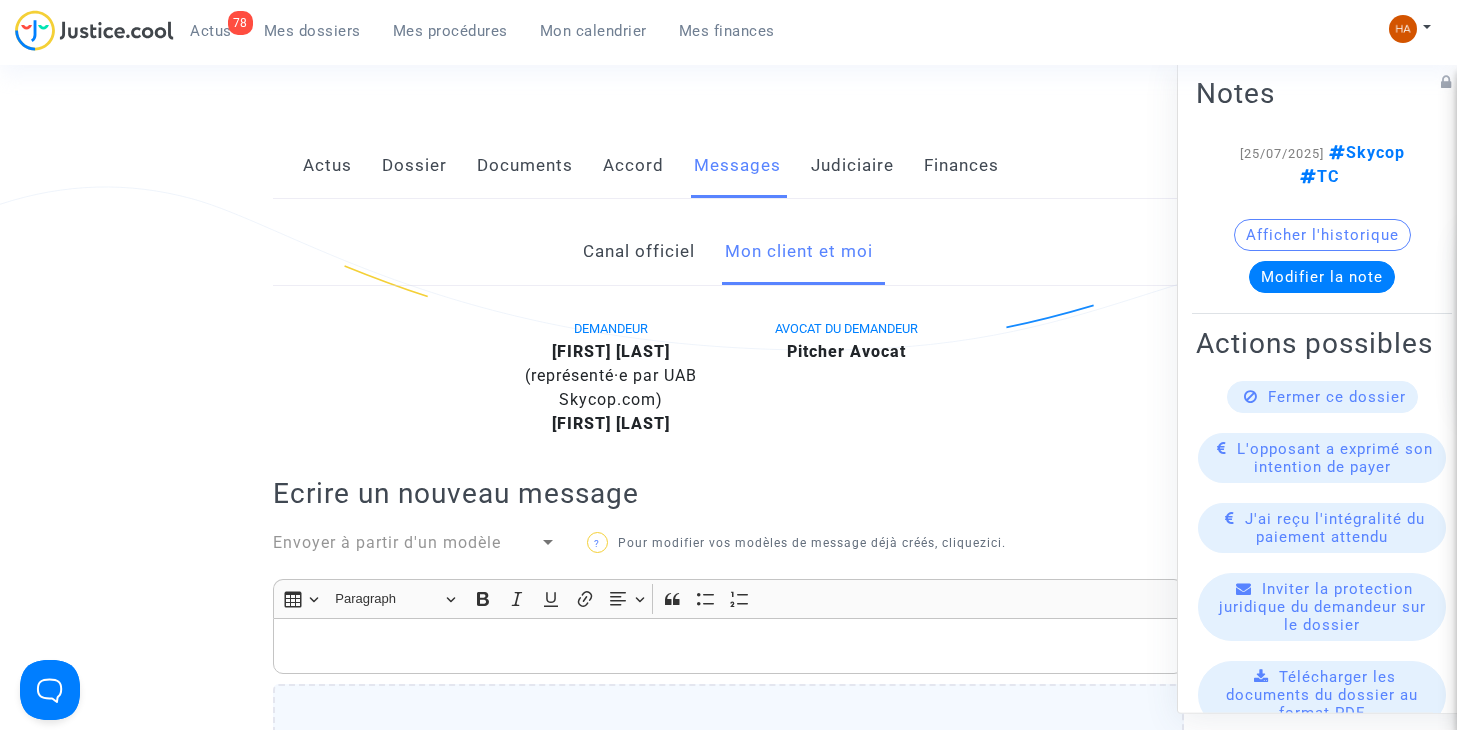 click on "Canal officiel" 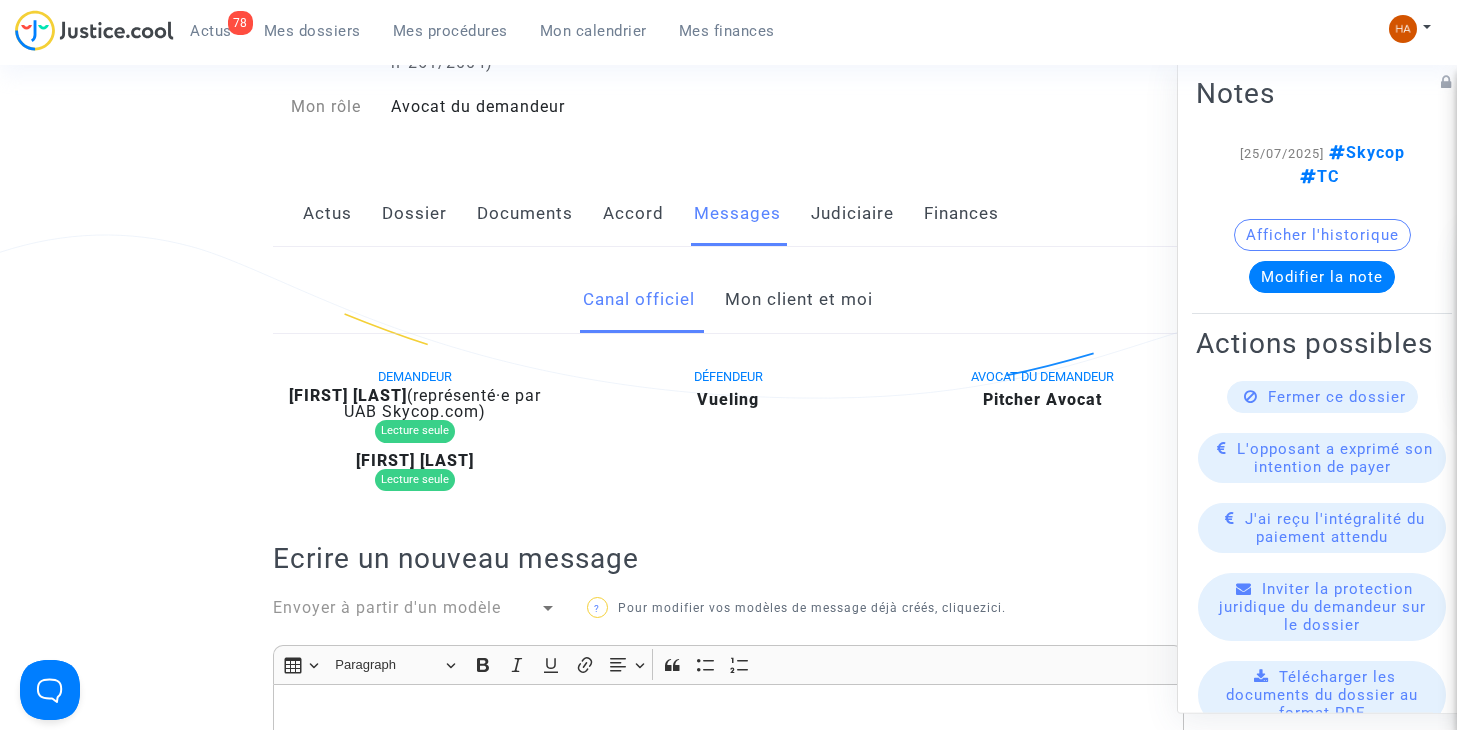 scroll, scrollTop: 200, scrollLeft: 0, axis: vertical 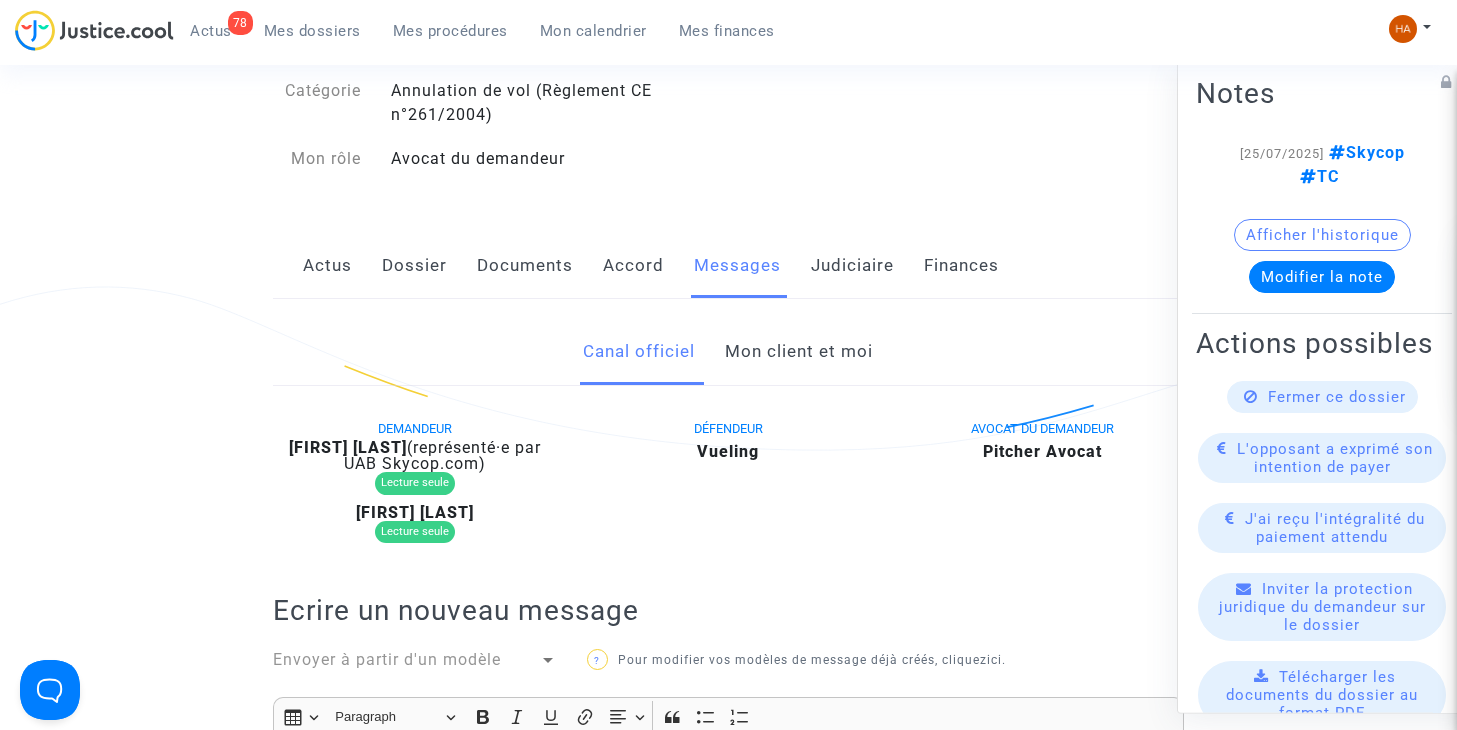 click on "Mon client et moi" 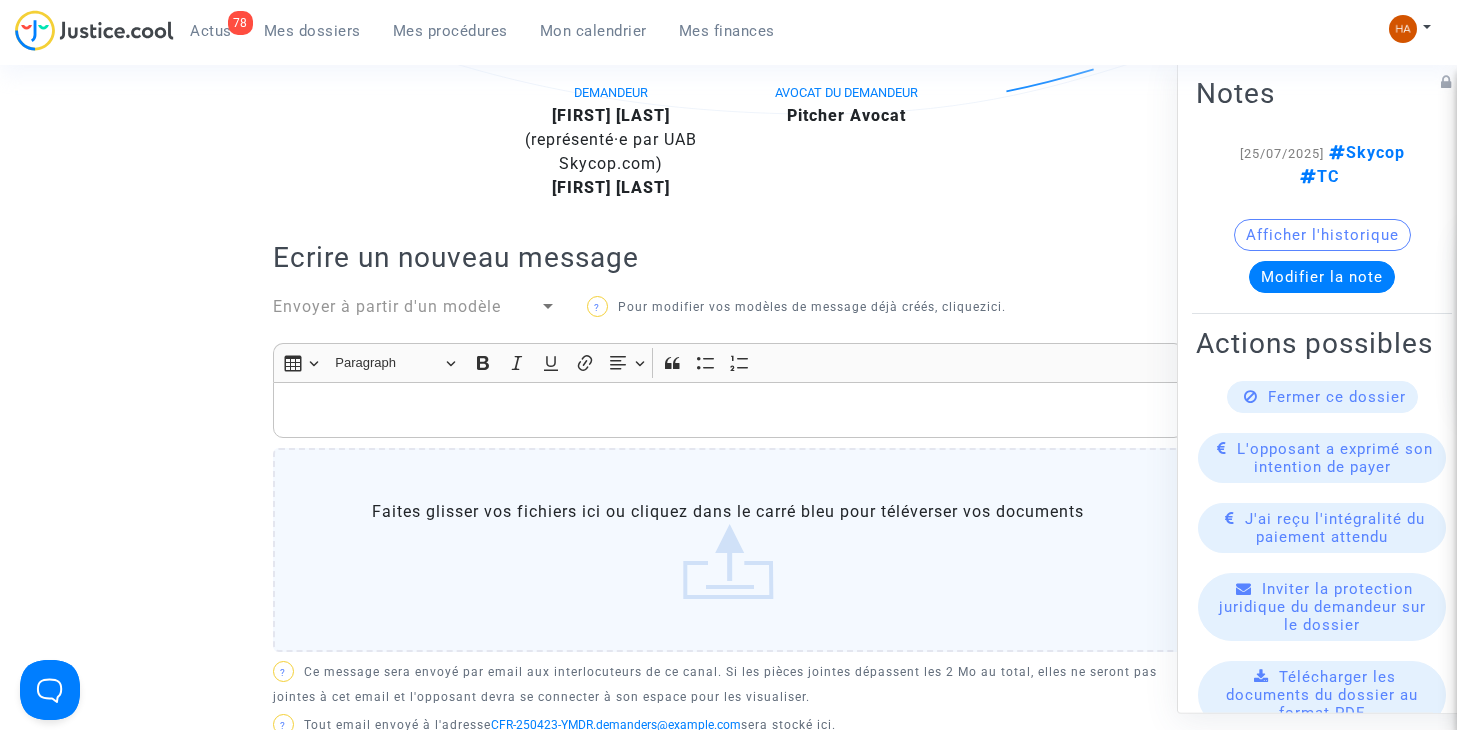 scroll, scrollTop: 100, scrollLeft: 0, axis: vertical 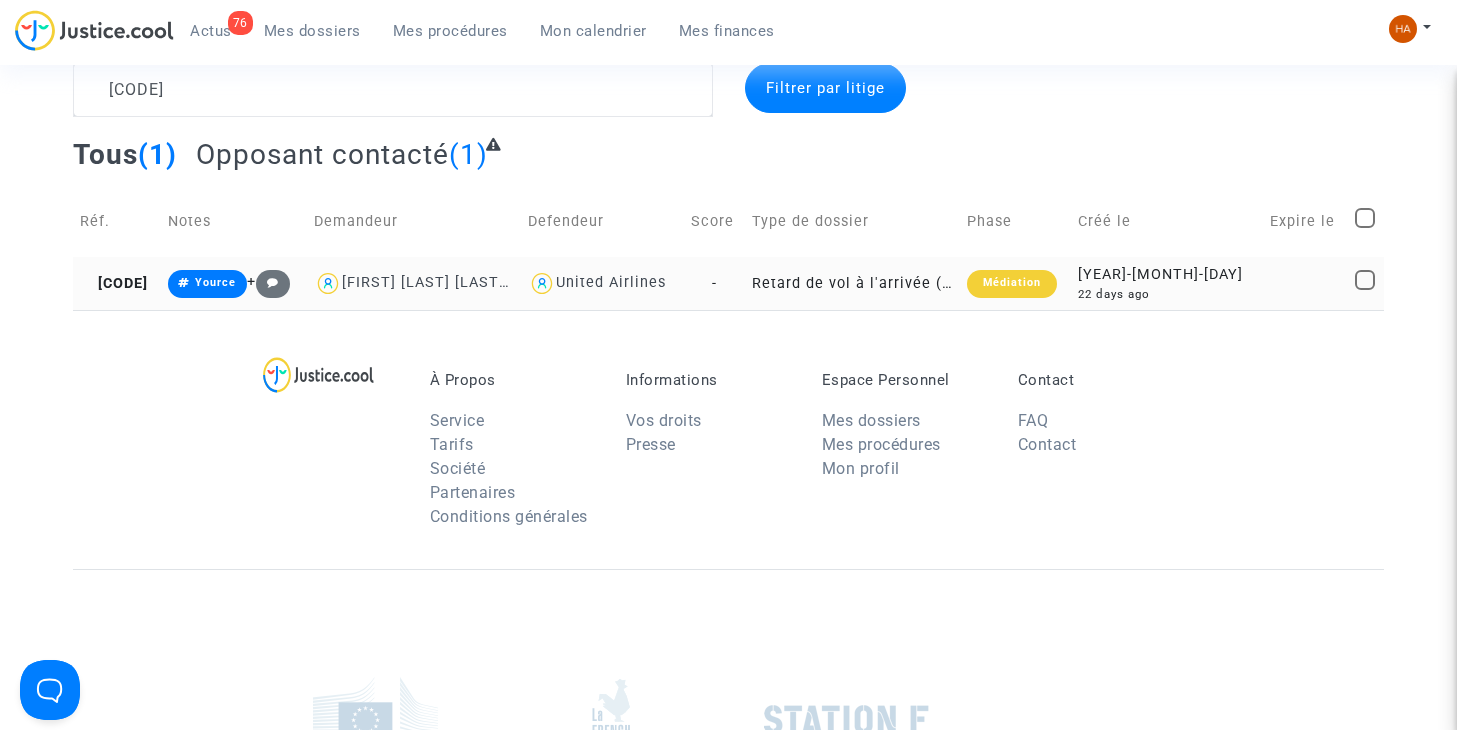 type on "[CODE]" 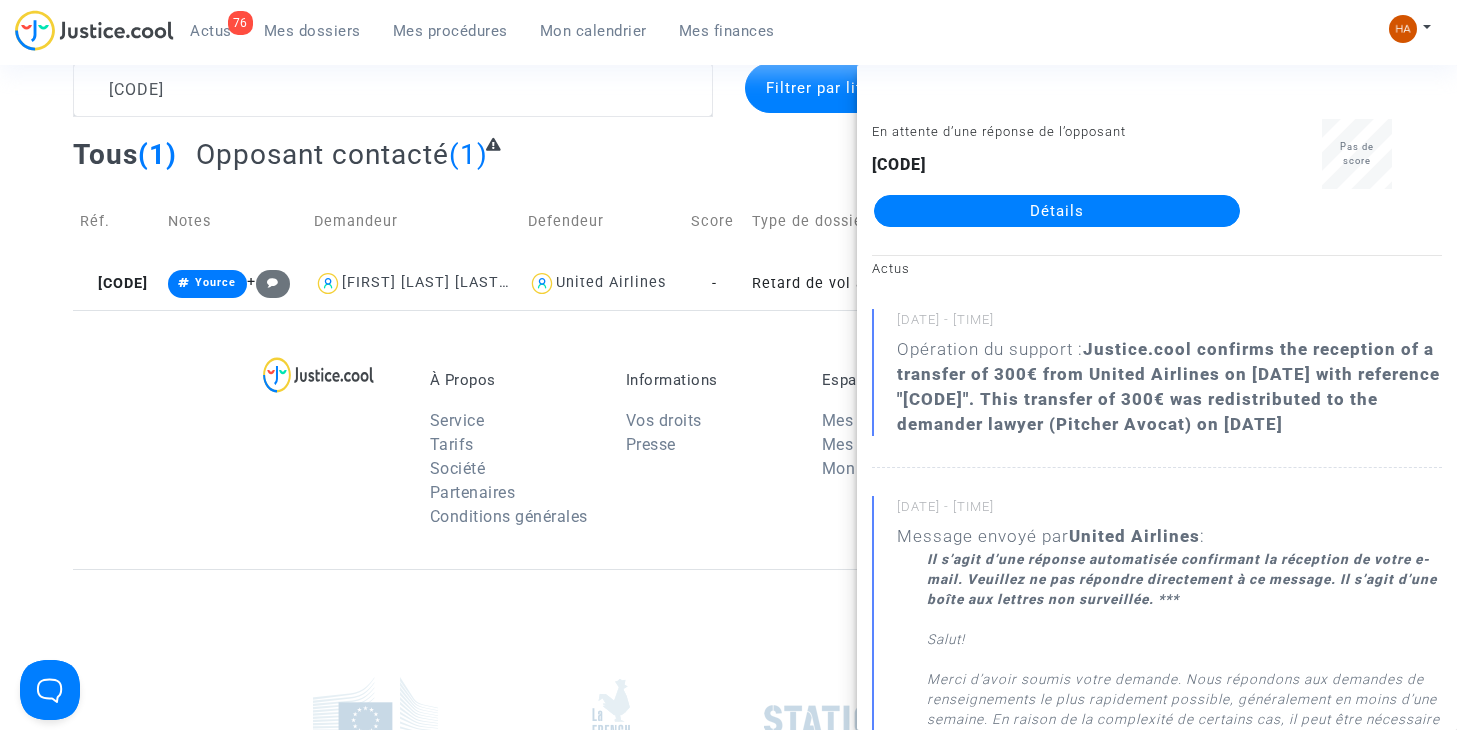 click on "Détails" 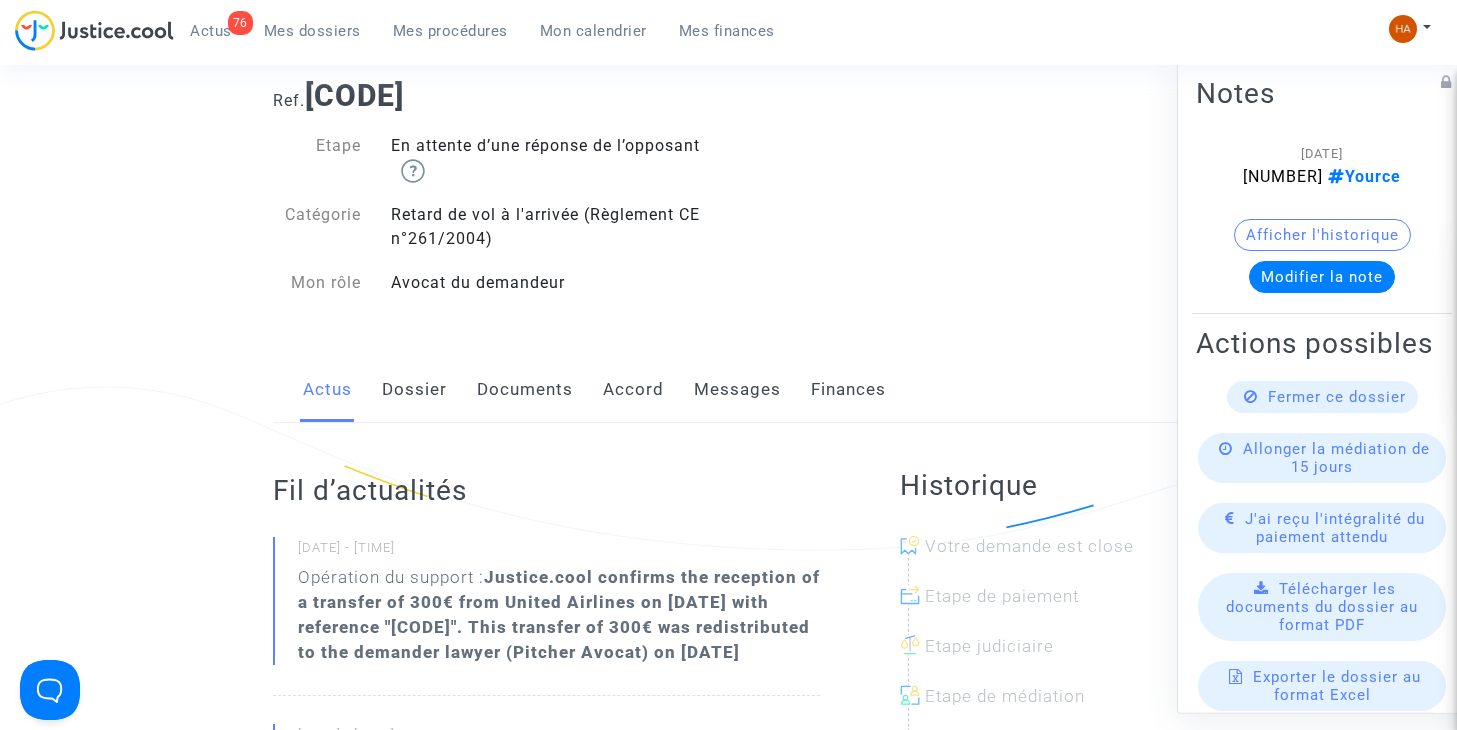 click on "Messages" 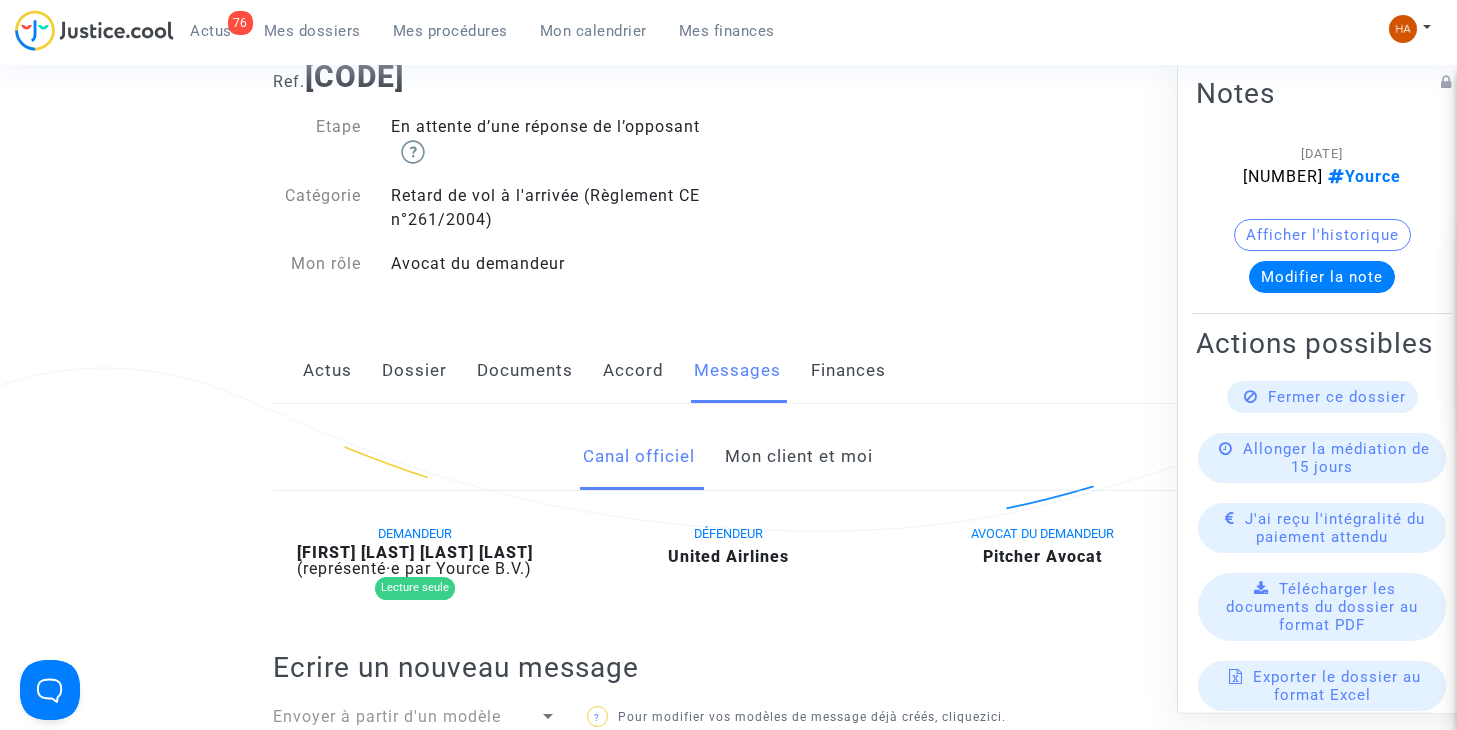scroll, scrollTop: 100, scrollLeft: 0, axis: vertical 